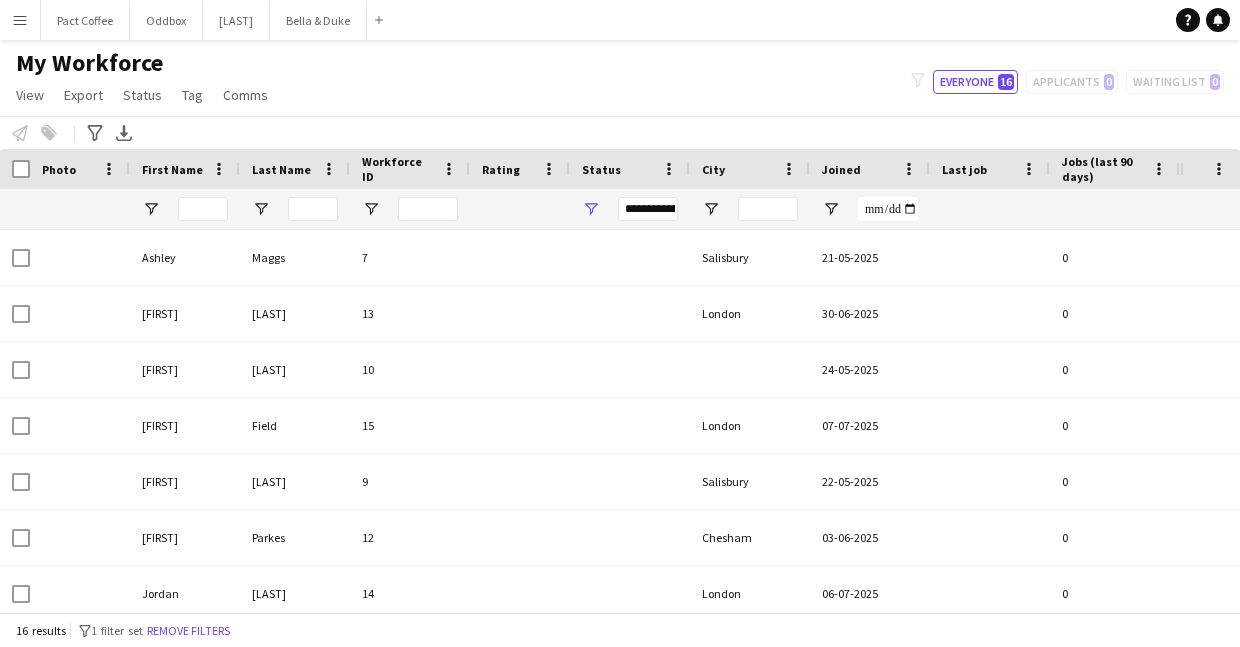 scroll, scrollTop: 0, scrollLeft: 0, axis: both 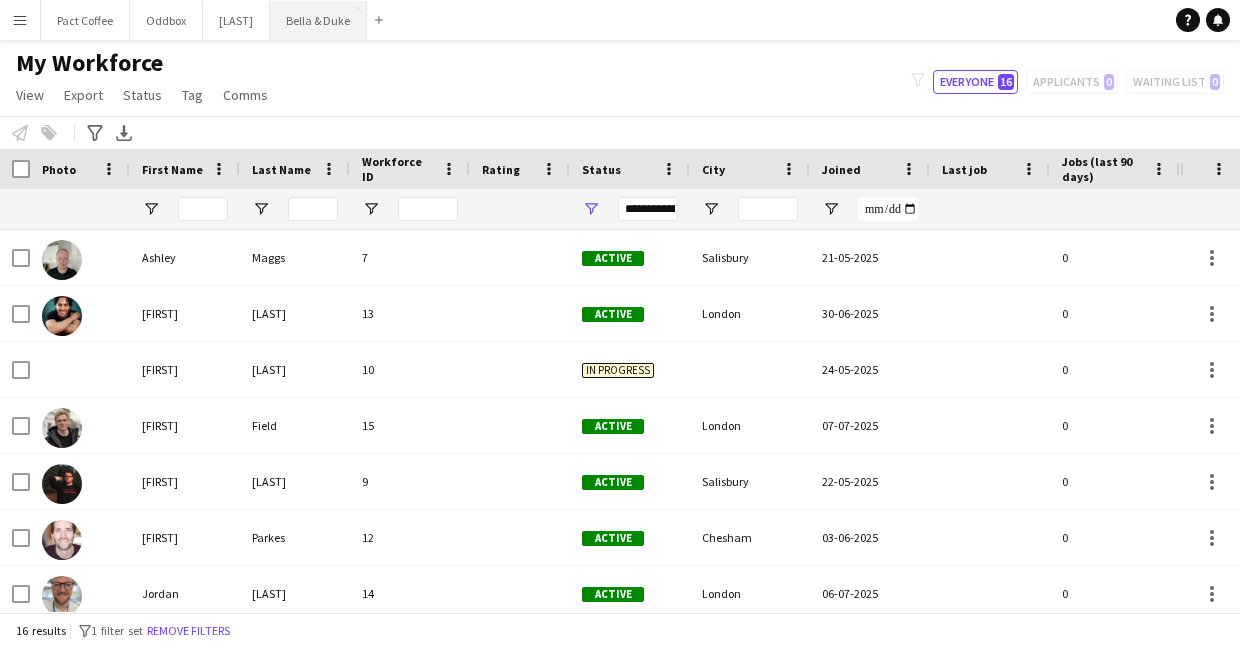 click on "Bella & Duke
Close" at bounding box center (318, 20) 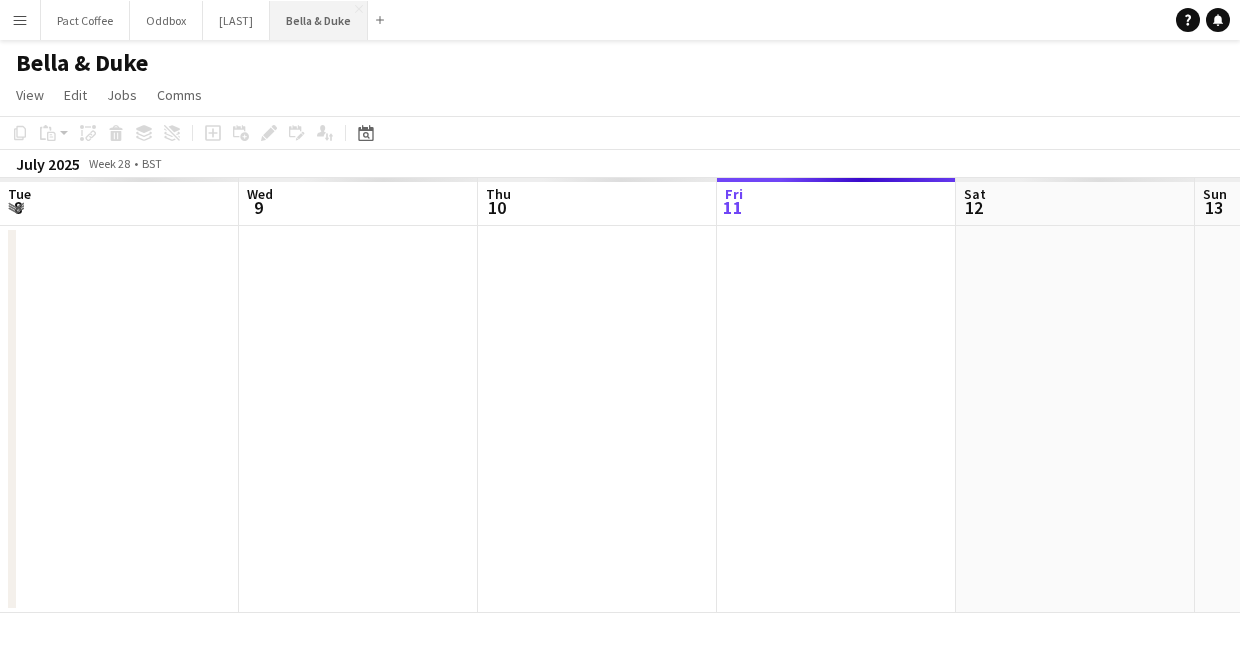 scroll, scrollTop: 0, scrollLeft: 478, axis: horizontal 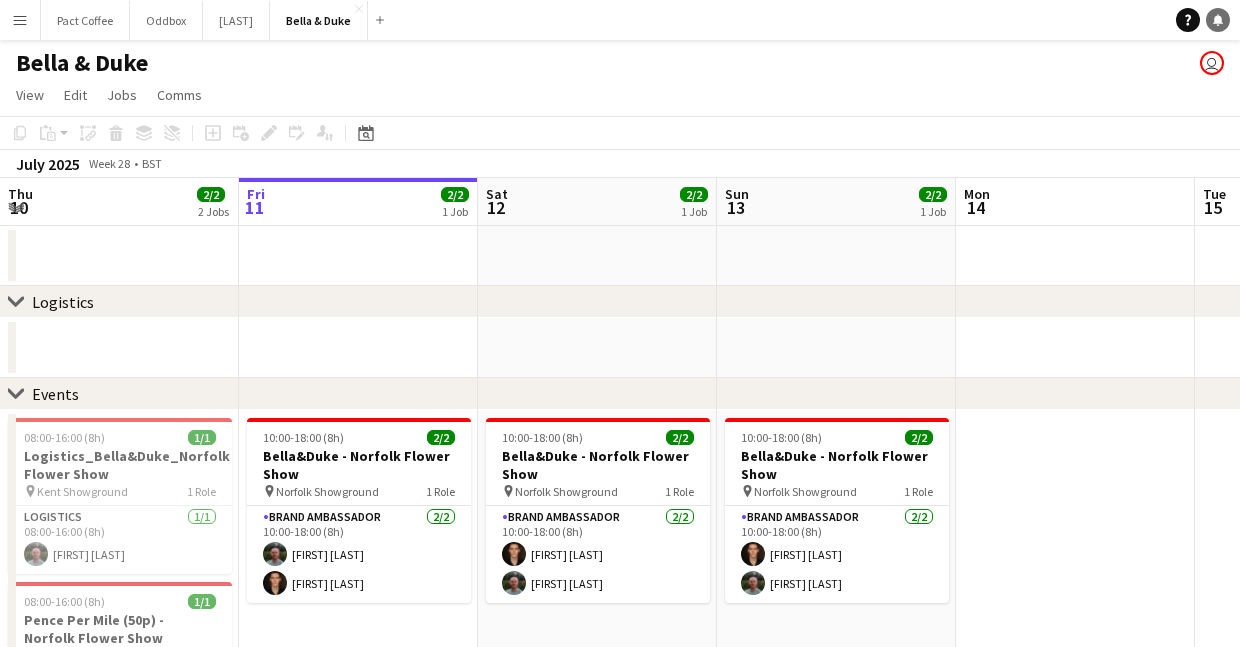 click 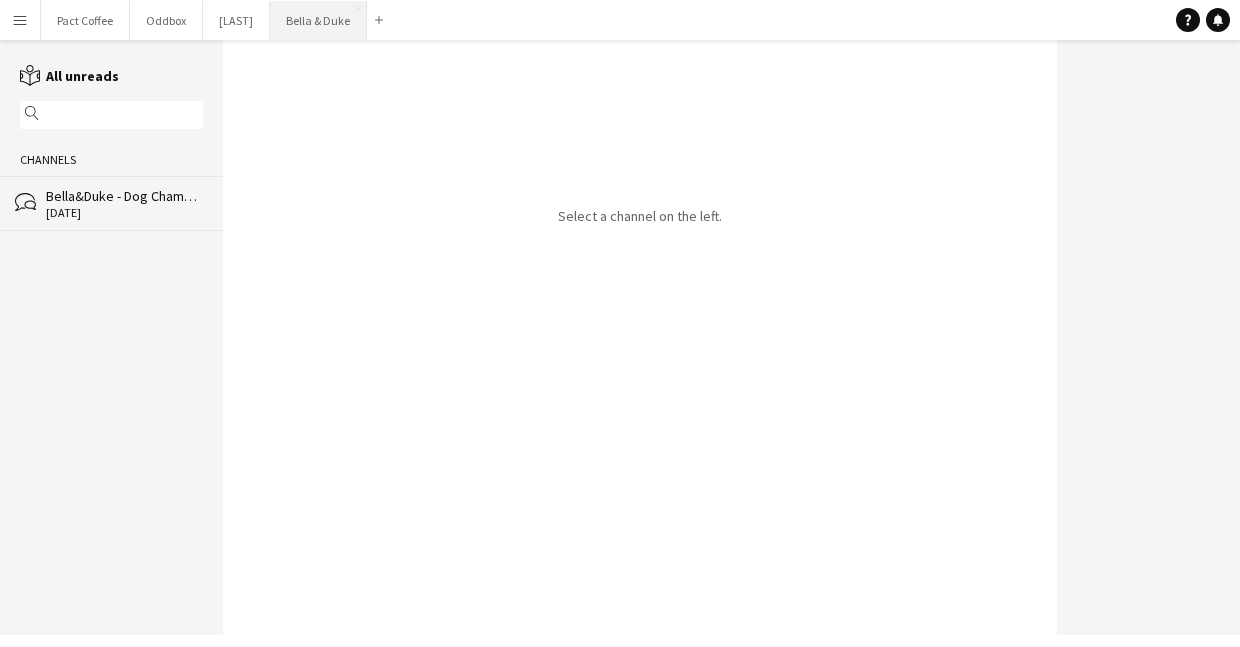 click on "Bella & Duke
Close" at bounding box center [318, 20] 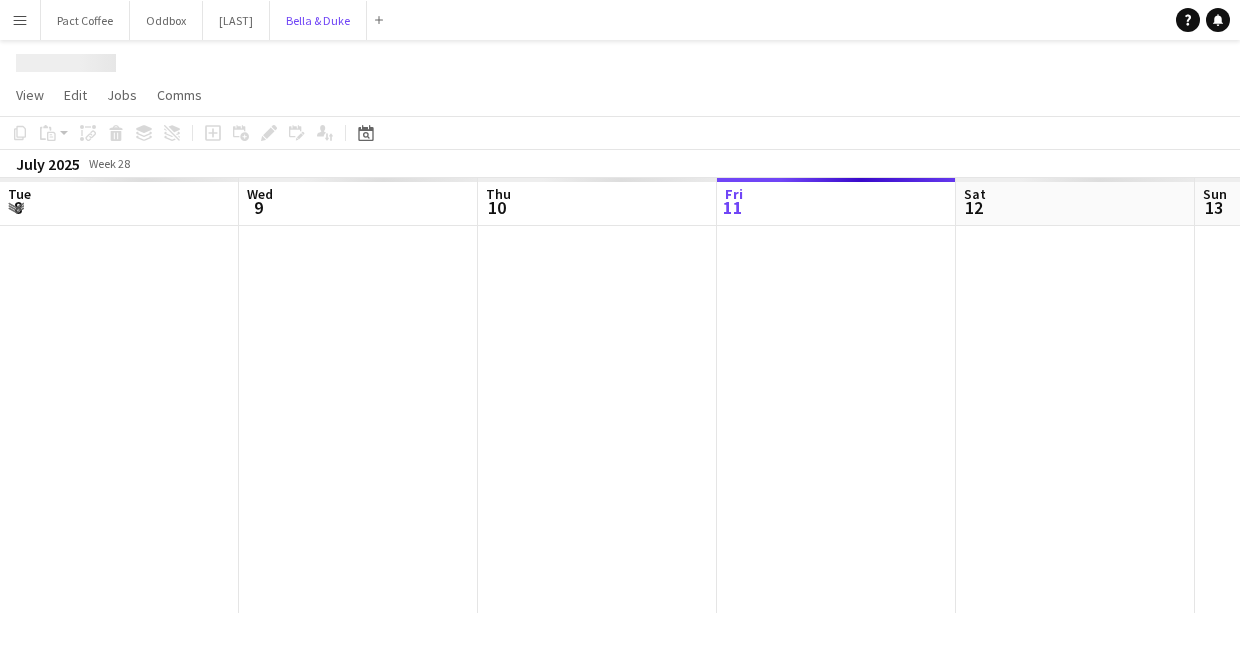 scroll, scrollTop: 0, scrollLeft: 478, axis: horizontal 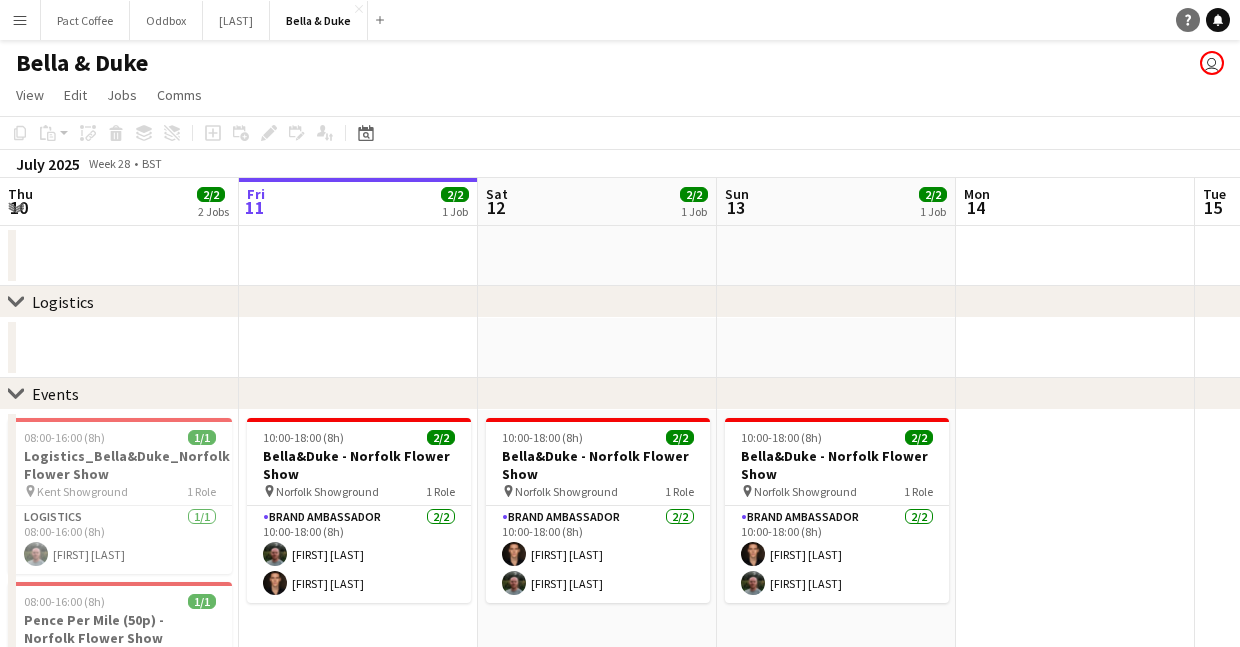 click on "Help" at bounding box center (1188, 20) 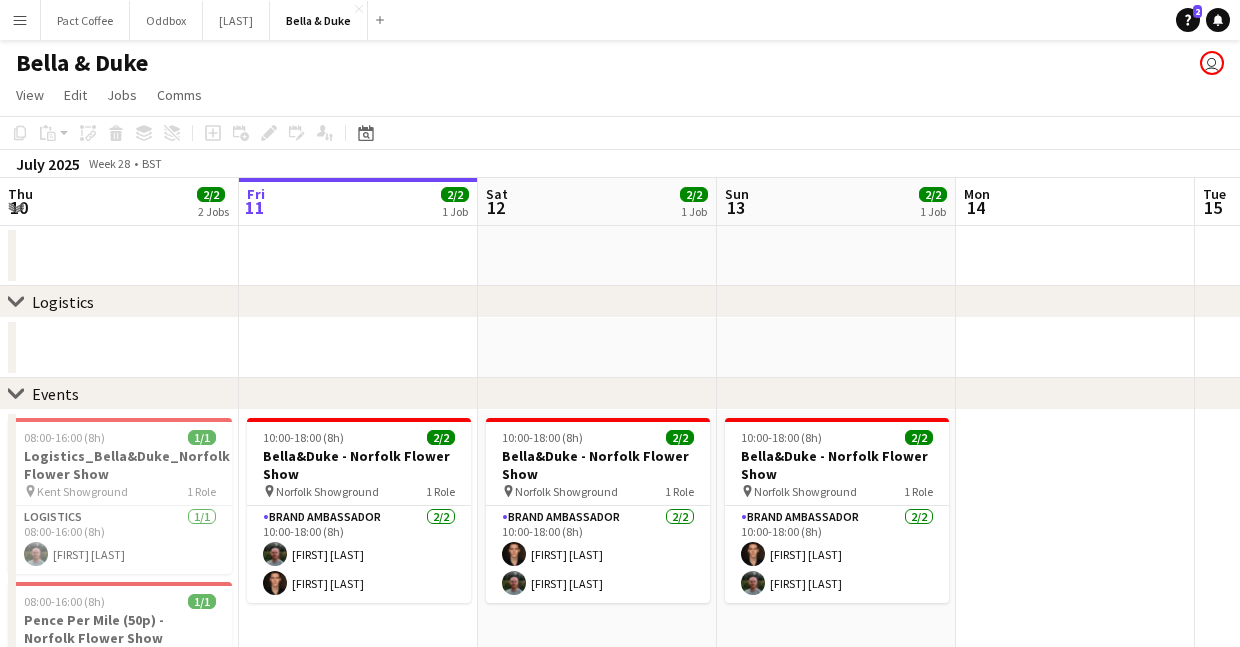 click on "Menu" at bounding box center (20, 20) 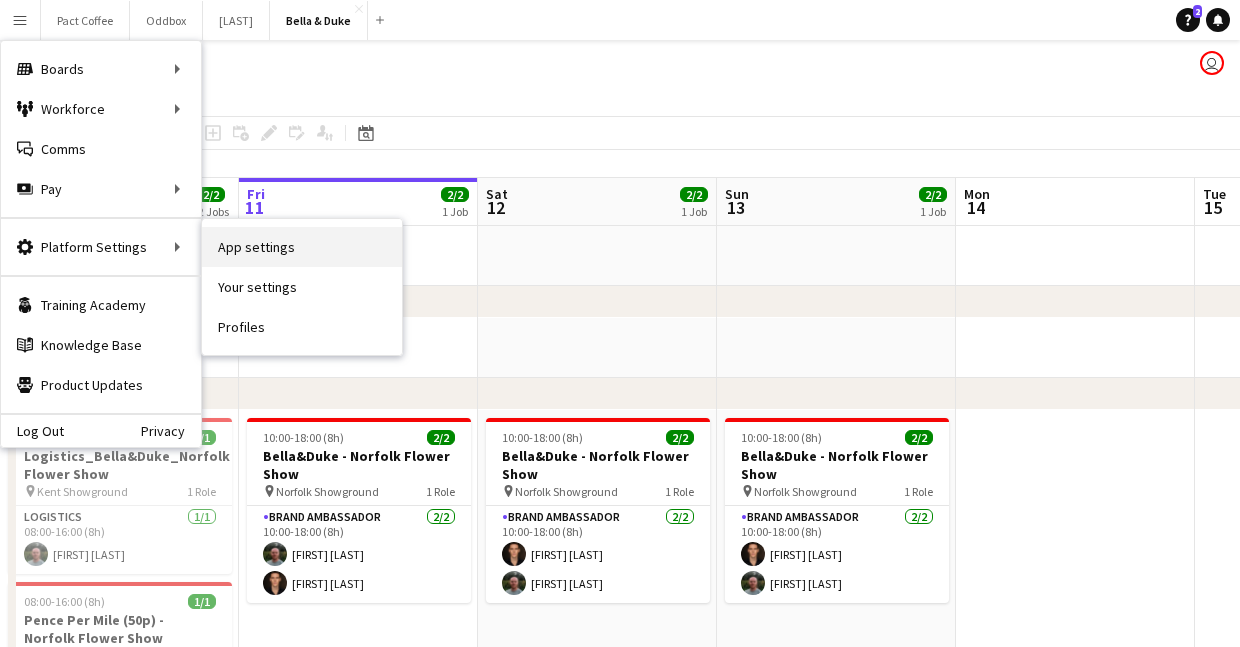 click on "App settings" at bounding box center [302, 247] 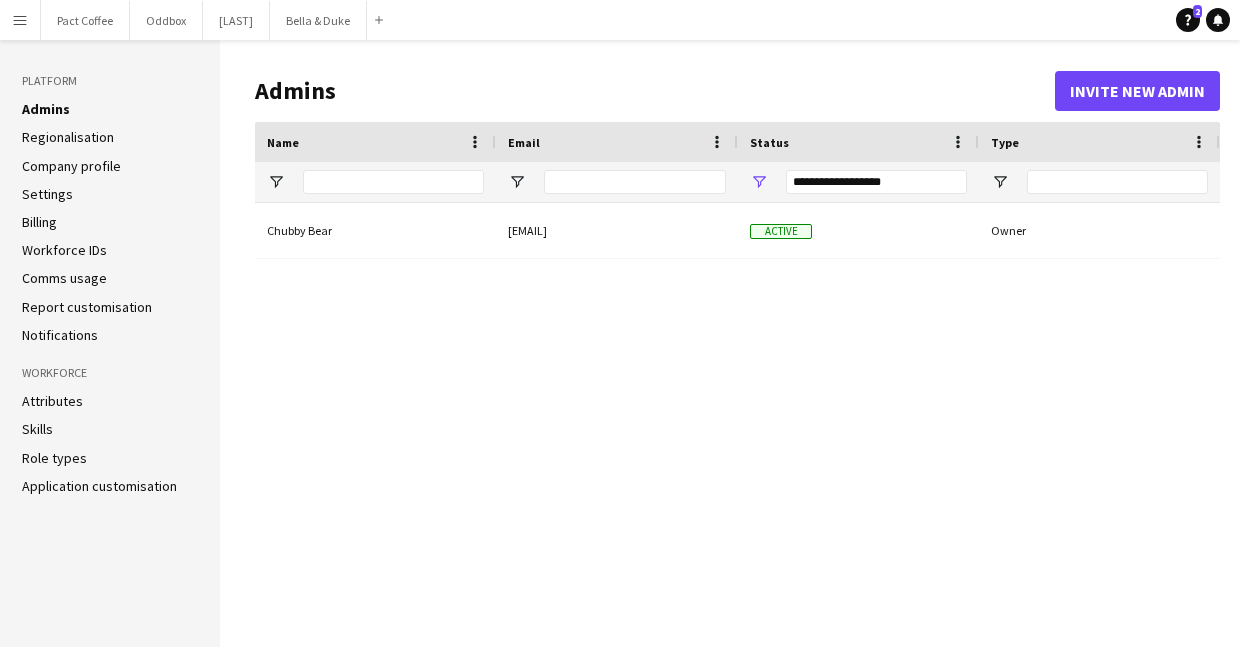 click on "Notifications" 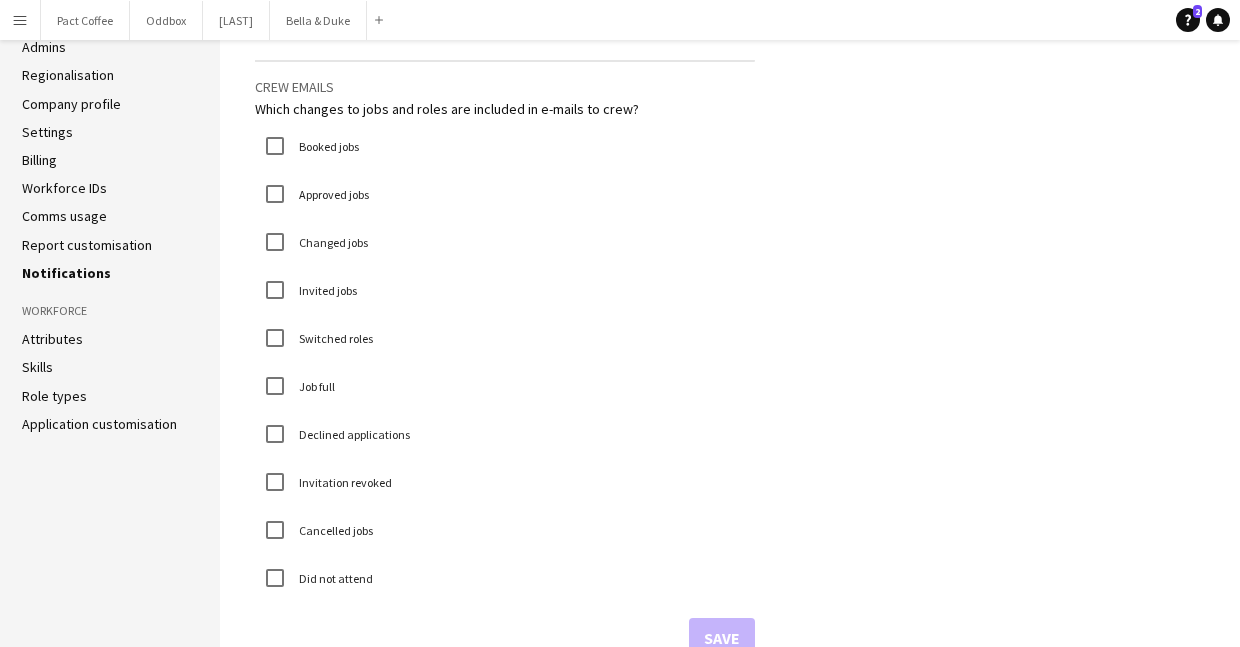 scroll, scrollTop: 68, scrollLeft: 0, axis: vertical 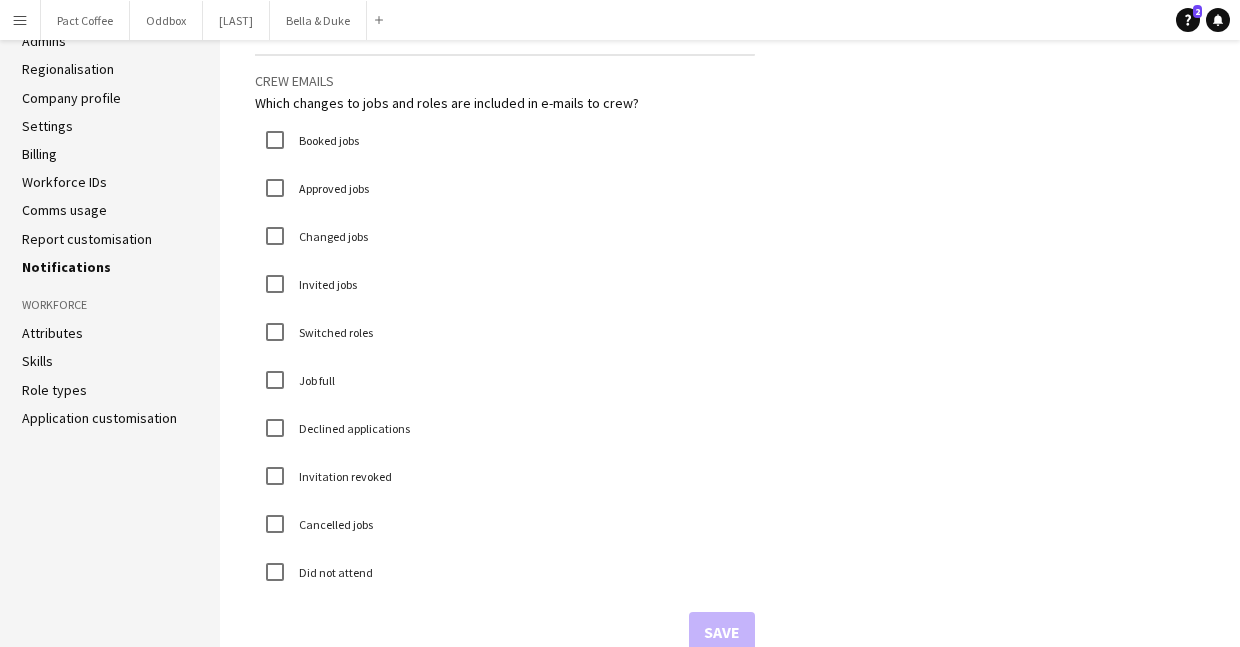 click on "Changed jobs" at bounding box center [331, 236] 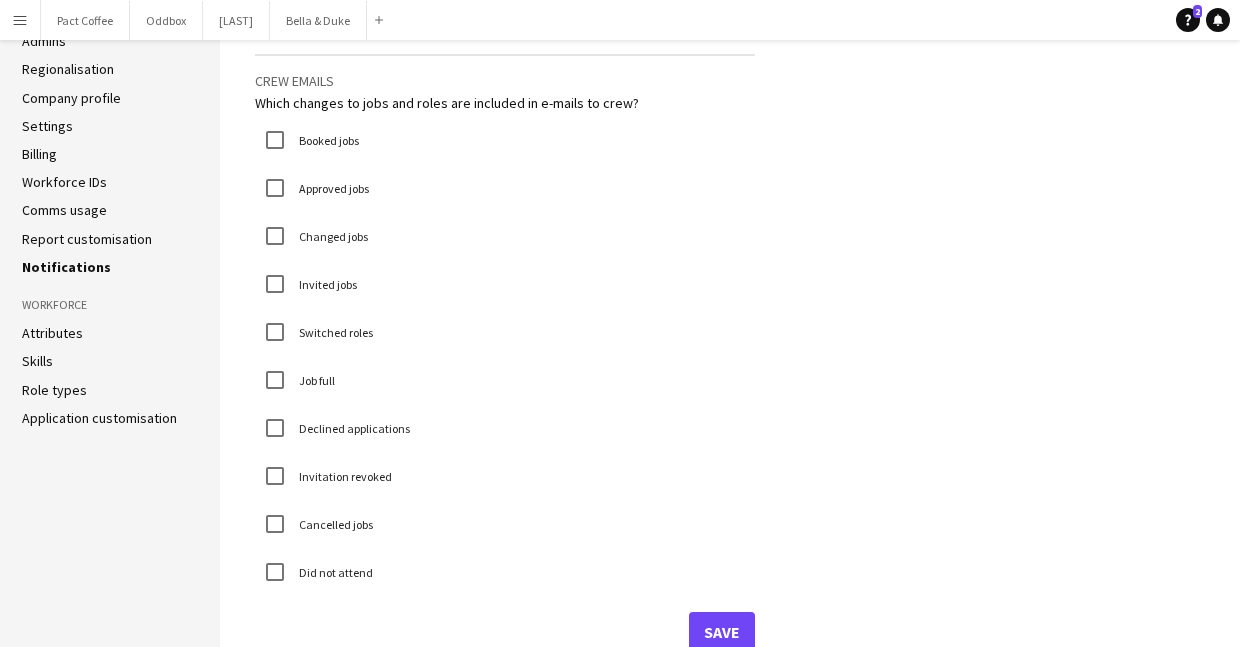 click on "Changed jobs" at bounding box center (331, 236) 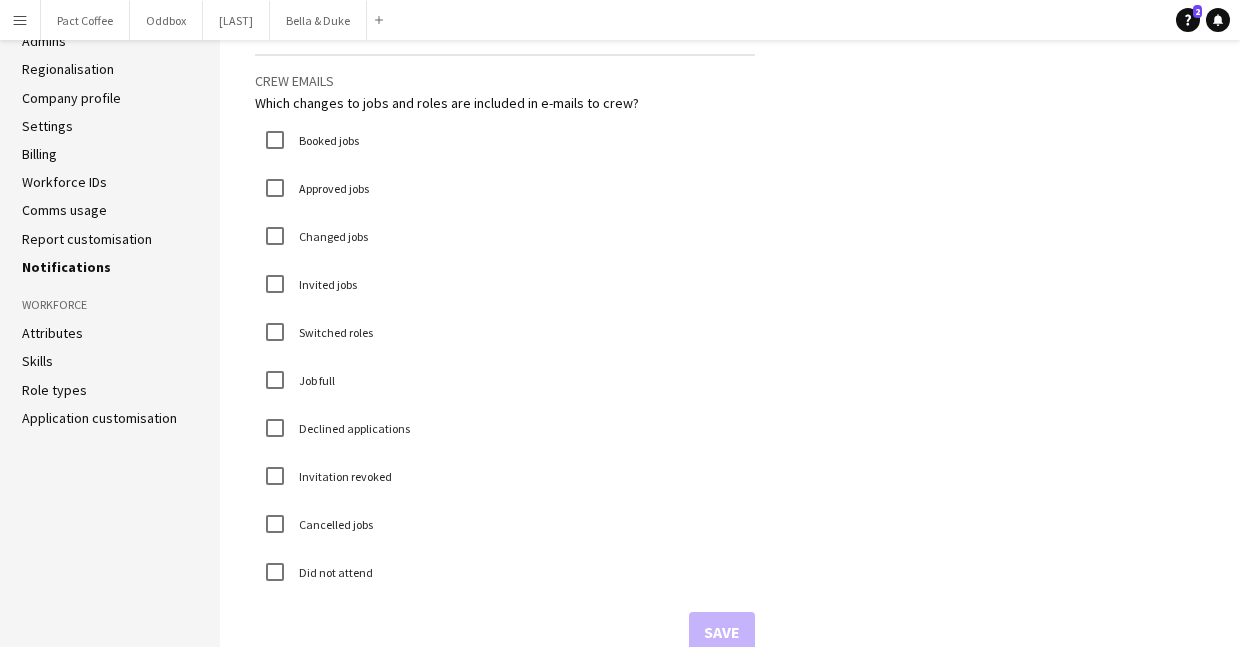 click on "Declined applications" at bounding box center [352, 428] 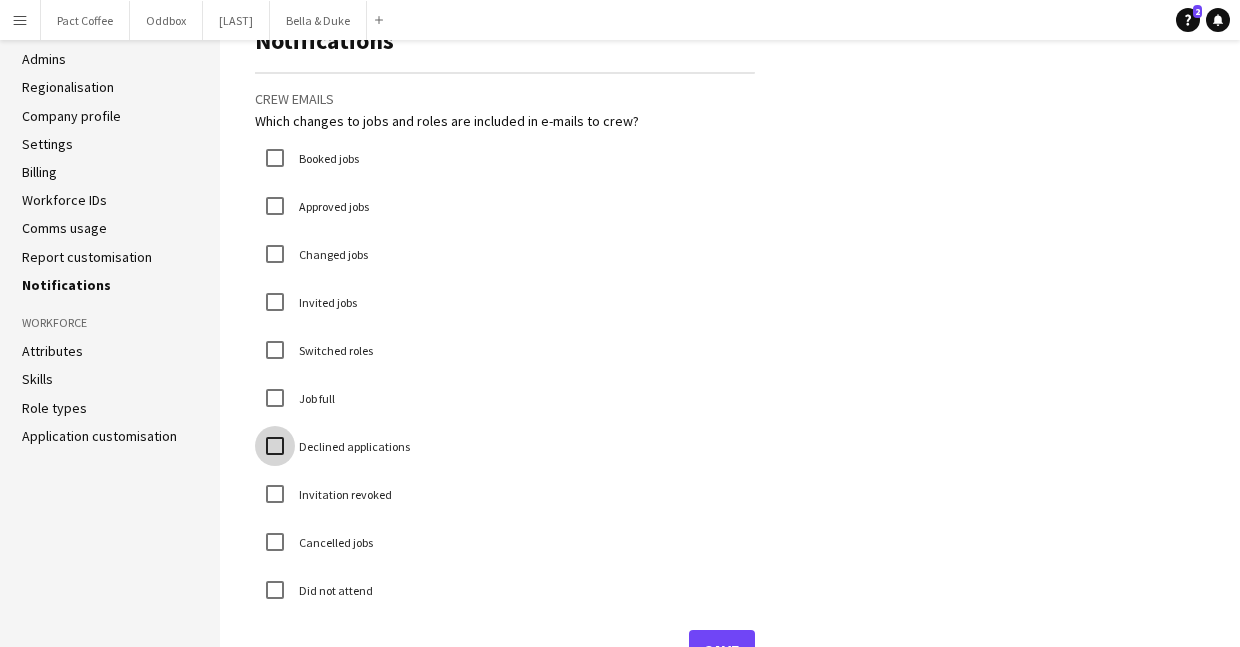 scroll, scrollTop: 49, scrollLeft: 0, axis: vertical 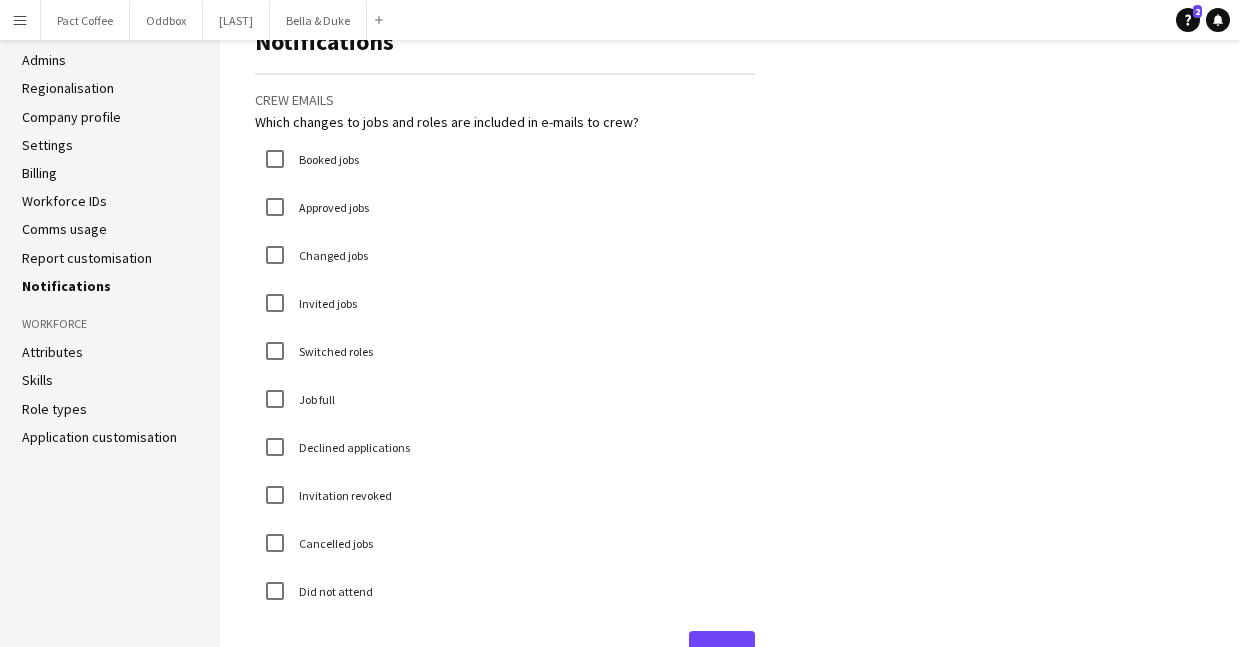 click on "Changed jobs" at bounding box center (331, 255) 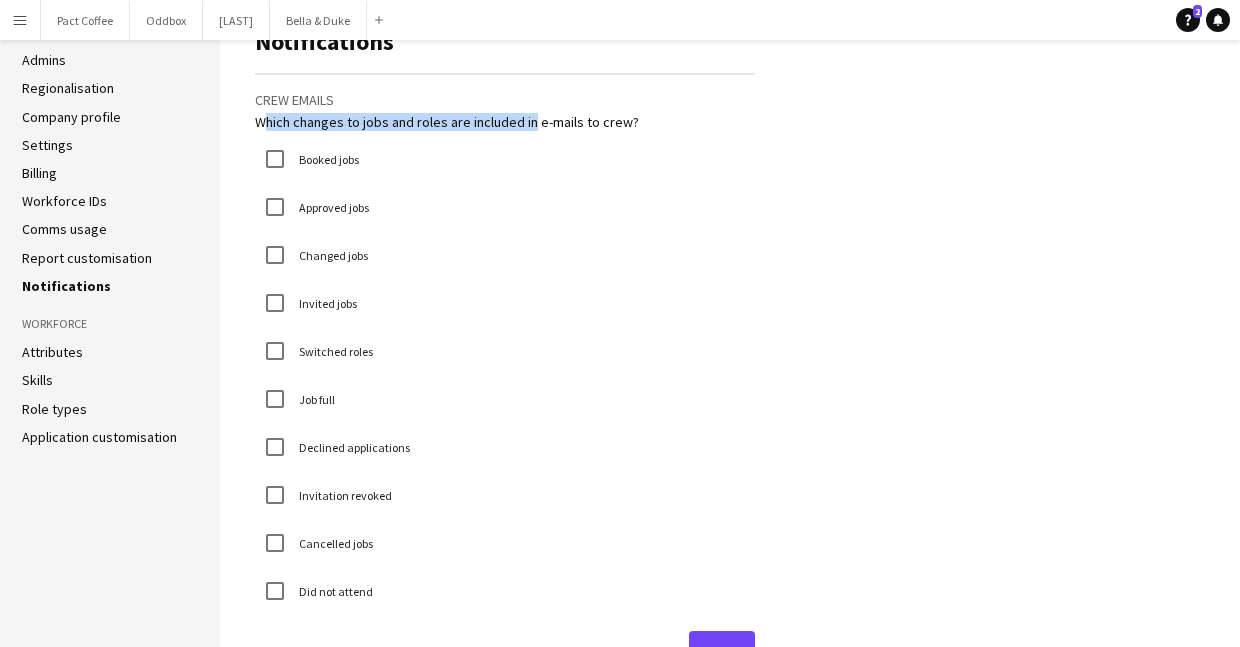 drag, startPoint x: 259, startPoint y: 120, endPoint x: 531, endPoint y: 122, distance: 272.00735 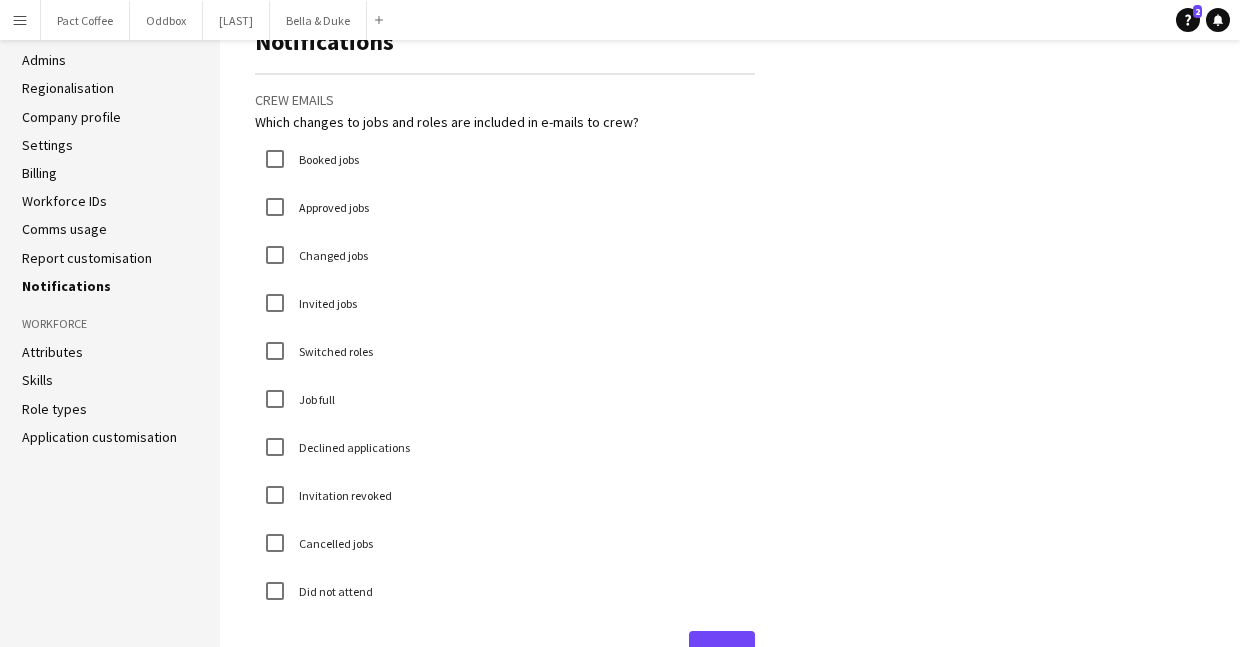 click on "Which changes to jobs and roles are included in e-mails to crew?" 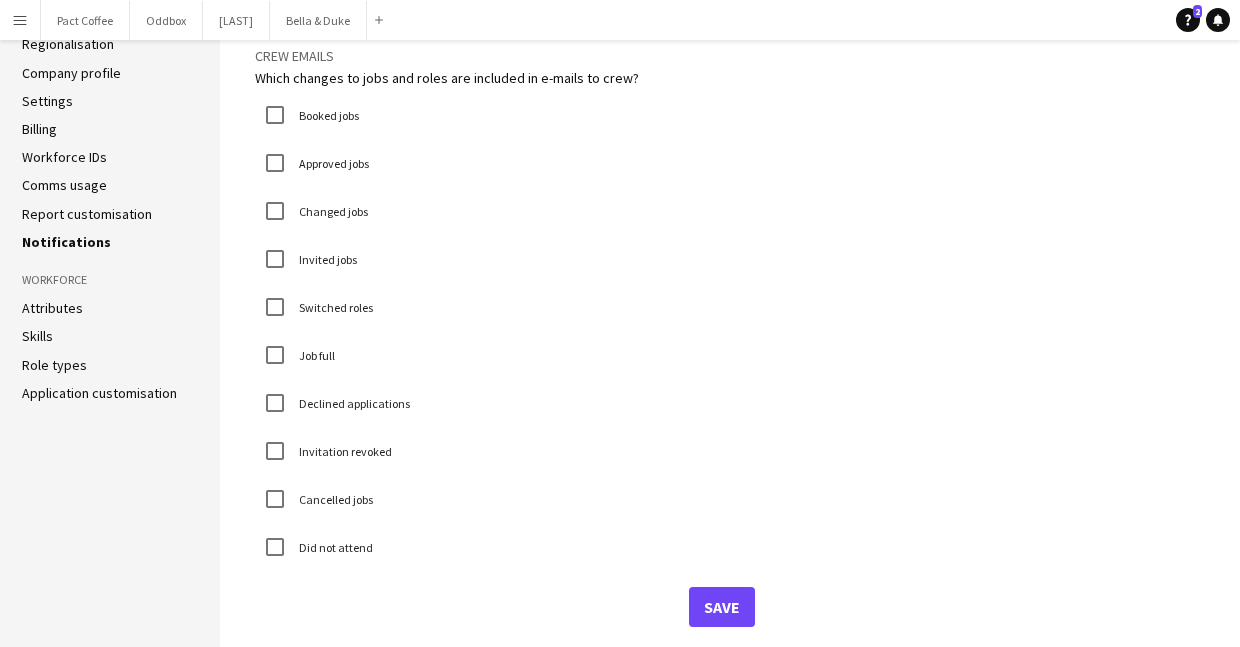 scroll, scrollTop: 103, scrollLeft: 0, axis: vertical 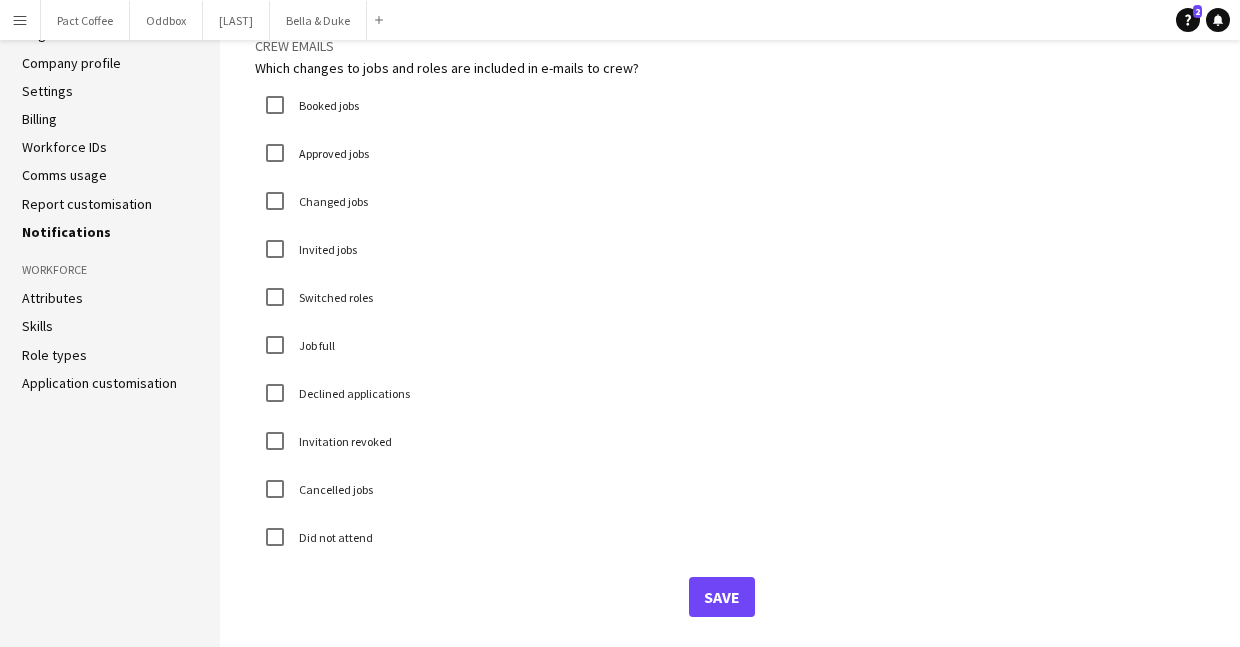 click on "Invitation revoked" at bounding box center [343, 441] 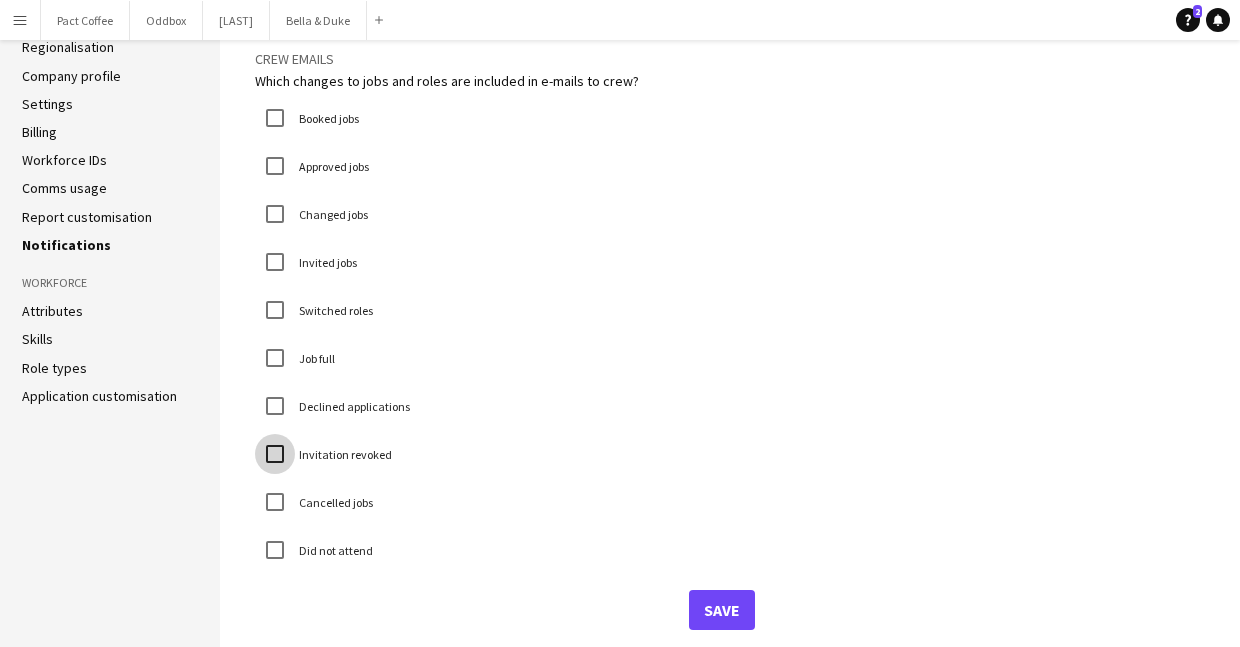 scroll, scrollTop: 82, scrollLeft: 0, axis: vertical 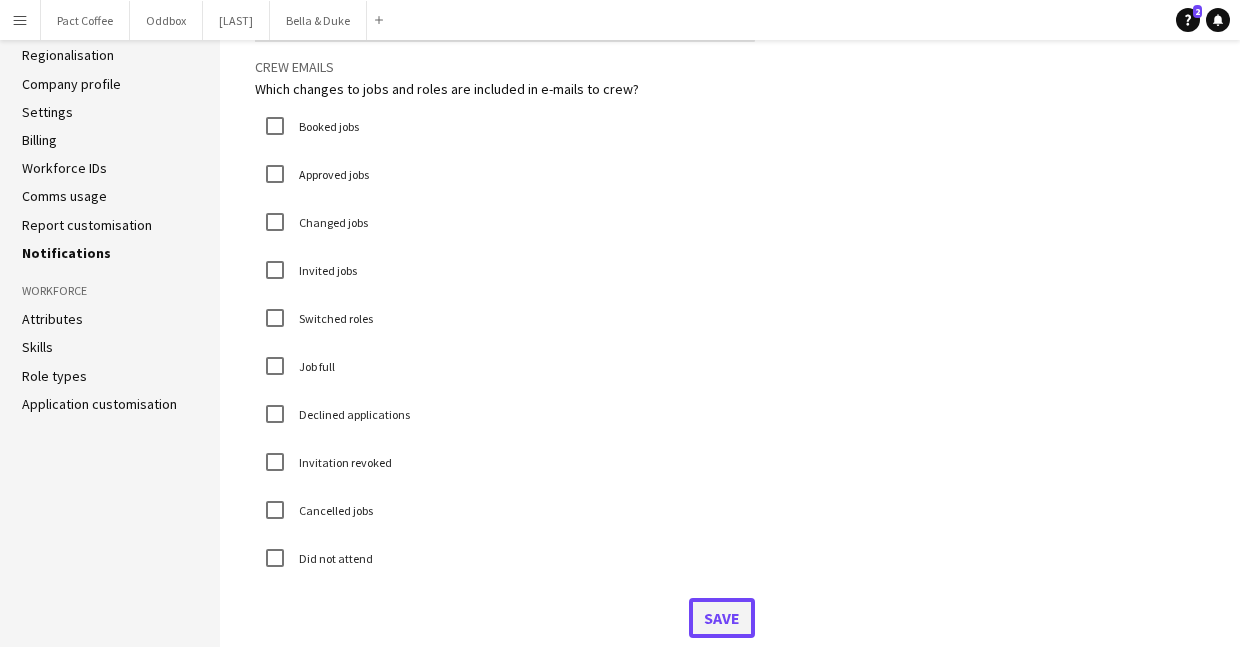click on "Save" 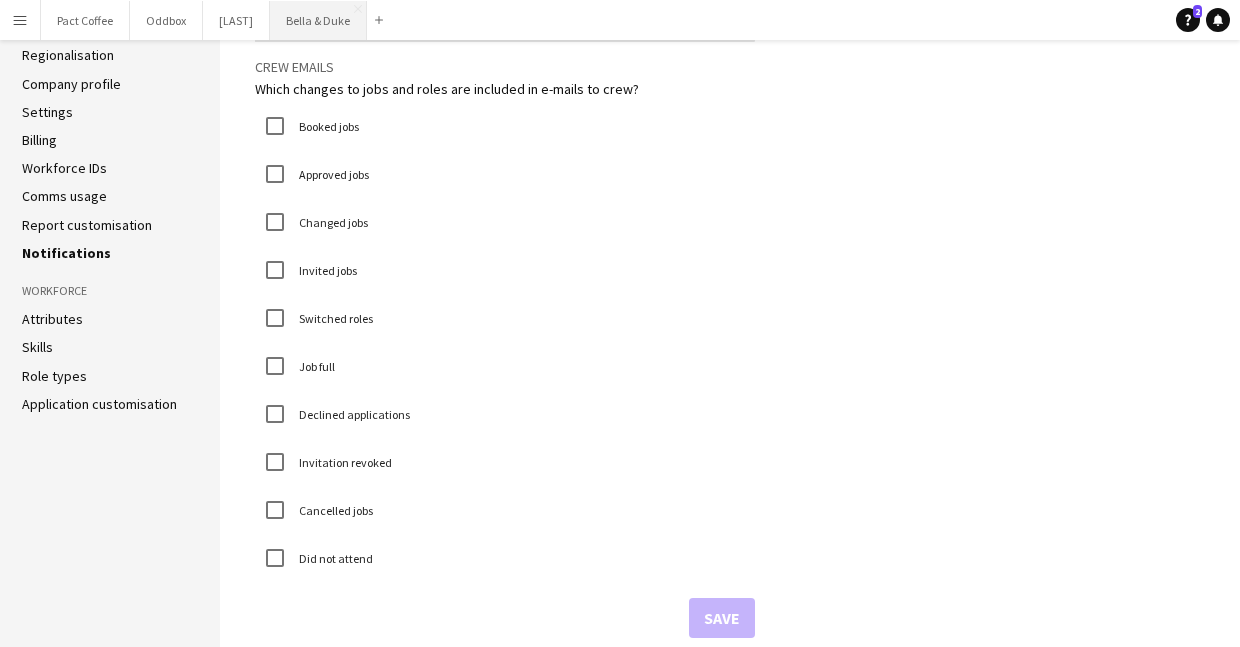 click on "Bella & Duke
Close" at bounding box center [318, 20] 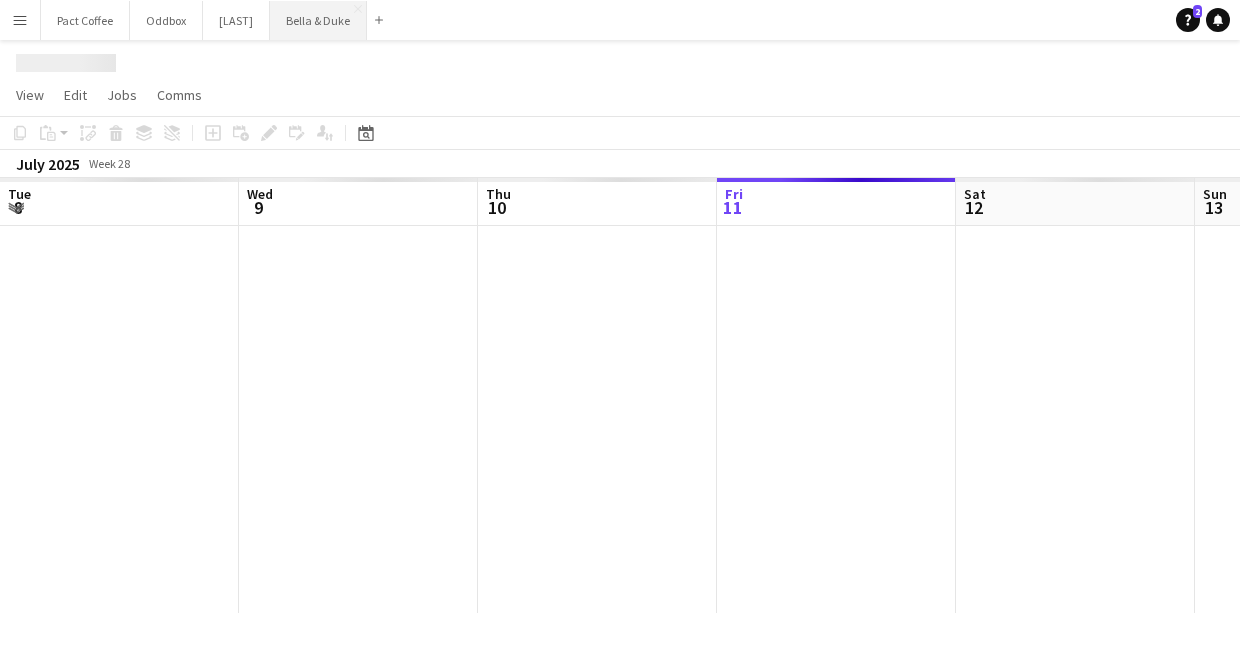 scroll, scrollTop: 0, scrollLeft: 0, axis: both 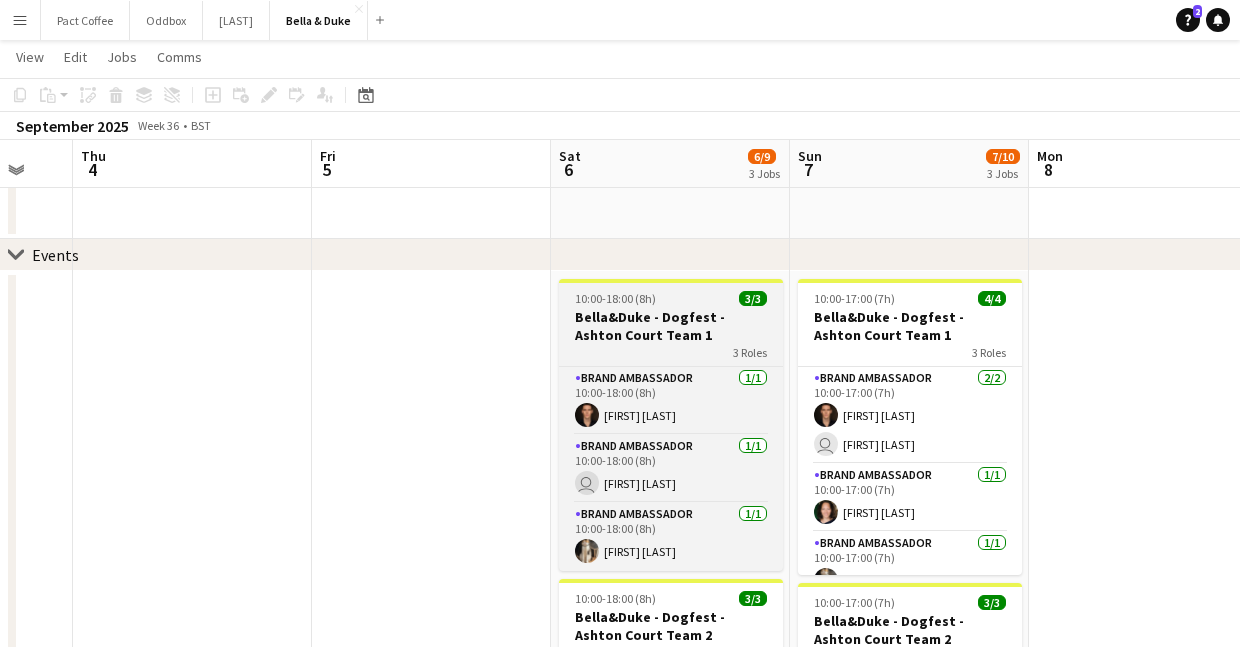 click on "Bella&Duke - Dogfest - Ashton Court Team 1" at bounding box center (671, 326) 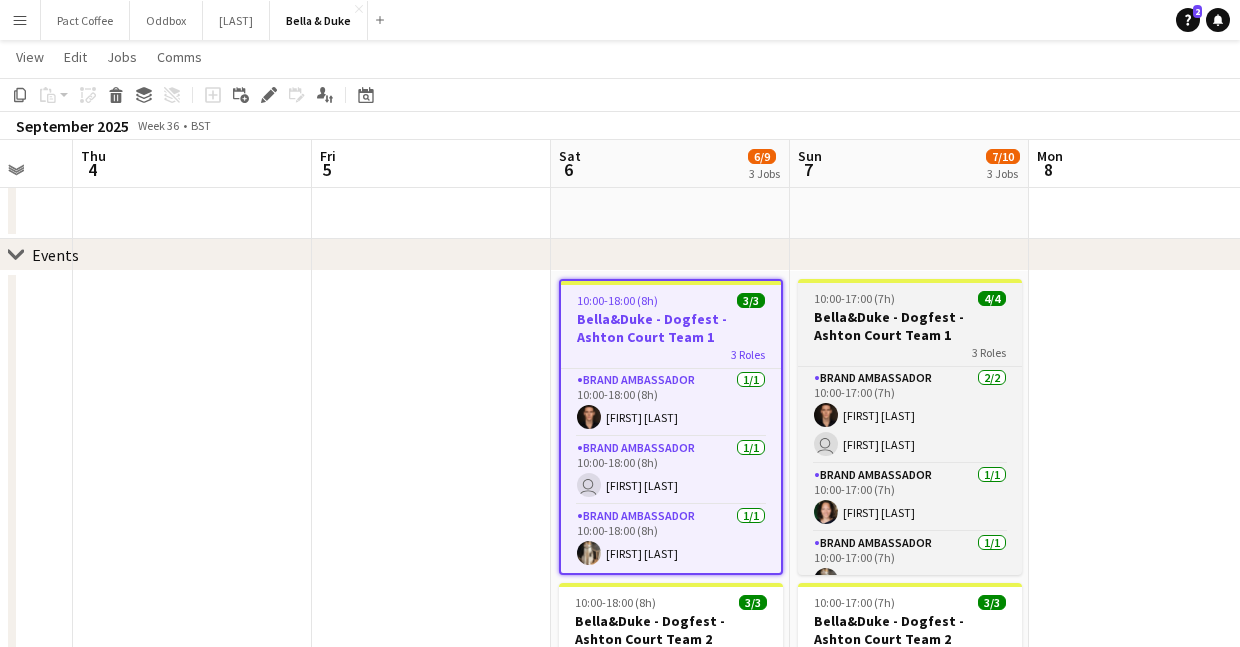 click on "Bella&Duke - Dogfest - Ashton Court Team 1" at bounding box center [910, 326] 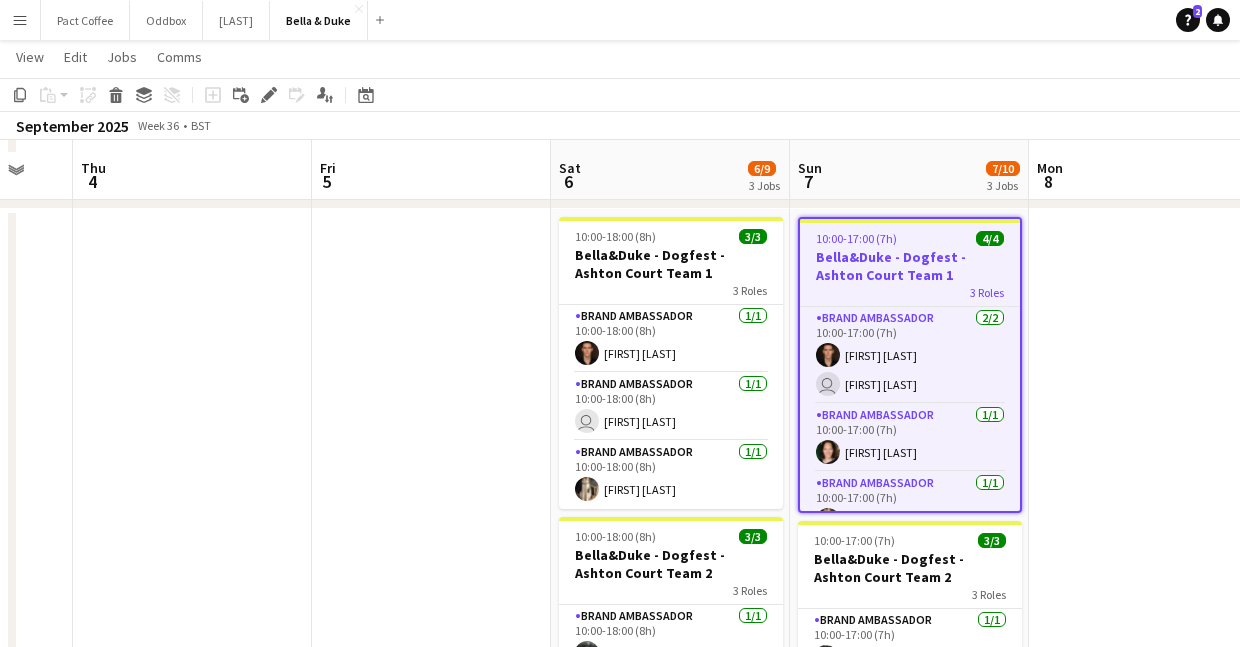 scroll, scrollTop: 216, scrollLeft: 0, axis: vertical 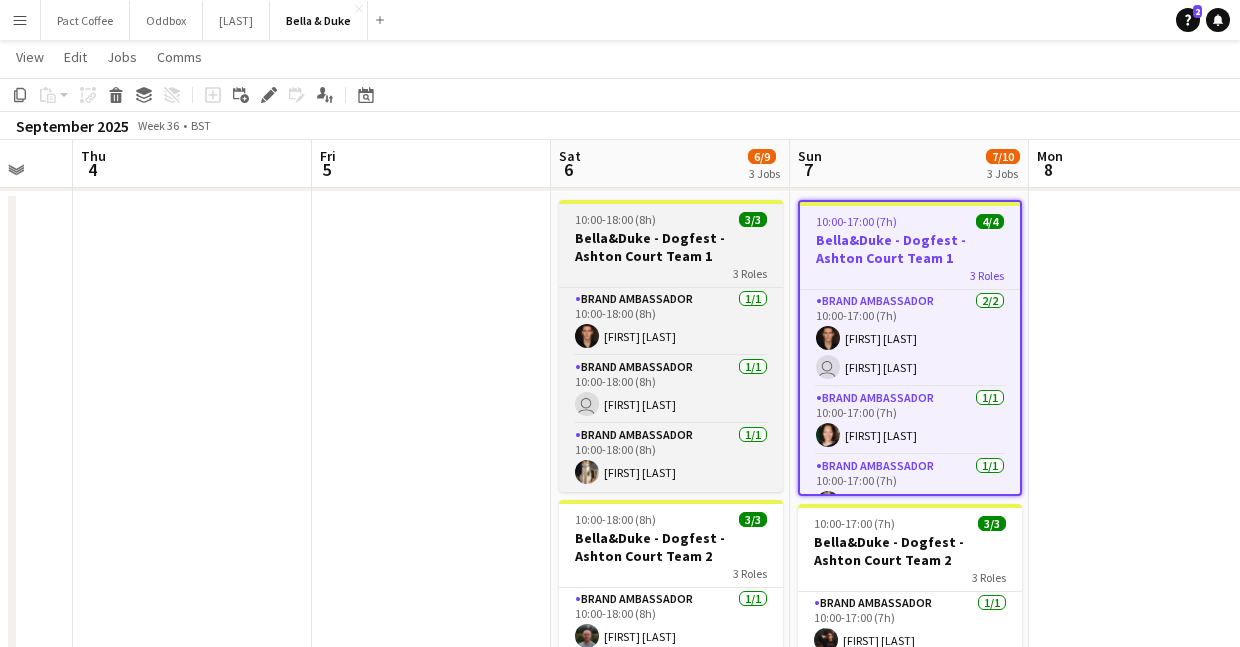click on "Bella&Duke - Dogfest - Ashton Court Team 1" at bounding box center [671, 247] 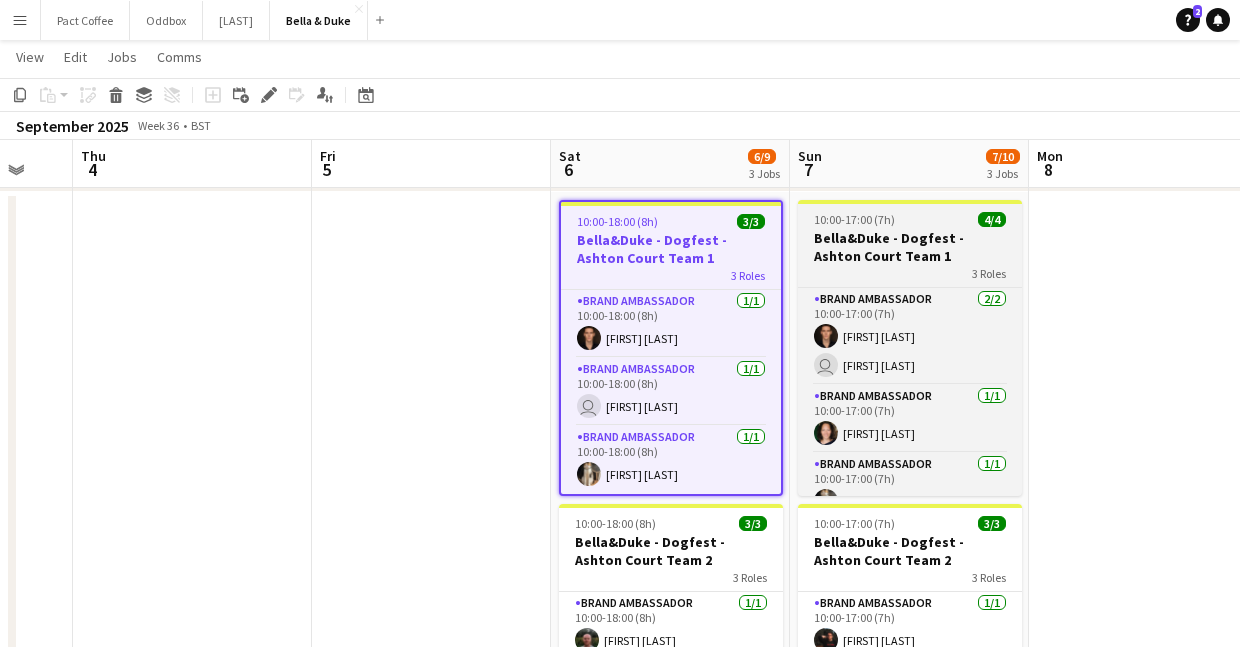 click on "Bella&Duke - Dogfest - Ashton Court Team 1" at bounding box center [910, 247] 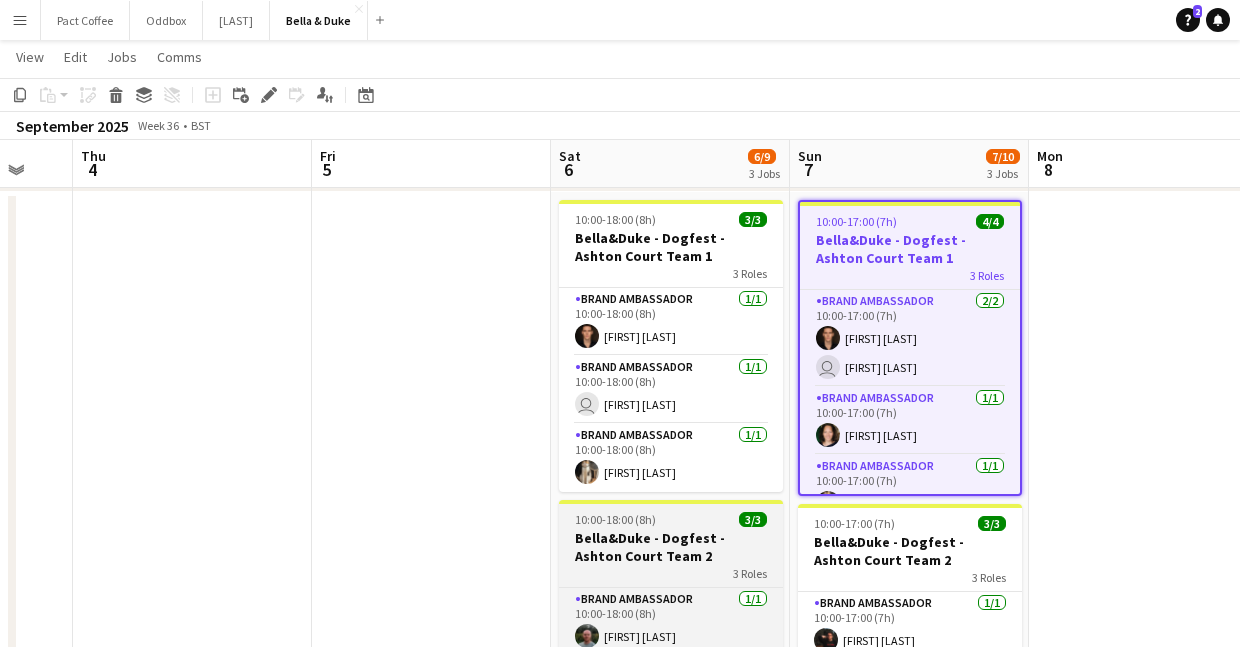 click on "Bella&Duke - Dogfest - Ashton Court Team 2" at bounding box center (671, 547) 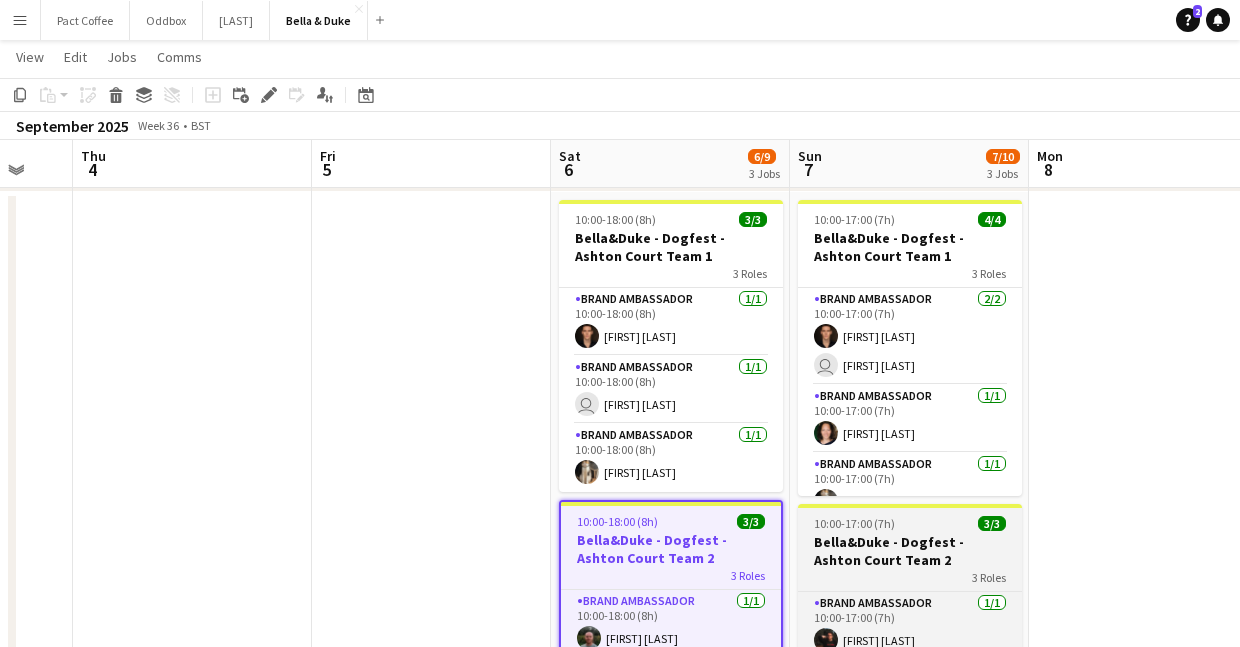 click on "Bella&Duke - Dogfest - Ashton Court Team 2" at bounding box center (910, 551) 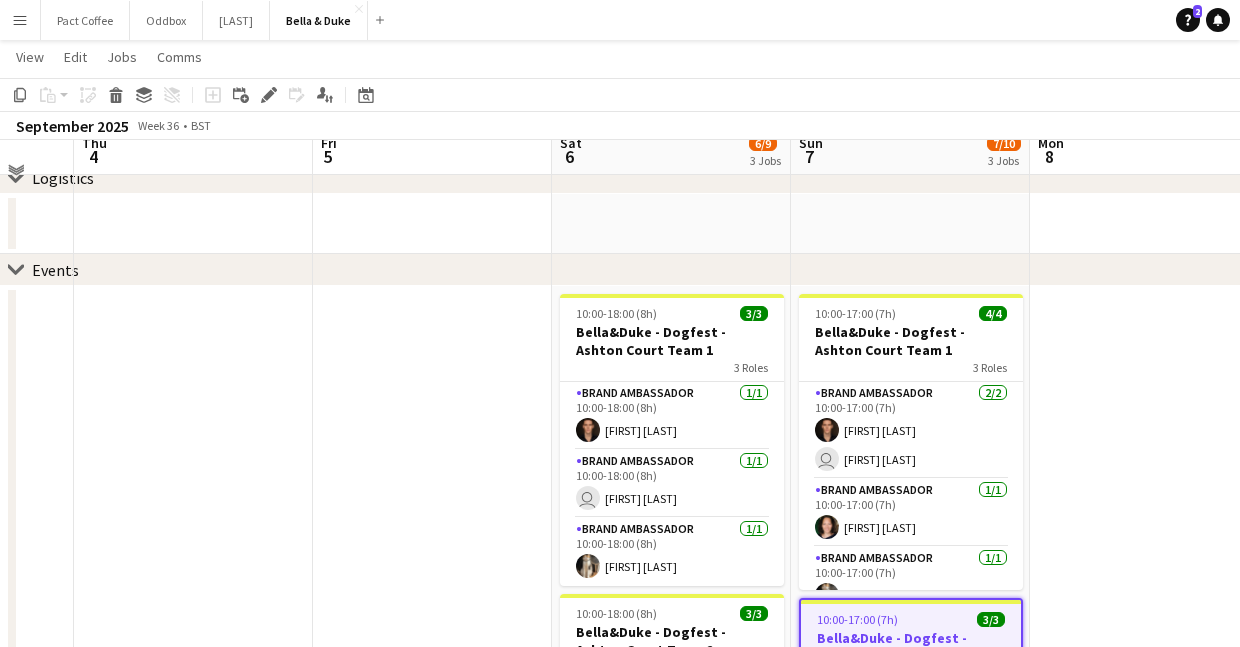 scroll, scrollTop: 108, scrollLeft: 0, axis: vertical 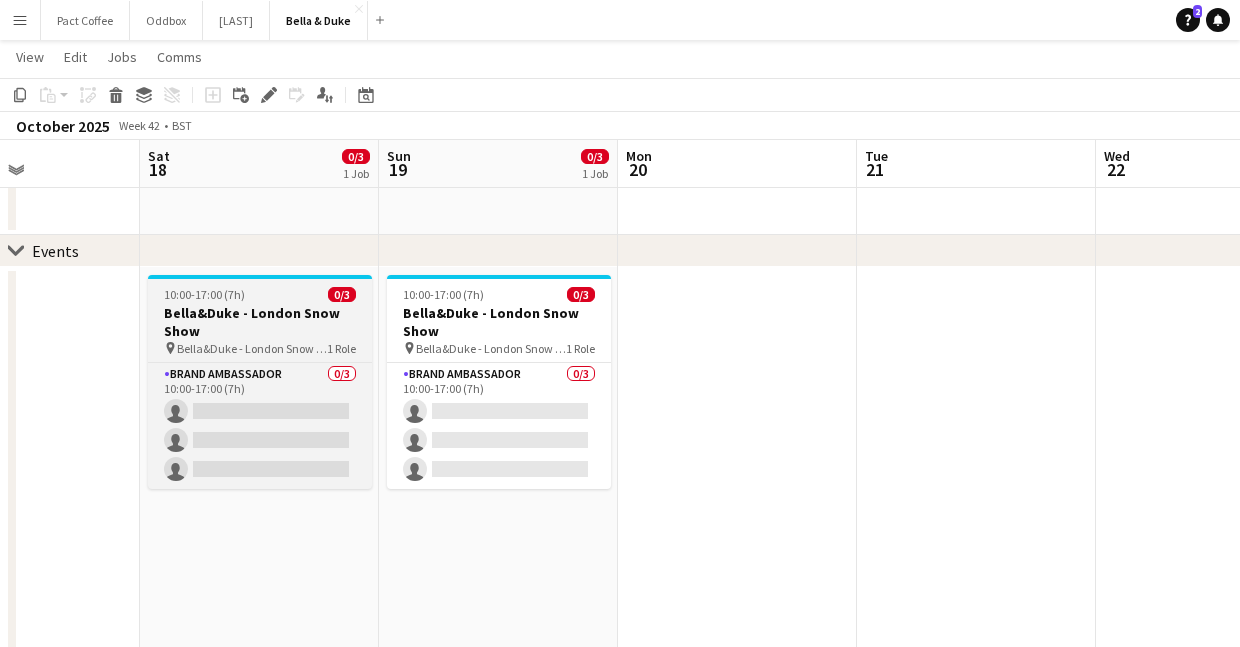 click on "Bella&Duke - London Snow Show" at bounding box center [260, 322] 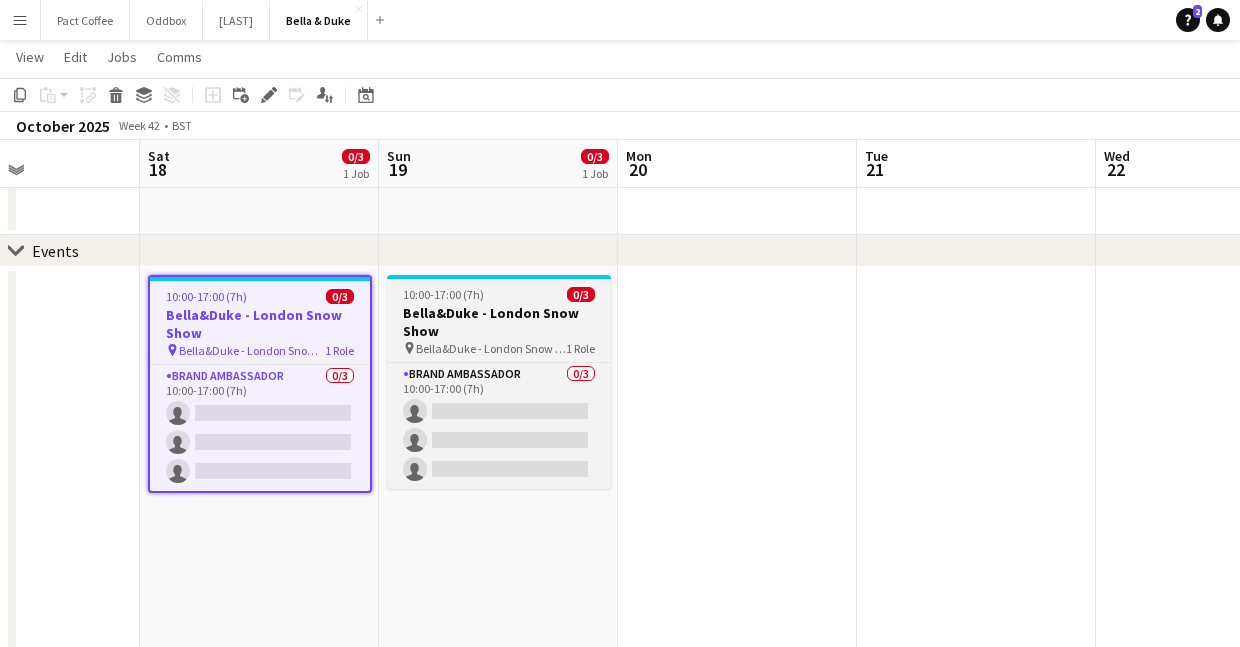 click on "Bella&Duke - London Snow Show" at bounding box center [499, 322] 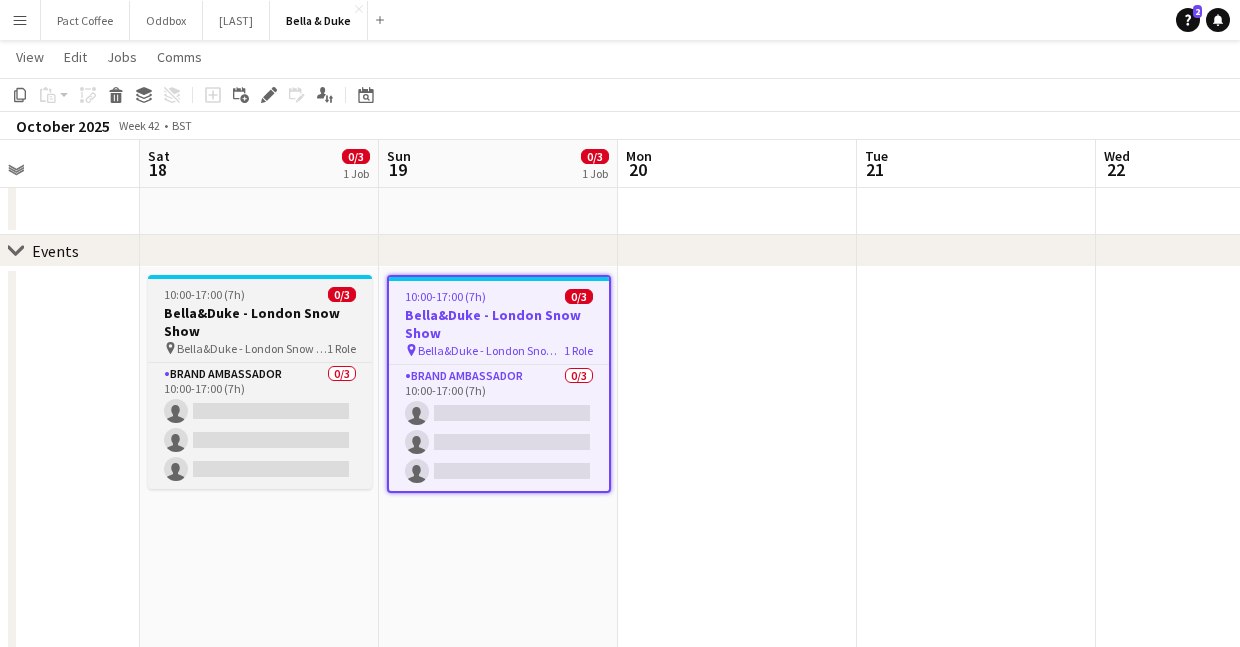 click on "Bella&Duke - London Snow Show" at bounding box center (252, 348) 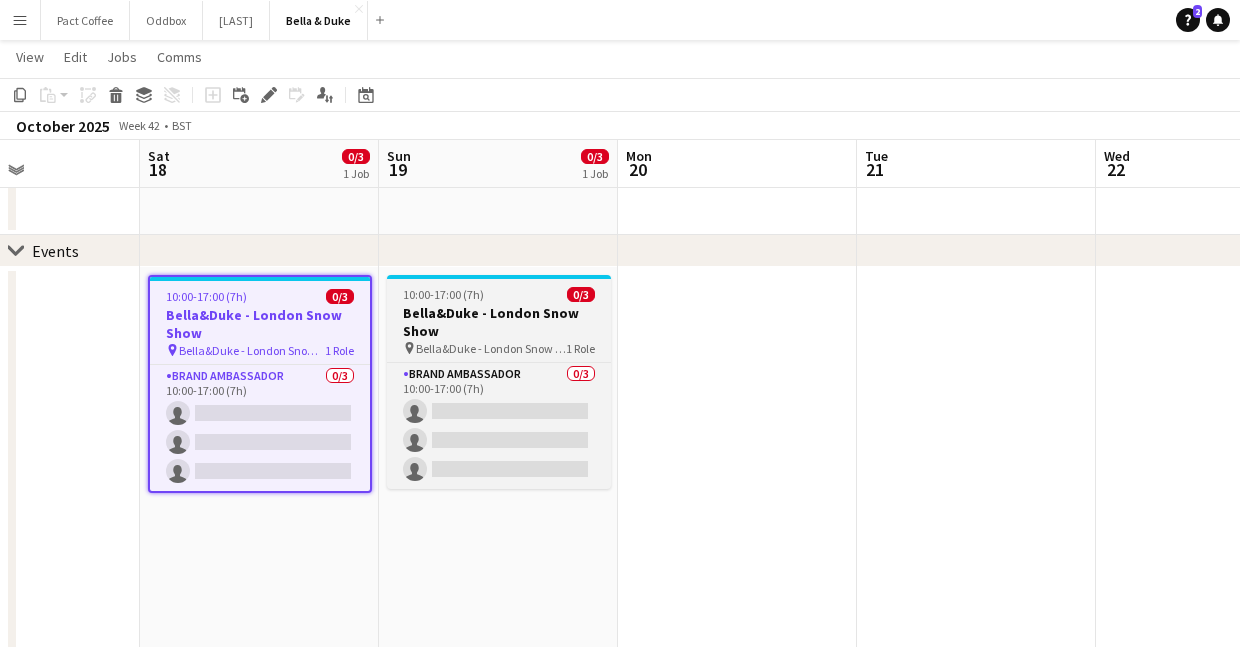 click on "Bella&Duke - London Snow Show" at bounding box center [499, 322] 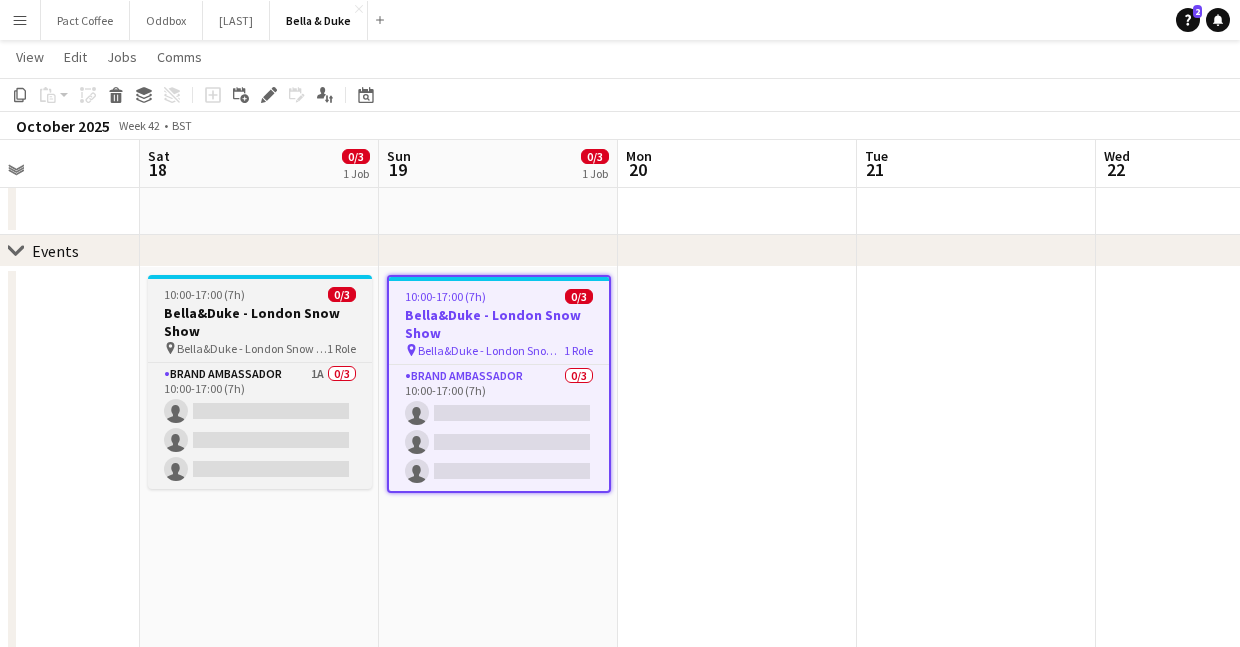 click on "Bella&Duke - London Snow Show" at bounding box center (260, 322) 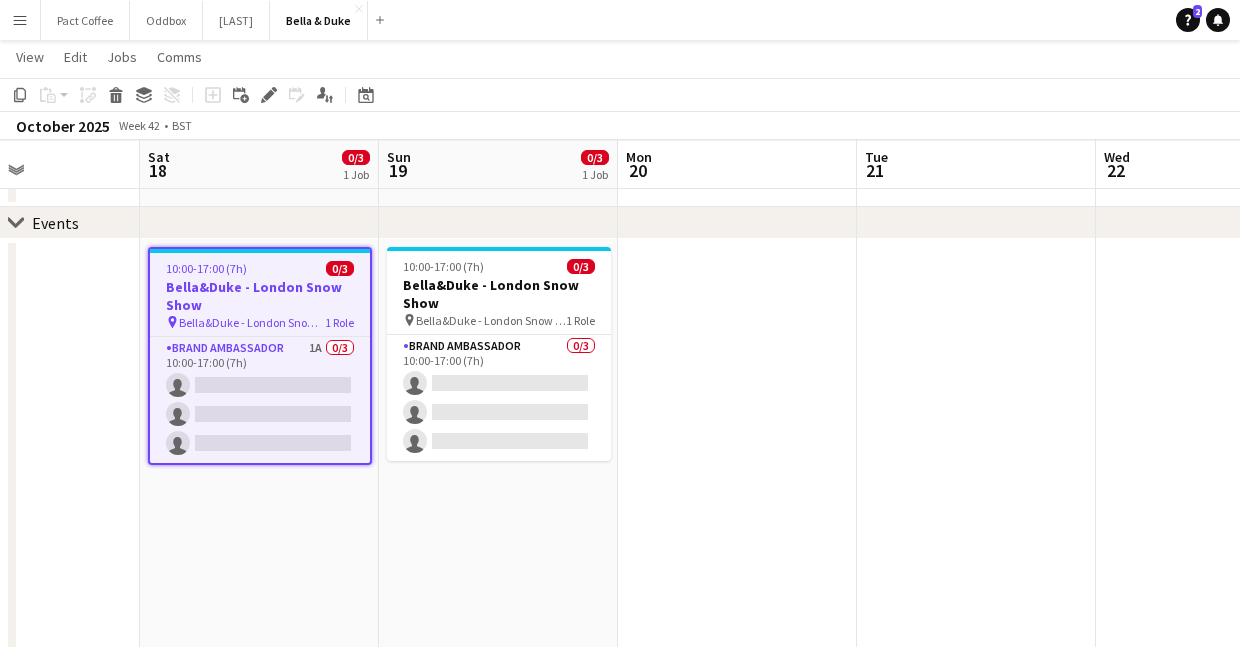 scroll, scrollTop: 170, scrollLeft: 0, axis: vertical 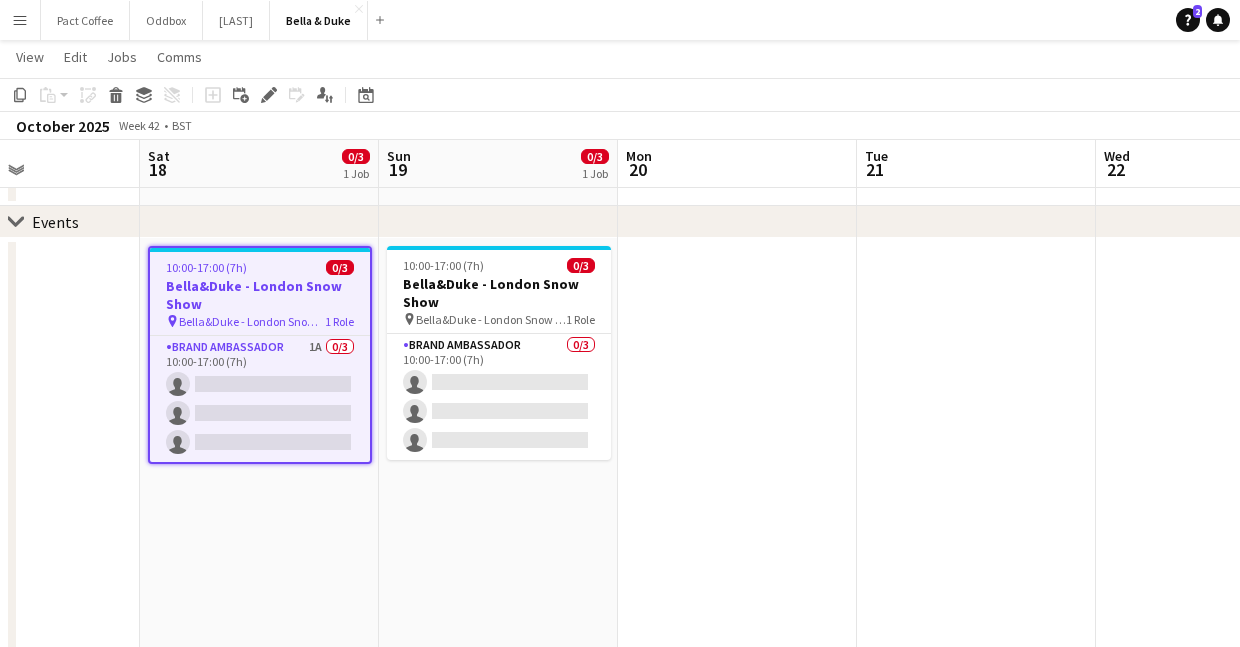 click on "10:00-17:00 (7h)    0/3   Bella&Duke - London Snow Show
pin
Bella&Duke - London Snow Show   1 Role   Brand Ambassador   1A   0/3   10:00-17:00 (7h)
single-neutral-actions
single-neutral-actions
single-neutral-actions" at bounding box center (259, 672) 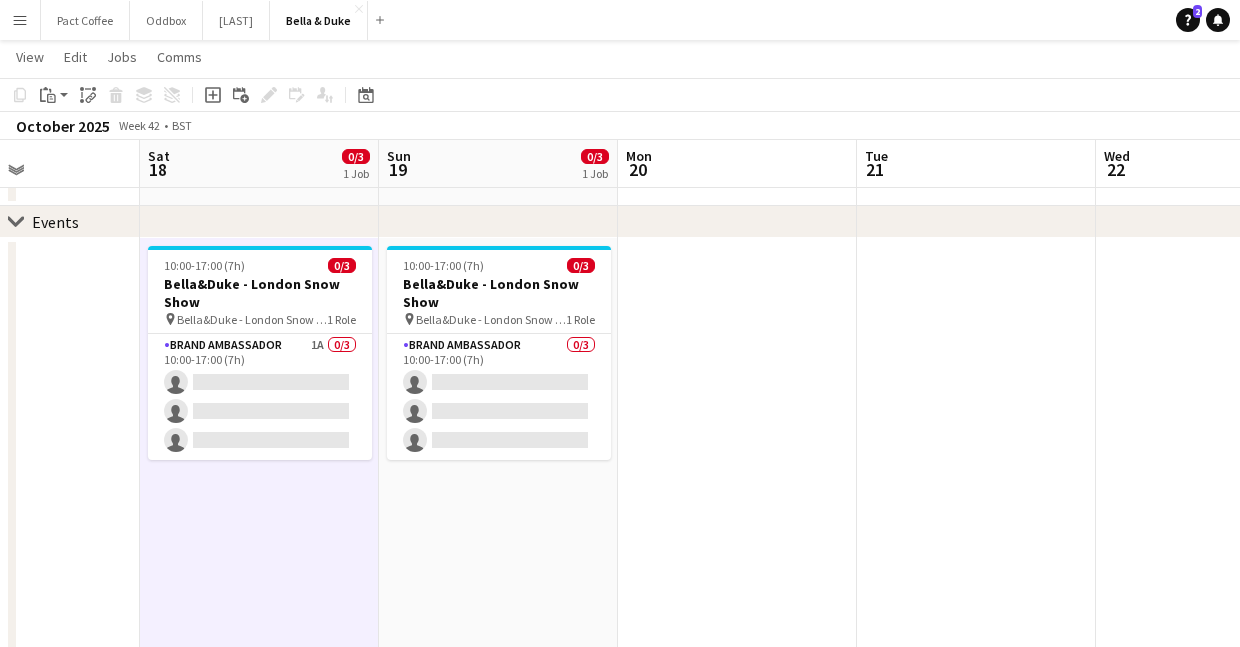 click on "Menu" at bounding box center [20, 20] 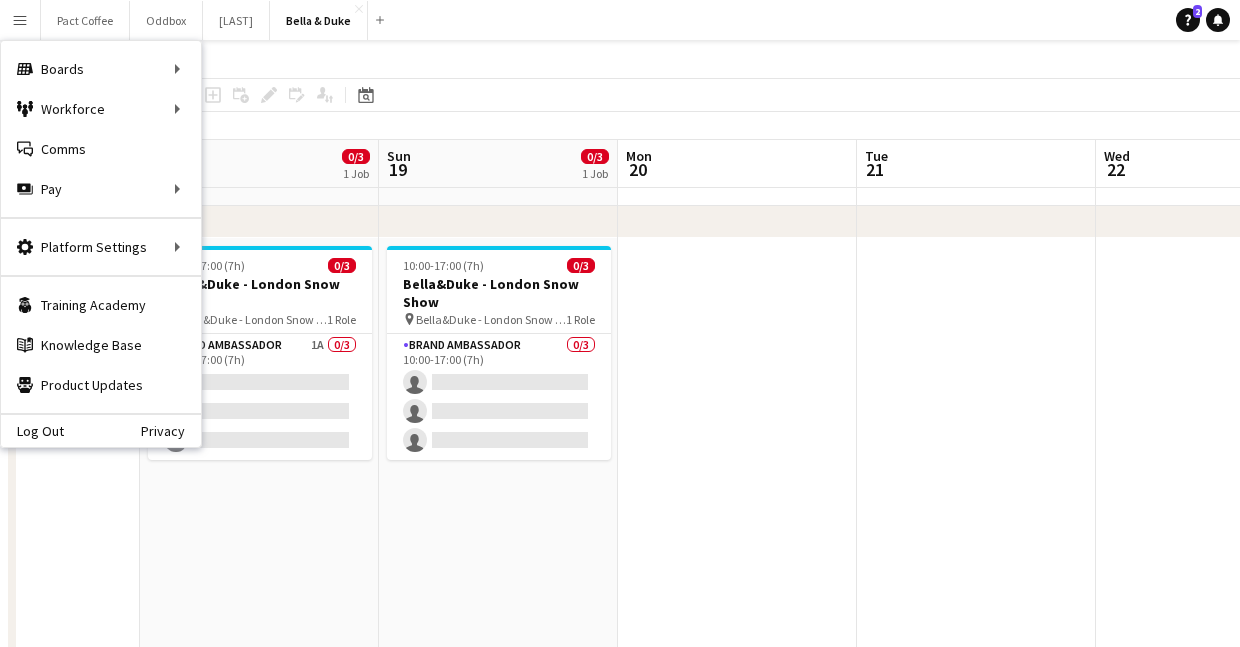 click on "10:00-17:00 (7h)    0/3   Bella&Duke - London Snow Show
pin
Bella&Duke - London Snow Show   1 Role   Brand Ambassador   1A   0/3   10:00-17:00 (7h)
single-neutral-actions
single-neutral-actions
single-neutral-actions" at bounding box center [259, 672] 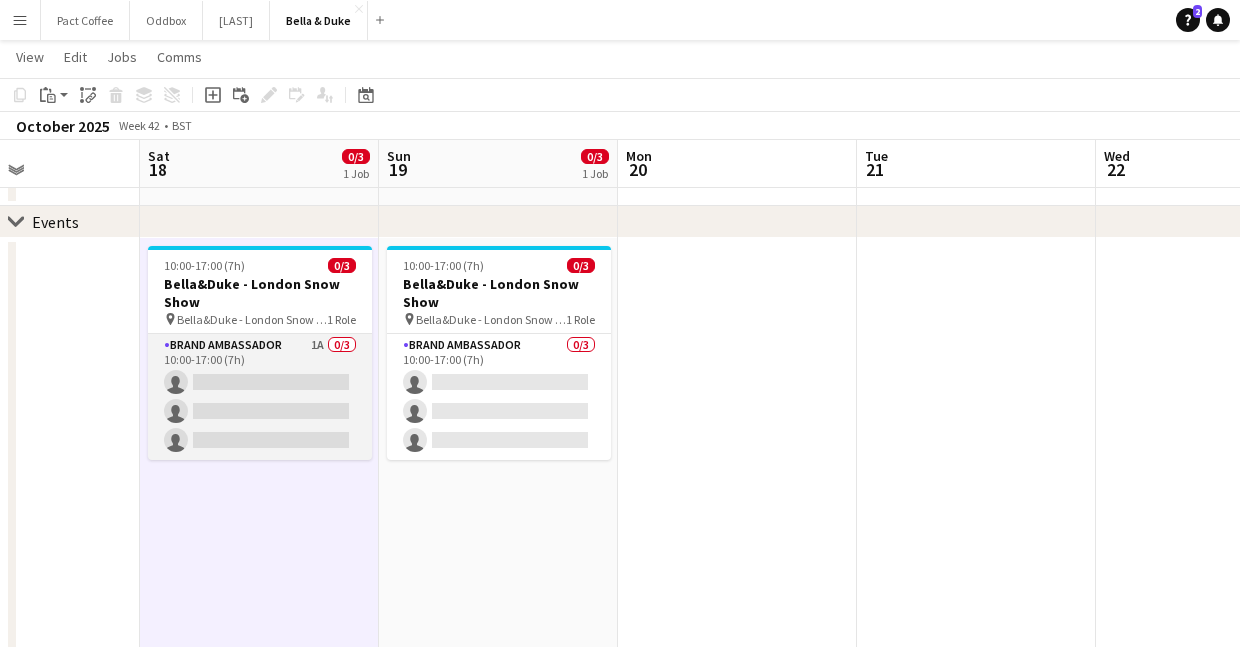 click on "Brand Ambassador   1A   0/3   10:00-17:00 (7h)
single-neutral-actions
single-neutral-actions
single-neutral-actions" at bounding box center (260, 397) 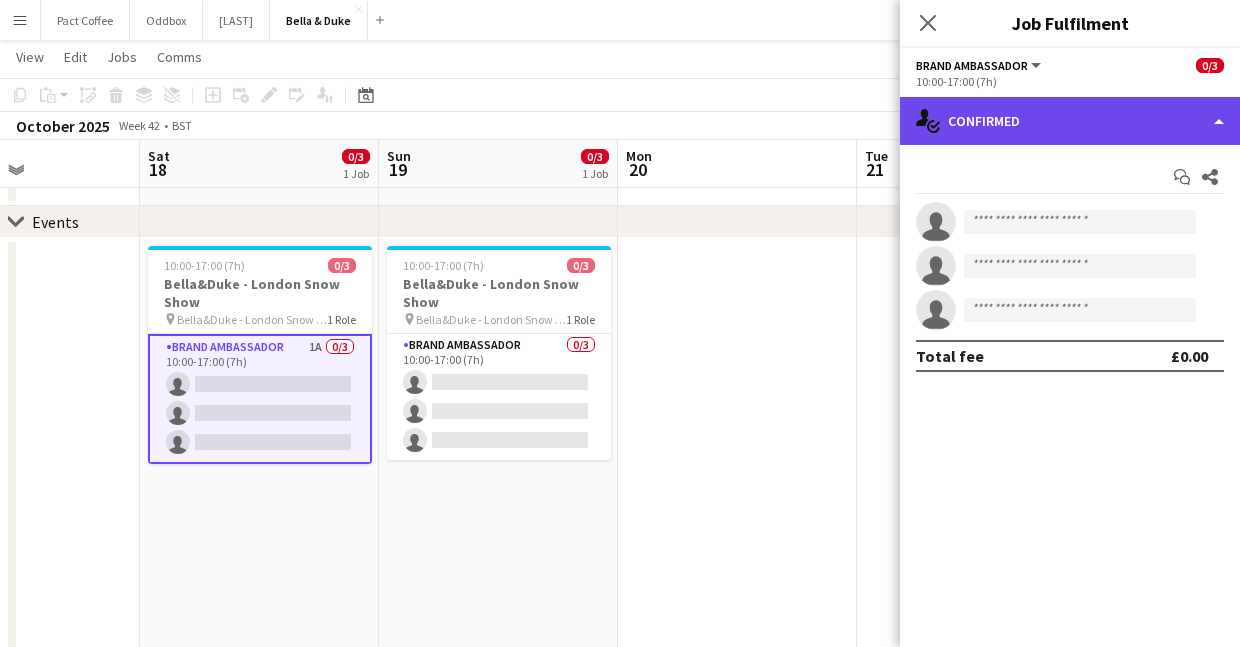 click on "single-neutral-actions-check-2
Confirmed" 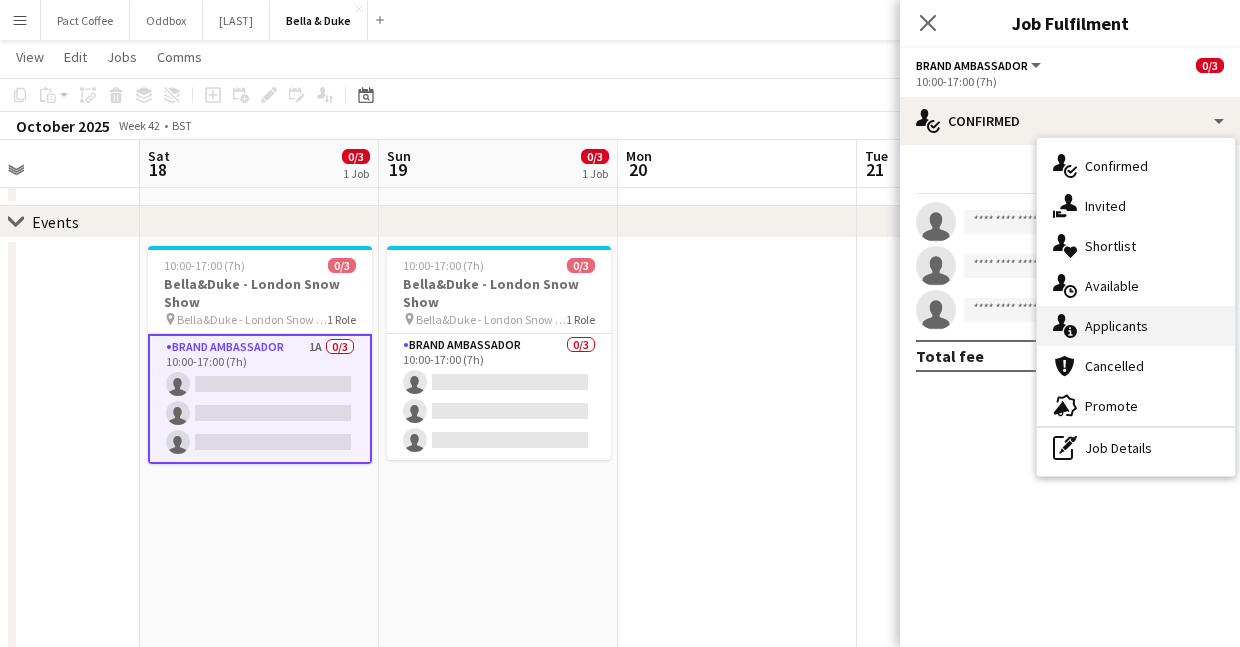 click on "single-neutral-actions-information
Applicants" at bounding box center (1136, 326) 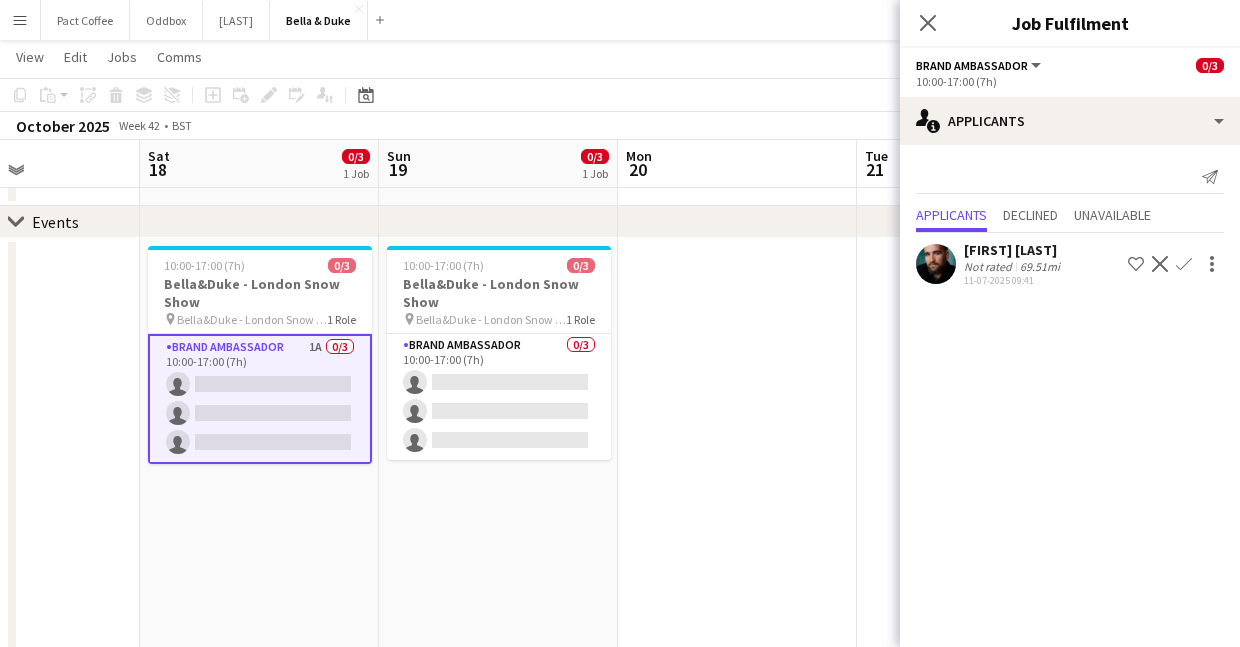 click on "Decline" 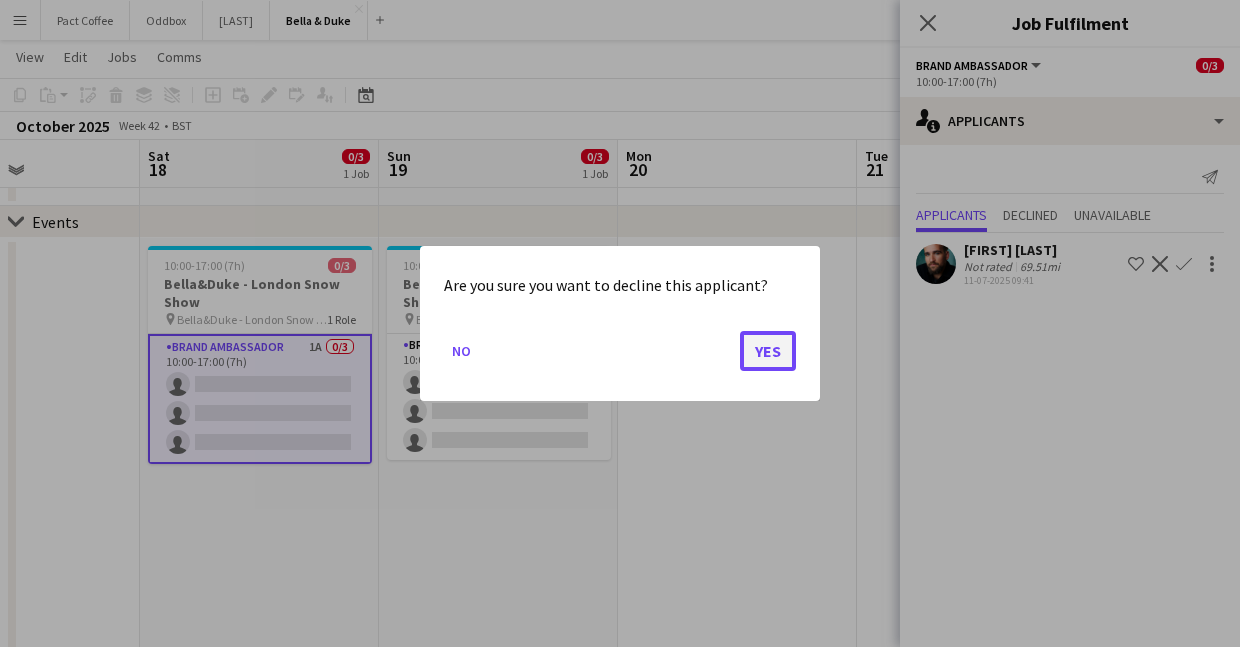 click on "Yes" 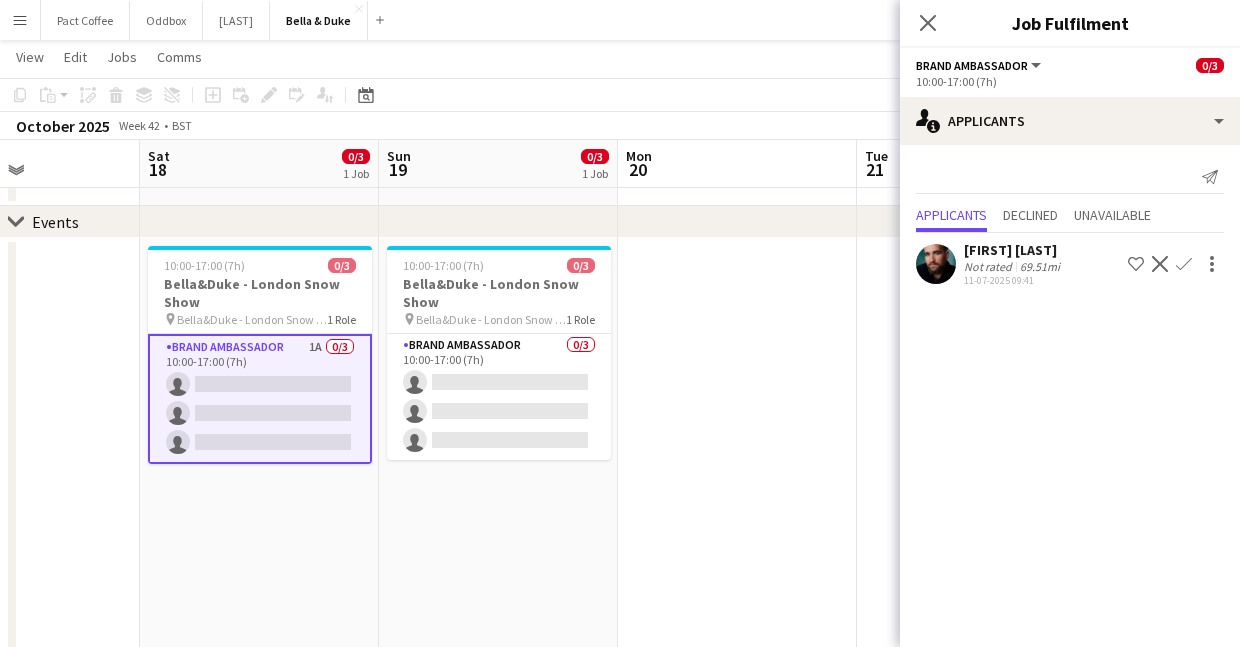 scroll, scrollTop: 170, scrollLeft: 0, axis: vertical 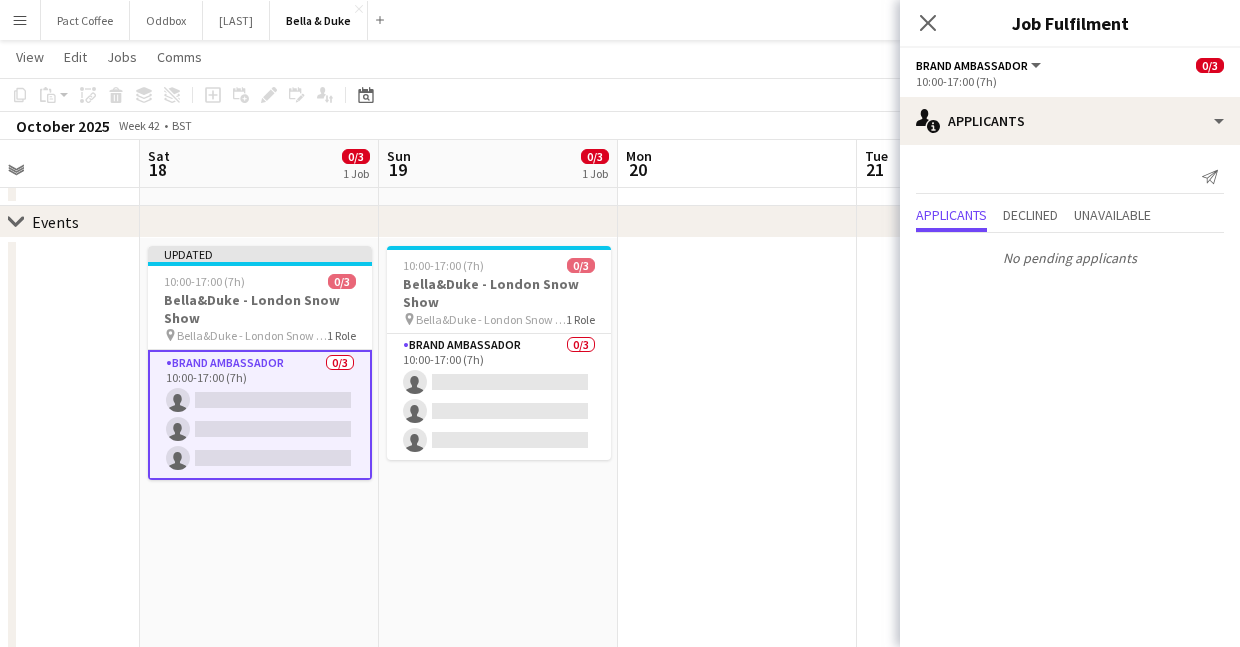 click on "Updated   10:00-17:00 (7h)    0/3   Bella&Duke - London Snow Show
pin
Bella&Duke - London Snow Show   1 Role   Brand Ambassador   0/3   10:00-17:00 (7h)
single-neutral-actions
single-neutral-actions
single-neutral-actions" at bounding box center [259, 672] 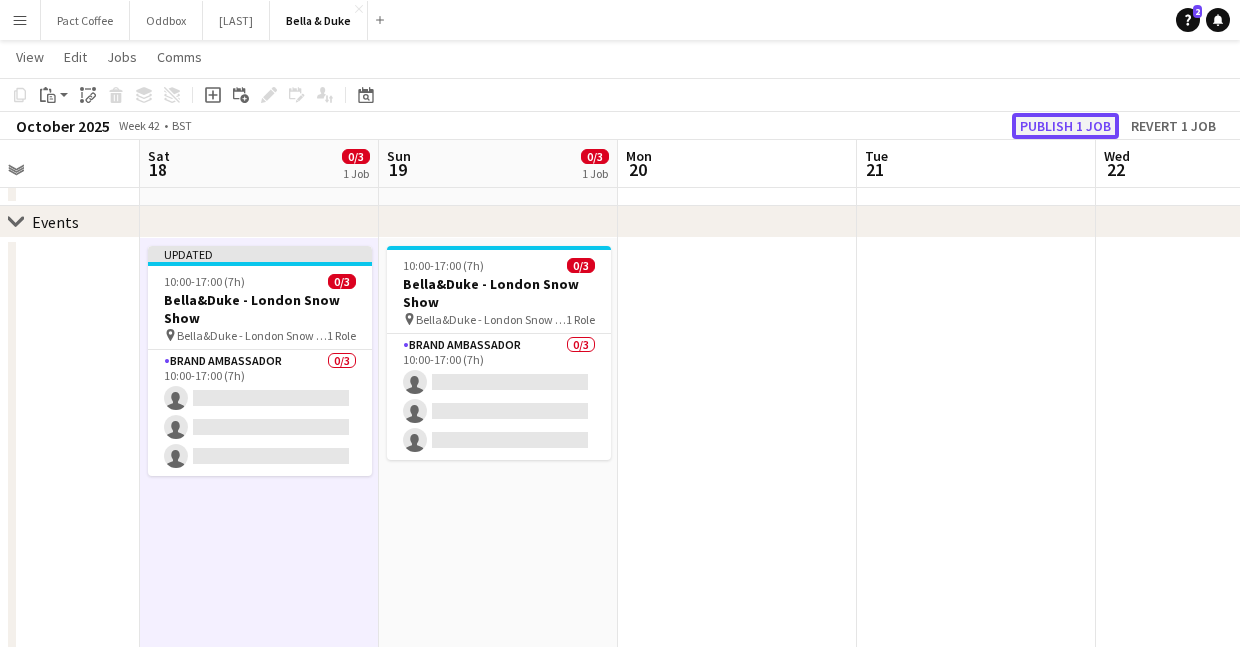 click on "Publish 1 job" 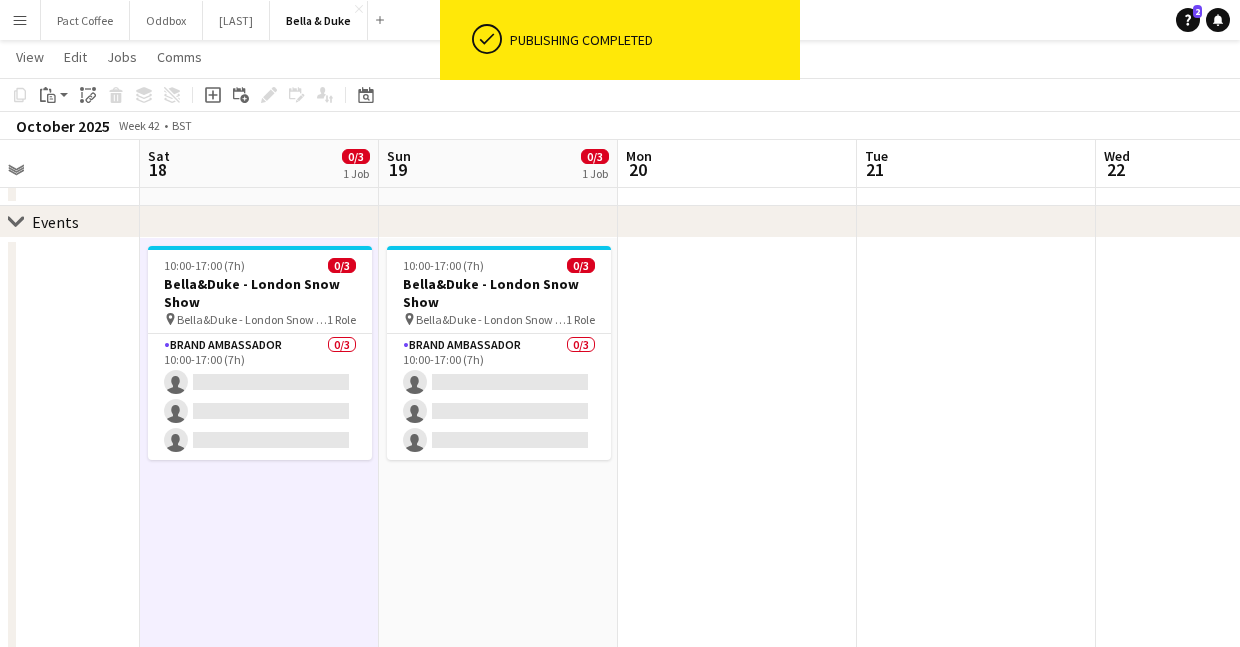 click on "10:00-17:00 (7h)    0/3   Bella&Duke - London Snow Show
pin
Bella&Duke - London Snow Show   1 Role   Brand Ambassador   0/3   10:00-17:00 (7h)
single-neutral-actions
single-neutral-actions
single-neutral-actions" at bounding box center [259, 672] 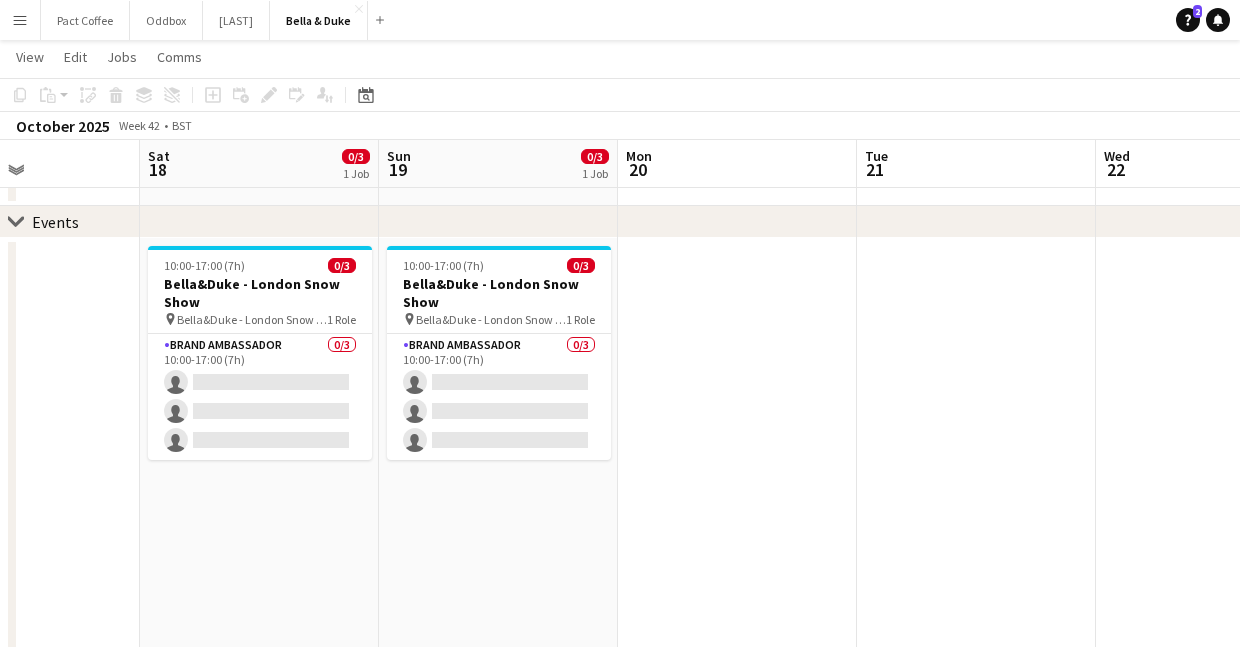 click on "Menu" at bounding box center (20, 20) 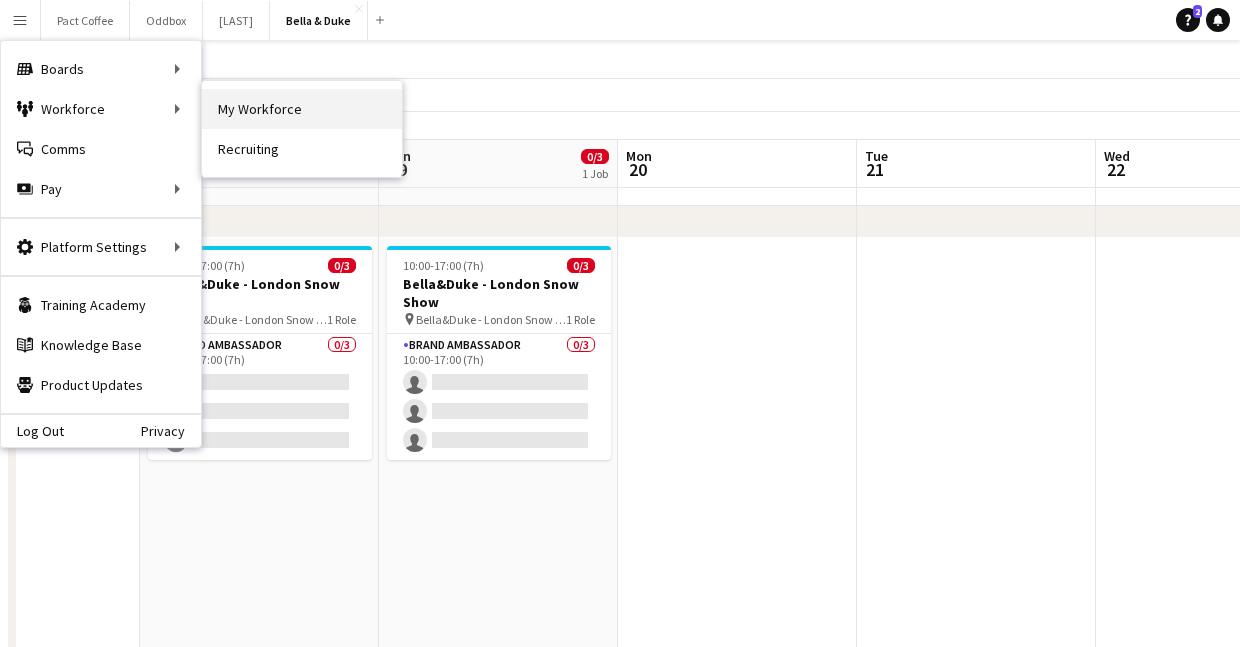 click on "My Workforce" at bounding box center (302, 109) 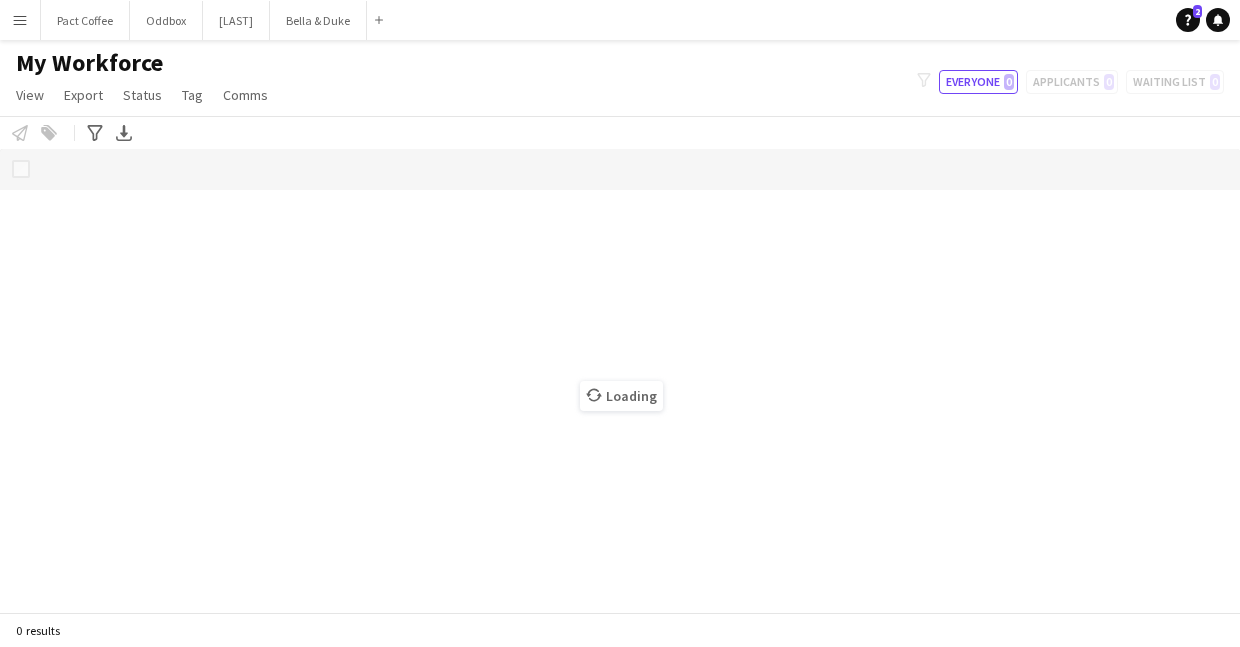 scroll, scrollTop: 0, scrollLeft: 0, axis: both 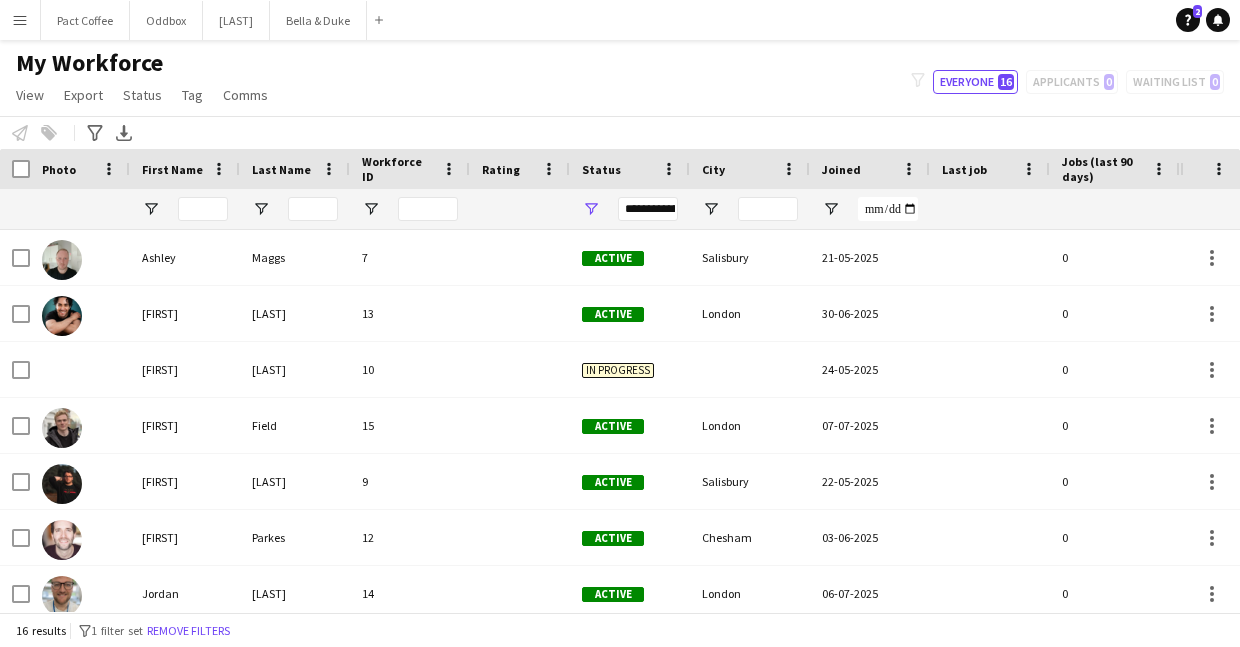 click on "Menu" at bounding box center [20, 20] 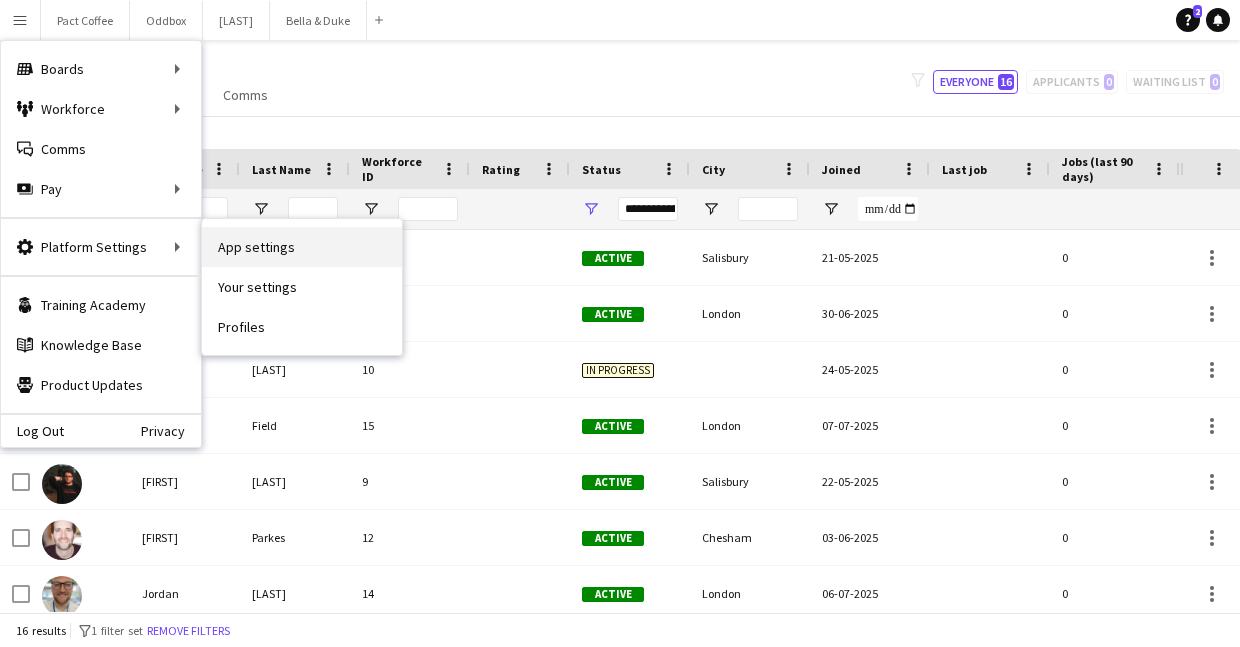 click on "App settings" at bounding box center (302, 247) 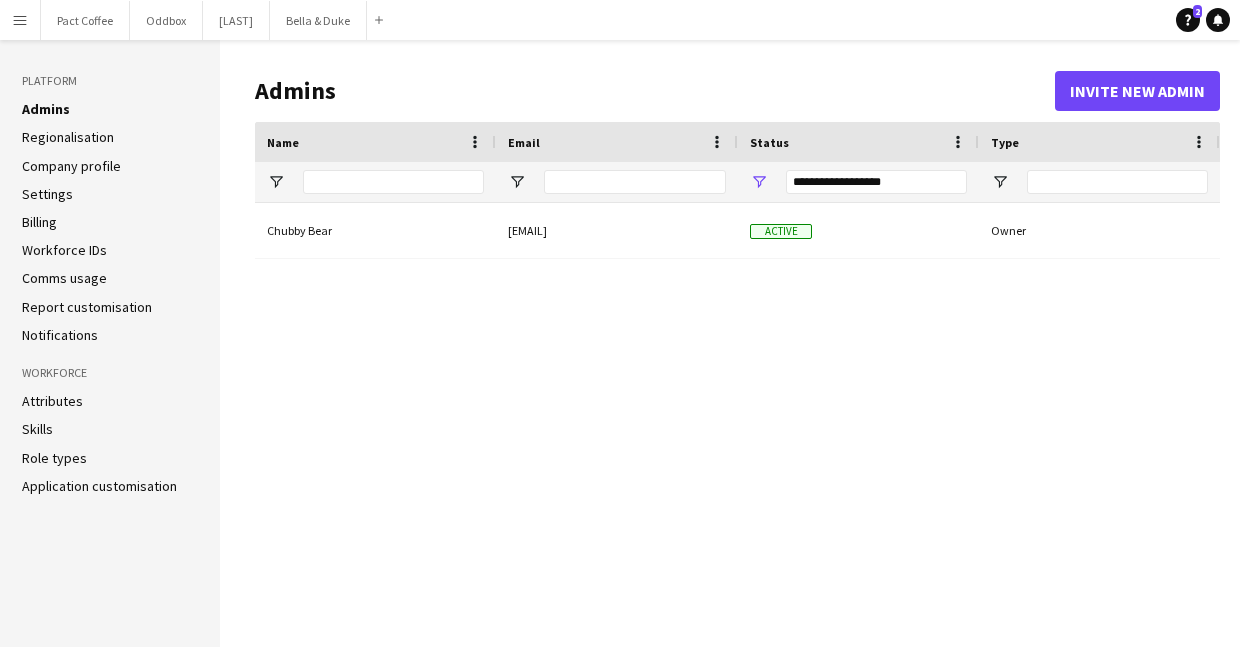 click on "Platform   Admins   Regionalisation   Company profile   Settings   Billing   Workforce IDs   Comms usage   Report customisation   Notifications   Workforce   Attributes   Skills   Role types   Application customisation" 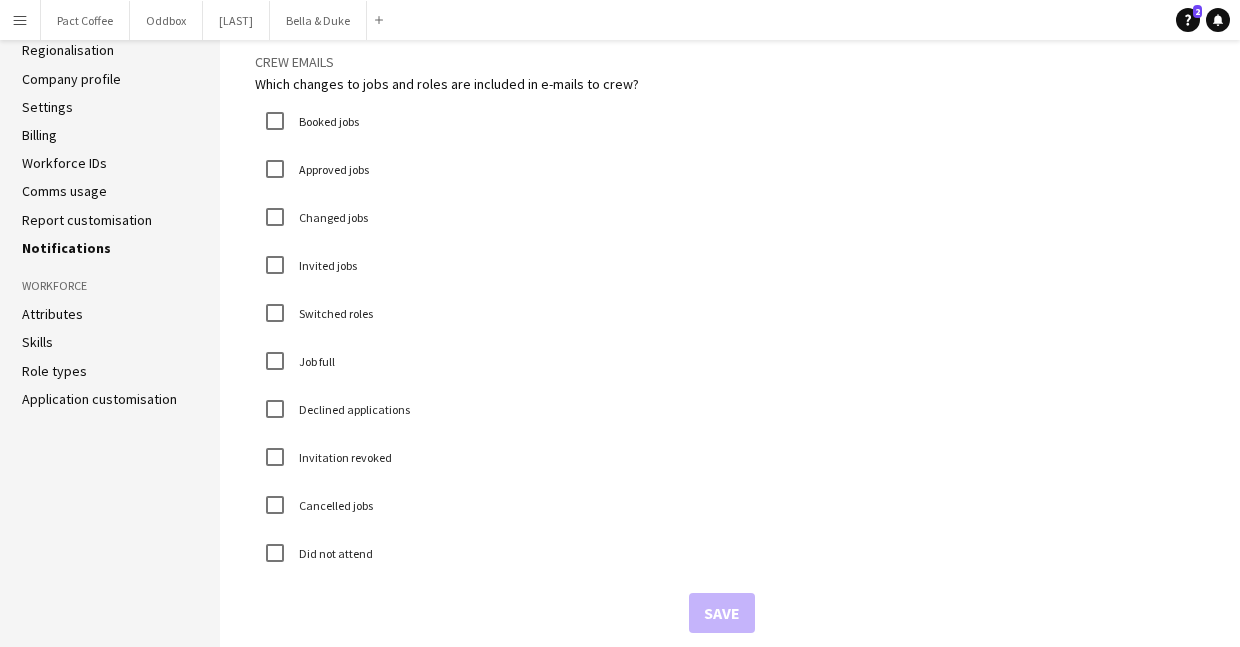 scroll, scrollTop: 85, scrollLeft: 0, axis: vertical 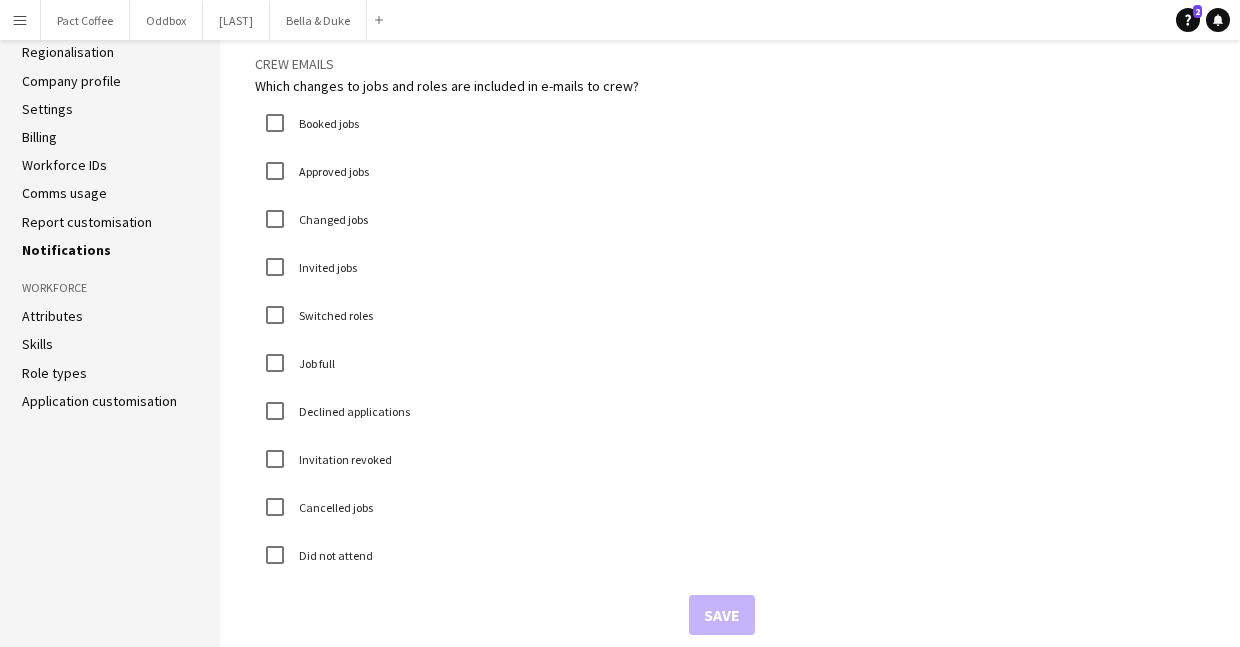 click on "Notifications   Crew emails   Which changes to jobs and roles are included in e-mails to crew?   Booked jobs   Approved jobs   Changed jobs   Invited jobs   Switched roles   Job full   Declined applications   Invitation revoked   Cancelled jobs   Did not attend   Save" 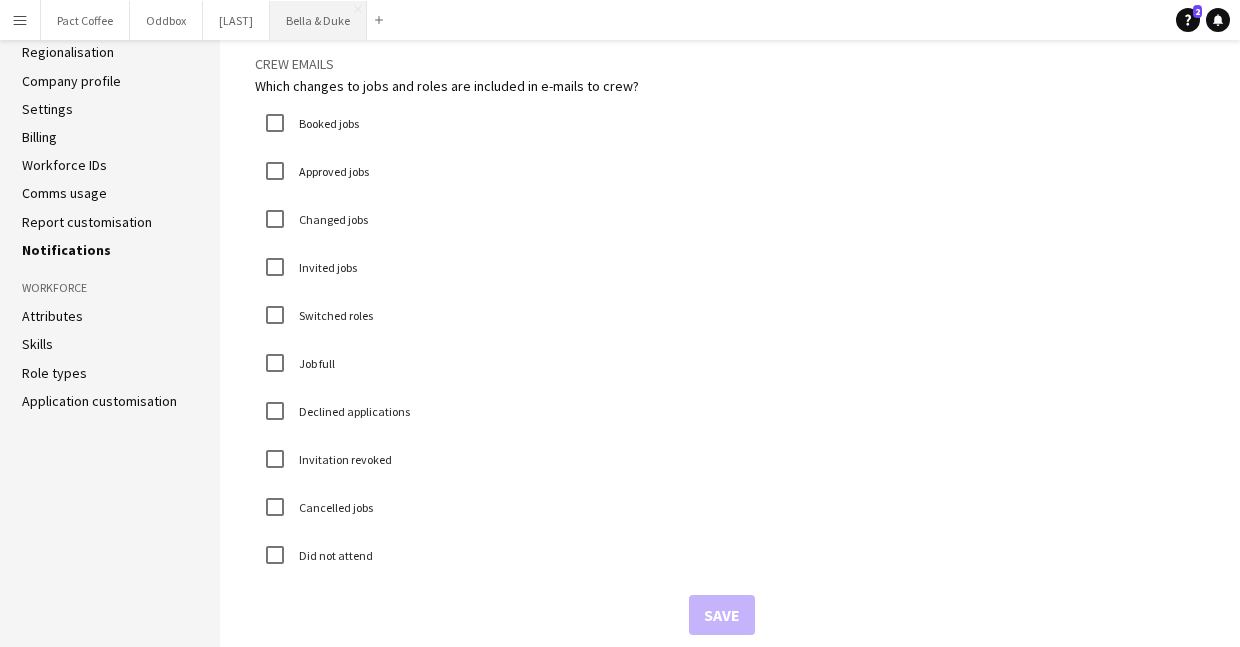 click on "Bella & Duke
Close" at bounding box center (318, 20) 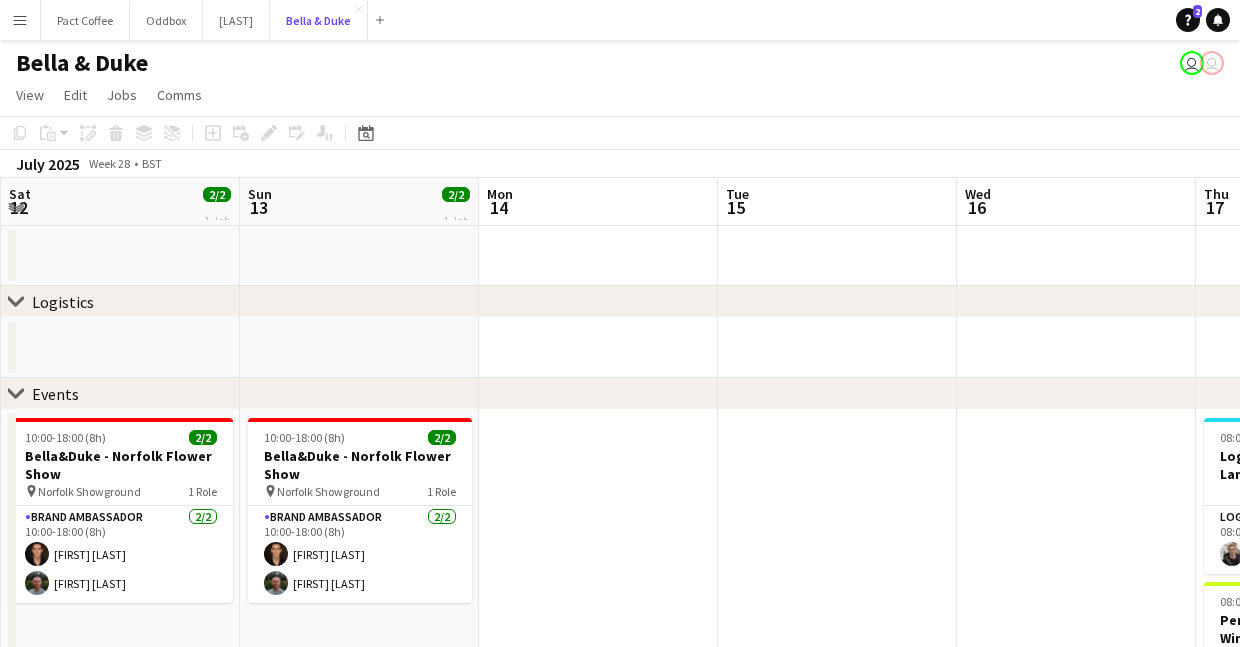 scroll, scrollTop: 0, scrollLeft: 475, axis: horizontal 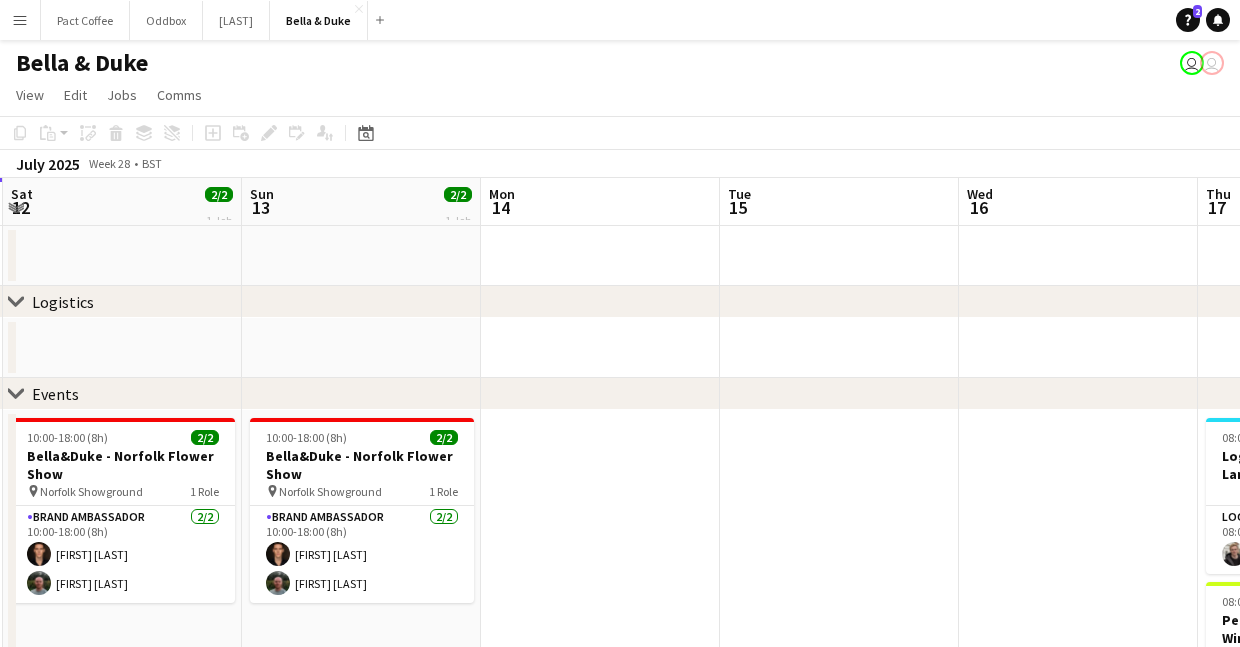 click at bounding box center [839, 761] 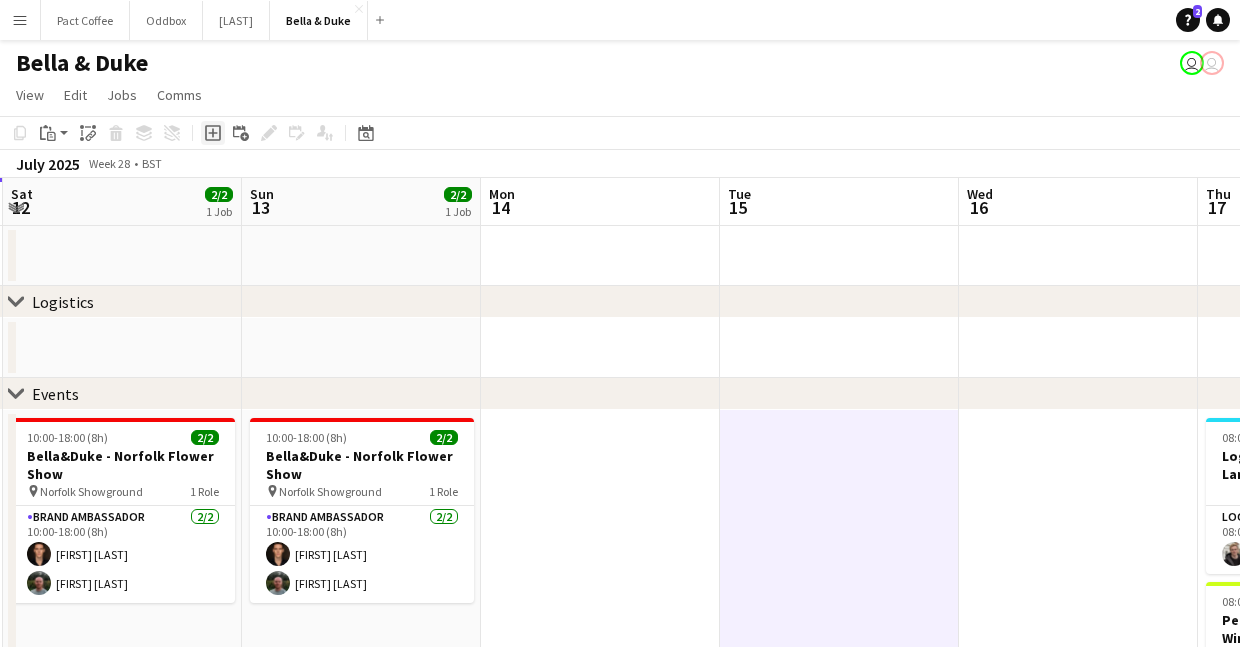 click on "Add job" 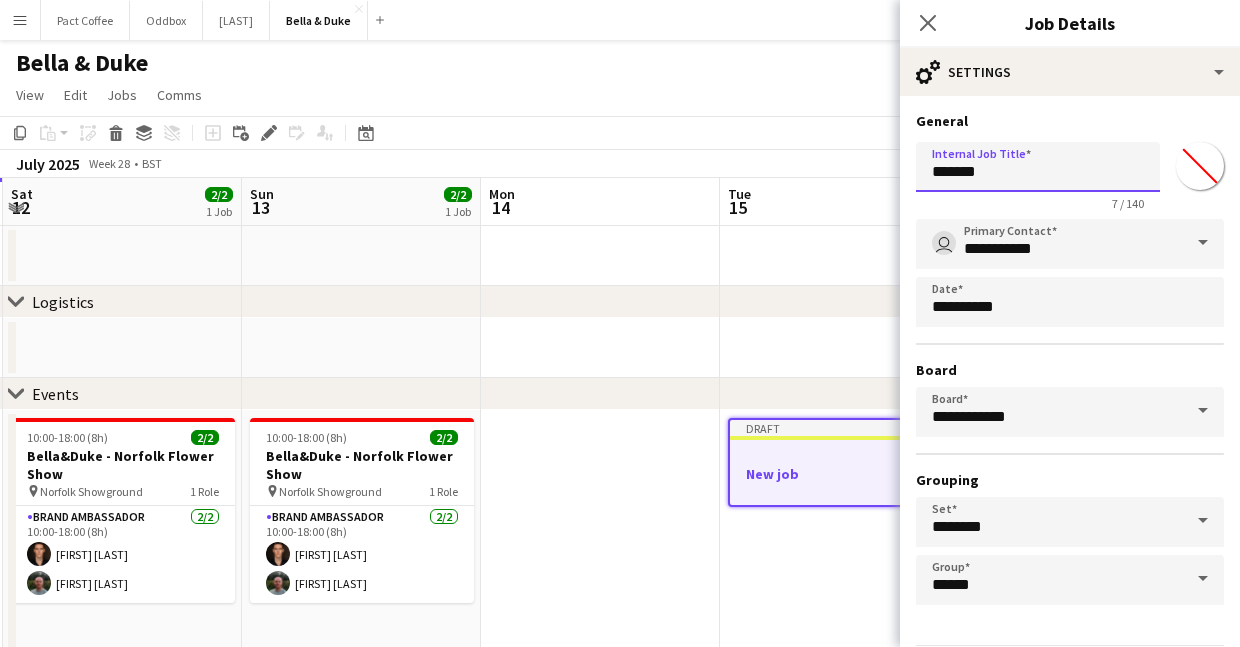 drag, startPoint x: 1005, startPoint y: 174, endPoint x: 895, endPoint y: 175, distance: 110.00455 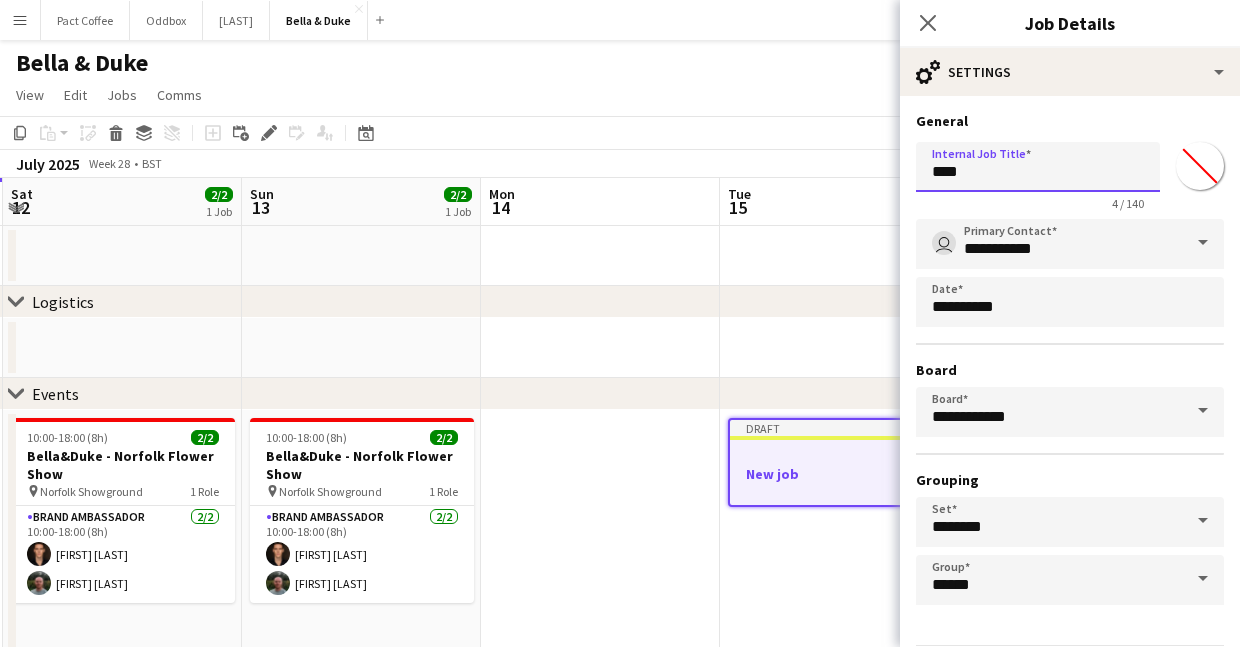 type on "****" 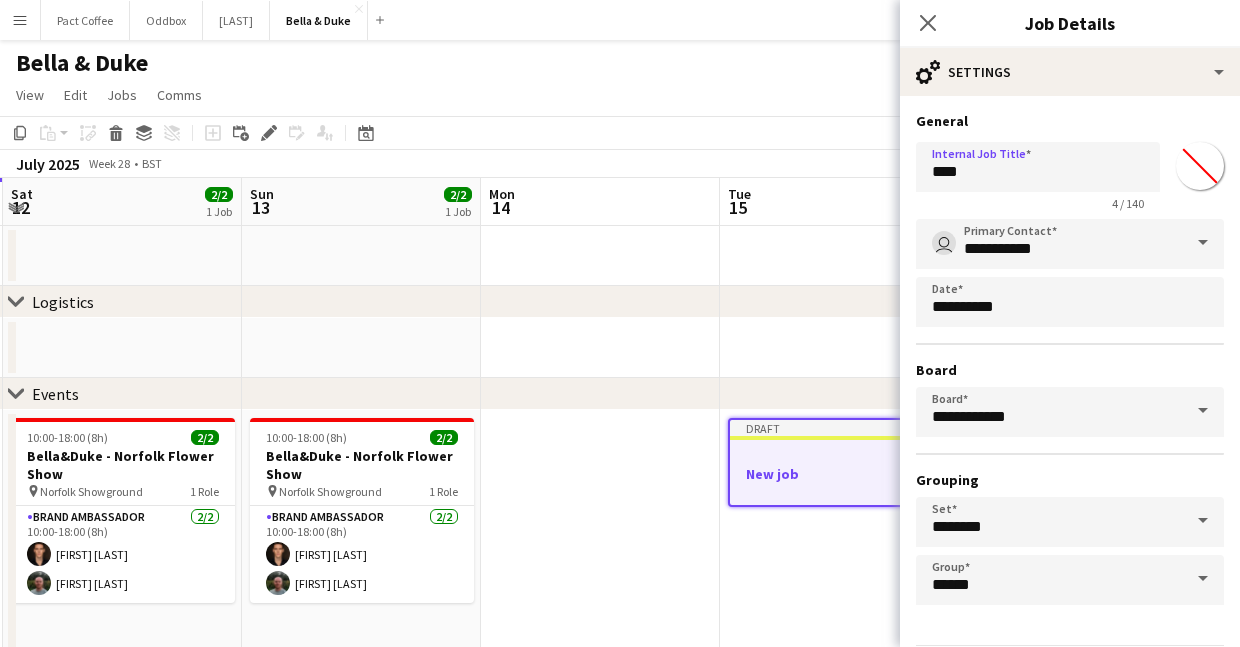click on "*******" at bounding box center (1200, 166) 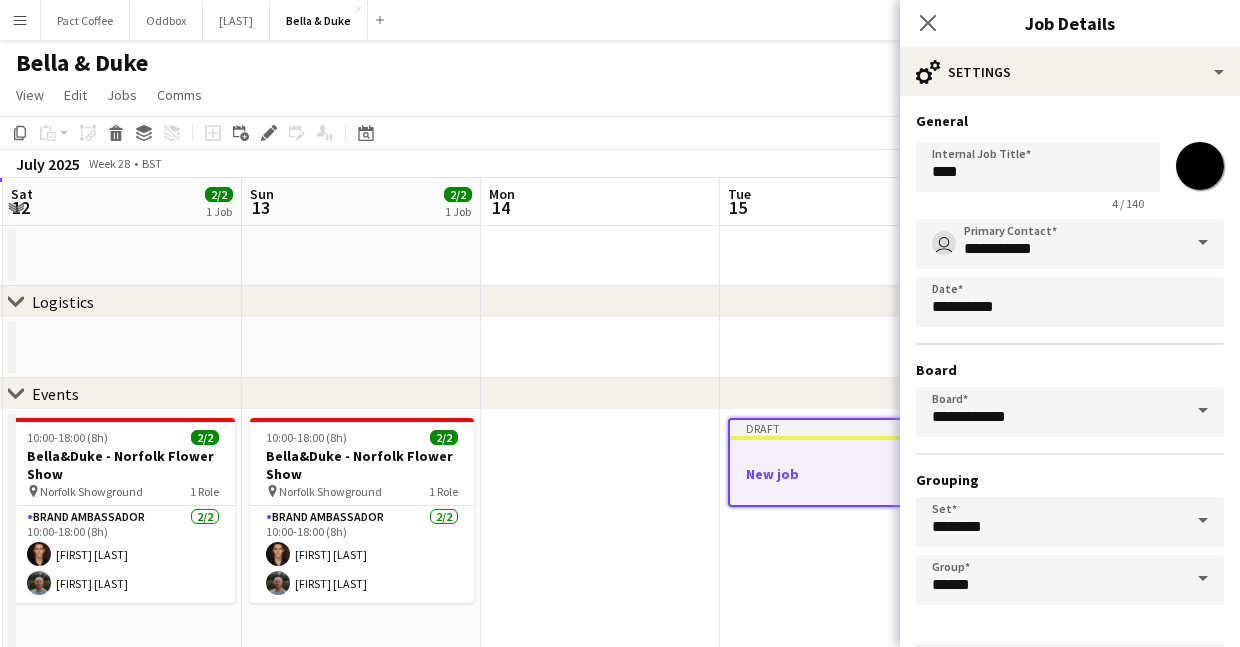 type on "*******" 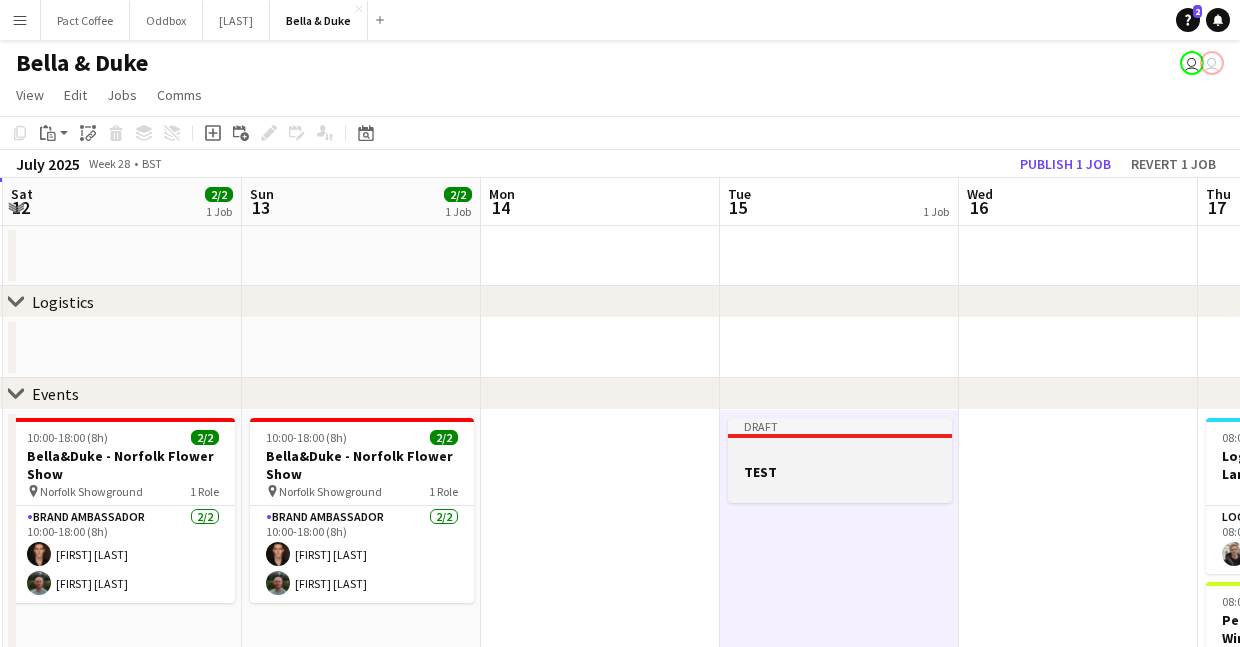 click on "TEST" at bounding box center (840, 472) 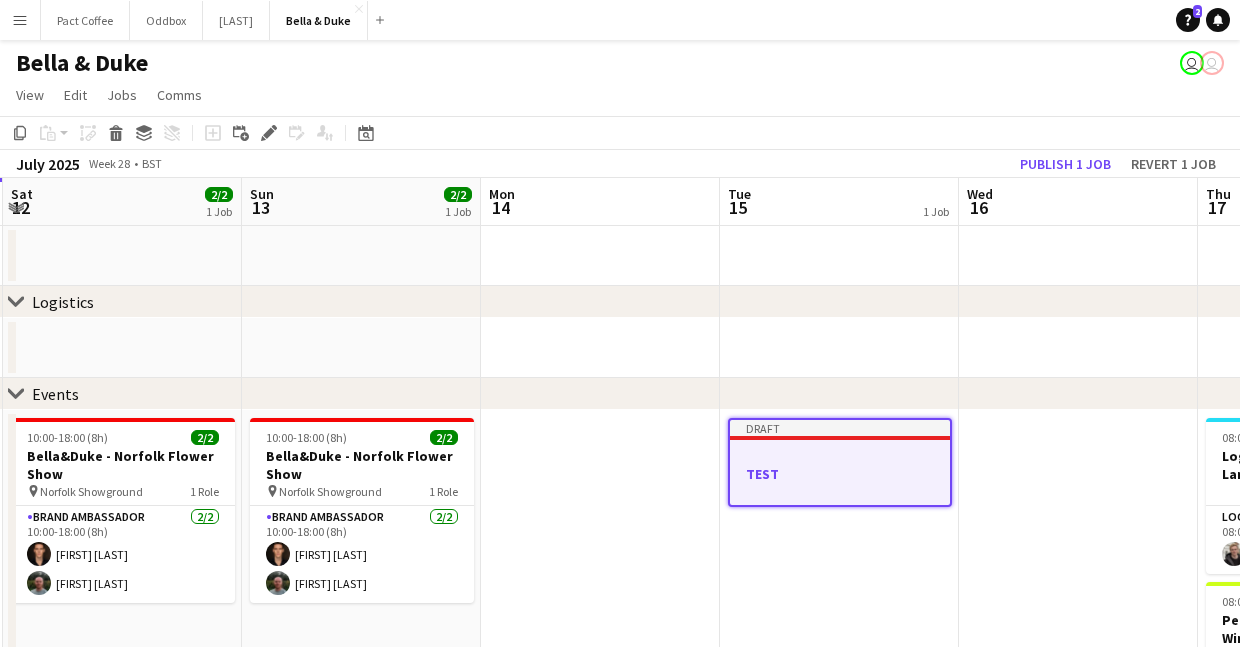 scroll, scrollTop: 0, scrollLeft: 474, axis: horizontal 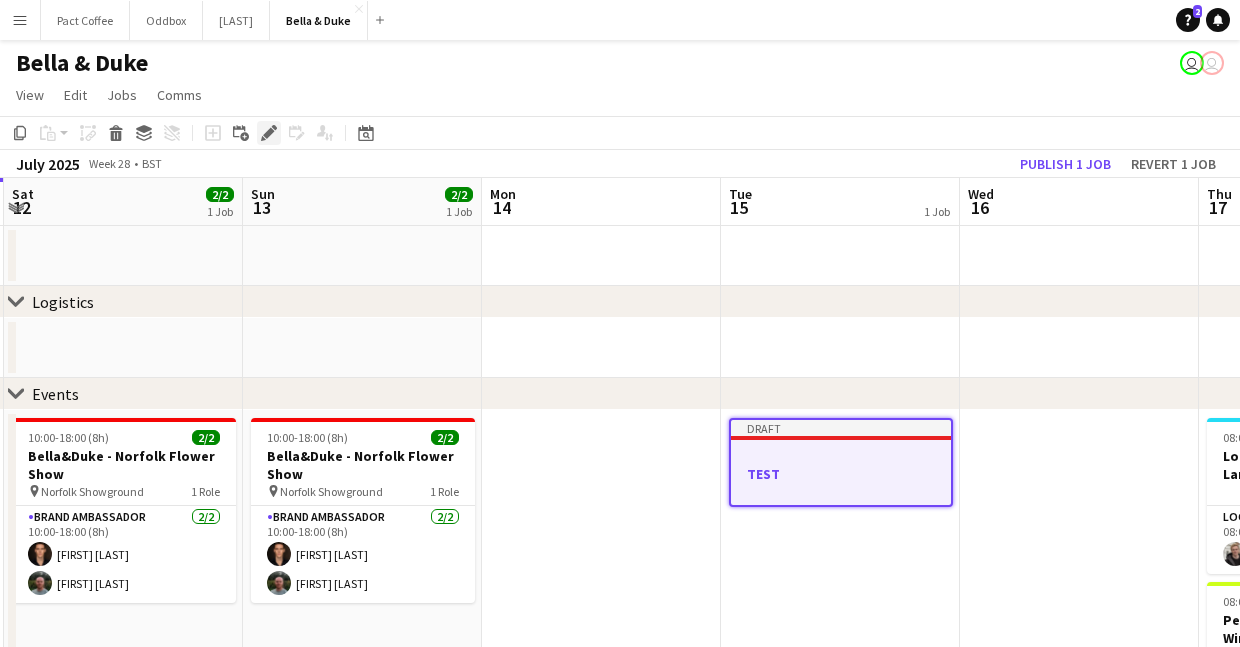 click on "Edit" 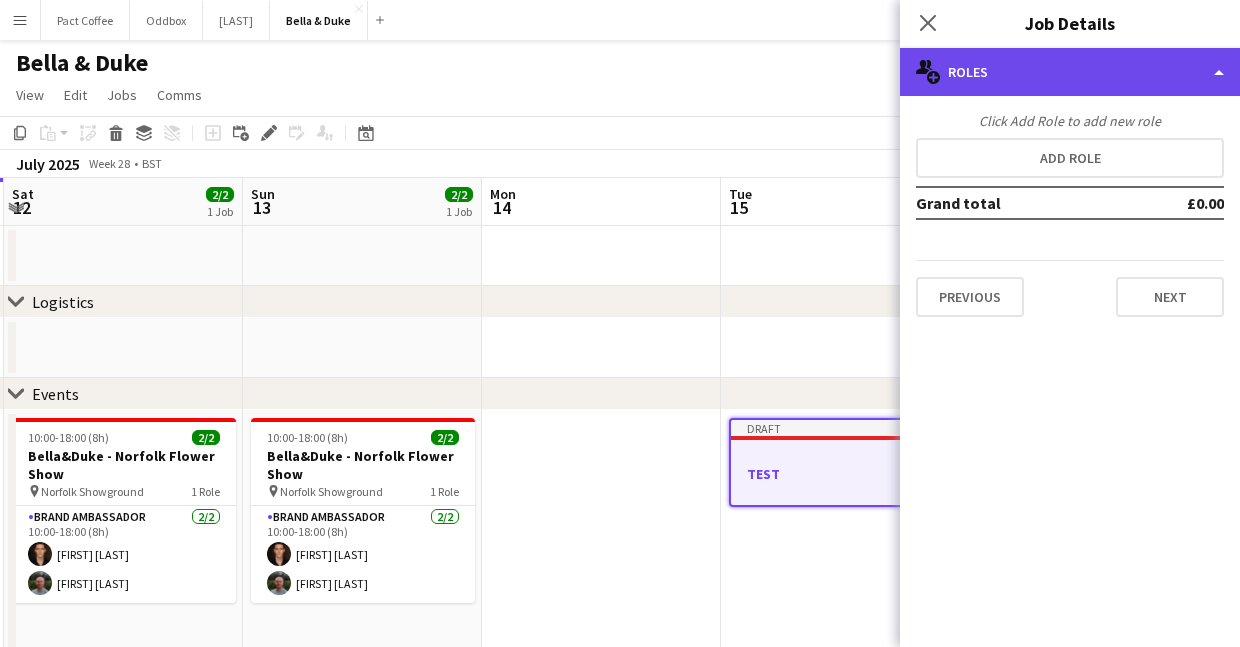 click on "multiple-users-add
Roles" 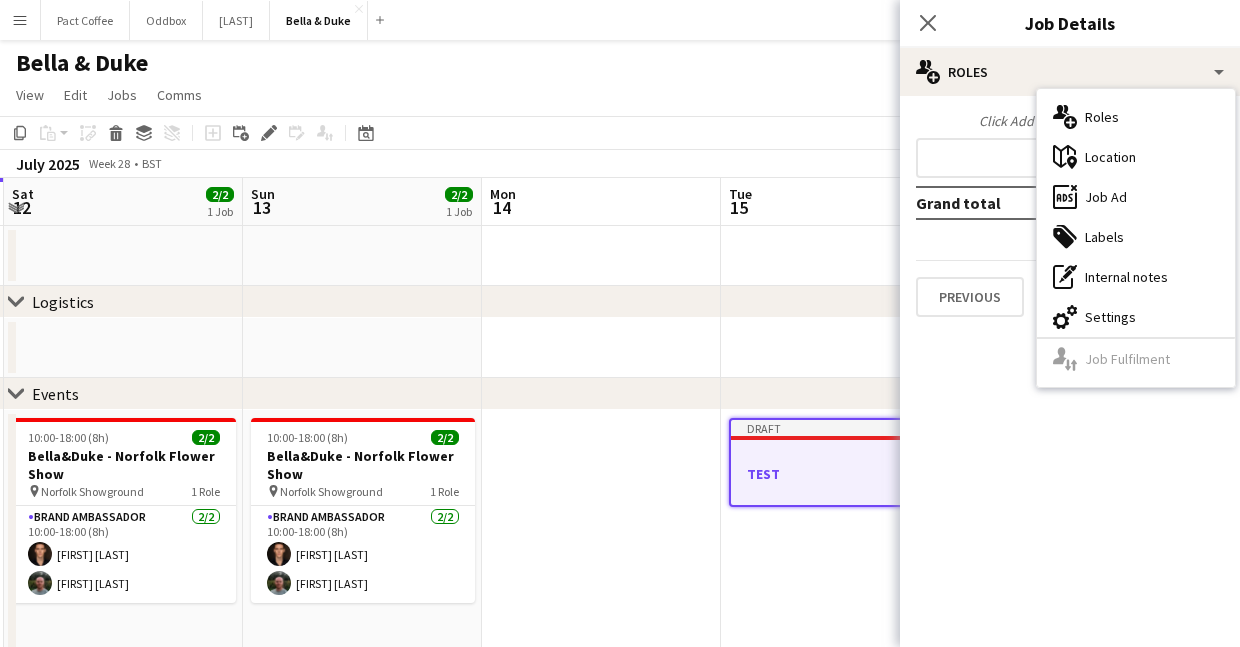 click on "Click Add Role to add new role" at bounding box center [1070, 121] 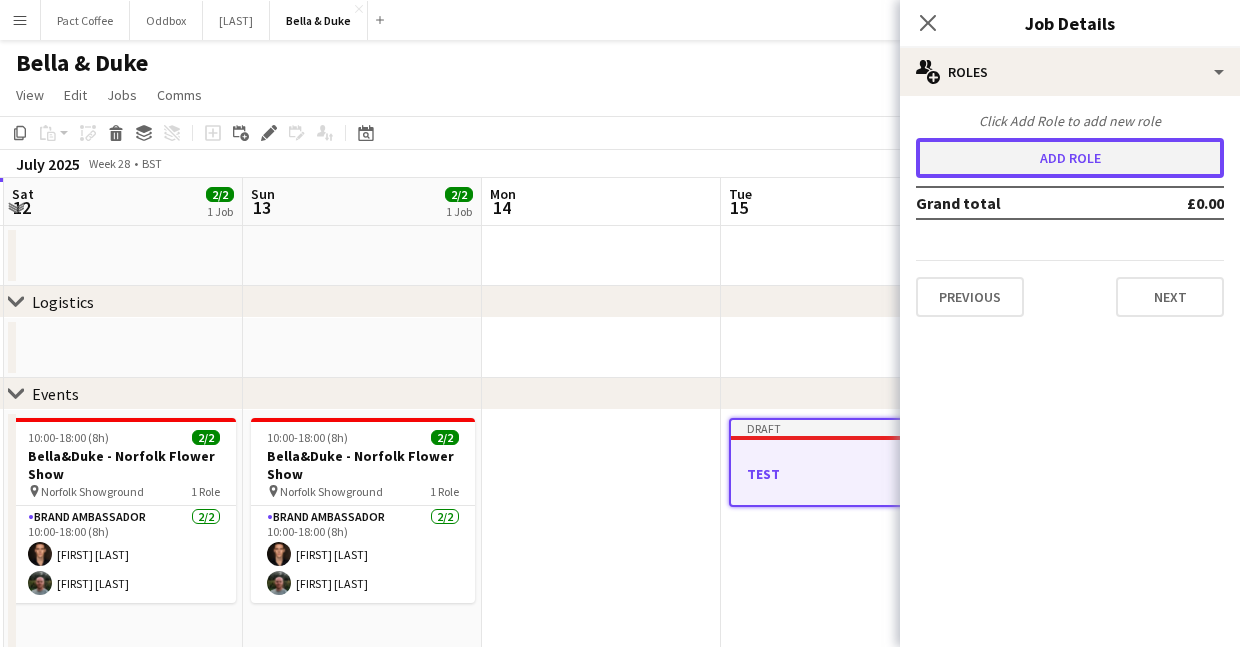 click on "Add role" at bounding box center (1070, 158) 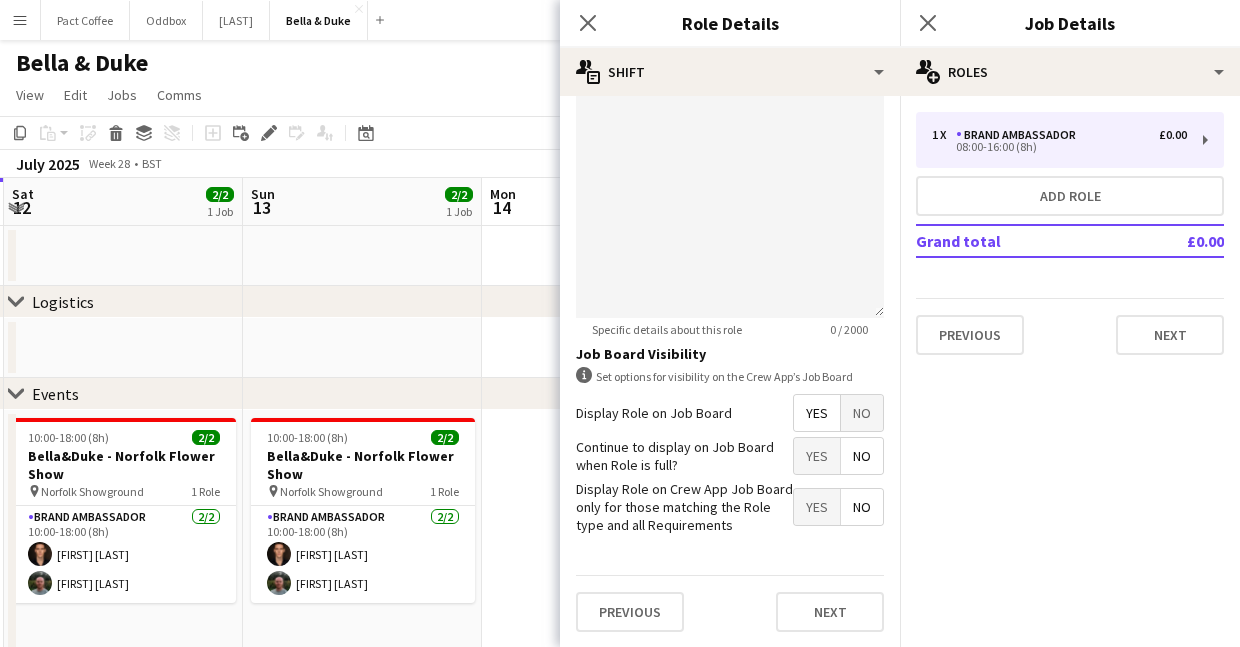 click on "No" at bounding box center (862, 413) 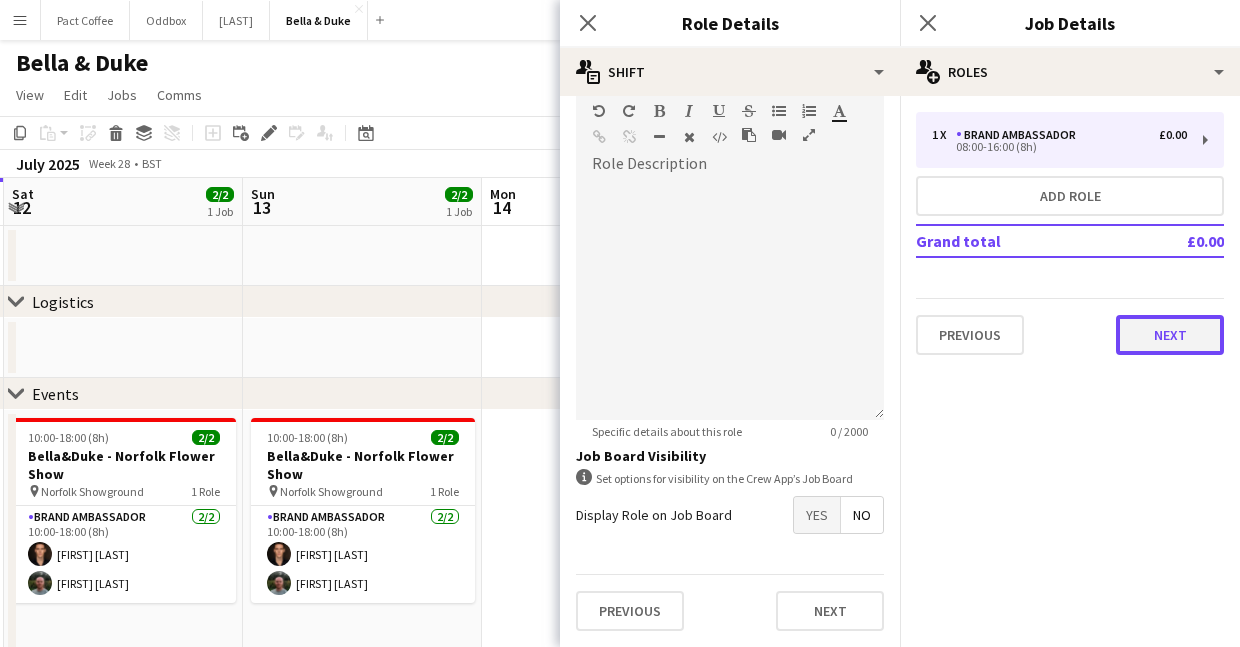 click on "Next" at bounding box center [1170, 335] 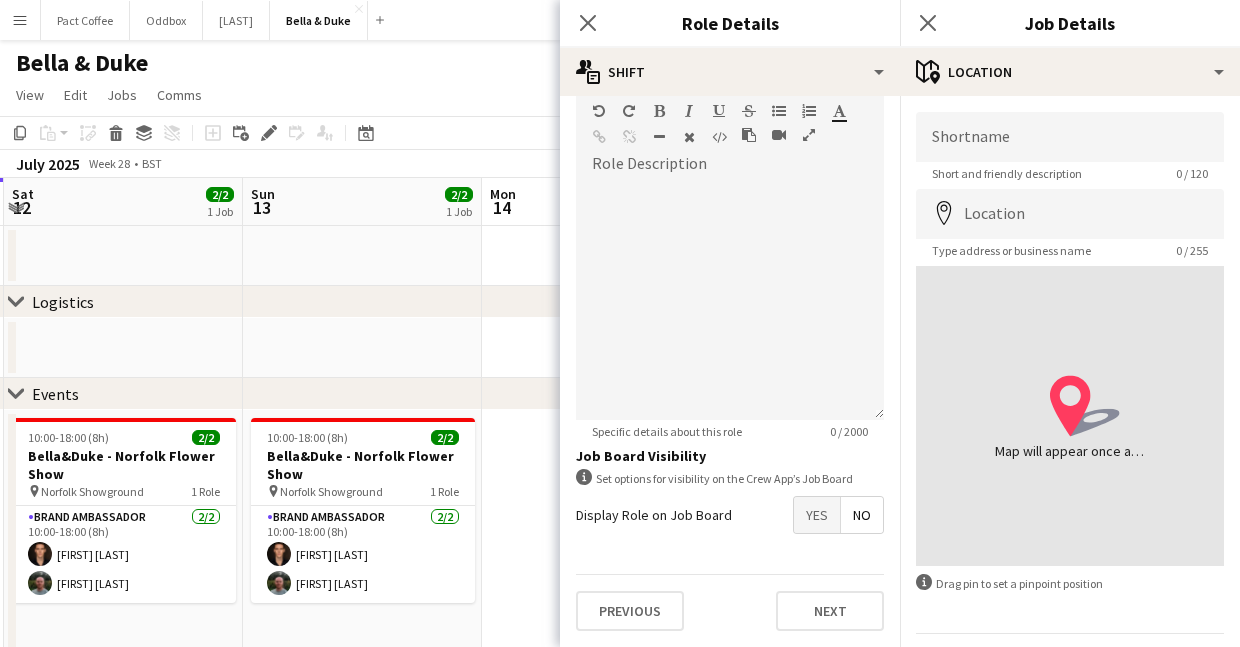scroll, scrollTop: 59, scrollLeft: 0, axis: vertical 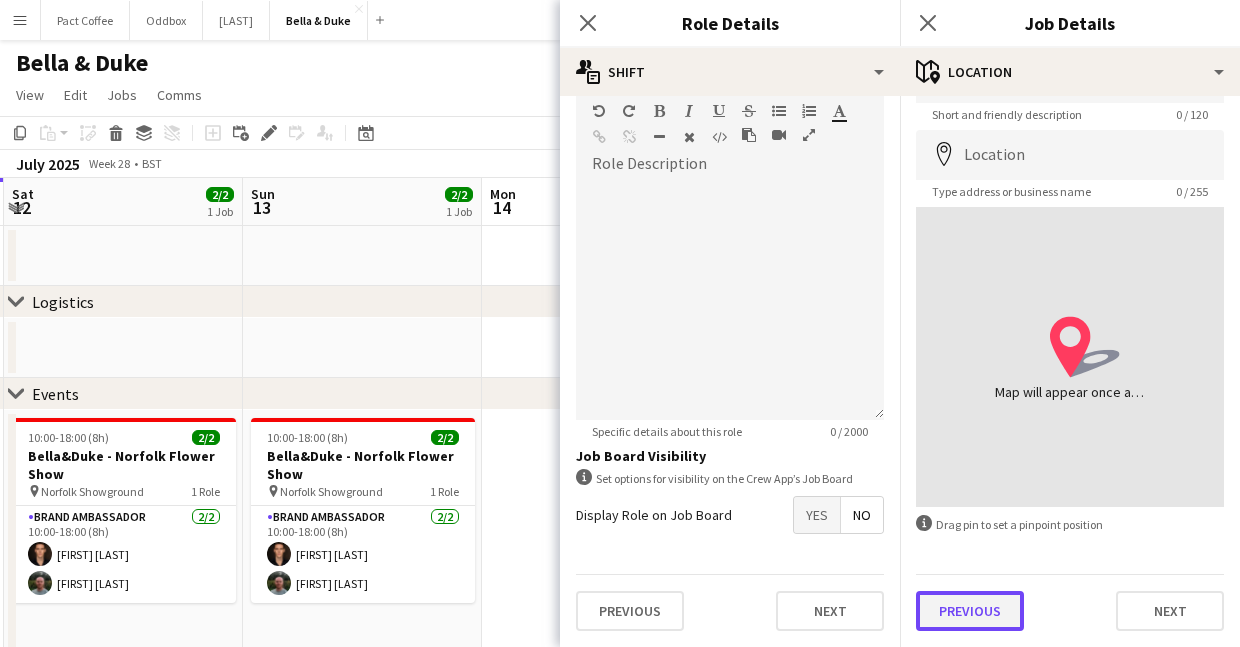 click on "Previous" at bounding box center [970, 611] 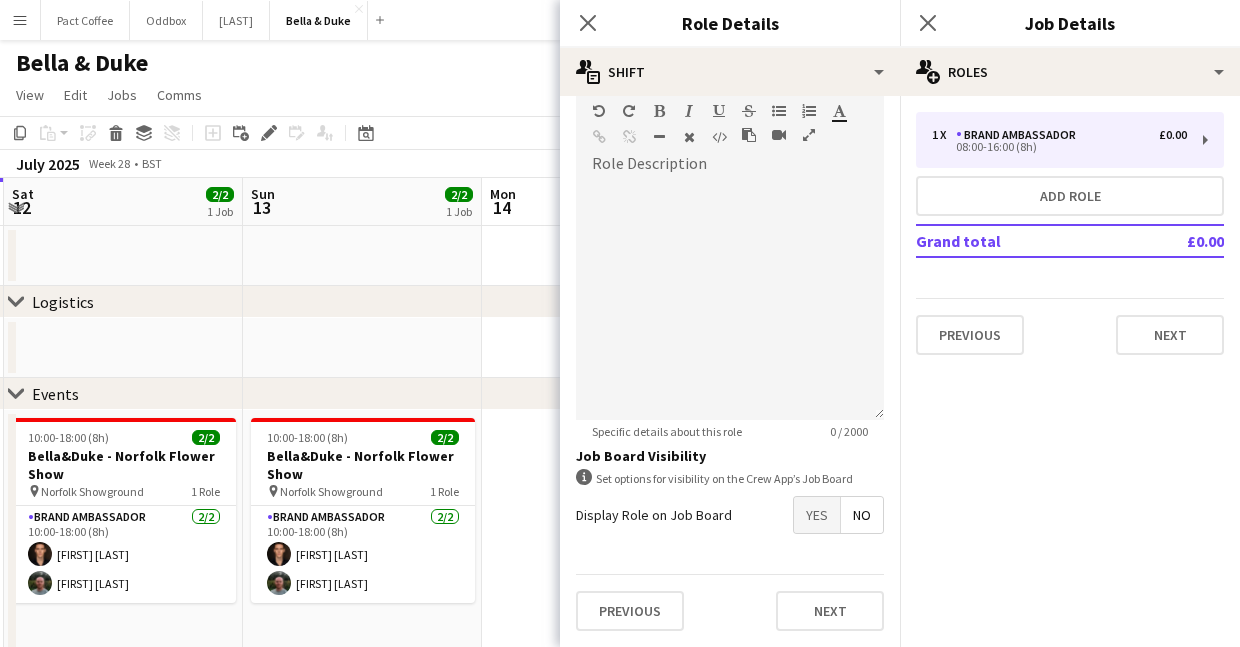 scroll, scrollTop: 0, scrollLeft: 0, axis: both 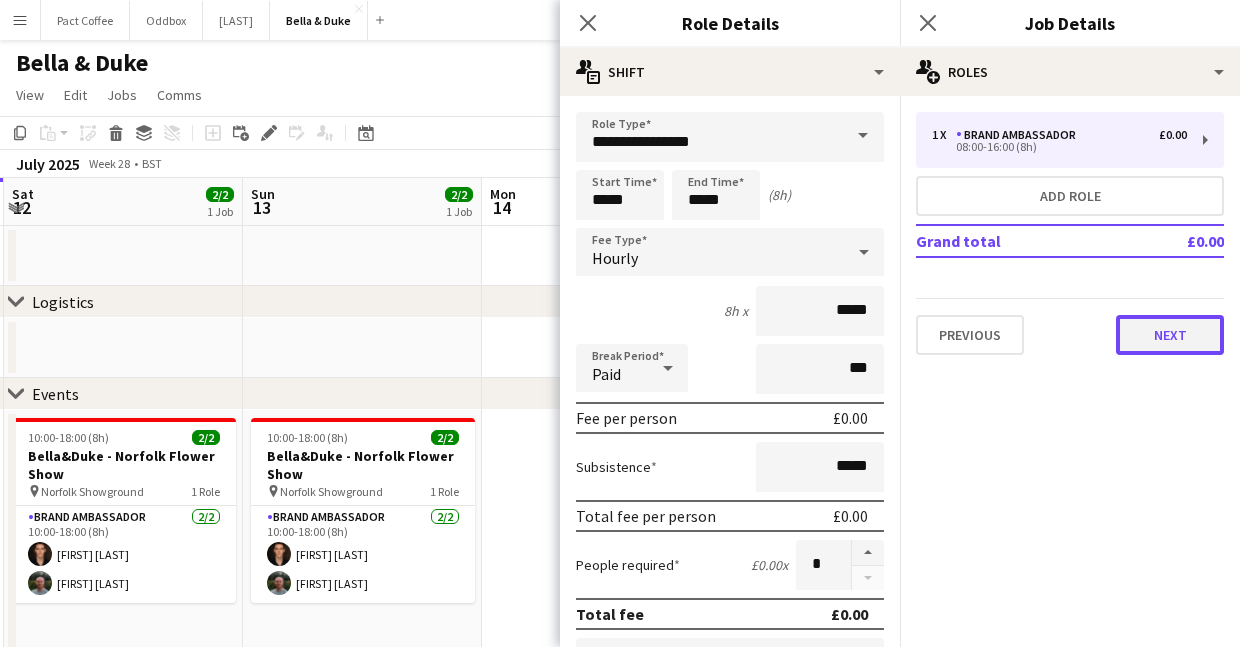 click on "Next" at bounding box center [1170, 335] 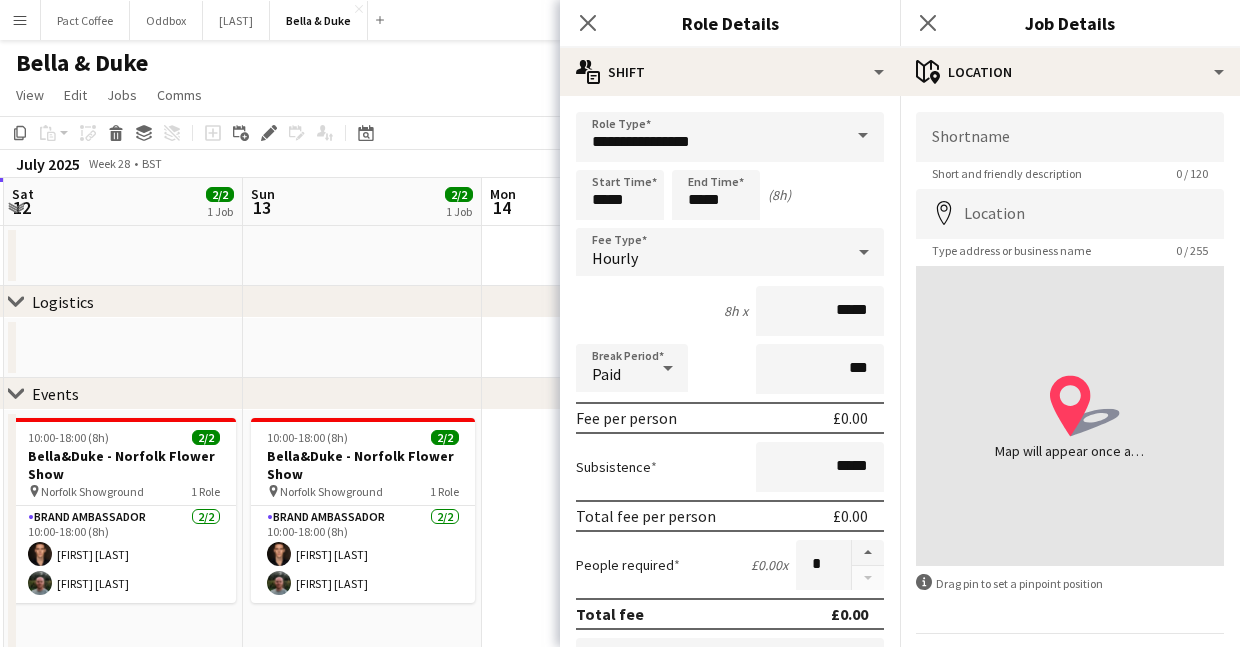 scroll, scrollTop: 59, scrollLeft: 0, axis: vertical 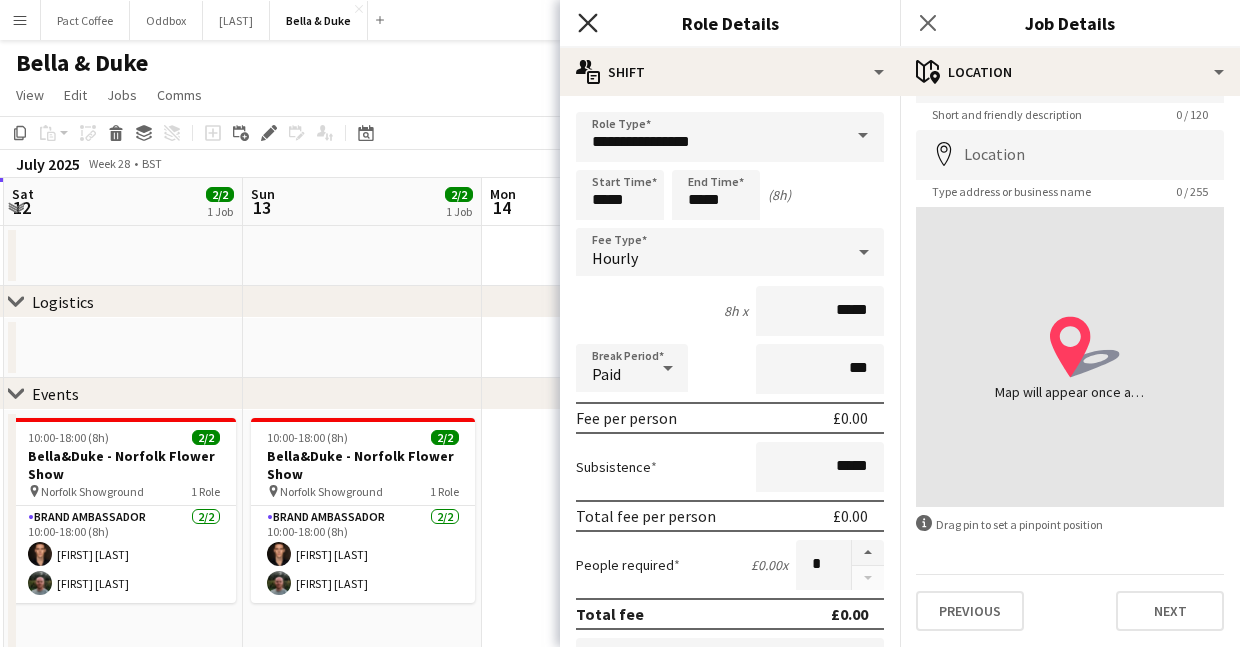 click on "Close pop-in" 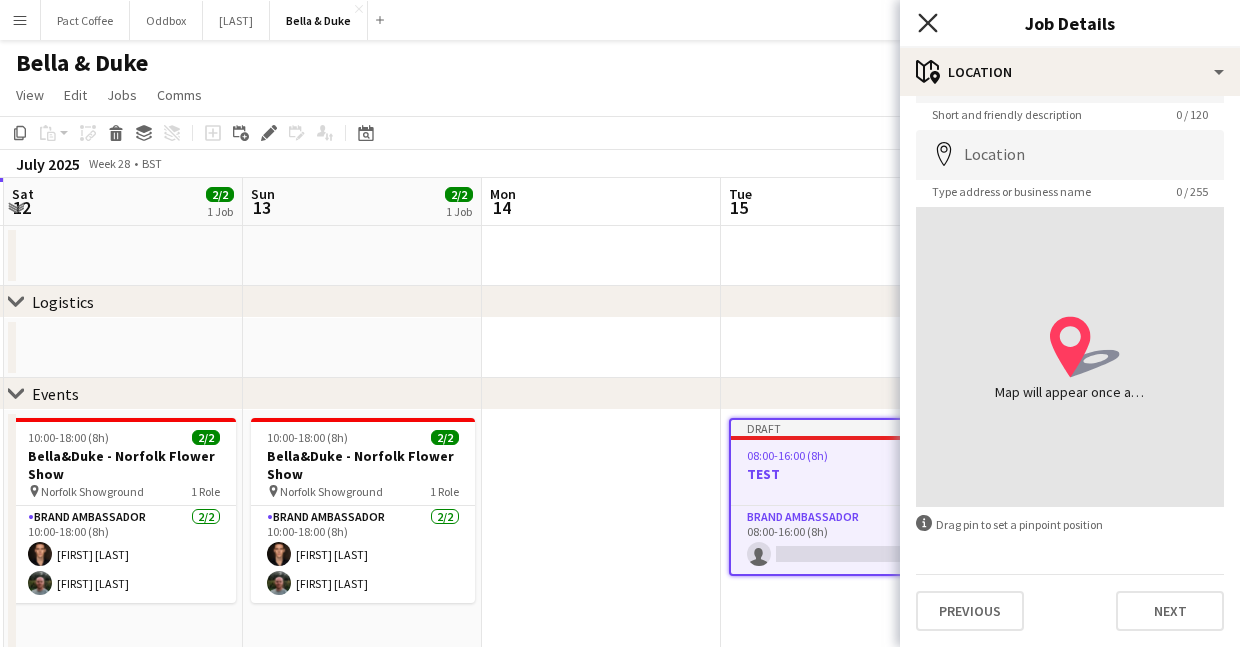 click on "Close pop-in" 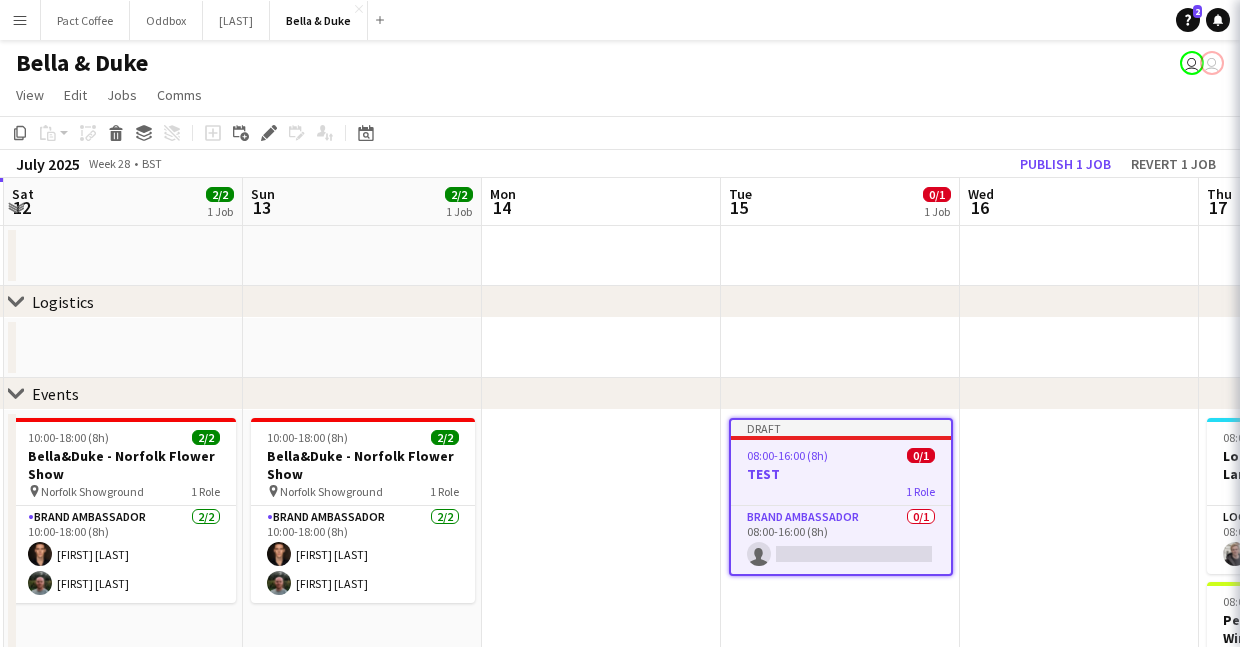 scroll, scrollTop: 0, scrollLeft: 0, axis: both 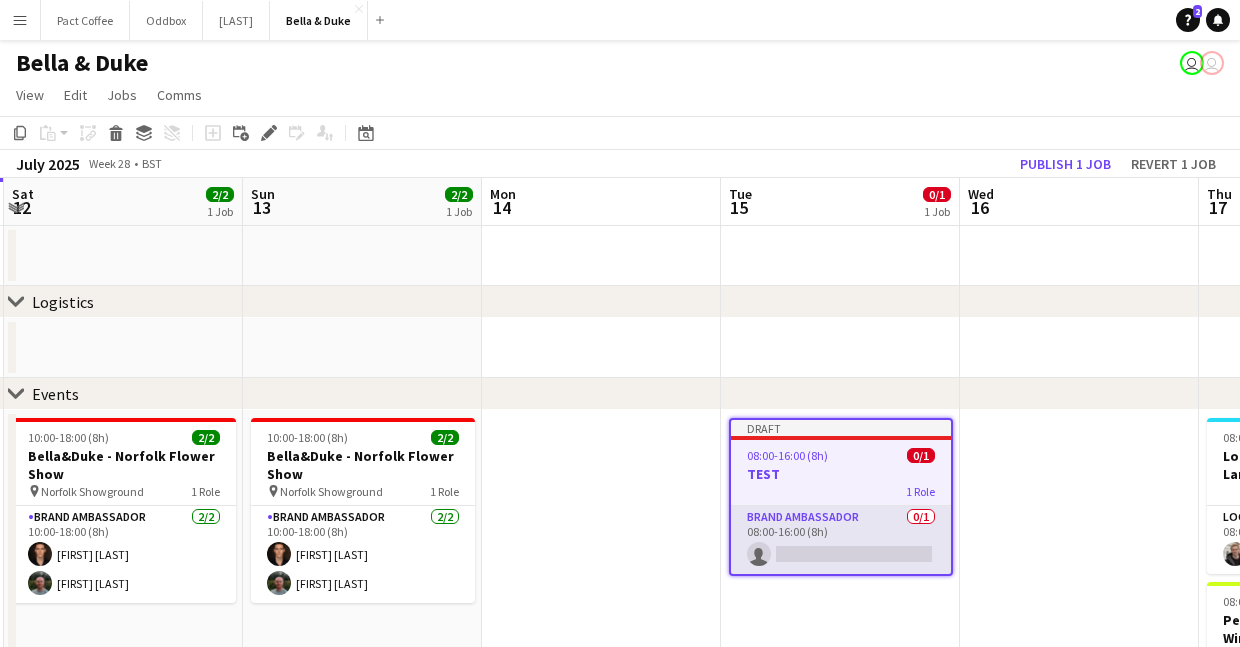 click on "Brand Ambassador   0/1   08:00-16:00 (8h)
single-neutral-actions" at bounding box center [841, 540] 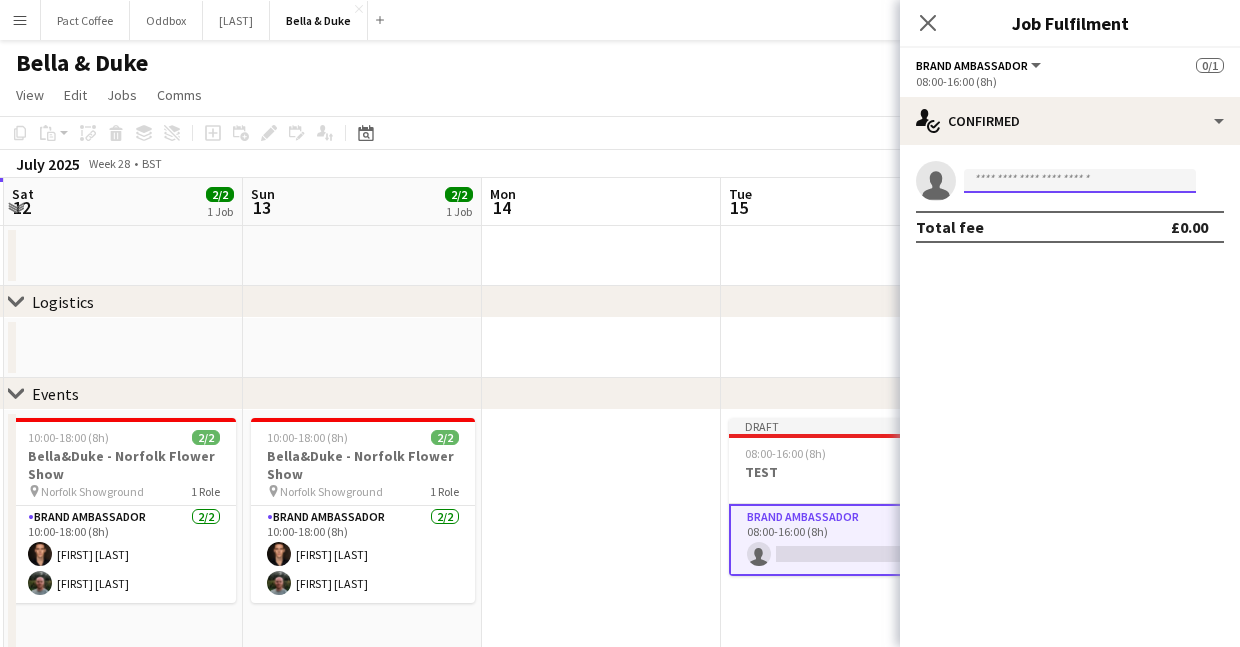 click at bounding box center [1080, 181] 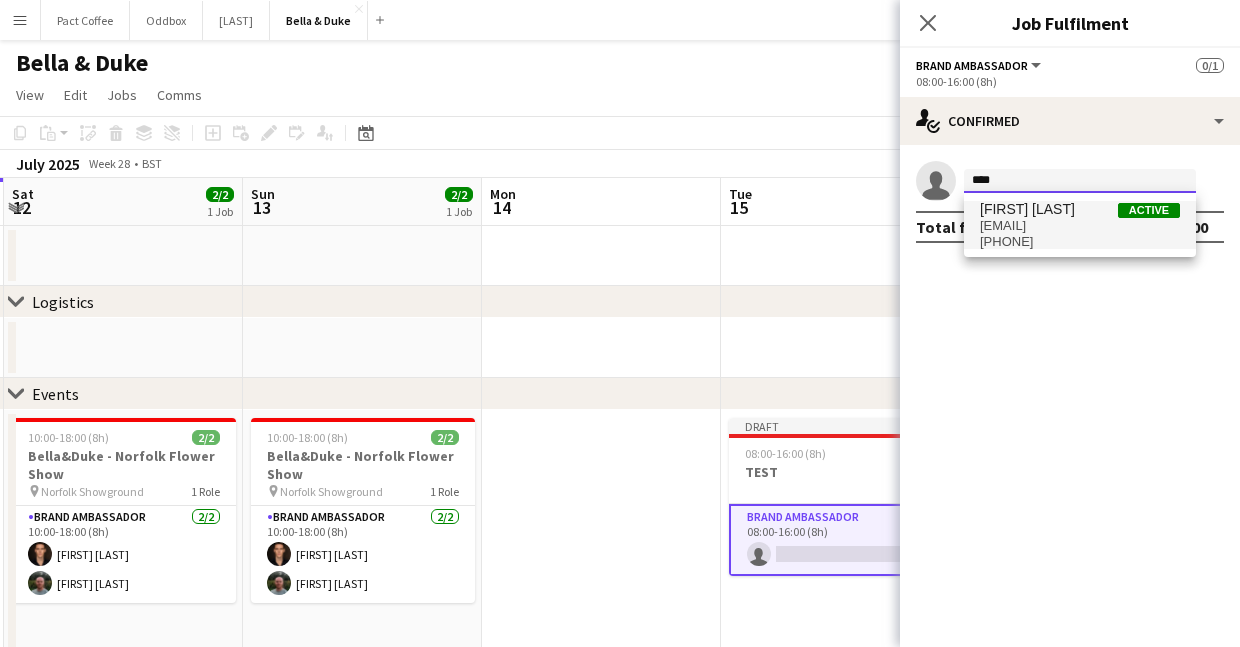 type on "****" 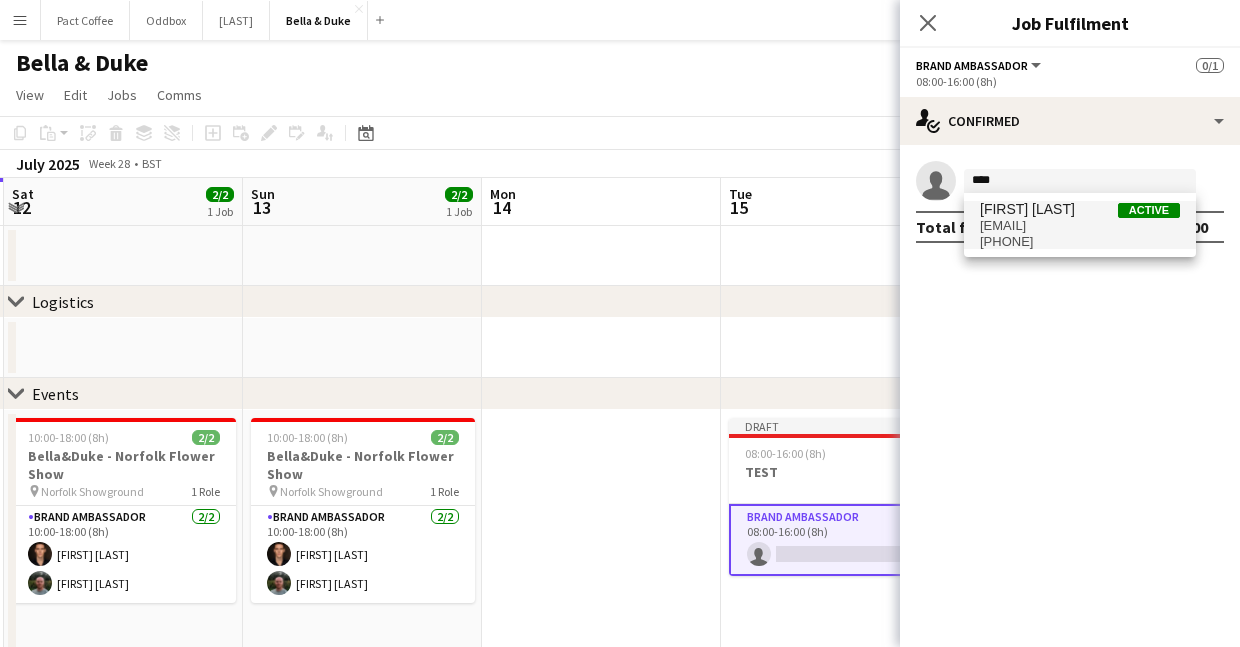 click on "joshua.eldridge.smith@gmail.com" at bounding box center [1080, 226] 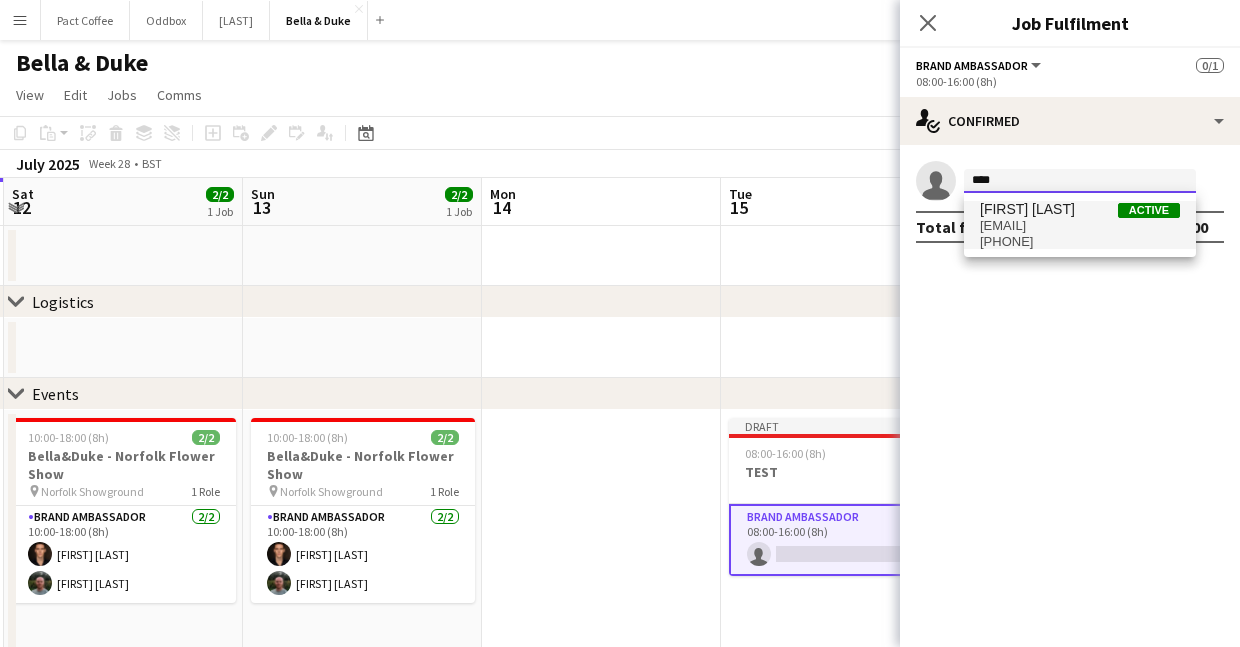 type 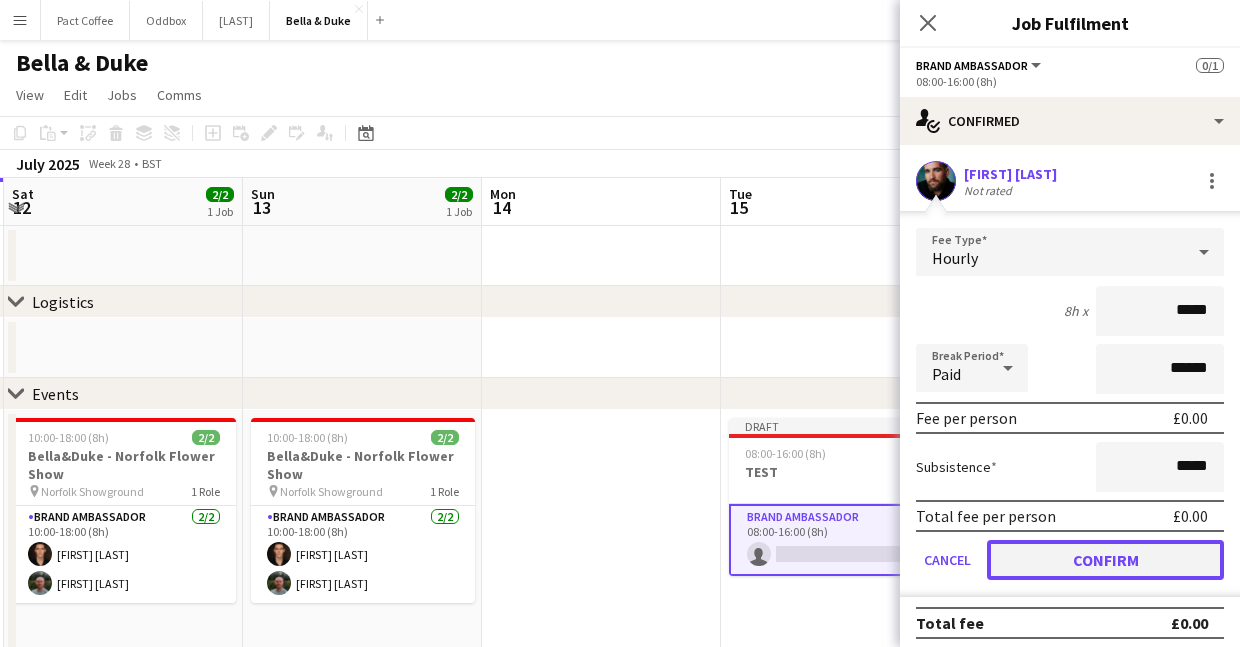 click on "Confirm" at bounding box center (1105, 560) 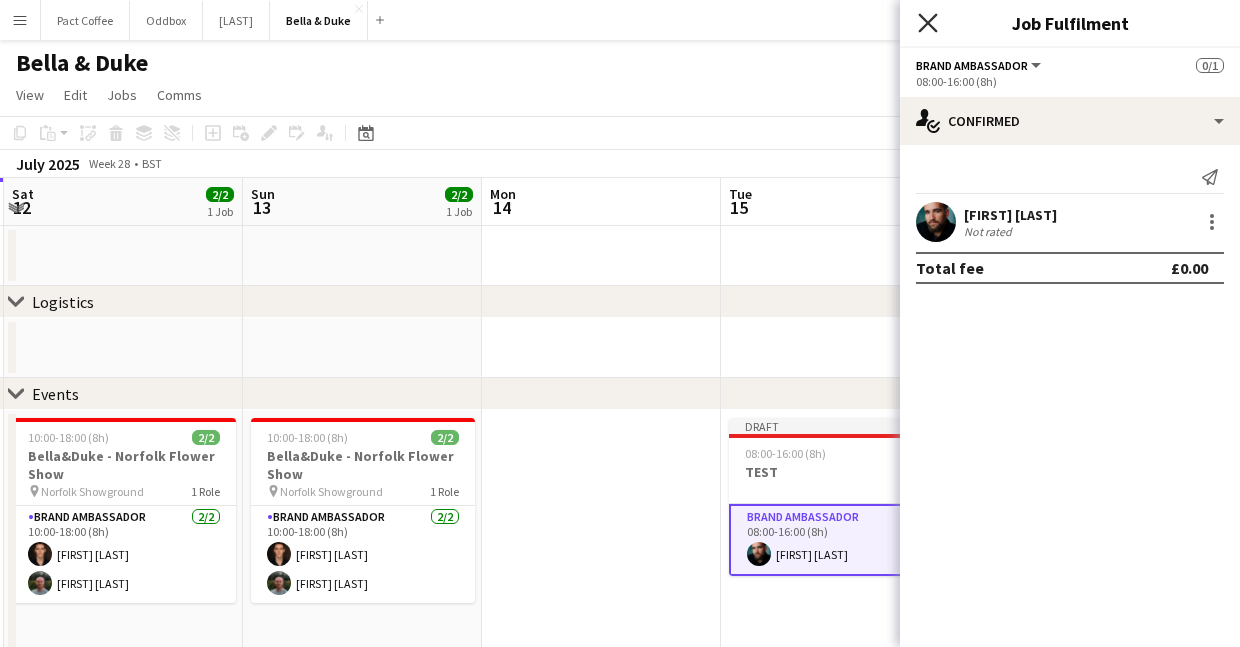 click on "Close pop-in" 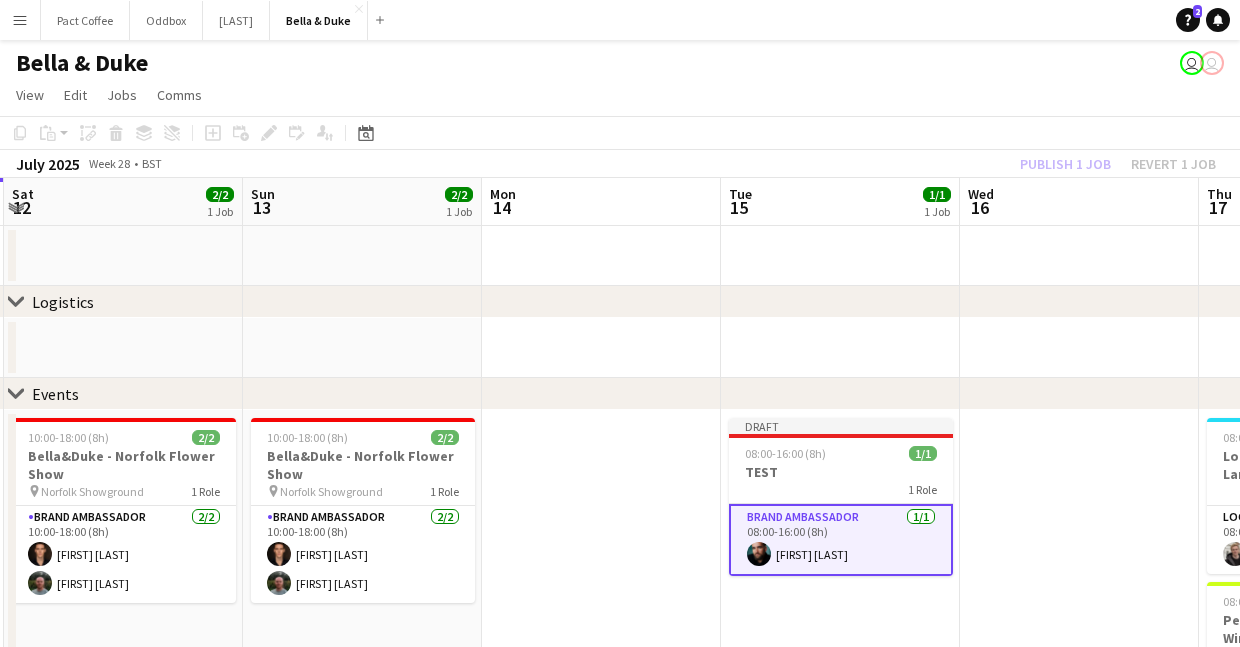 click on "Draft   08:00-16:00 (8h)    1/1   TEST   1 Role   Brand Ambassador   1/1   08:00-16:00 (8h)
Joshua Eldridge-Smith" at bounding box center (840, 761) 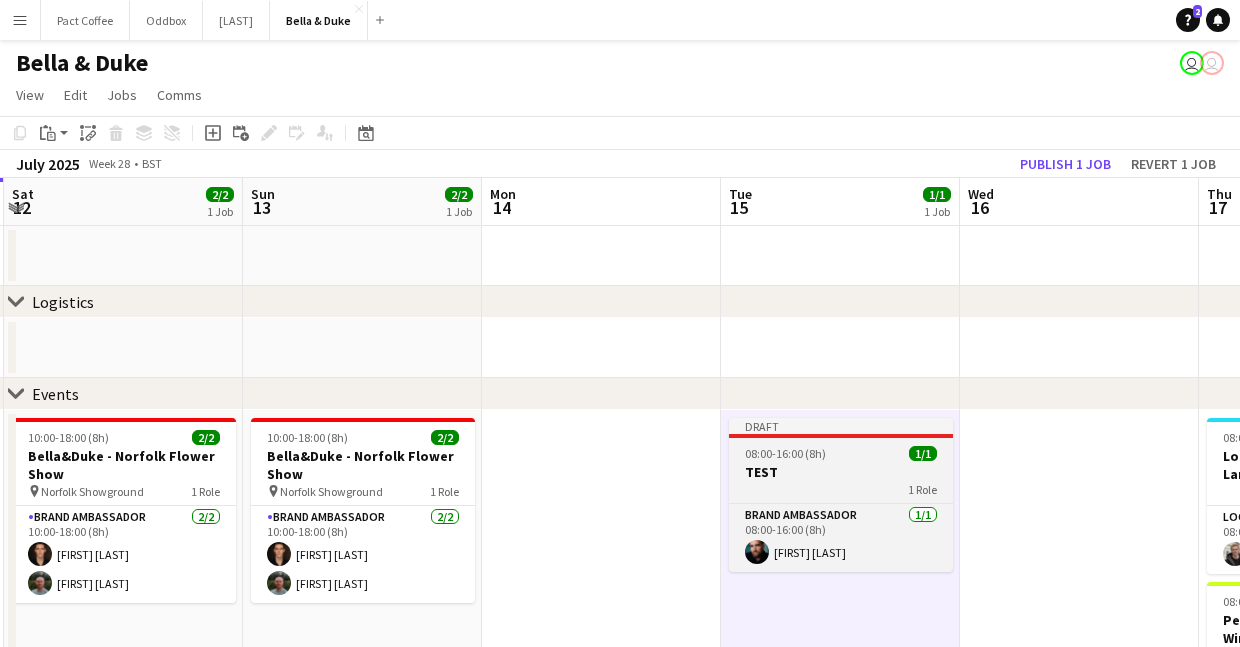 click on "Draft   08:00-16:00 (8h)    1/1   TEST   1 Role   Brand Ambassador   1/1   08:00-16:00 (8h)
Joshua Eldridge-Smith" at bounding box center (841, 495) 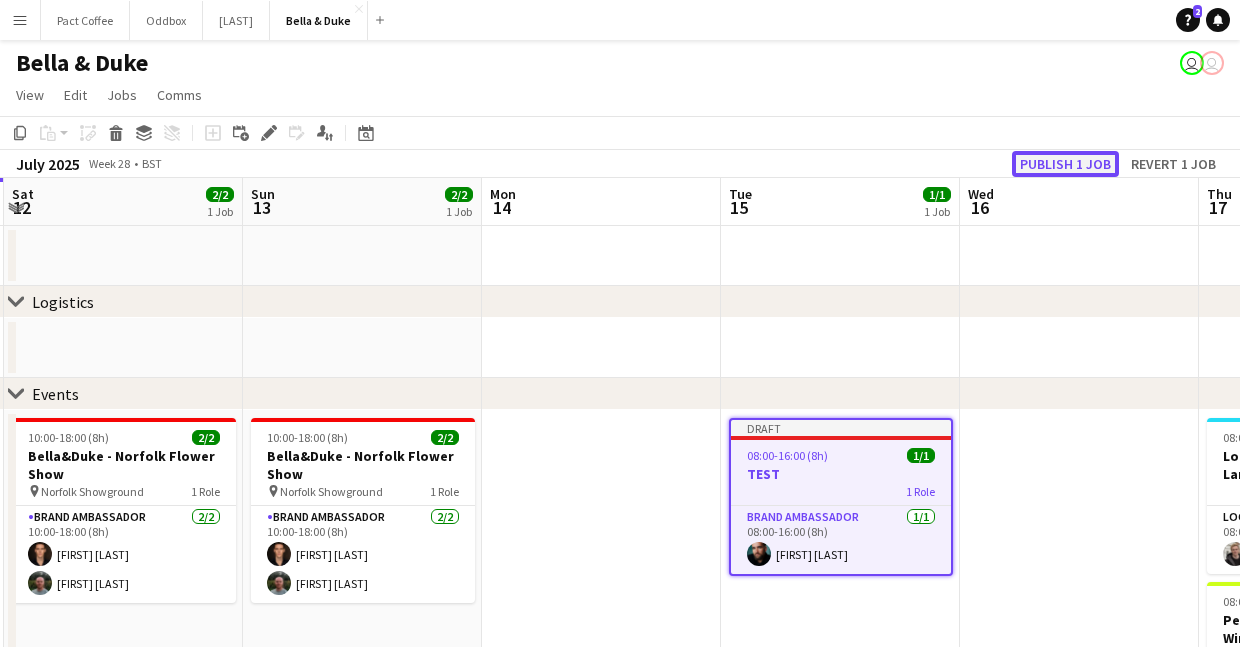 click on "Publish 1 job" 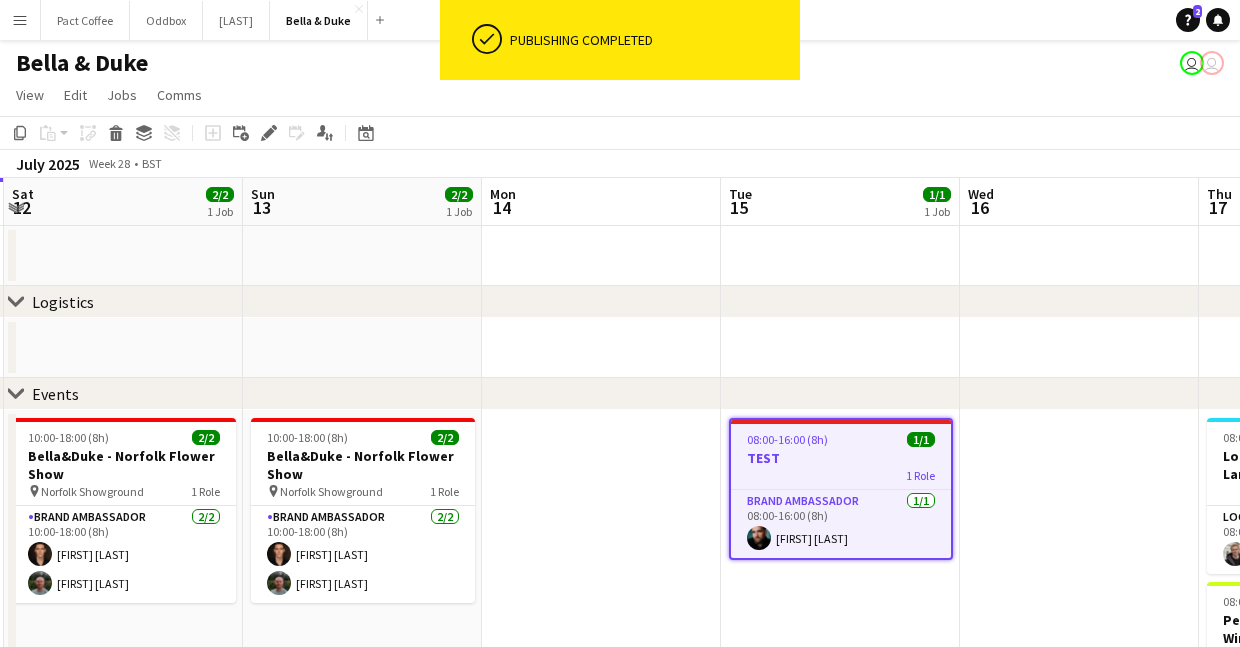 click on "TEST" at bounding box center (841, 458) 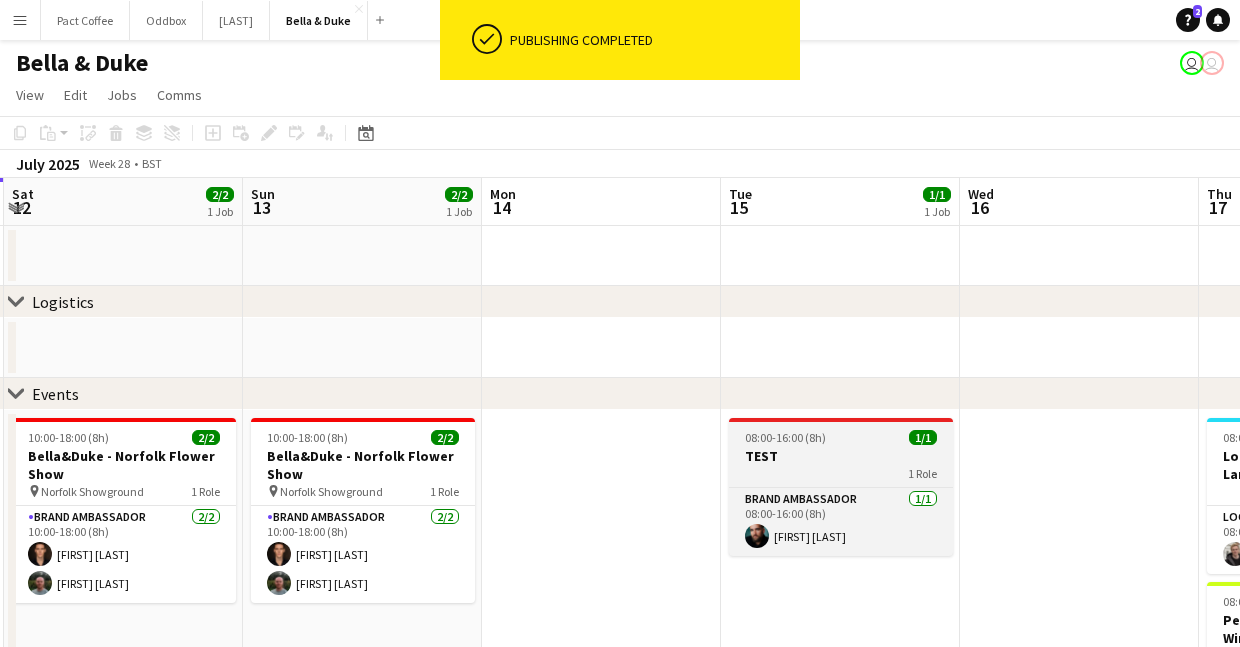 click on "08:00-16:00 (8h)" at bounding box center [785, 437] 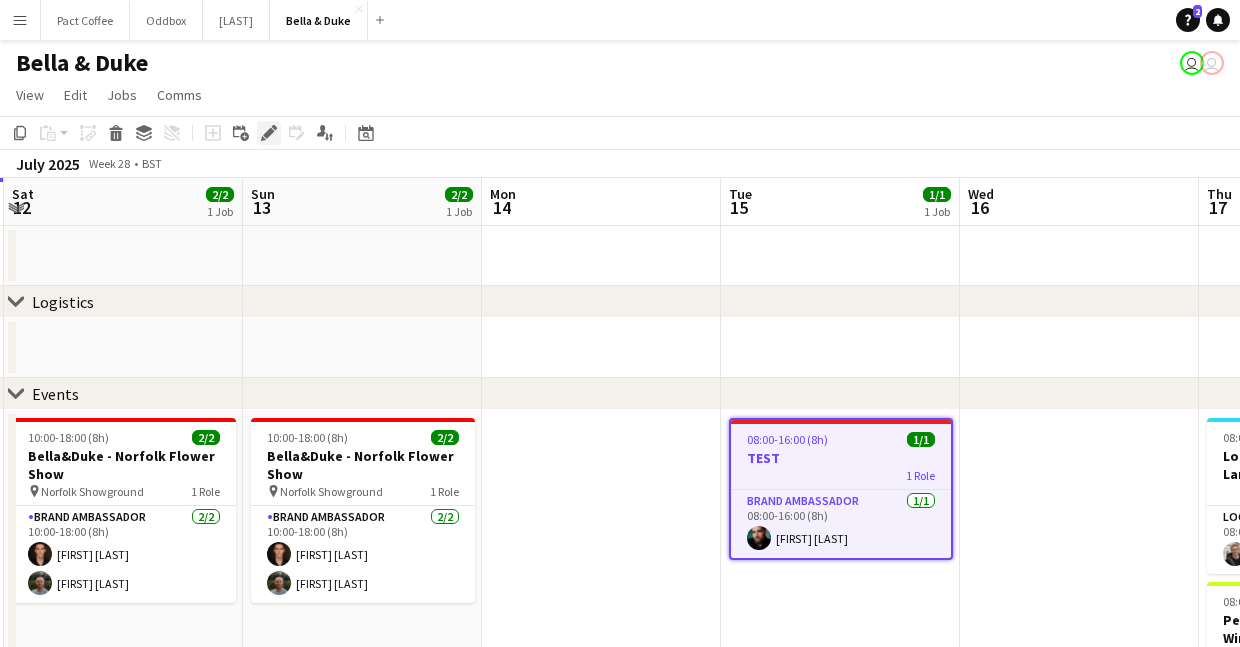 click 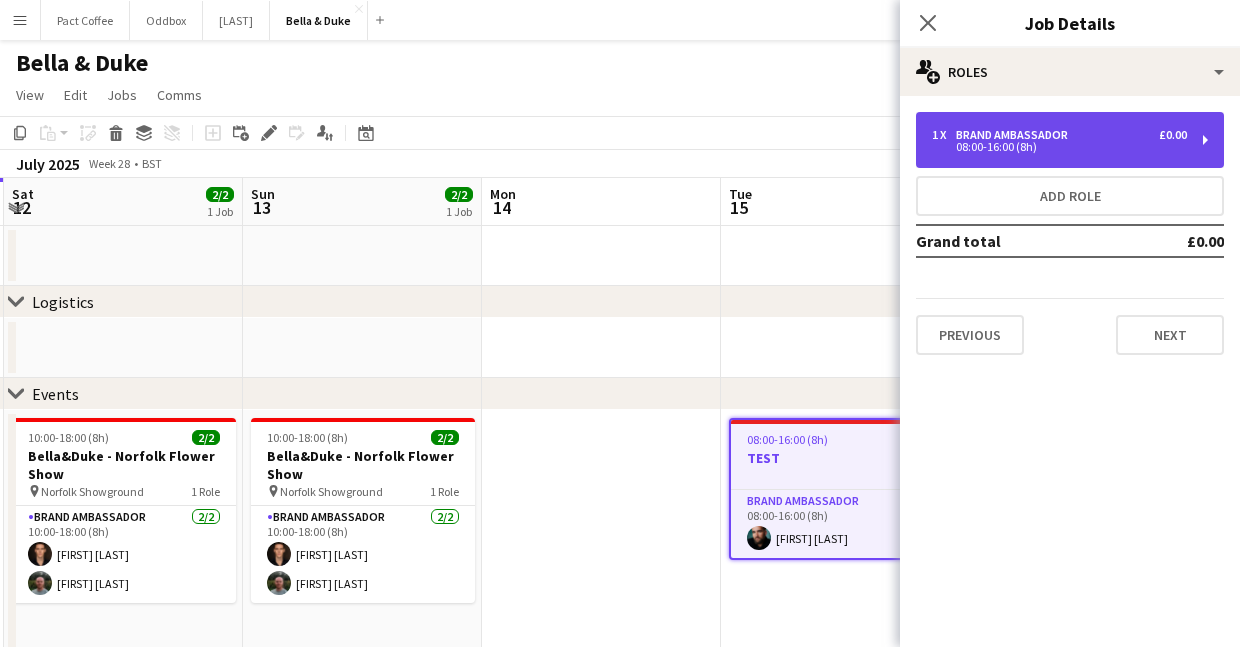 click on "1 x   Brand Ambassador   £0.00   08:00-16:00 (8h)" at bounding box center (1070, 140) 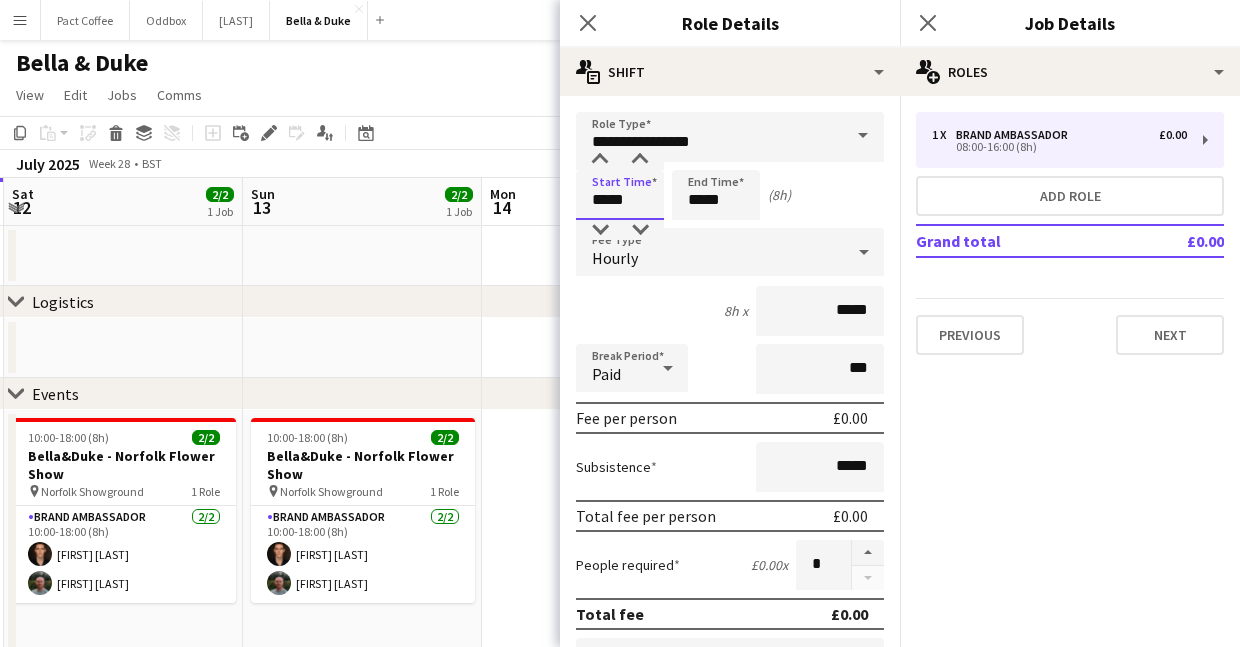 drag, startPoint x: 632, startPoint y: 197, endPoint x: 555, endPoint y: 197, distance: 77 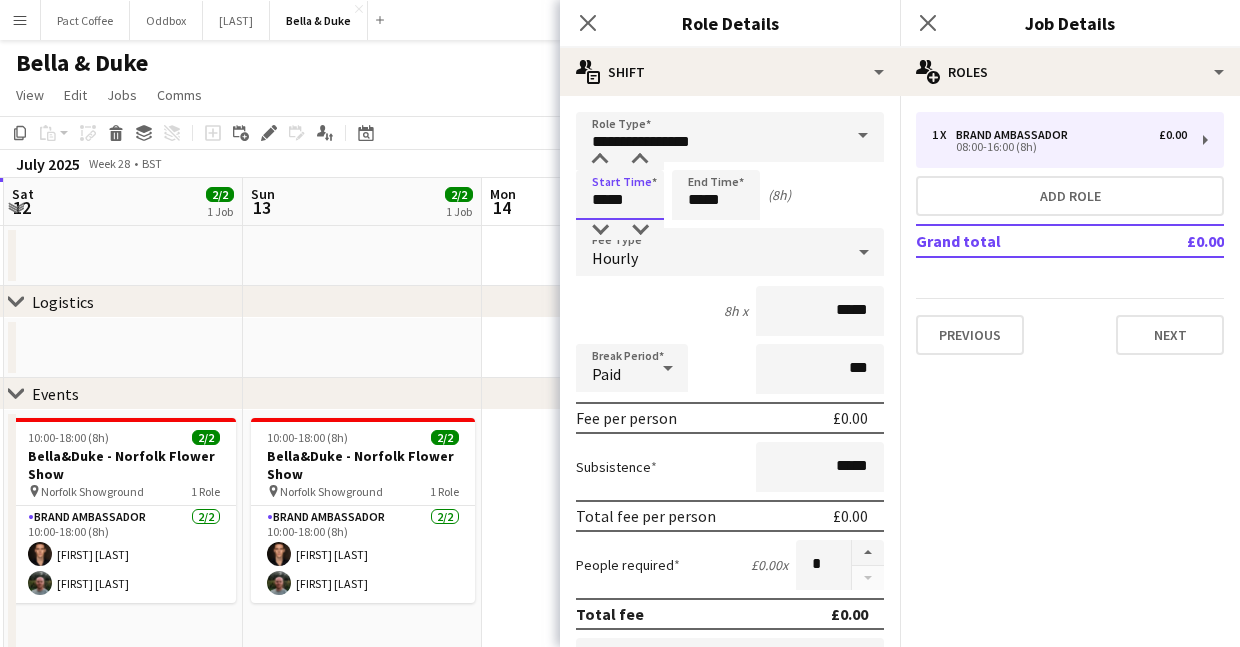 click on "Menu
Boards
Boards   Boards   All jobs   Status
Workforce
Workforce   My Workforce   Recruiting
Comms
Comms
Pay
Pay   Approvals   Payments   Reports   Invoices
Platform Settings
Platform Settings   App settings   Your settings   Profiles
Training Academy
Training Academy
Knowledge Base
Knowledge Base
Product Updates
Product Updates   Log Out   Privacy   Pact Coffee
Close
Oddbox
Close
Tuggs
Close
Bella & Duke
Close
Add
Help
2
Notifications
Bella & Duke
user" at bounding box center (620, 556) 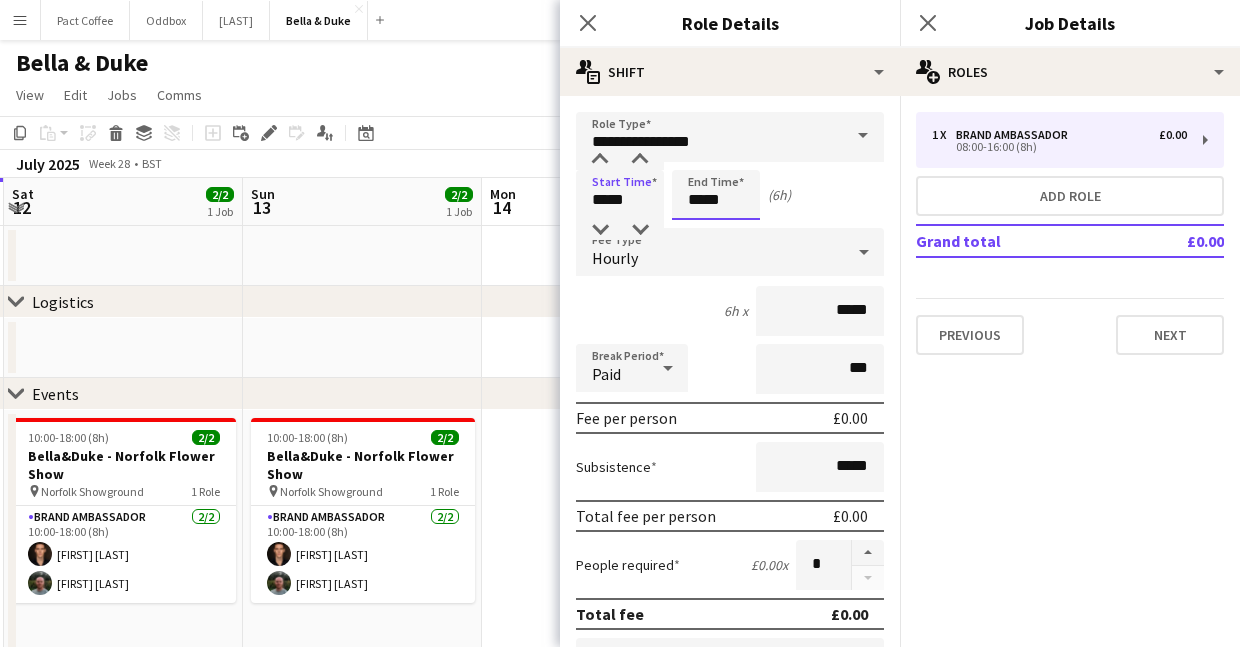click on "*****" at bounding box center [716, 195] 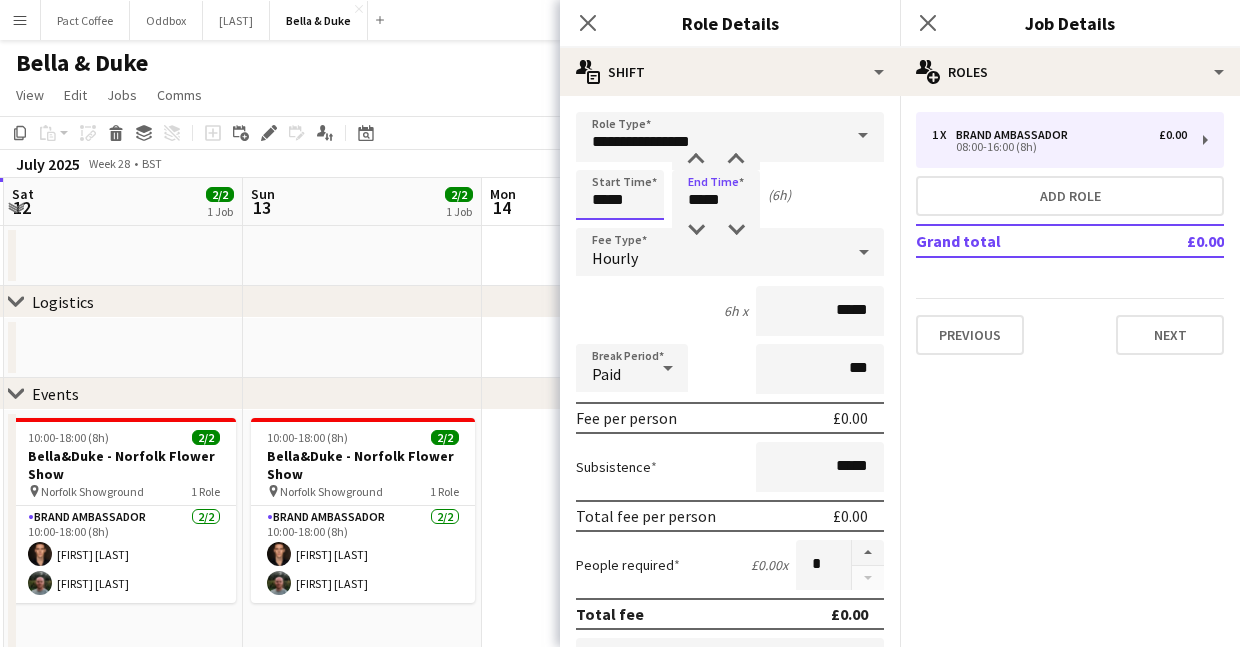 click on "*****" at bounding box center [620, 195] 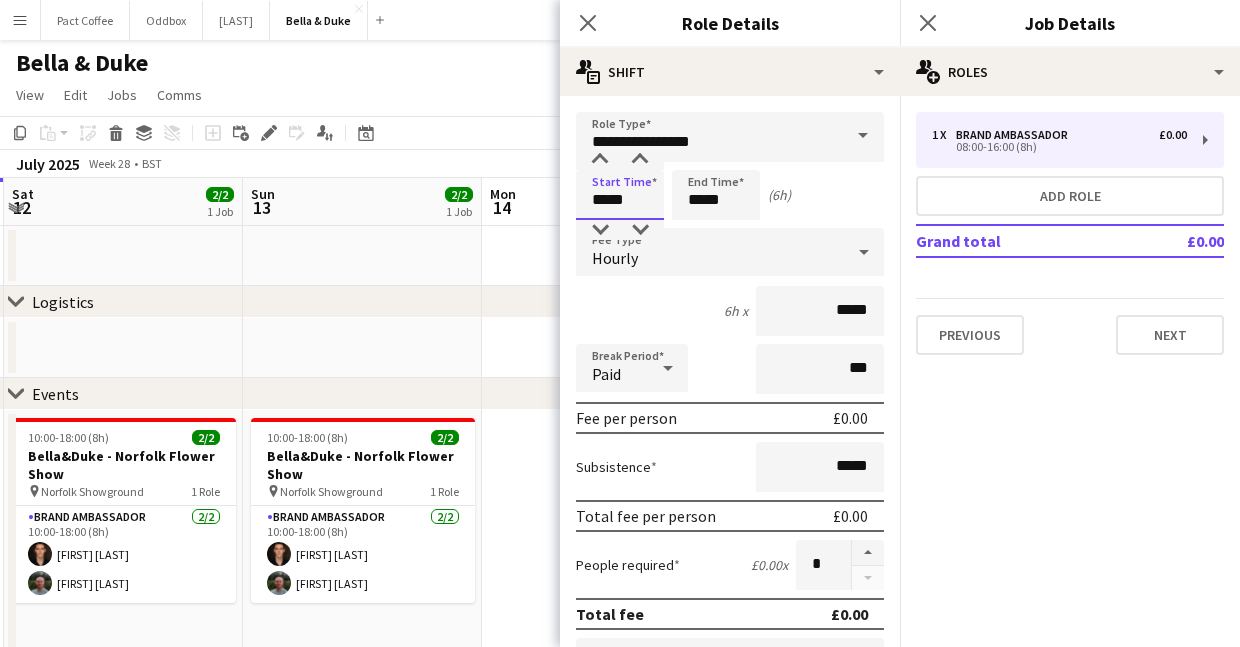 type on "*****" 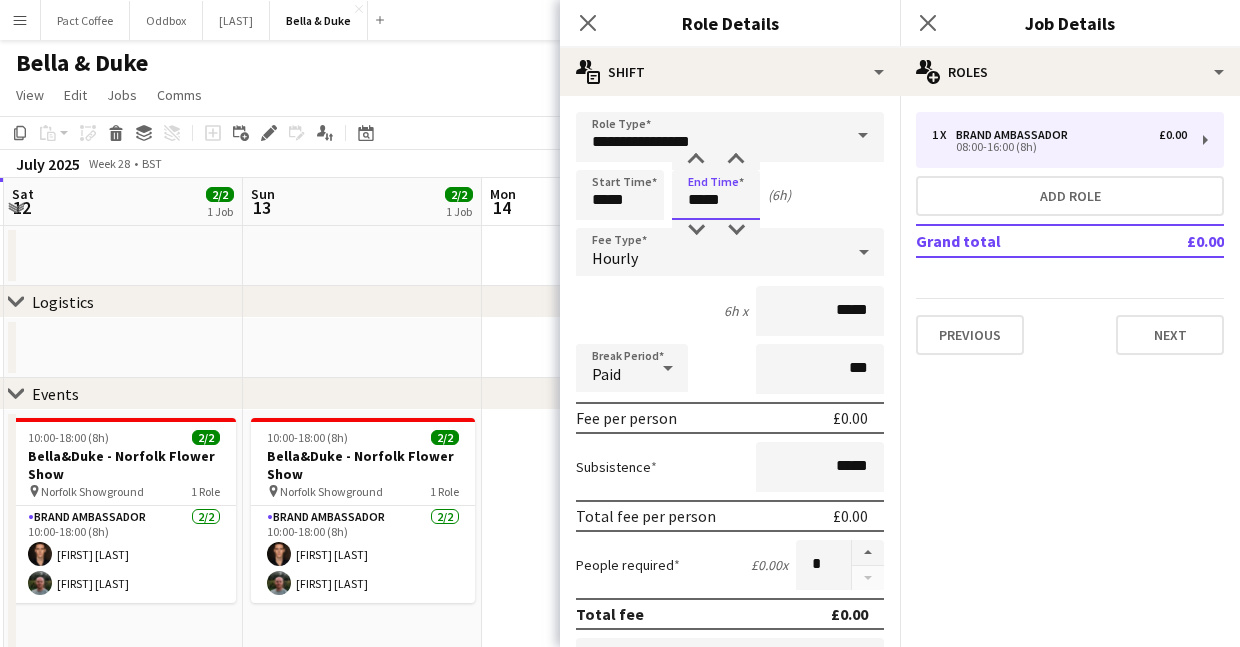 click on "*****" at bounding box center (716, 195) 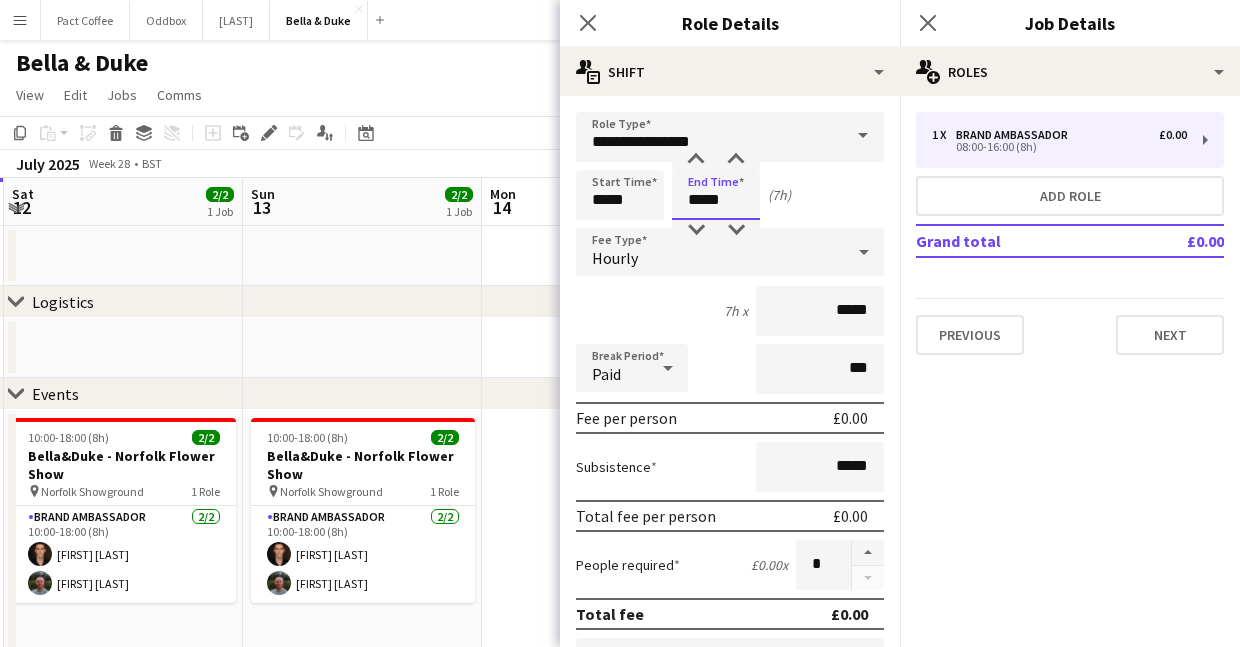 scroll, scrollTop: 547, scrollLeft: 0, axis: vertical 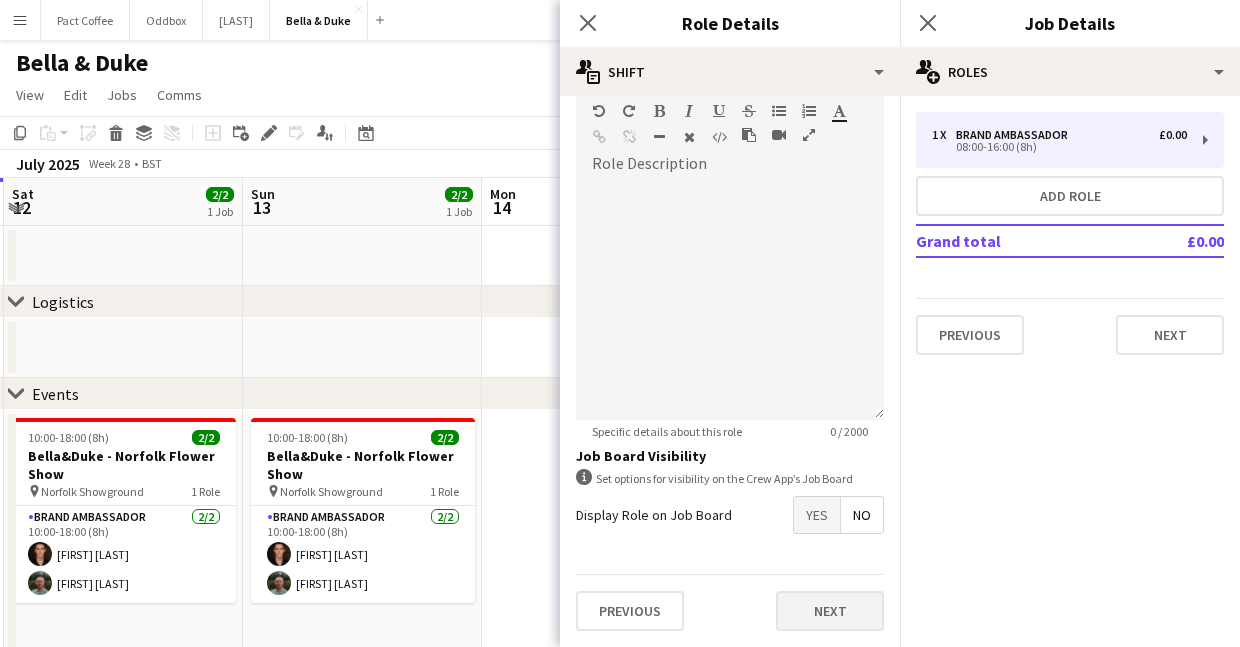 type on "*****" 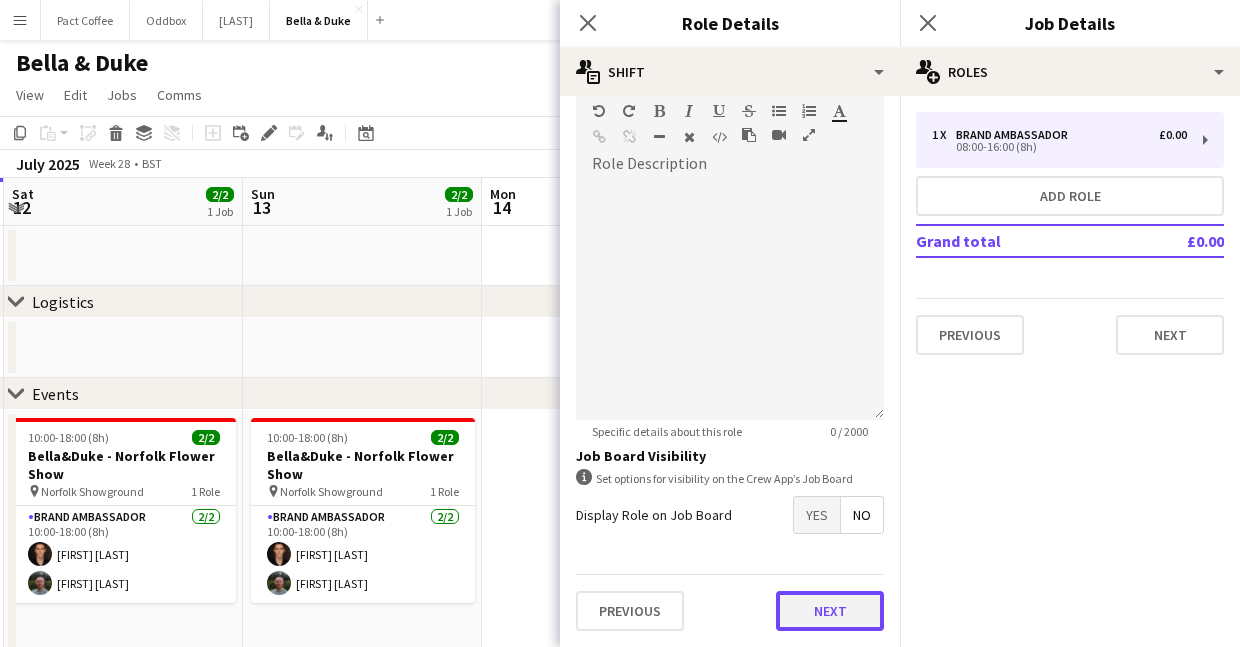 click on "Next" at bounding box center (830, 611) 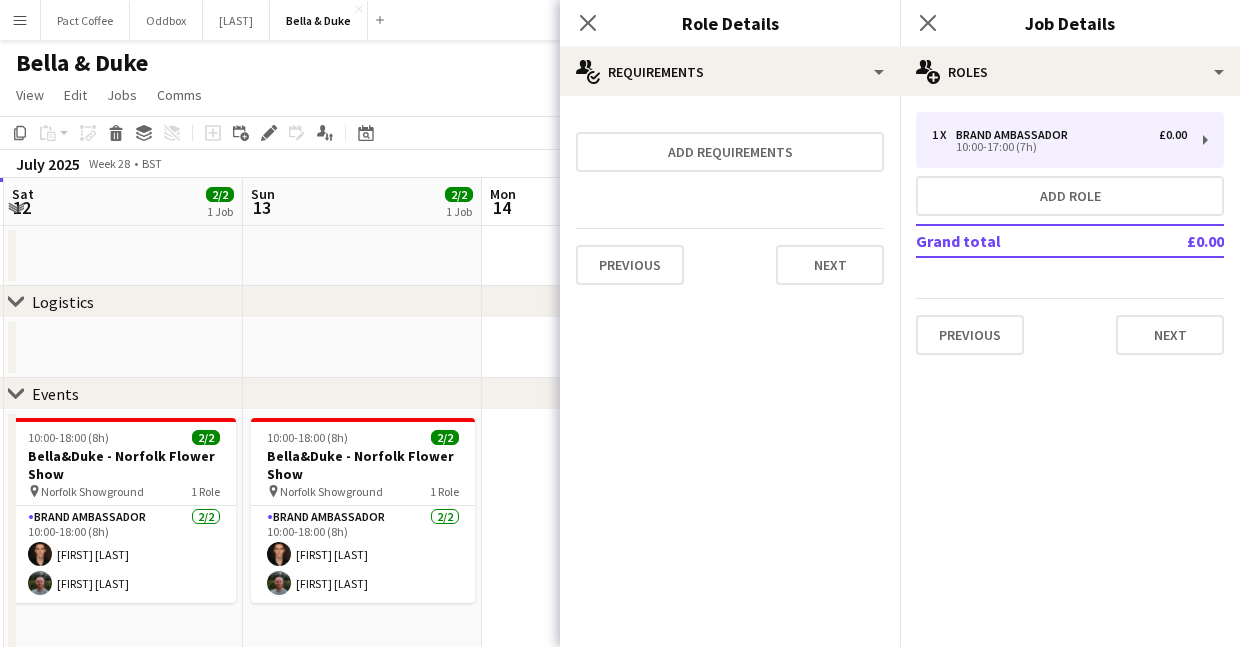 scroll, scrollTop: 0, scrollLeft: 0, axis: both 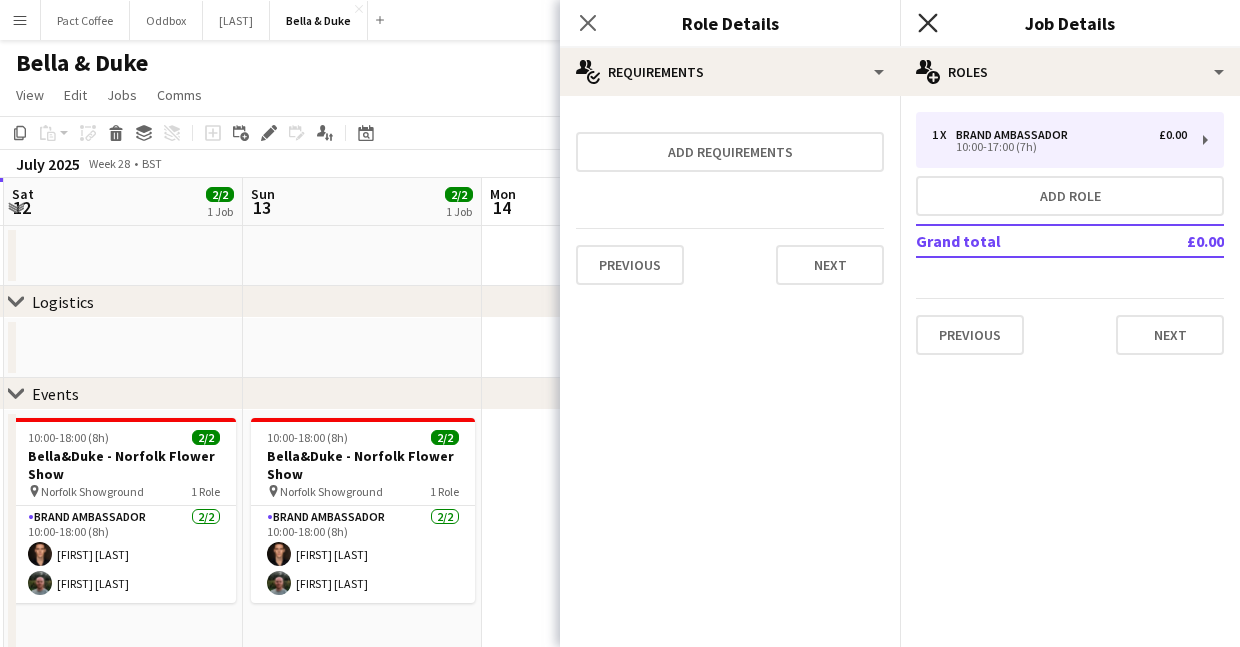 click on "Close pop-in" 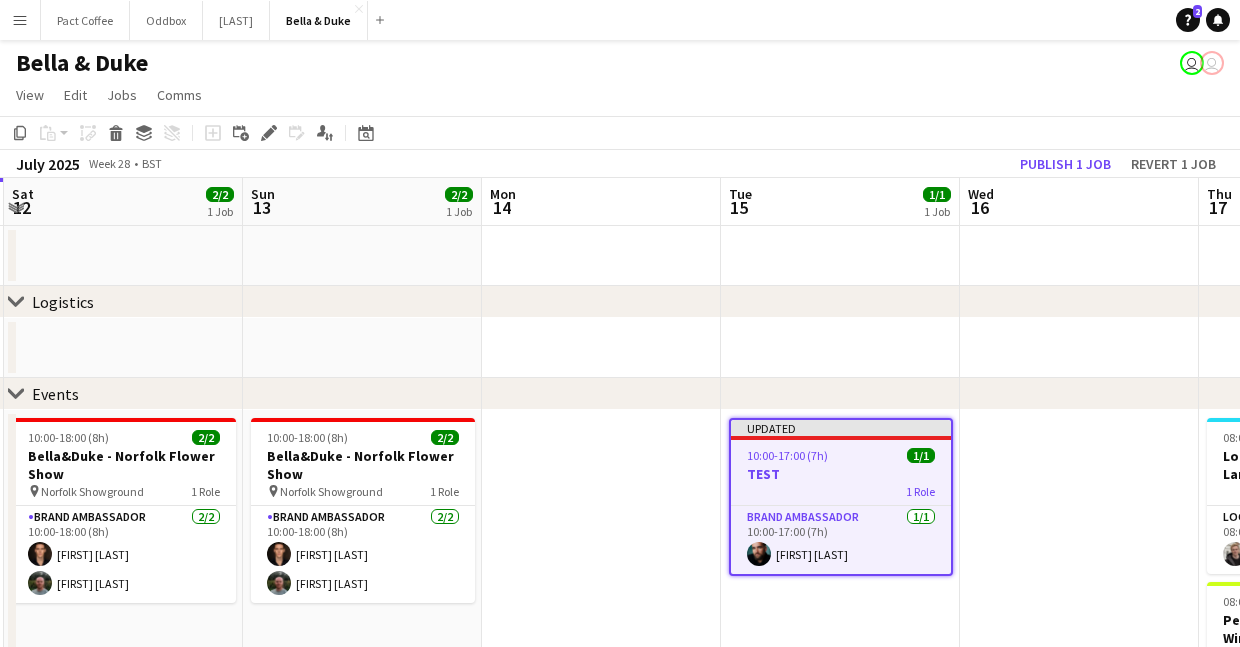 click at bounding box center [1079, 761] 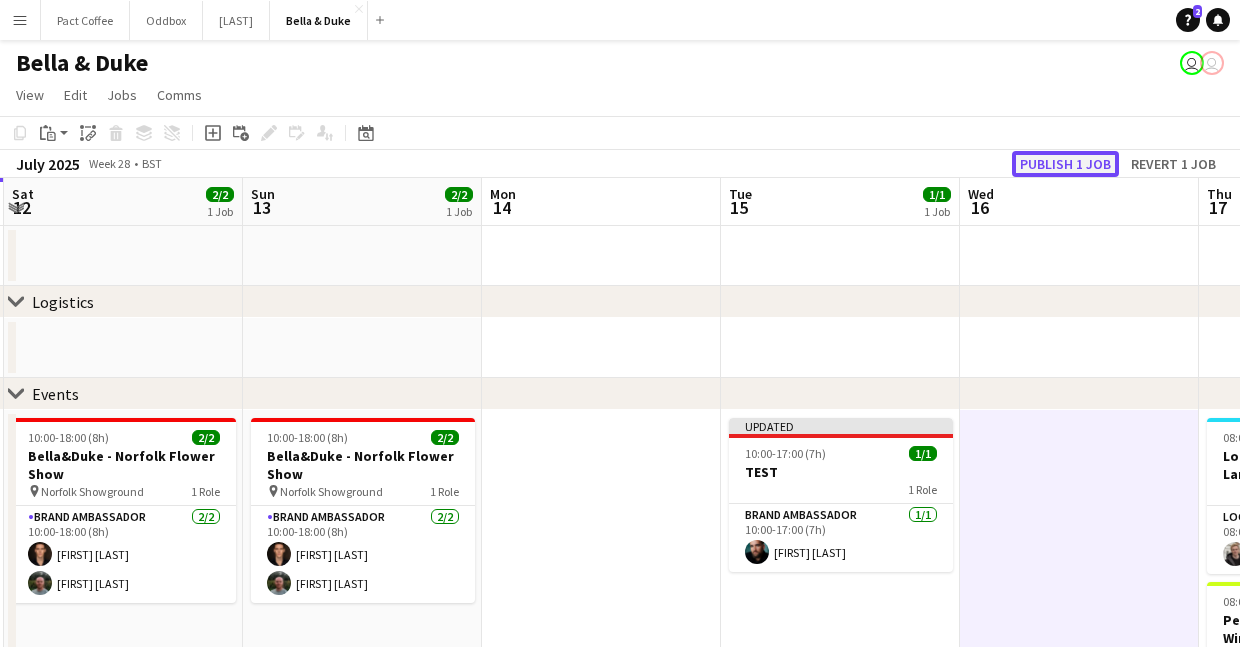click on "Publish 1 job" 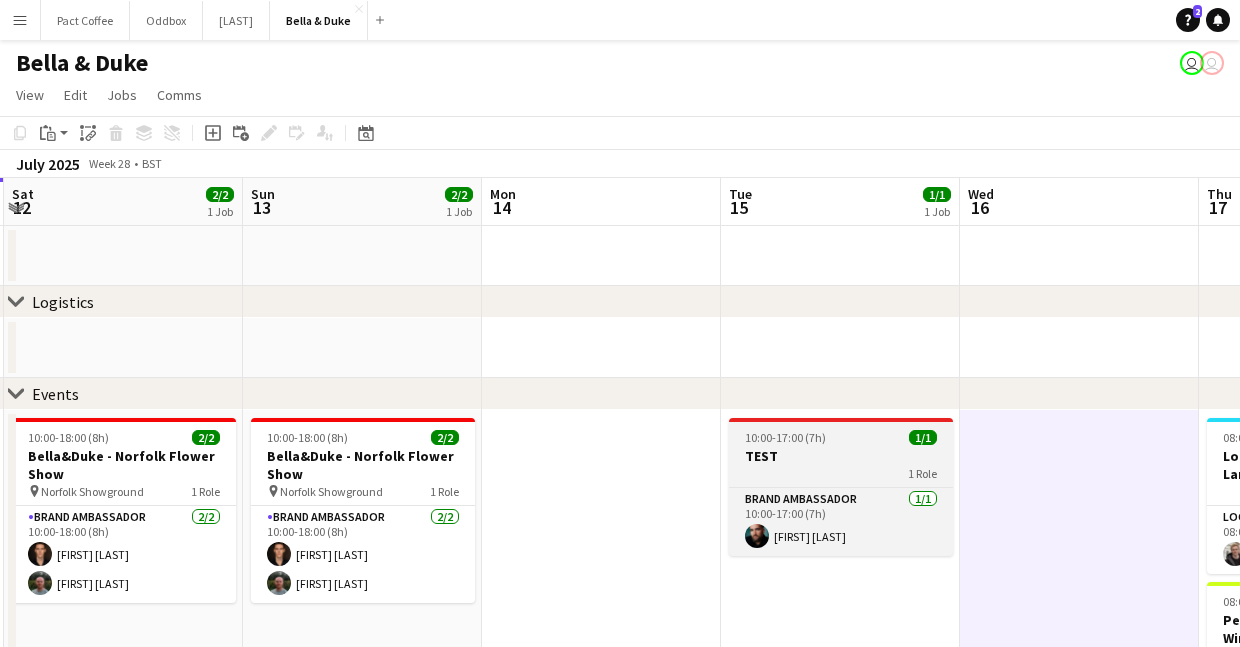 click on "TEST" at bounding box center (841, 456) 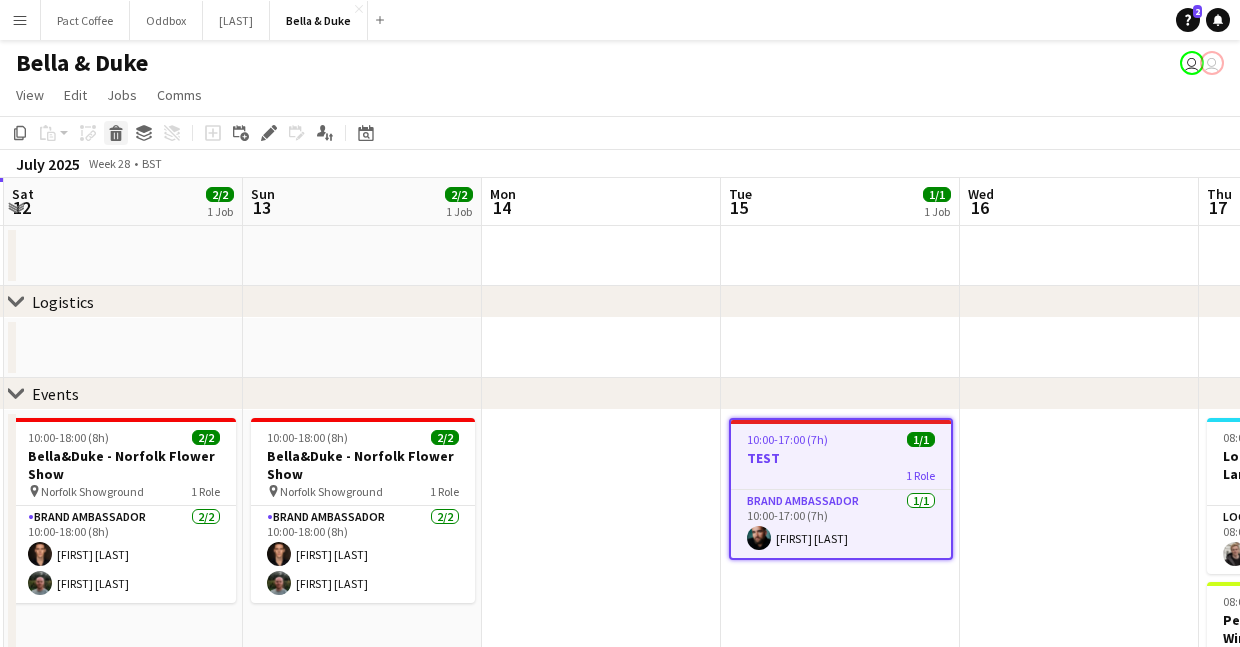 click on "Delete" 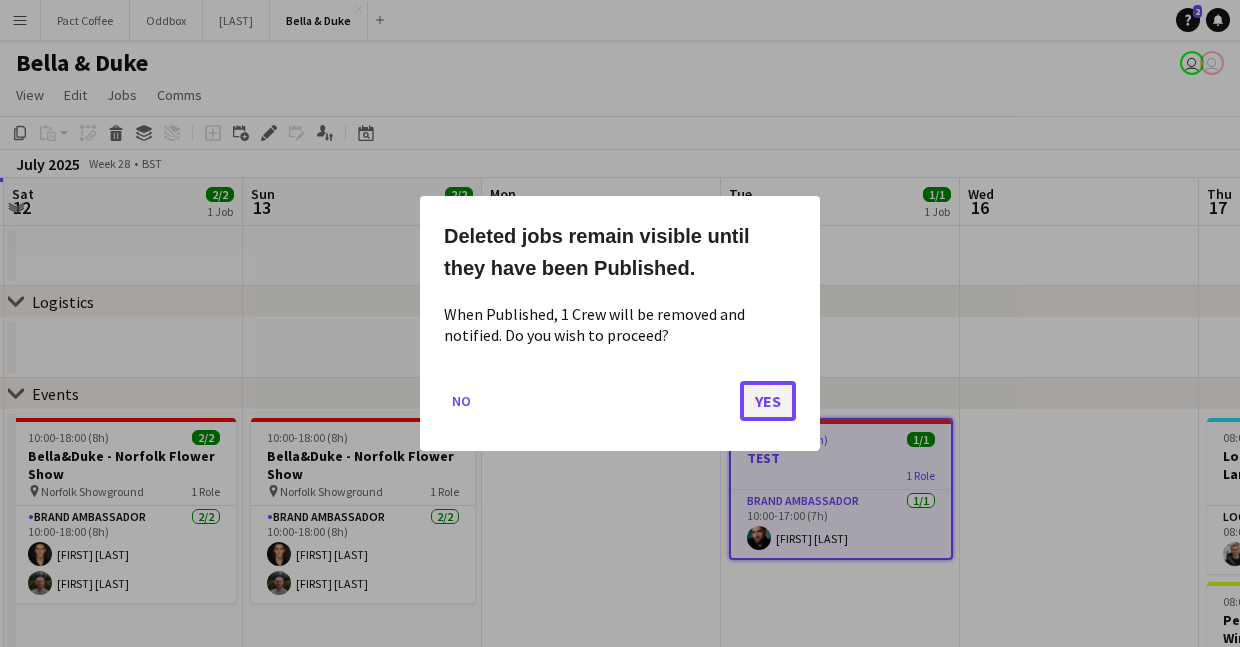 click on "Yes" 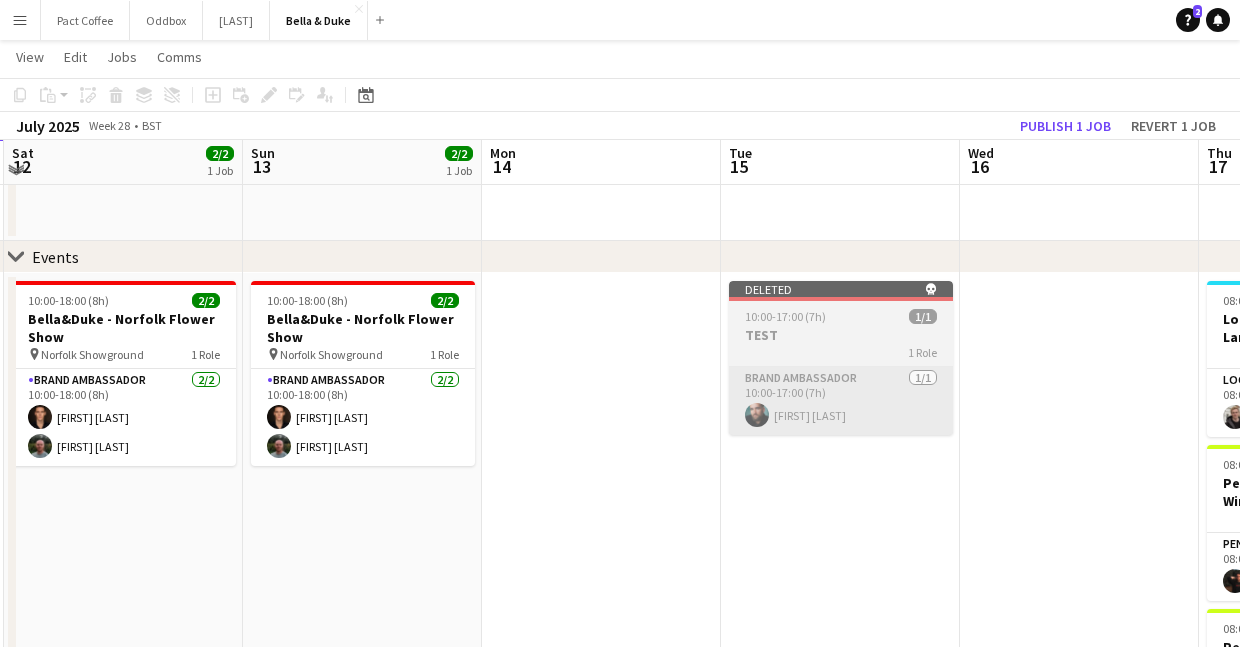 scroll, scrollTop: 137, scrollLeft: 0, axis: vertical 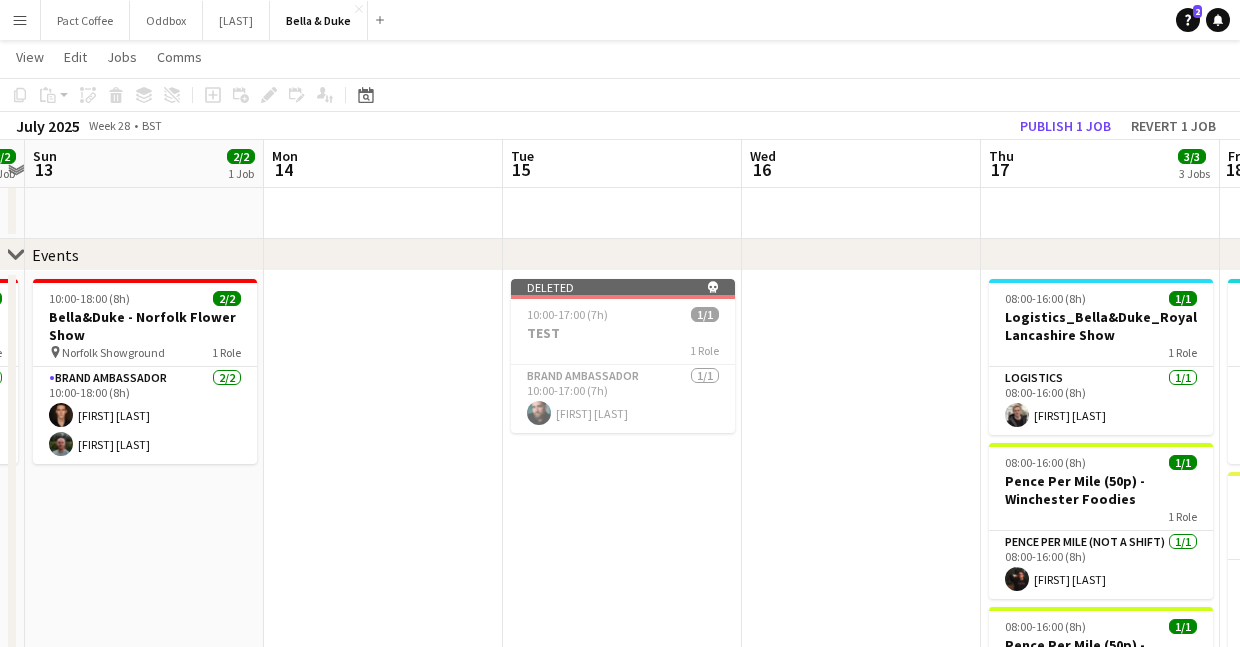 click at bounding box center [383, 622] 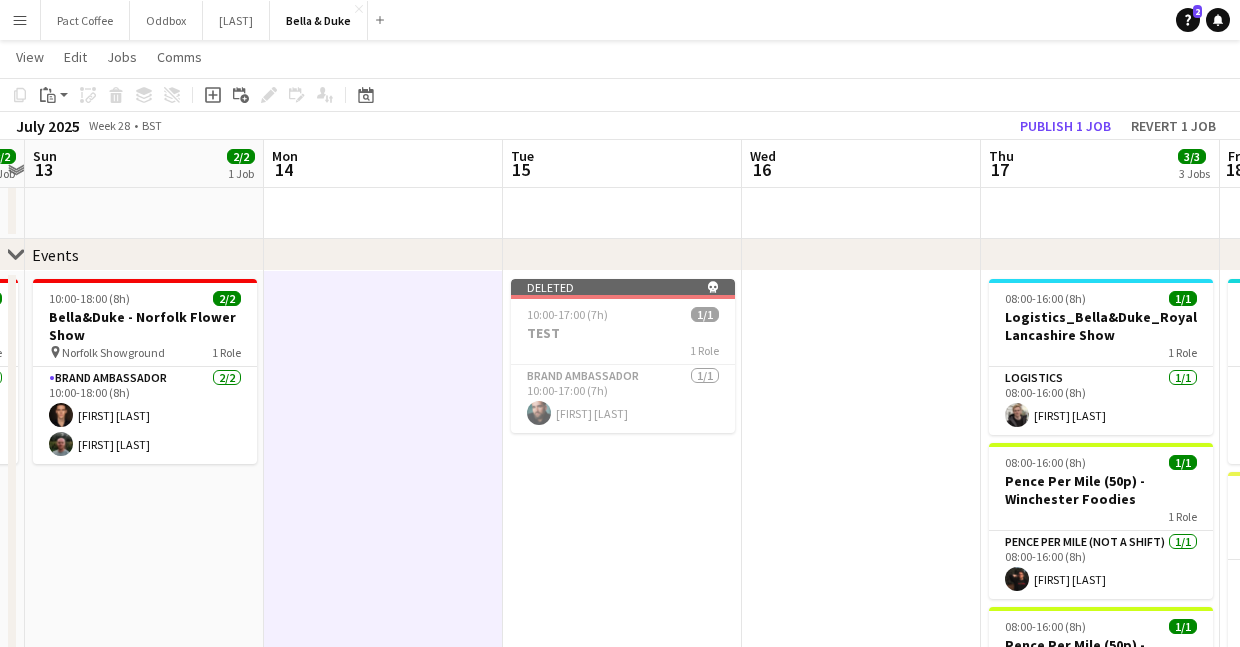 click on "Deleted
skull
10:00-17:00 (7h)    1/1   TEST   1 Role   Brand Ambassador   1/1   10:00-17:00 (7h)
Joshua Eldridge-Smith" at bounding box center [622, 622] 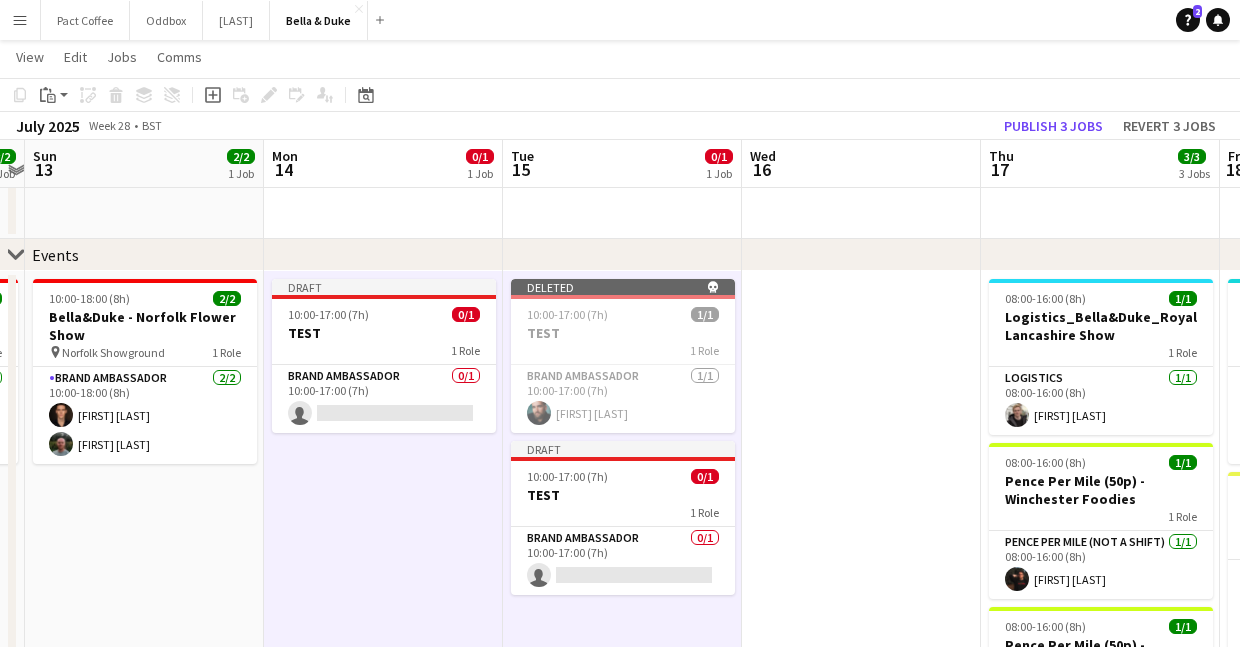 click at bounding box center [861, 622] 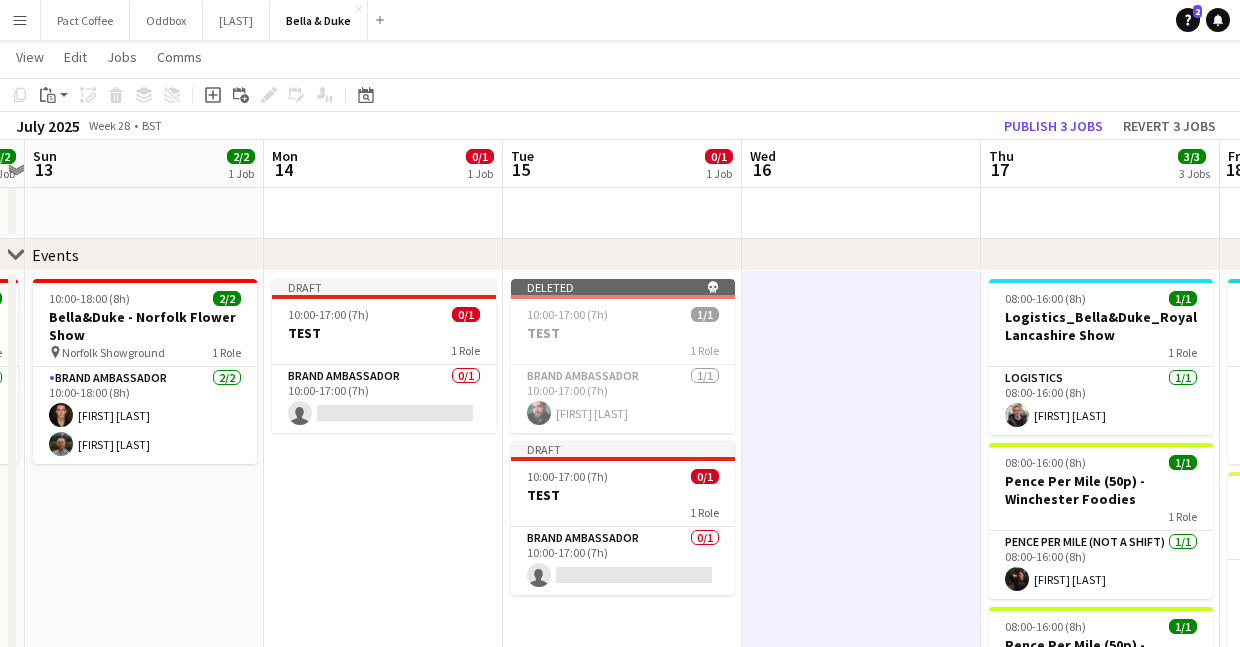 click at bounding box center (861, 622) 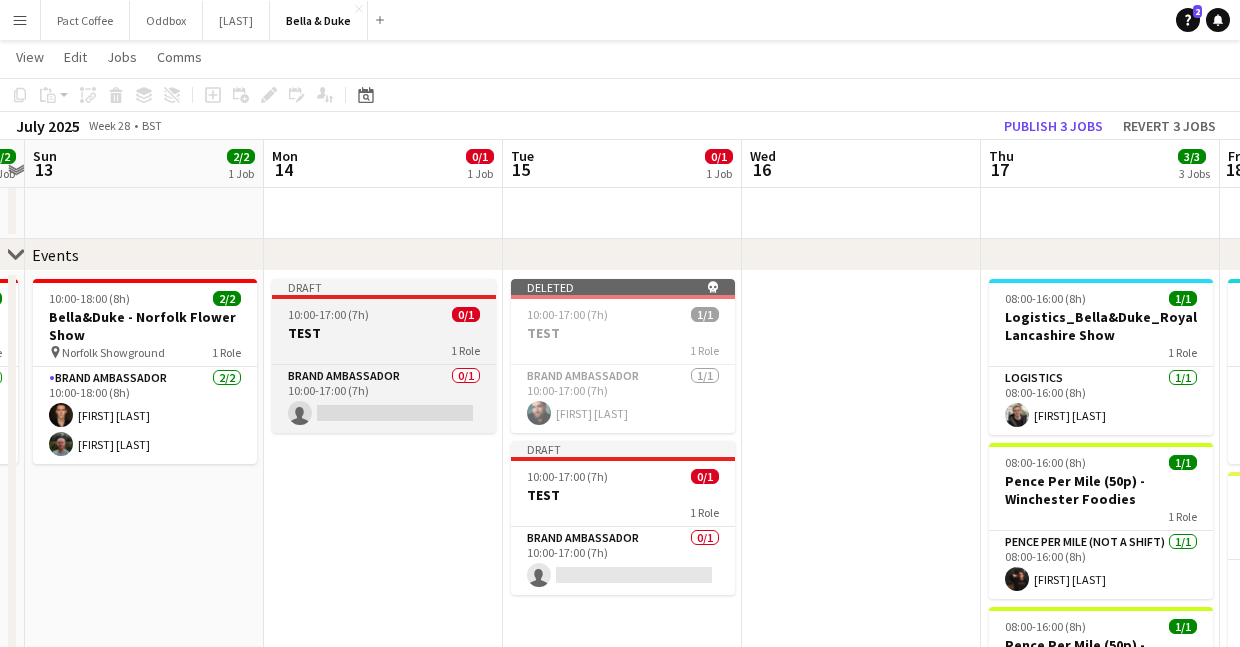 click on "10:00-17:00 (7h)    0/1" at bounding box center (384, 314) 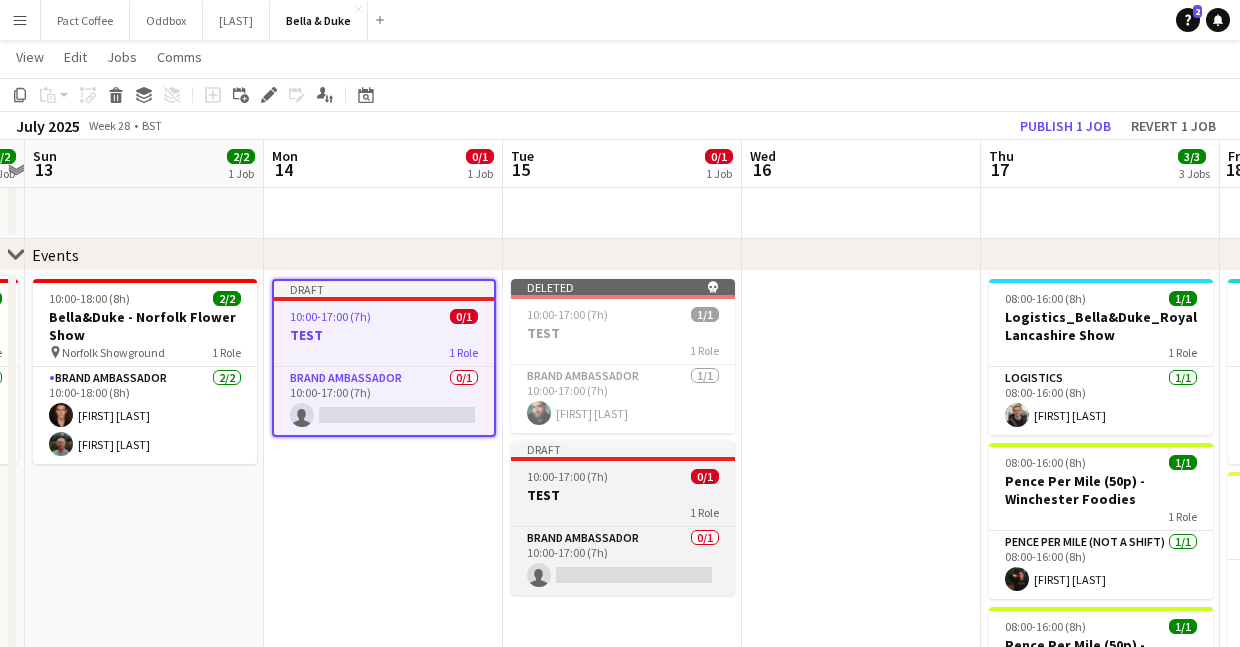 click on "TEST" at bounding box center [623, 495] 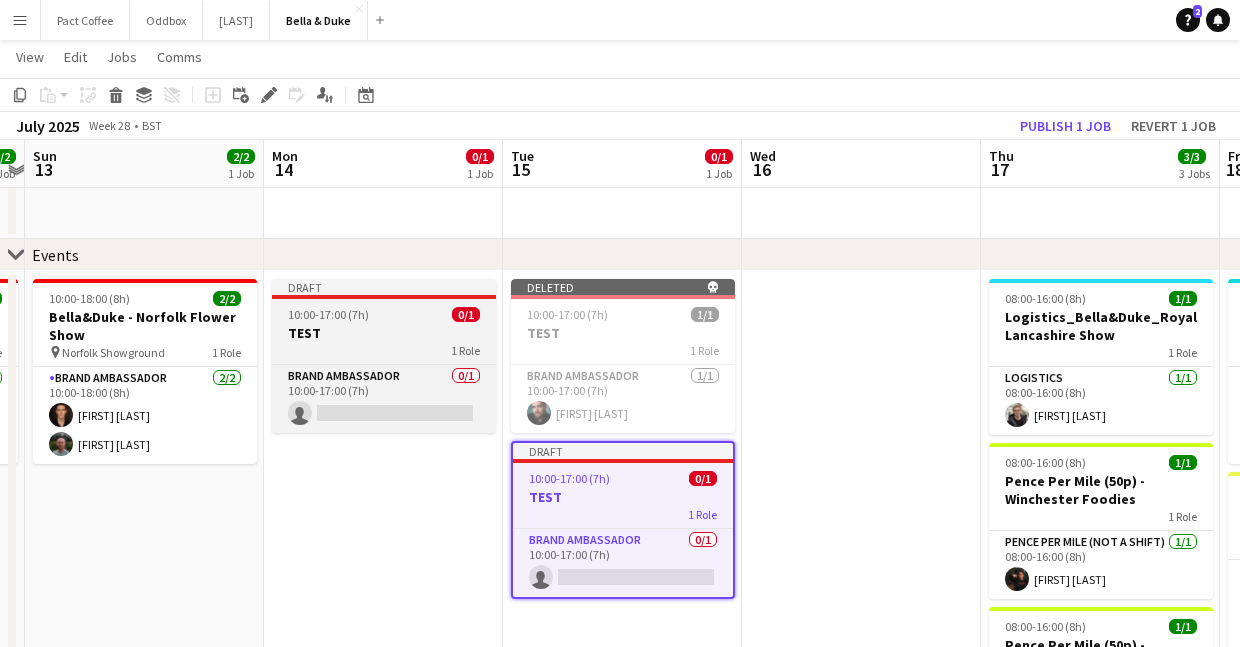 click on "TEST" at bounding box center [384, 333] 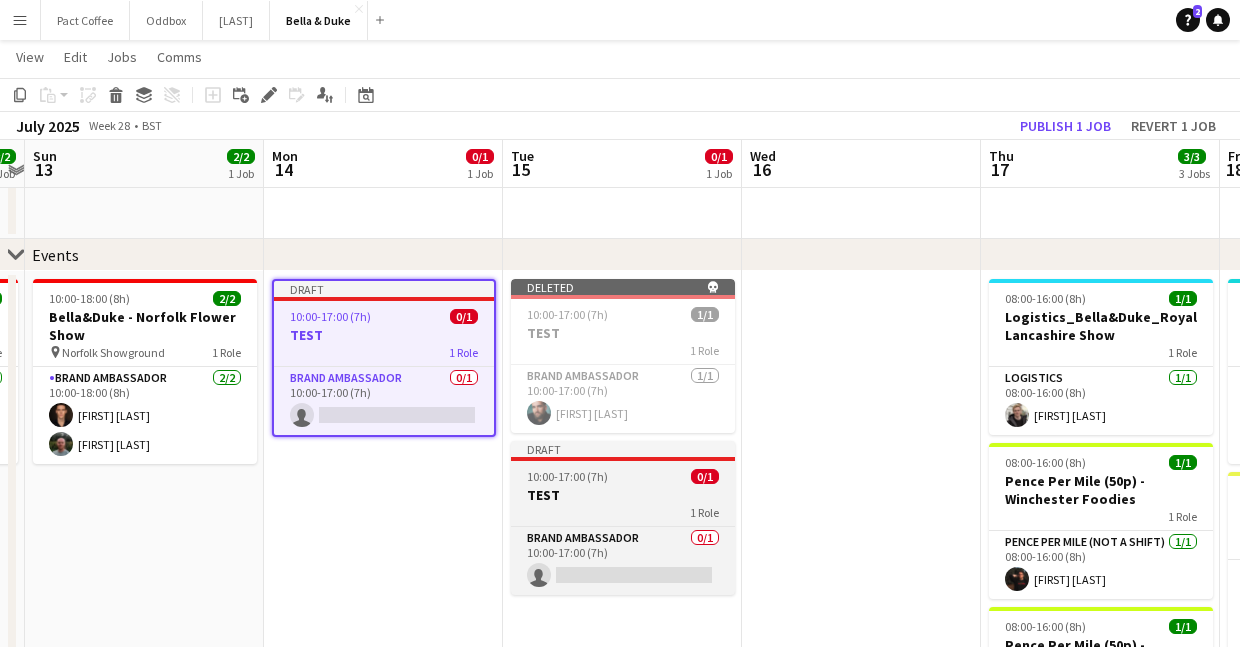 click on "Draft   10:00-17:00 (7h)    0/1   TEST   1 Role   Brand Ambassador   0/1   10:00-17:00 (7h)
single-neutral-actions" at bounding box center [623, 518] 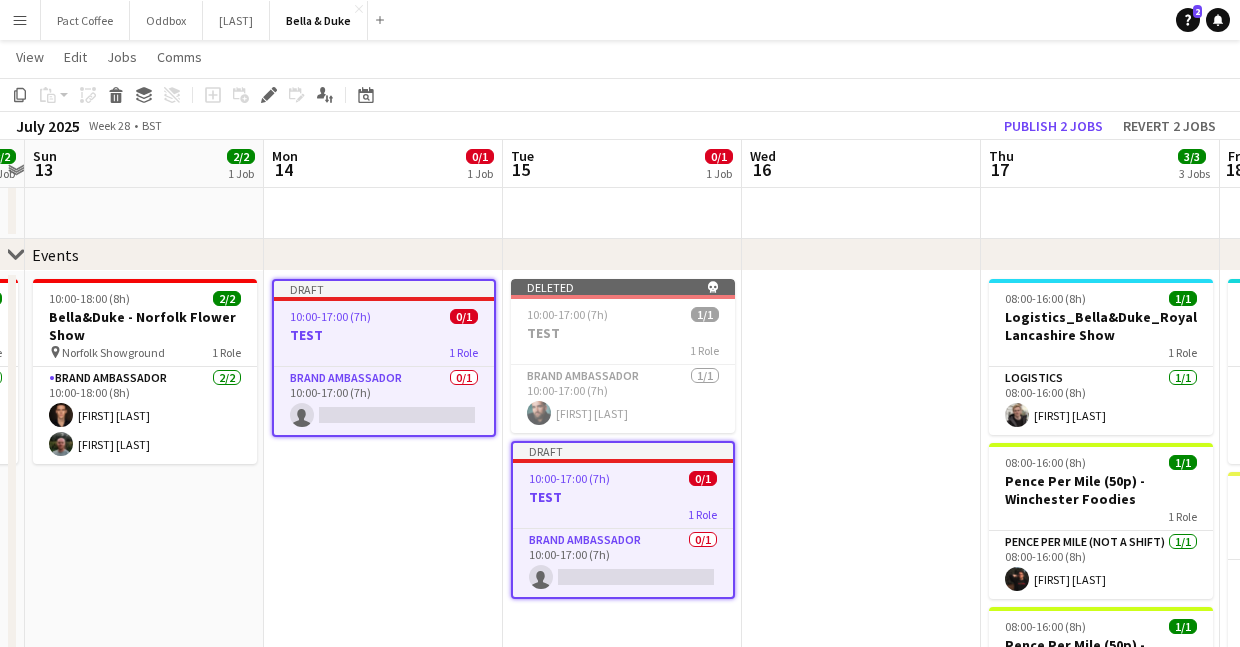 click on "Draft   10:00-17:00 (7h)    0/1   TEST   1 Role   Brand Ambassador   0/1   10:00-17:00 (7h)
single-neutral-actions" at bounding box center (383, 622) 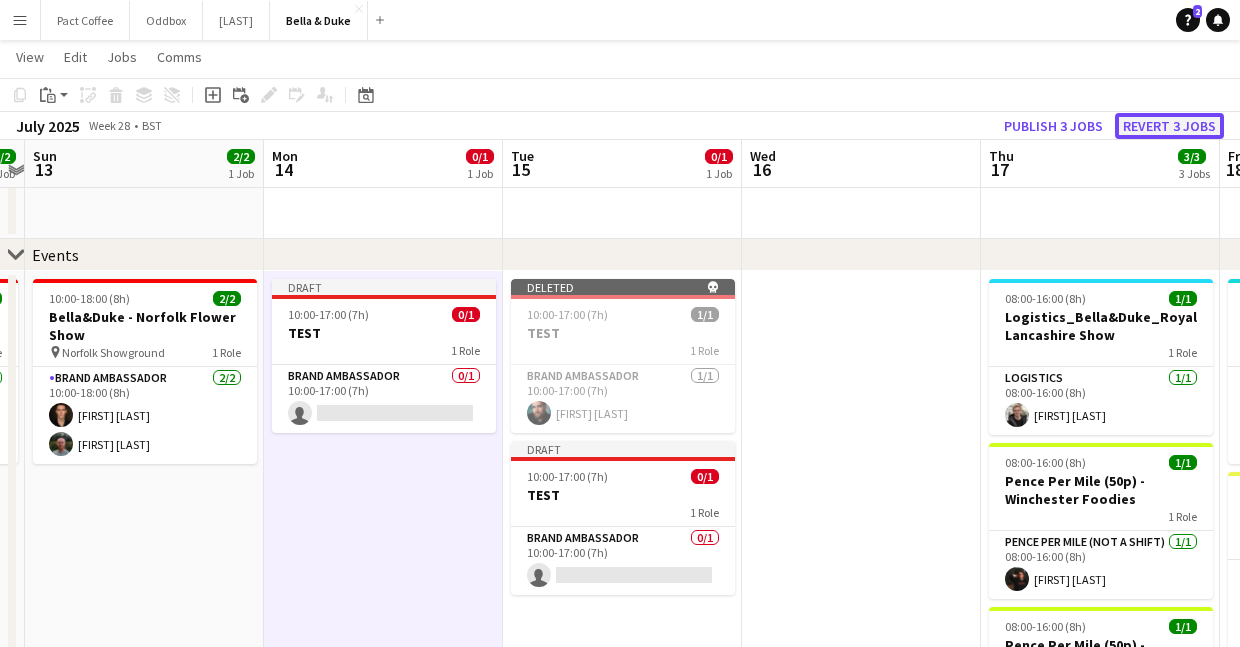 click on "Revert 3 jobs" 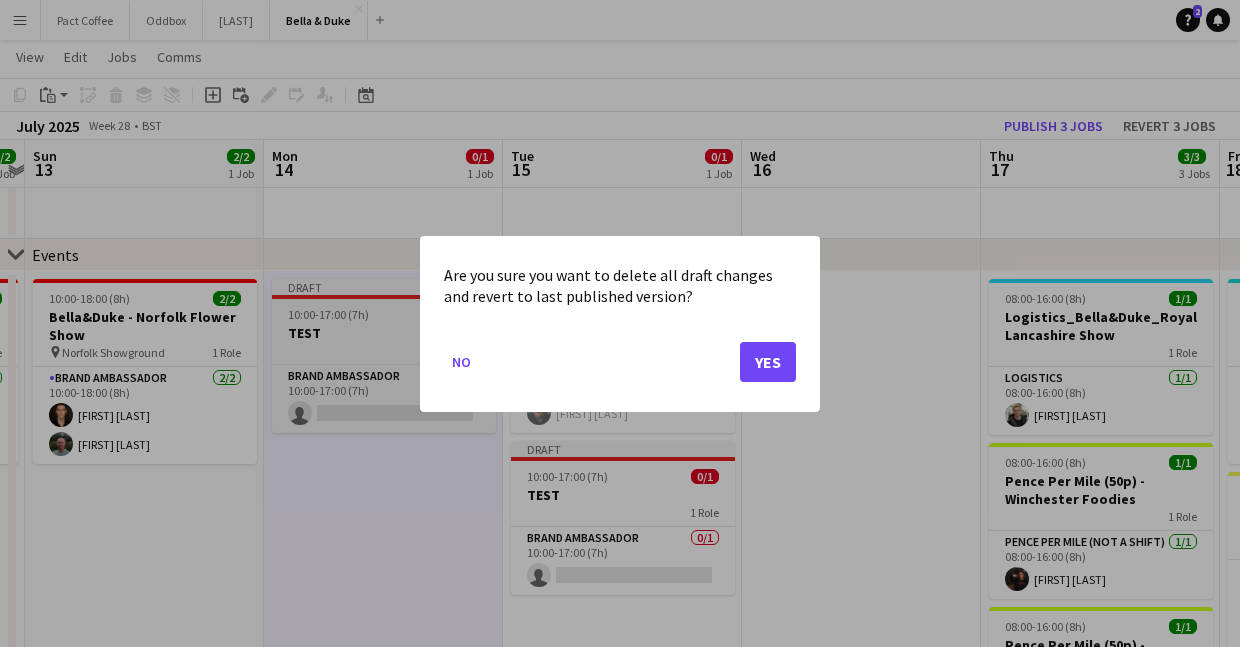 click on "No" 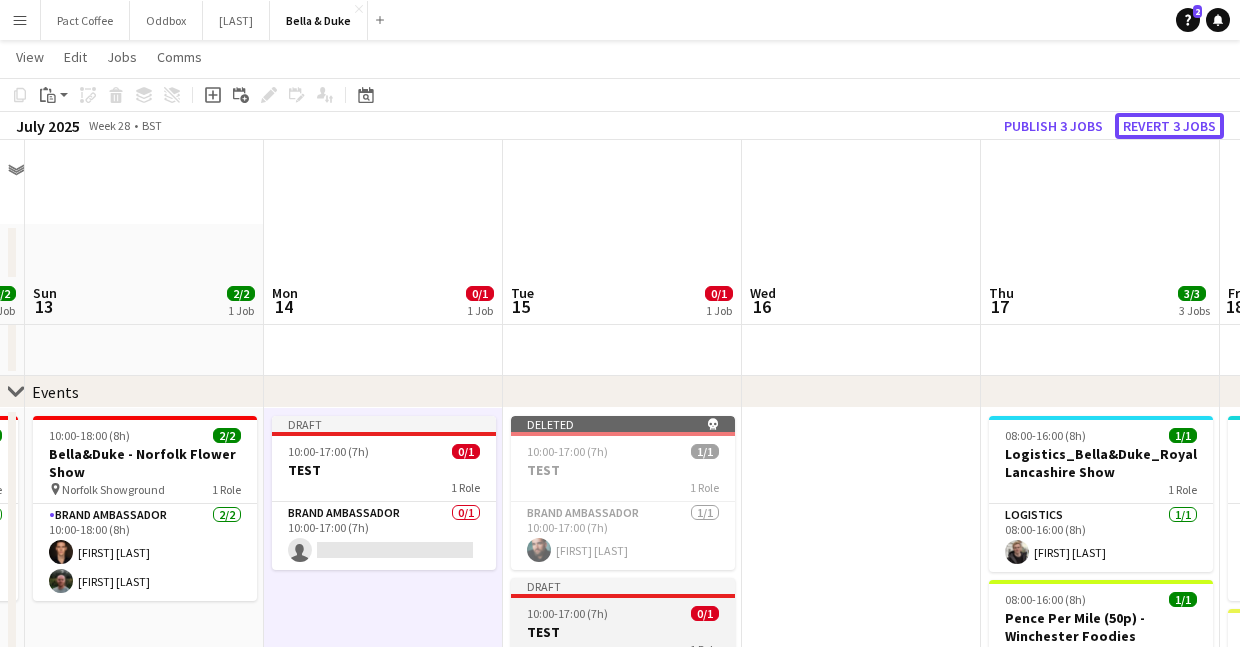 scroll, scrollTop: 137, scrollLeft: 0, axis: vertical 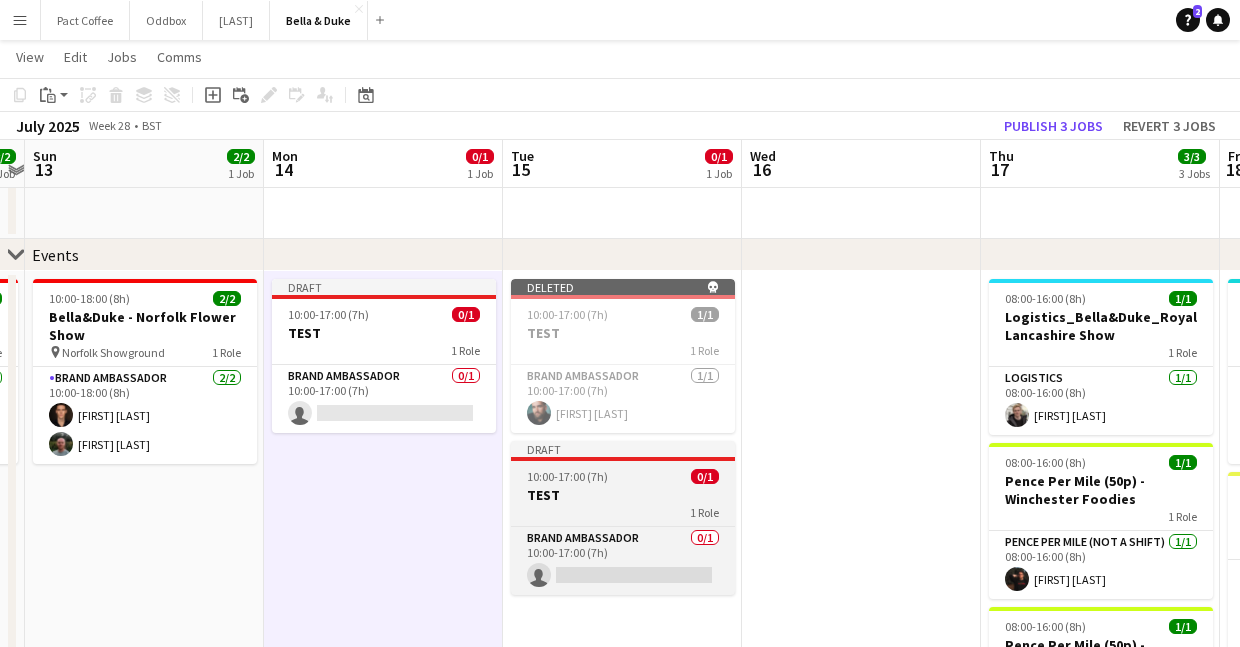 click on "TEST" at bounding box center [623, 495] 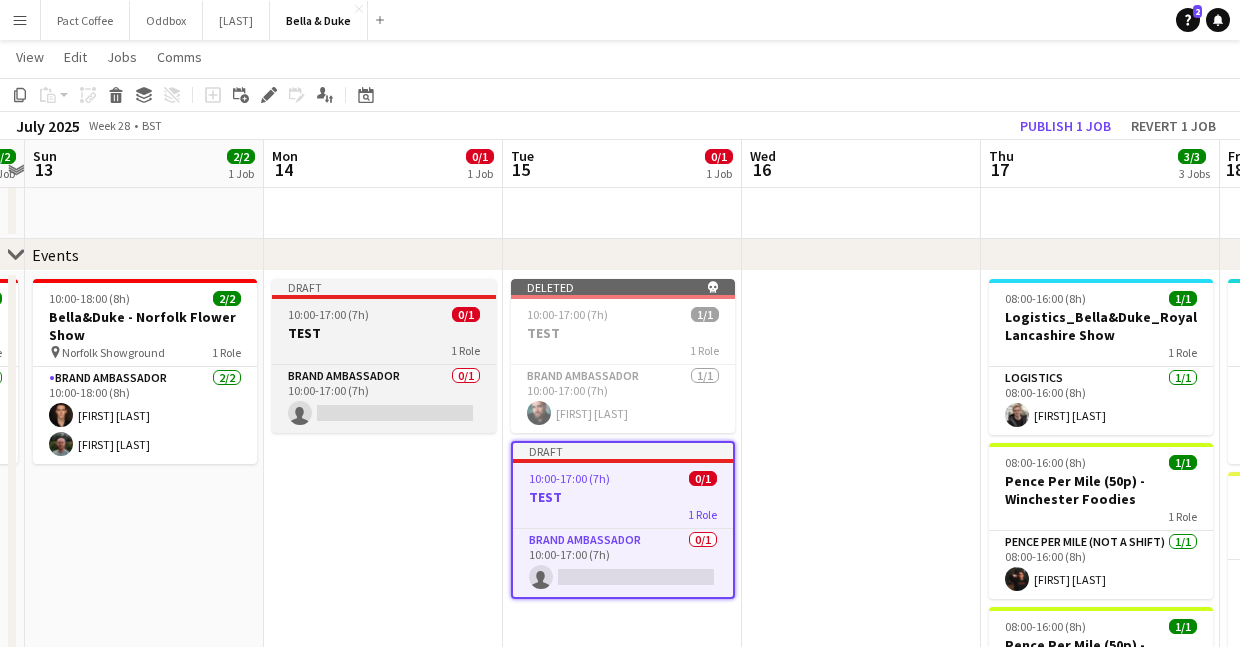click on "10:00-17:00 (7h)    0/1" at bounding box center (384, 314) 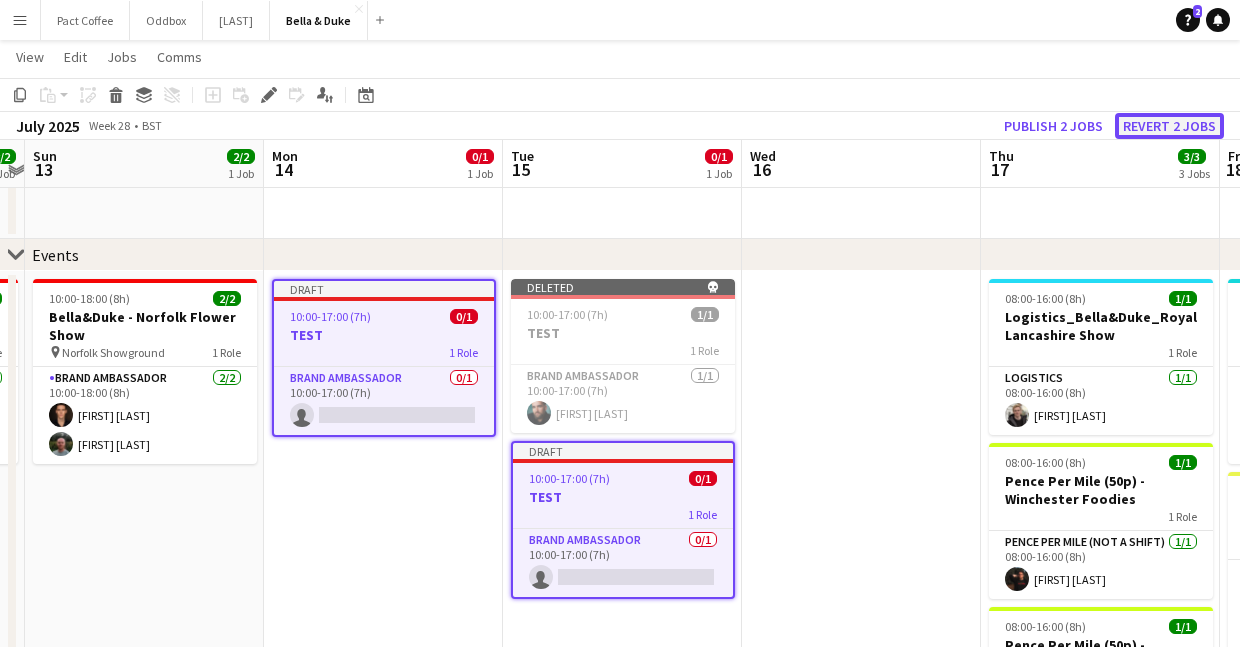 click on "Revert 2 jobs" 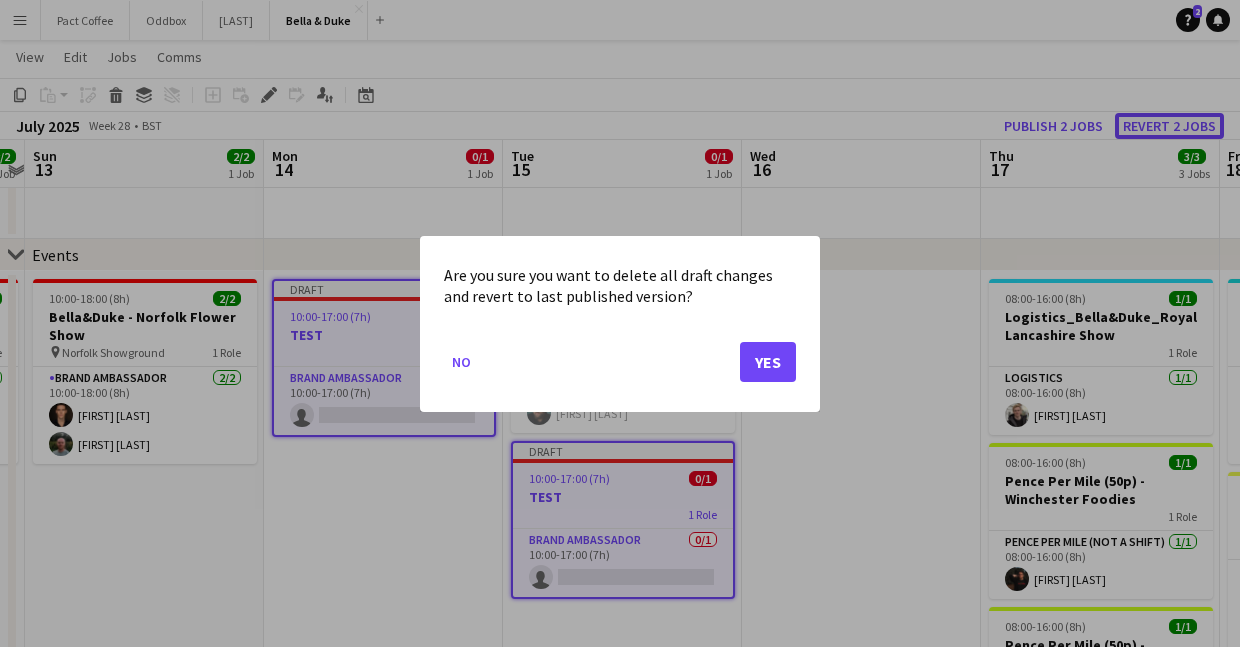 scroll, scrollTop: 0, scrollLeft: 0, axis: both 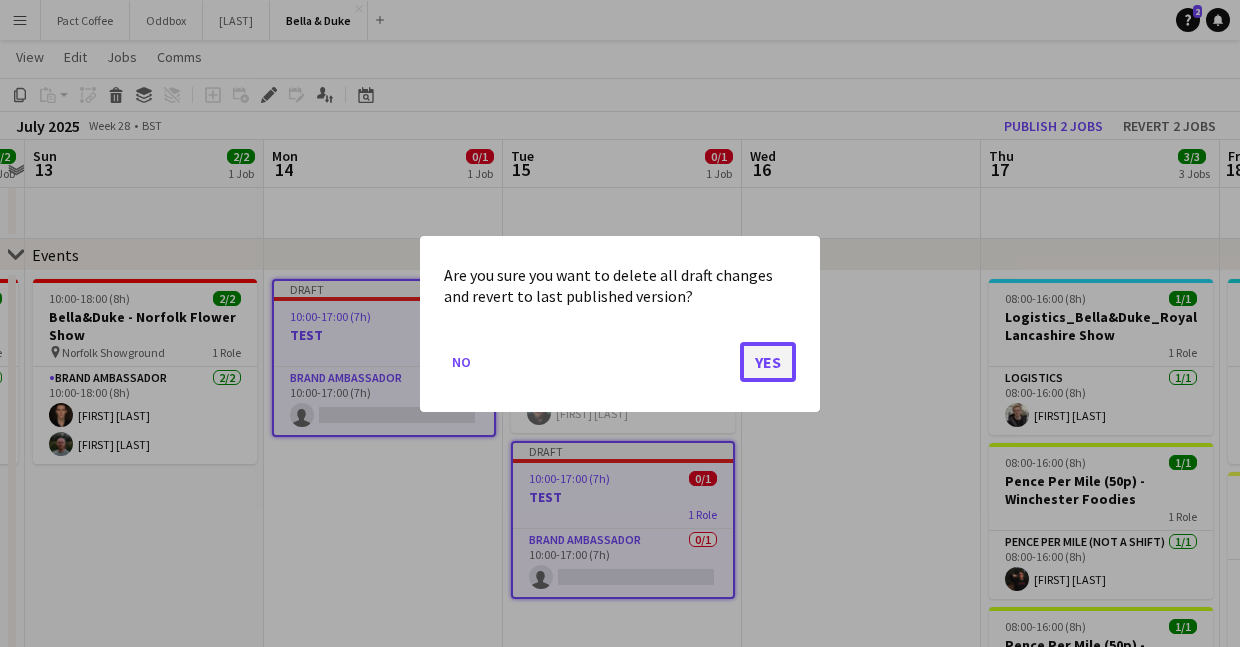 click on "Yes" 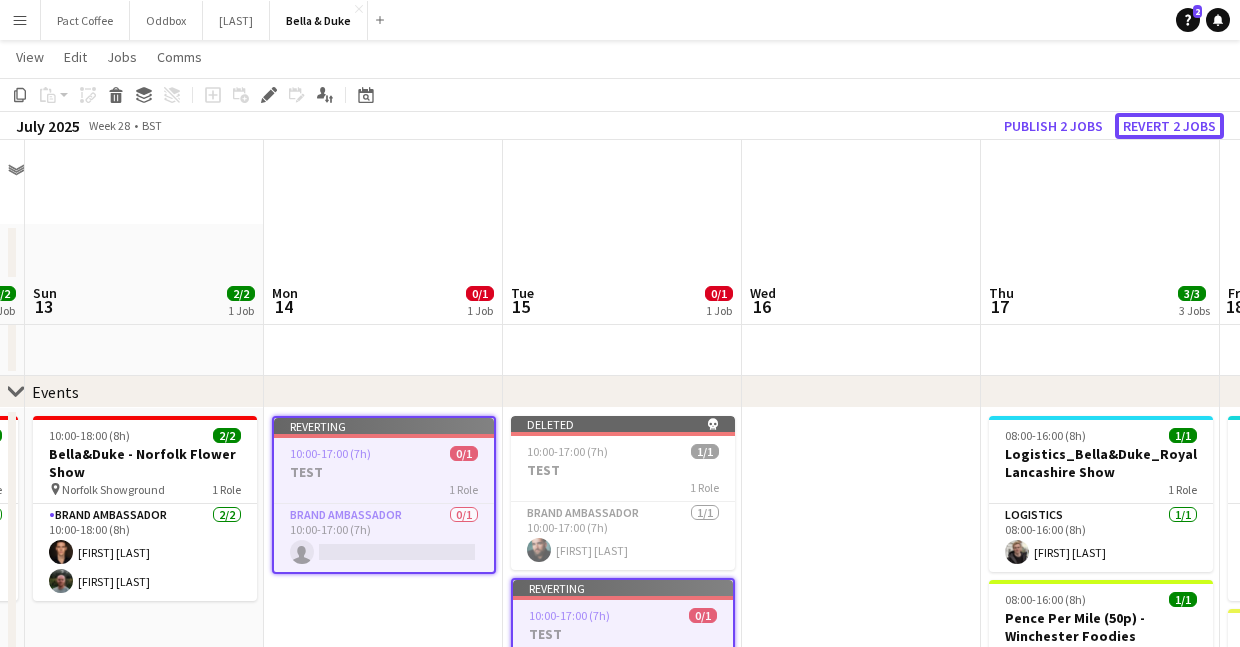 scroll, scrollTop: 137, scrollLeft: 0, axis: vertical 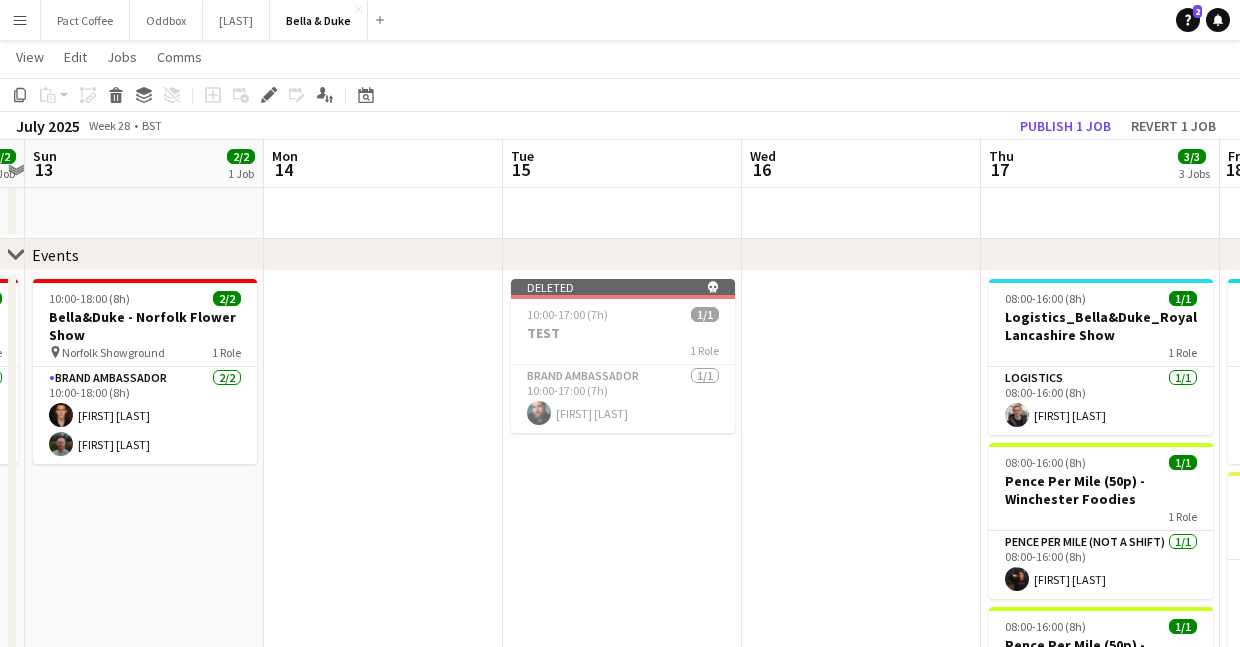 click at bounding box center (383, 622) 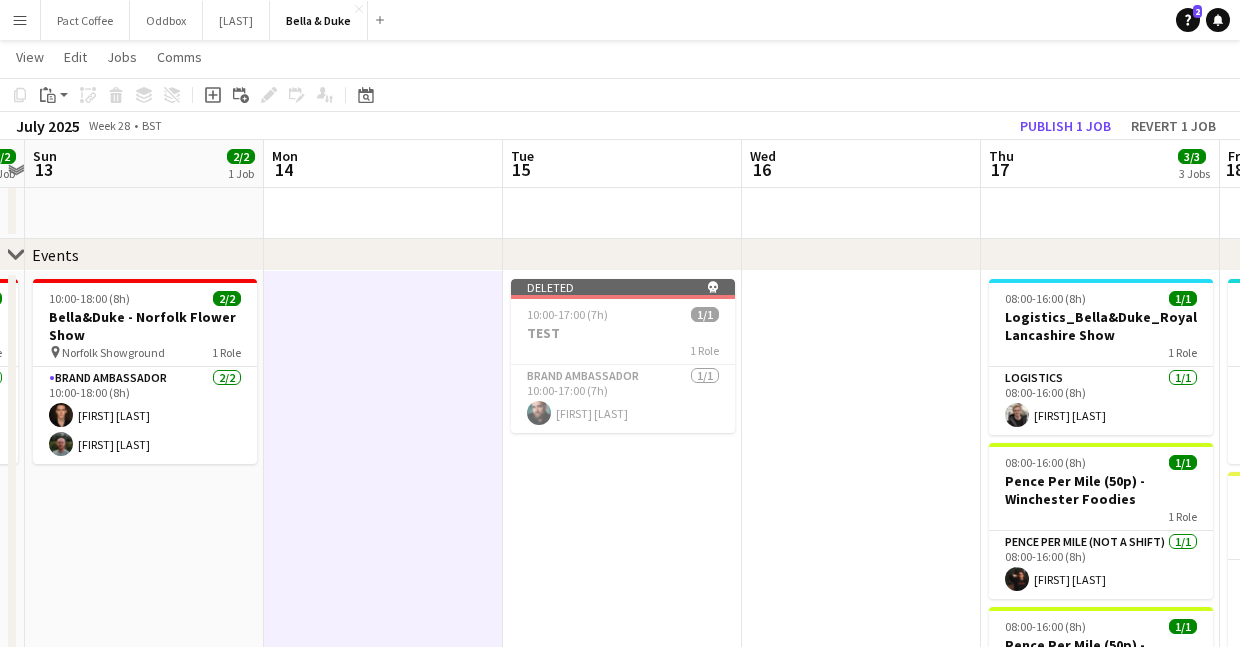 click on "Deleted
skull
10:00-17:00 (7h)    1/1   TEST   1 Role   Brand Ambassador   1/1   10:00-17:00 (7h)
Joshua Eldridge-Smith" at bounding box center (622, 622) 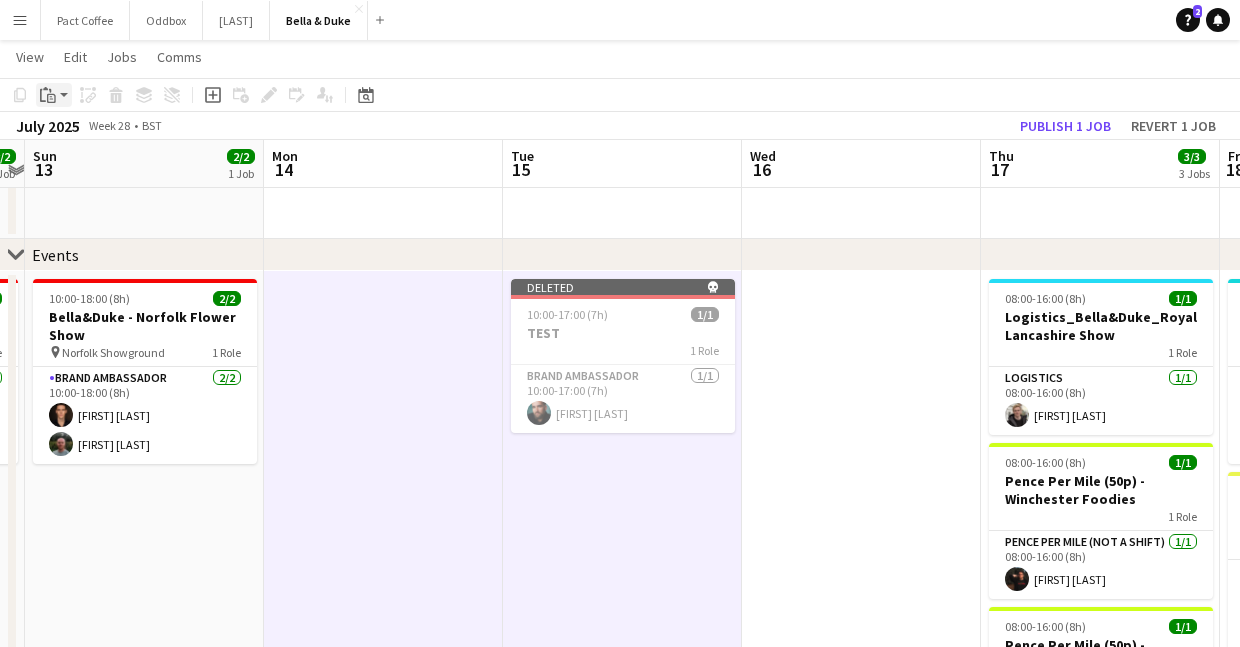 click on "Paste" 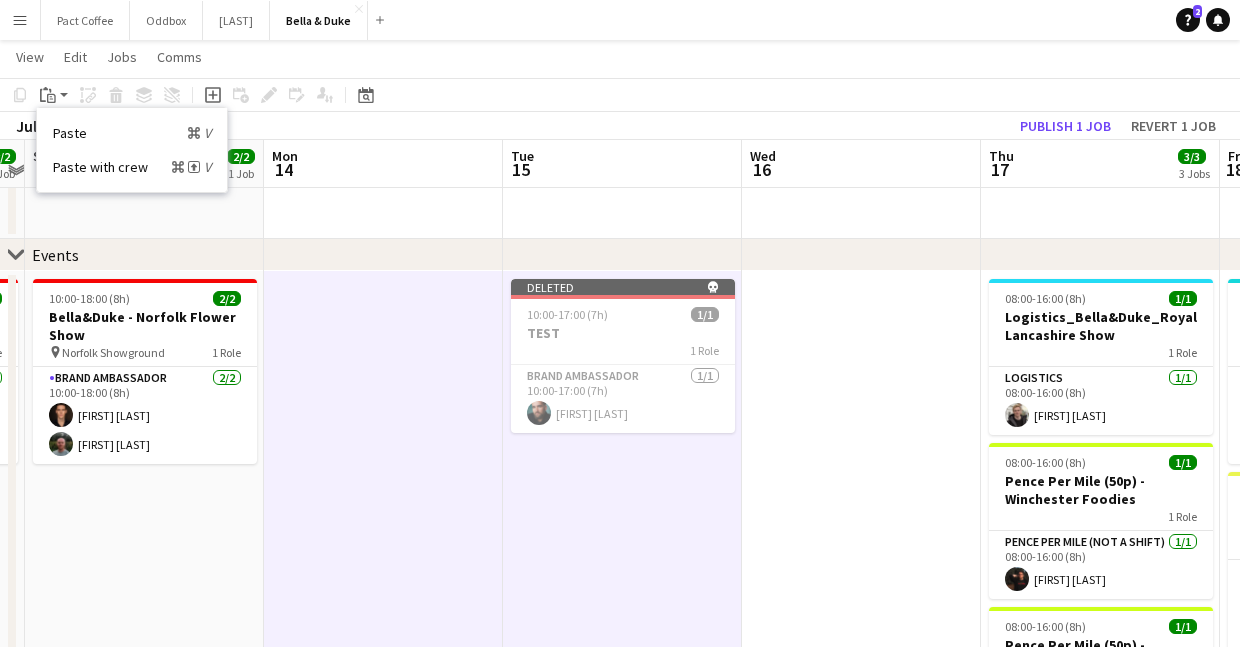 click on "Copy
Paste
Paste
Command
V Paste with crew
Command
Shift
V
Paste linked Job
Delete
Group
Ungroup
Add job
Add linked Job
Edit
Edit linked Job
Applicants
Date picker
JUL 2025 JUL 2025 Monday M Tuesday T Wednesday W Thursday T Friday F Saturday S Sunday S  JUL      1   2   3   4   5   6   7   8   9   10   11   12   13   14   15   16   17   18   19   20   21   22   23   24" 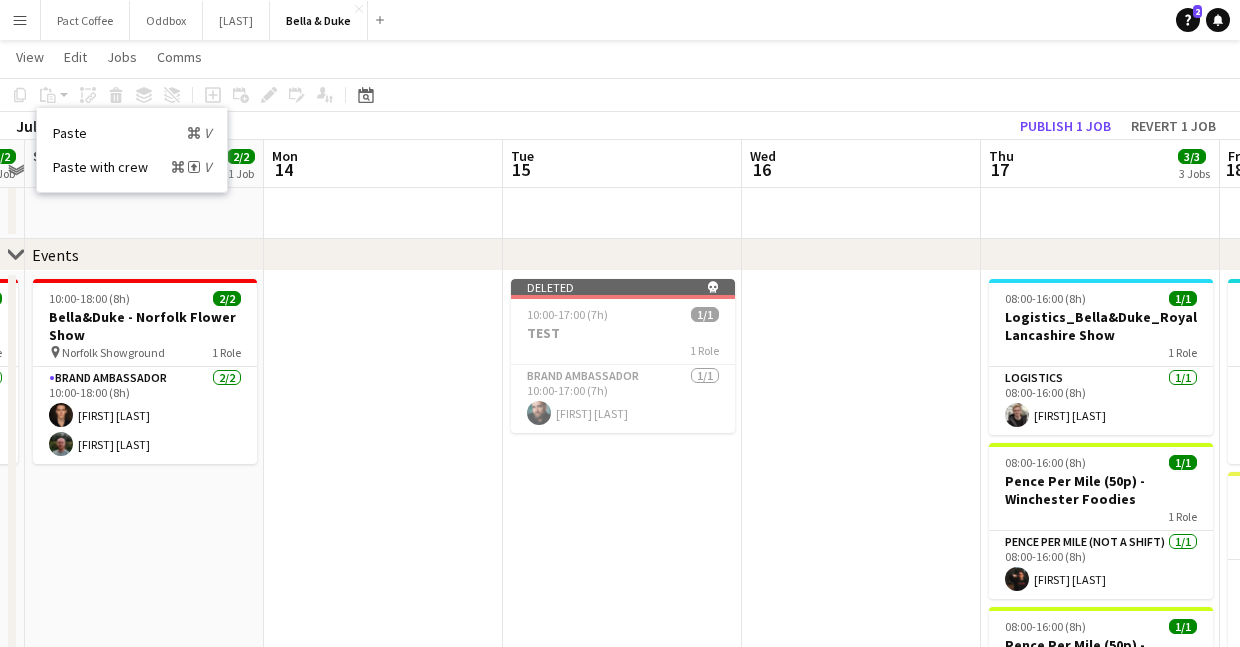 click at bounding box center (383, 622) 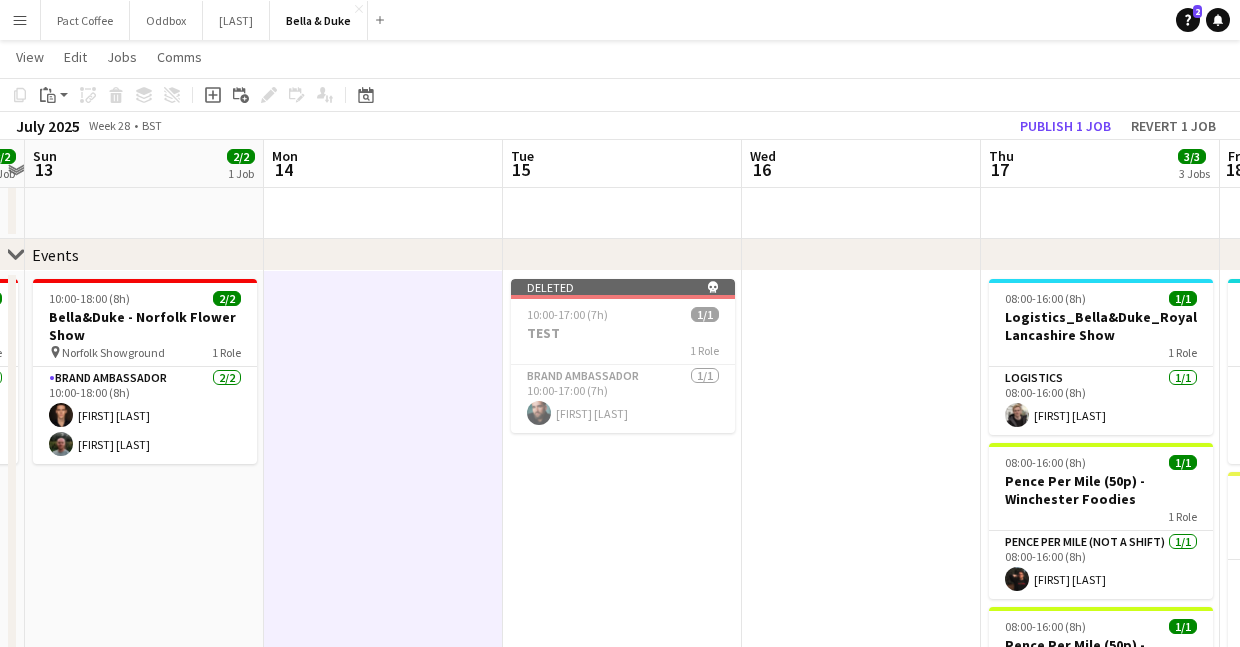 click on "Deleted
skull
10:00-17:00 (7h)    1/1   TEST   1 Role   Brand Ambassador   1/1   10:00-17:00 (7h)
Joshua Eldridge-Smith" at bounding box center [622, 622] 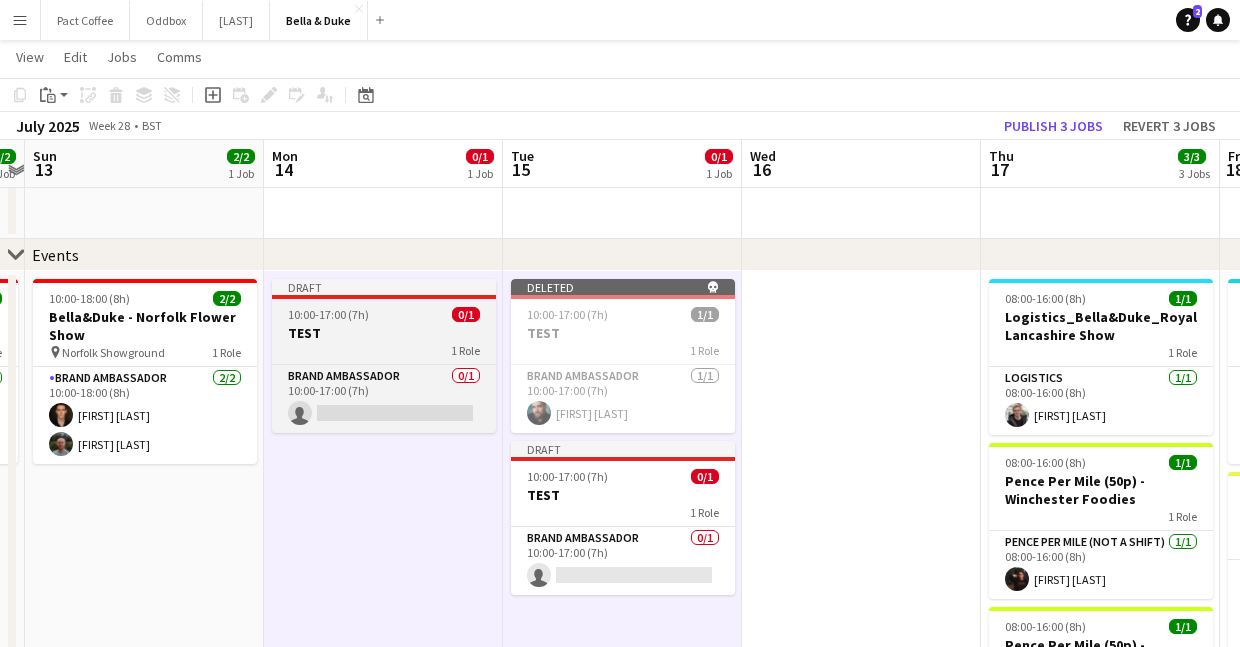 click on "TEST" at bounding box center [384, 333] 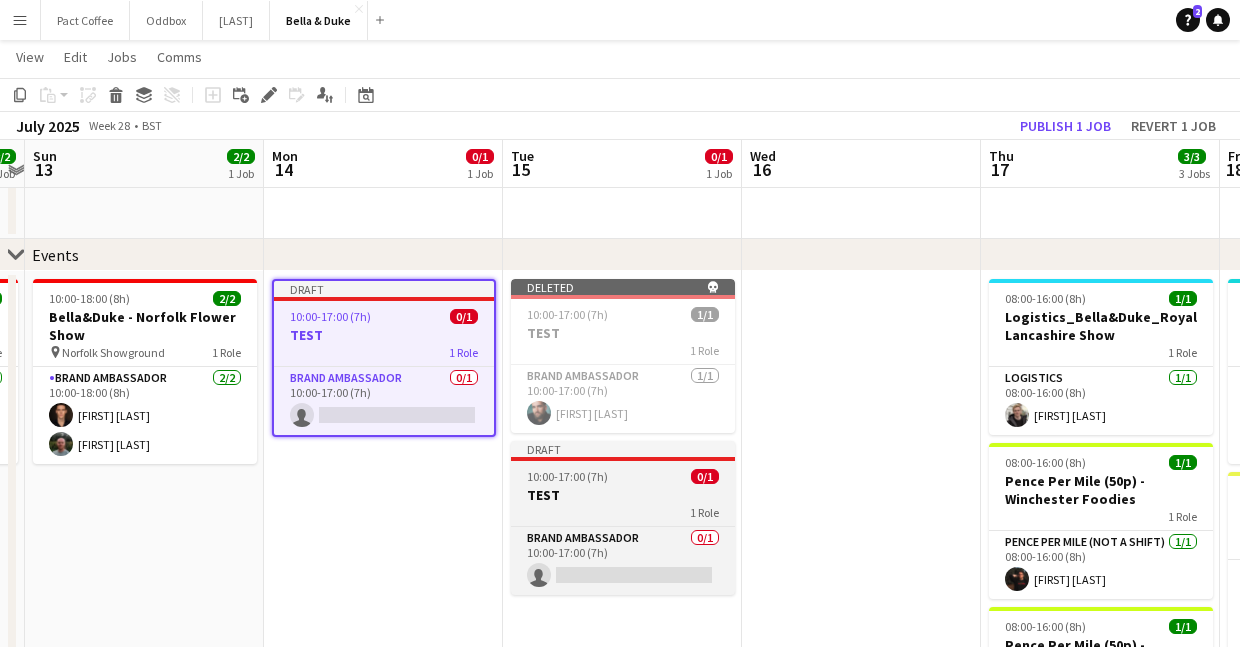 click on "TEST" at bounding box center (623, 495) 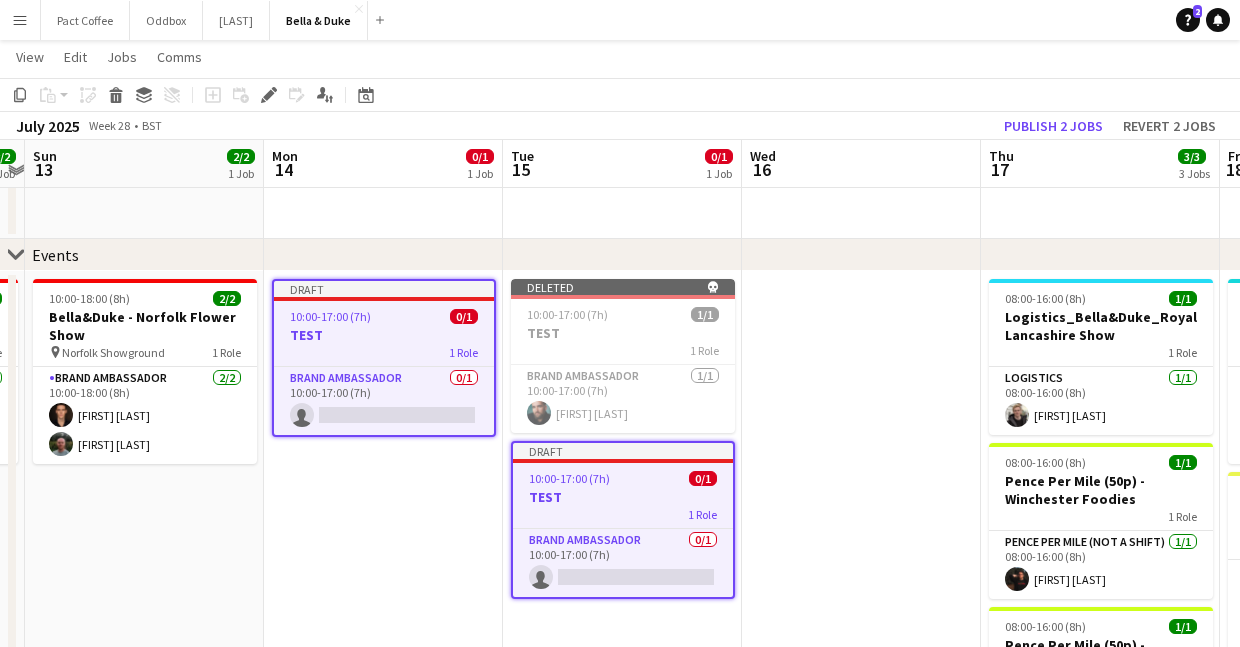 click on "Draft   10:00-17:00 (7h)    0/1   TEST   1 Role   Brand Ambassador   0/1   10:00-17:00 (7h)
single-neutral-actions" at bounding box center [383, 622] 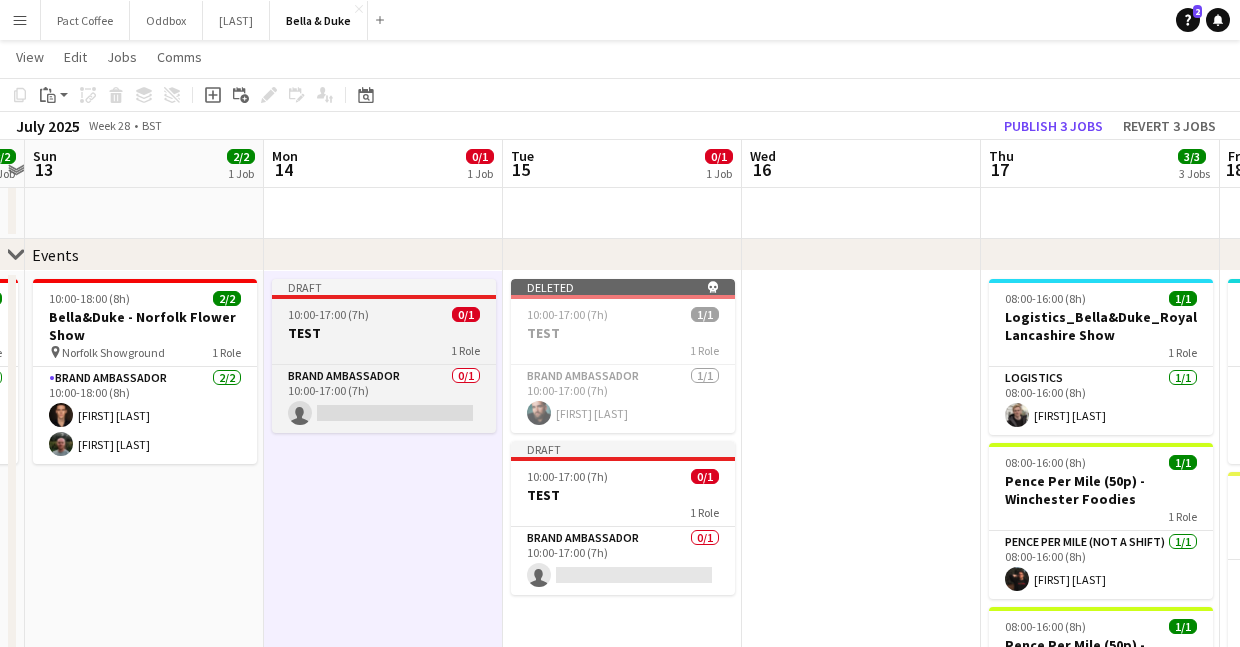 click on "1 Role" at bounding box center (384, 350) 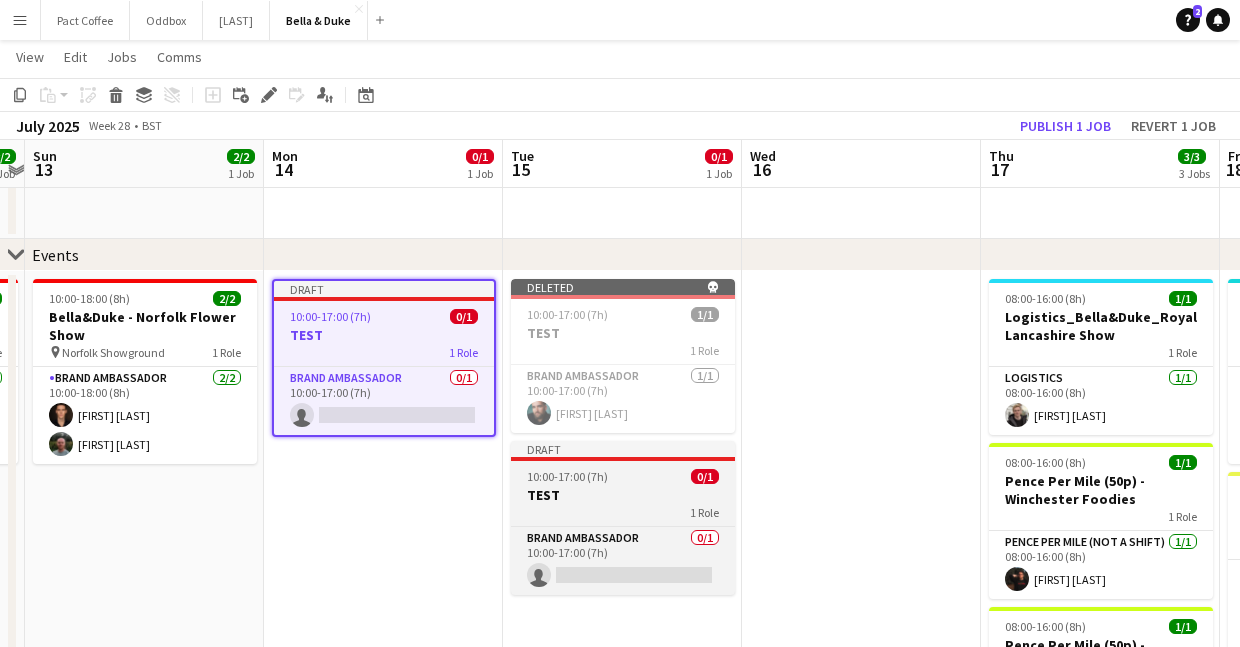 click on "10:00-17:00 (7h)    0/1" at bounding box center (623, 476) 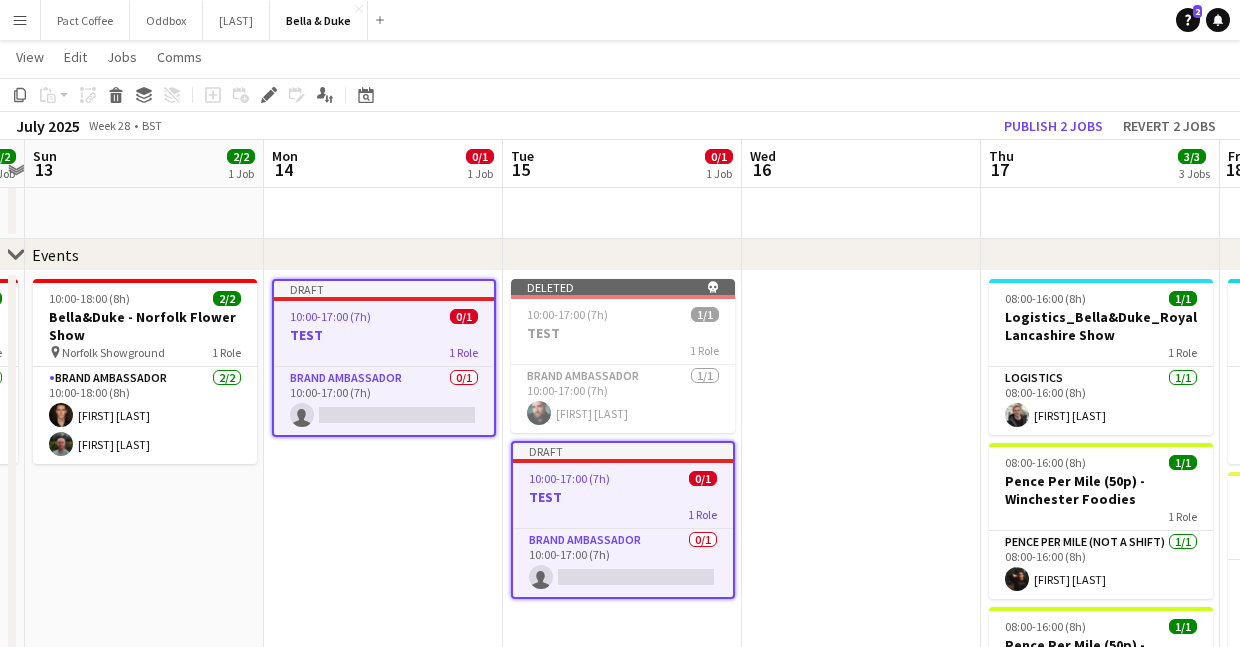 click at bounding box center [861, 622] 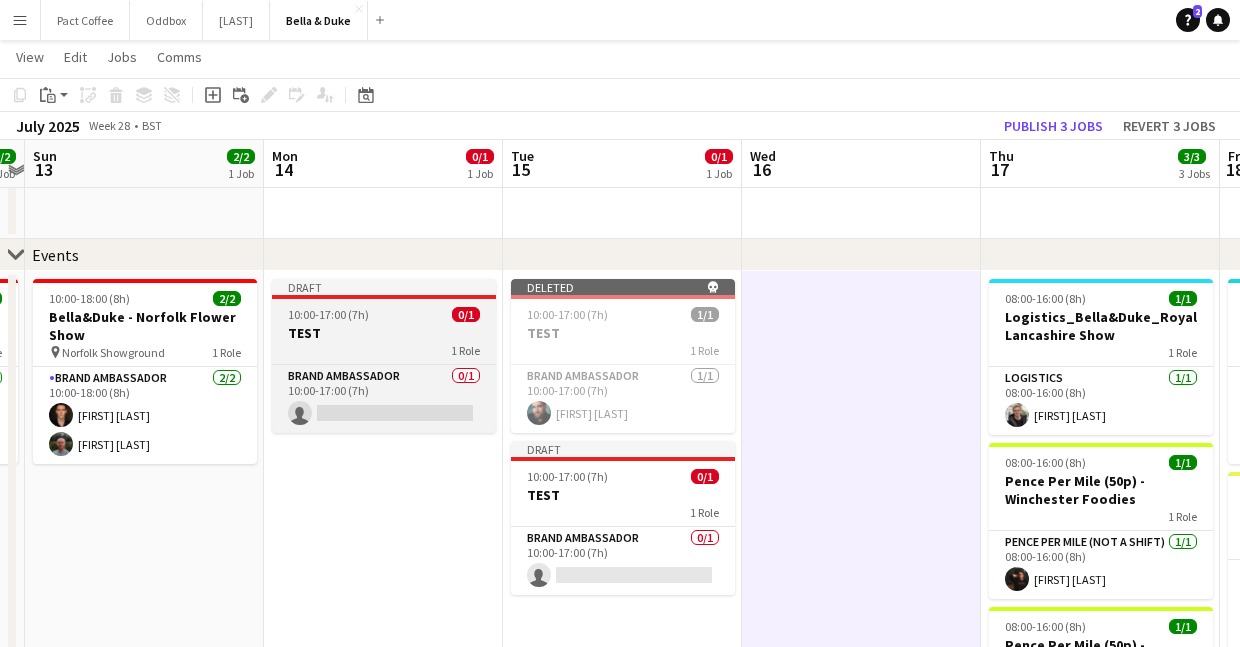 click on "1 Role" at bounding box center [384, 350] 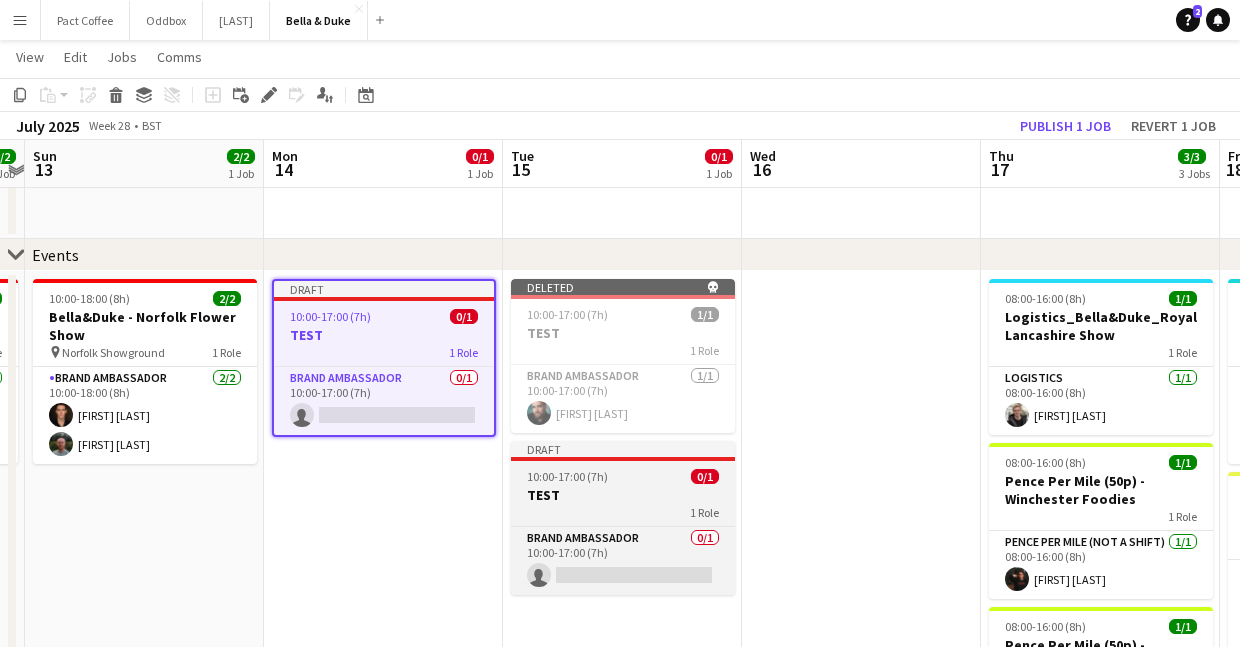 click on "10:00-17:00 (7h)" at bounding box center (567, 476) 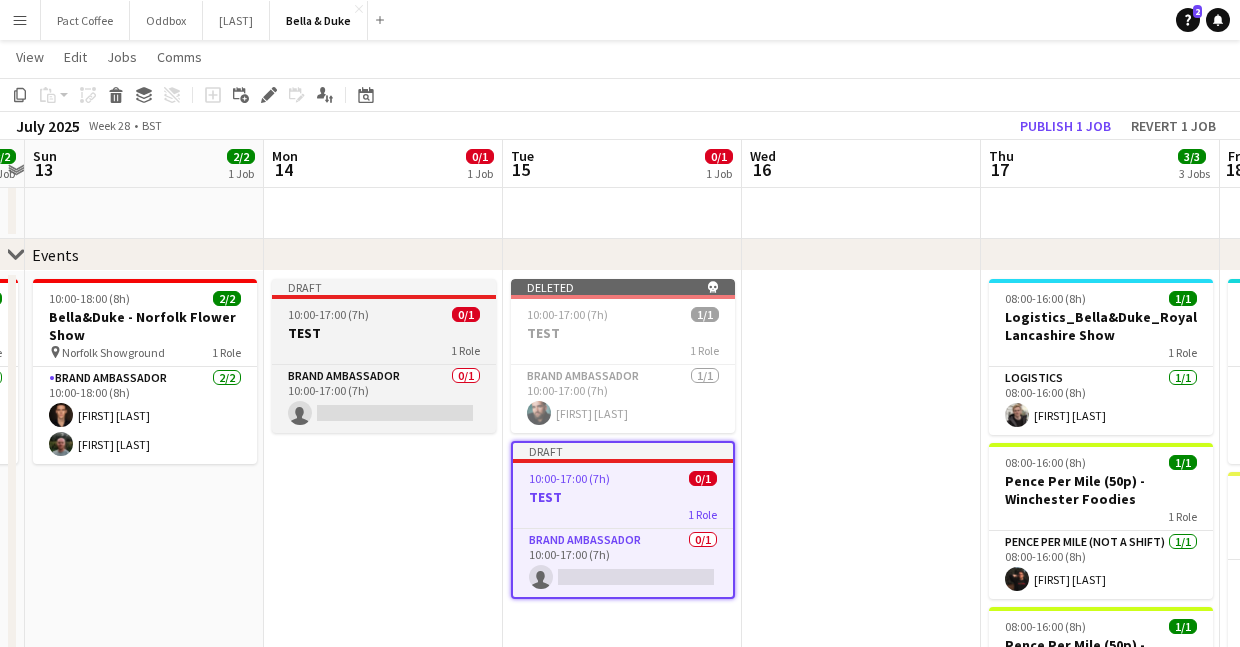 click on "TEST" at bounding box center (384, 333) 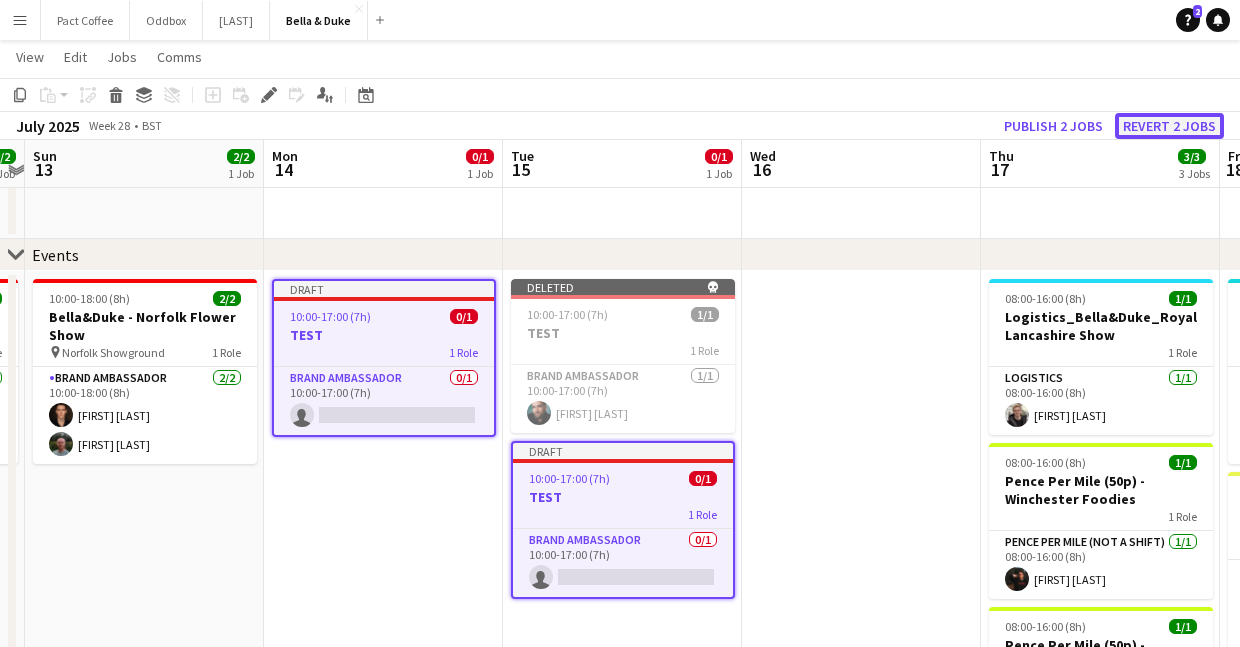 click on "Revert 2 jobs" 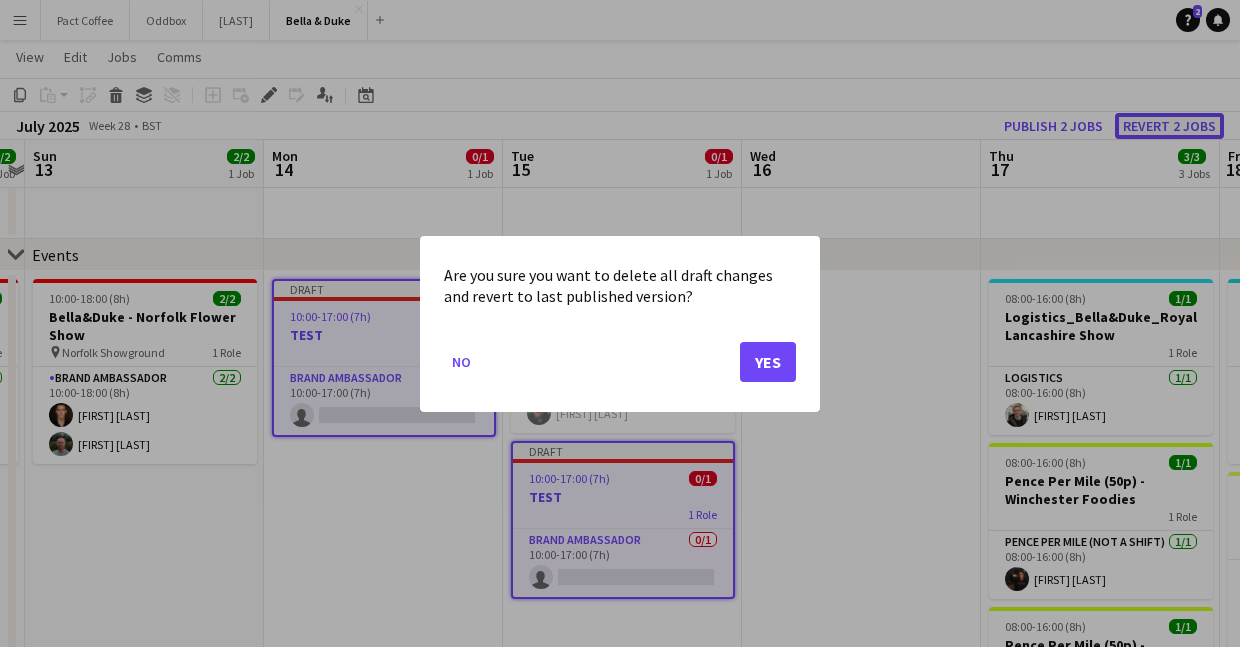 scroll, scrollTop: 0, scrollLeft: 0, axis: both 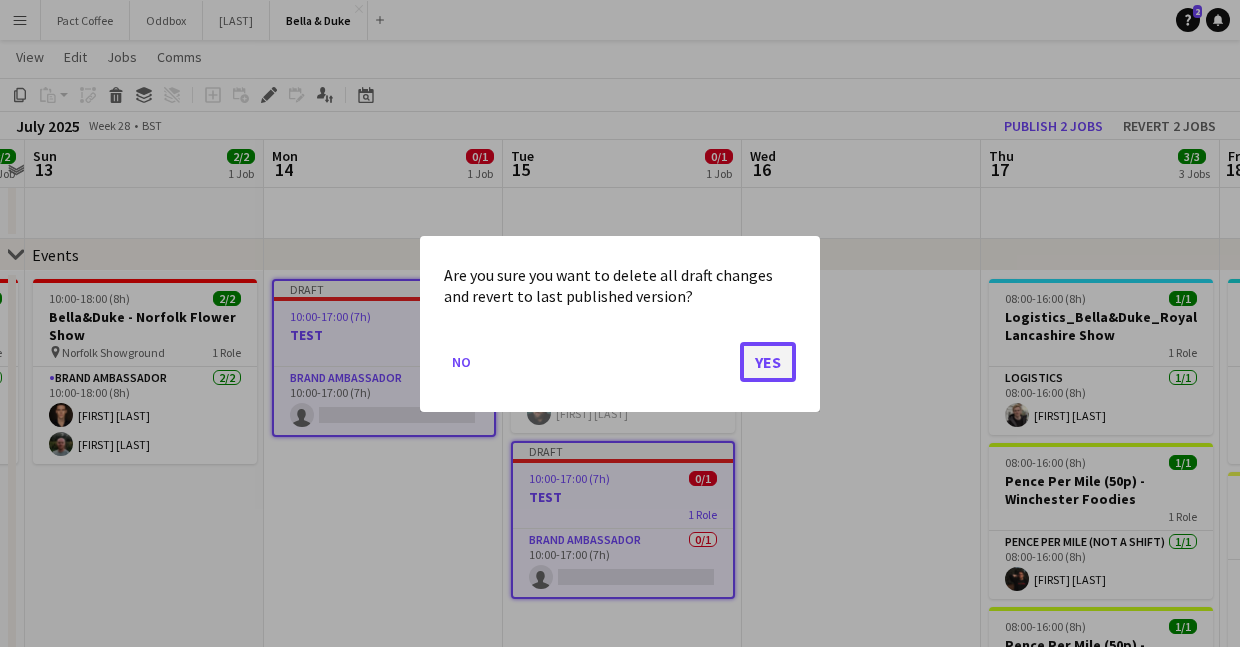 click on "Yes" 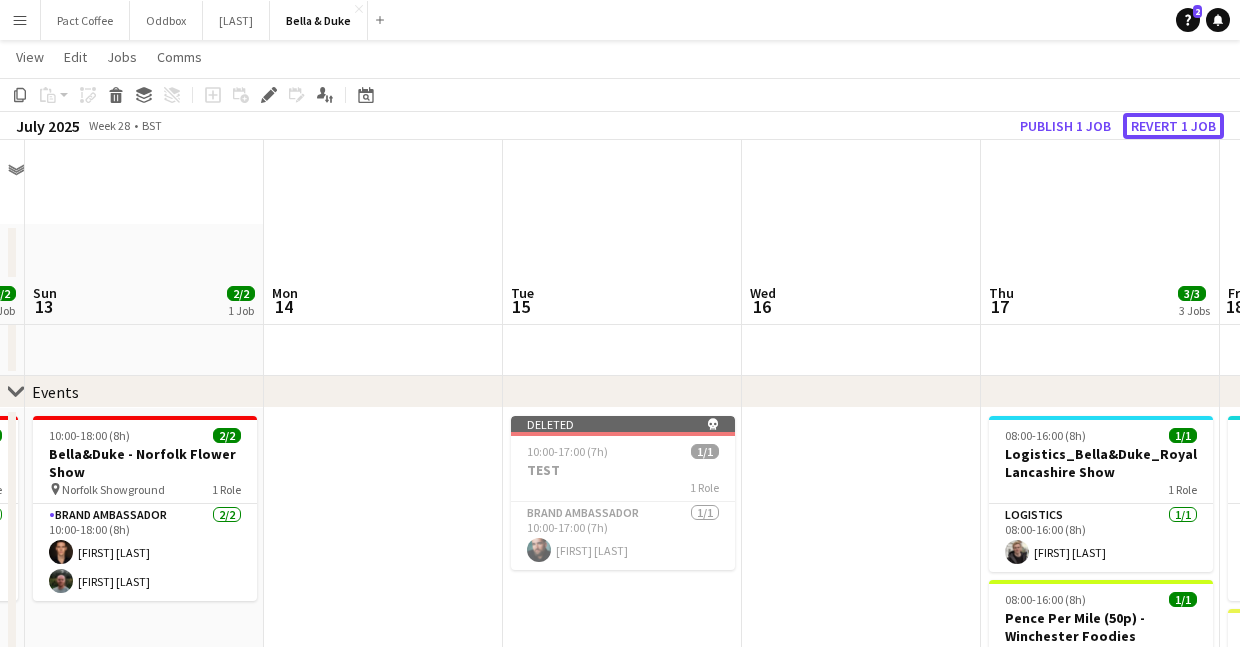 scroll, scrollTop: 137, scrollLeft: 0, axis: vertical 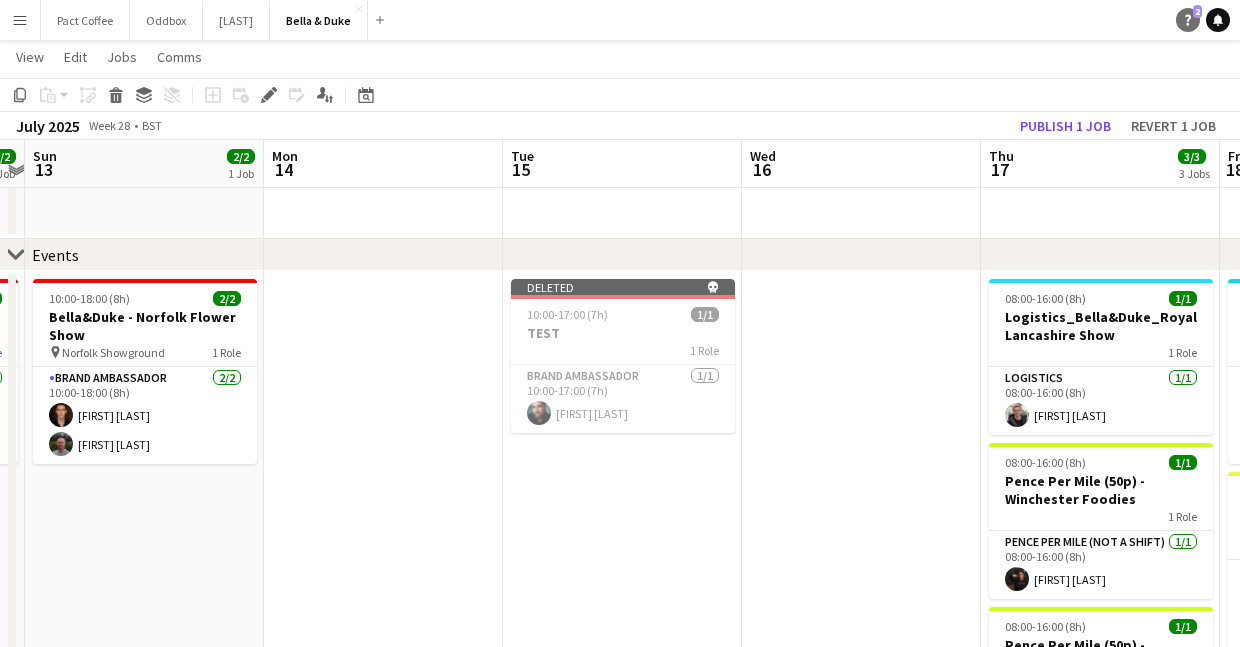 click on "Help" 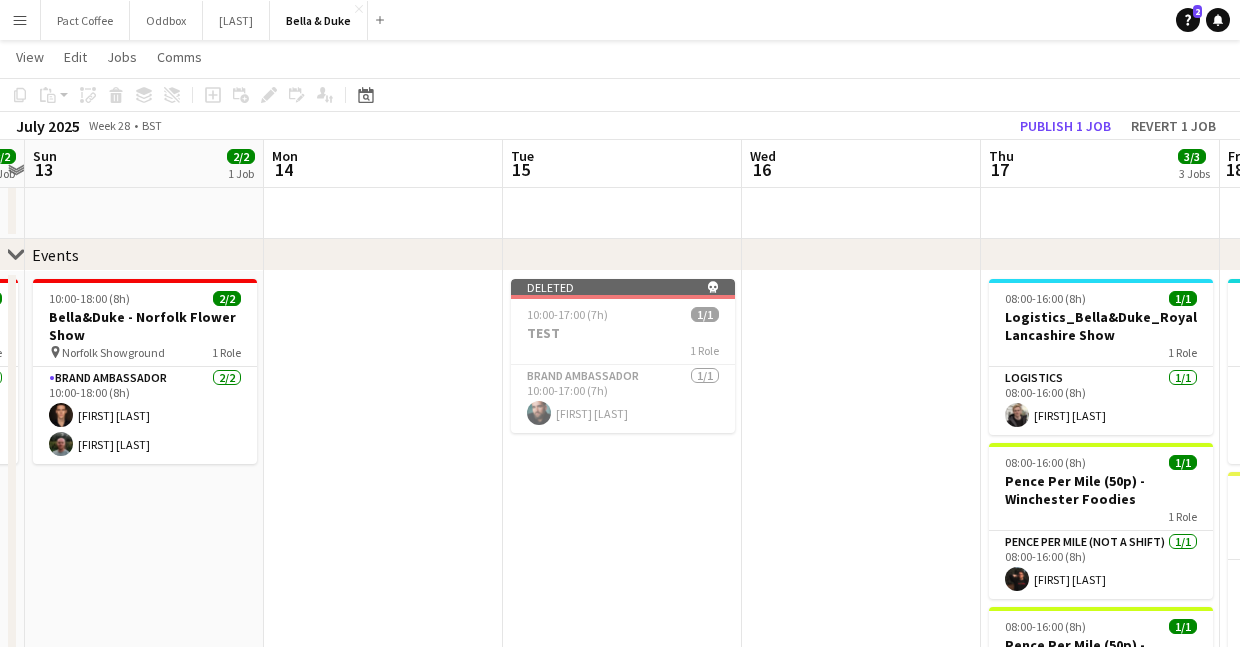 click on "Deleted
skull
10:00-17:00 (7h)    1/1   TEST   1 Role   Brand Ambassador   1/1   10:00-17:00 (7h)
Joshua Eldridge-Smith" at bounding box center (622, 622) 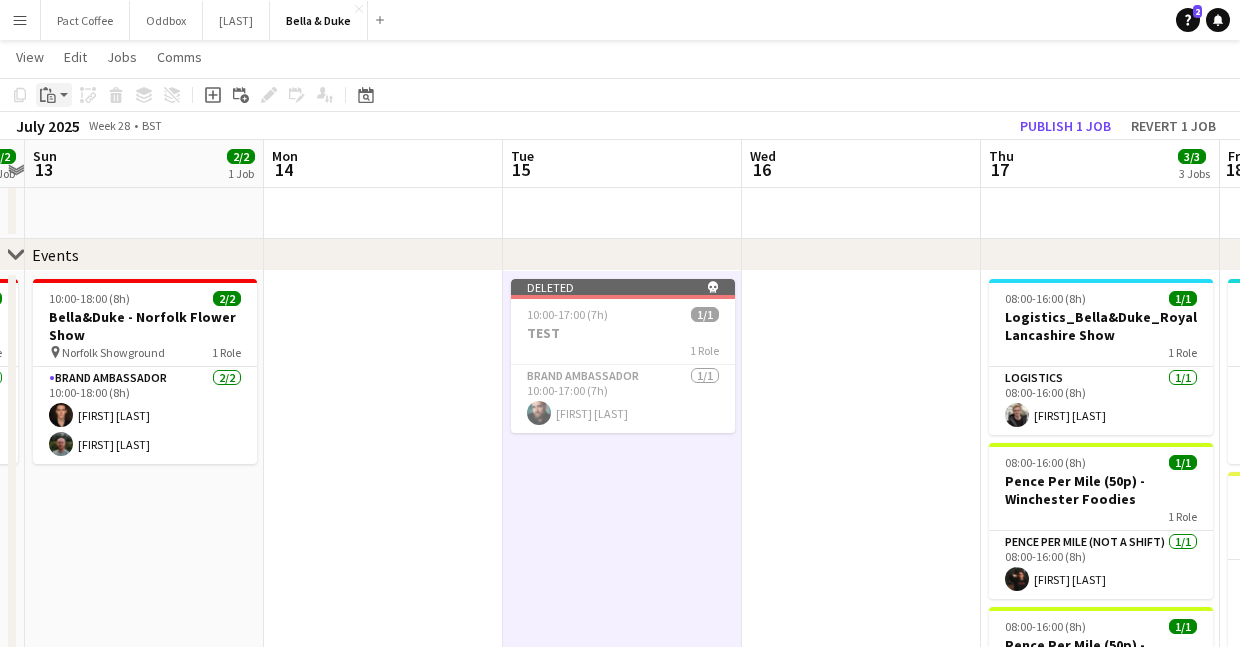click on "Paste" 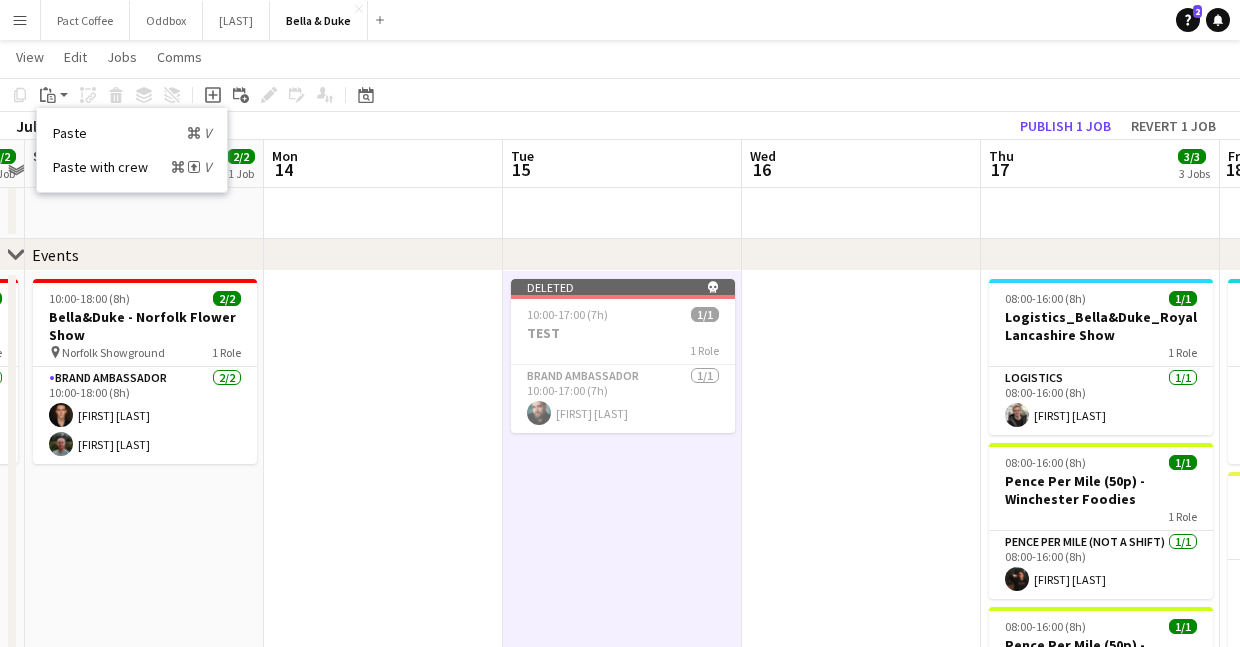 click at bounding box center [383, 622] 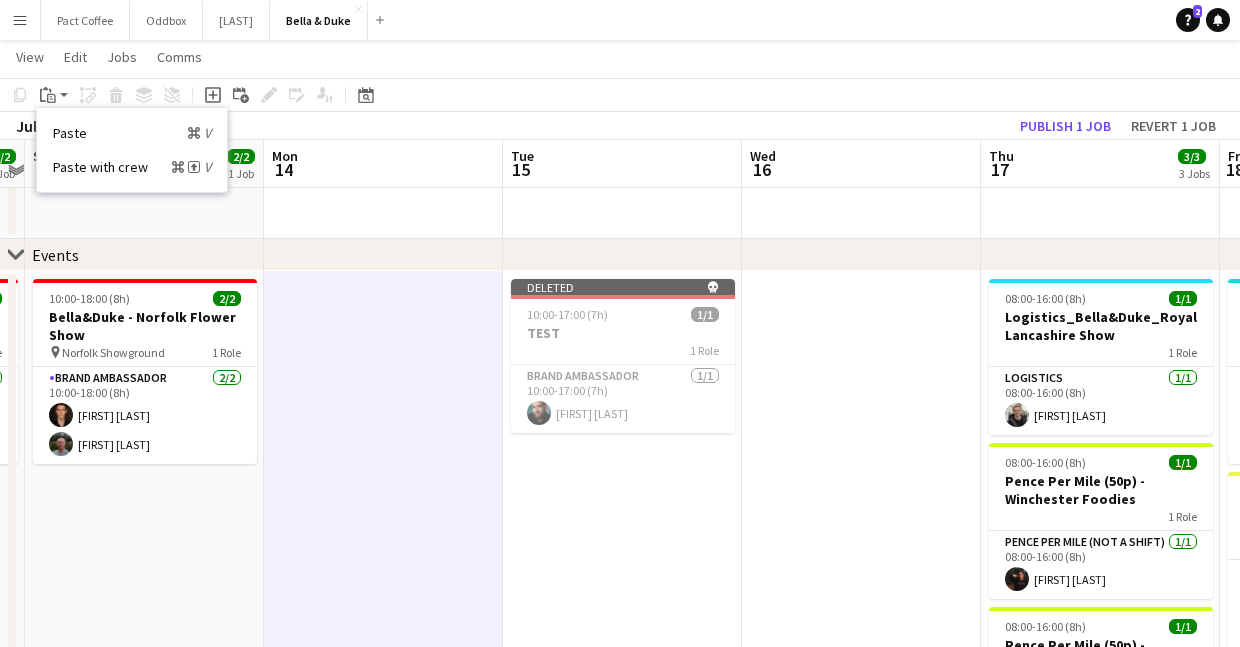 click on "Deleted
skull
10:00-17:00 (7h)    1/1   TEST   1 Role   Brand Ambassador   1/1   10:00-17:00 (7h)
Joshua Eldridge-Smith" at bounding box center [622, 622] 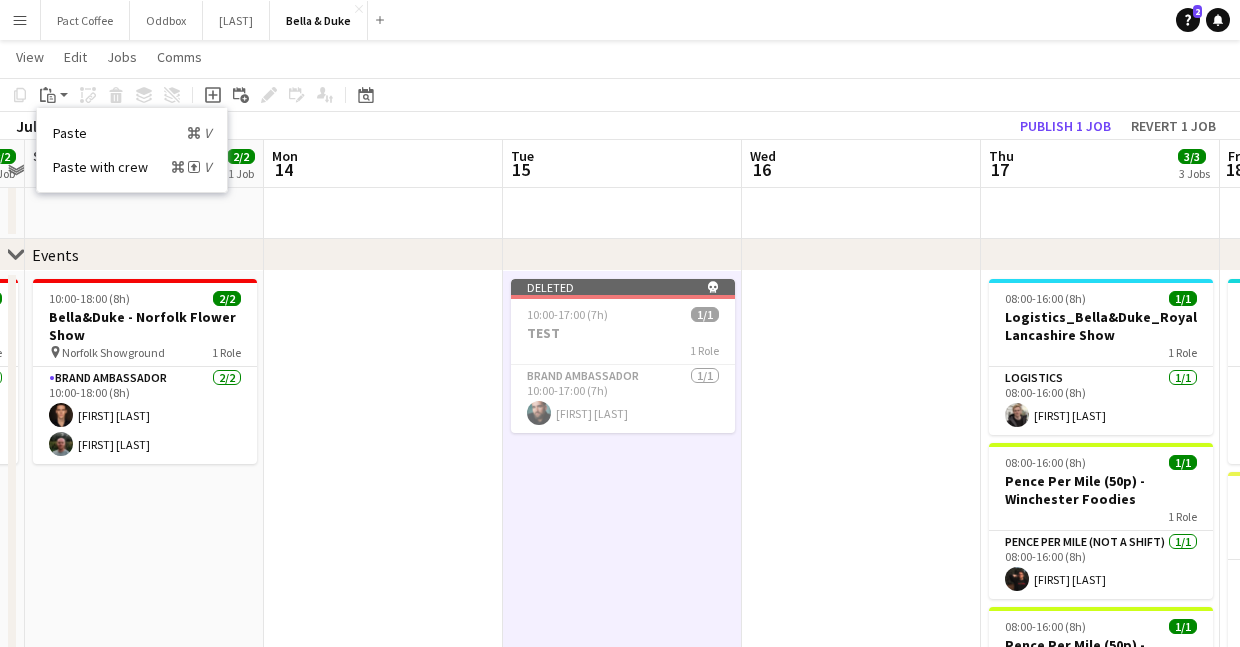 click at bounding box center [383, 622] 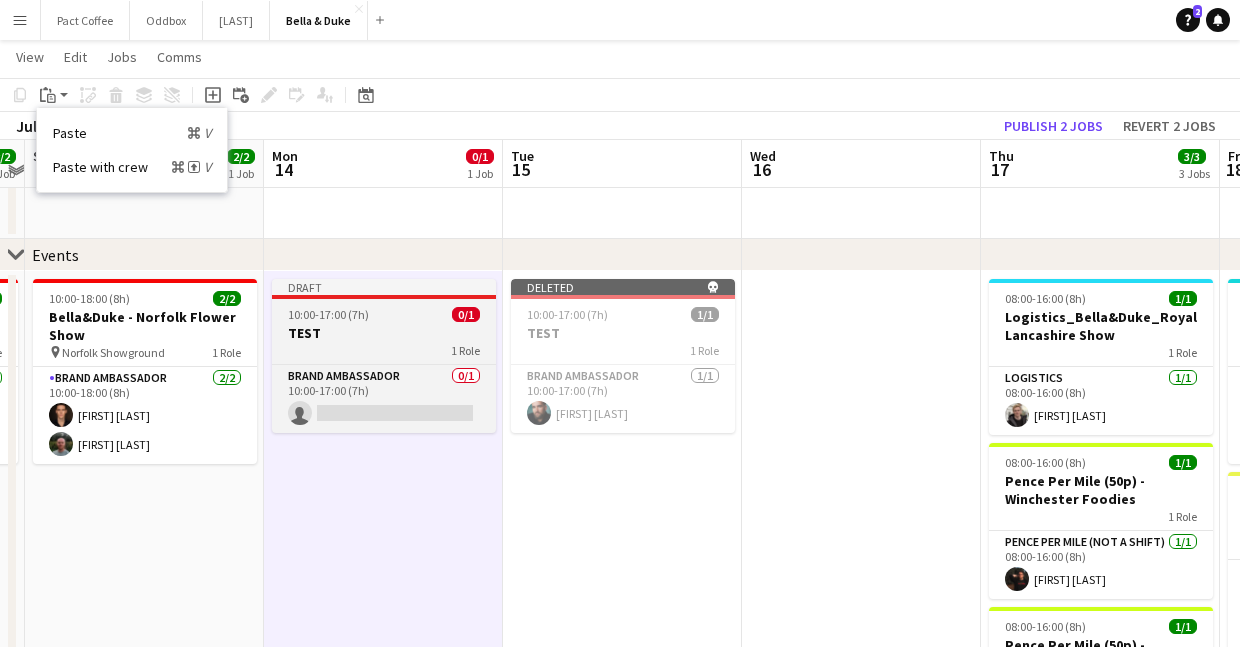 click on "TEST" at bounding box center [384, 333] 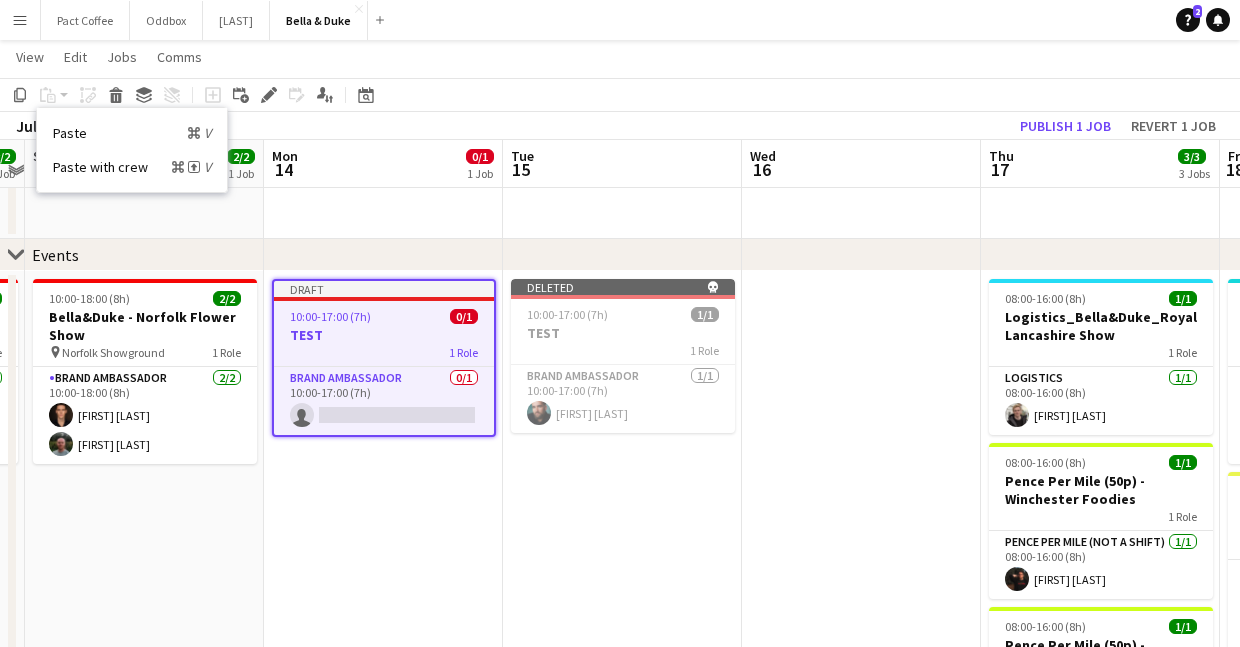 click on "Deleted
skull
10:00-17:00 (7h)    1/1   TEST   1 Role   Brand Ambassador   1/1   10:00-17:00 (7h)
Joshua Eldridge-Smith" at bounding box center [622, 622] 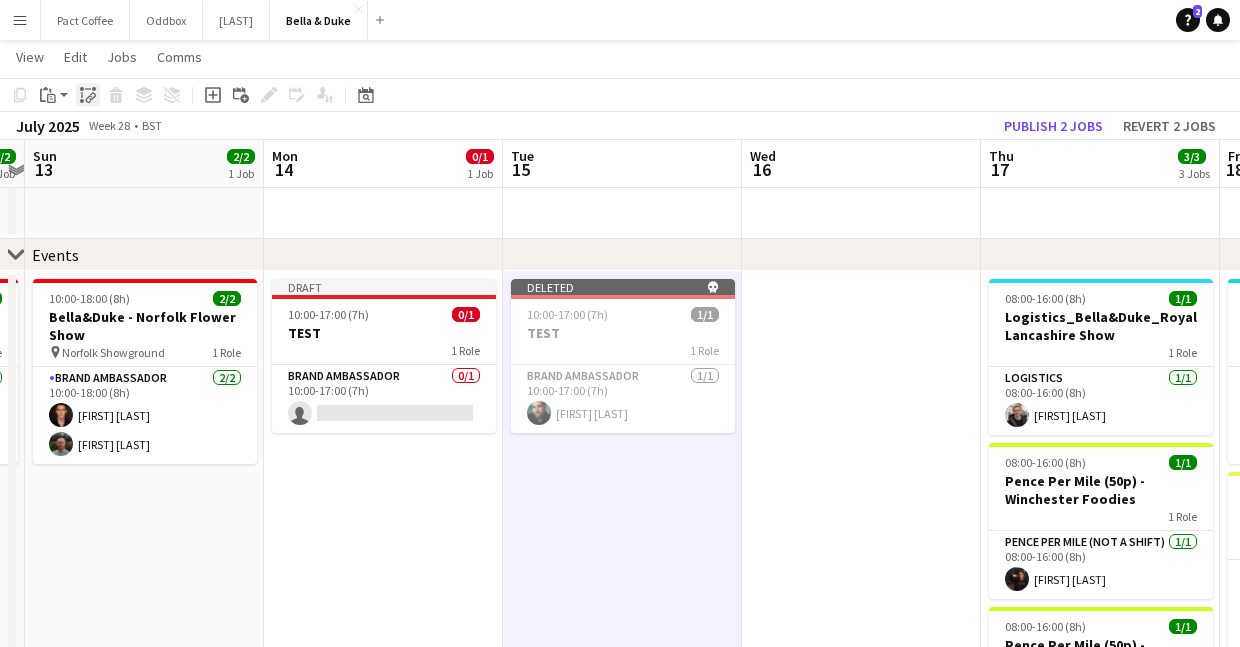 click on "Paste linked Job" 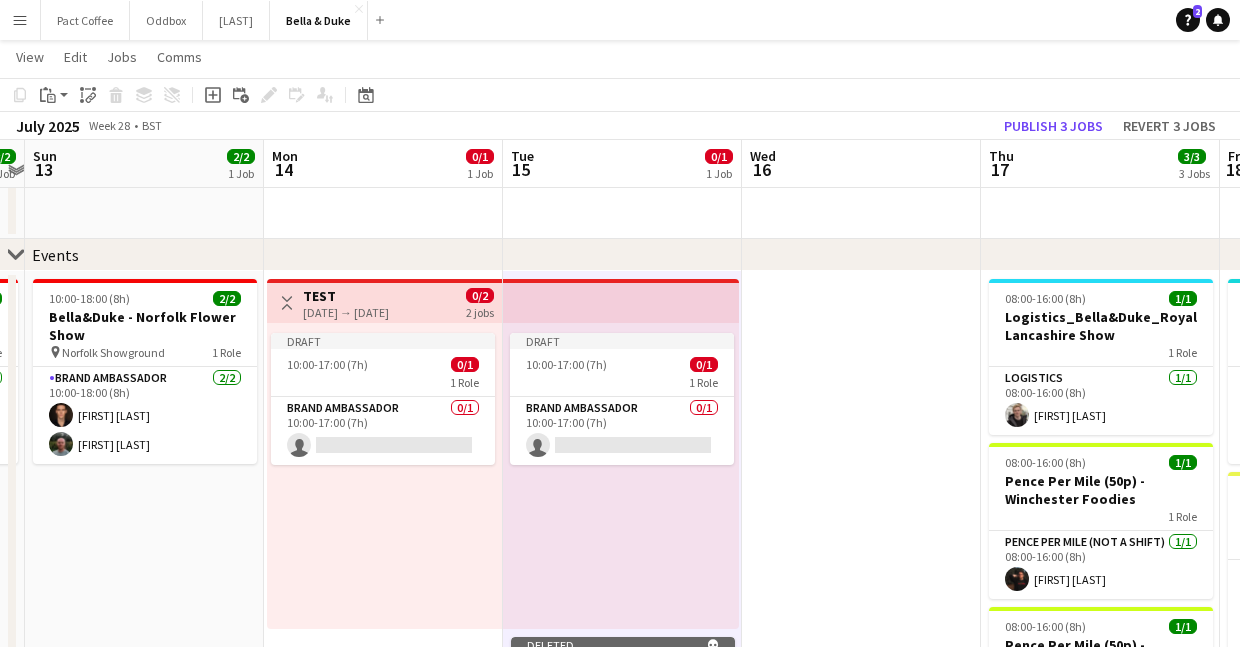 click on "Draft   10:00-17:00 (7h)    0/1   1 Role   Brand Ambassador   0/1   10:00-17:00 (7h)
single-neutral-actions" at bounding box center (621, 476) 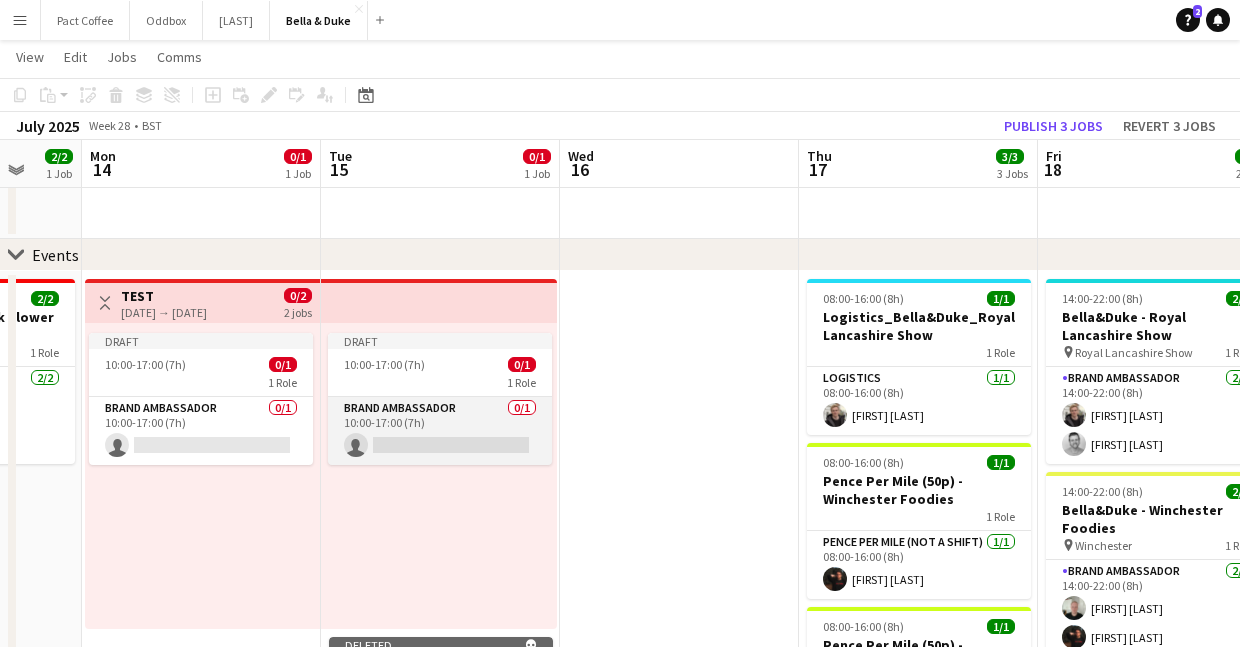 scroll, scrollTop: 0, scrollLeft: 678, axis: horizontal 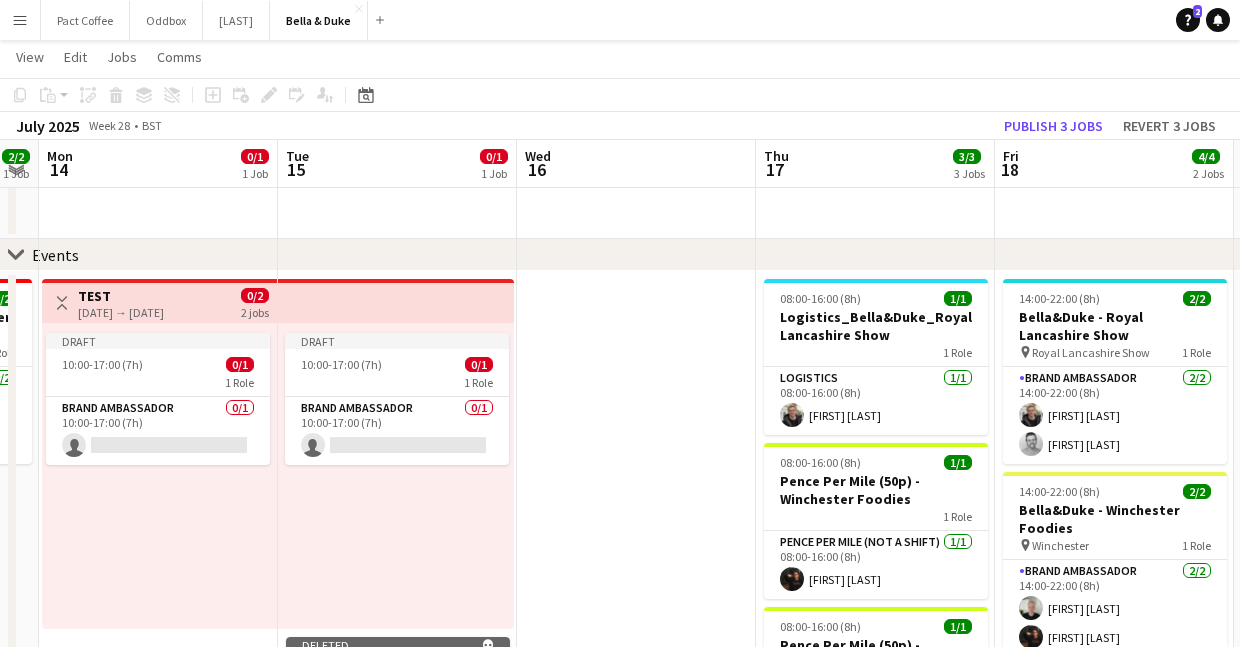 click at bounding box center (636, 622) 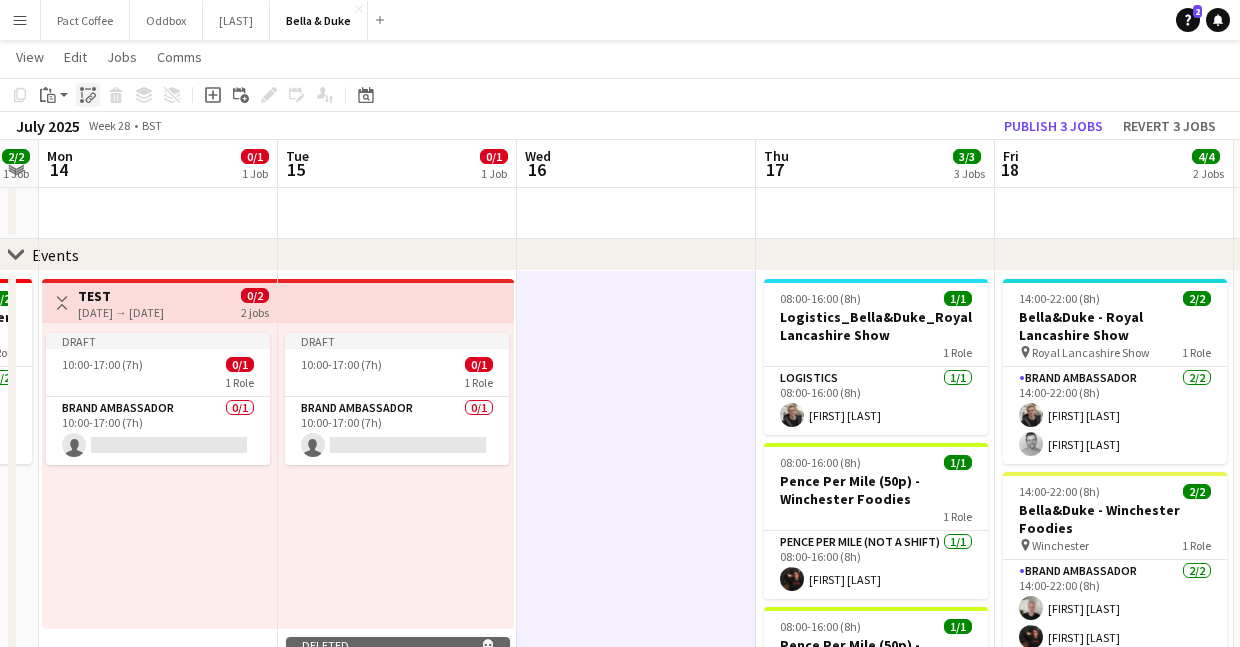 click on "Paste linked Job" 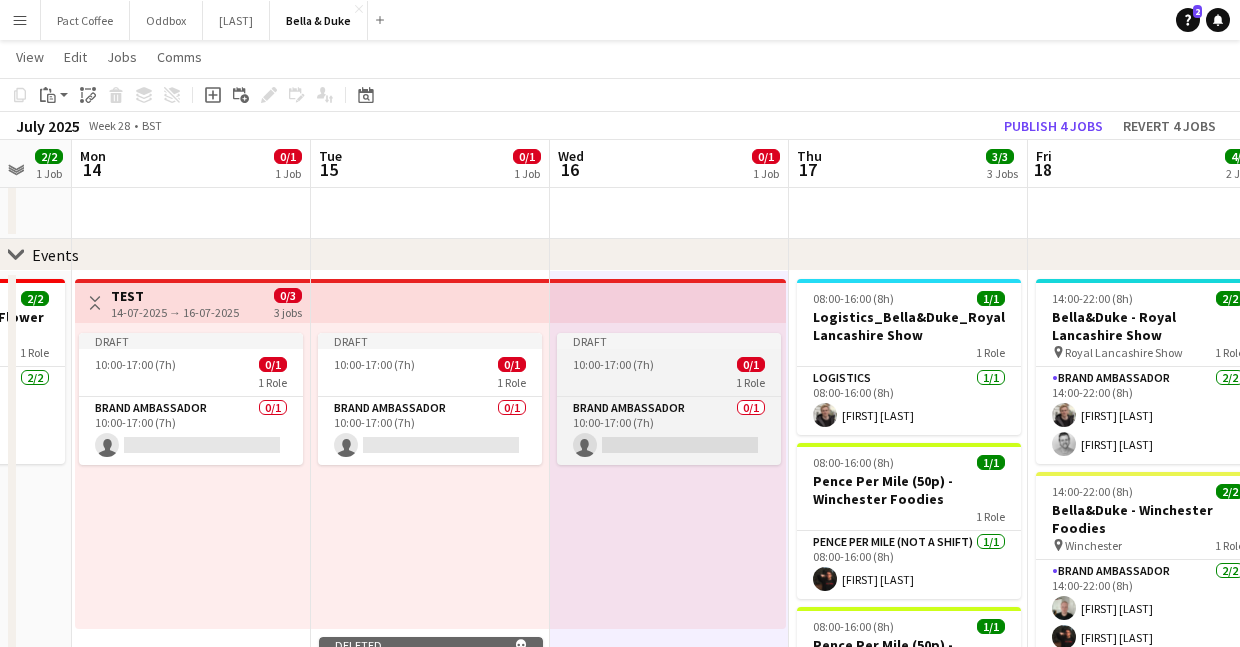scroll, scrollTop: 0, scrollLeft: 636, axis: horizontal 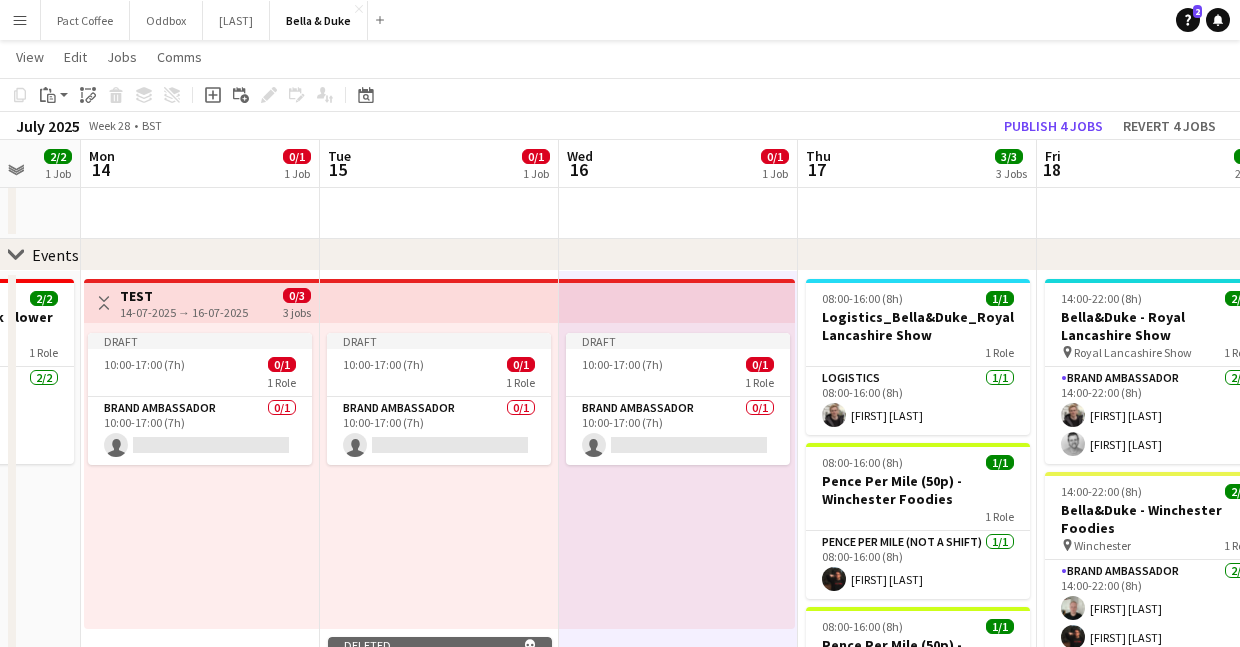 click on "Draft   10:00-17:00 (7h)    0/1   1 Role   Brand Ambassador   0/1   10:00-17:00 (7h)
single-neutral-actions" at bounding box center (439, 476) 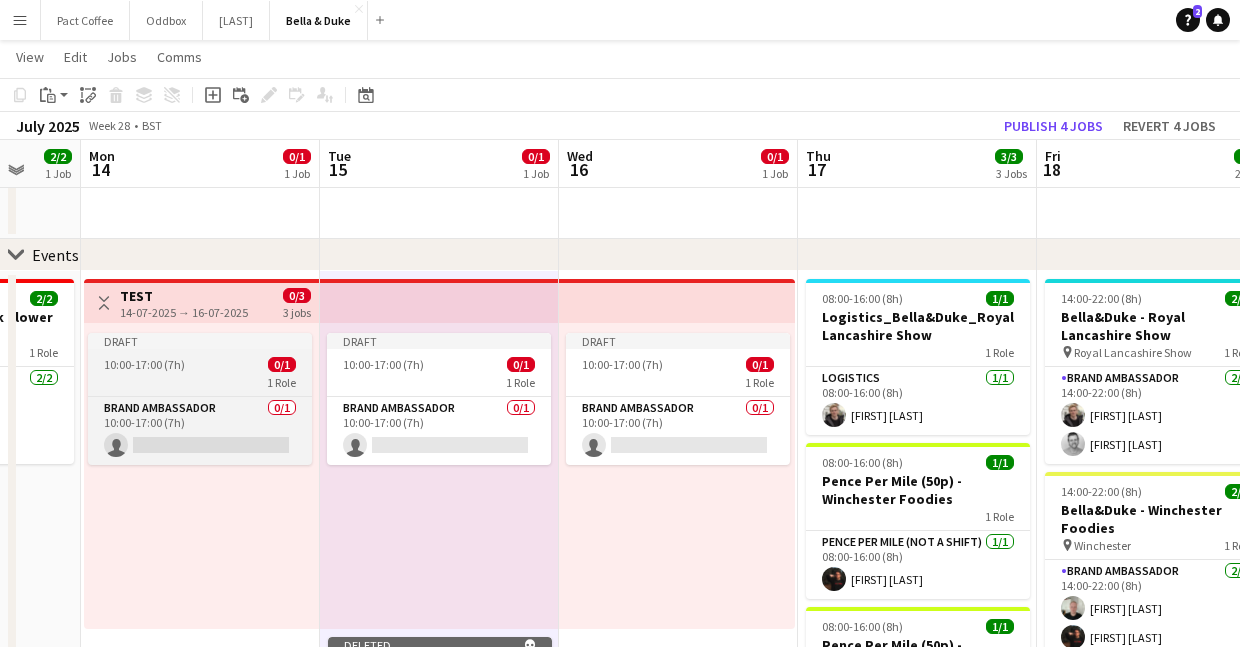 click on "Draft   10:00-17:00 (7h)    0/1   1 Role   Brand Ambassador   0/1   10:00-17:00 (7h)
single-neutral-actions" at bounding box center [200, 399] 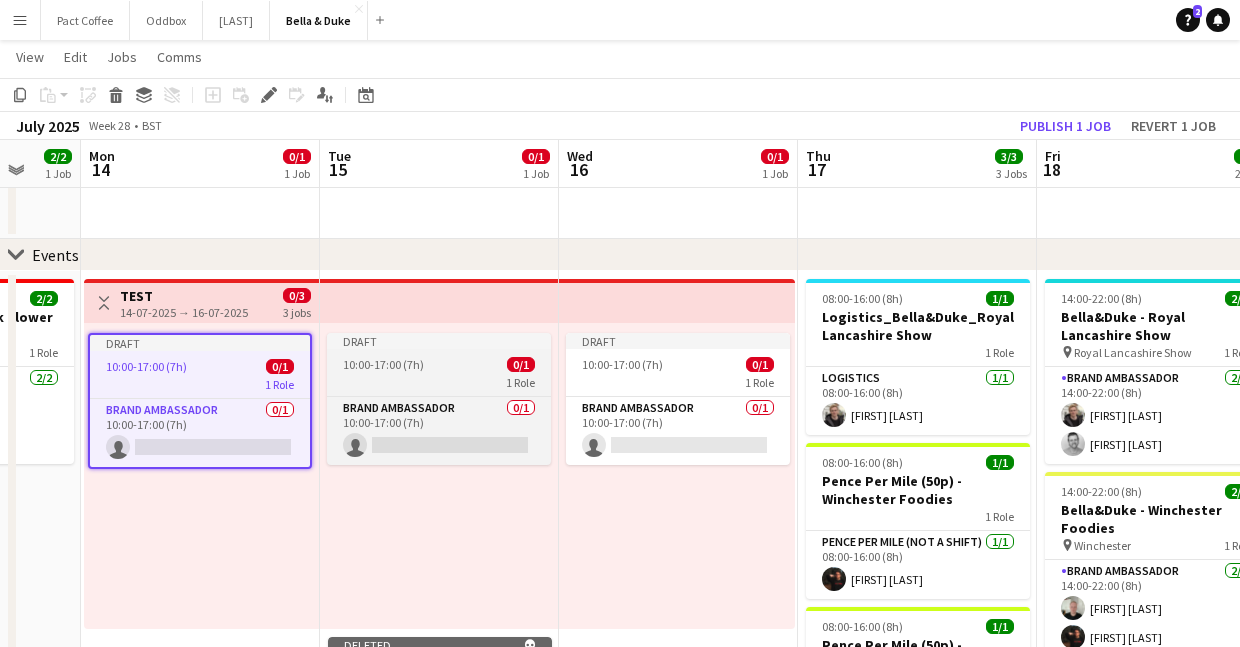 click on "1 Role" at bounding box center (439, 382) 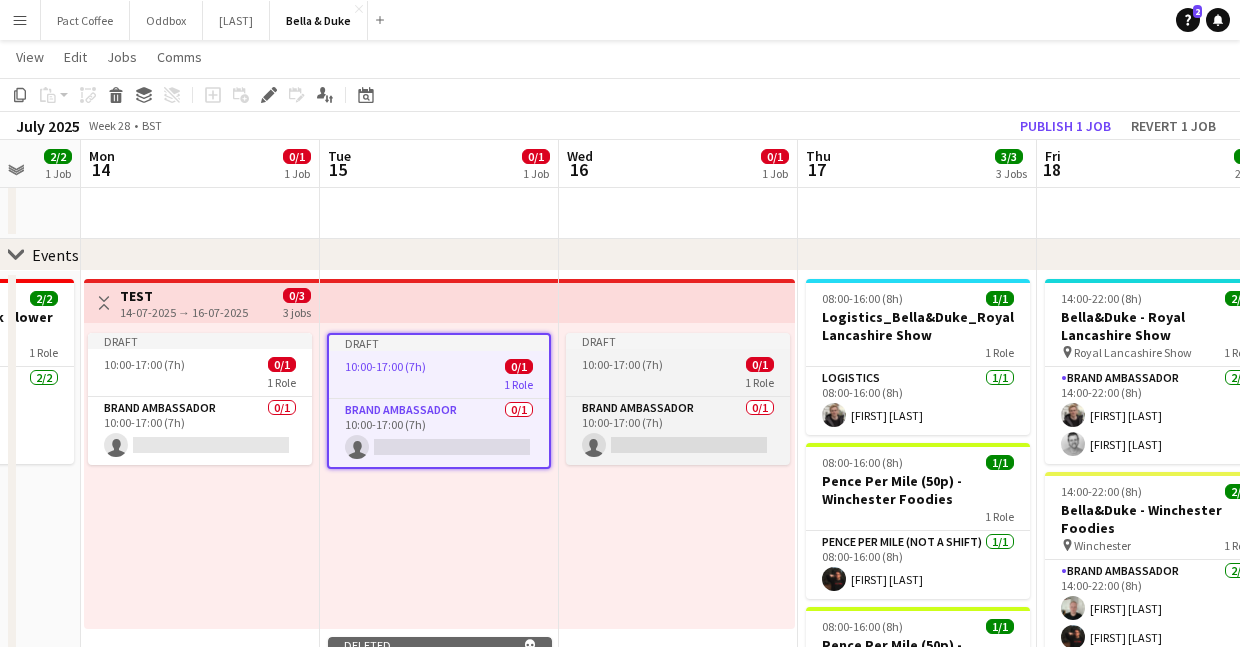 click on "Draft   10:00-17:00 (7h)    0/1   1 Role   Brand Ambassador   0/1   10:00-17:00 (7h)
single-neutral-actions" at bounding box center [678, 399] 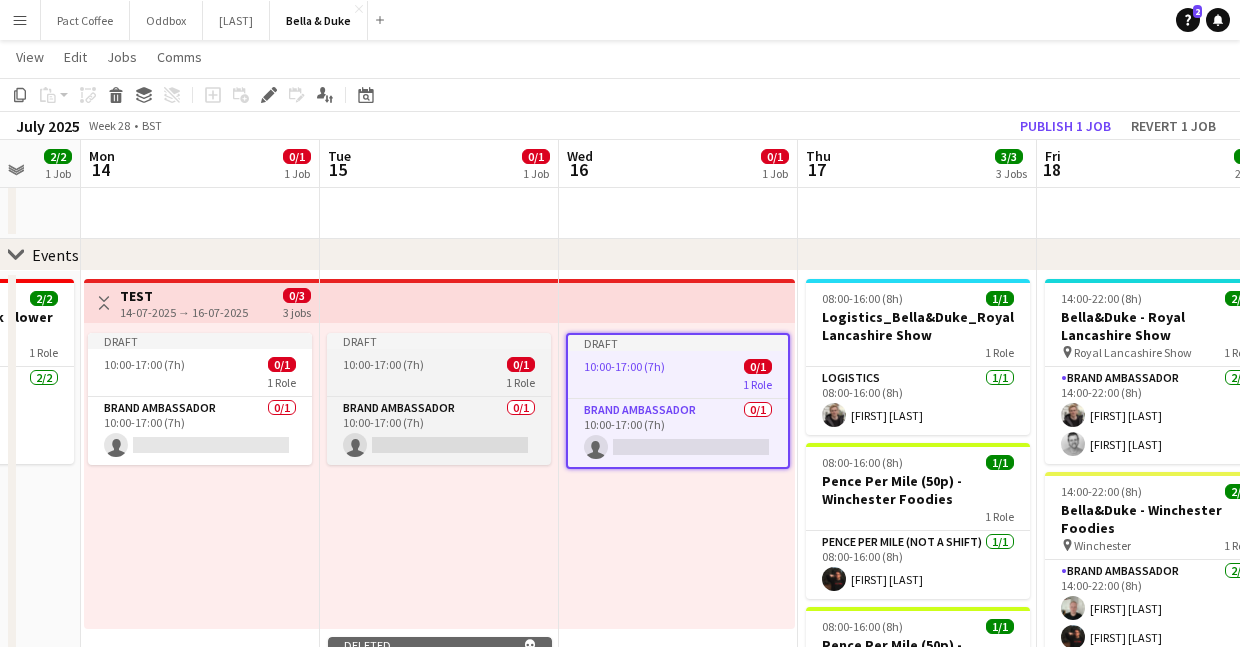 click on "1 Role" at bounding box center [439, 382] 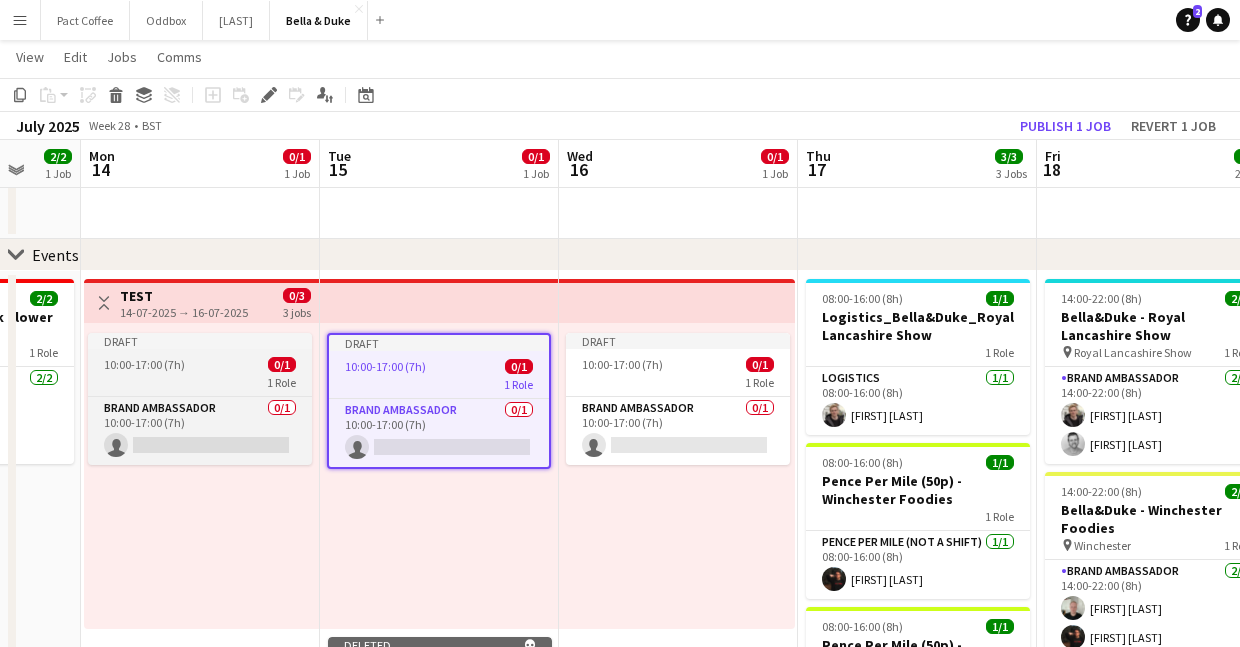 click on "1 Role" at bounding box center (200, 382) 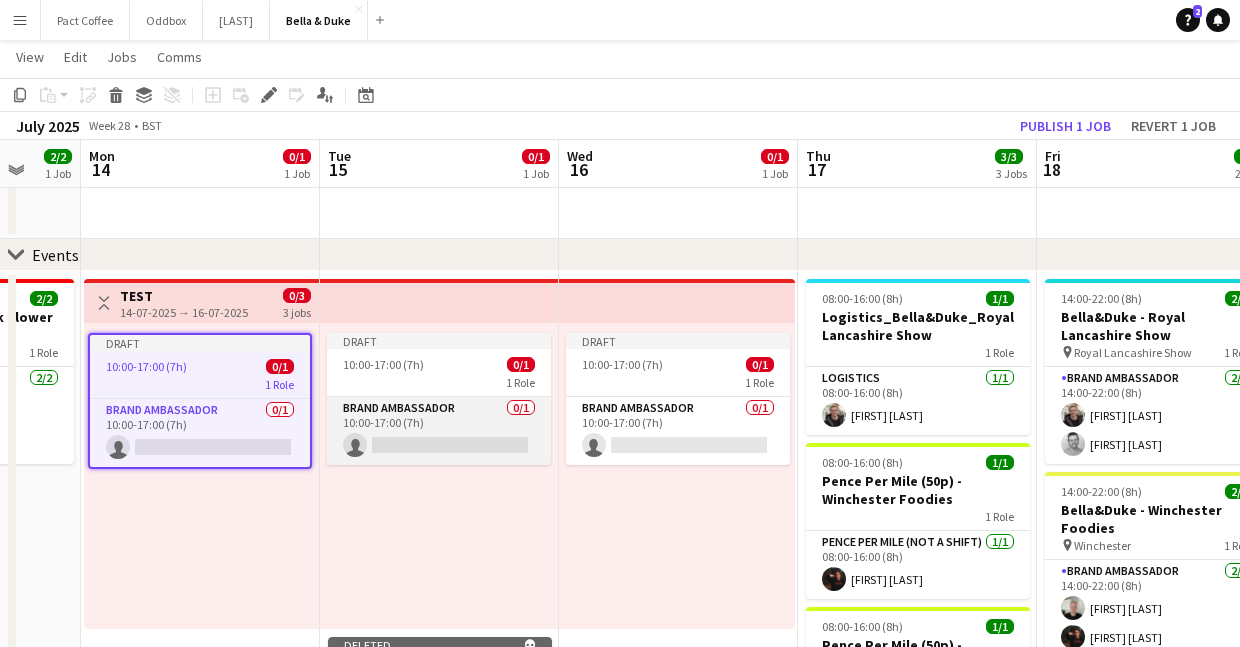 click on "Brand Ambassador   0/1   10:00-17:00 (7h)
single-neutral-actions" at bounding box center (439, 431) 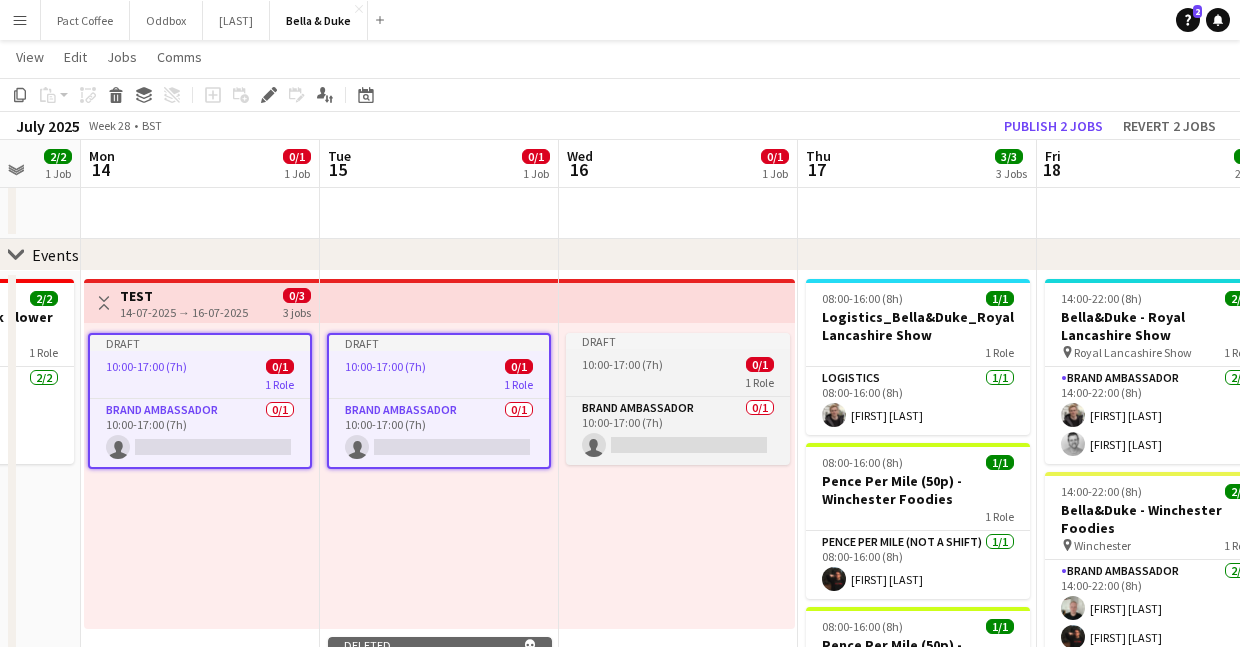 click on "1 Role" at bounding box center (678, 382) 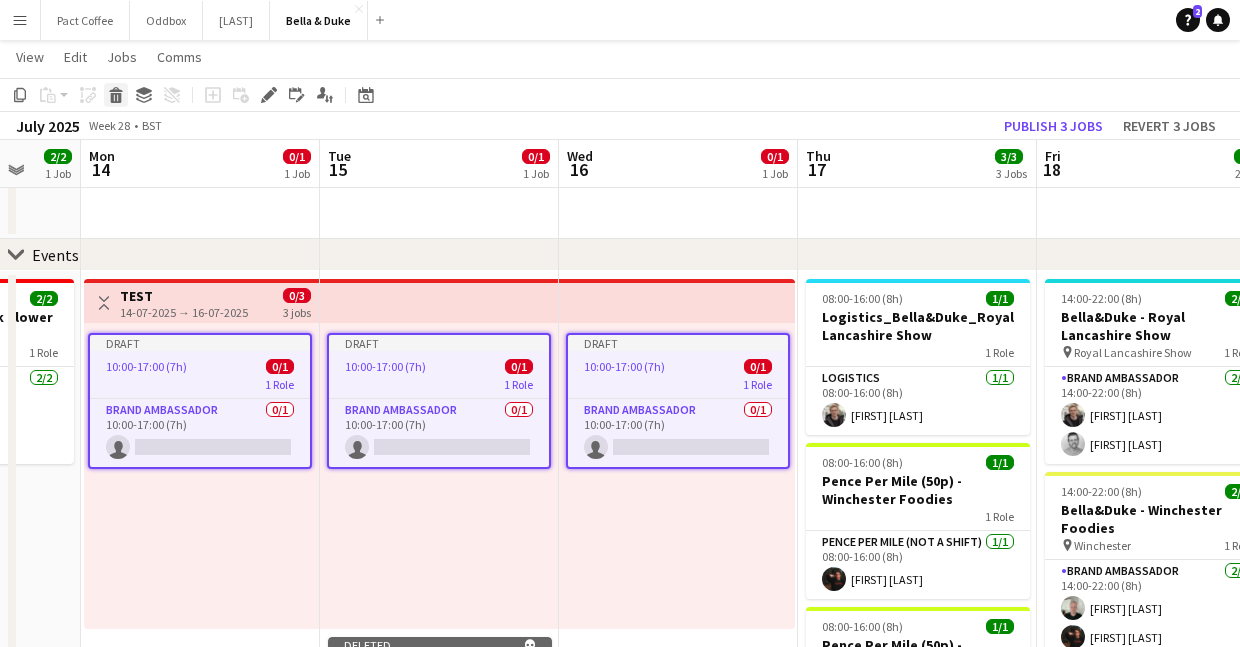 click on "Delete" 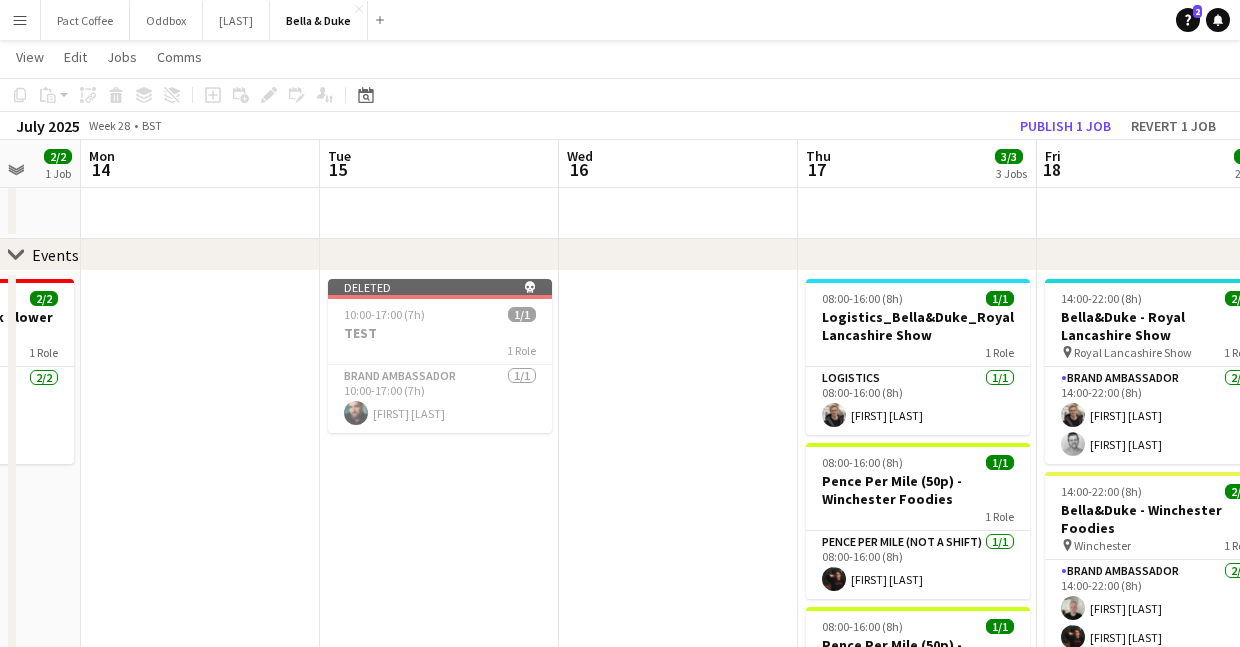 click on "TEST" at bounding box center [440, 333] 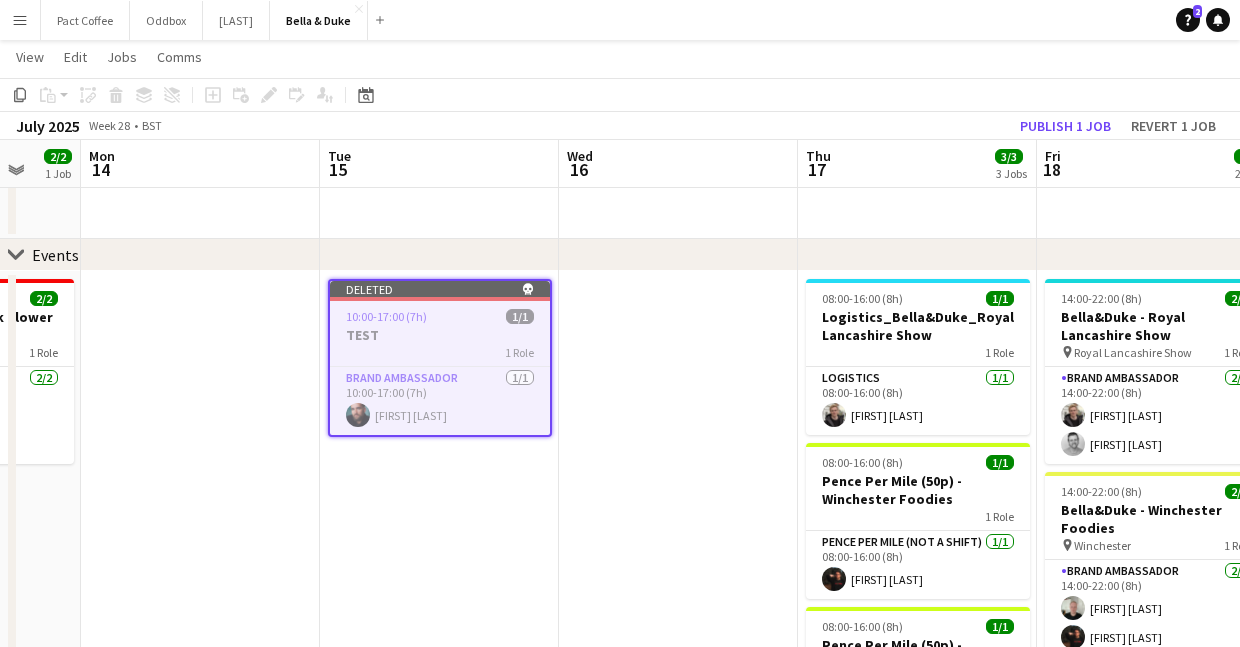 click on "Deleted
skull
10:00-17:00 (7h)    1/1   TEST   1 Role   Brand Ambassador   1/1   10:00-17:00 (7h)
Joshua Eldridge-Smith" at bounding box center (439, 622) 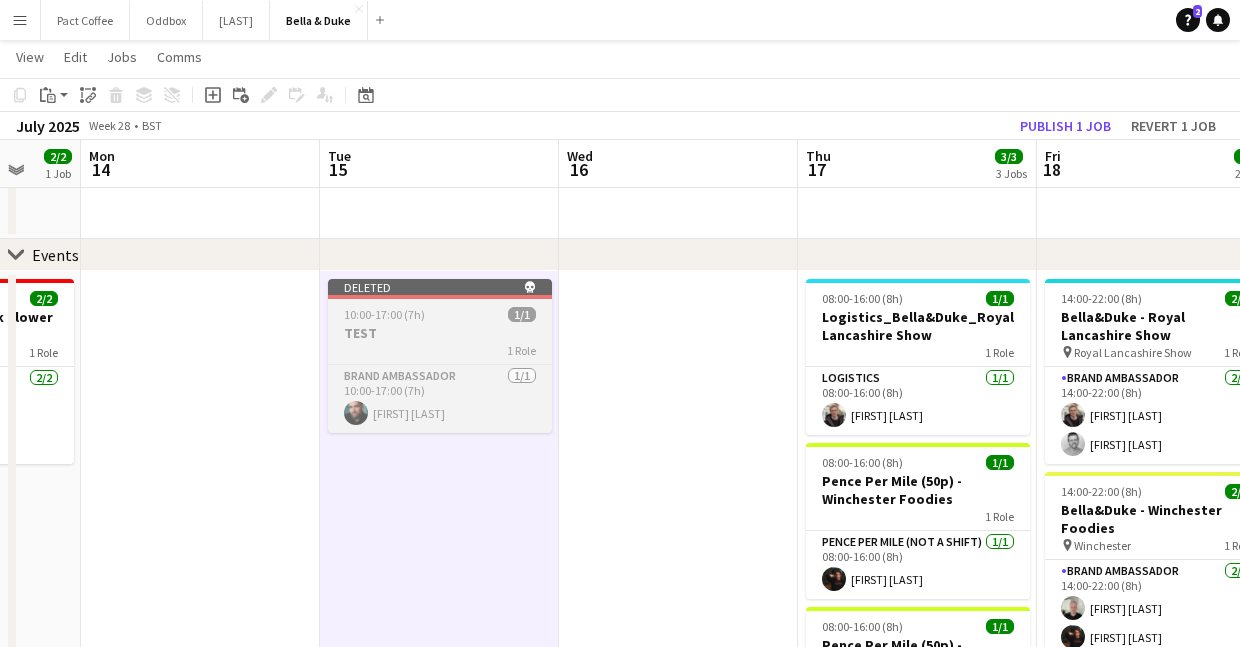 click on "TEST" at bounding box center [440, 333] 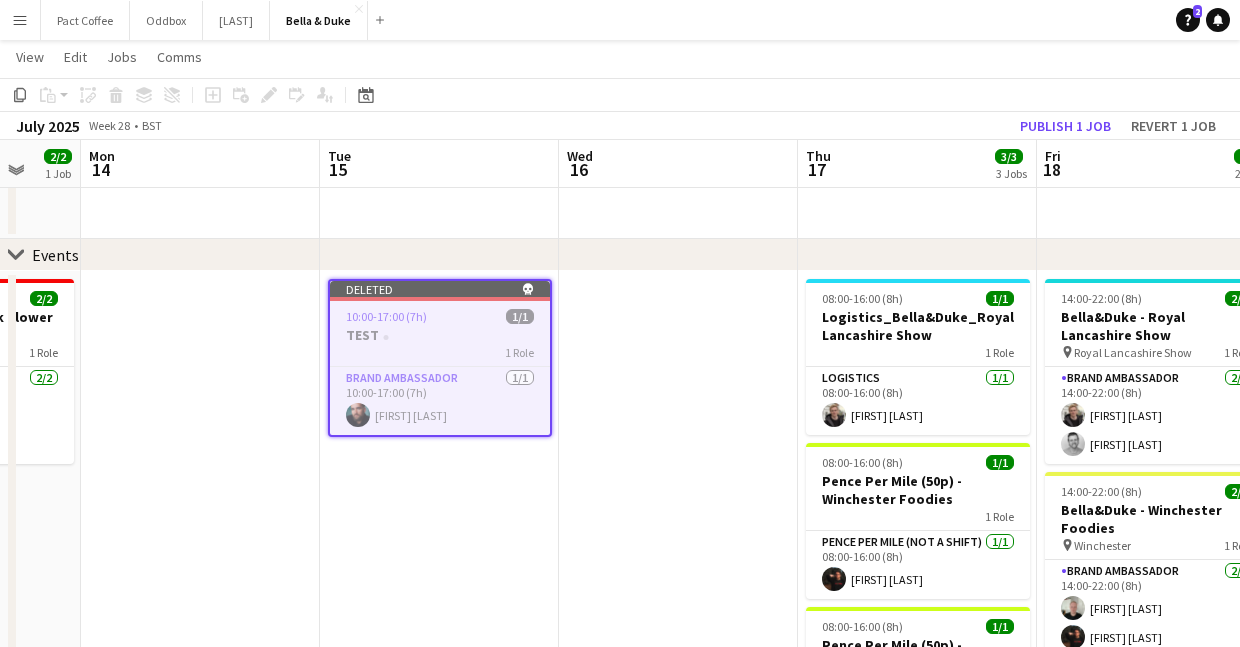 click at bounding box center [678, 622] 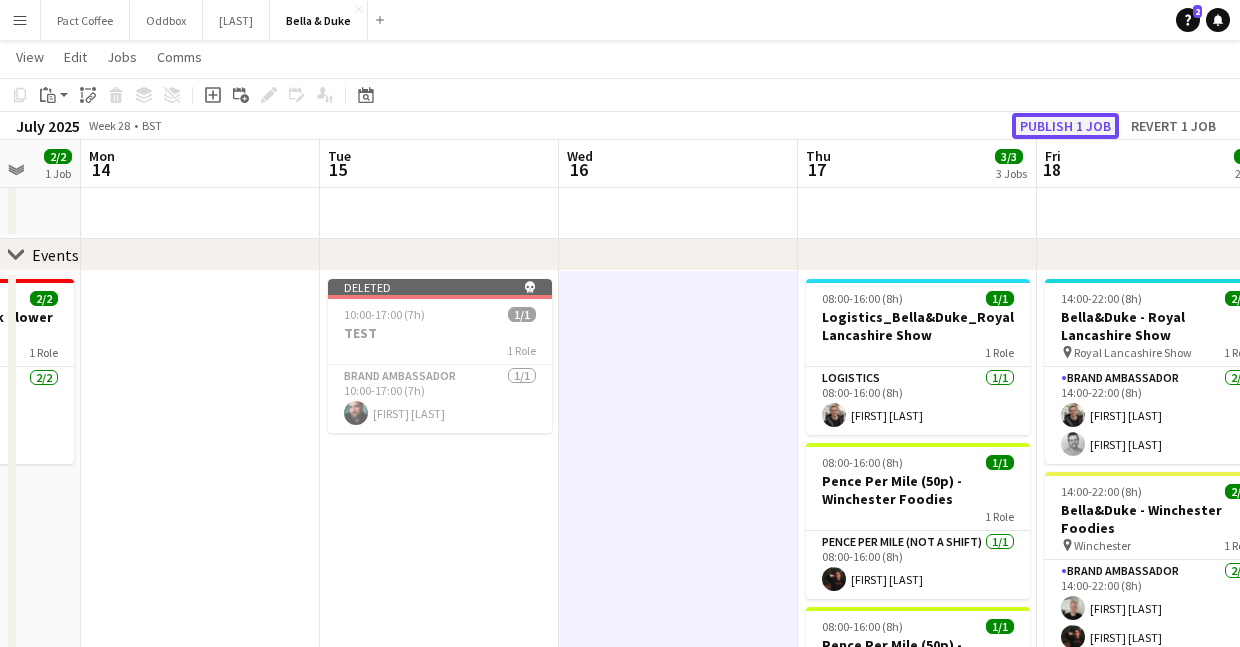 click on "Publish 1 job" 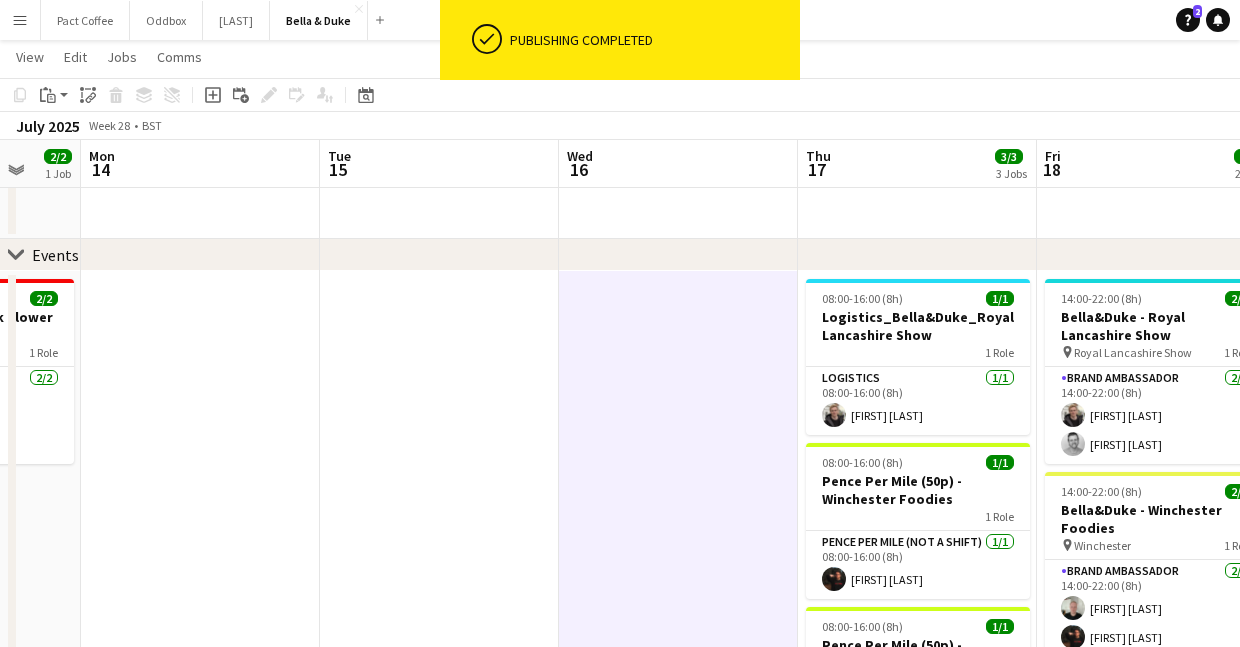 click at bounding box center [439, 622] 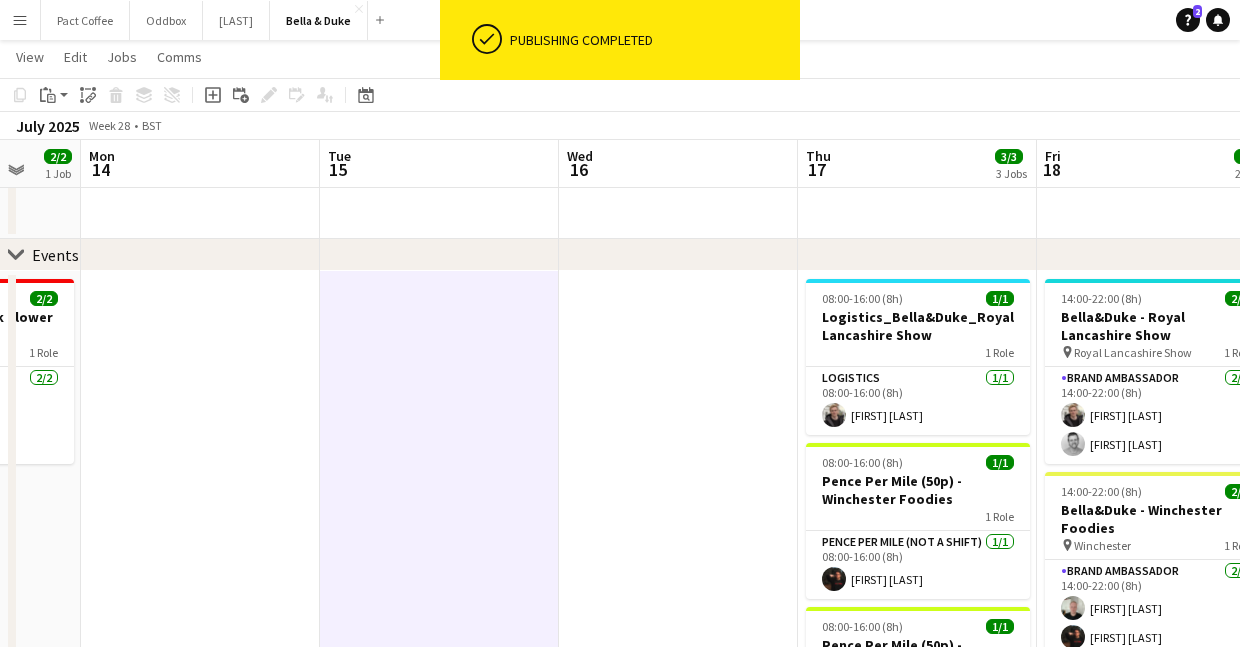 click at bounding box center [200, 622] 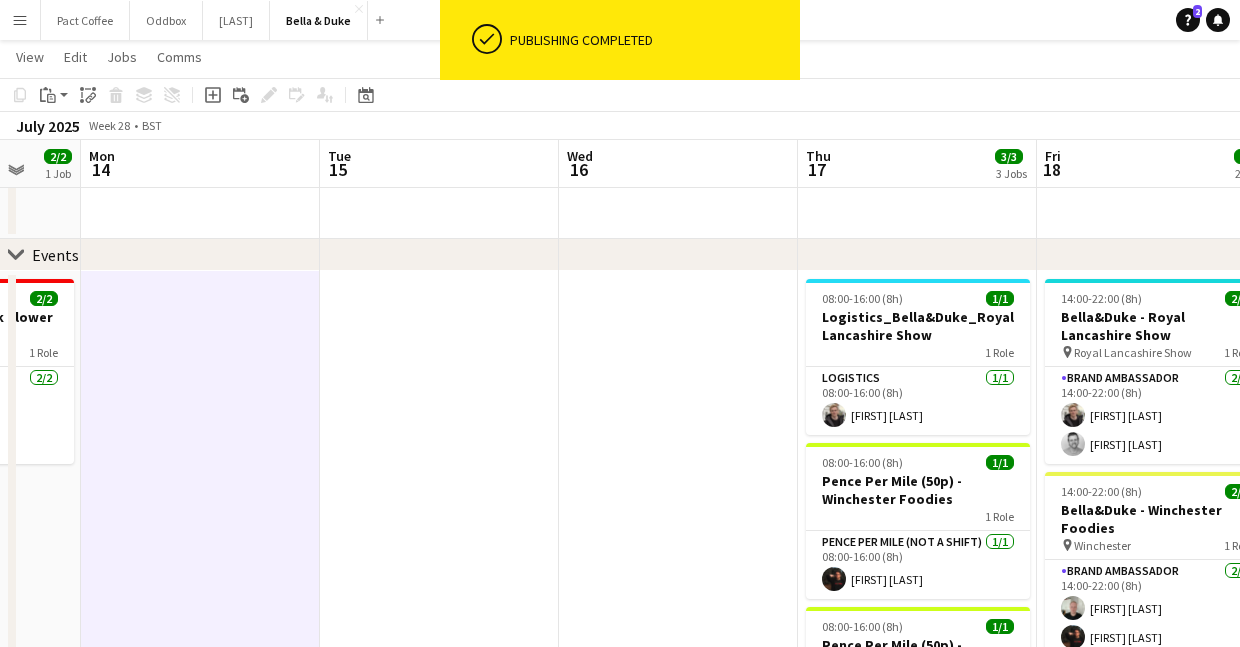 click at bounding box center [439, 622] 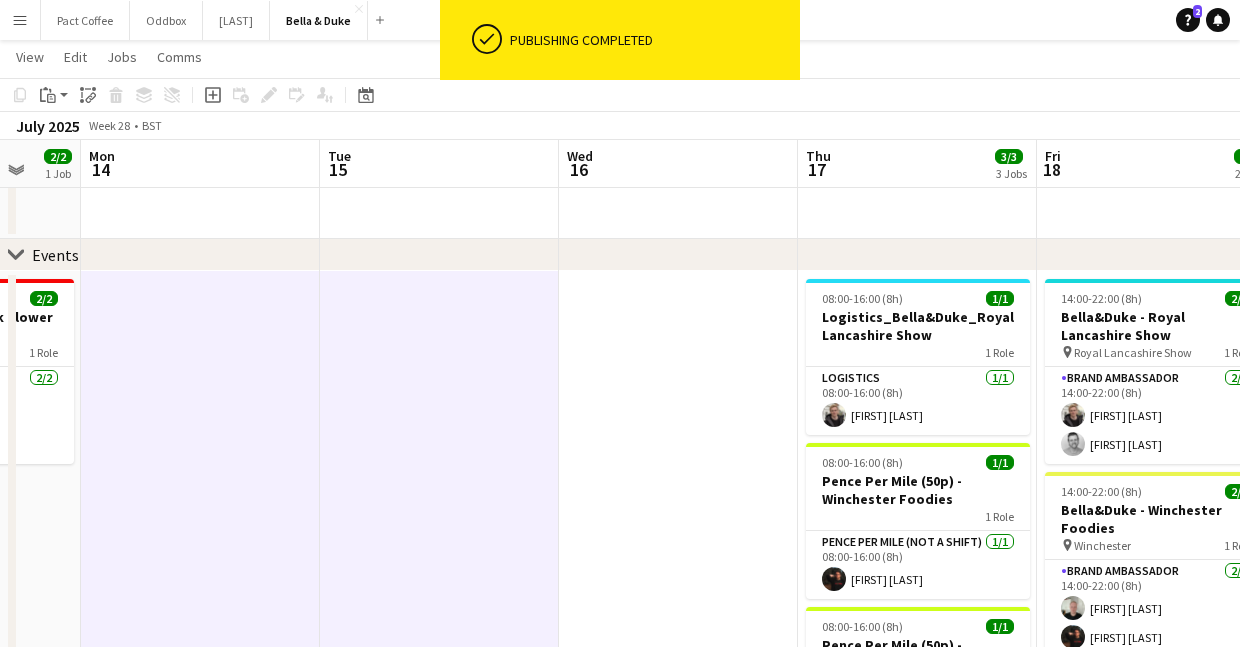 click at bounding box center (678, 622) 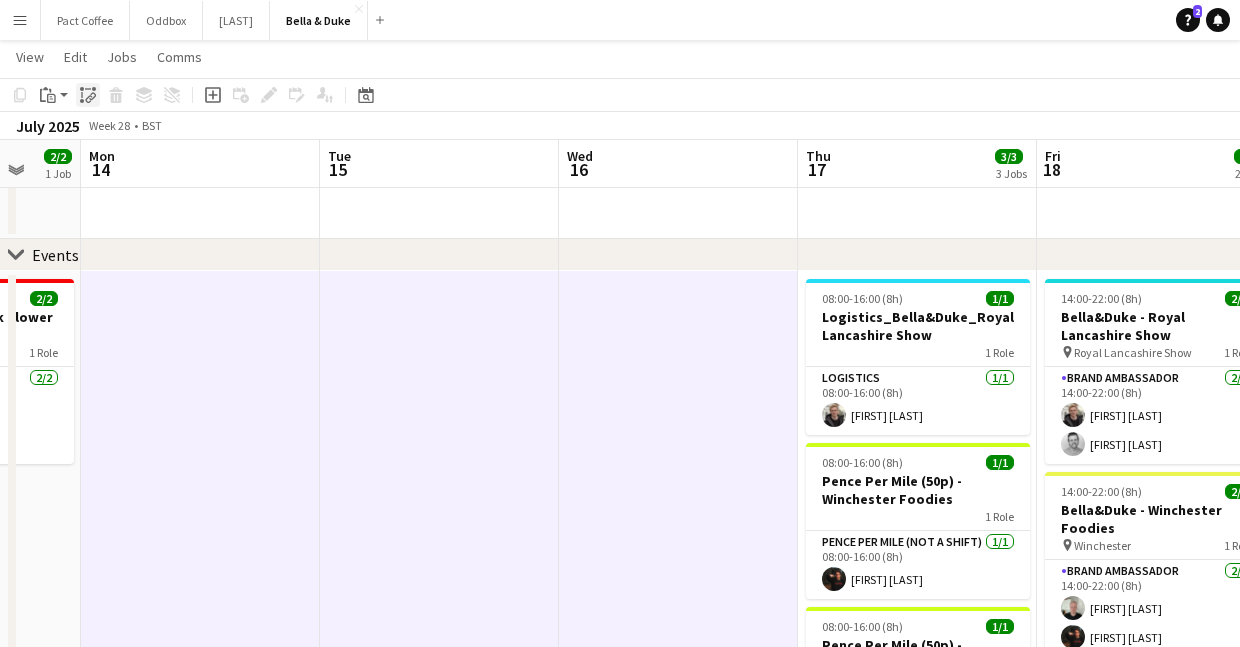 click on "Paste linked Job" 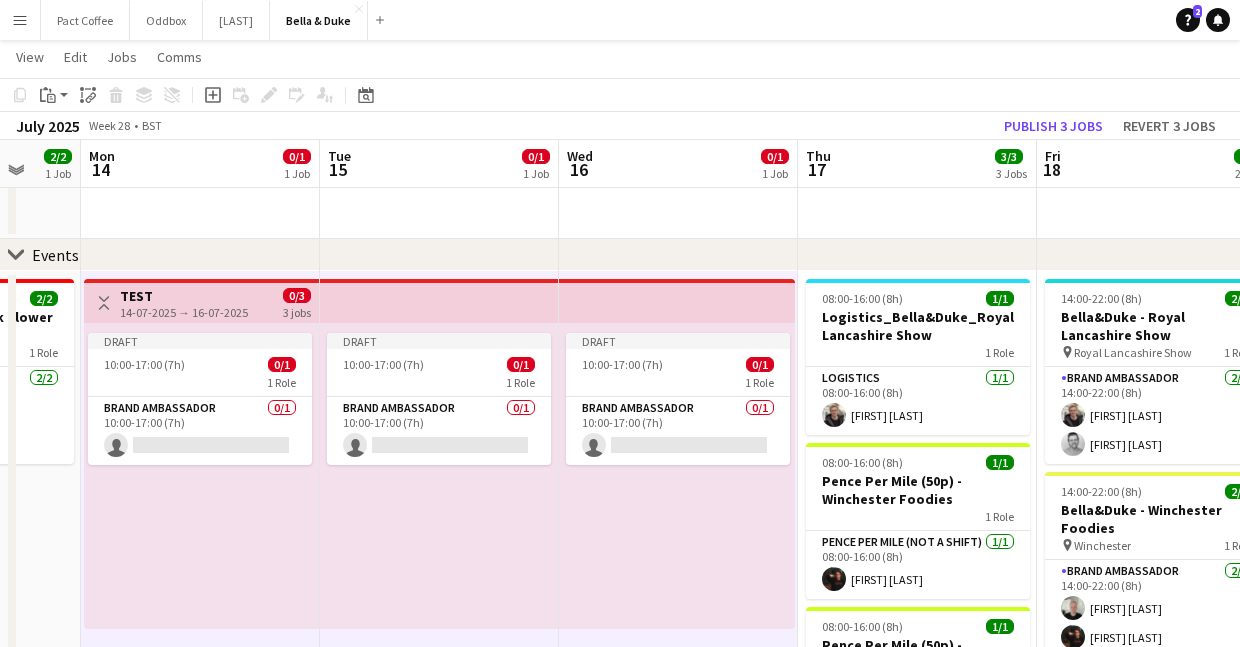 click on "Draft   10:00-17:00 (7h)    0/1   1 Role   Brand Ambassador   0/1   10:00-17:00 (7h)
single-neutral-actions" at bounding box center (439, 476) 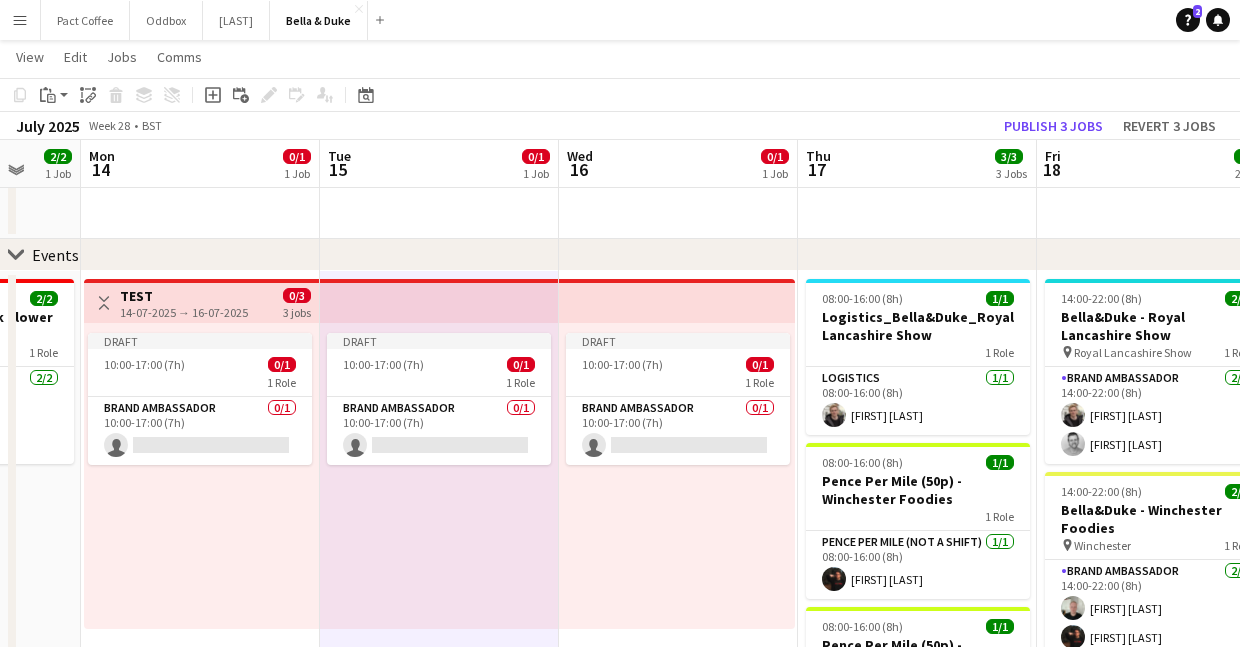 click on "Draft   10:00-17:00 (7h)    0/1   1 Role   Brand Ambassador   0/1   10:00-17:00 (7h)
single-neutral-actions" at bounding box center (677, 476) 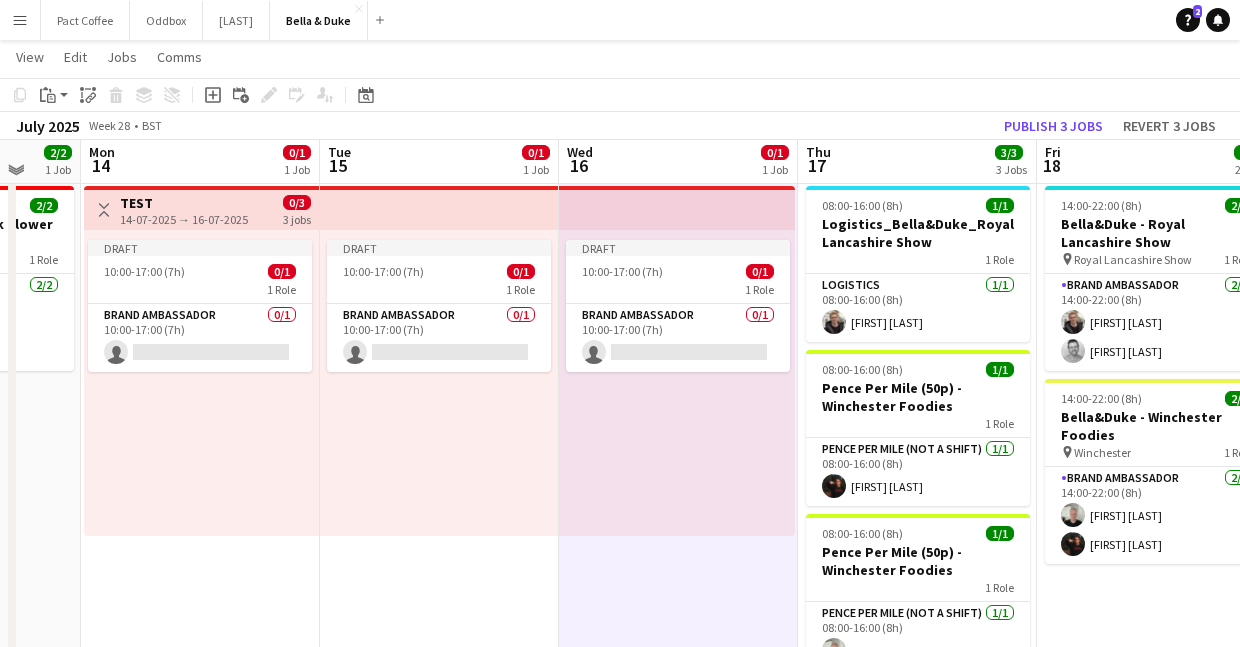 scroll, scrollTop: 231, scrollLeft: 0, axis: vertical 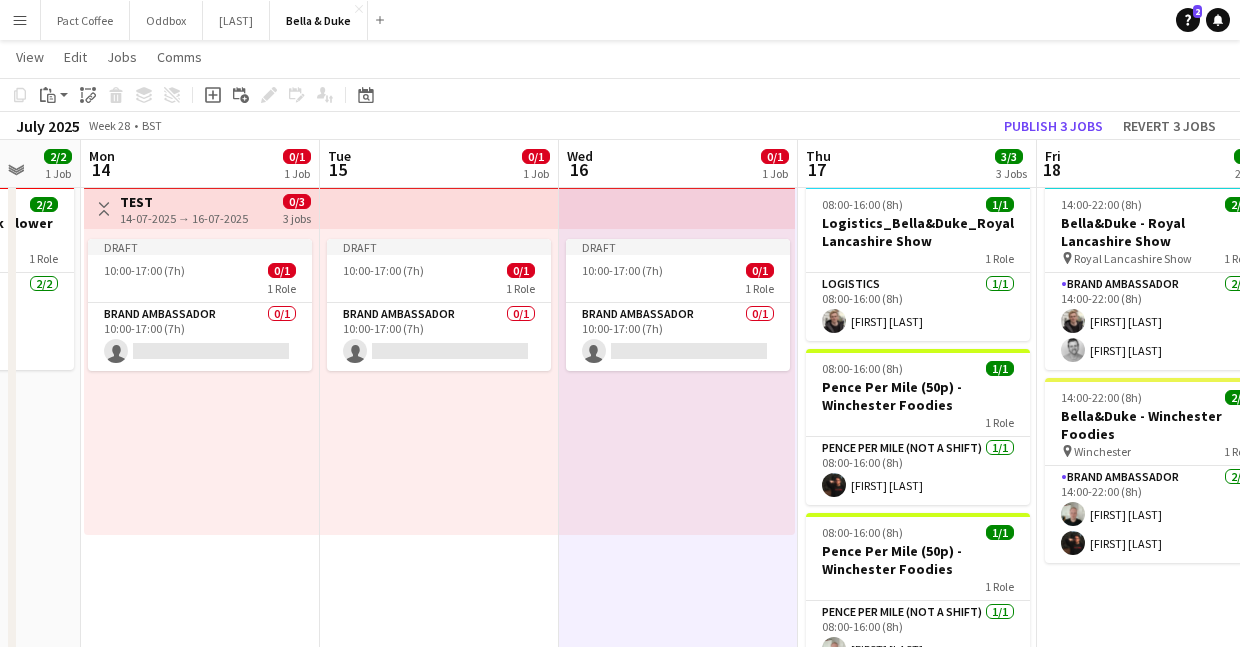 click on "Draft   10:00-17:00 (7h)    0/1   1 Role   Brand Ambassador   0/1   10:00-17:00 (7h)
single-neutral-actions" at bounding box center [201, 382] 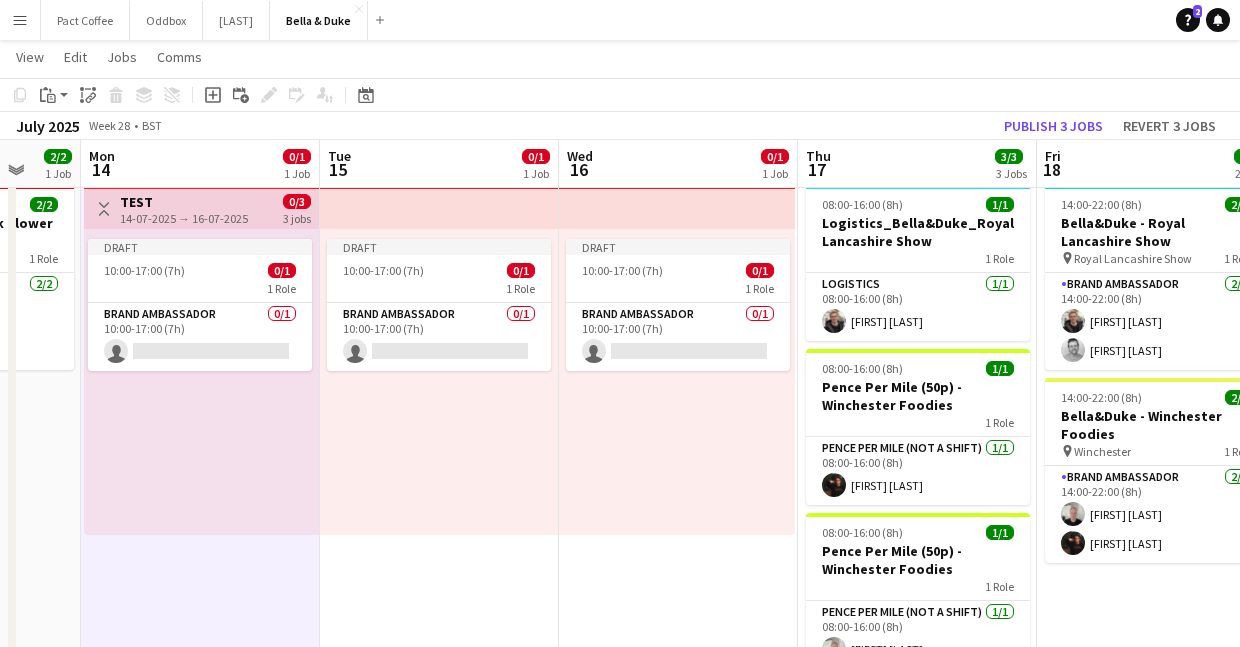 click on "Draft   10:00-17:00 (7h)    0/1   1 Role   Brand Ambassador   0/1   10:00-17:00 (7h)
single-neutral-actions" at bounding box center [439, 382] 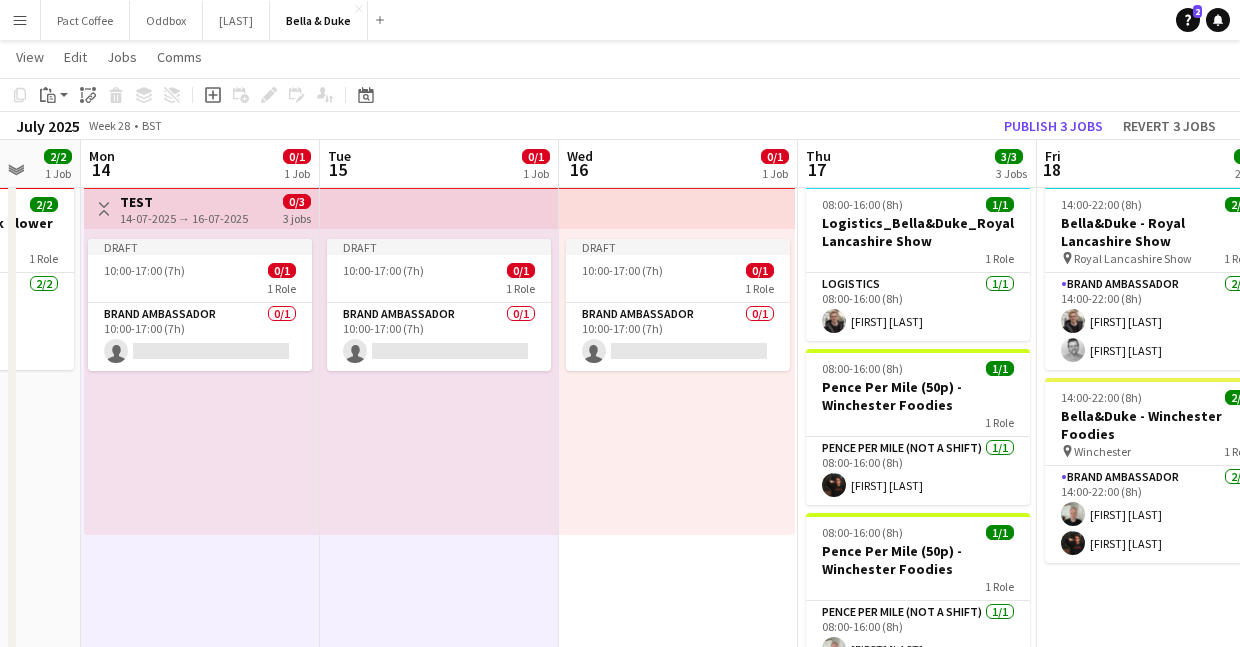 click on "Draft   10:00-17:00 (7h)    0/1   1 Role   Brand Ambassador   0/1   10:00-17:00 (7h)
single-neutral-actions" at bounding box center [677, 382] 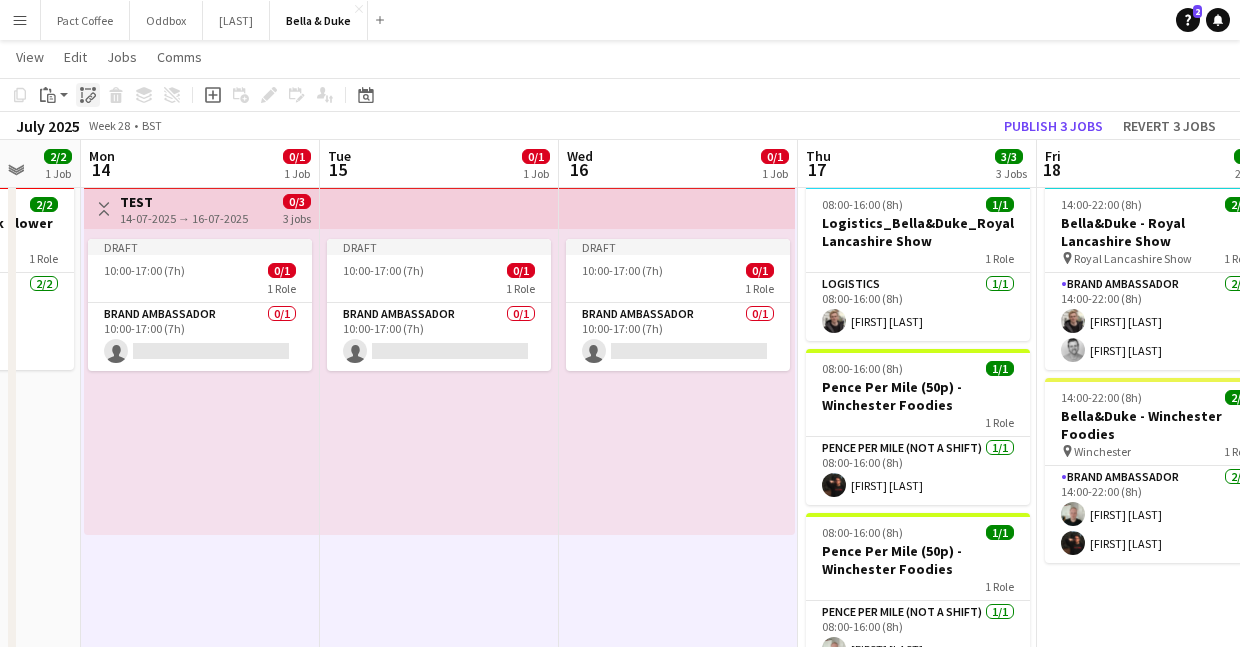 click on "Paste linked Job" 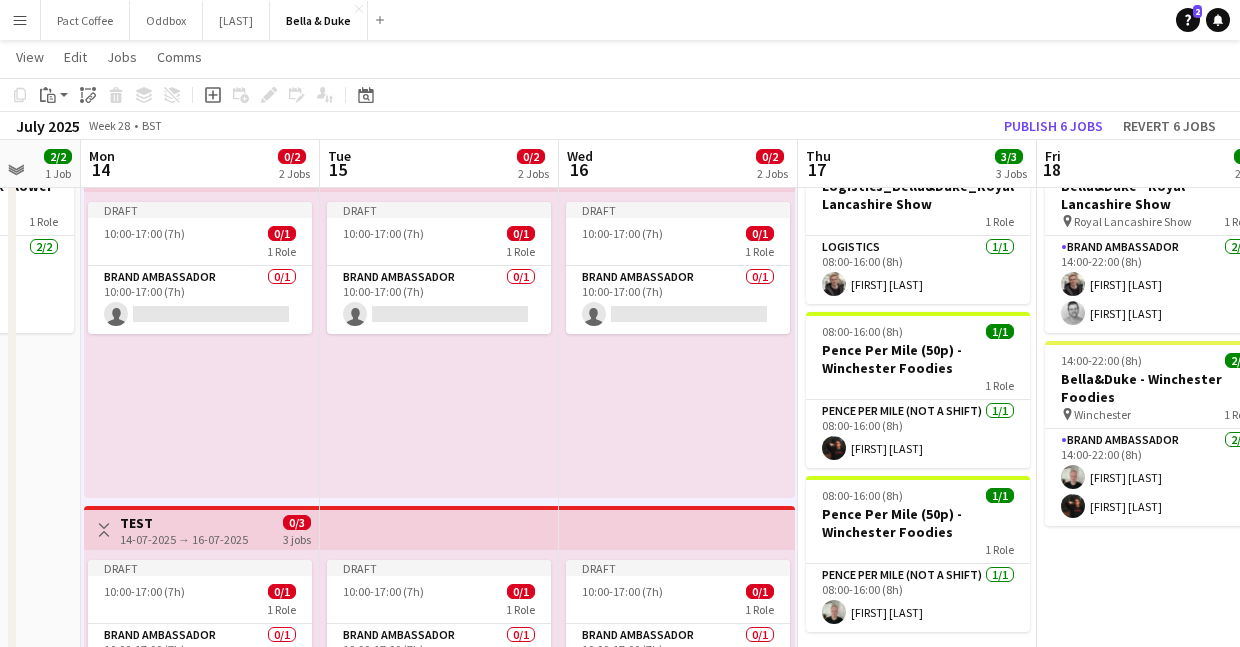 scroll, scrollTop: 266, scrollLeft: 0, axis: vertical 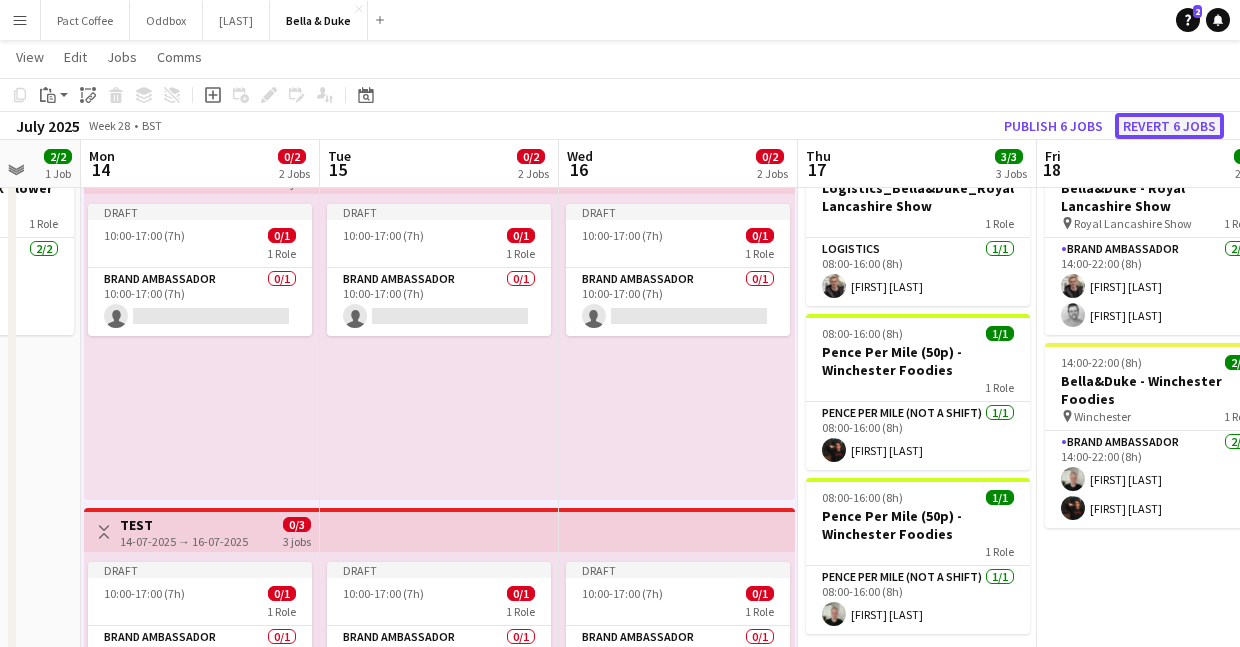 click on "Revert 6 jobs" 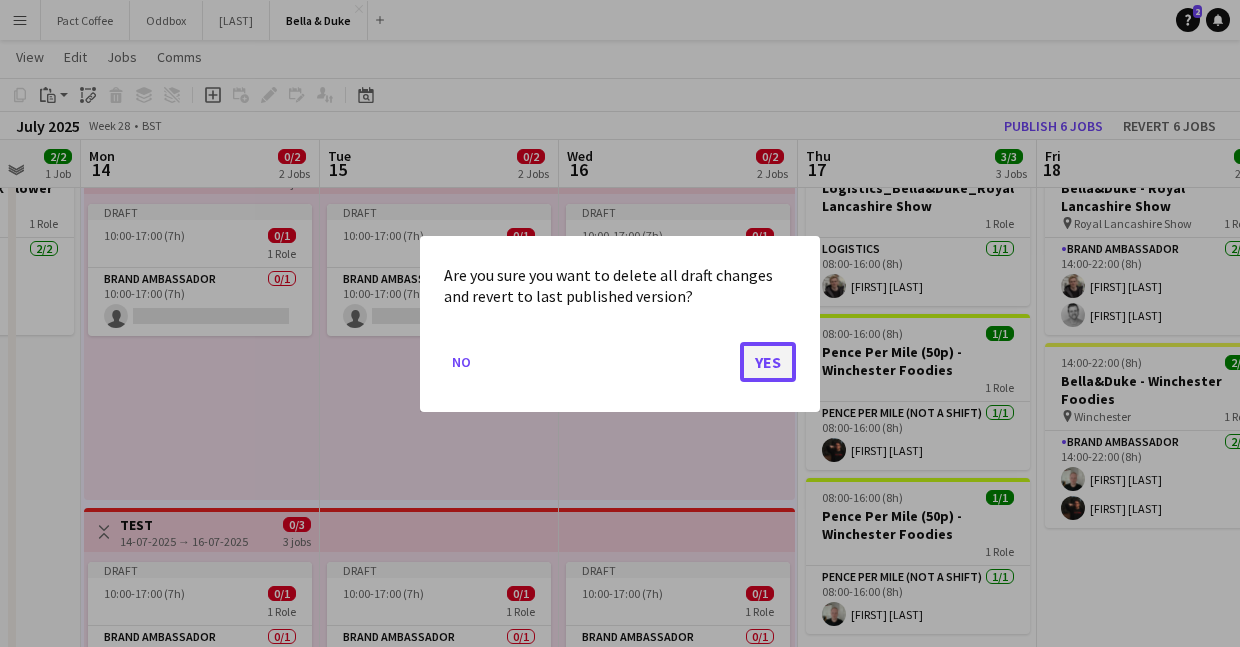click on "Yes" 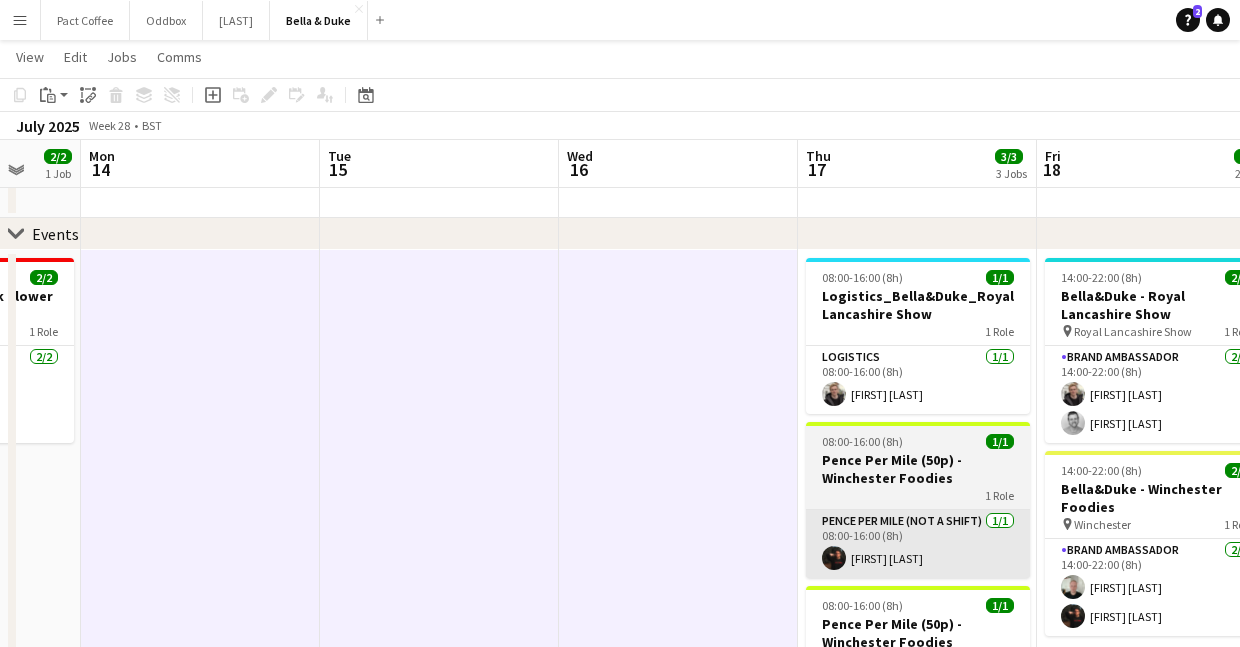 scroll, scrollTop: 153, scrollLeft: 0, axis: vertical 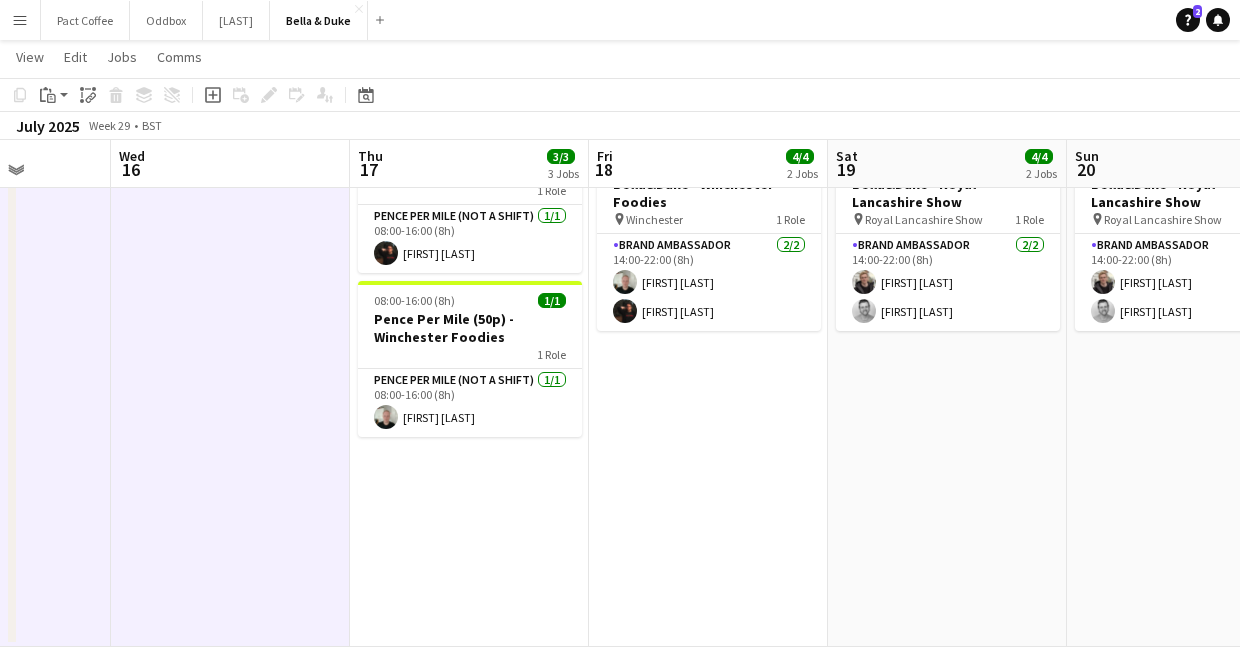 click on "08:00-16:00 (8h)    1/1   Logistics_Bella&Duke_Royal Lancashire Show   1 Role   Logistics   1/1   08:00-16:00 (8h)
Charlie Field     08:00-16:00 (8h)    1/1   Pence Per Mile (50p) - Winchester Foodies   1 Role   Pence Per Mile (NOT A SHIFT)    1/1   08:00-16:00 (8h)
Jack Reeve     08:00-16:00 (8h)    1/1   Pence Per Mile (50p) - Winchester Foodies   1 Role   Pence Per Mile (NOT A SHIFT)    1/1   08:00-16:00 (8h)
Ashley Maggs" at bounding box center [469, 296] 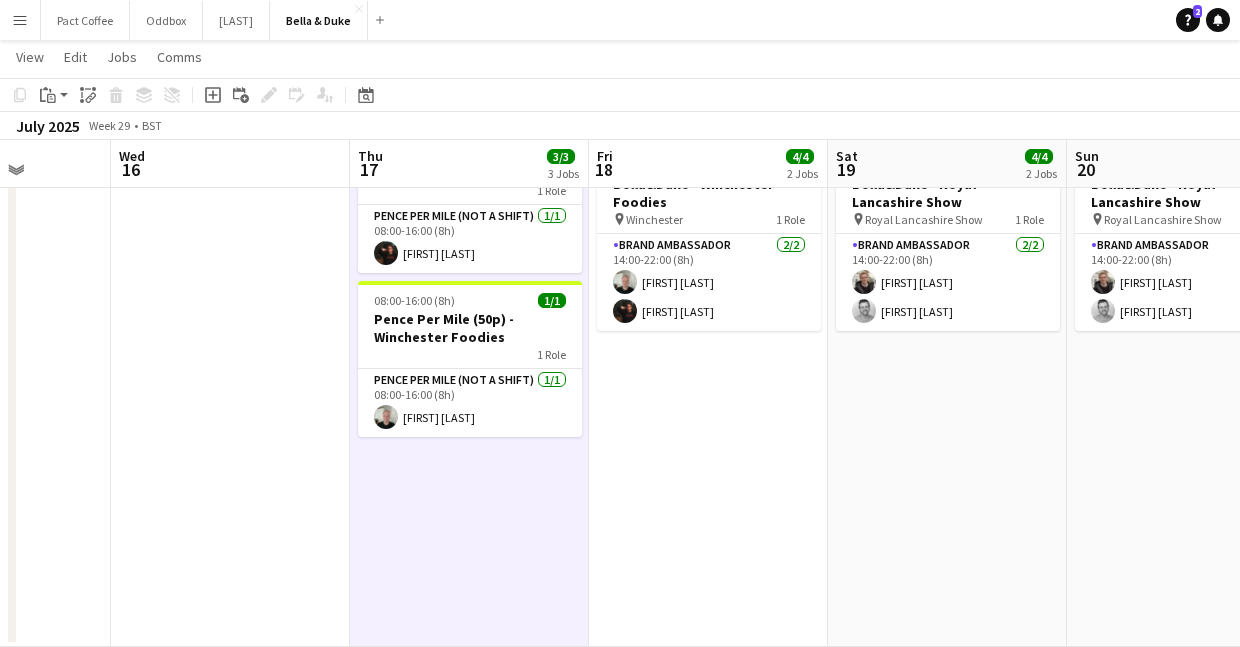 click on "14:00-22:00 (8h)    2/2   Bella&Duke - Royal Lancashire Show
pin
Royal Lancashire Show   1 Role   Brand Ambassador   2/2   14:00-22:00 (8h)
Charlie Field Peter Tickner     14:00-22:00 (8h)    2/2   Bella&Duke - Winchester Foodies
pin
Winchester    1 Role   Brand Ambassador   2/2   14:00-22:00 (8h)
Ashley Maggs Jack Reeve" at bounding box center [708, 296] 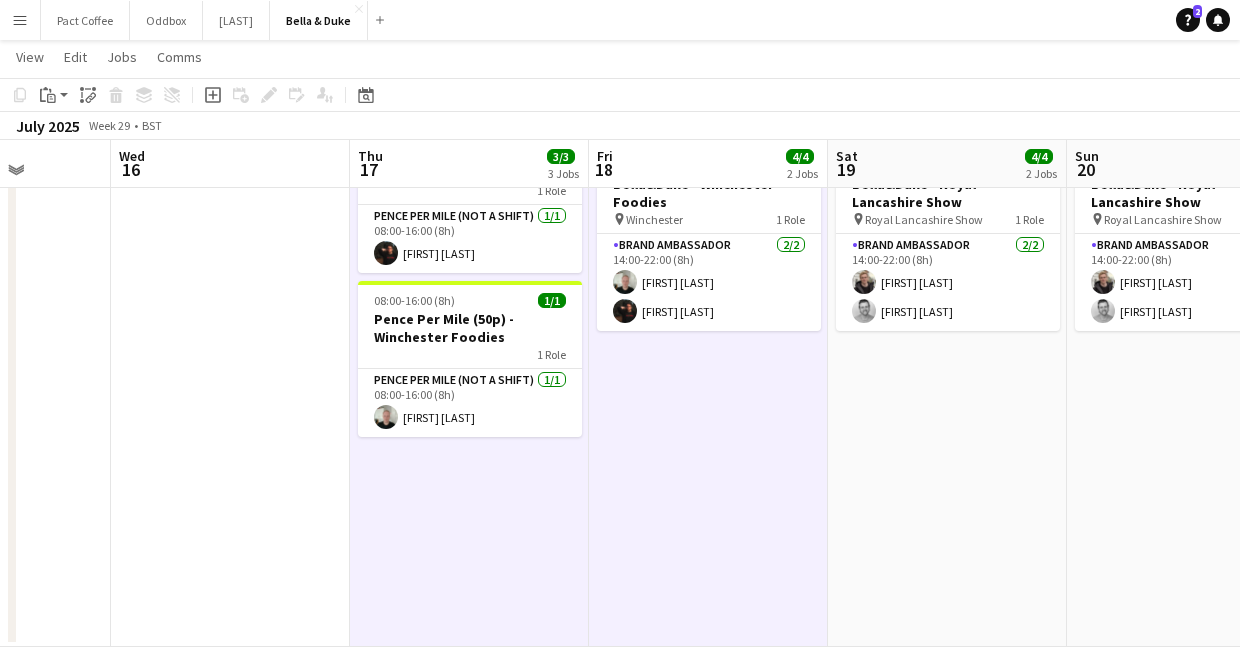 click on "11:00-21:00 (10h)    2/2   Bella&Duke - Winchester Foodies
pin
Winchester    1 Role   Brand Ambassador   2/2   11:00-21:00 (10h)
Ashley Maggs Jack Reeve     14:00-22:00 (8h)    2/2   Bella&Duke - Royal Lancashire Show
pin
Royal Lancashire Show   1 Role   Brand Ambassador   2/2   14:00-22:00 (8h)
Charlie Field Peter Tickner" at bounding box center [947, 296] 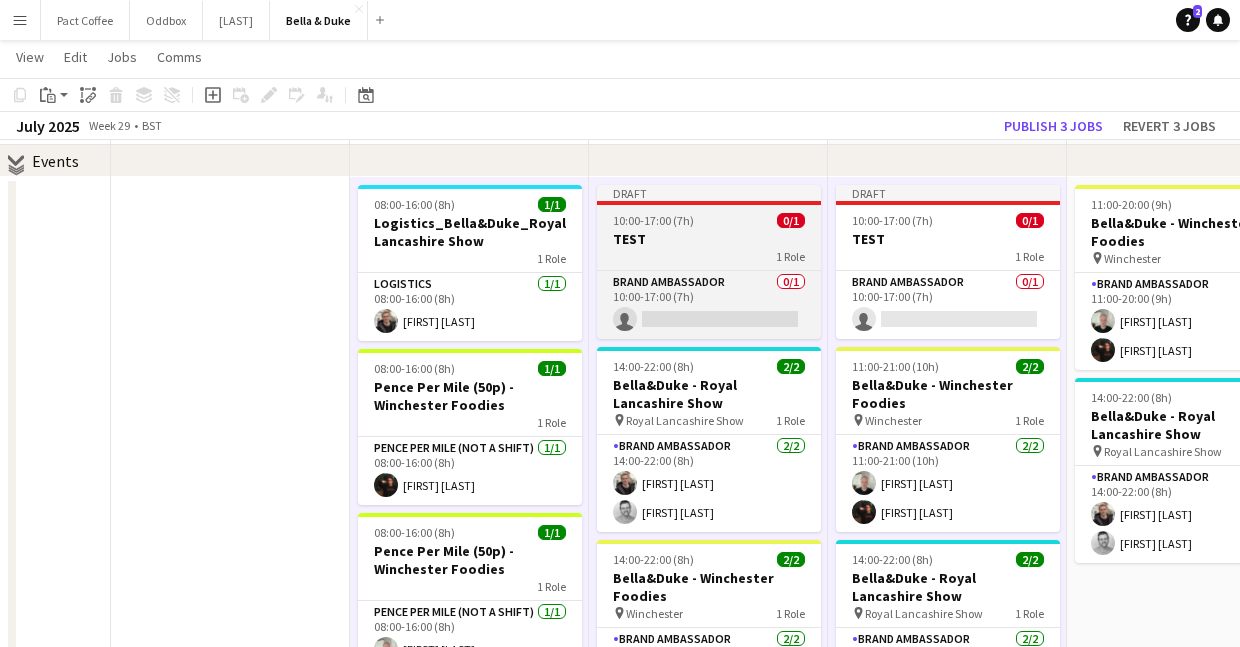 scroll, scrollTop: 234, scrollLeft: 0, axis: vertical 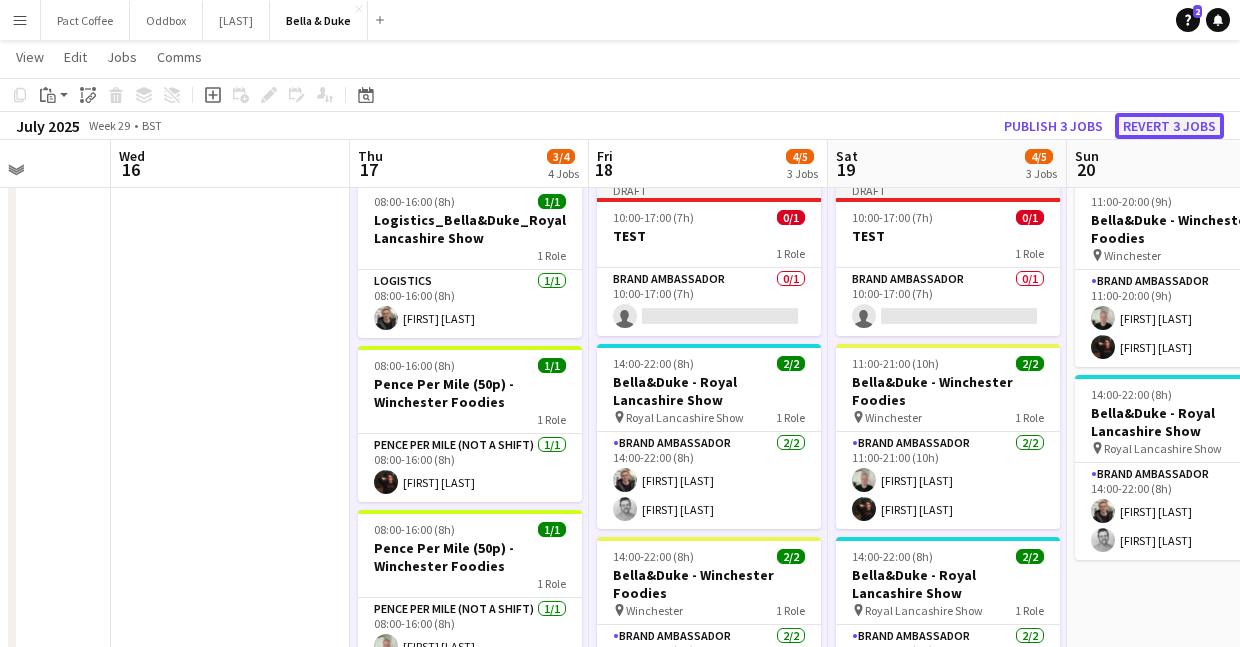 click on "Revert 3 jobs" 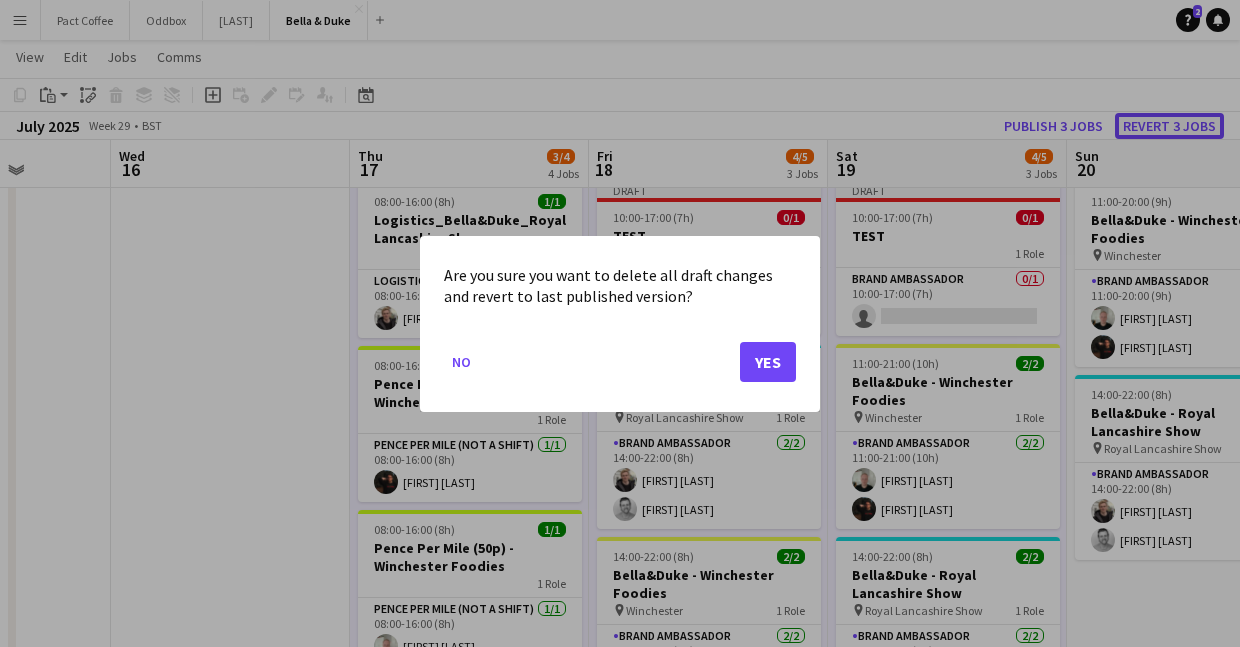 scroll, scrollTop: 0, scrollLeft: 0, axis: both 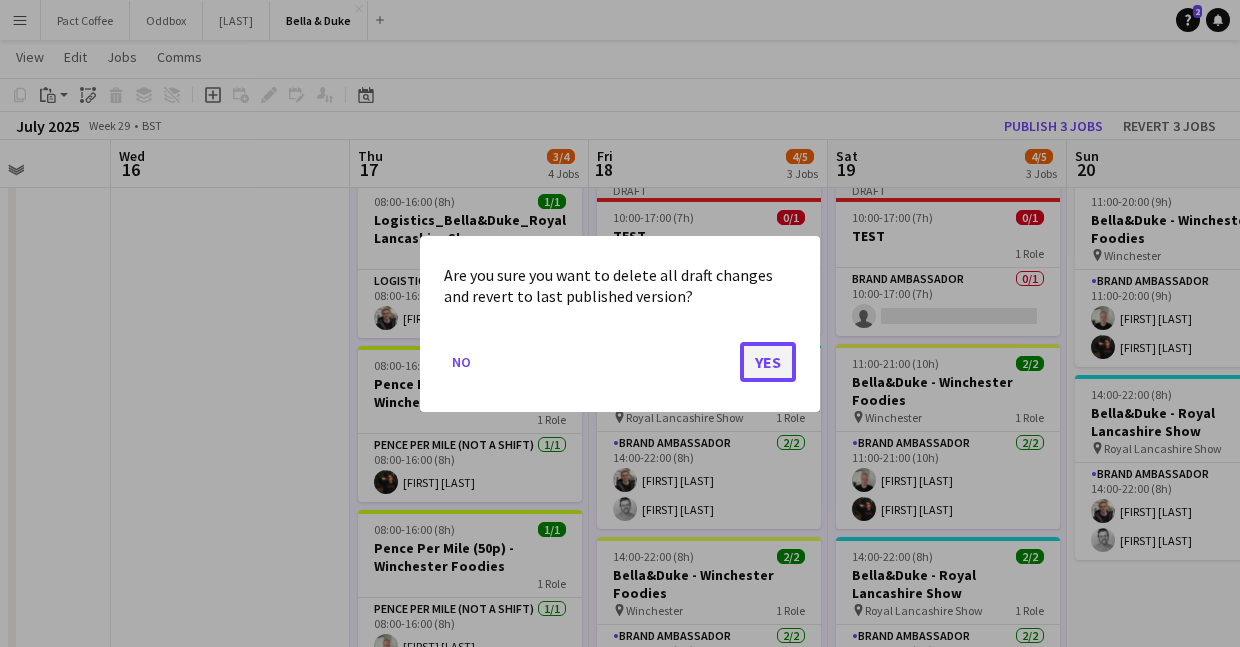 click on "Yes" 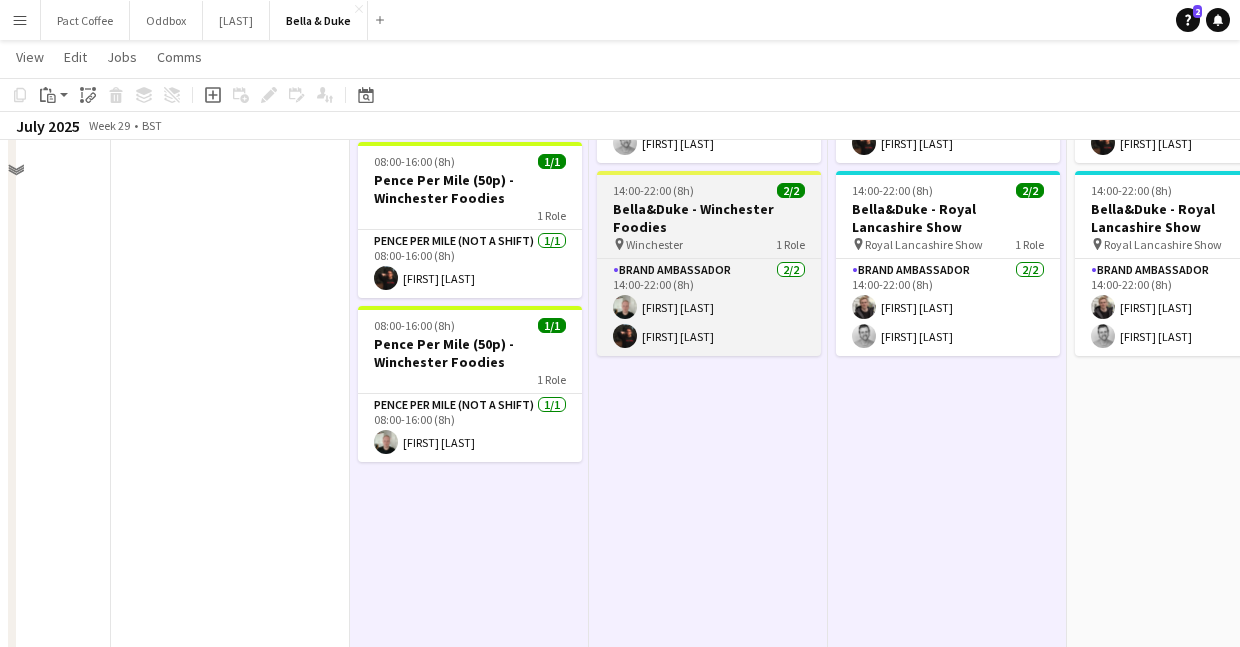 scroll, scrollTop: 463, scrollLeft: 0, axis: vertical 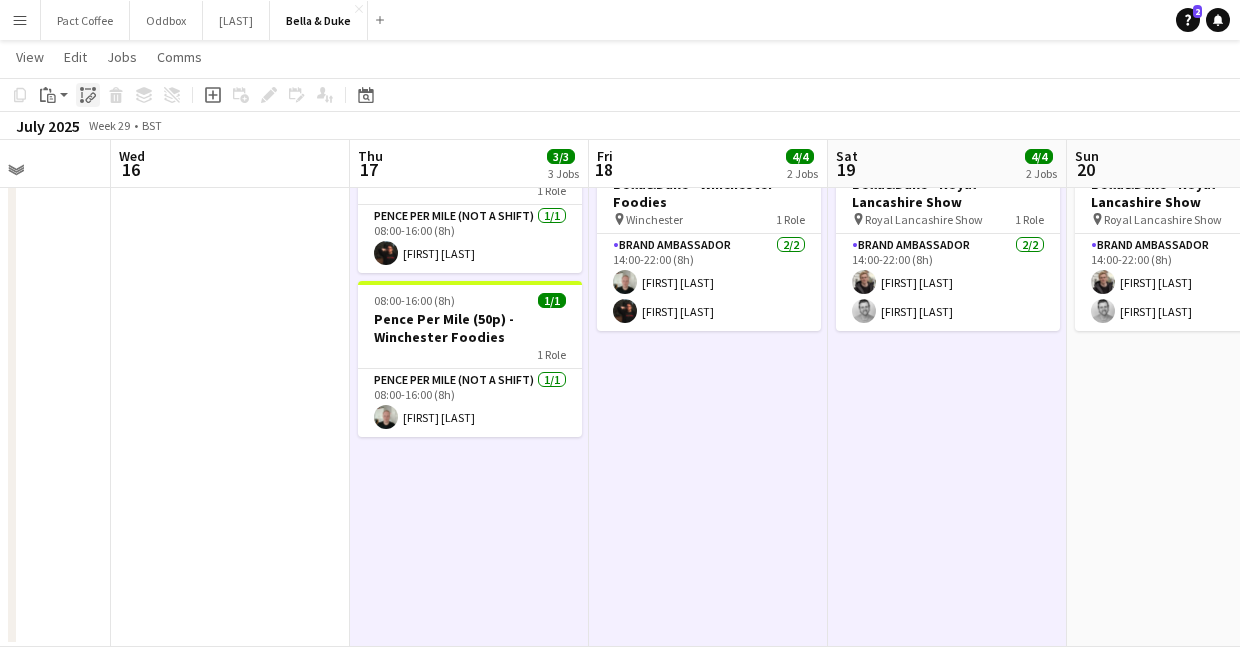 click on "Paste linked Job" at bounding box center [88, 95] 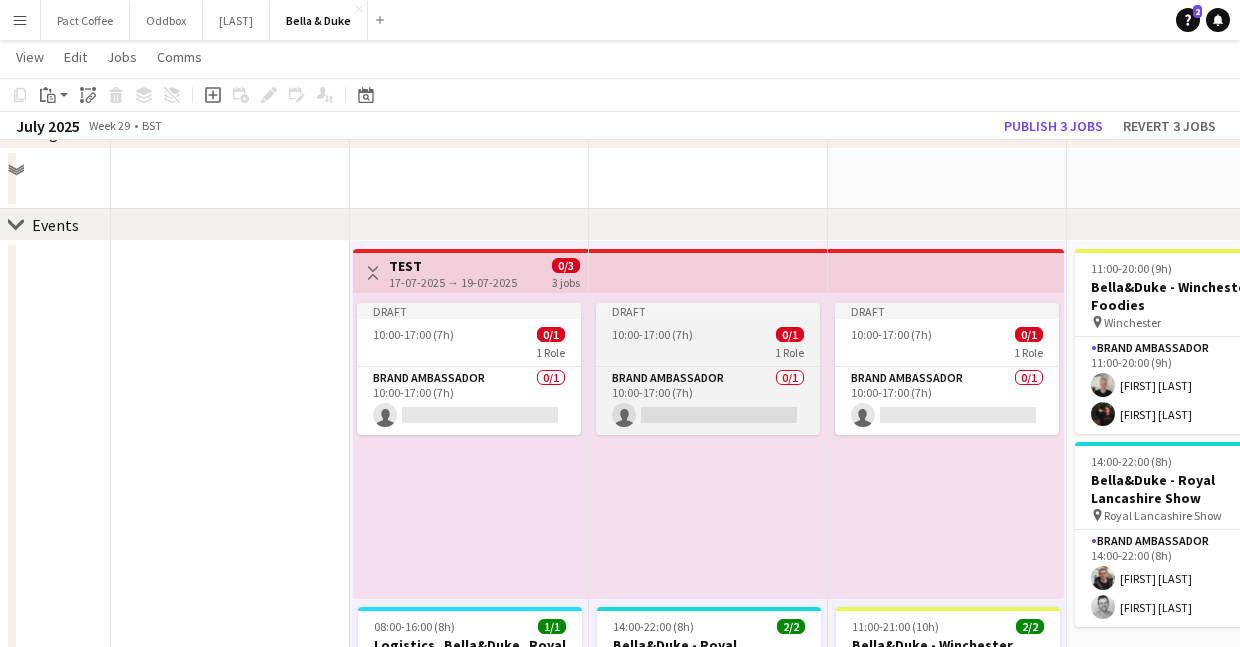 scroll, scrollTop: 173, scrollLeft: 0, axis: vertical 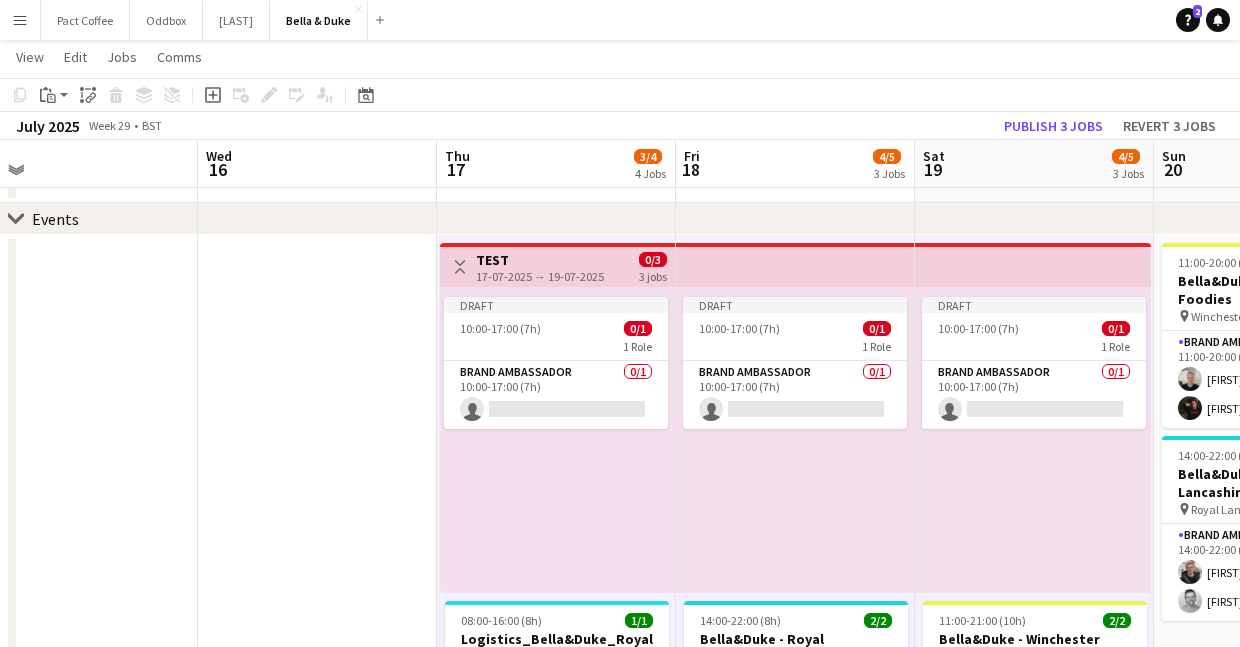 click at bounding box center [317, 682] 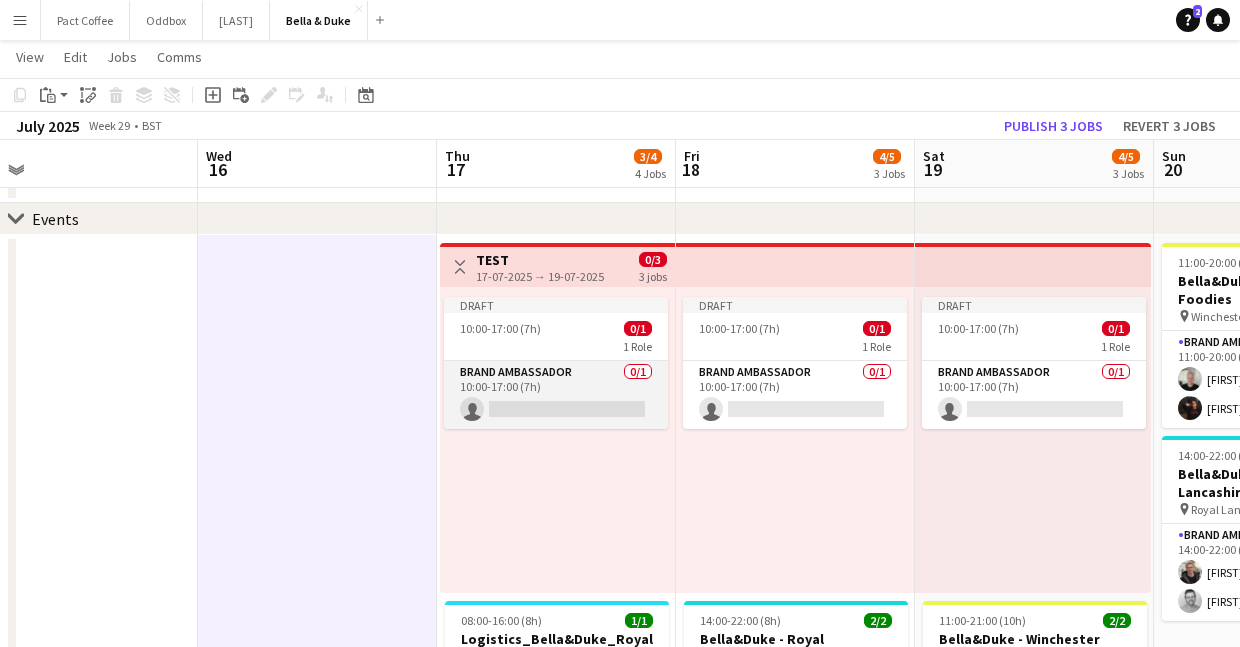 click on "Brand Ambassador   0/1   10:00-17:00 (7h)
single-neutral-actions" at bounding box center (556, 395) 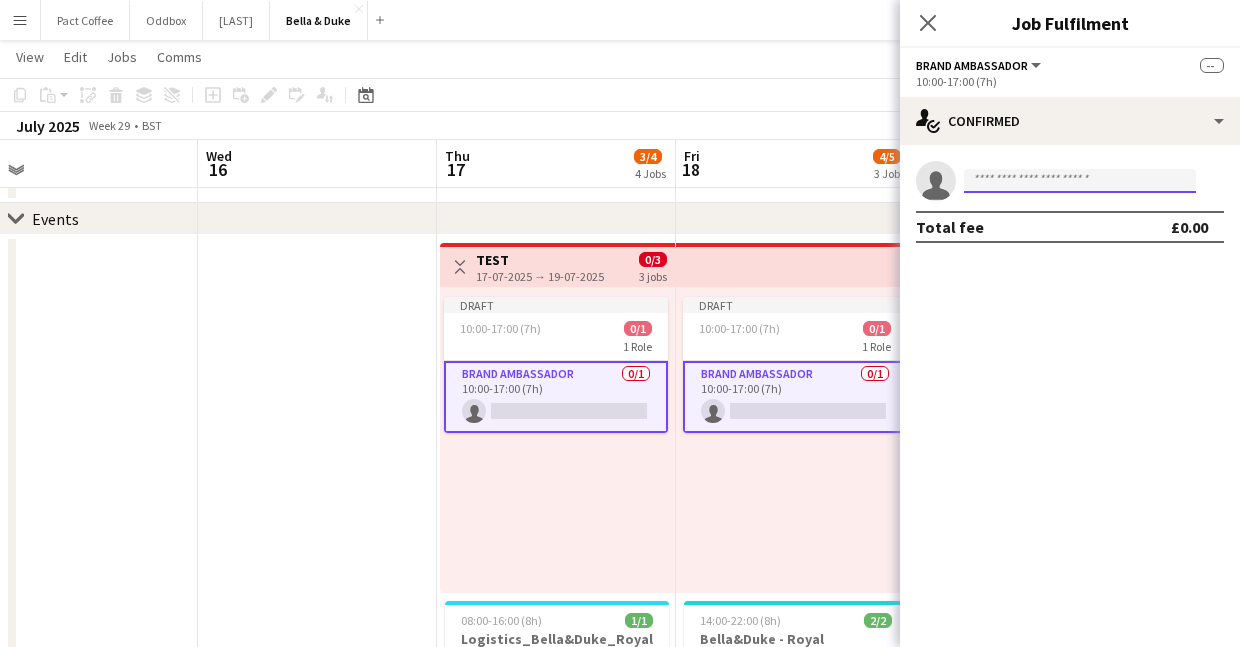 click at bounding box center [1080, 181] 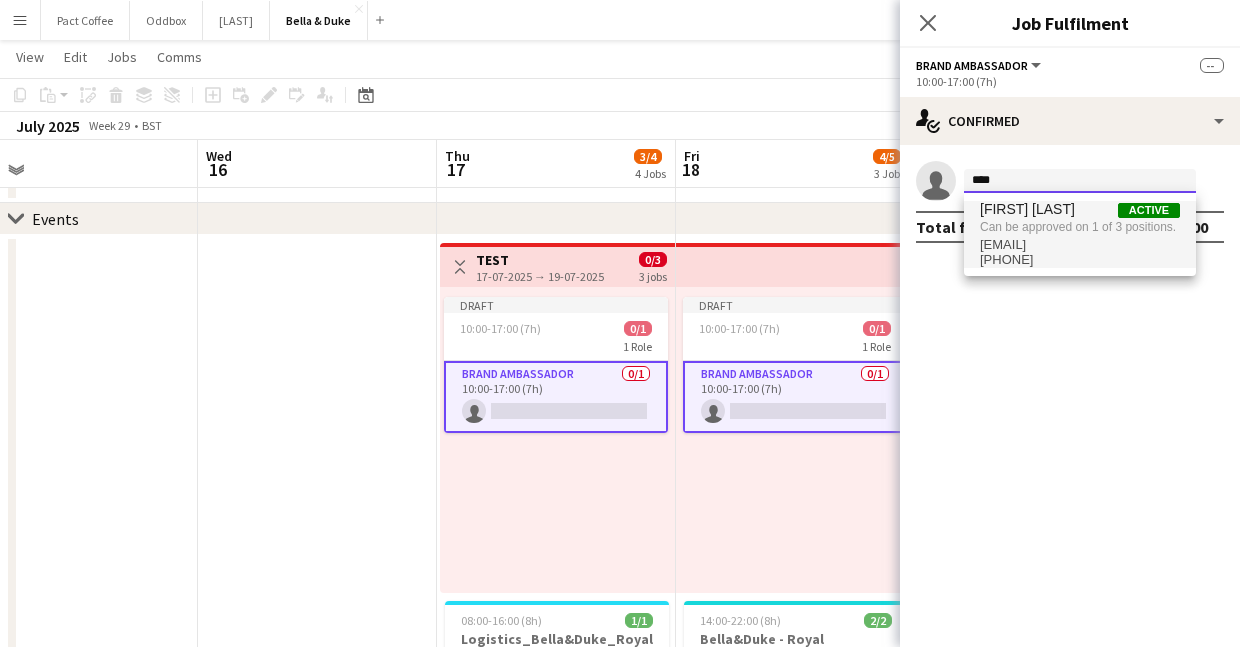 type on "****" 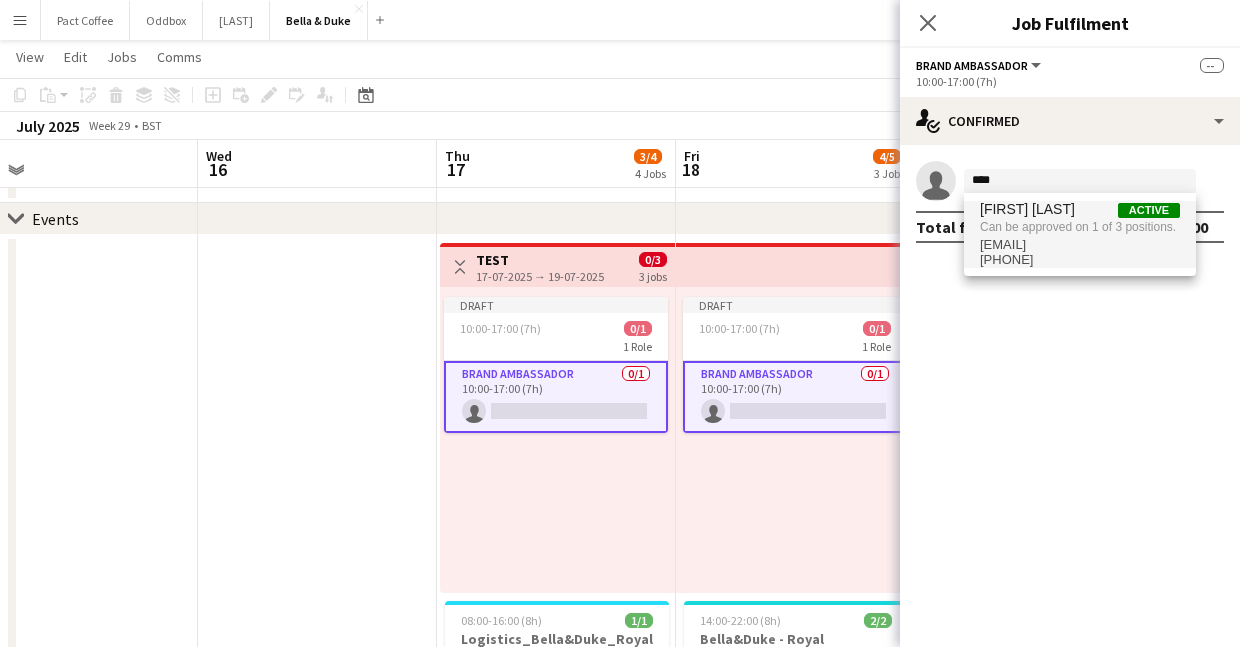 click on "Can be approved on 1 of 3 positions." at bounding box center [1080, 227] 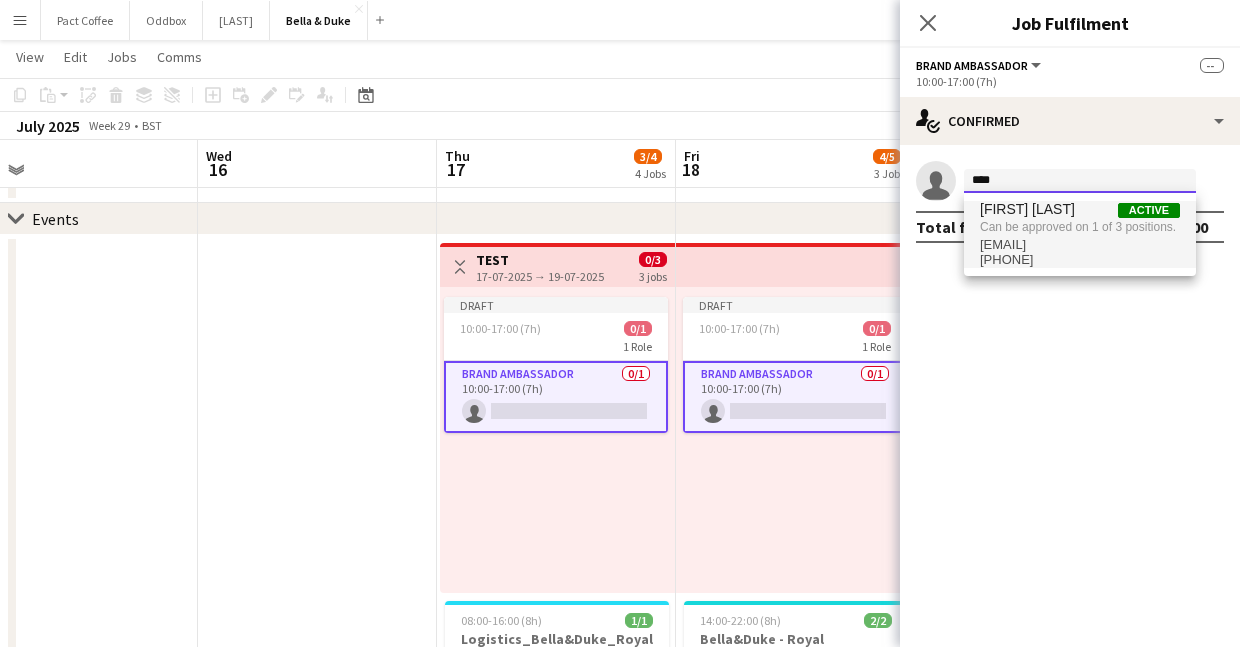 type 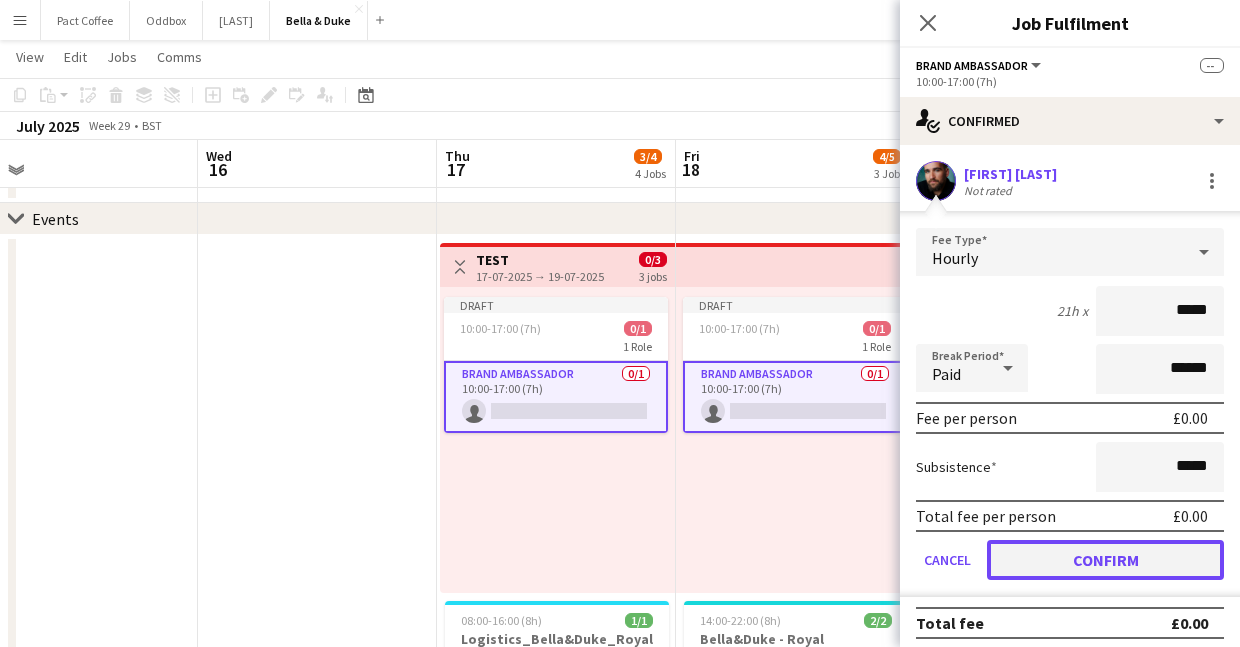 click on "Confirm" at bounding box center (1105, 560) 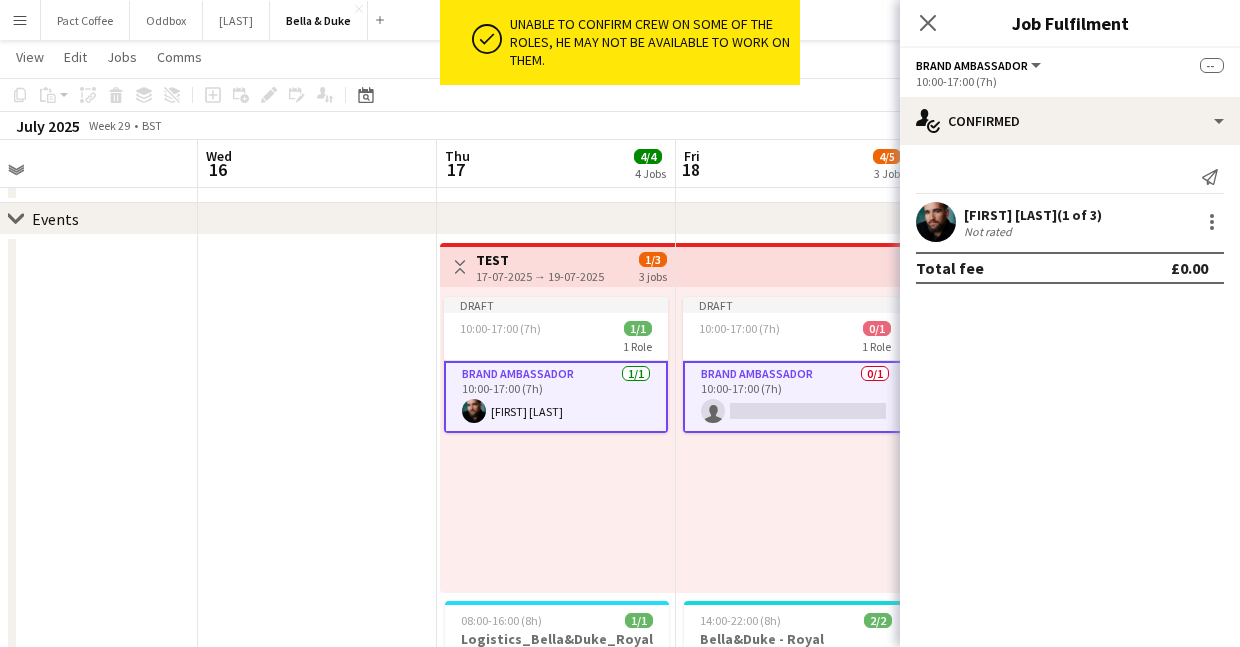 click at bounding box center (317, 682) 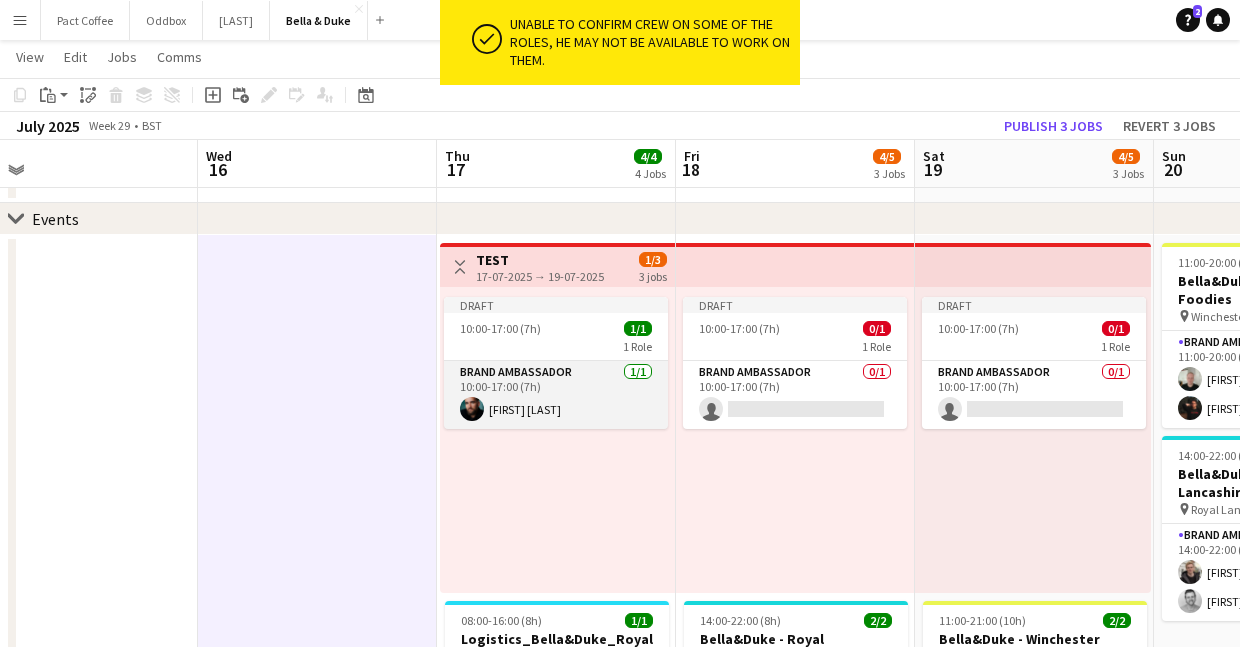 click on "Brand Ambassador   1/1   10:00-17:00 (7h)
Joshua Eldridge-Smith" at bounding box center (556, 395) 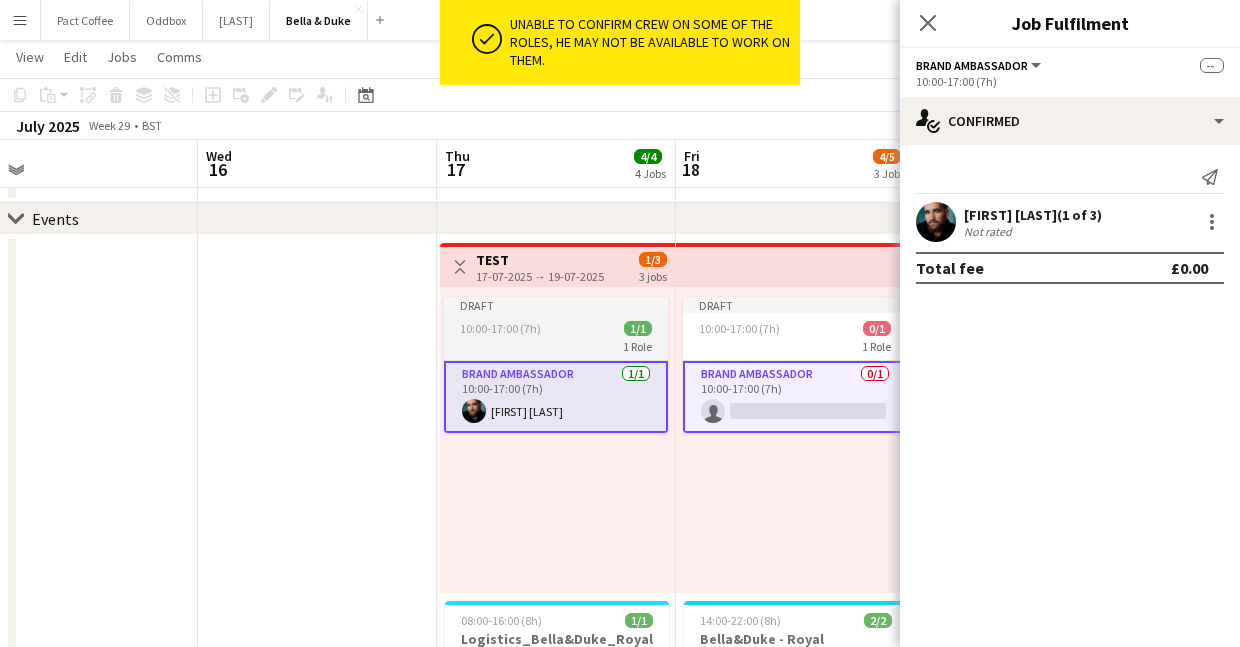 click on "1 Role" at bounding box center (556, 346) 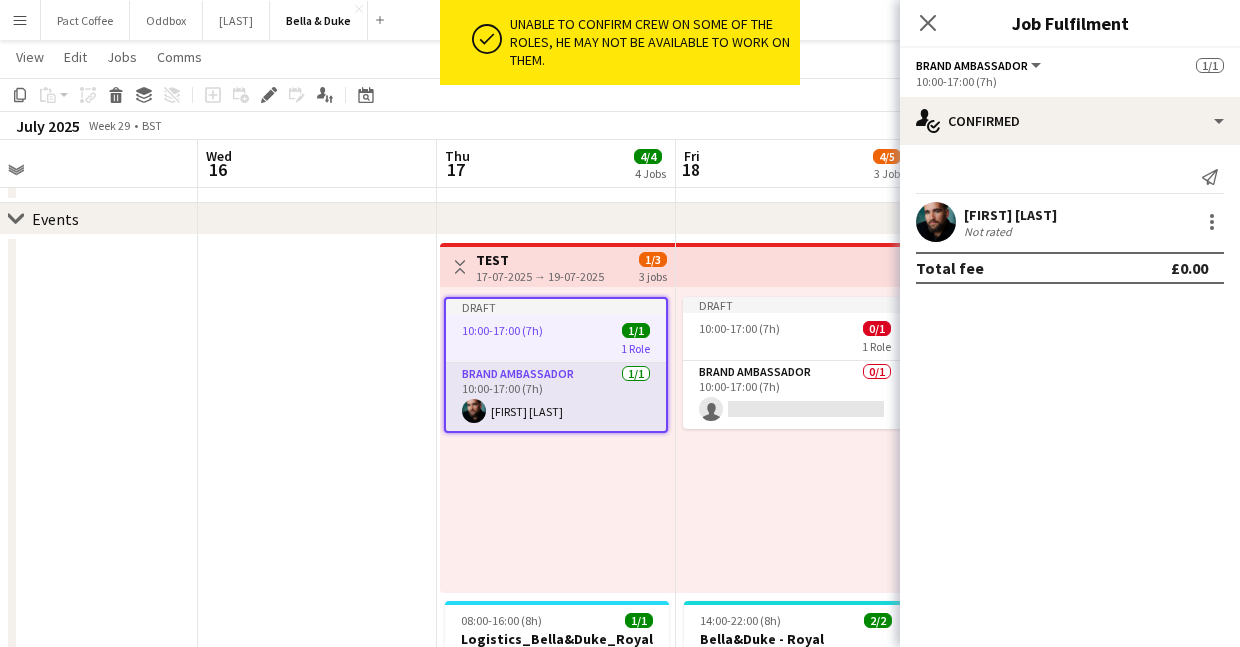 click on "Brand Ambassador   1/1   10:00-17:00 (7h)
Joshua Eldridge-Smith" at bounding box center [556, 397] 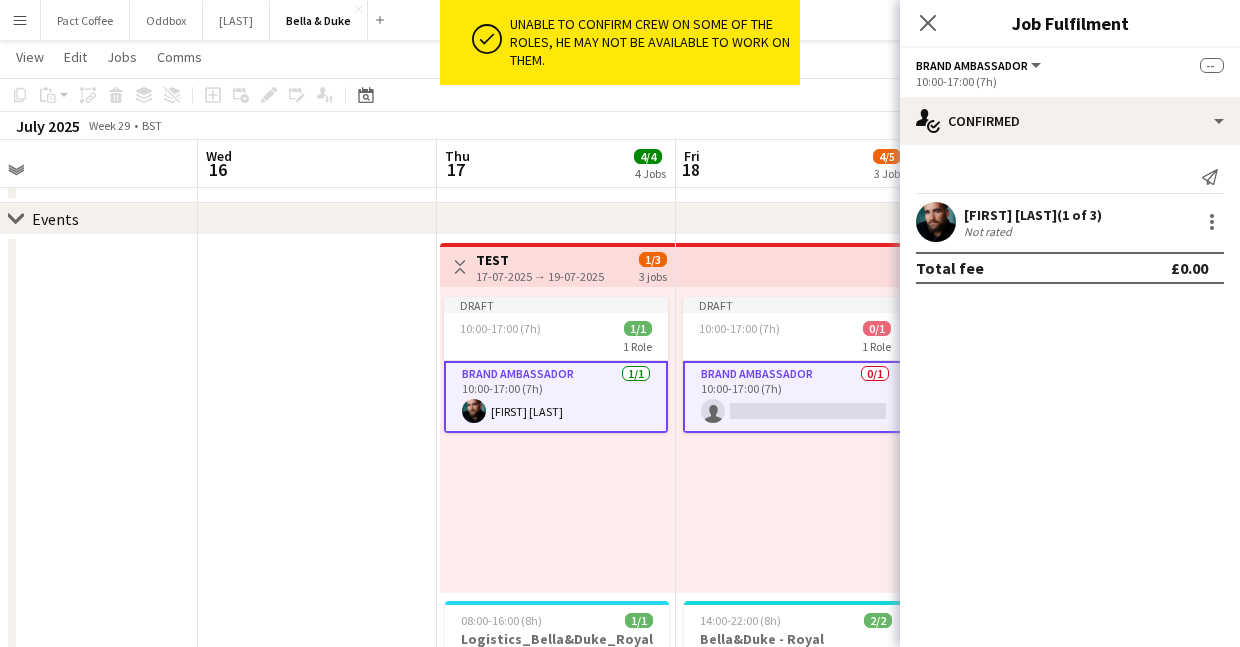 click on "Brand Ambassador   1/1   10:00-17:00 (7h)
Joshua Eldridge-Smith" at bounding box center [556, 397] 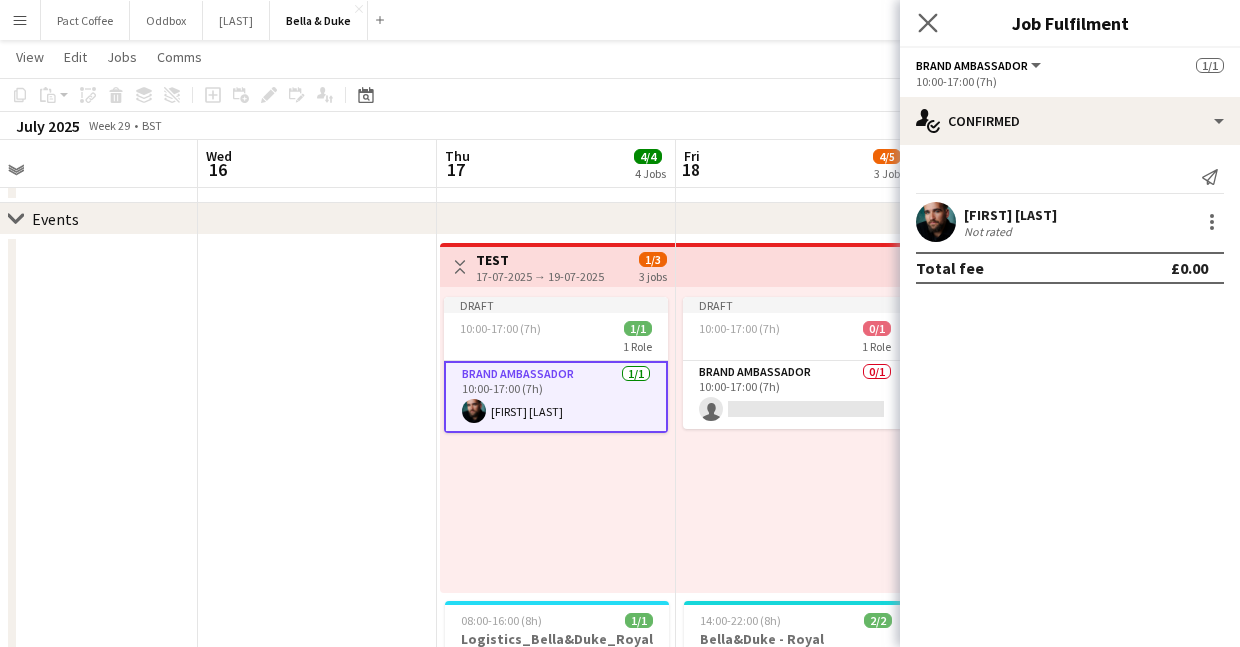 click on "Close pop-in" 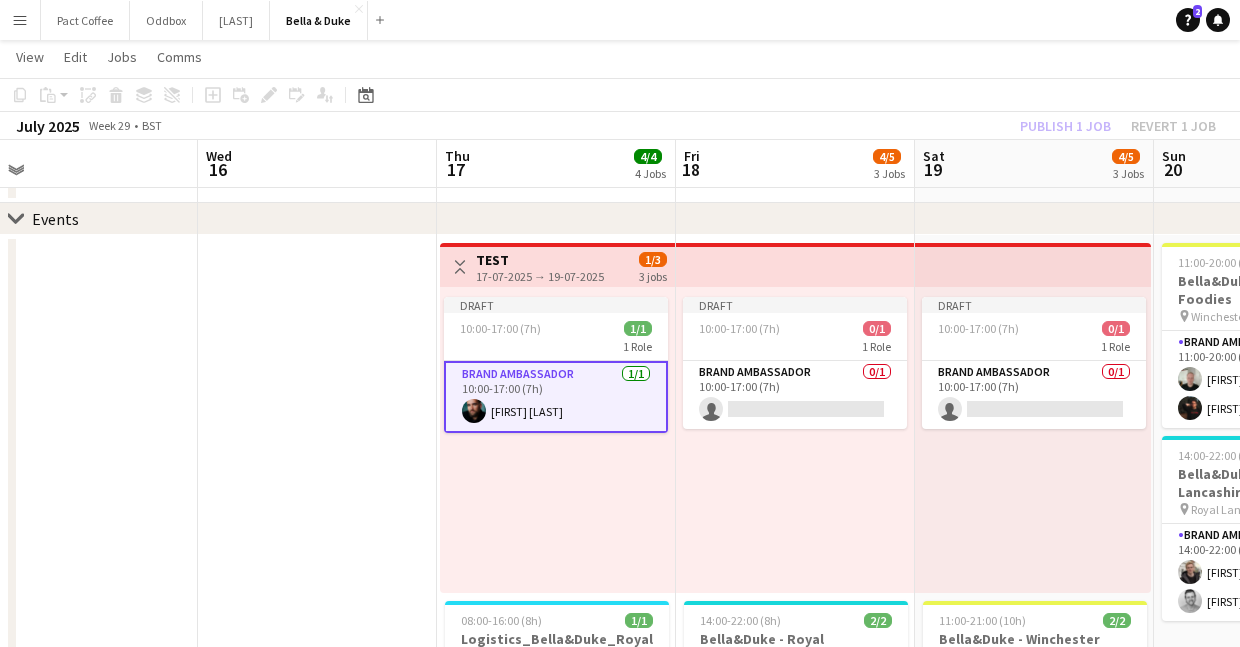 click at bounding box center [317, 682] 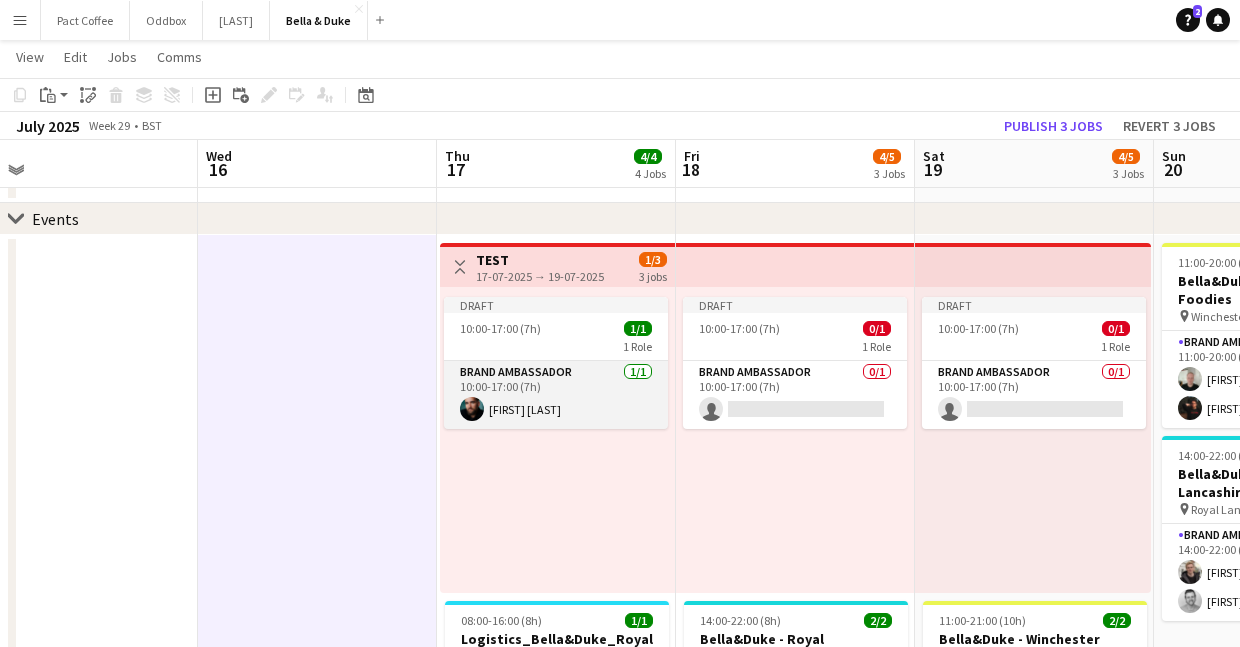click on "Brand Ambassador   1/1   10:00-17:00 (7h)
Joshua Eldridge-Smith" at bounding box center (556, 395) 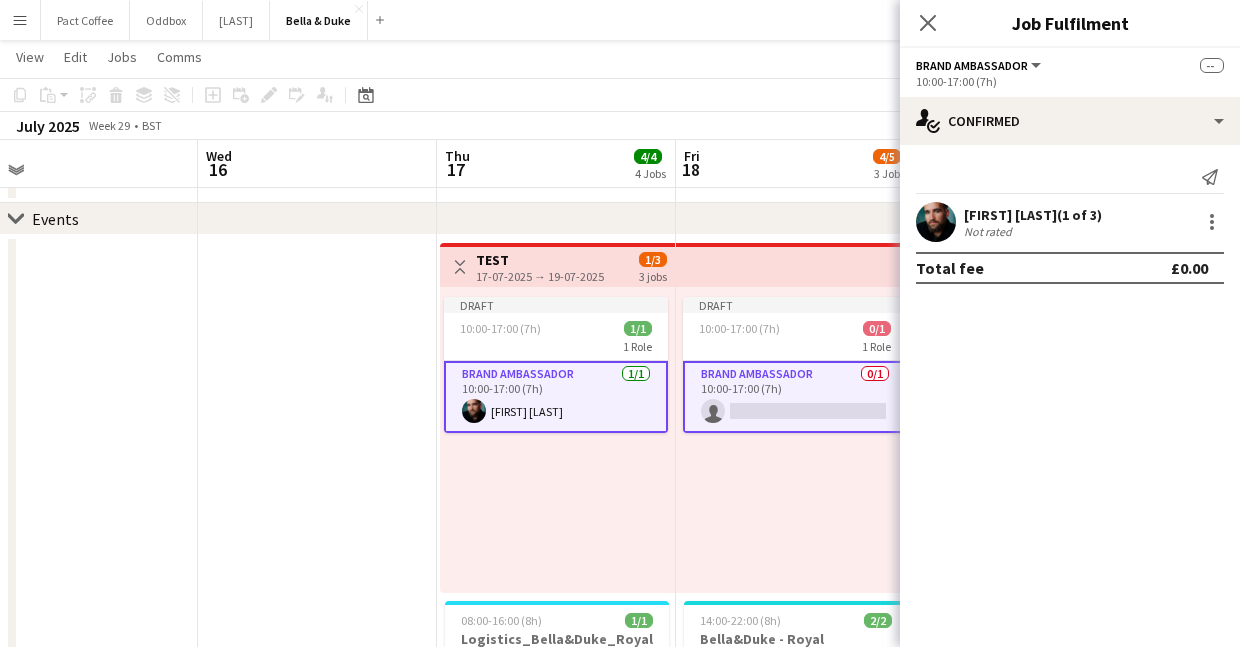 click on "Joshua Eldridge-Smith   (1 of 3)" at bounding box center (1033, 215) 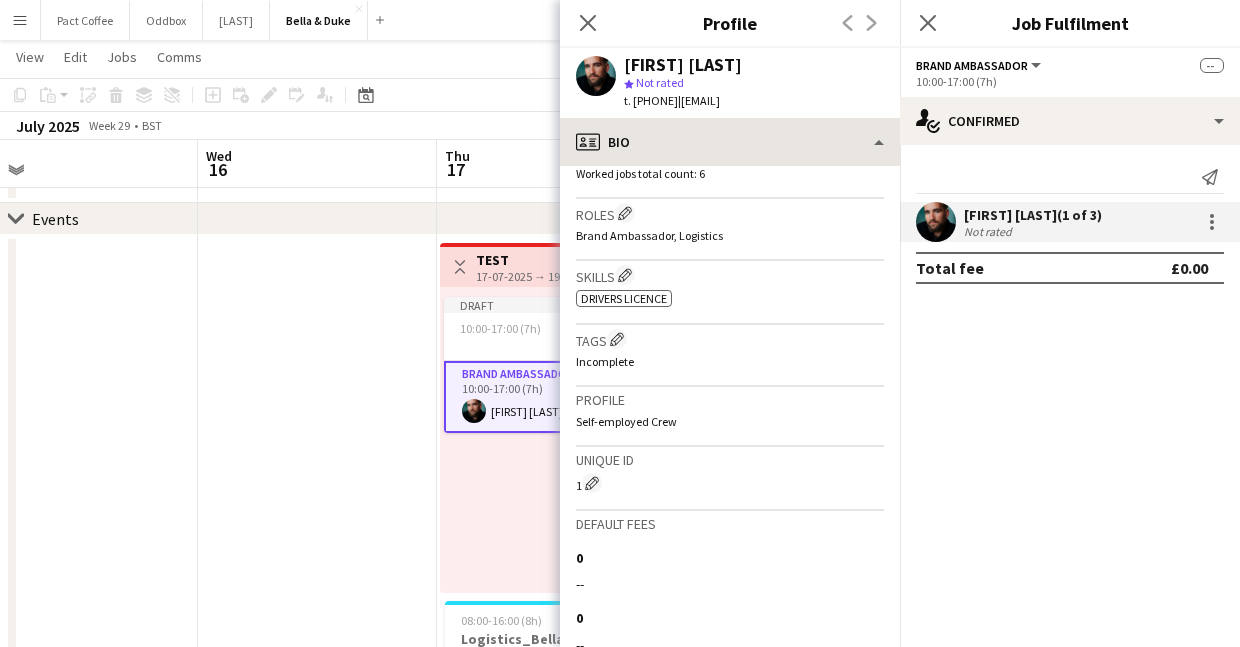 scroll, scrollTop: 629, scrollLeft: 0, axis: vertical 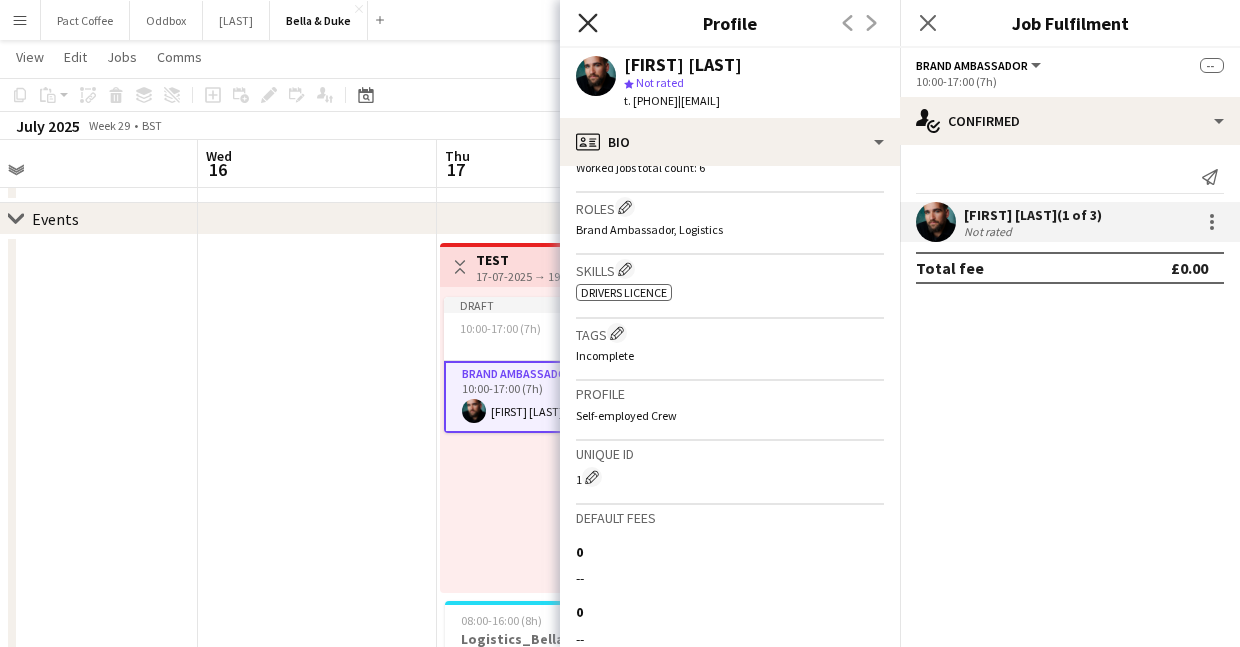 click on "Close pop-in" 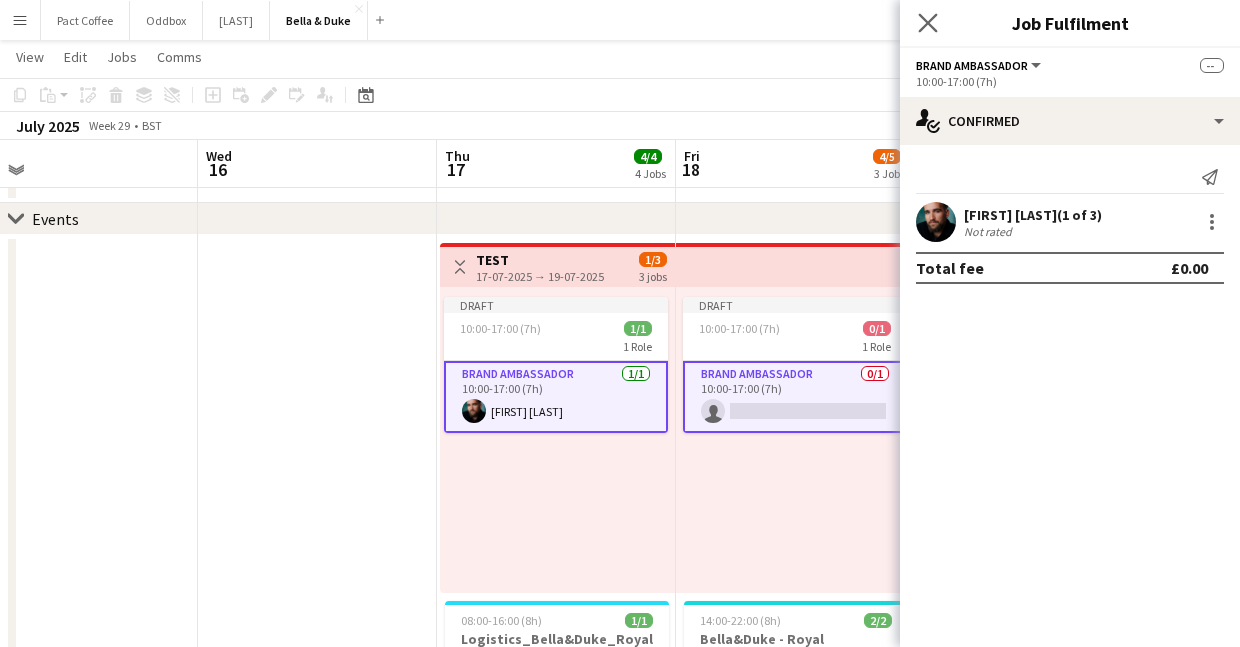click on "Close pop-in" 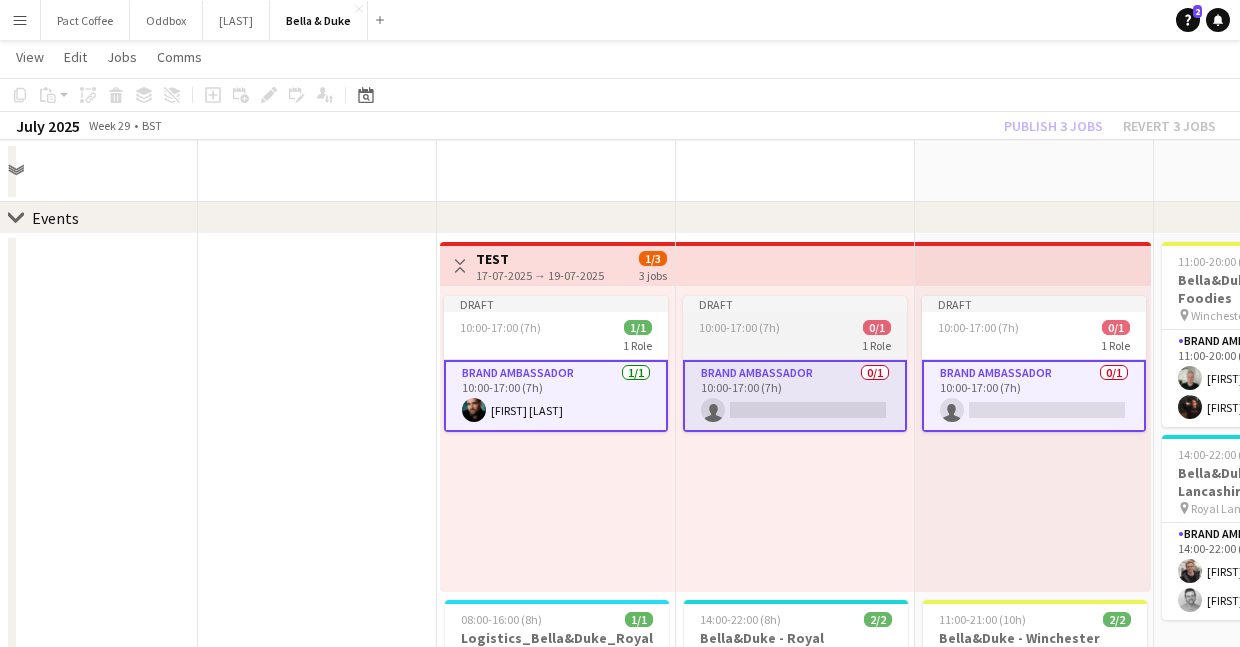 scroll, scrollTop: 179, scrollLeft: 0, axis: vertical 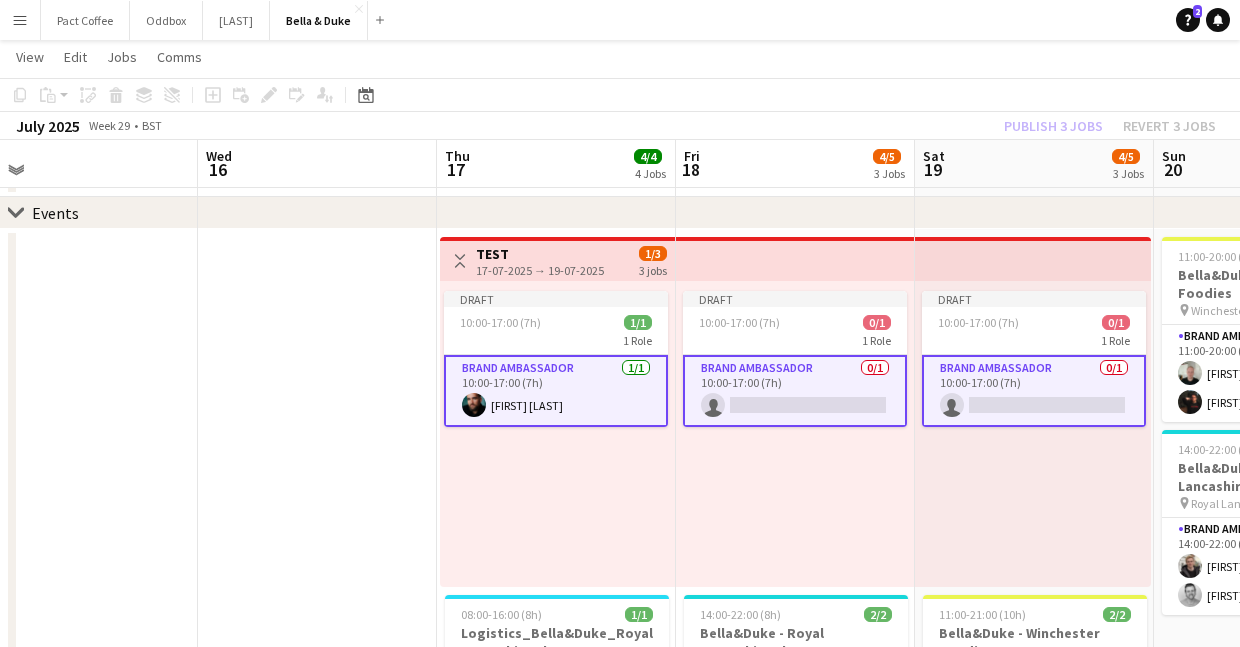 click on "Brand Ambassador   1/1   10:00-17:00 (7h)
Joshua Eldridge-Smith" at bounding box center [556, 391] 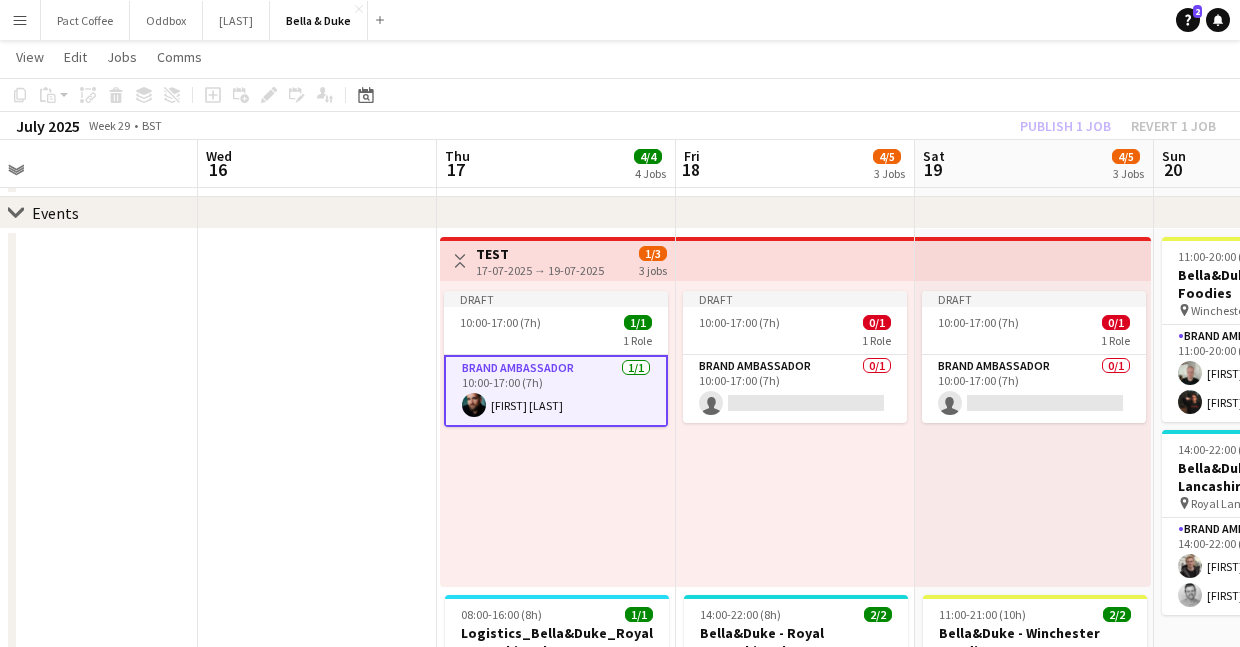 click on "Brand Ambassador   1/1   10:00-17:00 (7h)
Joshua Eldridge-Smith" at bounding box center (556, 391) 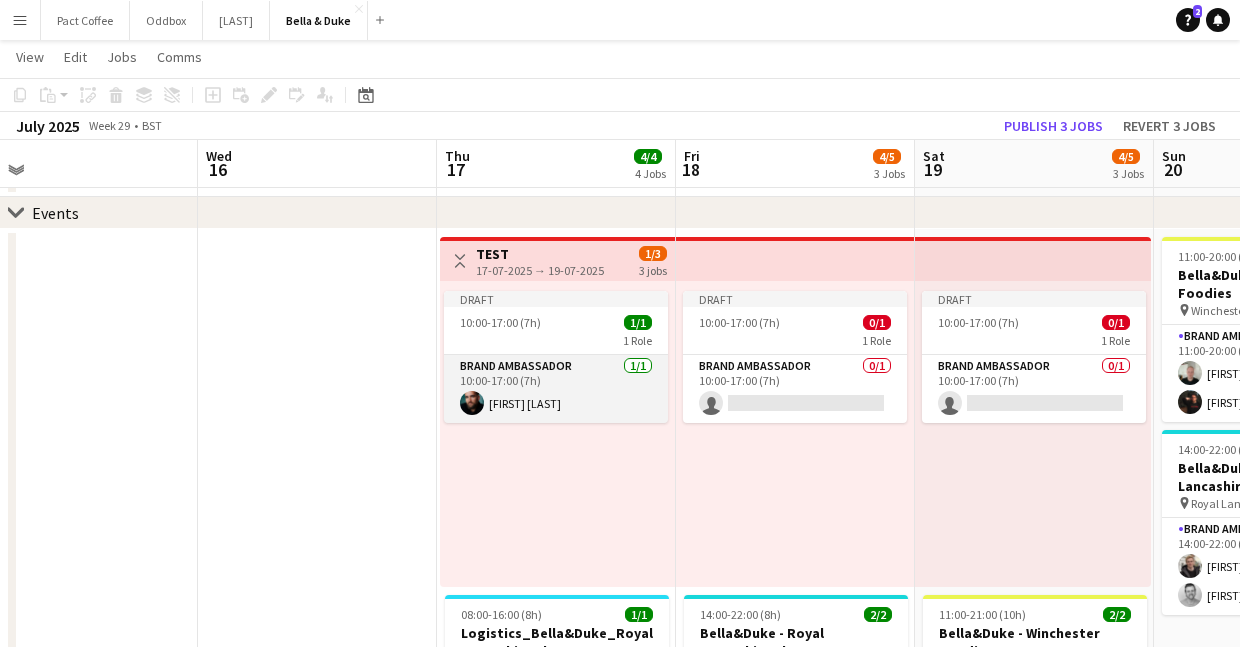 click on "Brand Ambassador   1/1   10:00-17:00 (7h)
Joshua Eldridge-Smith" at bounding box center (556, 389) 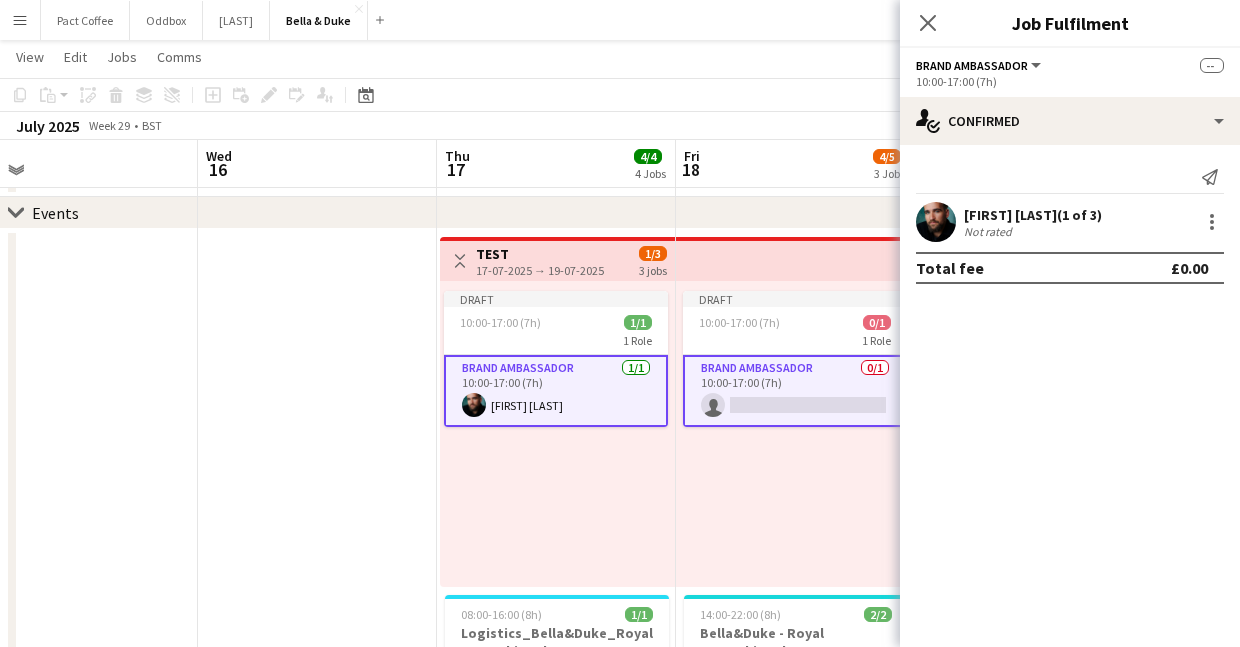 click on "Not rated" at bounding box center [1033, 231] 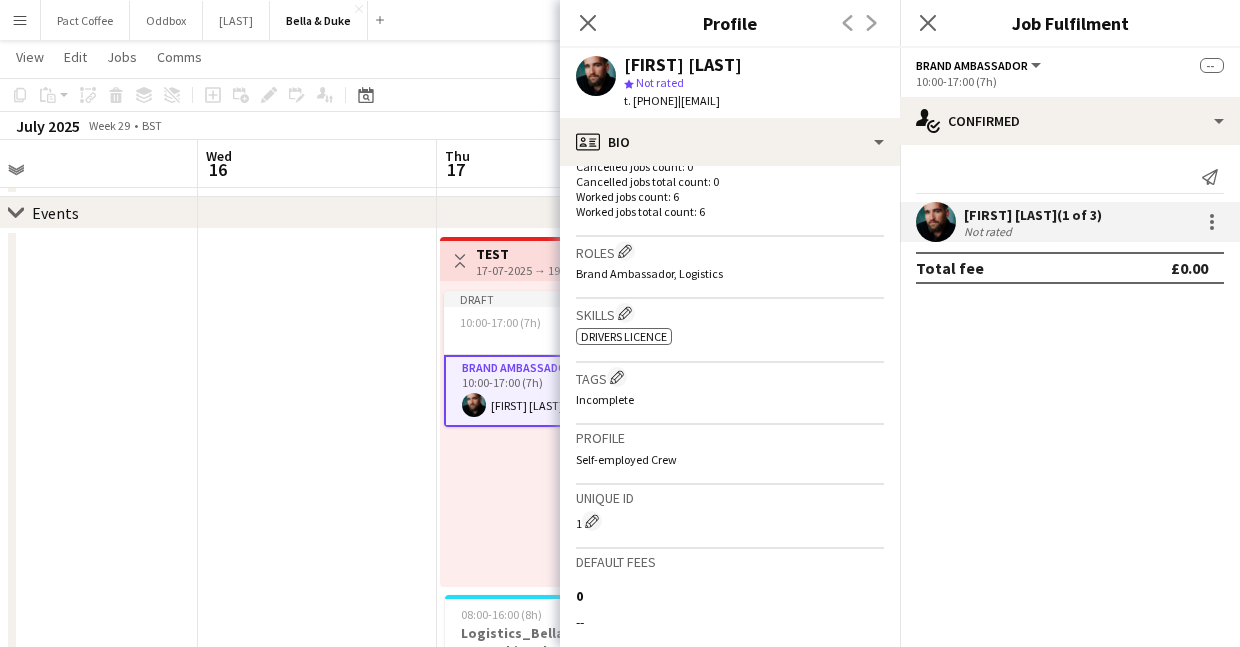 scroll, scrollTop: 0, scrollLeft: 0, axis: both 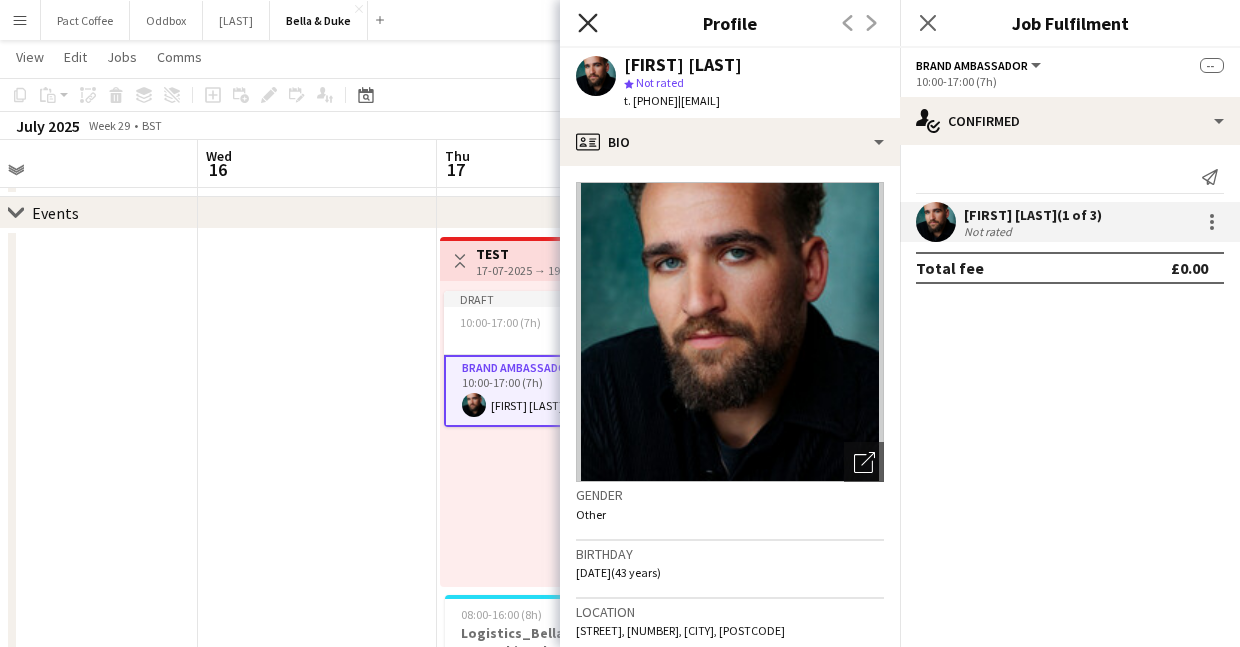 click on "Close pop-in" 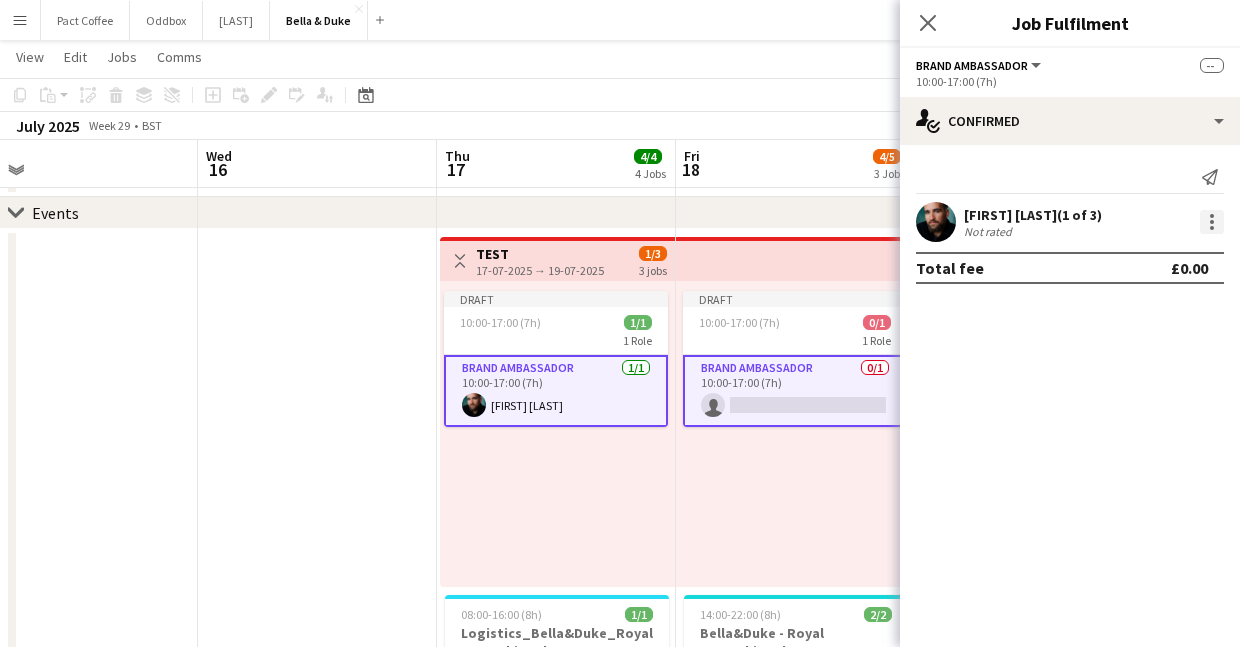click at bounding box center (1212, 222) 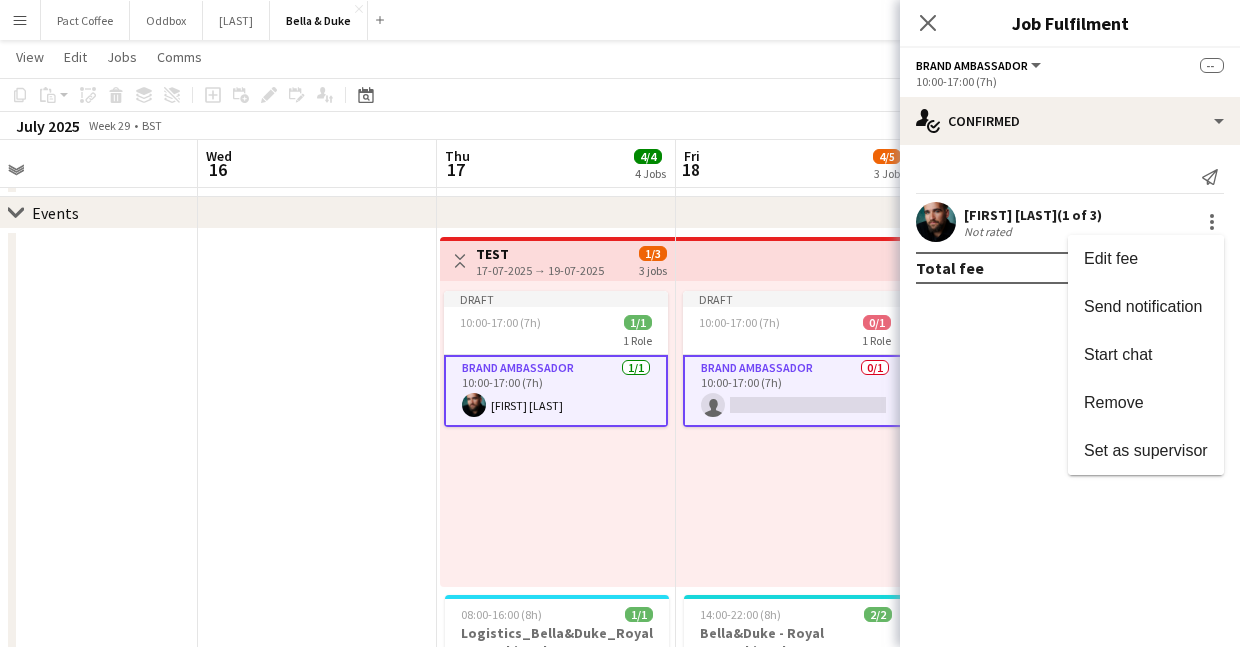 click at bounding box center (620, 323) 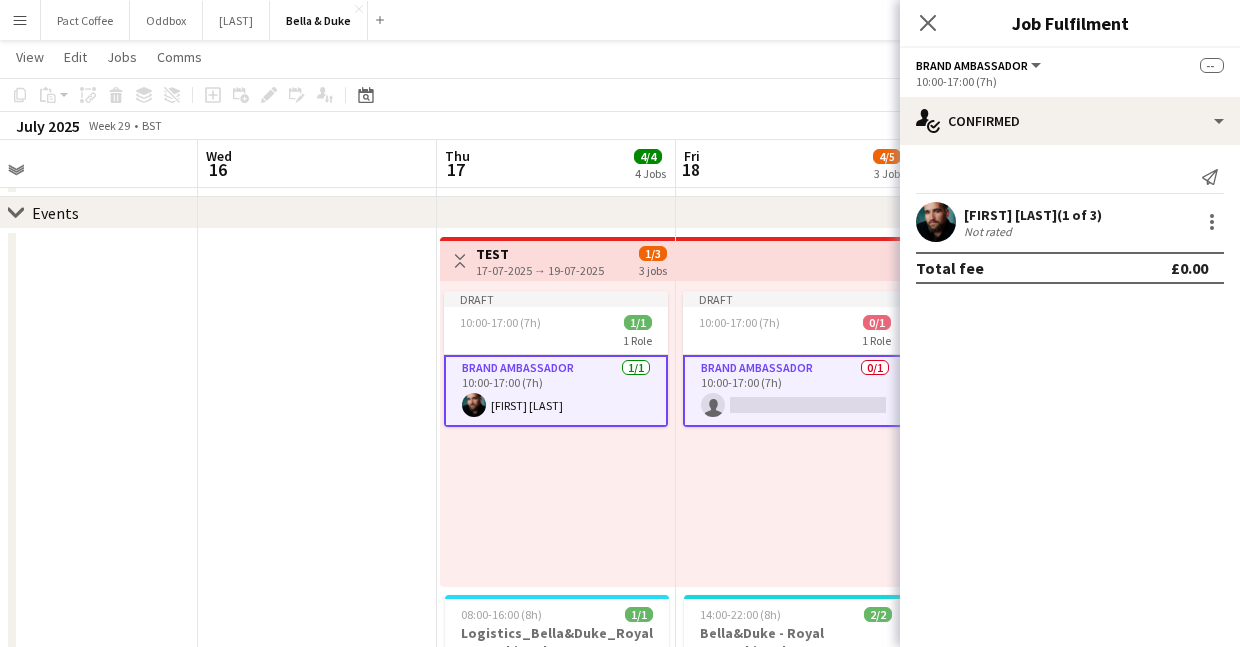 click on "Brand Ambassador   1/1   10:00-17:00 (7h)
Joshua Eldridge-Smith" at bounding box center (556, 391) 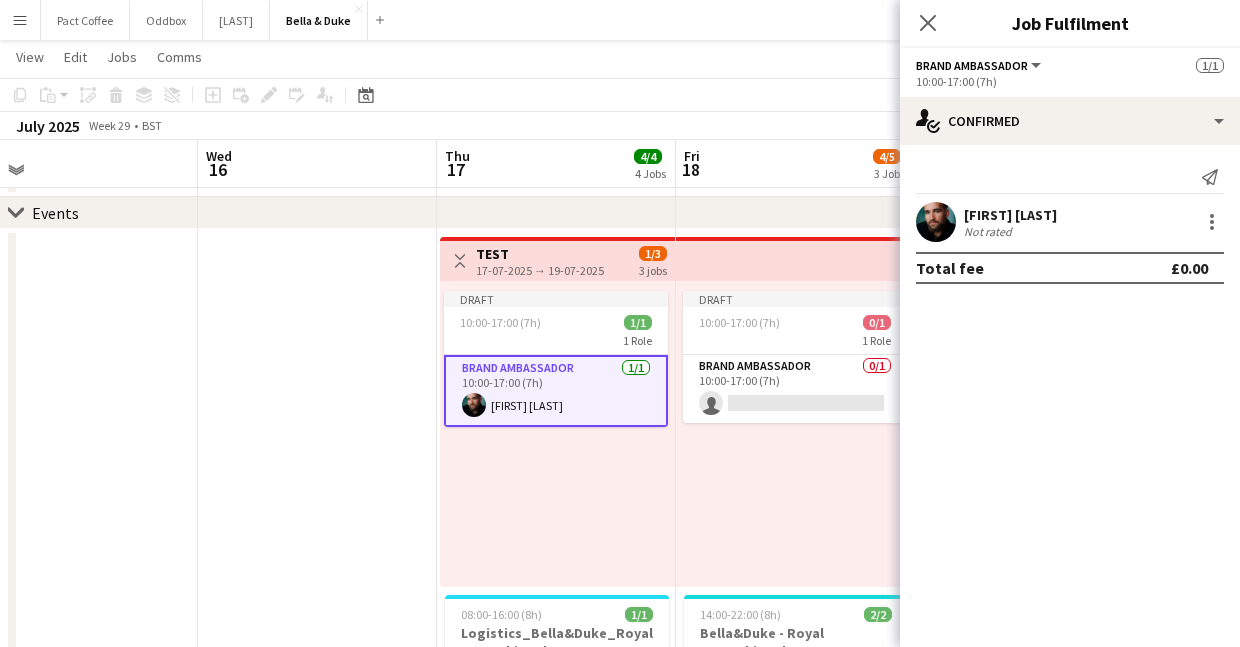click on "Brand Ambassador   1/1   10:00-17:00 (7h)
Joshua Eldridge-Smith" at bounding box center (556, 391) 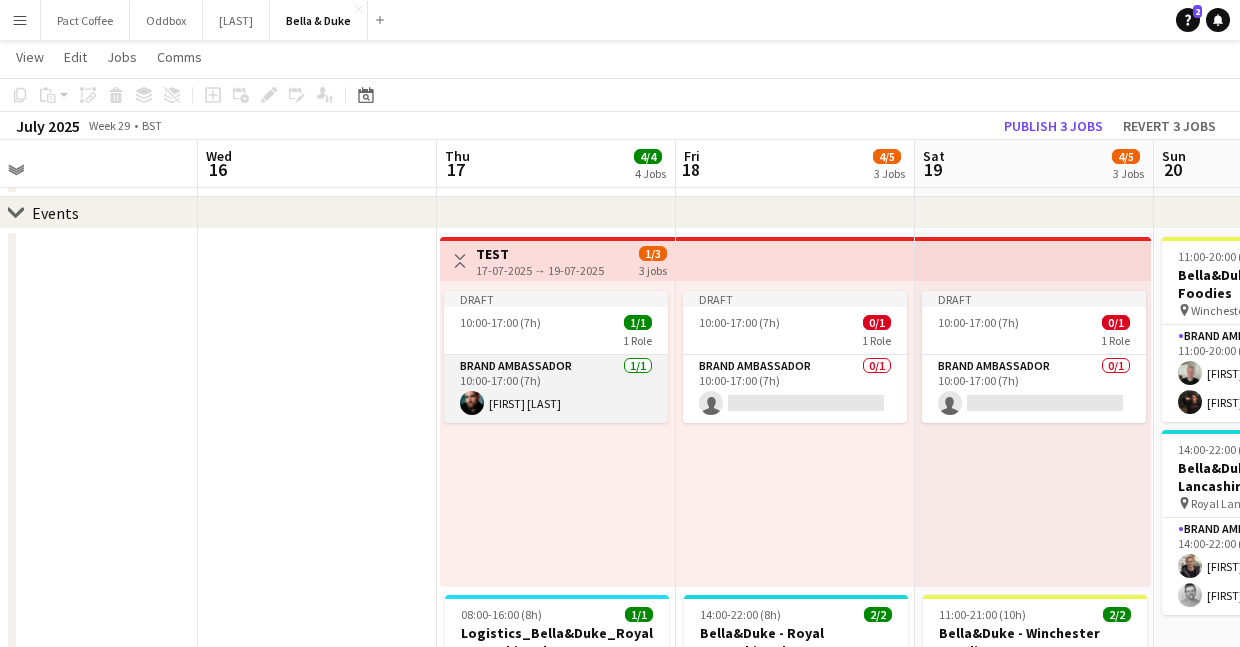 click on "Brand Ambassador   1/1   10:00-17:00 (7h)
Joshua Eldridge-Smith" at bounding box center [556, 389] 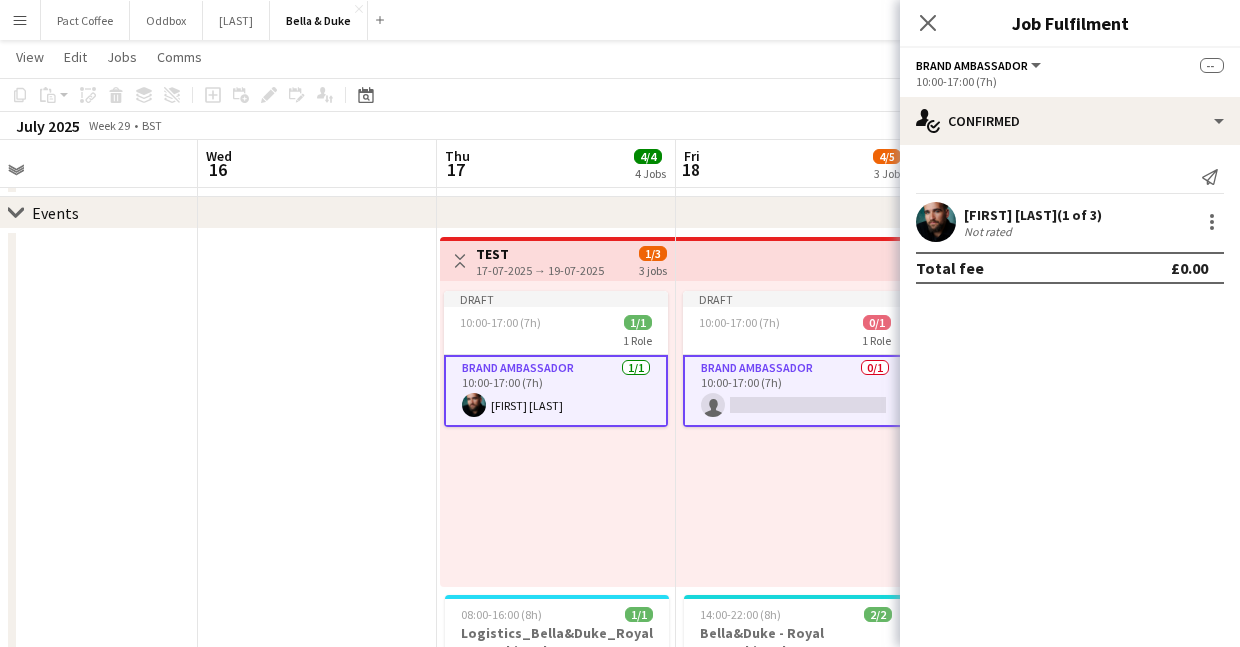 click on "£0.00" at bounding box center (1189, 268) 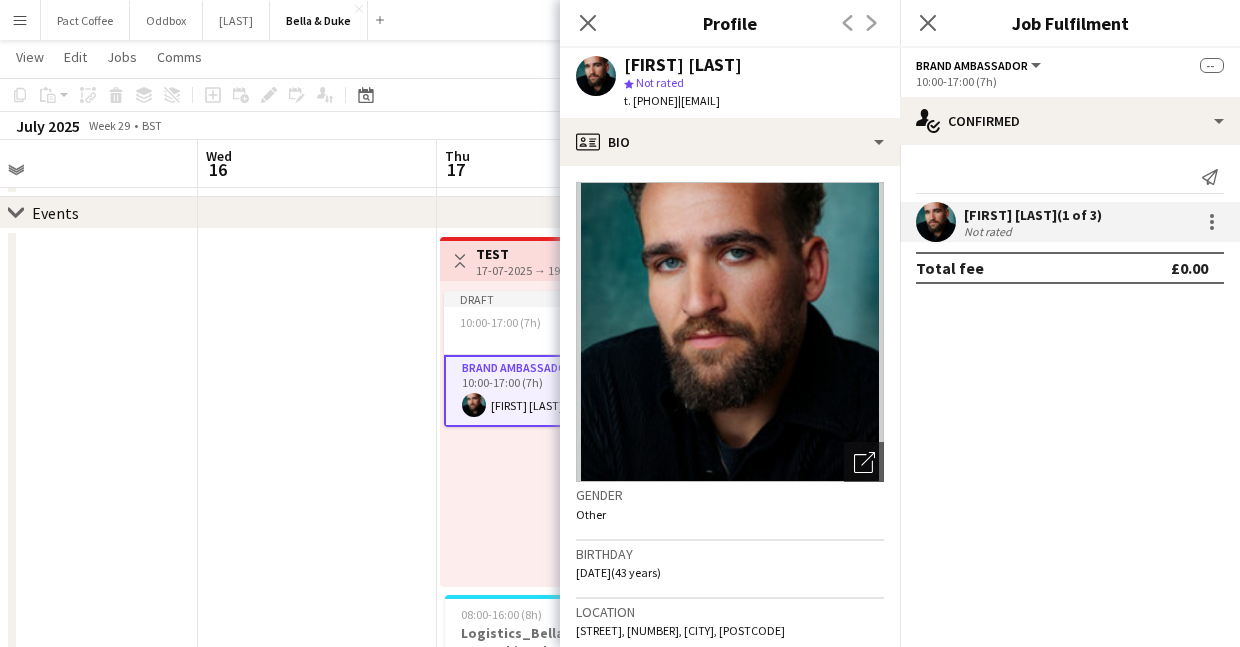 click on "Send notification" at bounding box center [1070, 177] 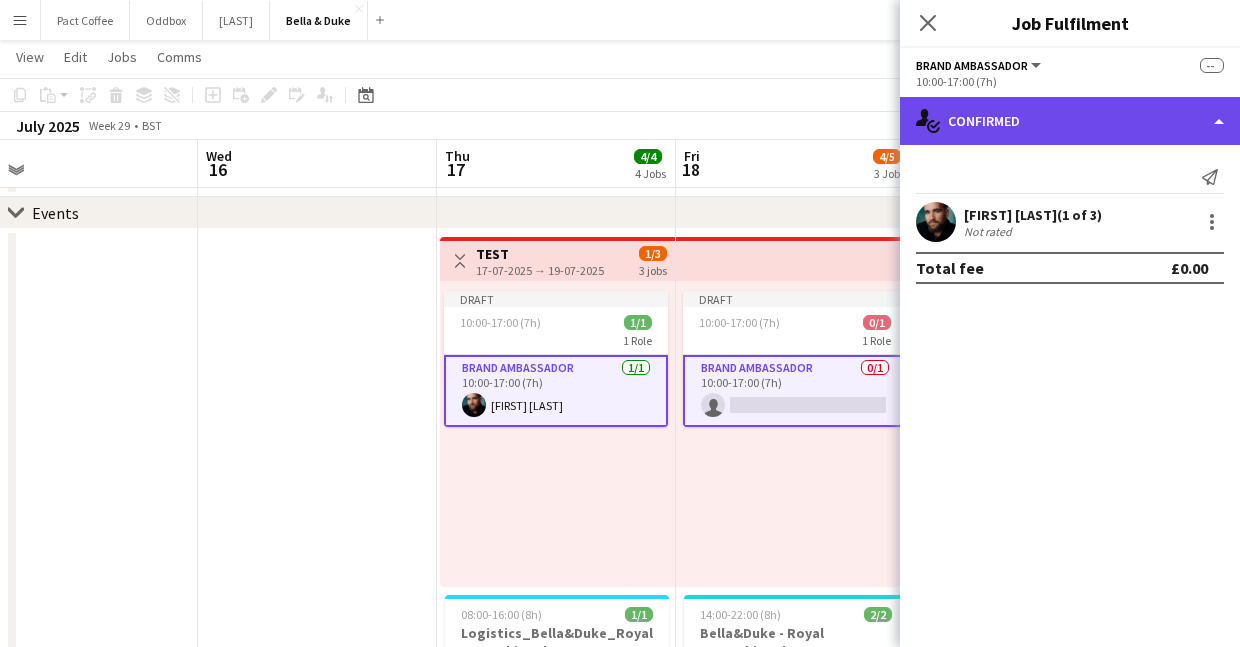 click on "single-neutral-actions-check-2
Confirmed" 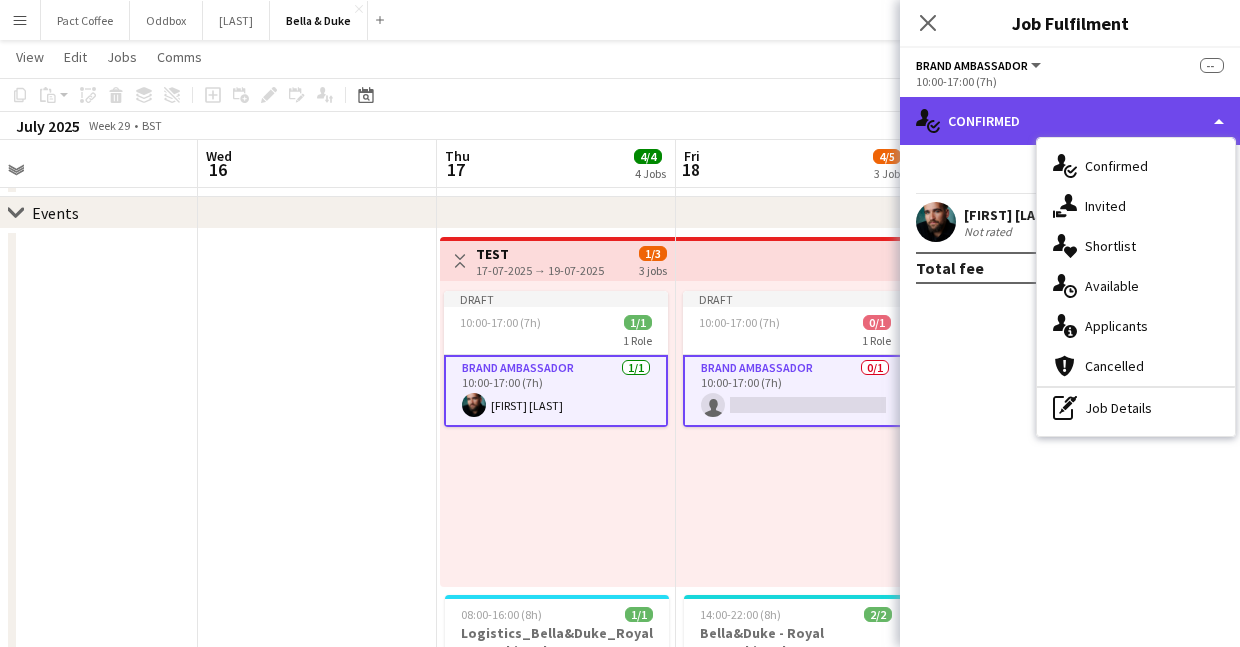 click on "single-neutral-actions-check-2
Confirmed" 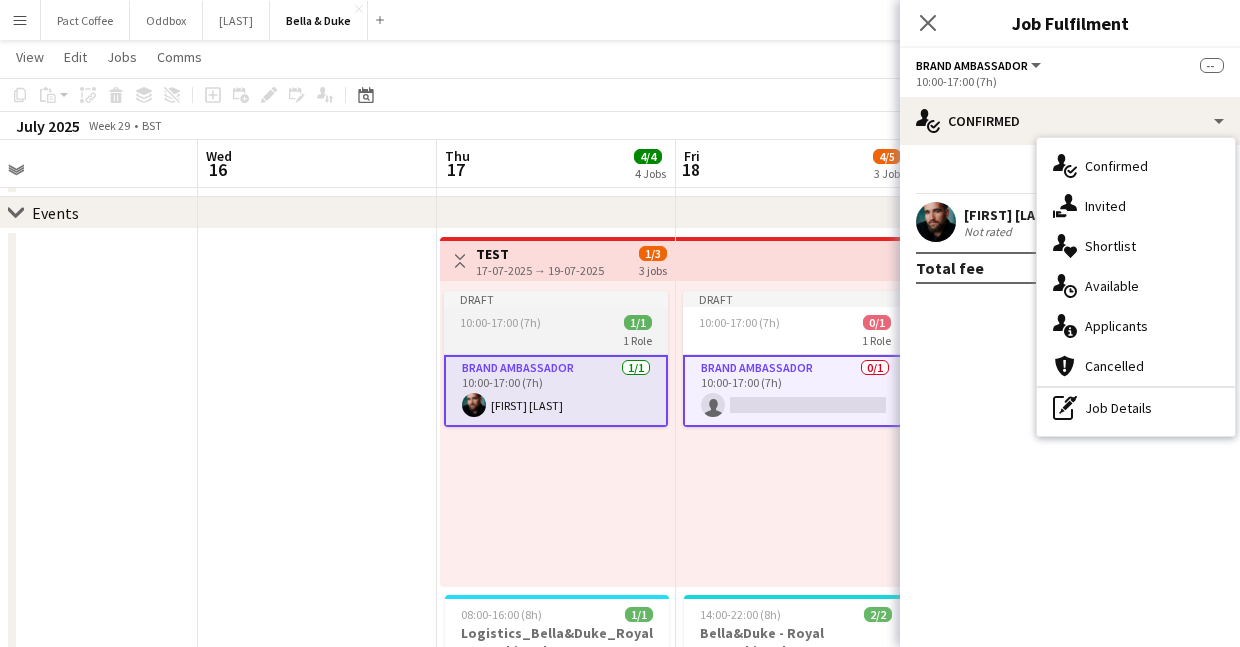 click on "Draft" at bounding box center [556, 299] 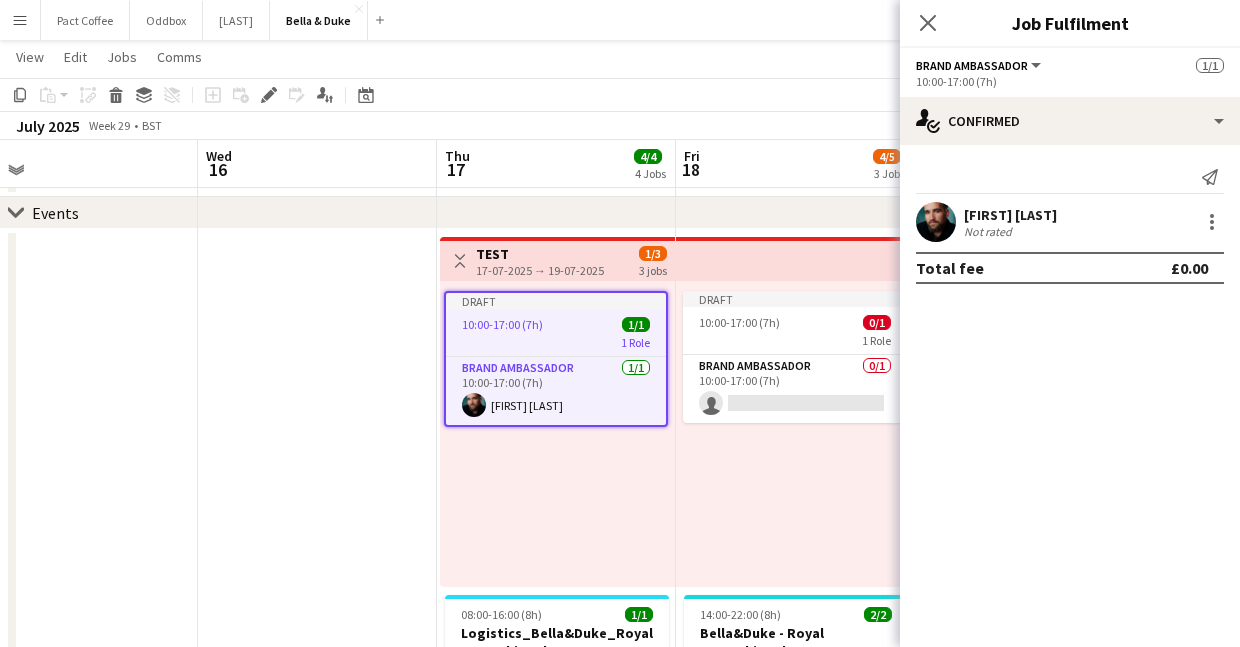 click on "1 Role" at bounding box center (556, 342) 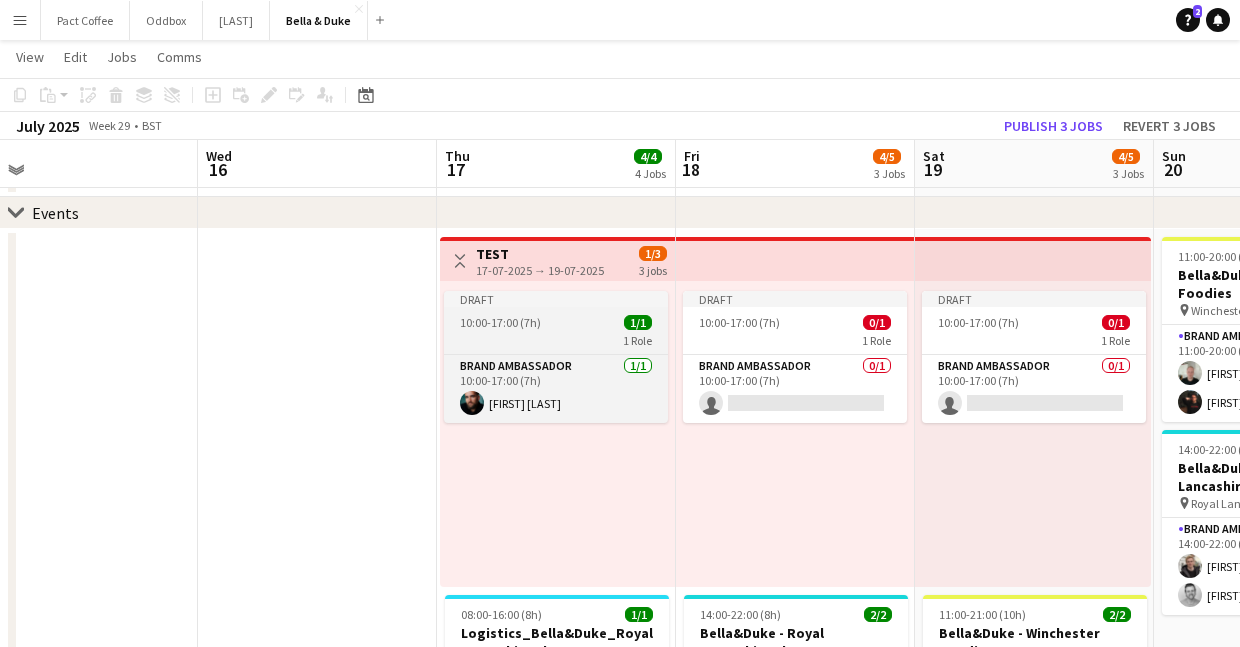 click on "1 Role" at bounding box center (556, 340) 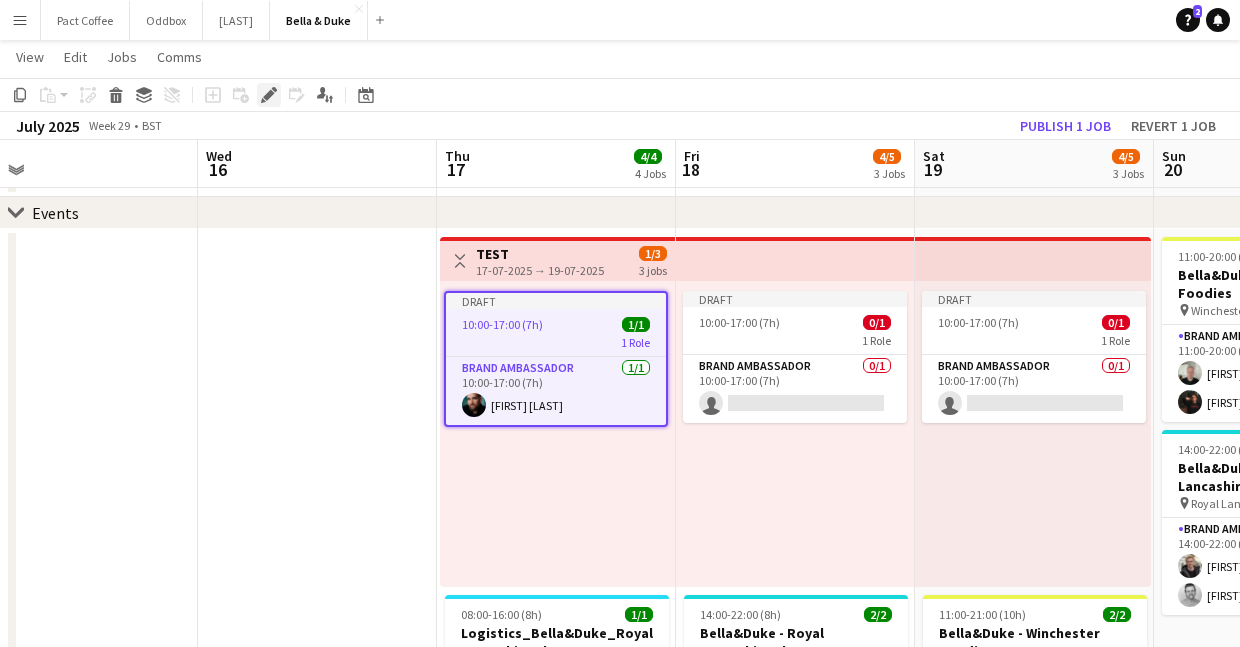 click 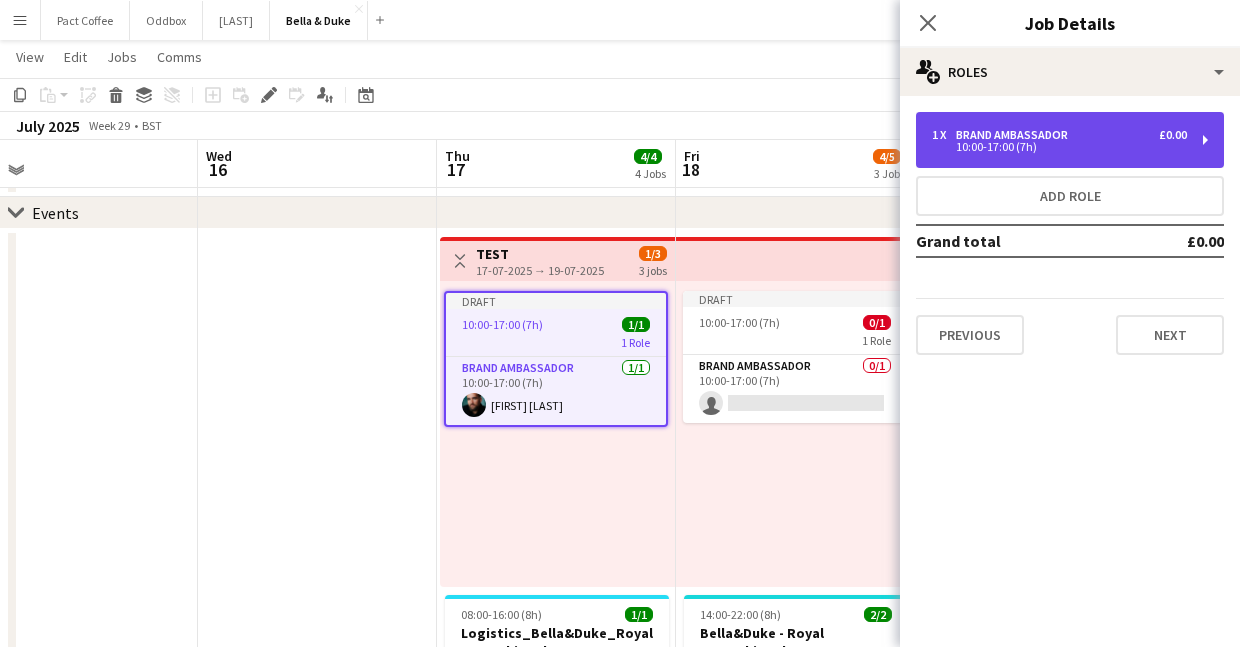 click on "1 x   Brand Ambassador   £0.00   10:00-17:00 (7h)" at bounding box center (1070, 140) 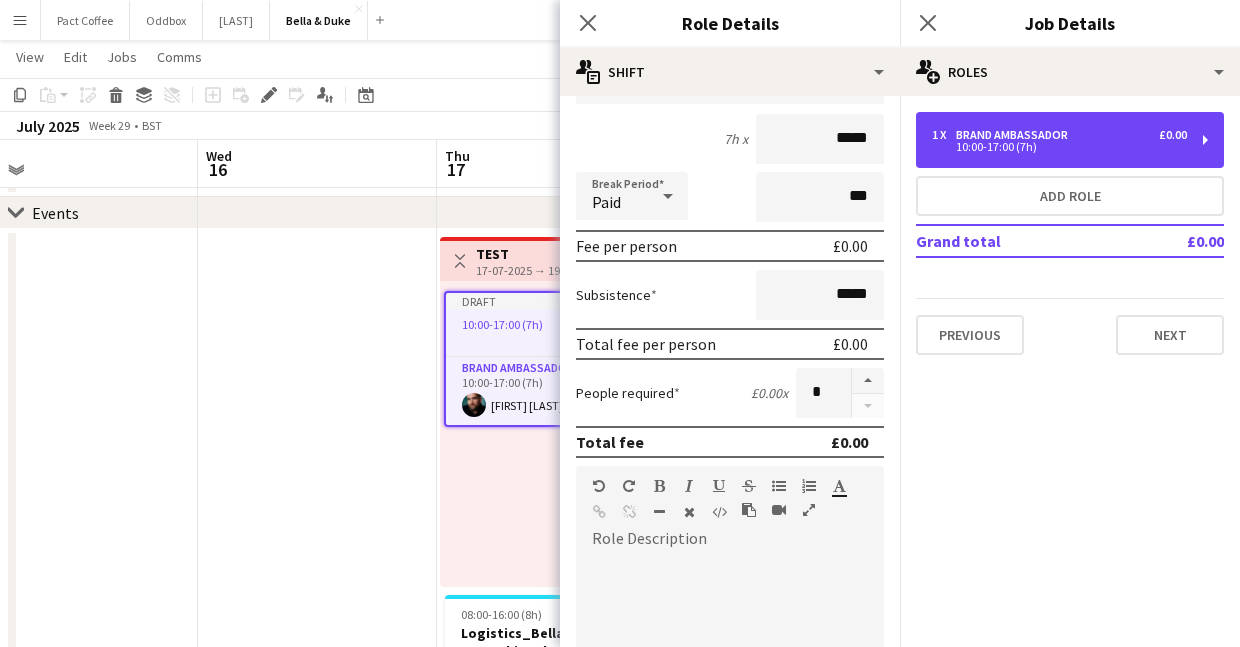 scroll, scrollTop: 174, scrollLeft: 0, axis: vertical 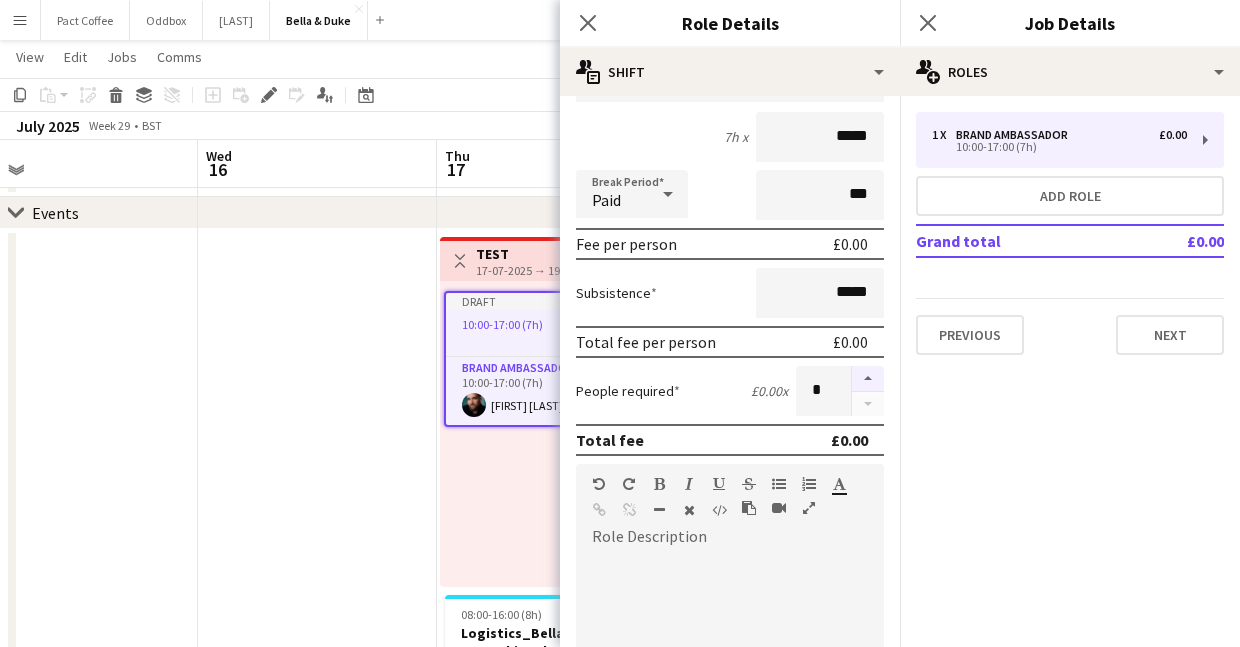 click at bounding box center [868, 379] 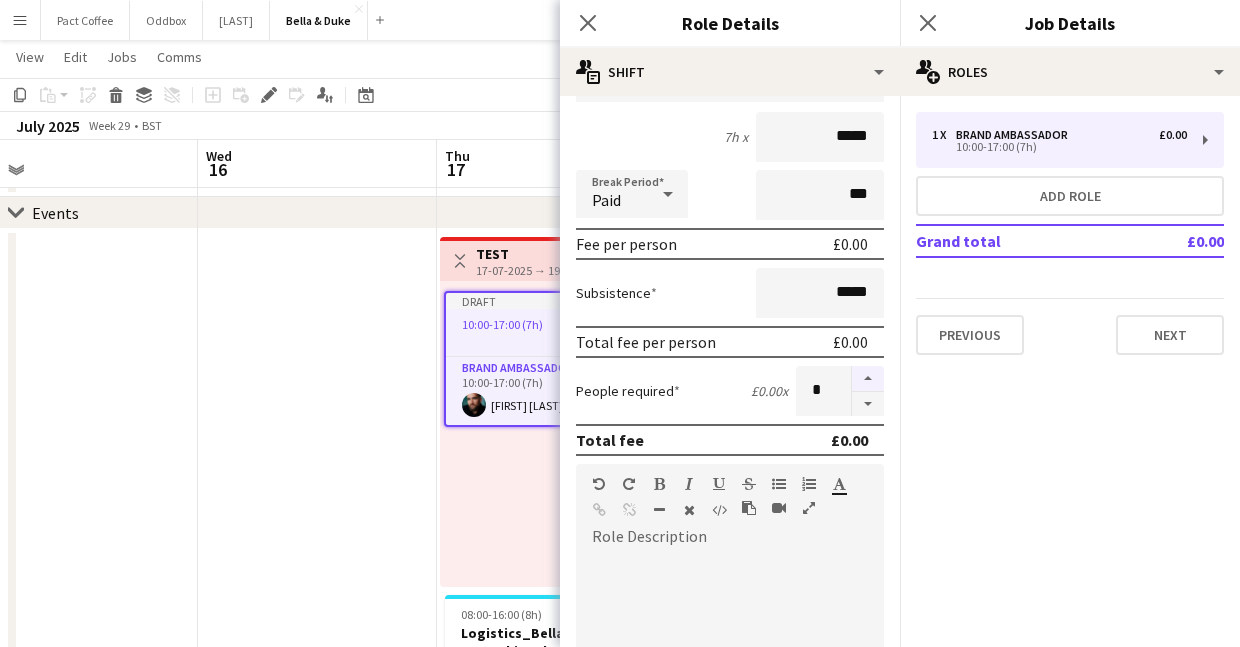 scroll, scrollTop: 0, scrollLeft: 0, axis: both 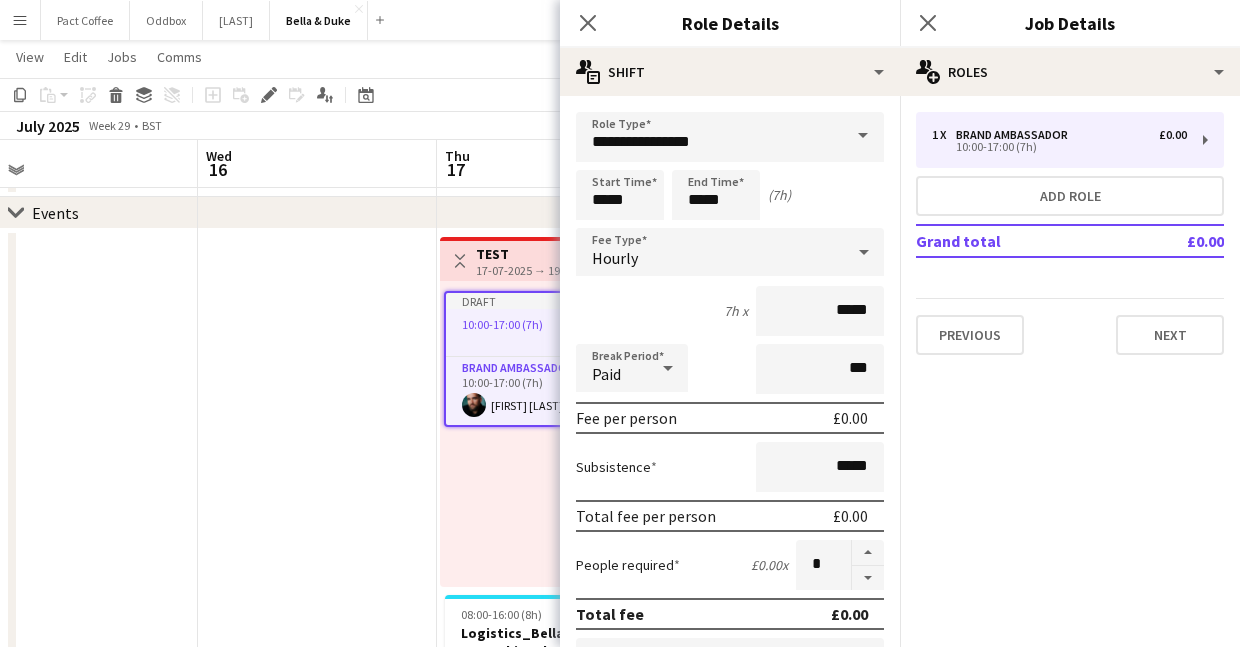 click on "Hourly" at bounding box center (710, 252) 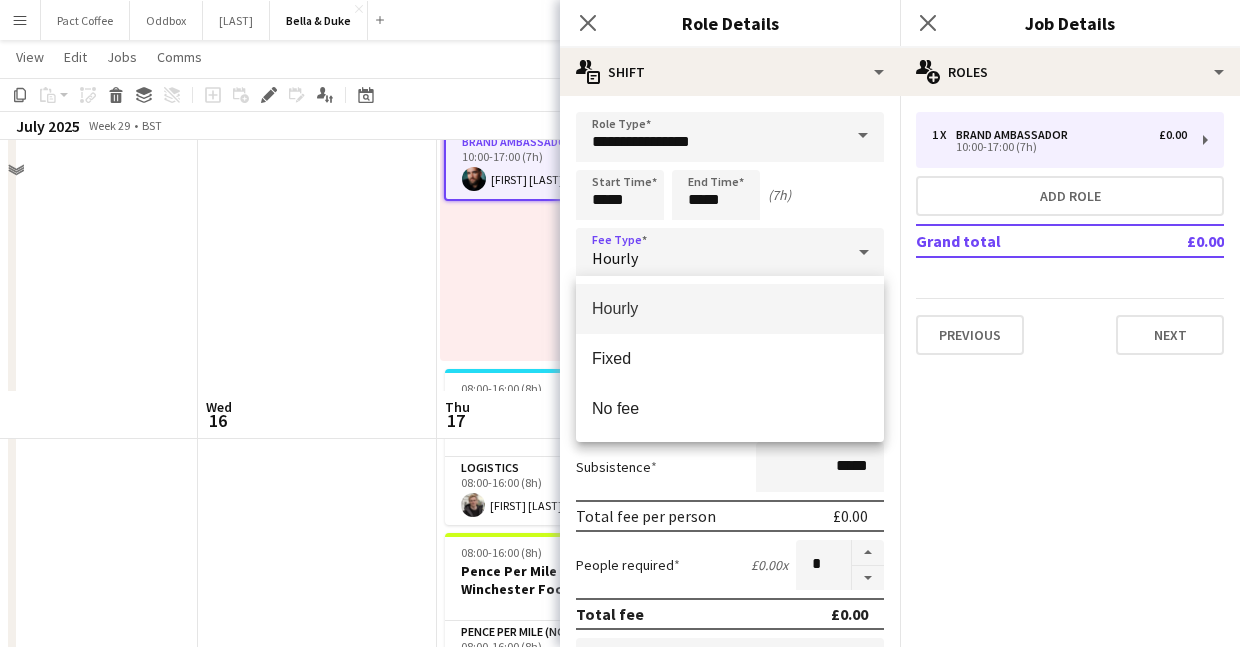 scroll, scrollTop: 655, scrollLeft: 0, axis: vertical 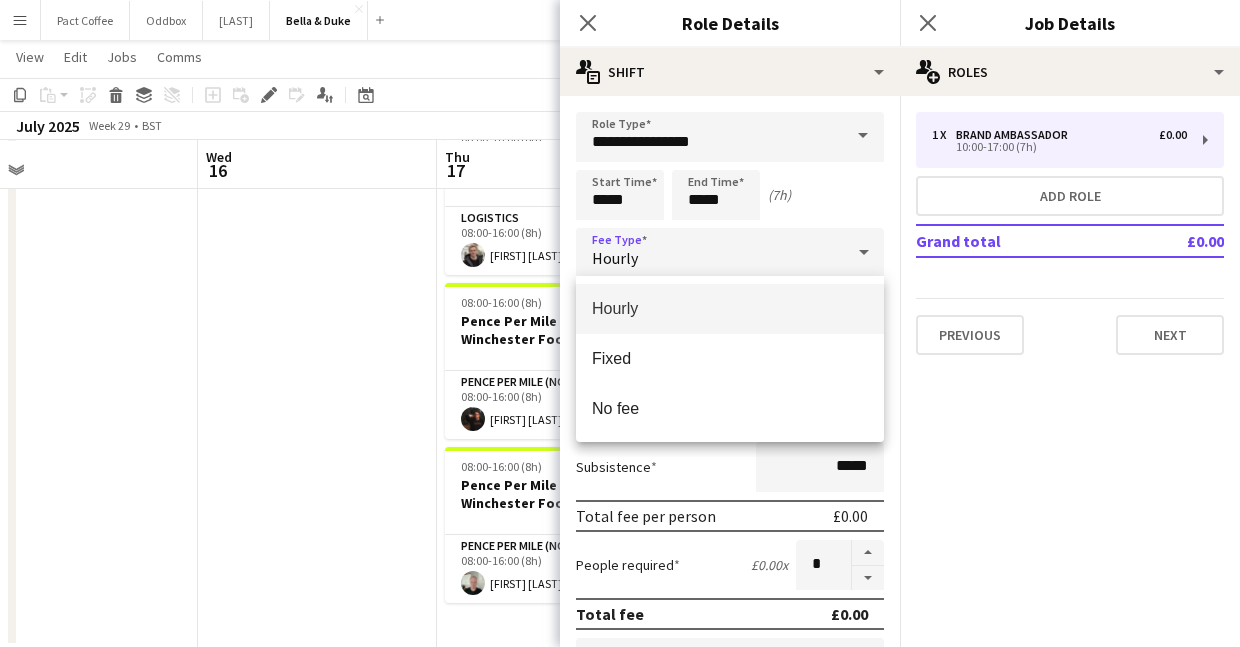 click at bounding box center [620, 323] 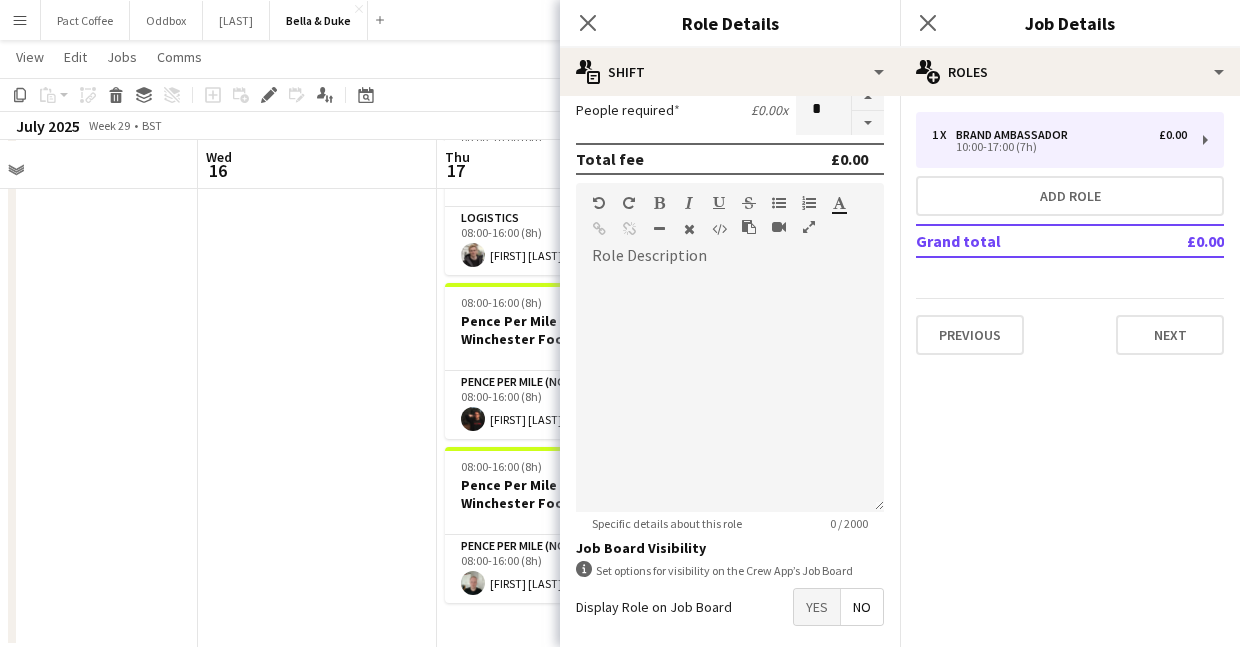 scroll, scrollTop: 547, scrollLeft: 0, axis: vertical 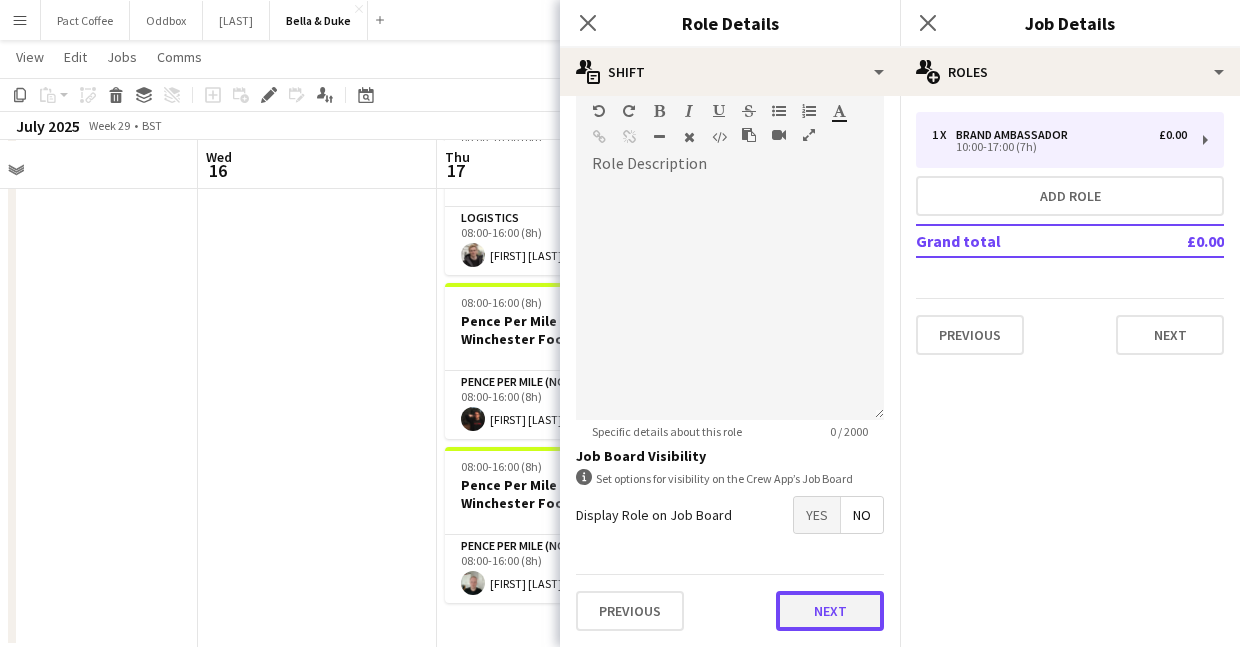 click on "Next" at bounding box center (830, 611) 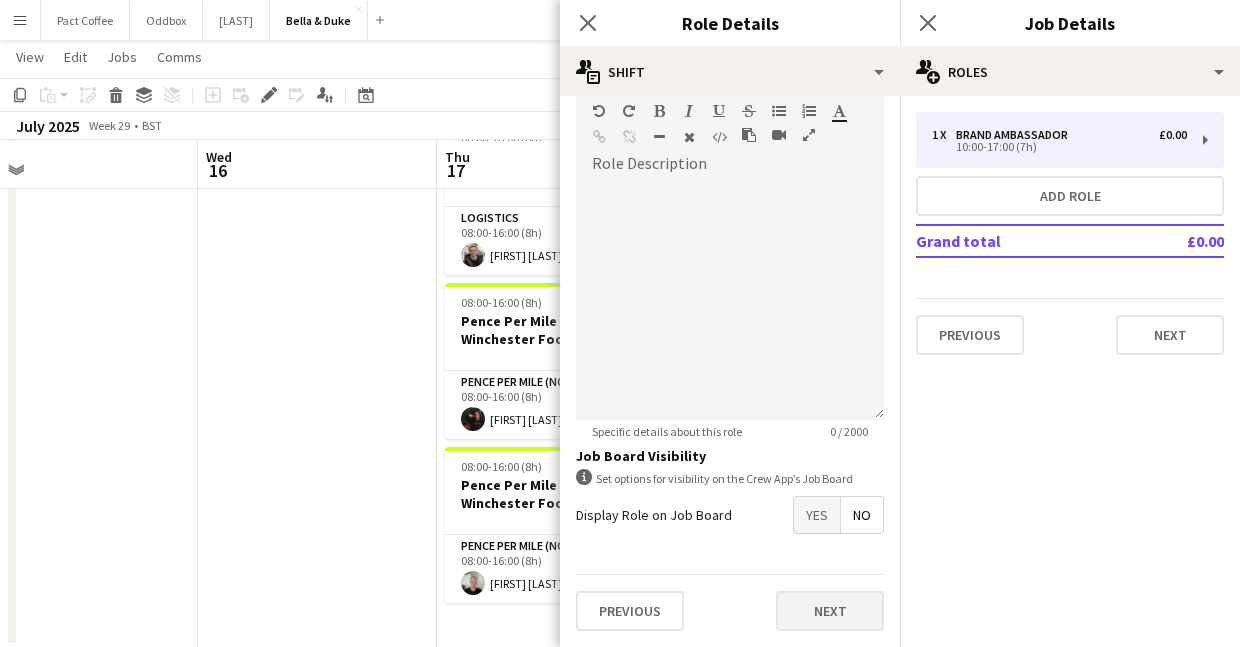 scroll, scrollTop: 0, scrollLeft: 0, axis: both 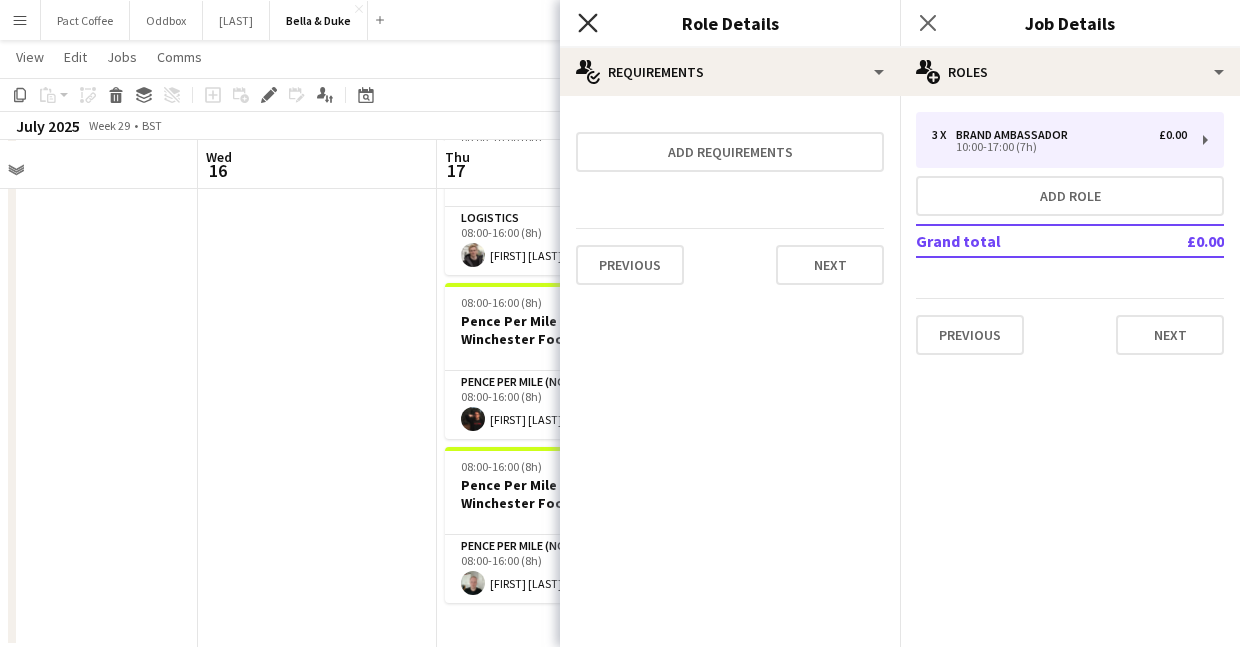 click 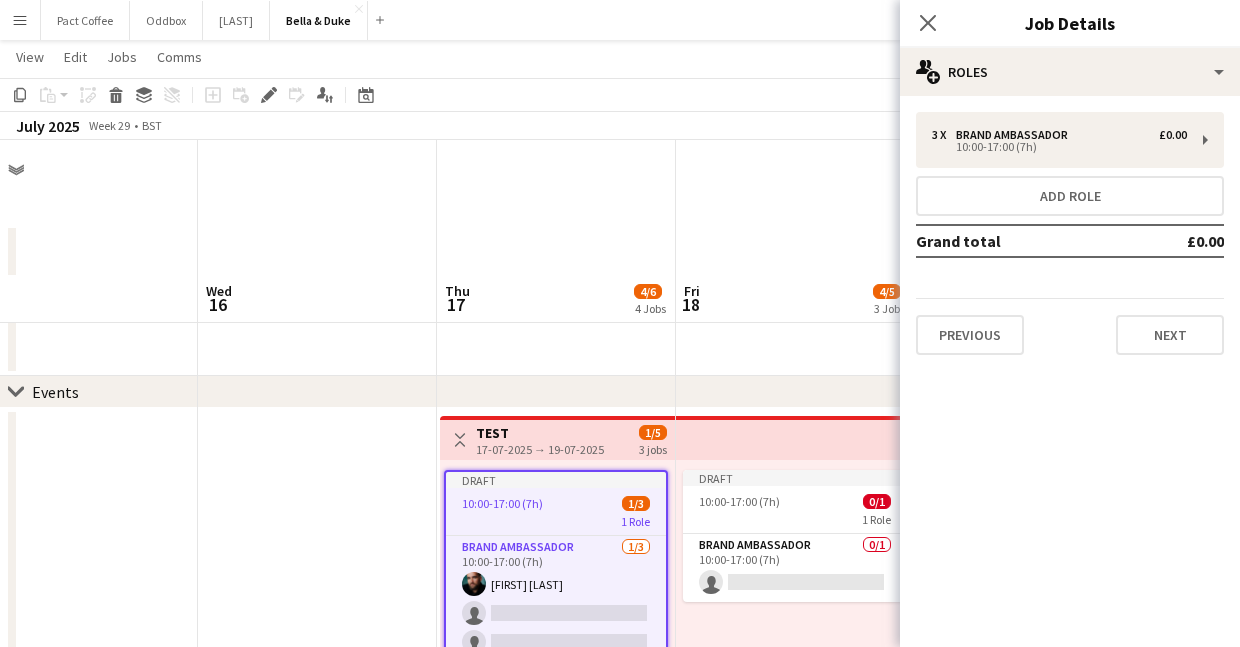 scroll, scrollTop: 198, scrollLeft: 0, axis: vertical 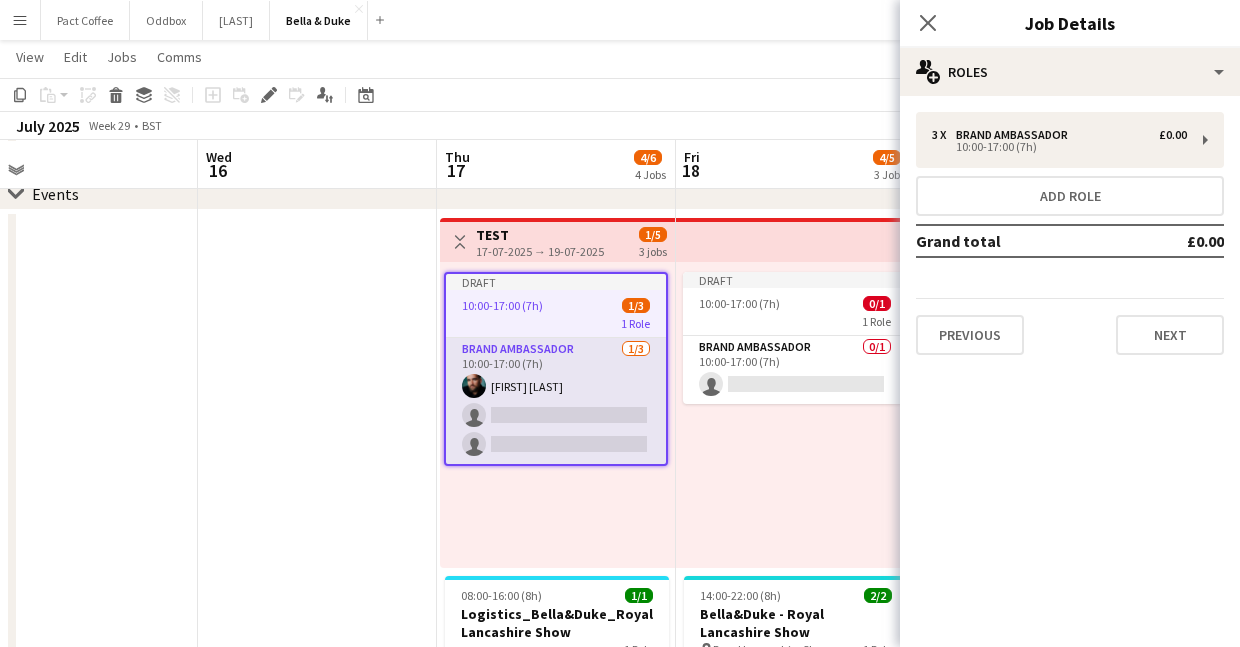 click on "Brand Ambassador   1/3   10:00-17:00 (7h)
Joshua Eldridge-Smith
single-neutral-actions
single-neutral-actions" at bounding box center (556, 401) 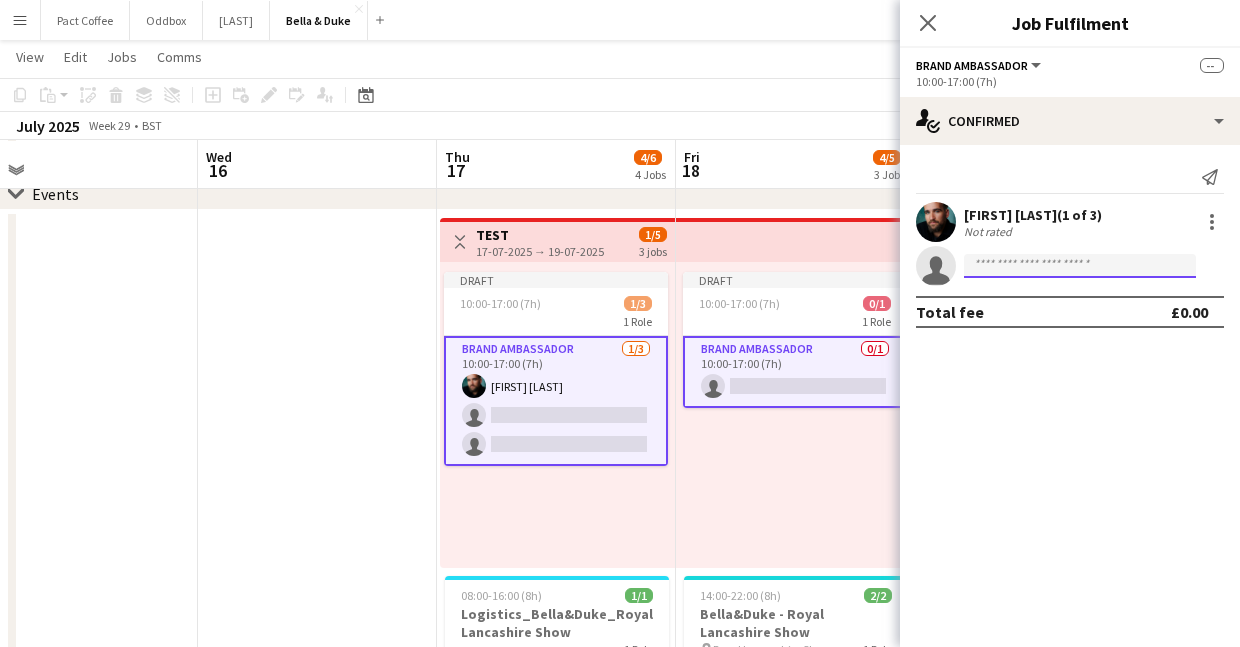 click 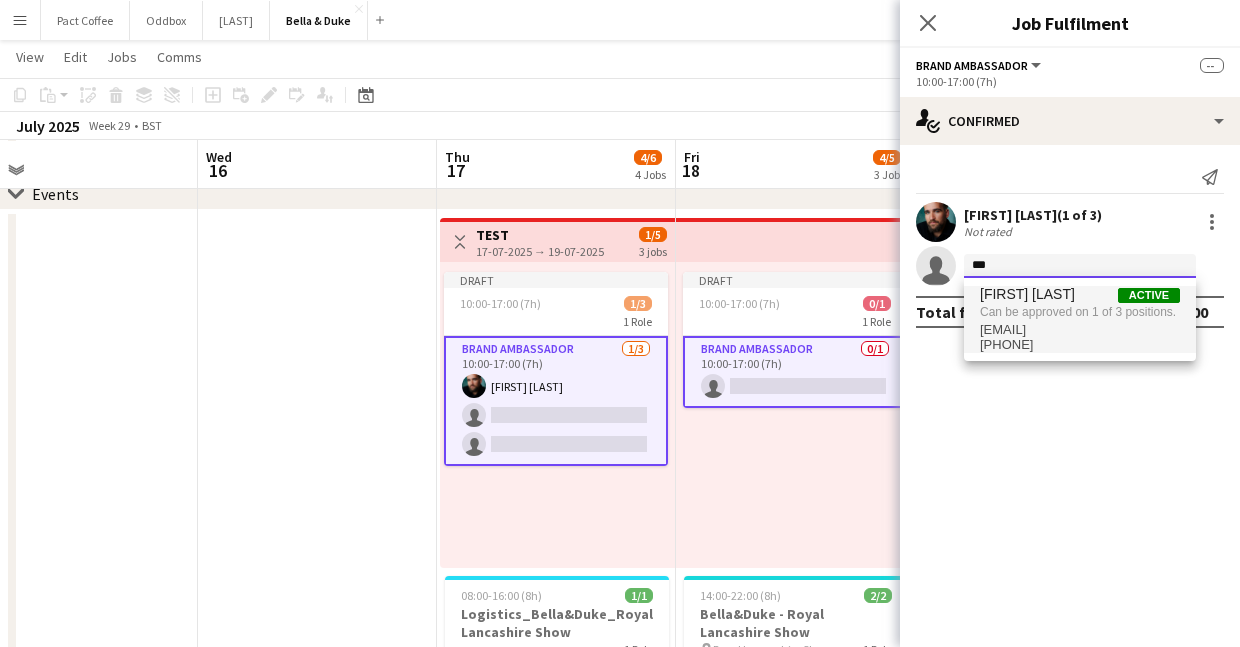 type on "***" 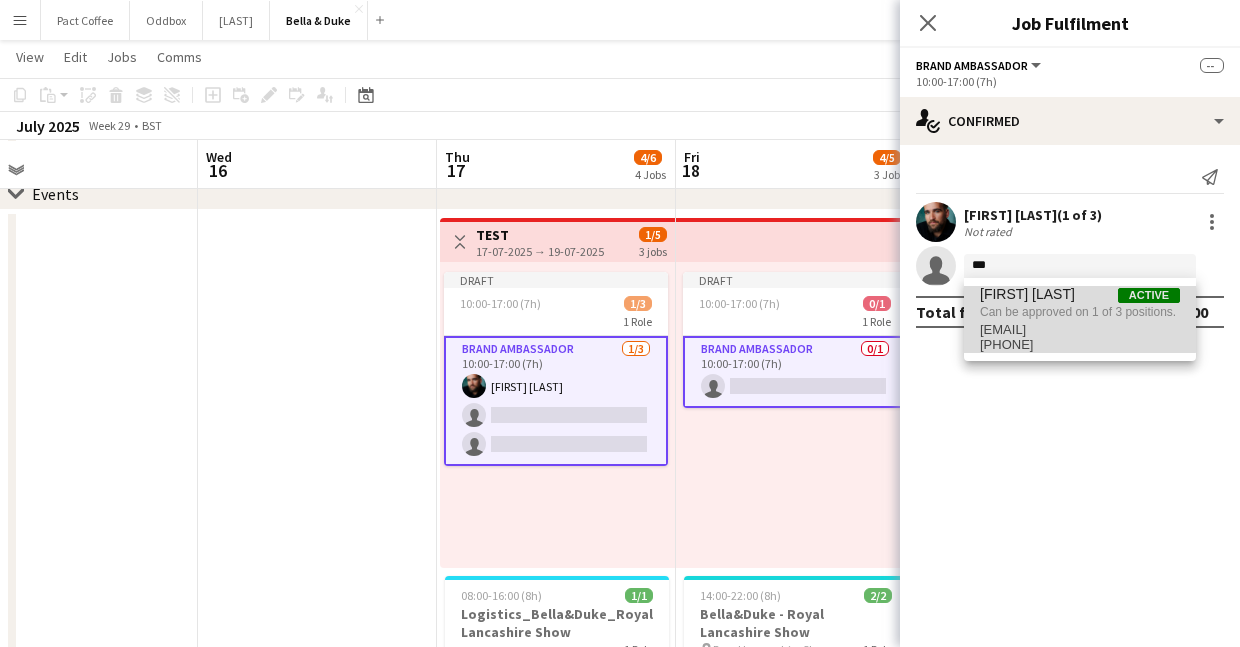 click on "[FIRST] [LAST]" at bounding box center (1027, 294) 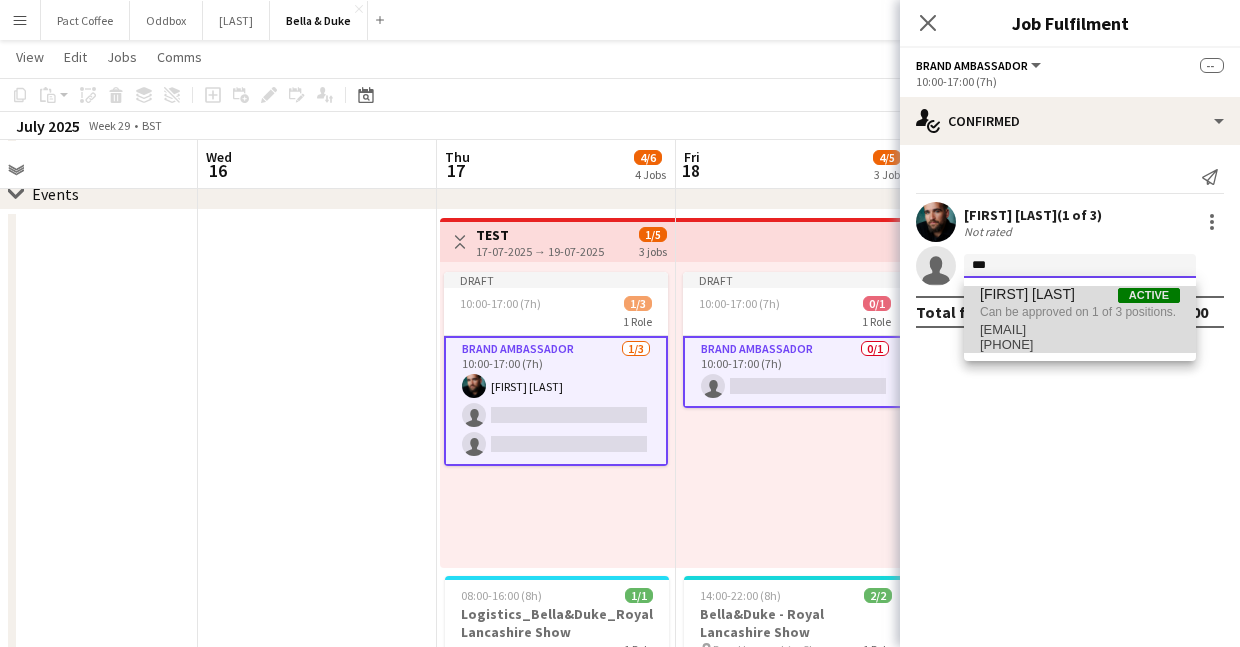 type 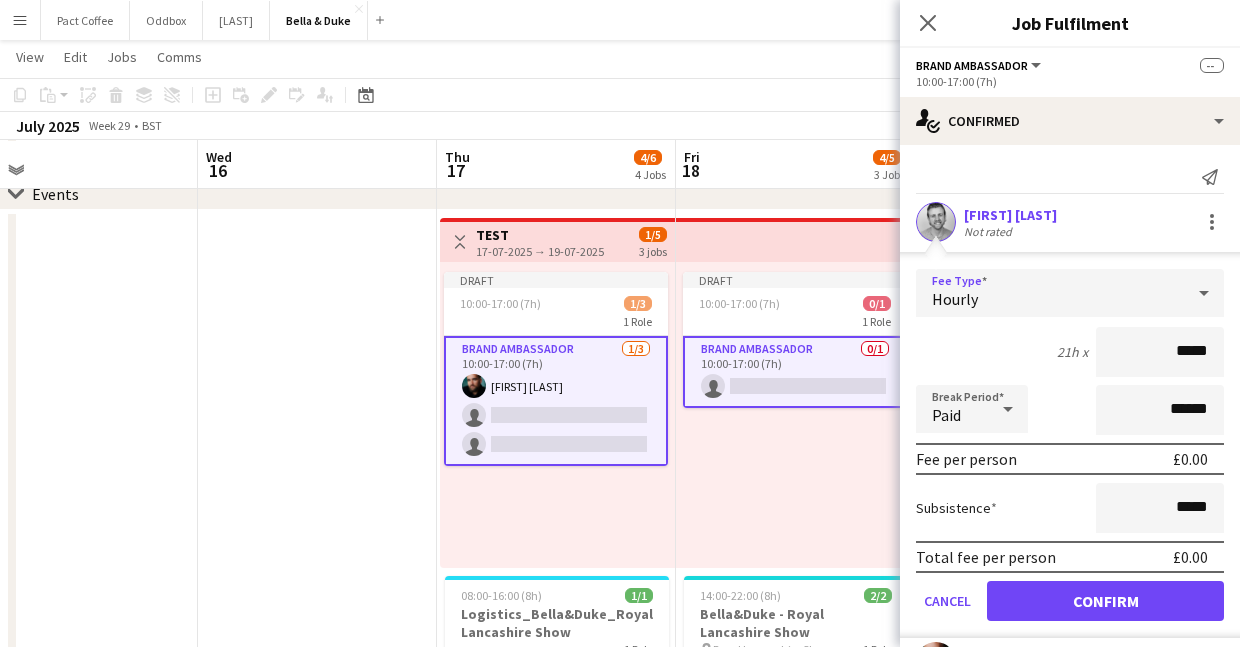 click on "Hourly" at bounding box center (1050, 293) 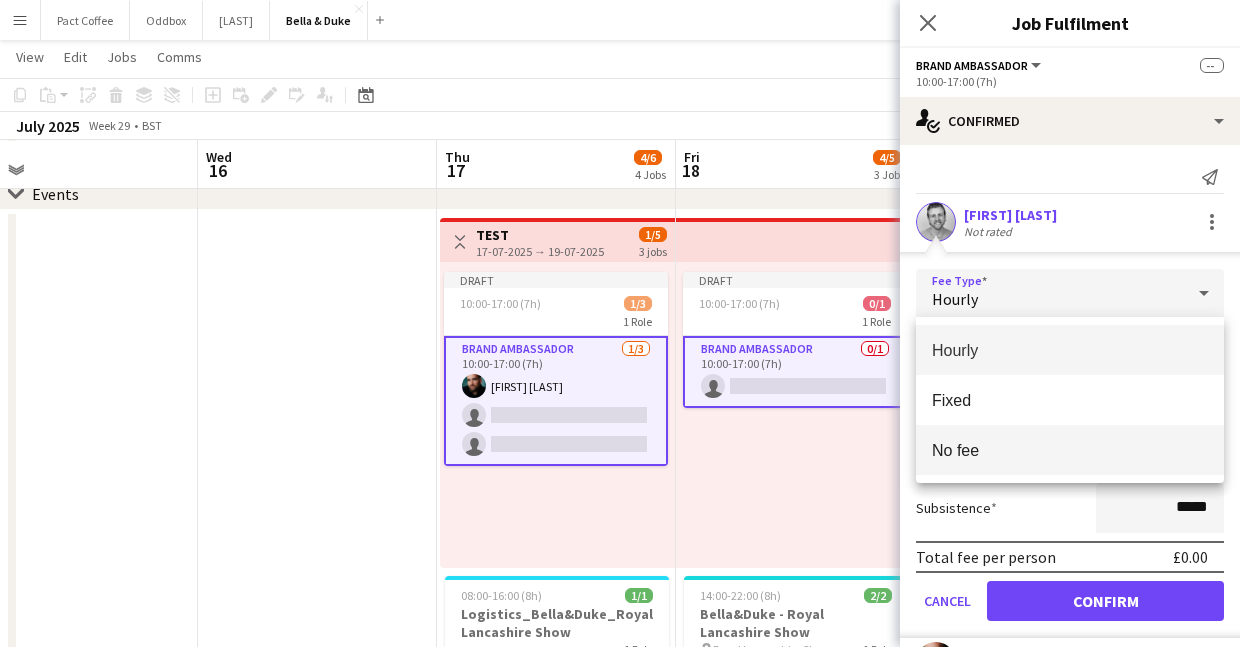 click on "No fee" at bounding box center (1070, 450) 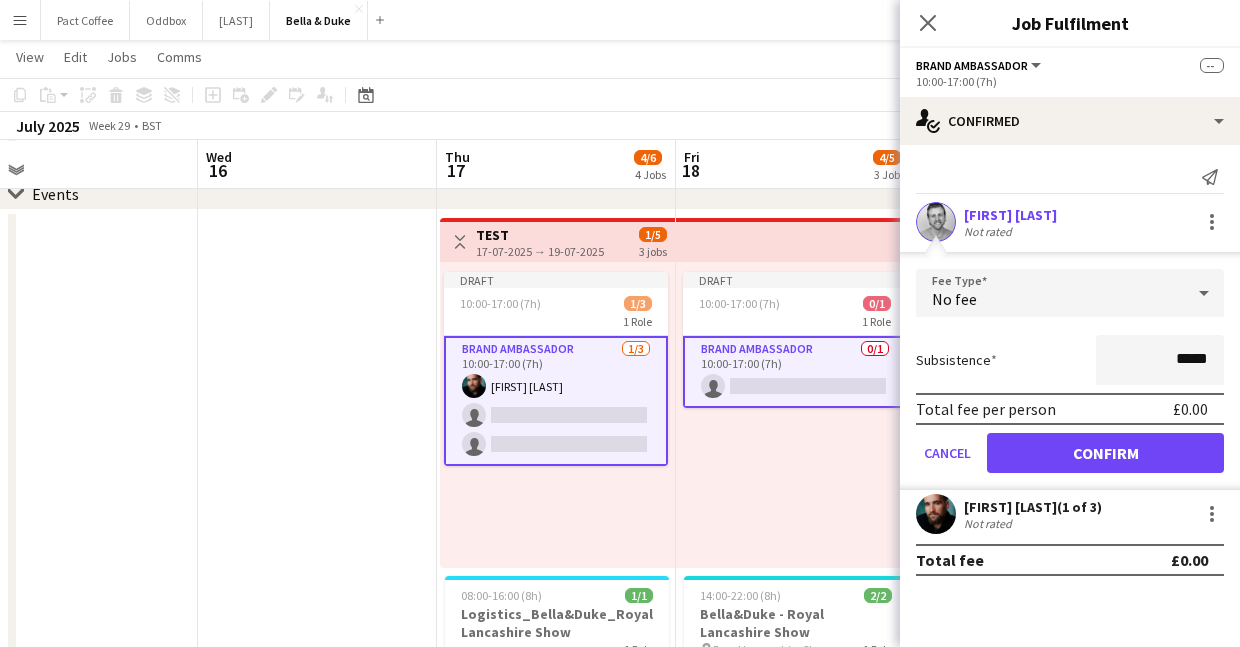 click on "Subsistence" at bounding box center (956, 360) 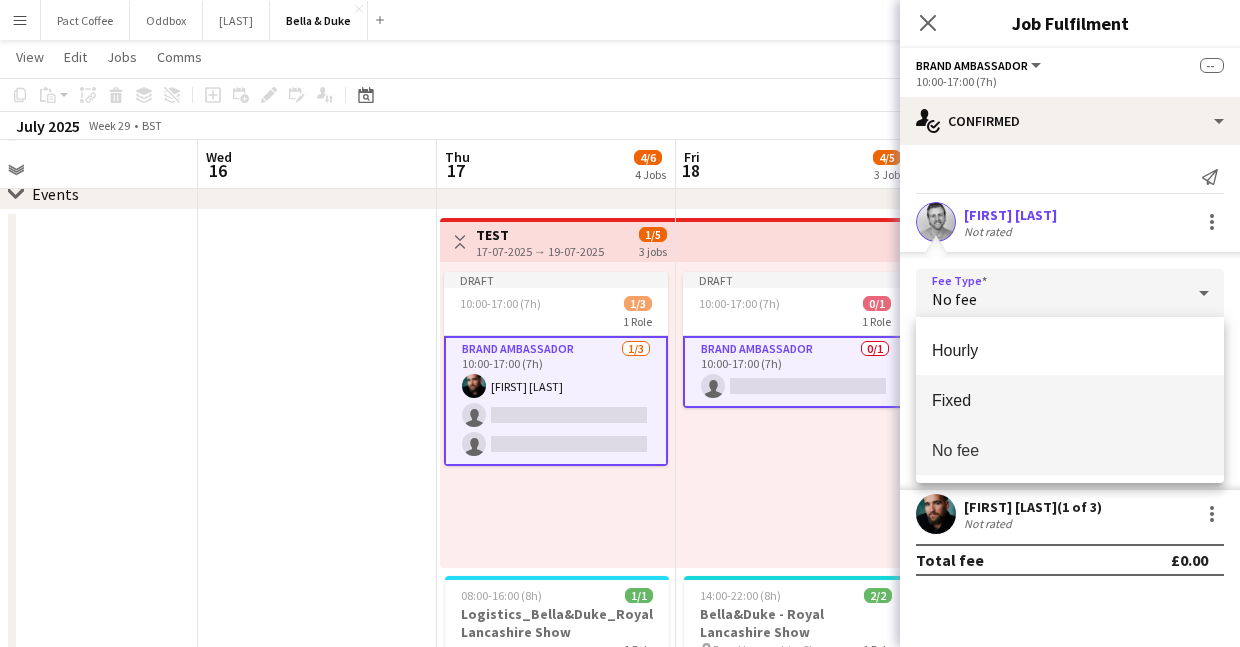 click on "Fixed" at bounding box center (1070, 400) 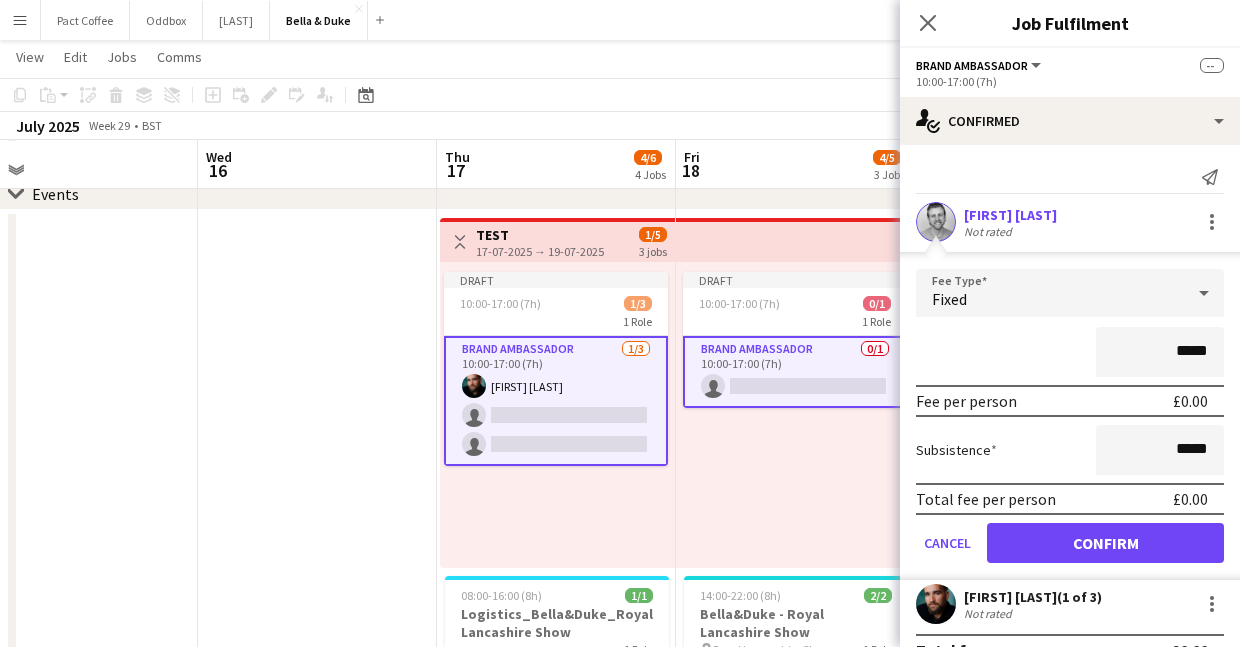 click on "Fixed" at bounding box center (1050, 293) 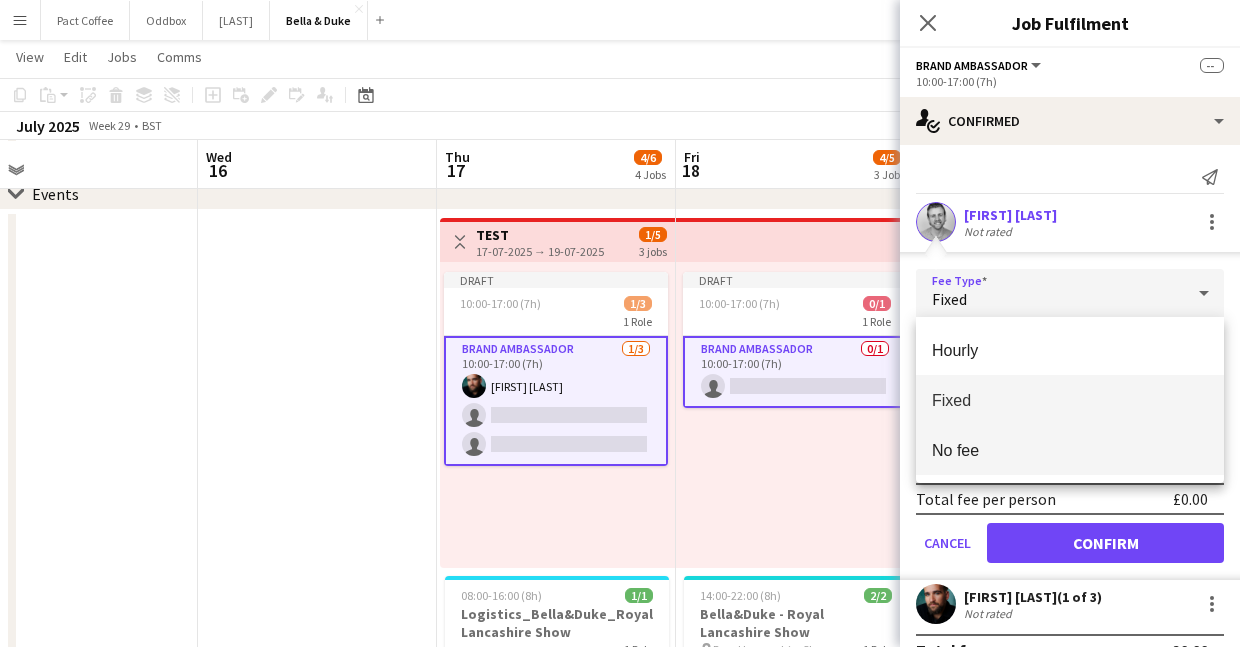 click on "No fee" at bounding box center [1070, 450] 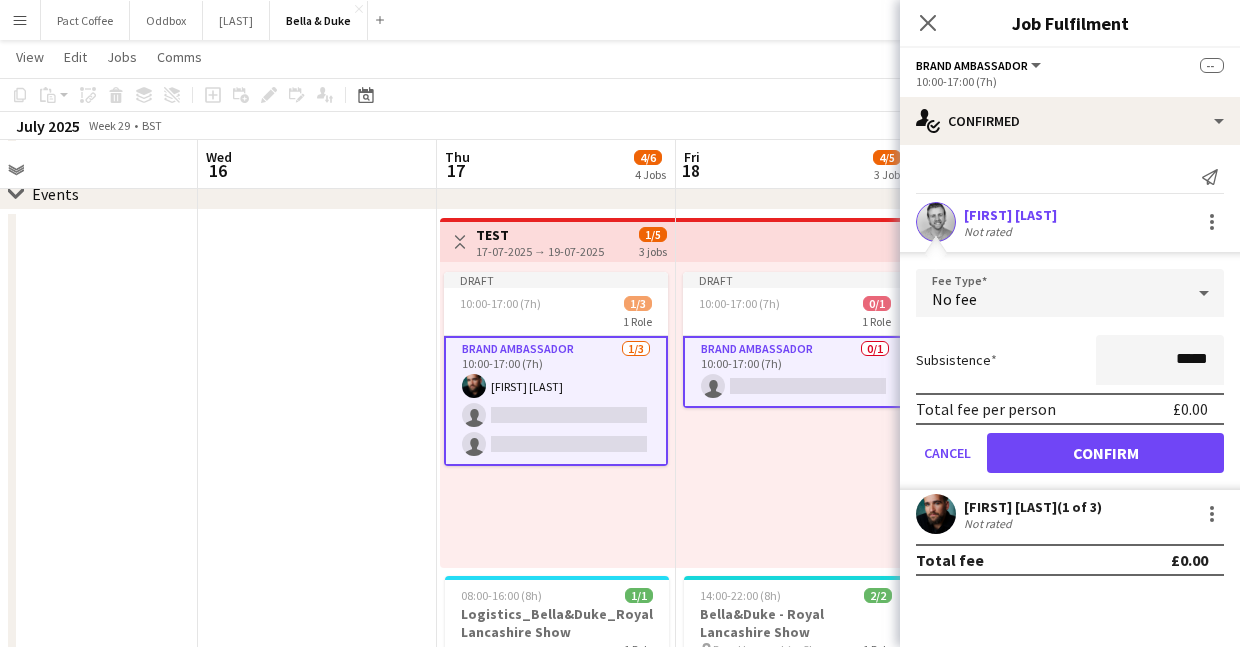 click on "No fee" at bounding box center (1050, 293) 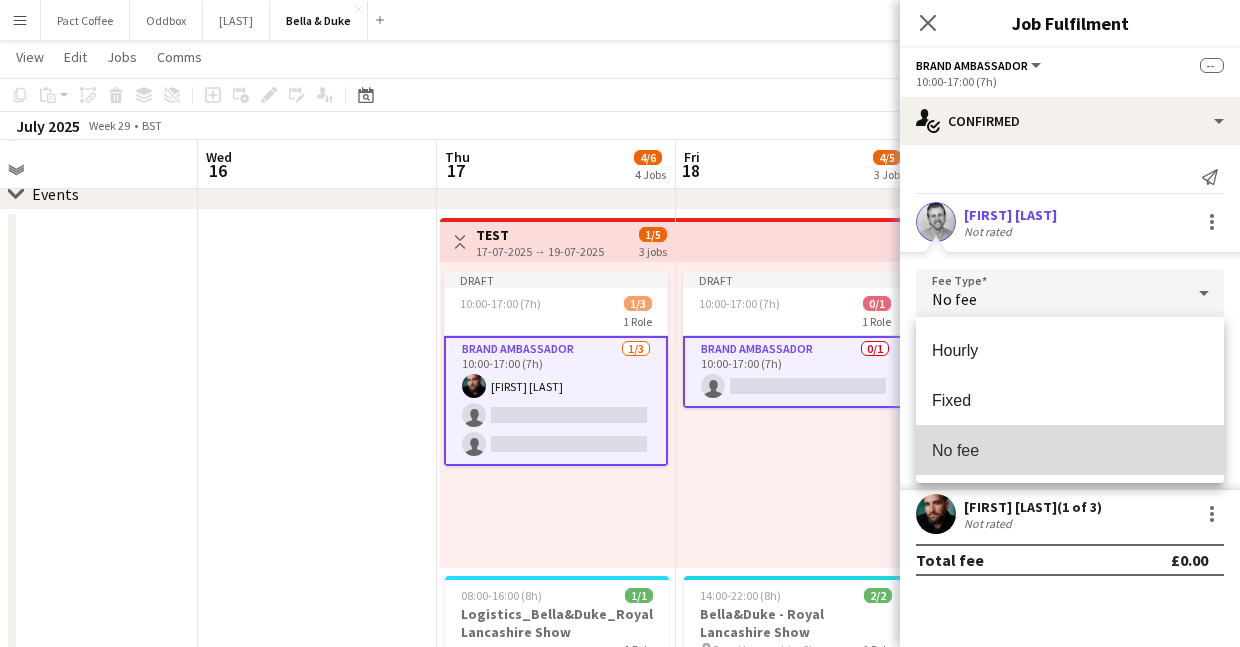 click on "No fee" at bounding box center [1070, 450] 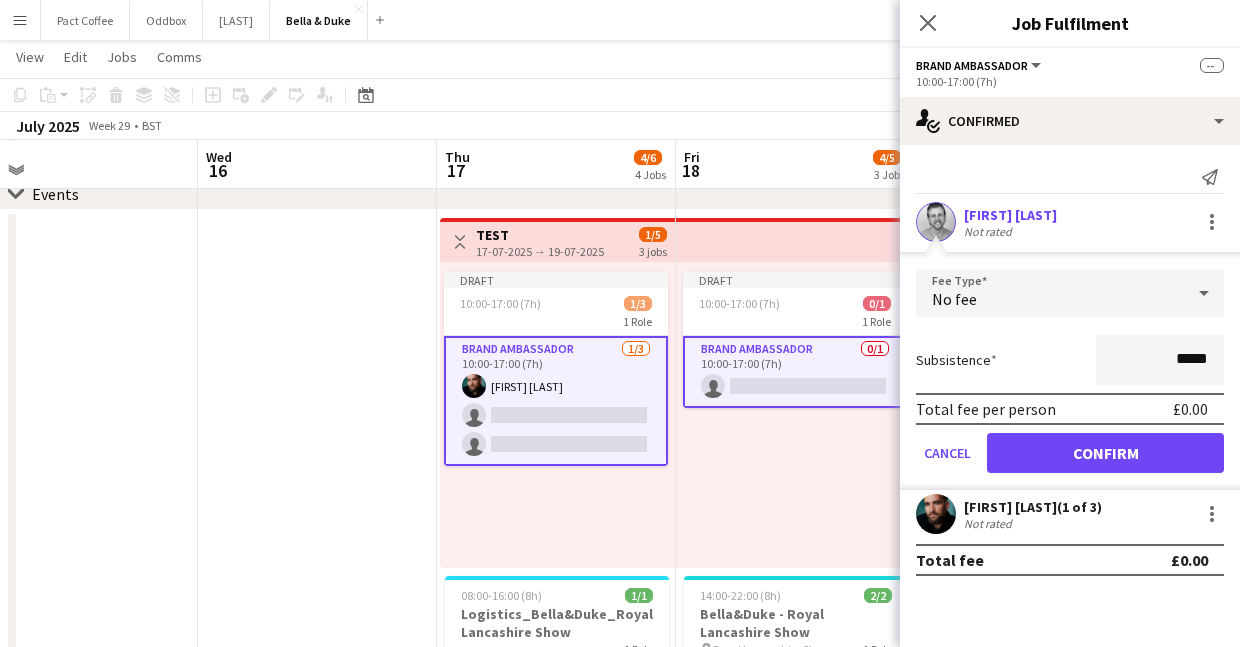 click on "Subsistence  *****" at bounding box center (1070, 360) 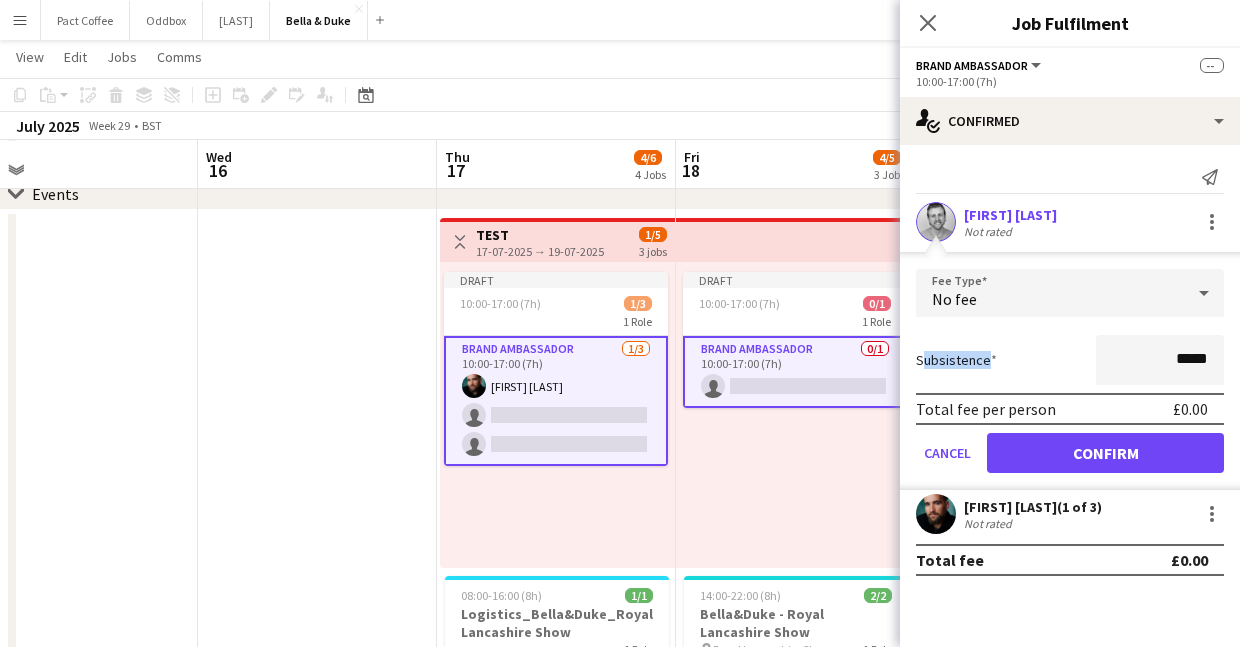 click on "Subsistence" at bounding box center (956, 360) 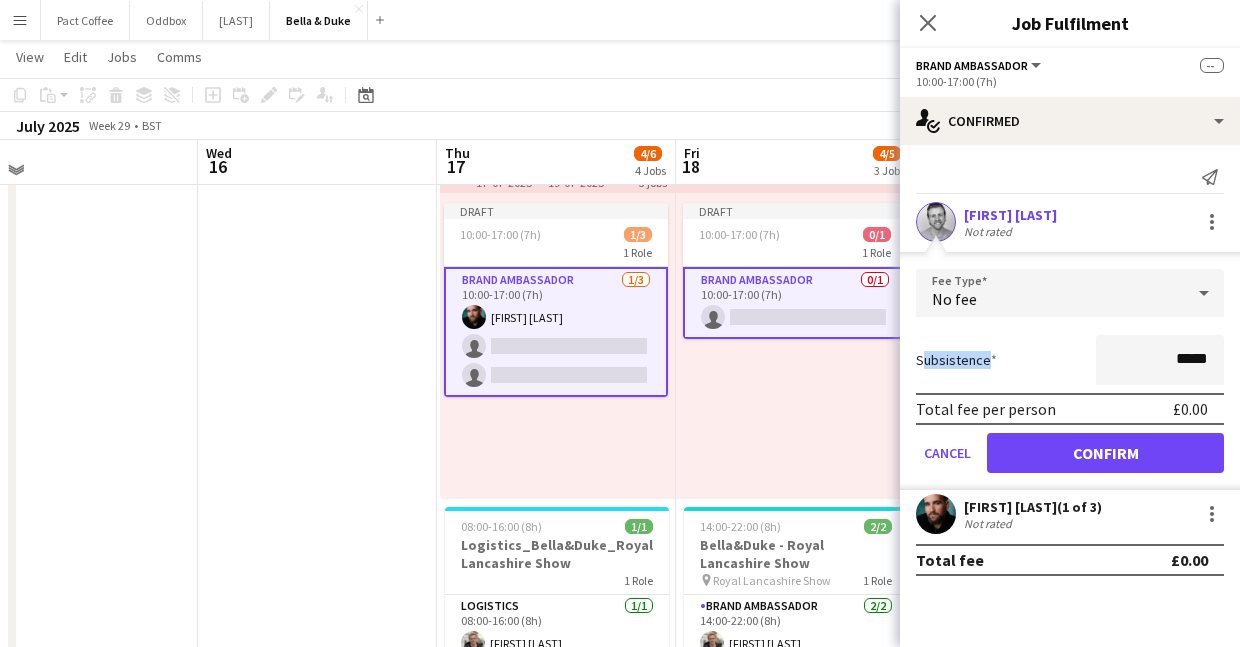 scroll, scrollTop: 274, scrollLeft: 0, axis: vertical 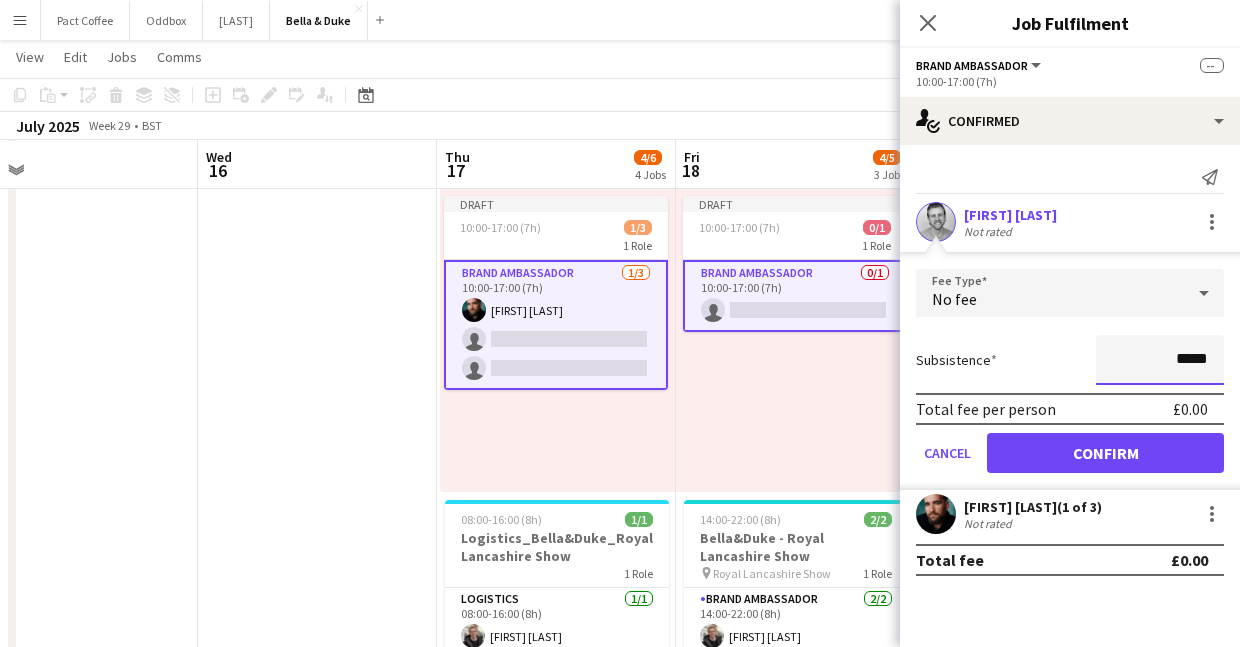 drag, startPoint x: 1209, startPoint y: 360, endPoint x: 1068, endPoint y: 365, distance: 141.08862 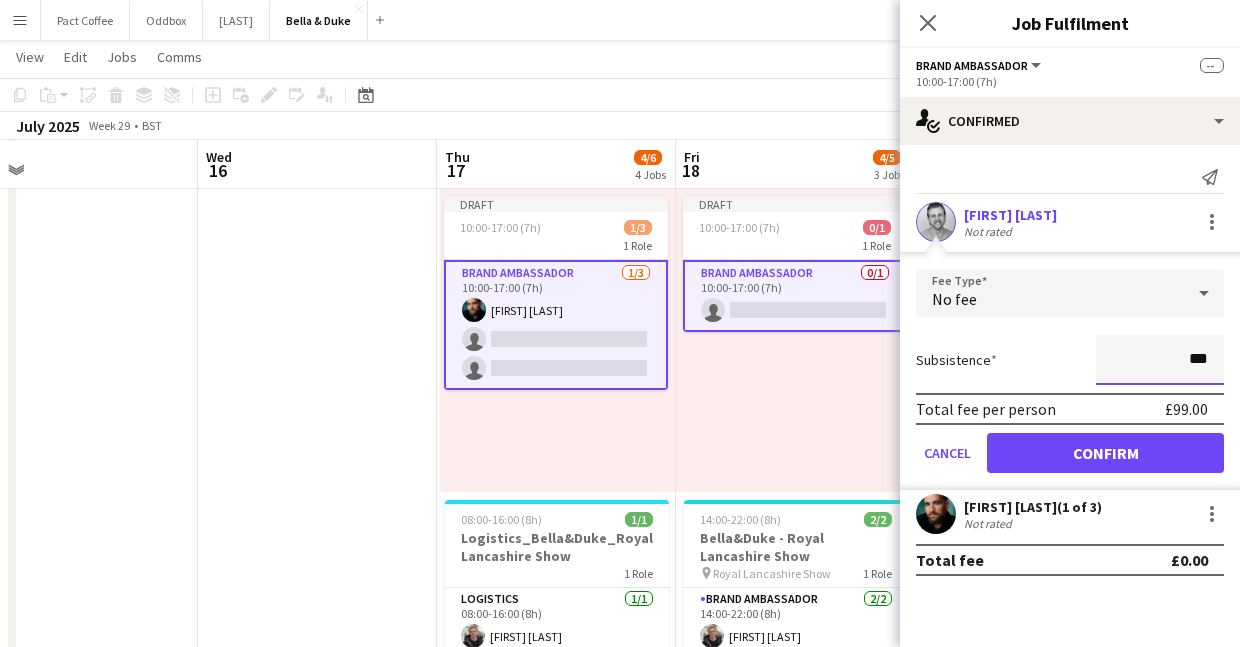 type on "***" 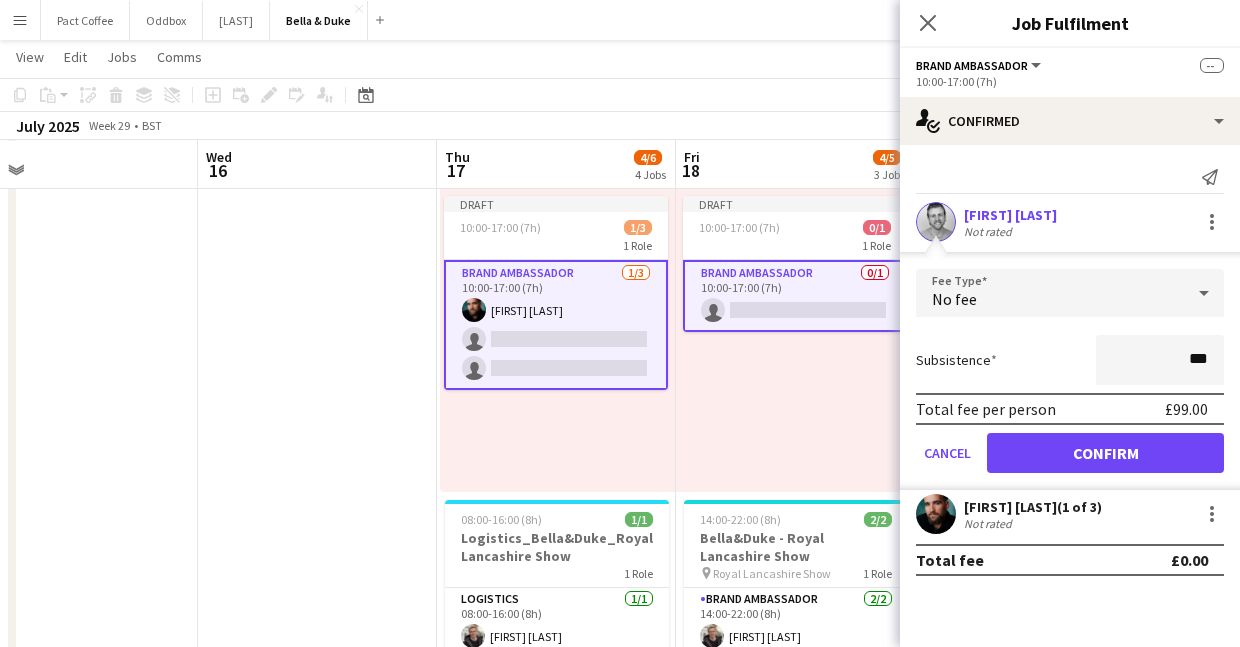 click on "Subsistence  ***" at bounding box center [1070, 360] 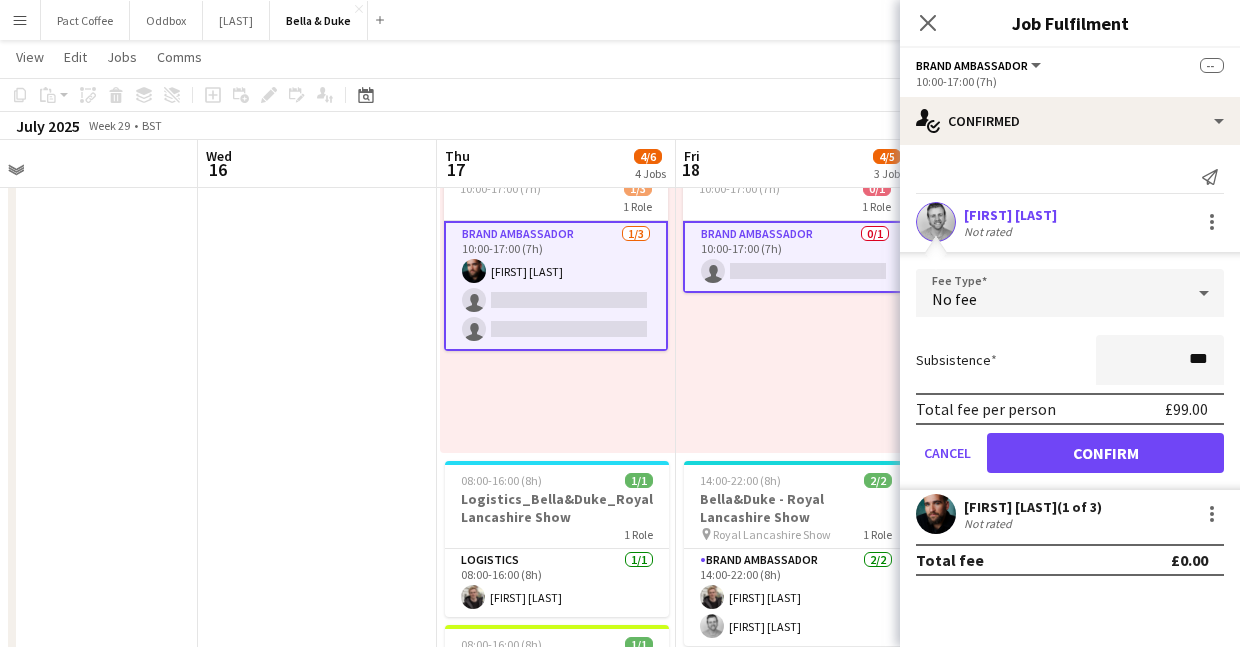scroll, scrollTop: 314, scrollLeft: 0, axis: vertical 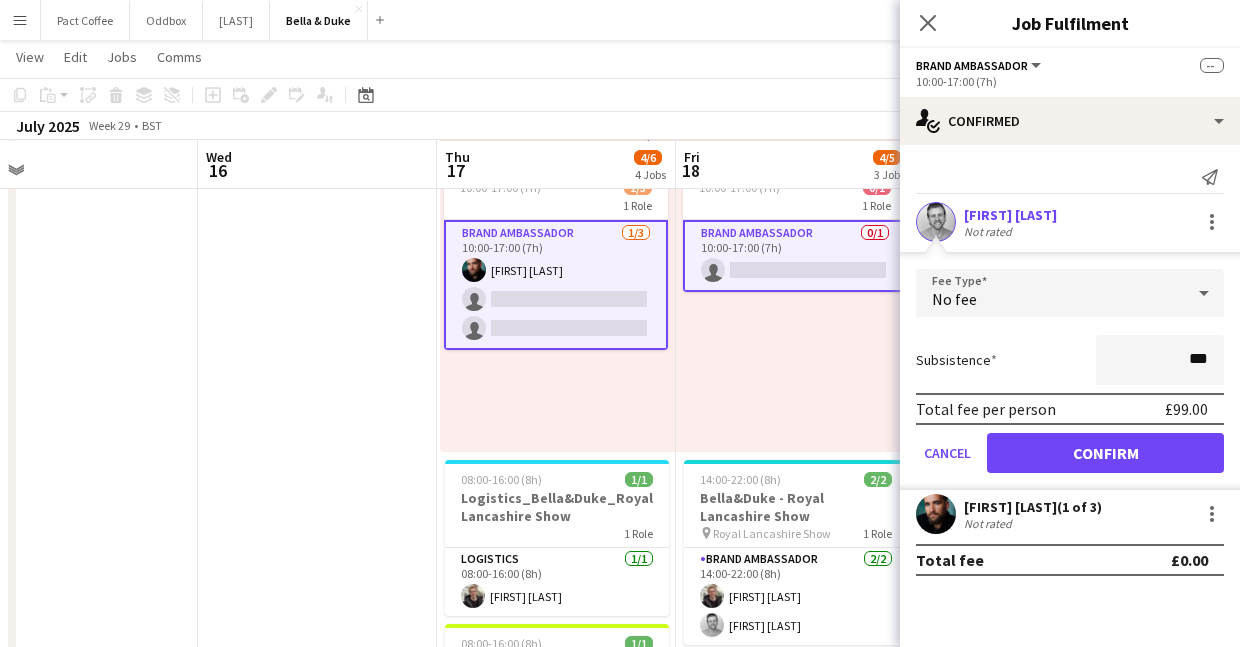 click at bounding box center (317, 541) 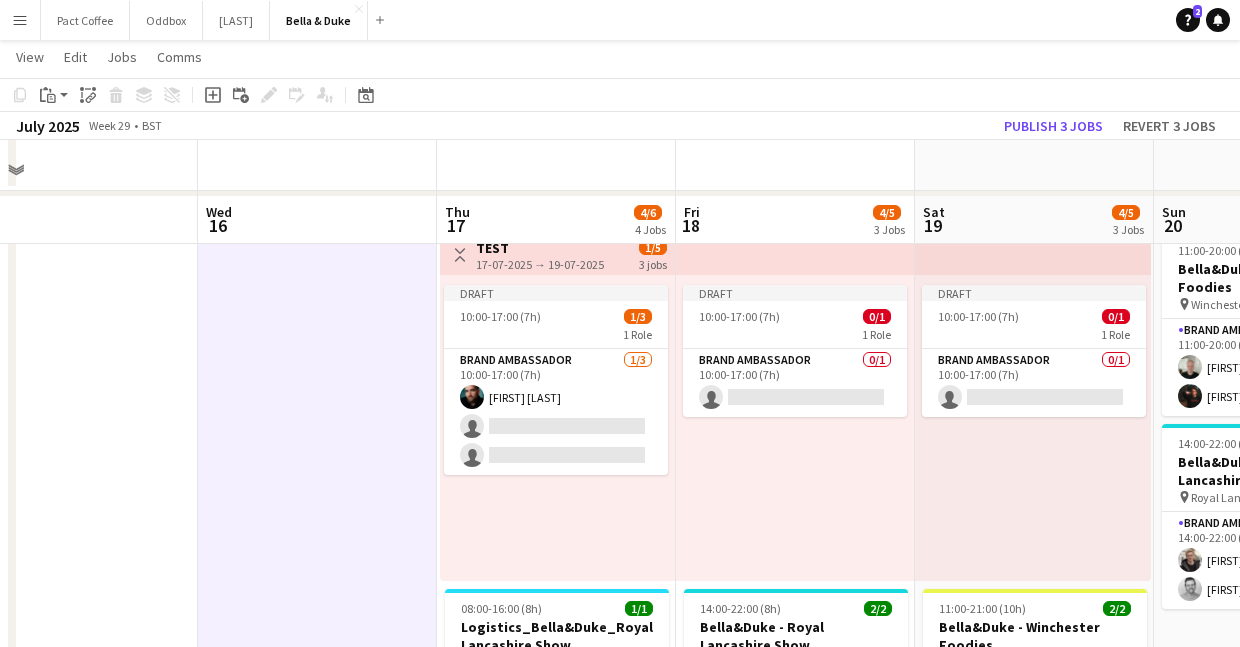 scroll, scrollTop: 183, scrollLeft: 0, axis: vertical 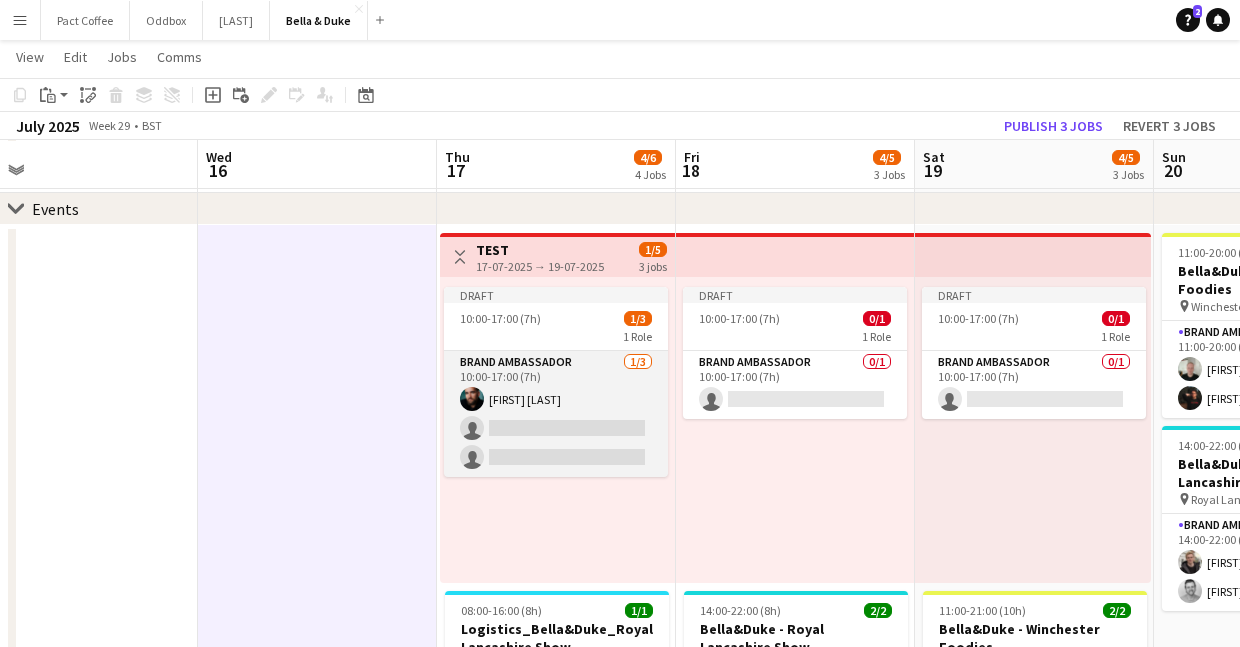click on "Brand Ambassador   1/3   10:00-17:00 (7h)
Joshua Eldridge-Smith
single-neutral-actions
single-neutral-actions" at bounding box center (556, 414) 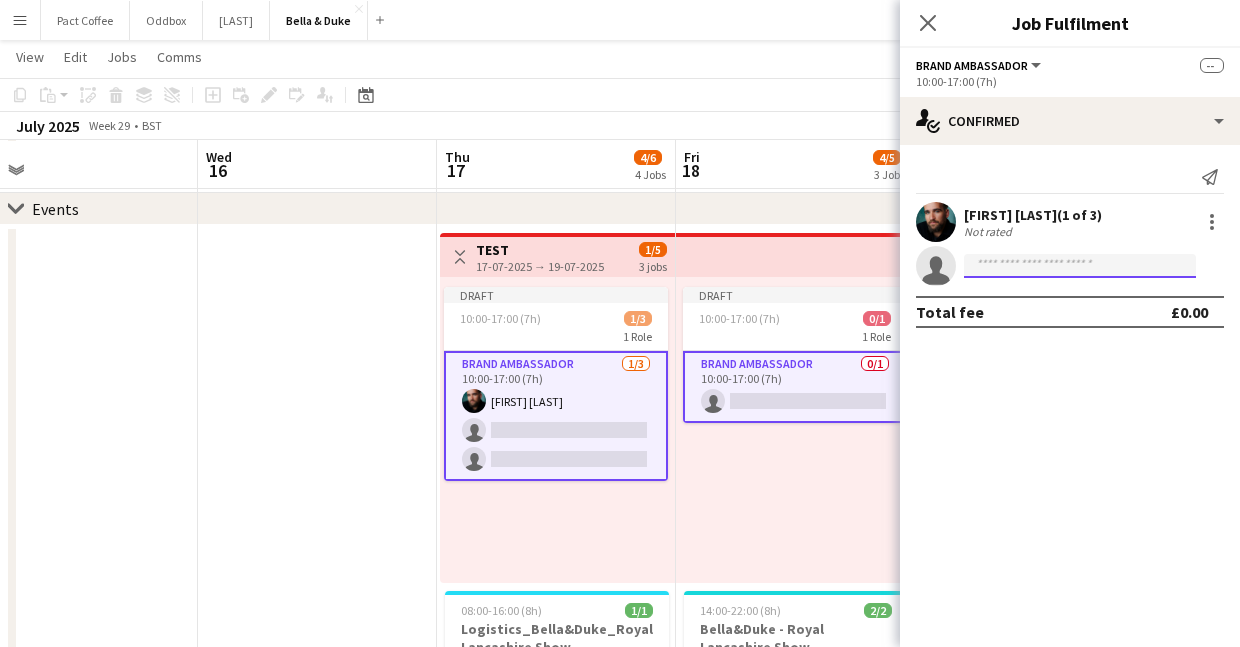 click 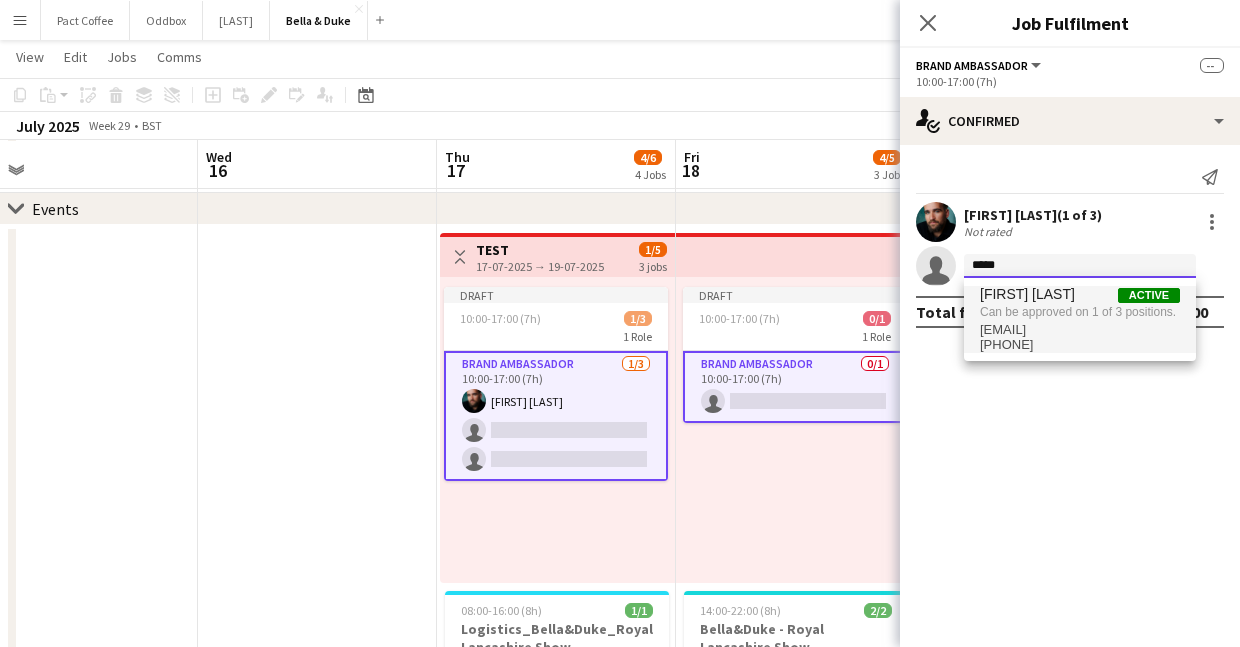type on "*****" 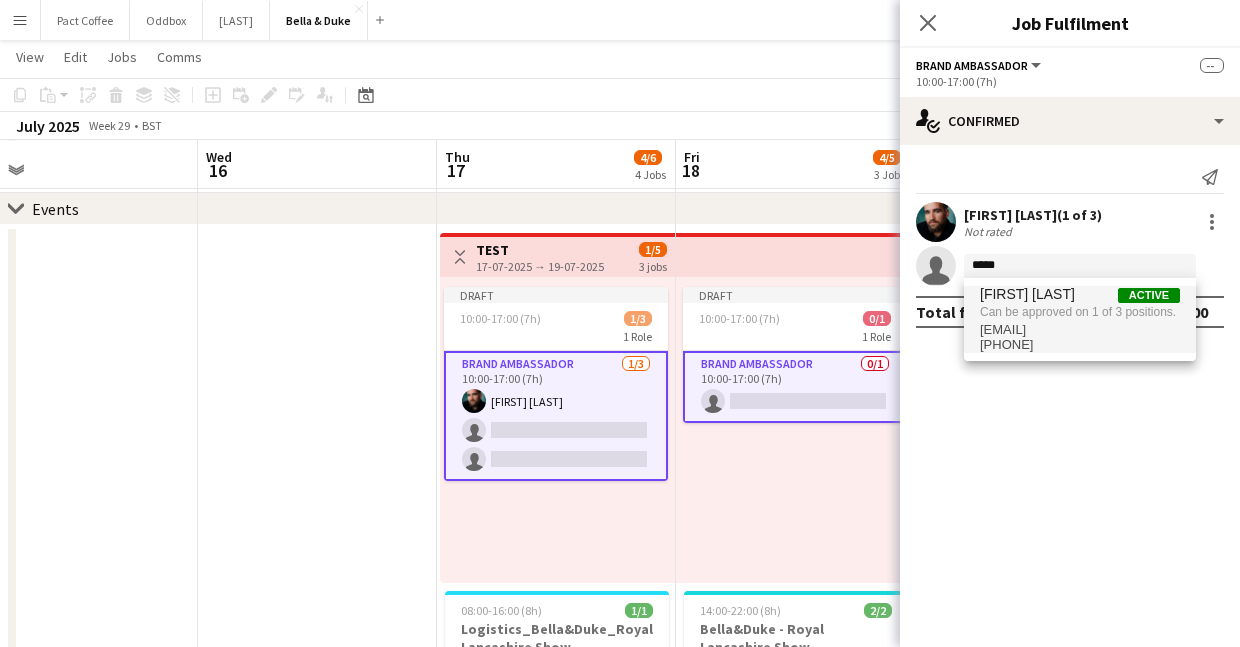click on "Can be approved on 1 of 3 positions." at bounding box center (1080, 312) 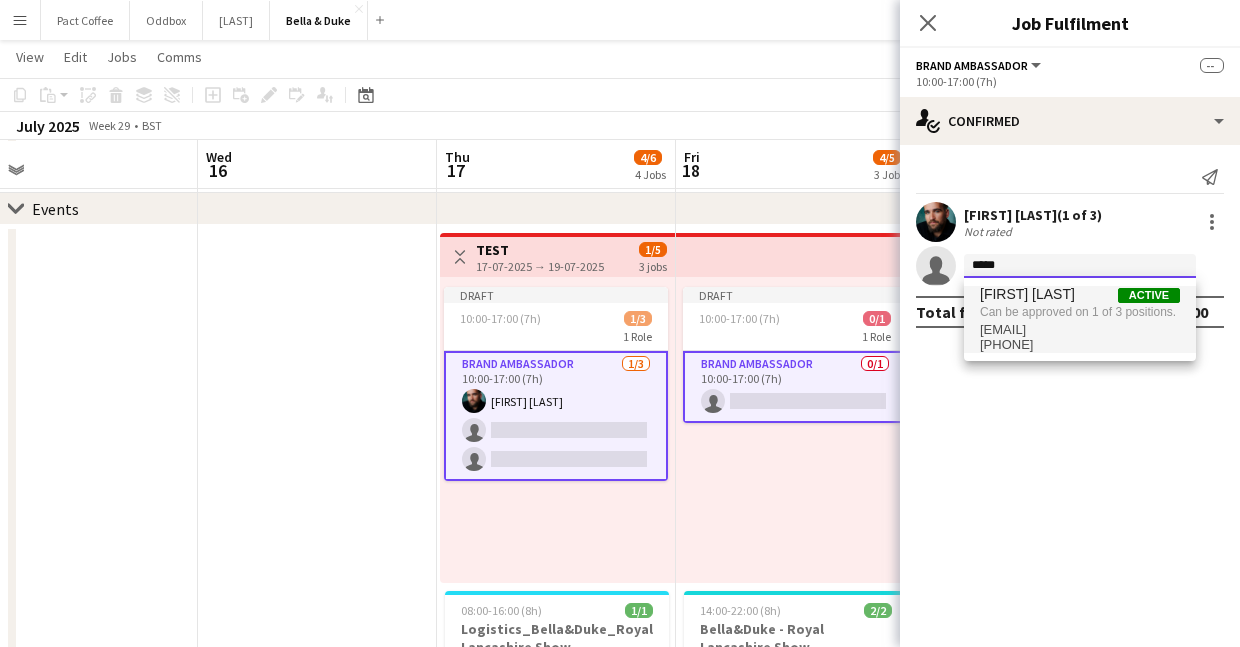 type 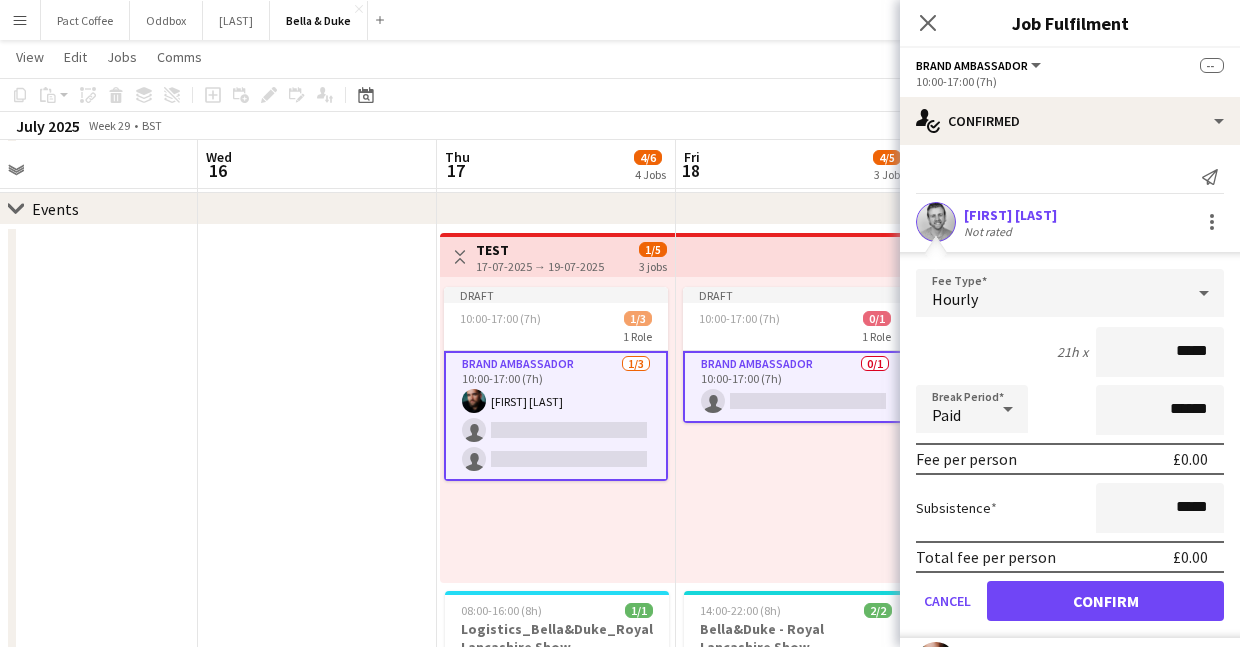 click on "Hourly" at bounding box center [1050, 293] 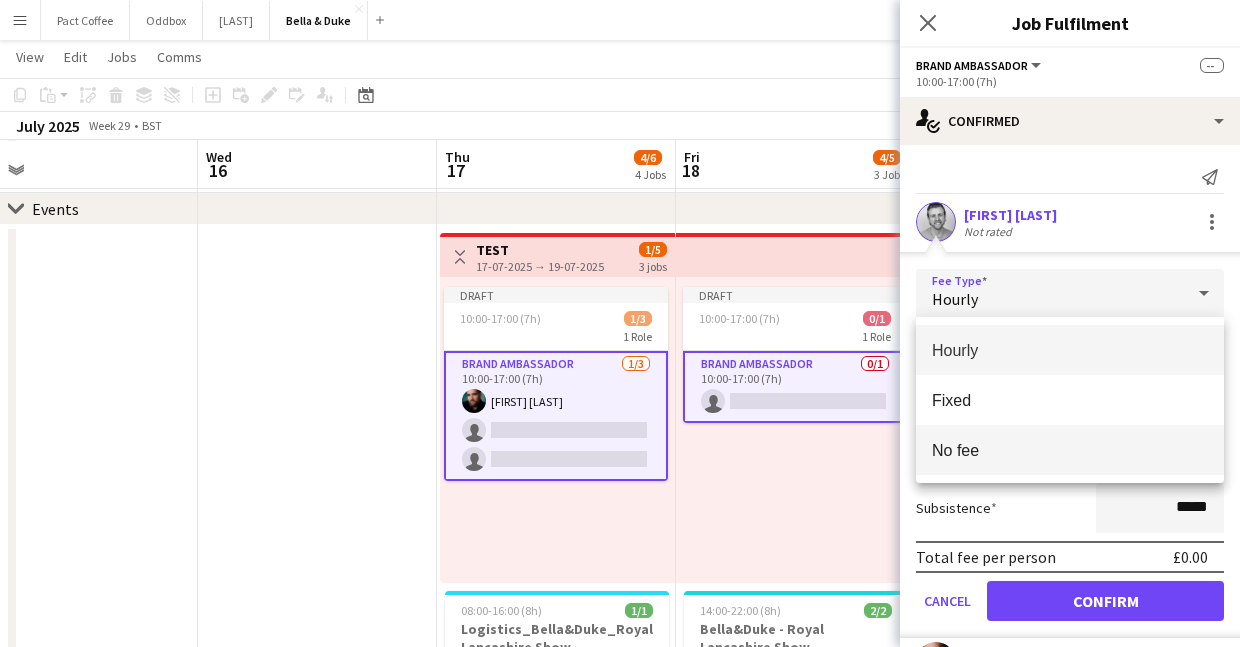 click on "No fee" at bounding box center [1070, 450] 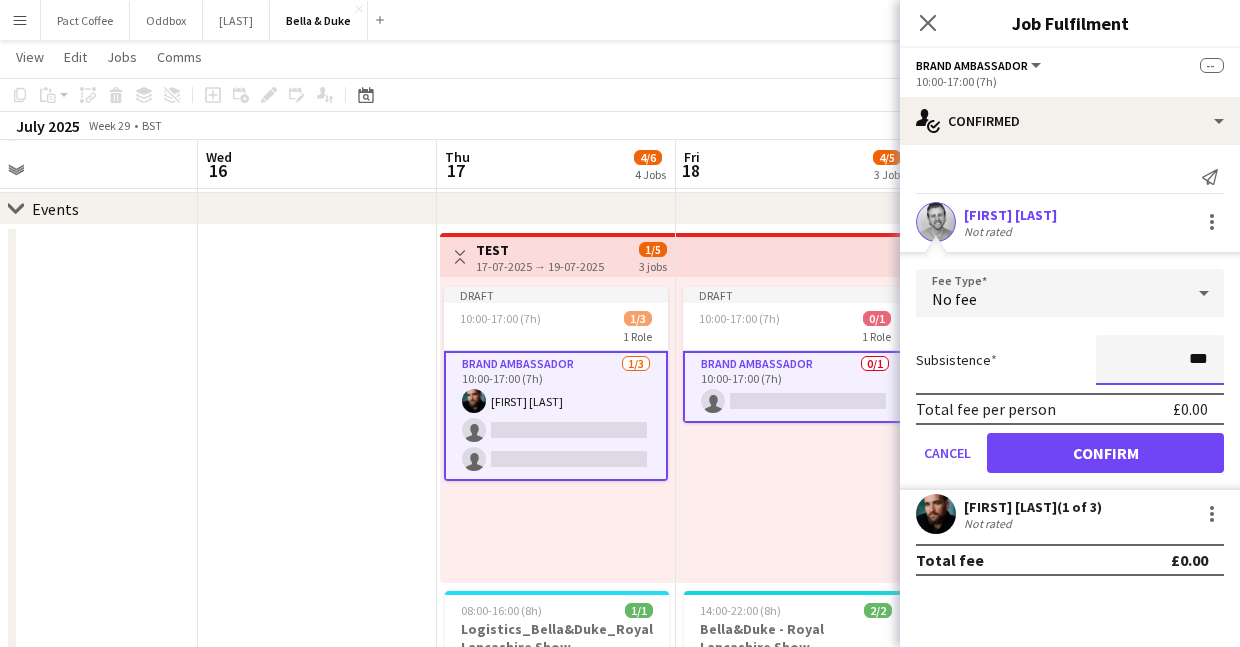 type on "**" 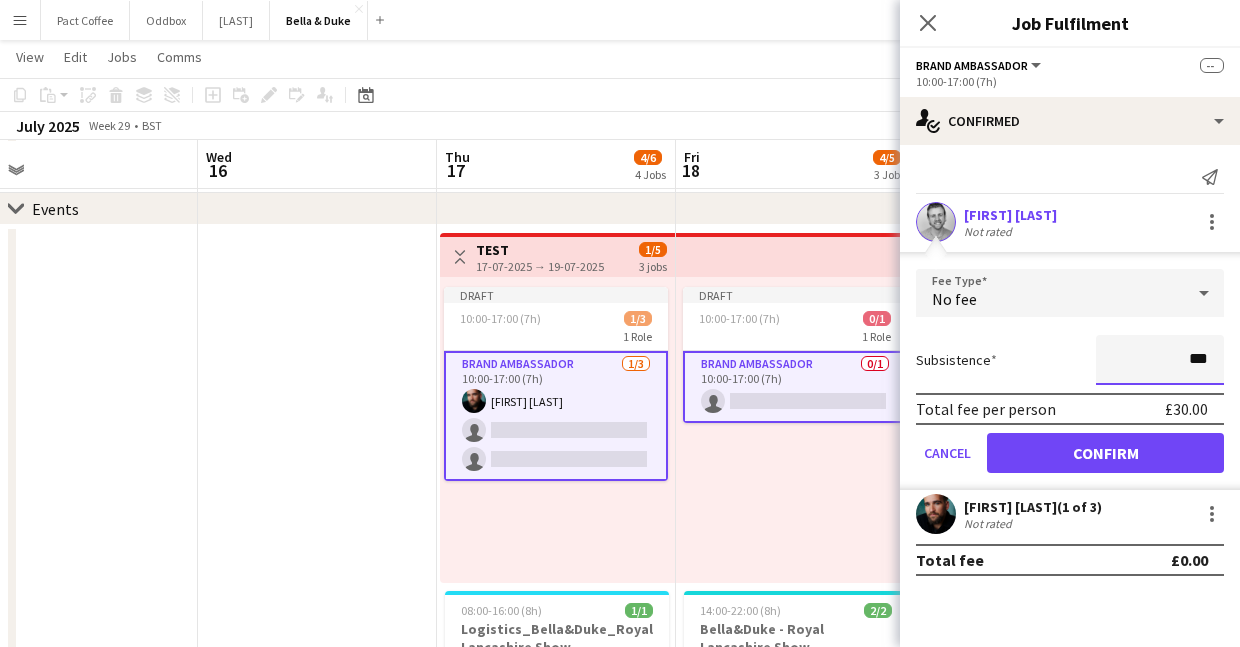 type on "**" 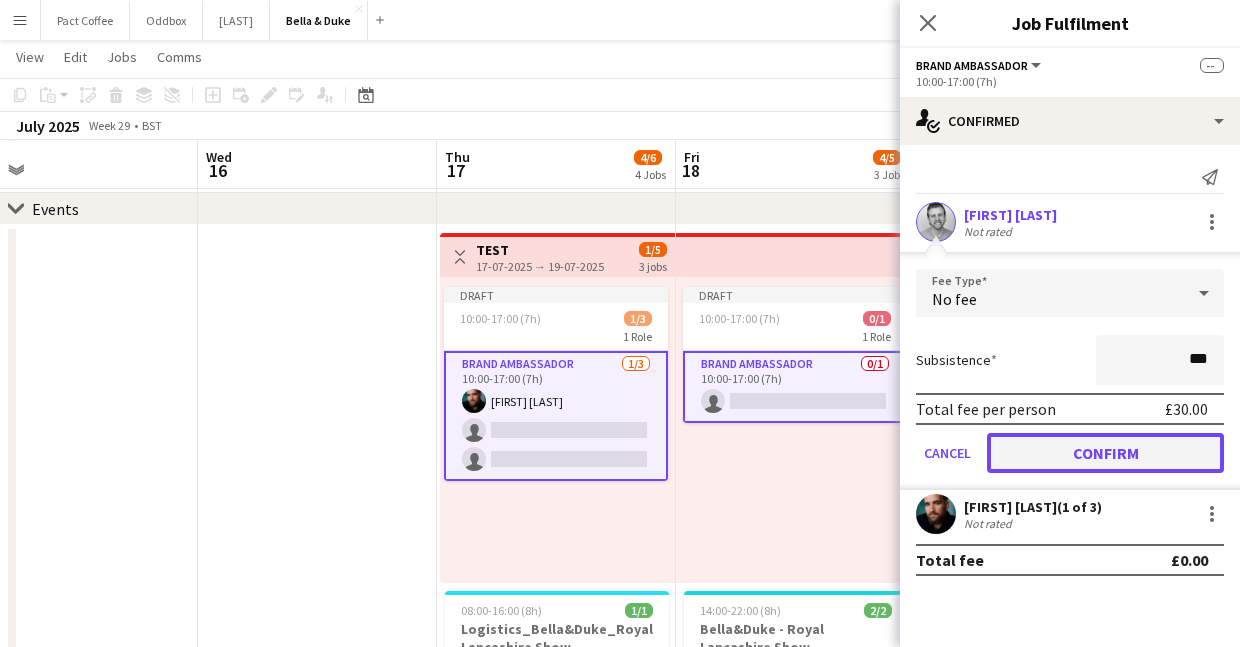 click on "Confirm" at bounding box center [1105, 453] 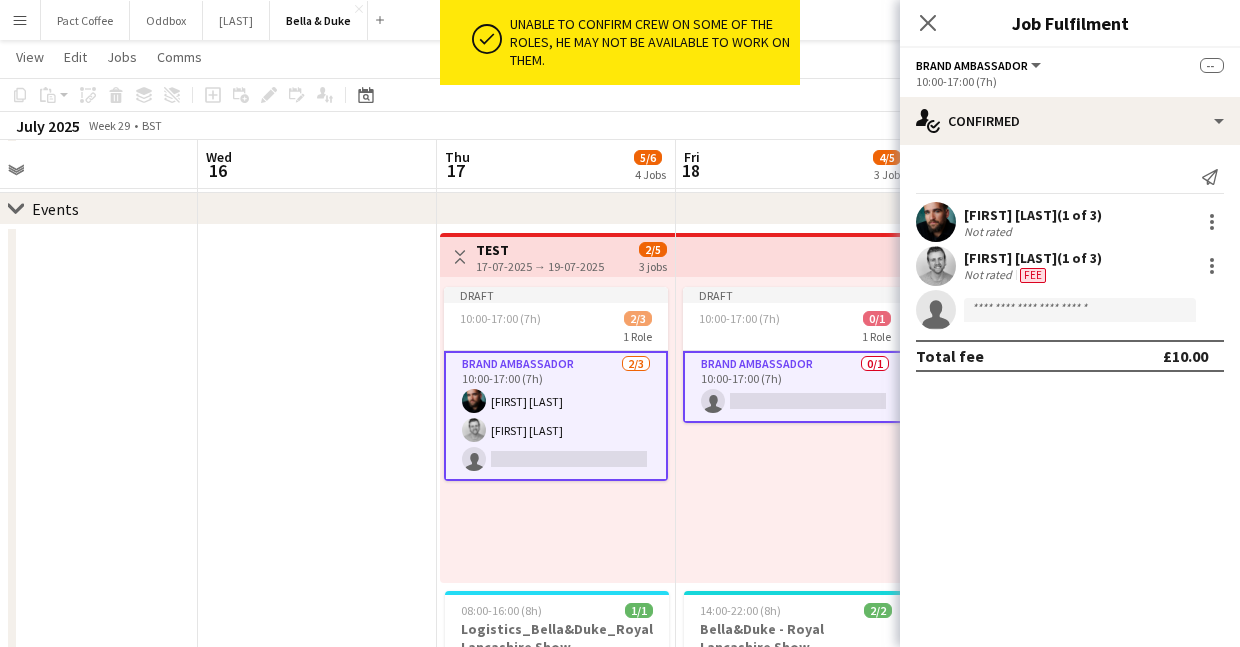 click on "Peter Tickner   (1 of 3)" at bounding box center [1033, 258] 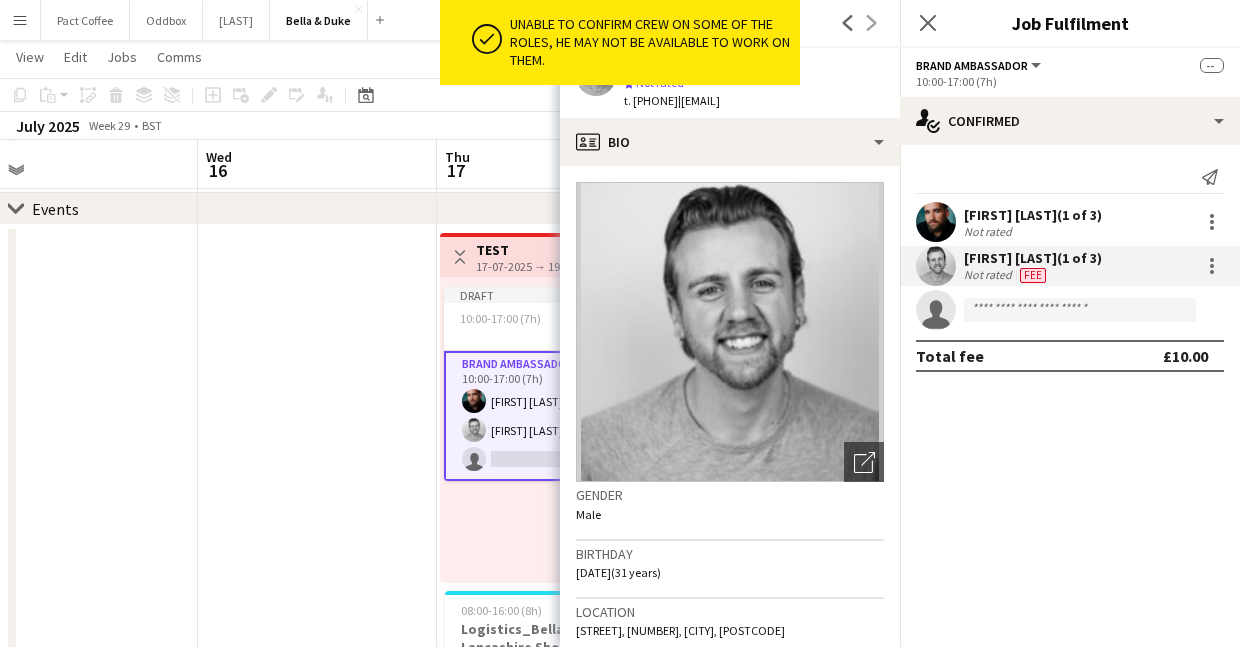 click on "Not rated" at bounding box center (1033, 231) 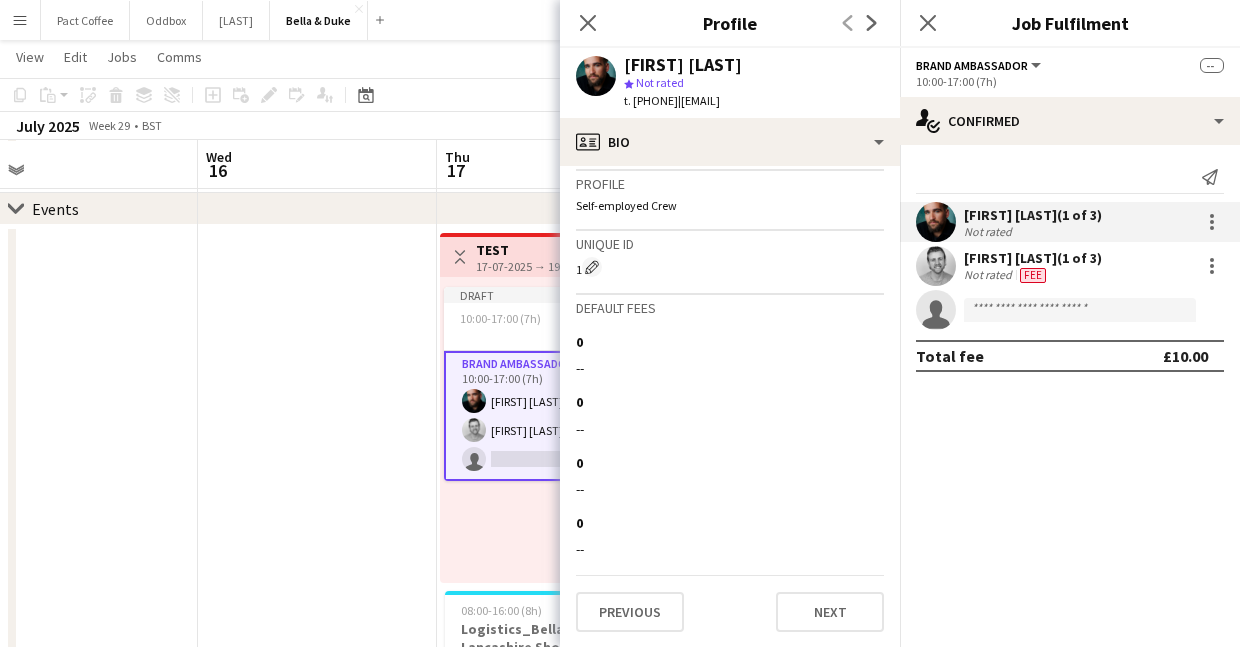 scroll, scrollTop: 0, scrollLeft: 0, axis: both 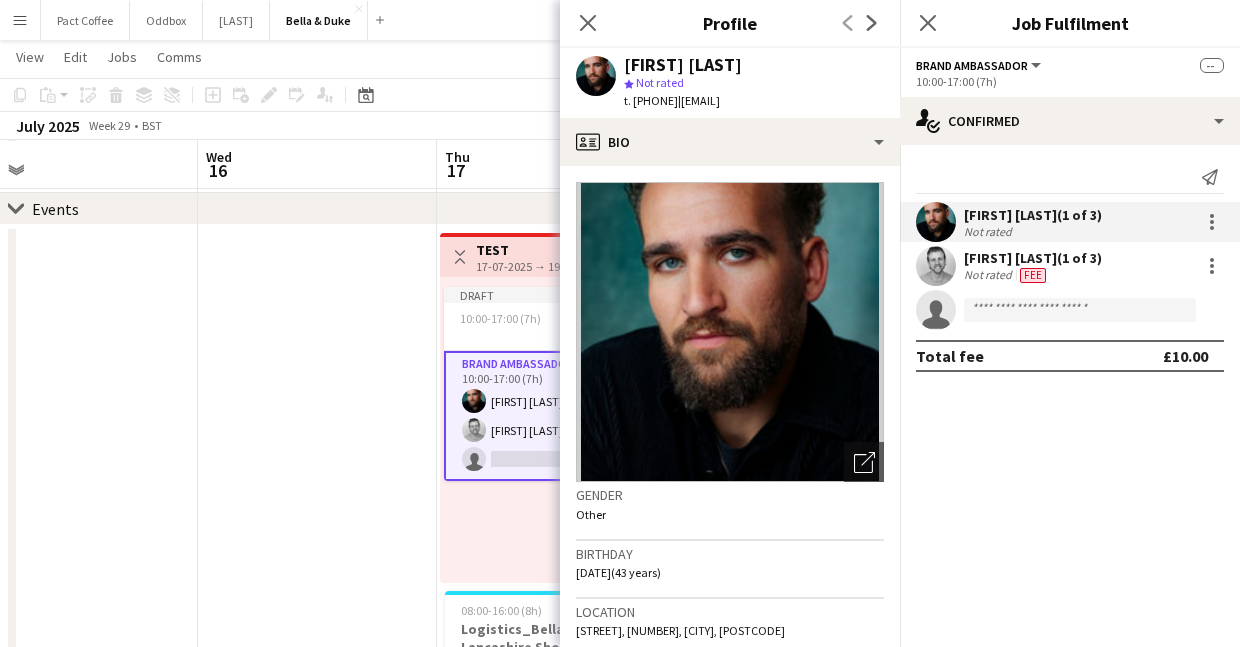 click at bounding box center [317, 672] 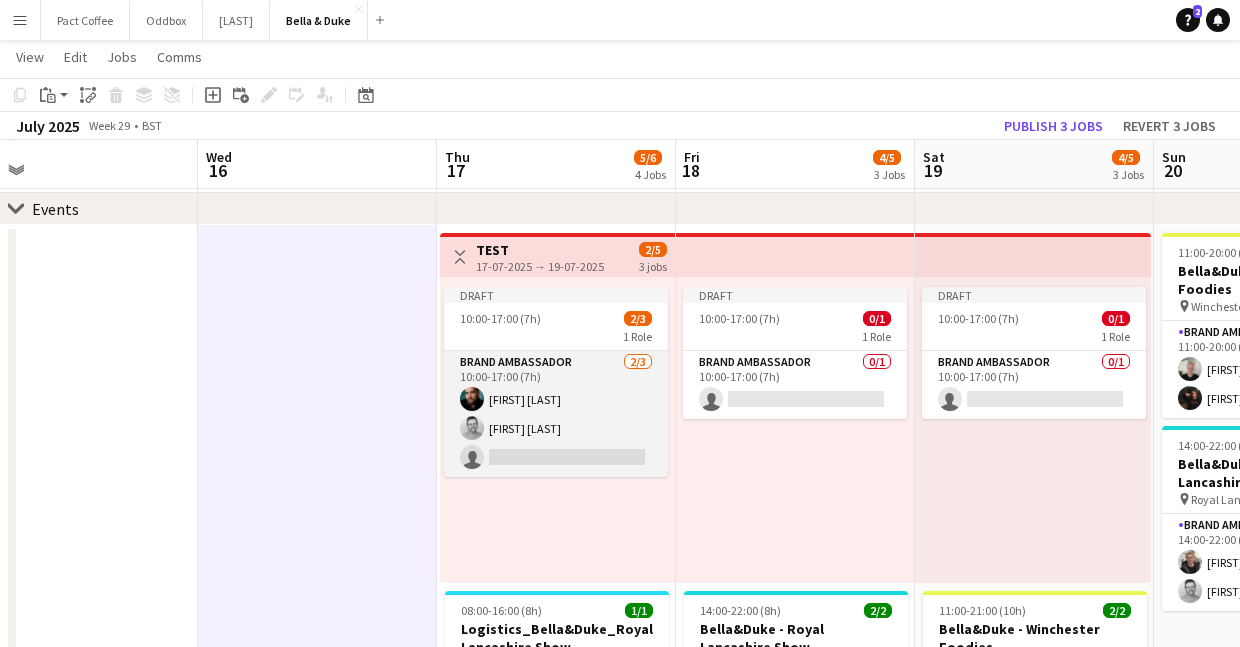 click on "Brand Ambassador   2/3   10:00-17:00 (7h)
Joshua Eldridge-Smith Peter Tickner
single-neutral-actions" at bounding box center (556, 414) 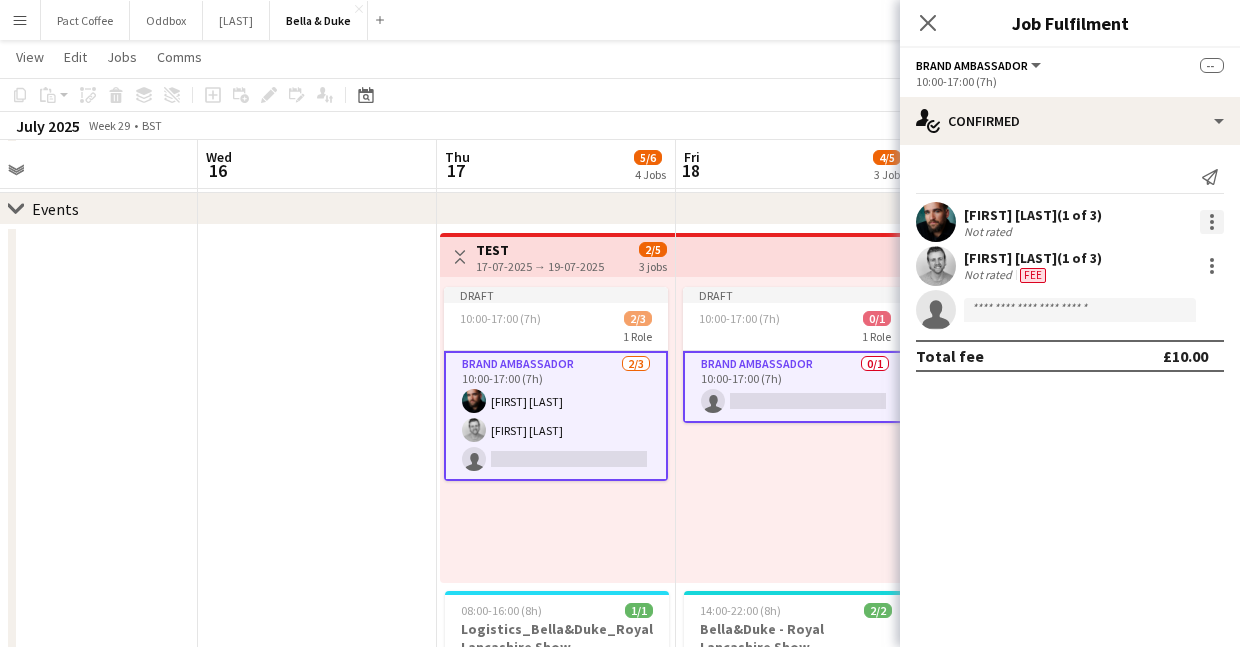 click at bounding box center [1212, 222] 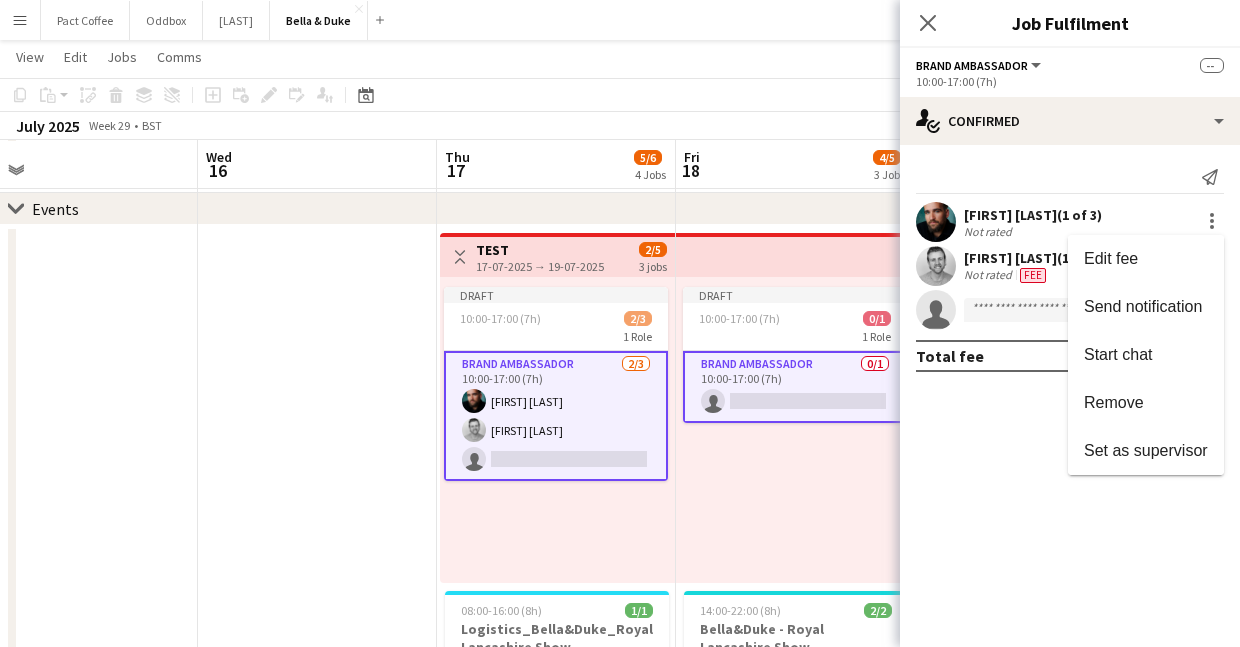 click at bounding box center (620, 323) 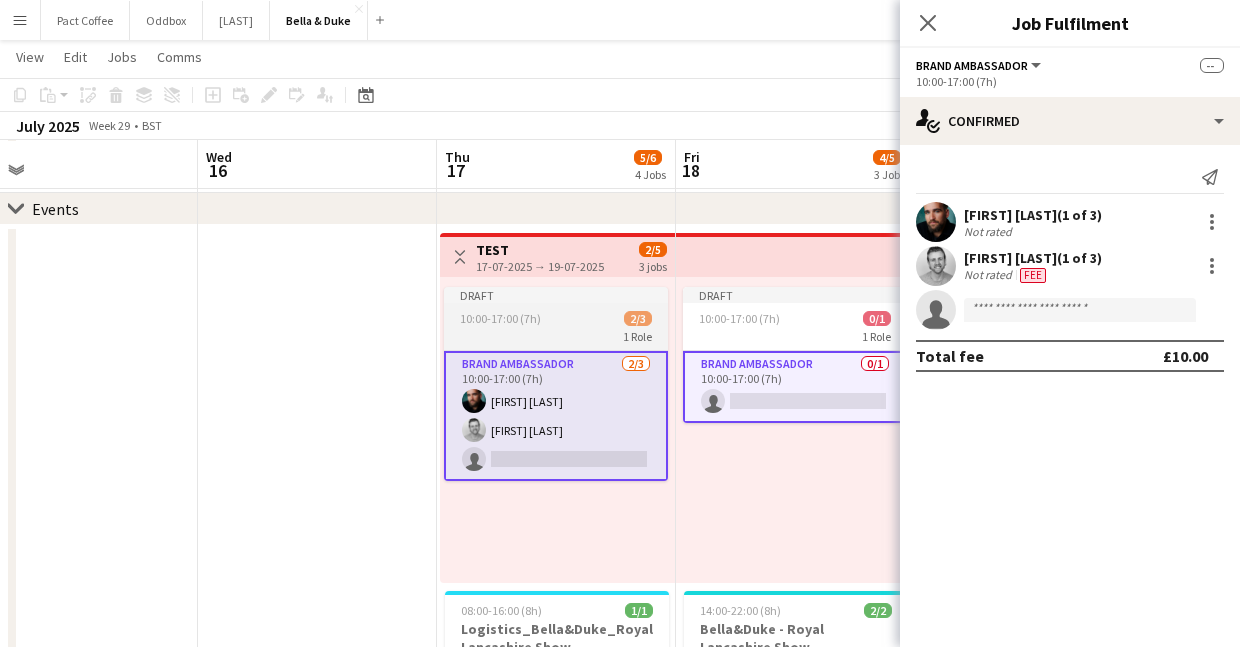 click on "10:00-17:00 (7h)    2/3" at bounding box center (556, 318) 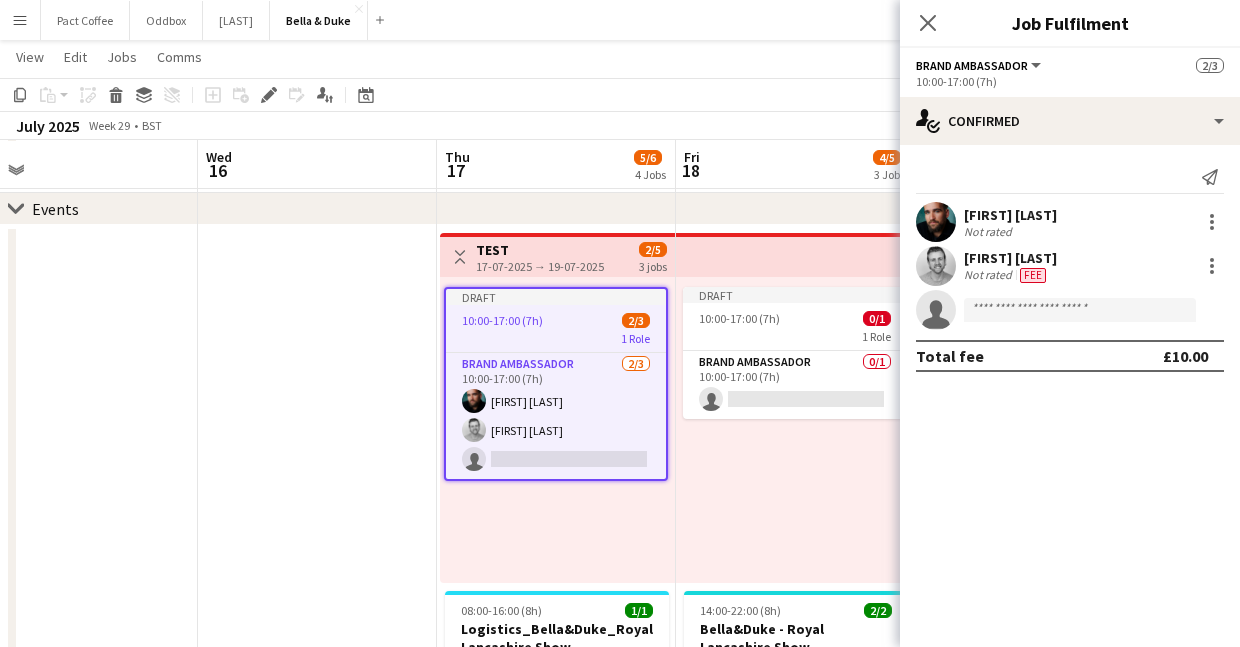 click on "Joshua Eldridge-Smith" at bounding box center (1010, 215) 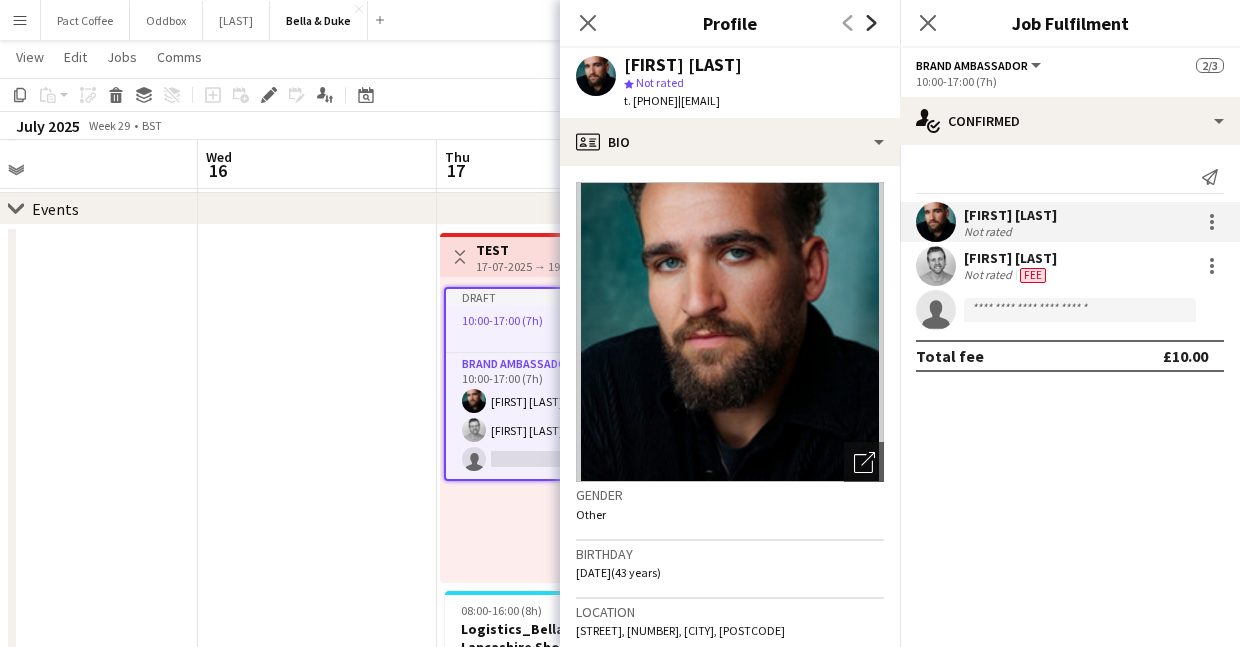 click on "Next" 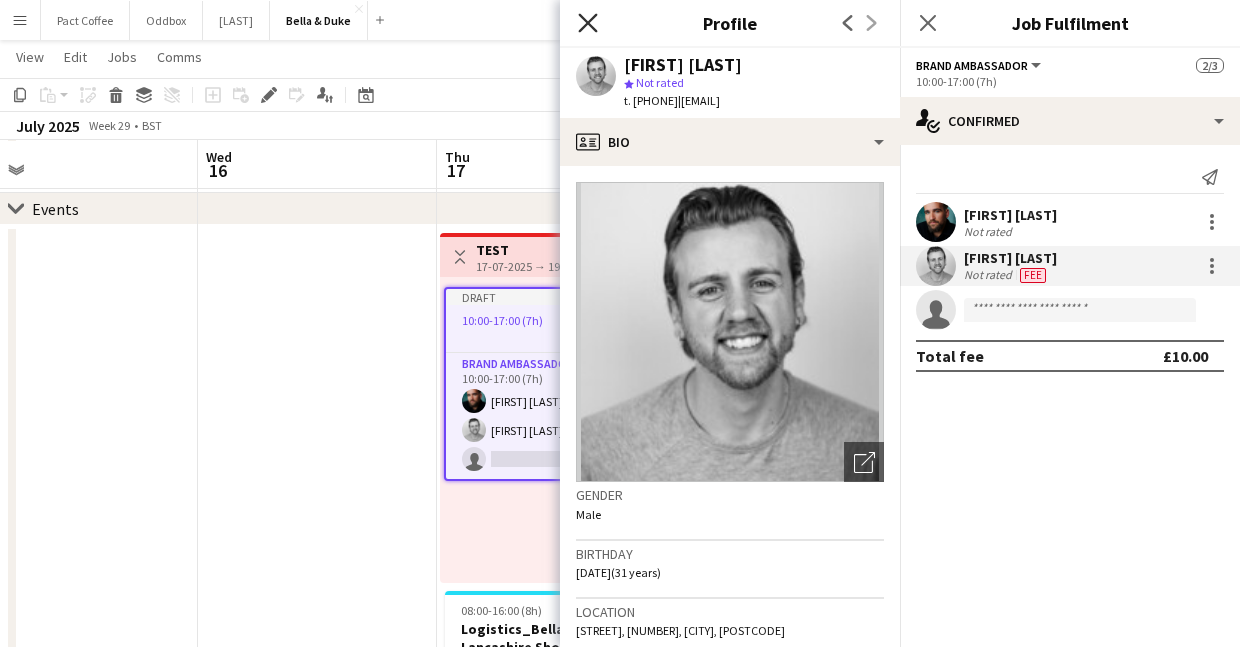click on "Close pop-in" 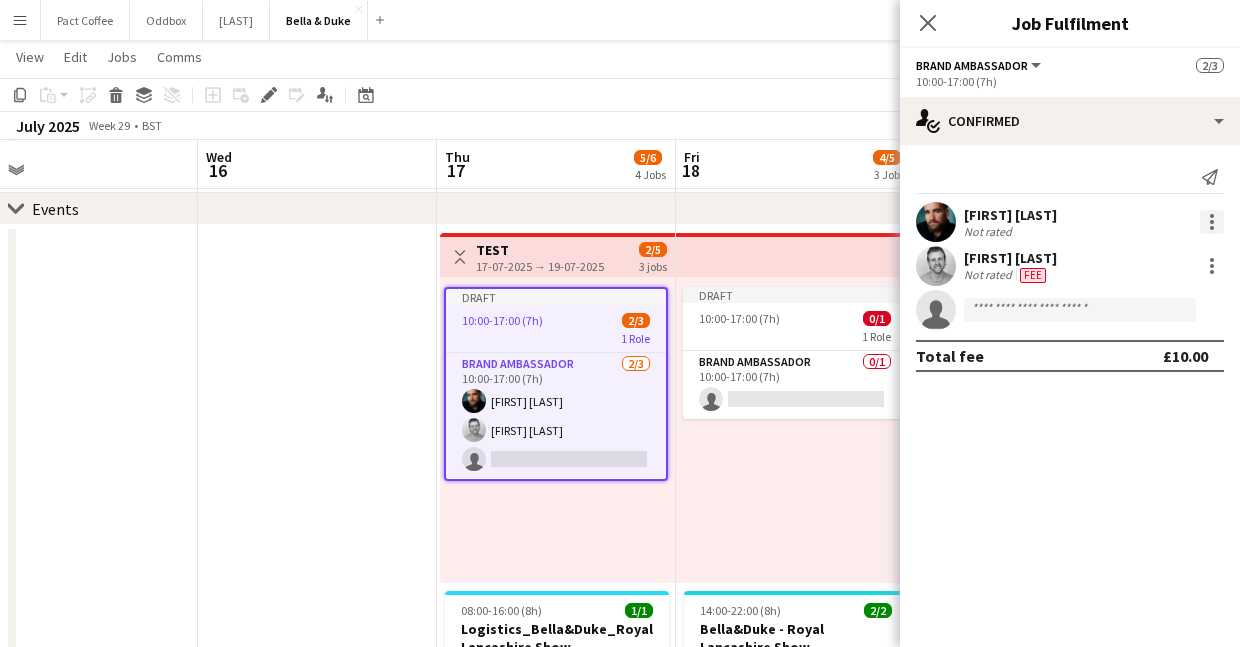 click at bounding box center (1212, 216) 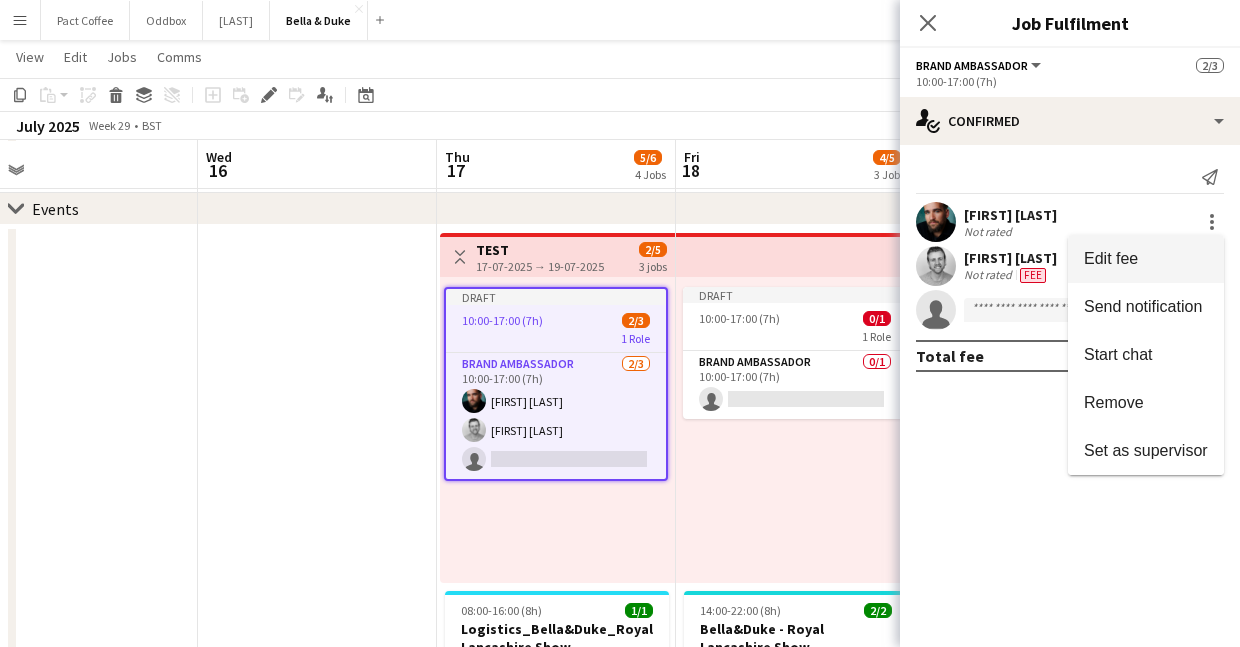 click on "Edit fee" at bounding box center [1146, 259] 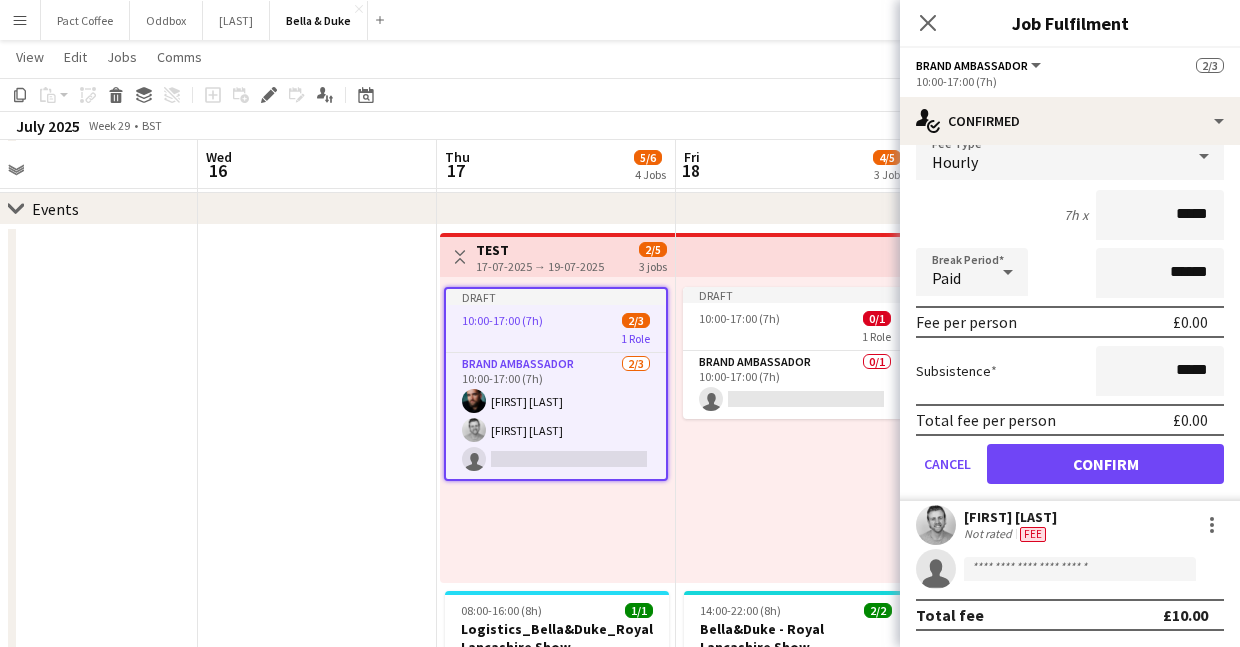 scroll, scrollTop: 136, scrollLeft: 0, axis: vertical 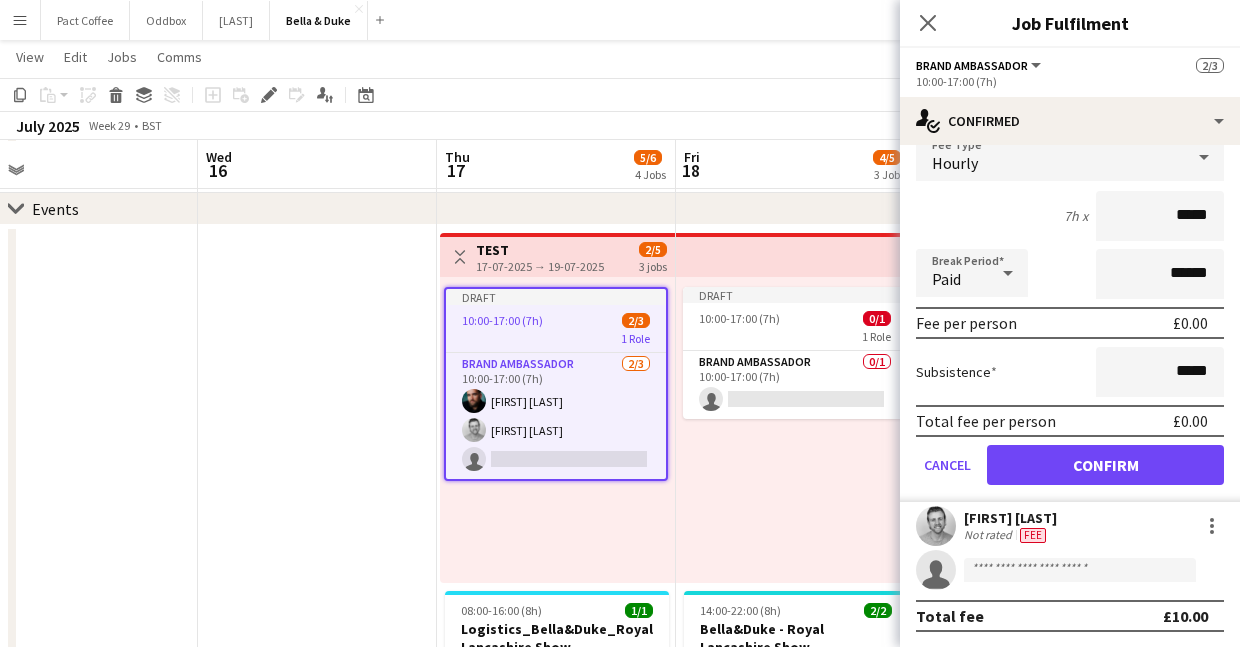 click on "Peter Tickner   Not rated   Fee" at bounding box center [1070, 526] 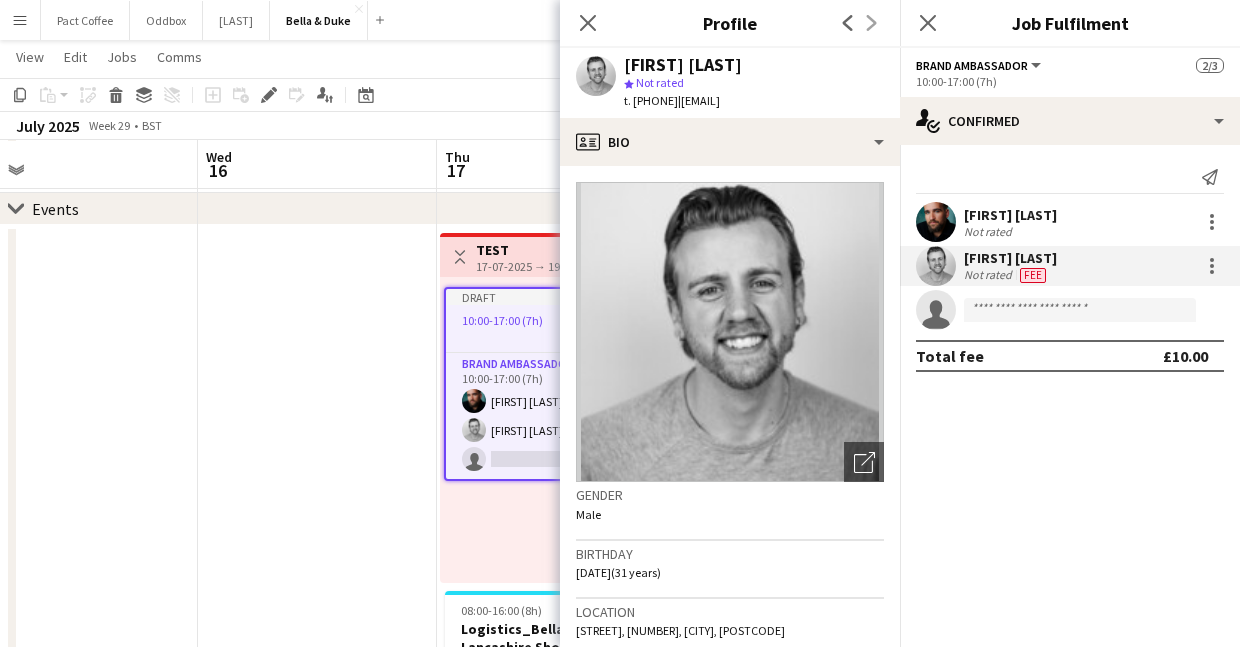 click on "Peter Tickner   Not rated   Fee" at bounding box center (1070, 266) 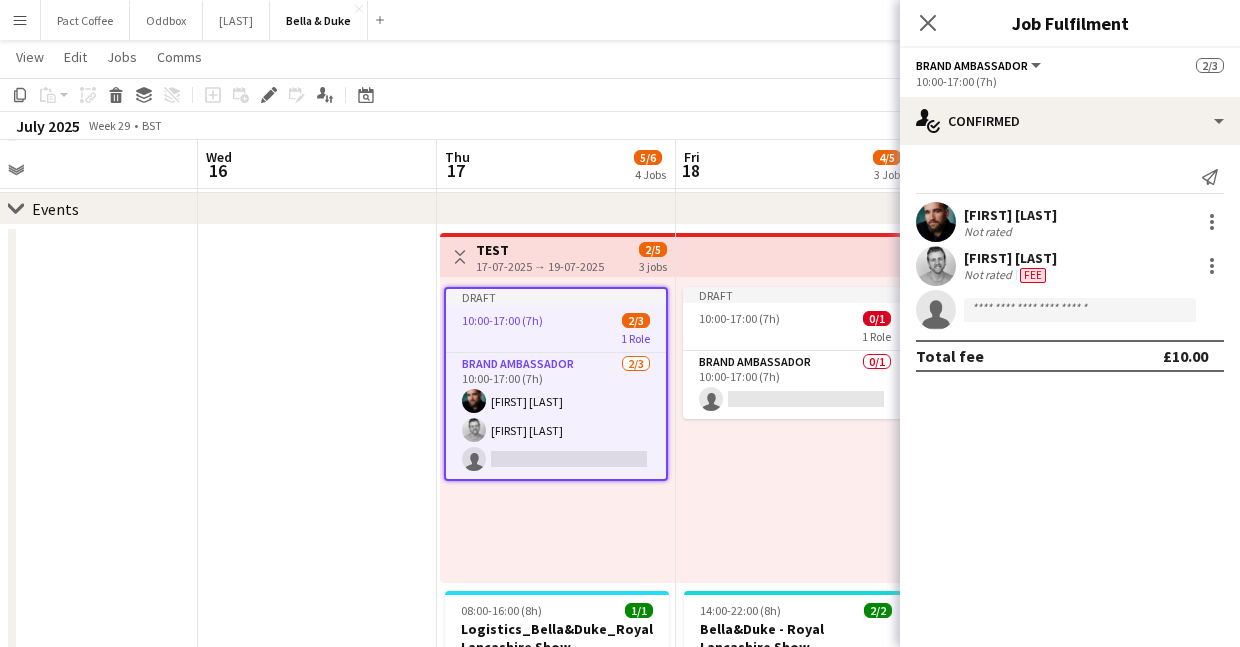 click on "Not rated" at bounding box center [1010, 231] 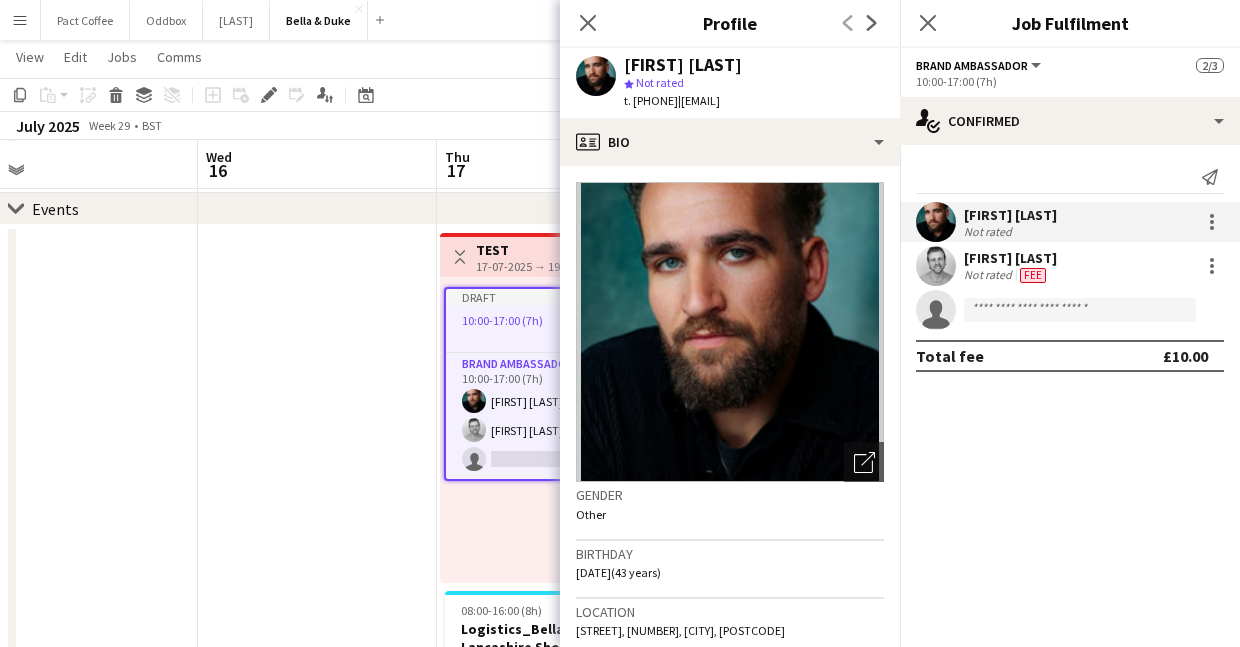 click on "Not rated" at bounding box center [1010, 231] 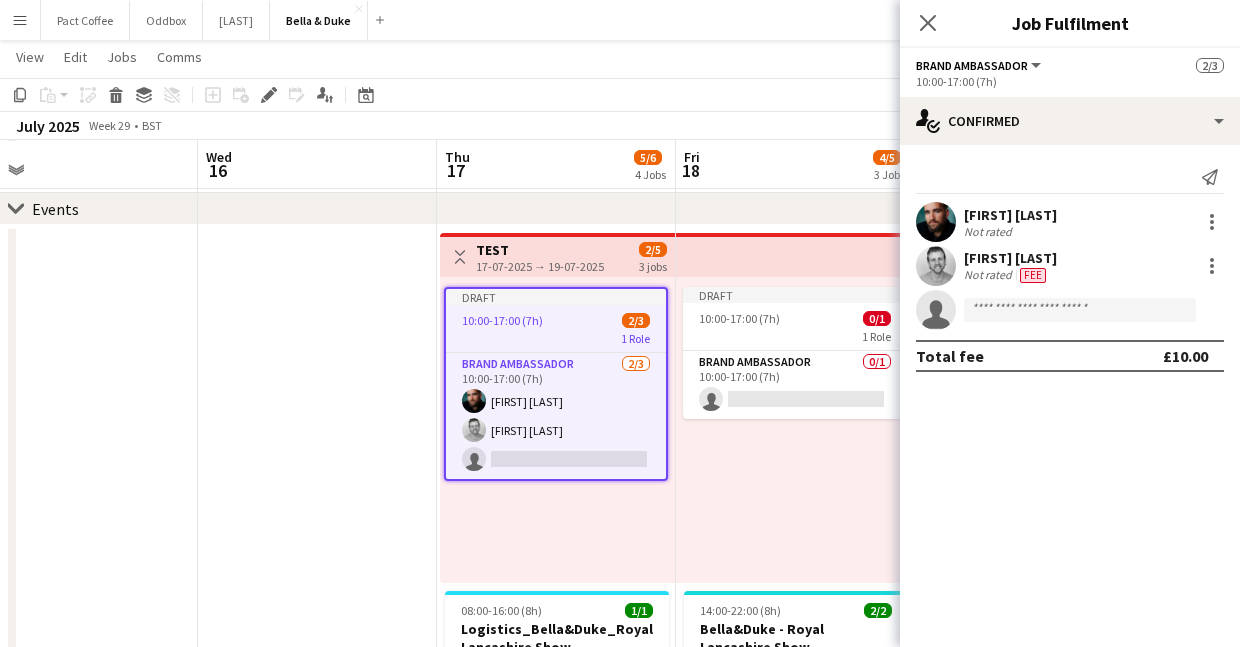 click on "Joshua Eldridge-Smith   Not rated   Peter Tickner   Not rated   Fee
single-neutral-actions" at bounding box center [1070, 266] 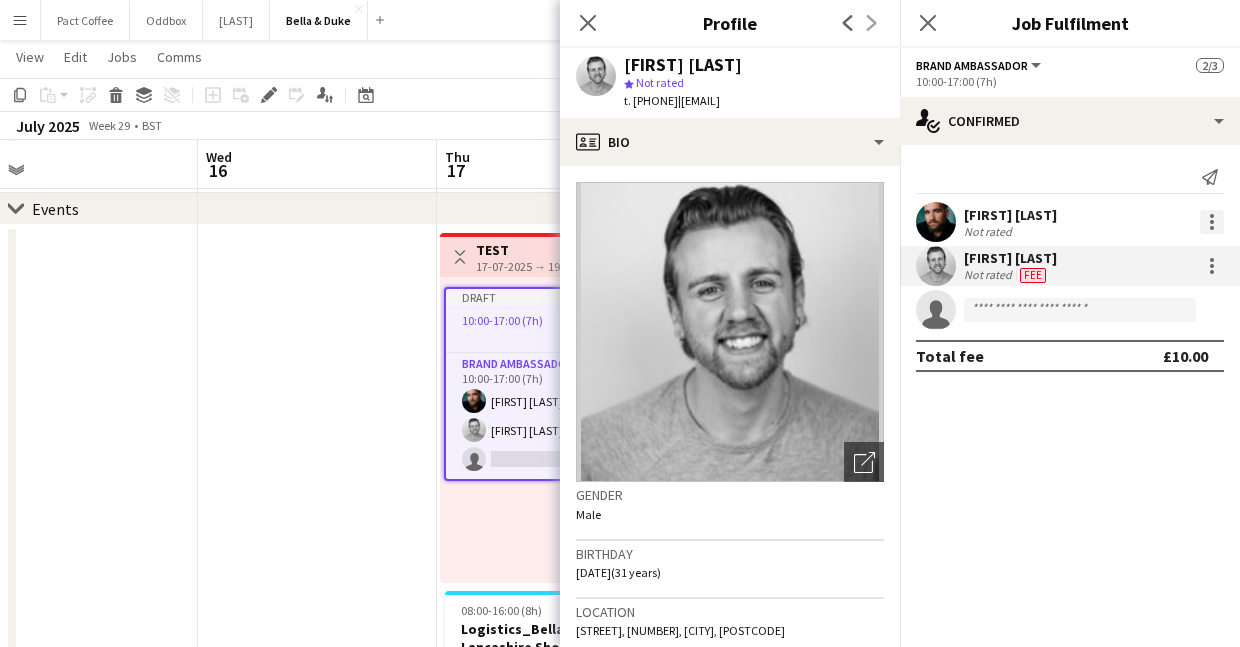click at bounding box center [1212, 222] 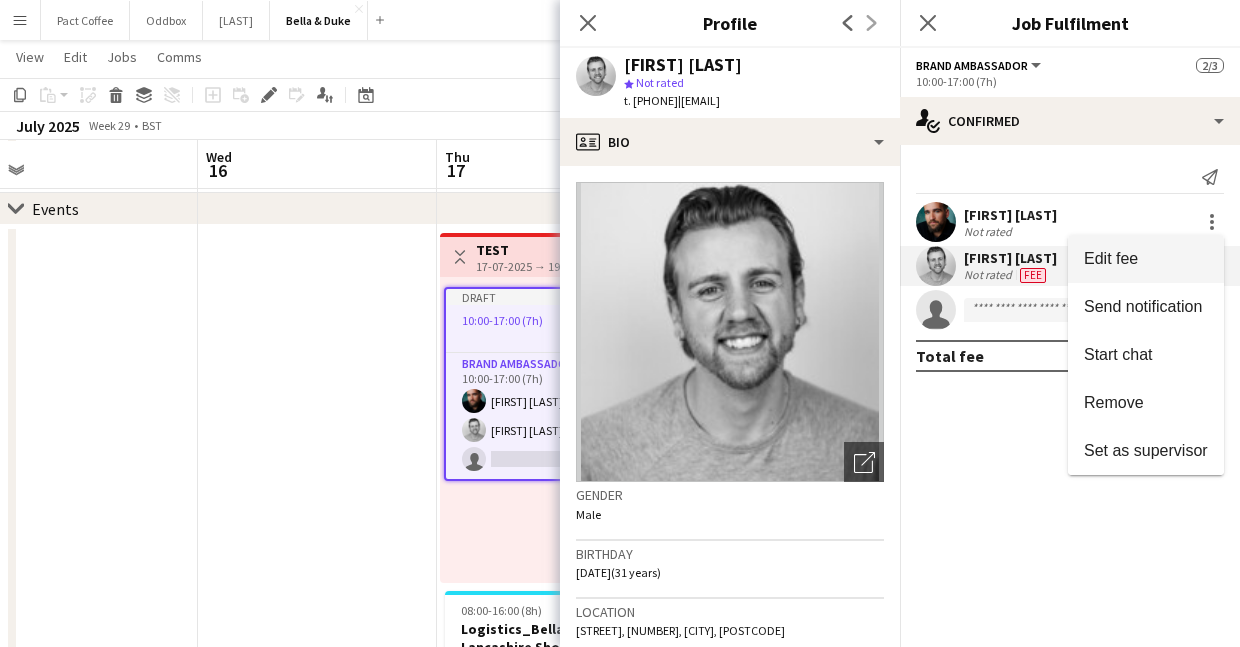 click on "Edit fee" at bounding box center [1111, 258] 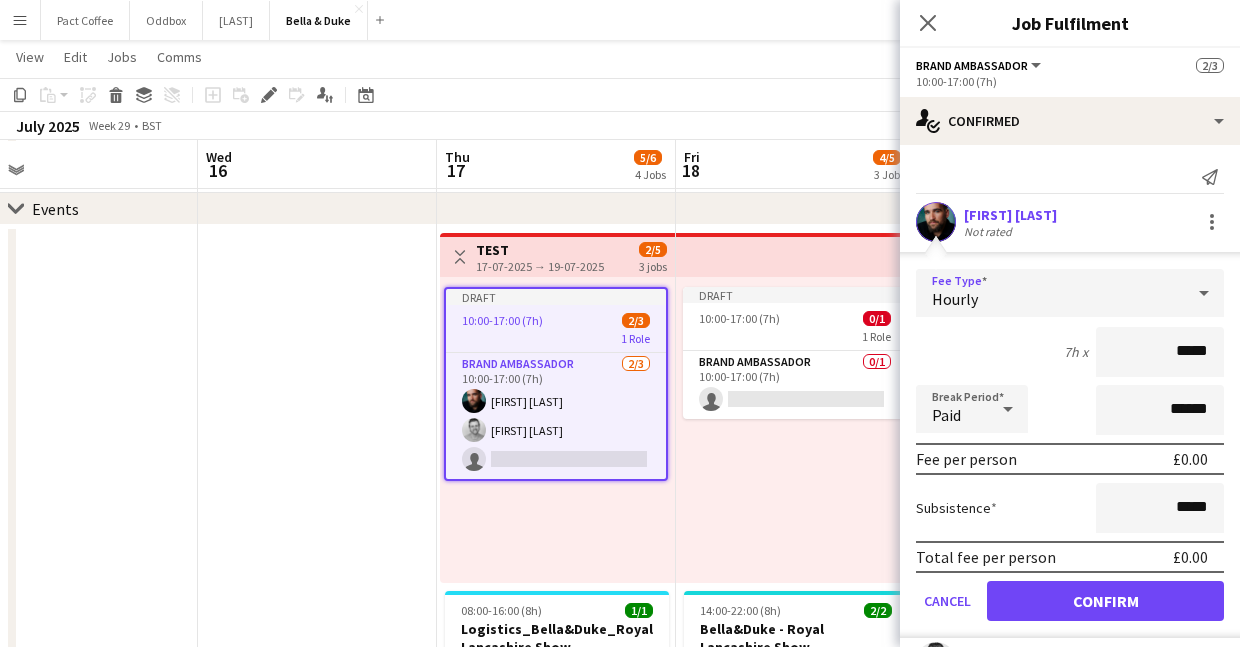 click on "Hourly" at bounding box center (1050, 293) 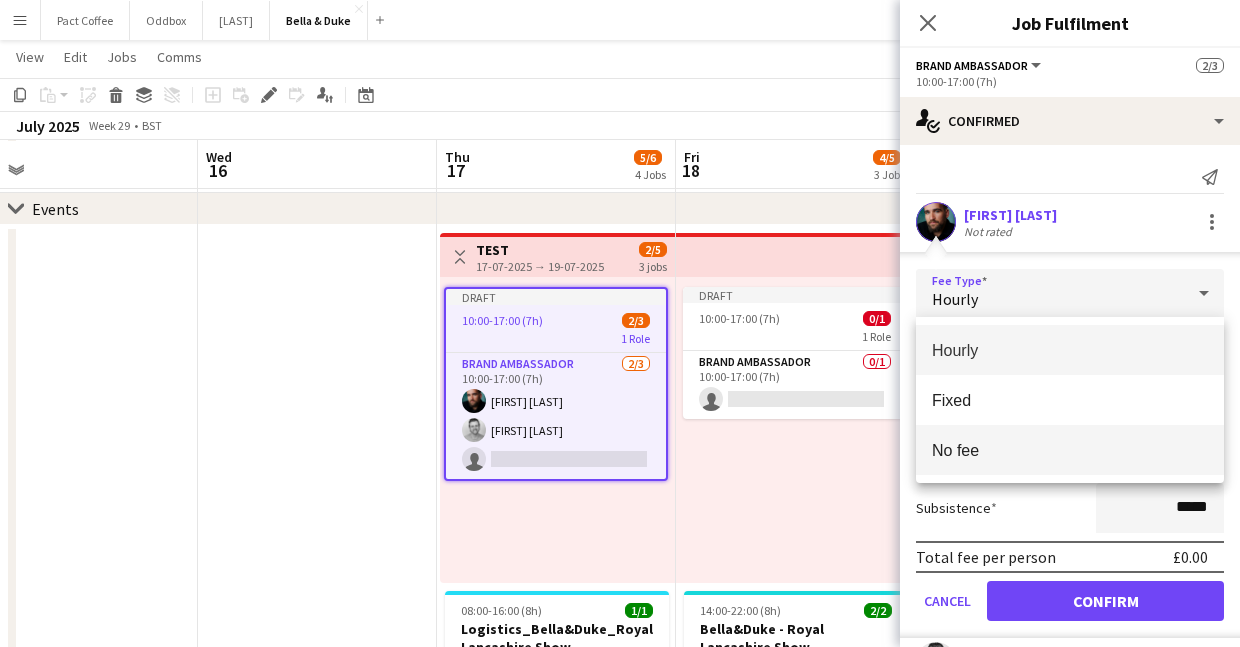 click on "No fee" at bounding box center [1070, 450] 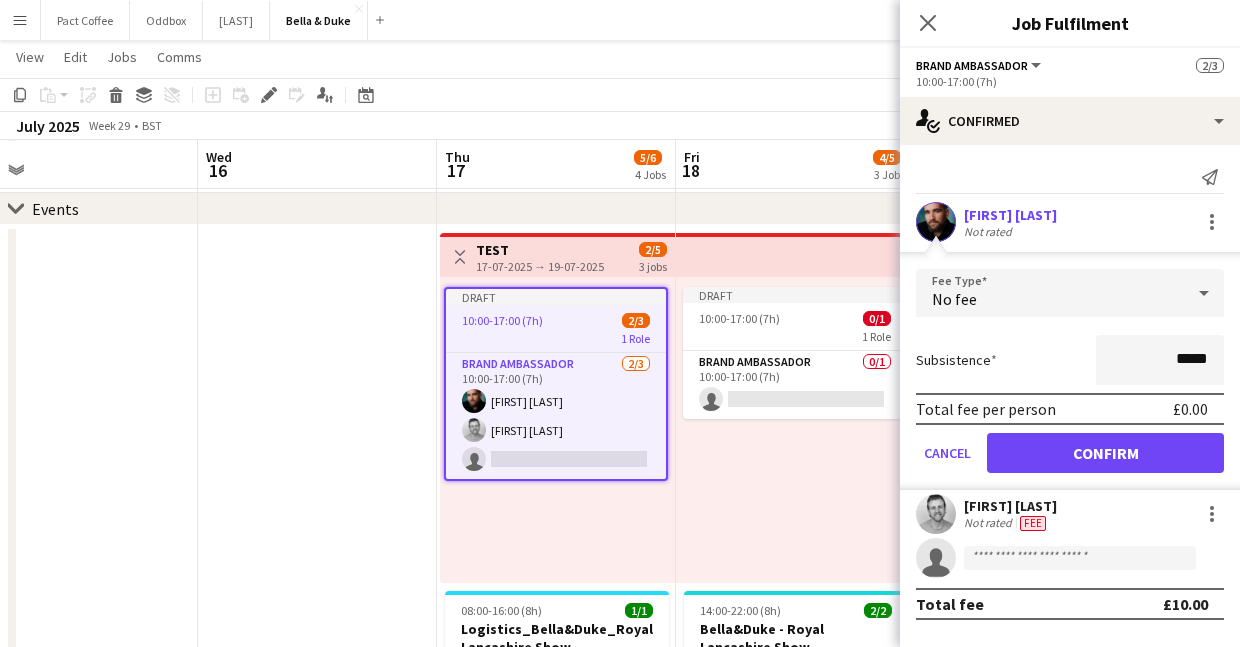 click on "No fee" at bounding box center [1050, 293] 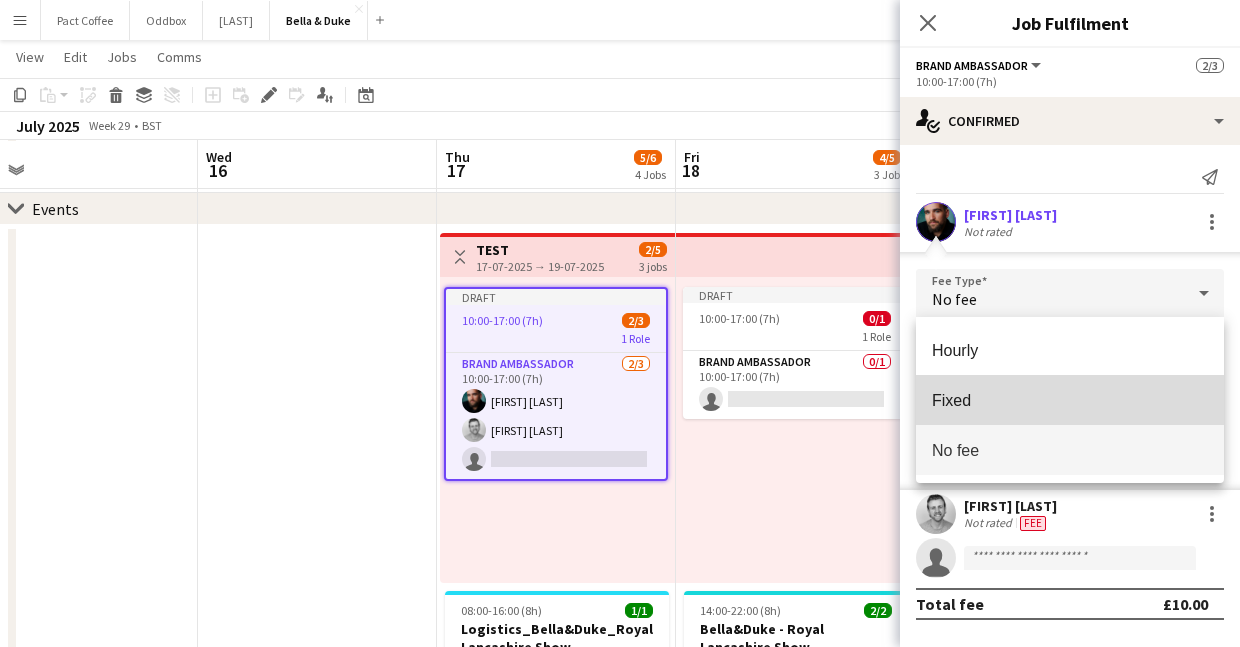 click on "Fixed" at bounding box center [1070, 400] 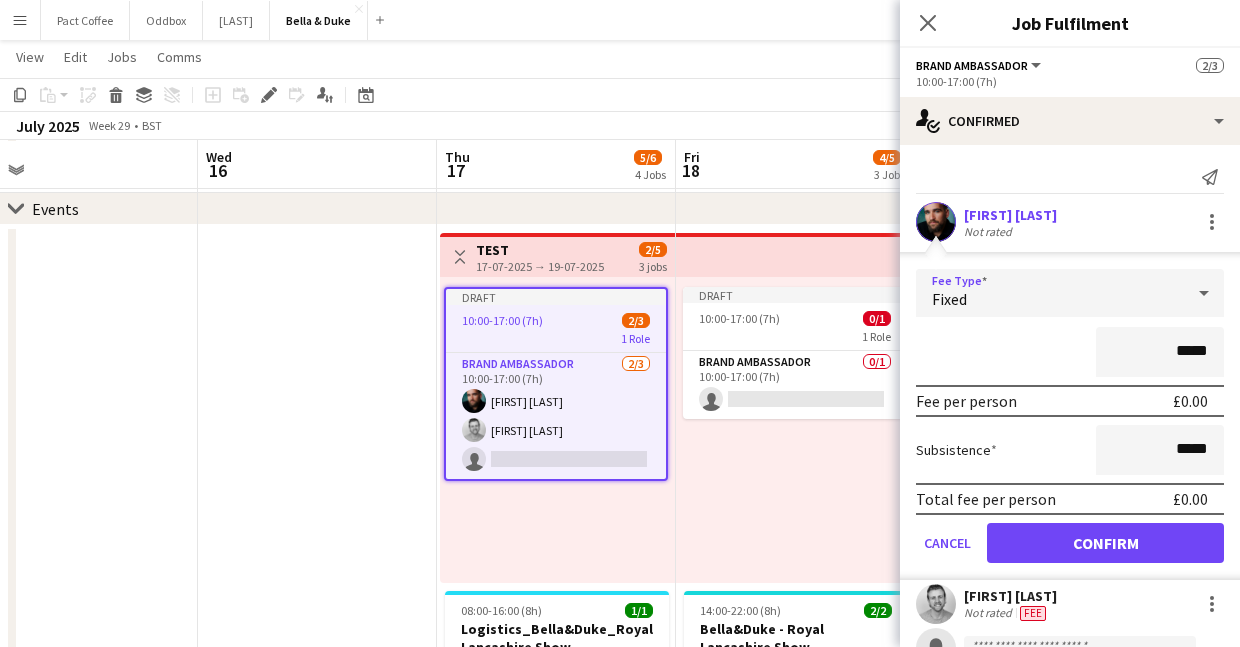 click on "Fixed" at bounding box center (1050, 293) 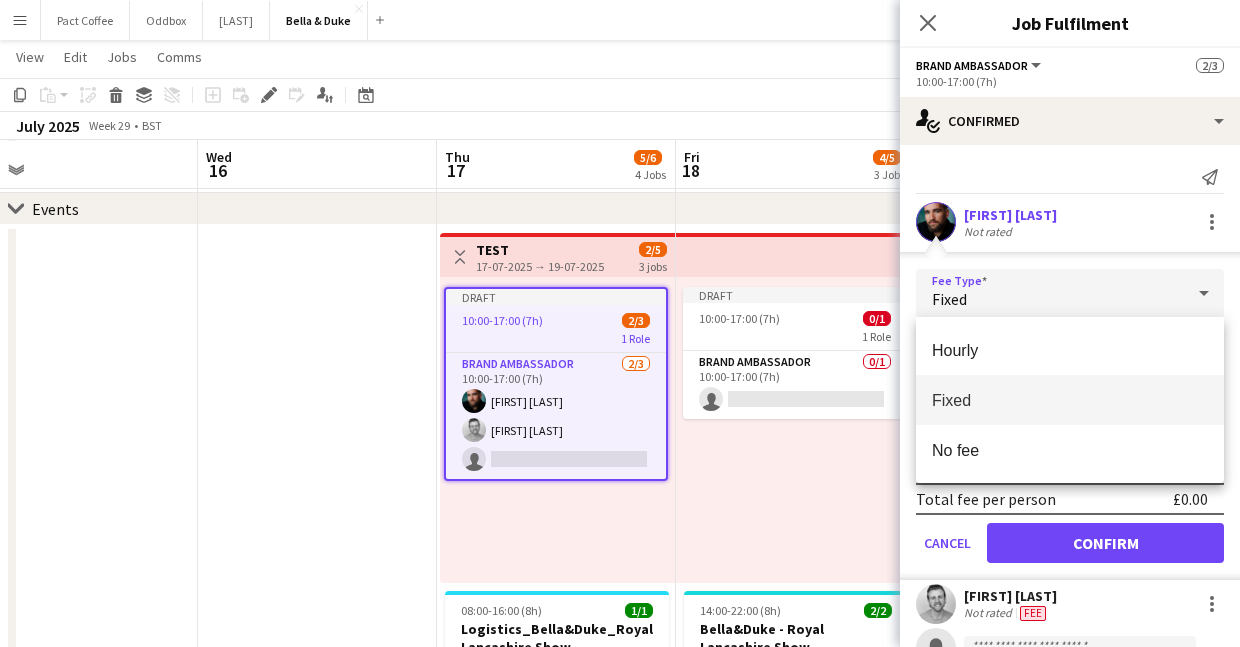 click at bounding box center [620, 323] 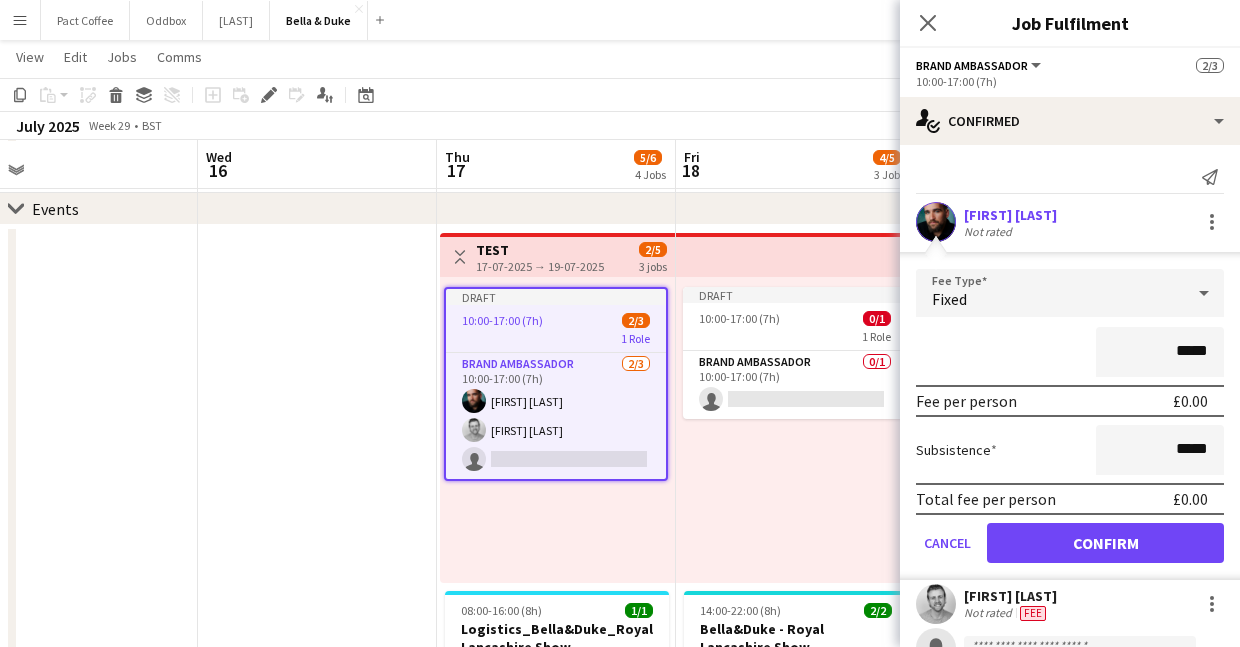 click on "Draft   10:00-17:00 (7h)    0/1   1 Role   Brand Ambassador   0/1   10:00-17:00 (7h)
single-neutral-actions" at bounding box center (795, 430) 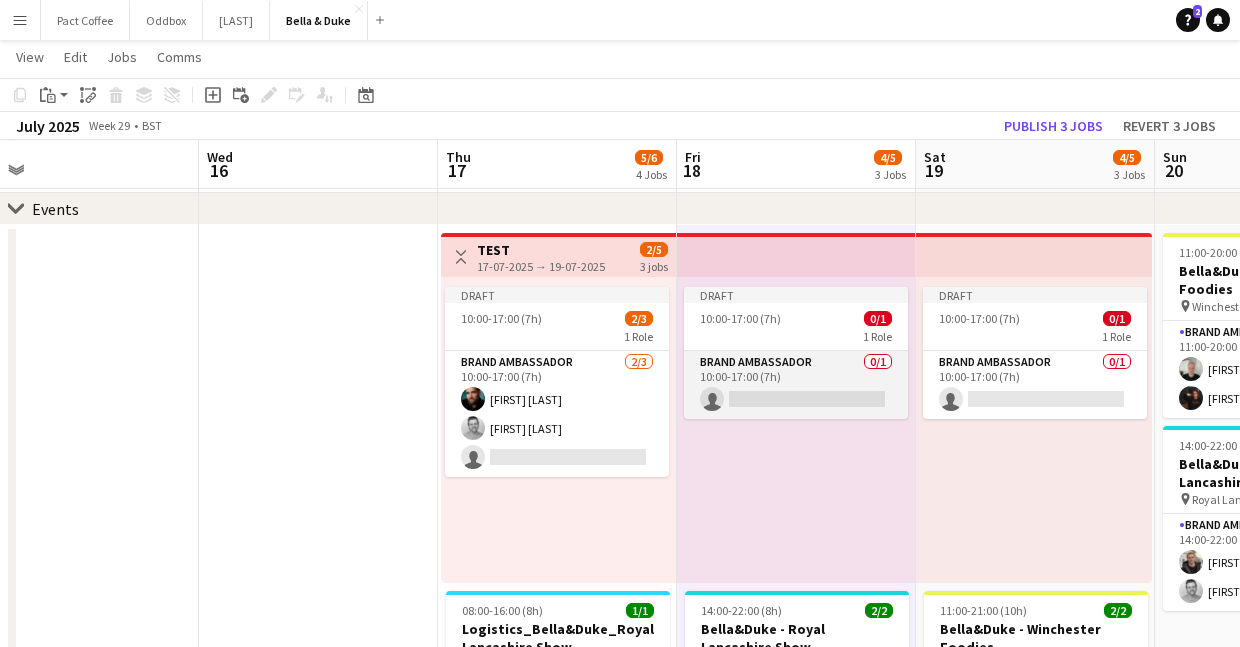 click on "Brand Ambassador   0/1   10:00-17:00 (7h)
single-neutral-actions" at bounding box center (796, 385) 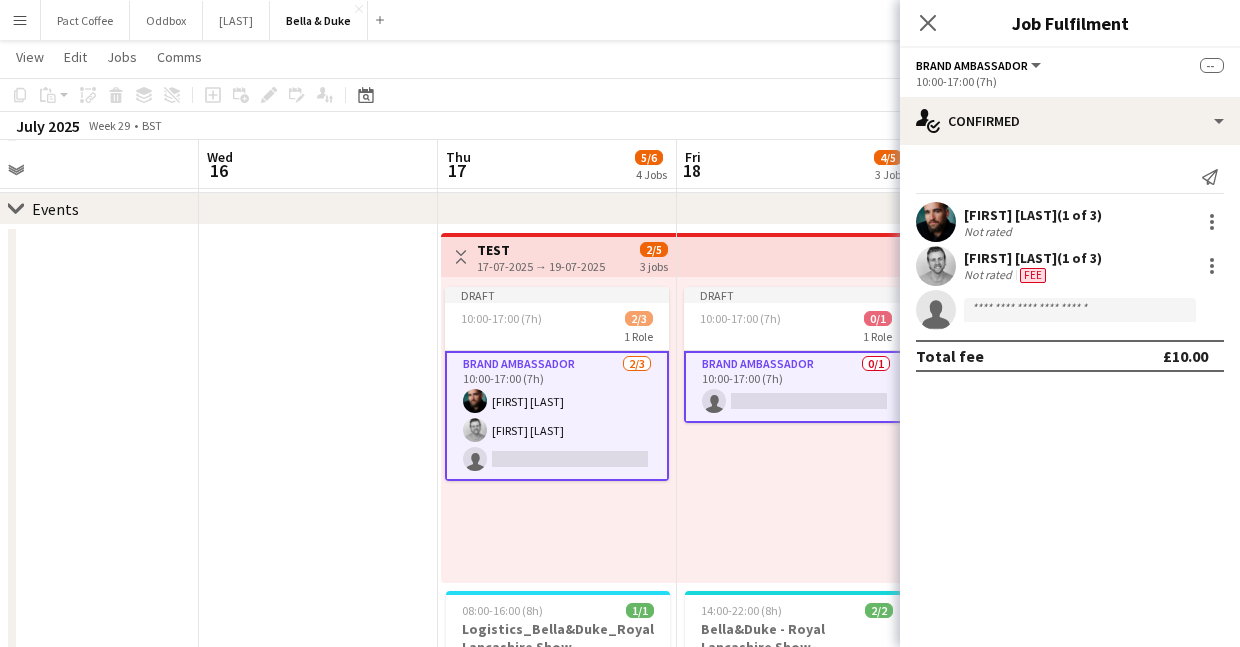 click on "Brand Ambassador   0/1   10:00-17:00 (7h)
single-neutral-actions" at bounding box center [796, 387] 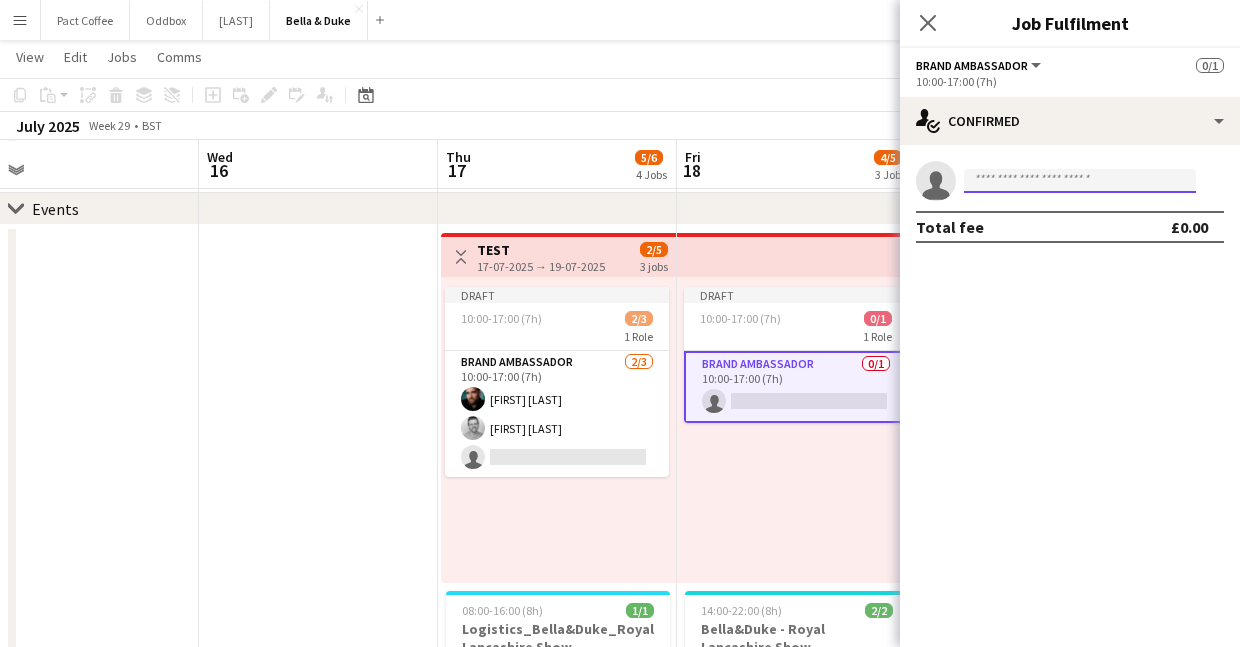 click at bounding box center (1080, 181) 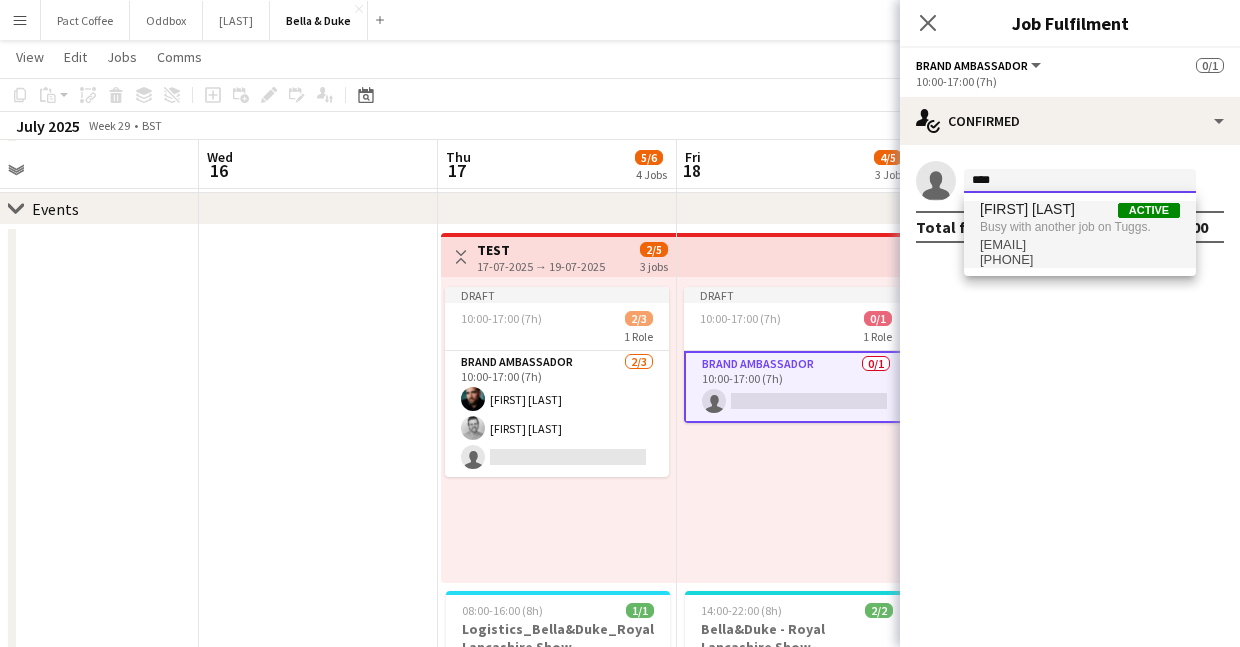 type on "****" 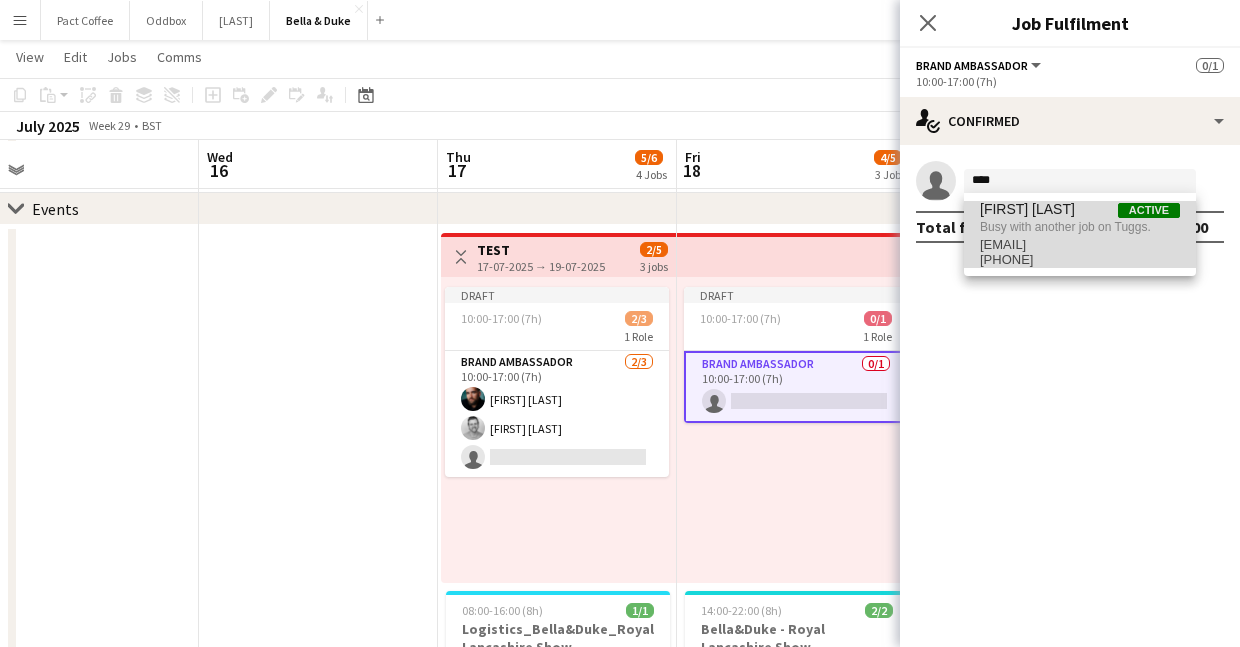 click on "joshua.eldridge.smith@gmail.com" at bounding box center (1080, 245) 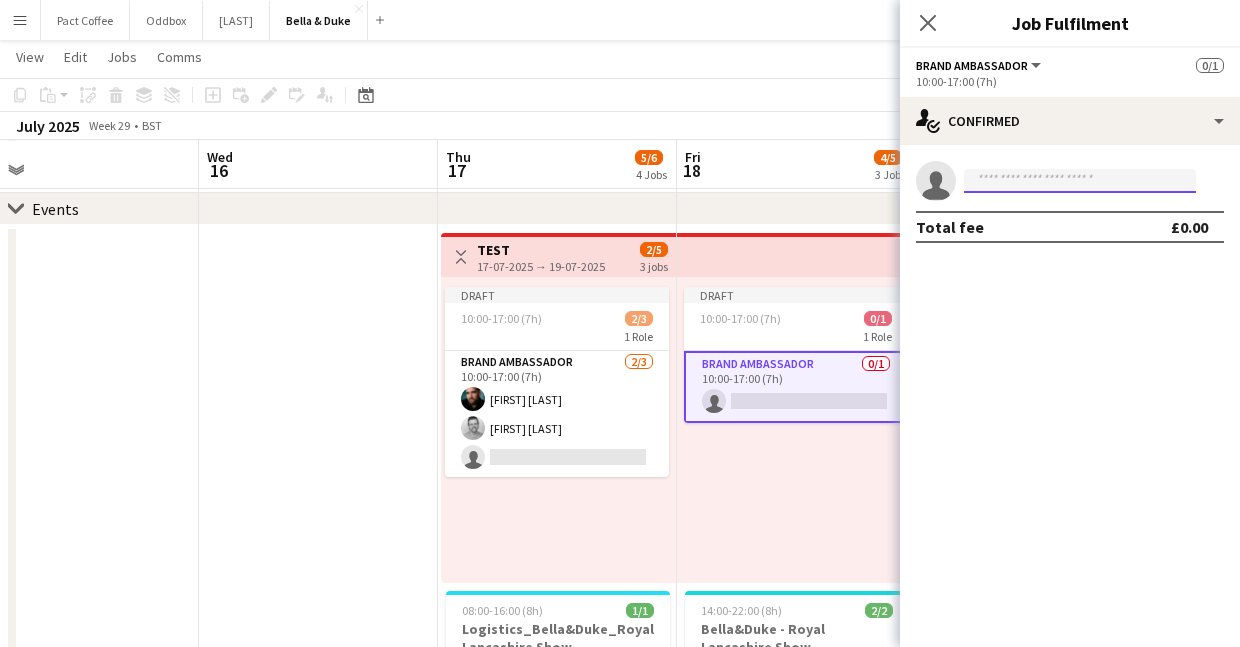 click at bounding box center [1080, 181] 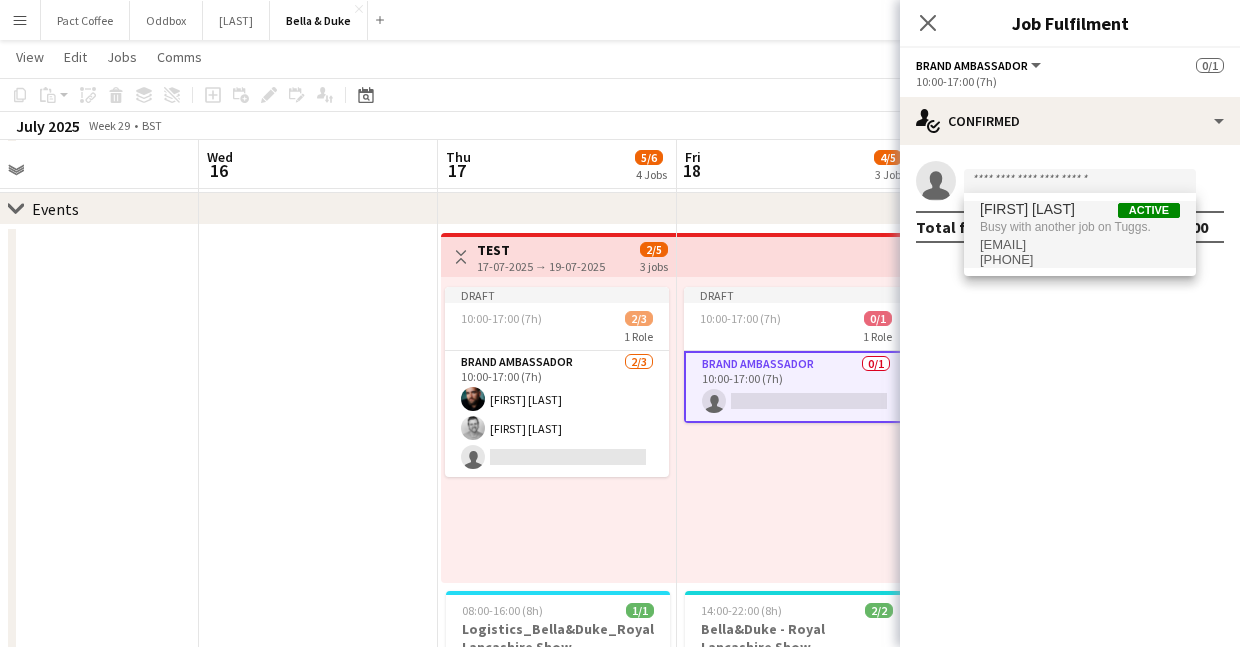 click on "+447931791025" at bounding box center (1080, 260) 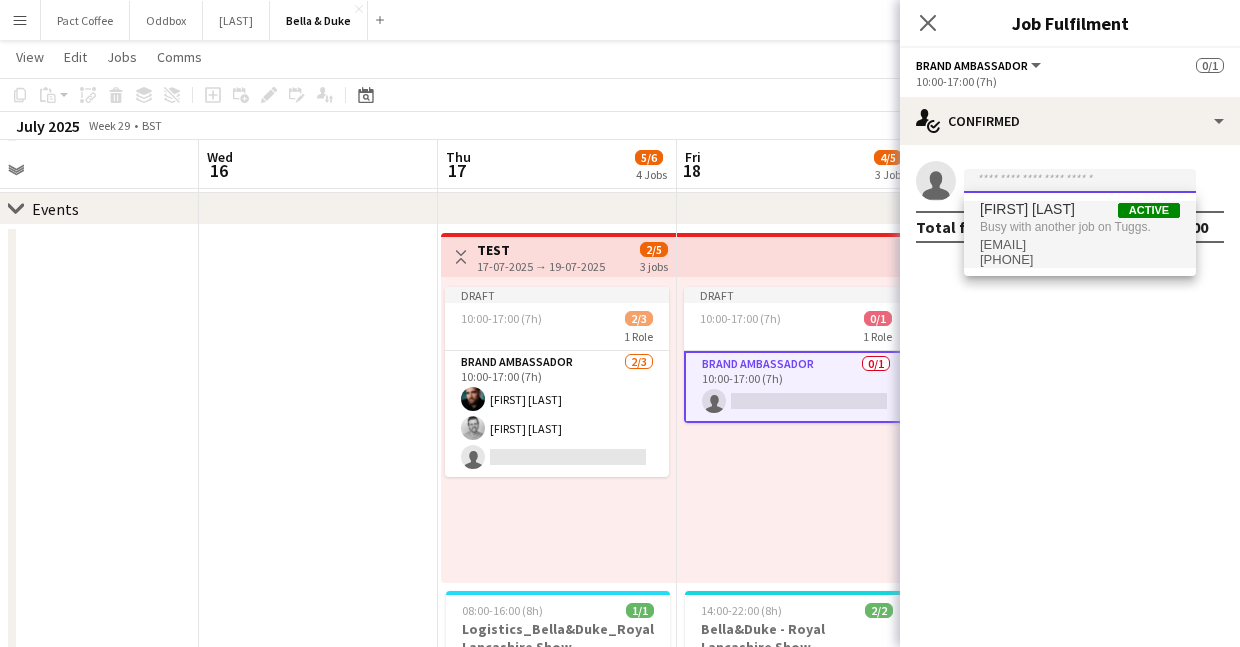 type 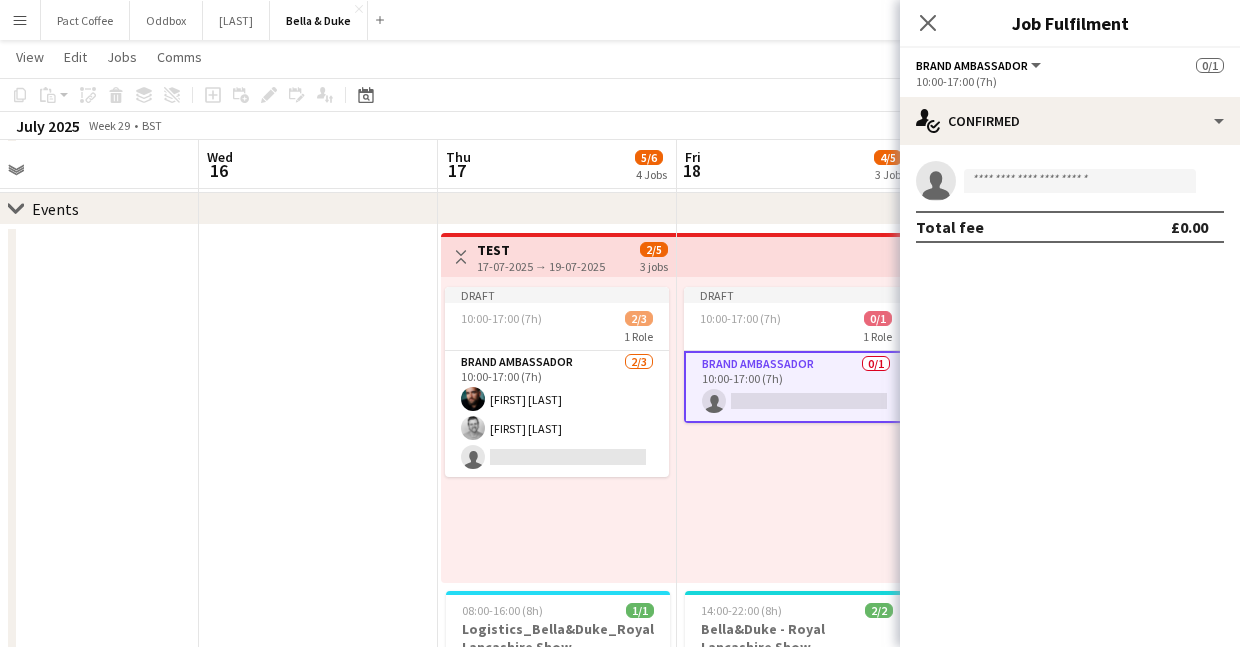 click on "Draft   10:00-17:00 (7h)    0/1   1 Role   Brand Ambassador   0/1   10:00-17:00 (7h)
single-neutral-actions" at bounding box center (796, 430) 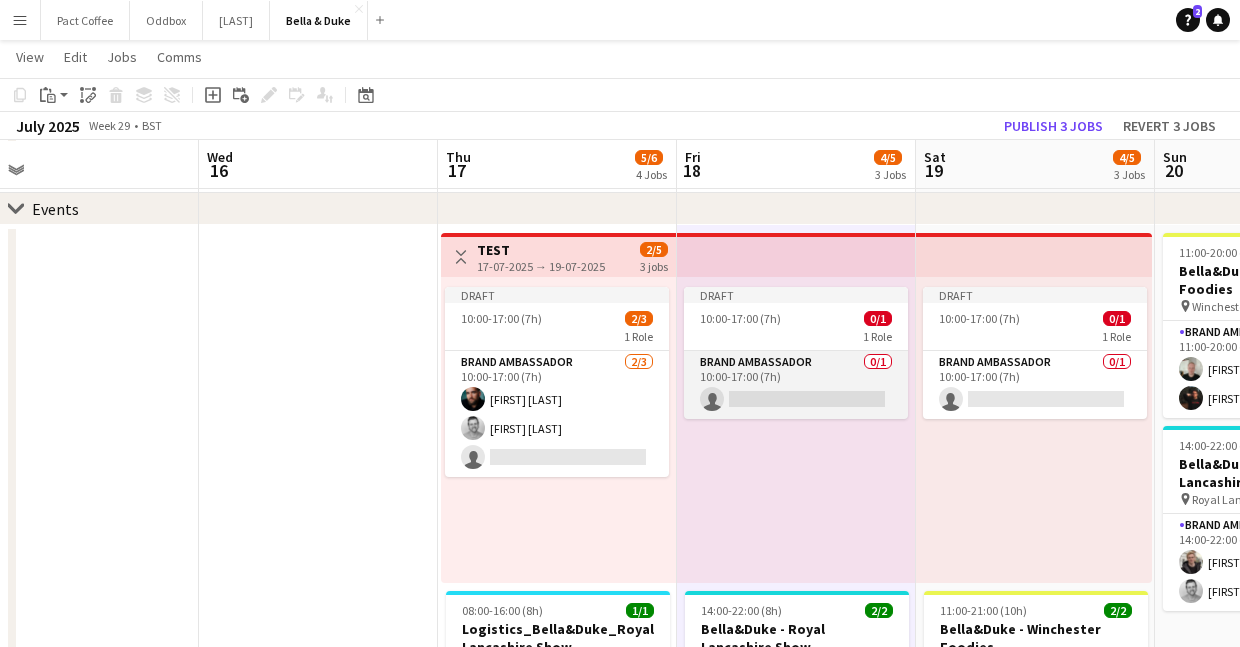 click on "Brand Ambassador   0/1   10:00-17:00 (7h)
single-neutral-actions" at bounding box center (796, 385) 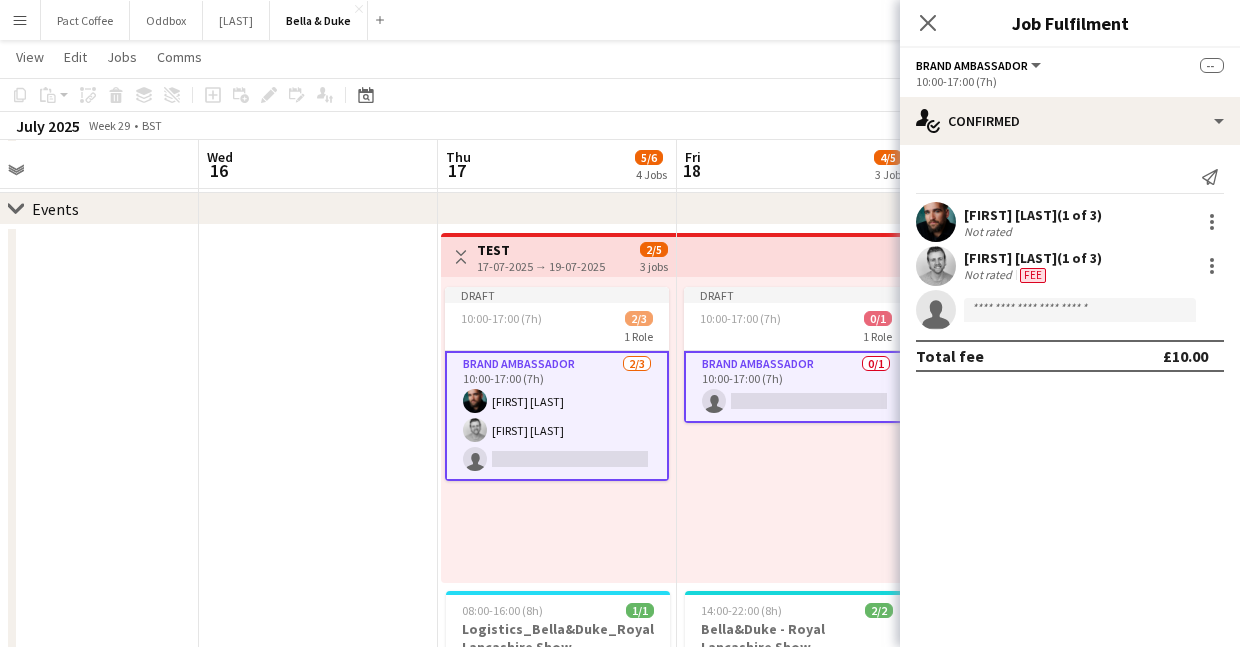 click on "Brand Ambassador   0/1   10:00-17:00 (7h)
single-neutral-actions" at bounding box center (796, 387) 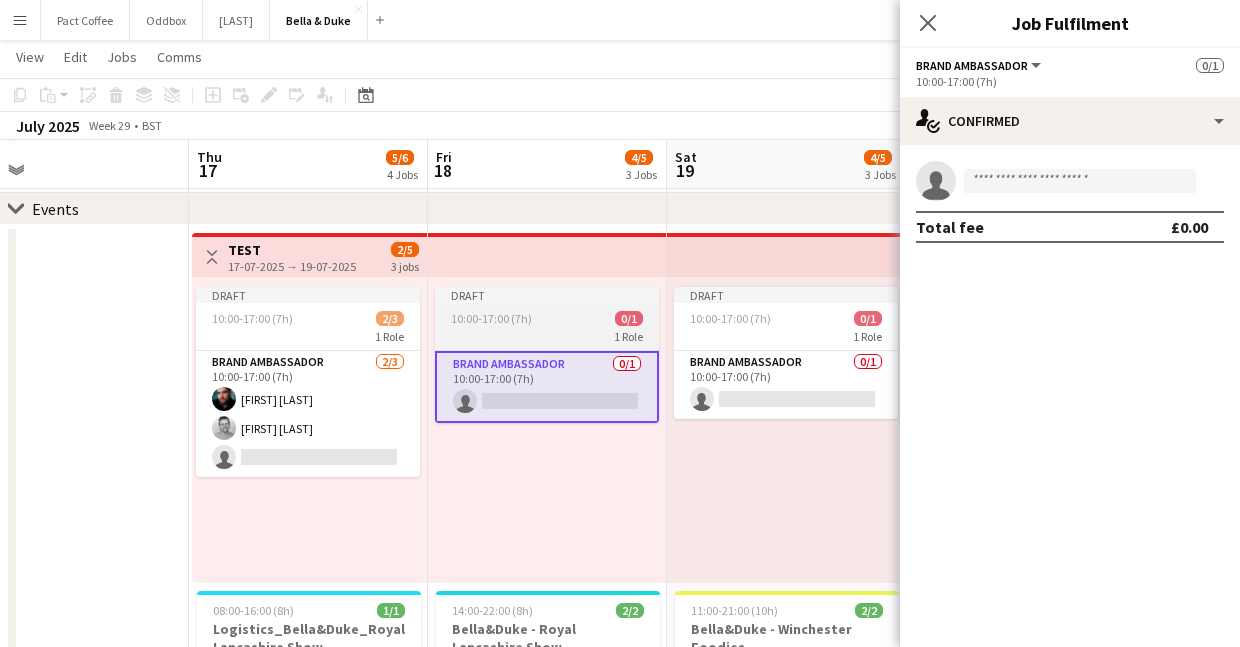 scroll, scrollTop: 0, scrollLeft: 531, axis: horizontal 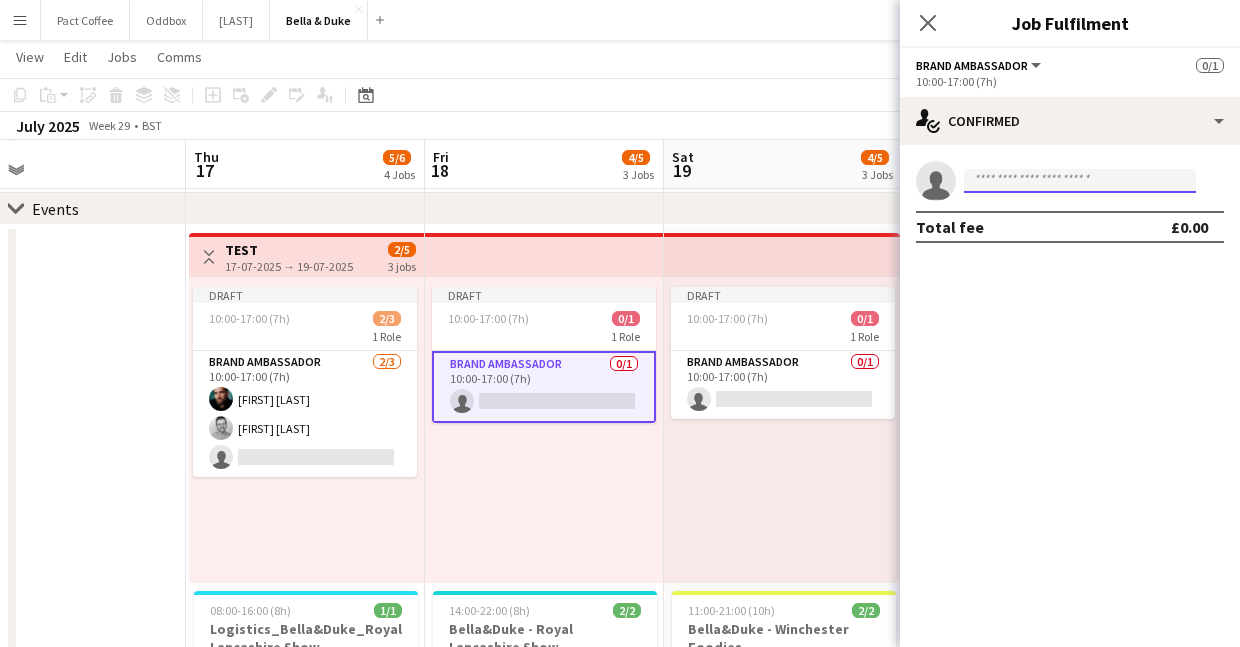click at bounding box center (1080, 181) 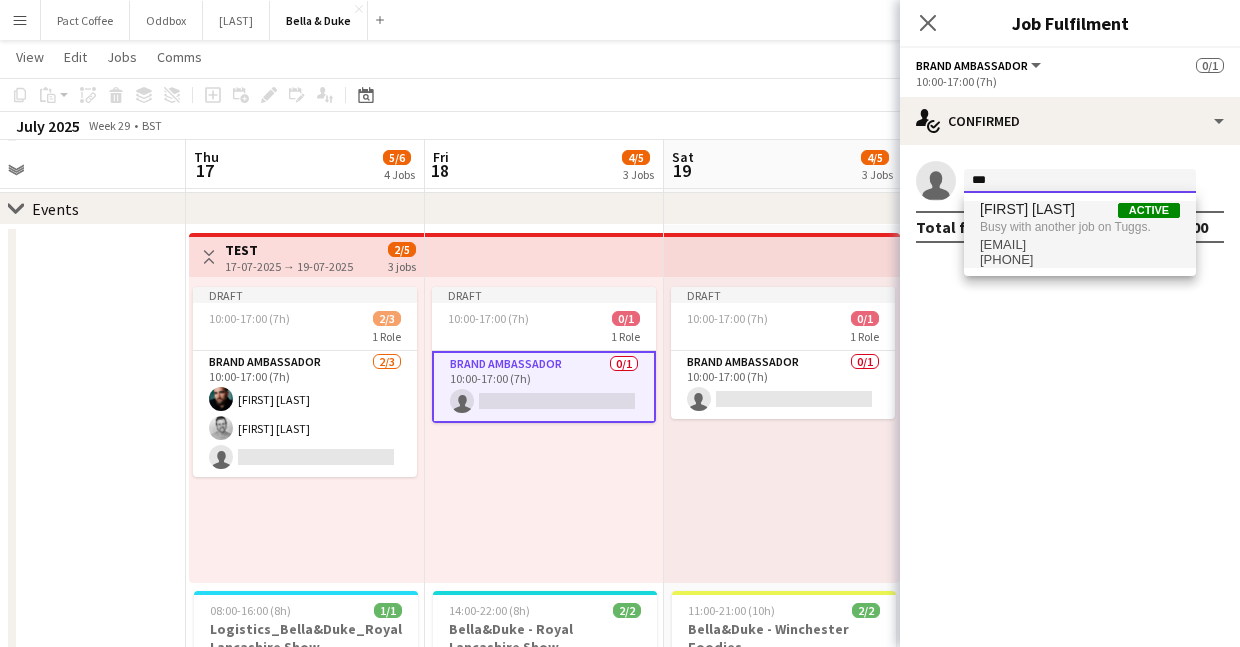 type on "***" 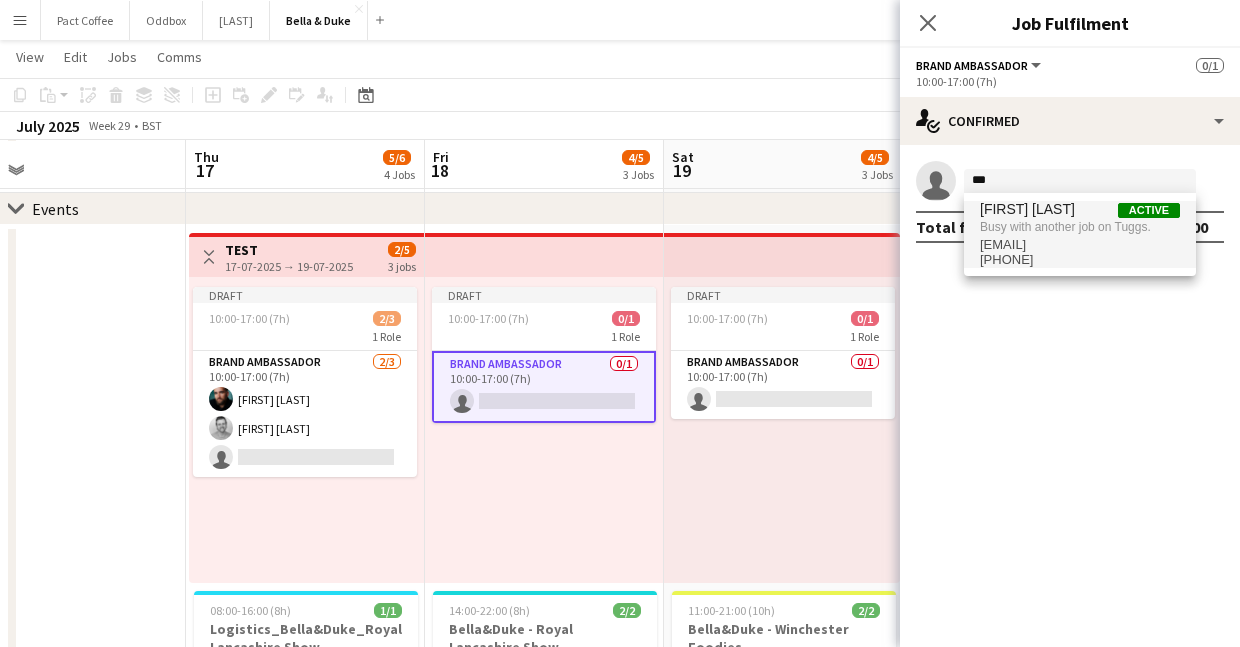 click on "Busy with another job on Tuggs." at bounding box center (1080, 227) 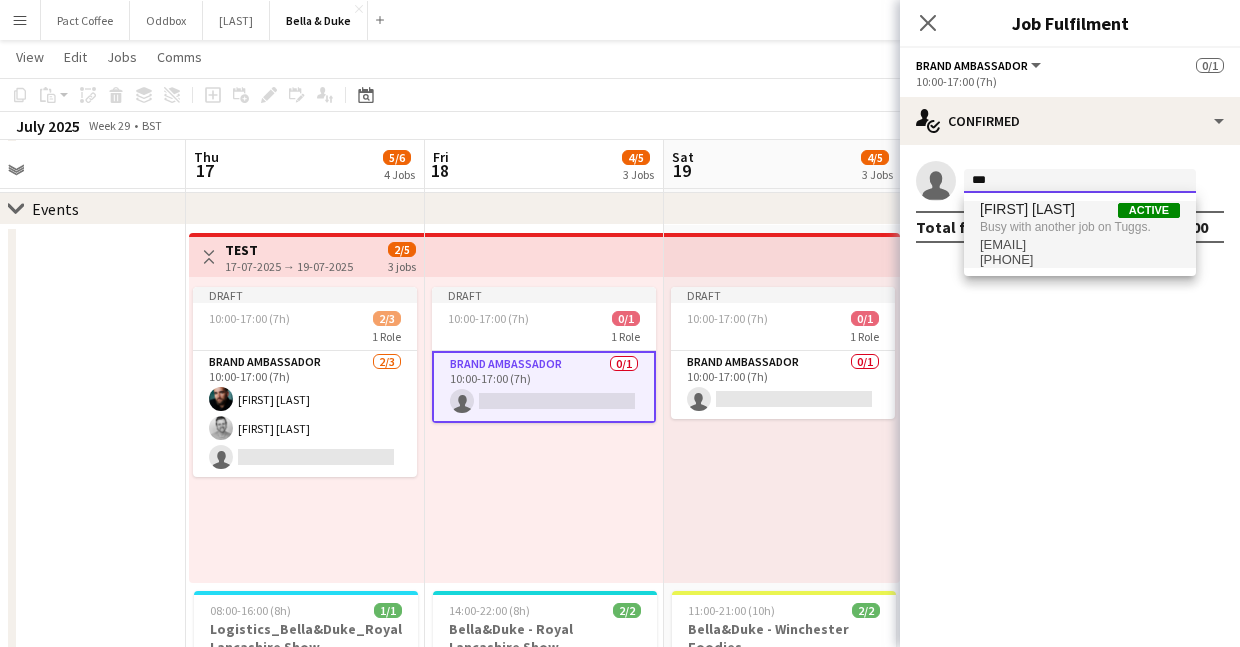 type 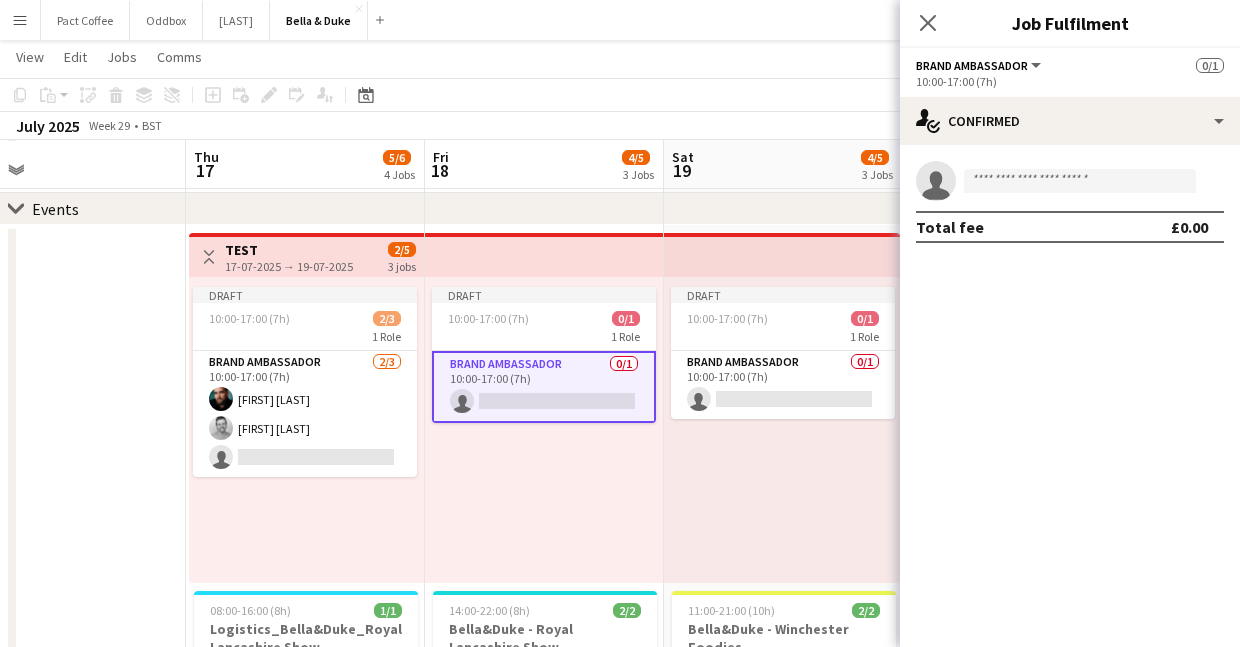 click at bounding box center [66, 672] 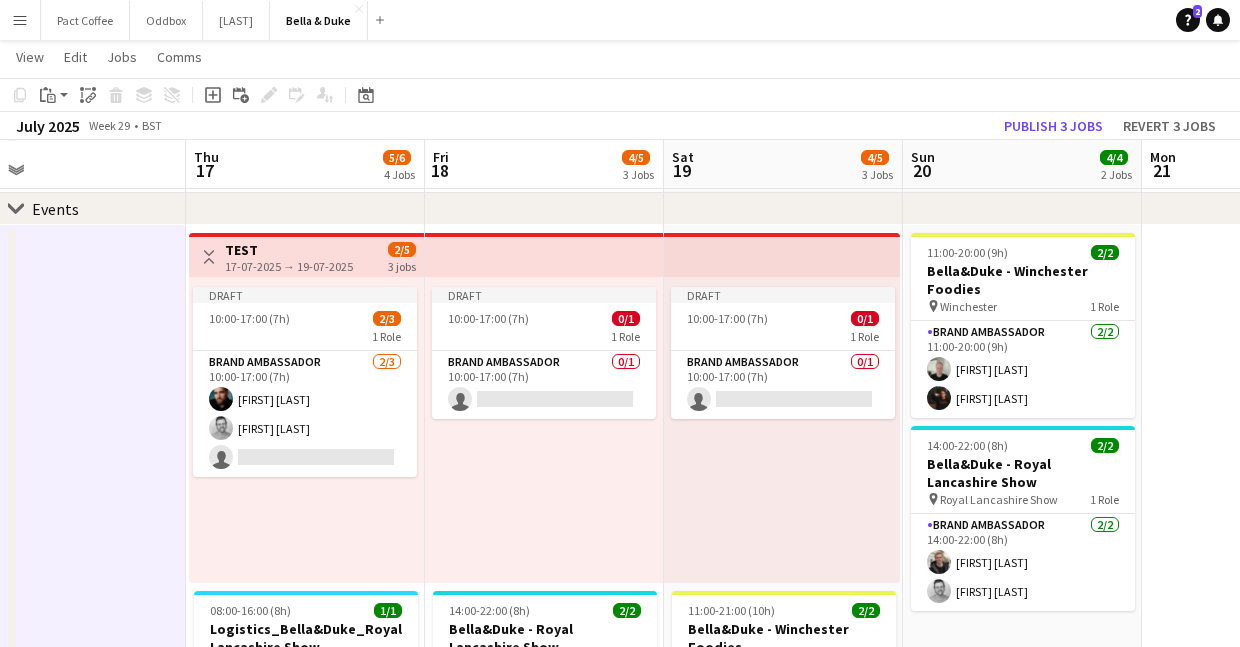 click at bounding box center [1261, 672] 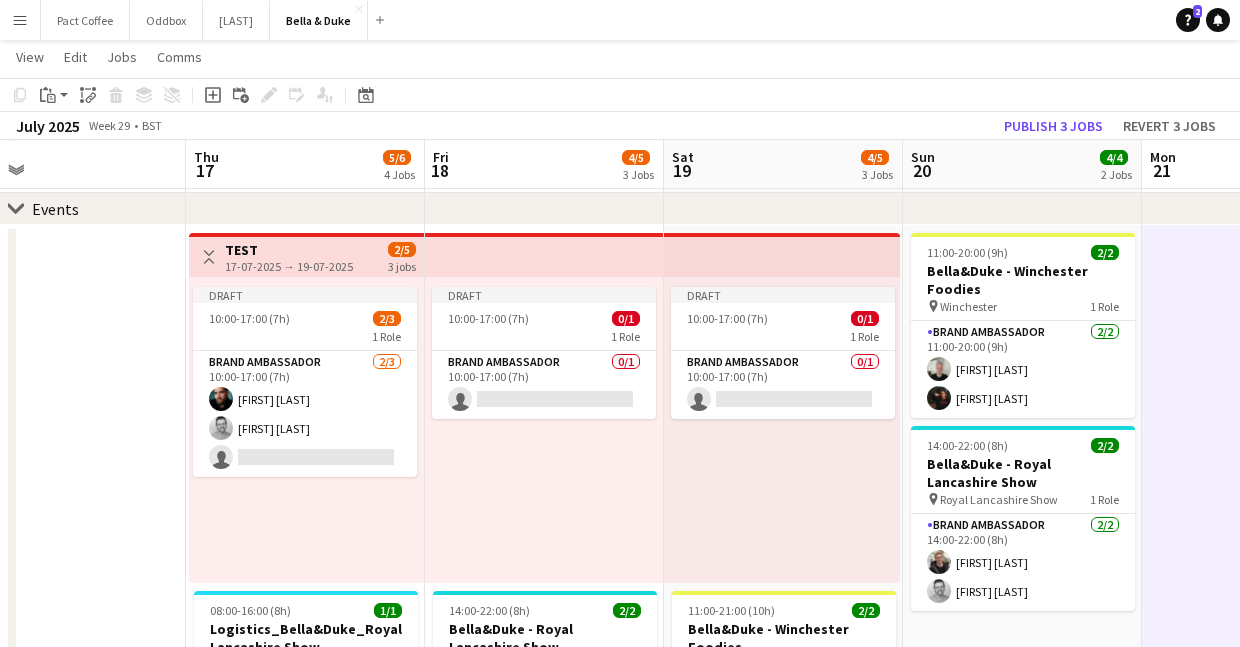 click at bounding box center (66, 672) 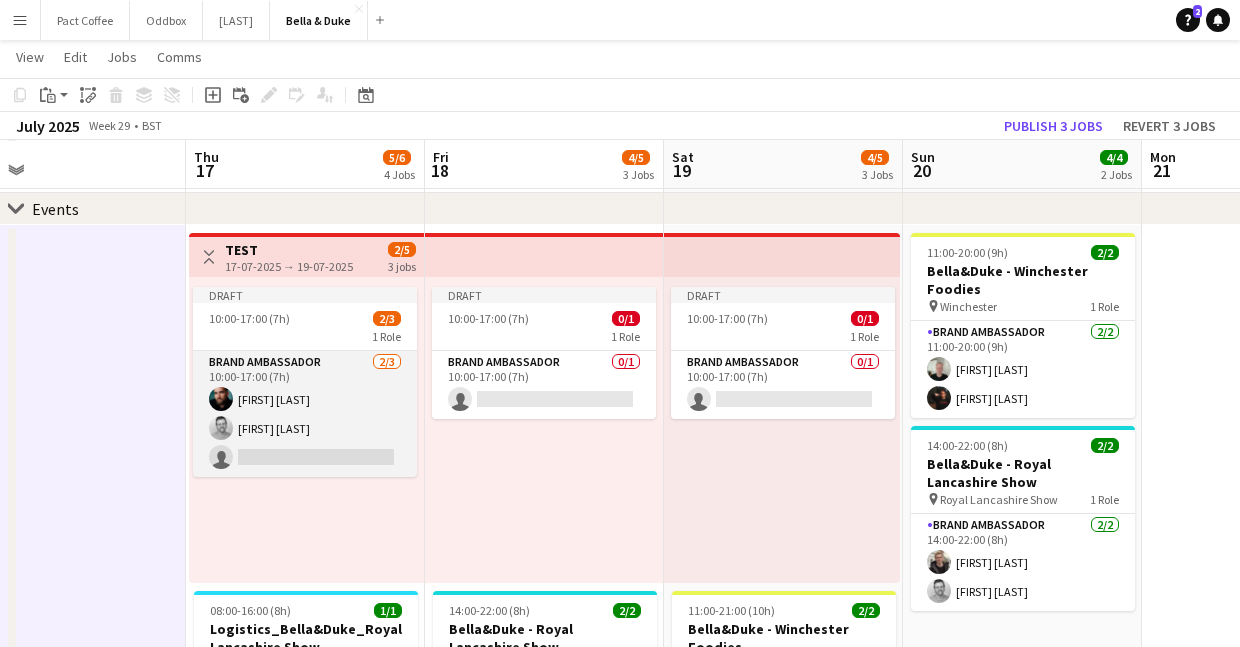 click on "Brand Ambassador   2/3   10:00-17:00 (7h)
Joshua Eldridge-Smith Peter Tickner
single-neutral-actions" at bounding box center [305, 414] 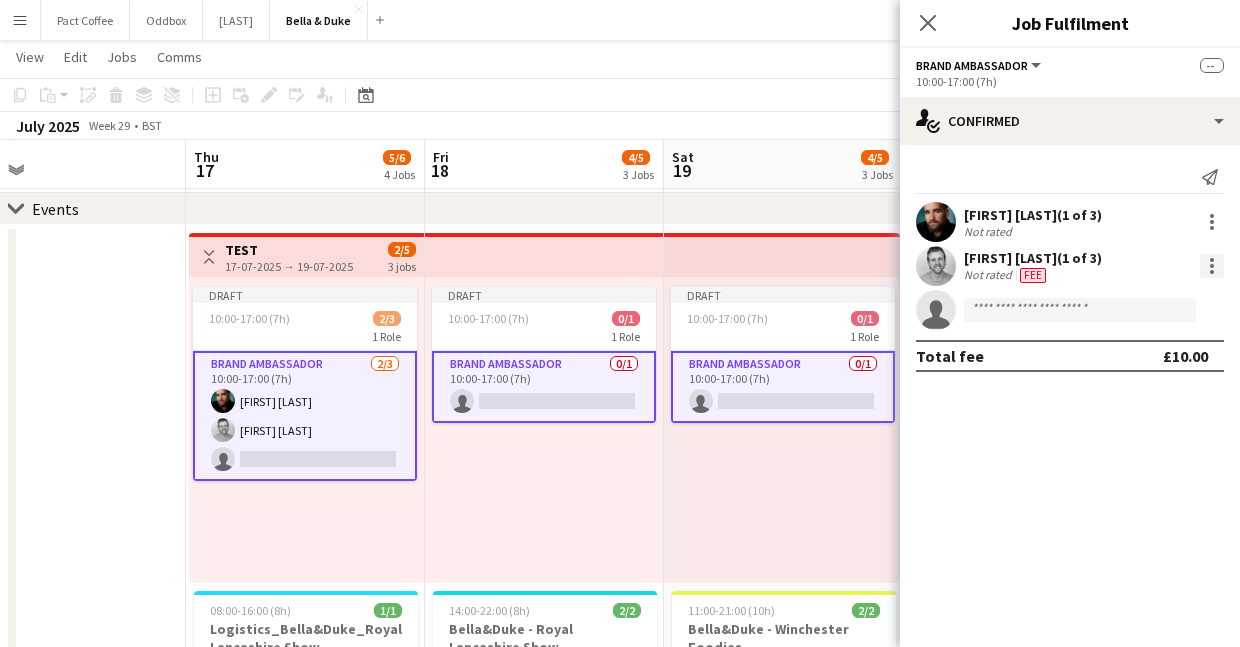 click at bounding box center [1212, 266] 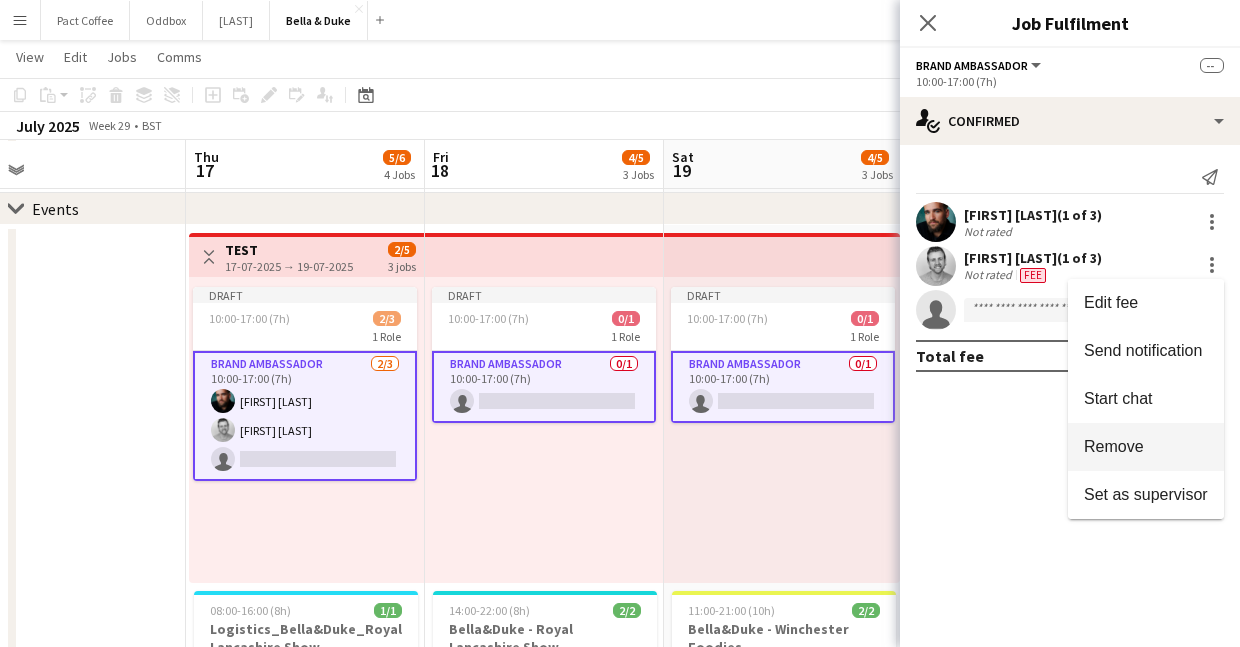 click on "Remove" at bounding box center (1114, 446) 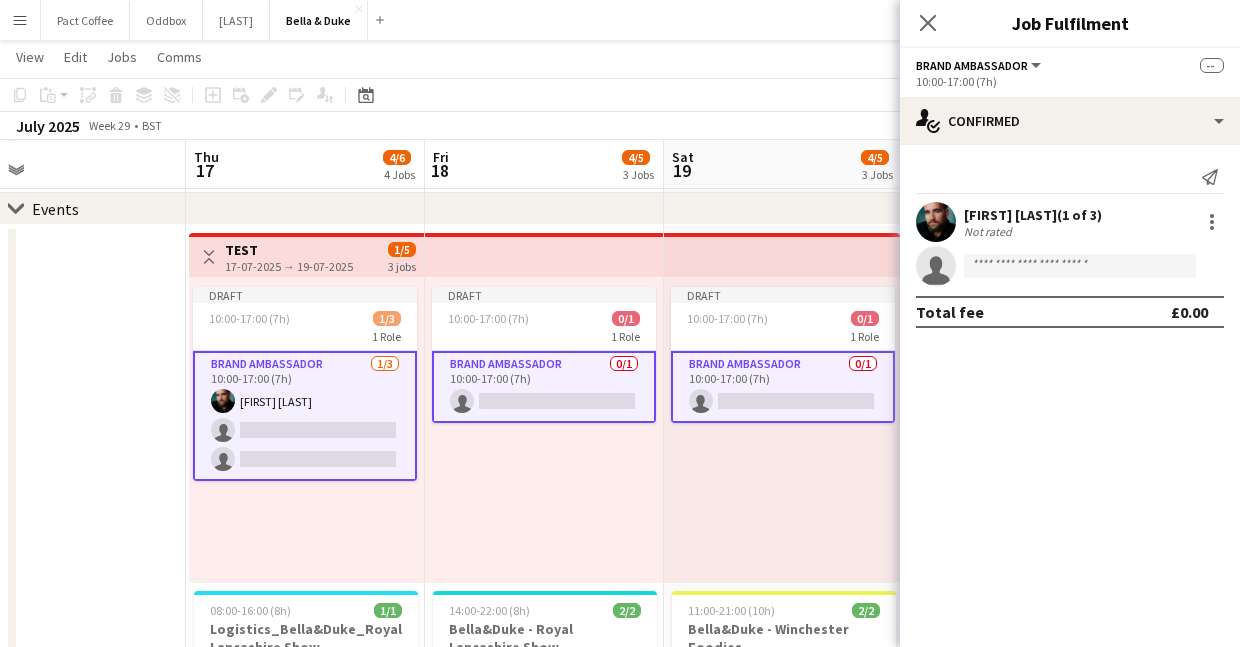 click on "Draft   10:00-17:00 (7h)    0/1   1 Role   Brand Ambassador   0/1   10:00-17:00 (7h)
single-neutral-actions" at bounding box center [544, 430] 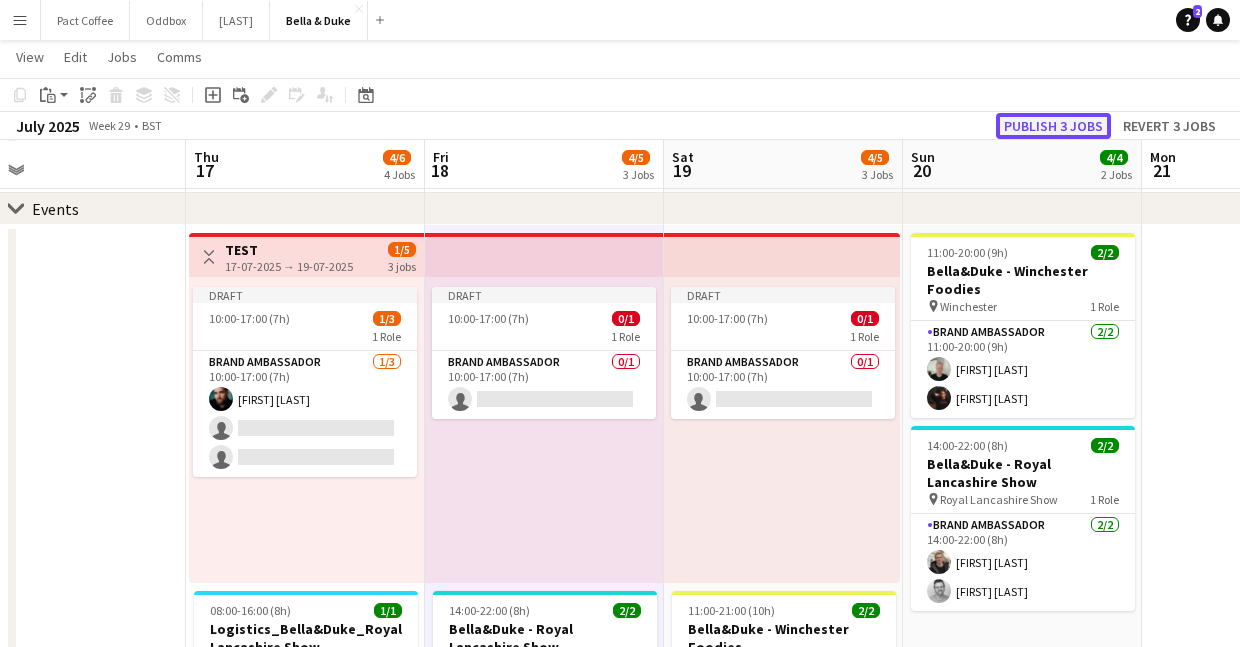 click on "Publish 3 jobs" 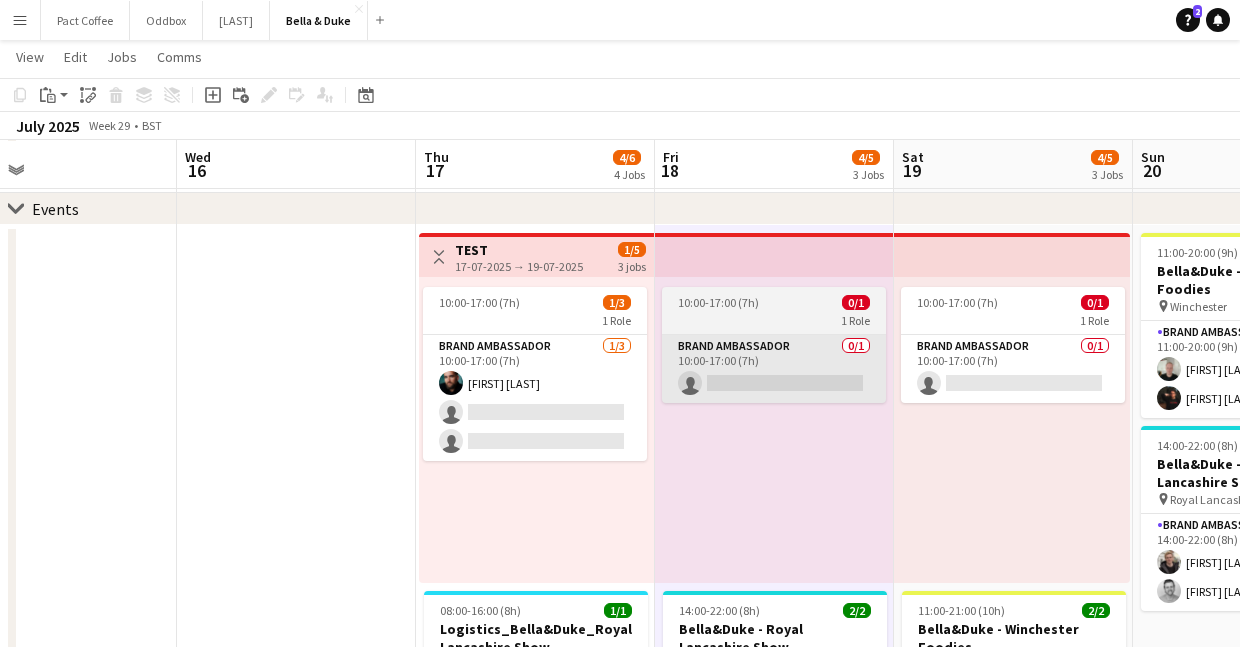 scroll, scrollTop: 0, scrollLeft: 538, axis: horizontal 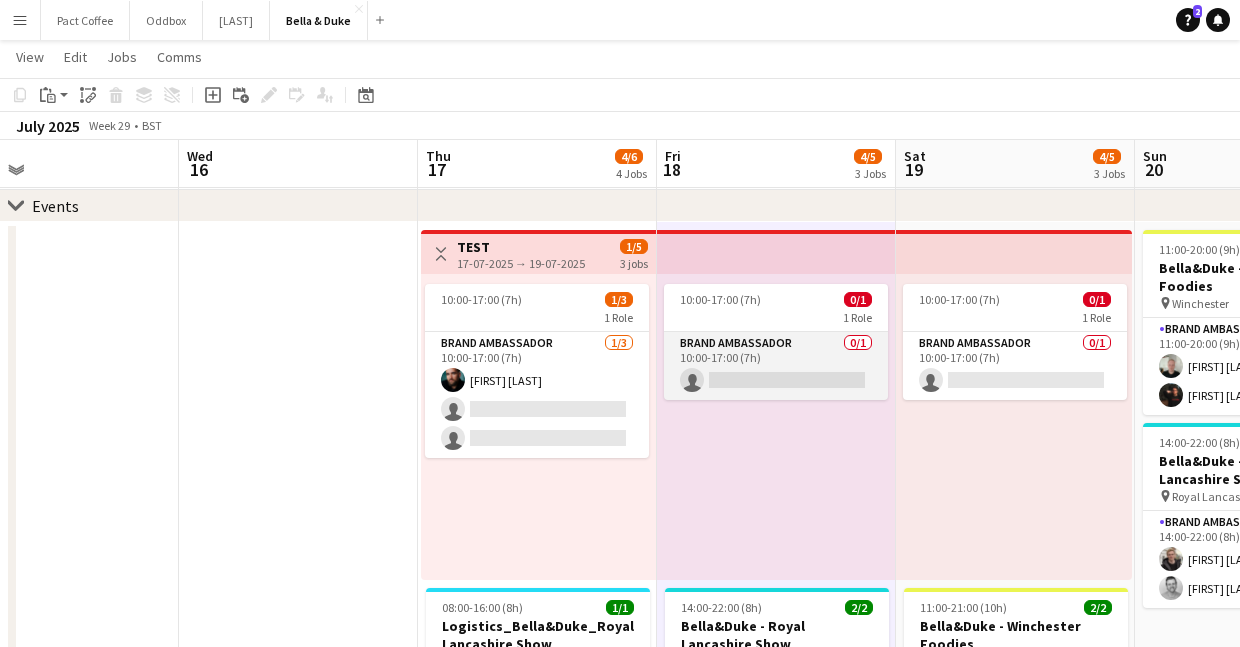 click on "Brand Ambassador   0/1   10:00-17:00 (7h)
single-neutral-actions" at bounding box center (776, 366) 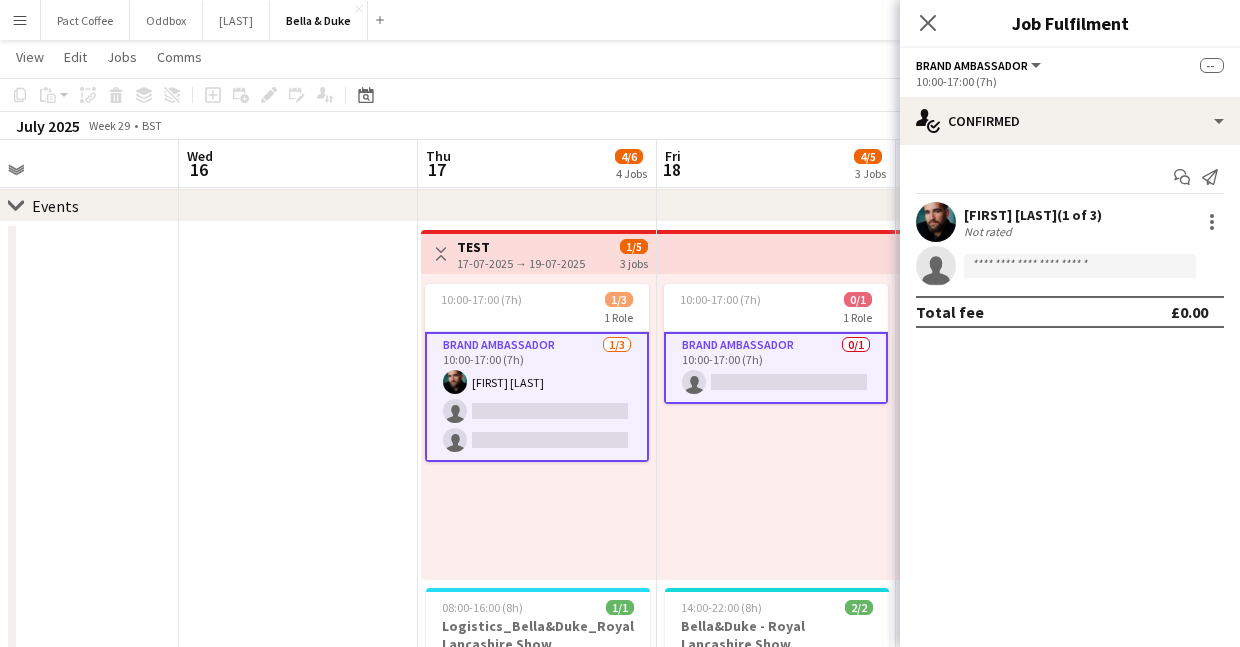 click on "Brand Ambassador   0/1   10:00-17:00 (7h)
single-neutral-actions" at bounding box center (776, 368) 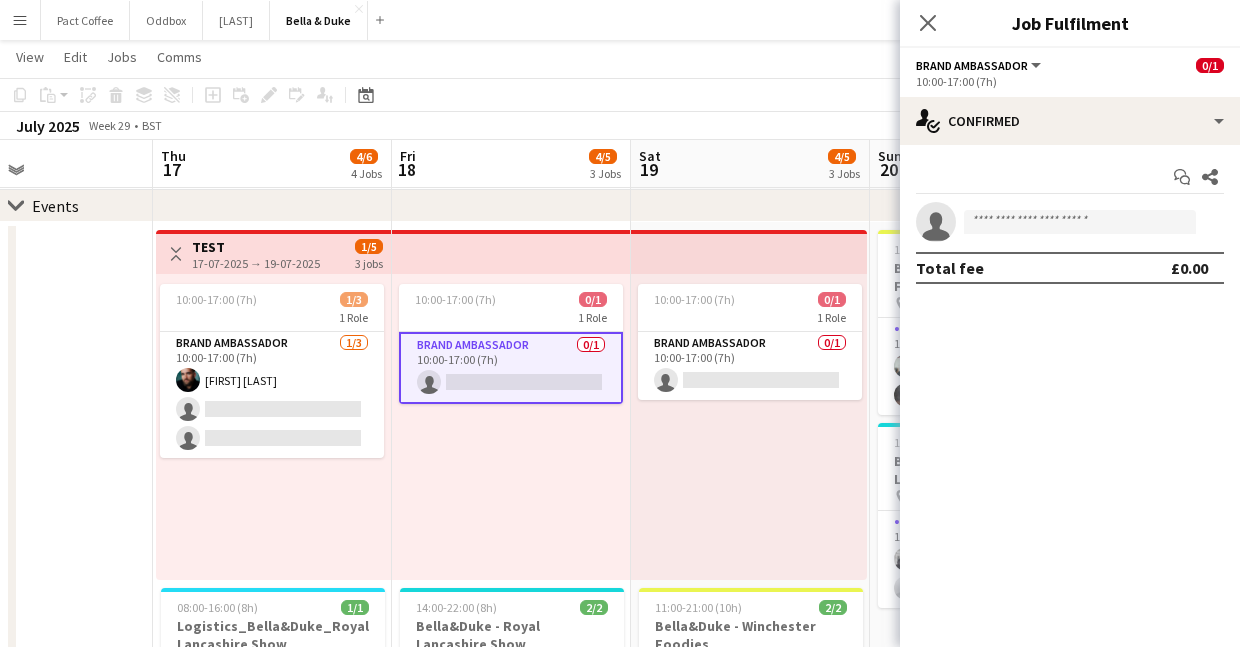 scroll, scrollTop: 0, scrollLeft: 812, axis: horizontal 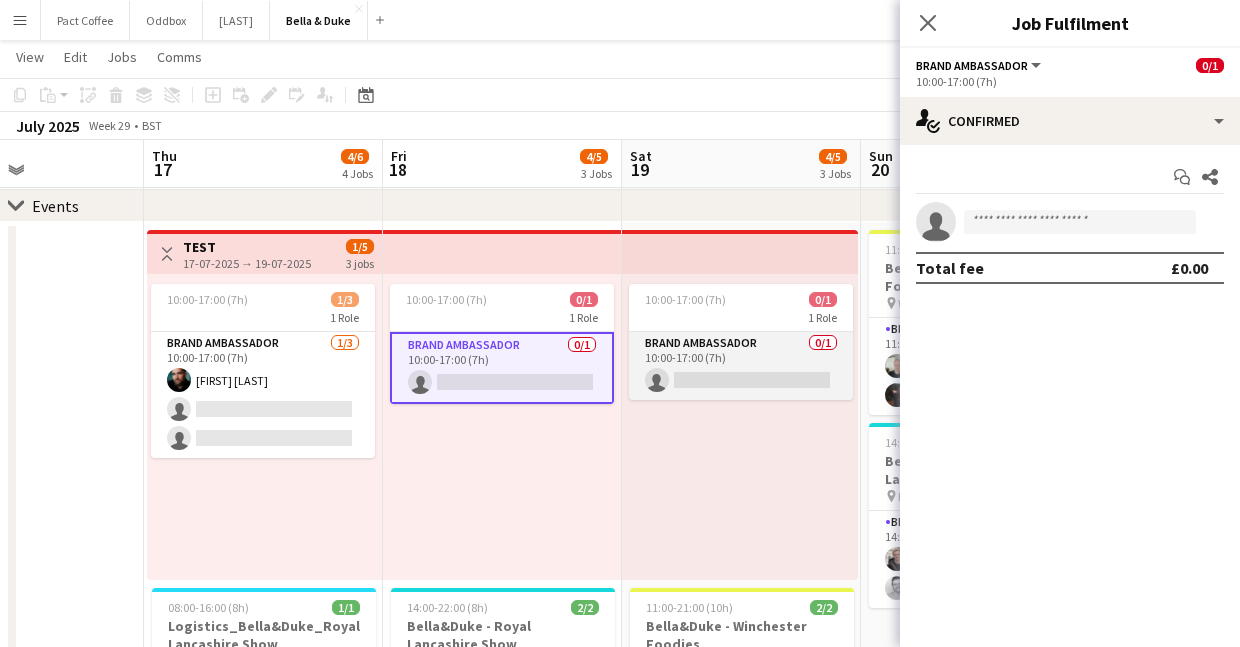 click on "Brand Ambassador   0/1   10:00-17:00 (7h)
single-neutral-actions" at bounding box center (741, 366) 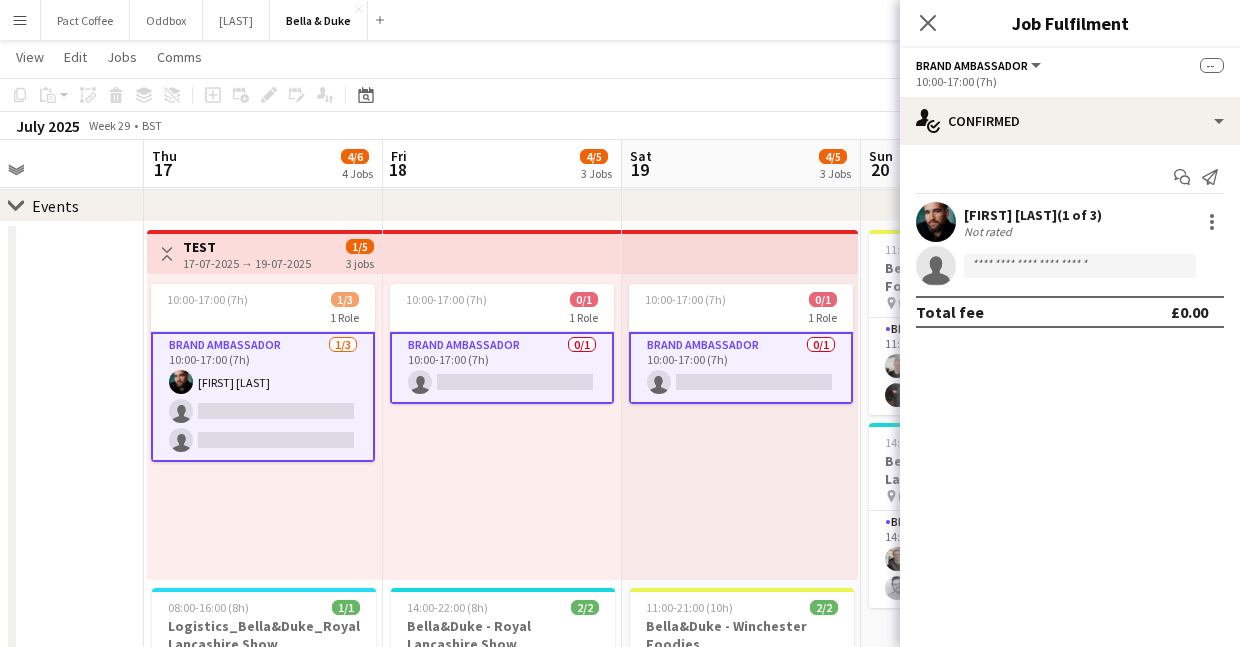 click on "Brand Ambassador   0/1   10:00-17:00 (7h)
single-neutral-actions" at bounding box center [741, 368] 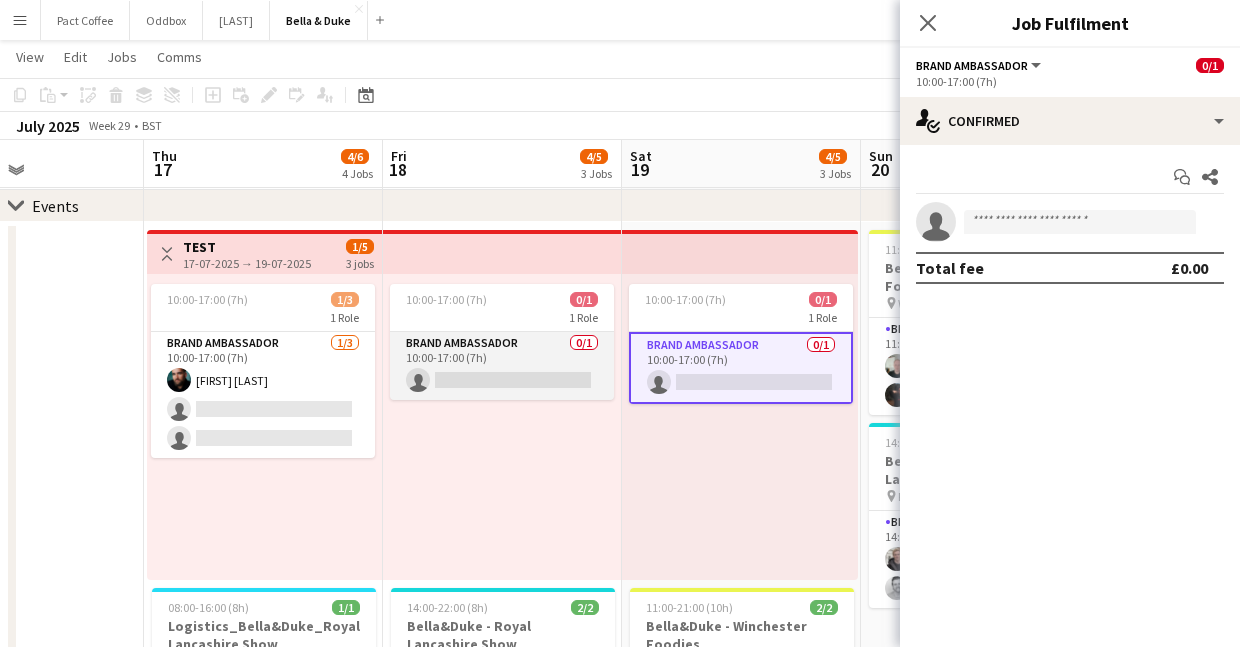 click on "Brand Ambassador   0/1   10:00-17:00 (7h)
single-neutral-actions" at bounding box center (502, 366) 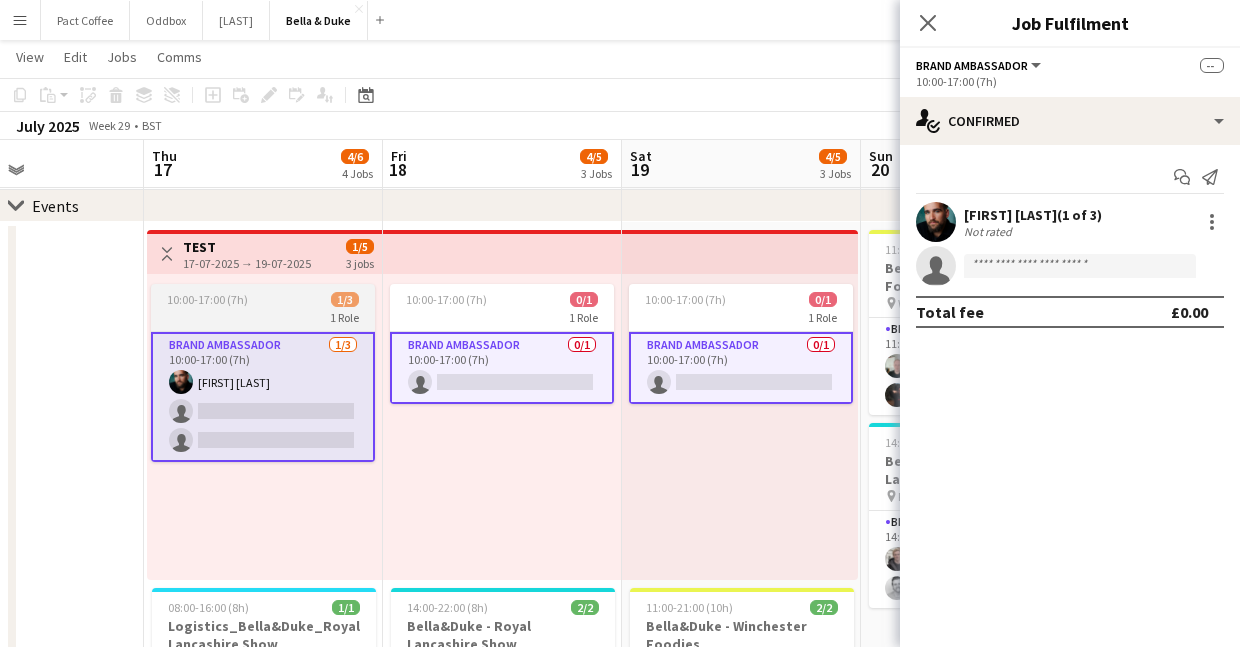 click on "1 Role" at bounding box center (263, 317) 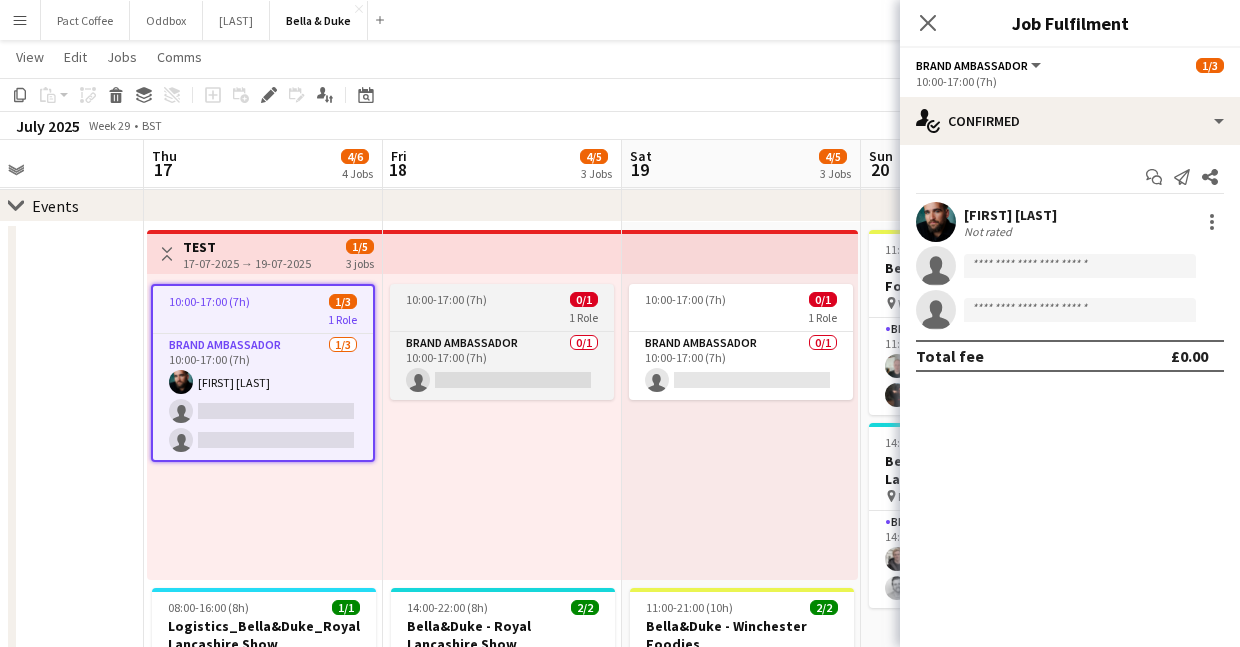 click on "10:00-17:00 (7h)    0/1" at bounding box center (502, 299) 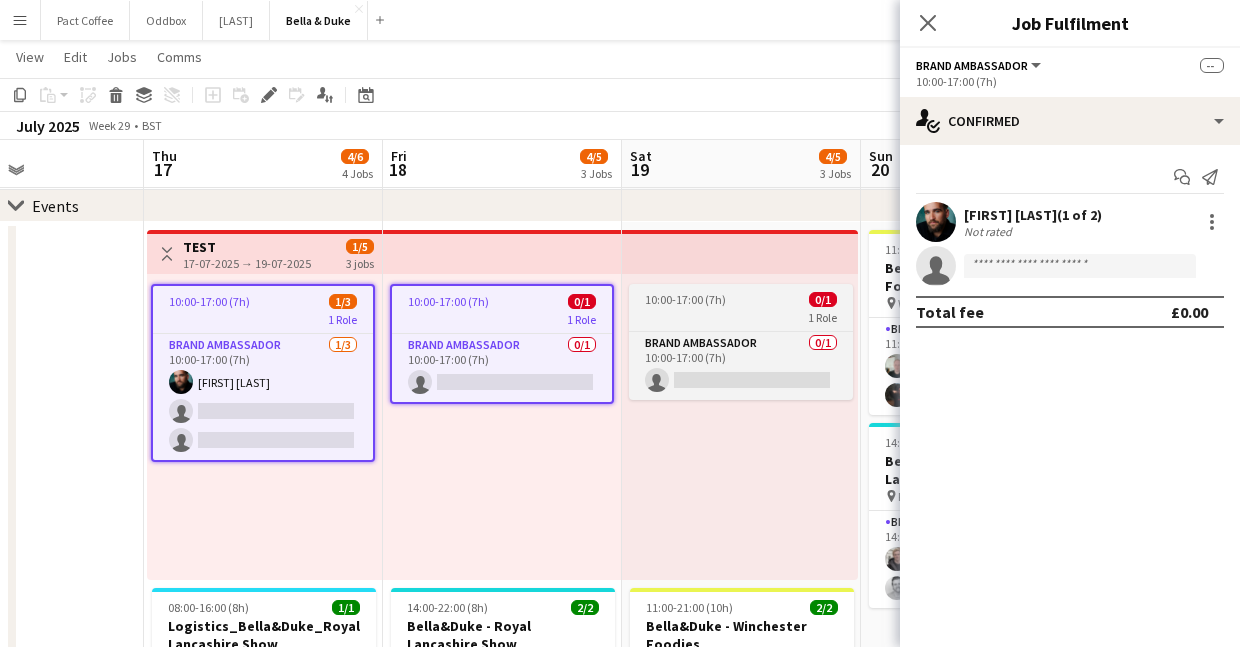 click on "10:00-17:00 (7h)" at bounding box center [685, 299] 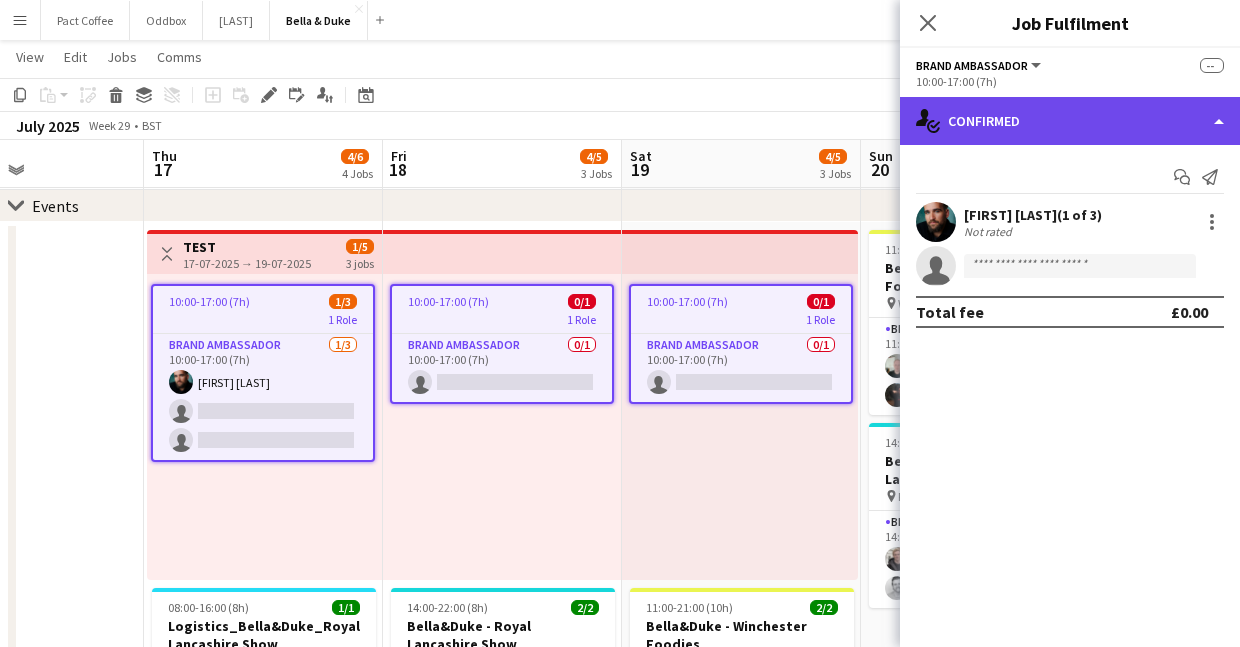 click on "single-neutral-actions-check-2
Confirmed" 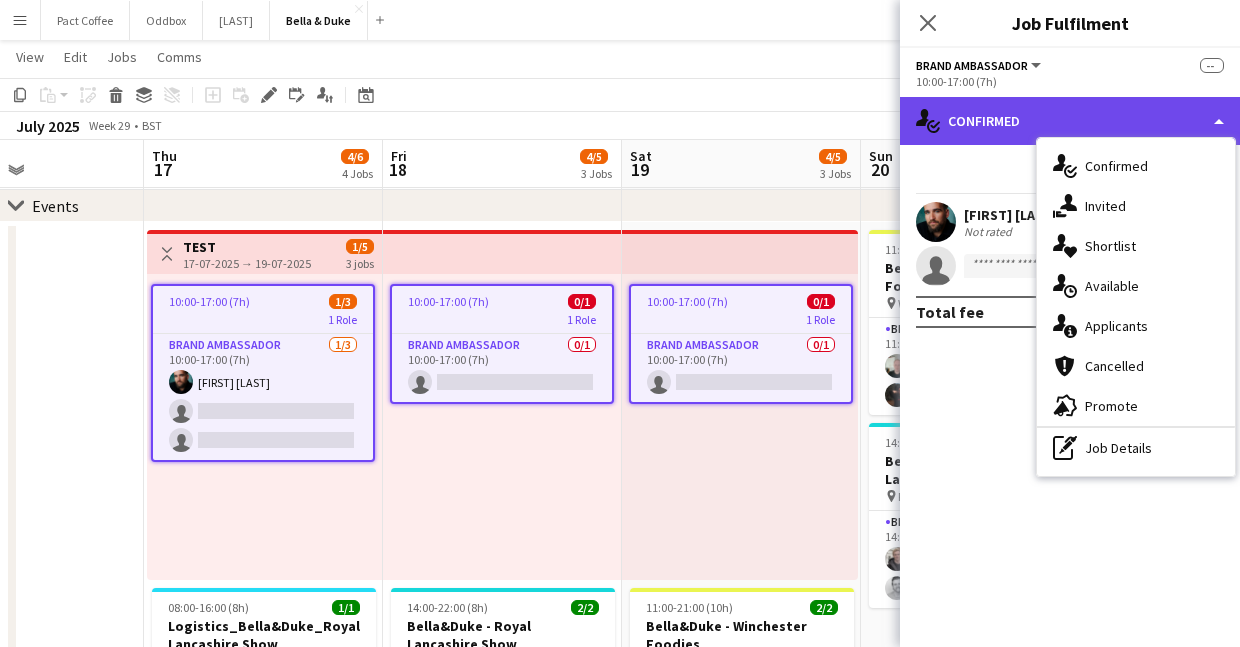 click on "single-neutral-actions-check-2
Confirmed" 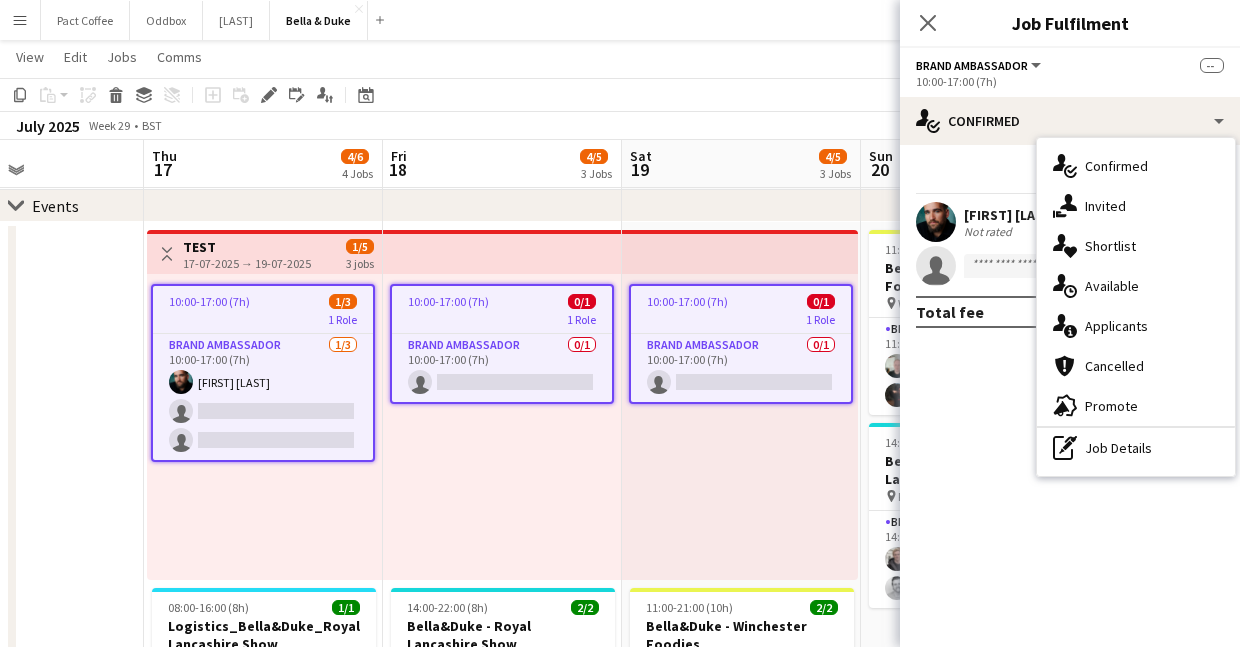 click on "10:00-17:00 (7h)    1/3   1 Role   Brand Ambassador   1/3   10:00-17:00 (7h)
Joshua Eldridge-Smith
single-neutral-actions
single-neutral-actions" at bounding box center [263, 373] 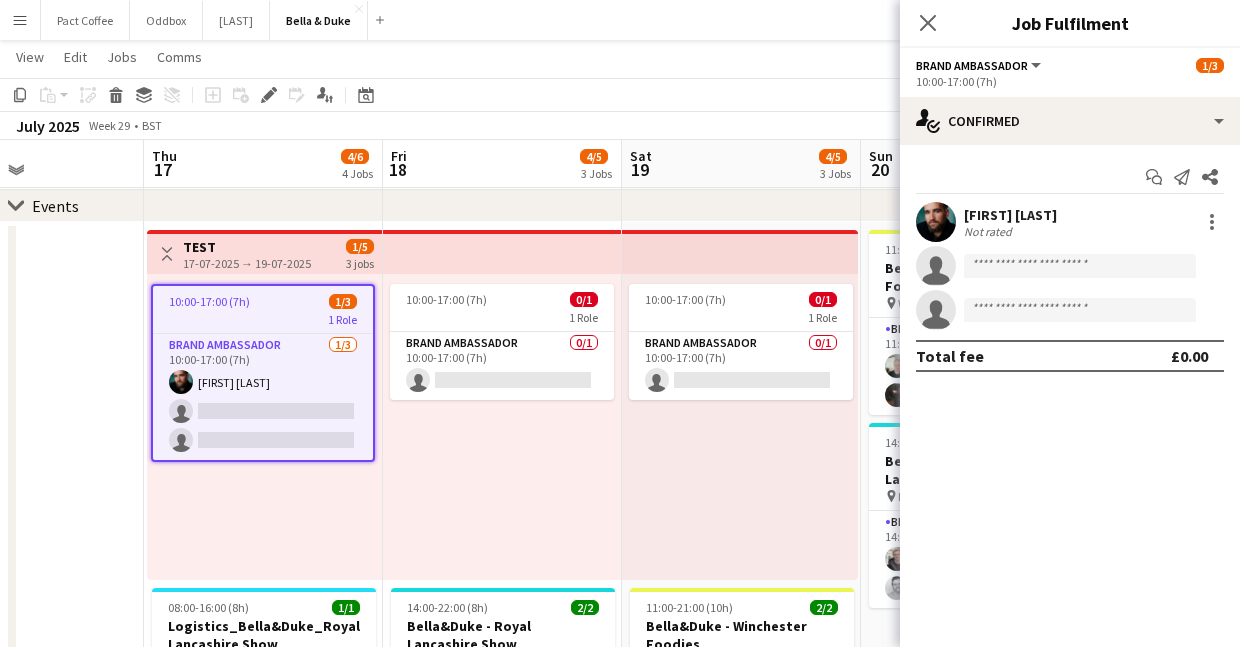 click on "10:00-17:00 (7h)    1/3" at bounding box center (263, 301) 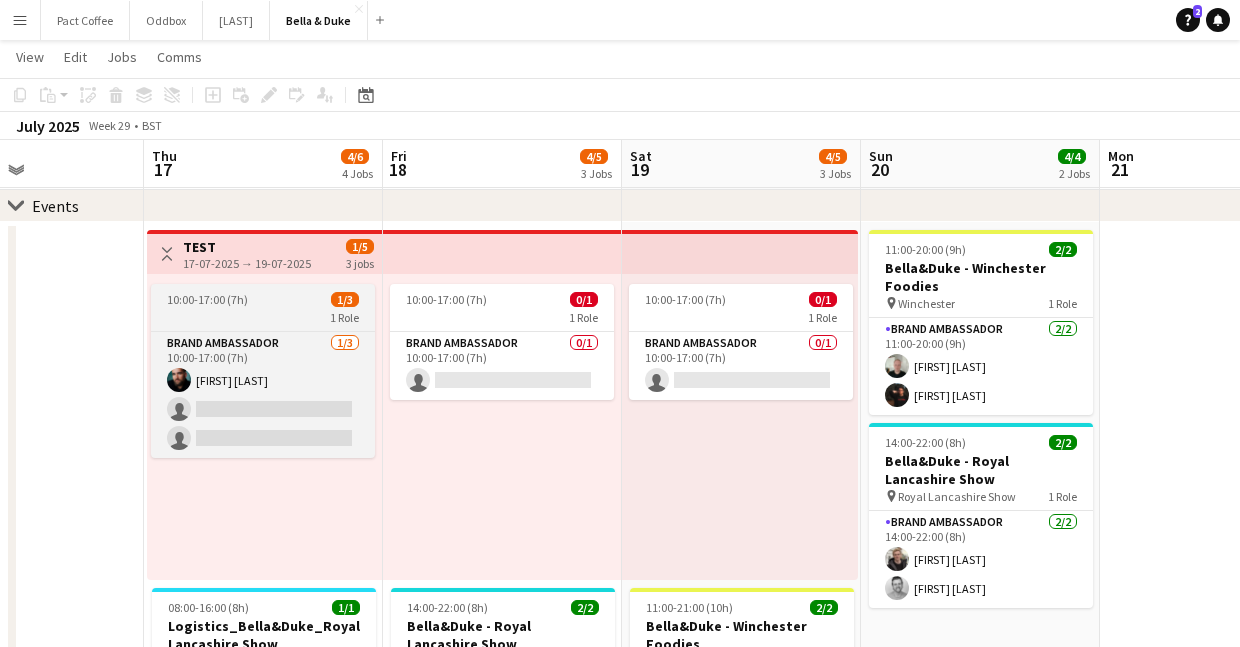 click on "1 Role" at bounding box center [263, 317] 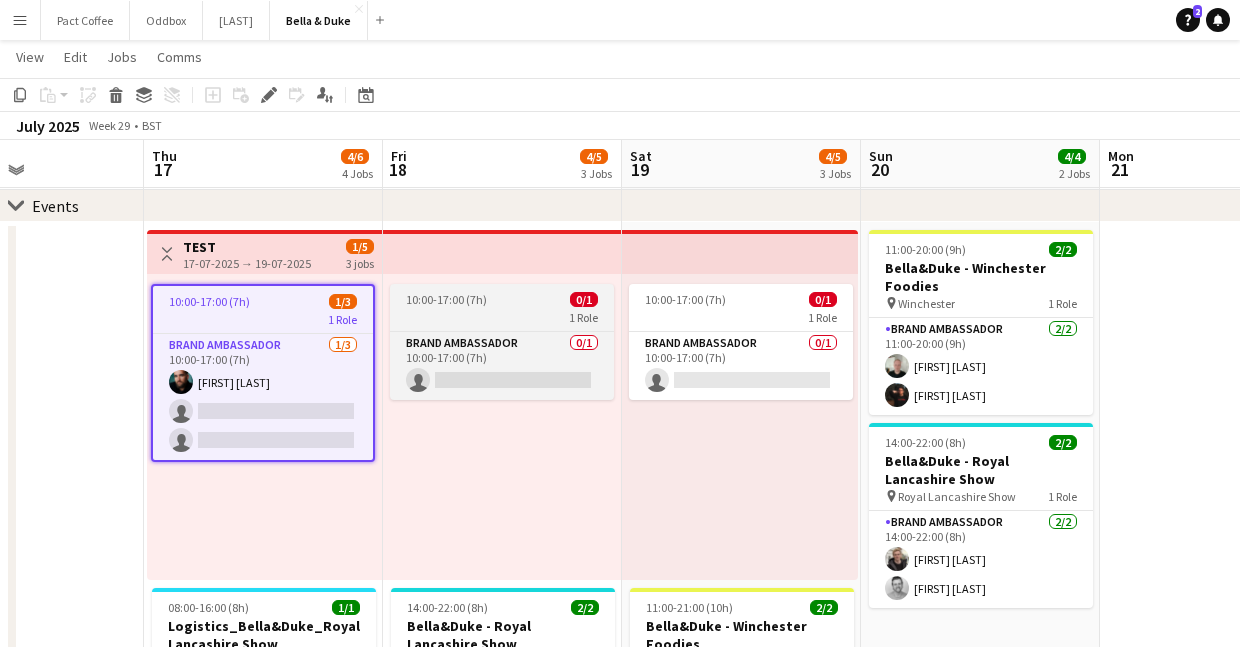 click on "1 Role" at bounding box center (502, 317) 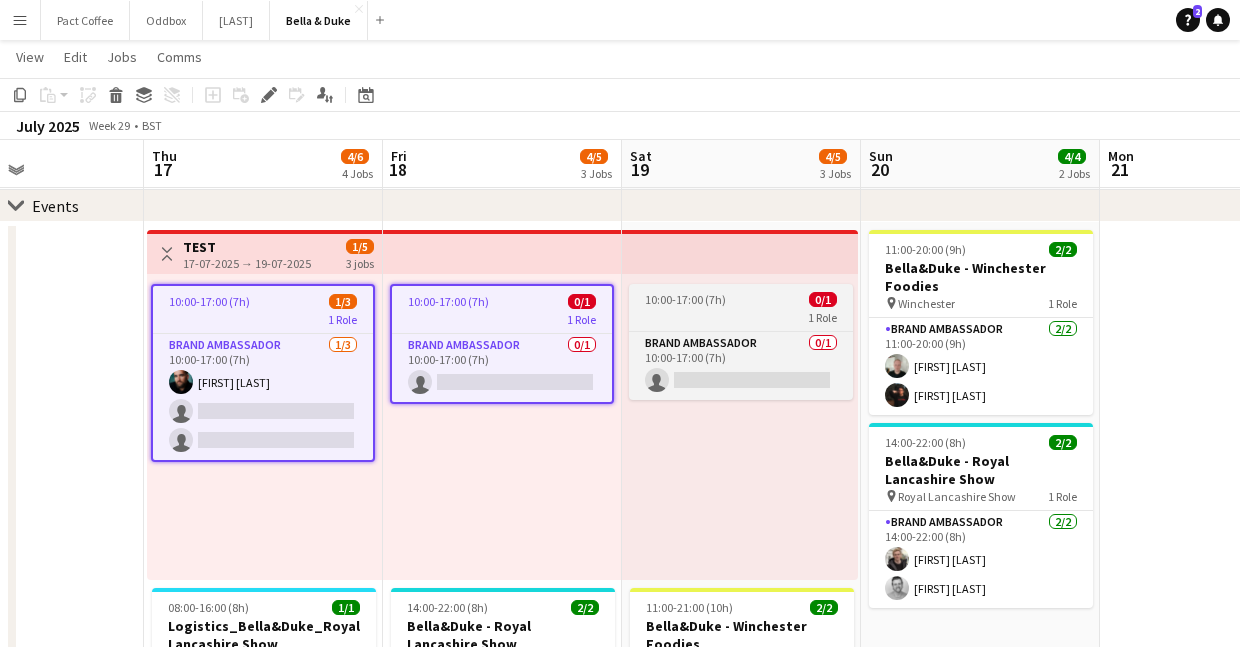 click on "1 Role" at bounding box center [741, 317] 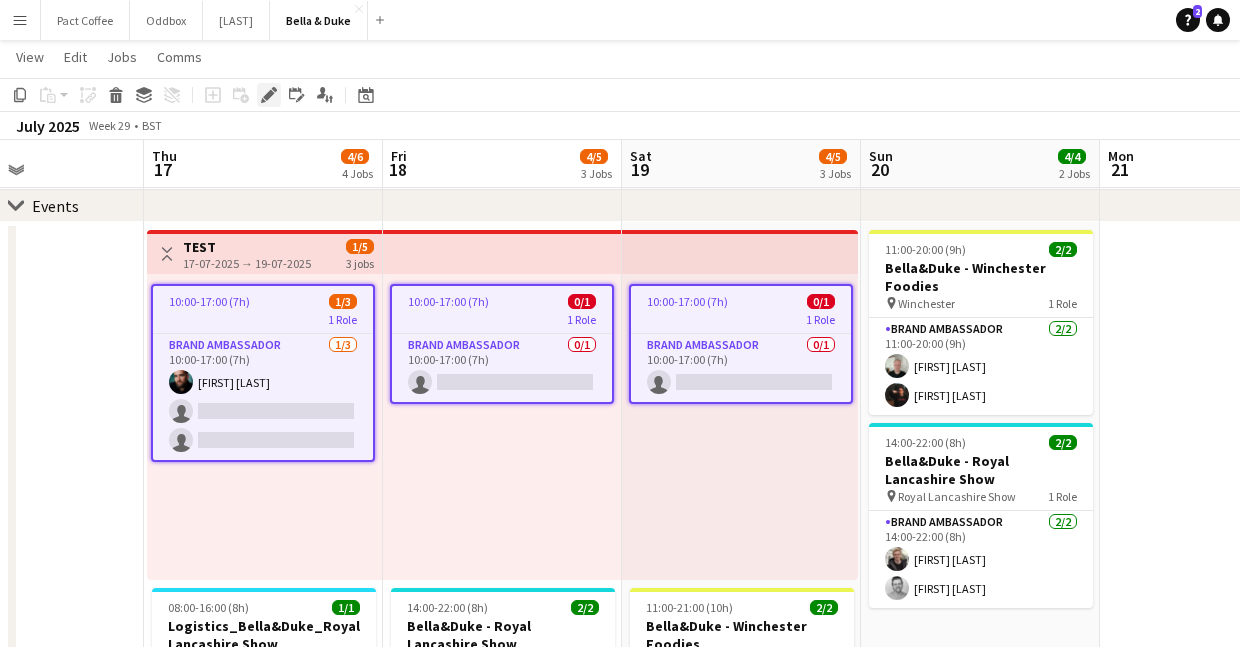 click on "Edit" 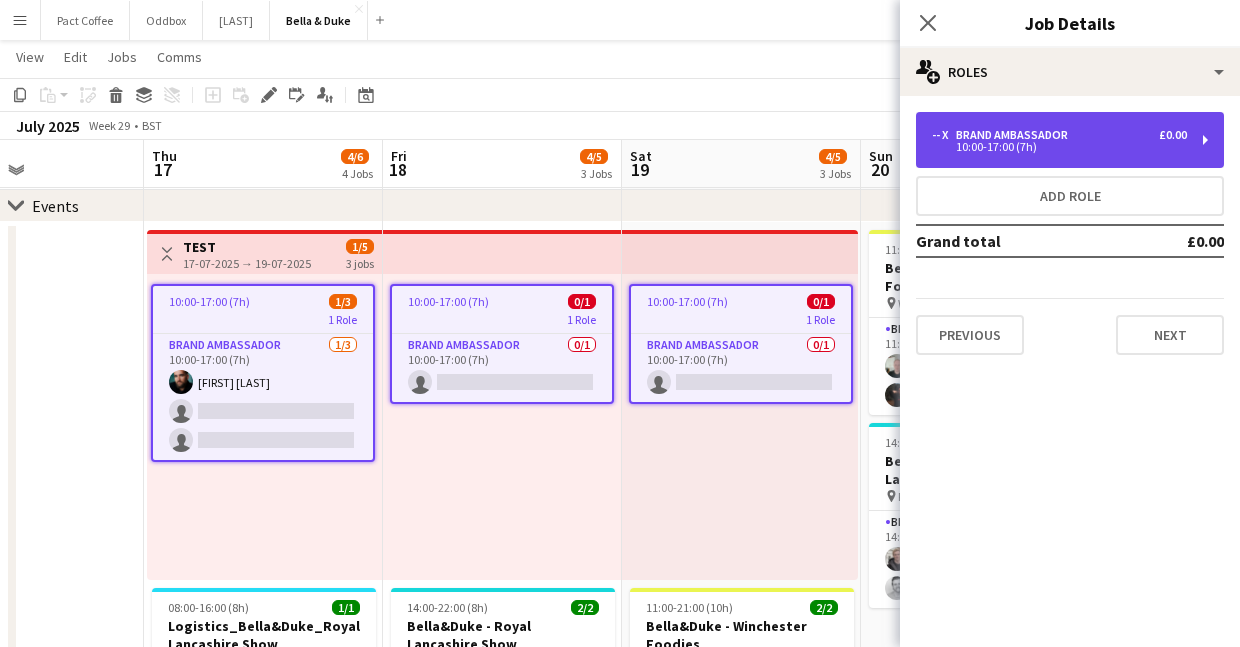 click on "Brand Ambassador" at bounding box center (1016, 135) 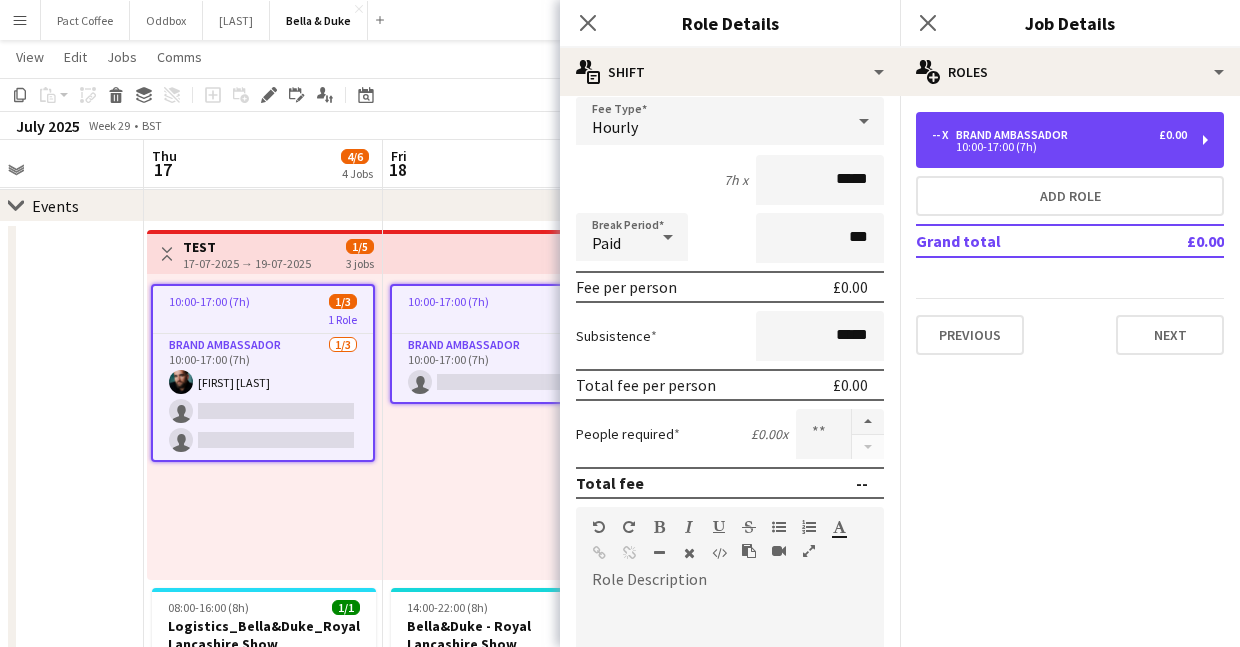 scroll, scrollTop: 166, scrollLeft: 0, axis: vertical 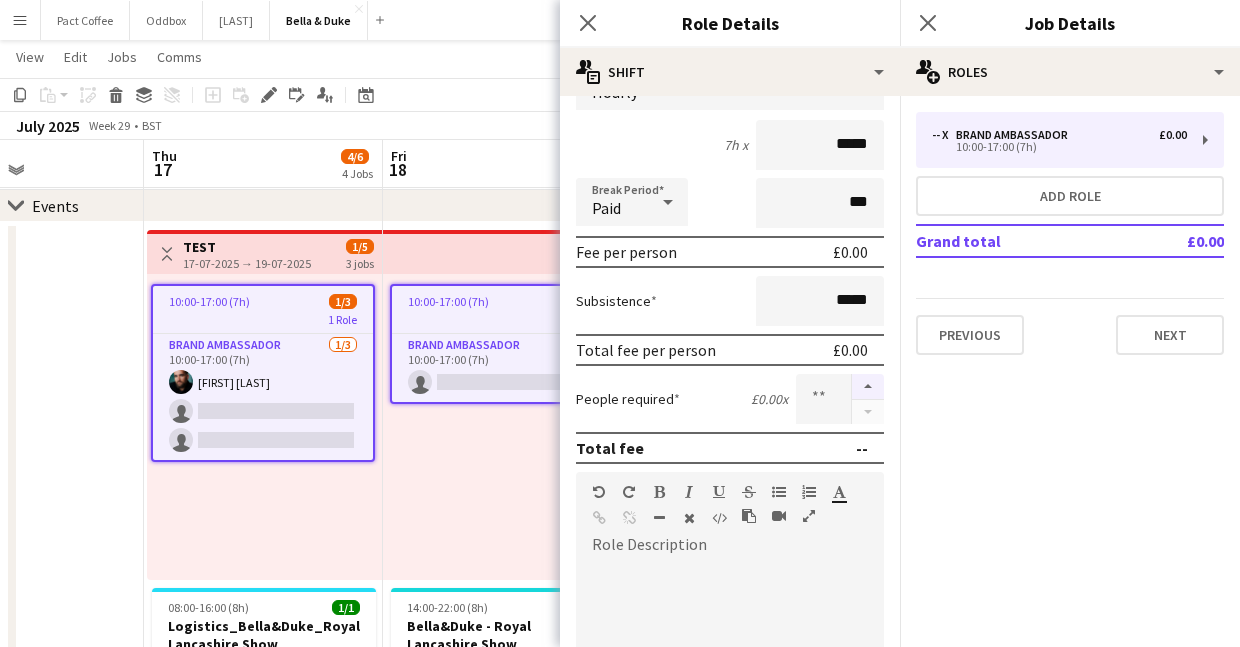 click at bounding box center [868, 387] 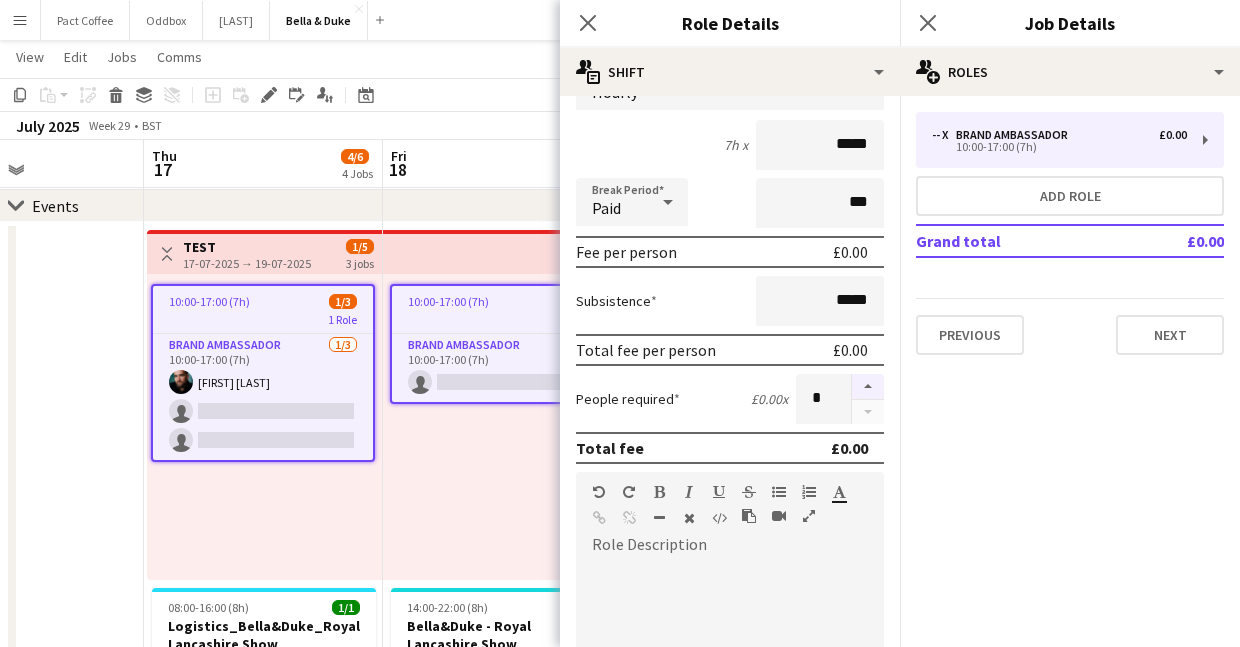 click at bounding box center [868, 387] 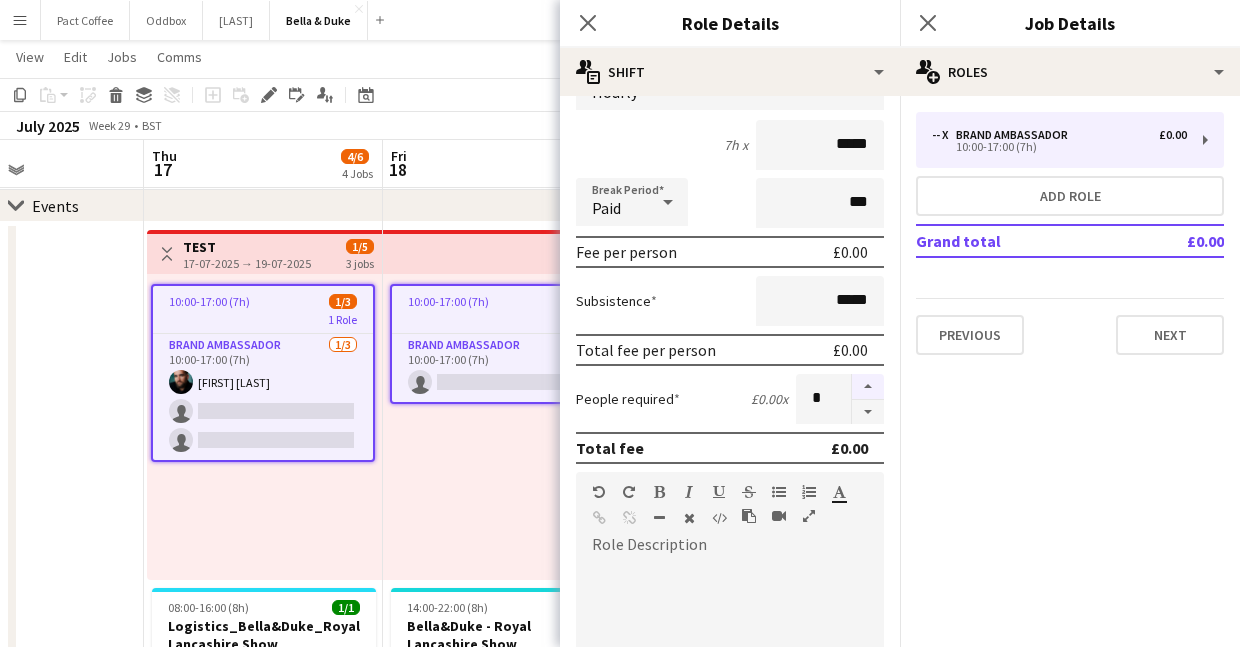 click at bounding box center [868, 387] 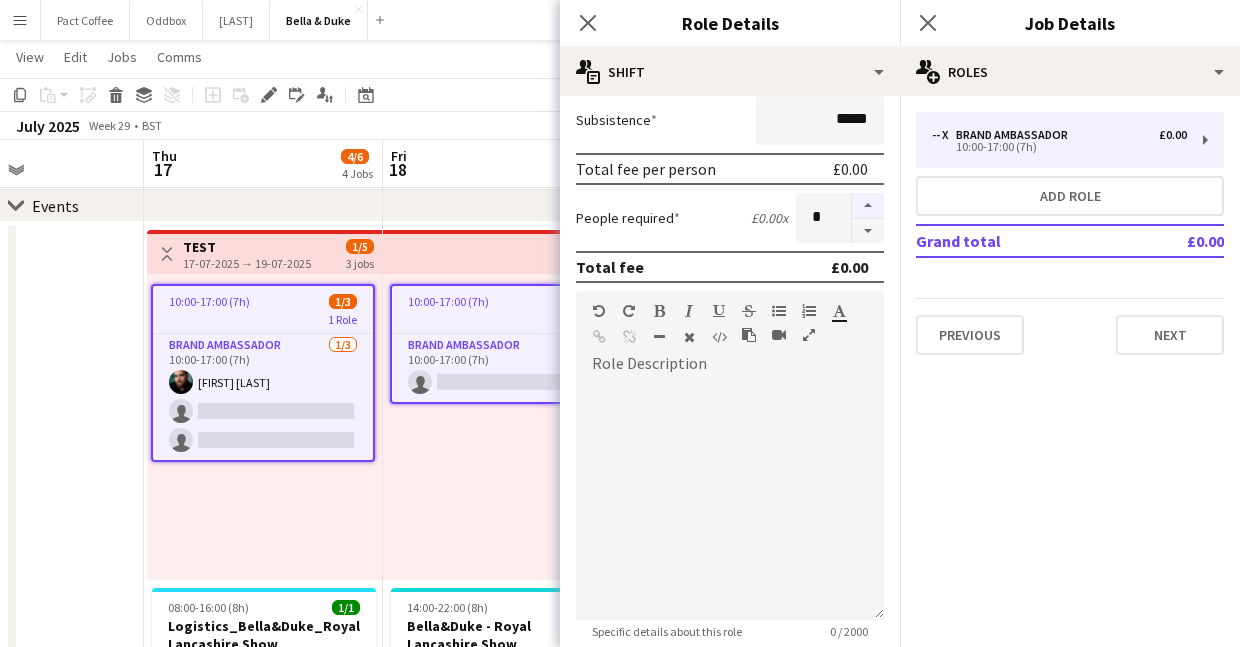 scroll, scrollTop: 547, scrollLeft: 0, axis: vertical 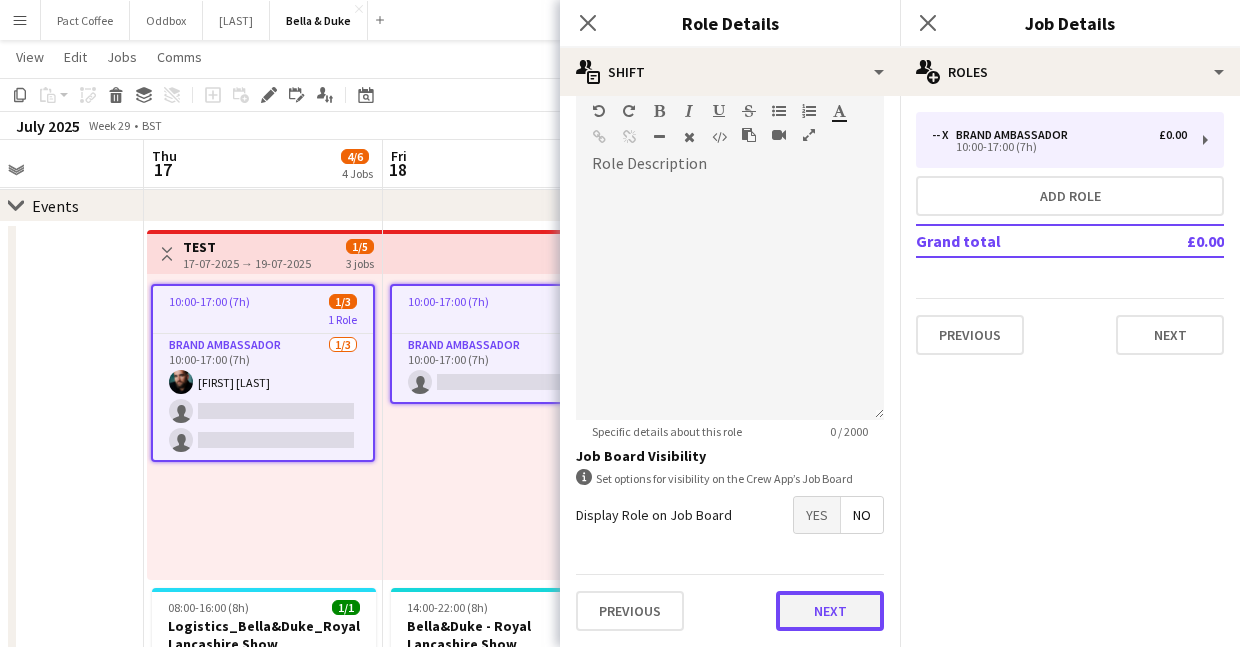 click on "Next" at bounding box center [830, 611] 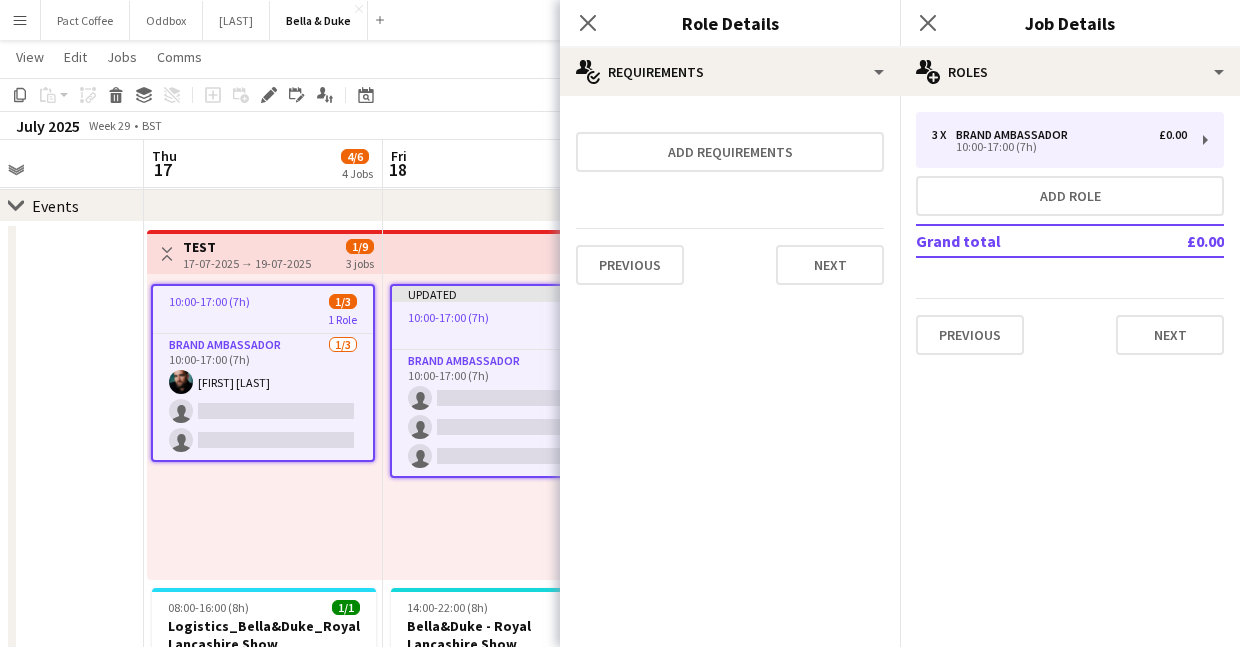 scroll, scrollTop: 0, scrollLeft: 0, axis: both 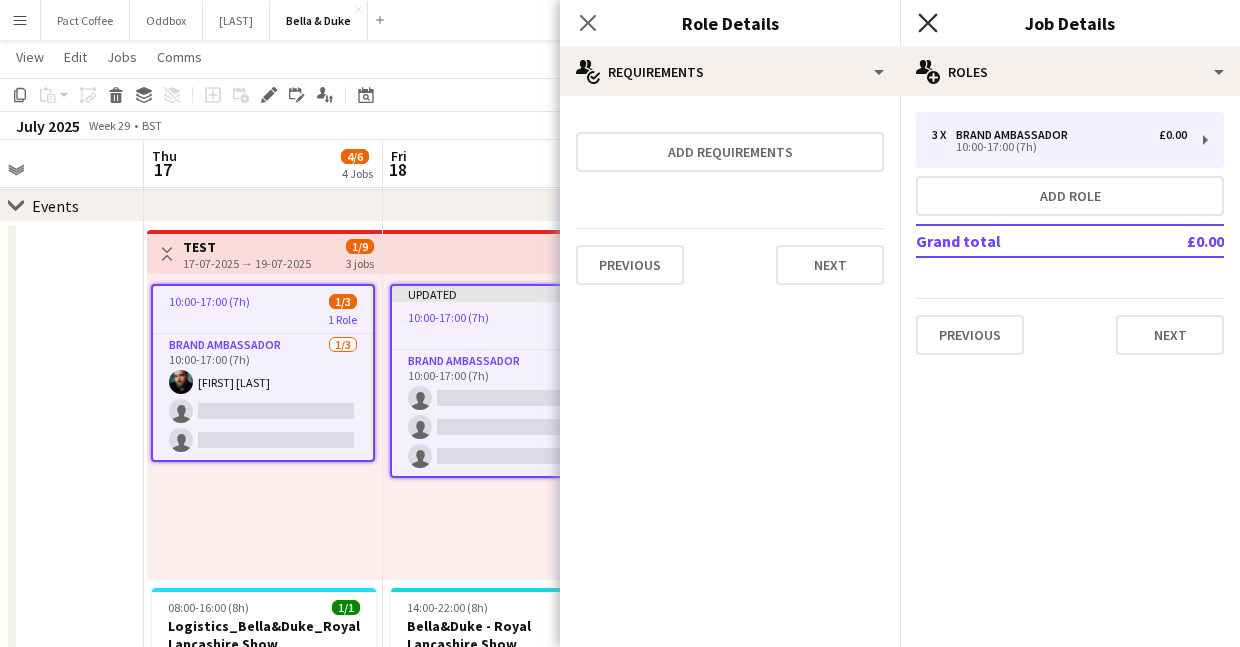 click on "Close pop-in" 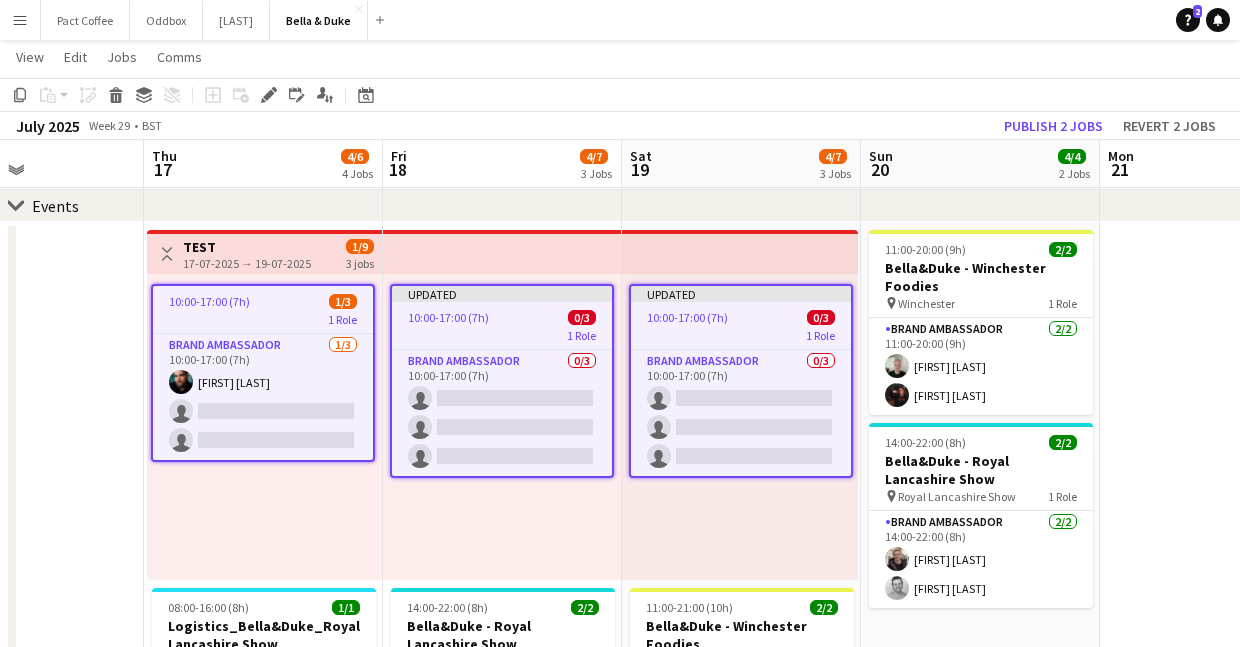click on "Updated   10:00-17:00 (7h)    0/3   1 Role   Brand Ambassador   0/3   10:00-17:00 (7h)
single-neutral-actions
single-neutral-actions
single-neutral-actions" at bounding box center [502, 427] 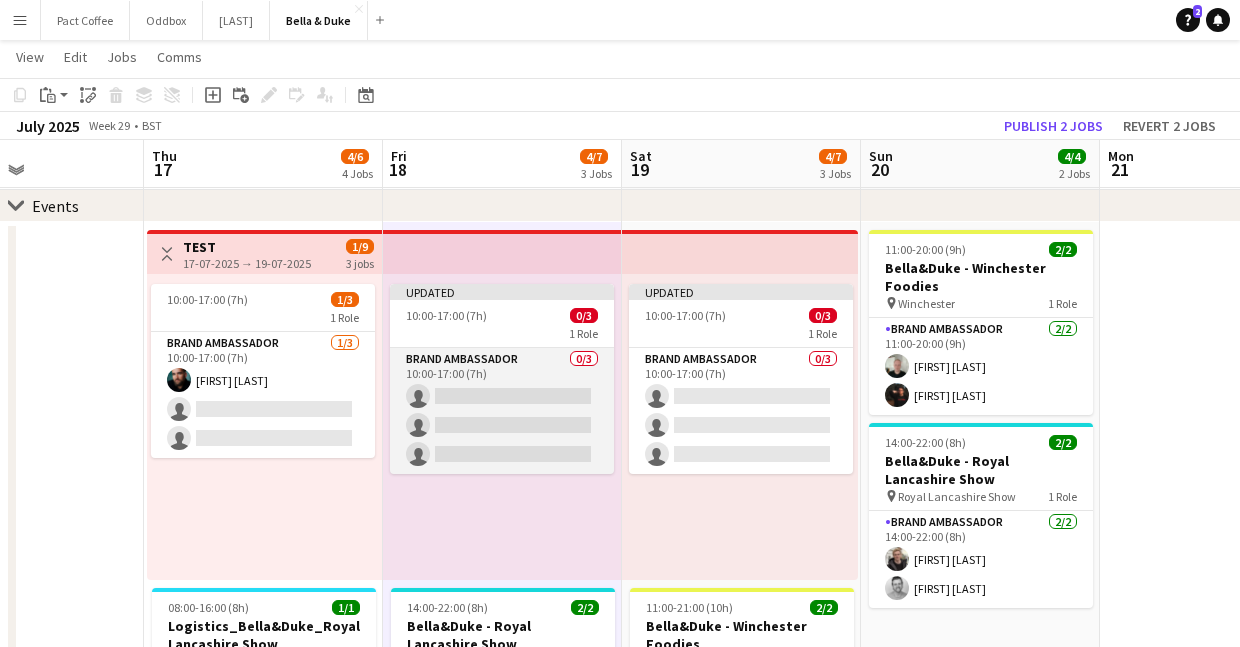 click on "Brand Ambassador   0/3   10:00-17:00 (7h)
single-neutral-actions
single-neutral-actions
single-neutral-actions" at bounding box center (502, 411) 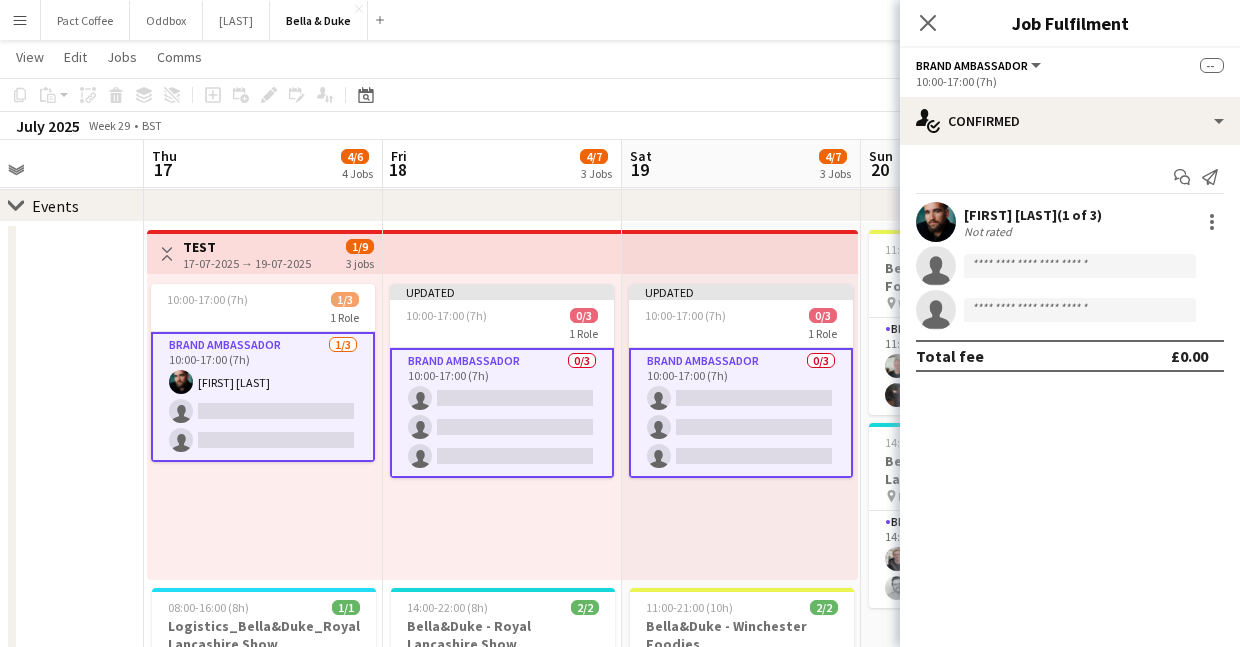 click on "Brand Ambassador   0/3   10:00-17:00 (7h)
single-neutral-actions
single-neutral-actions
single-neutral-actions" at bounding box center (741, 413) 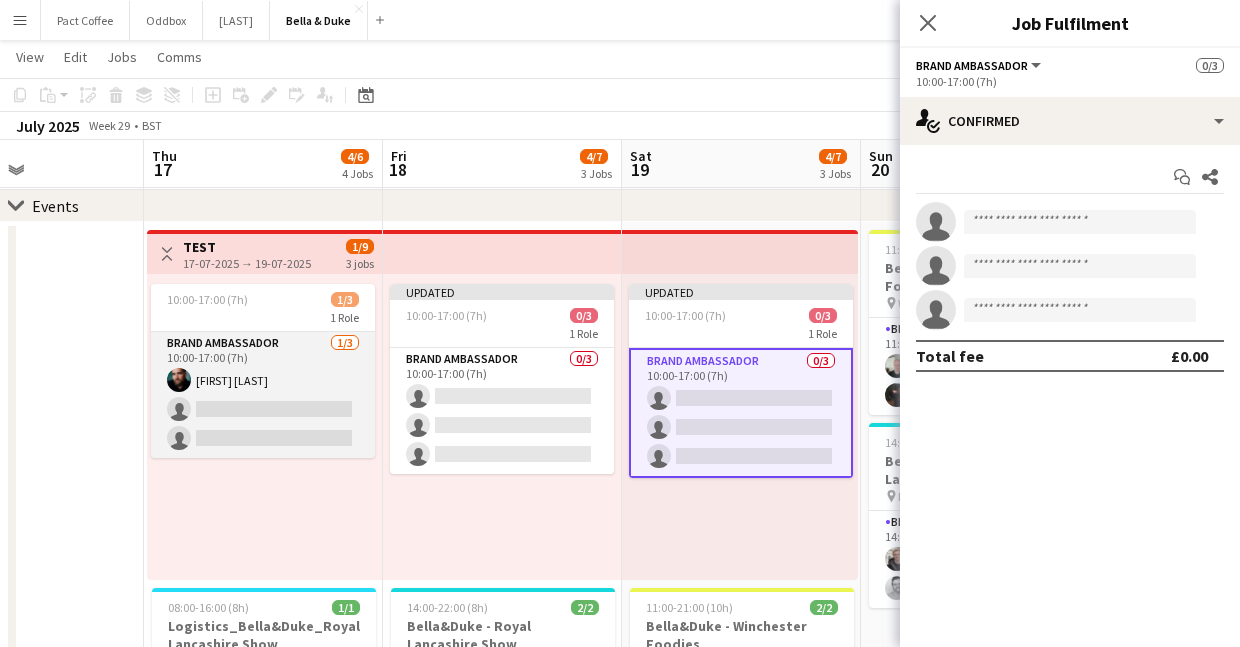 click on "Brand Ambassador   1/3   10:00-17:00 (7h)
Joshua Eldridge-Smith
single-neutral-actions
single-neutral-actions" at bounding box center [263, 395] 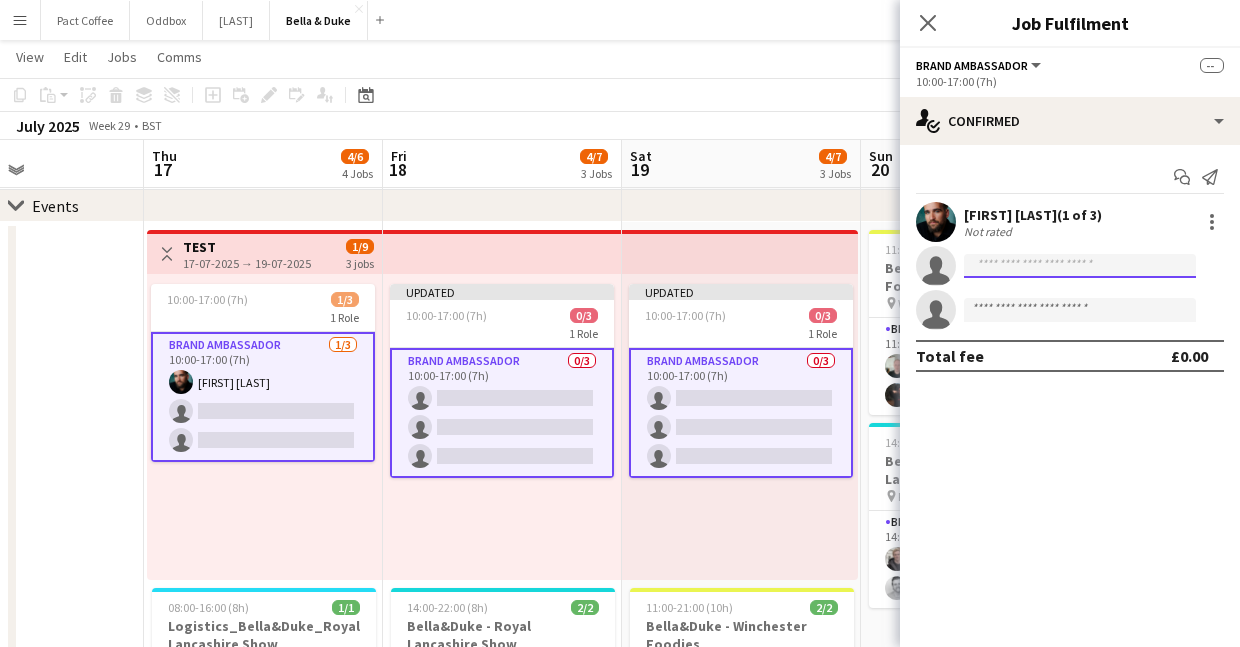 click at bounding box center [1080, 310] 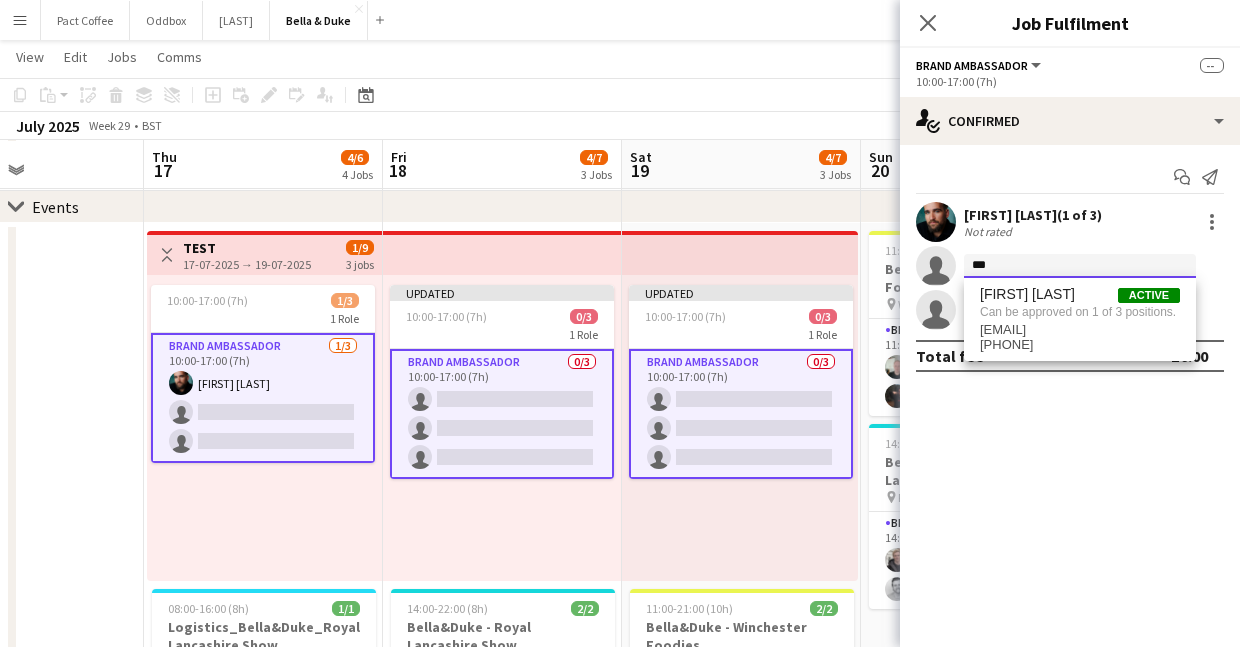 scroll, scrollTop: 184, scrollLeft: 0, axis: vertical 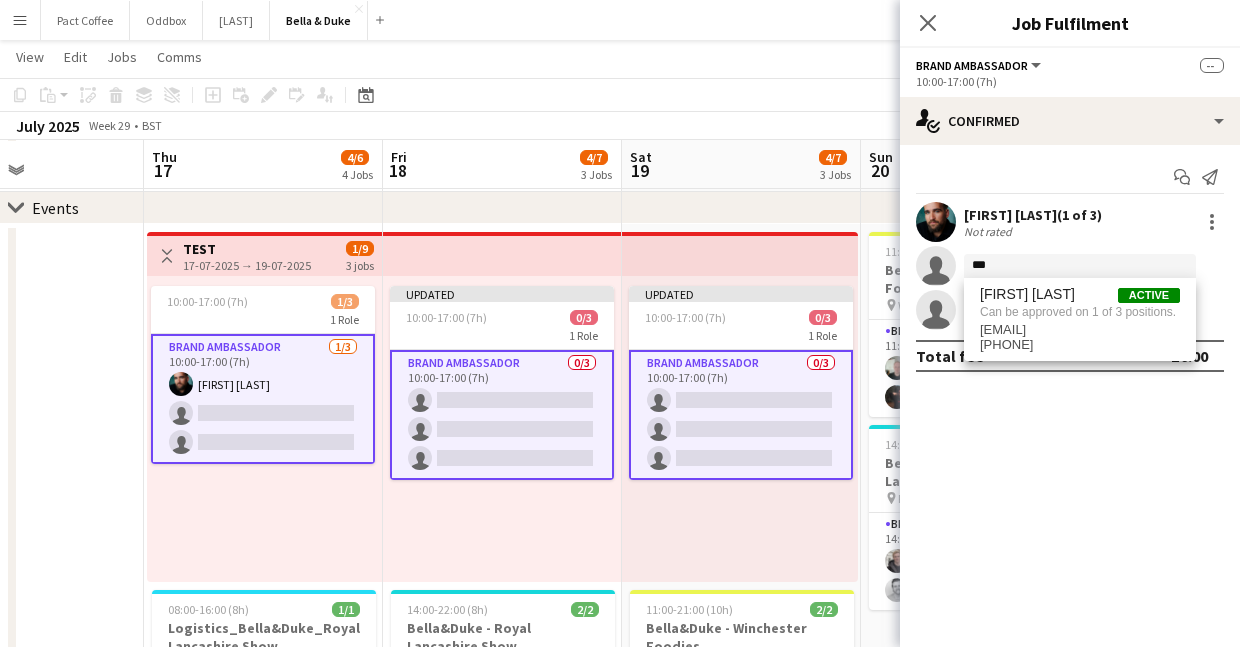 click on "single-neutral-actions
***" 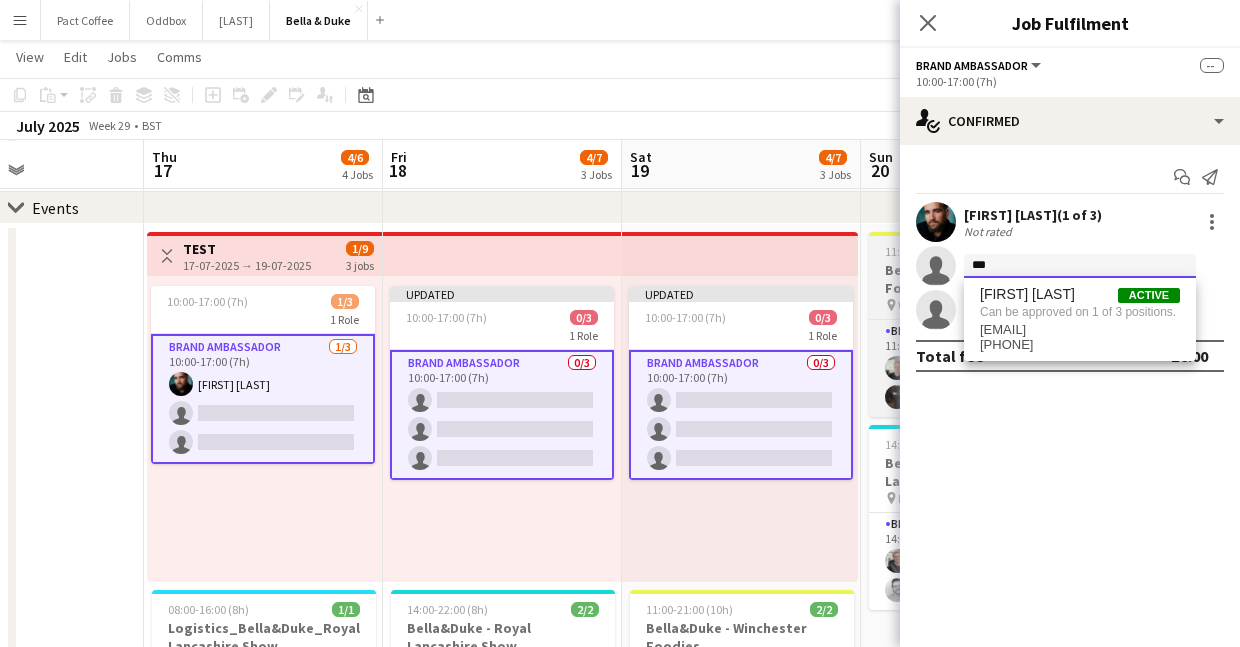 drag, startPoint x: 1041, startPoint y: 266, endPoint x: 875, endPoint y: 259, distance: 166.14752 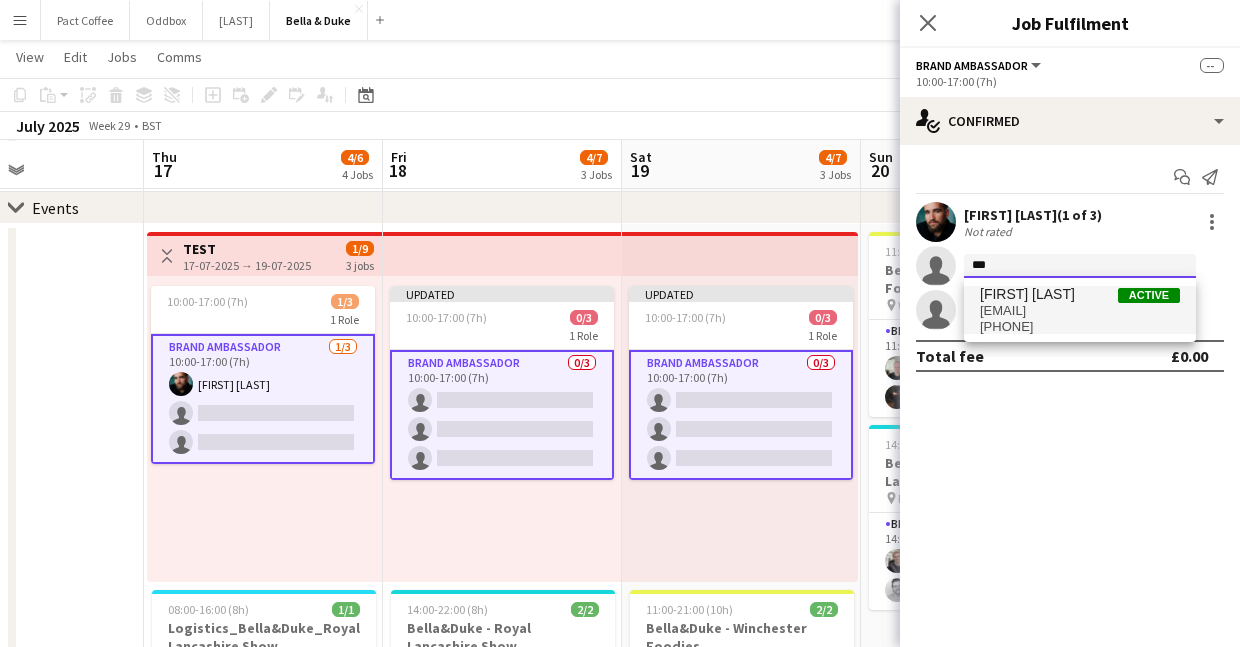 type on "***" 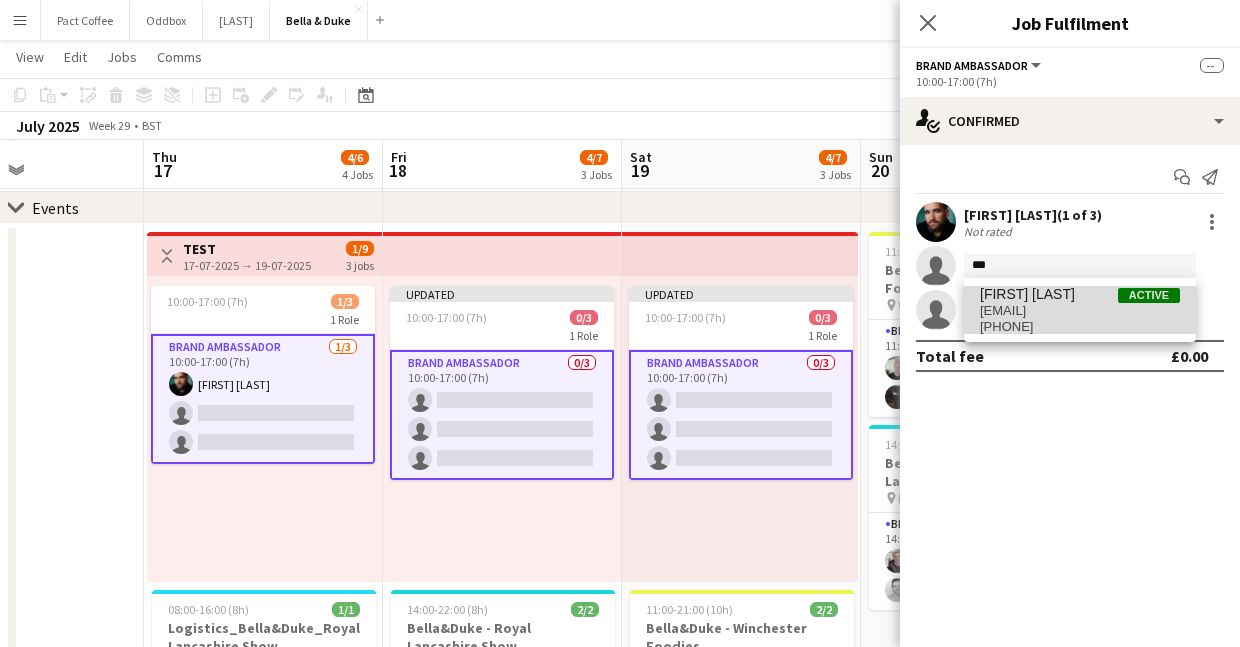 click on "[FIRST] [LAST]" at bounding box center (1027, 294) 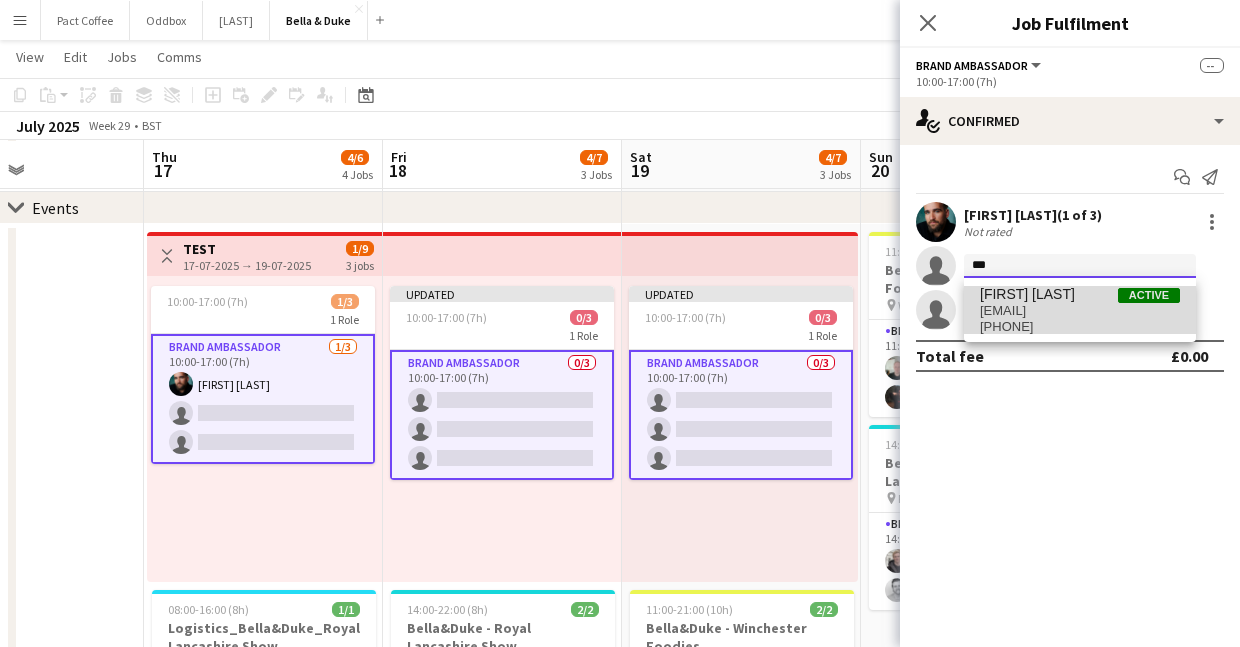 type 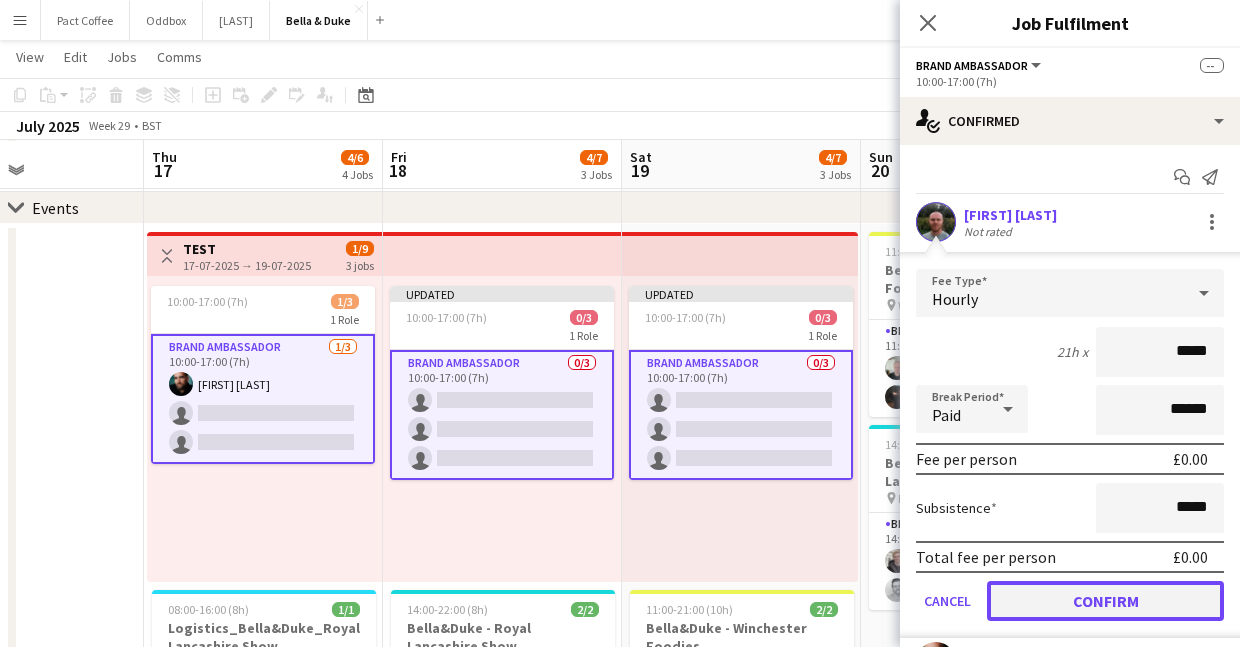 click on "Confirm" at bounding box center (1105, 601) 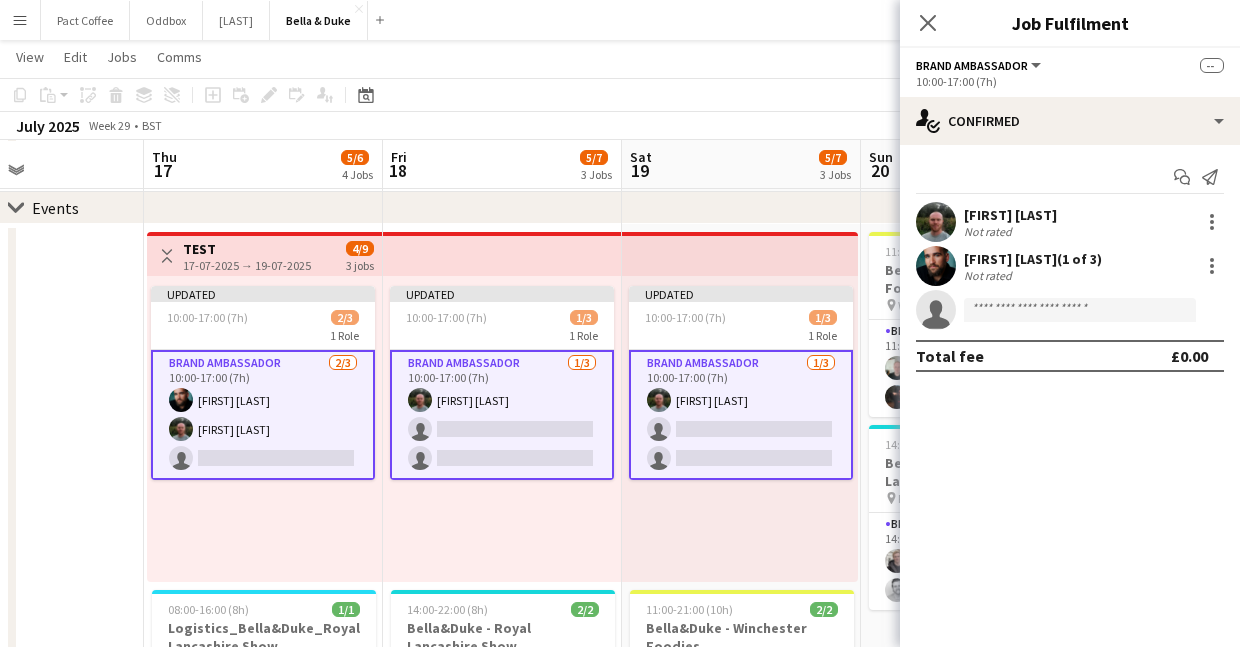 click at bounding box center [24, 671] 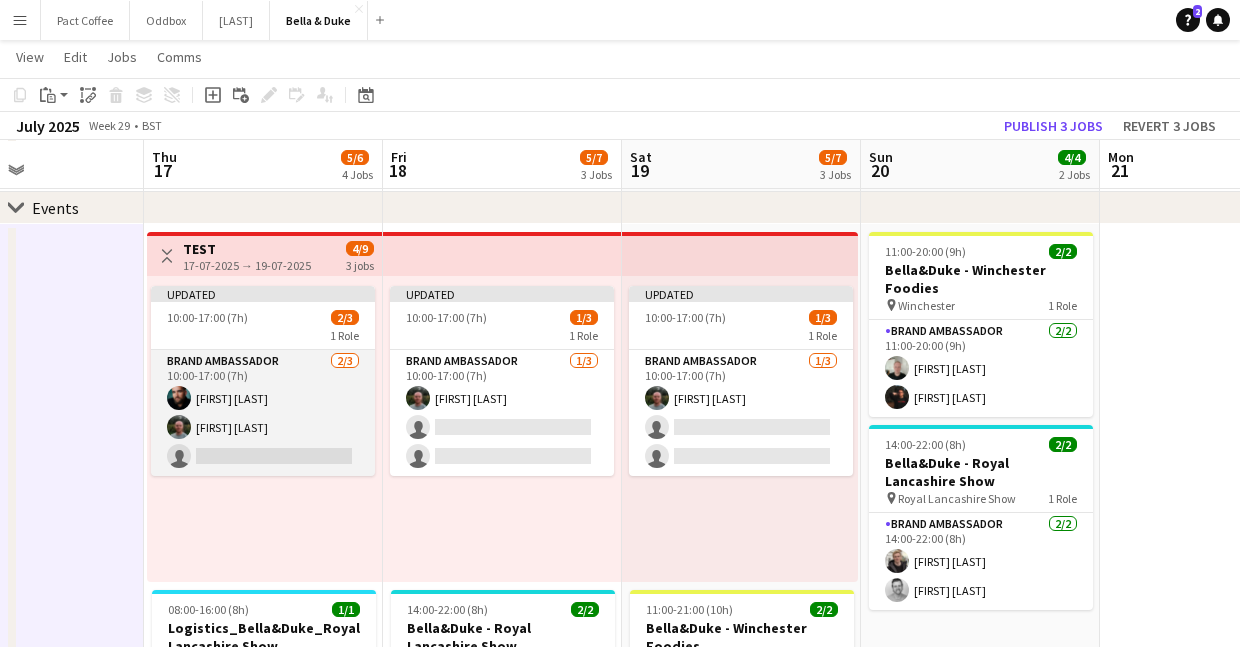 click on "Brand Ambassador   2/3   10:00-17:00 (7h)
Joshua Eldridge-Smith Tommy Knox
single-neutral-actions" at bounding box center (263, 413) 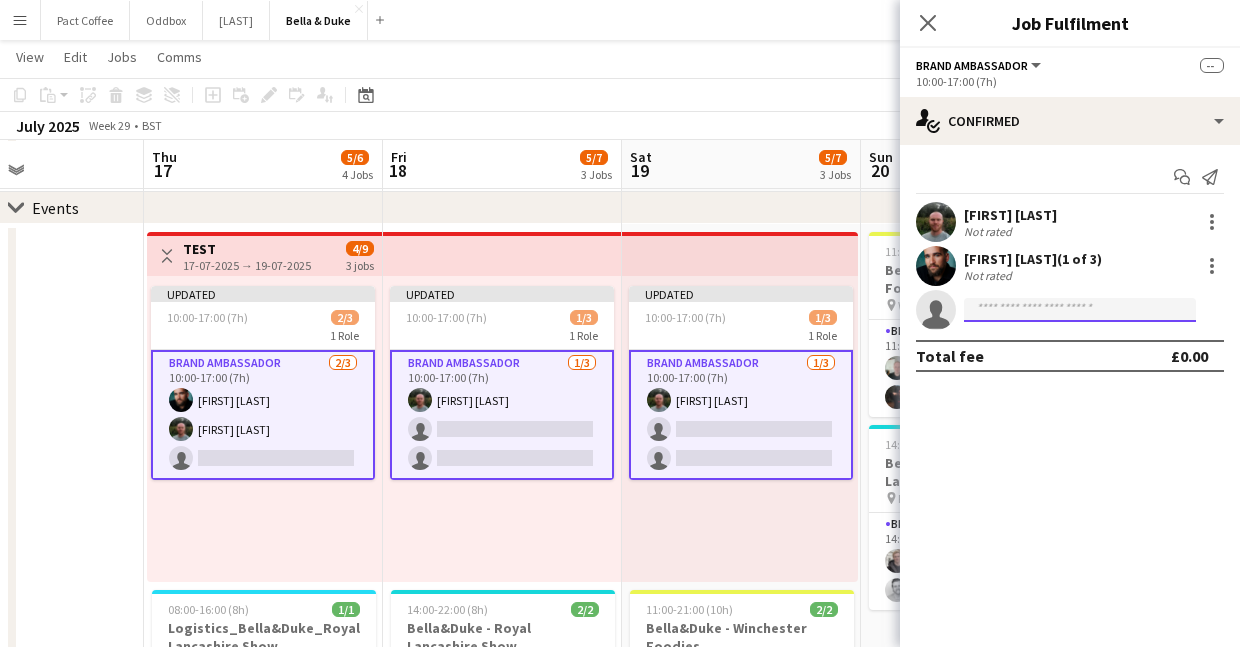 click 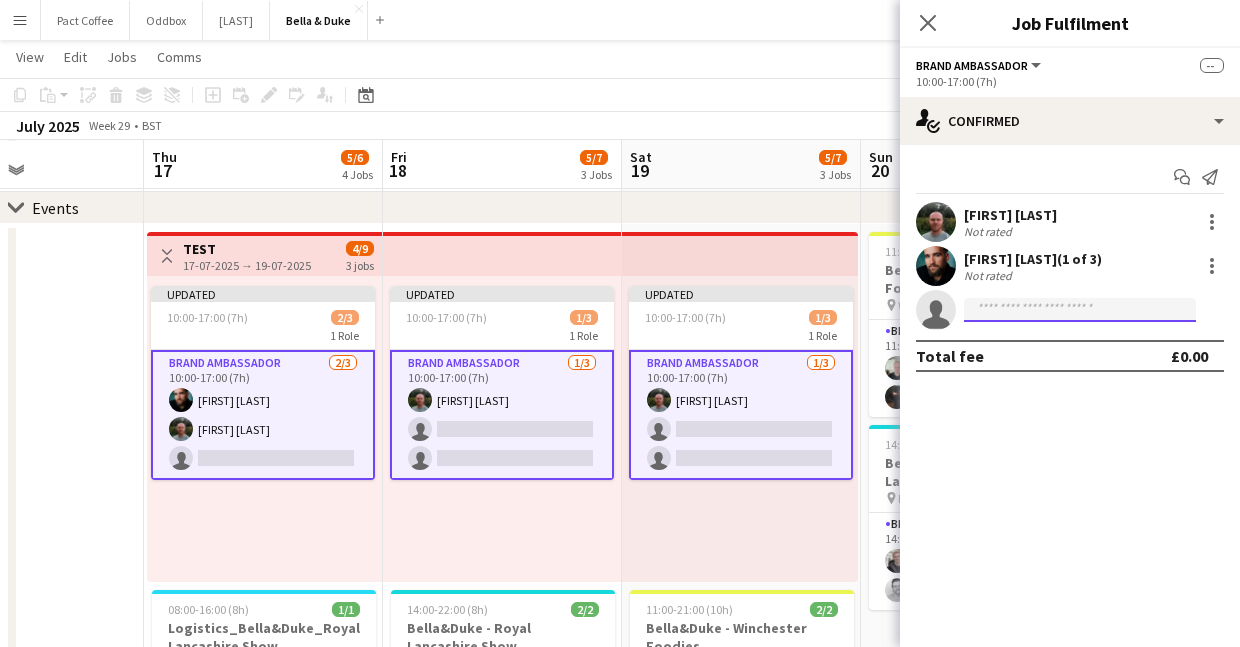 type on "*" 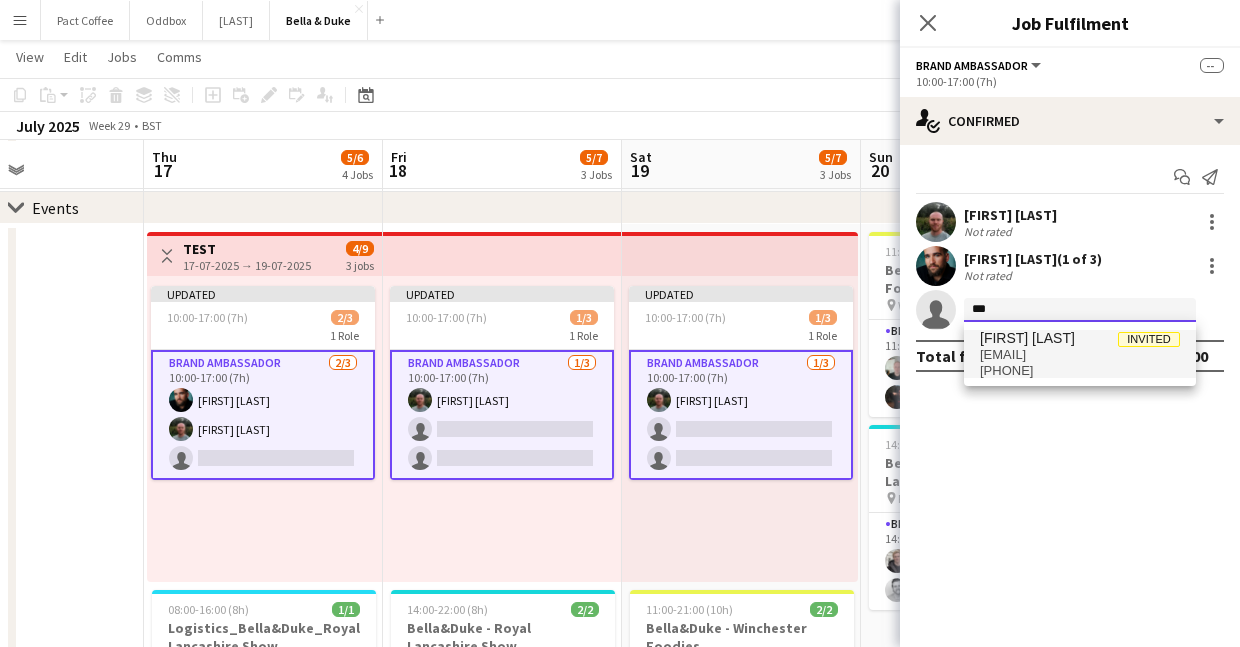 type on "***" 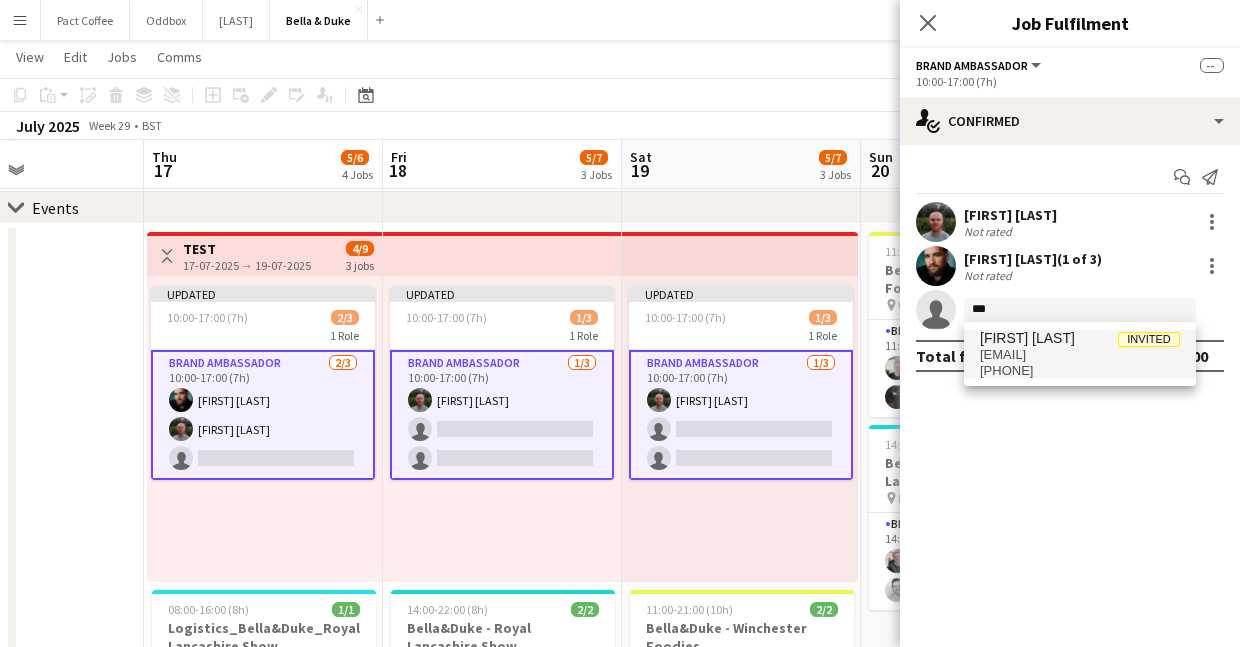 click on "[FIRST][LAST]@example.com" at bounding box center [1080, 355] 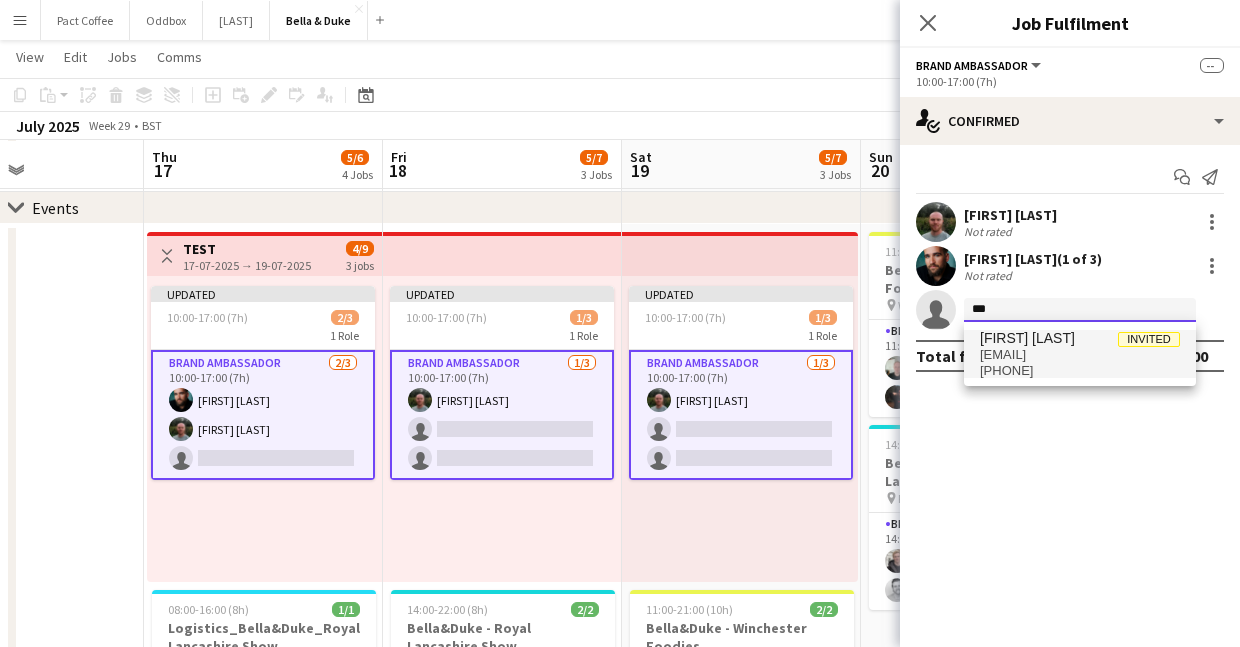 type 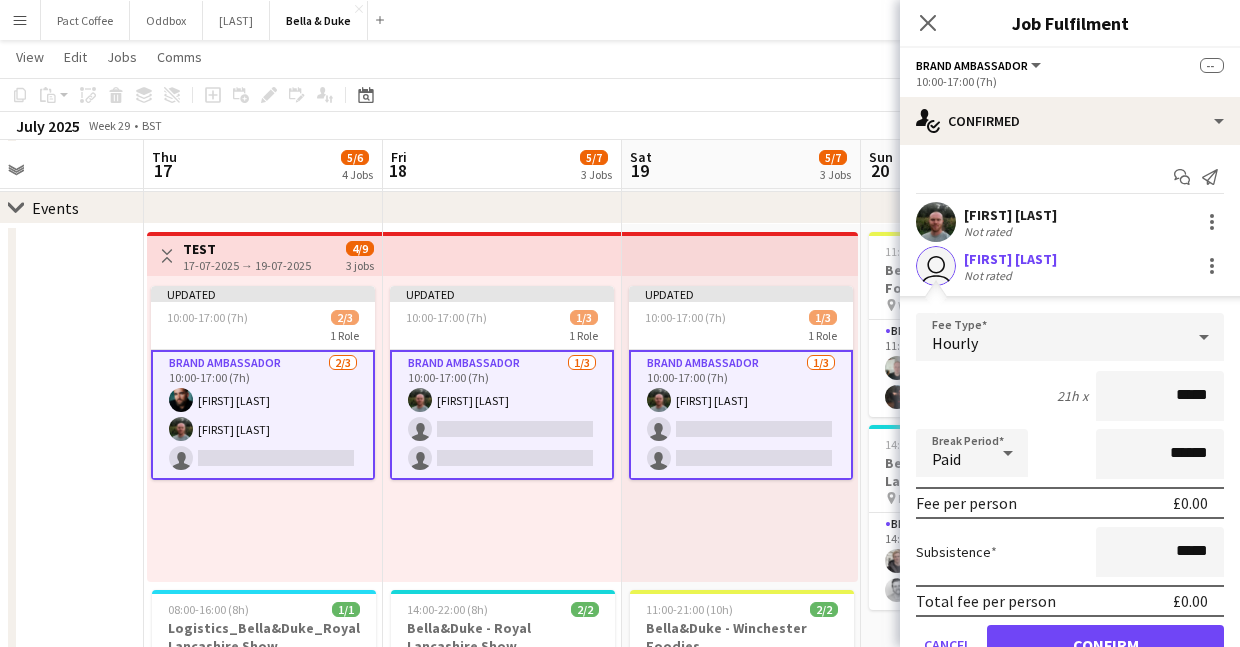scroll, scrollTop: 137, scrollLeft: 0, axis: vertical 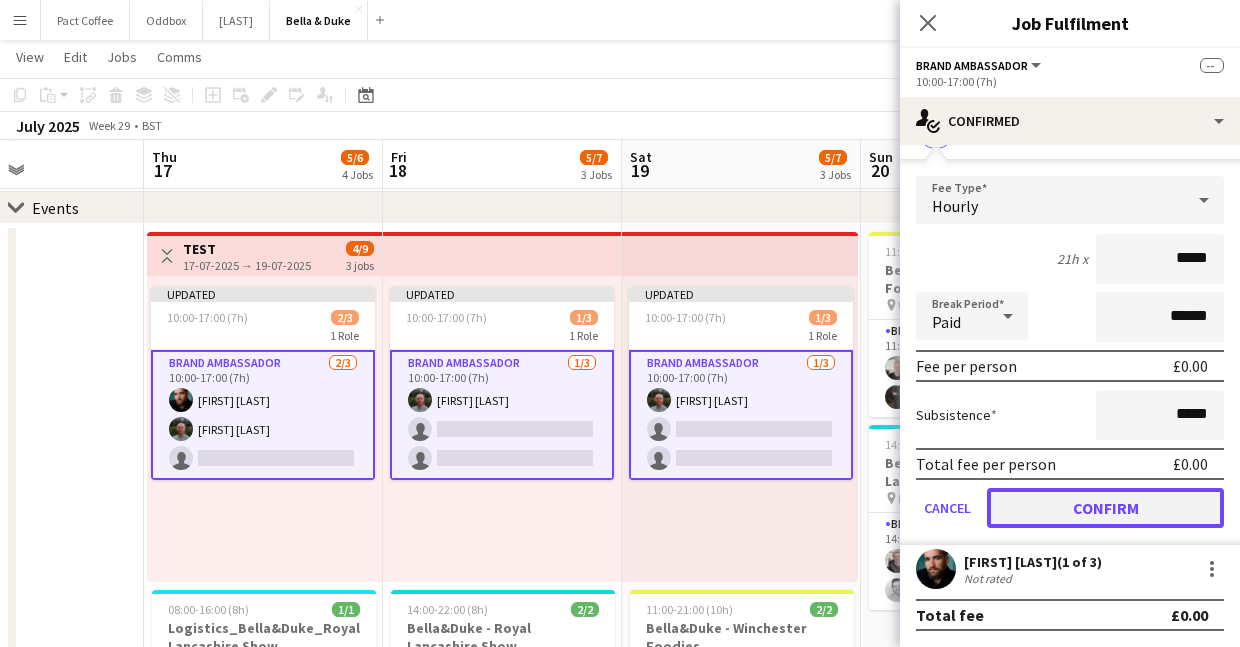 click on "Confirm" at bounding box center [1105, 508] 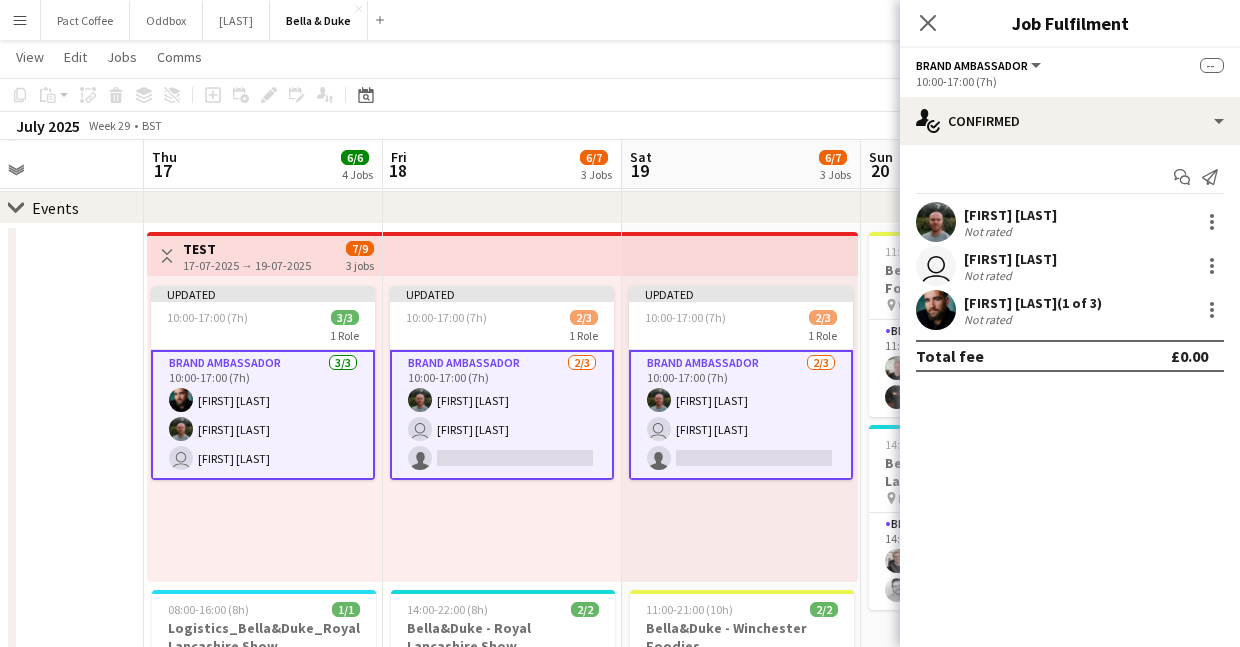 scroll, scrollTop: 0, scrollLeft: 0, axis: both 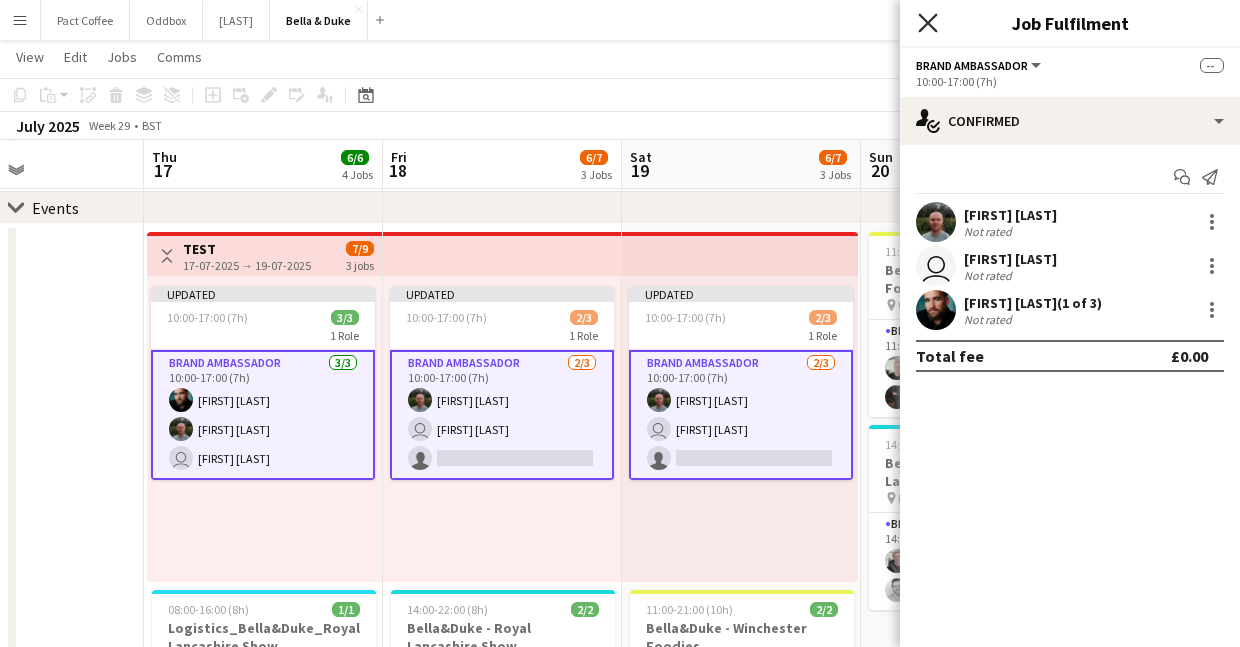 click 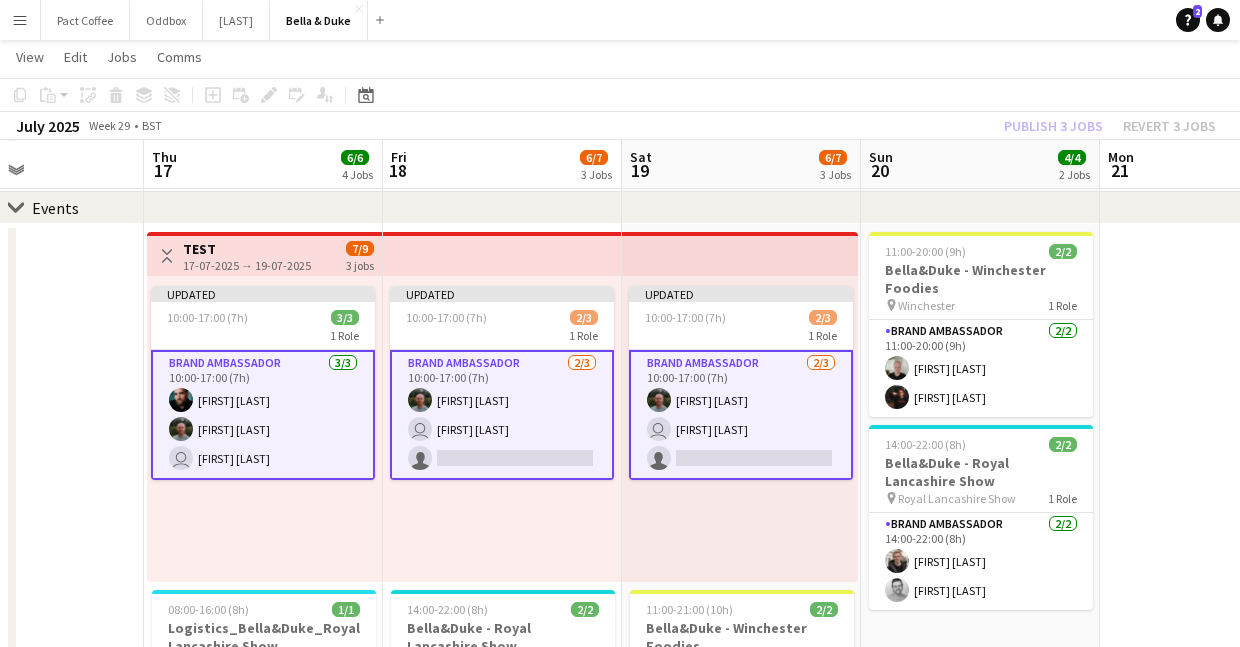 click at bounding box center (24, 671) 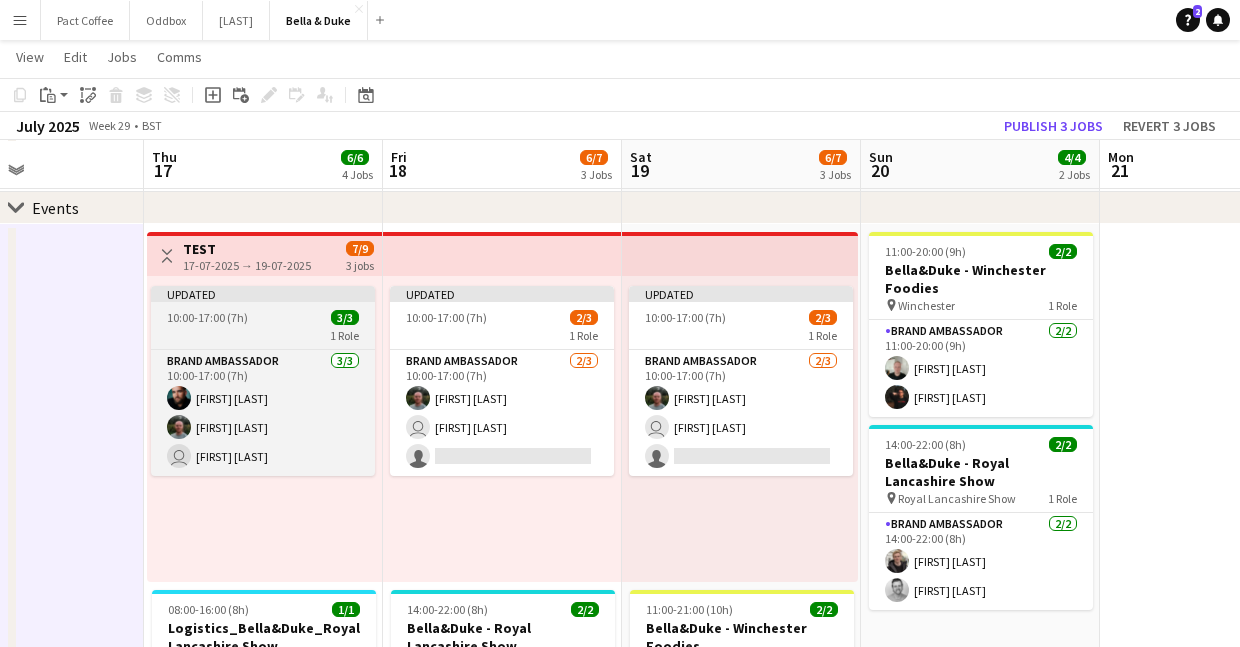 click on "10:00-17:00 (7h)    3/3" at bounding box center (263, 317) 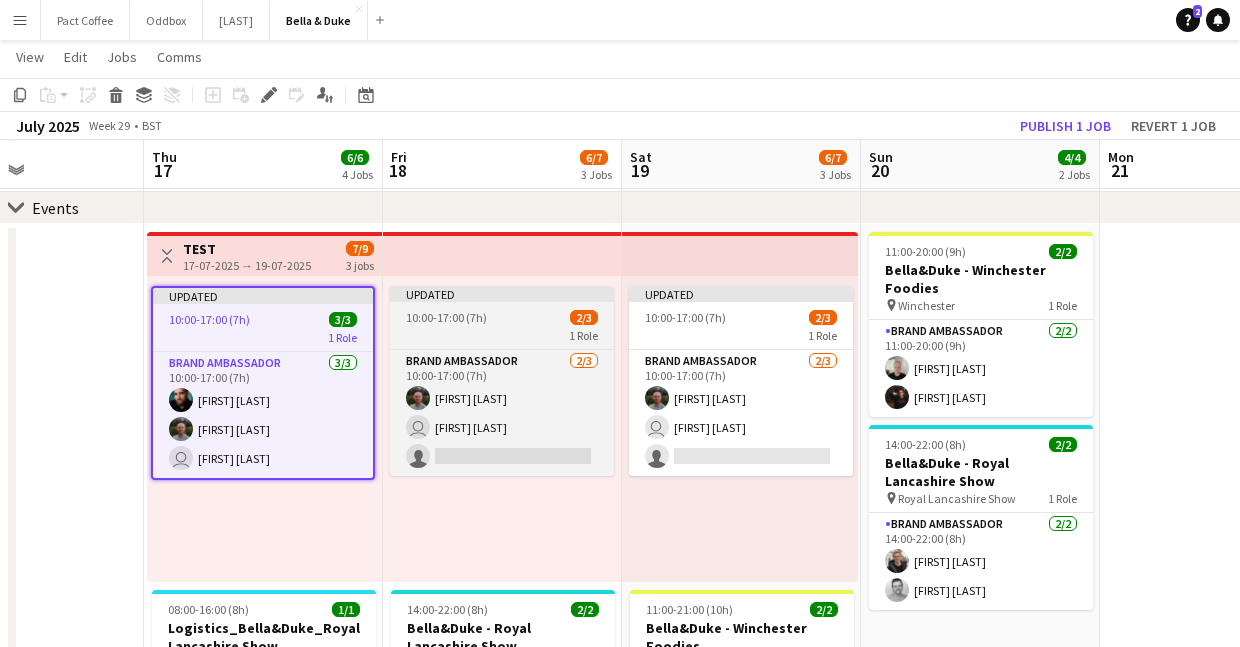 click on "Updated" at bounding box center [502, 294] 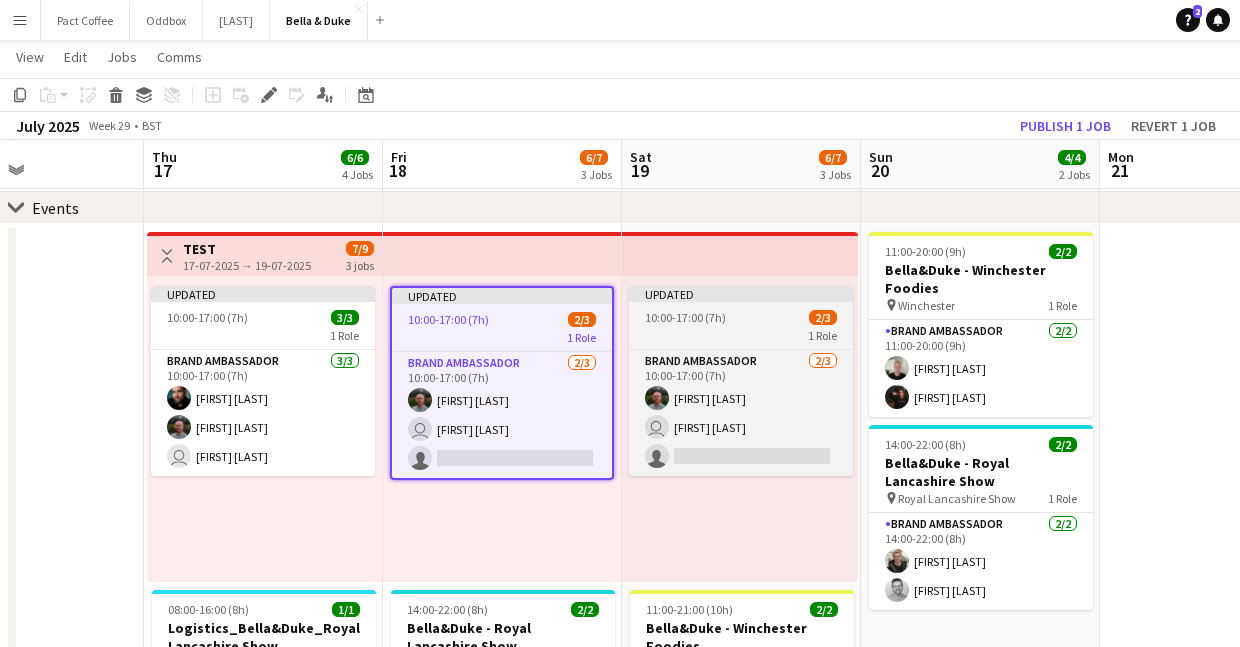 click on "10:00-17:00 (7h)" at bounding box center (685, 317) 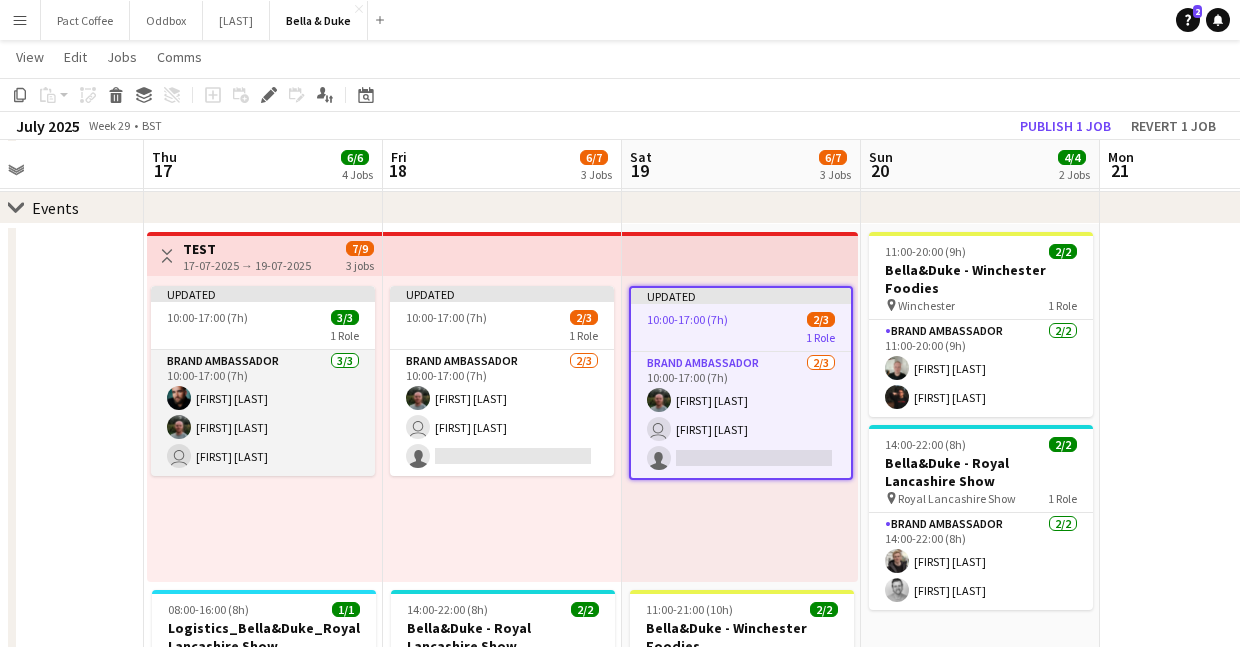 click on "Brand Ambassador   3/3   10:00-17:00 (7h)
Joshua Eldridge-Smith Tommy Knox
user
Sam Irving" at bounding box center (263, 413) 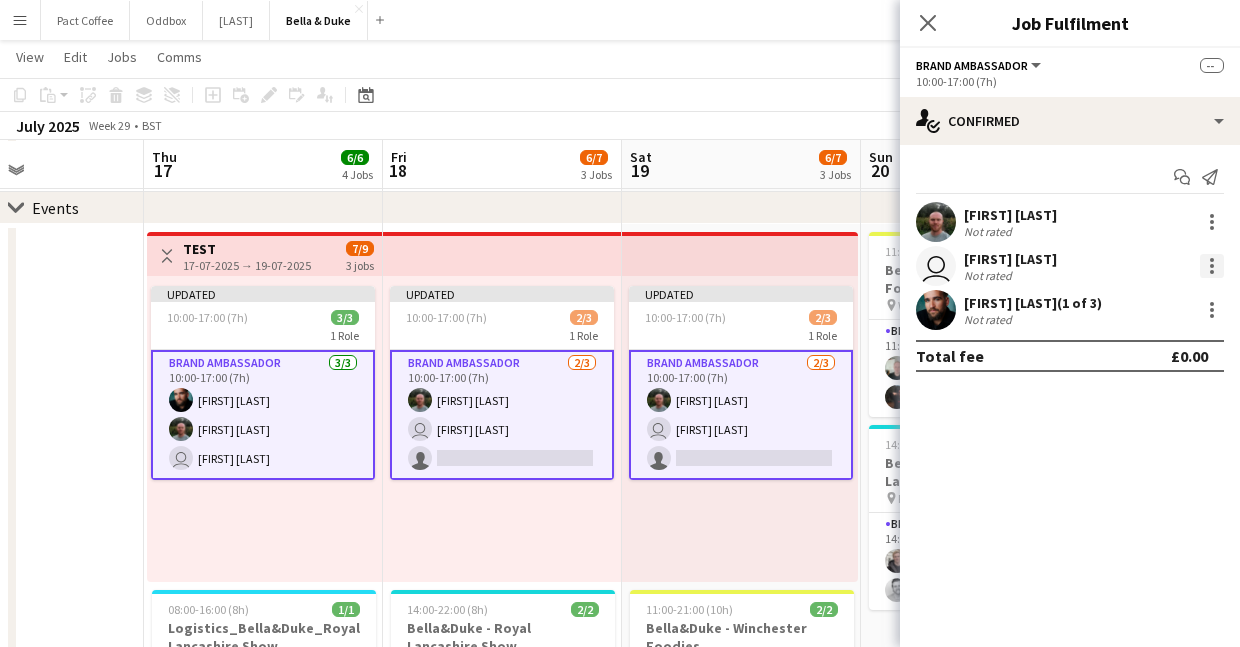 click at bounding box center (1212, 266) 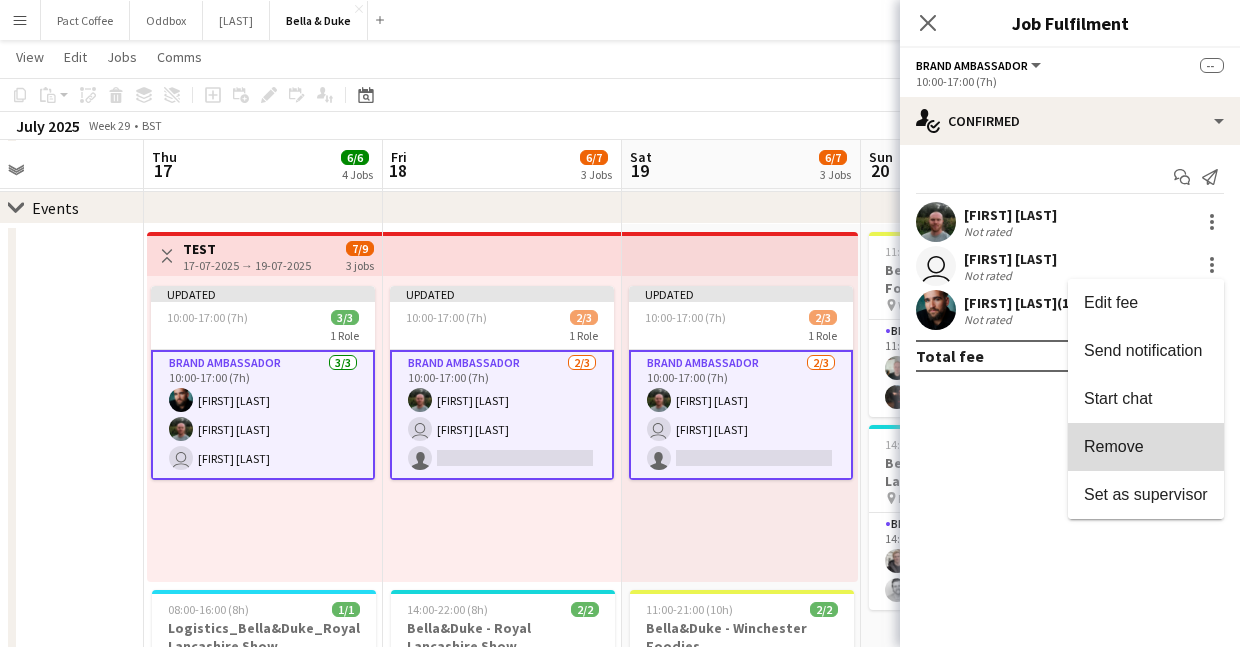 click on "Remove" at bounding box center [1146, 447] 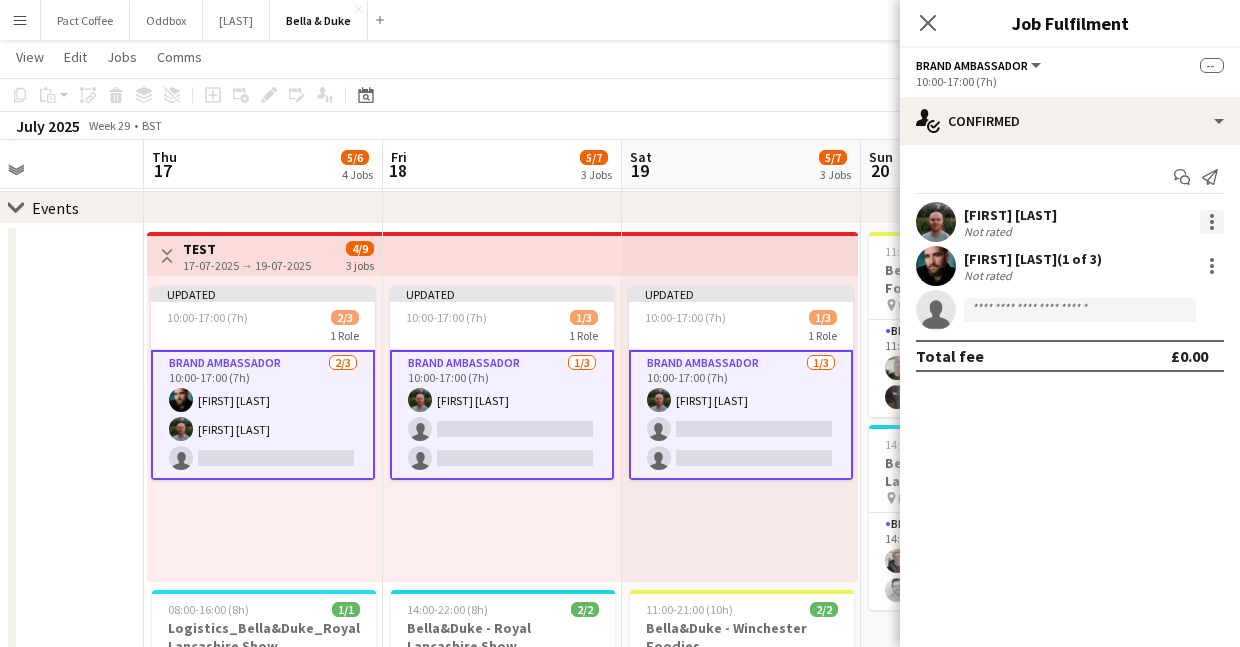 click at bounding box center [1212, 222] 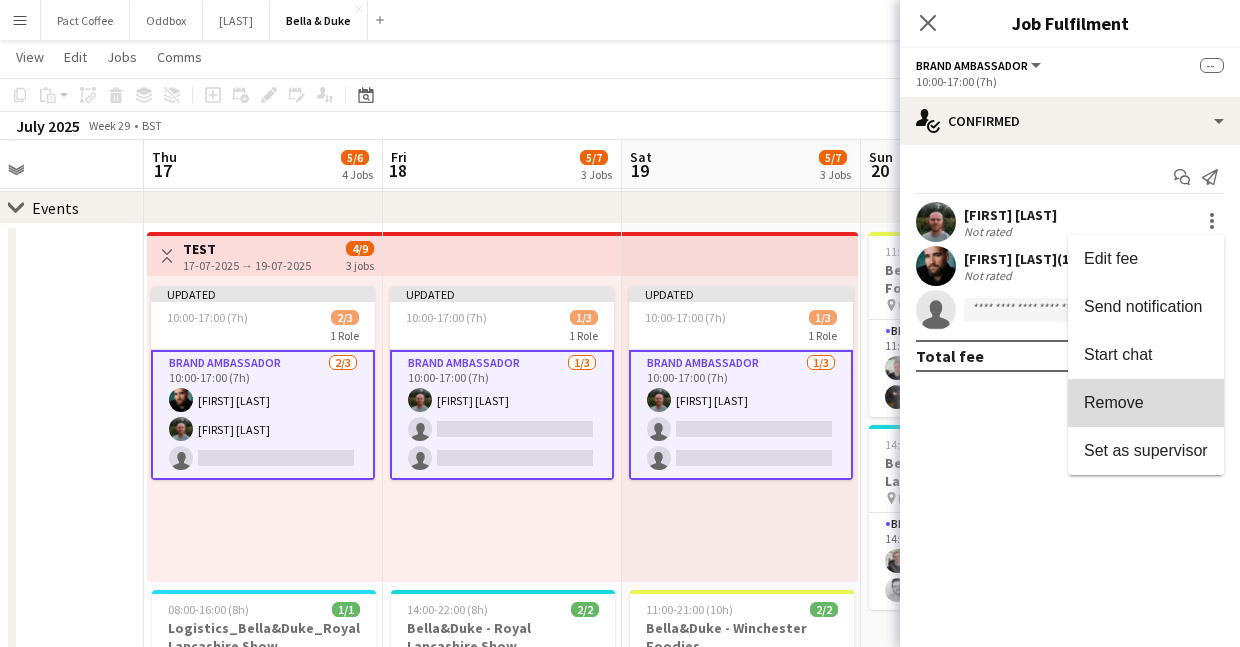 click on "Remove" at bounding box center [1114, 402] 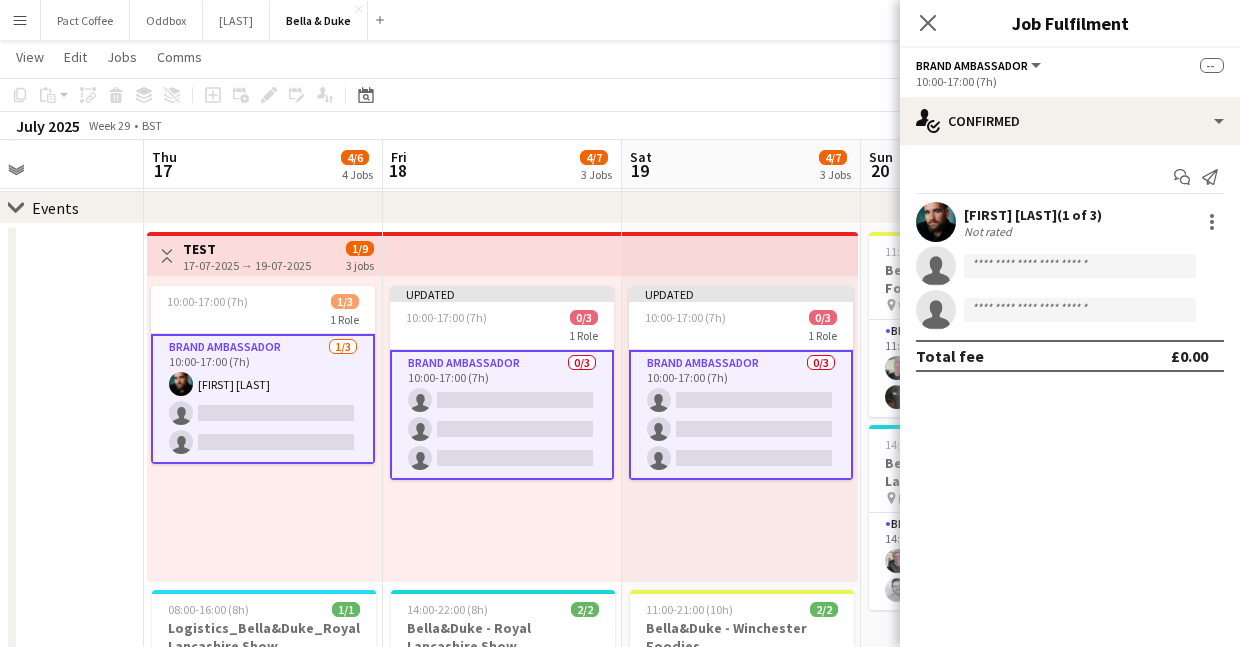 click at bounding box center (24, 671) 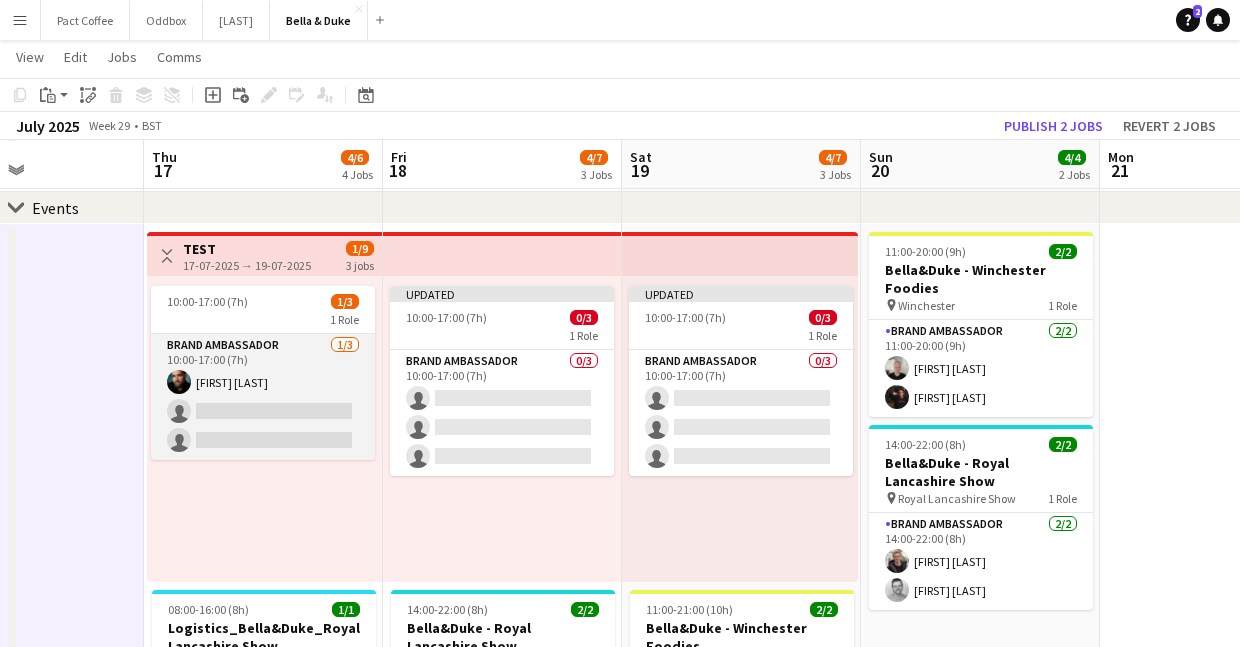 click on "Brand Ambassador   1/3   10:00-17:00 (7h)
Joshua Eldridge-Smith
single-neutral-actions
single-neutral-actions" at bounding box center (263, 397) 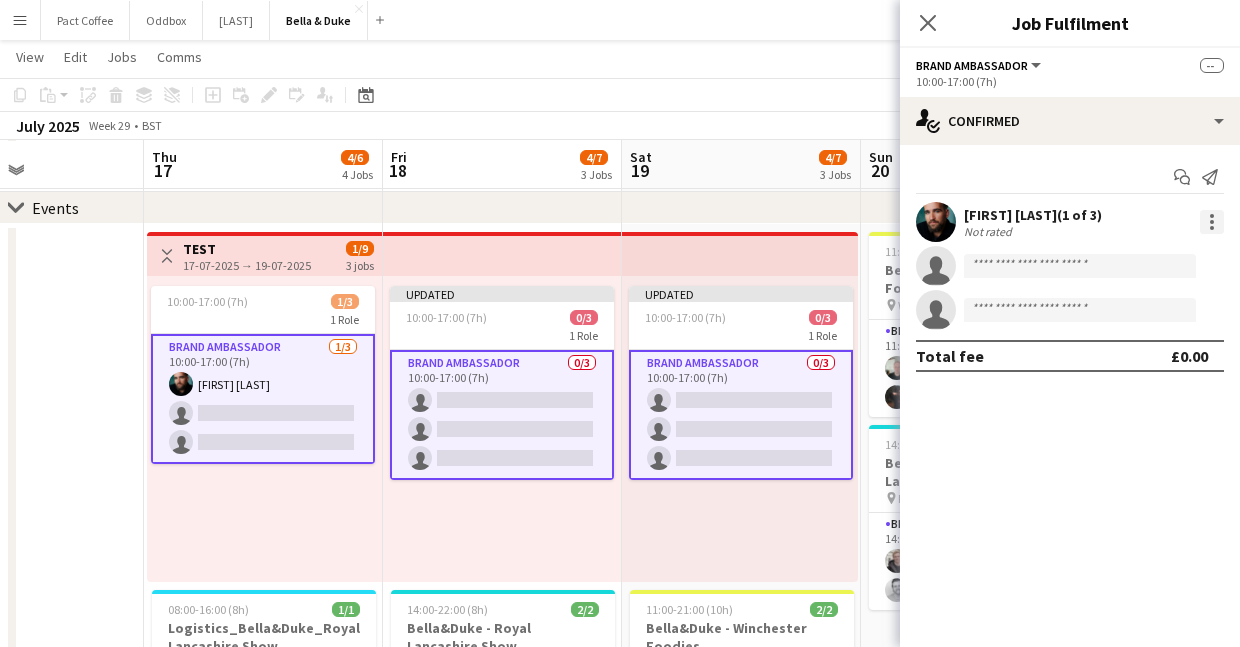 click at bounding box center (1212, 222) 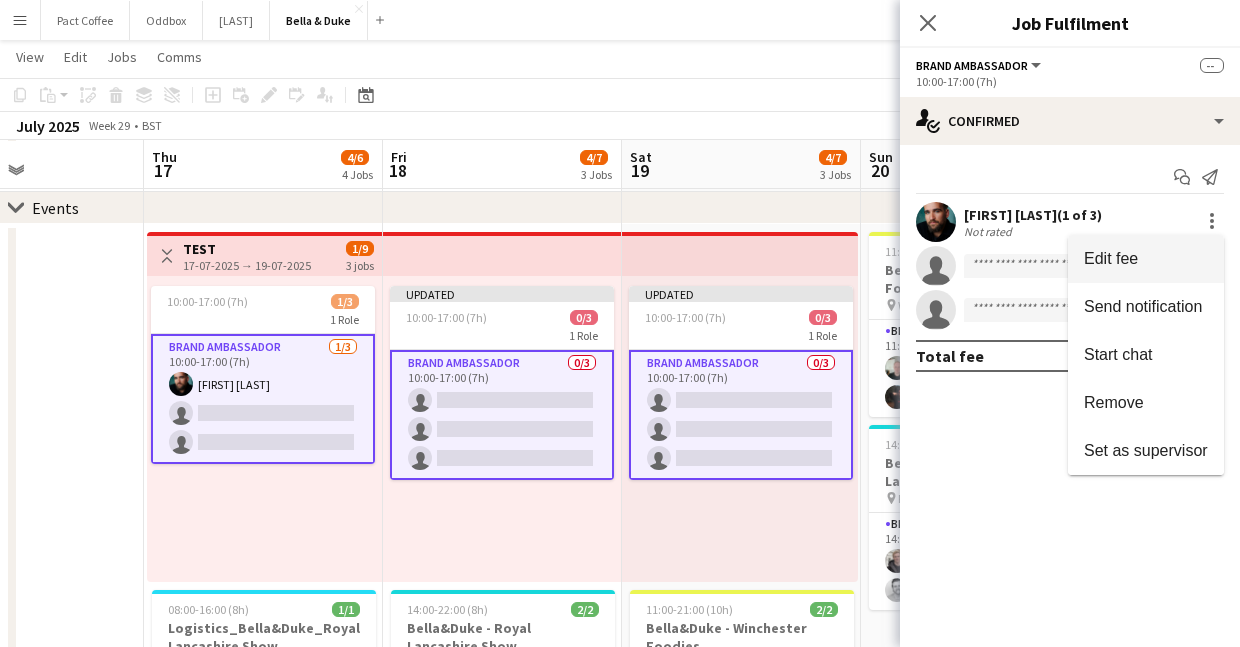 click on "Edit fee" at bounding box center [1146, 259] 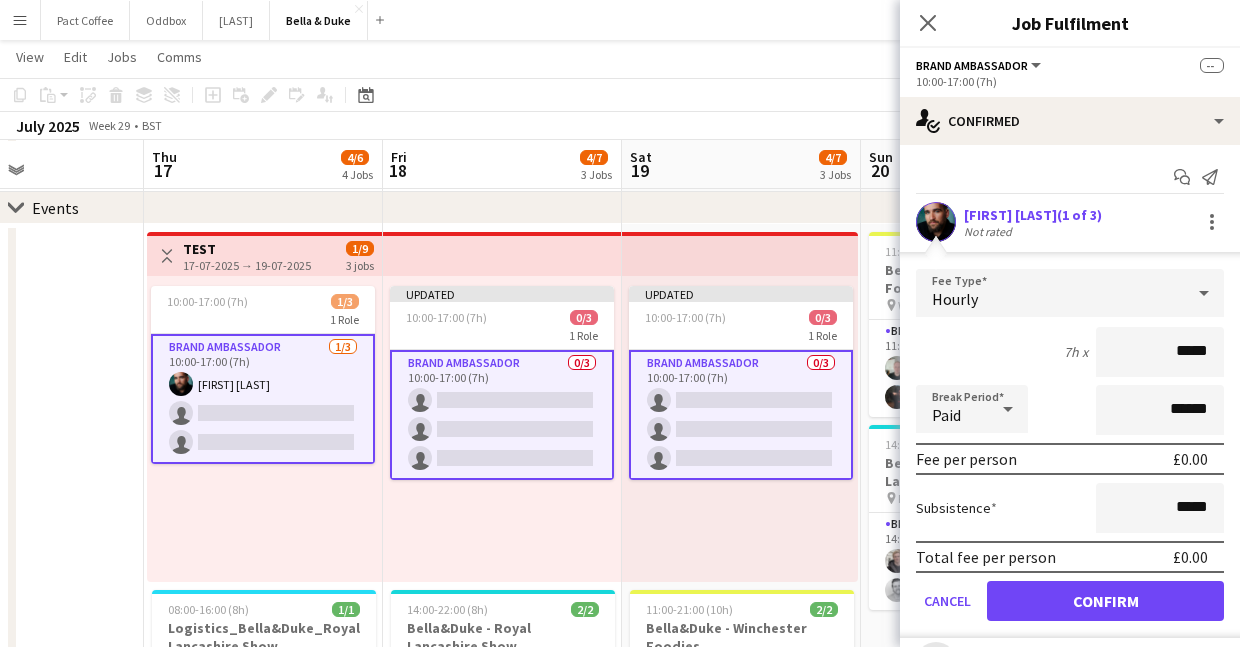 click on "Hourly" at bounding box center (1050, 293) 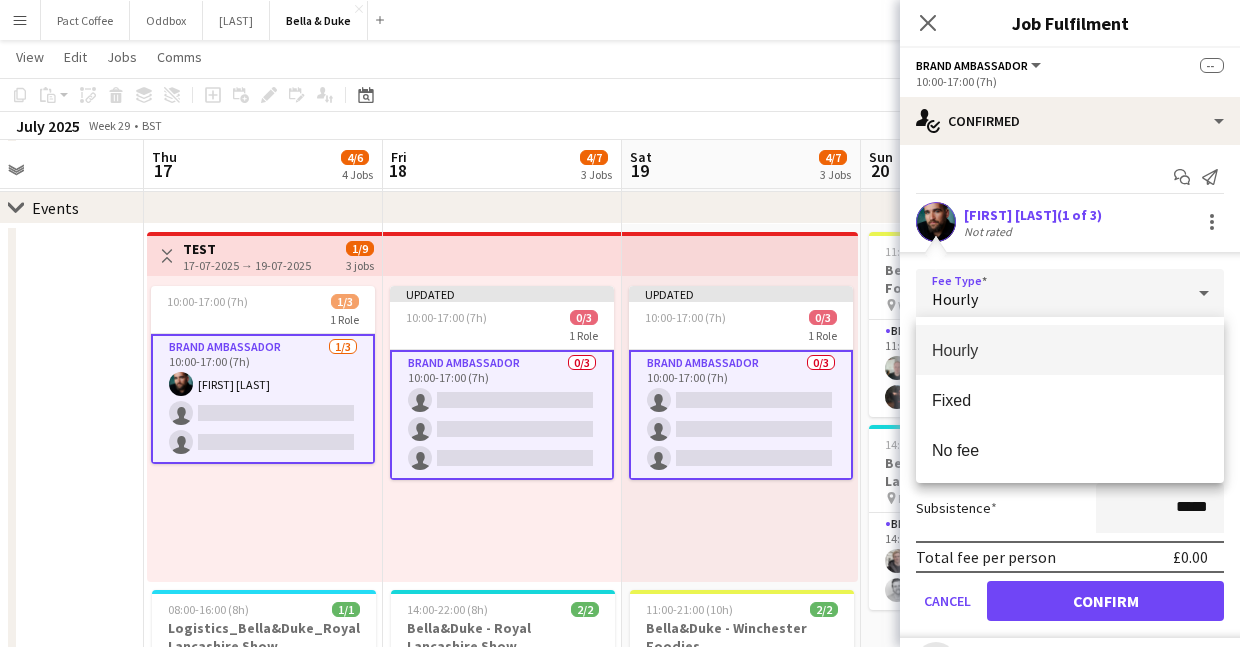 click at bounding box center (620, 323) 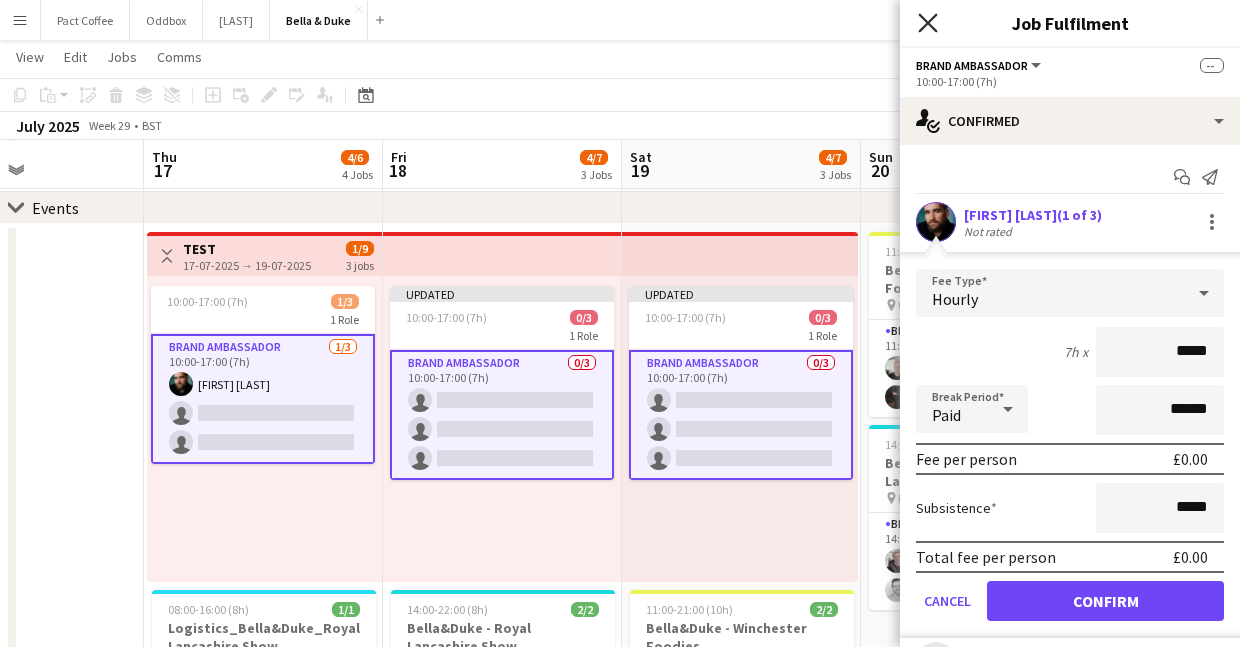 click on "Close pop-in" 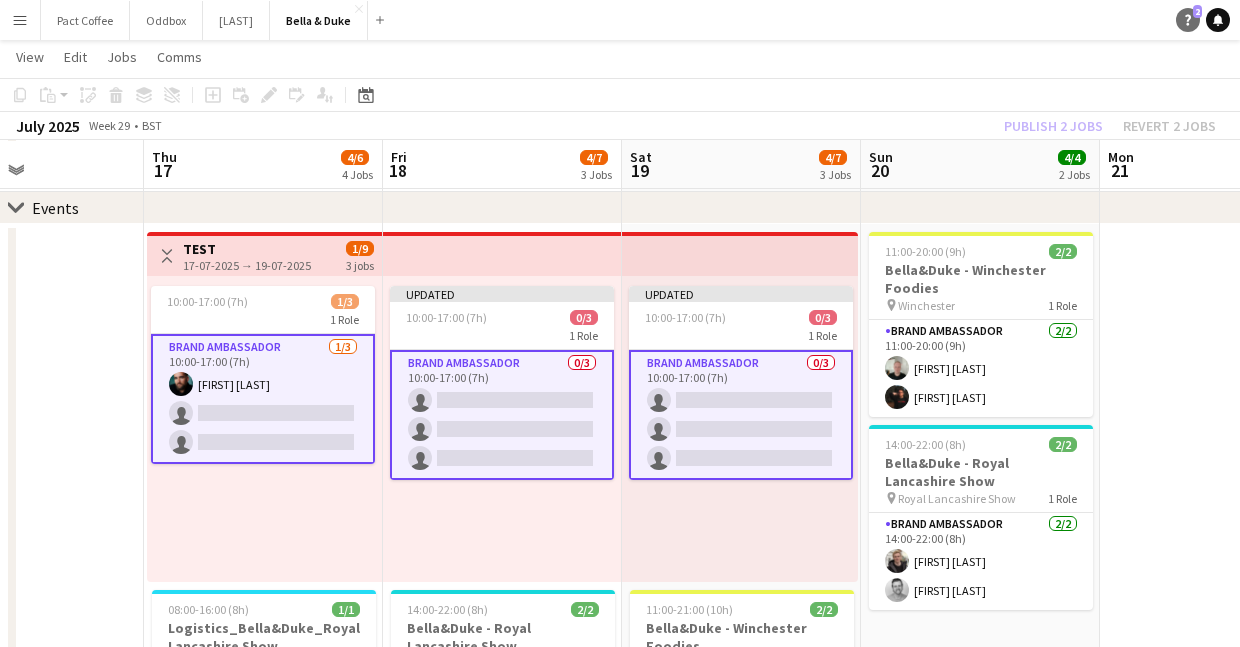 click on "Help
2" at bounding box center (1188, 20) 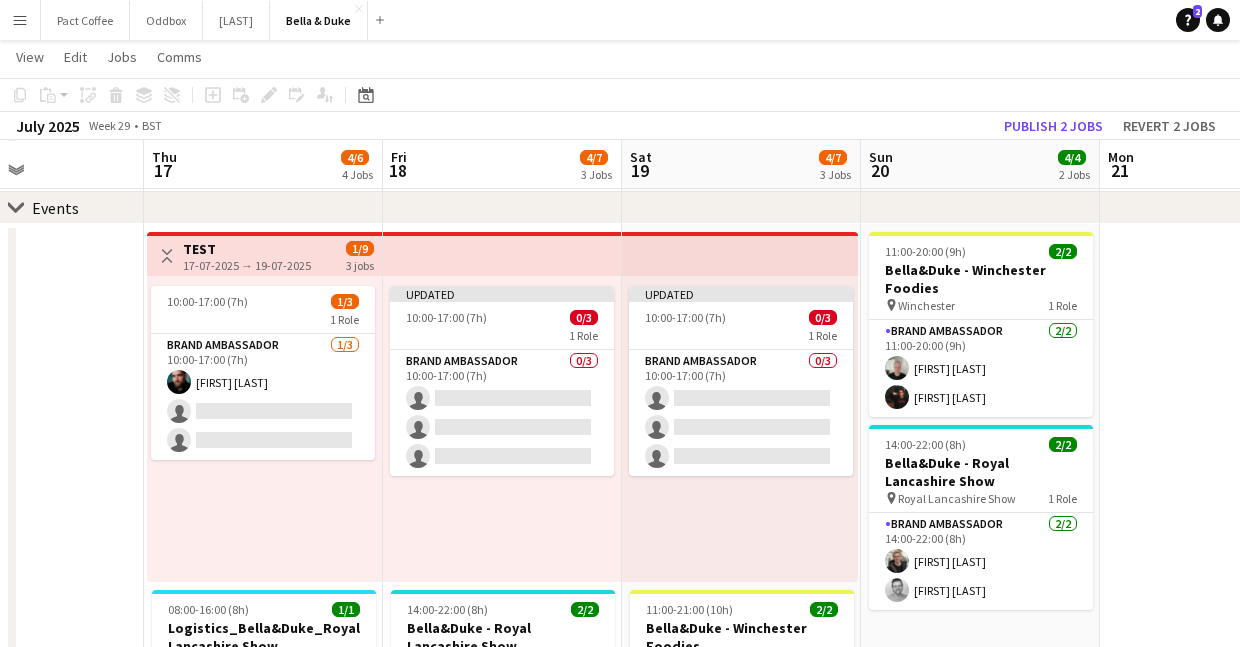 click on "Menu" at bounding box center [20, 20] 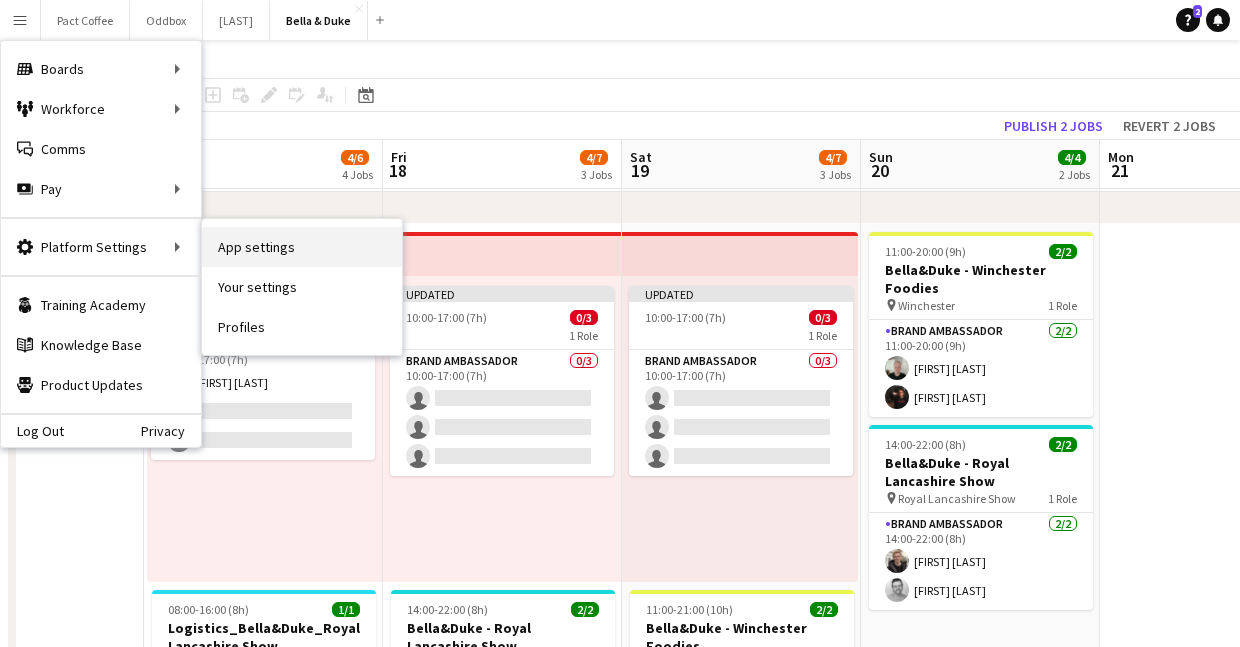 click on "App settings" at bounding box center [302, 247] 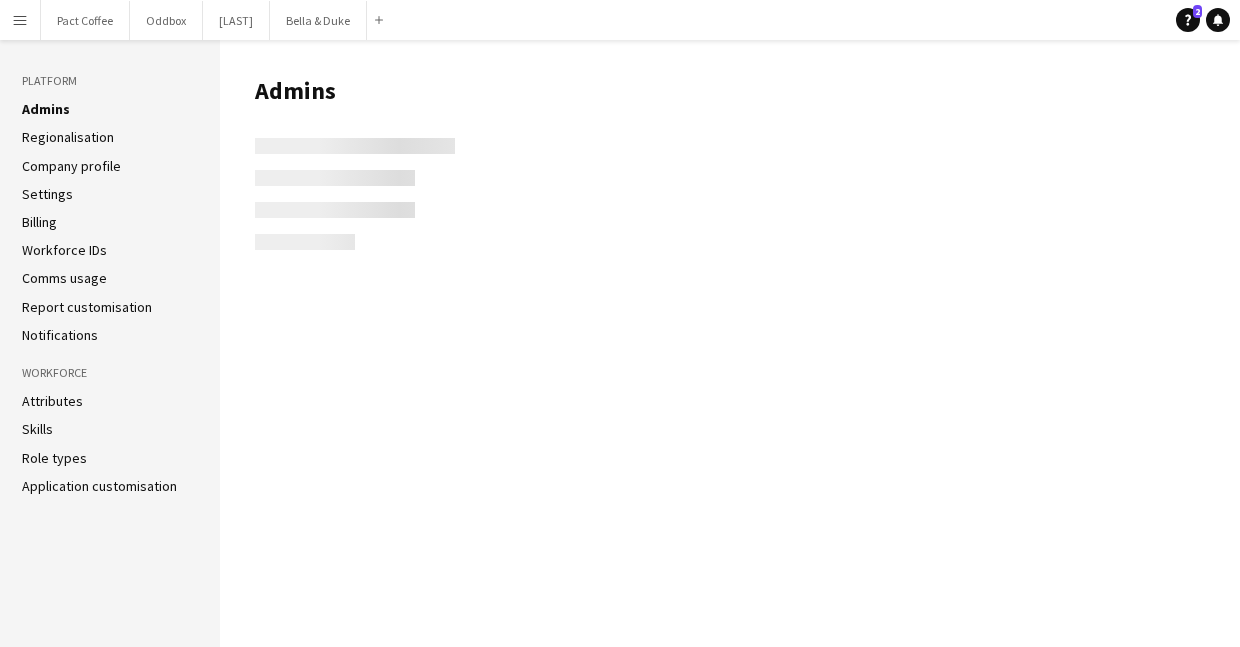 scroll, scrollTop: 0, scrollLeft: 0, axis: both 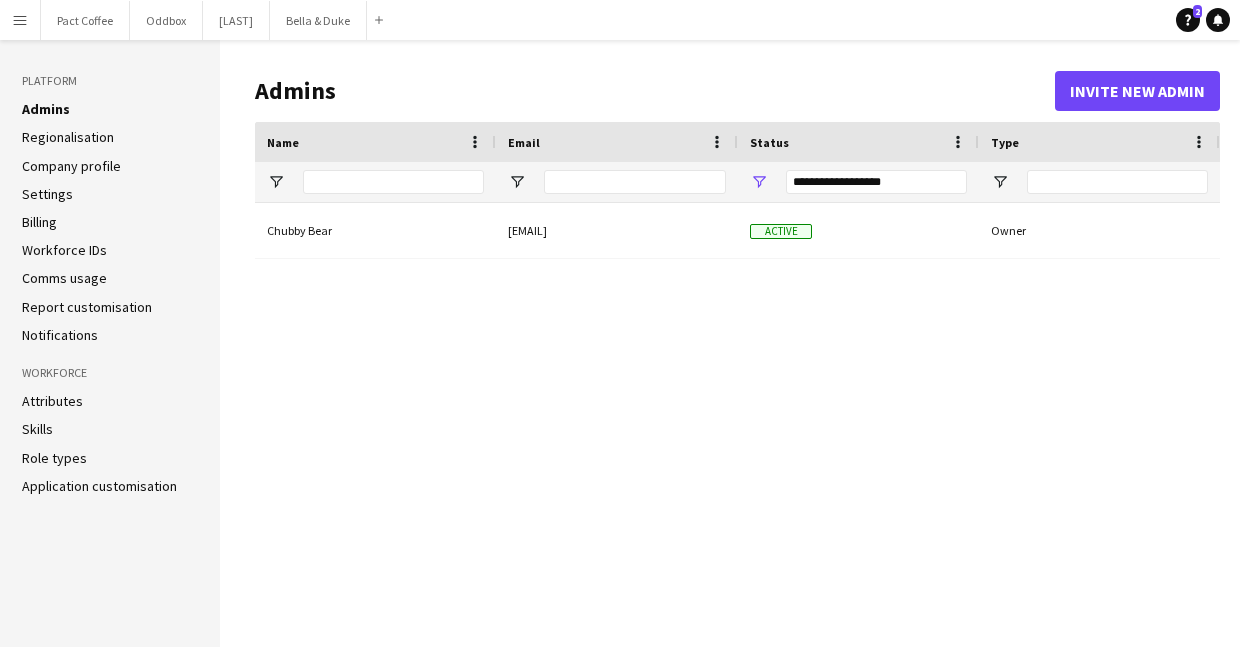 click on "Role types" 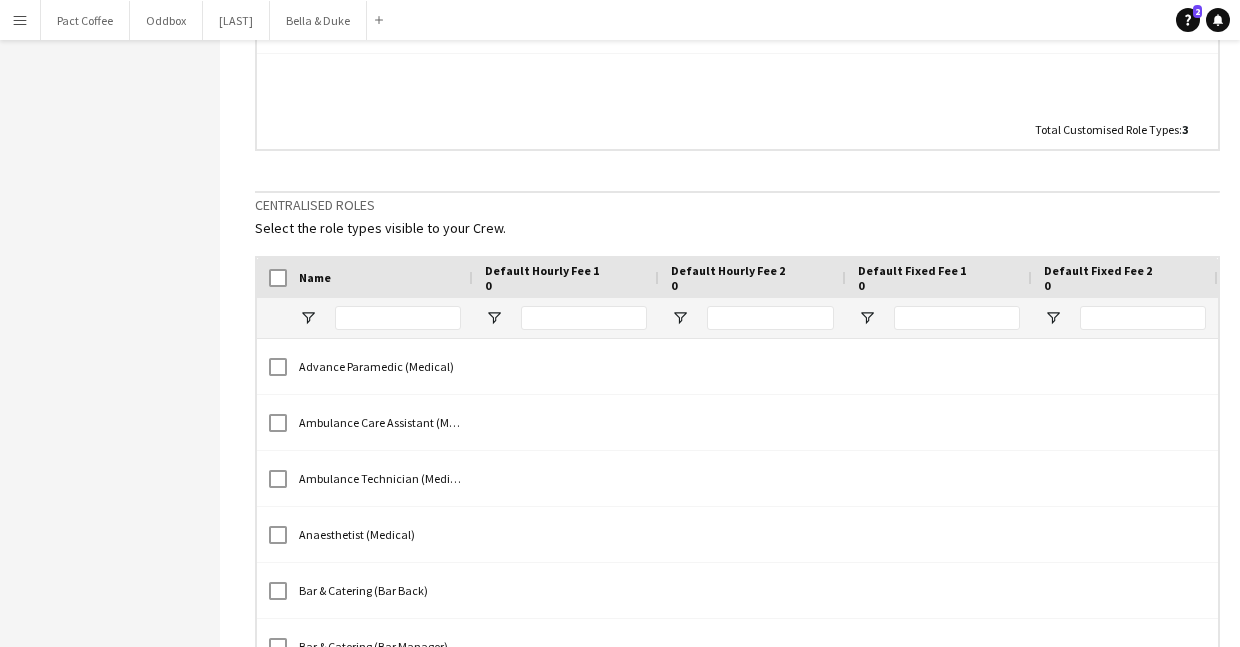 scroll, scrollTop: 758, scrollLeft: 0, axis: vertical 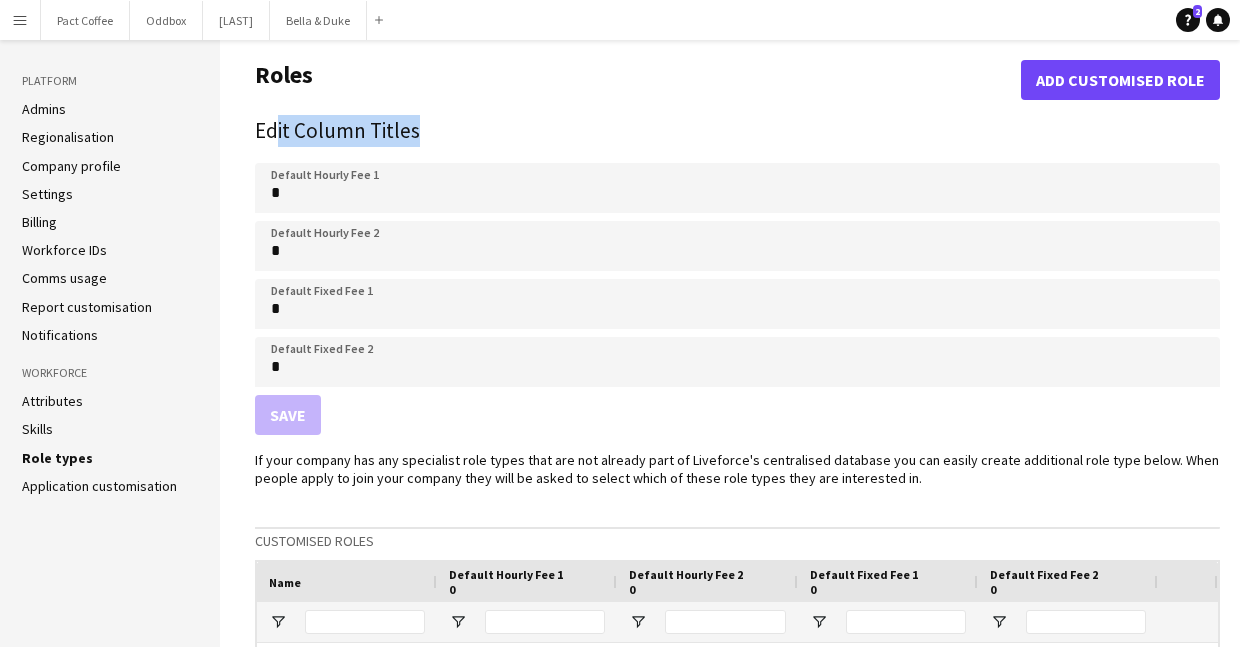 drag, startPoint x: 260, startPoint y: 127, endPoint x: 426, endPoint y: 142, distance: 166.67633 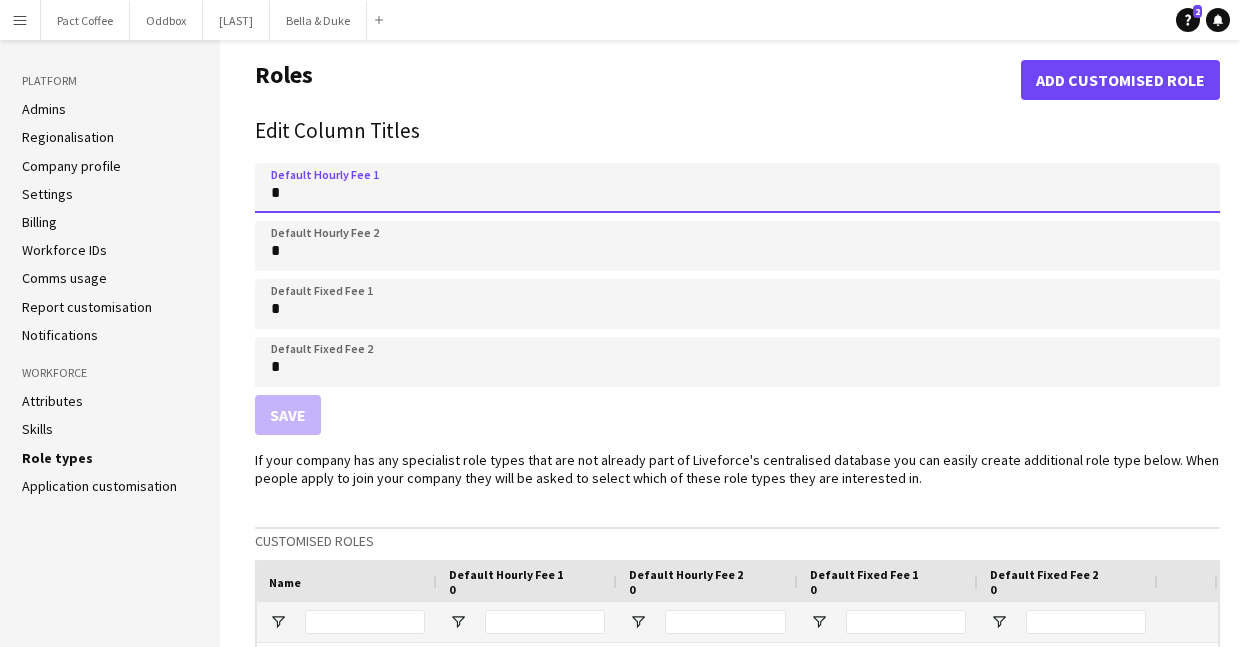 click on "*" at bounding box center [737, 188] 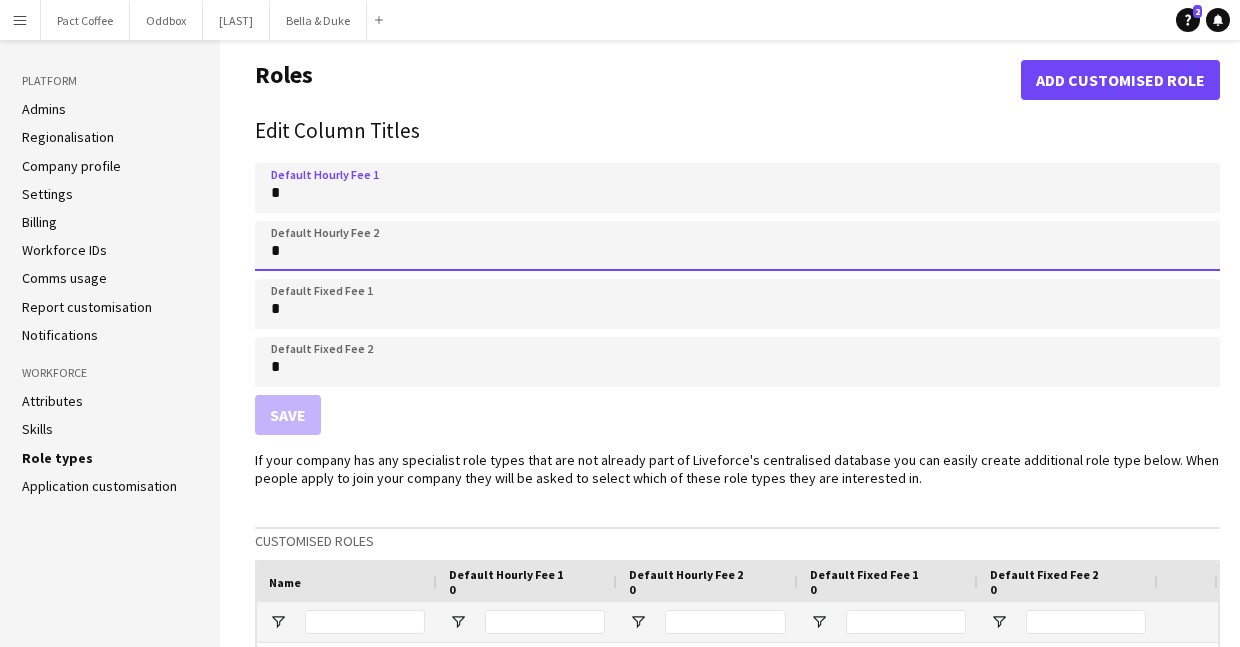 click on "*" at bounding box center (737, 246) 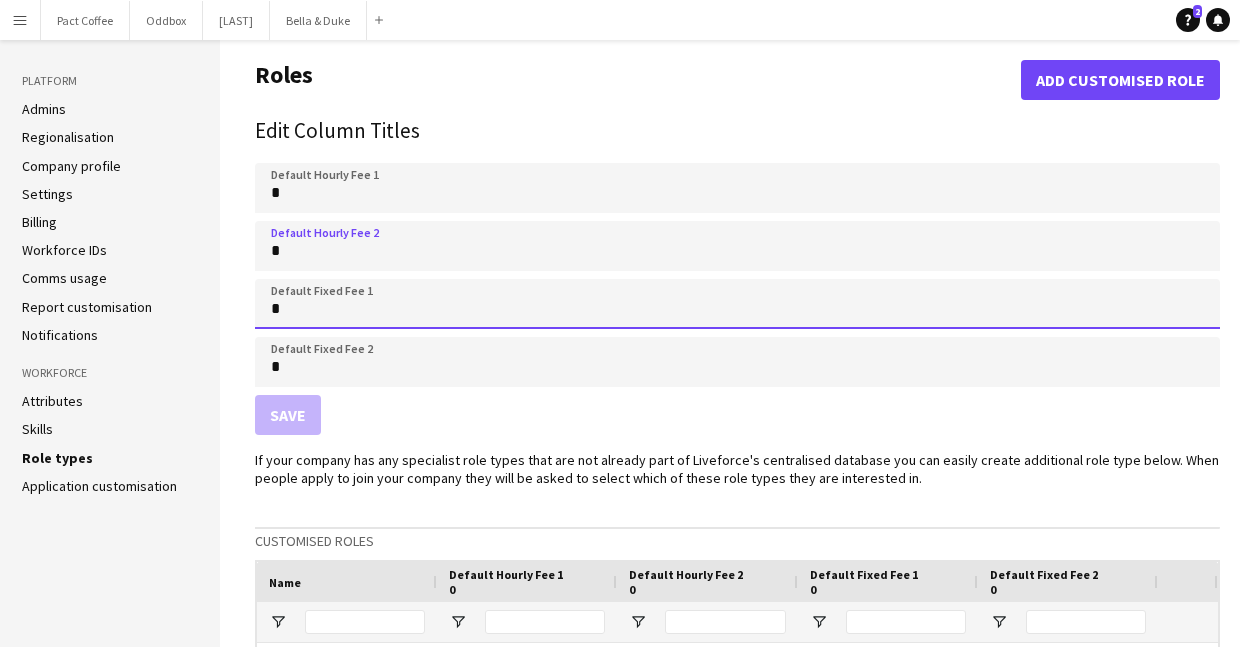 click on "*" at bounding box center [737, 304] 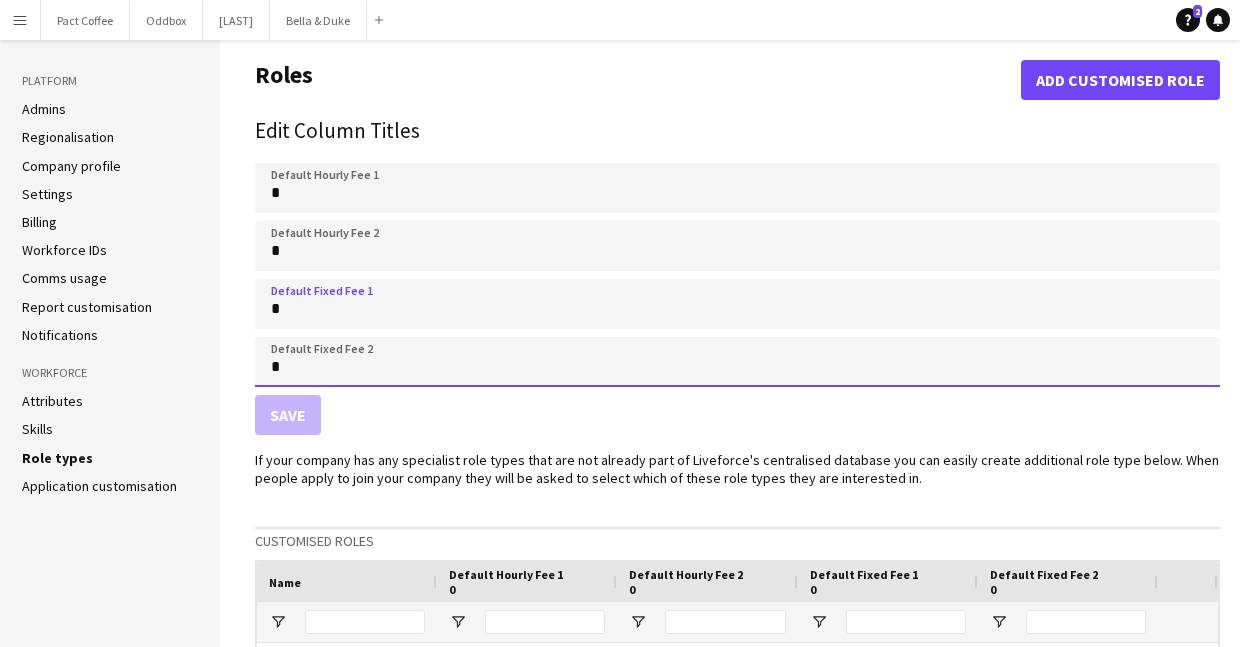 click on "*" at bounding box center (737, 362) 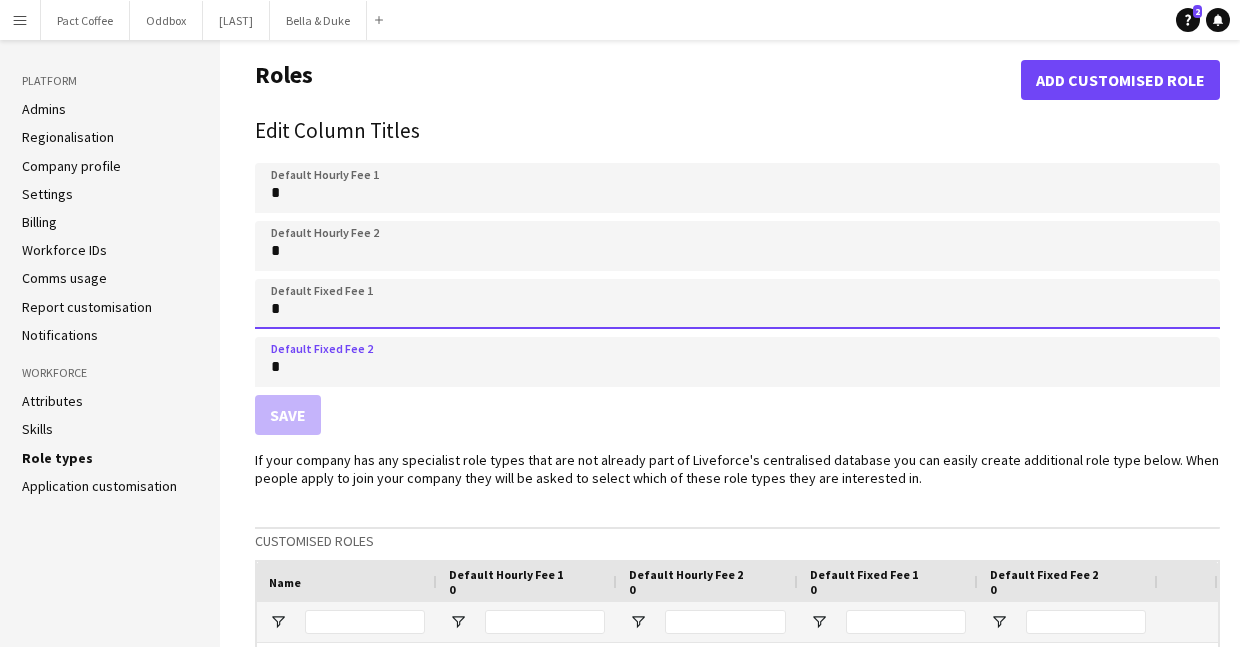 click on "*" at bounding box center [737, 304] 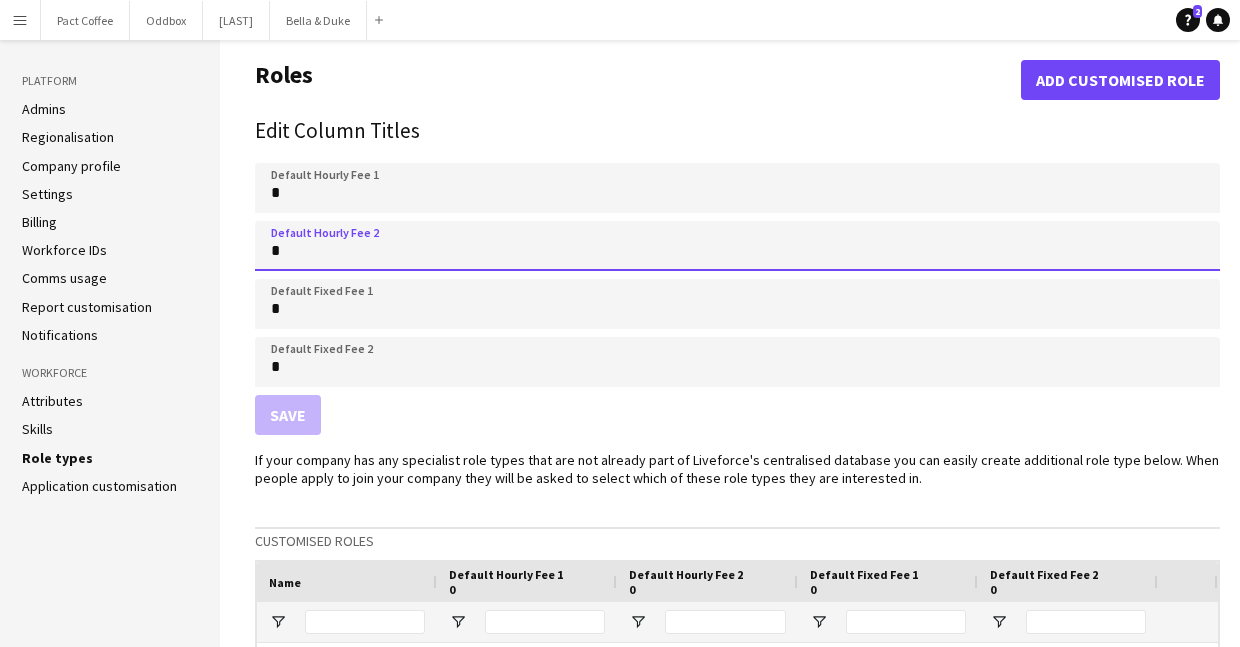 click on "*" at bounding box center (737, 246) 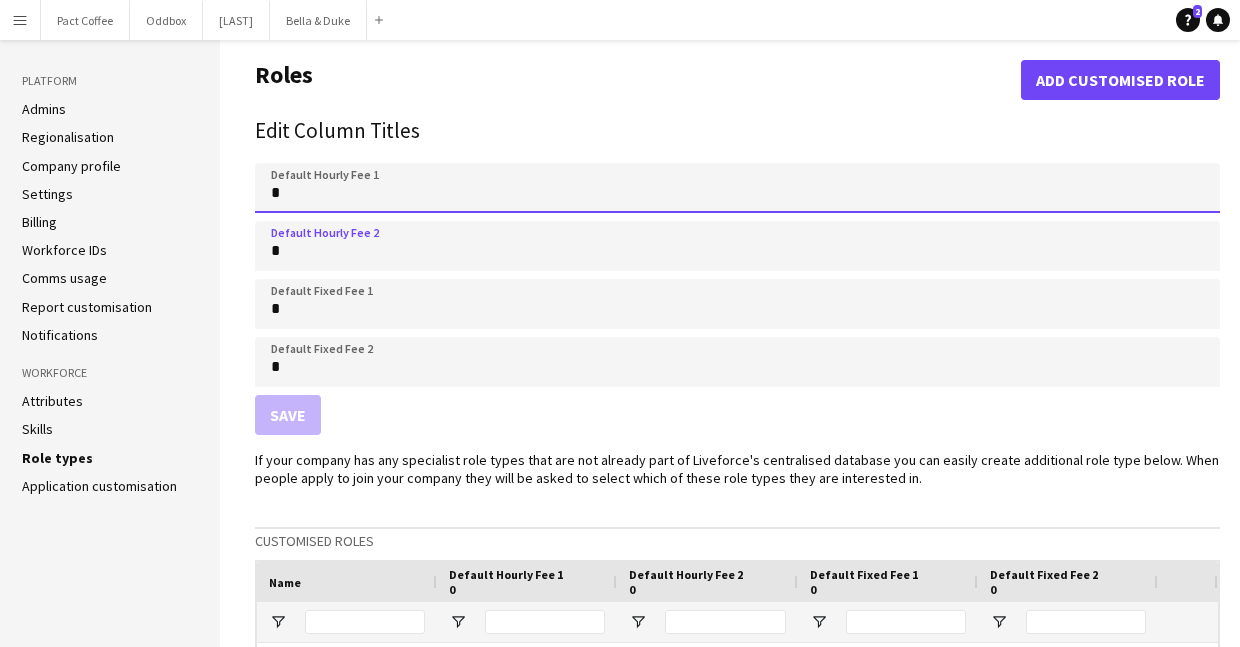click on "*" at bounding box center (737, 188) 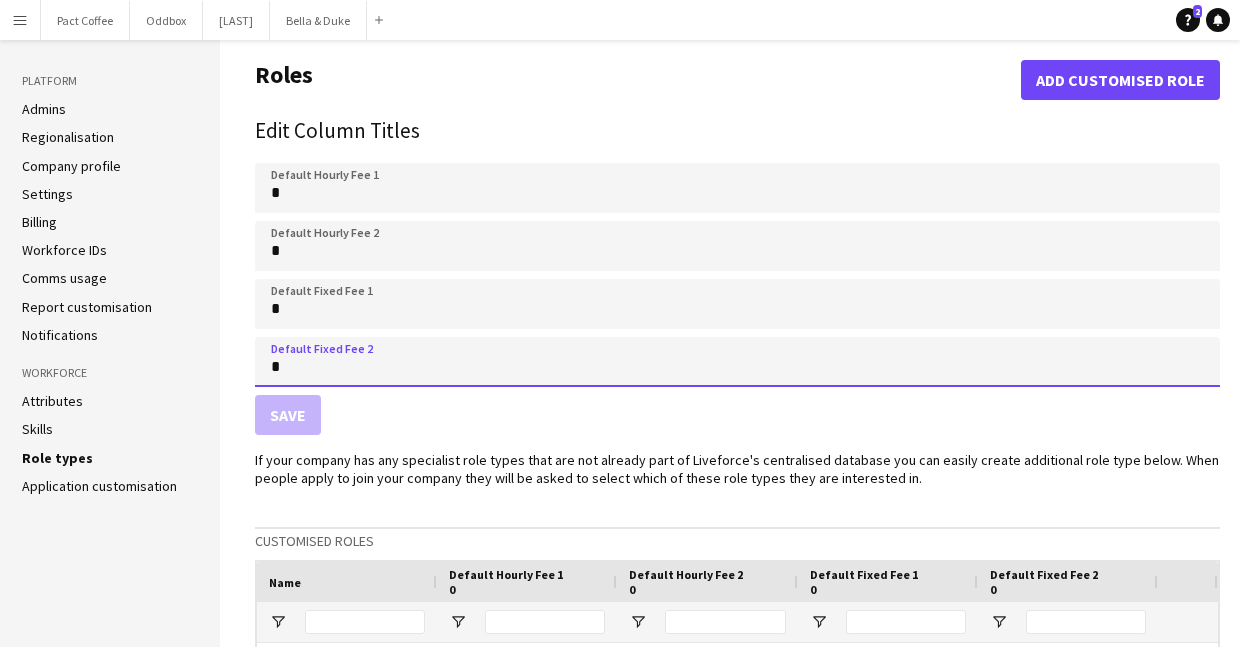 click on "*" at bounding box center [737, 362] 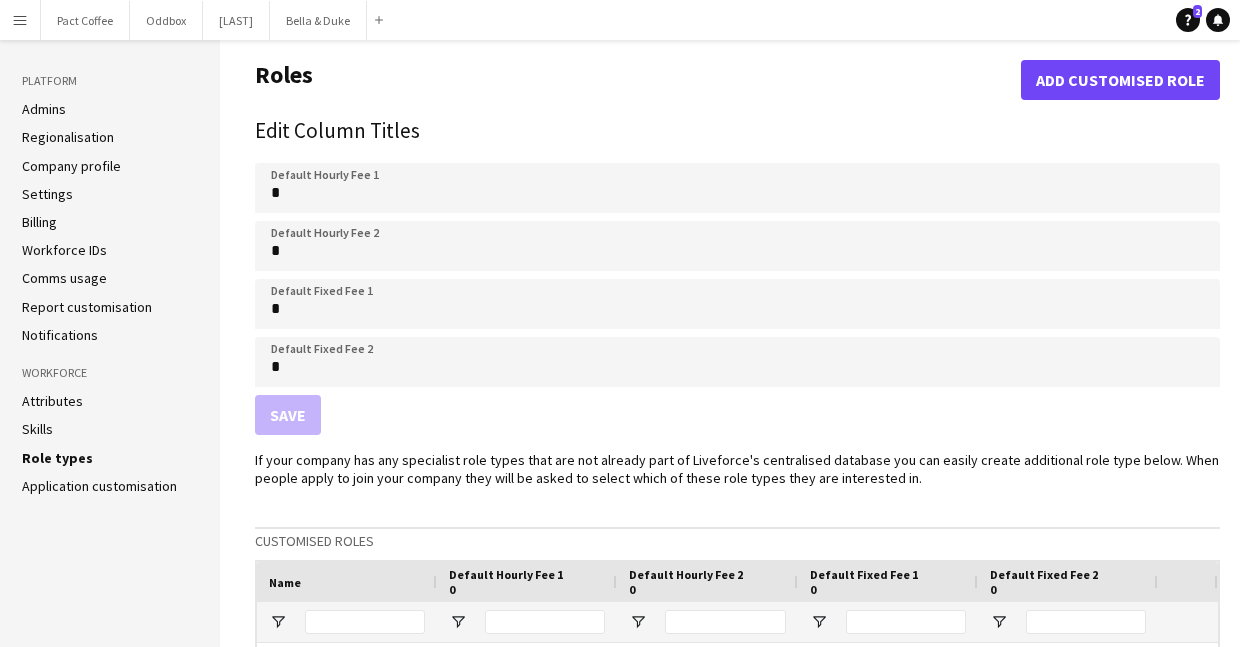 click on "Save" 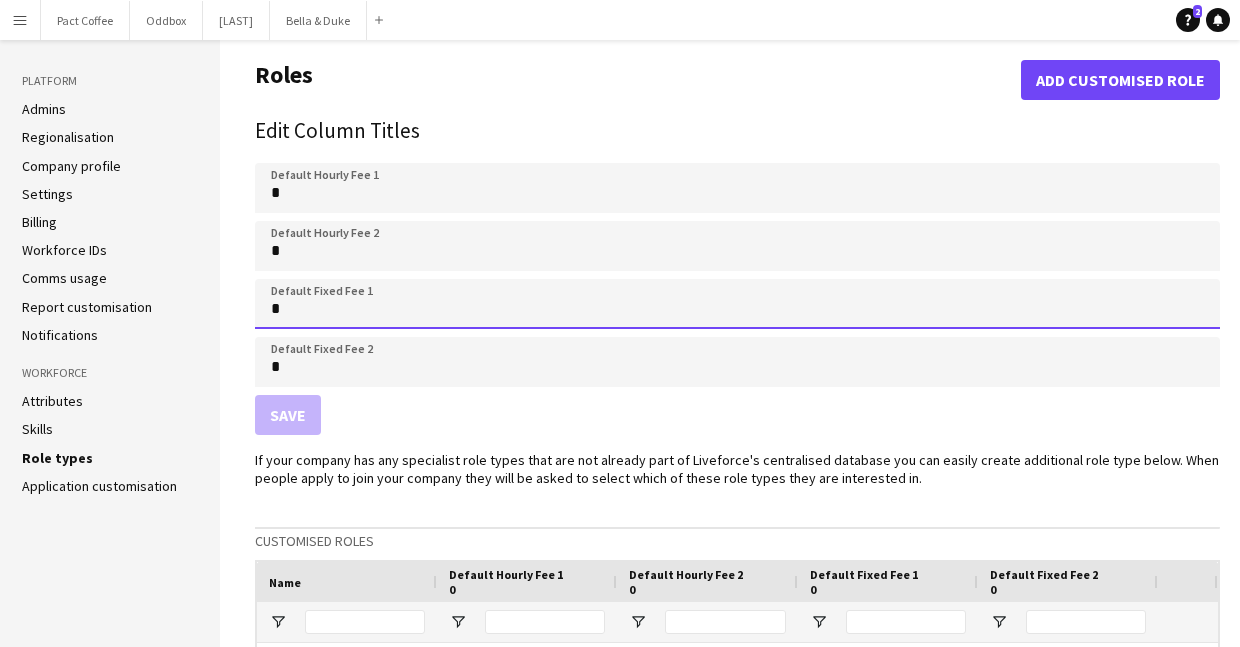click on "*" at bounding box center [737, 304] 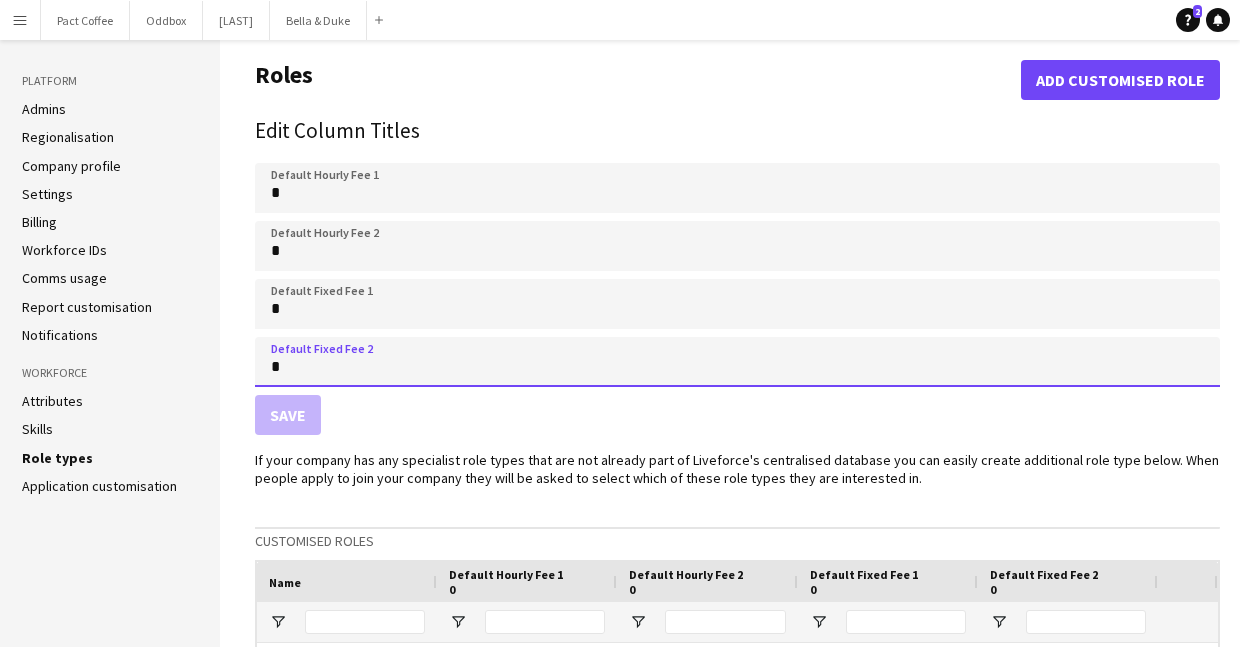 click on "*" at bounding box center [737, 362] 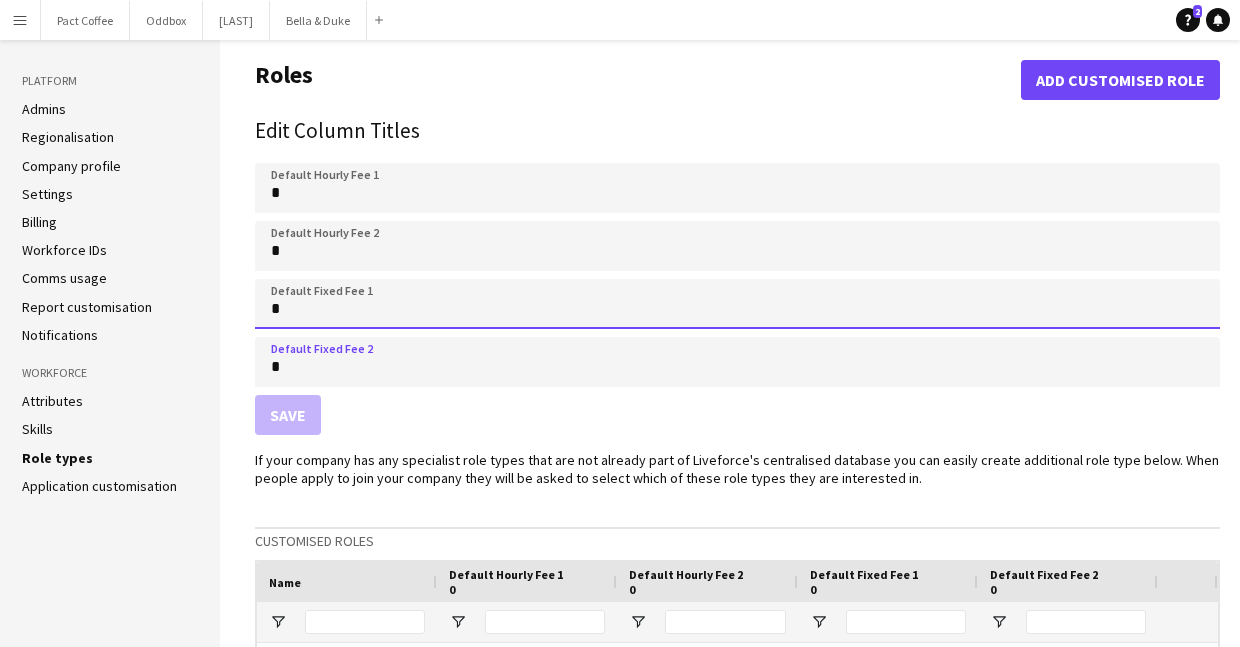 click on "*" at bounding box center (737, 304) 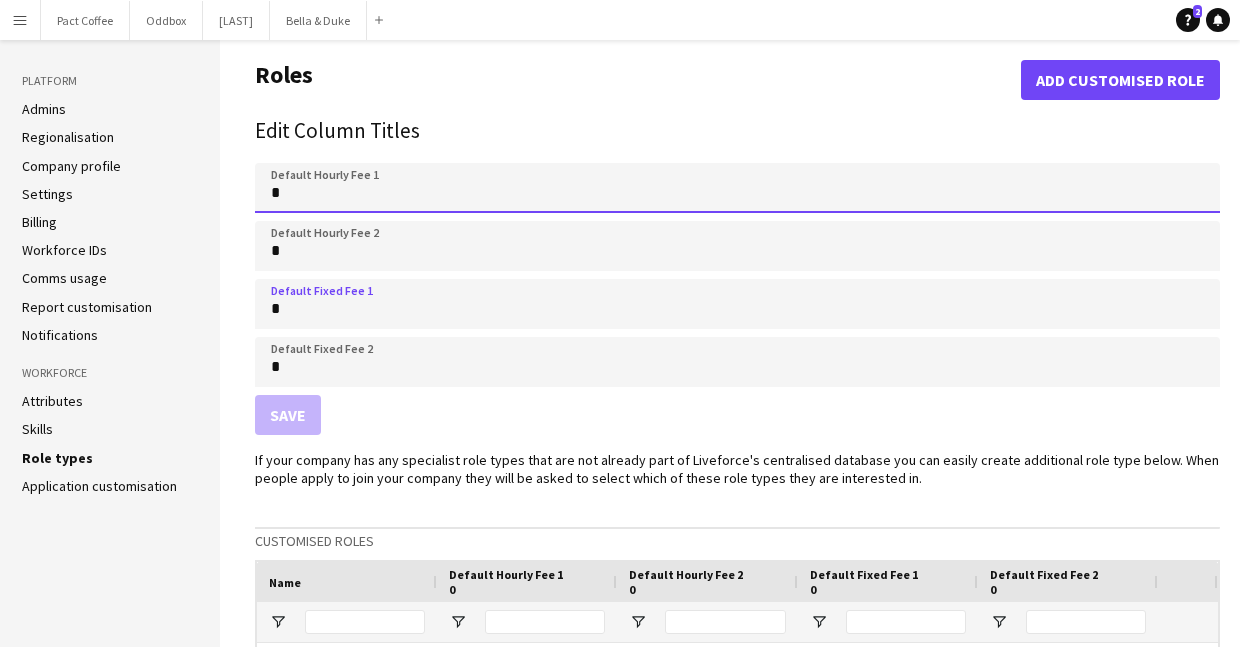 click on "*" at bounding box center [737, 188] 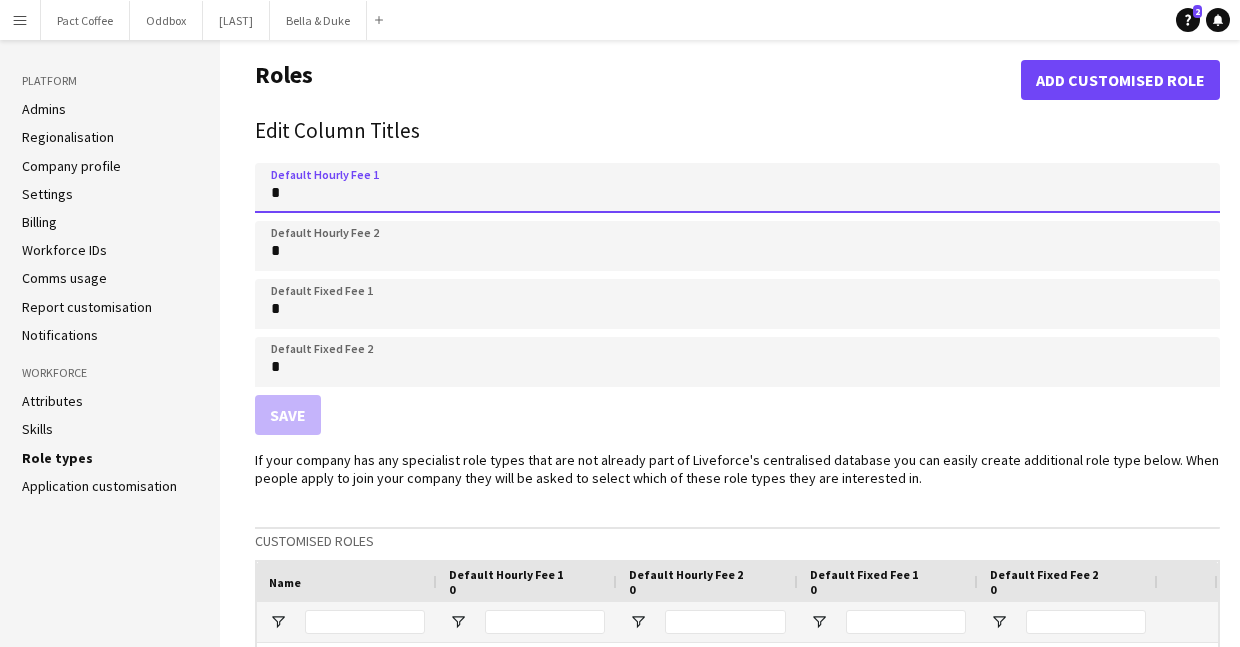 click on "*" at bounding box center [737, 188] 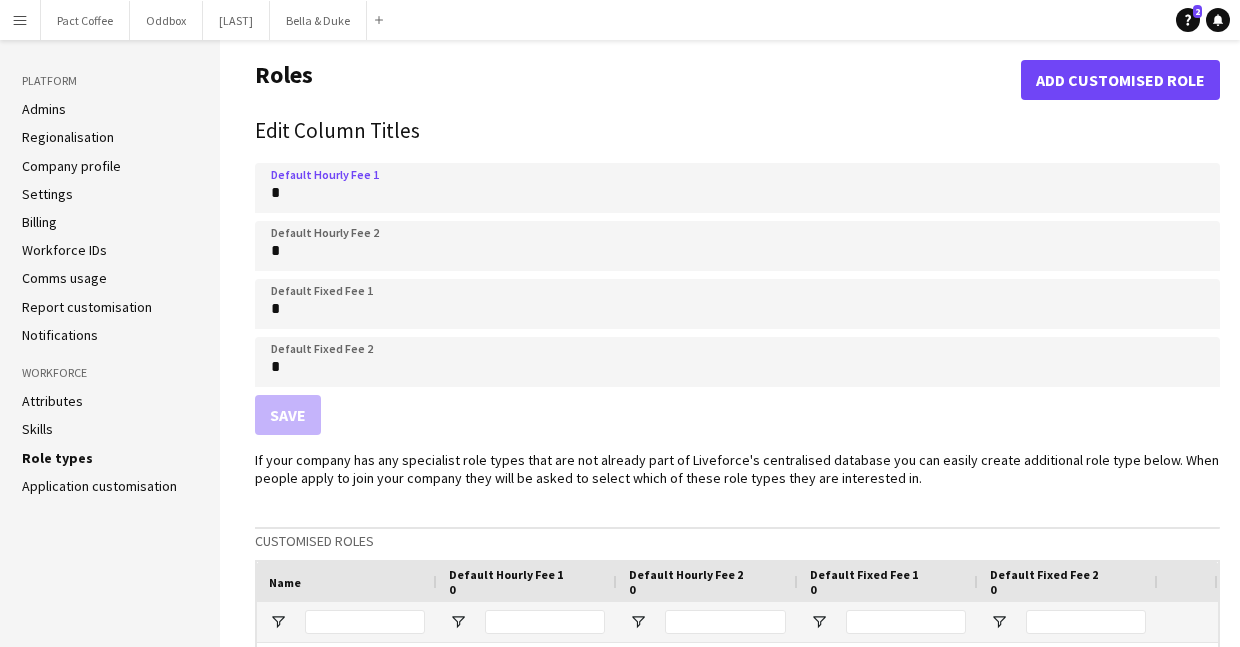 click on "Default Hourly Fee 1  *  Default Hourly Fee 2  *  Default Fixed Fee 1  *  Default Fixed Fee 2  *  Save" 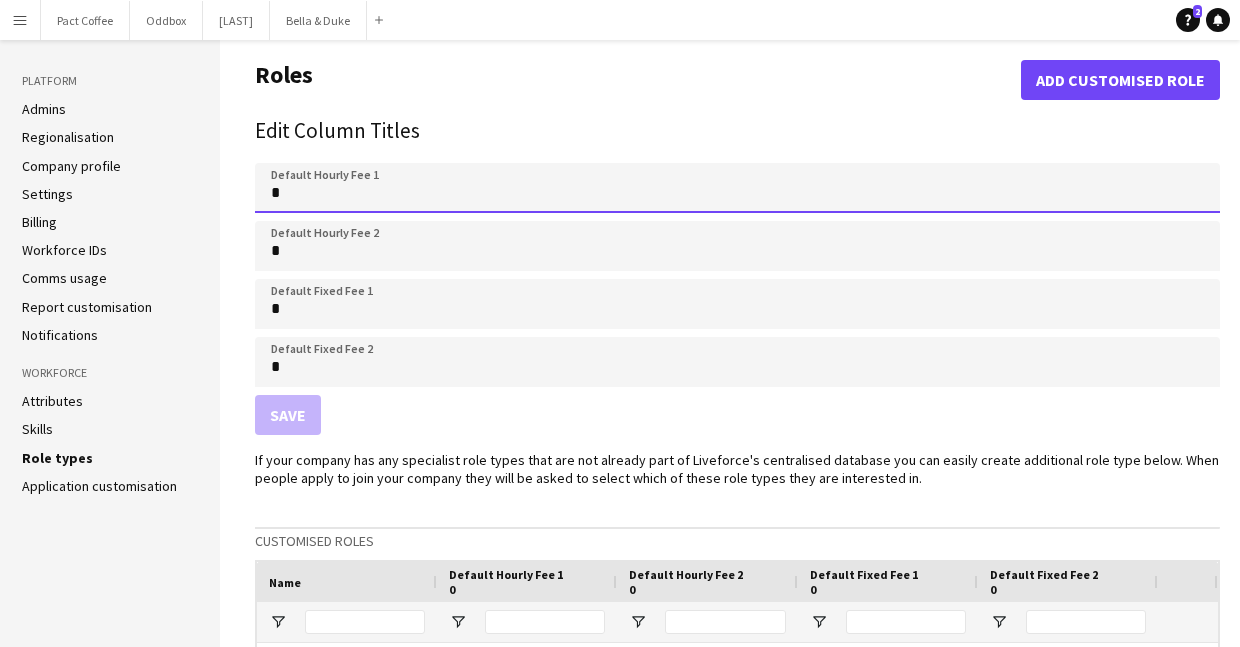 click on "*" at bounding box center (737, 188) 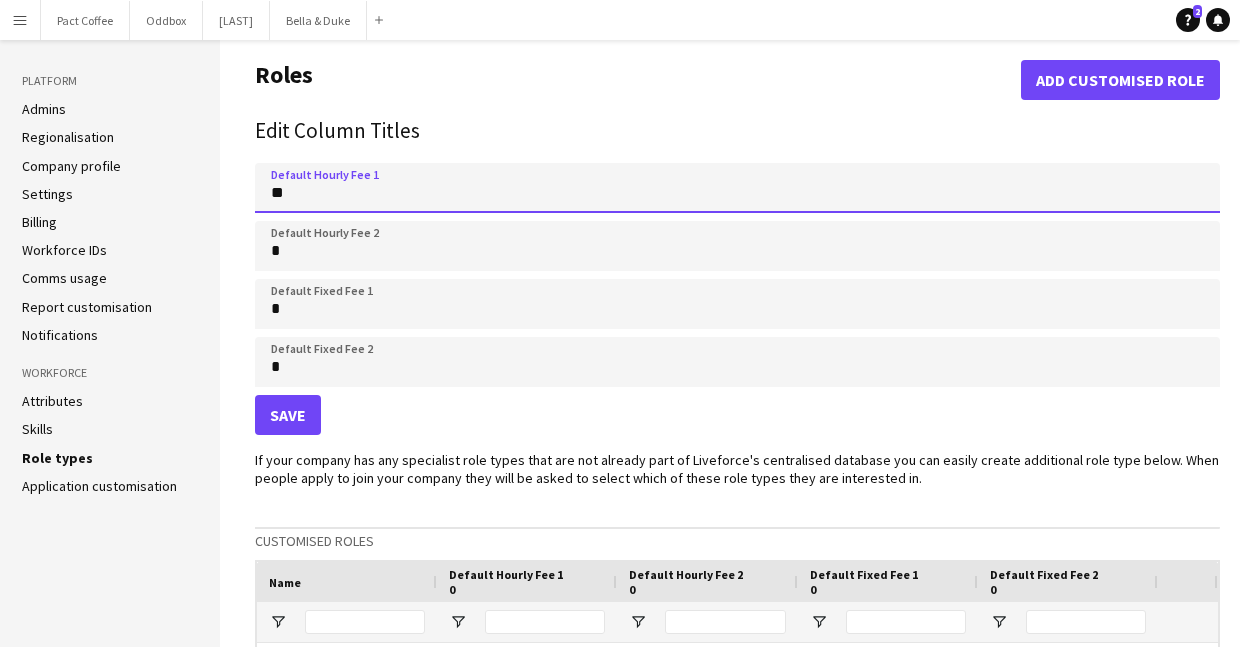 type on "*" 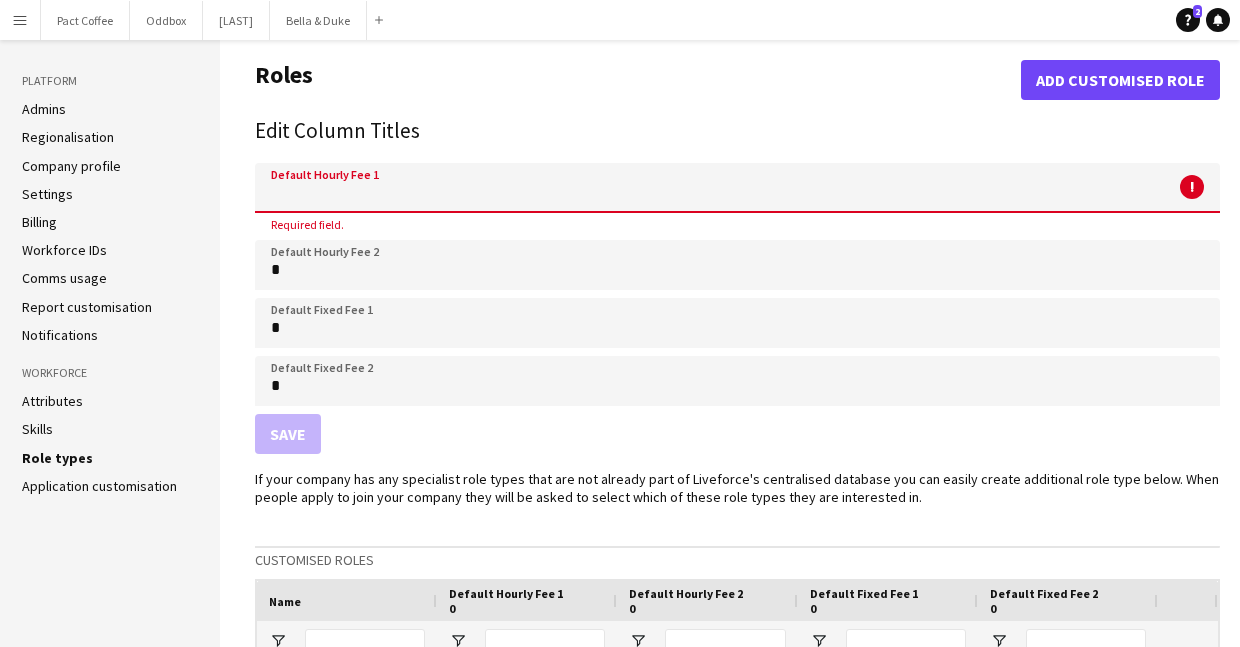 type on "*" 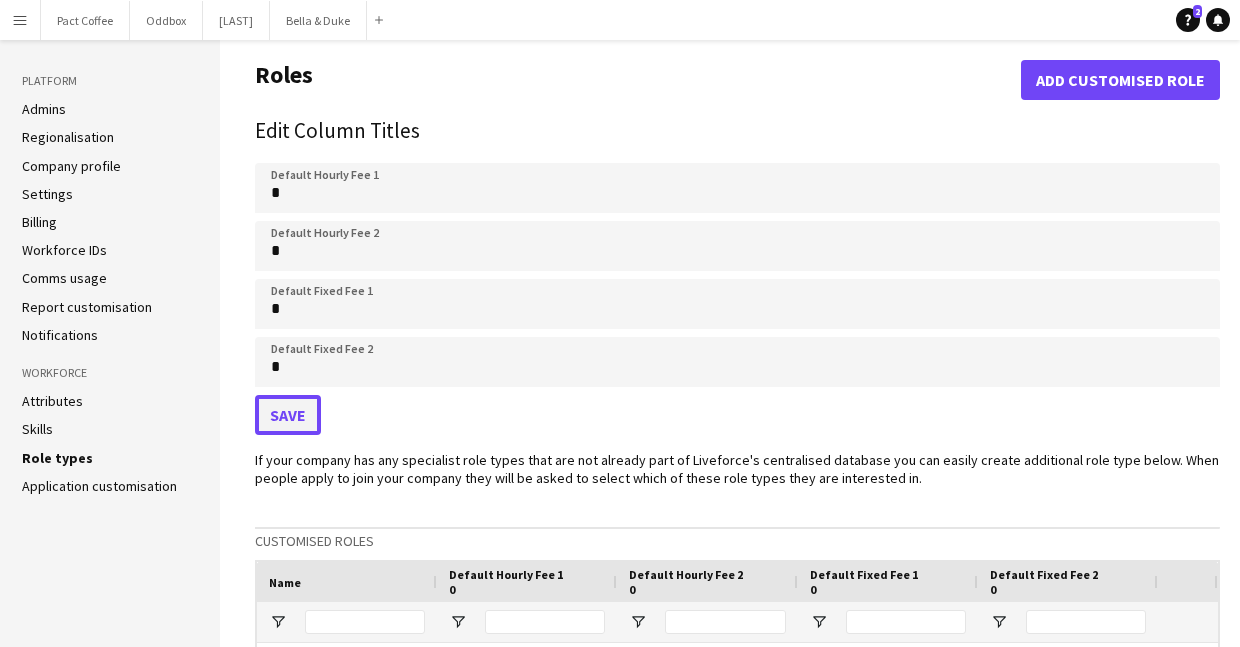 click on "Save" 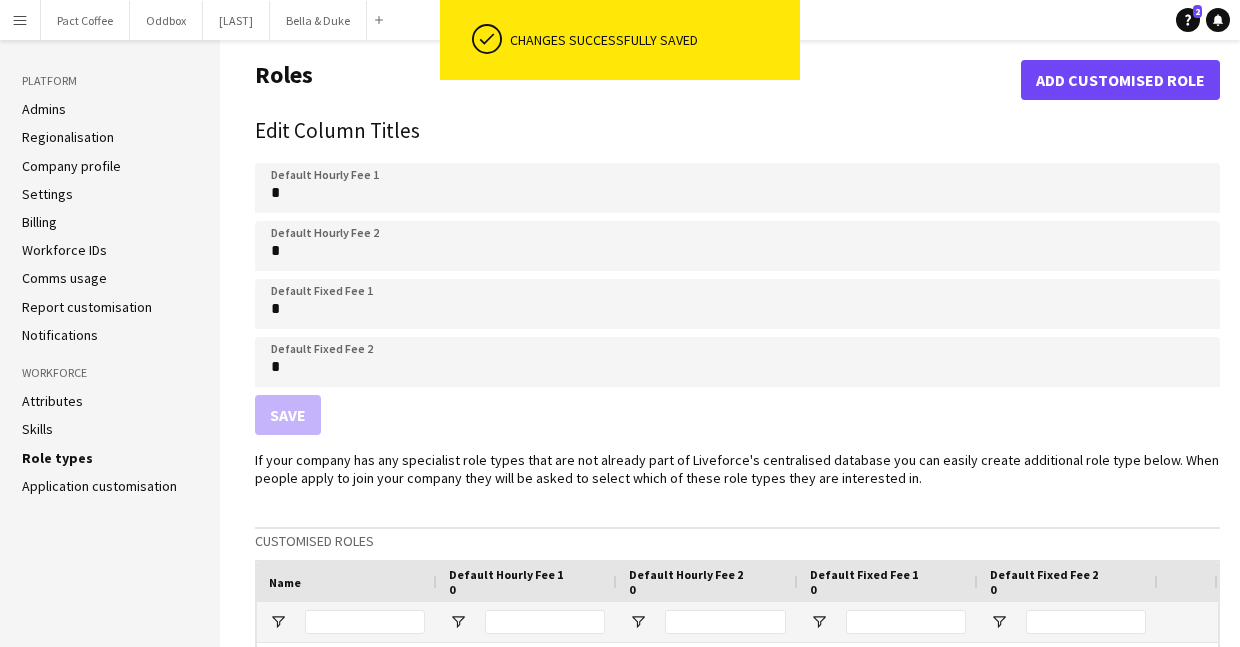 click on "Save" 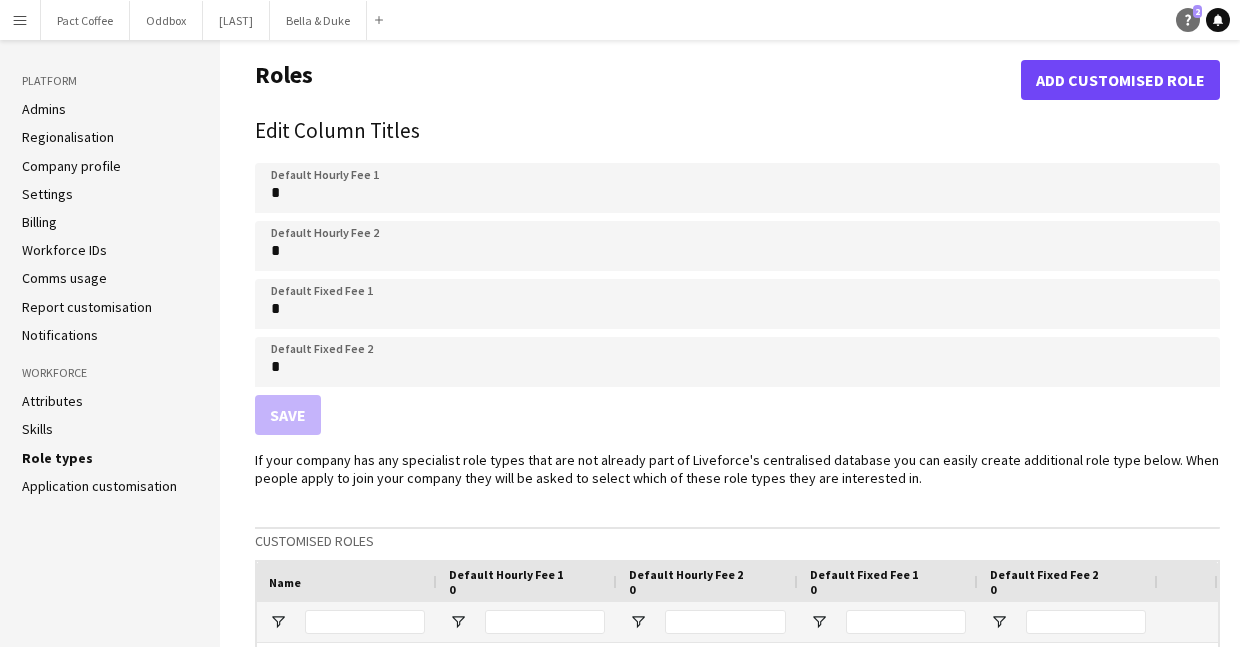 click on "Help" 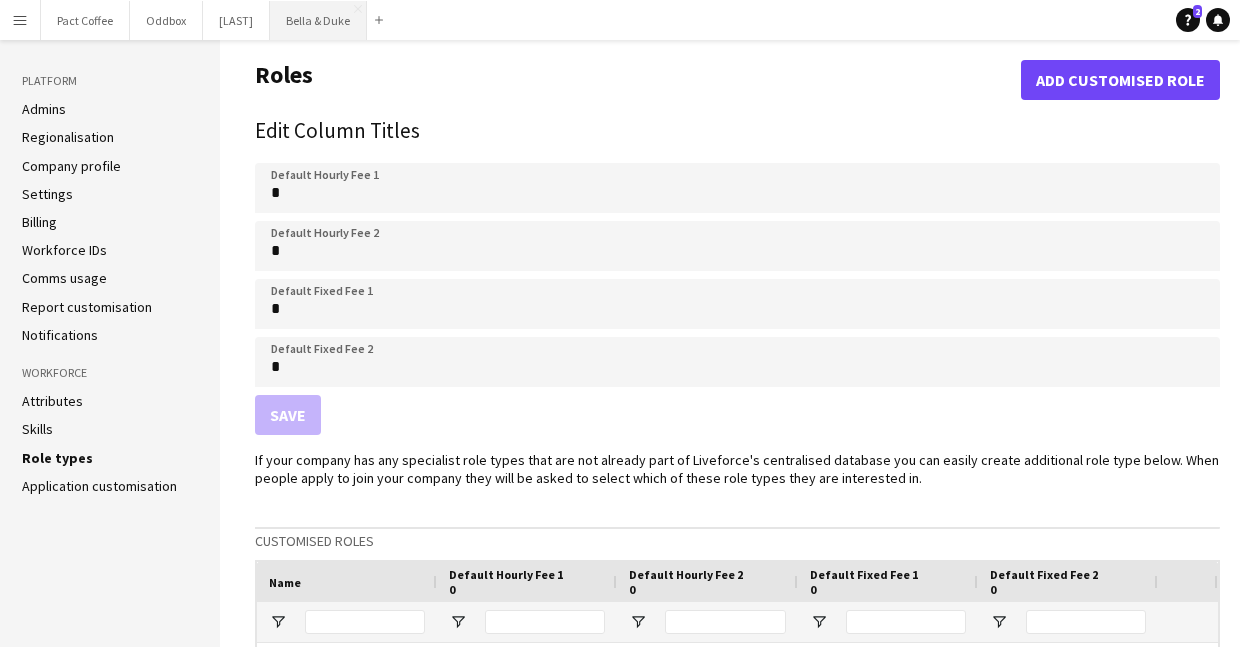 click on "Bella & Duke
Close" at bounding box center [318, 20] 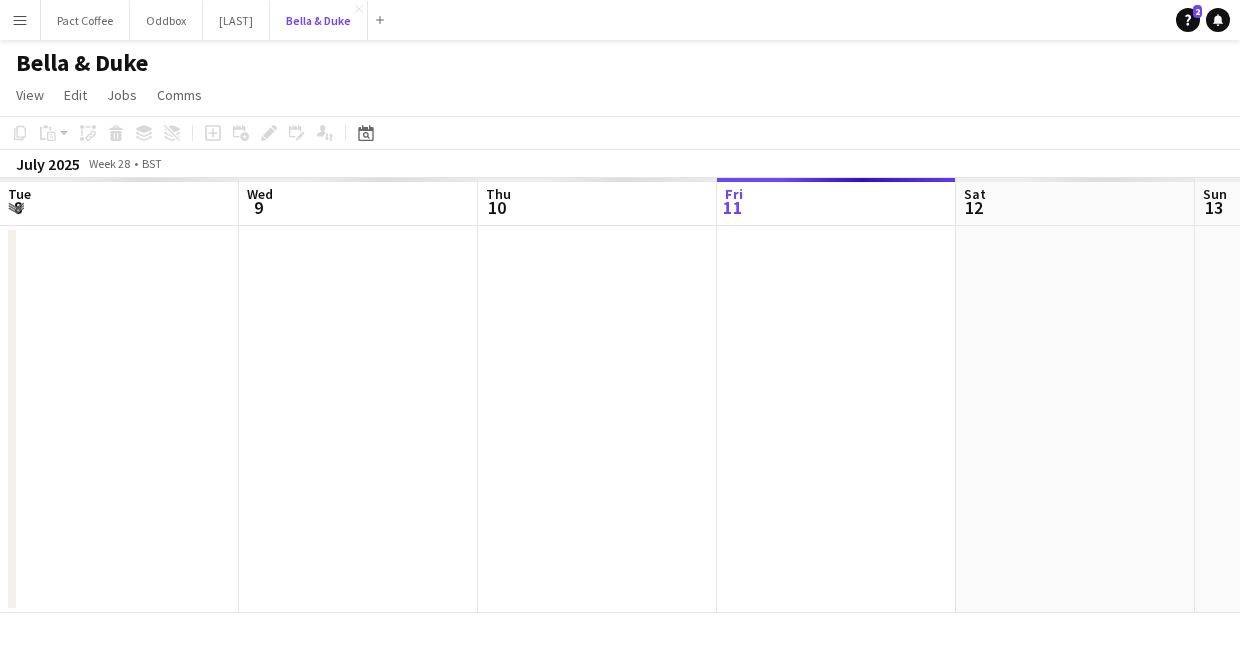 scroll, scrollTop: 0, scrollLeft: 478, axis: horizontal 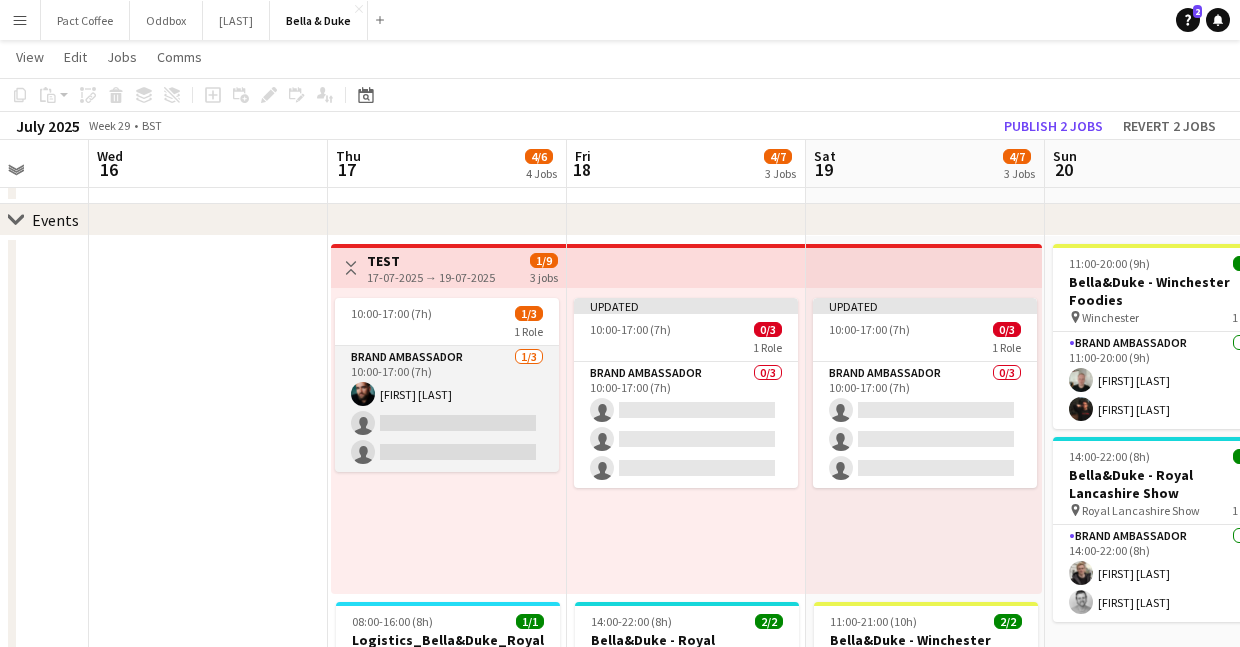 click on "Brand Ambassador   1/3   10:00-17:00 (7h)
Joshua Eldridge-Smith
single-neutral-actions
single-neutral-actions" at bounding box center [447, 409] 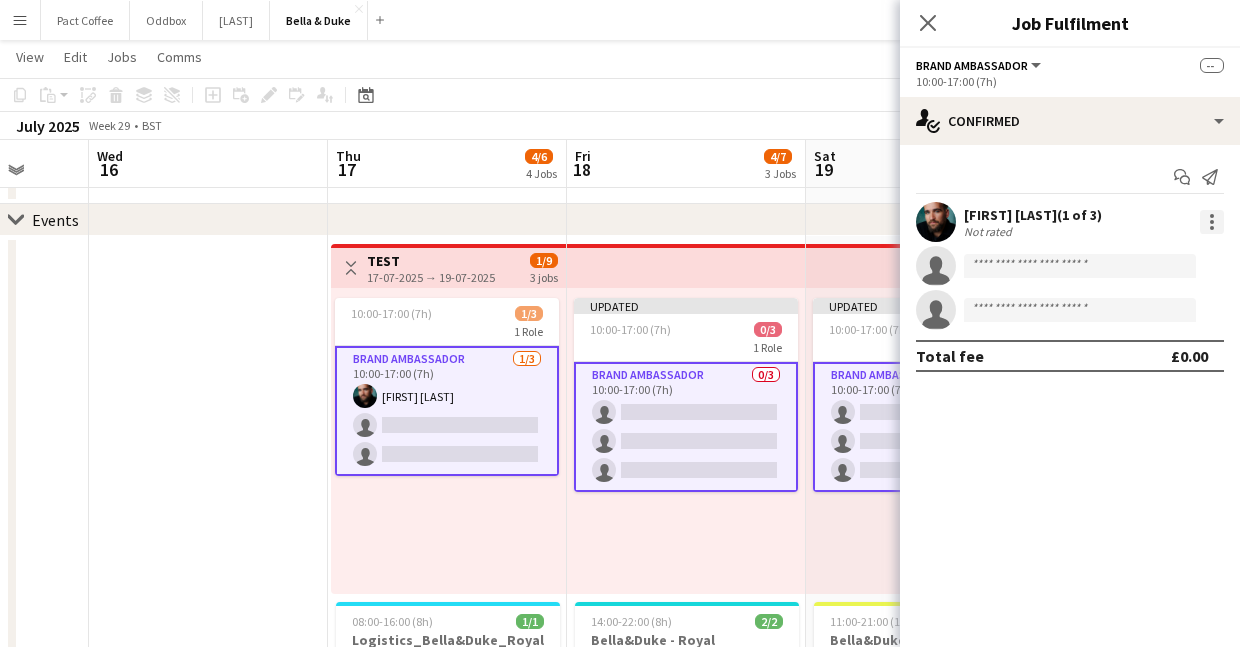 click at bounding box center [1212, 222] 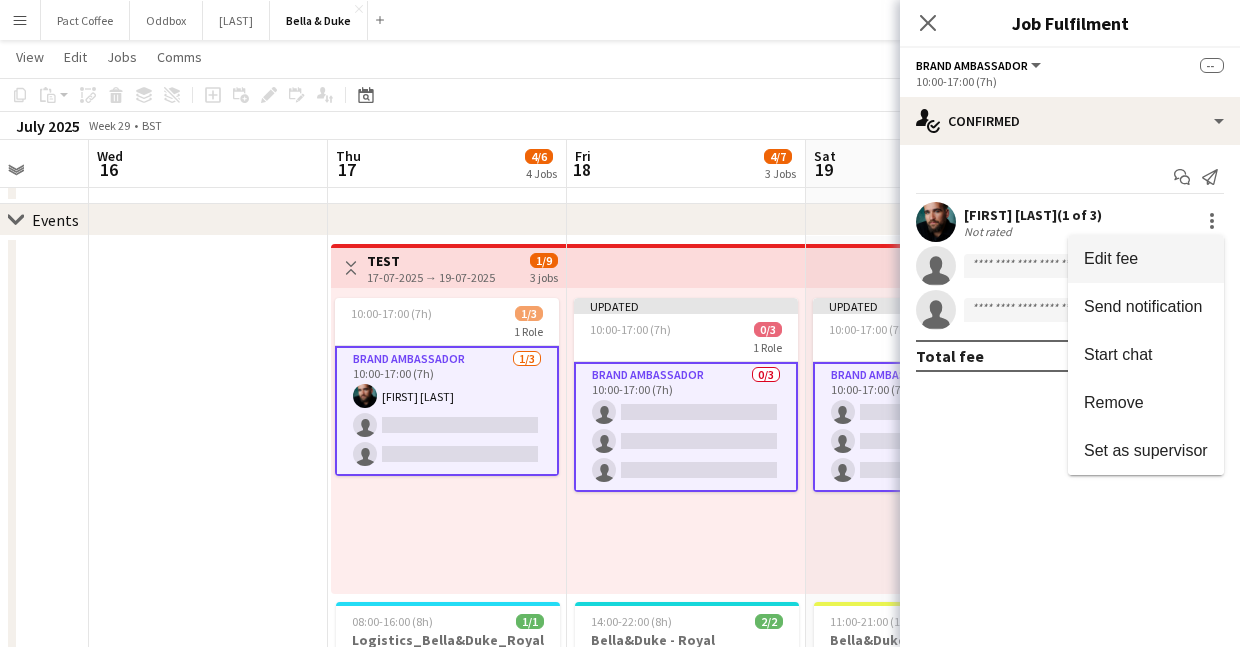 click on "Edit fee" at bounding box center (1146, 259) 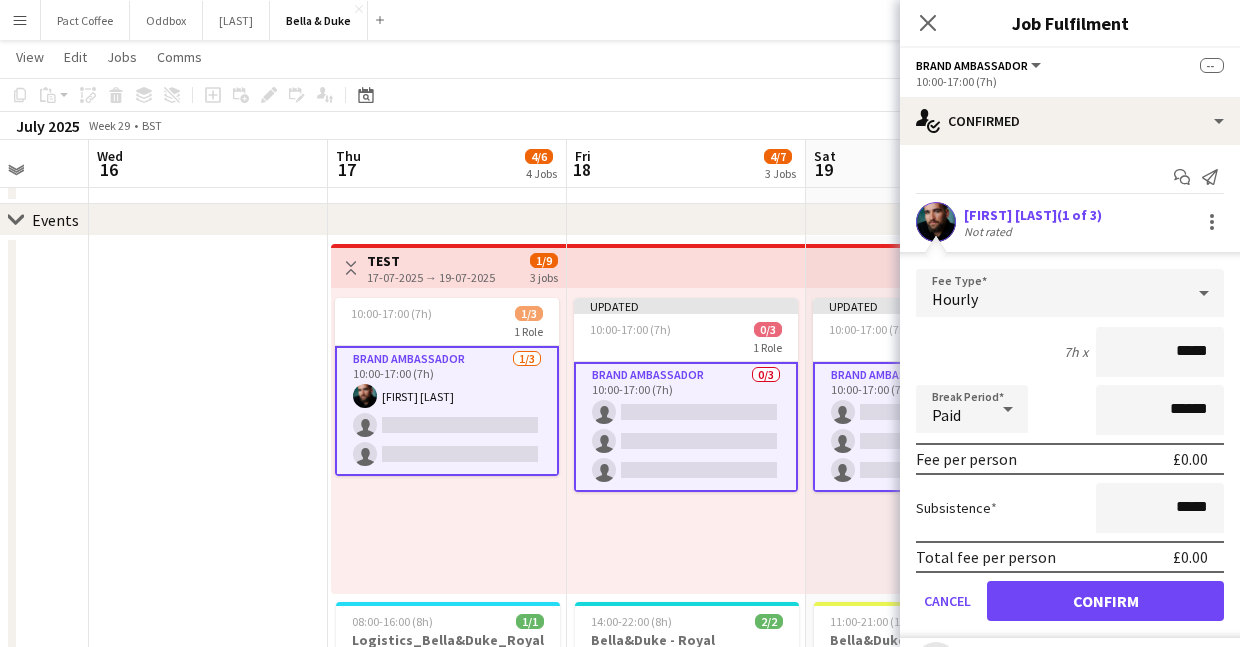 click on "Hourly" at bounding box center [1050, 293] 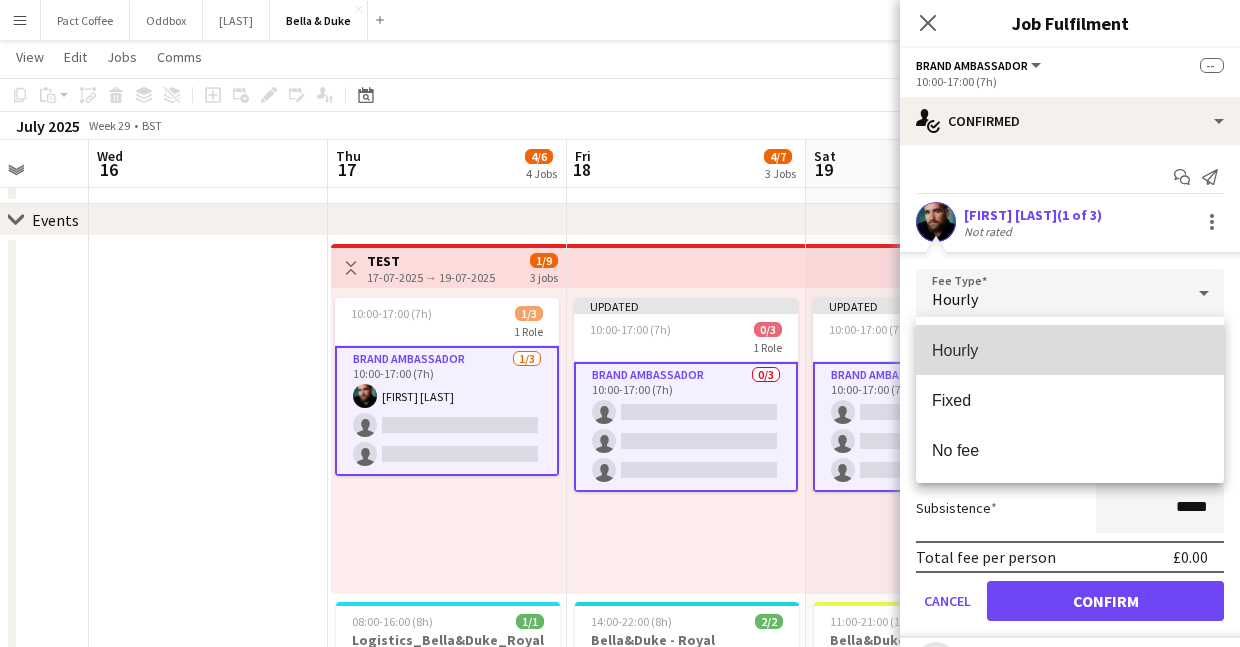 click on "Hourly" at bounding box center (1070, 350) 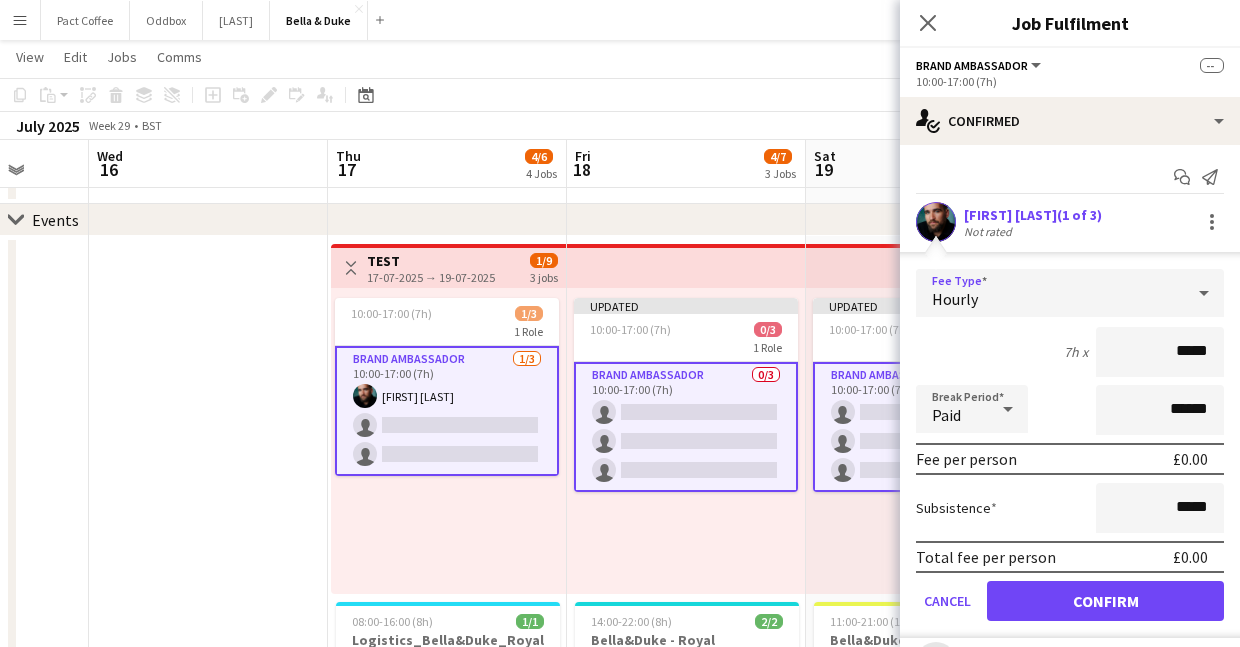 click on "Hourly" at bounding box center [1050, 293] 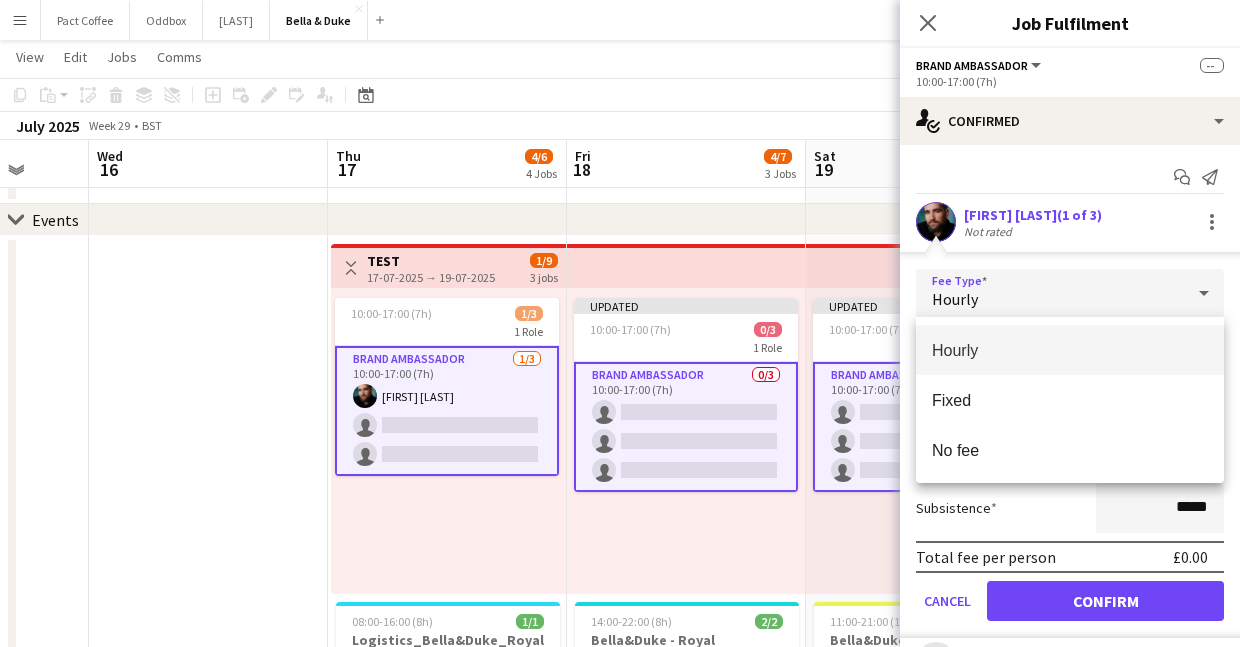 click at bounding box center (620, 323) 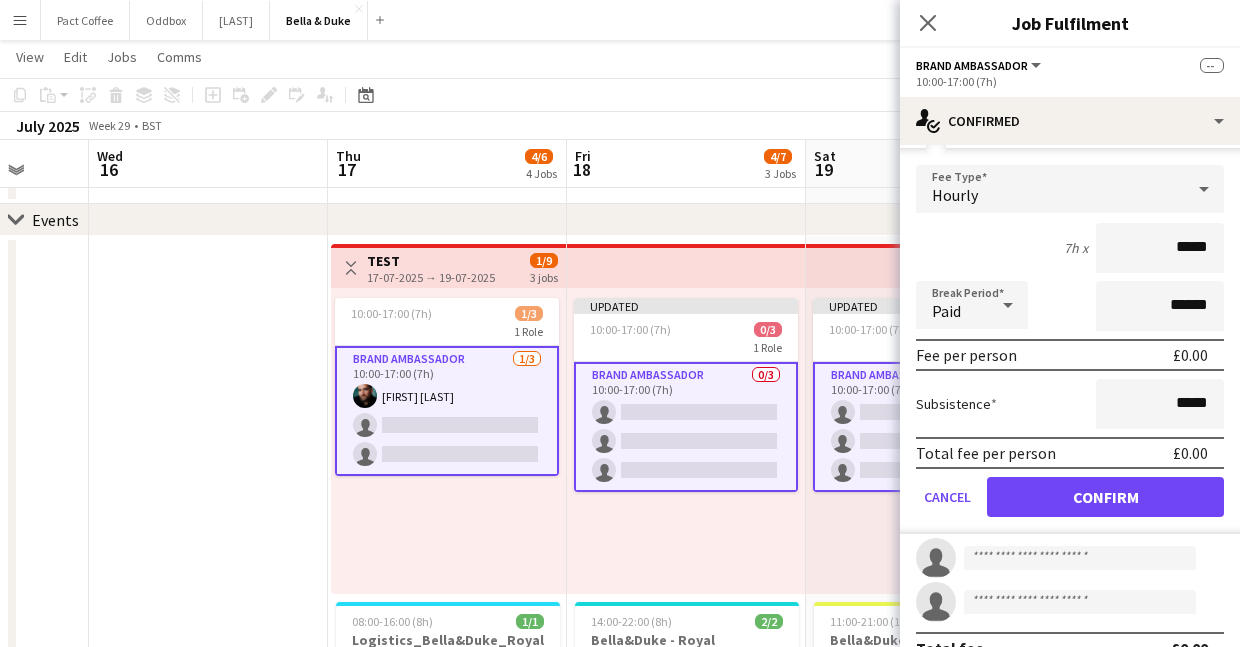 scroll, scrollTop: 0, scrollLeft: 0, axis: both 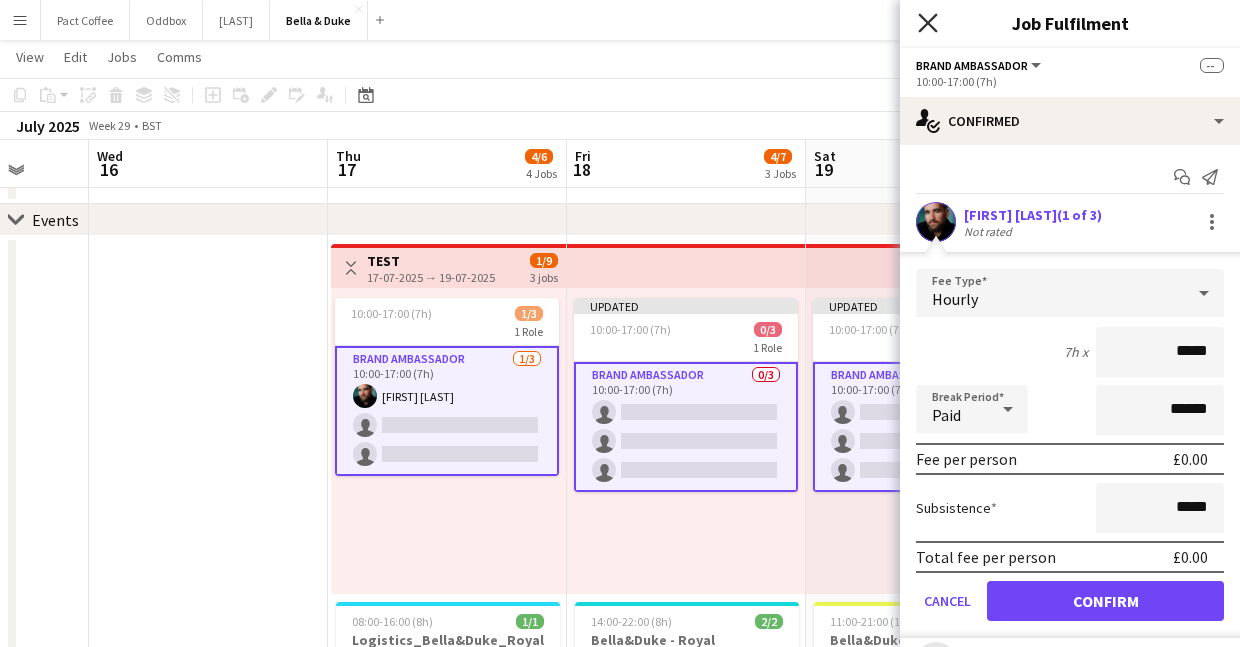 click 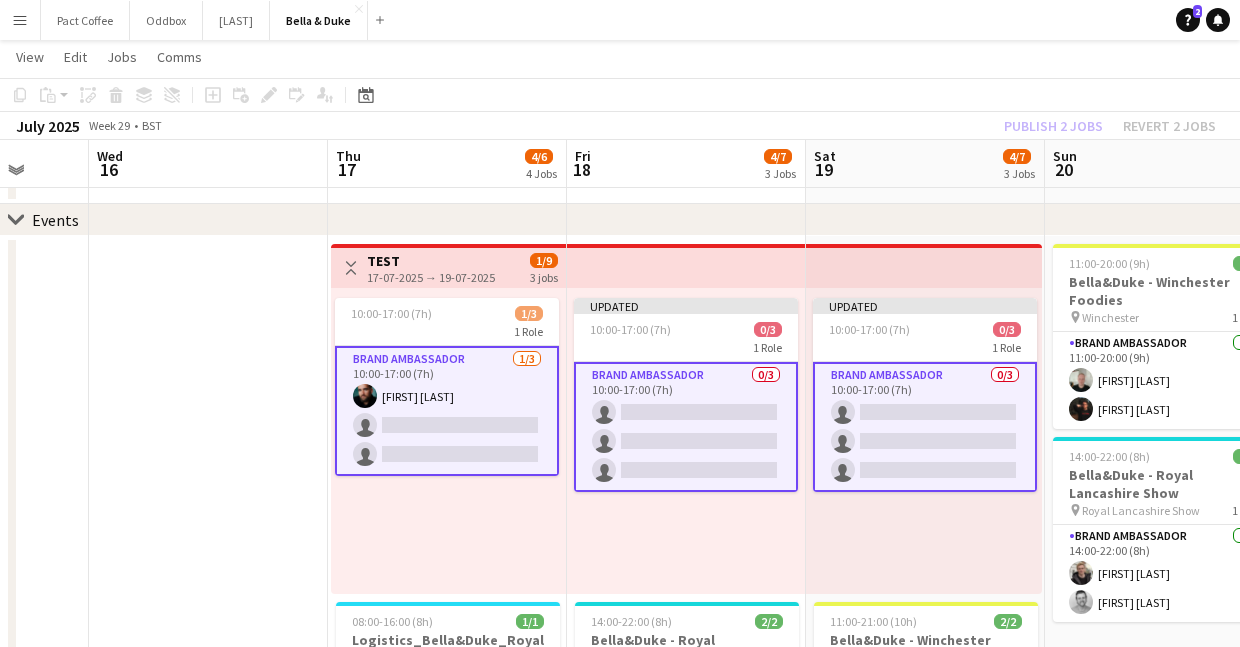 click on "Brand Ambassador   1/3   10:00-17:00 (7h)
Joshua Eldridge-Smith
single-neutral-actions
single-neutral-actions" at bounding box center [447, 411] 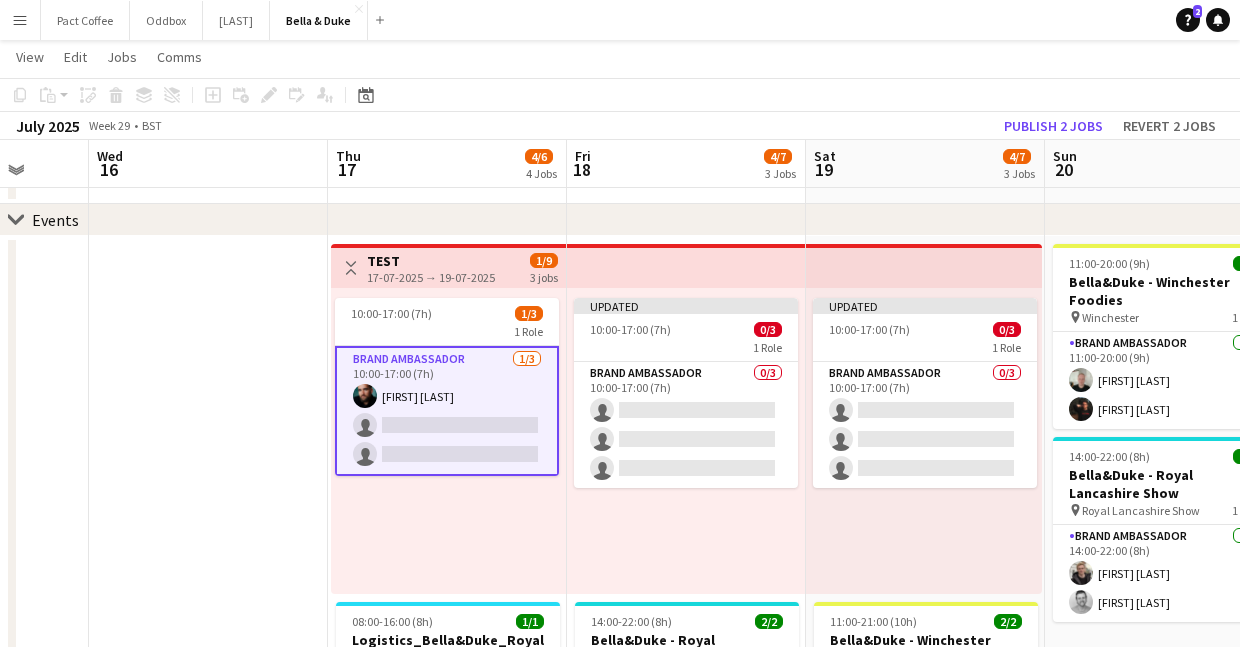 click on "Brand Ambassador   1/3   10:00-17:00 (7h)
Joshua Eldridge-Smith
single-neutral-actions
single-neutral-actions" at bounding box center [447, 411] 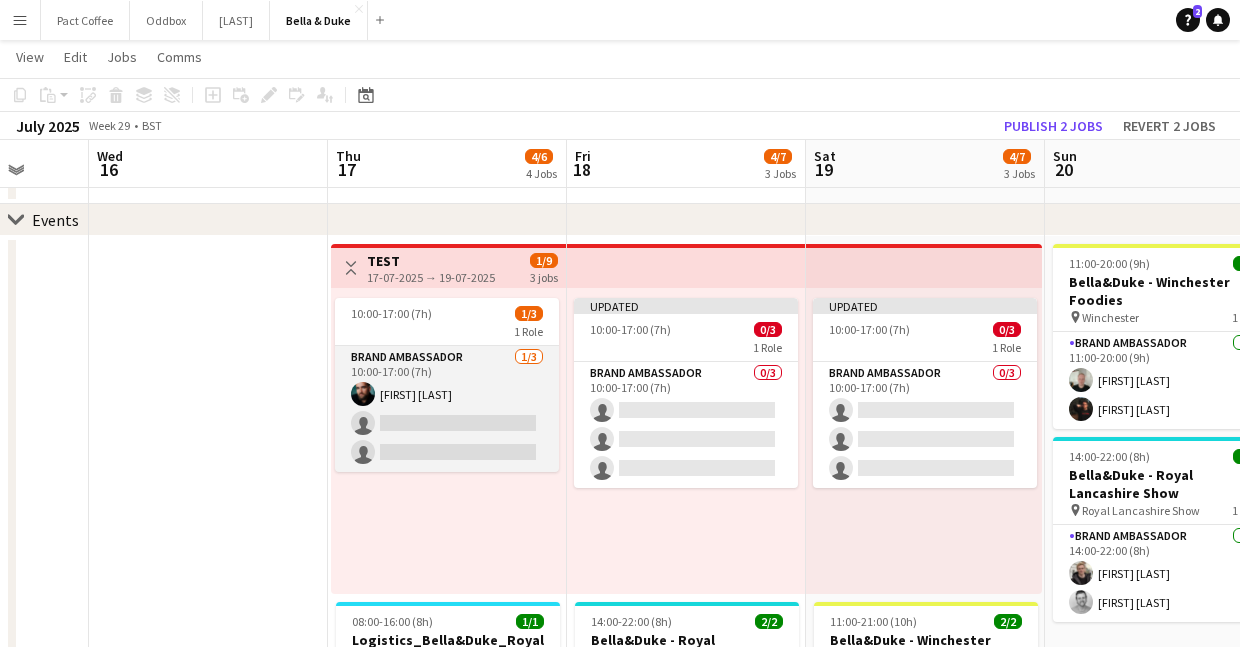 click on "Brand Ambassador   1/3   10:00-17:00 (7h)
Joshua Eldridge-Smith
single-neutral-actions
single-neutral-actions" at bounding box center [447, 409] 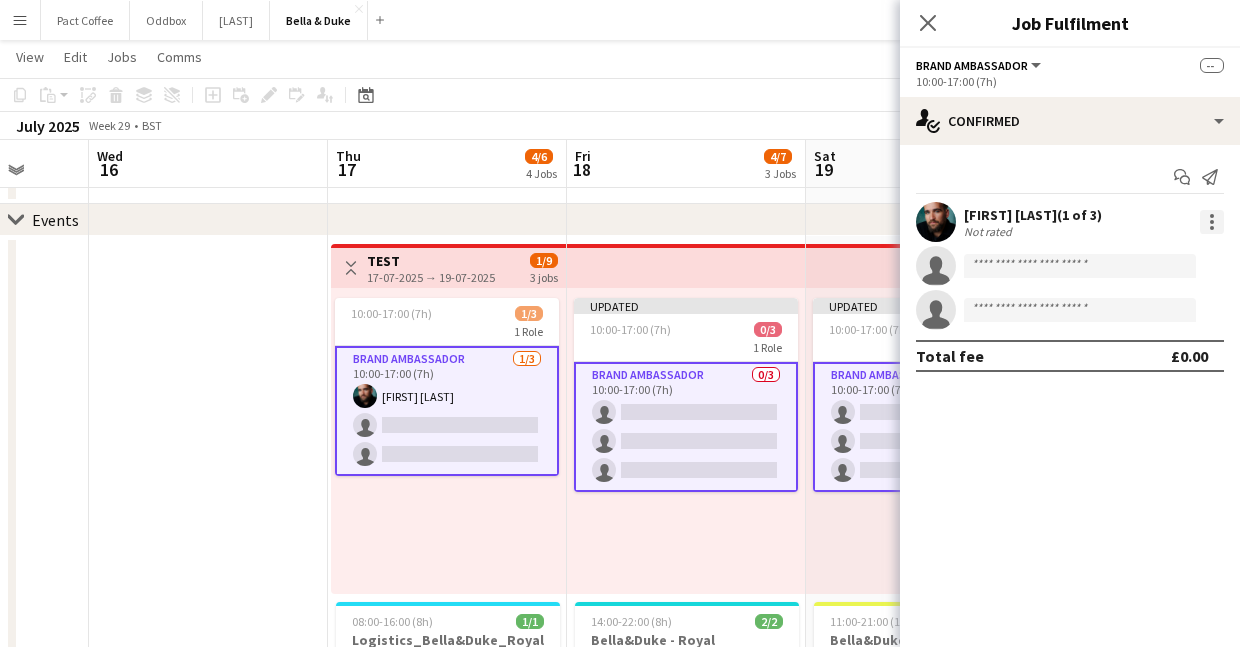 click at bounding box center [1212, 222] 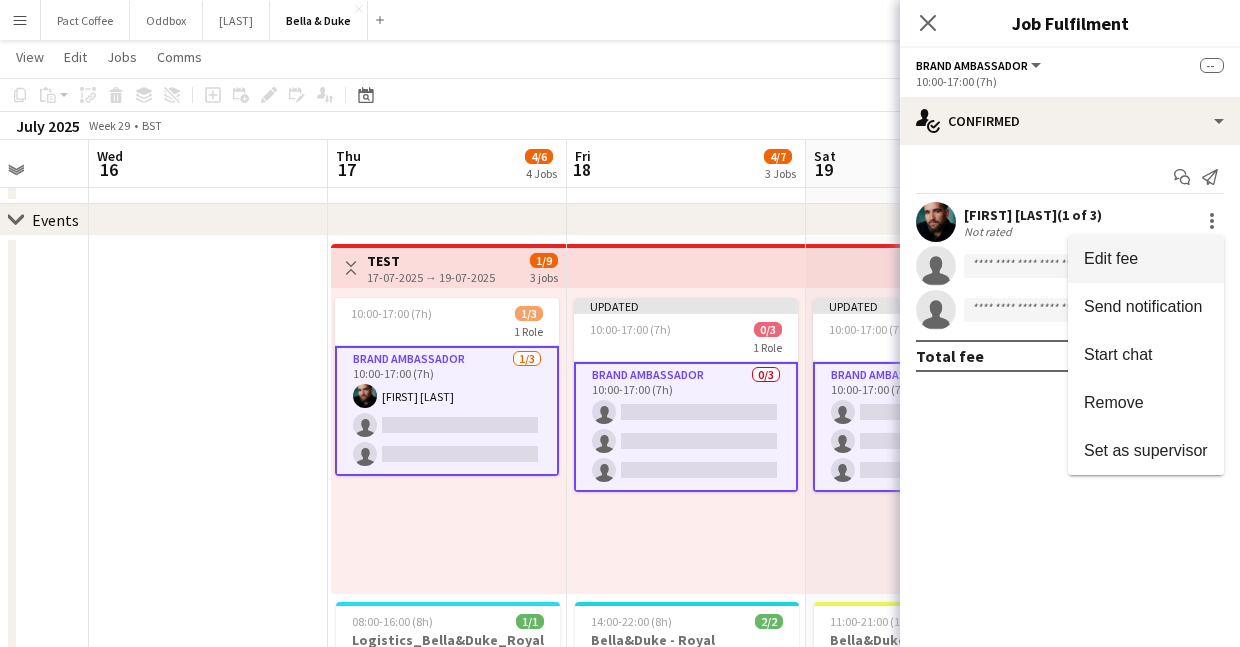 click on "Edit fee" at bounding box center (1146, 259) 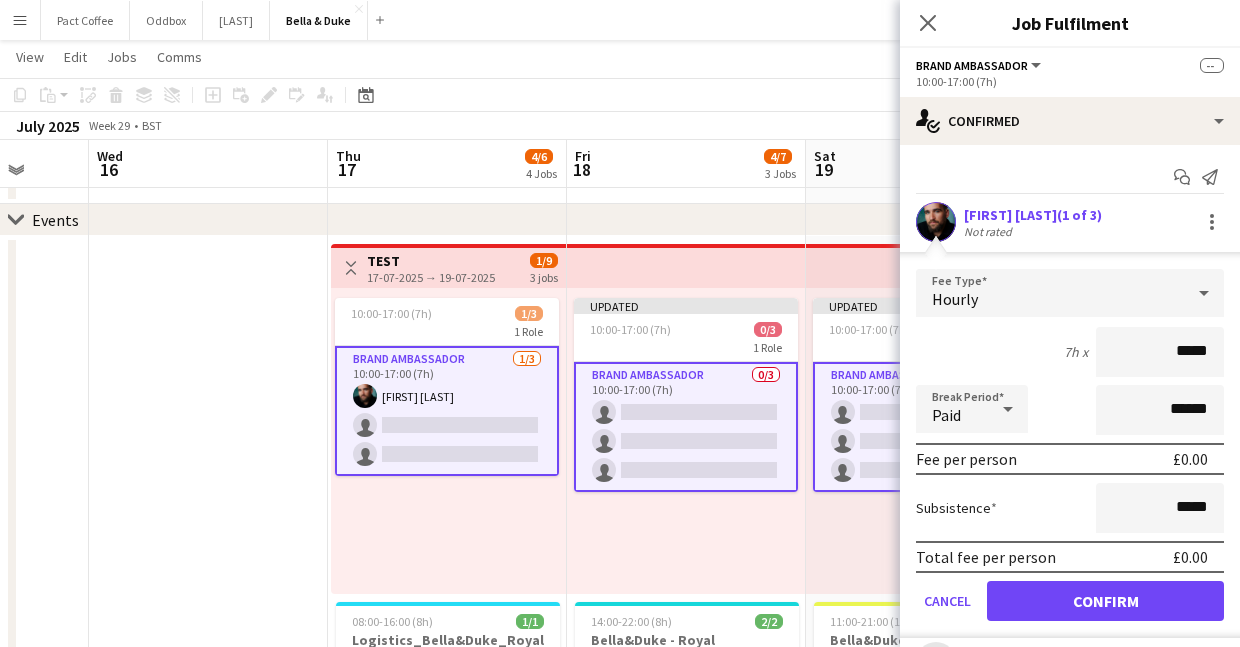 click on "Hourly" at bounding box center (1050, 293) 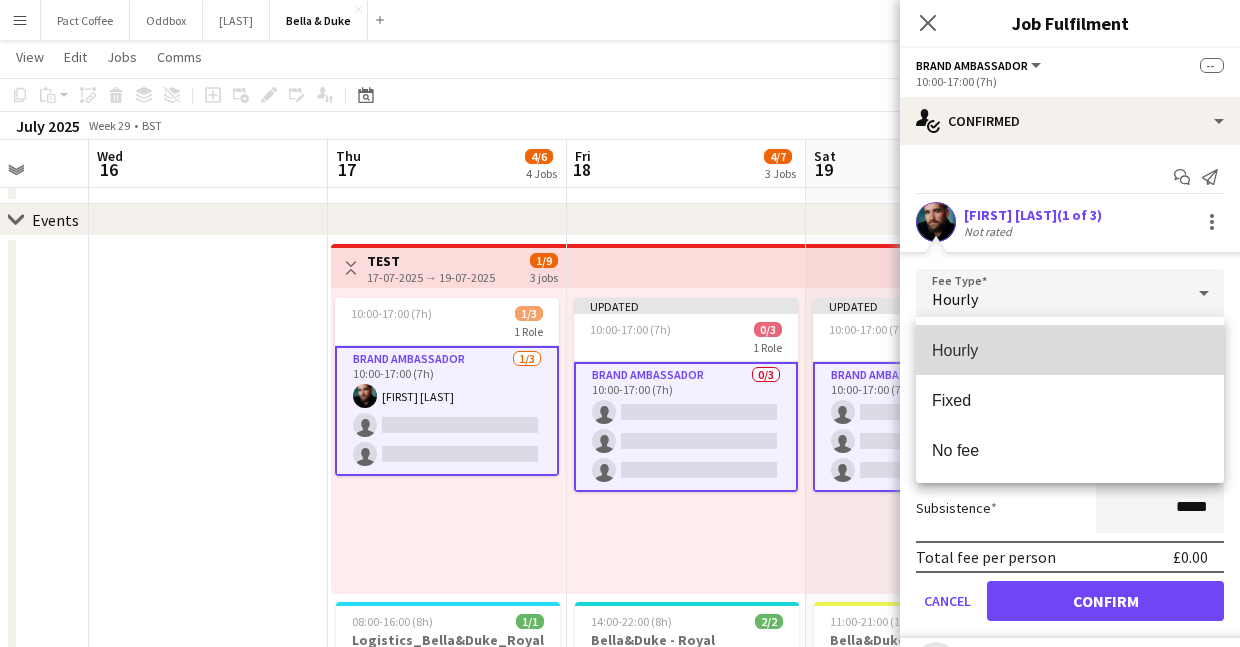 click on "Hourly" at bounding box center (1070, 350) 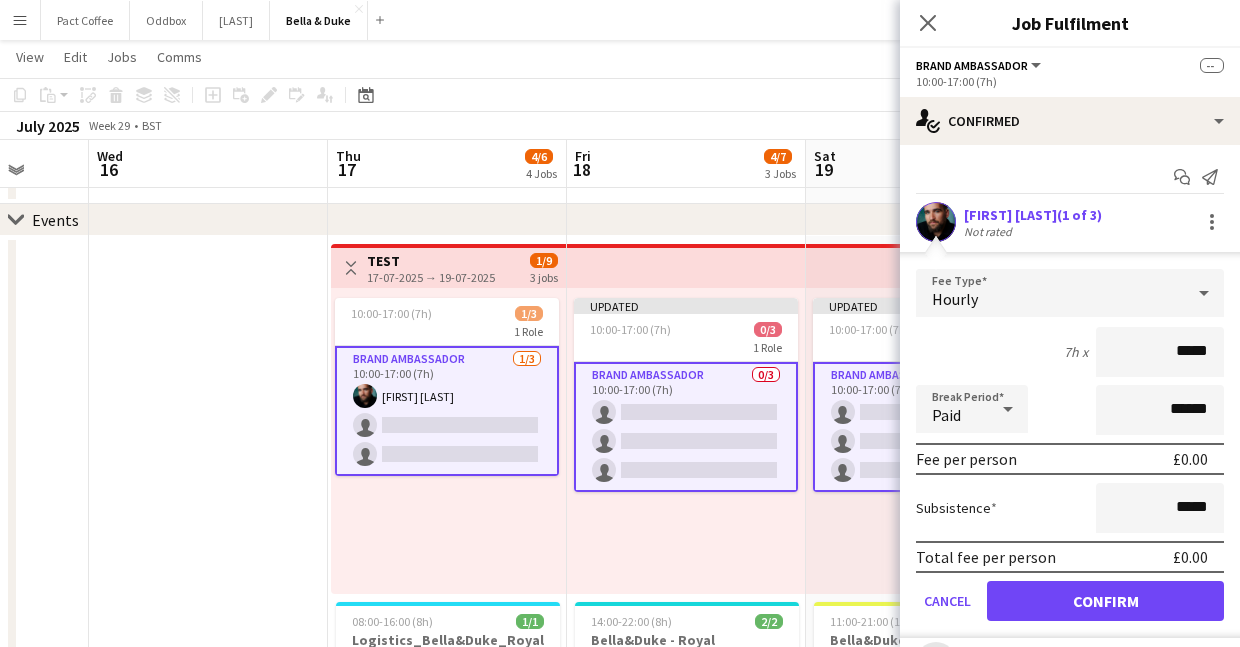 click on "Hourly" at bounding box center [1050, 293] 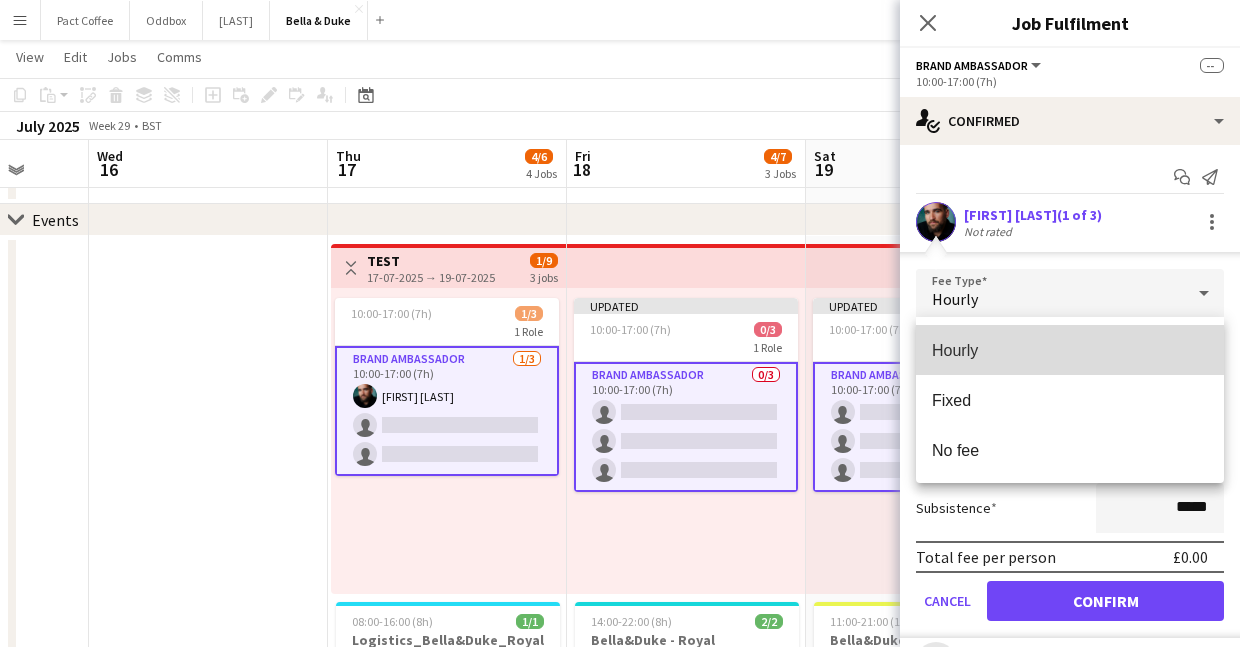 click on "Hourly" at bounding box center (1070, 350) 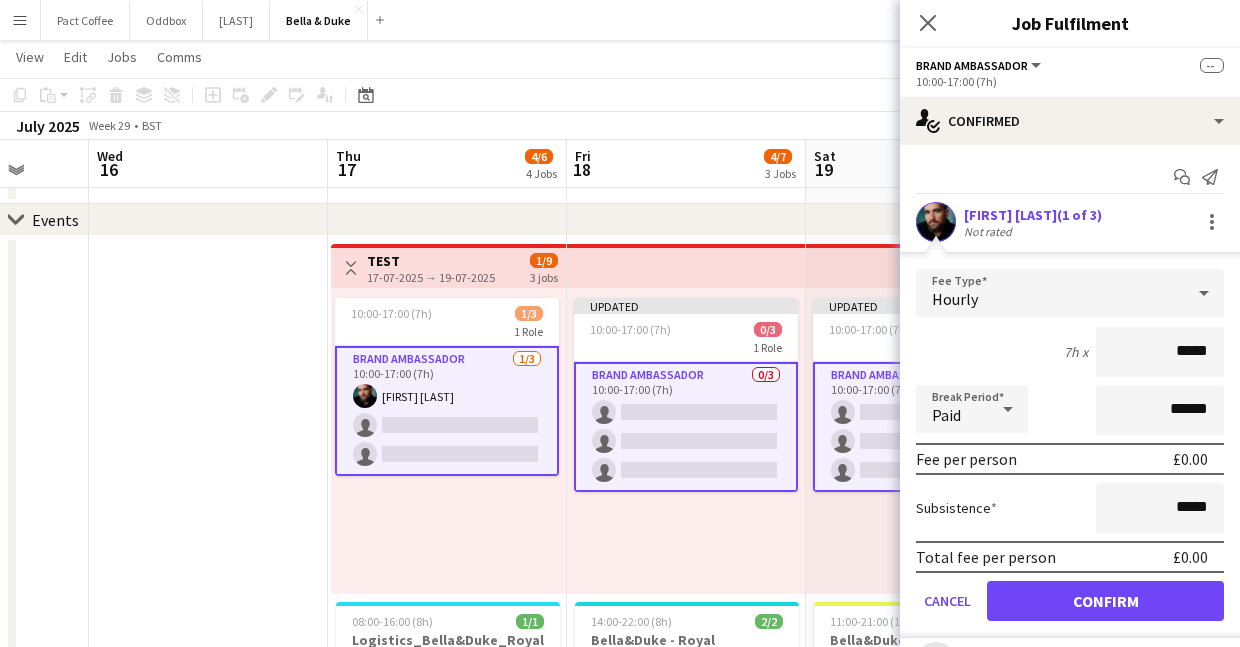 click on "Hourly" at bounding box center [955, 299] 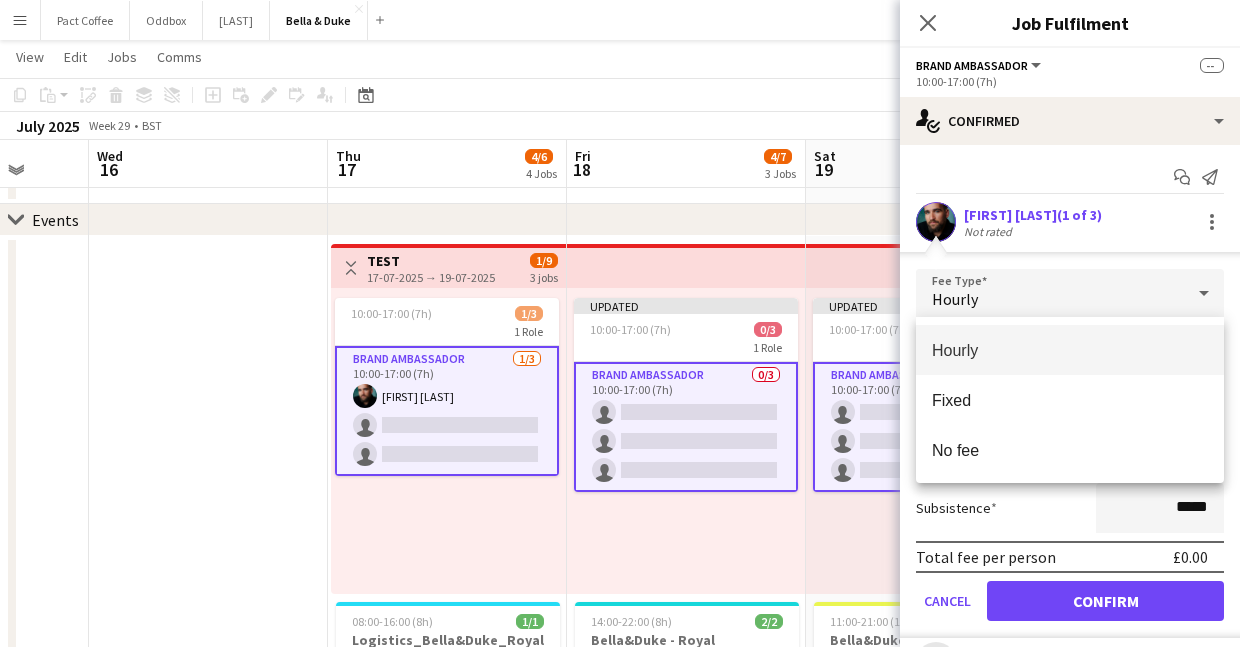 click at bounding box center [620, 323] 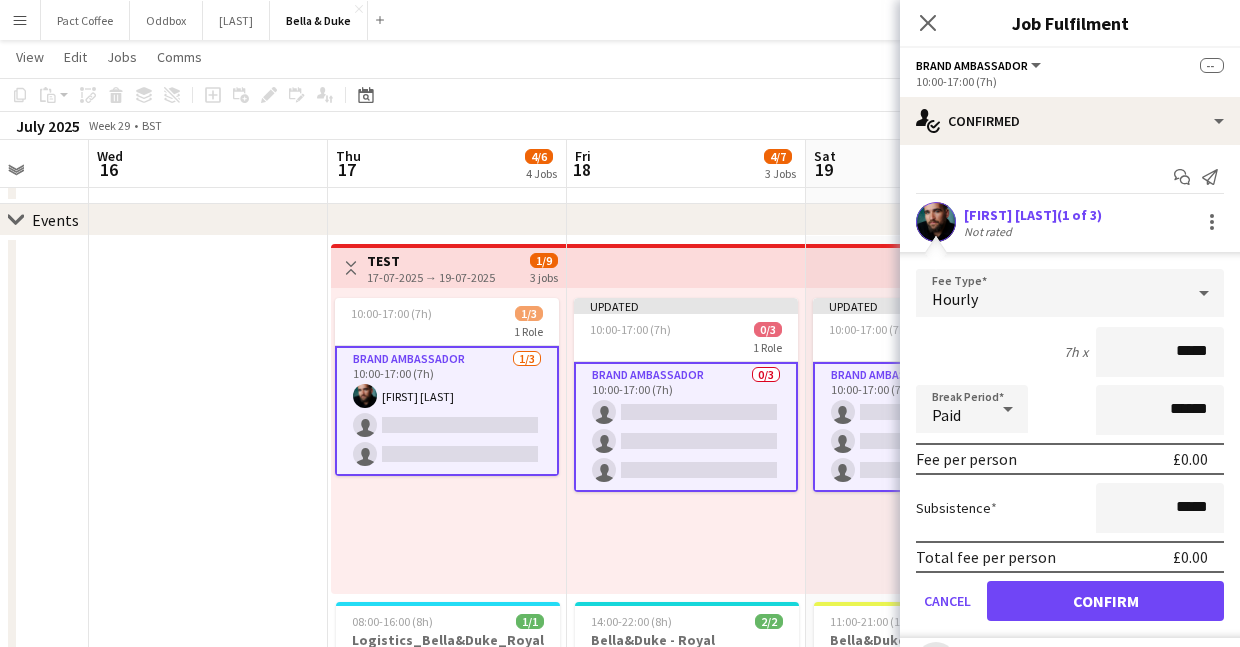 click on "Hourly" at bounding box center (1050, 293) 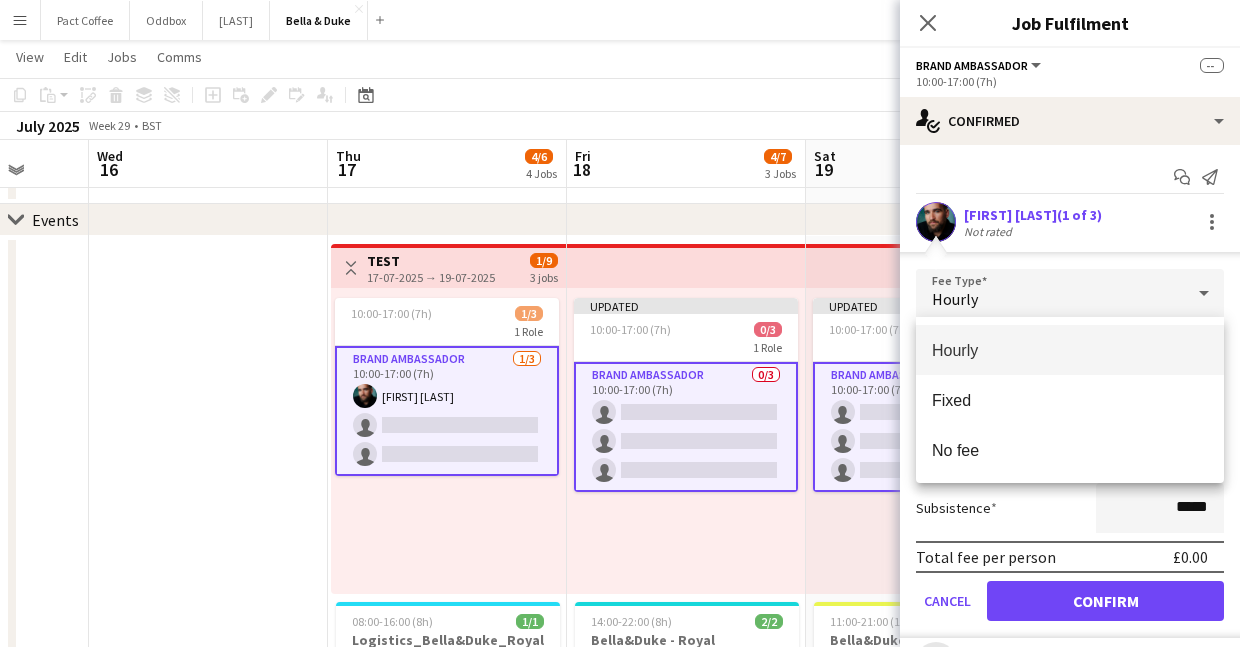 click at bounding box center [620, 323] 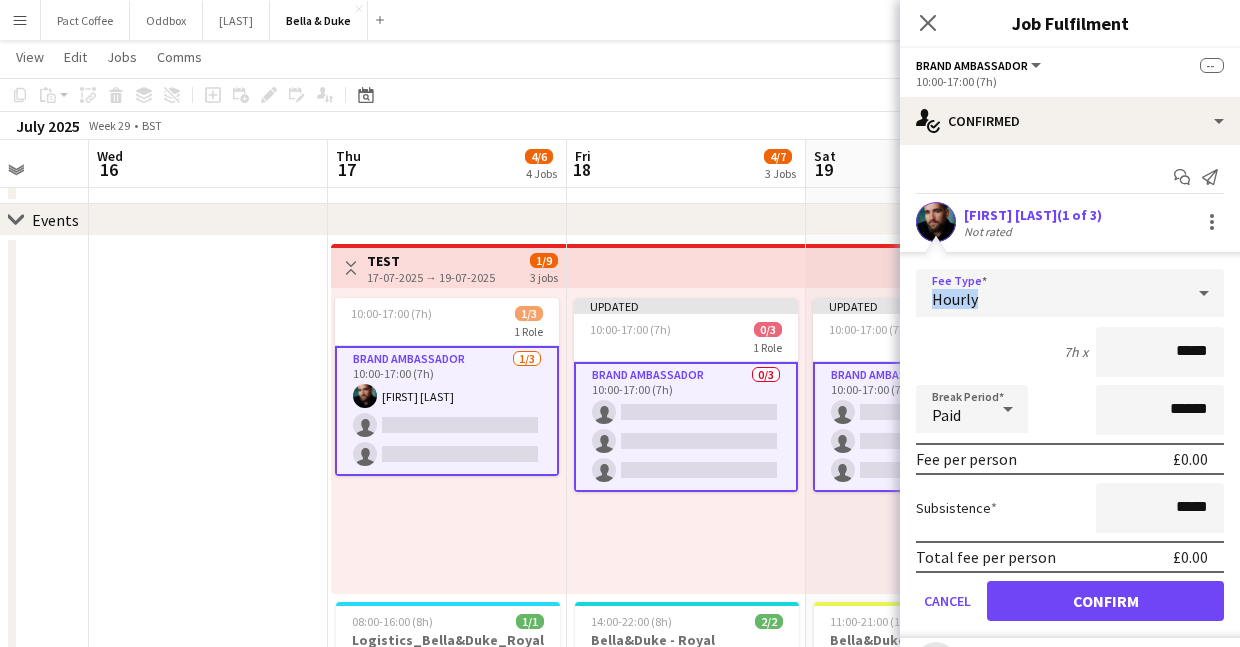 click on "Hourly" at bounding box center (1050, 293) 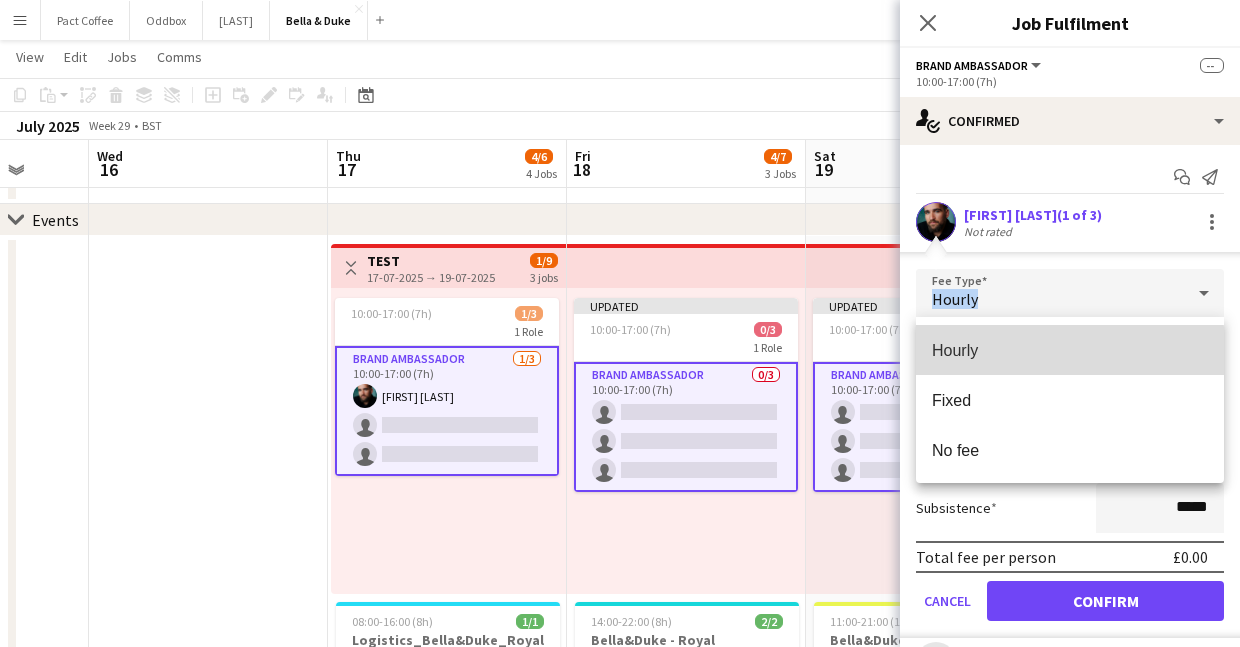 click on "Hourly" at bounding box center (1070, 350) 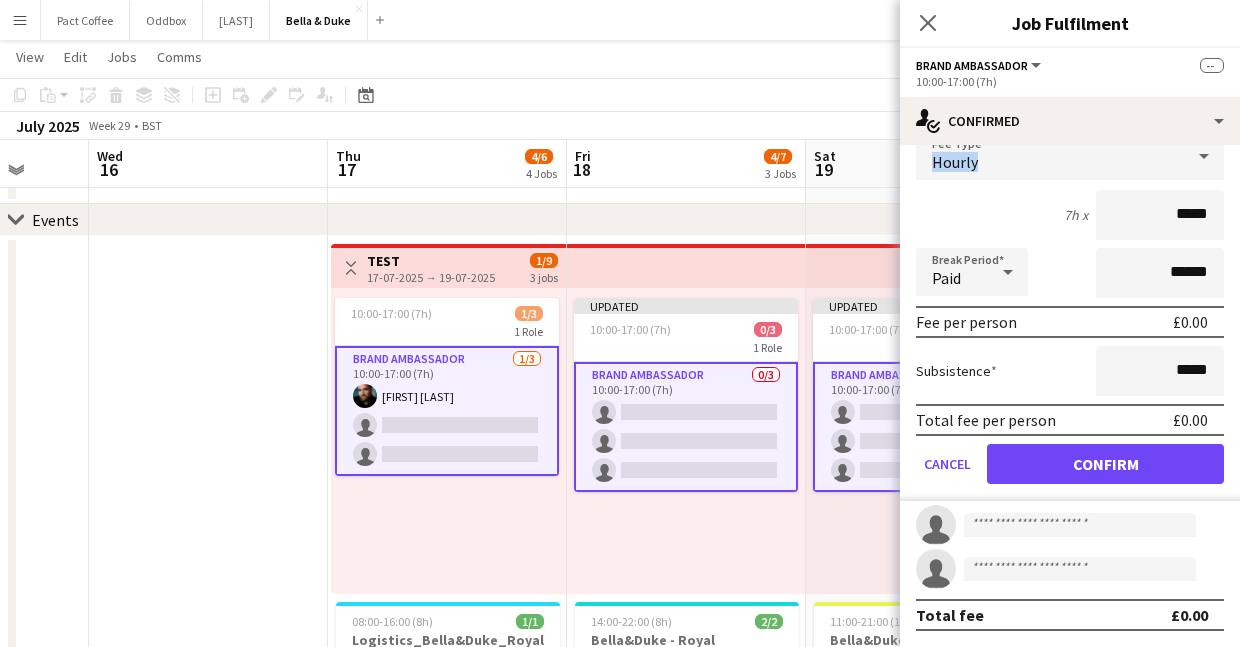 scroll, scrollTop: 0, scrollLeft: 0, axis: both 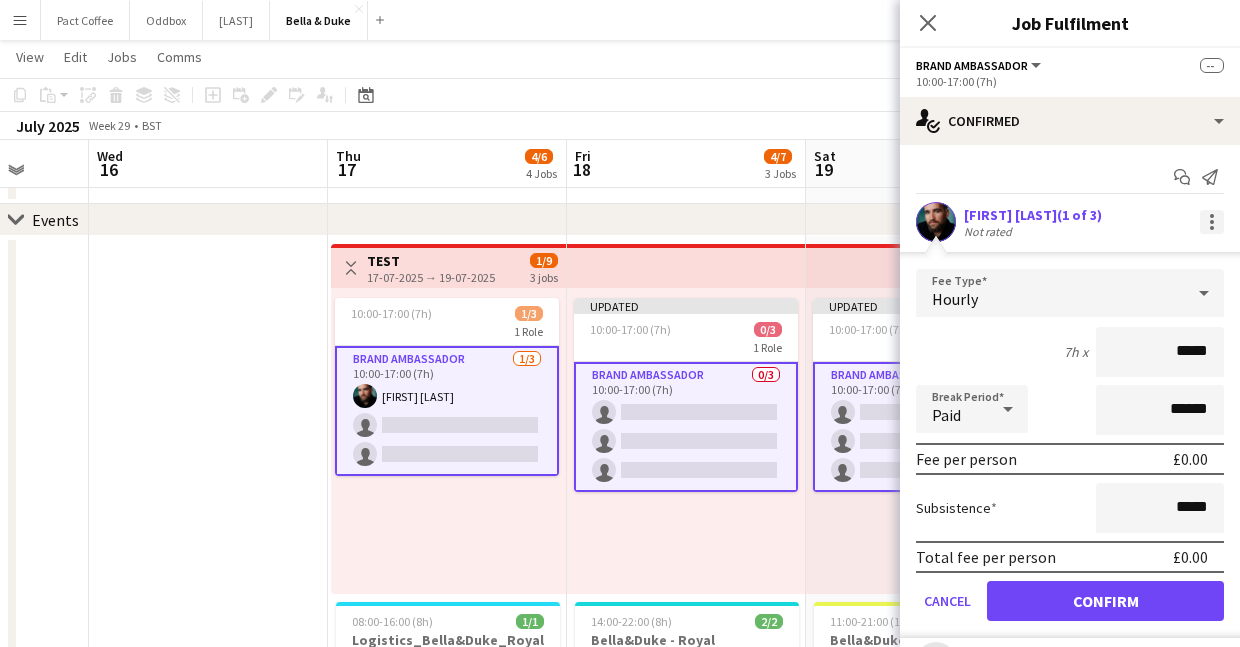 click at bounding box center (1212, 228) 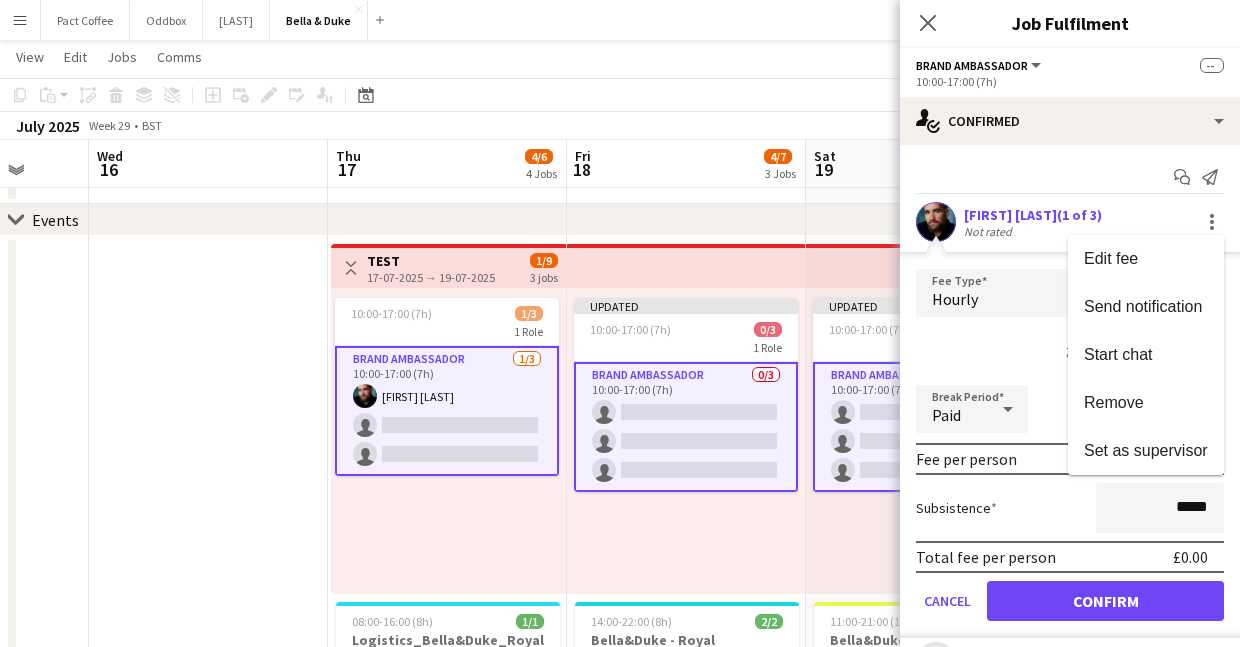 click at bounding box center [620, 323] 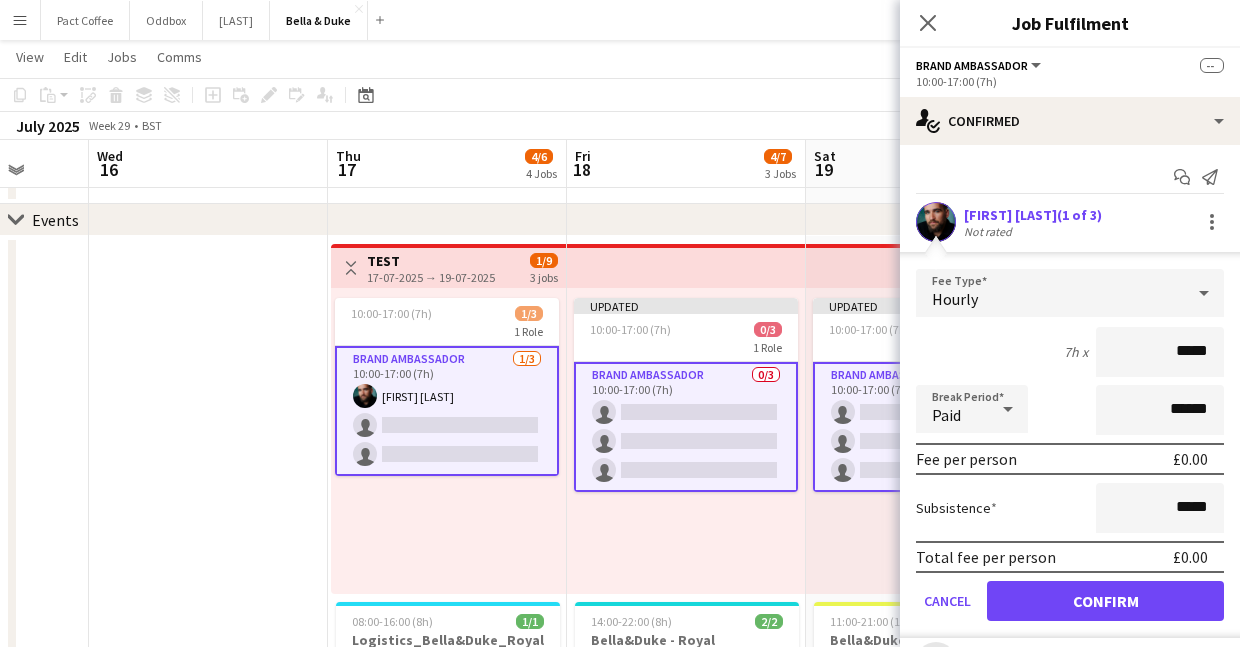 click on "Menu" at bounding box center (20, 20) 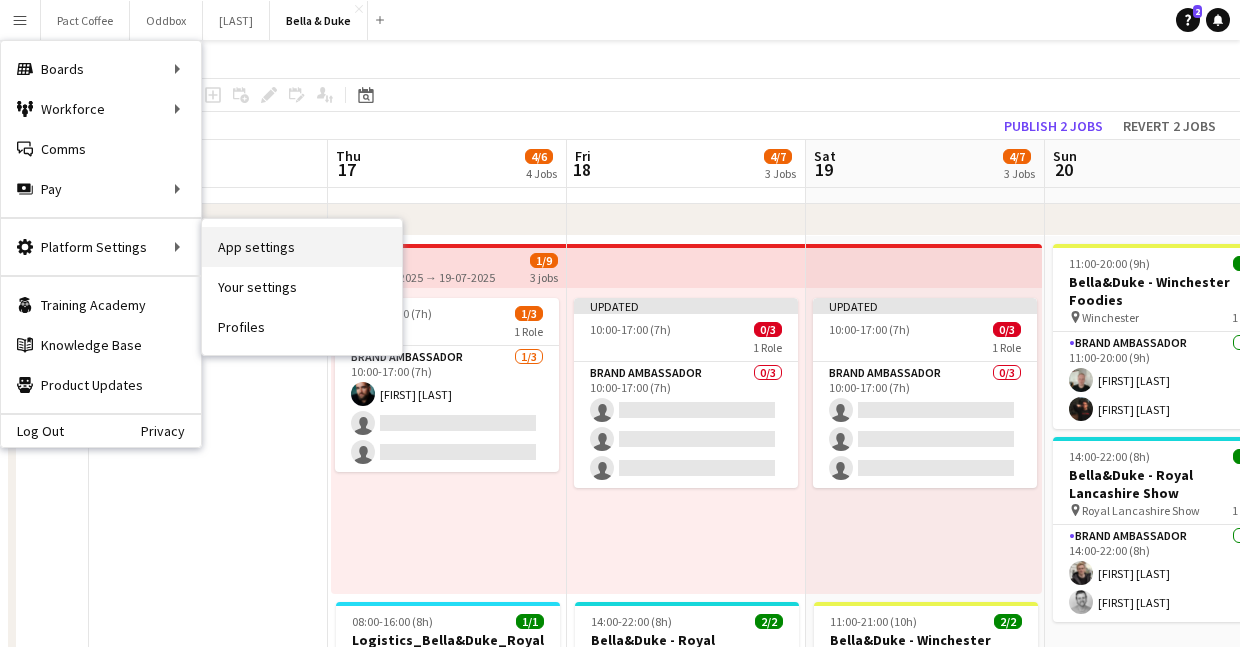 click on "App settings" at bounding box center [302, 247] 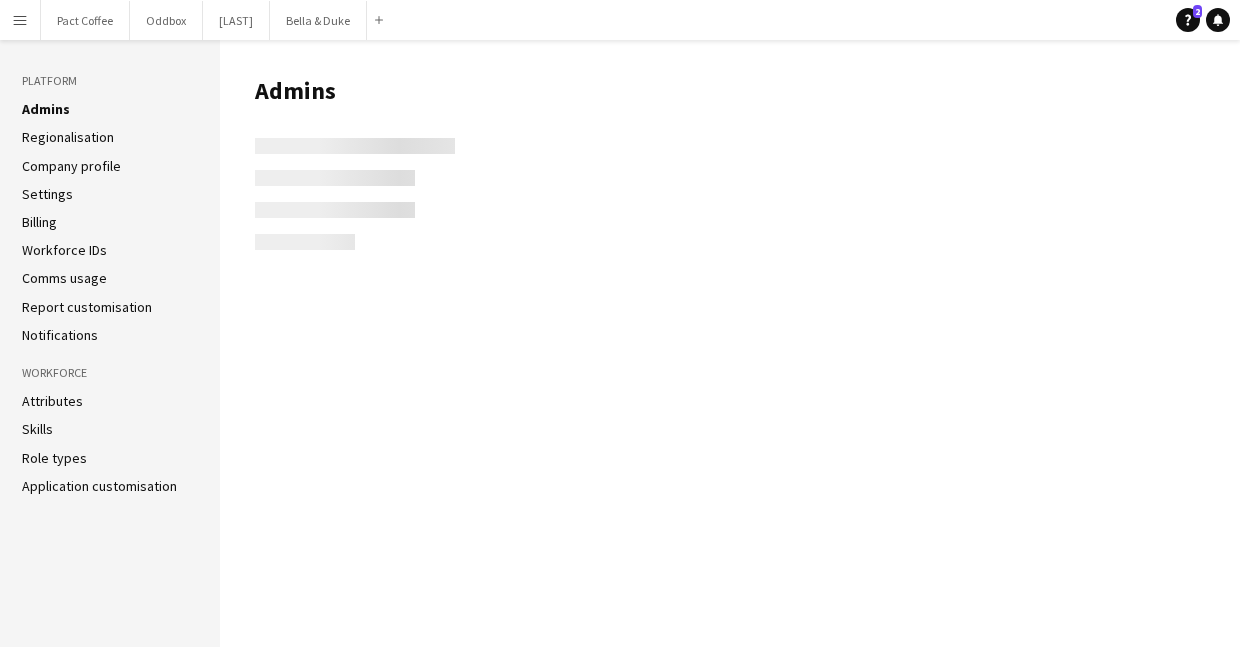 scroll, scrollTop: 0, scrollLeft: 0, axis: both 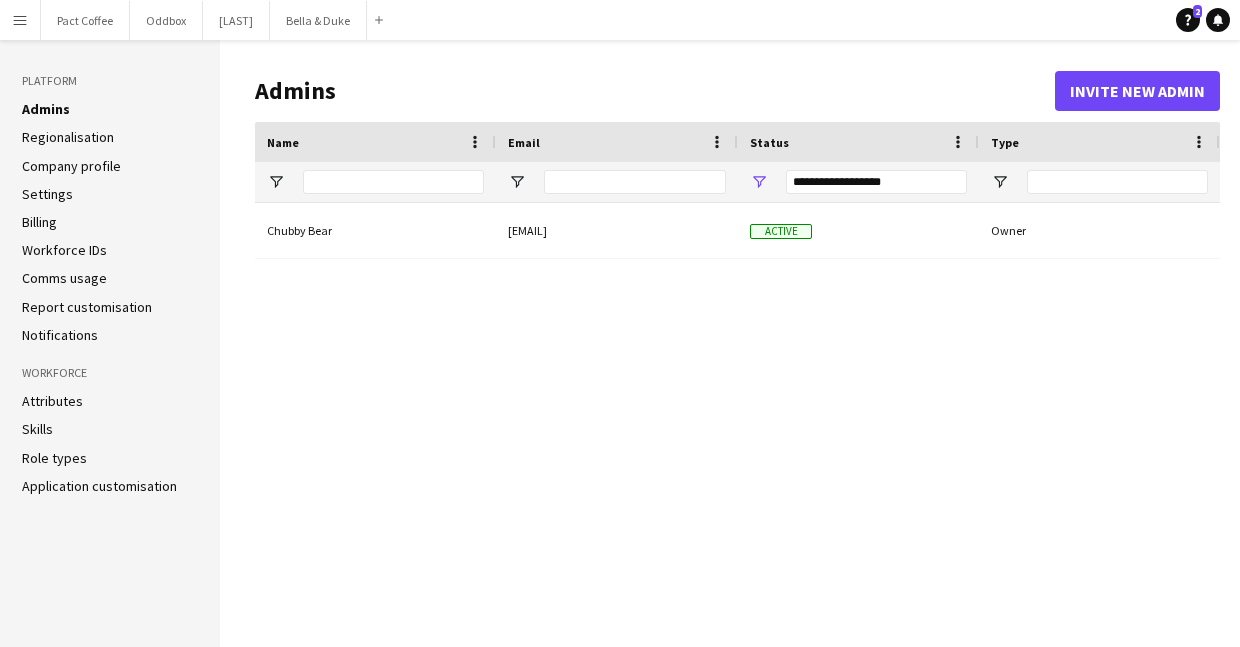 click on "Attributes" 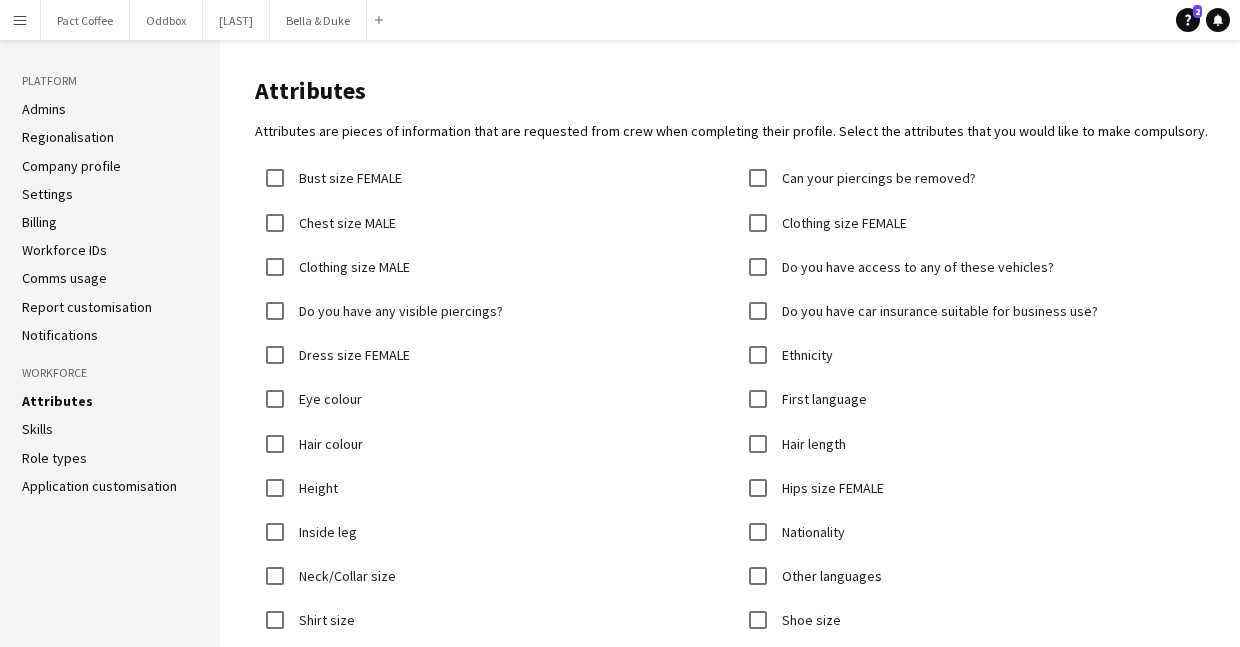 click on "Skills" 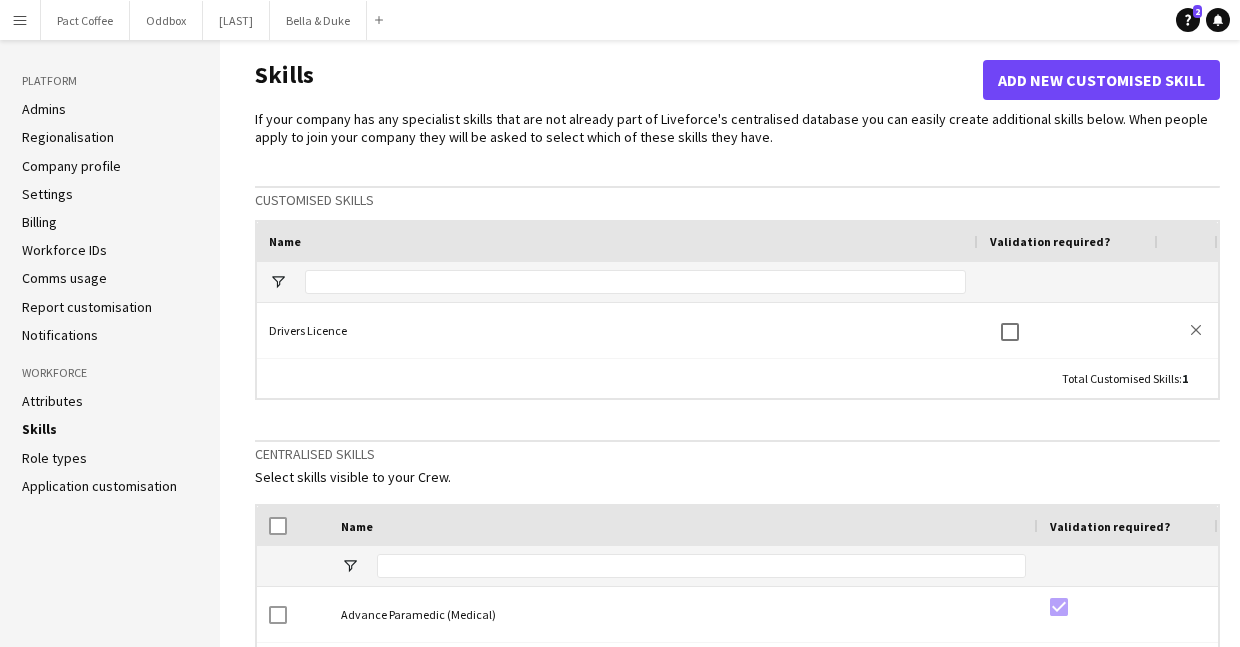 click on "Role types" 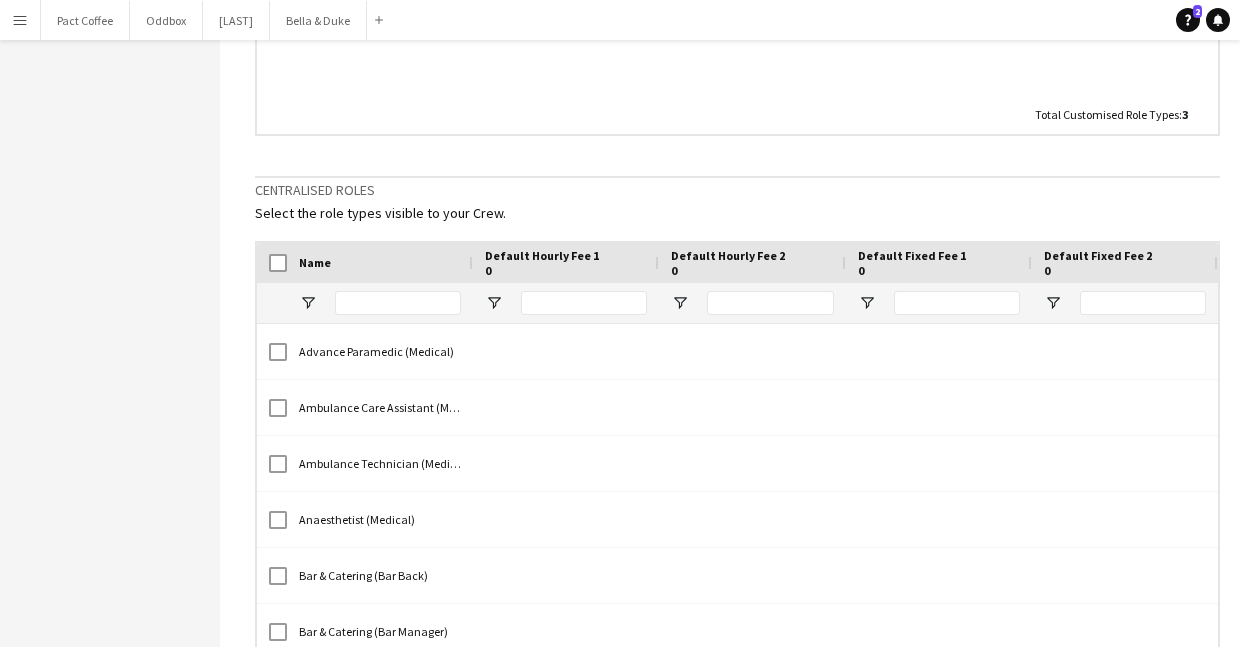 scroll, scrollTop: 775, scrollLeft: 0, axis: vertical 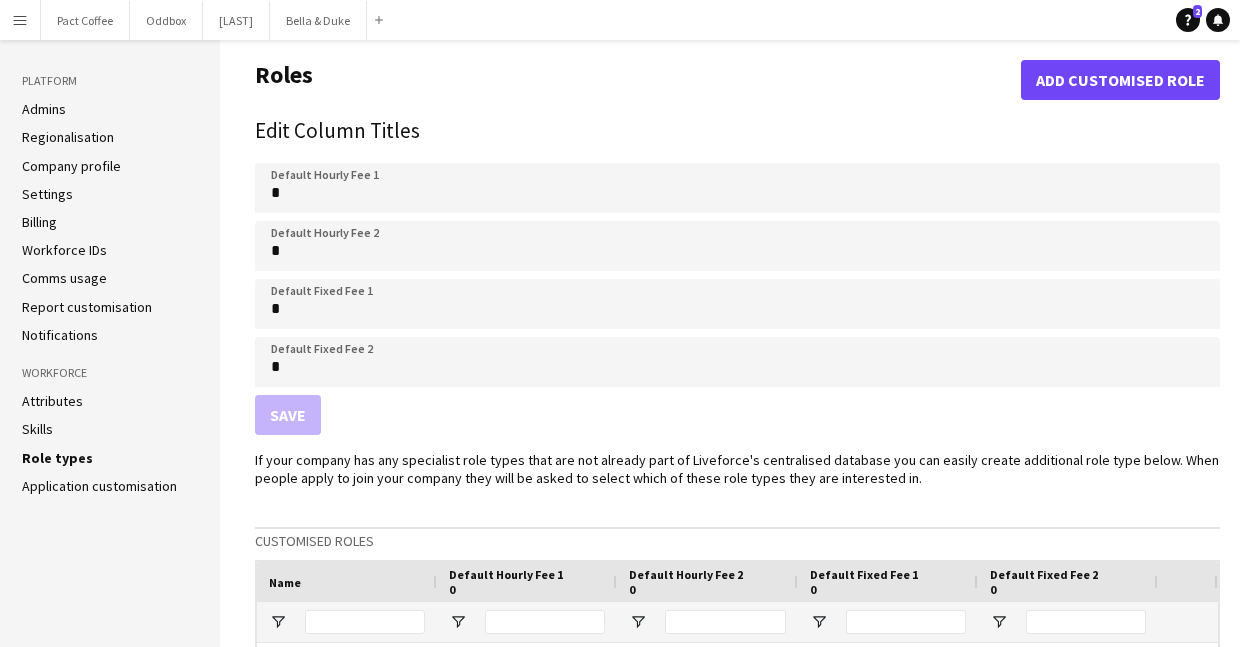 click on "Comms usage" 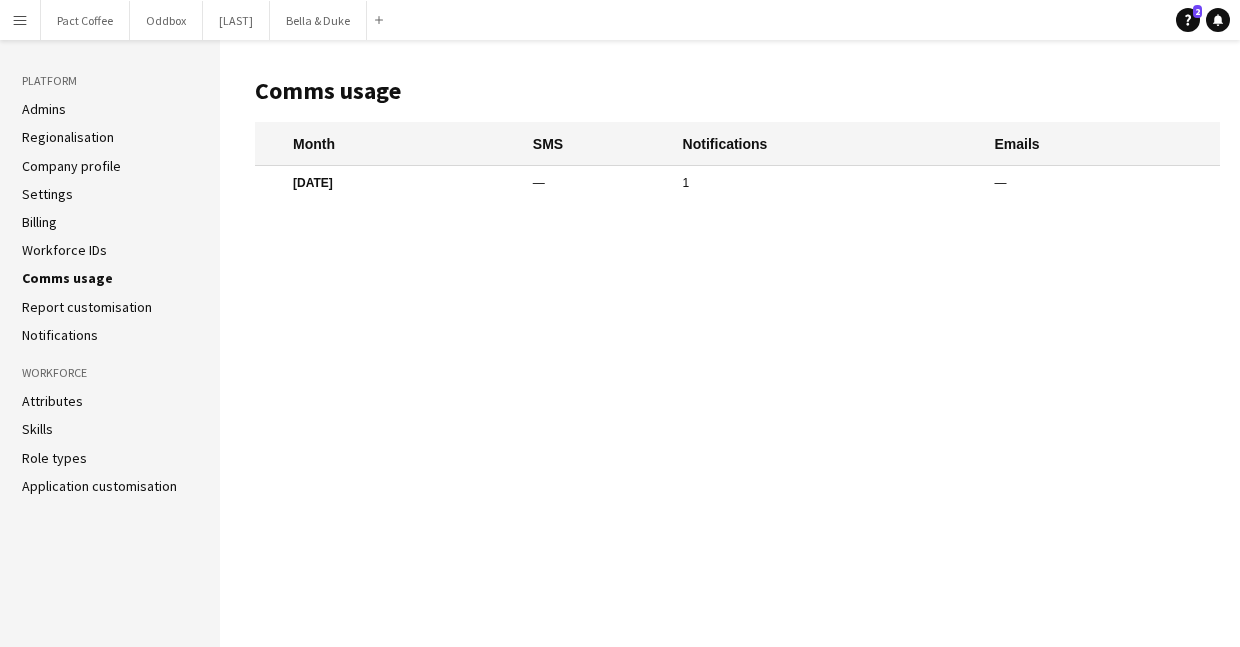 click on "Jun 2025" 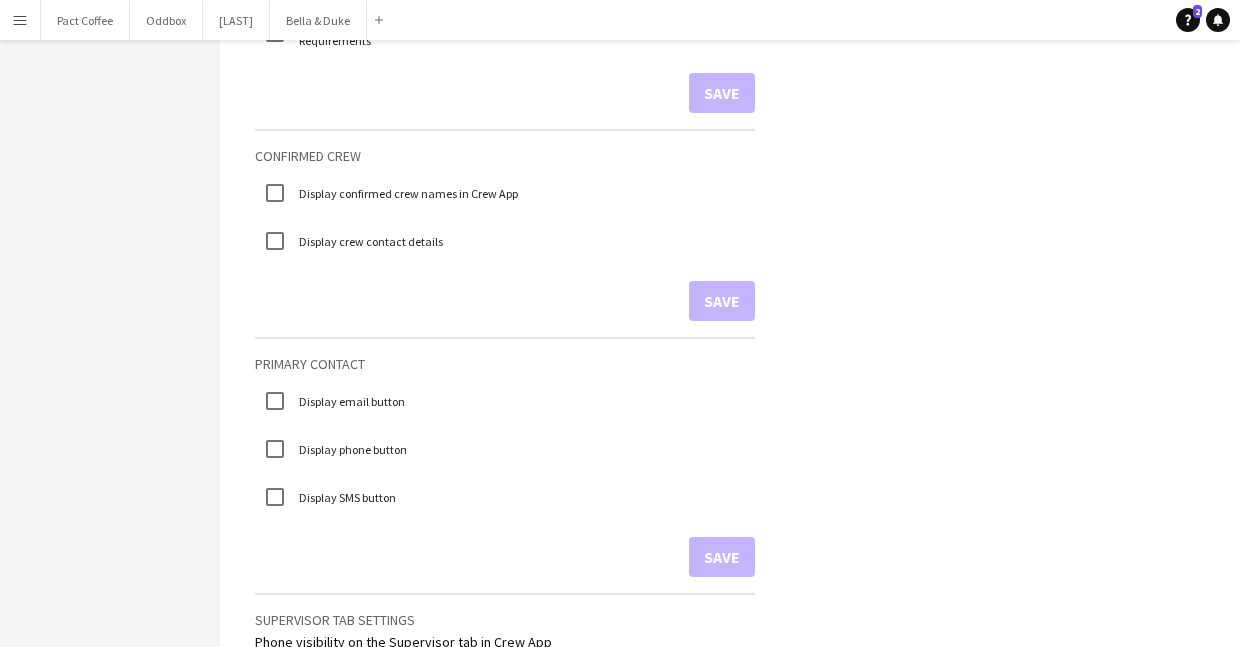 scroll, scrollTop: 0, scrollLeft: 0, axis: both 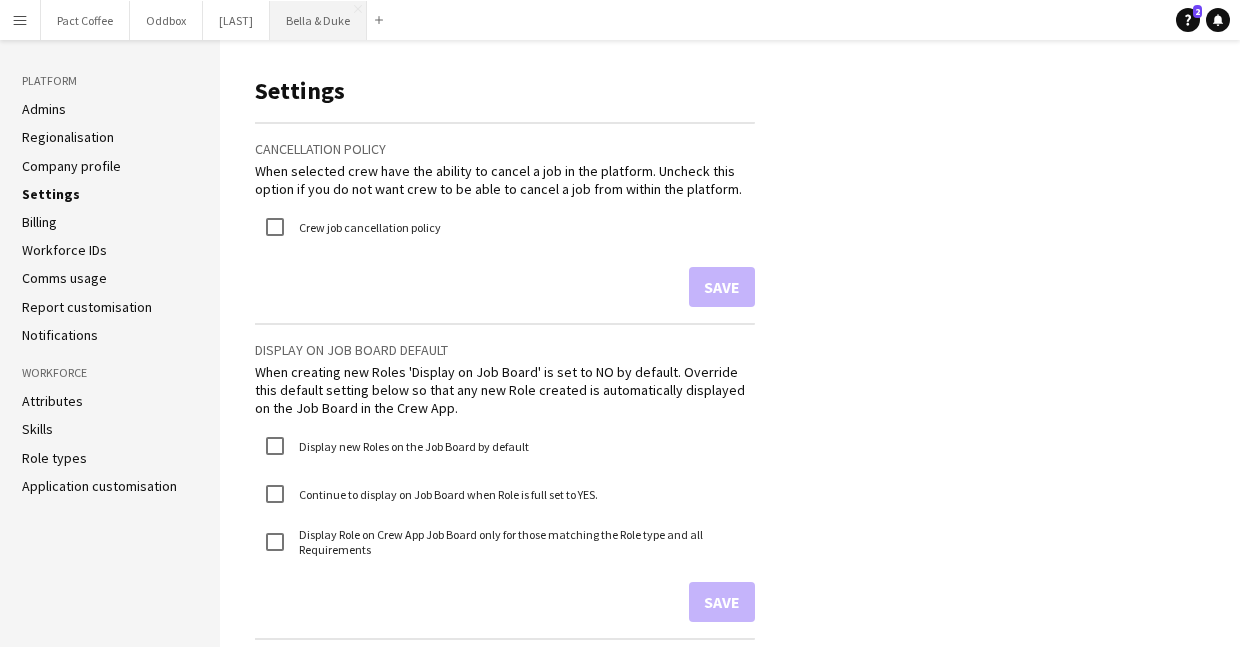 click on "Bella & Duke
Close" at bounding box center (318, 20) 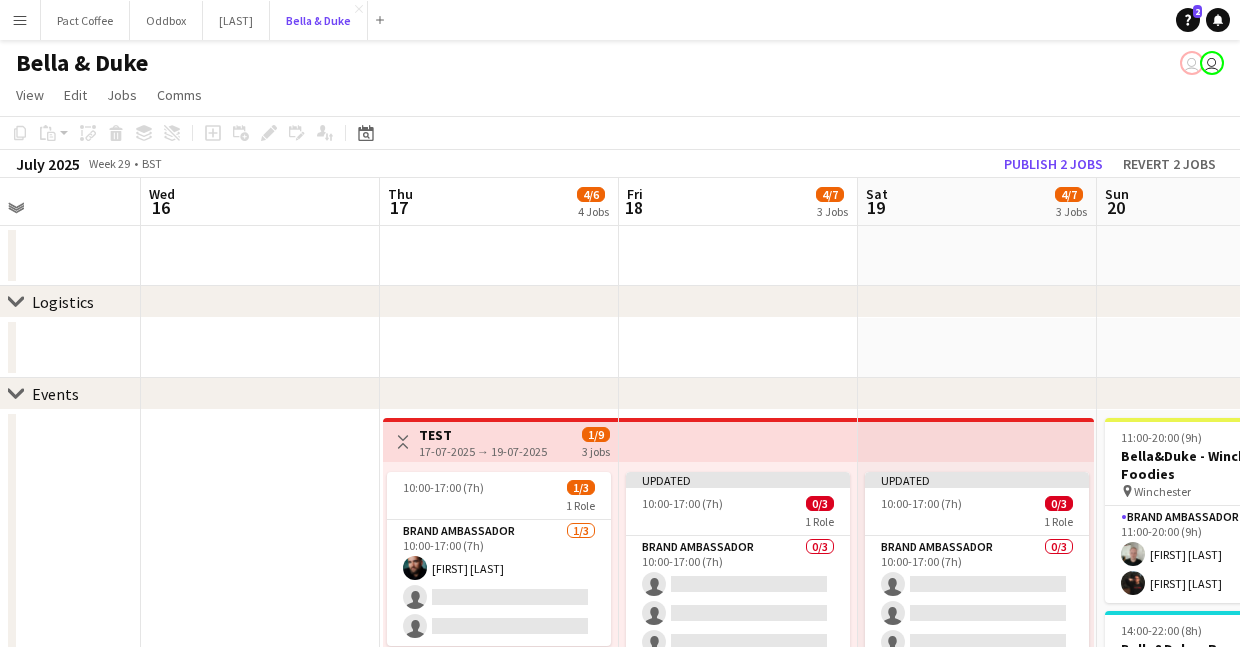 scroll, scrollTop: 0, scrollLeft: 937, axis: horizontal 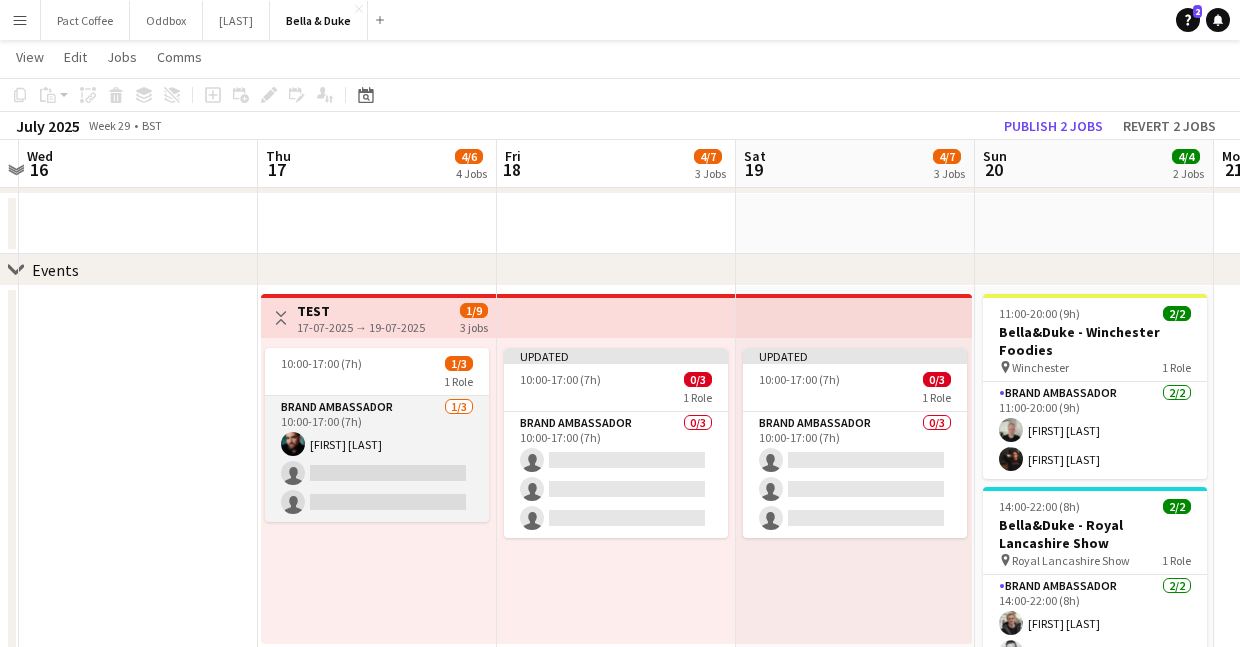 click on "Brand Ambassador   1/3   10:00-17:00 (7h)
Joshua Eldridge-Smith
single-neutral-actions
single-neutral-actions" at bounding box center [377, 459] 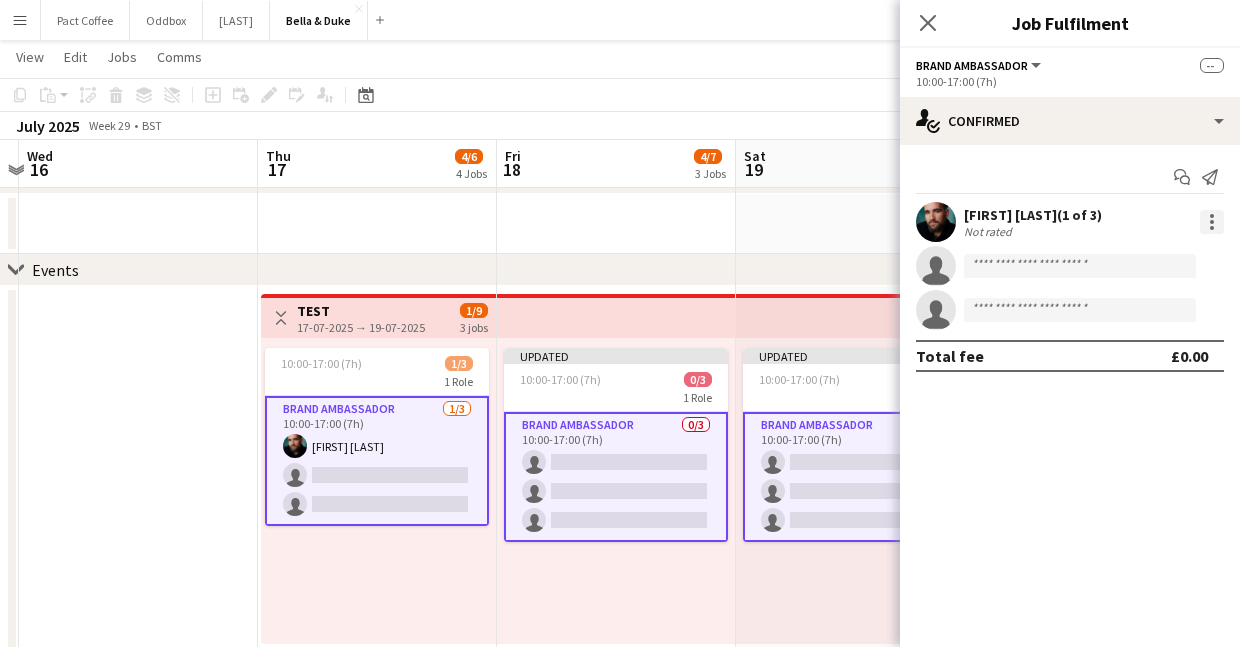 click at bounding box center [1212, 216] 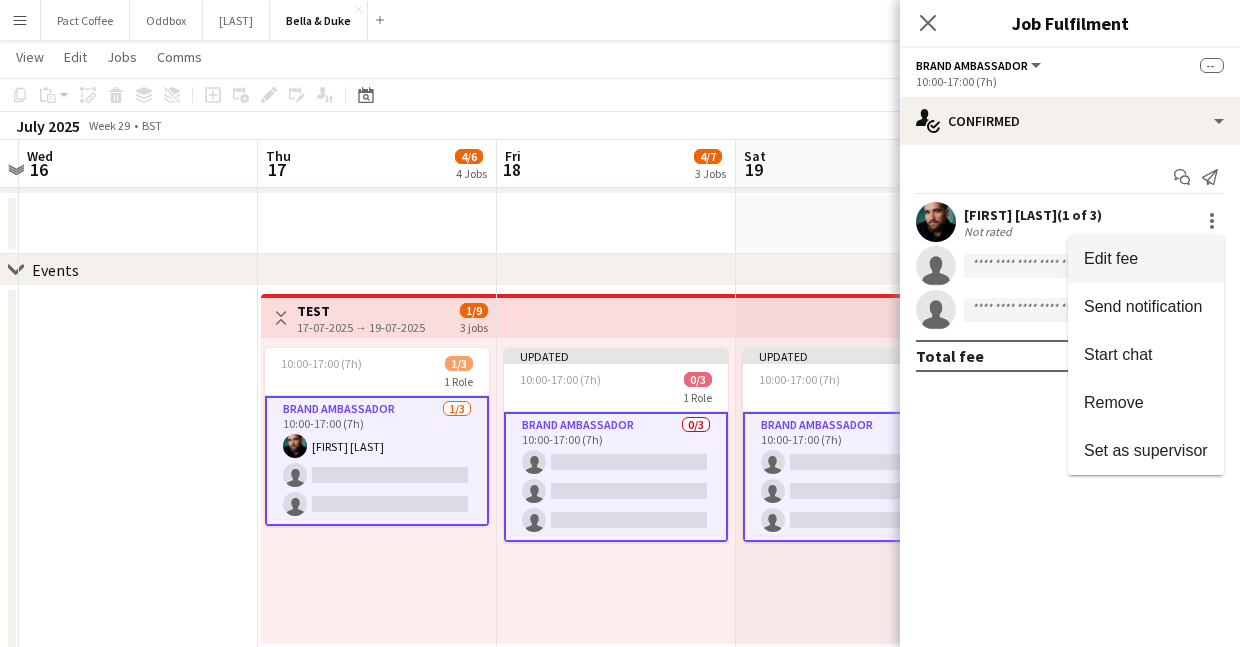click on "Edit fee" at bounding box center (1146, 259) 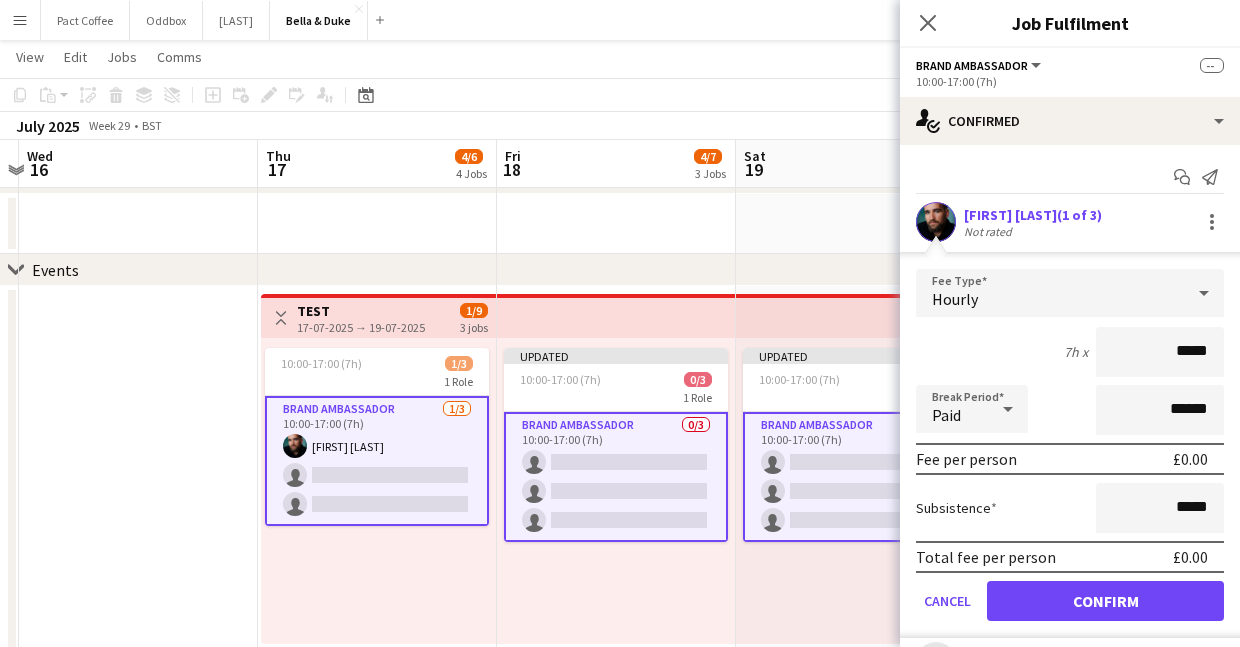 click on "Hourly" at bounding box center (1050, 293) 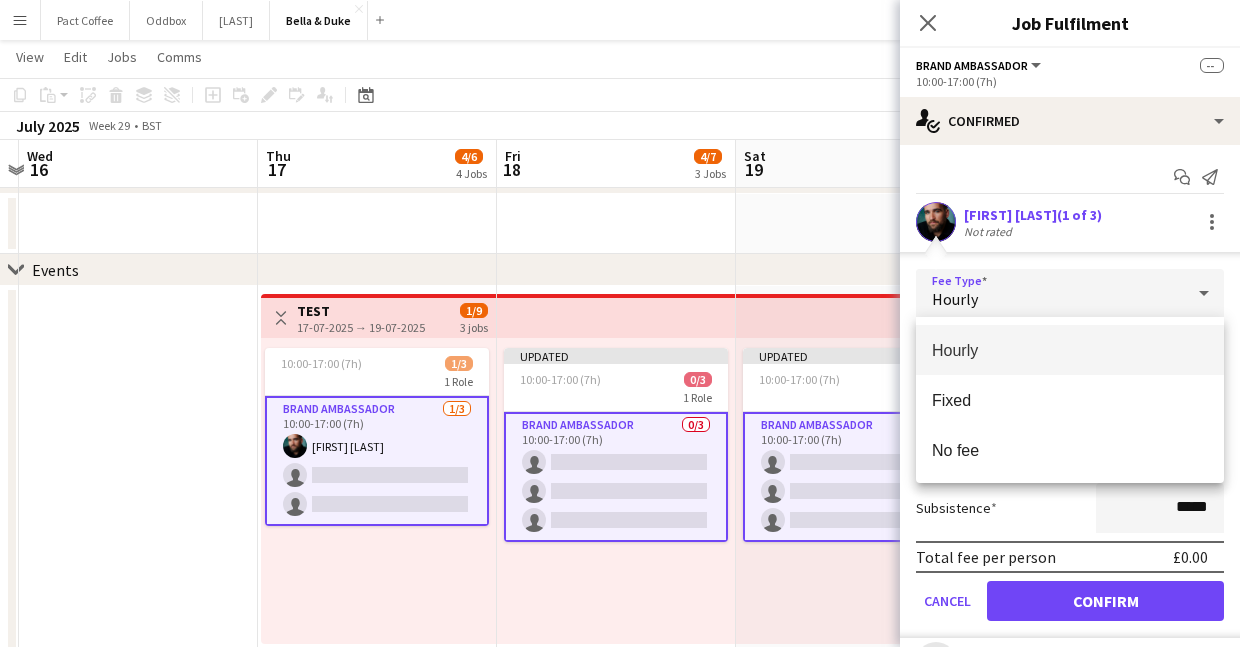 click on "Hourly" at bounding box center (1070, 350) 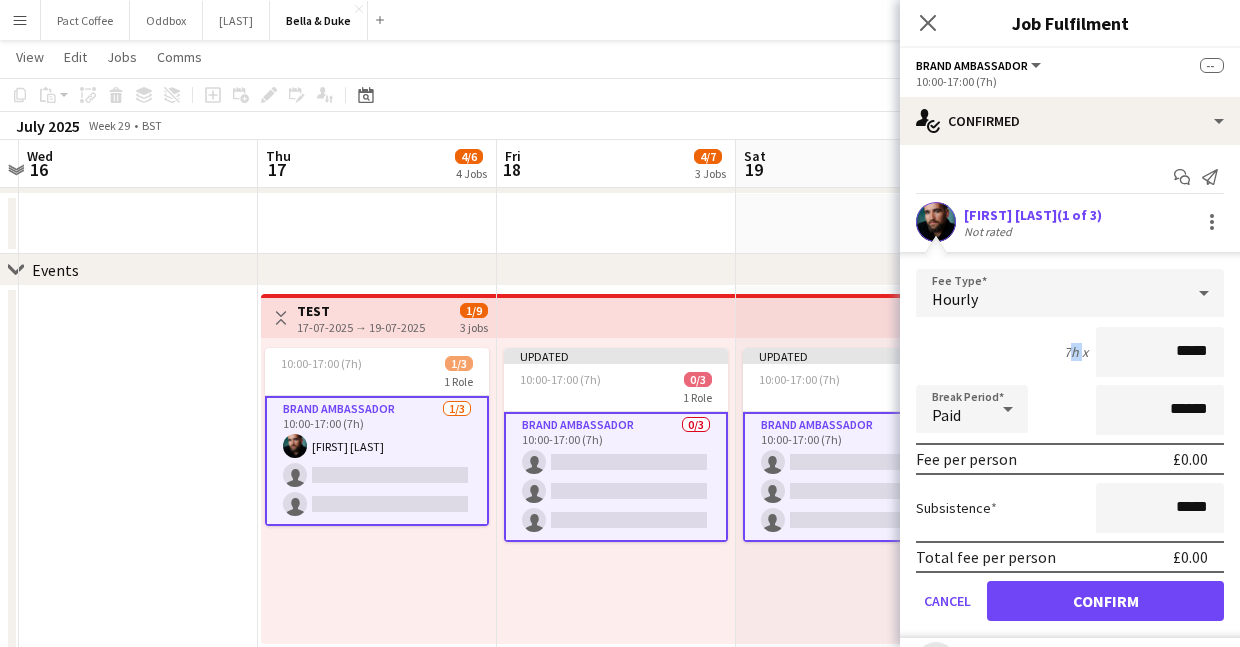click on "Hourly" at bounding box center (1050, 293) 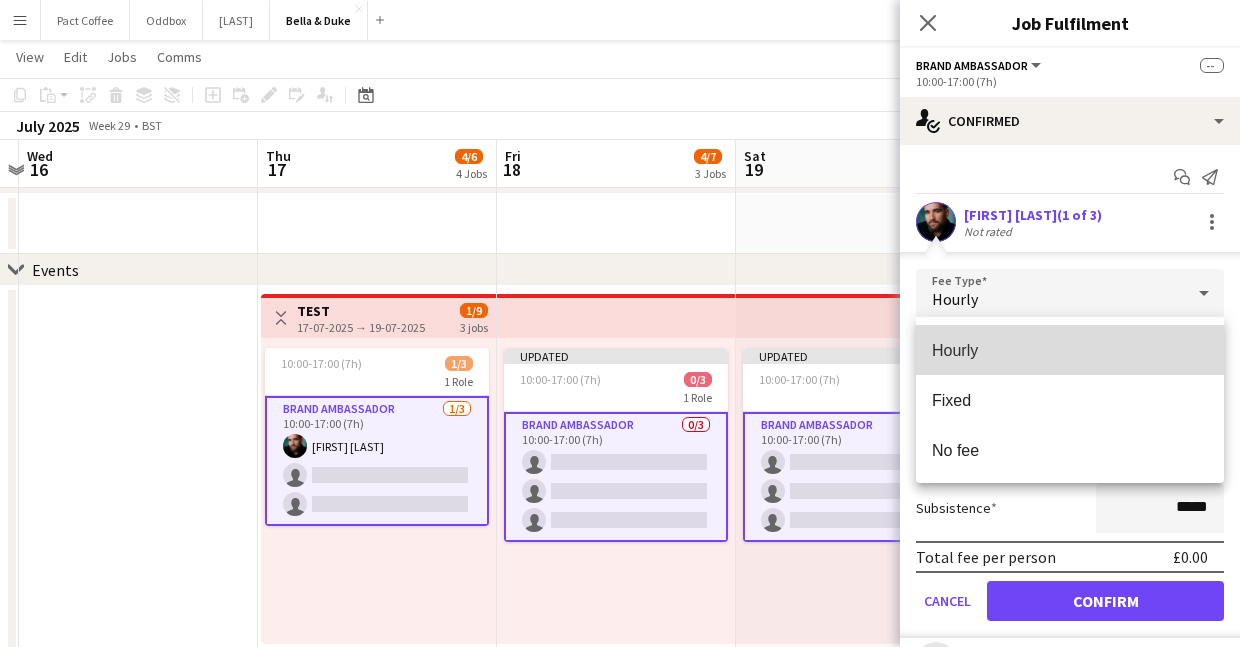 click on "Hourly" at bounding box center [1070, 350] 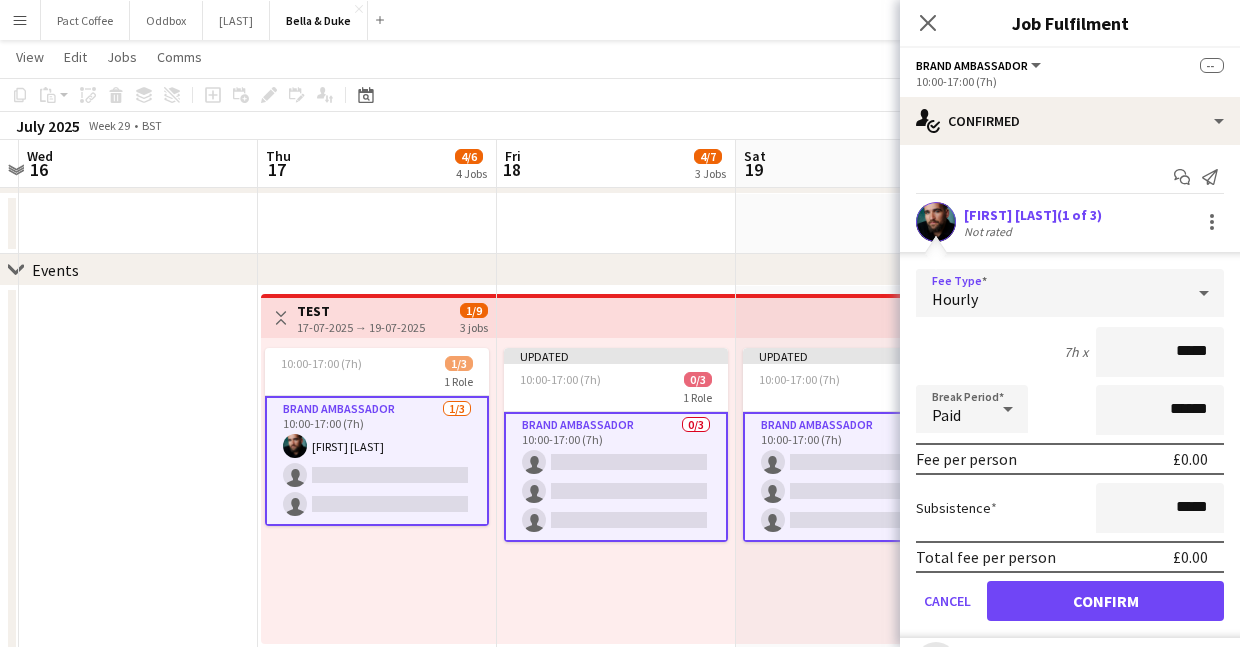 click 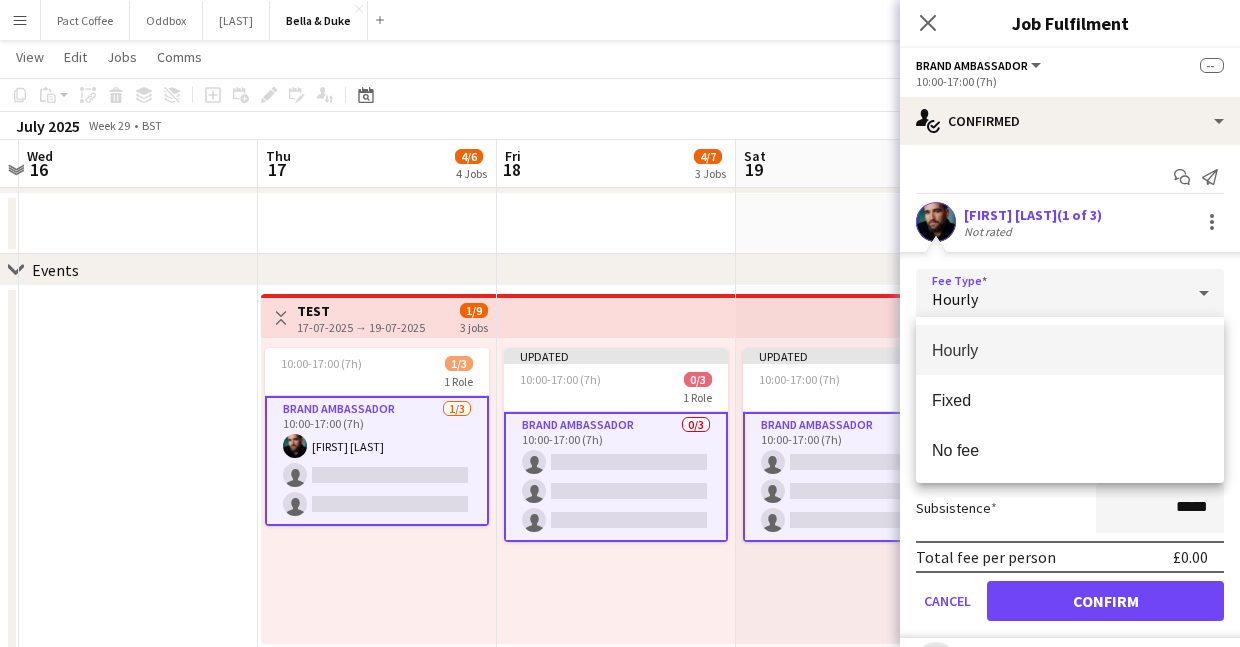 click at bounding box center (620, 323) 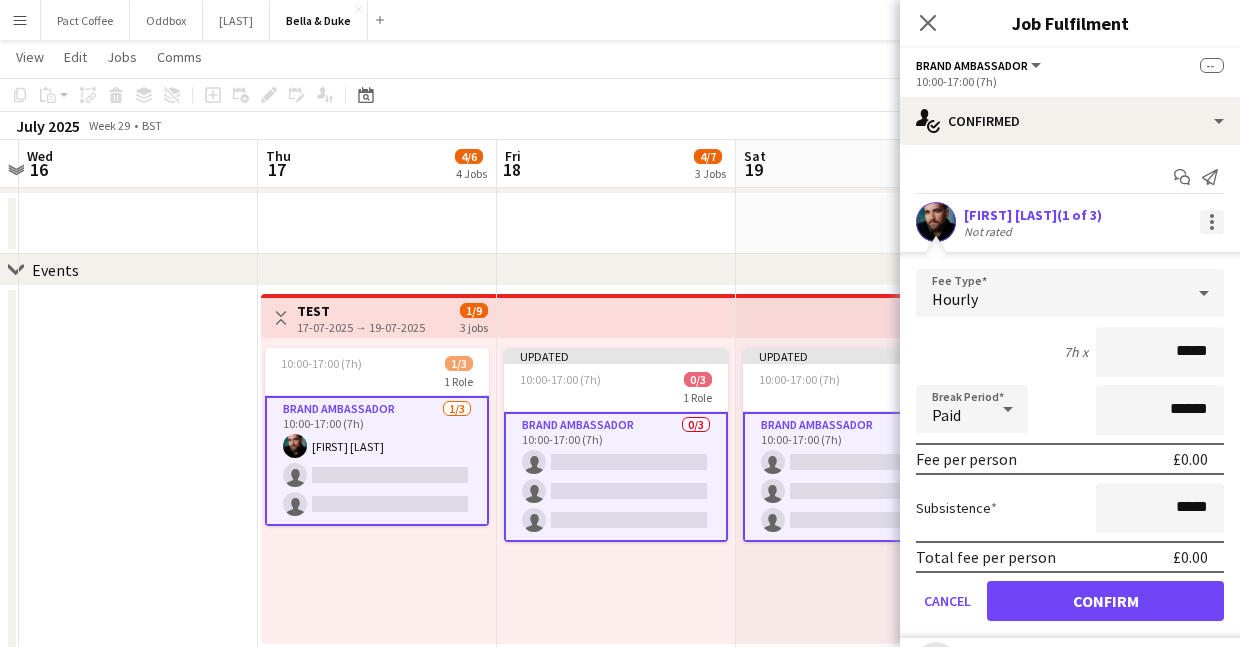 click at bounding box center [1212, 222] 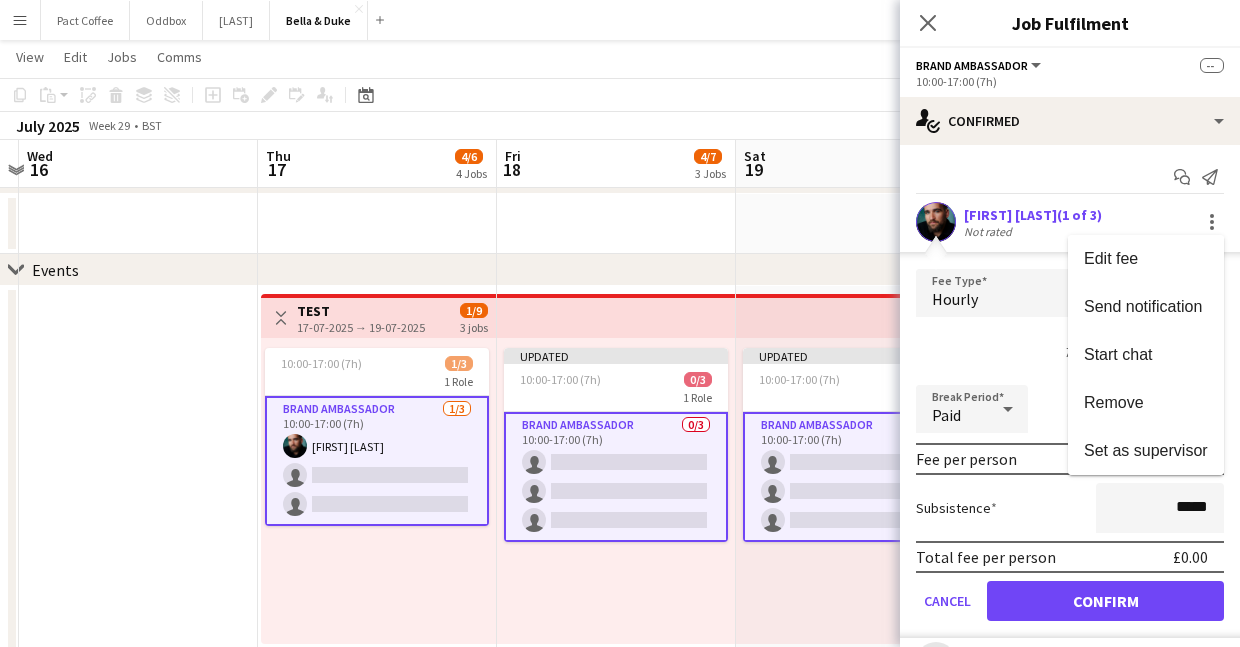 click at bounding box center (620, 323) 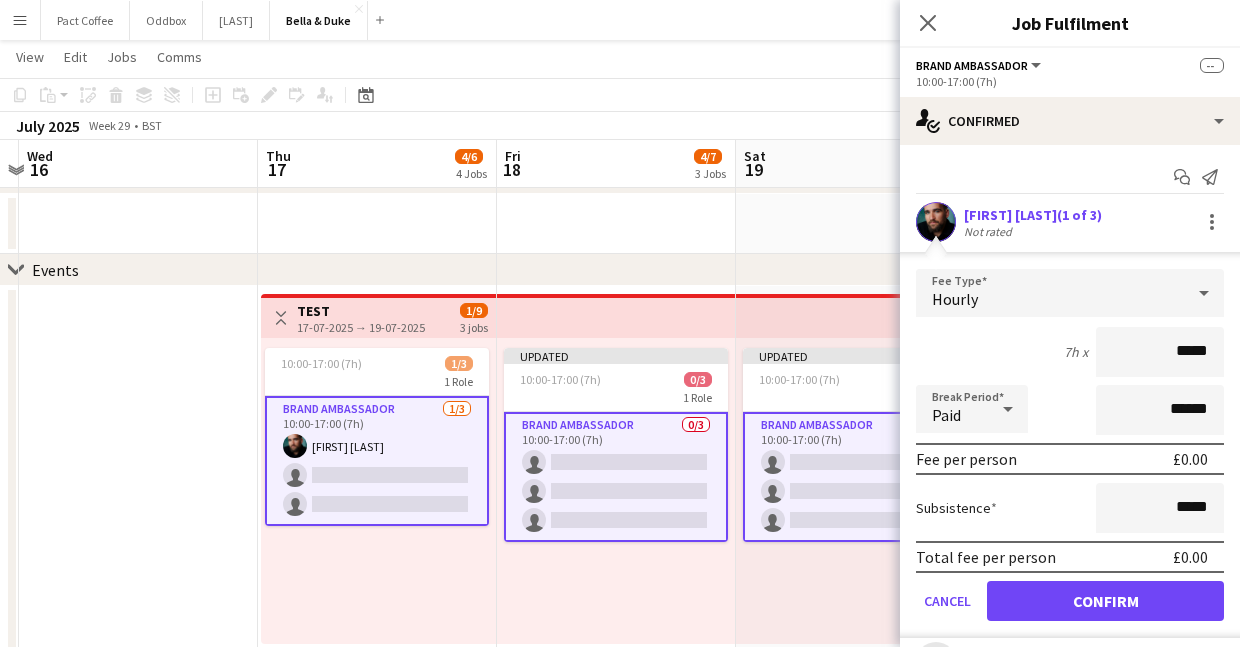 click on "Hourly" at bounding box center (1050, 293) 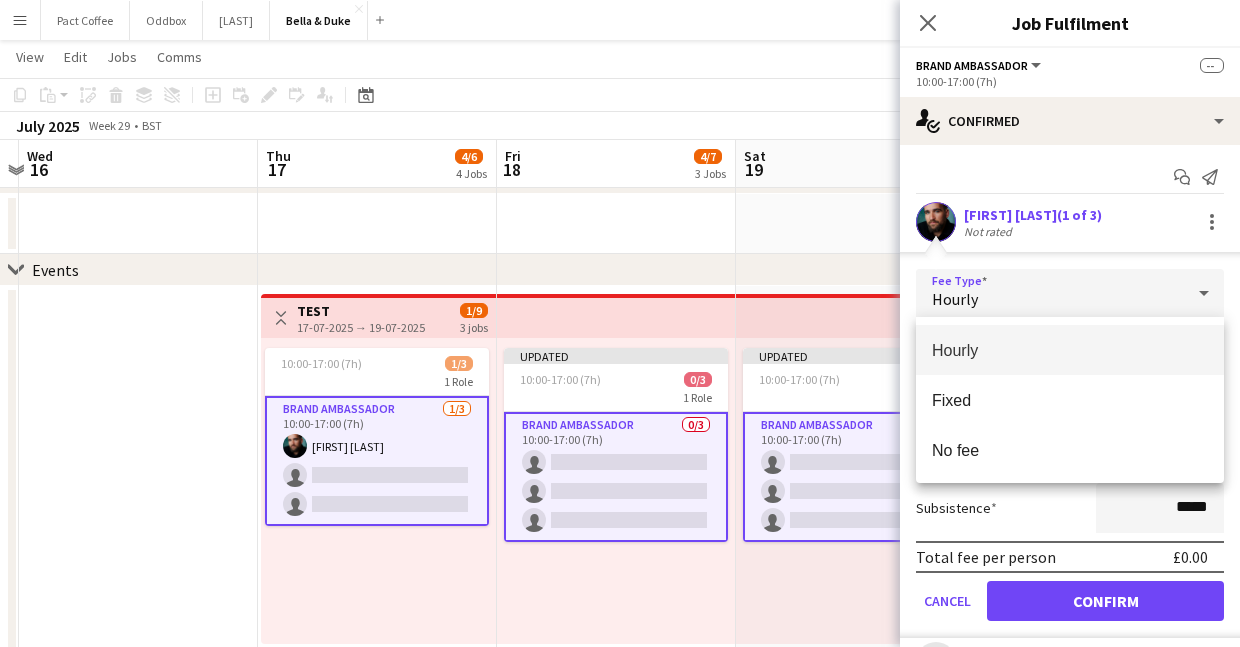 click at bounding box center [620, 323] 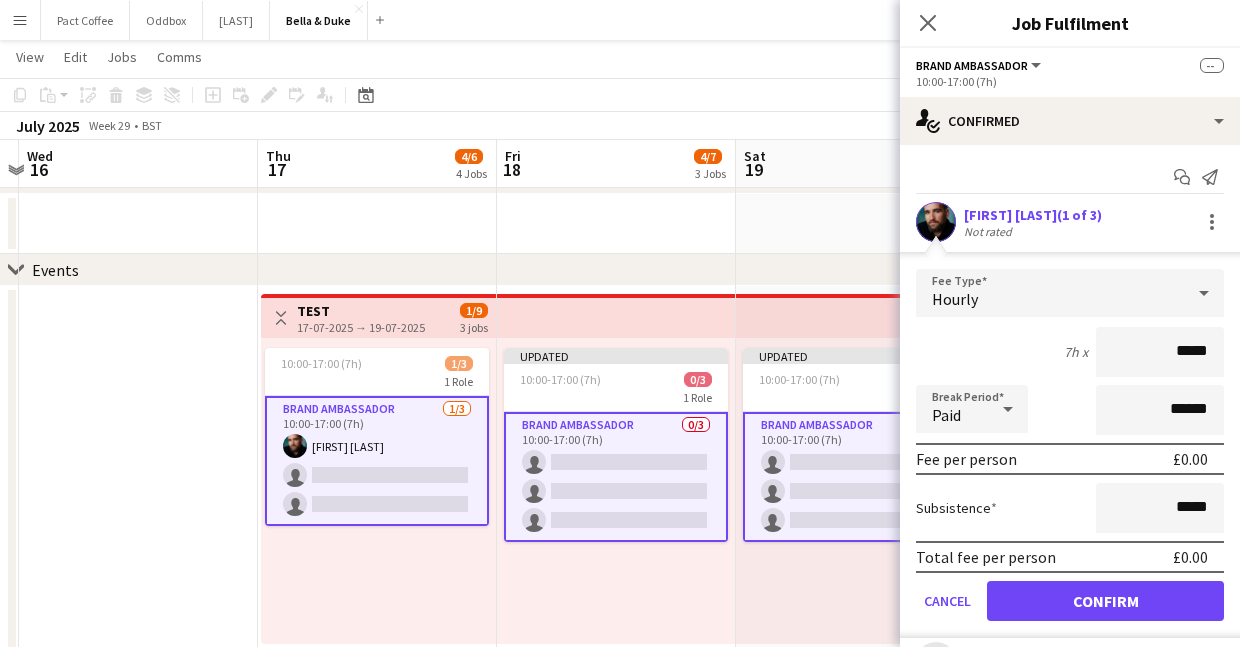 click on "7h x  *****" at bounding box center (1070, 352) 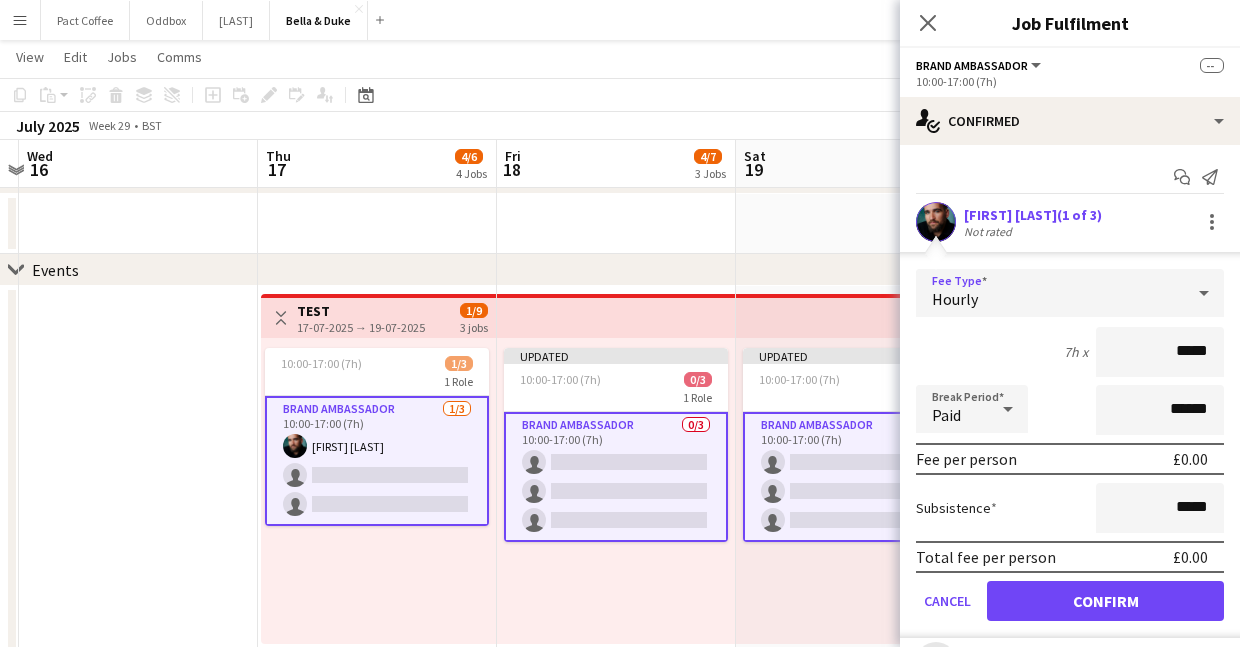 click on "Hourly" at bounding box center [1050, 293] 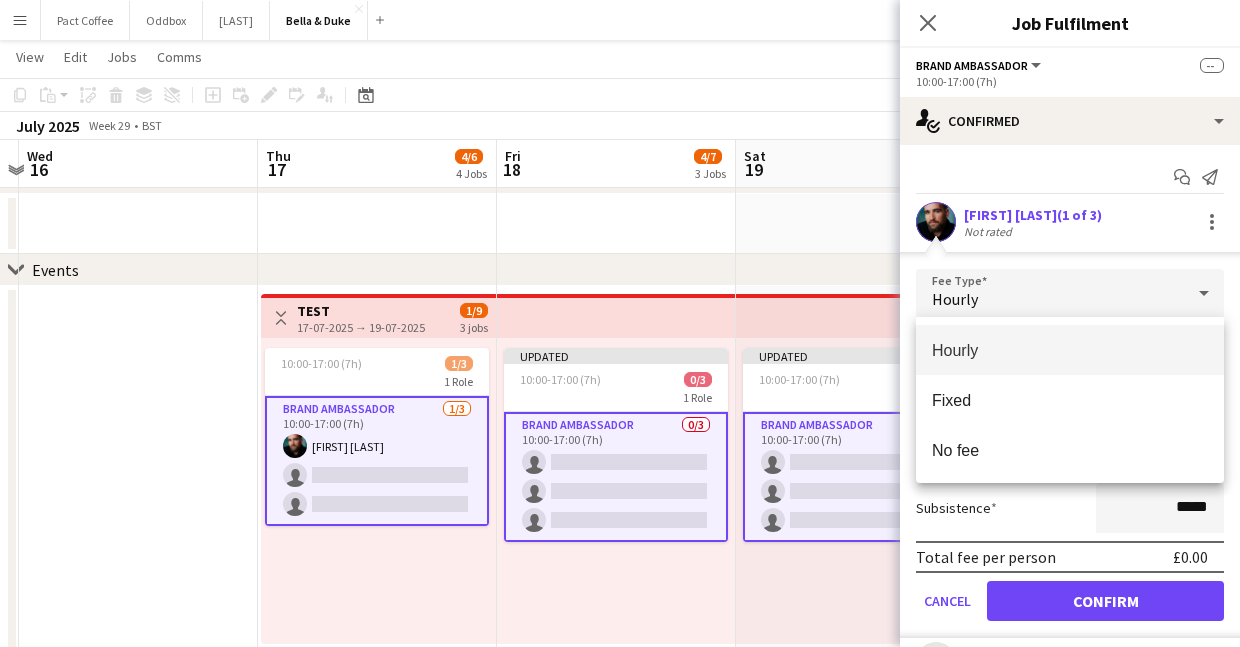 click at bounding box center [620, 323] 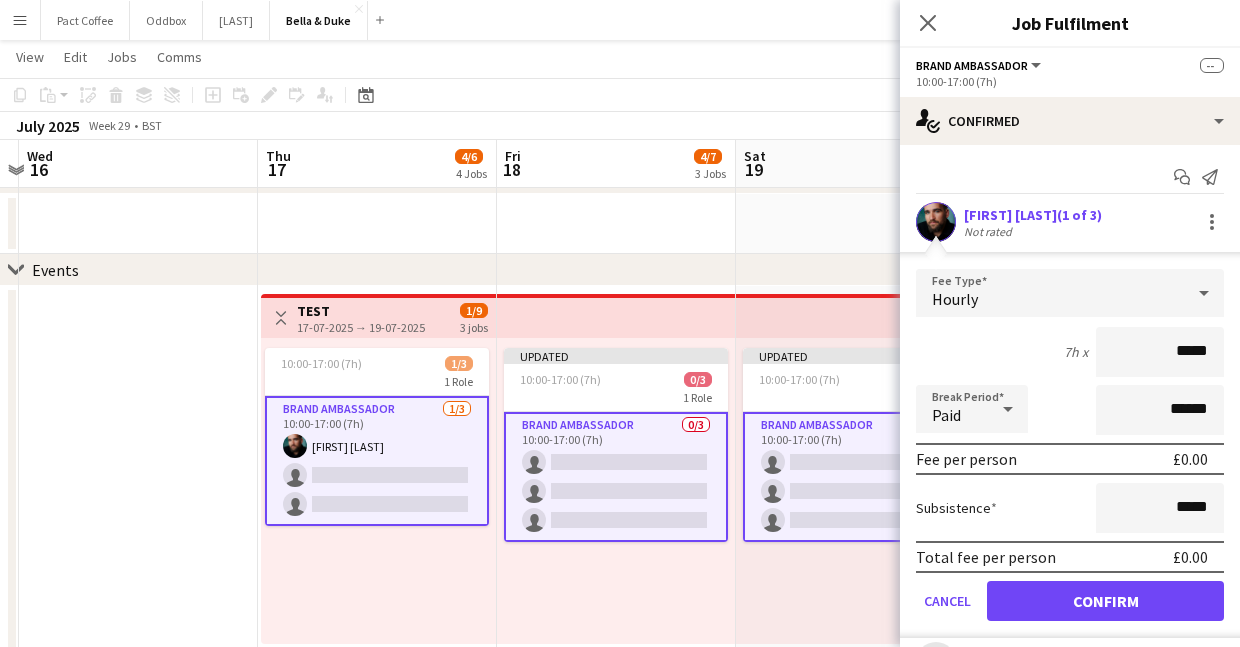 click on "Hourly" at bounding box center (1050, 293) 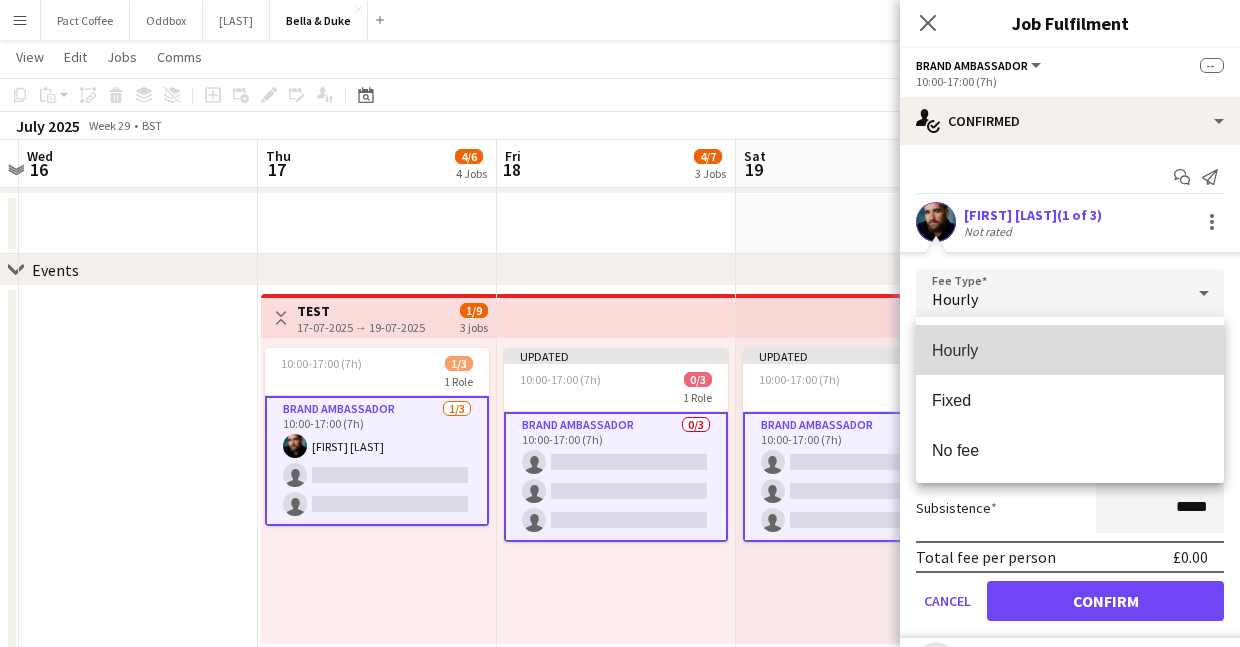 click on "Hourly" at bounding box center (1070, 350) 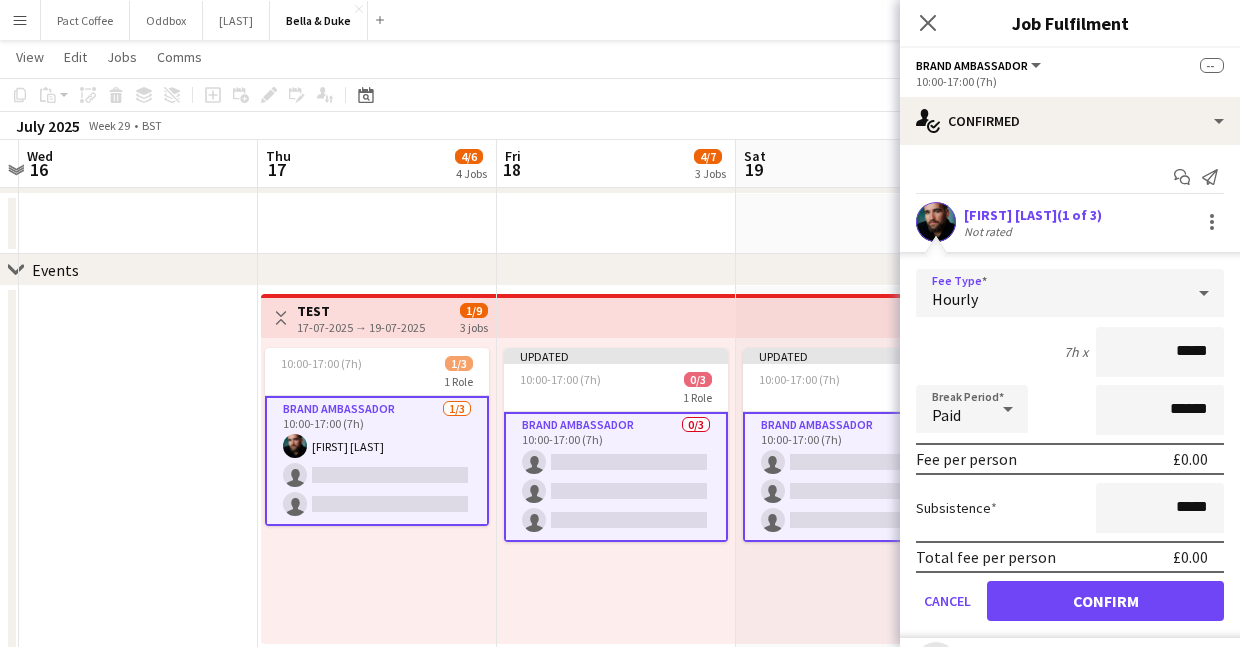 click on "Hourly" at bounding box center [1050, 293] 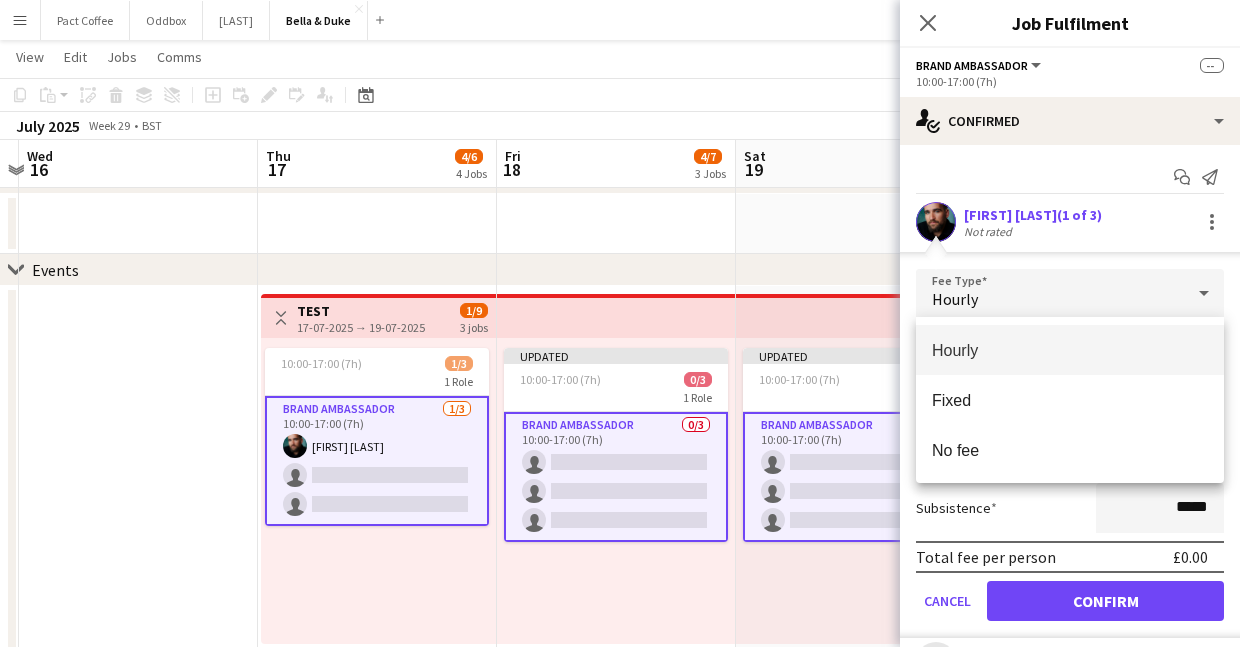 click at bounding box center (620, 323) 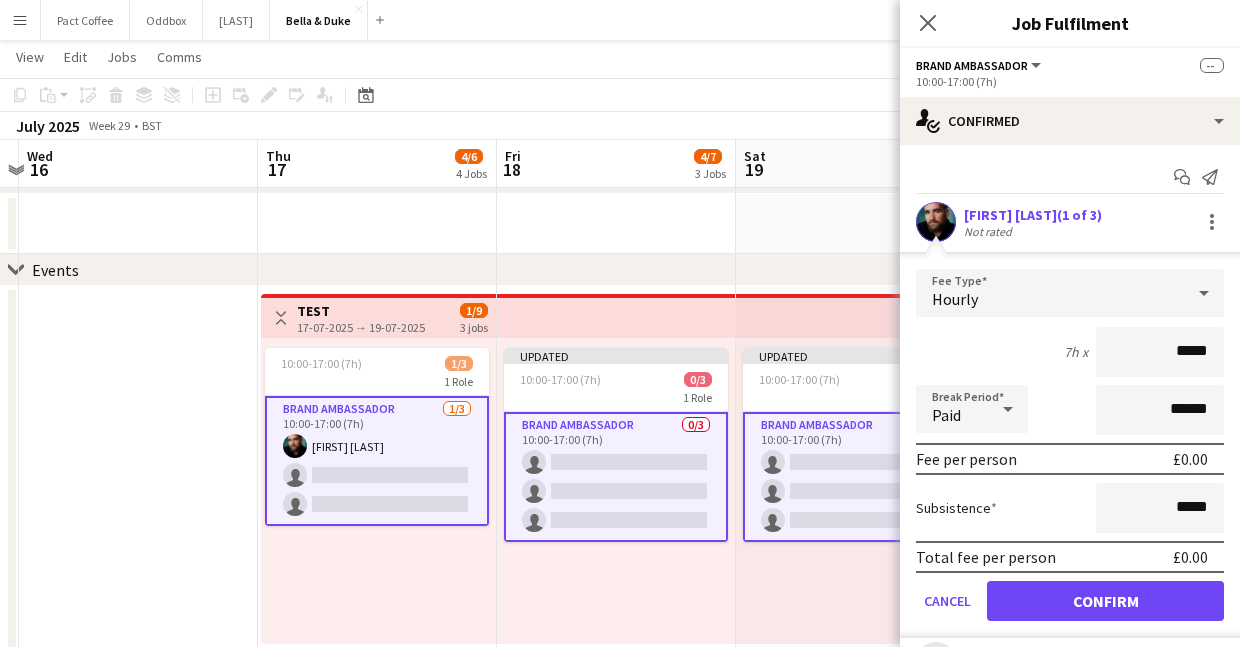 click on "10:00-17:00 (7h)    1/3   1 Role   Brand Ambassador   1/3   10:00-17:00 (7h)
Joshua Eldridge-Smith
single-neutral-actions
single-neutral-actions" at bounding box center (378, 491) 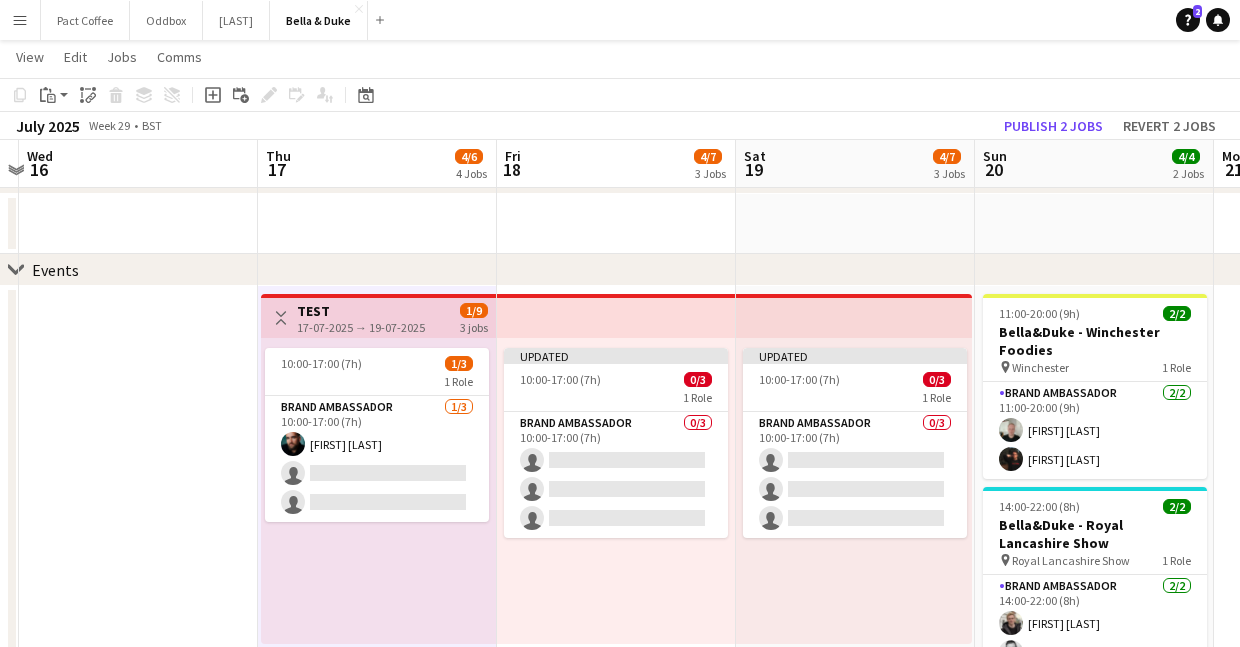 click at bounding box center (138, 733) 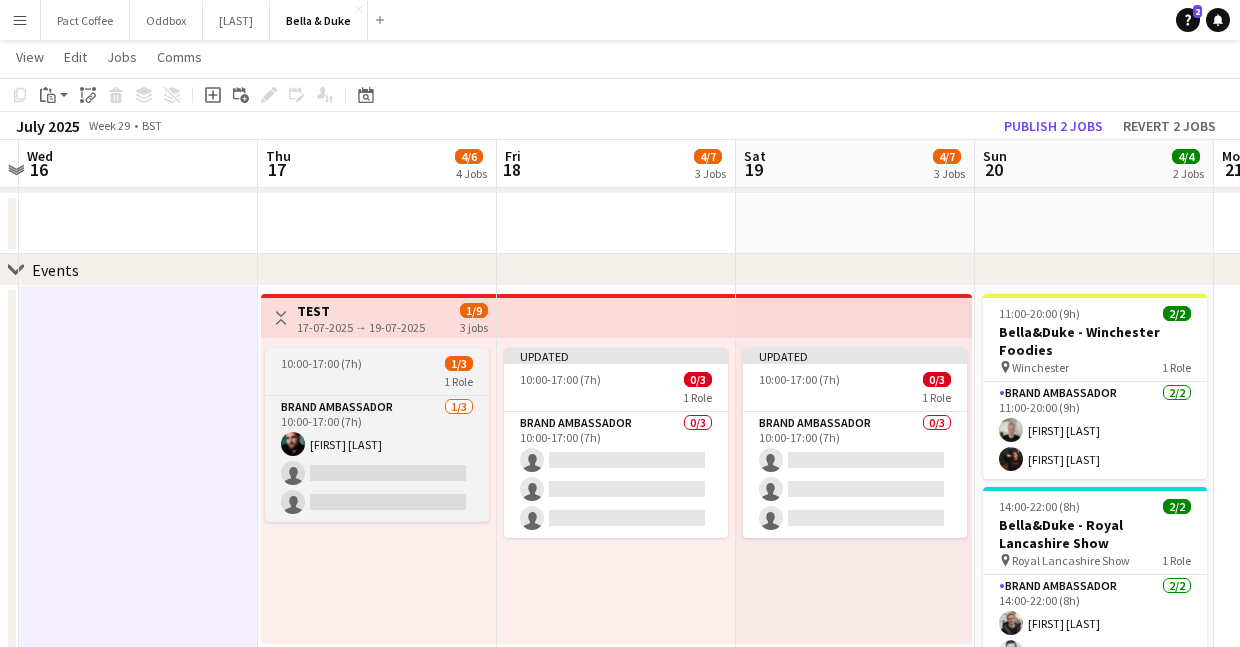 click on "10:00-17:00 (7h)    1/3   1 Role   Brand Ambassador   1/3   10:00-17:00 (7h)
Joshua Eldridge-Smith
single-neutral-actions
single-neutral-actions" at bounding box center [377, 435] 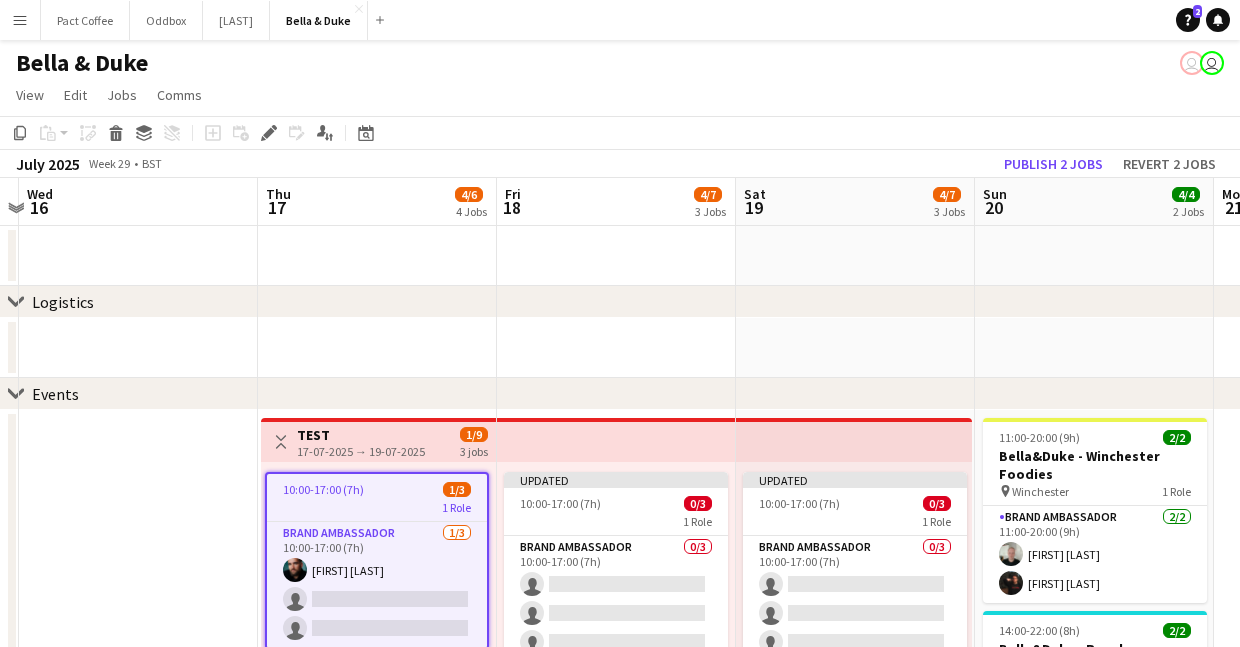 scroll, scrollTop: 1, scrollLeft: 0, axis: vertical 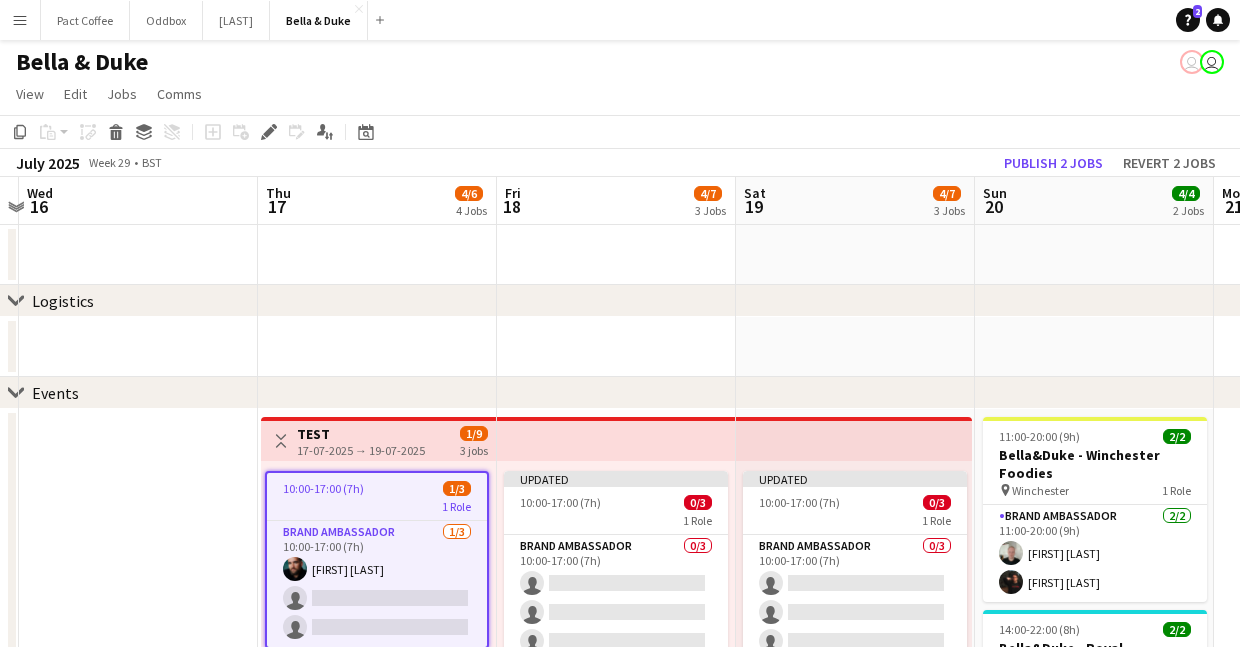 click at bounding box center [138, 347] 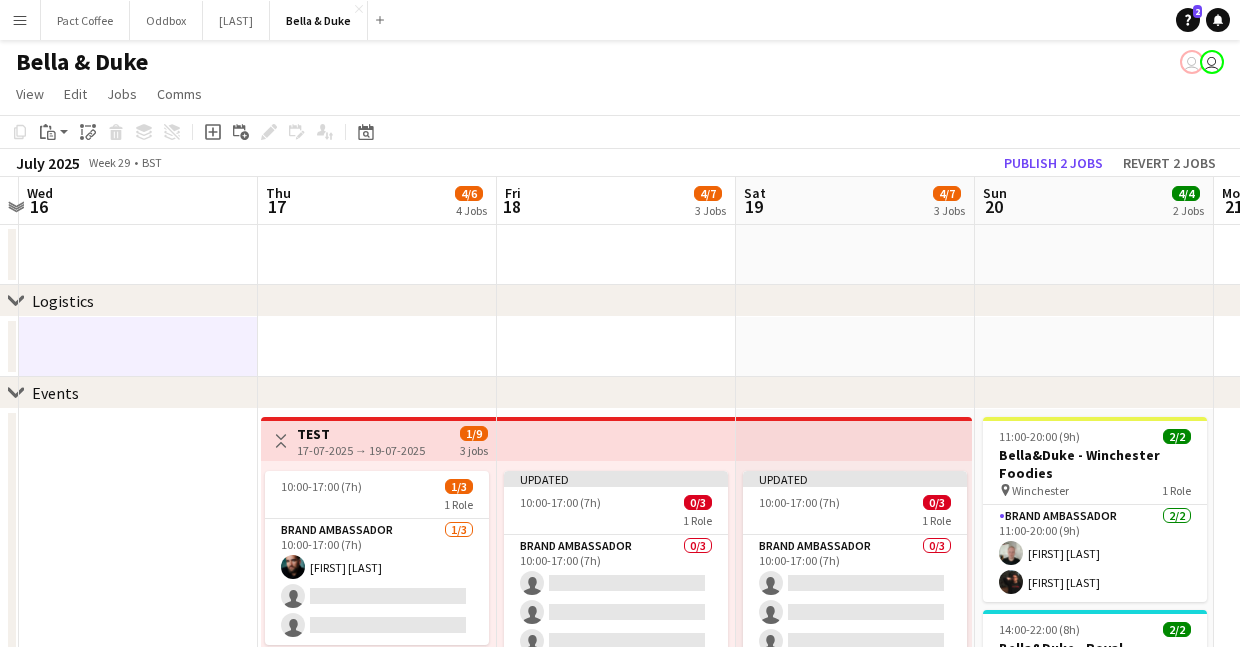 click at bounding box center (377, 347) 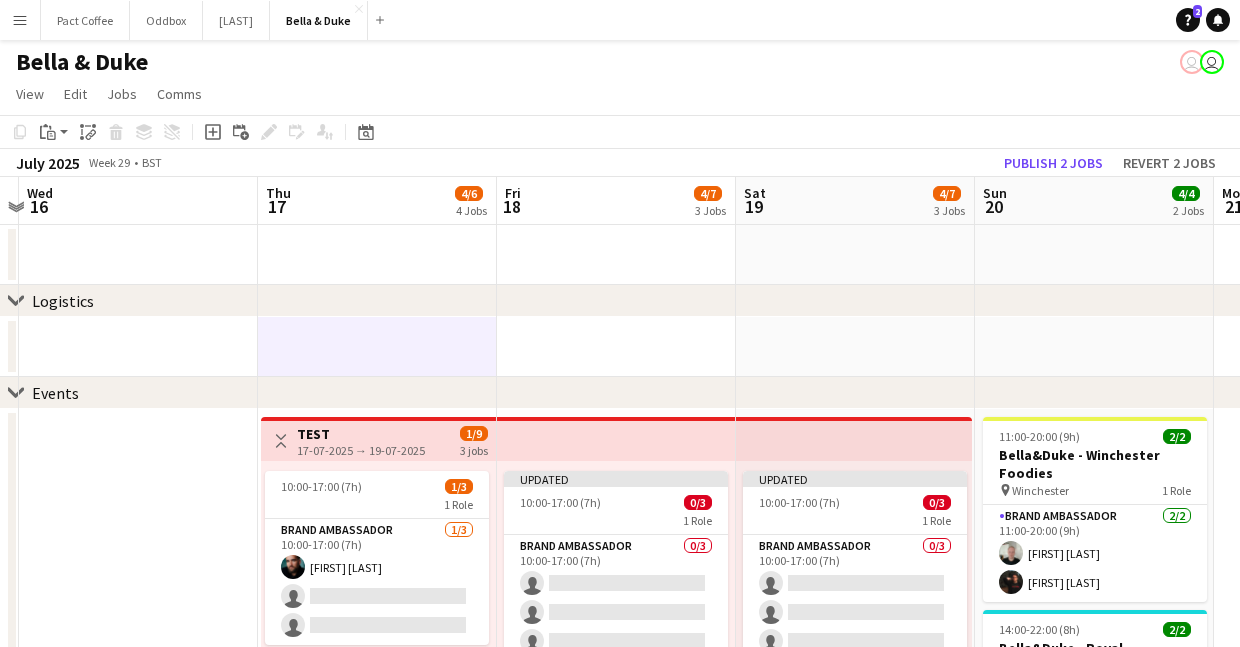 click at bounding box center [138, 347] 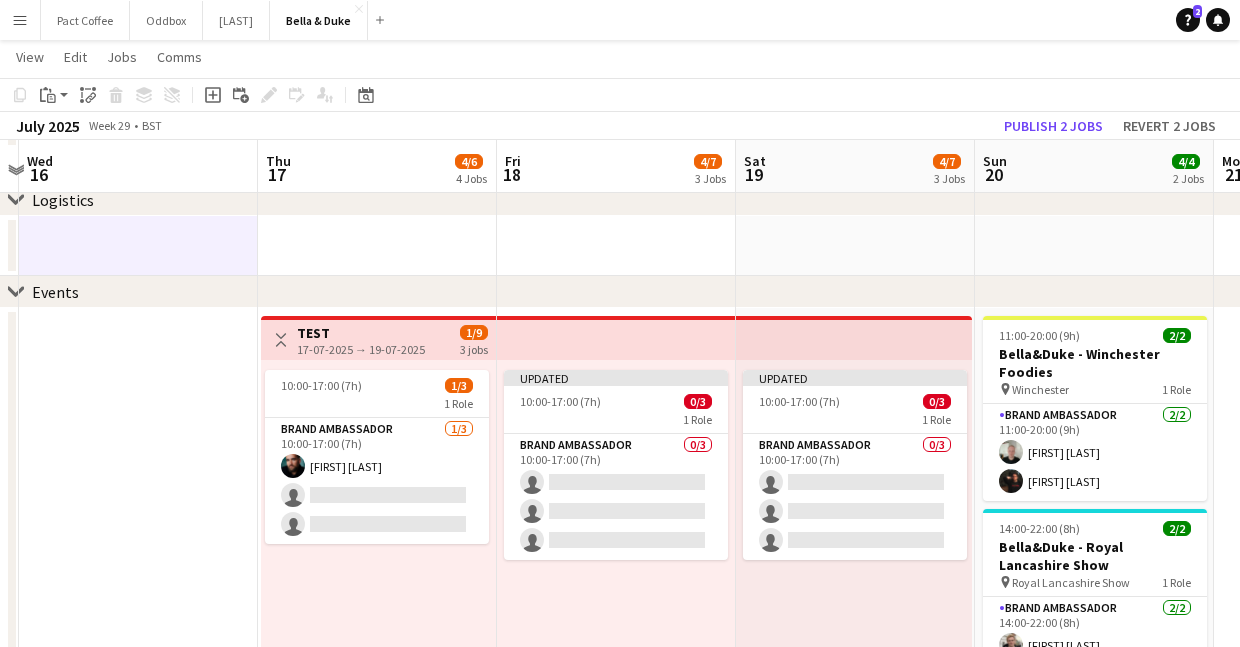 scroll, scrollTop: 105, scrollLeft: 0, axis: vertical 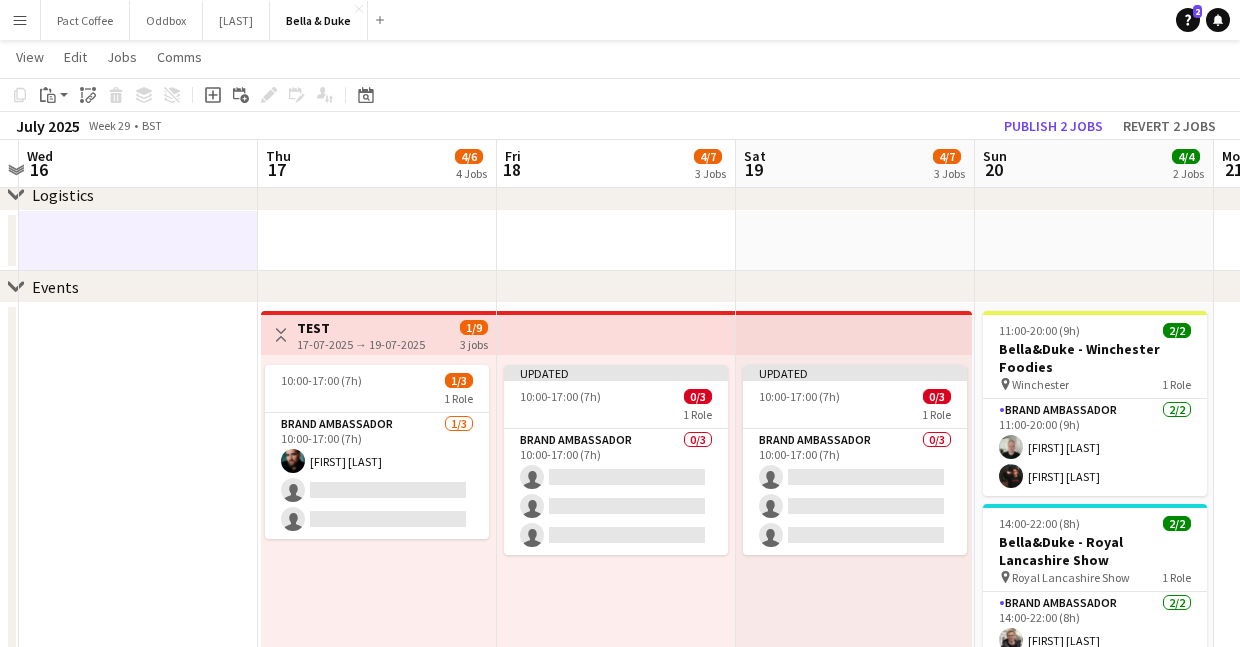 click at bounding box center (138, 750) 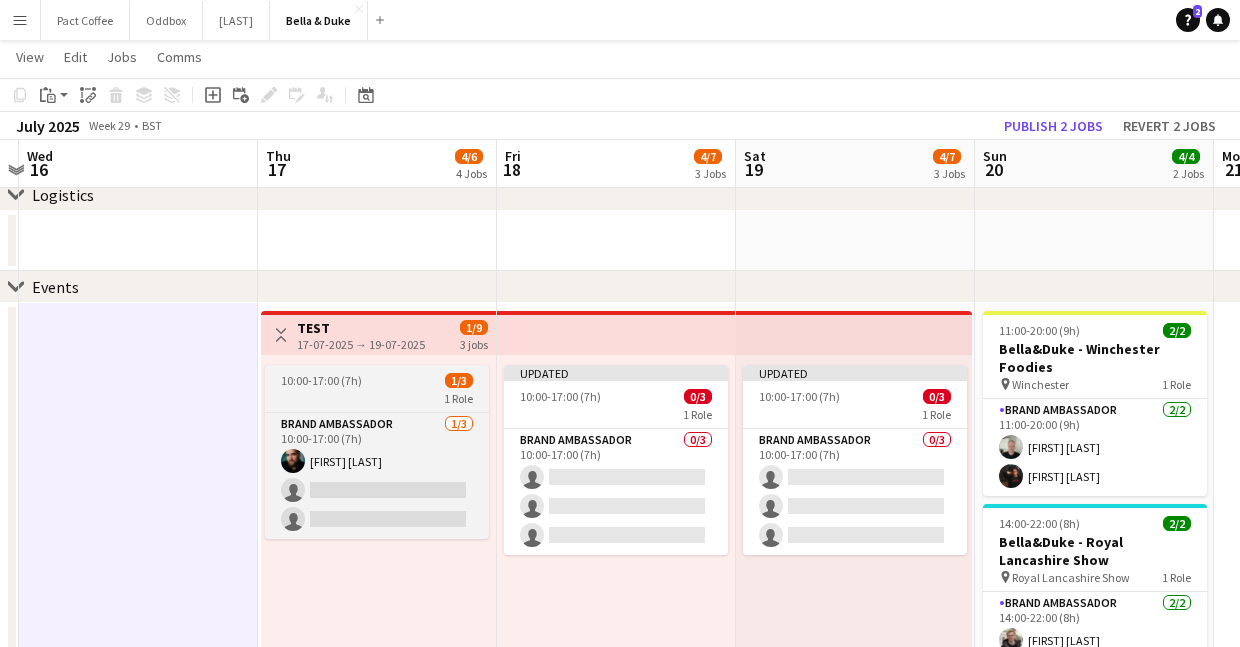click on "10:00-17:00 (7h)    1/3" at bounding box center (377, 380) 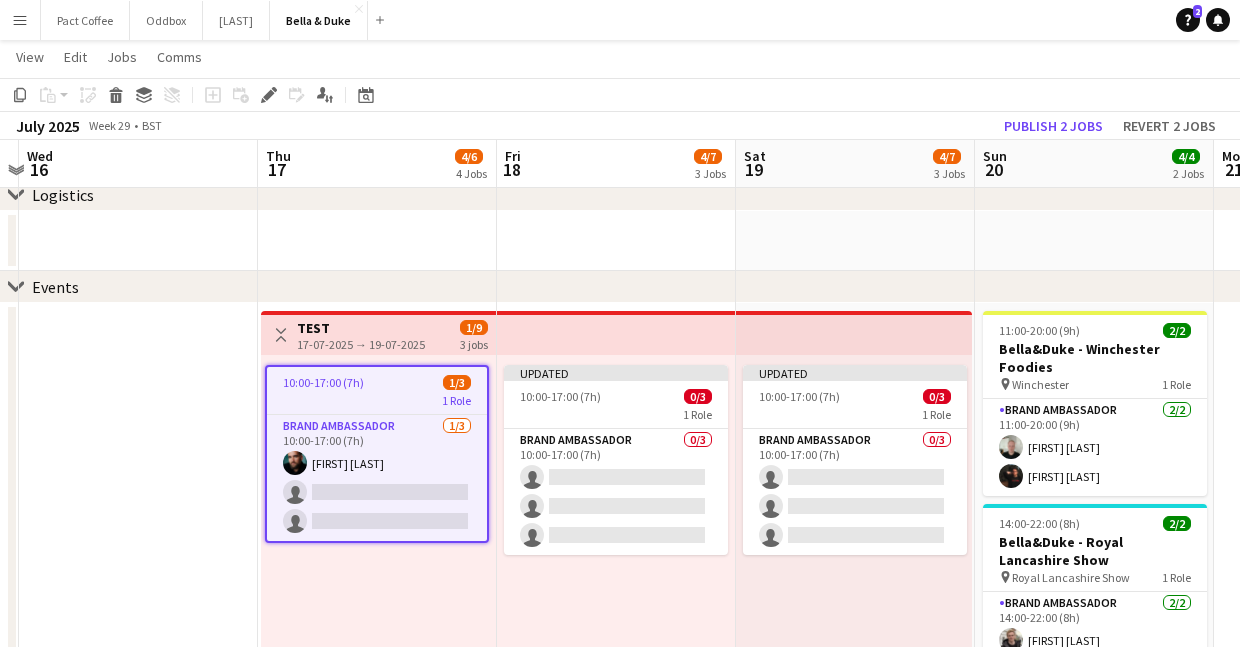 click at bounding box center (138, 750) 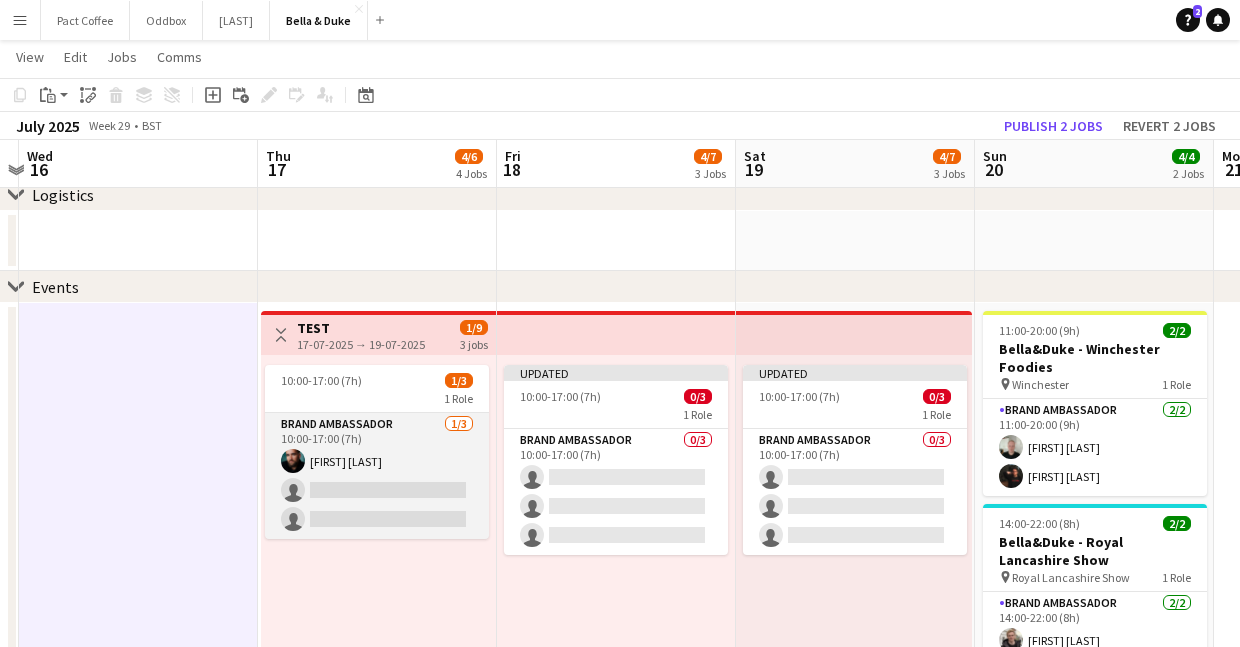 click on "Brand Ambassador   1/3   10:00-17:00 (7h)
Joshua Eldridge-Smith
single-neutral-actions
single-neutral-actions" at bounding box center [377, 476] 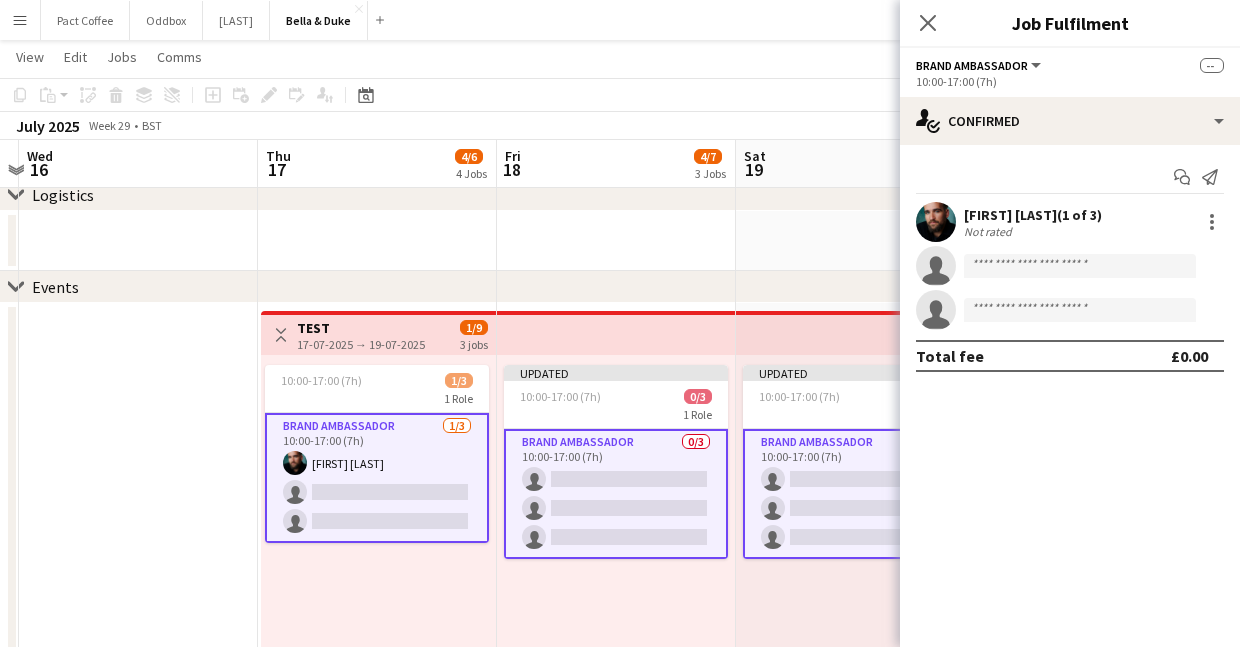 click at bounding box center [138, 241] 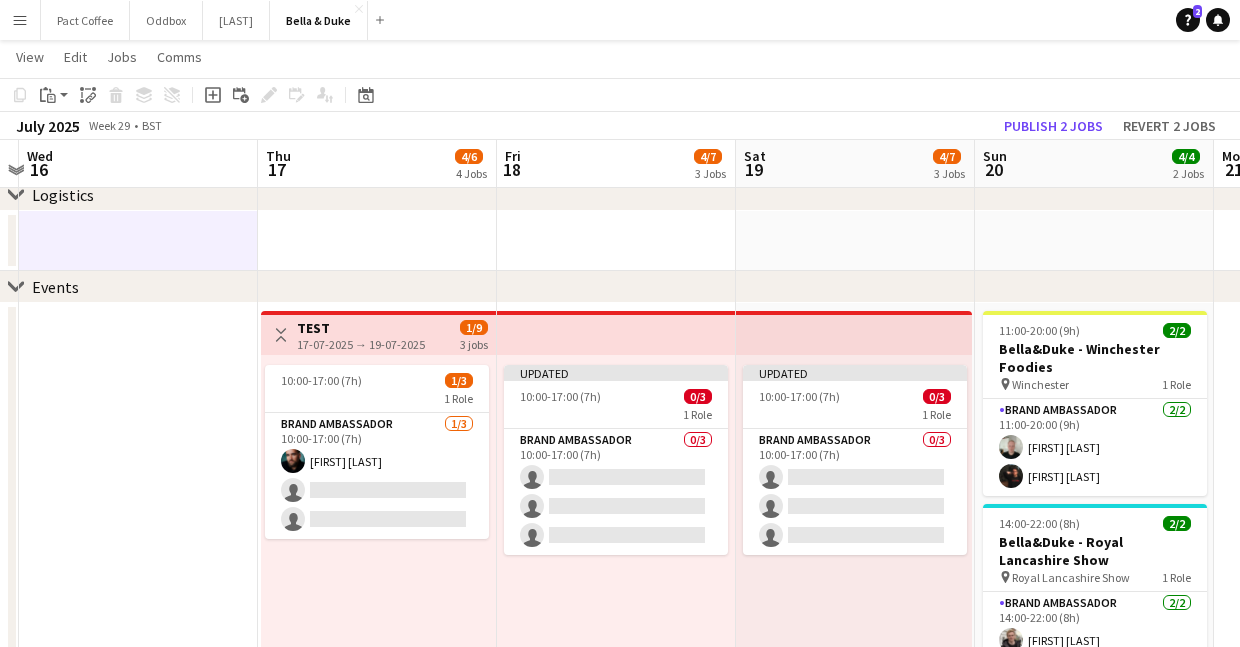 click on "17-07-2025 → 19-07-2025" at bounding box center [361, 344] 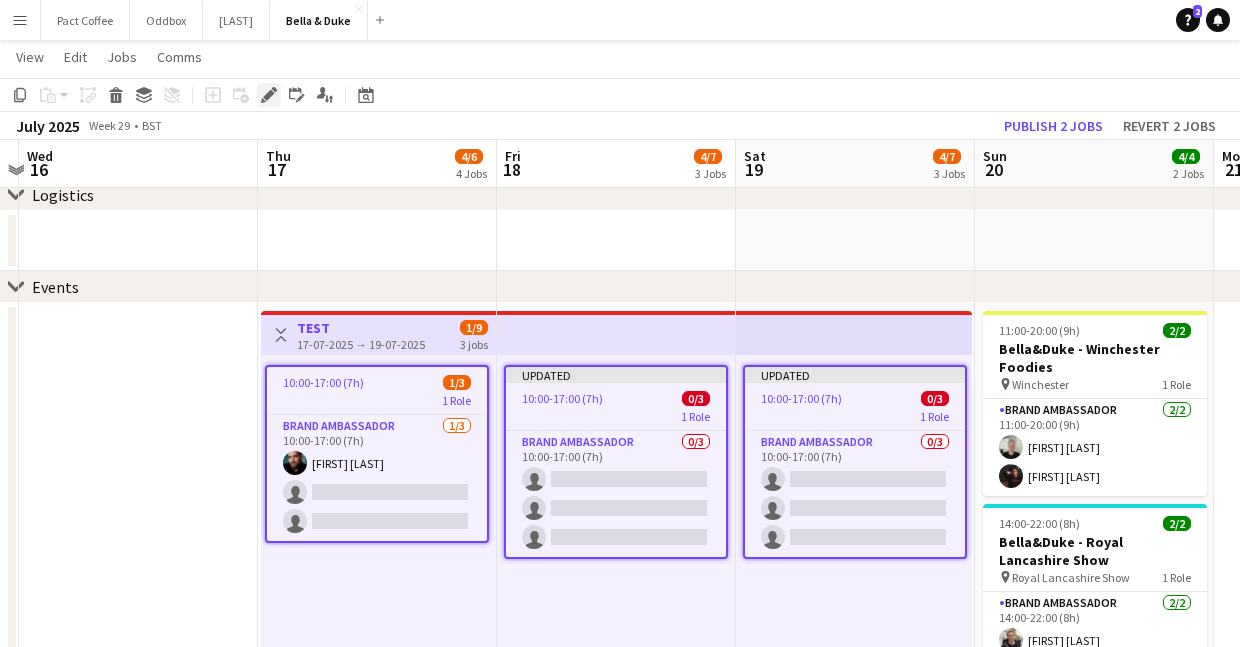 click on "Edit" at bounding box center [269, 95] 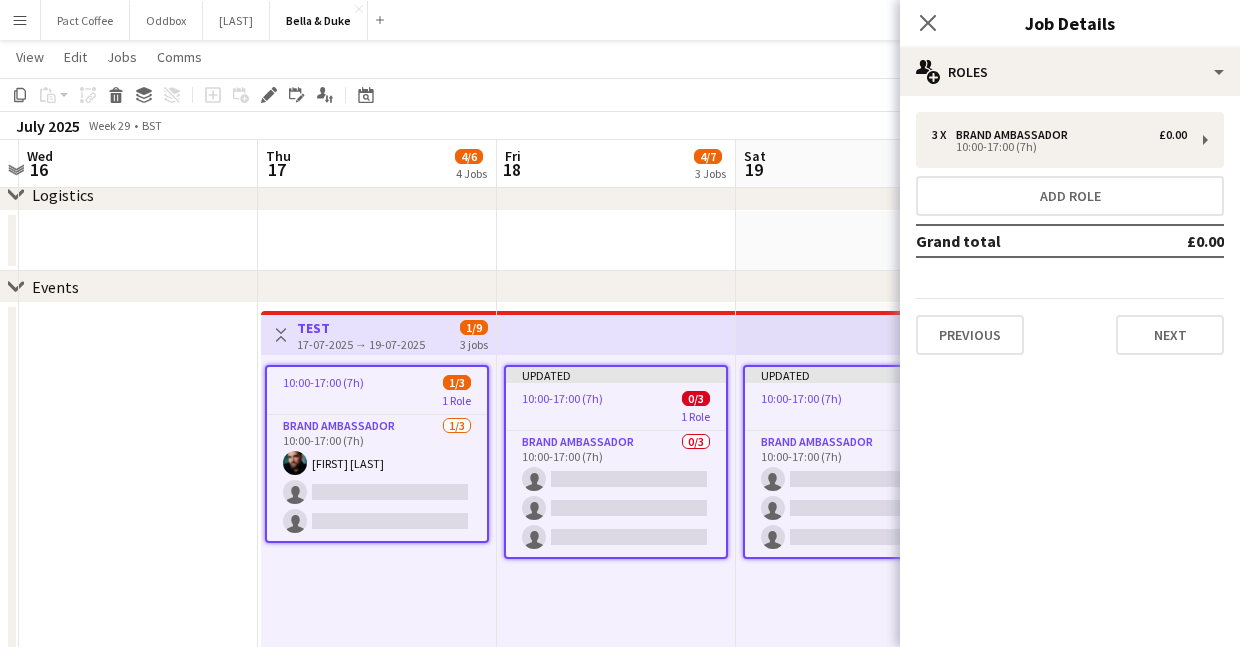 scroll, scrollTop: 121, scrollLeft: 0, axis: vertical 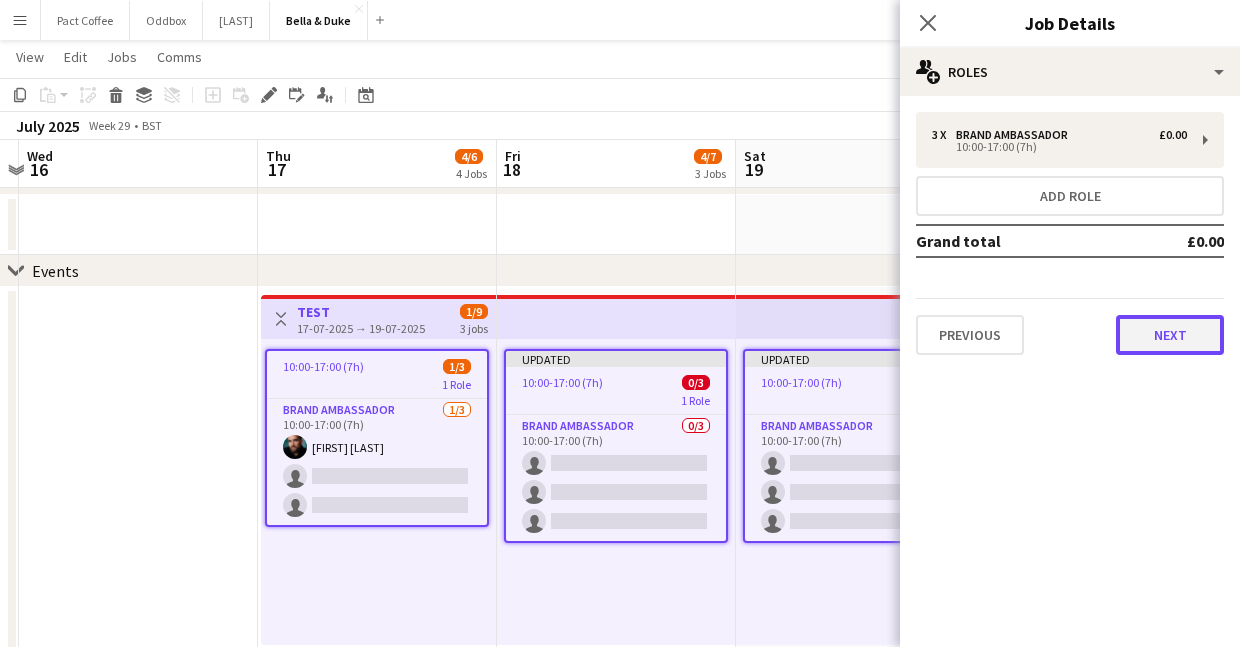 click on "Next" at bounding box center [1170, 335] 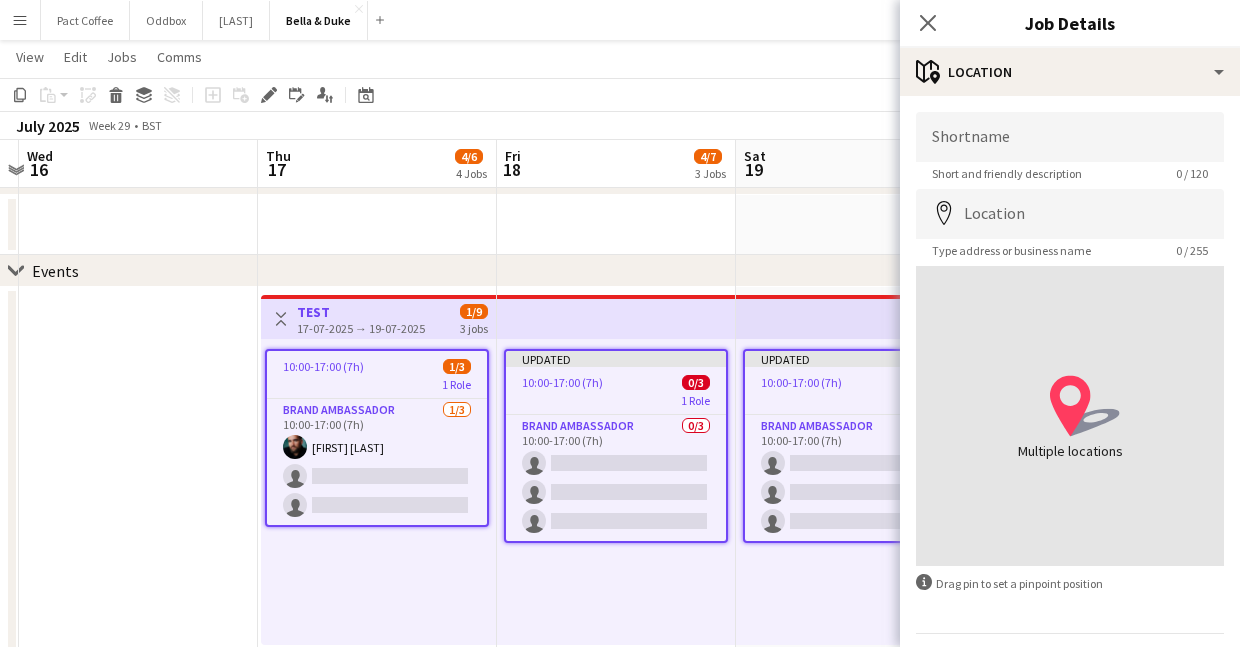 scroll, scrollTop: 59, scrollLeft: 0, axis: vertical 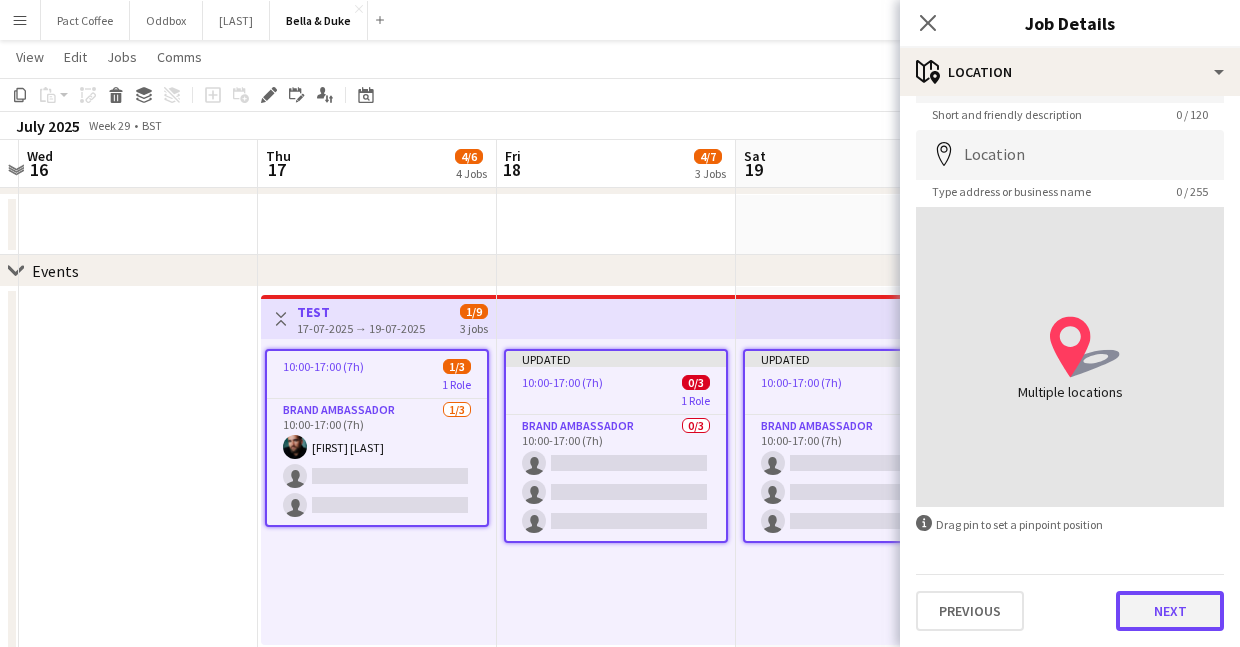 click on "Next" at bounding box center [1170, 611] 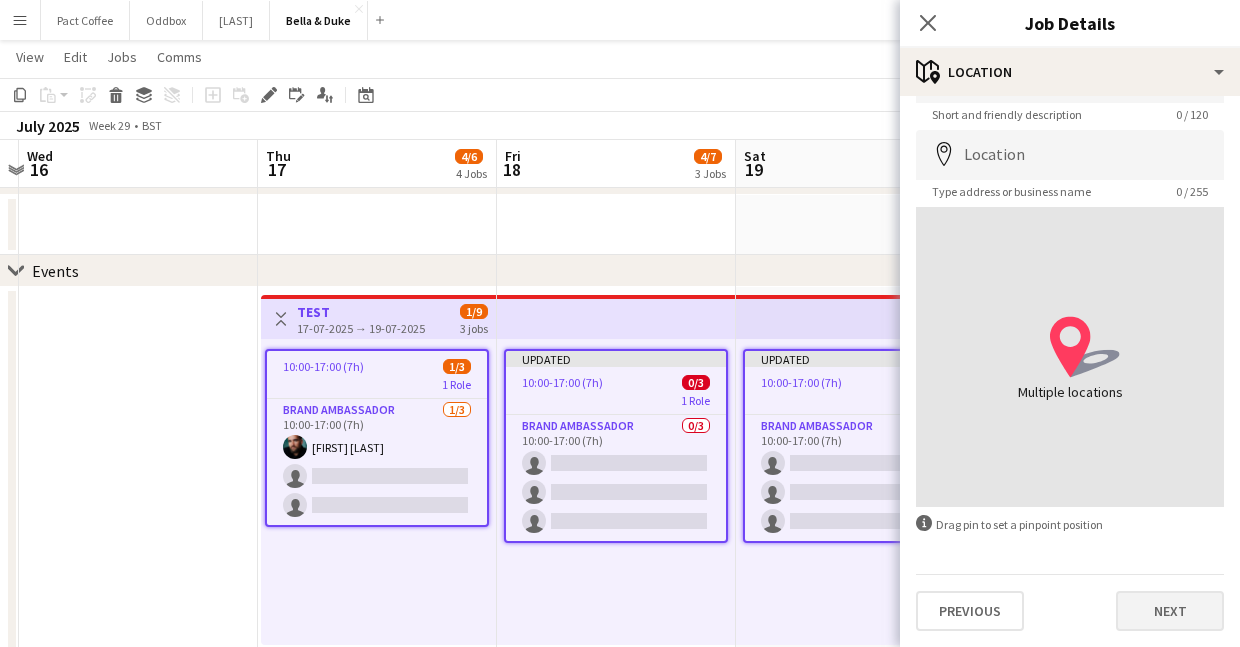 scroll, scrollTop: 0, scrollLeft: 0, axis: both 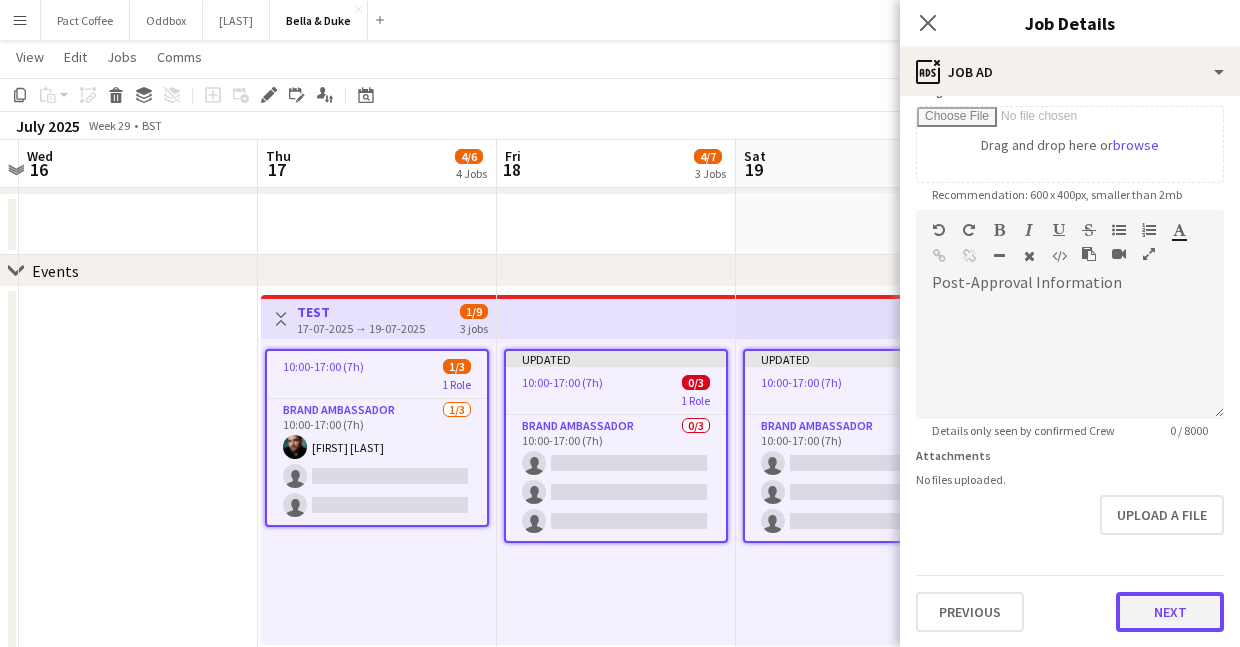 click on "Next" at bounding box center [1170, 612] 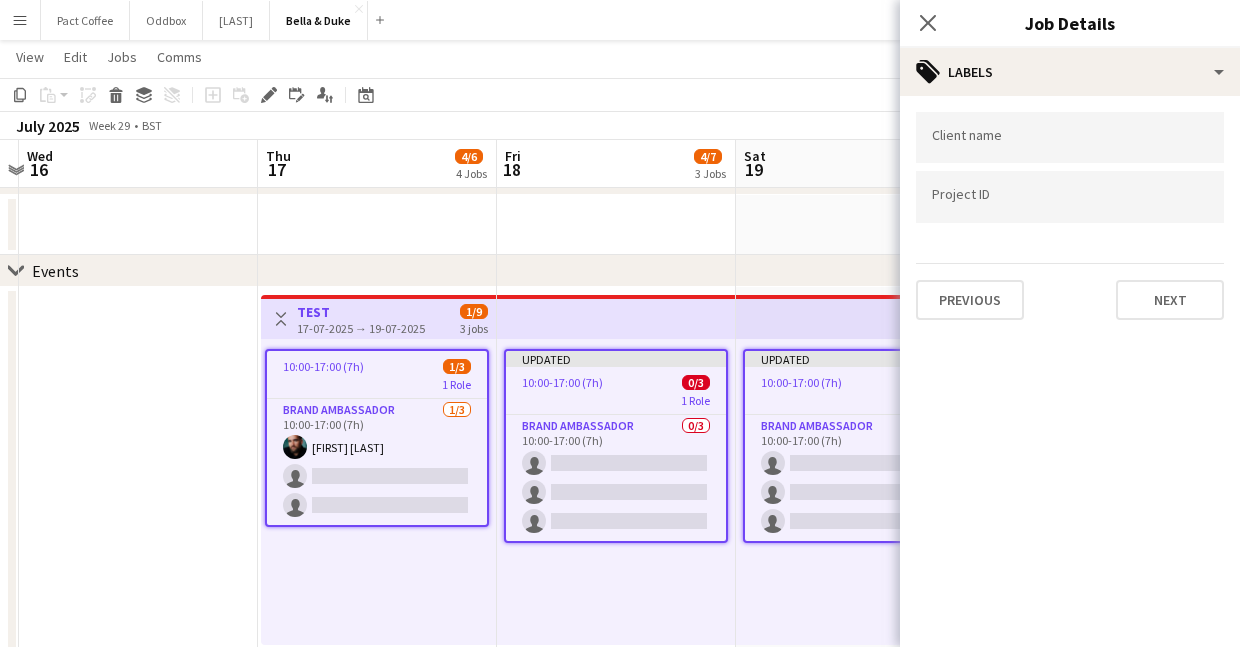 scroll, scrollTop: 0, scrollLeft: 0, axis: both 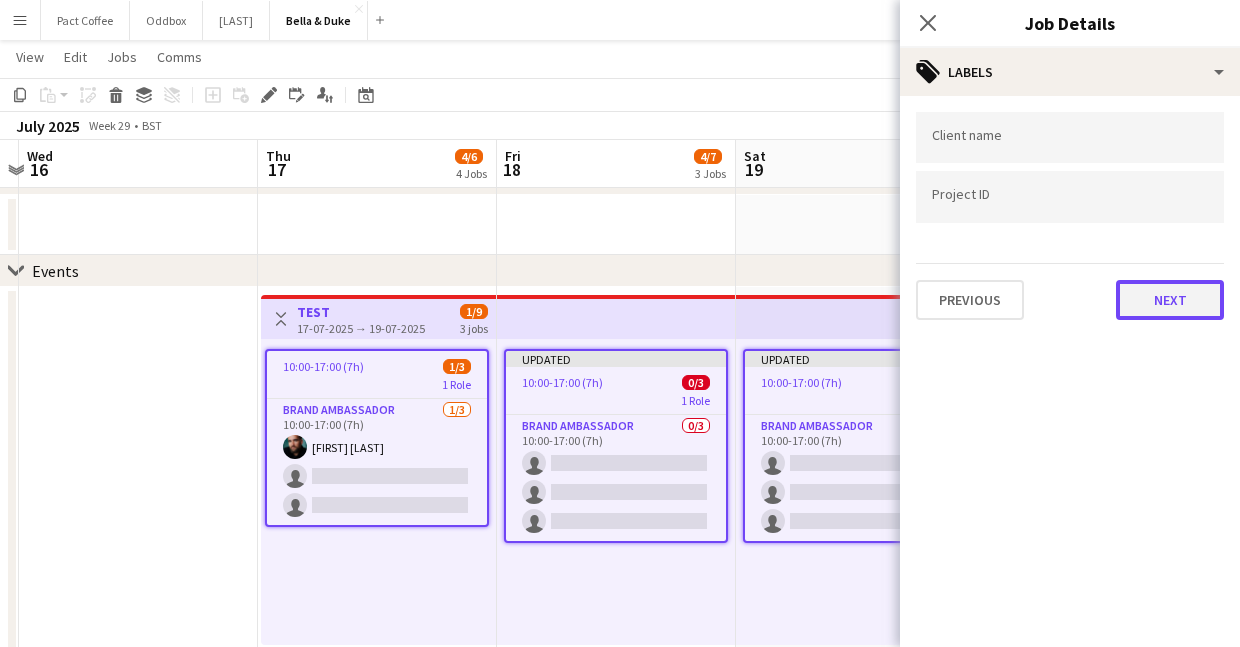 click on "Next" at bounding box center (1170, 300) 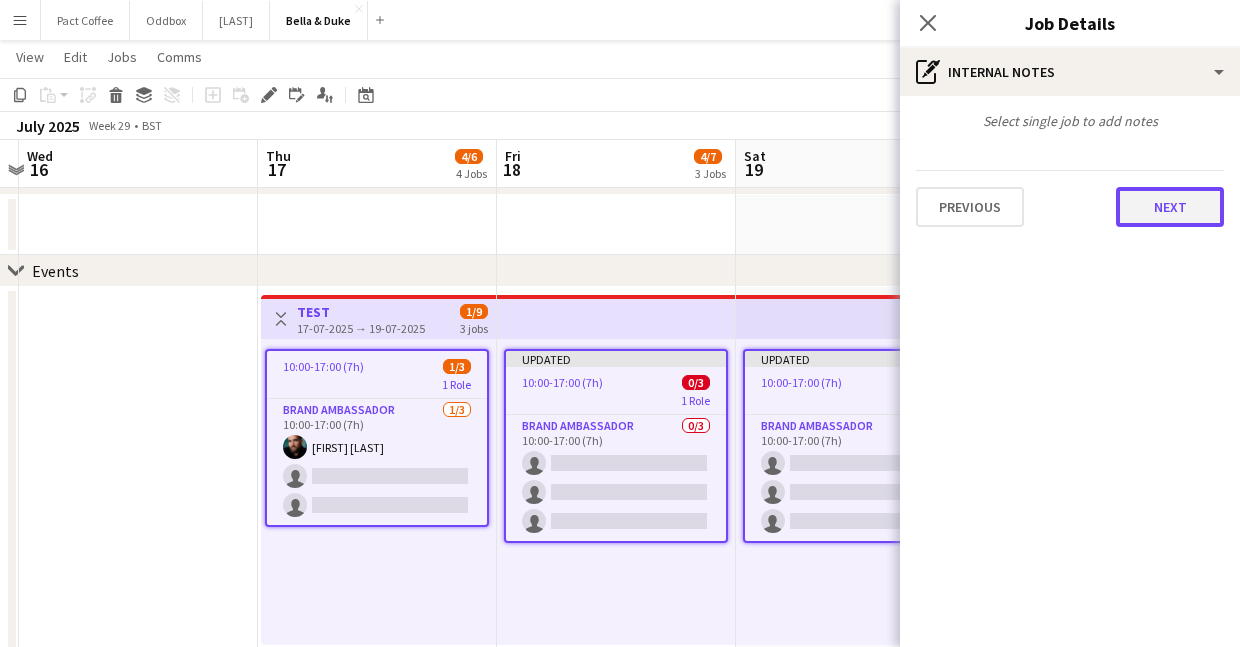 click on "Next" at bounding box center (1170, 207) 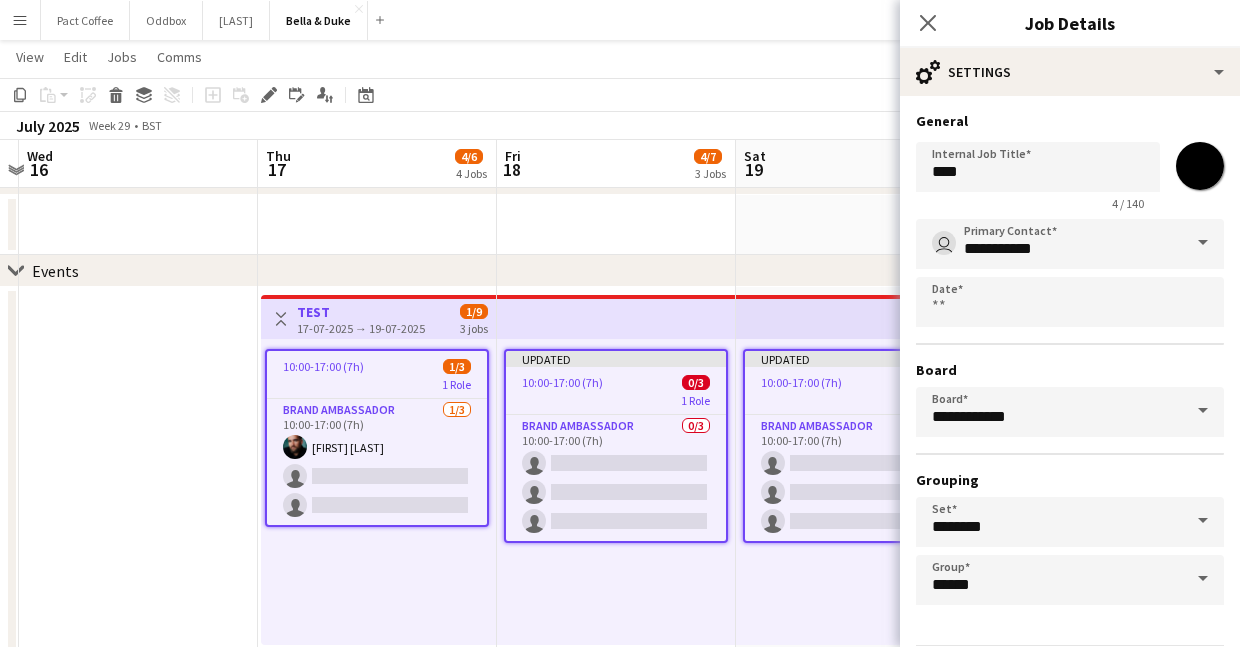 click on "*******" at bounding box center [1200, 166] 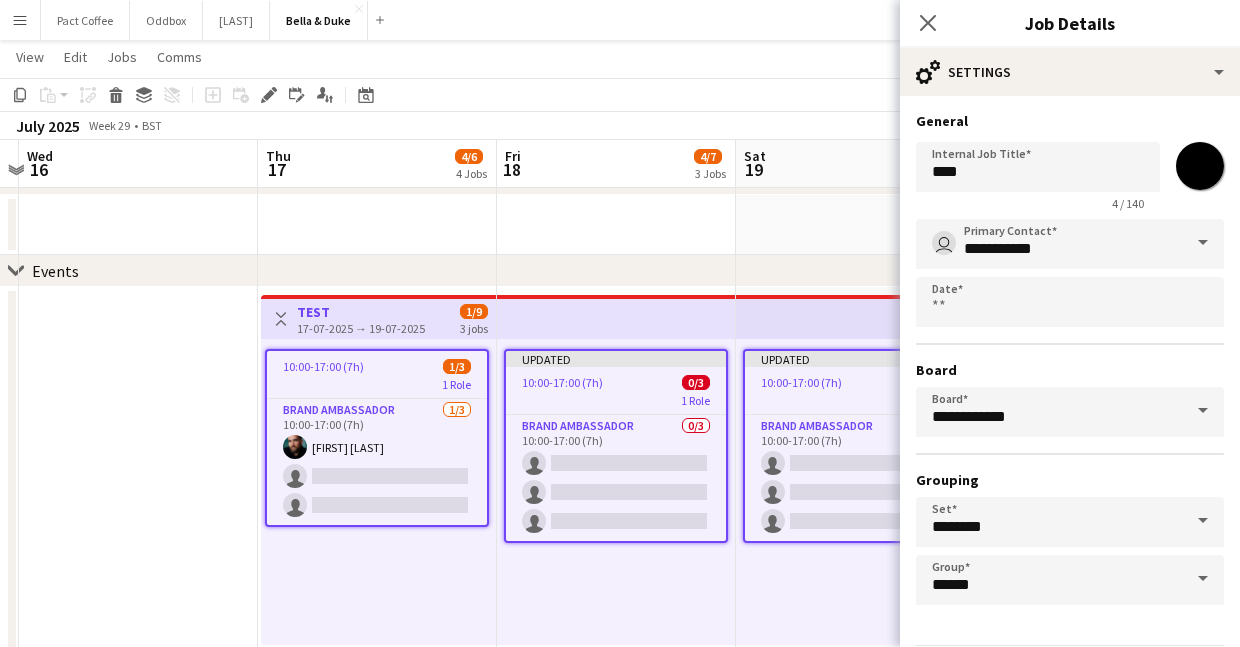 type on "*******" 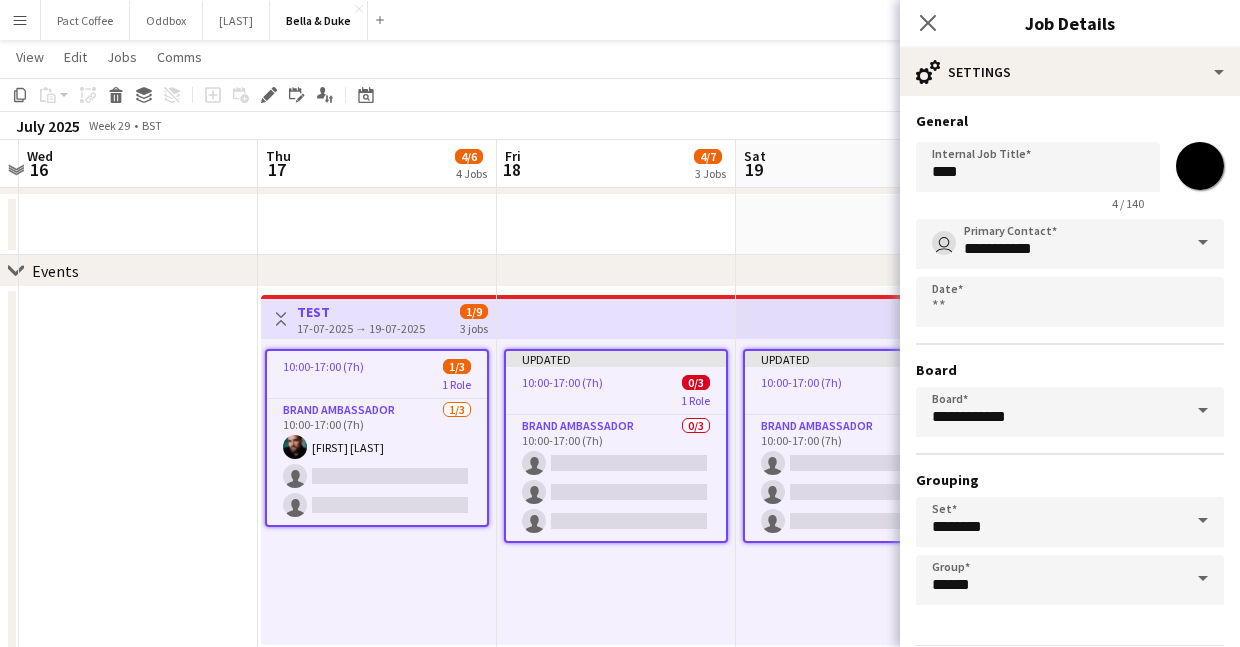 click on "Grouping" at bounding box center [1070, 480] 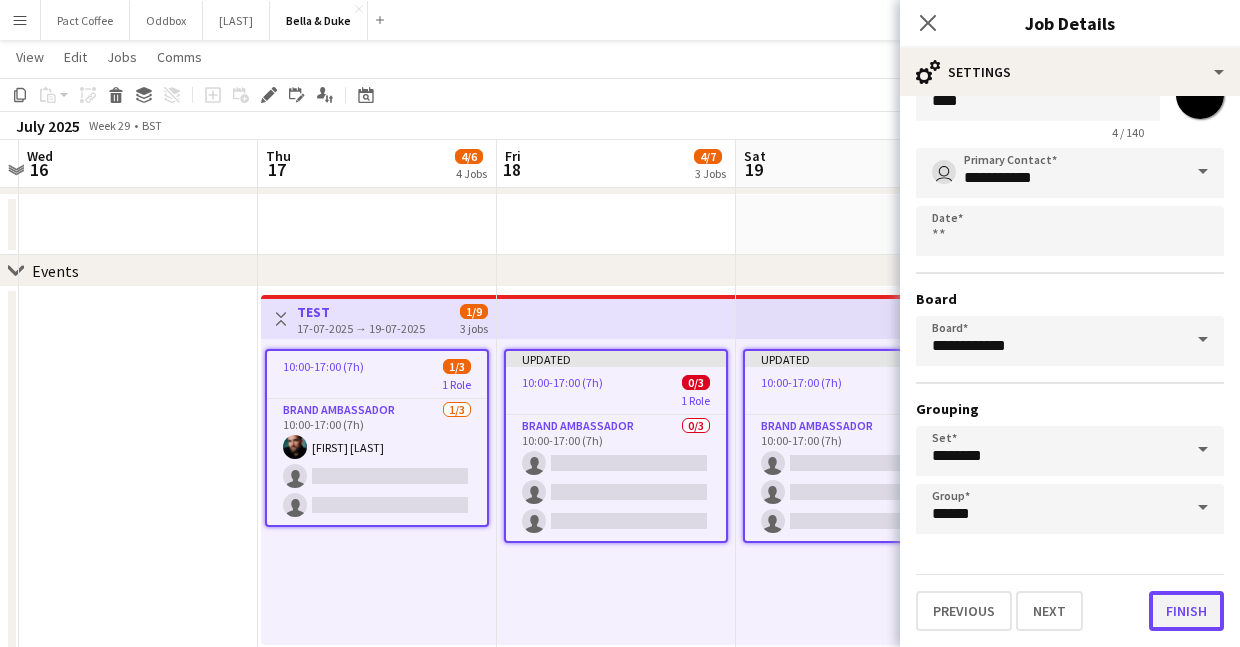 click on "Finish" at bounding box center (1186, 611) 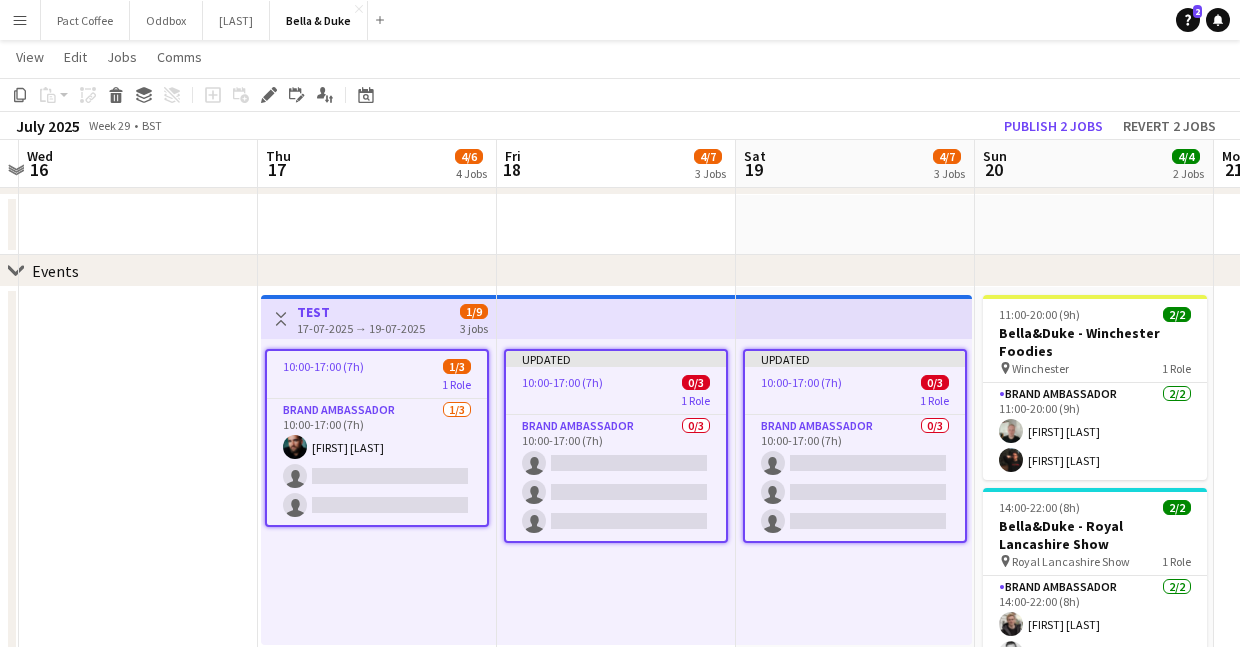 click on "10:00-17:00 (7h)    1/3   1 Role   Brand Ambassador   1/3   10:00-17:00 (7h)
Joshua Eldridge-Smith
single-neutral-actions
single-neutral-actions" at bounding box center (378, 492) 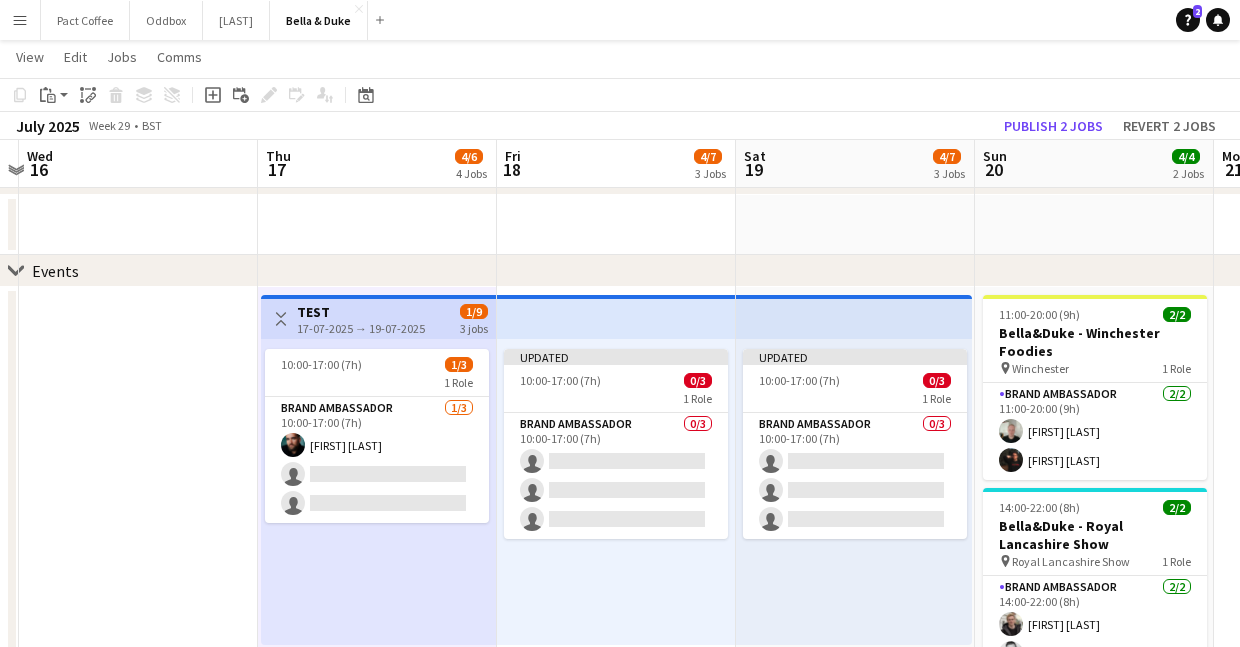 click at bounding box center [138, 734] 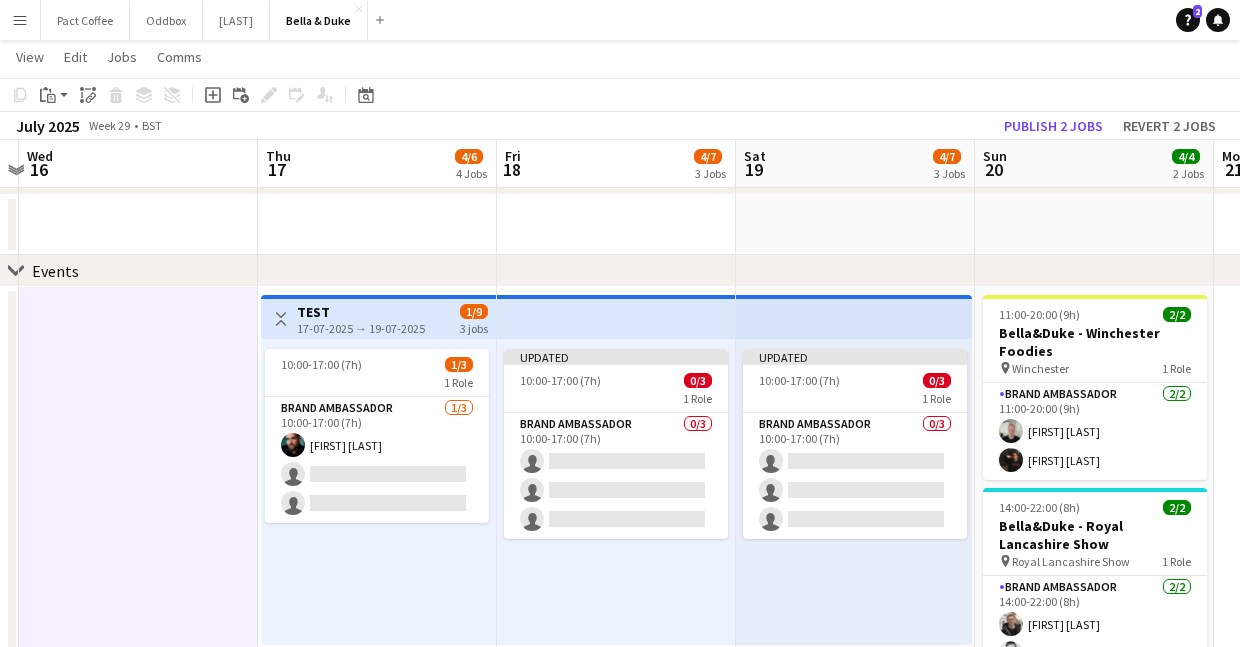 click at bounding box center [138, 225] 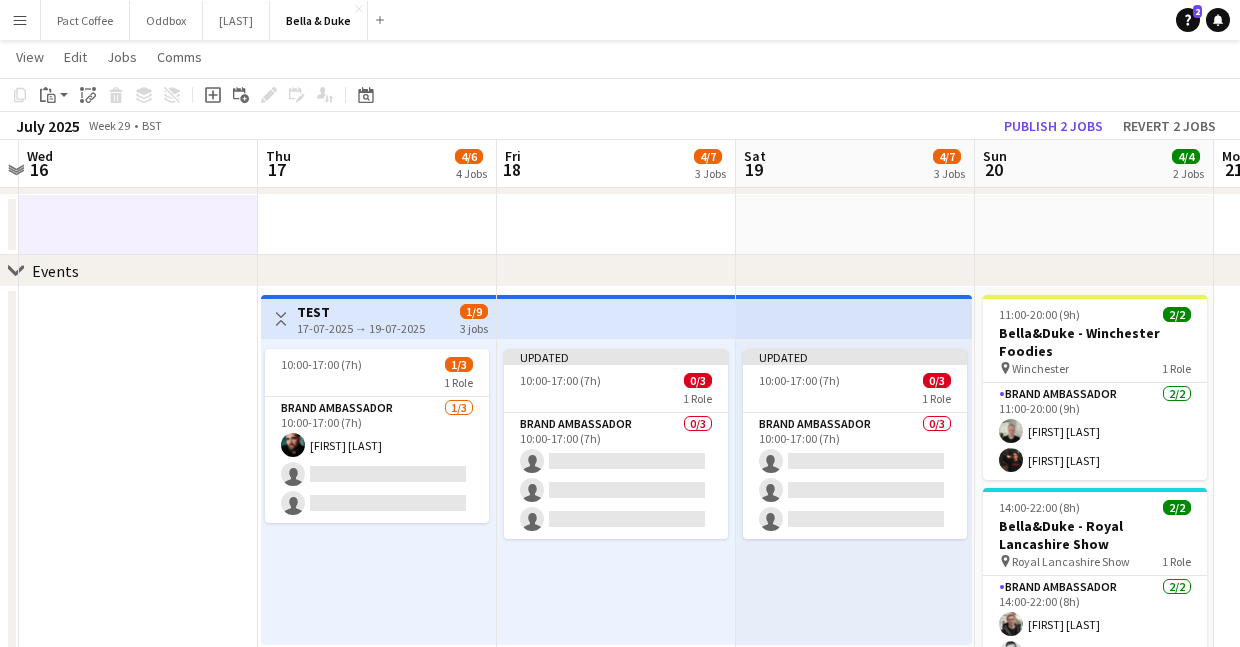 click on "Toggle View" at bounding box center [281, 319] 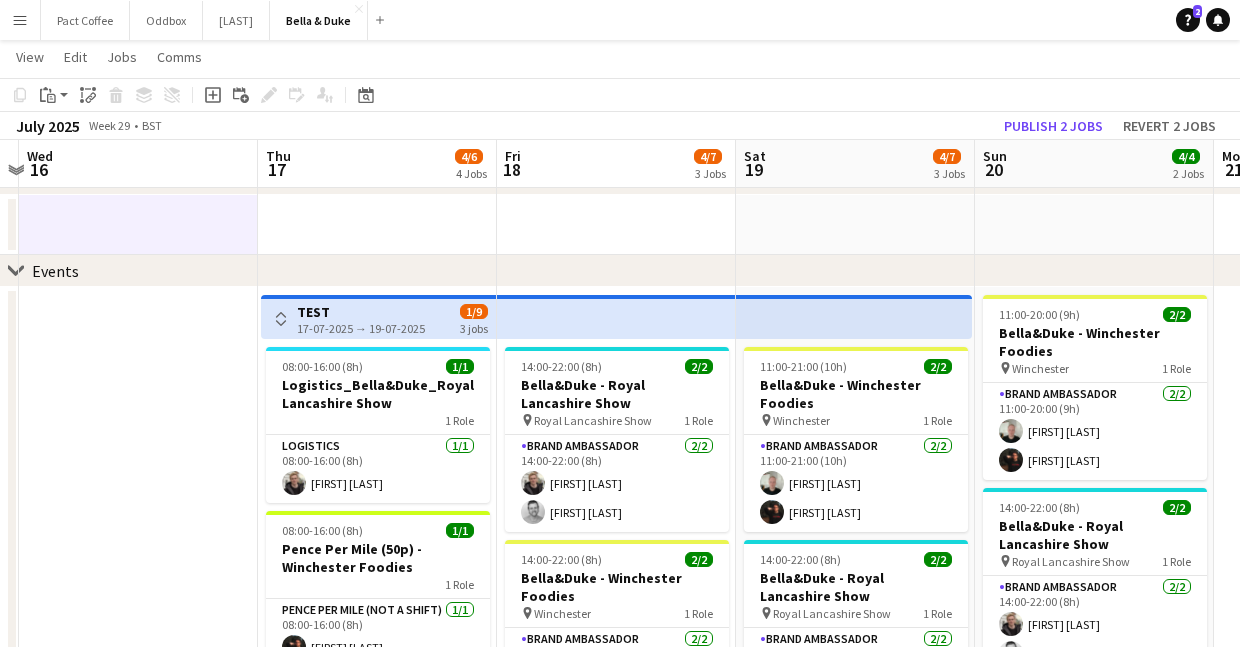 click on "Toggle View" at bounding box center (281, 319) 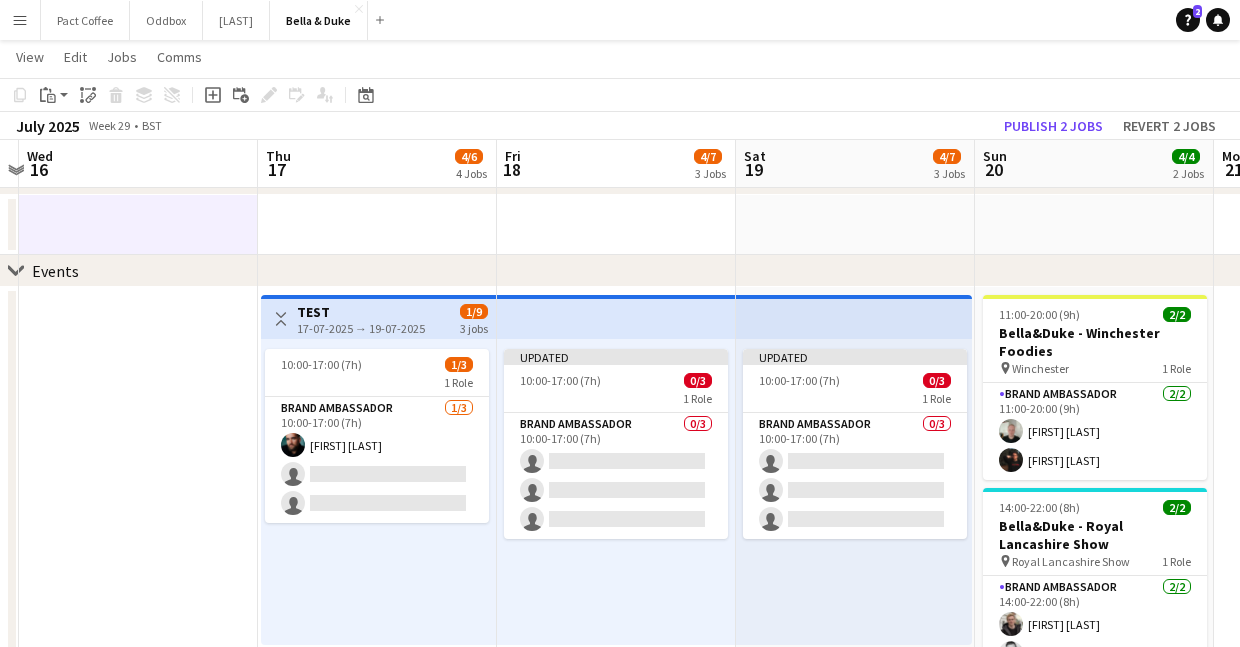 click on "Toggle View" at bounding box center [281, 319] 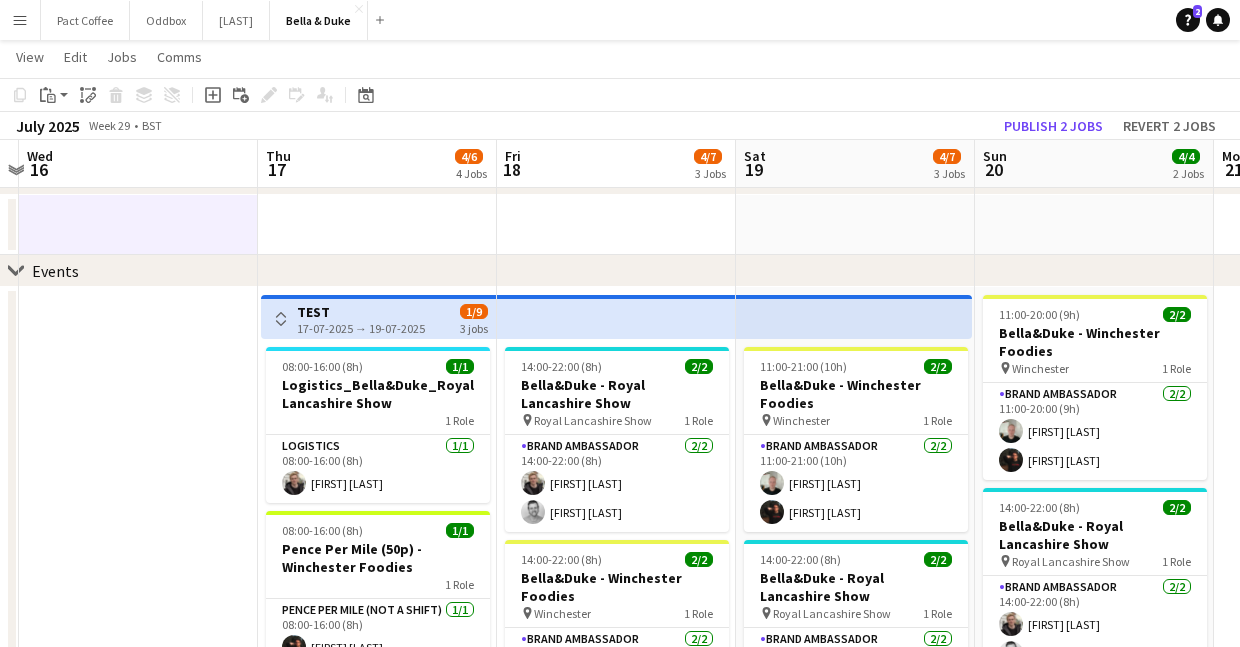 click on "Toggle View" at bounding box center (281, 319) 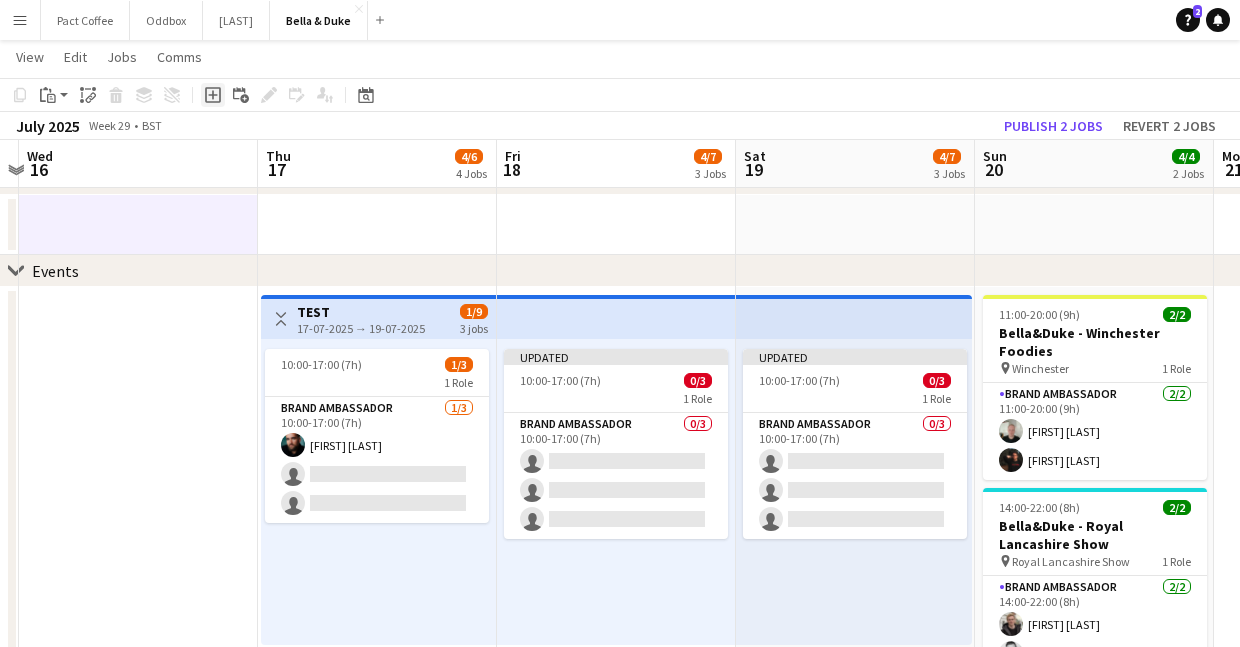 click on "Add job" 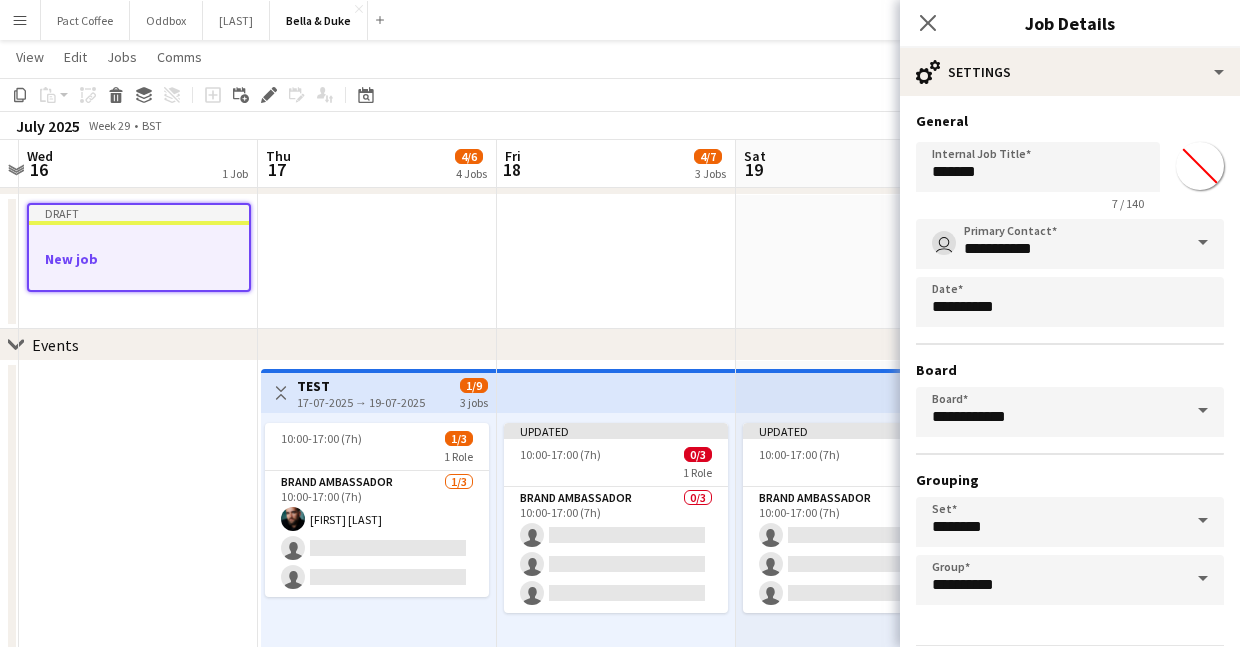 click on "*******" at bounding box center (1200, 166) 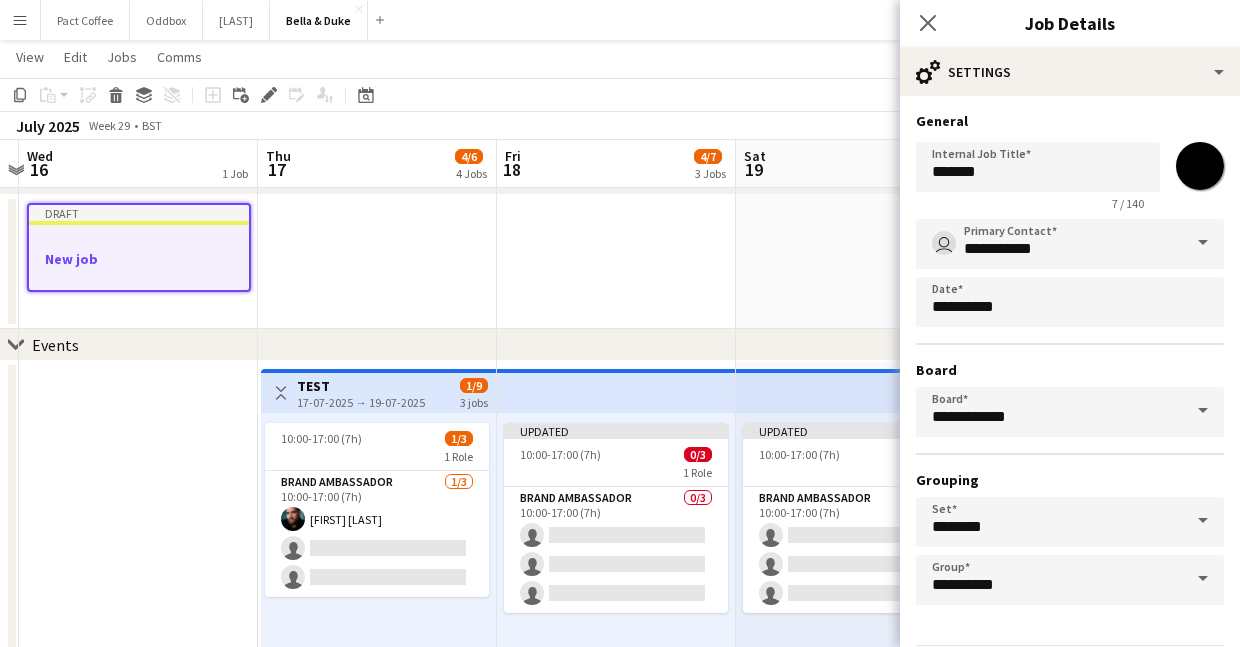 type on "*******" 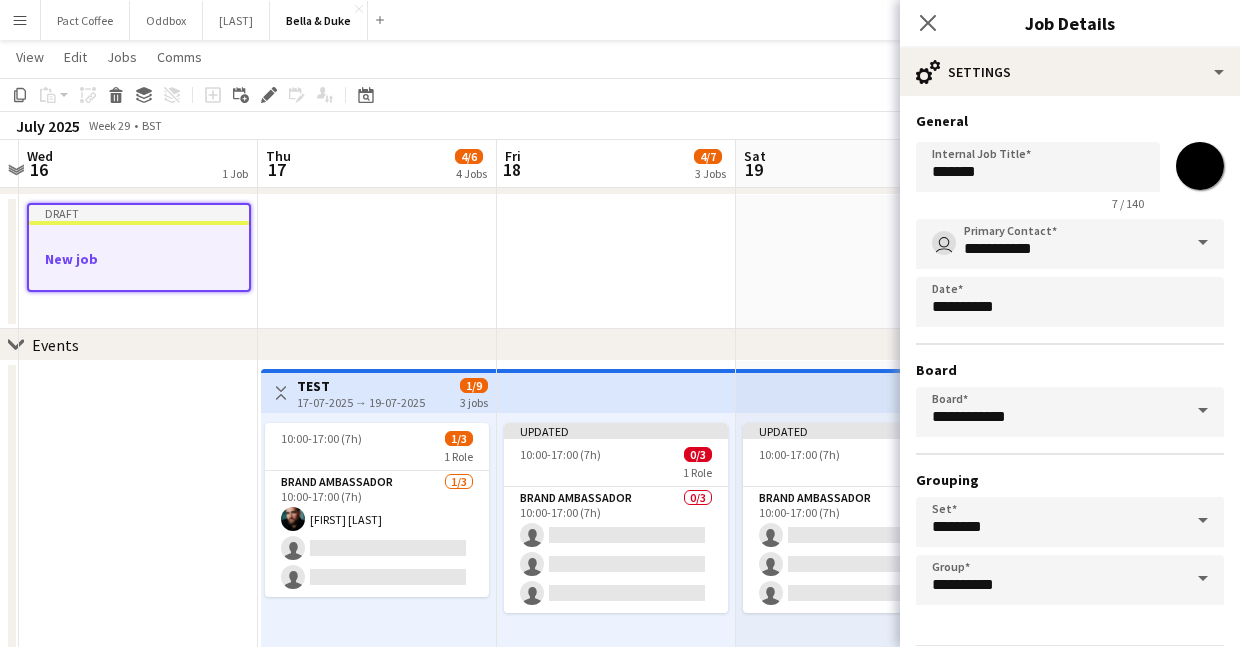 click on "**********" at bounding box center [1070, 412] 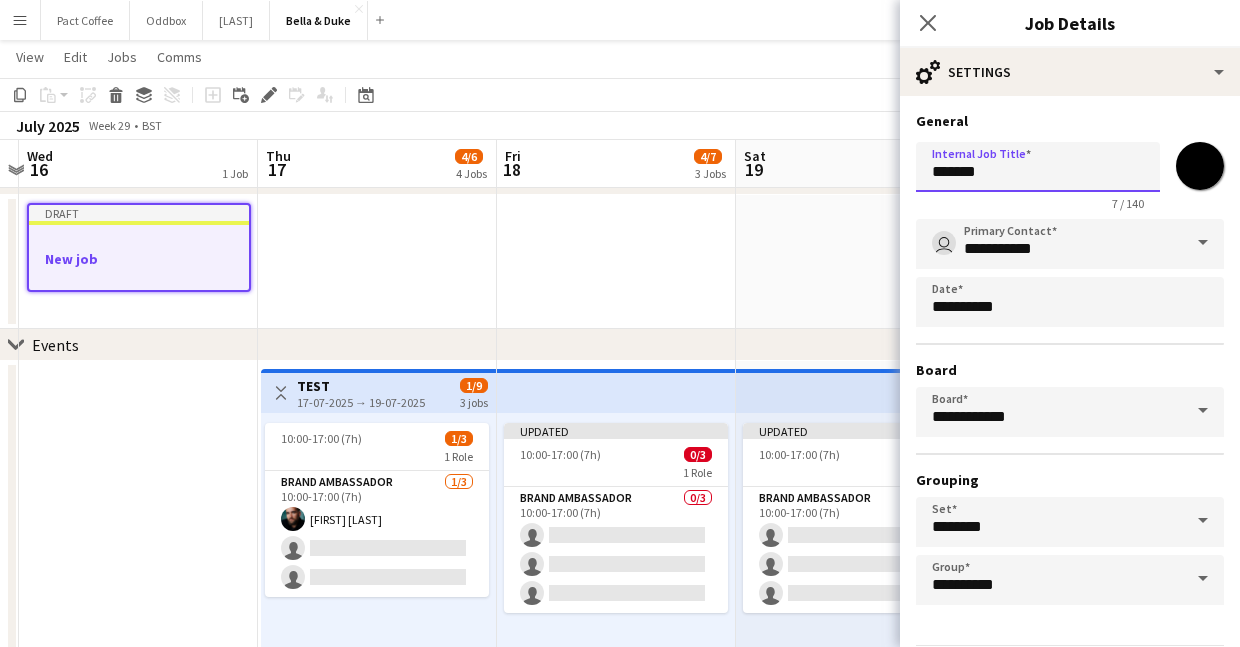 drag, startPoint x: 1027, startPoint y: 161, endPoint x: 1049, endPoint y: 177, distance: 27.202942 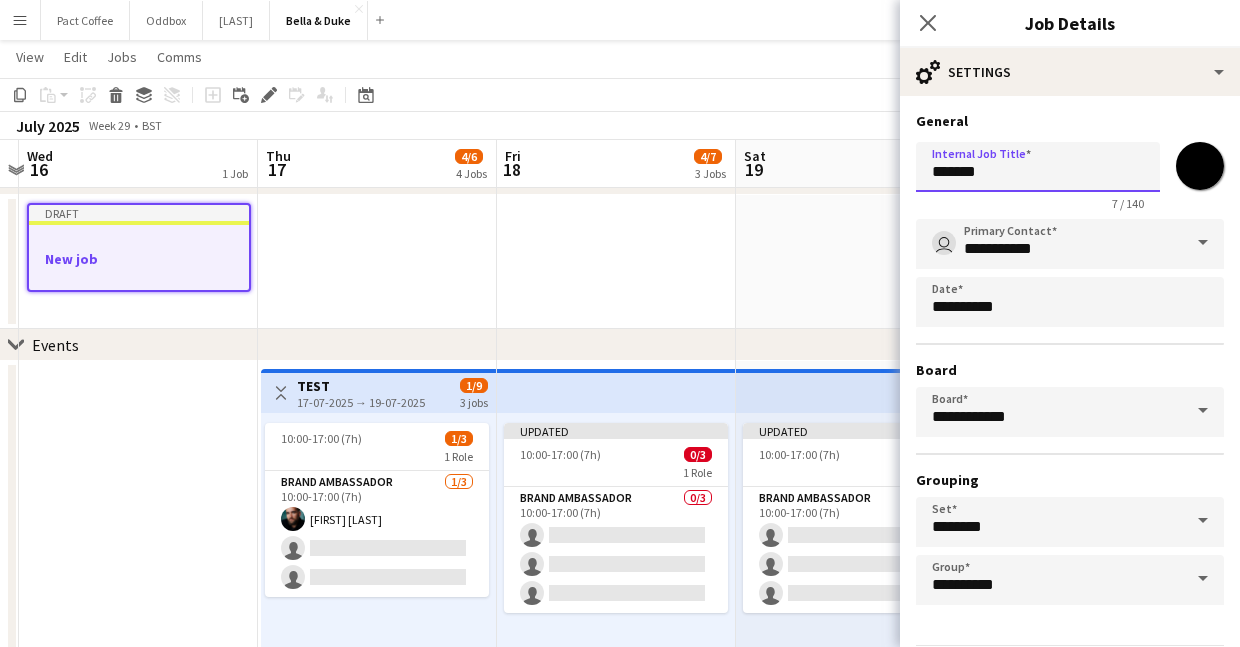 click on "*******" at bounding box center [1038, 167] 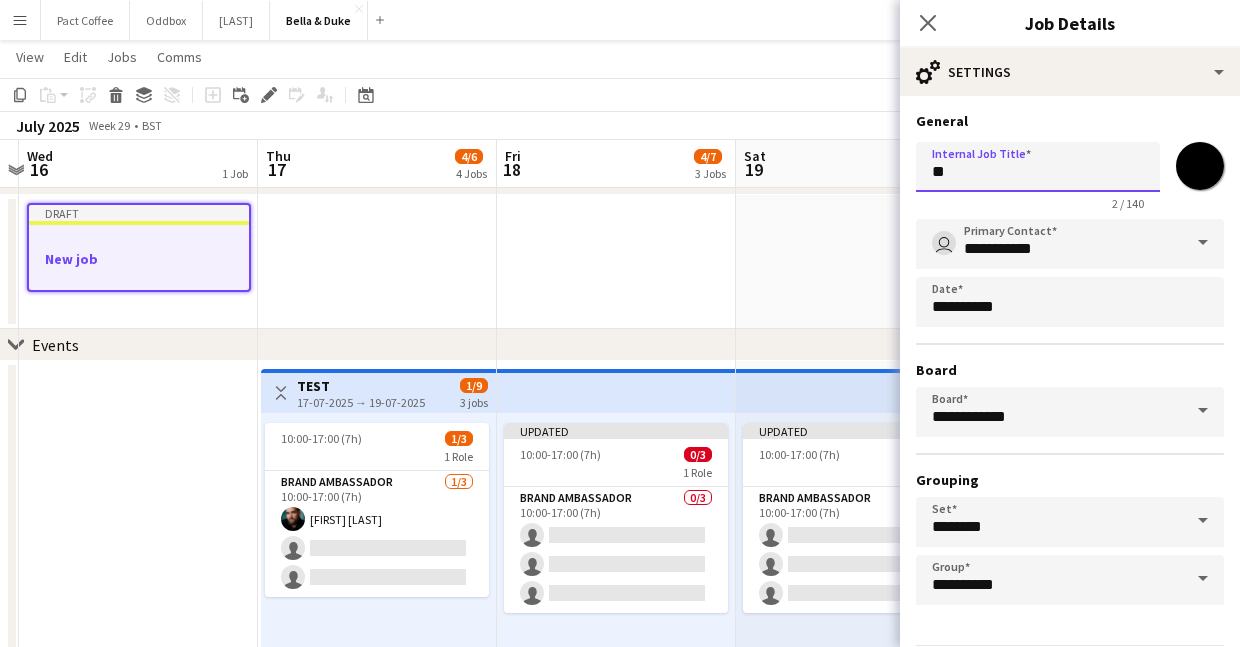 type on "*" 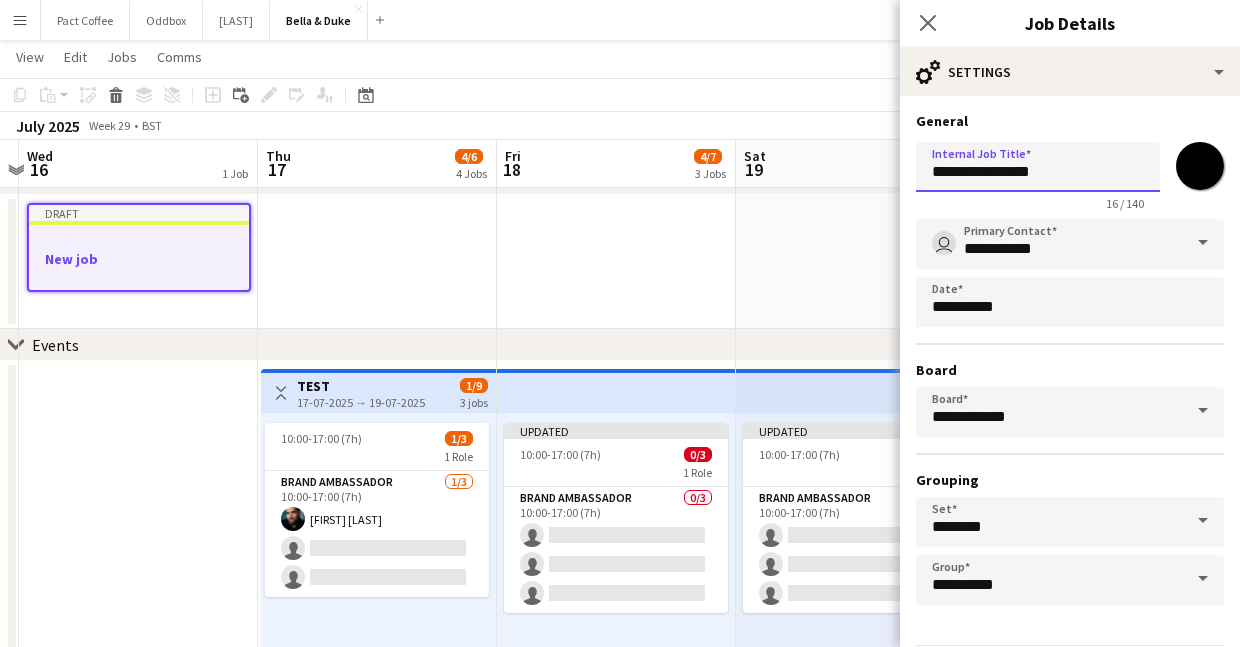type on "**********" 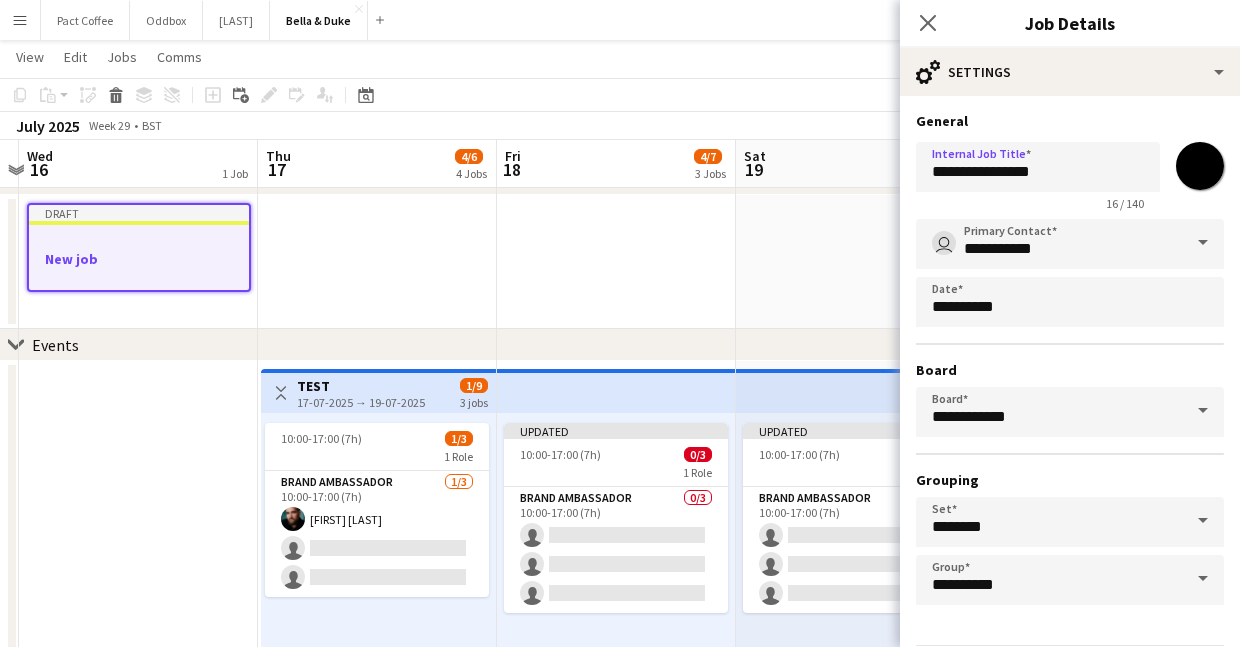 click at bounding box center [377, 262] 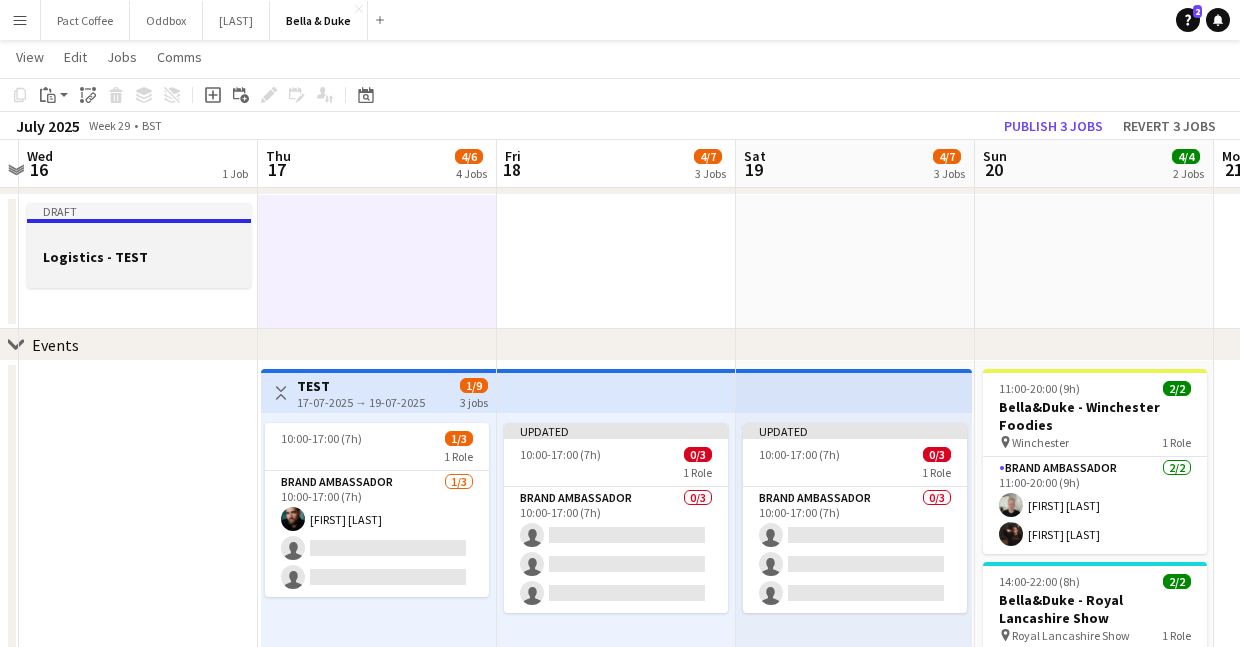 click at bounding box center (139, 274) 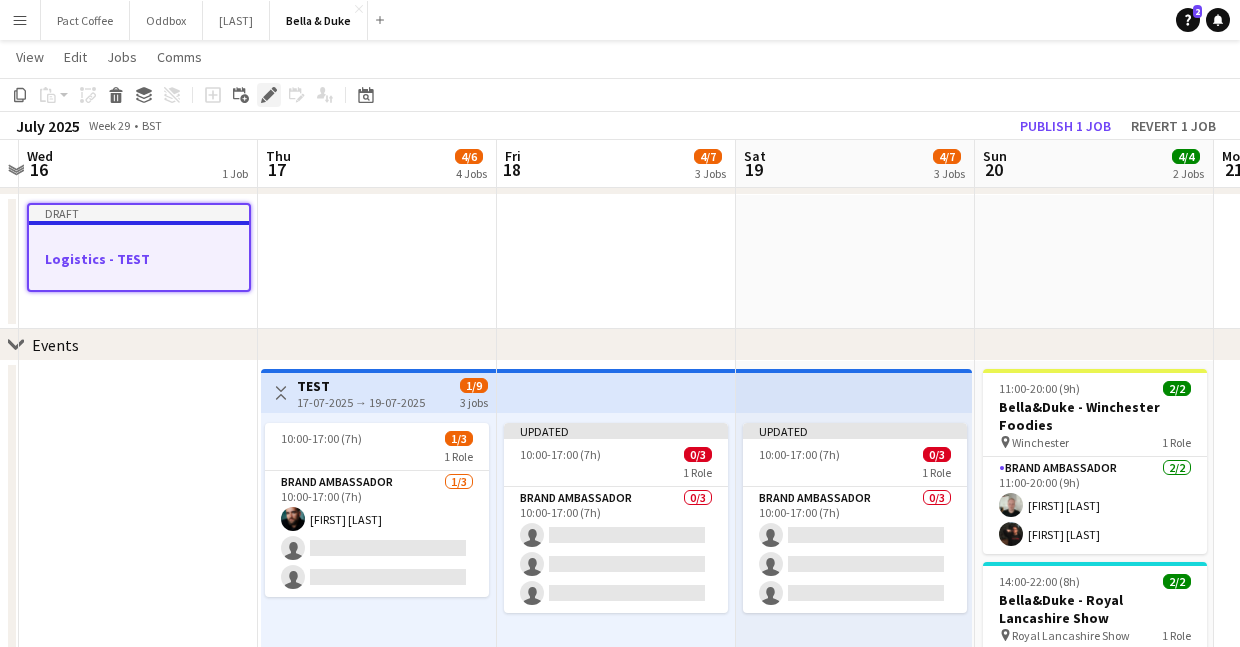 click on "Edit" at bounding box center [269, 95] 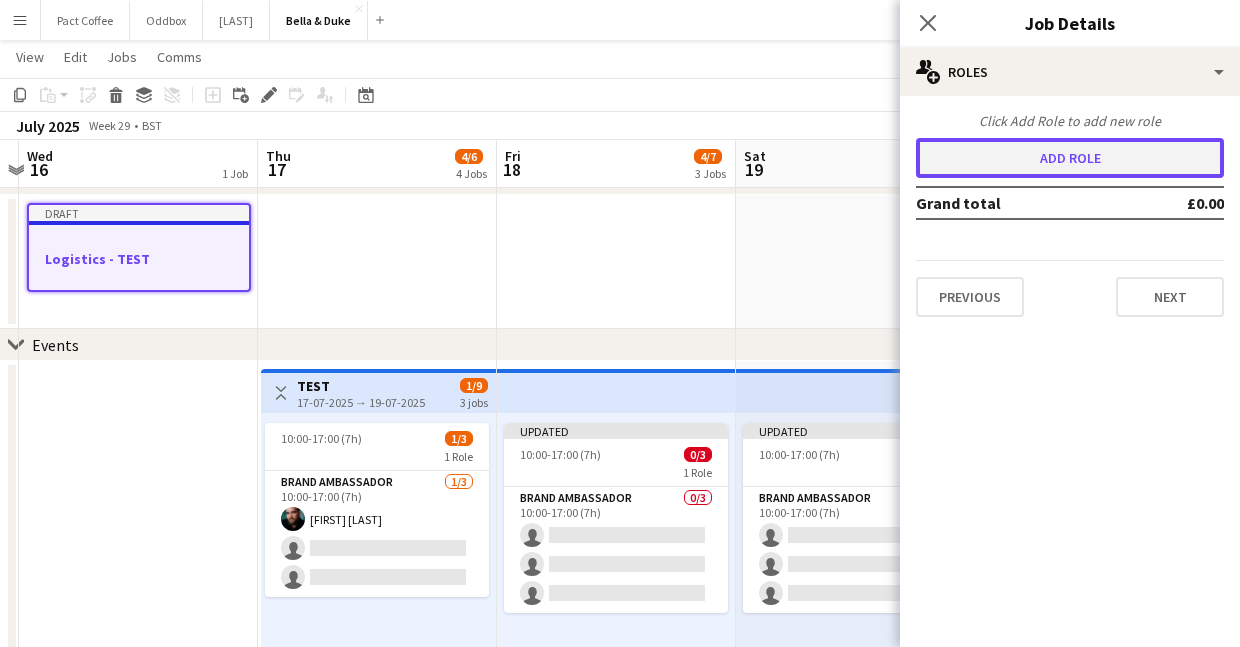 click on "Add role" at bounding box center [1070, 158] 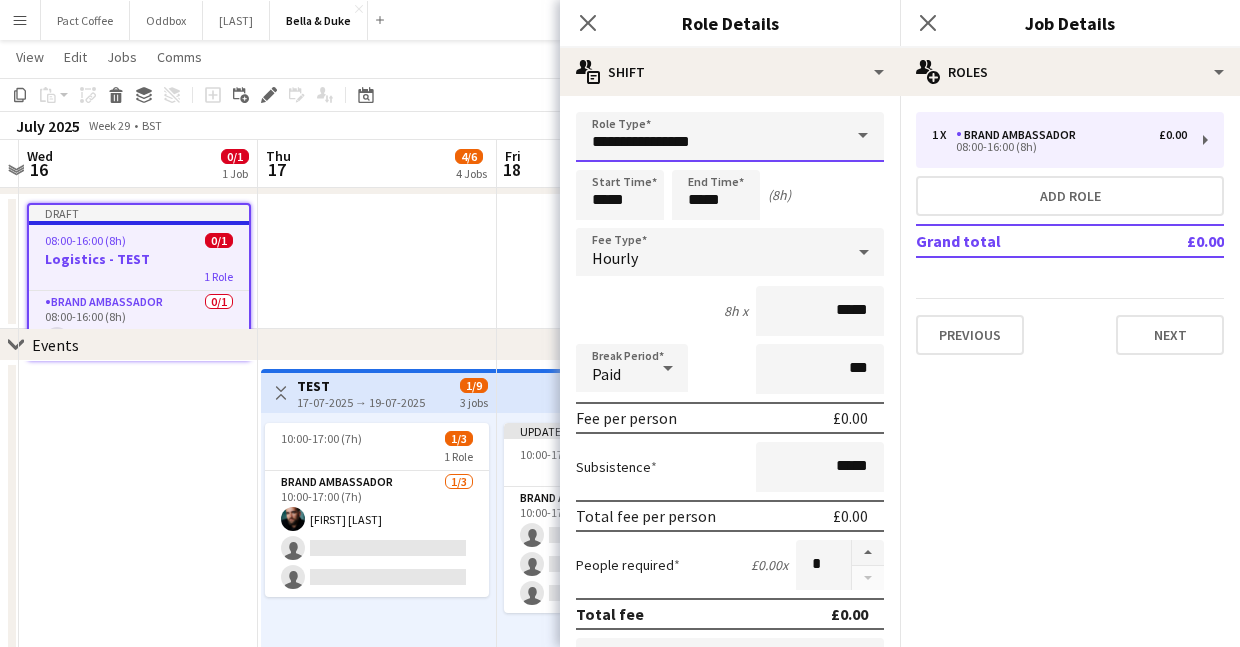 click on "**********" at bounding box center (730, 137) 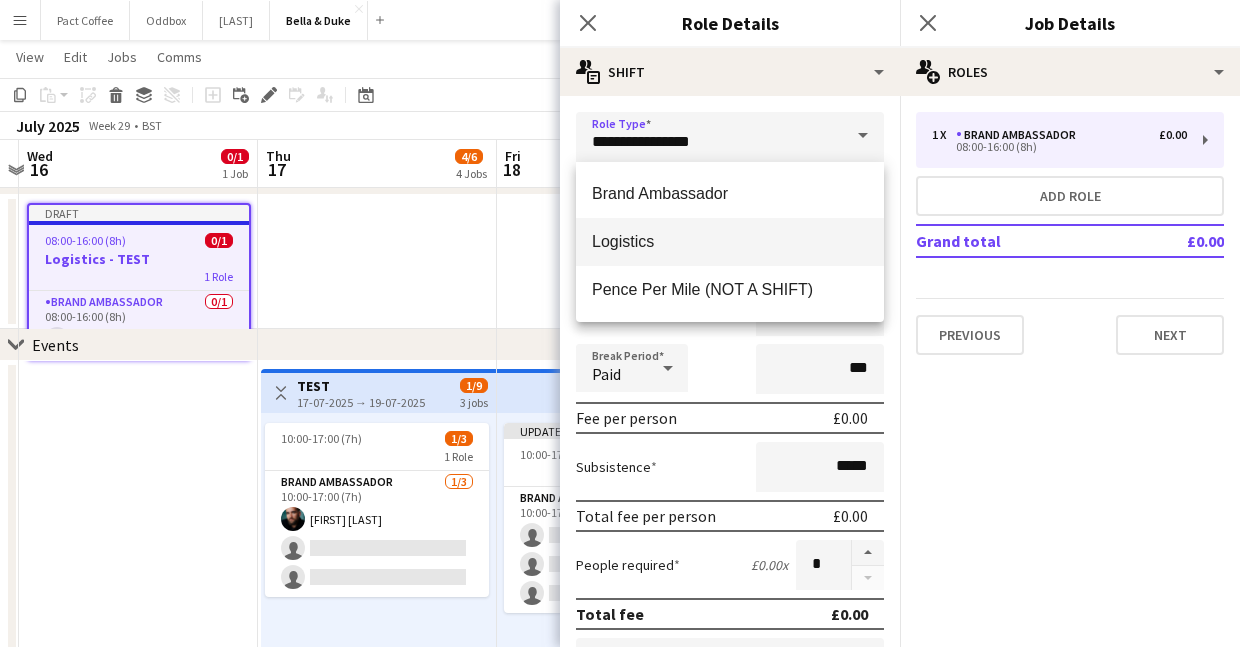 click on "Logistics" at bounding box center [730, 242] 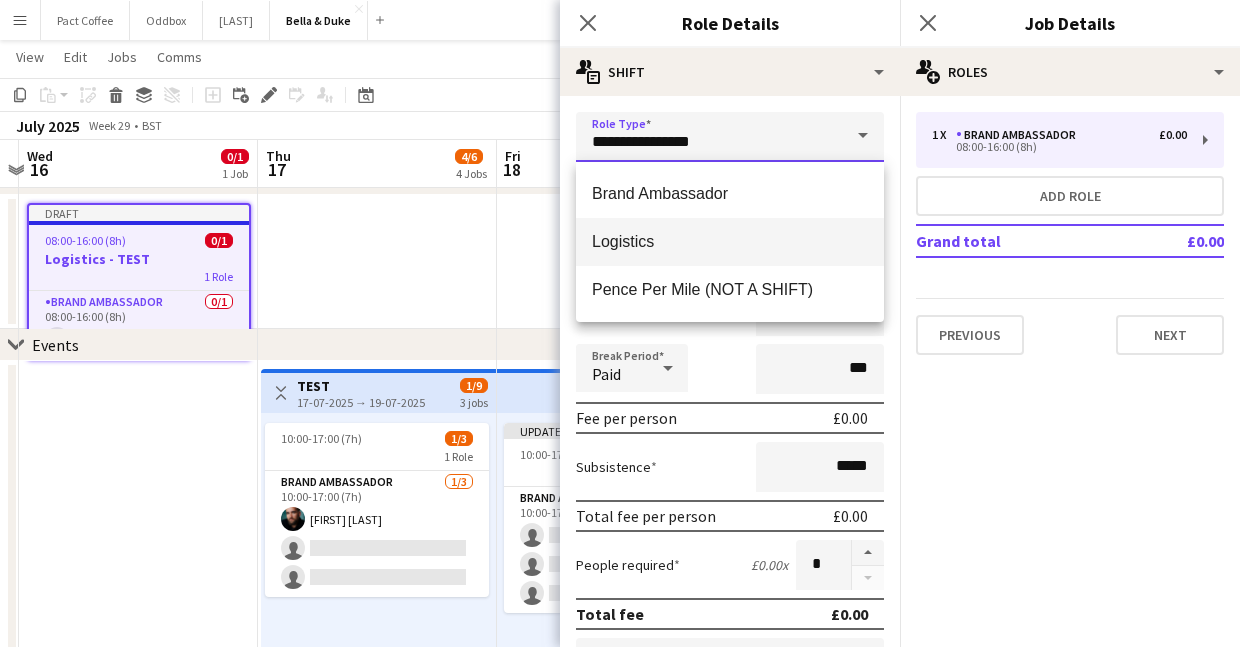 type on "*********" 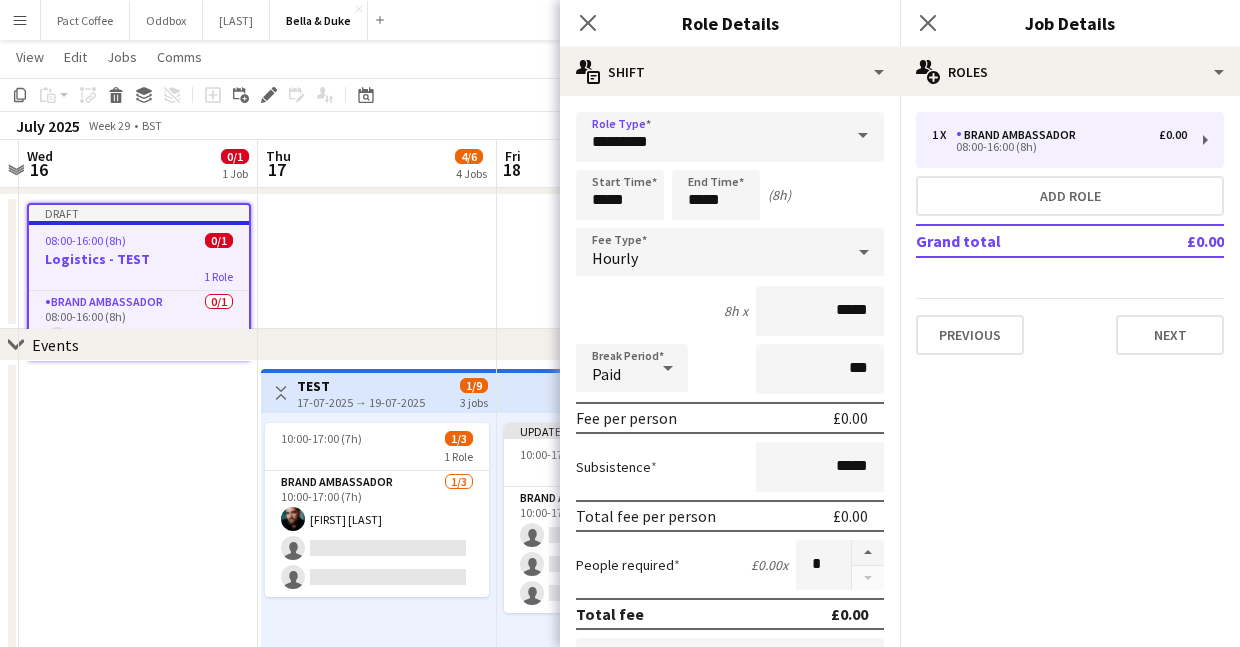 click on "8h x  *****" at bounding box center [730, 311] 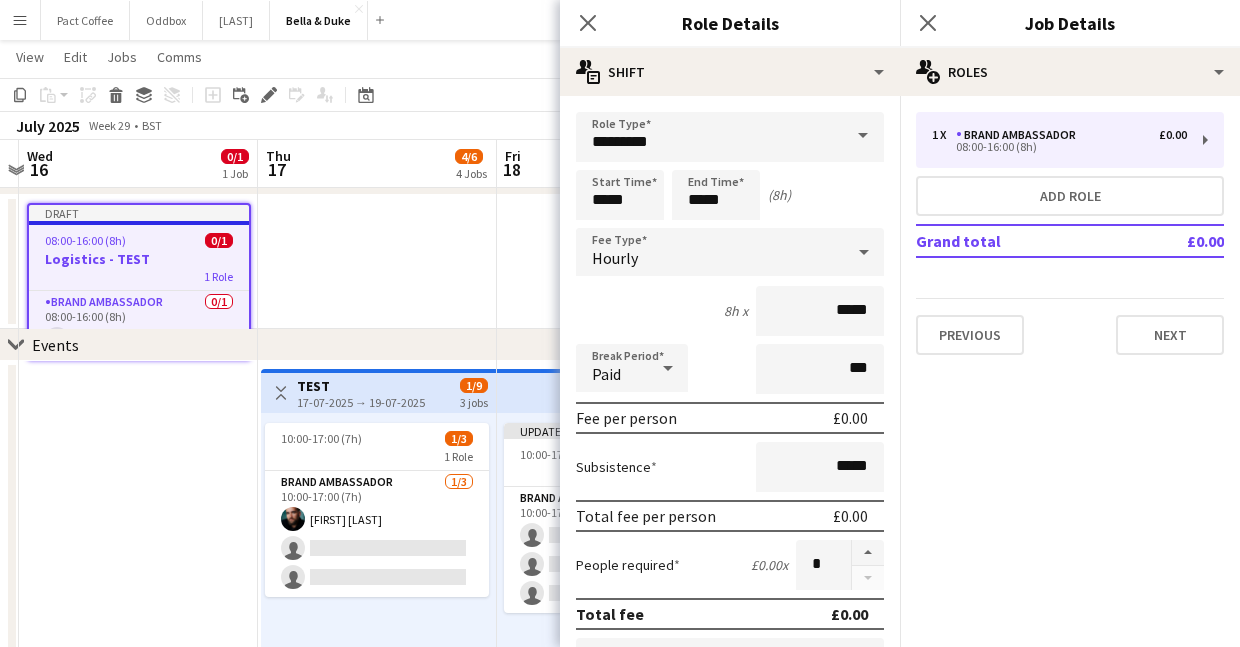 click on "Role Type  *********  Start Time  *****  End Time  *****  (8h)   Fee Type  Hourly  8h x  *****  Break Period  Paid ***  Fee per person   £0.00   Subsistence  *****  Total fee per person   £0.00   People required   £0.00   x  *  Total fee   £0.00   Role Description  default   Heading 1   Heading 2   Heading 3   Heading 4   Heading 5   Heading 6   Heading 7   Paragraph   Predefined   Standard   default  Times New Roman   Arial   Times New Roman   Calibri   Comic Sans MS  3   1   2   3   4   5   6   7  ******* ******* Specific details about this role  0 / 2000   Job Board Visibility
information-circle
Set options for visibility on the Crew App’s Job Board   Display Role on Job Board   Yes   No   Continue to display on Job Board when Role is full?   Yes   No   Display Role on Crew App Job Board only for those matching the Role type and all Requirements   Yes   No   Previous   Next" at bounding box center (730, 704) 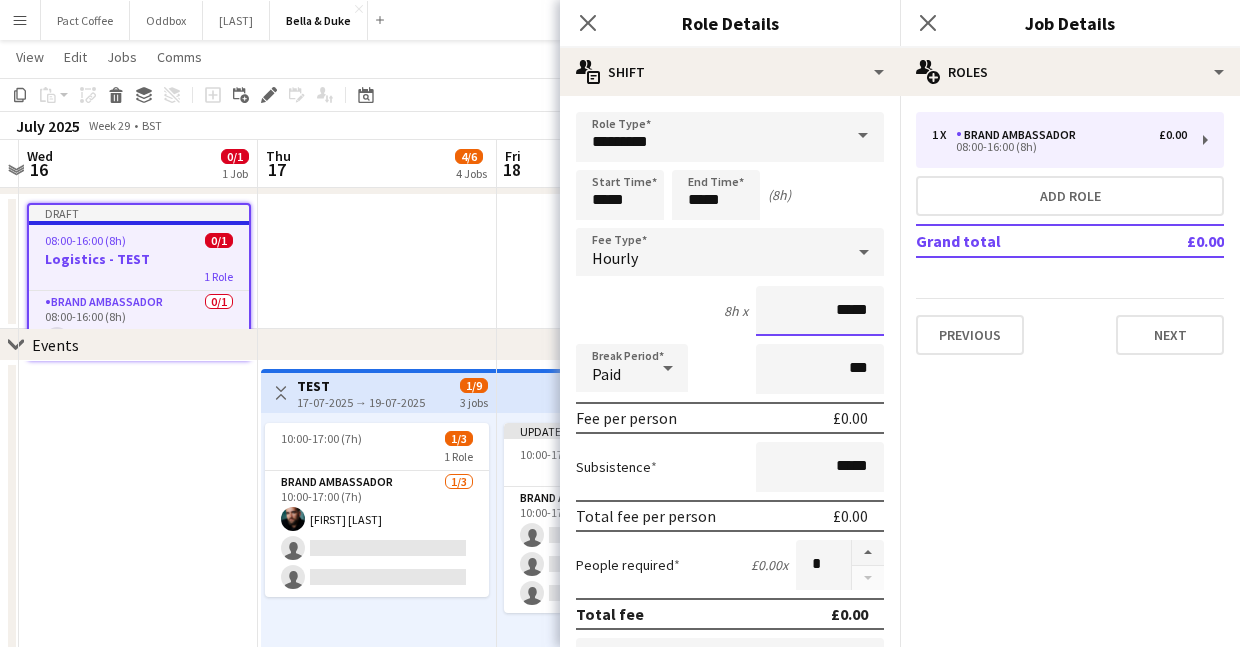 click on "*****" at bounding box center (820, 311) 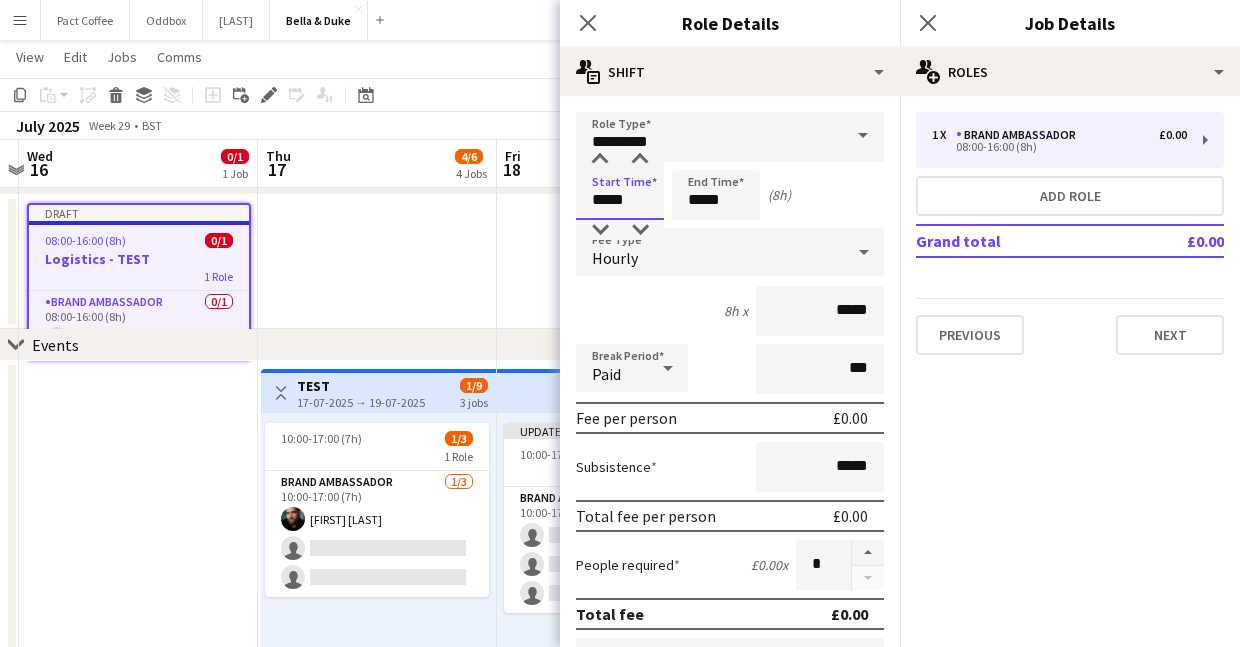 drag, startPoint x: 632, startPoint y: 200, endPoint x: 571, endPoint y: 199, distance: 61.008198 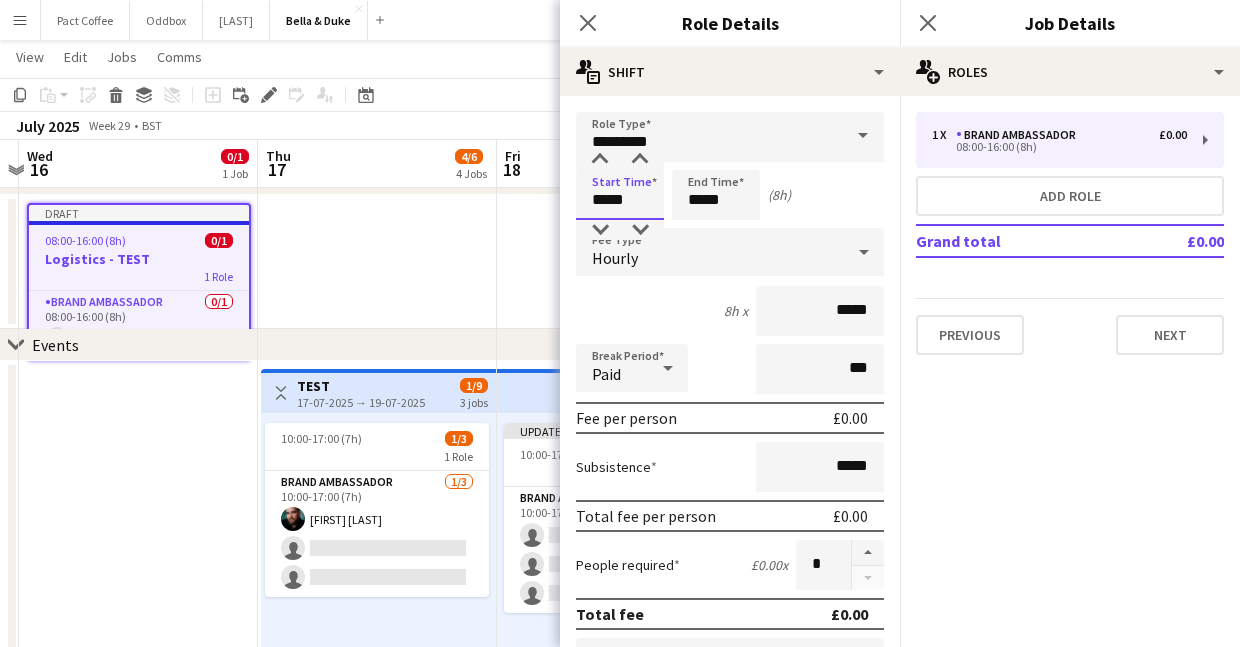 click on "Role Type  *********  Start Time  *****  End Time  *****  (8h)   Fee Type  Hourly  8h x  *****  Break Period  Paid ***  Fee per person   £0.00   Subsistence  *****  Total fee per person   £0.00   People required   £0.00   x  *  Total fee   £0.00   Role Description  default   Heading 1   Heading 2   Heading 3   Heading 4   Heading 5   Heading 6   Heading 7   Paragraph   Predefined   Standard   default  Times New Roman   Arial   Times New Roman   Calibri   Comic Sans MS  3   1   2   3   4   5   6   7  ******* ******* Specific details about this role  0 / 2000   Job Board Visibility
information-circle
Set options for visibility on the Crew App’s Job Board   Display Role on Job Board   Yes   No   Continue to display on Job Board when Role is full?   Yes   No   Display Role on Crew App Job Board only for those matching the Role type and all Requirements   Yes   No   Previous   Next" at bounding box center (730, 704) 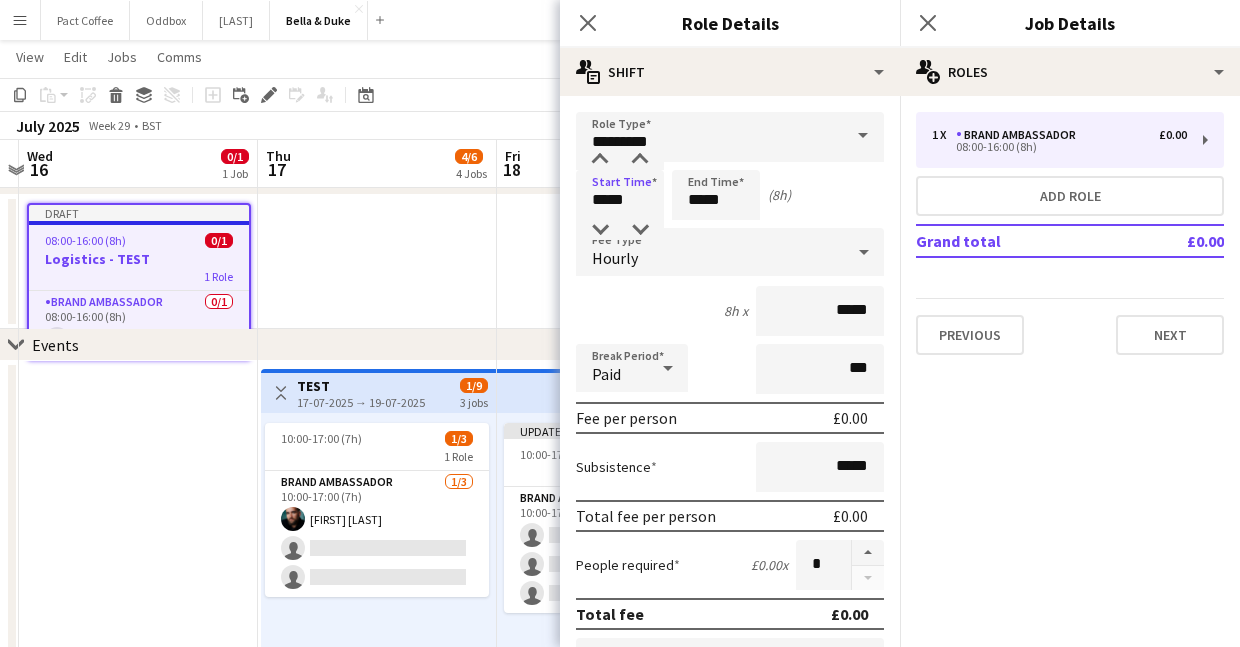 click on "Hourly" at bounding box center (710, 252) 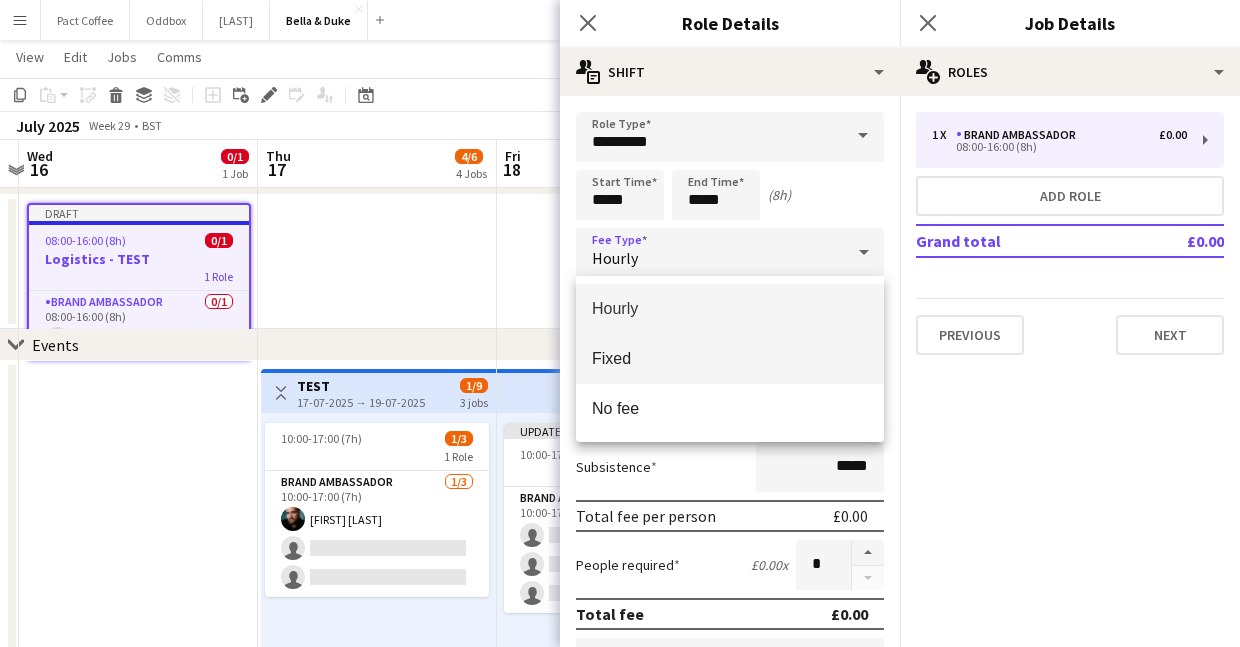click on "Fixed" at bounding box center (730, 358) 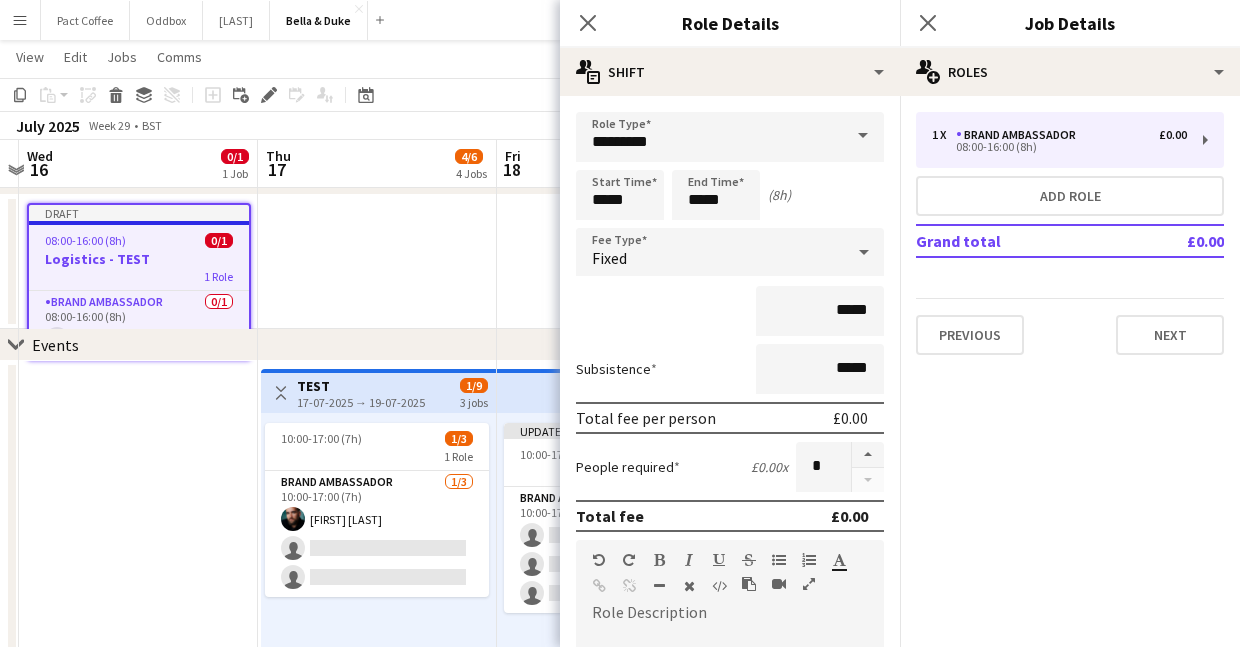 click on "*****" at bounding box center [730, 311] 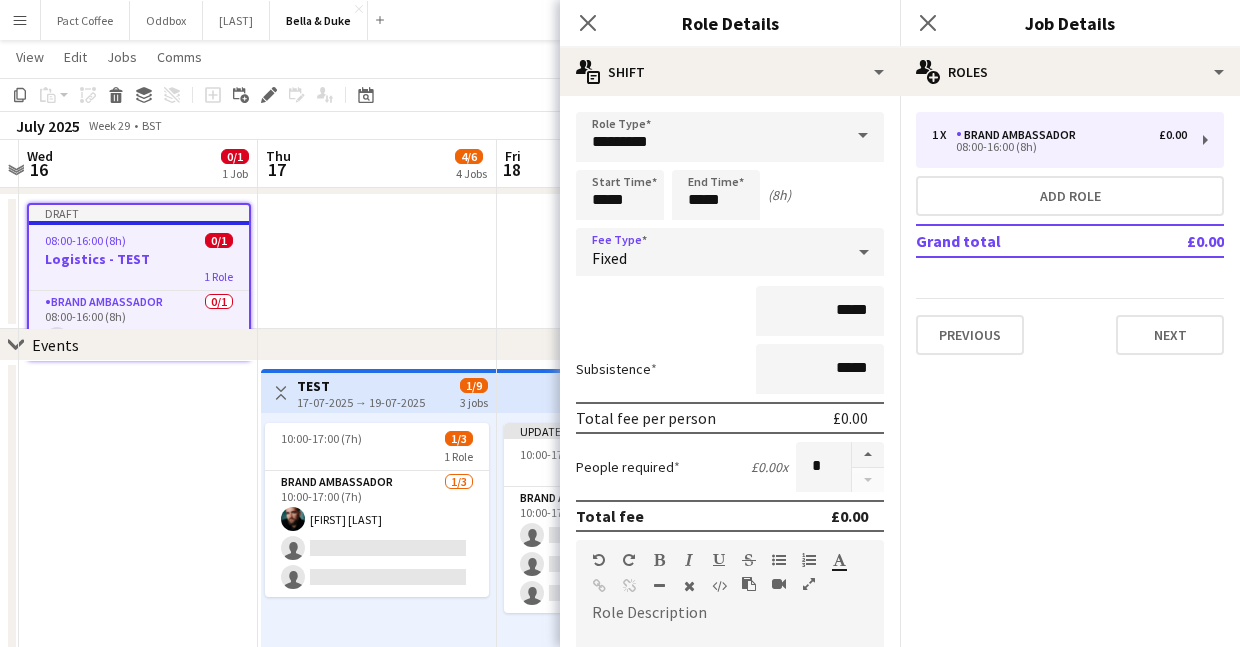 click on "Fixed" at bounding box center [710, 252] 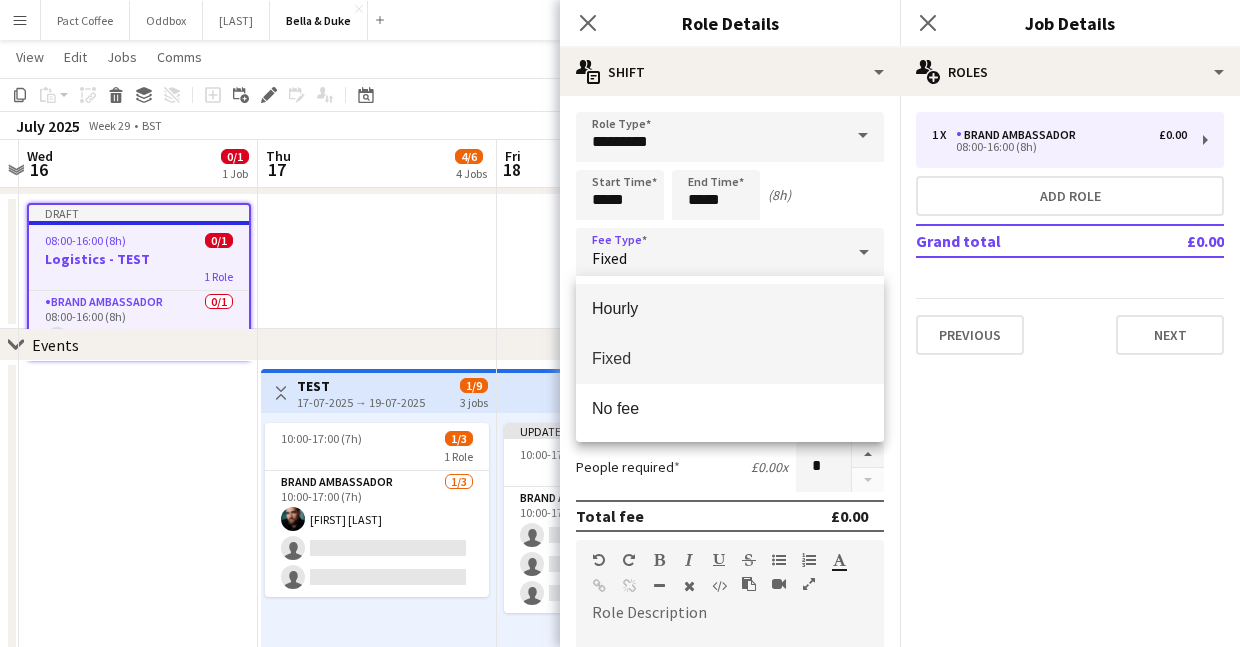 click on "Hourly" at bounding box center [730, 309] 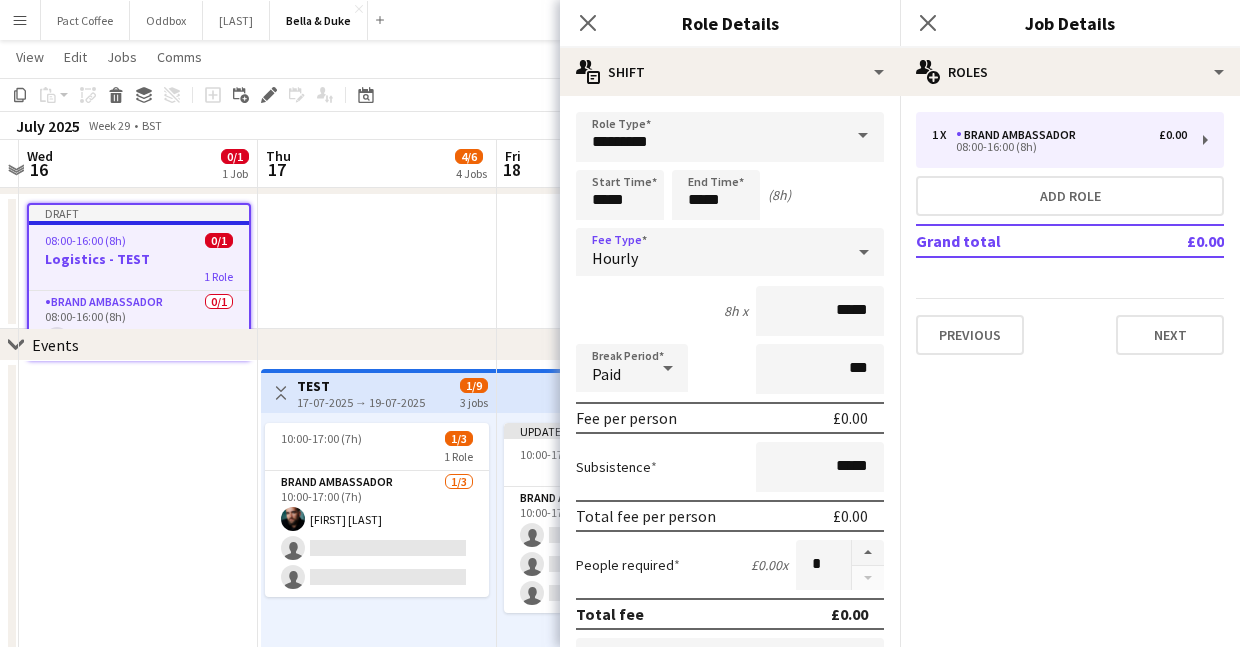 click on "Hourly" at bounding box center (710, 252) 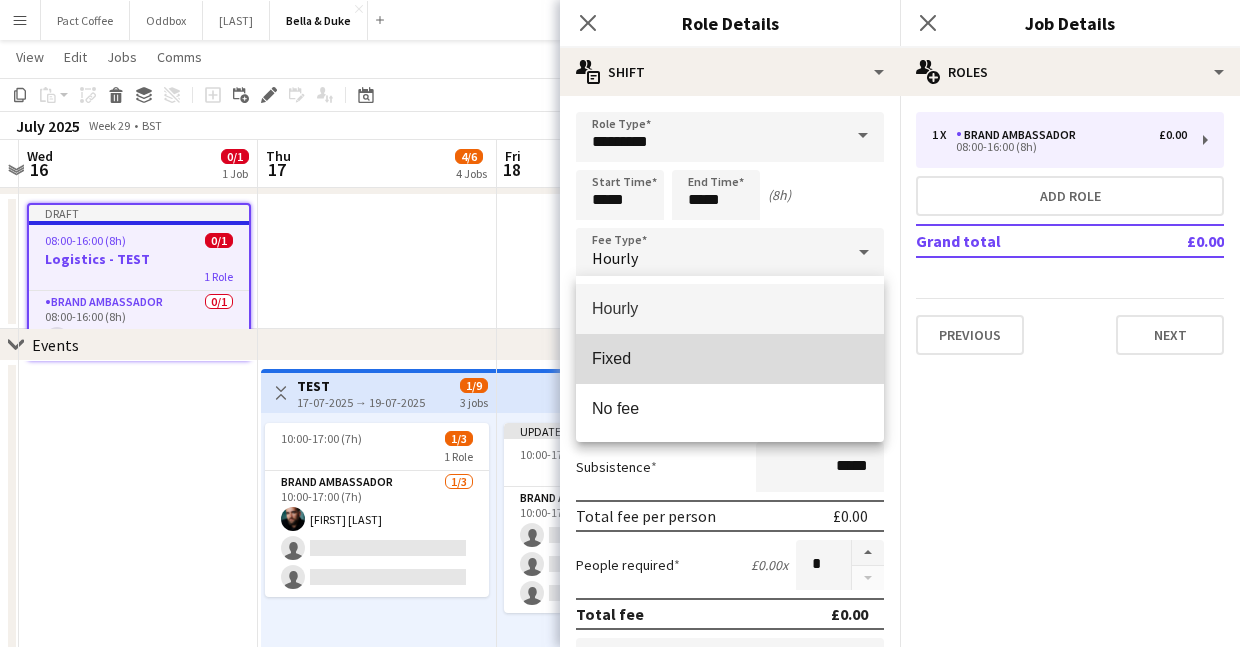 click on "Fixed" at bounding box center (730, 358) 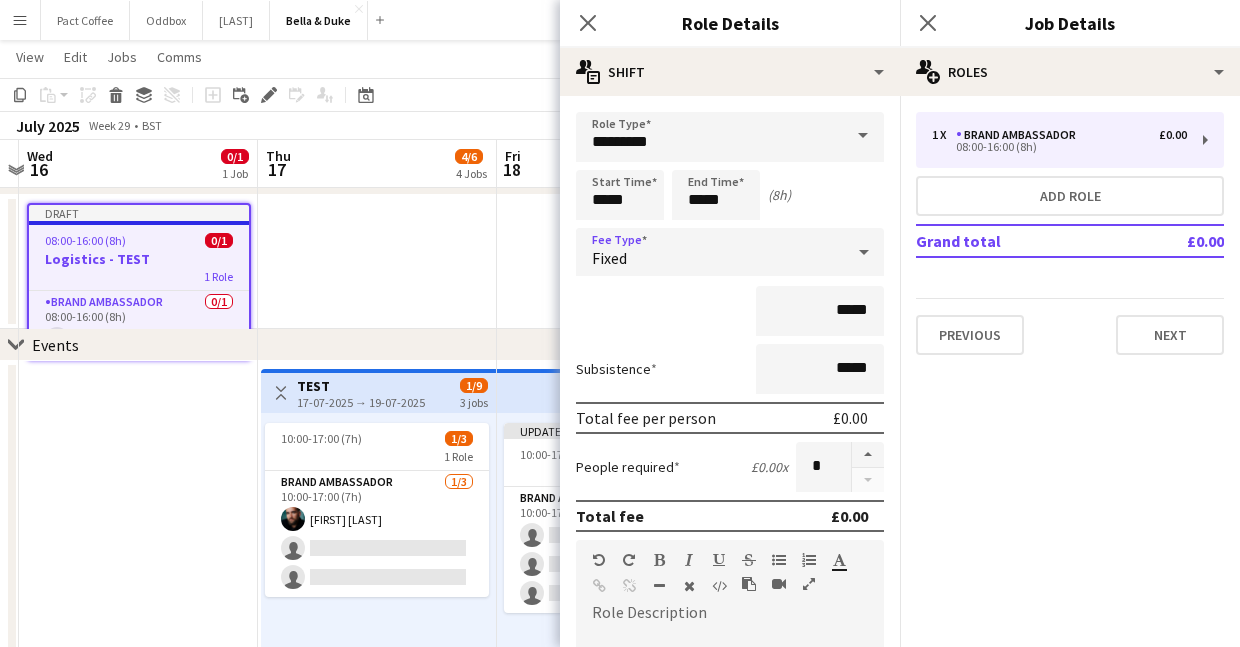 click on "*****" at bounding box center [730, 311] 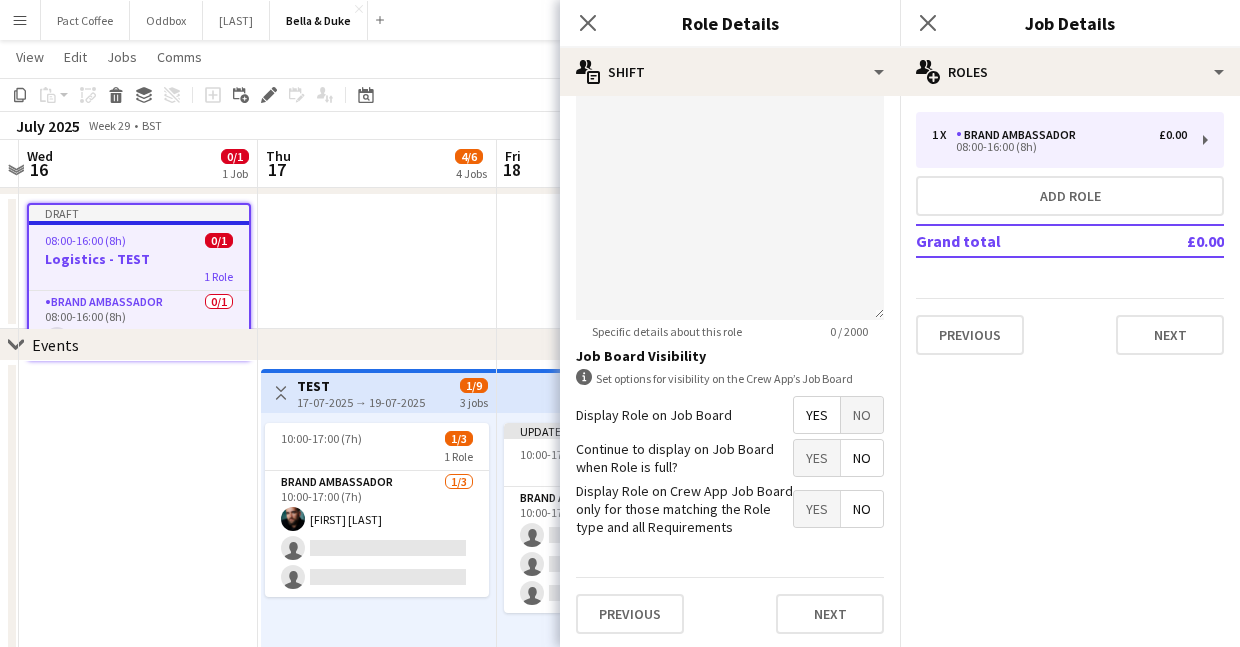 scroll, scrollTop: 551, scrollLeft: 0, axis: vertical 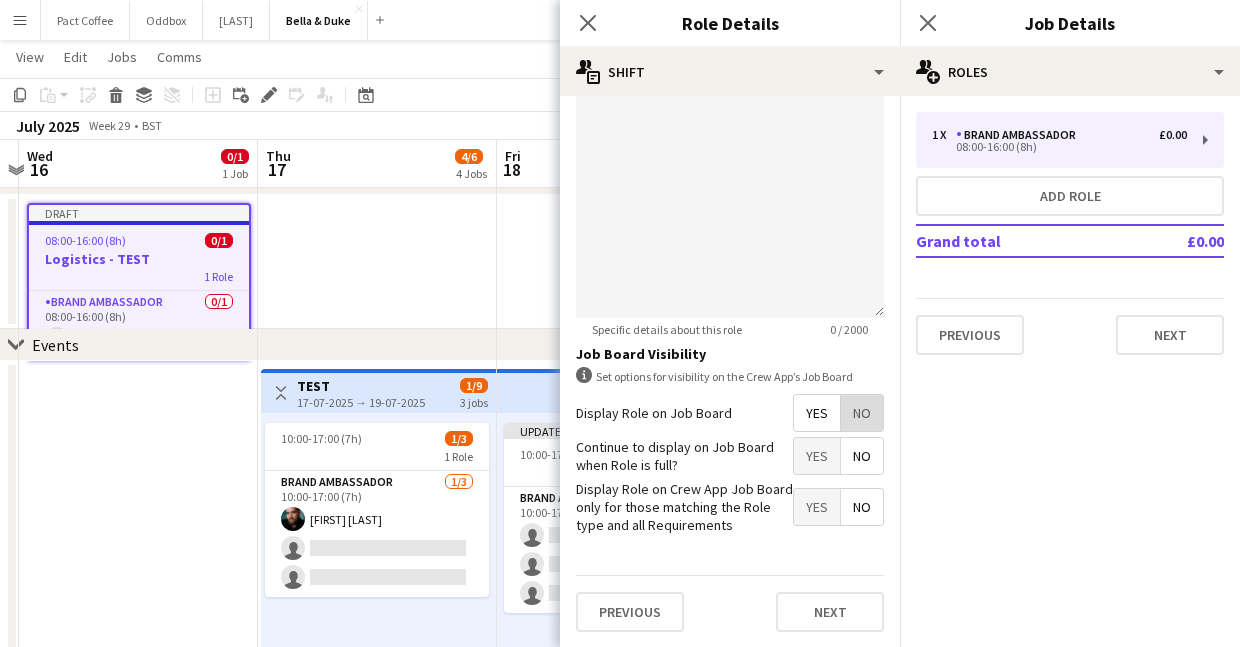 click on "No" at bounding box center (862, 413) 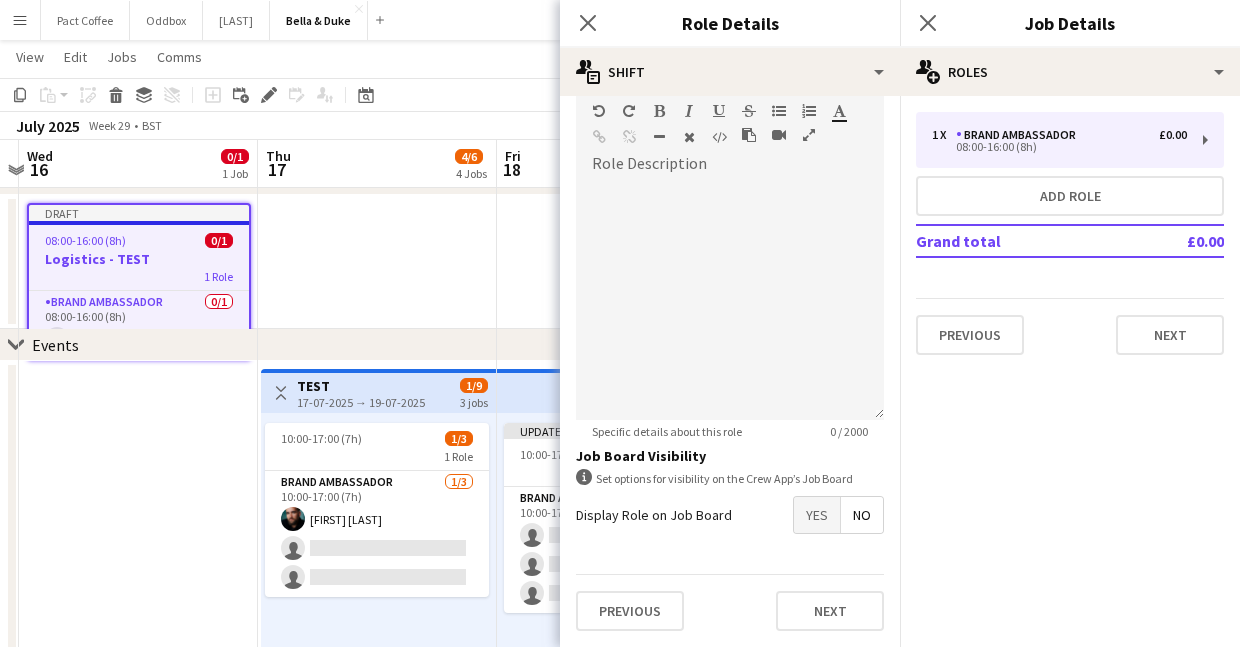scroll, scrollTop: 0, scrollLeft: 0, axis: both 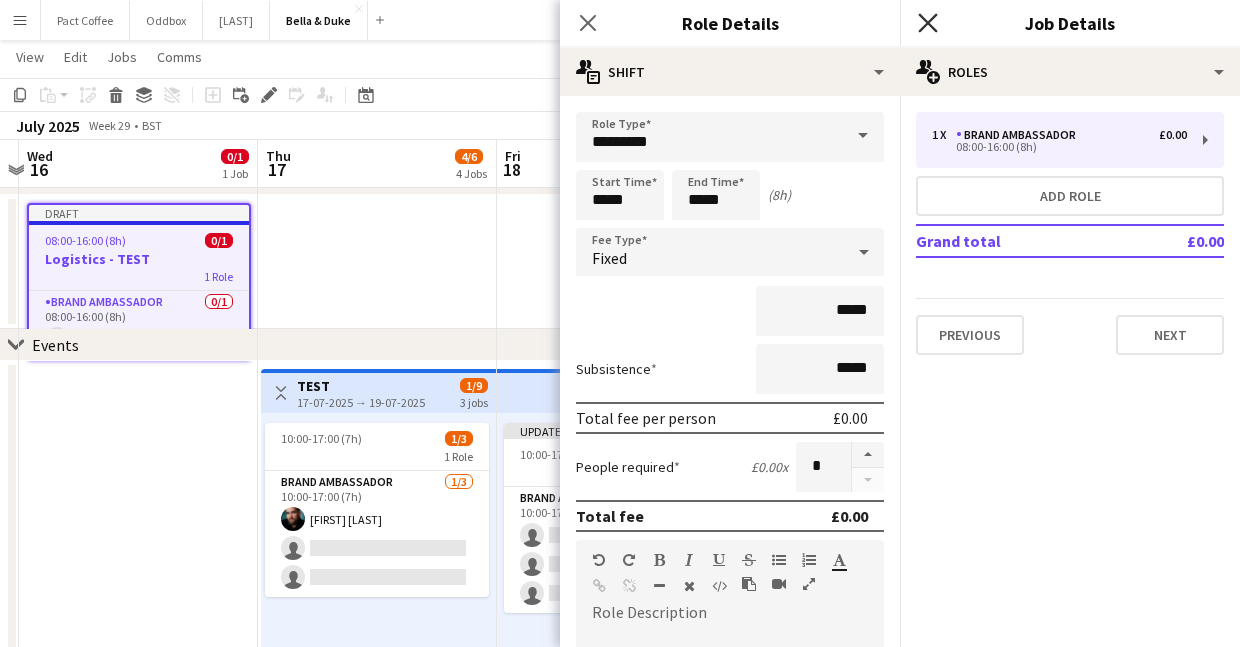 click on "Close pop-in" 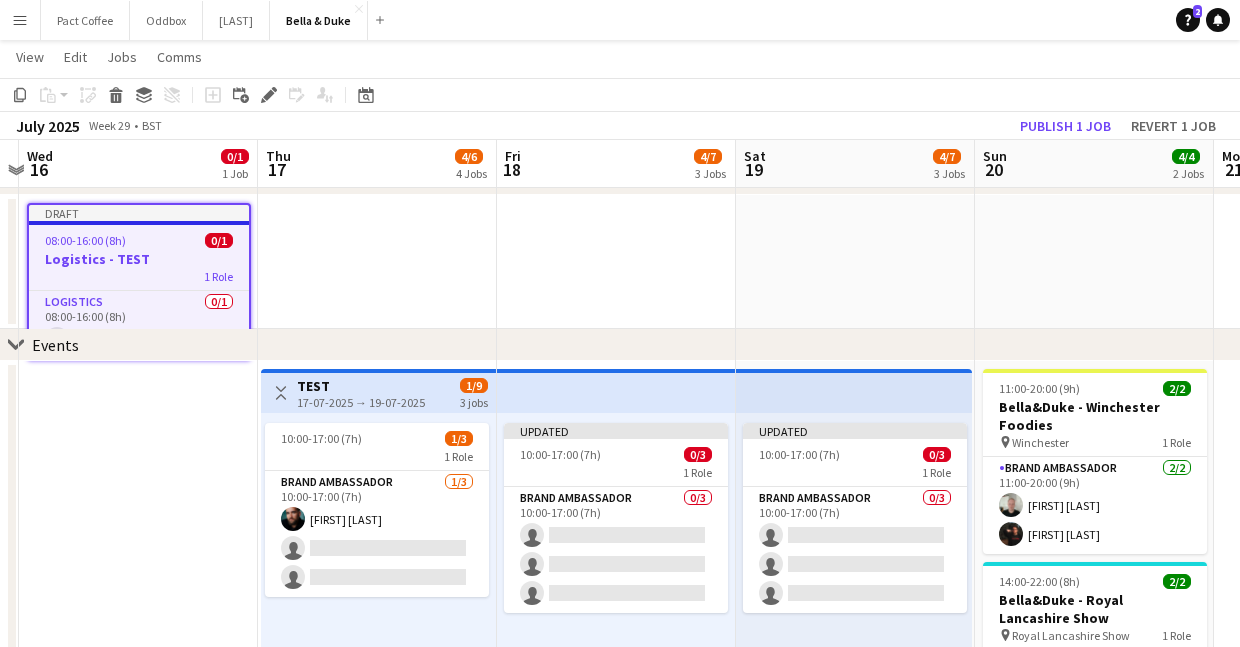 click at bounding box center [377, 262] 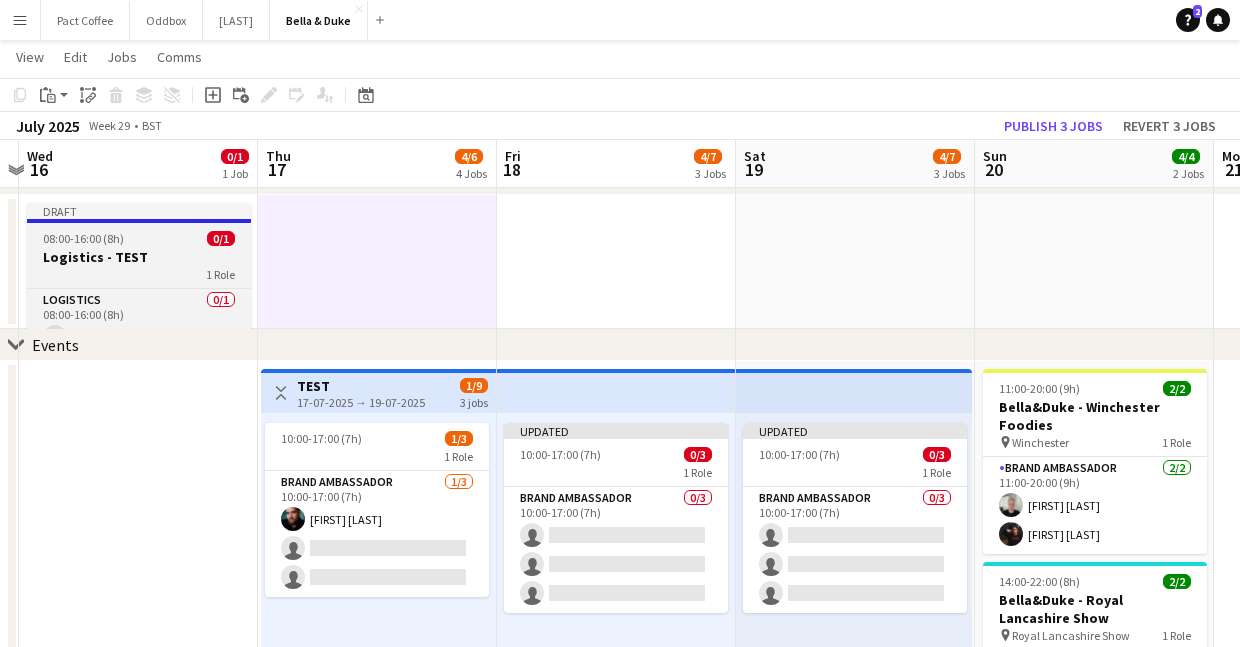 click on "Logistics - TEST" at bounding box center [139, 257] 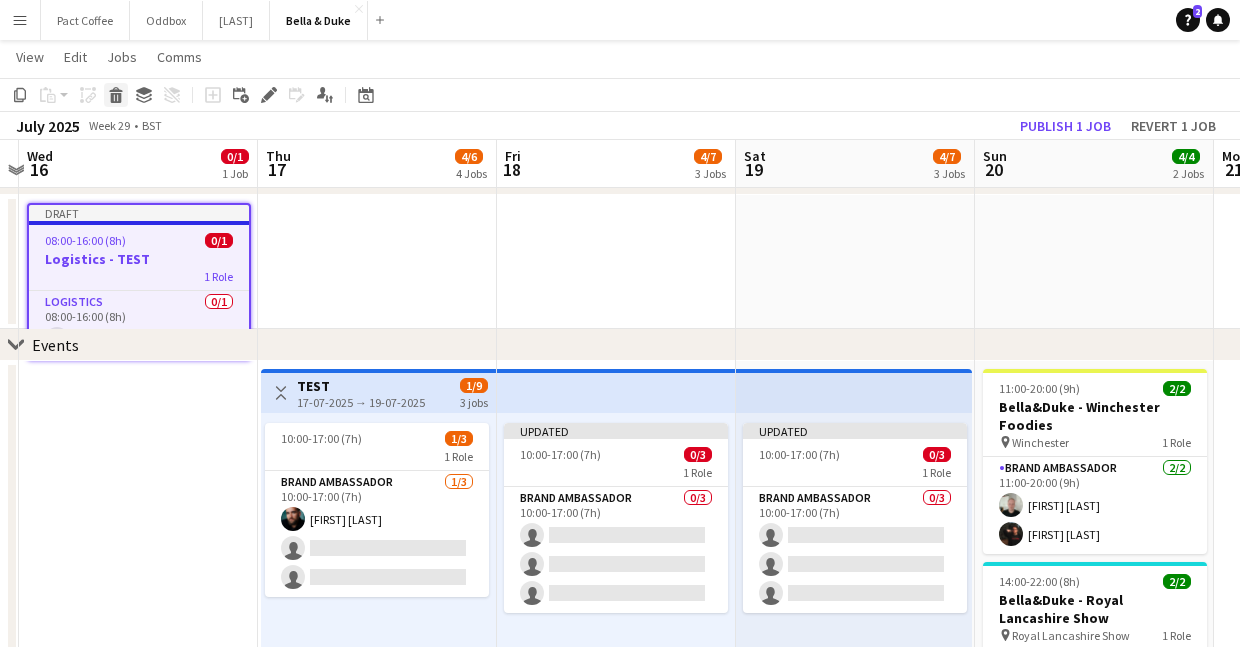 click on "Delete" 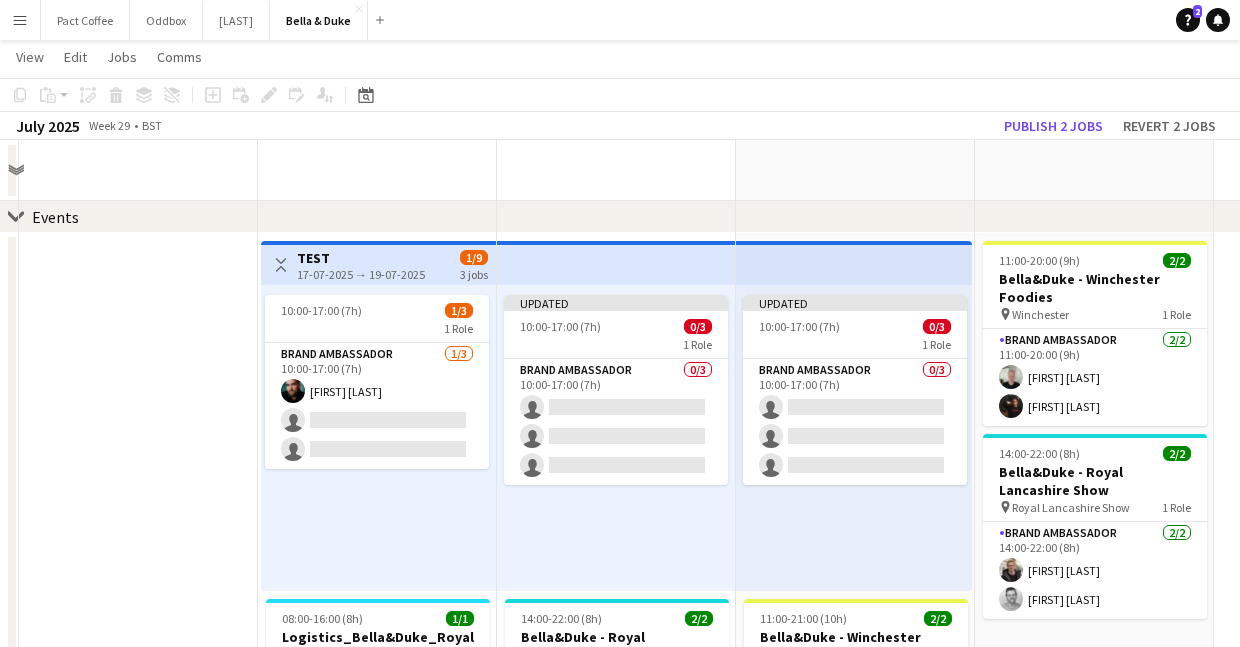 scroll, scrollTop: 192, scrollLeft: 0, axis: vertical 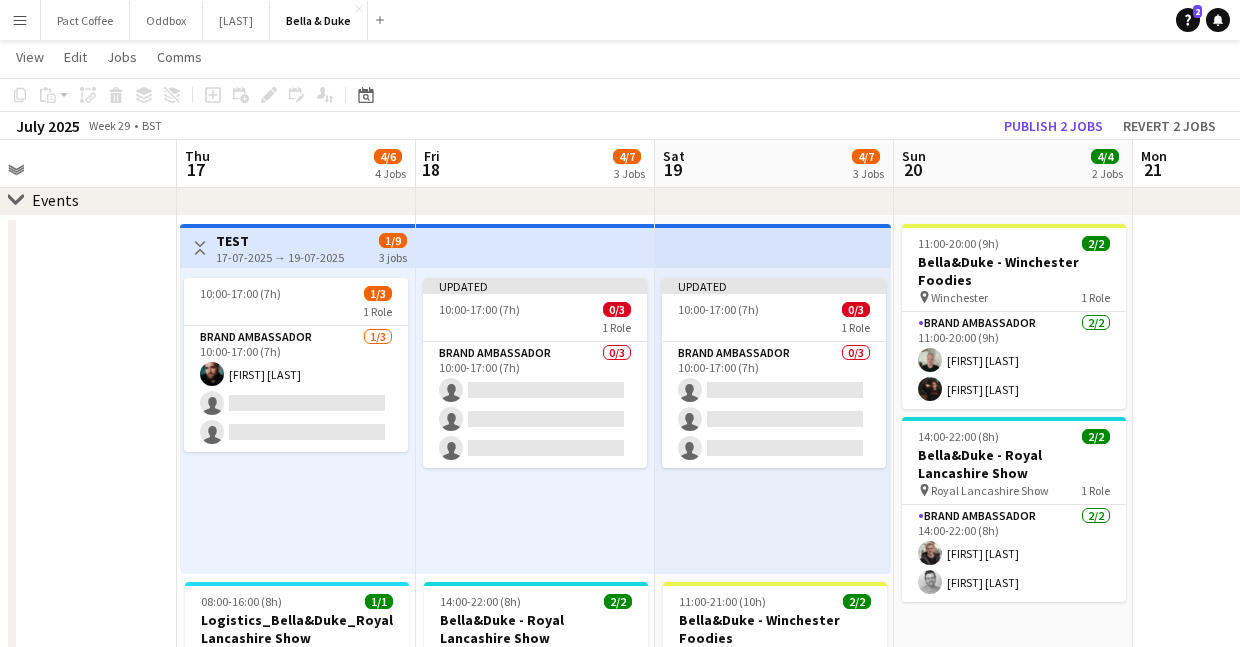 click at bounding box center [57, 663] 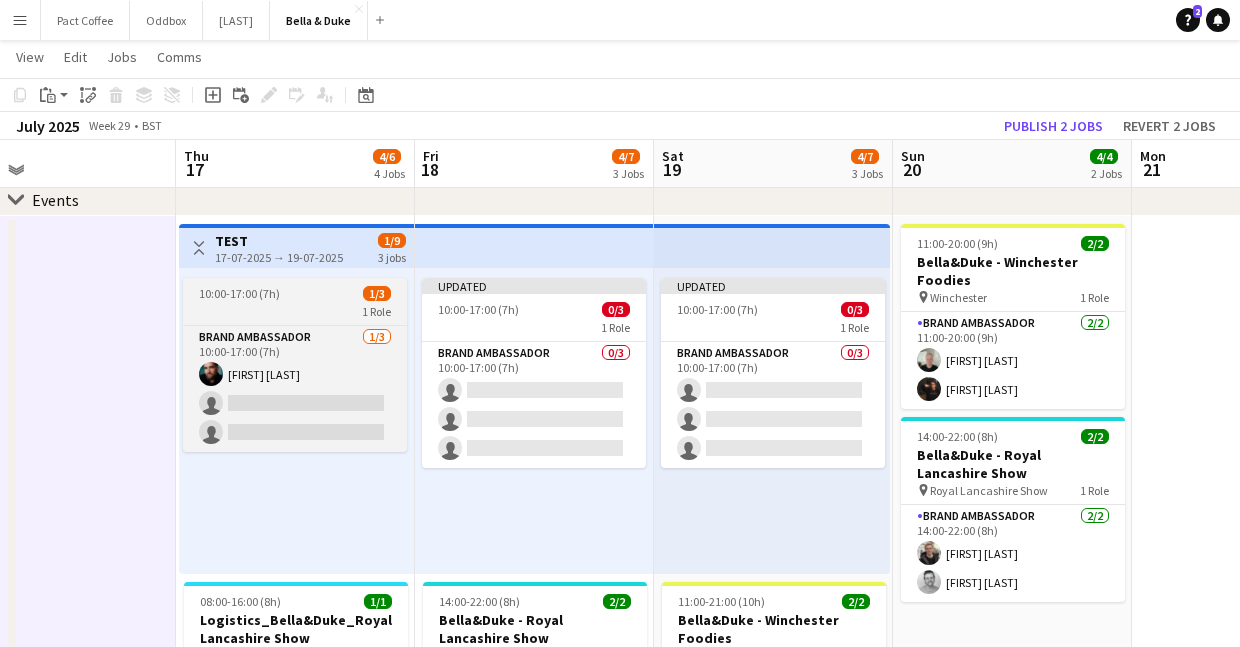 click on "10:00-17:00 (7h)" at bounding box center (239, 293) 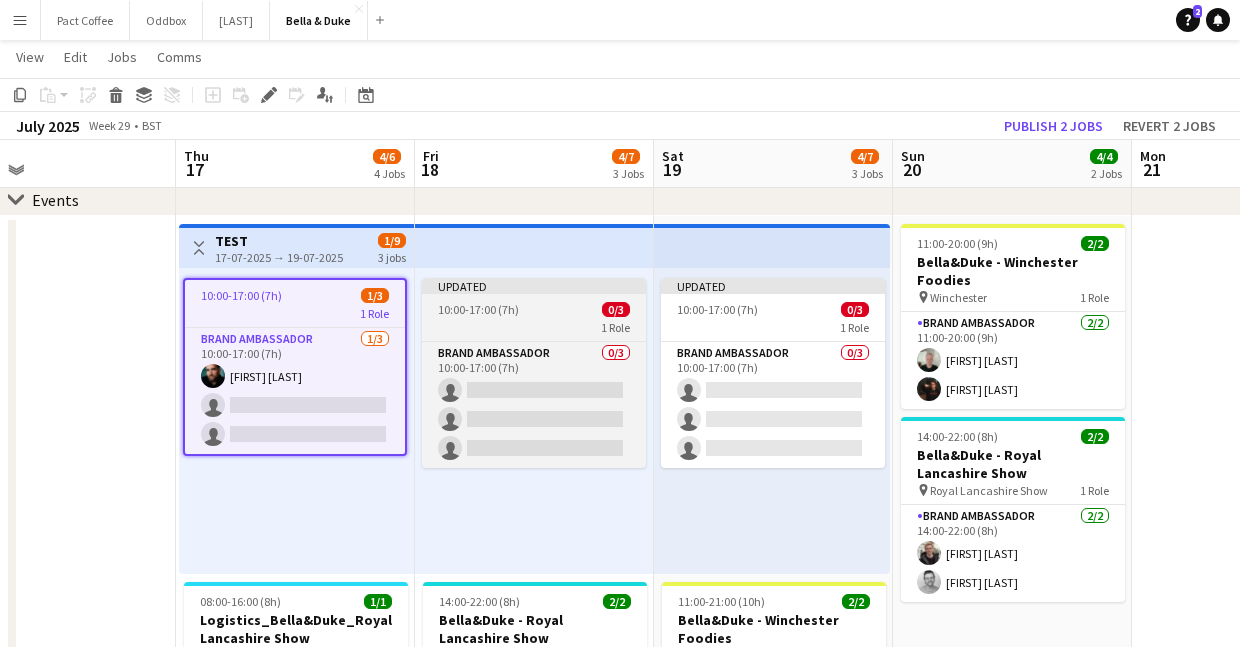 click on "10:00-17:00 (7h)    0/3" at bounding box center (534, 309) 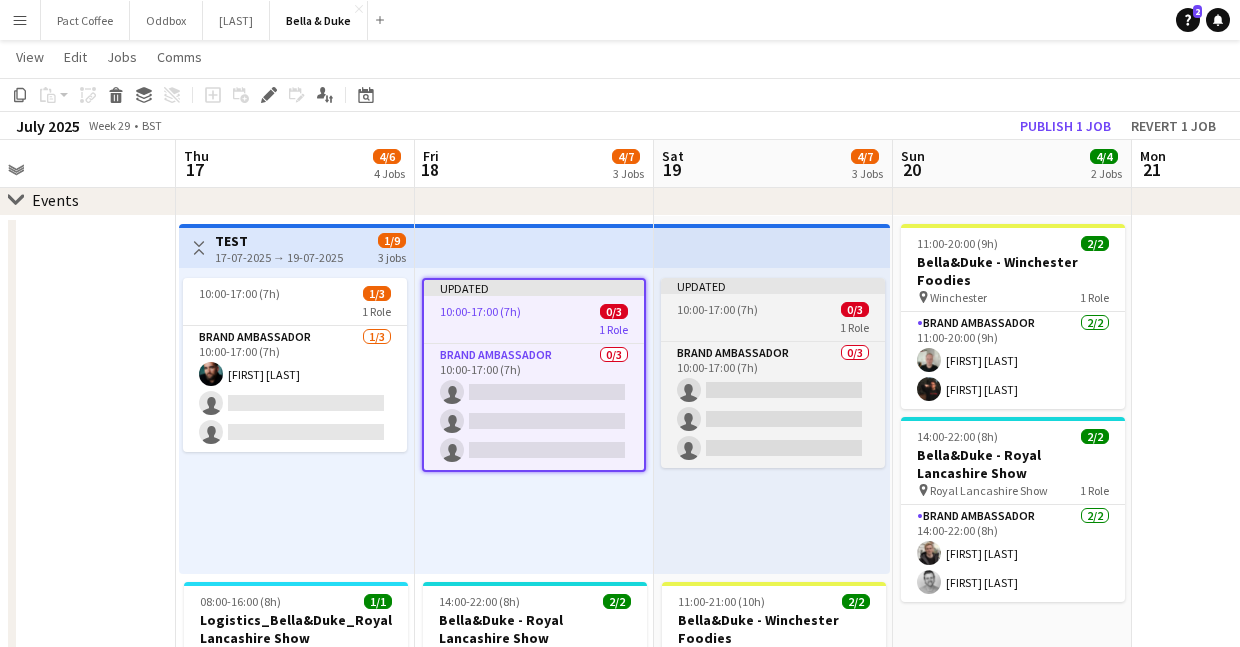 click on "1 Role" at bounding box center [773, 327] 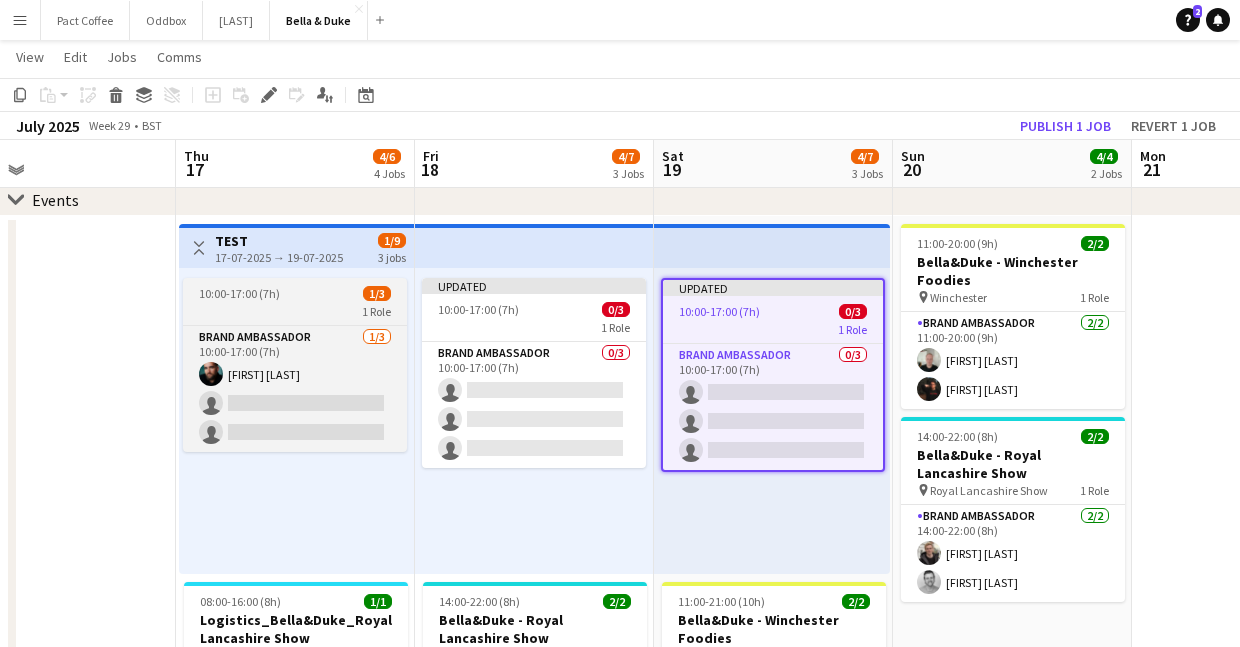 click on "10:00-17:00 (7h)    1/3   1 Role   Brand Ambassador   1/3   10:00-17:00 (7h)
Joshua Eldridge-Smith
single-neutral-actions
single-neutral-actions" at bounding box center [295, 365] 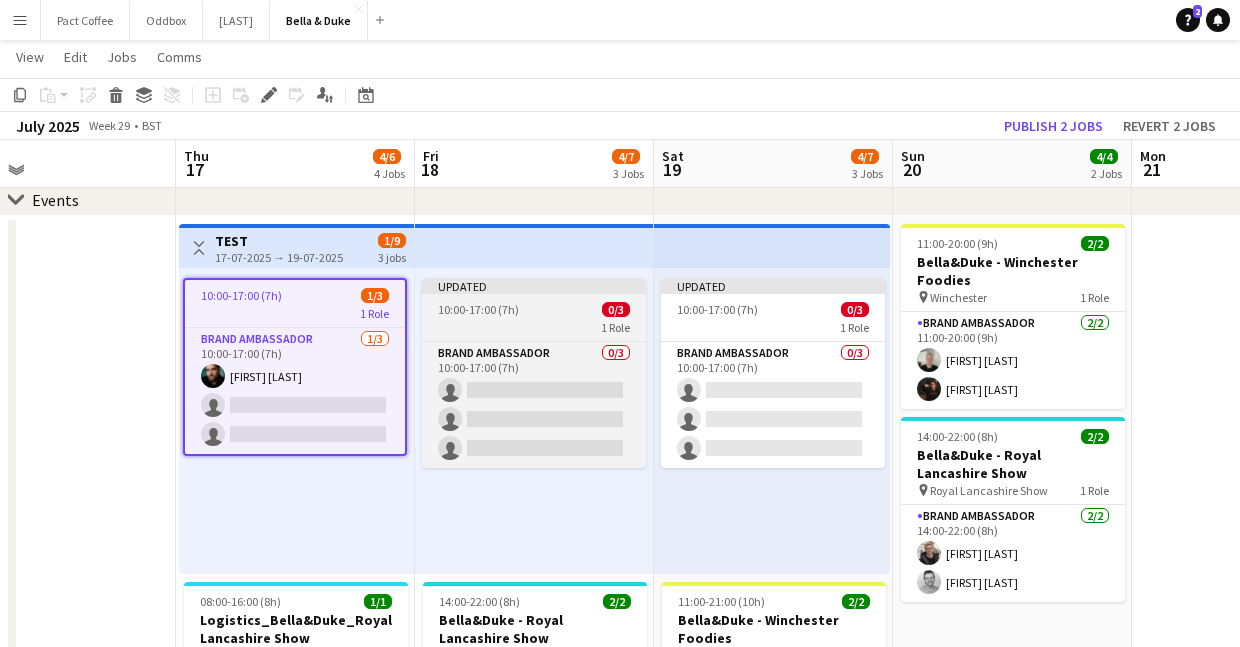 click on "1 Role" at bounding box center [534, 327] 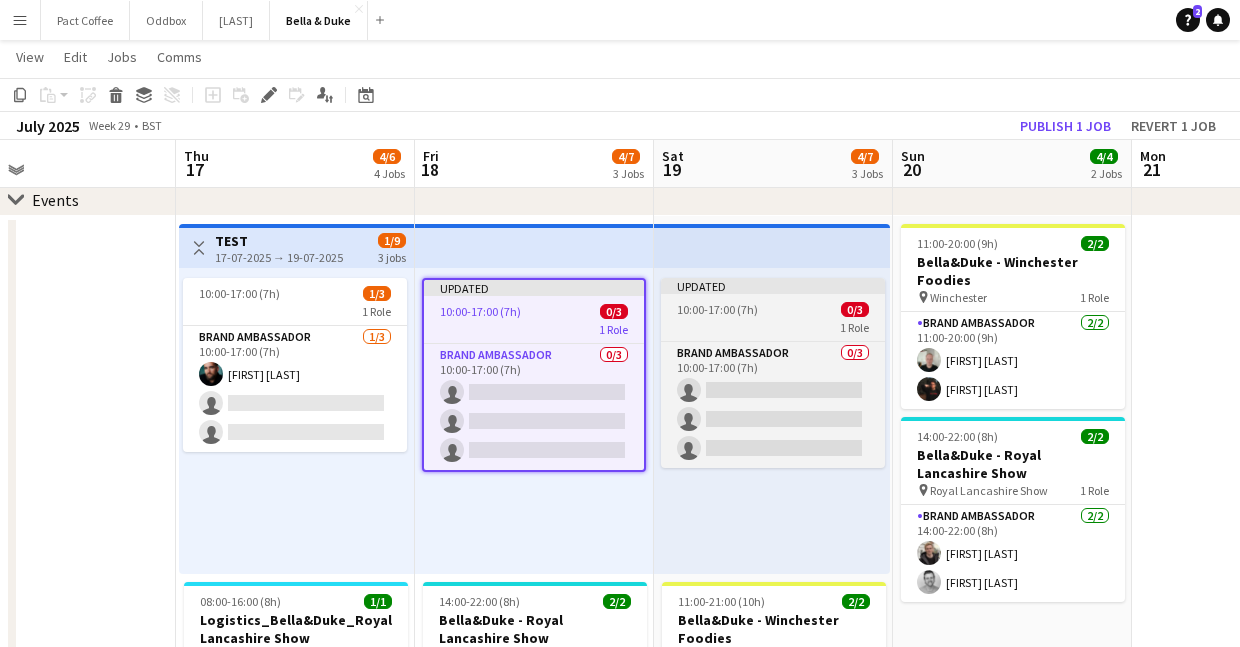 click on "1 Role" at bounding box center (773, 327) 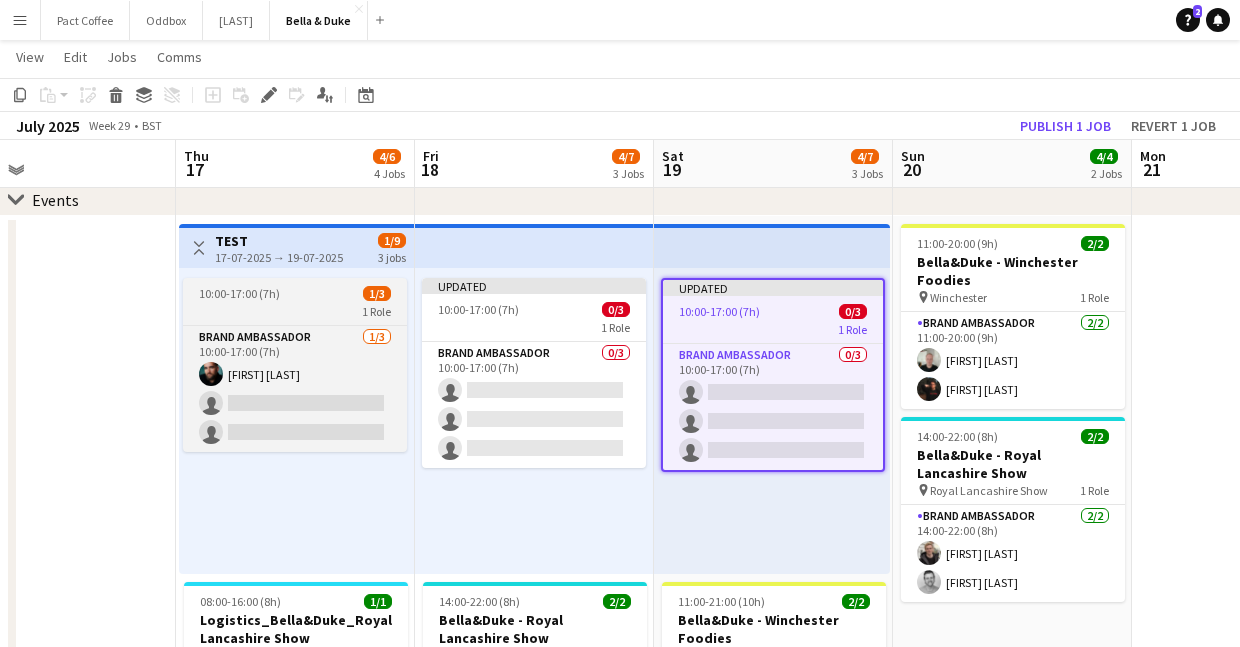 click on "1 Role" at bounding box center (295, 311) 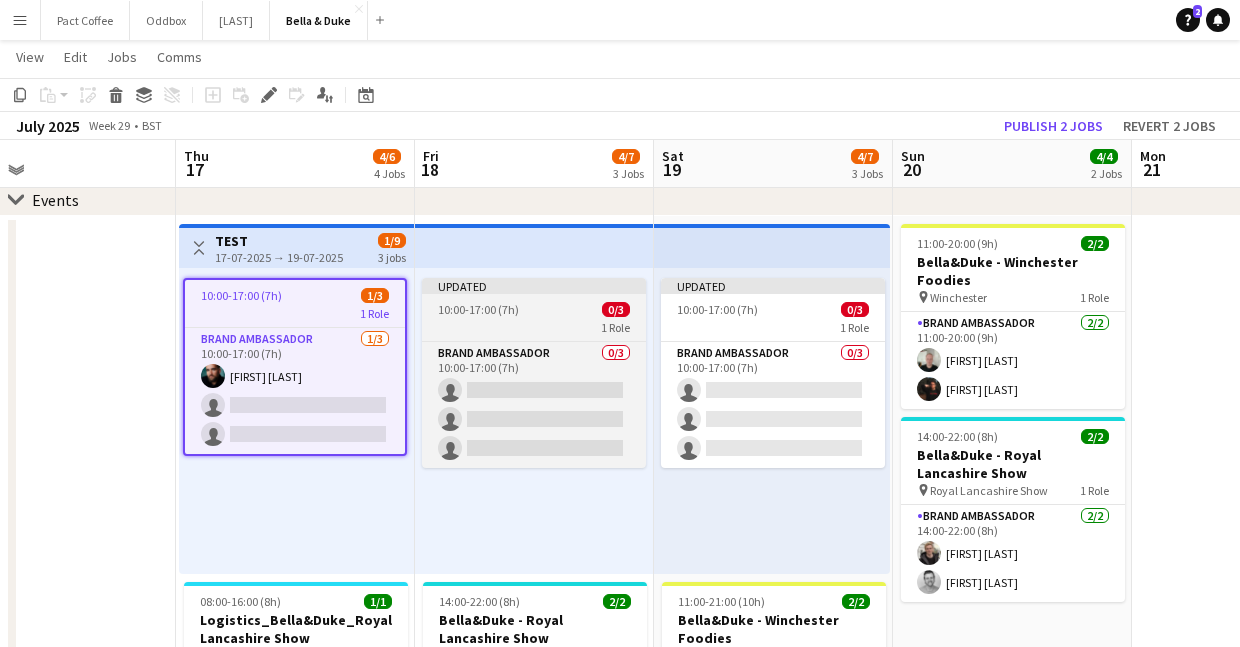 click on "1 Role" at bounding box center (534, 327) 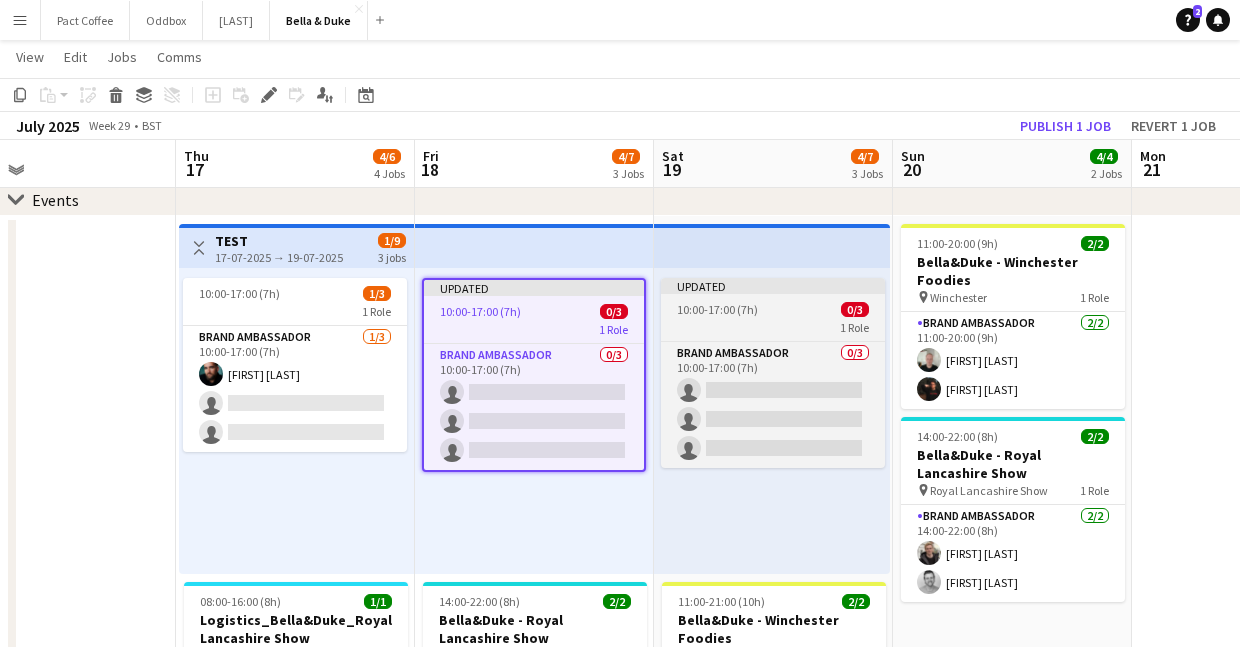 click on "1 Role" at bounding box center (773, 327) 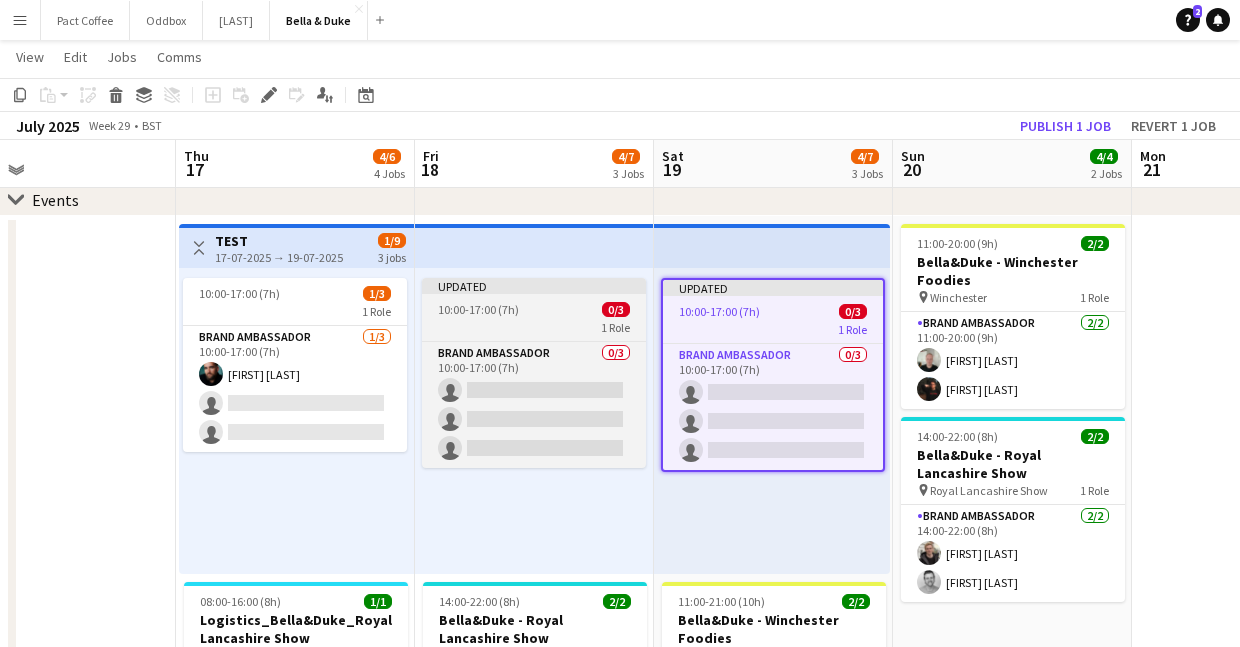click on "1 Role" at bounding box center [534, 327] 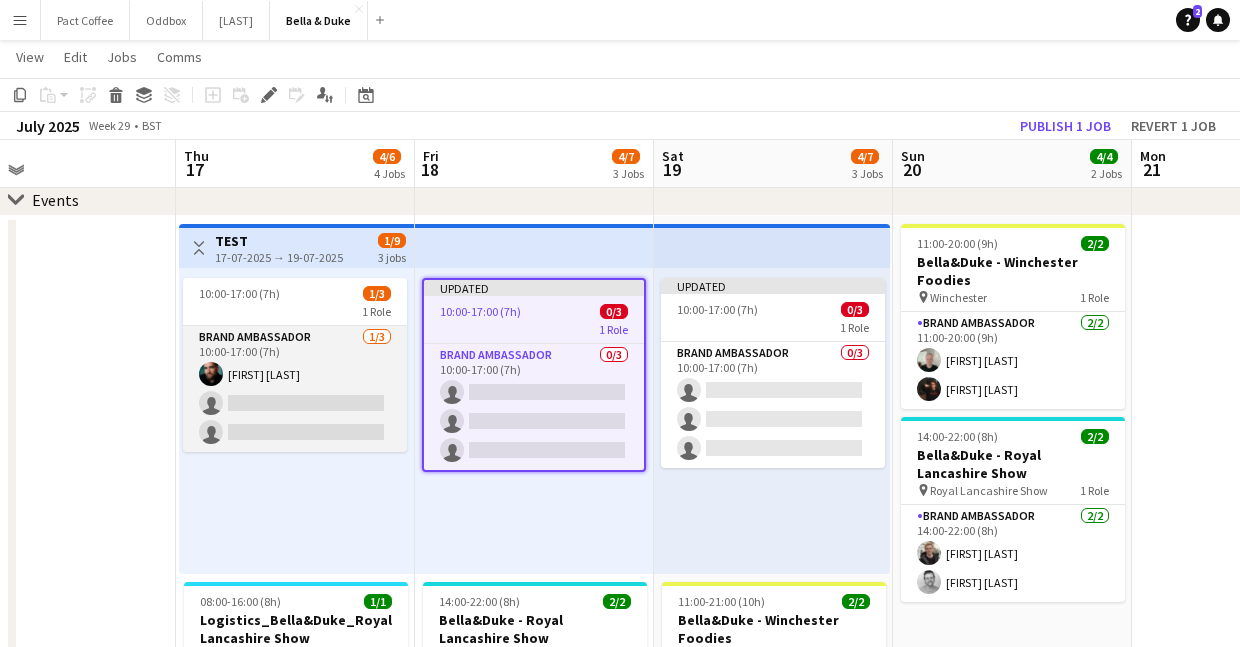 click on "Brand Ambassador   1/3   10:00-17:00 (7h)
Joshua Eldridge-Smith
single-neutral-actions
single-neutral-actions" at bounding box center (295, 389) 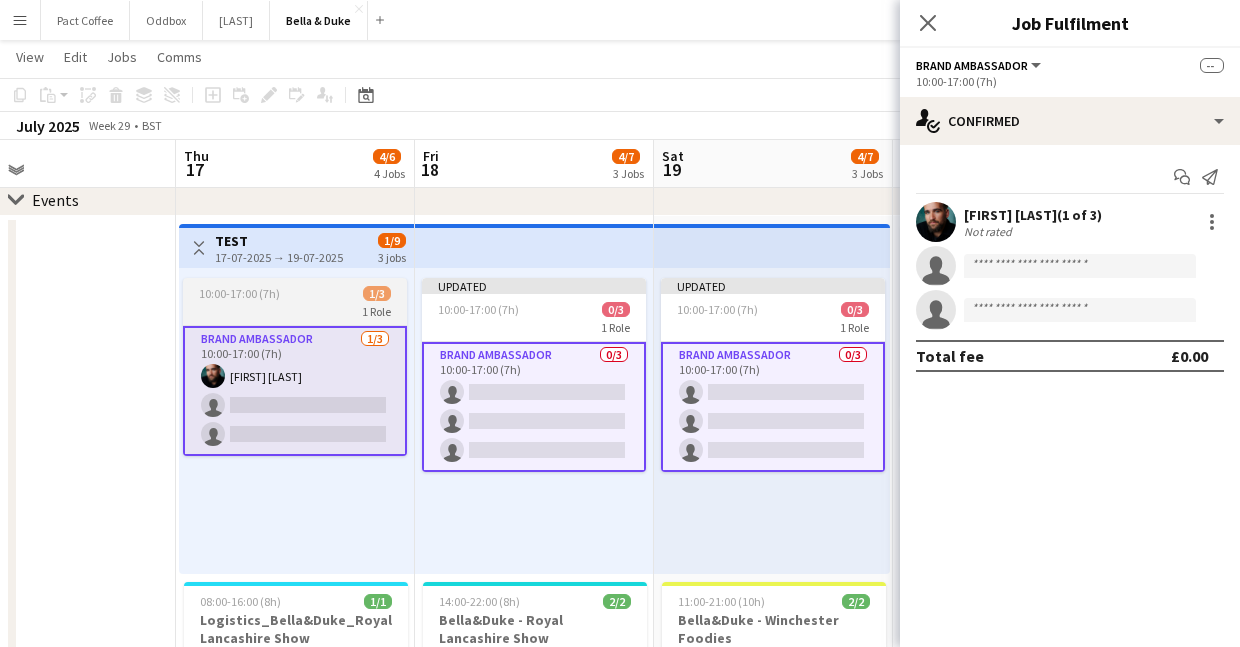 drag, startPoint x: 307, startPoint y: 311, endPoint x: 325, endPoint y: 311, distance: 18 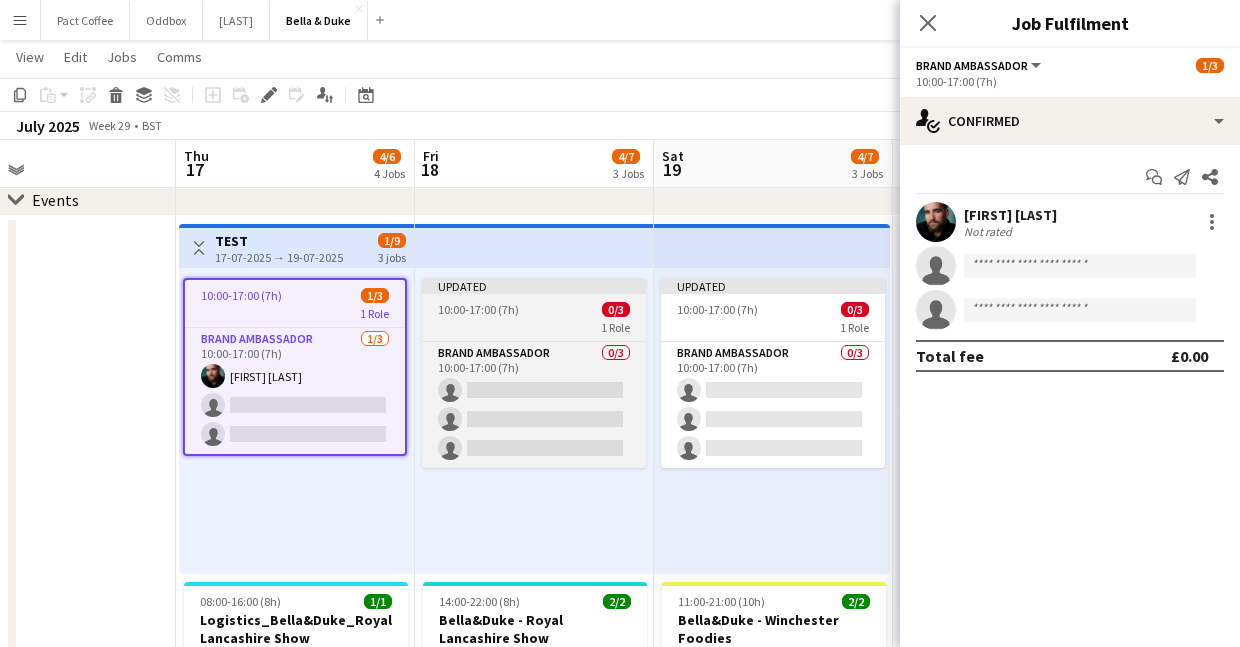 click on "1 Role" at bounding box center (534, 327) 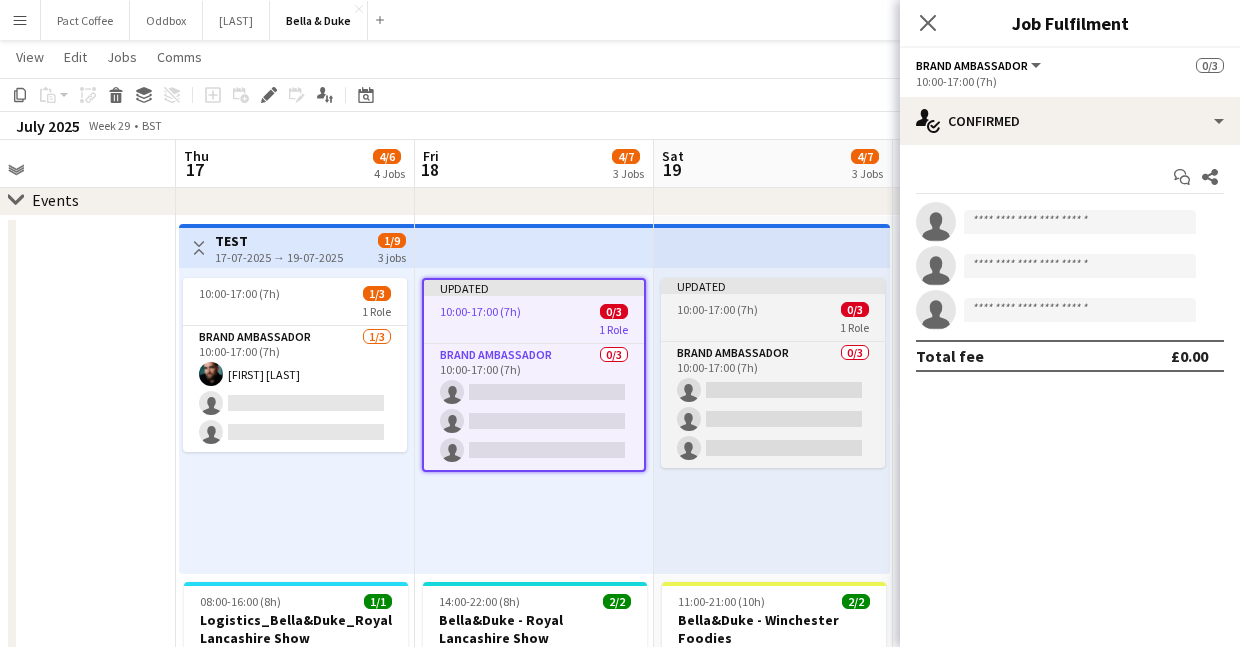 click on "1 Role" at bounding box center [773, 327] 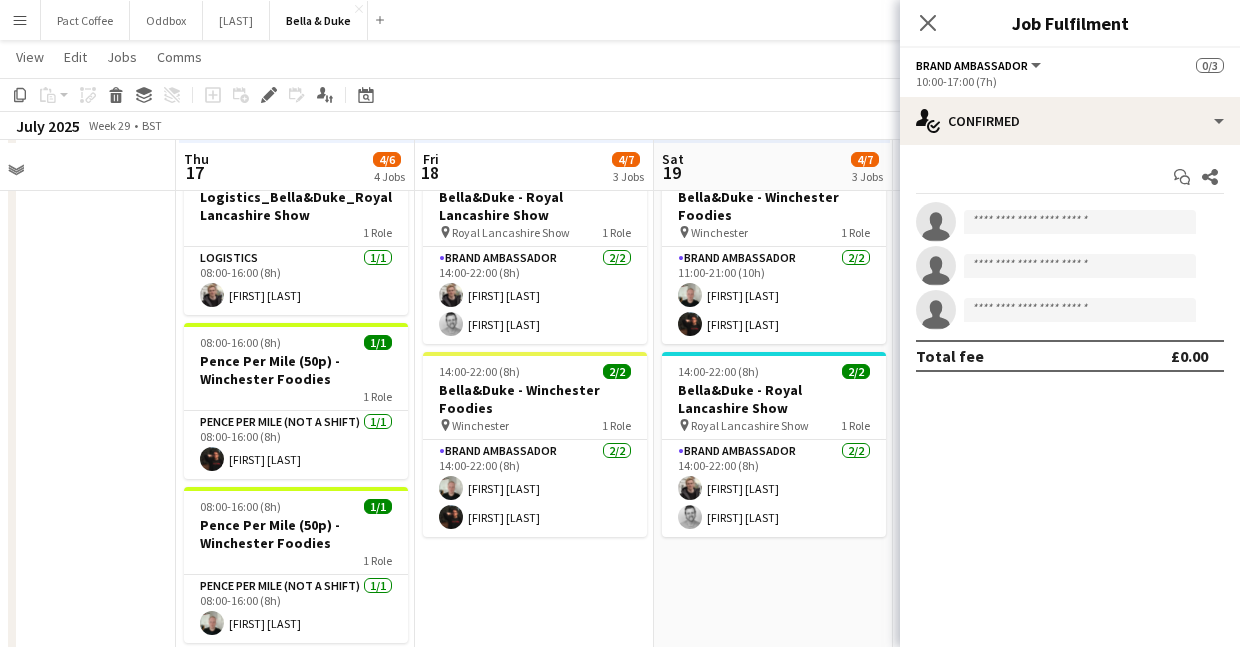 scroll, scrollTop: 614, scrollLeft: 0, axis: vertical 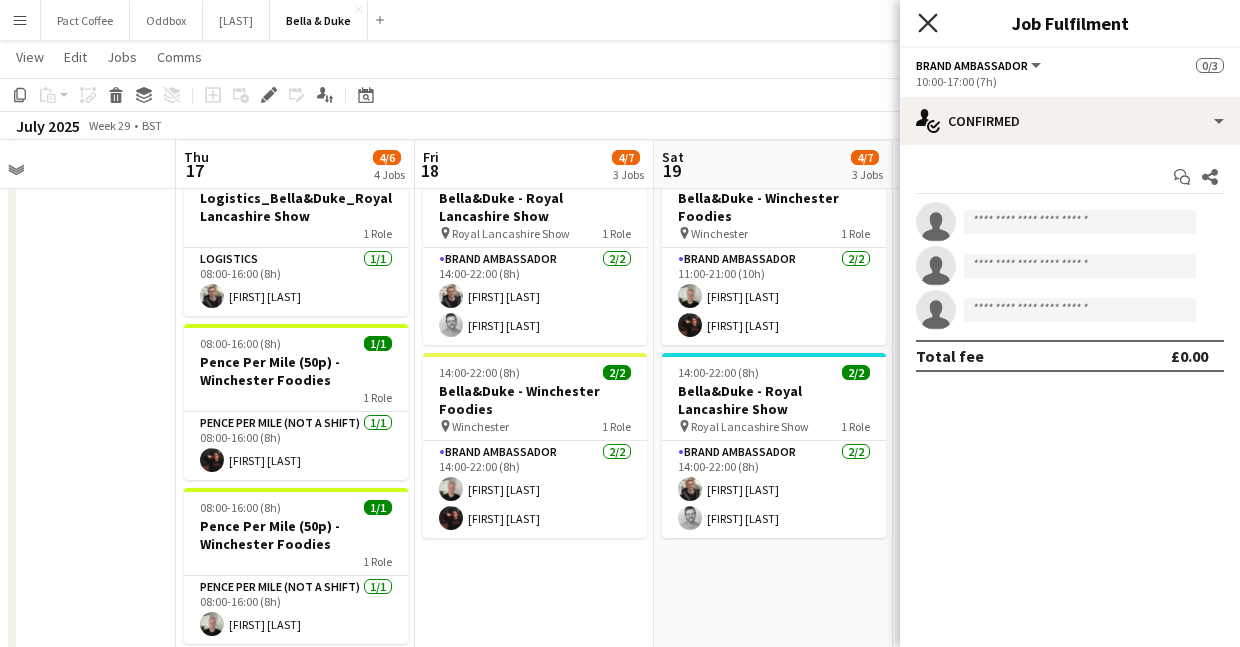 click on "Close pop-in" 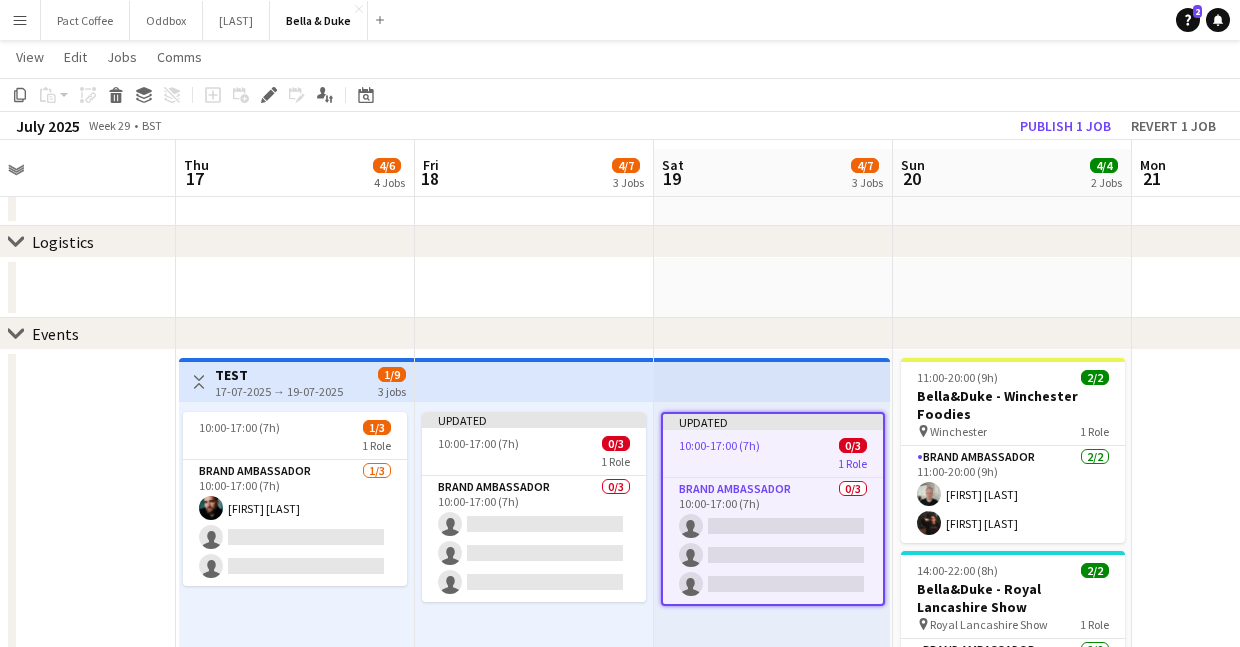 scroll, scrollTop: 56, scrollLeft: 0, axis: vertical 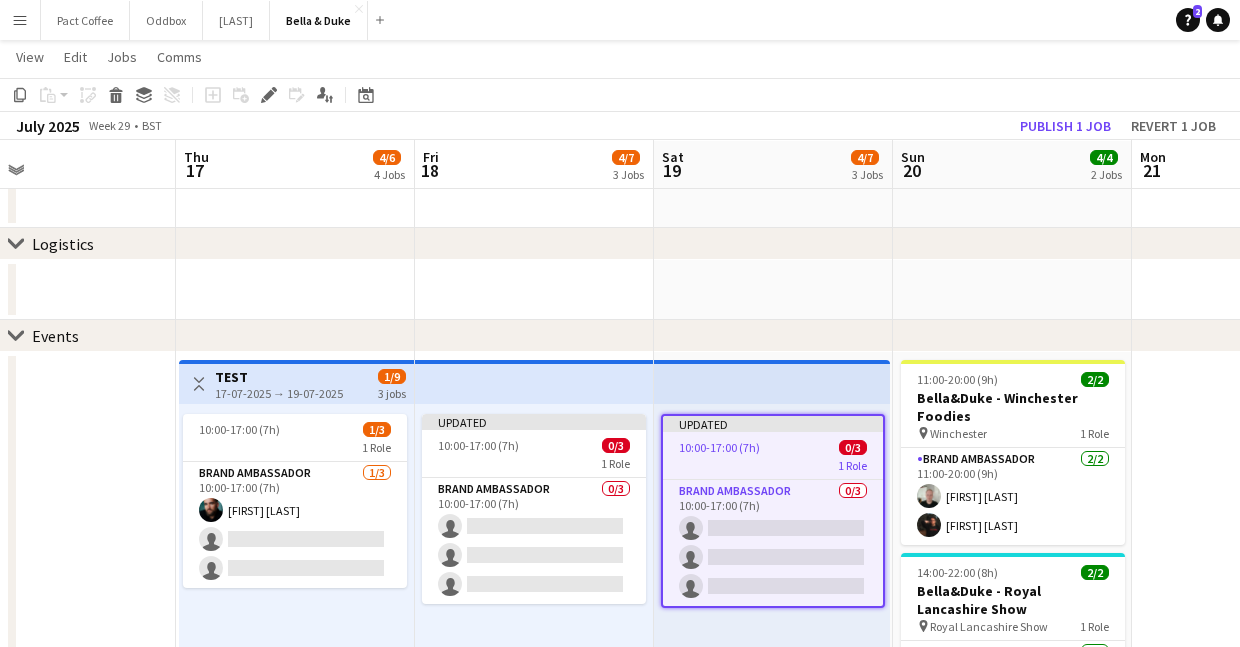 click on "TEST" at bounding box center (279, 377) 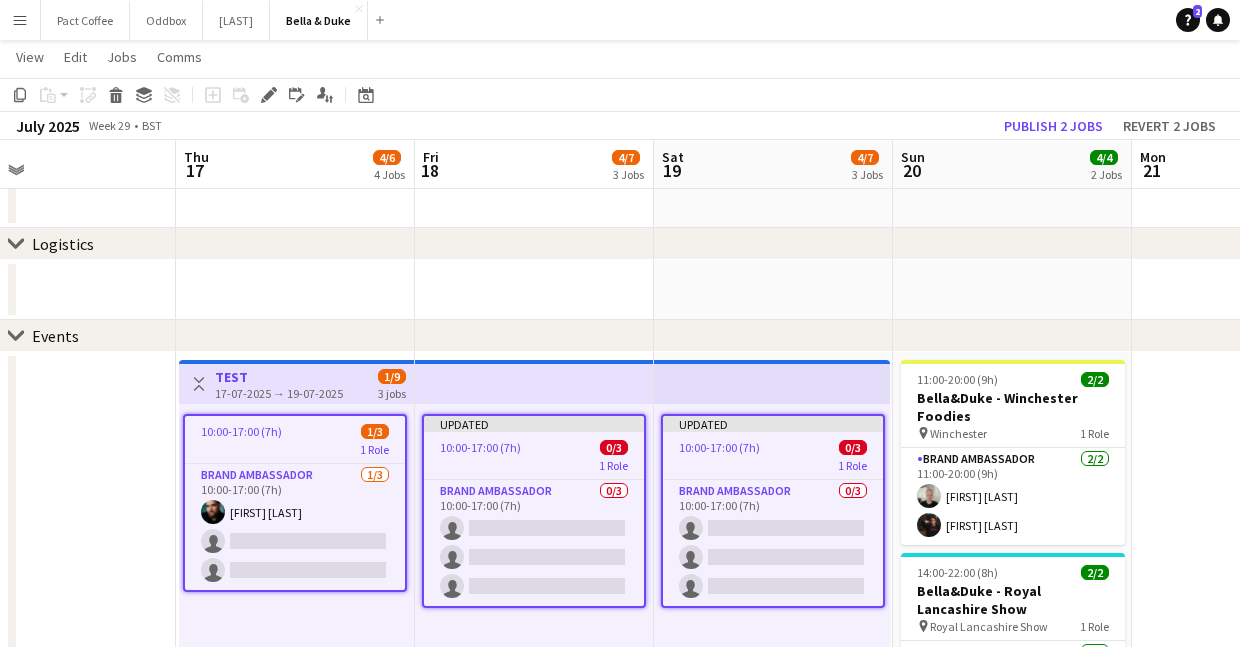 click at bounding box center (56, 799) 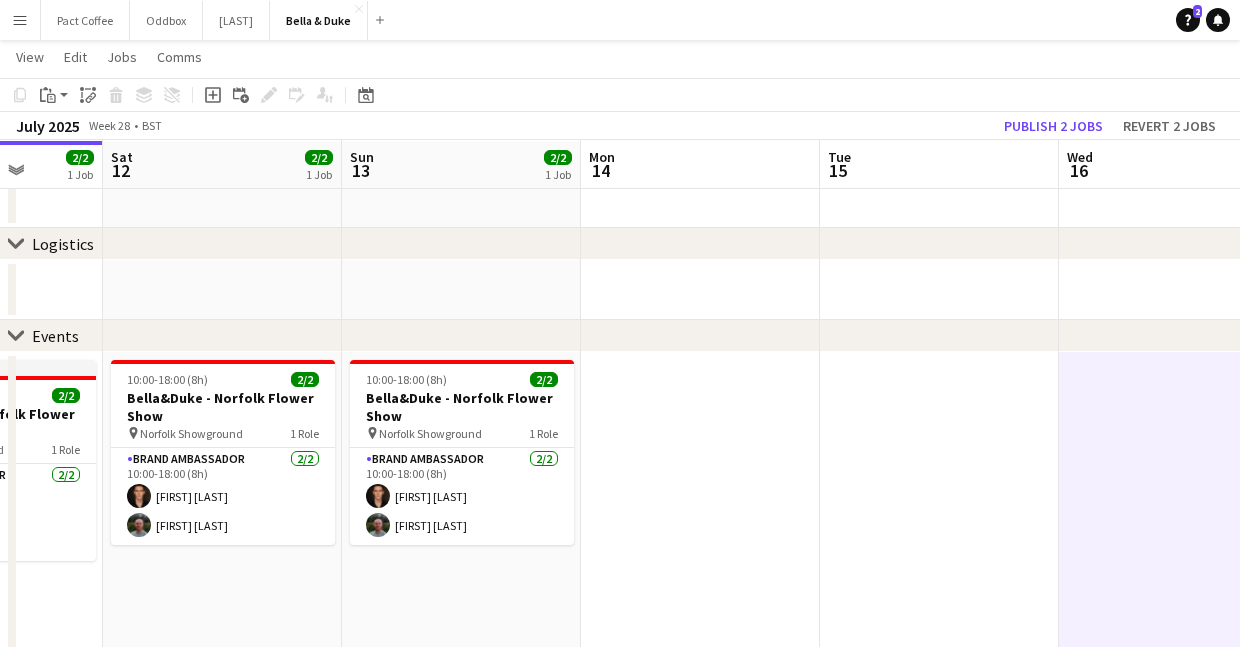 scroll, scrollTop: 0, scrollLeft: 530, axis: horizontal 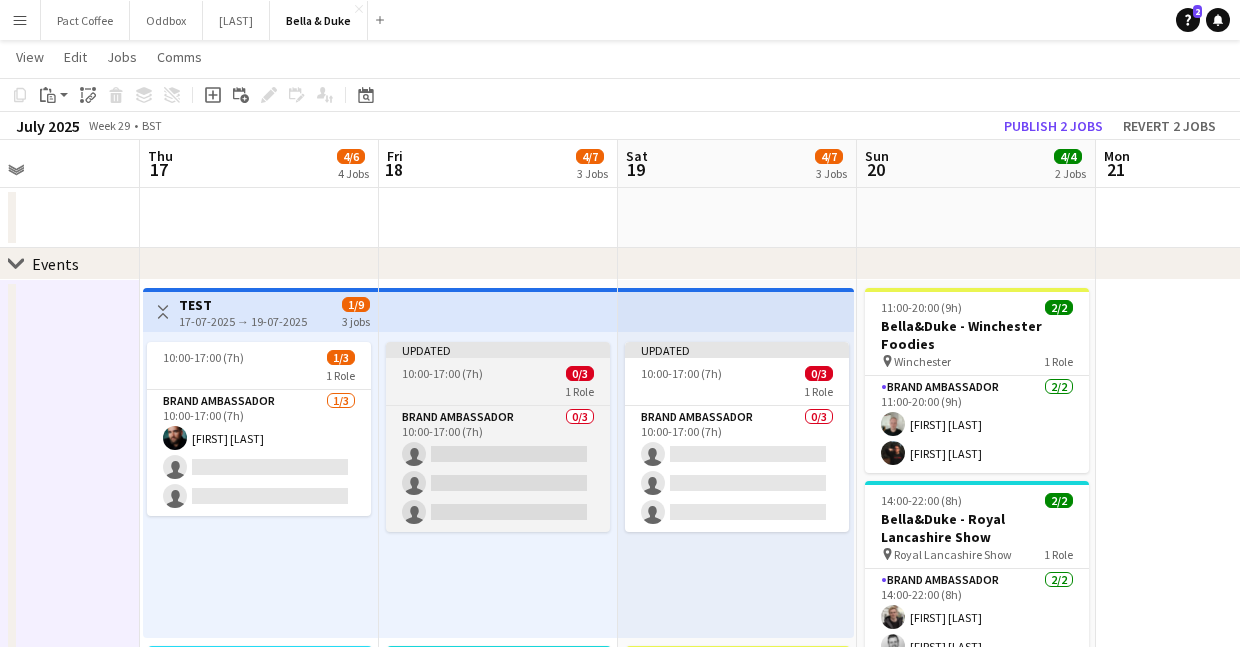 click on "Updated   10:00-17:00 (7h)    0/3   1 Role   Brand Ambassador   0/3   10:00-17:00 (7h)
single-neutral-actions
single-neutral-actions
single-neutral-actions" at bounding box center (498, 437) 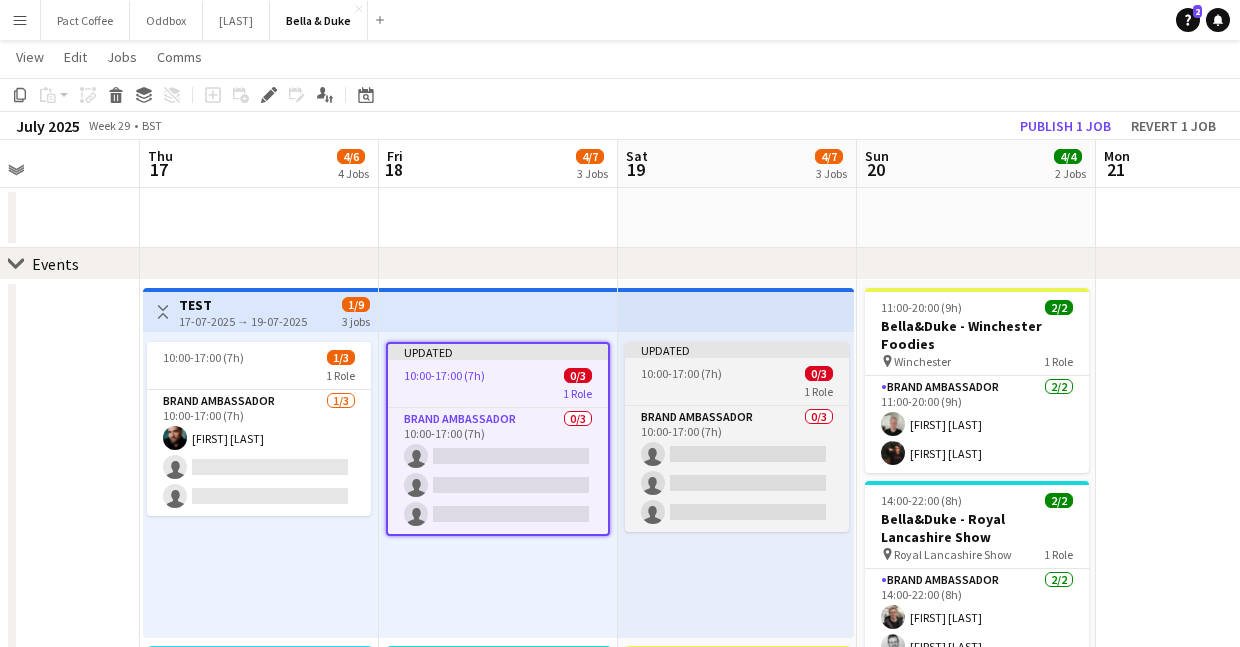 click on "10:00-17:00 (7h)    0/3" at bounding box center [737, 373] 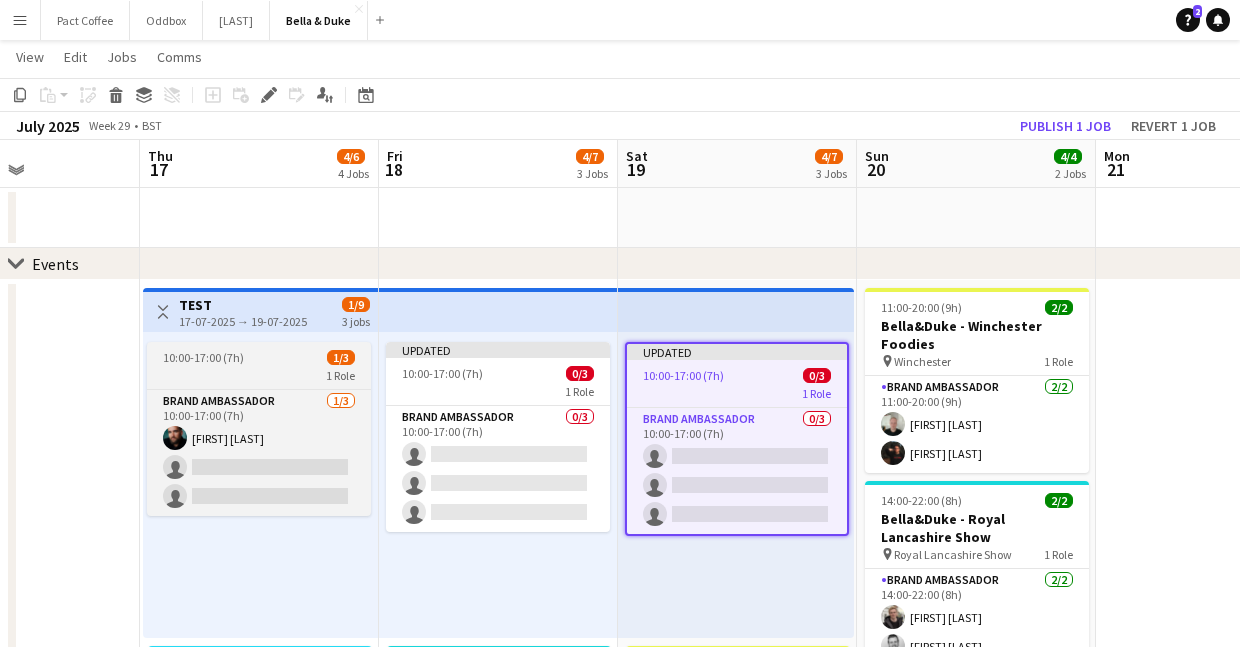 click on "10:00-17:00 (7h)    1/3   1 Role   Brand Ambassador   1/3   10:00-17:00 (7h)
Joshua Eldridge-Smith
single-neutral-actions
single-neutral-actions" at bounding box center [259, 429] 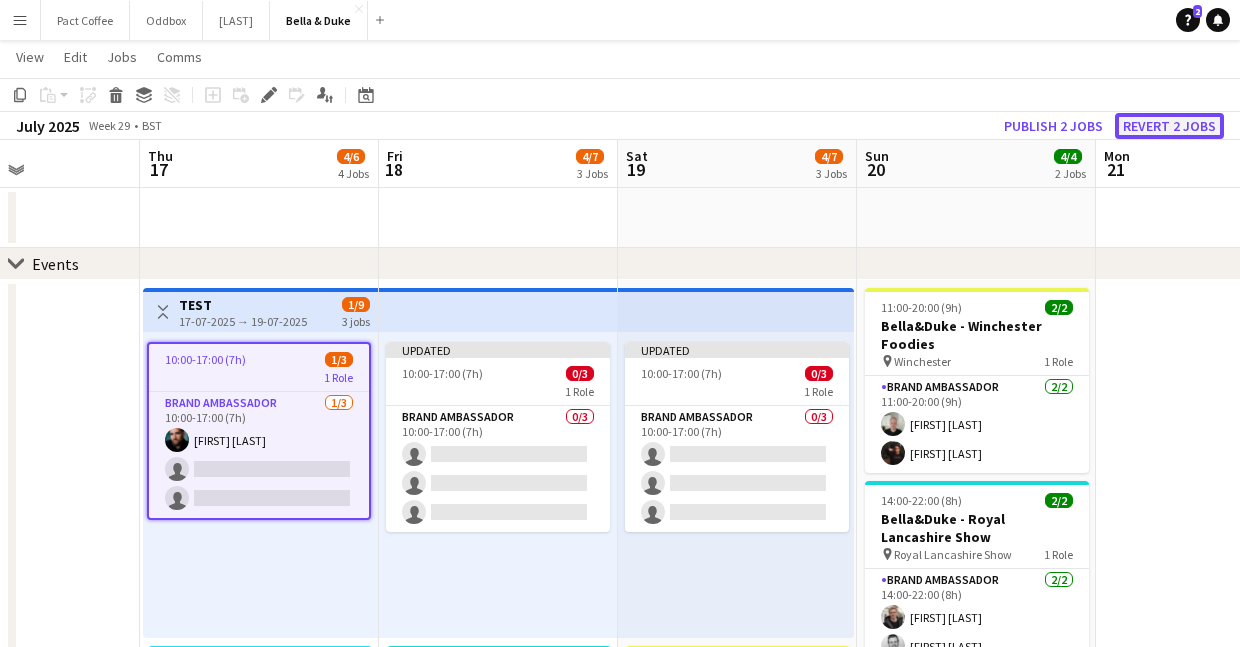 click on "Revert 2 jobs" 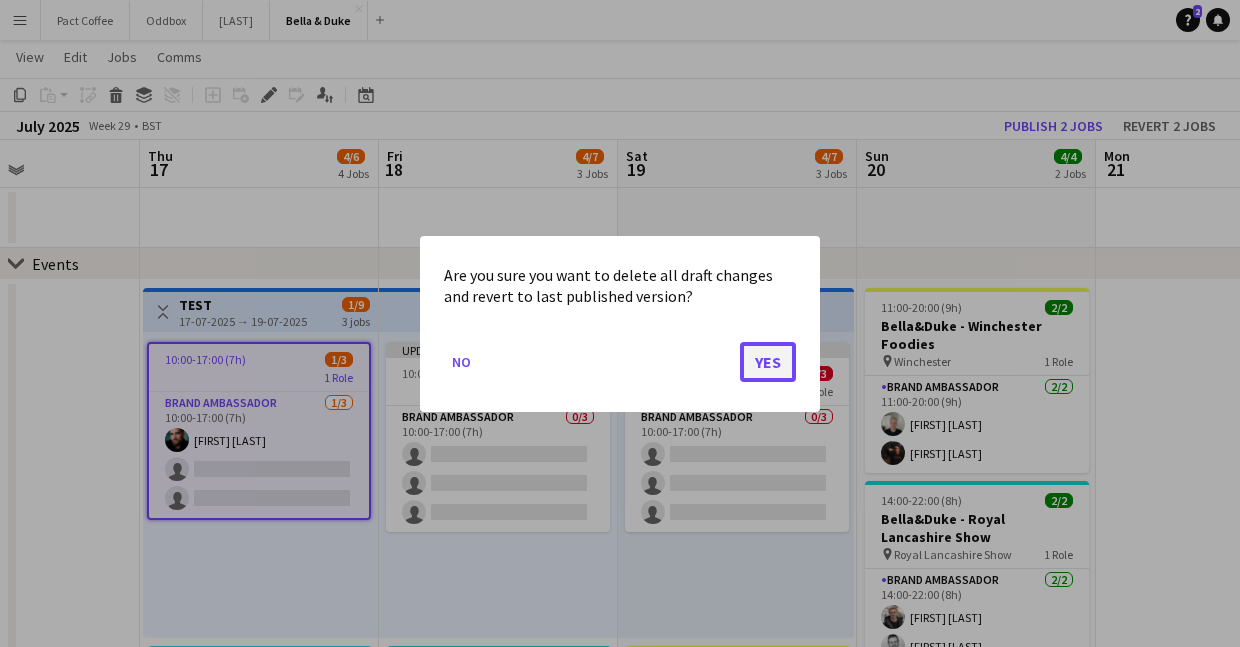 click on "Yes" 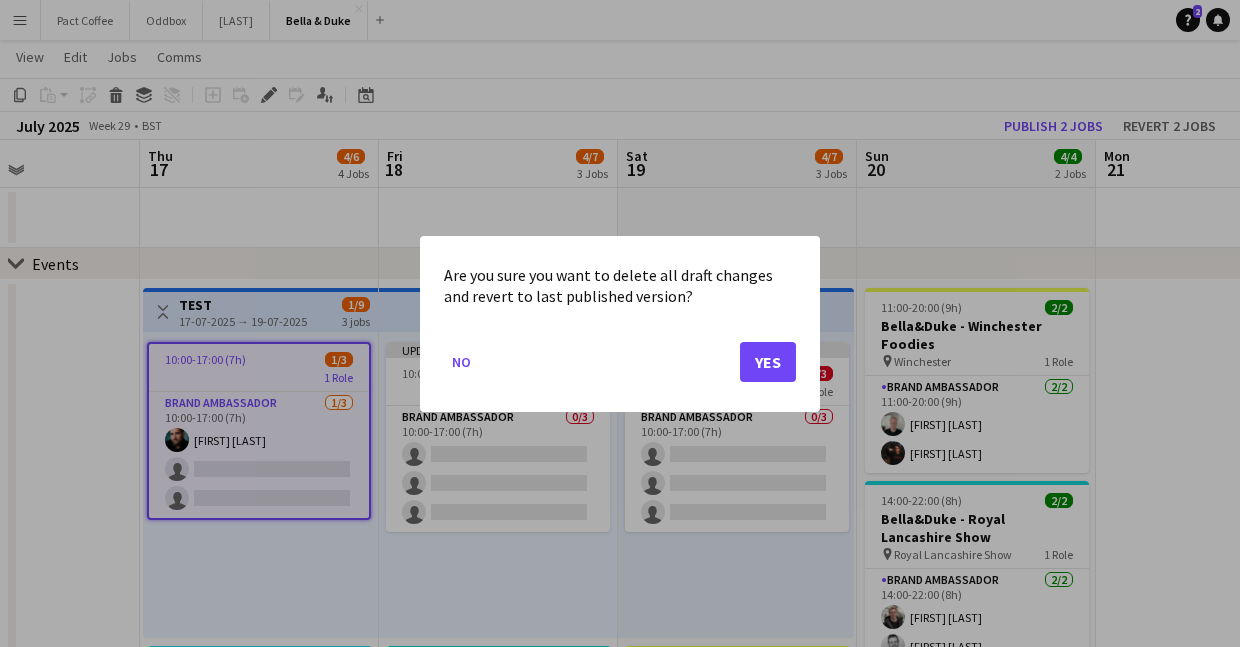 scroll, scrollTop: 128, scrollLeft: 0, axis: vertical 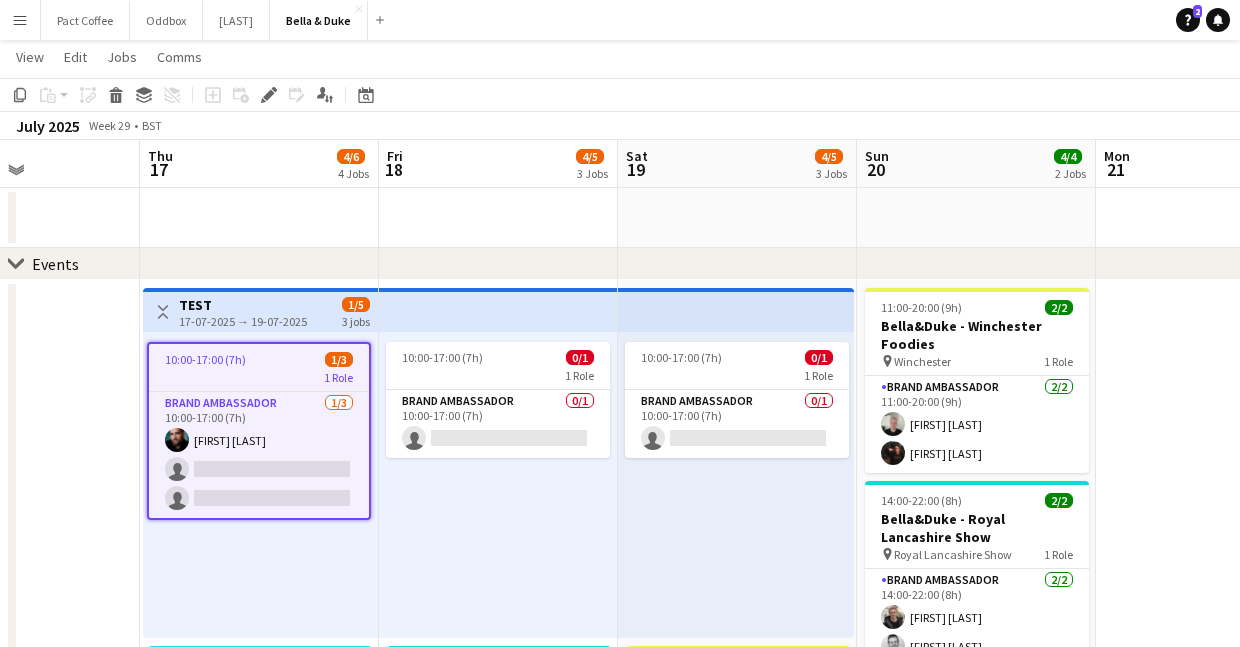 click on "10:00-17:00 (7h)    0/1   1 Role   Brand Ambassador   0/1   10:00-17:00 (7h)
single-neutral-actions" at bounding box center (498, 485) 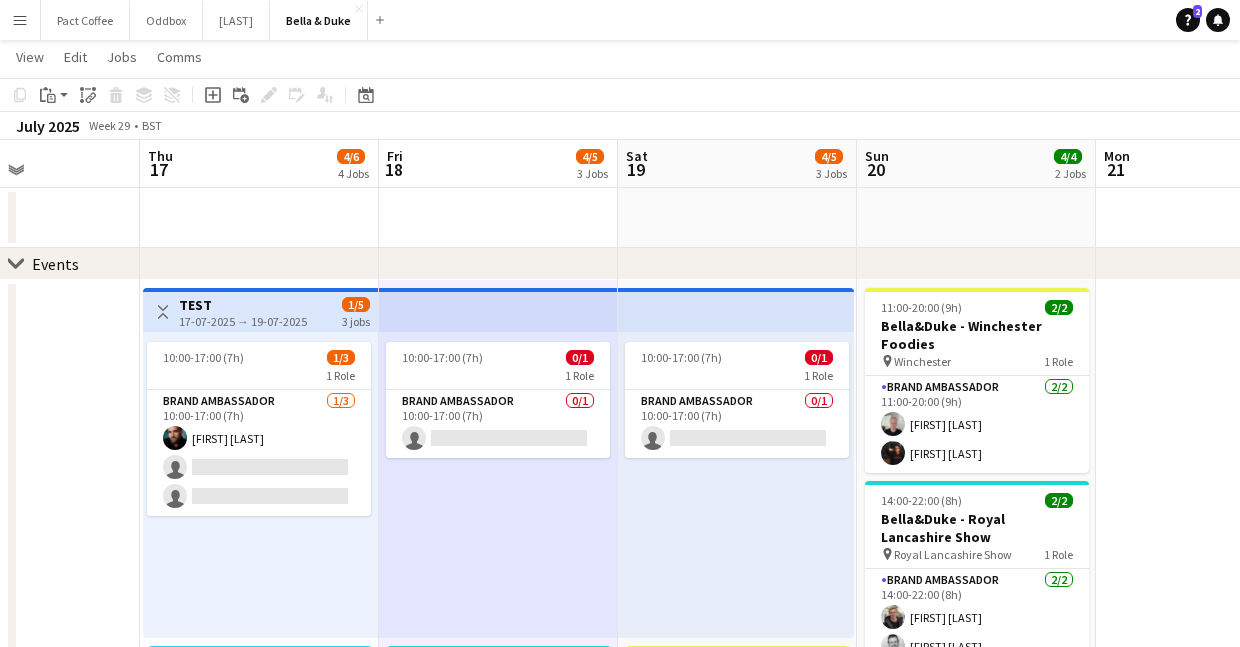 click at bounding box center [498, 310] 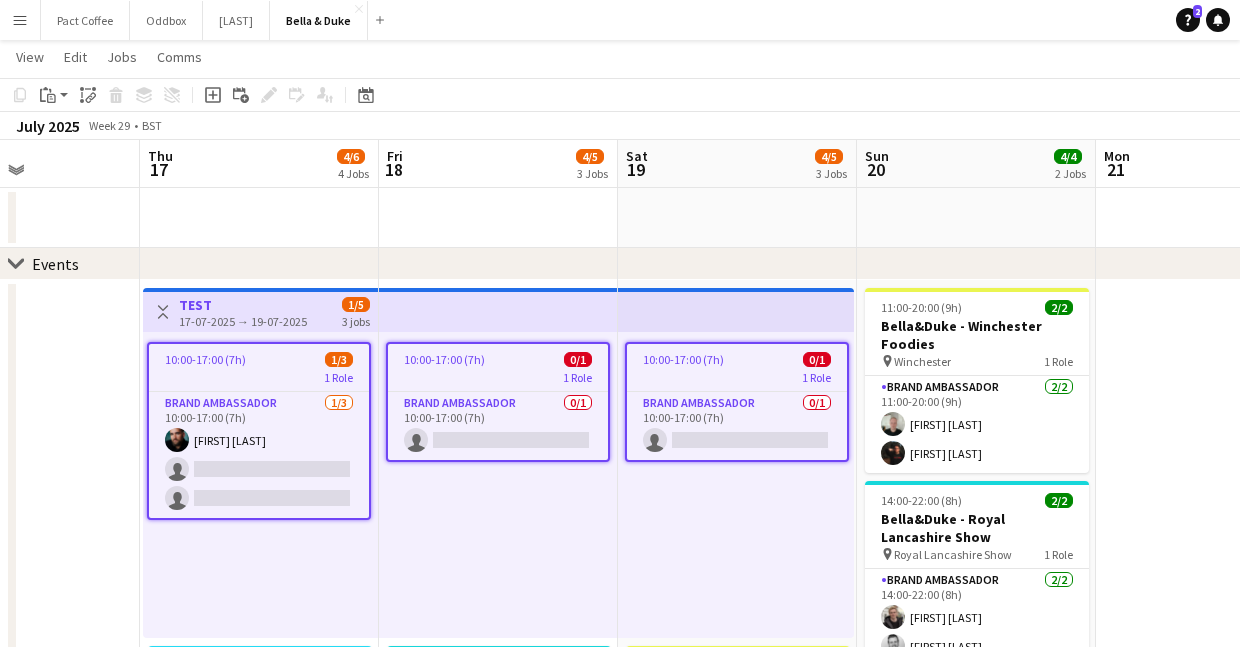 scroll, scrollTop: 0, scrollLeft: 815, axis: horizontal 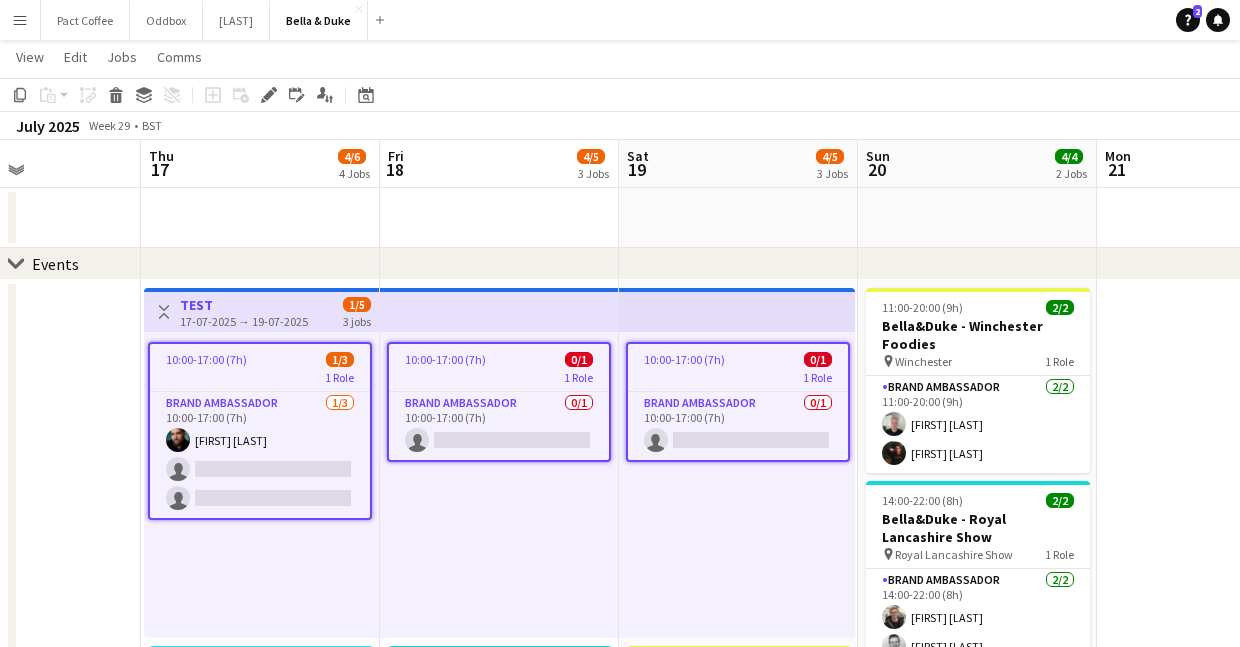 click on "17-07-2025 → 19-07-2025" at bounding box center (244, 321) 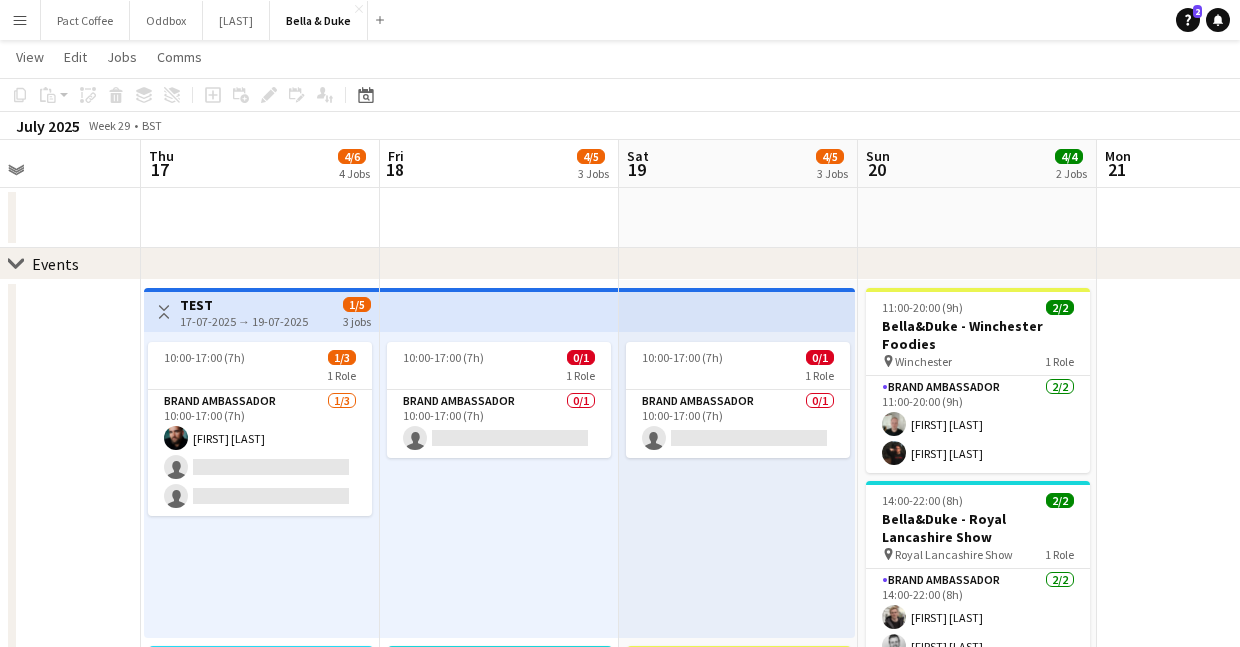 click on "TEST" at bounding box center [244, 305] 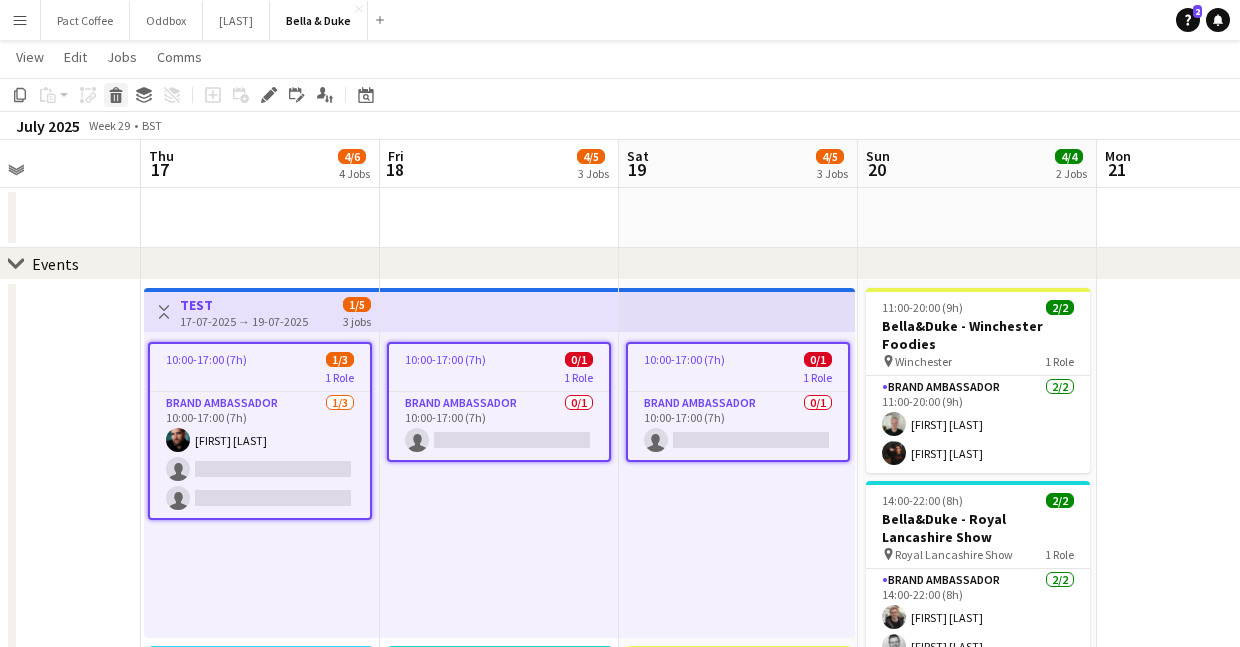 click on "Delete" at bounding box center (116, 95) 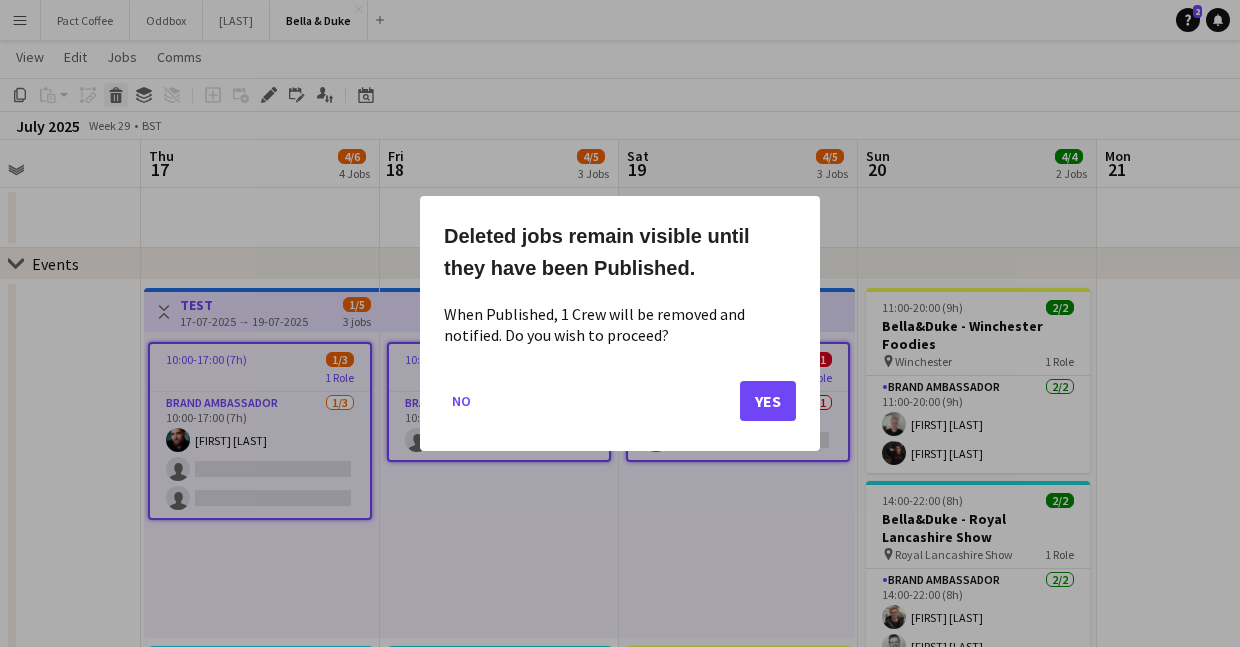 scroll, scrollTop: 0, scrollLeft: 0, axis: both 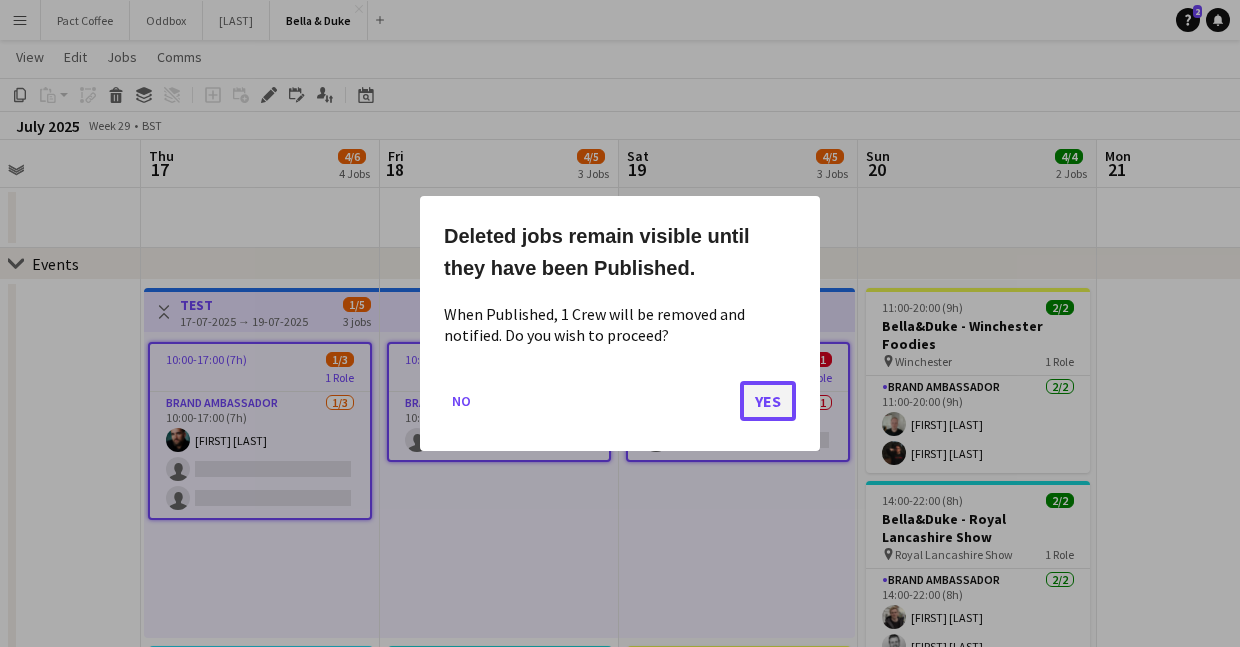 click on "Yes" 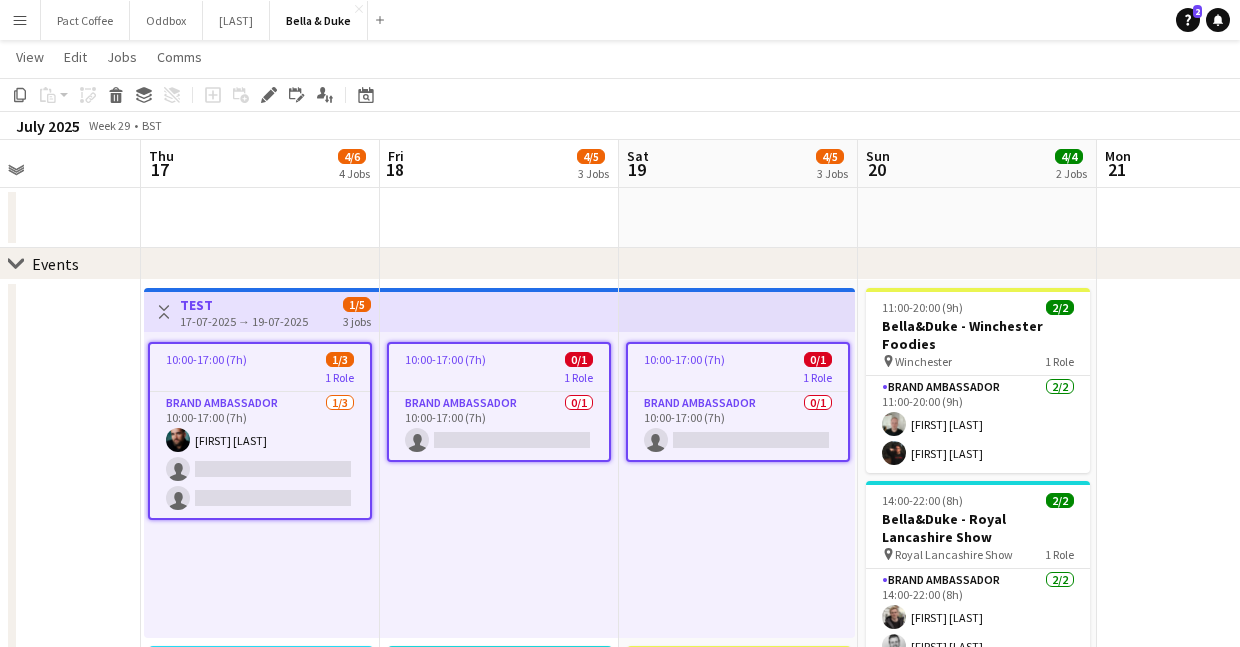 scroll, scrollTop: 128, scrollLeft: 0, axis: vertical 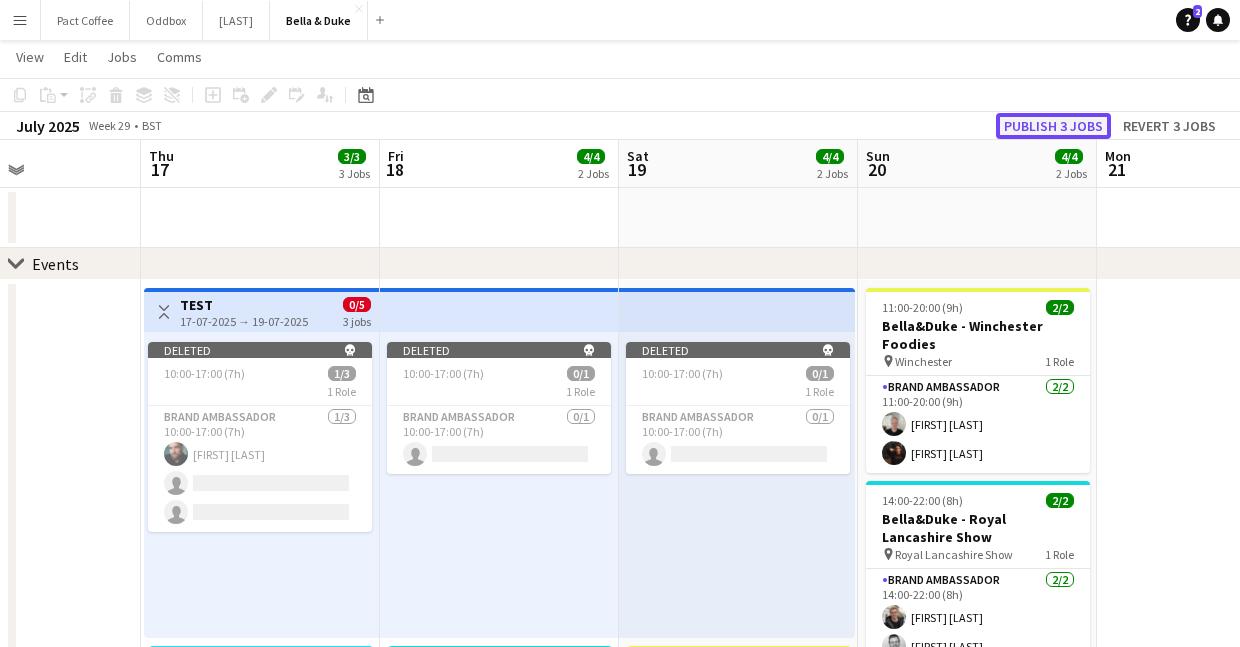 click on "Publish 3 jobs" 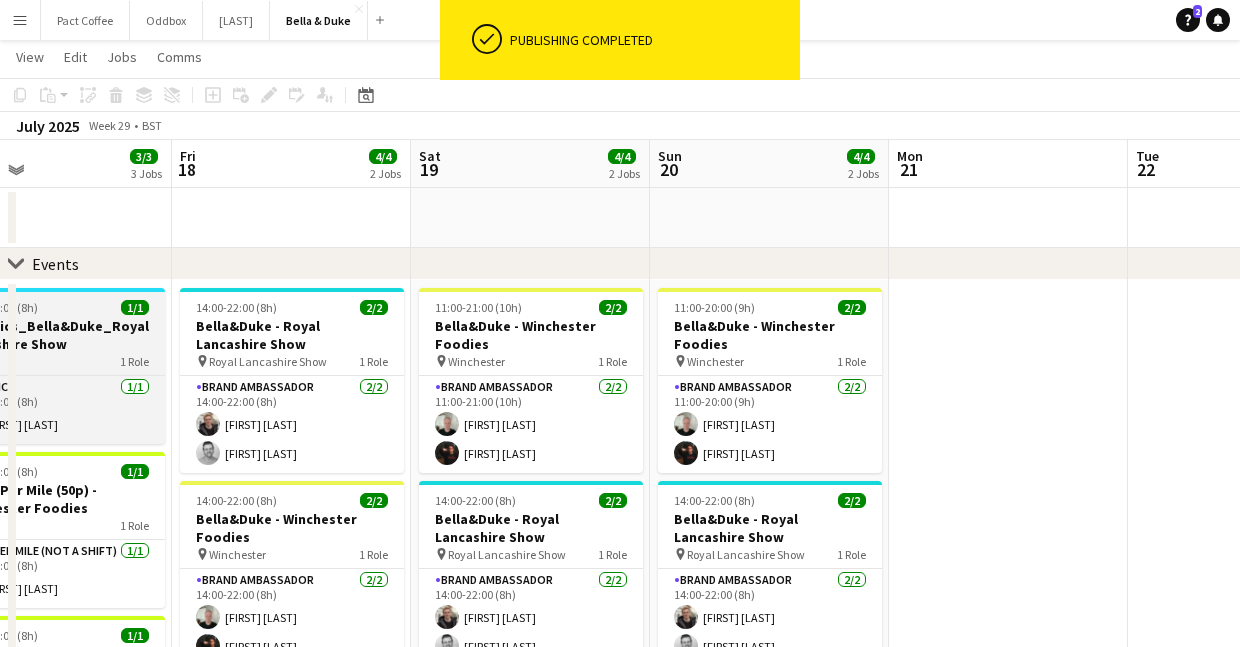scroll, scrollTop: 0, scrollLeft: 552, axis: horizontal 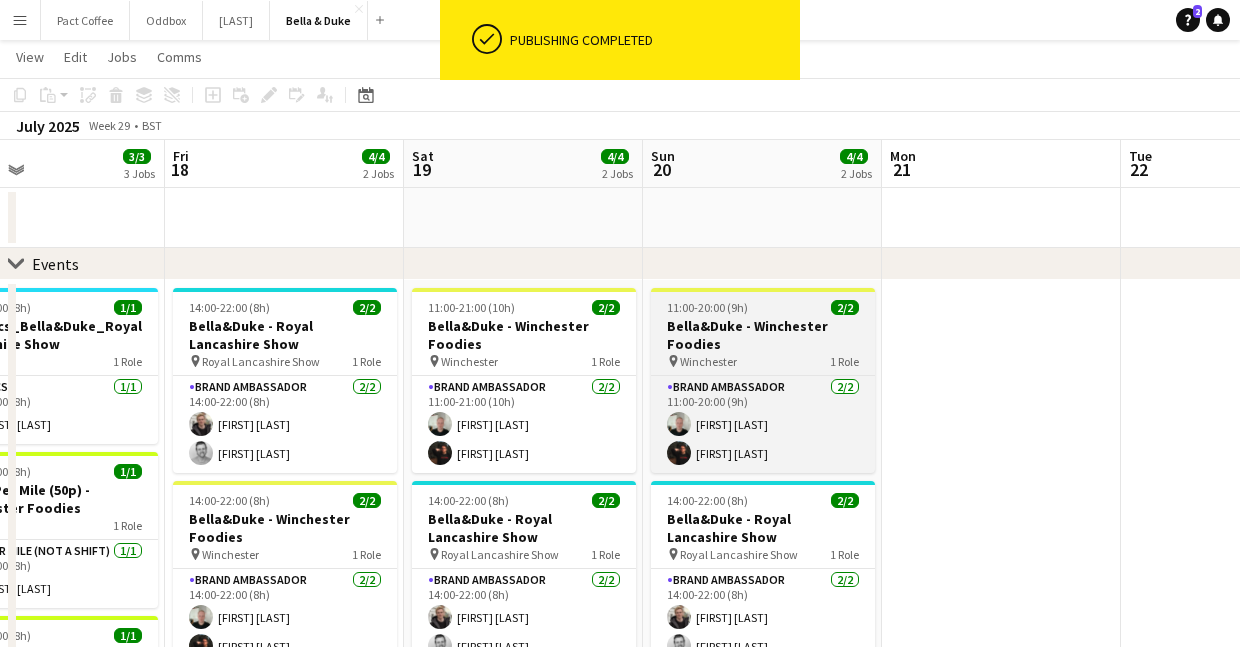 click on "11:00-20:00 (9h)" at bounding box center [707, 307] 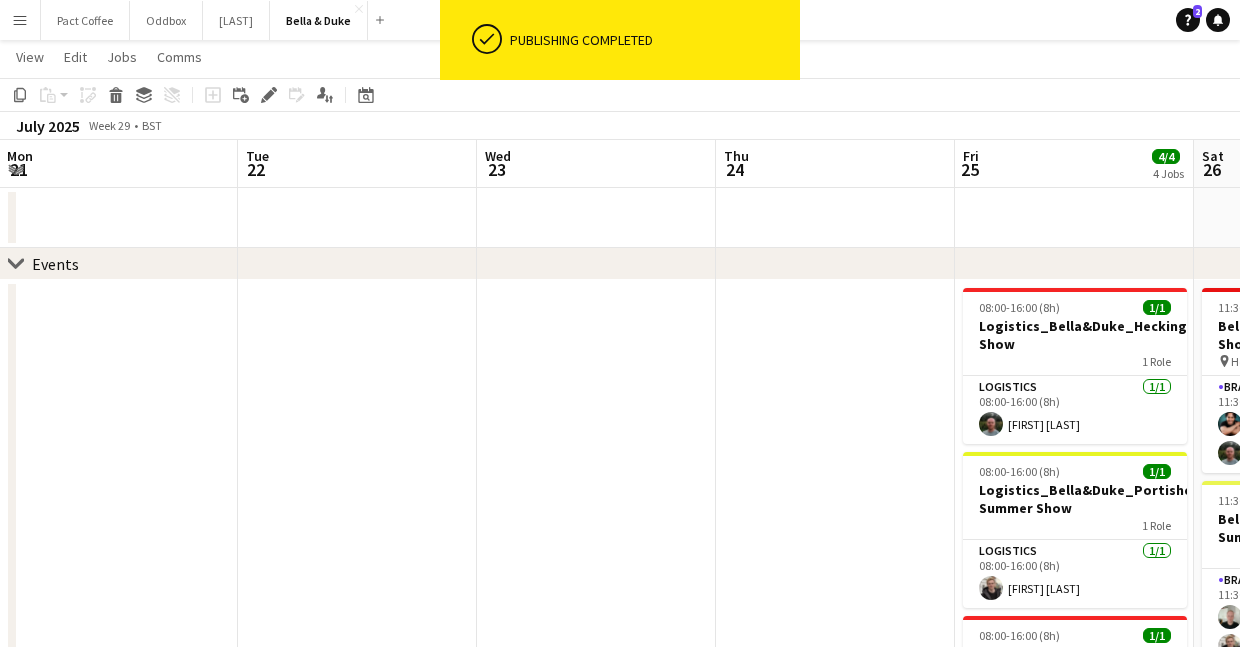 scroll, scrollTop: 0, scrollLeft: 775, axis: horizontal 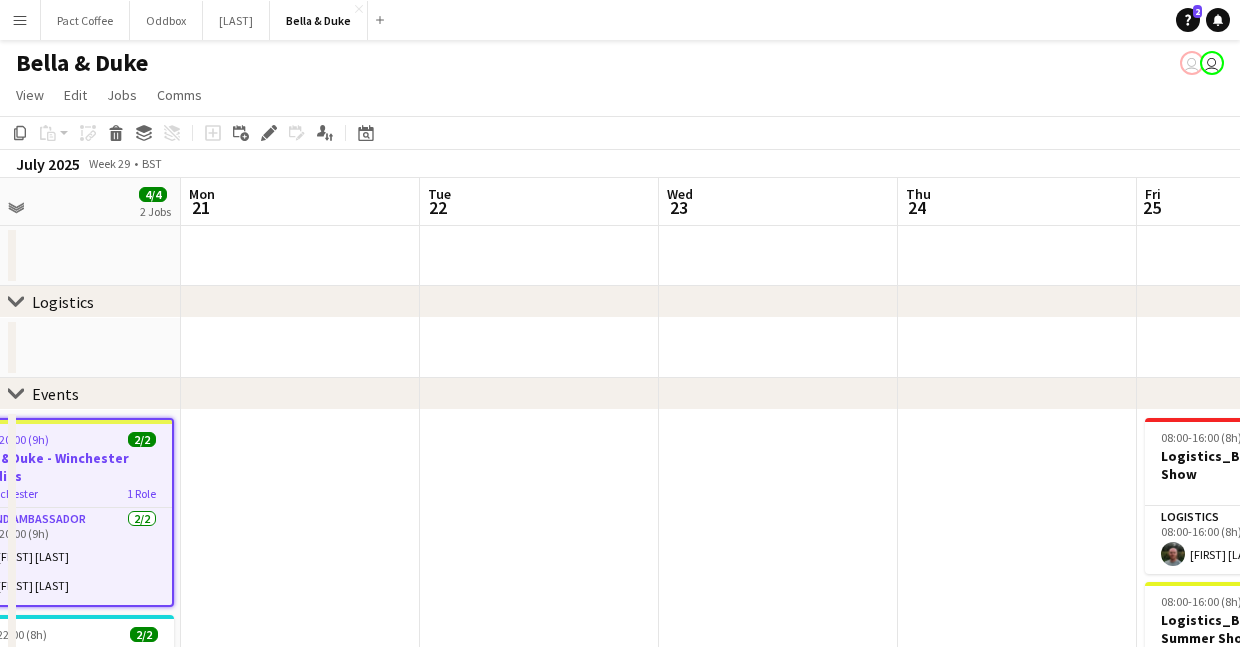 click at bounding box center (539, 348) 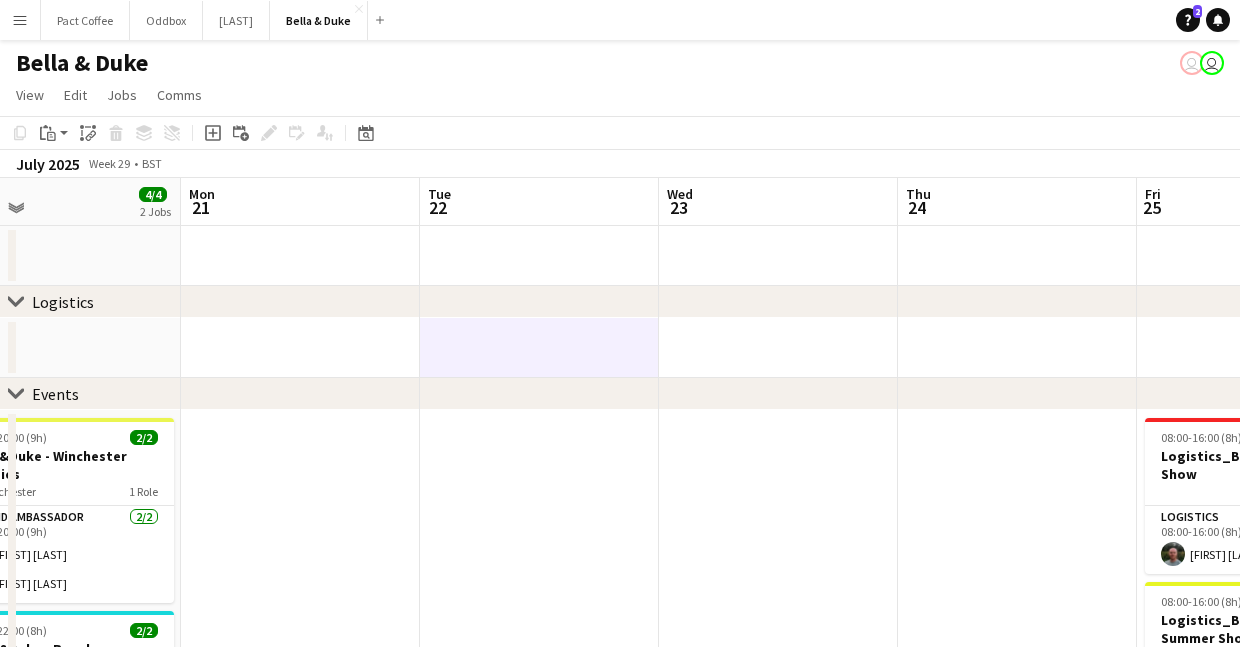 click at bounding box center (539, 761) 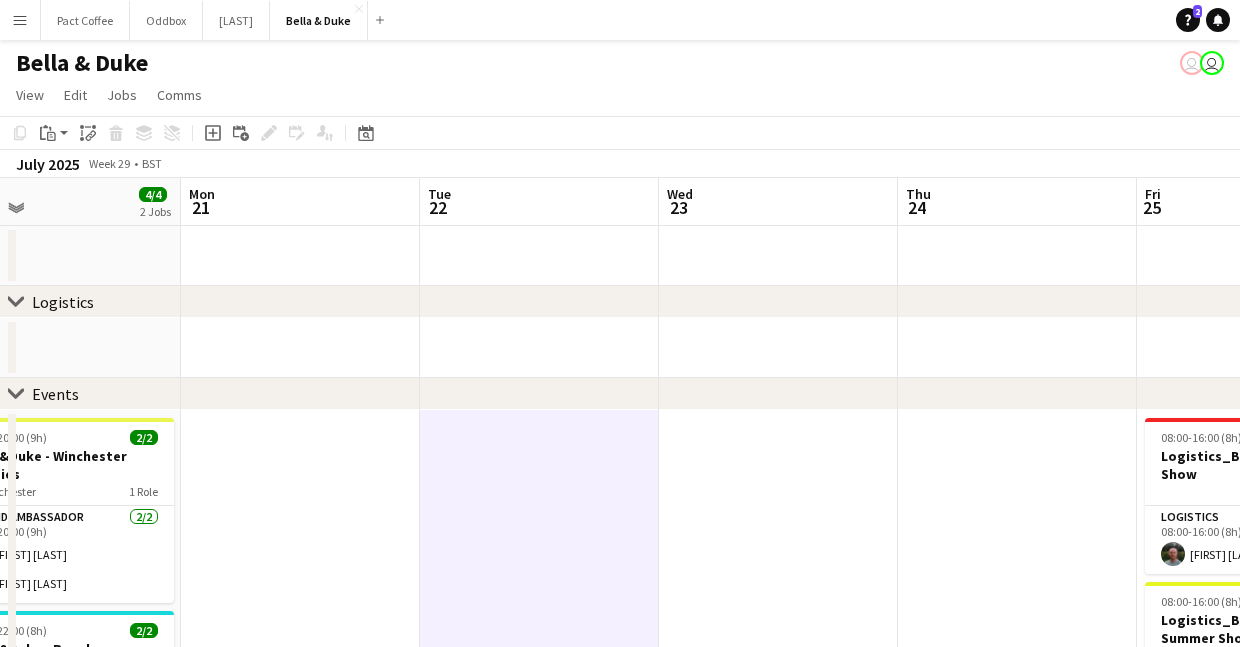 click at bounding box center (539, 348) 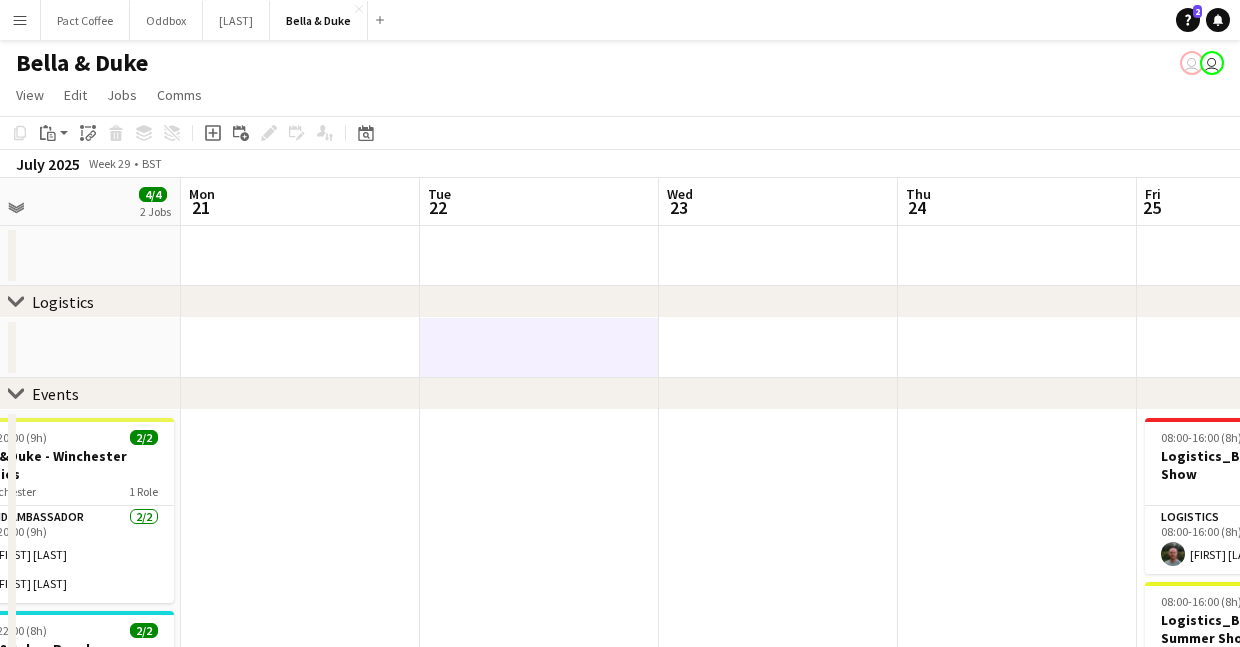 click at bounding box center (539, 761) 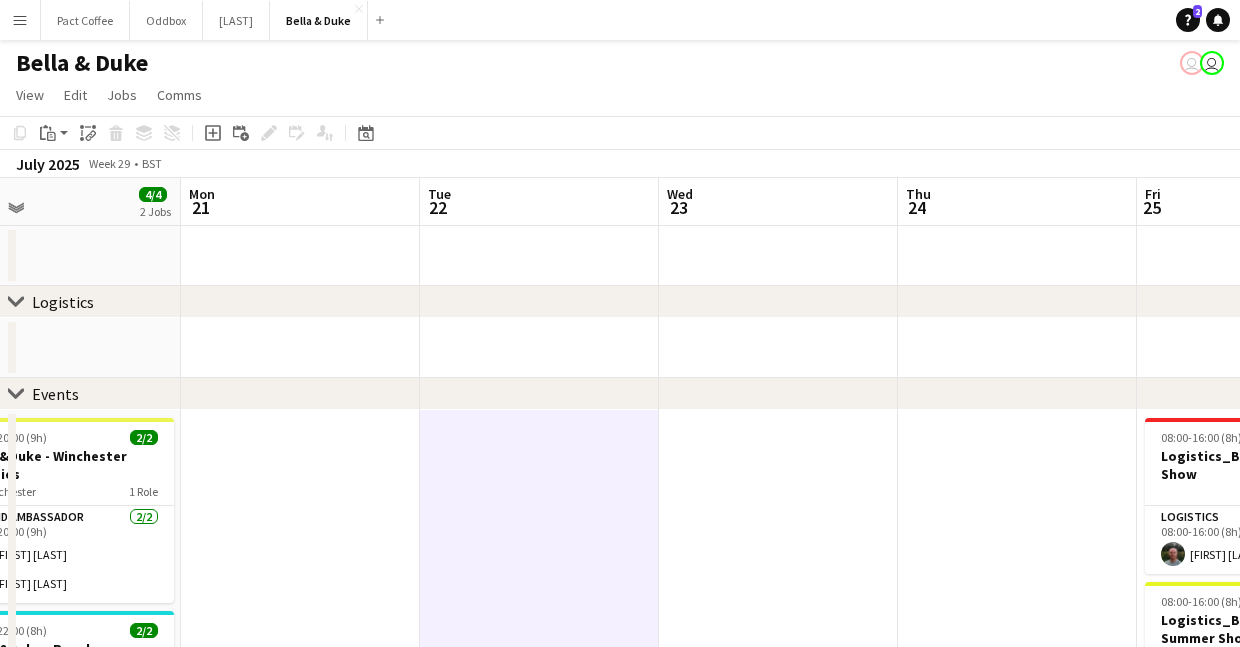 click at bounding box center (778, 761) 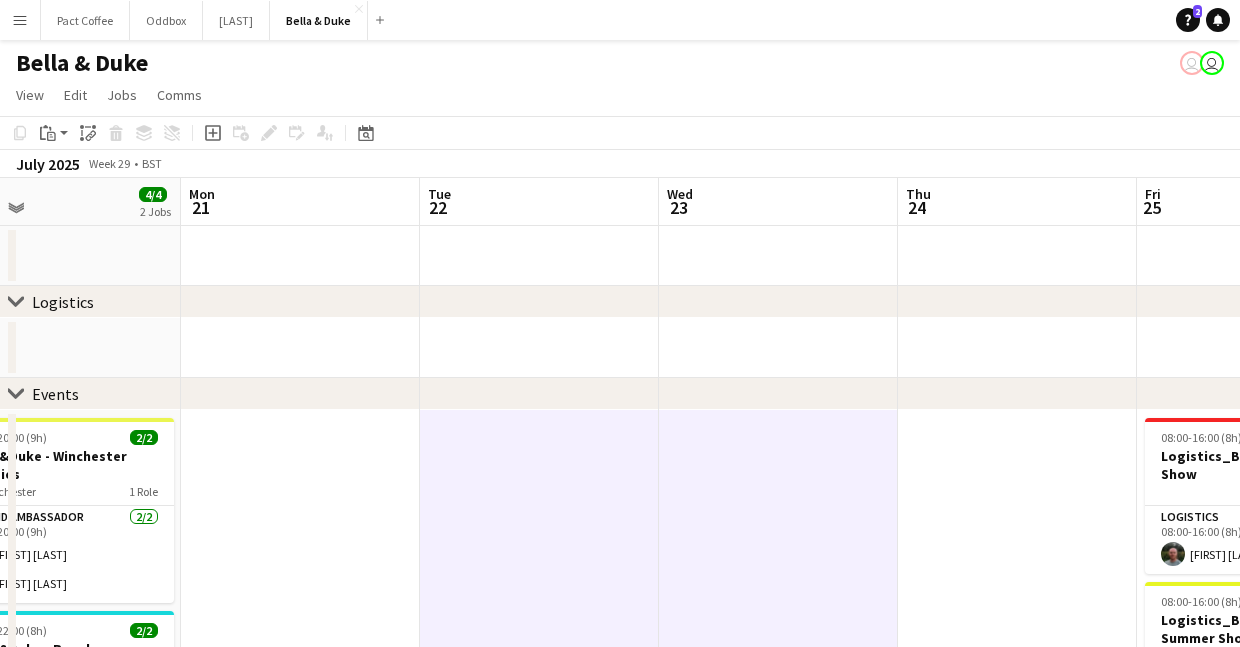 click at bounding box center [1017, 761] 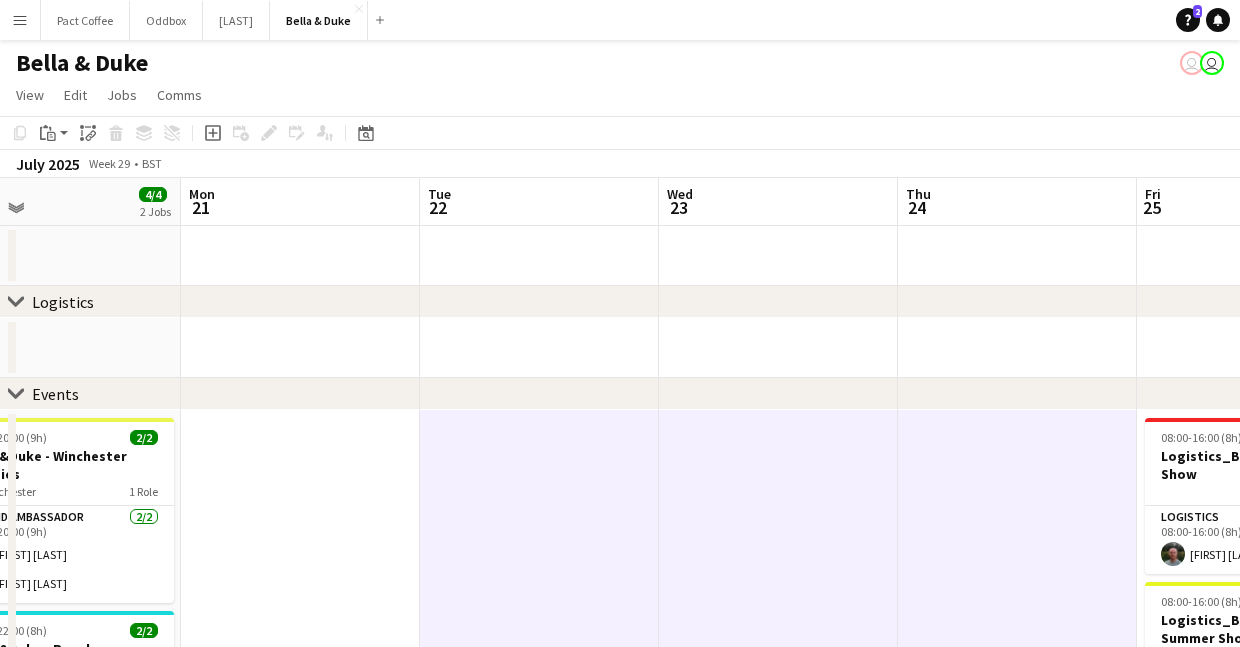 click on "Paste linked Job" 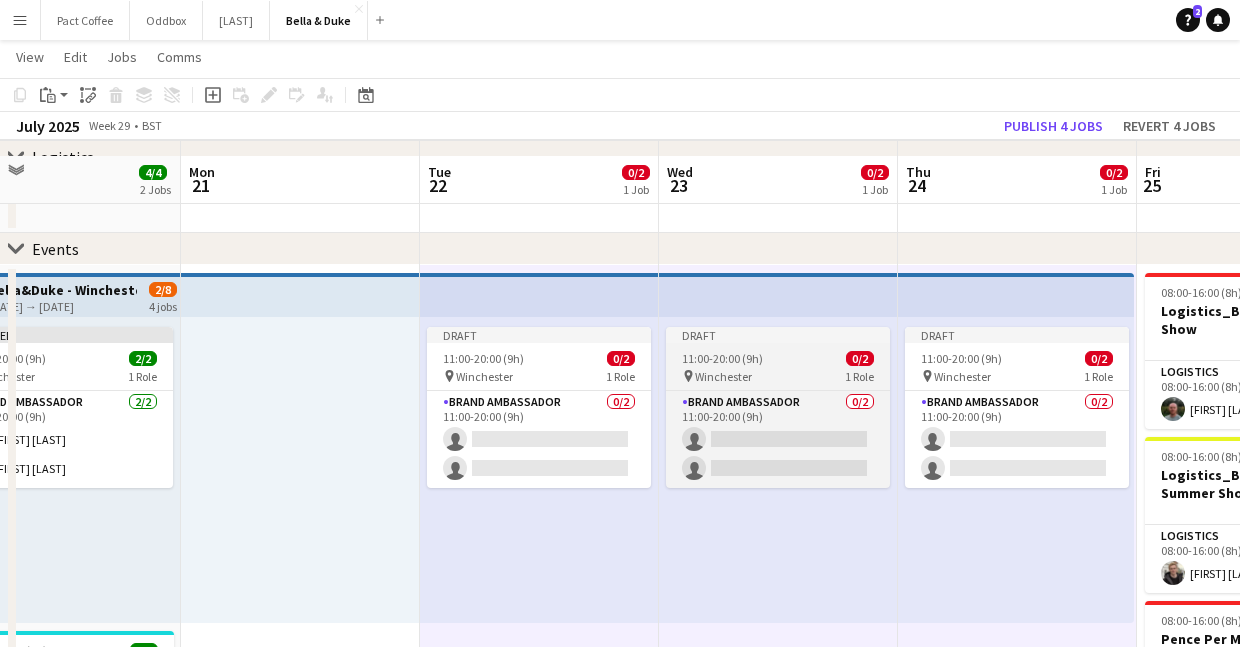 scroll, scrollTop: 164, scrollLeft: 0, axis: vertical 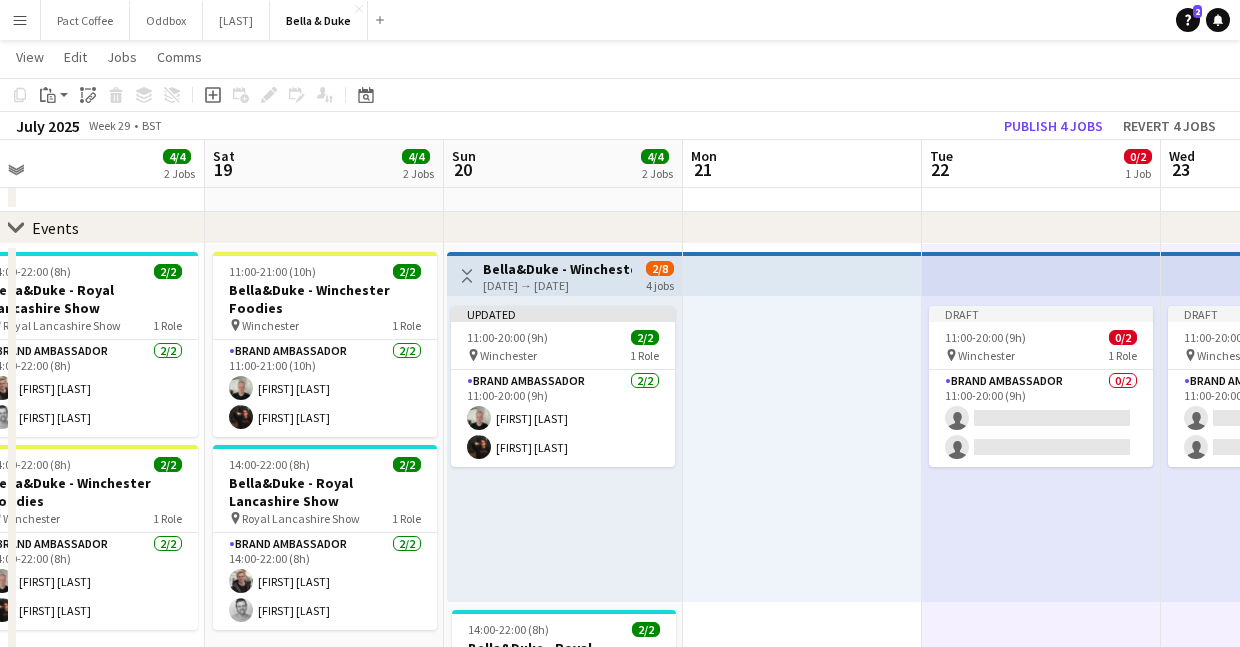 click at bounding box center (802, 449) 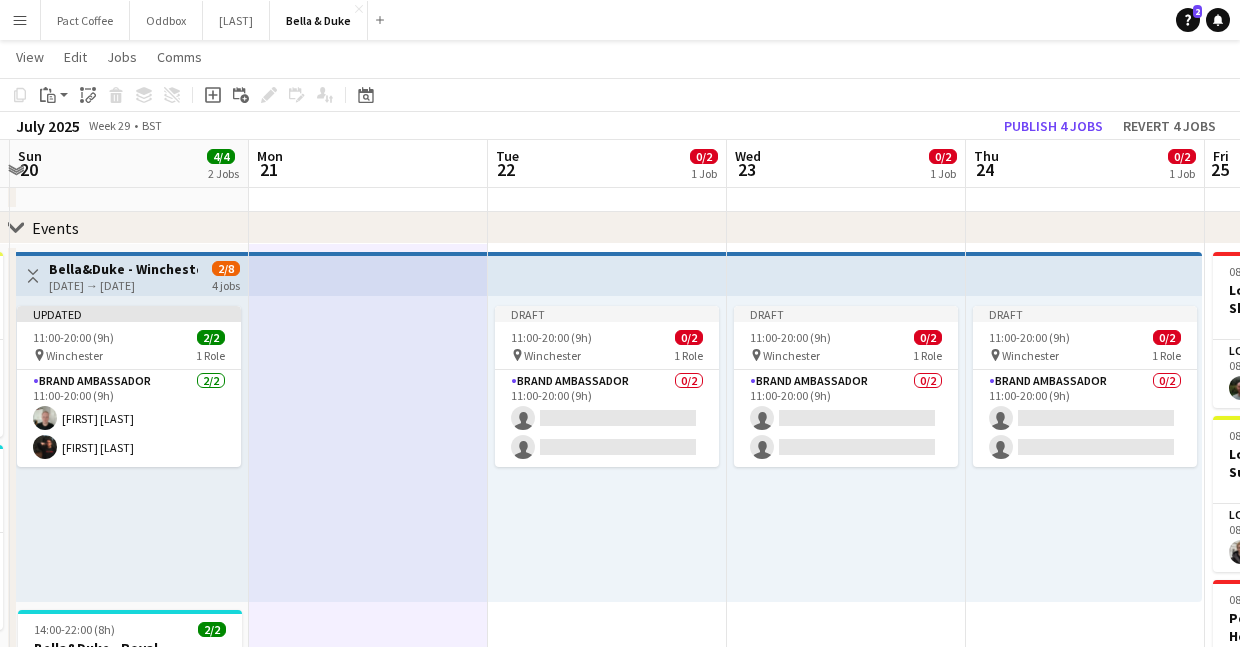 scroll, scrollTop: 0, scrollLeft: 699, axis: horizontal 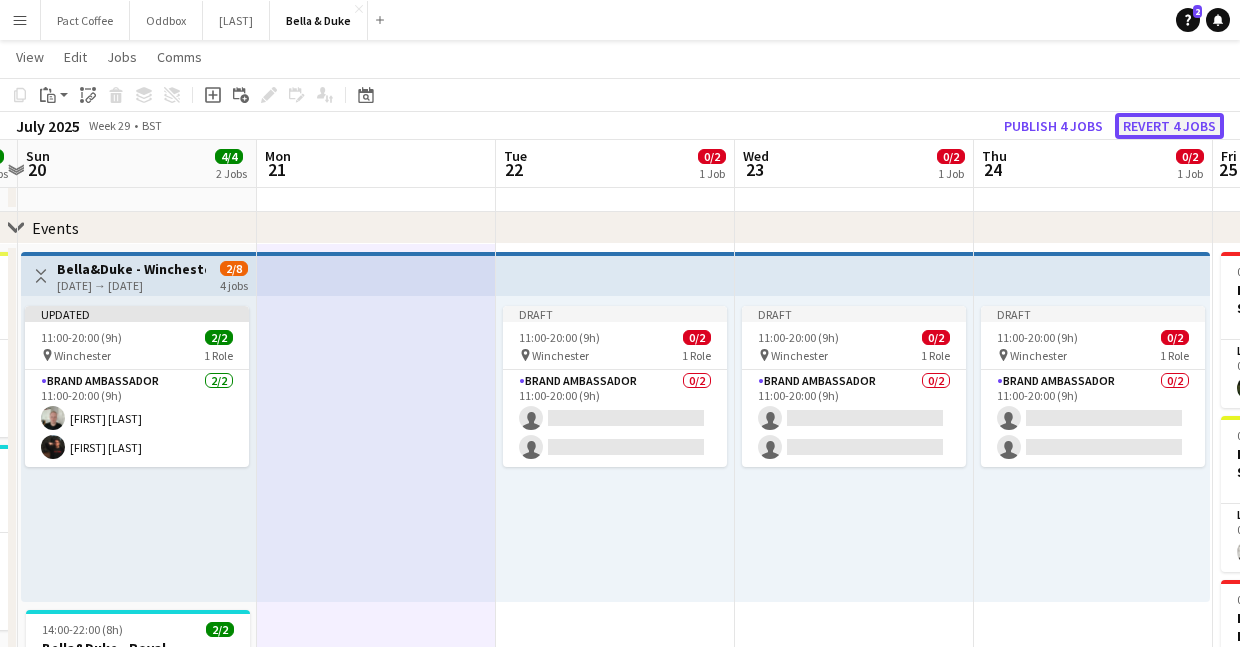 click on "Revert 4 jobs" 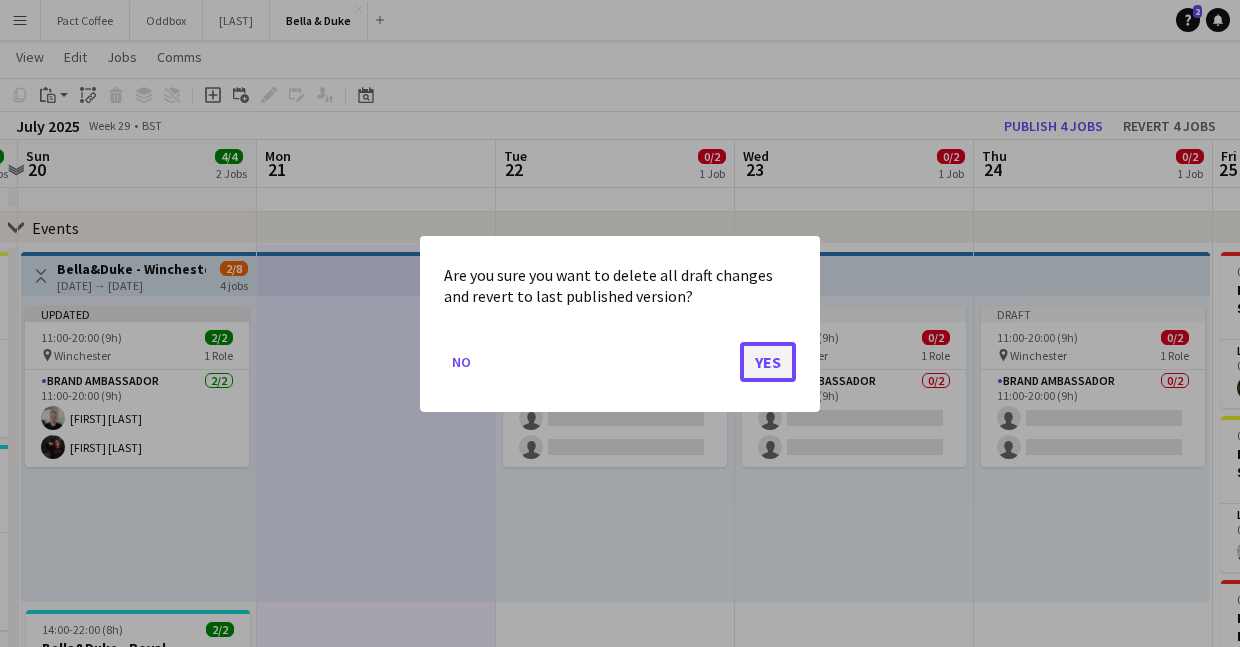 click on "Yes" 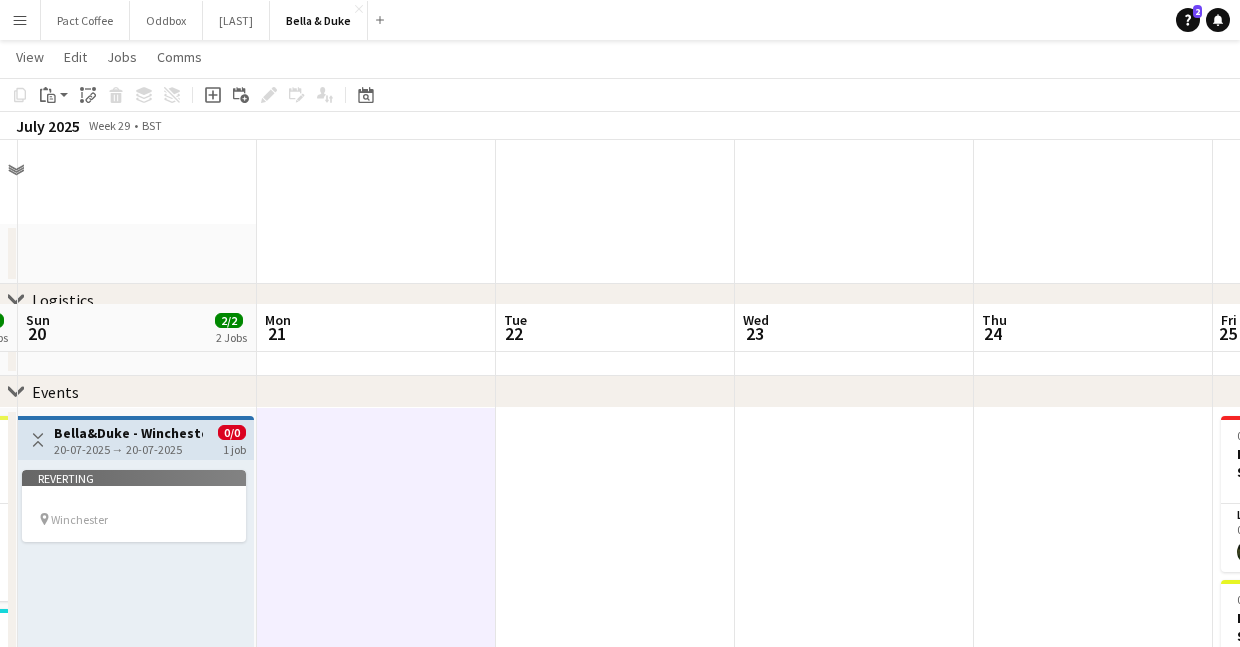 scroll, scrollTop: 164, scrollLeft: 0, axis: vertical 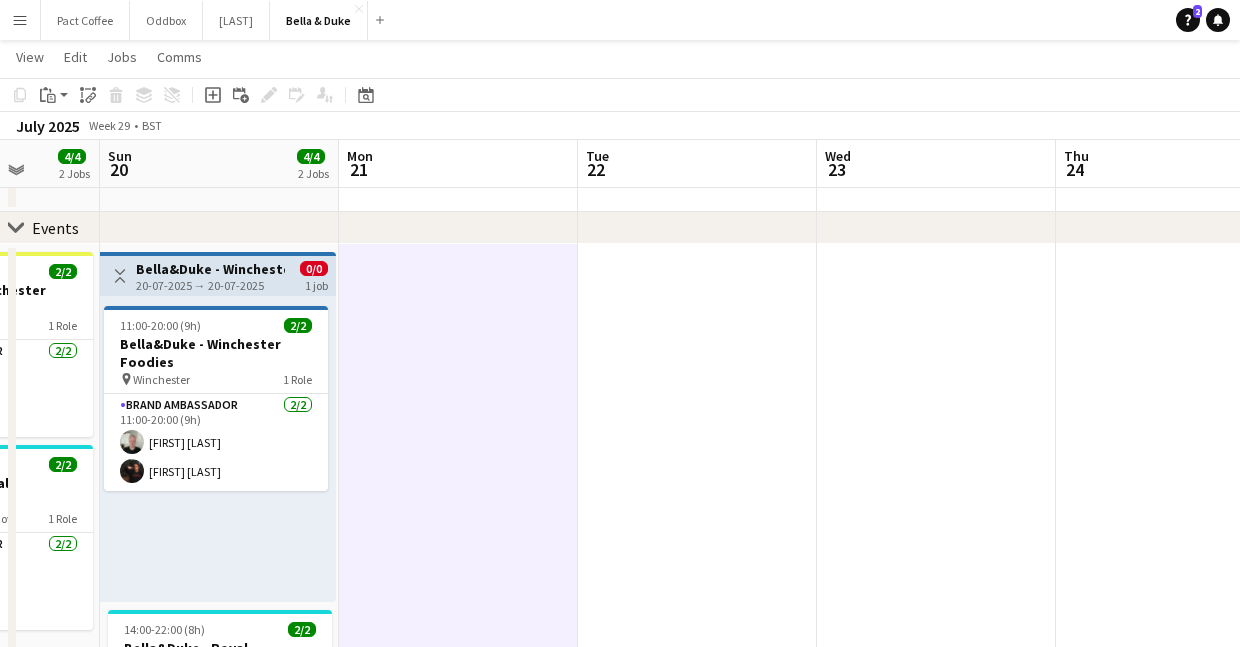 click at bounding box center [697, 595] 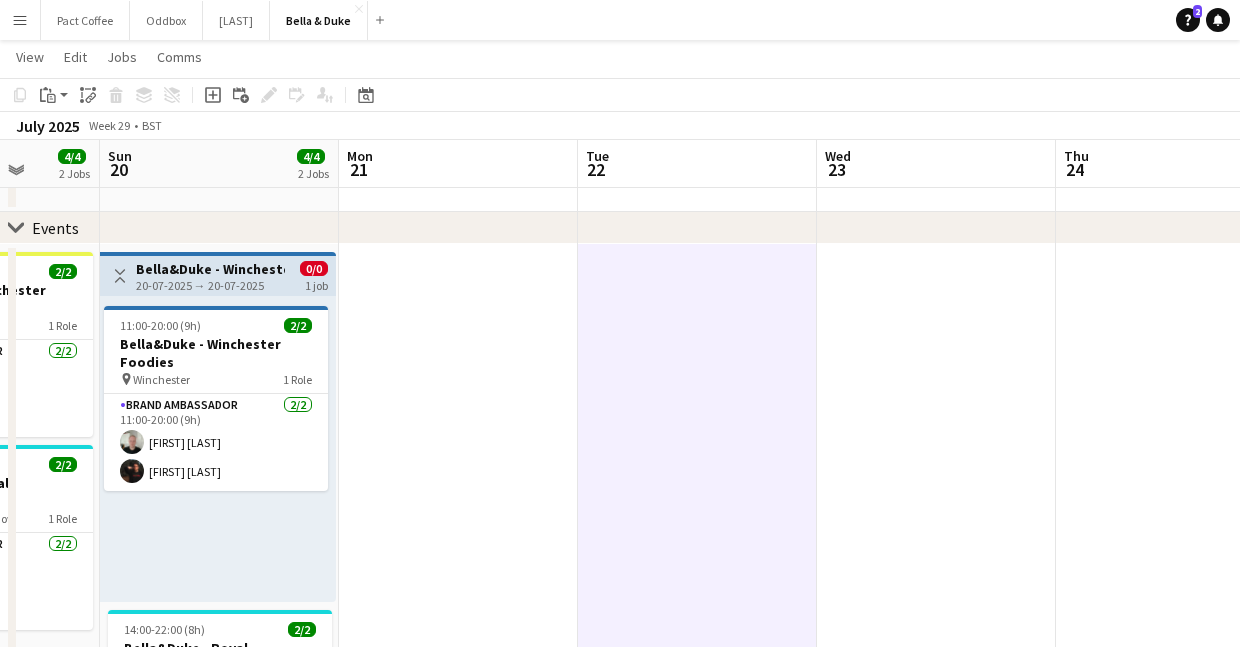click at bounding box center (458, 595) 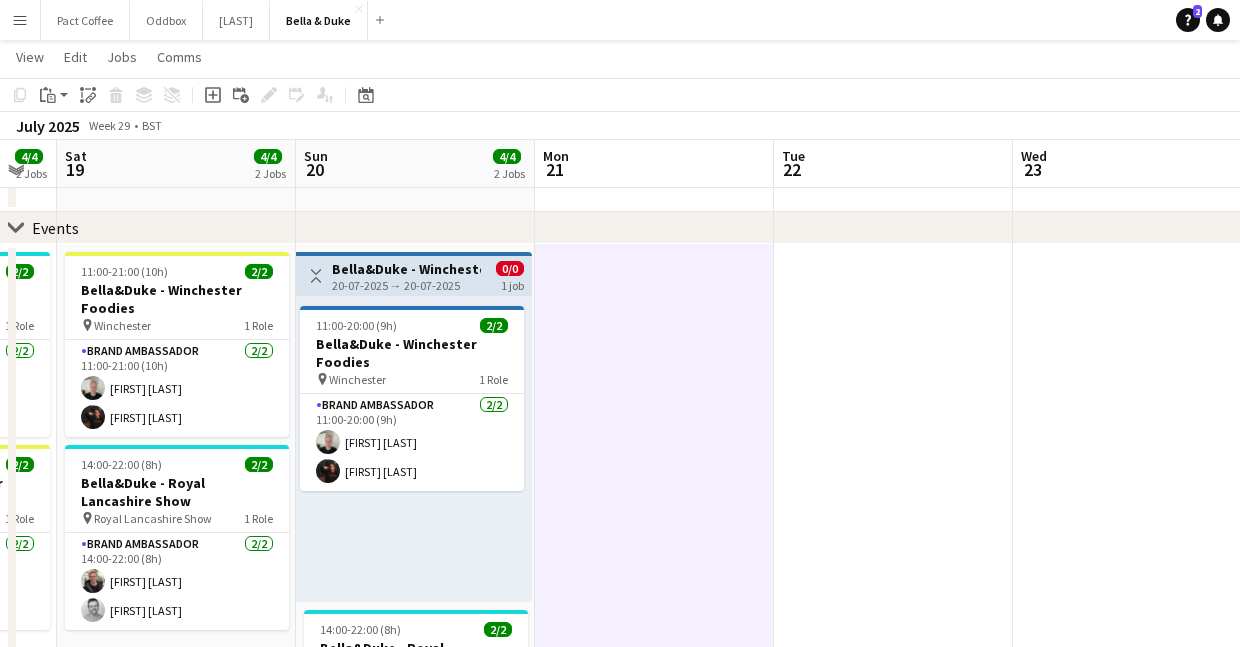 scroll, scrollTop: 0, scrollLeft: 408, axis: horizontal 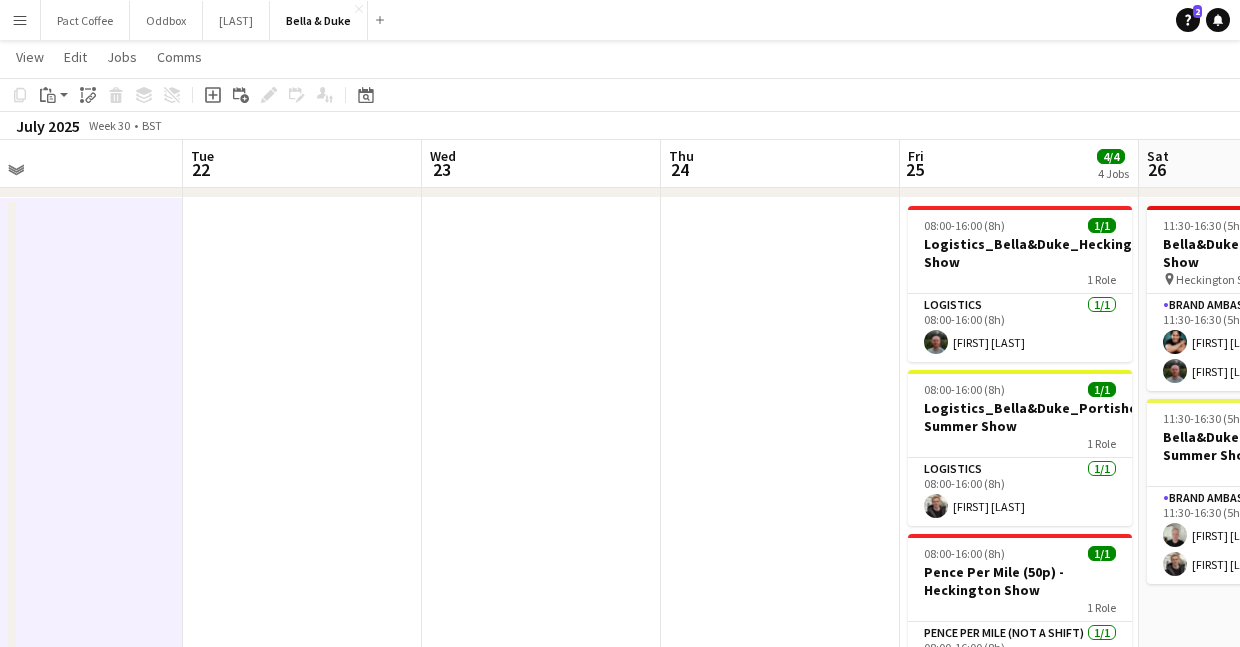 click at bounding box center [541, 549] 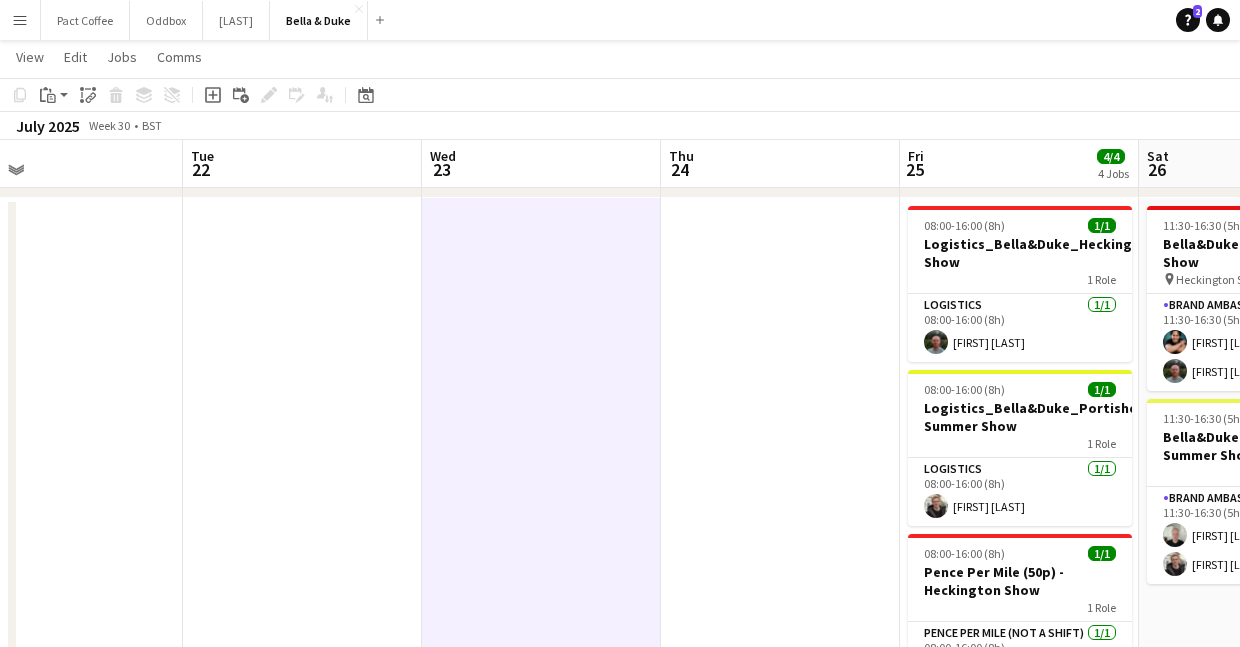 click on "Copy
Paste
Paste
Command
V Paste with crew
Command
Shift
V
Paste linked Job
Delete
Group
Ungroup
Add job
Add linked Job
Edit
Edit linked Job
Applicants
Date picker
JUL 2025 JUL 2025 Monday M Tuesday T Wednesday W Thursday T Friday F Saturday S Sunday S  JUL      1   2   3   4   5   6   7   8   9   10   11   12   13   14   15   16   17   18   19   20   21   22   23   24" 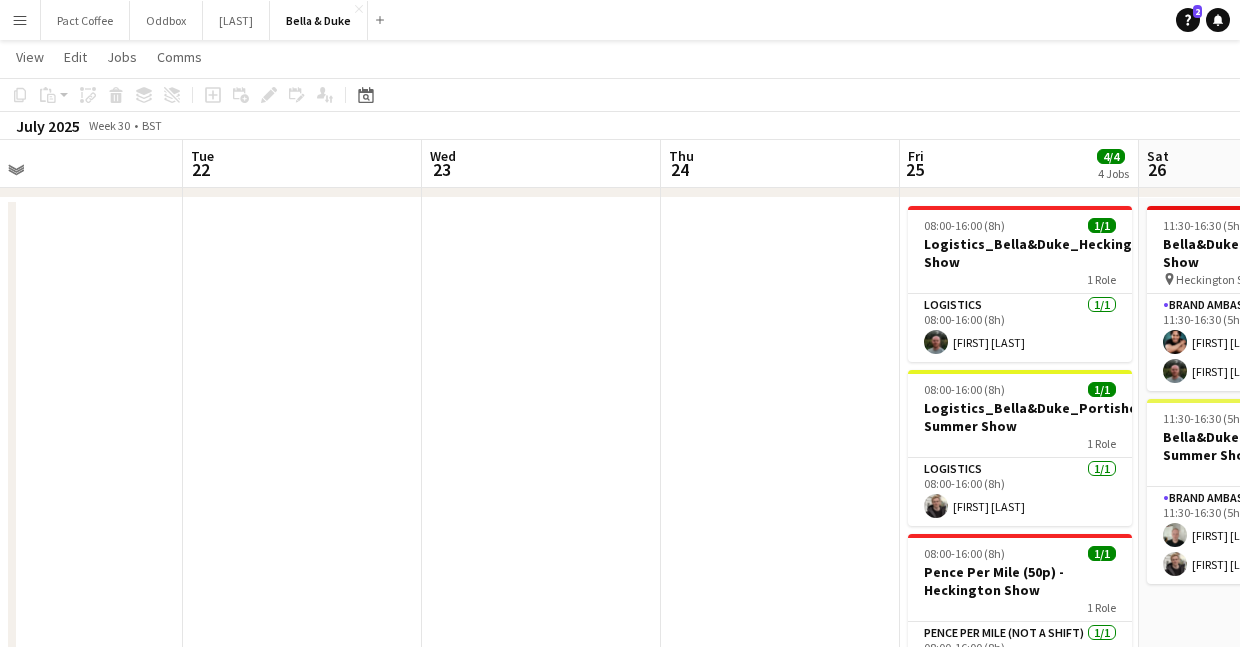 click on "Add job
Add linked Job
Edit
Edit linked Job
Applicants" 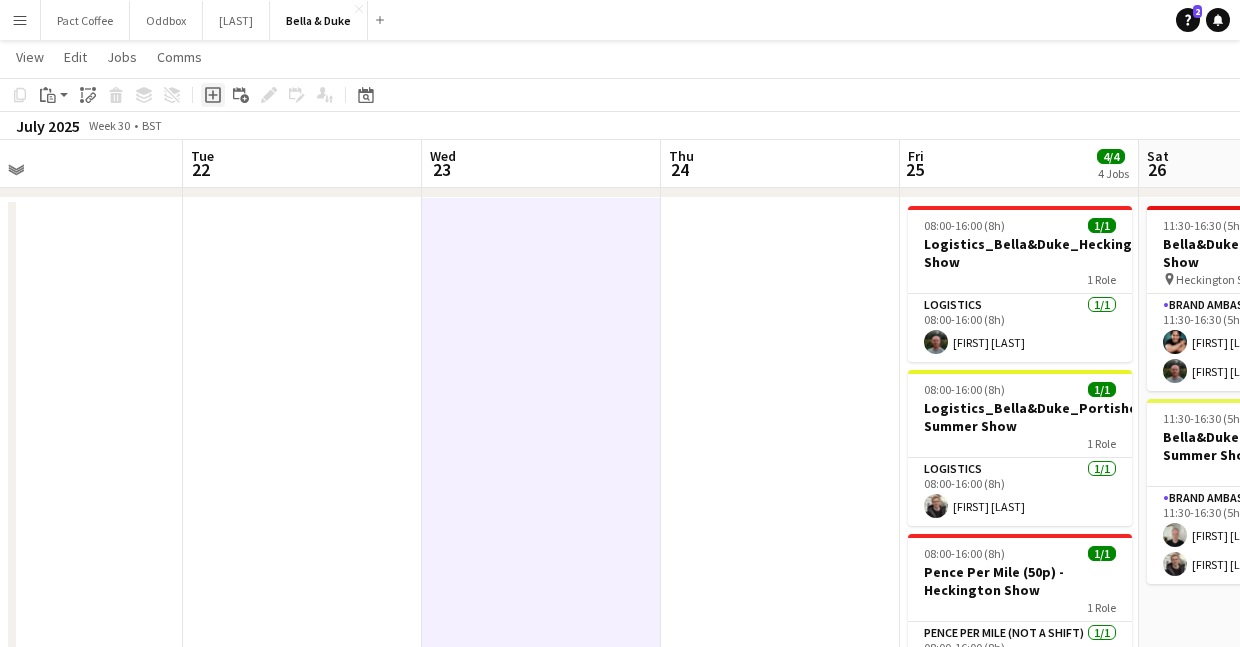click 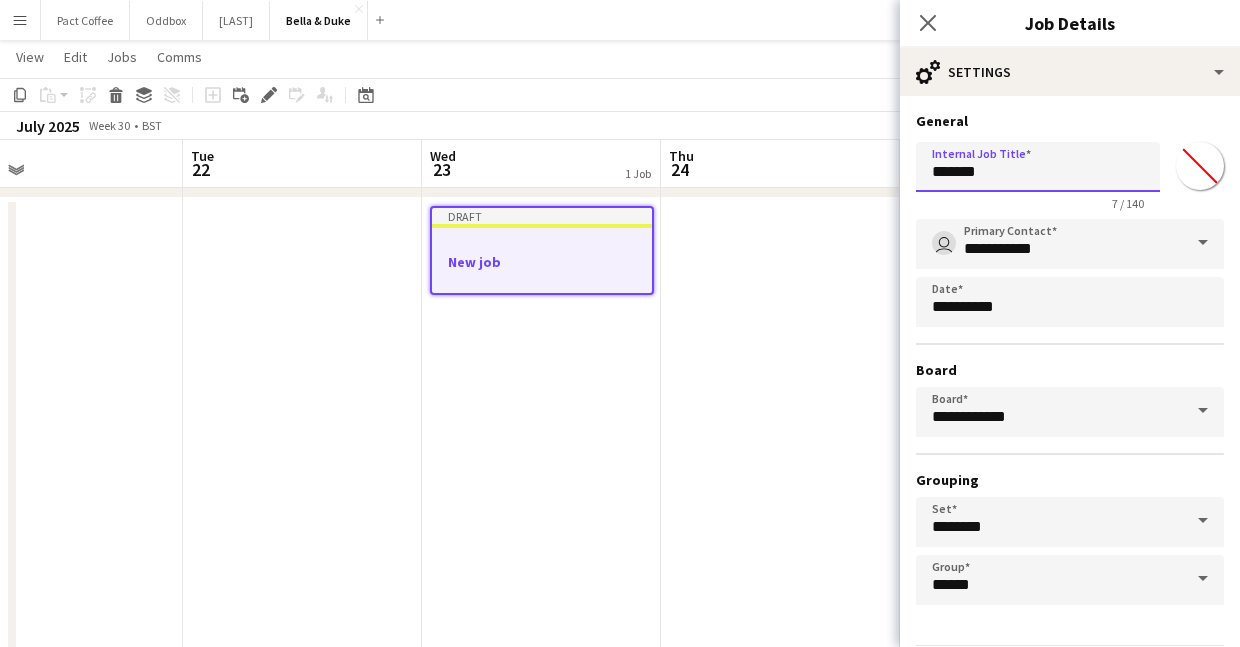drag, startPoint x: 988, startPoint y: 171, endPoint x: 815, endPoint y: 171, distance: 173 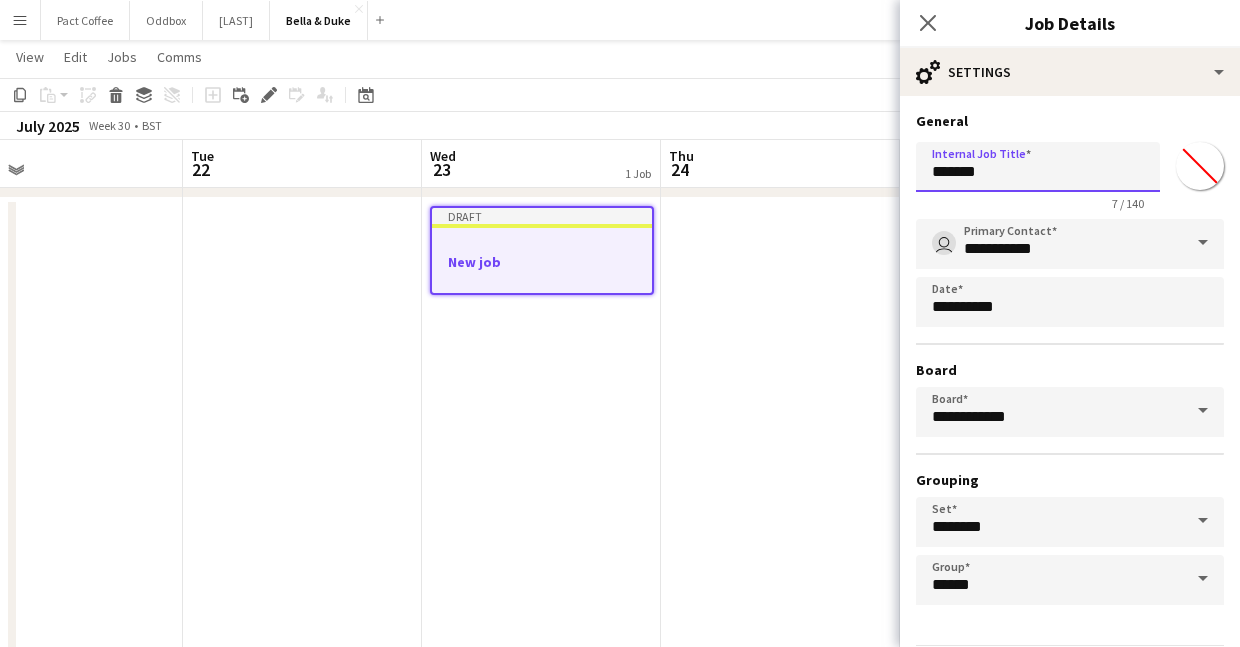 click on "Menu
Boards
Boards   Boards   All jobs   Status
Workforce
Workforce   My Workforce   Recruiting
Comms
Comms
Pay
Pay   Approvals   Payments   Reports   Invoices
Platform Settings
Platform Settings   App settings   Your settings   Profiles
Training Academy
Training Academy
Knowledge Base
Knowledge Base
Product Updates
Product Updates   Log Out   Privacy   Pact Coffee
Close
Oddbox
Close
Tuggs
Close
Bella & Duke
Close
Add
Help
2
Notifications
Bella & Duke
user" at bounding box center (620, 345) 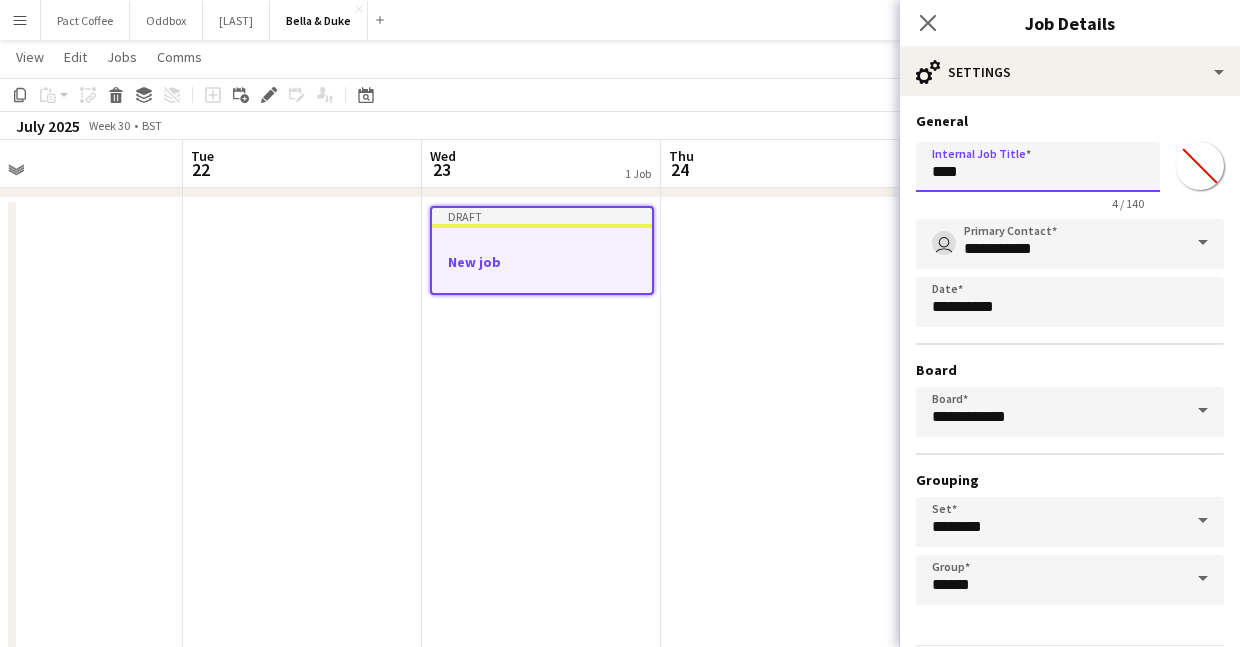 type on "****" 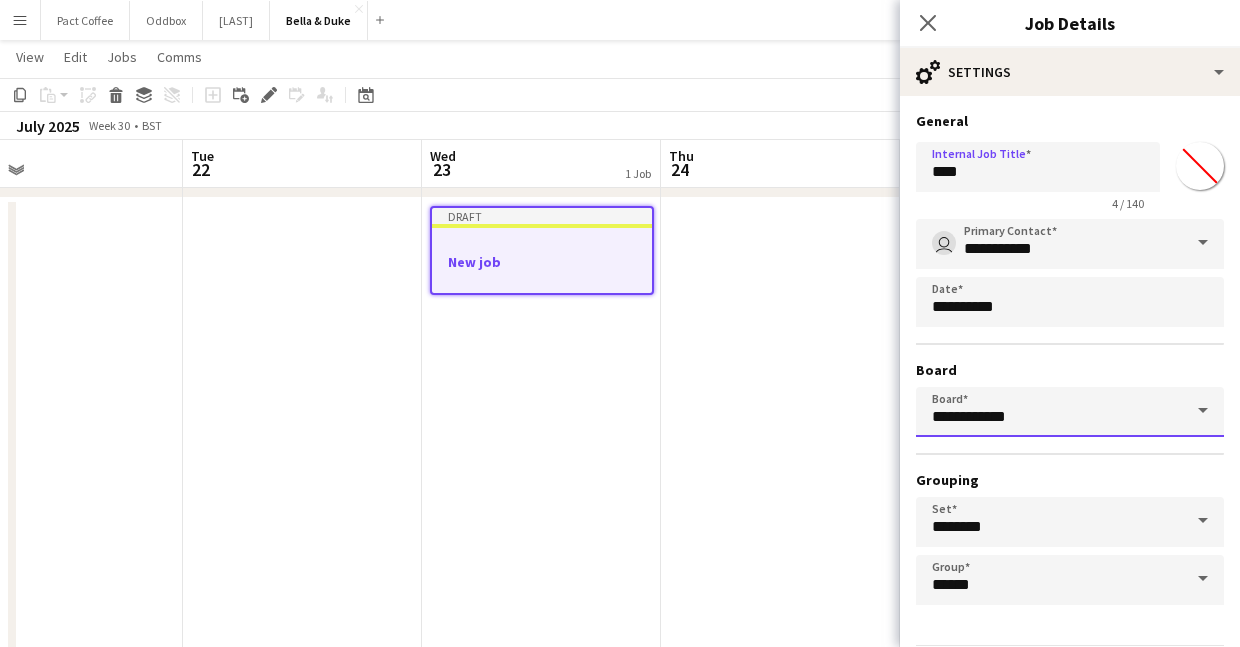 click on "**********" at bounding box center (1070, 412) 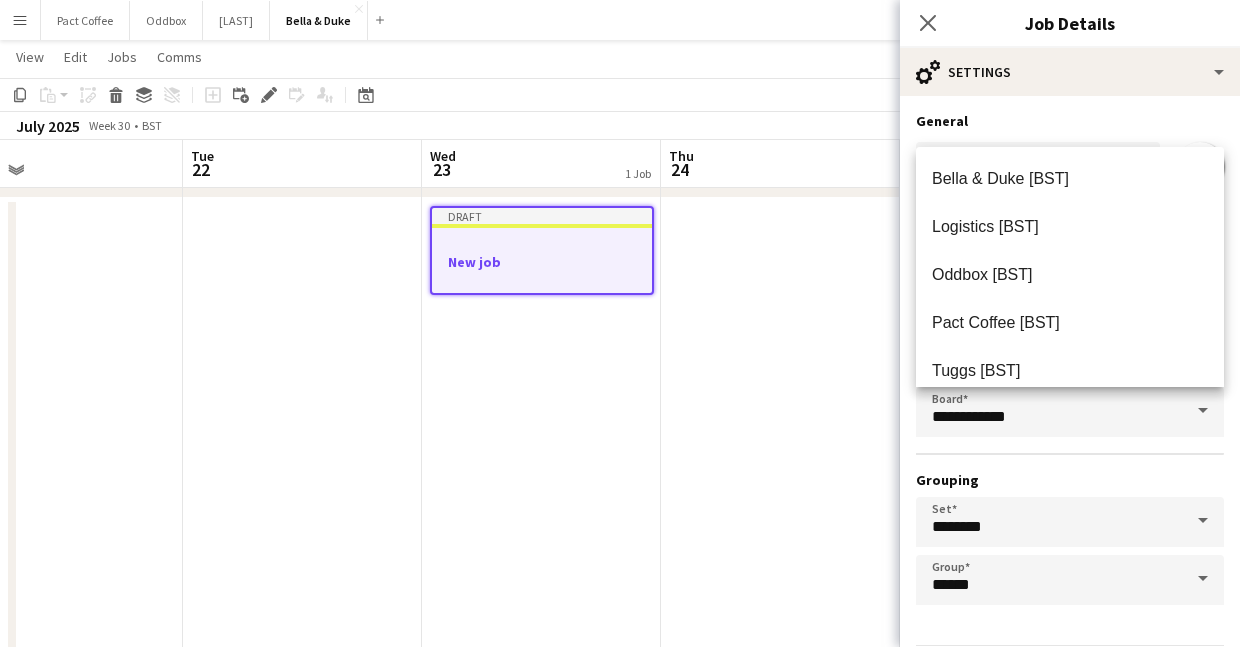click at bounding box center (780, 549) 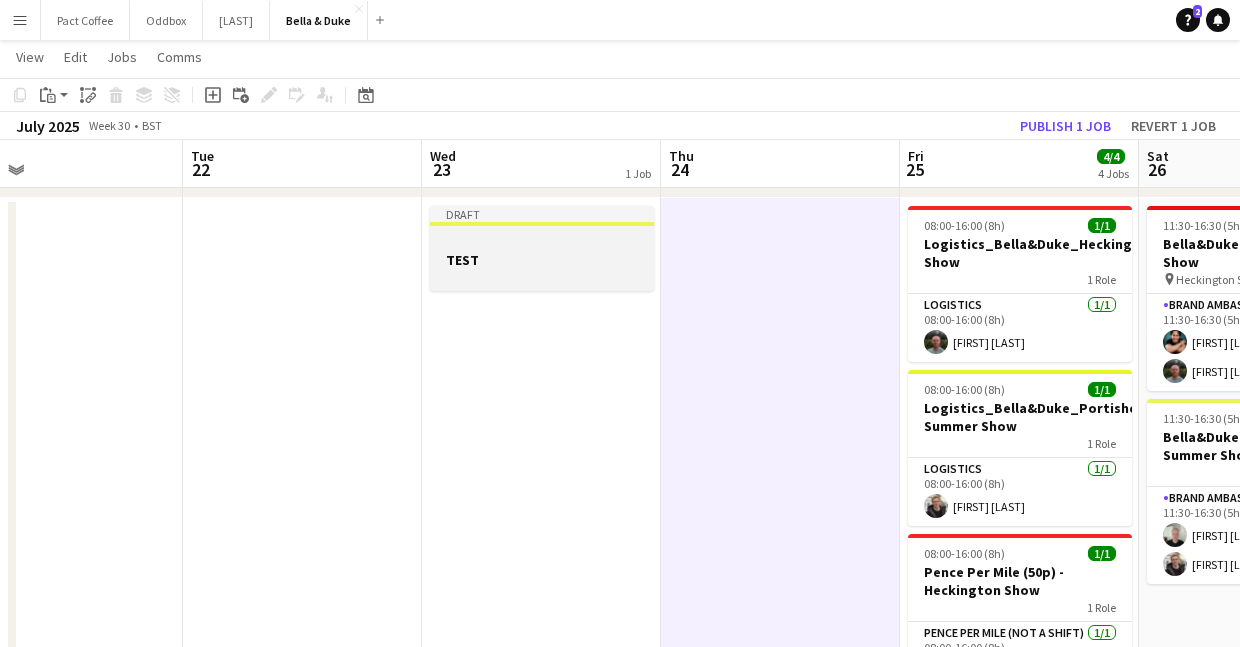 click on "TEST" at bounding box center [542, 260] 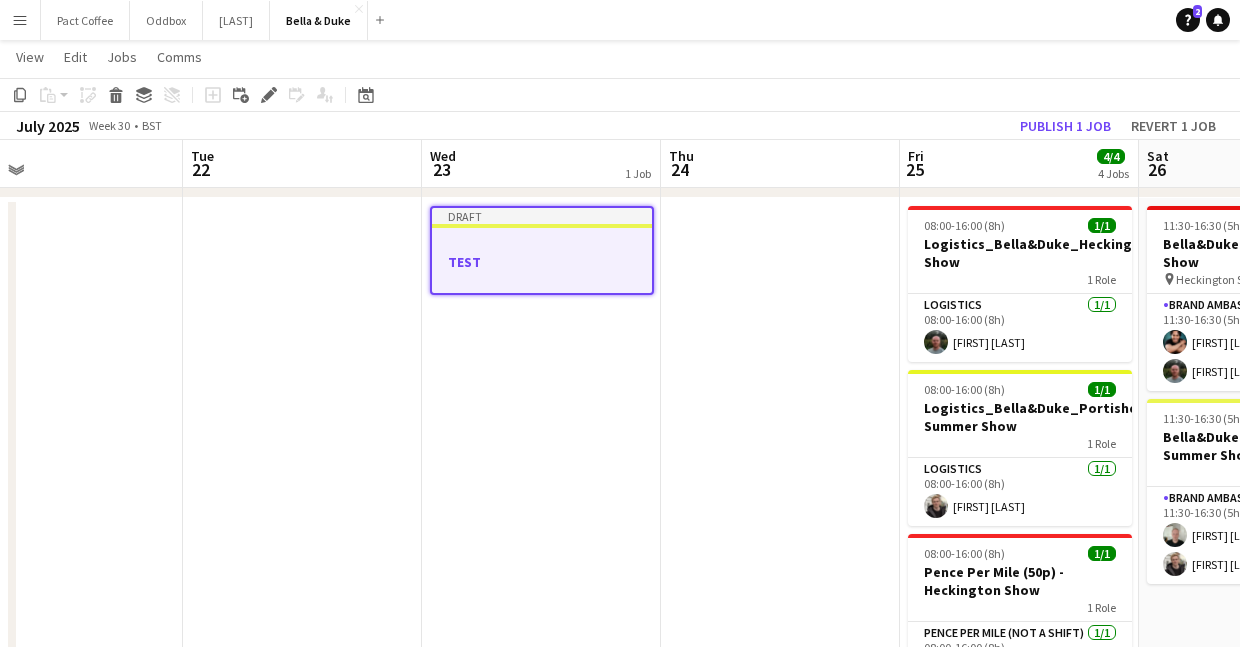 click on "Copy
Paste
Paste
Command
V Paste with crew
Command
Shift
V
Paste linked Job
Delete
Group
Ungroup
Add job
Add linked Job
Edit
Edit linked Job
Applicants
Date picker
JUL 2025 JUL 2025 Monday M Tuesday T Wednesday W Thursday T Friday F Saturday S Sunday S  JUL      1   2   3   4   5   6   7   8   9   10   11   12   13   14   15   16   17   18   19   20   21   22   23   24" 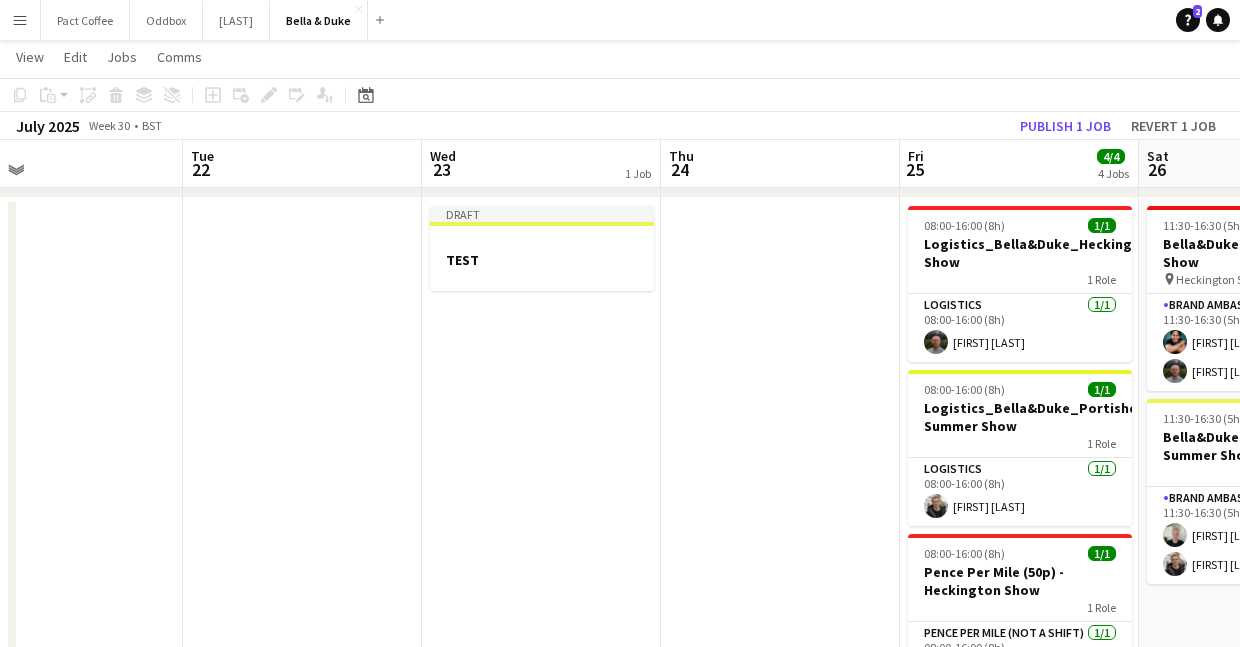 click on "Add job
Add linked Job
Edit
Edit linked Job
Applicants" 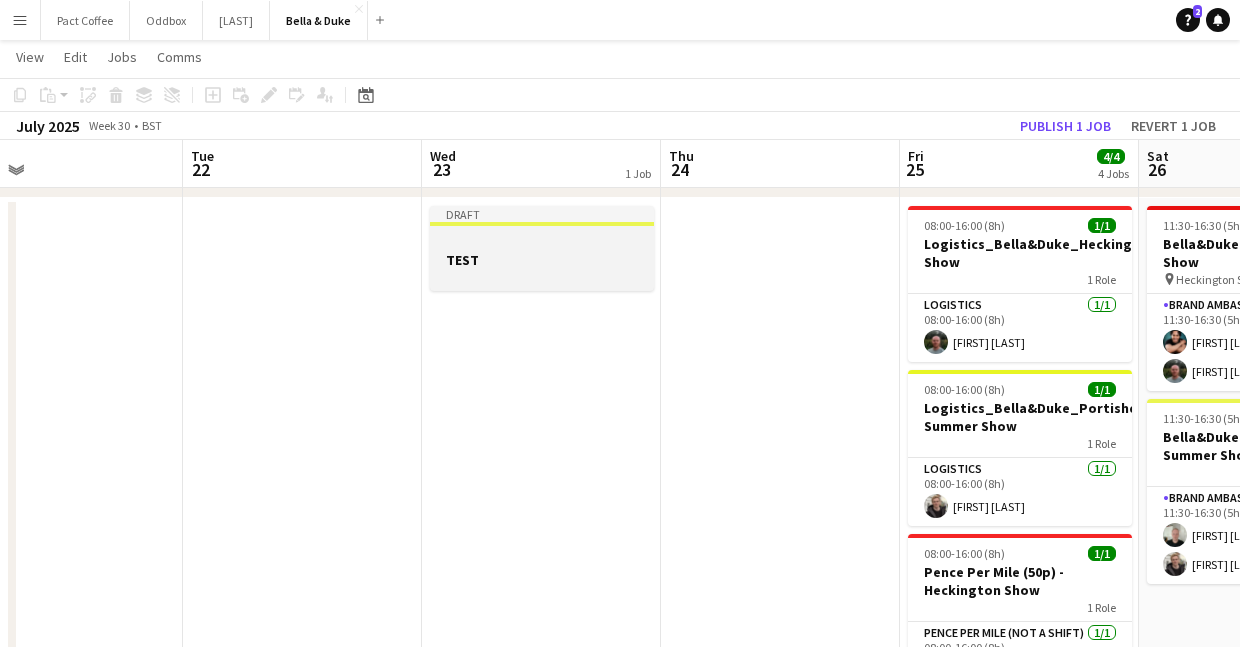 click at bounding box center (542, 241) 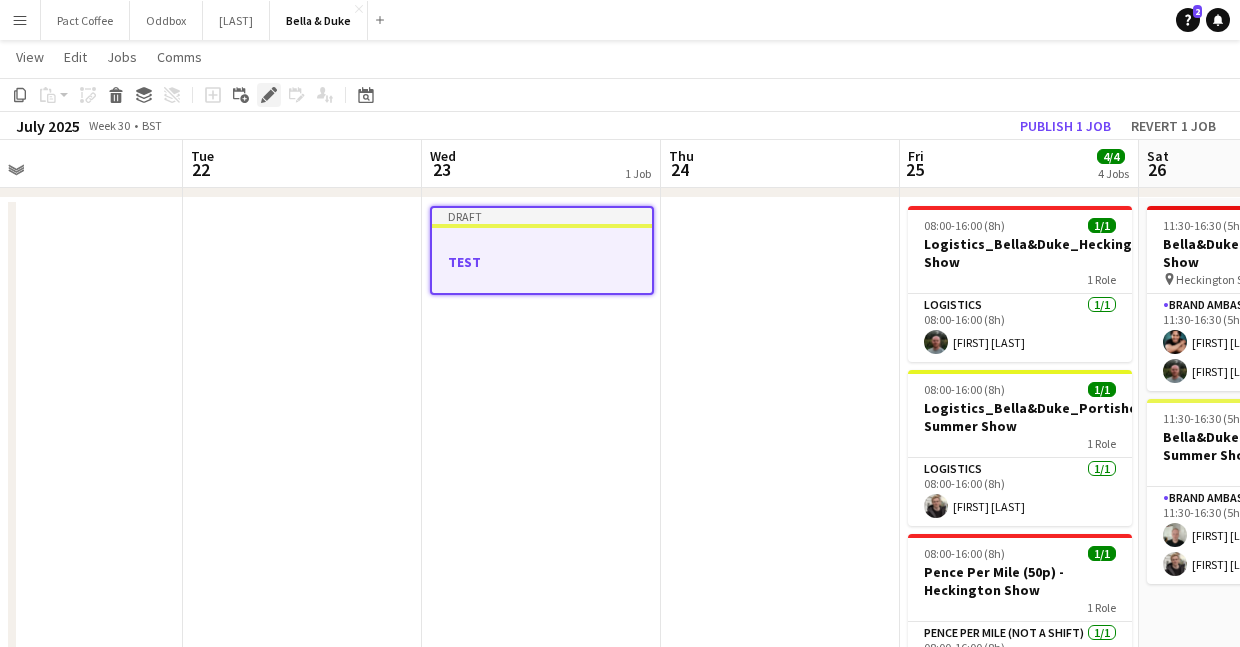click on "Edit" 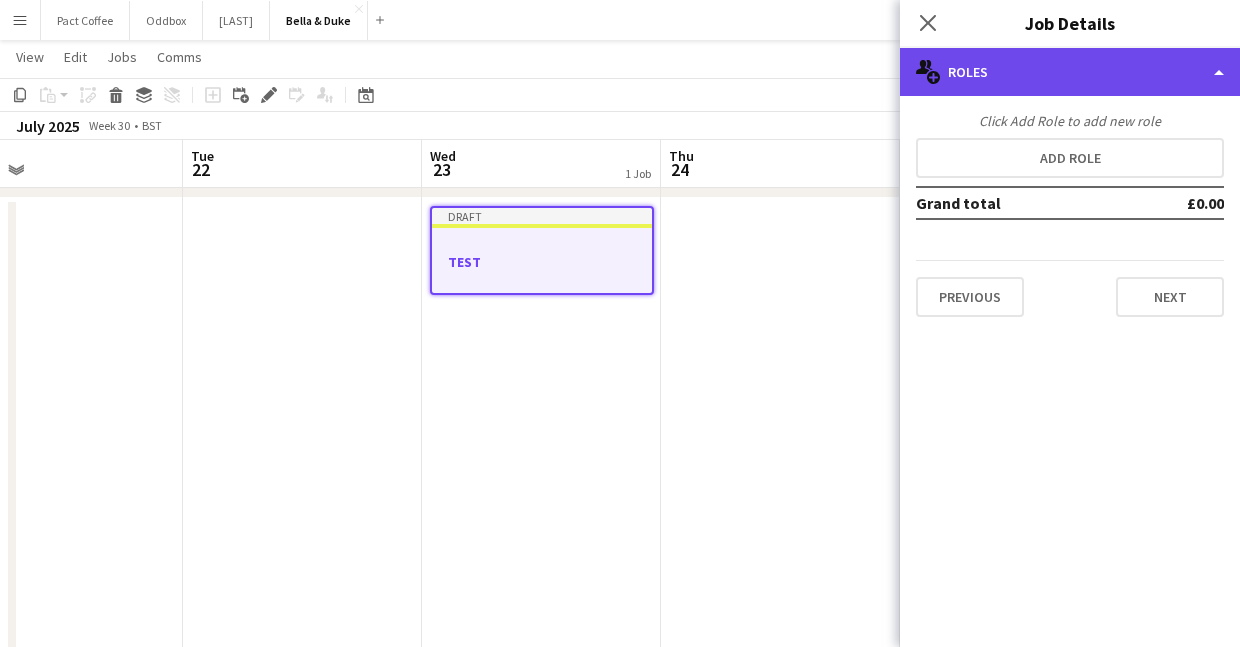 click on "multiple-users-add
Roles" 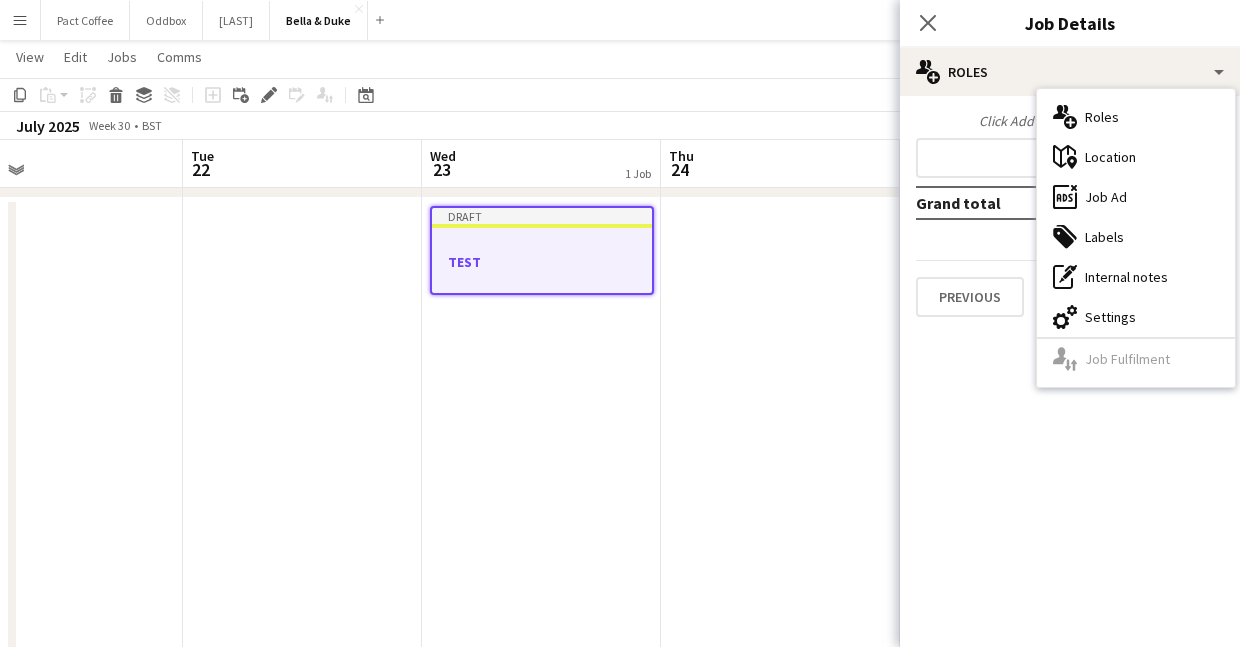 click on "Click Add Role to add new role" at bounding box center (1070, 121) 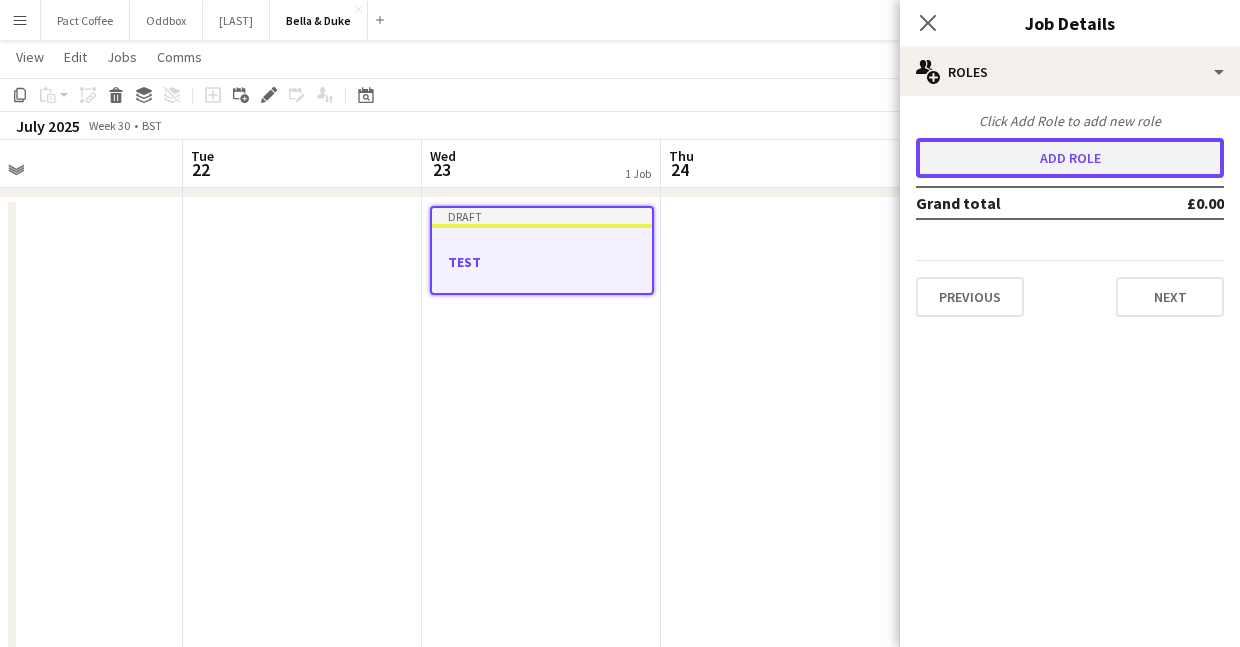 click on "Add role" at bounding box center (1070, 158) 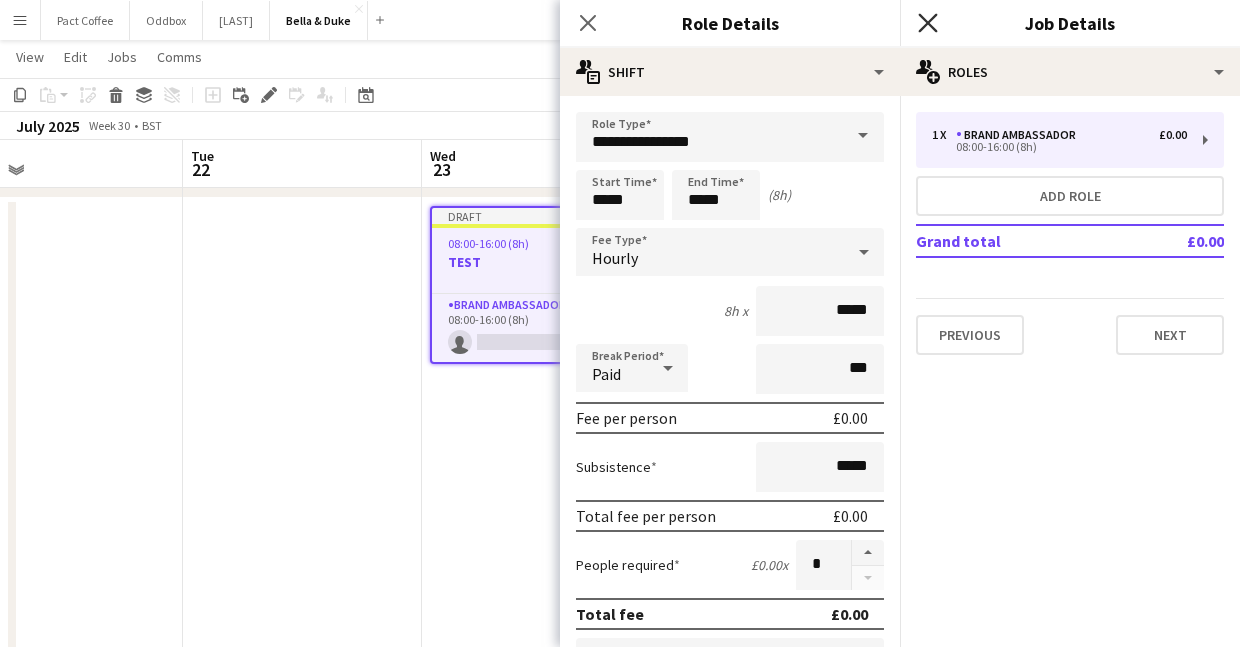 click on "Close pop-in" 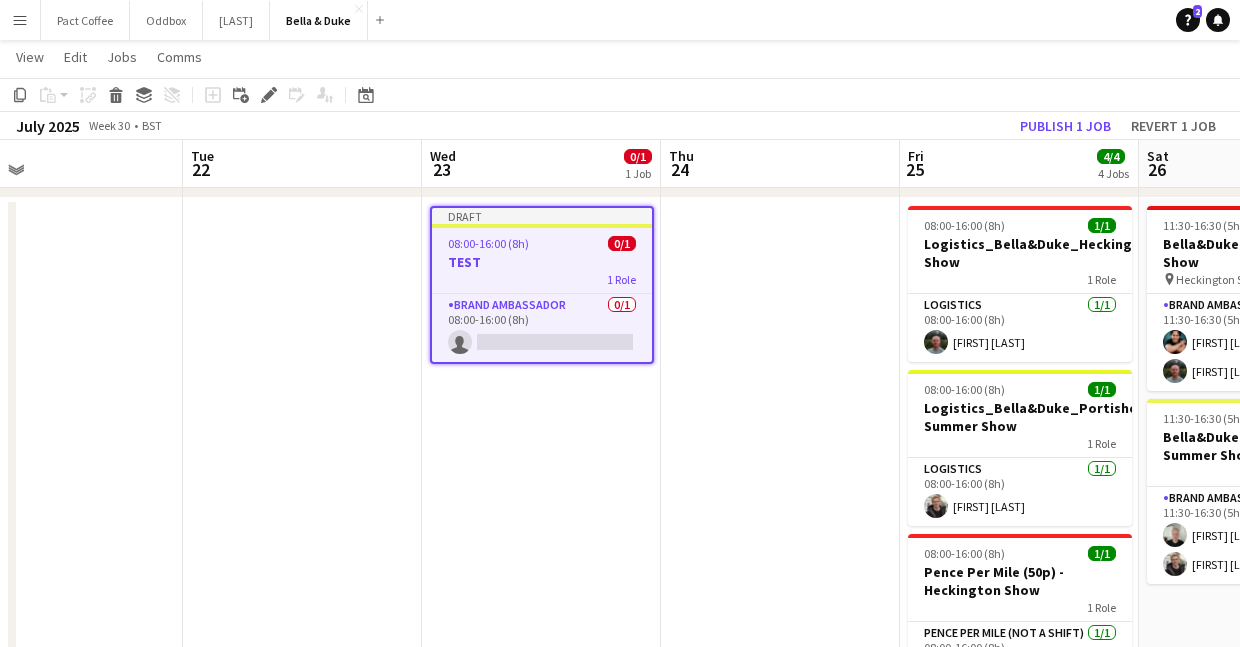click on "Draft   08:00-16:00 (8h)    0/1   TEST   1 Role   Brand Ambassador   0/1   08:00-16:00 (8h)
single-neutral-actions" at bounding box center [541, 549] 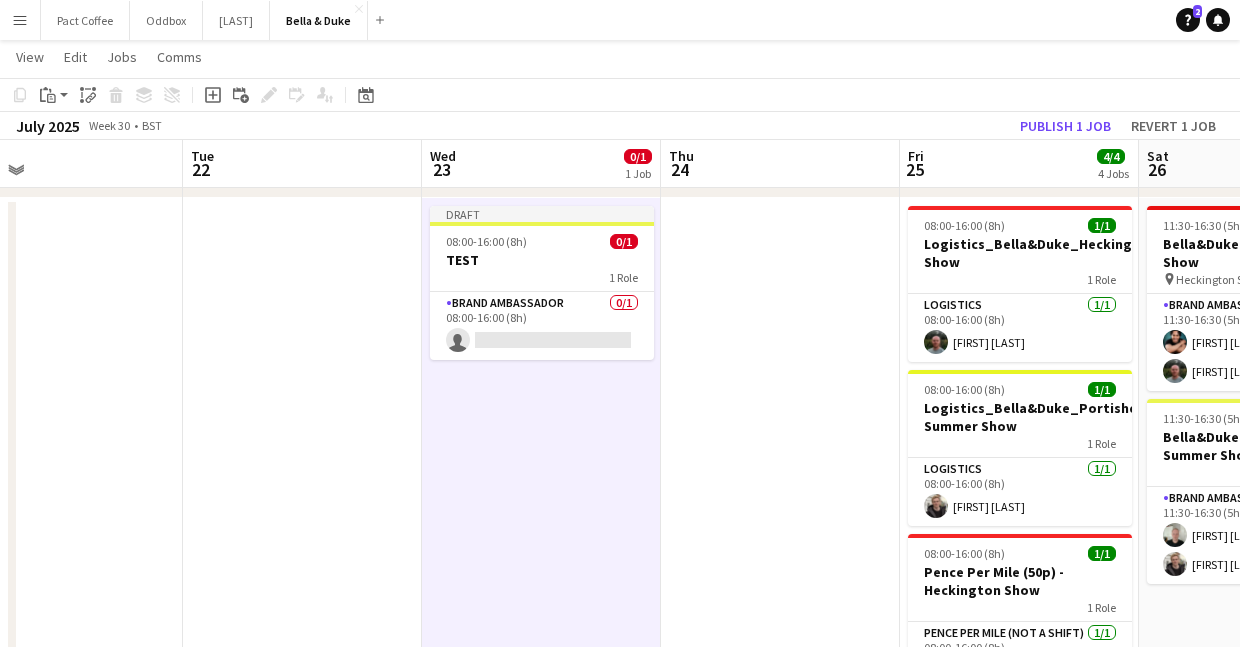 drag, startPoint x: 583, startPoint y: 291, endPoint x: 577, endPoint y: 277, distance: 15.231546 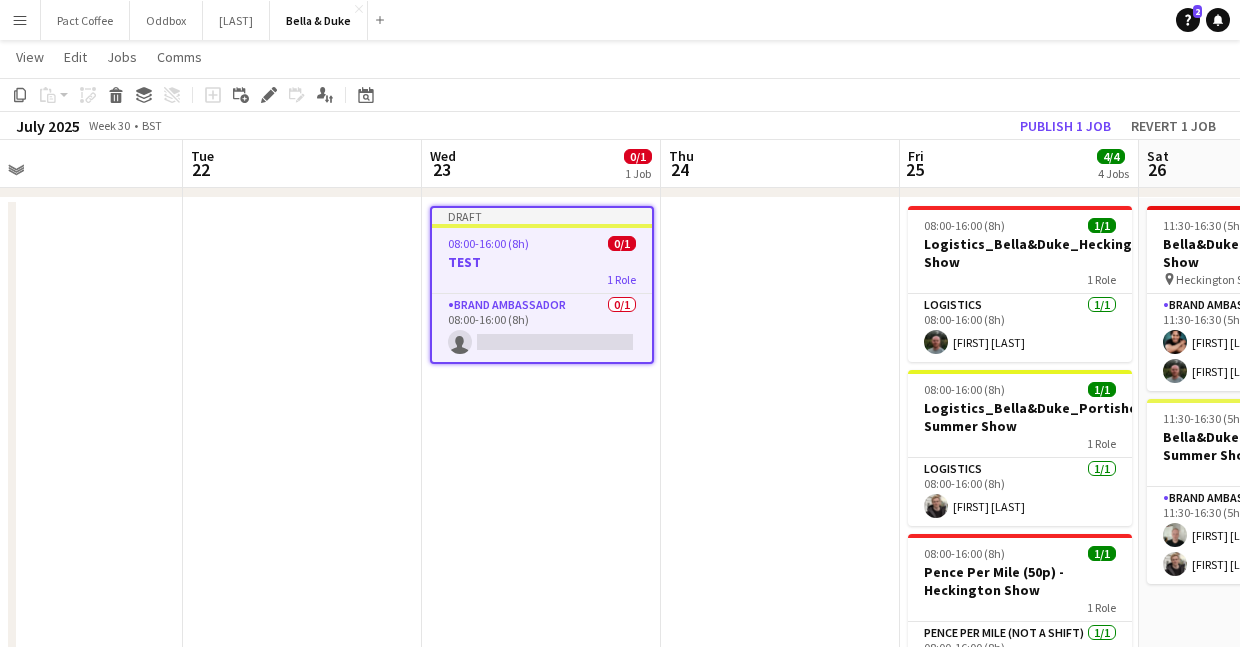 click at bounding box center (780, 549) 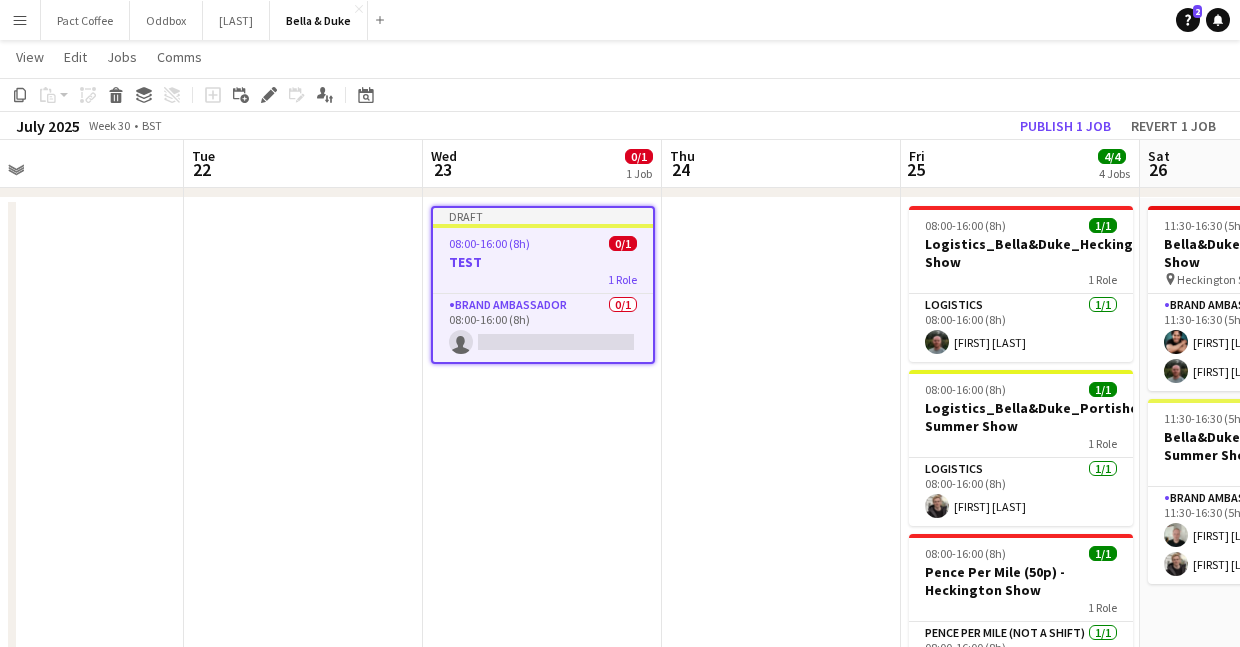 click at bounding box center (781, 549) 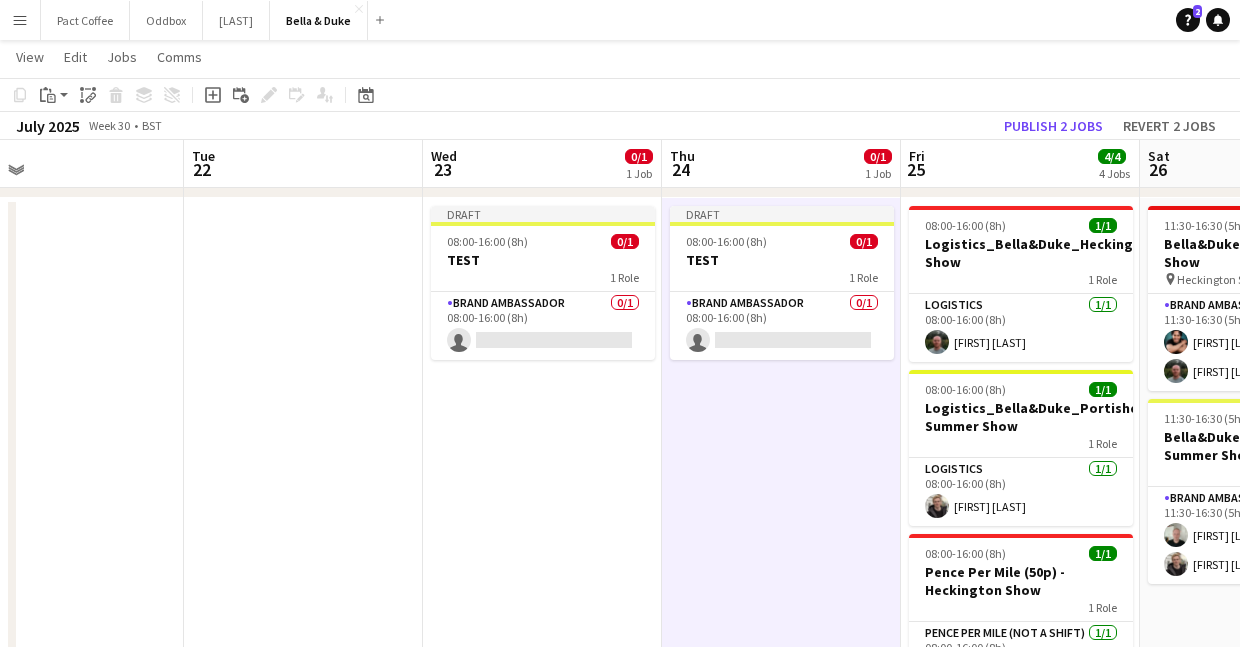 click on "Draft   08:00-16:00 (8h)    0/1   TEST   1 Role   Brand Ambassador   0/1   08:00-16:00 (8h)
single-neutral-actions" at bounding box center (542, 549) 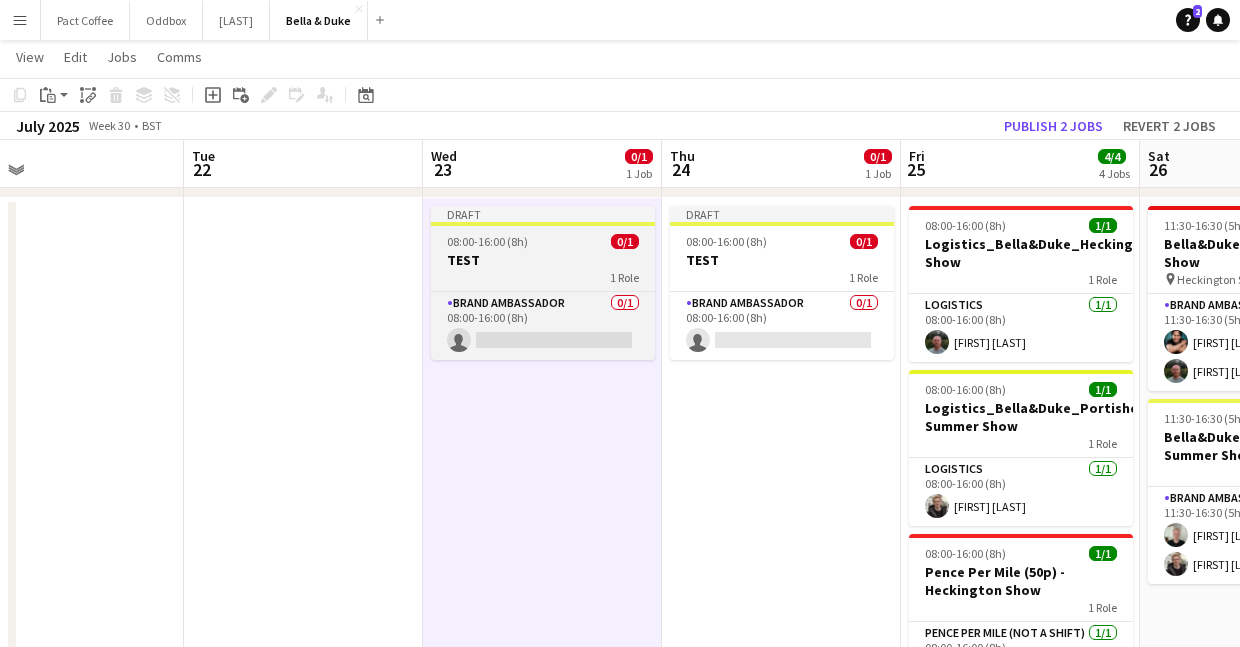 click on "TEST" at bounding box center [543, 260] 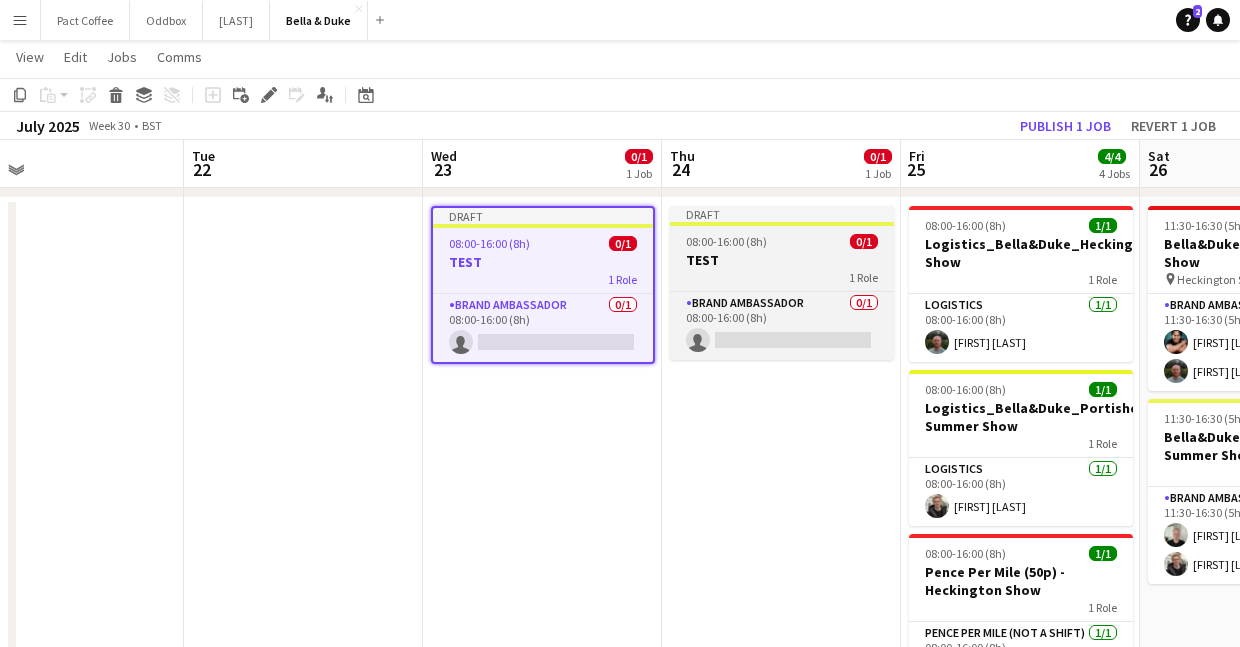 click on "TEST" at bounding box center (782, 260) 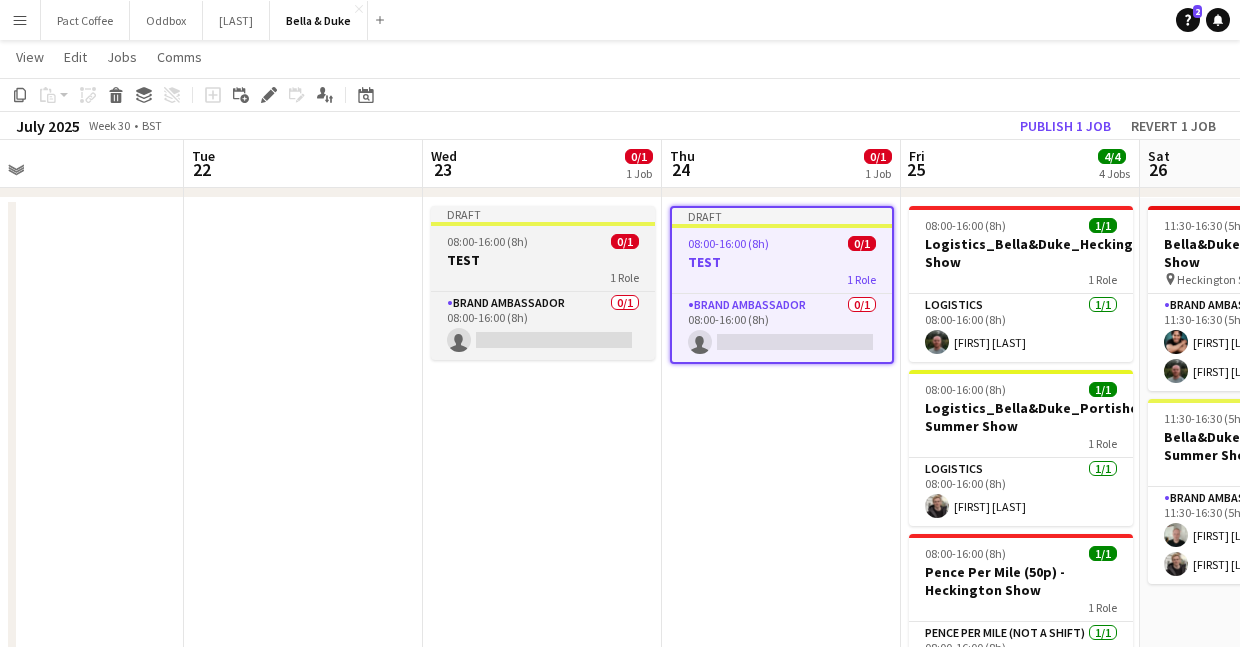 click on "TEST" at bounding box center [543, 260] 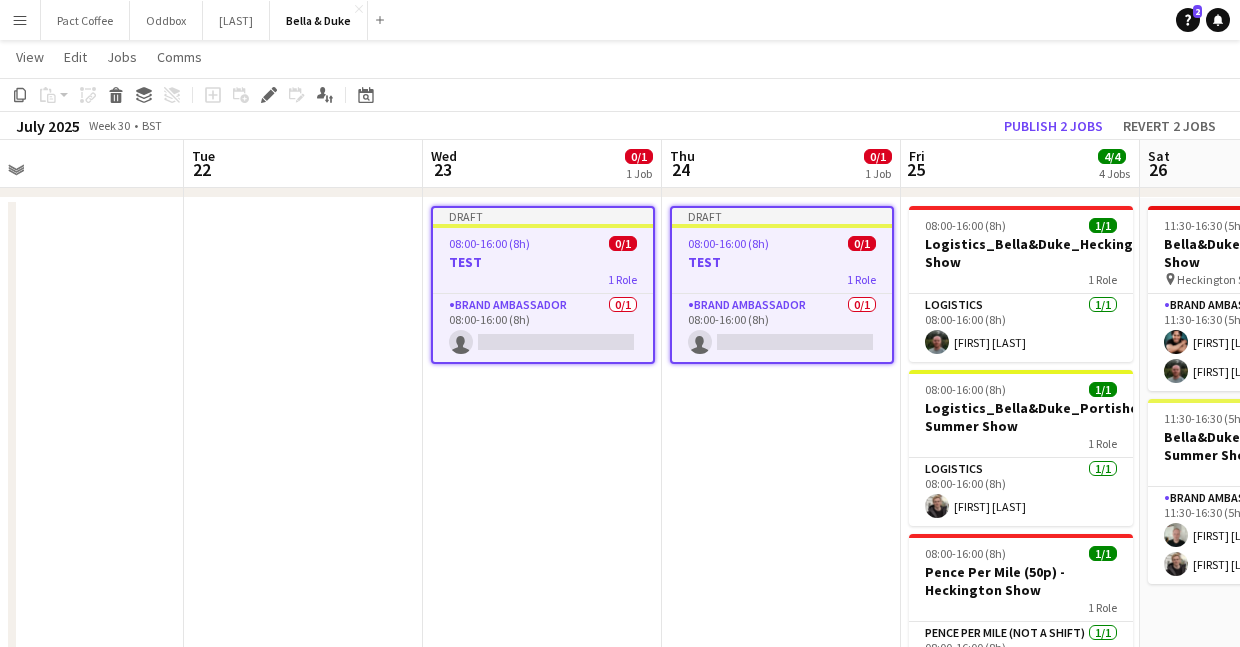 click on "Draft   08:00-16:00 (8h)    0/1   TEST   1 Role   Brand Ambassador   0/1   08:00-16:00 (8h)
single-neutral-actions" at bounding box center [542, 549] 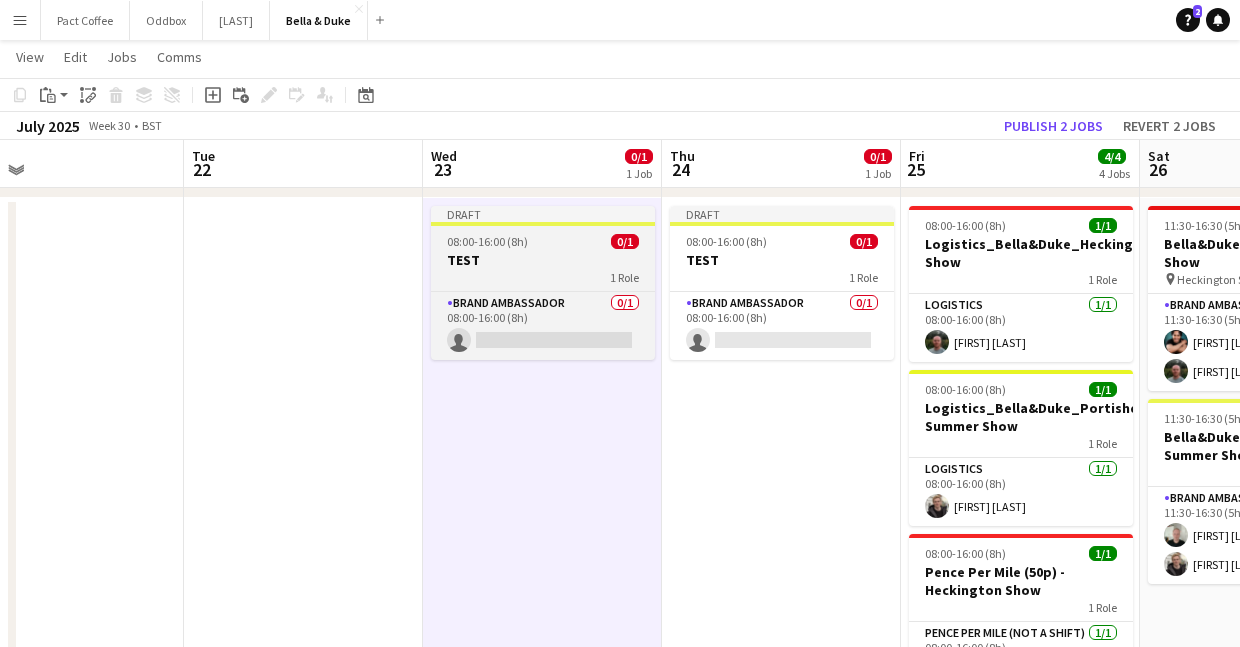 click on "TEST" at bounding box center [543, 260] 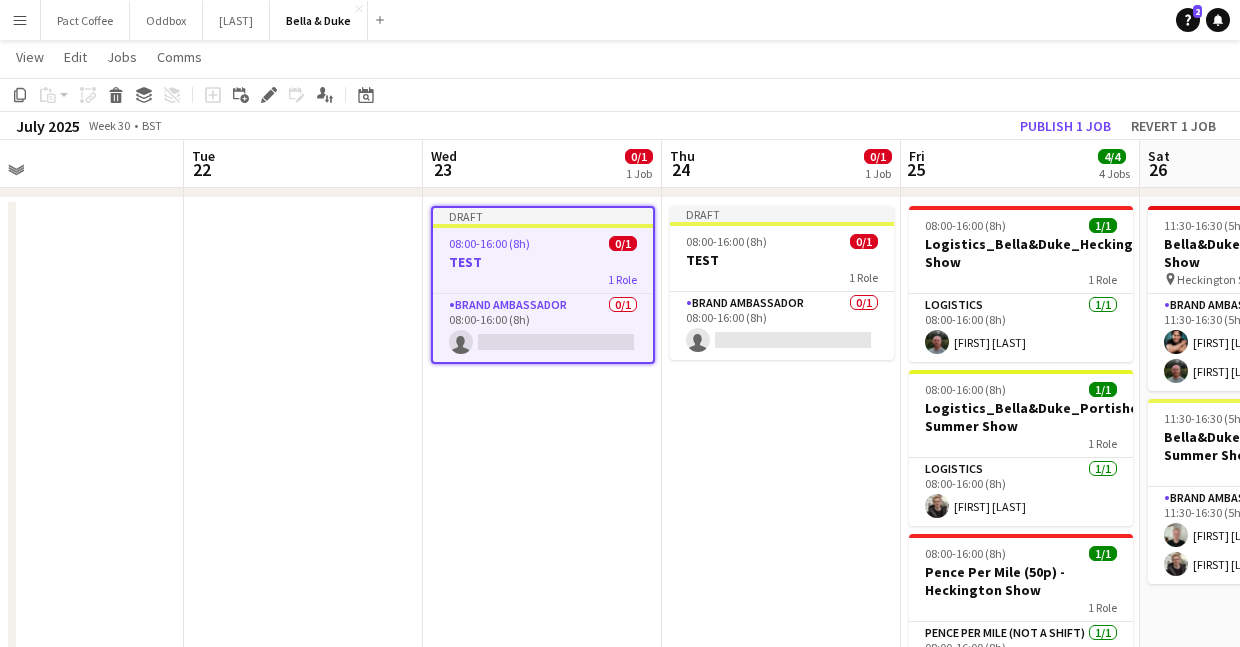 click on "Draft   08:00-16:00 (8h)    0/1   TEST   1 Role   Brand Ambassador   0/1   08:00-16:00 (8h)
single-neutral-actions" at bounding box center (781, 549) 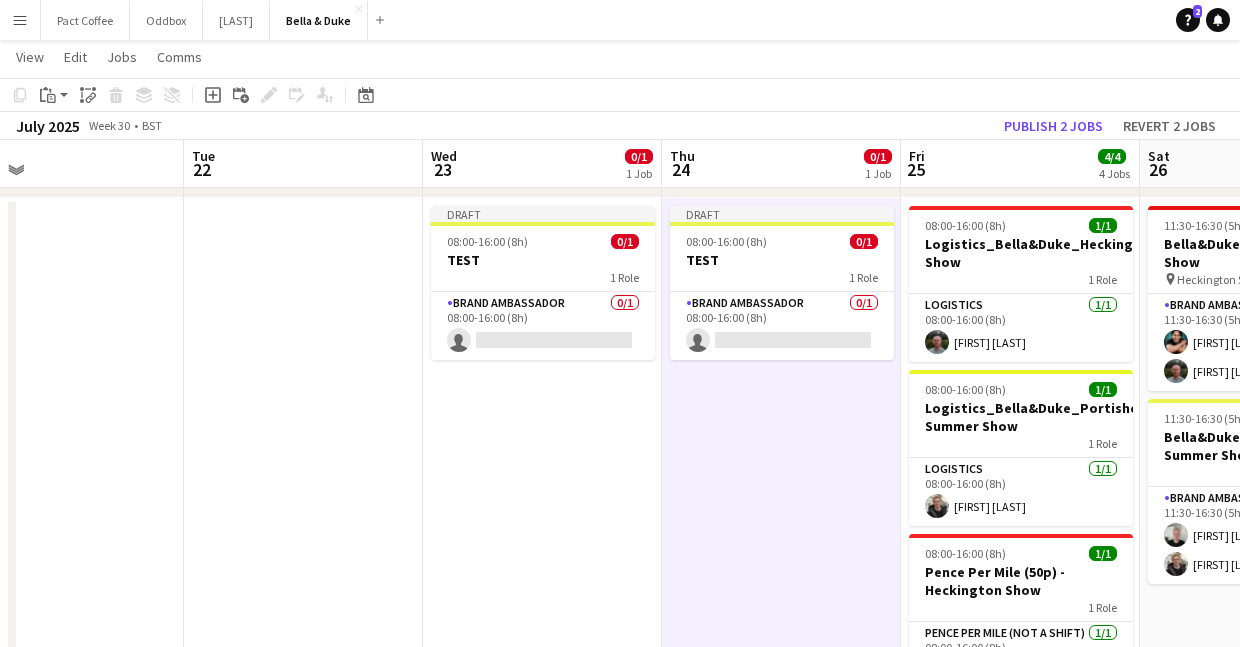 click at bounding box center (303, 549) 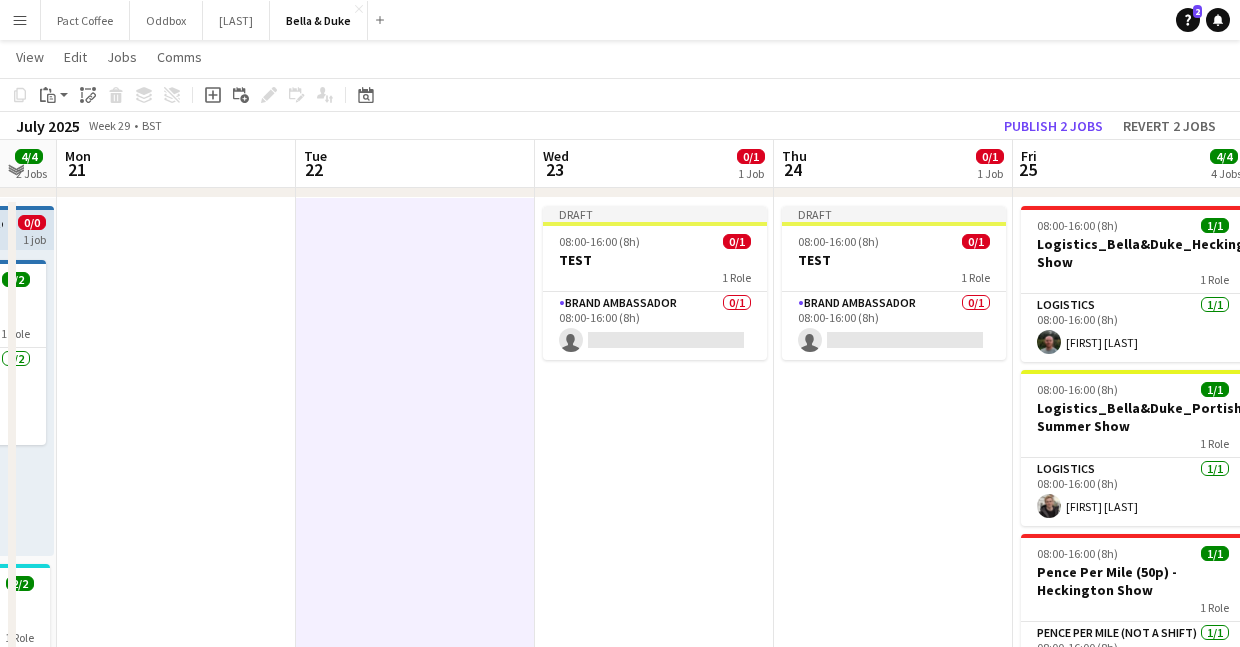 scroll, scrollTop: 0, scrollLeft: 653, axis: horizontal 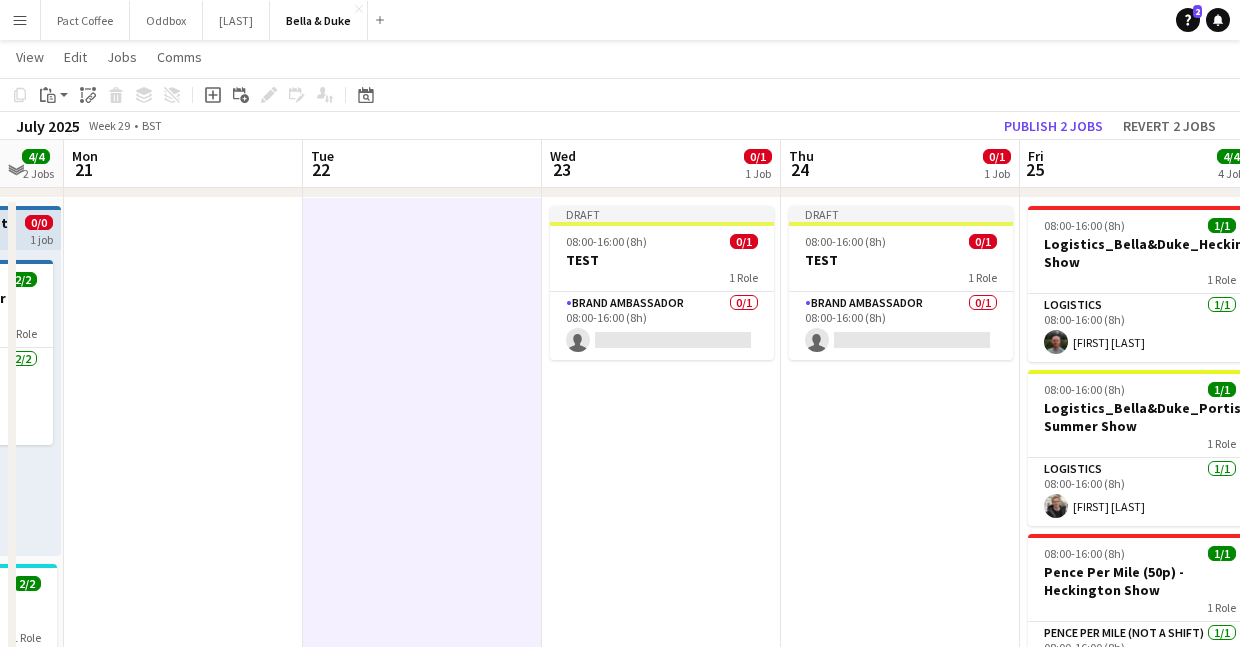 click at bounding box center (183, 549) 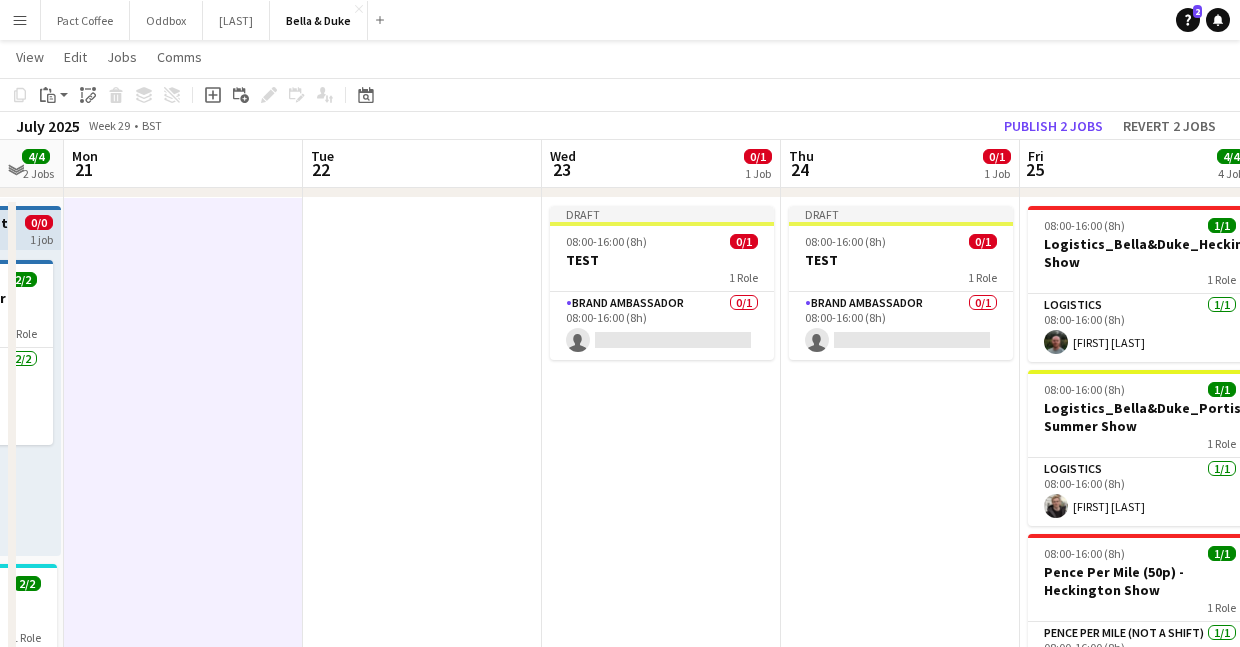 click at bounding box center (422, 549) 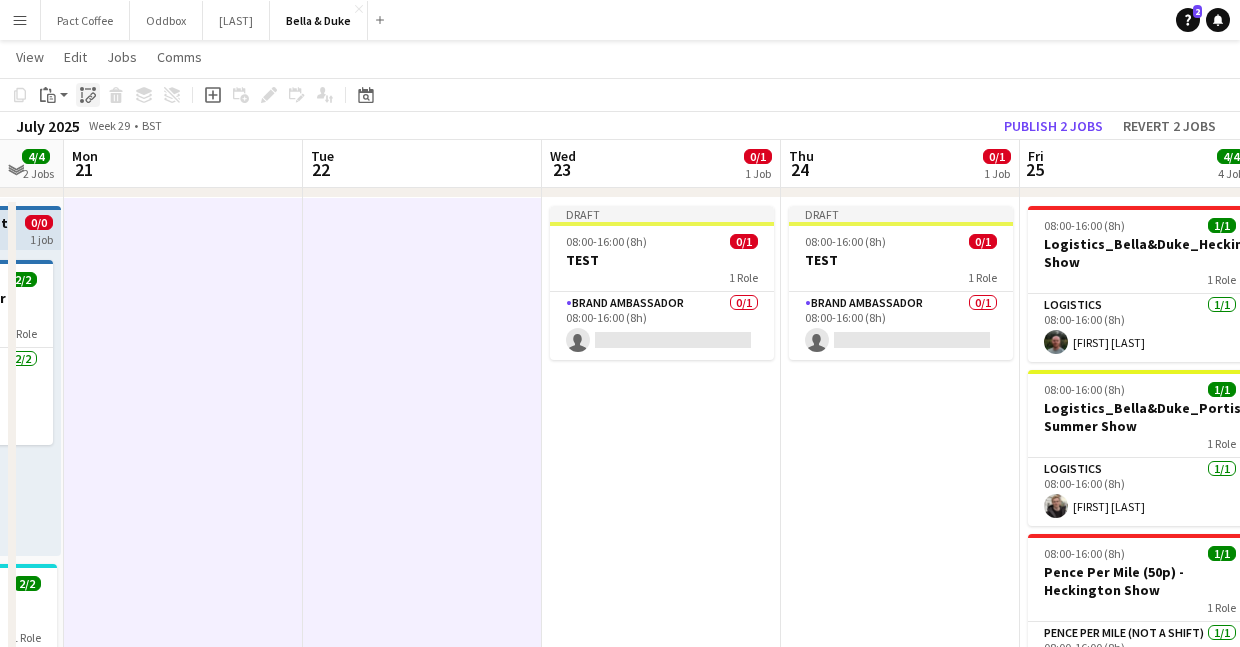 click 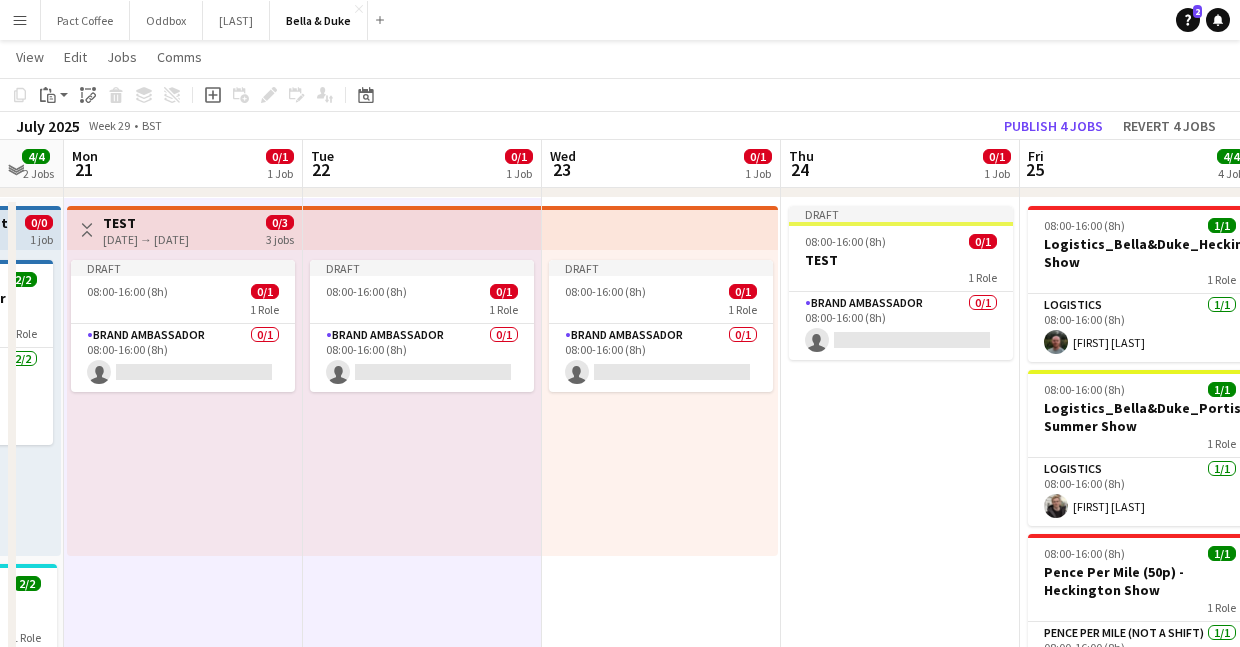 click on "Draft   08:00-16:00 (8h)    0/1   TEST   1 Role   Brand Ambassador   0/1   08:00-16:00 (8h)
single-neutral-actions" at bounding box center [900, 549] 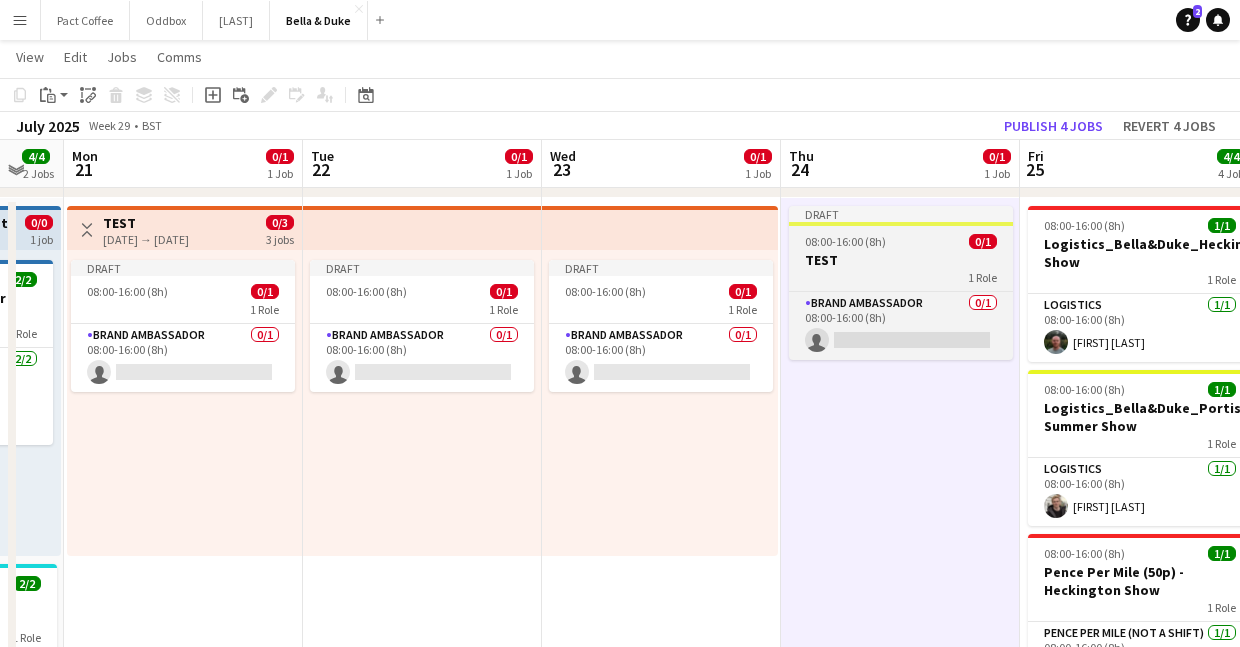 click on "08:00-16:00 (8h)" at bounding box center (845, 241) 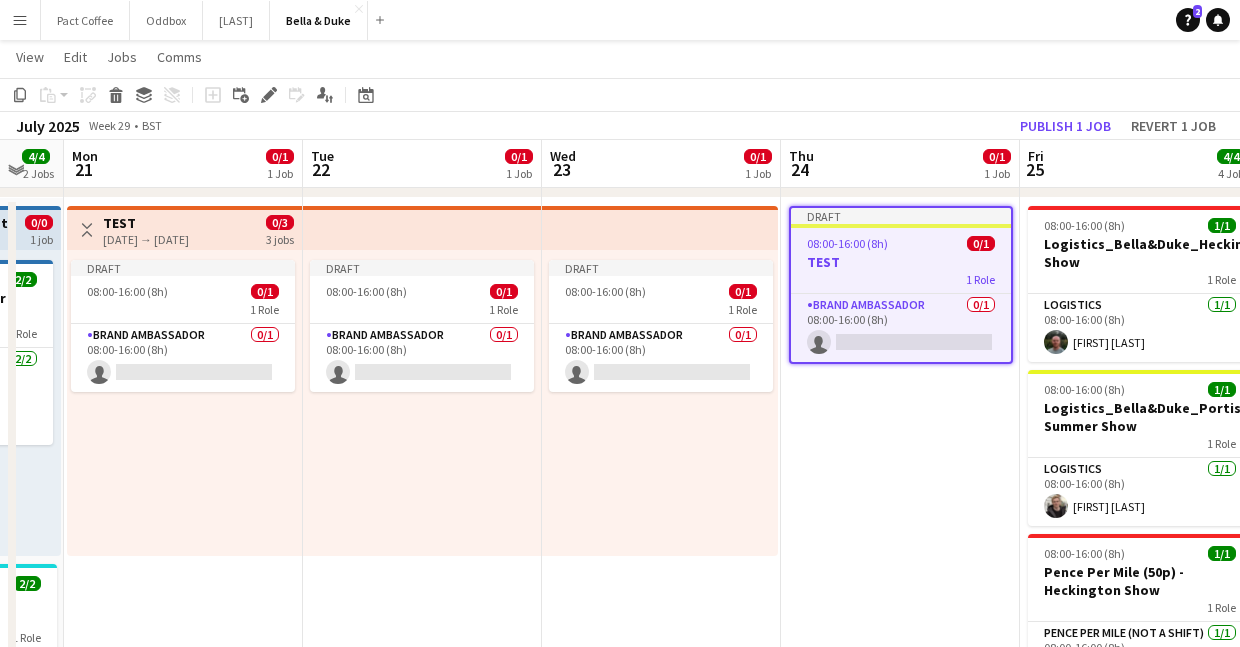 click on "Draft   08:00-16:00 (8h)    0/1   TEST   1 Role   Brand Ambassador   0/1   08:00-16:00 (8h)
single-neutral-actions" at bounding box center (900, 549) 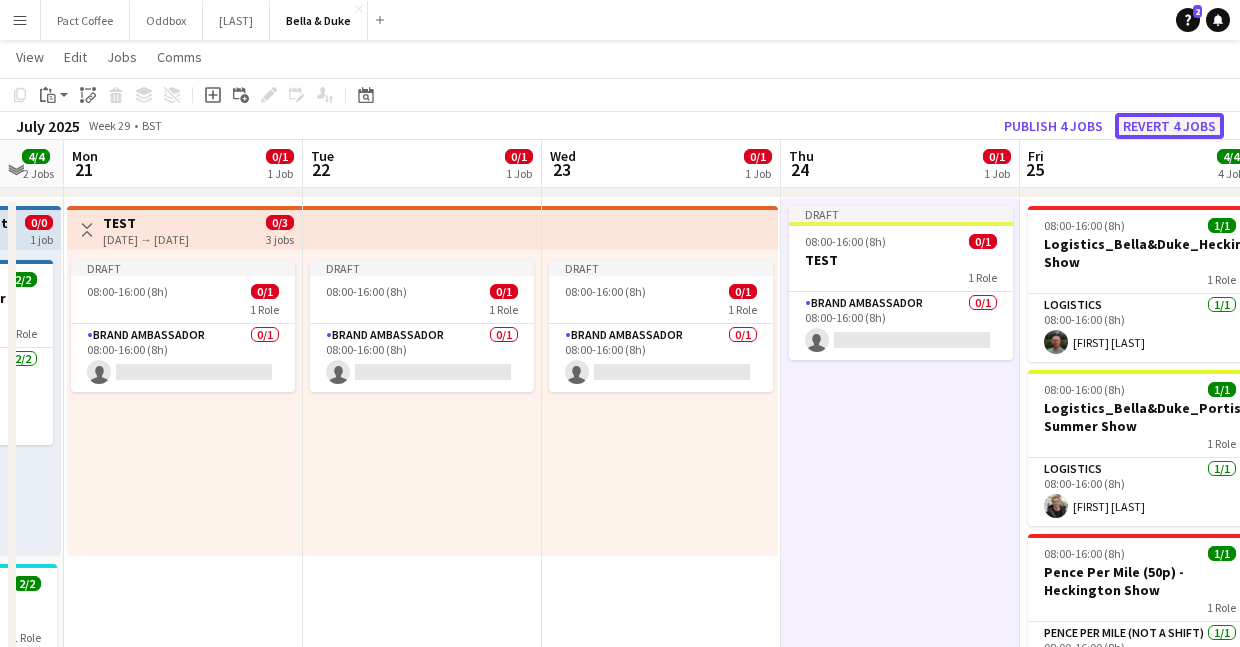 click on "Revert 4 jobs" 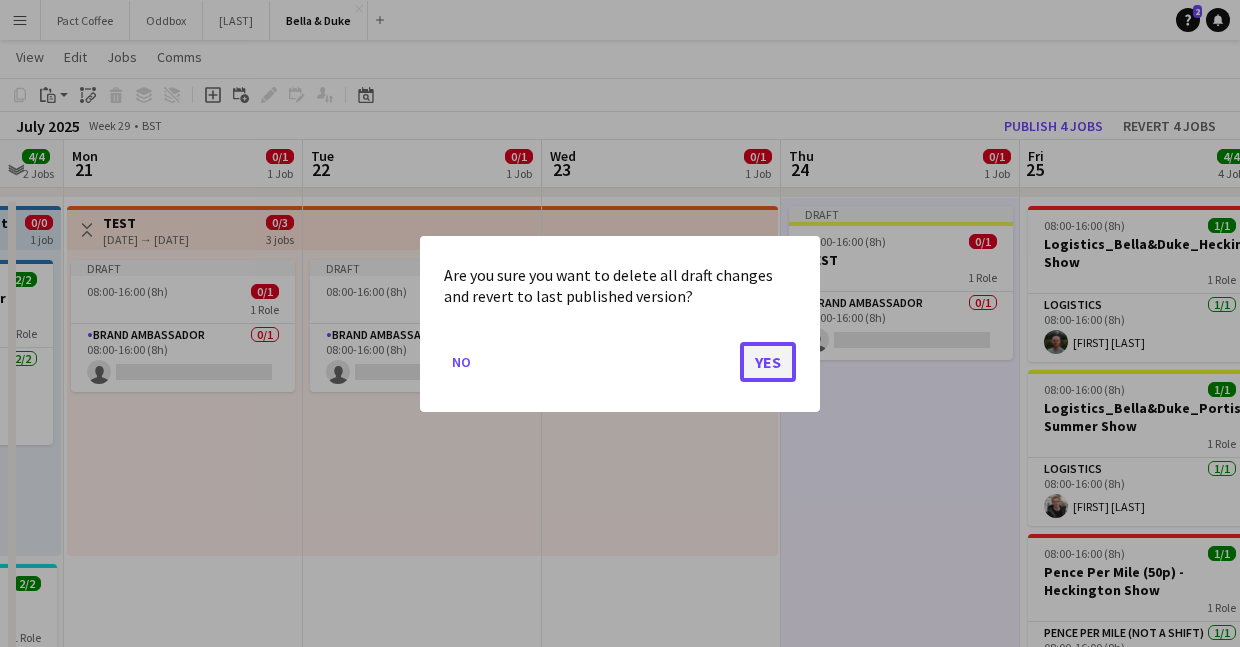 click on "Yes" 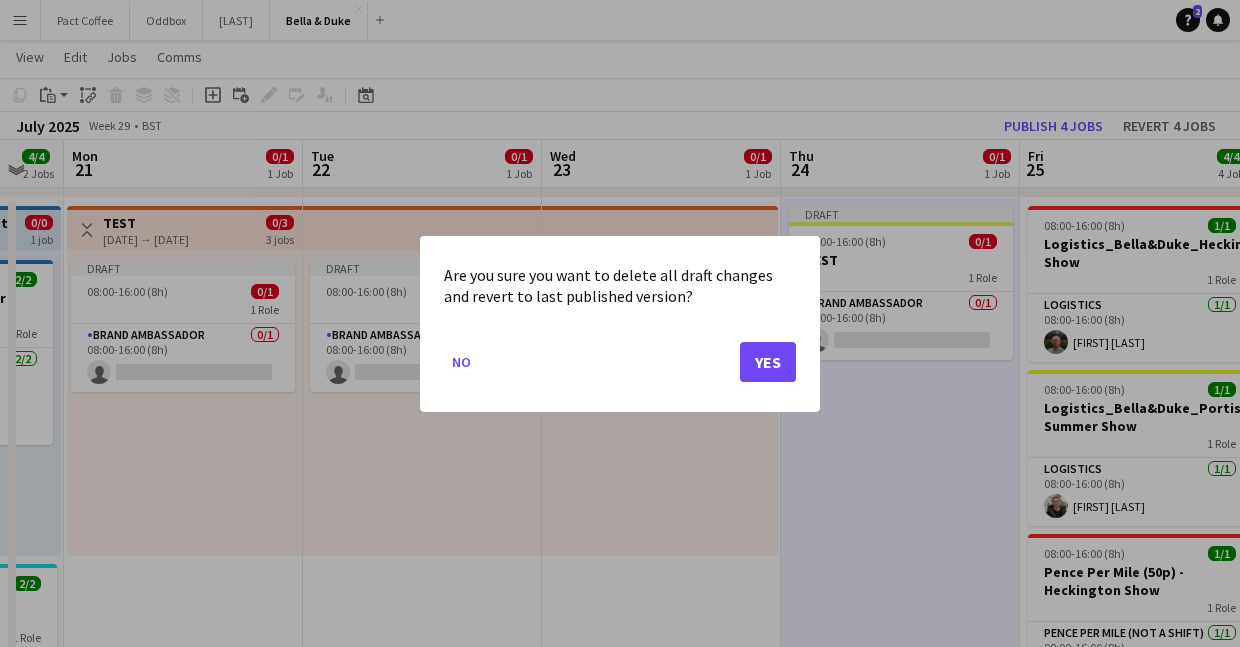 scroll, scrollTop: 210, scrollLeft: 0, axis: vertical 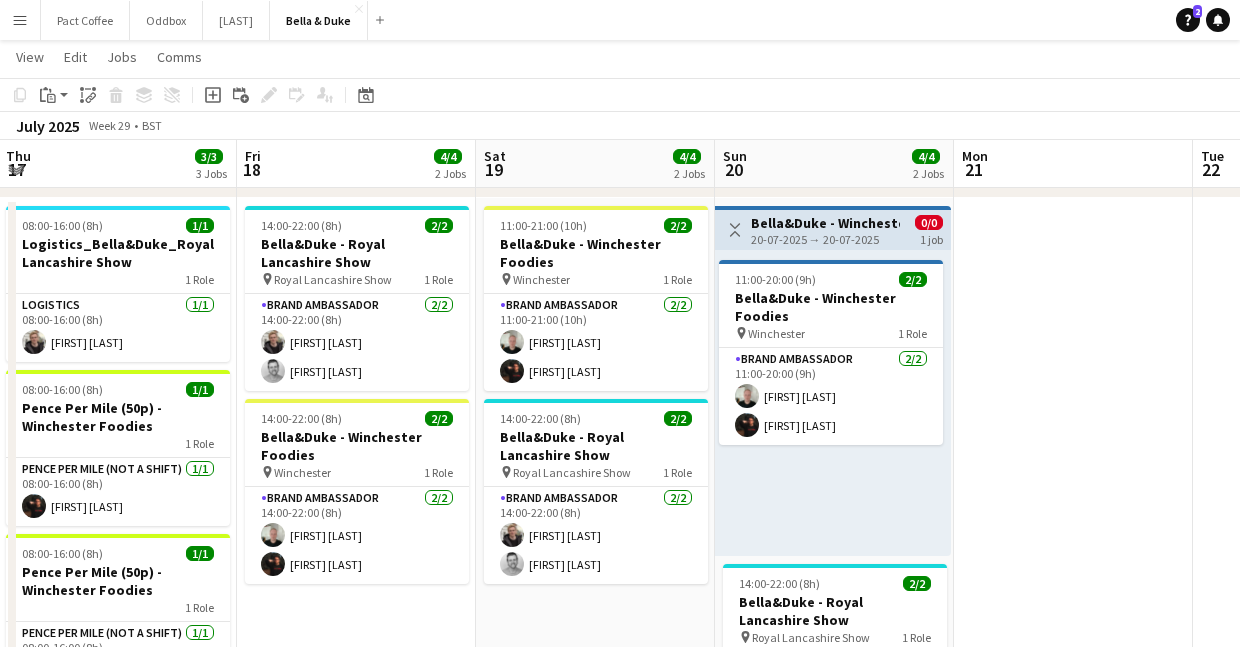 click at bounding box center (1073, 549) 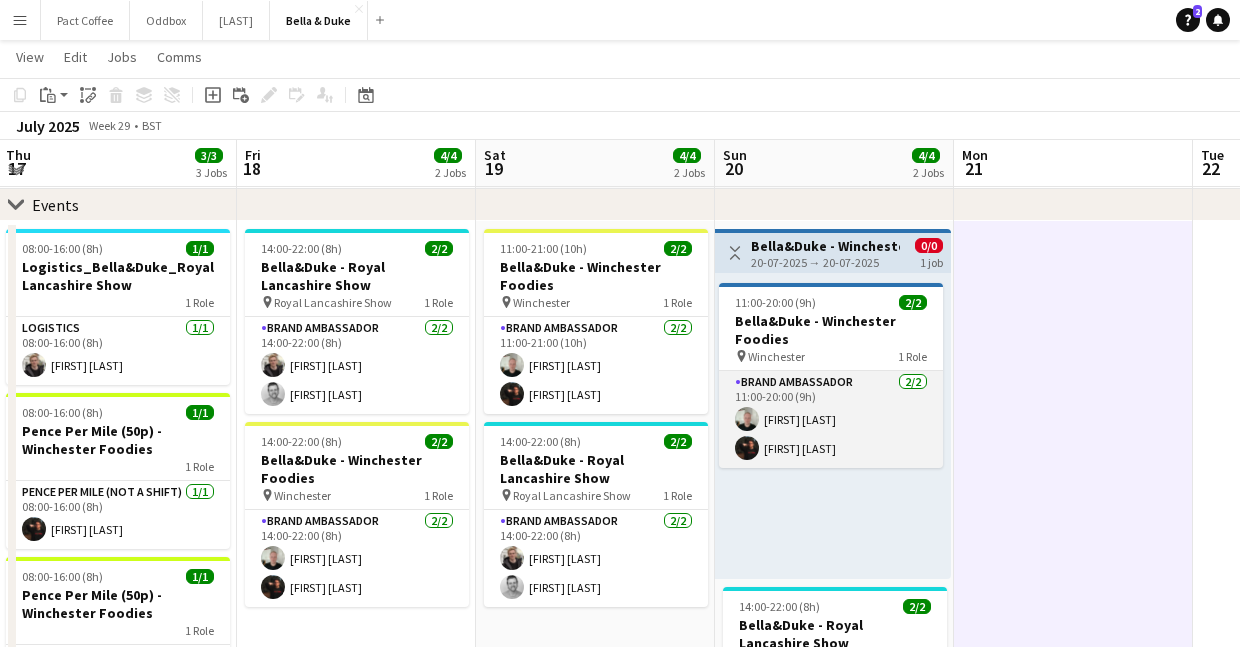 scroll, scrollTop: 184, scrollLeft: 0, axis: vertical 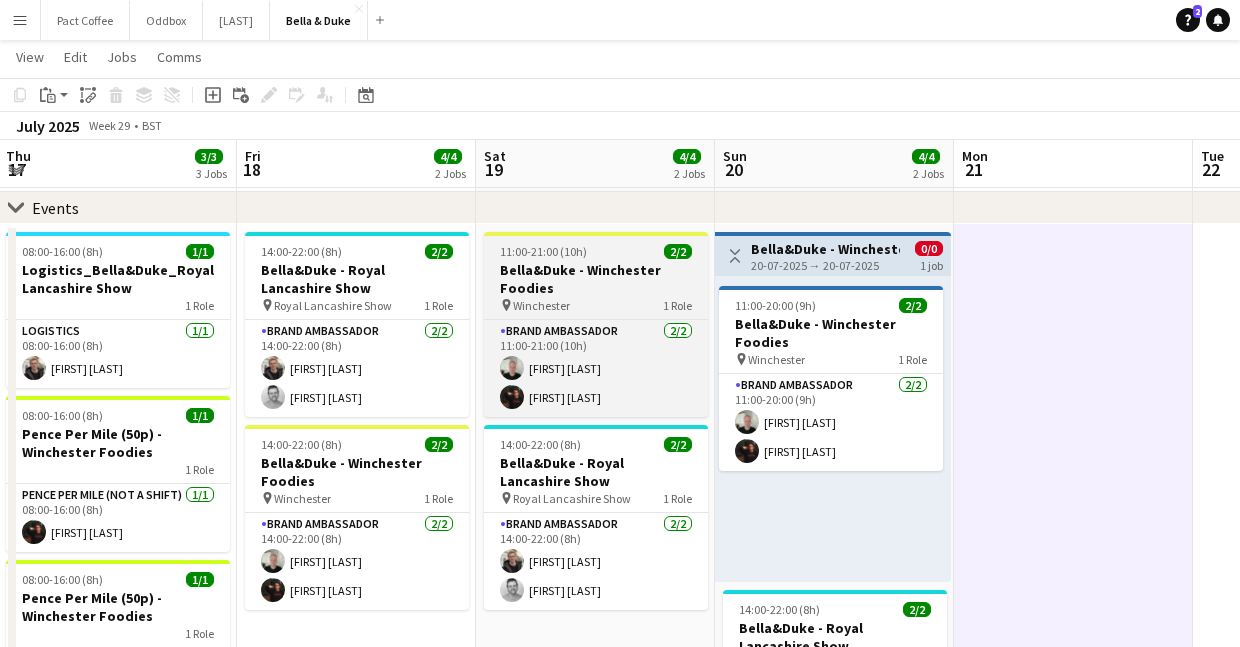 click on "Bella&Duke - Winchester Foodies" at bounding box center (596, 279) 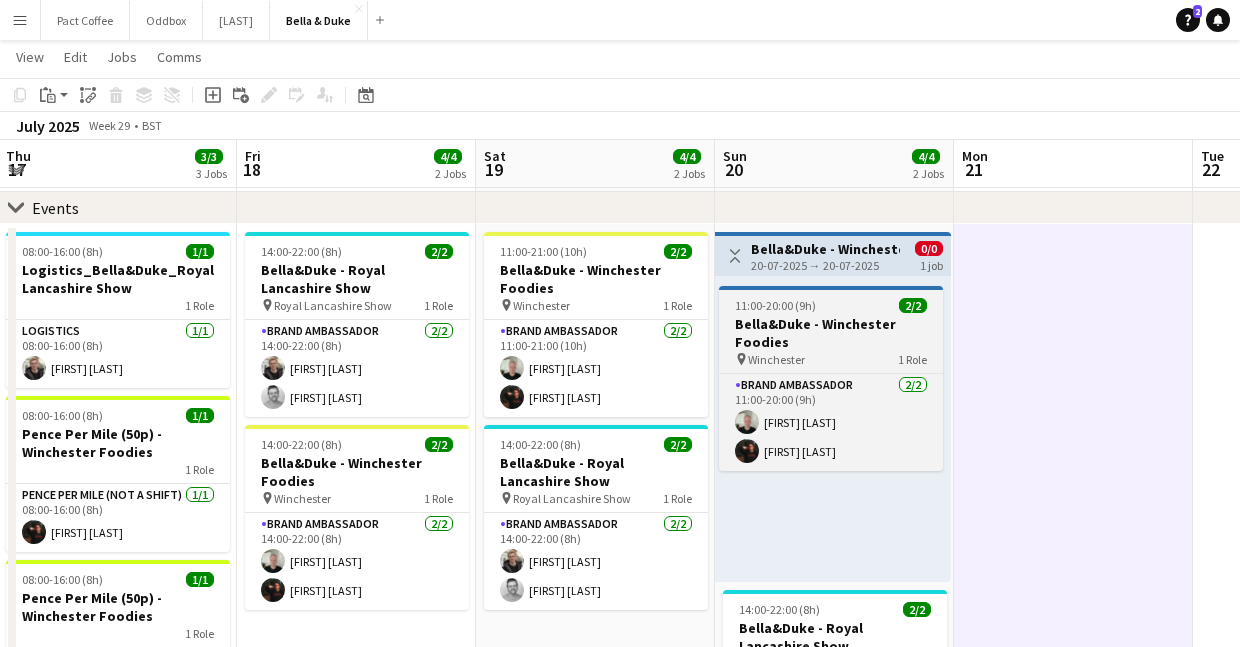 click on "11:00-20:00 (9h)    2/2" at bounding box center (831, 305) 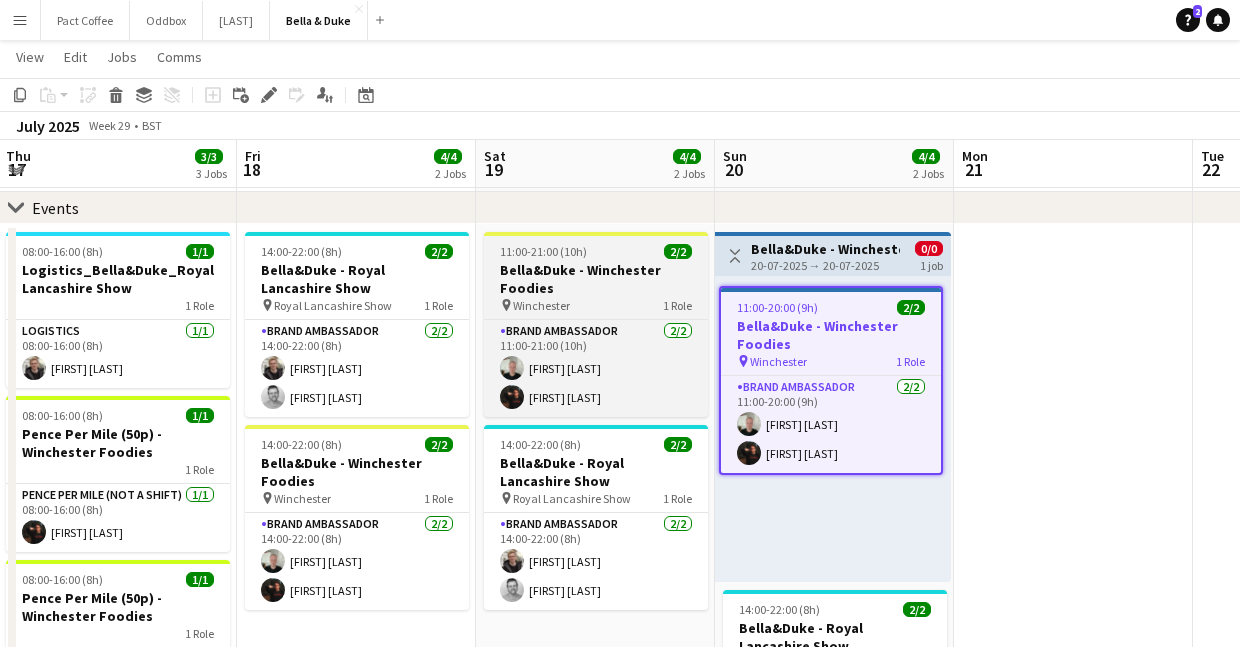 click on "Bella&Duke - Winchester Foodies" at bounding box center (596, 279) 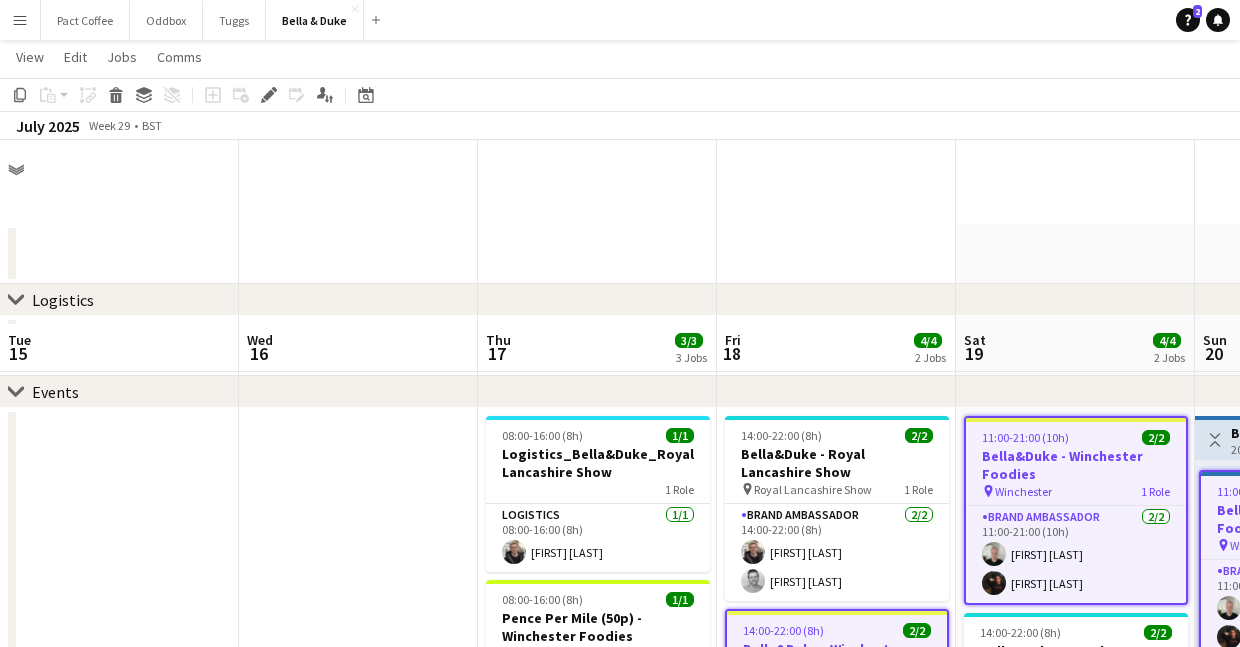 scroll, scrollTop: 184, scrollLeft: 0, axis: vertical 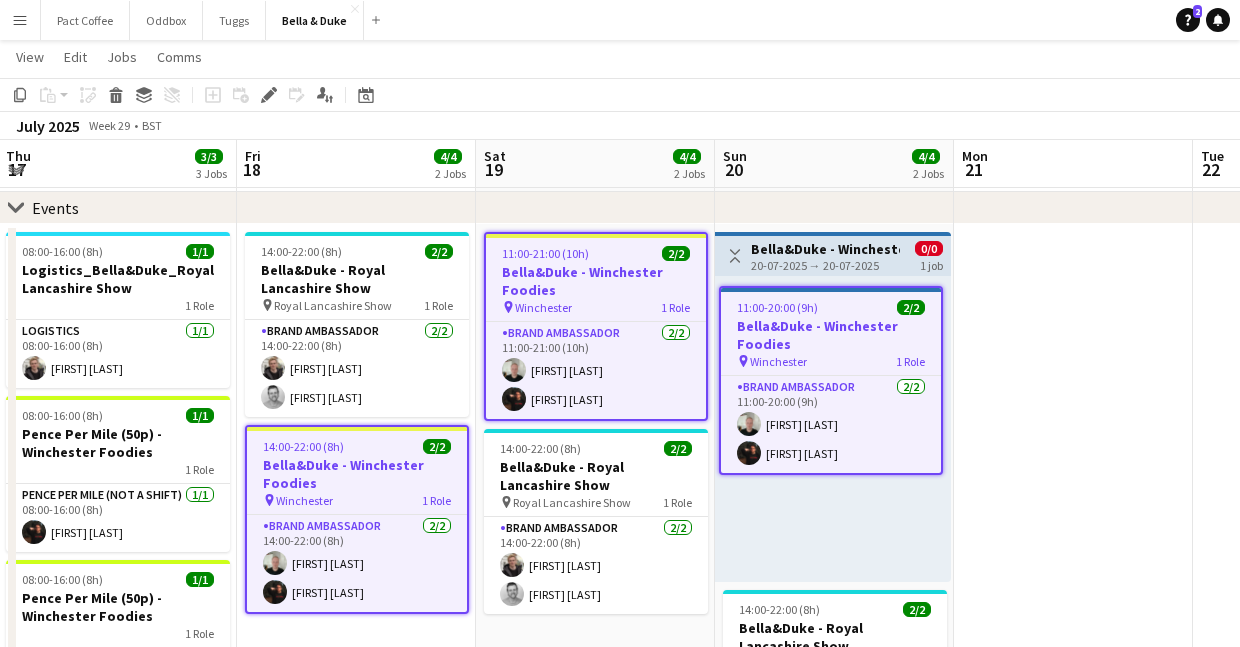 click at bounding box center [1073, 575] 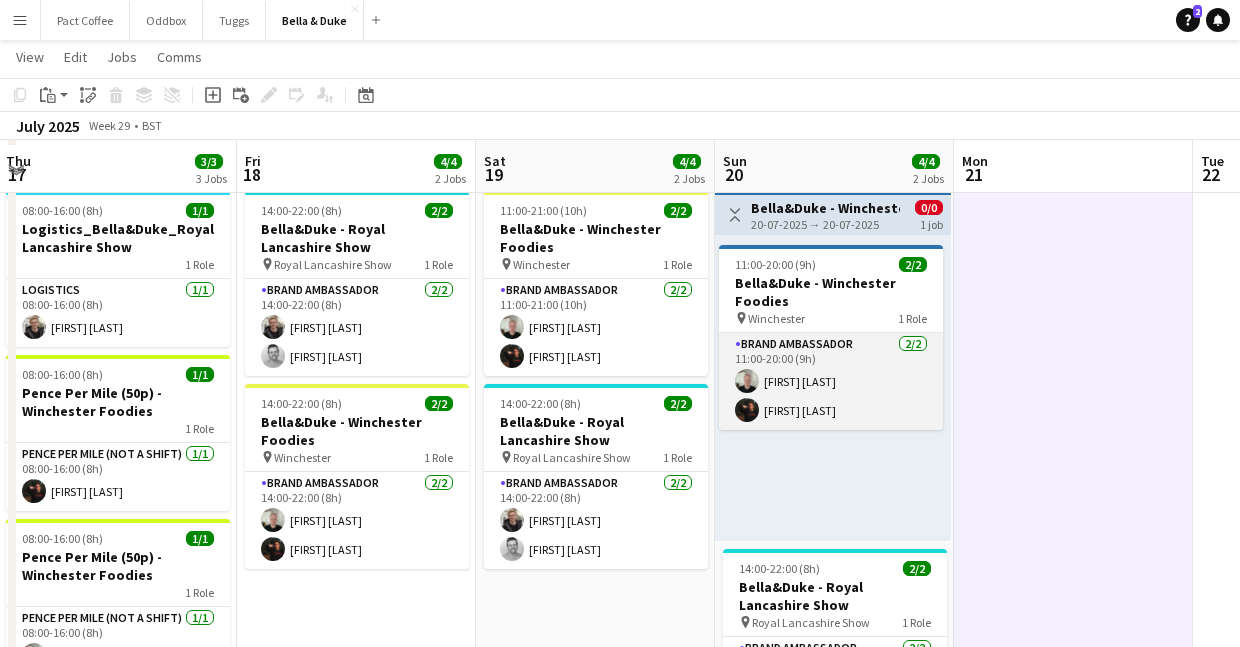 scroll, scrollTop: 246, scrollLeft: 0, axis: vertical 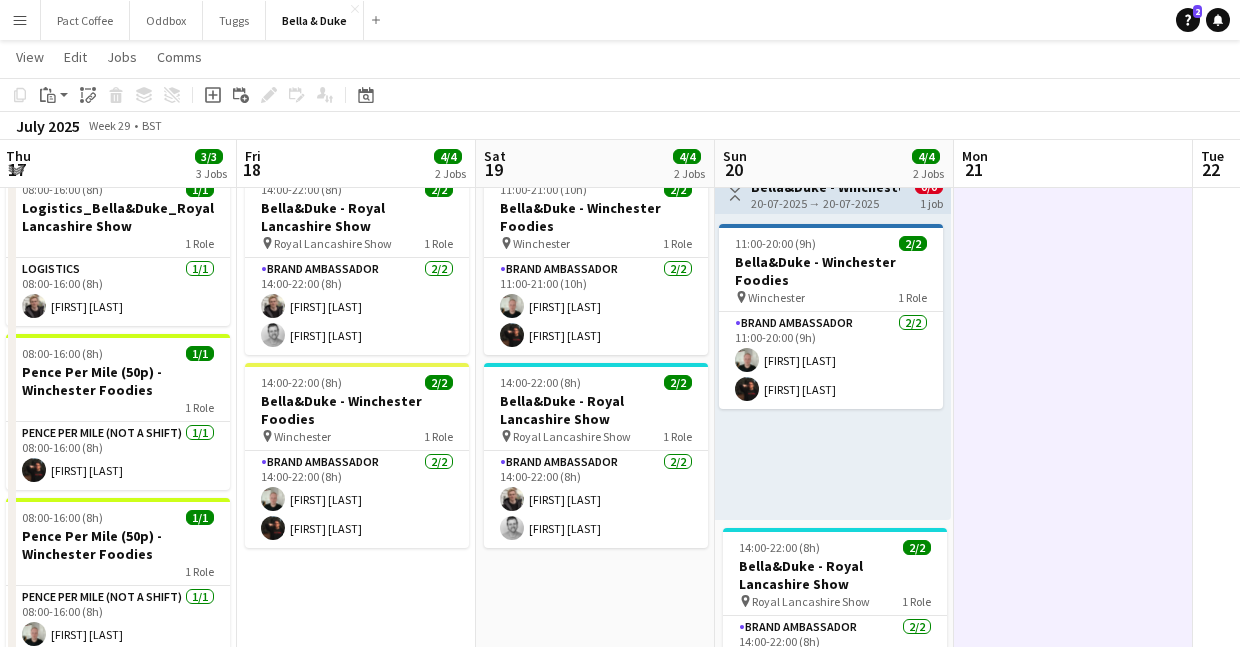 click on "Menu" at bounding box center [20, 20] 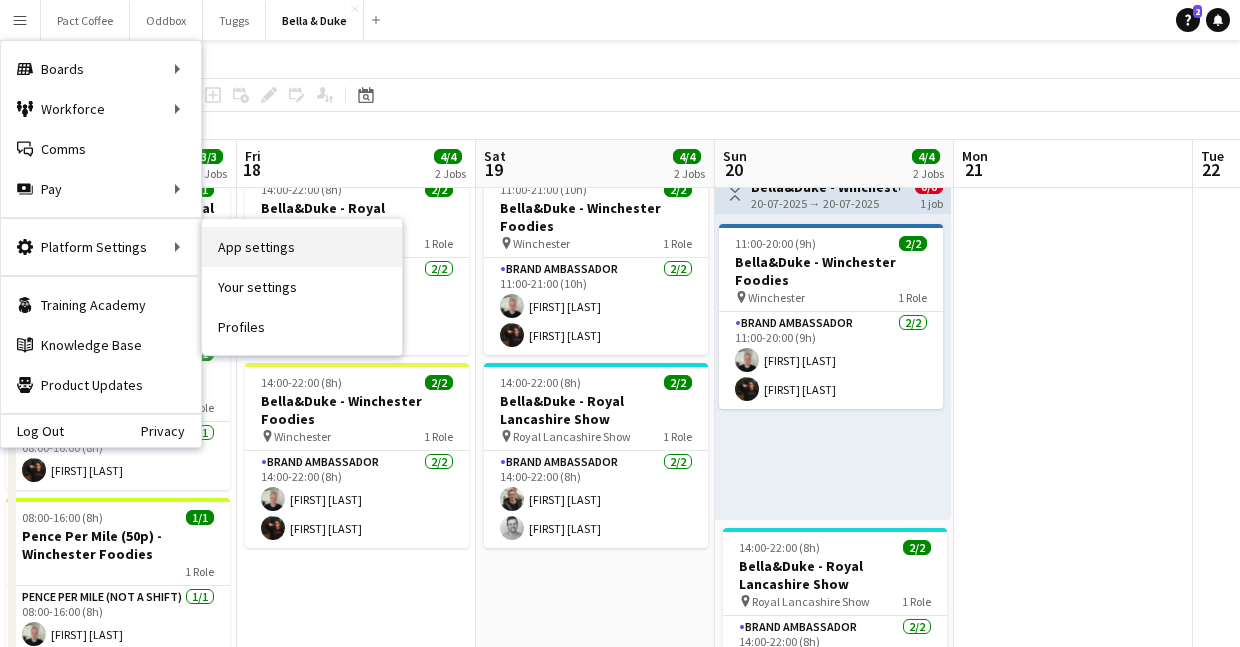 click on "App settings" at bounding box center [302, 247] 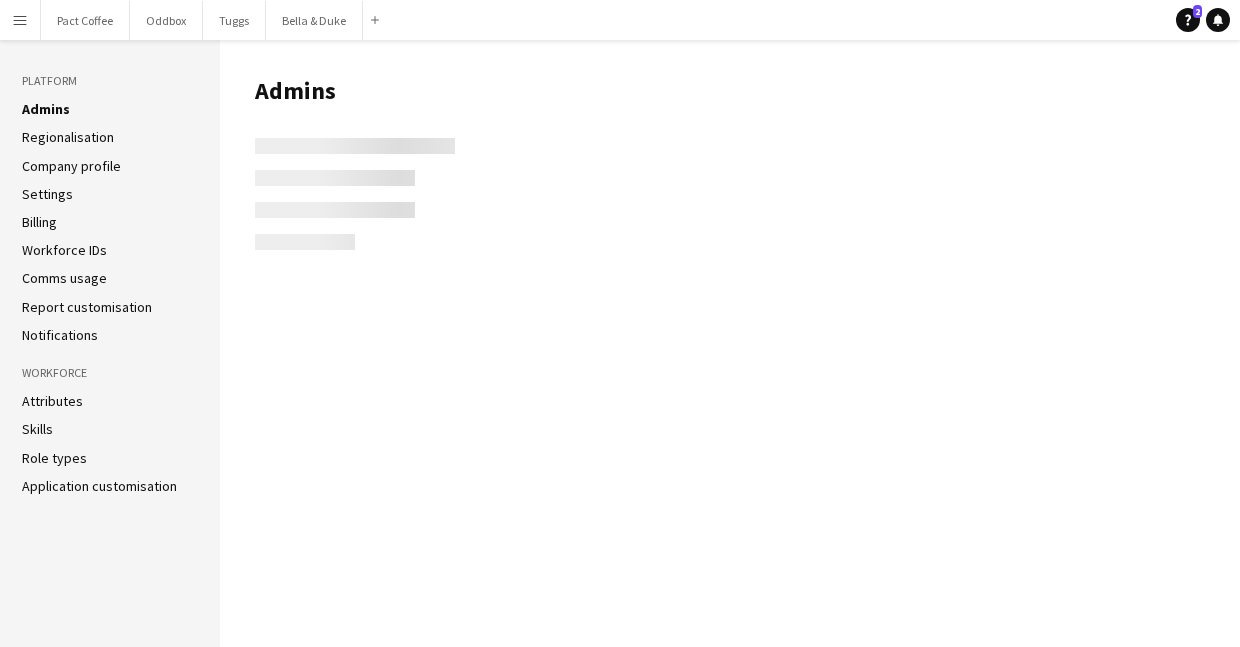 scroll, scrollTop: 0, scrollLeft: 0, axis: both 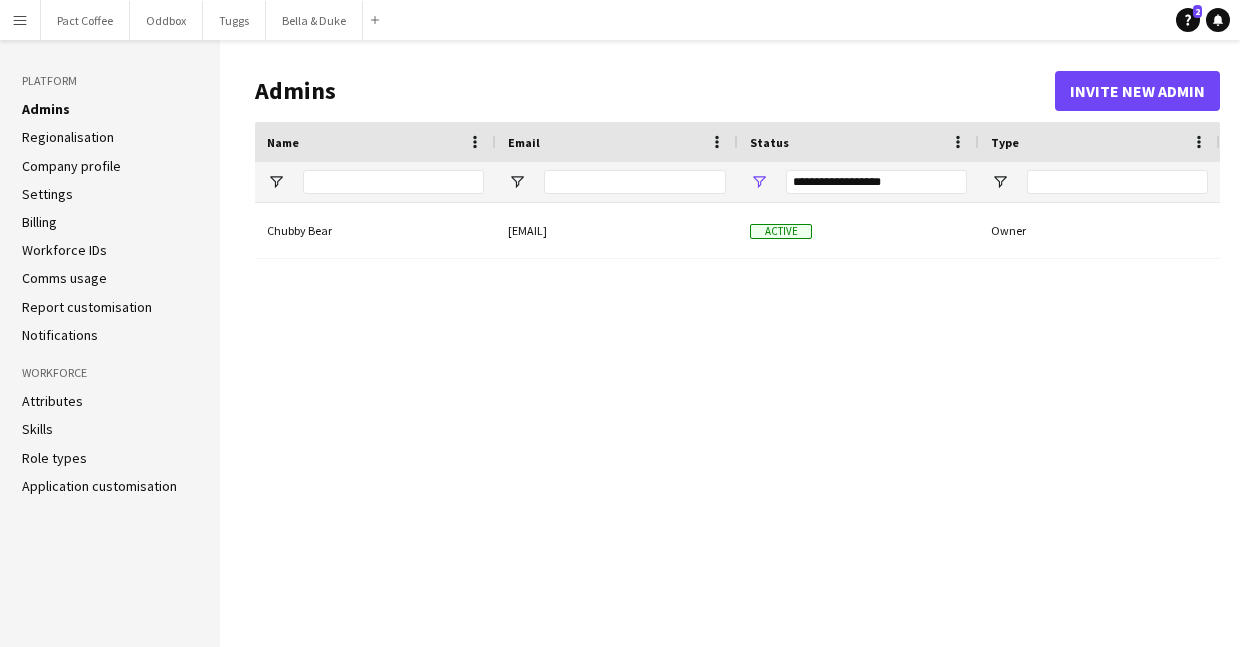 click on "Notifications" 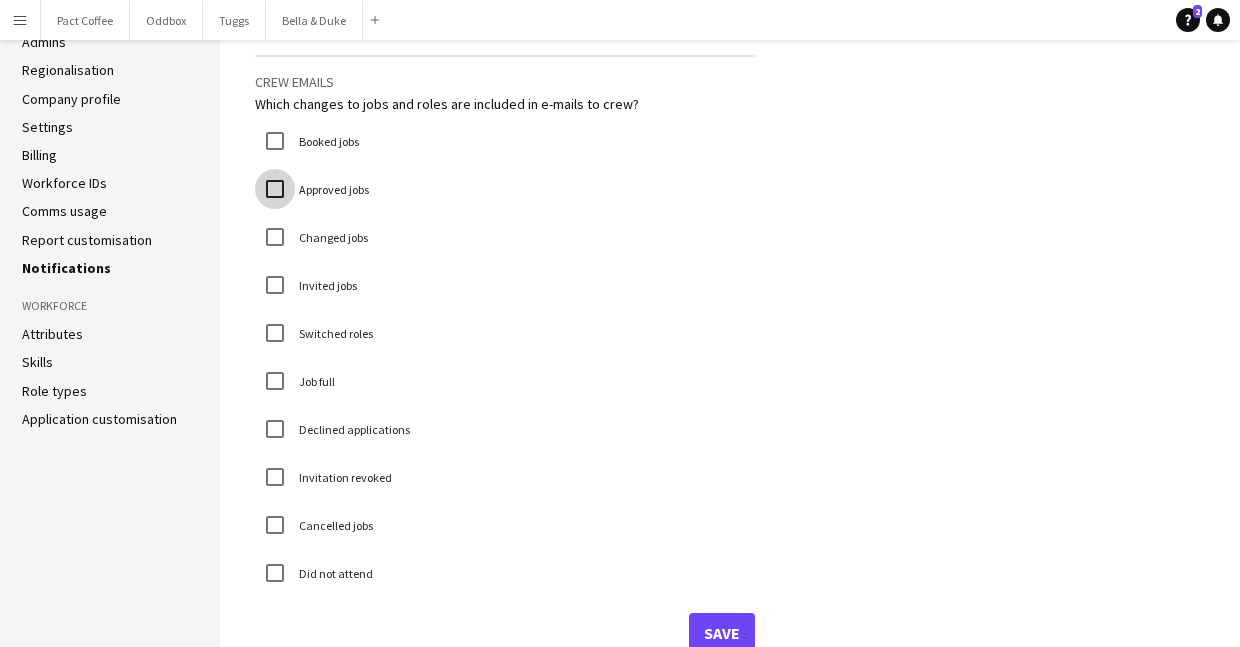 scroll, scrollTop: 80, scrollLeft: 0, axis: vertical 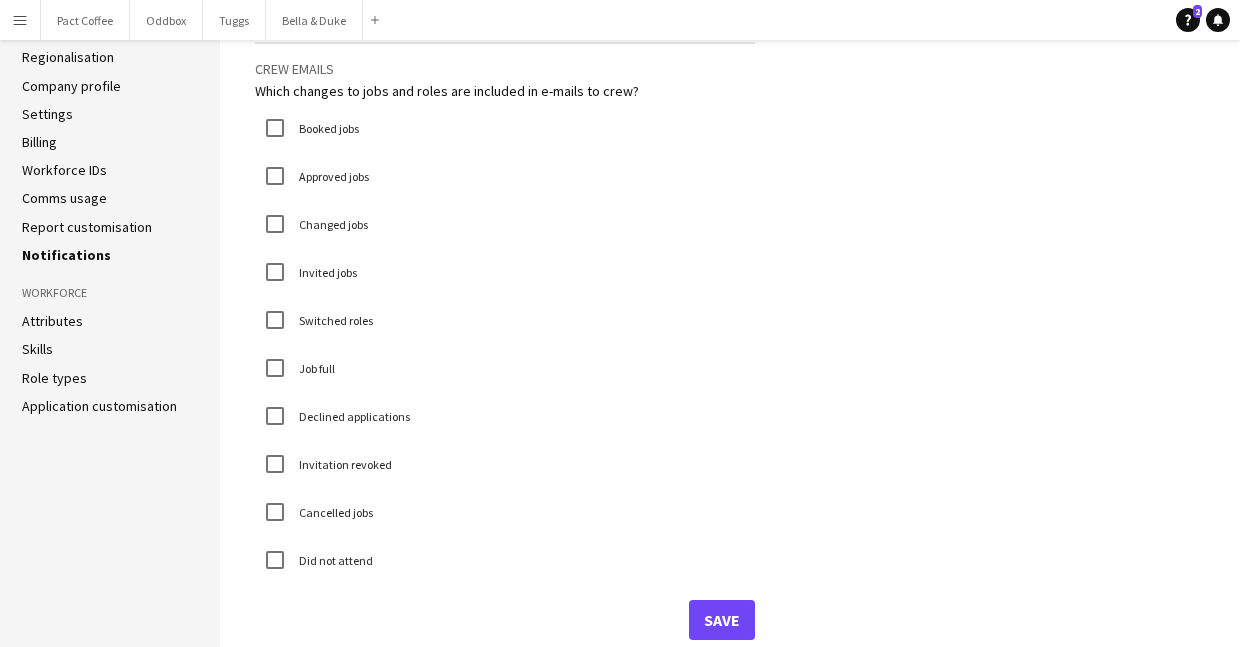 click on "Crew emails   Which changes to jobs and roles are included in e-mails to crew?   Booked jobs   Approved jobs   Changed jobs   Invited jobs   Switched roles   Job full   Declined applications   Invitation revoked   Cancelled jobs   Did not attend   Save" 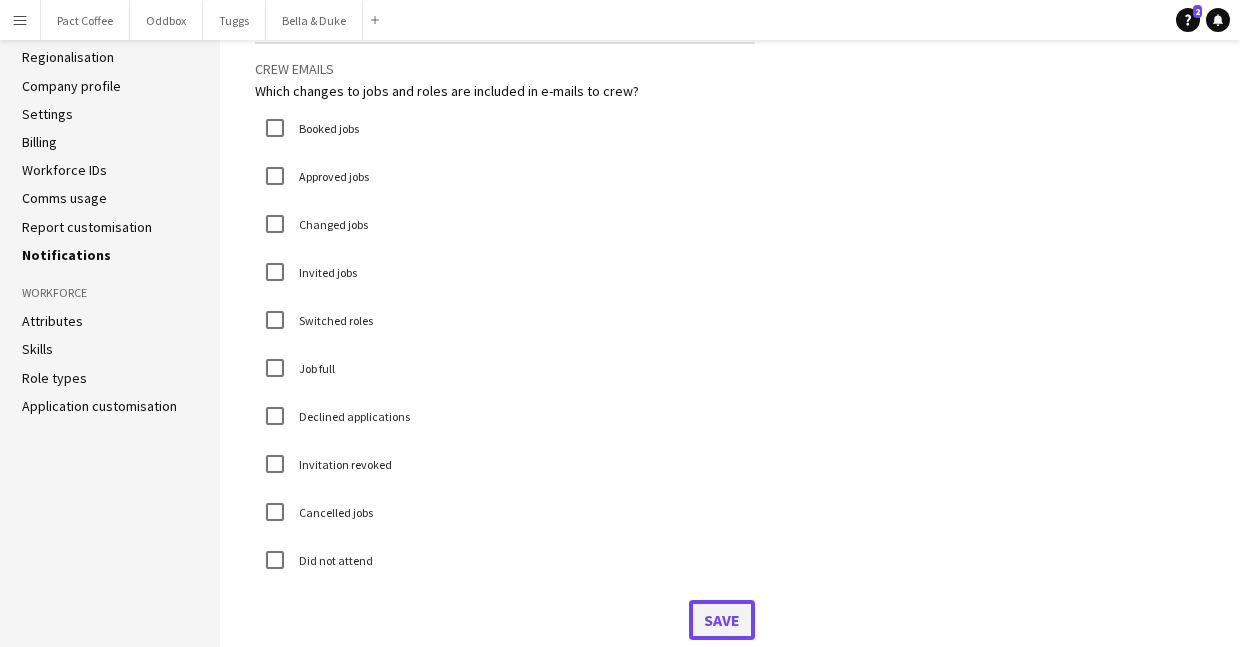 click on "Save" 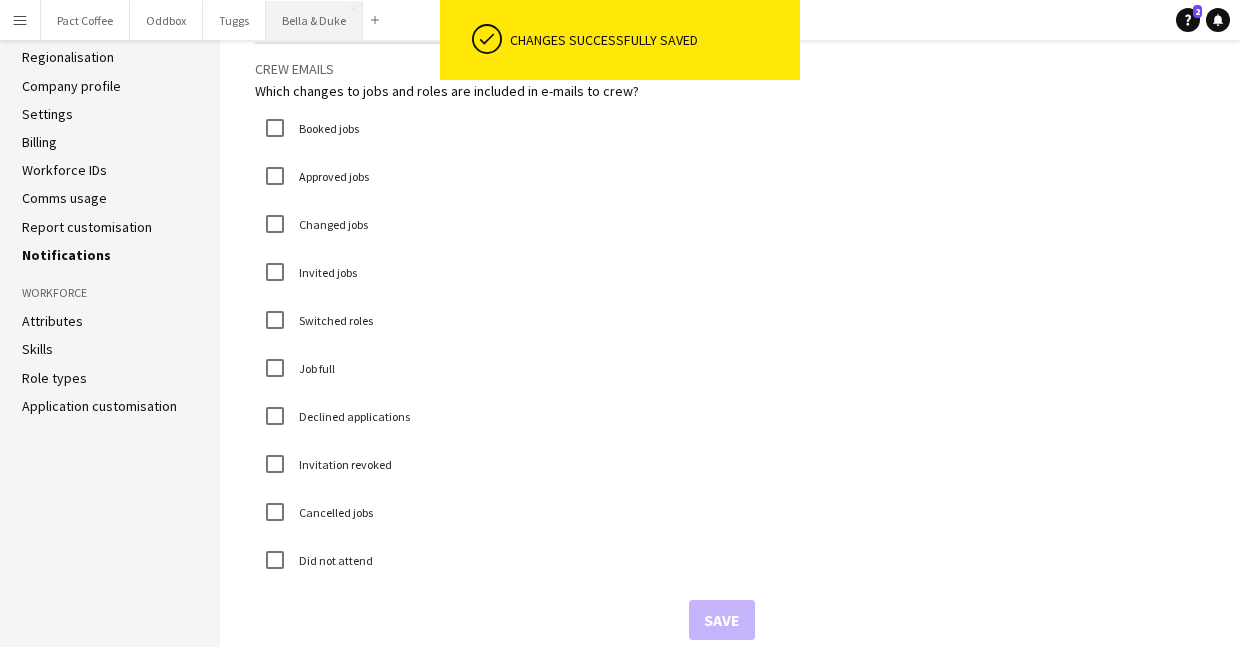 click on "Bella & Duke
Close" at bounding box center (314, 20) 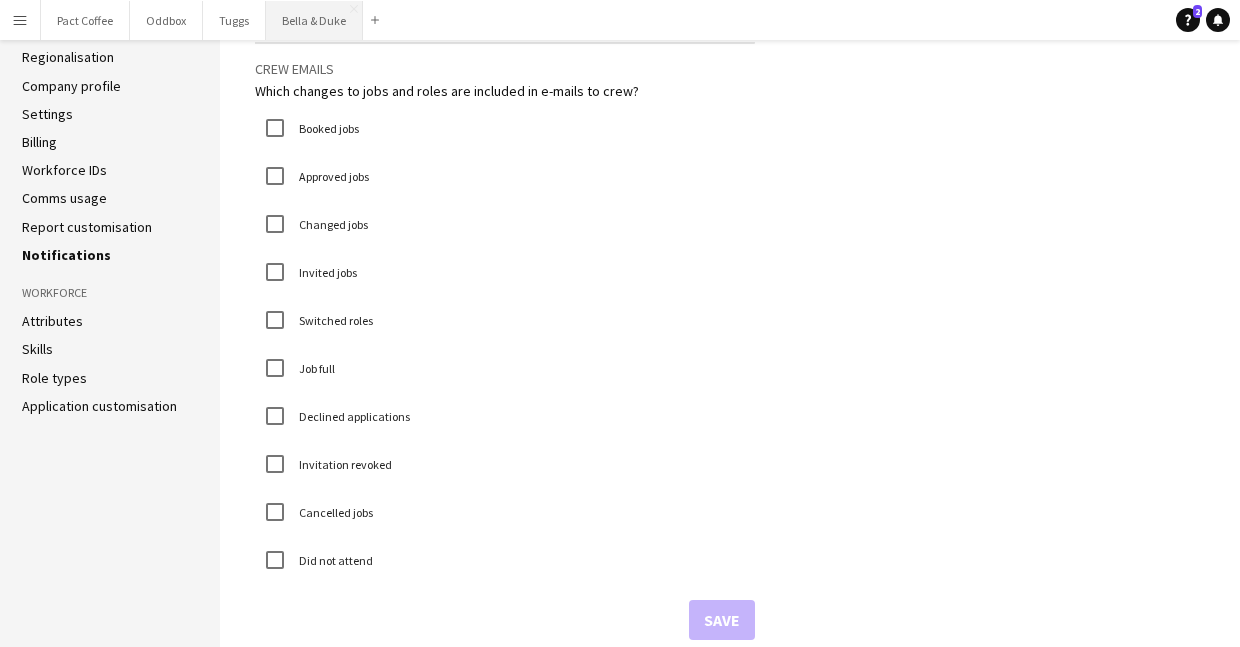 scroll, scrollTop: 0, scrollLeft: 0, axis: both 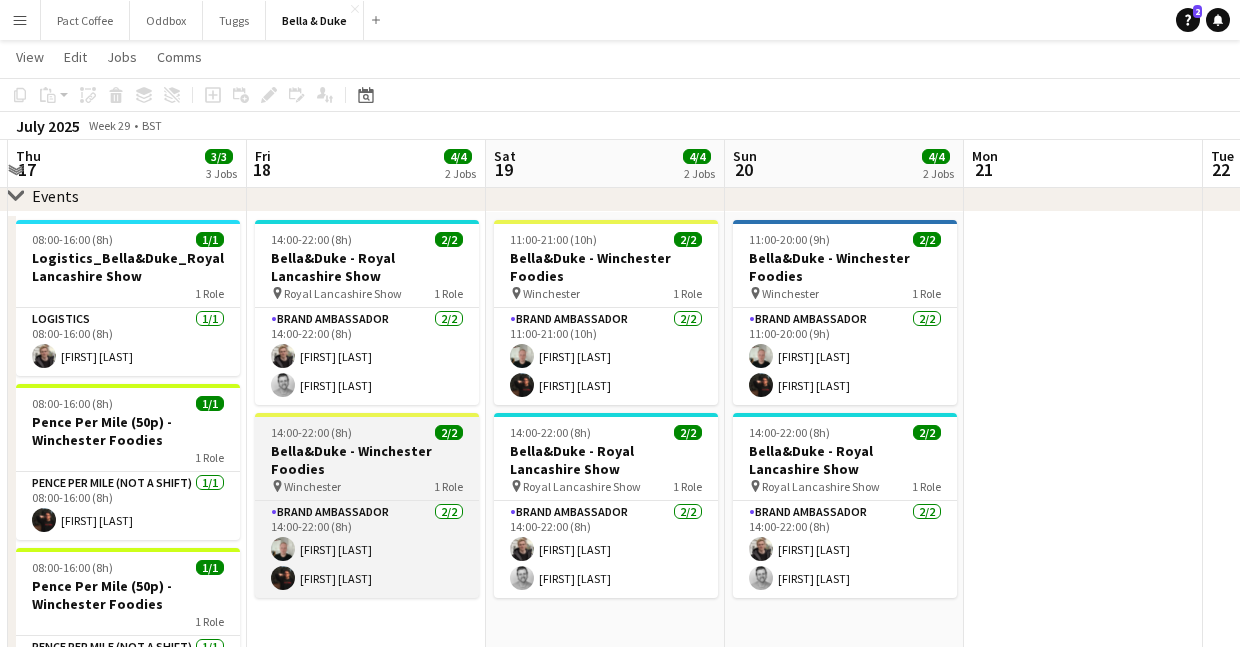 click on "Bella&Duke - Winchester Foodies" at bounding box center (367, 460) 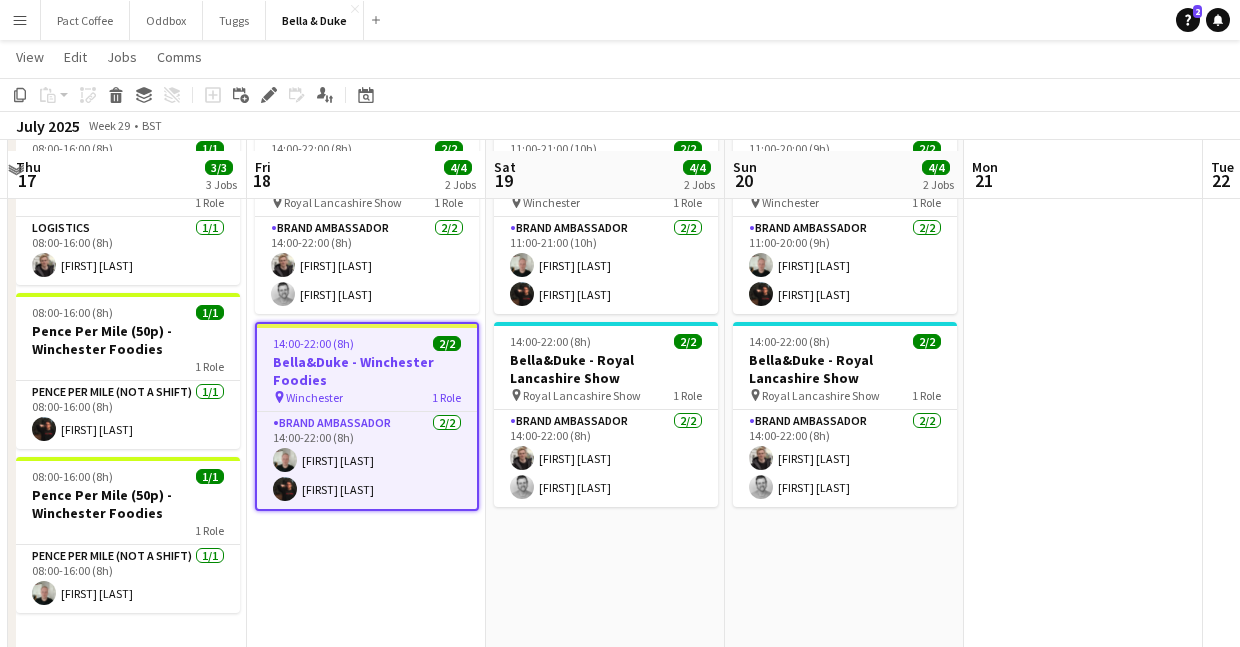 scroll, scrollTop: 297, scrollLeft: 0, axis: vertical 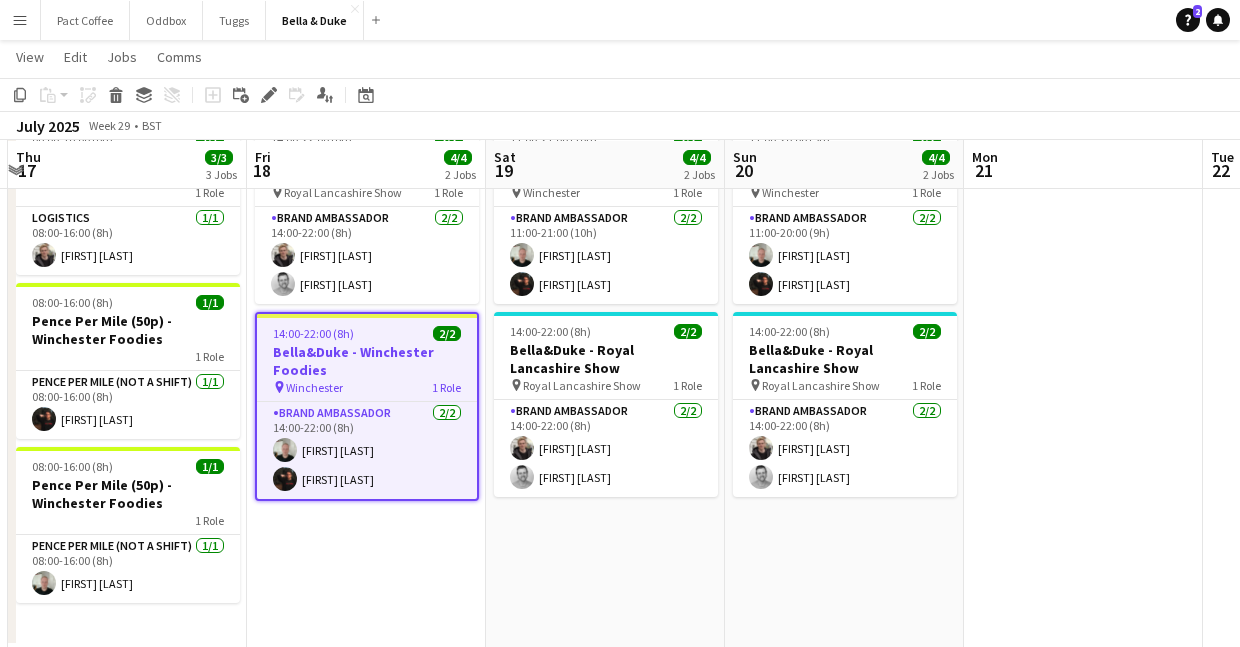 click on "14:00-22:00 (8h)    2/2   Bella&Duke - Royal Lancashire Show
pin
Royal Lancashire Show   1 Role   Brand Ambassador   2/2   14:00-22:00 (8h)
Charlie Field Peter Tickner     14:00-22:00 (8h)    2/2   Bella&Duke - Winchester Foodies
pin
Winchester    1 Role   Brand Ambassador   2/2   14:00-22:00 (8h)
Ashley Maggs Jack Reeve" at bounding box center (366, 379) 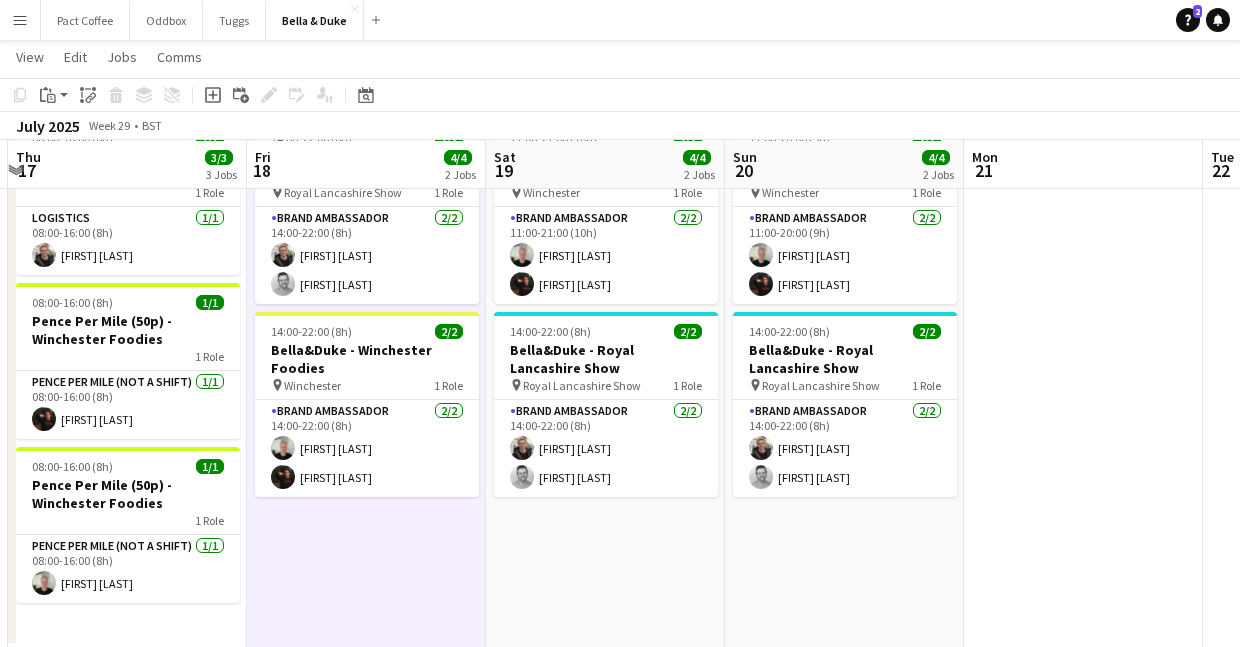 click on "11:00-21:00 (10h)    2/2   Bella&Duke - Winchester Foodies
pin
Winchester    1 Role   Brand Ambassador   2/2   11:00-21:00 (10h)
Ashley Maggs Jack Reeve     14:00-22:00 (8h)    2/2   Bella&Duke - Royal Lancashire Show
pin
Royal Lancashire Show   1 Role   Brand Ambassador   2/2   14:00-22:00 (8h)
Charlie Field Peter Tickner" at bounding box center [605, 379] 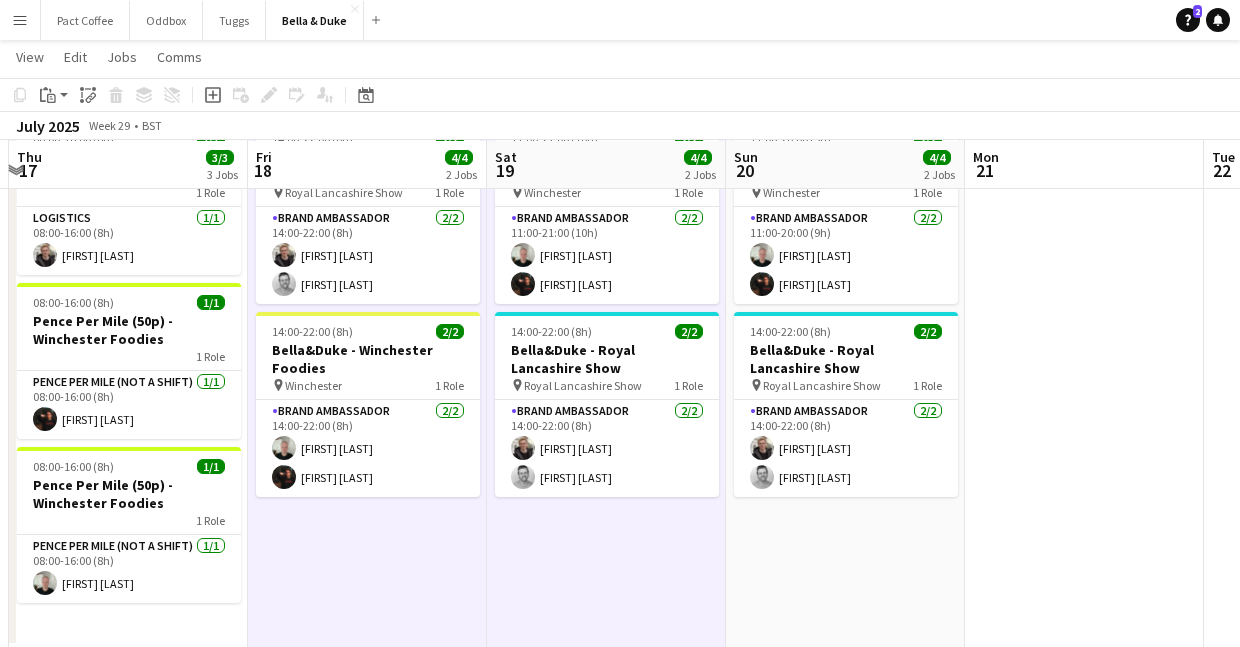 click on "11:00-20:00 (9h)    2/2   Bella&Duke - Winchester Foodies
pin
Winchester    1 Role   Brand Ambassador   2/2   11:00-20:00 (9h)
Ashley Maggs Jack Reeve     14:00-22:00 (8h)    2/2   Bella&Duke - Royal Lancashire Show
pin
Royal Lancashire Show   1 Role   Brand Ambassador   2/2   14:00-22:00 (8h)
Charlie Field Peter Tickner" at bounding box center (845, 379) 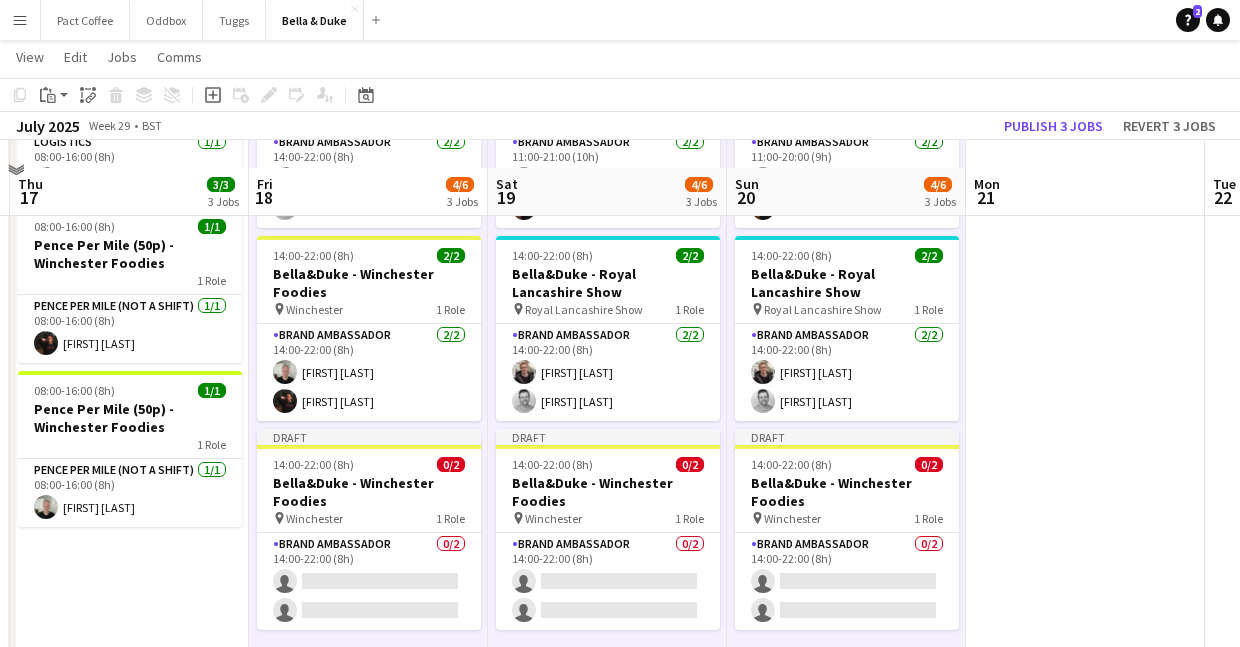 scroll, scrollTop: 400, scrollLeft: 0, axis: vertical 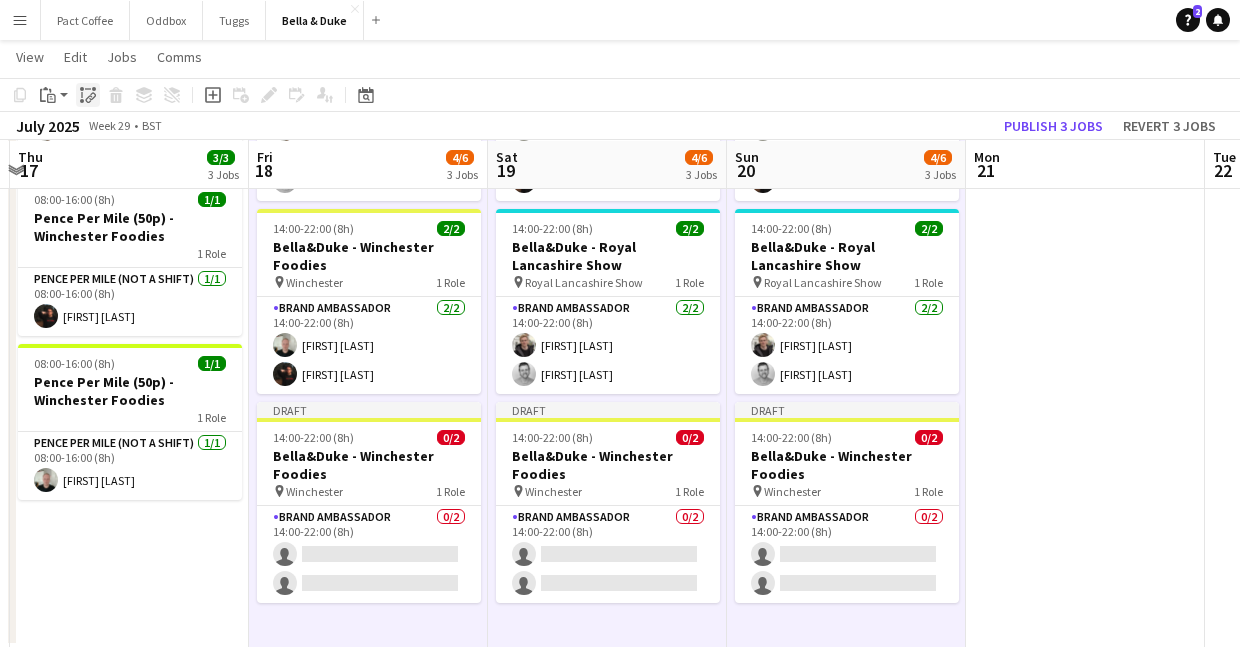 click 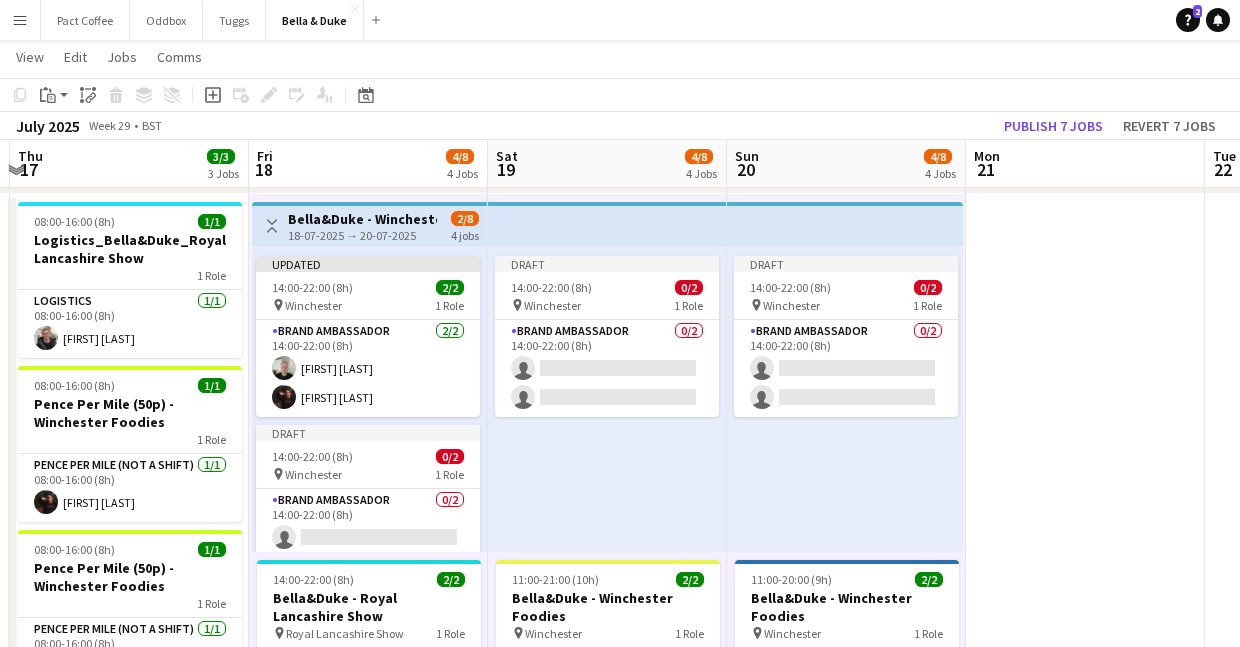 scroll, scrollTop: 210, scrollLeft: 0, axis: vertical 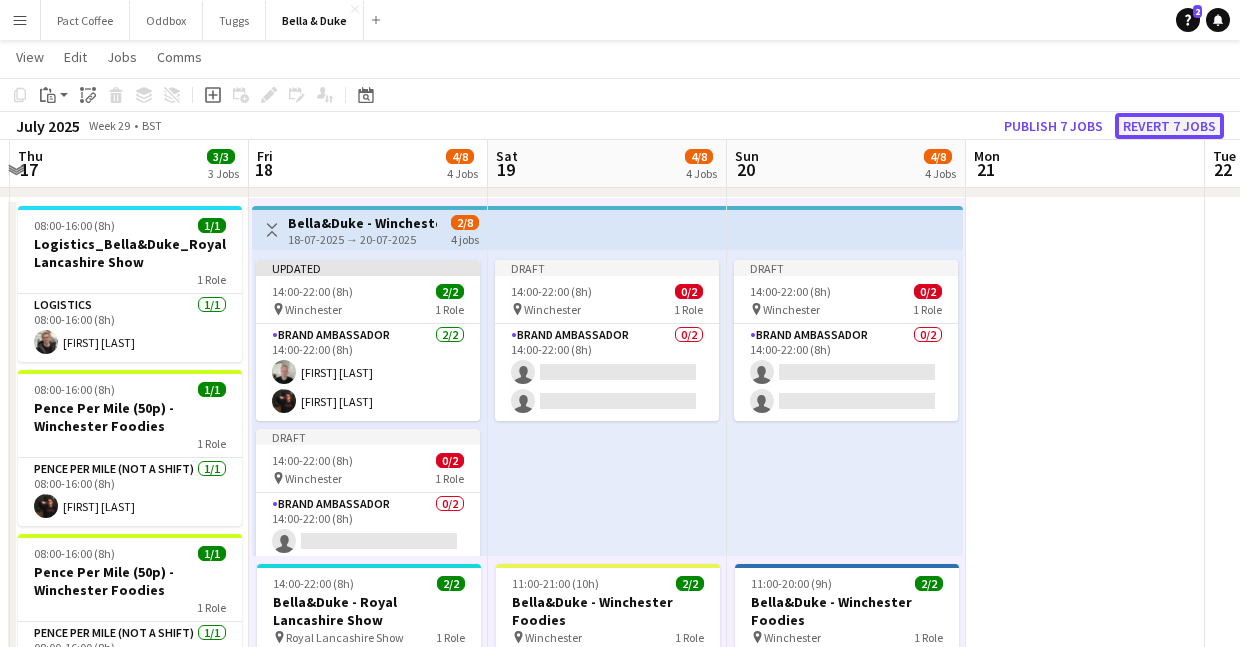 click on "Revert 7 jobs" 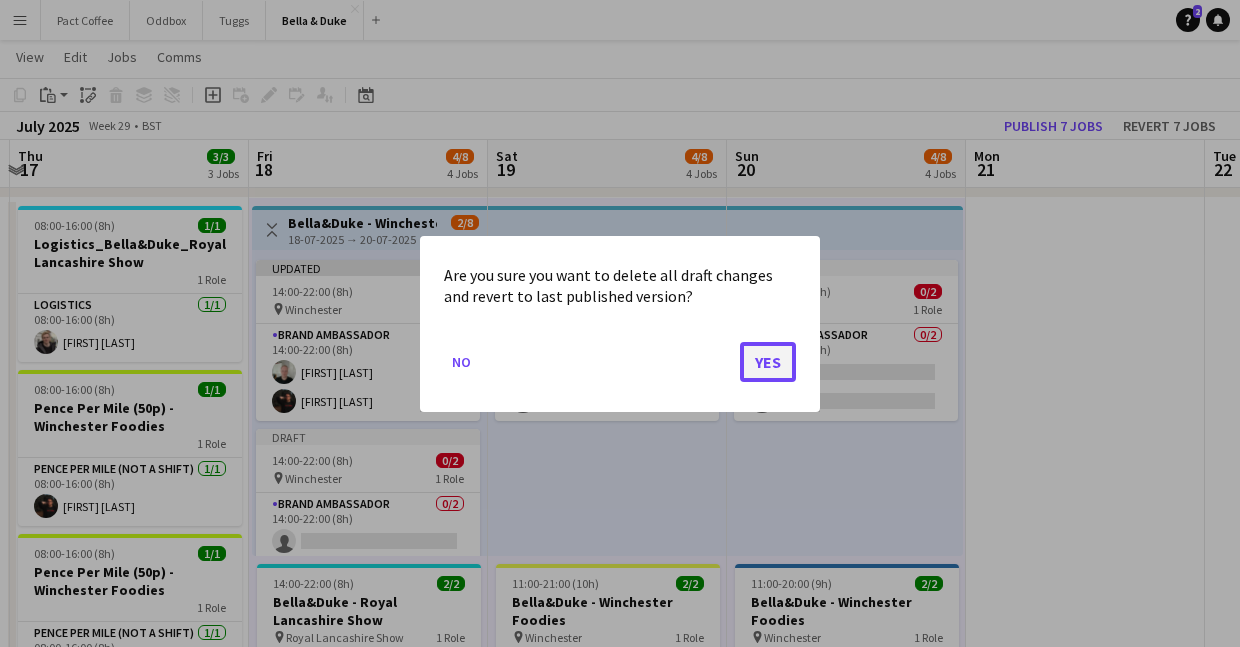 click on "Yes" 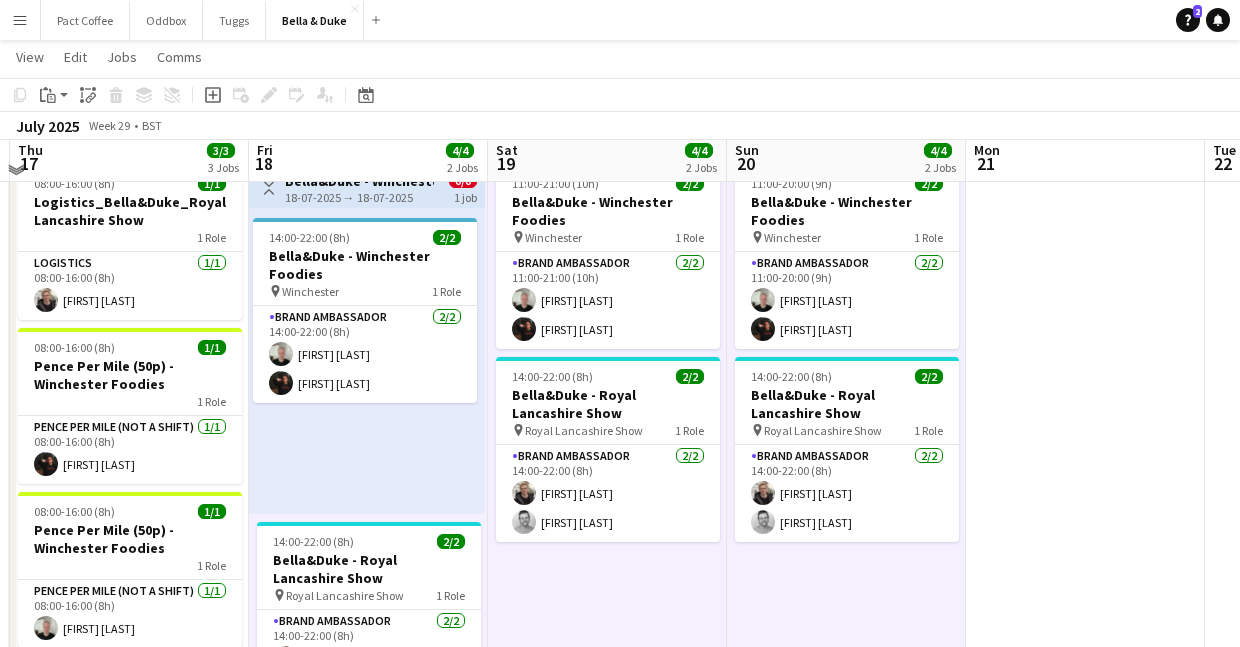 scroll, scrollTop: 353, scrollLeft: 0, axis: vertical 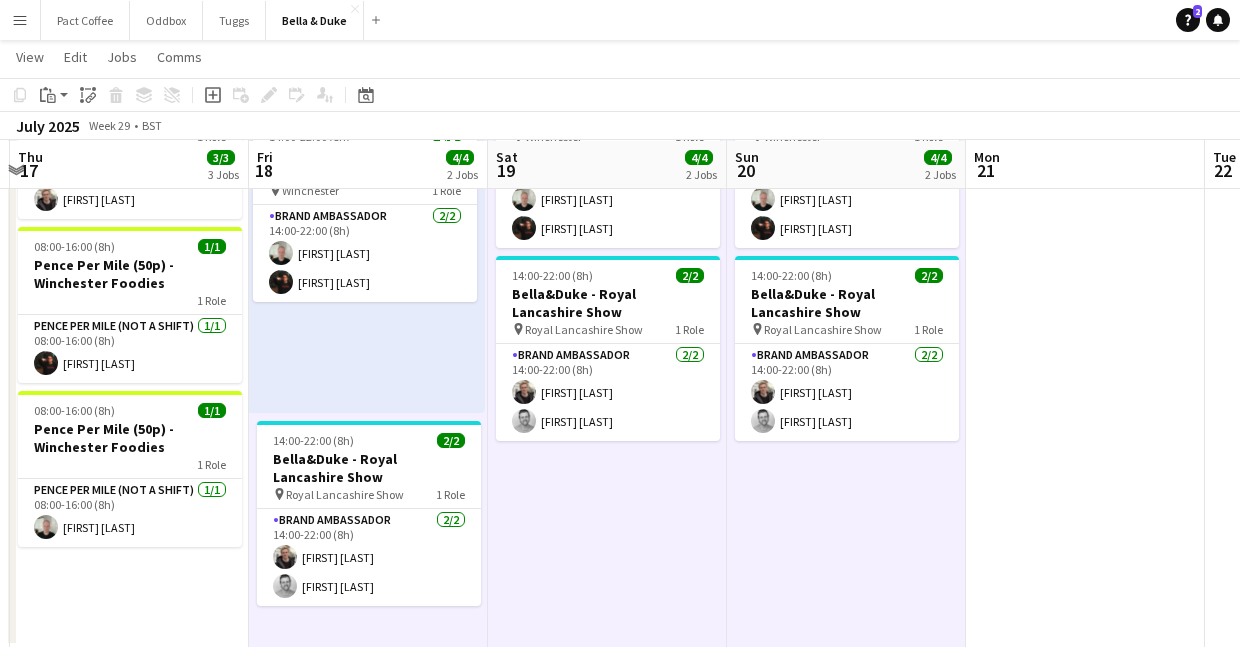 click at bounding box center (1085, 351) 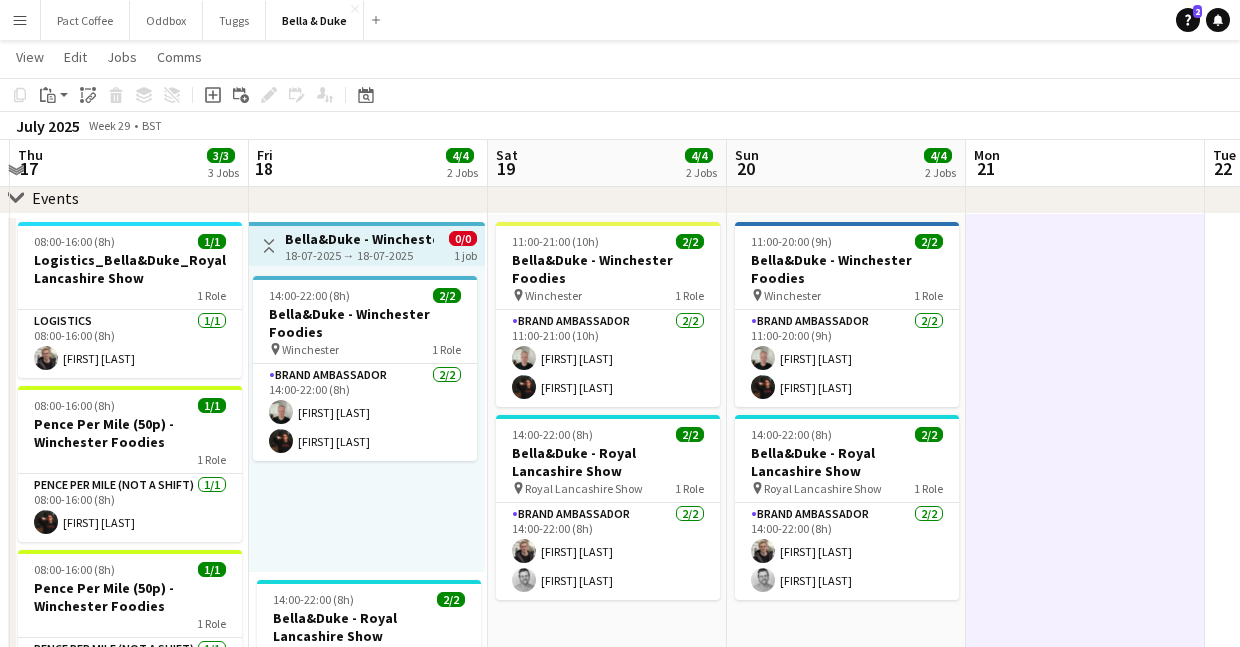 scroll, scrollTop: 184, scrollLeft: 0, axis: vertical 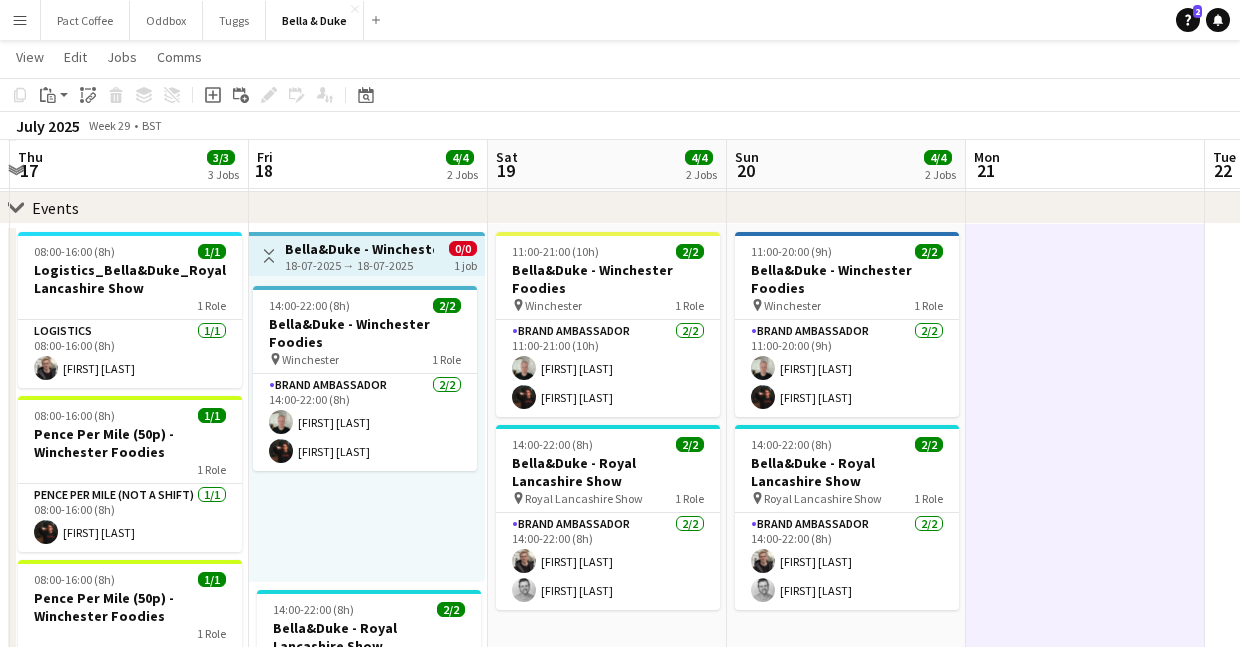 click at bounding box center [1085, 520] 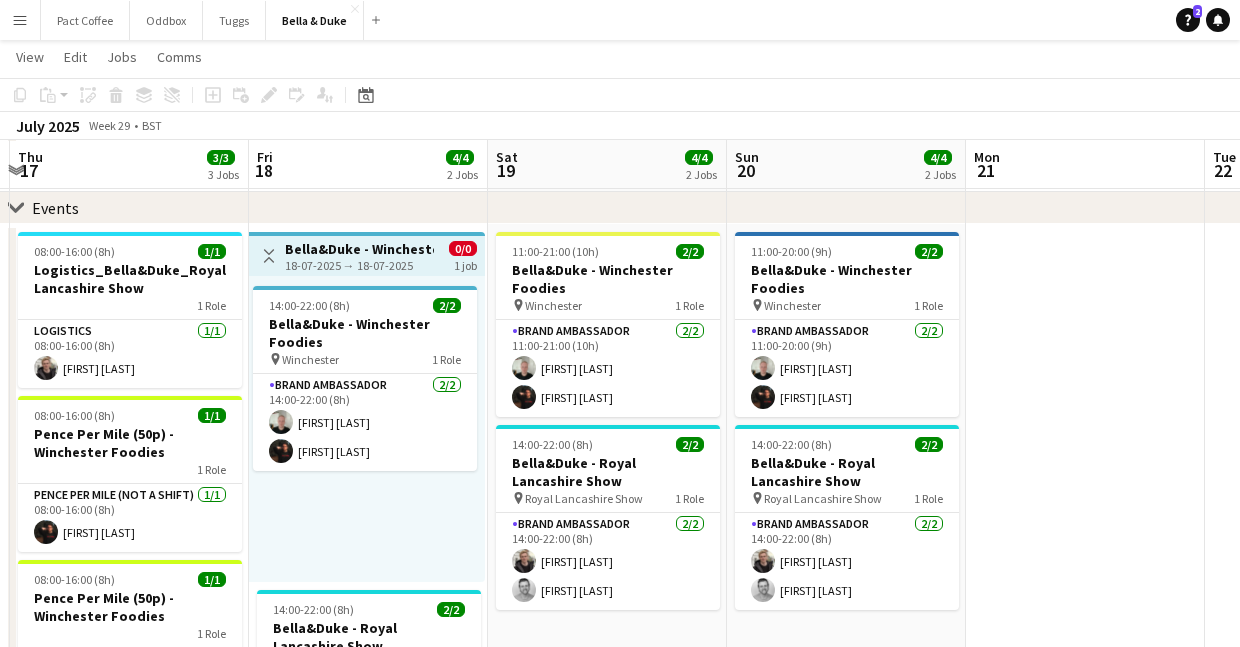 click on "14:00-22:00 (8h)    2/2   Bella&Duke - Winchester Foodies
pin
Winchester    1 Role   Brand Ambassador   2/2   14:00-22:00 (8h)
Ashley Maggs Jack Reeve" at bounding box center [367, 429] 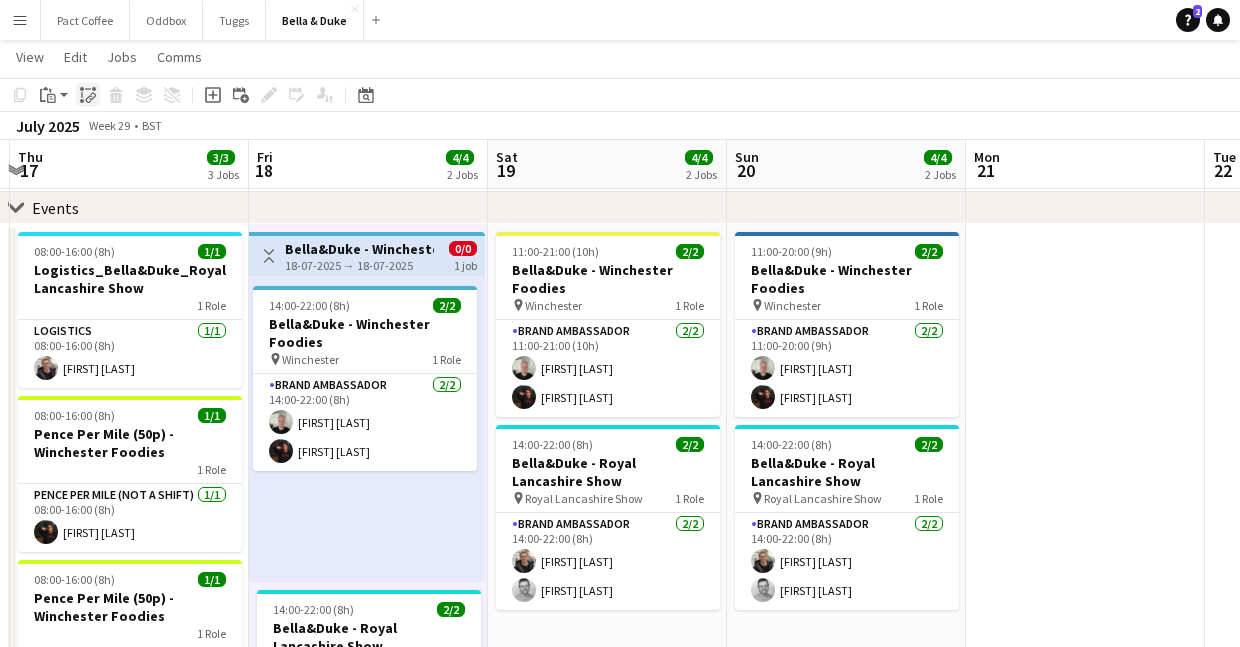 click on "Paste linked Job" at bounding box center (88, 95) 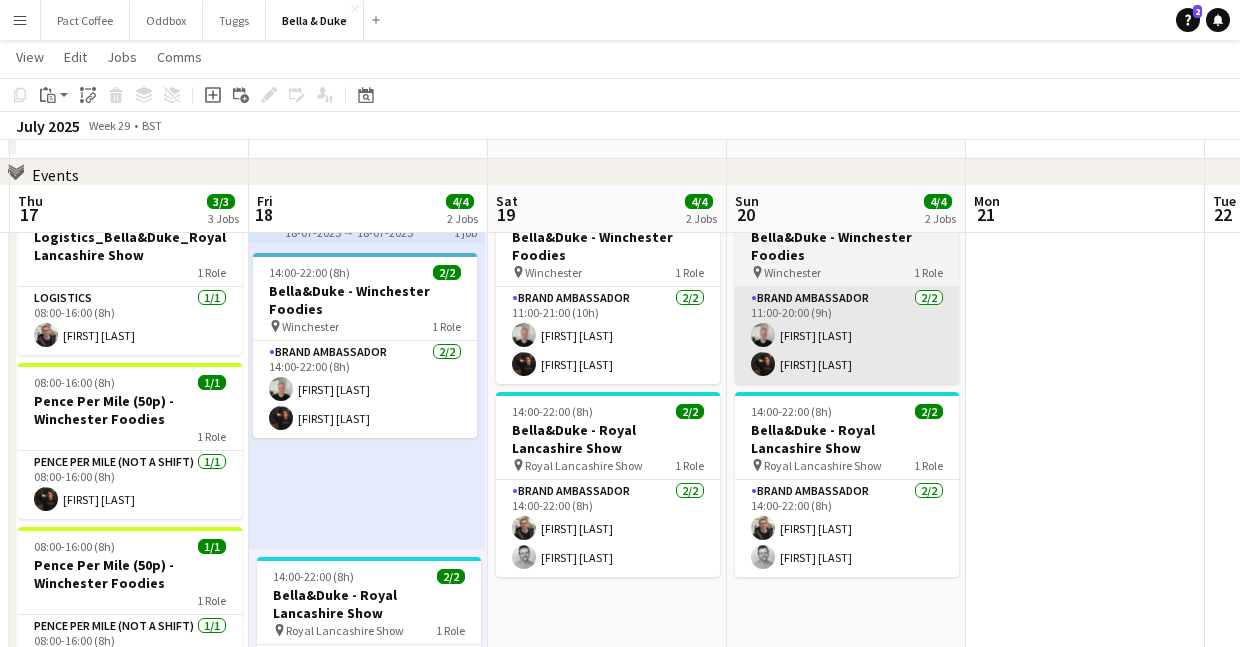 scroll, scrollTop: 259, scrollLeft: 0, axis: vertical 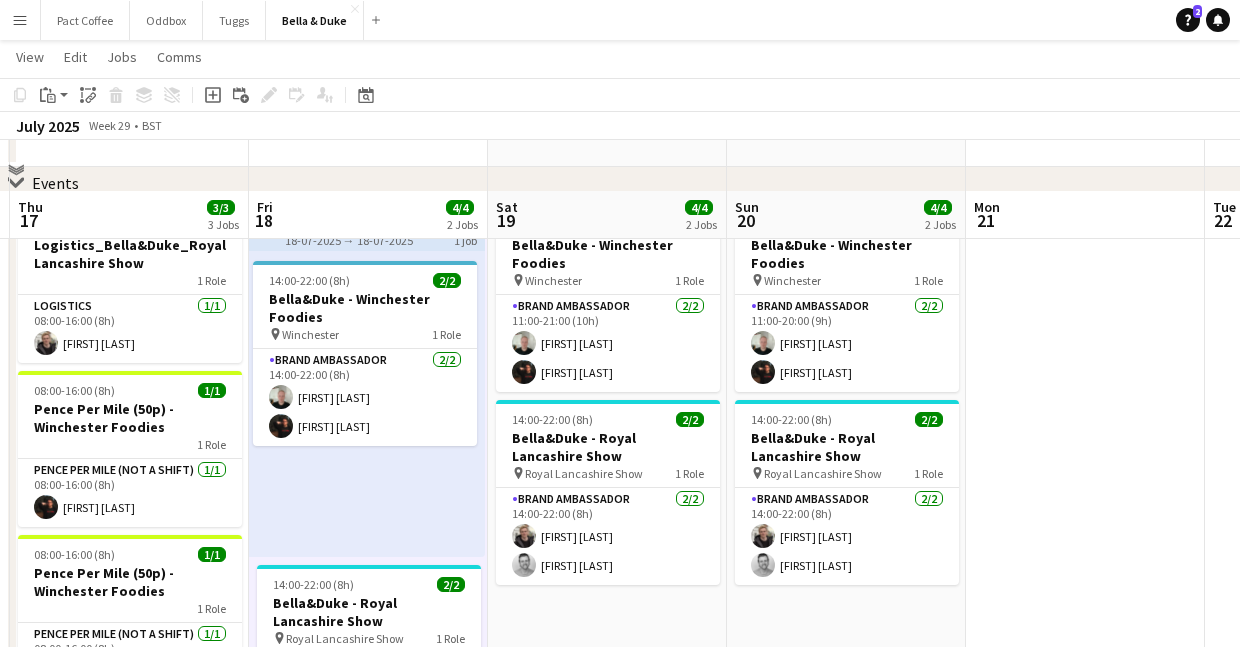 click at bounding box center (1085, 495) 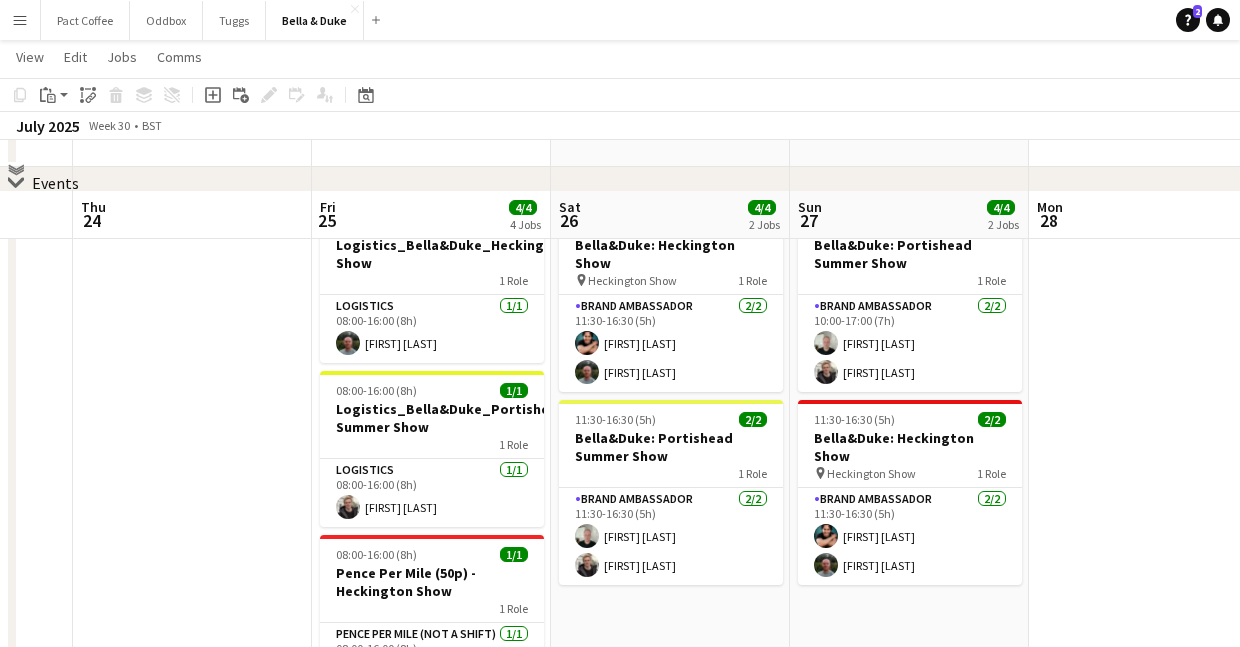 scroll, scrollTop: 0, scrollLeft: 645, axis: horizontal 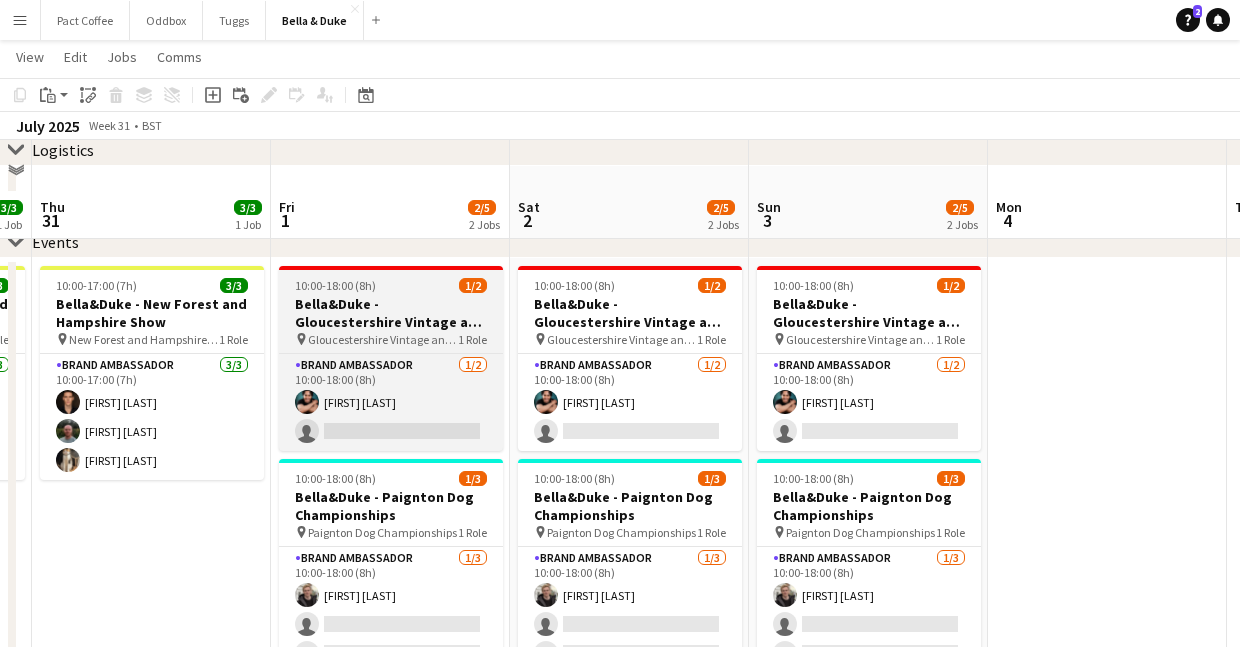 click on "Bella&Duke - Gloucestershire Vintage and Country Show" at bounding box center [391, 313] 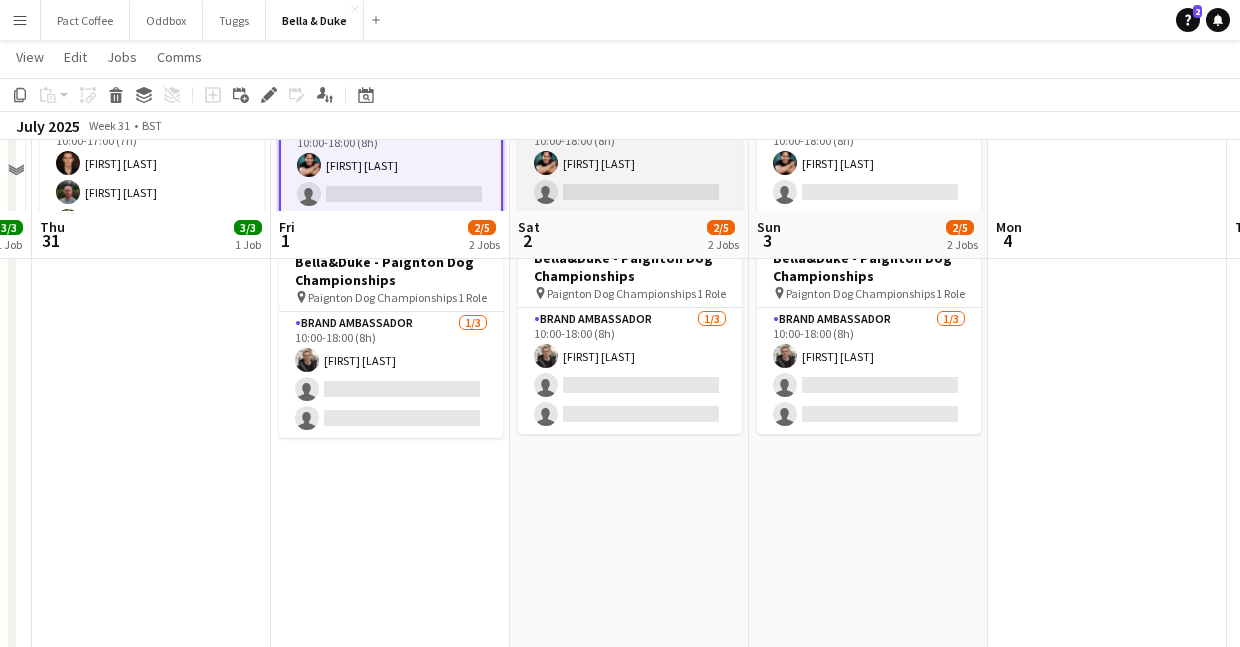 scroll, scrollTop: 459, scrollLeft: 0, axis: vertical 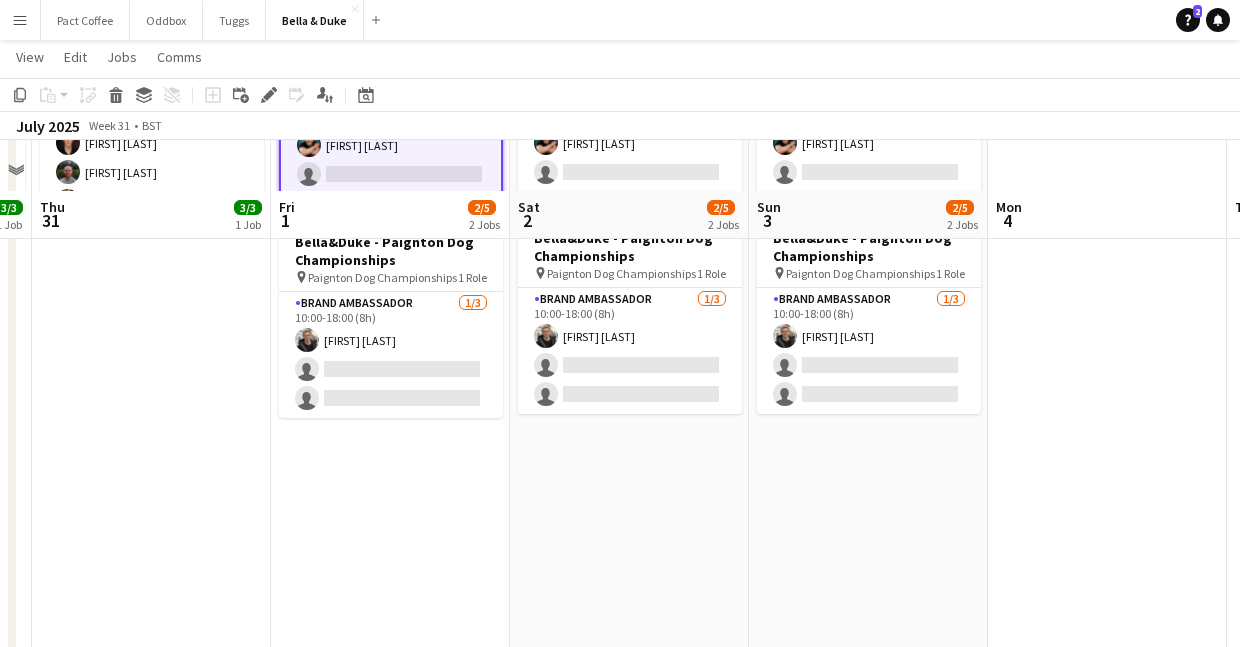click on "10:00-18:00 (8h)    1/2   Bella&Duke - Gloucestershire Vintage and Country Show
pin
Gloucestershire Vintage and Country Show   1 Role   Brand Ambassador   1/2   10:00-18:00 (8h)
Berkan Ozgur
single-neutral-actions
10:00-18:00 (8h)    1/3   Bella&Duke - Paignton Dog Championships
pin
Paignton Dog Championships   1 Role   Brand Ambassador   1/3   10:00-18:00 (8h)
Charlie Field
single-neutral-actions
single-neutral-actions" at bounding box center (390, 350) 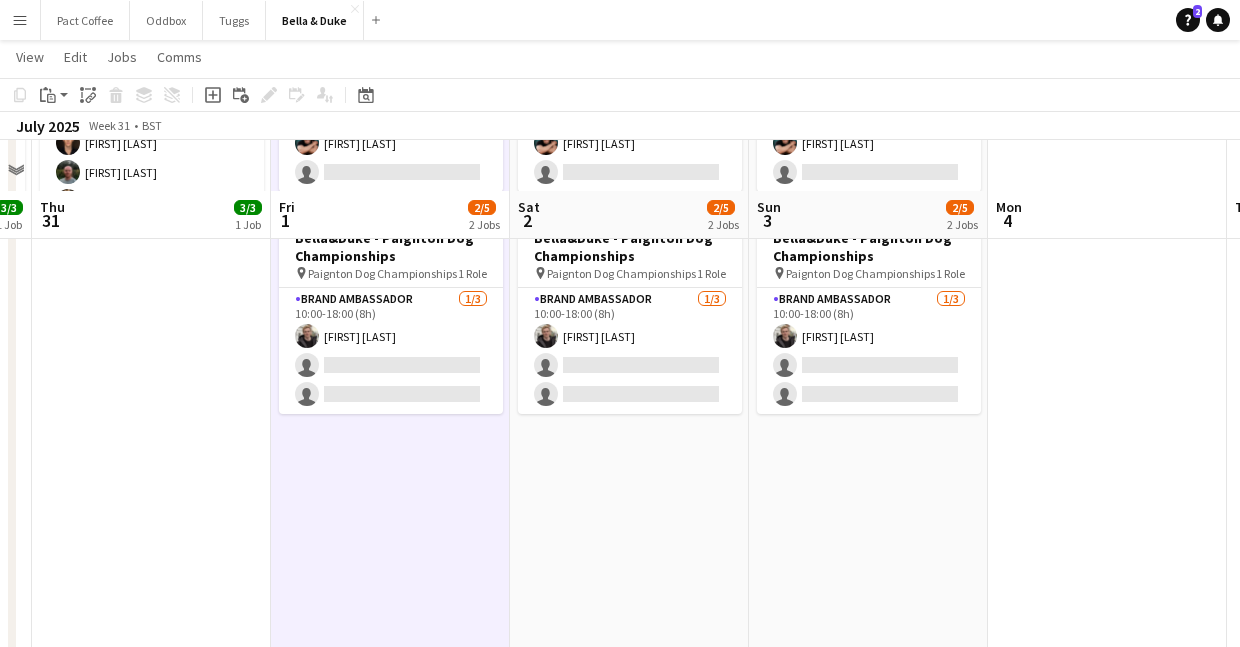 click on "10:00-18:00 (8h)    1/2   Bella&Duke - Gloucestershire Vintage and Country Show
pin
Gloucestershire Vintage and Country Show   1 Role   Brand Ambassador   1/2   10:00-18:00 (8h)
Berkan Ozgur
single-neutral-actions
10:00-18:00 (8h)    1/3   Bella&Duke - Paignton Dog Championships
pin
Paignton Dog Championships   1 Role   Brand Ambassador   1/3   10:00-18:00 (8h)
Charlie Field
single-neutral-actions
single-neutral-actions" at bounding box center (629, 350) 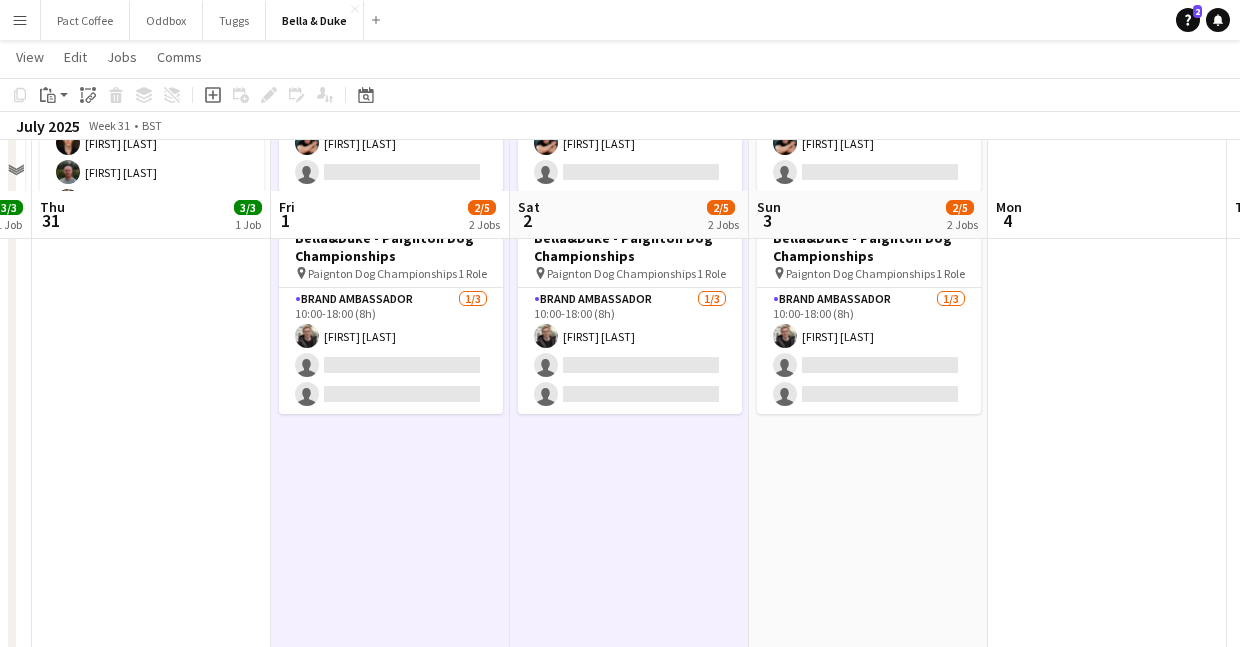 click on "10:00-18:00 (8h)    1/2   Bella&Duke - Gloucestershire Vintage and Country Show
pin
Gloucestershire Vintage and Country Show   1 Role   Brand Ambassador   1/2   10:00-18:00 (8h)
Berkan Ozgur
single-neutral-actions
10:00-18:00 (8h)    1/3   Bella&Duke - Paignton Dog Championships
pin
Paignton Dog Championships   1 Role   Brand Ambassador   1/3   10:00-18:00 (8h)
Charlie Field
single-neutral-actions
single-neutral-actions" at bounding box center [868, 350] 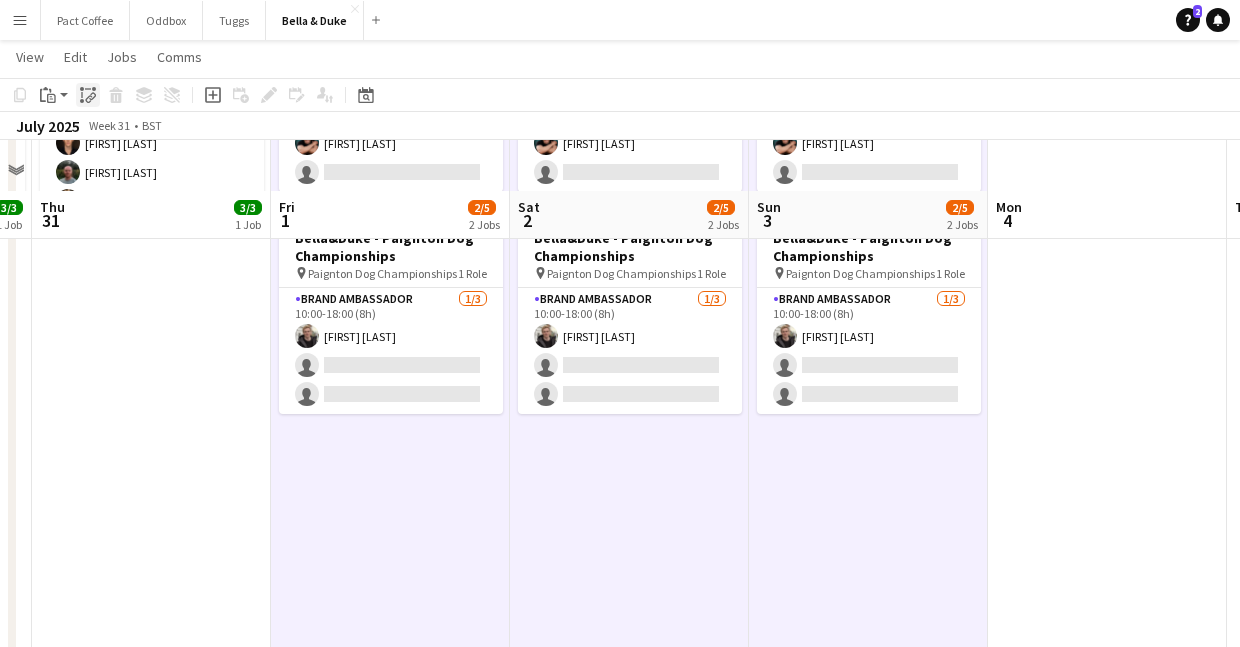 click on "Paste linked Job" 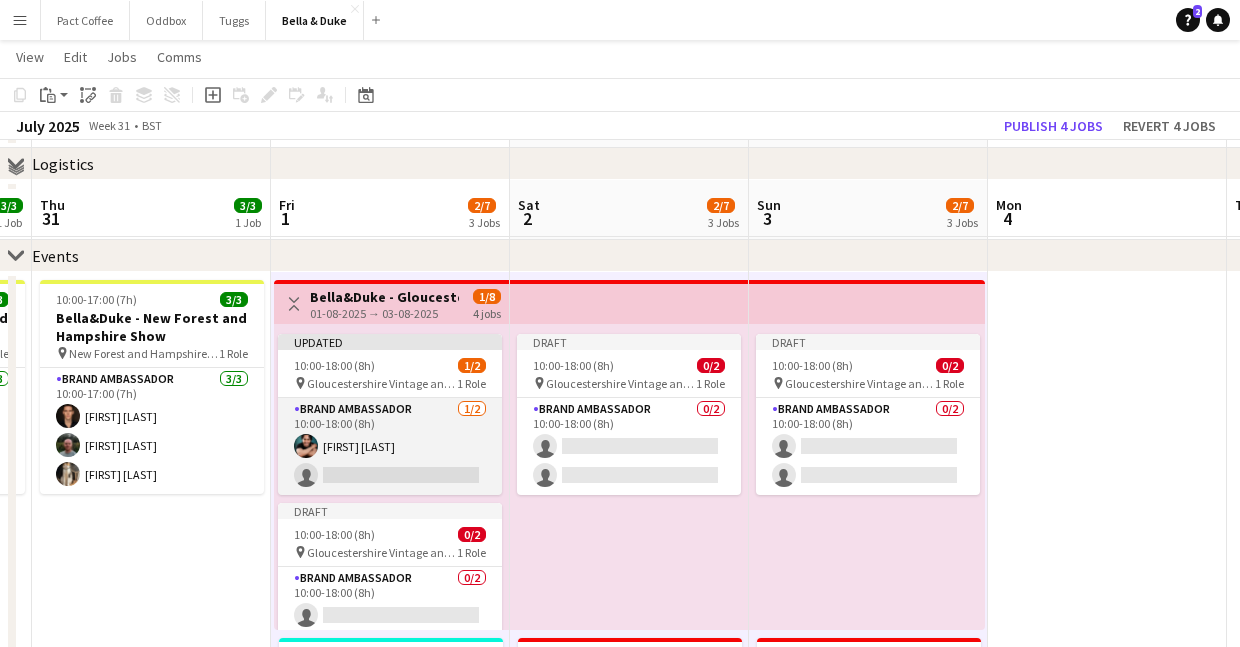 scroll, scrollTop: 182, scrollLeft: 0, axis: vertical 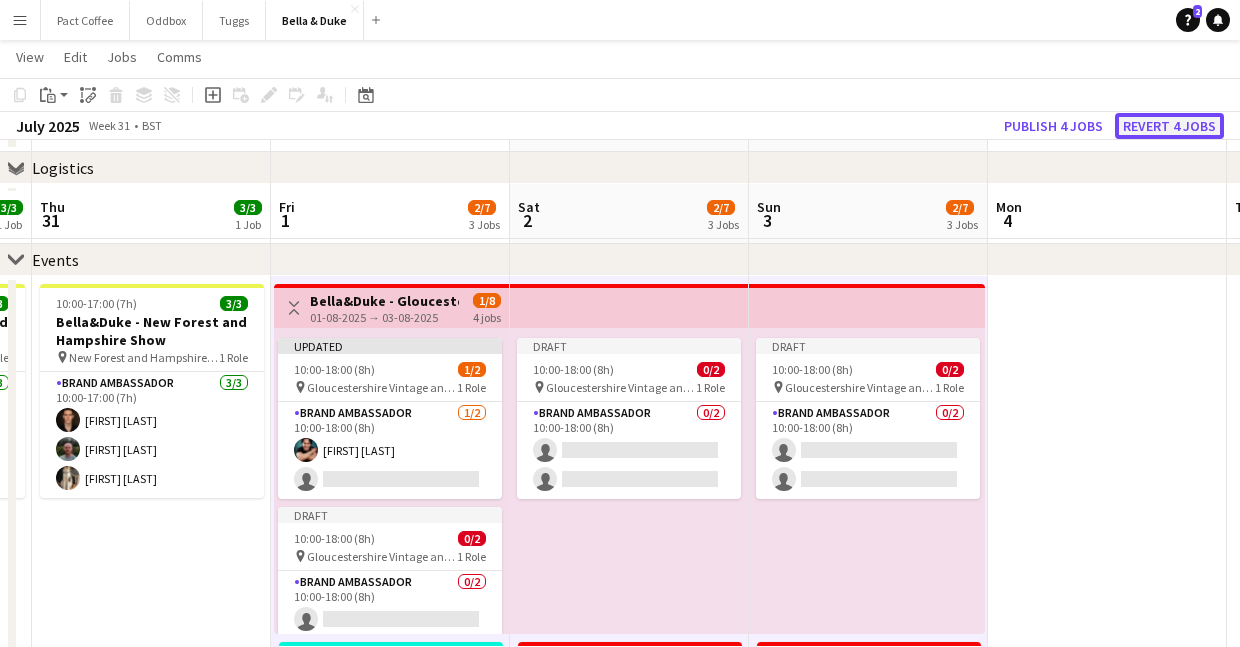 click on "Revert 4 jobs" 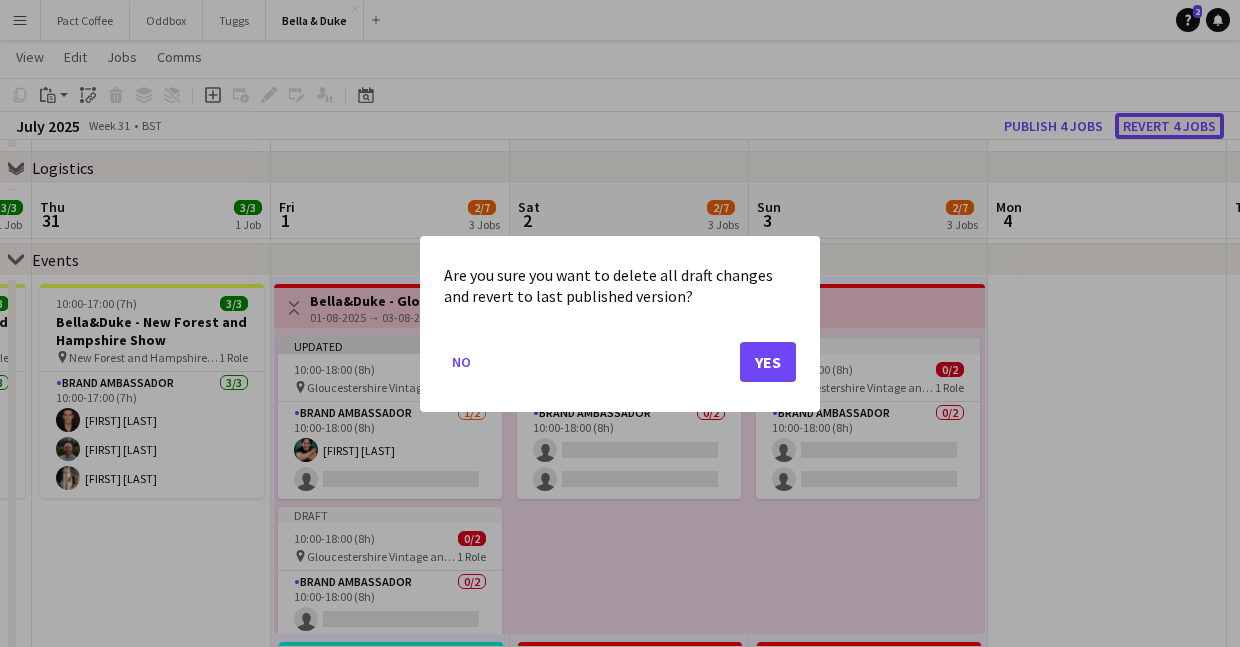 scroll, scrollTop: 0, scrollLeft: 0, axis: both 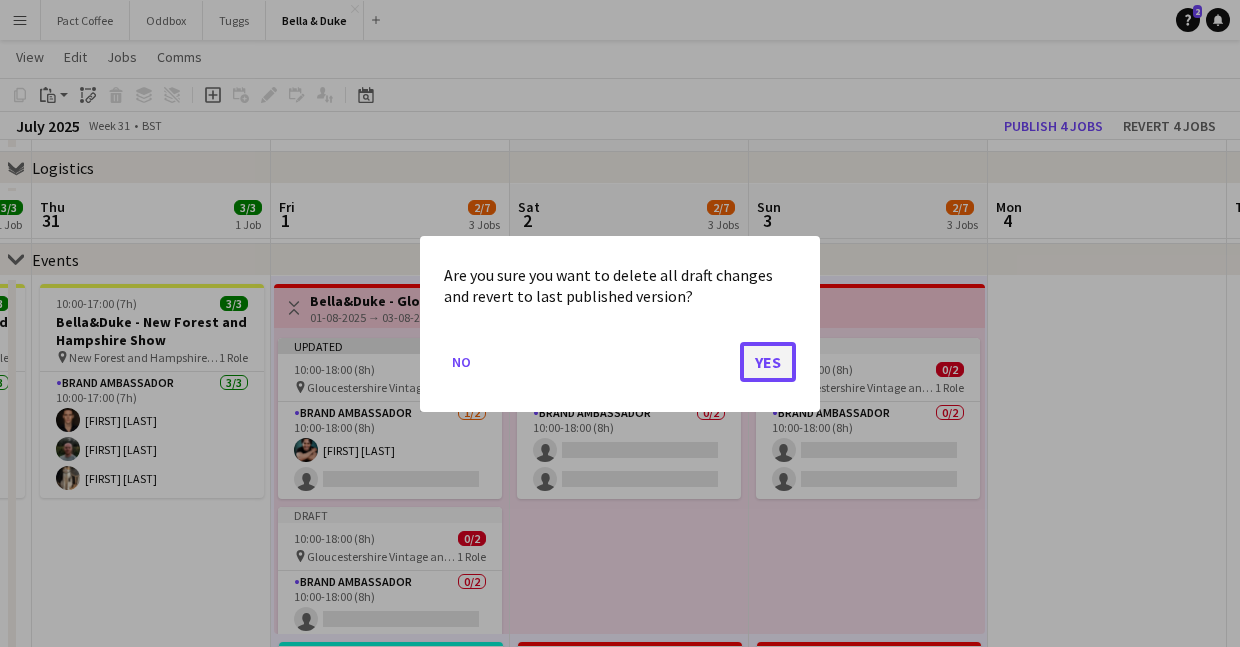 click on "Yes" 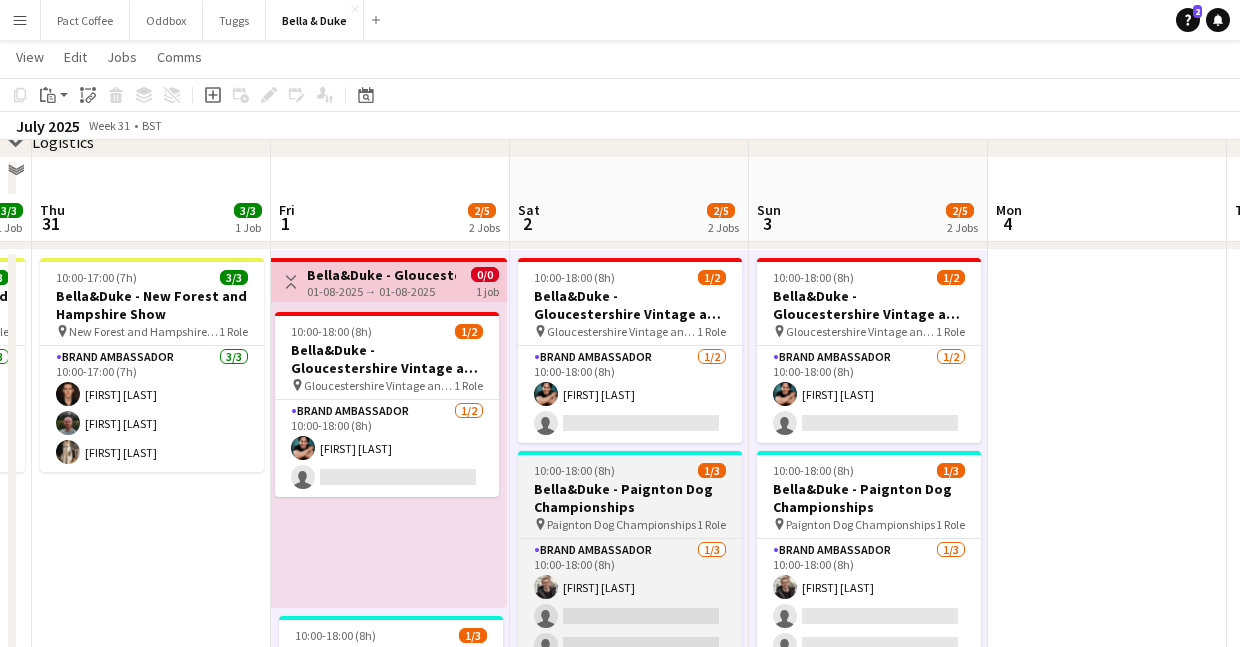 scroll, scrollTop: 211, scrollLeft: 0, axis: vertical 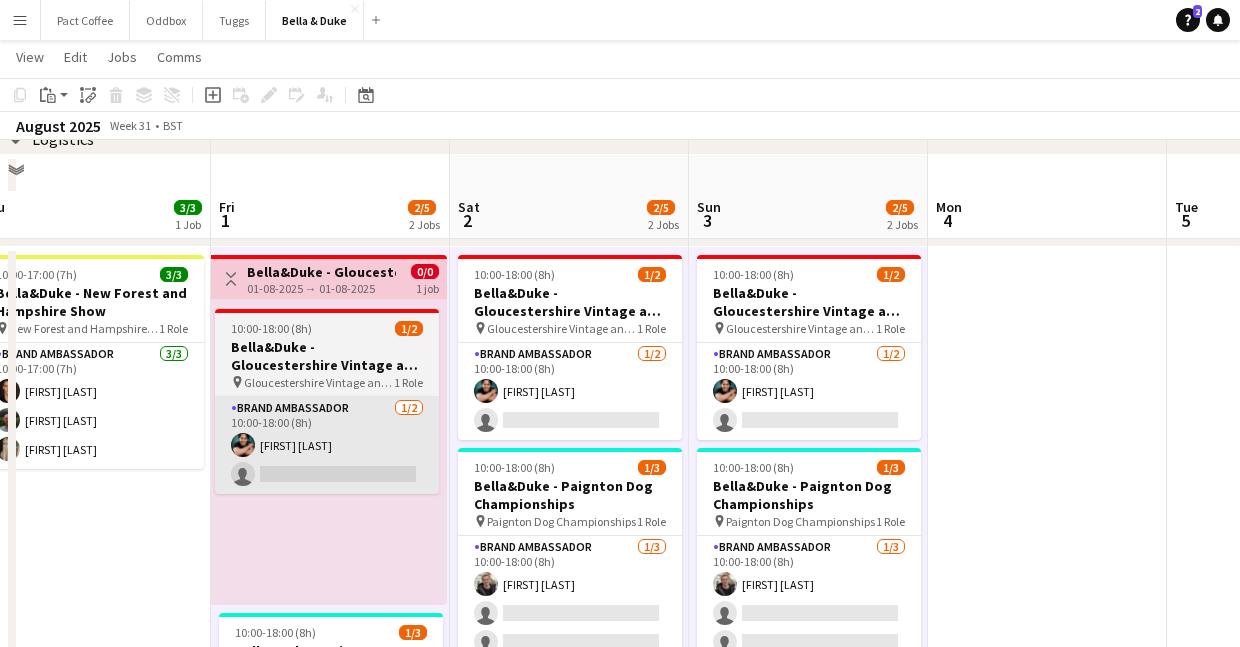 drag, startPoint x: 389, startPoint y: 330, endPoint x: 350, endPoint y: 427, distance: 104.54664 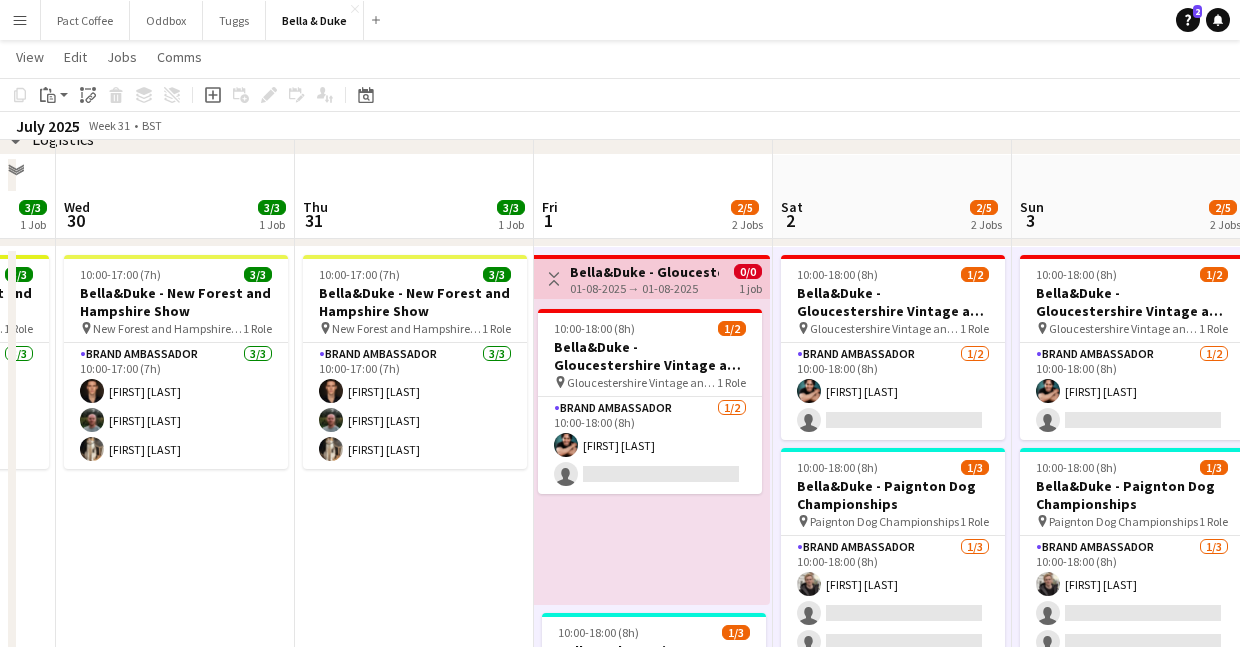 drag, startPoint x: 348, startPoint y: 370, endPoint x: 671, endPoint y: 351, distance: 323.55835 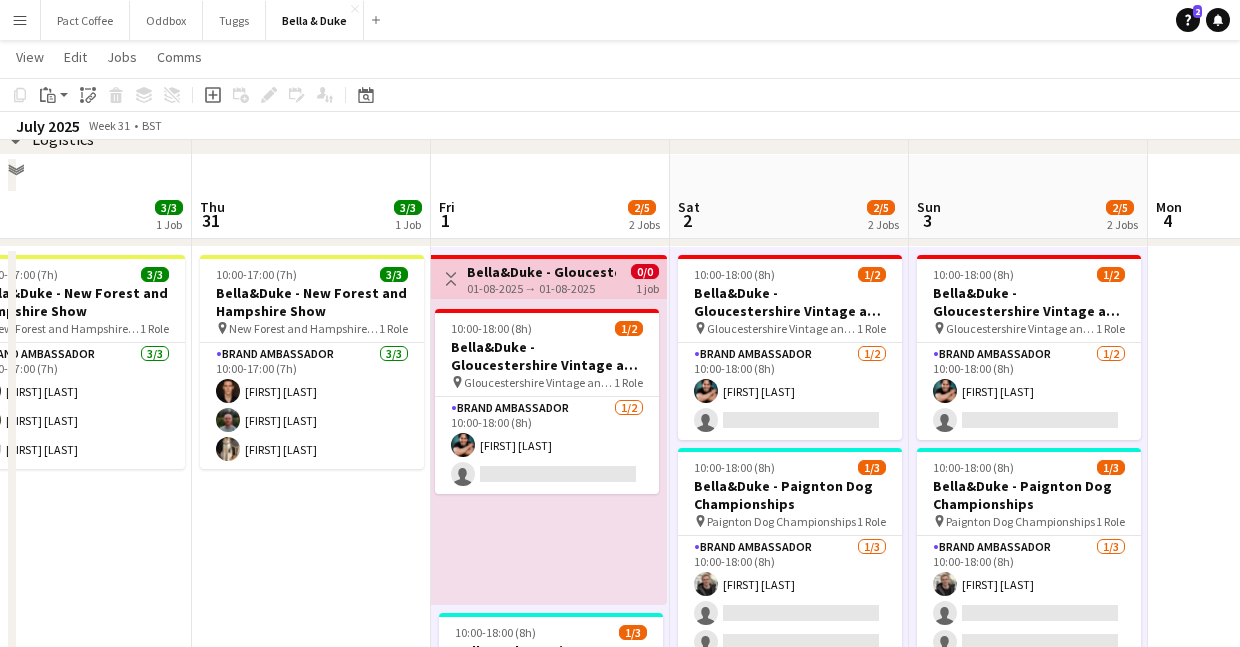 scroll, scrollTop: 0, scrollLeft: 765, axis: horizontal 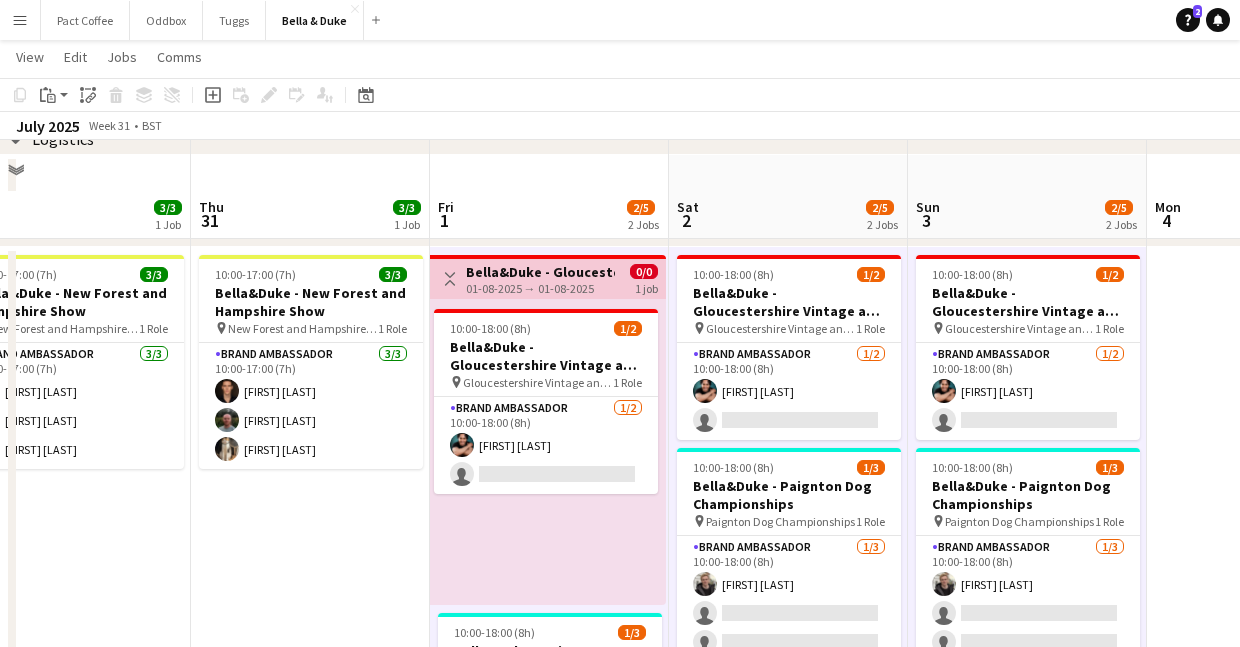 drag, startPoint x: 645, startPoint y: 277, endPoint x: 541, endPoint y: 357, distance: 131.20976 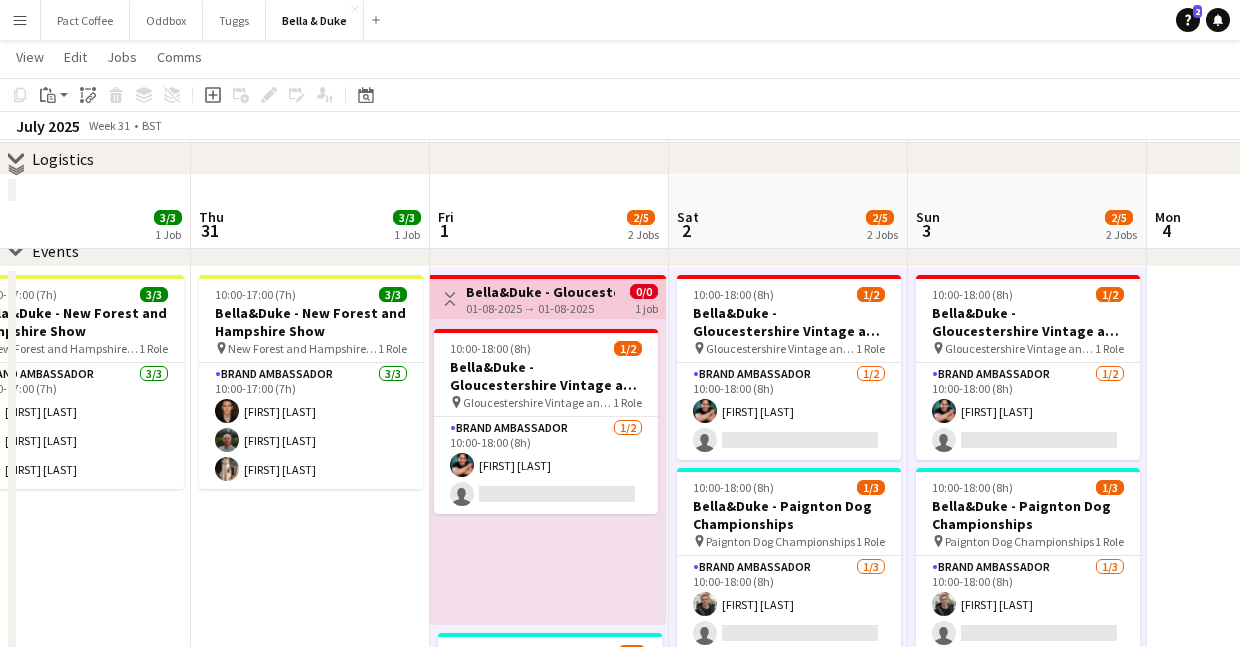scroll, scrollTop: 184, scrollLeft: 0, axis: vertical 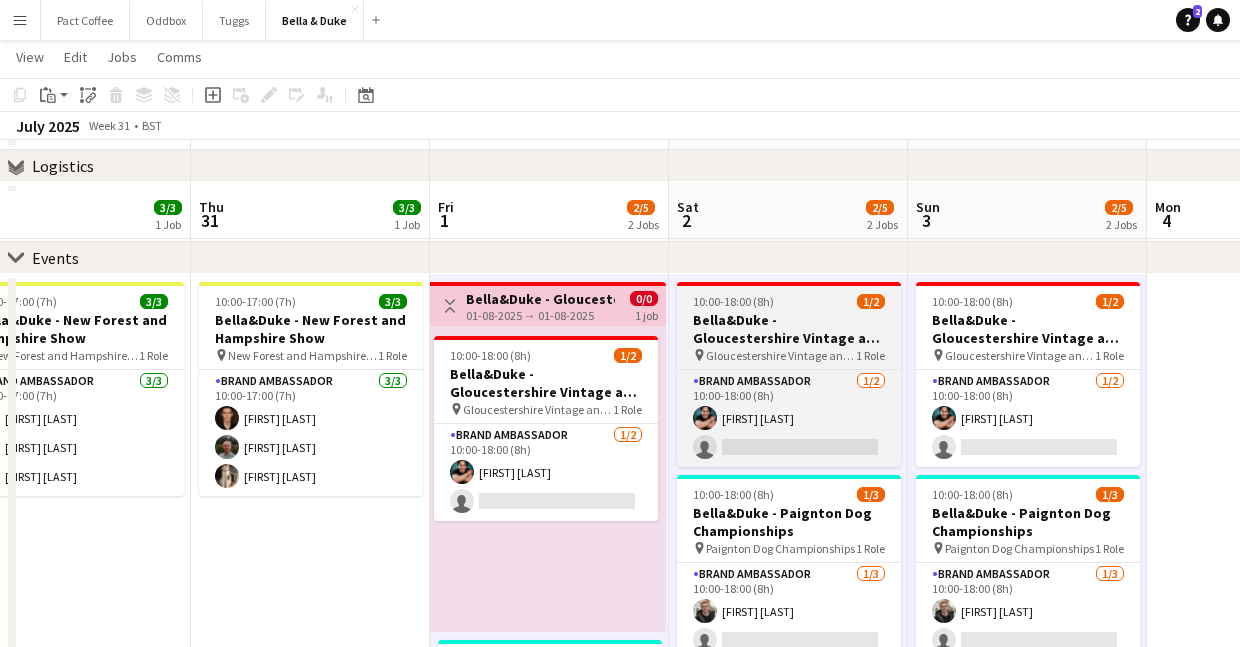 click on "Gloucestershire Vintage and Country Show" at bounding box center [781, 355] 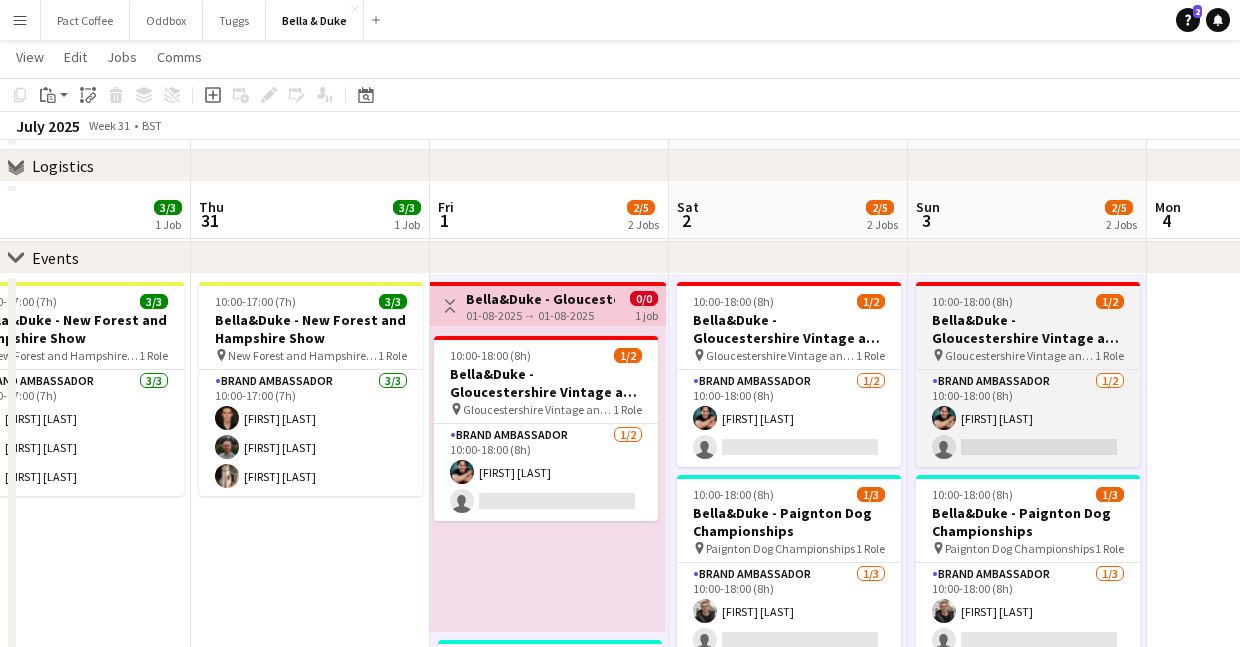 click on "Bella&Duke - Gloucestershire Vintage and Country Show" at bounding box center (1028, 329) 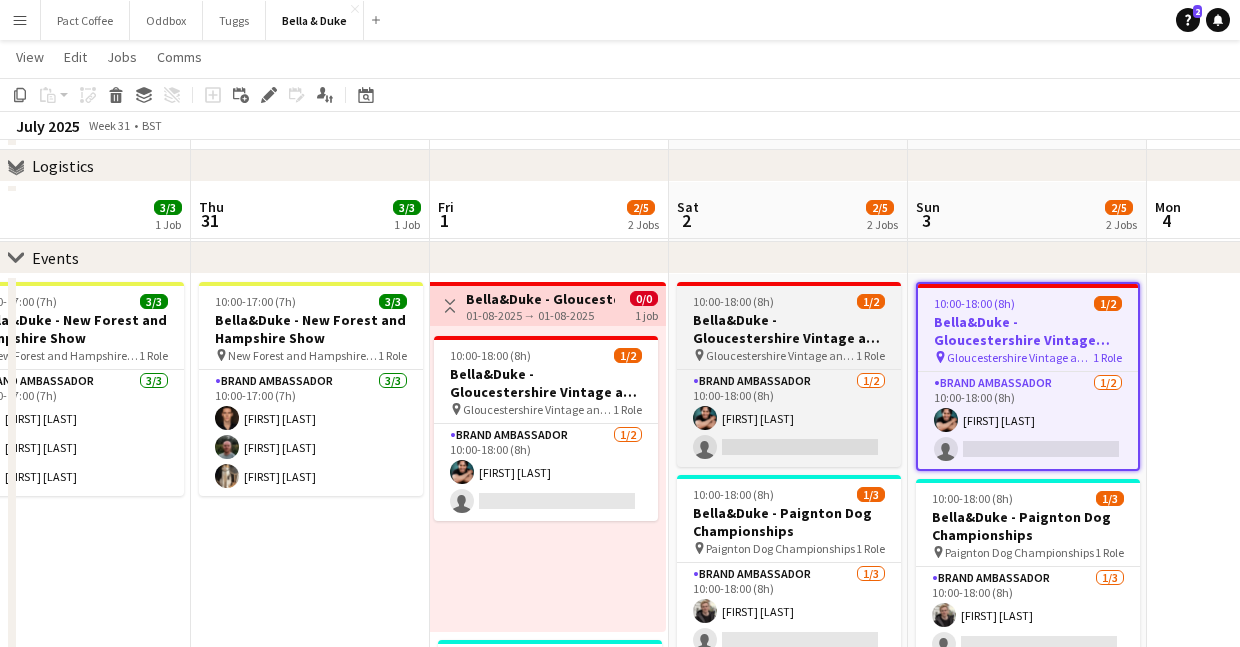 click on "Bella&Duke - Gloucestershire Vintage and Country Show" at bounding box center (789, 329) 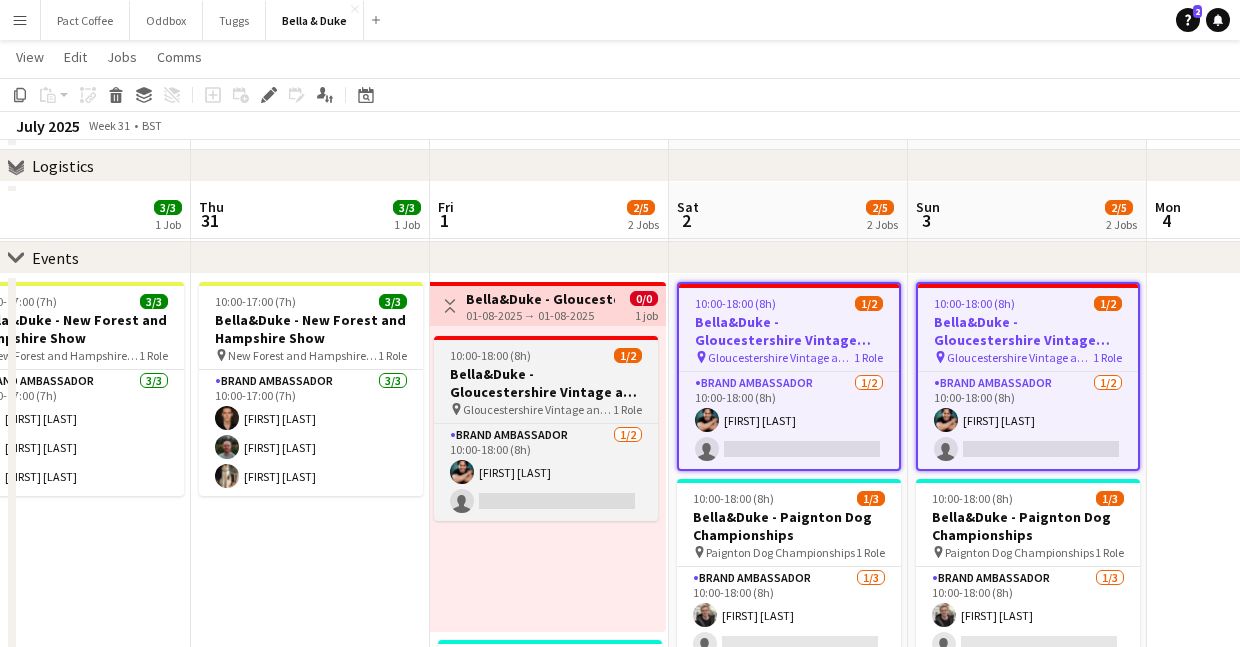 click on "Bella&Duke - Gloucestershire Vintage and Country Show" at bounding box center (546, 383) 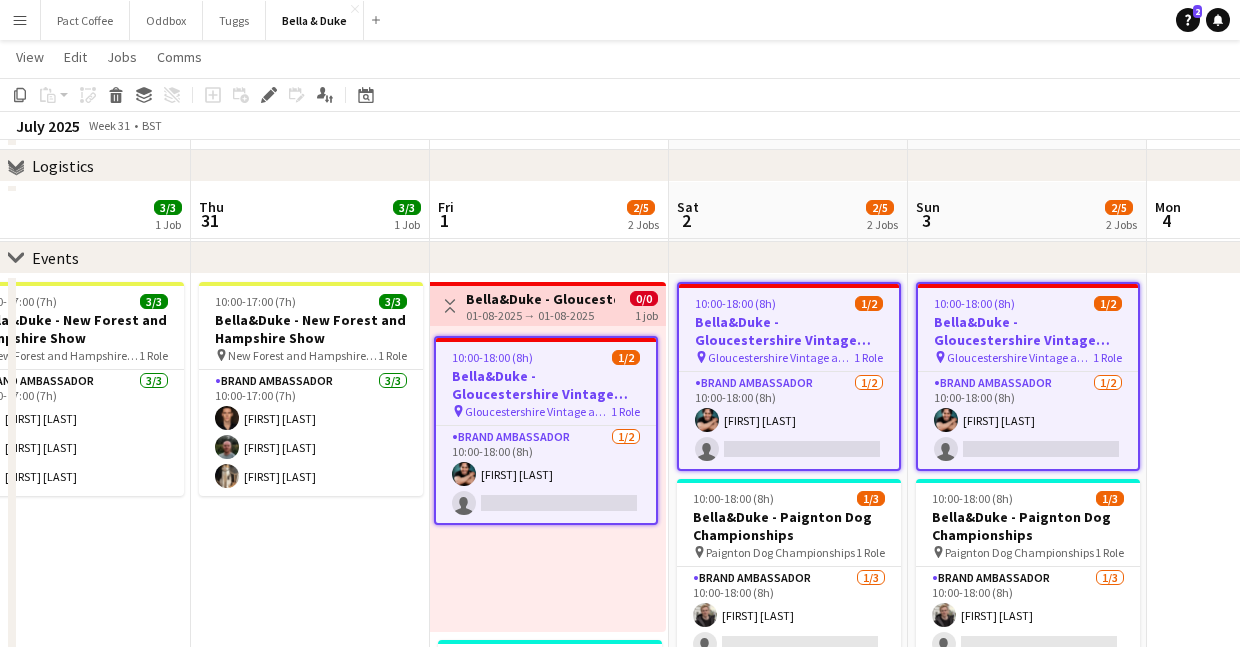 click on "10:00-17:00 (7h)    3/3   Bella&Duke - New Forest and Hampshire Show
pin
New Forest and Hampshire Show   1 Role   Brand Ambassador   3/3   10:00-17:00 (7h)
Robert Wilkinson Tommy Knox Mat Castle" at bounding box center [310, 625] 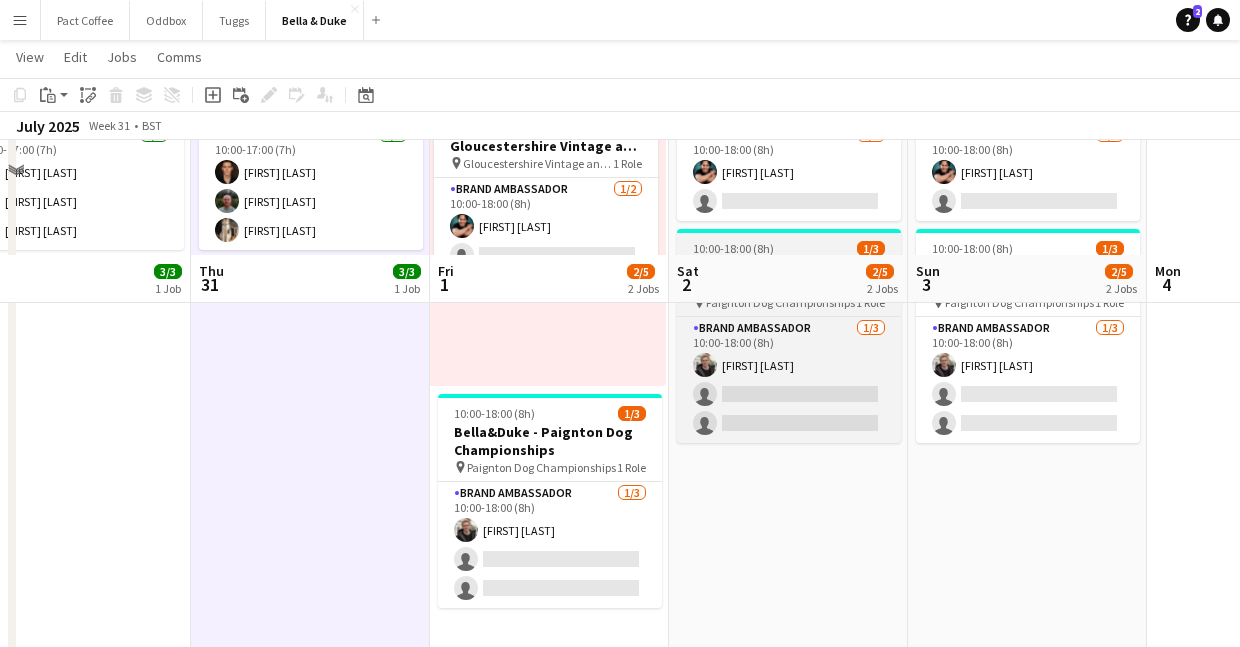 scroll, scrollTop: 513, scrollLeft: 0, axis: vertical 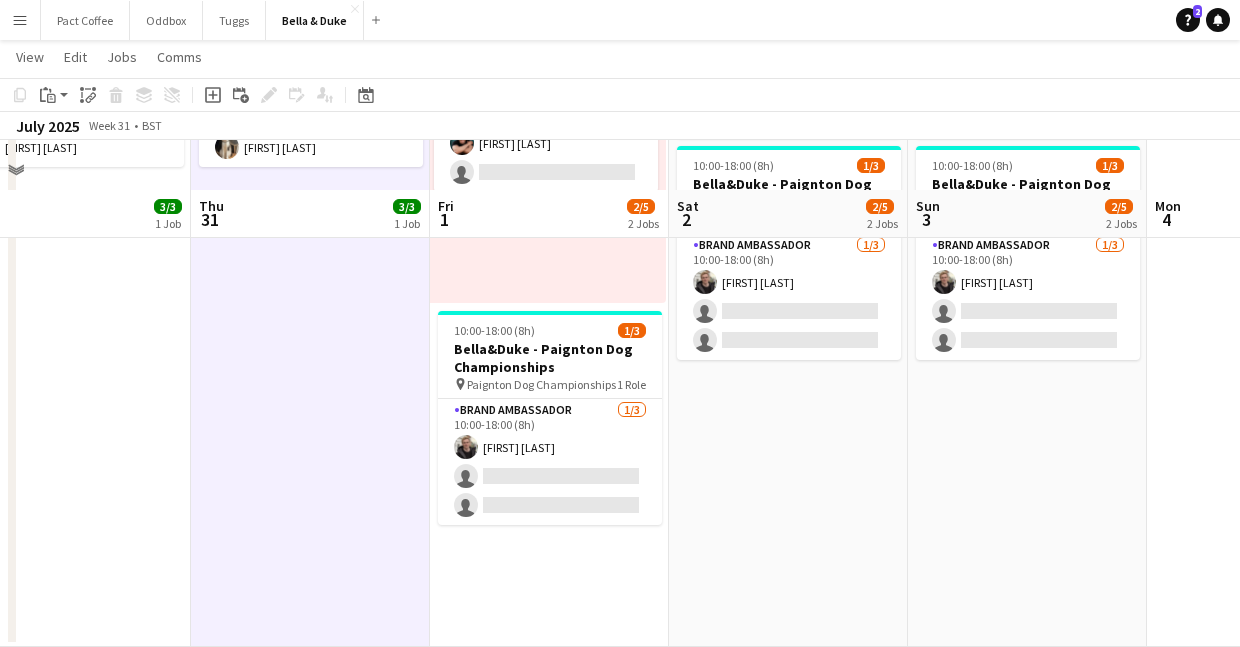 click on "Toggle View
Bella&Duke - Gloucestershire Vintage and Country Show  01-08-2025 → 01-08-2025   0/0   1 job      10:00-18:00 (8h)    1/2   Bella&Duke - Gloucestershire Vintage and Country Show
pin
Gloucestershire Vintage and Country Show   1 Role   Brand Ambassador   1/2   10:00-18:00 (8h)
Berkan Ozgur
single-neutral-actions
10:00-18:00 (8h)    1/3   Bella&Duke - Paignton Dog Championships
pin
Paignton Dog Championships   1 Role   Brand Ambassador   1/3   10:00-18:00 (8h)
Charlie Field
single-neutral-actions
single-neutral-actions" at bounding box center [549, 296] 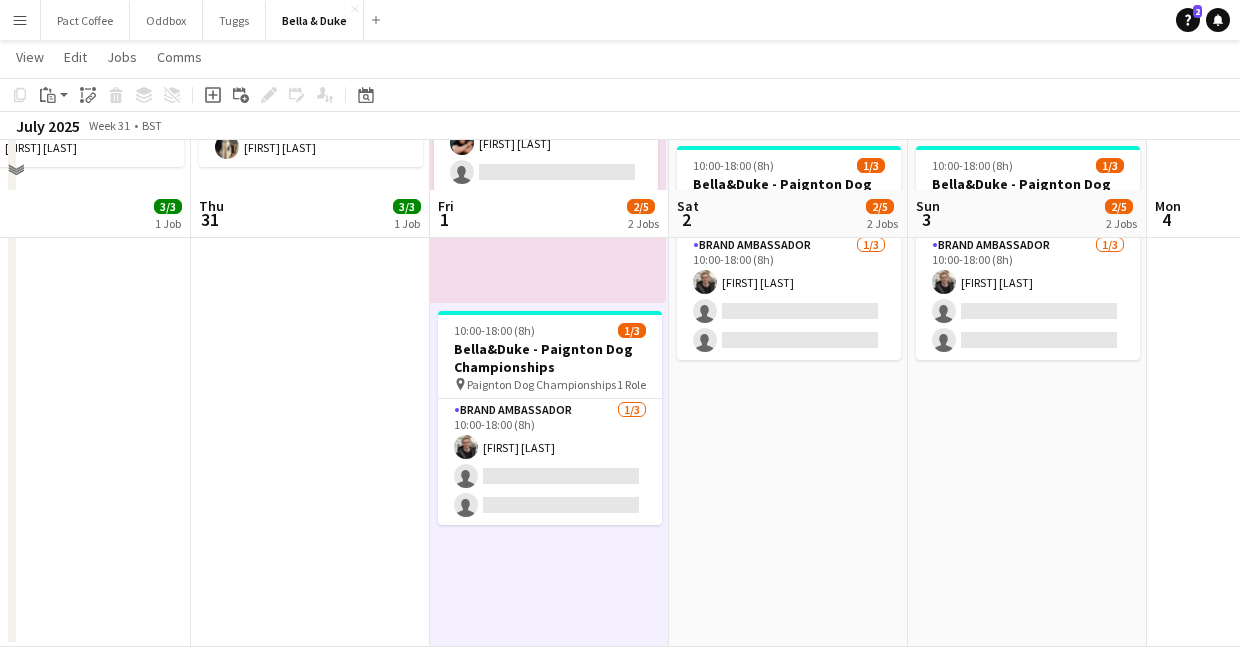 click on "10:00-18:00 (8h)    1/2   Bella&Duke - Gloucestershire Vintage and Country Show
pin
Gloucestershire Vintage and Country Show   1 Role   Brand Ambassador   1/2   10:00-18:00 (8h)
Berkan Ozgur
single-neutral-actions
10:00-18:00 (8h)    1/3   Bella&Duke - Paignton Dog Championships
pin
Paignton Dog Championships   1 Role   Brand Ambassador   1/3   10:00-18:00 (8h)
Charlie Field
single-neutral-actions
single-neutral-actions" at bounding box center [788, 296] 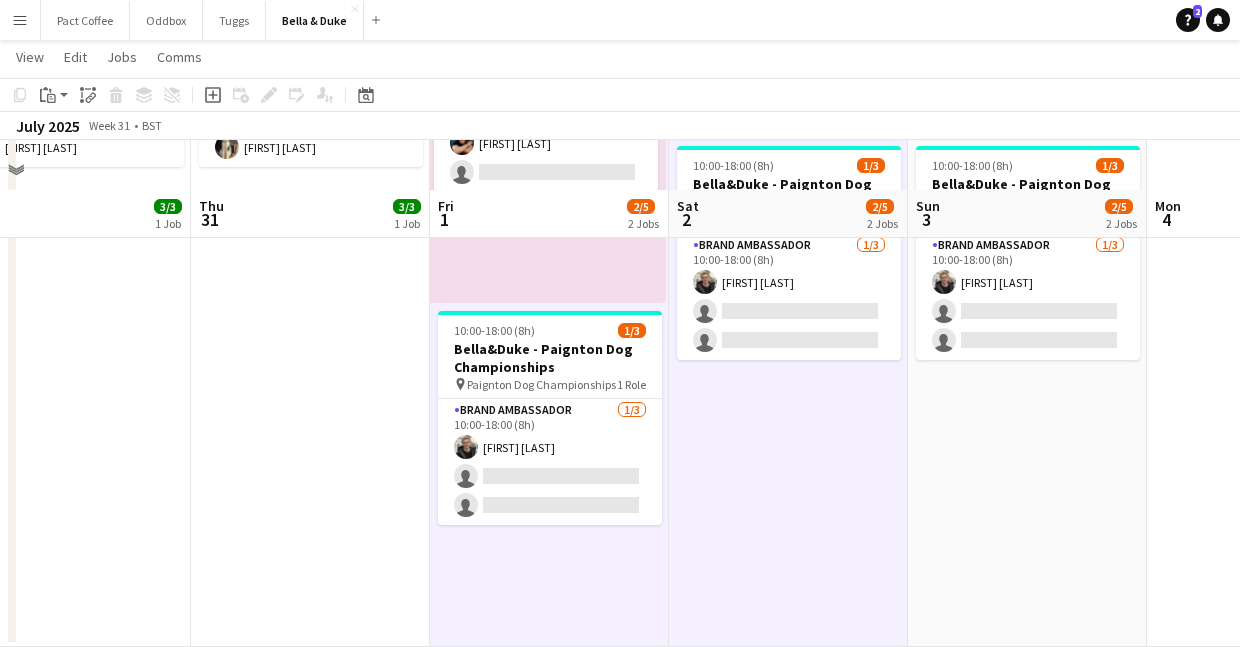 click on "10:00-18:00 (8h)    1/2   Bella&Duke - Gloucestershire Vintage and Country Show
pin
Gloucestershire Vintage and Country Show   1 Role   Brand Ambassador   1/2   10:00-18:00 (8h)
Berkan Ozgur
single-neutral-actions
10:00-18:00 (8h)    1/3   Bella&Duke - Paignton Dog Championships
pin
Paignton Dog Championships   1 Role   Brand Ambassador   1/3   10:00-18:00 (8h)
Charlie Field
single-neutral-actions
single-neutral-actions" at bounding box center [1027, 296] 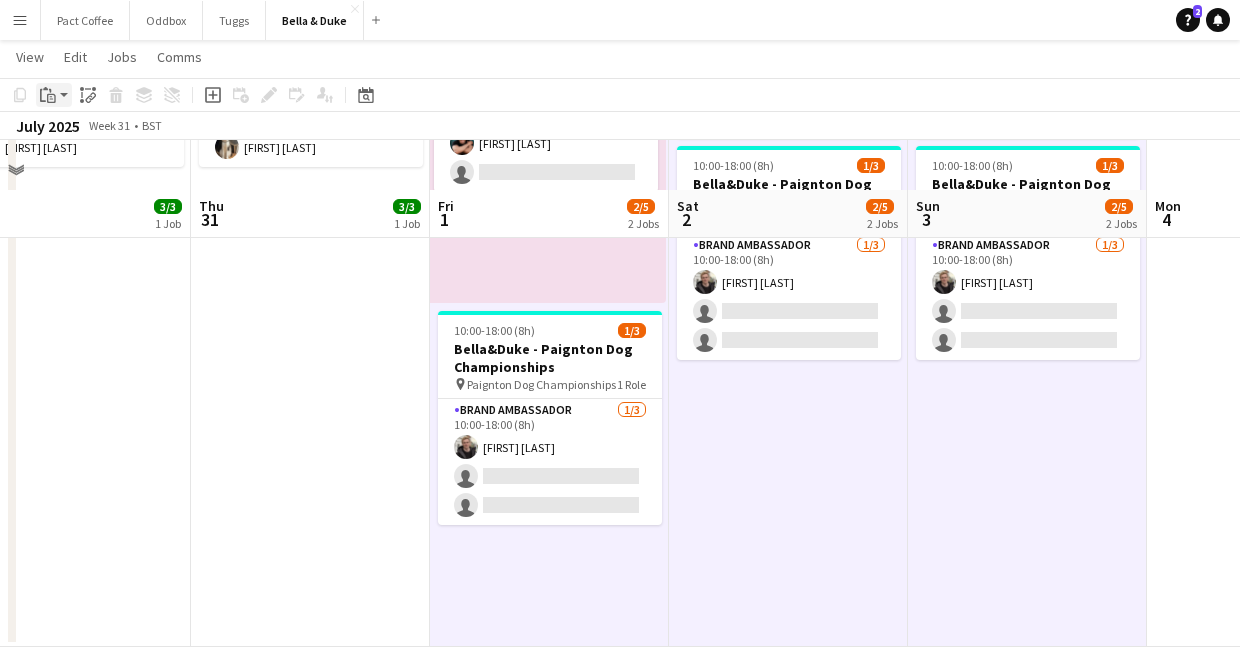 click on "Paste" at bounding box center [54, 95] 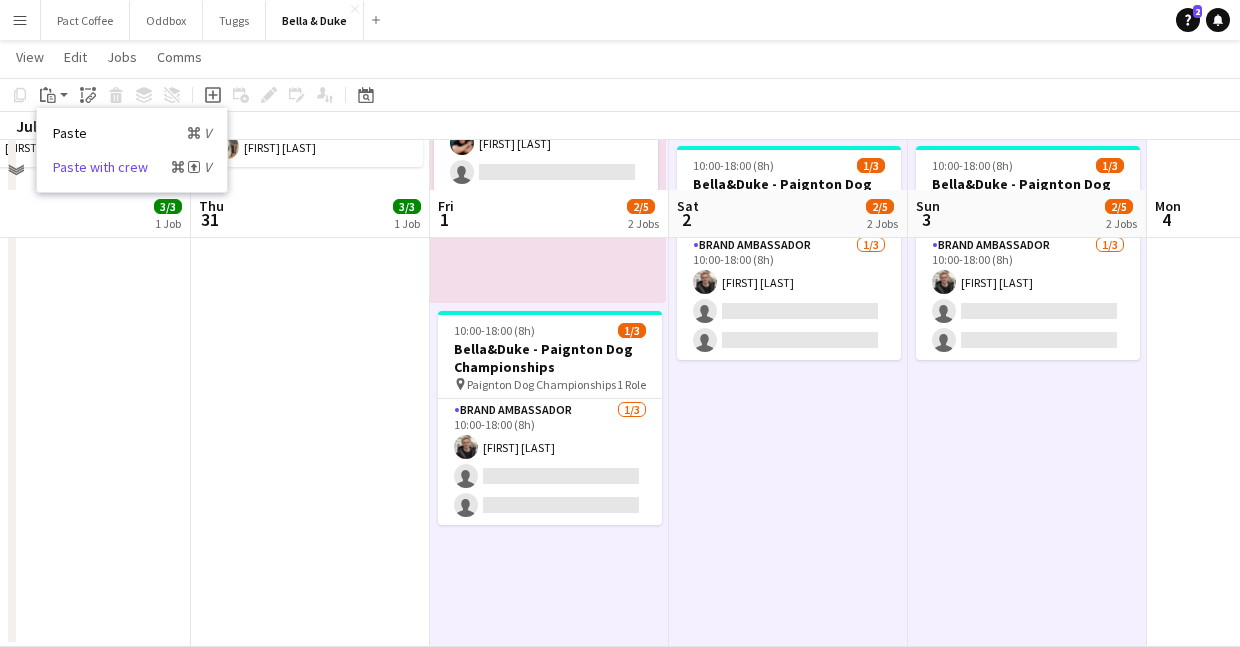 click on "Paste with crew
Command
Shift
V" at bounding box center [132, 167] 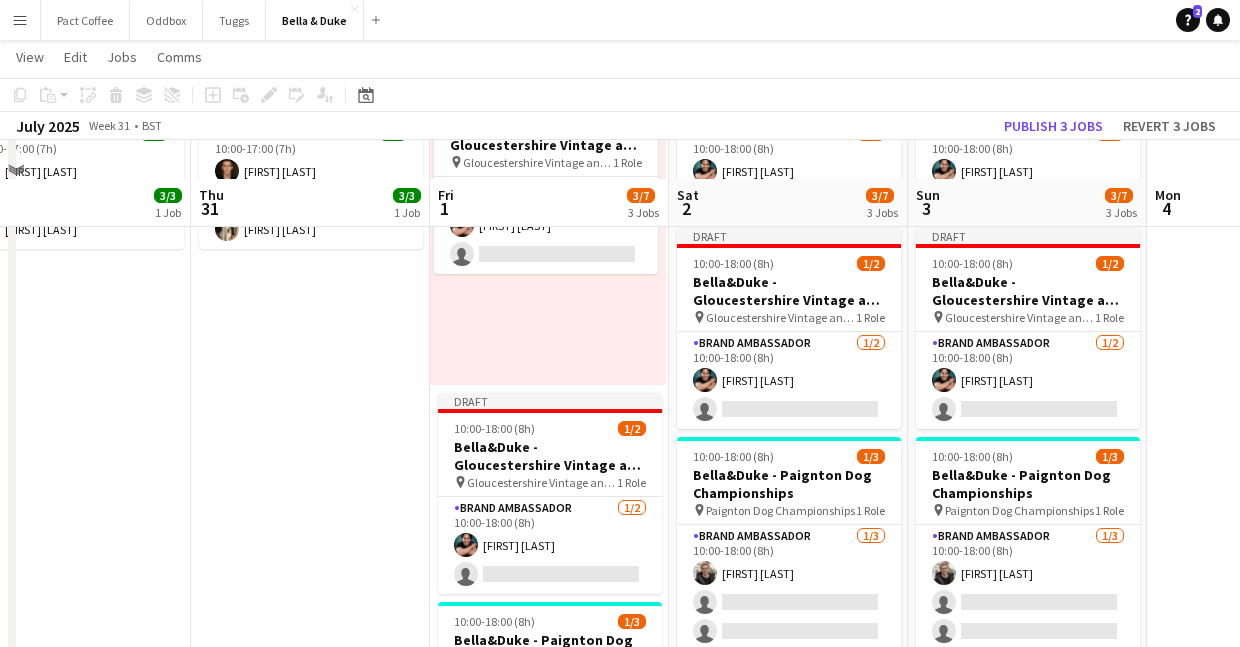 scroll, scrollTop: 434, scrollLeft: 0, axis: vertical 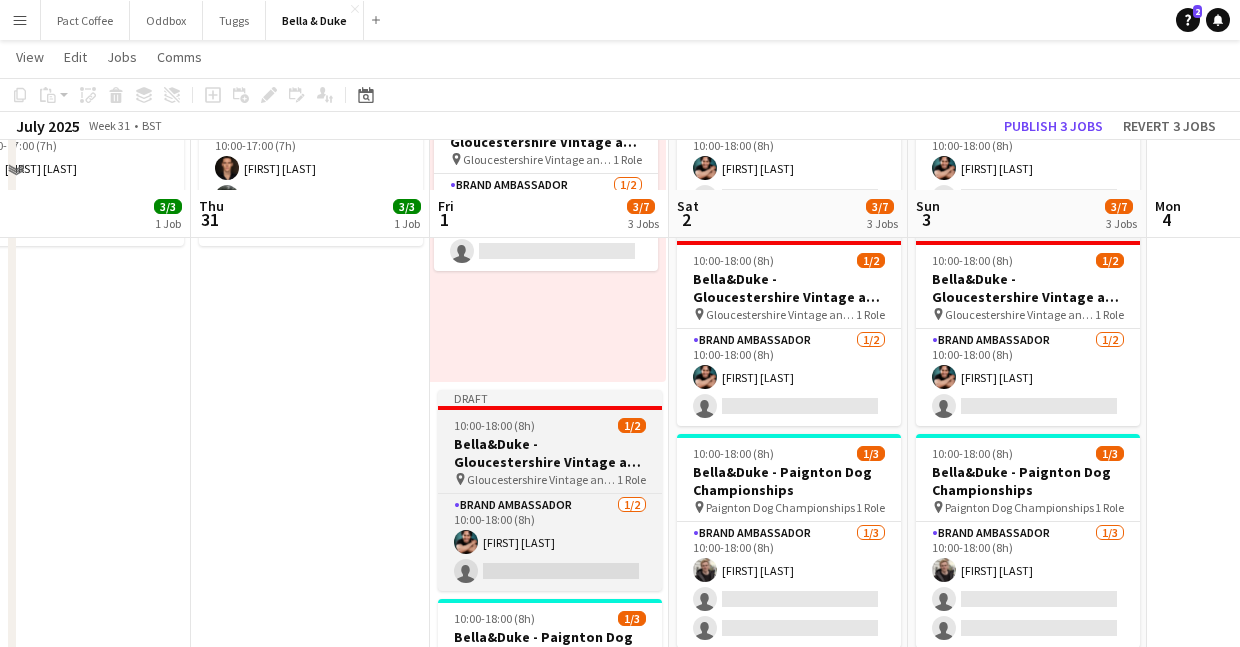 click on "Gloucestershire Vintage and Country Show" at bounding box center (542, 479) 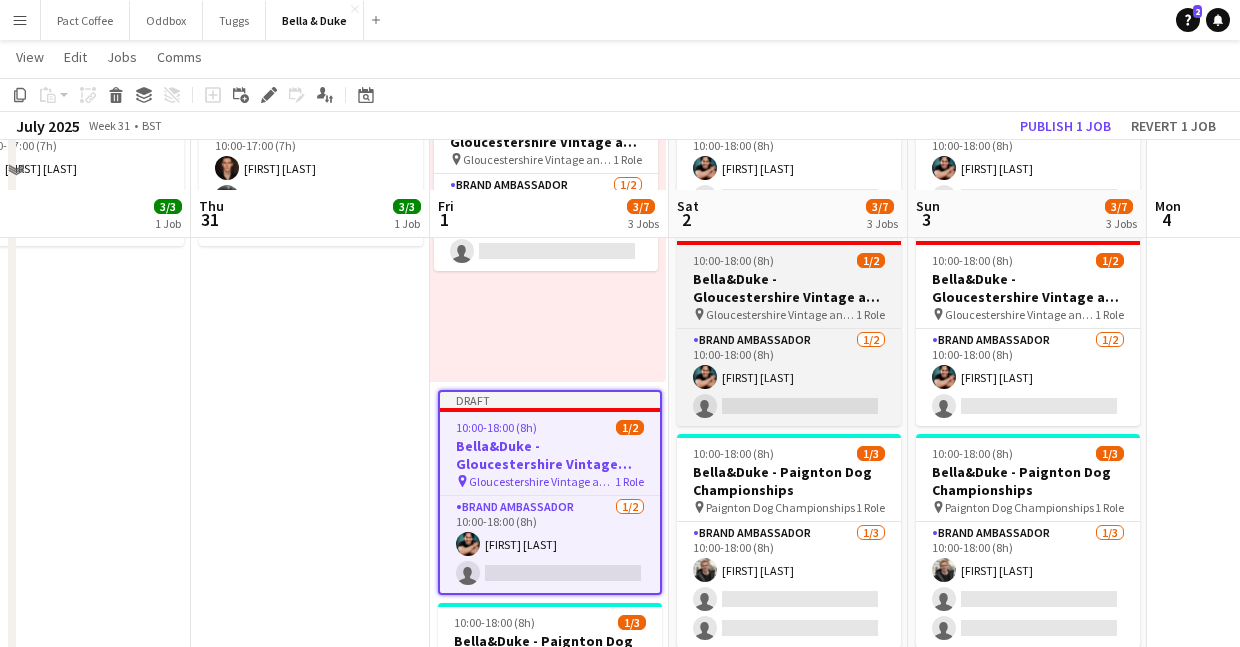 click on "Gloucestershire Vintage and Country Show" at bounding box center [781, 314] 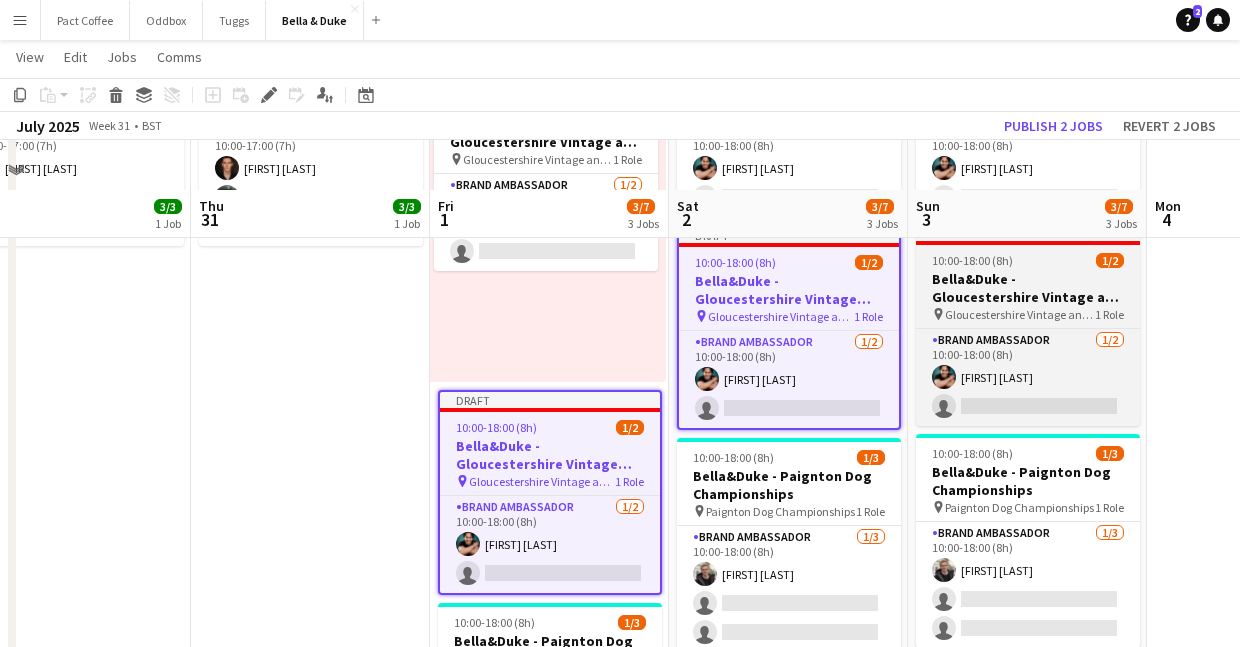 click on "Gloucestershire Vintage and Country Show" at bounding box center [1020, 314] 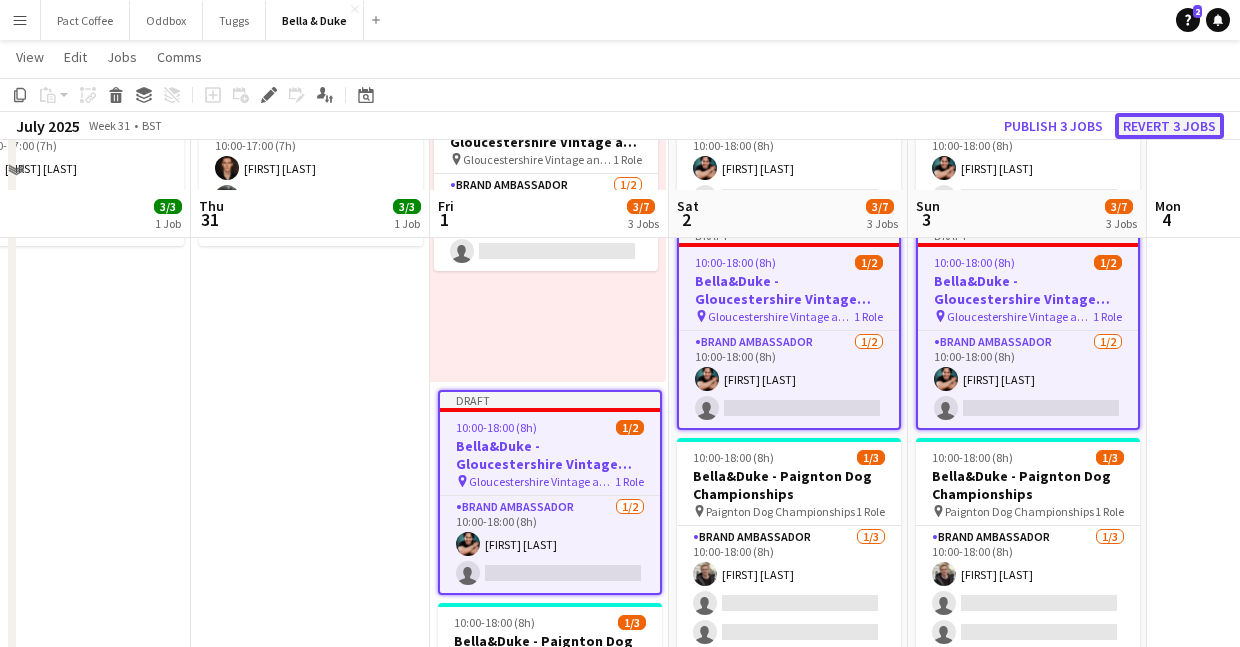click on "Revert 3 jobs" 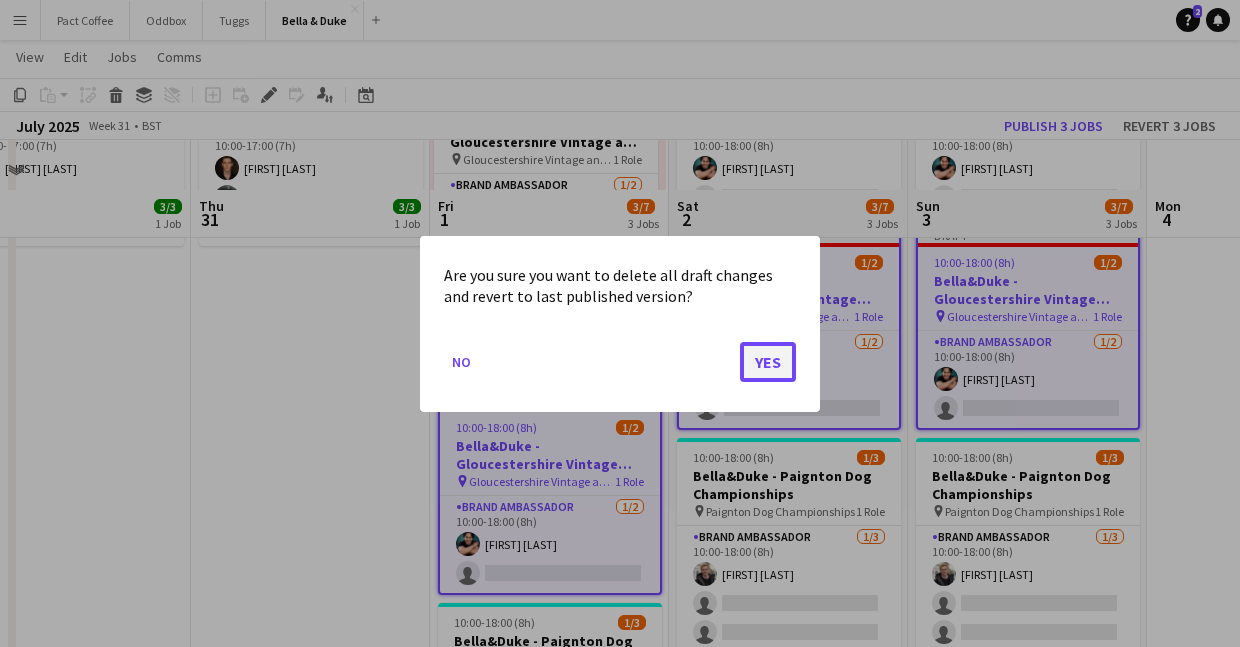 click on "Yes" 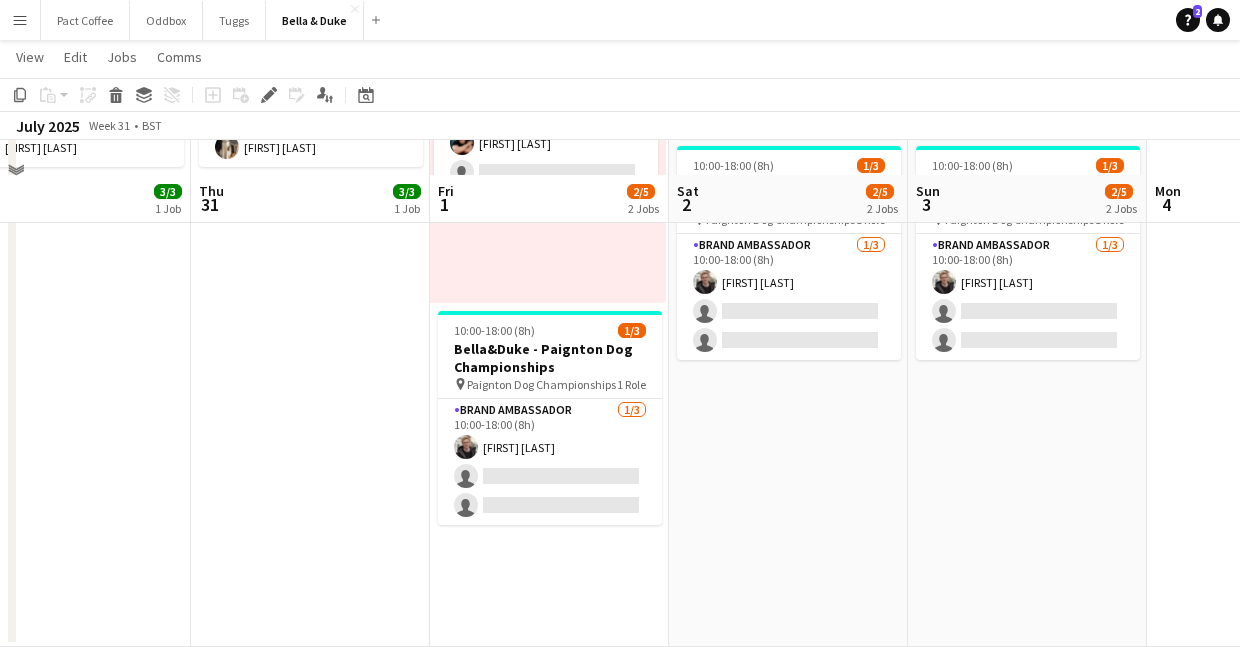 scroll, scrollTop: 494, scrollLeft: 0, axis: vertical 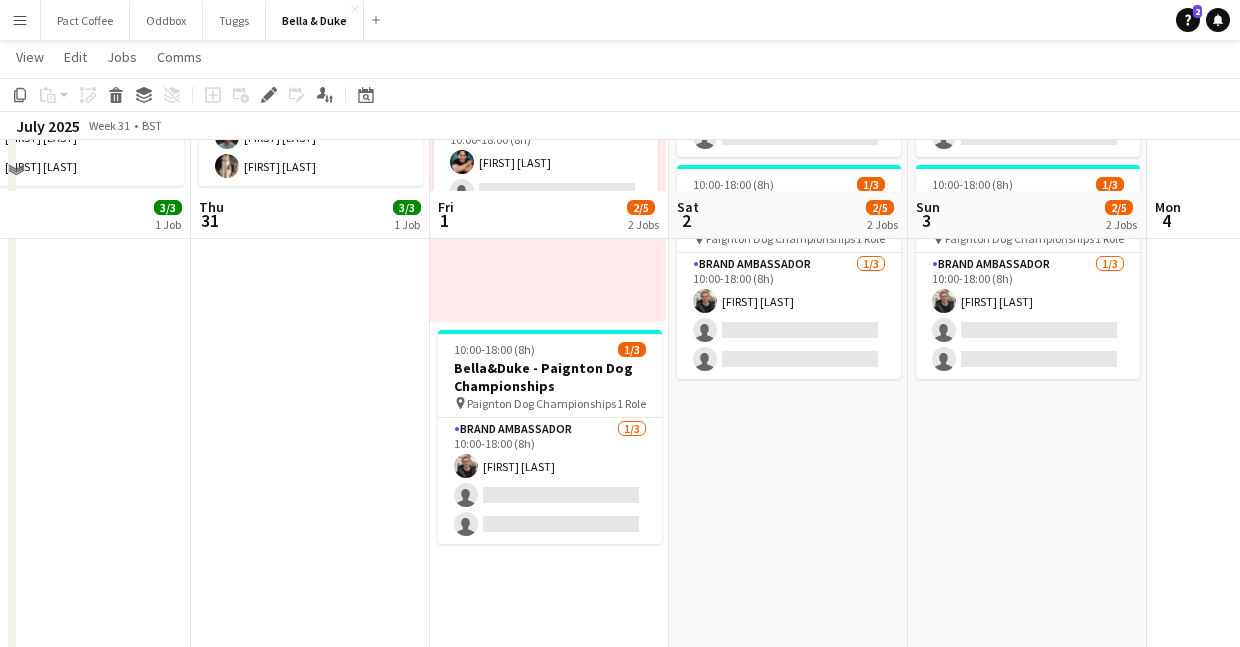 click on "10:00-18:00 (8h)    1/2   Bella&Duke - Gloucestershire Vintage and Country Show
pin
Gloucestershire Vintage and Country Show   1 Role   Brand Ambassador   1/2   10:00-18:00 (8h)
Berkan Ozgur
single-neutral-actions
10:00-18:00 (8h)    1/3   Bella&Duke - Paignton Dog Championships
pin
Paignton Dog Championships   1 Role   Brand Ambassador   1/3   10:00-18:00 (8h)
Charlie Field
single-neutral-actions
single-neutral-actions" at bounding box center [788, 315] 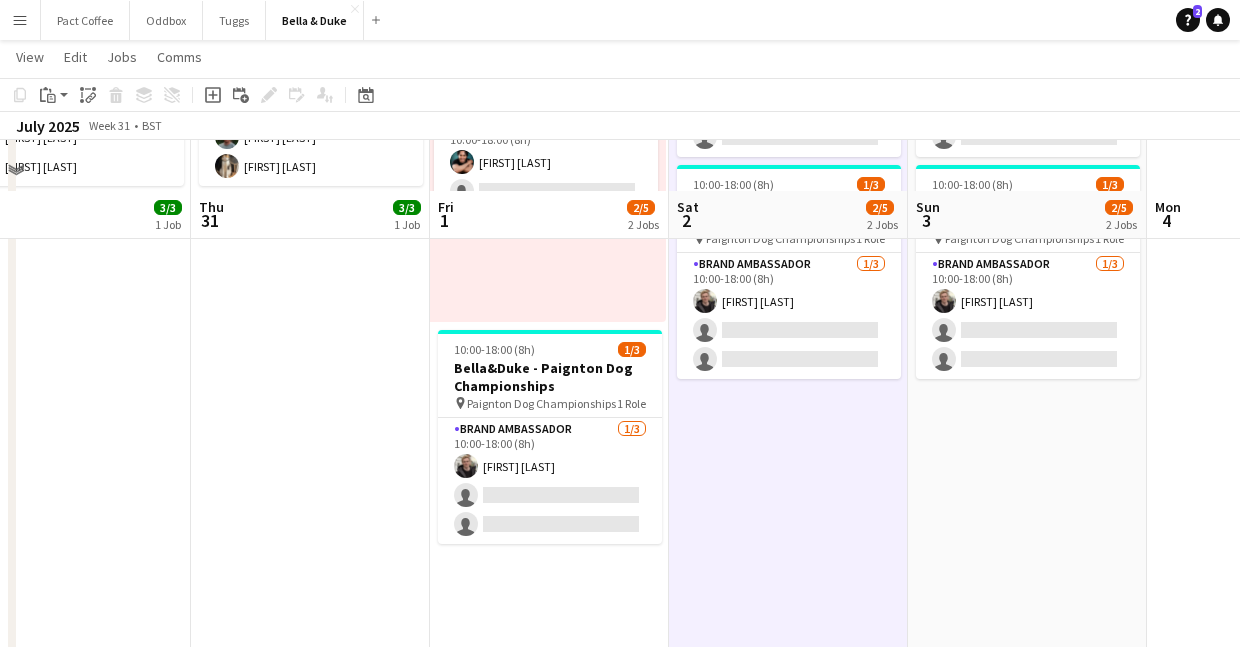 click on "10:00-18:00 (8h)    1/2   Bella&Duke - Gloucestershire Vintage and Country Show
pin
Gloucestershire Vintage and Country Show   1 Role   Brand Ambassador   1/2   10:00-18:00 (8h)
Berkan Ozgur
single-neutral-actions
10:00-18:00 (8h)    1/3   Bella&Duke - Paignton Dog Championships
pin
Paignton Dog Championships   1 Role   Brand Ambassador   1/3   10:00-18:00 (8h)
Charlie Field
single-neutral-actions
single-neutral-actions" at bounding box center [1027, 315] 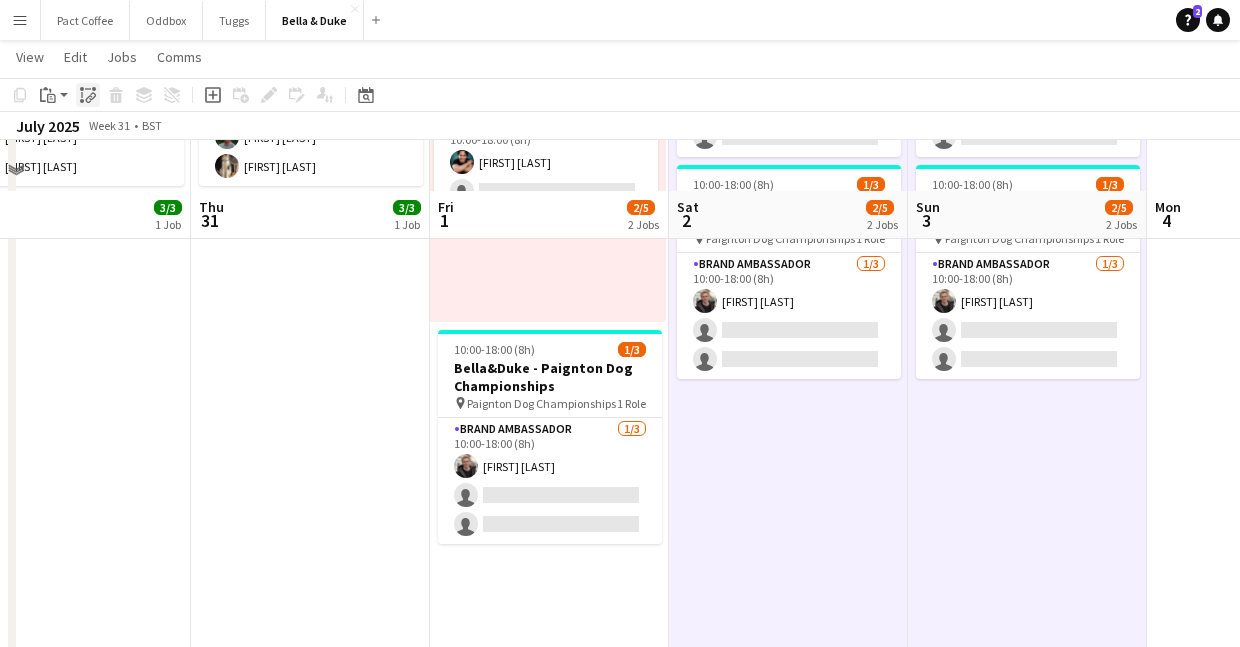 click on "Paste linked Job" 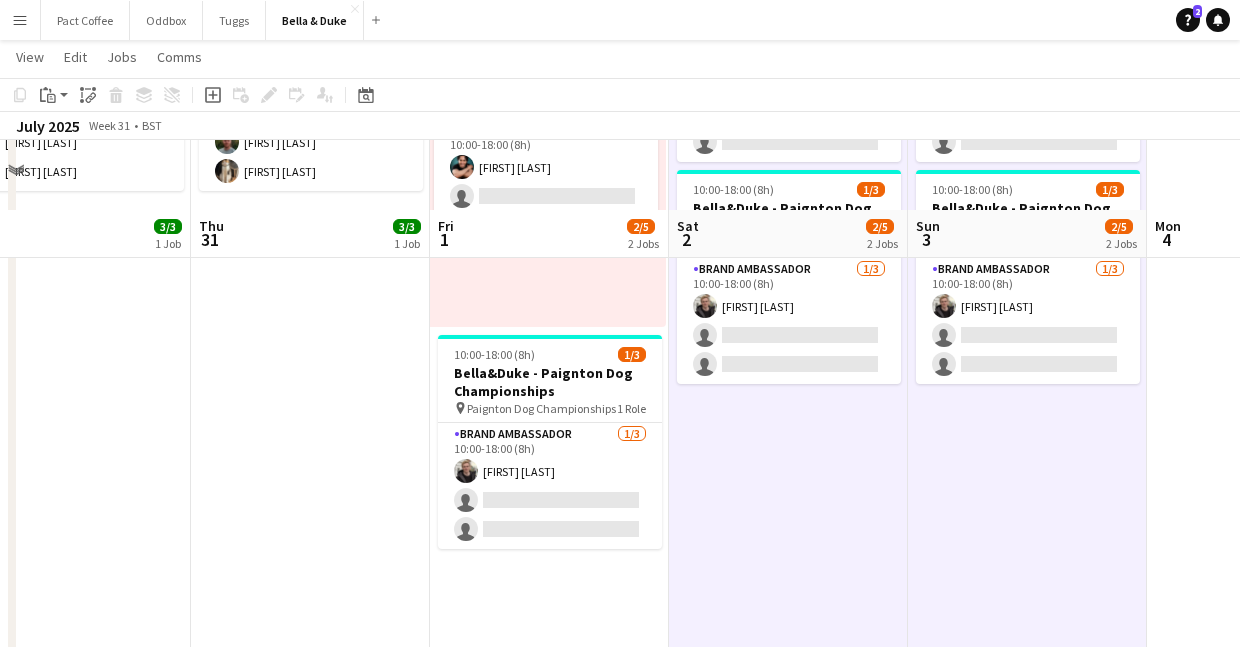 scroll, scrollTop: 509, scrollLeft: 0, axis: vertical 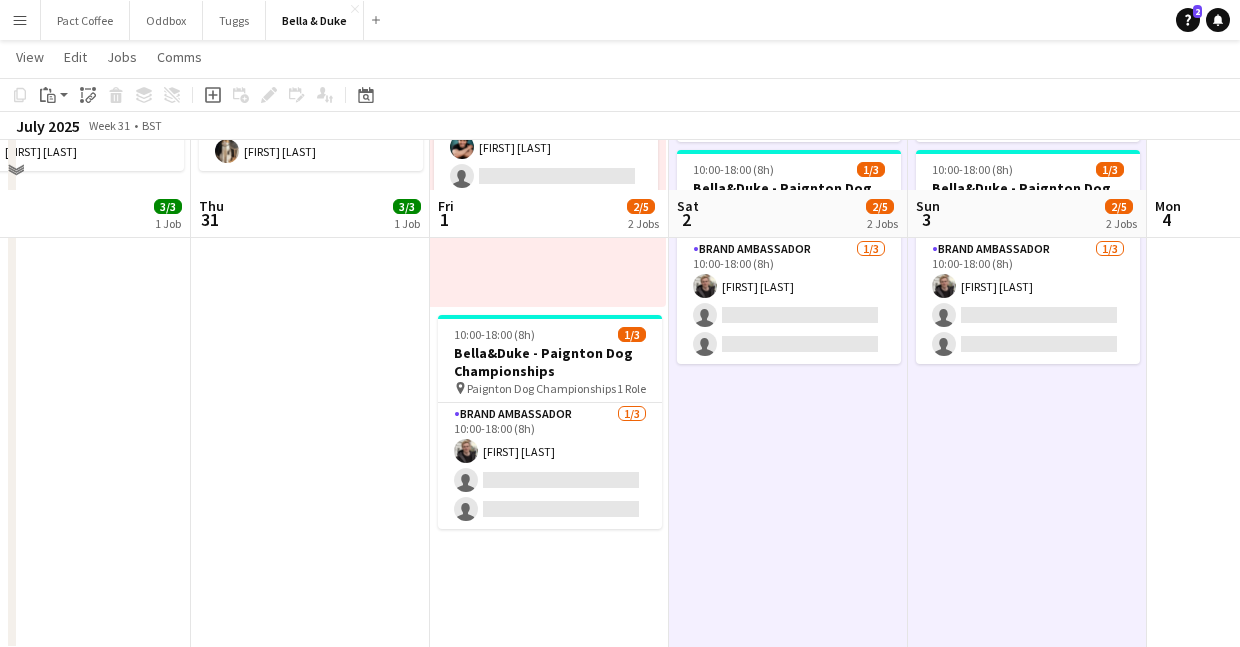 click on "Toggle View
Bella&Duke - Gloucestershire Vintage and Country Show  01-08-2025 → 01-08-2025   1/6   1 job      10:00-18:00 (8h)    1/2   Bella&Duke - Gloucestershire Vintage and Country Show
pin
Gloucestershire Vintage and Country Show   1 Role   Brand Ambassador   1/2   10:00-18:00 (8h)
Berkan Ozgur
single-neutral-actions
10:00-18:00 (8h)    1/3   Bella&Duke - Paignton Dog Championships
pin
Paignton Dog Championships   1 Role   Brand Ambassador   1/3   10:00-18:00 (8h)
Charlie Field
single-neutral-actions
single-neutral-actions" at bounding box center [549, 300] 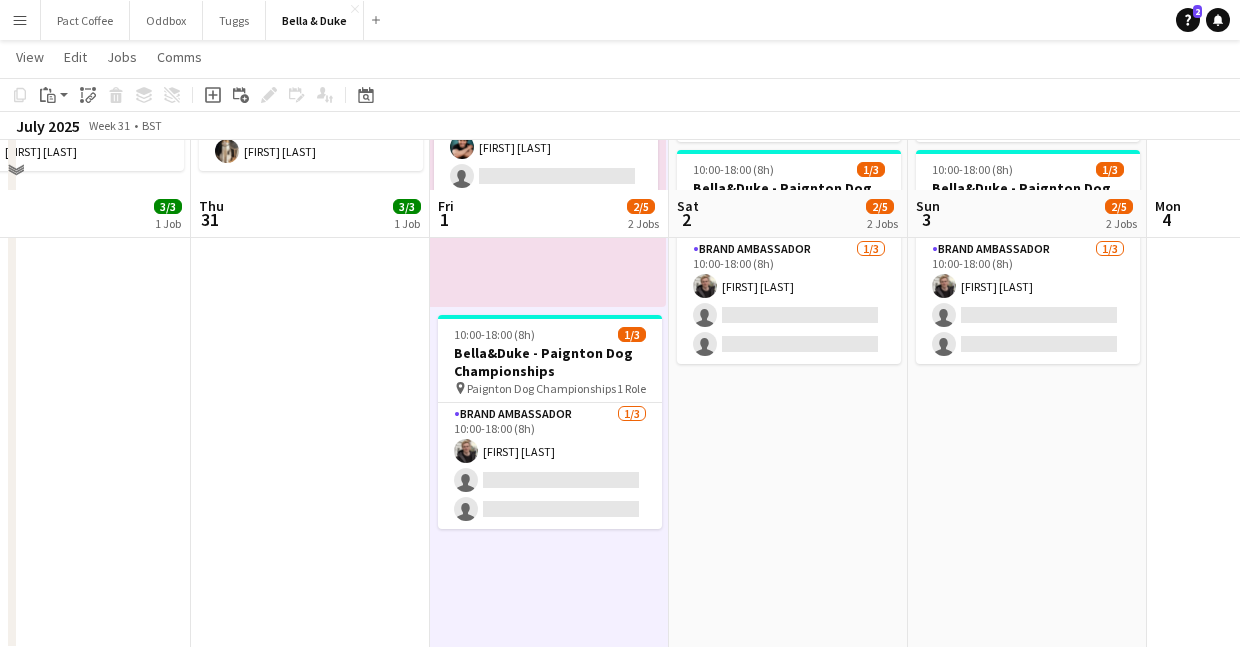 click on "10:00-18:00 (8h)    1/2   Bella&Duke - Gloucestershire Vintage and Country Show
pin
Gloucestershire Vintage and Country Show   1 Role   Brand Ambassador   1/2   10:00-18:00 (8h)
Berkan Ozgur
single-neutral-actions
10:00-18:00 (8h)    1/3   Bella&Duke - Paignton Dog Championships
pin
Paignton Dog Championships   1 Role   Brand Ambassador   1/3   10:00-18:00 (8h)
Charlie Field
single-neutral-actions
single-neutral-actions" at bounding box center [788, 300] 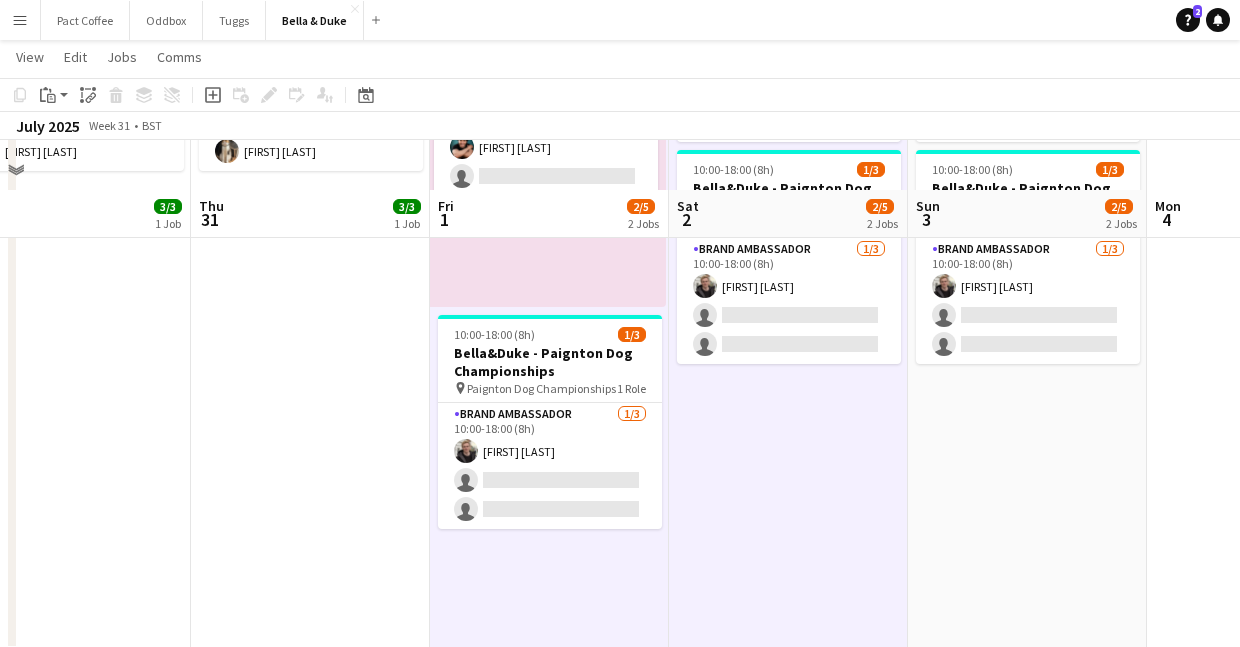 click on "10:00-18:00 (8h)    1/2   Bella&Duke - Gloucestershire Vintage and Country Show
pin
Gloucestershire Vintage and Country Show   1 Role   Brand Ambassador   1/2   10:00-18:00 (8h)
Berkan Ozgur
single-neutral-actions
10:00-18:00 (8h)    1/3   Bella&Duke - Paignton Dog Championships
pin
Paignton Dog Championships   1 Role   Brand Ambassador   1/3   10:00-18:00 (8h)
Charlie Field
single-neutral-actions
single-neutral-actions" at bounding box center [1027, 300] 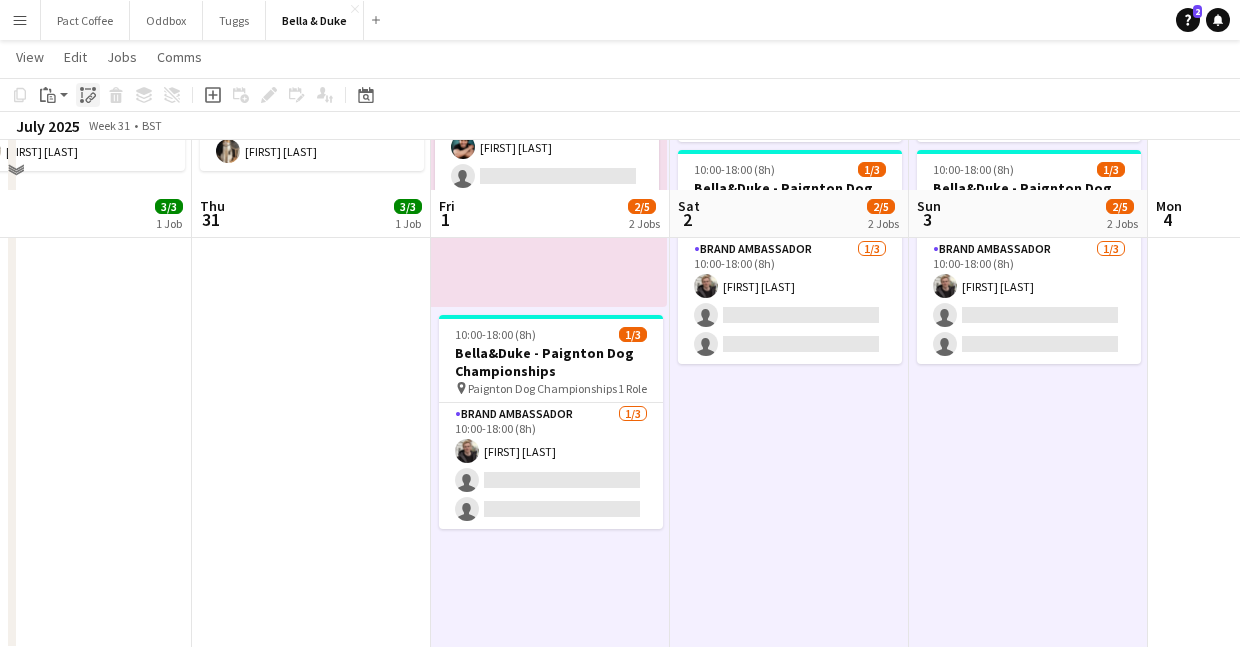 click on "Paste linked Job" 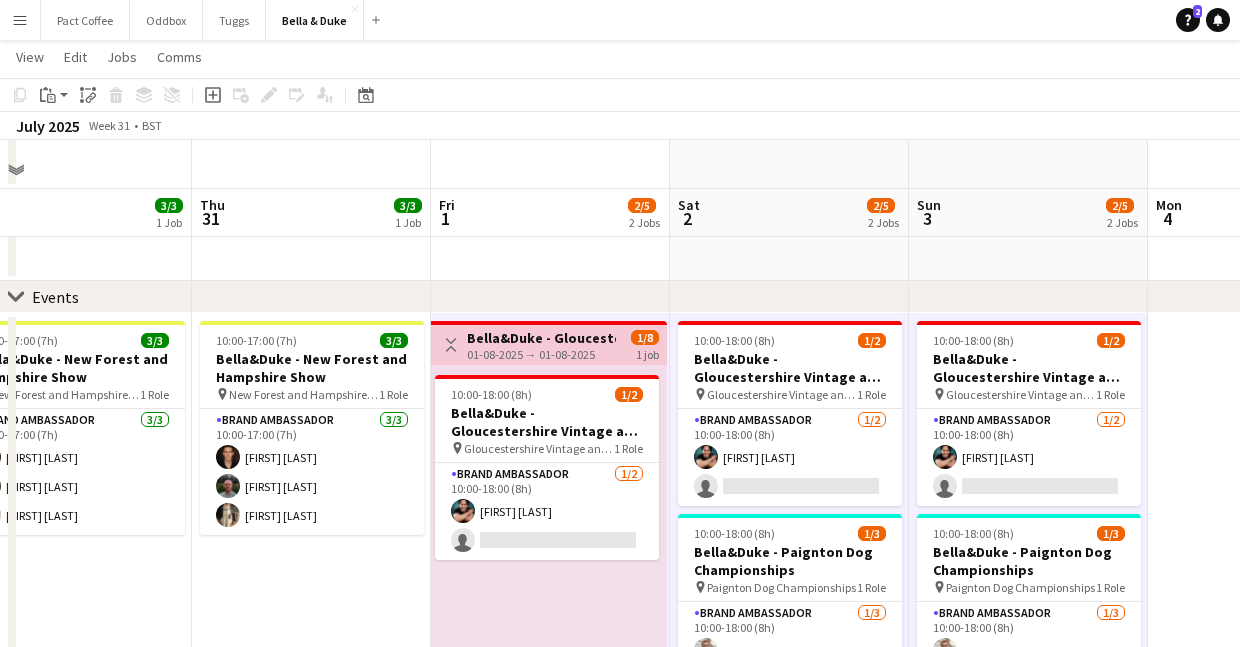 scroll, scrollTop: 146, scrollLeft: 0, axis: vertical 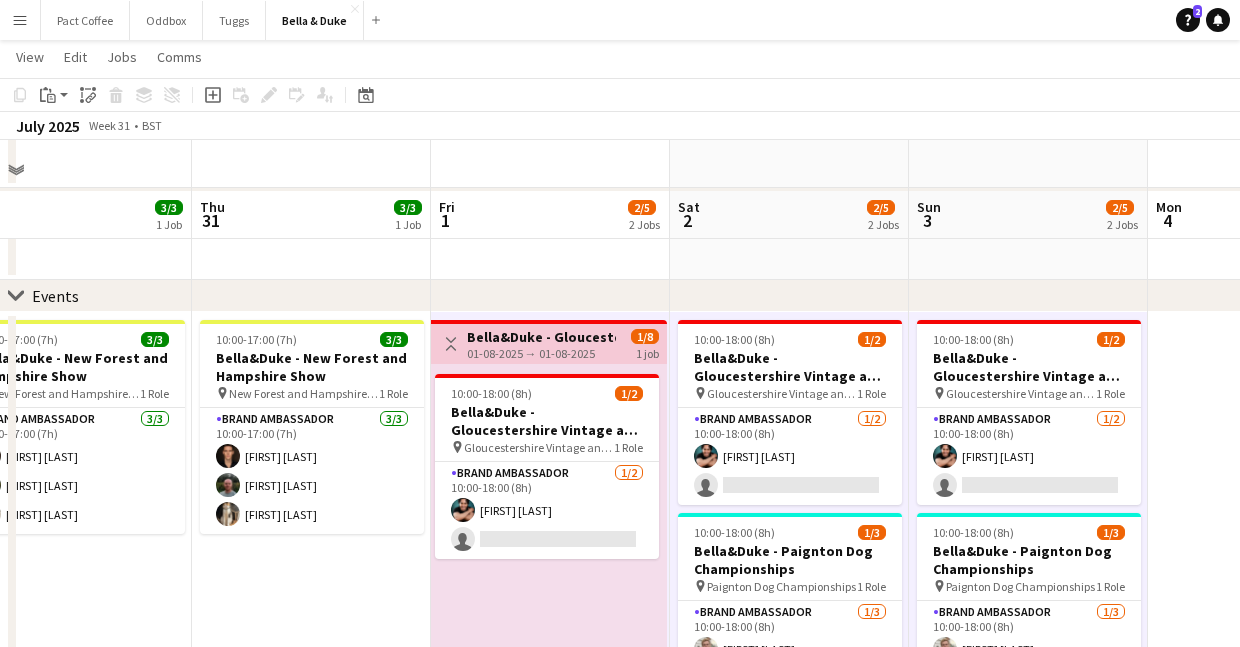 click on "10:00-17:00 (7h)    3/3   Bella&Duke - New Forest and Hampshire Show
pin
New Forest and Hampshire Show   1 Role   Brand Ambassador   3/3   10:00-17:00 (7h)
Robert Wilkinson Tommy Knox Mat Castle" at bounding box center [311, 663] 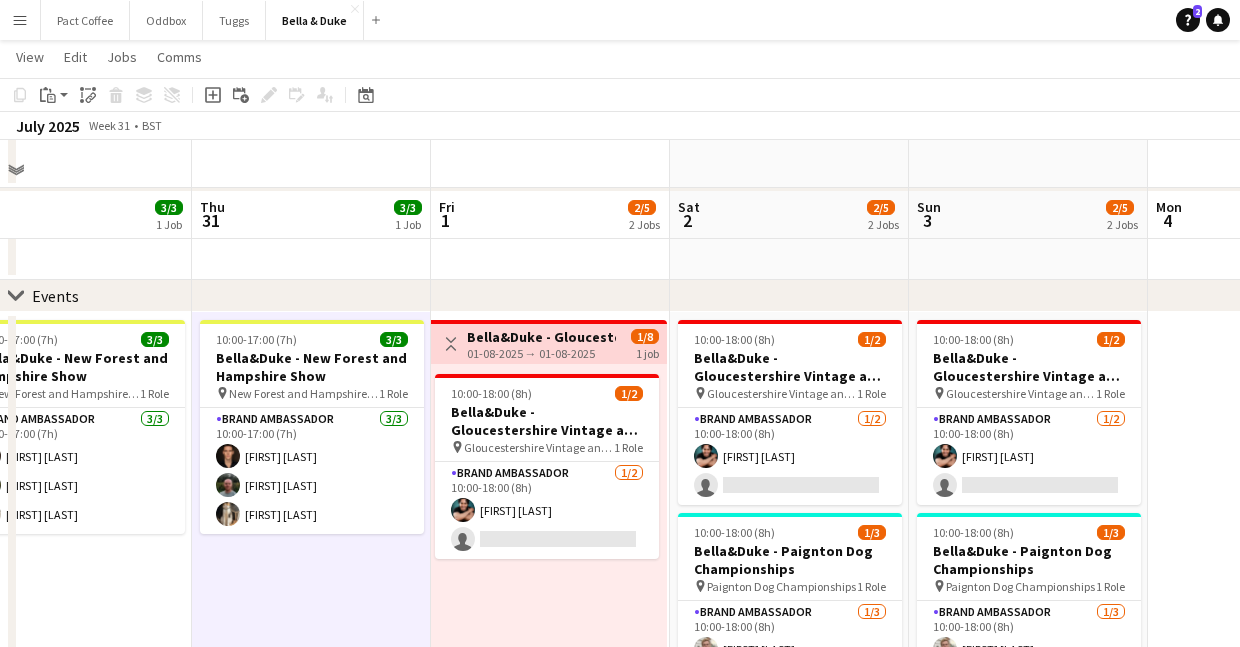 click on "Toggle View
Bella&Duke - Gloucestershire Vintage and Country Show  01-08-2025 → 01-08-2025   1/8   1 job" at bounding box center [549, 344] 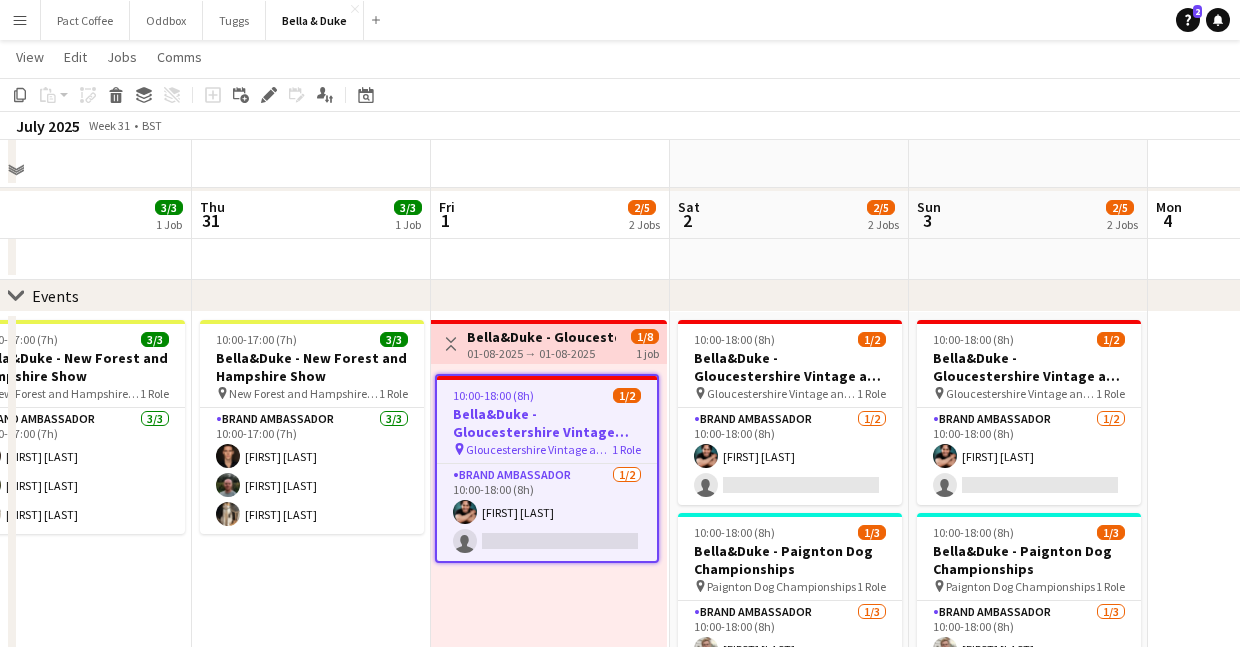 click on "Bella&Duke - Gloucestershire Vintage and Country Show" at bounding box center [547, 423] 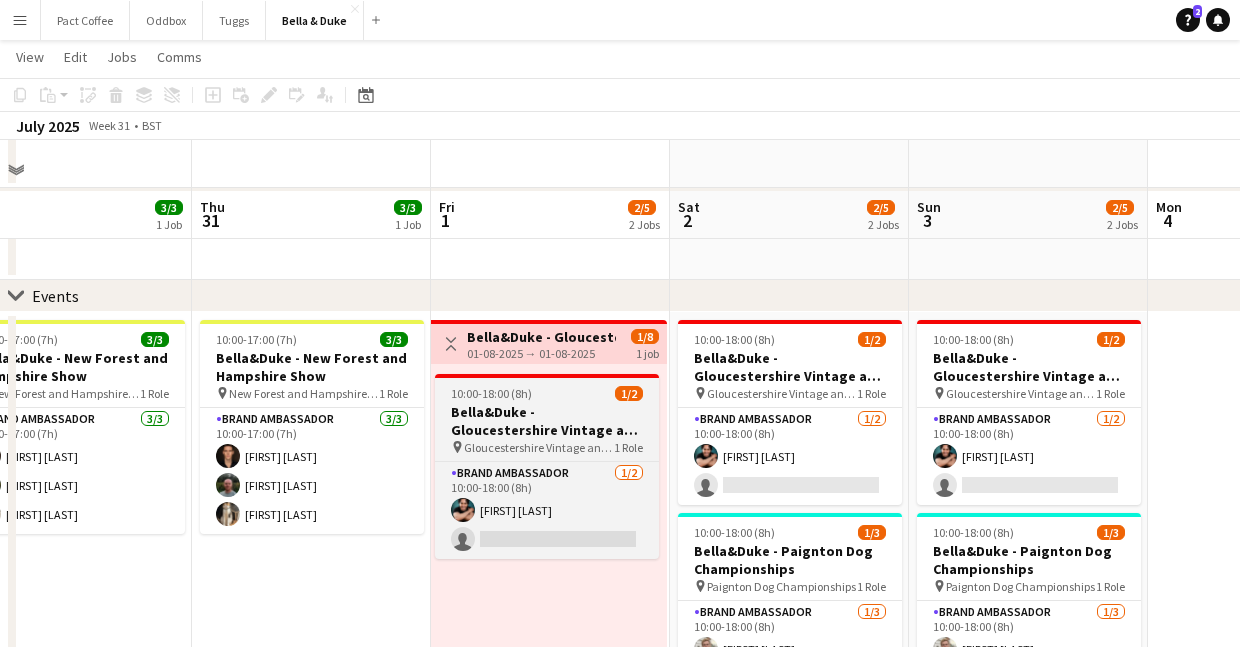 click on "Bella&Duke - Gloucestershire Vintage and Country Show" at bounding box center [547, 421] 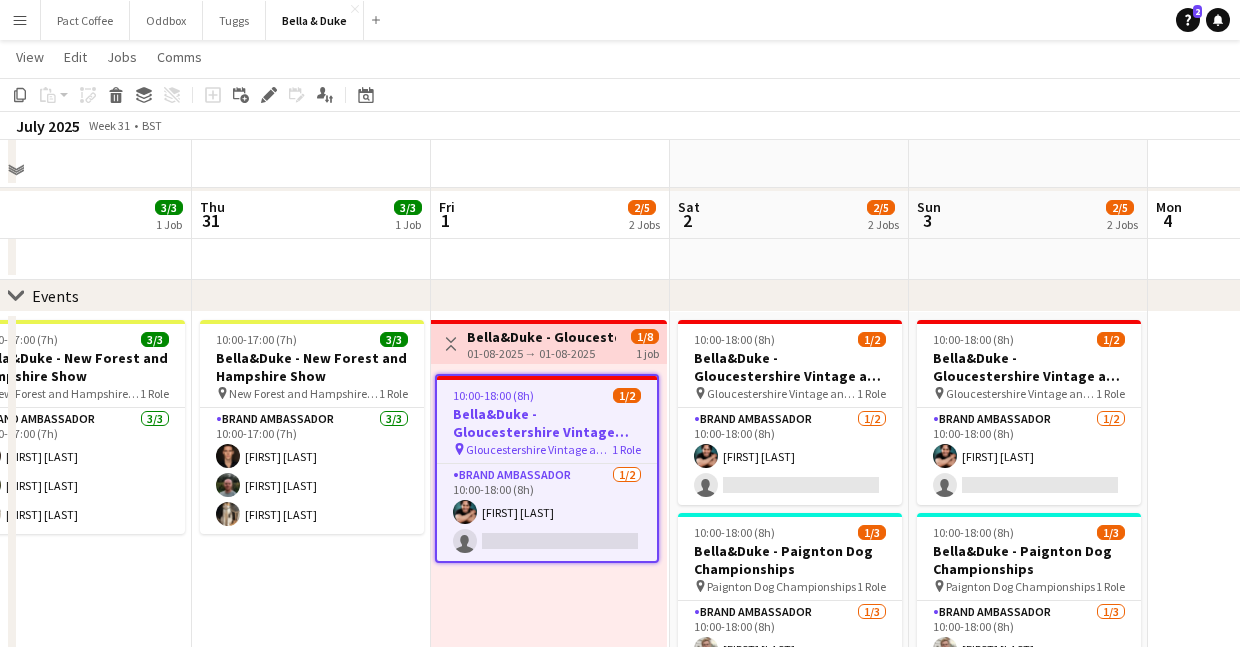 scroll, scrollTop: 0, scrollLeft: 762, axis: horizontal 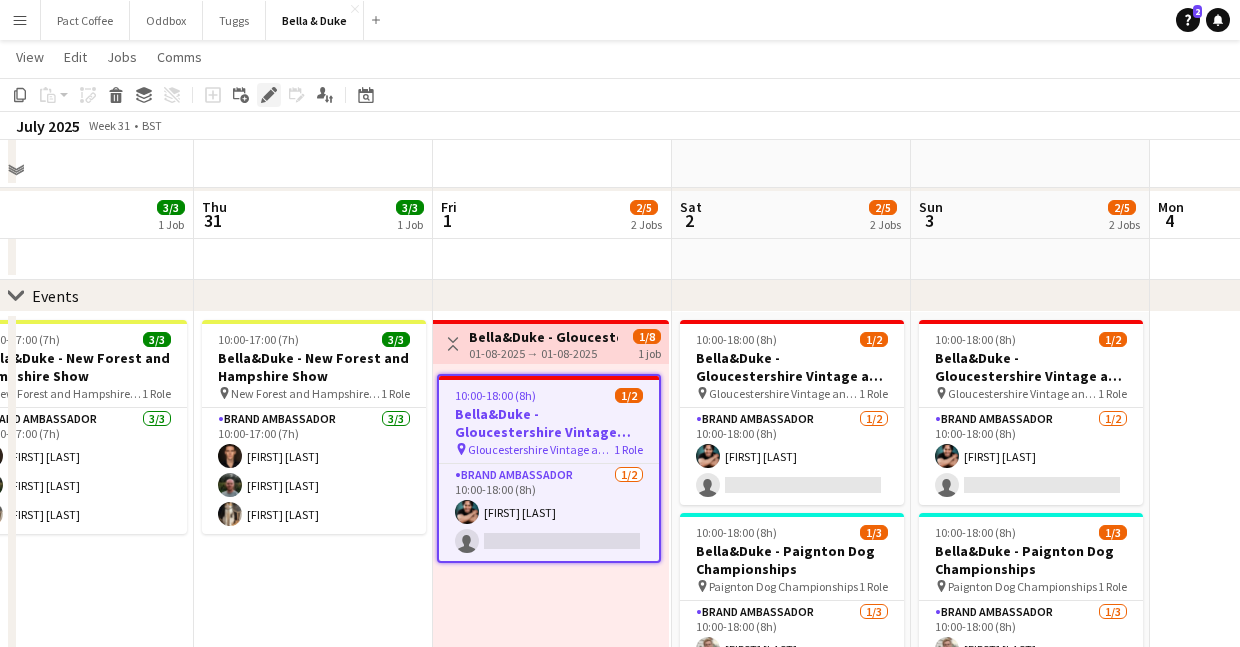 click 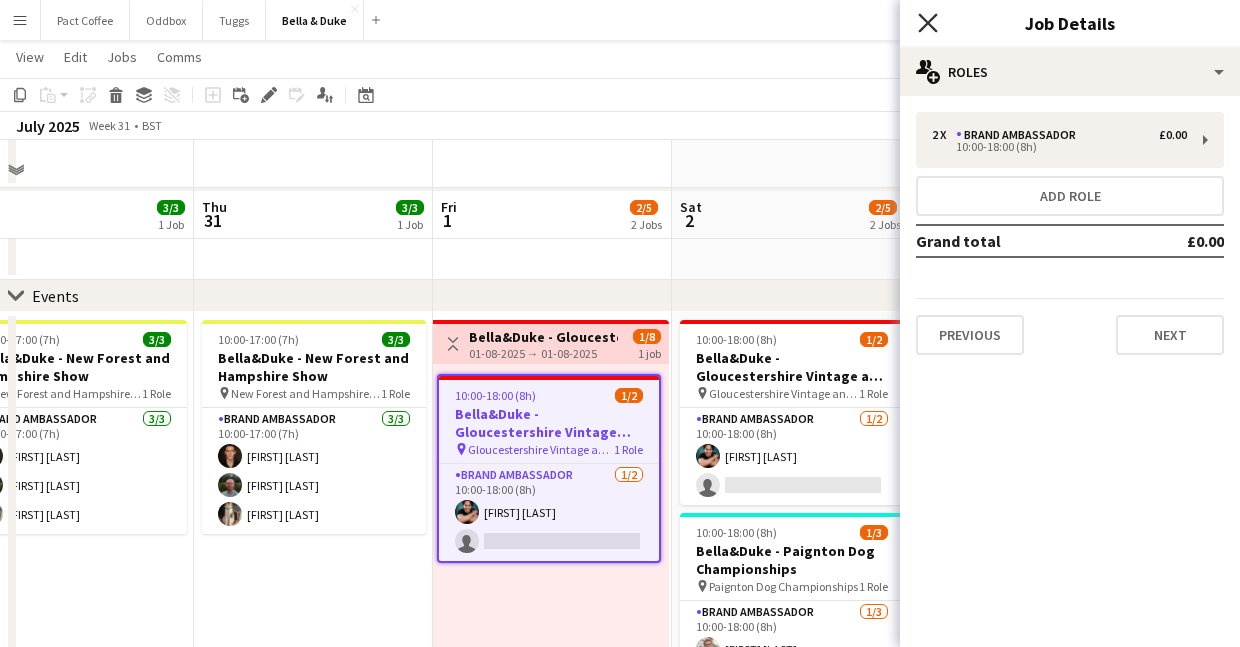 click on "Close pop-in" 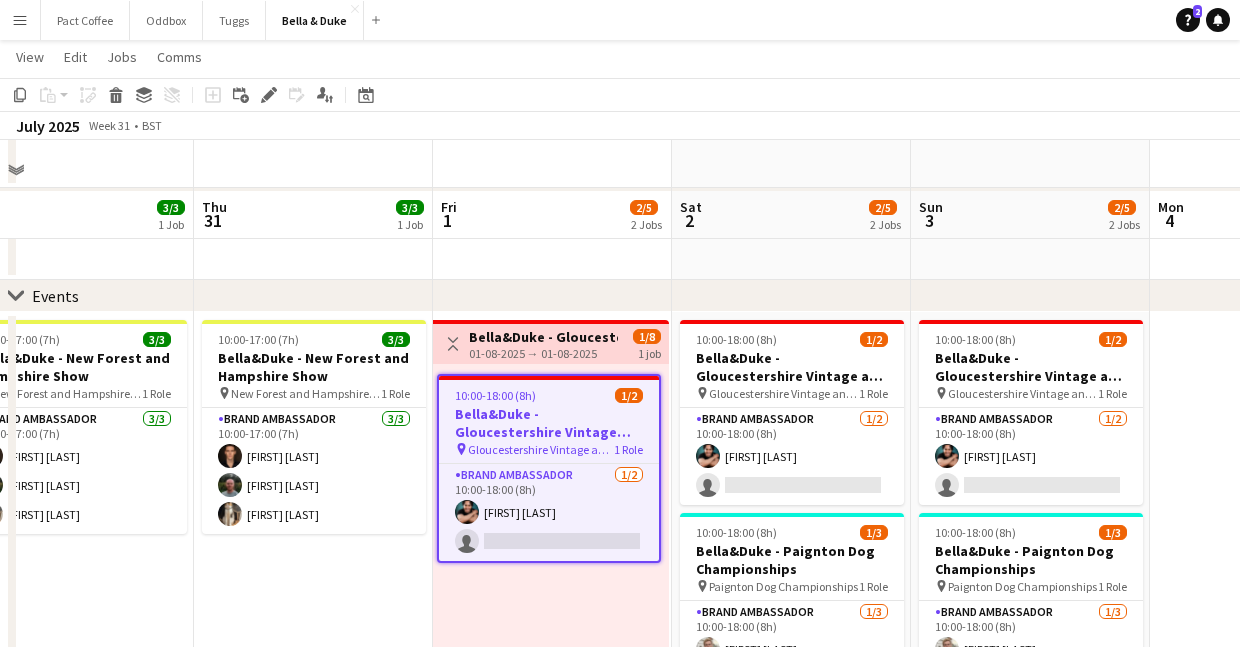 click on "chevron-right
Events" 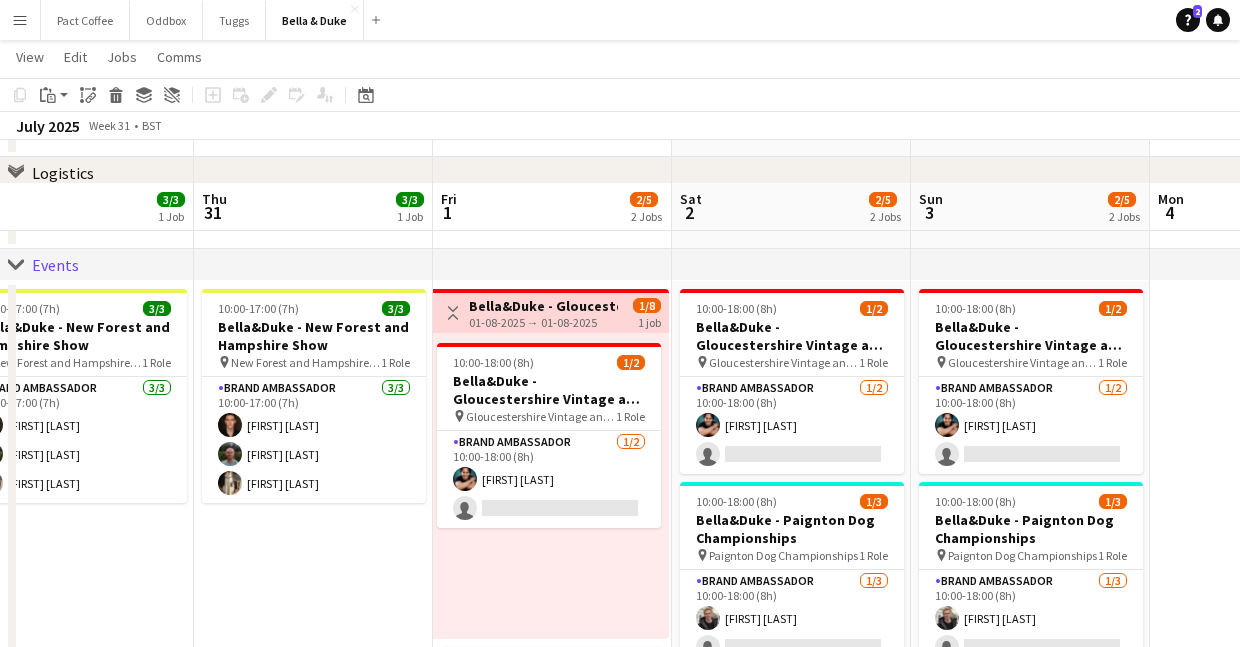 scroll, scrollTop: 180, scrollLeft: 0, axis: vertical 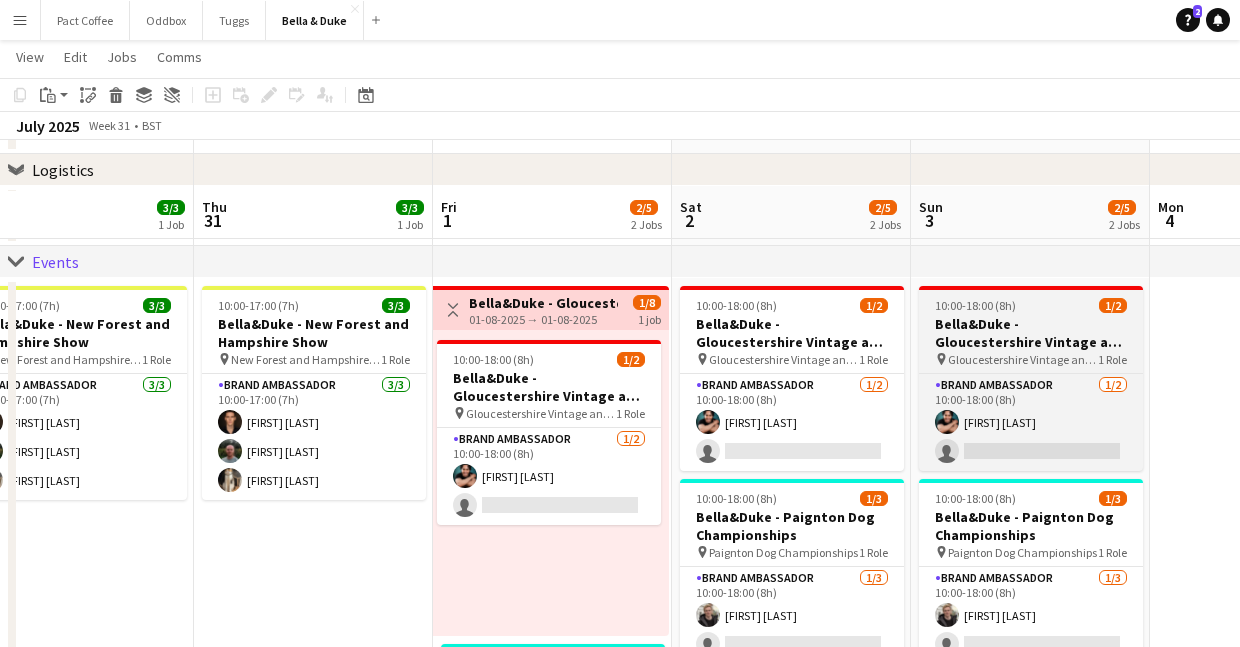 click on "Bella&Duke - Gloucestershire Vintage and Country Show" at bounding box center [1031, 333] 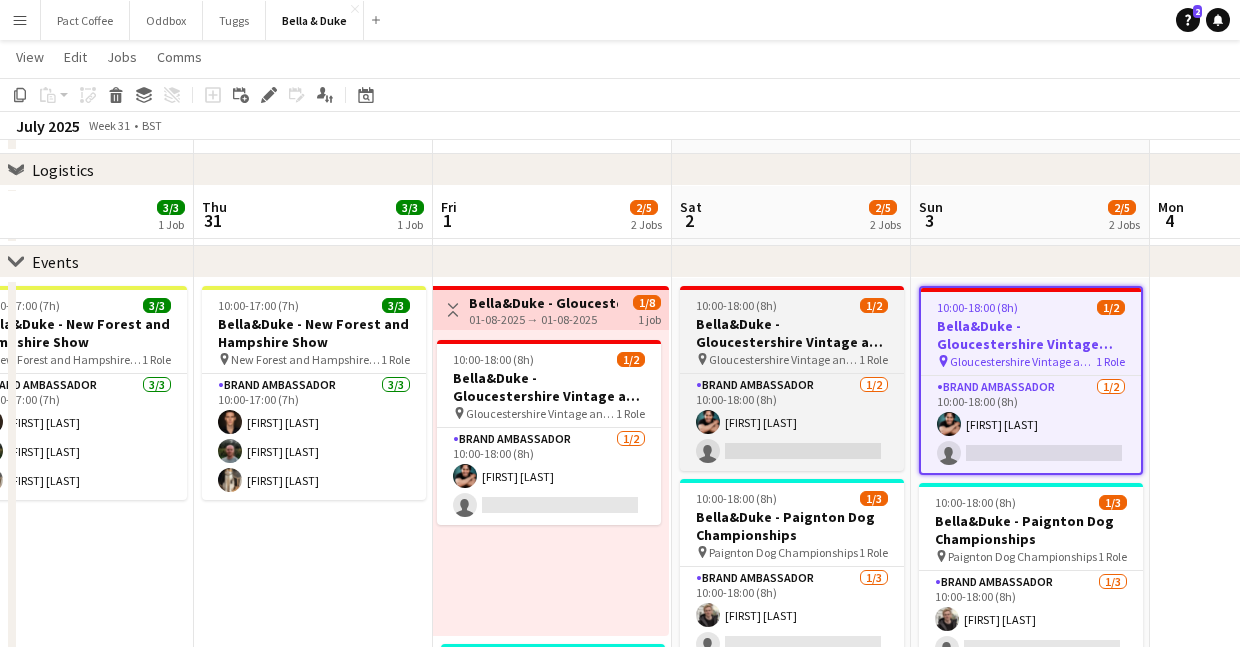click on "Bella&Duke - Gloucestershire Vintage and Country Show" at bounding box center [792, 333] 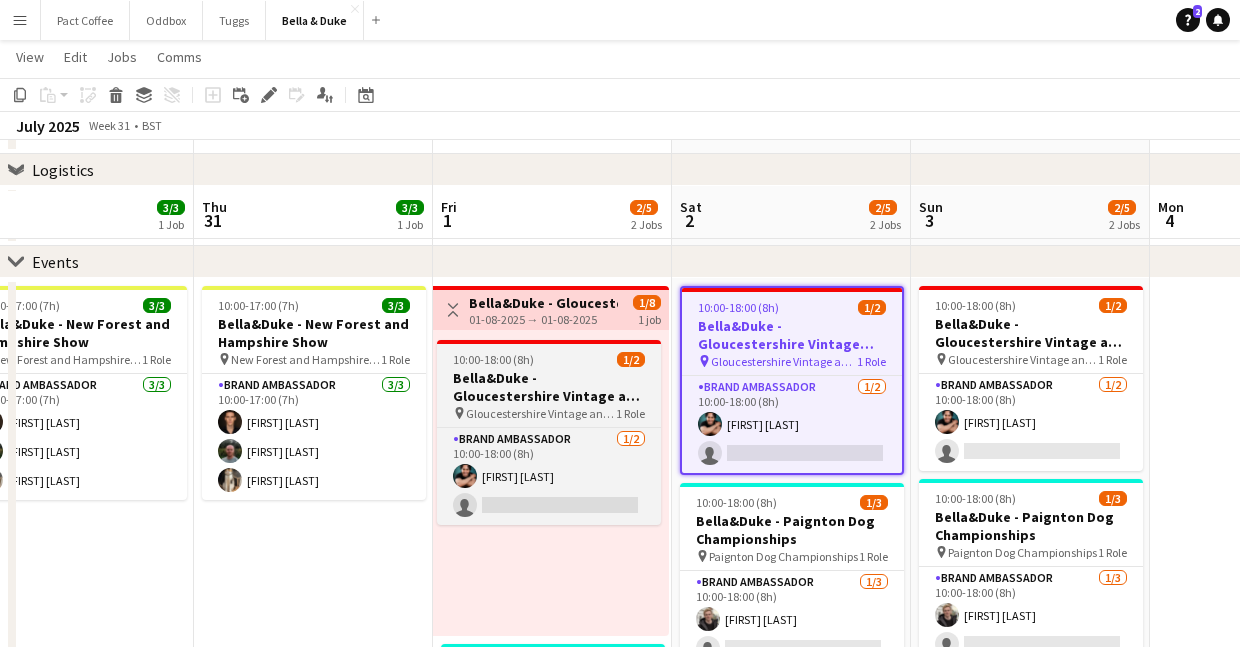 click on "Gloucestershire Vintage and Country Show" at bounding box center (541, 413) 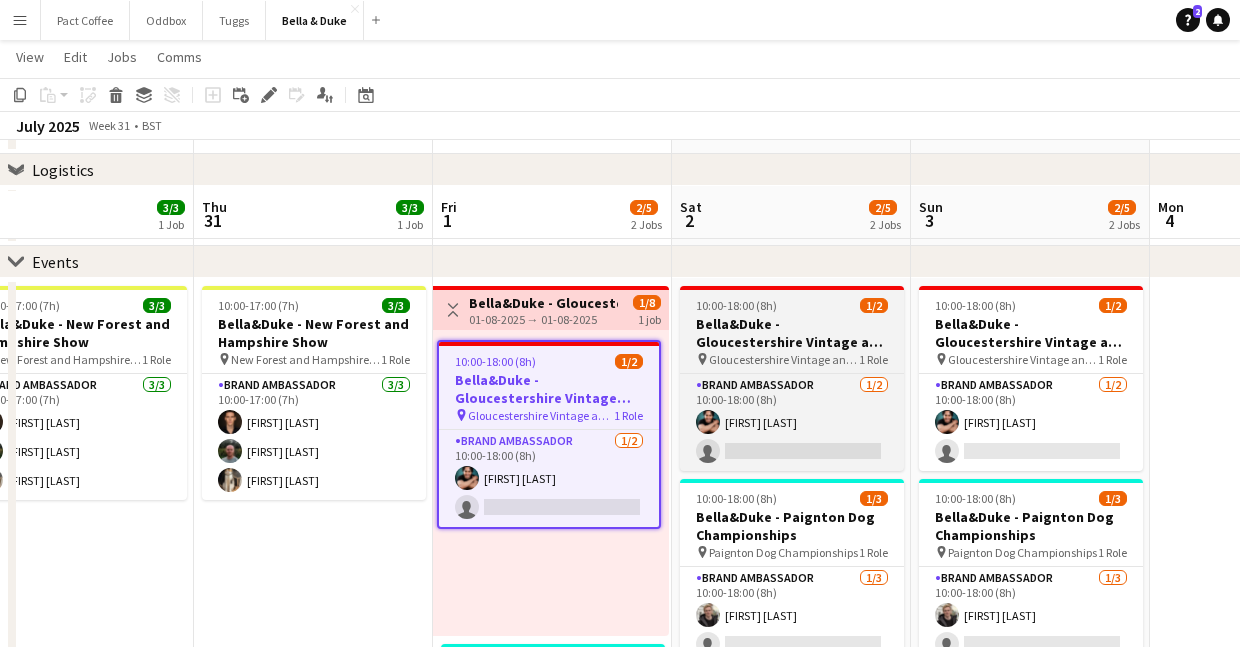 click on "Gloucestershire Vintage and Country Show" at bounding box center (784, 359) 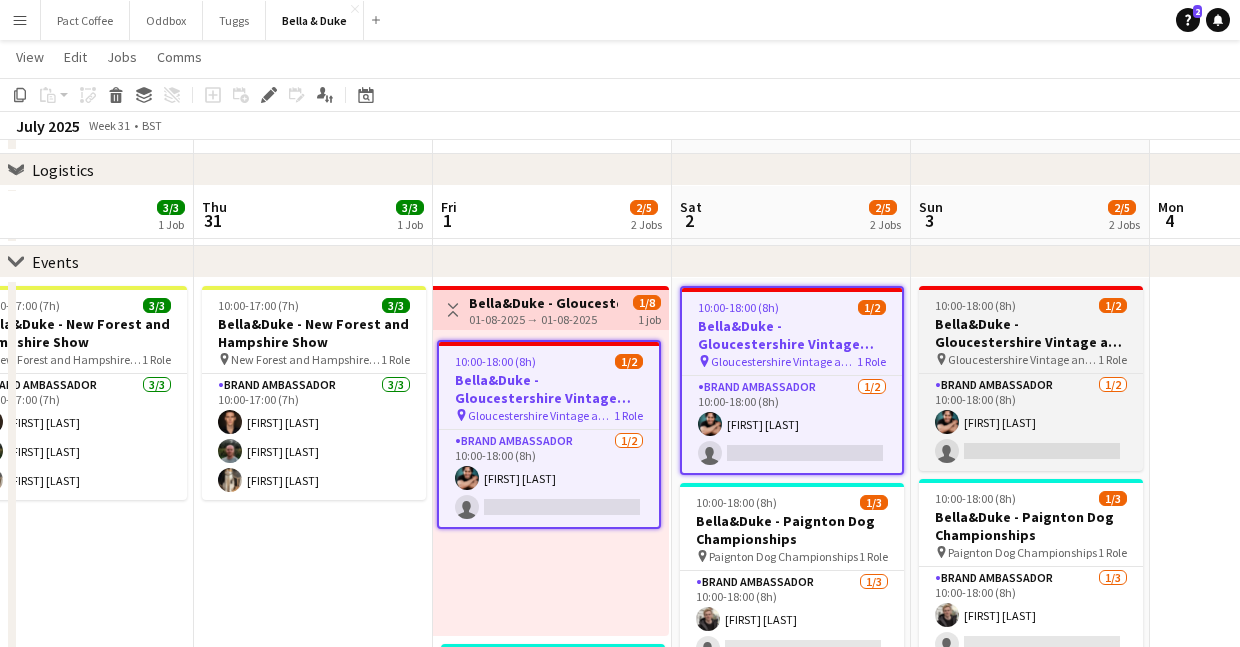 click on "Bella&Duke - Gloucestershire Vintage and Country Show" at bounding box center (1031, 333) 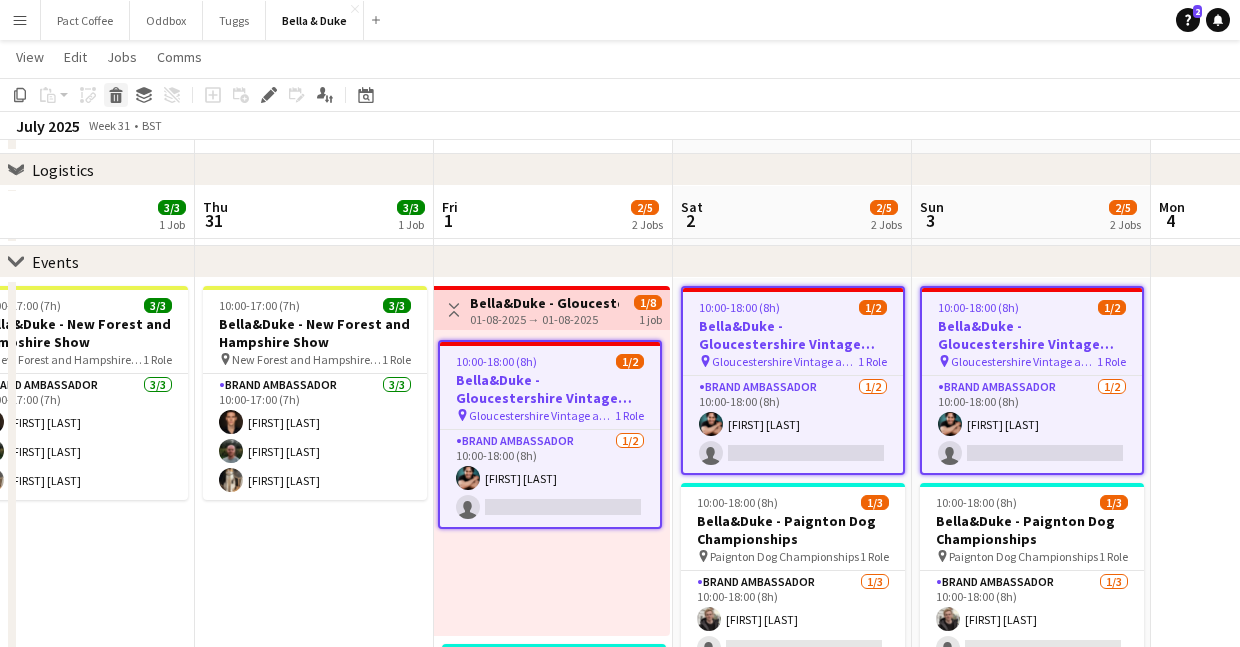 click on "Delete" 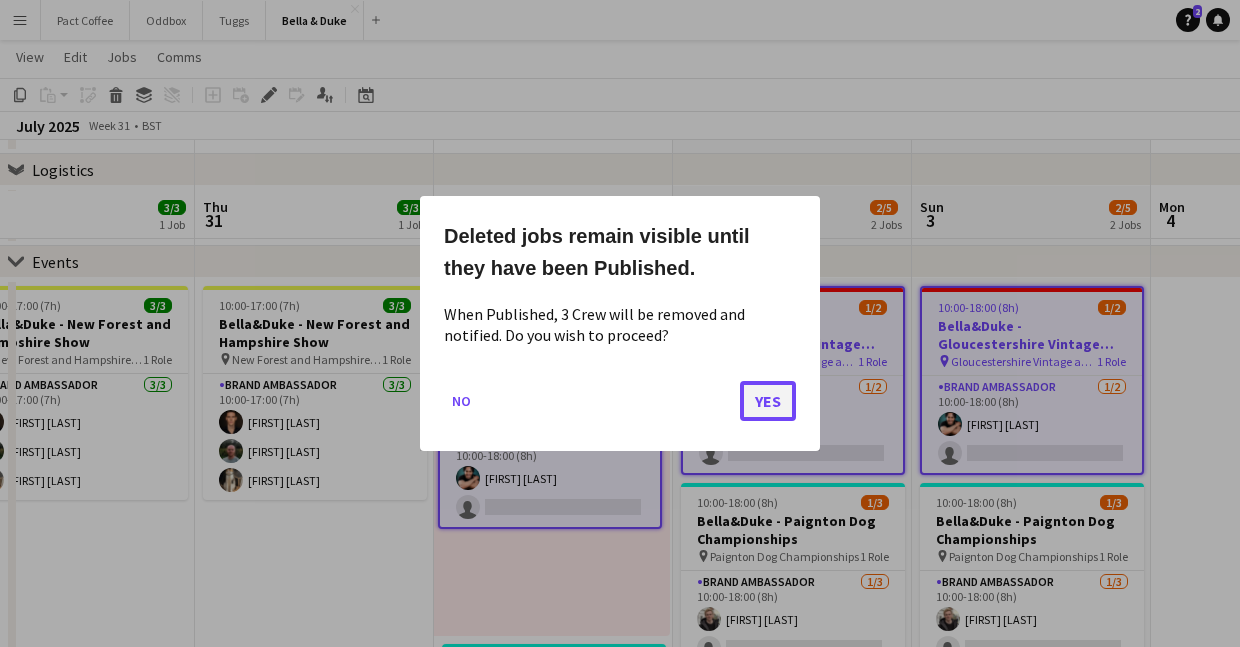 click on "Yes" 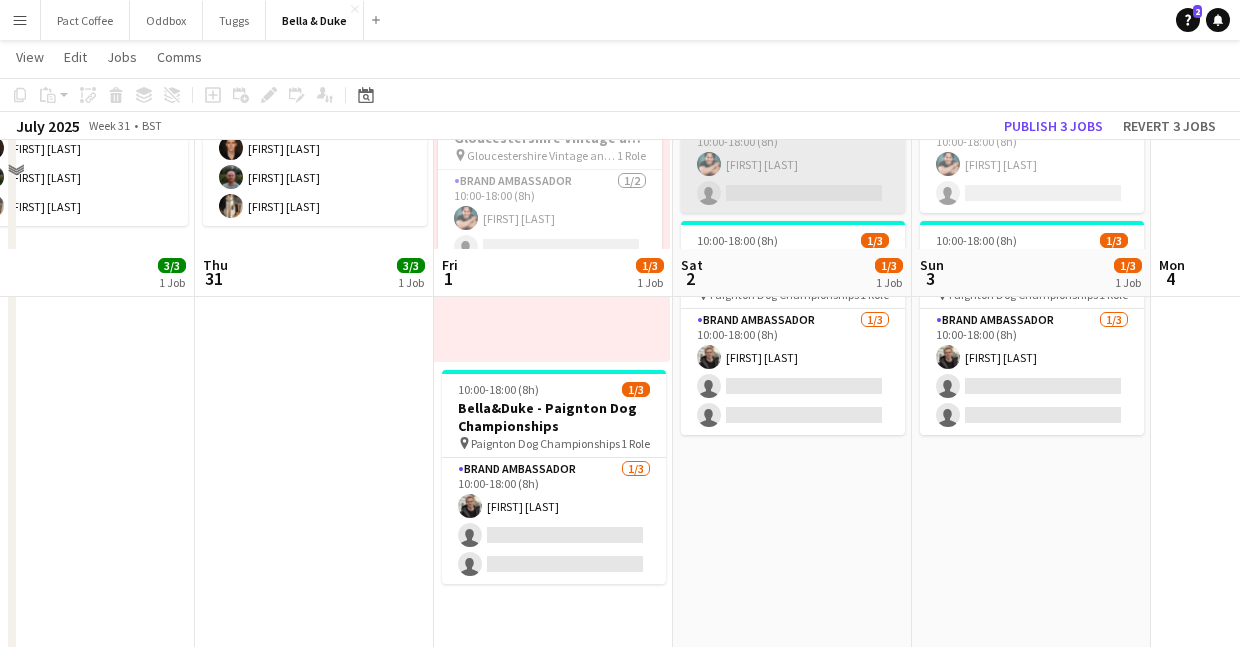 scroll, scrollTop: 513, scrollLeft: 0, axis: vertical 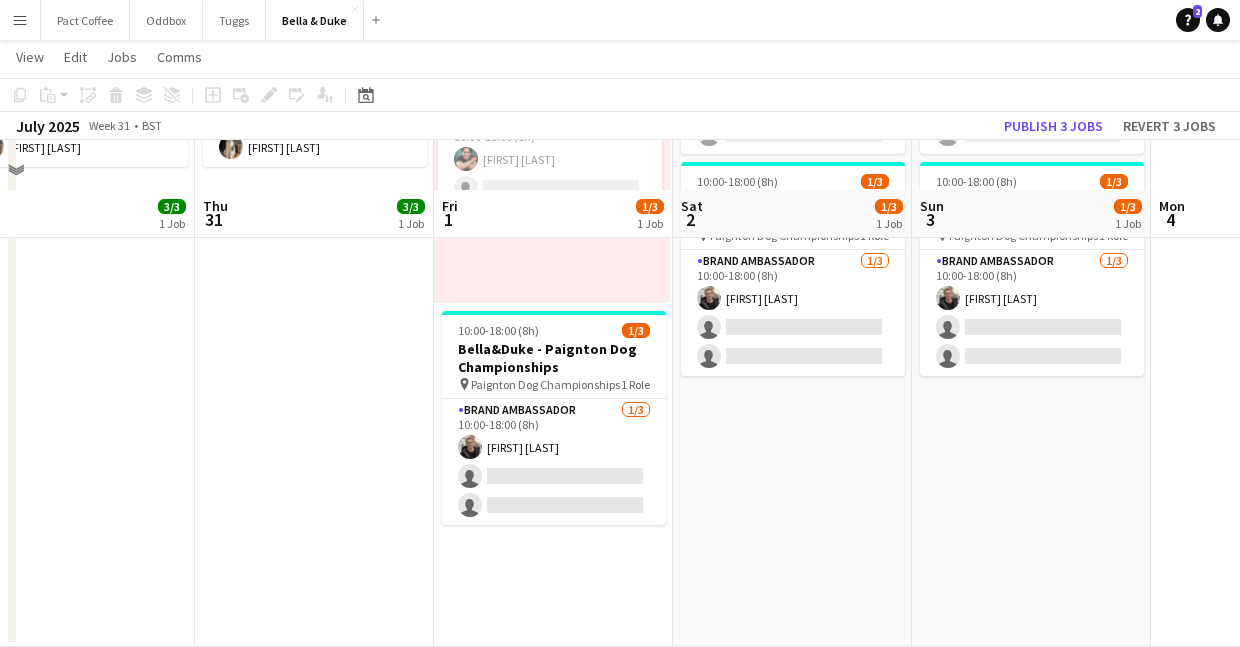 click on "Toggle View
Bella&Duke - Gloucestershire Vintage and Country Show  01-08-2025 → 01-08-2025   1/8   1 job   Deleted
skull
10:00-18:00 (8h)    1/2   Bella&Duke - Gloucestershire Vintage and Country Show
pin
Gloucestershire Vintage and Country Show   1 Role   Brand Ambassador   1/2   10:00-18:00 (8h)
Berkan Ozgur
single-neutral-actions
10:00-18:00 (8h)    1/3   Bella&Duke - Paignton Dog Championships
pin
Paignton Dog Championships   1 Role   Brand Ambassador   1/3   10:00-18:00 (8h)
Charlie Field
single-neutral-actions
single-neutral-actions" at bounding box center (553, 296) 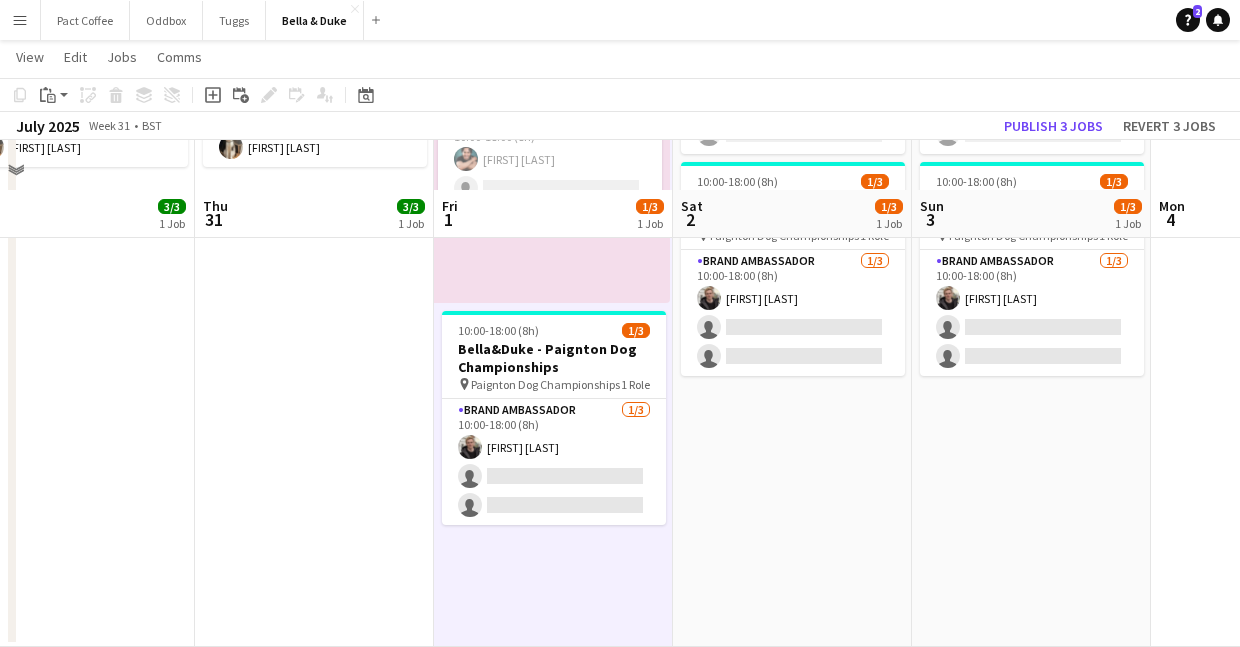 click on "Deleted
skull
10:00-18:00 (8h)    1/2   Bella&Duke - Gloucestershire Vintage and Country Show
pin
Gloucestershire Vintage and Country Show   1 Role   Brand Ambassador   1/2   10:00-18:00 (8h)
Berkan Ozgur
single-neutral-actions
10:00-18:00 (8h)    1/3   Bella&Duke - Paignton Dog Championships
pin
Paignton Dog Championships   1 Role   Brand Ambassador   1/3   10:00-18:00 (8h)
Charlie Field
single-neutral-actions
single-neutral-actions" at bounding box center [792, 296] 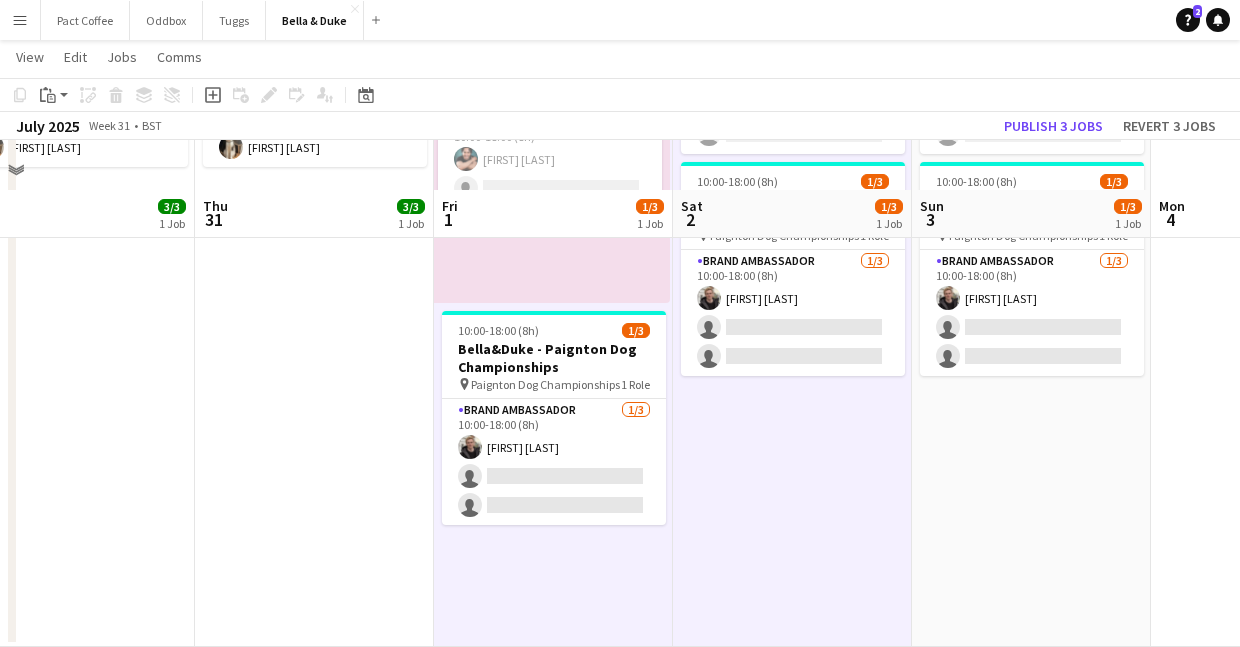 click on "Deleted
skull
10:00-18:00 (8h)    1/2   Bella&Duke - Gloucestershire Vintage and Country Show
pin
Gloucestershire Vintage and Country Show   1 Role   Brand Ambassador   1/2   10:00-18:00 (8h)
Berkan Ozgur
single-neutral-actions
10:00-18:00 (8h)    1/3   Bella&Duke - Paignton Dog Championships
pin
Paignton Dog Championships   1 Role   Brand Ambassador   1/3   10:00-18:00 (8h)
Charlie Field
single-neutral-actions
single-neutral-actions" at bounding box center [1031, 296] 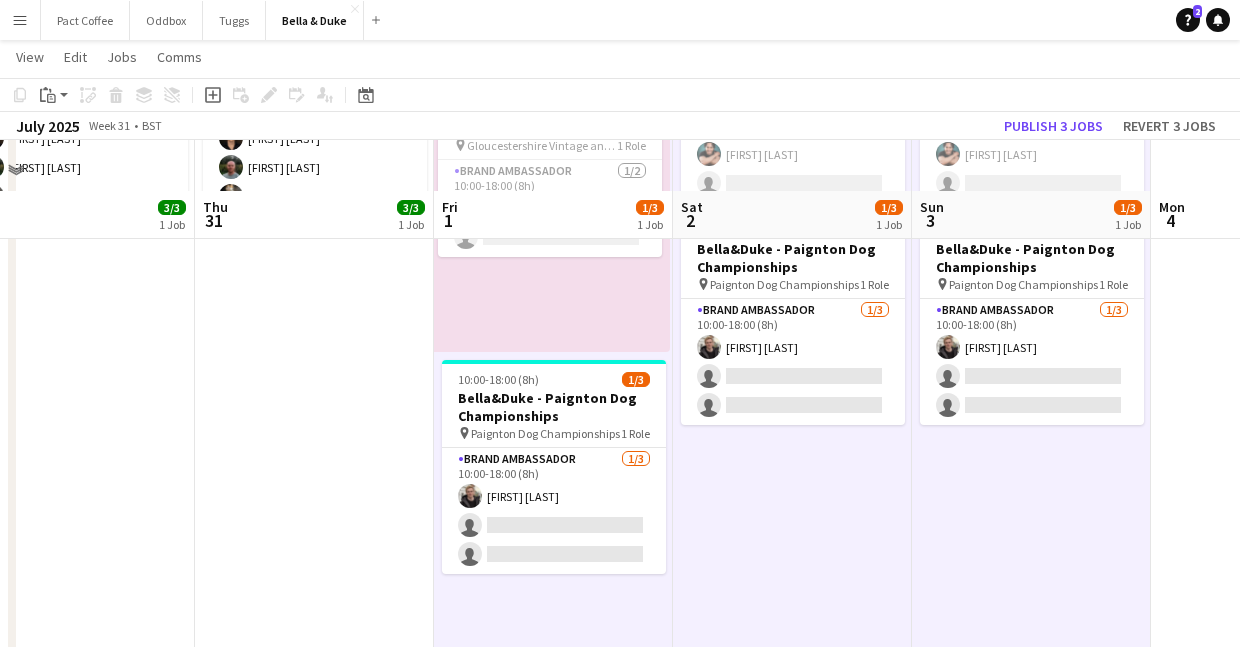 scroll, scrollTop: 513, scrollLeft: 0, axis: vertical 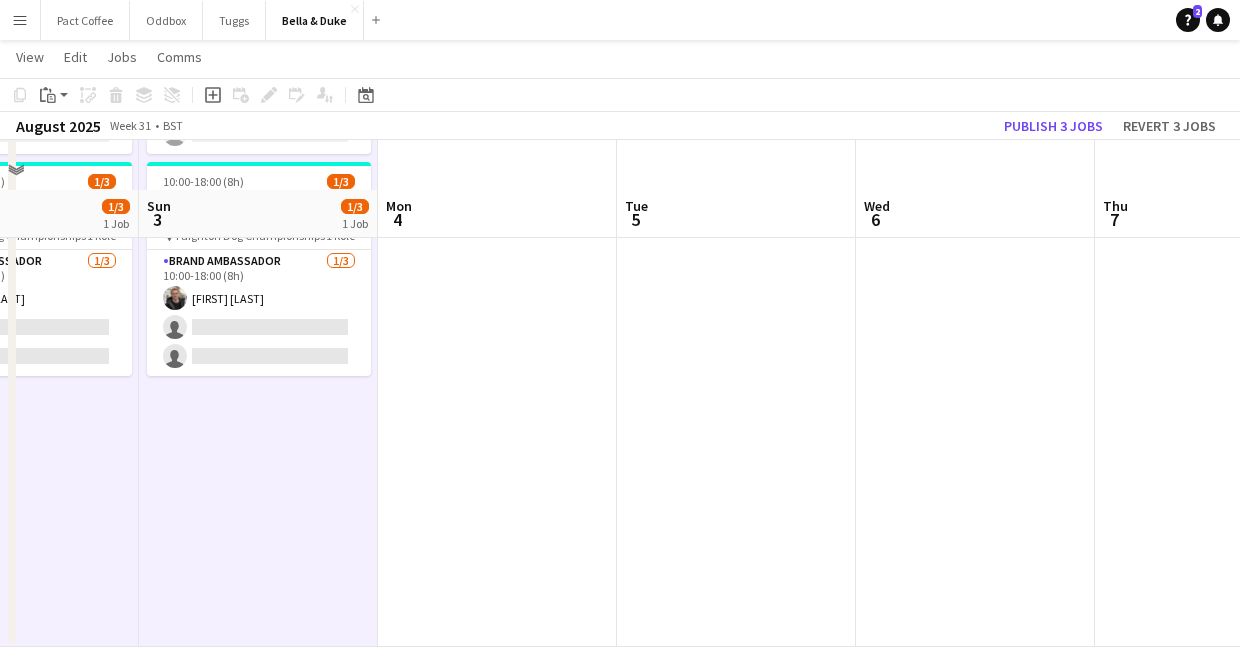click at bounding box center (736, 296) 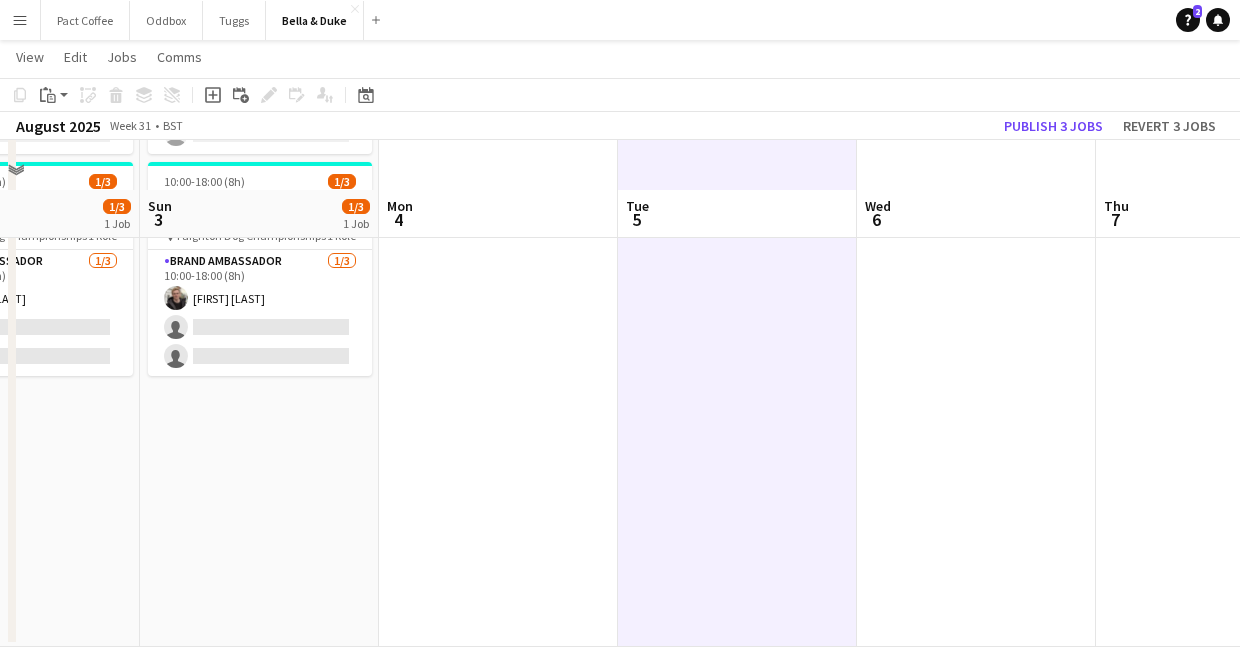 click at bounding box center [976, 296] 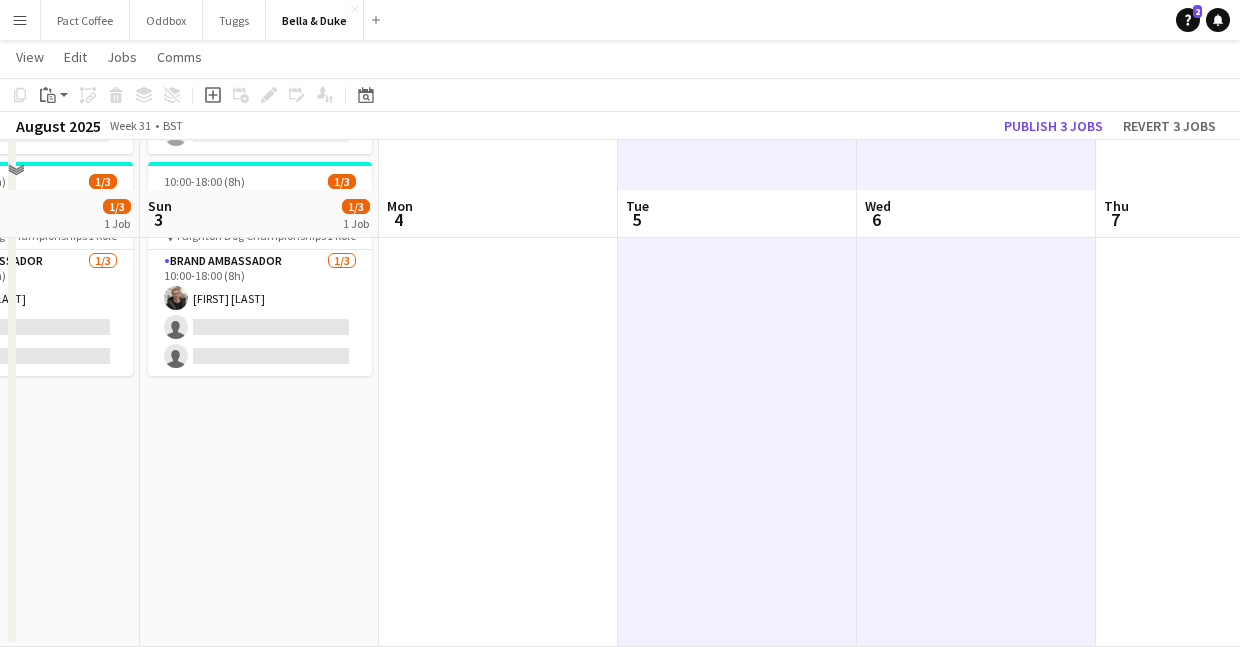 click at bounding box center (1215, 296) 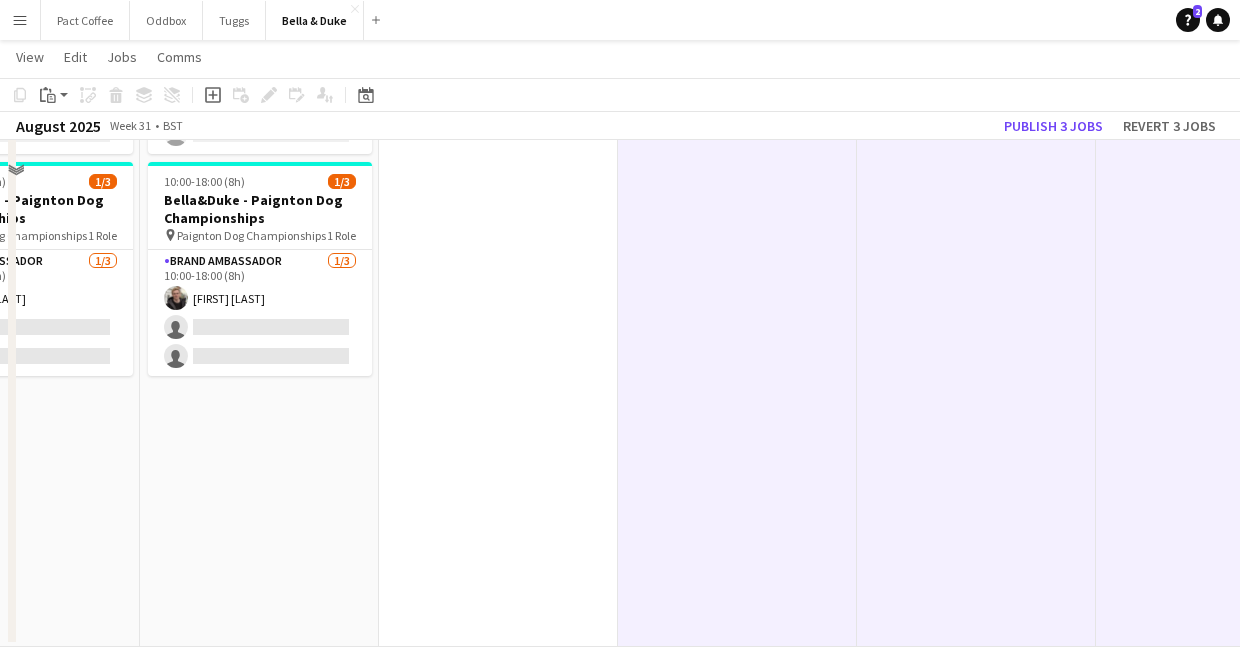scroll, scrollTop: 0, scrollLeft: 0, axis: both 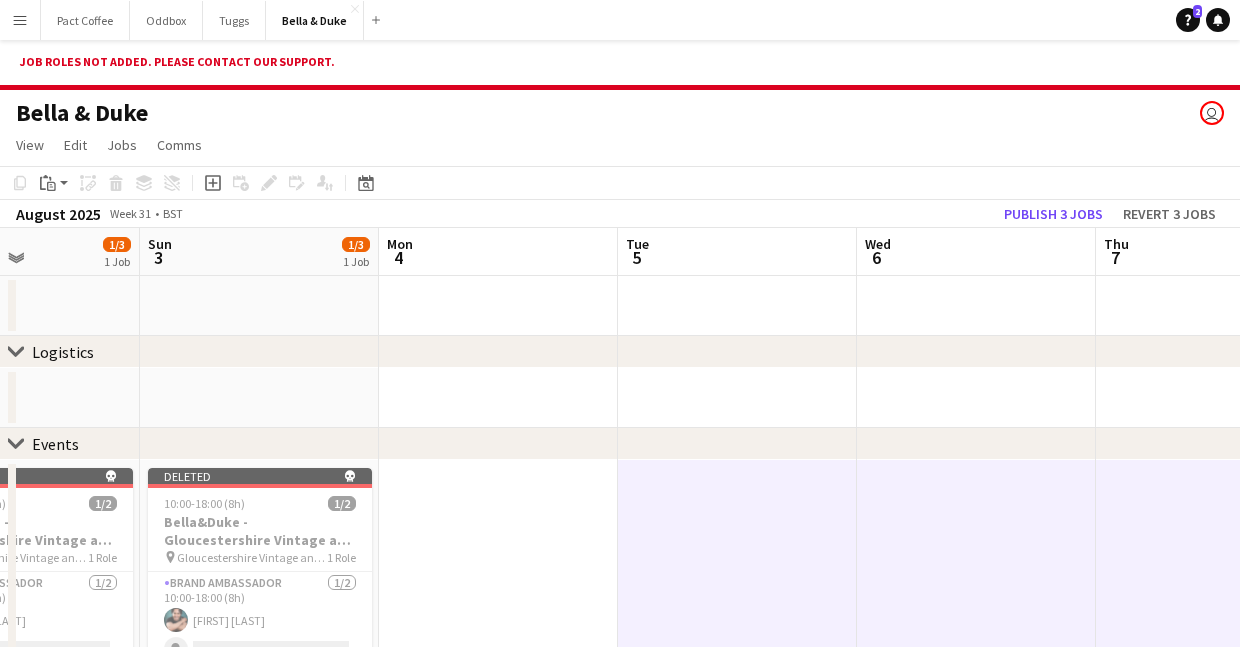 click at bounding box center (498, 811) 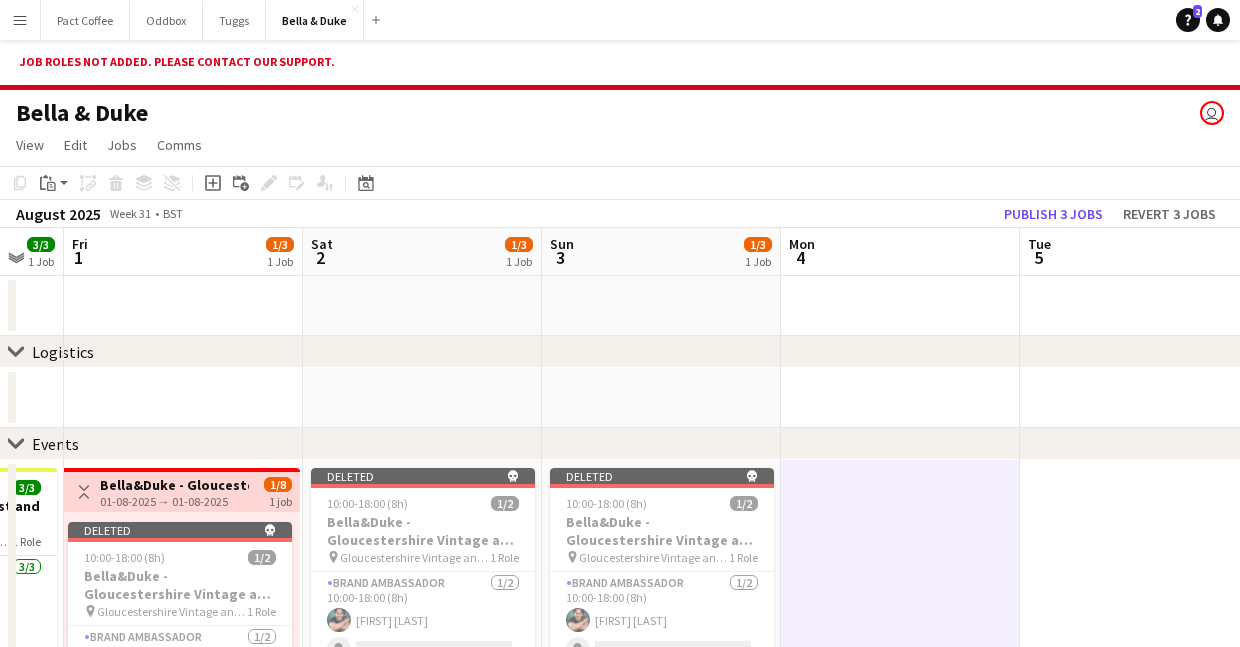 scroll, scrollTop: 0, scrollLeft: 558, axis: horizontal 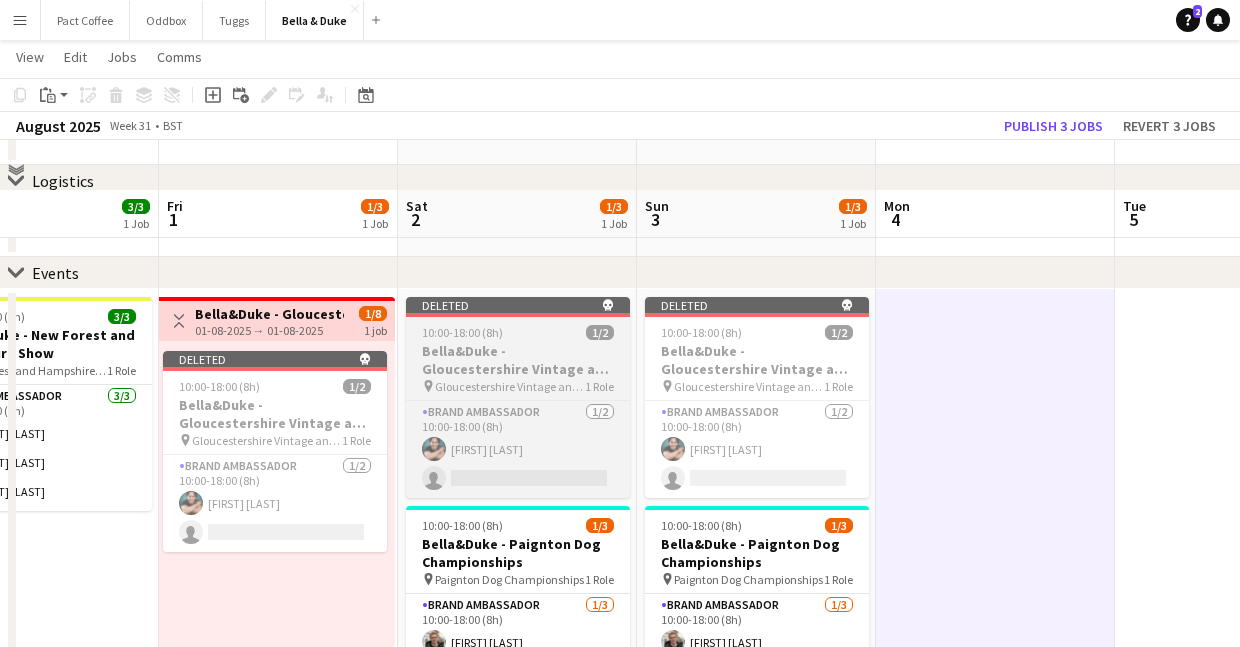 click on "Bella&Duke - Gloucestershire Vintage and Country Show" at bounding box center [518, 360] 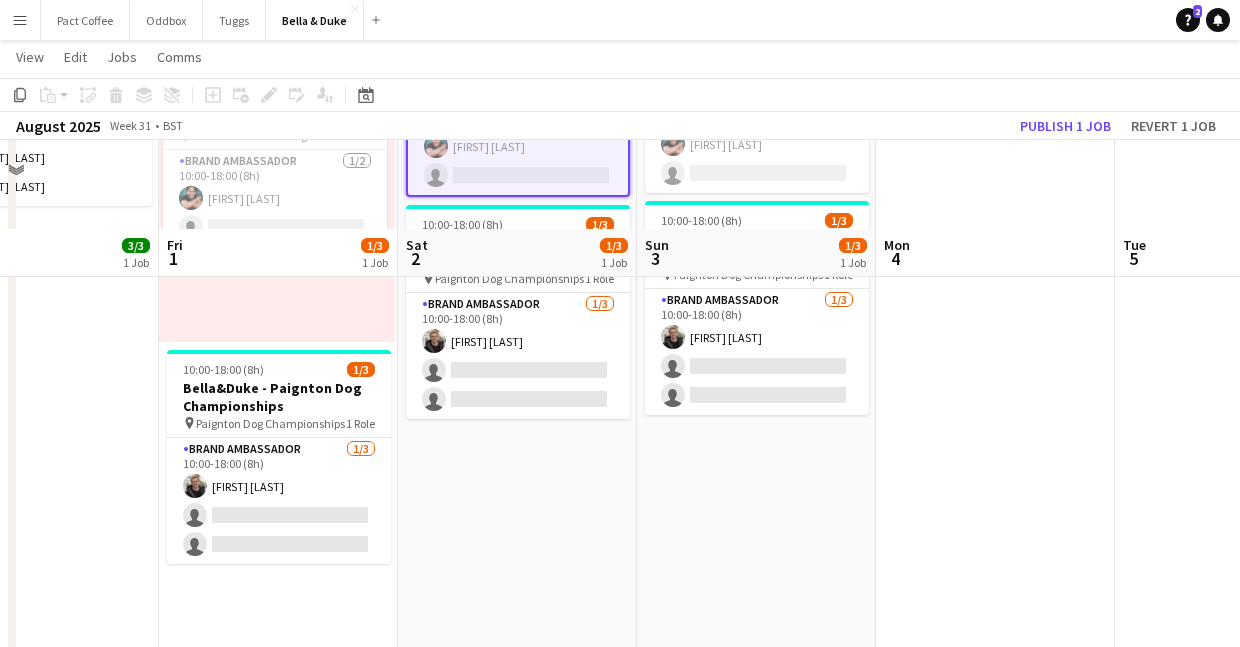 scroll, scrollTop: 513, scrollLeft: 0, axis: vertical 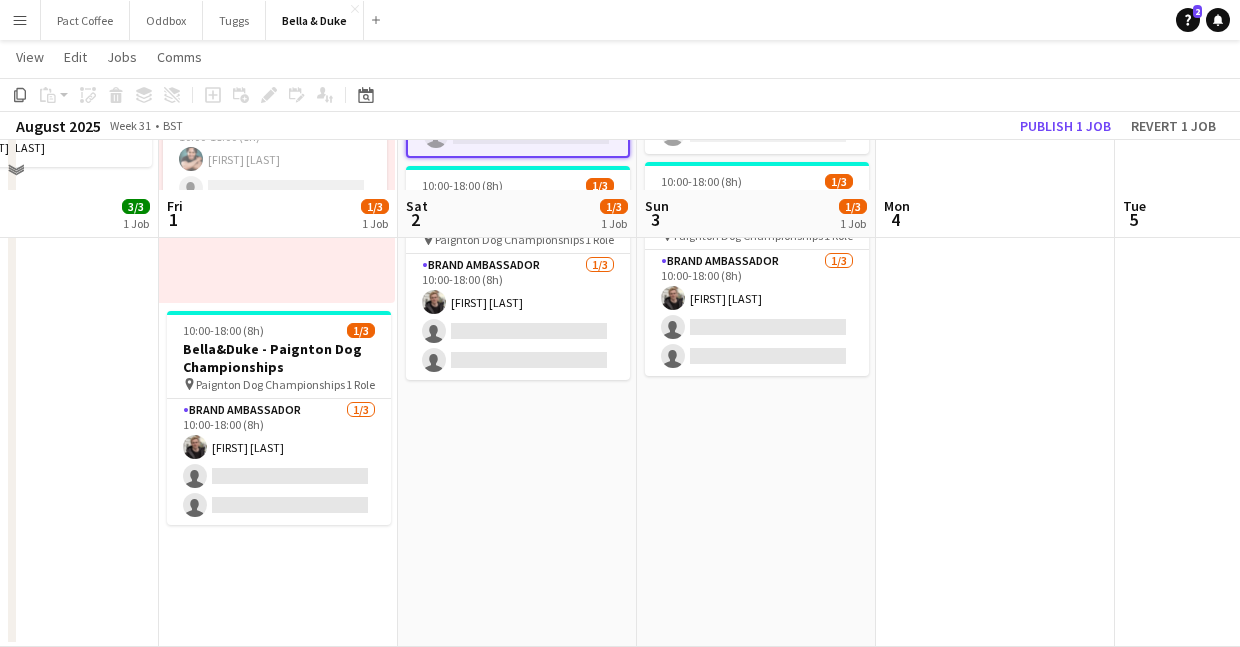 click on "Toggle View
Bella&Duke - Gloucestershire Vintage and Country Show  01-08-2025 → 01-08-2025   1/8   1 job   Deleted
skull
10:00-18:00 (8h)    1/2   Bella&Duke - Gloucestershire Vintage and Country Show
pin
Gloucestershire Vintage and Country Show   1 Role   Brand Ambassador   1/2   10:00-18:00 (8h)
Berkan Ozgur
single-neutral-actions
10:00-18:00 (8h)    1/3   Bella&Duke - Paignton Dog Championships
pin
Paignton Dog Championships   1 Role   Brand Ambassador   1/3   10:00-18:00 (8h)
Charlie Field
single-neutral-actions
single-neutral-actions" at bounding box center [278, 296] 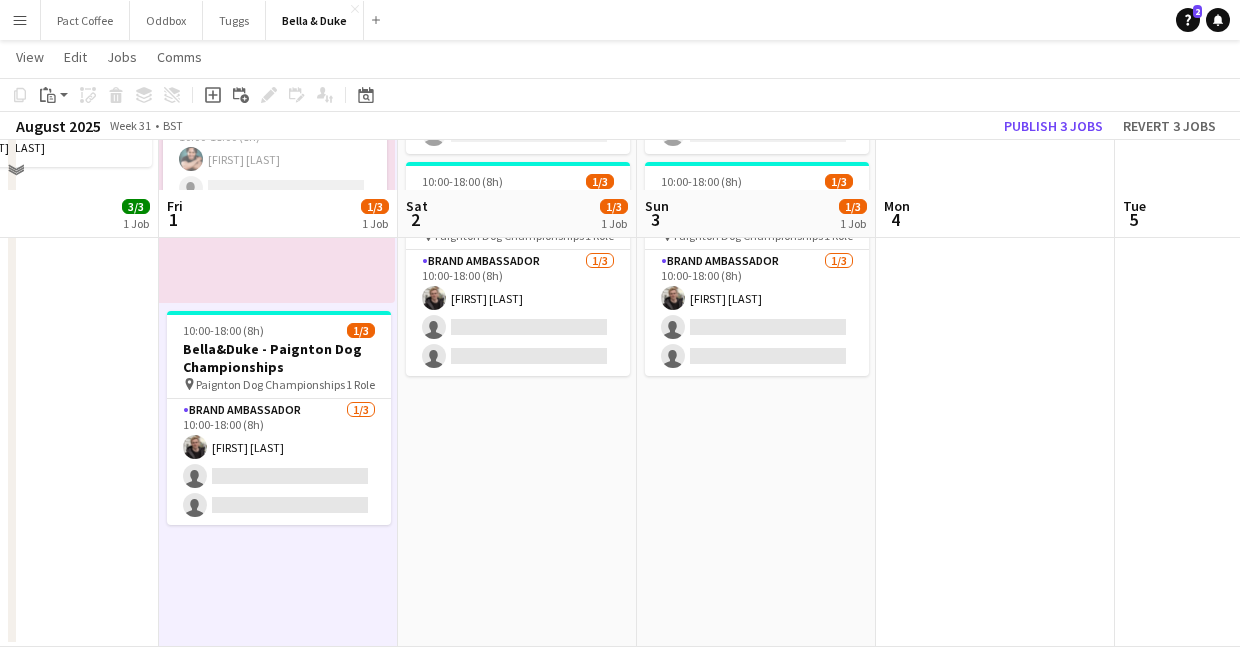 click on "Deleted
skull
10:00-18:00 (8h)    1/2   Bella&Duke - Gloucestershire Vintage and Country Show
pin
Gloucestershire Vintage and Country Show   1 Role   Brand Ambassador   1/2   10:00-18:00 (8h)
Berkan Ozgur
single-neutral-actions
10:00-18:00 (8h)    1/3   Bella&Duke - Paignton Dog Championships
pin
Paignton Dog Championships   1 Role   Brand Ambassador   1/3   10:00-18:00 (8h)
Charlie Field
single-neutral-actions
single-neutral-actions" at bounding box center [517, 296] 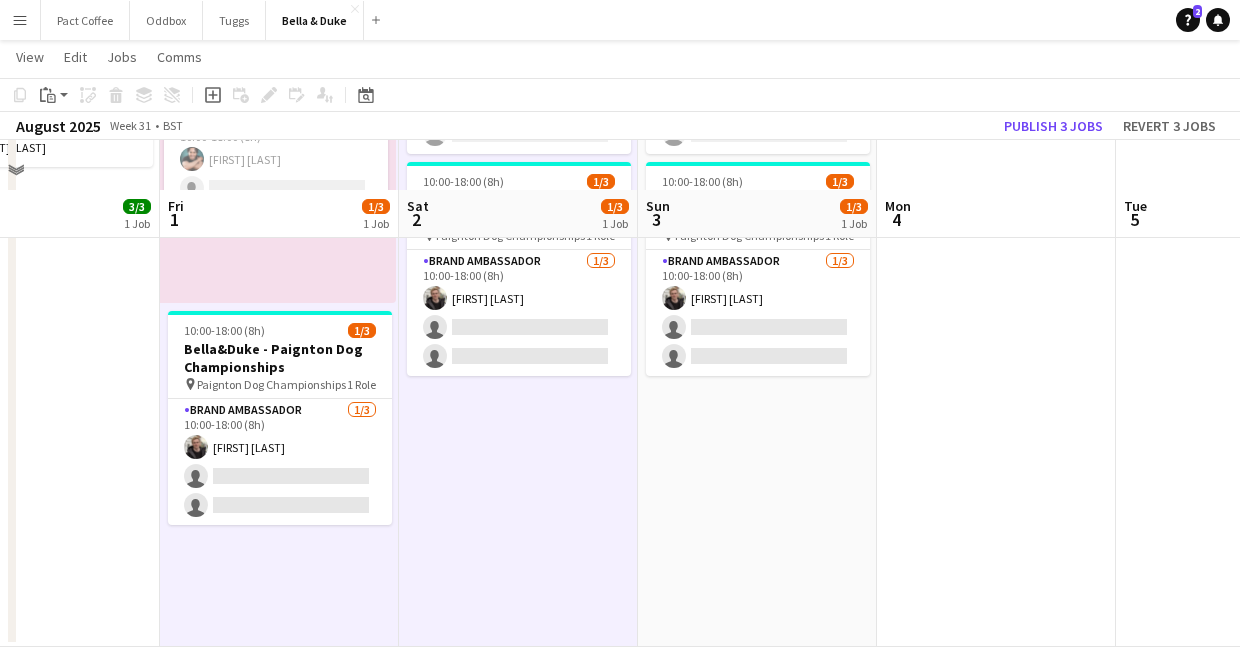click on "Deleted
skull
10:00-18:00 (8h)    1/2   Bella&Duke - Gloucestershire Vintage and Country Show
pin
Gloucestershire Vintage and Country Show   1 Role   Brand Ambassador   1/2   10:00-18:00 (8h)
Berkan Ozgur
single-neutral-actions
10:00-18:00 (8h)    1/3   Bella&Duke - Paignton Dog Championships
pin
Paignton Dog Championships   1 Role   Brand Ambassador   1/3   10:00-18:00 (8h)
Charlie Field
single-neutral-actions
single-neutral-actions" at bounding box center [757, 296] 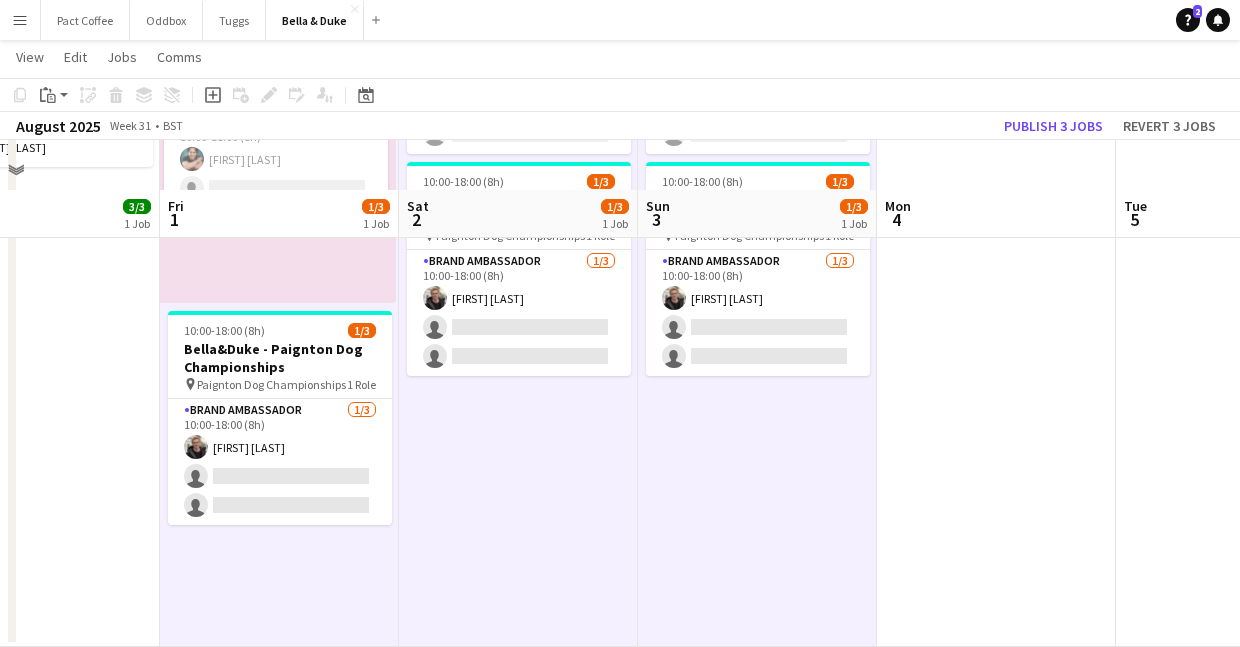 click at bounding box center (996, 296) 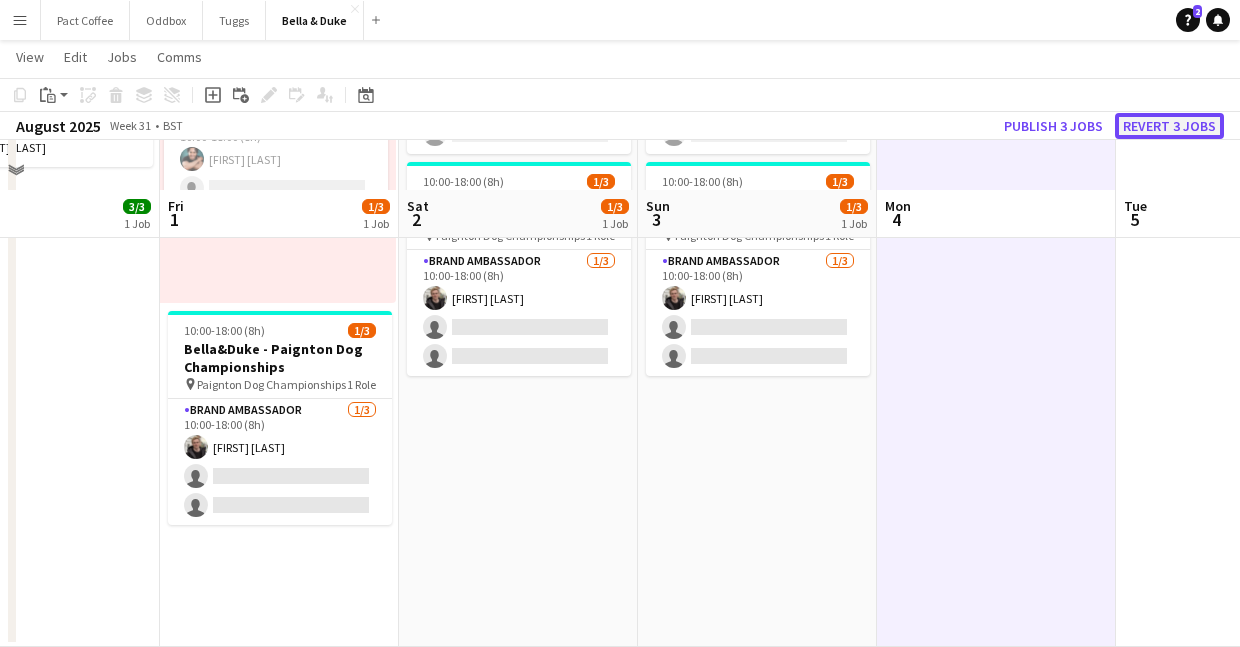click on "Revert 3 jobs" 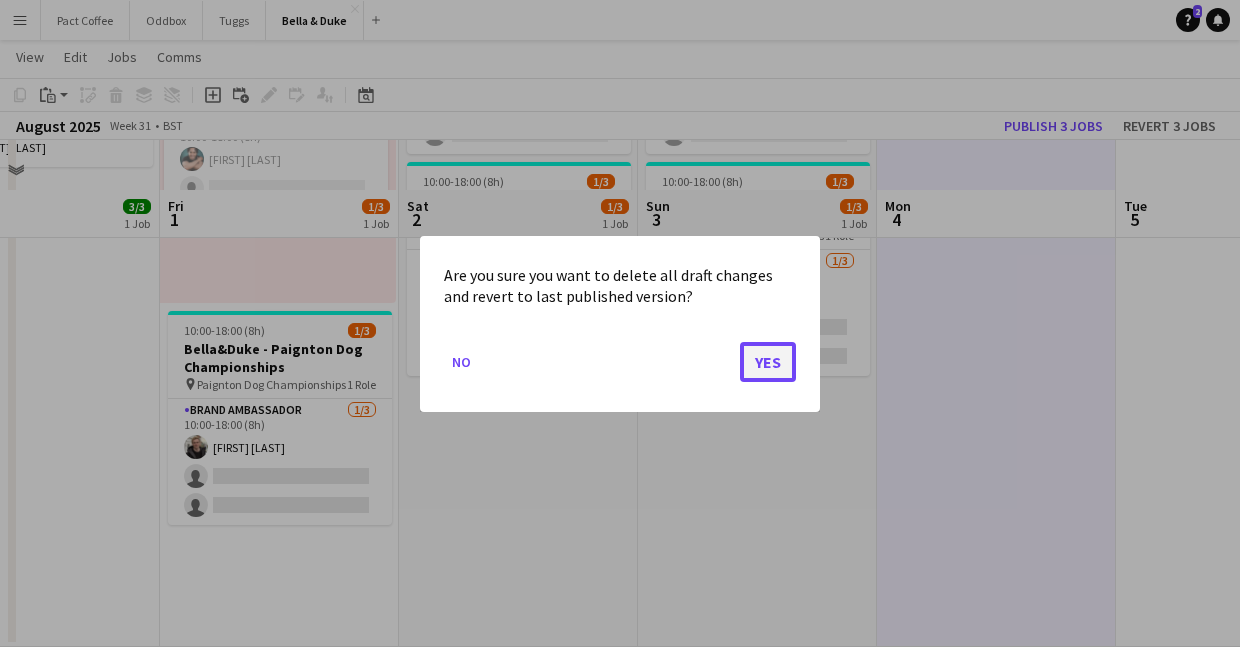 click on "Yes" 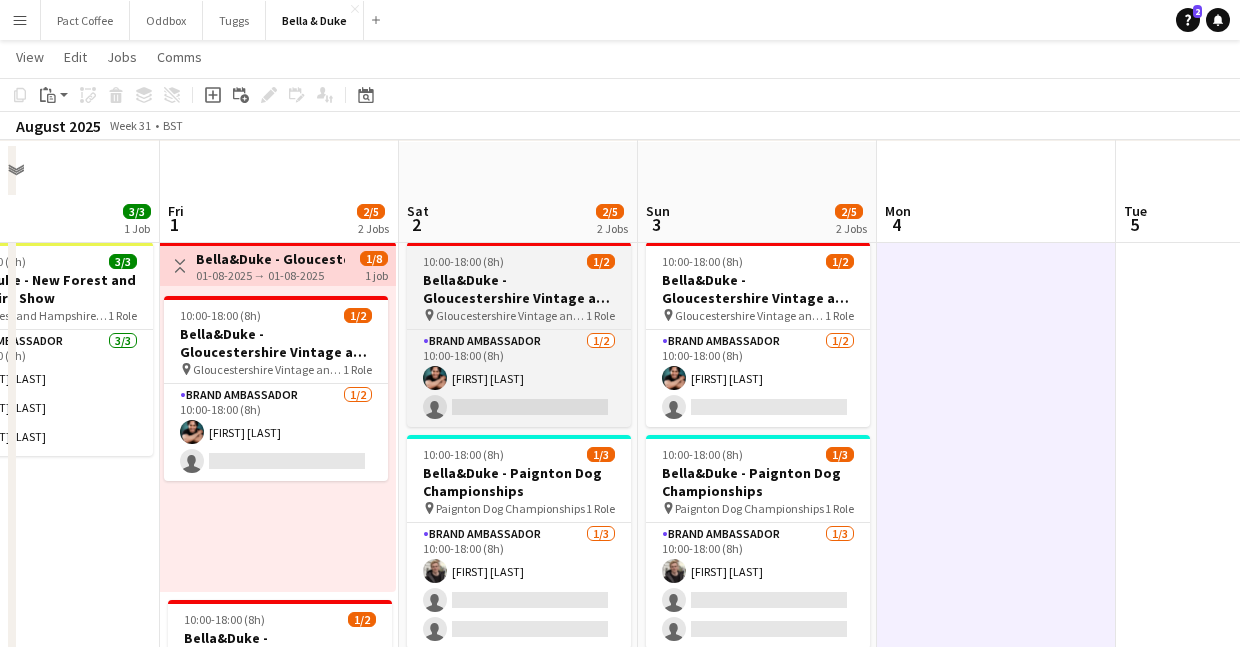 scroll, scrollTop: 219, scrollLeft: 0, axis: vertical 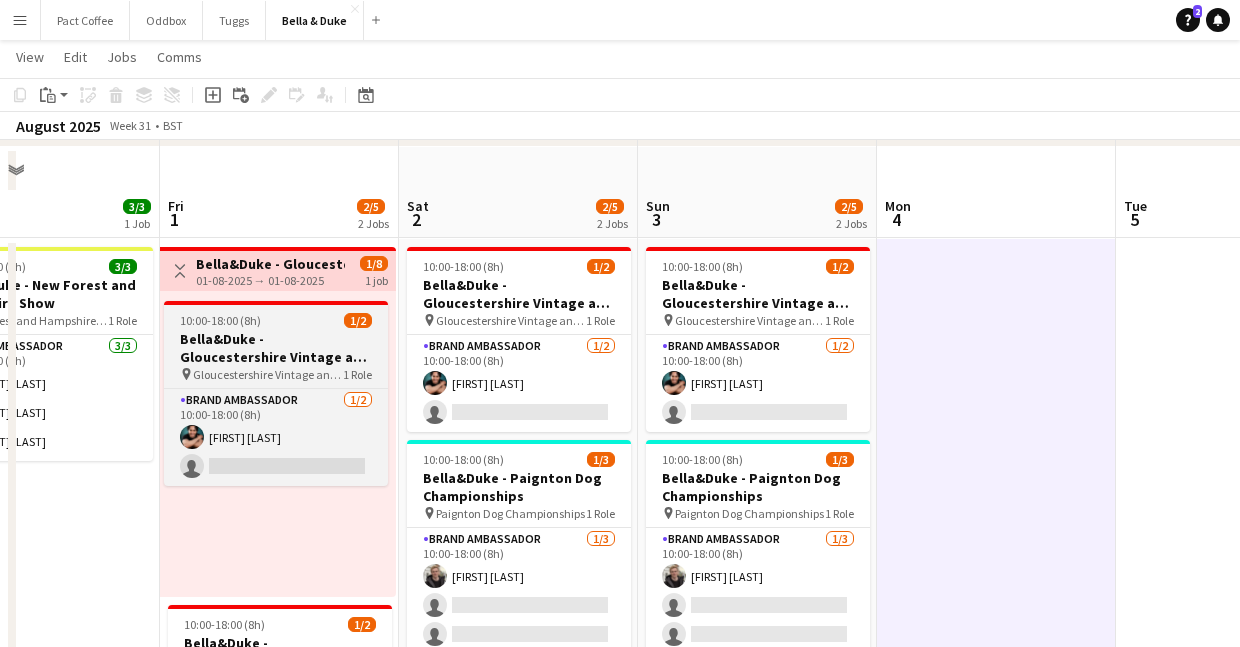 click on "Bella&Duke - Gloucestershire Vintage and Country Show" at bounding box center [276, 348] 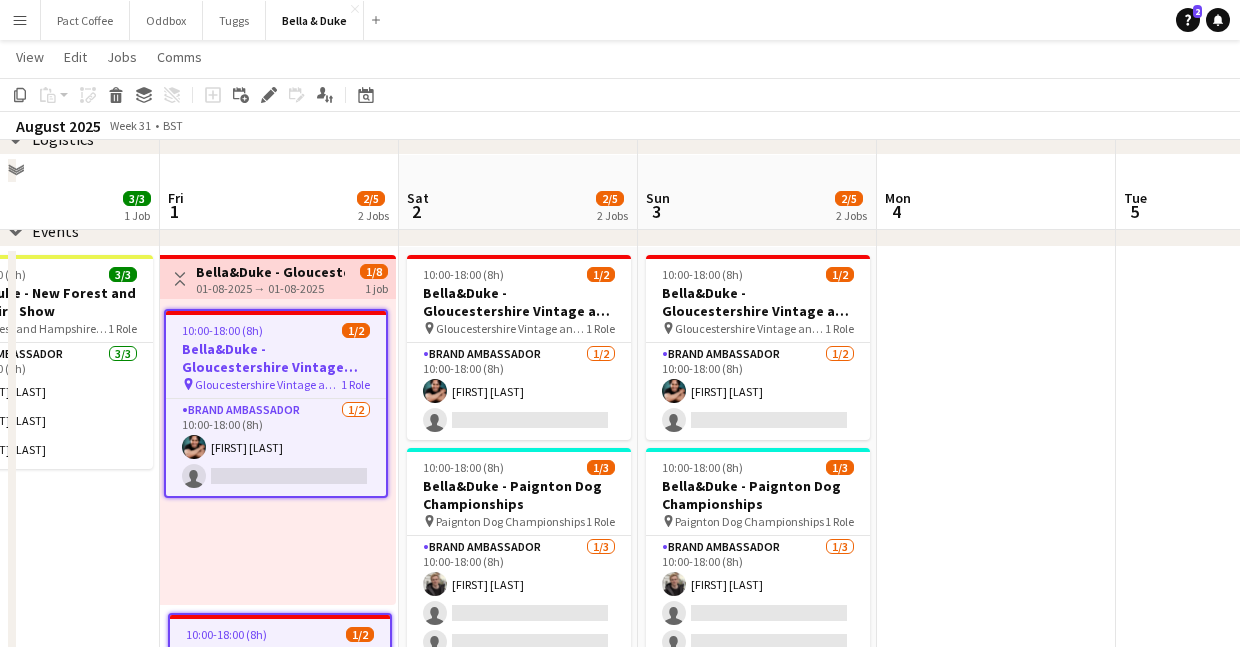scroll, scrollTop: 203, scrollLeft: 0, axis: vertical 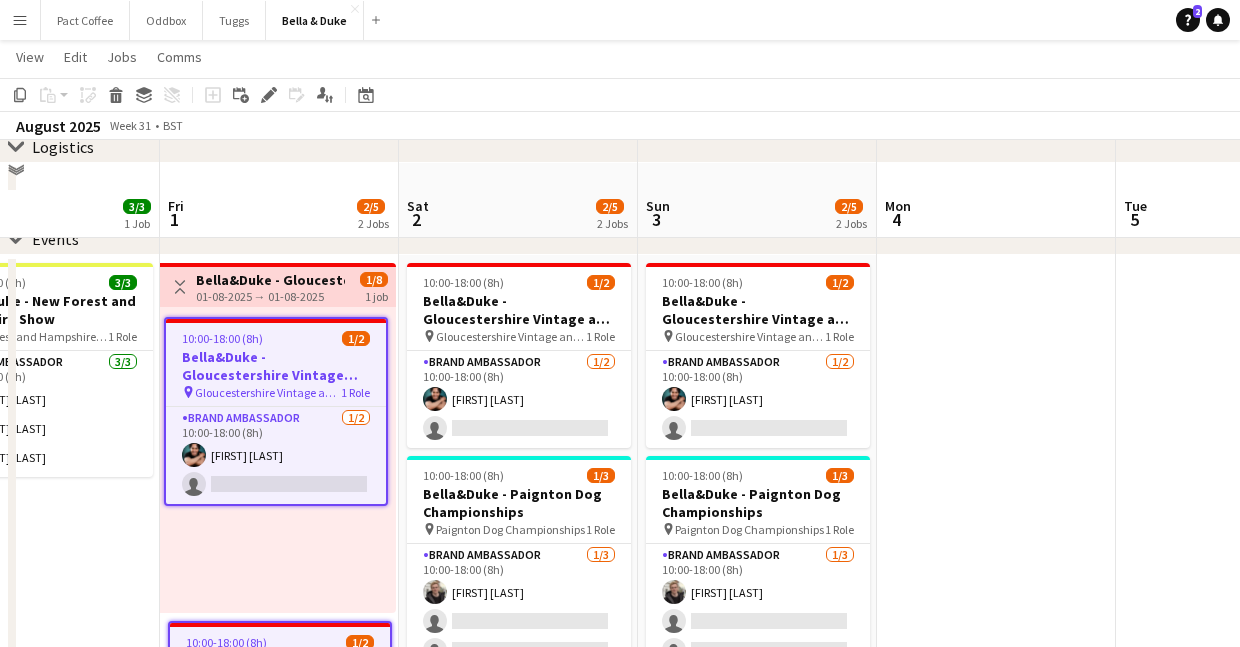 click on "10:00-18:00 (8h)    1/2" at bounding box center [276, 338] 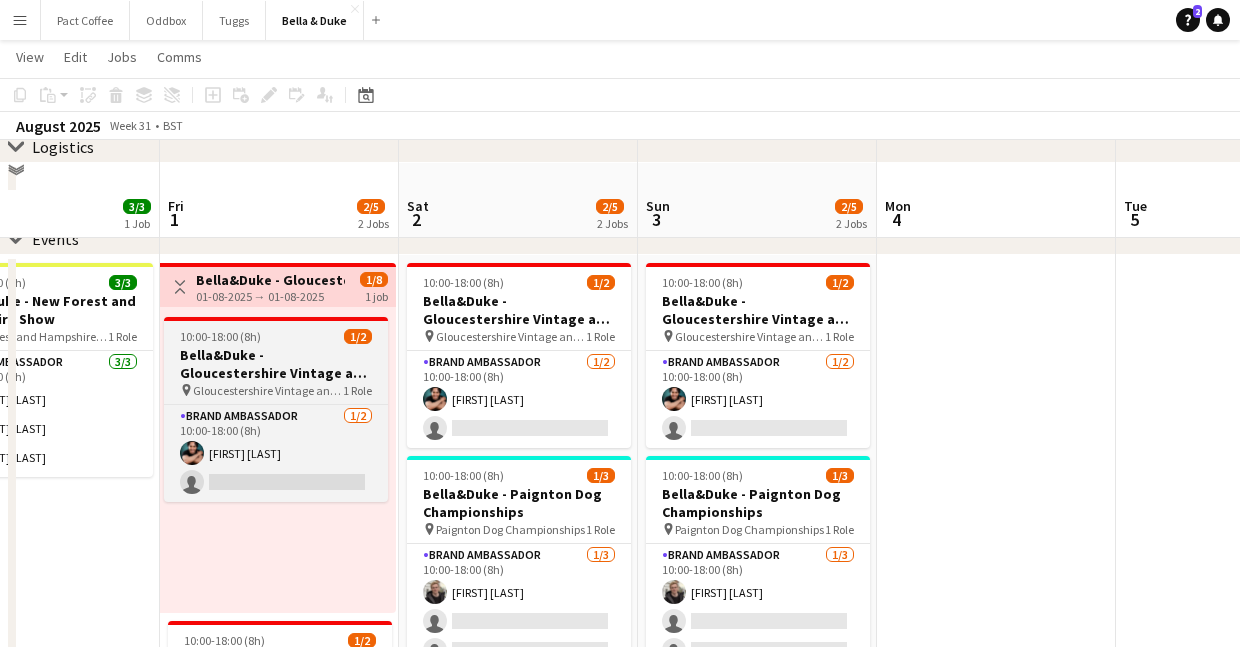 click on "Bella&Duke - Gloucestershire Vintage and Country Show" at bounding box center [276, 364] 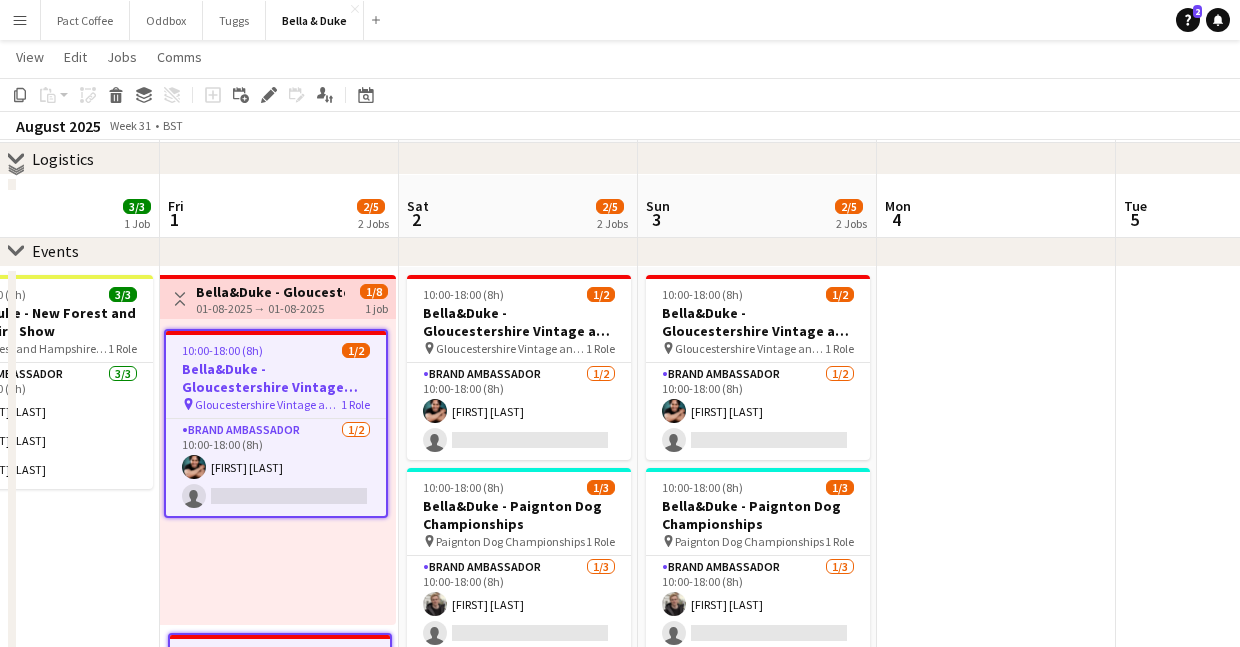 scroll, scrollTop: 179, scrollLeft: 0, axis: vertical 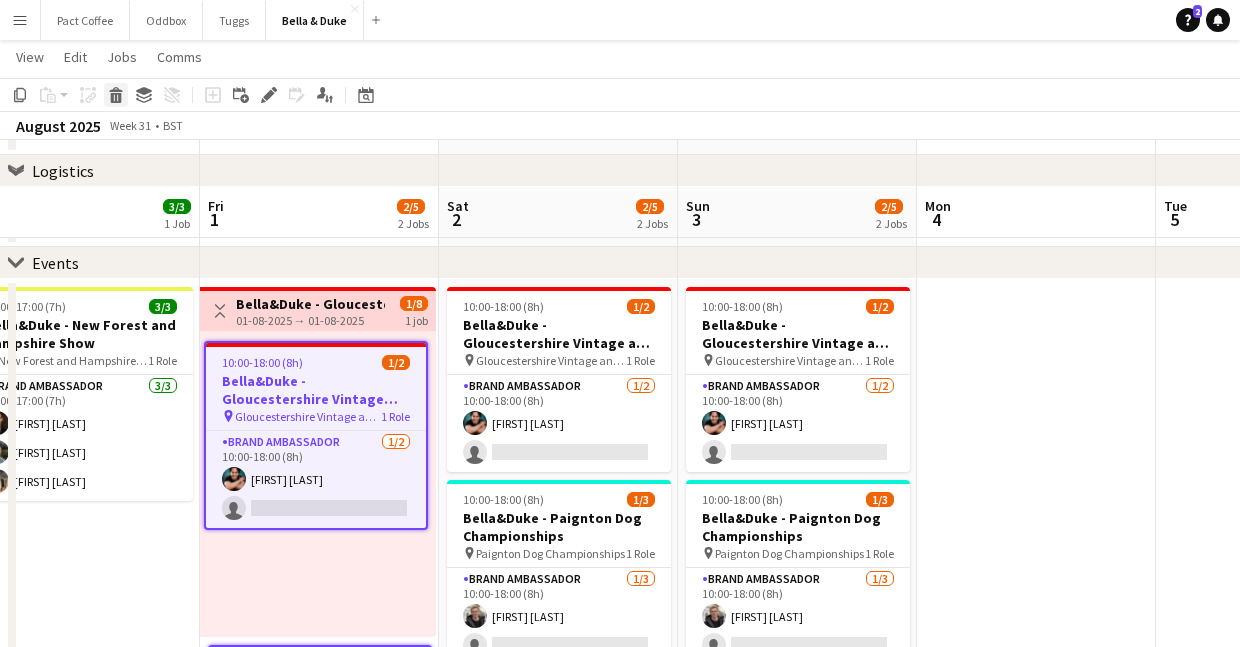 click on "Delete" 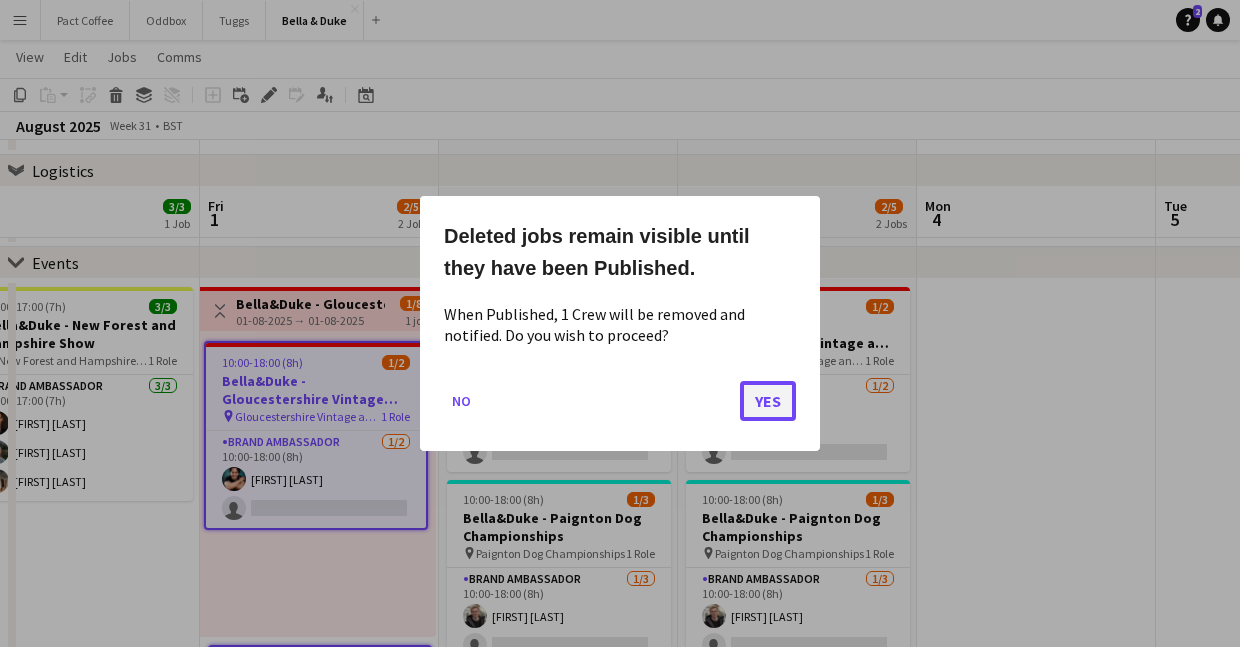 click on "Yes" 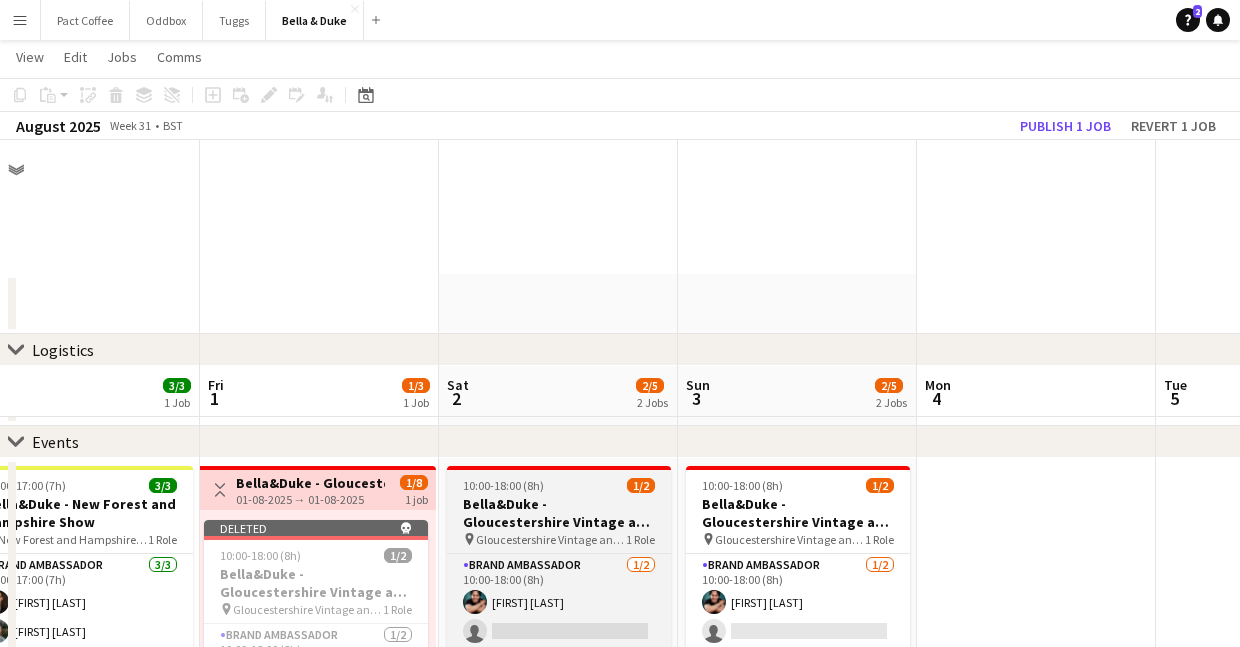scroll, scrollTop: 179, scrollLeft: 0, axis: vertical 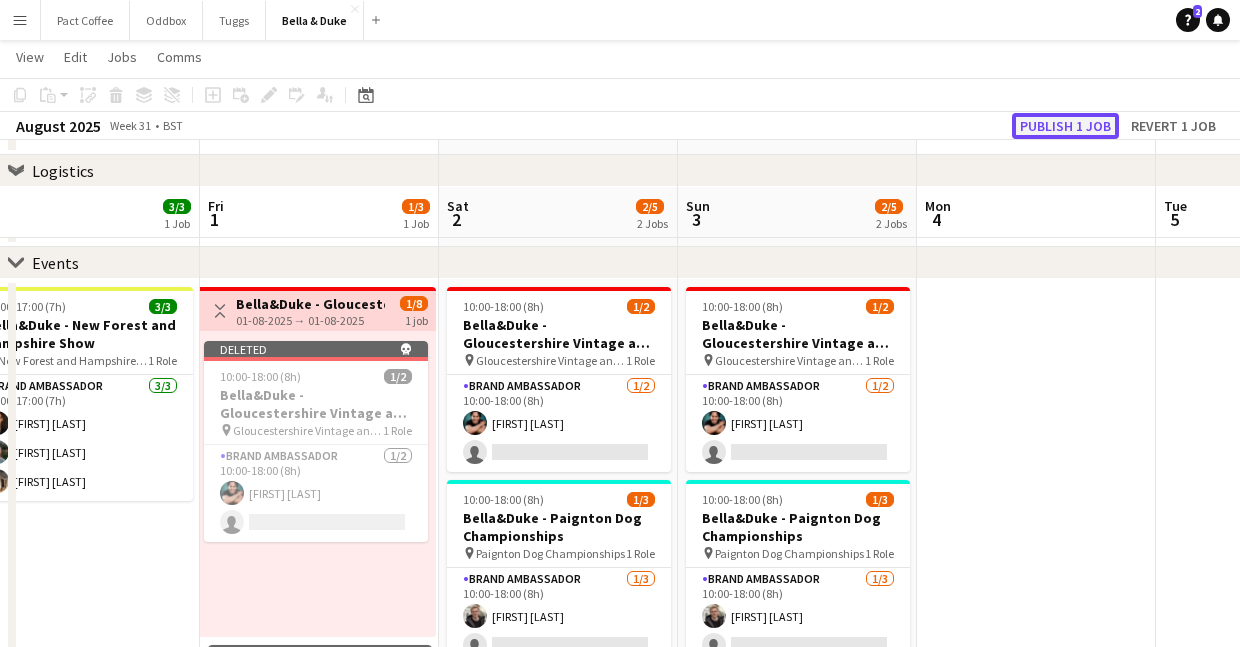 click on "Publish 1 job" 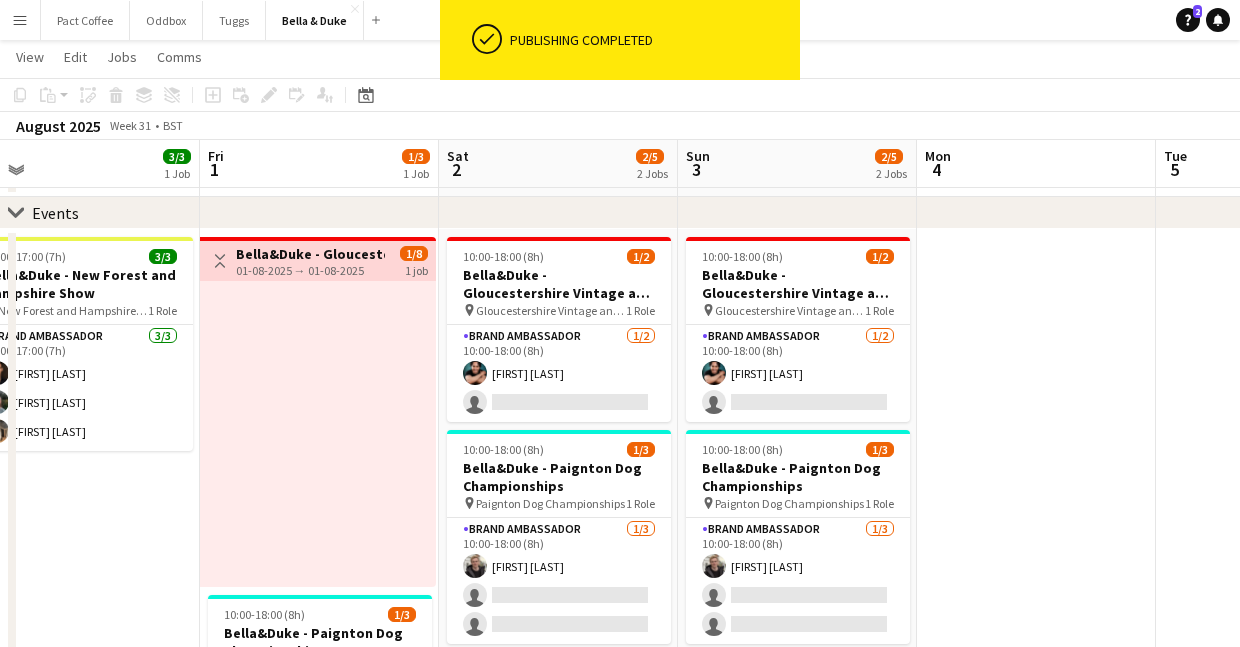 click at bounding box center [318, 434] 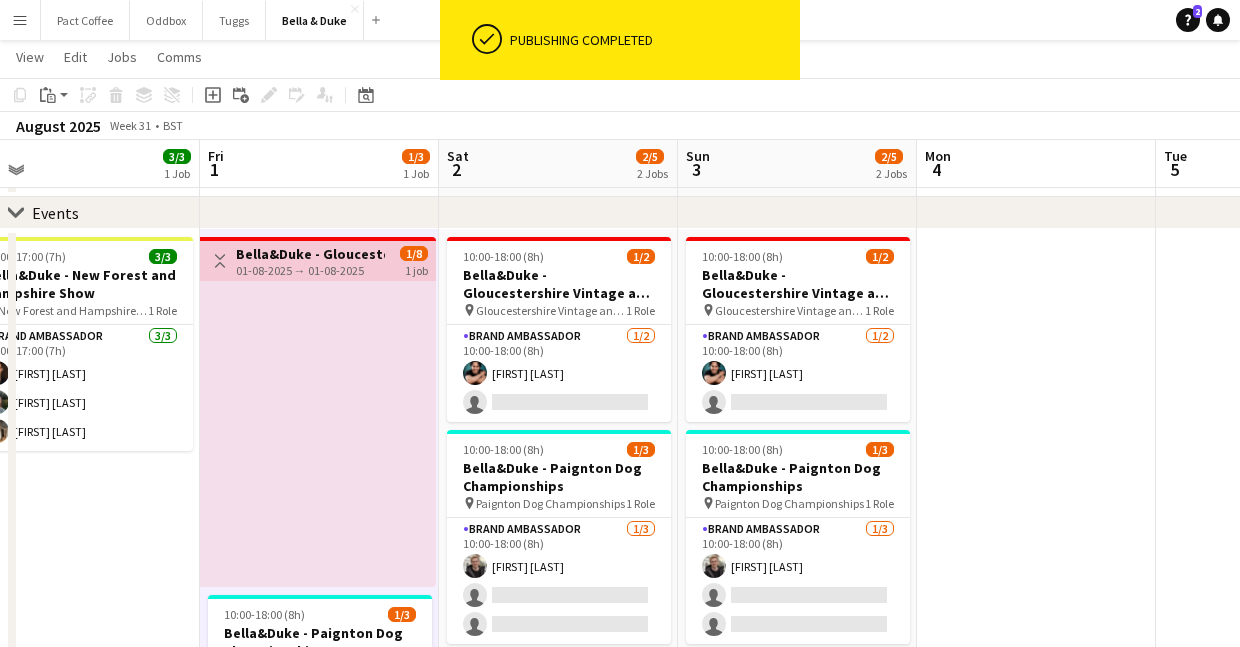 click on "Bella&Duke - Gloucestershire Vintage and Country Show" at bounding box center (310, 254) 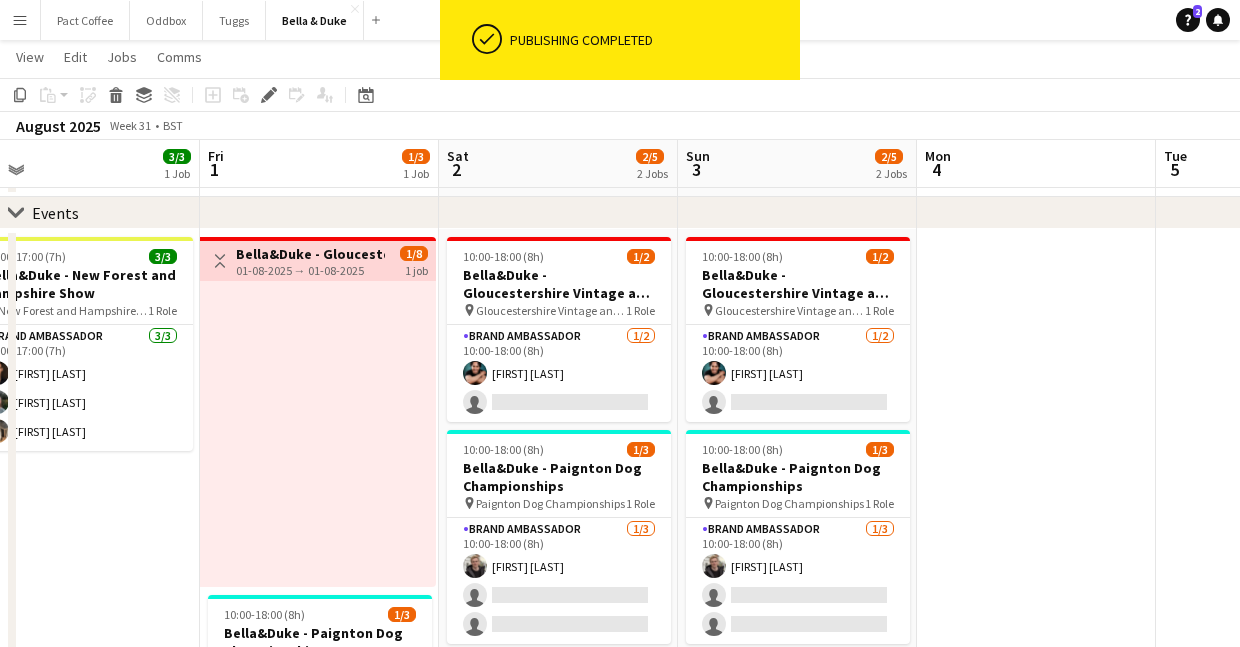 click on "01-08-2025 → 01-08-2025" at bounding box center (310, 270) 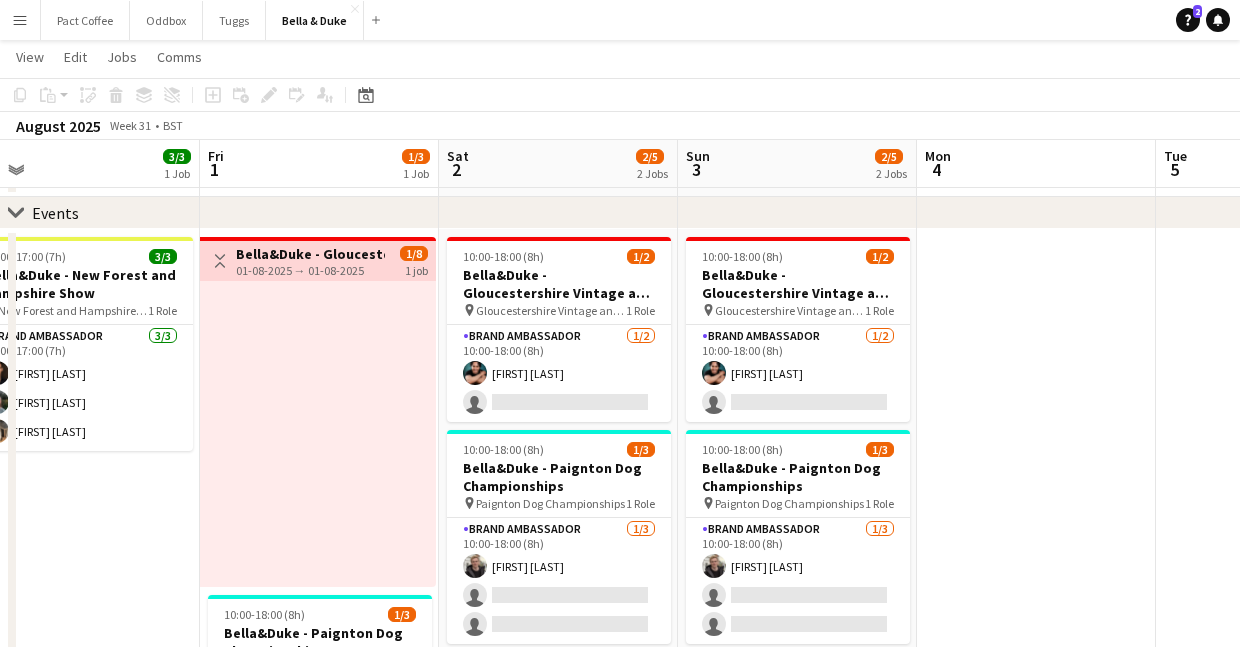click on "Toggle View
Bella&Duke - Gloucestershire Vintage and Country Show  01-08-2025 → 01-08-2025   1/8   1 job" at bounding box center [318, 261] 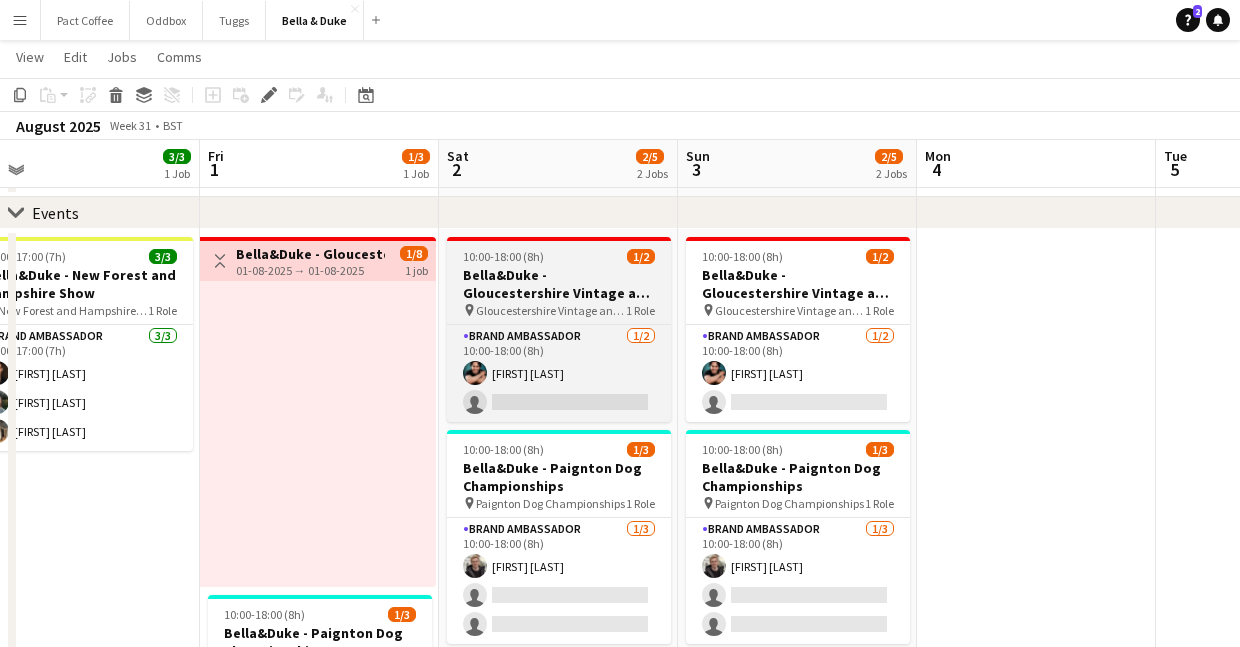 click on "Bella&Duke - Gloucestershire Vintage and Country Show" at bounding box center [559, 284] 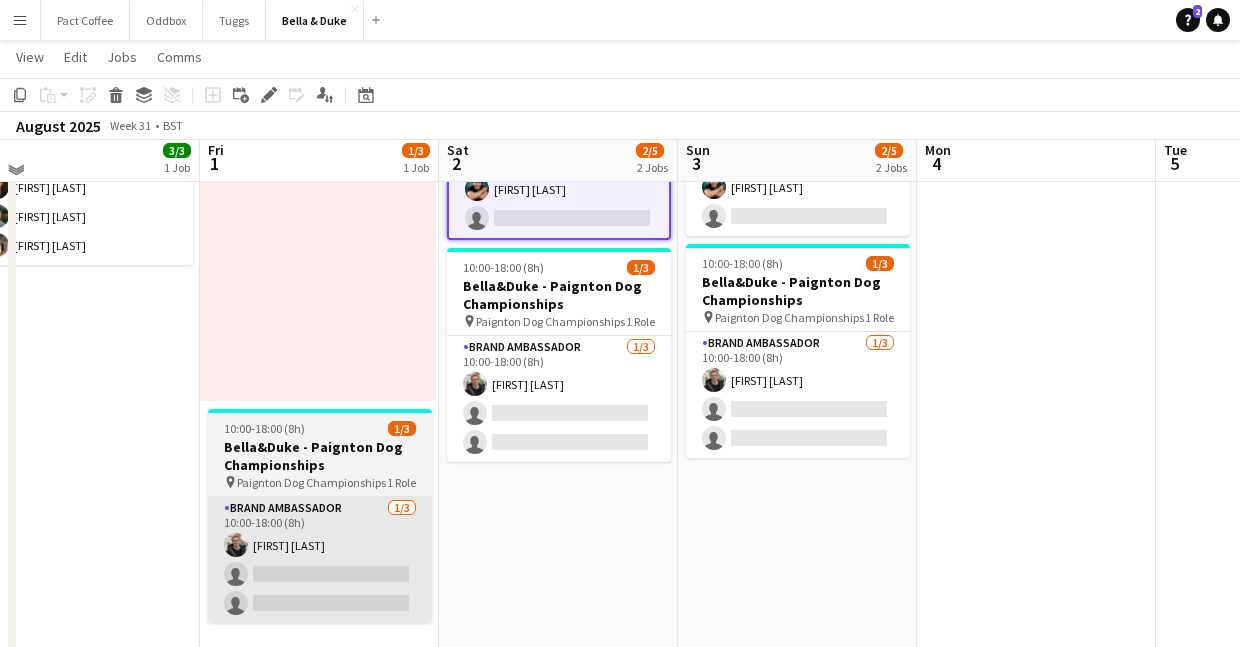 scroll, scrollTop: 377, scrollLeft: 0, axis: vertical 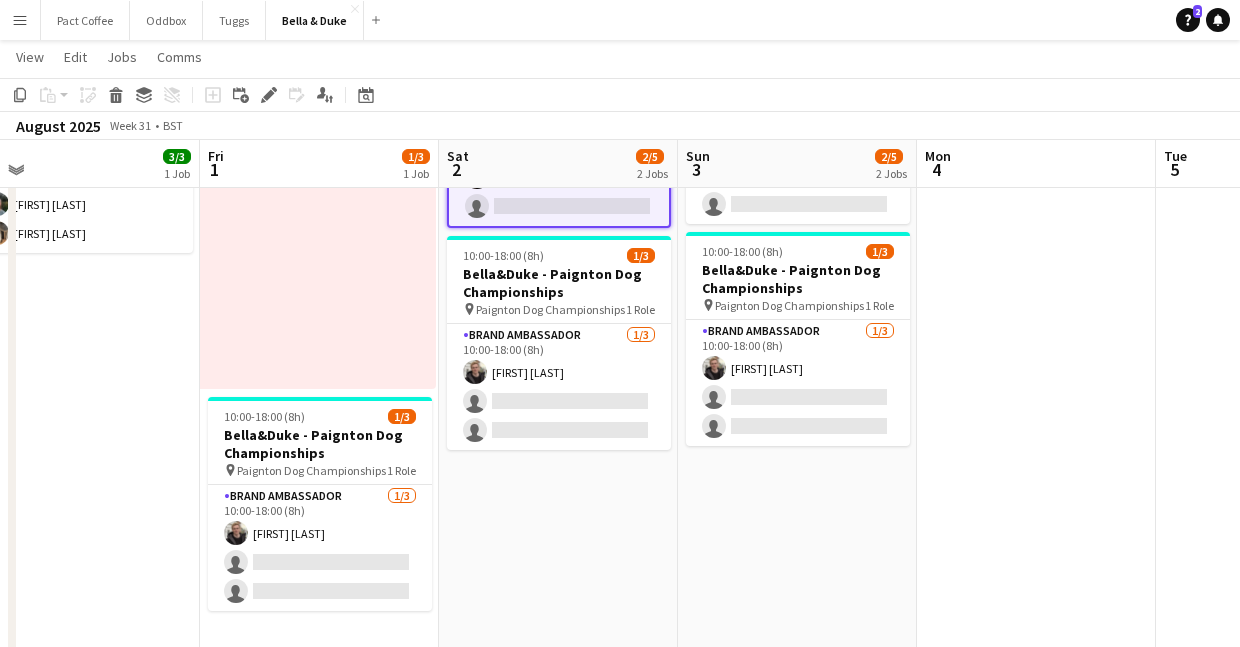 click on "Toggle View
Bella&Duke - Gloucestershire Vintage and Country Show  01-08-2025 → 01-08-2025   1/8   1 job      10:00-18:00 (8h)    1/3   Bella&Duke - Paignton Dog Championships
pin
Paignton Dog Championships   1 Role   Brand Ambassador   1/3   10:00-18:00 (8h)
Charlie Field
single-neutral-actions
single-neutral-actions" at bounding box center (319, 382) 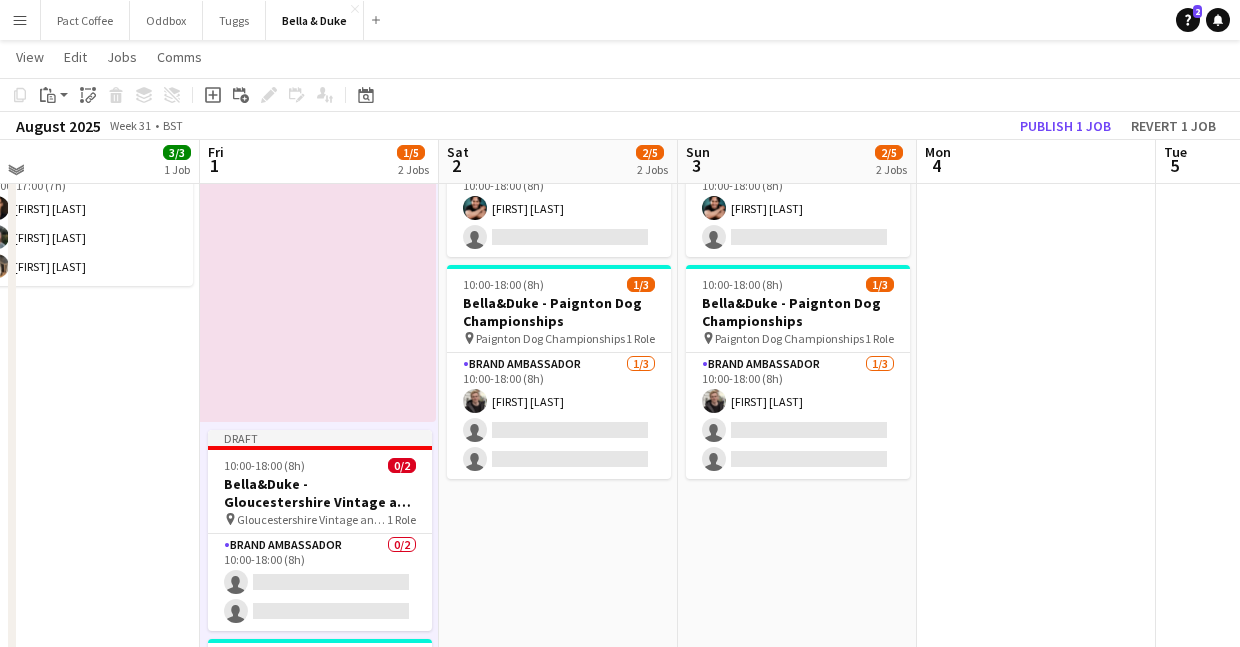 scroll, scrollTop: 339, scrollLeft: 0, axis: vertical 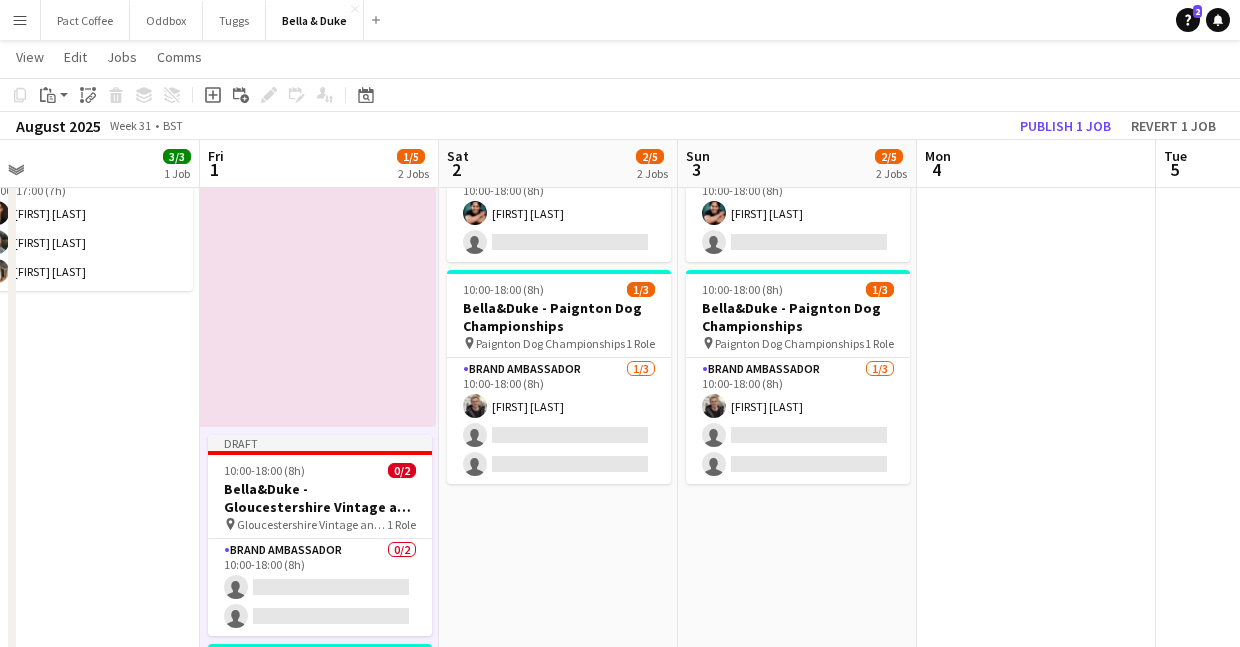 click on "Draft   10:00-18:00 (8h)    0/2   Bella&Duke - Gloucestershire Vintage and Country Show
pin
Gloucestershire Vintage and Country Show   1 Role   Brand Ambassador   0/2   10:00-18:00 (8h)
single-neutral-actions
single-neutral-actions" at bounding box center (320, 535) 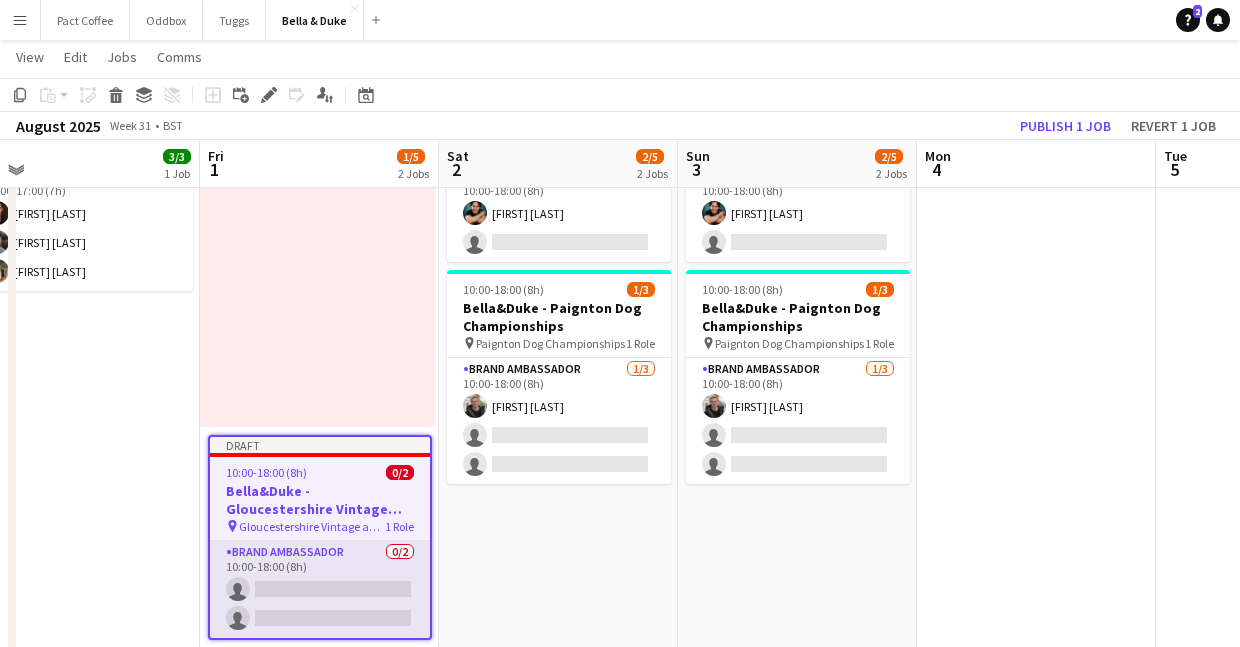 click on "Brand Ambassador   0/2   10:00-18:00 (8h)
single-neutral-actions
single-neutral-actions" at bounding box center [320, 589] 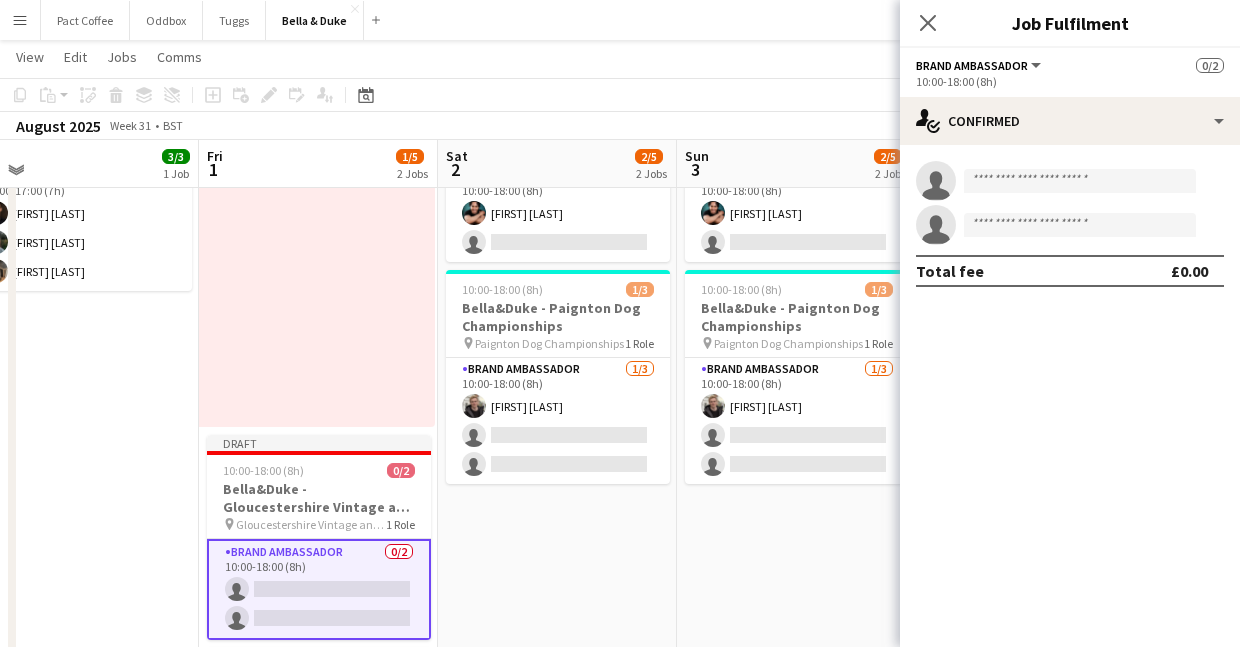 click on "Brand Ambassador   0/2   10:00-18:00 (8h)
single-neutral-actions
single-neutral-actions" at bounding box center [319, 589] 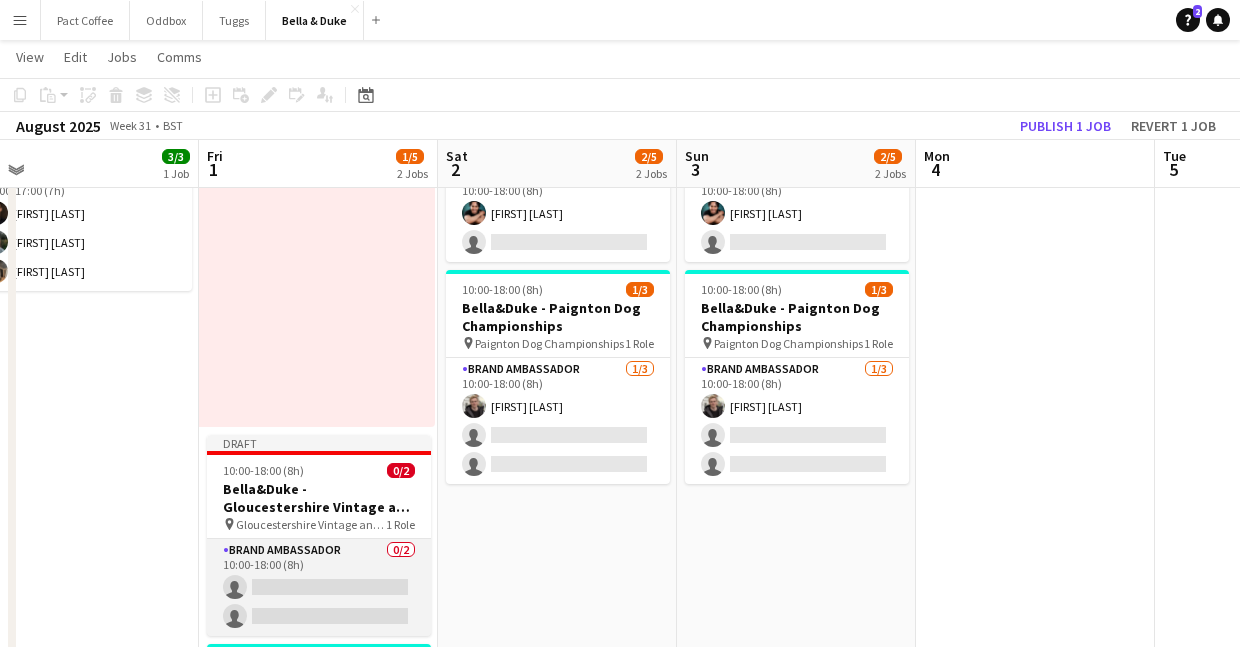 click on "Brand Ambassador   0/2   10:00-18:00 (8h)
single-neutral-actions
single-neutral-actions" at bounding box center (319, 587) 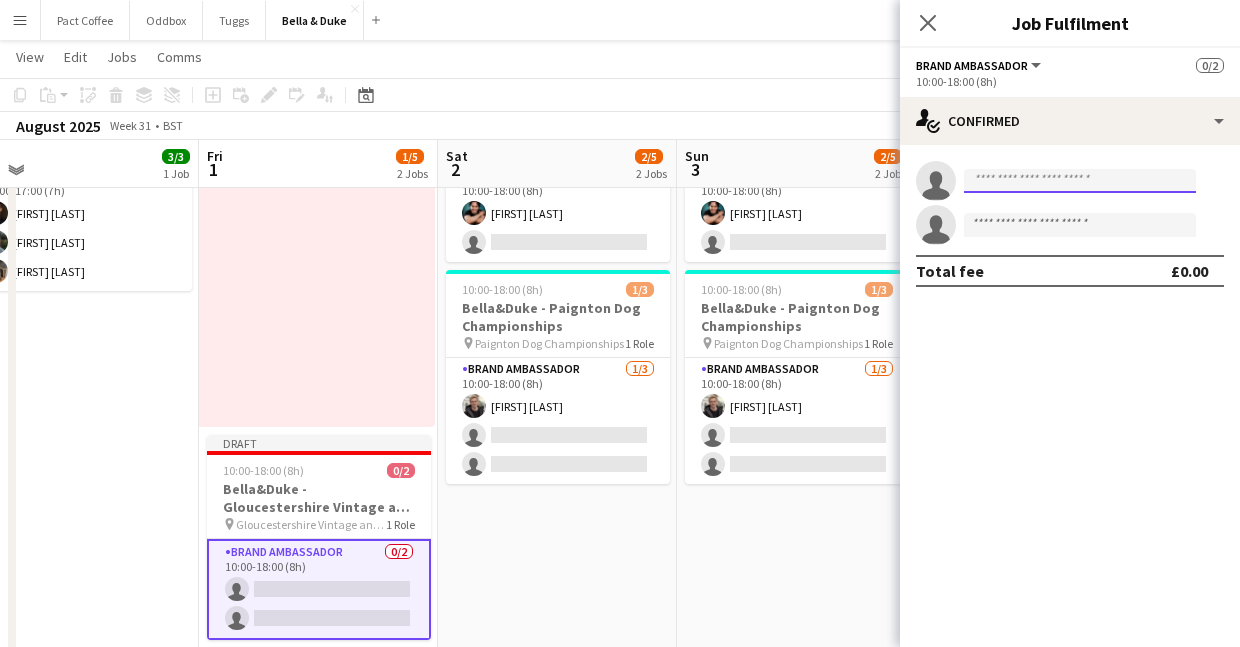 click at bounding box center (1080, 181) 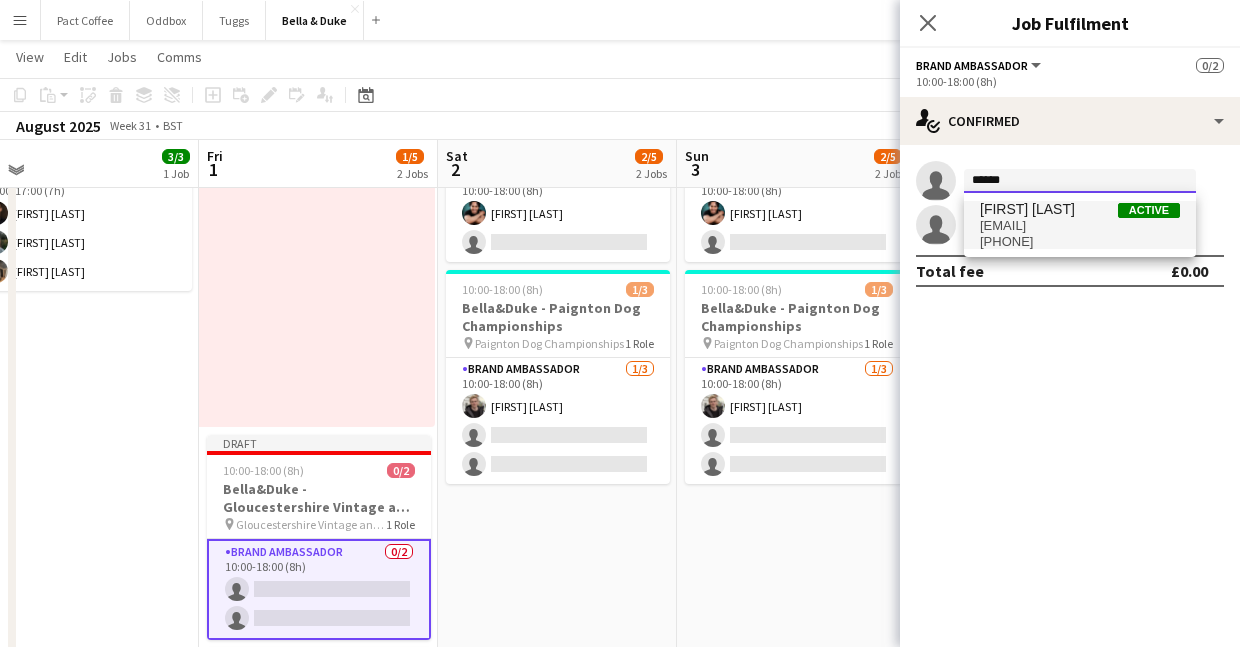 type on "******" 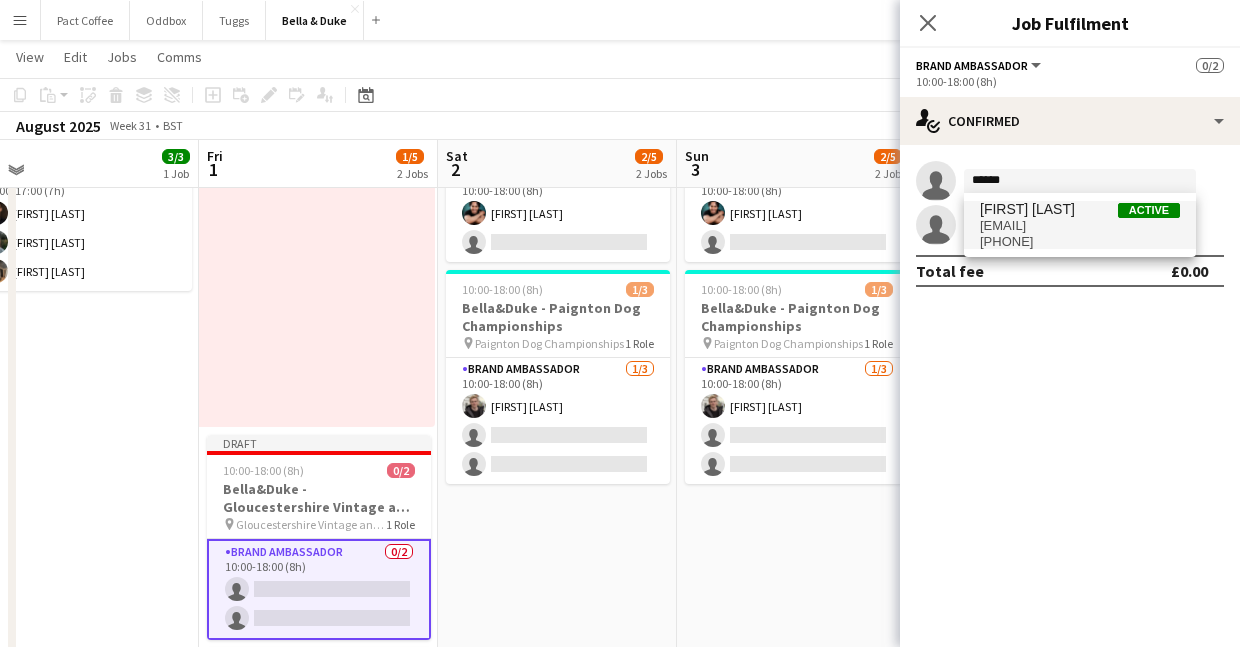 click on "[FIRST][LAST]@example.com" at bounding box center (1080, 226) 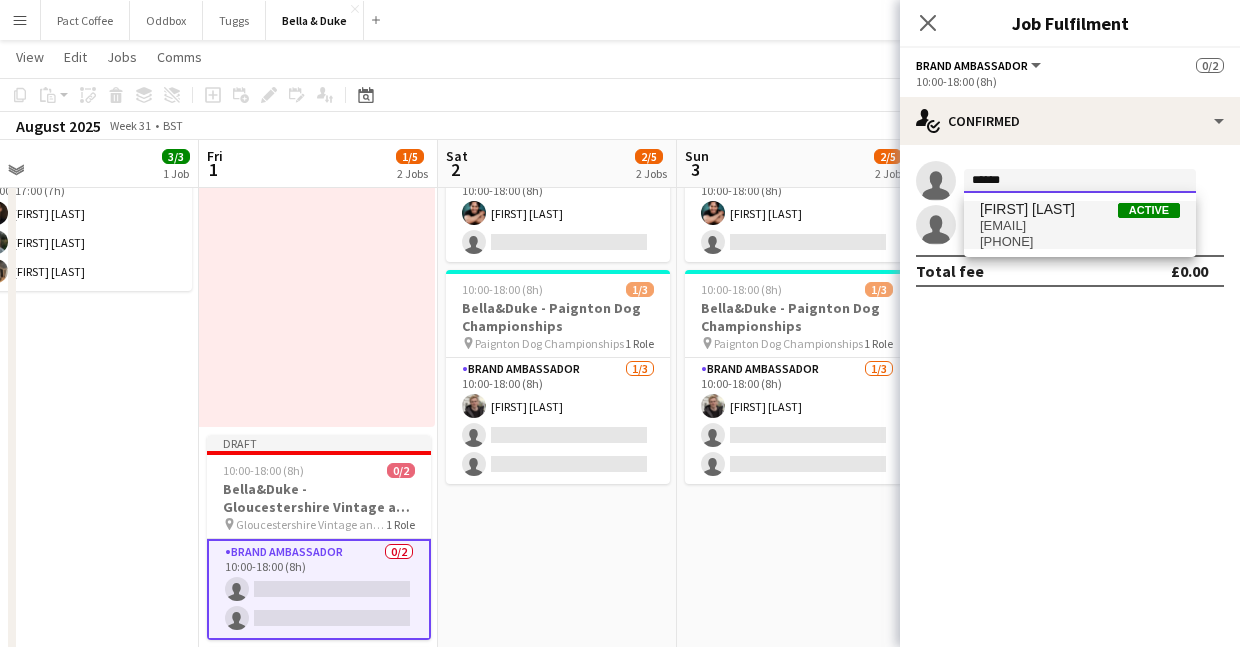 type 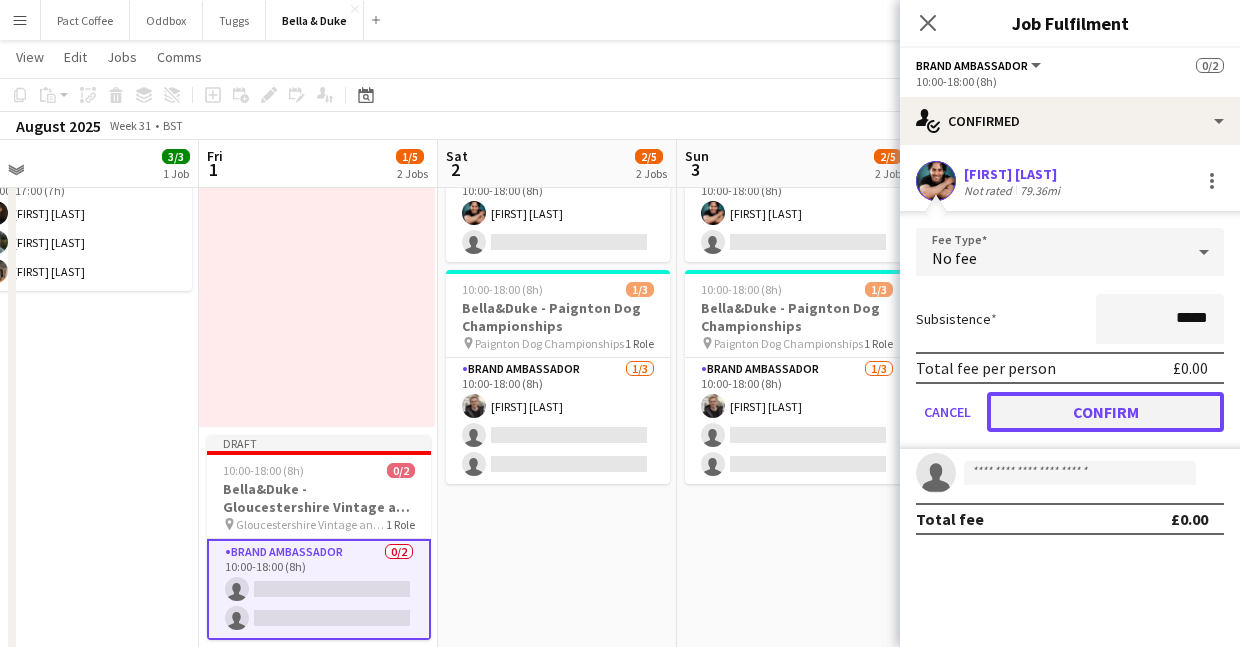 click on "Confirm" at bounding box center (1105, 412) 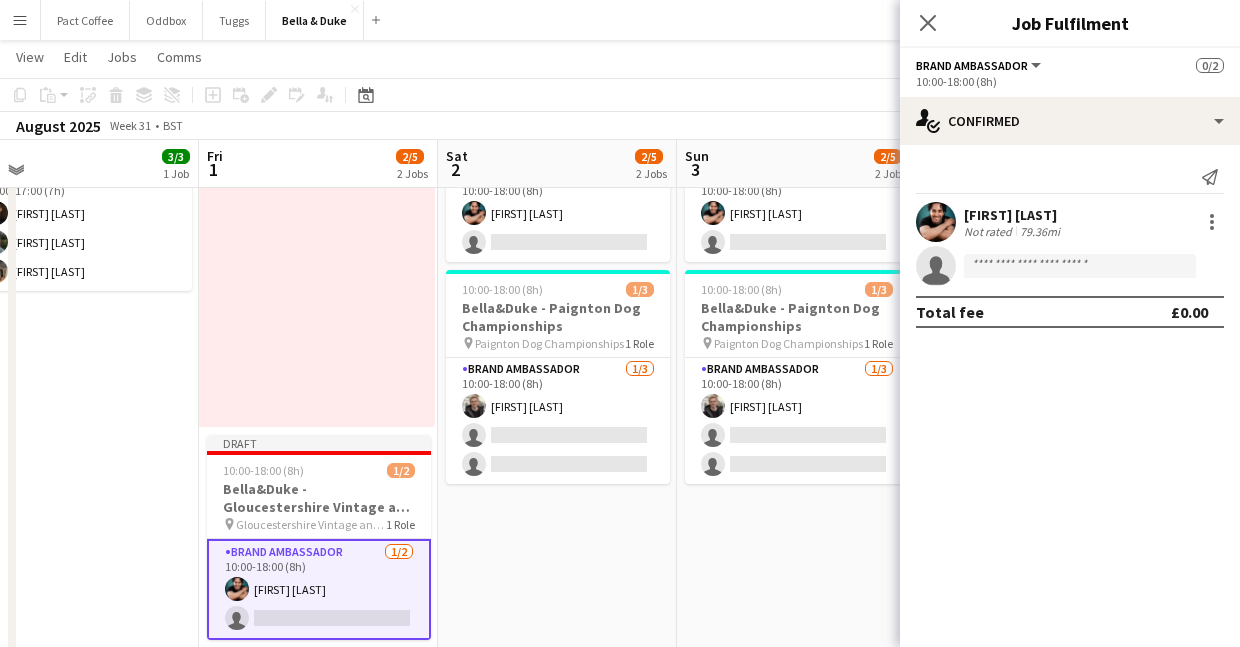 click on "10:00-18:00 (8h)    1/2   Bella&Duke - Gloucestershire Vintage and Country Show
pin
Gloucestershire Vintage and Country Show   1 Role   Brand Ambassador   1/2   10:00-18:00 (8h)
Berkan Ozgur
single-neutral-actions
10:00-18:00 (8h)    1/3   Bella&Duke - Paignton Dog Championships
pin
Paignton Dog Championships   1 Role   Brand Ambassador   1/3   10:00-18:00 (8h)
Charlie Field
single-neutral-actions
single-neutral-actions" at bounding box center (557, 485) 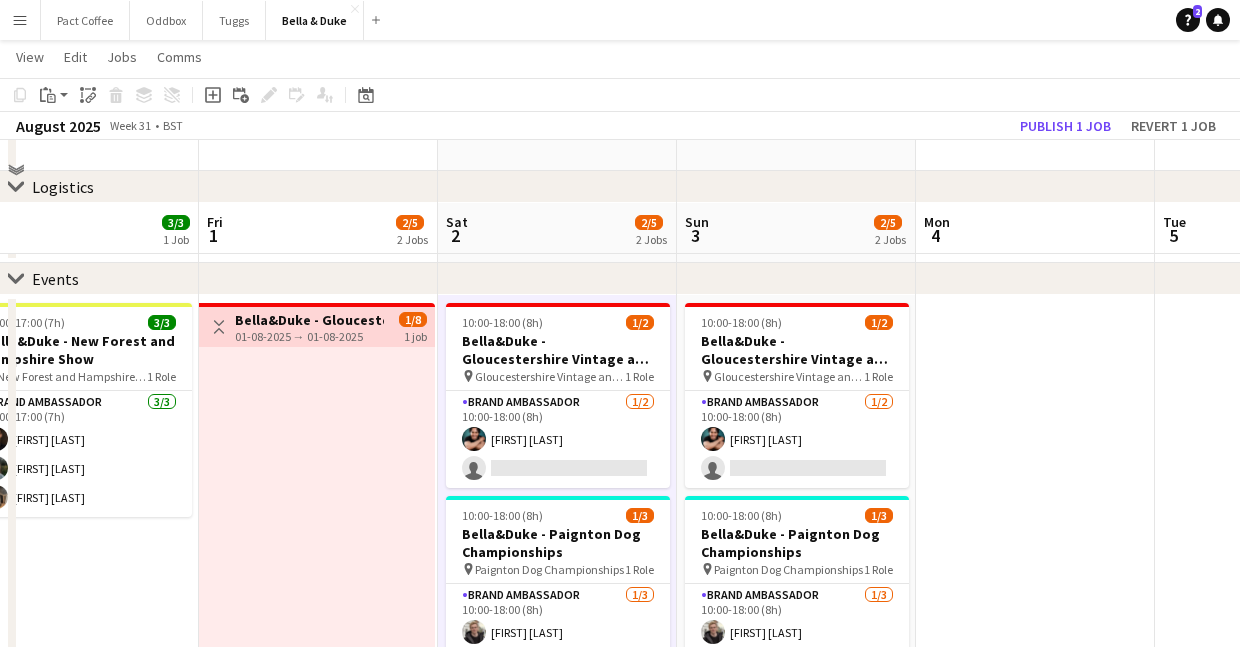 scroll, scrollTop: 99, scrollLeft: 0, axis: vertical 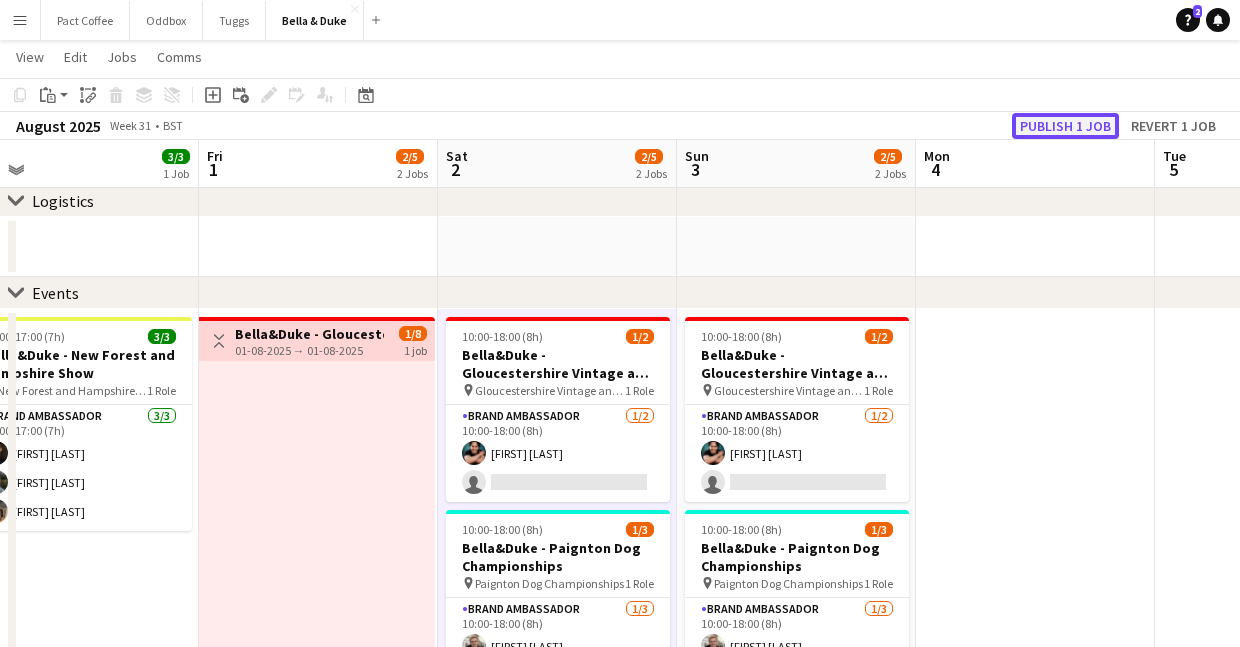 click on "Publish 1 job" 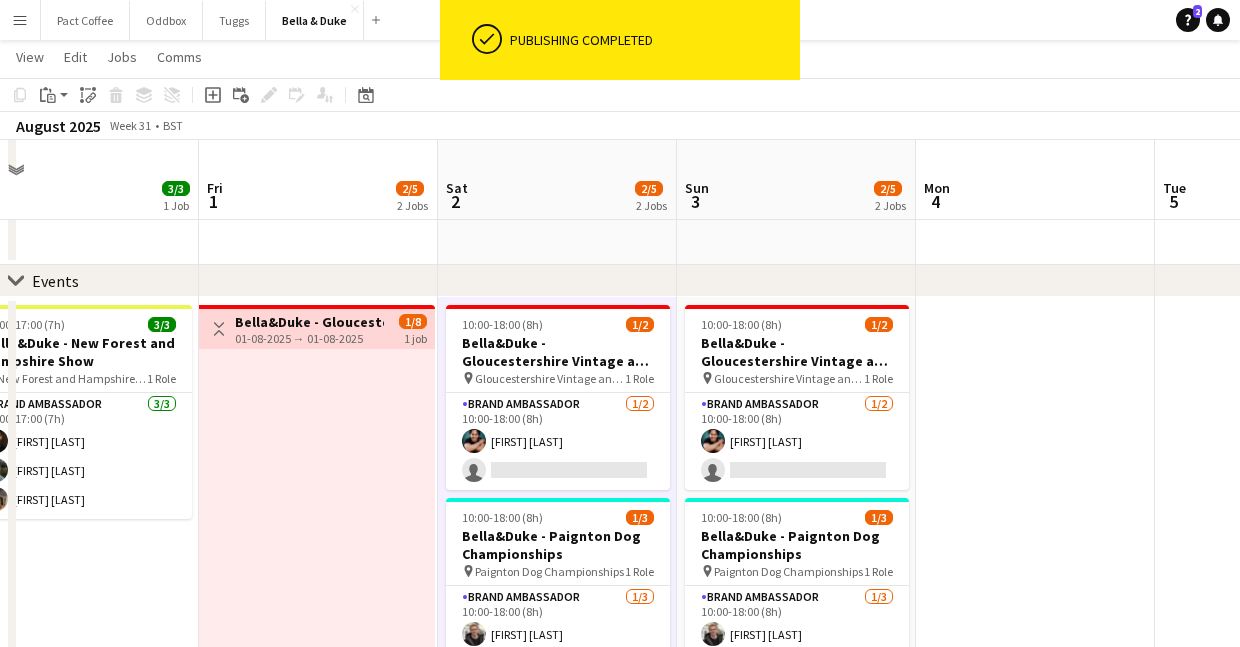 scroll, scrollTop: 110, scrollLeft: 0, axis: vertical 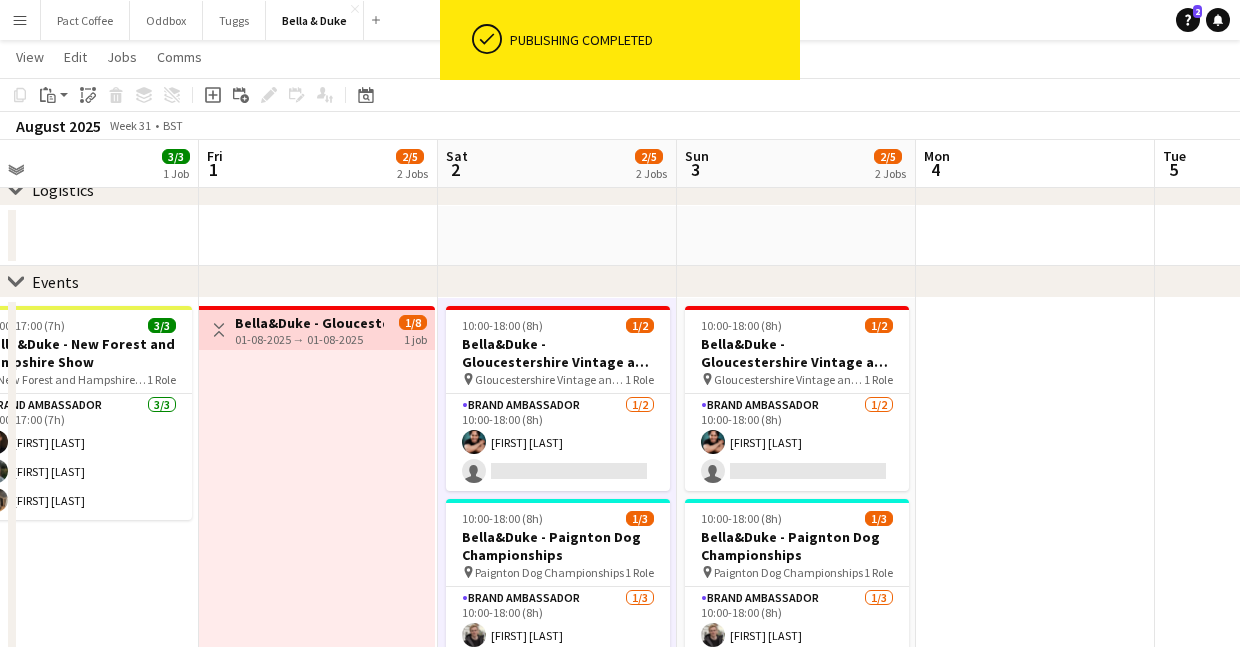 click at bounding box center [1035, 714] 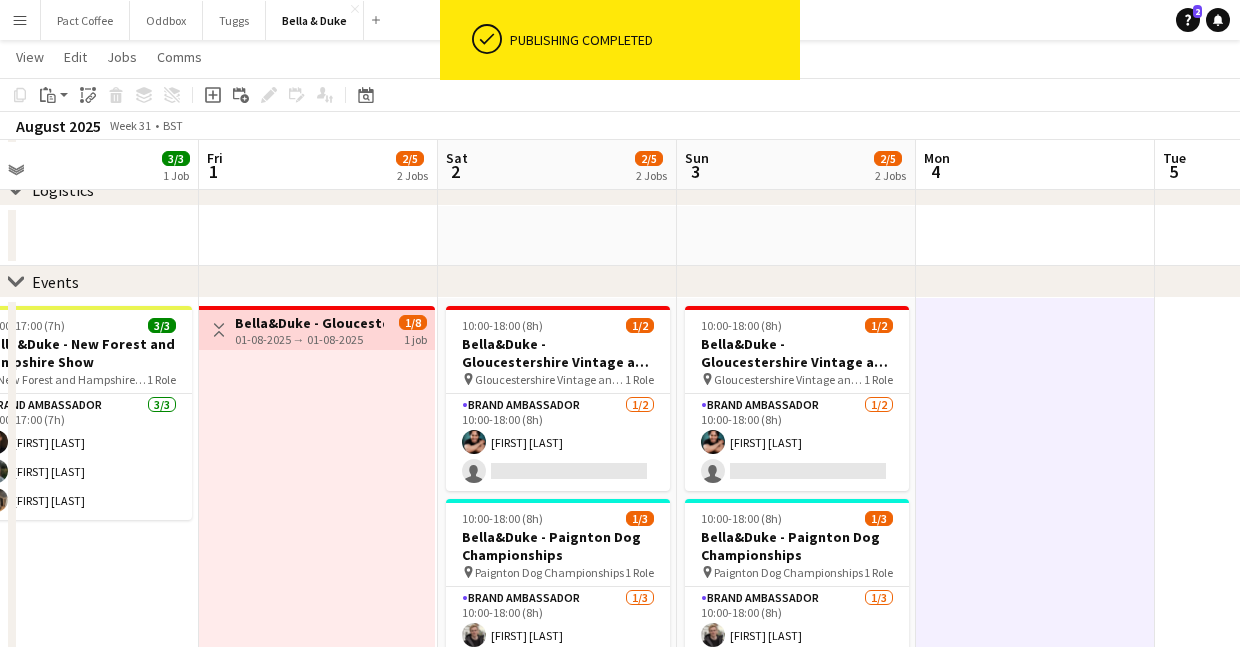 scroll, scrollTop: 112, scrollLeft: 0, axis: vertical 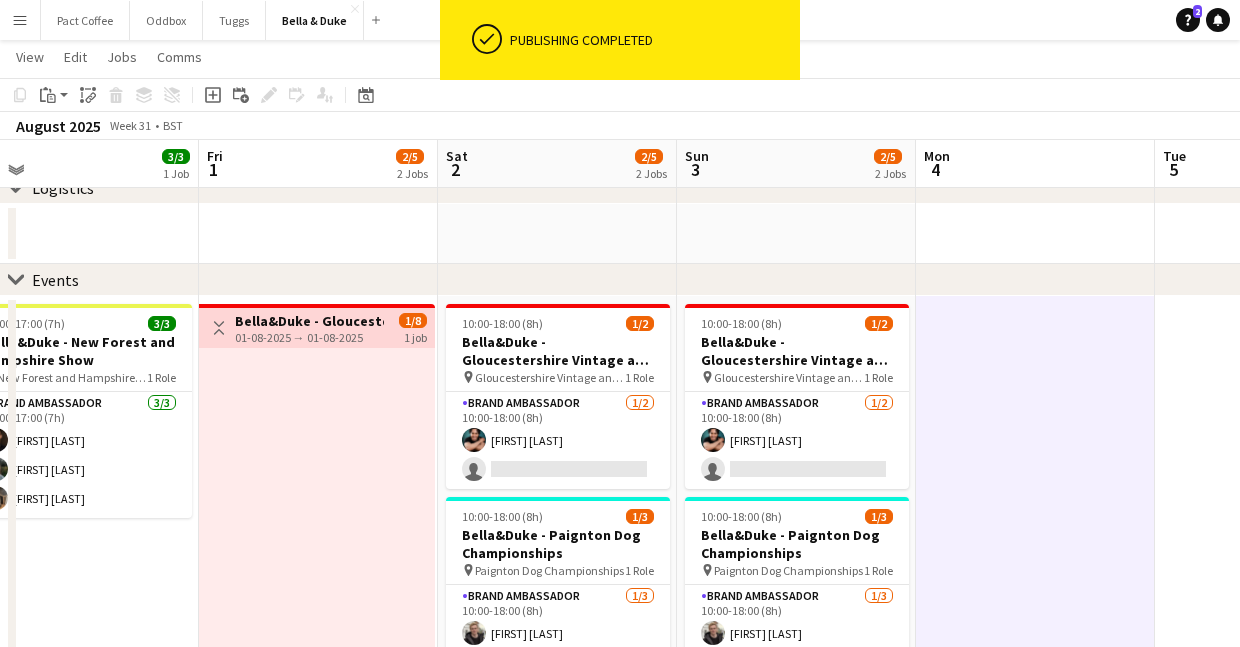 click on "01-08-2025 → 01-08-2025" at bounding box center (309, 337) 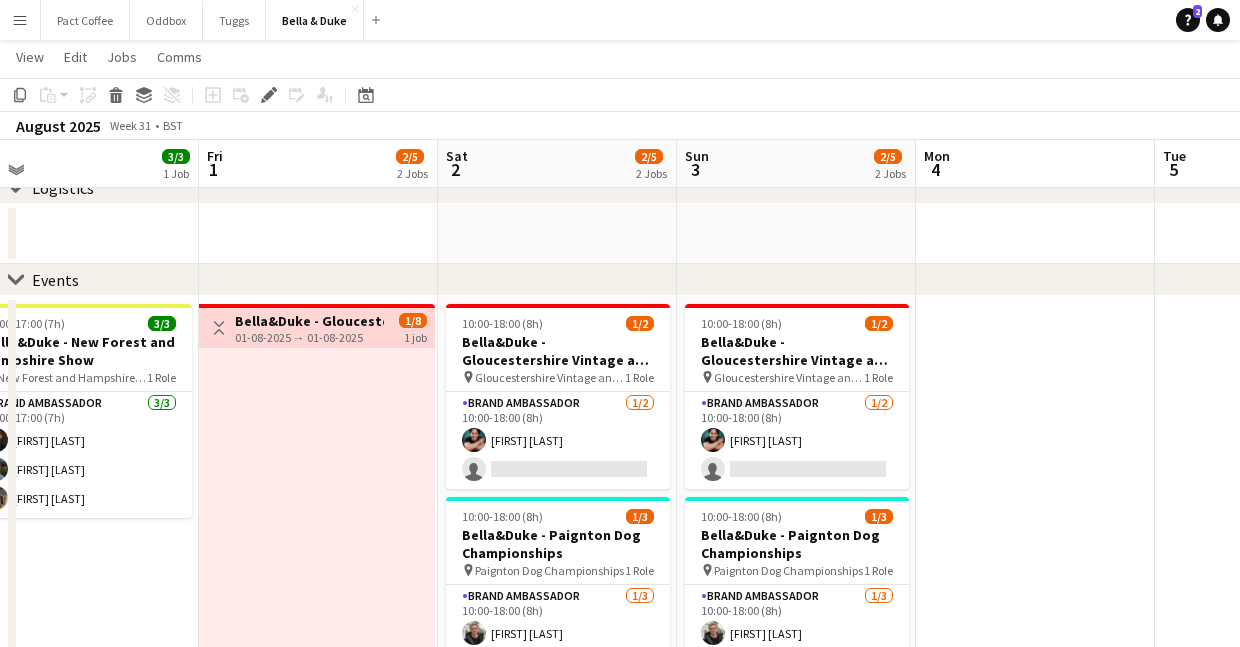 click on "01-08-2025 → 01-08-2025" at bounding box center (309, 337) 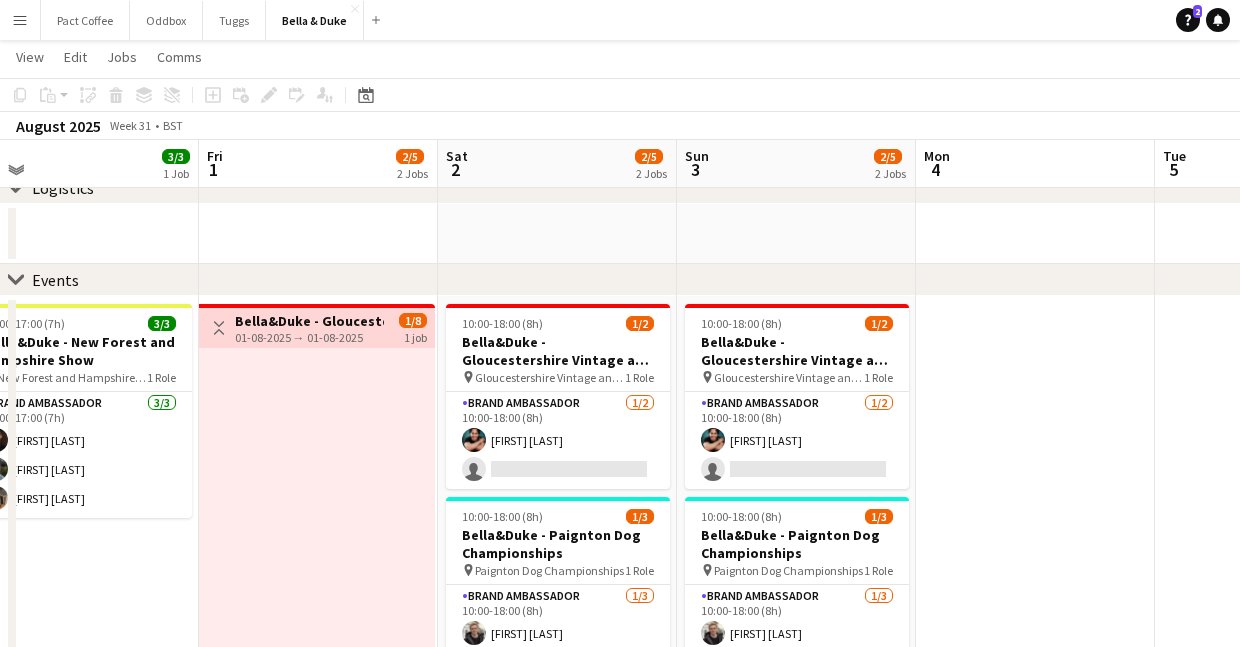 click on "01-08-2025 → 01-08-2025" at bounding box center (309, 337) 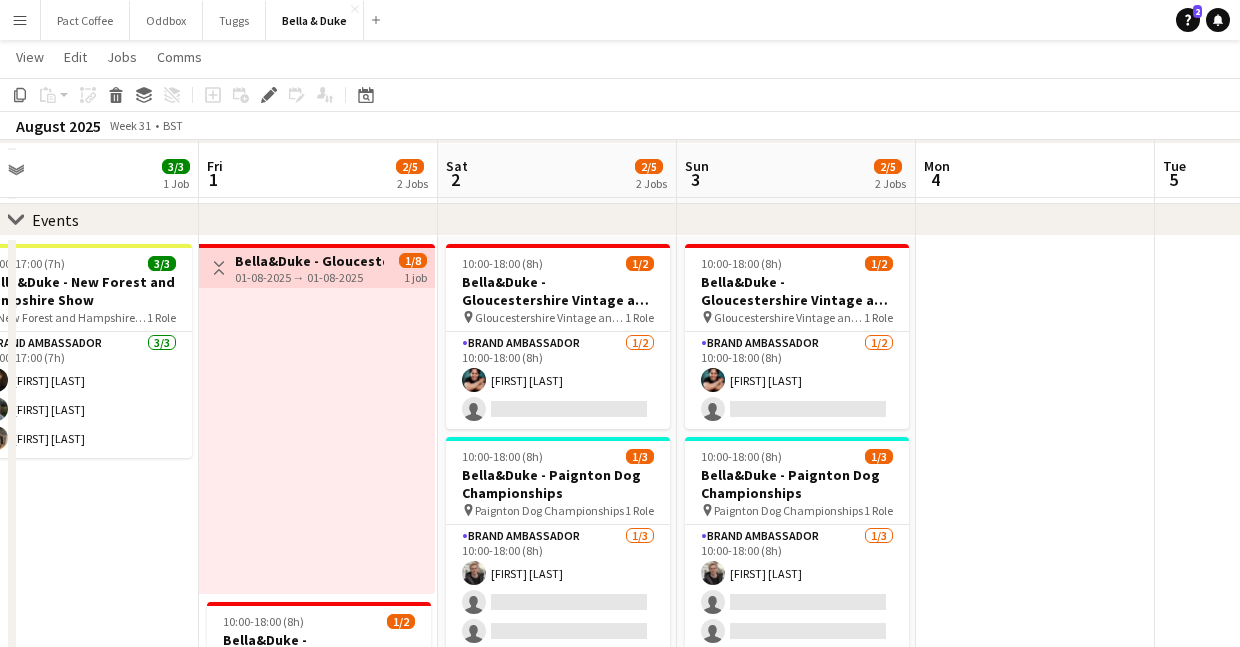 scroll, scrollTop: 183, scrollLeft: 0, axis: vertical 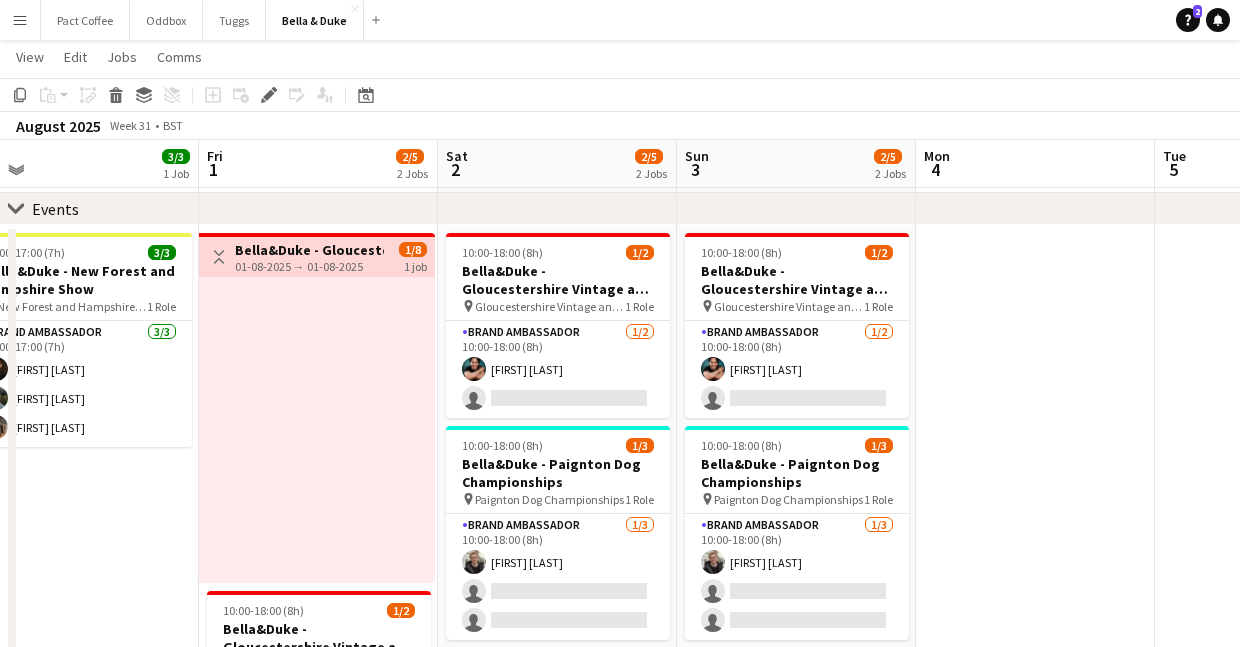 click at bounding box center (317, 430) 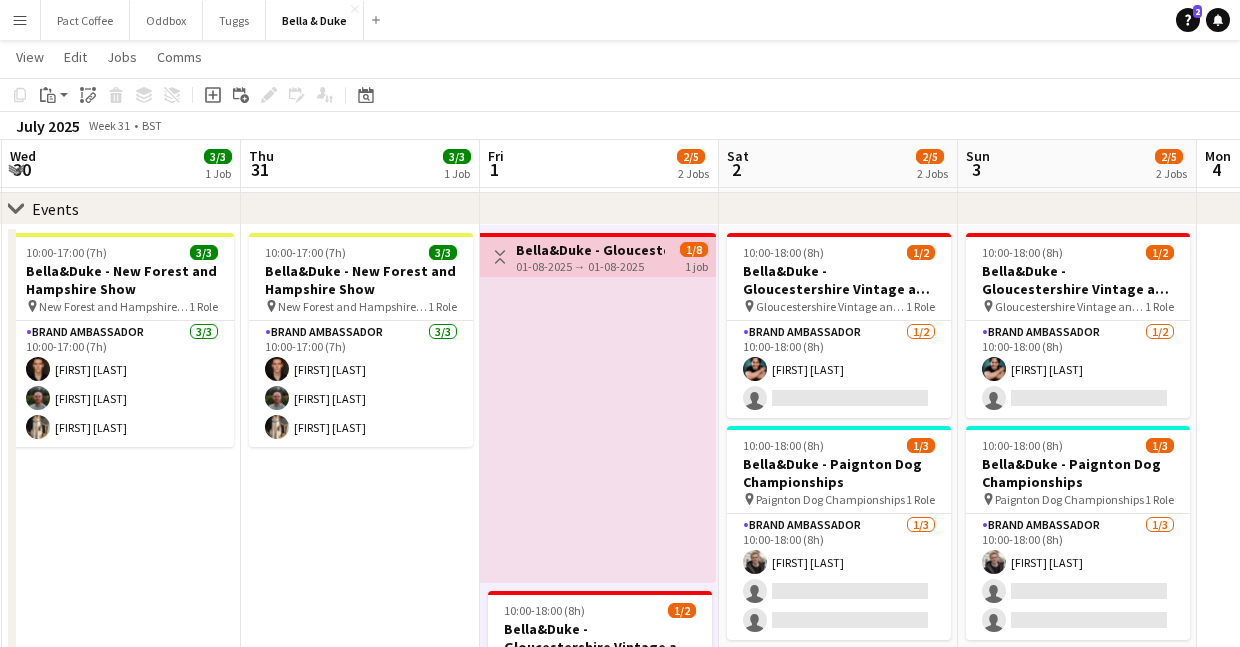 scroll, scrollTop: 0, scrollLeft: 492, axis: horizontal 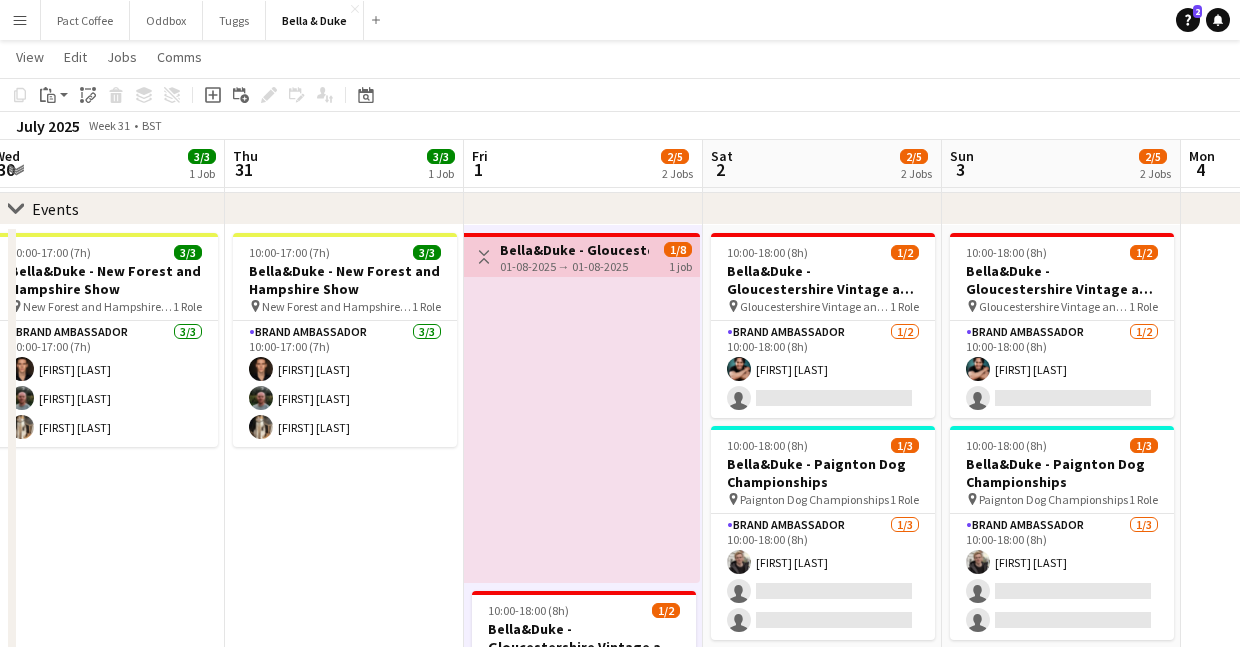 drag, startPoint x: 335, startPoint y: 339, endPoint x: 600, endPoint y: 334, distance: 265.04718 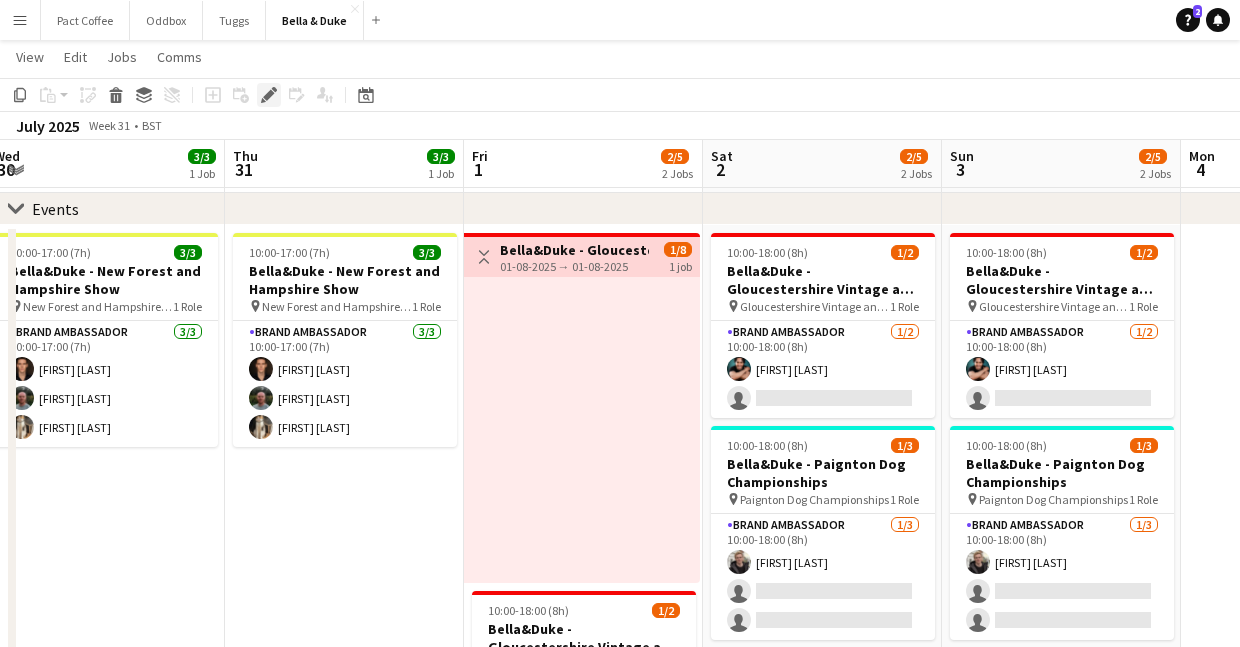 click 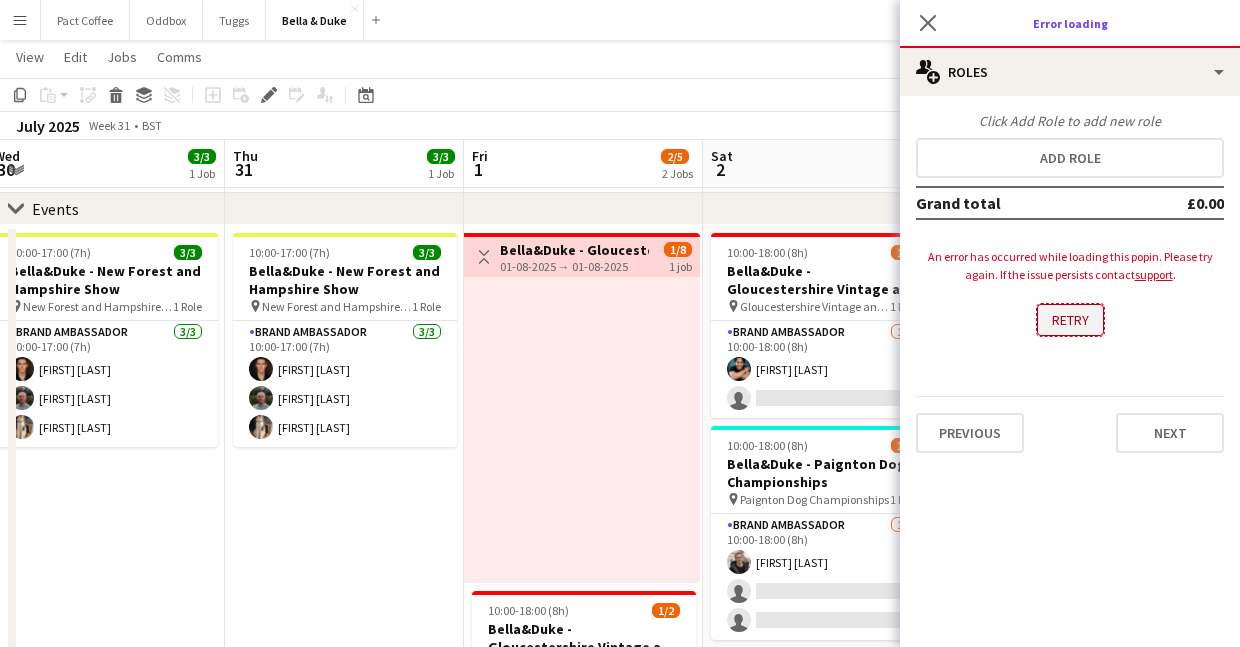 click on "Retry" at bounding box center [1070, 320] 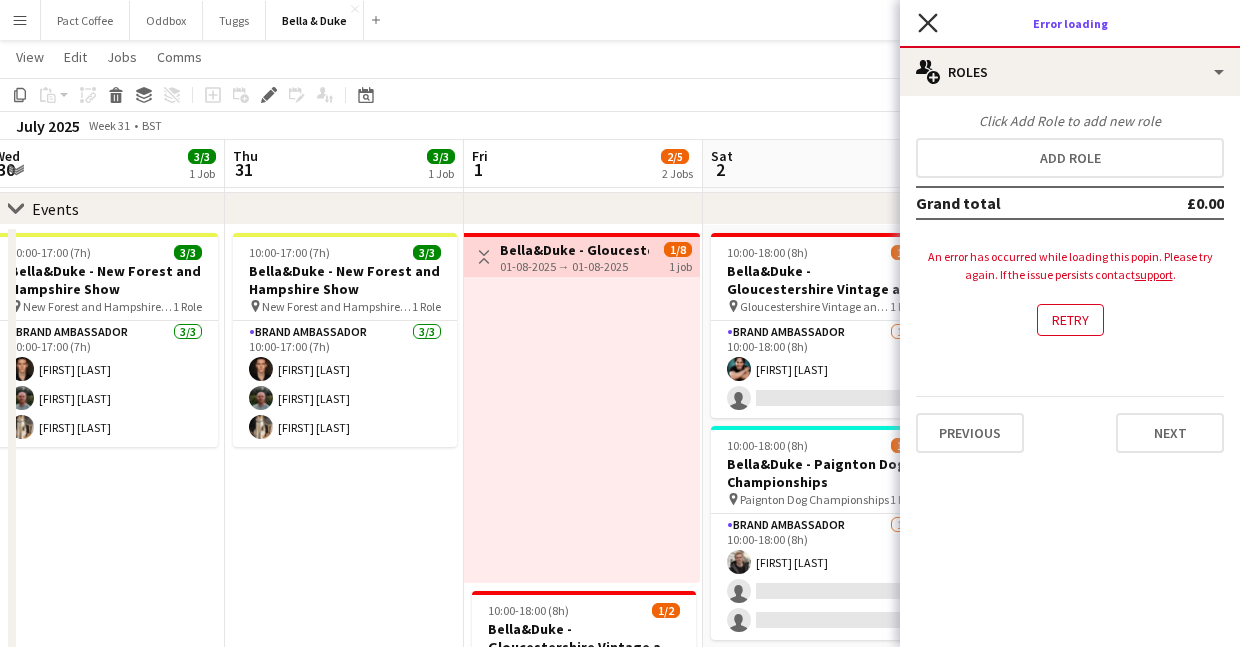 click on "Close pop-in" 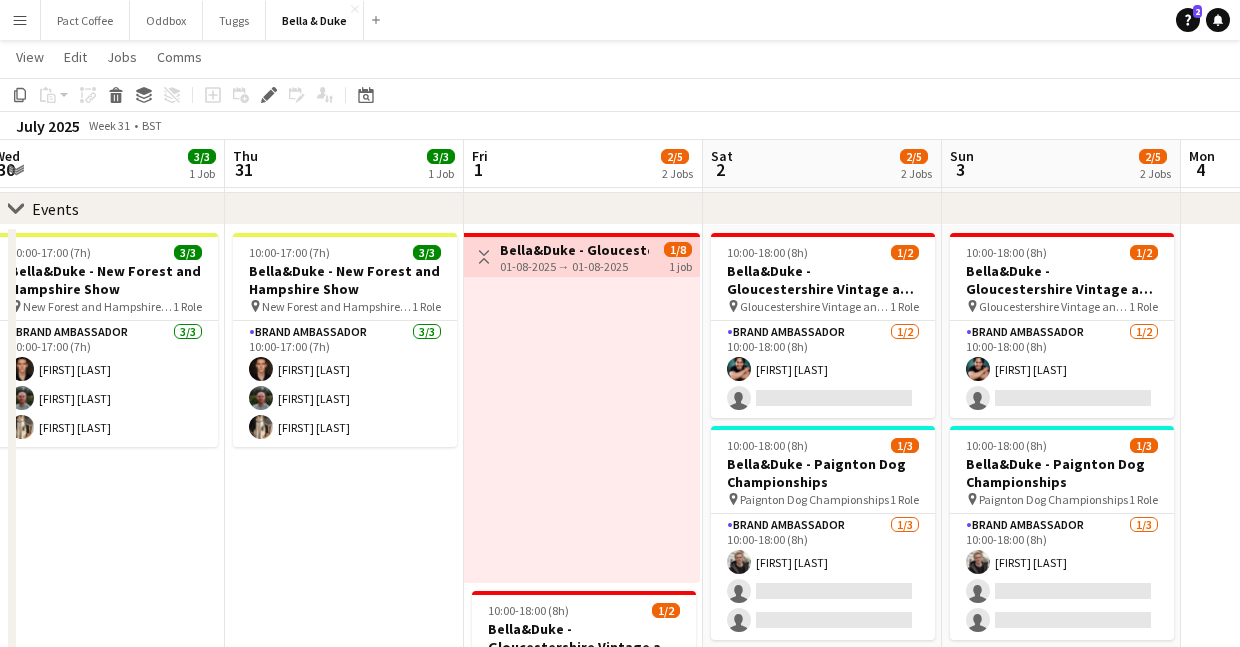 click at bounding box center [582, 430] 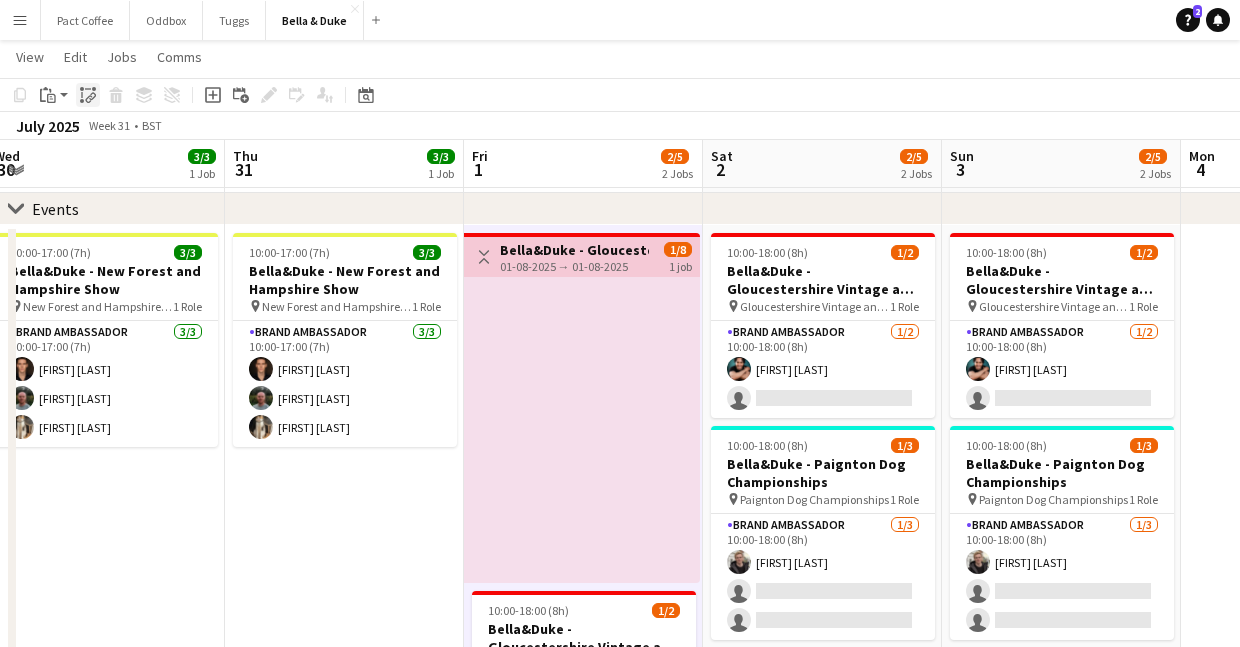 click on "Paste linked Job" 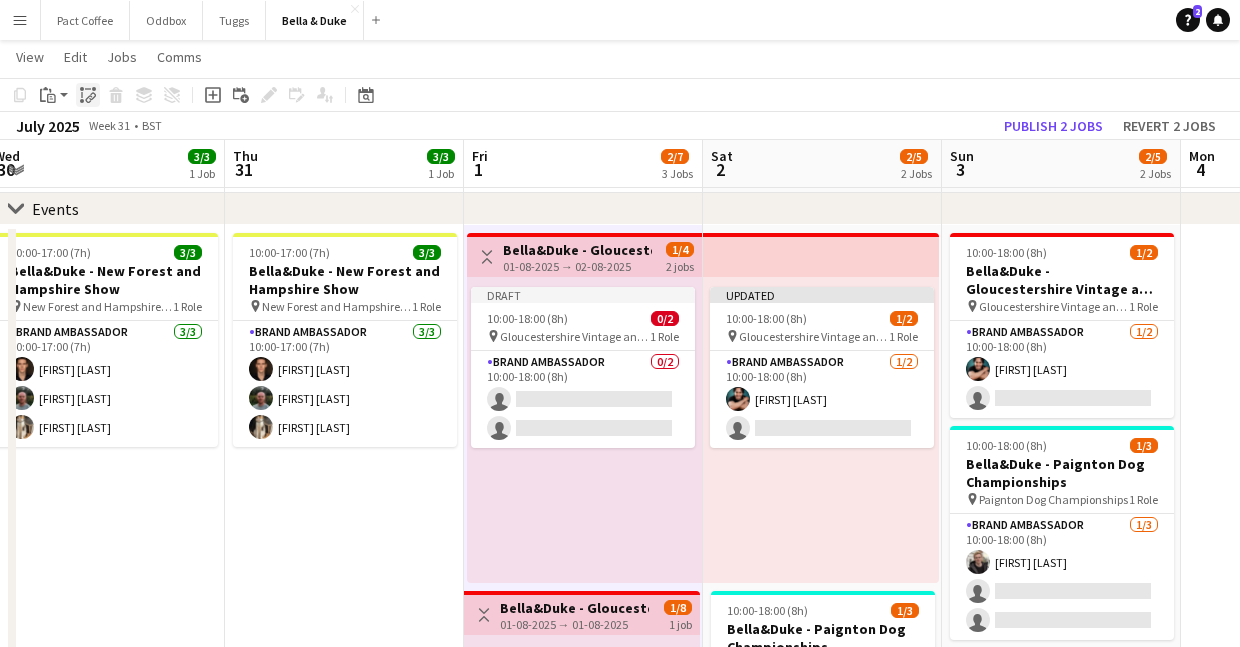 click on "Paste linked Job" 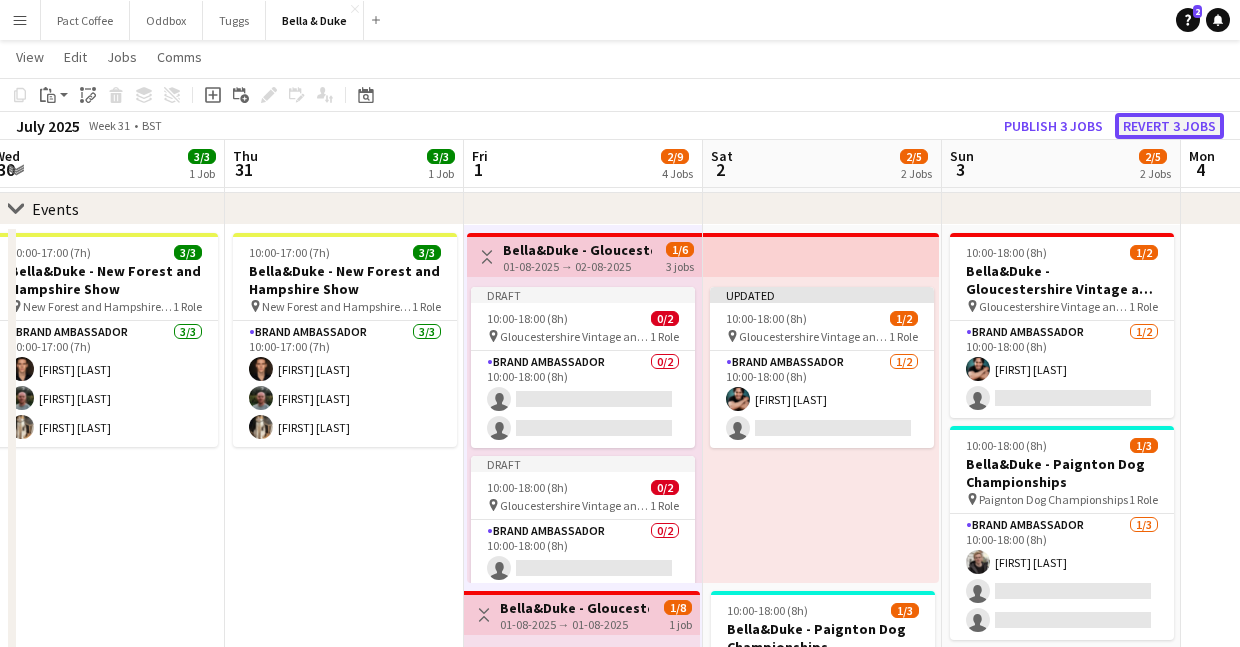 click on "Revert 3 jobs" 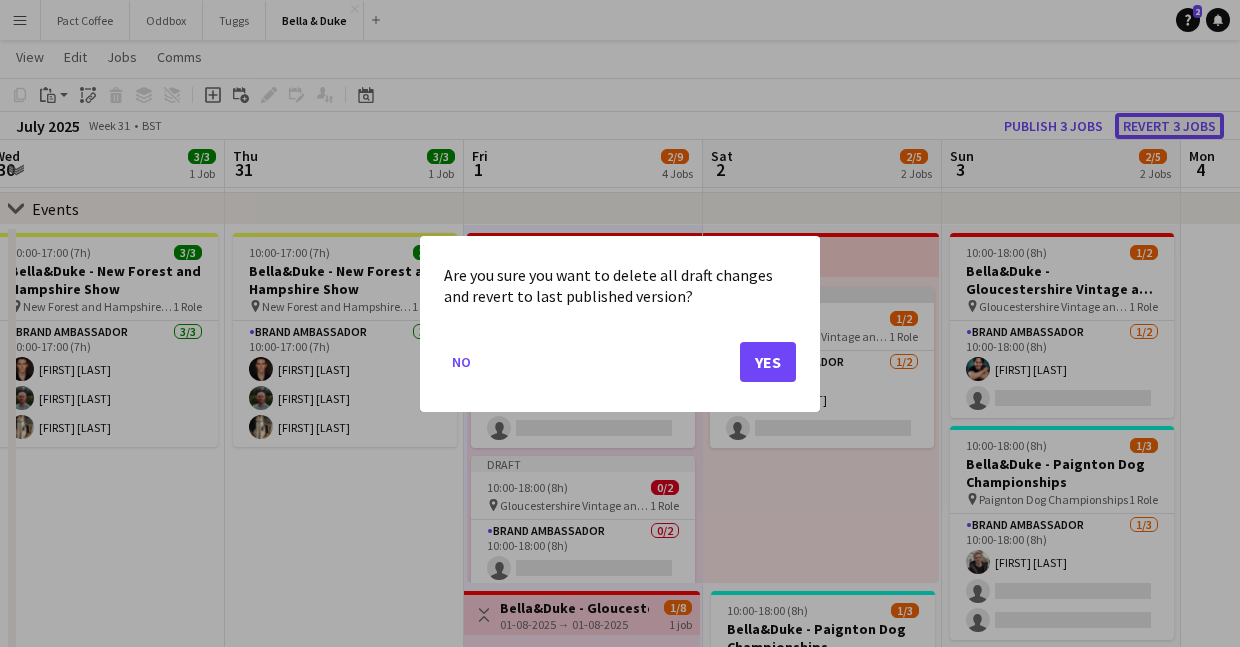 scroll, scrollTop: 0, scrollLeft: 0, axis: both 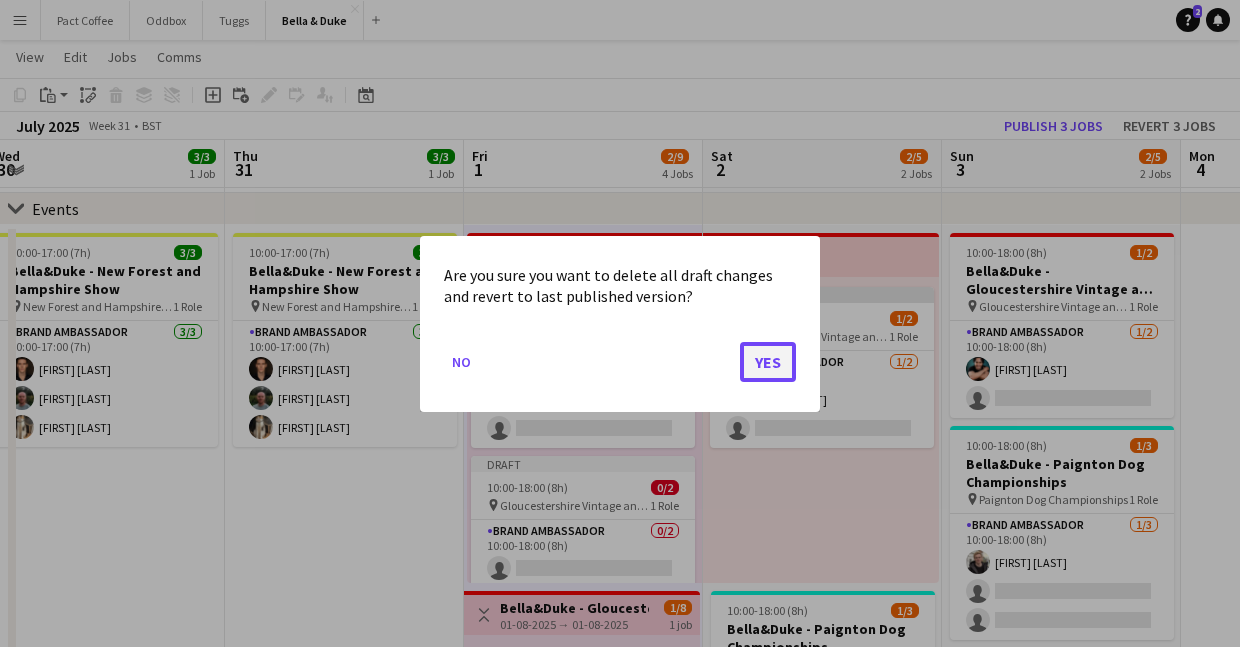 click on "Yes" 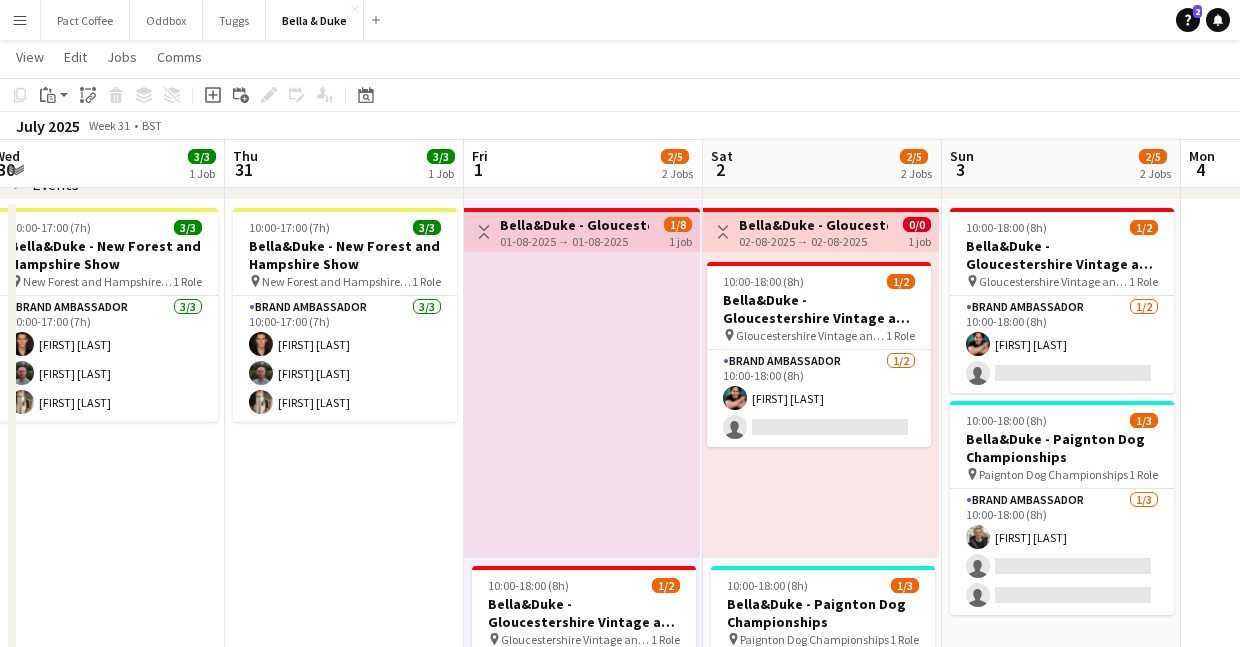 scroll, scrollTop: 202, scrollLeft: 0, axis: vertical 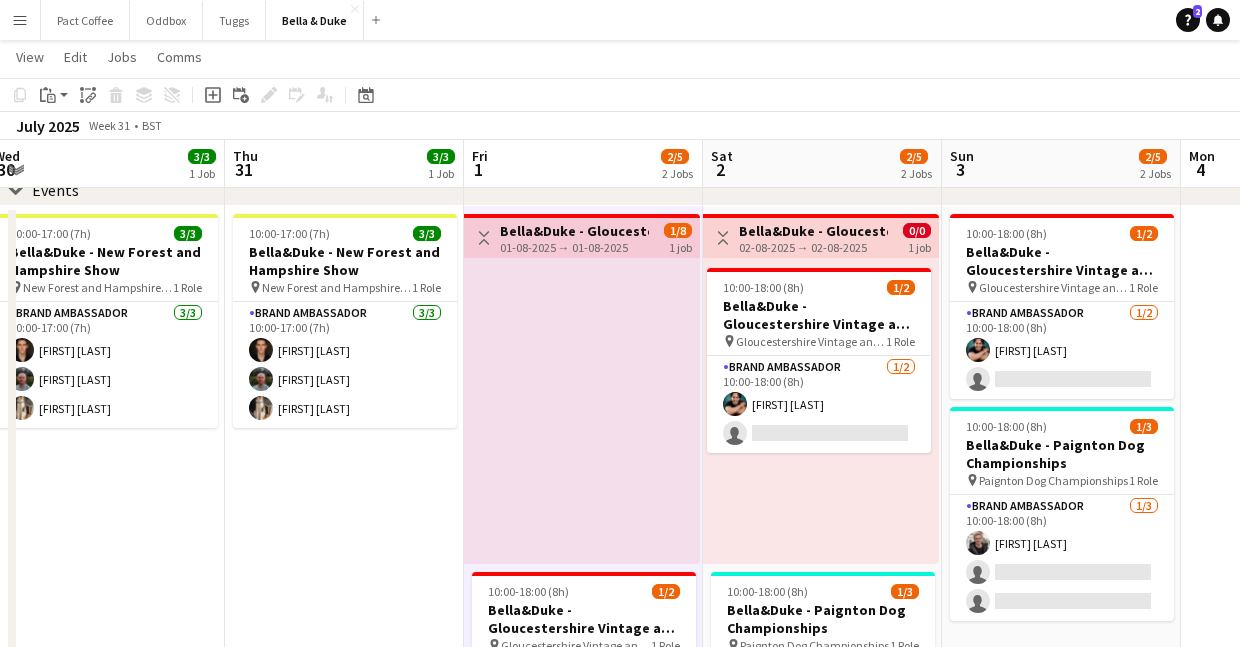 click on "10:00-17:00 (7h)    3/3   Bella&Duke - New Forest and Hampshire Show
pin
New Forest and Hampshire Show   1 Role   Brand Ambassador   3/3   10:00-17:00 (7h)
Robert Wilkinson Tommy Knox Mat Castle" at bounding box center (344, 622) 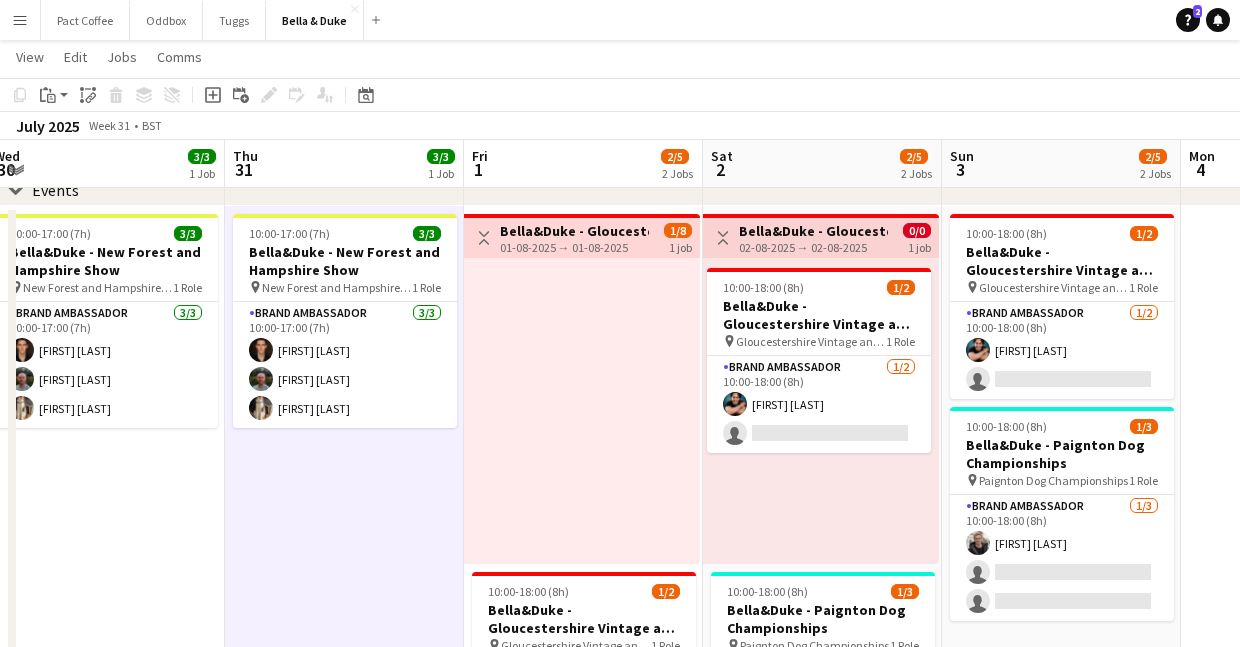 click on "10:00-18:00 (8h)    1/2   Bella&Duke - Gloucestershire Vintage and Country Show
pin
Gloucestershire Vintage and Country Show   1 Role   Brand Ambassador   1/2   10:00-18:00 (8h)
Berkan Ozgur
single-neutral-actions" at bounding box center (821, 411) 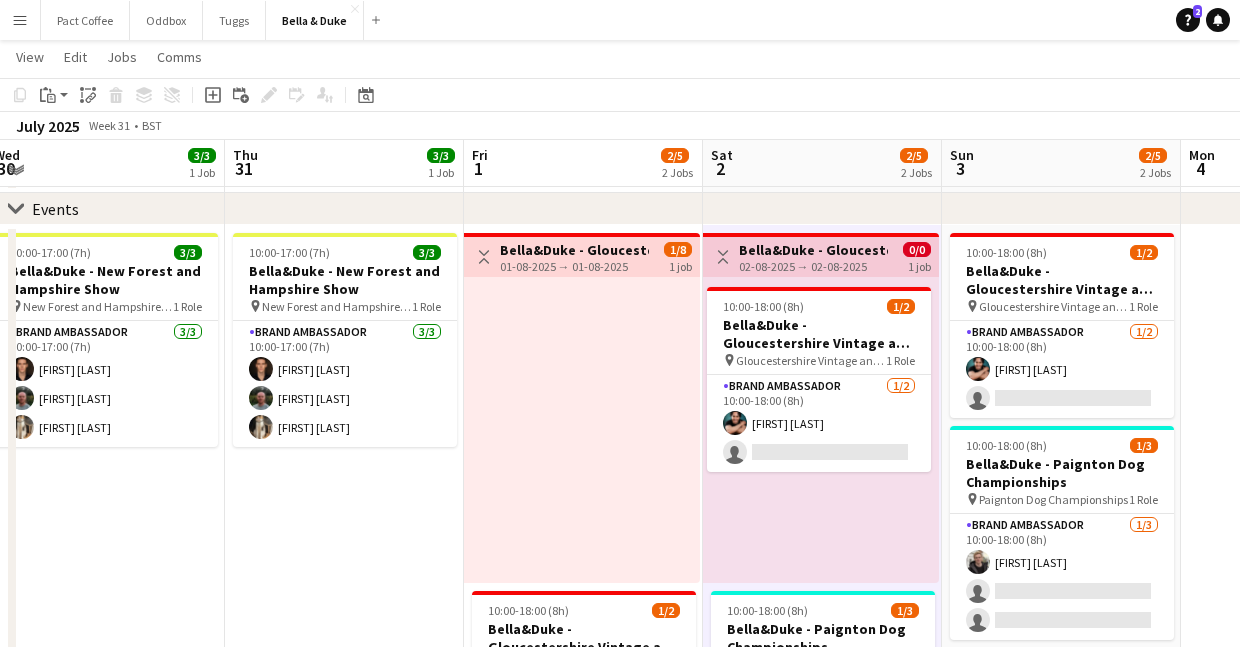 scroll, scrollTop: 184, scrollLeft: 0, axis: vertical 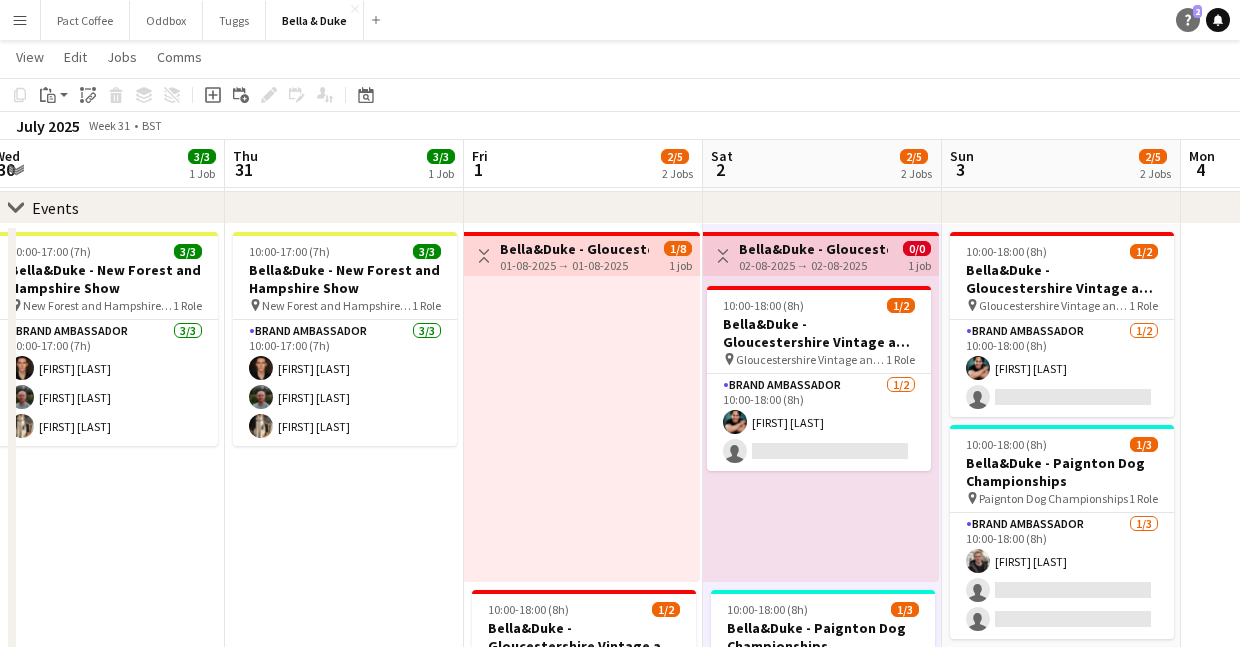 click on "Help
2" at bounding box center (1188, 20) 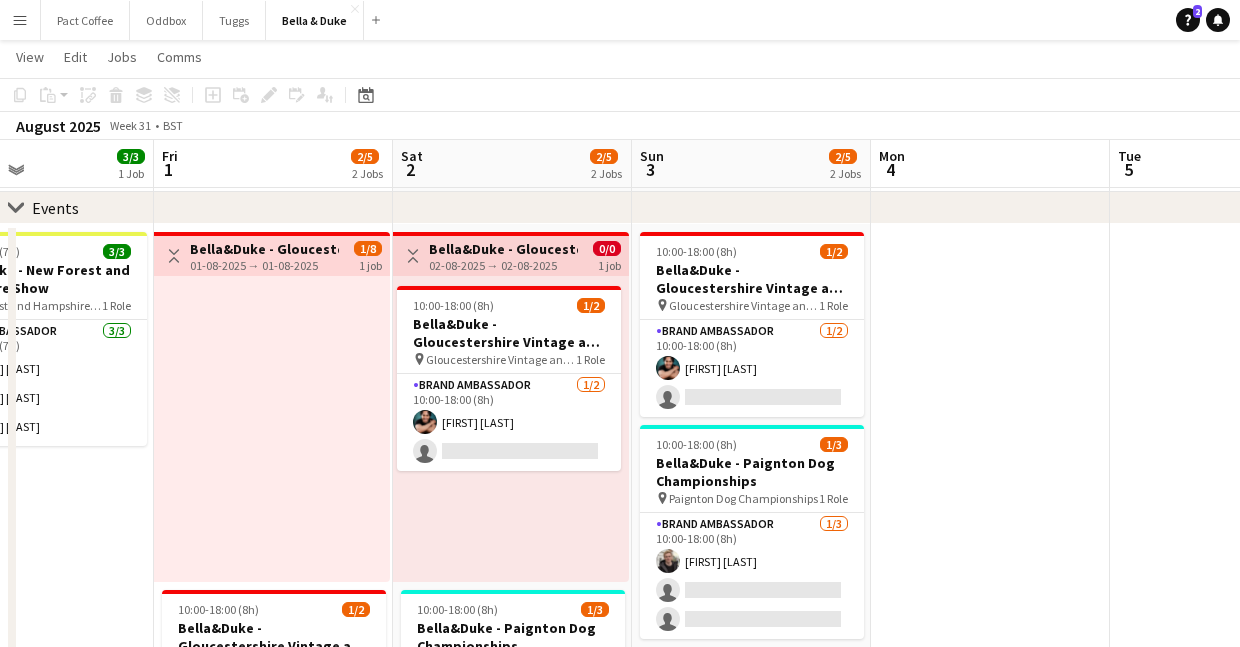 scroll, scrollTop: 0, scrollLeft: 804, axis: horizontal 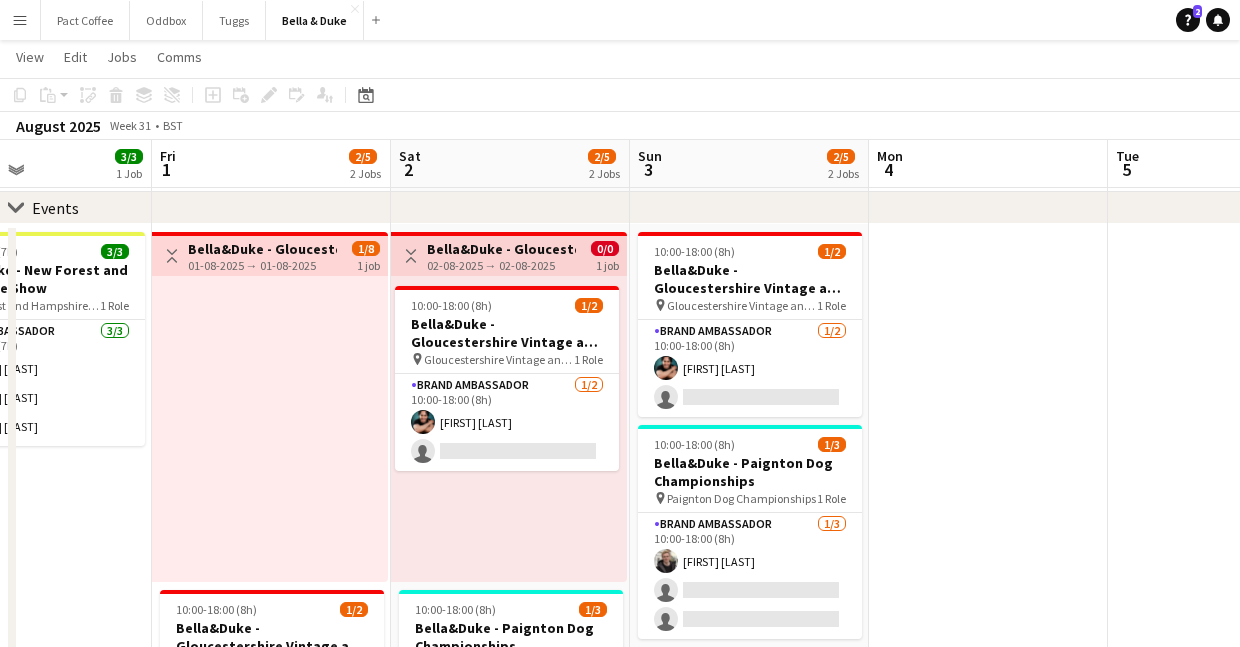 click on "10:00-17:00 (7h)    3/3   Bella&Duke - New Forest and Hampshire Show
pin
New Forest and Hampshire Show   1 Role   Brand Ambassador   3/3   10:00-17:00 (7h)
Robert Wilkinson Tommy Knox Mat Castle" at bounding box center (32, 640) 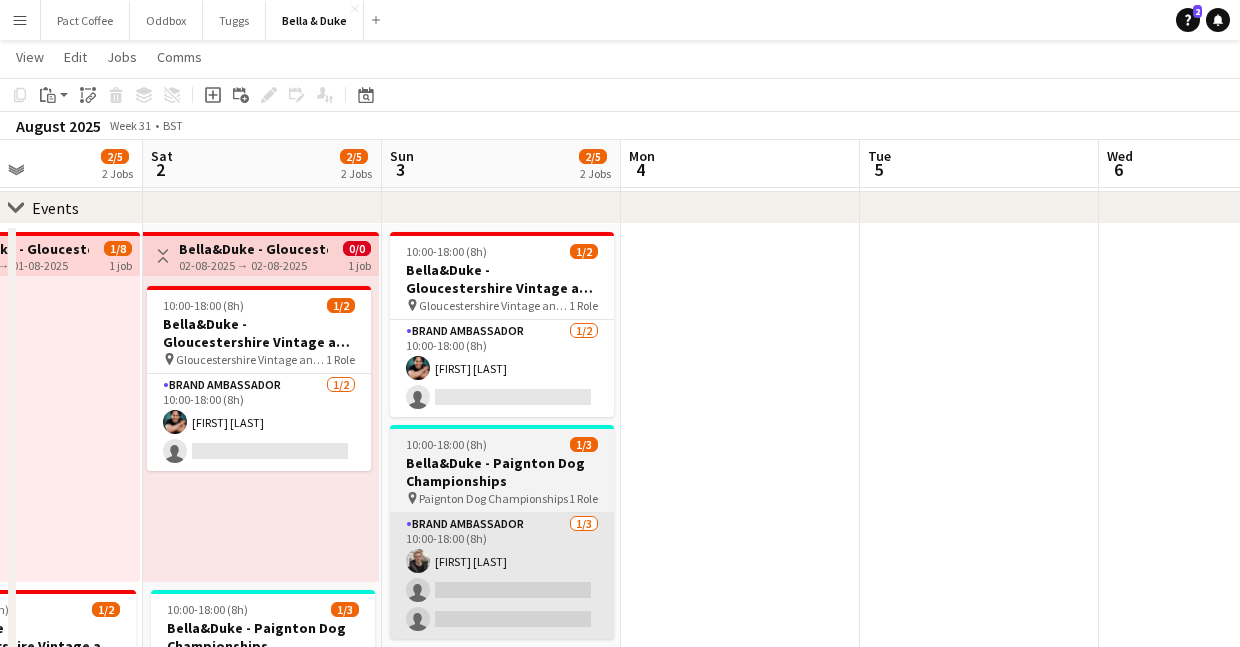 scroll, scrollTop: 0, scrollLeft: 576, axis: horizontal 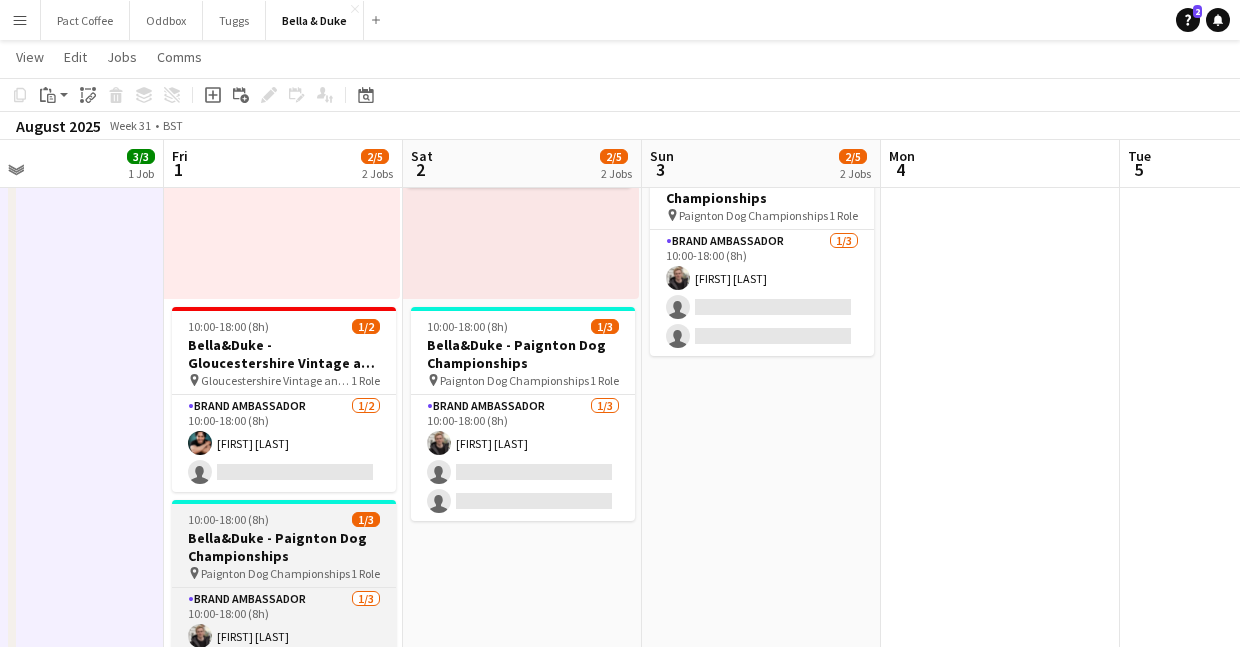 click on "Bella&Duke - Paignton Dog Championships" at bounding box center (284, 547) 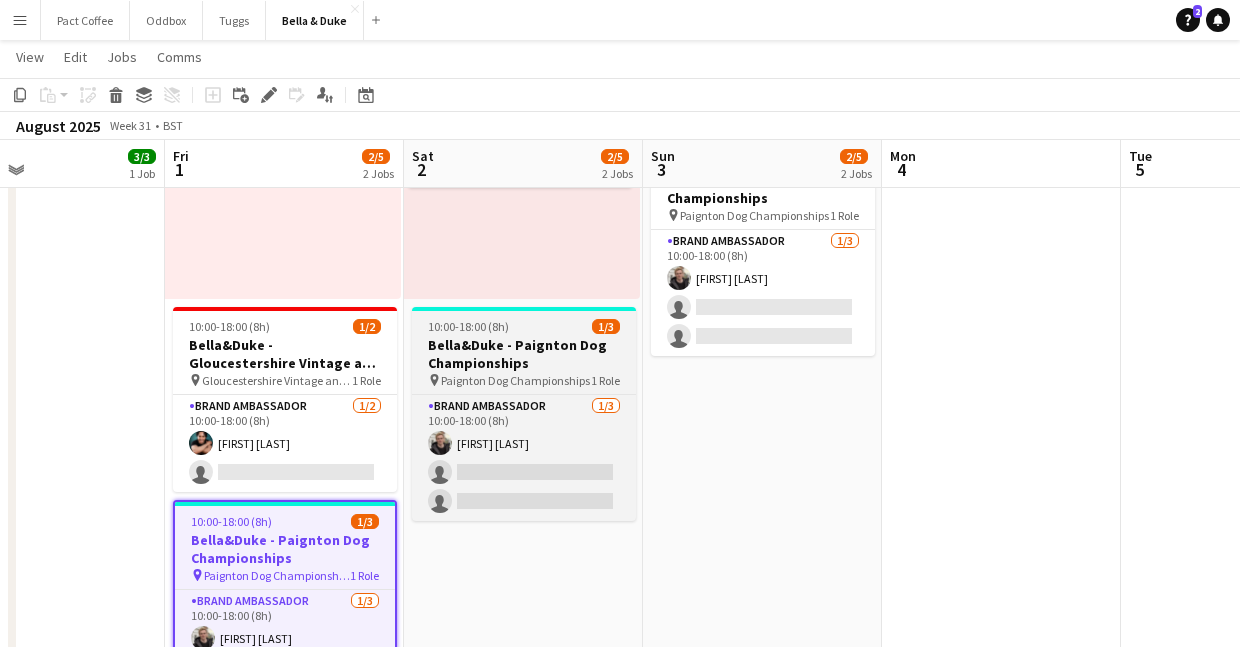 click on "Bella&Duke - Paignton Dog Championships" at bounding box center (524, 354) 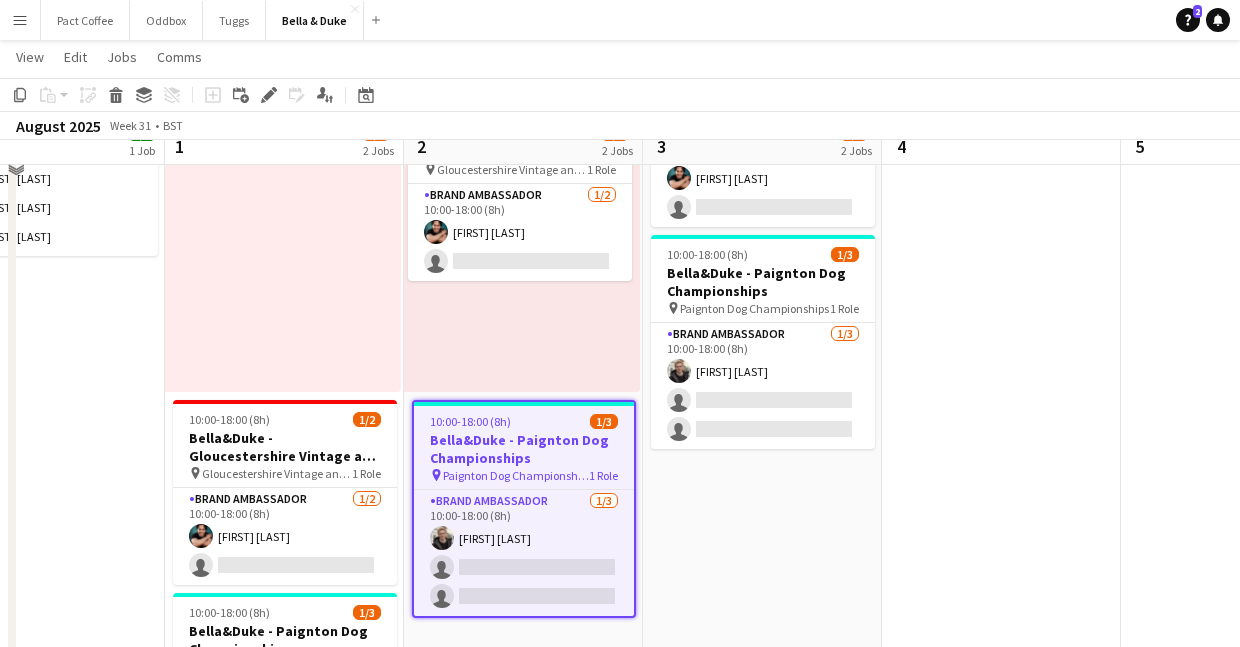 scroll, scrollTop: 351, scrollLeft: 0, axis: vertical 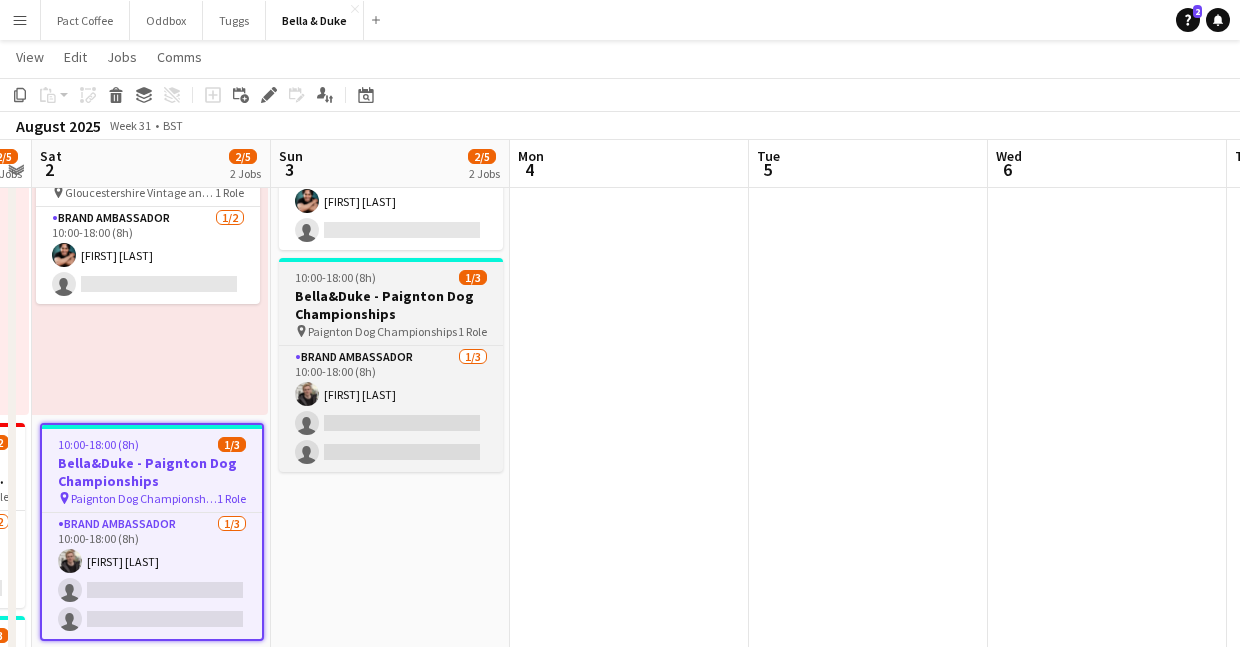 click on "Bella&Duke - Paignton Dog Championships" at bounding box center (391, 305) 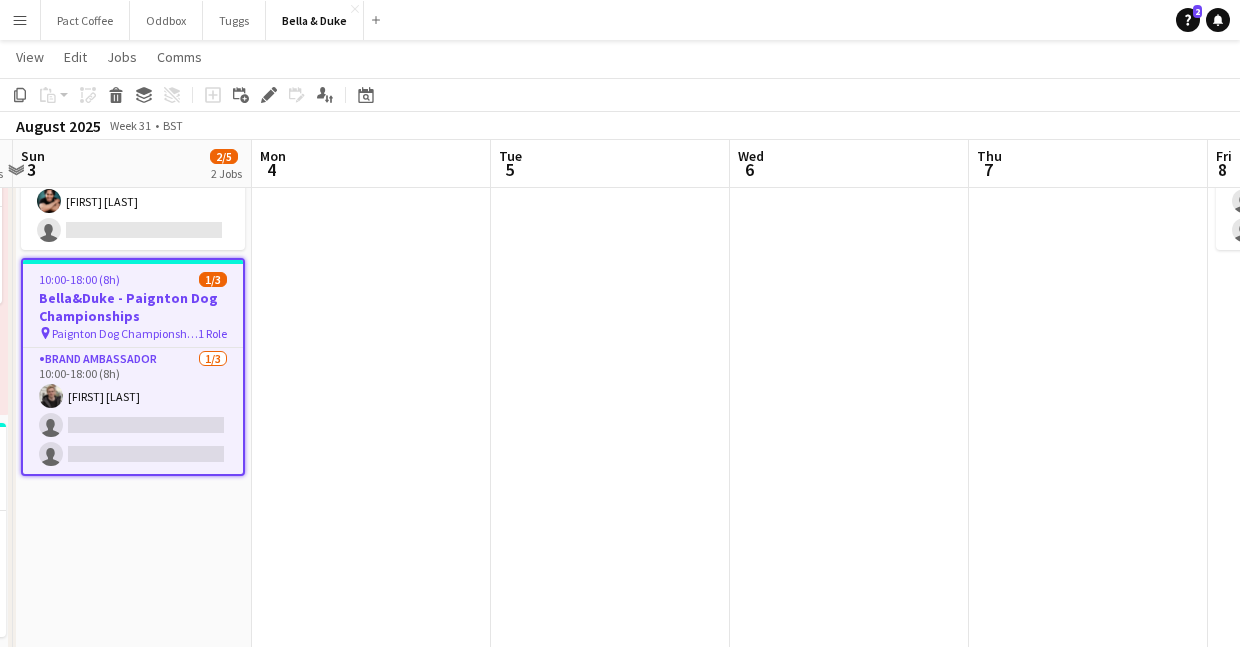 click at bounding box center [371, 473] 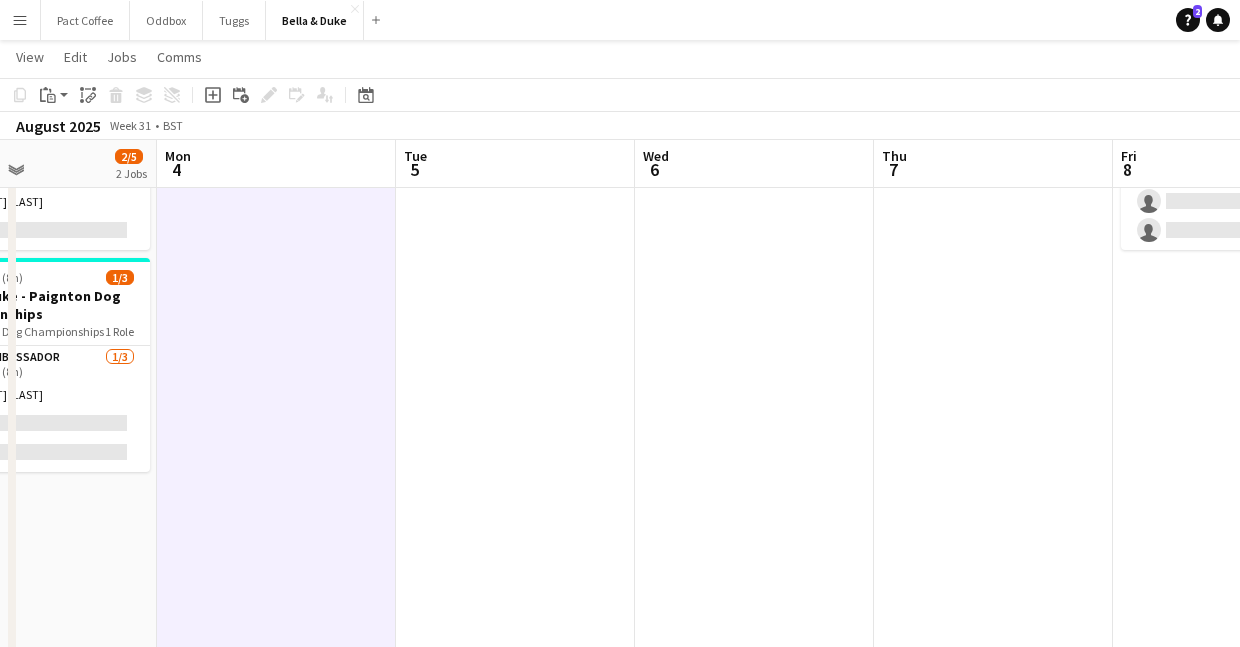 scroll, scrollTop: 0, scrollLeft: 798, axis: horizontal 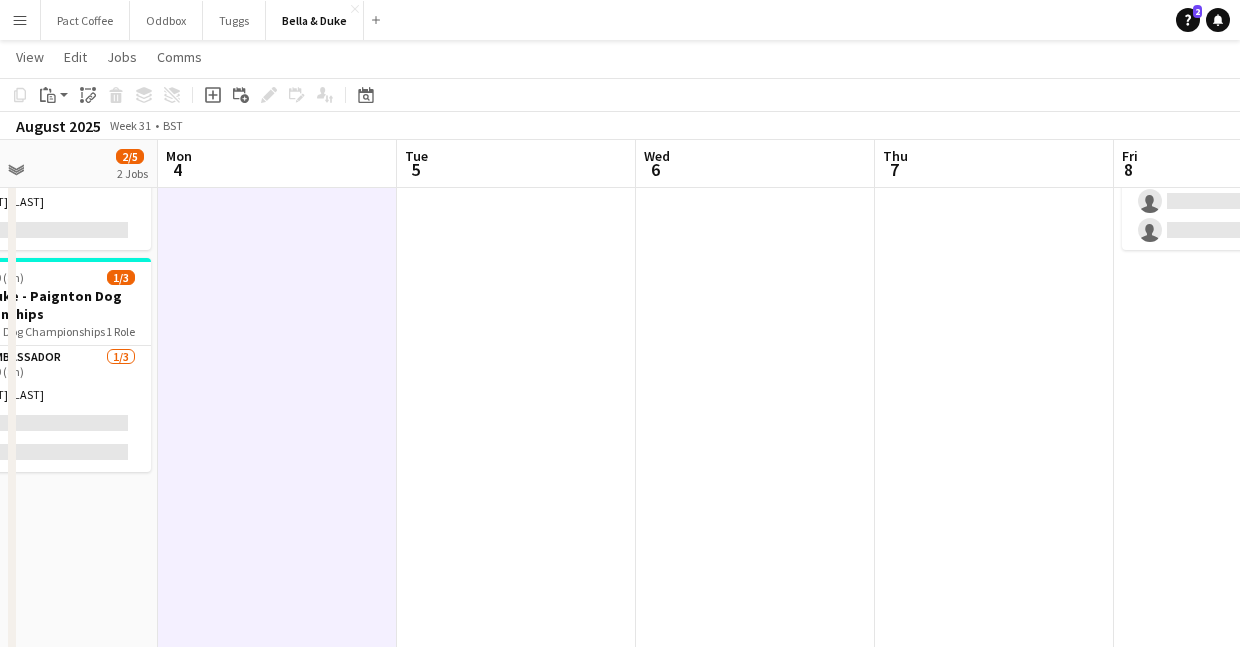 click at bounding box center (516, 473) 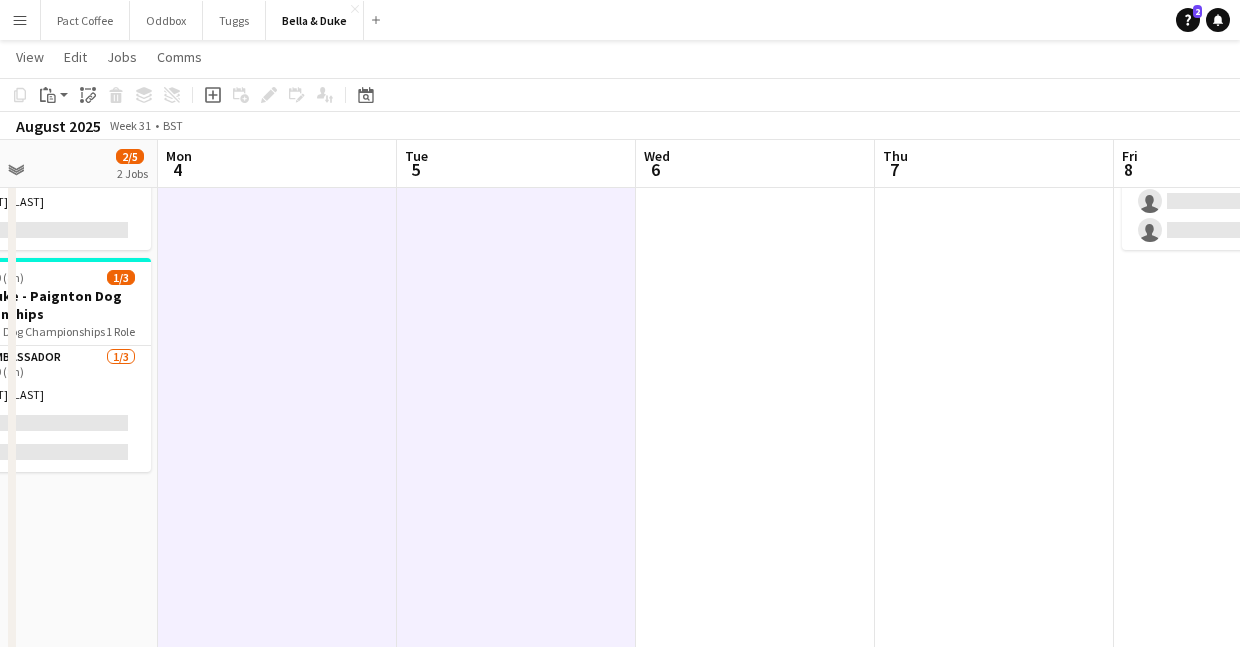 click at bounding box center (755, 473) 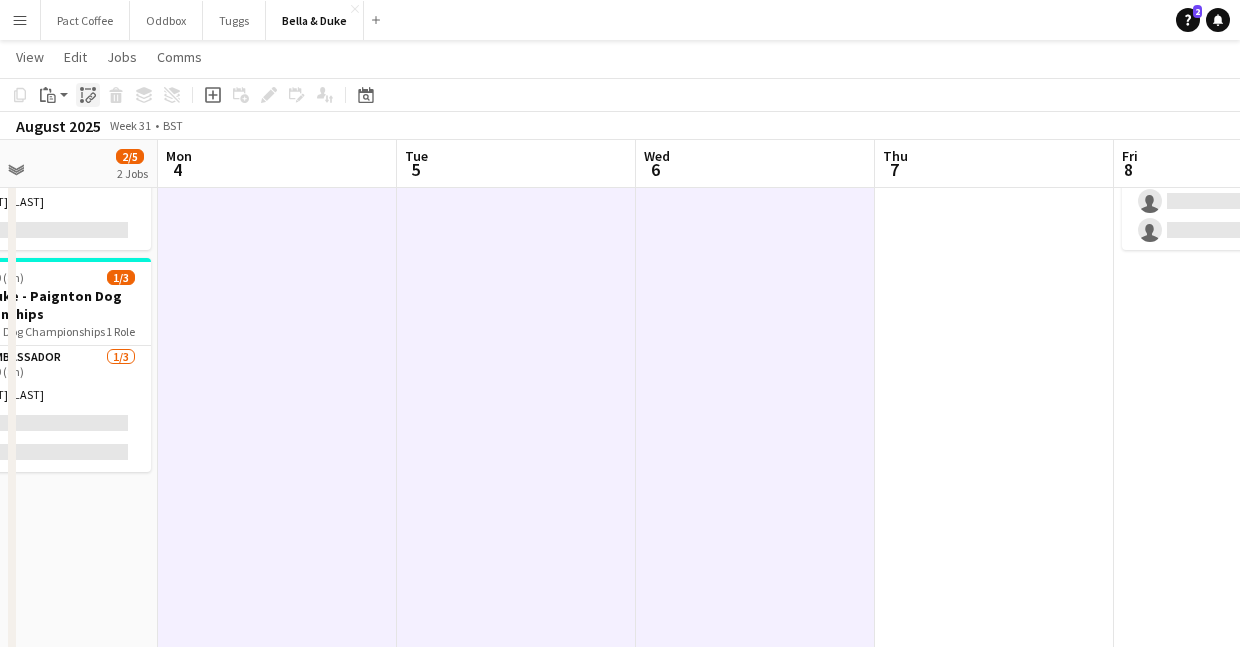 click on "Paste linked Job" 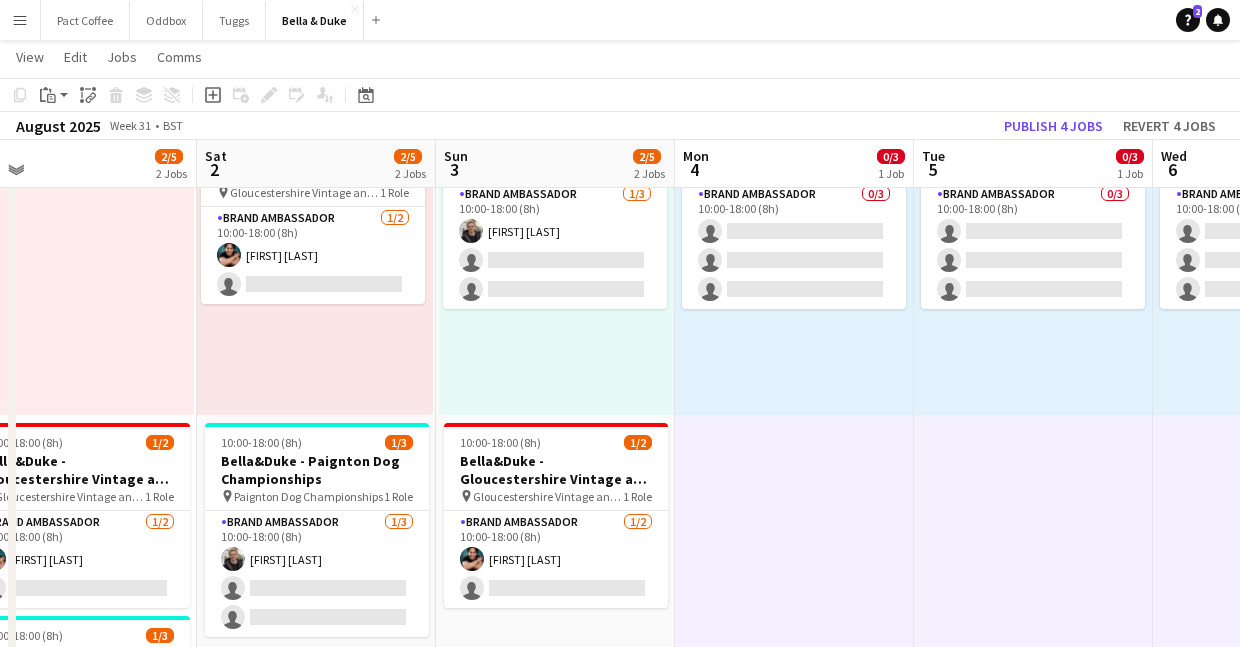 scroll, scrollTop: 0, scrollLeft: 526, axis: horizontal 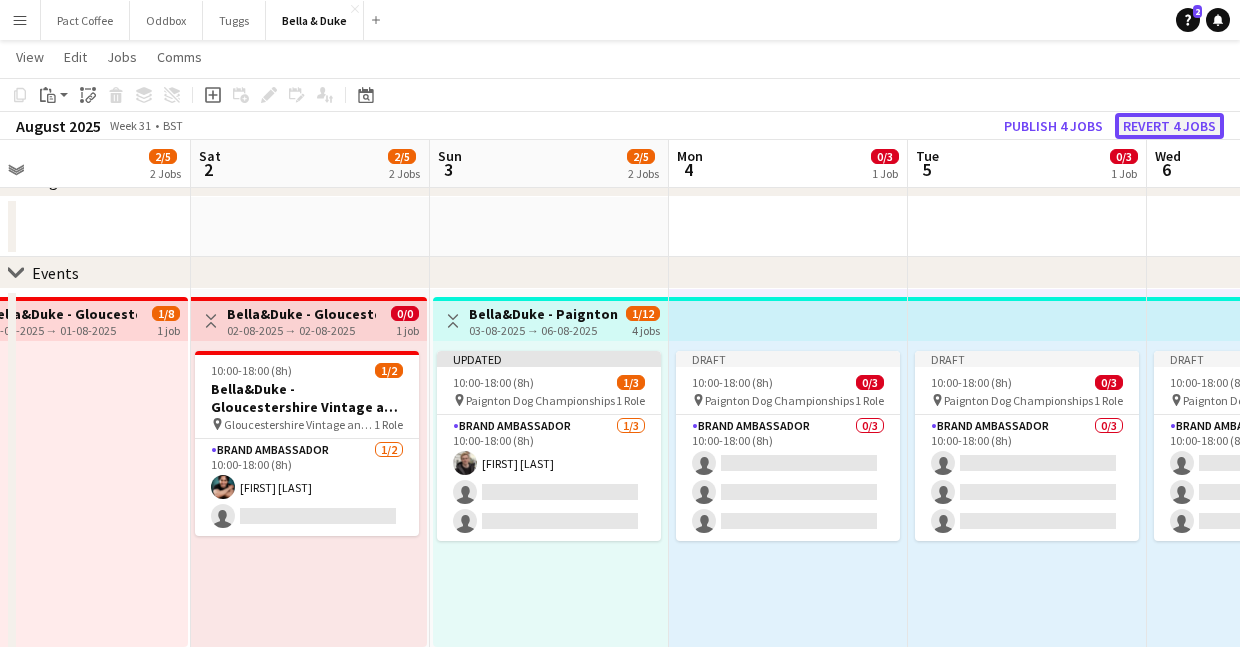click on "Revert 4 jobs" 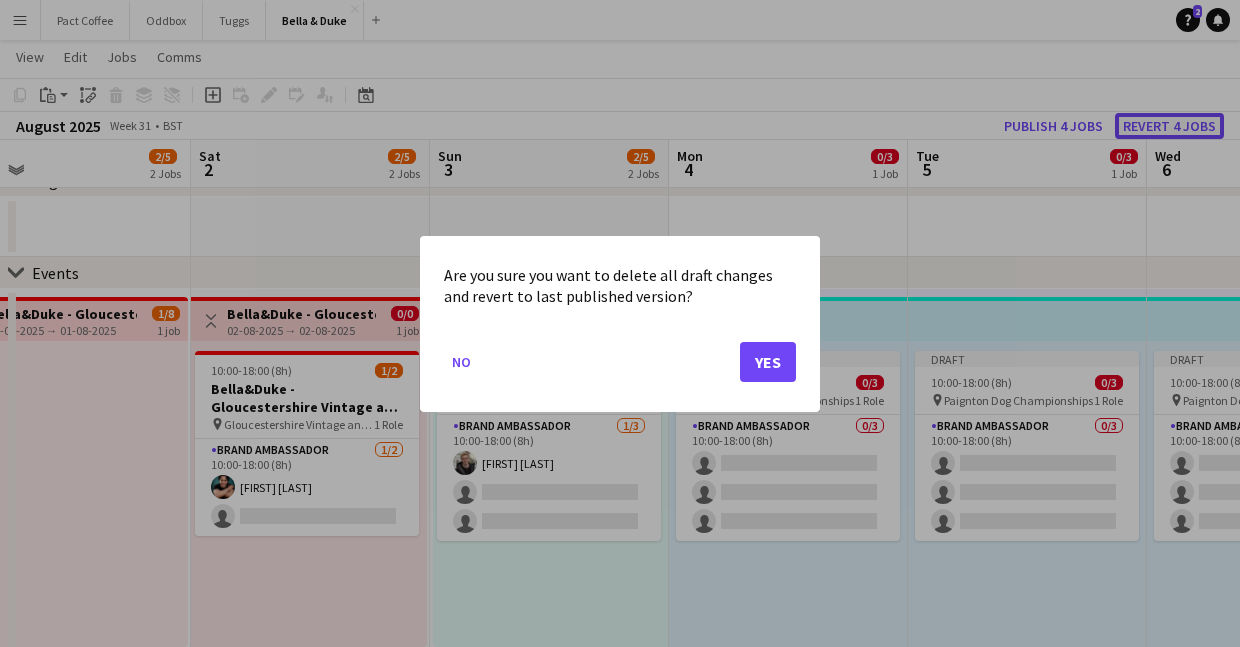 scroll, scrollTop: 0, scrollLeft: 0, axis: both 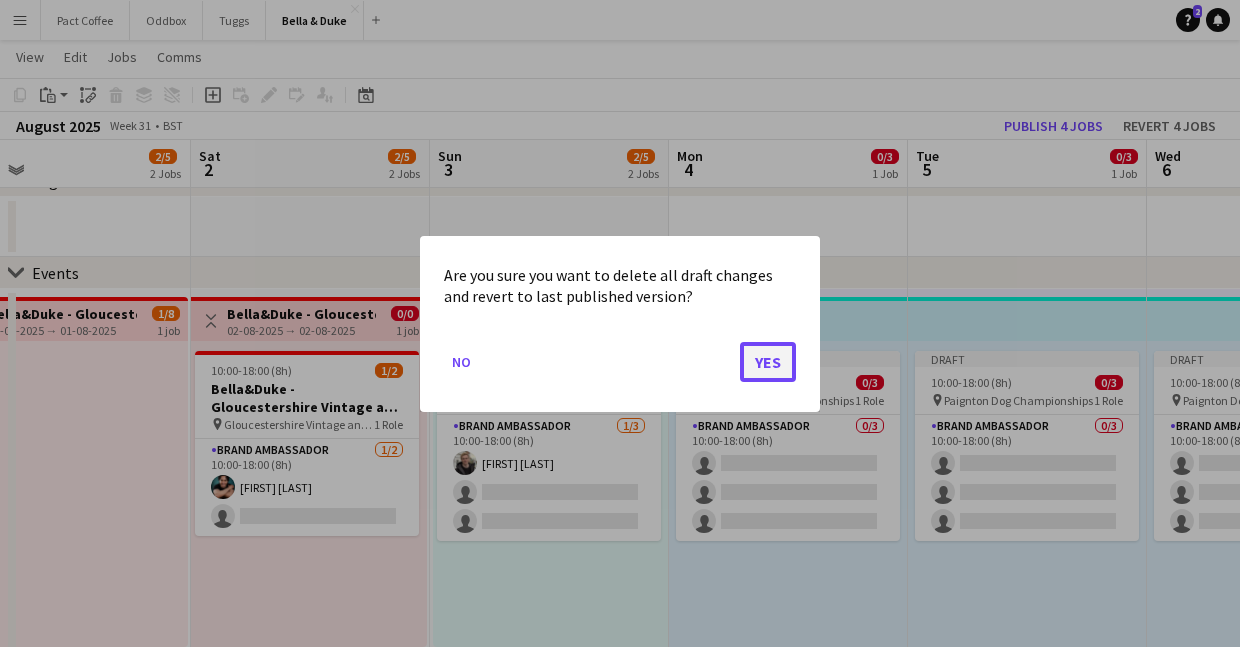 click on "Yes" 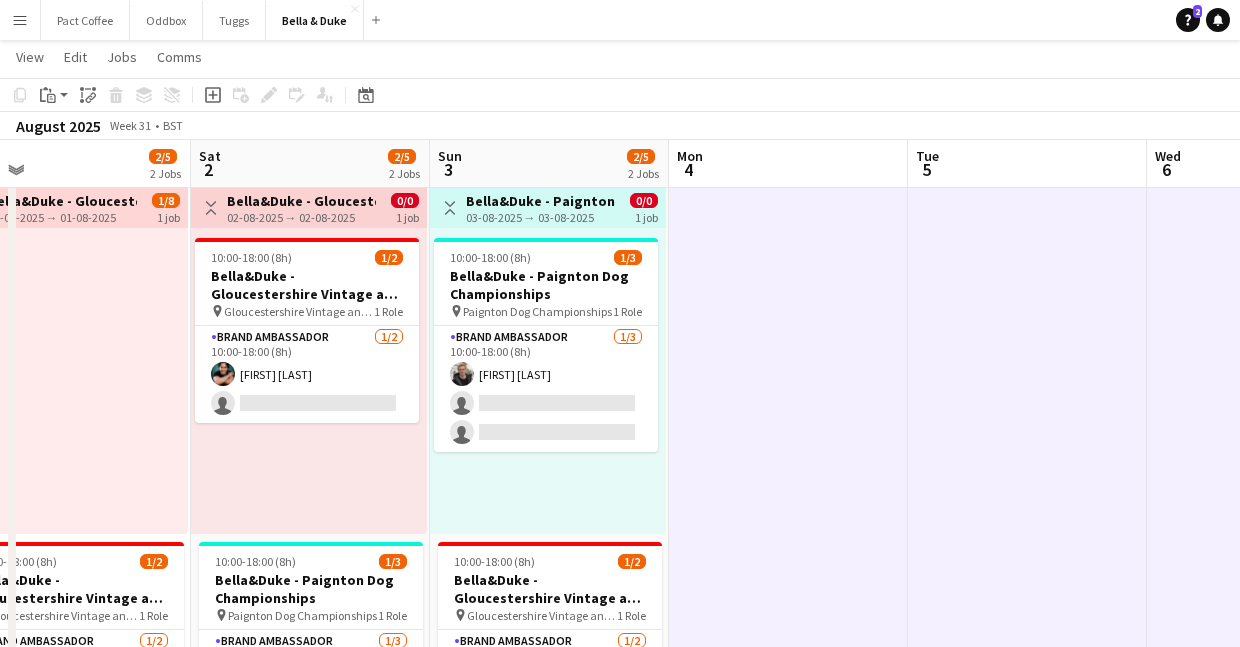 scroll, scrollTop: 231, scrollLeft: 0, axis: vertical 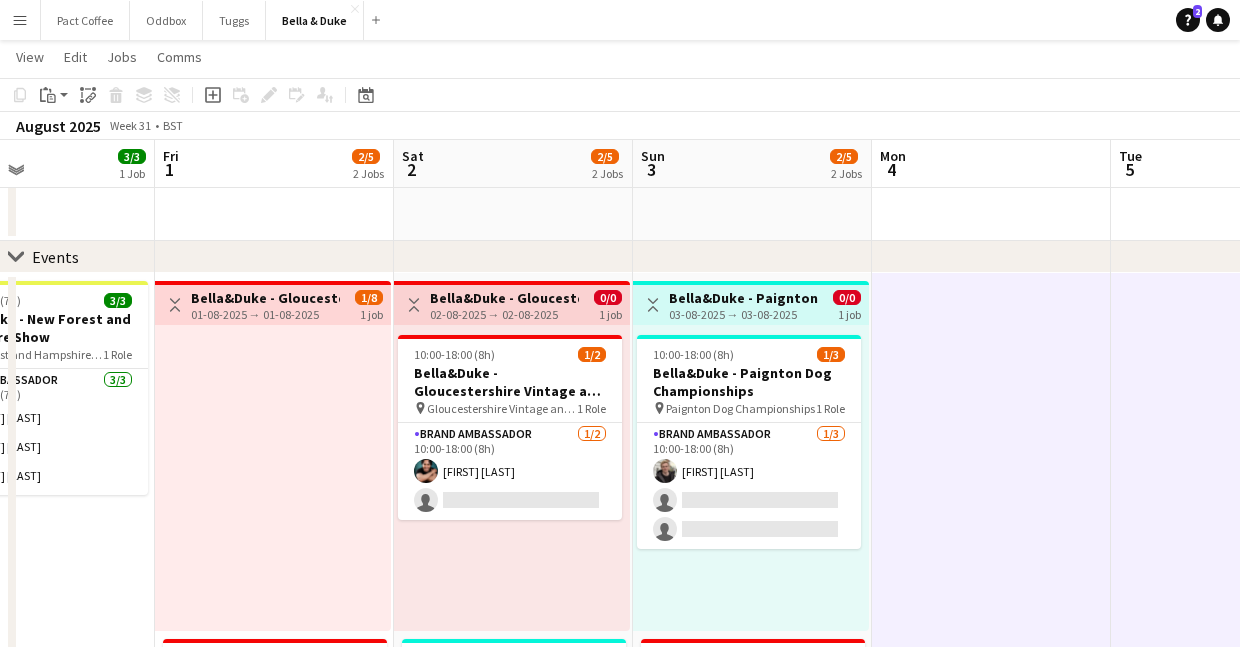 click on "03-08-2025 → 03-08-2025" at bounding box center [743, 314] 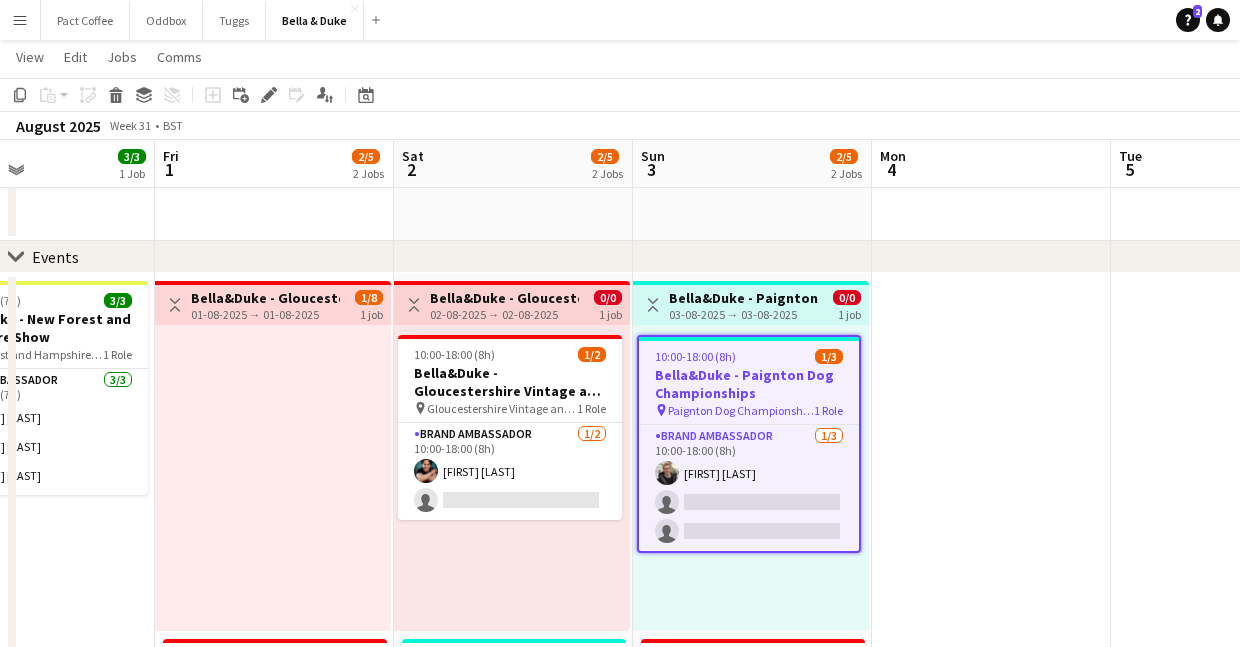 click on "10:00-18:00 (8h)    1/3   Bella&Duke - Paignton Dog Championships
pin
Paignton Dog Championships   1 Role   Brand Ambassador   1/3   10:00-18:00 (8h)
Charlie Field
single-neutral-actions
single-neutral-actions" at bounding box center [751, 478] 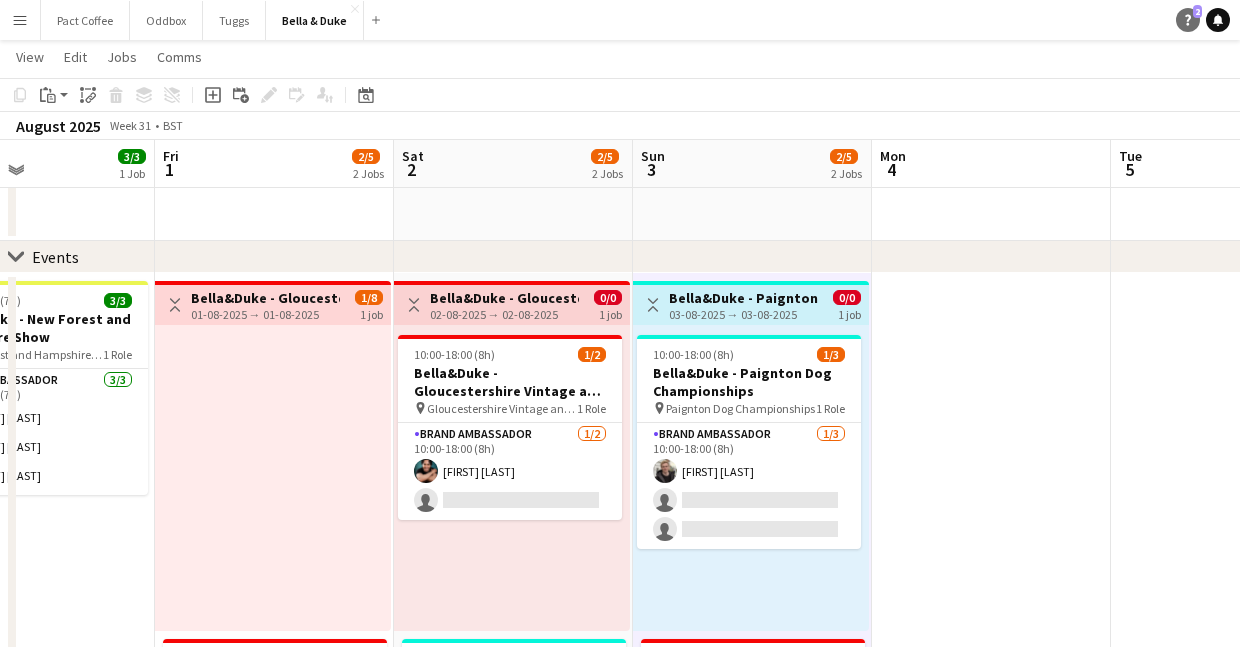 click on "Help" 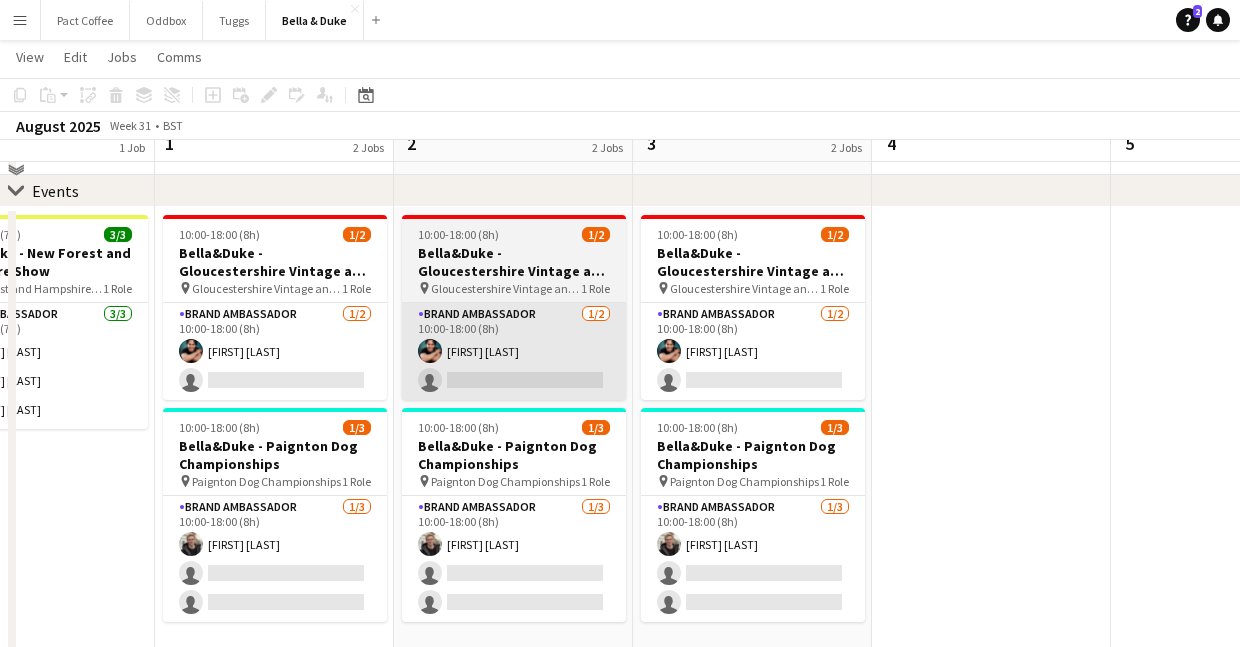 scroll, scrollTop: 219, scrollLeft: 0, axis: vertical 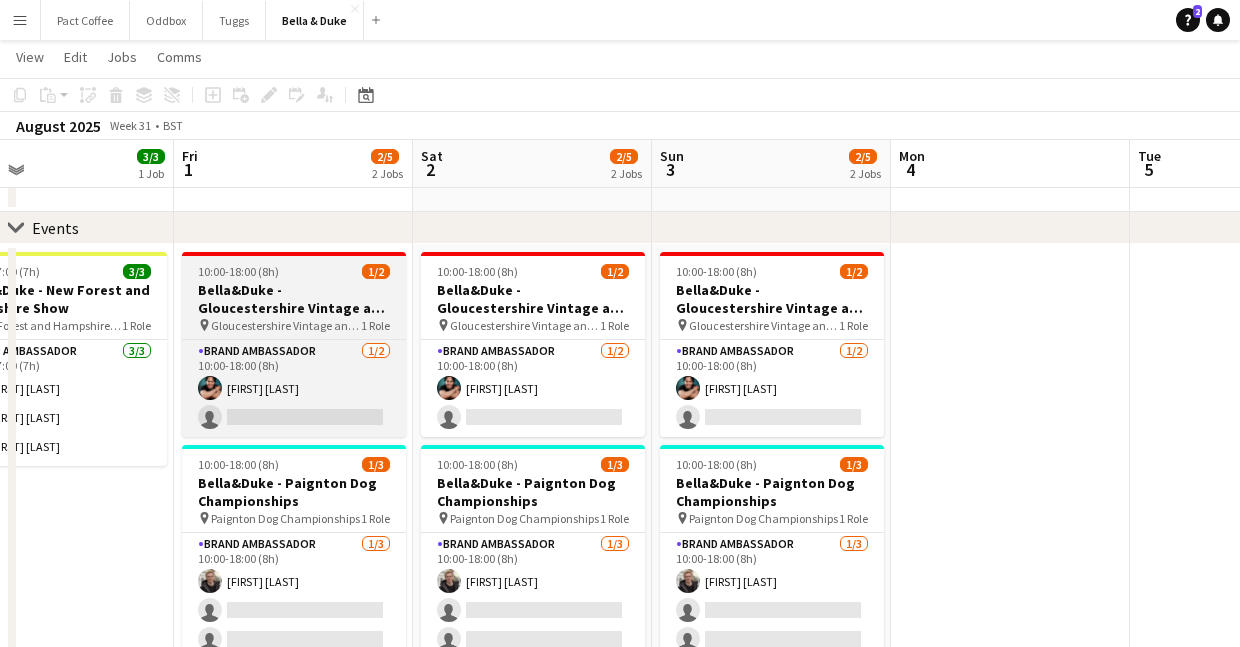 click on "Bella&Duke - Gloucestershire Vintage and Country Show" at bounding box center [294, 299] 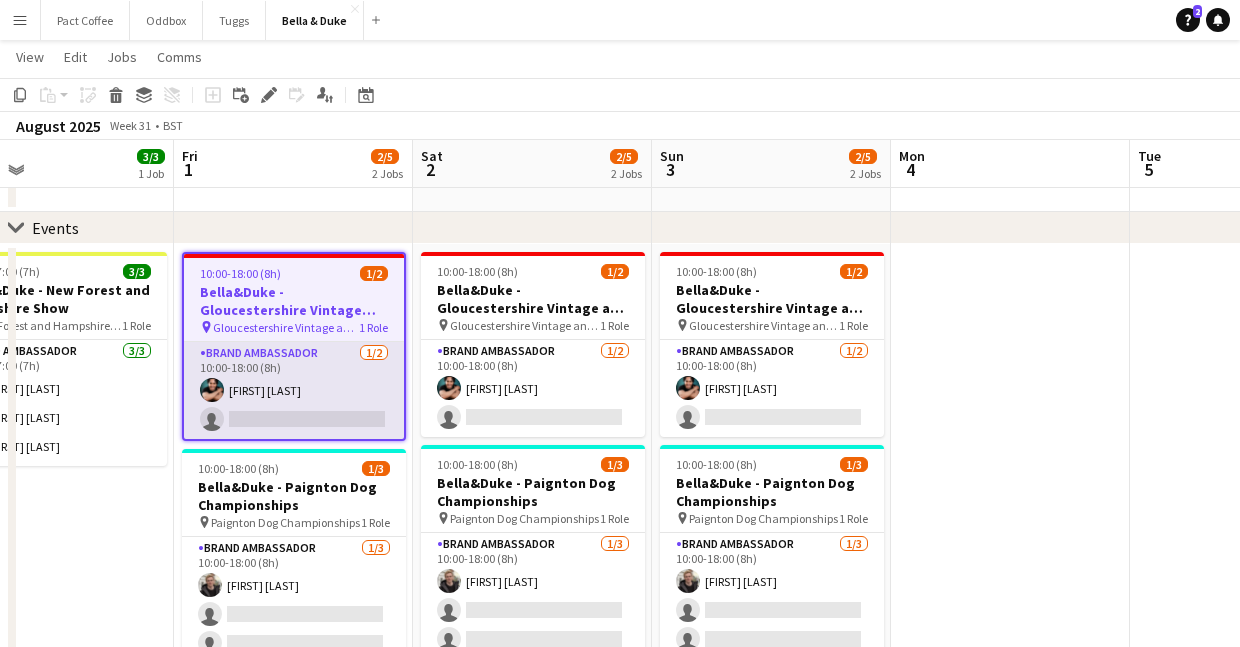 scroll, scrollTop: 219, scrollLeft: 0, axis: vertical 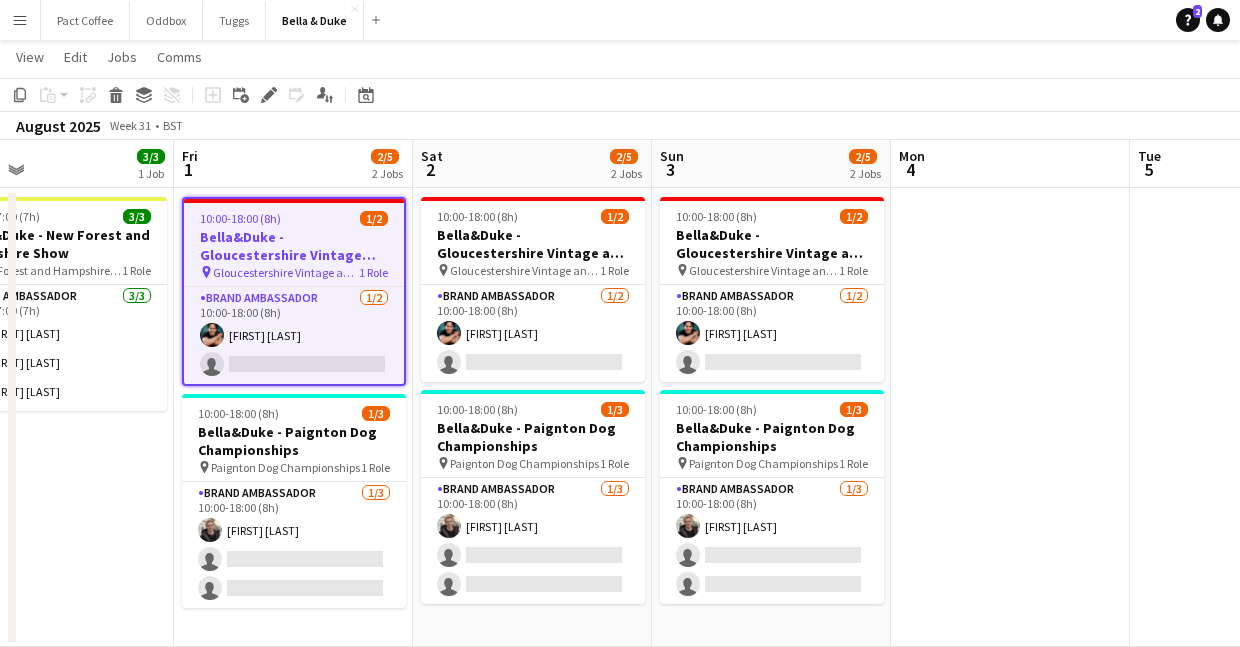 click on "10:00-18:00 (8h)    1/2   Bella&Duke - Gloucestershire Vintage and Country Show
pin
Gloucestershire Vintage and Country Show   1 Role   Brand Ambassador   1/2   10:00-18:00 (8h)
Berkan Ozgur
single-neutral-actions
10:00-18:00 (8h)    1/3   Bella&Duke - Paignton Dog Championships
pin
Paignton Dog Championships   1 Role   Brand Ambassador   1/3   10:00-18:00 (8h)
Charlie Field
single-neutral-actions
single-neutral-actions" at bounding box center (293, 418) 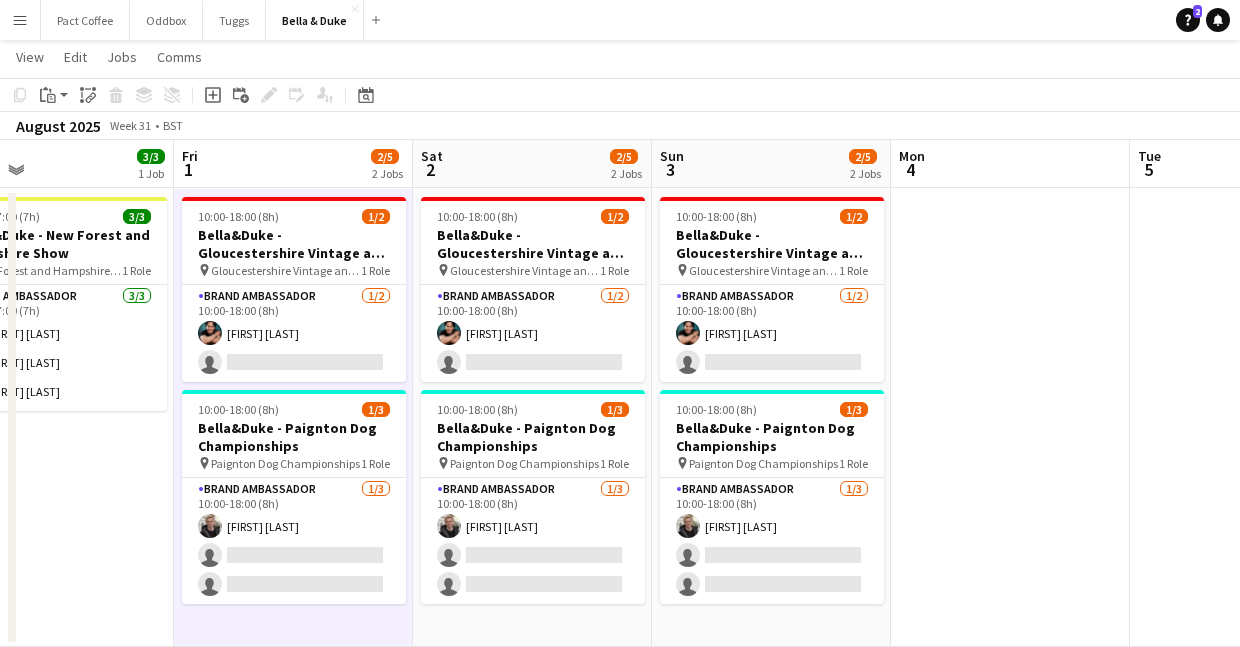 click on "10:00-18:00 (8h)    1/2   Bella&Duke - Gloucestershire Vintage and Country Show
pin
Gloucestershire Vintage and Country Show   1 Role   Brand Ambassador   1/2   10:00-18:00 (8h)
Berkan Ozgur
single-neutral-actions
10:00-18:00 (8h)    1/3   Bella&Duke - Paignton Dog Championships
pin
Paignton Dog Championships   1 Role   Brand Ambassador   1/3   10:00-18:00 (8h)
Charlie Field
single-neutral-actions
single-neutral-actions" at bounding box center (532, 418) 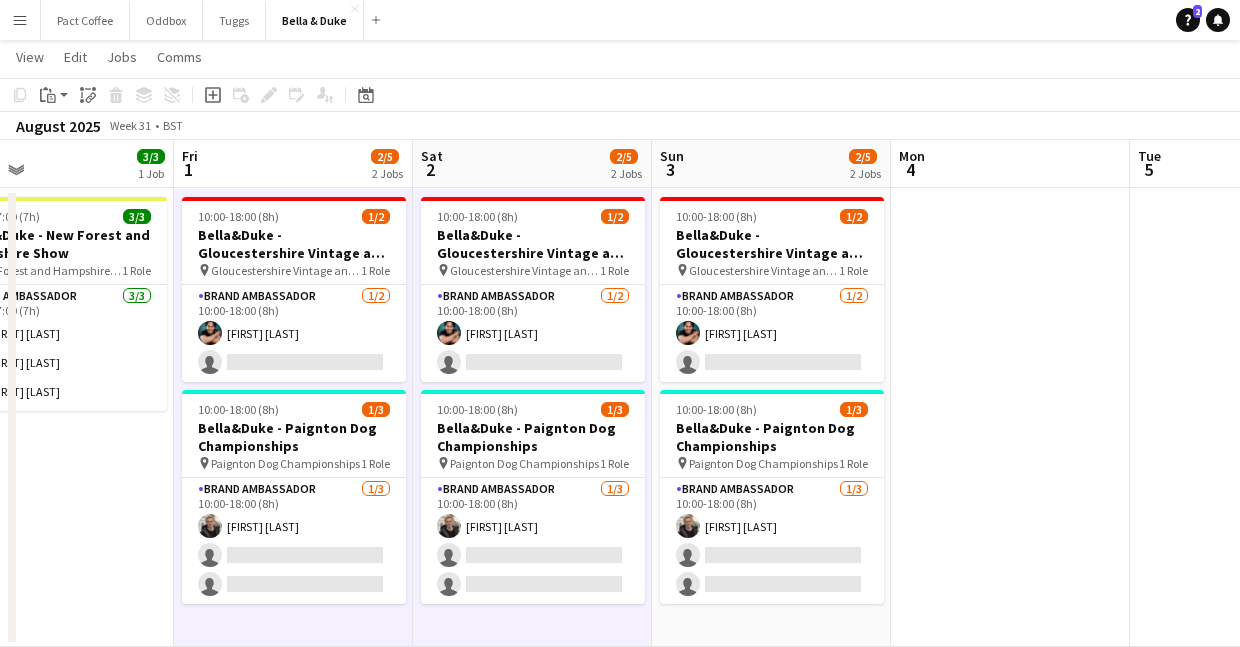 click on "10:00-18:00 (8h)    1/2   Bella&Duke - Gloucestershire Vintage and Country Show
pin
Gloucestershire Vintage and Country Show   1 Role   Brand Ambassador   1/2   10:00-18:00 (8h)
Berkan Ozgur
single-neutral-actions
10:00-18:00 (8h)    1/3   Bella&Duke - Paignton Dog Championships
pin
Paignton Dog Championships   1 Role   Brand Ambassador   1/3   10:00-18:00 (8h)
Charlie Field
single-neutral-actions
single-neutral-actions" at bounding box center [771, 418] 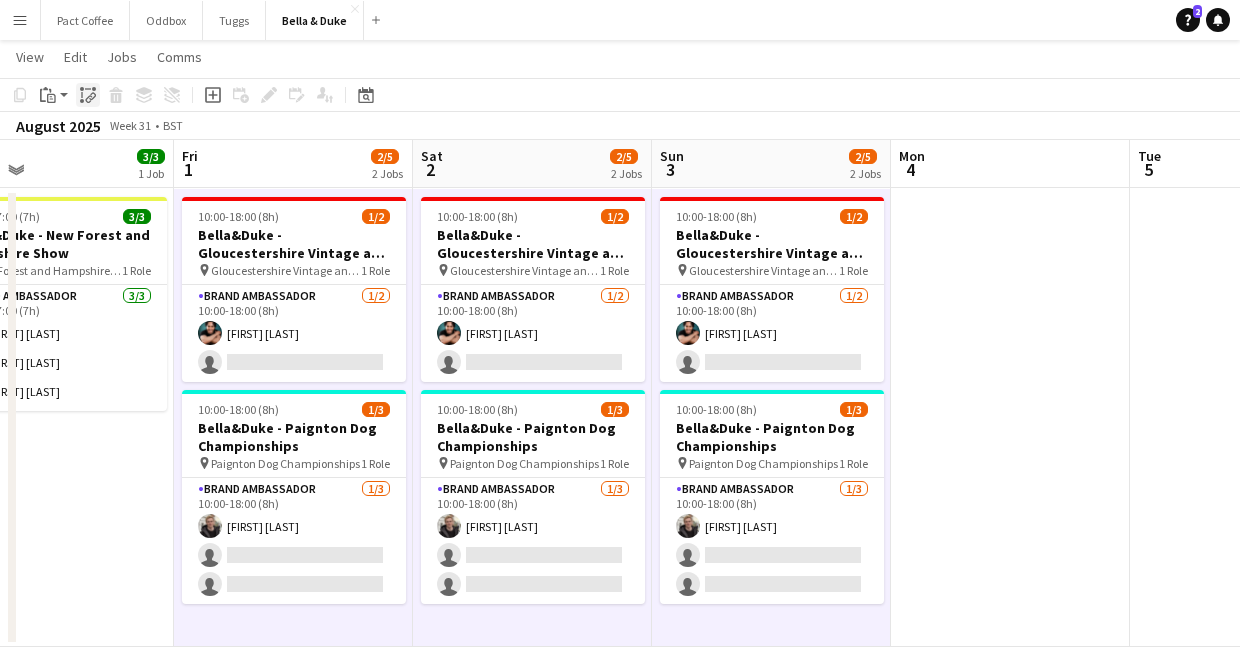 click on "Paste linked Job" 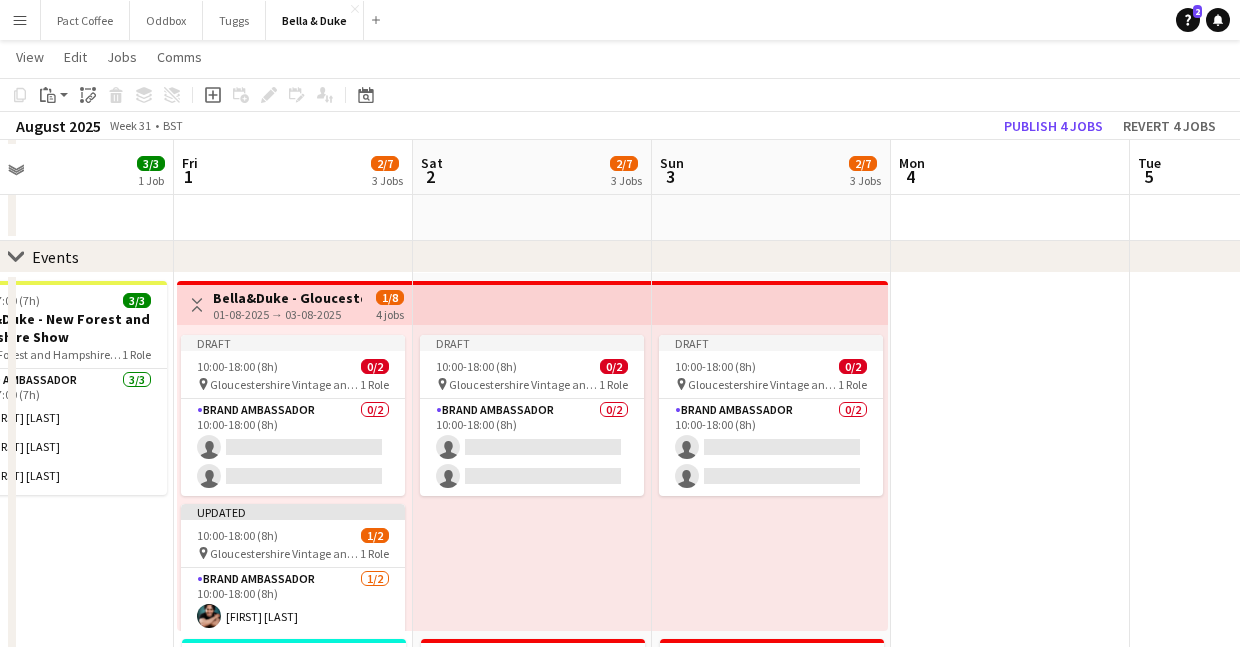scroll, scrollTop: 143, scrollLeft: 0, axis: vertical 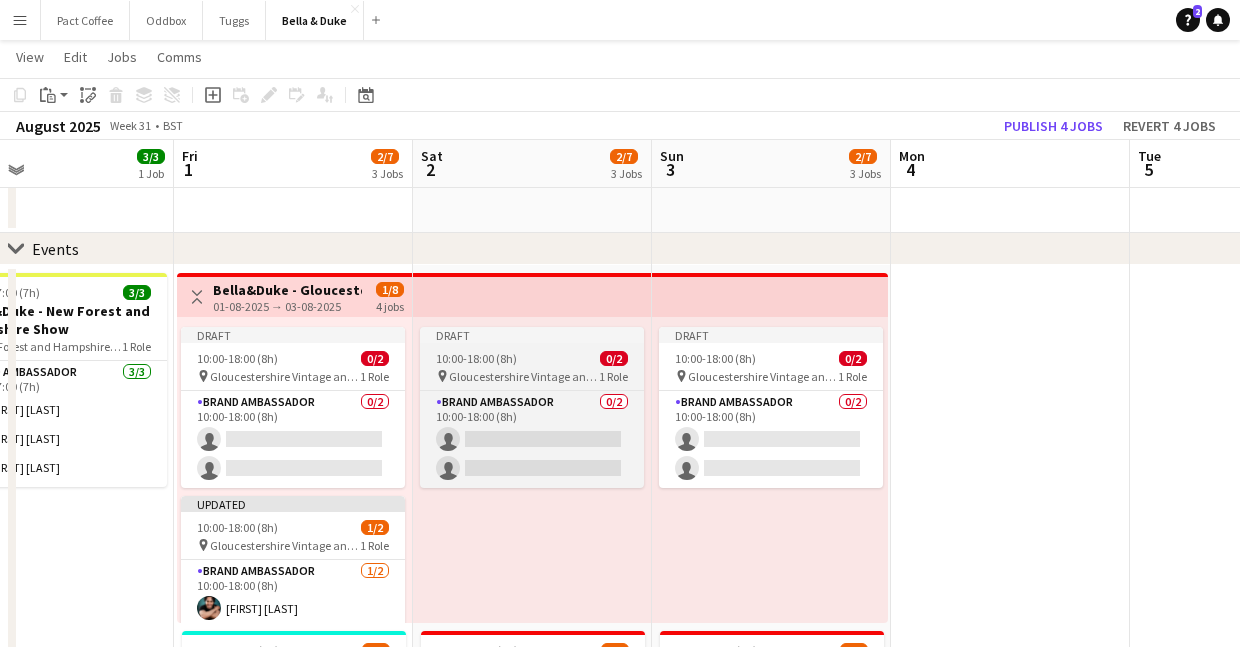 click on "Draft" at bounding box center [532, 335] 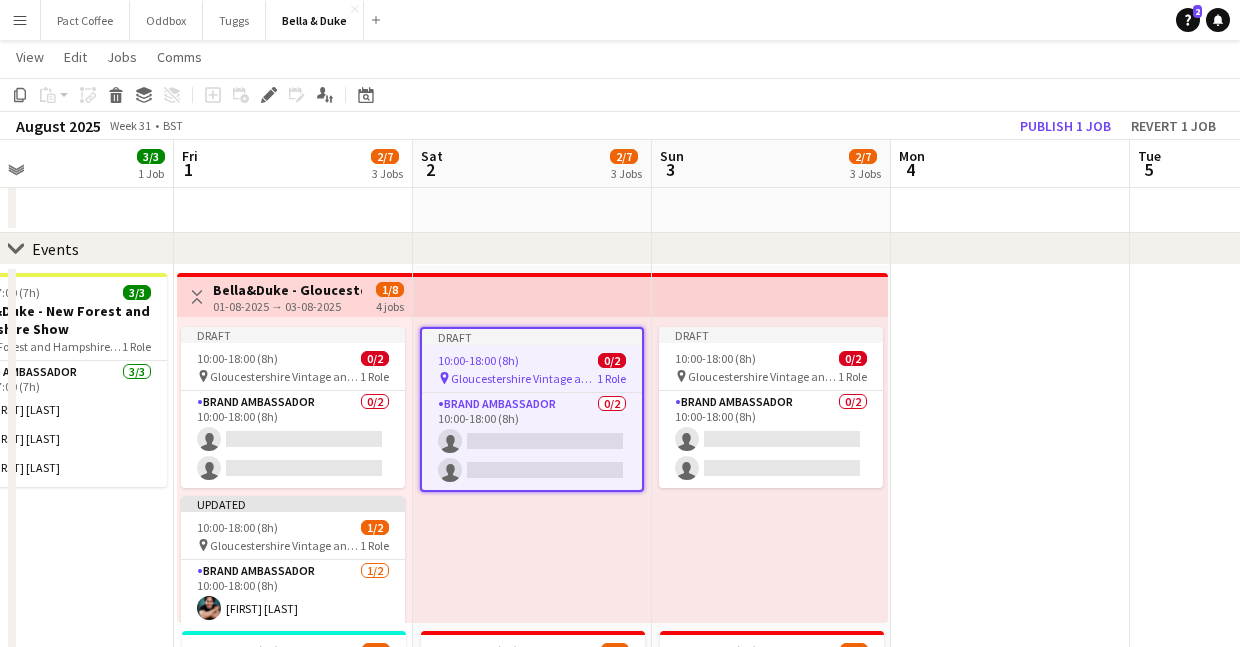 click on "Draft   10:00-18:00 (8h)    0/2
pin
Gloucestershire Vintage and Country Show   1 Role   Brand Ambassador   0/2   10:00-18:00 (8h)
single-neutral-actions
single-neutral-actions" at bounding box center [770, 470] 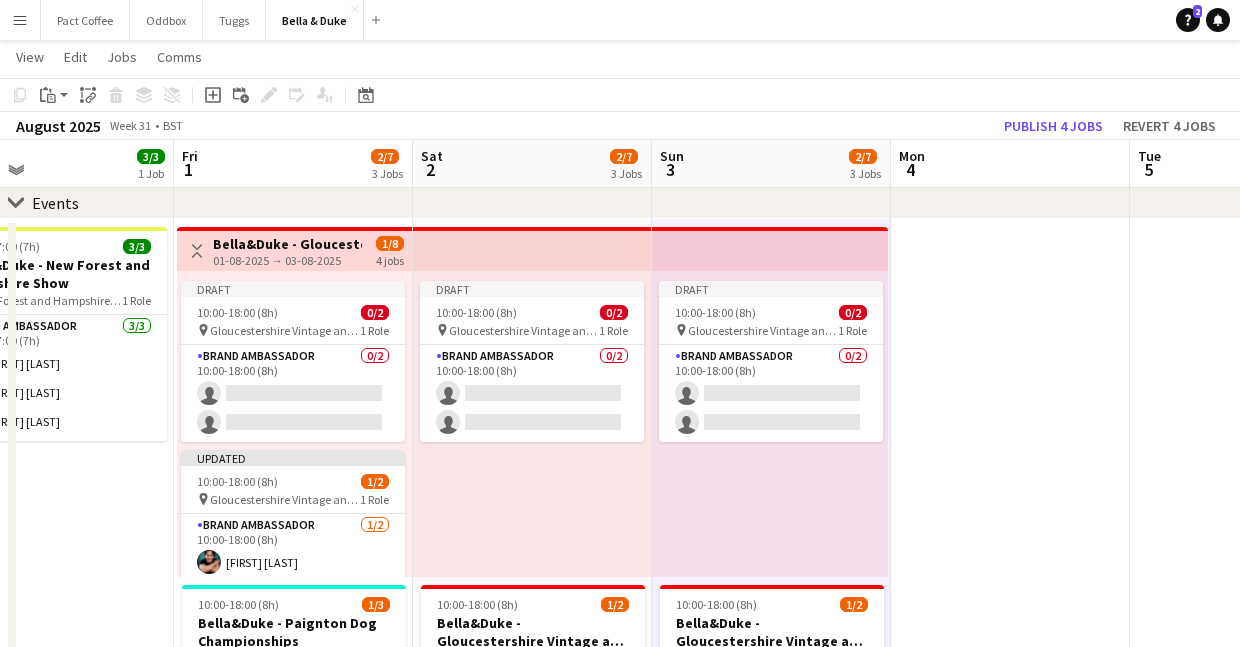 scroll, scrollTop: 192, scrollLeft: 0, axis: vertical 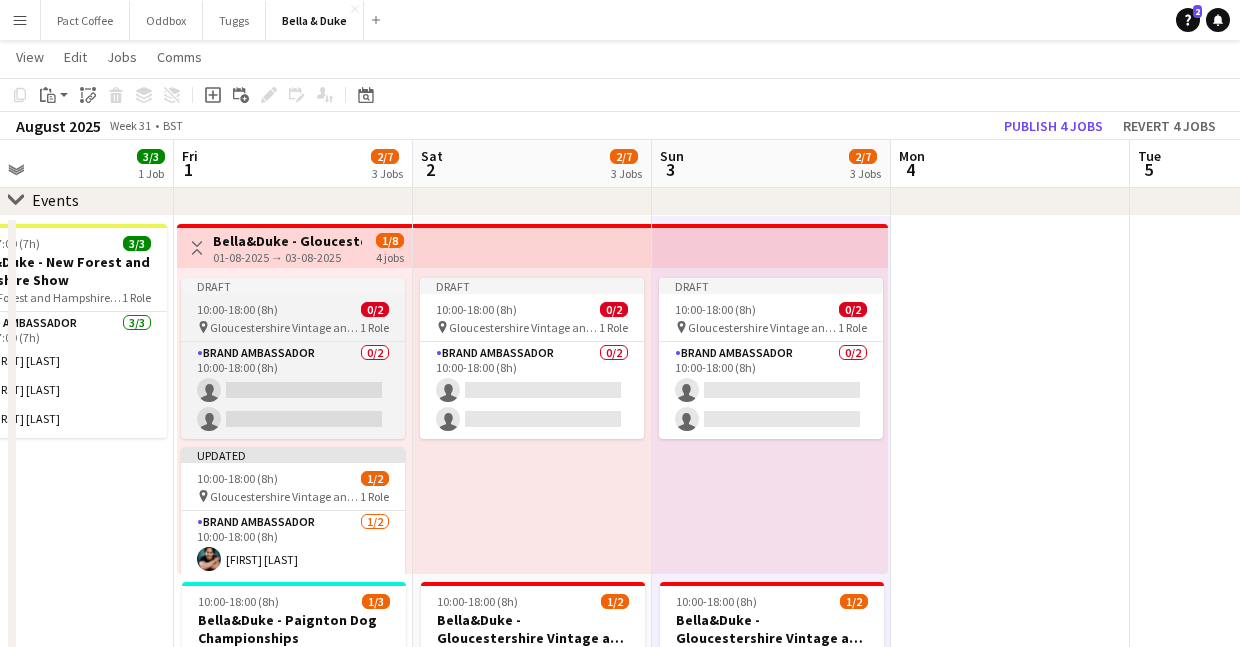 click on "Gloucestershire Vintage and Country Show" at bounding box center (285, 327) 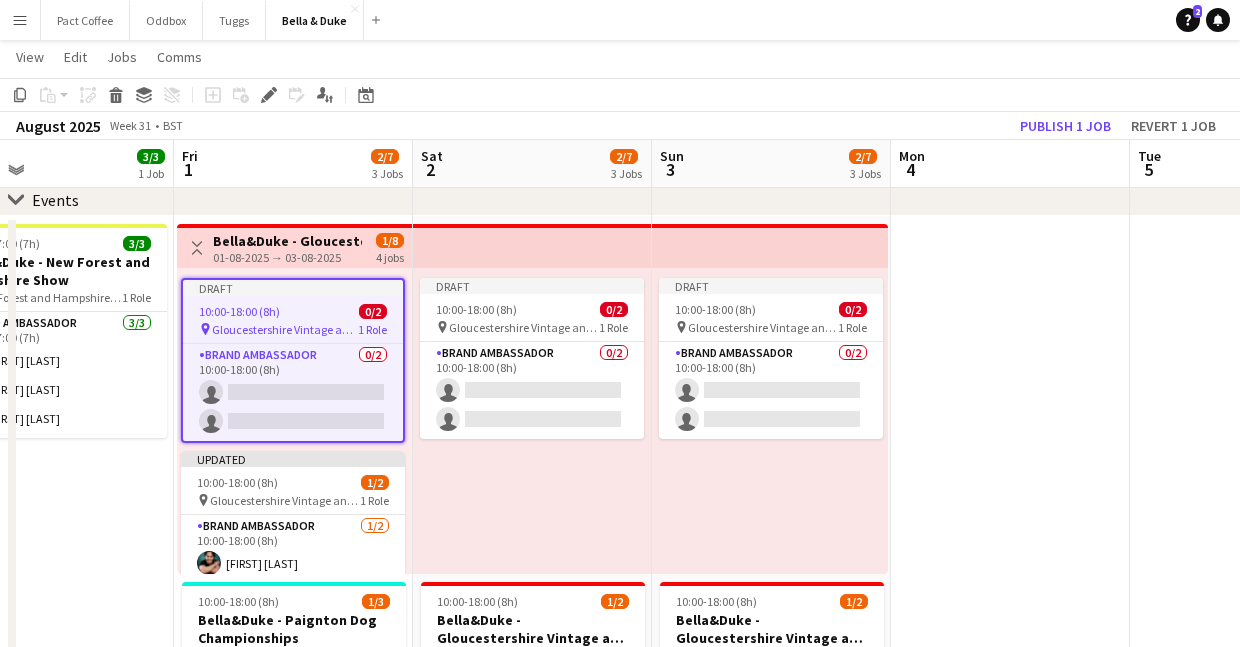 click at bounding box center (1010, 624) 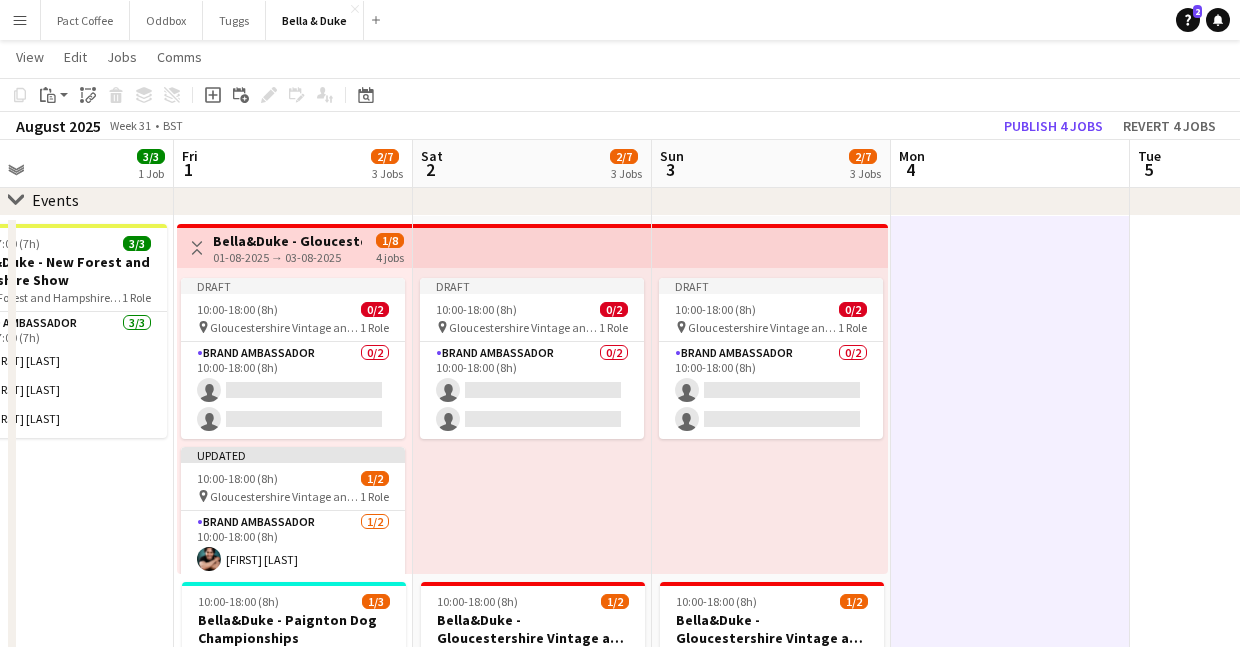 click on "Tue   5" at bounding box center (1249, 164) 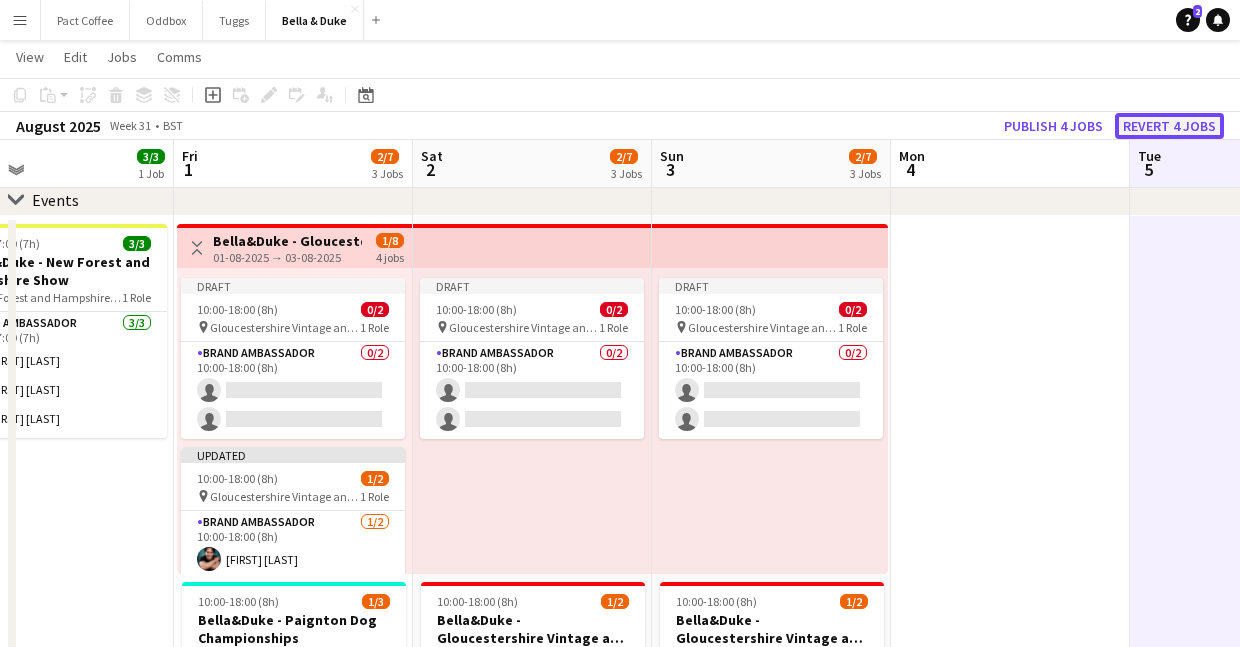 click on "Revert 4 jobs" 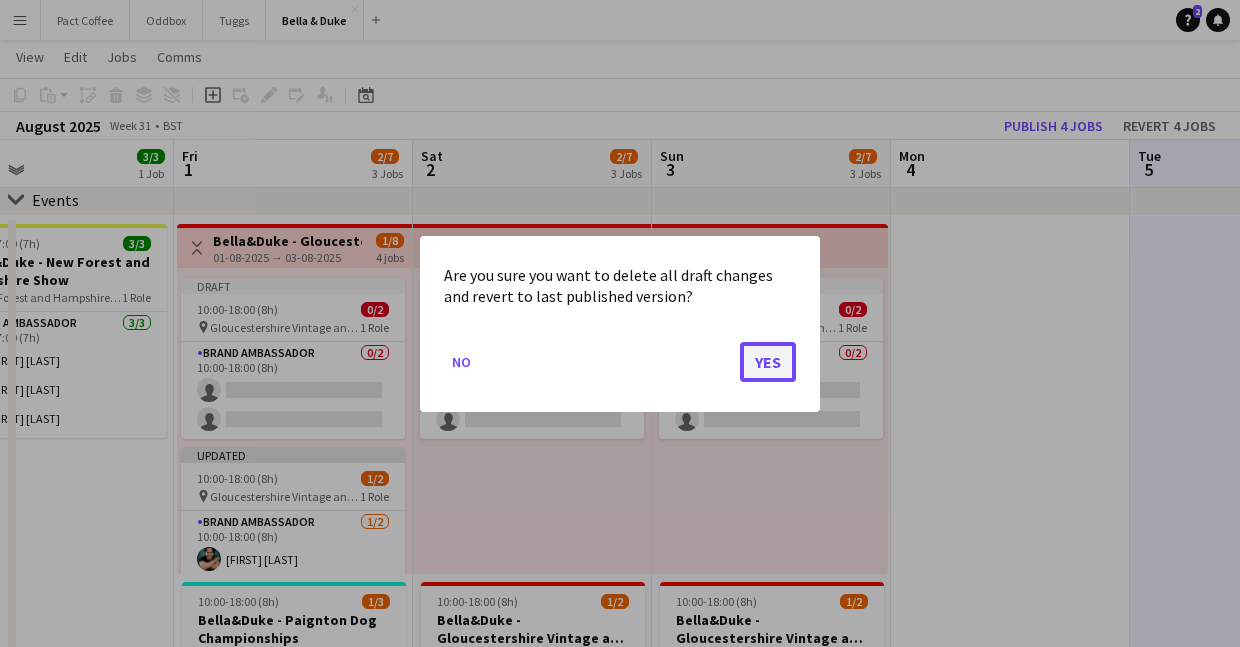 click on "Yes" 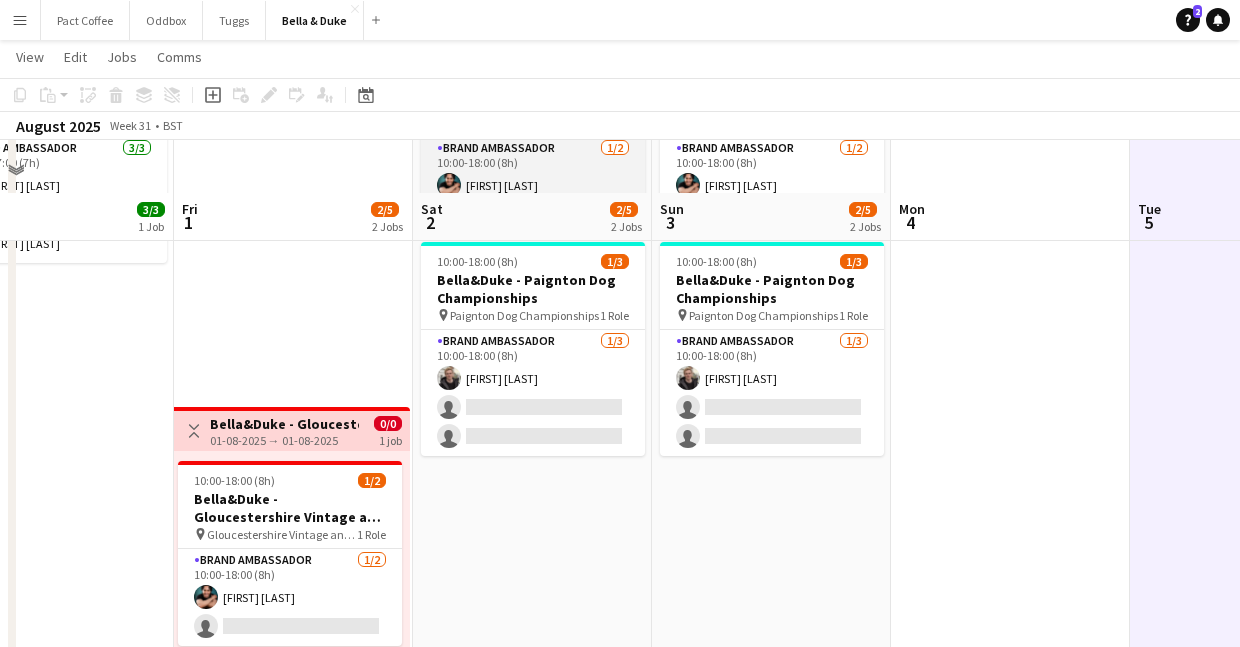 scroll, scrollTop: 446, scrollLeft: 0, axis: vertical 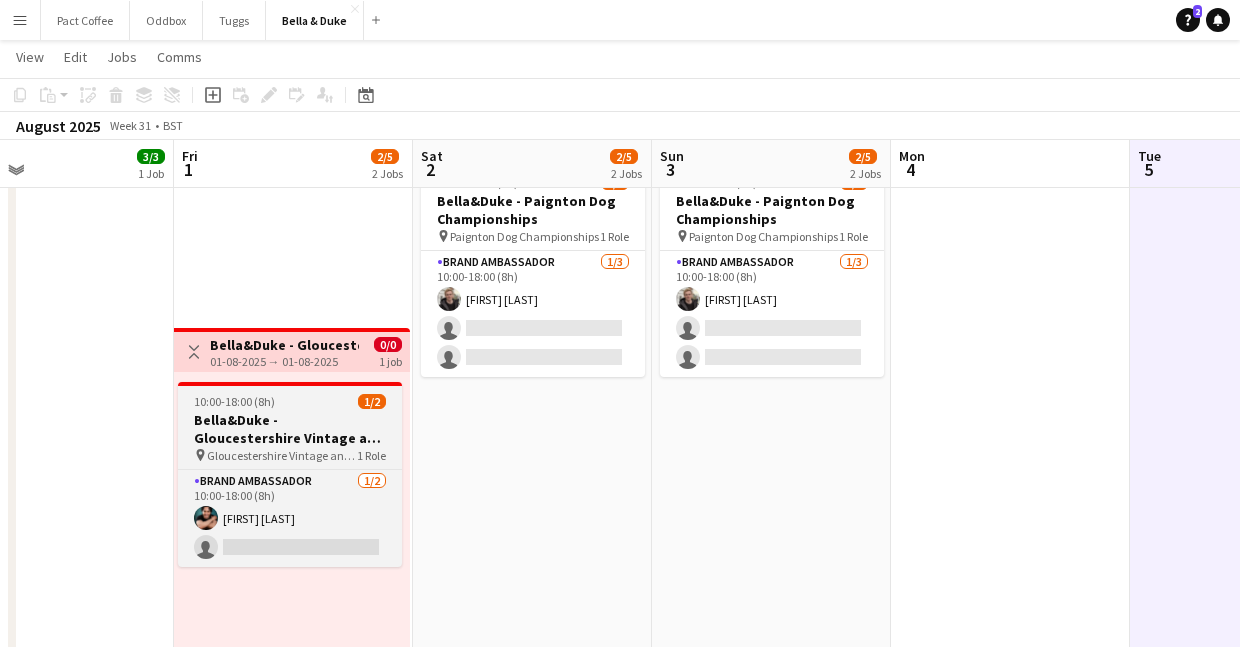 click on "Bella&Duke - Gloucestershire Vintage and Country Show" at bounding box center [290, 429] 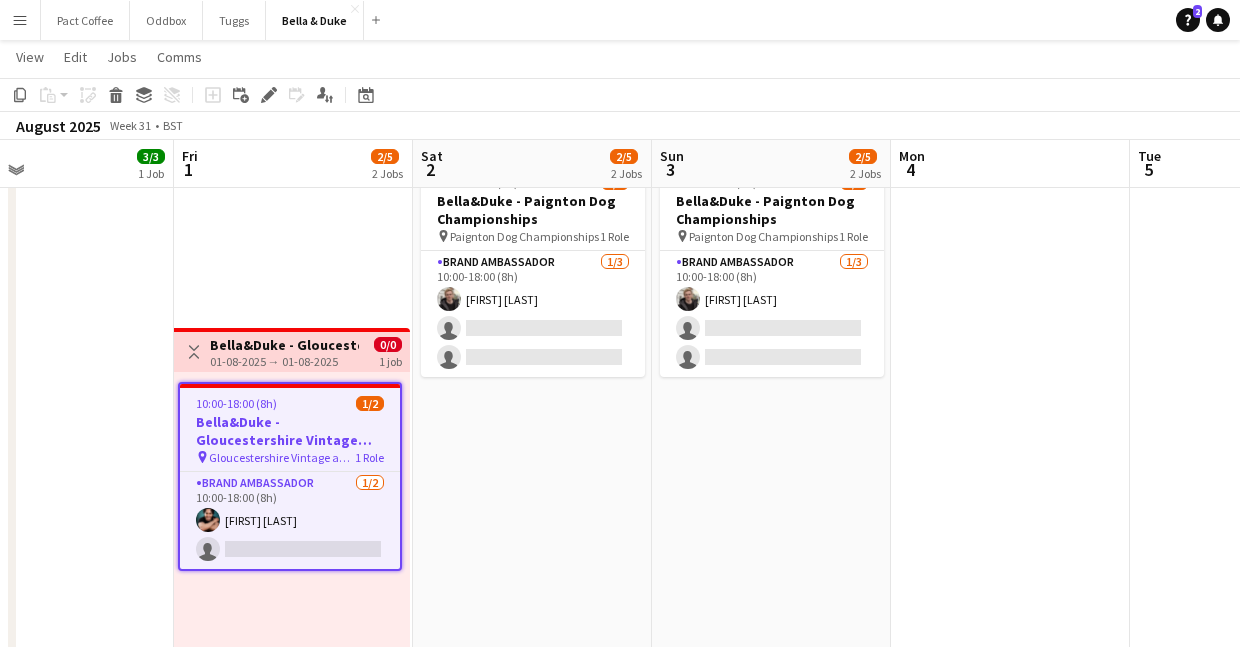 click on "10:00-18:00 (8h)    1/2   Bella&Duke - Gloucestershire Vintage and Country Show
pin
Gloucestershire Vintage and Country Show   1 Role   Brand Ambassador   1/2   10:00-18:00 (8h)
Berkan Ozgur
single-neutral-actions
10:00-18:00 (8h)    1/3   Bella&Duke - Paignton Dog Championships
pin
Paignton Dog Championships   1 Role   Brand Ambassador   1/3   10:00-18:00 (8h)
Charlie Field
single-neutral-actions
single-neutral-actions" at bounding box center [532, 452] 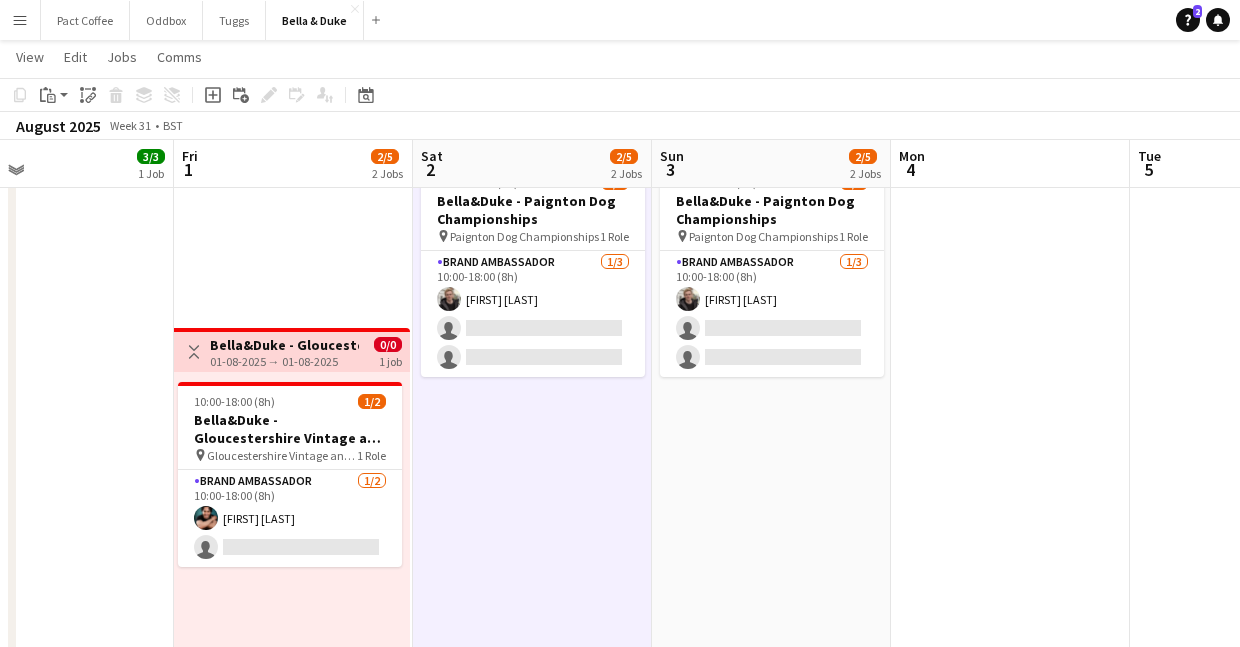 click on "10:00-18:00 (8h)    1/2   Bella&Duke - Gloucestershire Vintage and Country Show
pin
Gloucestershire Vintage and Country Show   1 Role   Brand Ambassador   1/2   10:00-18:00 (8h)
Berkan Ozgur
single-neutral-actions
10:00-18:00 (8h)    1/3   Bella&Duke - Paignton Dog Championships
pin
Paignton Dog Championships   1 Role   Brand Ambassador   1/3   10:00-18:00 (8h)
Charlie Field
single-neutral-actions
single-neutral-actions" at bounding box center (771, 452) 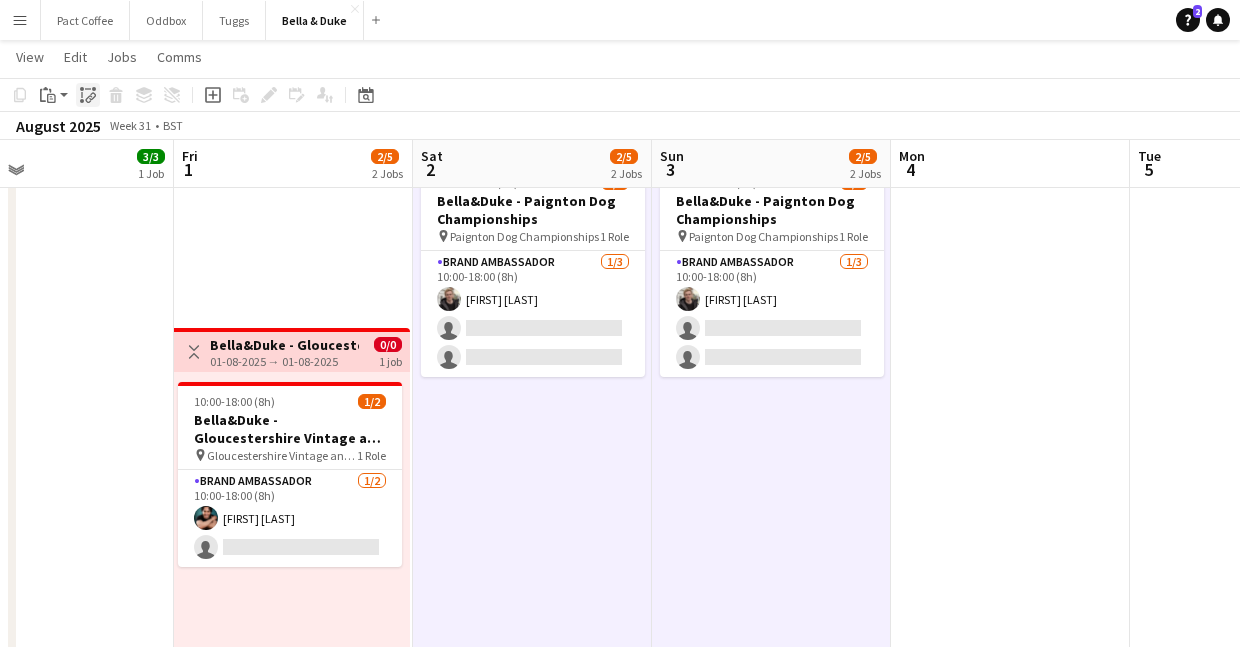click on "Paste linked Job" 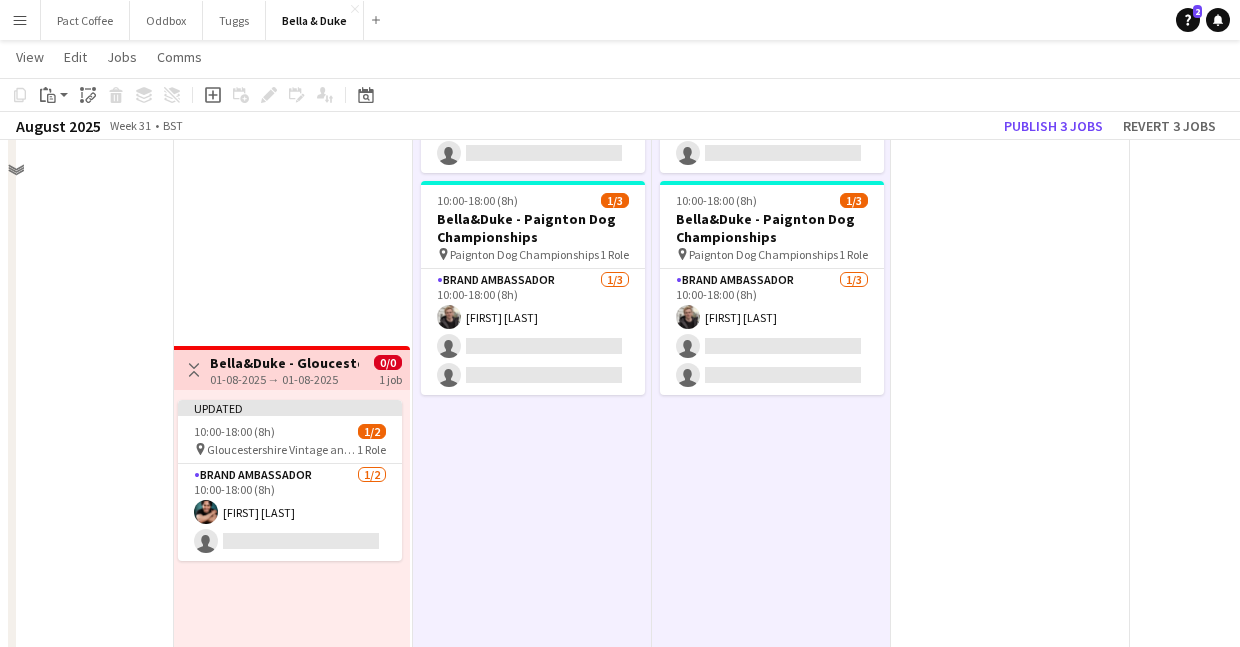 scroll, scrollTop: 629, scrollLeft: 0, axis: vertical 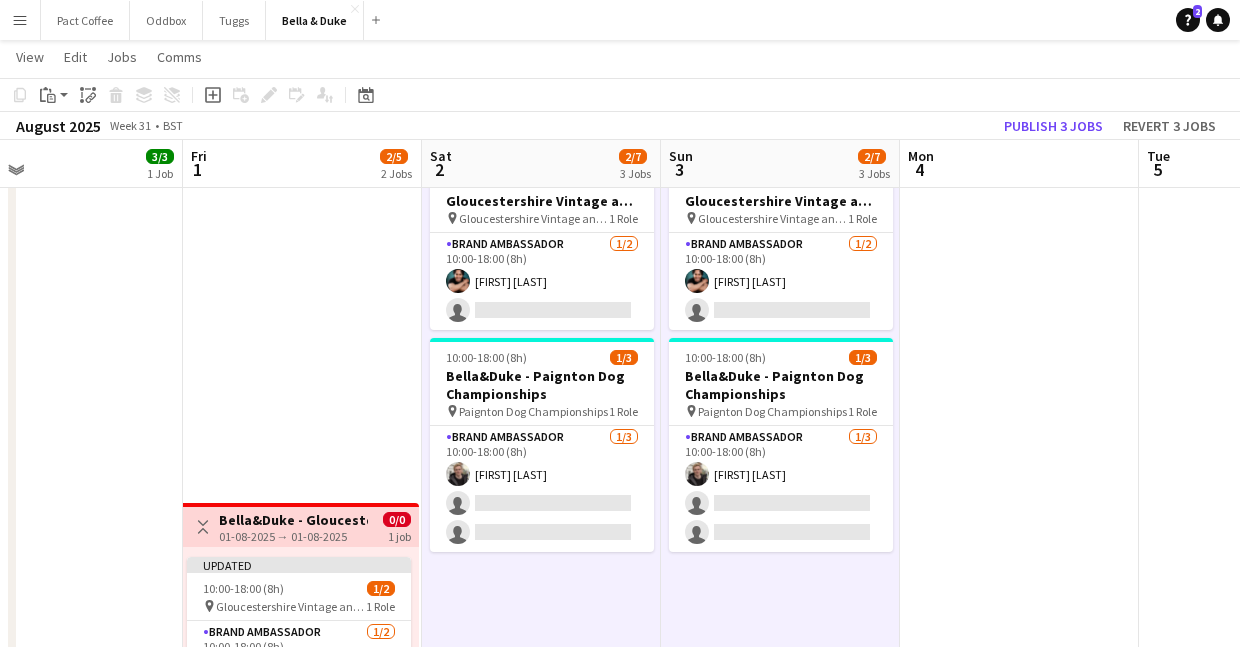 drag, startPoint x: 292, startPoint y: 542, endPoint x: 301, endPoint y: 287, distance: 255.15877 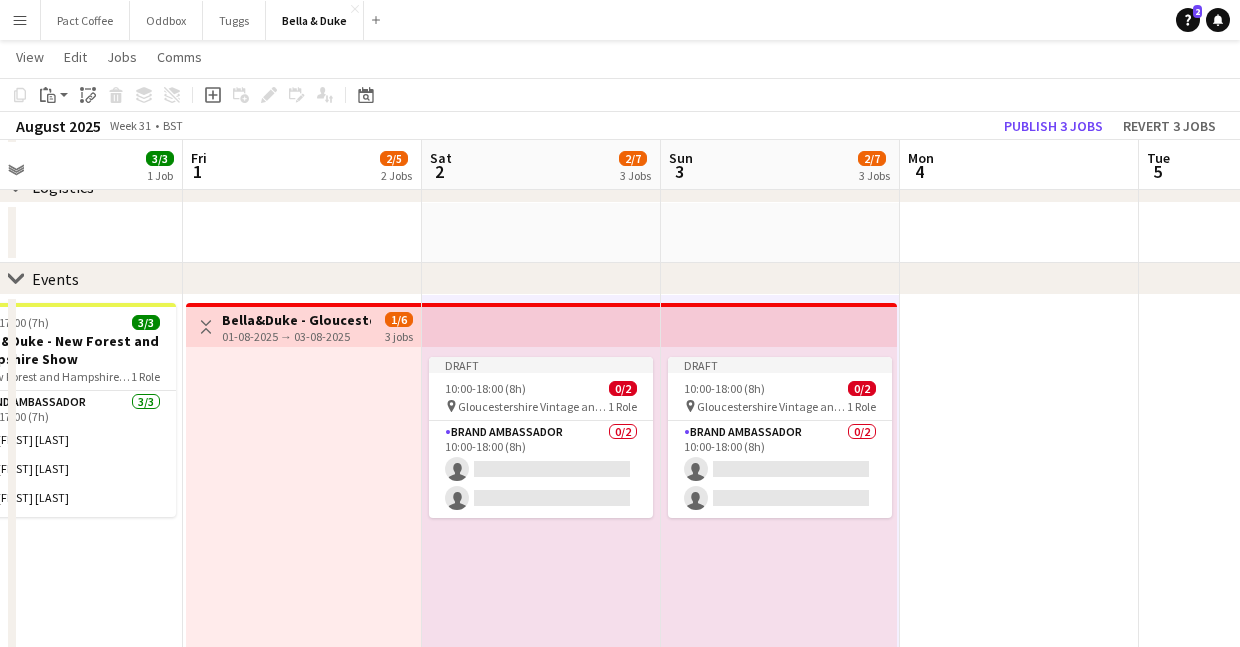 scroll, scrollTop: 108, scrollLeft: 0, axis: vertical 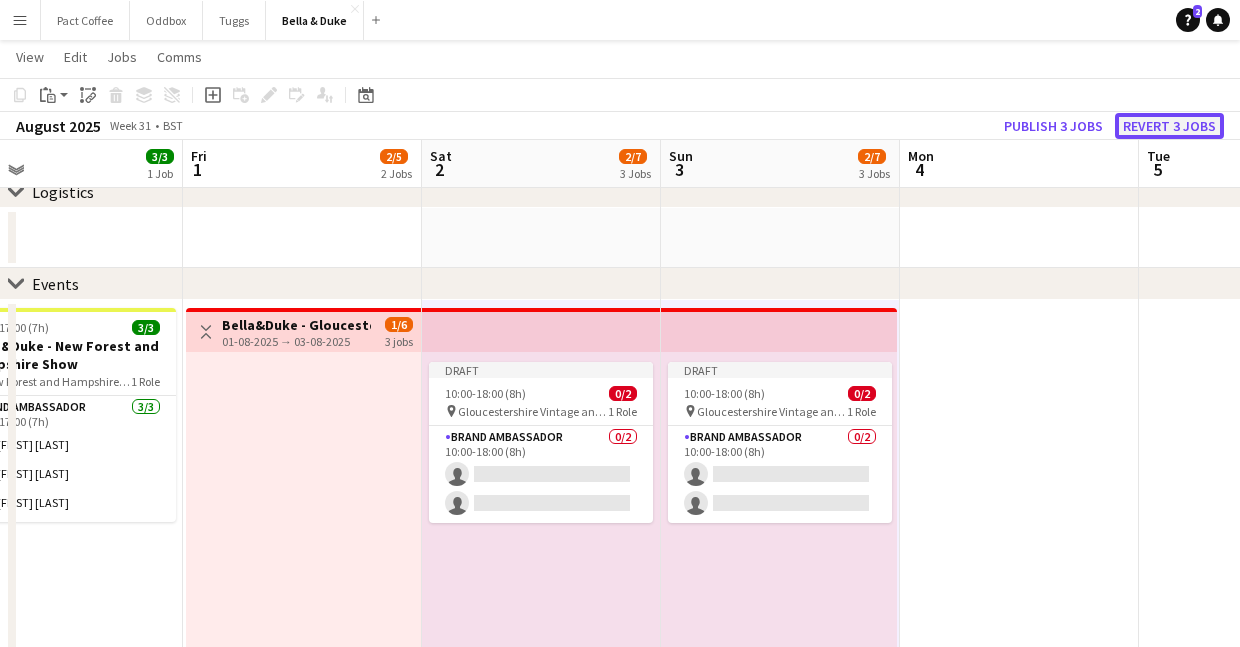 click on "Revert 3 jobs" 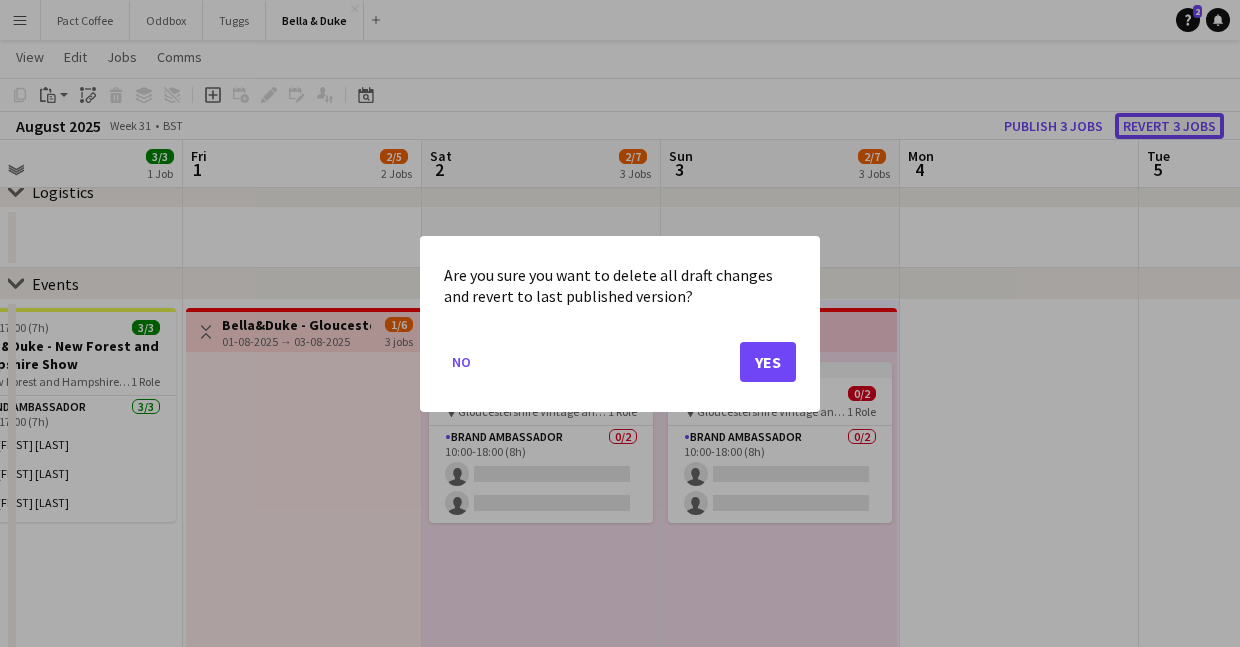 scroll, scrollTop: 0, scrollLeft: 0, axis: both 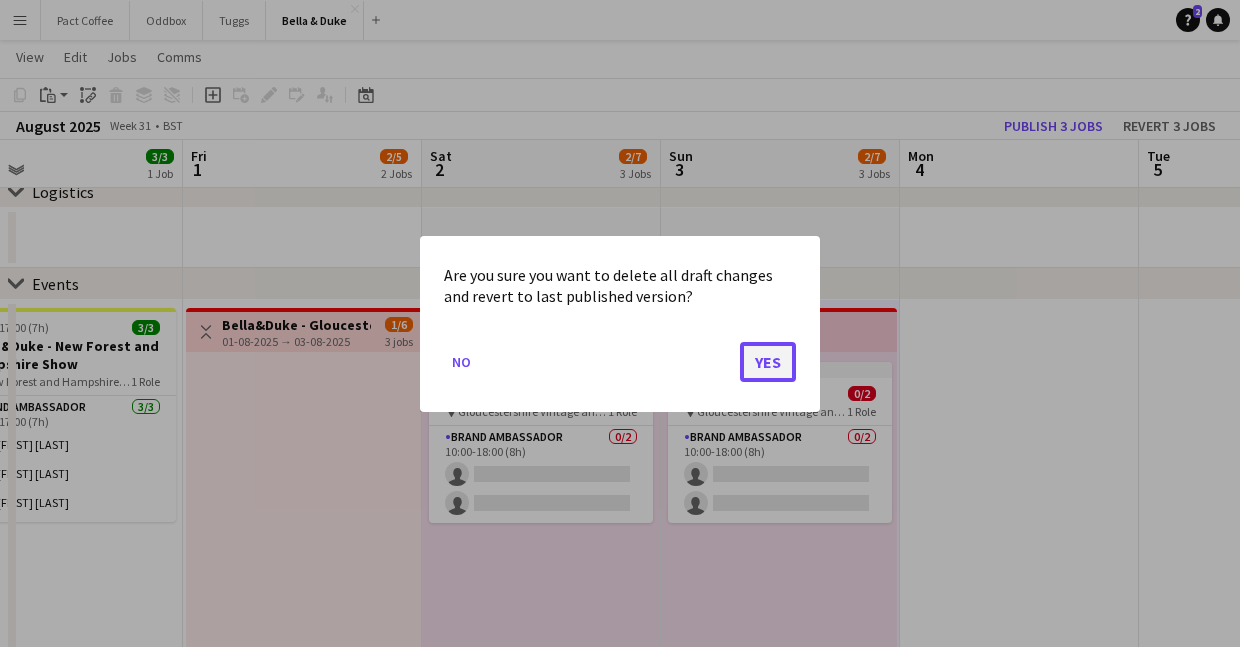 click on "Yes" 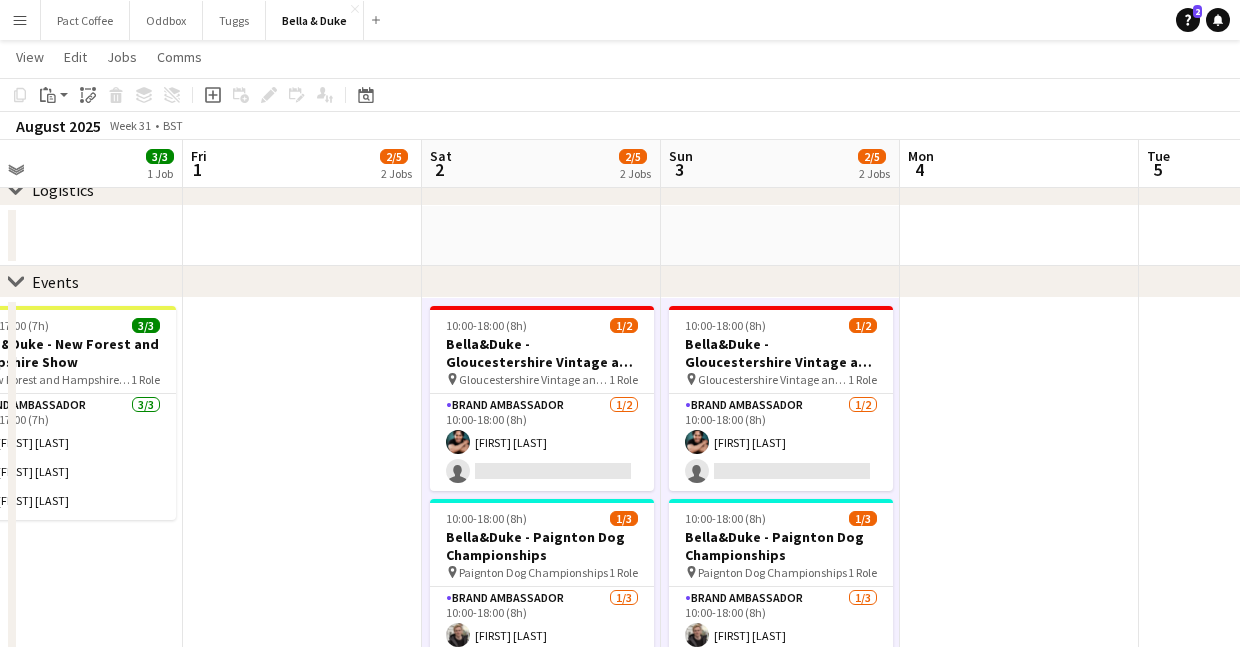 scroll, scrollTop: 111, scrollLeft: 0, axis: vertical 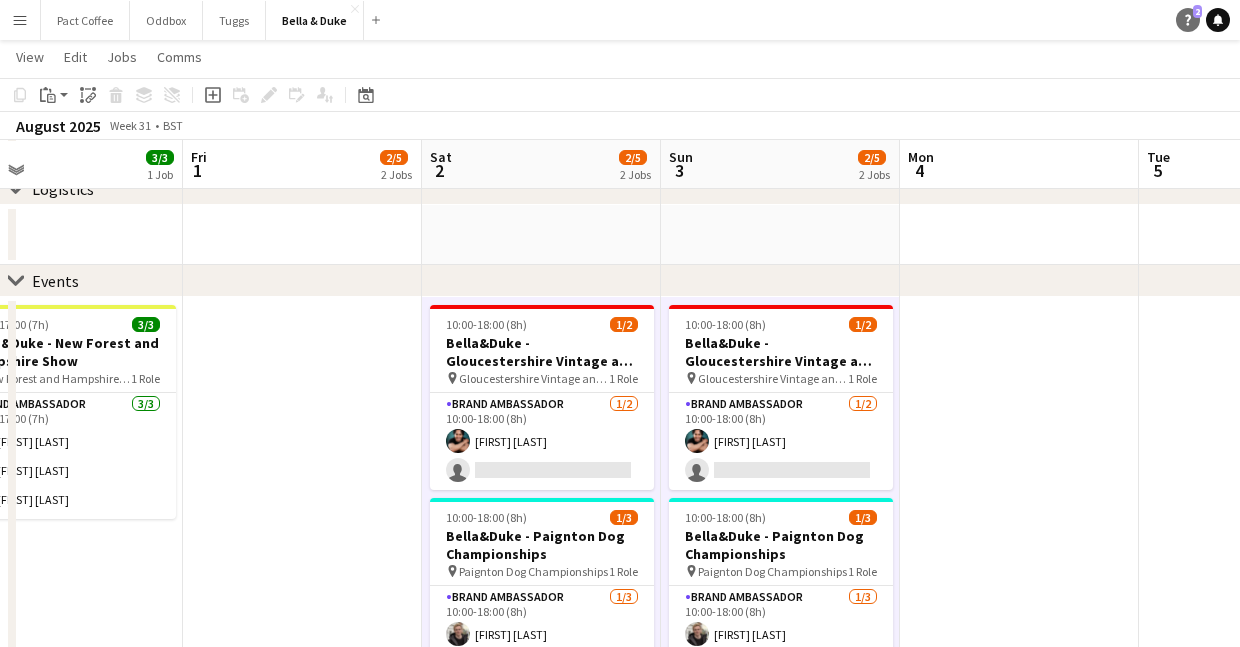 click on "Help
2" at bounding box center (1188, 20) 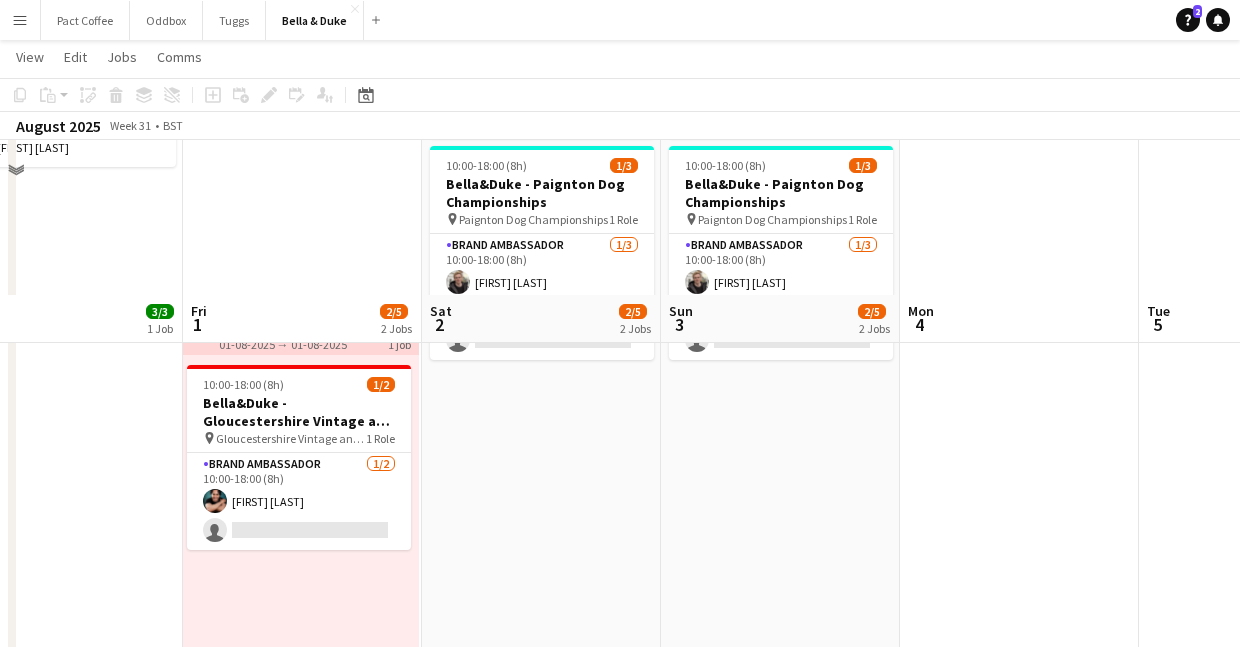 scroll, scrollTop: 663, scrollLeft: 0, axis: vertical 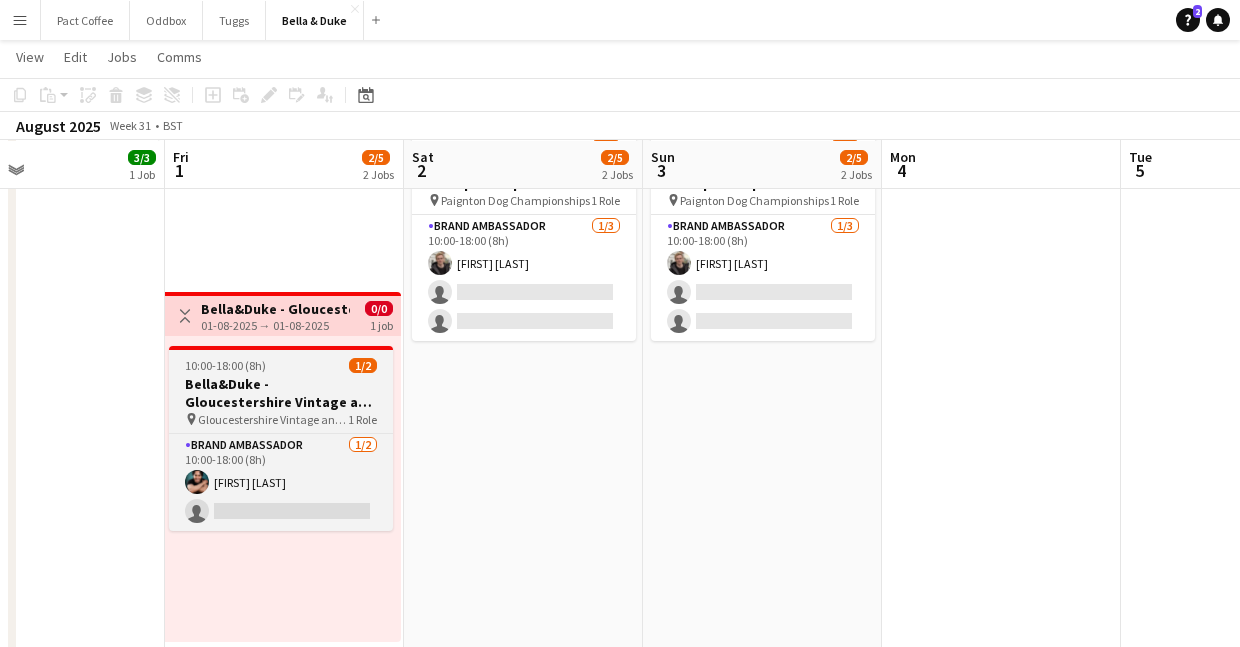 click on "10:00-18:00 (8h)    1/2" at bounding box center [281, 365] 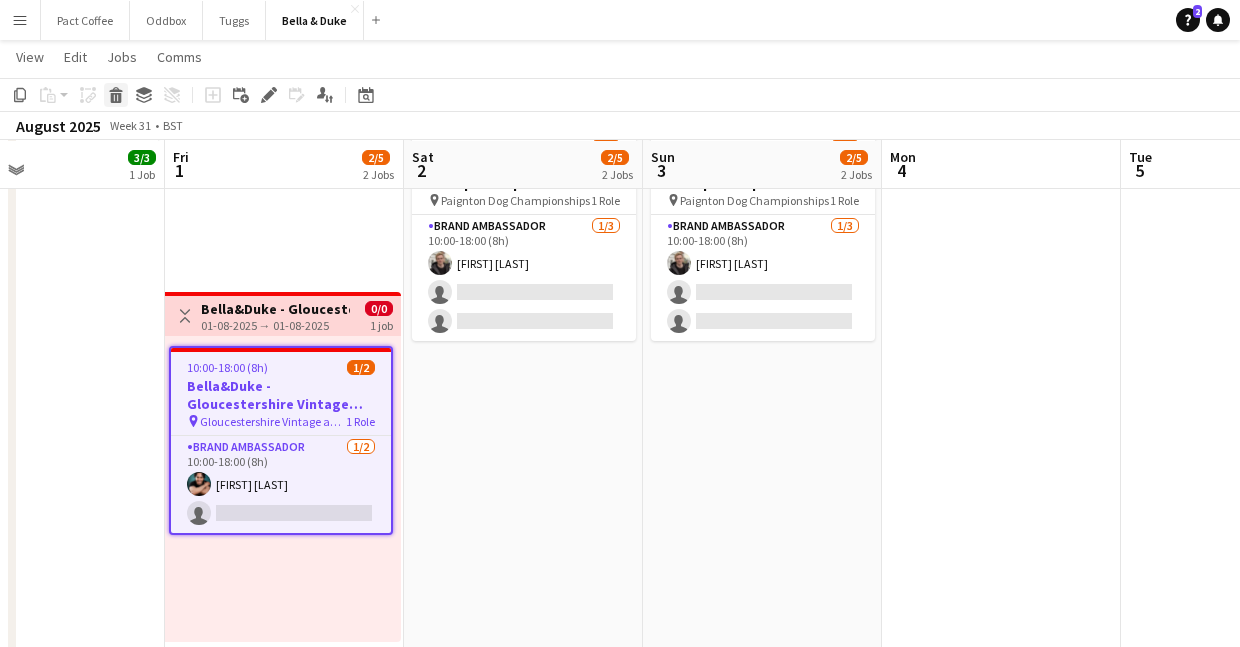 click on "Delete" 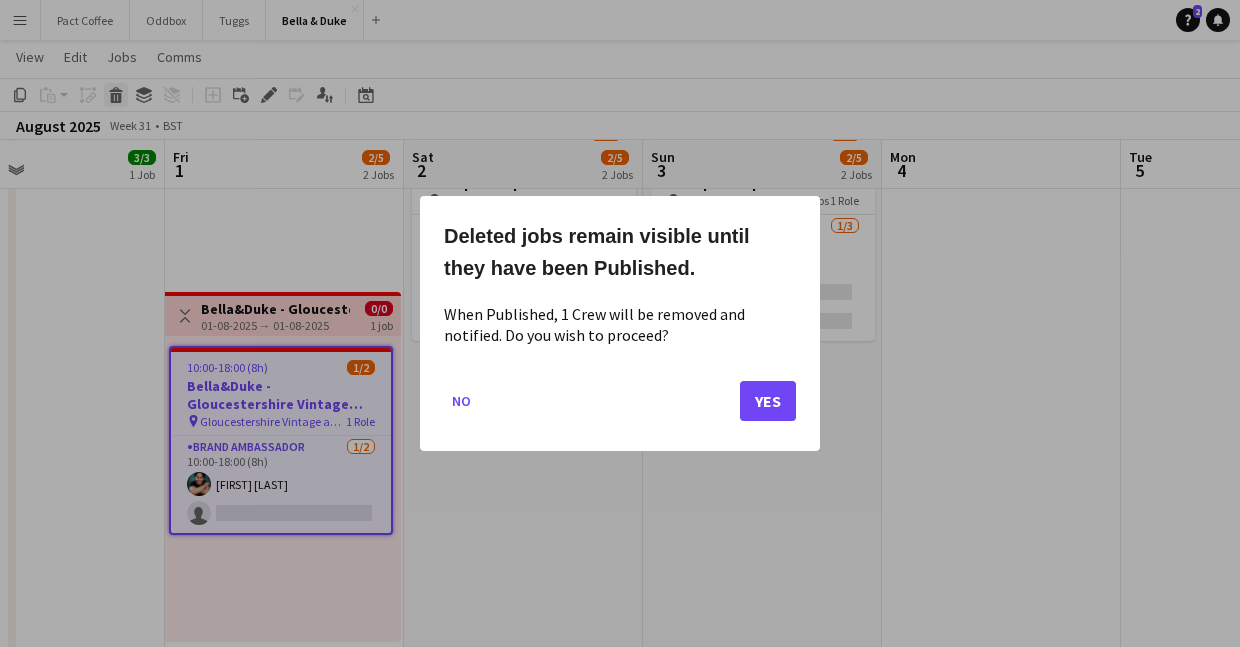 scroll, scrollTop: 0, scrollLeft: 0, axis: both 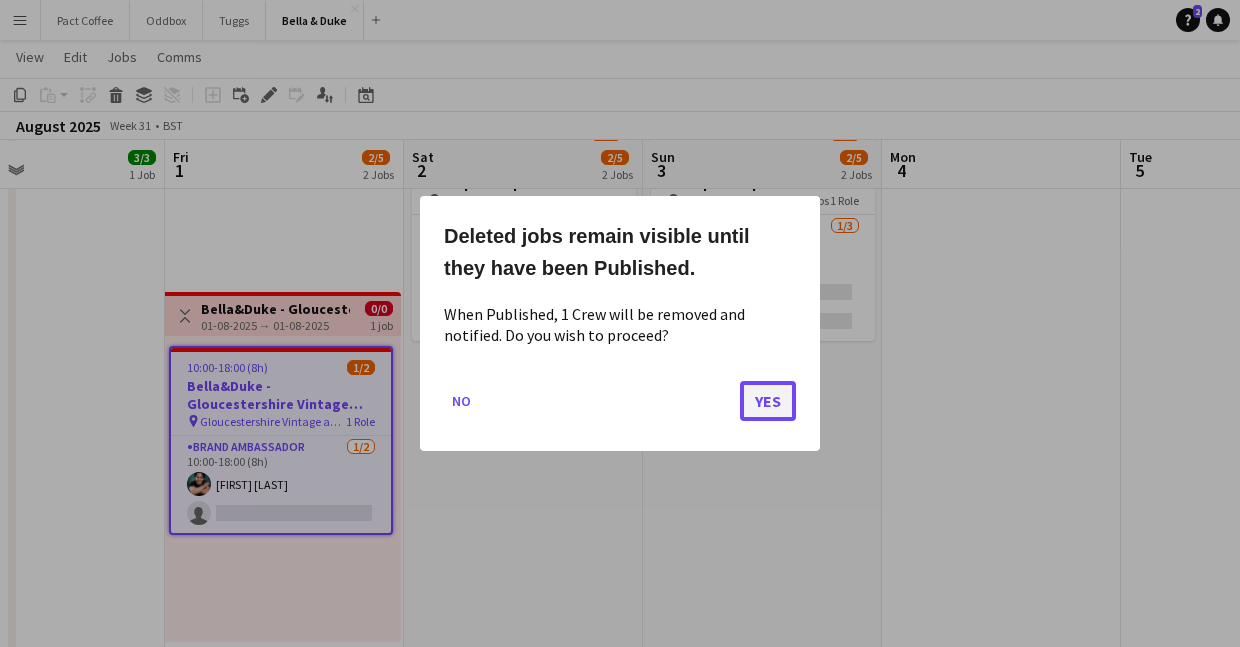 click on "Yes" 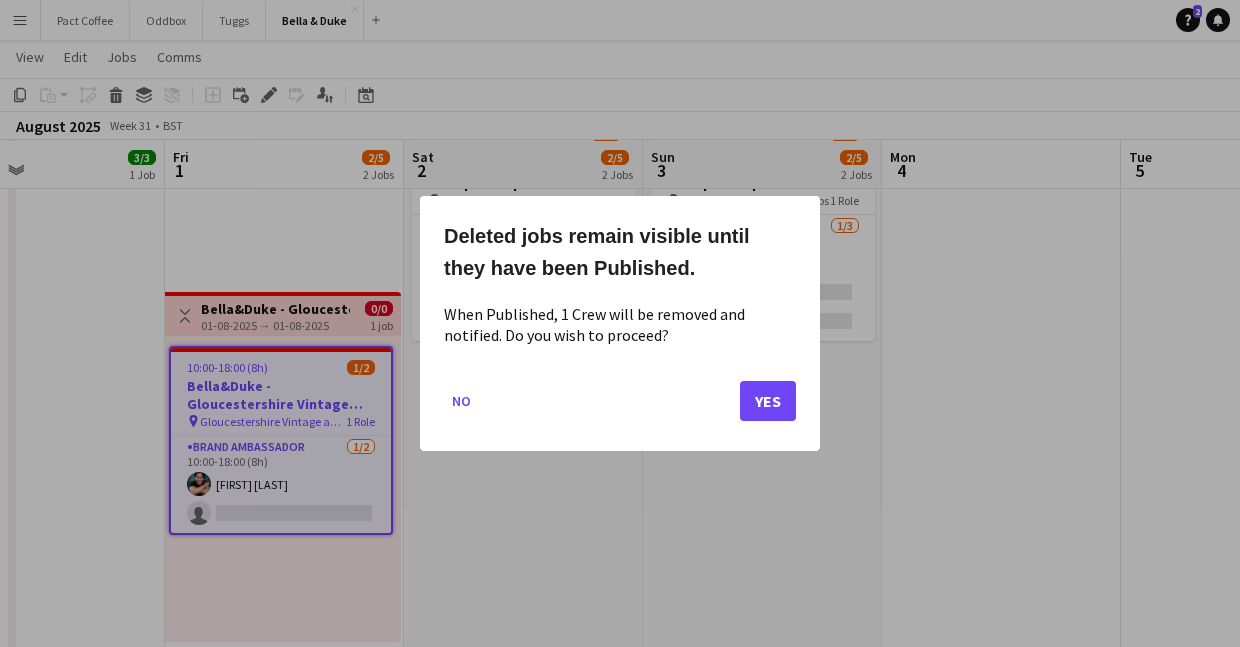 scroll, scrollTop: 482, scrollLeft: 0, axis: vertical 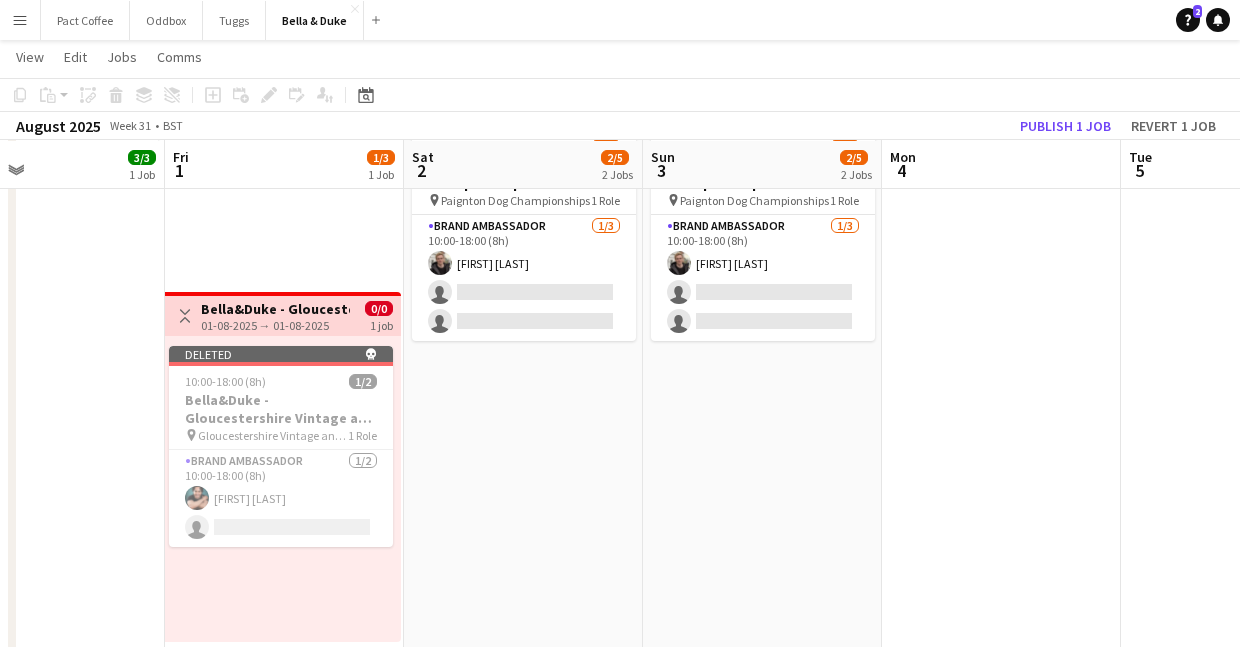 click on "10:00-18:00 (8h)    1/2   Bella&Duke - Gloucestershire Vintage and Country Show
pin
Gloucestershire Vintage and Country Show   1 Role   Brand Ambassador   1/2   10:00-18:00 (8h)
Berkan Ozgur
single-neutral-actions
10:00-18:00 (8h)    1/3   Bella&Duke - Paignton Dog Championships
pin
Paignton Dog Championships   1 Role   Brand Ambassador   1/3   10:00-18:00 (8h)
Charlie Field
single-neutral-actions
single-neutral-actions" at bounding box center [762, 595] 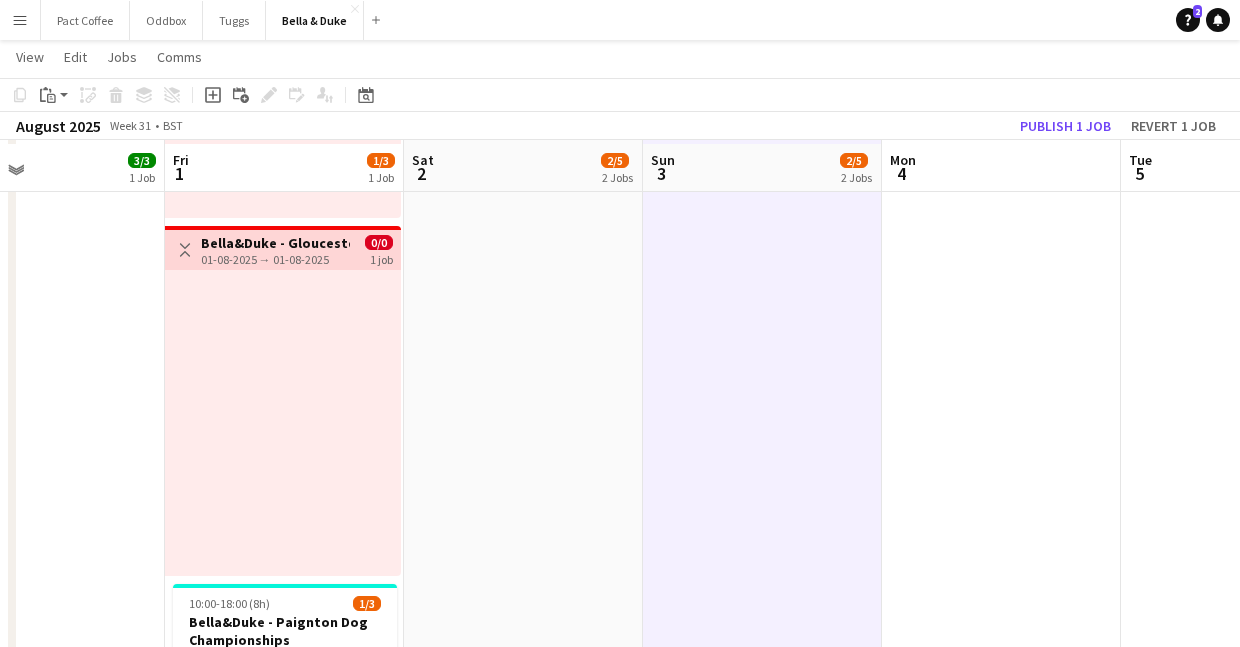 scroll, scrollTop: 909, scrollLeft: 0, axis: vertical 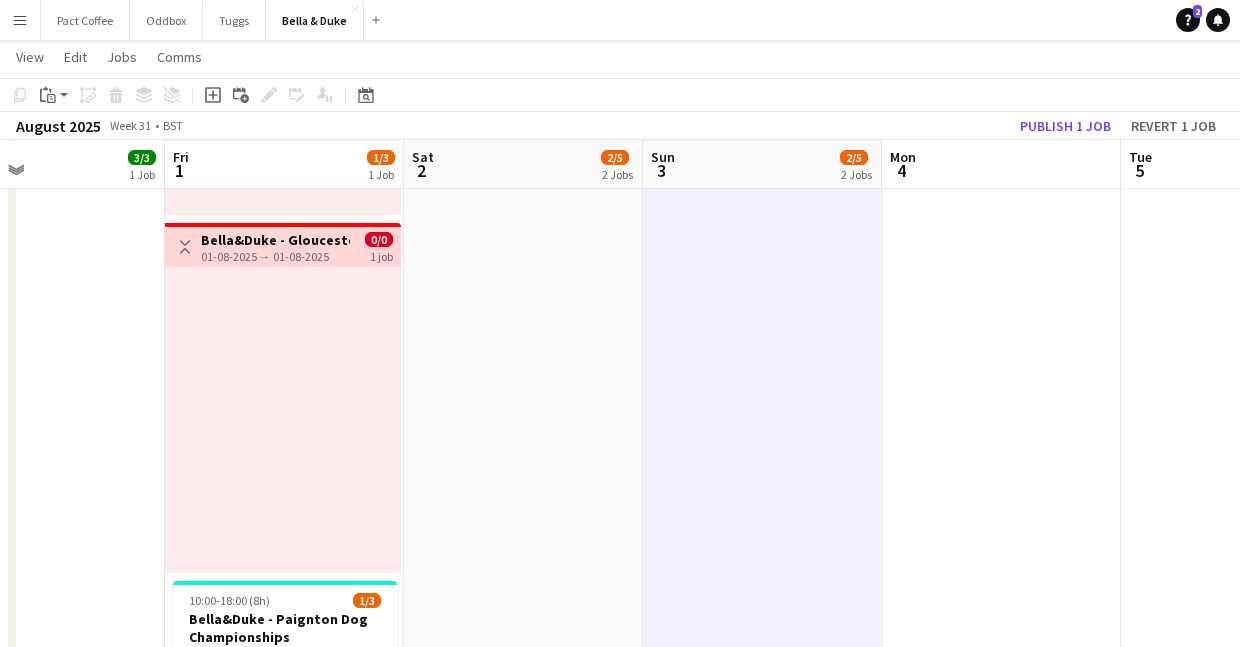 click on "Bella&Duke - Gloucestershire Vintage and Country Show" at bounding box center [275, 240] 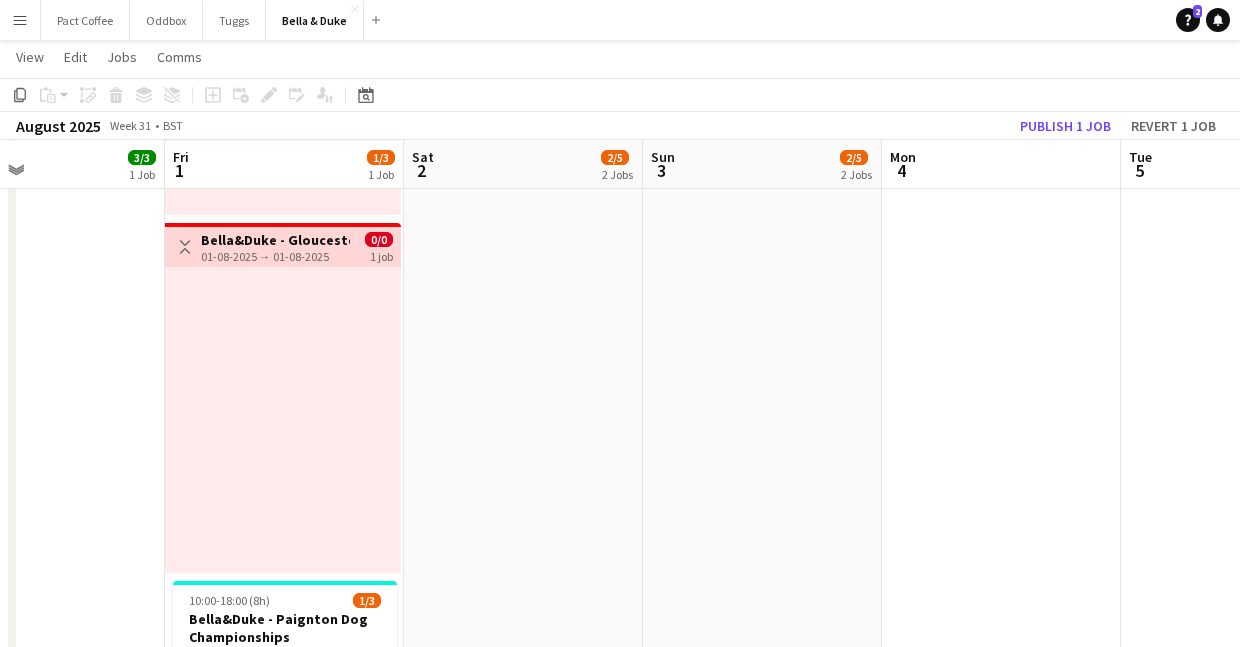 click on "01-08-2025 → 01-08-2025" at bounding box center [275, 256] 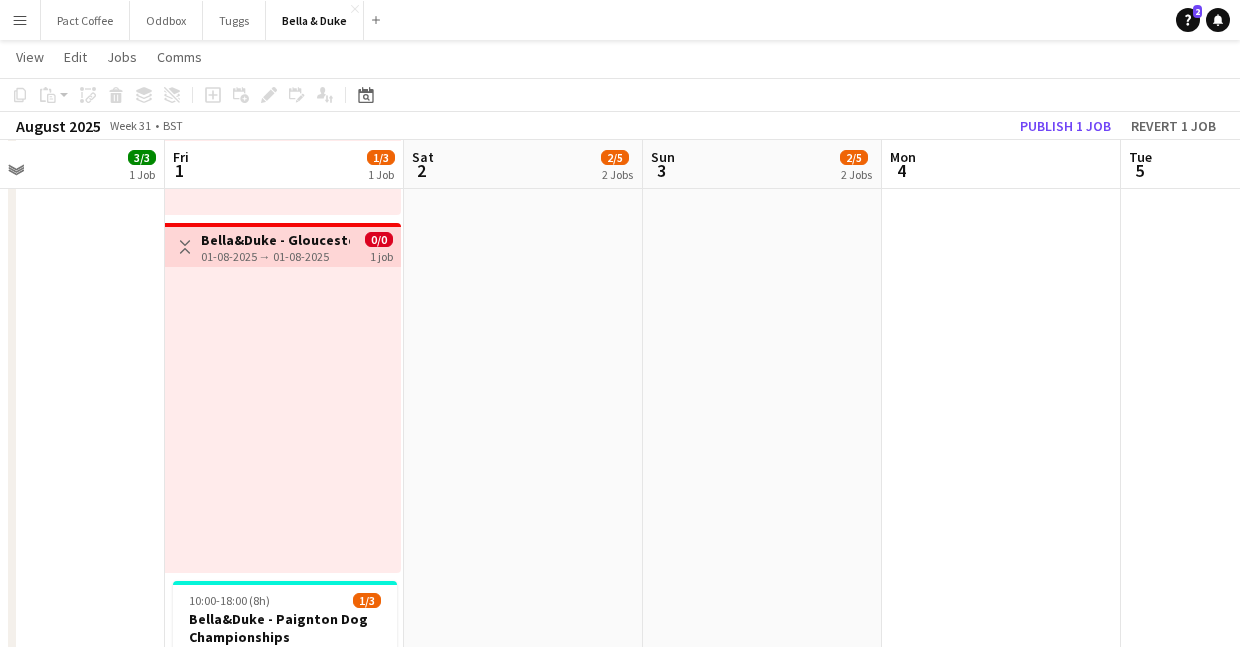 click at bounding box center [283, 420] 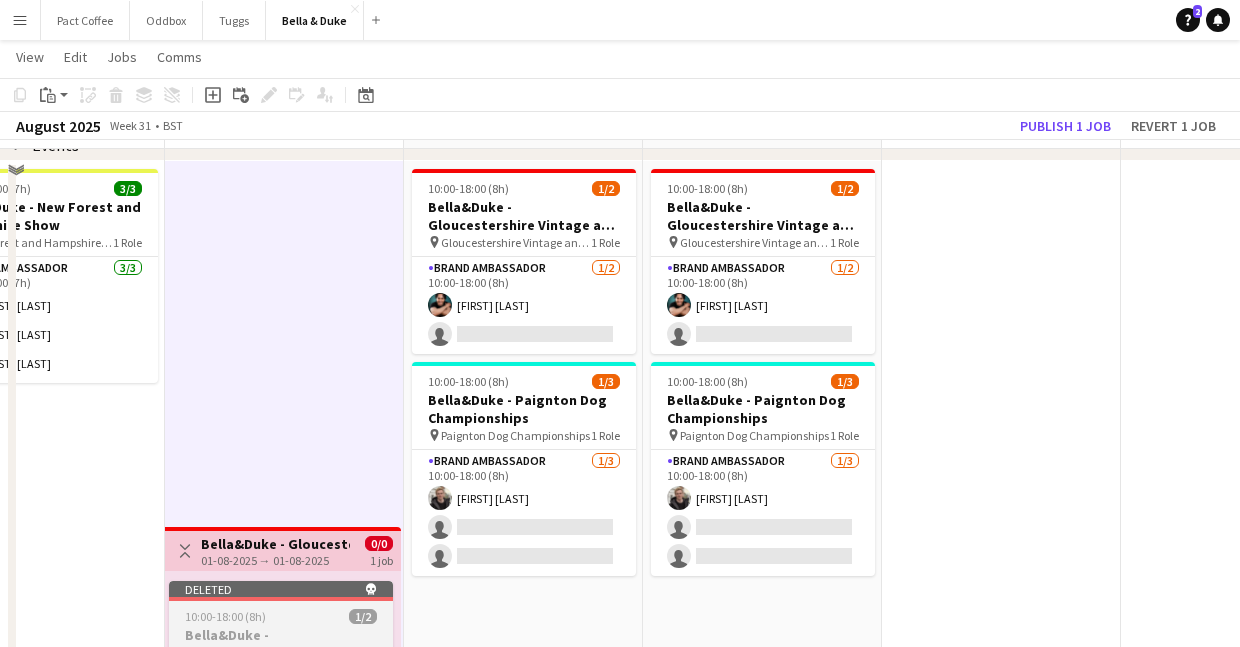 scroll, scrollTop: 180, scrollLeft: 0, axis: vertical 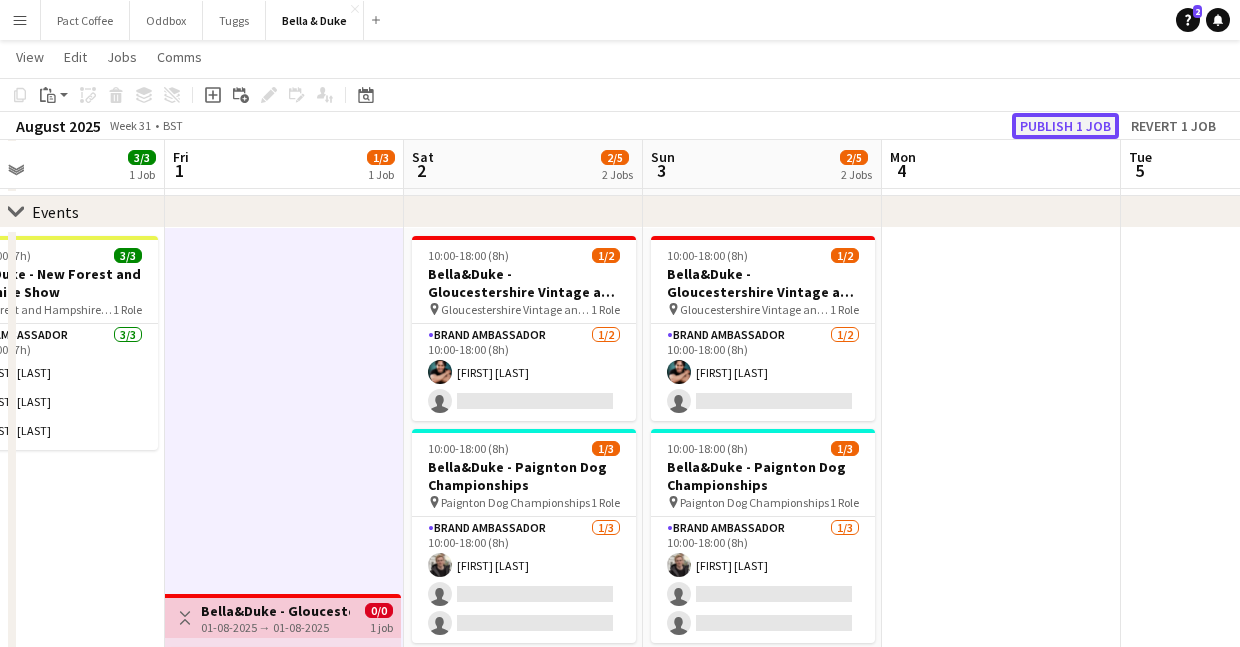 click on "Publish 1 job" 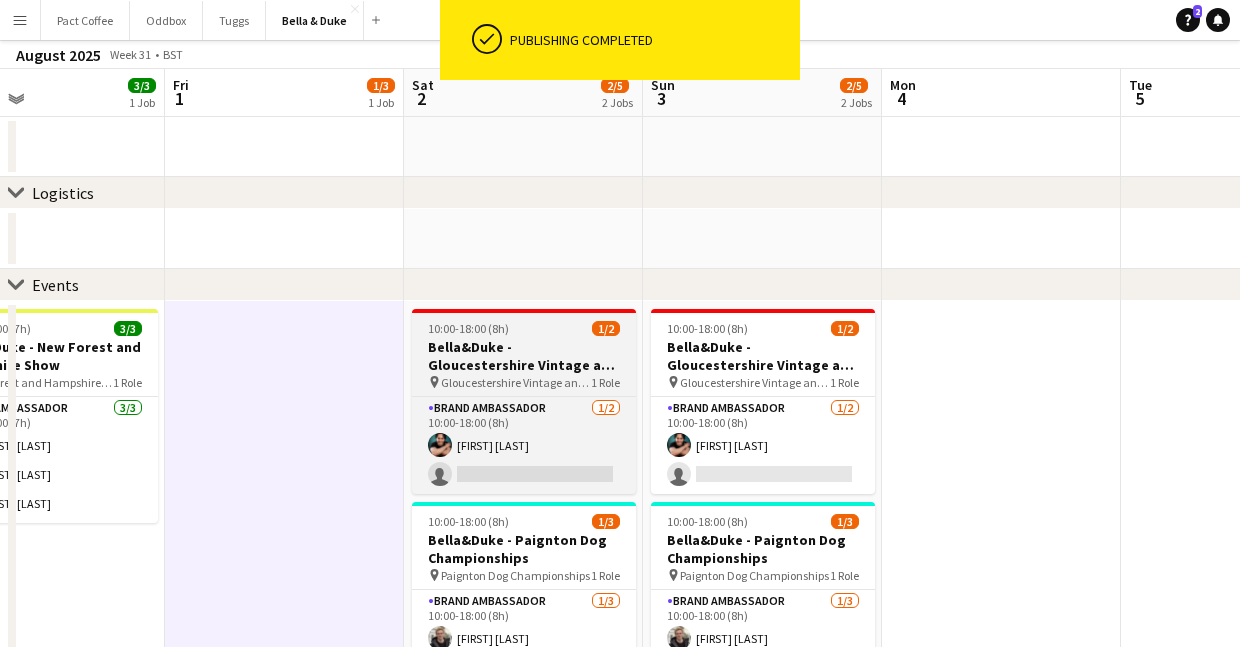scroll, scrollTop: 0, scrollLeft: 0, axis: both 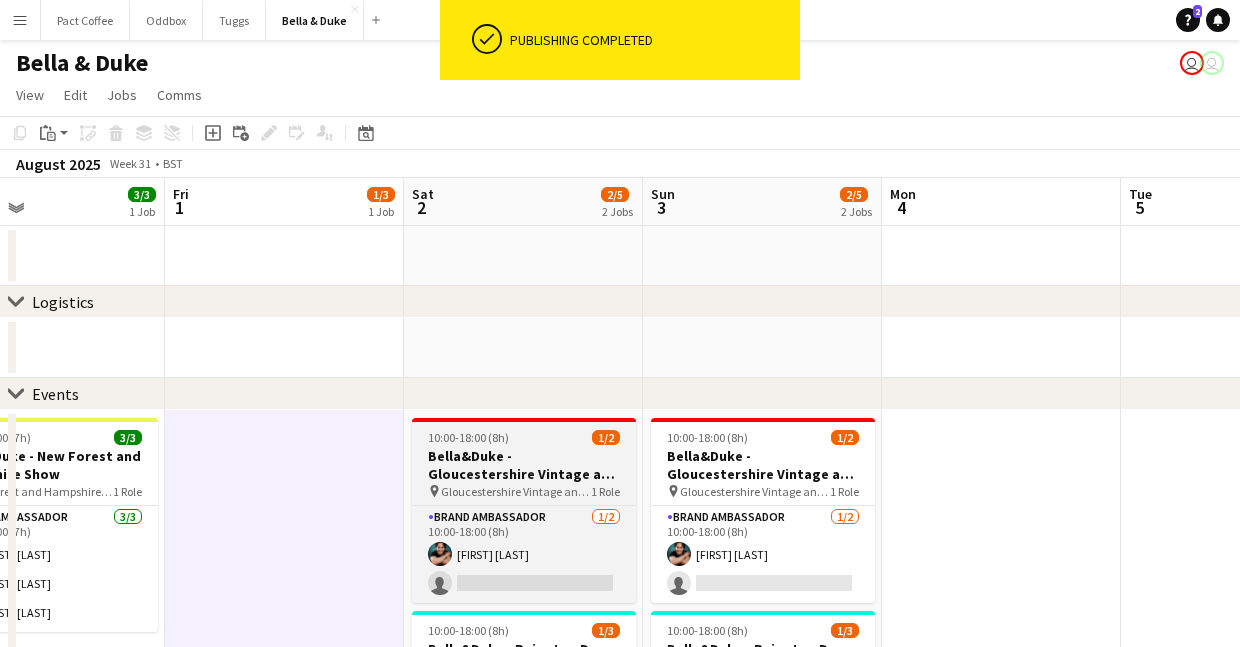 click on "Gloucestershire Vintage and Country Show" at bounding box center (516, 491) 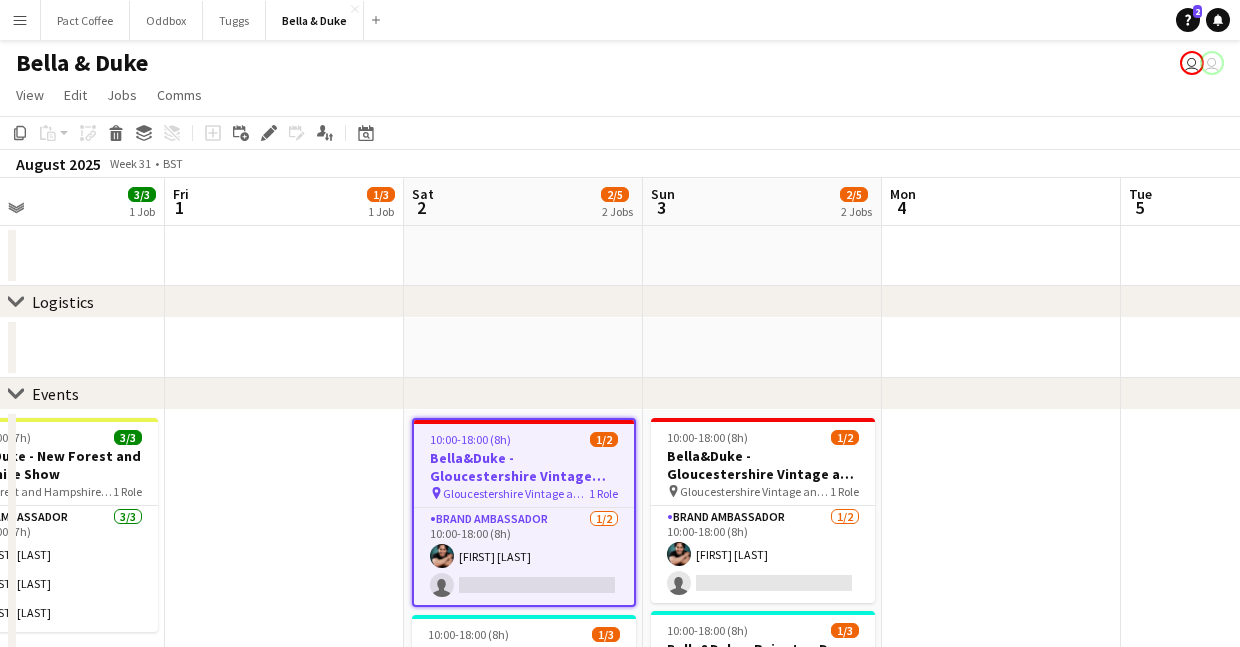 click on "Toggle View
Bella&Duke - Gloucestershire Vintage and Country Show  01-08-2025 → 01-08-2025   0/0   1 job
Toggle View
Bella&Duke - Gloucestershire Vintage and Country Show  01-08-2025 → 01-08-2025   0/0   1 job      10:00-18:00 (8h)    1/3   Bella&Duke - Paignton Dog Championships
pin
Paignton Dog Championships   1 Role   Brand Ambassador   1/3   10:00-18:00 (8h)
Charlie Field
single-neutral-actions
single-neutral-actions" at bounding box center (284, 1079) 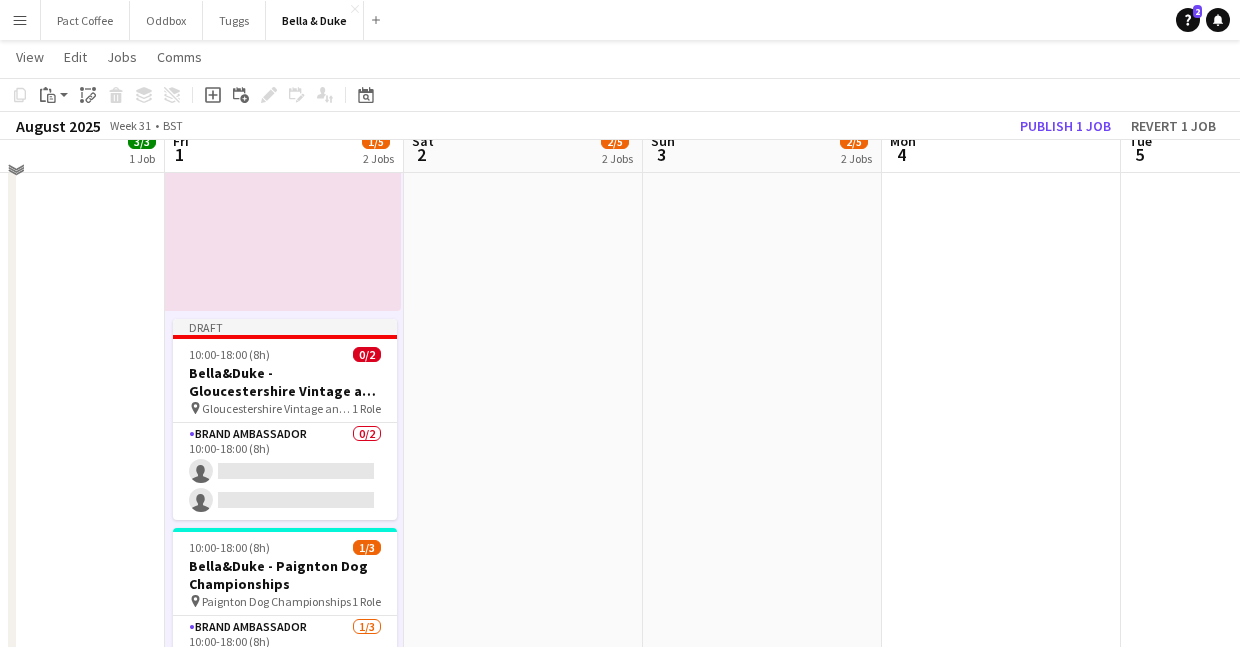 scroll, scrollTop: 1155, scrollLeft: 0, axis: vertical 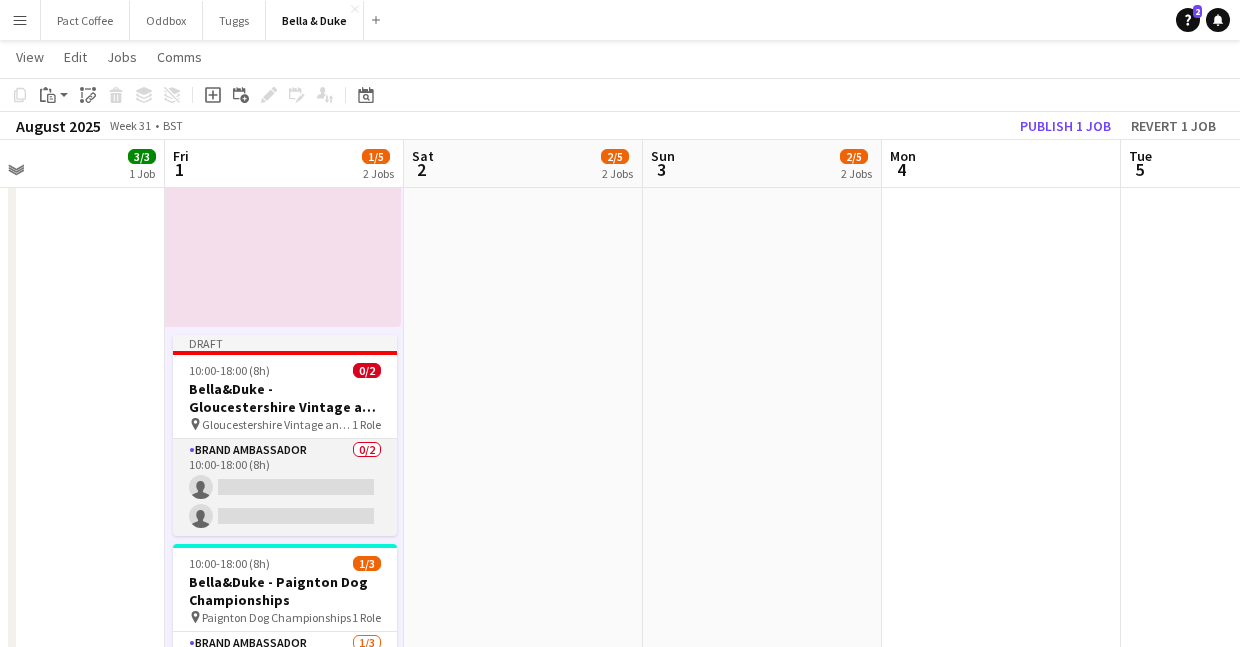 click on "Brand Ambassador   0/2   10:00-18:00 (8h)
single-neutral-actions
single-neutral-actions" at bounding box center (285, 487) 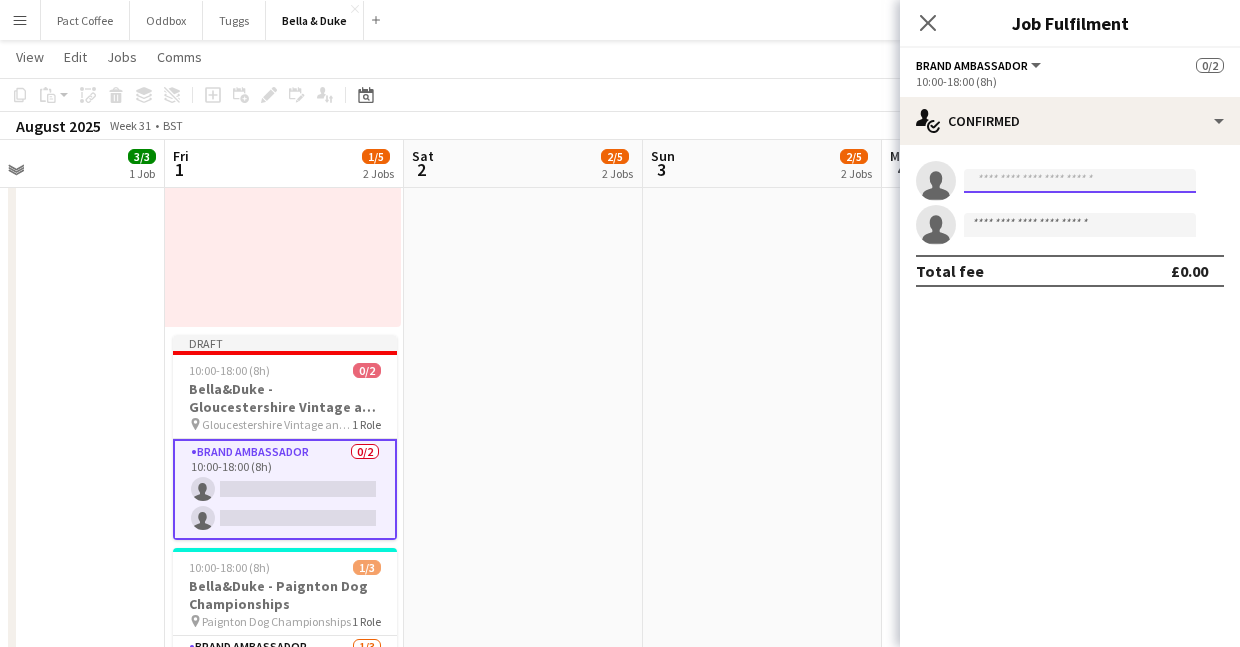 click at bounding box center [1080, 181] 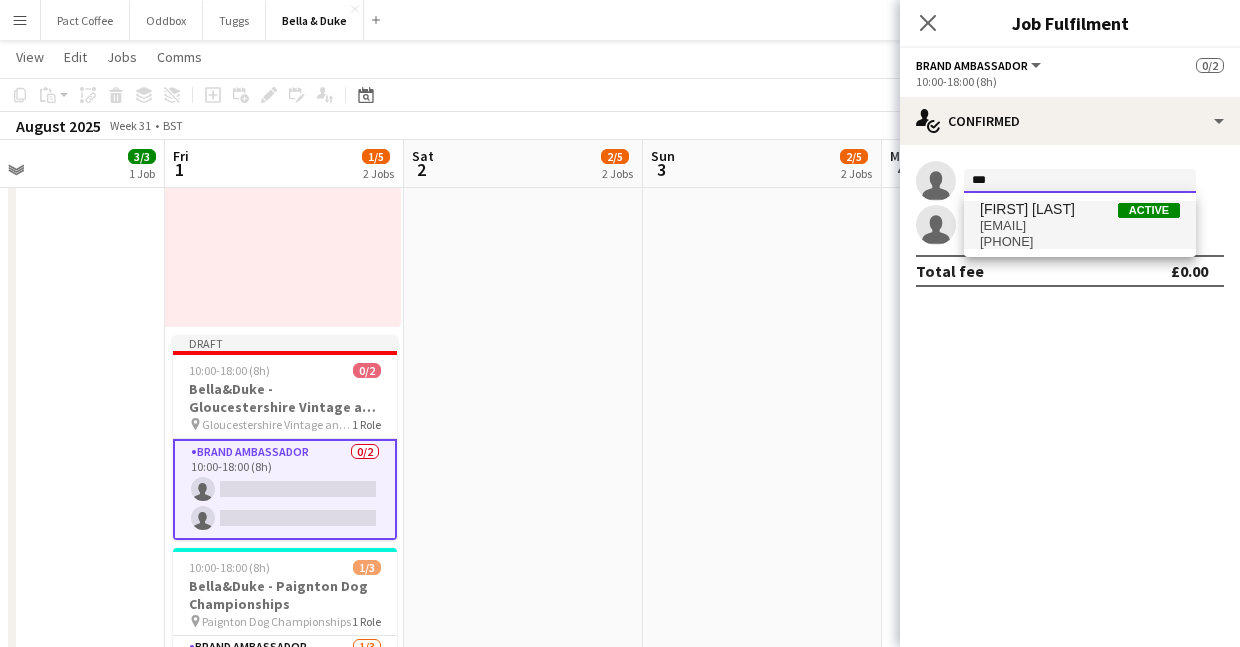 type on "***" 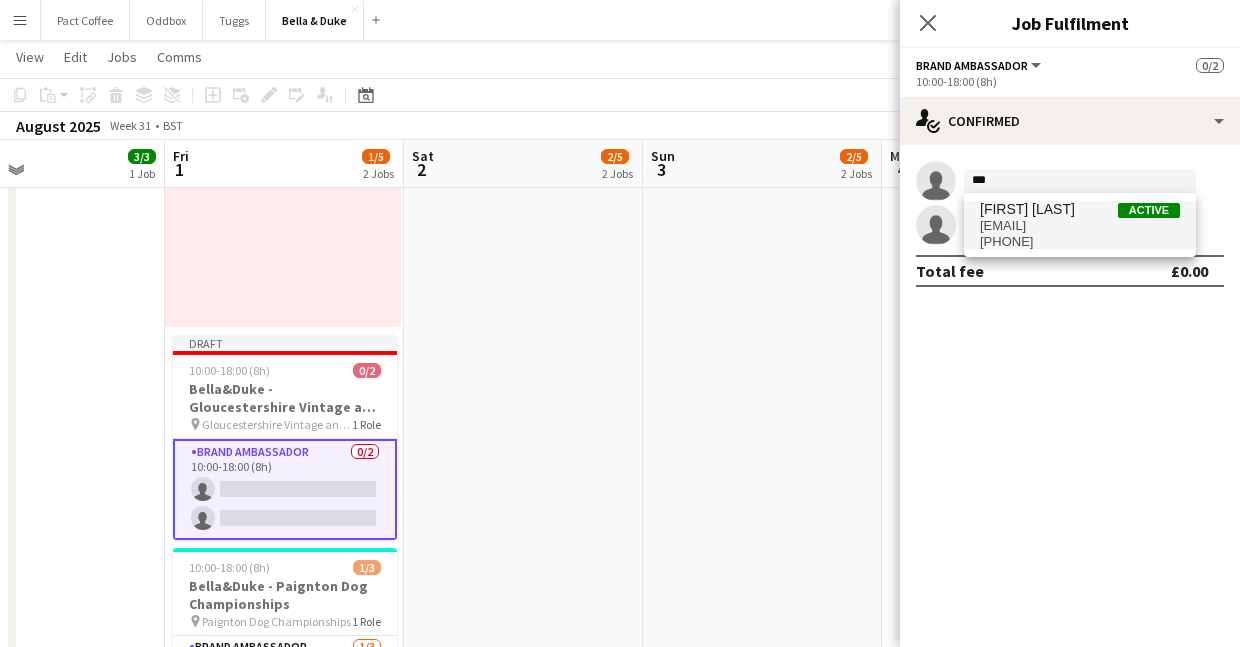 click on "+44[PHONE]" at bounding box center (1080, 242) 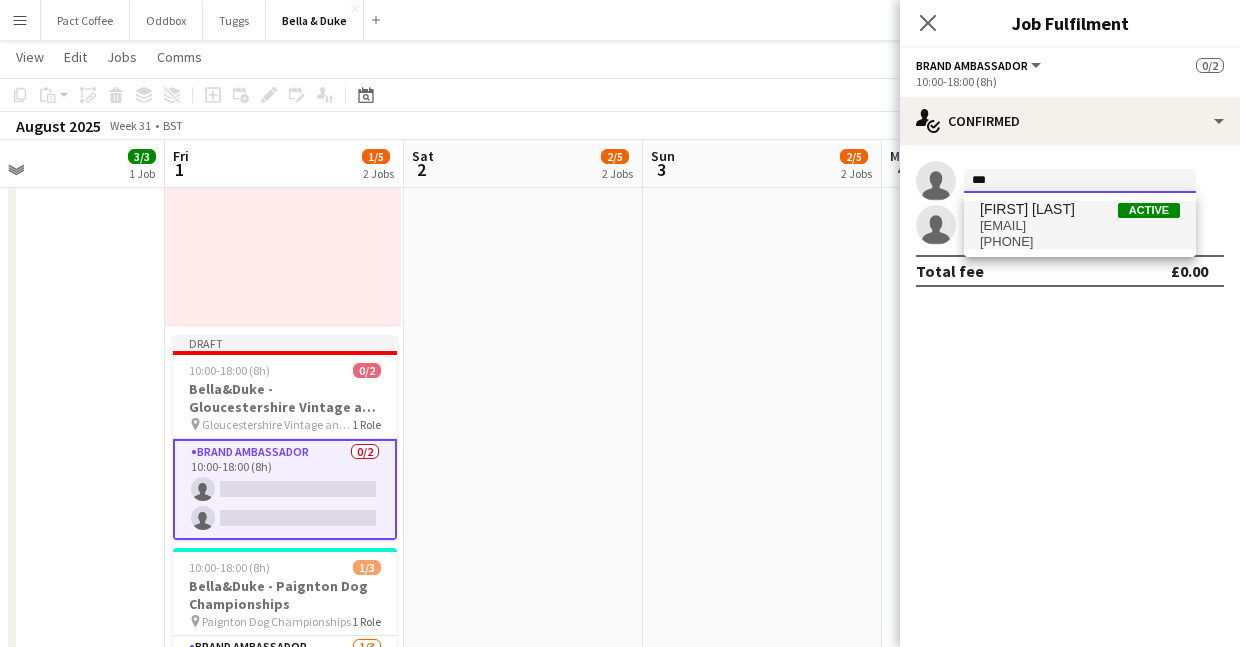 type 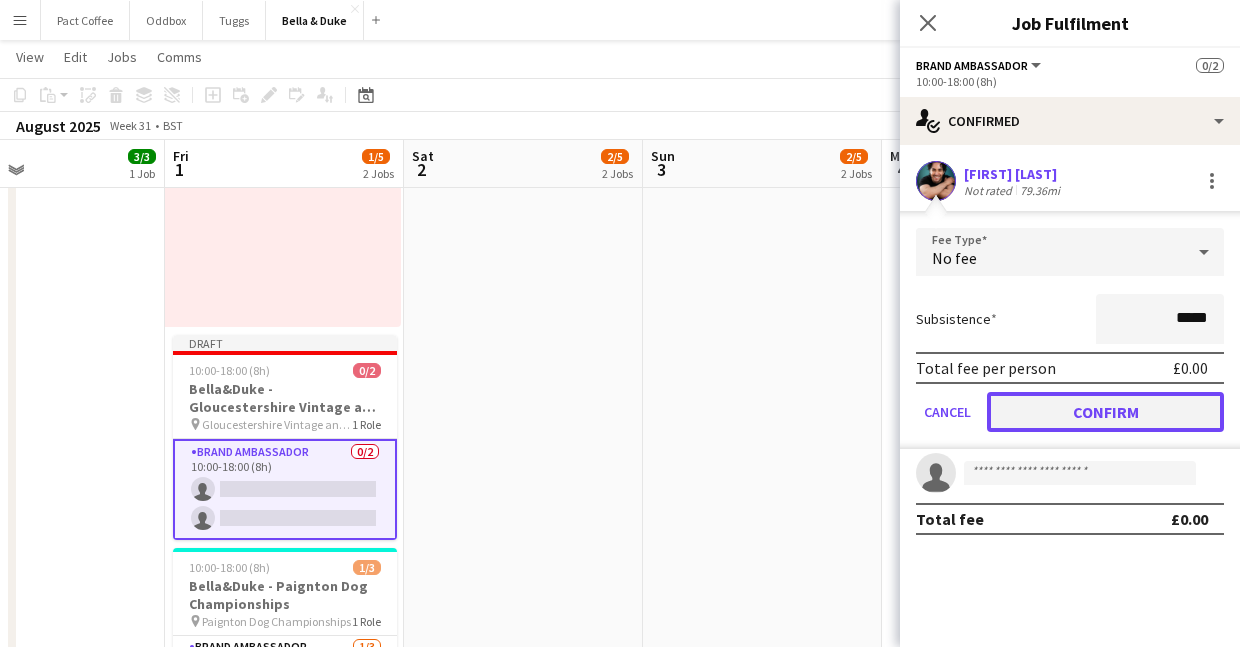 click on "Confirm" at bounding box center (1105, 412) 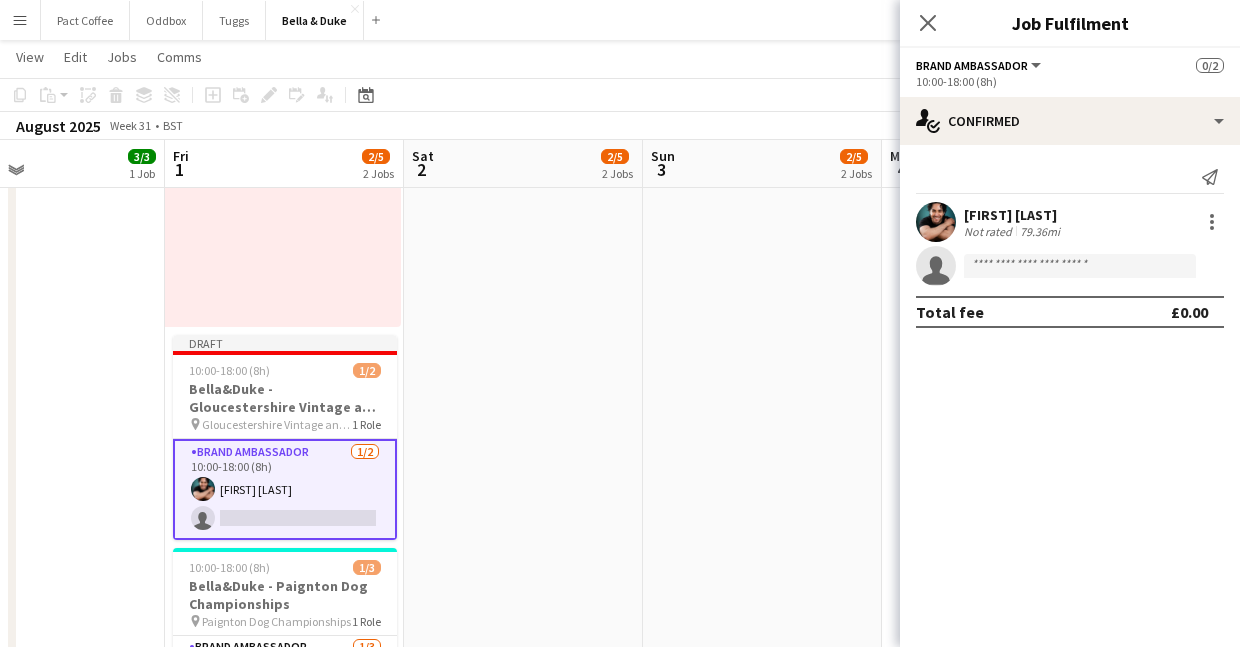 click on "10:00-18:00 (8h)    1/2   Bella&Duke - Gloucestershire Vintage and Country Show
pin
Gloucestershire Vintage and Country Show   1 Role   Brand Ambassador   1/2   10:00-18:00 (8h)
Berkan Ozgur
single-neutral-actions
10:00-18:00 (8h)    1/3   Bella&Duke - Paignton Dog Championships
pin
Paignton Dog Championships   1 Role   Brand Ambassador   1/3   10:00-18:00 (8h)
Charlie Field
single-neutral-actions
single-neutral-actions" at bounding box center [762, 27] 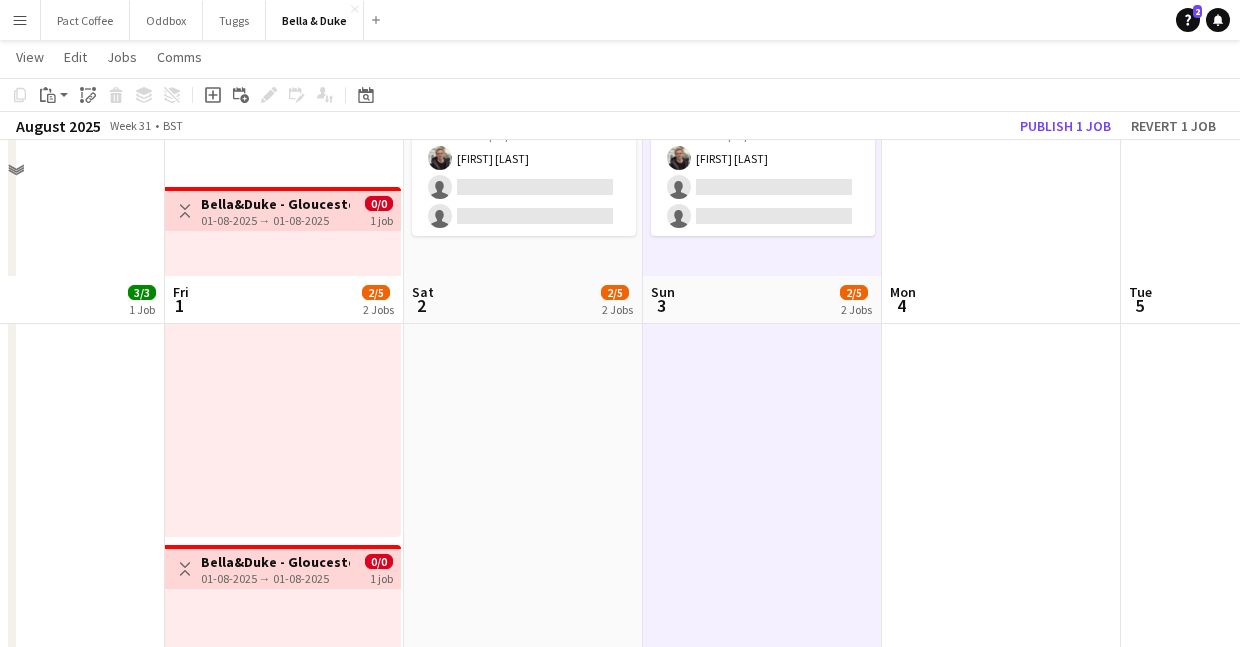 scroll, scrollTop: 578, scrollLeft: 0, axis: vertical 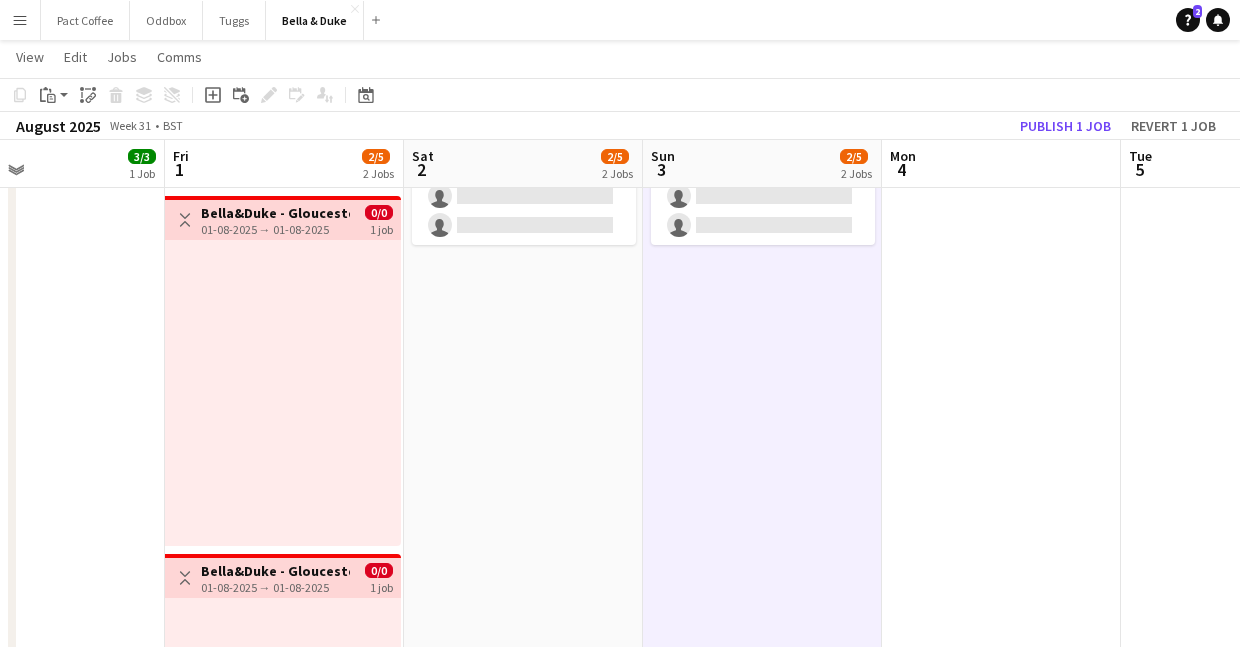 click at bounding box center (283, 393) 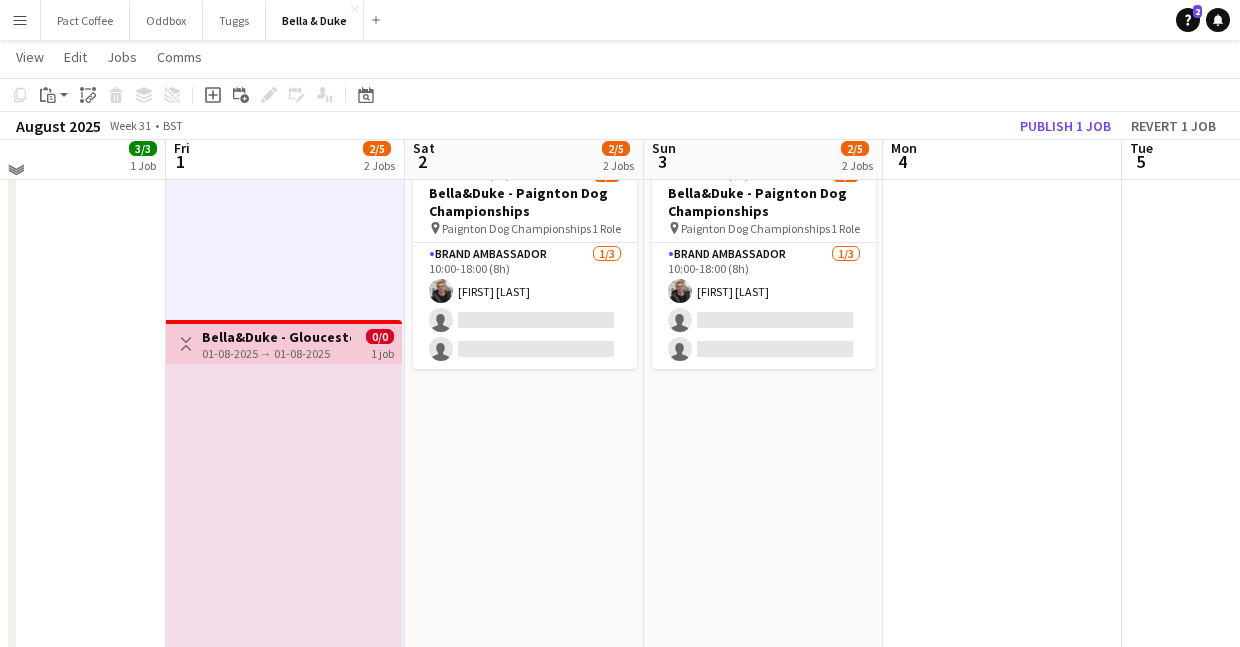scroll, scrollTop: 446, scrollLeft: 0, axis: vertical 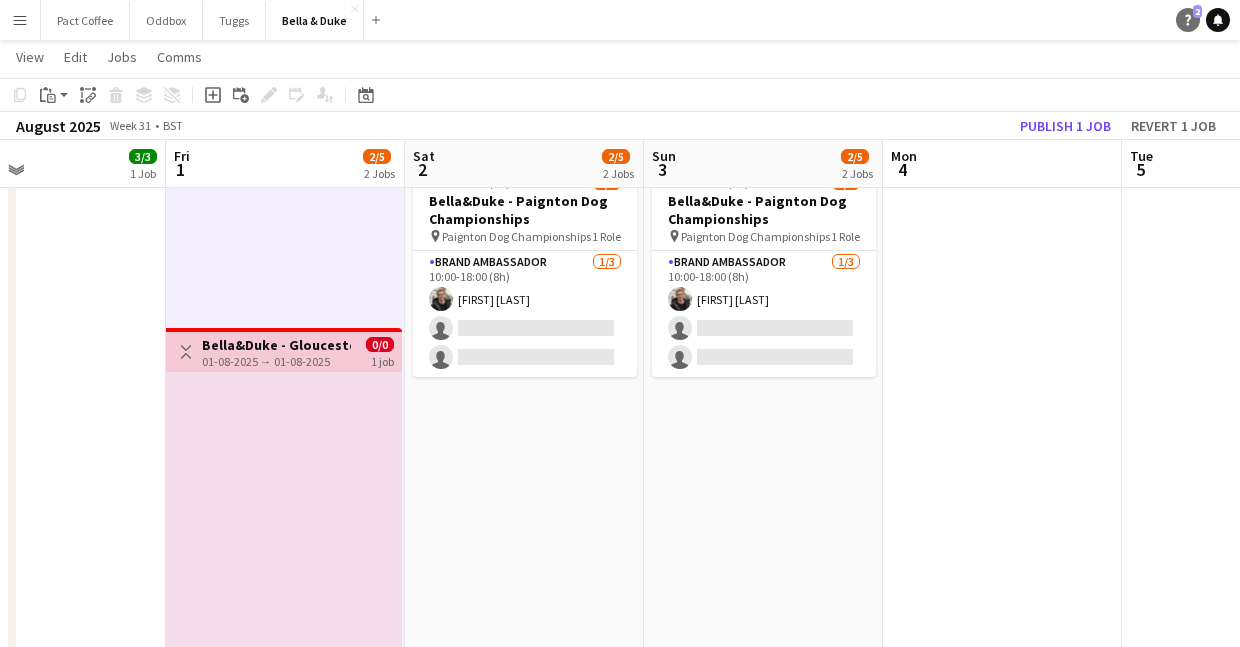 click on "Help
2" at bounding box center [1188, 20] 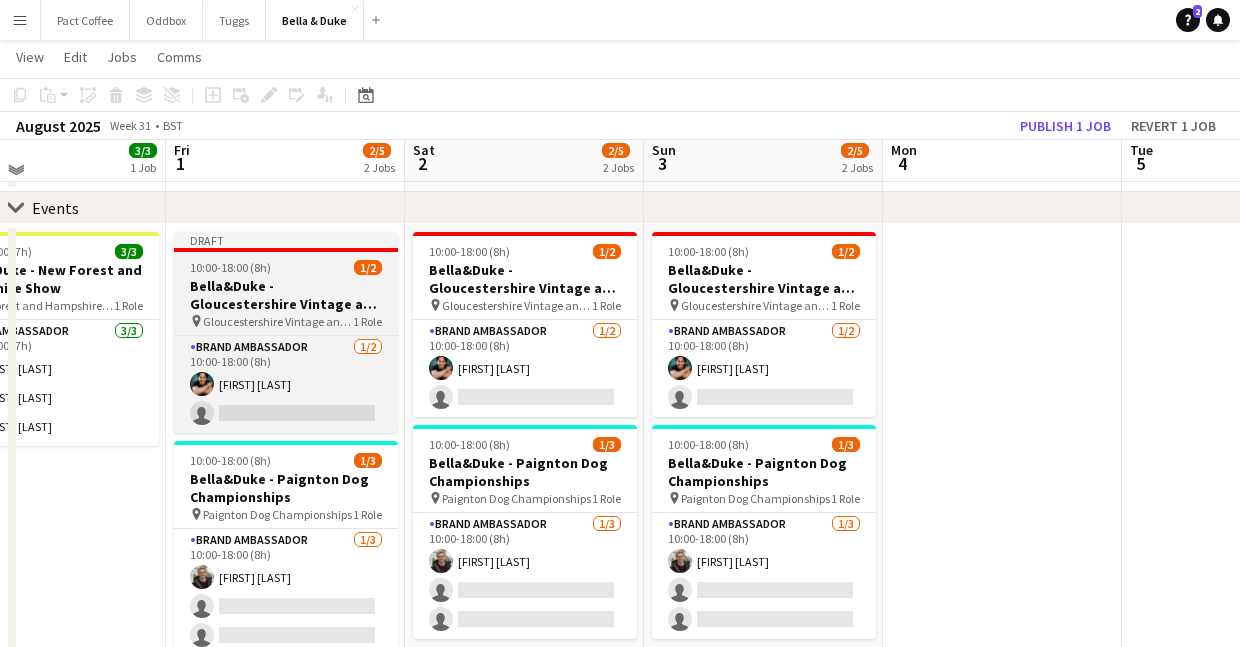 scroll, scrollTop: 178, scrollLeft: 0, axis: vertical 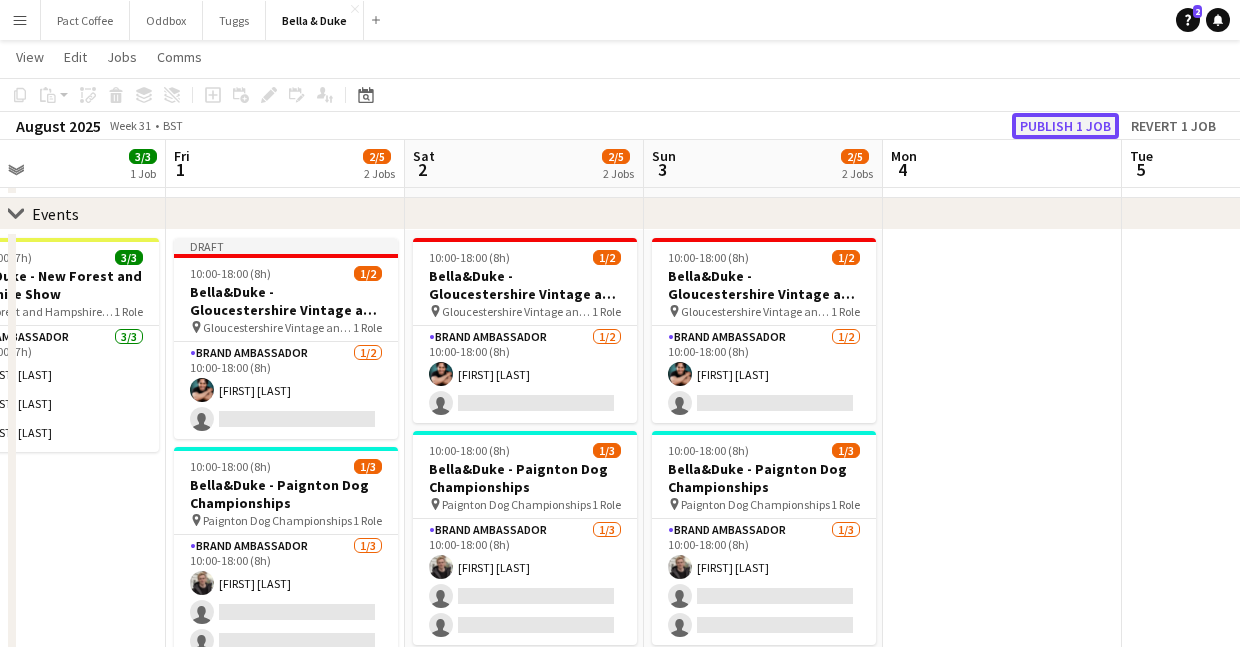 click on "Publish 1 job" 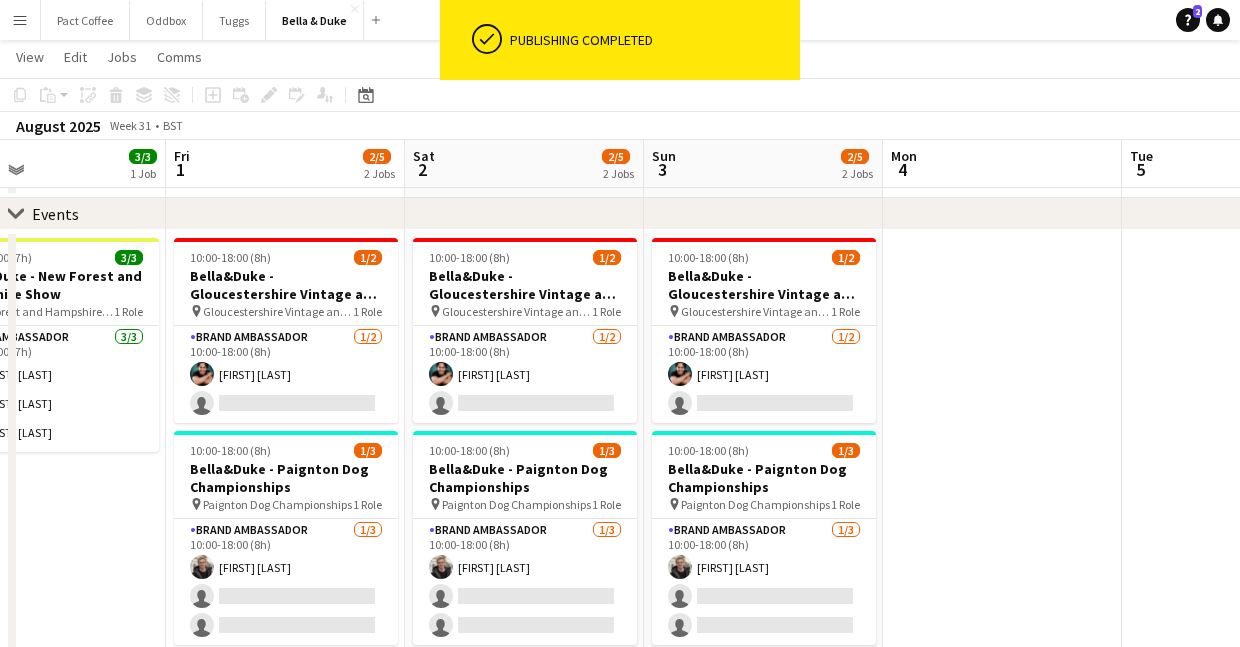 click at bounding box center (1002, 467) 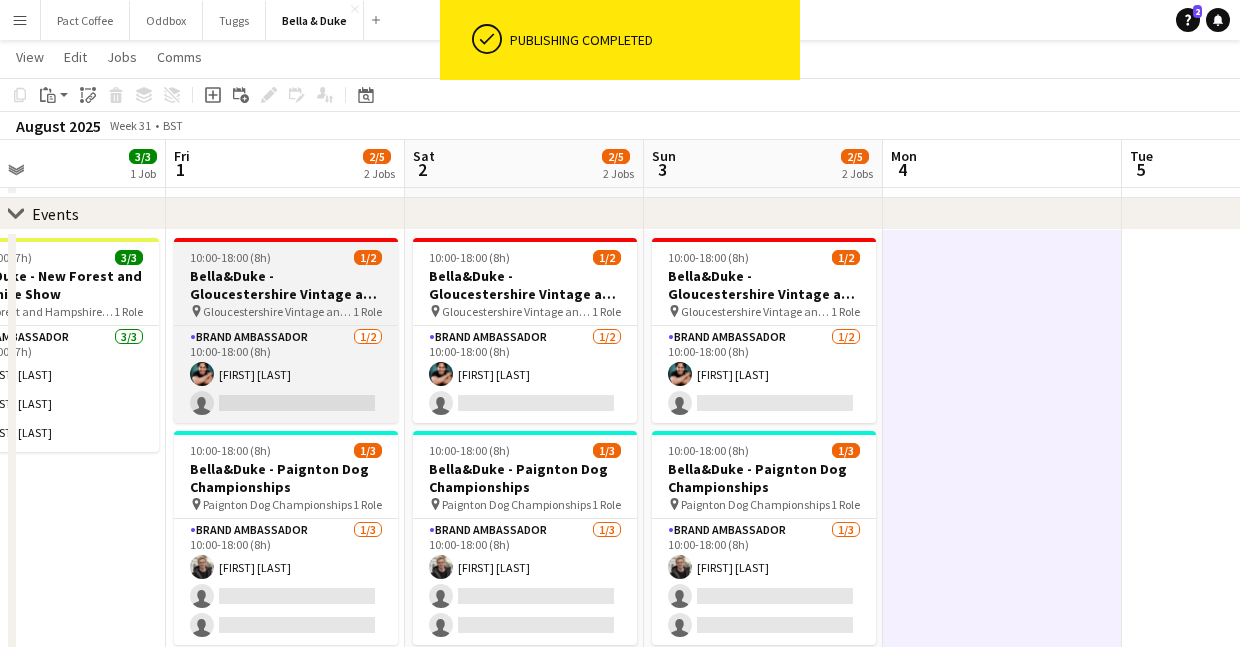click on "Bella&Duke - Gloucestershire Vintage and Country Show" at bounding box center [286, 285] 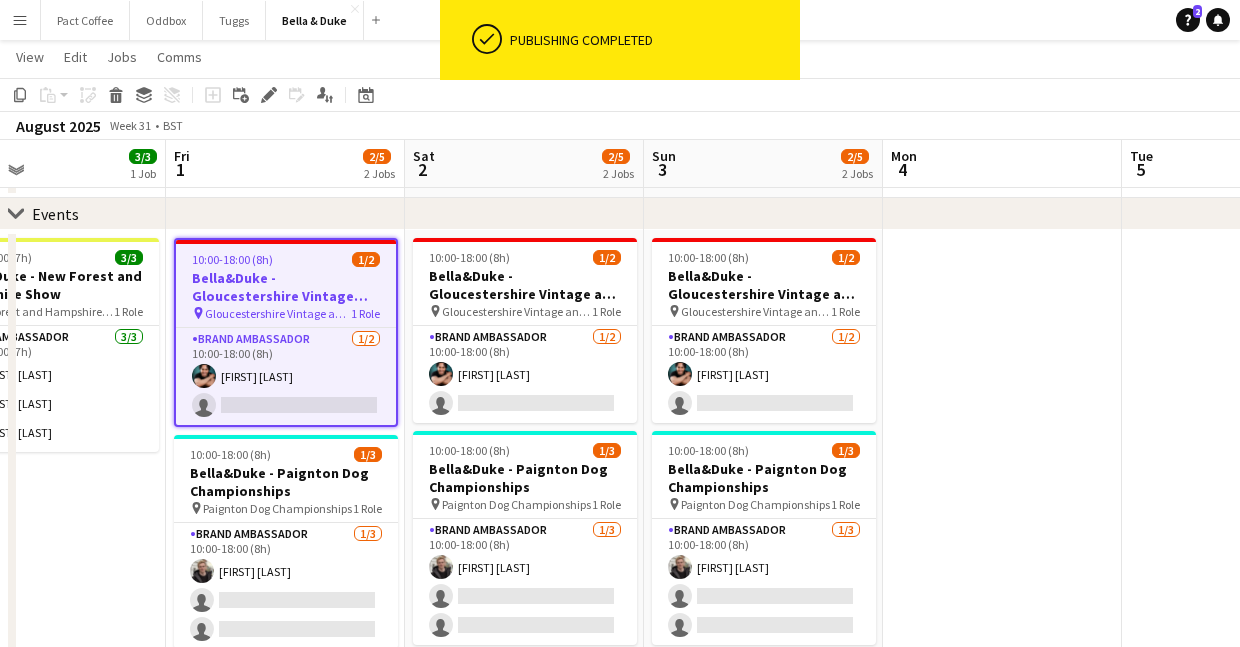 scroll, scrollTop: 235, scrollLeft: 0, axis: vertical 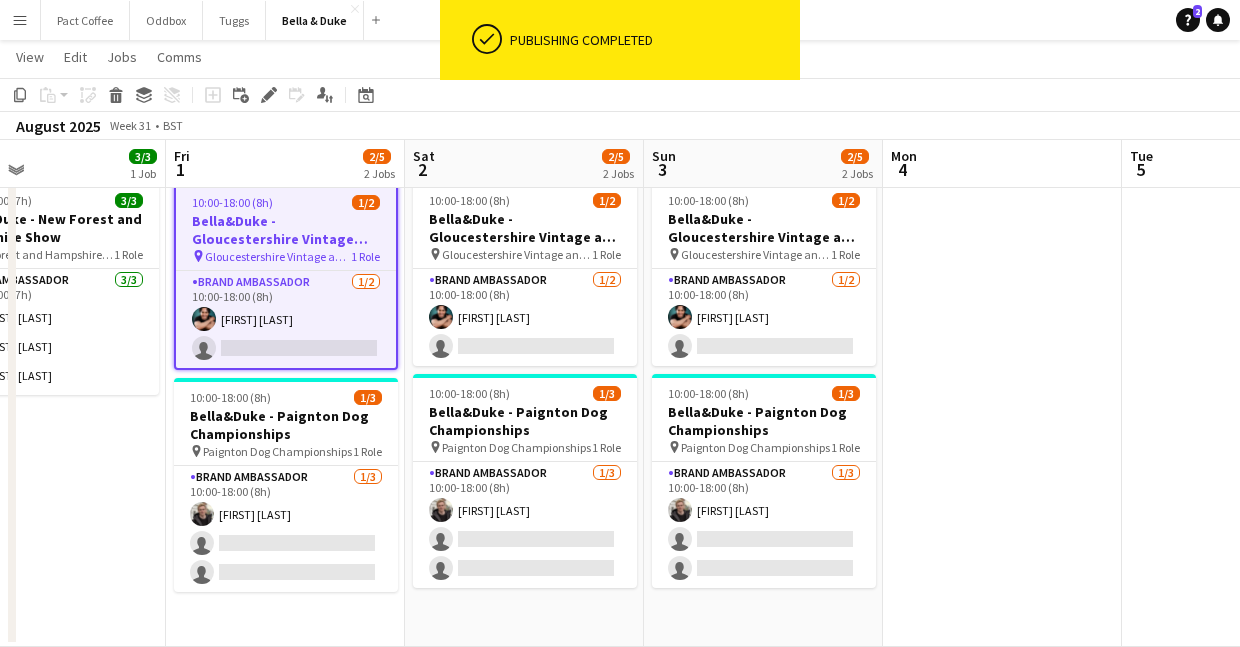 click on "10:00-18:00 (8h)    1/2   Bella&Duke - Gloucestershire Vintage and Country Show
pin
Gloucestershire Vintage and Country Show   1 Role   Brand Ambassador   1/2   10:00-18:00 (8h)
Berkan Ozgur
single-neutral-actions
10:00-18:00 (8h)    1/3   Bella&Duke - Paignton Dog Championships
pin
Paignton Dog Championships   1 Role   Brand Ambassador   1/3   10:00-18:00 (8h)
Charlie Field
single-neutral-actions
single-neutral-actions" at bounding box center (524, 410) 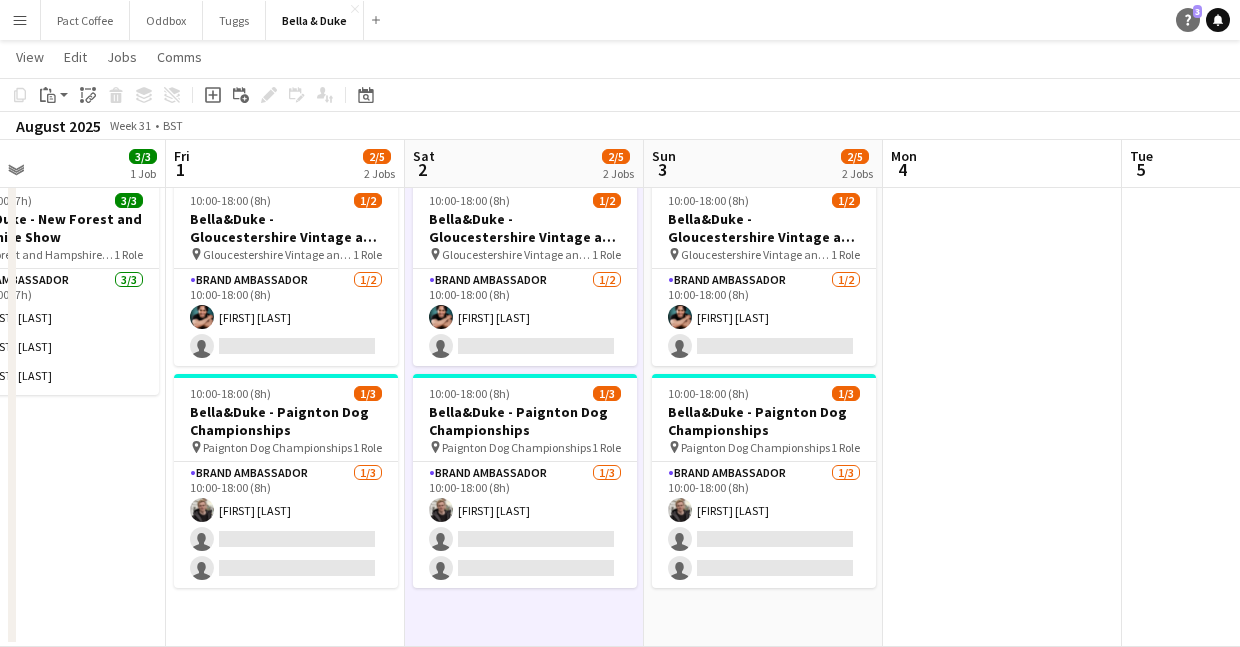 click on "Help" 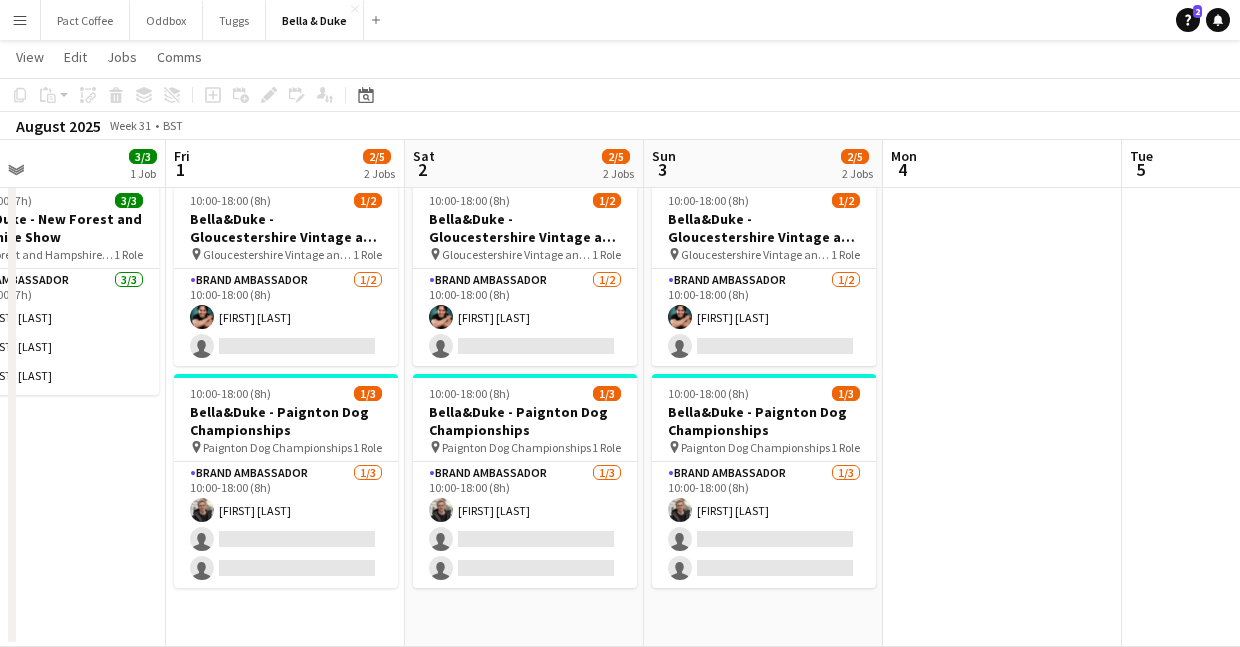 click on "10:00-18:00 (8h)    1/2   Bella&Duke - Gloucestershire Vintage and Country Show
pin
Gloucestershire Vintage and Country Show   1 Role   Brand Ambassador   1/2   10:00-18:00 (8h)
Berkan Ozgur
single-neutral-actions
10:00-18:00 (8h)    1/3   Bella&Duke - Paignton Dog Championships
pin
Paignton Dog Championships   1 Role   Brand Ambassador   1/3   10:00-18:00 (8h)
Charlie Field
single-neutral-actions
single-neutral-actions" at bounding box center (524, 410) 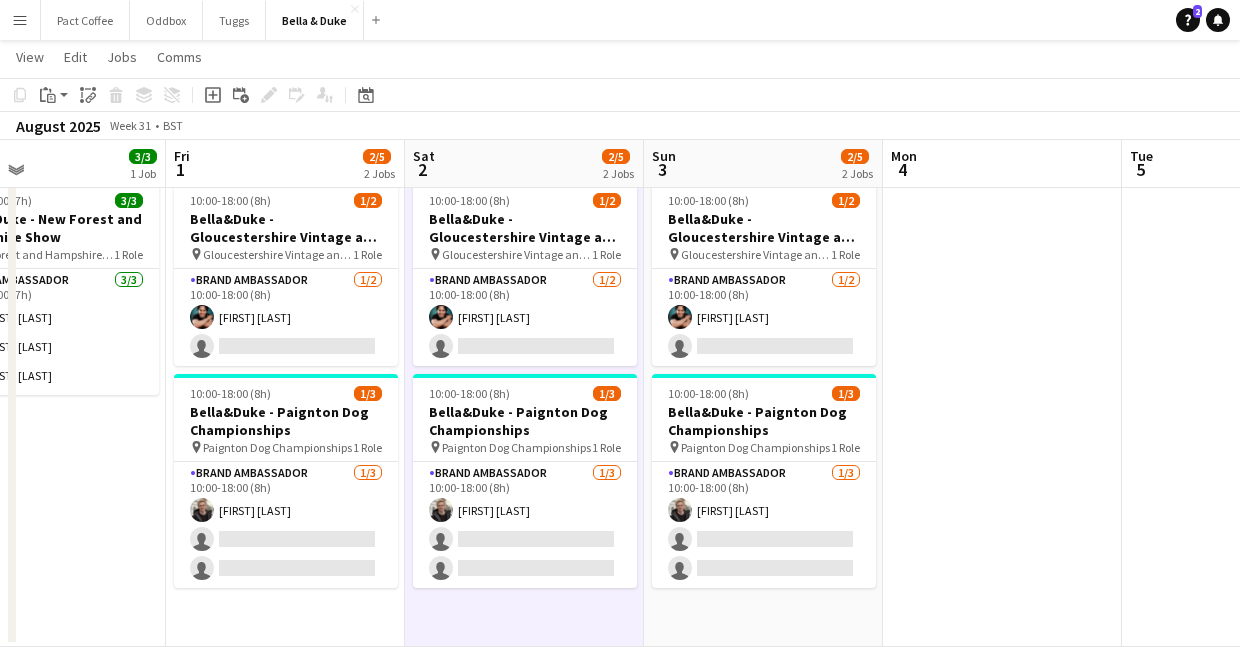 click on "10:00-18:00 (8h)    1/2   Bella&Duke - Gloucestershire Vintage and Country Show
pin
Gloucestershire Vintage and Country Show   1 Role   Brand Ambassador   1/2   10:00-18:00 (8h)
Berkan Ozgur
single-neutral-actions
10:00-18:00 (8h)    1/3   Bella&Duke - Paignton Dog Championships
pin
Paignton Dog Championships   1 Role   Brand Ambassador   1/3   10:00-18:00 (8h)
Charlie Field
single-neutral-actions
single-neutral-actions" at bounding box center [285, 410] 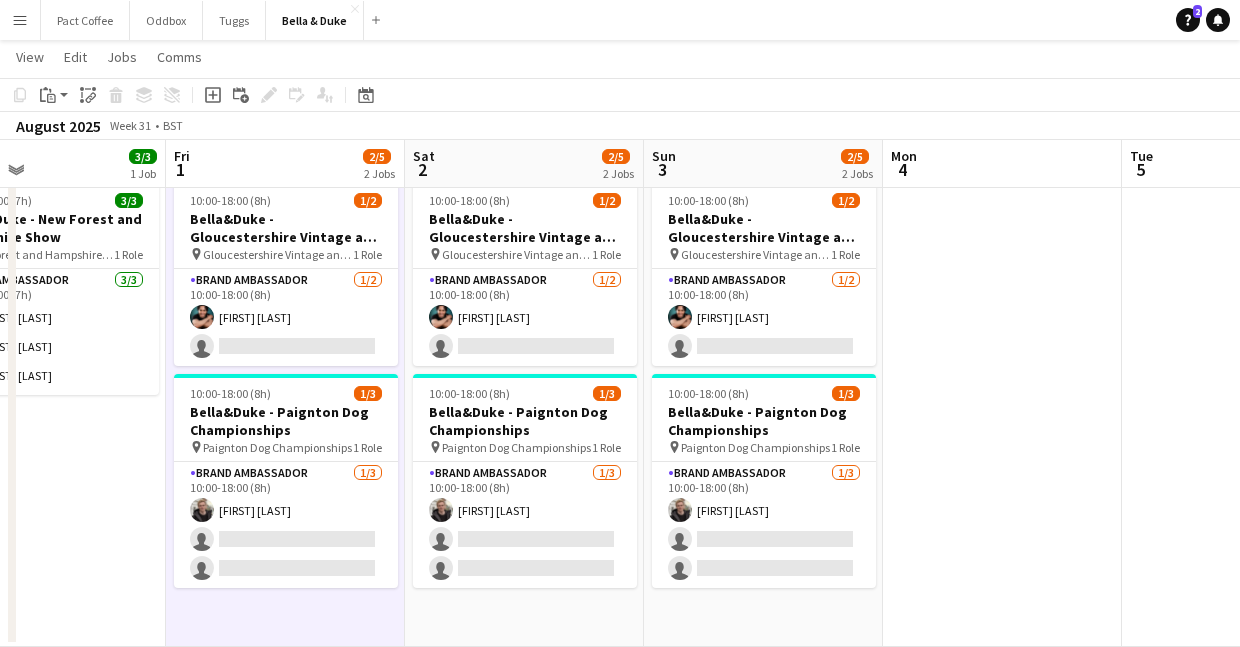 click on "10:00-18:00 (8h)    1/2   Bella&Duke - Gloucestershire Vintage and Country Show
pin
Gloucestershire Vintage and Country Show   1 Role   Brand Ambassador   1/2   10:00-18:00 (8h)
Berkan Ozgur
single-neutral-actions
10:00-18:00 (8h)    1/3   Bella&Duke - Paignton Dog Championships
pin
Paignton Dog Championships   1 Role   Brand Ambassador   1/3   10:00-18:00 (8h)
Charlie Field
single-neutral-actions
single-neutral-actions" at bounding box center (524, 410) 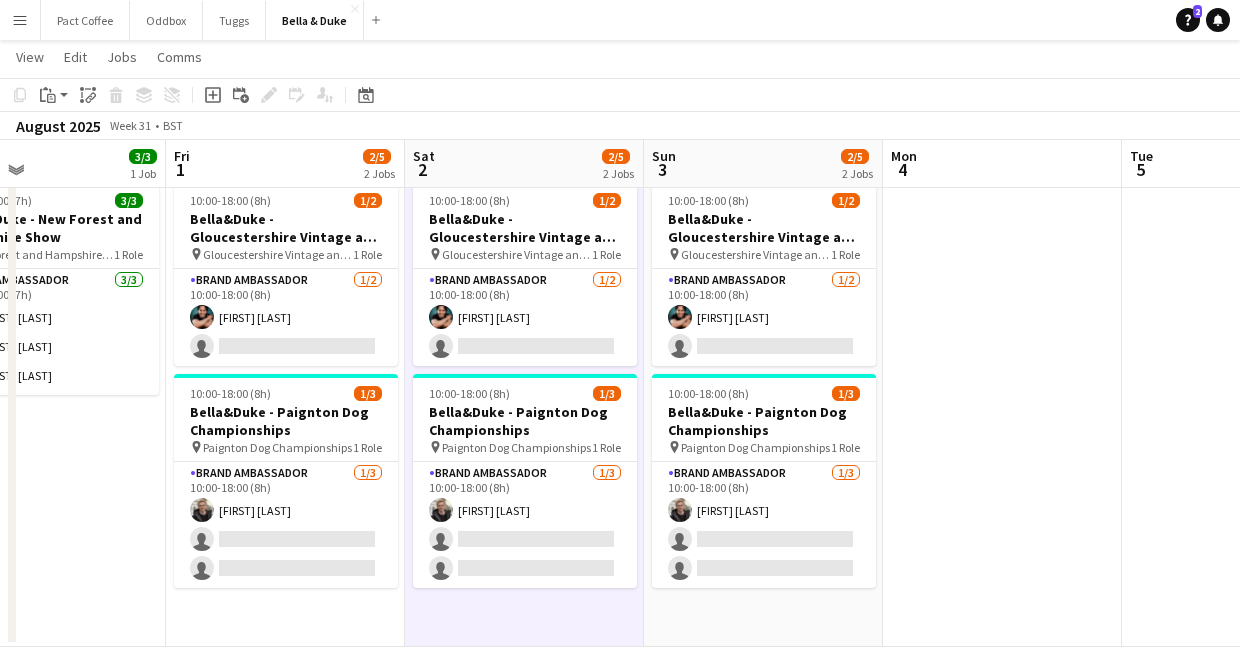 click on "10:00-18:00 (8h)    1/2   Bella&Duke - Gloucestershire Vintage and Country Show
pin
Gloucestershire Vintage and Country Show   1 Role   Brand Ambassador   1/2   10:00-18:00 (8h)
Berkan Ozgur
single-neutral-actions
10:00-18:00 (8h)    1/3   Bella&Duke - Paignton Dog Championships
pin
Paignton Dog Championships   1 Role   Brand Ambassador   1/3   10:00-18:00 (8h)
Charlie Field
single-neutral-actions
single-neutral-actions" at bounding box center [285, 410] 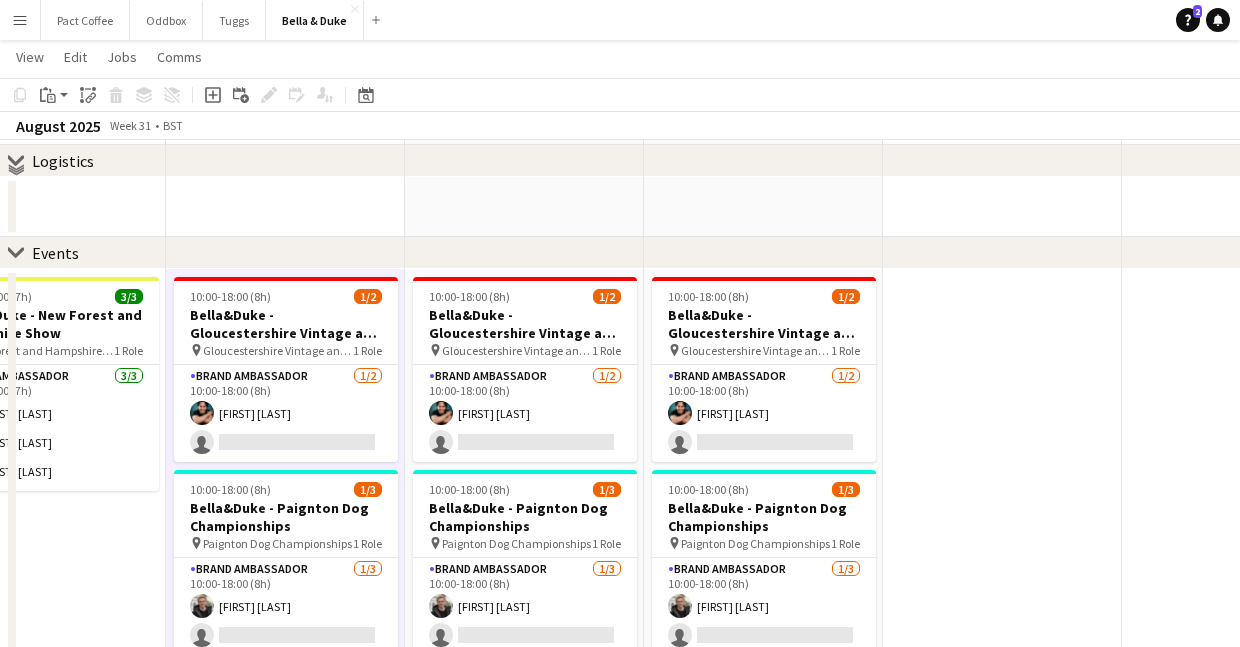 scroll, scrollTop: 235, scrollLeft: 0, axis: vertical 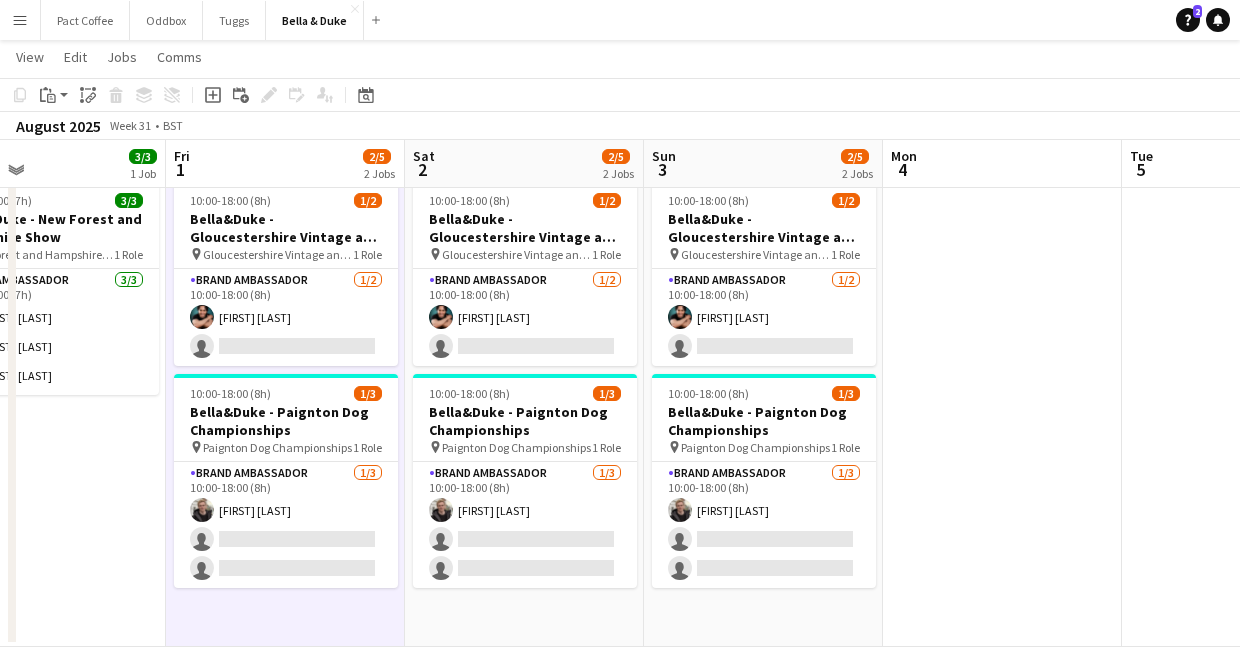 click on "10:00-18:00 (8h)    1/2   Bella&Duke - Gloucestershire Vintage and Country Show
pin
Gloucestershire Vintage and Country Show   1 Role   Brand Ambassador   1/2   10:00-18:00 (8h)
Berkan Ozgur
single-neutral-actions
10:00-18:00 (8h)    1/3   Bella&Duke - Paignton Dog Championships
pin
Paignton Dog Championships   1 Role   Brand Ambassador   1/3   10:00-18:00 (8h)
Charlie Field
single-neutral-actions
single-neutral-actions" at bounding box center [524, 410] 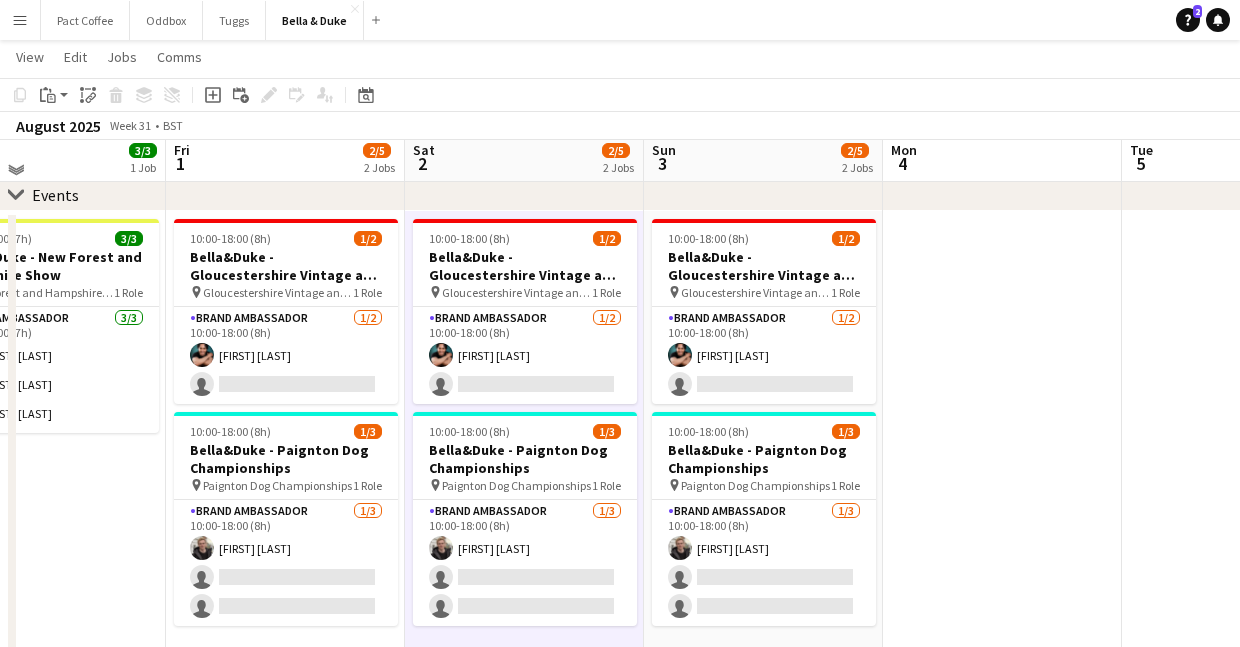 scroll, scrollTop: 208, scrollLeft: 0, axis: vertical 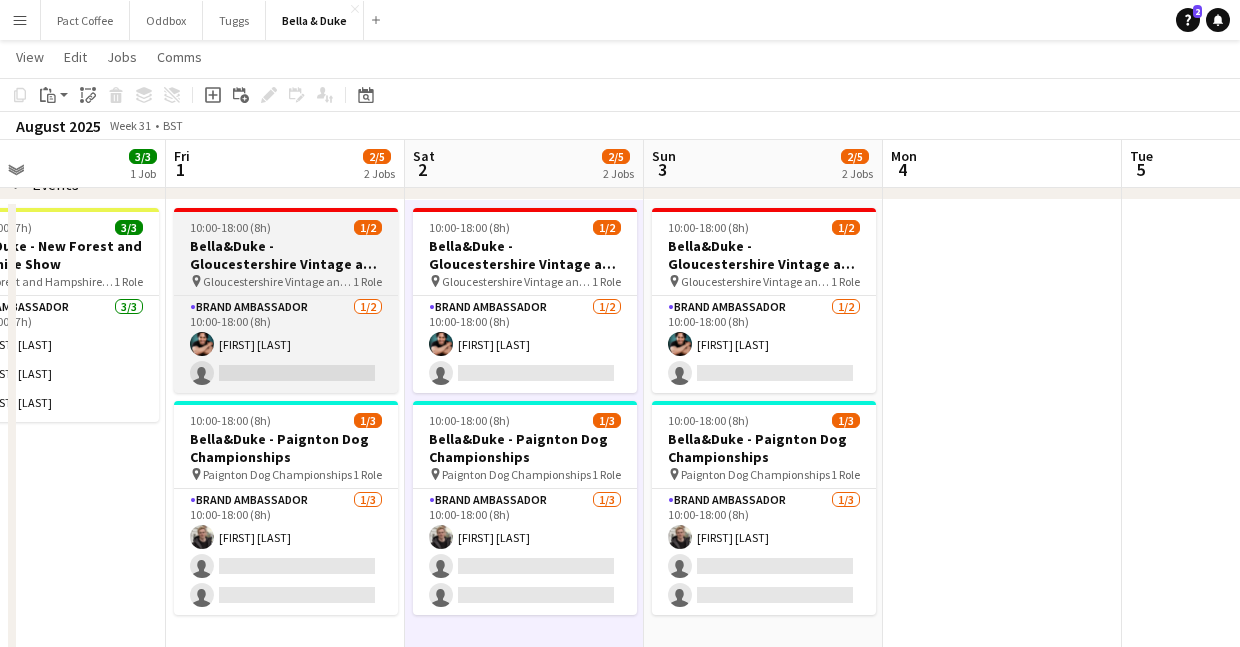 click on "Bella&Duke - Gloucestershire Vintage and Country Show" at bounding box center [286, 255] 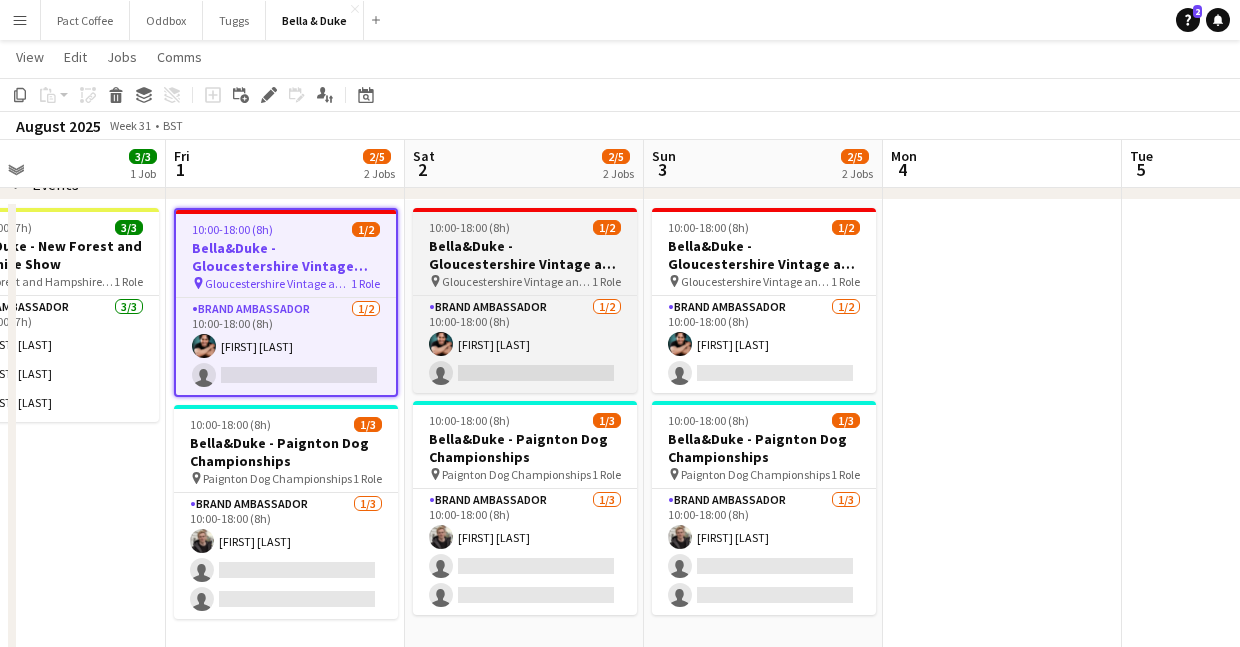 click on "Bella&Duke - Gloucestershire Vintage and Country Show" at bounding box center (525, 255) 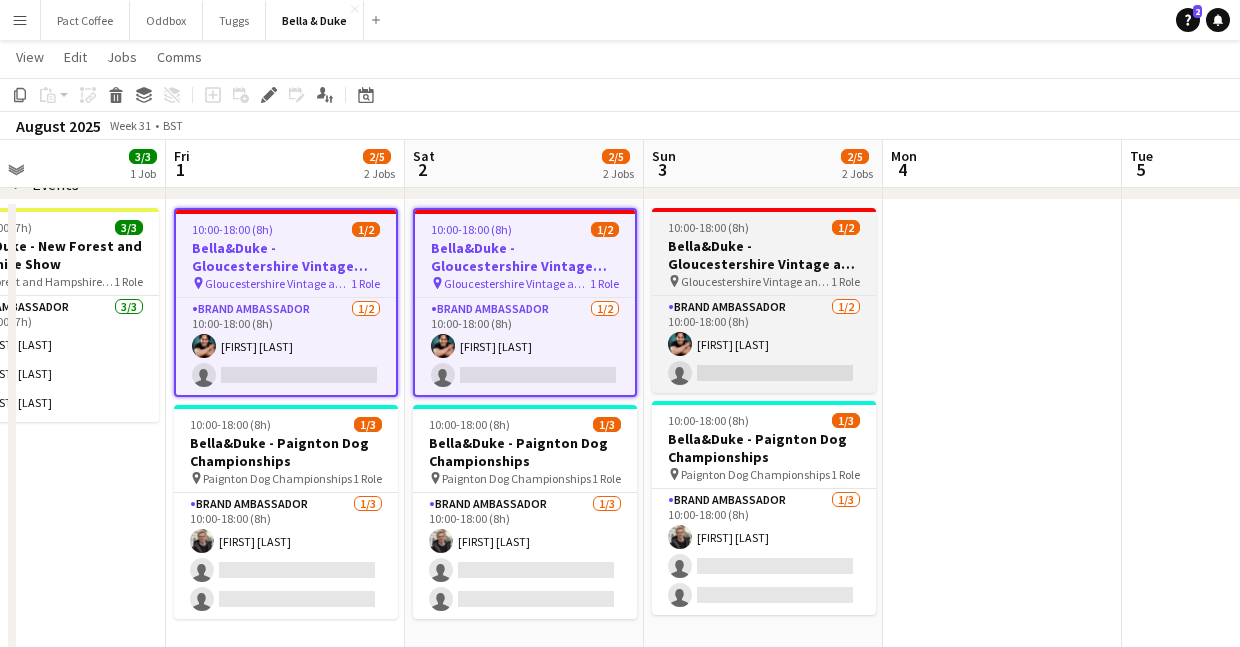click on "Bella&Duke - Gloucestershire Vintage and Country Show" at bounding box center (764, 255) 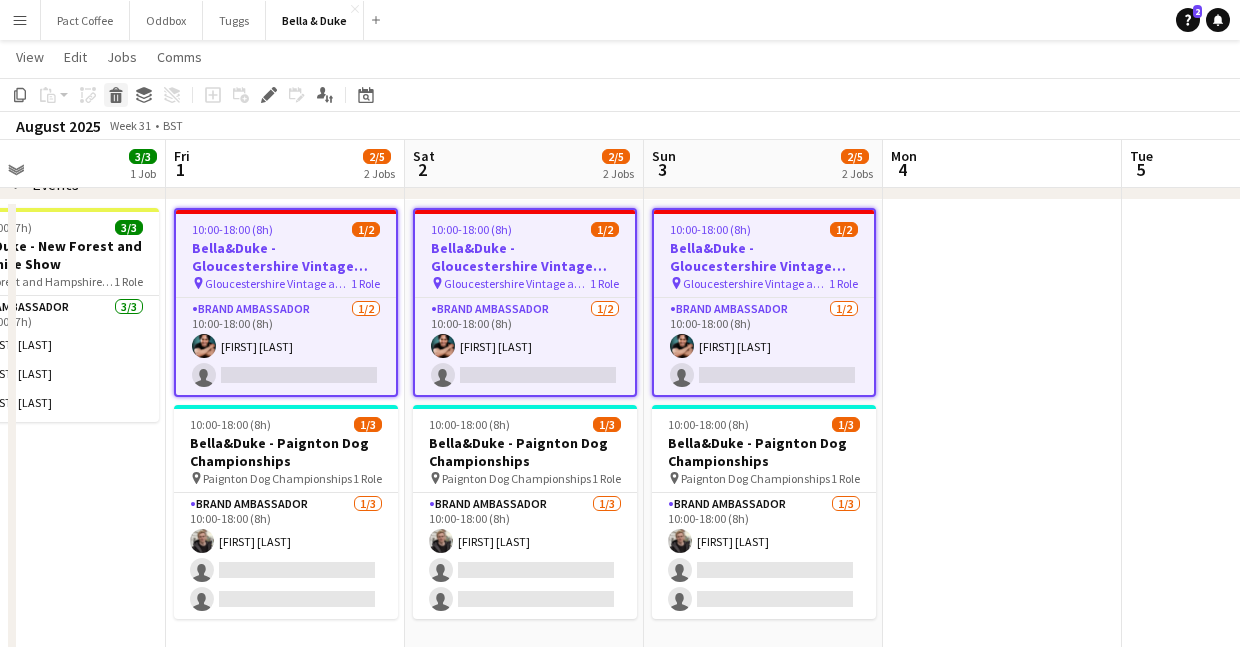 click on "Delete" at bounding box center (116, 95) 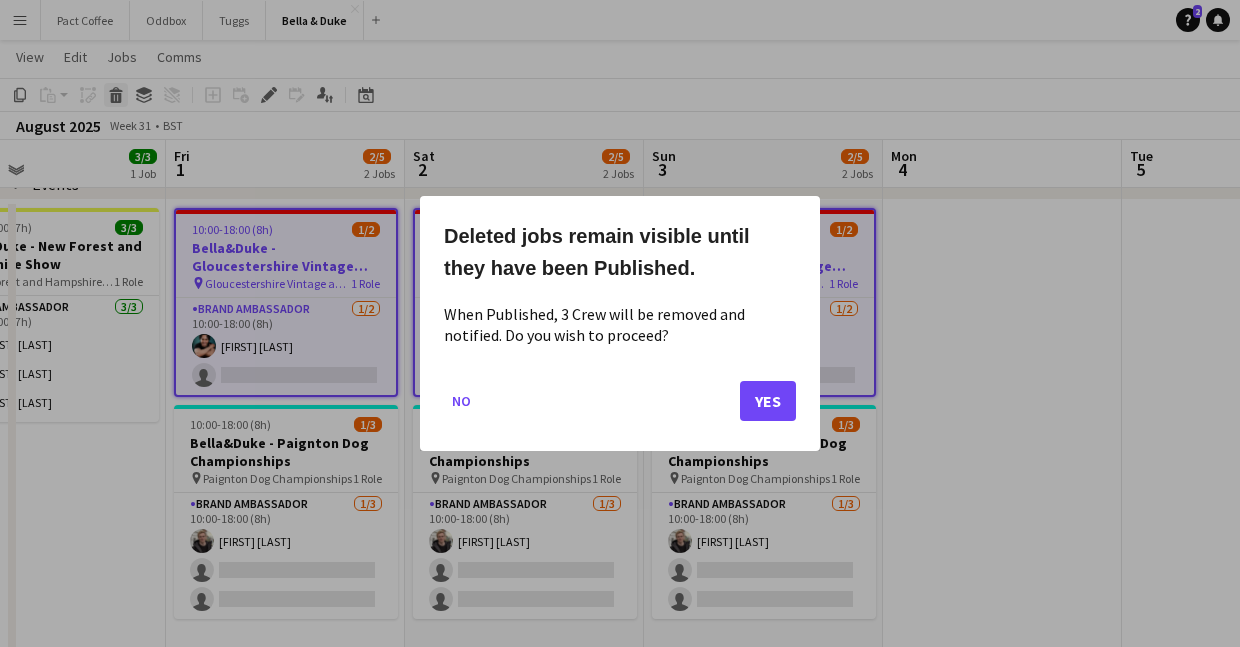 scroll, scrollTop: 0, scrollLeft: 0, axis: both 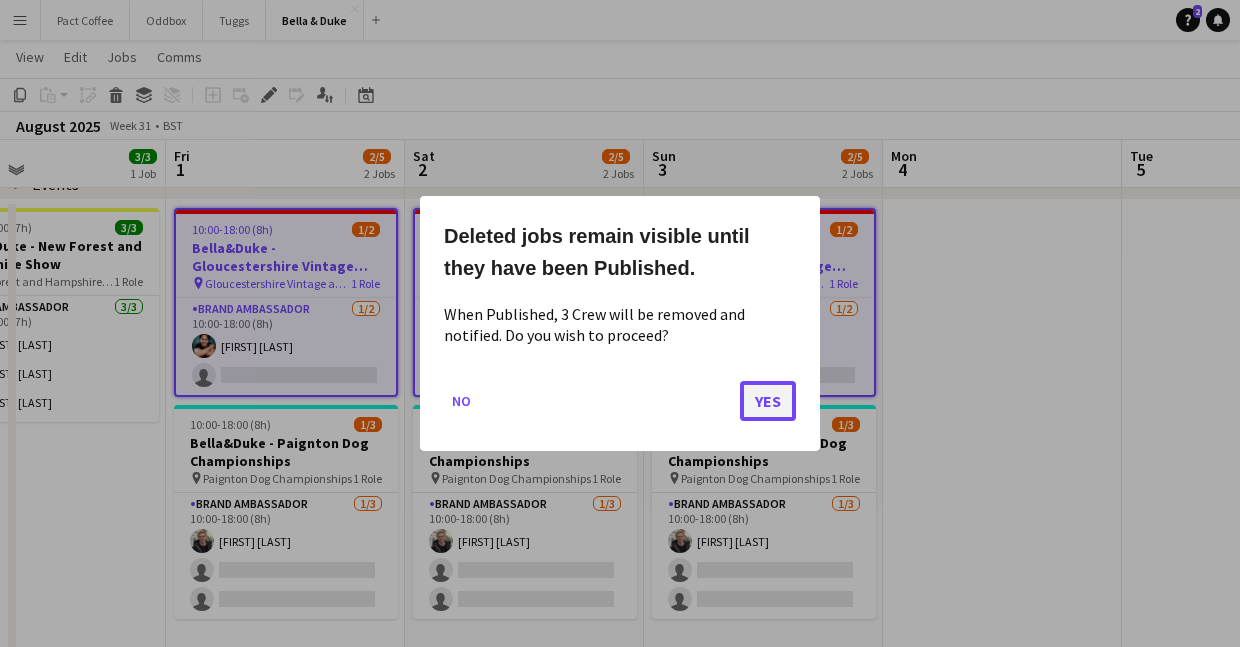 click on "Yes" 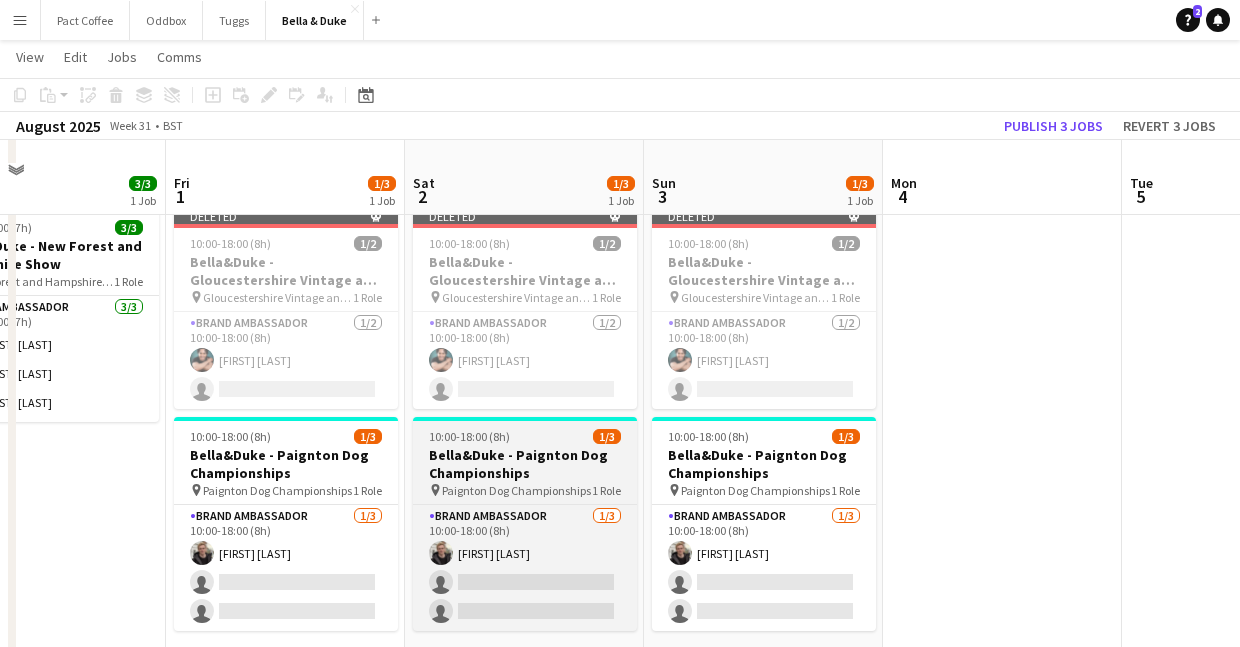 scroll, scrollTop: 235, scrollLeft: 0, axis: vertical 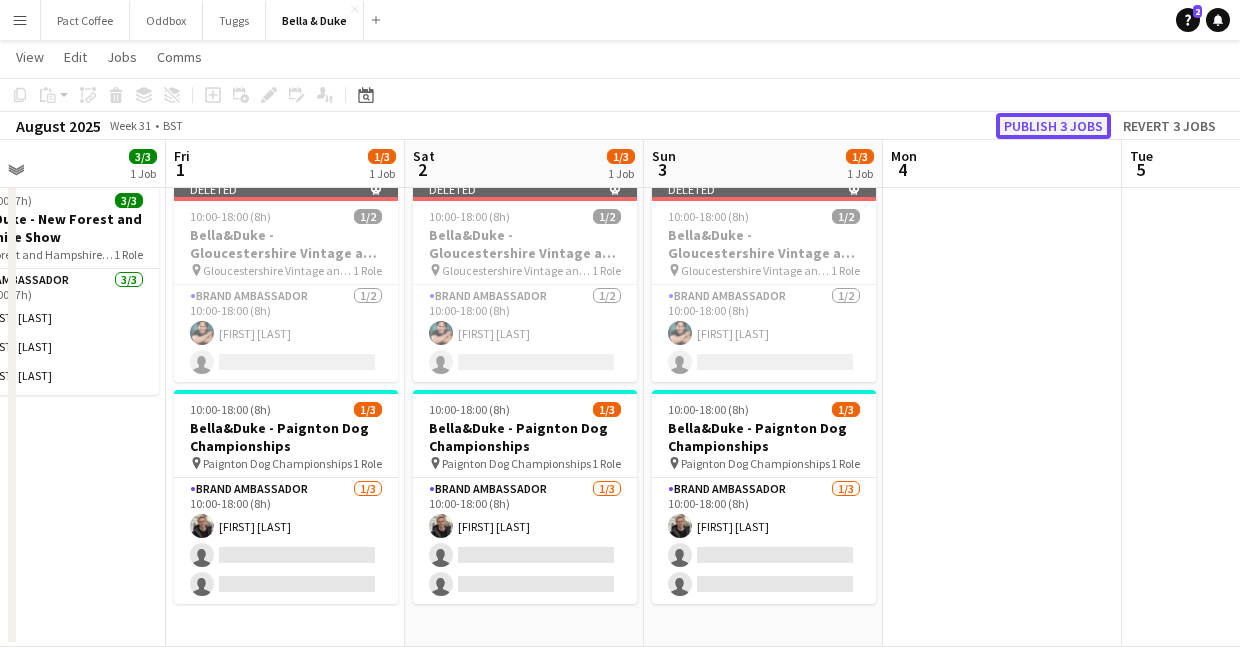 click on "Publish 3 jobs" 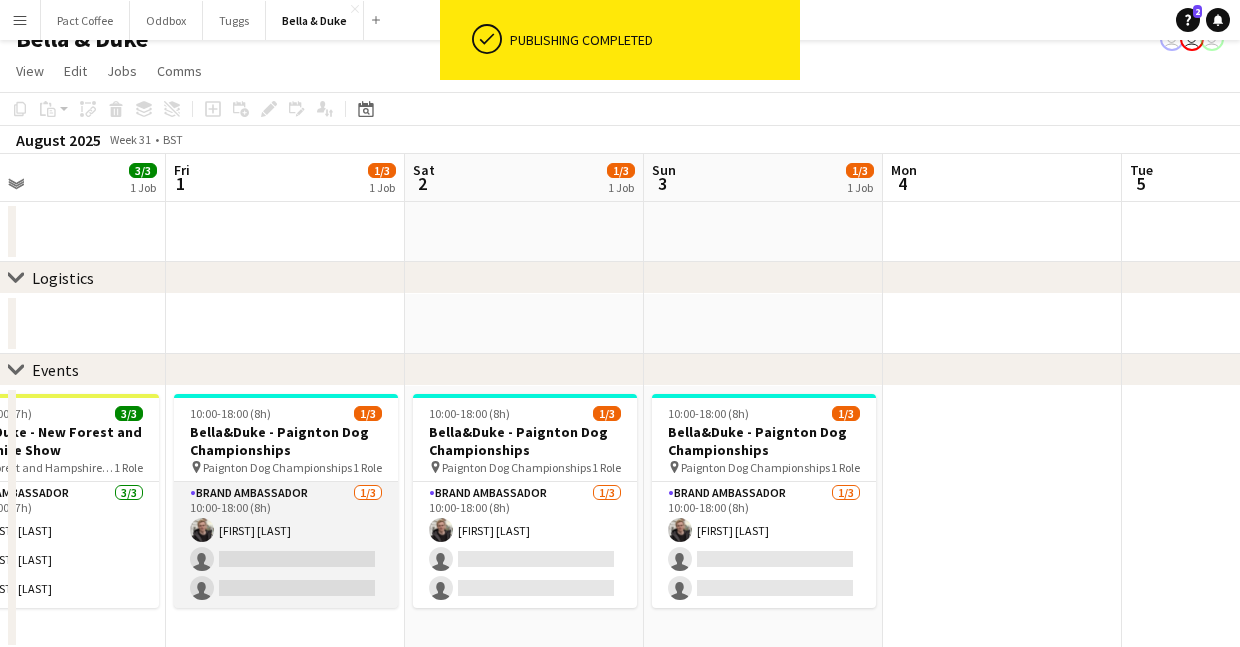 scroll, scrollTop: 26, scrollLeft: 0, axis: vertical 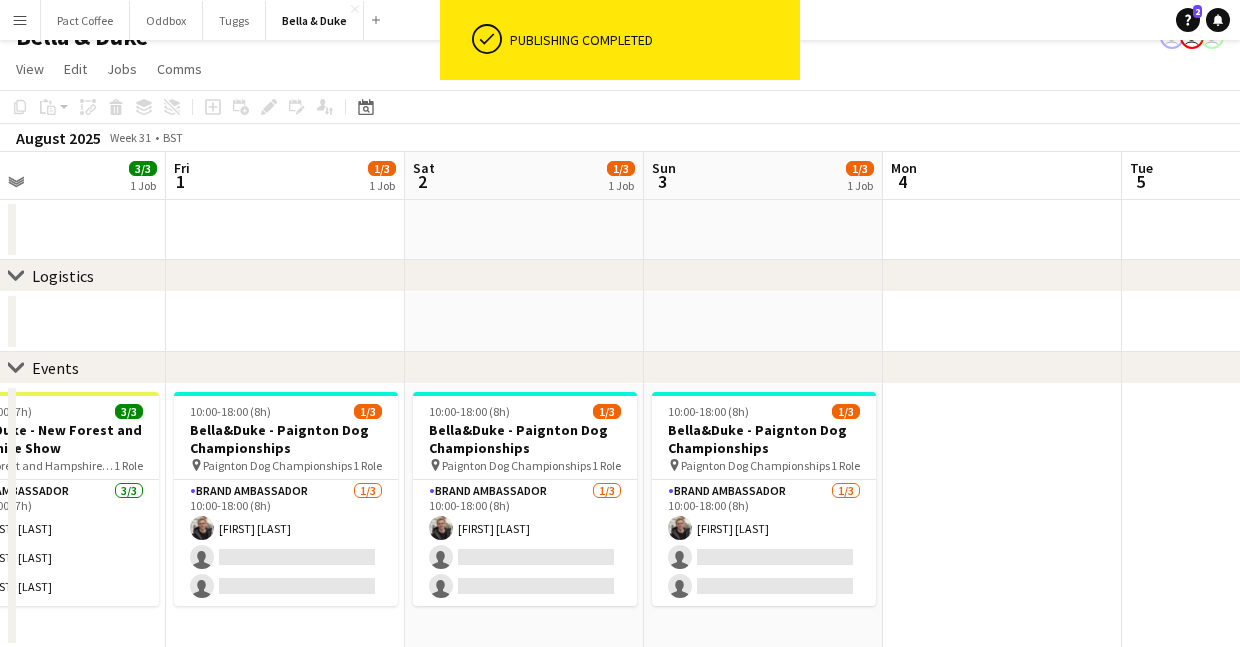 click on "10:00-18:00 (8h)    1/3   Bella&Duke - Paignton Dog Championships
pin
Paignton Dog Championships   1 Role   Brand Ambassador   1/3   10:00-18:00 (8h)
Charlie Field
single-neutral-actions
single-neutral-actions" at bounding box center [285, 516] 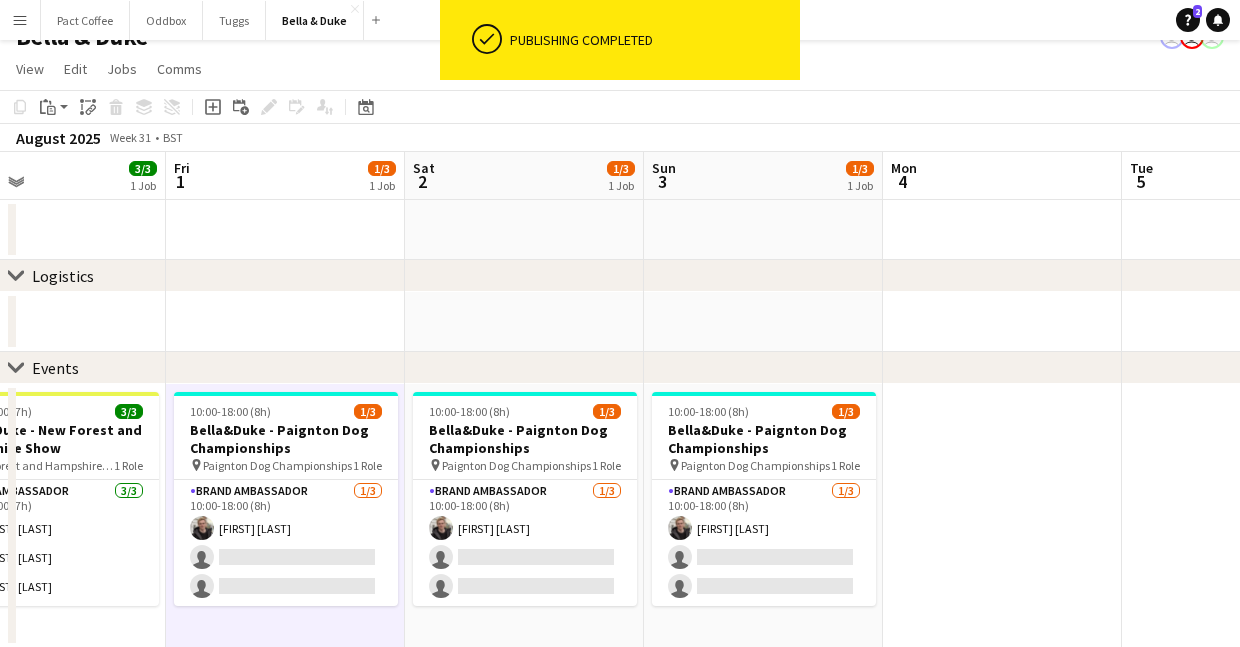 click on "10:00-18:00 (8h)    1/3   Bella&Duke - Paignton Dog Championships
pin
Paignton Dog Championships   1 Role   Brand Ambassador   1/3   10:00-18:00 (8h)
Charlie Field
single-neutral-actions
single-neutral-actions" at bounding box center [524, 516] 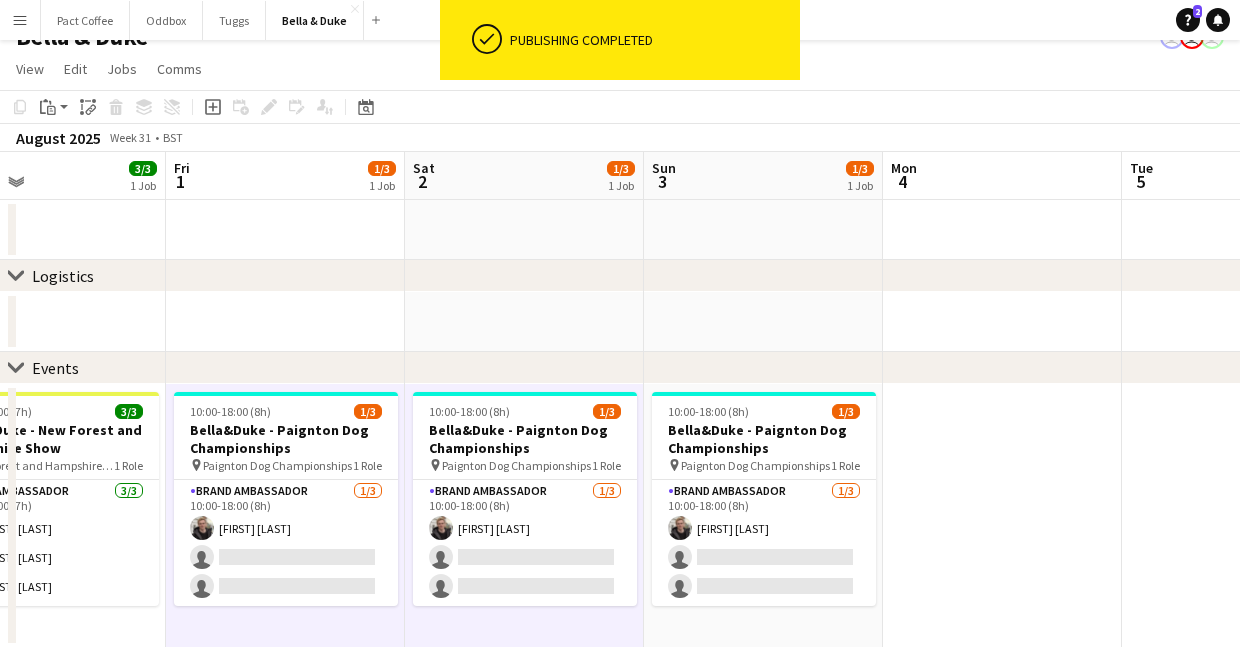 click on "10:00-18:00 (8h)    1/3   Bella&Duke - Paignton Dog Championships
pin
Paignton Dog Championships   1 Role   Brand Ambassador   1/3   10:00-18:00 (8h)
Charlie Field
single-neutral-actions
single-neutral-actions" at bounding box center [763, 516] 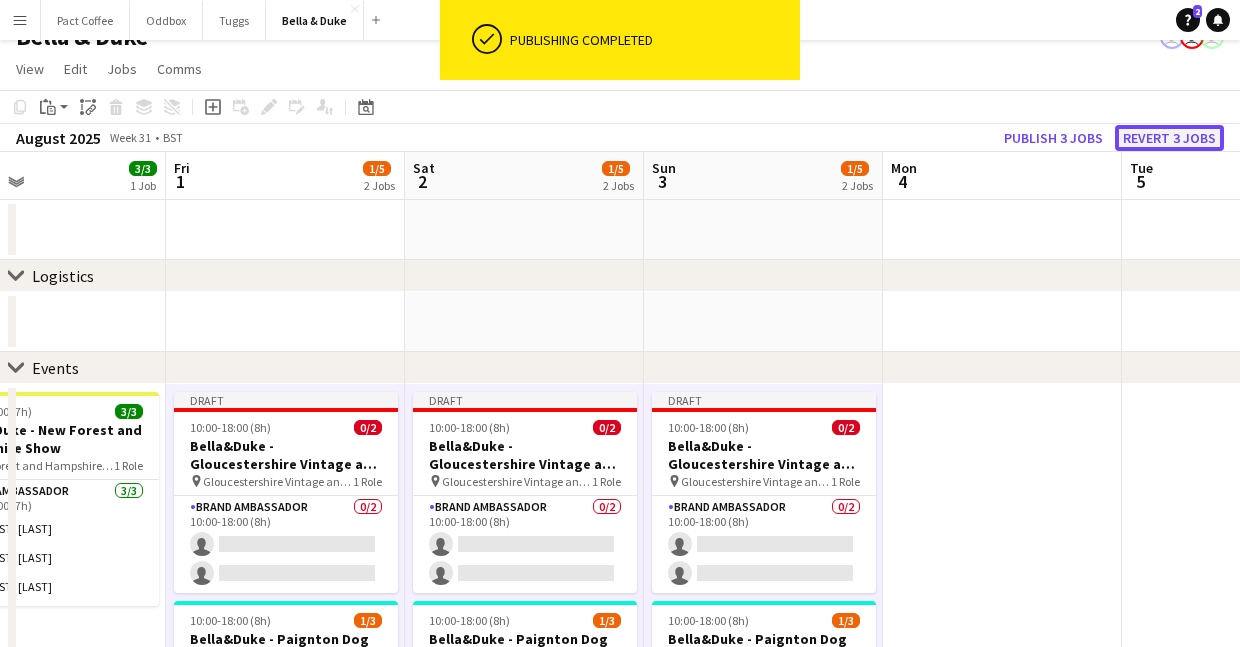 click on "Revert 3 jobs" 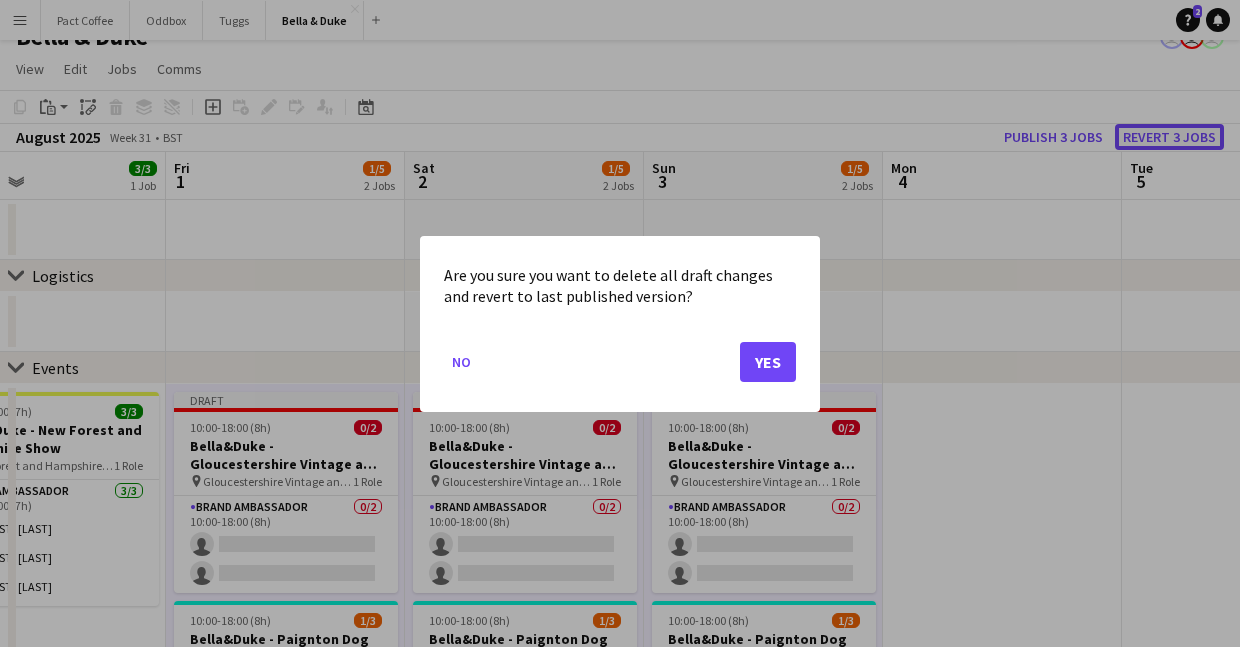scroll, scrollTop: 0, scrollLeft: 0, axis: both 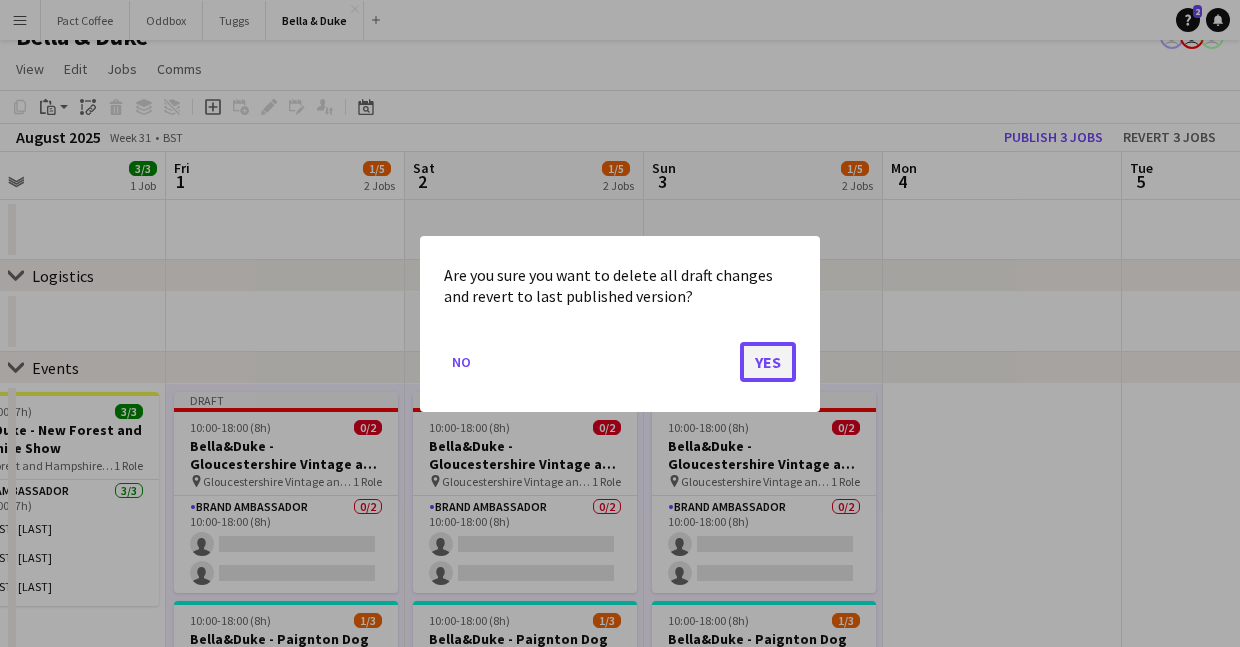 click on "Yes" 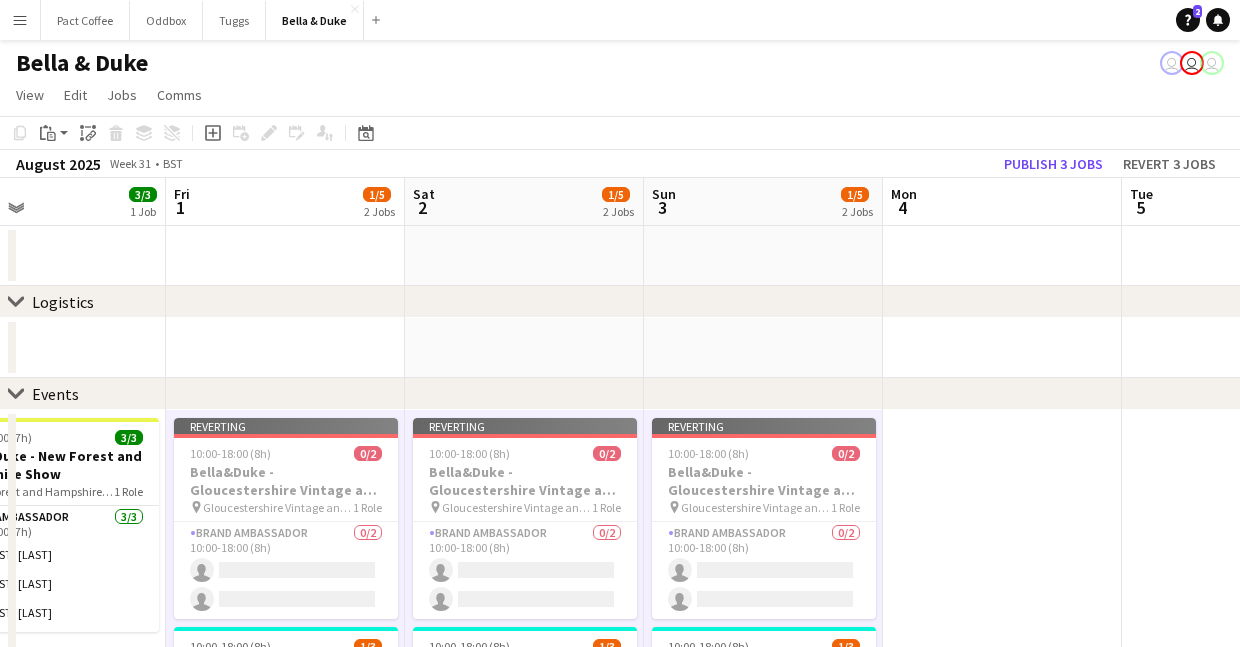 scroll, scrollTop: 26, scrollLeft: 0, axis: vertical 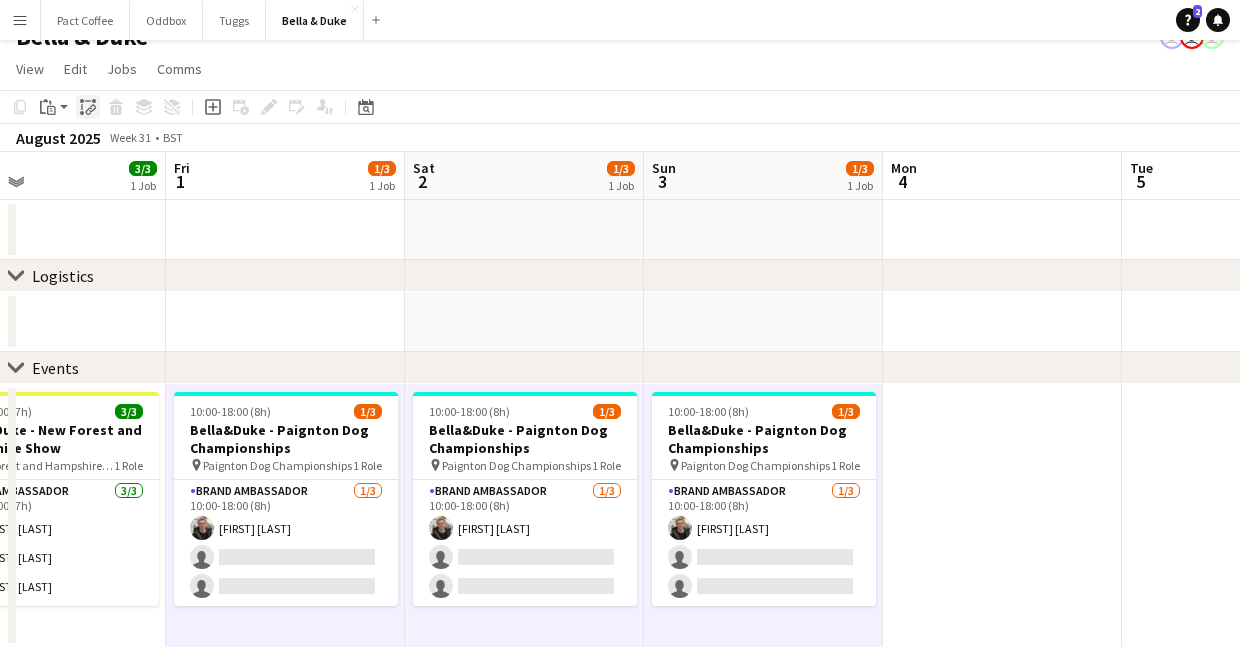 click on "Paste linked Job" 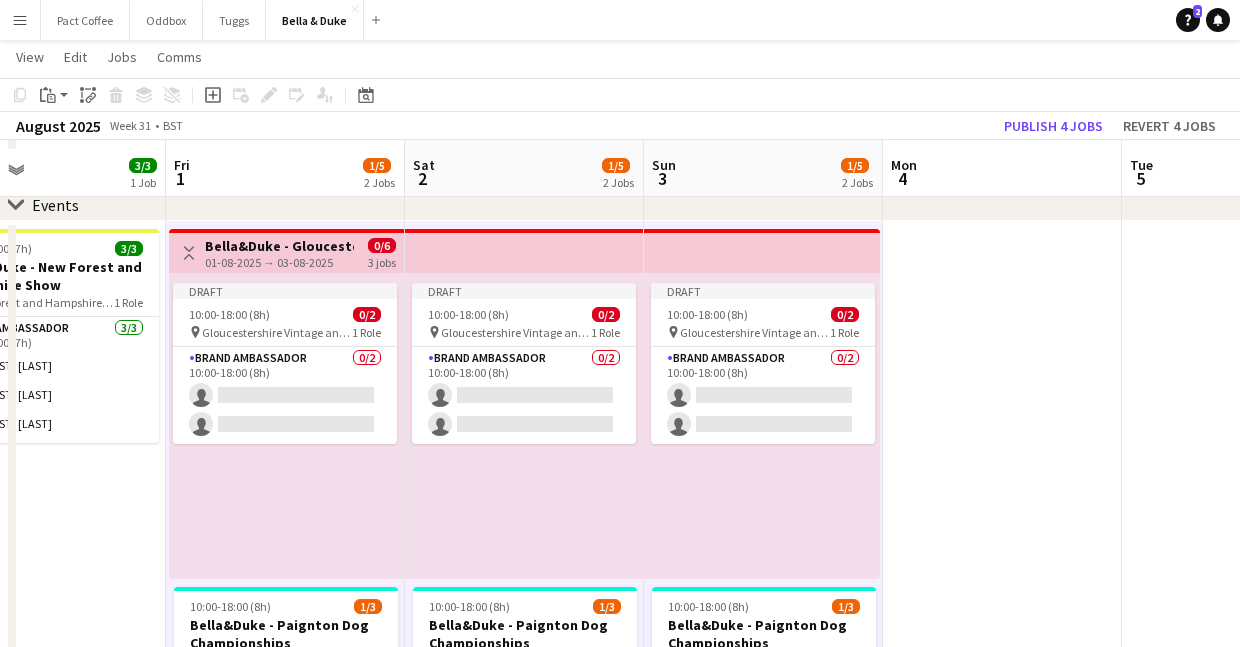 scroll, scrollTop: 199, scrollLeft: 0, axis: vertical 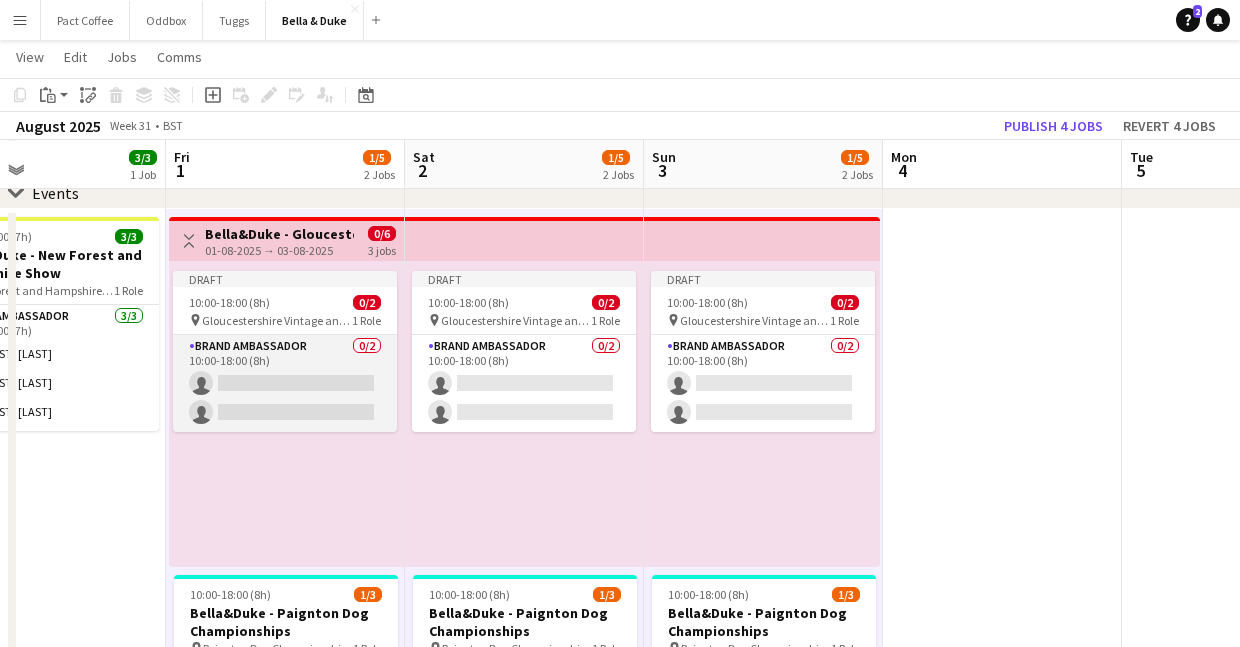 click on "Brand Ambassador   0/2   10:00-18:00 (8h)
single-neutral-actions
single-neutral-actions" at bounding box center (285, 383) 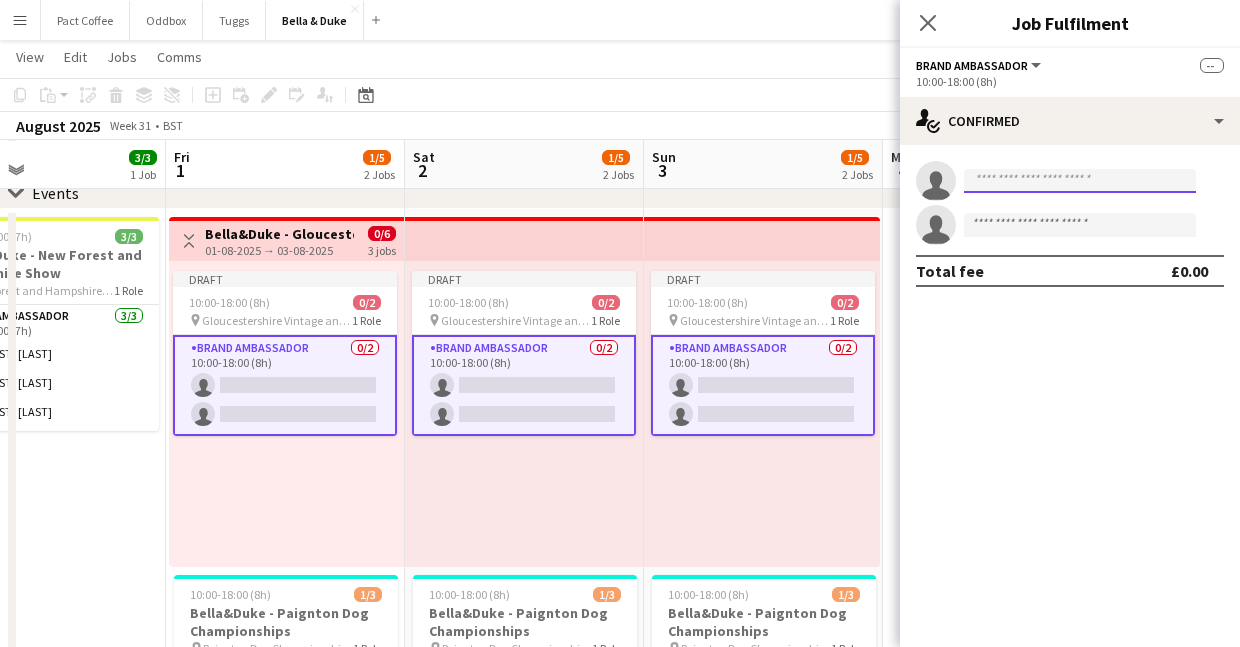 click at bounding box center [1080, 181] 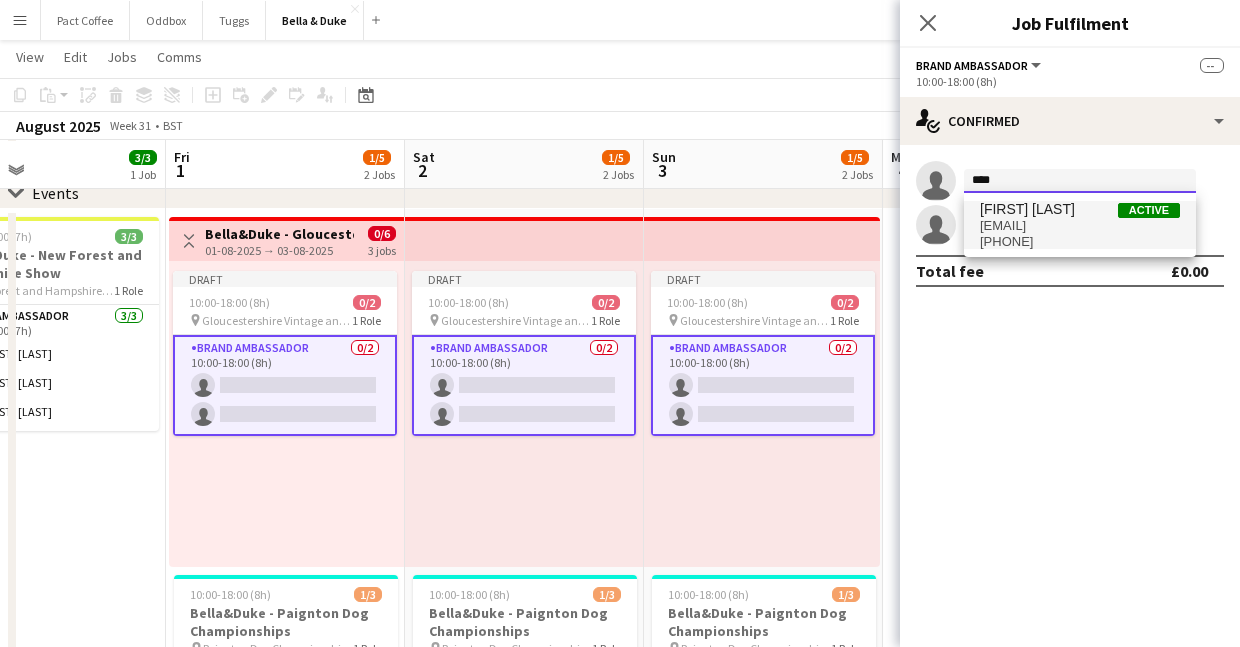 type on "****" 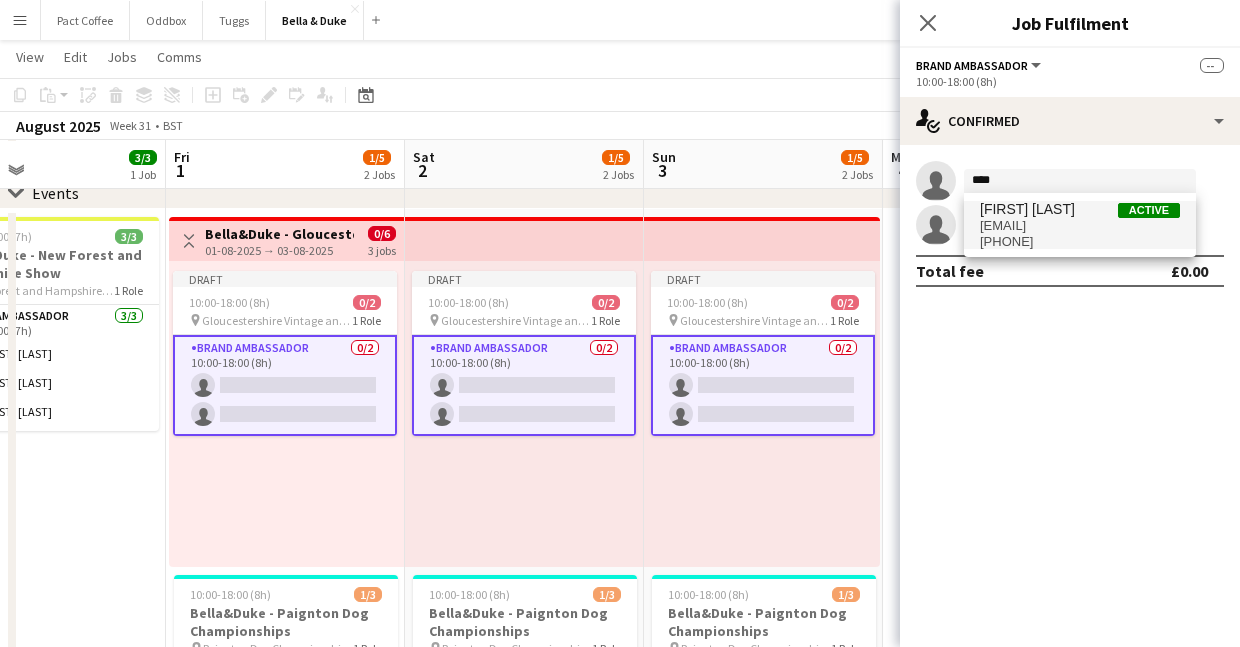 click on "[FIRST][LAST]@example.com" at bounding box center (1080, 226) 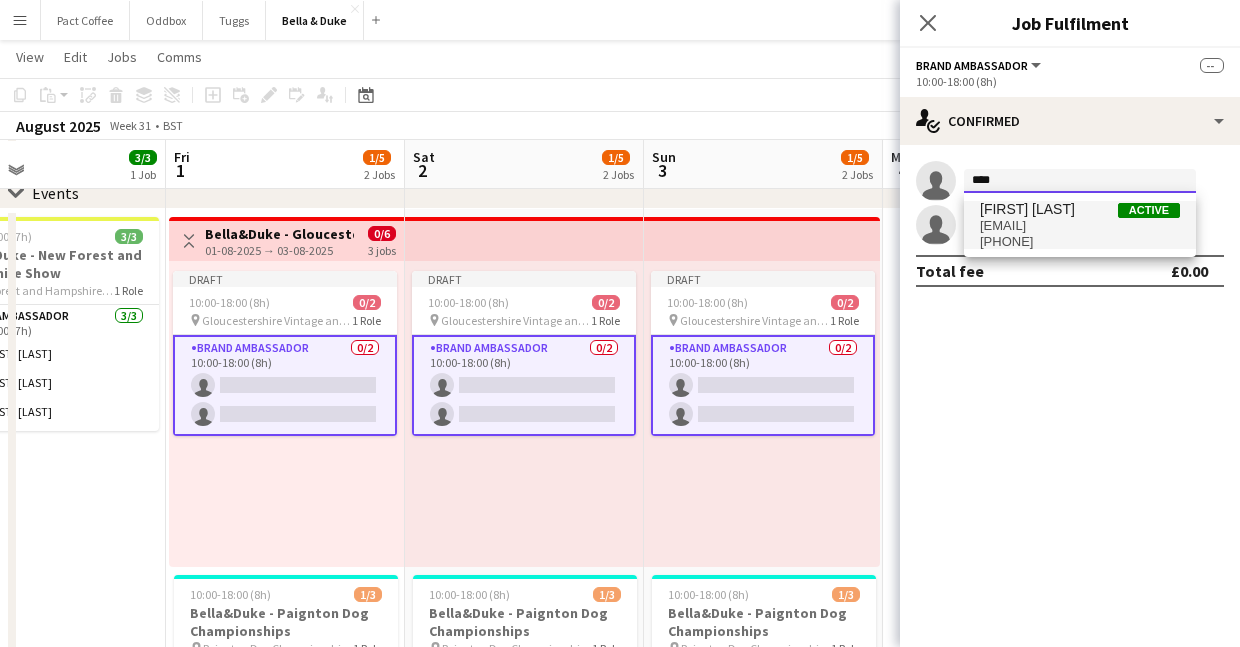 type 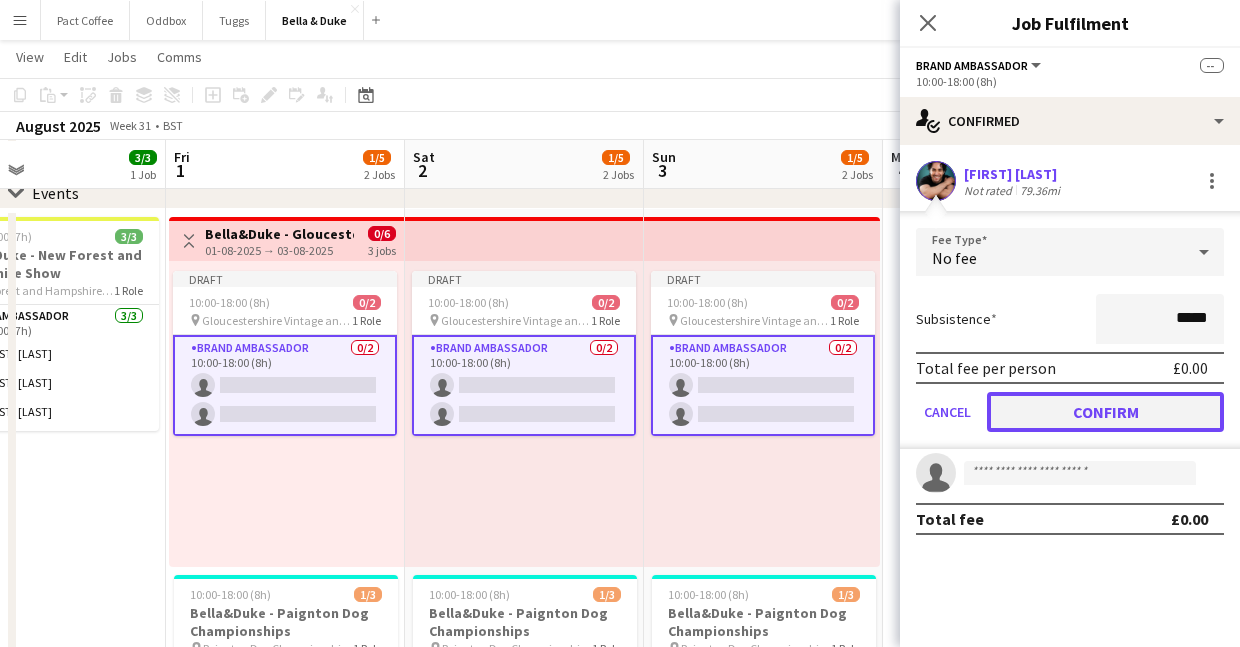 click on "Confirm" at bounding box center [1105, 412] 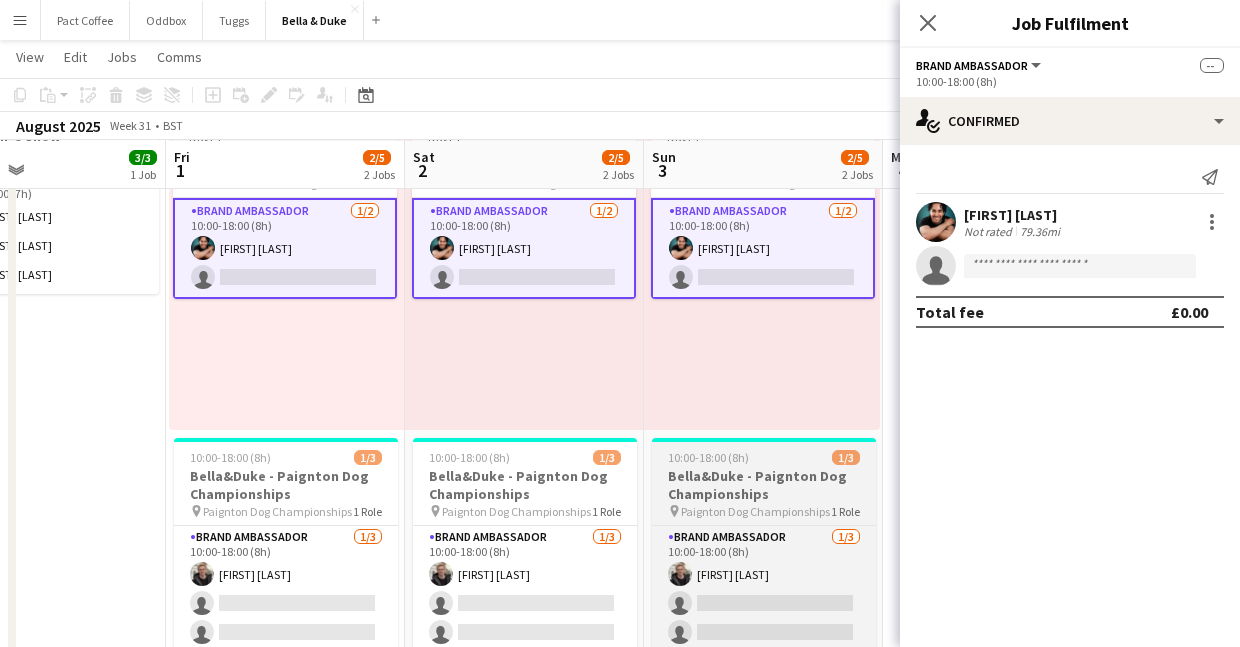 scroll, scrollTop: 382, scrollLeft: 0, axis: vertical 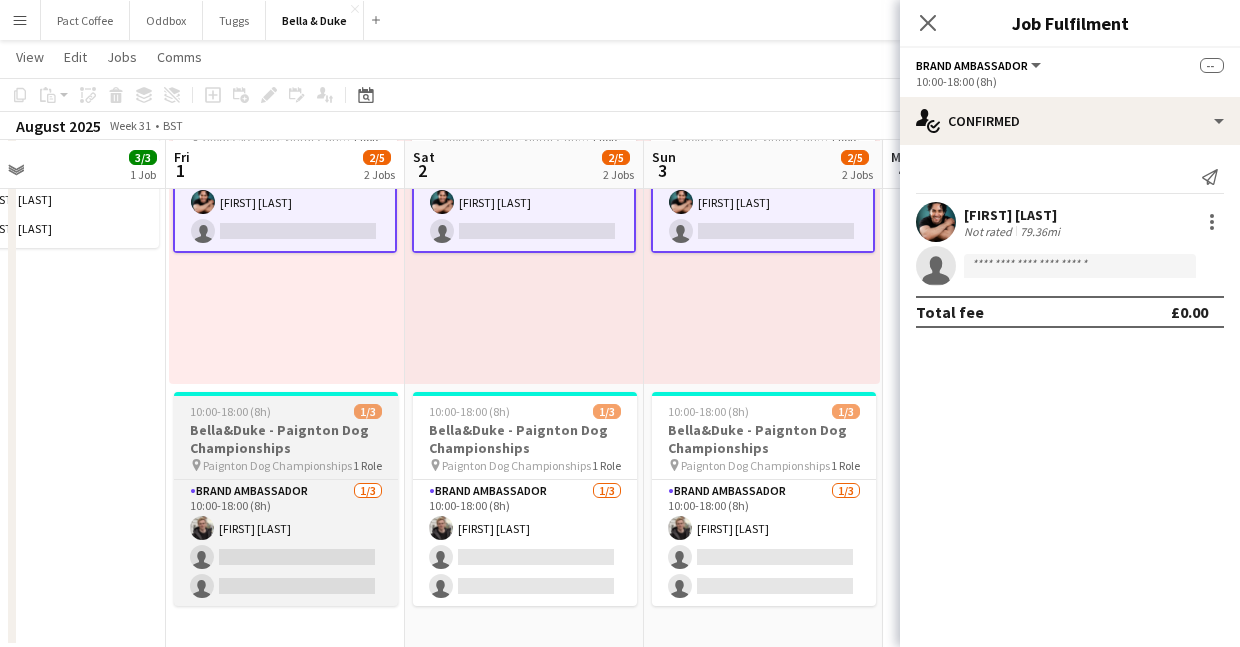 click on "Bella&Duke - Paignton Dog Championships" at bounding box center (286, 439) 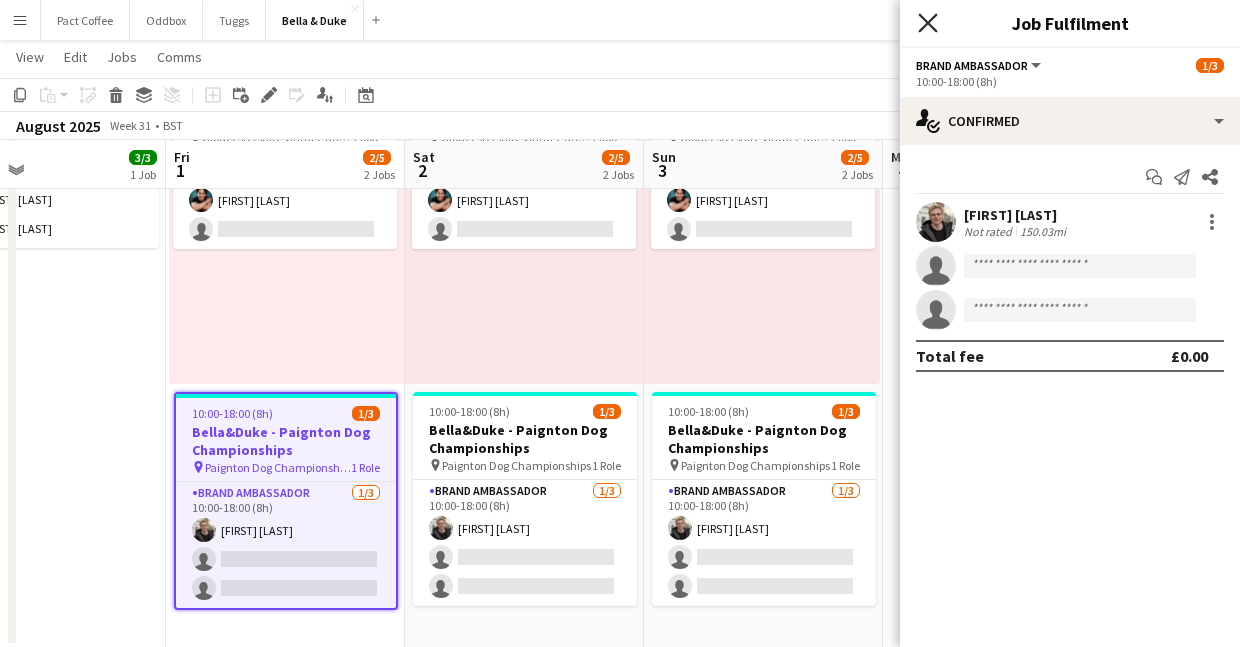 click on "Close pop-in" 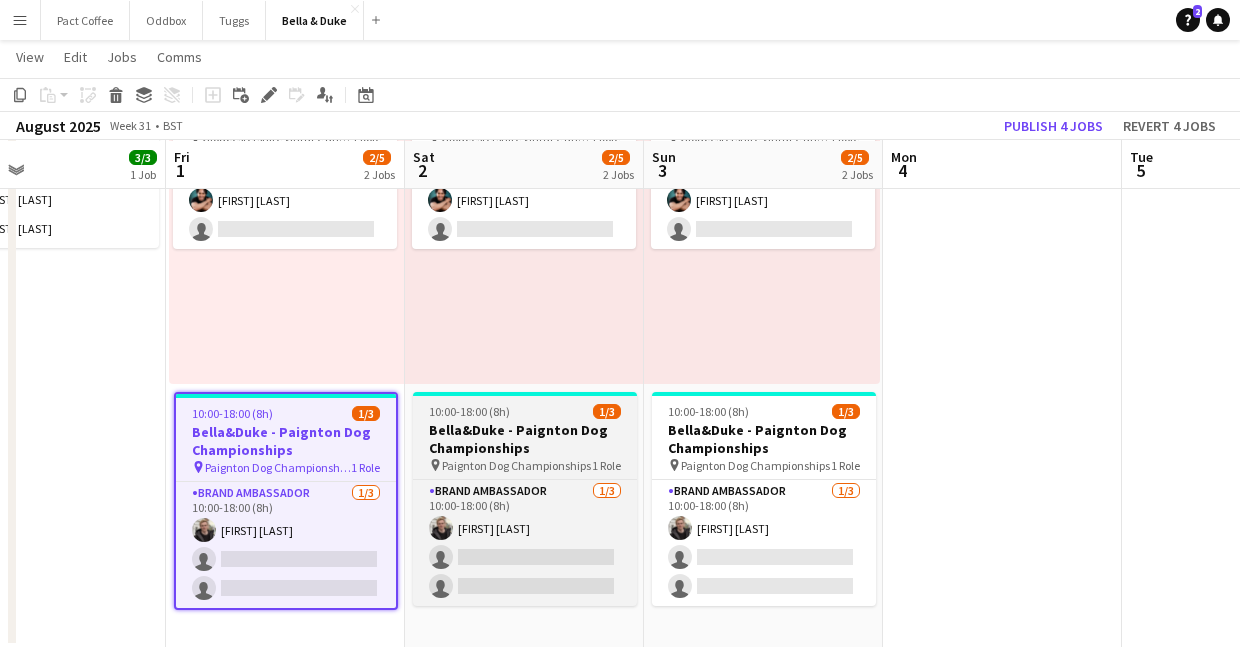 click on "Paignton Dog Championships" at bounding box center [516, 465] 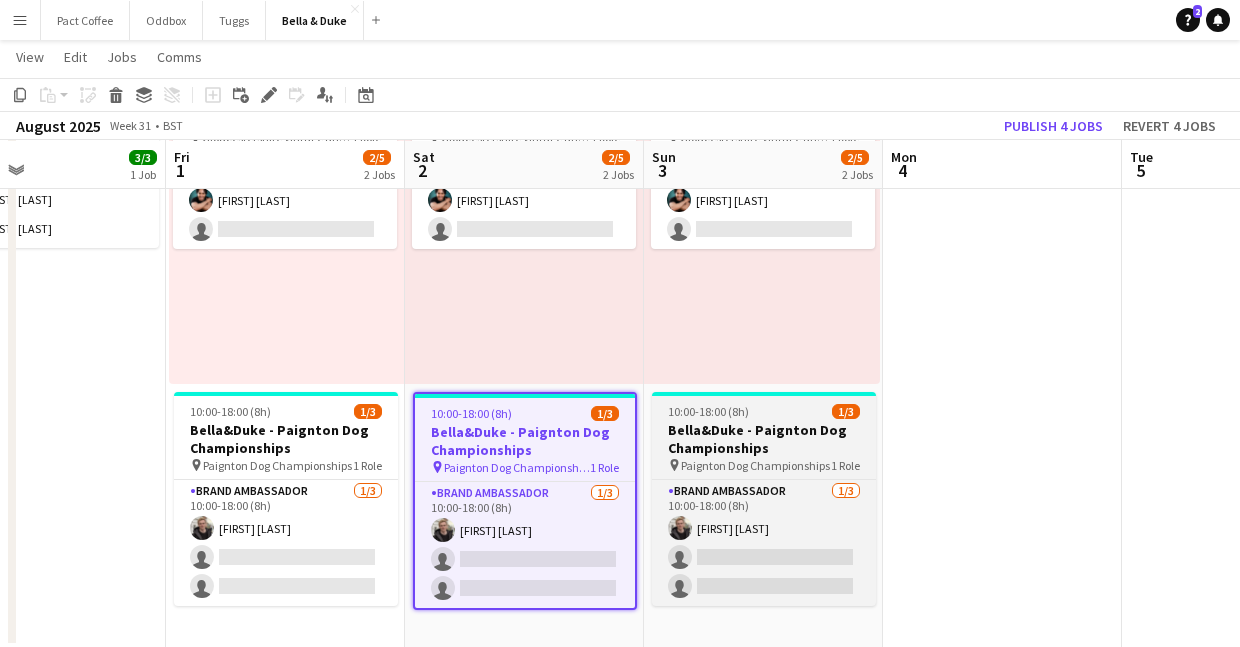 click on "Bella&Duke - Paignton Dog Championships" at bounding box center [764, 439] 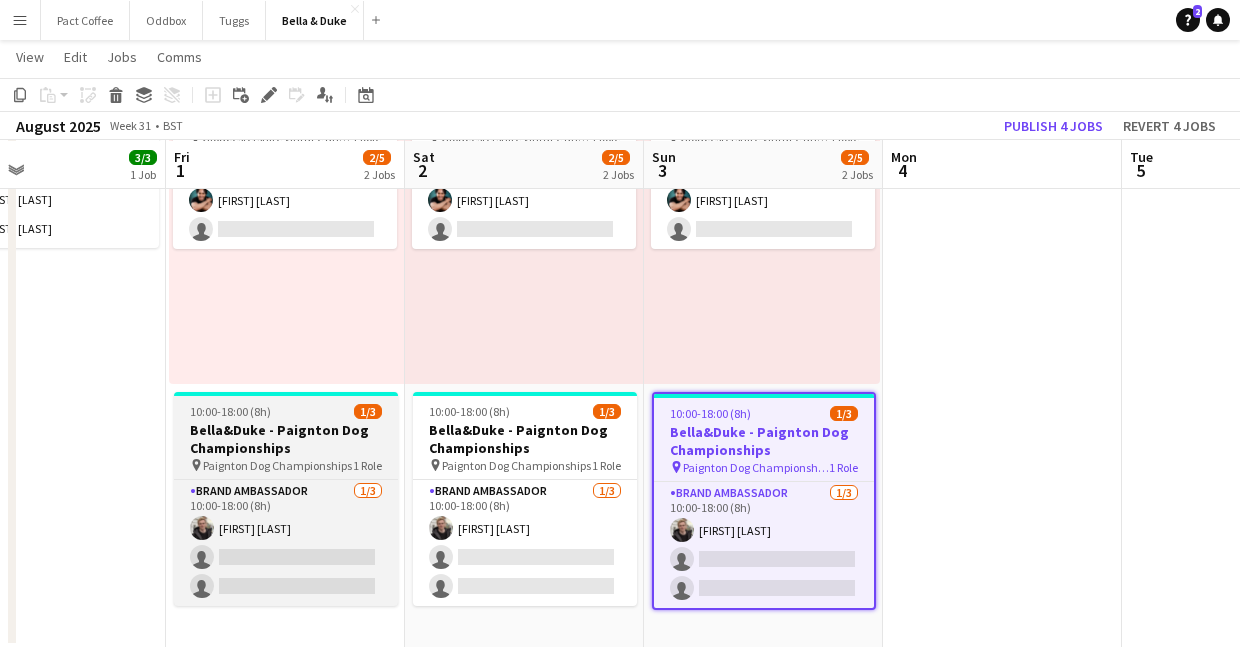 click on "Bella&Duke - Paignton Dog Championships" at bounding box center [286, 439] 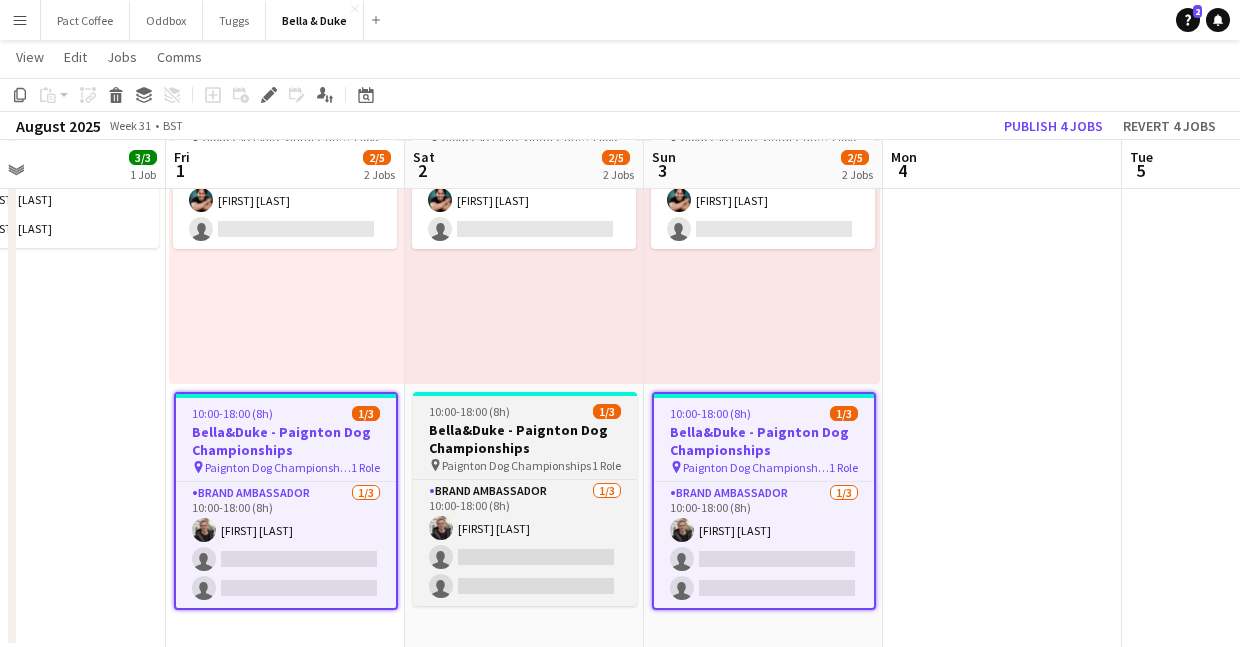 click on "Bella&Duke - Paignton Dog Championships" at bounding box center [525, 439] 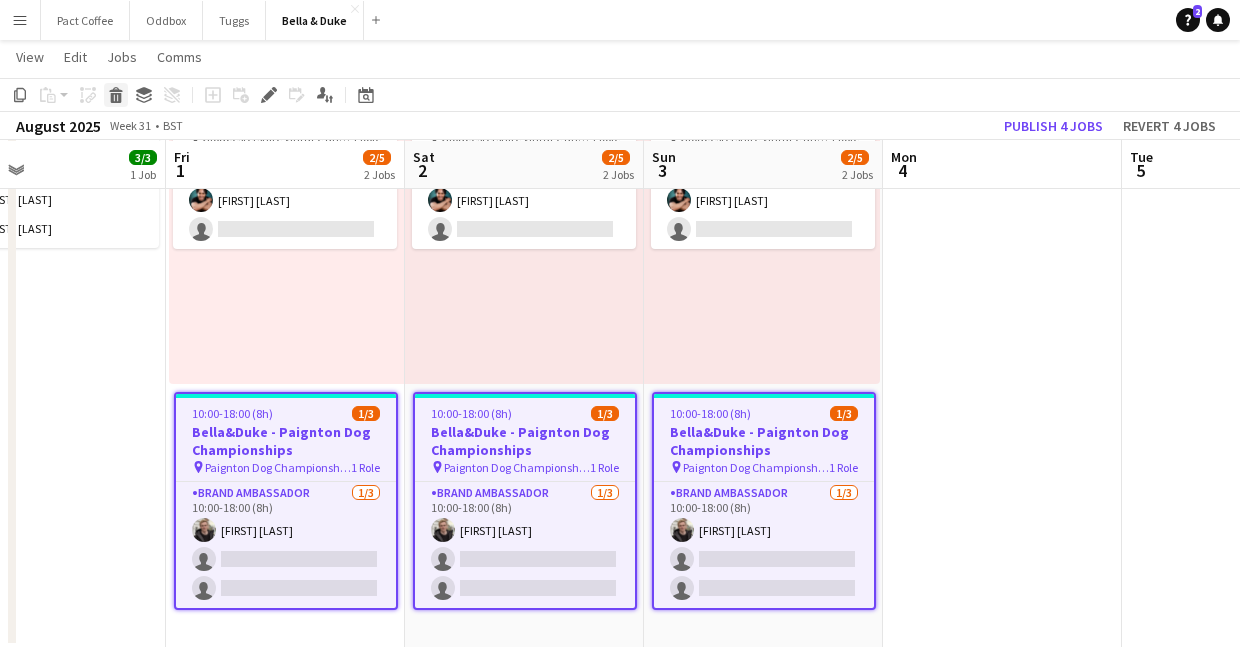 click on "Delete" 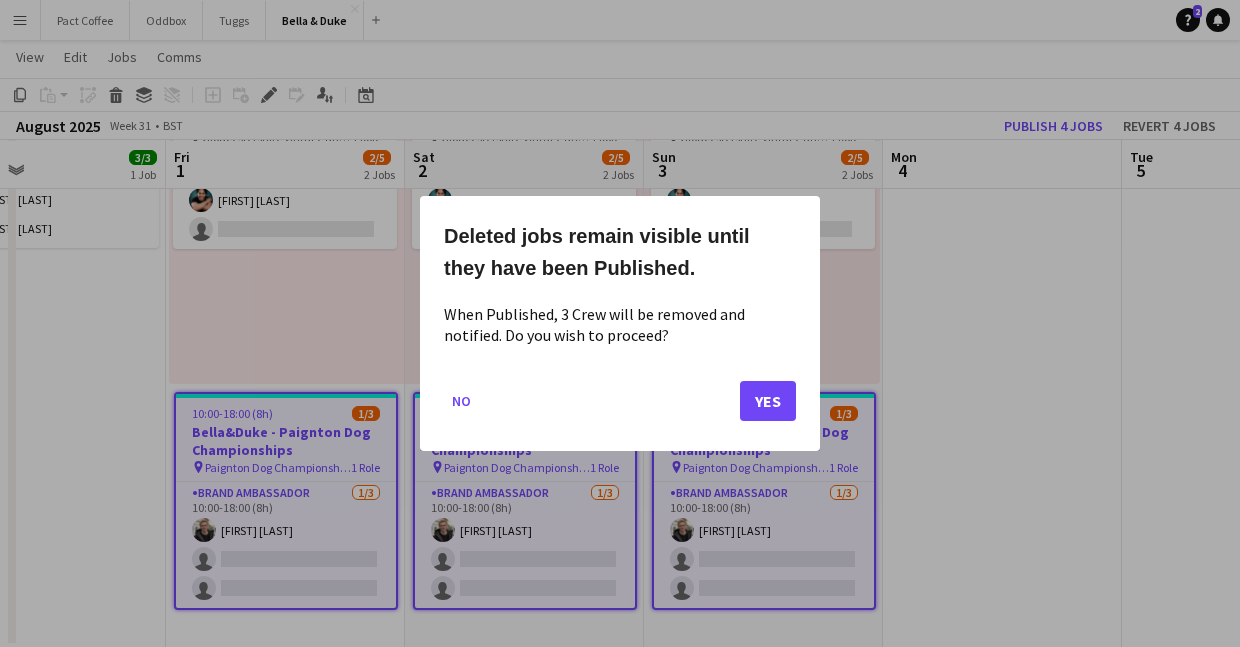 scroll, scrollTop: 0, scrollLeft: 0, axis: both 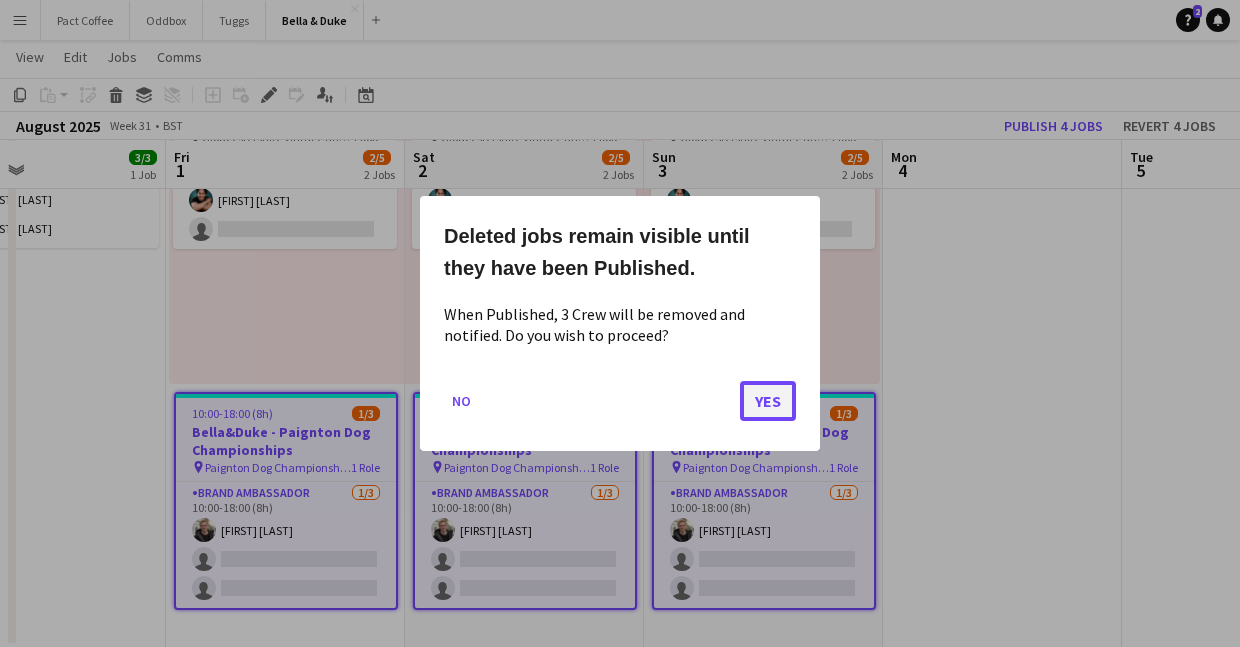 click on "Yes" 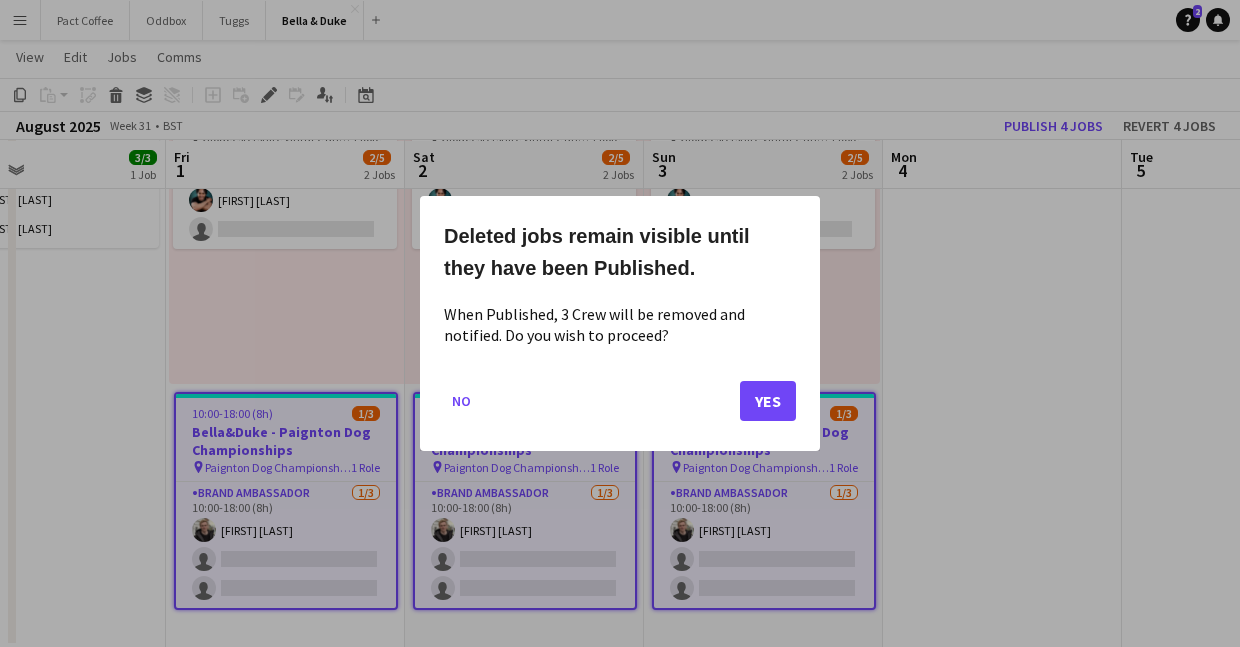 scroll, scrollTop: 382, scrollLeft: 0, axis: vertical 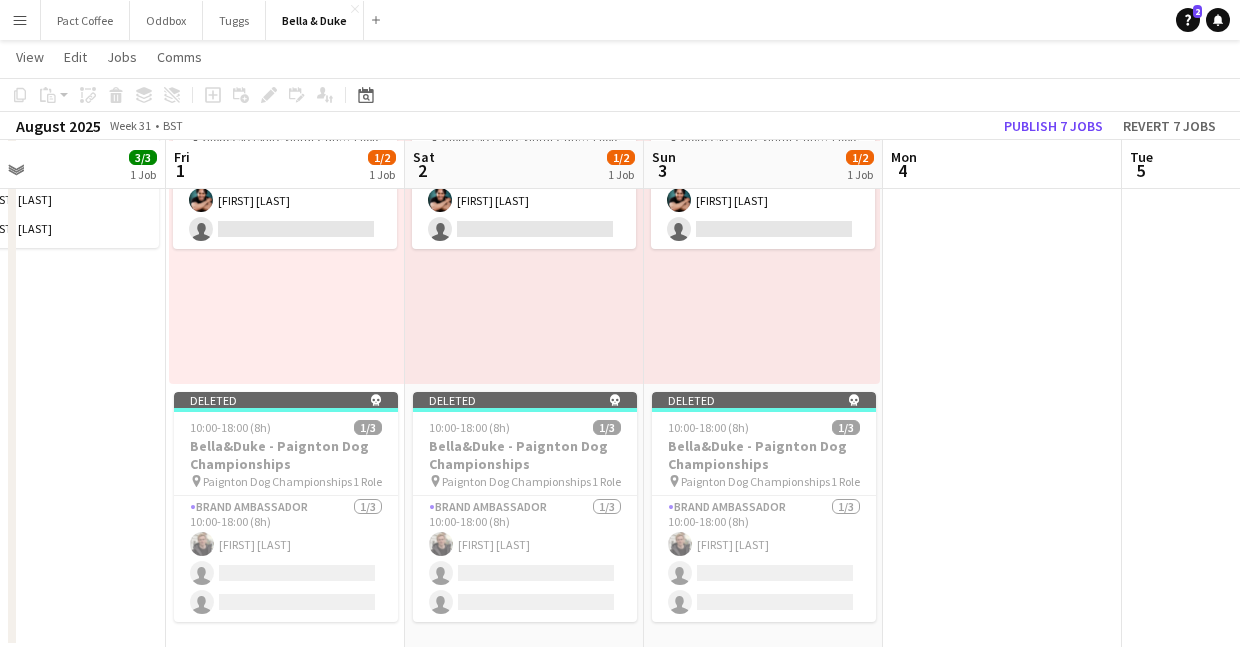click on "Toggle View
Bella&Duke - Gloucestershire Vintage and Country Show  01-08-2025 → 03-08-2025   3/6   3 jobs   Draft   10:00-18:00 (8h)    1/2
pin
Gloucestershire Vintage and Country Show   1 Role   Brand Ambassador   1/2   10:00-18:00 (8h)
Berkan Ozgur
single-neutral-actions
Deleted
skull
10:00-18:00 (8h)    1/3   Bella&Duke - Paignton Dog Championships
pin
Paignton Dog Championships   1 Role   Brand Ambassador   1/3   10:00-18:00 (8h)
Charlie Field
single-neutral-actions
single-neutral-actions" at bounding box center [285, 337] 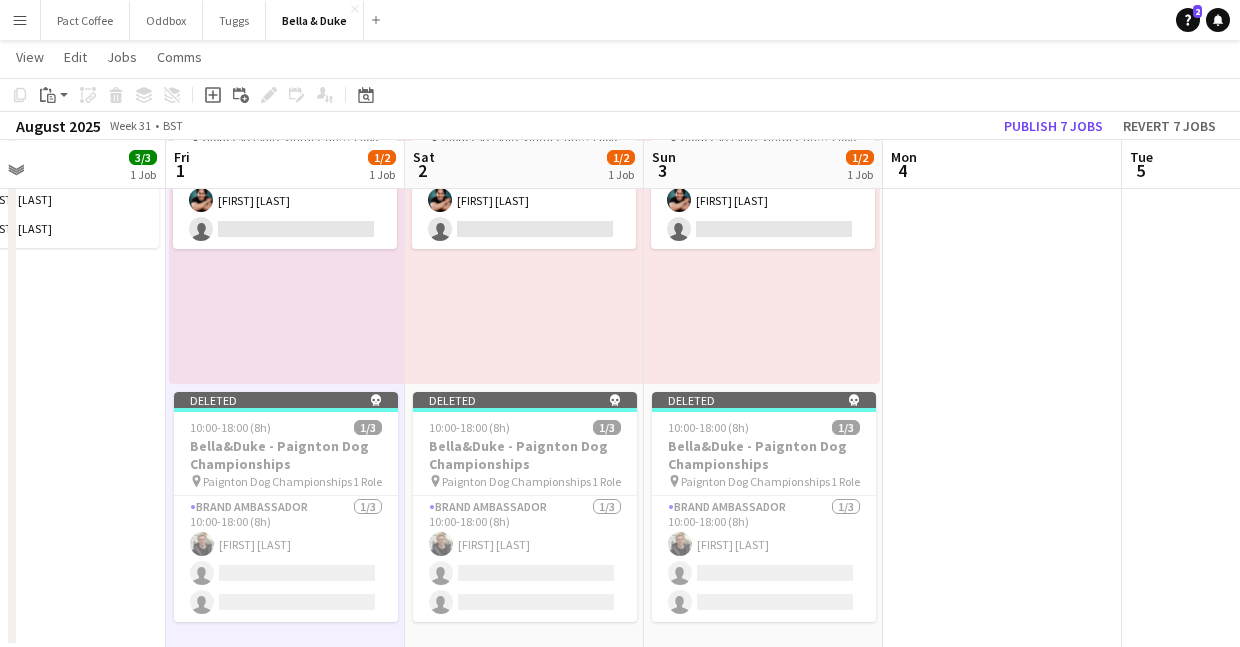 click on "Draft   10:00-18:00 (8h)    1/2
pin
Gloucestershire Vintage and Country Show   1 Role   Brand Ambassador   1/2   10:00-18:00 (8h)
Berkan Ozgur
single-neutral-actions
Deleted
skull
10:00-18:00 (8h)    1/3   Bella&Duke - Paignton Dog Championships
pin
Paignton Dog Championships   1 Role   Brand Ambassador   1/3   10:00-18:00 (8h)
Charlie Field
single-neutral-actions
single-neutral-actions" at bounding box center [524, 337] 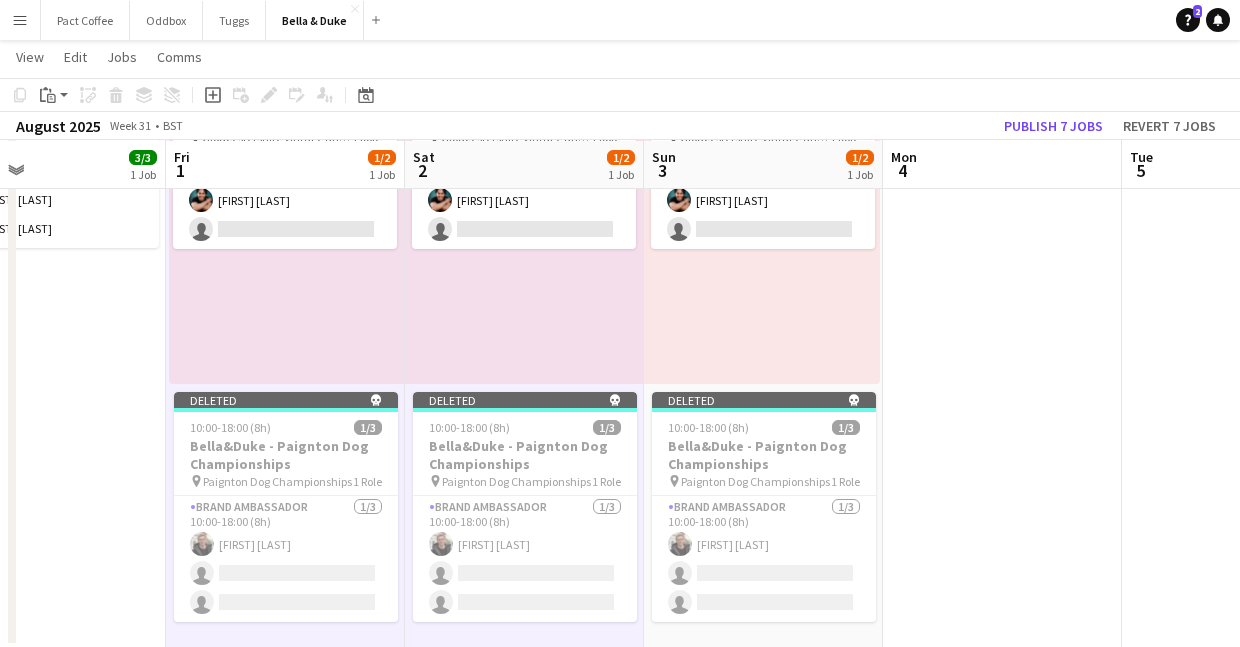 click on "Draft   10:00-18:00 (8h)    1/2
pin
Gloucestershire Vintage and Country Show   1 Role   Brand Ambassador   1/2   10:00-18:00 (8h)
Berkan Ozgur
single-neutral-actions
Deleted
skull
10:00-18:00 (8h)    1/3   Bella&Duke - Paignton Dog Championships
pin
Paignton Dog Championships   1 Role   Brand Ambassador   1/3   10:00-18:00 (8h)
Charlie Field
single-neutral-actions
single-neutral-actions" at bounding box center (763, 337) 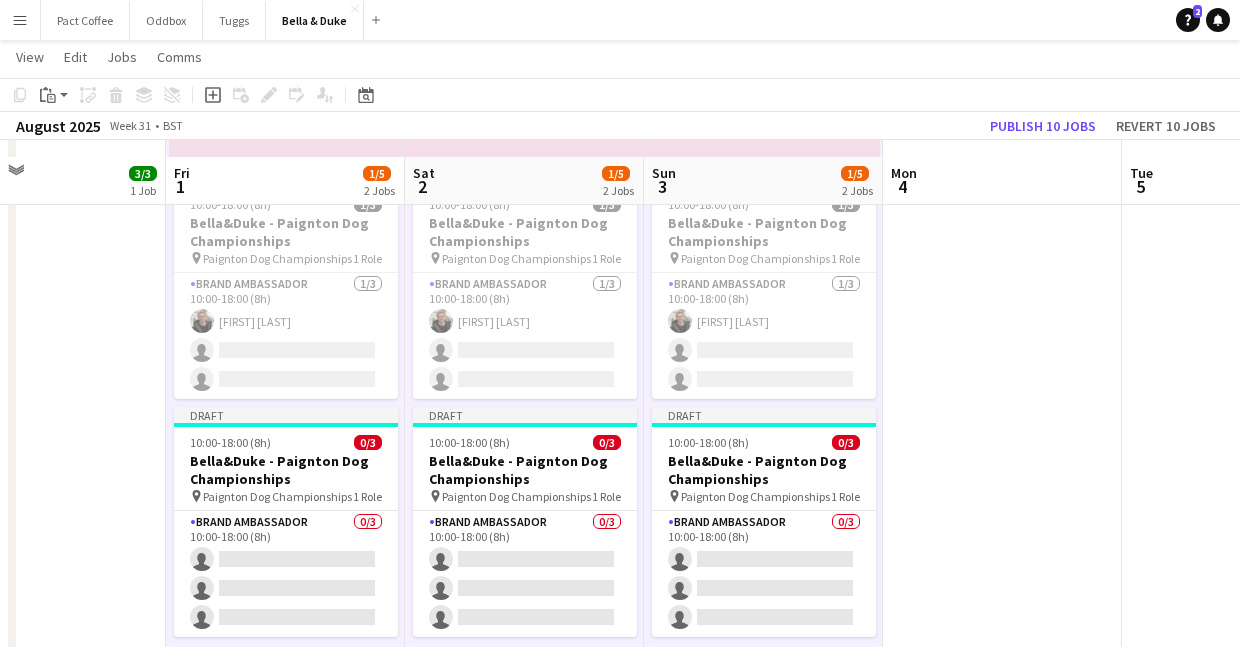 scroll, scrollTop: 622, scrollLeft: 0, axis: vertical 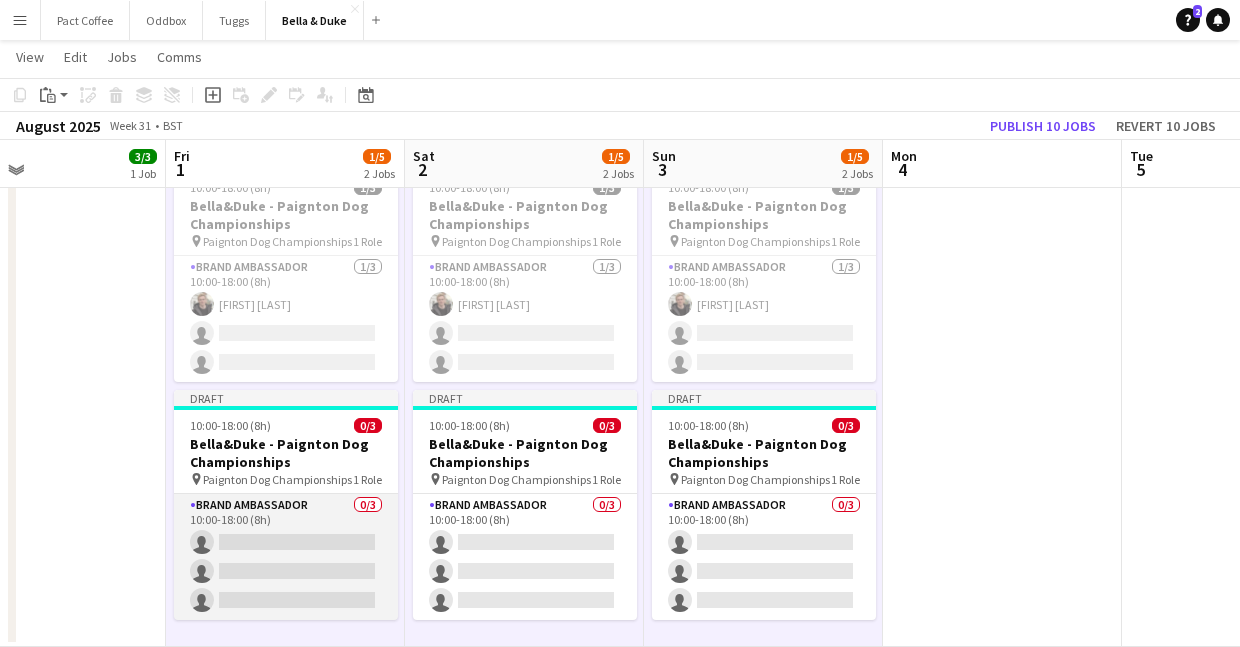 click on "Brand Ambassador   0/3   10:00-18:00 (8h)
single-neutral-actions
single-neutral-actions
single-neutral-actions" at bounding box center (286, 557) 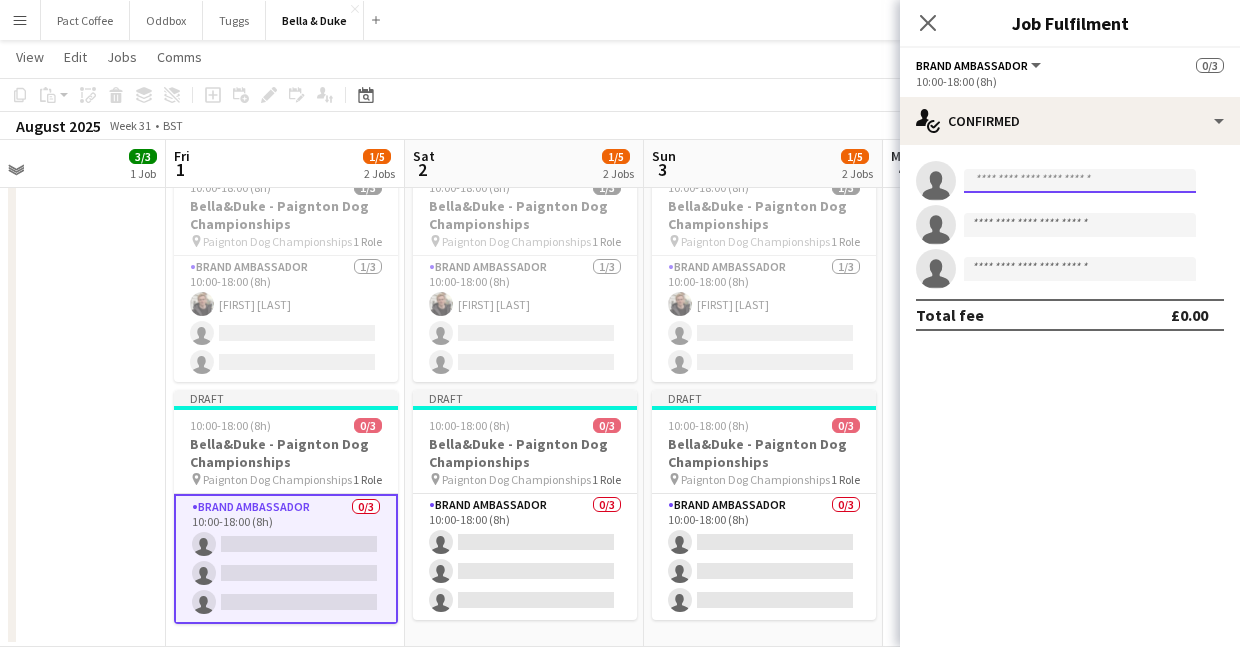 click at bounding box center [1080, 181] 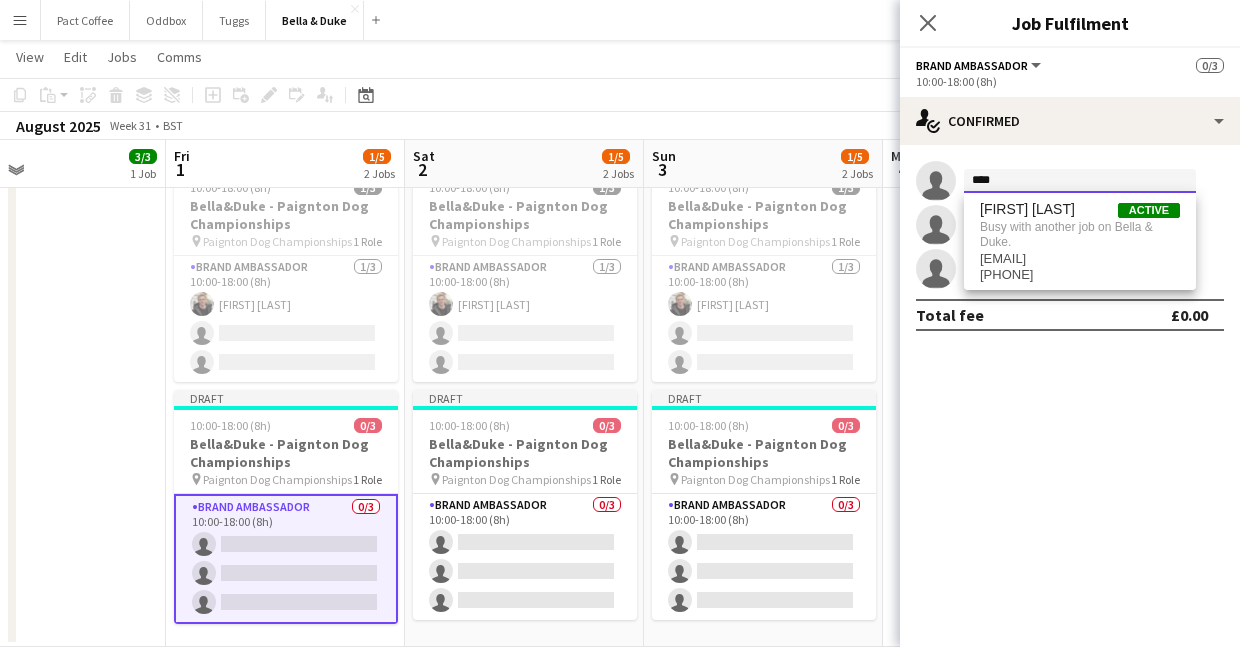 type on "****" 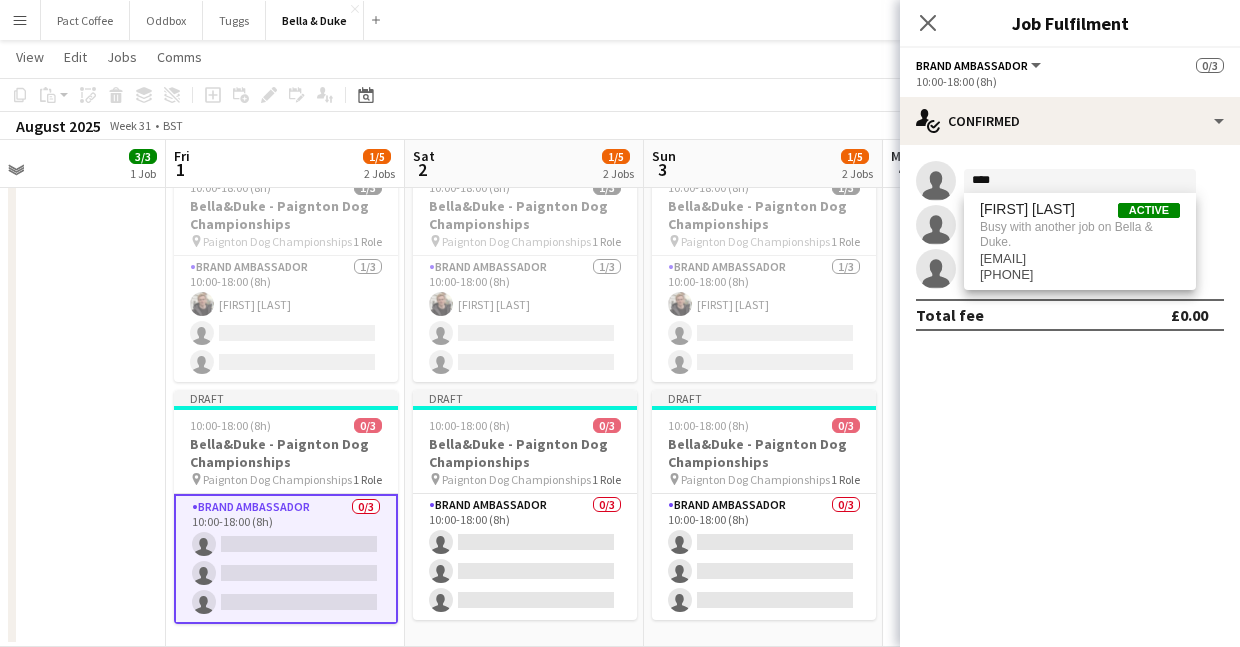 click on "Busy with another job on Bella & Duke." at bounding box center [1080, 234] 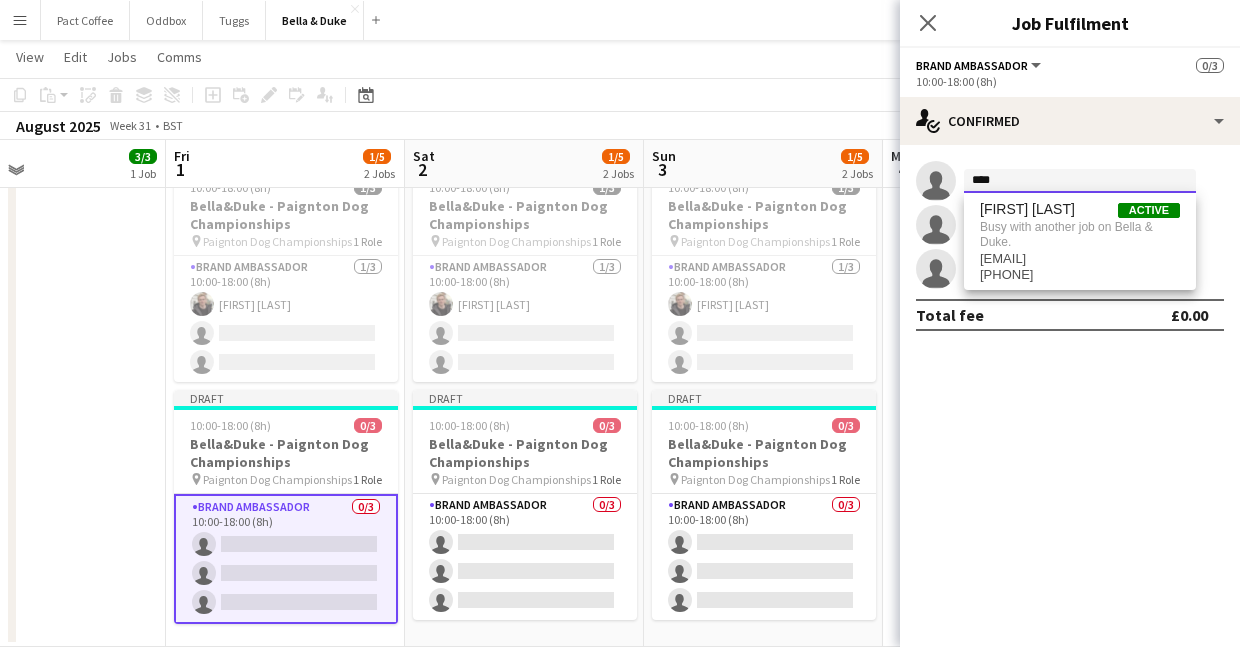 type 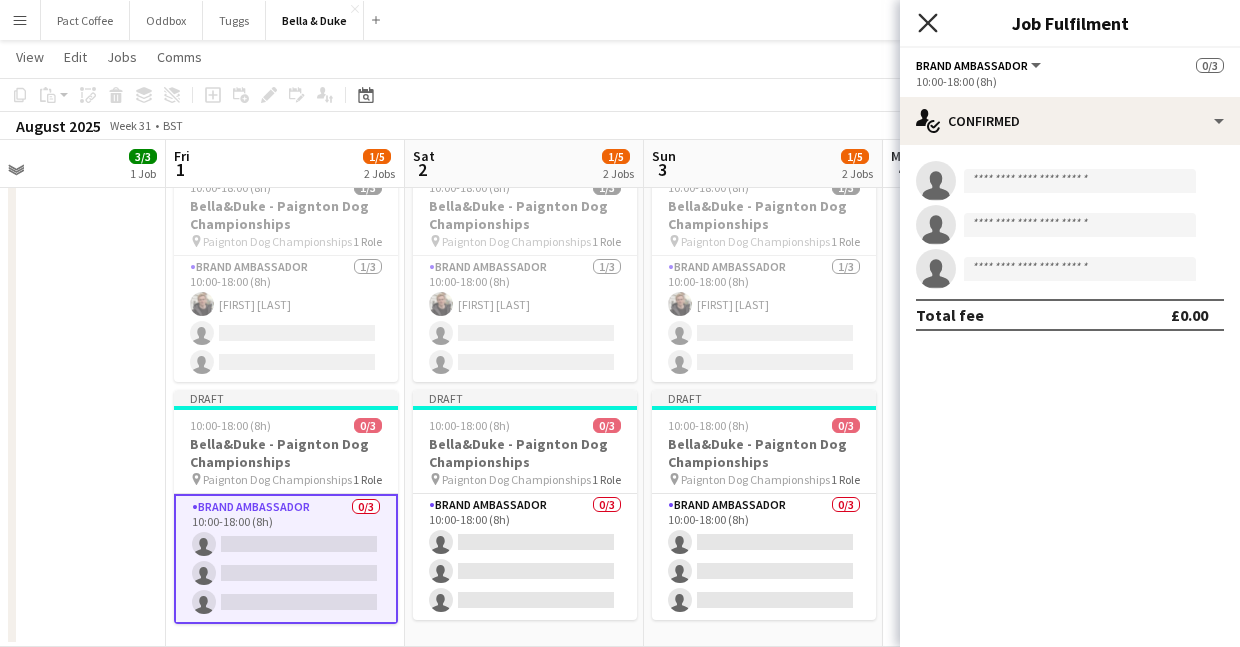 click on "Close pop-in" 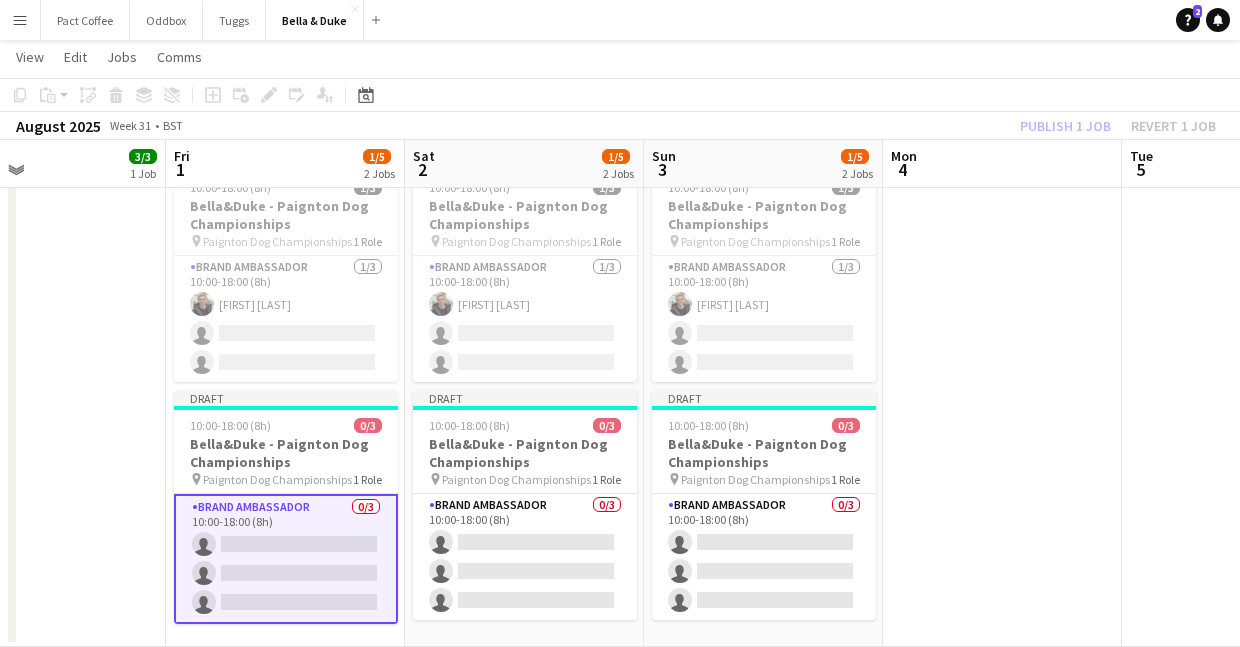 click at bounding box center [1002, 216] 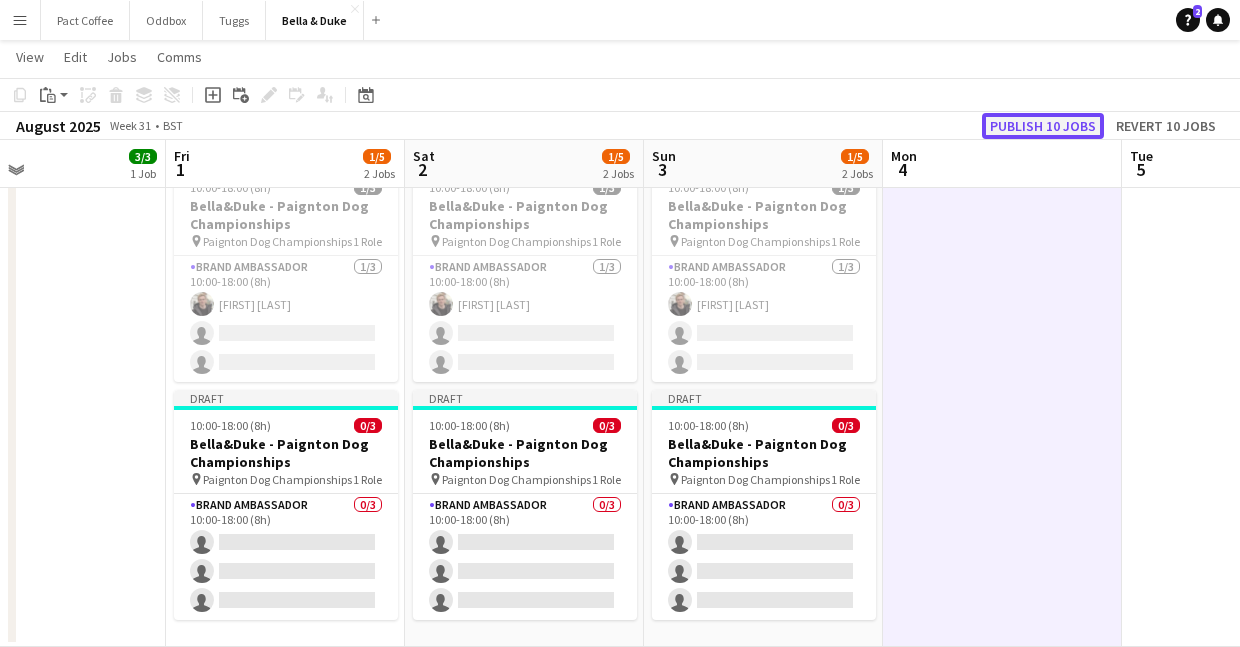 click on "Publish 10 jobs" 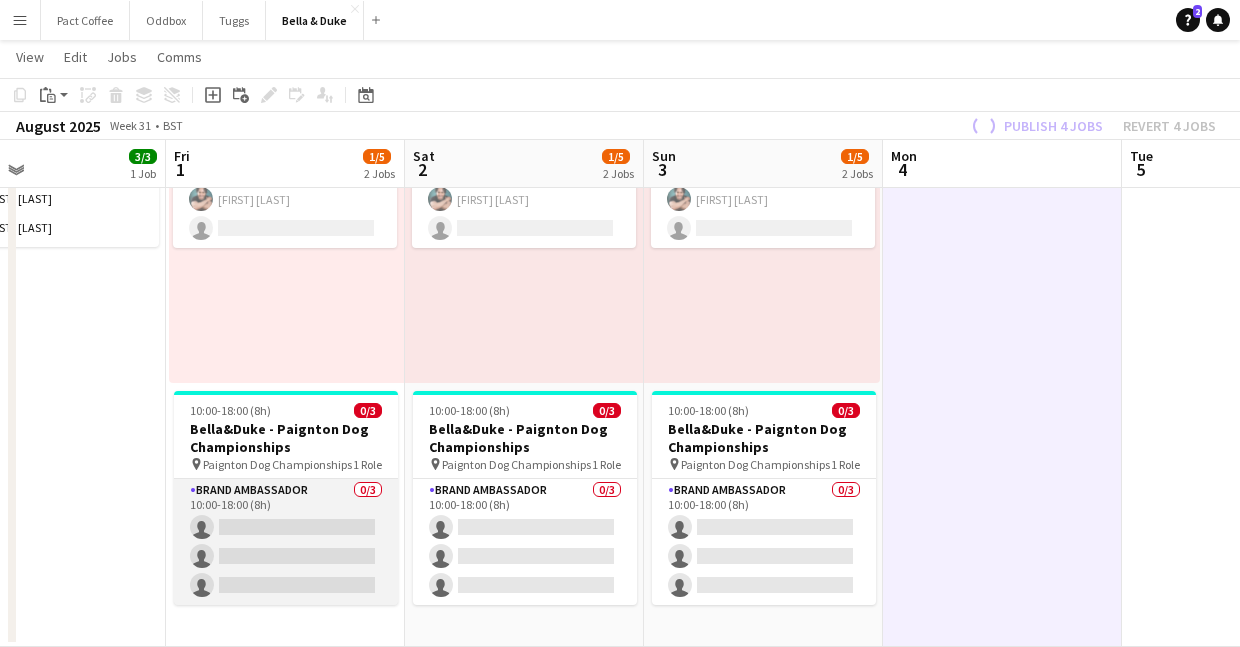 scroll, scrollTop: 382, scrollLeft: 0, axis: vertical 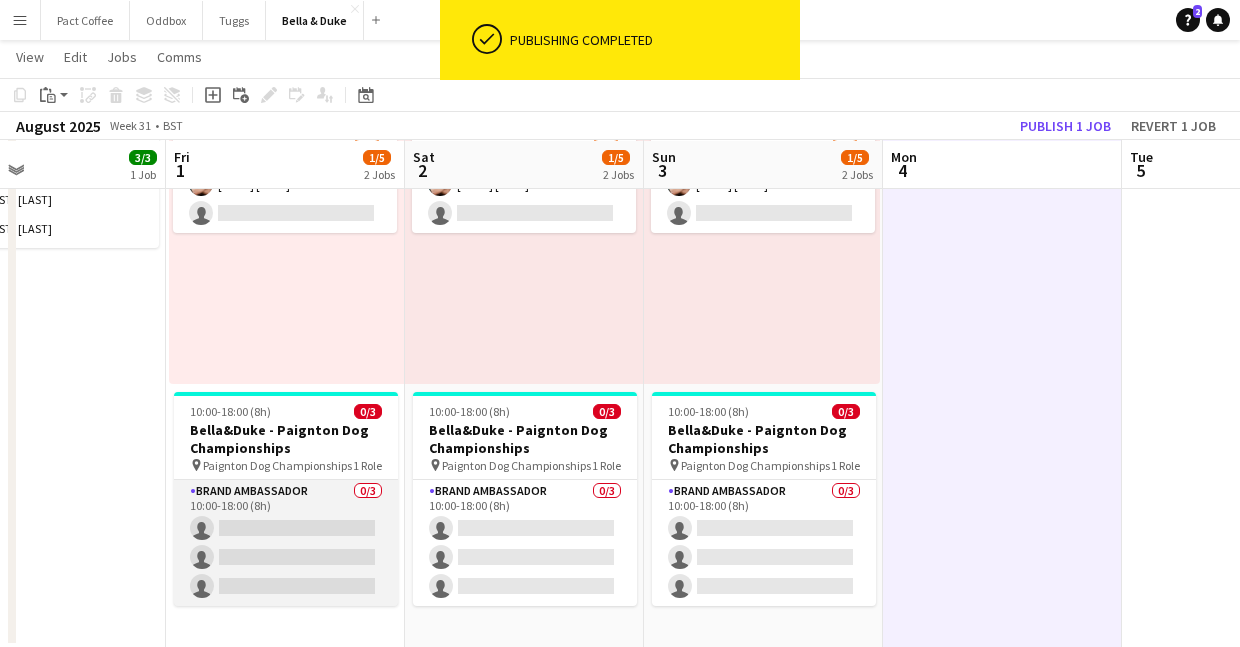 click on "Brand Ambassador   0/3   10:00-18:00 (8h)
single-neutral-actions
single-neutral-actions
single-neutral-actions" at bounding box center [286, 543] 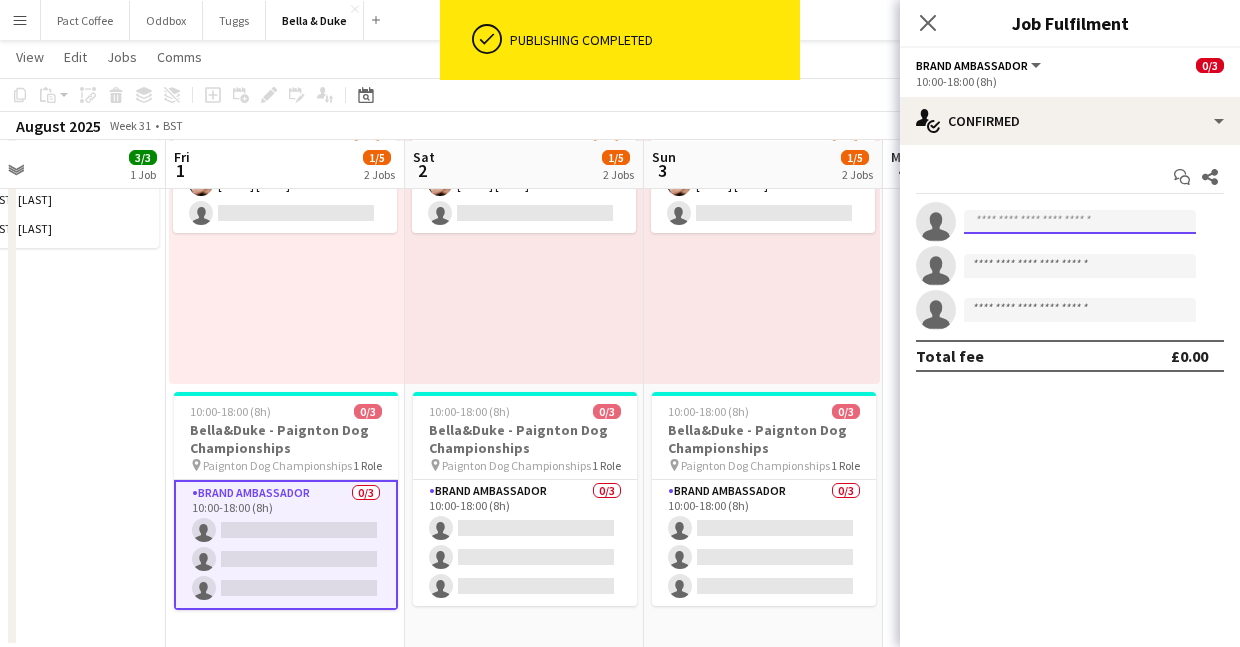 click at bounding box center [1080, 222] 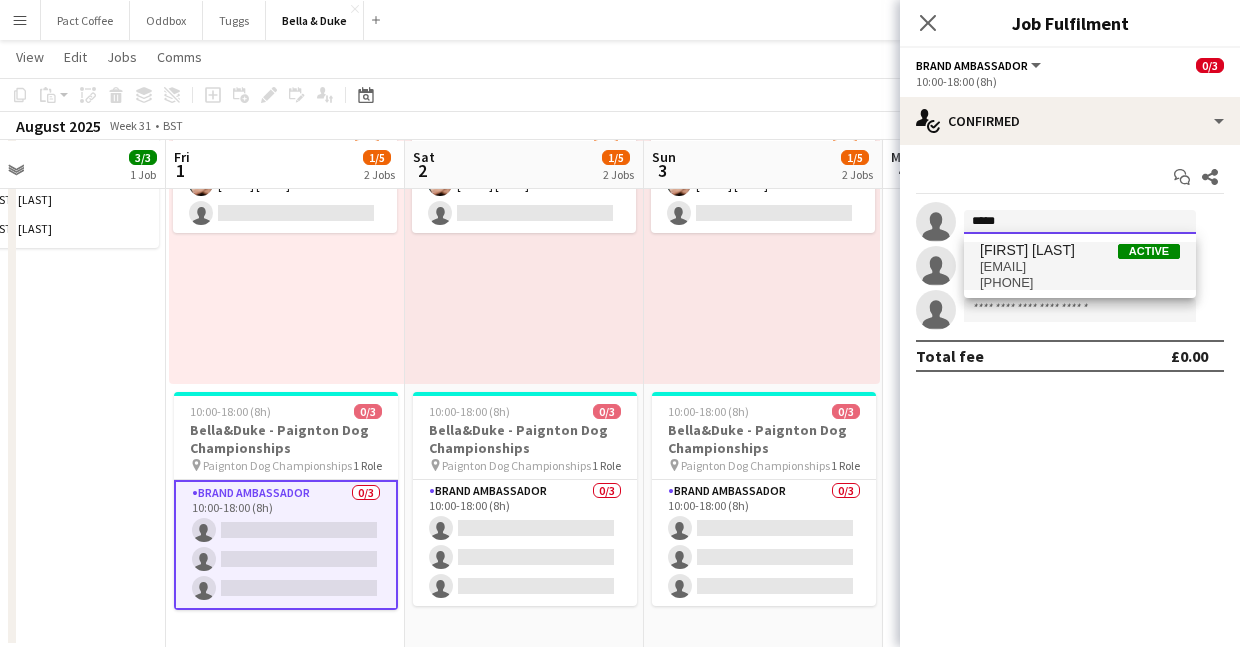 type on "*****" 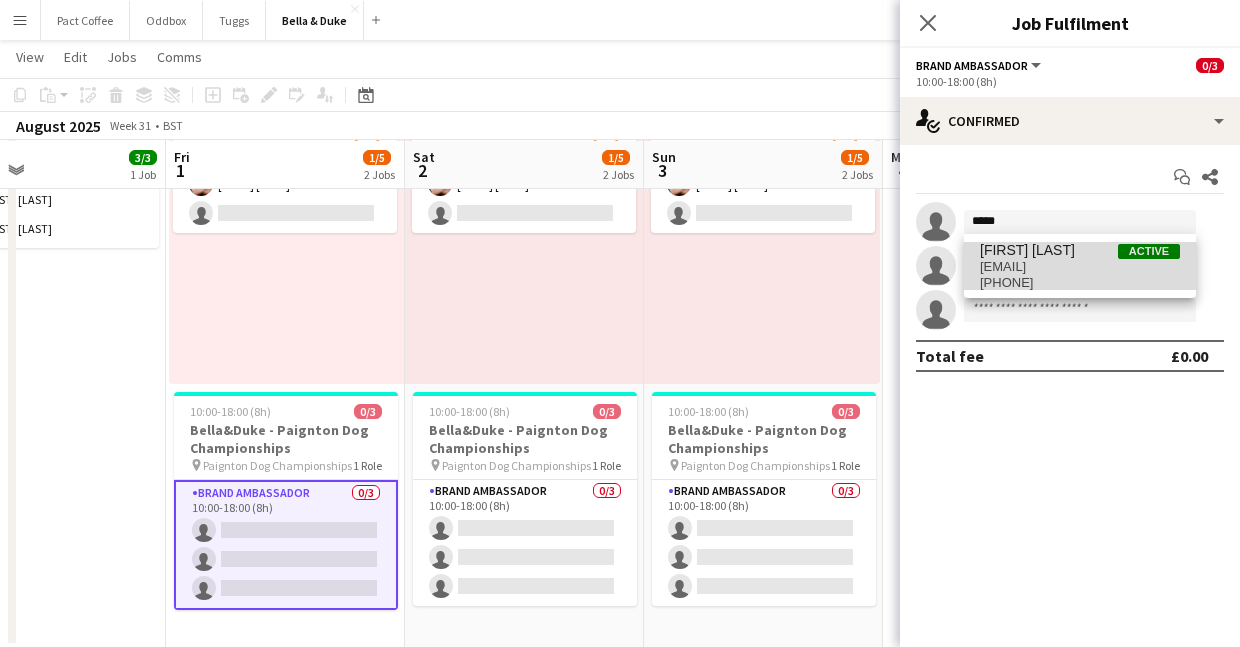 click on "[FIRST].[LAST]@example.com" at bounding box center (1080, 267) 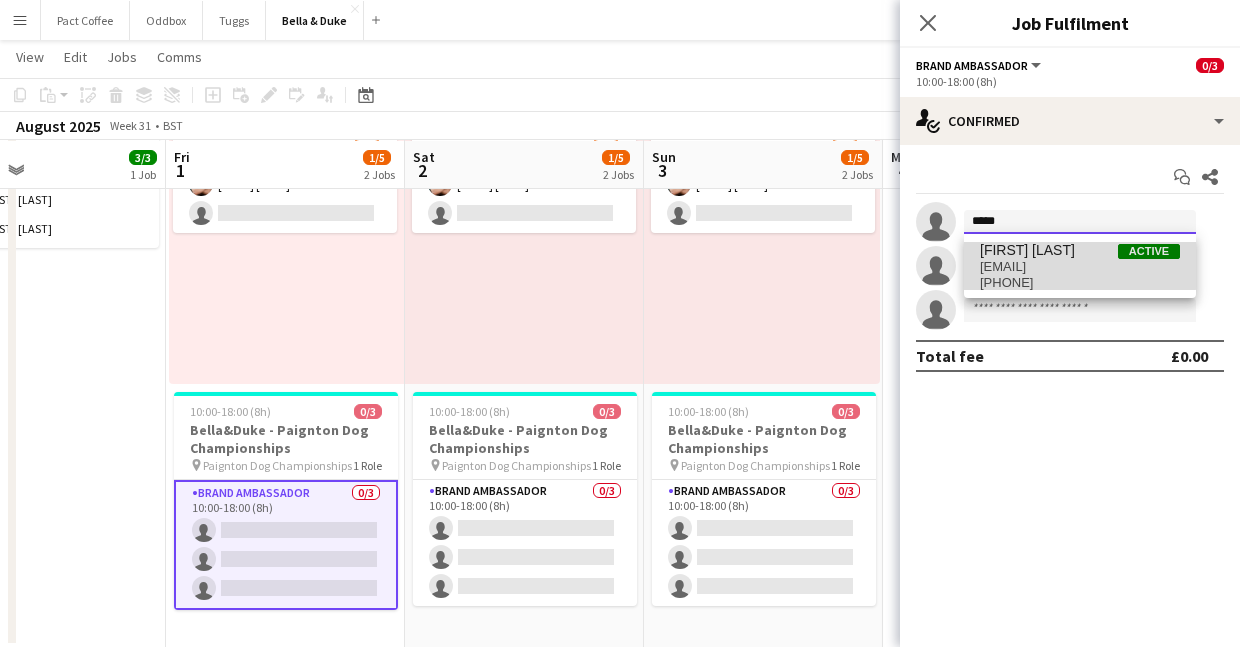 type 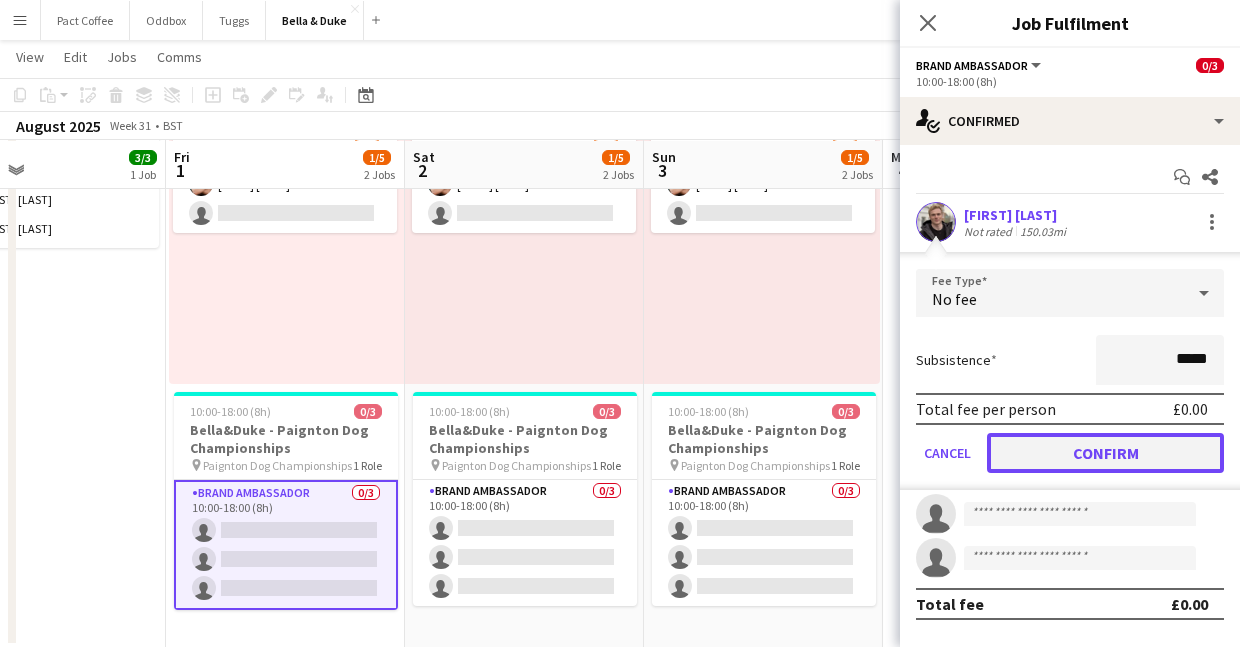 click on "Confirm" at bounding box center (1105, 453) 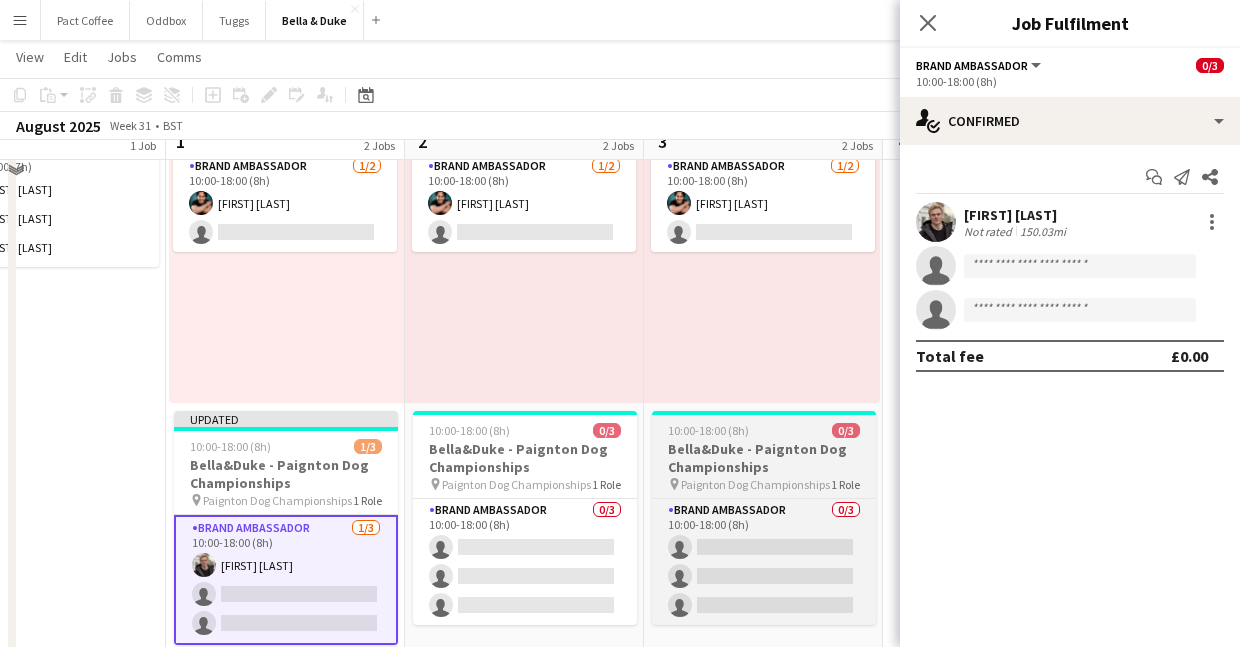 scroll, scrollTop: 374, scrollLeft: 0, axis: vertical 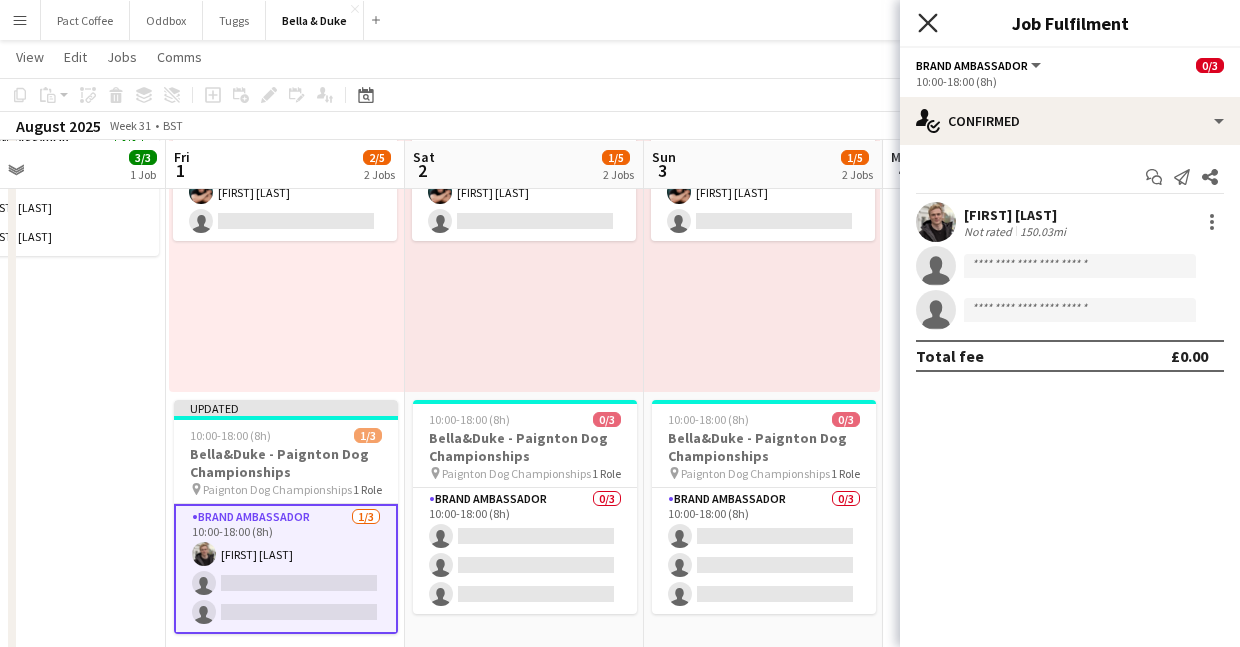 click on "Close pop-in" 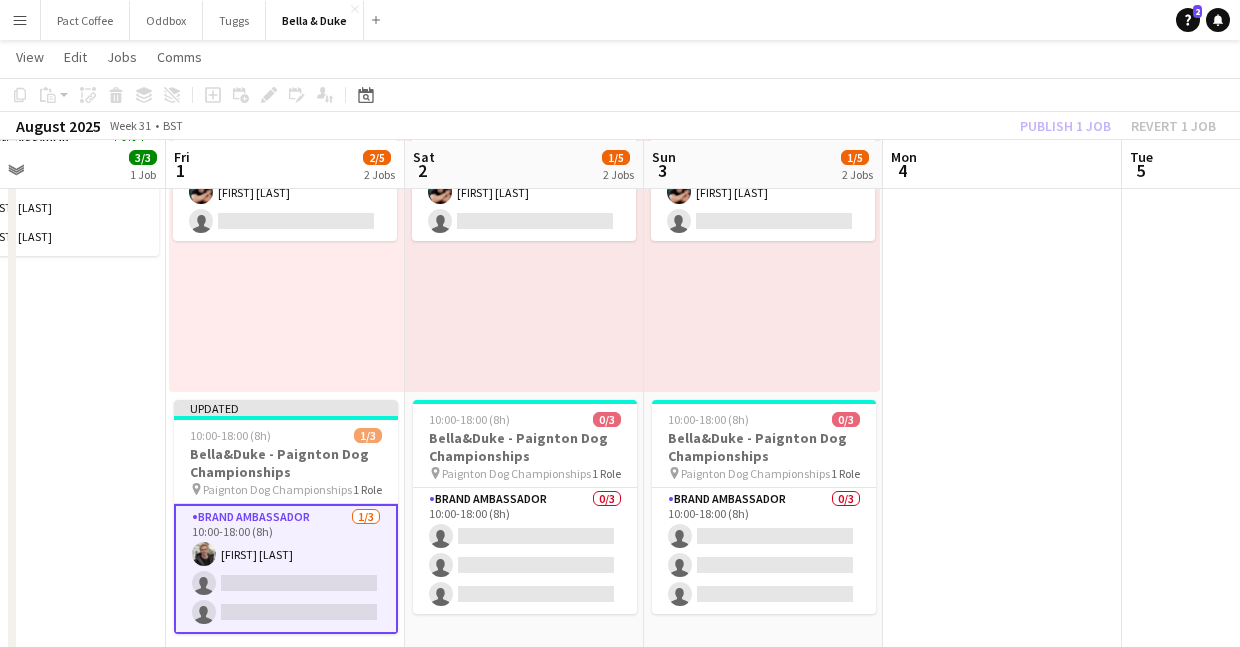 click at bounding box center [1002, 345] 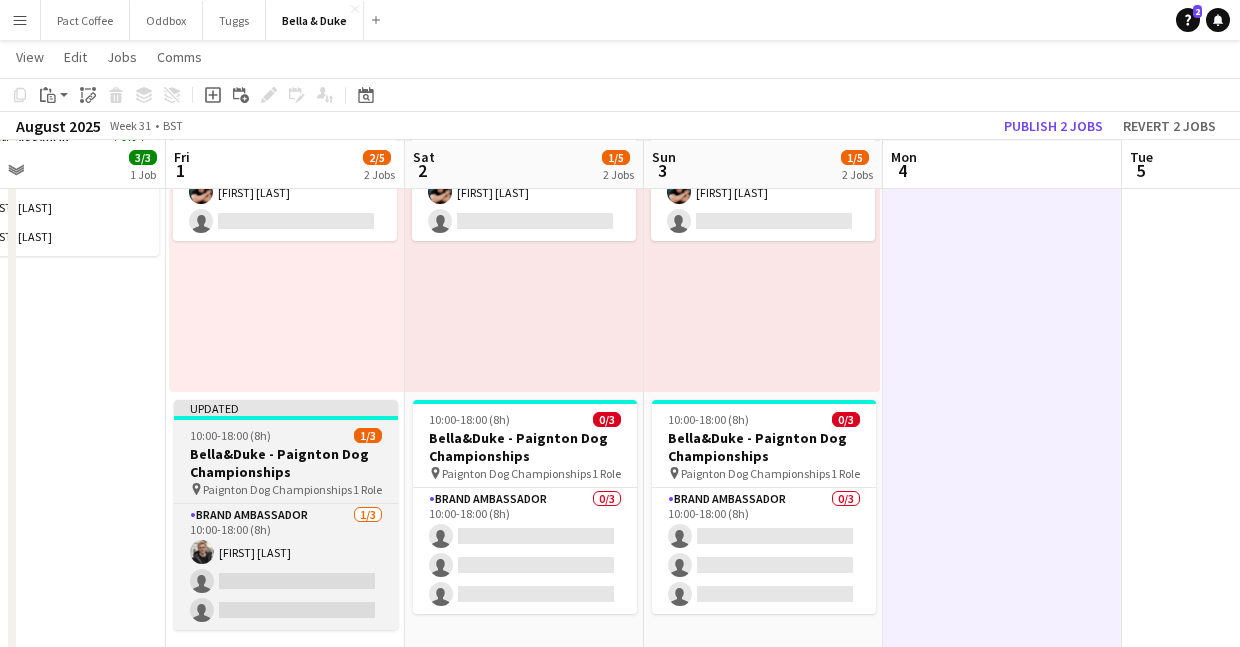 click on "Bella&Duke - Paignton Dog Championships" at bounding box center (286, 463) 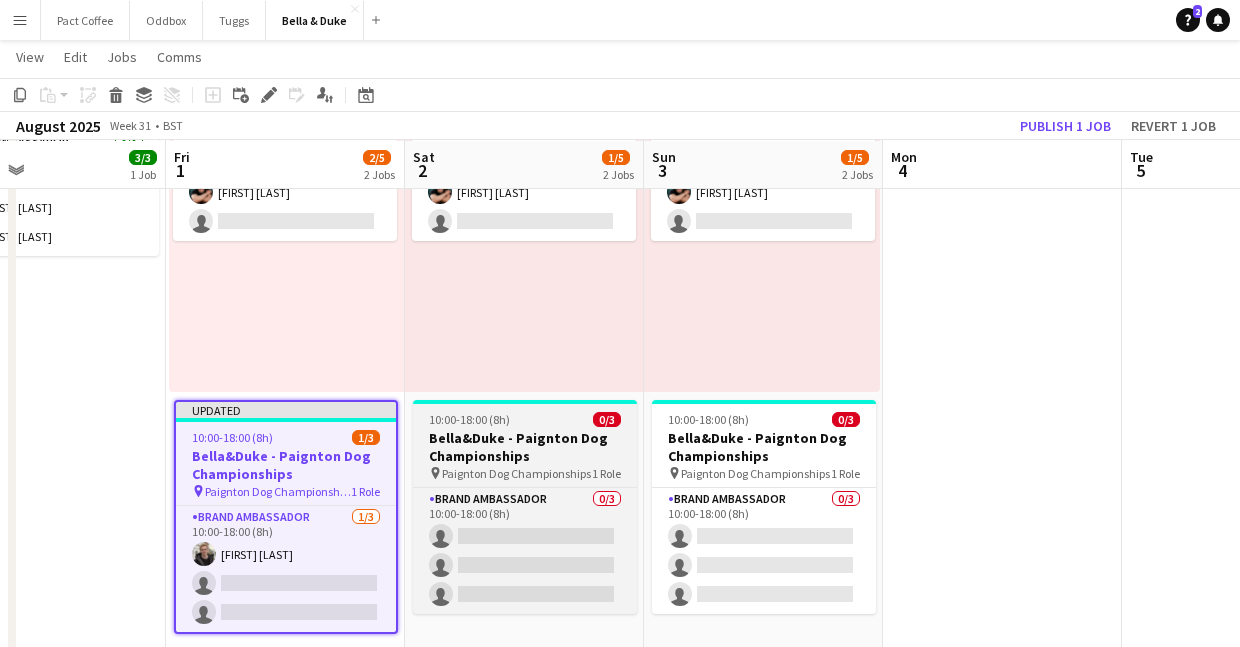 click on "Bella&Duke - Paignton Dog Championships" at bounding box center (525, 447) 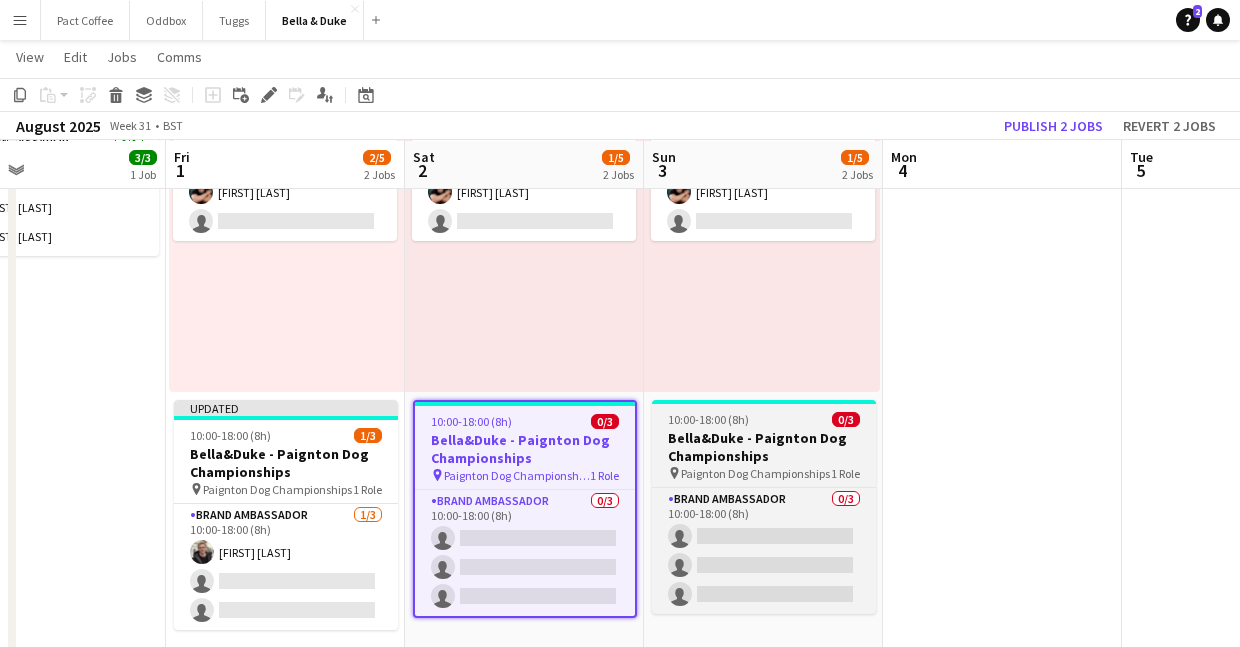 click on "Bella&Duke - Paignton Dog Championships" at bounding box center [764, 447] 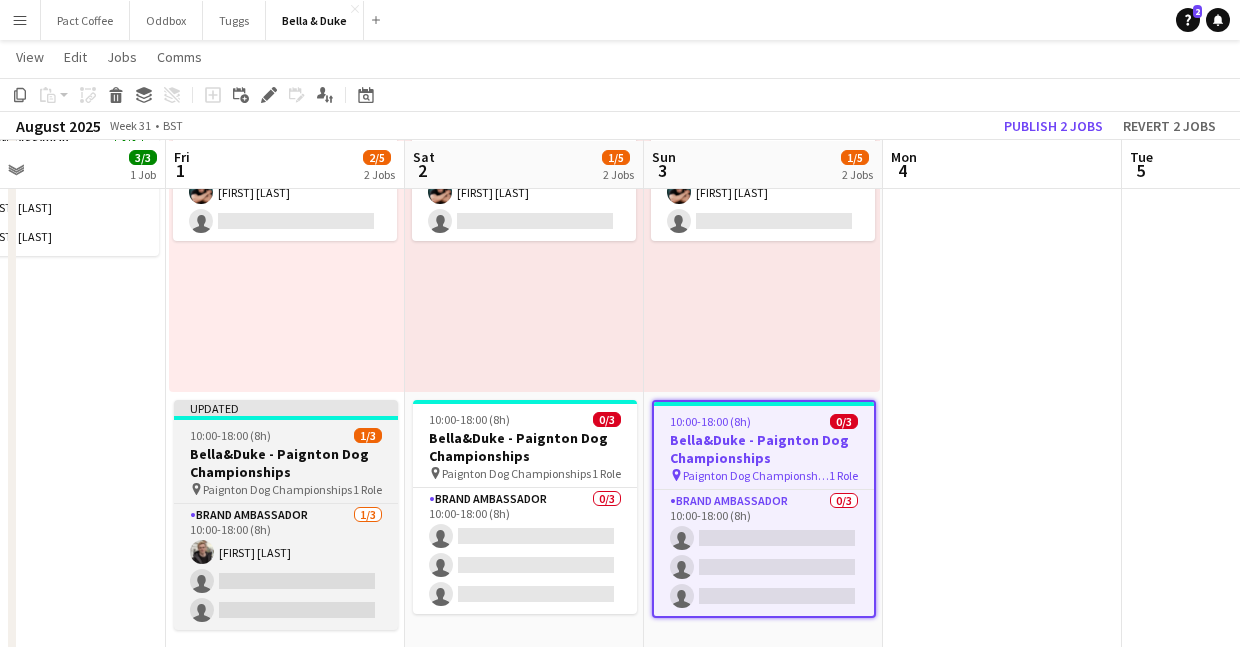 click on "Bella&Duke - Paignton Dog Championships" at bounding box center (286, 463) 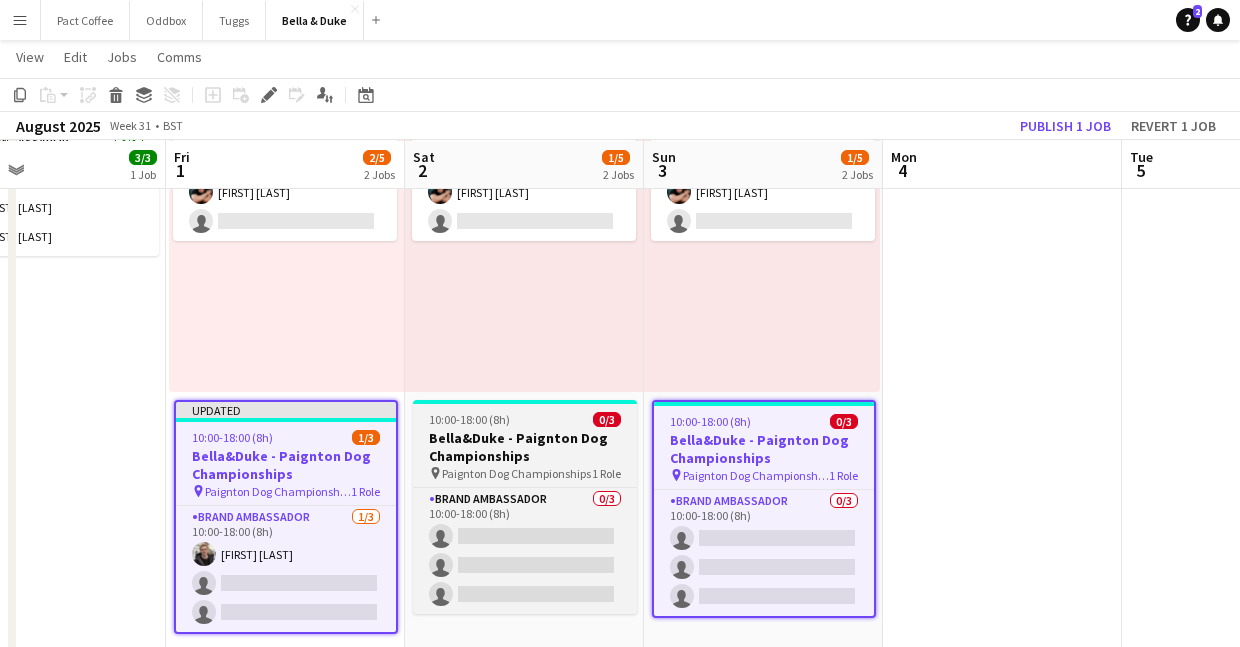 click on "Bella&Duke - Paignton Dog Championships" at bounding box center [525, 447] 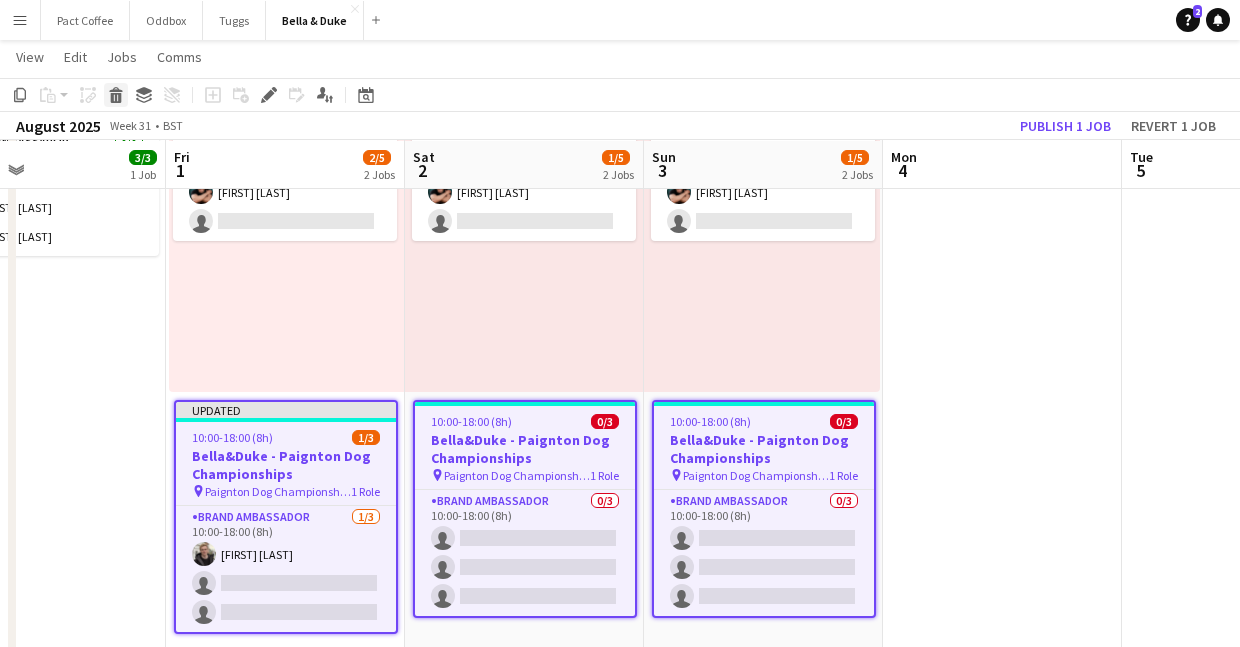 click 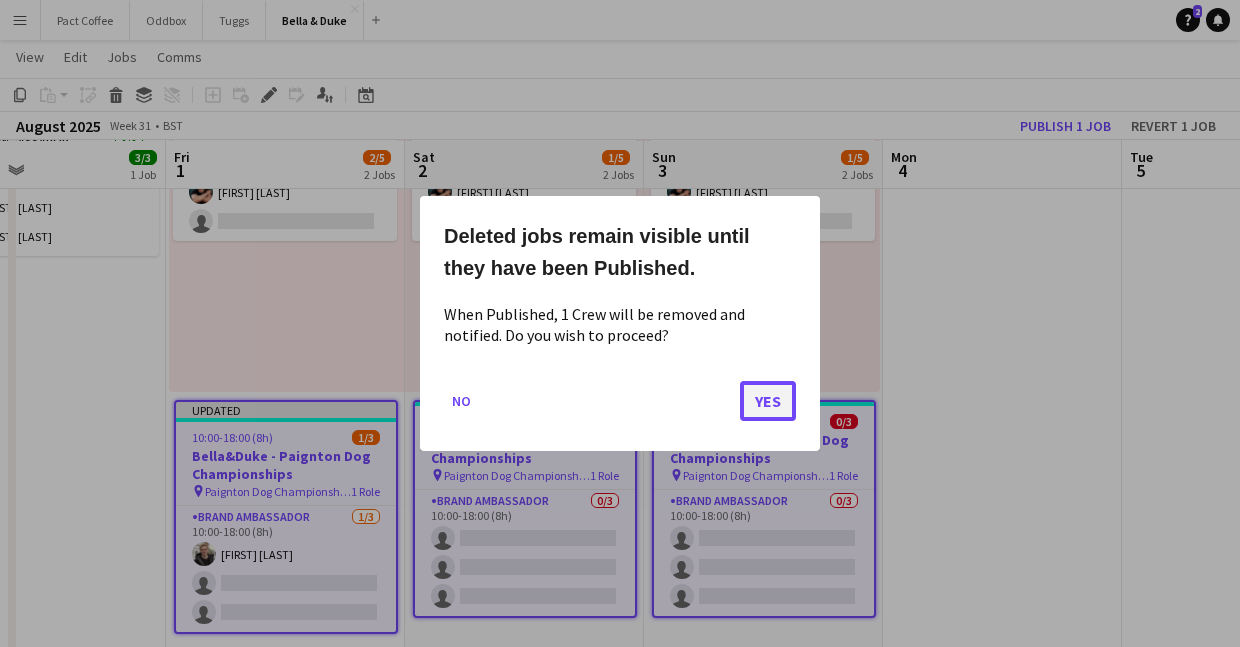 click on "Yes" 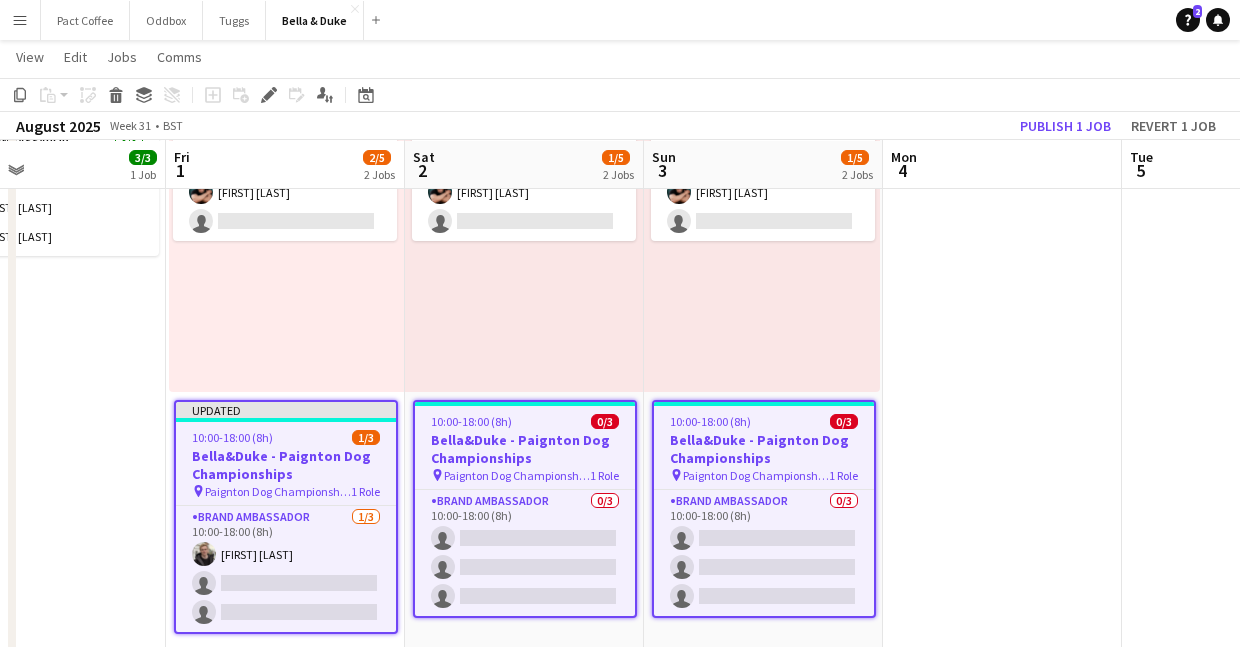 scroll, scrollTop: 374, scrollLeft: 0, axis: vertical 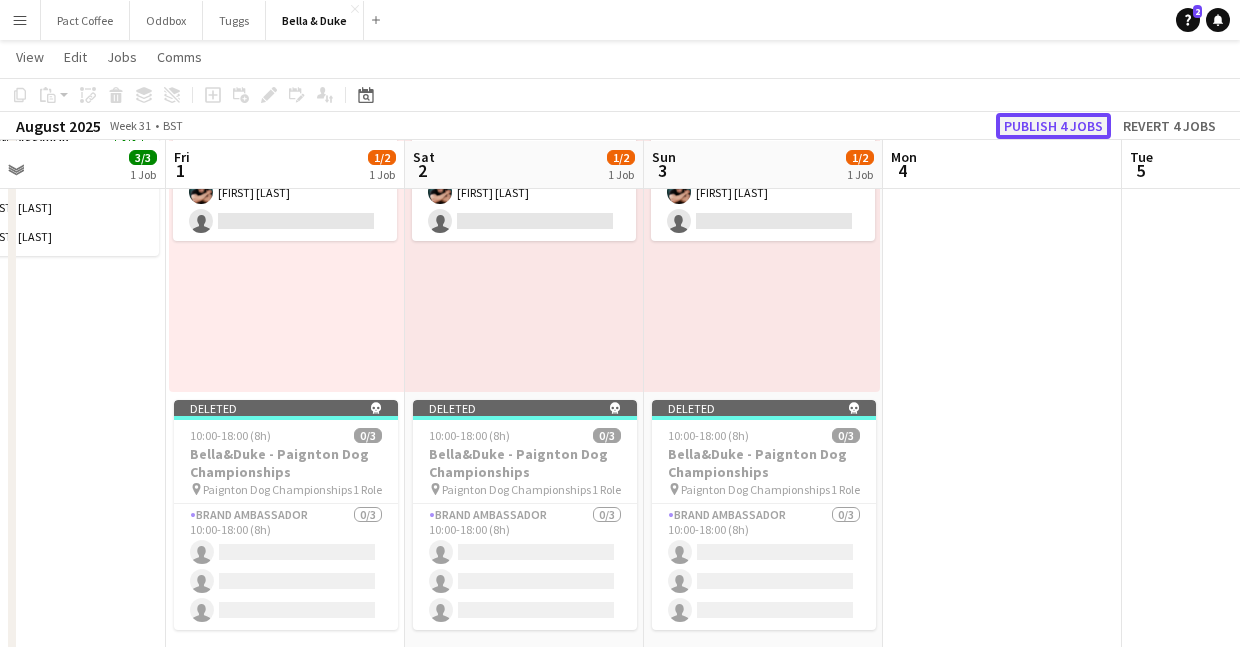 click on "Publish 4 jobs" 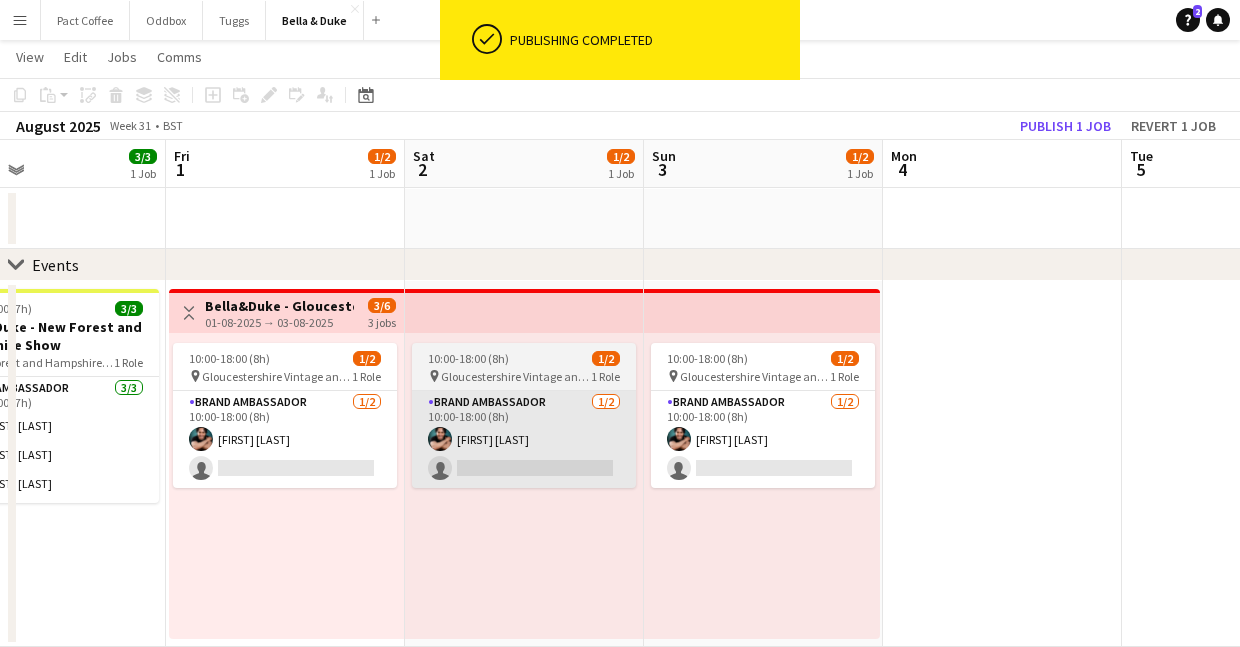 scroll, scrollTop: 127, scrollLeft: 0, axis: vertical 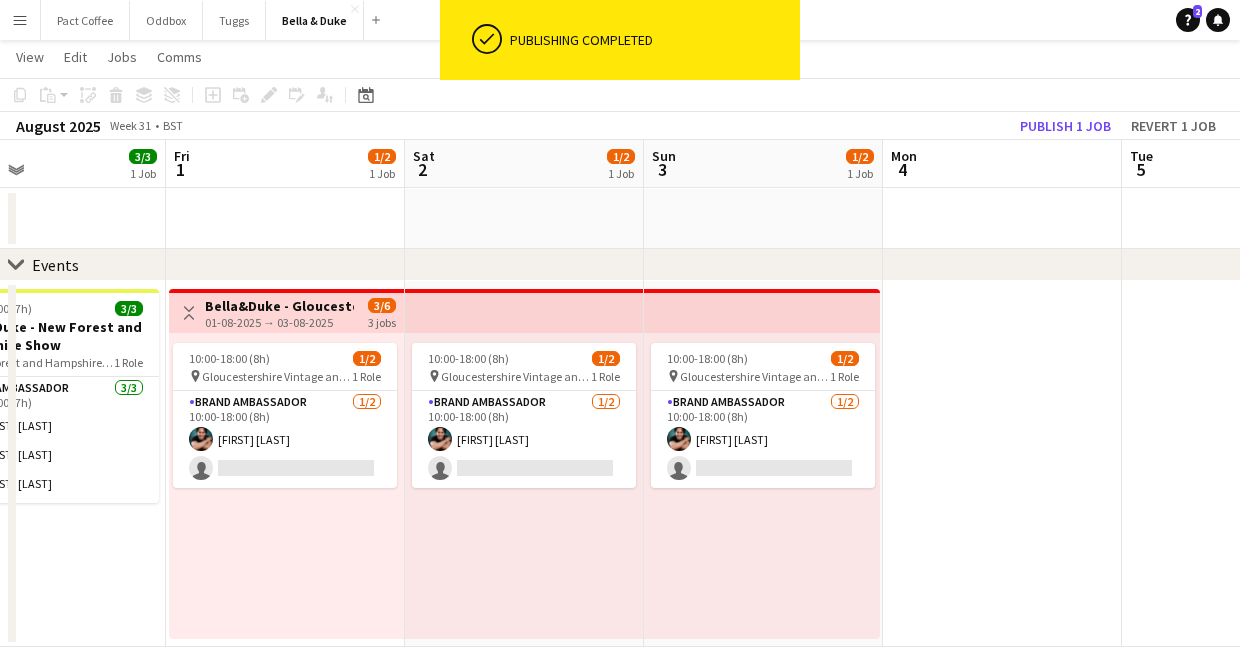 click on "10:00-18:00 (8h)    1/2
pin
Gloucestershire Vintage and Country Show   1 Role   Brand Ambassador   1/2   10:00-18:00 (8h)
Berkan Ozgur
single-neutral-actions" at bounding box center (286, 486) 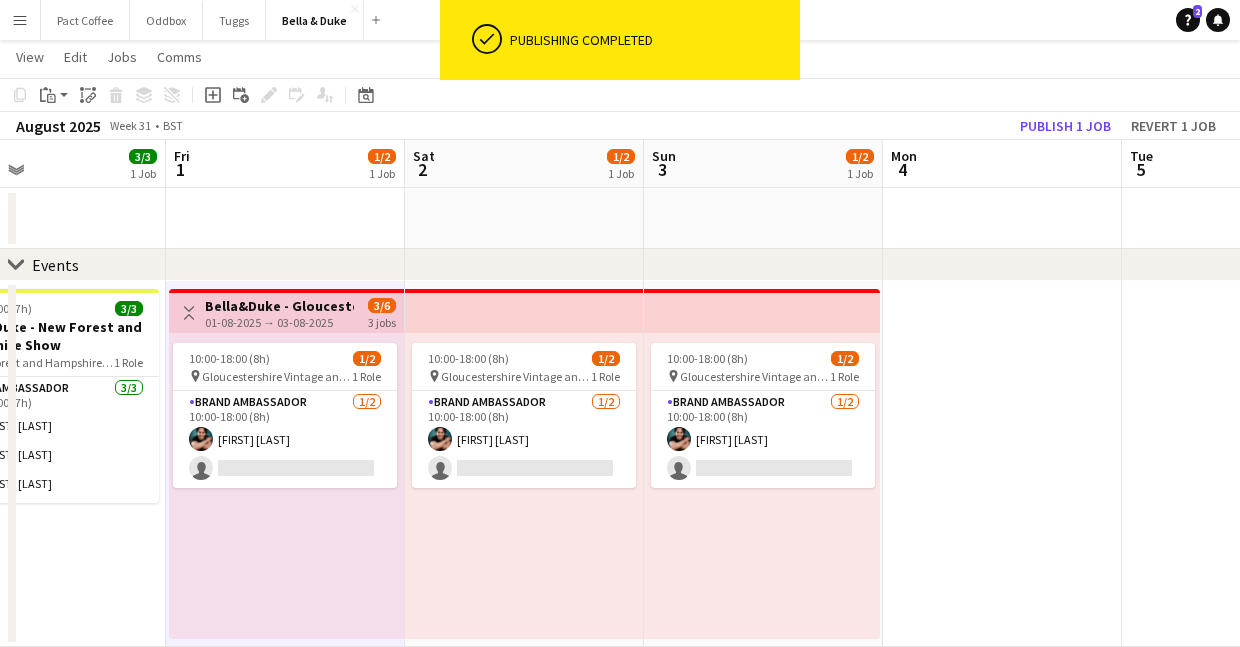 click on "Toggle View
Bella&Duke - Gloucestershire Vintage and Country Show  01-08-2025 → 03-08-2025   3/6   3 jobs      10:00-18:00 (8h)    1/2
pin
Gloucestershire Vintage and Country Show   1 Role   Brand Ambassador   1/2   10:00-18:00 (8h)
Berkan Ozgur
single-neutral-actions" at bounding box center [285, 464] 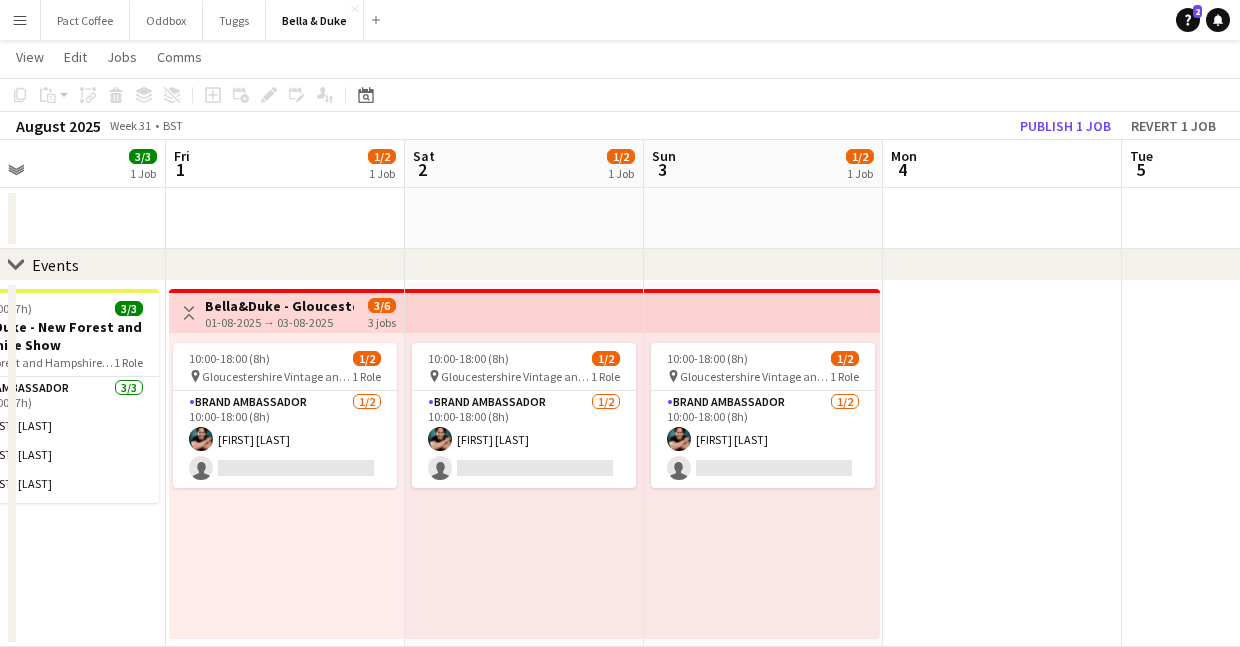 click on "10:00-17:00 (7h)    3/3   Bella&Duke - New Forest and Hampshire Show
pin
New Forest and Hampshire Show   1 Role   Brand Ambassador   3/3   10:00-17:00 (7h)
Robert Wilkinson Tommy Knox Mat Castle" at bounding box center [46, 464] 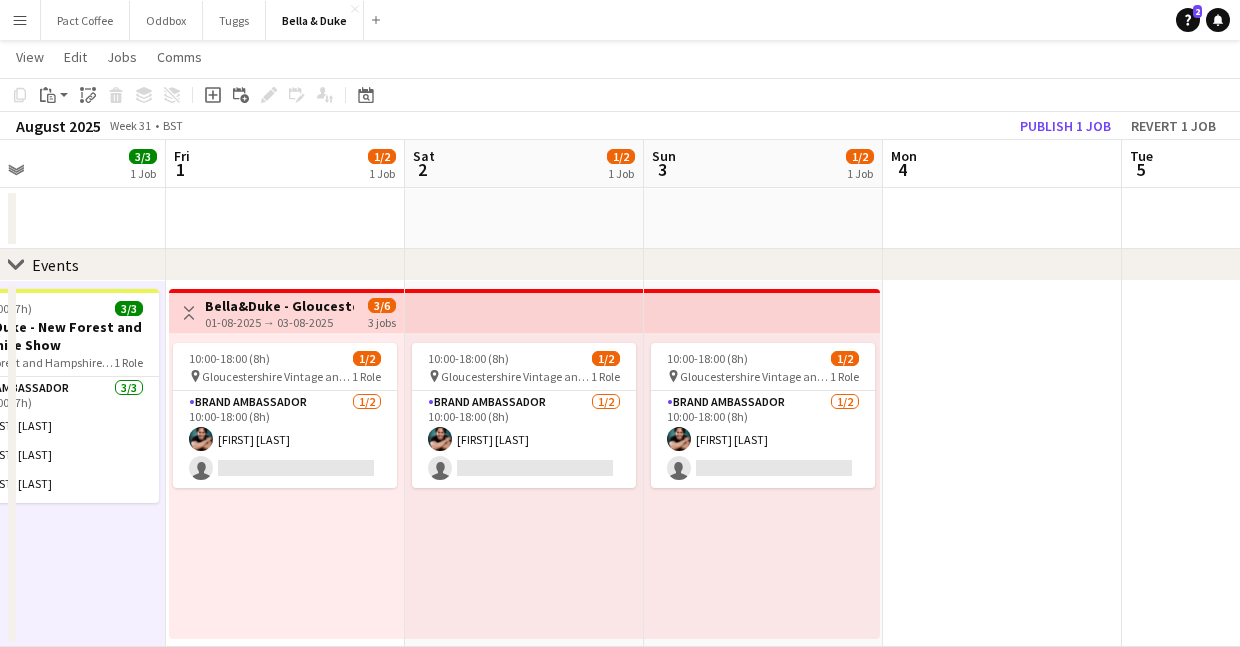click on "Toggle View
Bella&Duke - Gloucestershire Vintage and Country Show  01-08-2025 → 03-08-2025   3/6   3 jobs      10:00-18:00 (8h)    1/2
pin
Gloucestershire Vintage and Country Show   1 Role   Brand Ambassador   1/2   10:00-18:00 (8h)
Berkan Ozgur
single-neutral-actions" at bounding box center [285, 464] 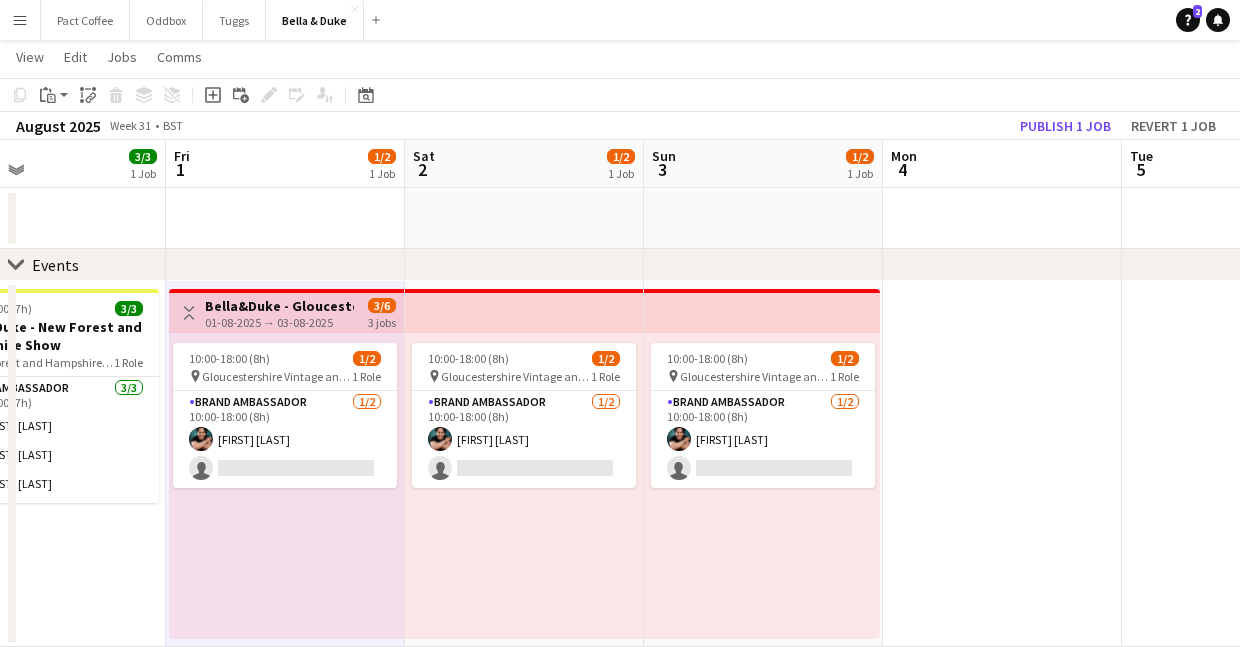 click on "Fri   1   1/2   1 Job" at bounding box center (285, 164) 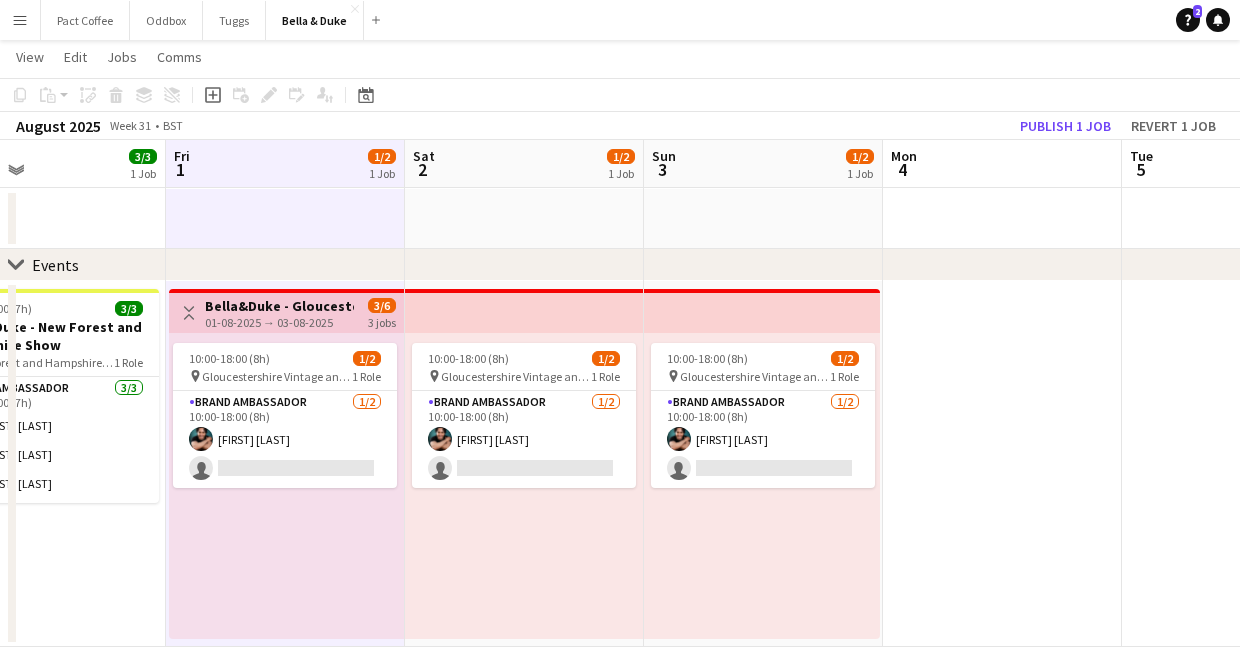 click on "10:00-18:00 (8h)    1/2
pin
Gloucestershire Vintage and Country Show   1 Role   Brand Ambassador   1/2   10:00-18:00 (8h)
Berkan Ozgur
single-neutral-actions" at bounding box center [286, 486] 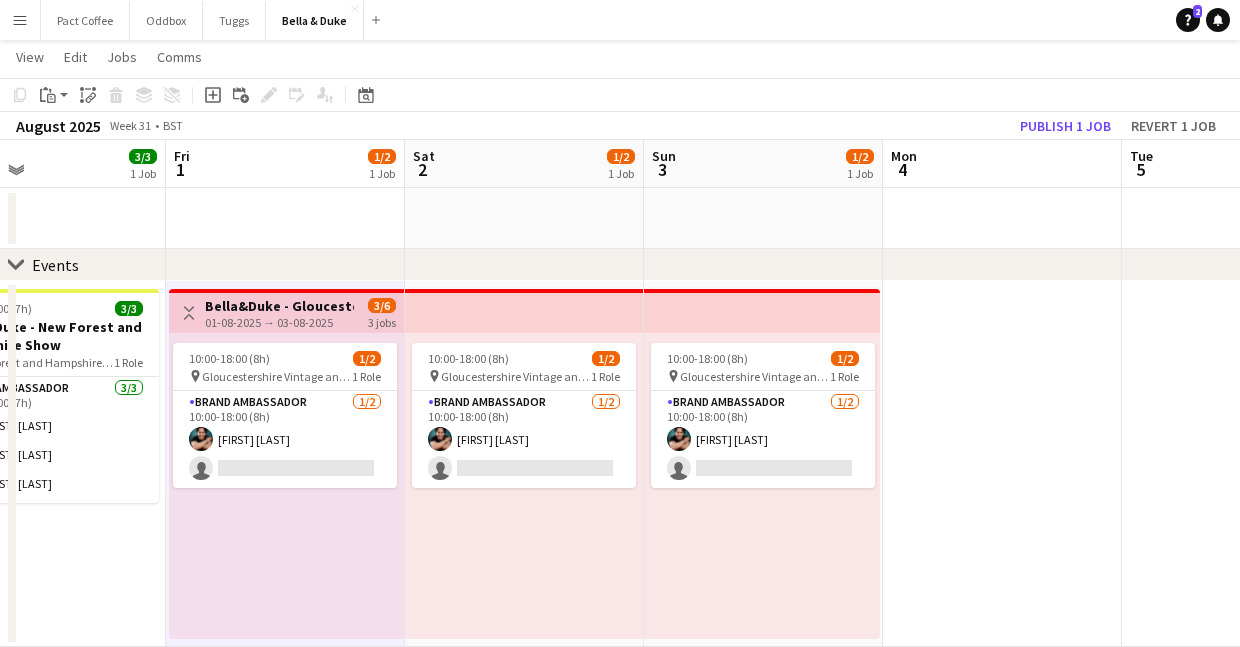 click on "10:00-18:00 (8h)    1/2
pin
Gloucestershire Vintage and Country Show   1 Role   Brand Ambassador   1/2   10:00-18:00 (8h)
Berkan Ozgur
single-neutral-actions" at bounding box center [524, 486] 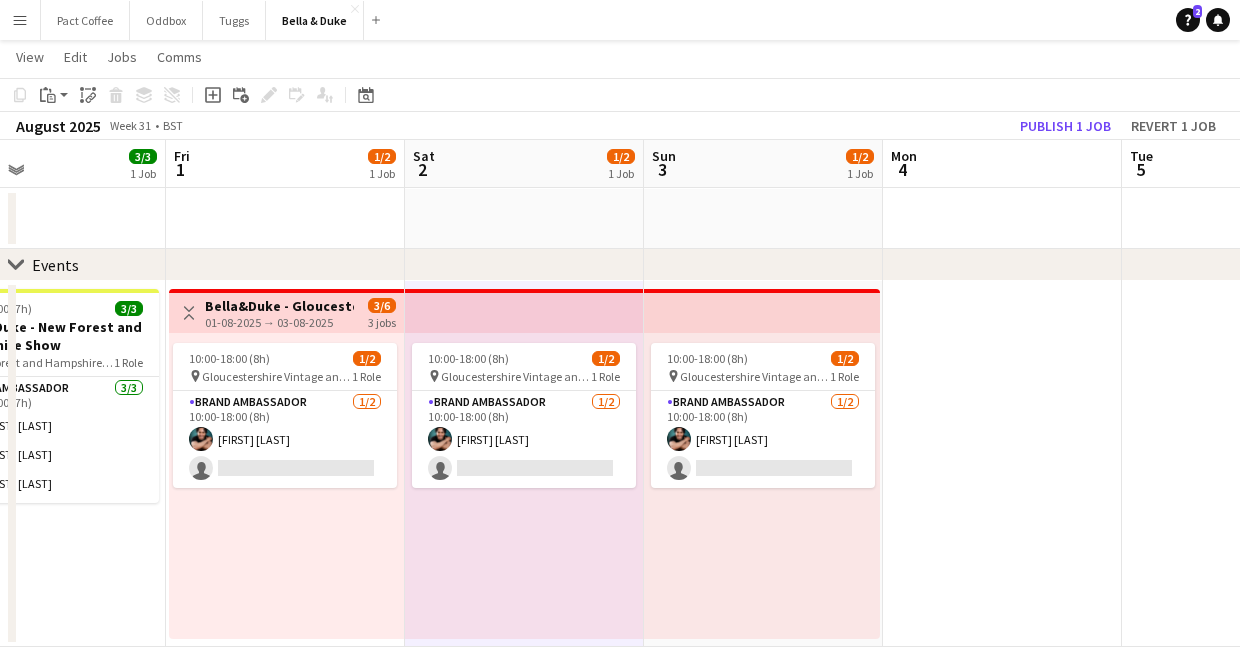 click on "10:00-18:00 (8h)    1/2
pin
Gloucestershire Vintage and Country Show   1 Role   Brand Ambassador   1/2   10:00-18:00 (8h)
Berkan Ozgur
single-neutral-actions" at bounding box center (286, 486) 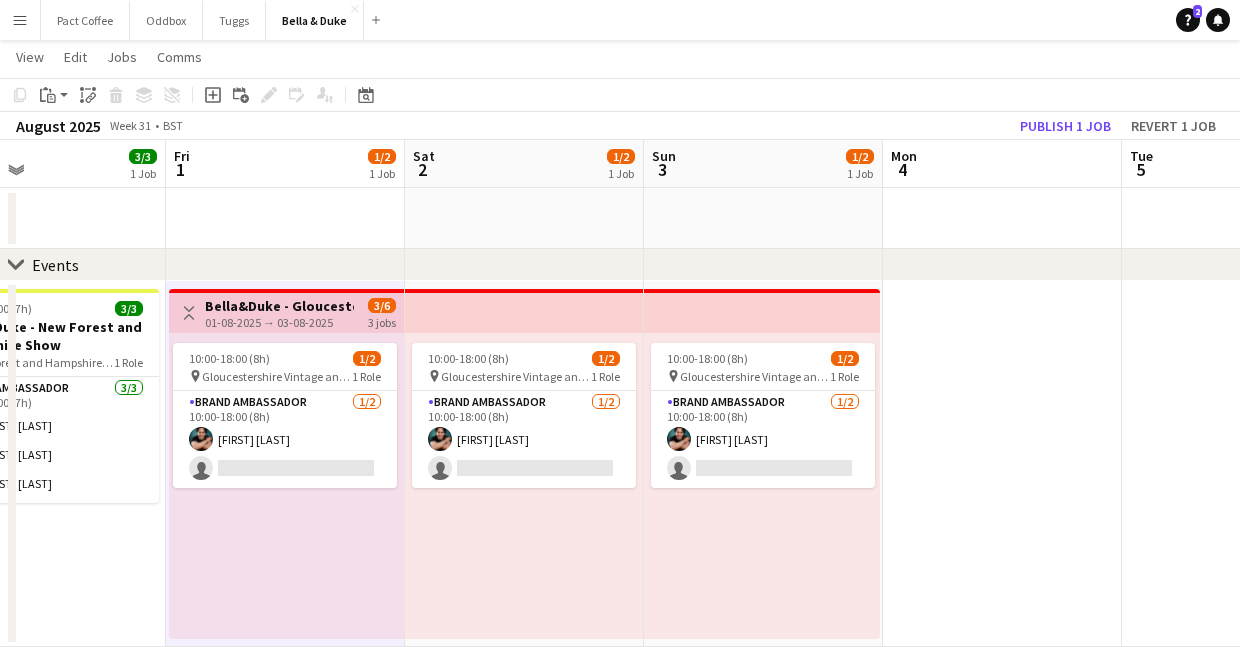 click on "10:00-18:00 (8h)    1/2
pin
Gloucestershire Vintage and Country Show   1 Role   Brand Ambassador   1/2   10:00-18:00 (8h)
Berkan Ozgur
single-neutral-actions" at bounding box center (524, 486) 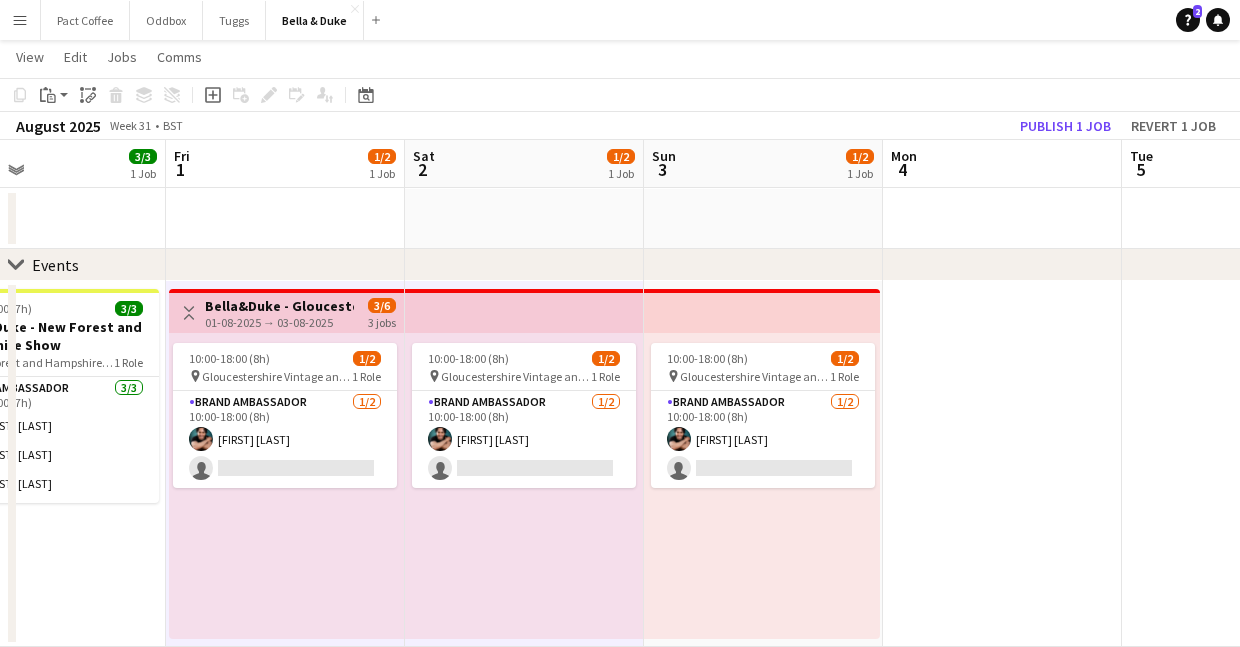 click on "10:00-18:00 (8h)    1/2
pin
Gloucestershire Vintage and Country Show   1 Role   Brand Ambassador   1/2   10:00-18:00 (8h)
Berkan Ozgur
single-neutral-actions" at bounding box center (762, 486) 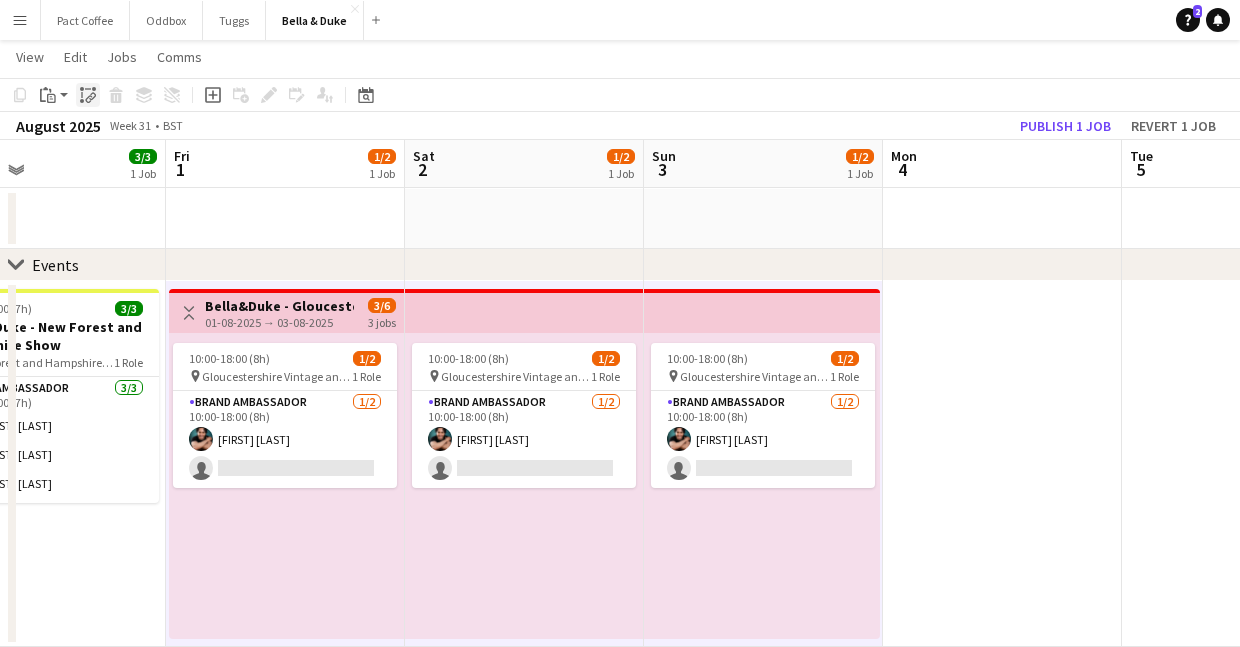 click on "Paste linked Job" 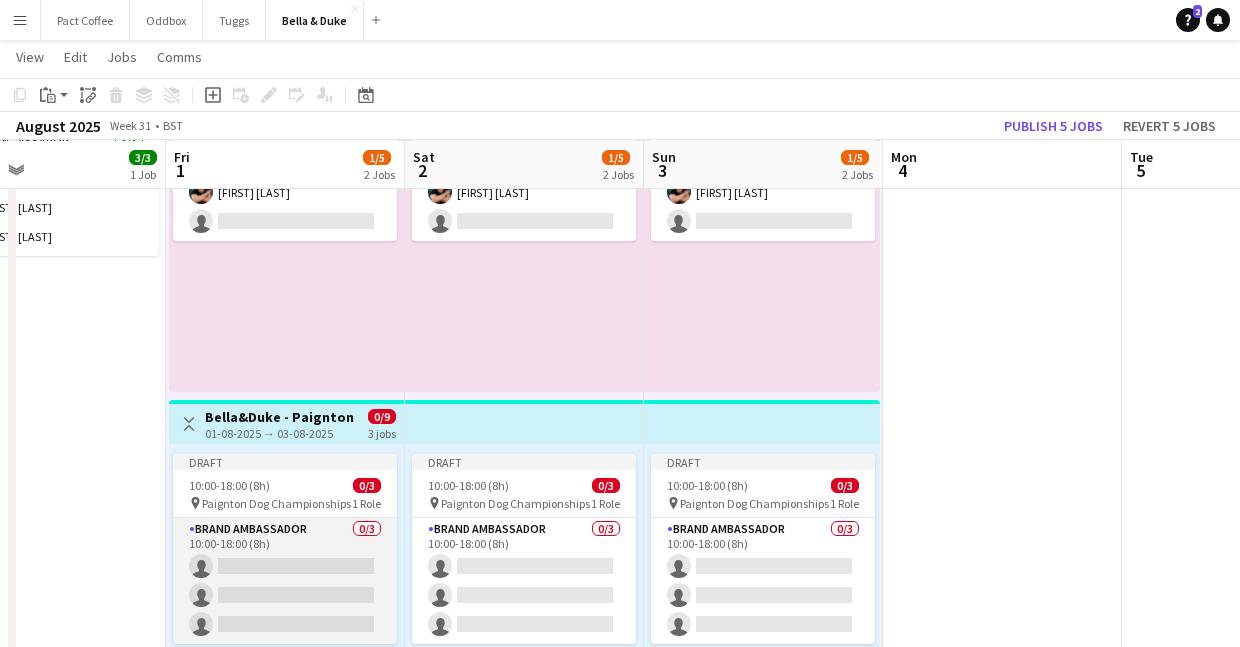 click on "Brand Ambassador   0/3   10:00-18:00 (8h)
single-neutral-actions
single-neutral-actions
single-neutral-actions" at bounding box center [285, 581] 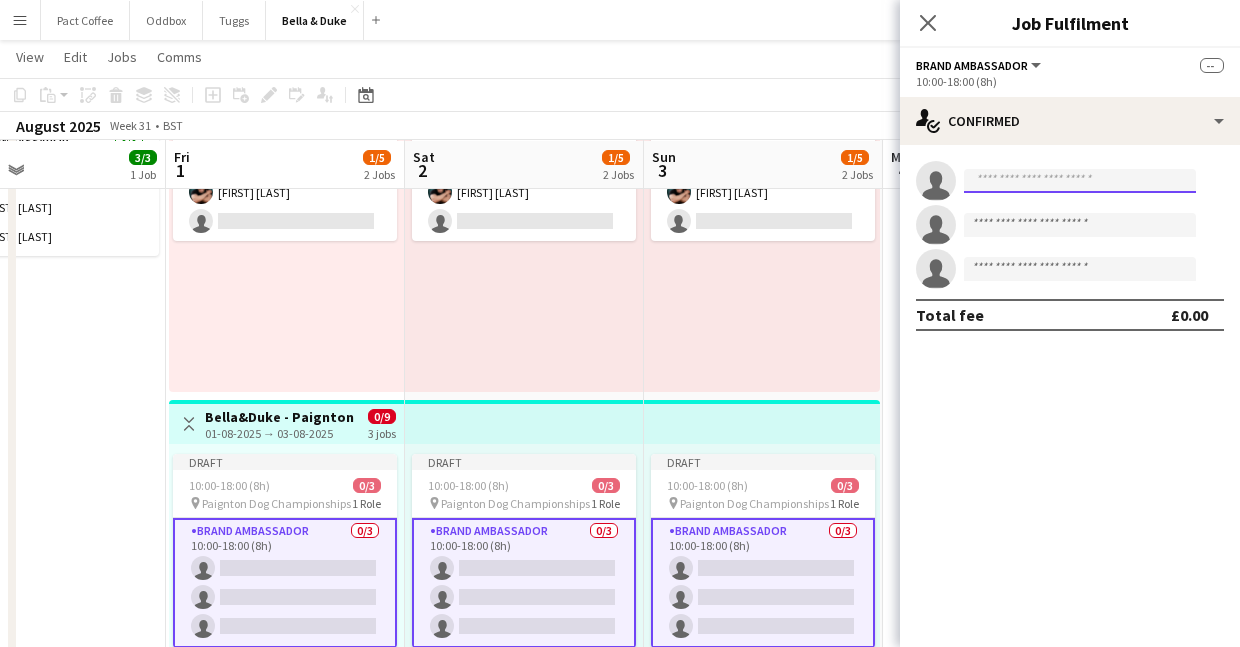 click at bounding box center (1080, 181) 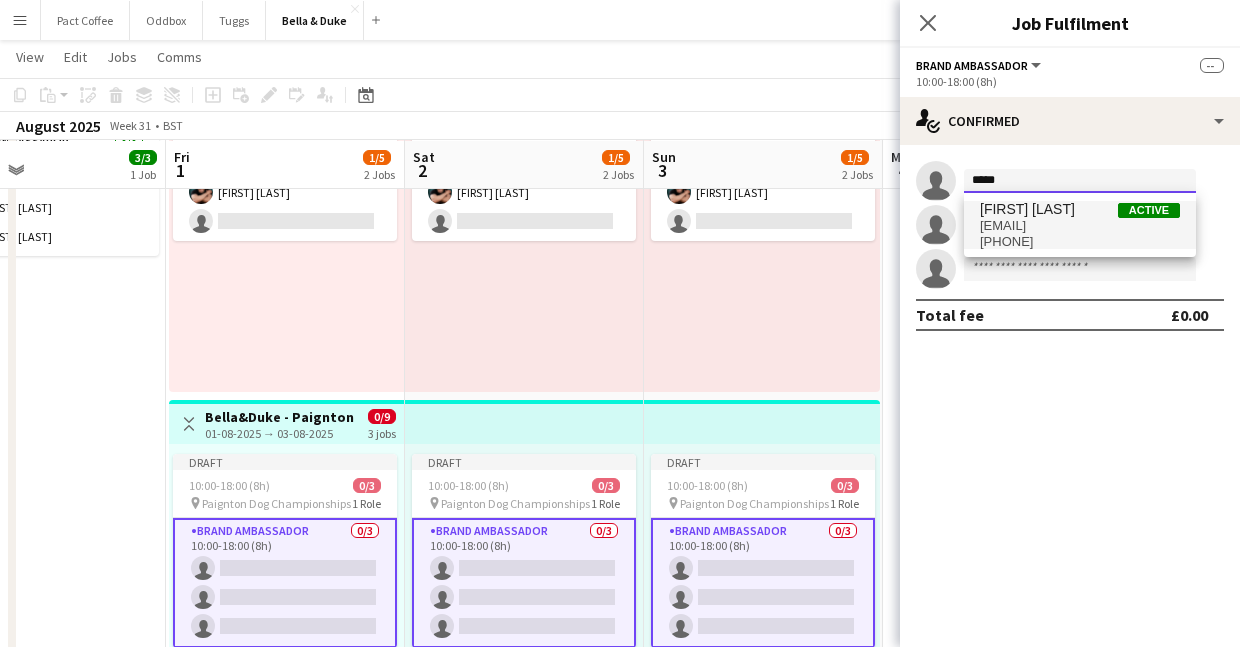 type on "*****" 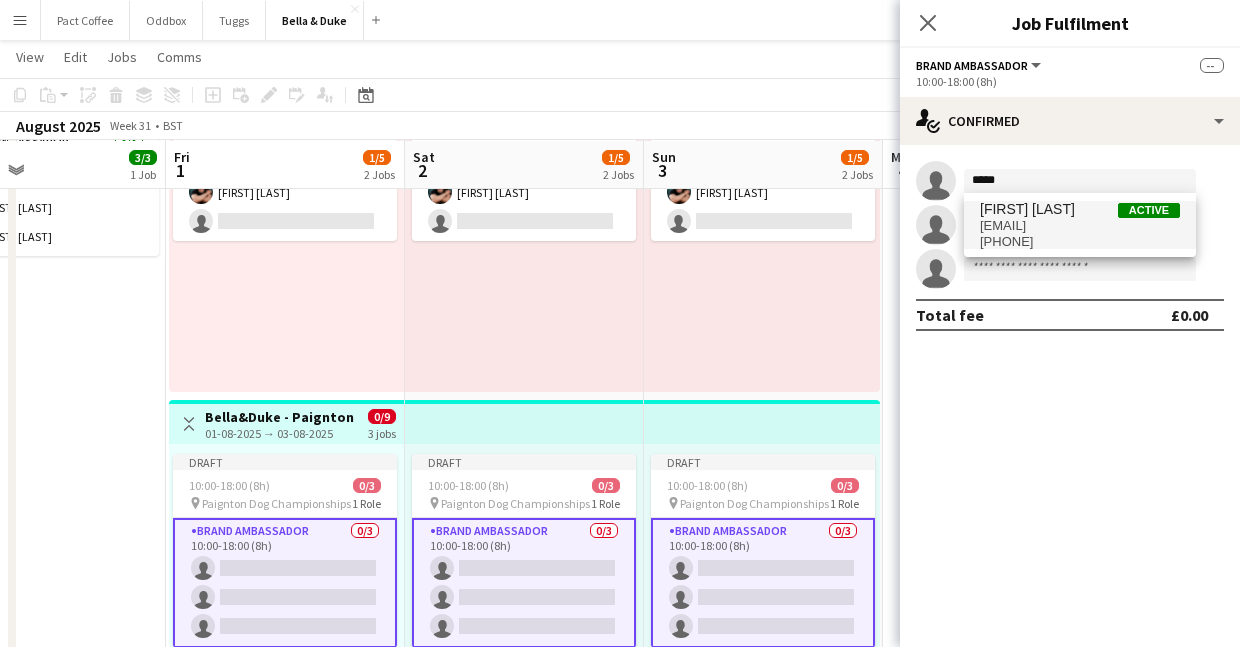 click on "[FIRST] [LAST]" at bounding box center [1027, 209] 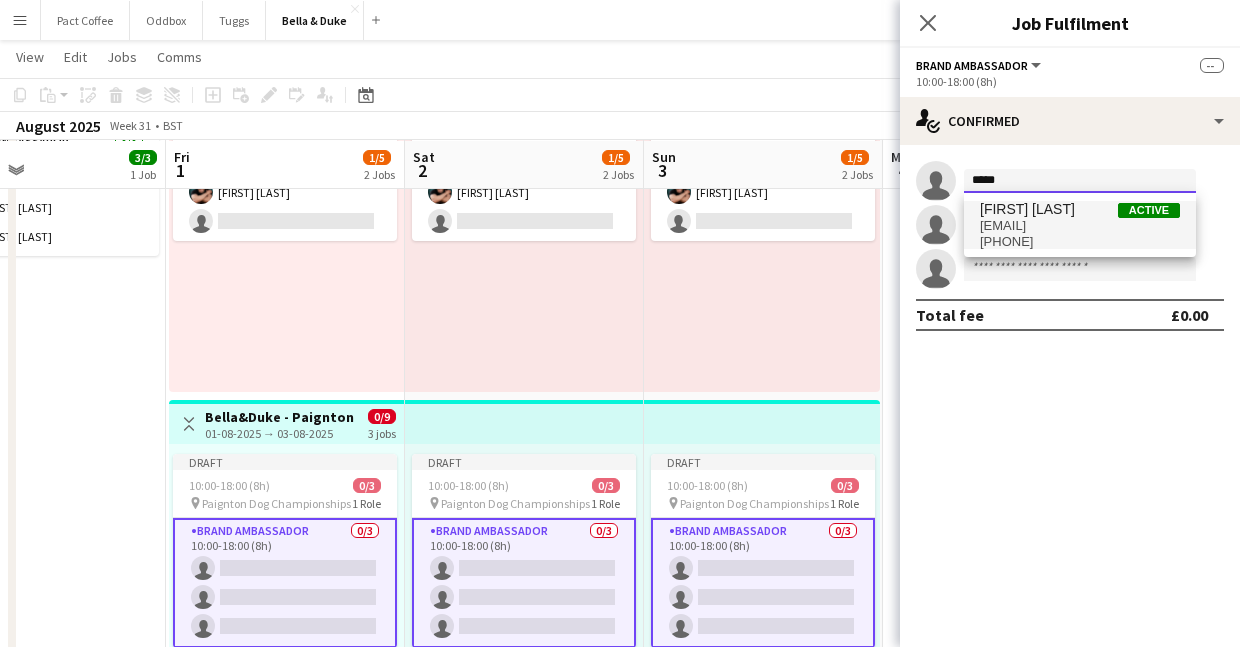 type 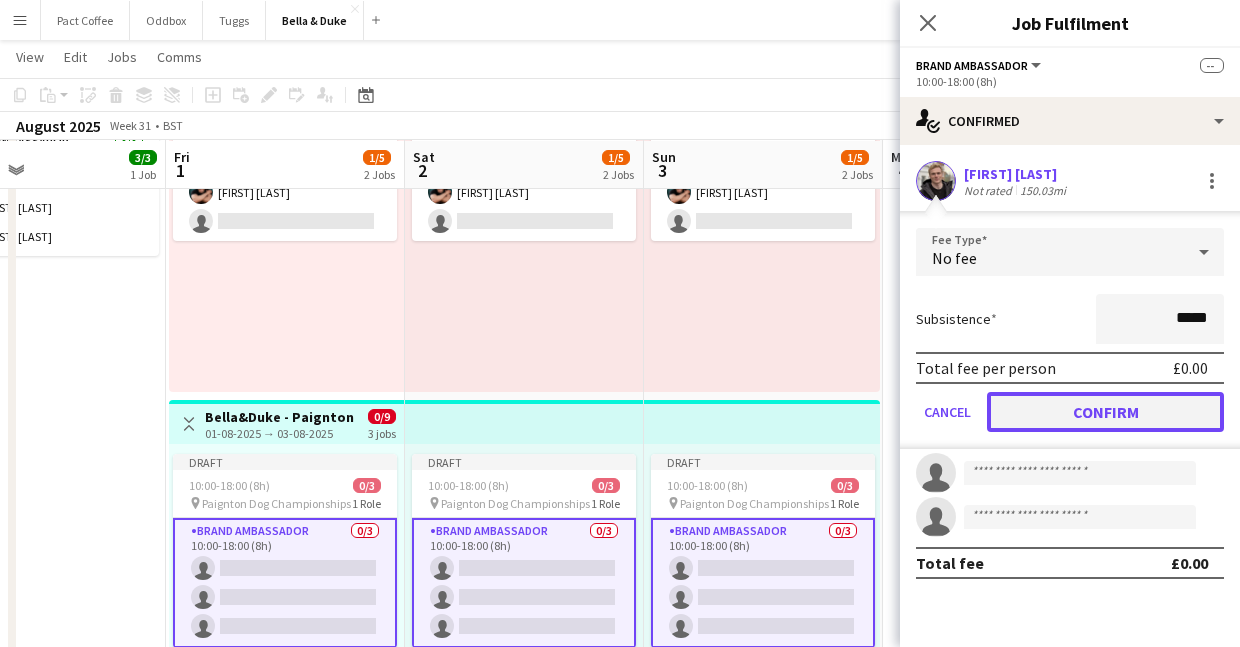 click on "Confirm" at bounding box center [1105, 412] 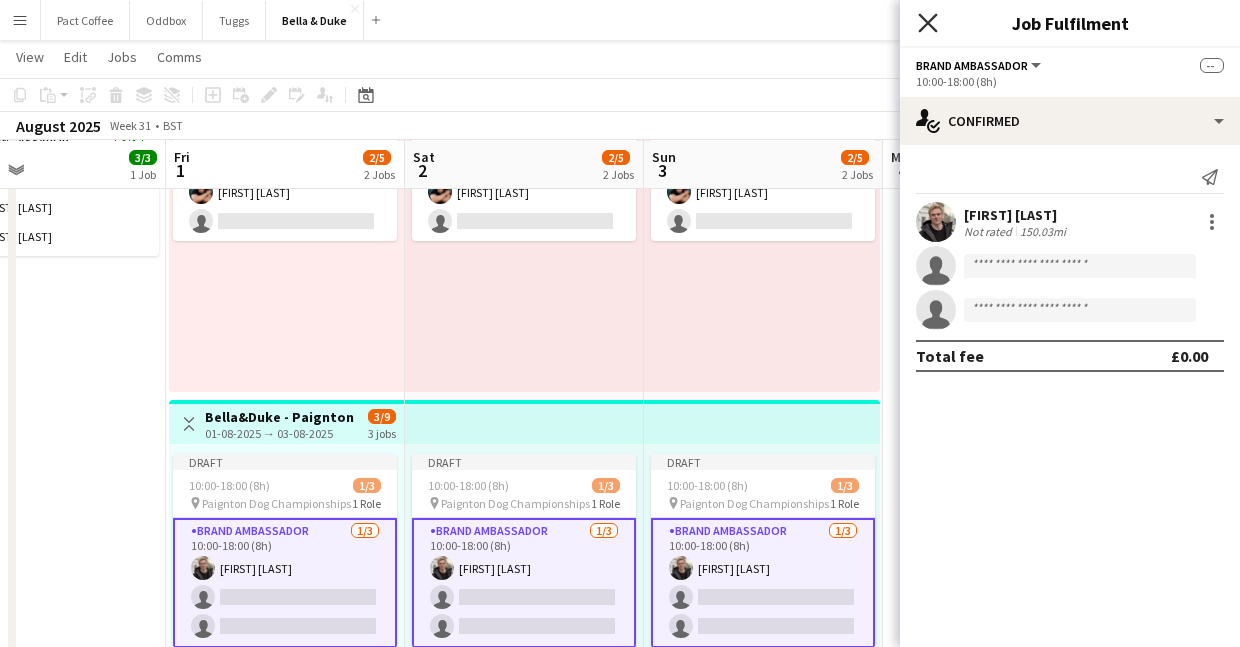 click on "Close pop-in" 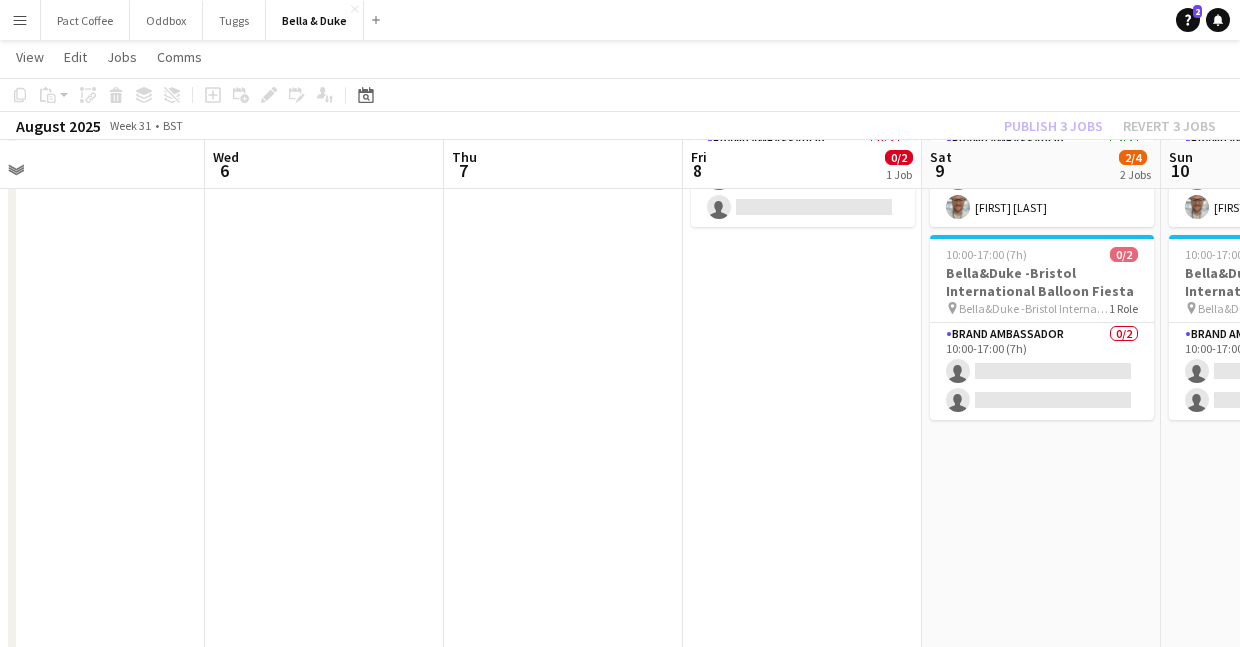 scroll, scrollTop: 0, scrollLeft: 809, axis: horizontal 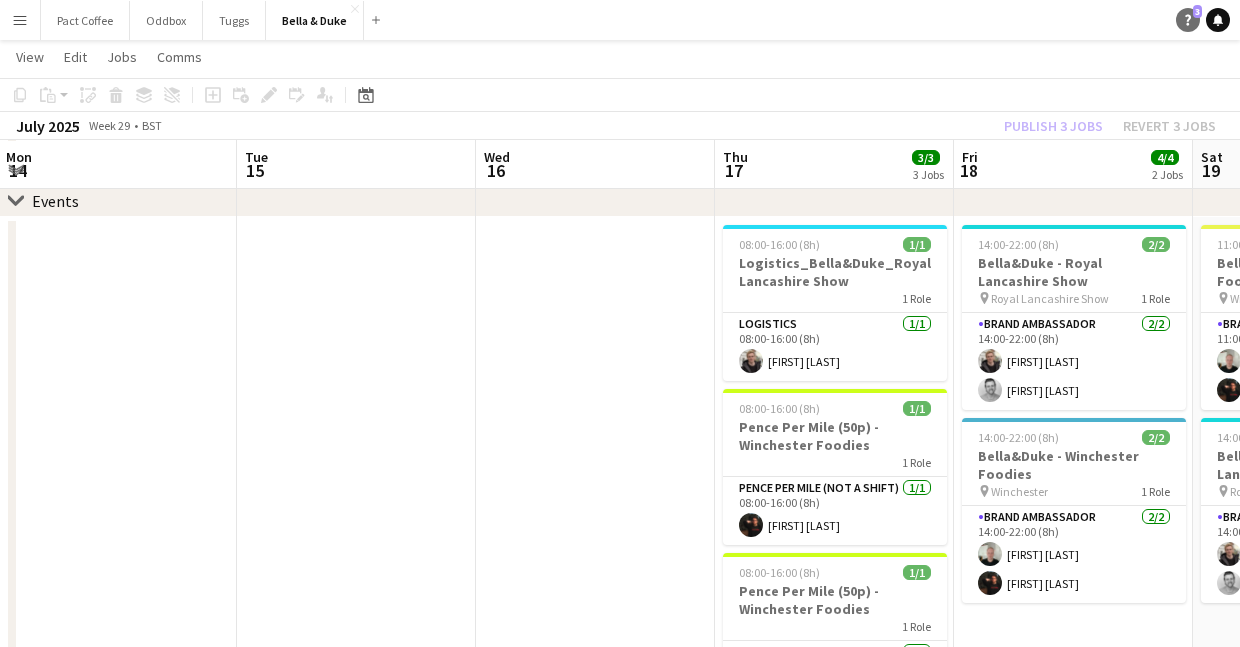click on "Help" 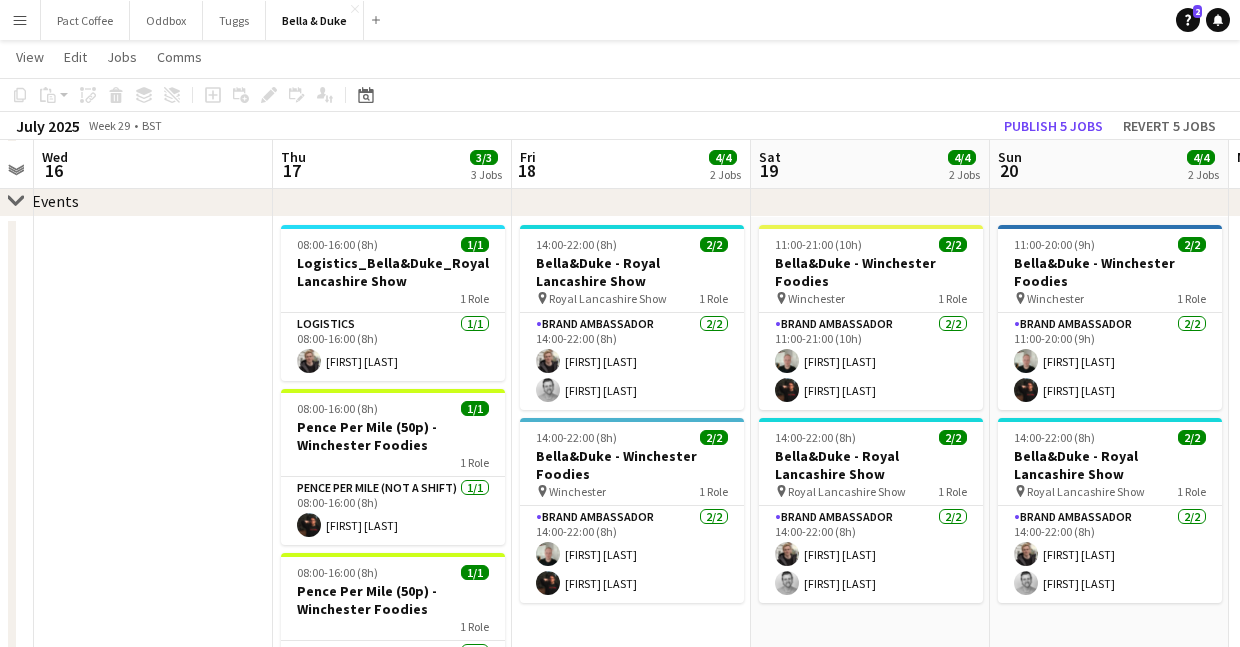 scroll, scrollTop: 0, scrollLeft: 903, axis: horizontal 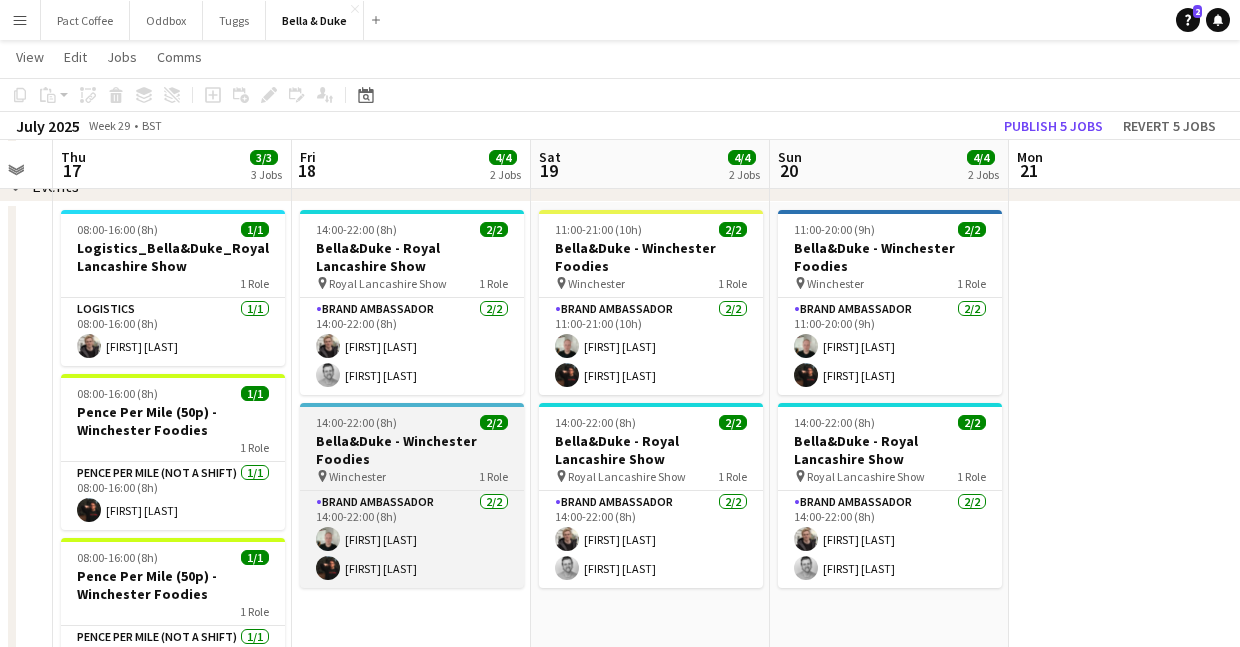click on "Bella&Duke - Winchester Foodies" at bounding box center [412, 450] 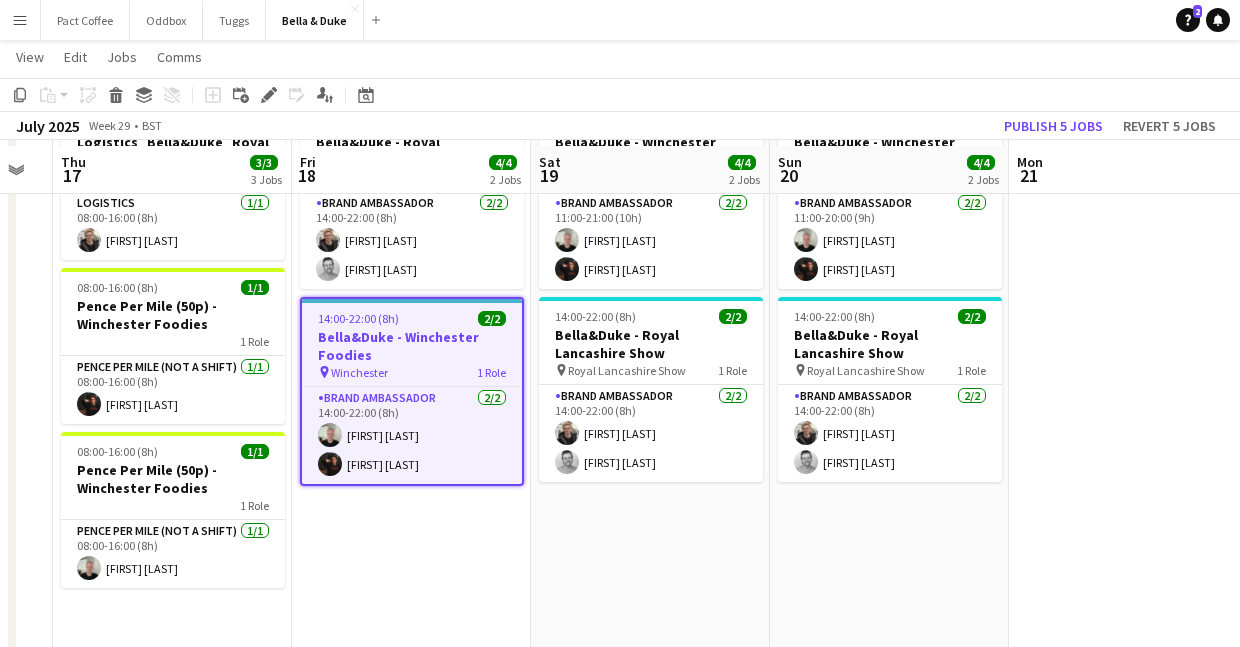 scroll, scrollTop: 319, scrollLeft: 0, axis: vertical 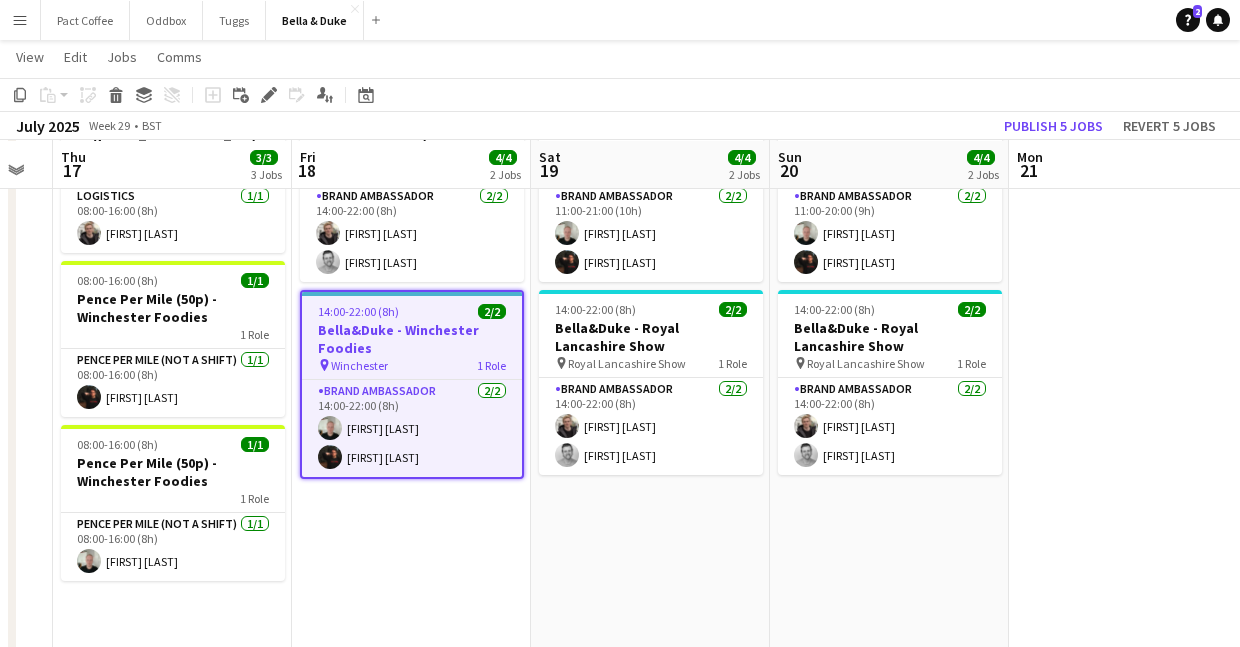 click on "14:00-22:00 (8h)    2/2   Bella&Duke - Royal Lancashire Show
pin
Royal Lancashire Show   1 Role   Brand Ambassador   2/2   14:00-22:00 (8h)
Charlie Field Peter Tickner     14:00-22:00 (8h)    2/2   Bella&Duke - Winchester Foodies
pin
Winchester    1 Role   Brand Ambassador   2/2   14:00-22:00 (8h)
Ashley Maggs Jack Reeve" at bounding box center (411, 451) 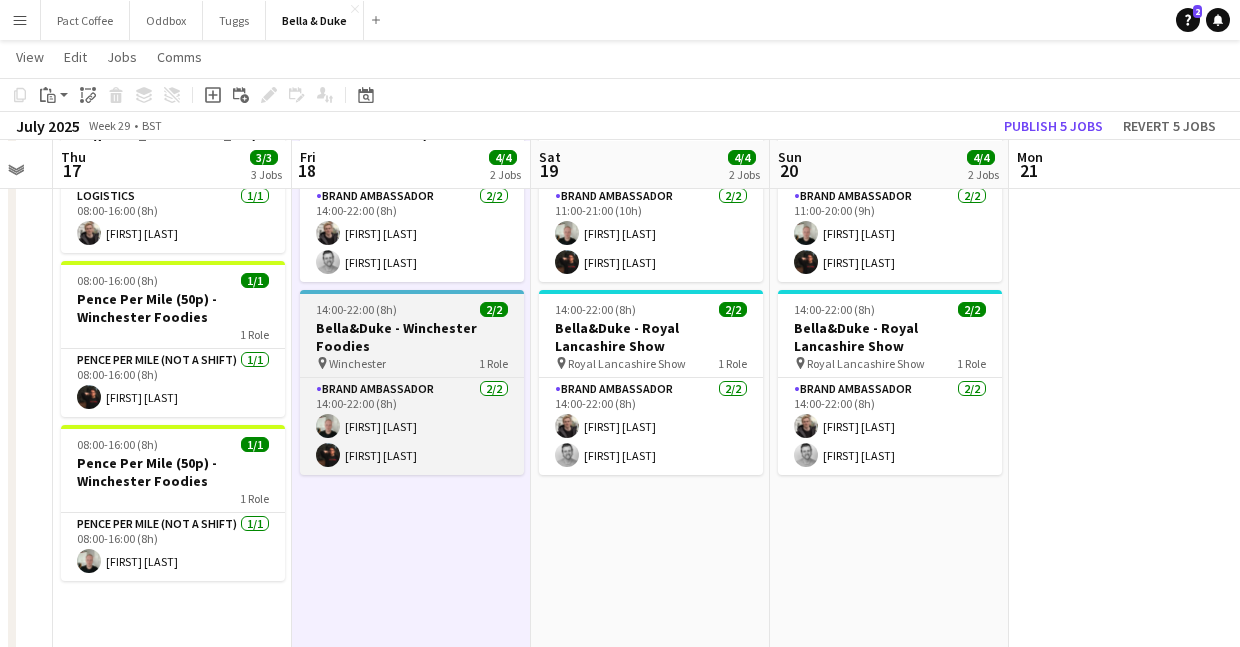 click on "14:00-22:00 (8h)    2/2   Bella&Duke - Winchester Foodies
pin
Winchester    1 Role   Brand Ambassador   2/2   14:00-22:00 (8h)
Ashley Maggs Jack Reeve" at bounding box center (412, 382) 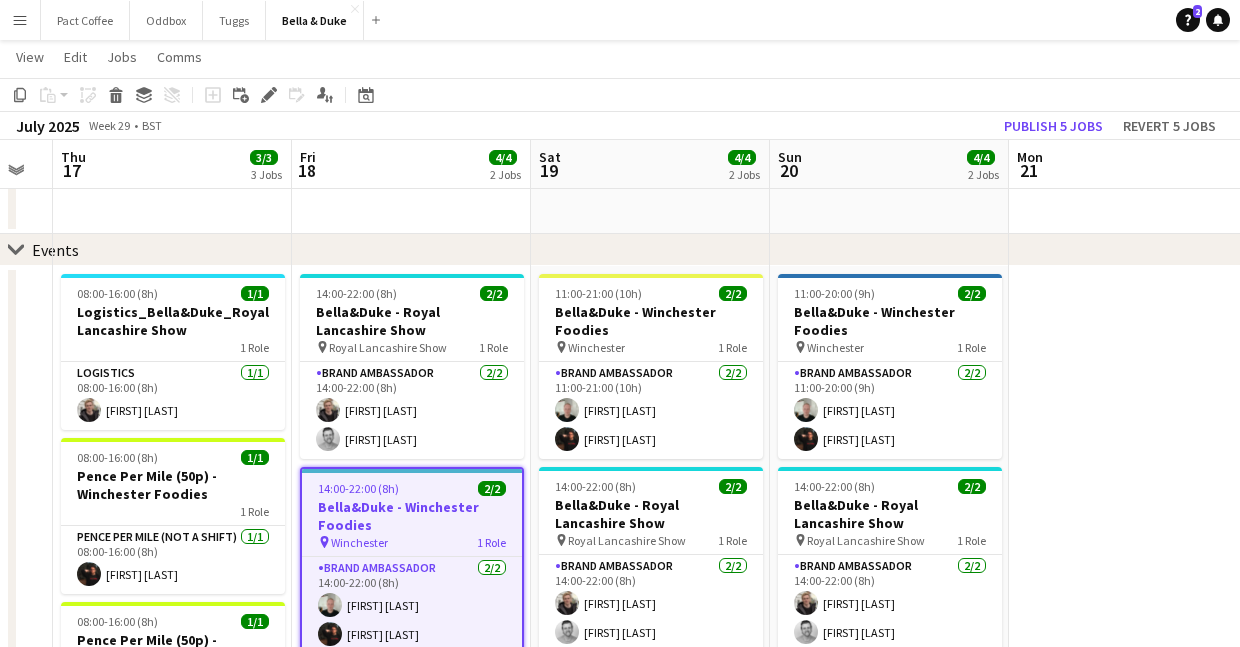 scroll, scrollTop: 131, scrollLeft: 0, axis: vertical 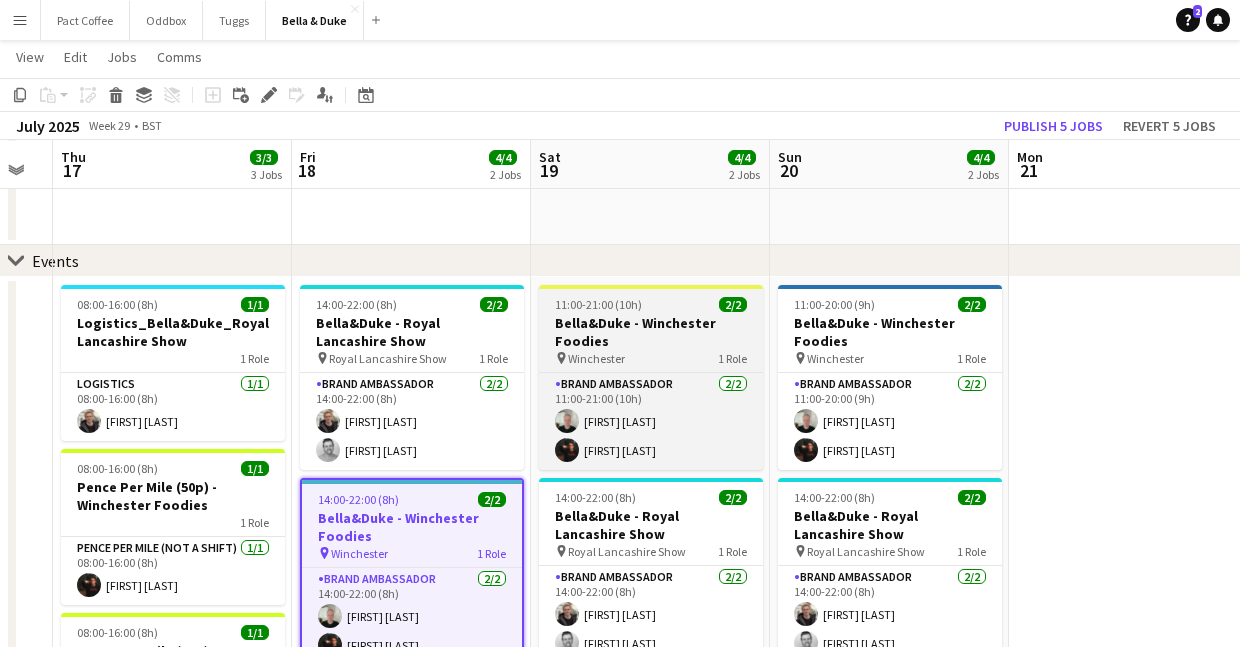 click on "Bella&Duke - Winchester Foodies" at bounding box center (651, 332) 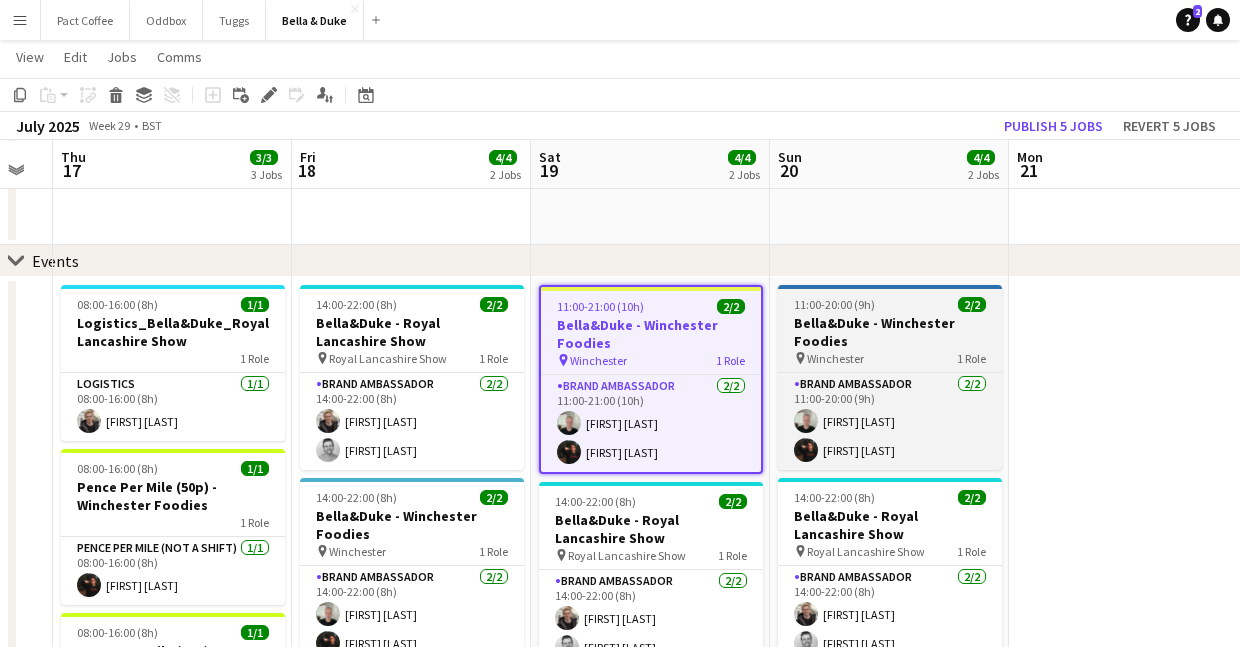 click on "Bella&Duke - Winchester Foodies" at bounding box center [890, 332] 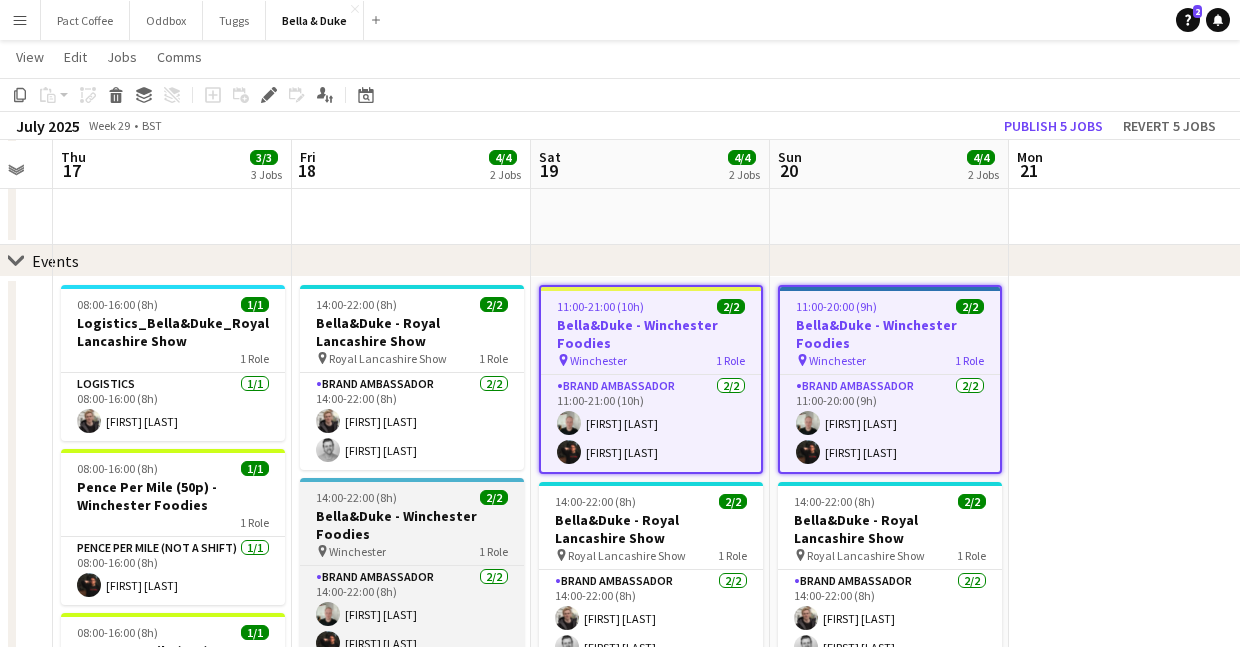 click on "14:00-22:00 (8h)    2/2" at bounding box center [412, 497] 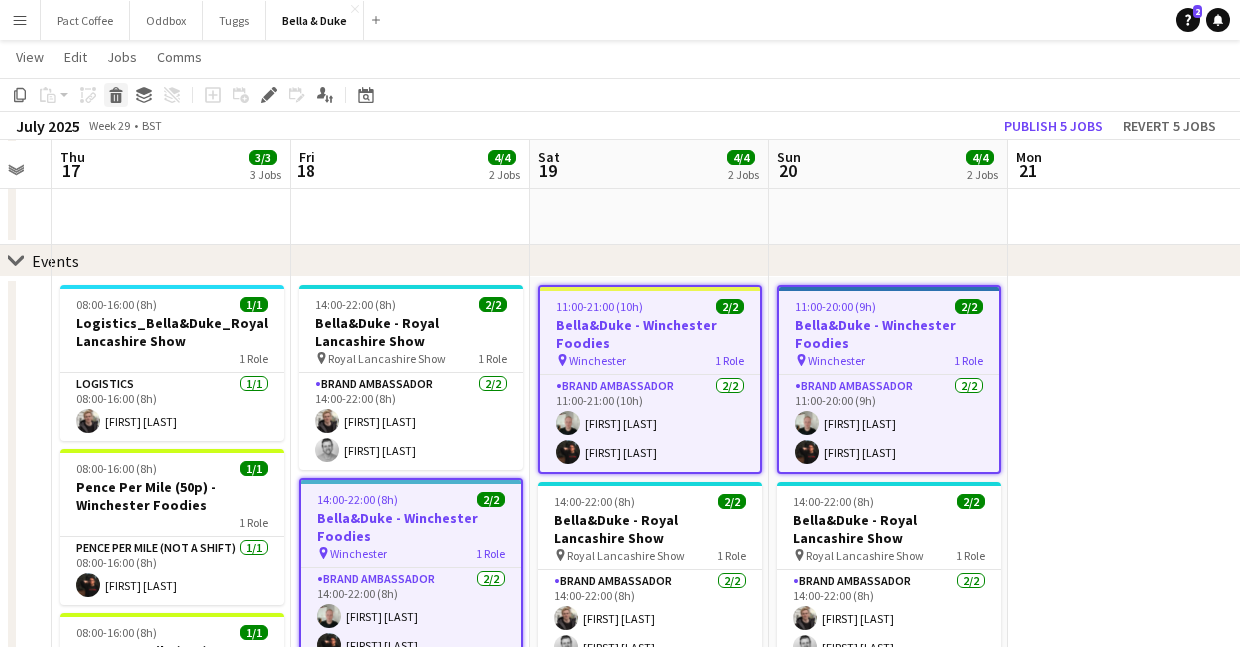 click 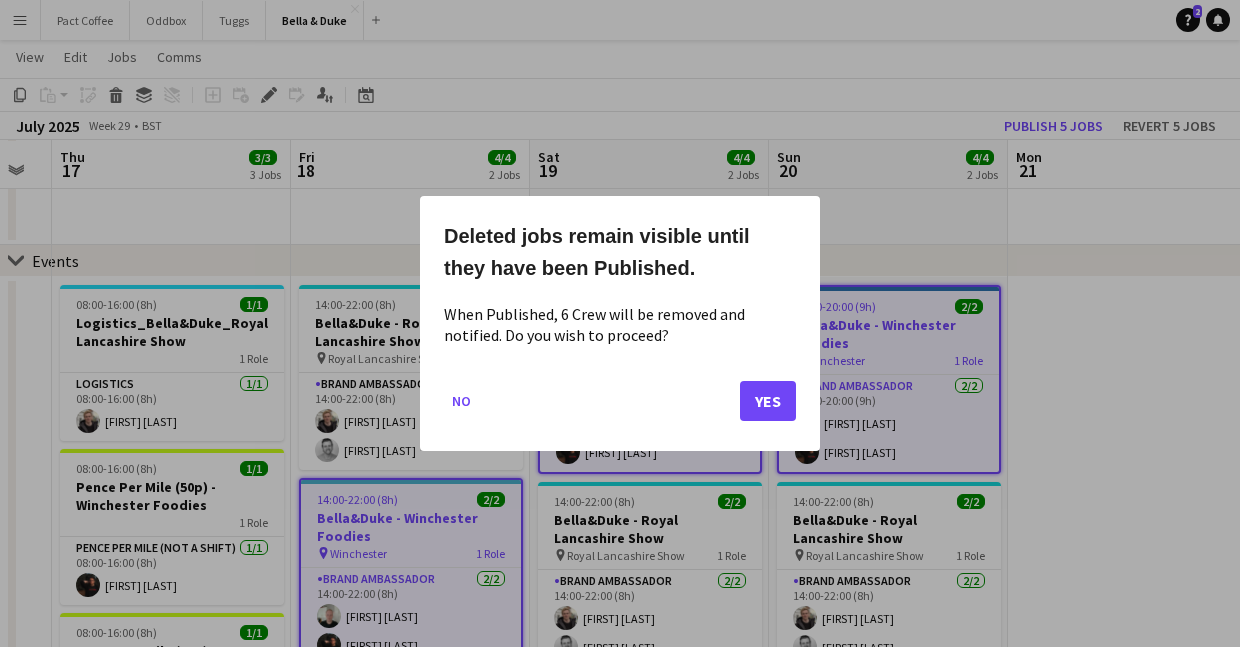 scroll, scrollTop: 0, scrollLeft: 0, axis: both 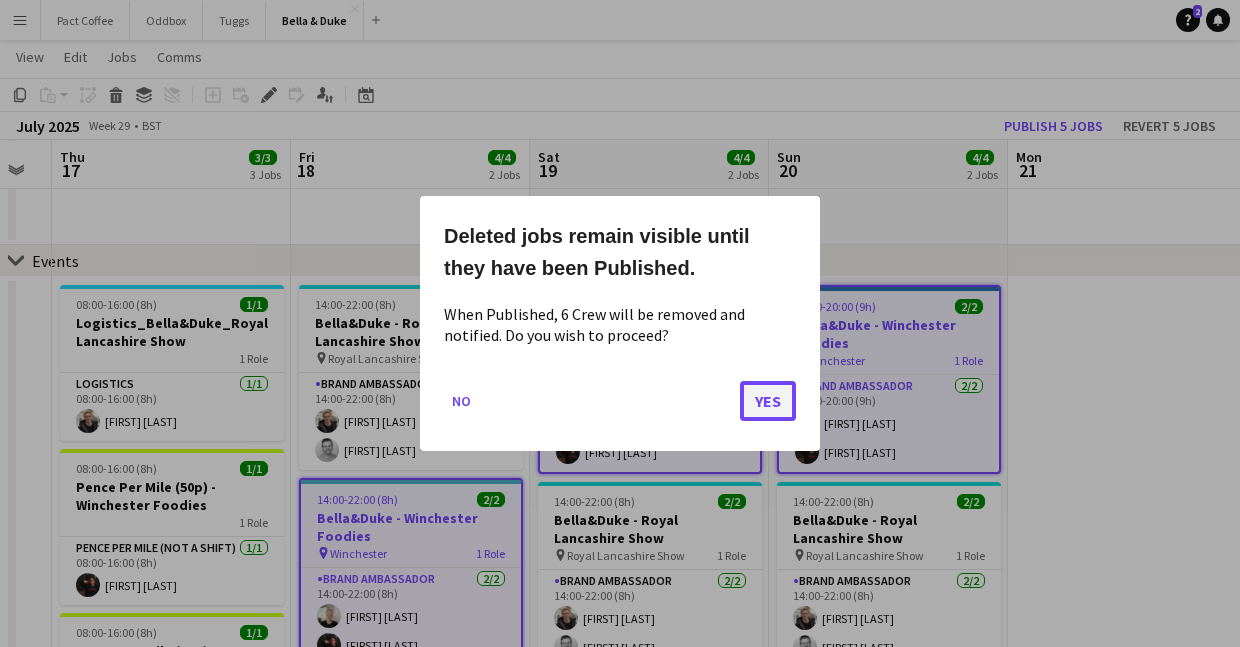 click on "Yes" 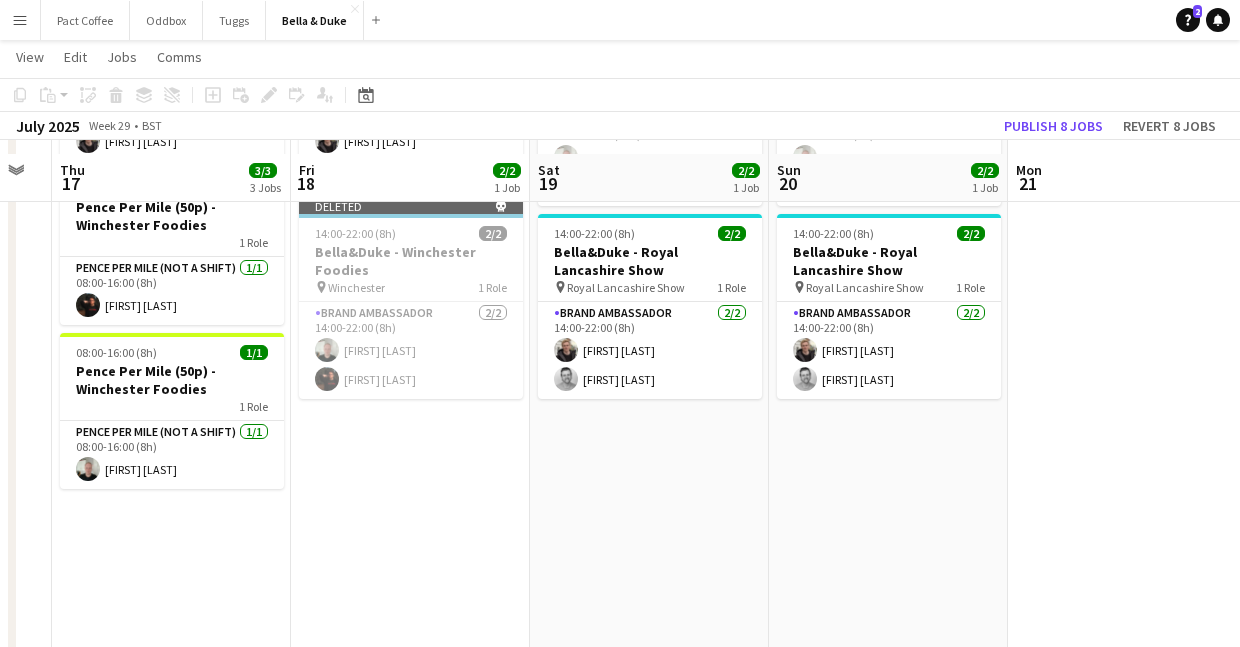 scroll, scrollTop: 445, scrollLeft: 0, axis: vertical 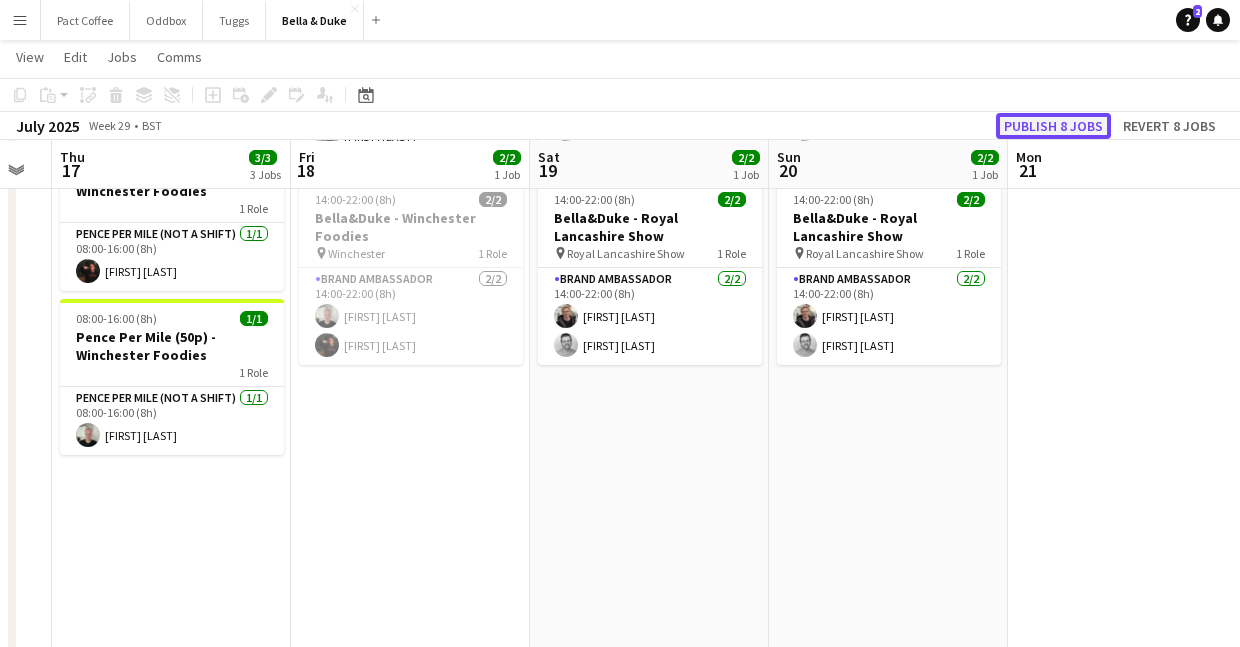 click on "Publish 8 jobs" 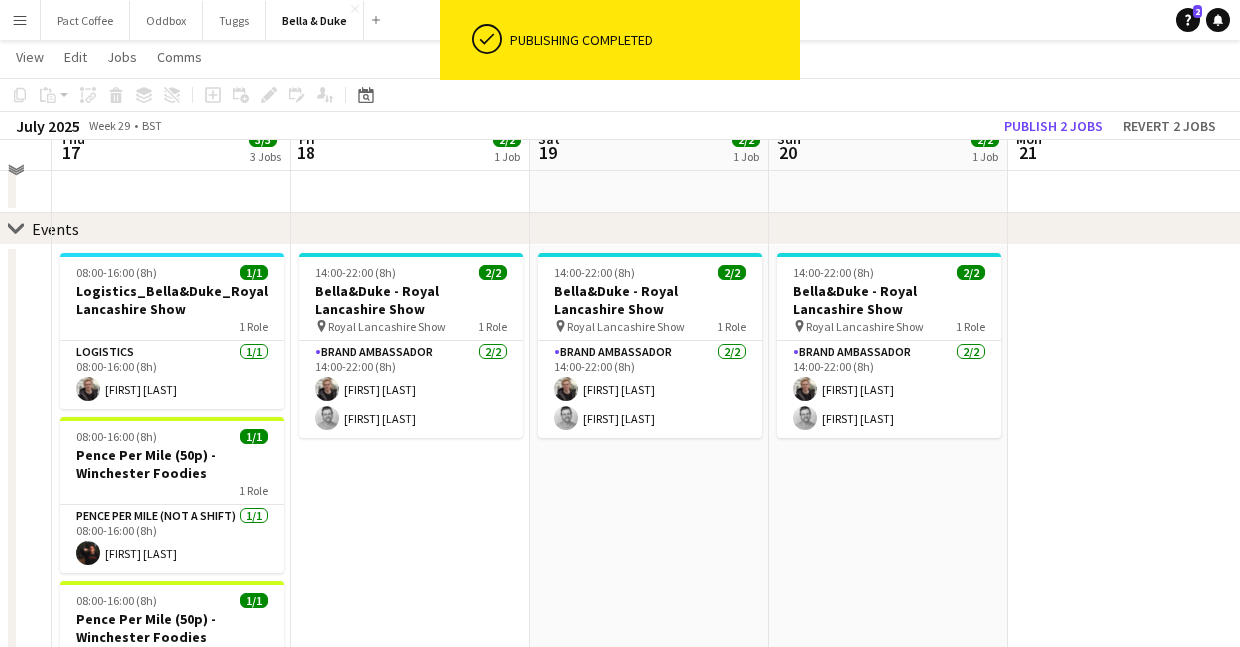 scroll, scrollTop: 164, scrollLeft: 0, axis: vertical 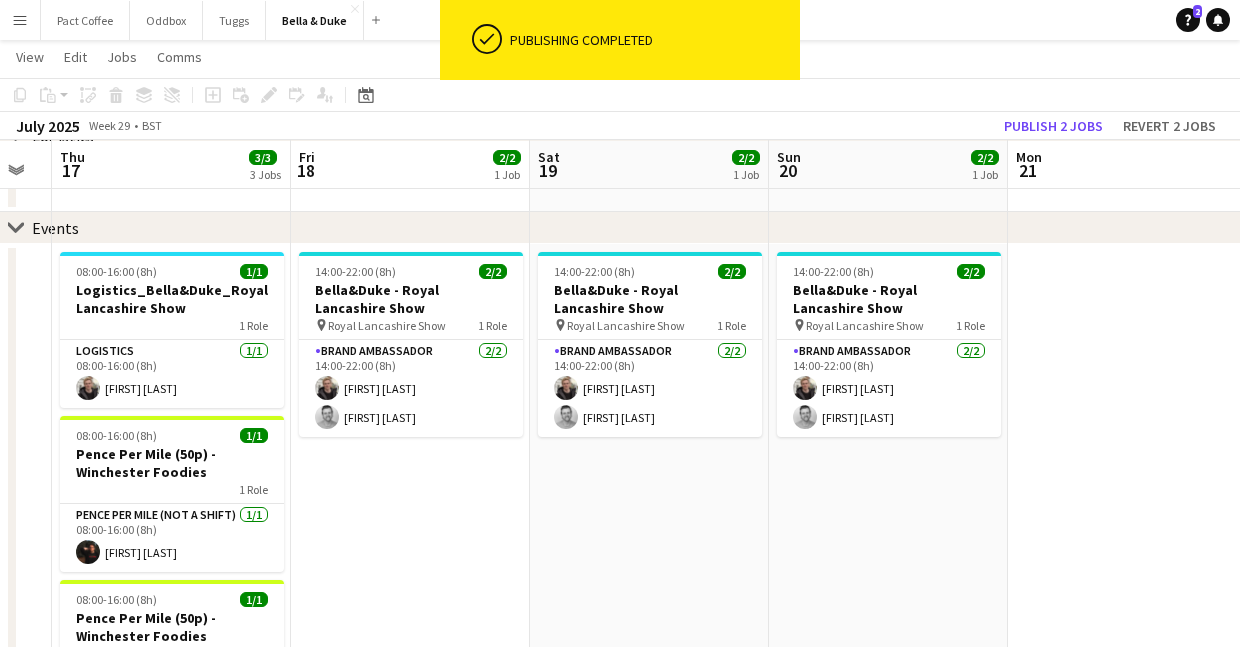 click on "14:00-22:00 (8h)    2/2   Bella&Duke - Royal Lancashire Show
pin
Royal Lancashire Show   1 Role   Brand Ambassador   2/2   14:00-22:00 (8h)
Charlie Field Peter Tickner" at bounding box center (410, 606) 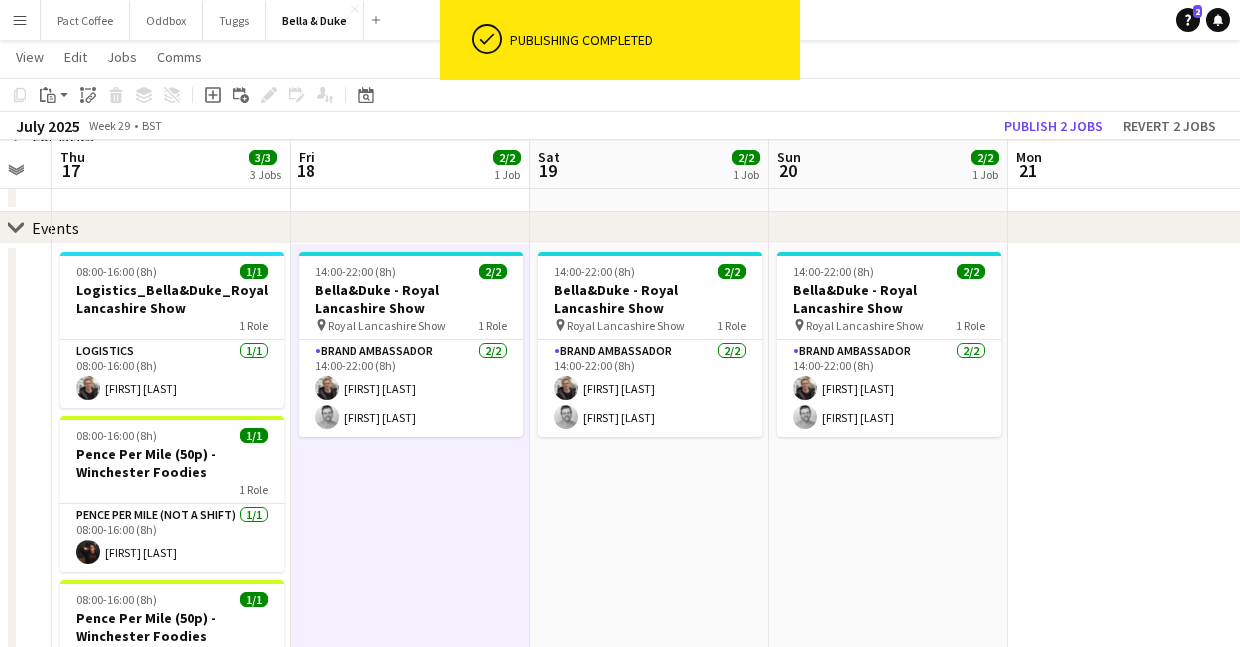 click on "14:00-22:00 (8h)    2/2   Bella&Duke - Royal Lancashire Show
pin
Royal Lancashire Show   1 Role   Brand Ambassador   2/2   14:00-22:00 (8h)
Charlie Field Peter Tickner" at bounding box center [410, 606] 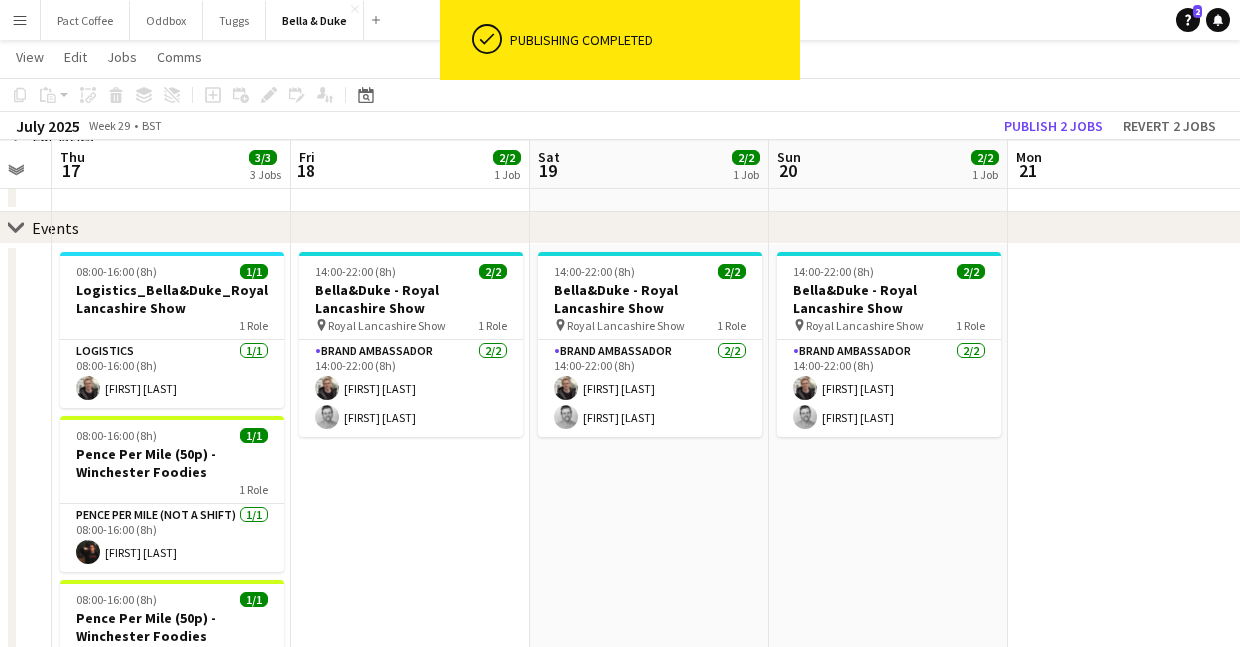click on "14:00-22:00 (8h)    2/2   Bella&Duke - Royal Lancashire Show
pin
Royal Lancashire Show   1 Role   Brand Ambassador   2/2   14:00-22:00 (8h)
Charlie Field Peter Tickner" at bounding box center [410, 606] 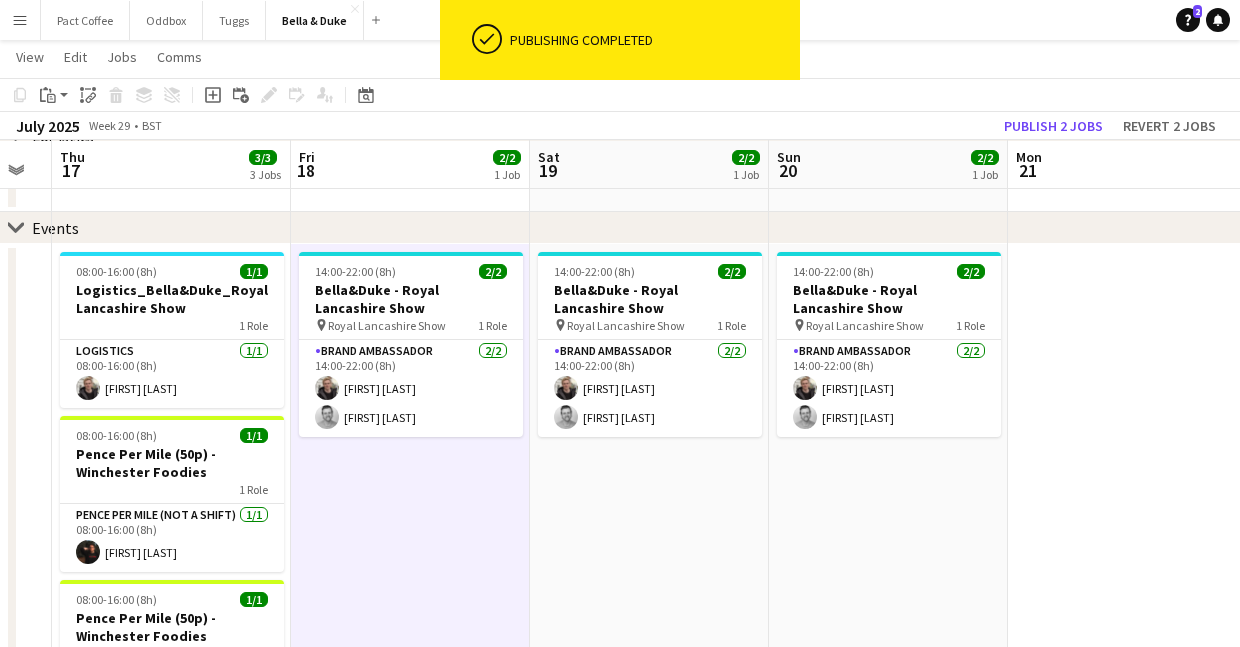 click on "14:00-22:00 (8h)    2/2   Bella&Duke - Royal Lancashire Show
pin
Royal Lancashire Show   1 Role   Brand Ambassador   2/2   14:00-22:00 (8h)
Charlie Field Peter Tickner" at bounding box center [649, 606] 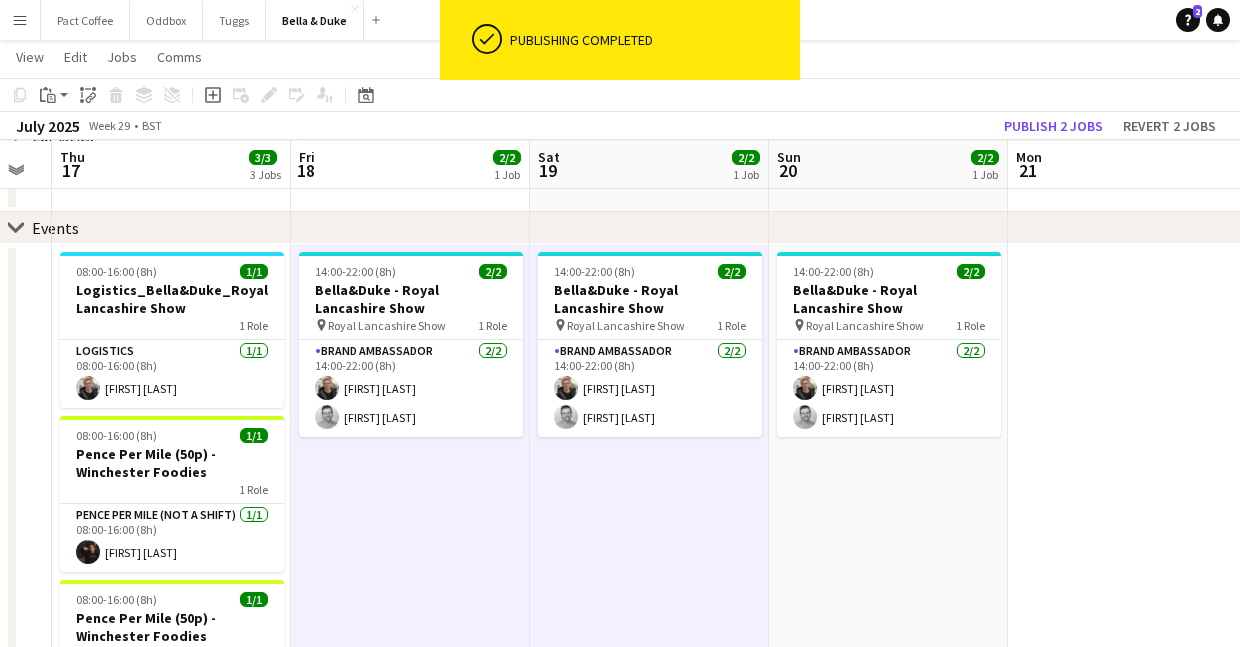 click on "14:00-22:00 (8h)    2/2   Bella&Duke - Royal Lancashire Show
pin
Royal Lancashire Show   1 Role   Brand Ambassador   2/2   14:00-22:00 (8h)
Charlie Field Peter Tickner" at bounding box center [888, 606] 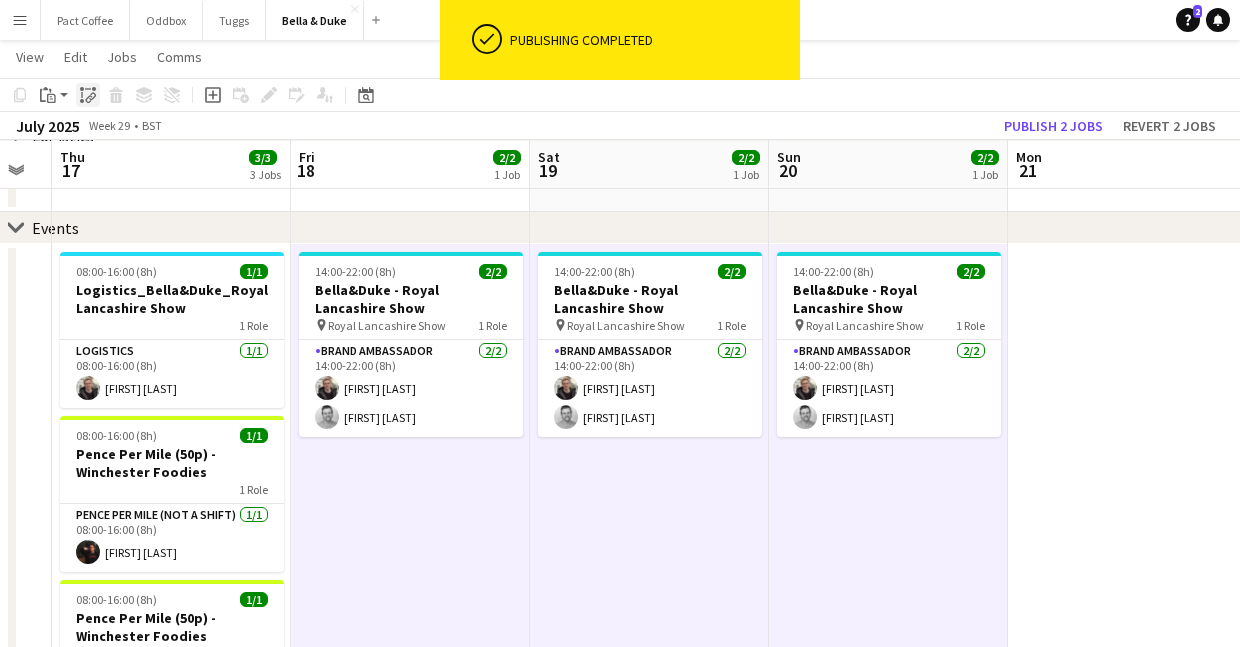 click on "Paste linked Job" 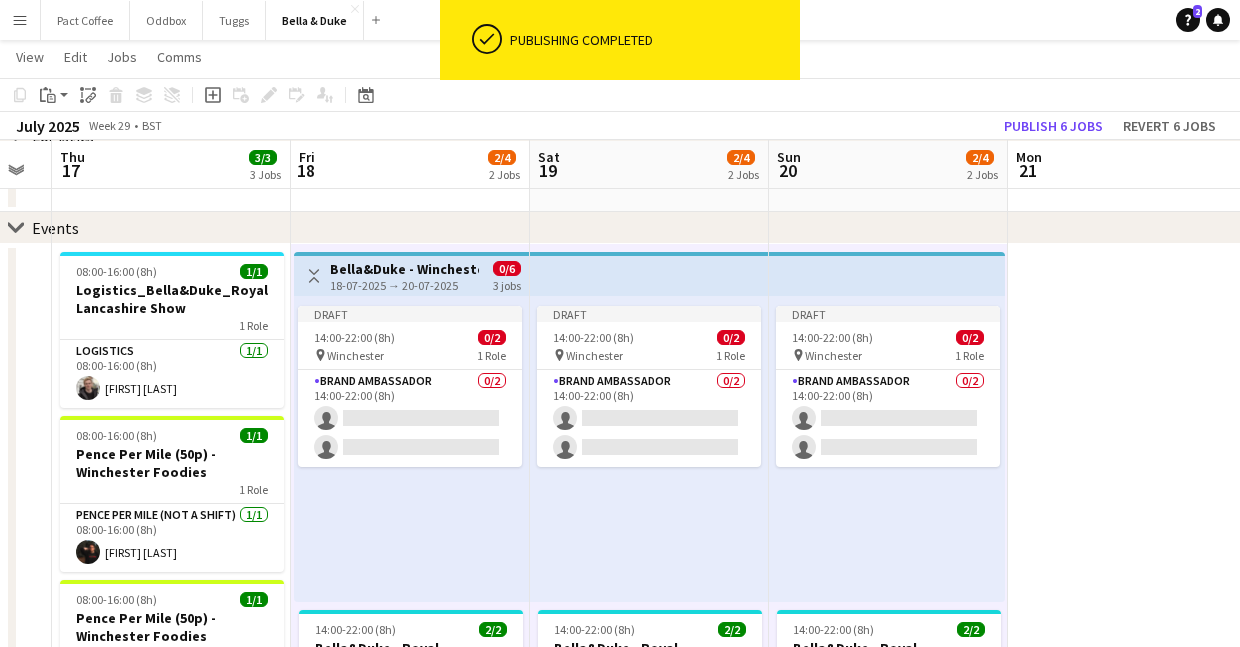 scroll, scrollTop: 169, scrollLeft: 0, axis: vertical 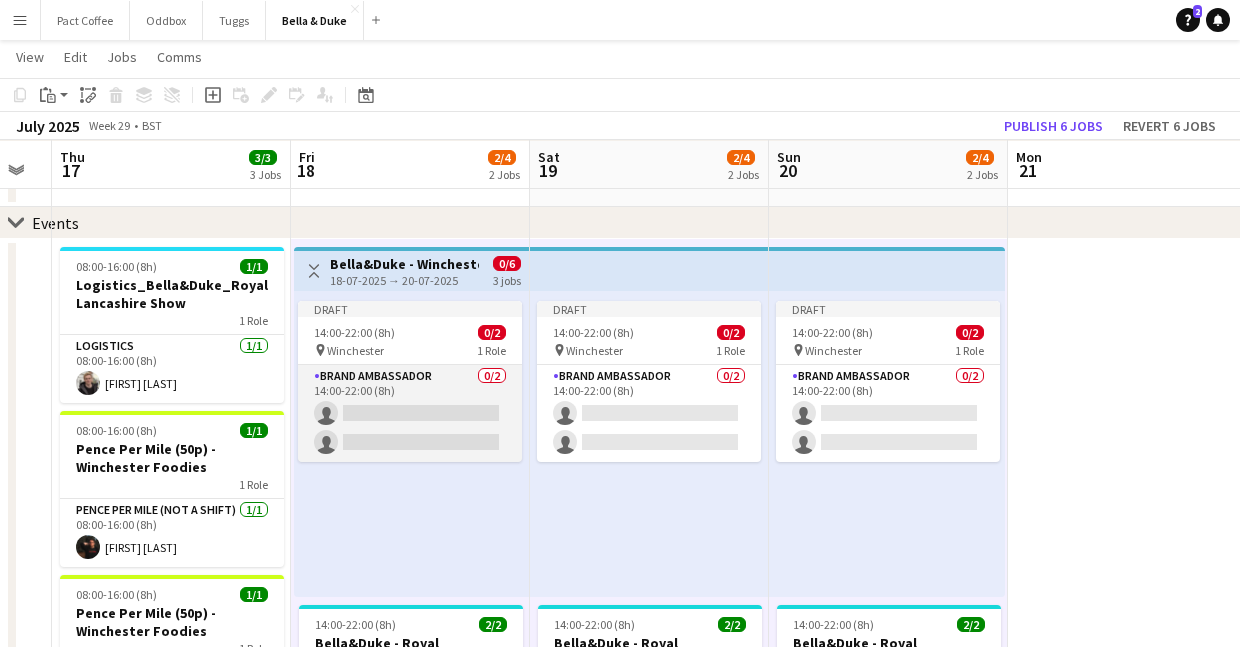 click on "Brand Ambassador   0/2   14:00-22:00 (8h)
single-neutral-actions
single-neutral-actions" at bounding box center [410, 413] 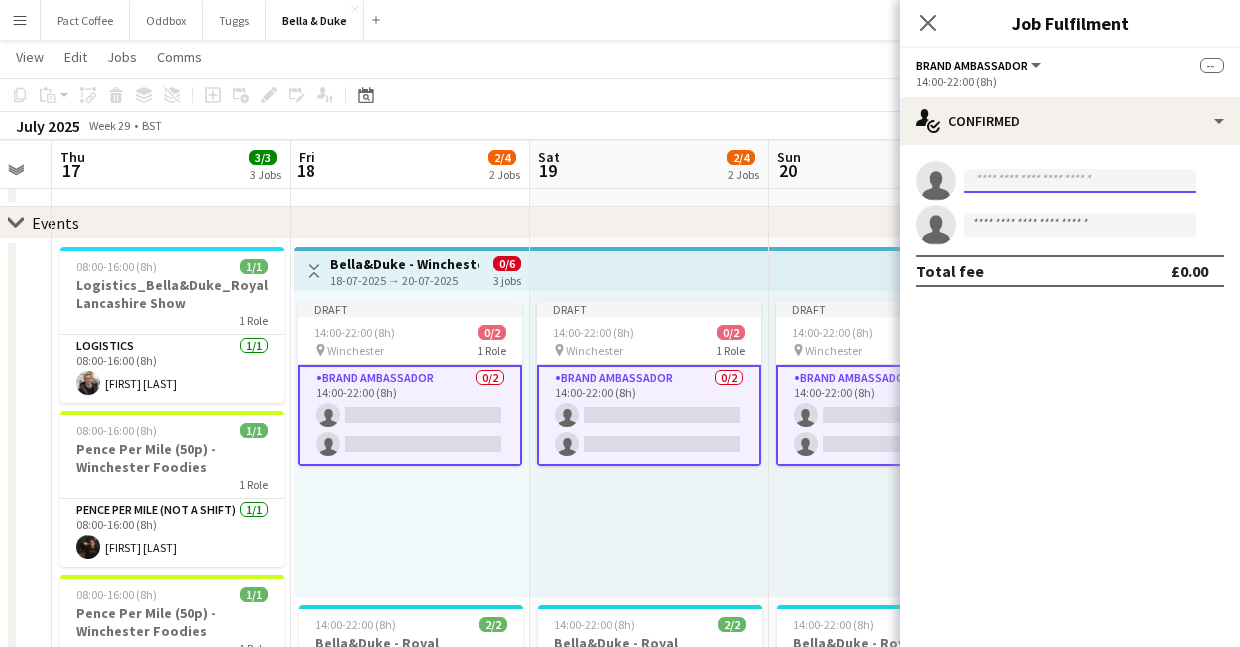 click at bounding box center [1080, 181] 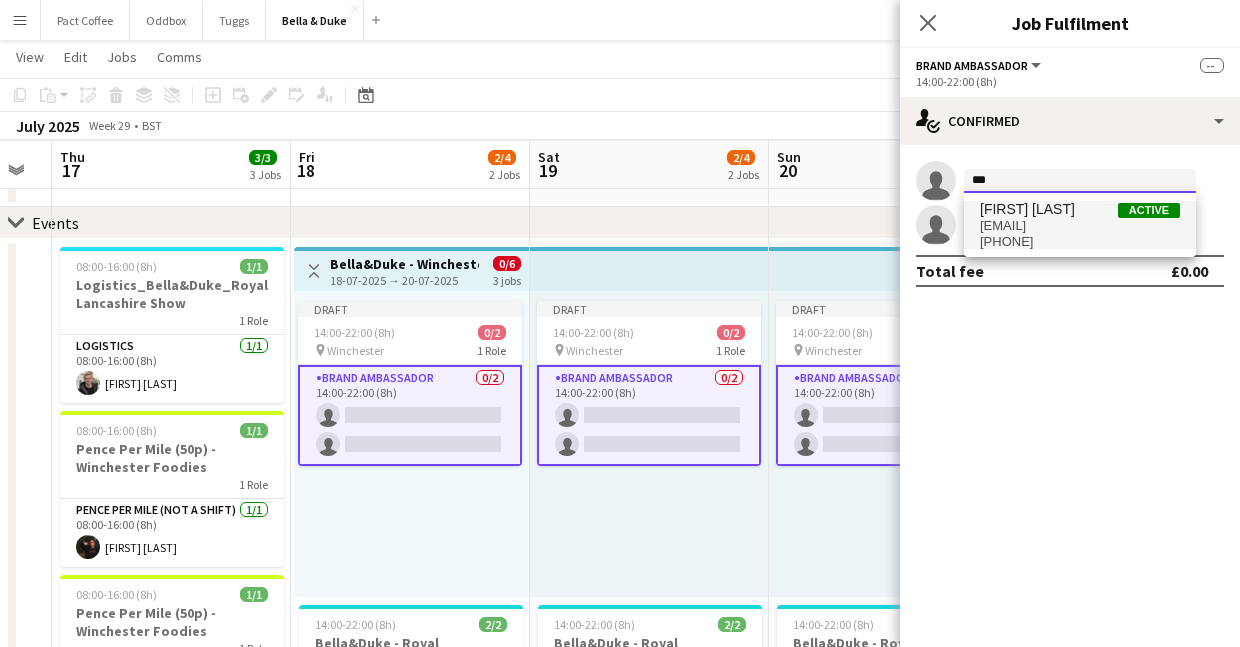 type on "***" 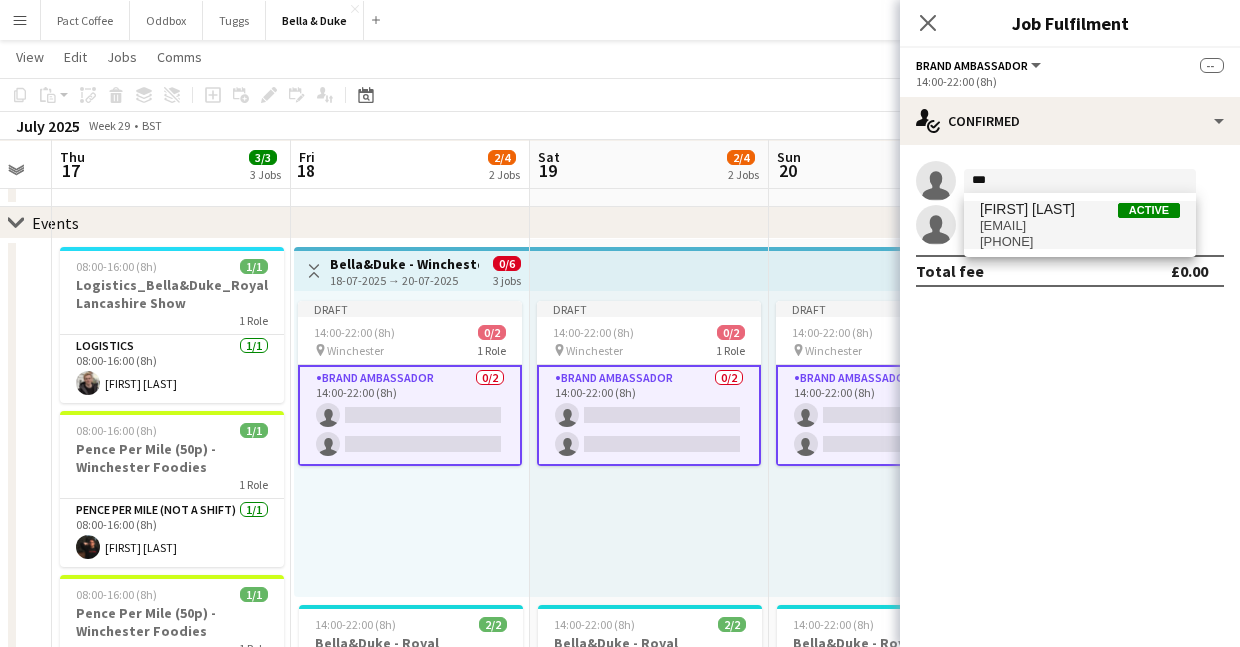 click on "[FIRST] [LAST]" at bounding box center (1027, 209) 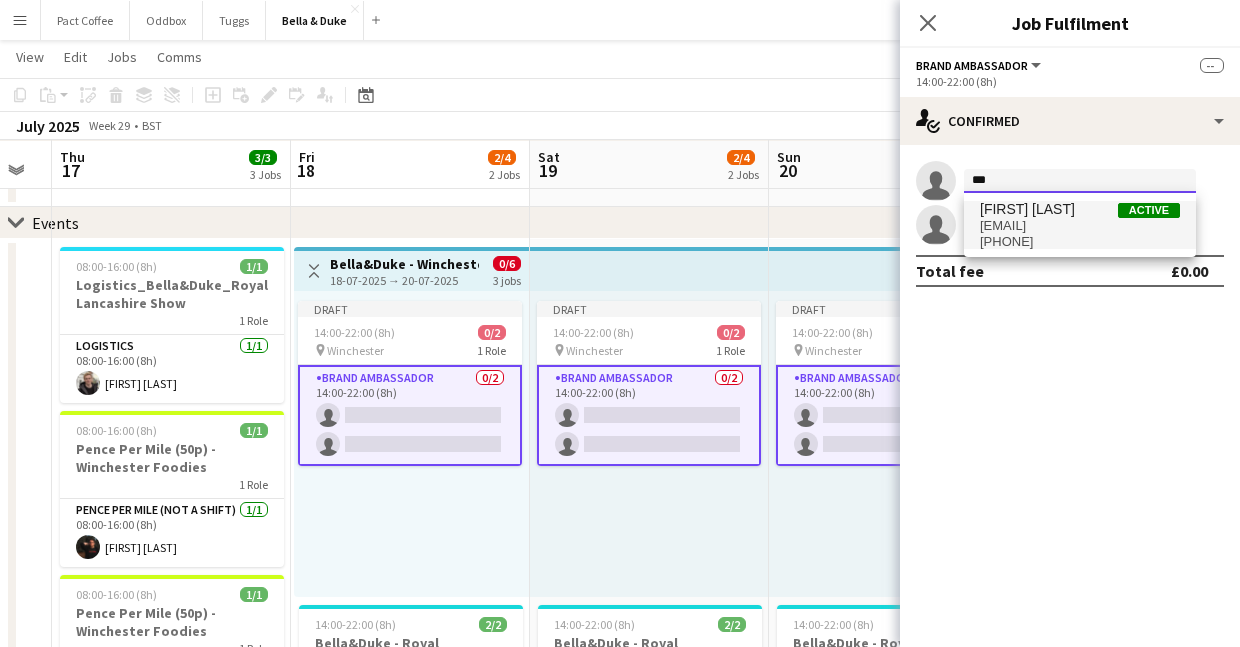 type 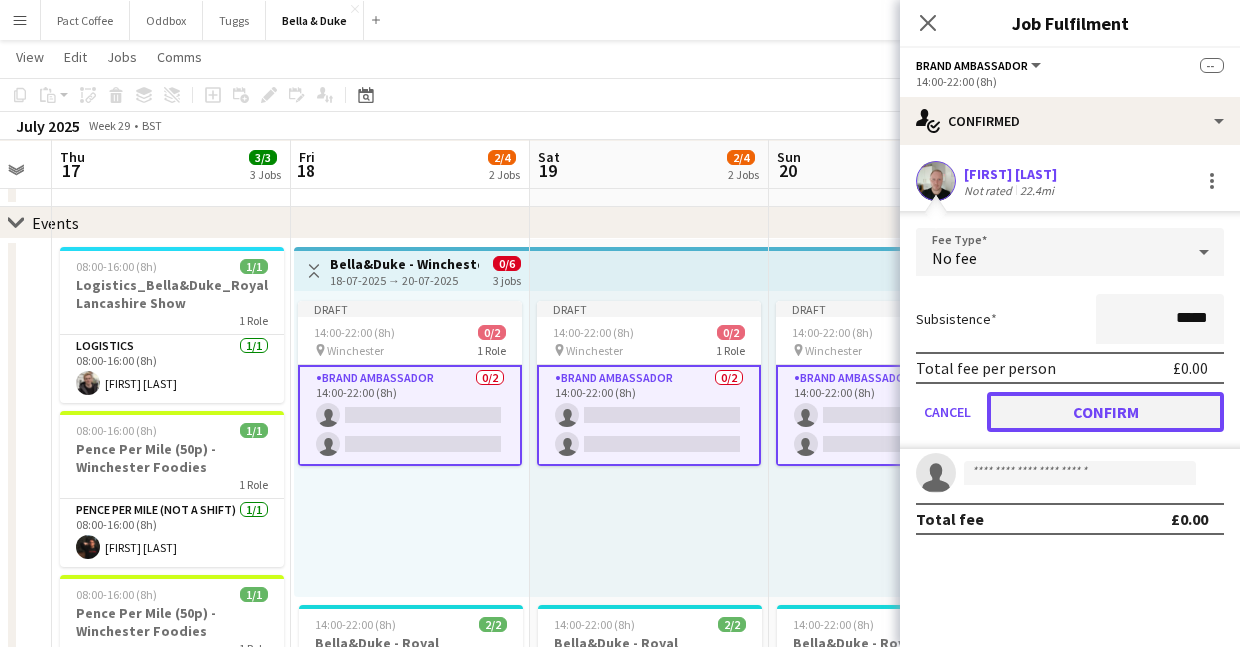 click on "Confirm" at bounding box center [1105, 412] 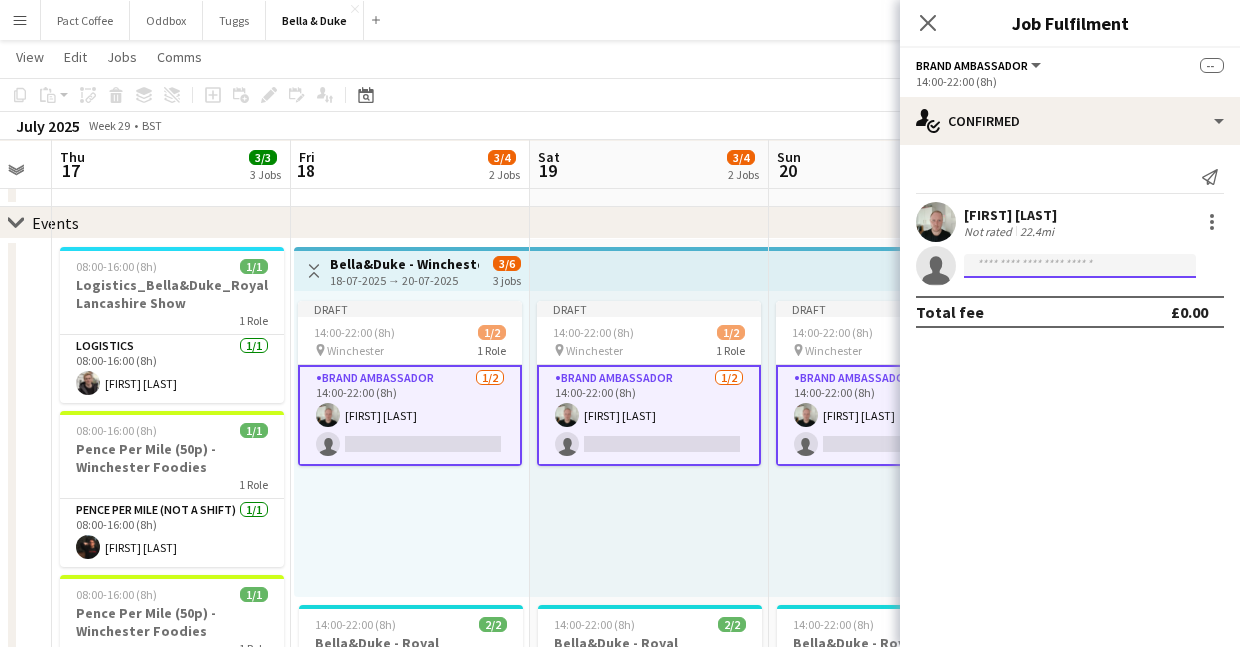 click 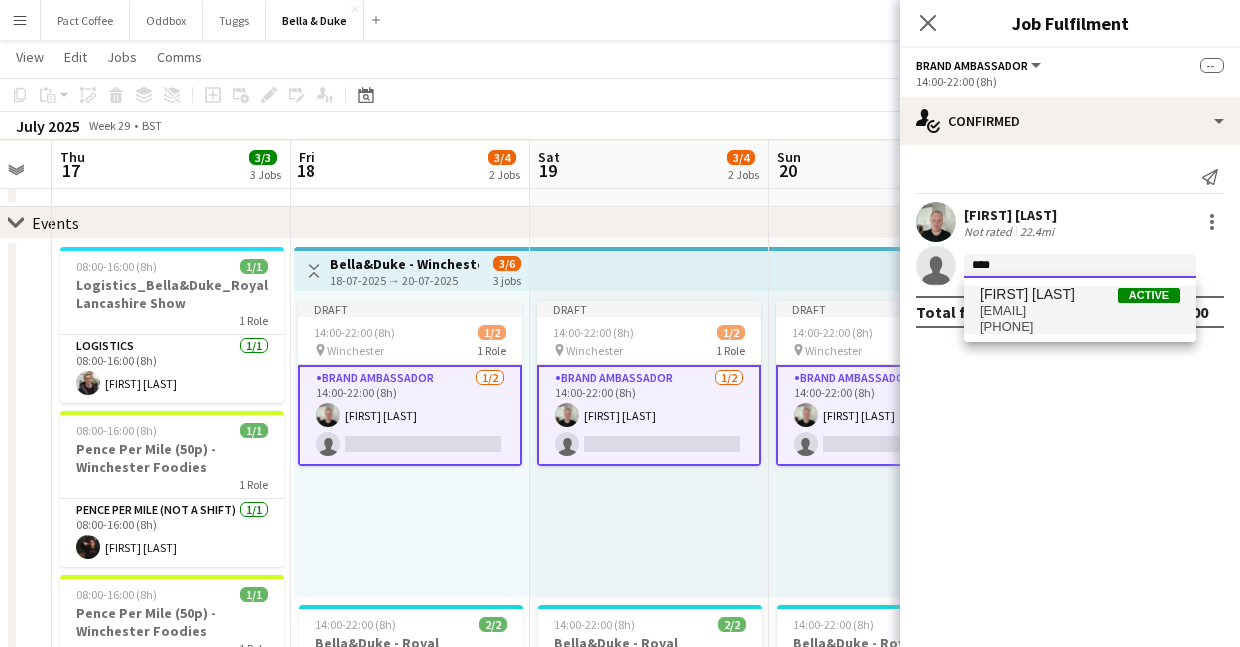 type on "****" 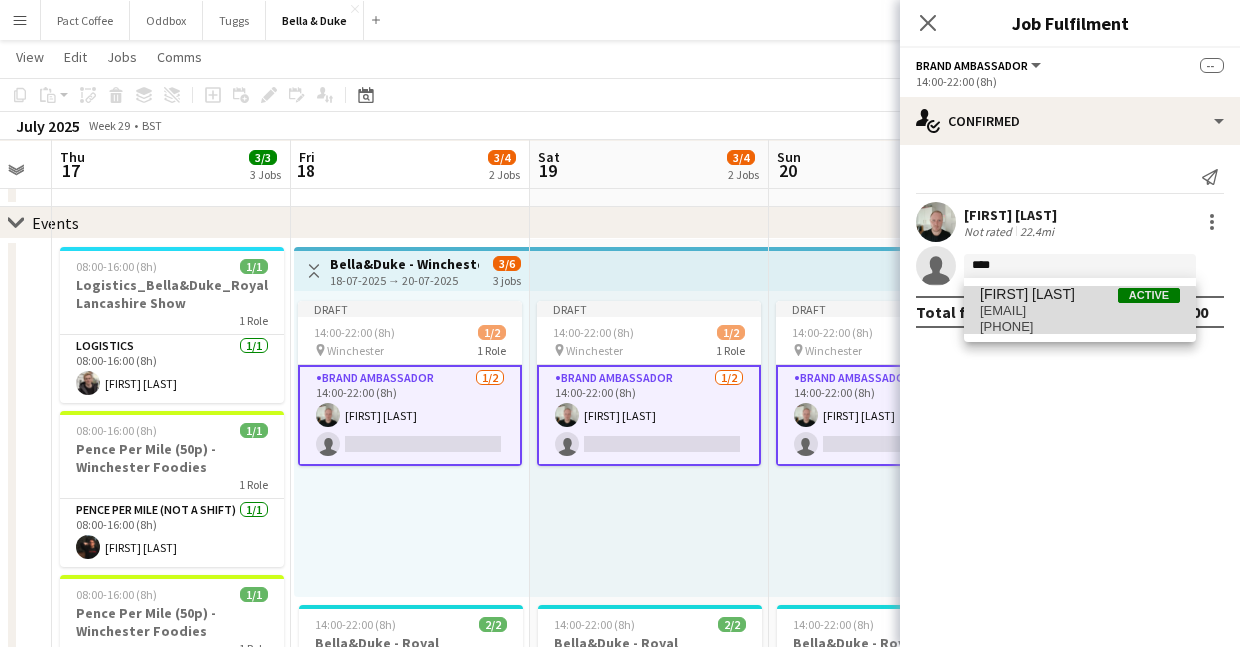 click on "[FIRST].[LAST]@example.com" at bounding box center (1080, 311) 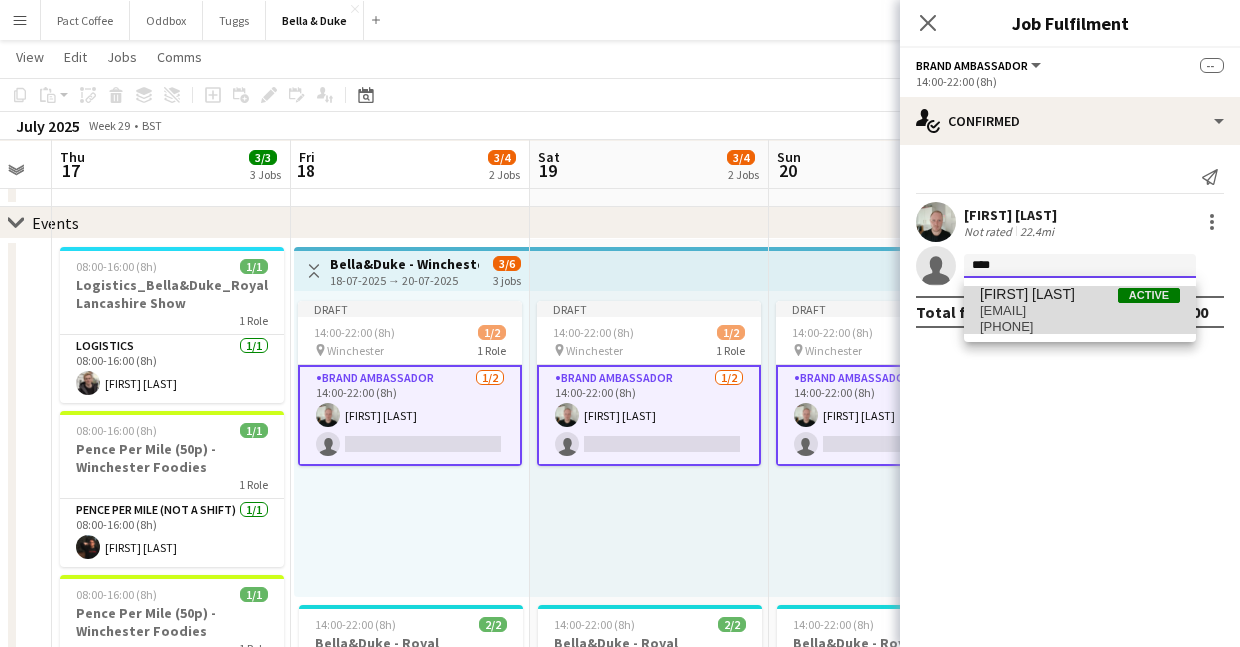 type 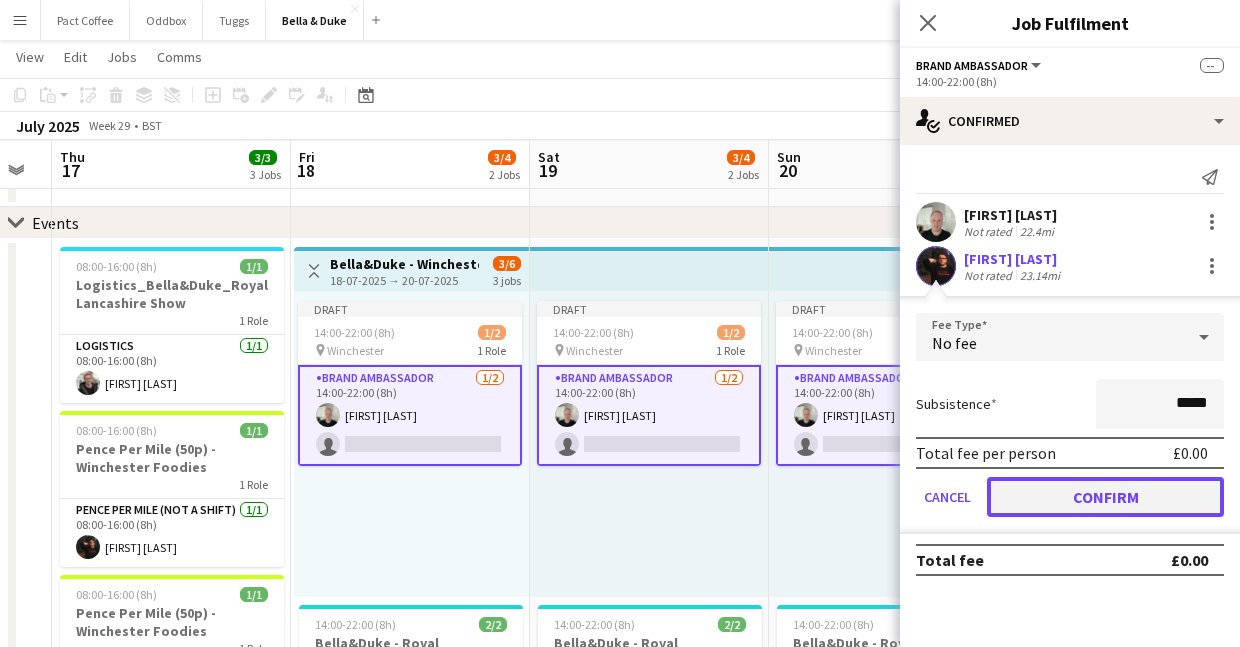 click on "Confirm" at bounding box center [1105, 497] 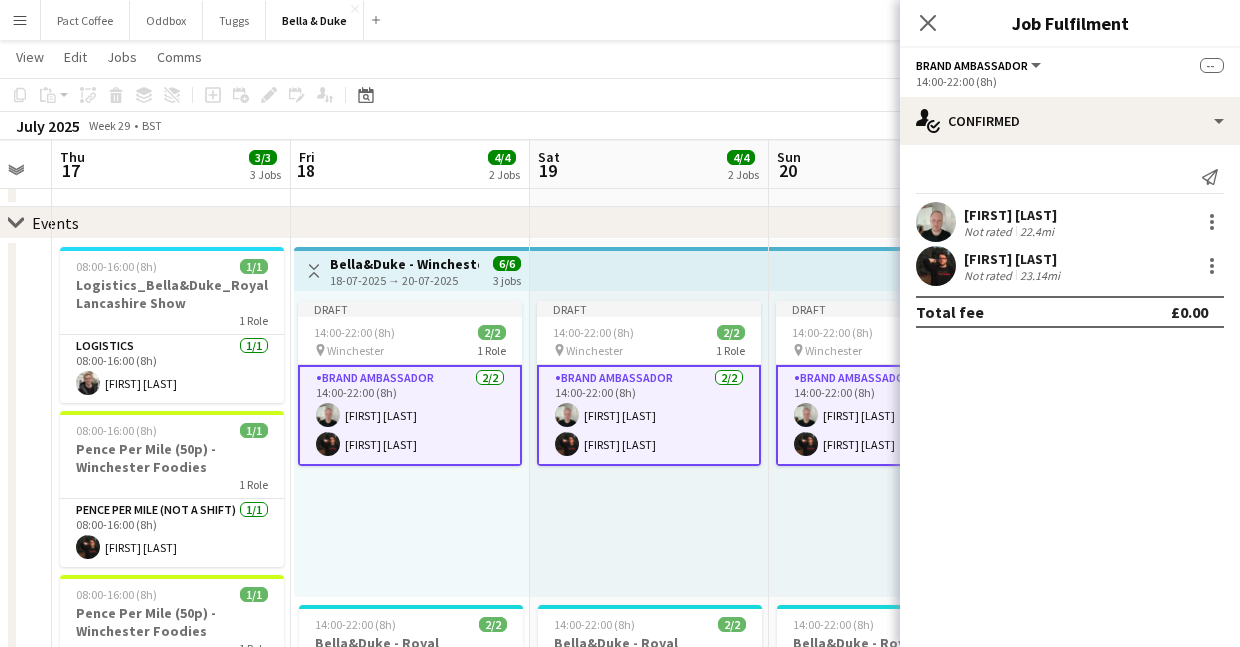 click on "Draft   14:00-22:00 (8h)    2/2
pin
Winchester    1 Role   Brand Ambassador   2/2   14:00-22:00 (8h)
Ashley Maggs Jack Reeve" at bounding box center (887, 444) 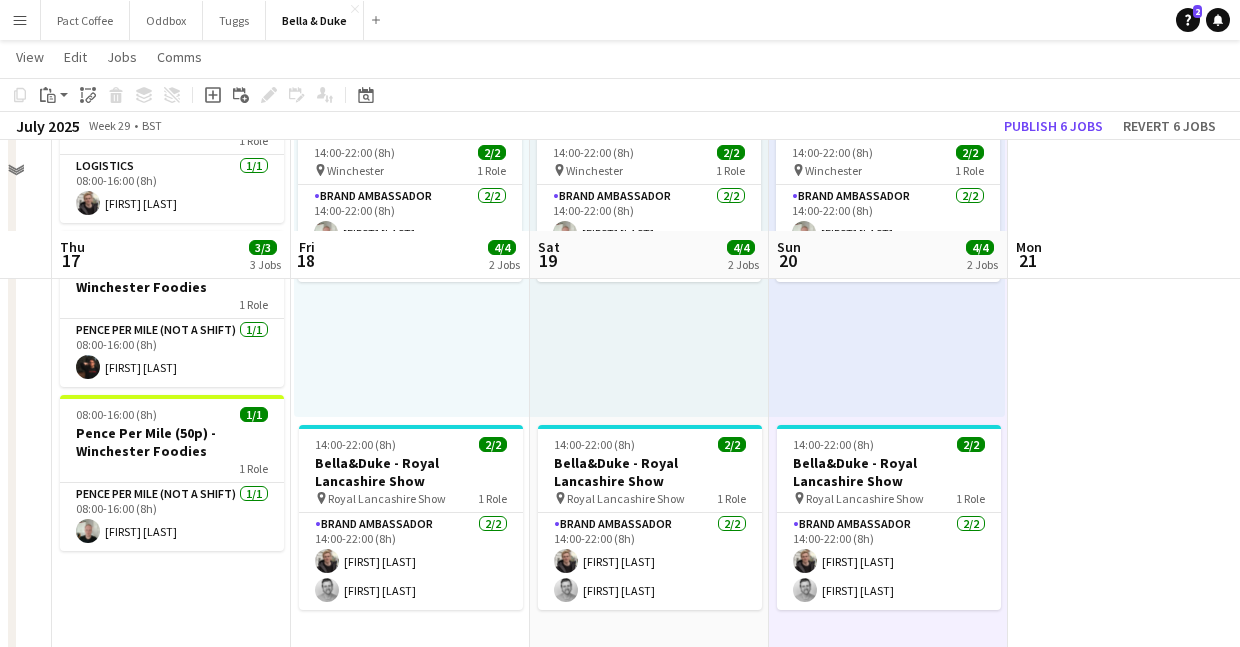 scroll, scrollTop: 485, scrollLeft: 0, axis: vertical 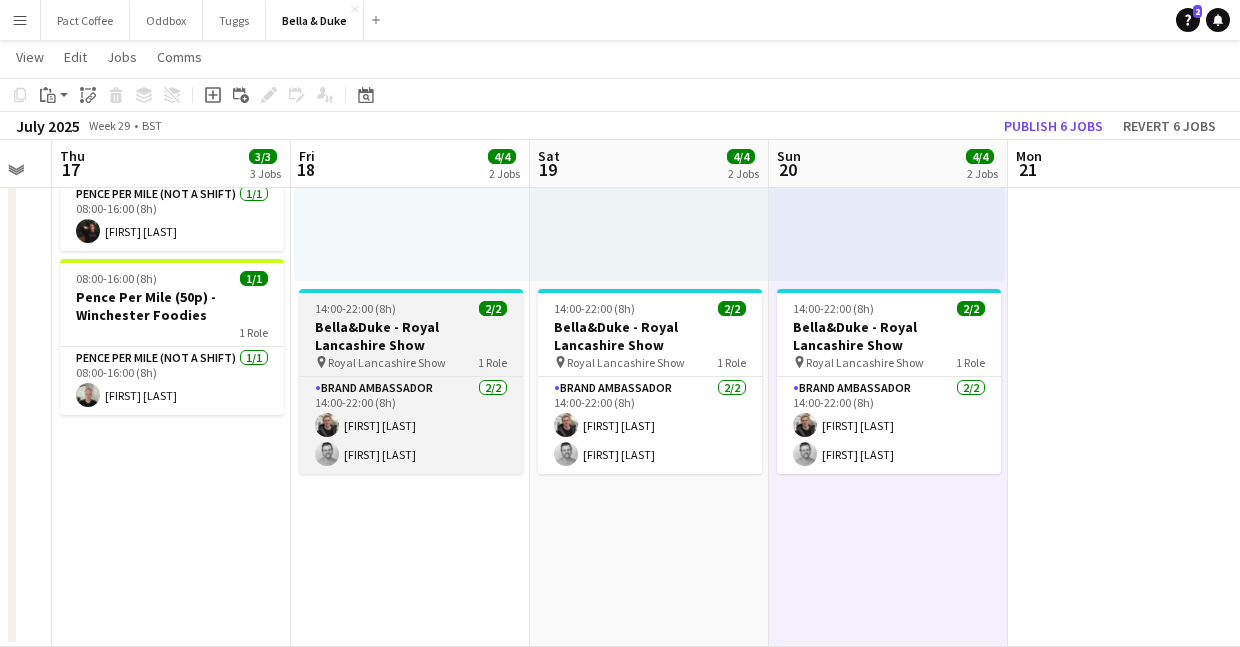 click on "14:00-22:00 (8h)" at bounding box center (355, 308) 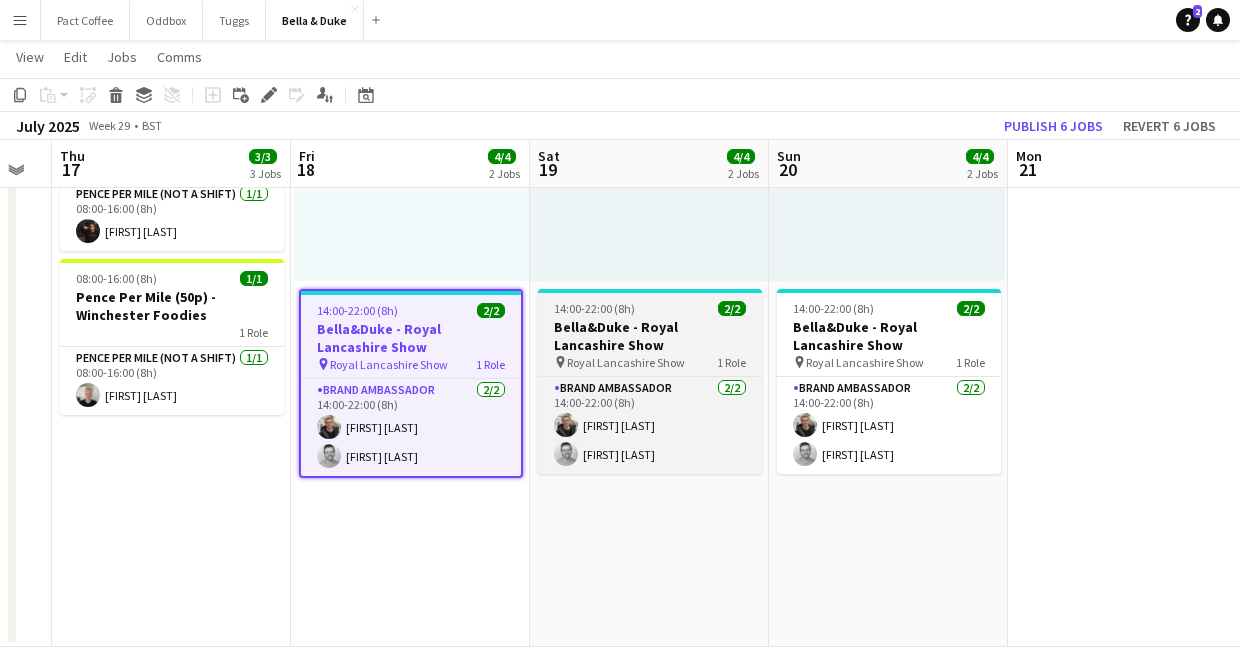 click on "Bella&Duke - Royal Lancashire Show" at bounding box center [650, 336] 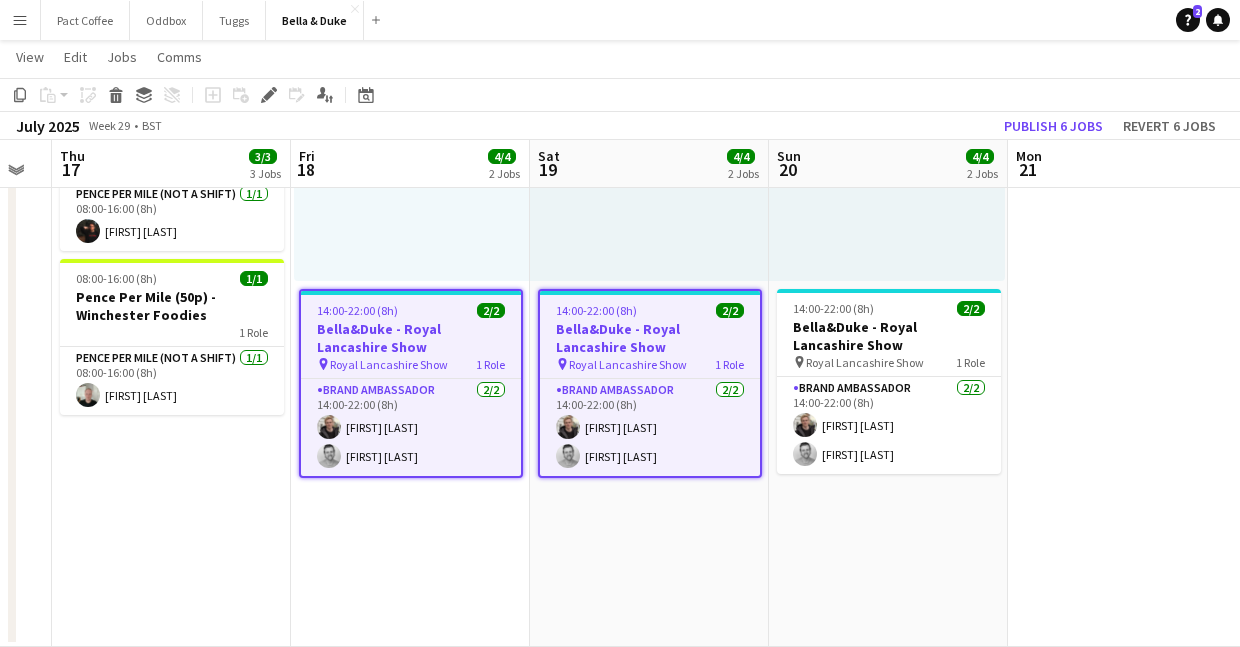 click on "Bella&Duke - Royal Lancashire Show" at bounding box center (650, 338) 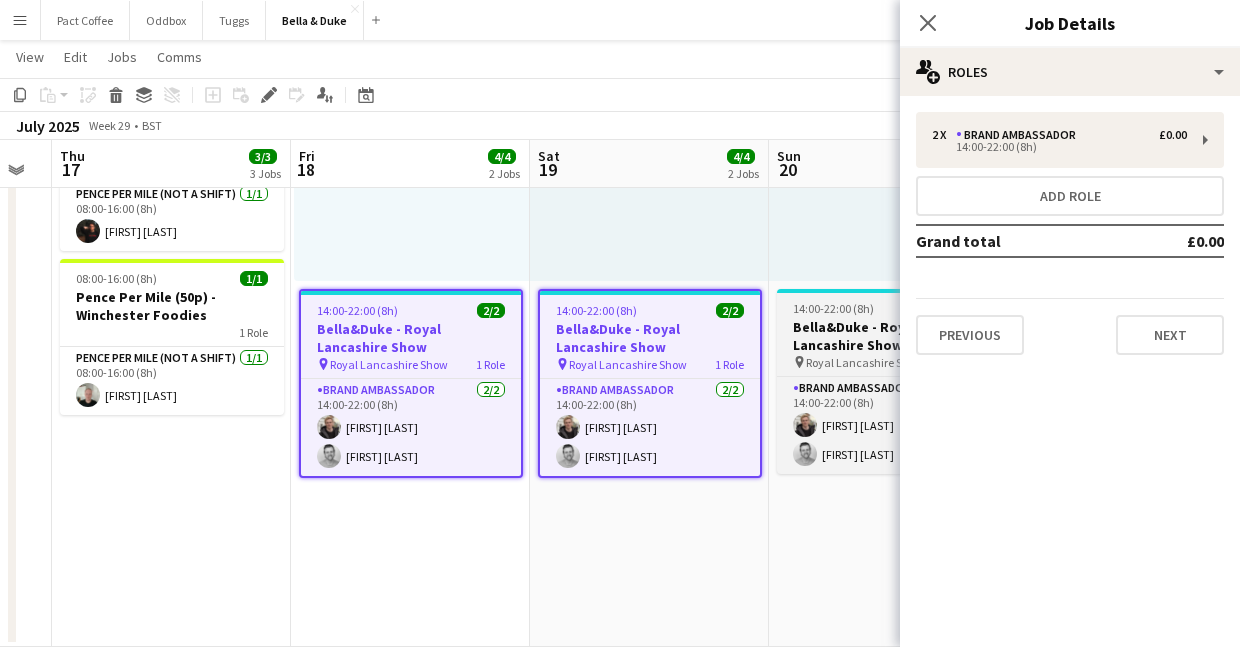 click on "Bella&Duke - Royal Lancashire Show" at bounding box center (889, 336) 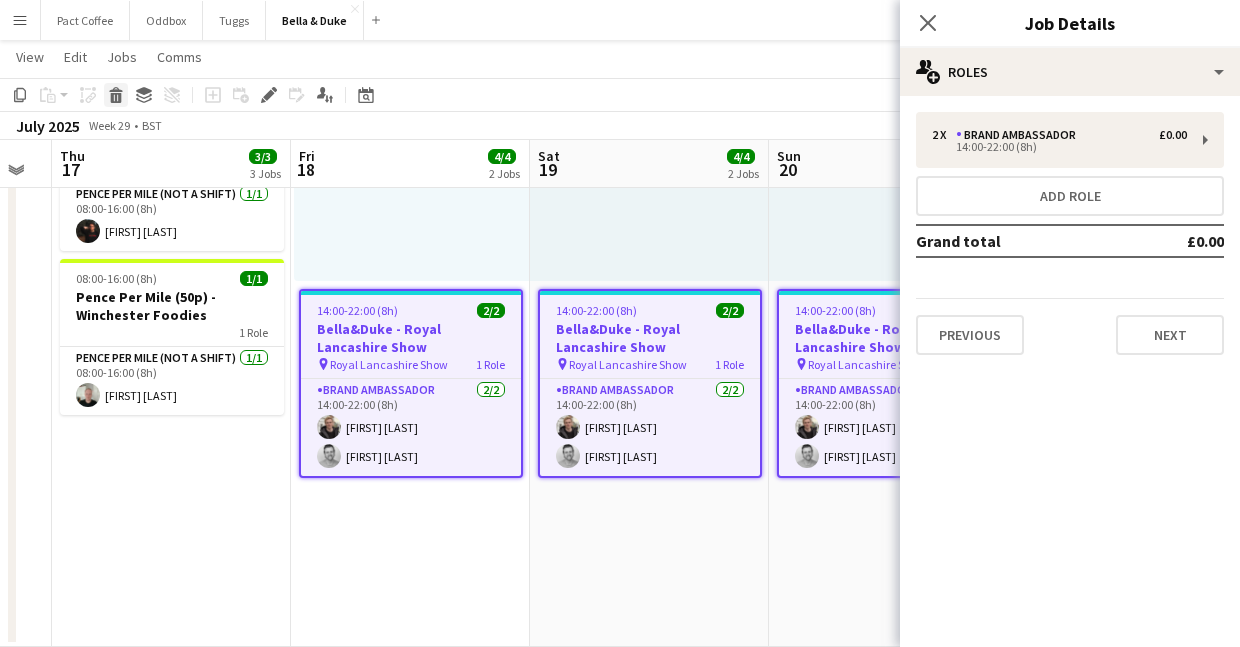 click 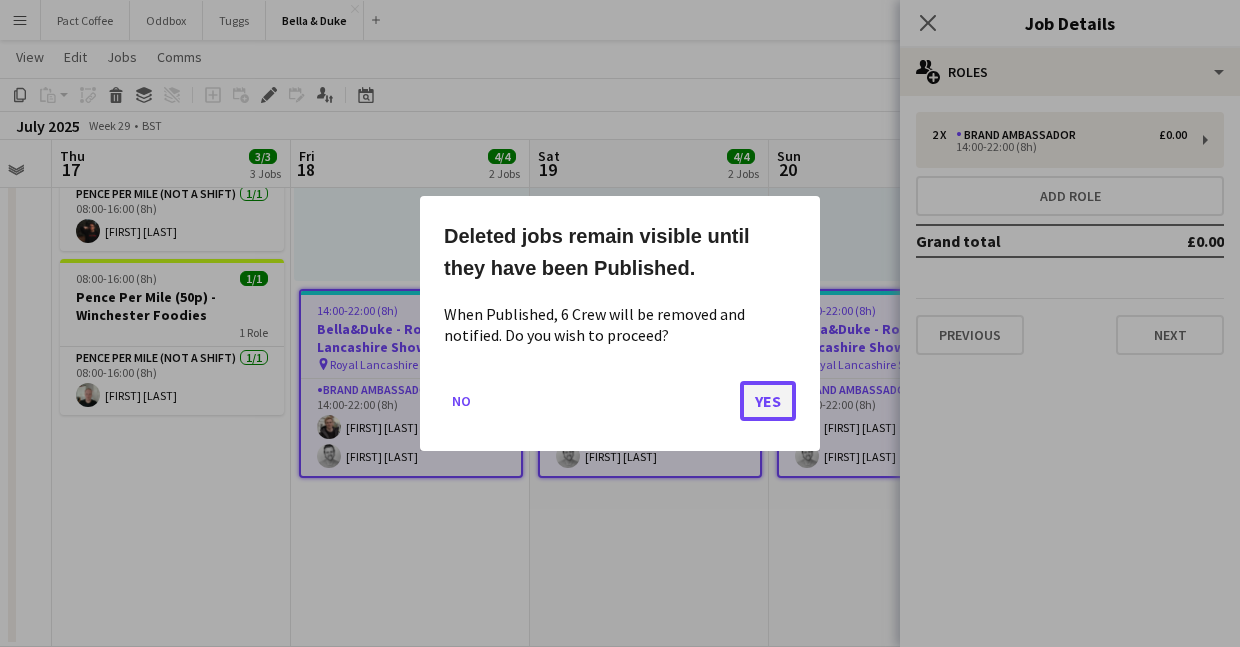 click on "Yes" 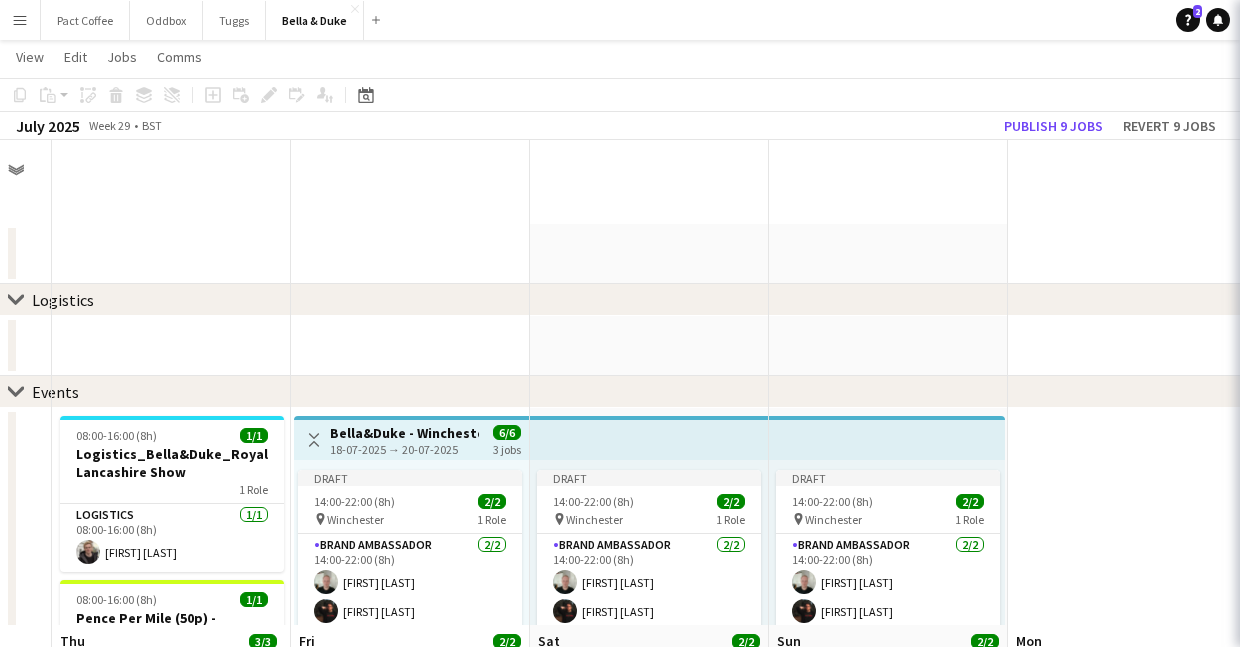 scroll, scrollTop: 485, scrollLeft: 0, axis: vertical 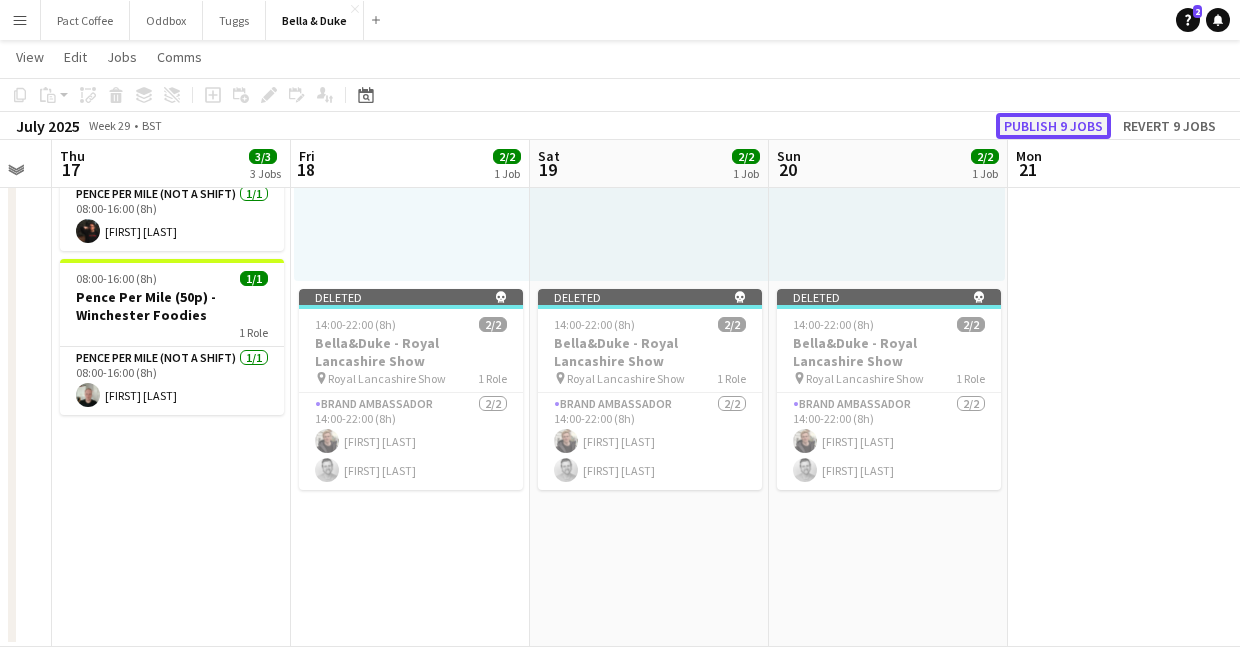 click on "Publish 9 jobs" 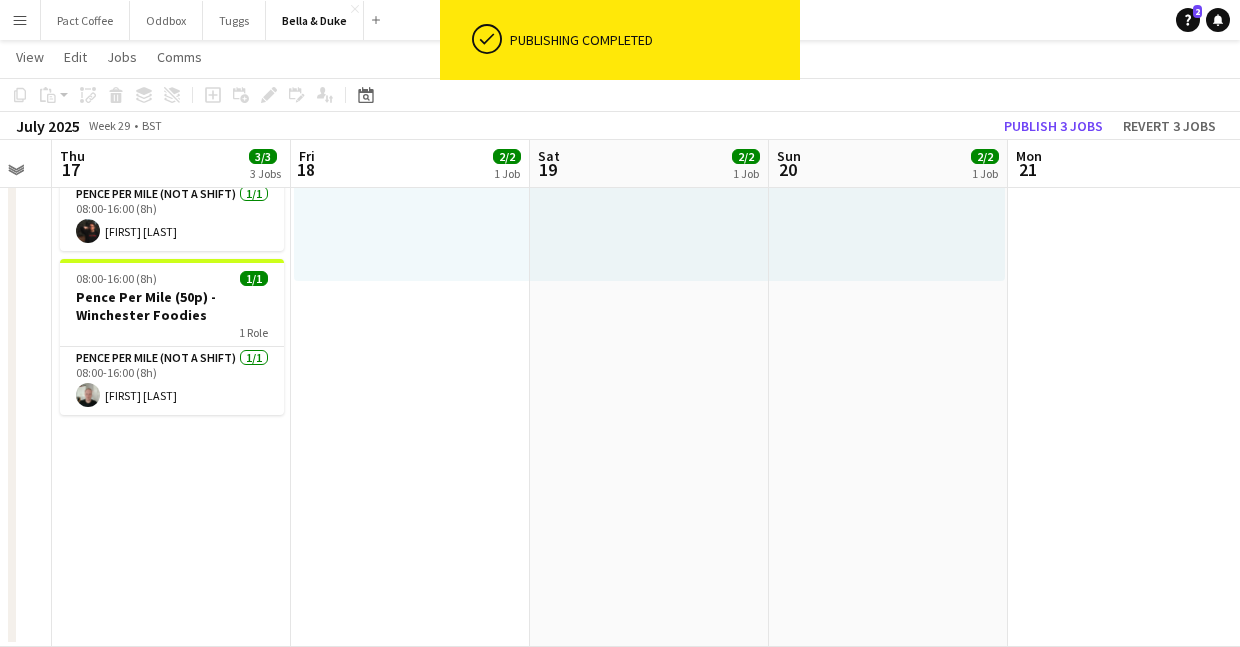 click on "Toggle View
Bella&Duke - Winchester Foodies  18-07-2025 → 20-07-2025   6/6   3 jobs      14:00-22:00 (8h)    2/2
pin
Winchester    1 Role   Brand Ambassador   2/2   14:00-22:00 (8h)
Ashley Maggs Jack Reeve" at bounding box center [410, 285] 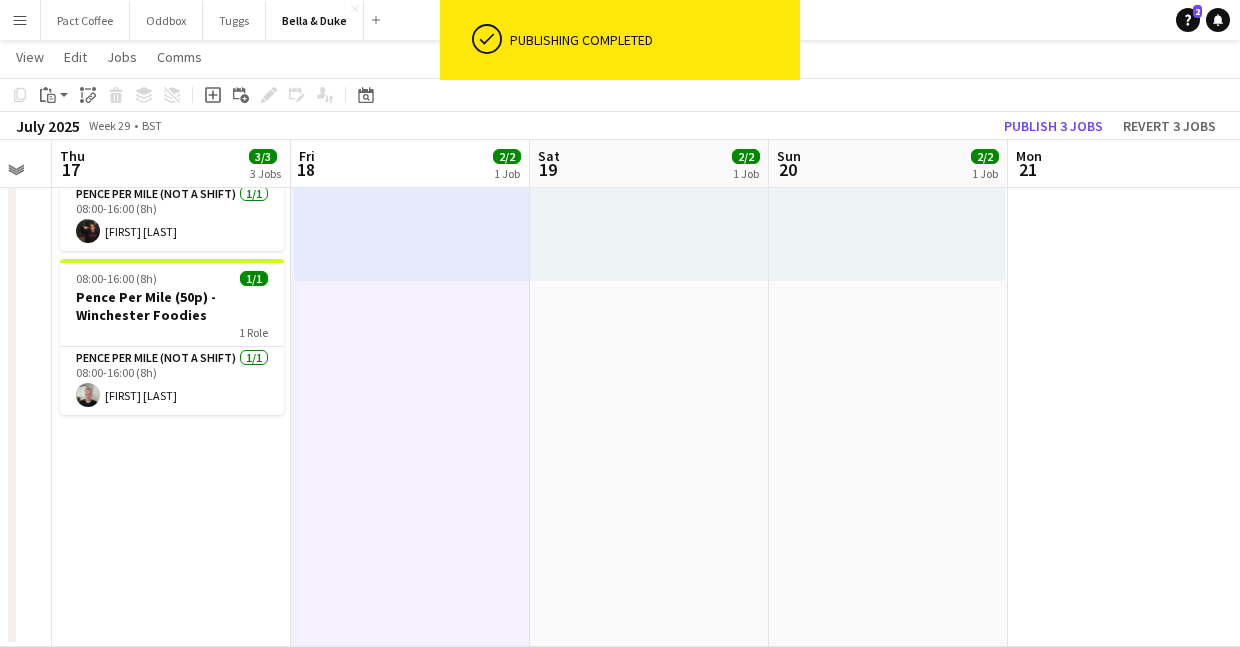 click on "14:00-22:00 (8h)    2/2
pin
Winchester    1 Role   Brand Ambassador   2/2   14:00-22:00 (8h)
Ashley Maggs Jack Reeve" at bounding box center [649, 285] 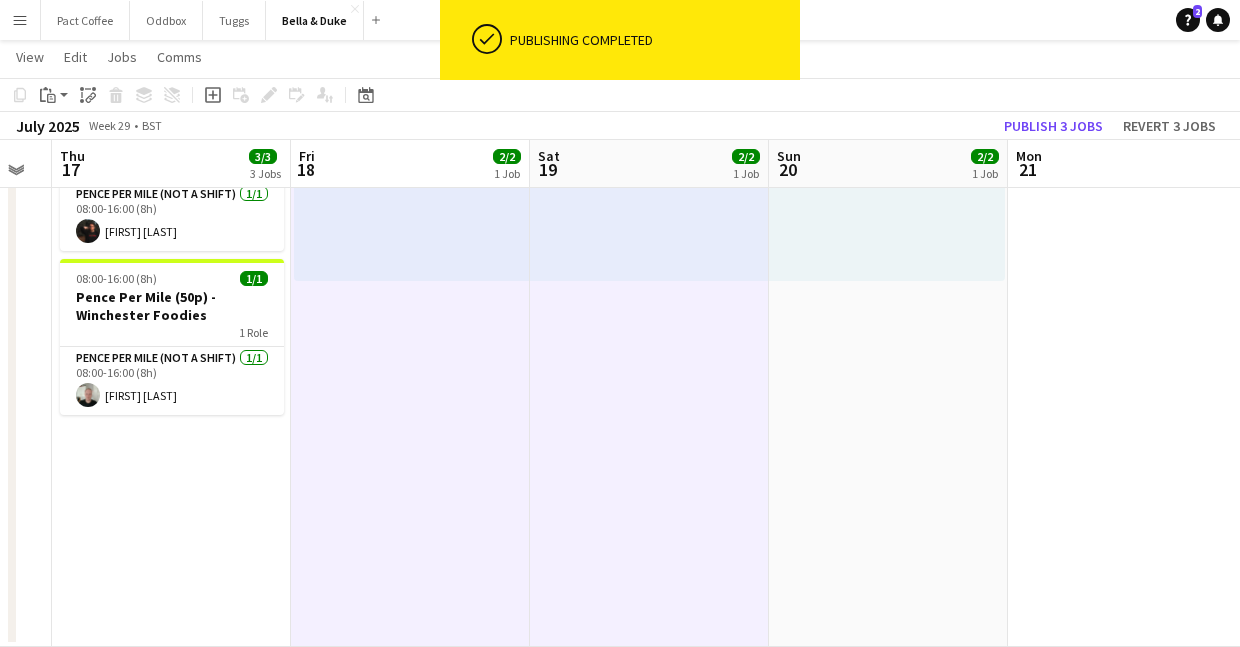 click on "14:00-22:00 (8h)    2/2
pin
Winchester    1 Role   Brand Ambassador   2/2   14:00-22:00 (8h)
Ashley Maggs Jack Reeve" at bounding box center (888, 285) 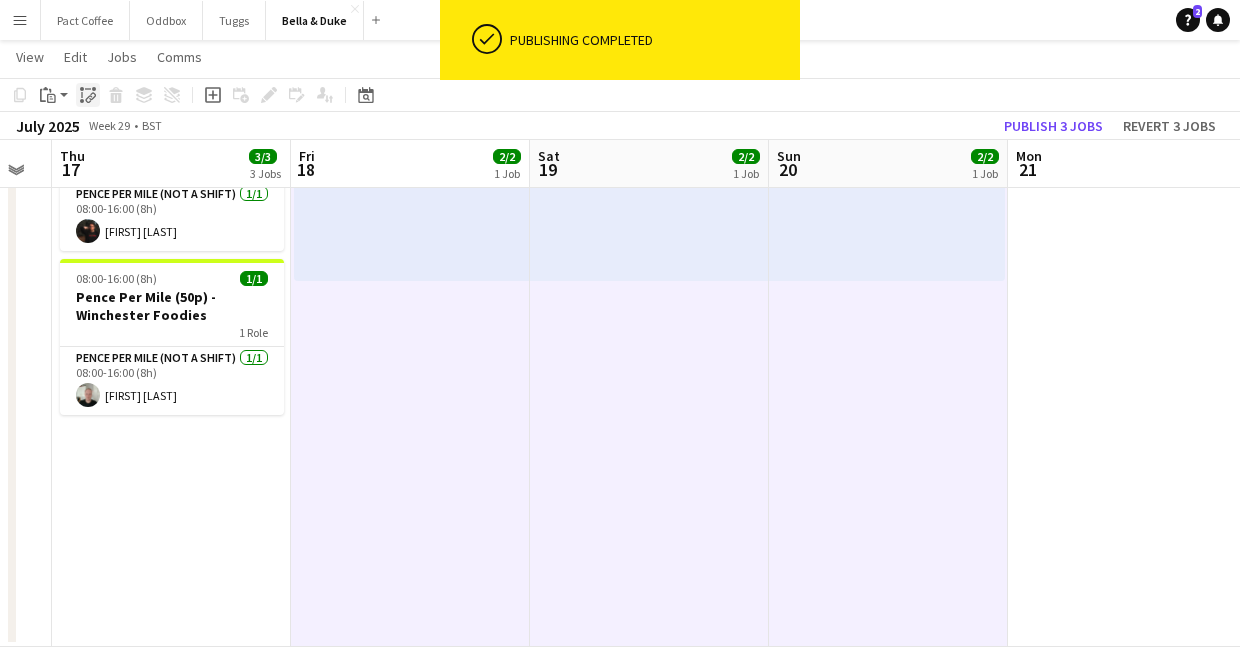 click on "Paste linked Job" 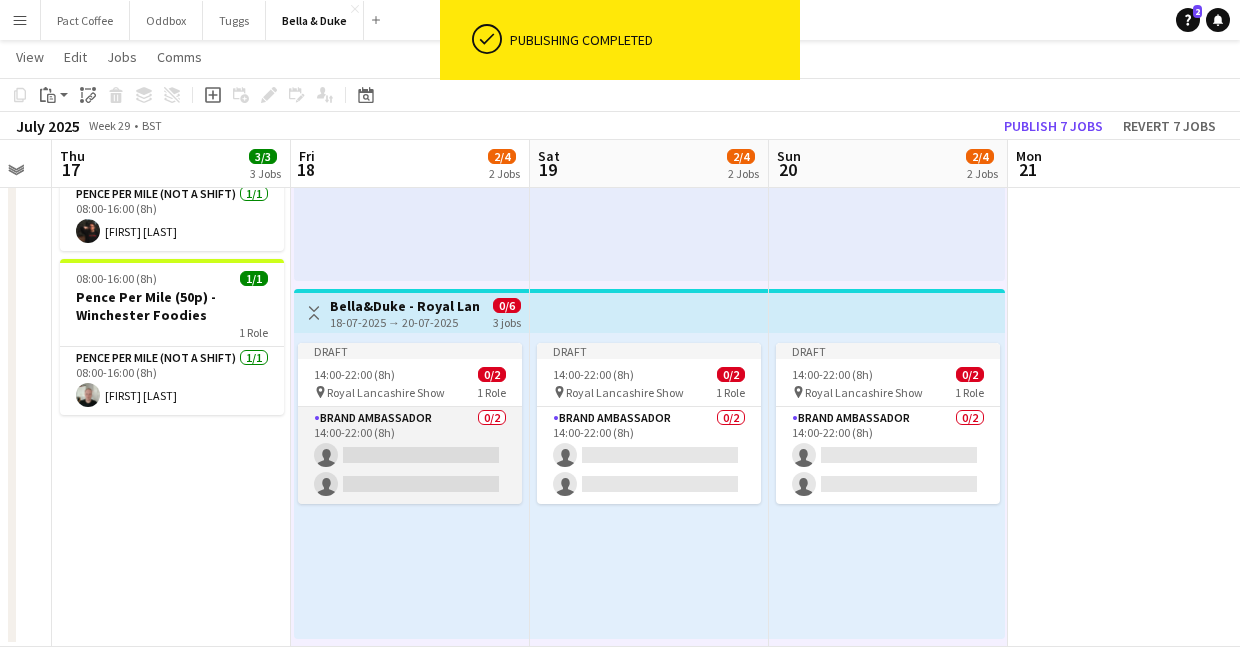 click on "Brand Ambassador   0/2   14:00-22:00 (8h)
single-neutral-actions
single-neutral-actions" at bounding box center [410, 455] 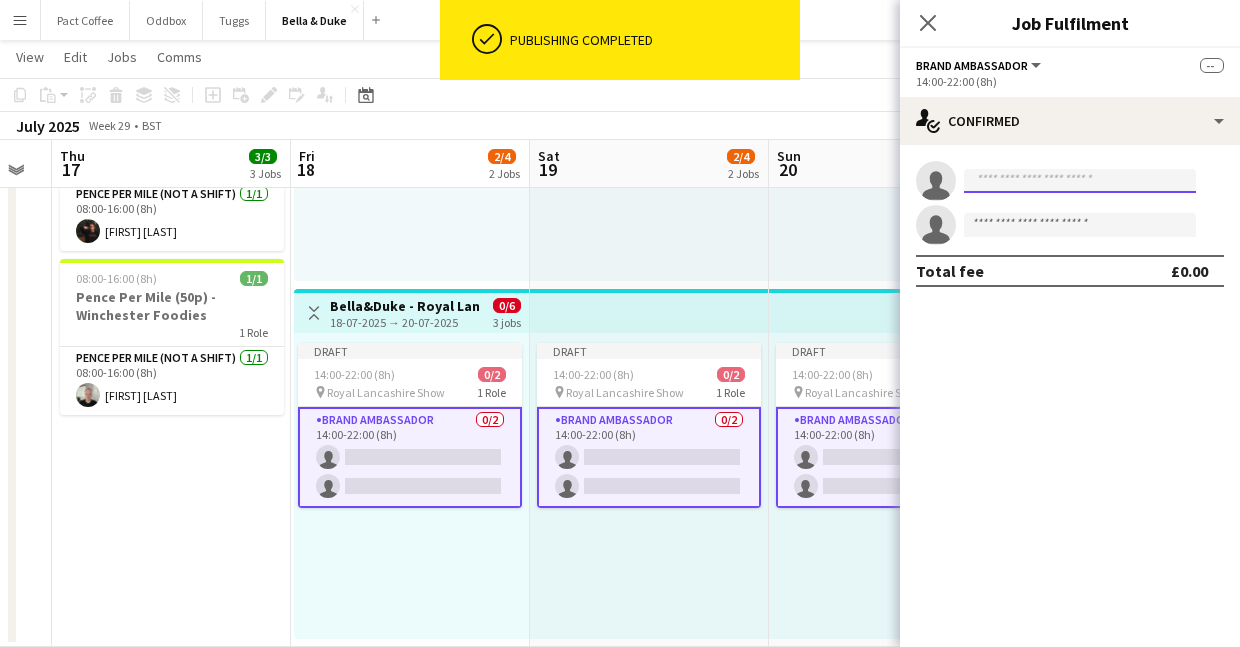 click at bounding box center (1080, 181) 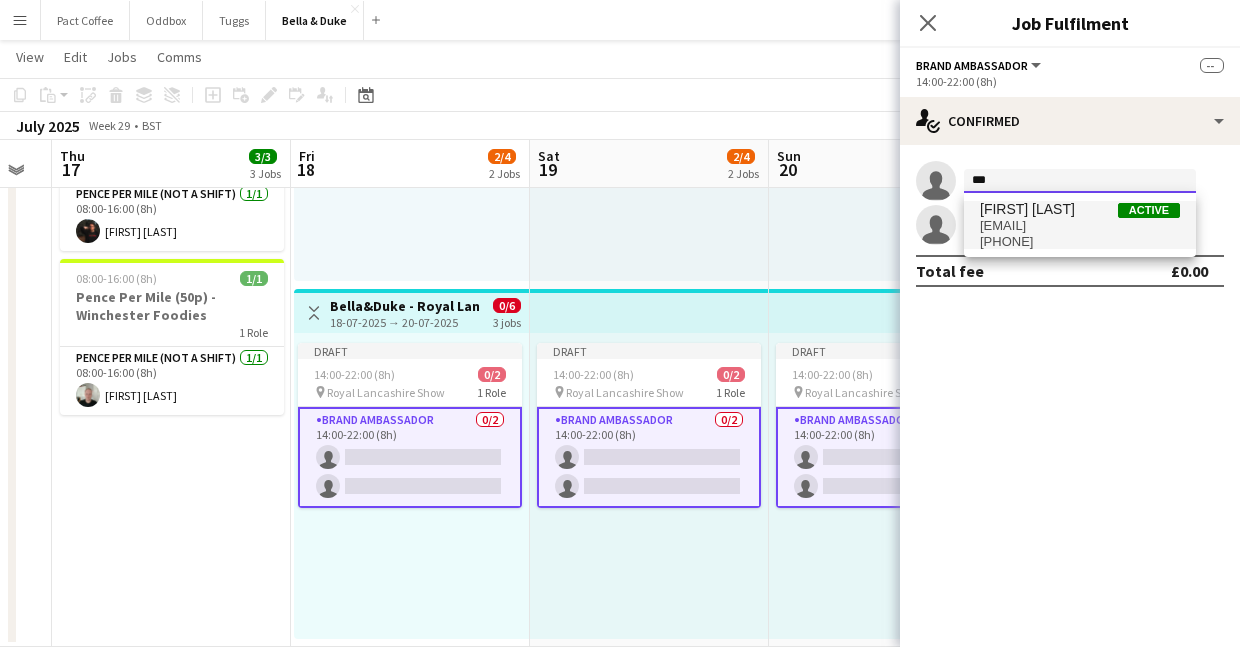 type on "***" 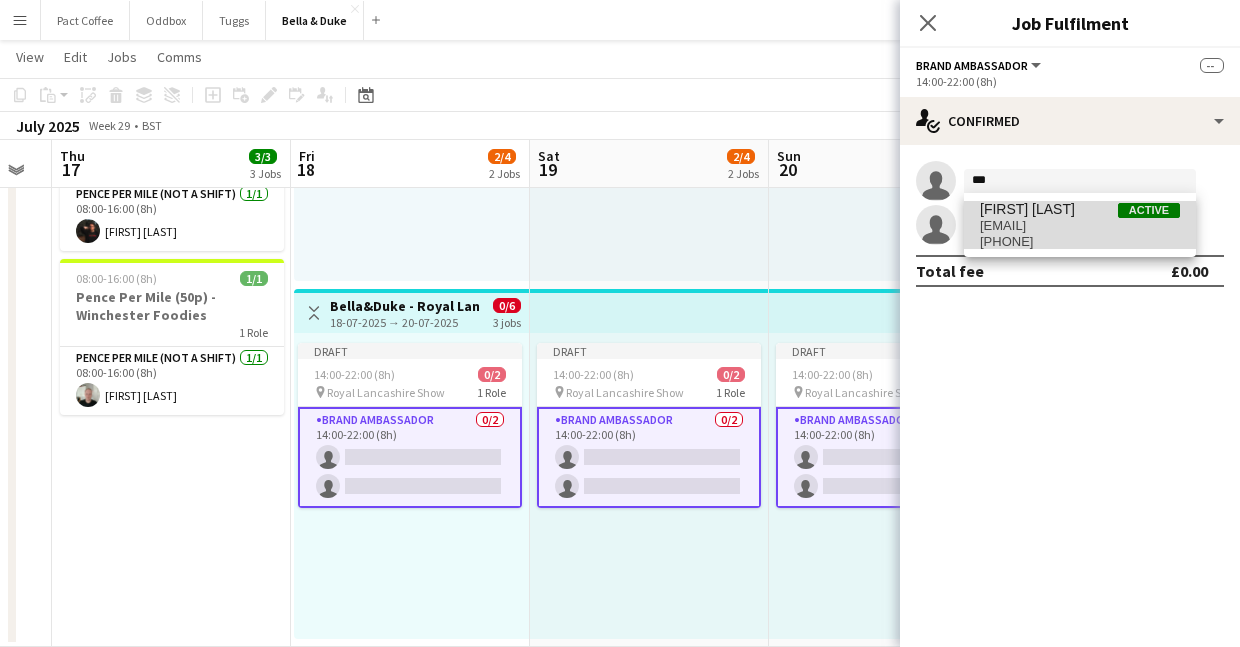 click on "+447554670784" at bounding box center [1080, 242] 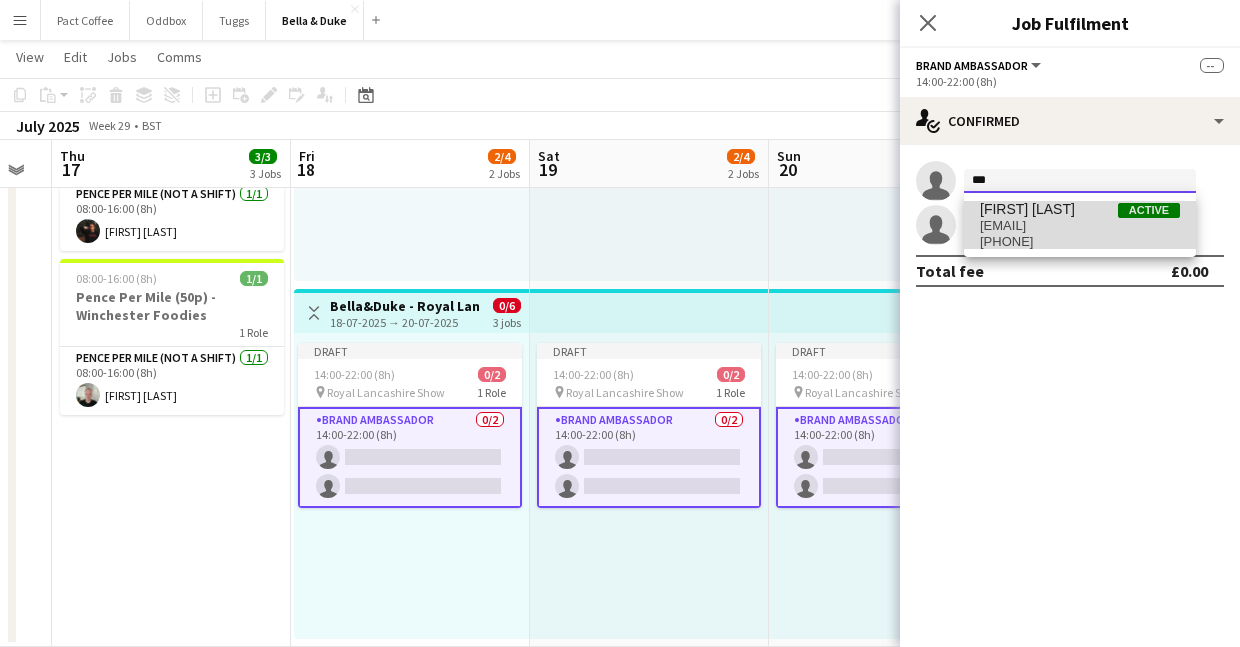 type 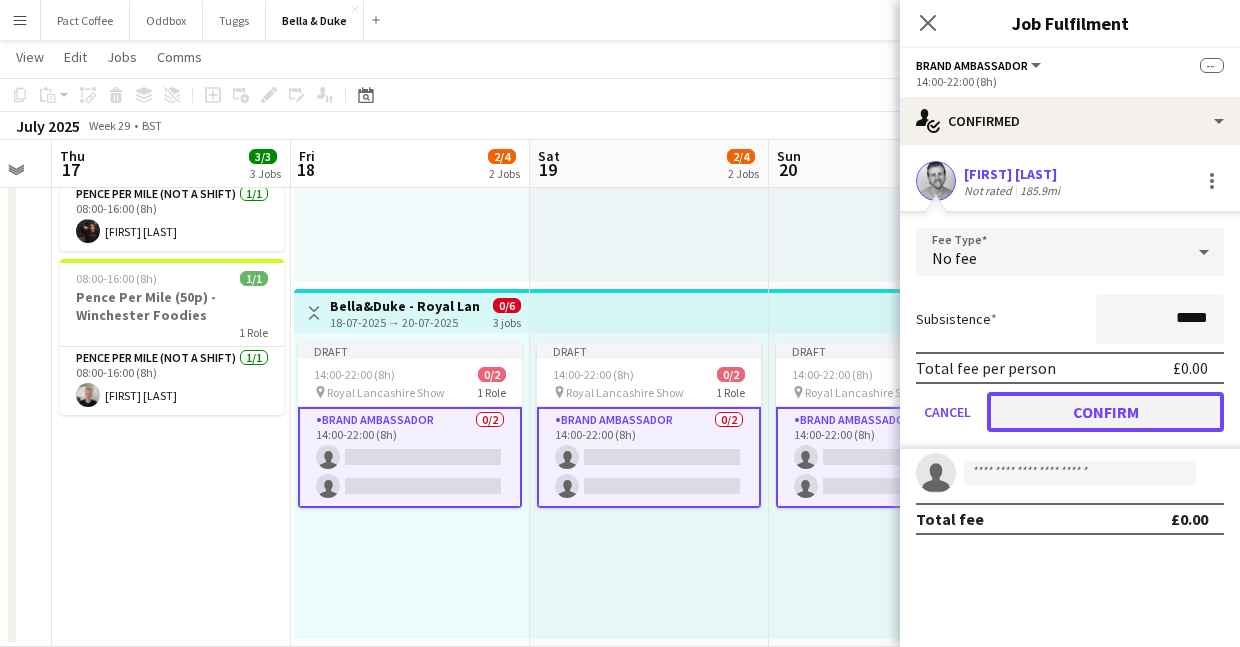 click on "Confirm" at bounding box center (1105, 412) 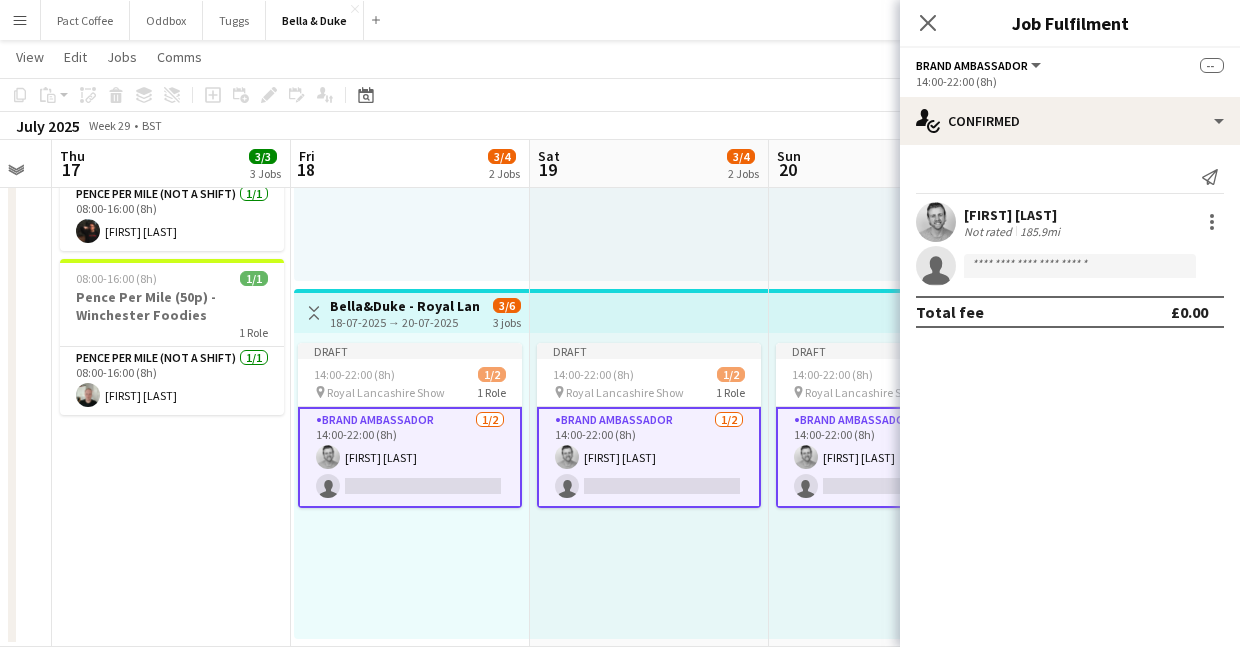click on "Brand Ambassador   1/2   14:00-22:00 (8h)
Peter Tickner
single-neutral-actions" at bounding box center [410, 457] 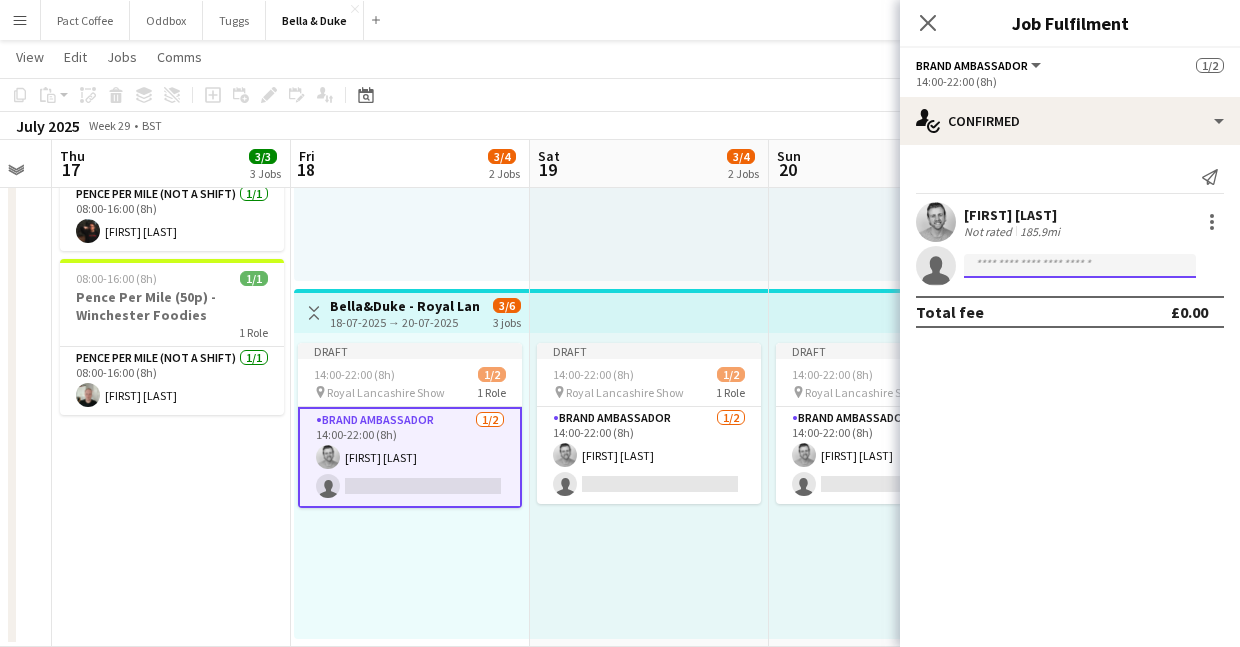 click 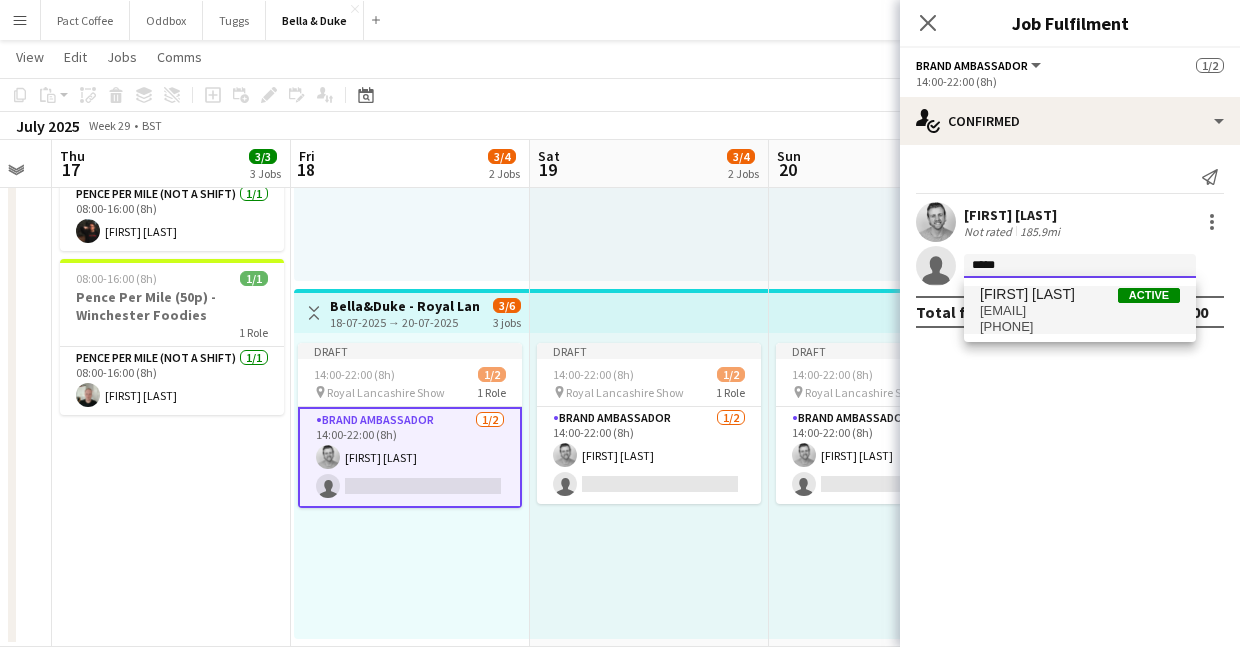 type on "*****" 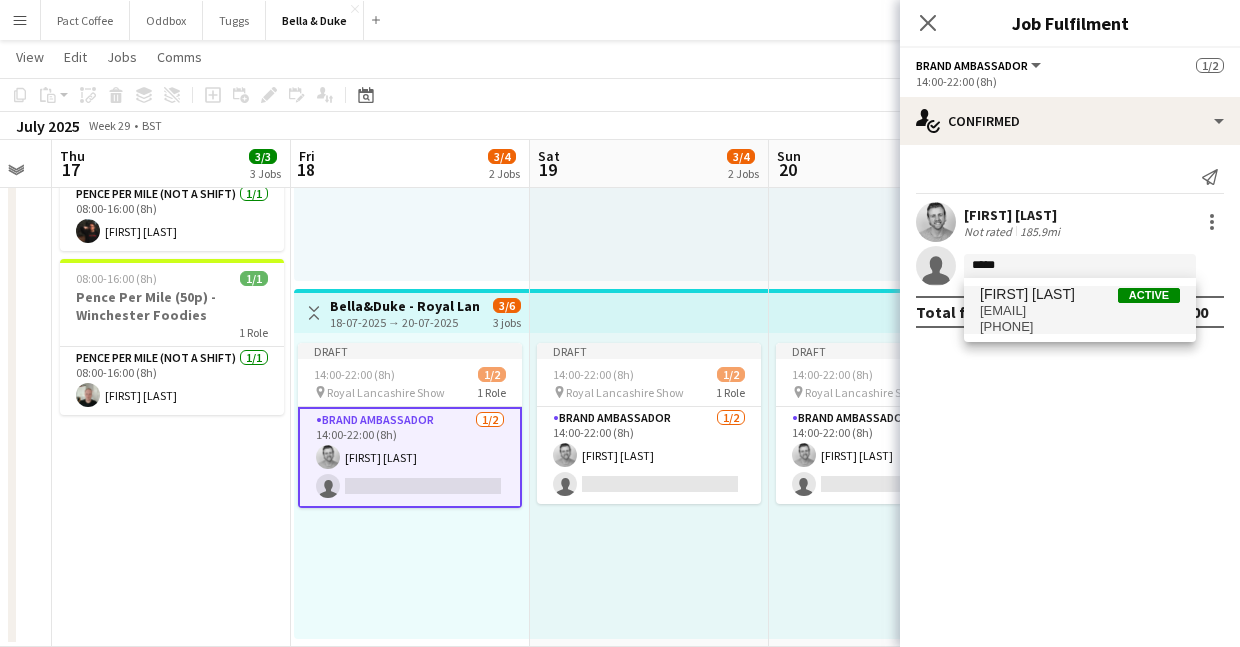 click on "[PHONE]" at bounding box center (1080, 327) 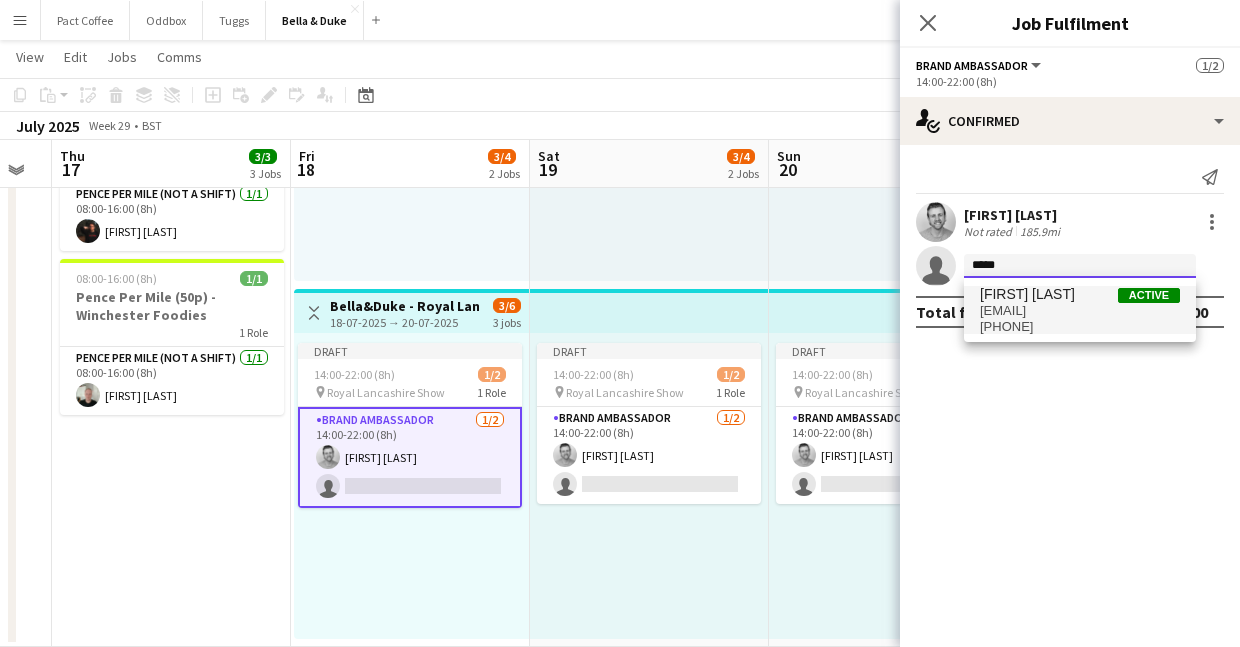type 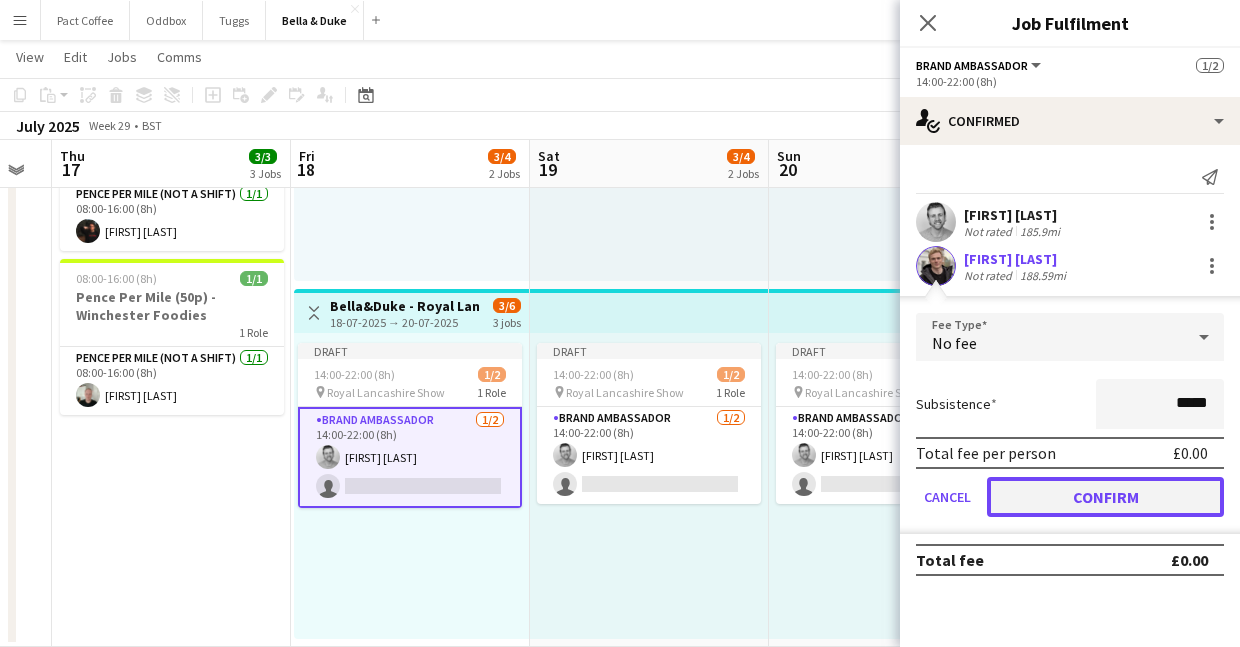 click on "Confirm" at bounding box center (1105, 497) 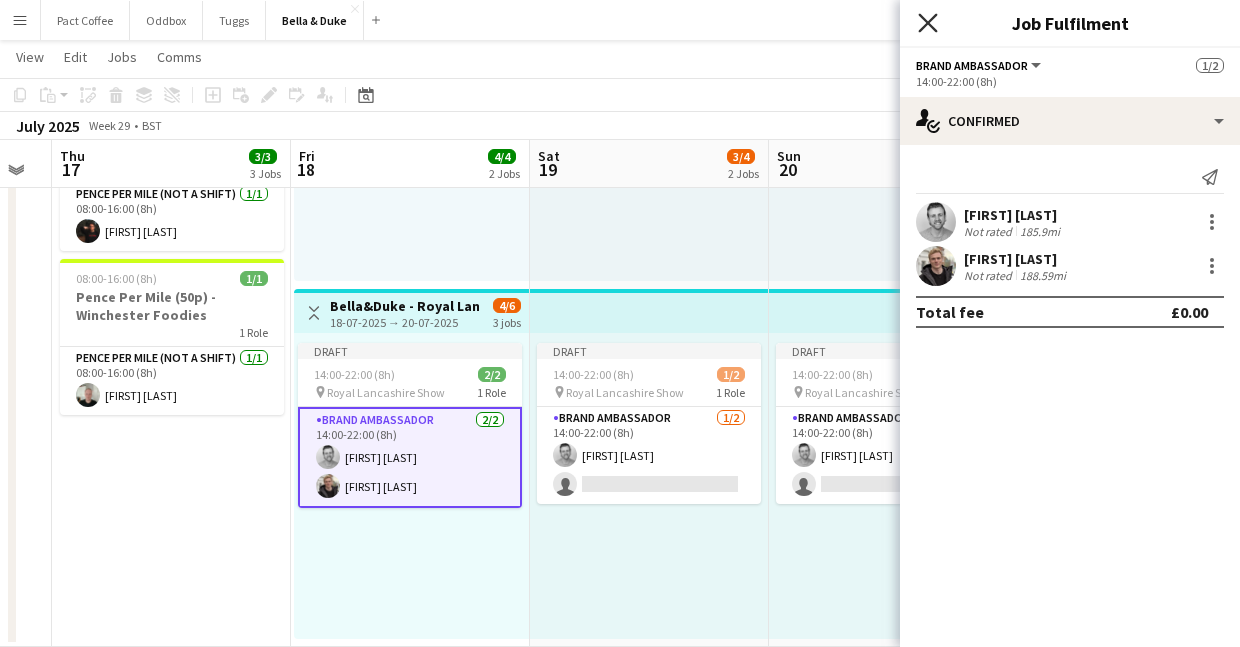 click on "Close pop-in" 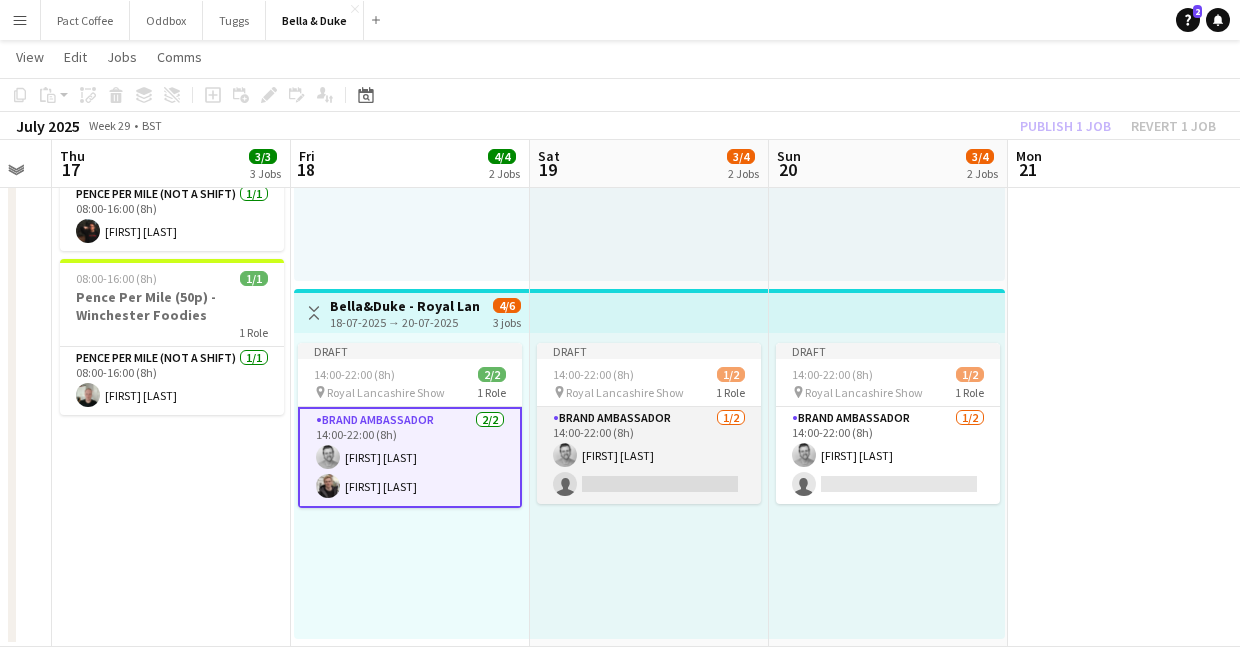 click on "Brand Ambassador   1/2   14:00-22:00 (8h)
Peter Tickner
single-neutral-actions" at bounding box center (649, 455) 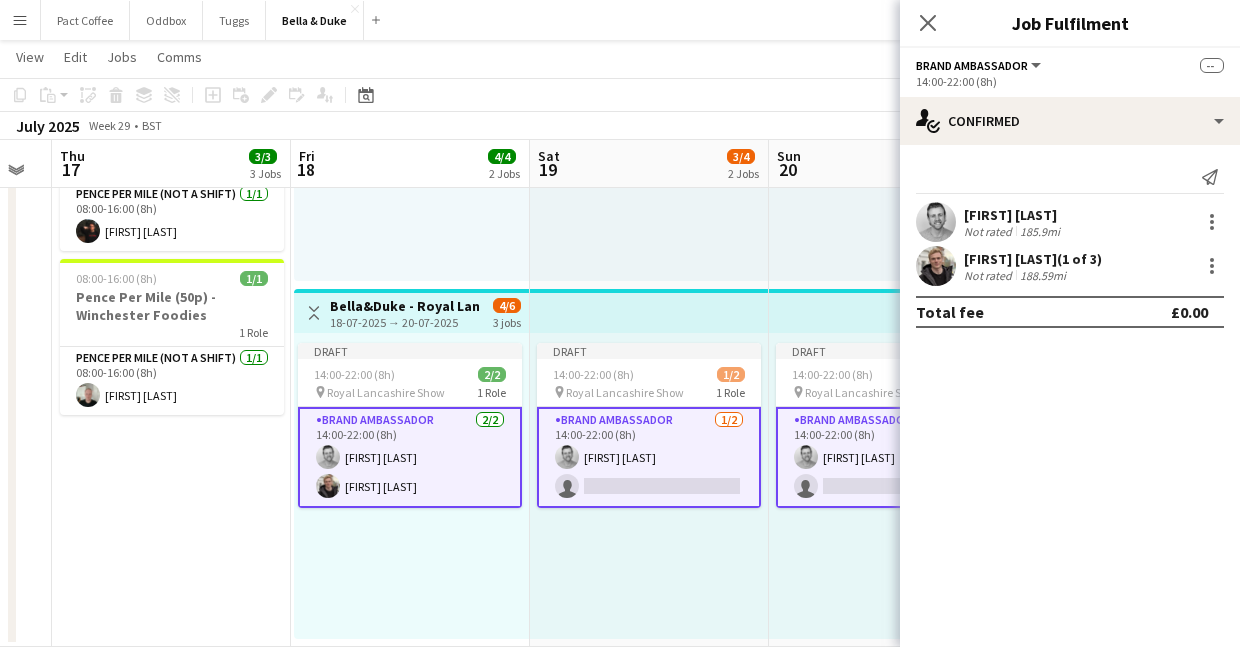 click on "Draft   14:00-22:00 (8h)    1/2
pin
Royal Lancashire Show   1 Role   Brand Ambassador   1/2   14:00-22:00 (8h)
Peter Tickner
single-neutral-actions" at bounding box center [649, 486] 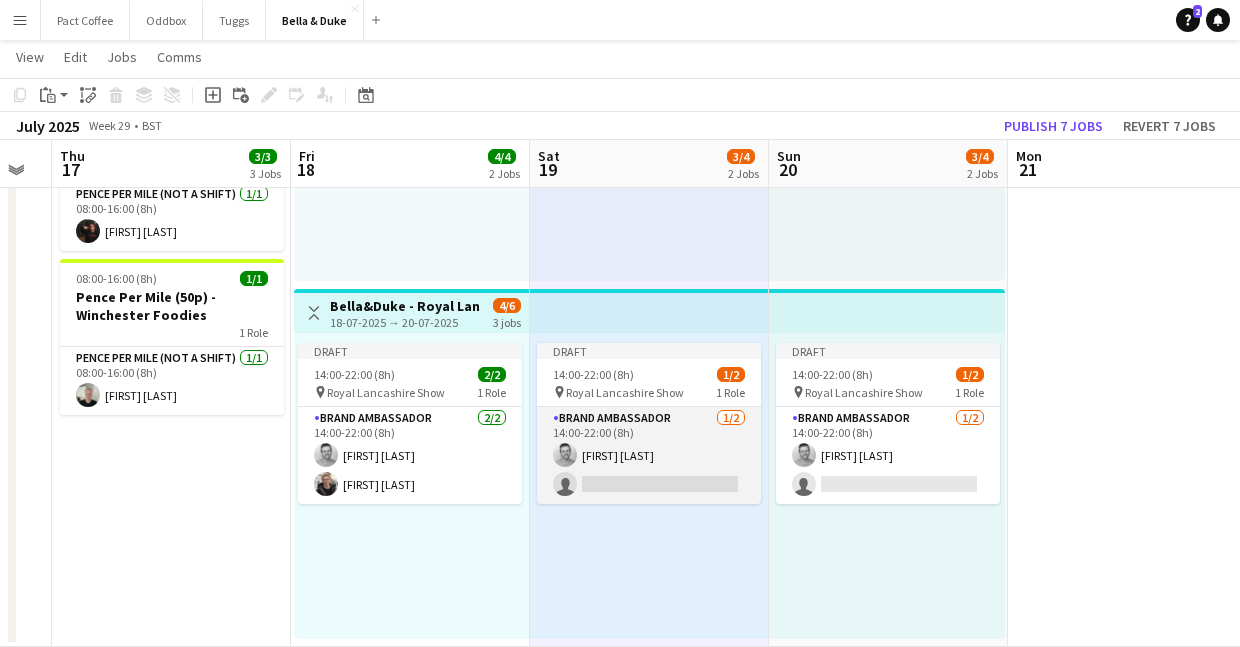 click on "Brand Ambassador   1/2   14:00-22:00 (8h)
Peter Tickner
single-neutral-actions" at bounding box center [649, 455] 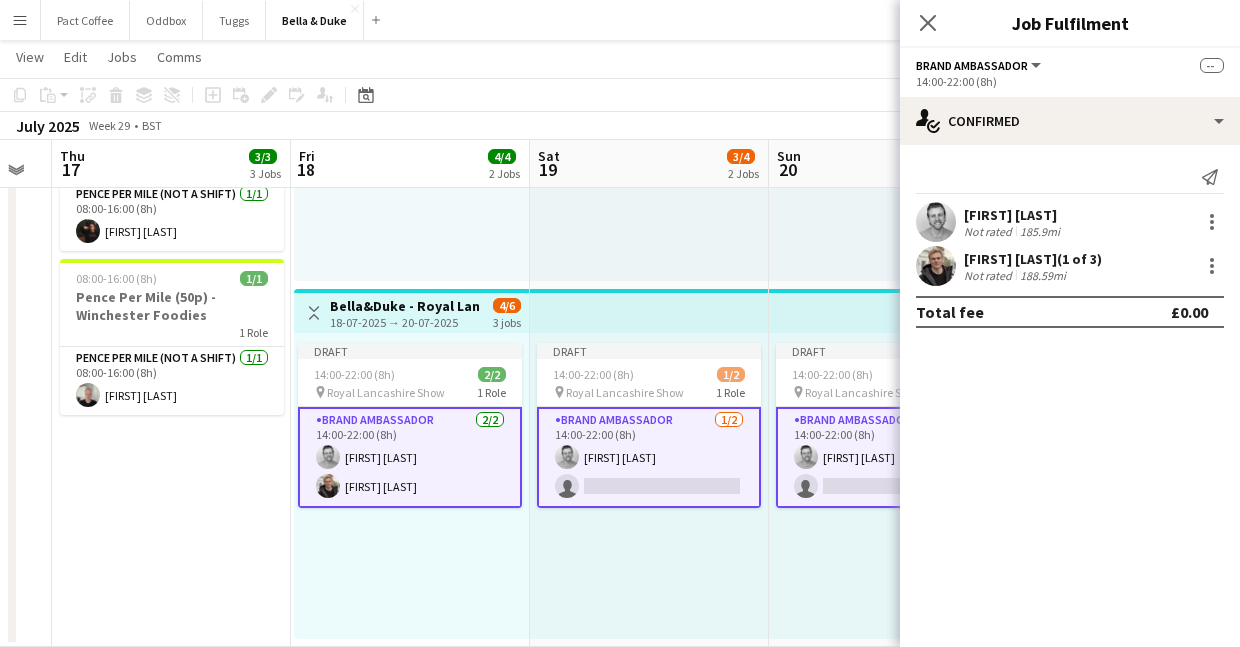 click on "08:00-16:00 (8h)    1/1   Logistics_Bella&Duke_Royal Lancashire Show   1 Role   Logistics   1/1   08:00-16:00 (8h)
Charlie Field     08:00-16:00 (8h)    1/1   Pence Per Mile (50p) - Winchester Foodies   1 Role   Pence Per Mile (NOT A SHIFT)    1/1   08:00-16:00 (8h)
Jack Reeve     08:00-16:00 (8h)    1/1   Pence Per Mile (50p) - Winchester Foodies   1 Role   Pence Per Mile (NOT A SHIFT)    1/1   08:00-16:00 (8h)
Ashley Maggs" at bounding box center [171, 285] 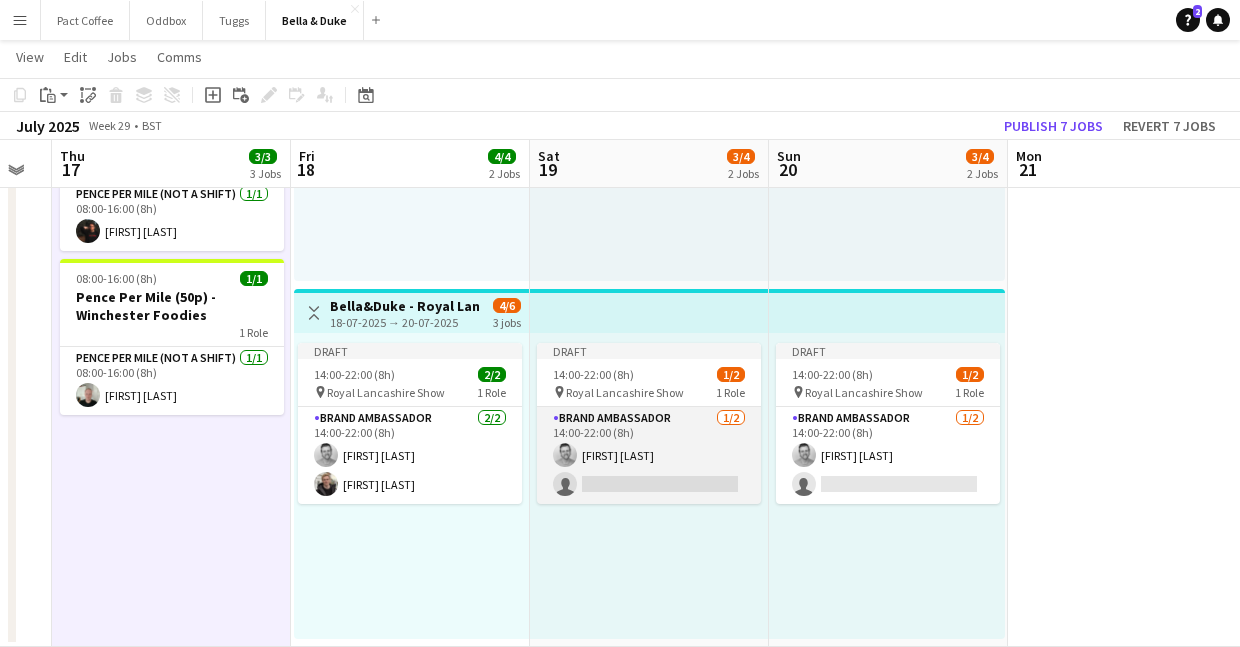 click on "Brand Ambassador   1/2   14:00-22:00 (8h)
Peter Tickner
single-neutral-actions" at bounding box center (649, 455) 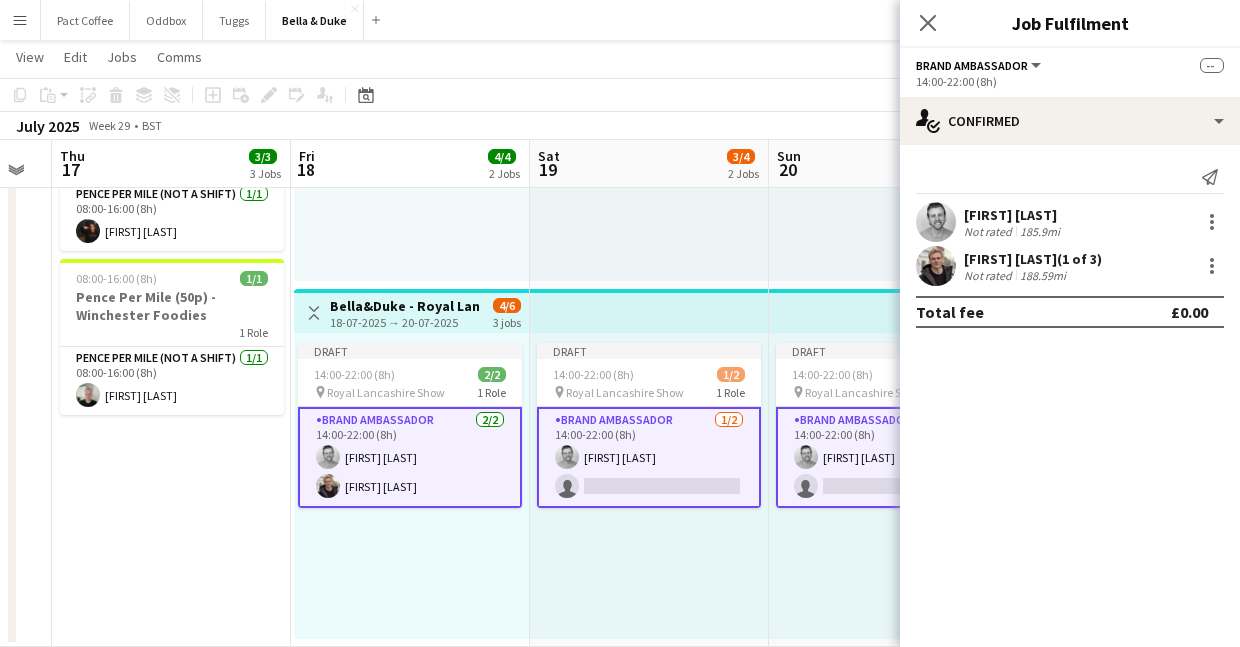 click on "Brand Ambassador   1/2   14:00-22:00 (8h)
Peter Tickner
single-neutral-actions" at bounding box center [888, 457] 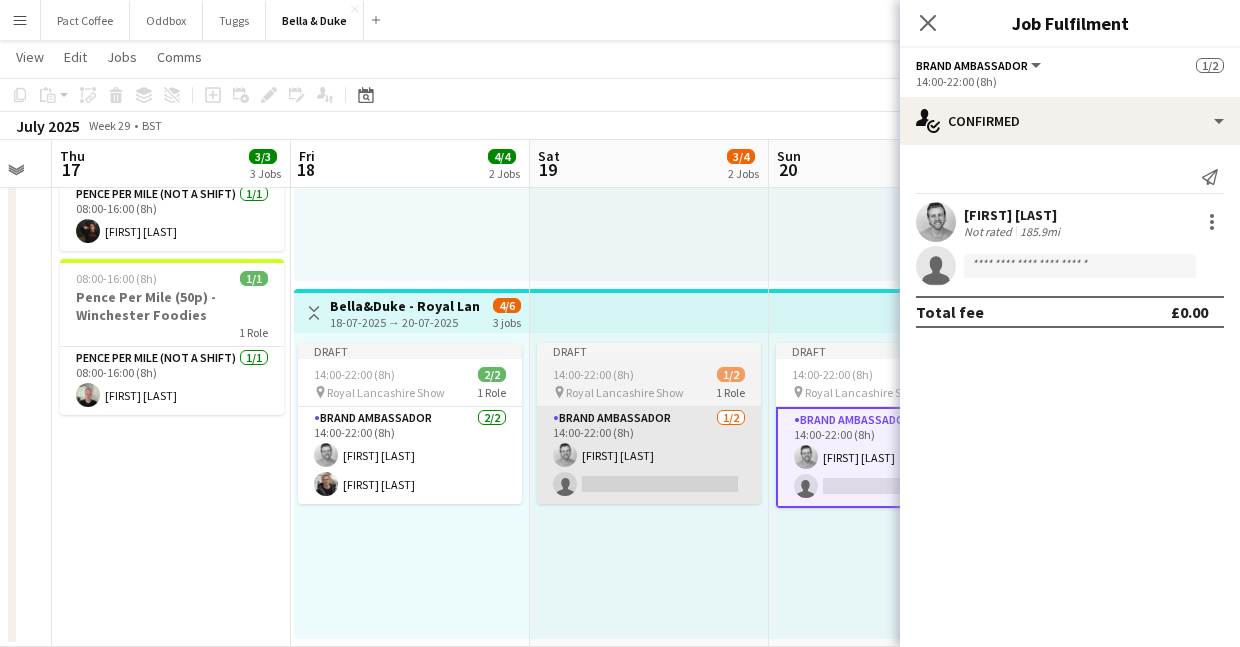 click on "Brand Ambassador   1/2   14:00-22:00 (8h)
Peter Tickner
single-neutral-actions" at bounding box center (649, 455) 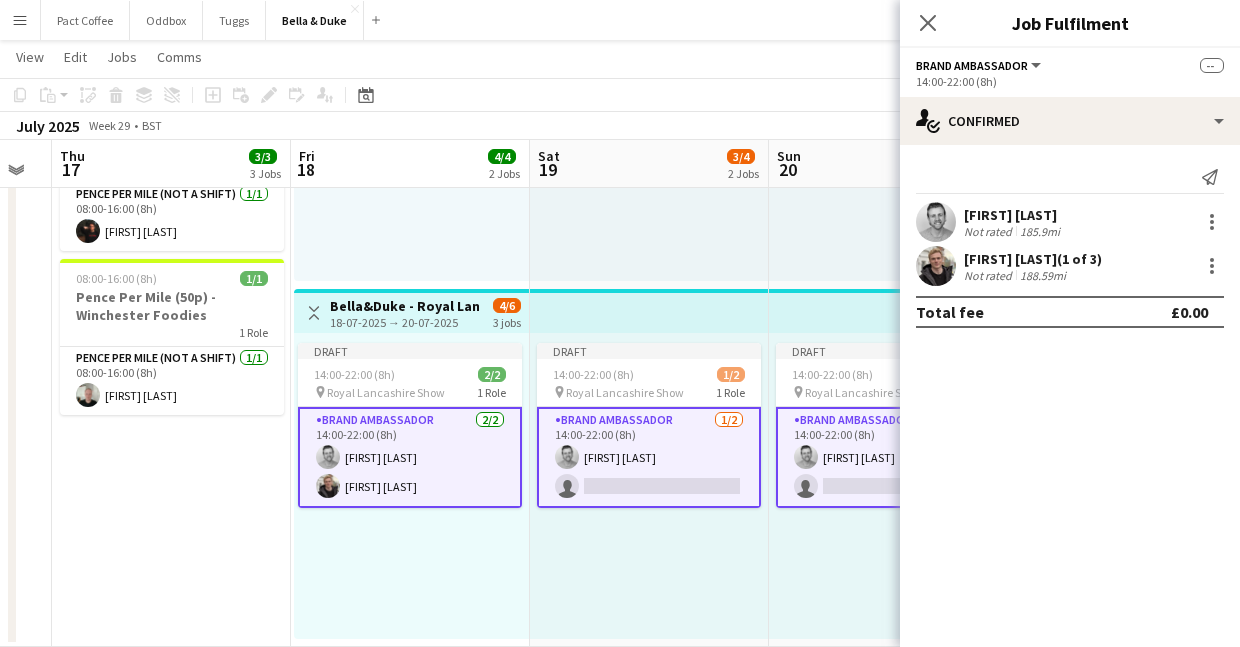click on "Brand Ambassador   1/2   14:00-22:00 (8h)
Peter Tickner
single-neutral-actions" at bounding box center (649, 457) 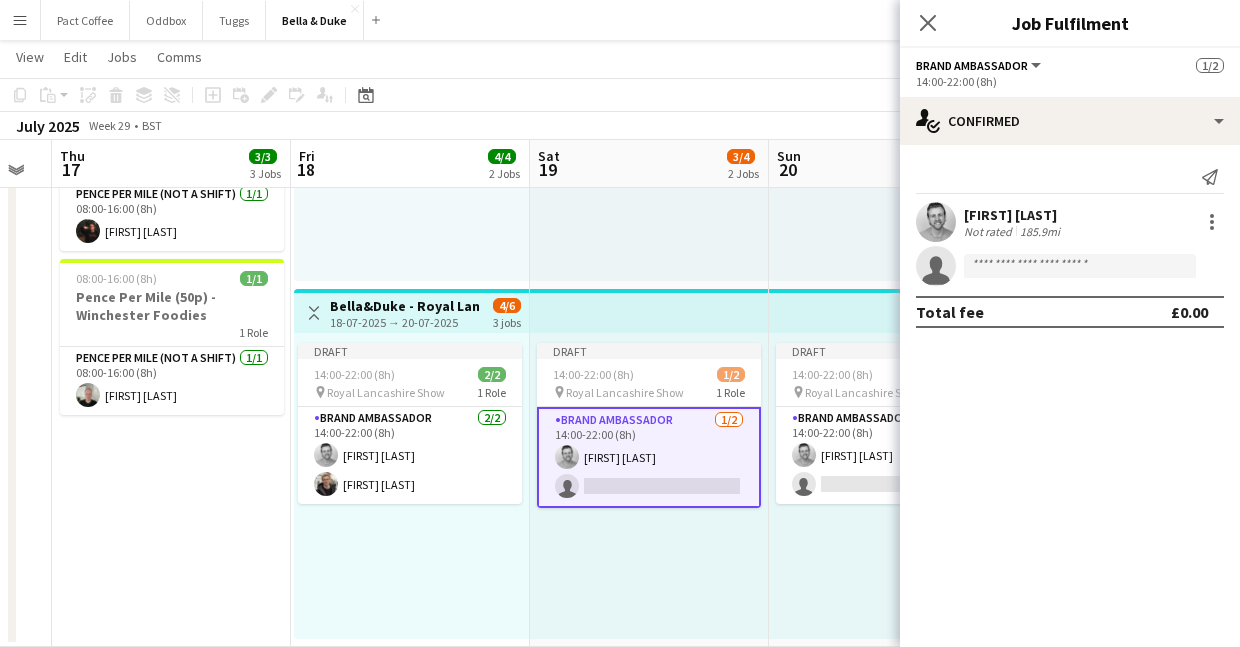 click on "Brand Ambassador   1/2   14:00-22:00 (8h)
Peter Tickner
single-neutral-actions" at bounding box center (649, 457) 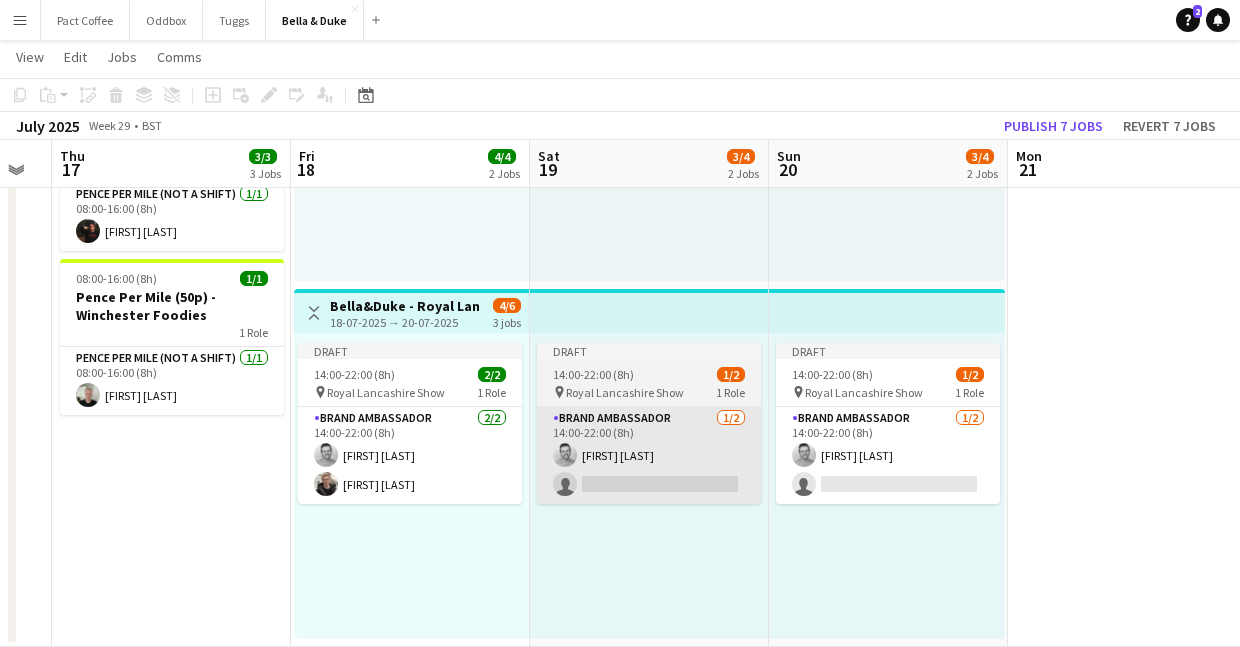 click on "Brand Ambassador   1/2   14:00-22:00 (8h)
Peter Tickner
single-neutral-actions" at bounding box center (649, 455) 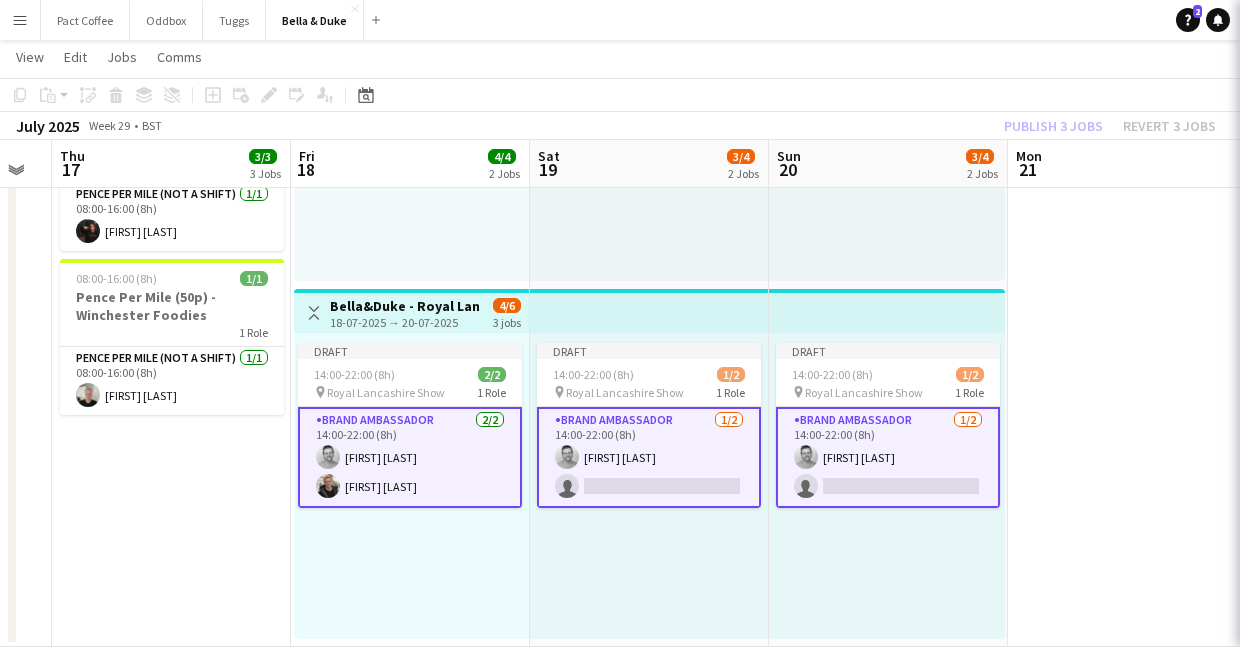 scroll, scrollTop: 0, scrollLeft: 905, axis: horizontal 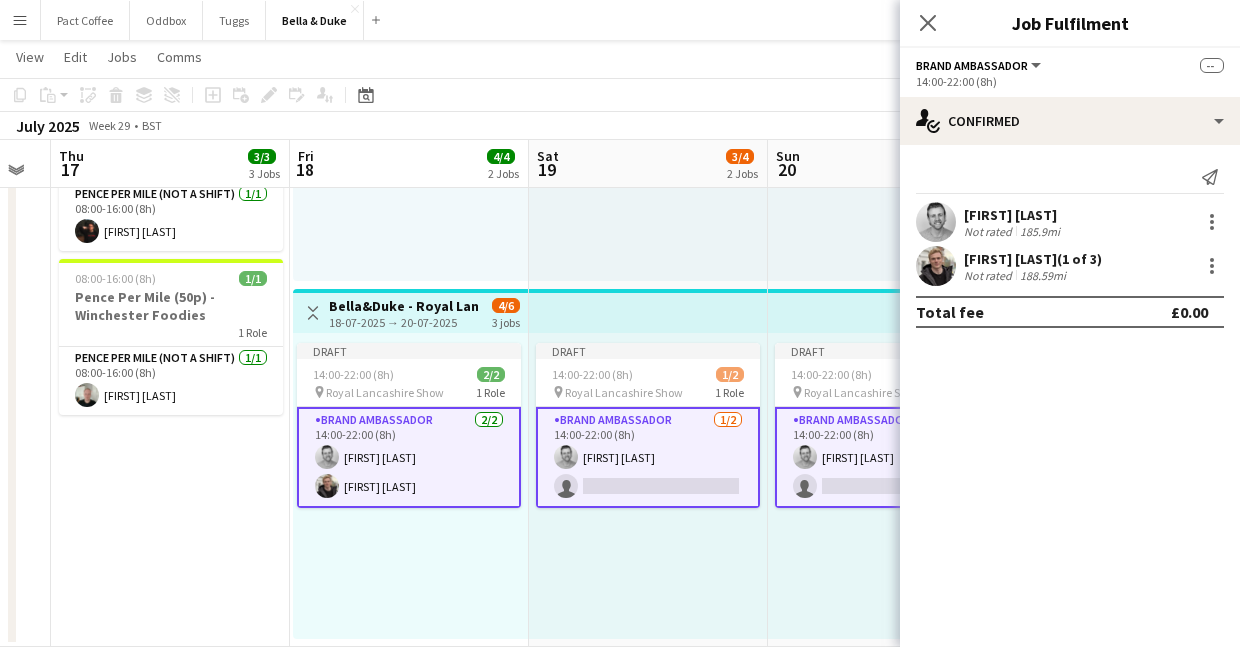 click on "Brand Ambassador   1/2   14:00-22:00 (8h)
Peter Tickner
single-neutral-actions" at bounding box center [648, 457] 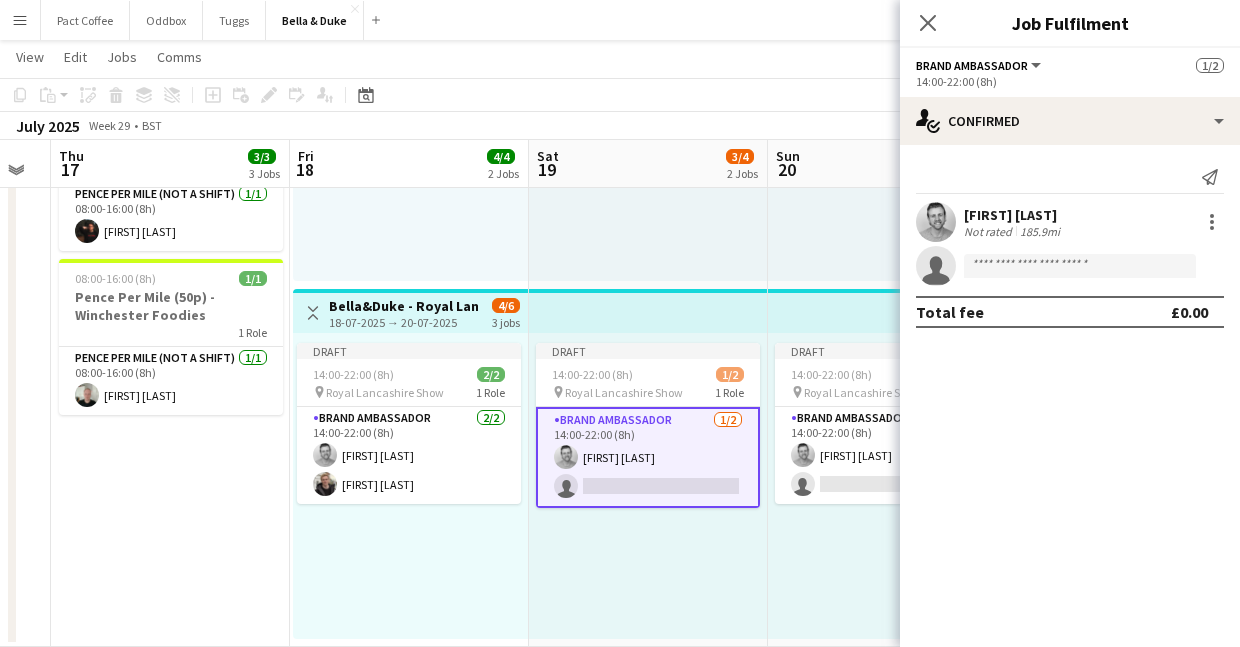 click on "Draft   14:00-22:00 (8h)    1/2
pin
Royal Lancashire Show   1 Role   Brand Ambassador   1/2   14:00-22:00 (8h)
Peter Tickner
single-neutral-actions" at bounding box center (648, 486) 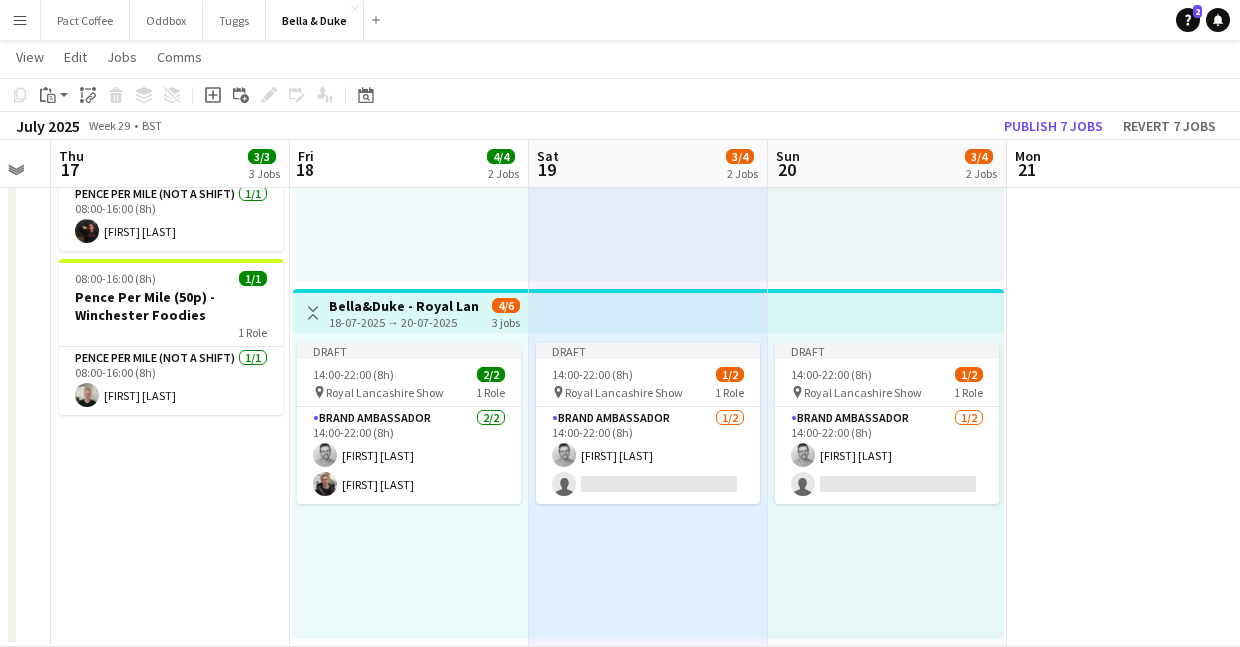 click on "08:00-16:00 (8h)    1/1   Logistics_Bella&Duke_Royal Lancashire Show   1 Role   Logistics   1/1   08:00-16:00 (8h)
Charlie Field     08:00-16:00 (8h)    1/1   Pence Per Mile (50p) - Winchester Foodies   1 Role   Pence Per Mile (NOT A SHIFT)    1/1   08:00-16:00 (8h)
Jack Reeve     08:00-16:00 (8h)    1/1   Pence Per Mile (50p) - Winchester Foodies   1 Role   Pence Per Mile (NOT A SHIFT)    1/1   08:00-16:00 (8h)
Ashley Maggs" at bounding box center [170, 285] 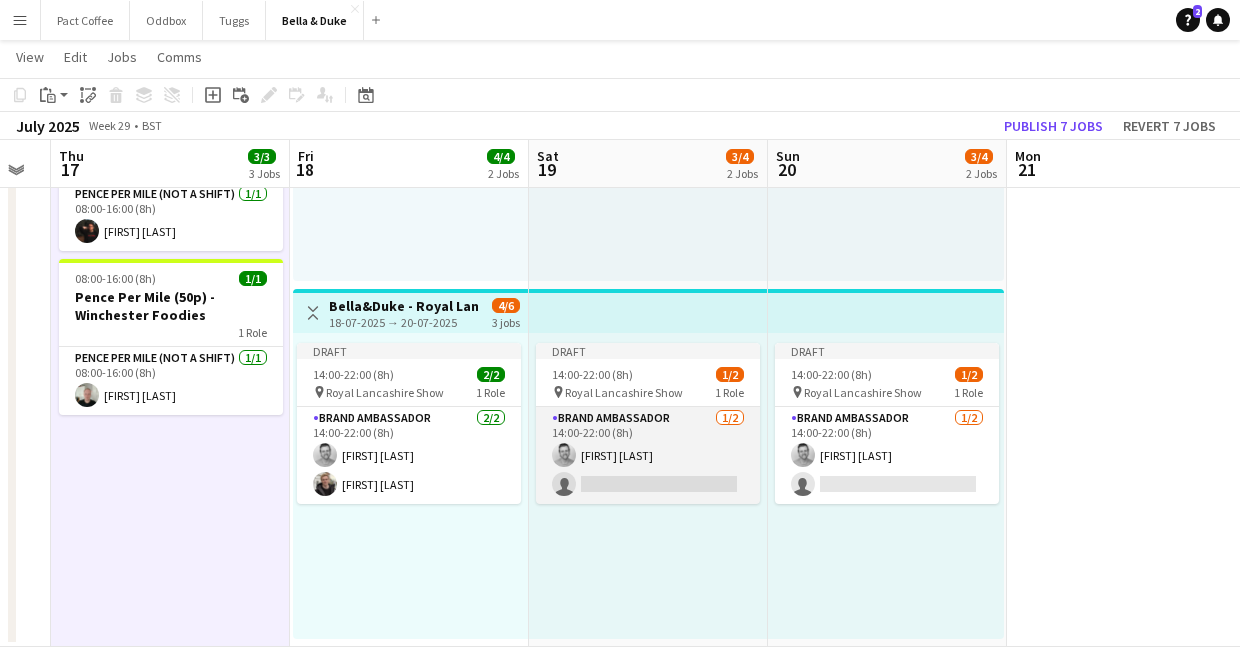 click on "Brand Ambassador   1/2   14:00-22:00 (8h)
Peter Tickner
single-neutral-actions" at bounding box center (648, 455) 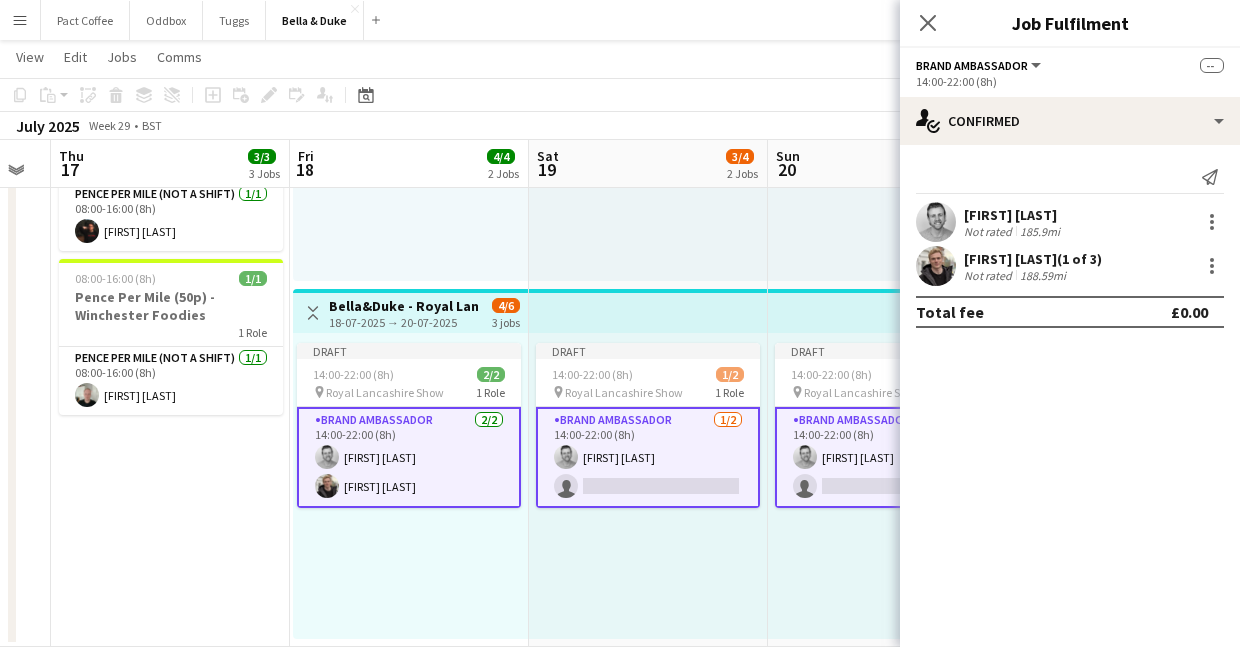 click on "Brand Ambassador   1/2   14:00-22:00 (8h)
Peter Tickner
single-neutral-actions" at bounding box center [648, 457] 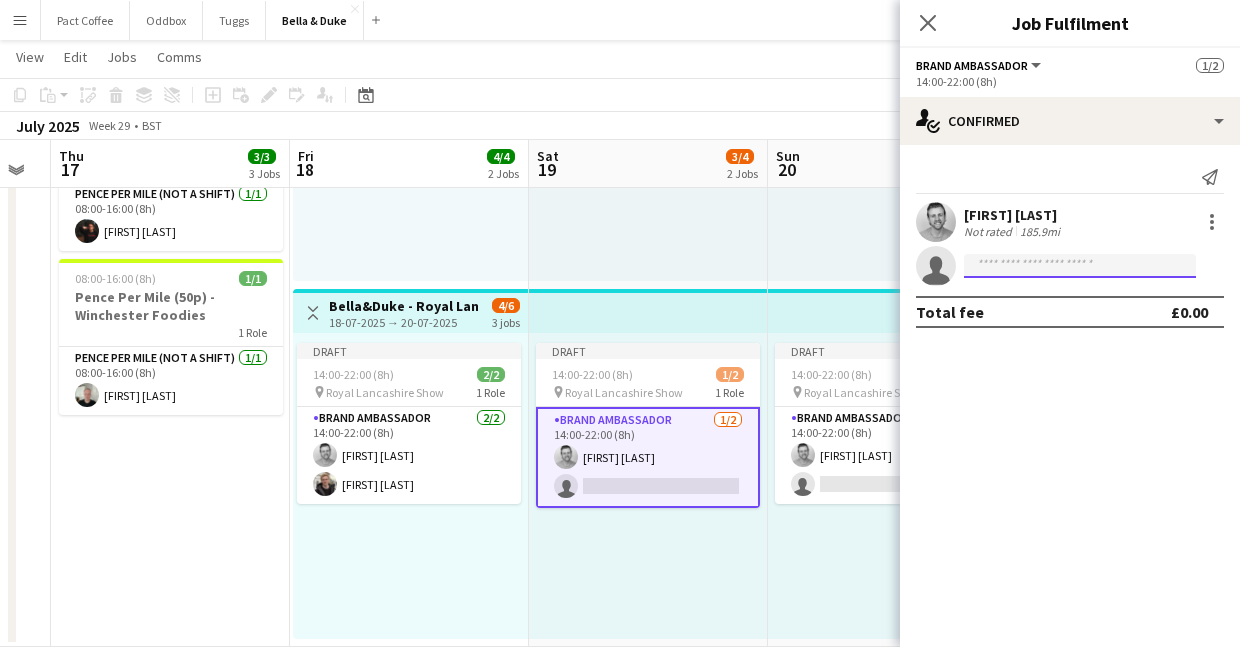 click 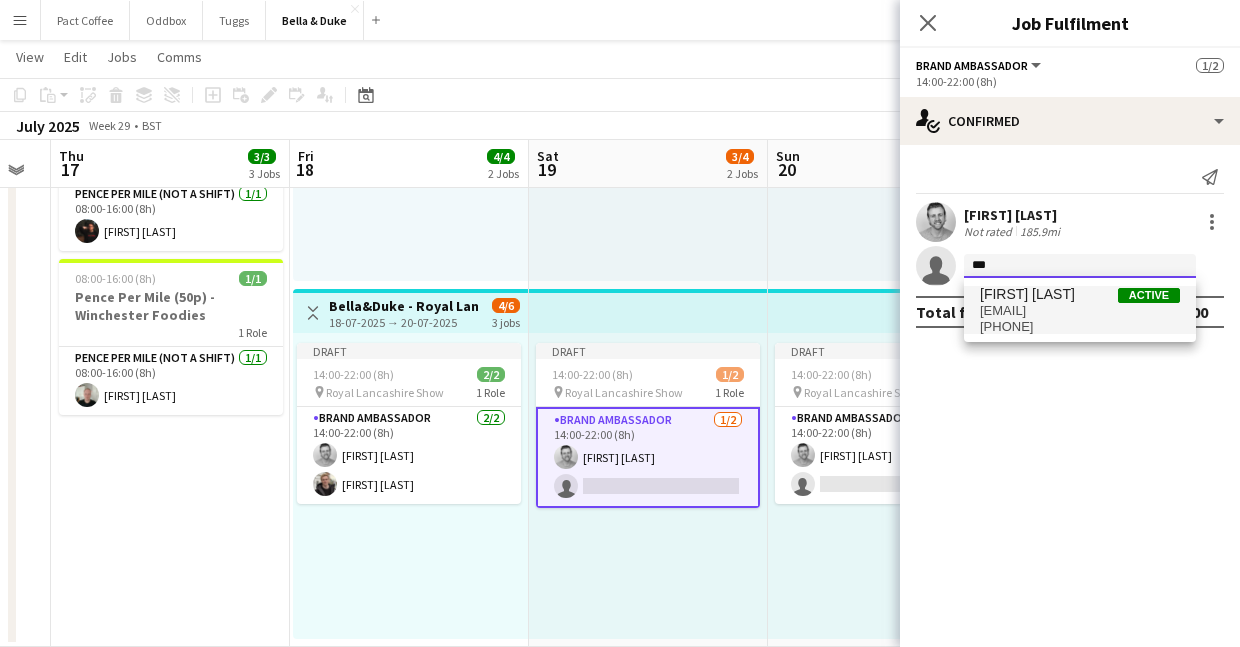 type on "***" 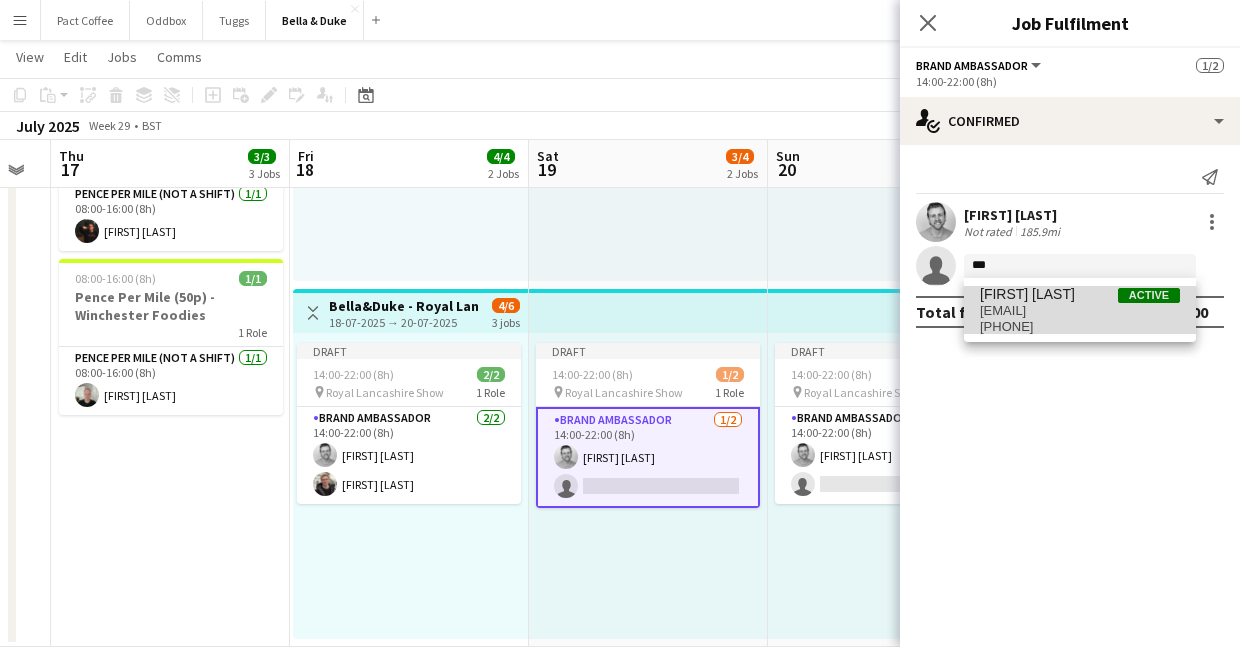 click on "[PHONE]" at bounding box center (1080, 327) 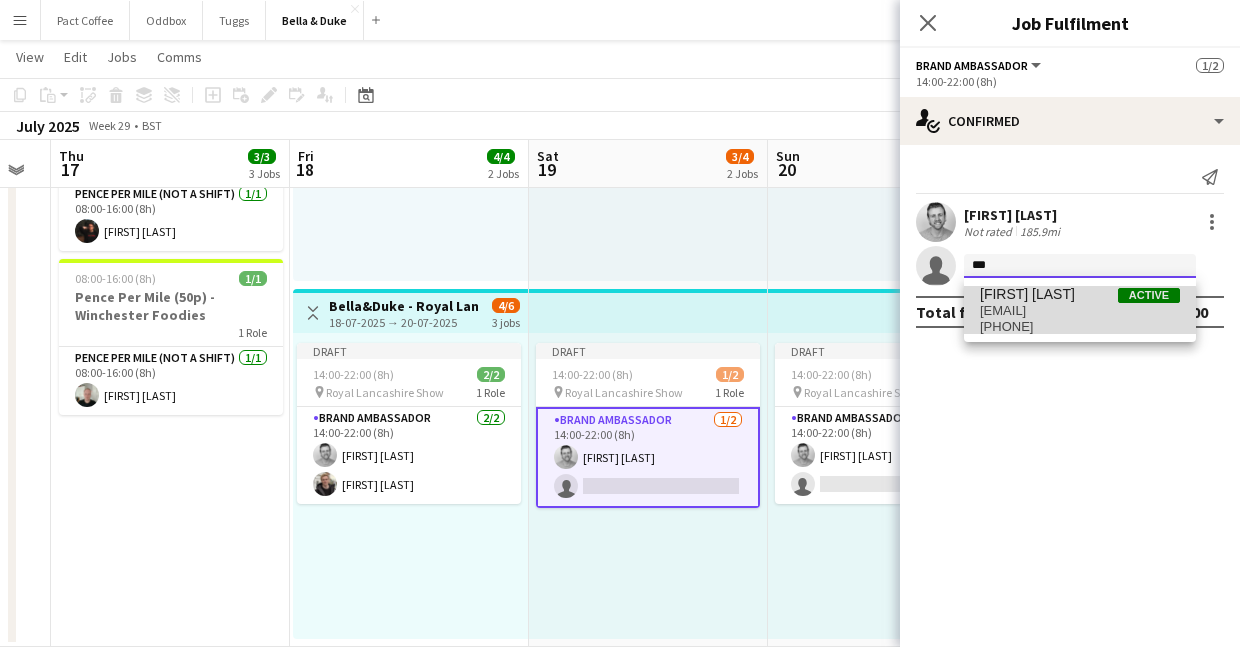 type 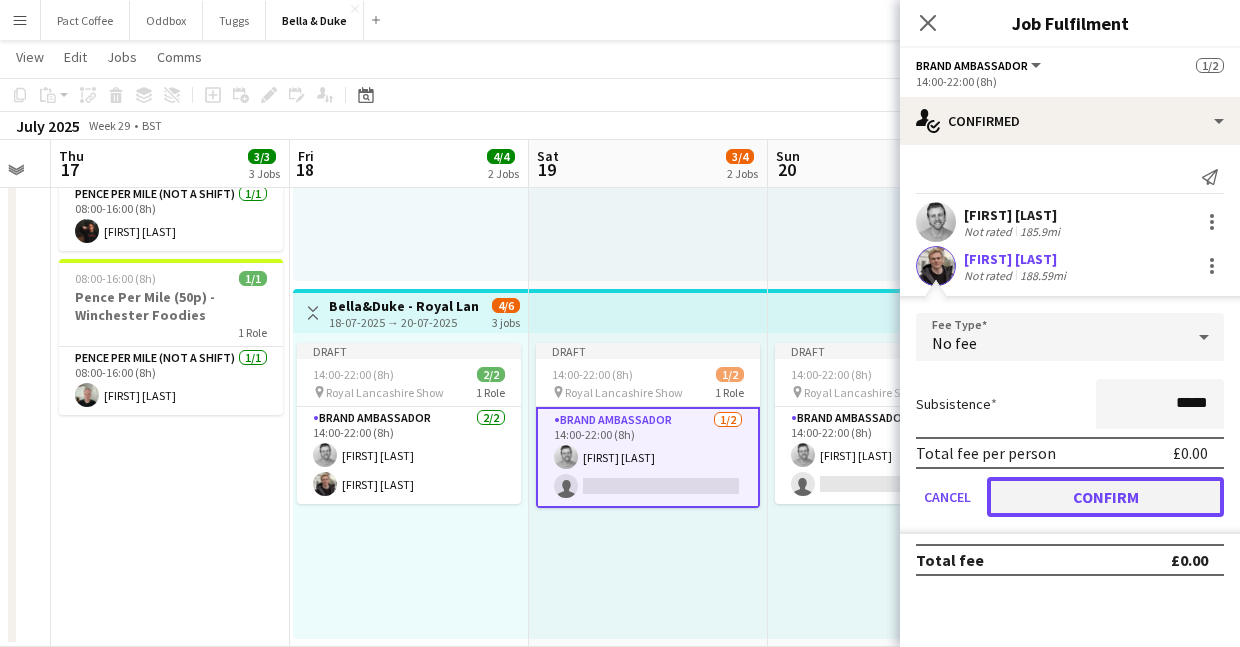 click on "Confirm" at bounding box center (1105, 497) 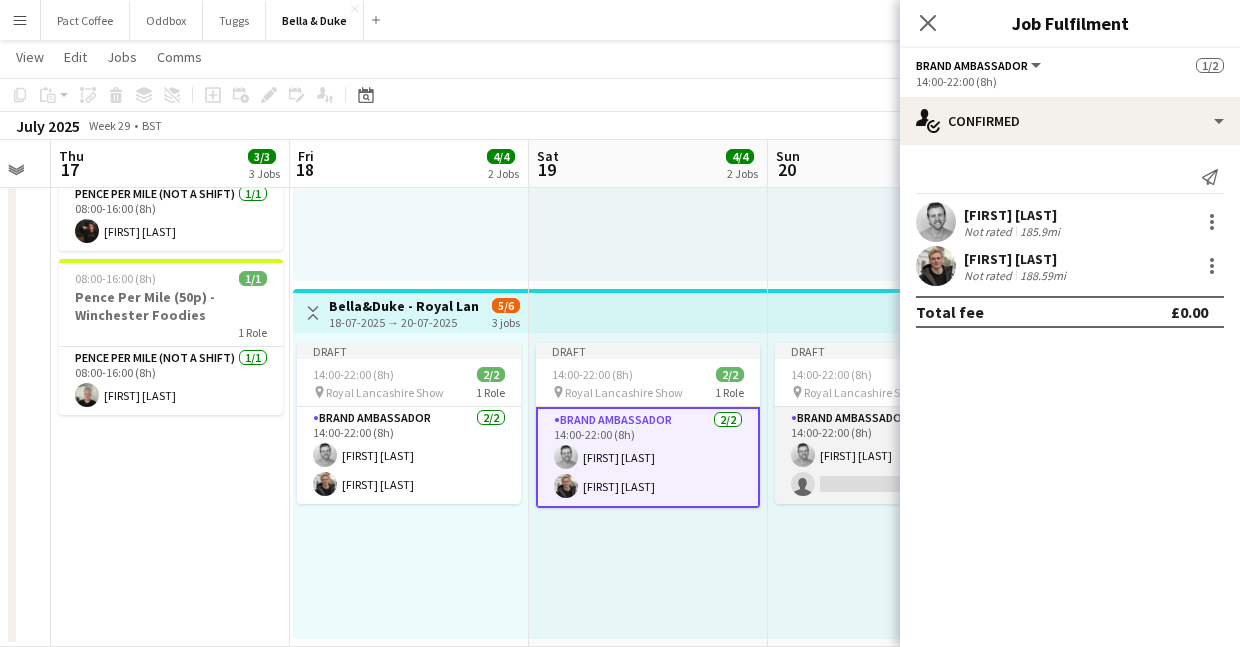 click on "Brand Ambassador   1/2   14:00-22:00 (8h)
Peter Tickner
single-neutral-actions" at bounding box center [887, 455] 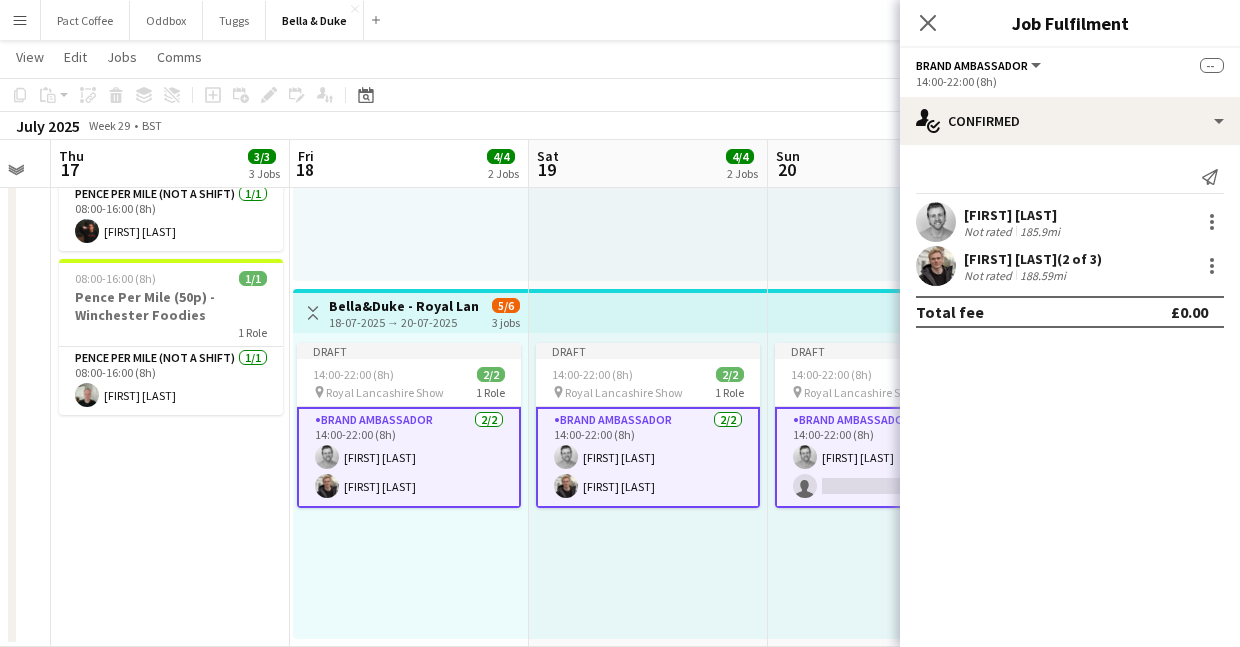 click on "Brand Ambassador   1/2   14:00-22:00 (8h)
Peter Tickner
single-neutral-actions" at bounding box center (887, 457) 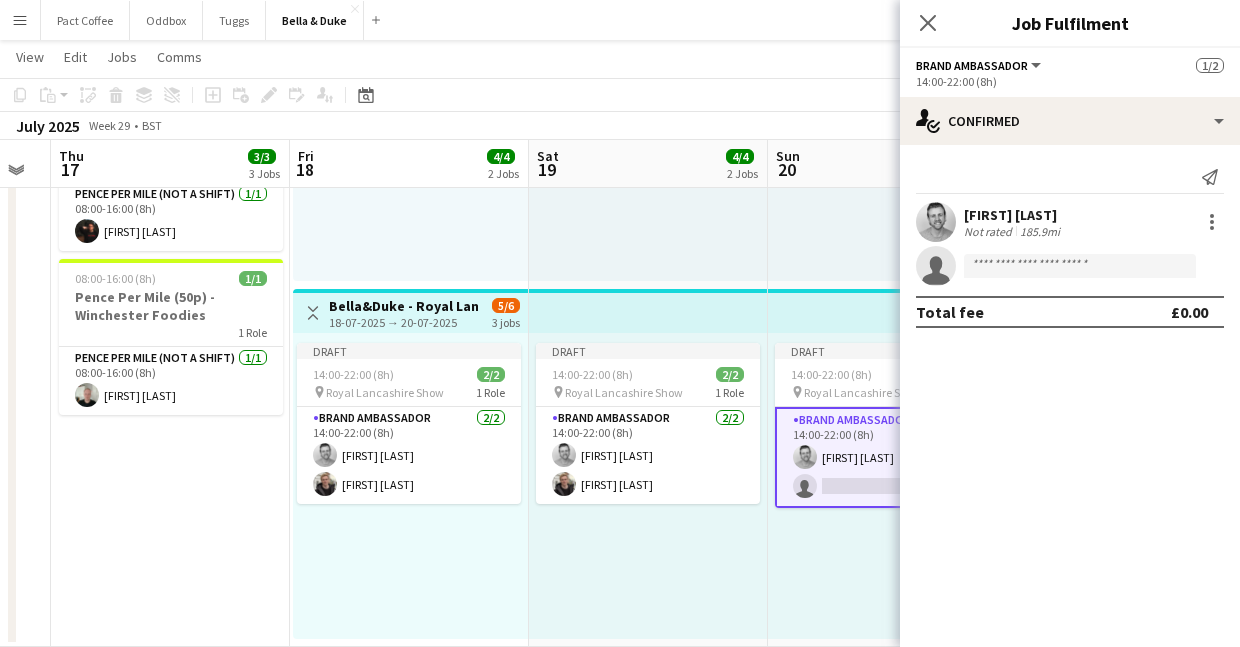 click on "Brand Ambassador   1/2   14:00-22:00 (8h)
Peter Tickner
single-neutral-actions" at bounding box center (887, 457) 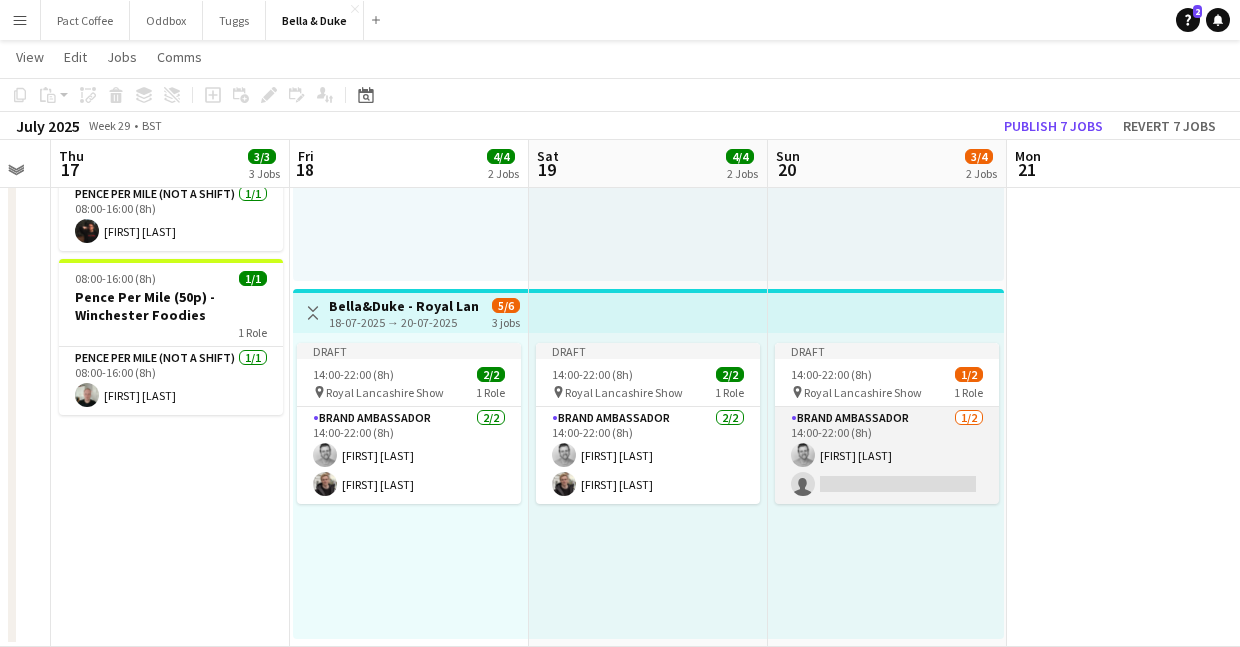 click on "Brand Ambassador   1/2   14:00-22:00 (8h)
Peter Tickner
single-neutral-actions" at bounding box center [887, 455] 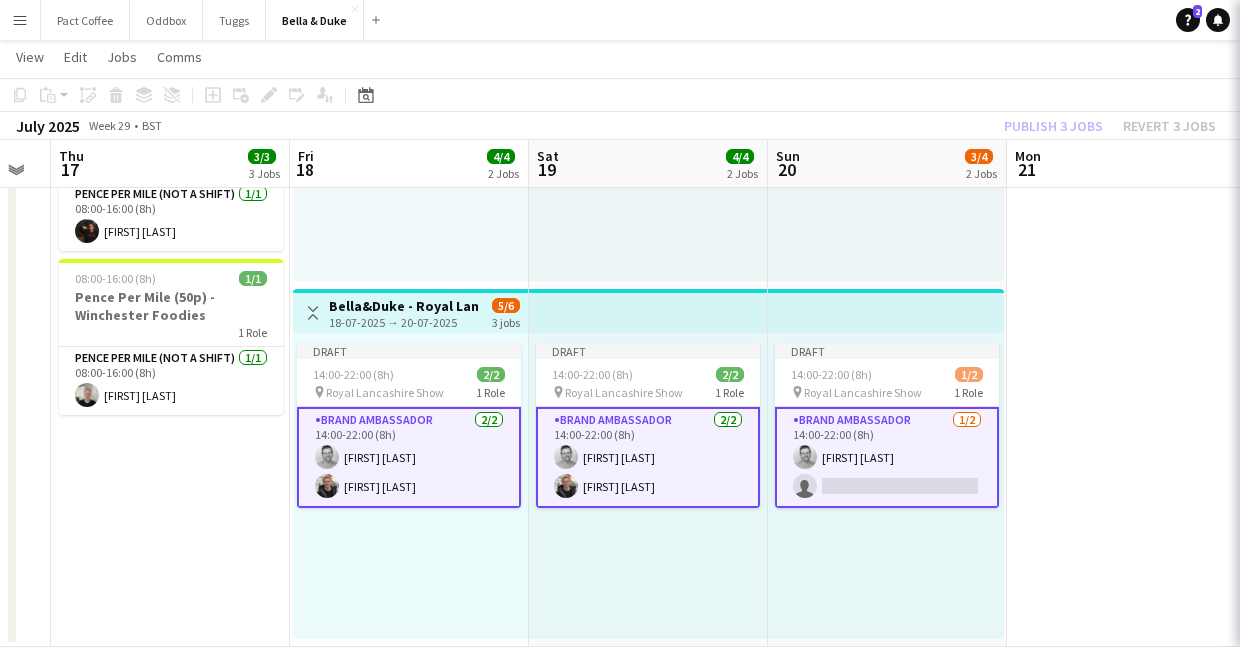 click on "Brand Ambassador   1/2   14:00-22:00 (8h)
Peter Tickner
single-neutral-actions" at bounding box center [887, 457] 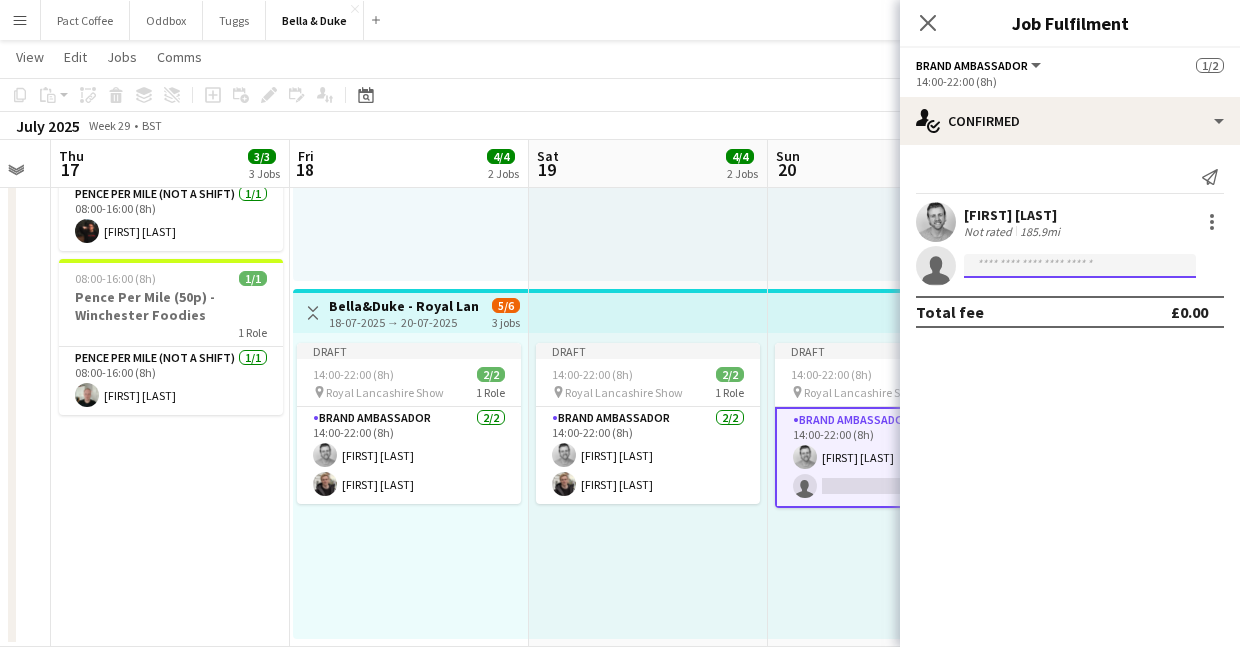 click 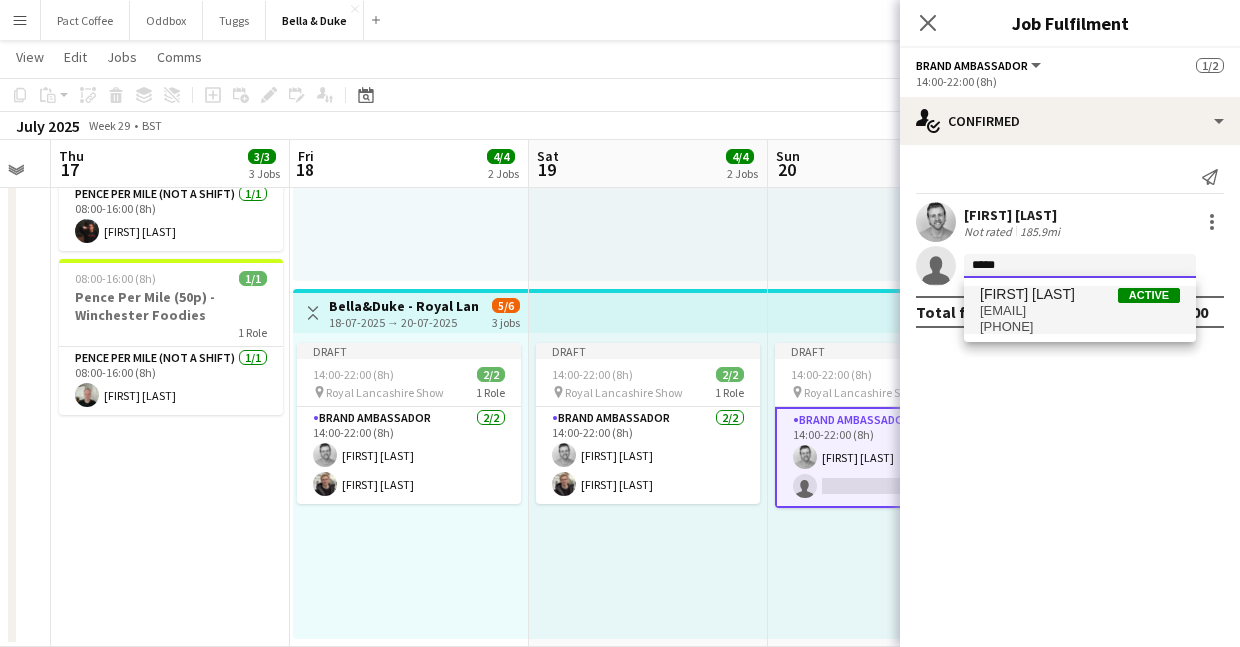 type on "*****" 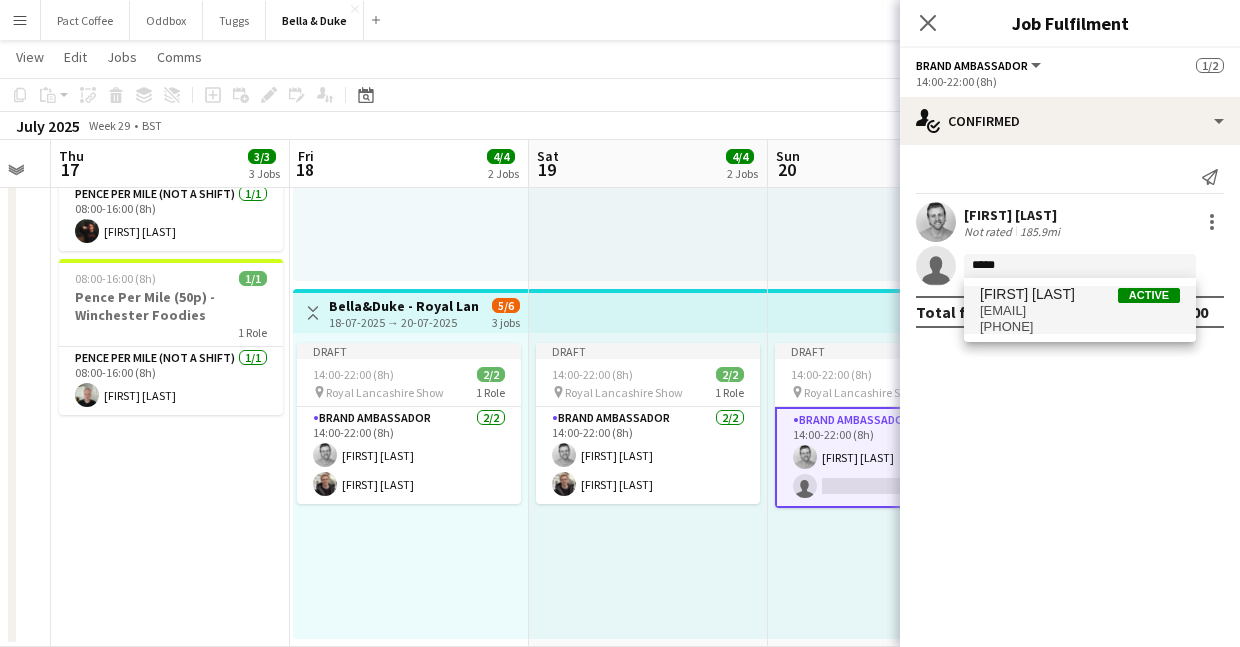 click on "[PHONE]" at bounding box center (1080, 327) 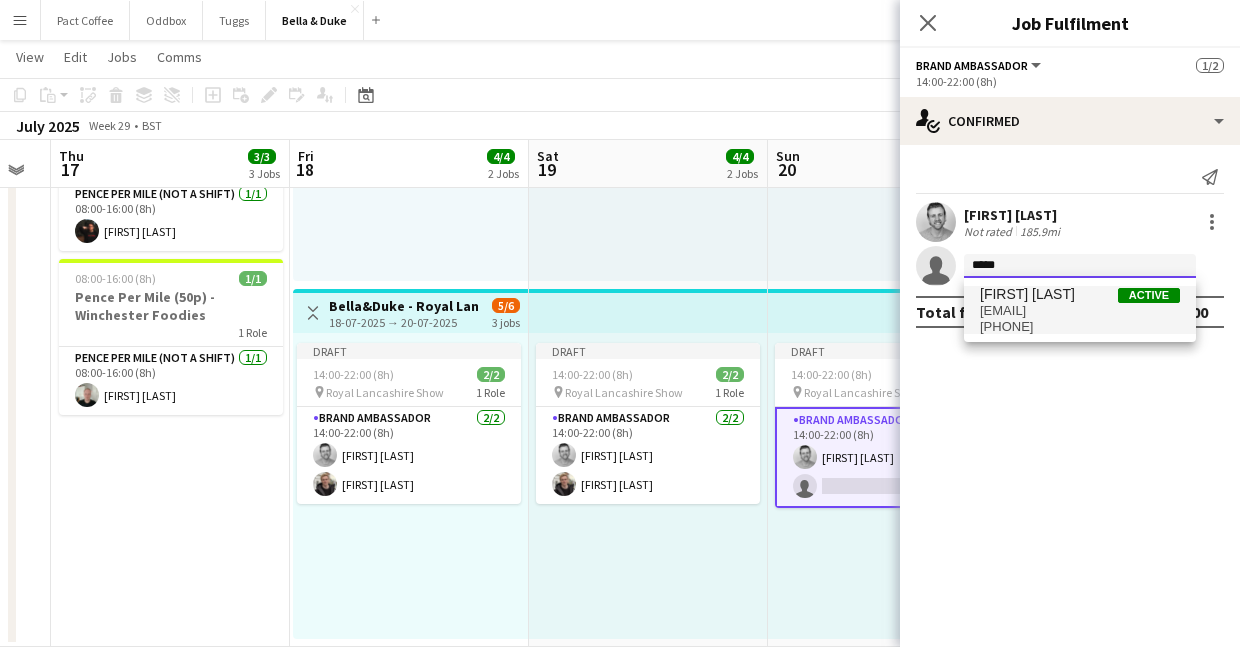 type 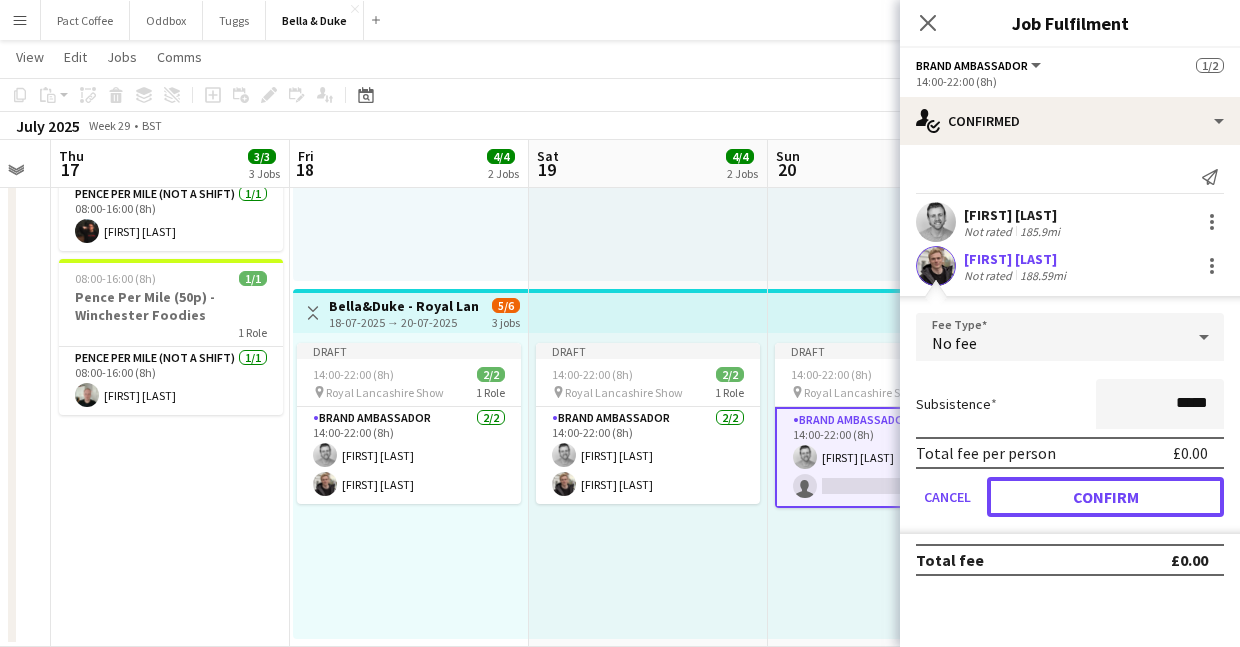 click on "Confirm" at bounding box center [1105, 497] 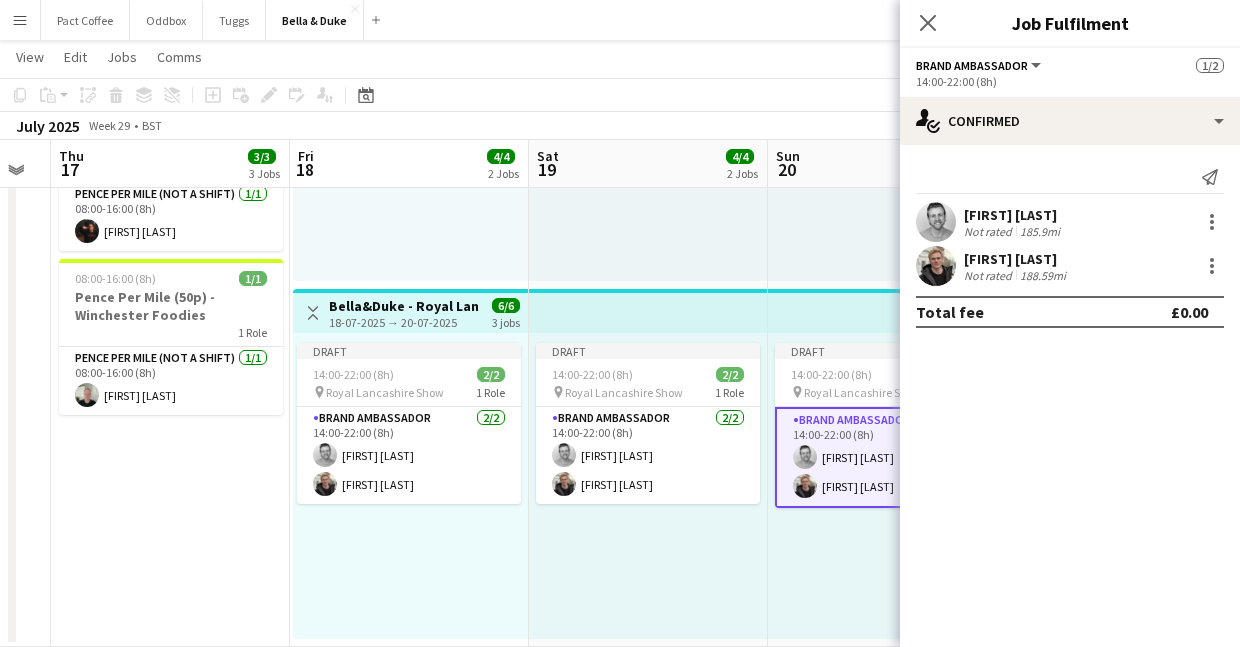 click on "Draft   14:00-22:00 (8h)    2/2
pin
Royal Lancashire Show   1 Role   Brand Ambassador   2/2   14:00-22:00 (8h)
Peter Tickner Charlie Field" at bounding box center (886, 486) 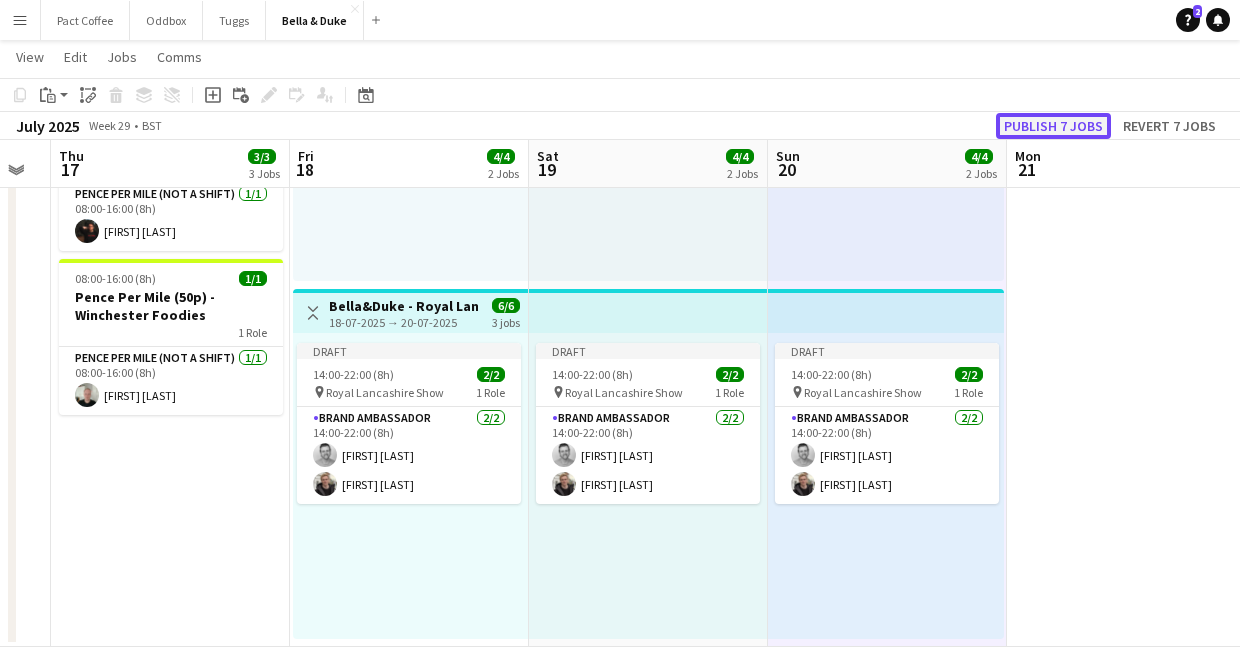 click on "Publish 7 jobs" 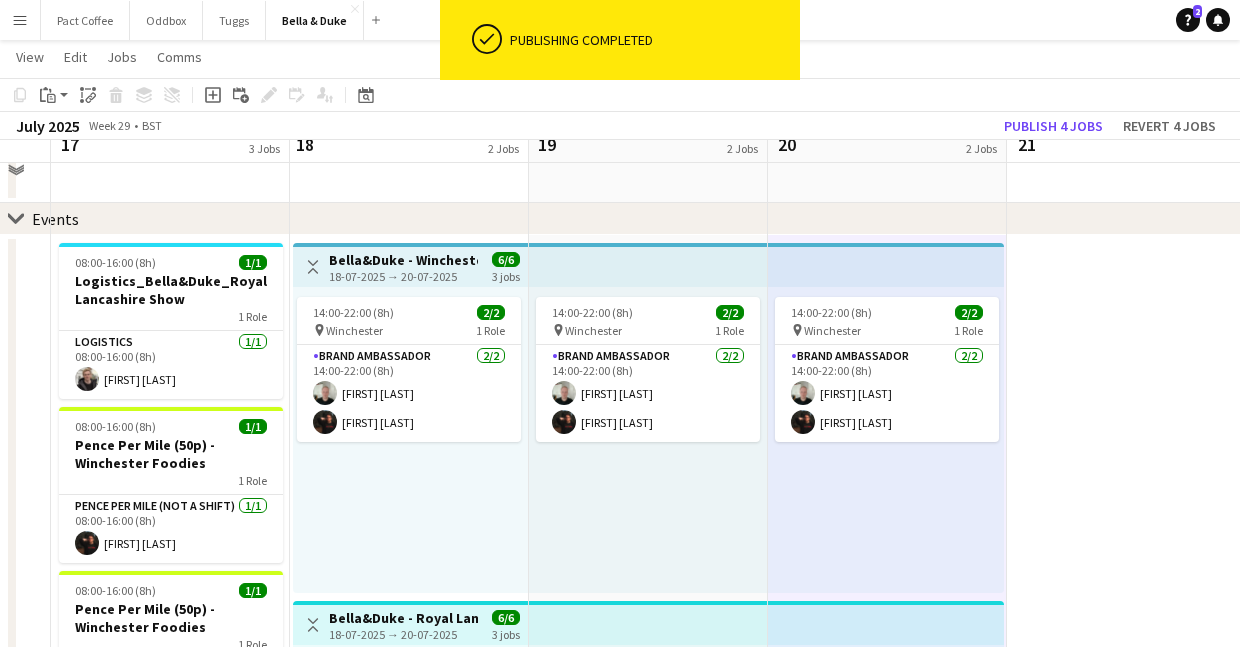 scroll, scrollTop: 175, scrollLeft: 0, axis: vertical 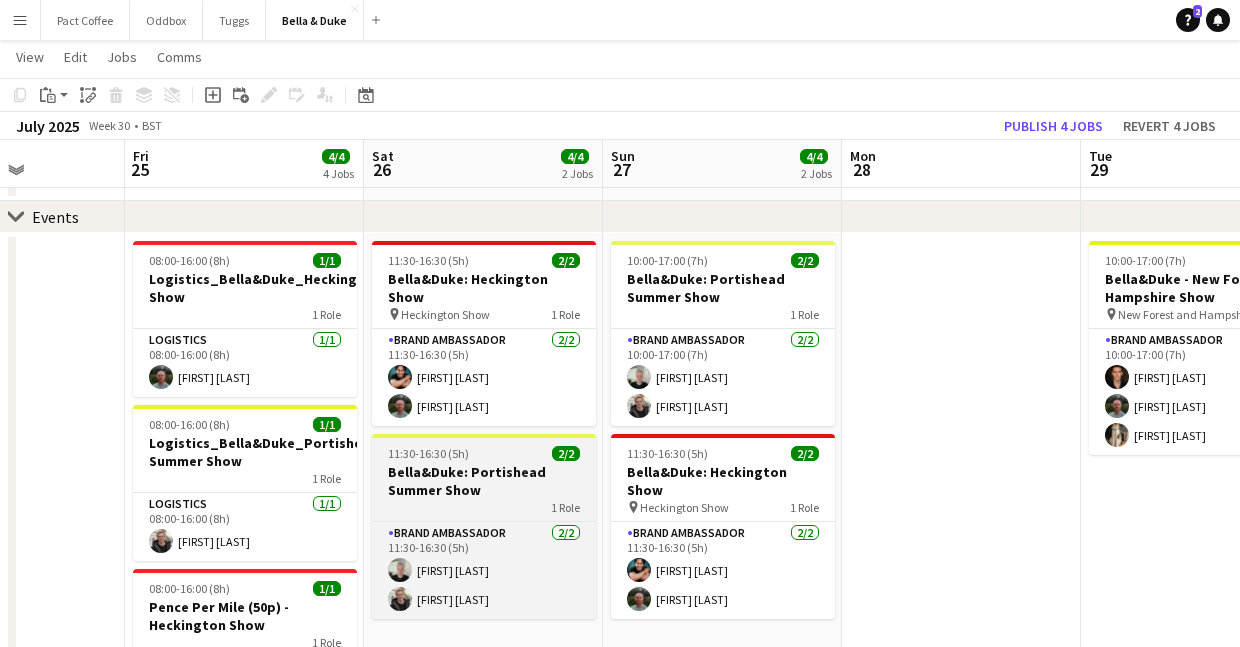 click on "Bella&Duke: Portishead Summer Show" at bounding box center [484, 481] 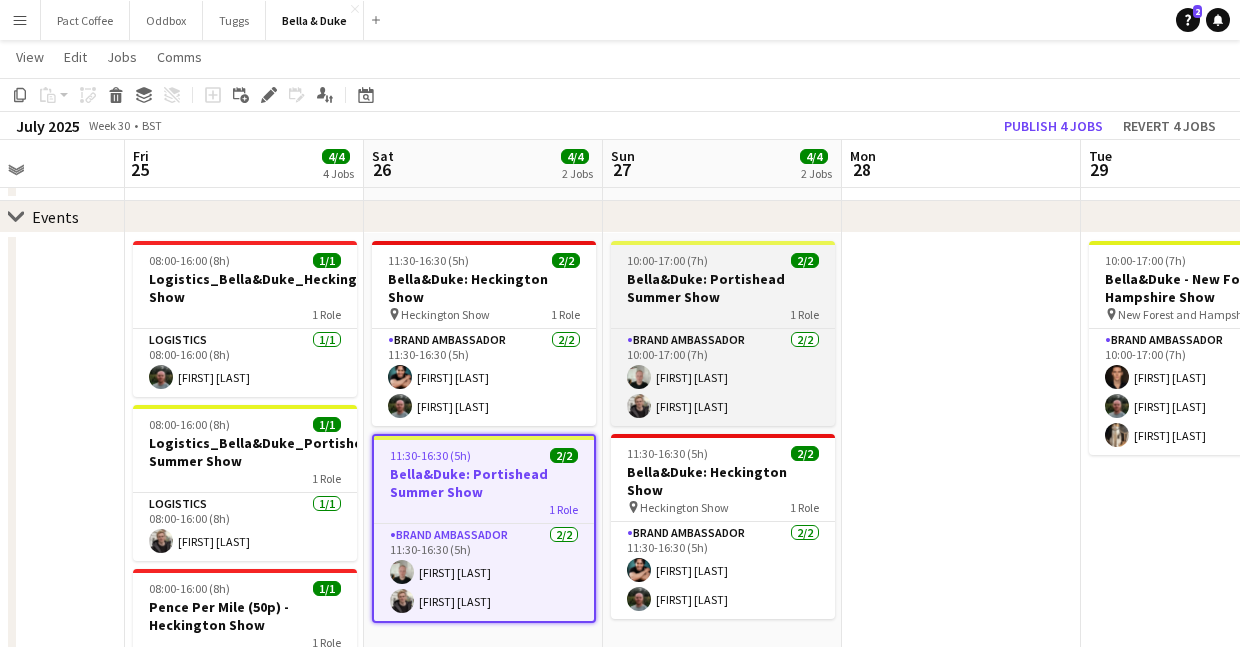 click on "Bella&Duke: Portishead Summer Show" at bounding box center [723, 288] 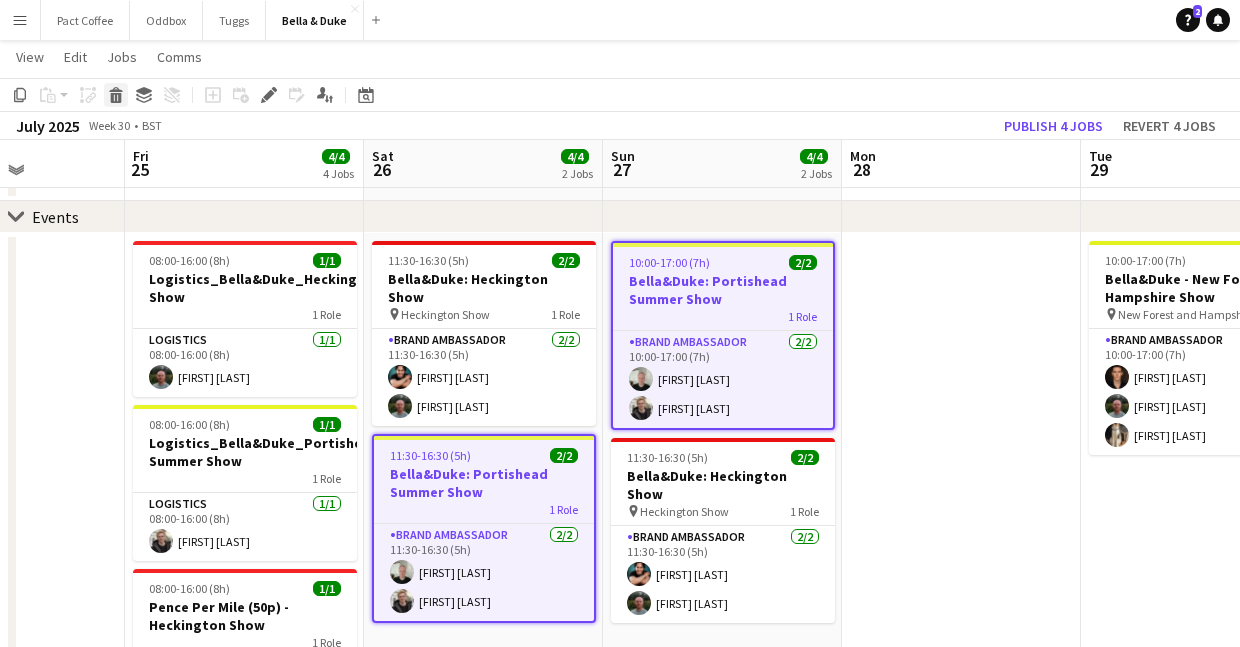 click 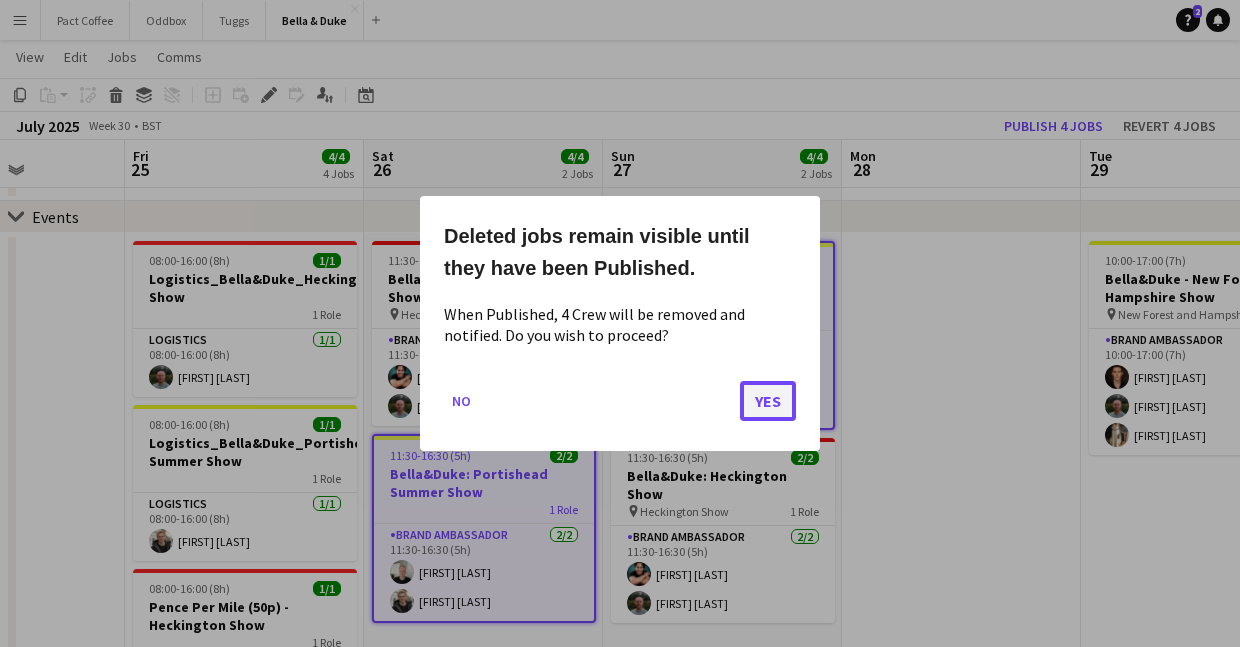 click on "Yes" 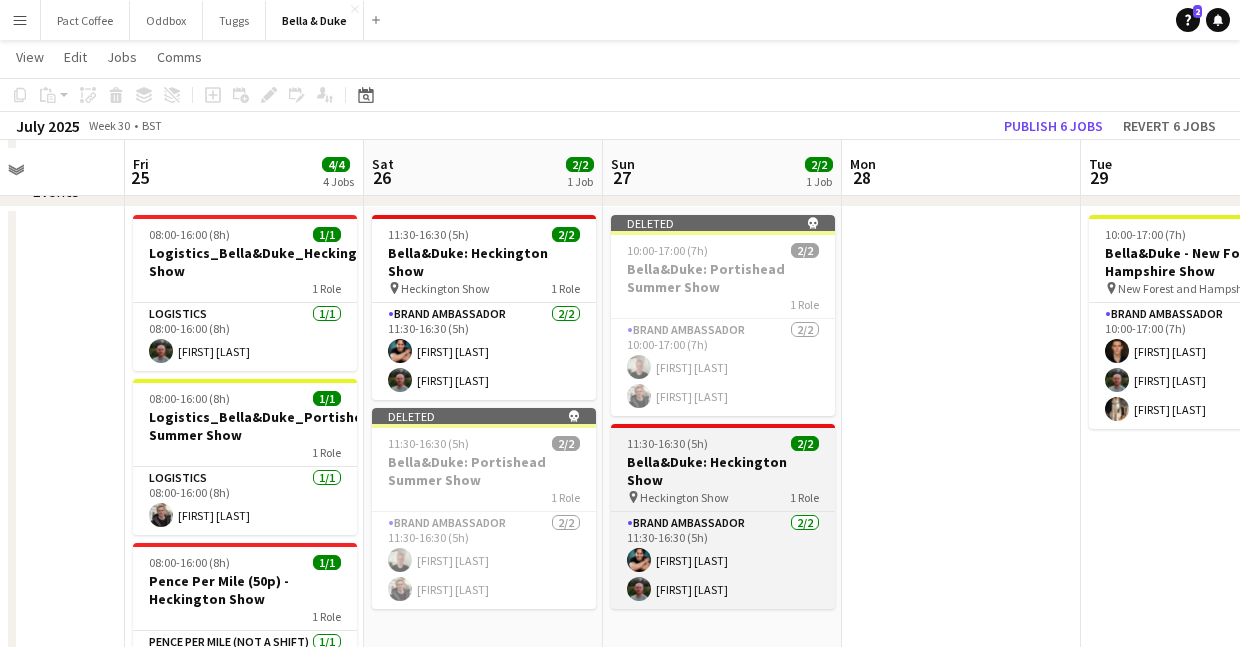 scroll, scrollTop: 214, scrollLeft: 0, axis: vertical 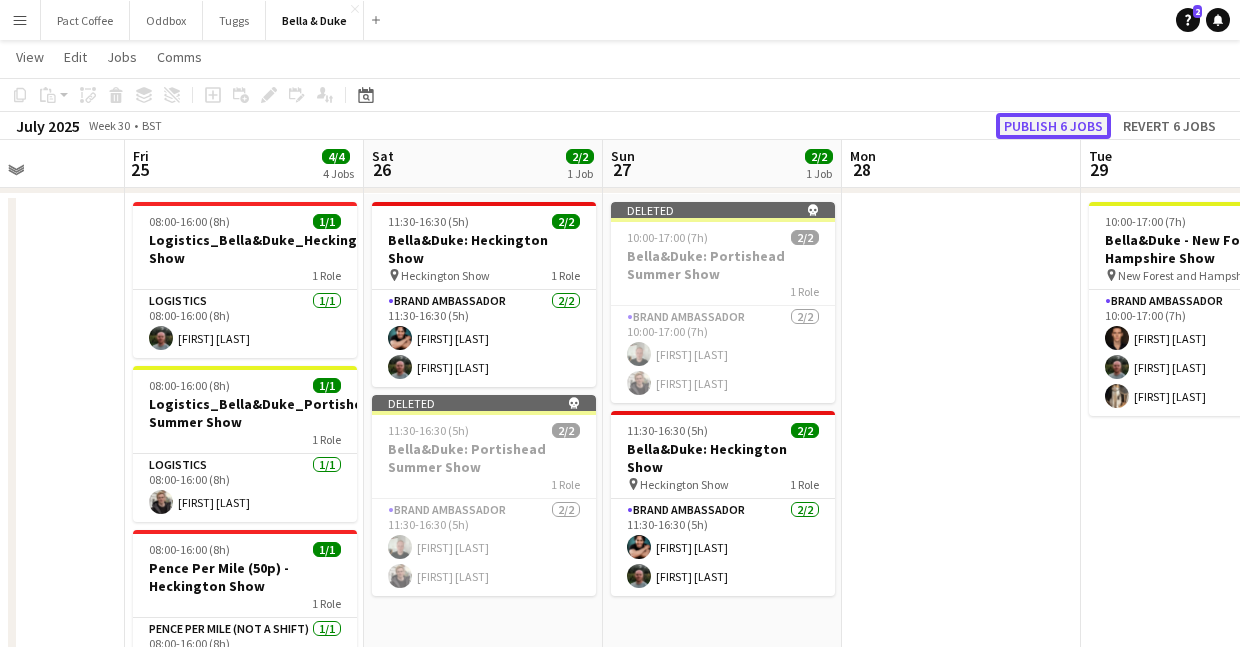 click on "Publish 6 jobs" 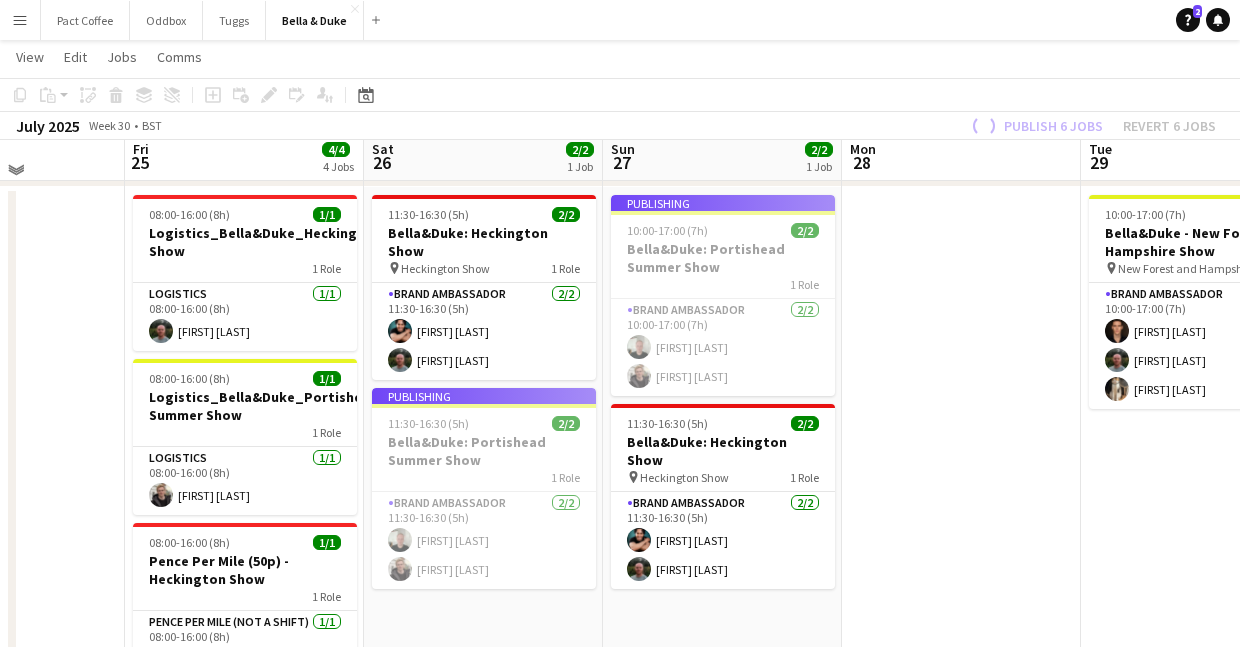 scroll, scrollTop: 277, scrollLeft: 0, axis: vertical 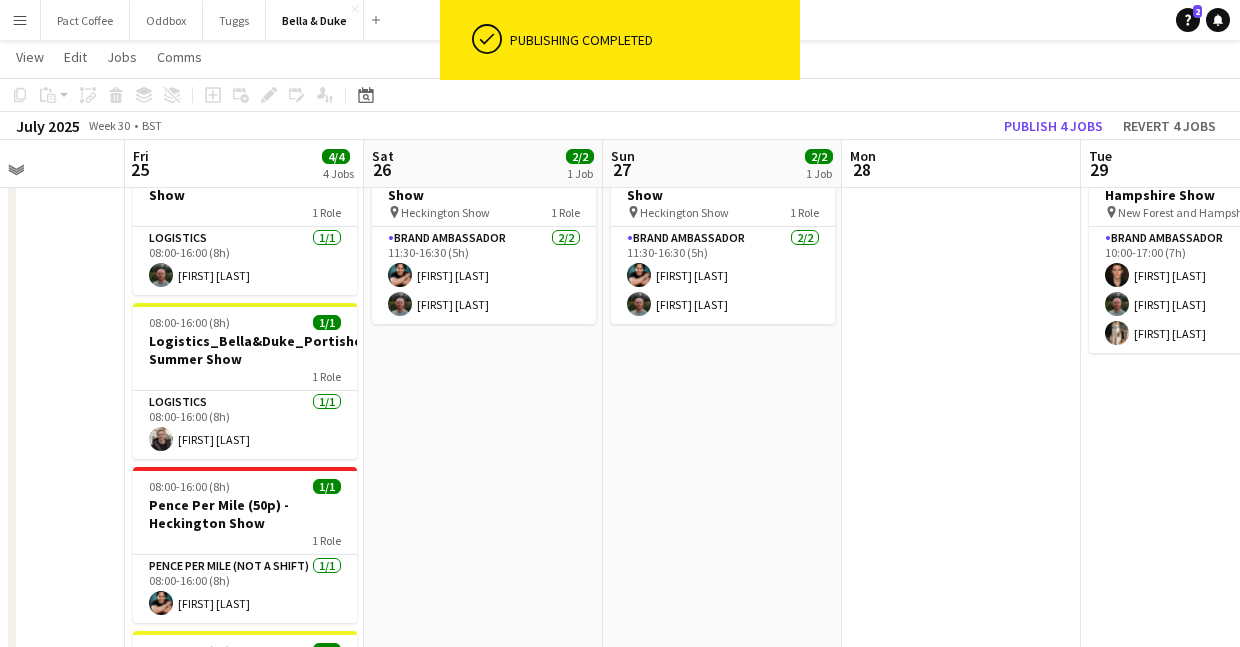 click on "11:30-16:30 (5h)    2/2   Bella&Duke: Heckington Show
pin
Heckington Show   1 Role   Brand Ambassador   2/2   11:30-16:30 (5h)
Berkan Ozgur Tommy Knox" at bounding box center [483, 493] 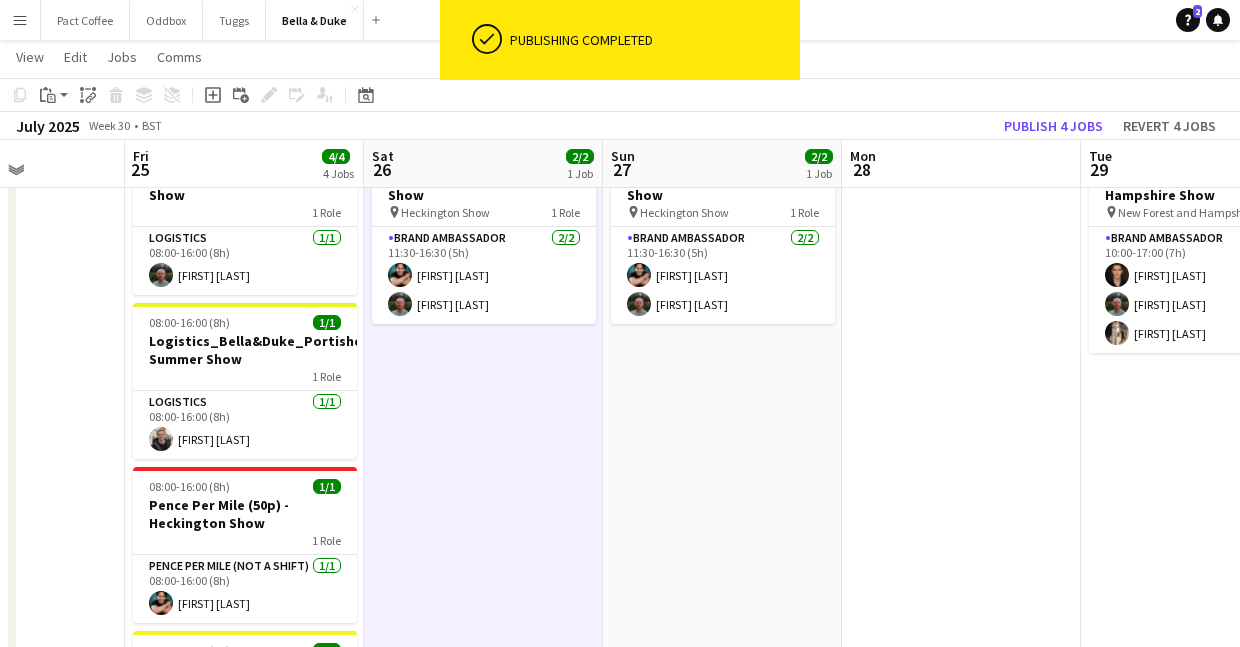click on "11:30-16:30 (5h)    2/2   Bella&Duke: Heckington Show
pin
Heckington Show   1 Role   Brand Ambassador   2/2   11:30-16:30 (5h)
Berkan Ozgur Tommy Knox" at bounding box center [722, 493] 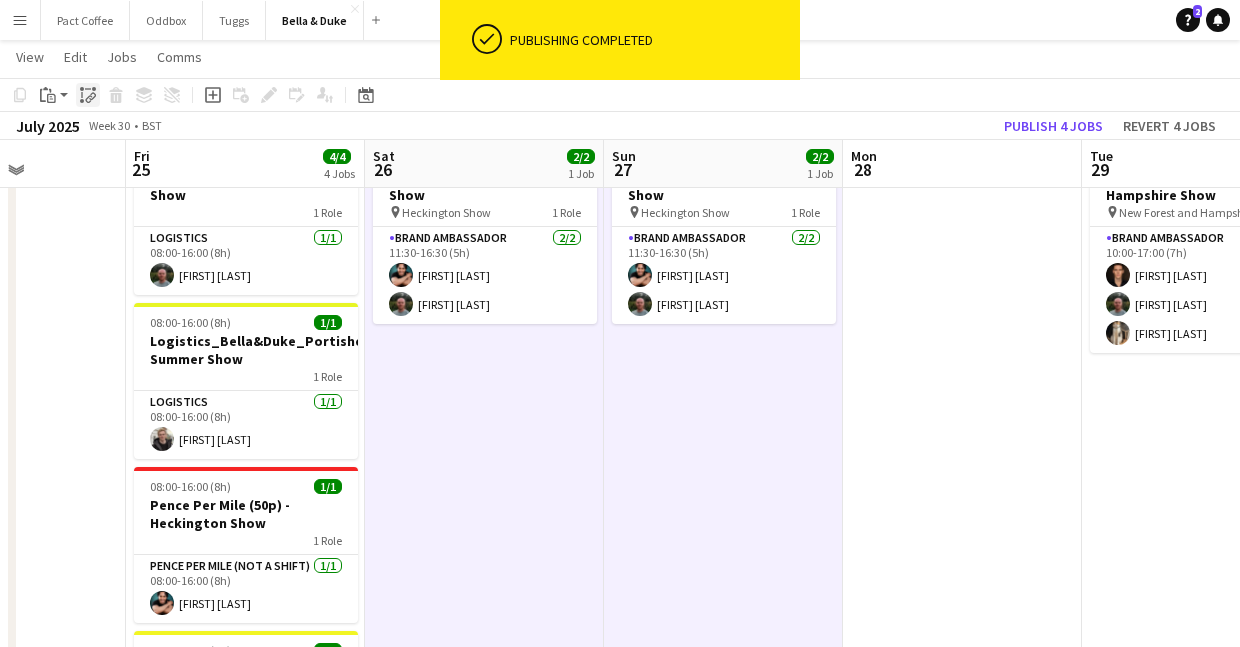 click on "Paste linked Job" 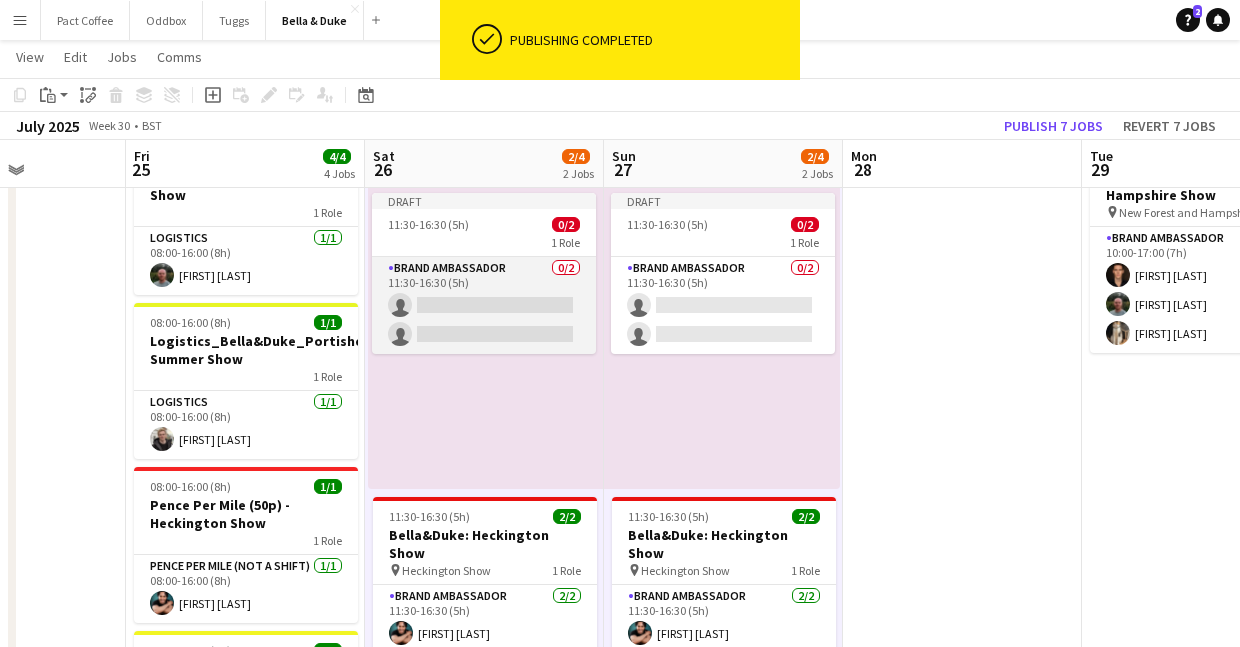 click on "Brand Ambassador   0/2   11:30-16:30 (5h)
single-neutral-actions
single-neutral-actions" at bounding box center (484, 305) 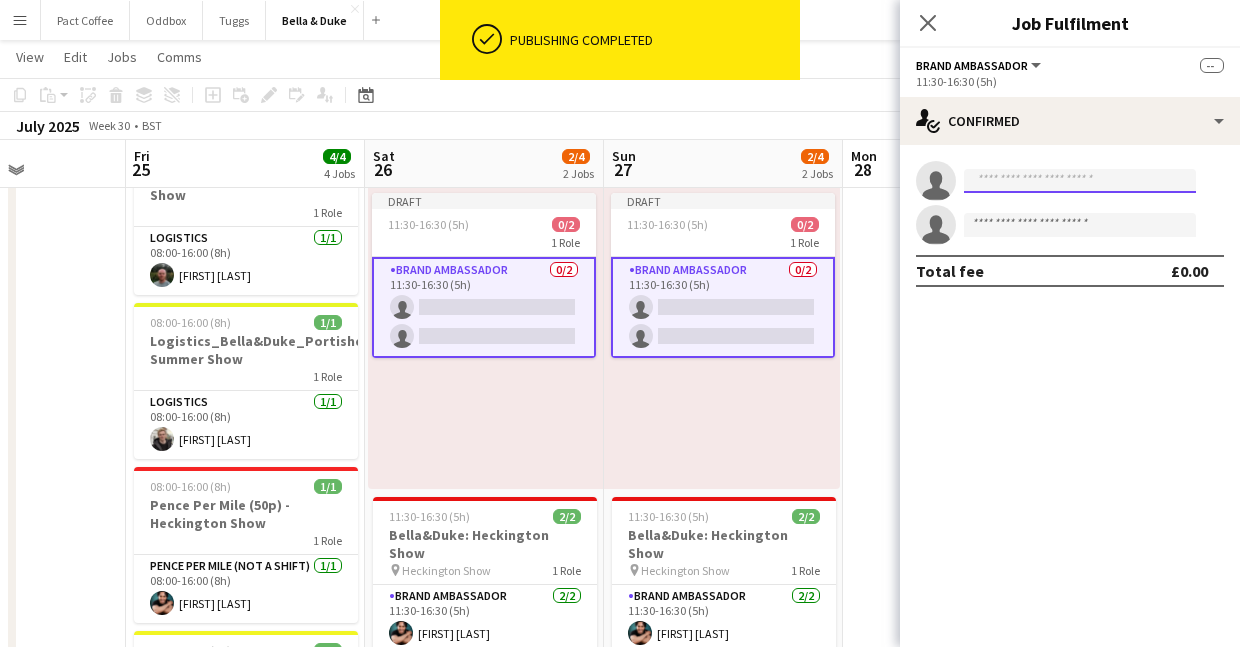 click at bounding box center (1080, 181) 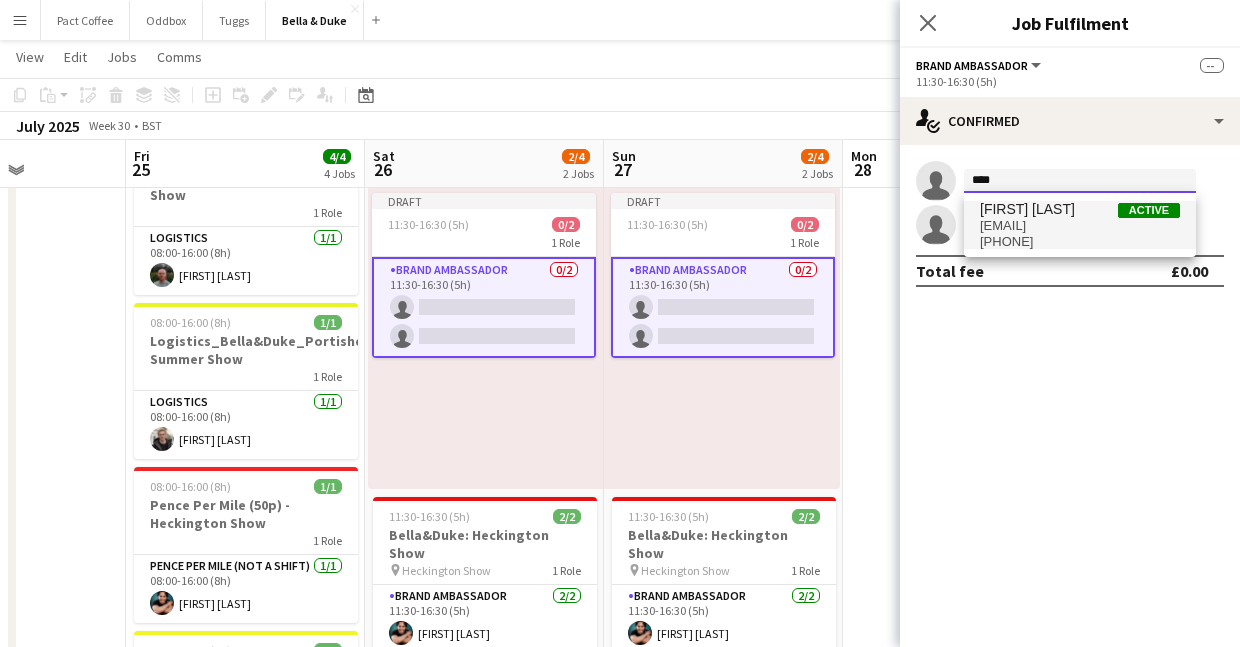 type on "****" 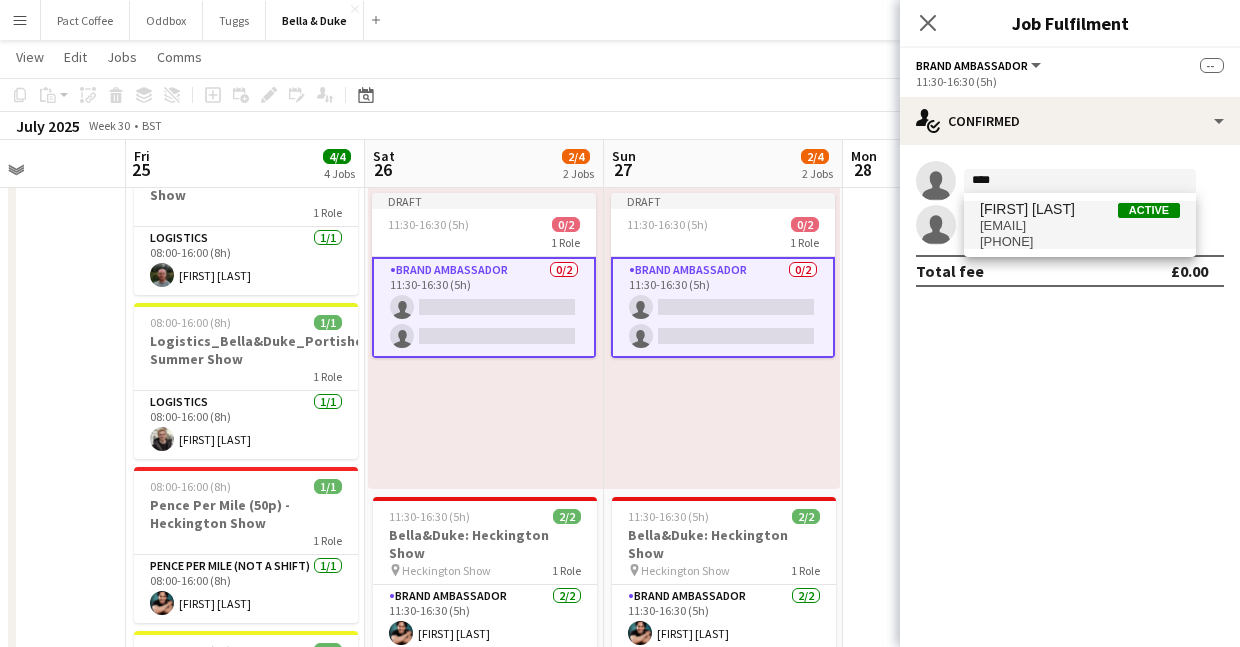 click on "Active" at bounding box center [1149, 210] 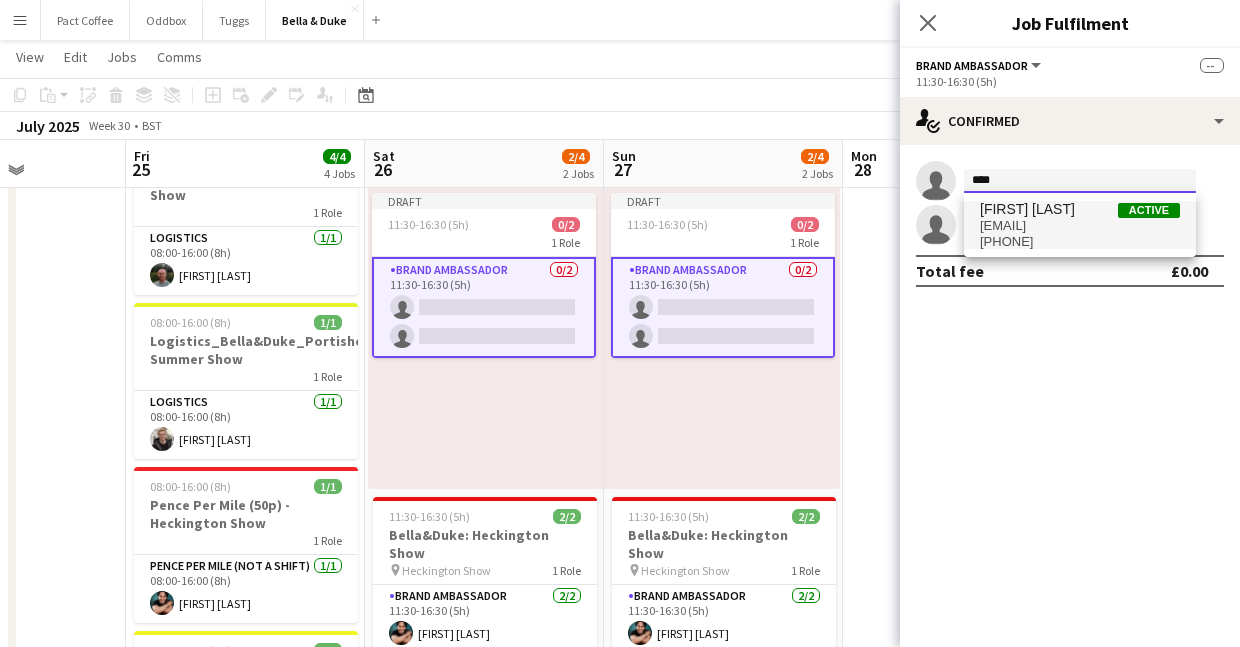 type 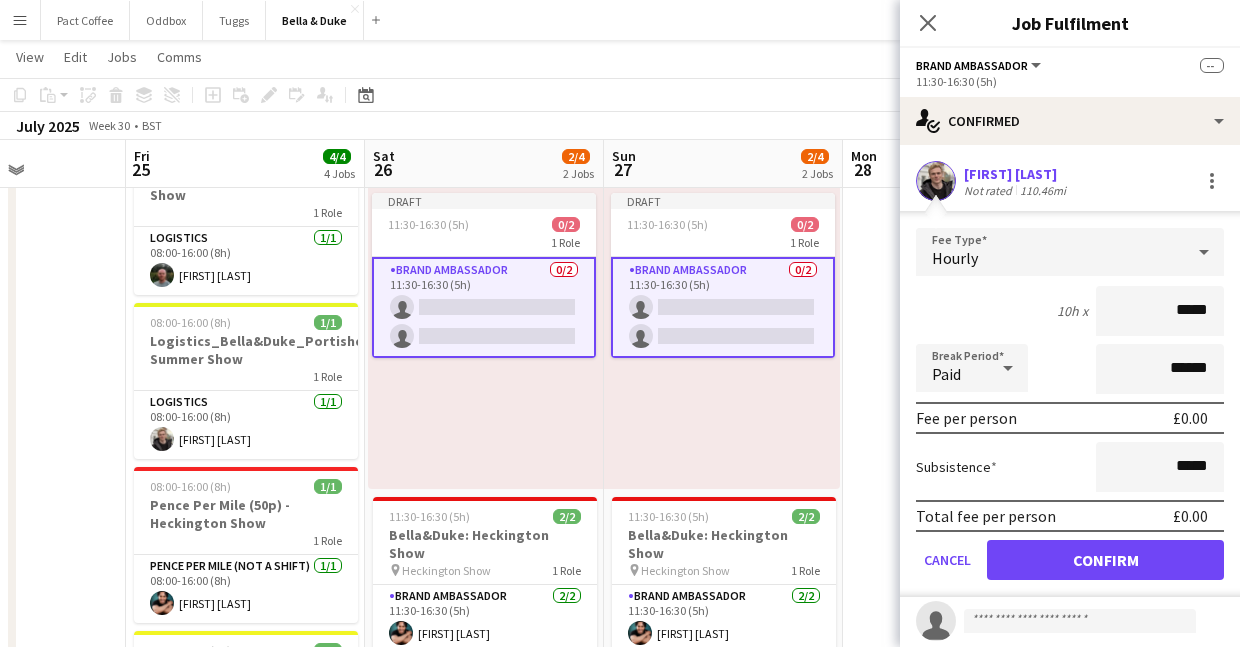 click on "Fee Type  Hourly  10h x  *****  Break Period  Paid ******  Fee per person   £0.00   Subsistence  *****  Total fee per person   £0.00   Cancel   Confirm" at bounding box center (1070, 412) 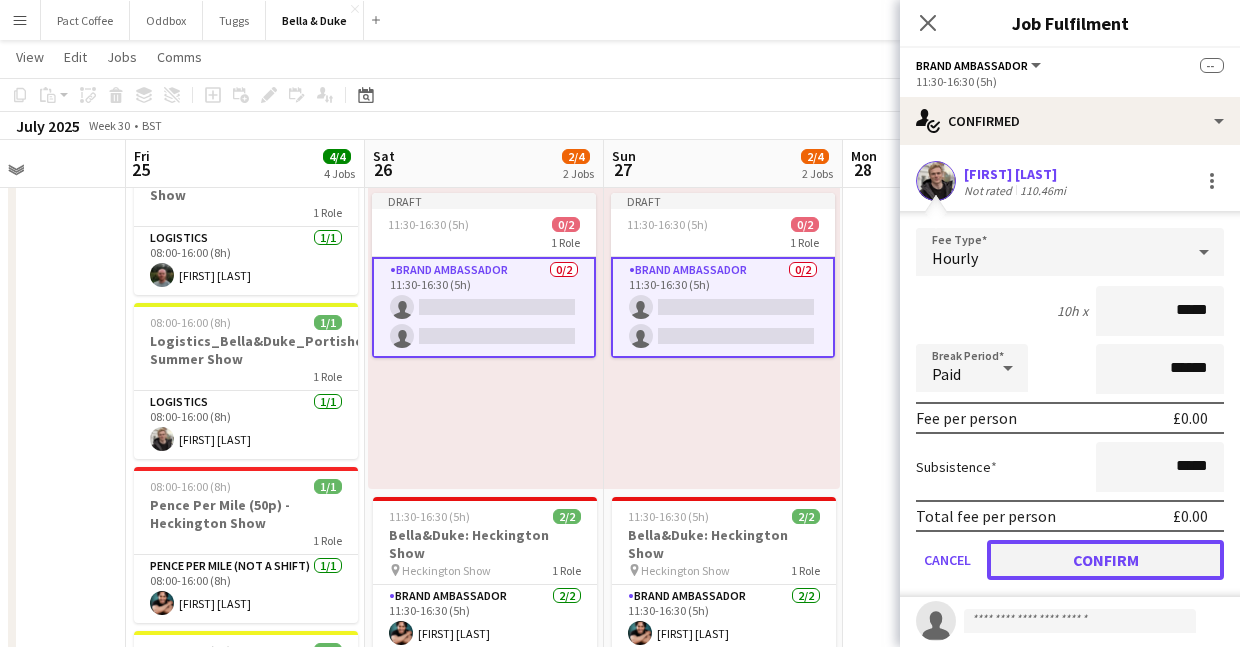 click on "Confirm" at bounding box center [1105, 560] 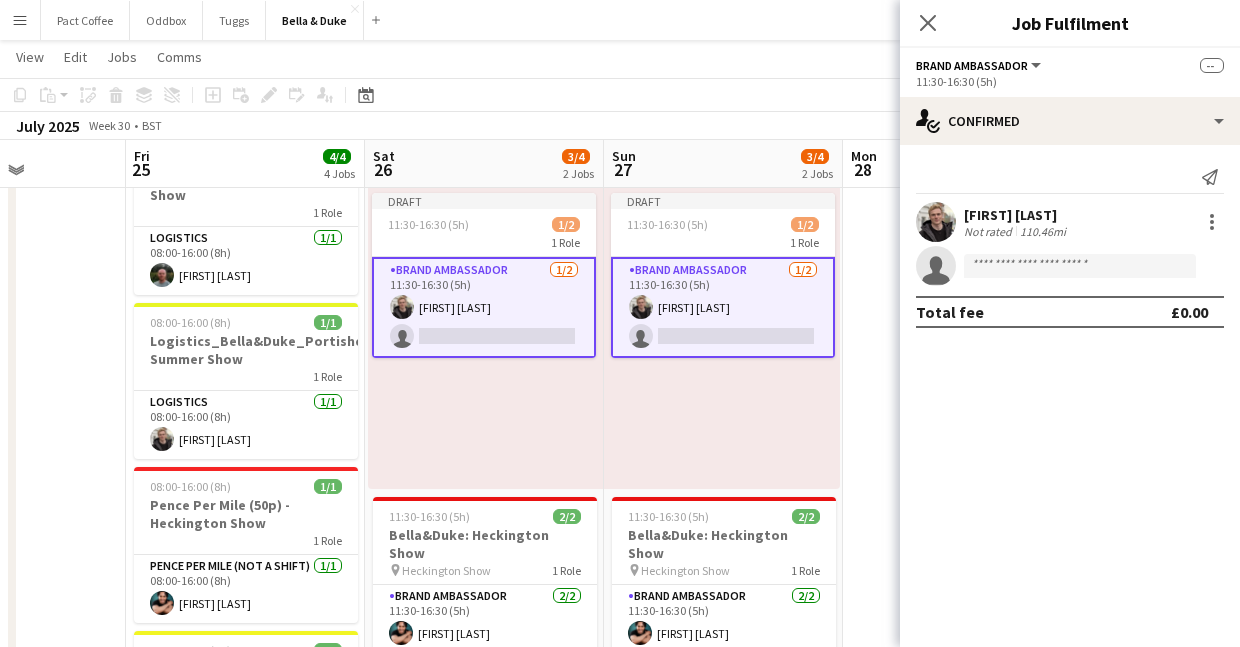 click on "Brand Ambassador   1/2   11:30-16:30 (5h)
Charlie Field
single-neutral-actions" at bounding box center (484, 307) 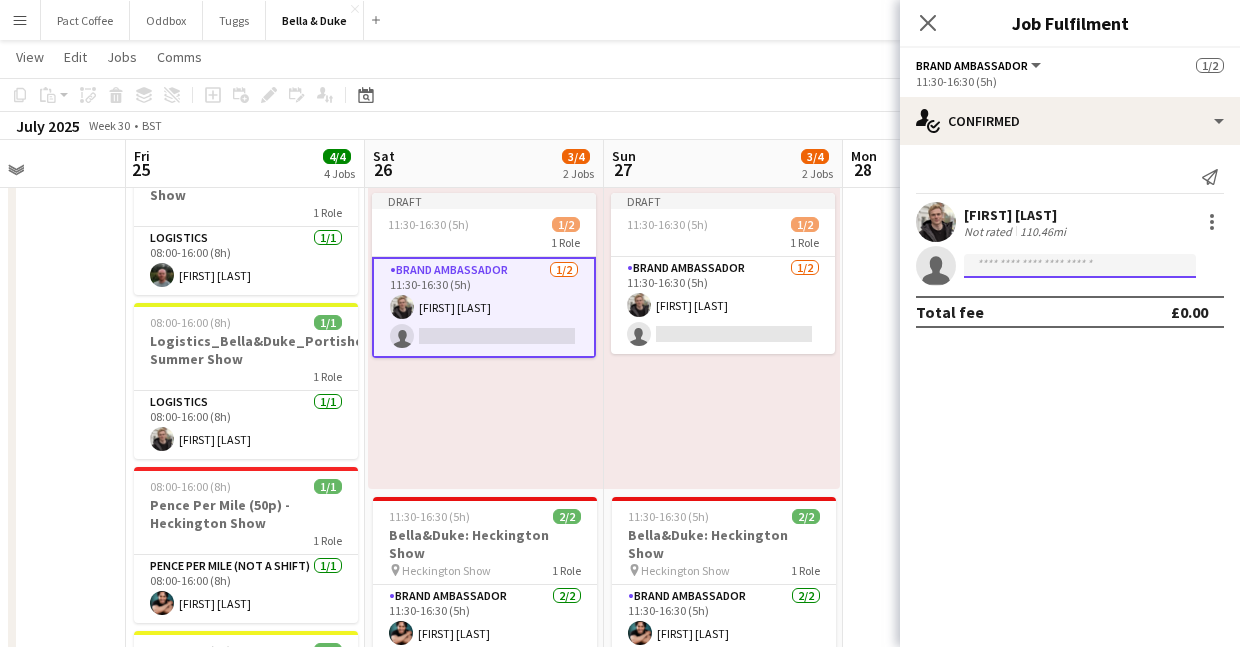 click 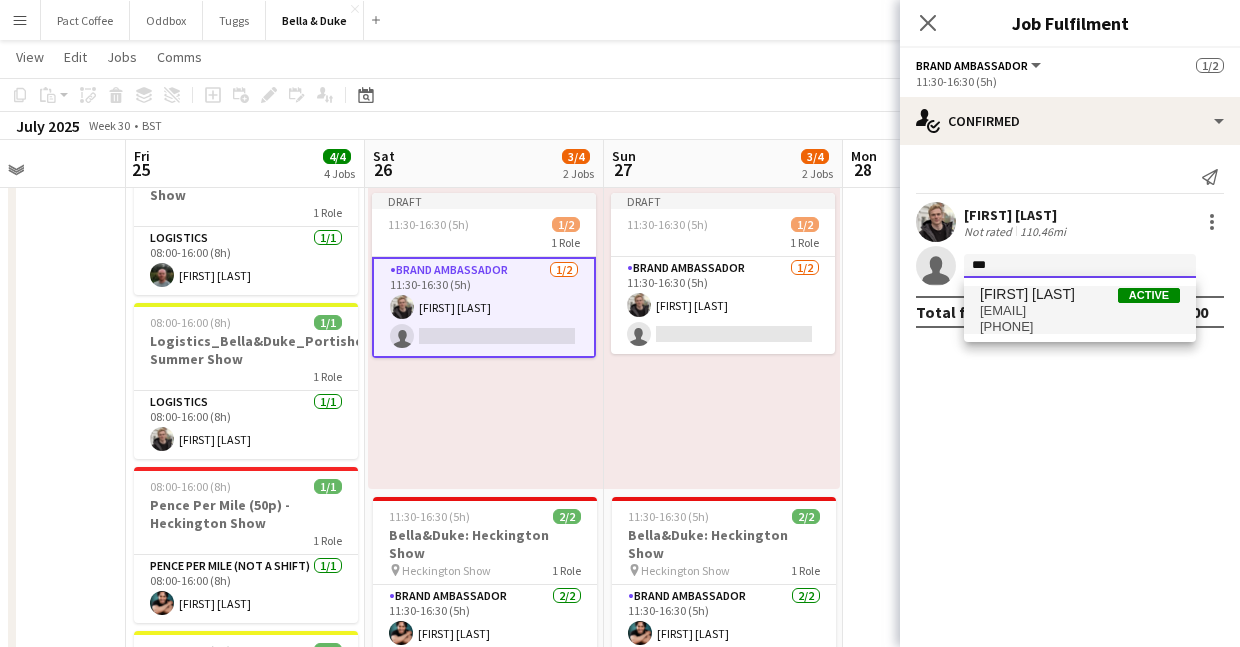 type on "***" 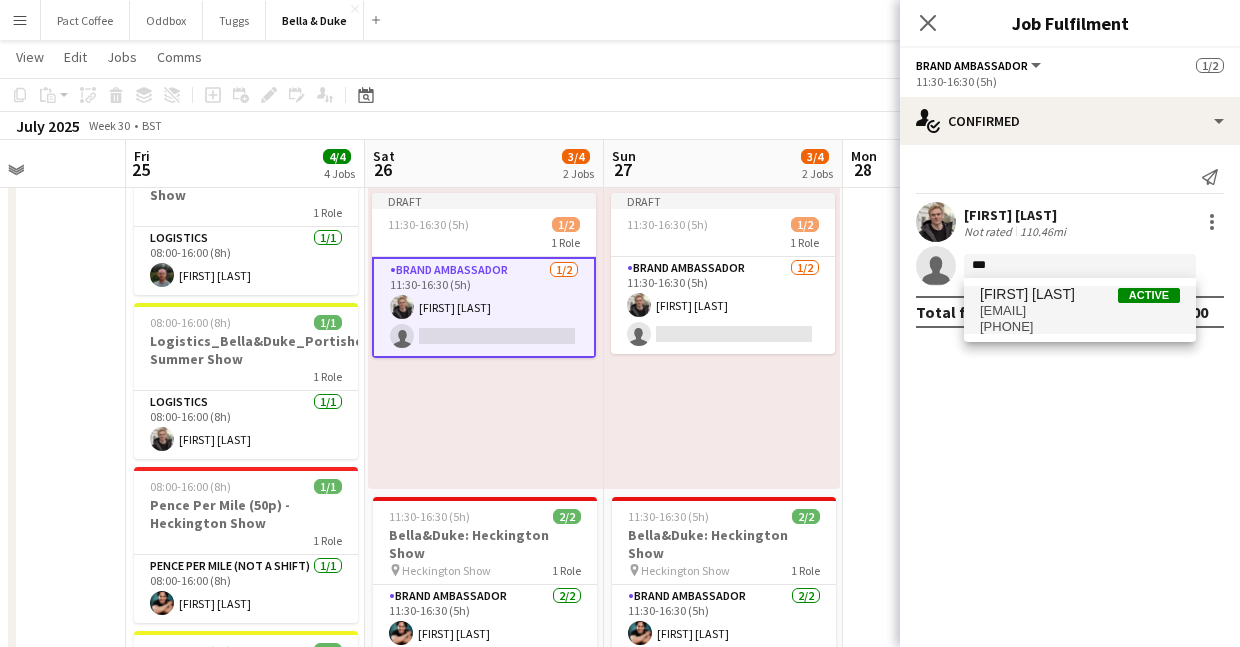 click on "+44[PHONE]" at bounding box center [1080, 327] 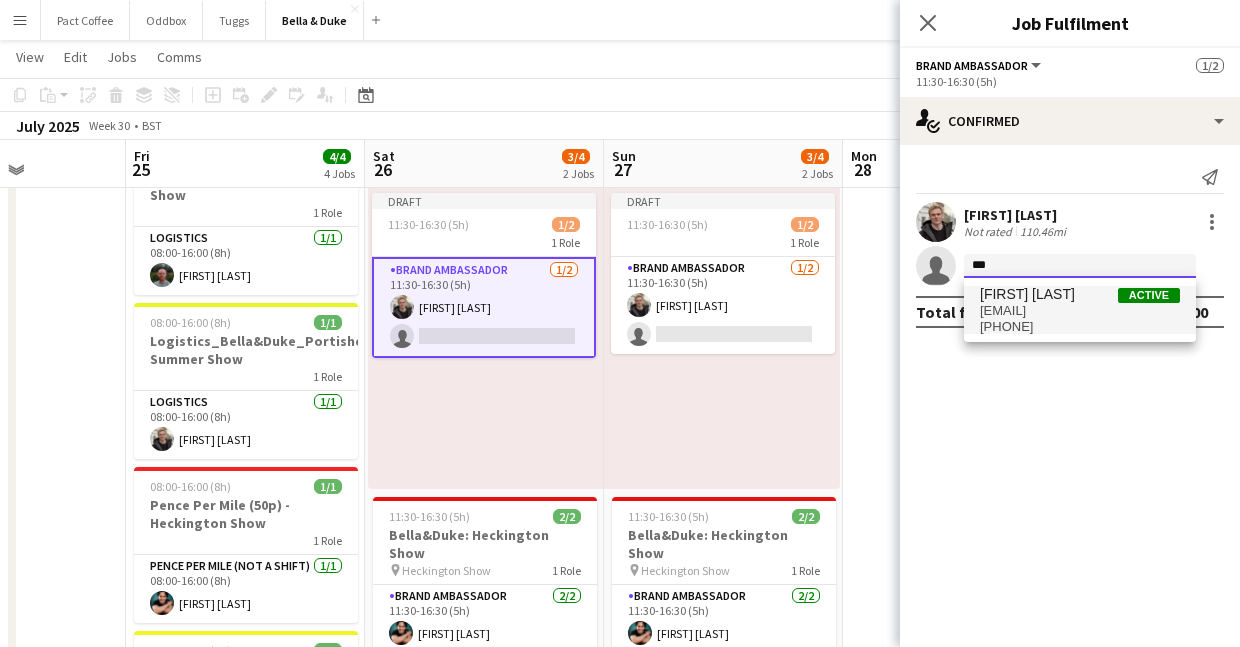 type 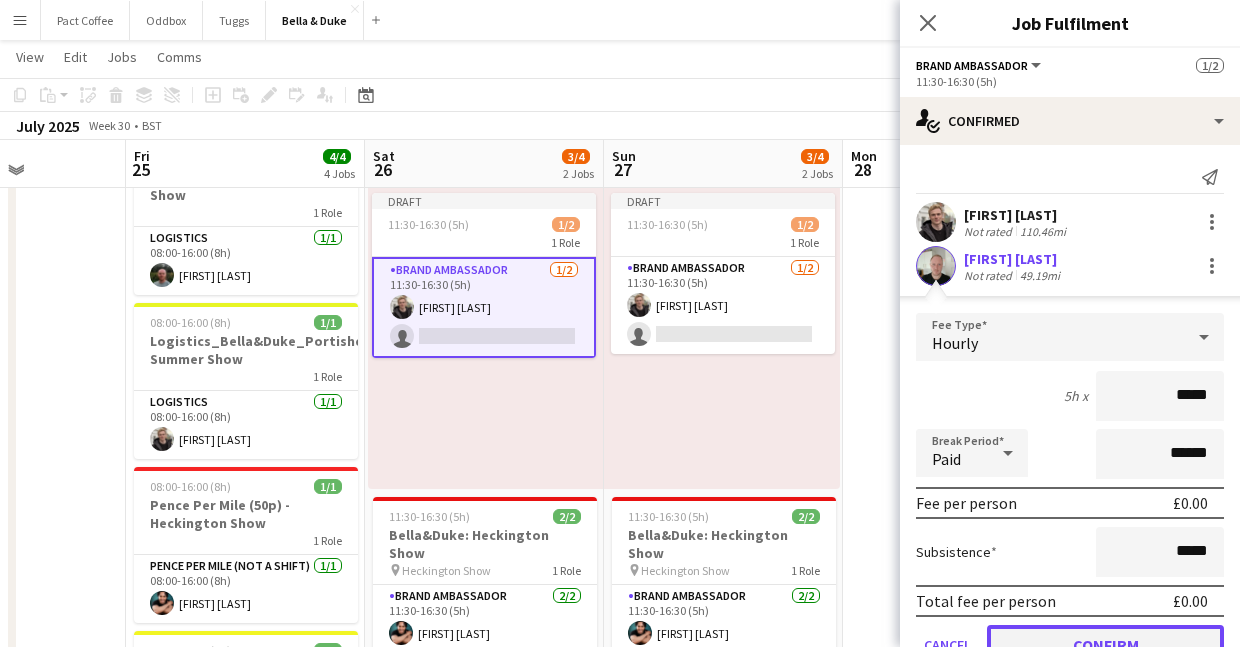 click on "Confirm" at bounding box center (1105, 645) 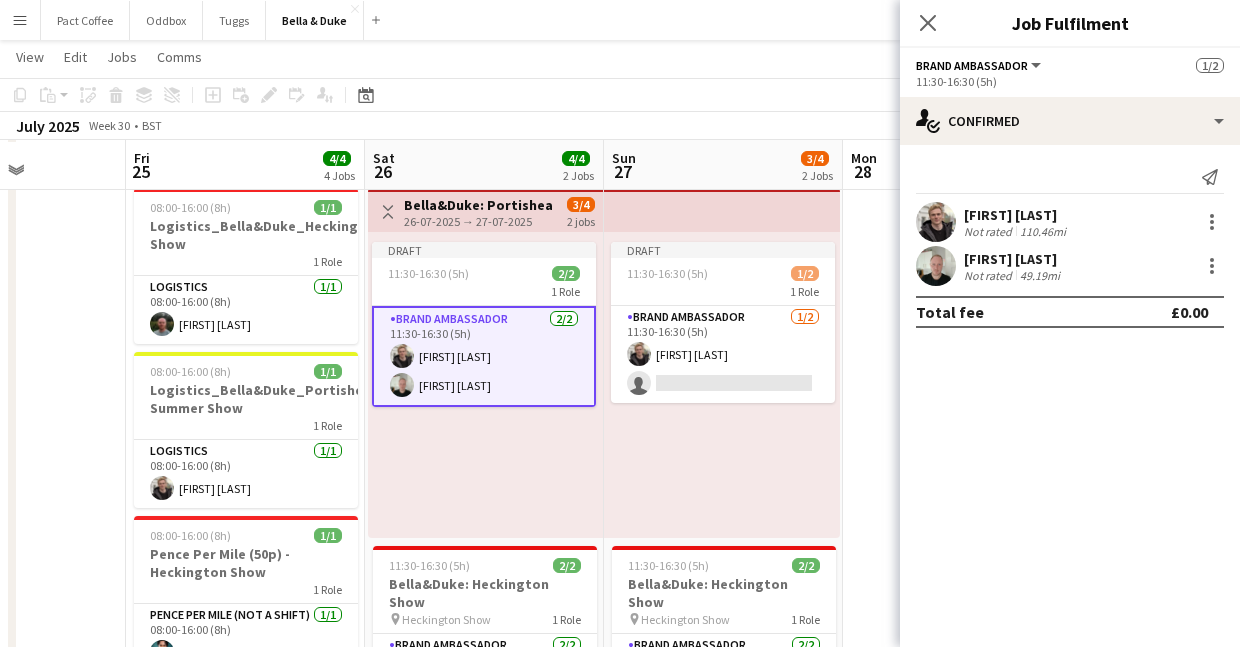 scroll, scrollTop: 230, scrollLeft: 0, axis: vertical 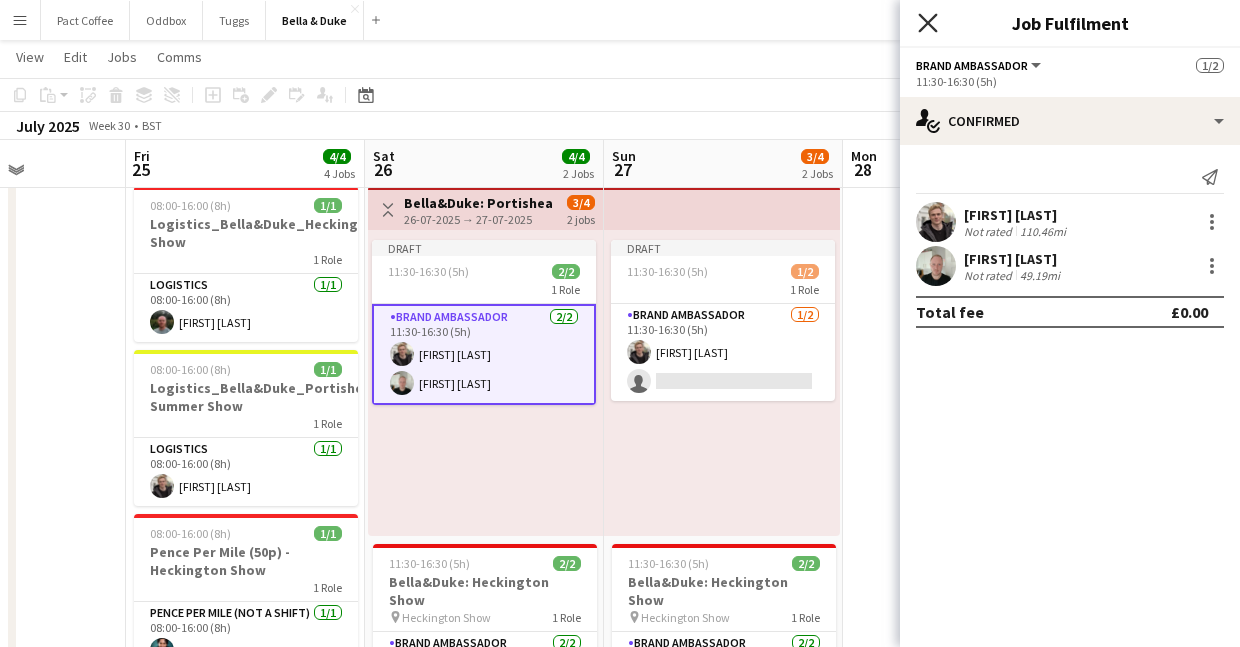 click on "Close pop-in" 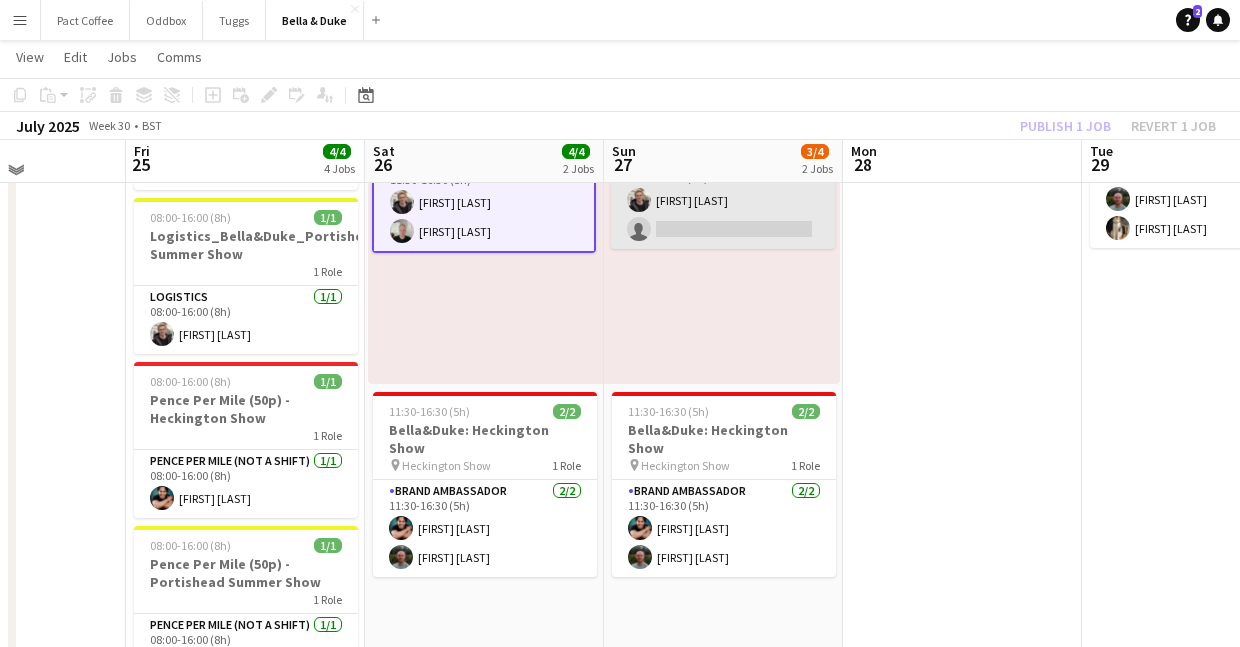 scroll, scrollTop: 383, scrollLeft: 0, axis: vertical 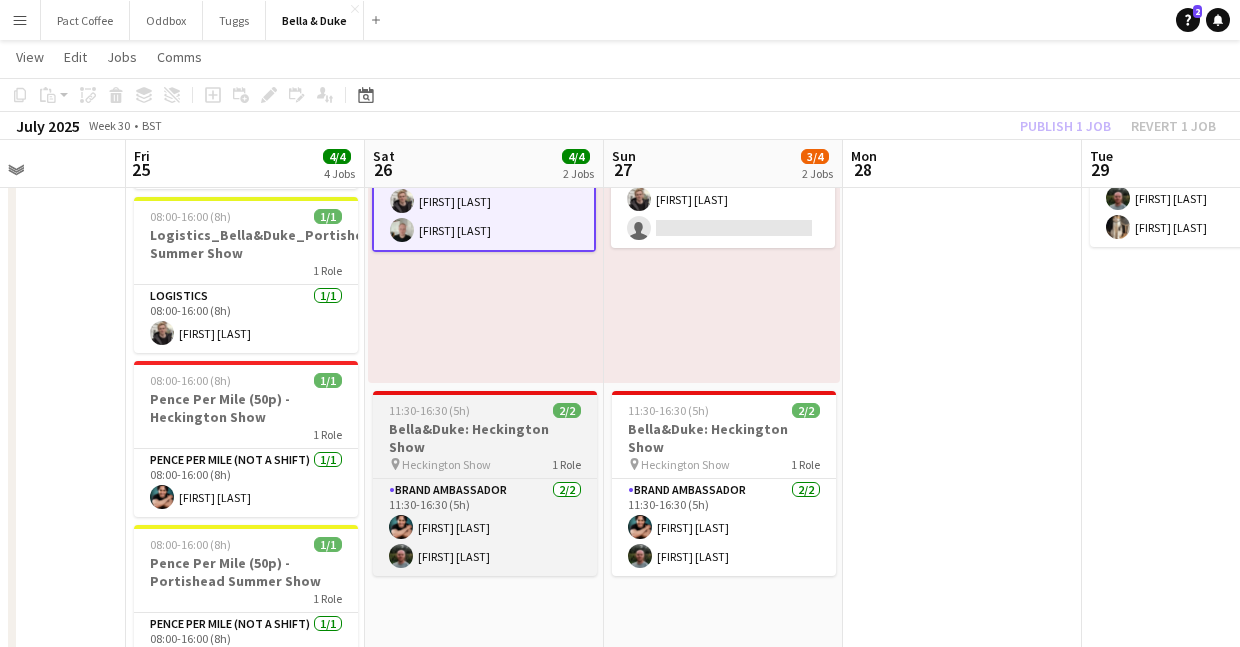 click on "pin
Heckington Show   1 Role" at bounding box center (485, 464) 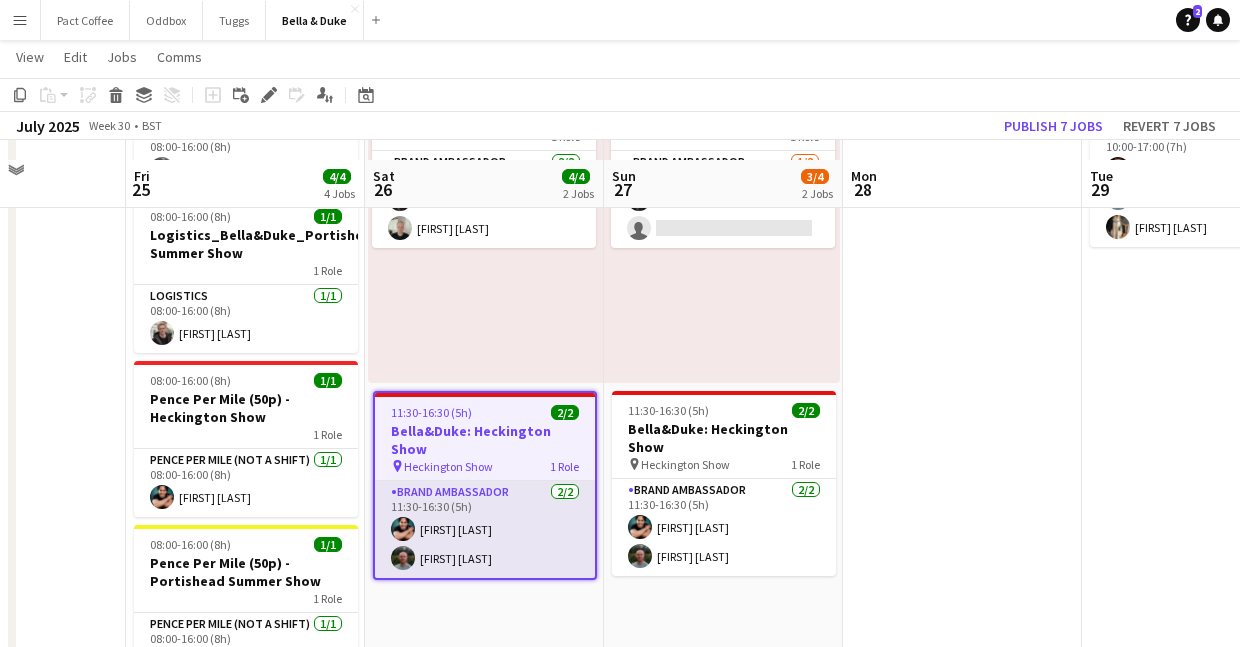 scroll, scrollTop: 420, scrollLeft: 0, axis: vertical 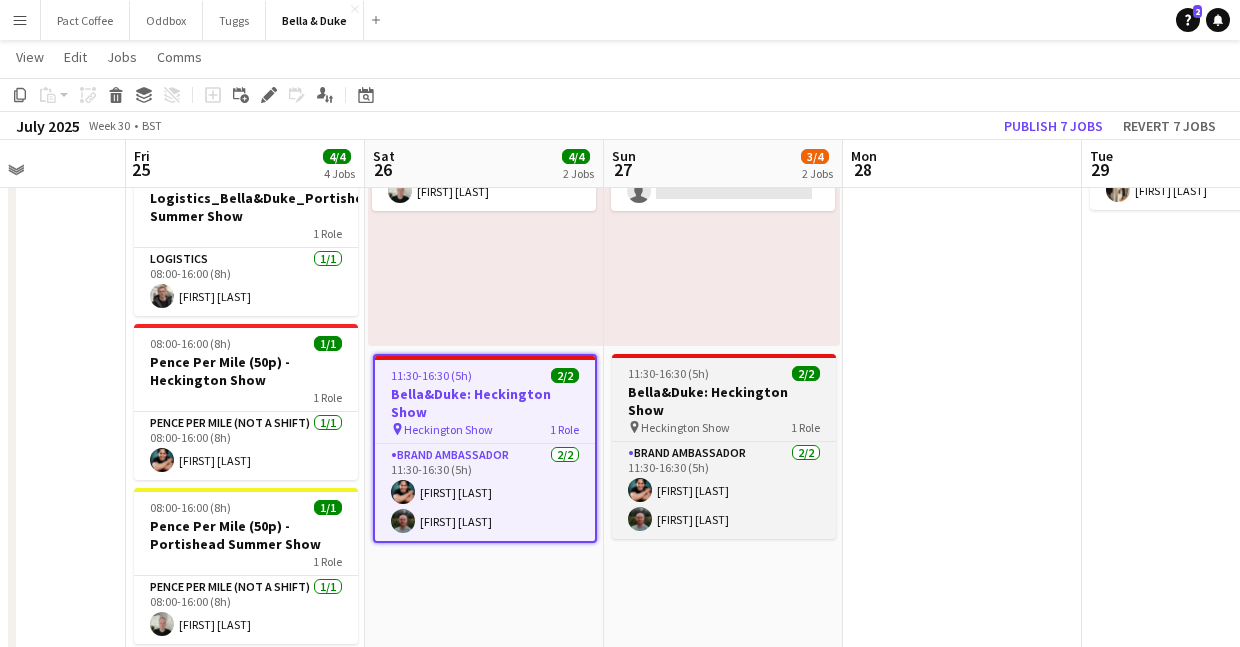 click on "Bella&Duke: Heckington Show" at bounding box center [724, 401] 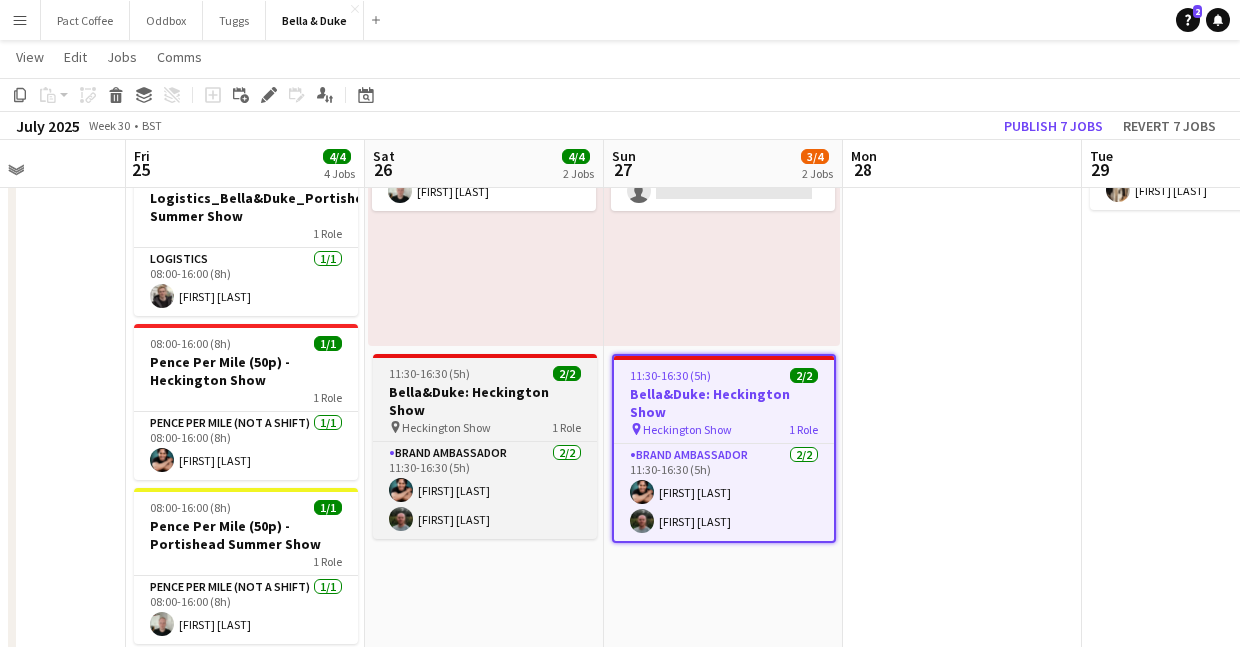 click on "Bella&Duke: Heckington Show" at bounding box center [485, 401] 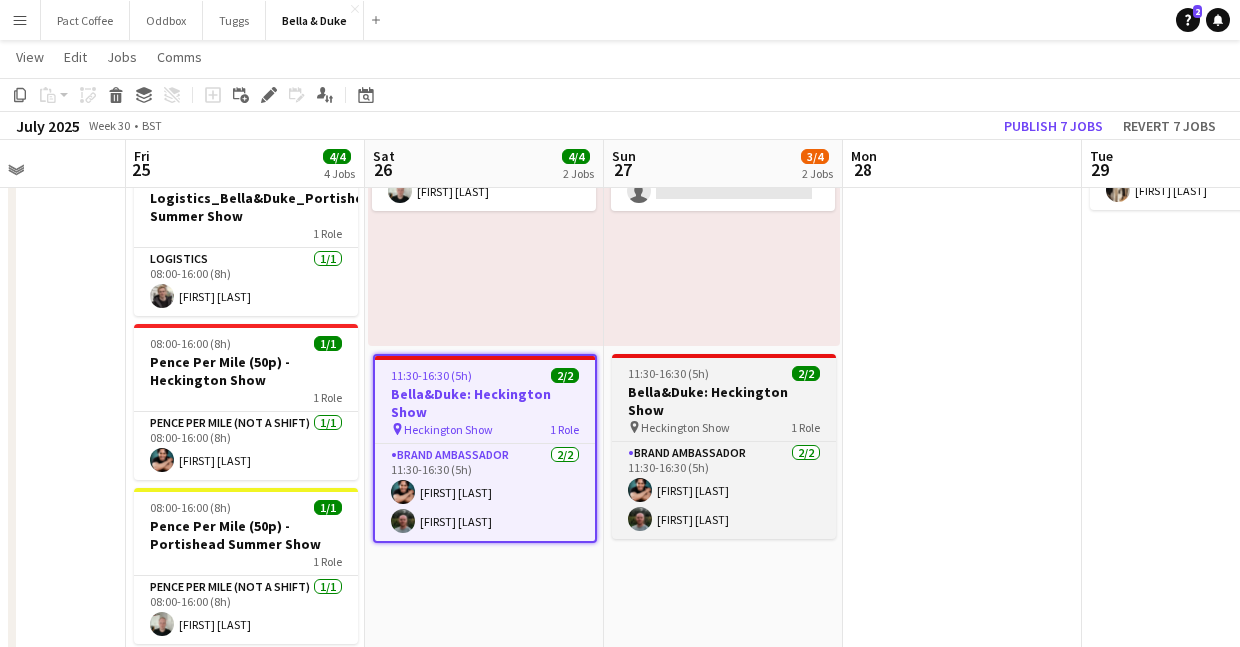 click on "Bella&Duke: Heckington Show" at bounding box center [724, 401] 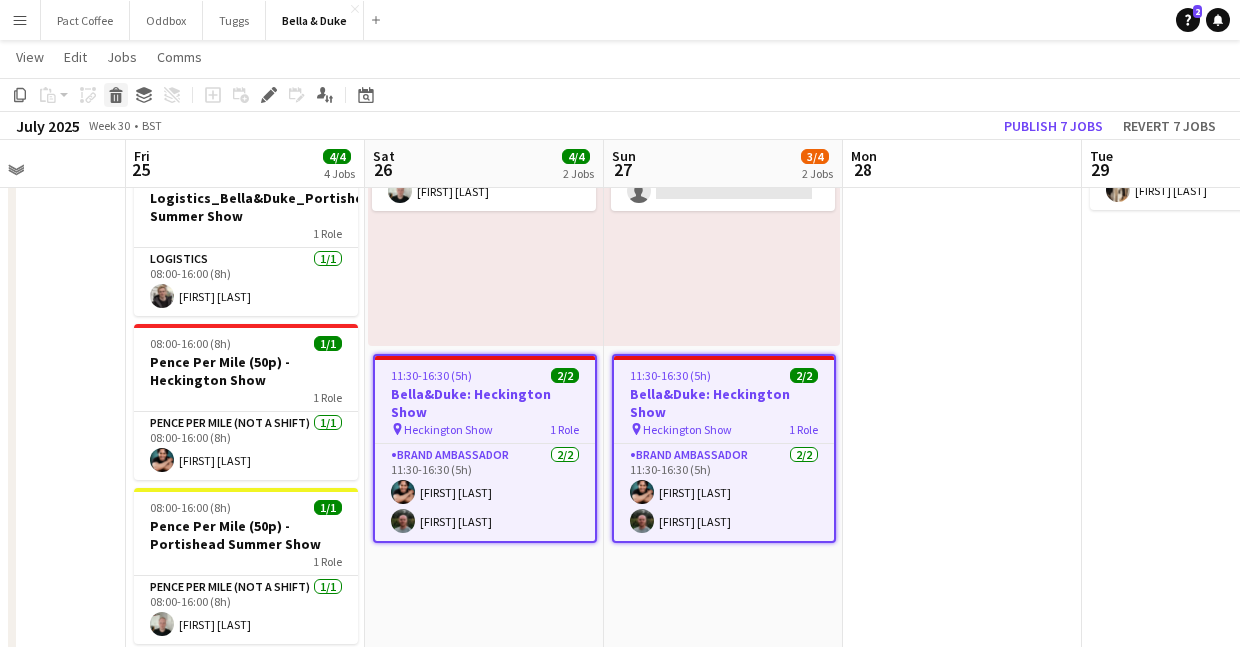 click 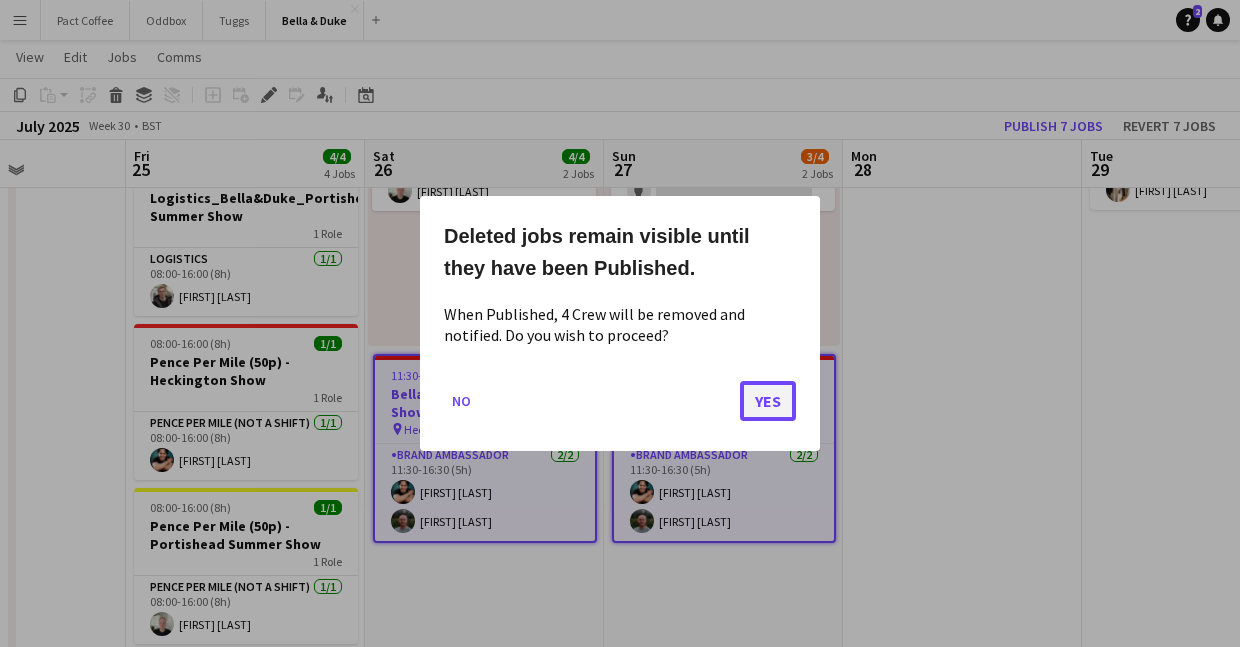 click on "Yes" 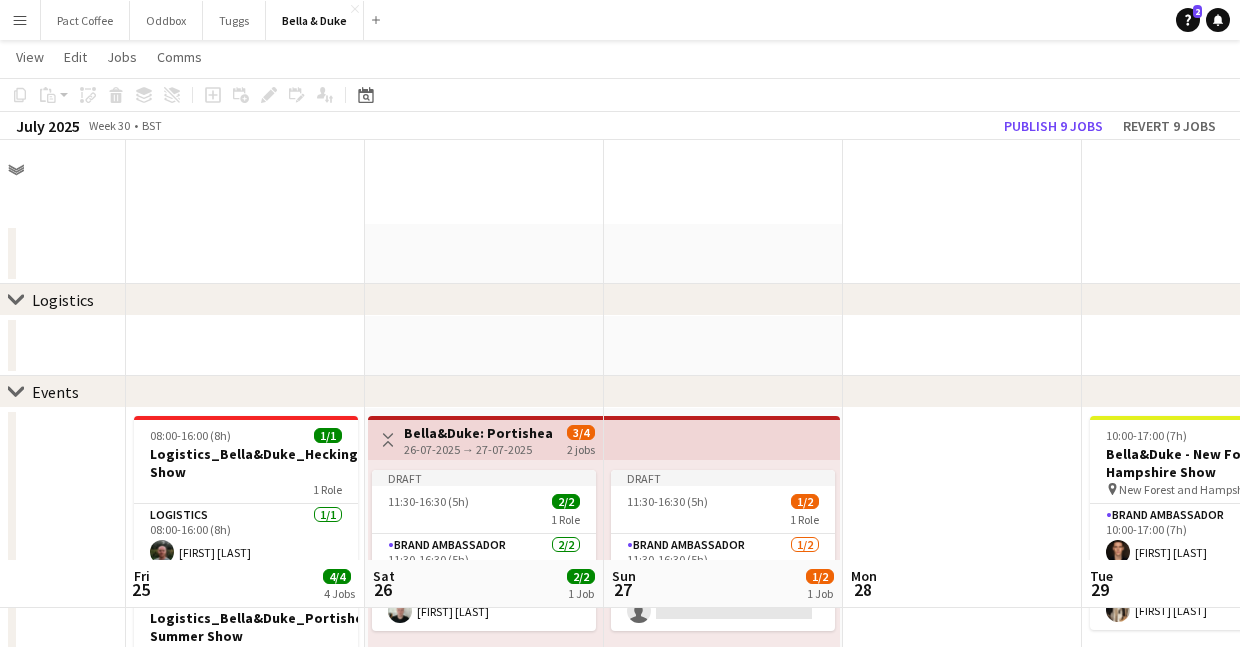 scroll, scrollTop: 420, scrollLeft: 0, axis: vertical 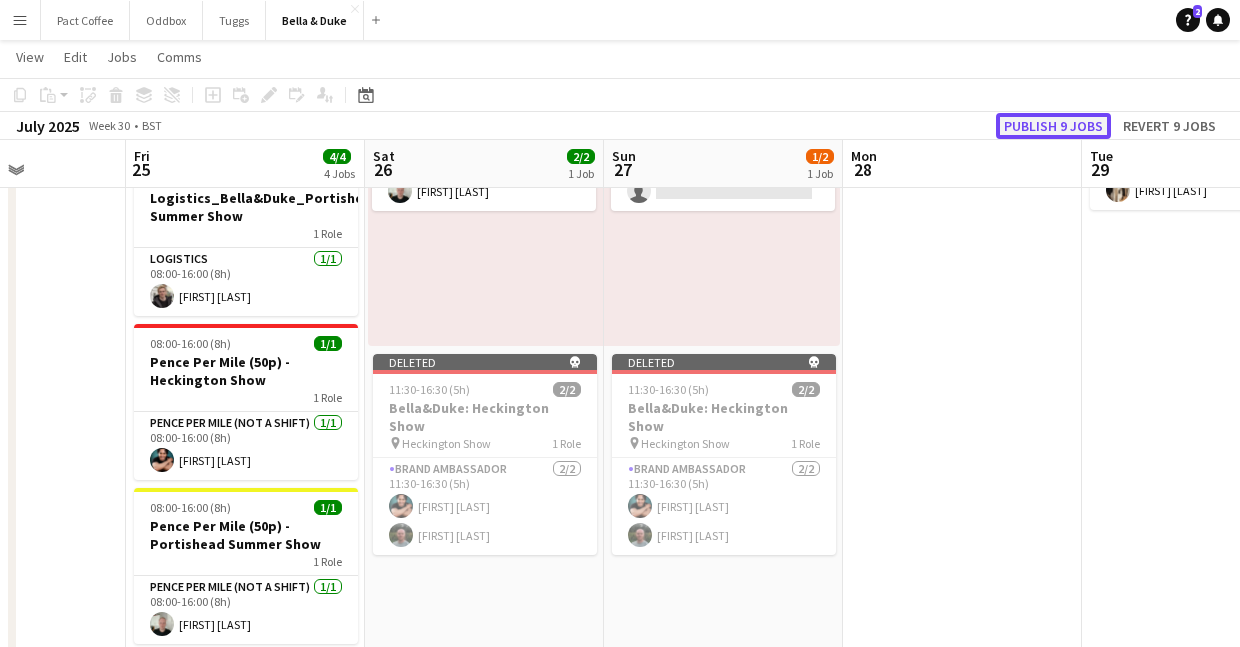 click on "Publish 9 jobs" 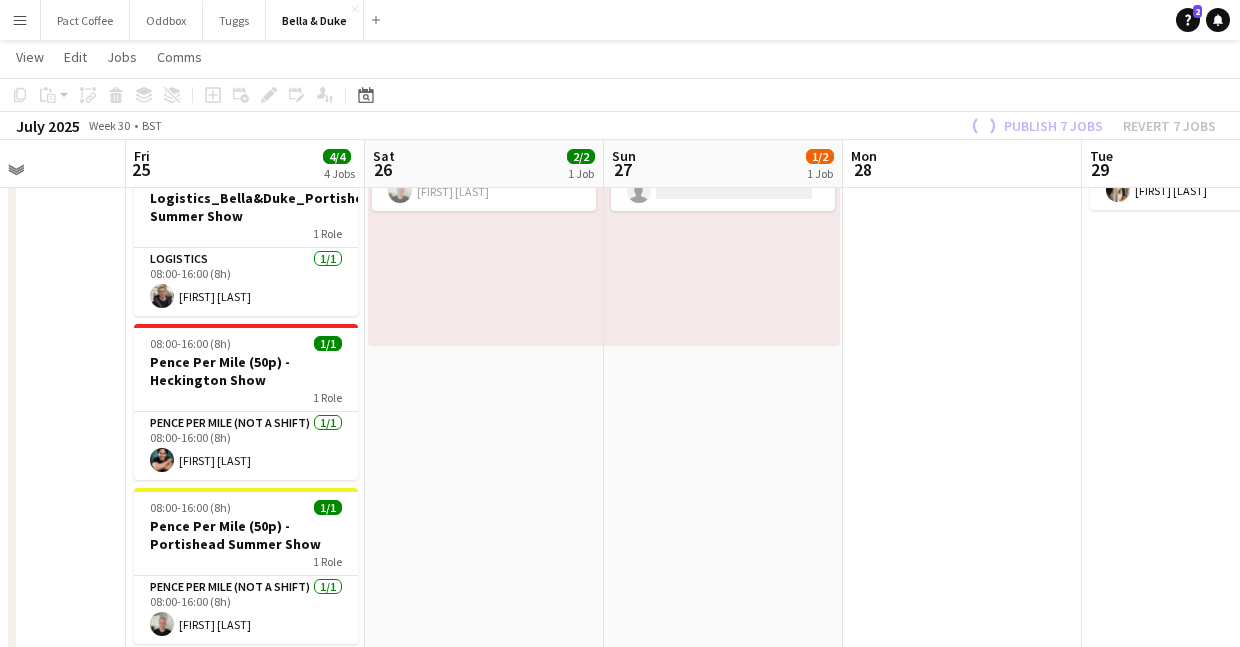 click on "Toggle View
Bella&Duke: Portishead Summer Show  26-07-2025 → 27-07-2025   3/4   2 jobs   Publishing   11:30-16:30 (5h)    2/2   1 Role   Brand Ambassador   2/2   11:30-16:30 (5h)
Charlie Field Ashley Maggs" at bounding box center [484, 350] 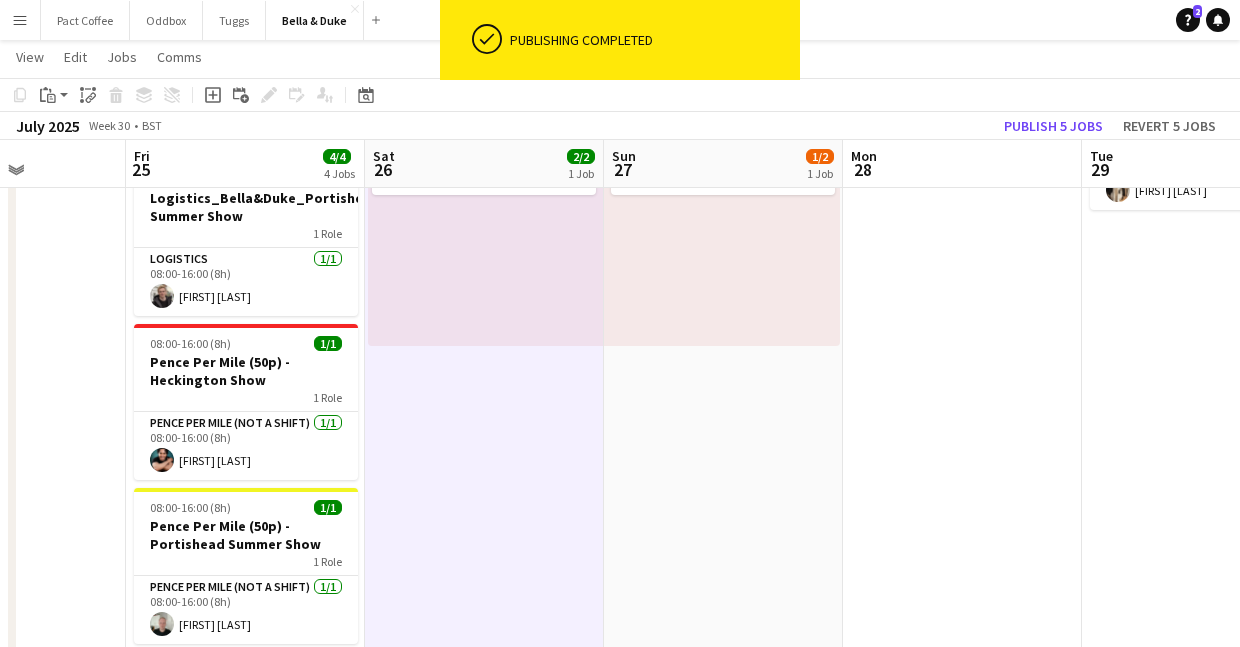 click on "11:30-16:30 (5h)    1/2   1 Role   Brand Ambassador   1/2   11:30-16:30 (5h)
Charlie Field
single-neutral-actions" at bounding box center (723, 350) 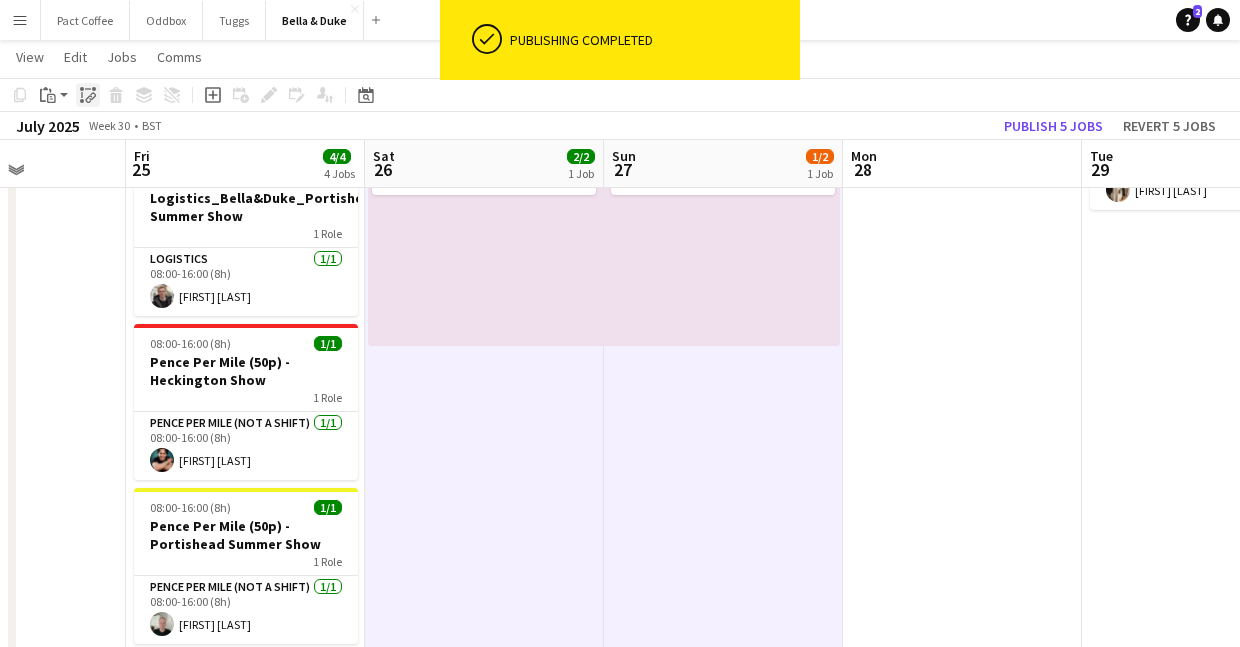click on "Paste linked Job" at bounding box center (88, 95) 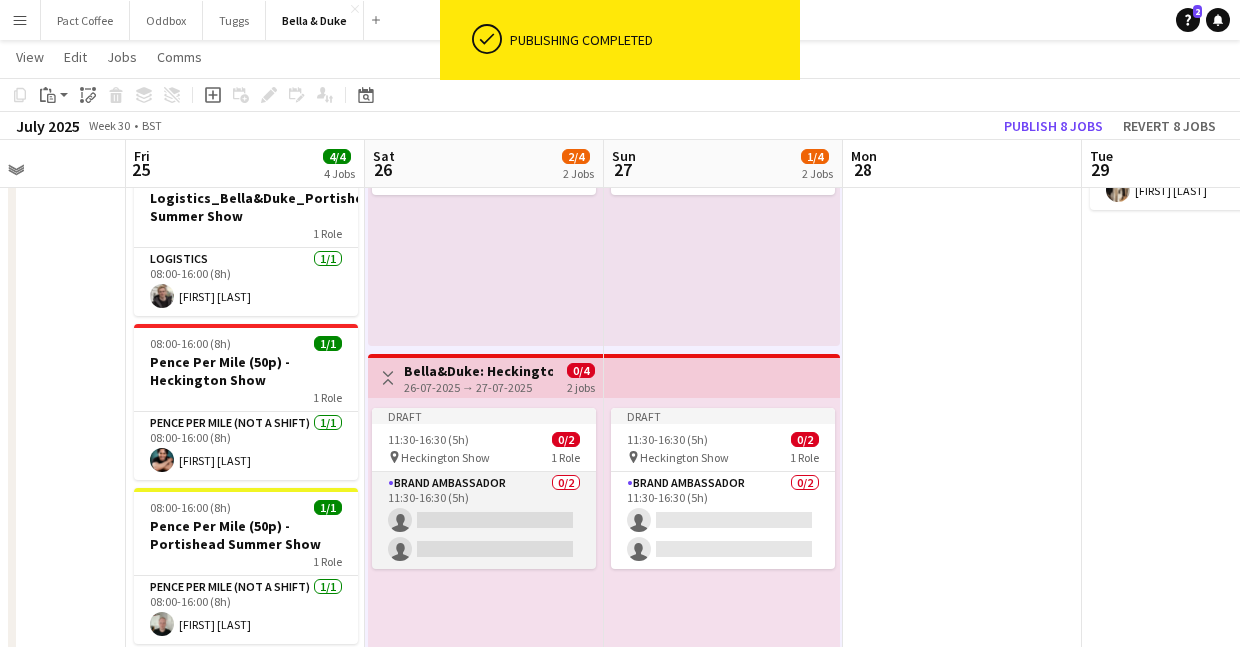click on "Brand Ambassador   0/2   11:30-16:30 (5h)
single-neutral-actions
single-neutral-actions" at bounding box center (484, 520) 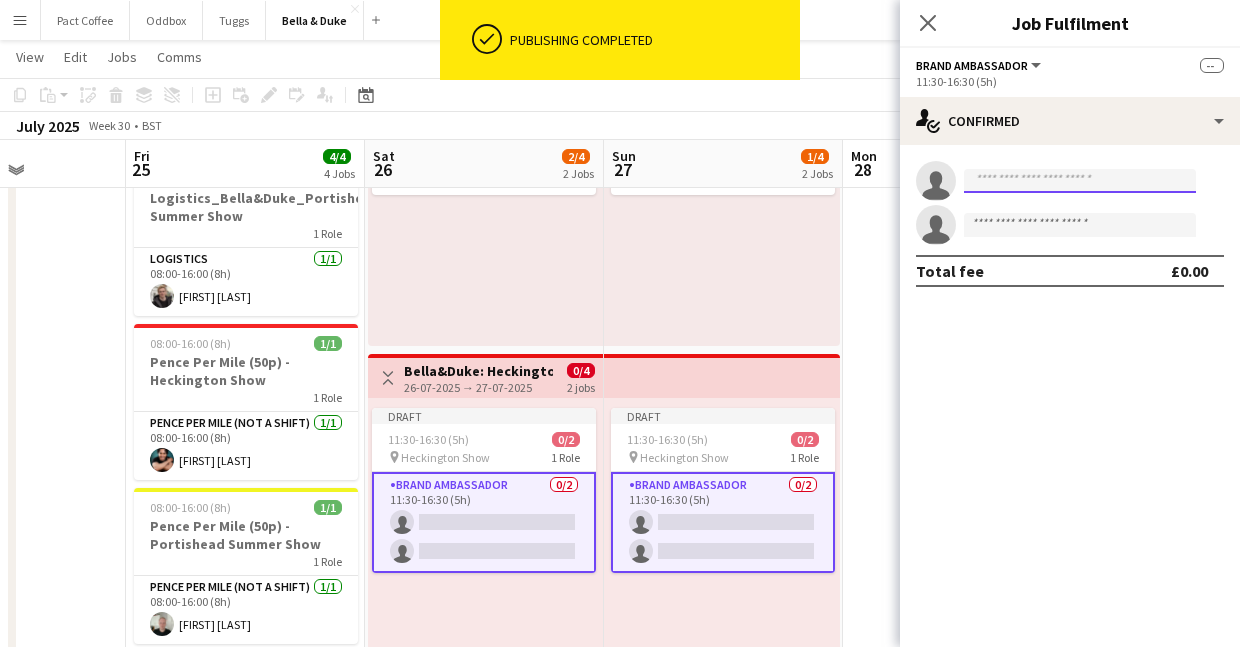 click at bounding box center (1080, 181) 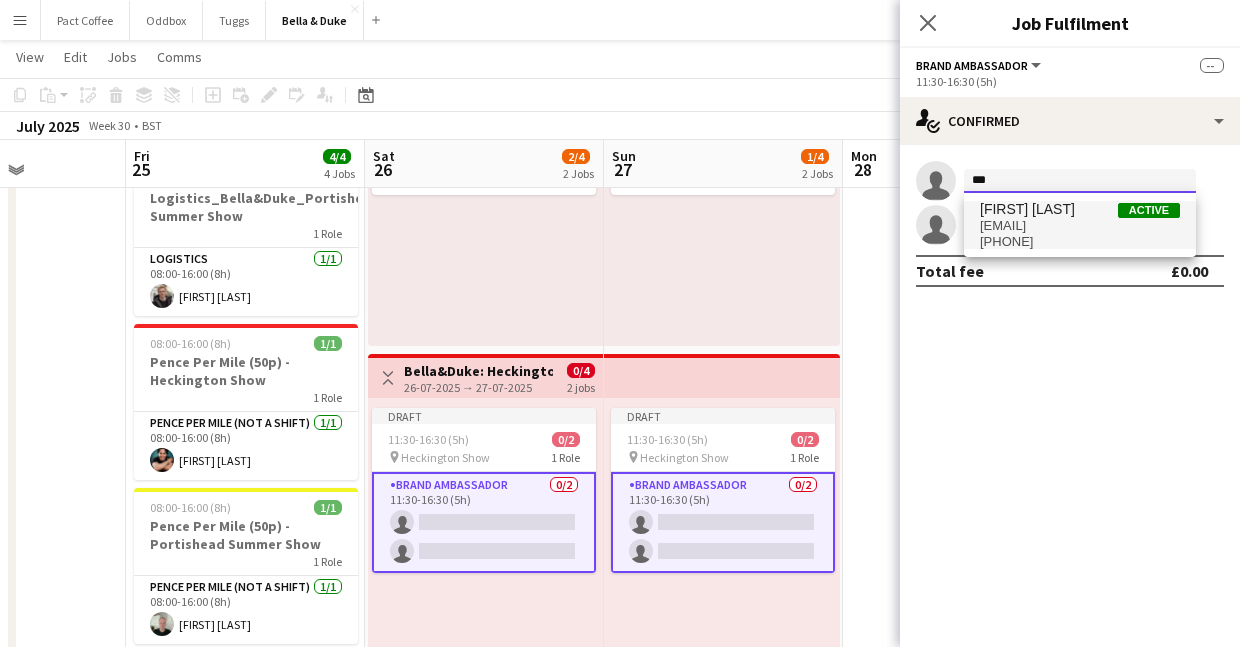type on "***" 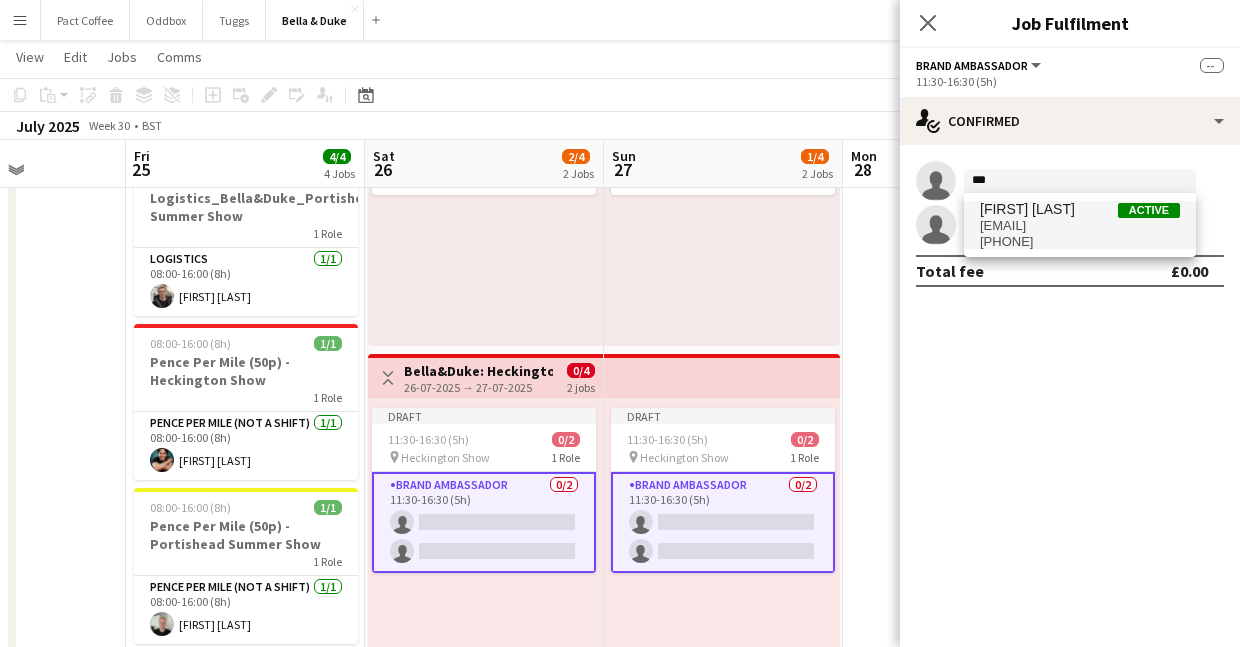 click on "[FIRST][LAST]@example.com" at bounding box center (1080, 226) 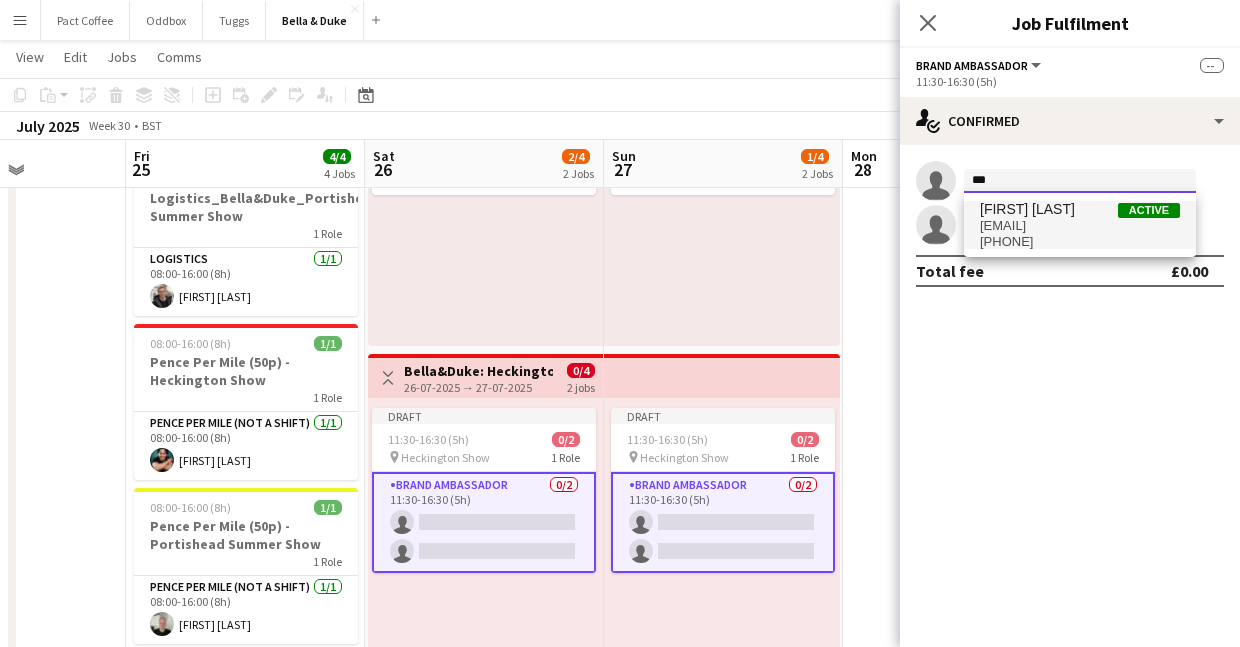 type 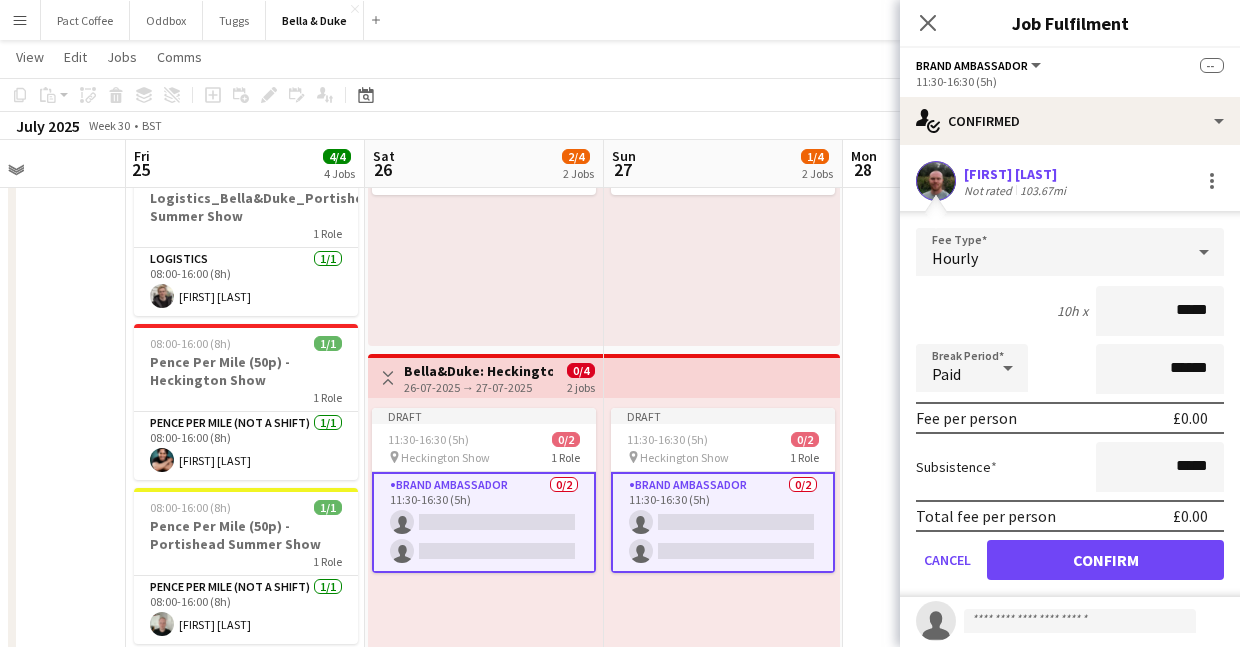 click on "Hourly" at bounding box center (1050, 252) 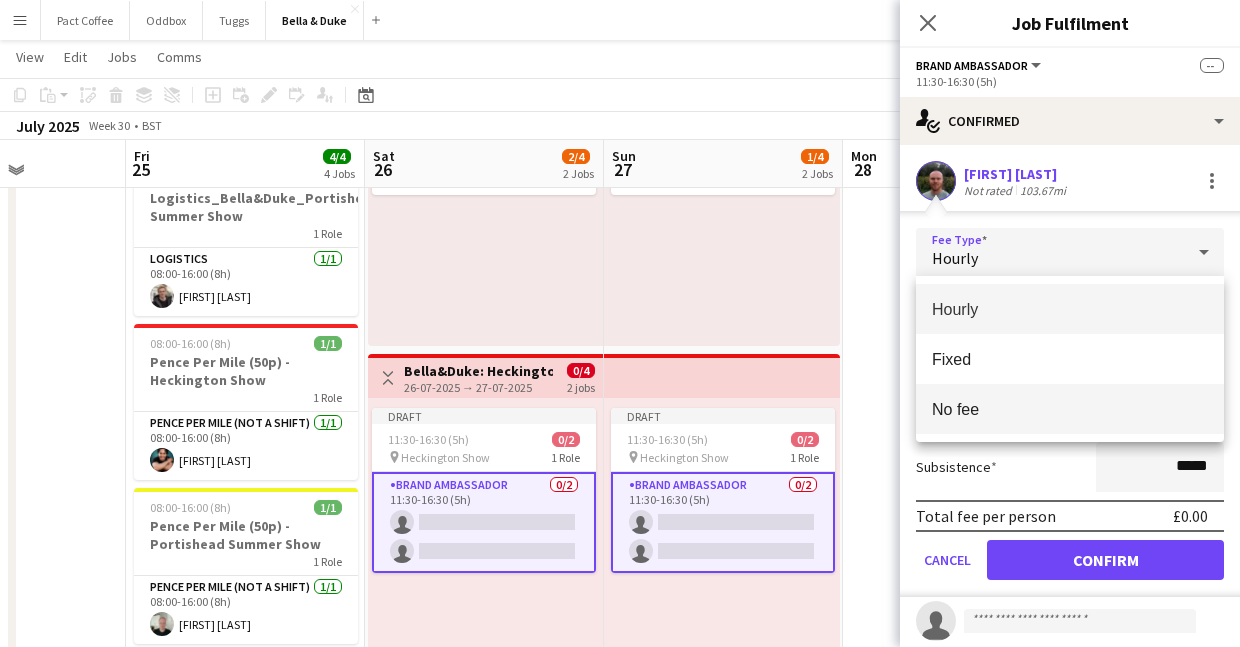 click on "No fee" at bounding box center (1070, 409) 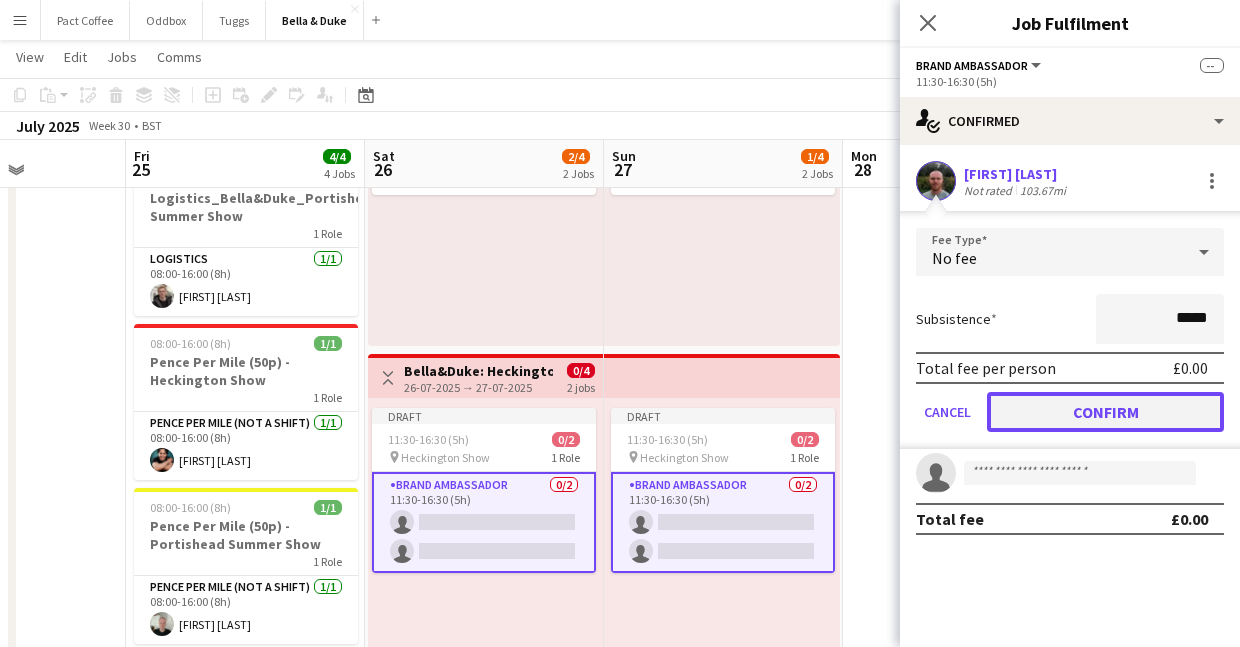 click on "Confirm" at bounding box center (1105, 412) 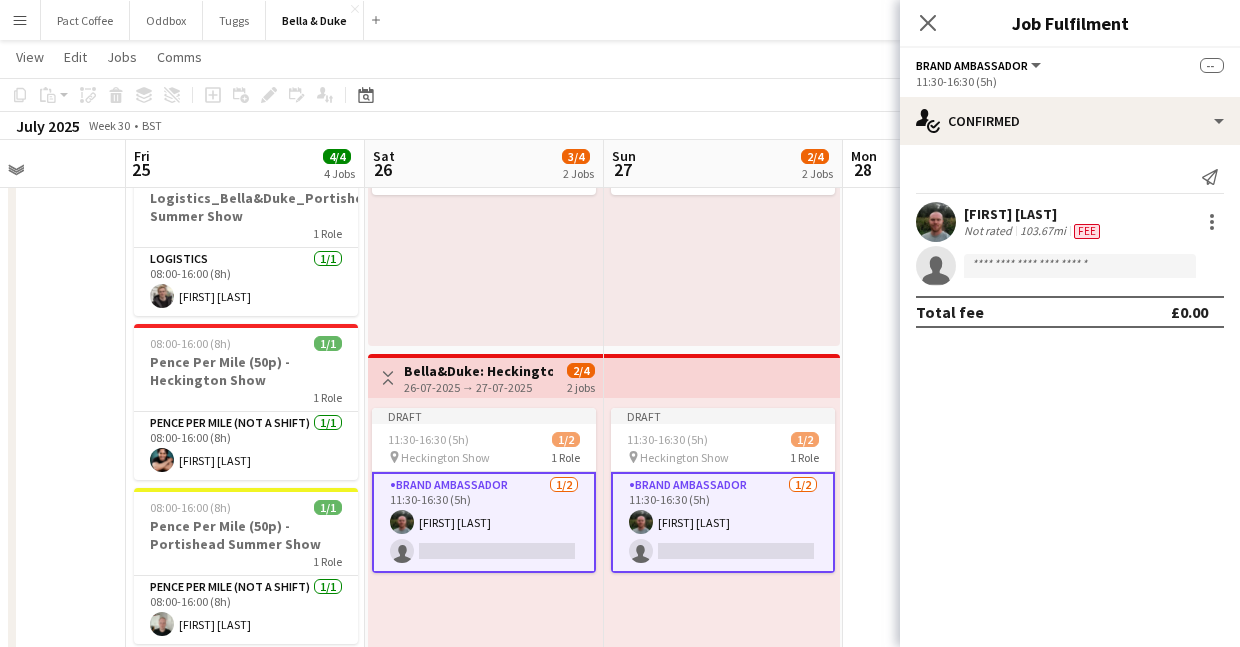 click on "single-neutral-actions" 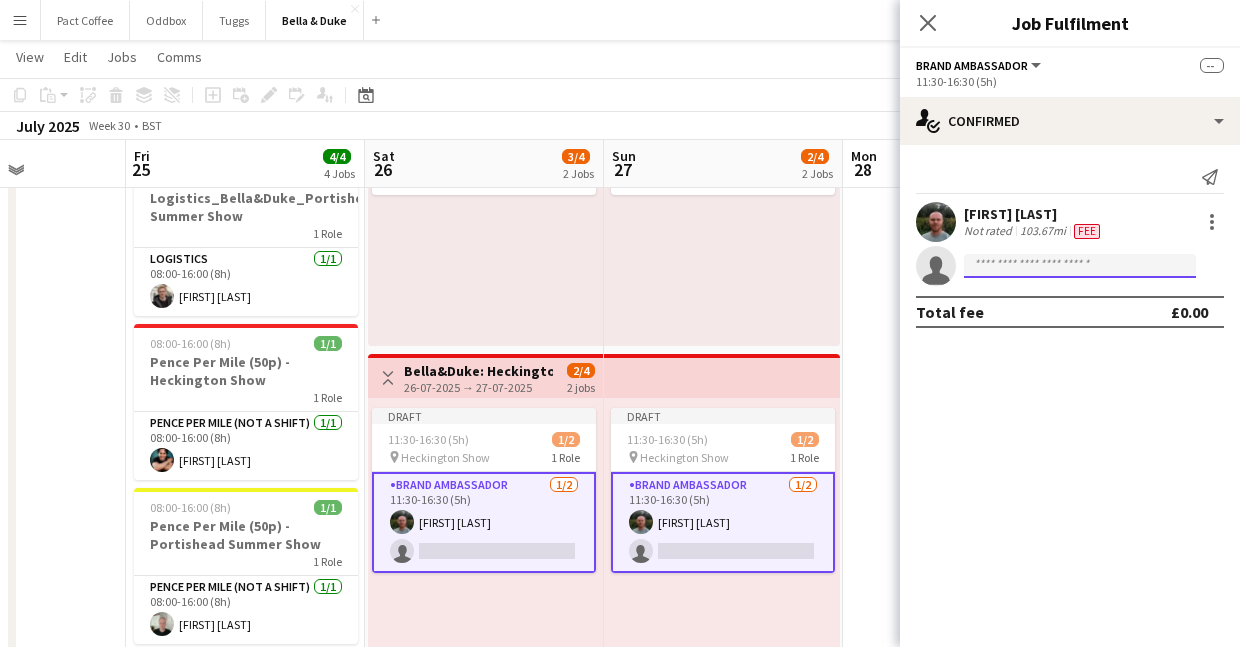 click 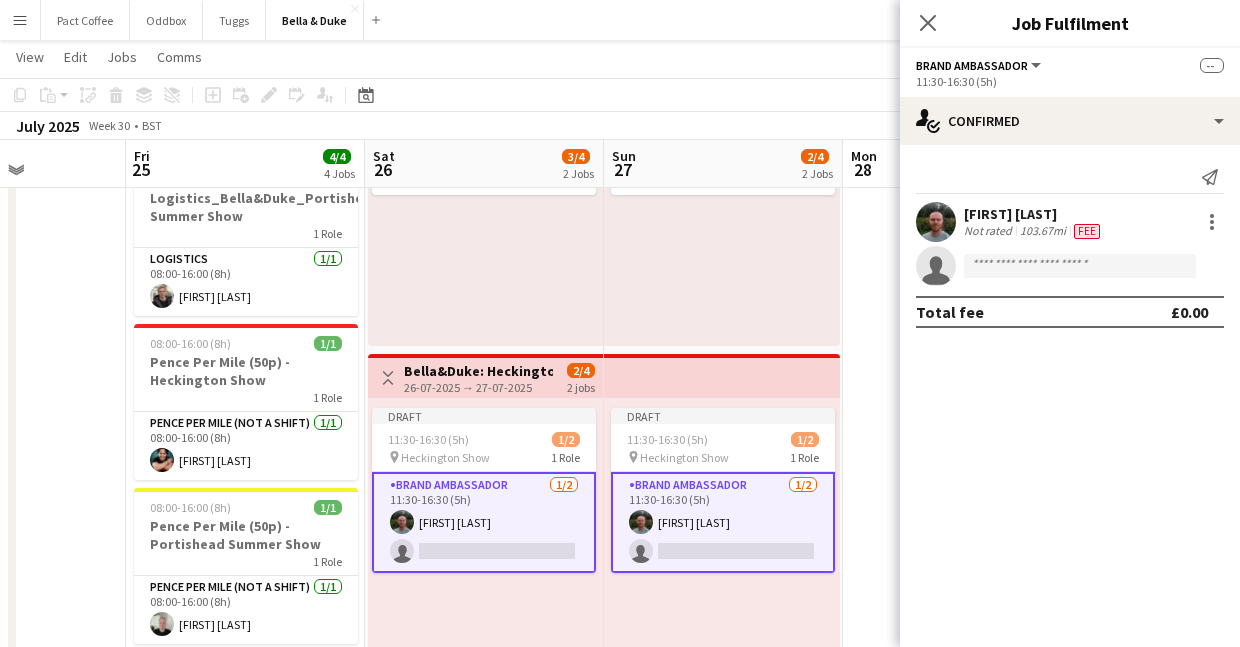 click on "Tommy Knox   Not rated   103.67mi   Fee" at bounding box center [1070, 222] 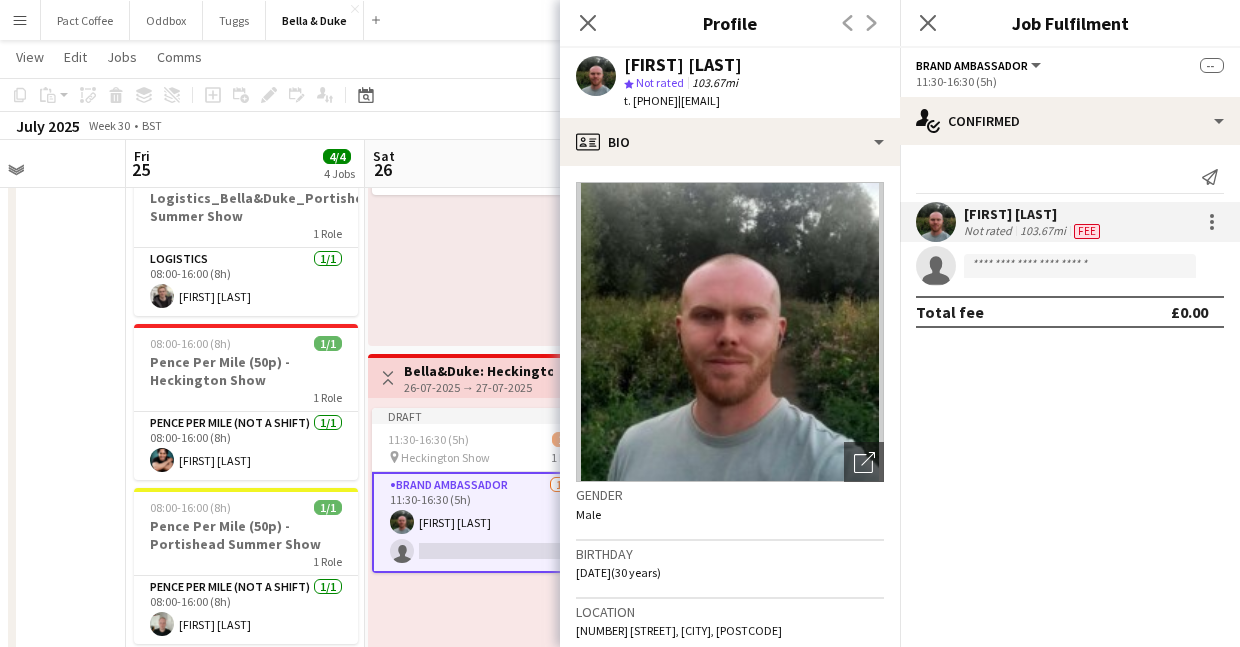 click on "Fee" at bounding box center [1087, 231] 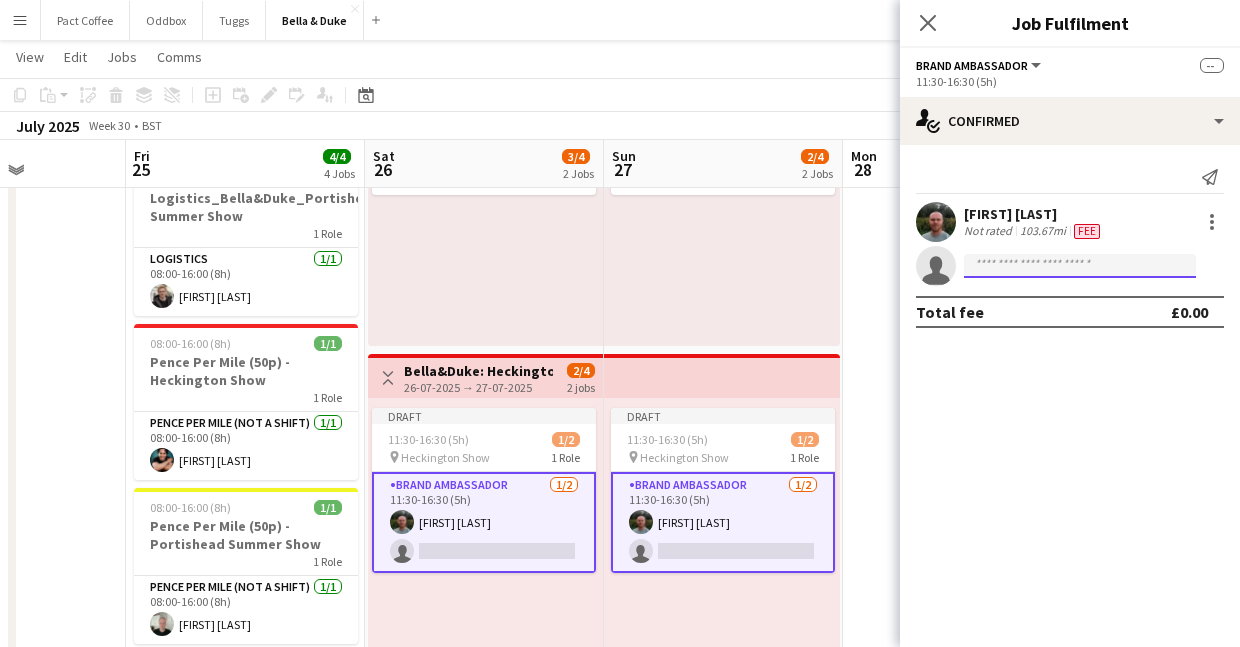 click 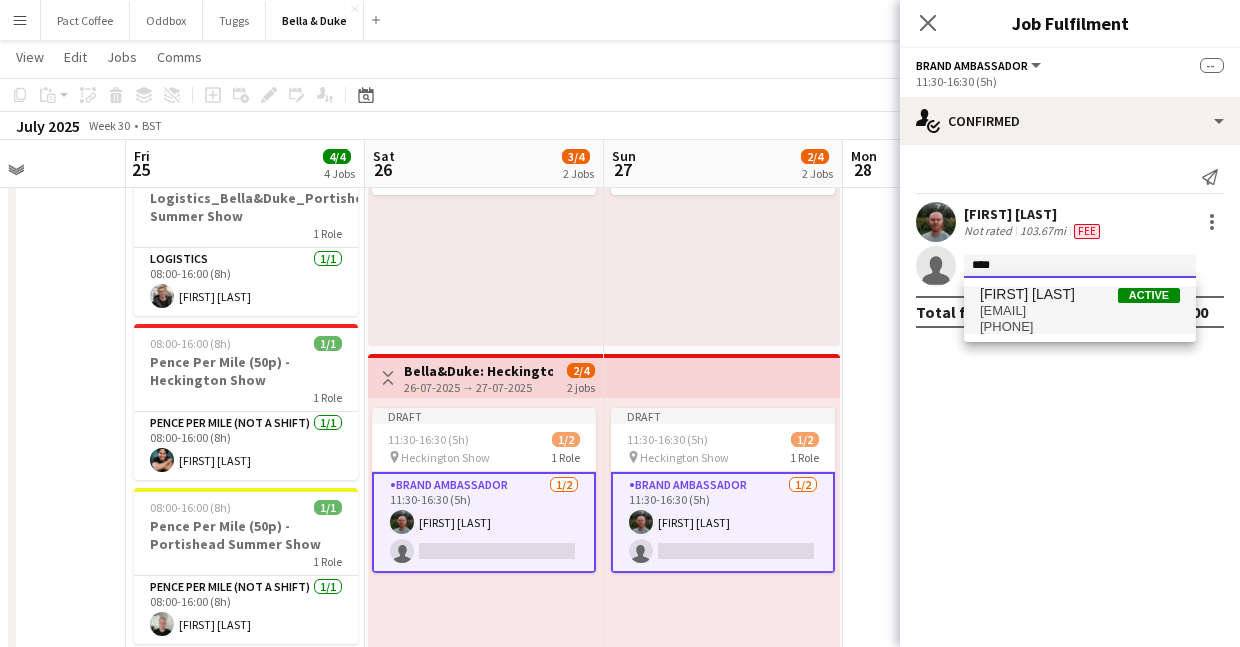 type on "****" 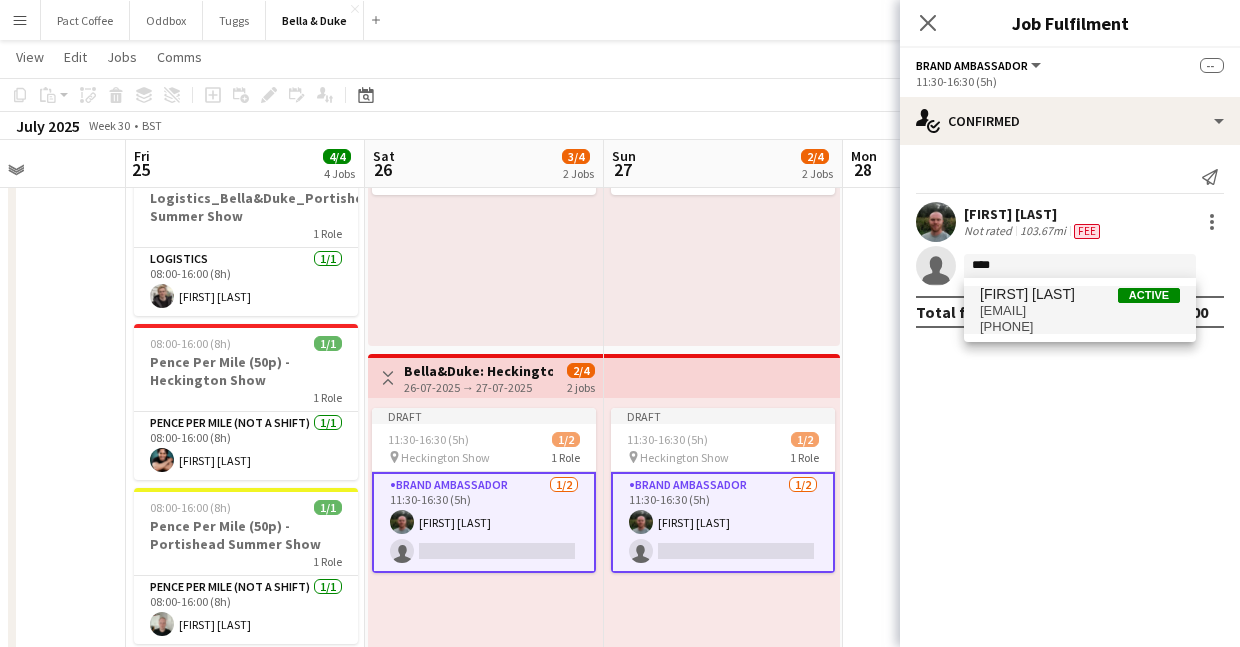 click on "[FIRST][LAST]@example.com" at bounding box center (1080, 311) 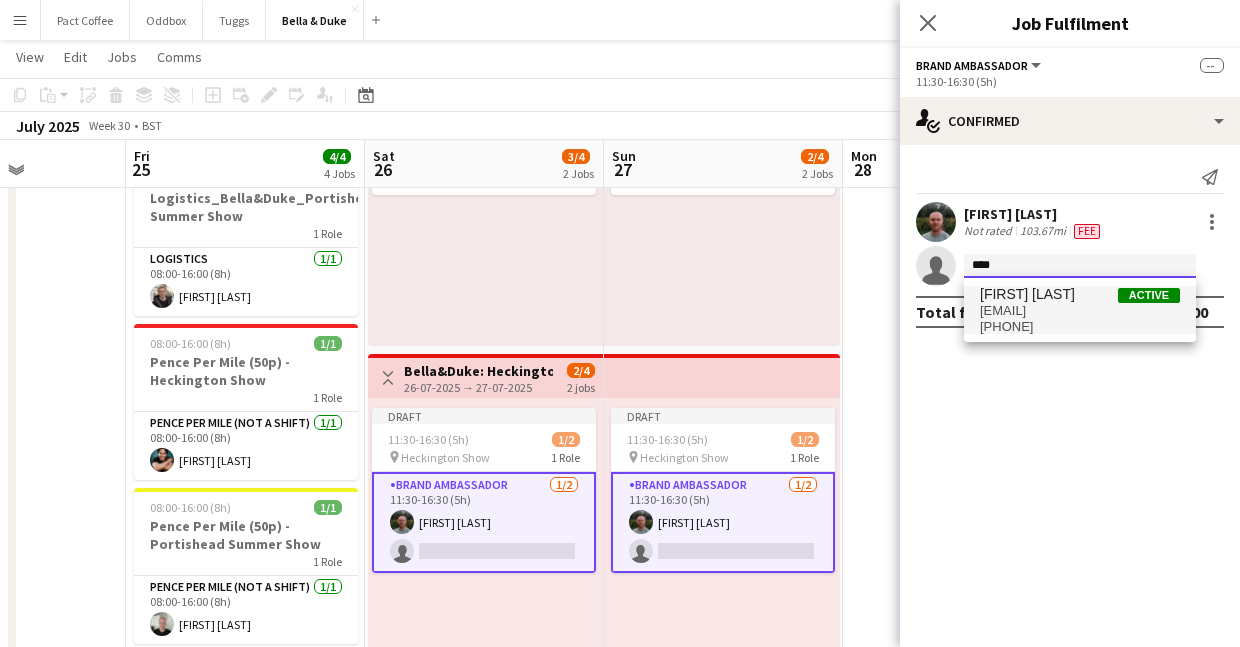 type 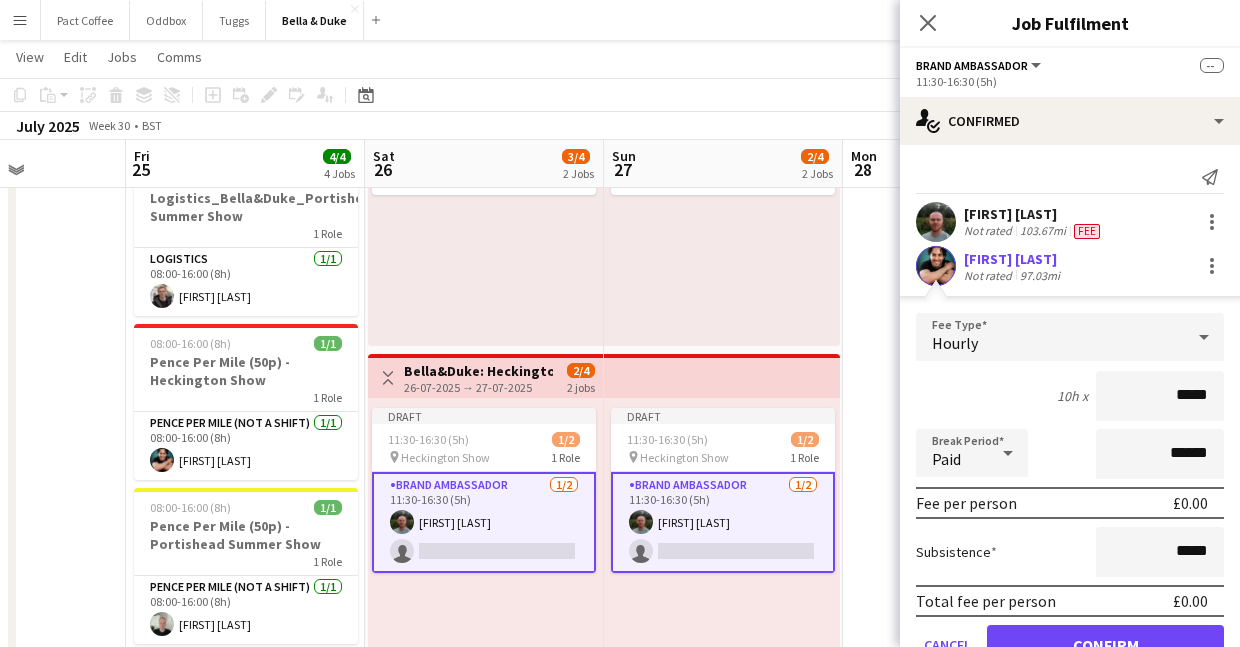 click on "Hourly" at bounding box center [1050, 337] 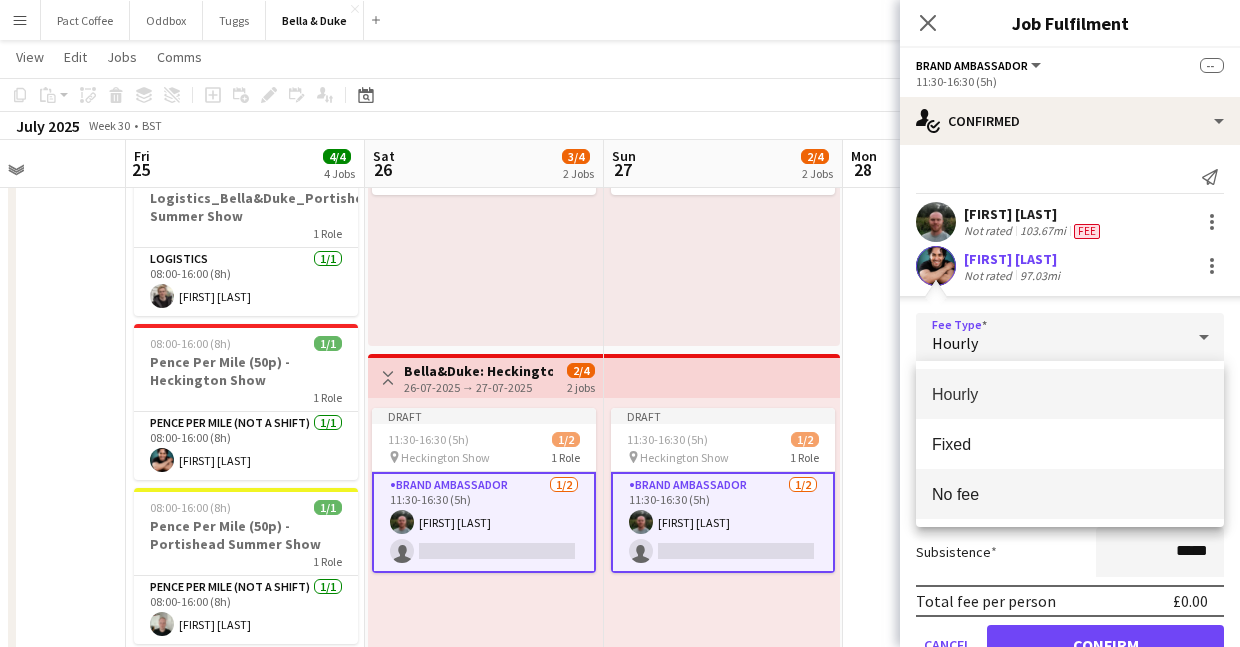 click on "No fee" at bounding box center (1070, 494) 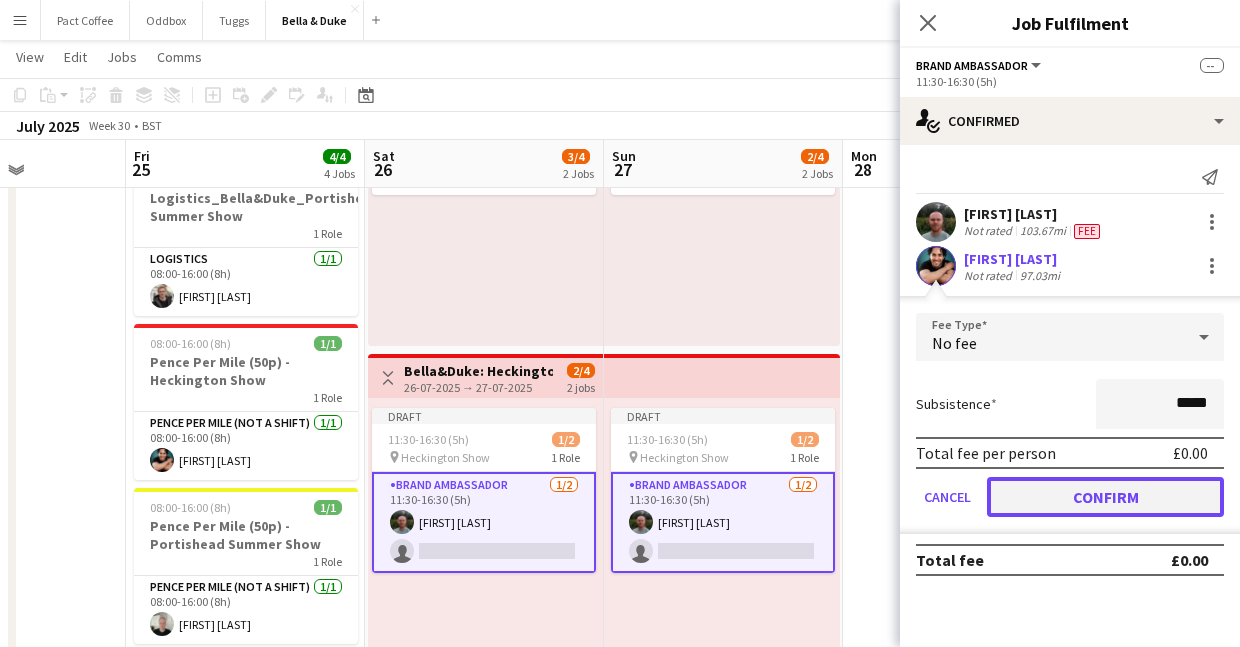 click on "Confirm" at bounding box center (1105, 497) 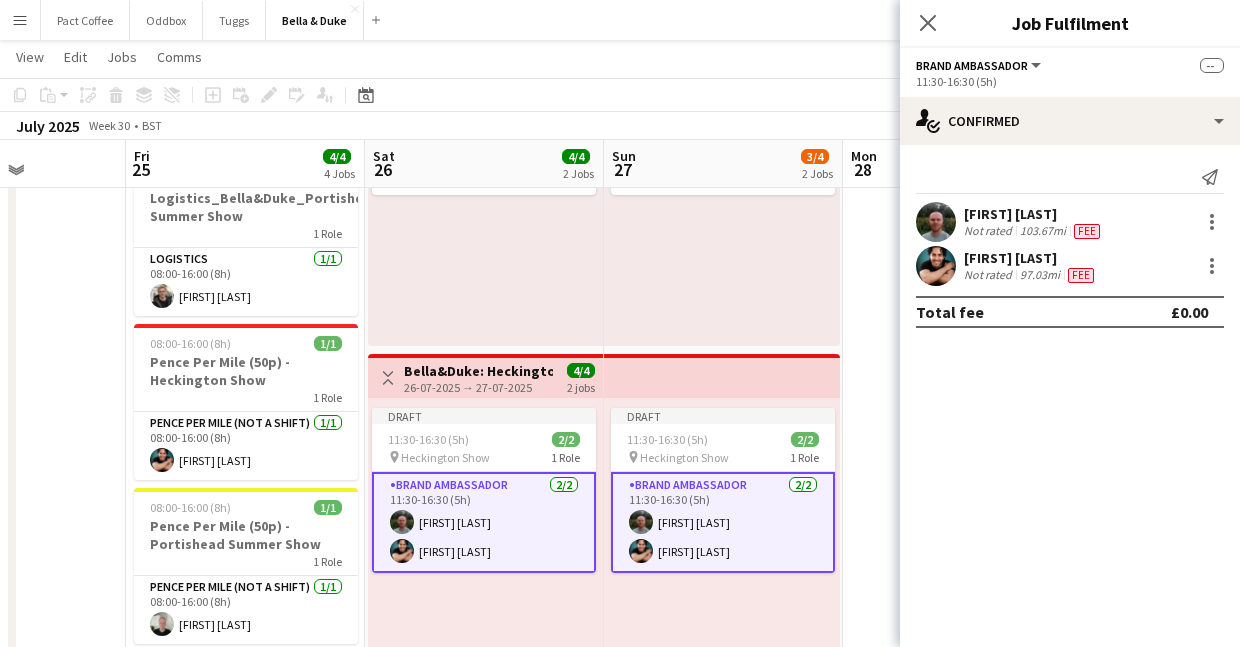 click 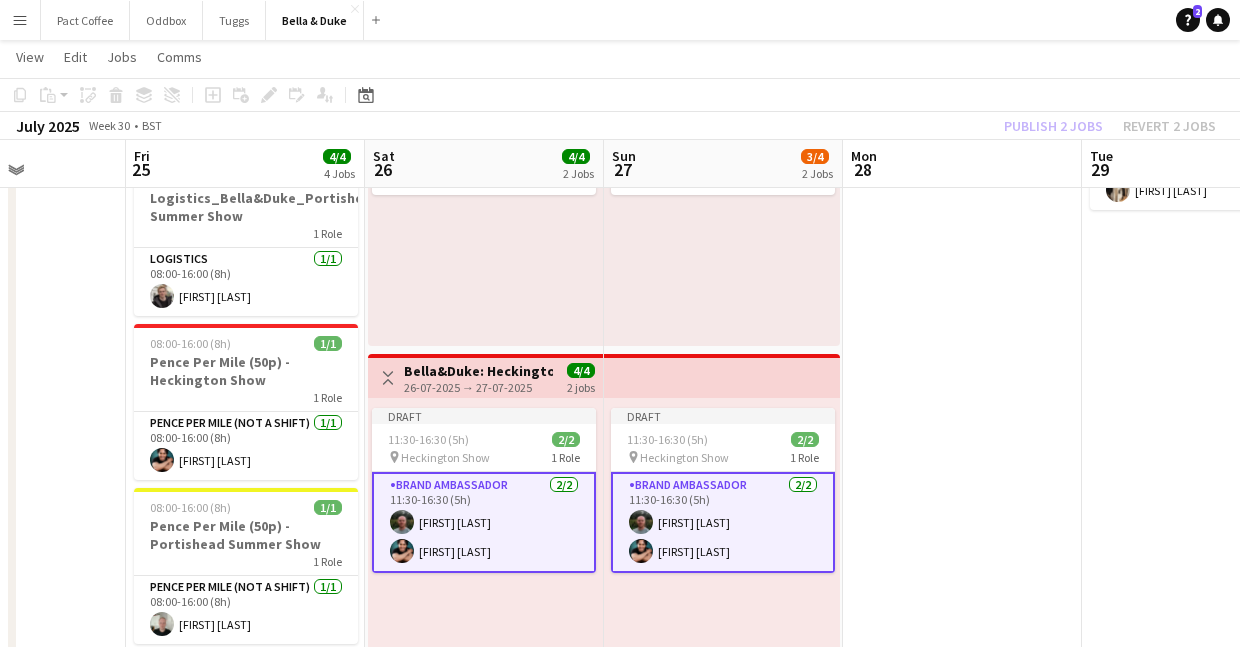 click at bounding box center [962, 350] 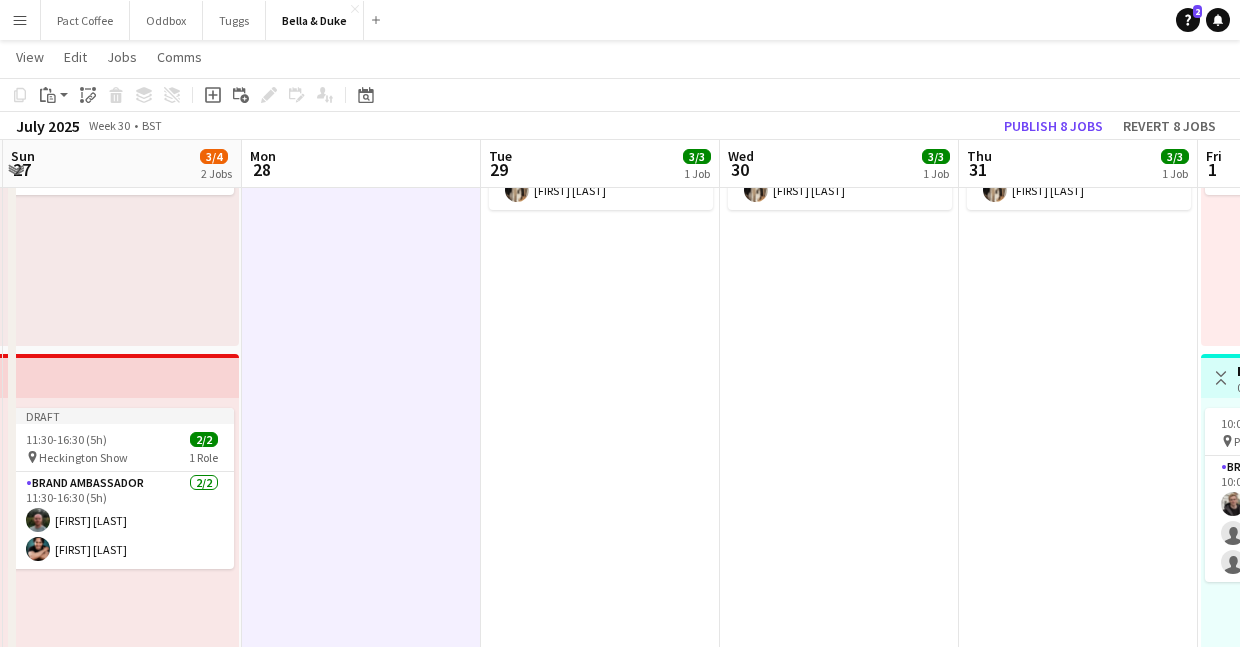 scroll, scrollTop: 0, scrollLeft: 513, axis: horizontal 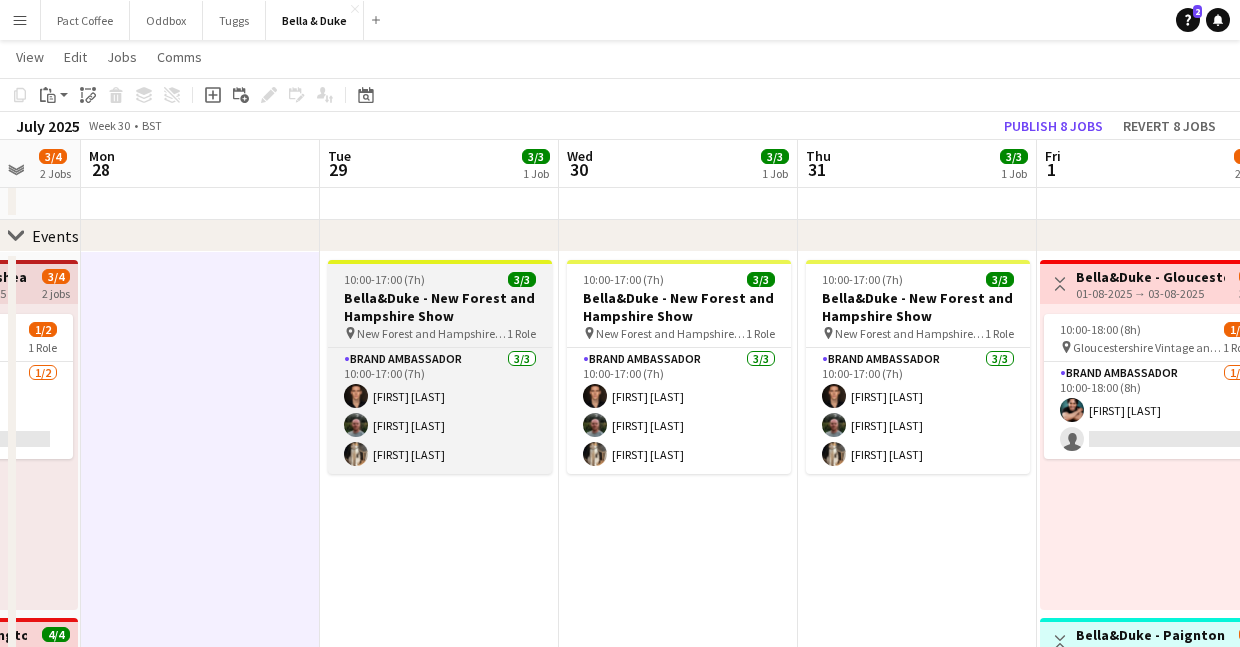 click on "Bella&Duke - New Forest and Hampshire Show" at bounding box center [440, 307] 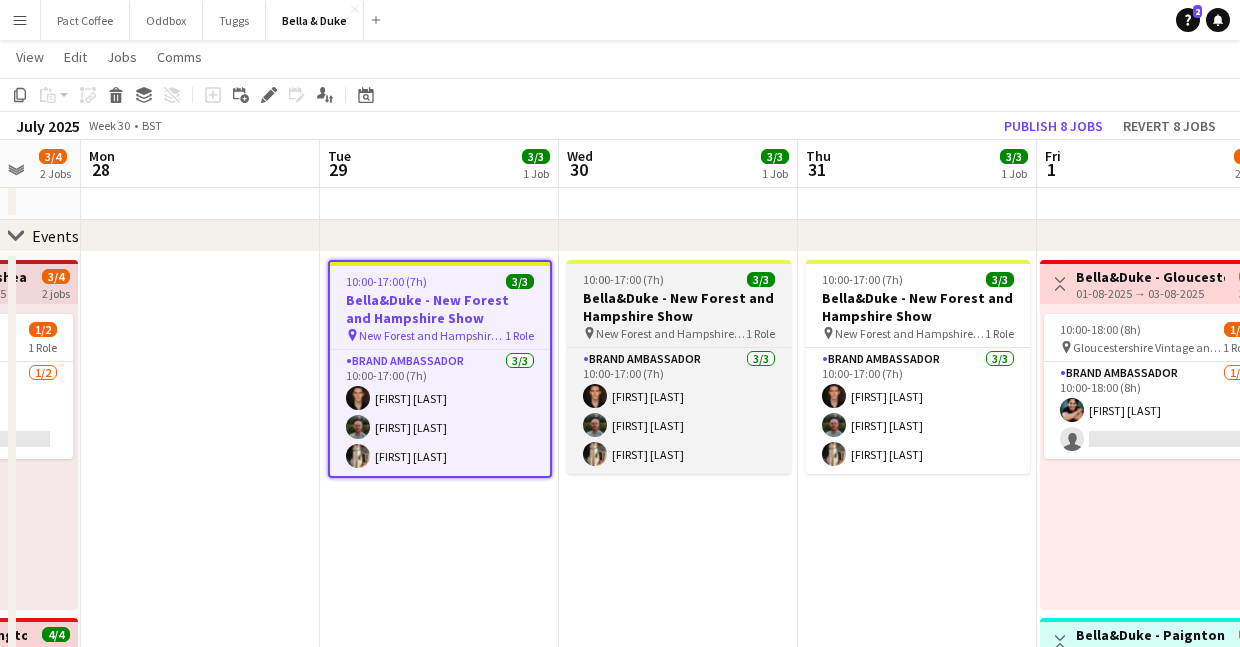 click on "New Forest and Hampshire Show" at bounding box center [671, 333] 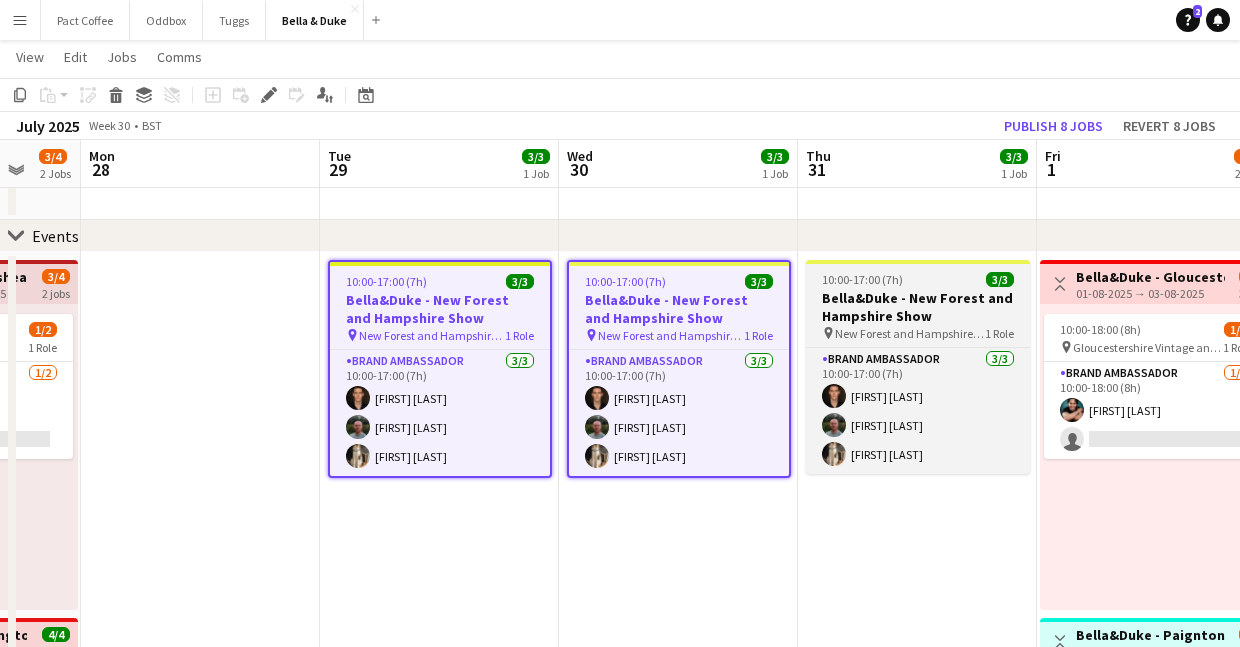 click on "Bella&Duke - New Forest and Hampshire Show" at bounding box center (918, 307) 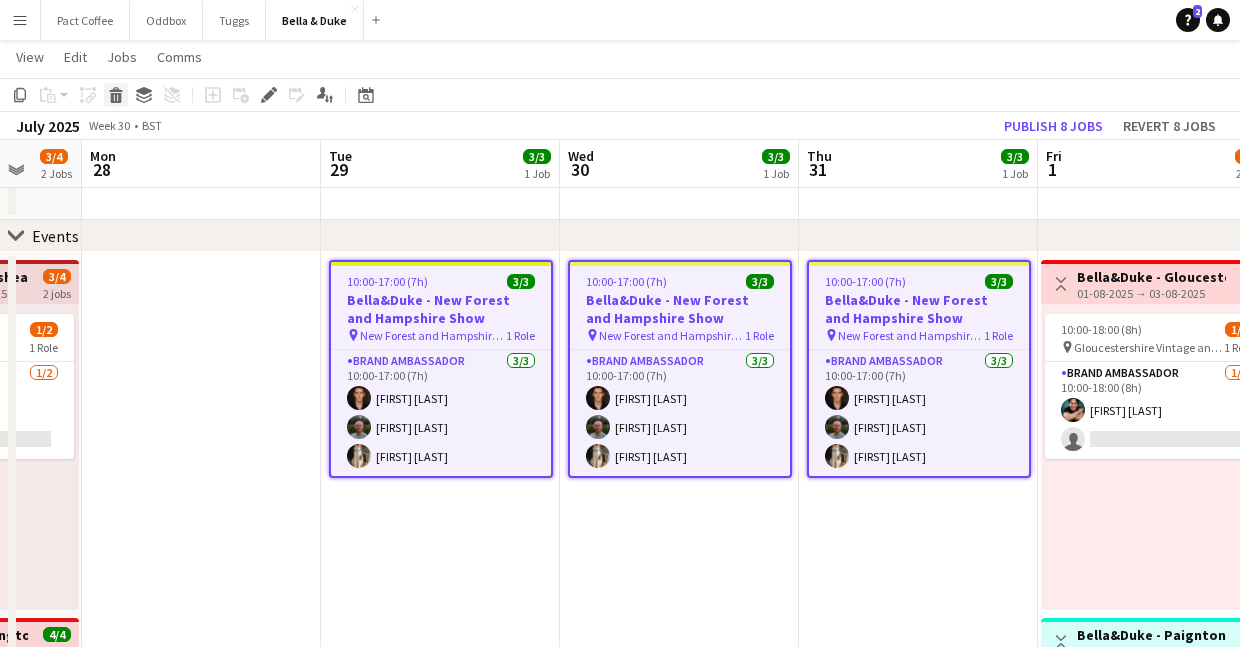 click on "Delete" at bounding box center [116, 95] 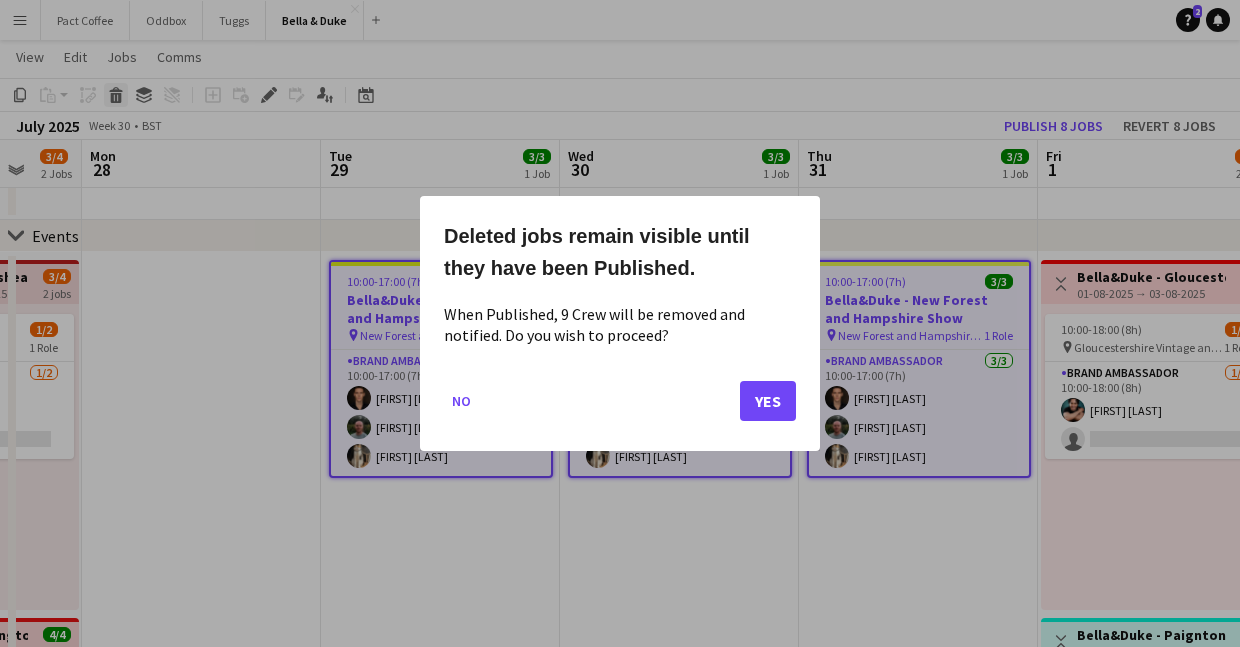 scroll, scrollTop: 0, scrollLeft: 0, axis: both 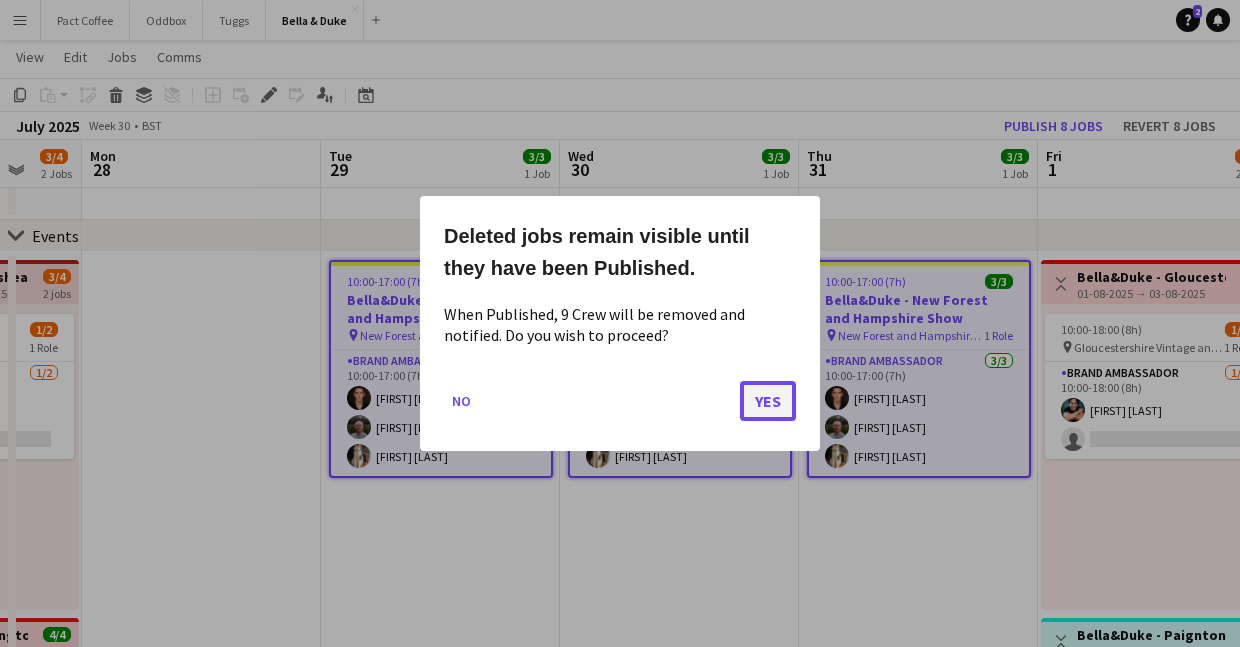 click on "Yes" 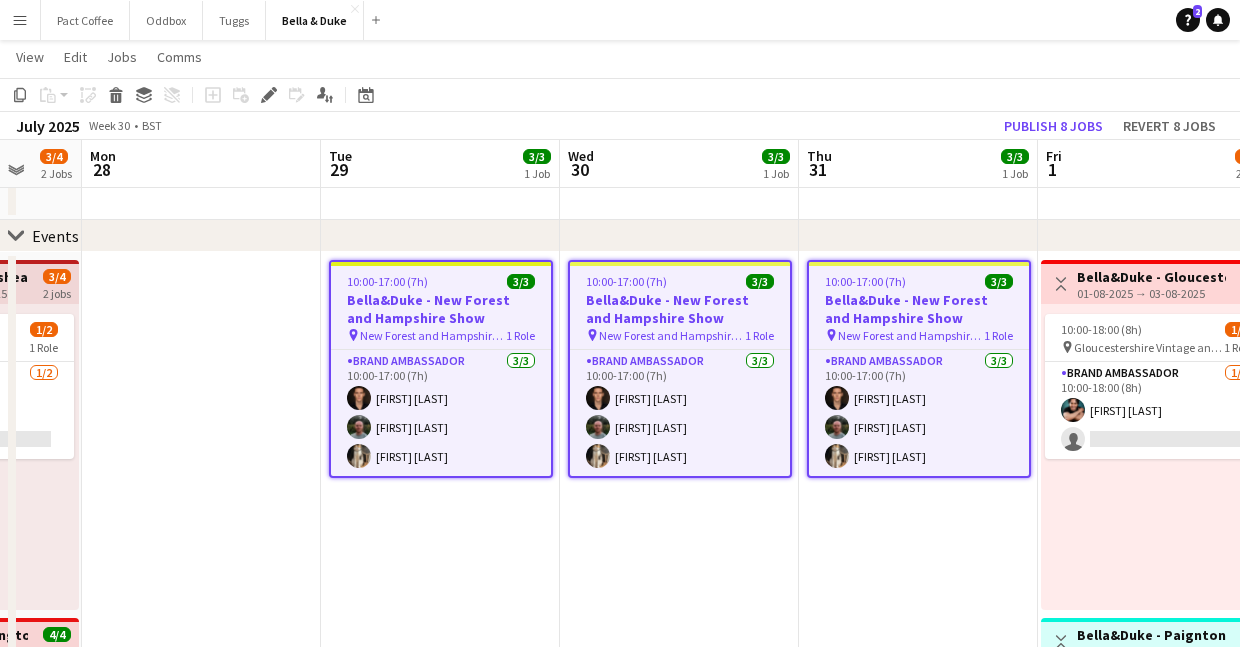 scroll, scrollTop: 156, scrollLeft: 0, axis: vertical 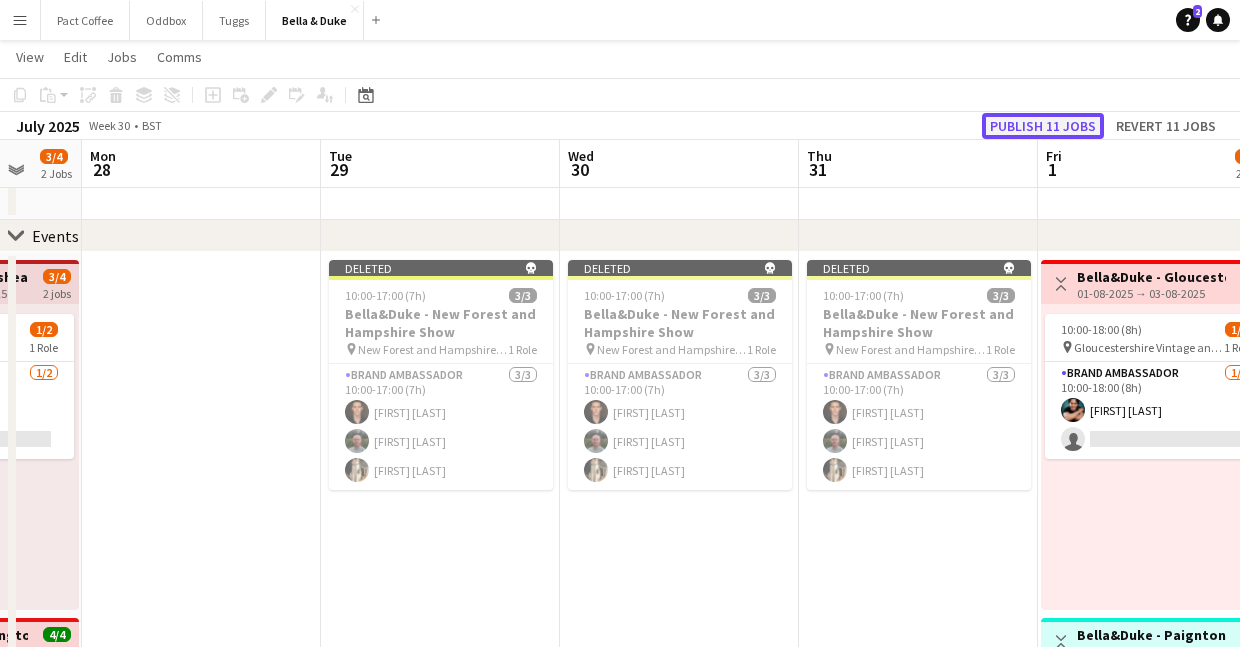 click on "Publish 11 jobs" 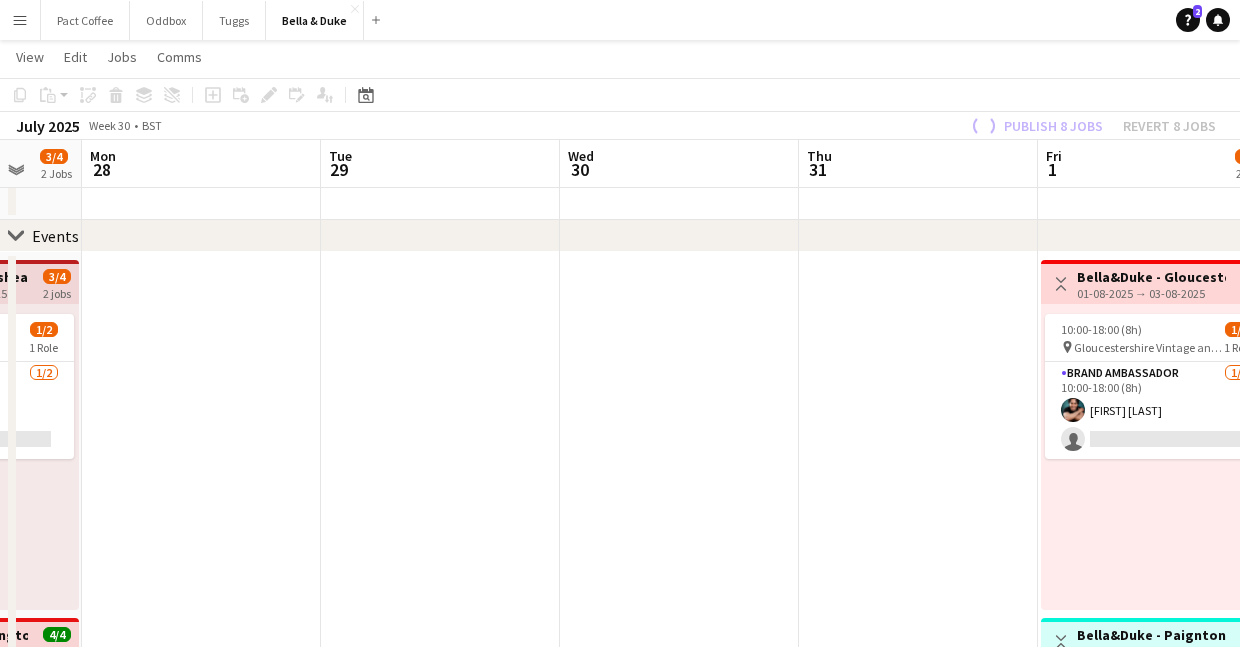 click at bounding box center [440, 614] 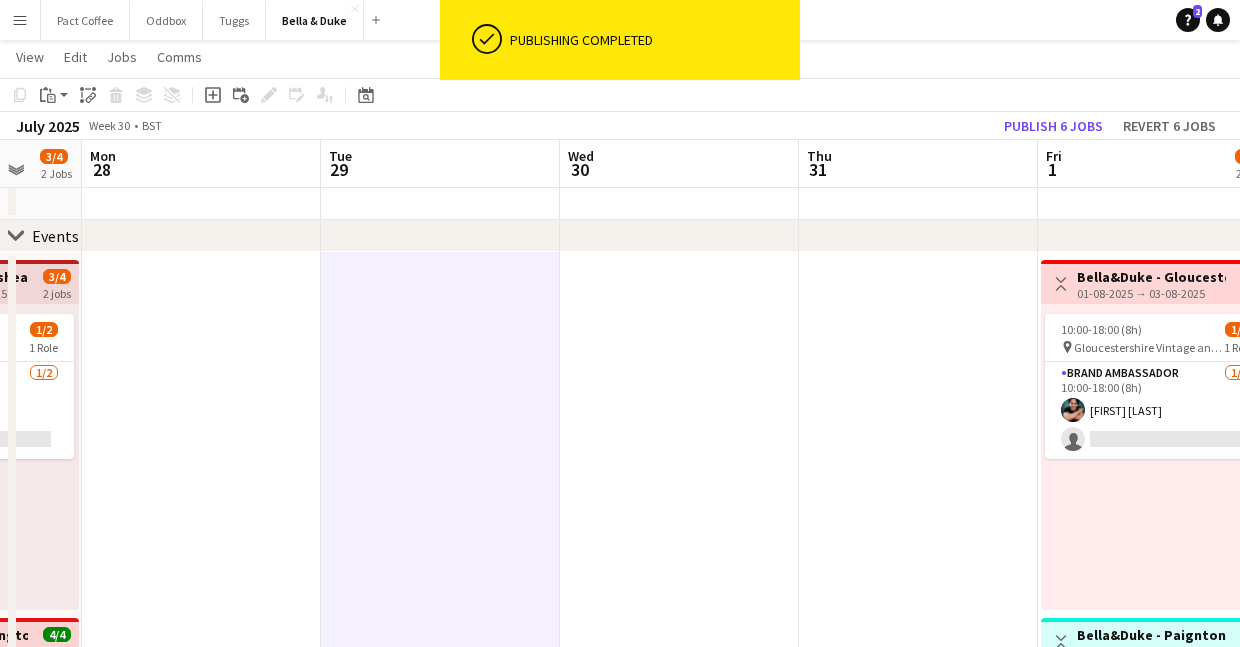 click at bounding box center [679, 614] 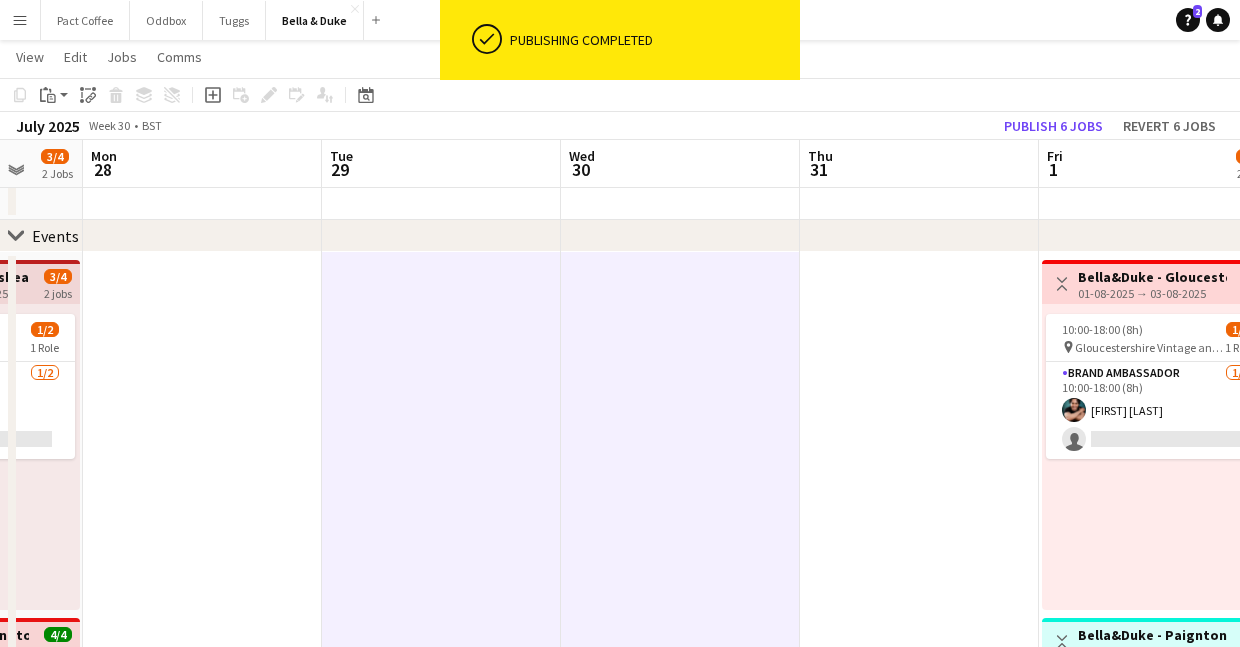 click at bounding box center (919, 614) 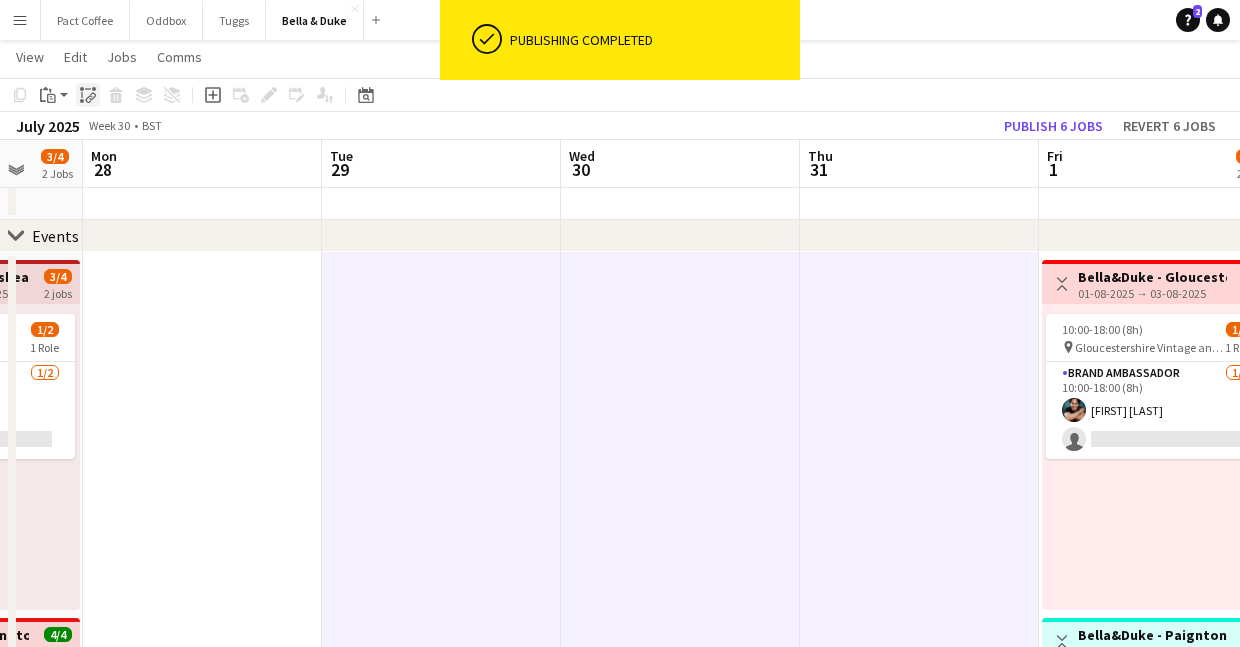 click 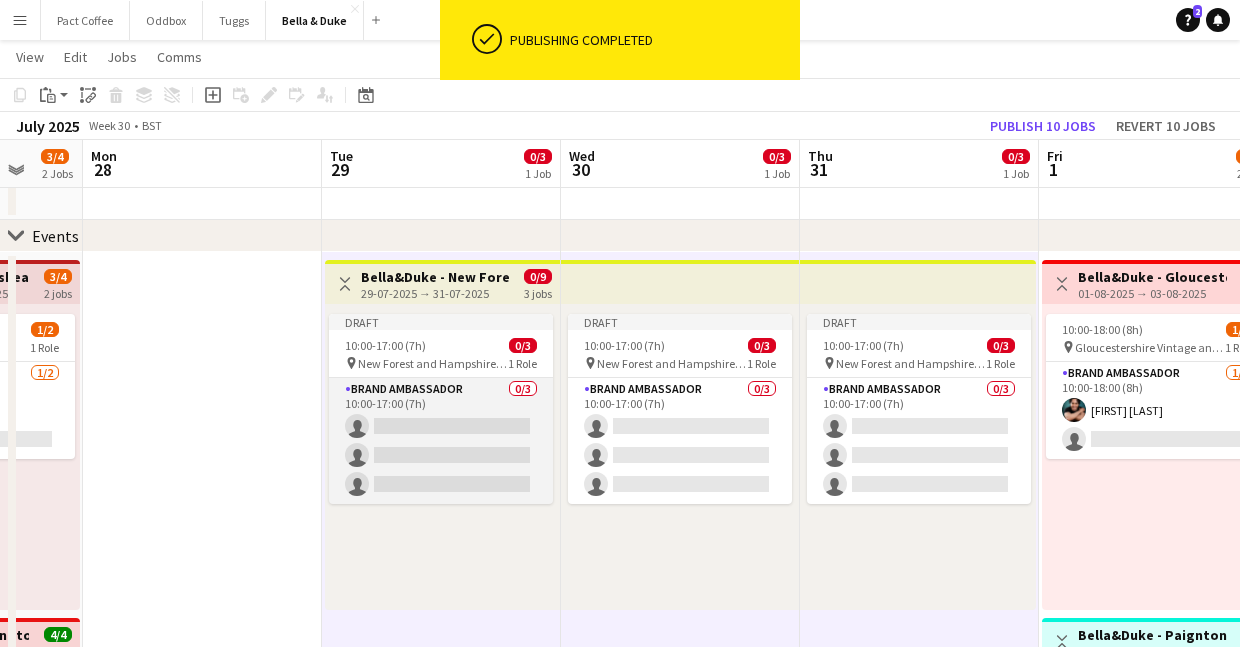 click on "Brand Ambassador   0/3   10:00-17:00 (7h)
single-neutral-actions
single-neutral-actions
single-neutral-actions" at bounding box center [441, 441] 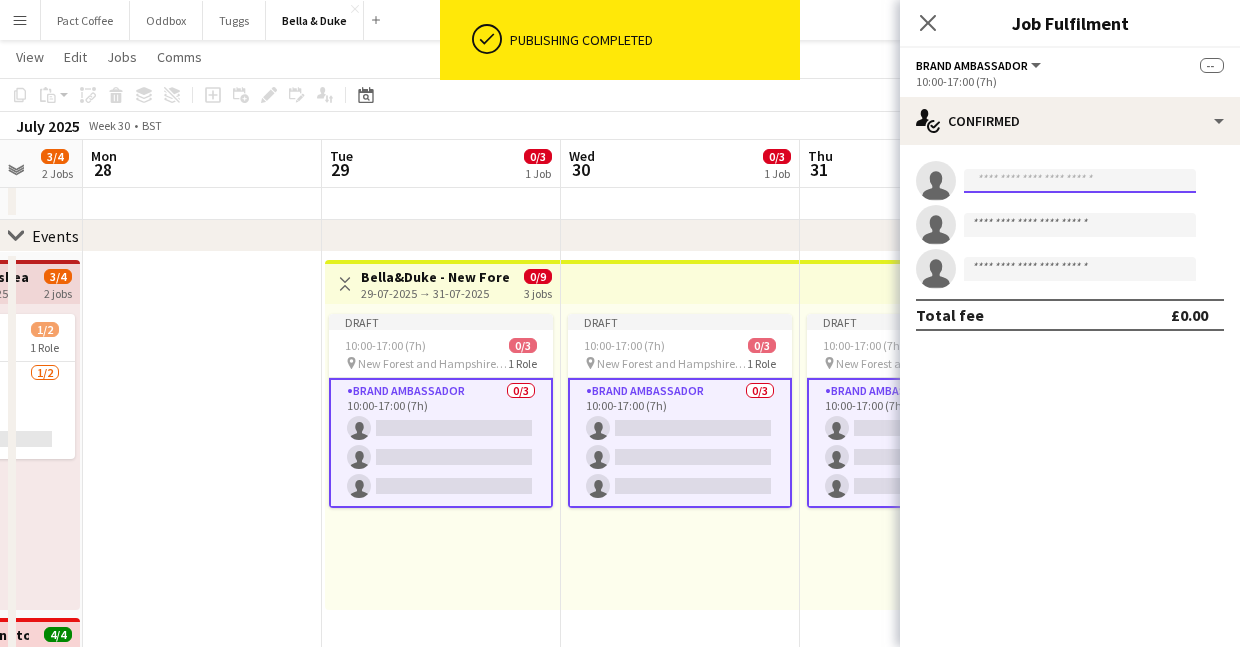 click at bounding box center [1080, 181] 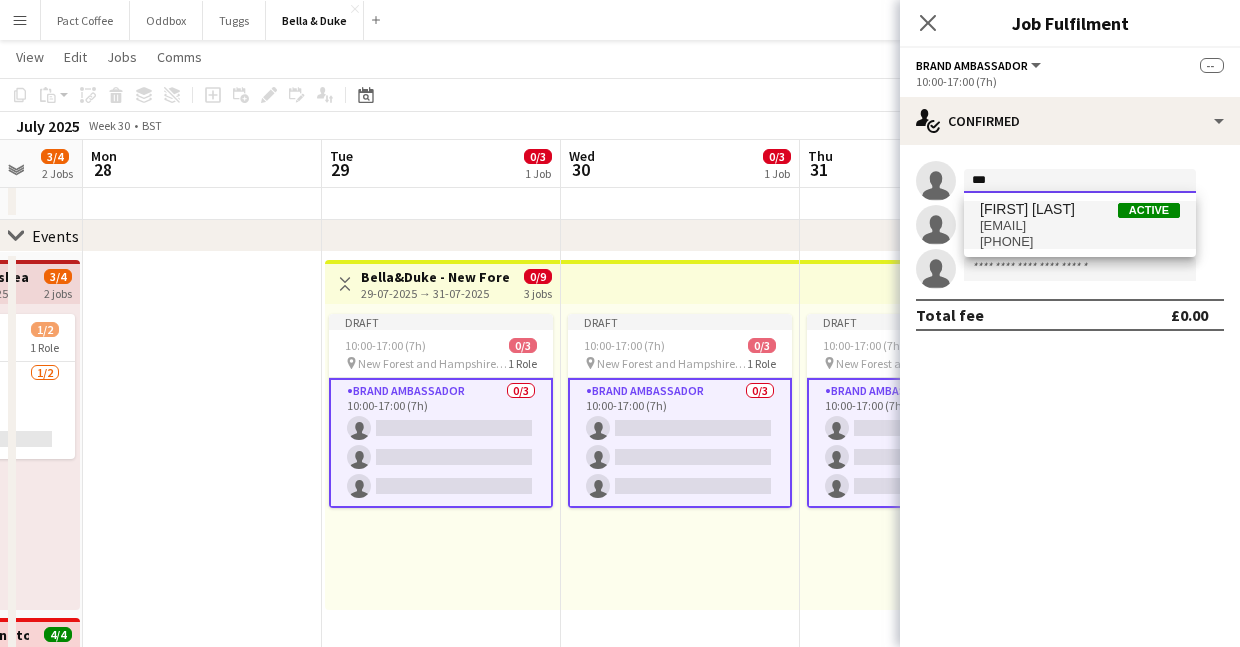 type on "***" 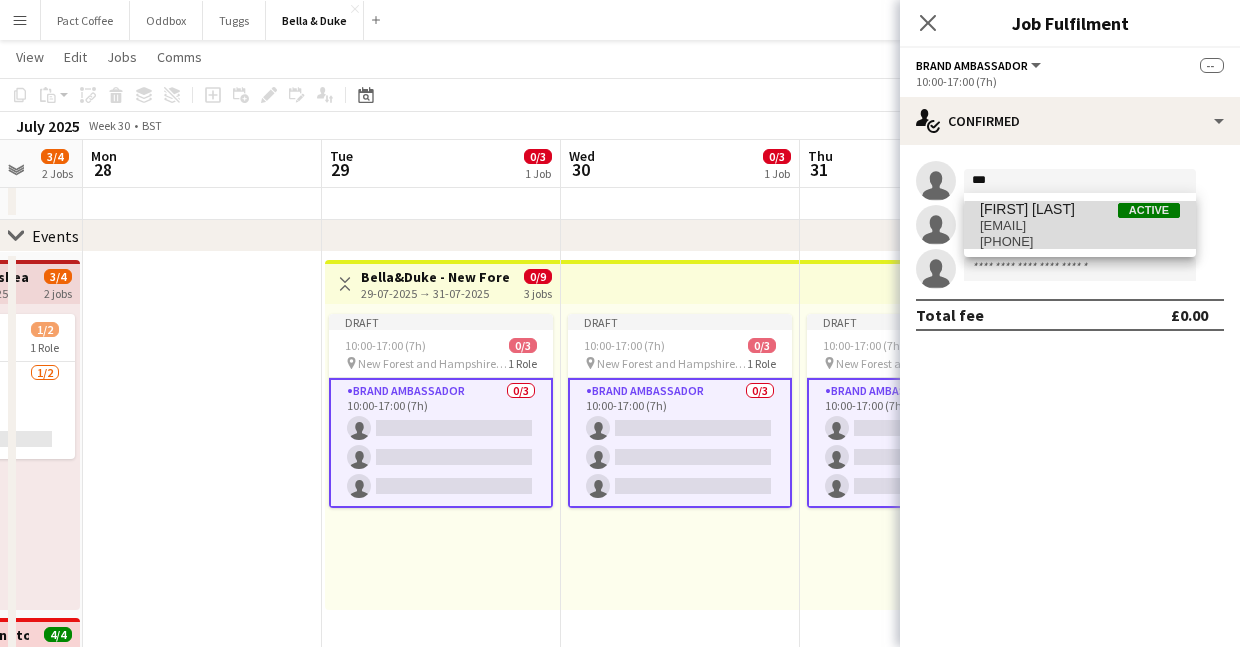 click on "[FIRST][LAST]@example.com" at bounding box center [1080, 226] 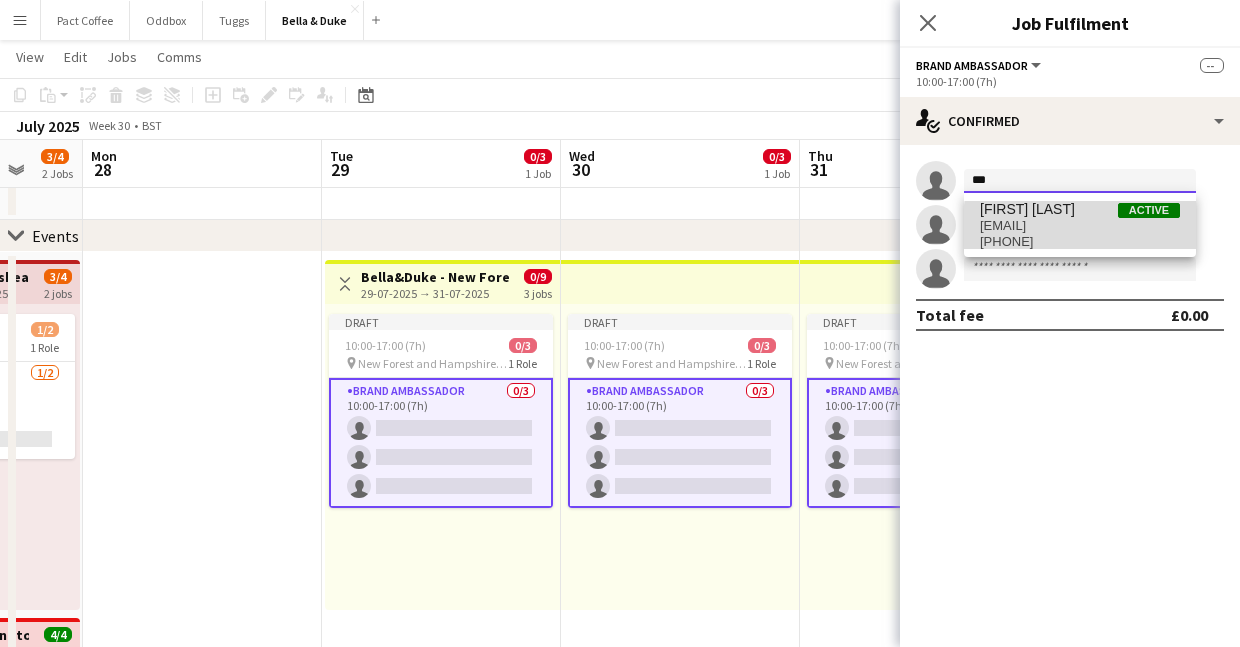 type 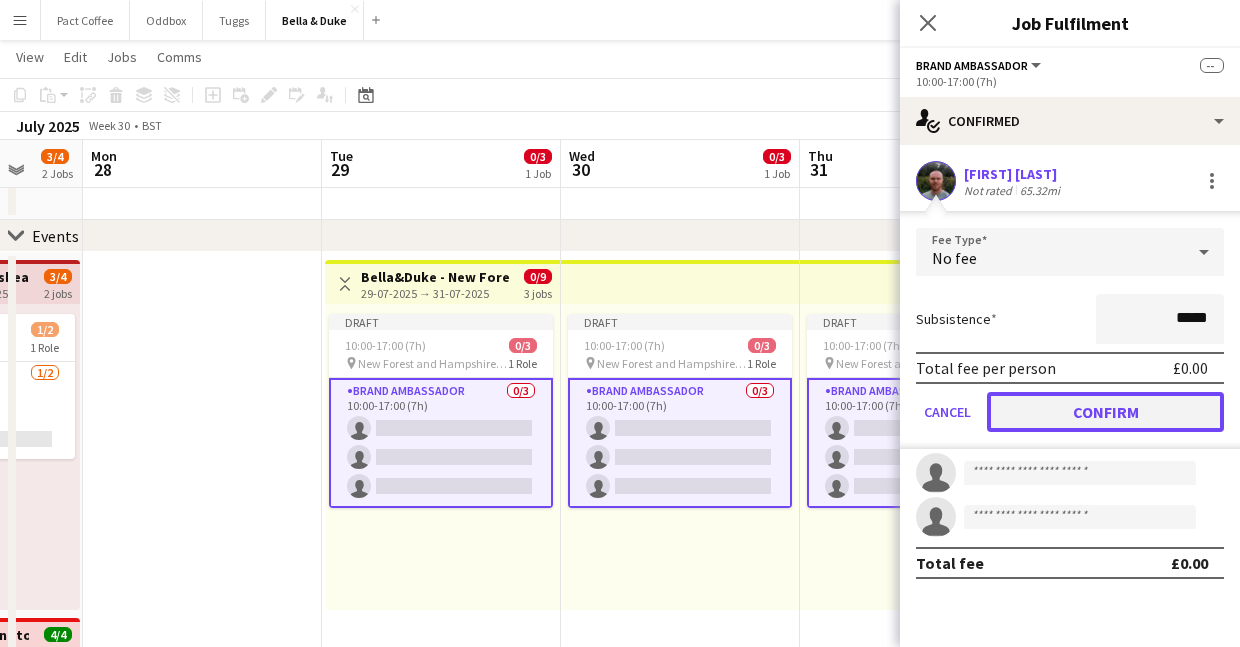 click on "Confirm" at bounding box center (1105, 412) 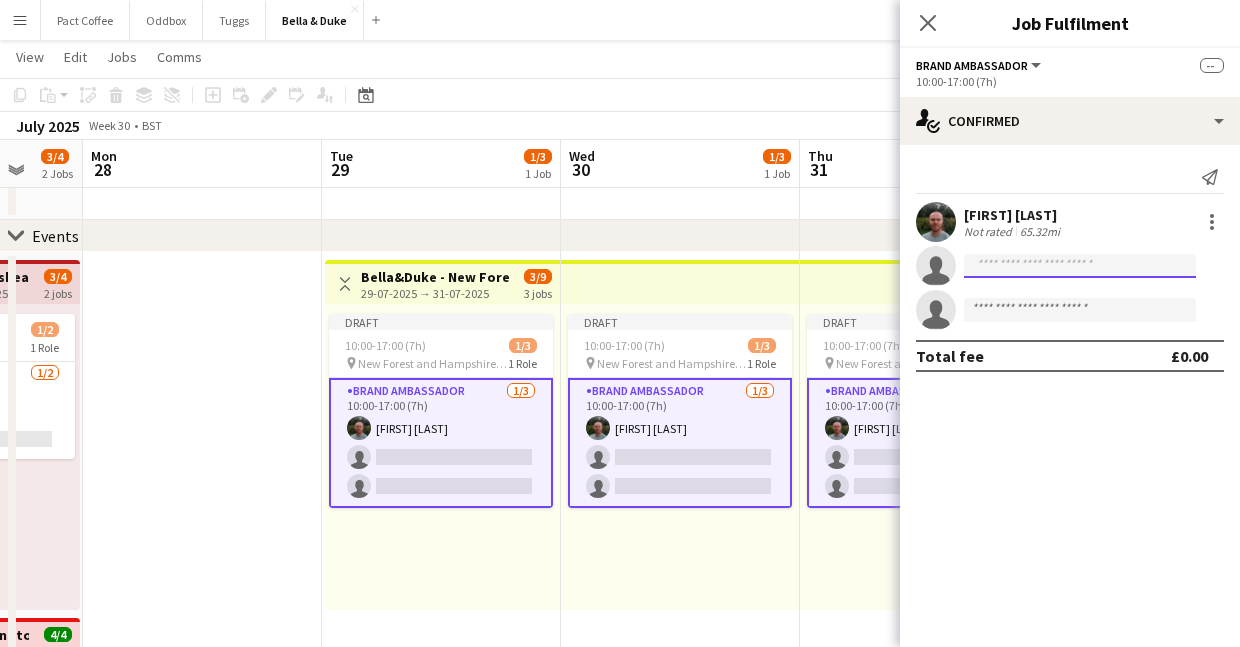 click at bounding box center [1080, 310] 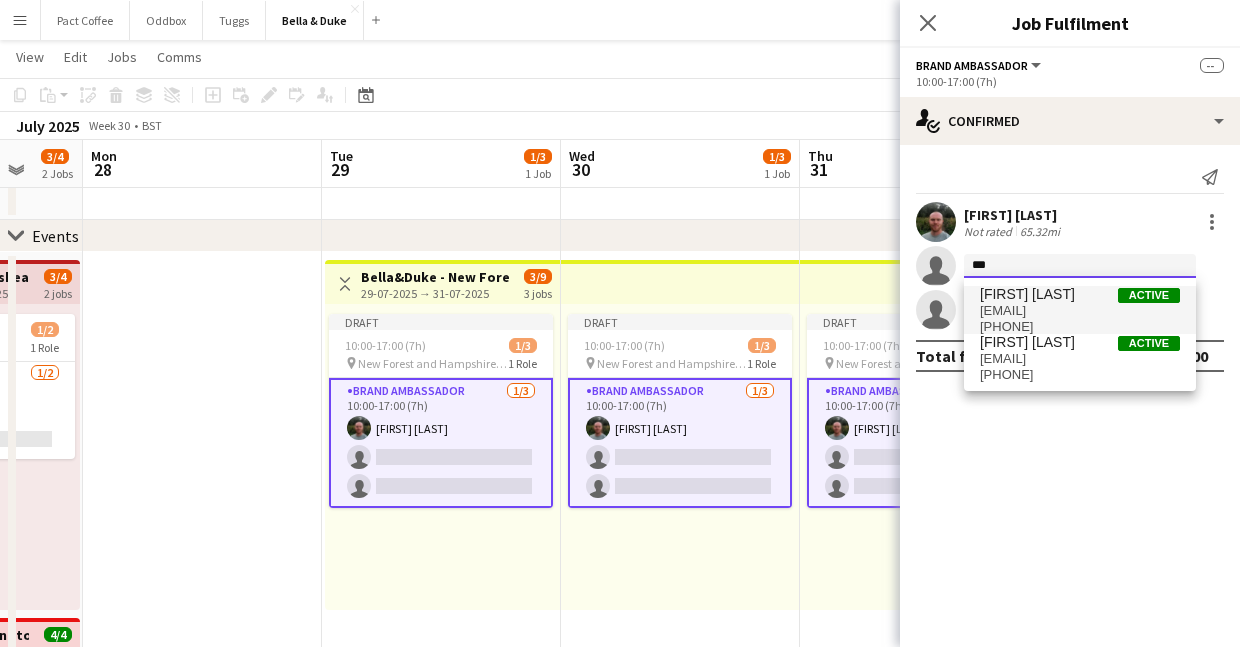 type on "***" 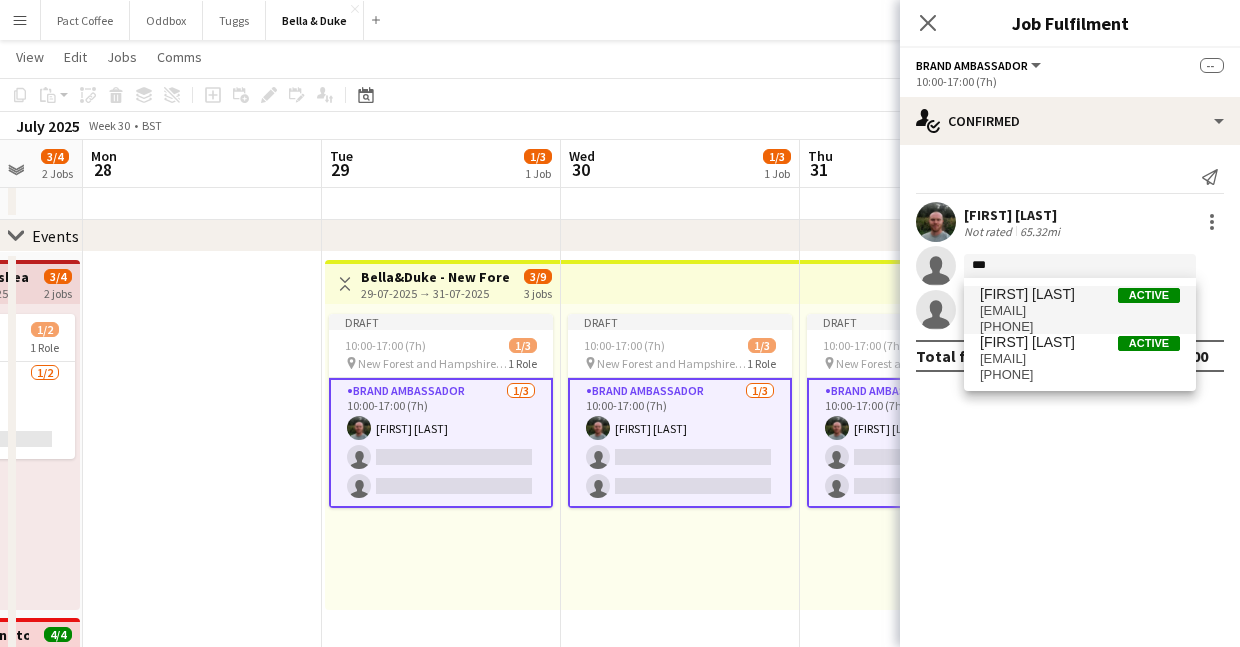 click on "[FIRST][LAST]@example.com" at bounding box center (1080, 311) 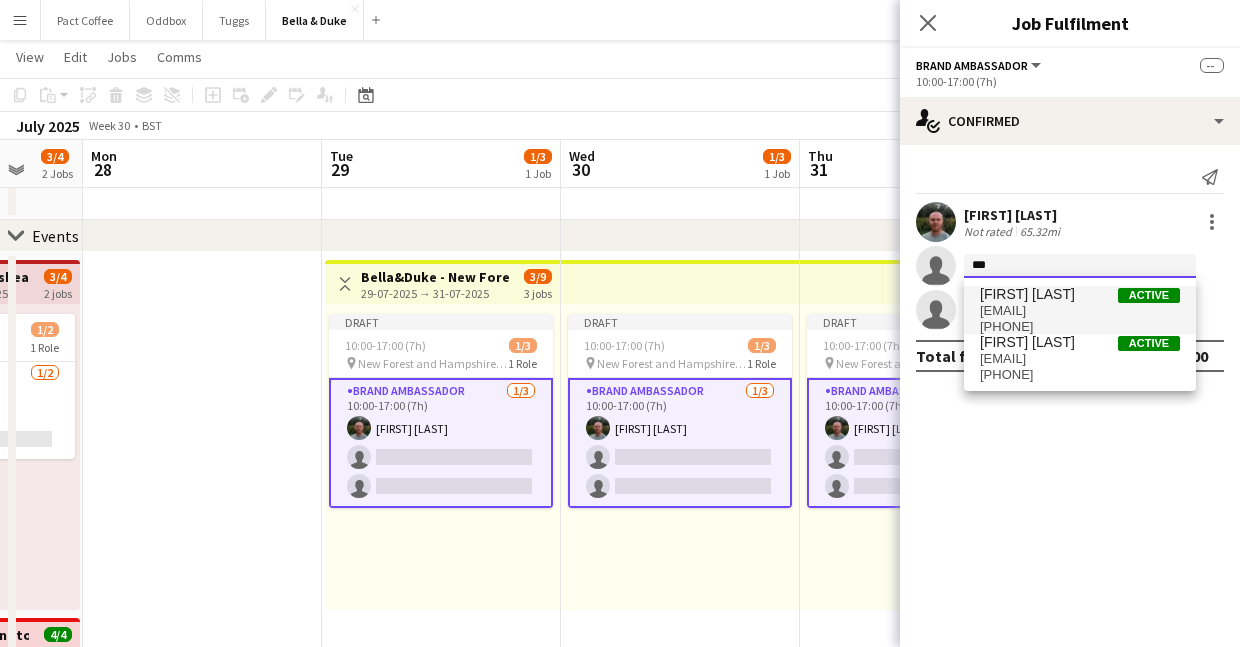 type 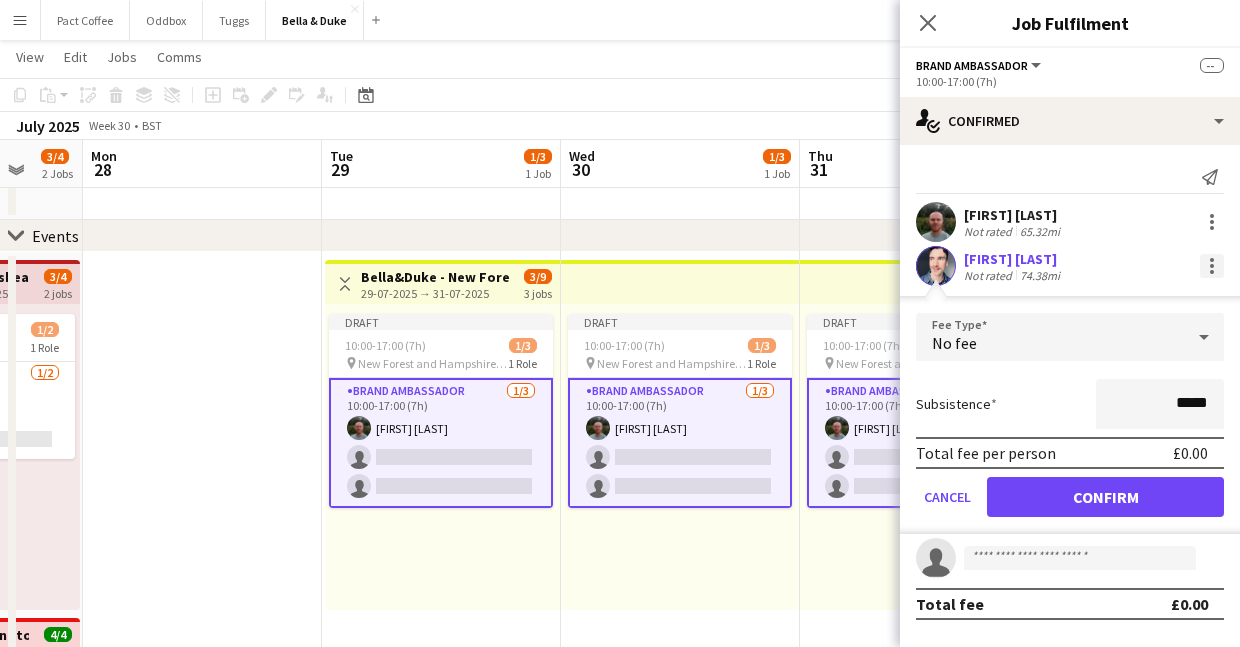 click at bounding box center [1212, 272] 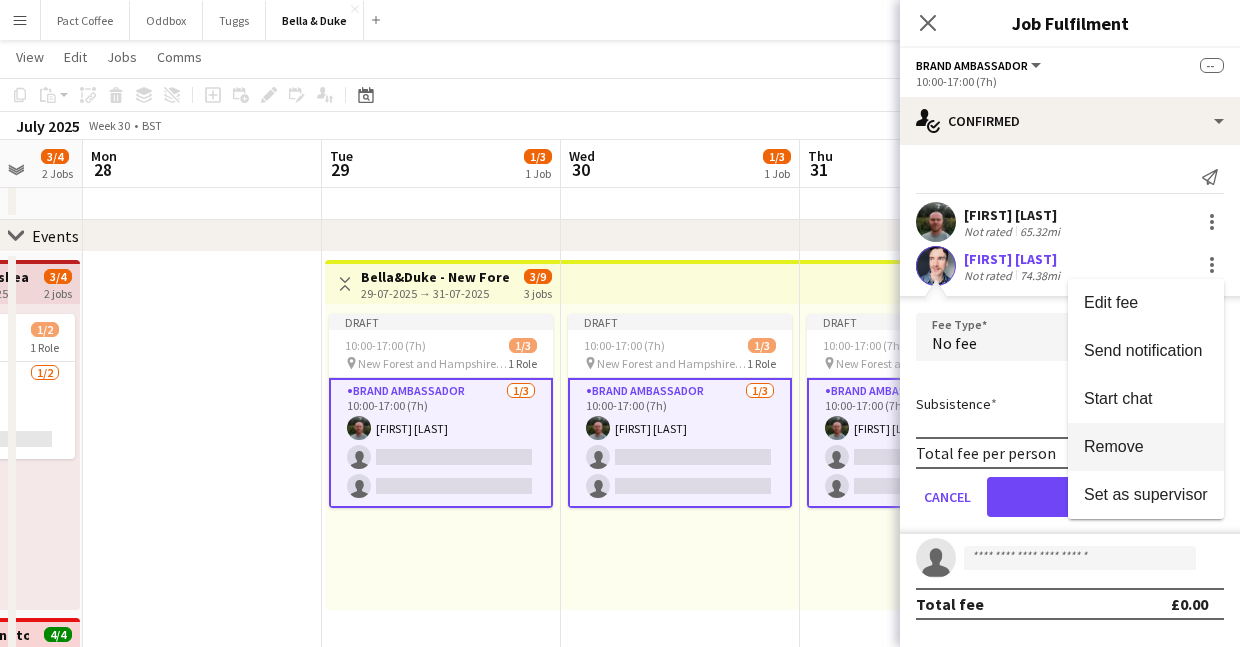 click on "Remove" at bounding box center (1114, 446) 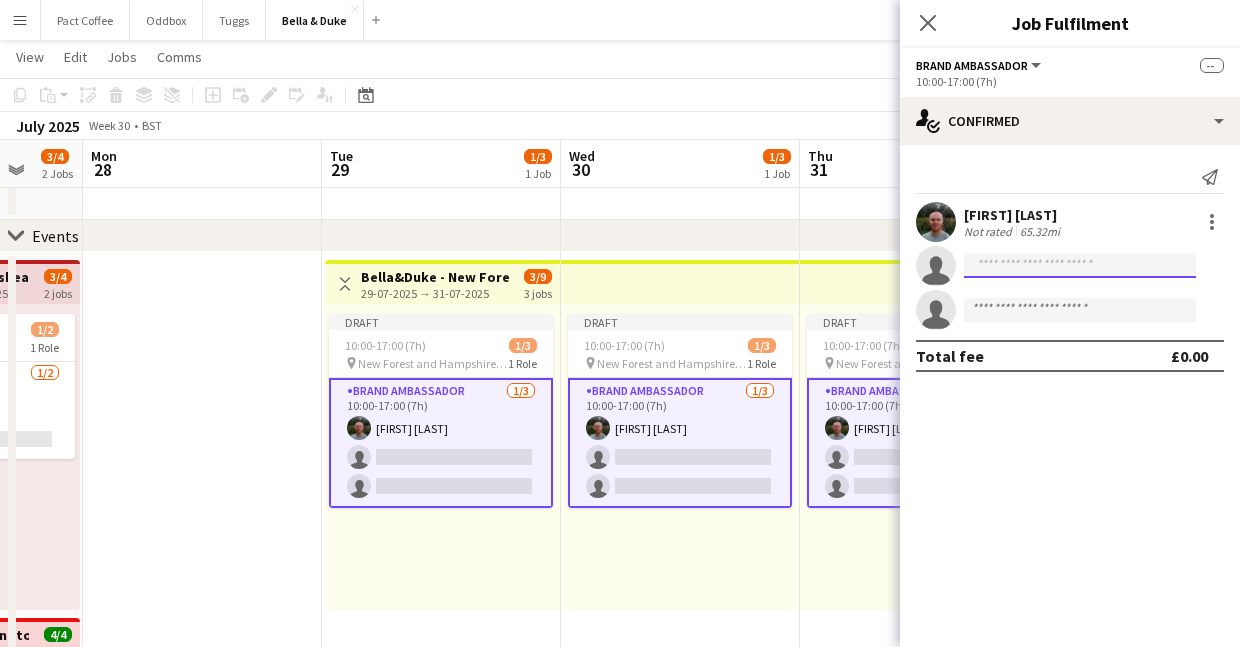 click at bounding box center (1080, 310) 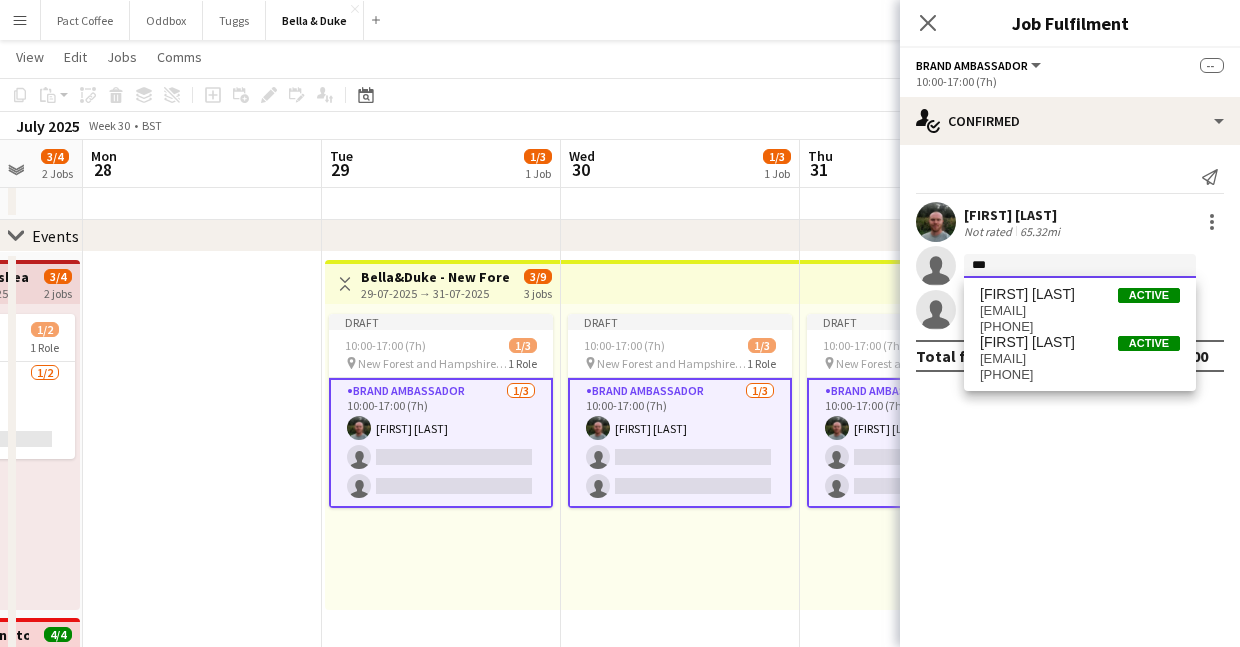 type on "***" 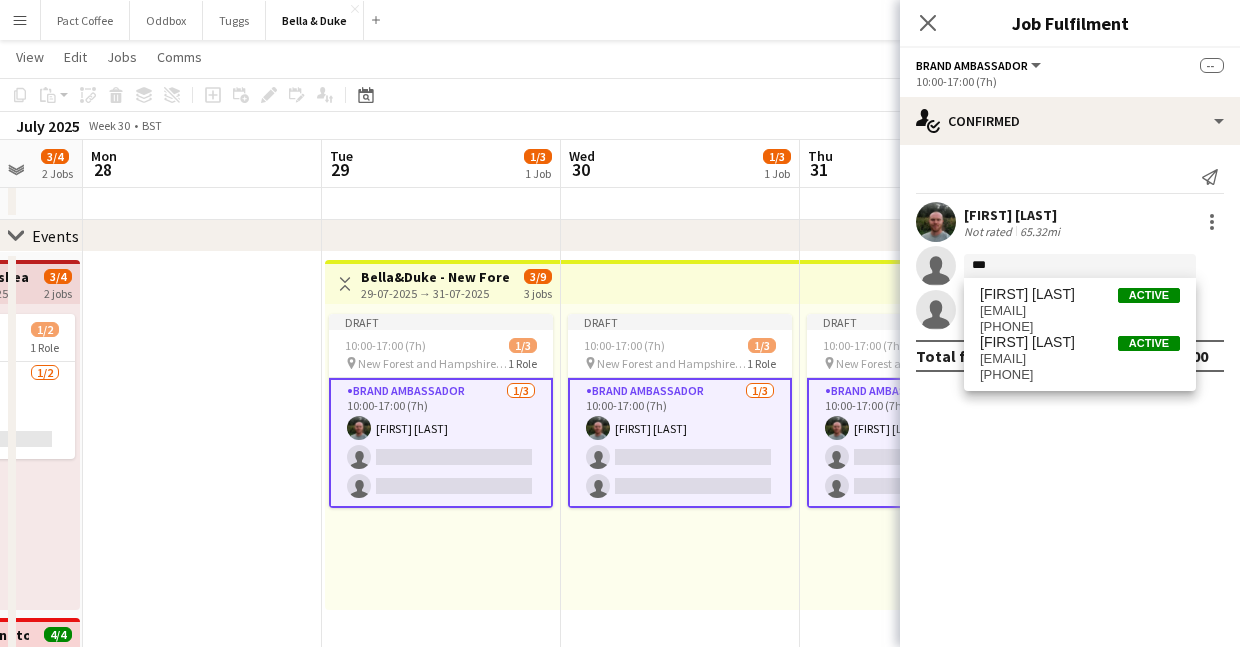 click on "Matthew Blaney  Active   blaneymatthew2@gmail.com   +447858497277  Mat Castle  Active   mathewtcastle@googlemail.com   +447503087669" at bounding box center (1080, 334) 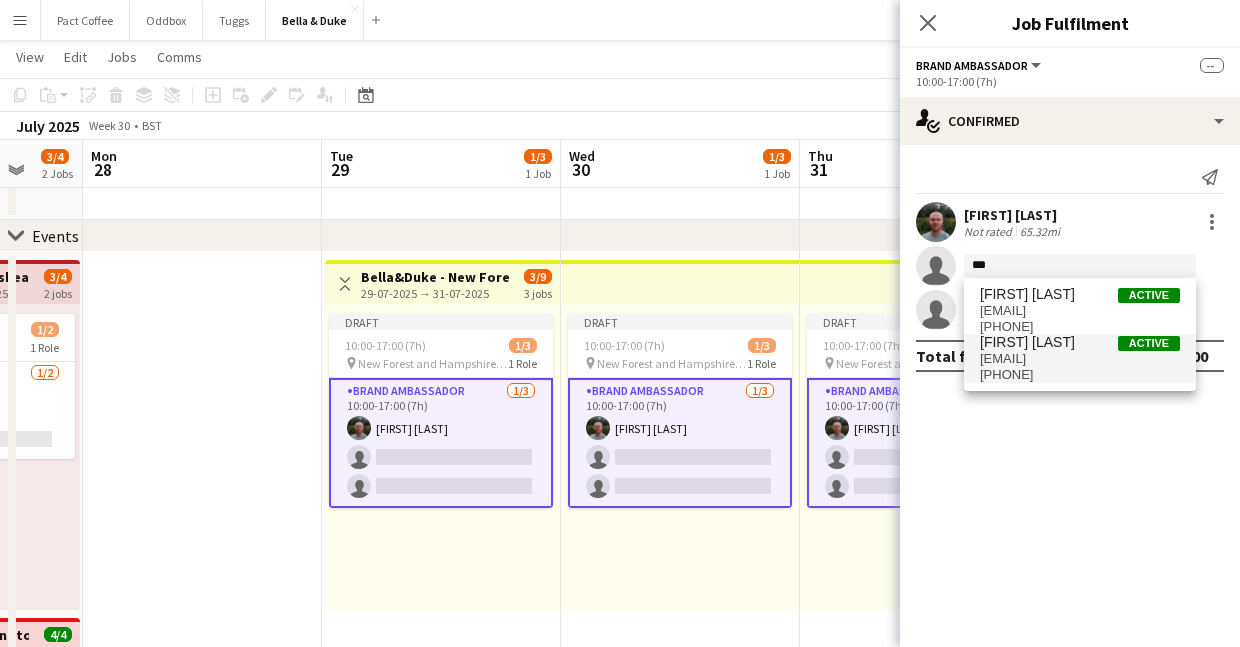 click on "+44[PHONE]" at bounding box center (1080, 375) 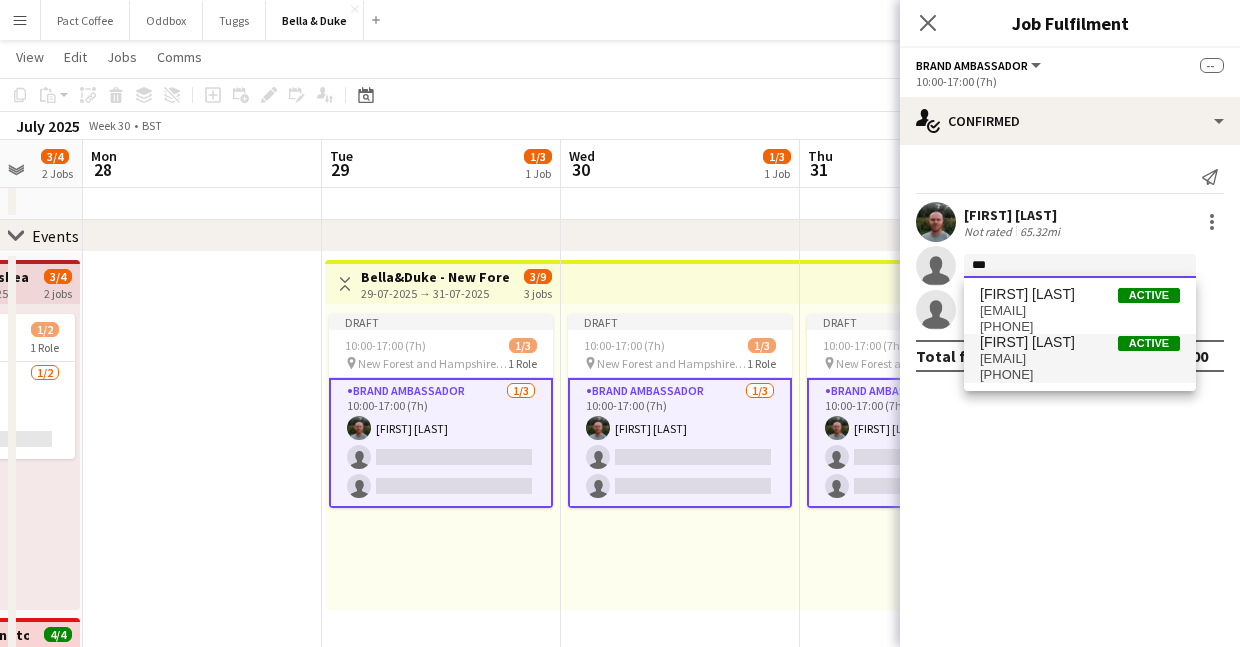 type 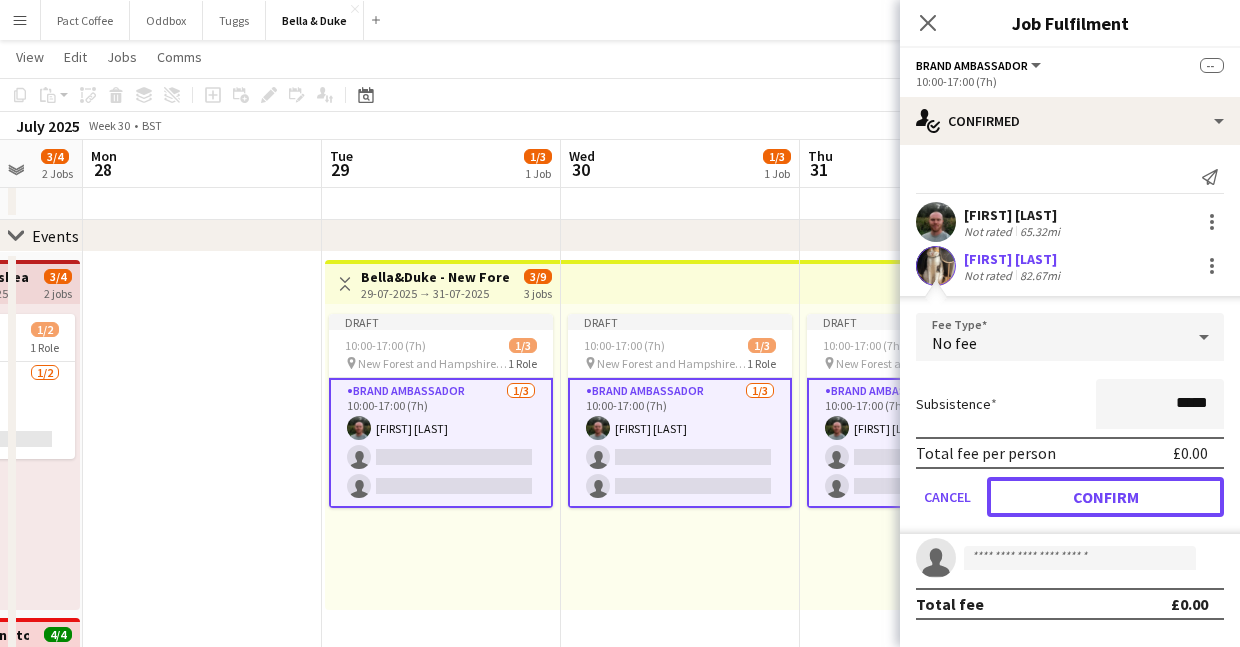 click on "Confirm" at bounding box center [1105, 497] 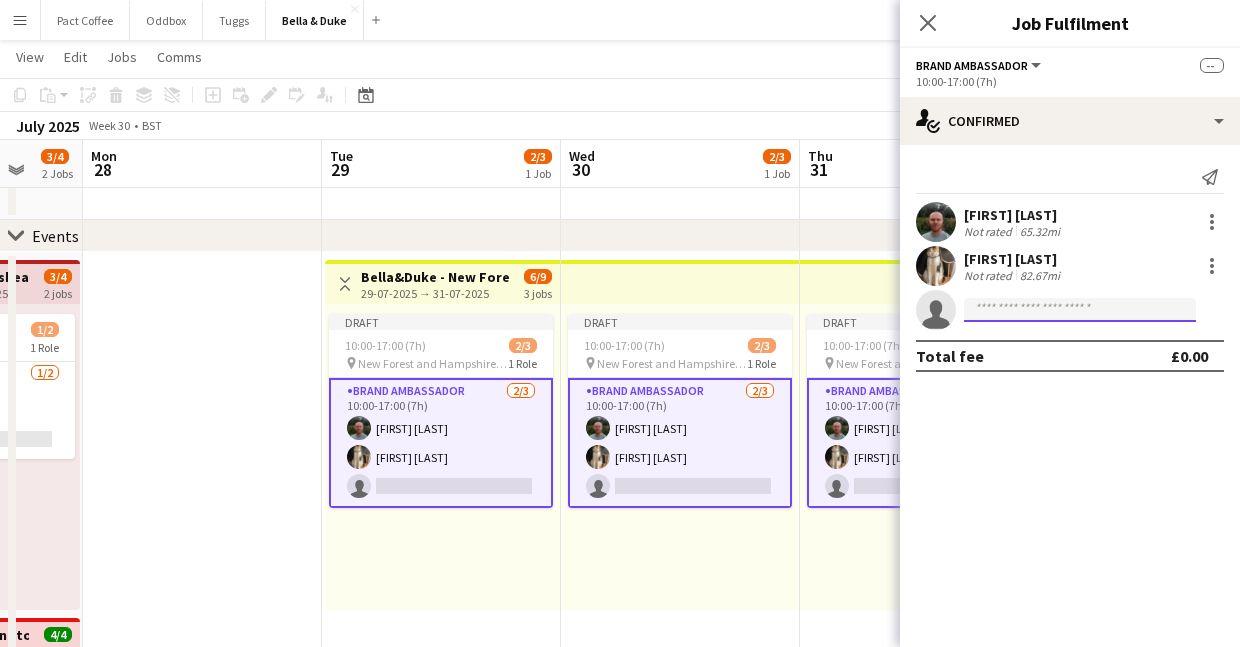 click 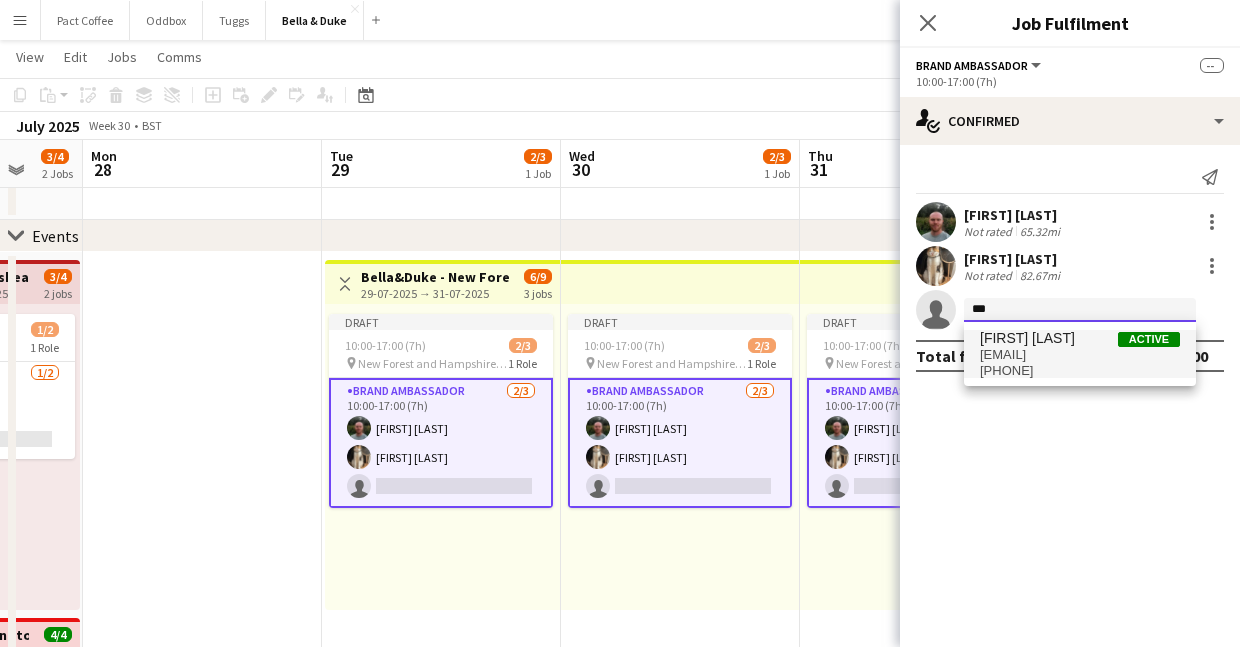 type on "***" 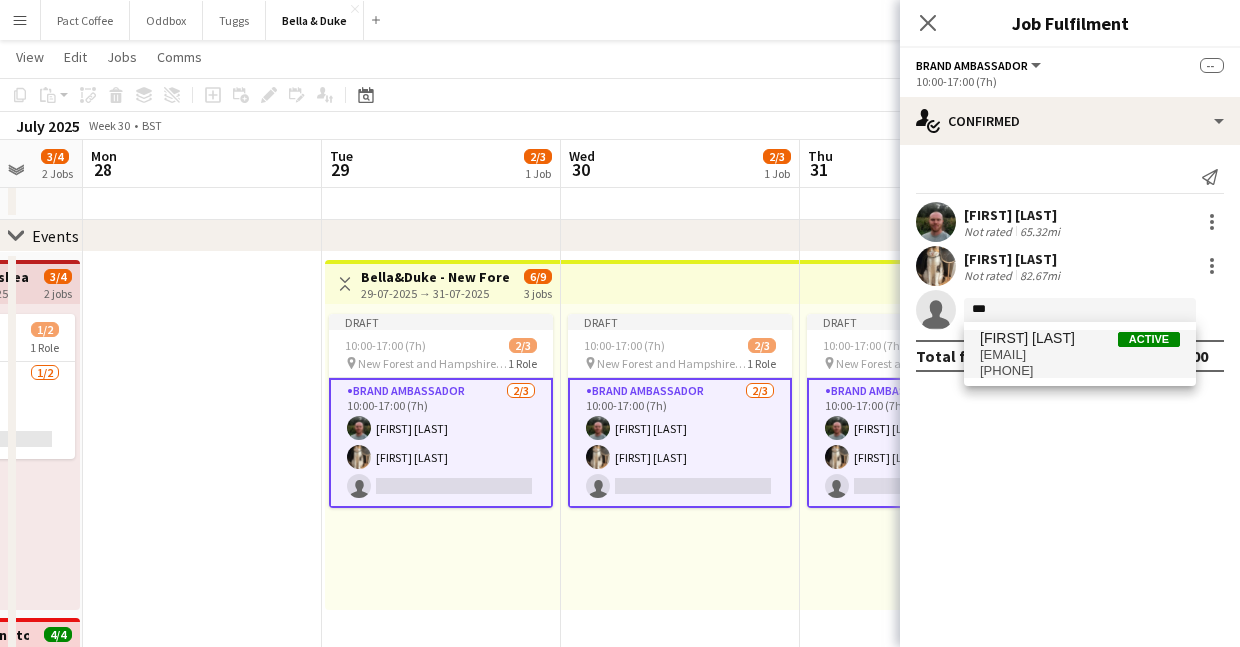 click on "[FIRST][LAST]@example.com" at bounding box center (1080, 355) 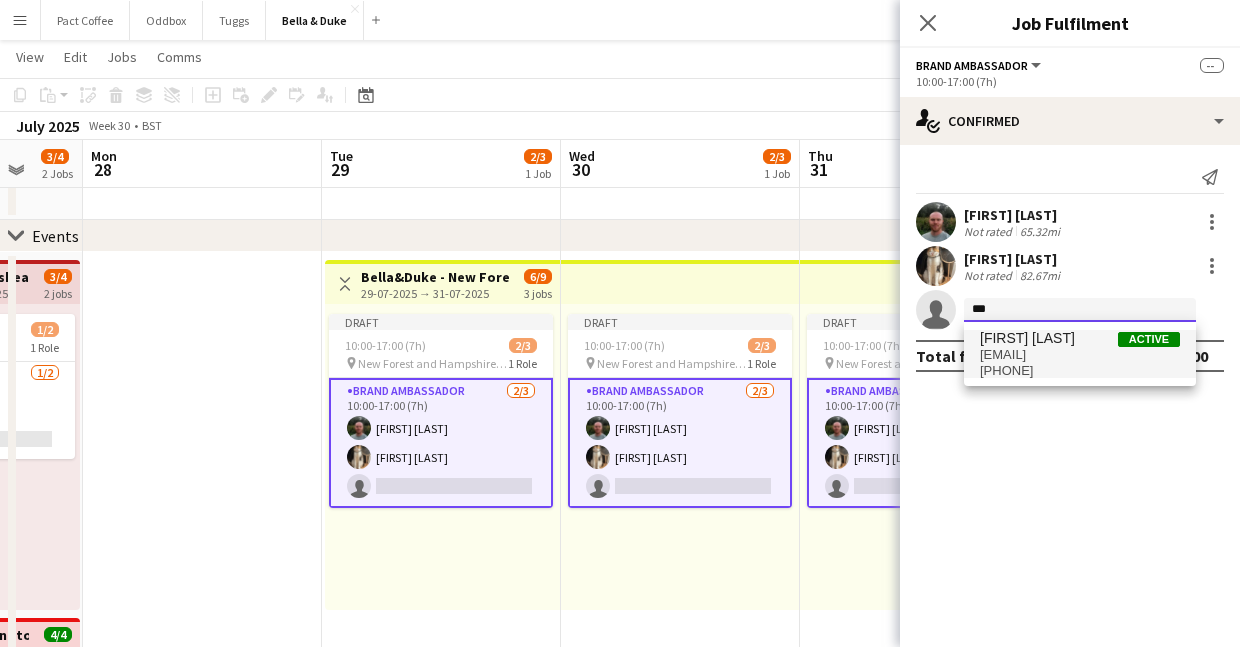 type 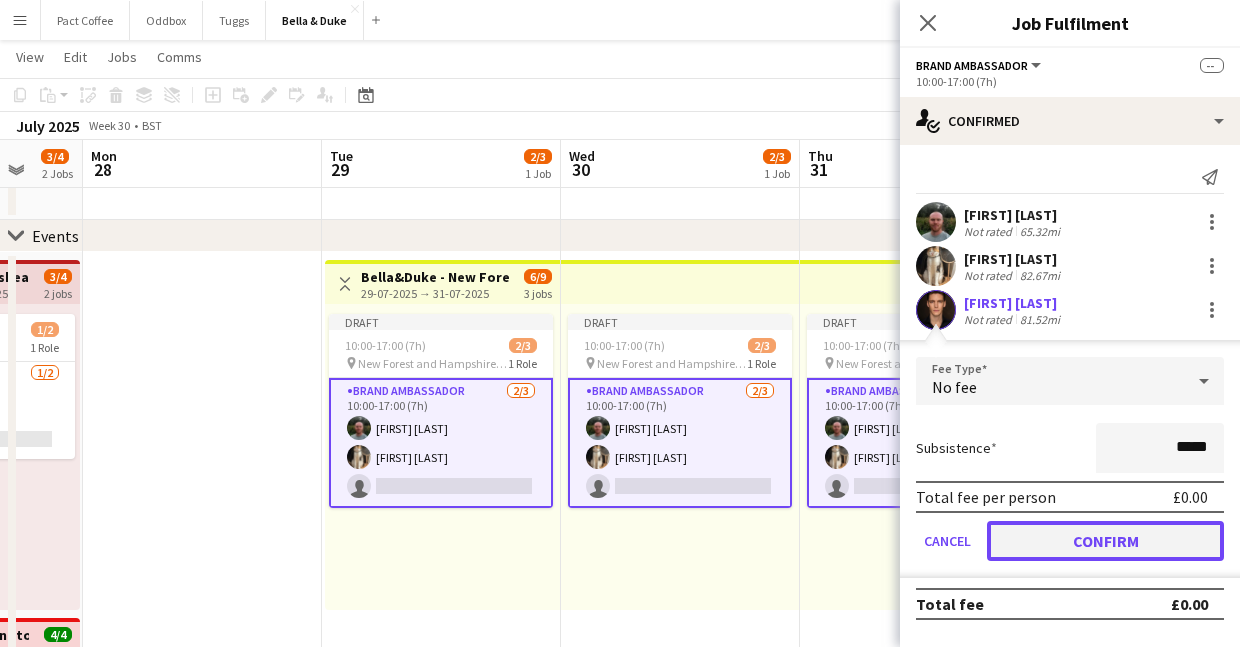 click on "Confirm" at bounding box center [1105, 541] 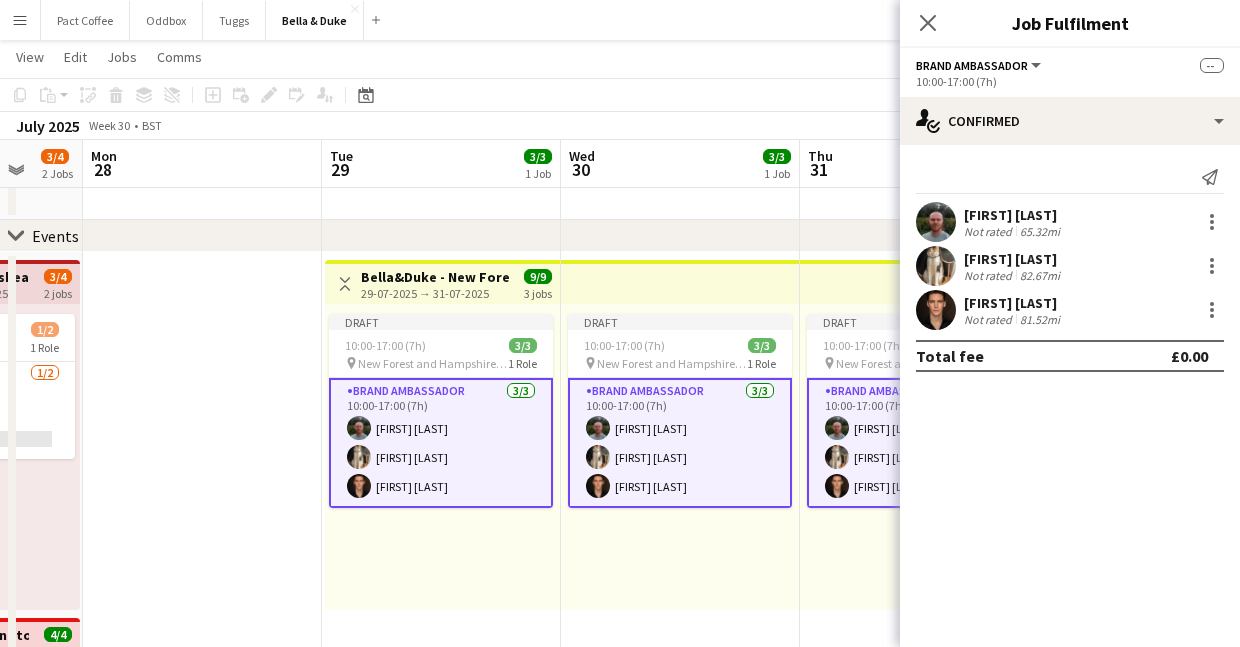 click on "Draft   10:00-17:00 (7h)    3/3
pin
New Forest and Hampshire Show   1 Role   Brand Ambassador   3/3   10:00-17:00 (7h)
Tommy Knox Mat Castle Robert Wilkinson" at bounding box center [918, 457] 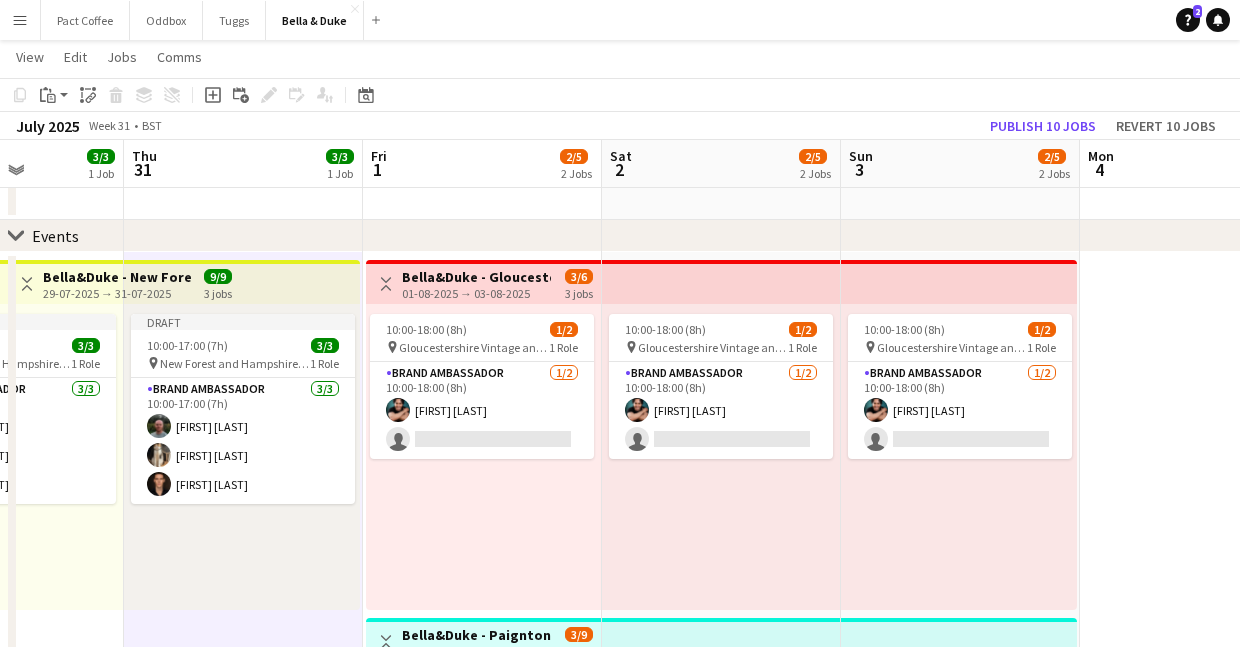 scroll, scrollTop: 0, scrollLeft: 868, axis: horizontal 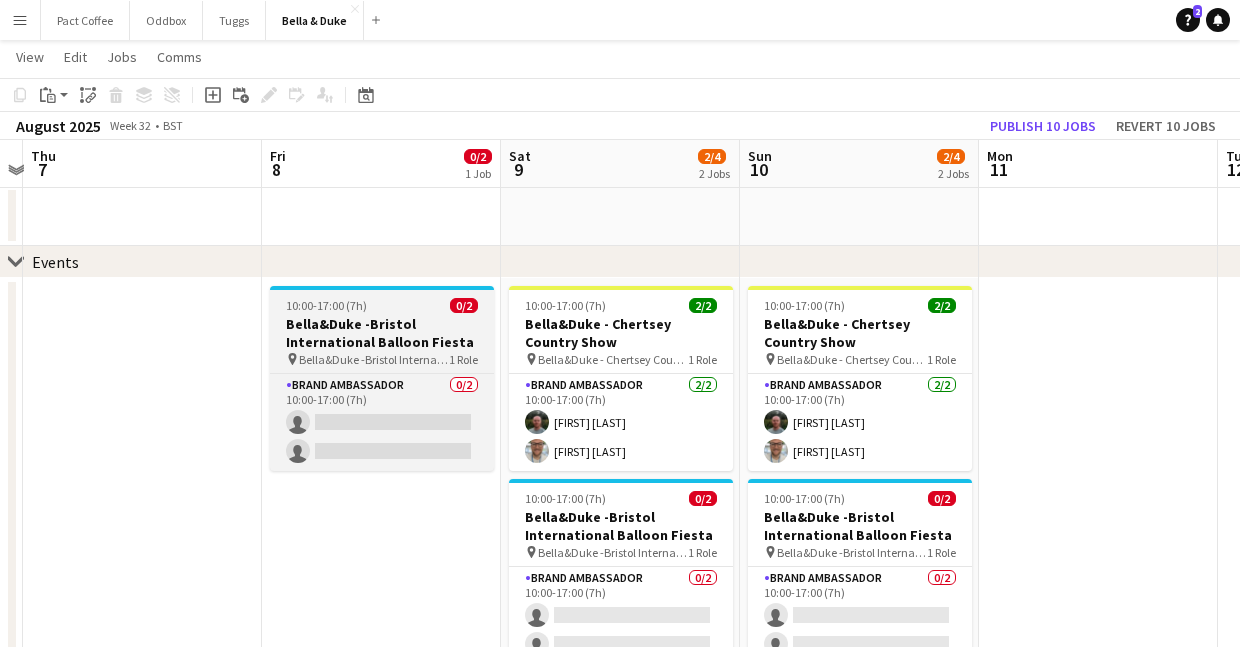 click on "10:00-17:00 (7h)    0/2   Bella&Duke -Bristol International Balloon Fiesta
pin
Bella&Duke -Bristol International Balloon Fiesta   1 Role   Brand Ambassador   0/2   10:00-17:00 (7h)
single-neutral-actions
single-neutral-actions" at bounding box center (382, 378) 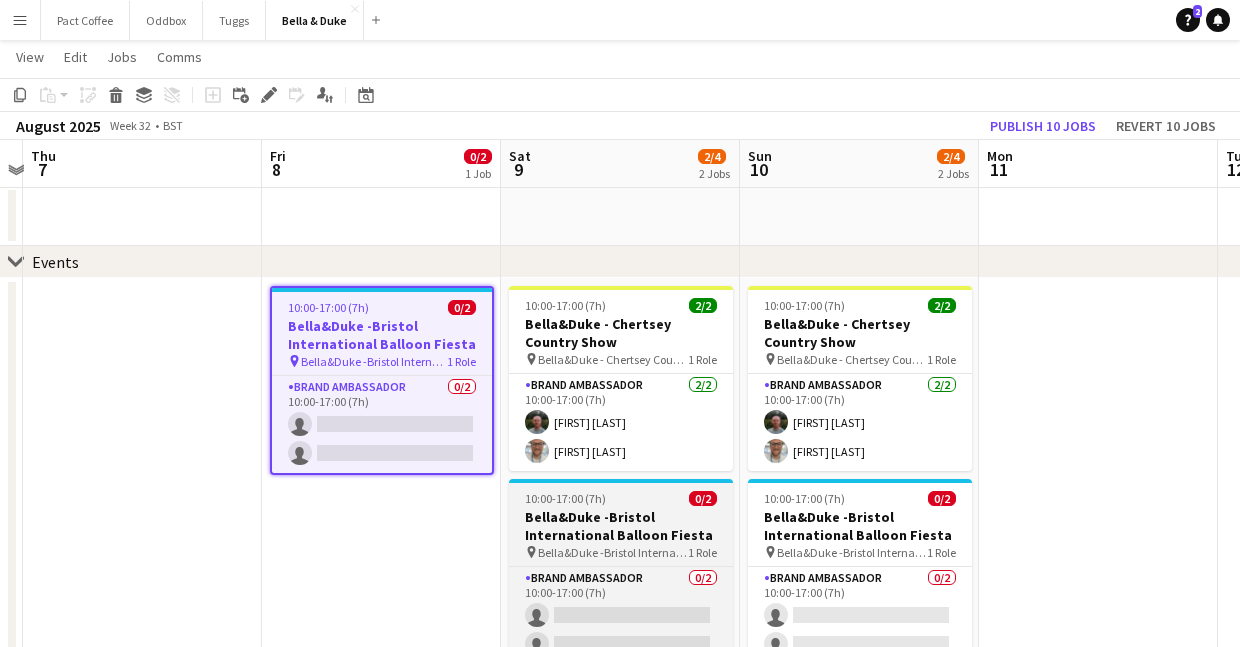 click on "Bella&Duke -Bristol International Balloon Fiesta" at bounding box center [621, 526] 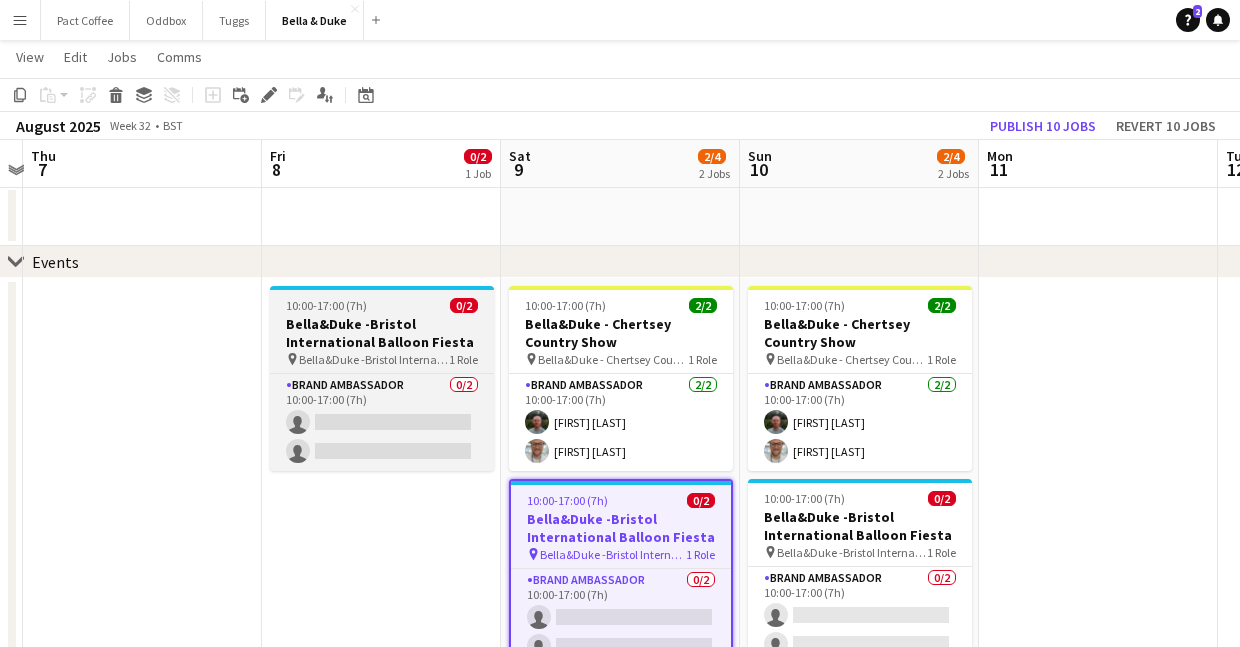 click on "Bella&Duke -Bristol International Balloon Fiesta" at bounding box center (382, 333) 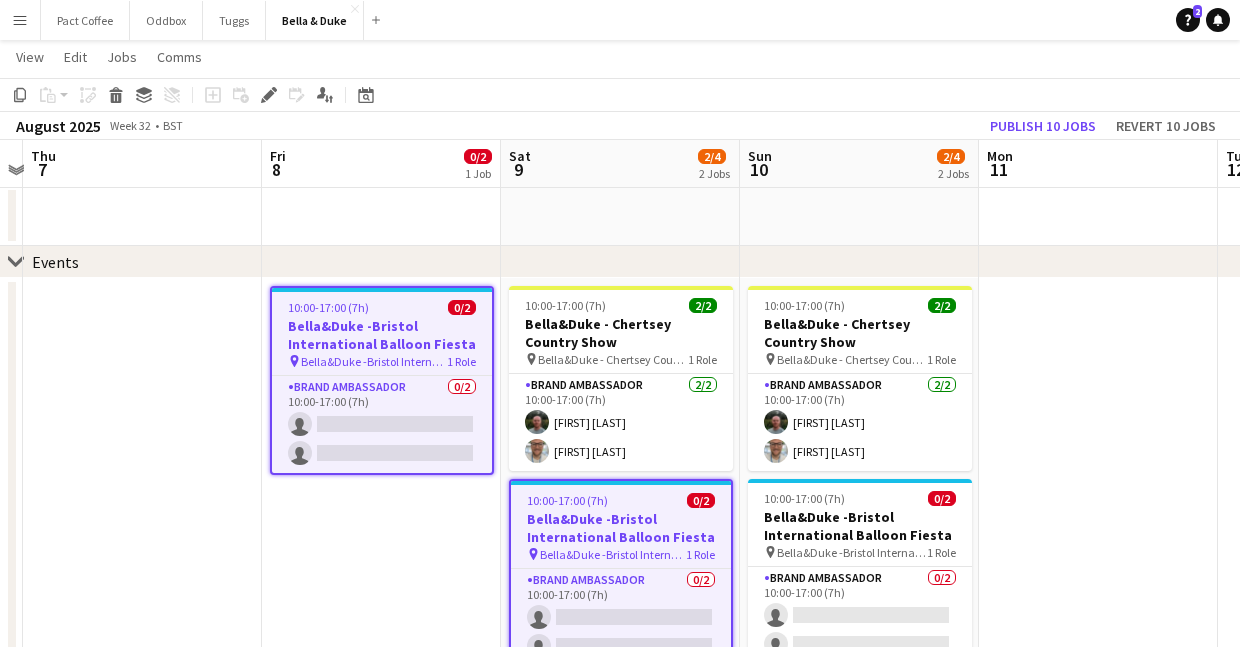 click on "Bella&Duke -Bristol International Balloon Fiesta" at bounding box center (621, 528) 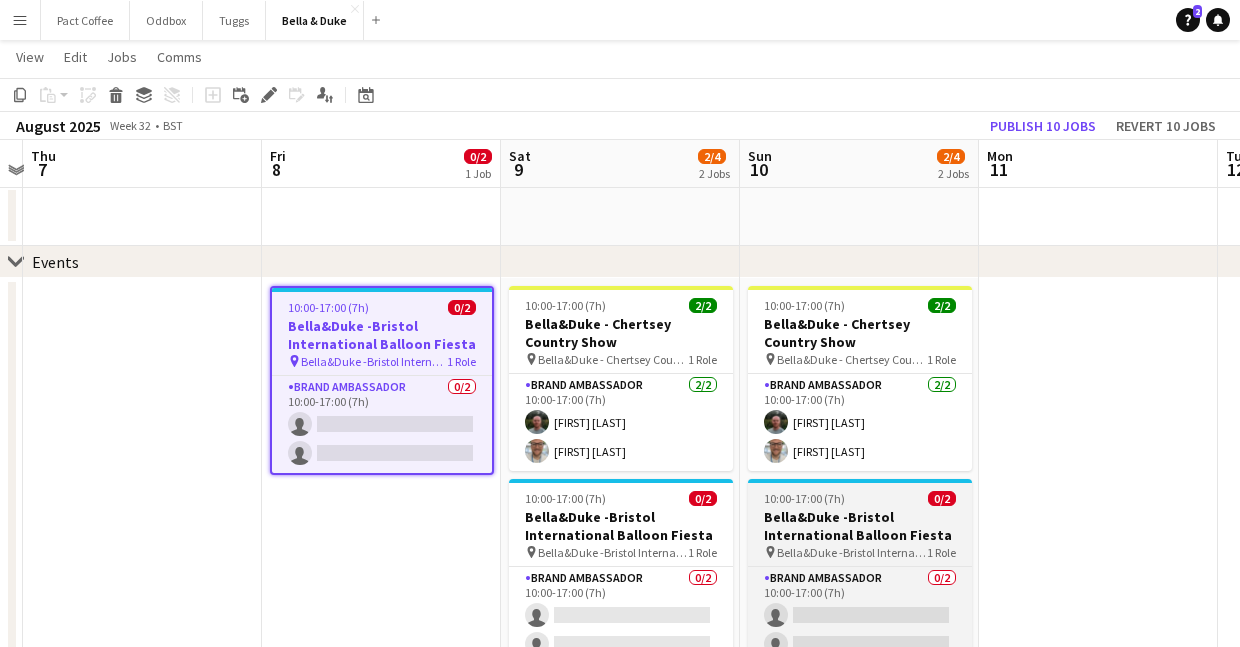 click on "Bella&Duke -Bristol International Balloon Fiesta" at bounding box center [860, 526] 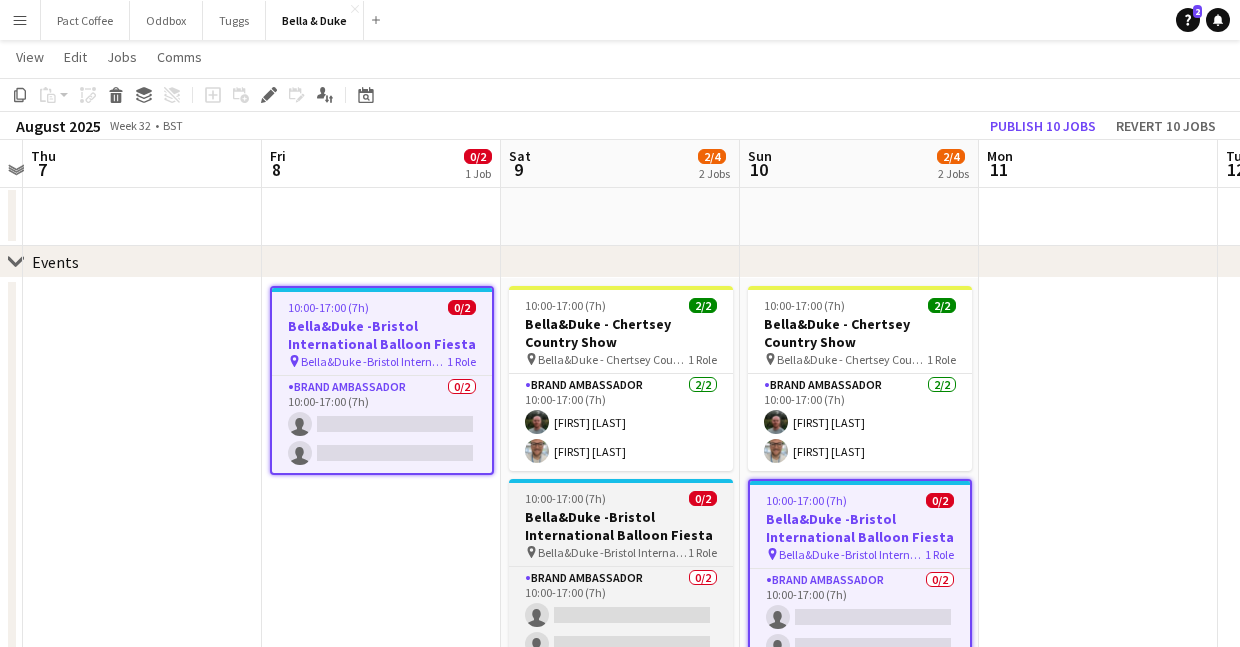 click on "10:00-17:00 (7h)" at bounding box center [565, 498] 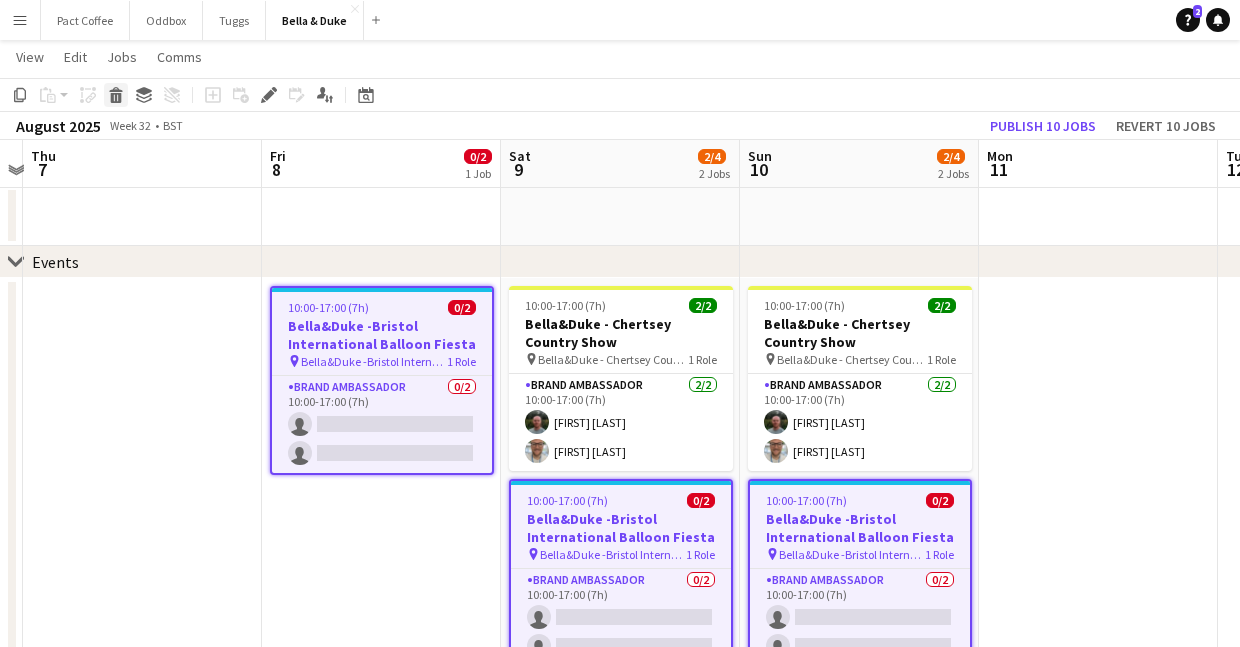 click on "Delete" 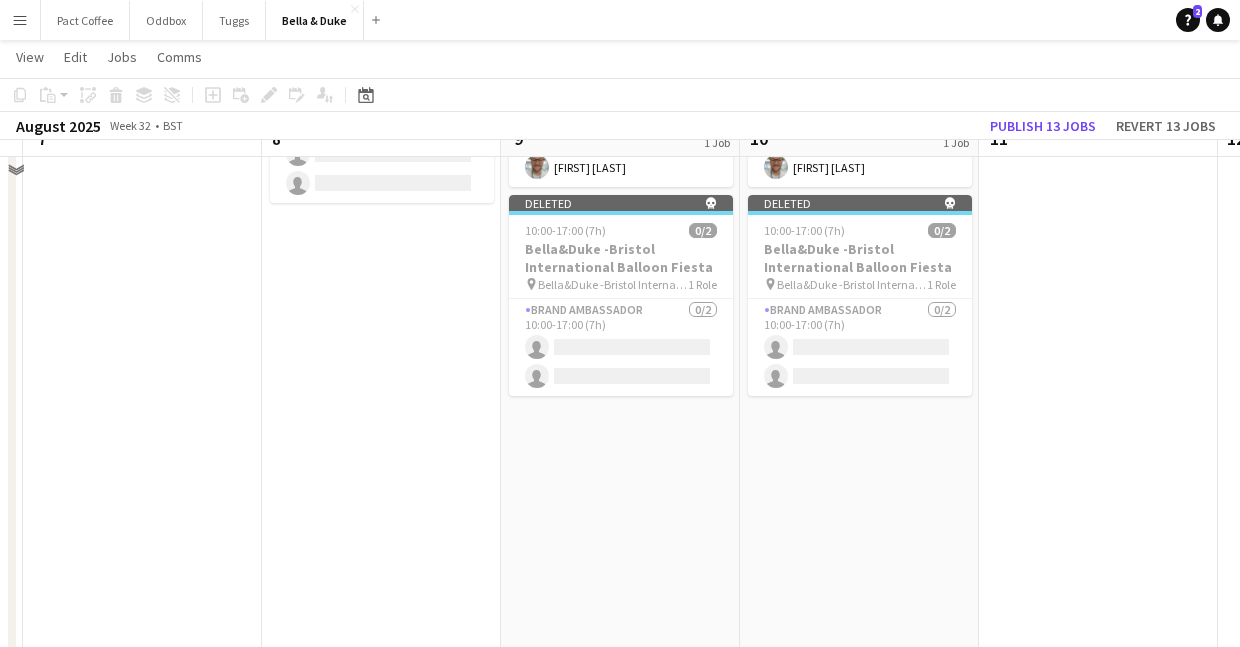 scroll, scrollTop: 418, scrollLeft: 0, axis: vertical 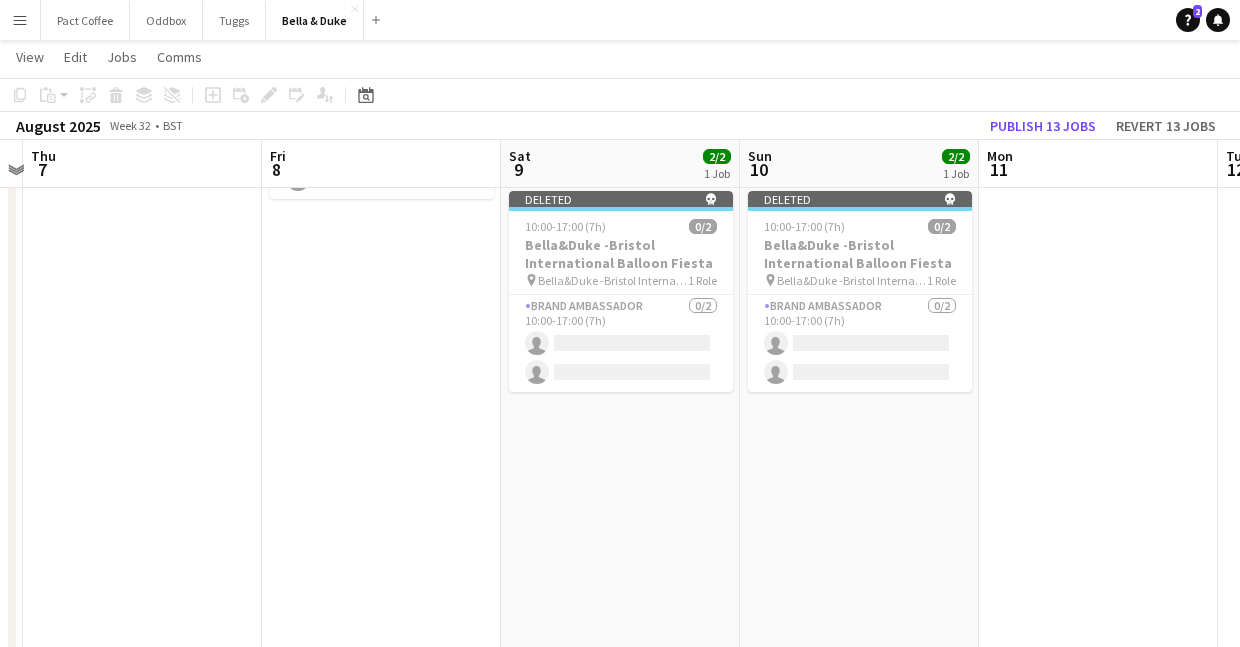 click on "Deleted
skull
10:00-17:00 (7h)    0/2   Bella&Duke -Bristol International Balloon Fiesta
pin
Bella&Duke -Bristol International Balloon Fiesta   1 Role   Brand Ambassador   0/2   10:00-17:00 (7h)
single-neutral-actions
single-neutral-actions" at bounding box center [381, 352] 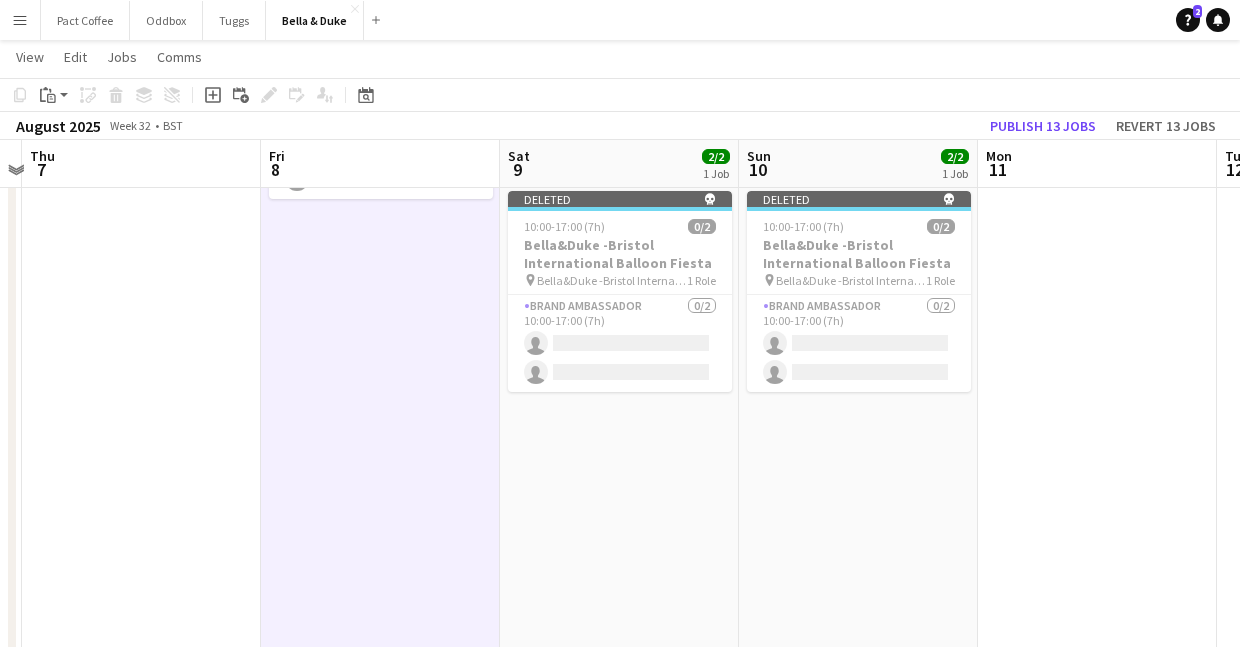 click on "10:00-17:00 (7h)    2/2   Bella&Duke - Chertsey Country Show
pin
Bella&Duke - Chertsey Country Show   1 Role   Brand Ambassador   2/2   10:00-17:00 (7h)
Tommy Knox Jordan Larkin  Deleted
skull
10:00-17:00 (7h)    0/2   Bella&Duke -Bristol International Balloon Fiesta
pin
Bella&Duke -Bristol International Balloon Fiesta   1 Role   Brand Ambassador   0/2   10:00-17:00 (7h)
single-neutral-actions
single-neutral-actions" at bounding box center [619, 352] 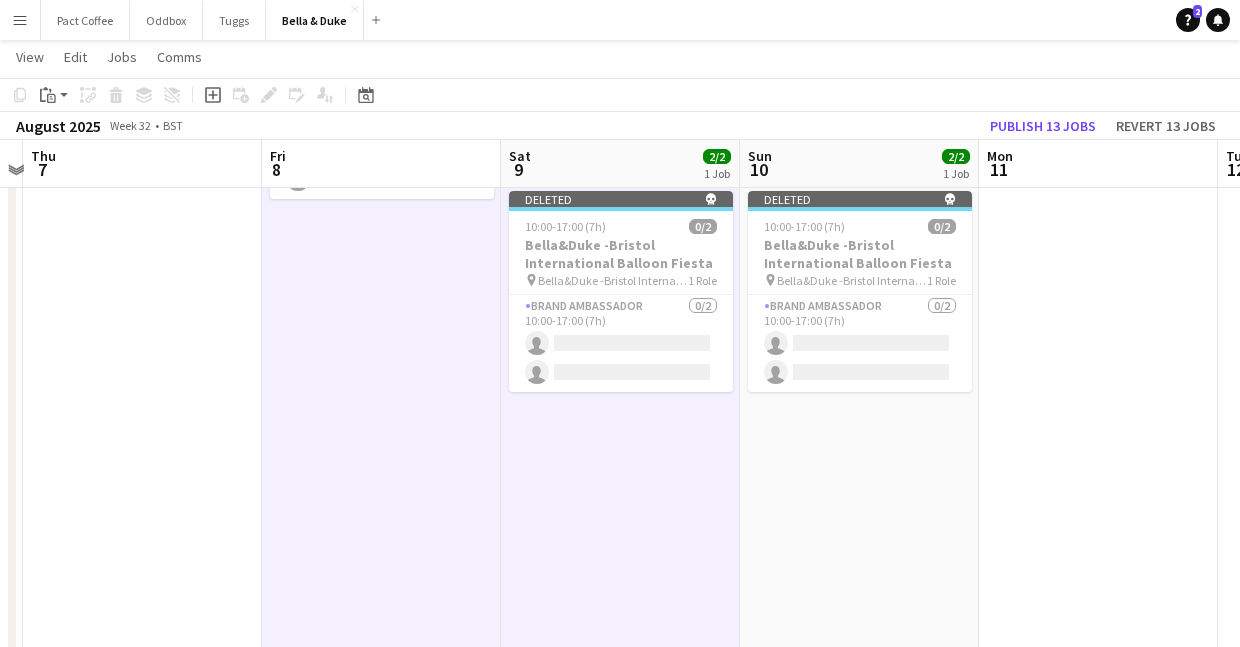 click on "10:00-17:00 (7h)    2/2   Bella&Duke - Chertsey Country Show
pin
Bella&Duke - Chertsey Country Show   1 Role   Brand Ambassador   2/2   10:00-17:00 (7h)
Tommy Knox Jordan Larkin  Deleted
skull
10:00-17:00 (7h)    0/2   Bella&Duke -Bristol International Balloon Fiesta
pin
Bella&Duke -Bristol International Balloon Fiesta   1 Role   Brand Ambassador   0/2   10:00-17:00 (7h)
single-neutral-actions
single-neutral-actions" at bounding box center (859, 352) 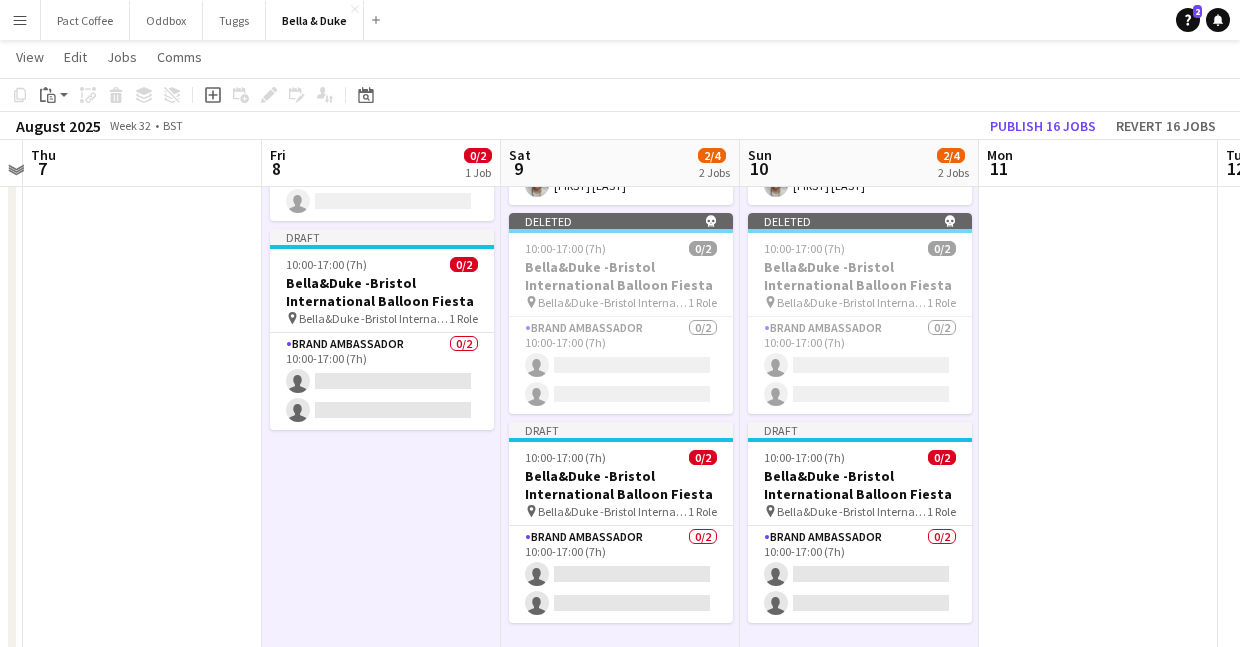 scroll, scrollTop: 395, scrollLeft: 0, axis: vertical 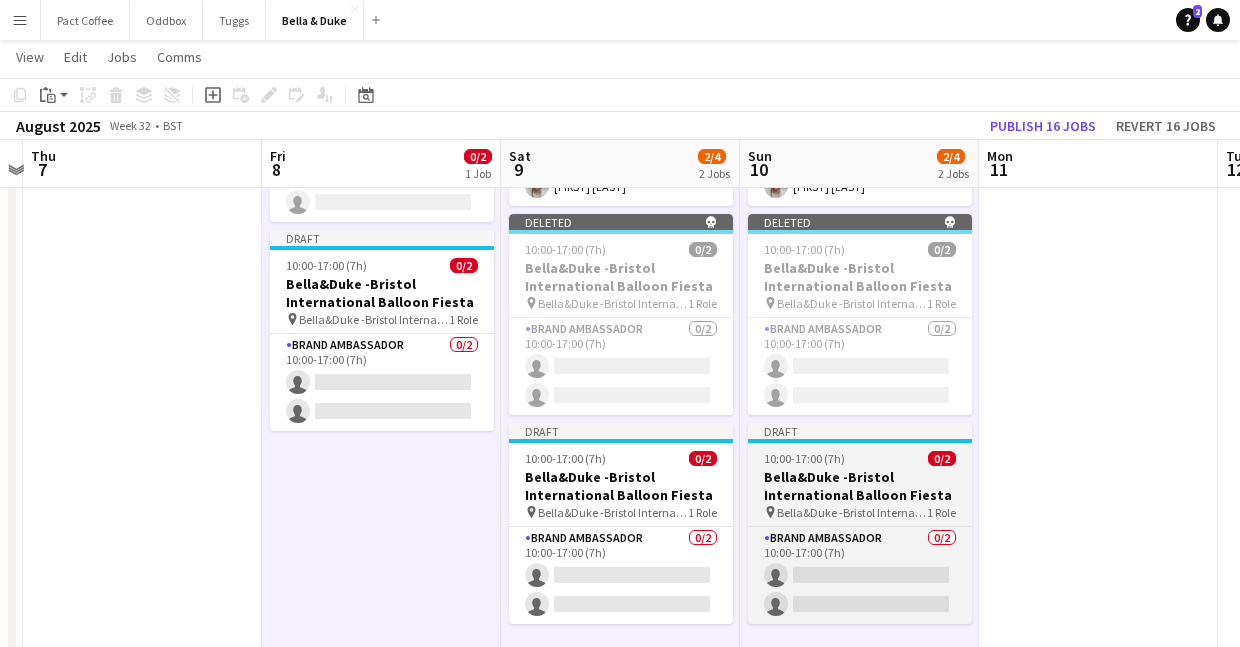 click on "10:00-17:00 (7h)    0/2" at bounding box center (860, 458) 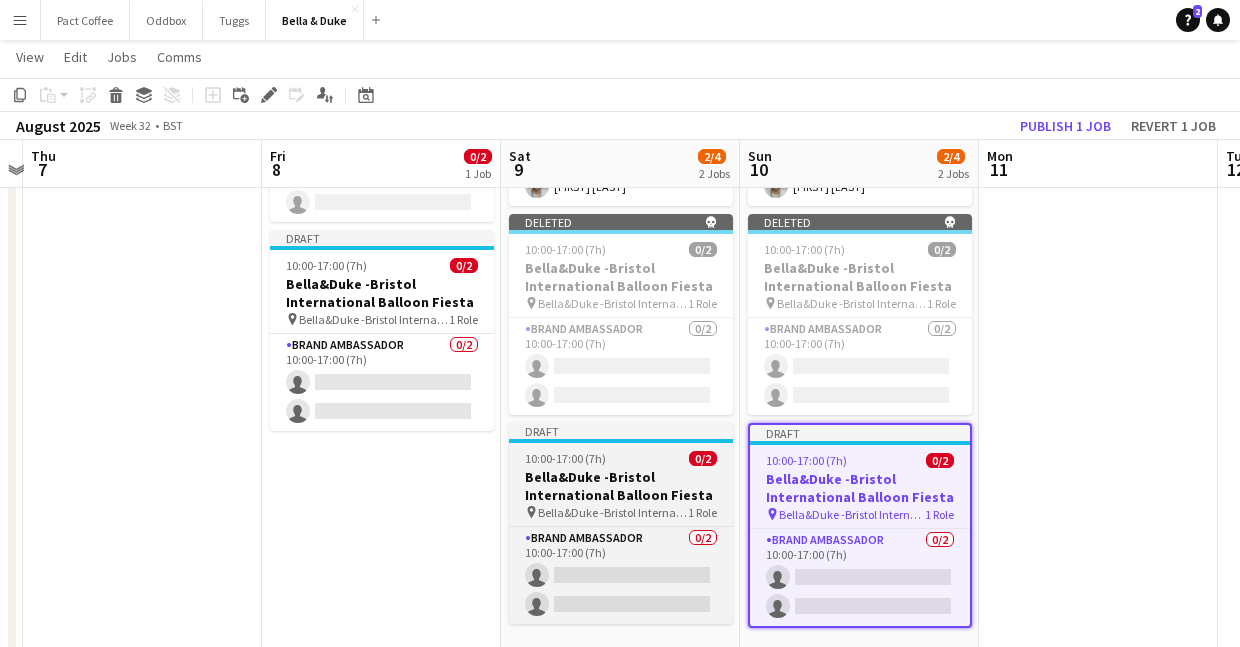 click on "Bella&Duke -Bristol International Balloon Fiesta" at bounding box center (621, 486) 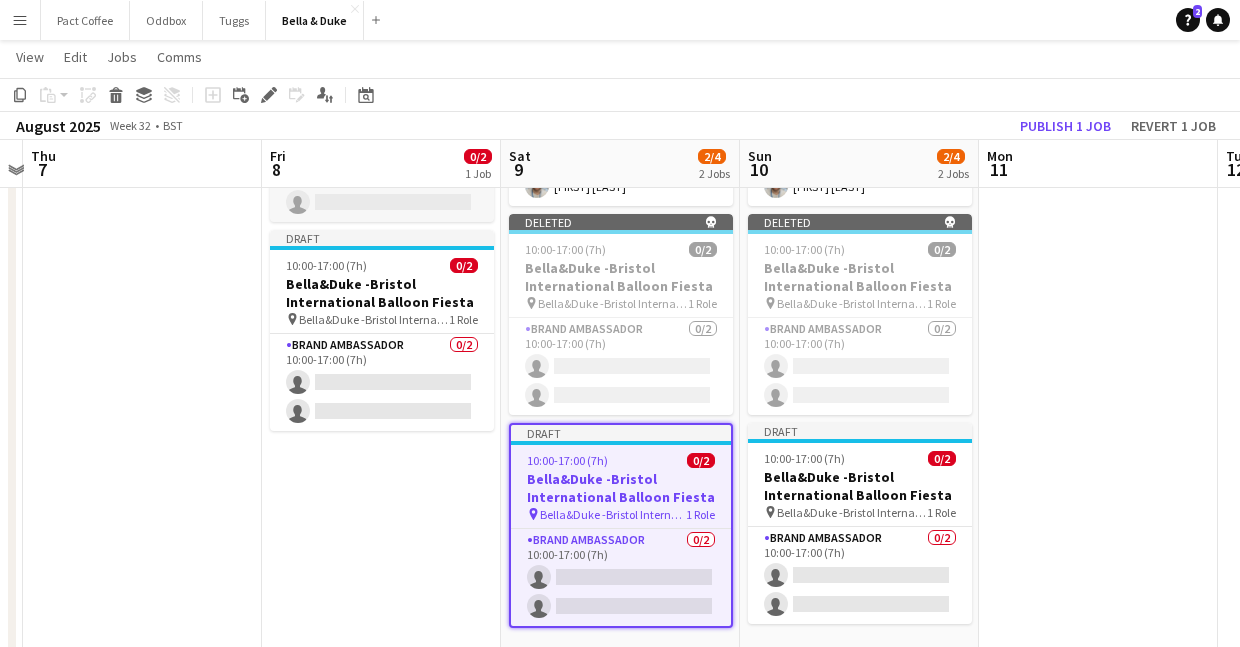 click on "Brand Ambassador   0/2   10:00-17:00 (7h)
single-neutral-actions
single-neutral-actions" at bounding box center (382, 173) 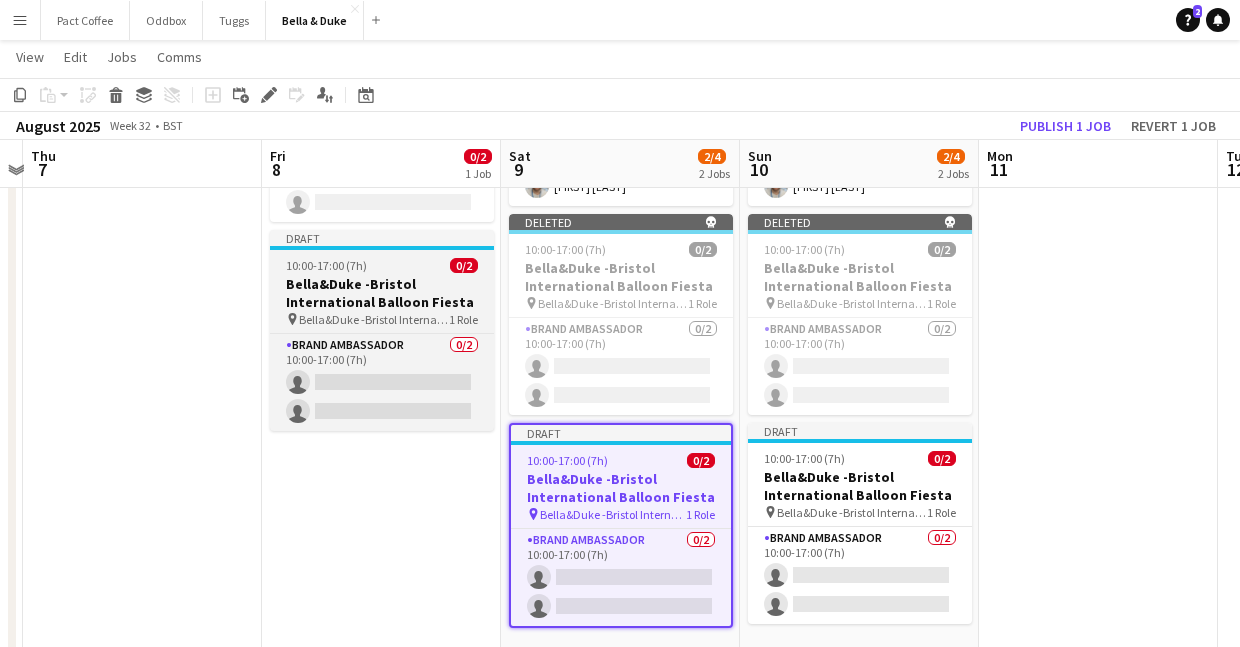 click on "Bella&Duke -Bristol International Balloon Fiesta" at bounding box center (382, 293) 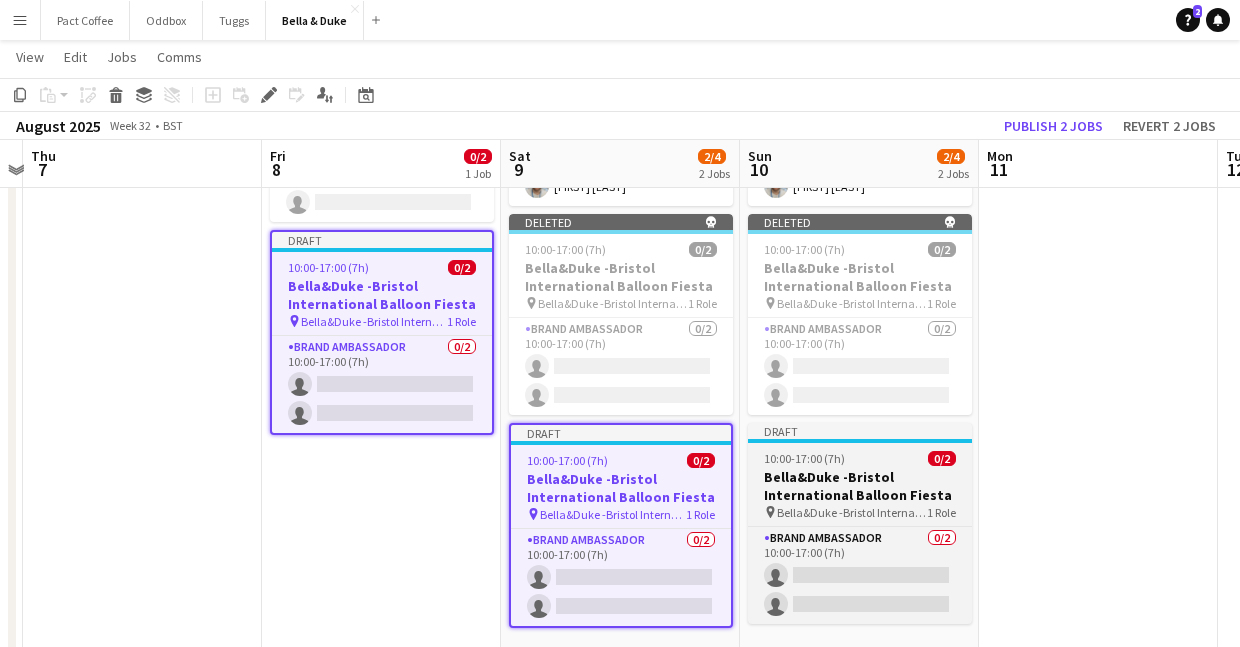 click on "Bella&Duke -Bristol International Balloon Fiesta" at bounding box center (852, 512) 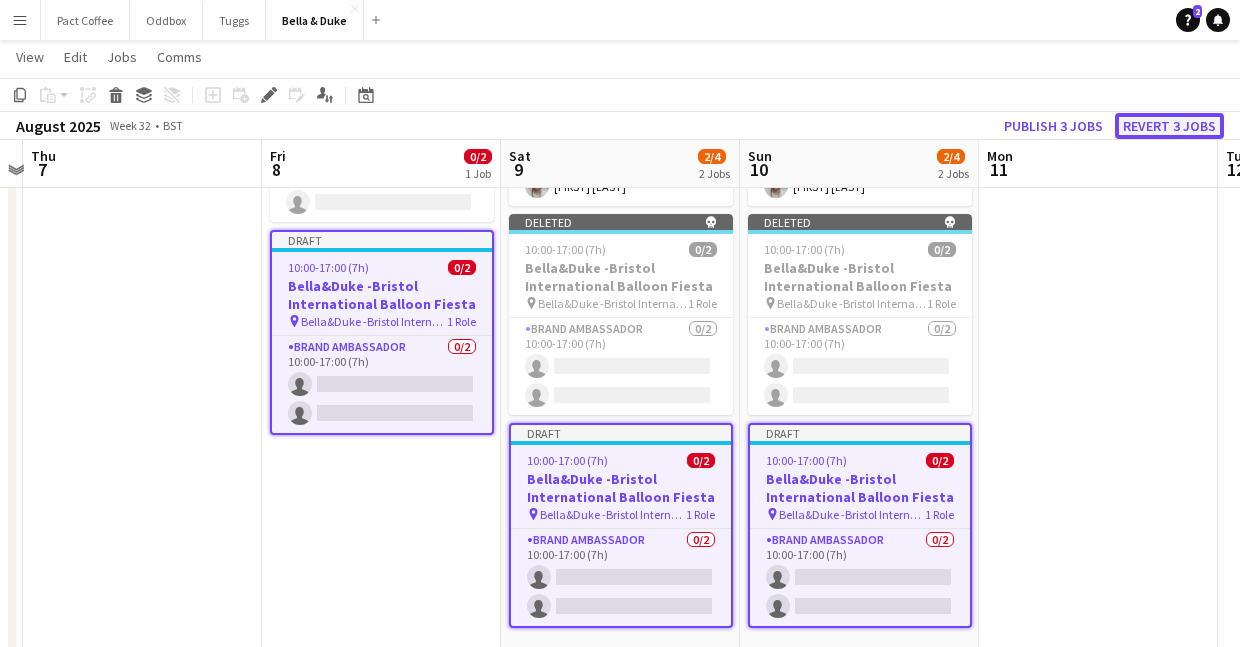 click on "Revert 3 jobs" 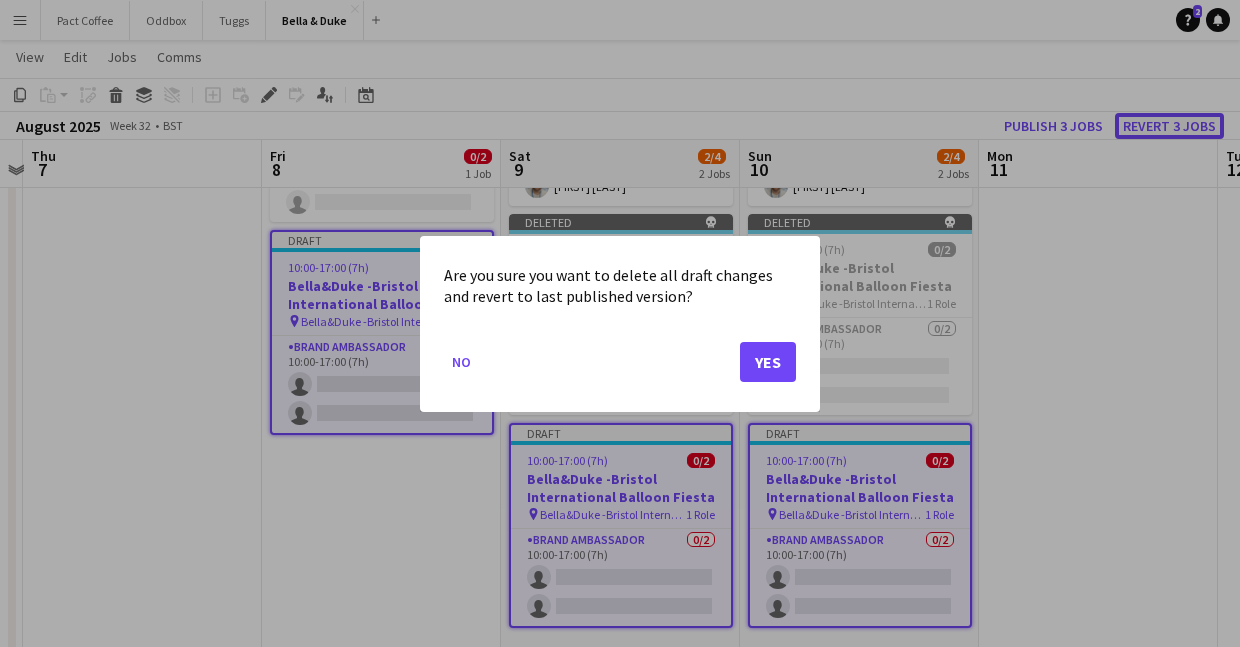 scroll, scrollTop: 0, scrollLeft: 0, axis: both 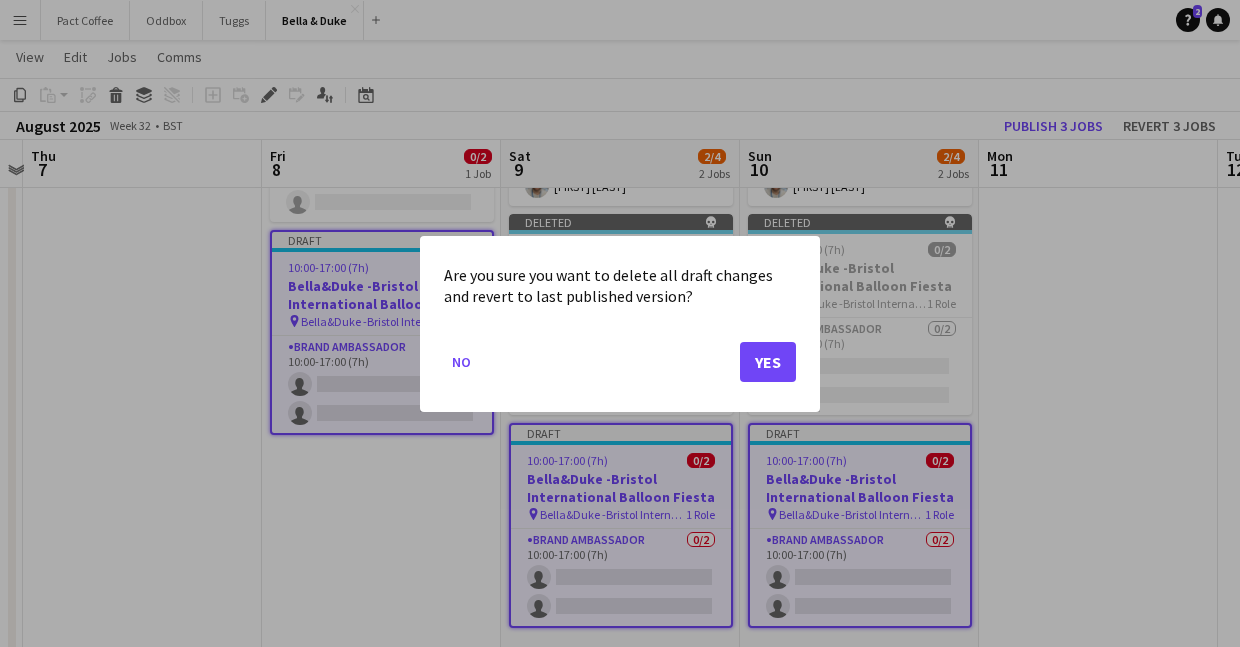 click on "No   Yes" 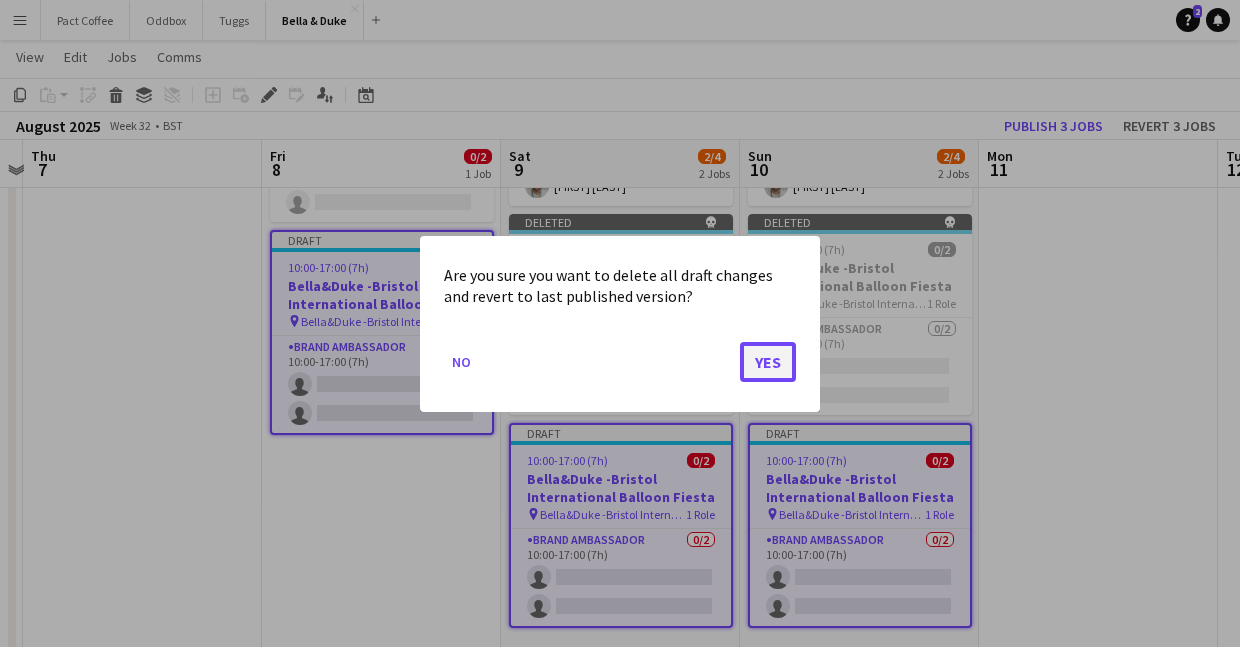 click on "Yes" 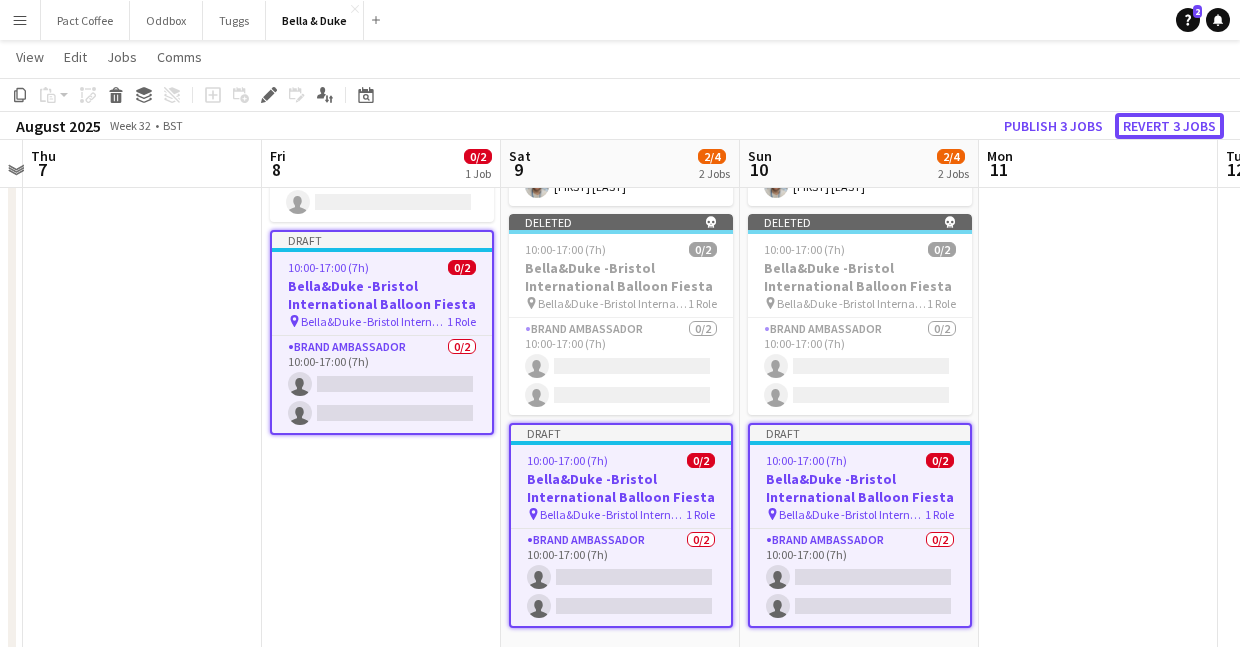 scroll, scrollTop: 395, scrollLeft: 0, axis: vertical 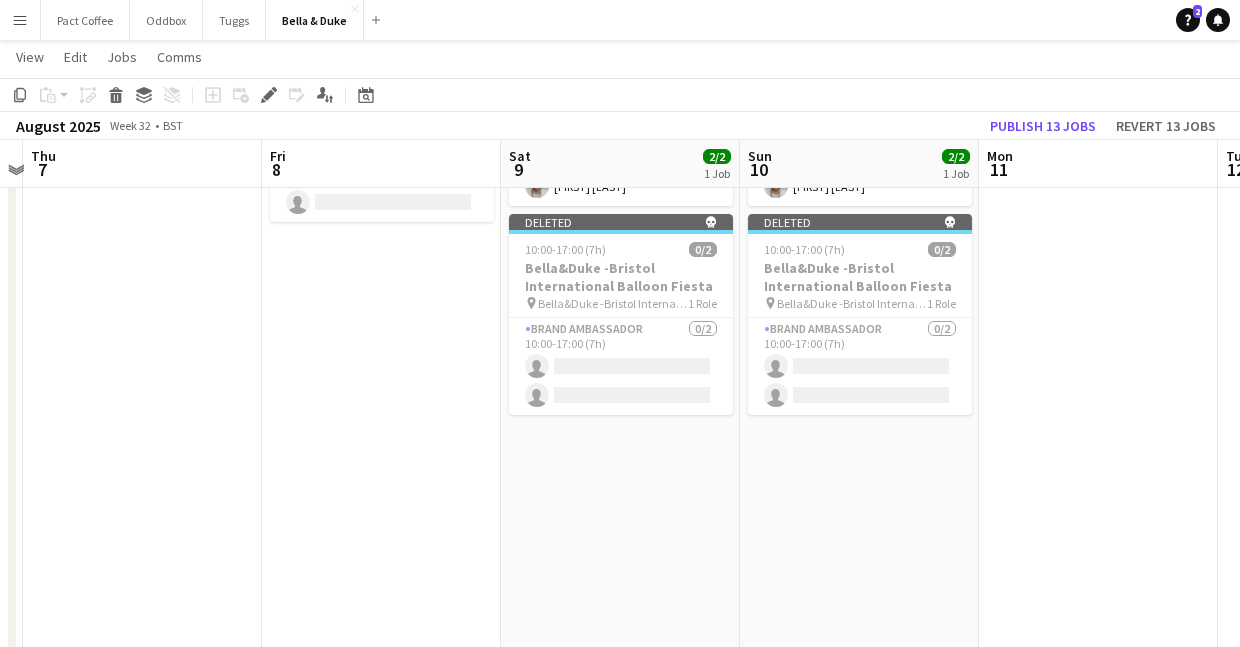 click on "Deleted
skull
10:00-17:00 (7h)    0/2   Bella&Duke -Bristol International Balloon Fiesta
pin
Bella&Duke -Bristol International Balloon Fiesta   1 Role   Brand Ambassador   0/2   10:00-17:00 (7h)
single-neutral-actions
single-neutral-actions" at bounding box center (381, 375) 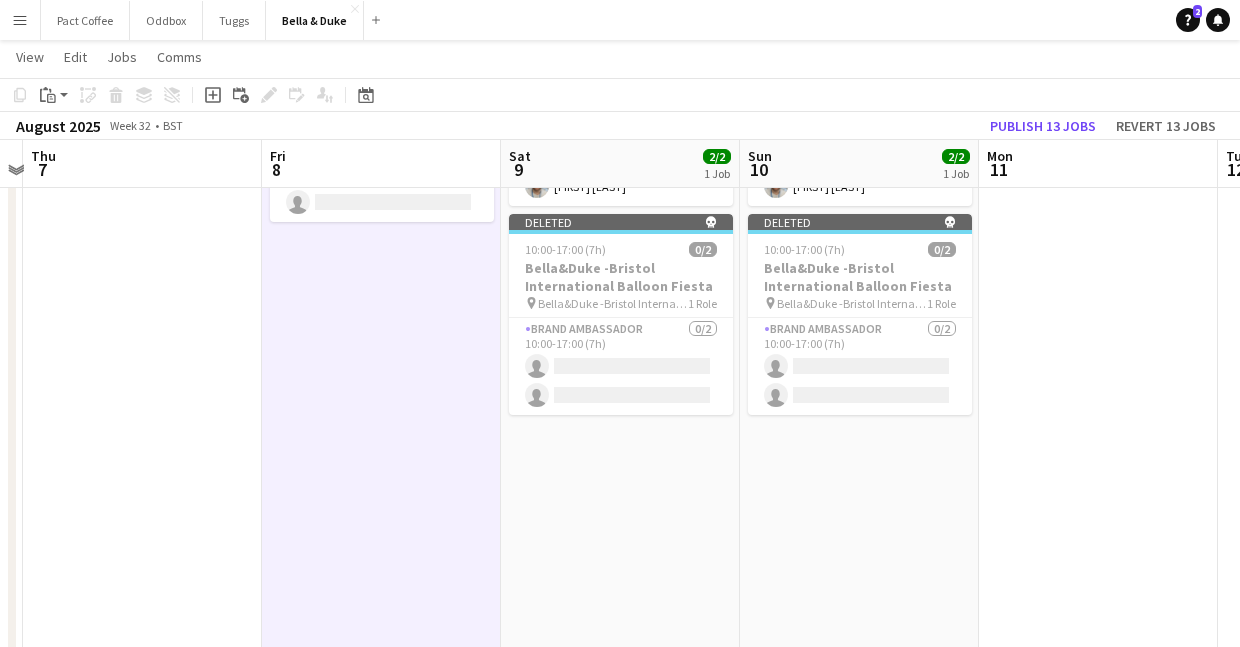 click on "10:00-17:00 (7h)    2/2   Bella&Duke - Chertsey Country Show
pin
Bella&Duke - Chertsey Country Show   1 Role   Brand Ambassador   2/2   10:00-17:00 (7h)
Tommy Knox Jordan Larkin  Deleted
skull
10:00-17:00 (7h)    0/2   Bella&Duke -Bristol International Balloon Fiesta
pin
Bella&Duke -Bristol International Balloon Fiesta   1 Role   Brand Ambassador   0/2   10:00-17:00 (7h)
single-neutral-actions
single-neutral-actions" at bounding box center [620, 375] 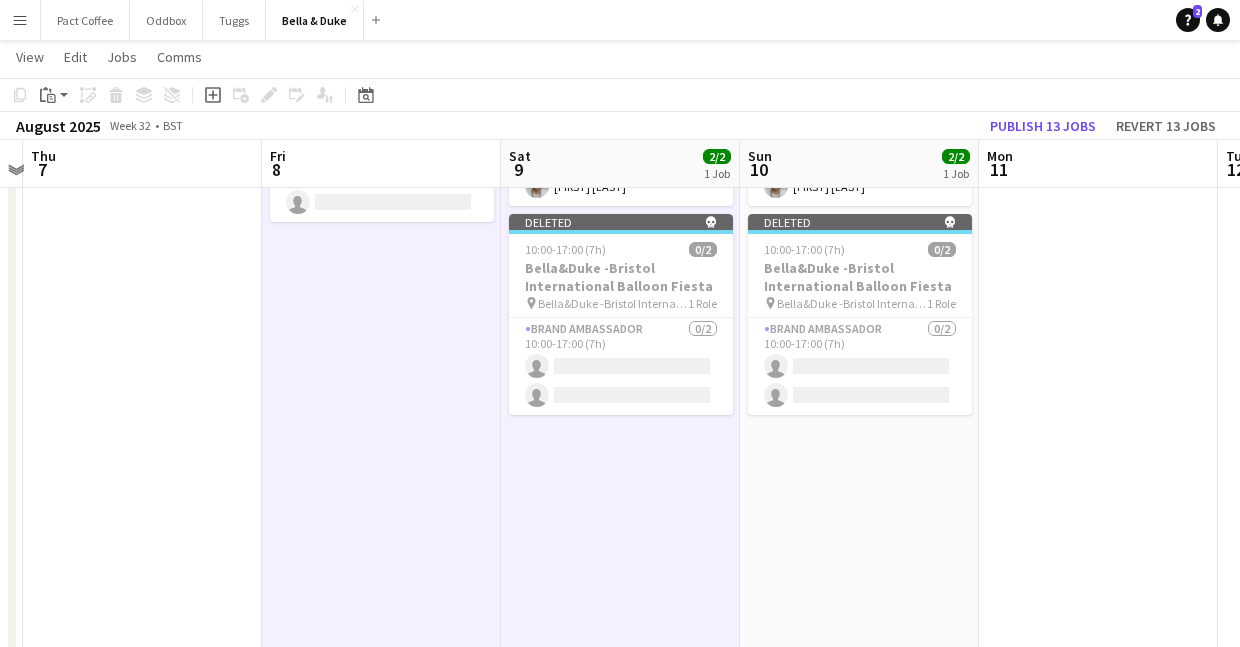 click on "10:00-17:00 (7h)    2/2   Bella&Duke - Chertsey Country Show
pin
Bella&Duke - Chertsey Country Show   1 Role   Brand Ambassador   2/2   10:00-17:00 (7h)
Tommy Knox Jordan Larkin  Deleted
skull
10:00-17:00 (7h)    0/2   Bella&Duke -Bristol International Balloon Fiesta
pin
Bella&Duke -Bristol International Balloon Fiesta   1 Role   Brand Ambassador   0/2   10:00-17:00 (7h)
single-neutral-actions
single-neutral-actions" at bounding box center (859, 375) 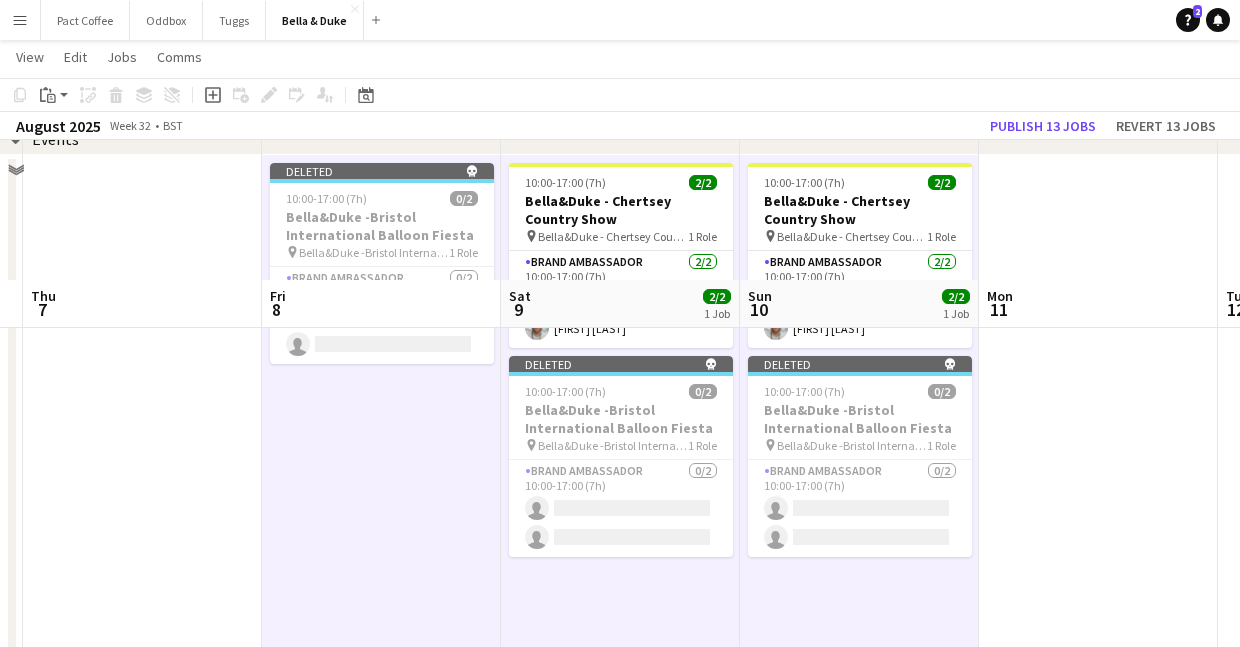 scroll, scrollTop: 209, scrollLeft: 0, axis: vertical 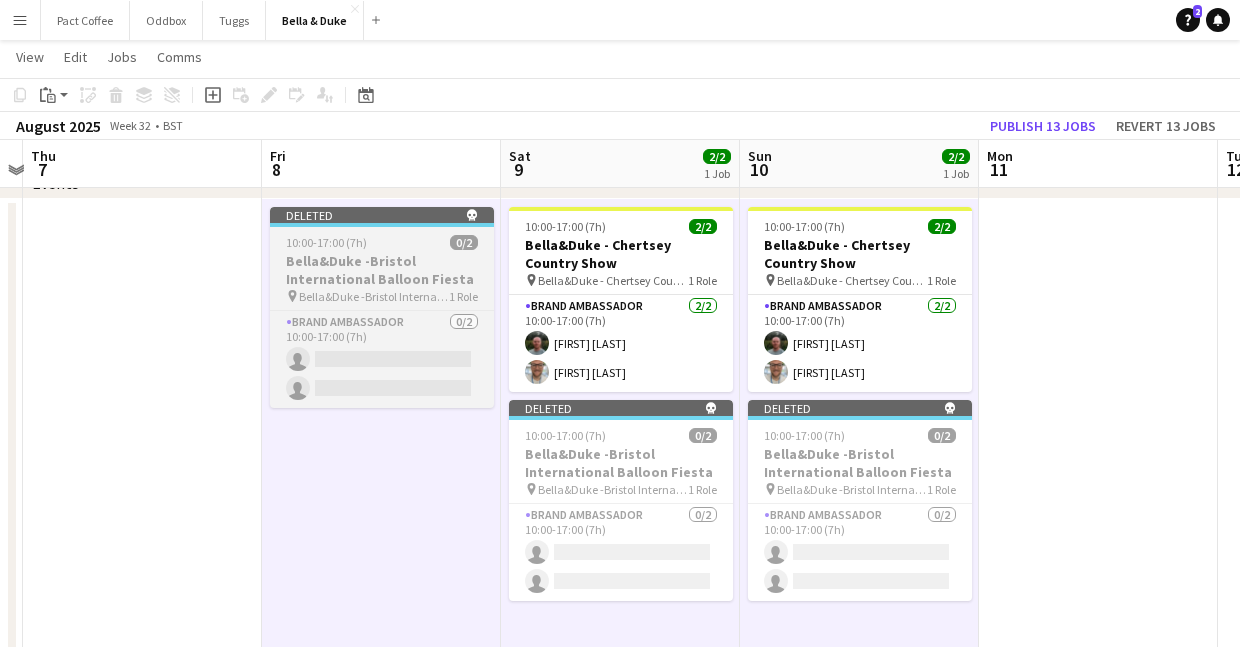 click on "Bella&Duke -Bristol International Balloon Fiesta" at bounding box center (382, 270) 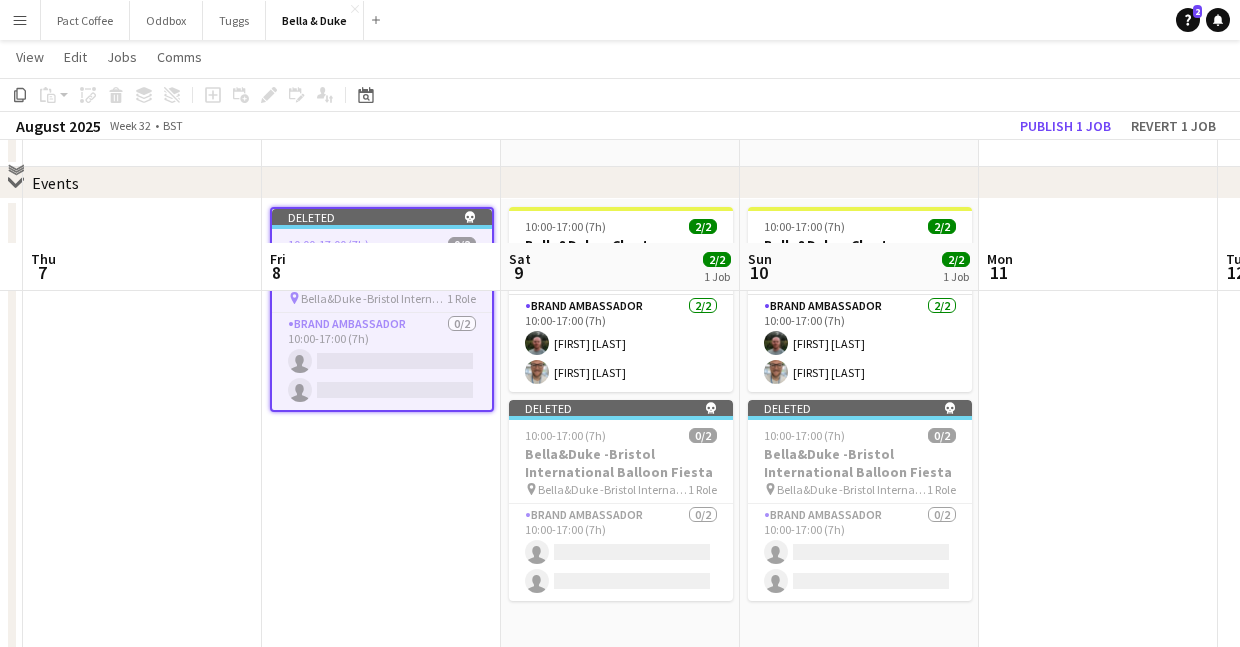 scroll, scrollTop: 415, scrollLeft: 0, axis: vertical 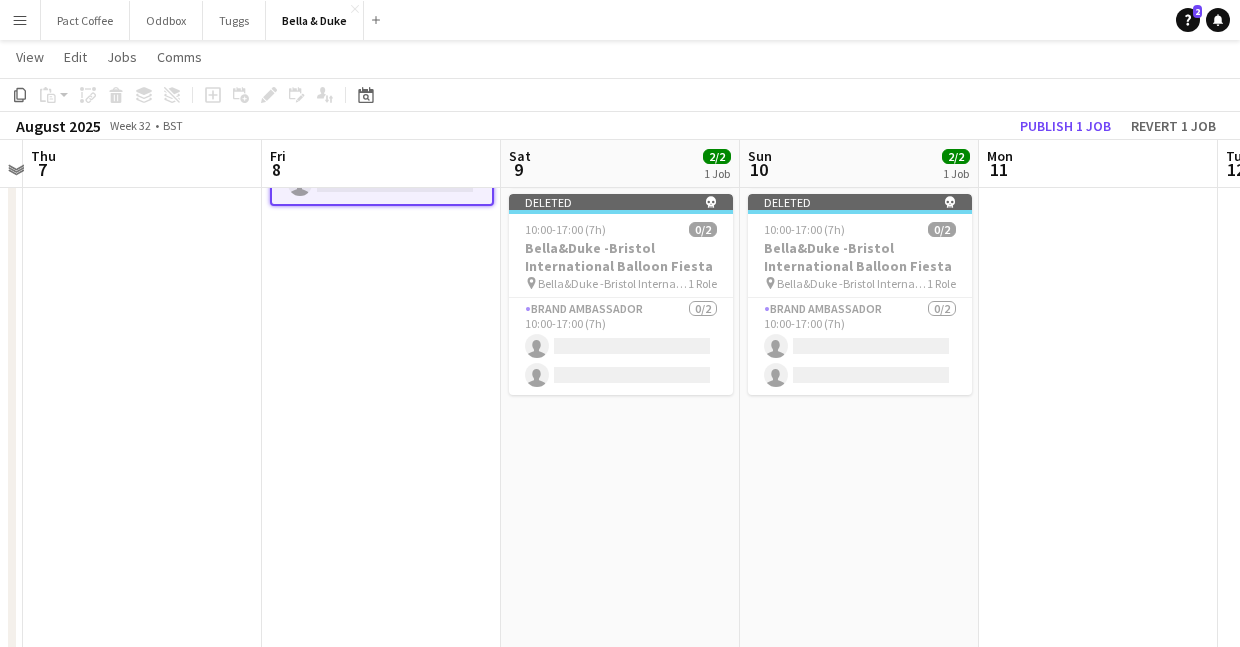 click on "Deleted
skull
10:00-17:00 (7h)    0/2   Bella&Duke -Bristol International Balloon Fiesta
pin
Bella&Duke -Bristol International Balloon Fiesta   1 Role   Brand Ambassador   0/2   10:00-17:00 (7h)
single-neutral-actions
single-neutral-actions" at bounding box center (381, 355) 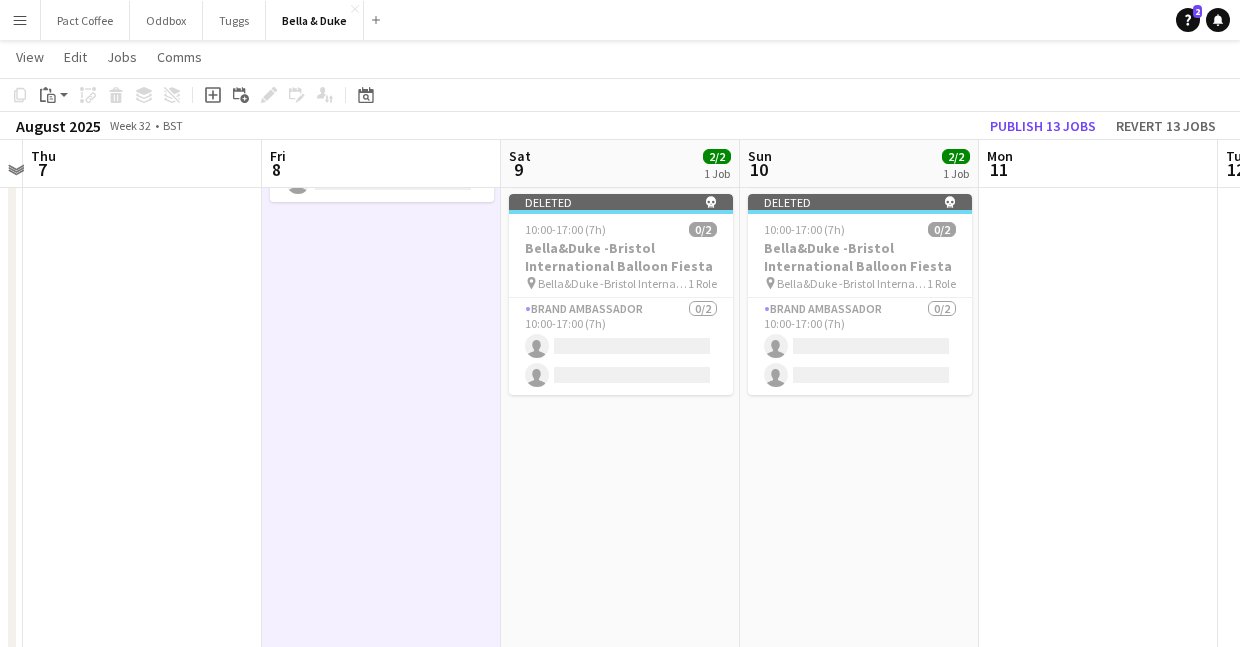 click on "10:00-17:00 (7h)    2/2   Bella&Duke - Chertsey Country Show
pin
Bella&Duke - Chertsey Country Show   1 Role   Brand Ambassador   2/2   10:00-17:00 (7h)
Tommy Knox Jordan Larkin  Deleted
skull
10:00-17:00 (7h)    0/2   Bella&Duke -Bristol International Balloon Fiesta
pin
Bella&Duke -Bristol International Balloon Fiesta   1 Role   Brand Ambassador   0/2   10:00-17:00 (7h)
single-neutral-actions
single-neutral-actions" at bounding box center [620, 355] 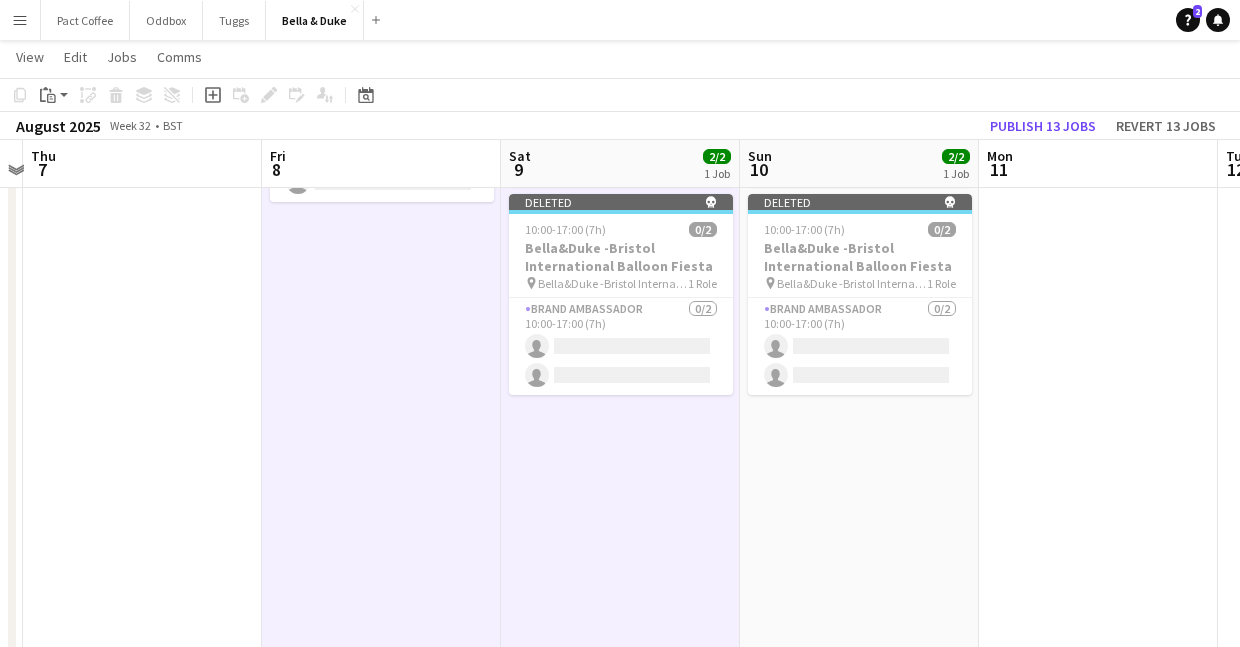 click on "10:00-17:00 (7h)    2/2   Bella&Duke - Chertsey Country Show
pin
Bella&Duke - Chertsey Country Show   1 Role   Brand Ambassador   2/2   10:00-17:00 (7h)
Tommy Knox Jordan Larkin  Deleted
skull
10:00-17:00 (7h)    0/2   Bella&Duke -Bristol International Balloon Fiesta
pin
Bella&Duke -Bristol International Balloon Fiesta   1 Role   Brand Ambassador   0/2   10:00-17:00 (7h)
single-neutral-actions
single-neutral-actions" at bounding box center [859, 355] 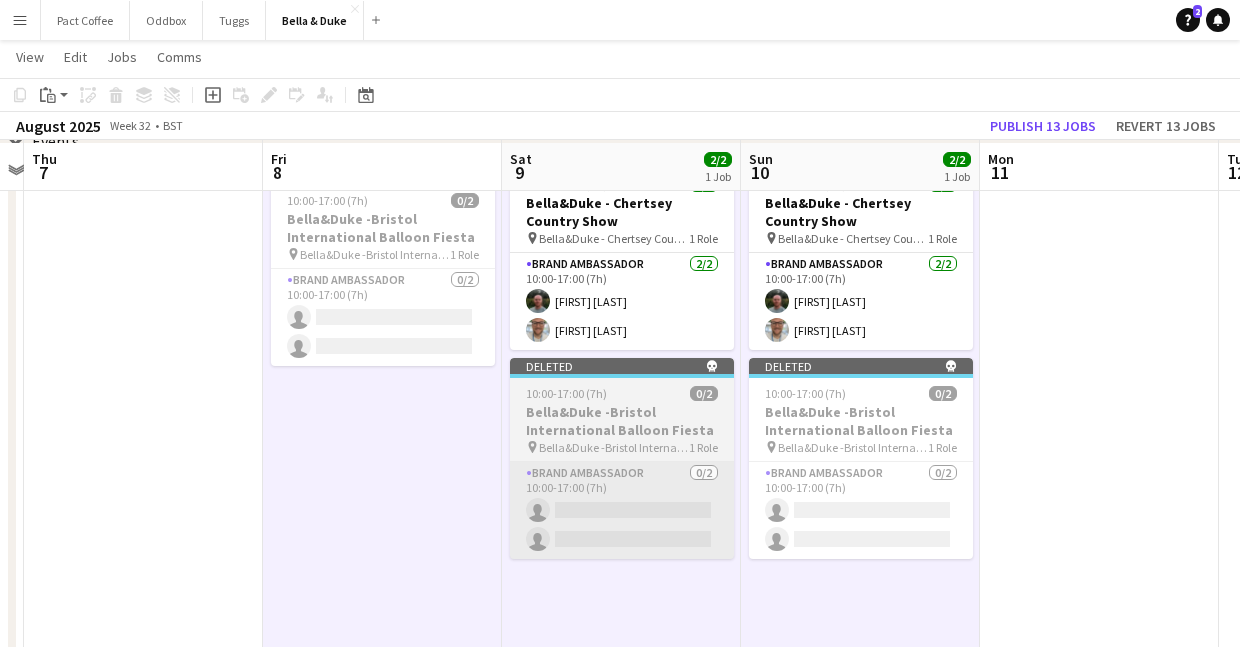 scroll, scrollTop: 250, scrollLeft: 0, axis: vertical 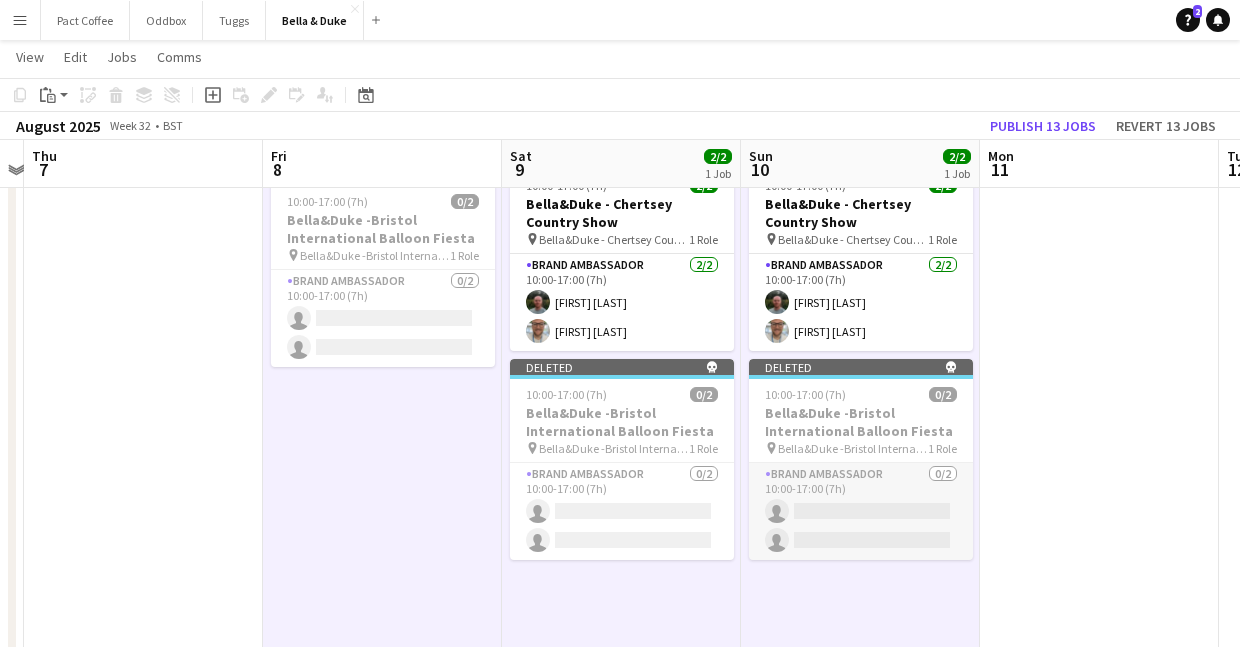 click on "Brand Ambassador   0/2   10:00-17:00 (7h)
single-neutral-actions
single-neutral-actions" at bounding box center [861, 511] 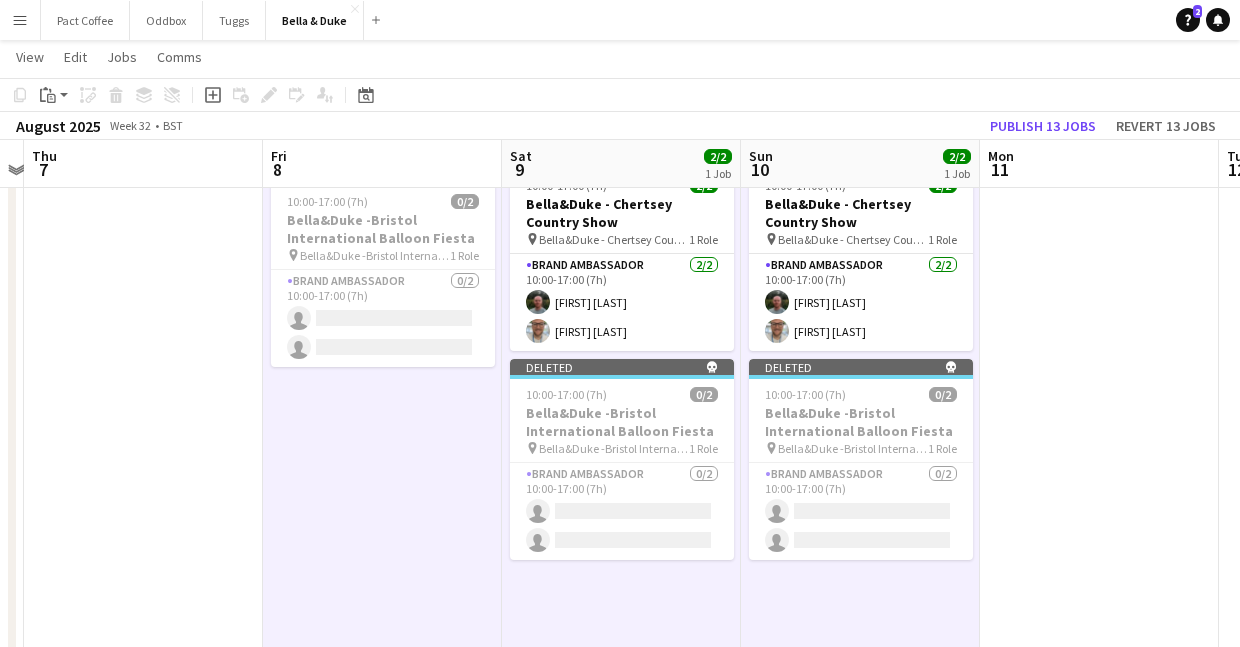 click at bounding box center (1099, 520) 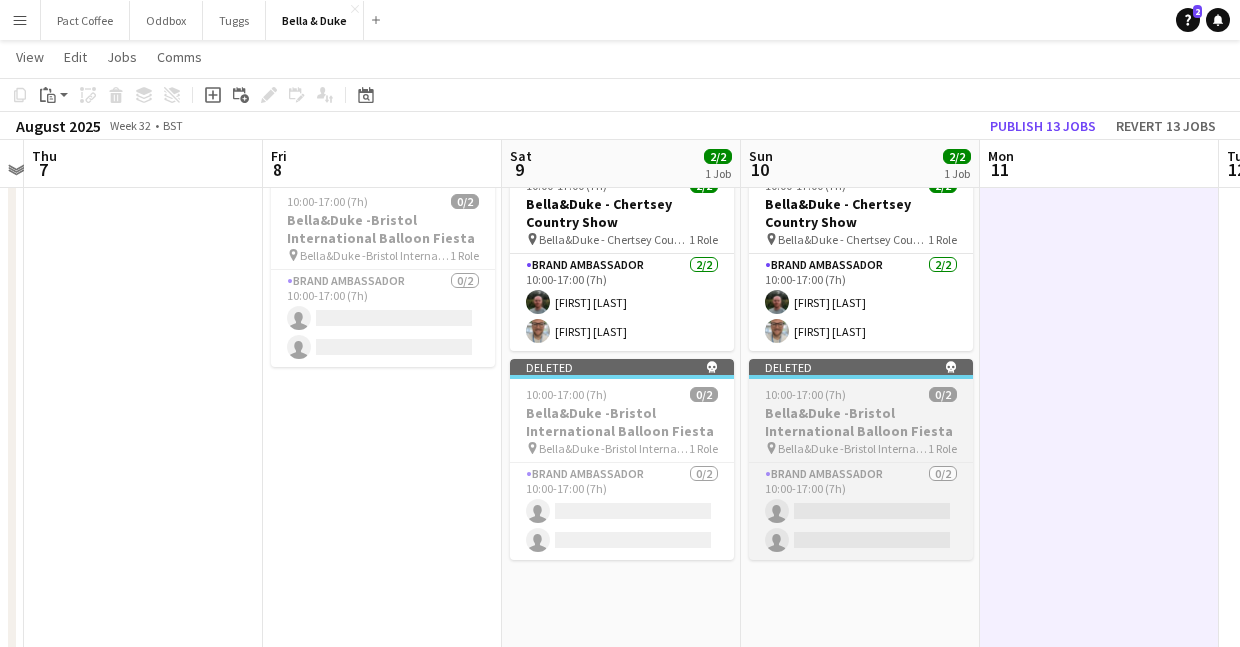 click on "Bella&Duke -Bristol International Balloon Fiesta" at bounding box center (861, 422) 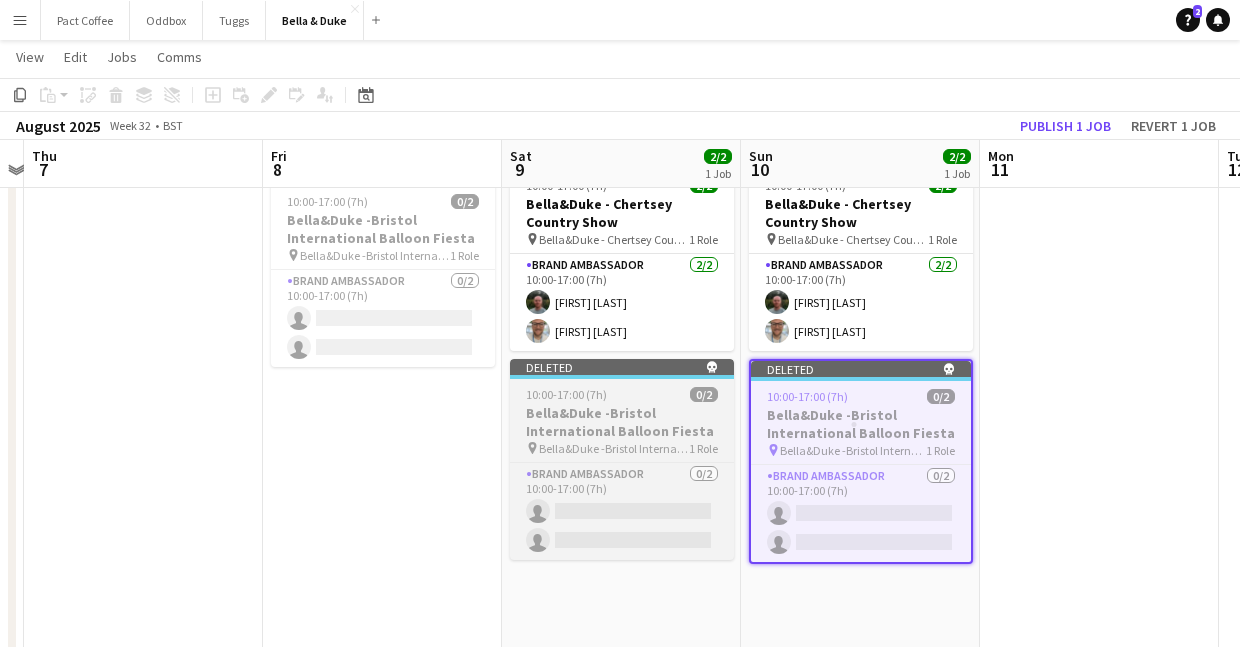 click on "Bella&Duke -Bristol International Balloon Fiesta" at bounding box center [622, 422] 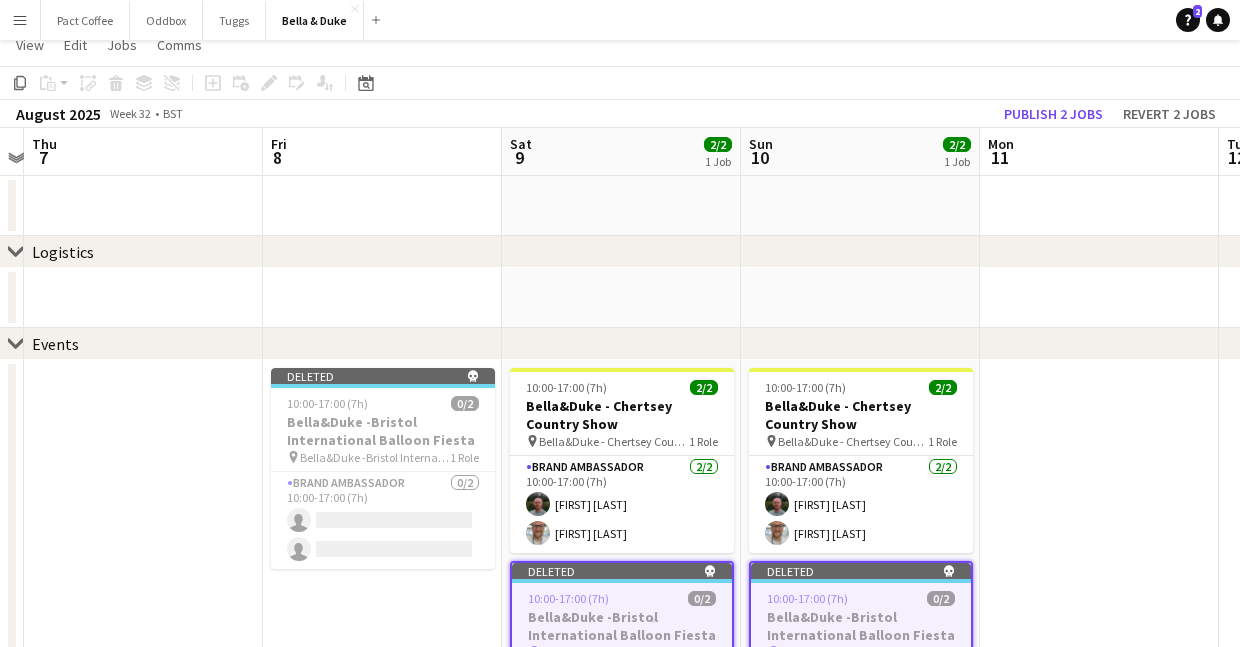 scroll, scrollTop: 20, scrollLeft: 0, axis: vertical 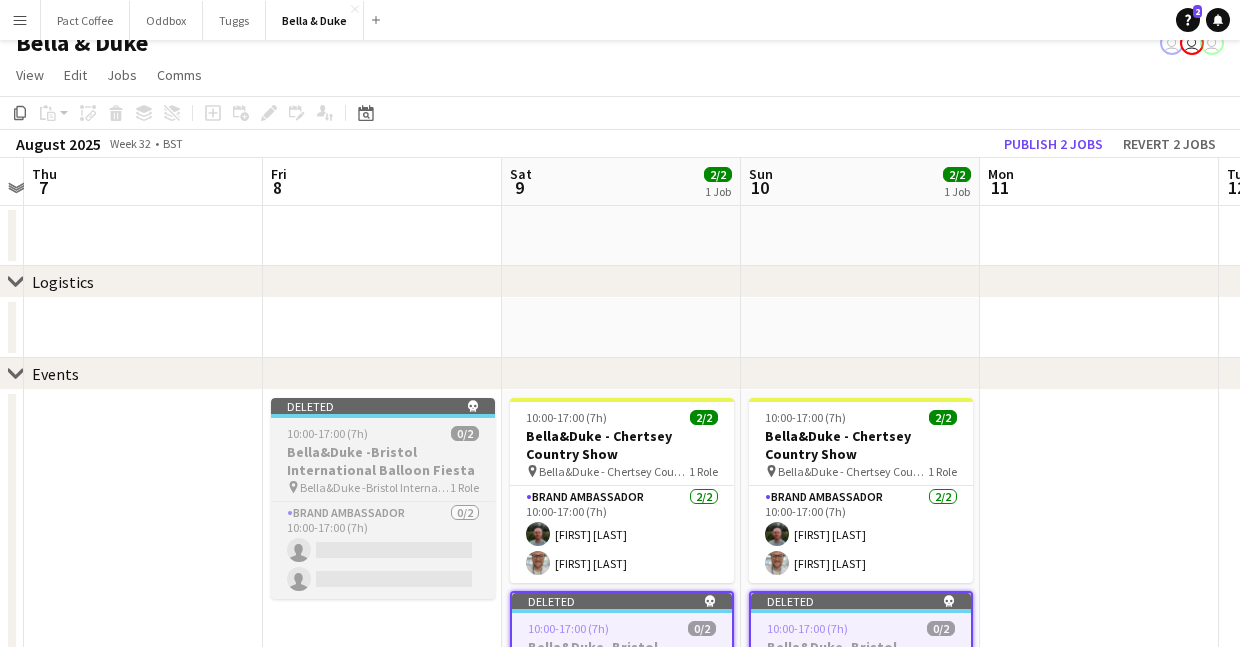 click on "Bella&Duke -Bristol International Balloon Fiesta" at bounding box center [383, 461] 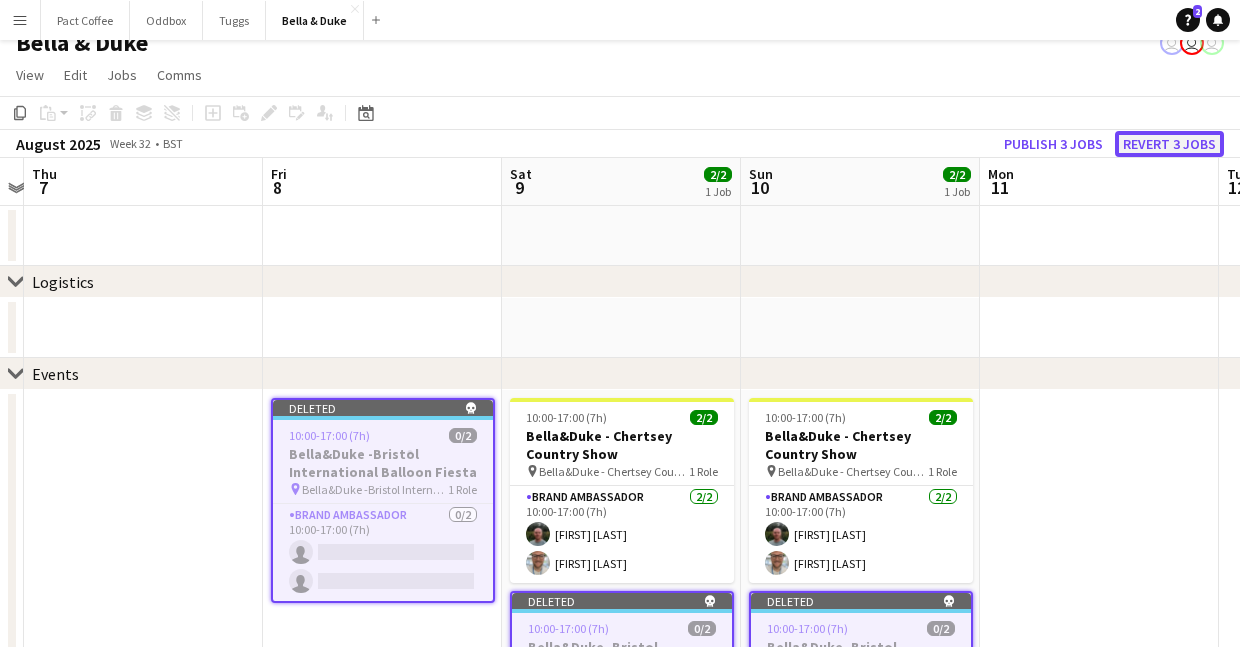 click on "Revert 3 jobs" 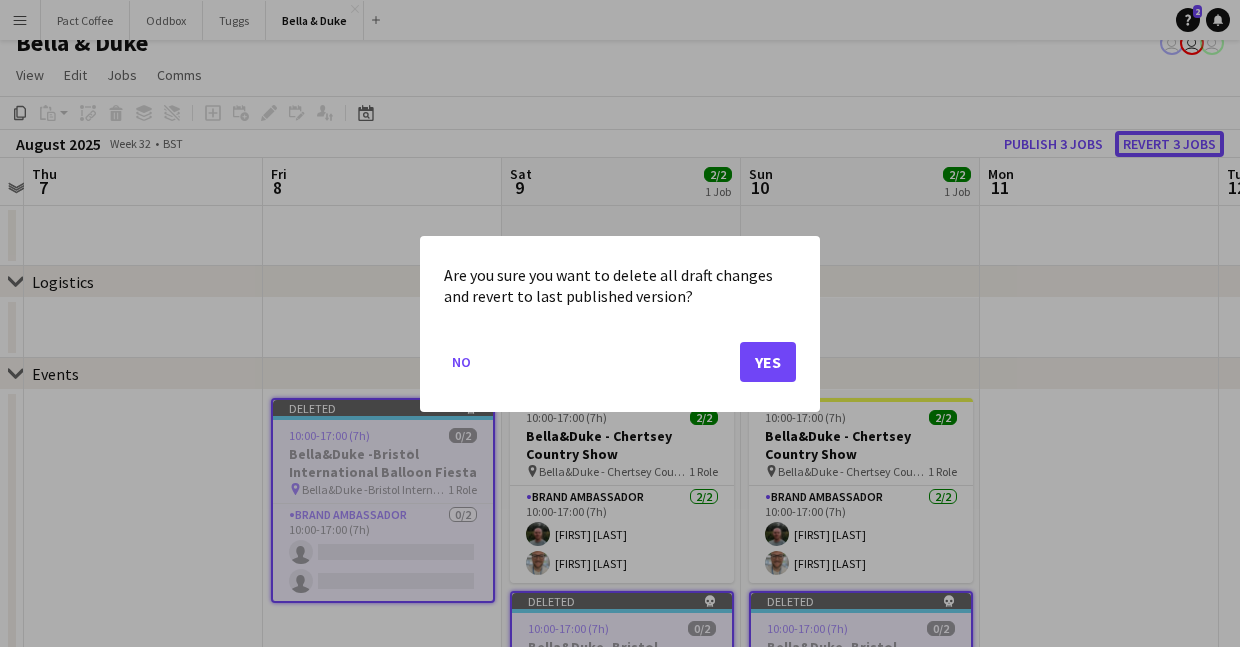 scroll, scrollTop: 0, scrollLeft: 0, axis: both 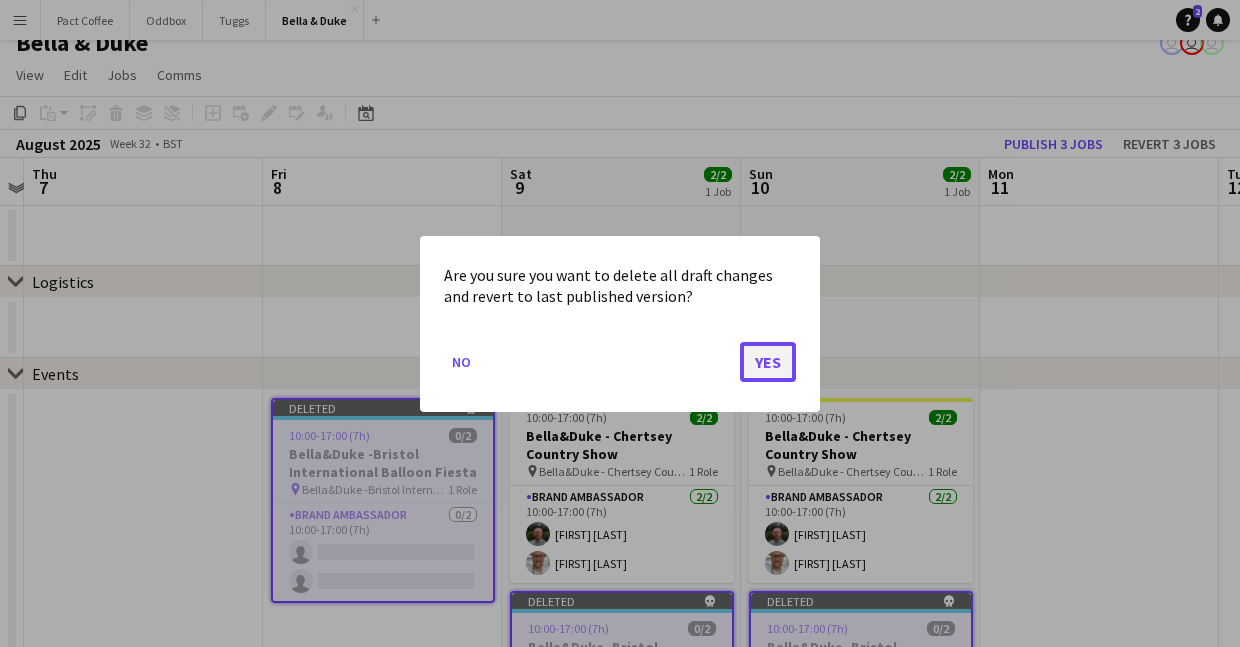 click on "Yes" 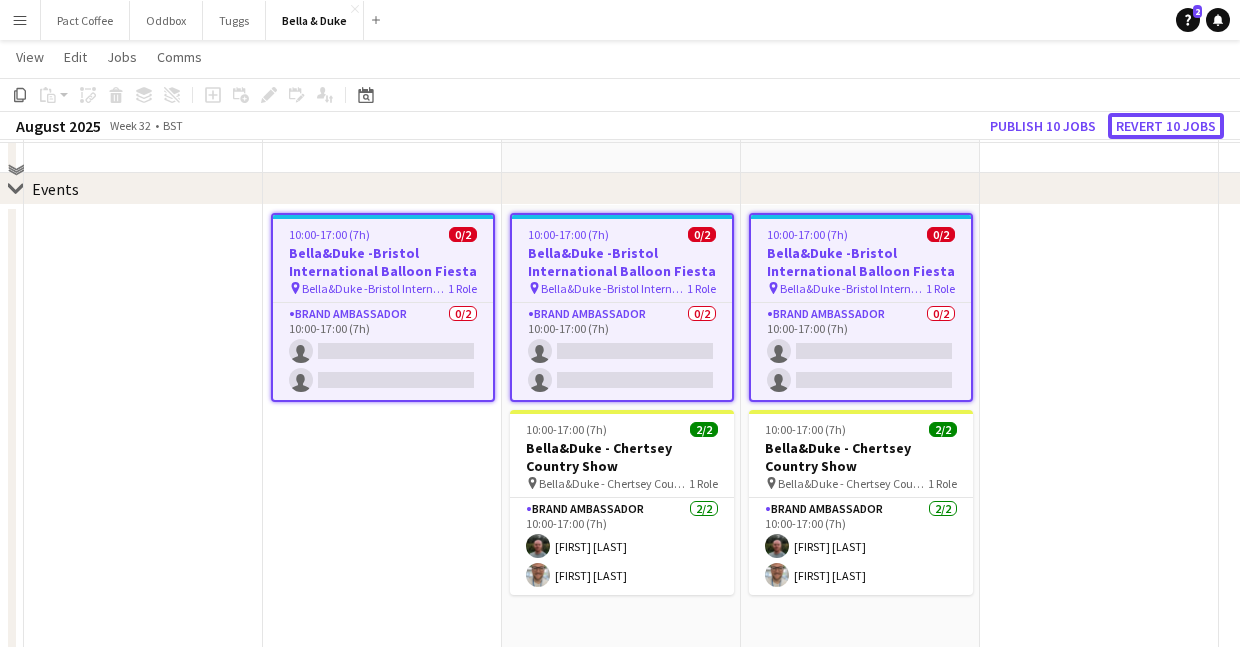 scroll, scrollTop: 204, scrollLeft: 0, axis: vertical 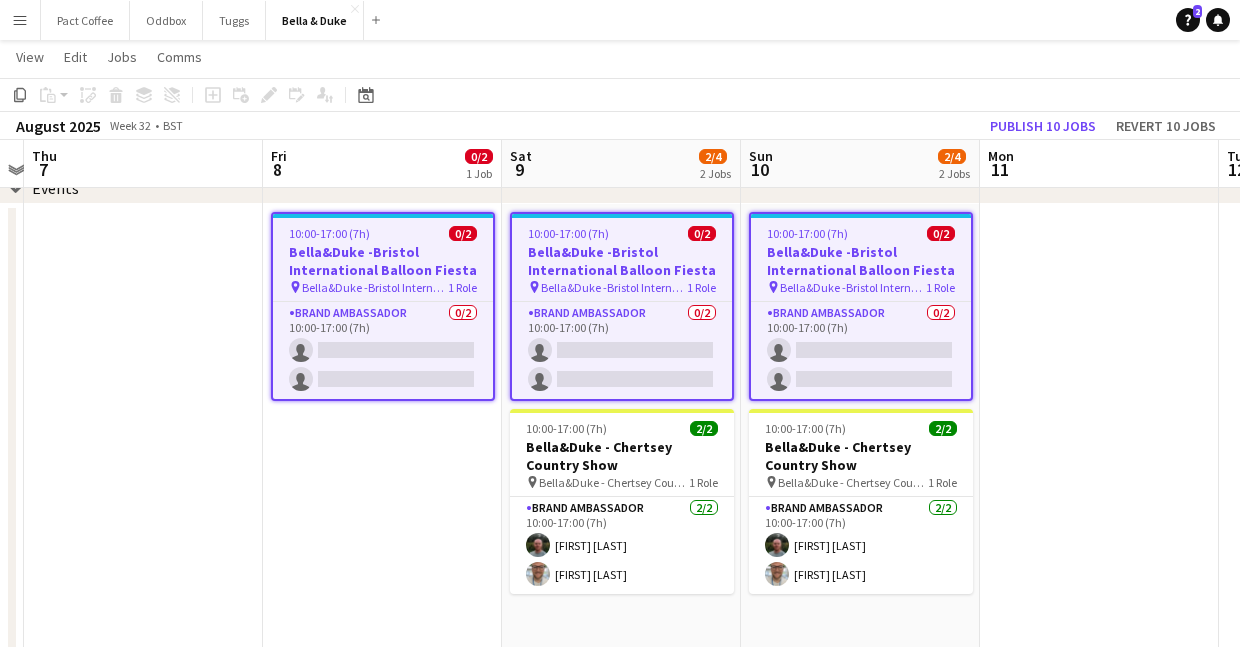 click on "1 Role" at bounding box center [462, 287] 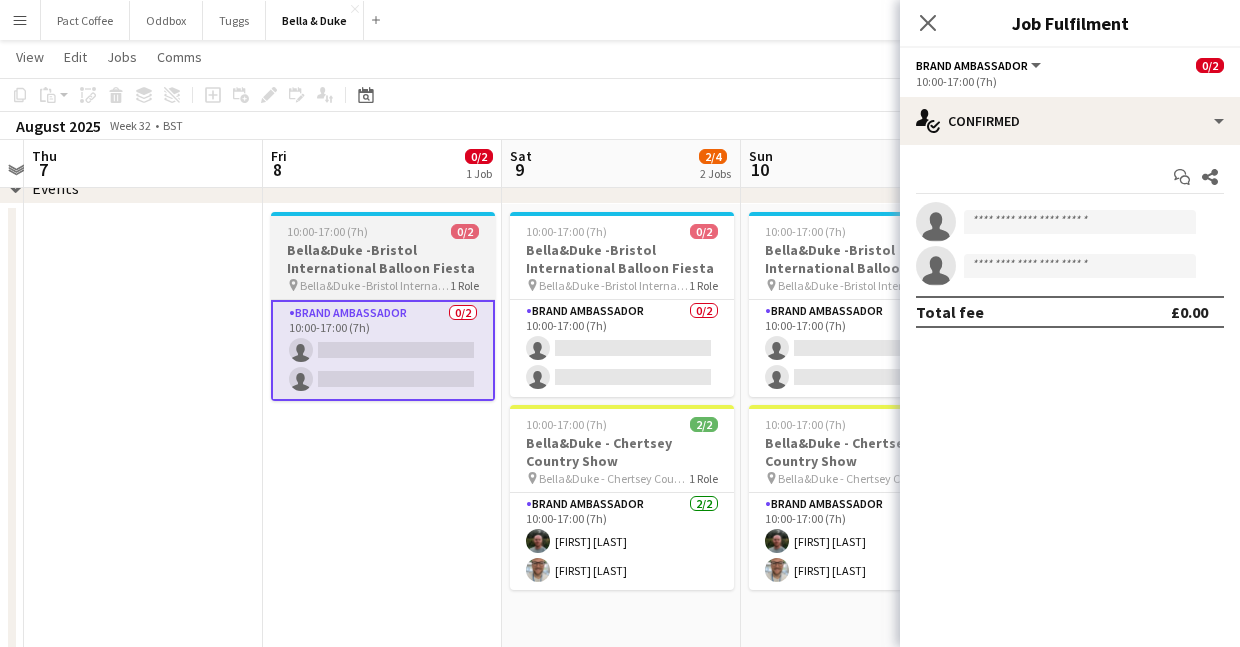 click on "Bella&Duke -Bristol International Balloon Fiesta" at bounding box center (383, 259) 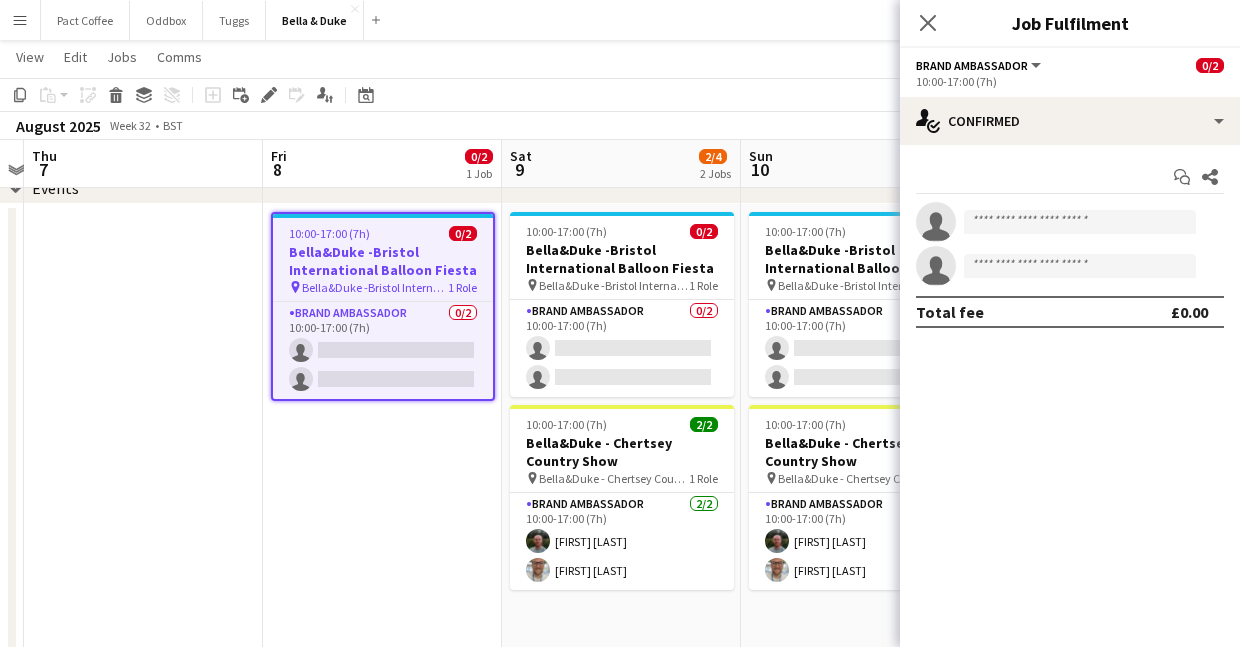 click at bounding box center [143, 566] 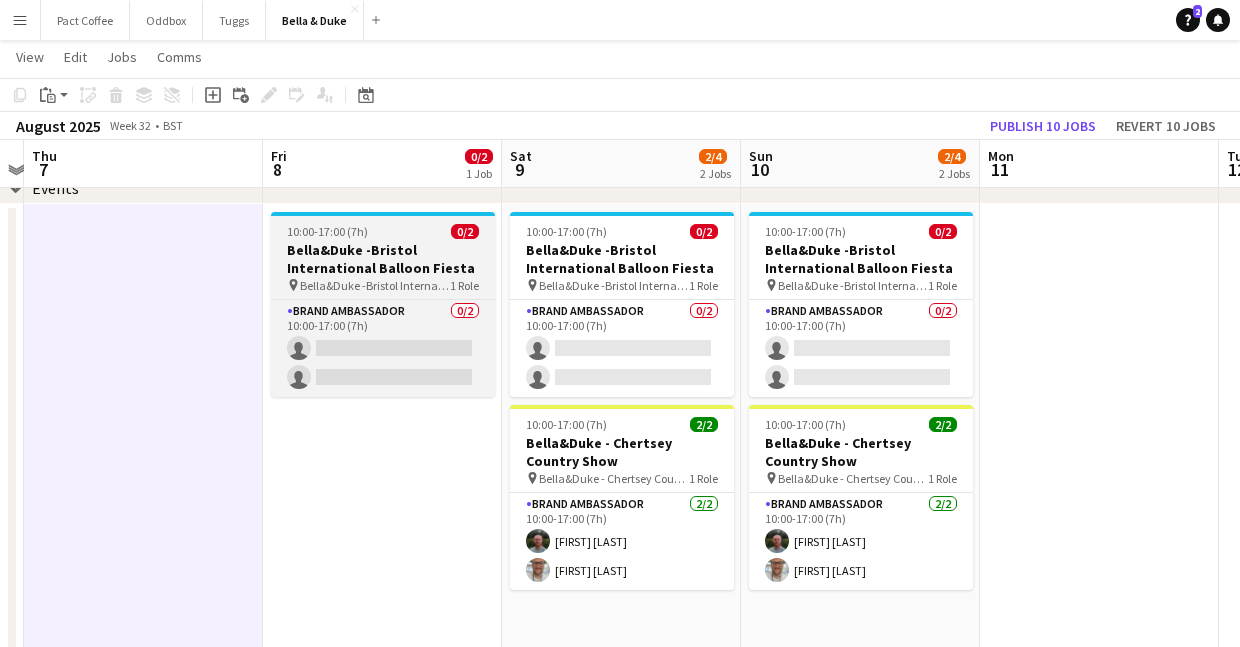 click on "10:00-17:00 (7h)    0/2   Bella&Duke -Bristol International Balloon Fiesta
pin
Bella&Duke -Bristol International Balloon Fiesta   1 Role   Brand Ambassador   0/2   10:00-17:00 (7h)
single-neutral-actions
single-neutral-actions" at bounding box center (383, 304) 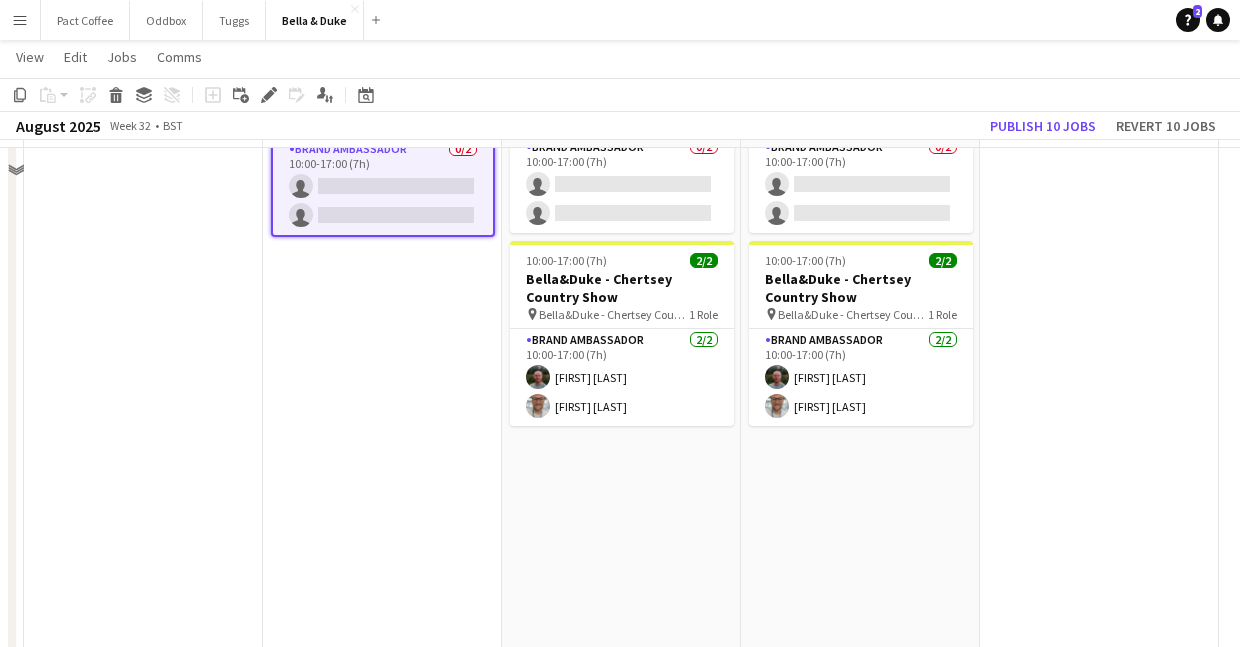 scroll, scrollTop: 375, scrollLeft: 0, axis: vertical 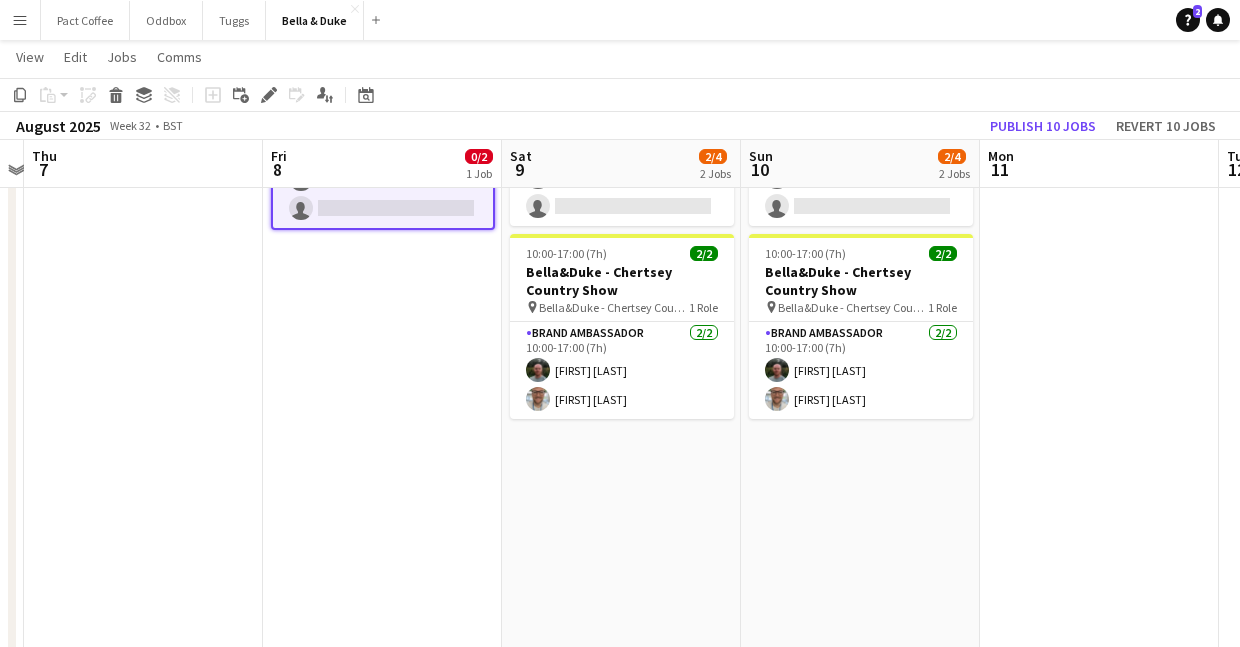 click on "10:00-17:00 (7h)    0/2   Bella&Duke -Bristol International Balloon Fiesta
pin
Bella&Duke -Bristol International Balloon Fiesta   1 Role   Brand Ambassador   0/2   10:00-17:00 (7h)
single-neutral-actions
single-neutral-actions" at bounding box center (382, 395) 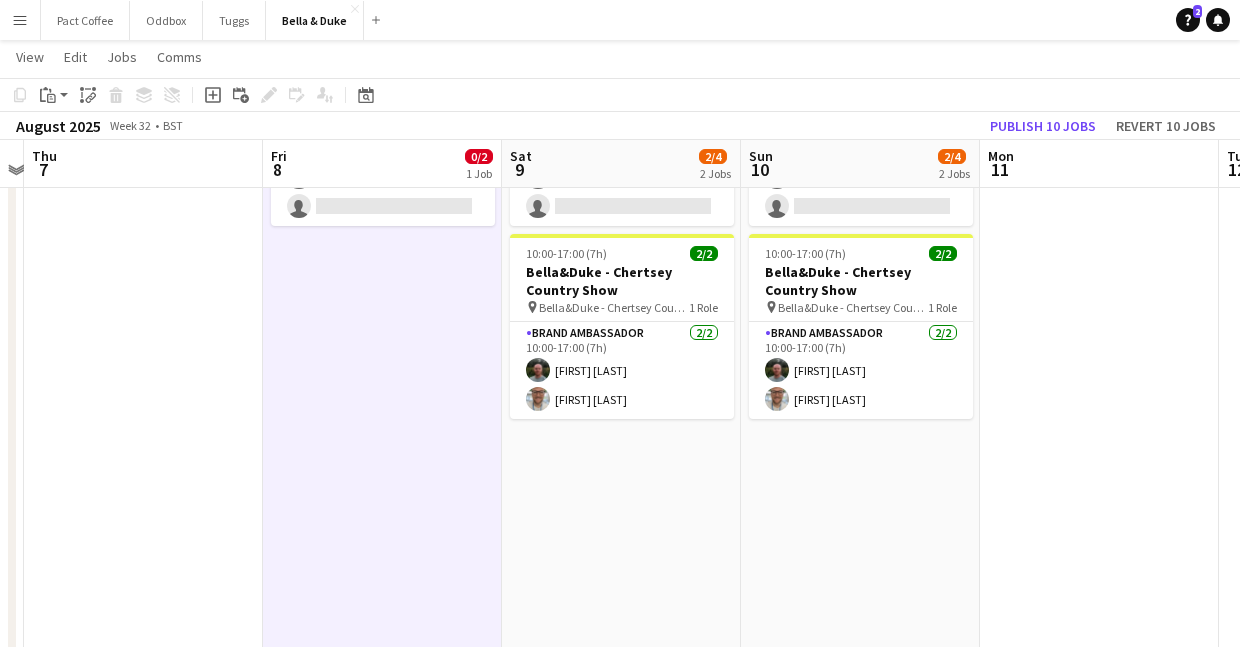 click on "10:00-17:00 (7h)    0/2   Bella&Duke -Bristol International Balloon Fiesta
pin
Bella&Duke -Bristol International Balloon Fiesta   1 Role   Brand Ambassador   0/2   10:00-17:00 (7h)
single-neutral-actions
single-neutral-actions
10:00-17:00 (7h)    2/2   Bella&Duke - Chertsey Country Show
pin
Bella&Duke - Chertsey Country Show   1 Role   Brand Ambassador   2/2   10:00-17:00 (7h)
Tommy Knox Jordan Larkin" at bounding box center (621, 395) 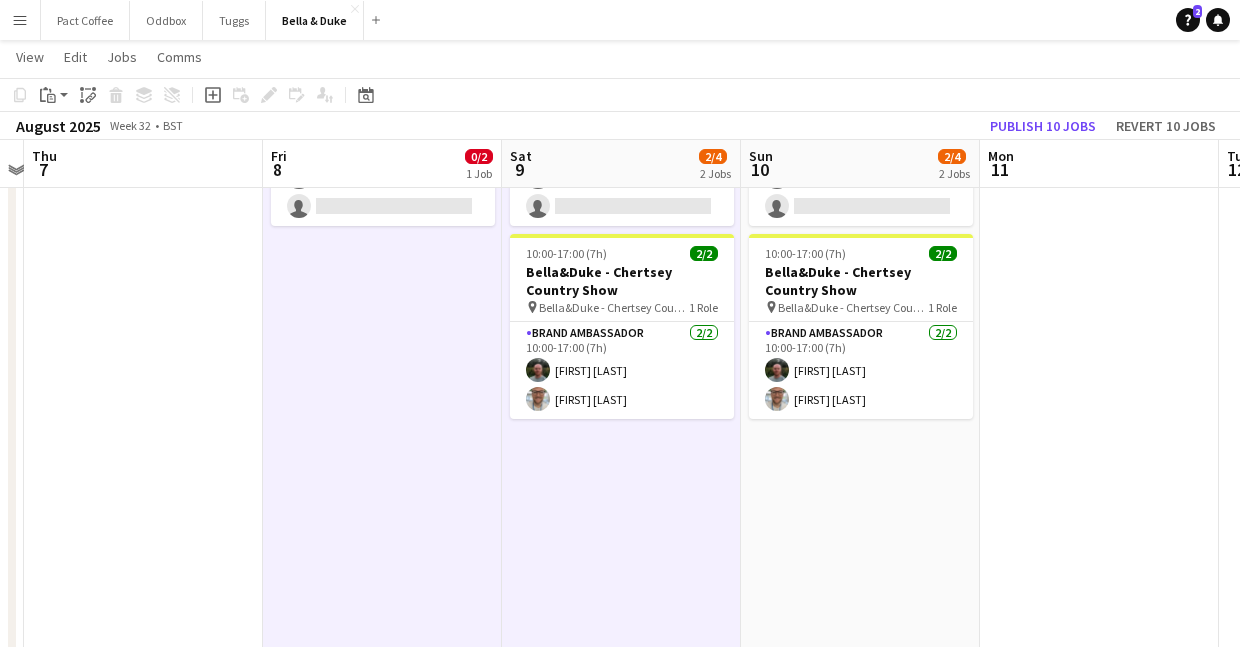 click on "10:00-17:00 (7h)    0/2   Bella&Duke -Bristol International Balloon Fiesta
pin
Bella&Duke -Bristol International Balloon Fiesta   1 Role   Brand Ambassador   0/2   10:00-17:00 (7h)
single-neutral-actions
single-neutral-actions
10:00-17:00 (7h)    2/2   Bella&Duke - Chertsey Country Show
pin
Bella&Duke - Chertsey Country Show   1 Role   Brand Ambassador   2/2   10:00-17:00 (7h)
Tommy Knox Jordan Larkin" at bounding box center [860, 395] 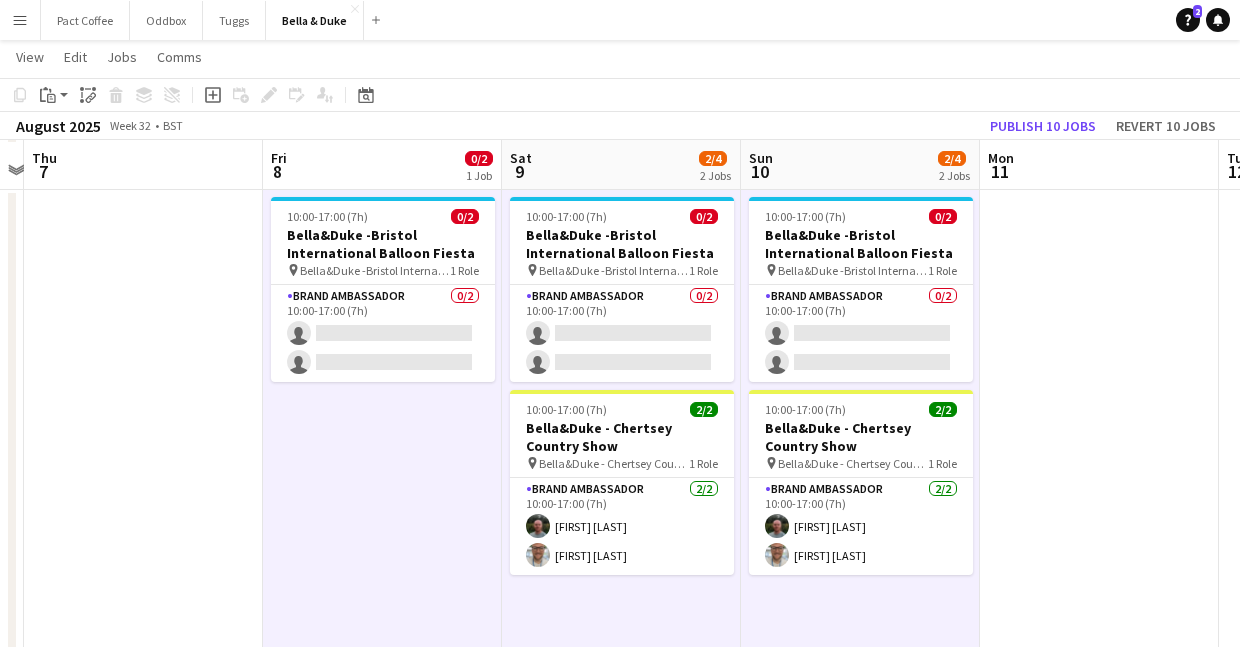 scroll, scrollTop: 228, scrollLeft: 0, axis: vertical 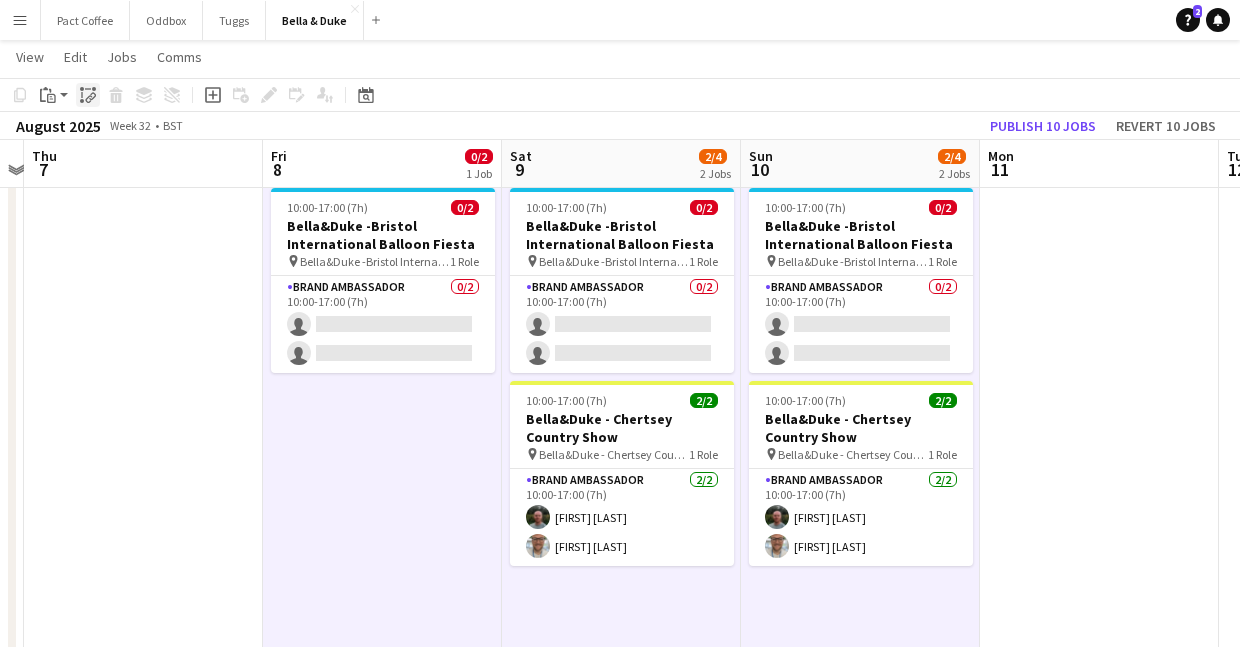 click 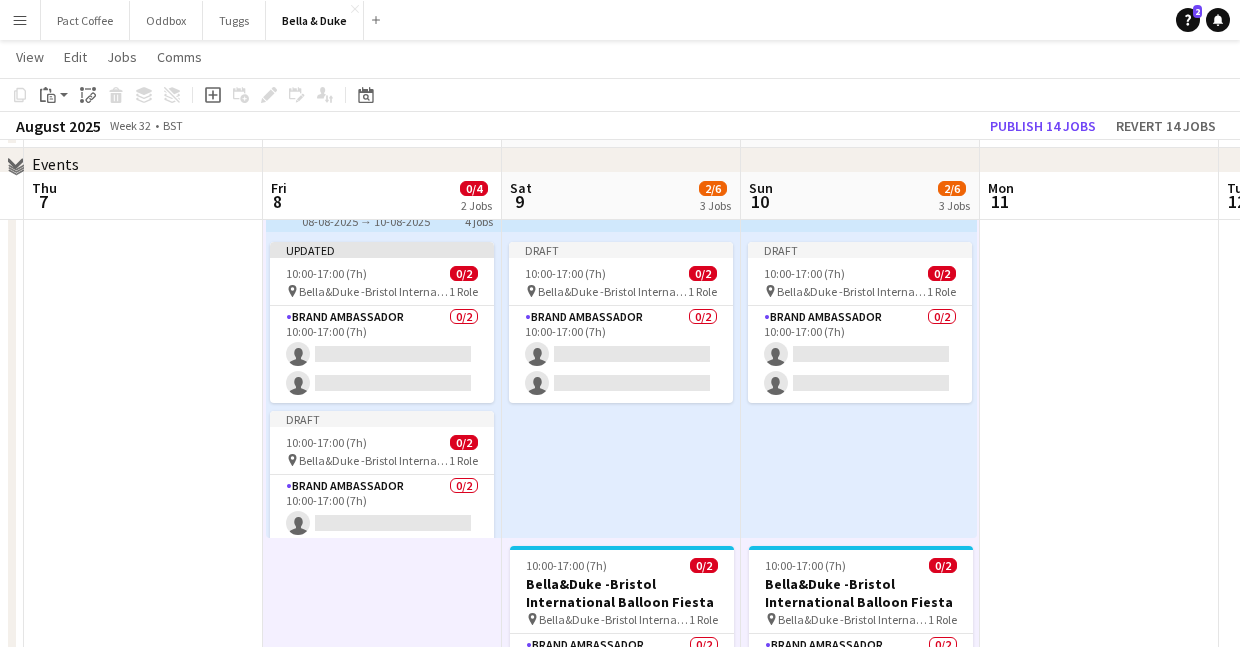 scroll, scrollTop: 273, scrollLeft: 0, axis: vertical 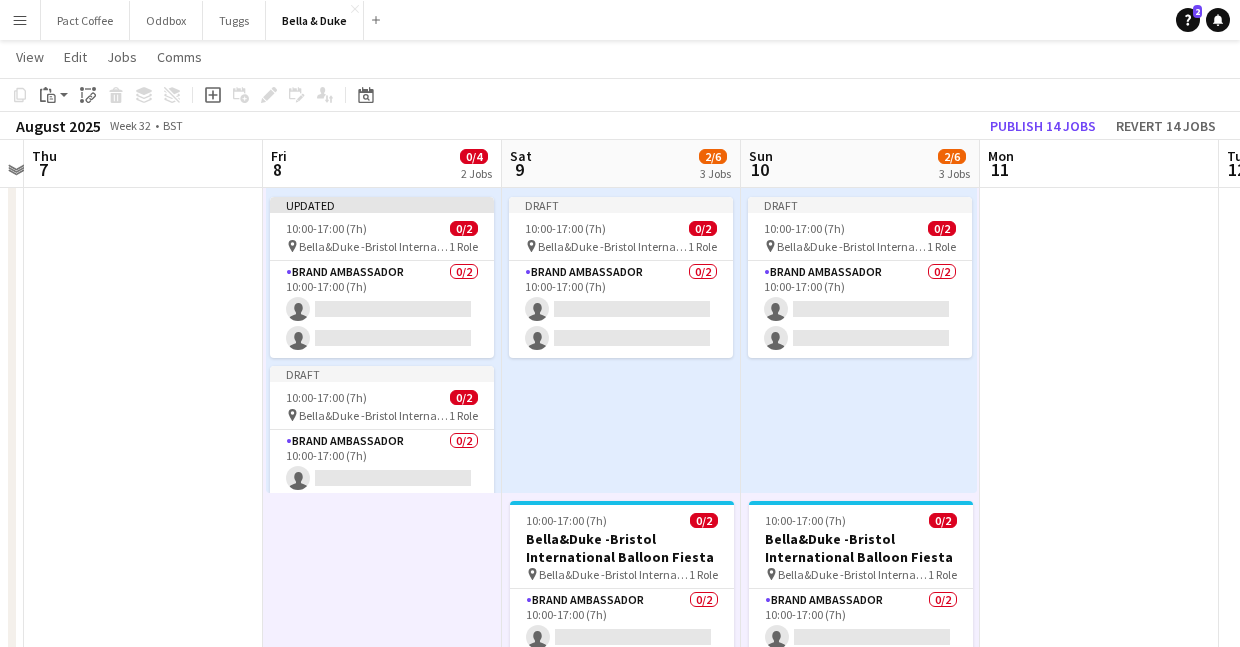 click on "Draft   10:00-17:00 (7h)    0/2
pin
Bella&Duke -Bristol International Balloon Fiesta   1 Role   Brand Ambassador   0/2   10:00-17:00 (7h)
single-neutral-actions
single-neutral-actions" at bounding box center [621, 340] 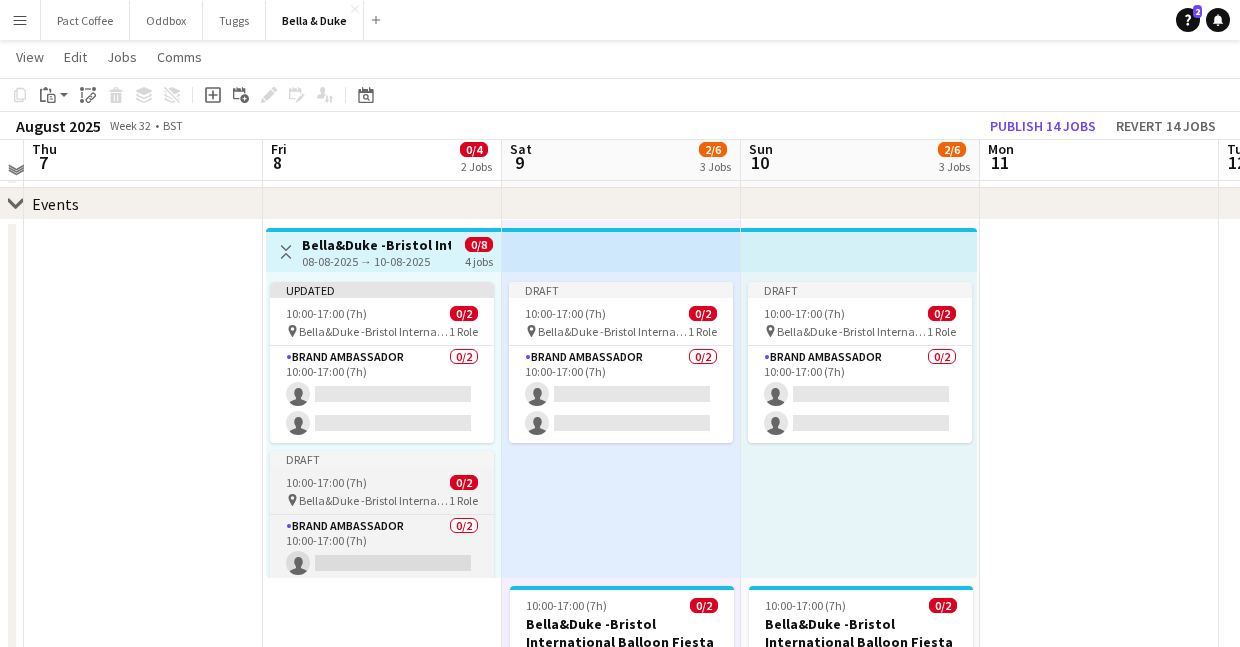 scroll, scrollTop: 181, scrollLeft: 0, axis: vertical 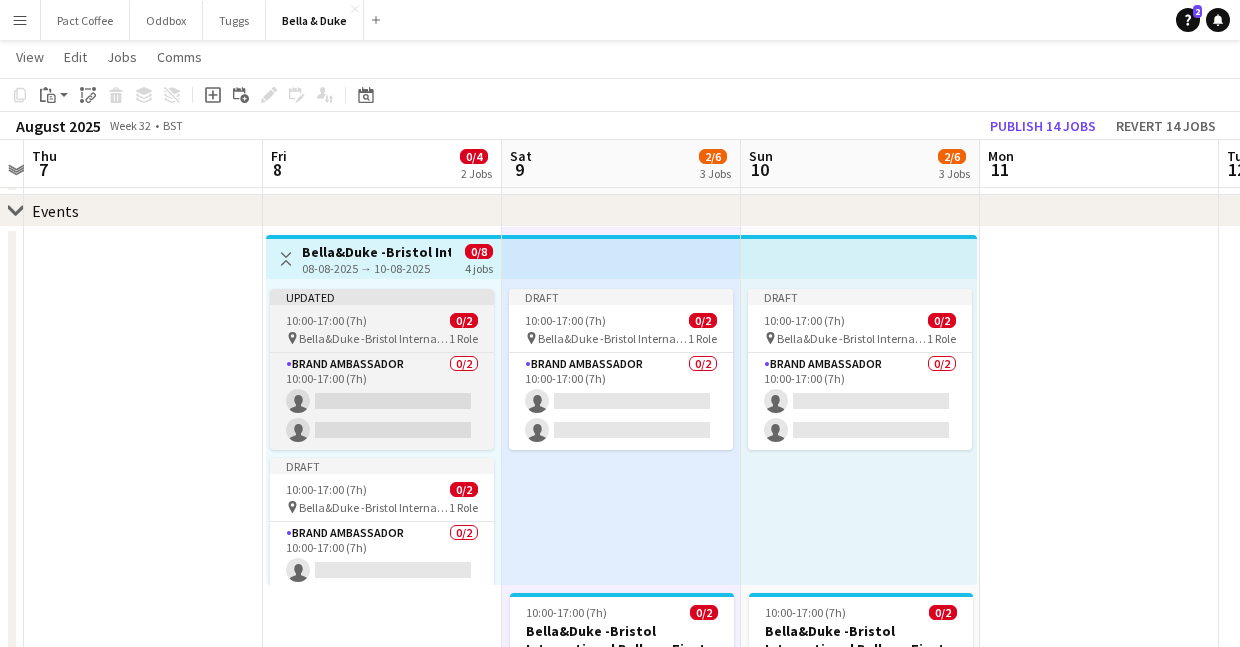 click on "10:00-17:00 (7h)    0/2" at bounding box center (382, 320) 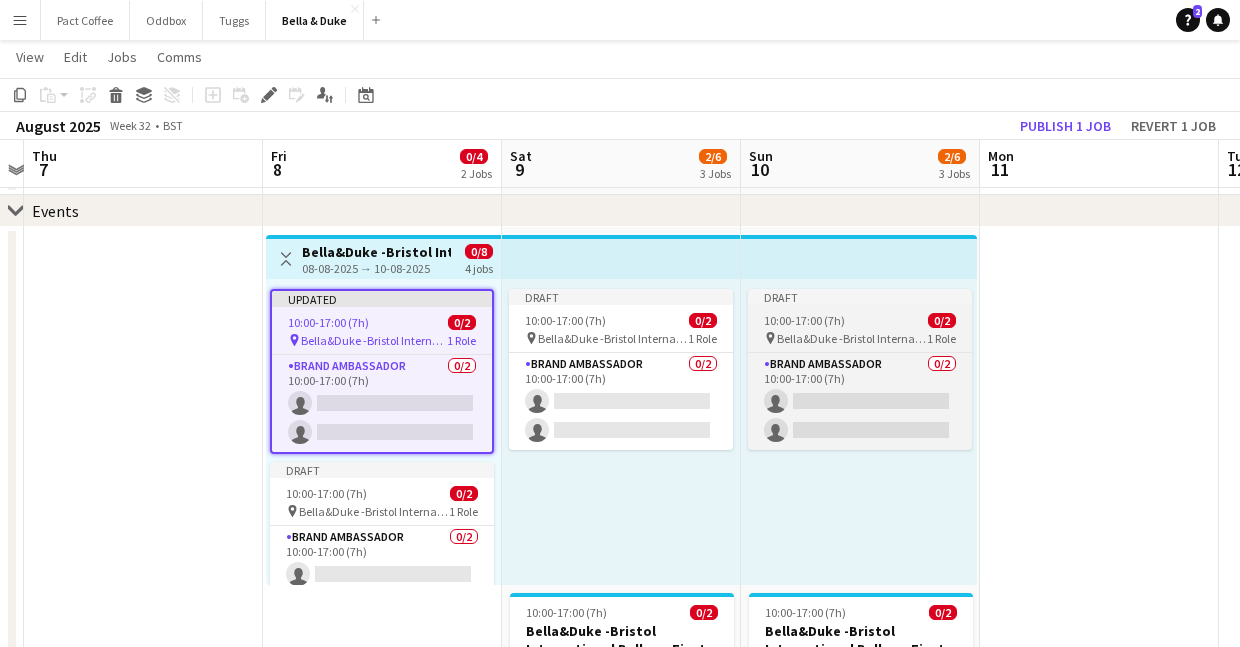 click on "Bella&Duke -Bristol International Balloon Fiesta" at bounding box center [852, 338] 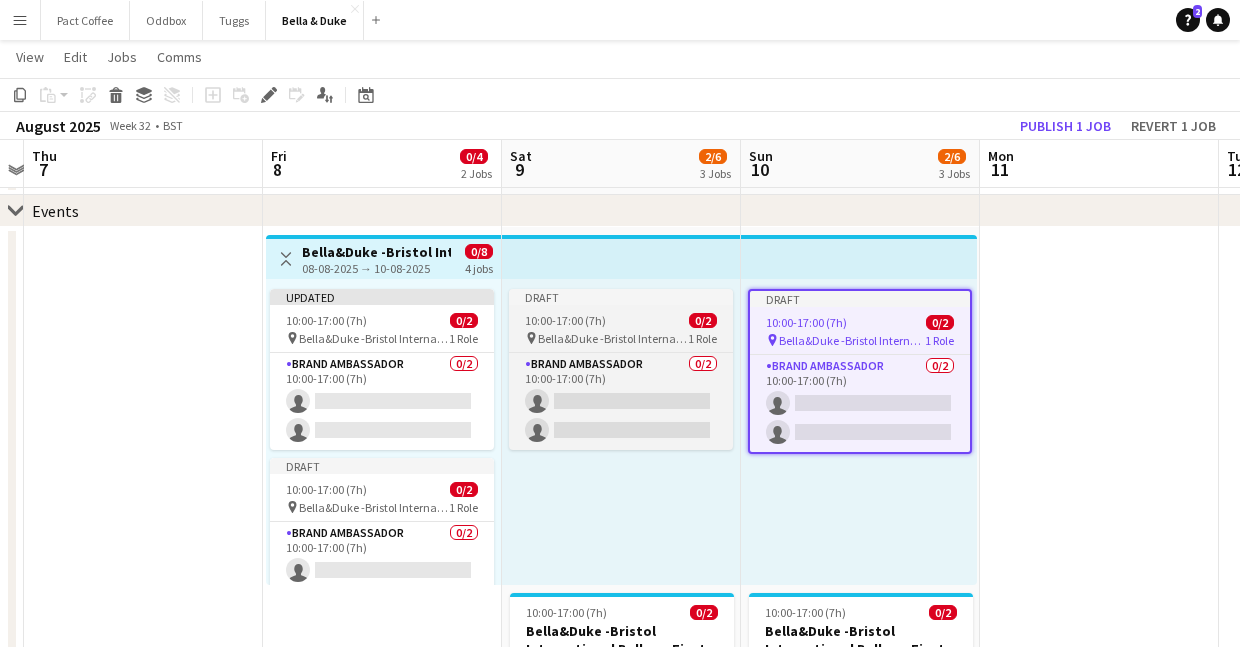 click on "1 Role" at bounding box center [702, 338] 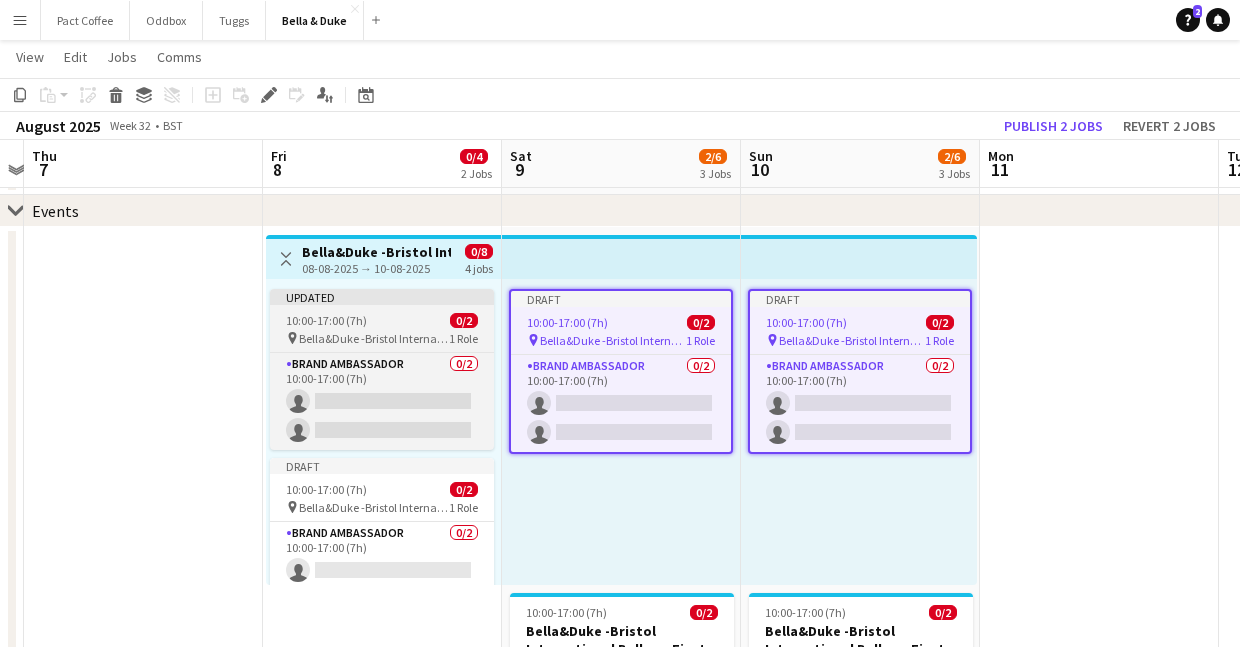 click on "Updated   10:00-17:00 (7h)    0/2
pin
Bella&Duke -Bristol International Balloon Fiesta   1 Role   Brand Ambassador   0/2   10:00-17:00 (7h)
single-neutral-actions
single-neutral-actions" at bounding box center (382, 369) 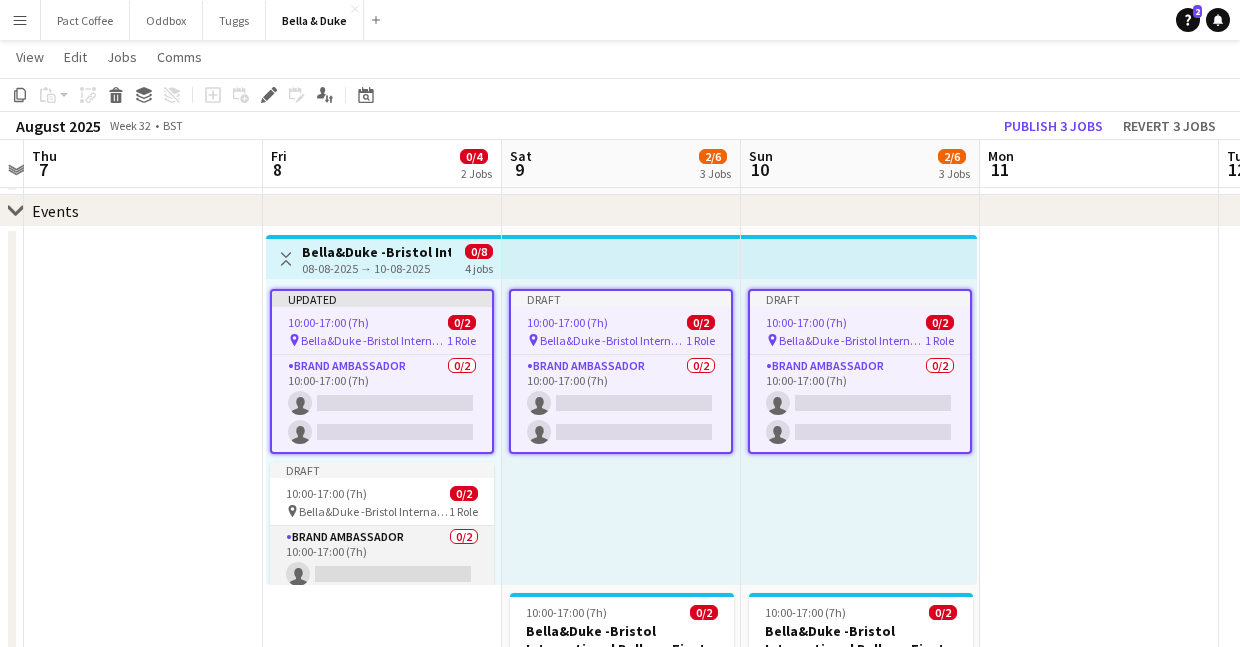 click on "Brand Ambassador   0/2   10:00-17:00 (7h)
single-neutral-actions
single-neutral-actions" at bounding box center (382, 574) 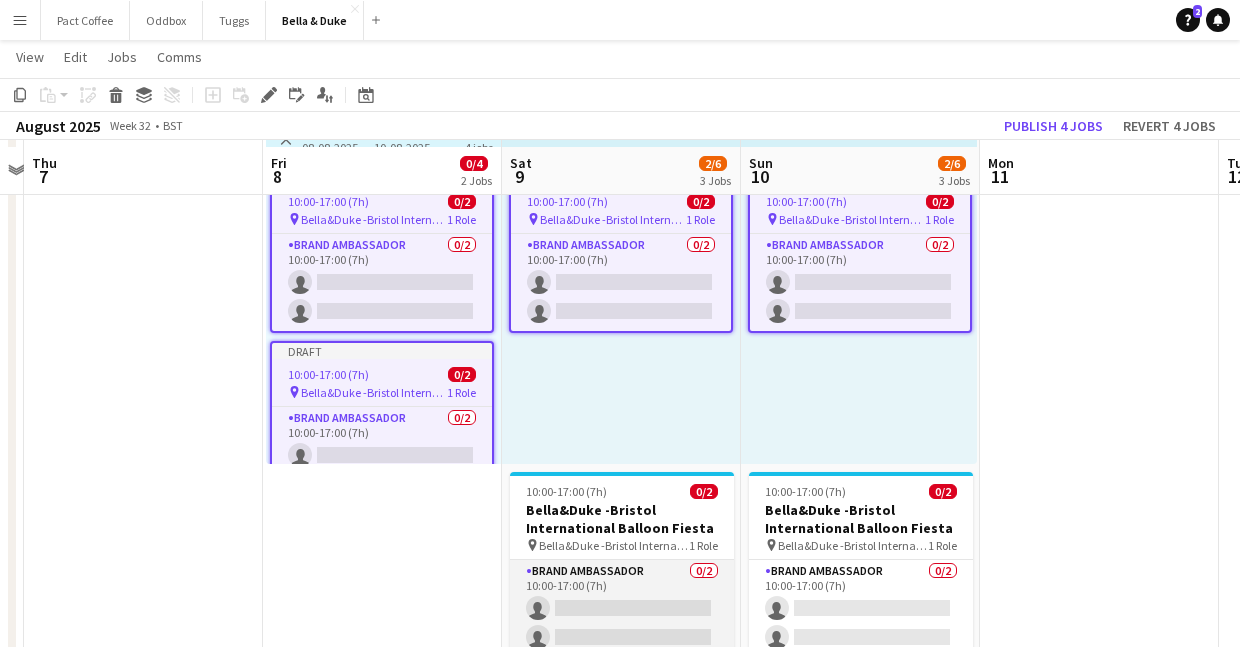 scroll, scrollTop: 309, scrollLeft: 0, axis: vertical 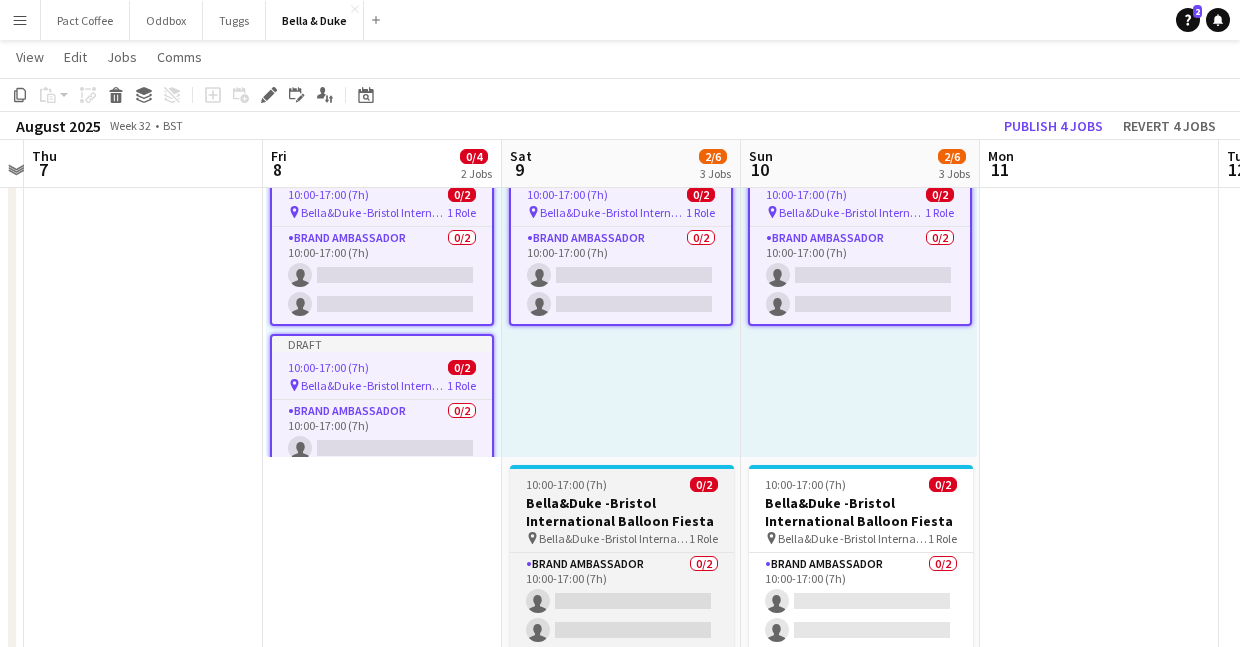click on "Bella&Duke -Bristol International Balloon Fiesta" at bounding box center [622, 512] 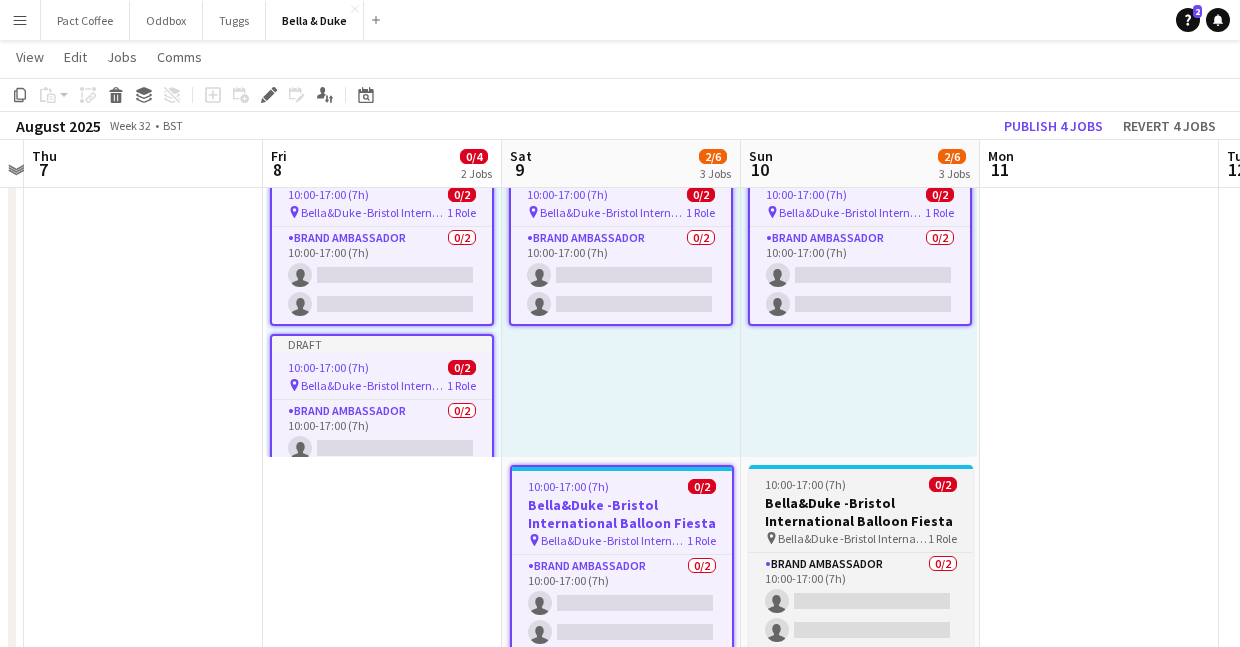 click on "Bella&Duke -Bristol International Balloon Fiesta" at bounding box center (861, 512) 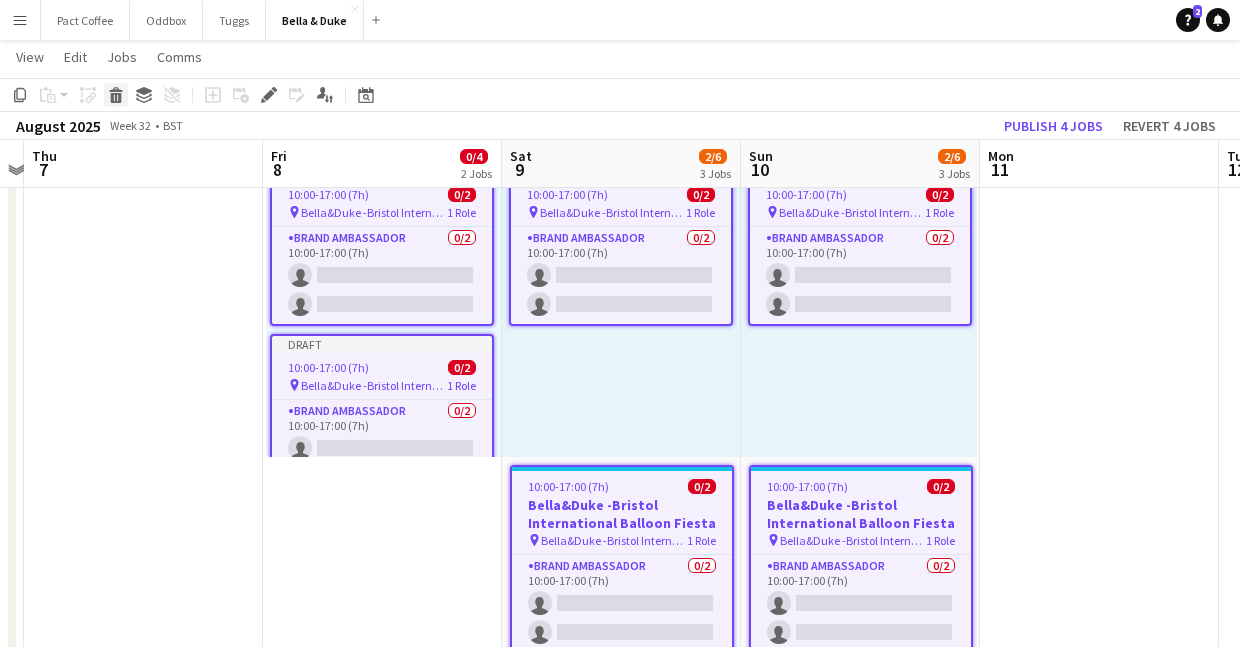 click 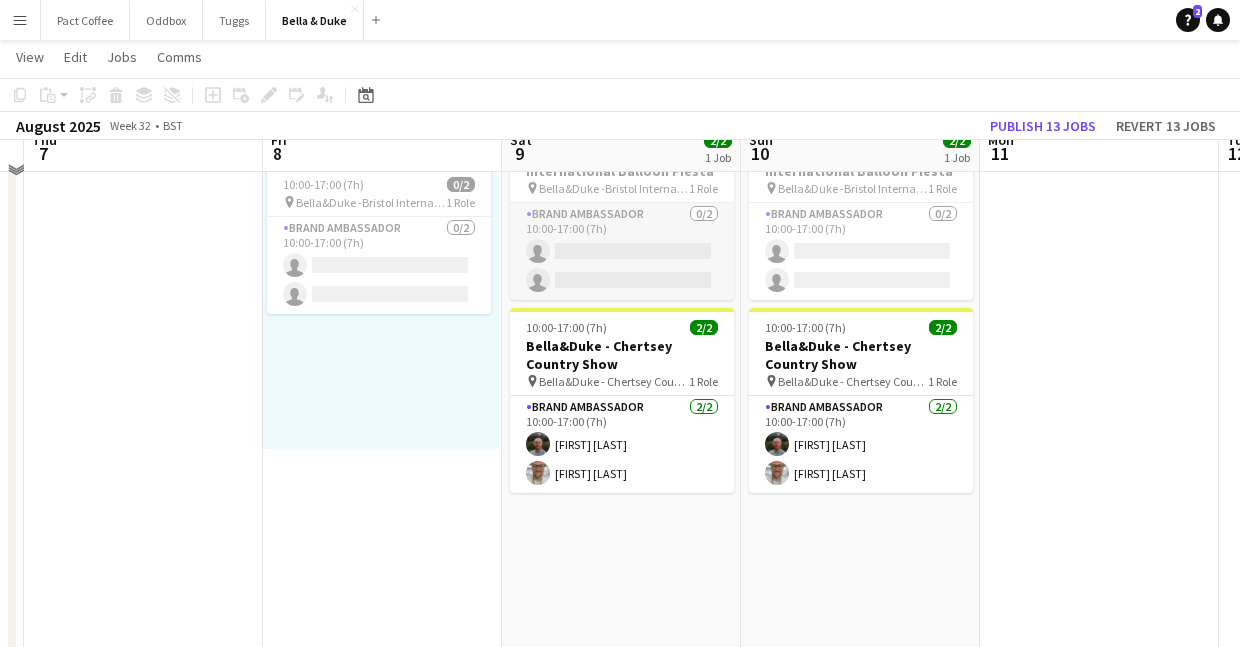 scroll, scrollTop: 325, scrollLeft: 0, axis: vertical 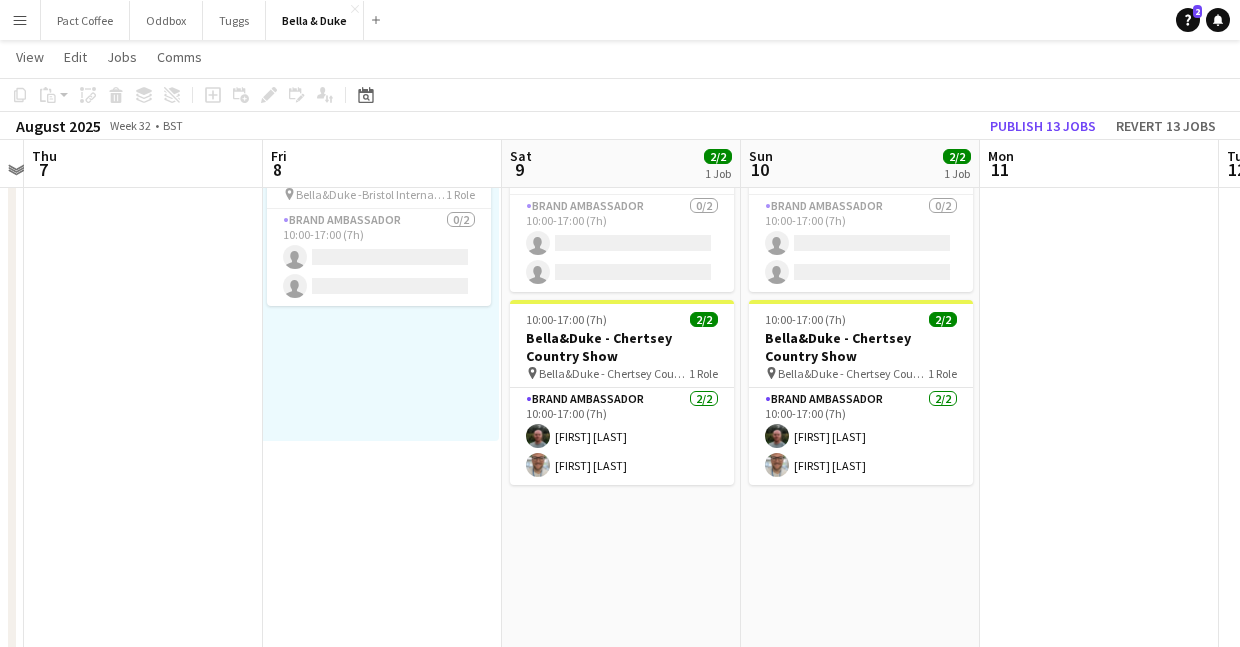 click at bounding box center [1099, 445] 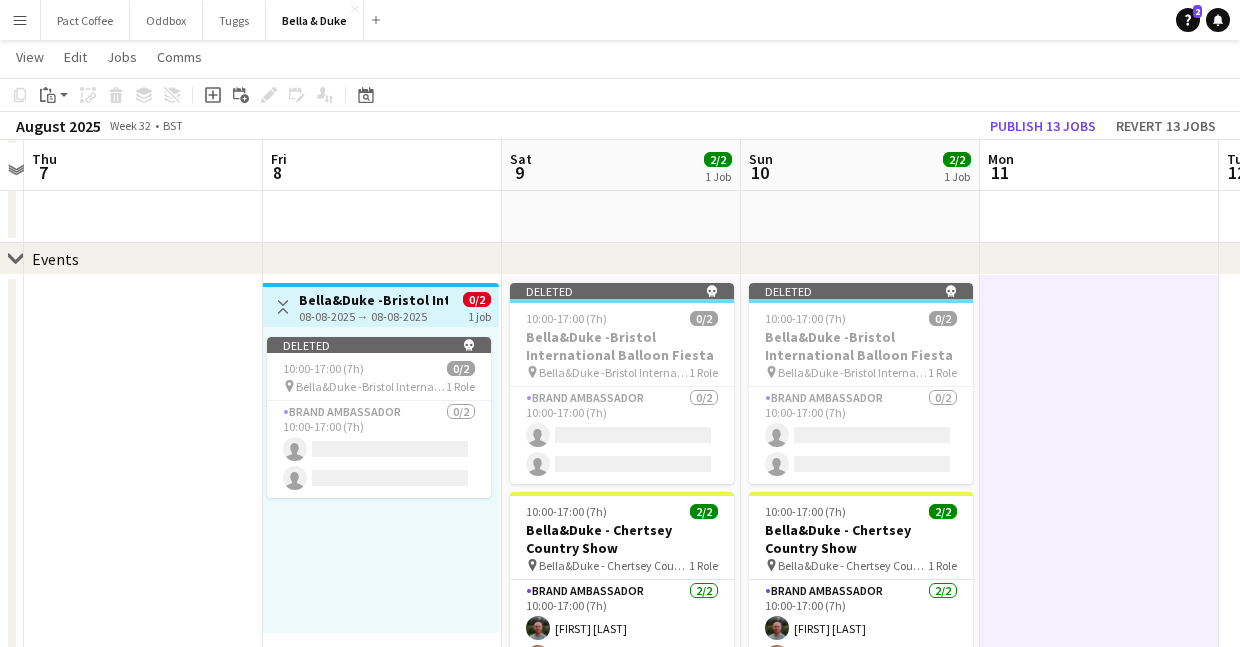 scroll, scrollTop: 131, scrollLeft: 0, axis: vertical 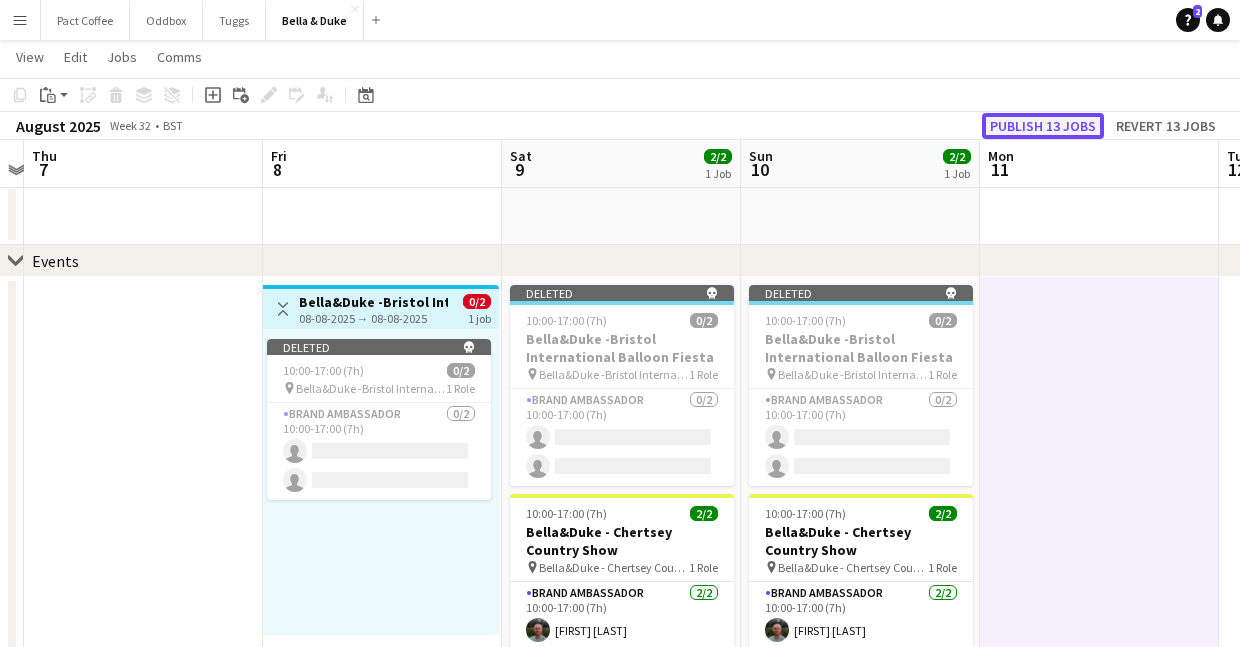 click on "Publish 13 jobs" 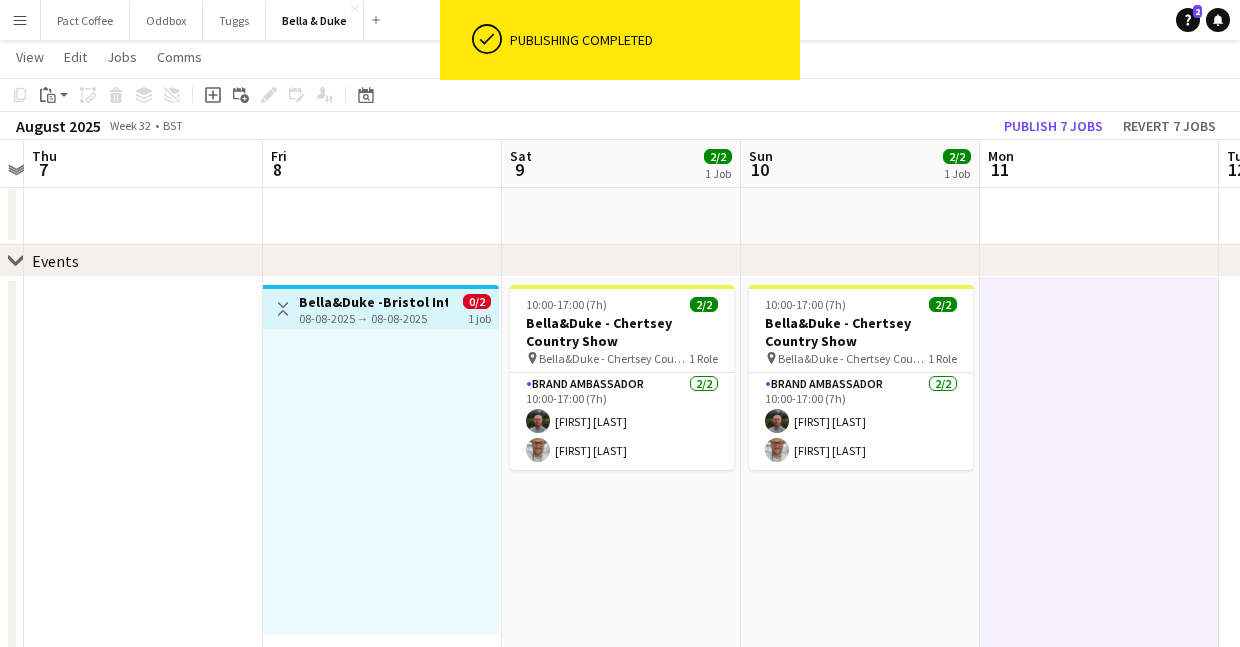 click at bounding box center [381, 482] 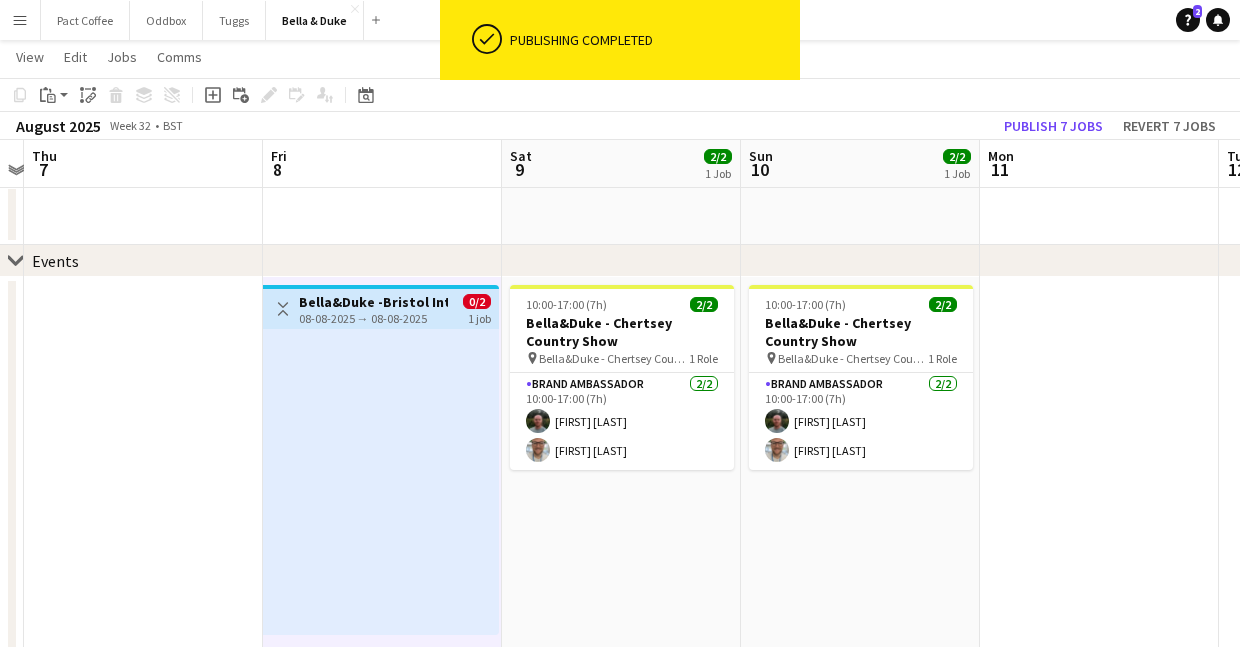 click on "10:00-17:00 (7h)    2/2   Bella&Duke - Chertsey Country Show
pin
Bella&Duke - Chertsey Country Show   1 Role   Brand Ambassador   2/2   10:00-17:00 (7h)
Tommy Knox Jordan Larkin" at bounding box center [621, 639] 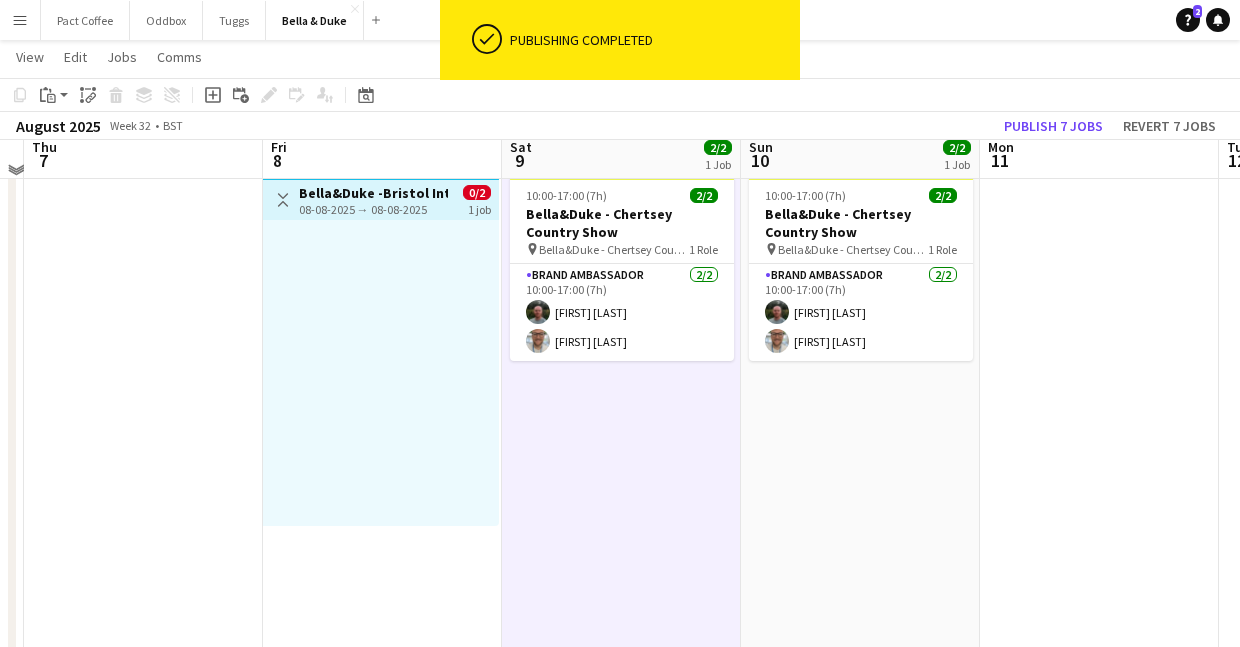 scroll, scrollTop: 247, scrollLeft: 0, axis: vertical 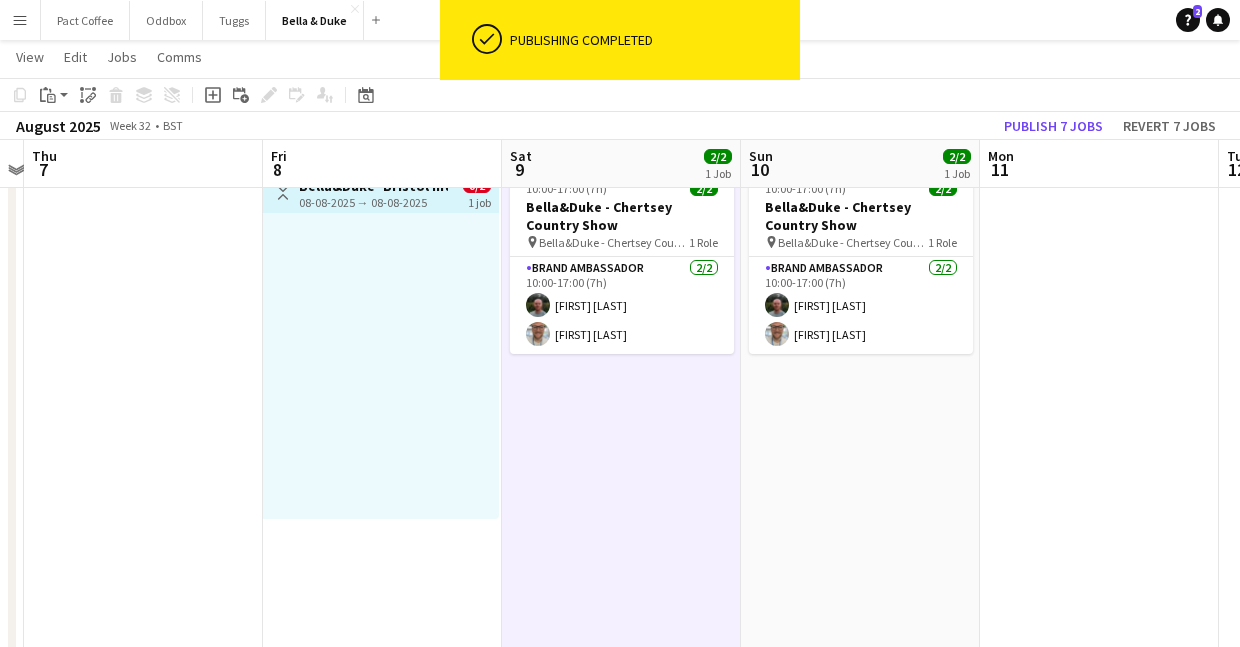 click on "Toggle View
Bella&Duke -Bristol International Balloon Fiesta  08-08-2025 → 08-08-2025   0/2   1 job" at bounding box center [382, 523] 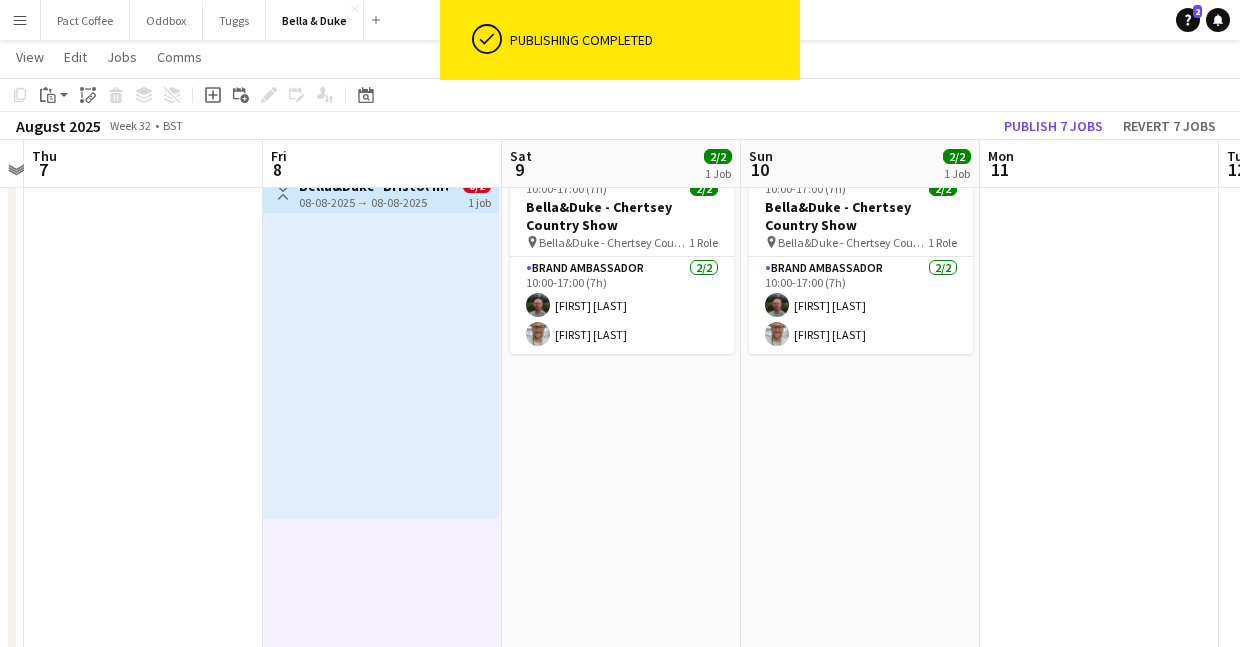 click on "10:00-17:00 (7h)    2/2   Bella&Duke - Chertsey Country Show
pin
Bella&Duke - Chertsey Country Show   1 Role   Brand Ambassador   2/2   10:00-17:00 (7h)
Tommy Knox Jordan Larkin" at bounding box center [621, 523] 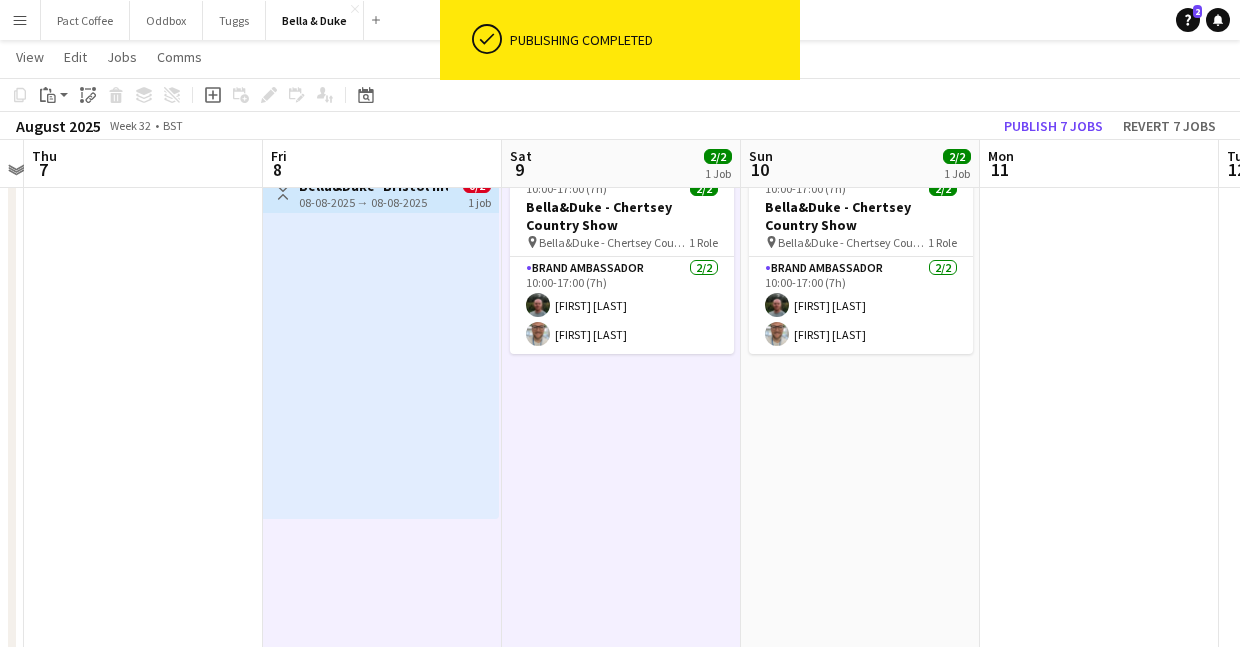 click on "10:00-17:00 (7h)    2/2   Bella&Duke - Chertsey Country Show
pin
Bella&Duke - Chertsey Country Show   1 Role   Brand Ambassador   2/2   10:00-17:00 (7h)
Tommy Knox Jordan Larkin" at bounding box center (860, 523) 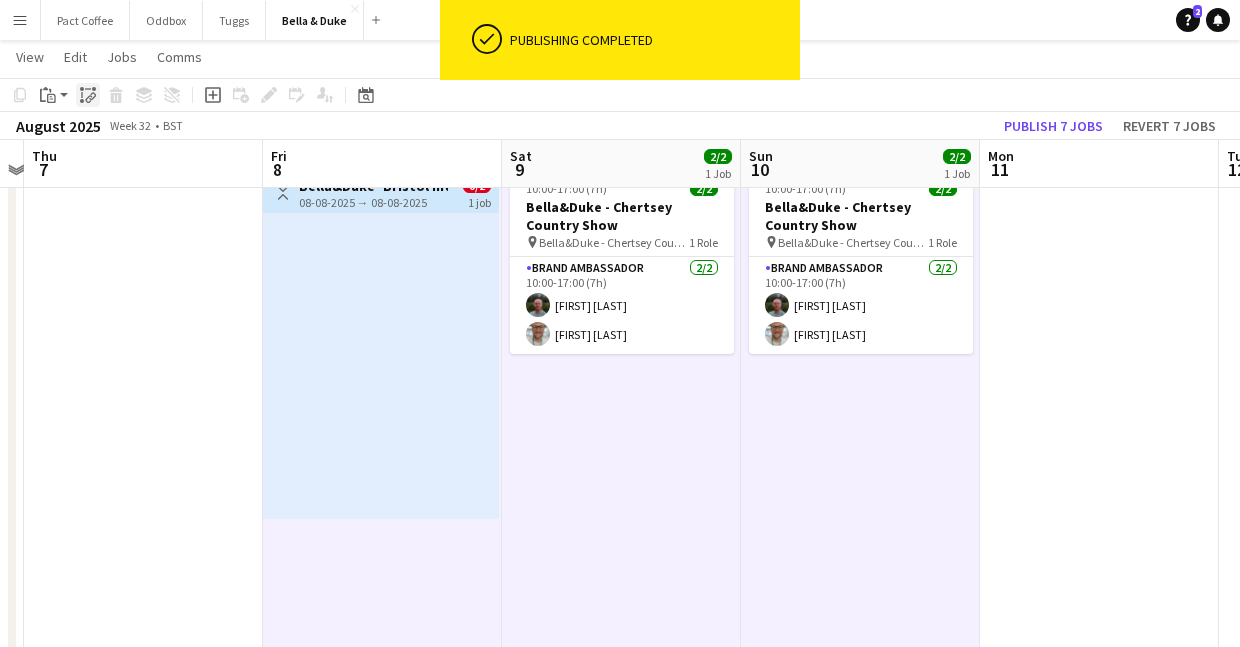 click 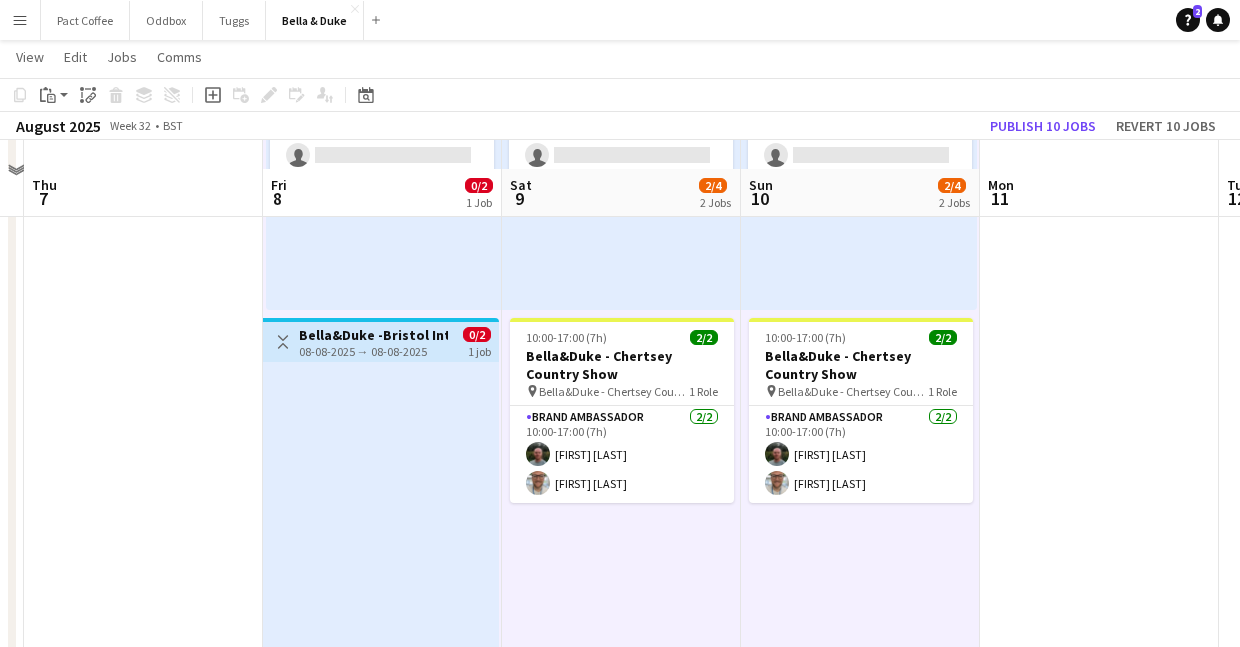 scroll, scrollTop: 485, scrollLeft: 0, axis: vertical 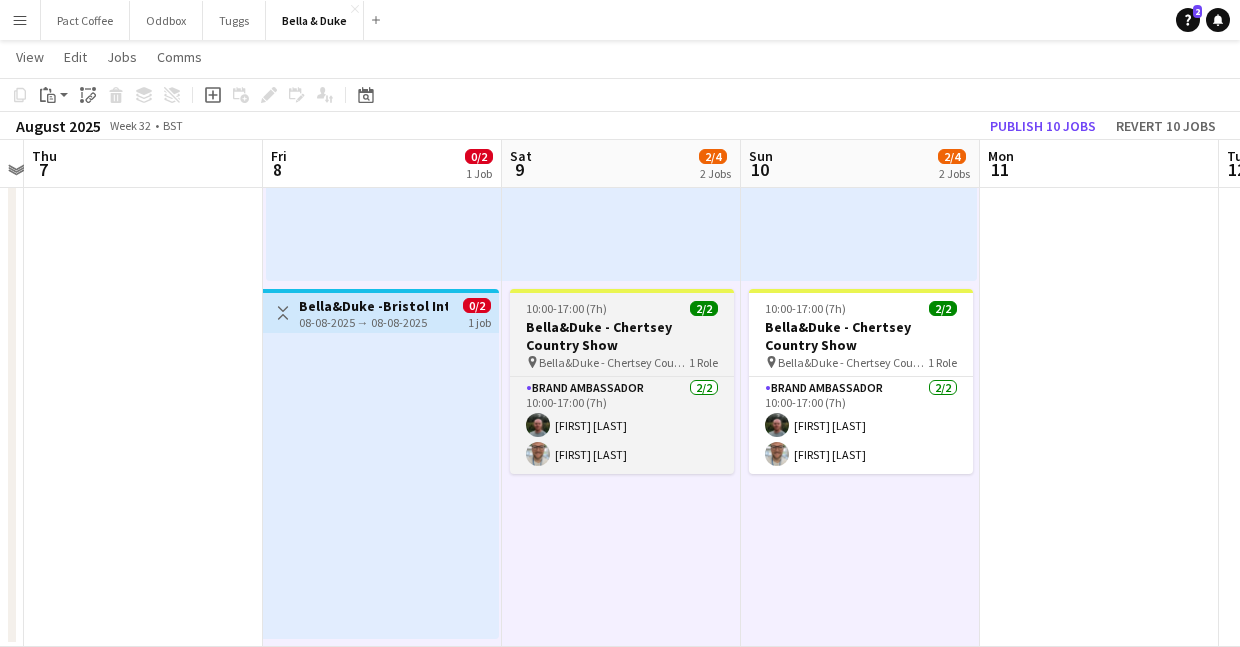 click on "Bella&Duke - Chertsey Country Show" at bounding box center (622, 336) 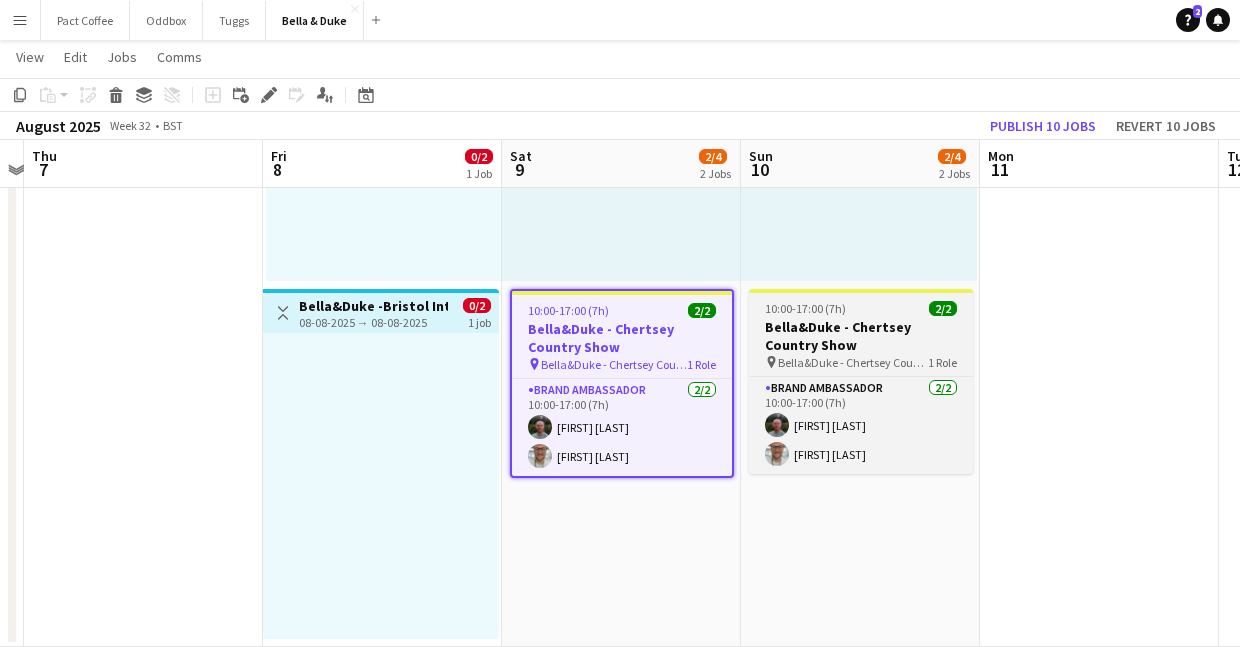 click on "Bella&Duke - Chertsey Country Show" at bounding box center (853, 362) 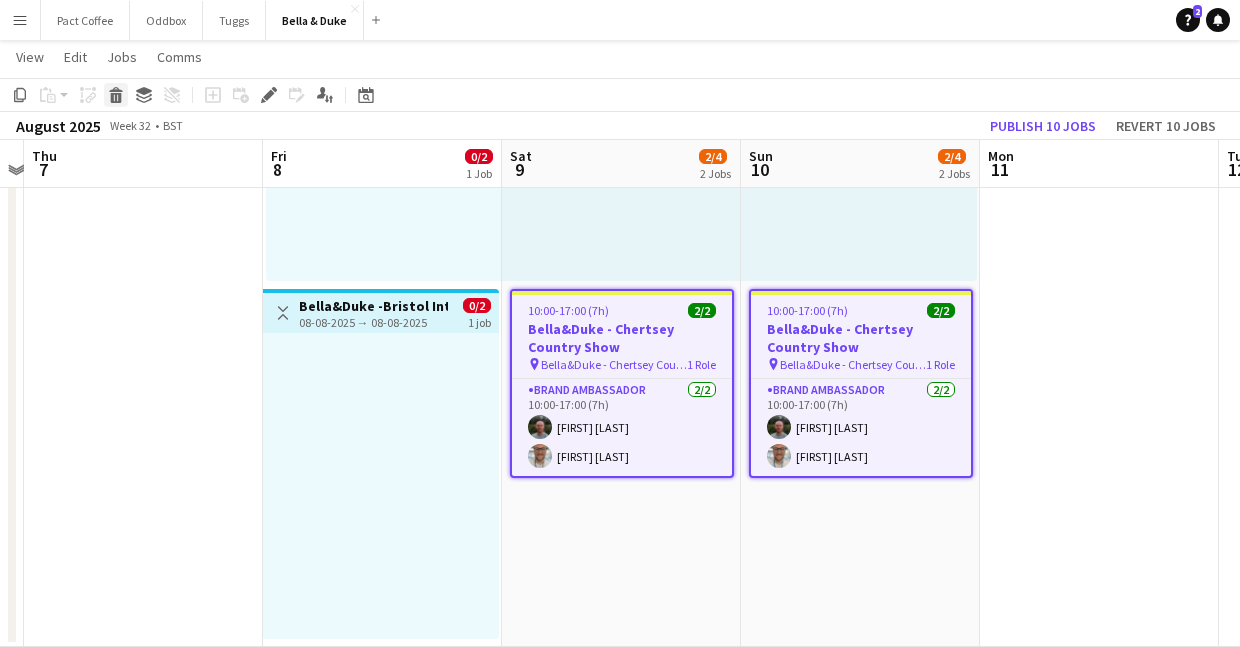 click 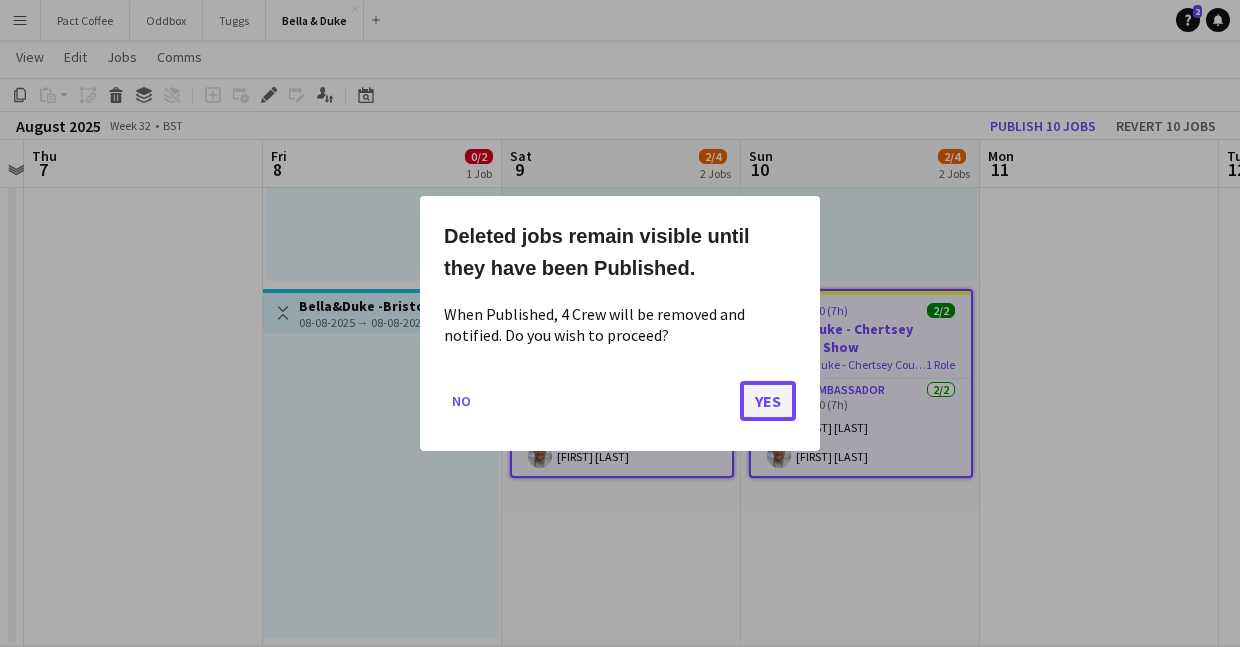 click on "Yes" 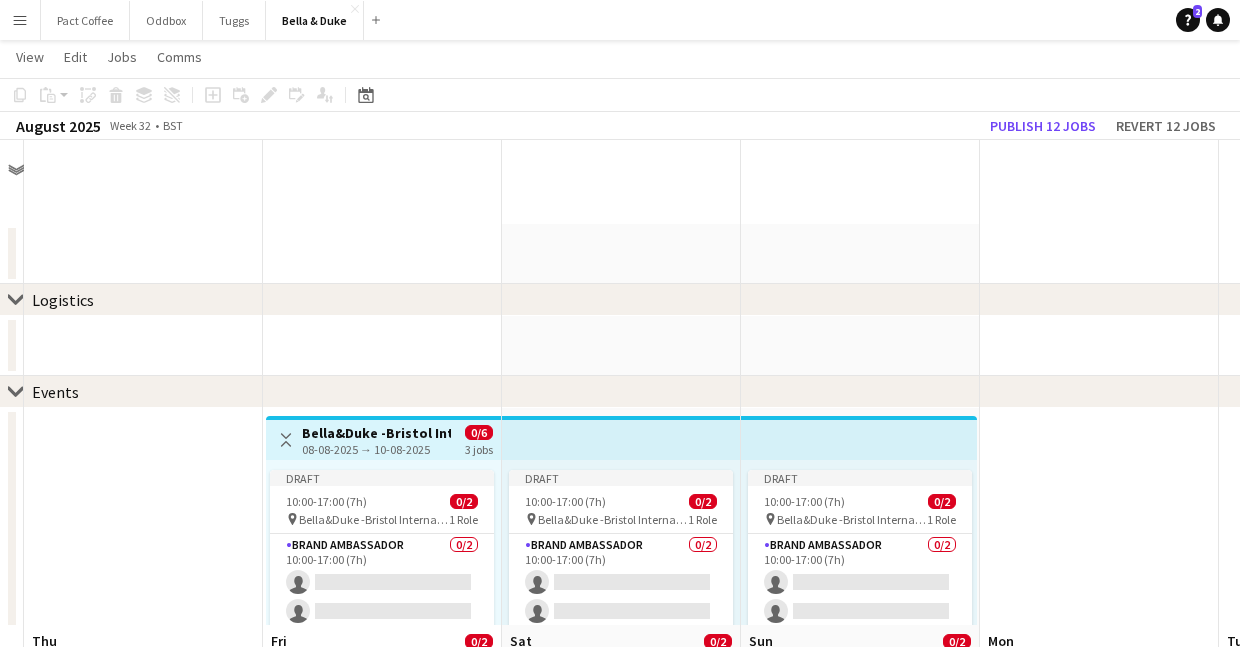 scroll, scrollTop: 485, scrollLeft: 0, axis: vertical 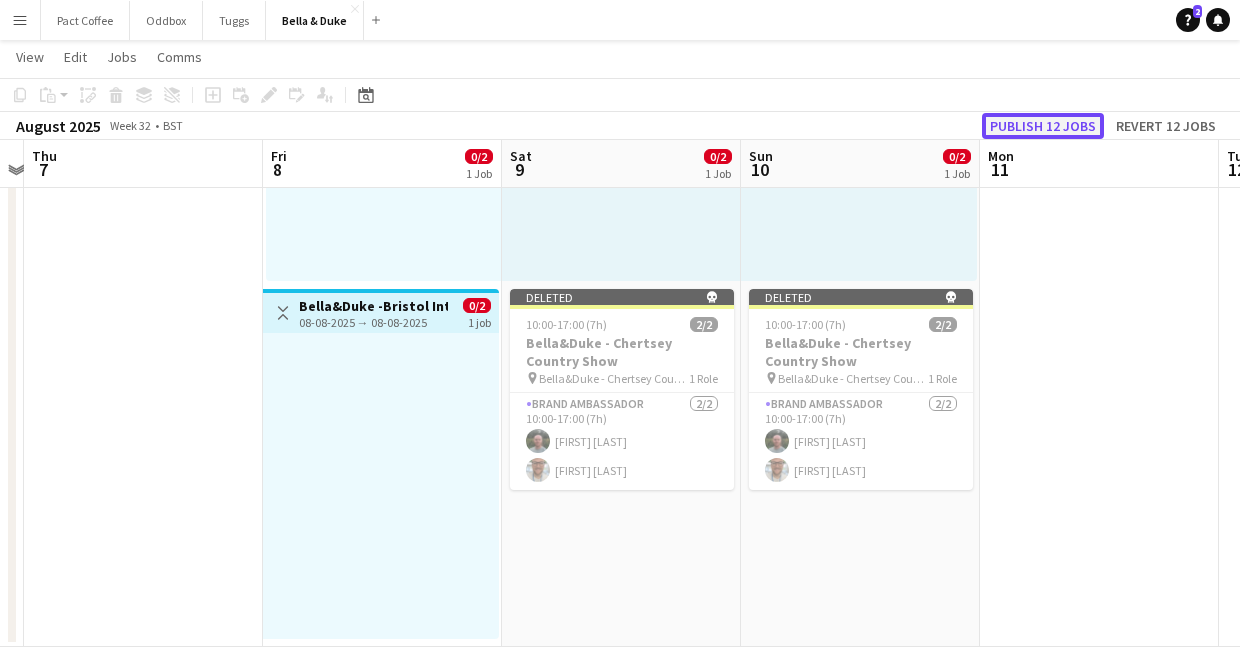click on "Publish 12 jobs" 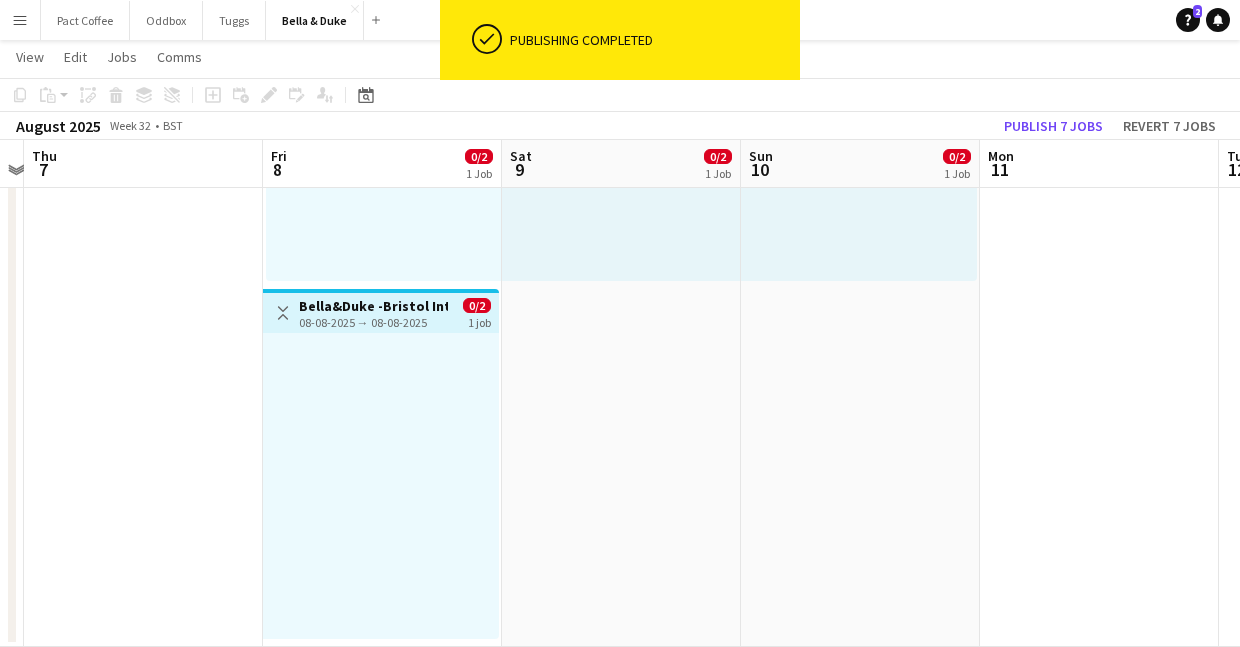 click on "10:00-17:00 (7h)    0/2
pin
Bella&Duke -Bristol International Balloon Fiesta   1 Role   Brand Ambassador   0/2   10:00-17:00 (7h)
single-neutral-actions
single-neutral-actions" at bounding box center [621, 285] 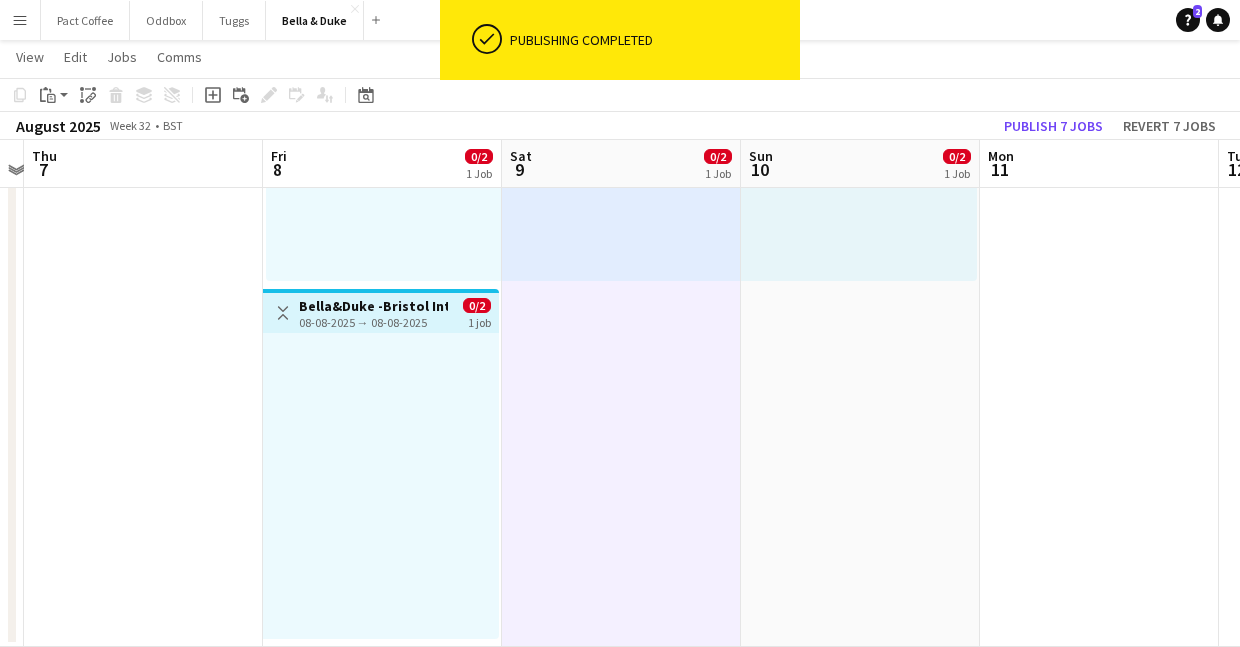 click on "10:00-17:00 (7h)    0/2
pin
Bella&Duke -Bristol International Balloon Fiesta   1 Role   Brand Ambassador   0/2   10:00-17:00 (7h)
single-neutral-actions
single-neutral-actions" at bounding box center [860, 285] 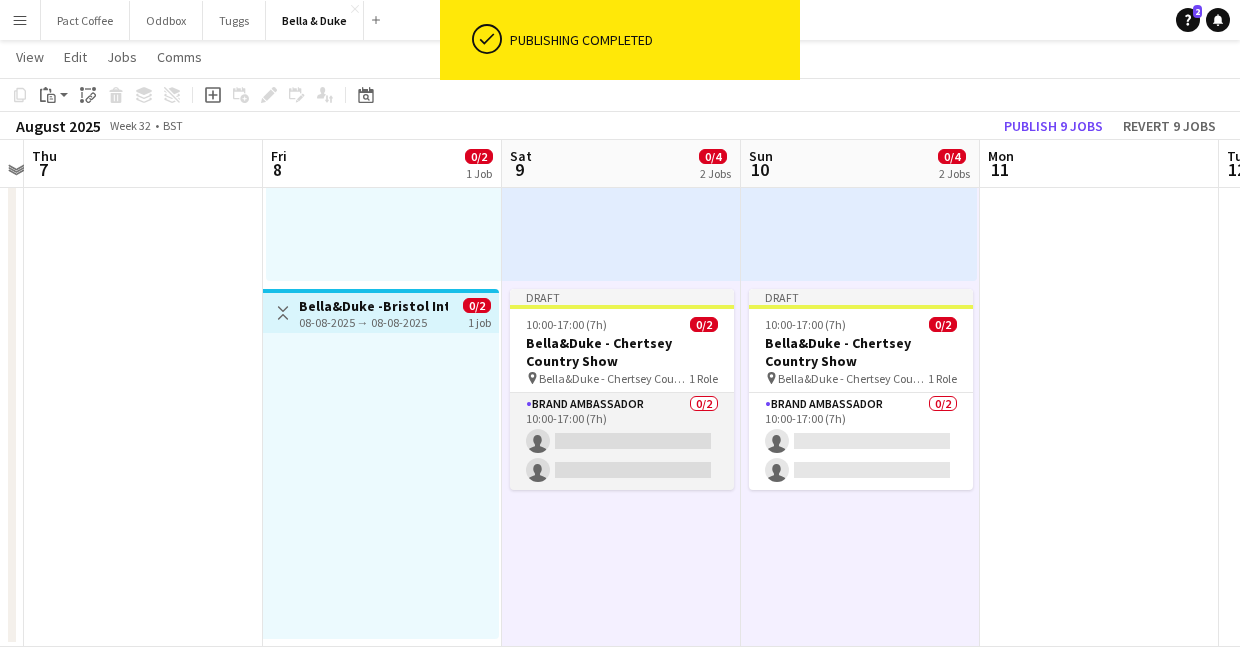 click on "Brand Ambassador   0/2   10:00-17:00 (7h)
single-neutral-actions
single-neutral-actions" at bounding box center (622, 441) 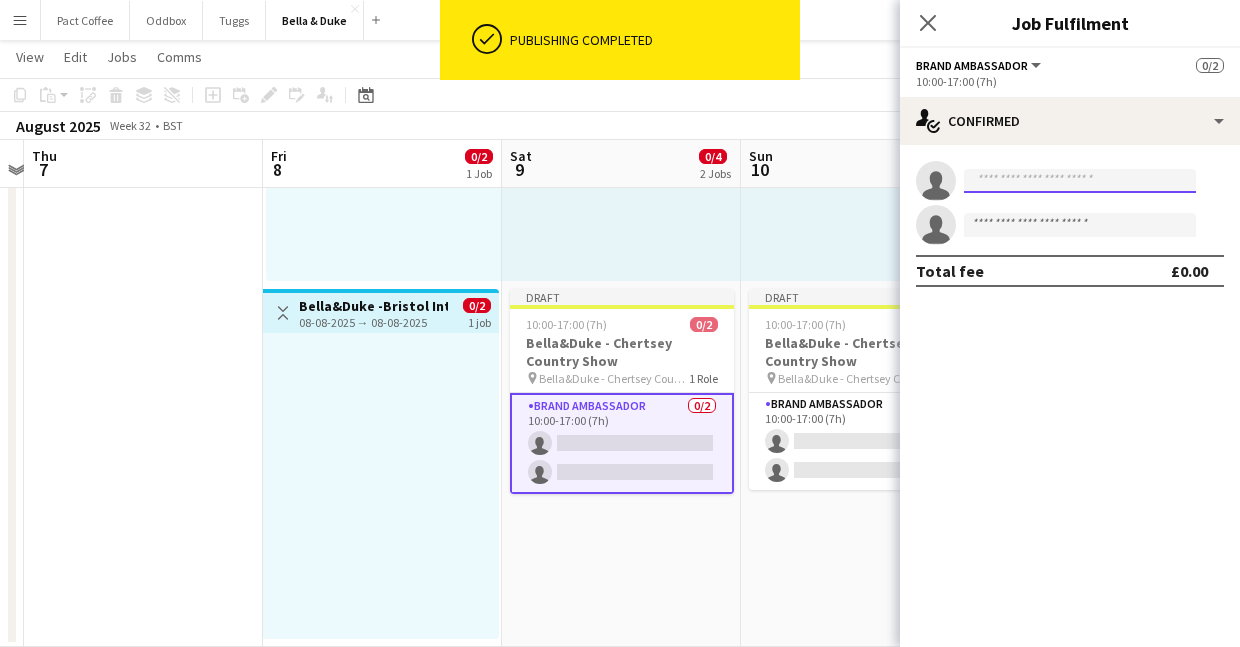 click at bounding box center [1080, 181] 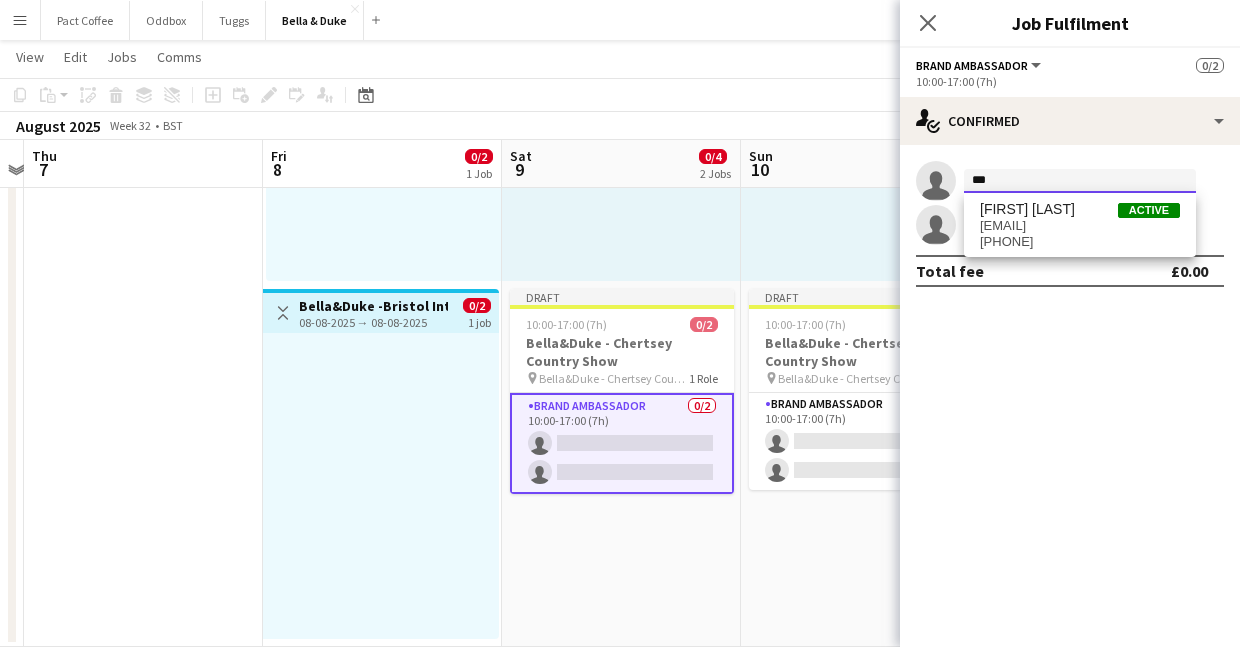 type on "***" 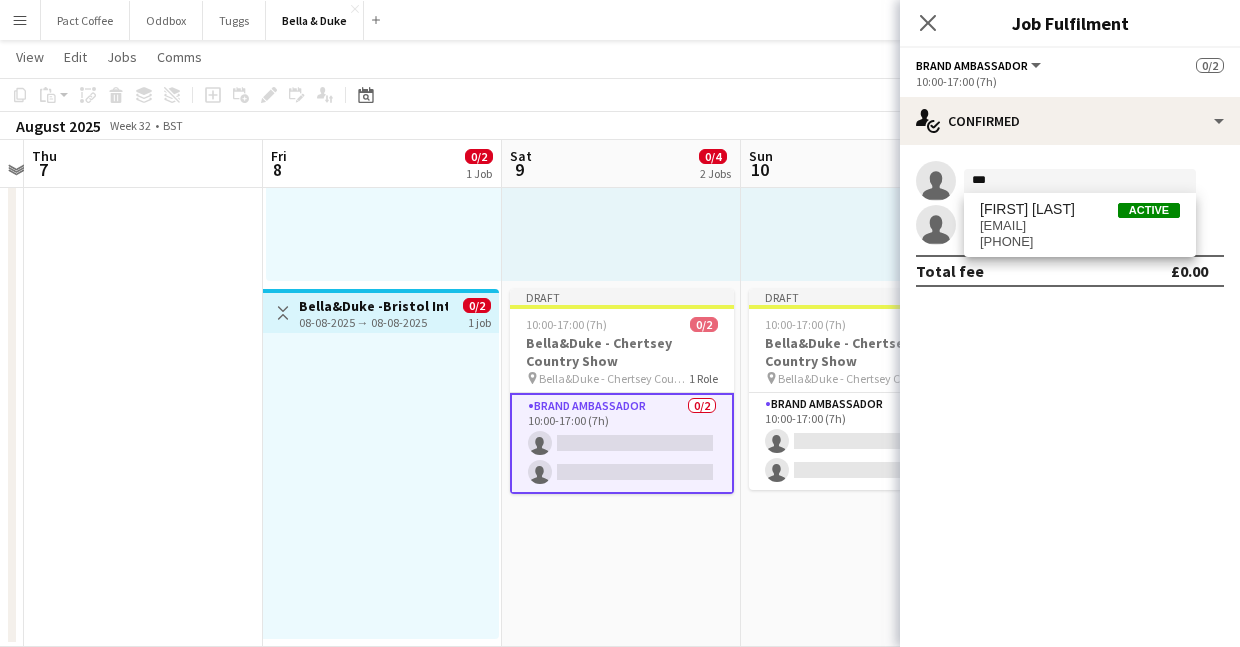 click on "Tommy Knox  Active   knoxknocking@aol.com   +447554215957" at bounding box center [1080, 225] 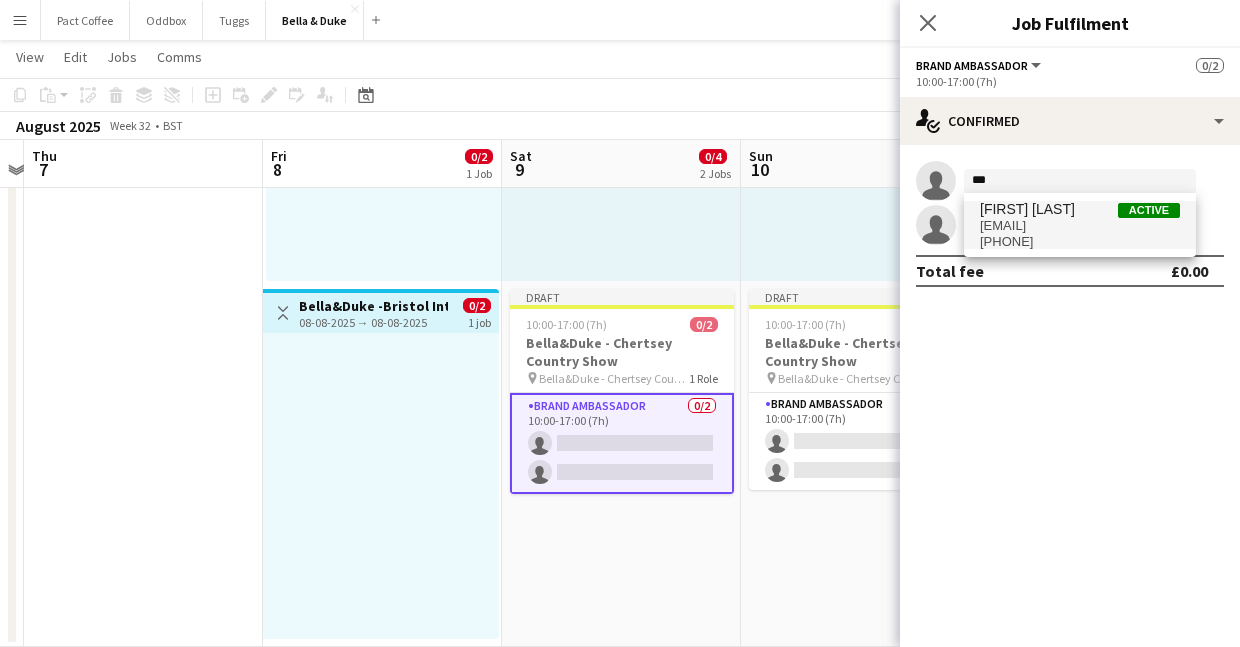 click on "+44[PHONE]" at bounding box center [1080, 242] 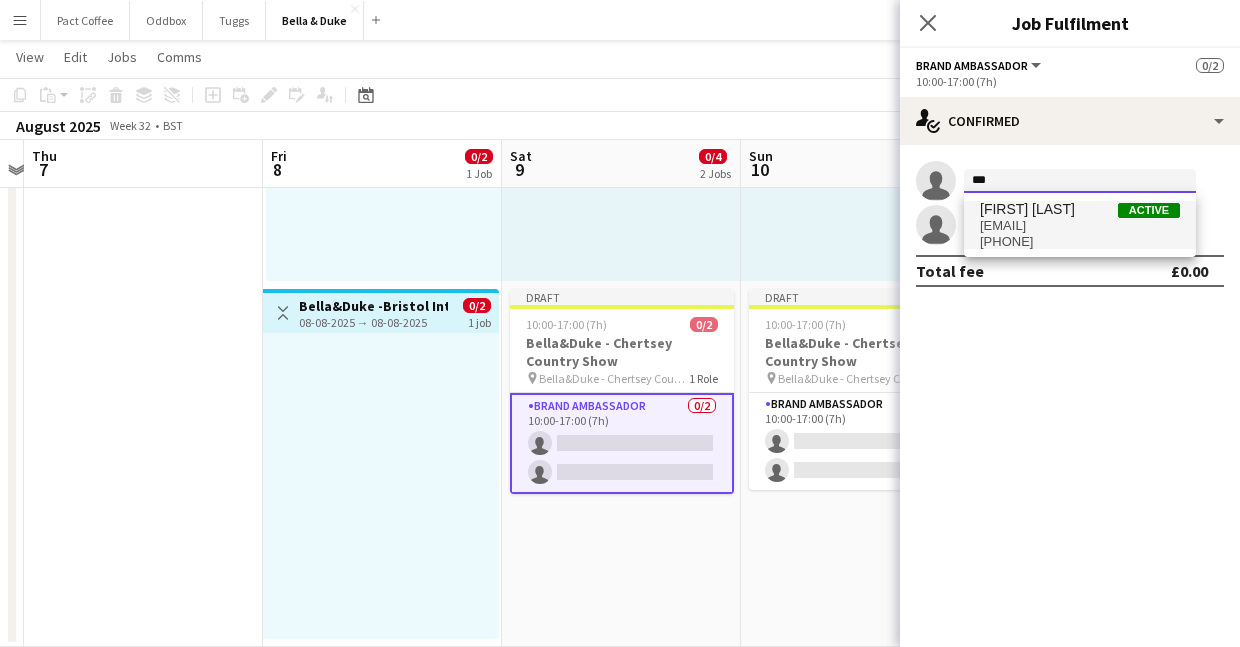 type 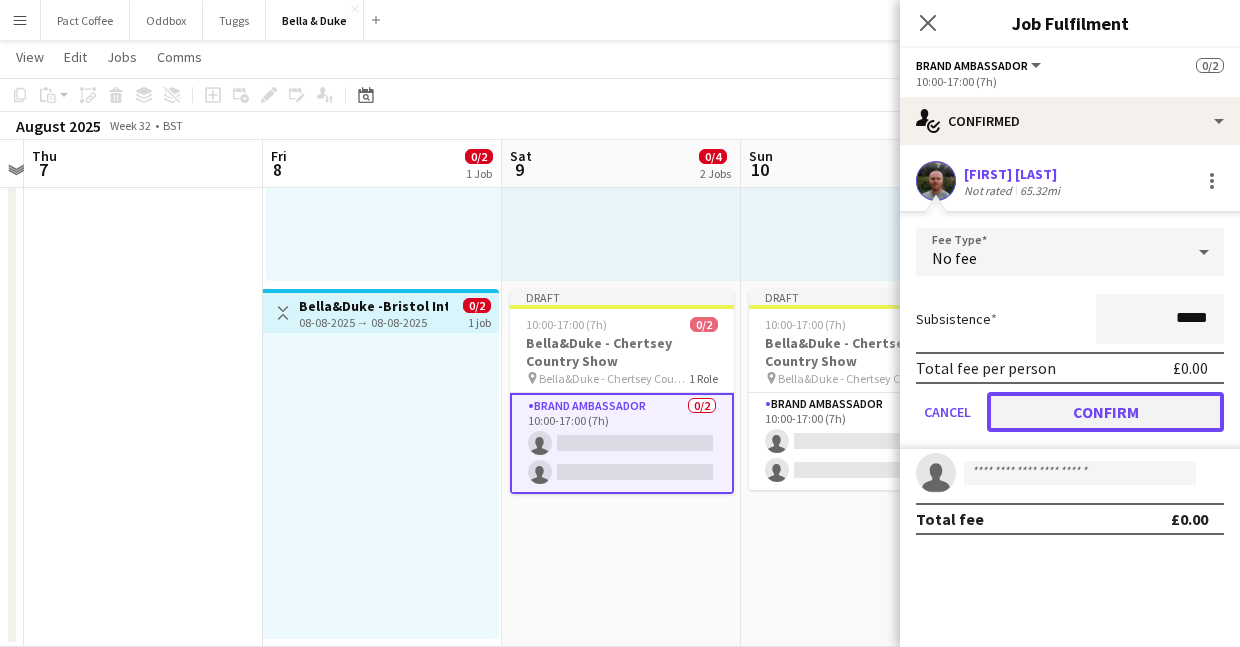 click on "Confirm" at bounding box center [1105, 412] 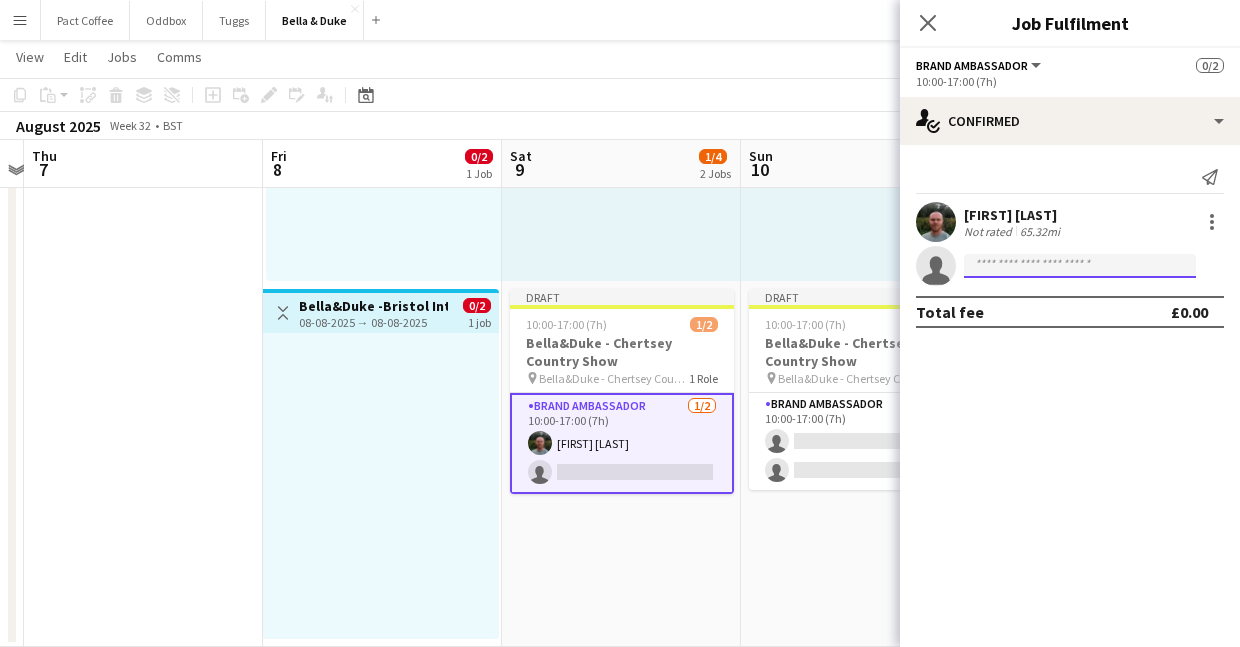 click 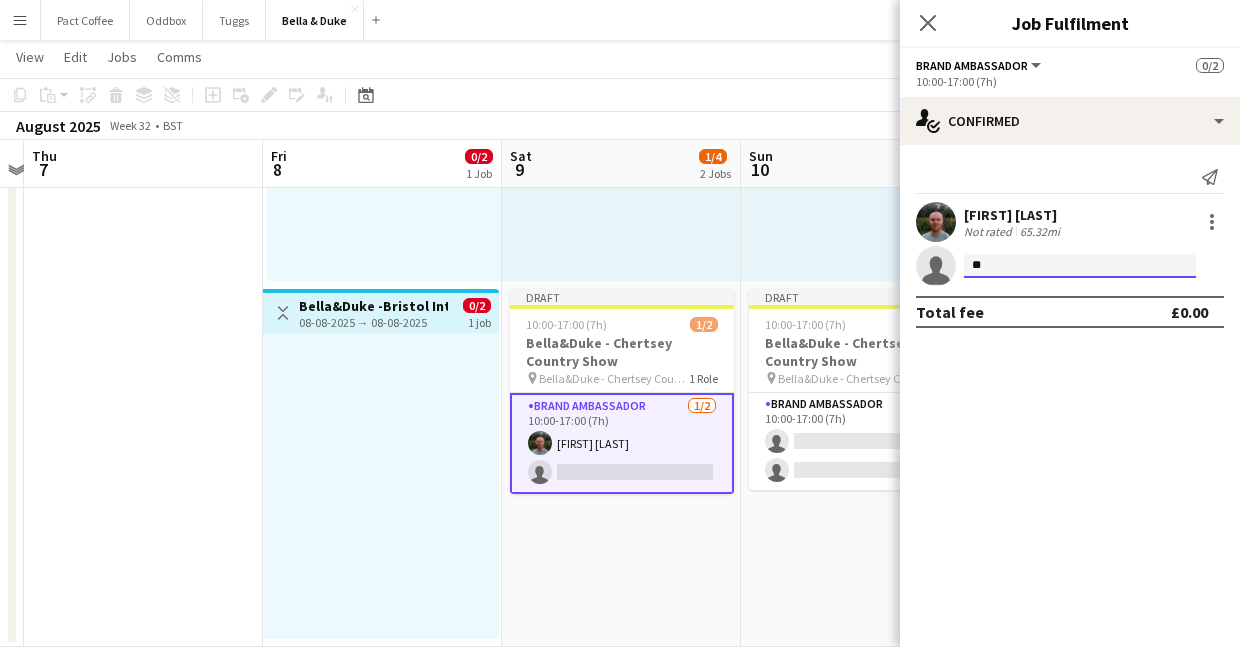 type on "*" 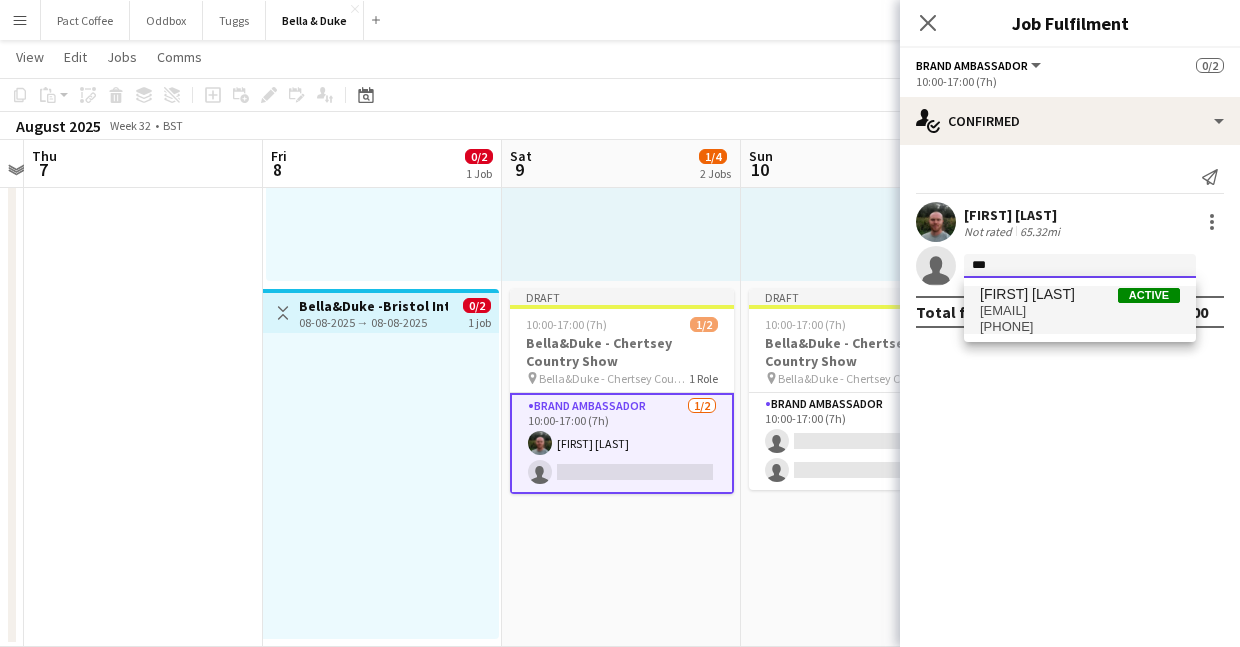 type on "***" 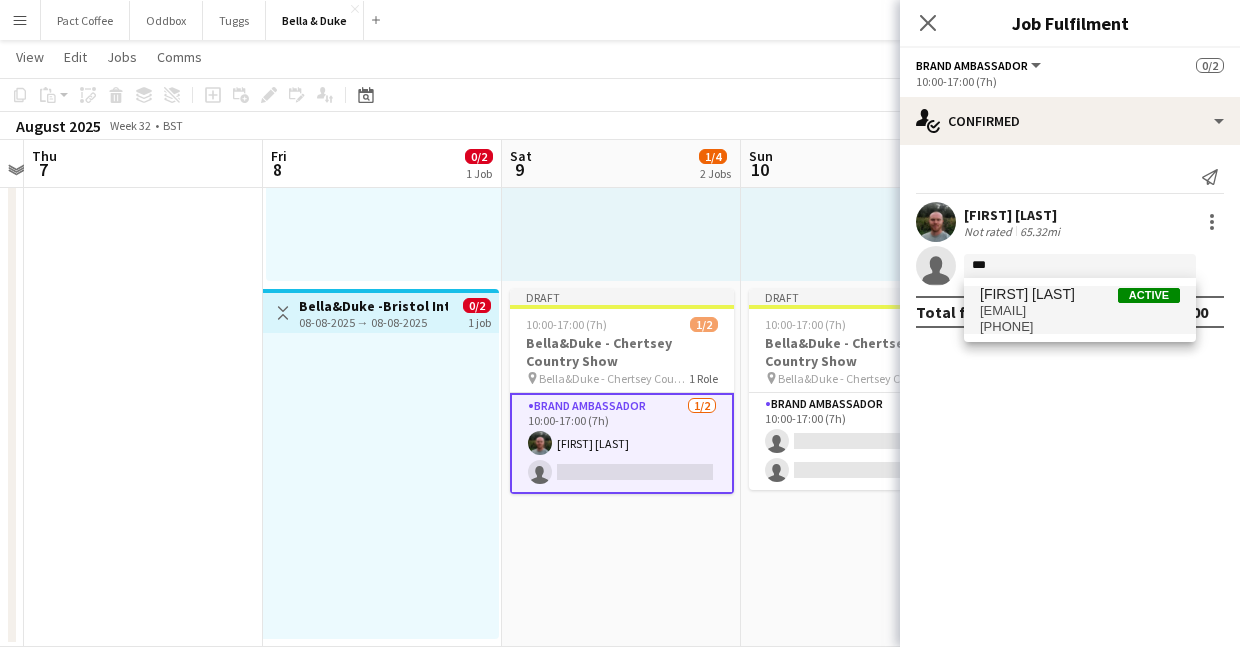 click on "[FIRST] [LAST]" at bounding box center (1027, 294) 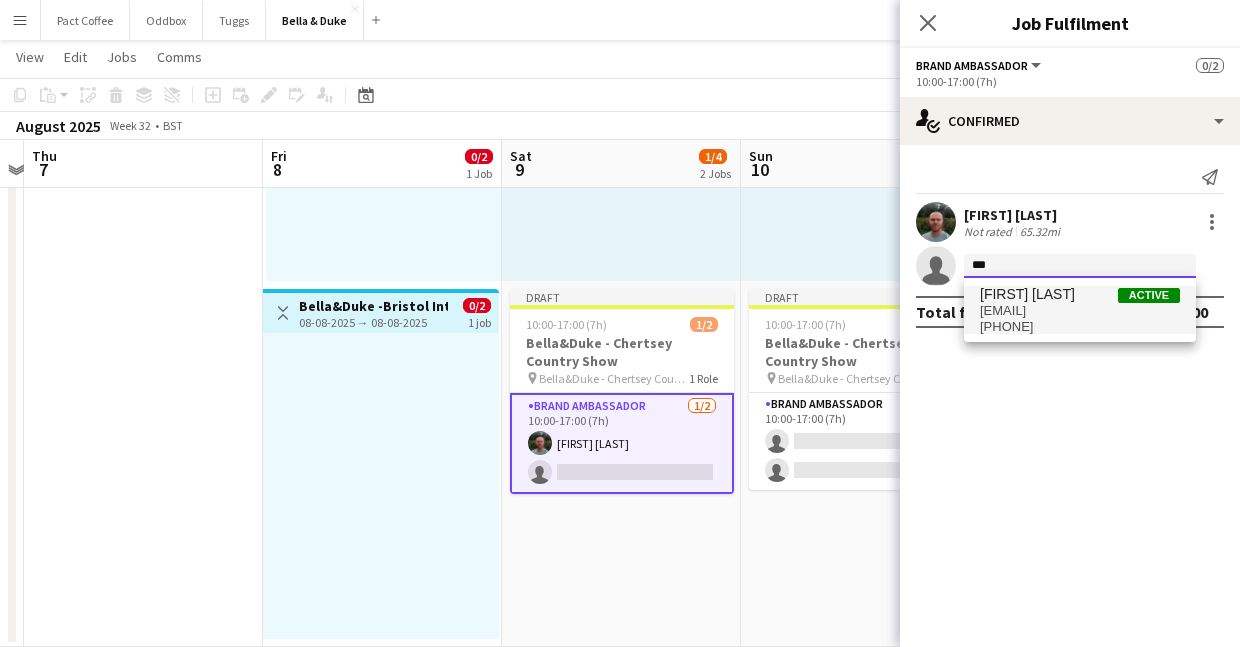 type 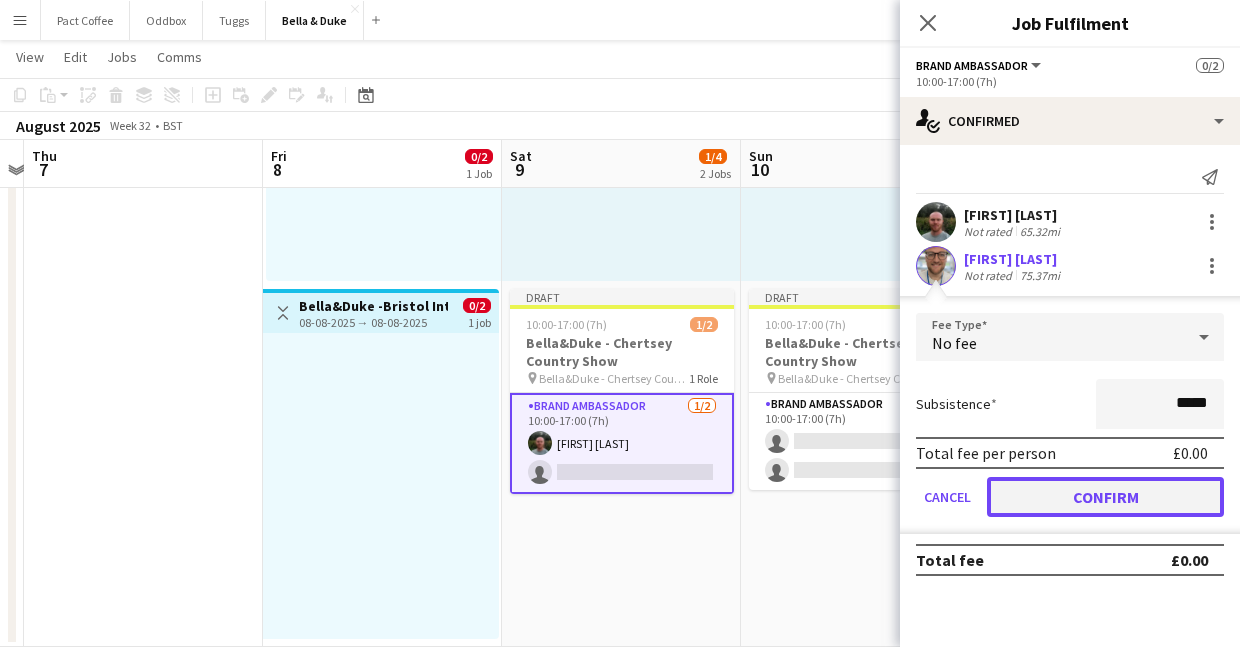 click on "Confirm" at bounding box center [1105, 497] 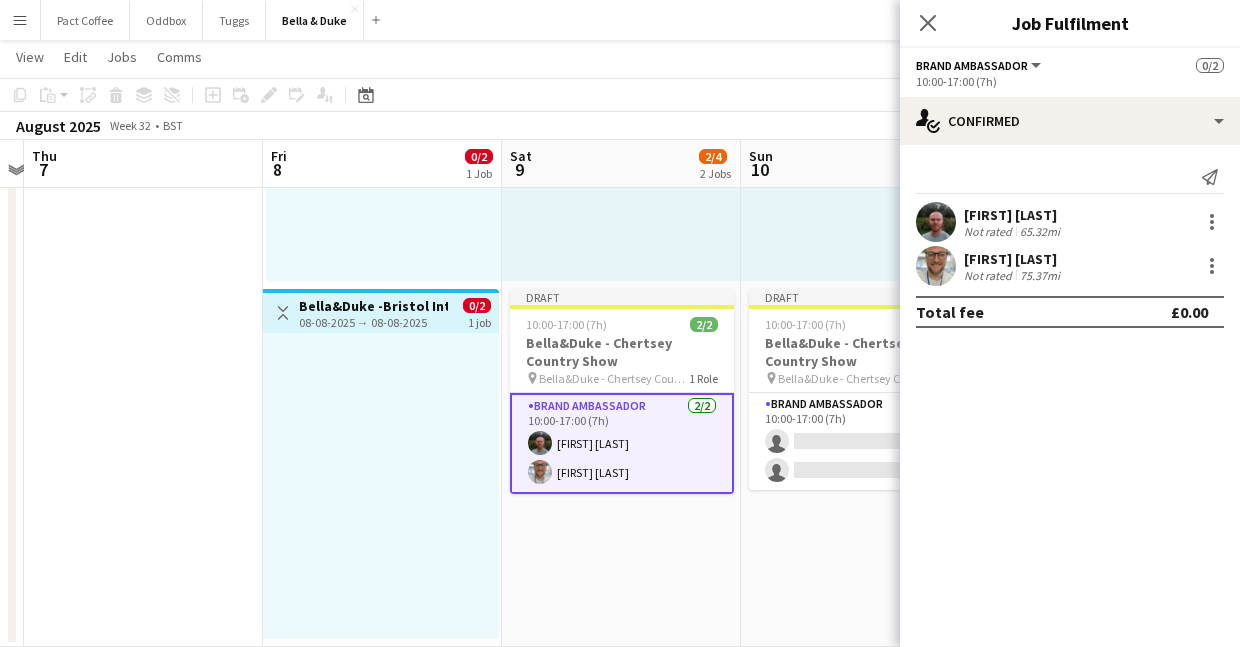 click on "10:00-17:00 (7h)    0/2
pin
Bella&Duke -Bristol International Balloon Fiesta   1 Role   Brand Ambassador   0/2   10:00-17:00 (7h)
single-neutral-actions
single-neutral-actions
Draft   10:00-17:00 (7h)    2/2   Bella&Duke - Chertsey Country Show
pin
Bella&Duke - Chertsey Country Show   1 Role   Brand Ambassador   2/2   10:00-17:00 (7h)
Tommy Knox Jordan Larkin" at bounding box center (621, 285) 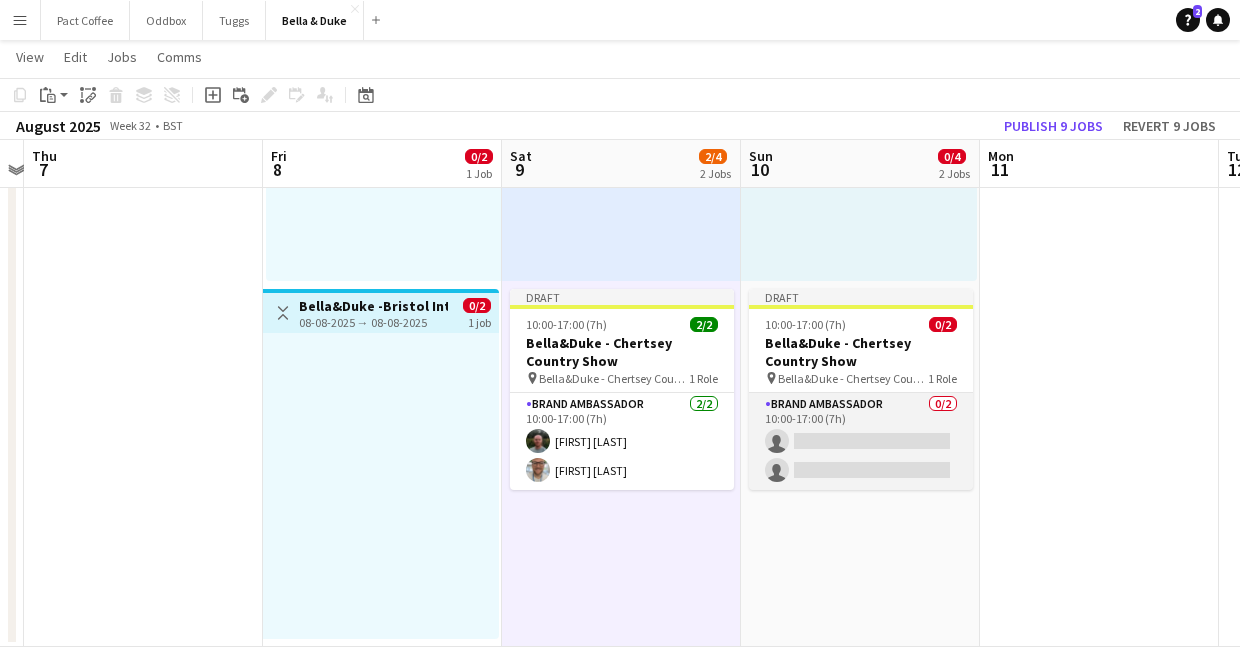click on "Brand Ambassador   0/2   10:00-17:00 (7h)
single-neutral-actions
single-neutral-actions" at bounding box center [861, 441] 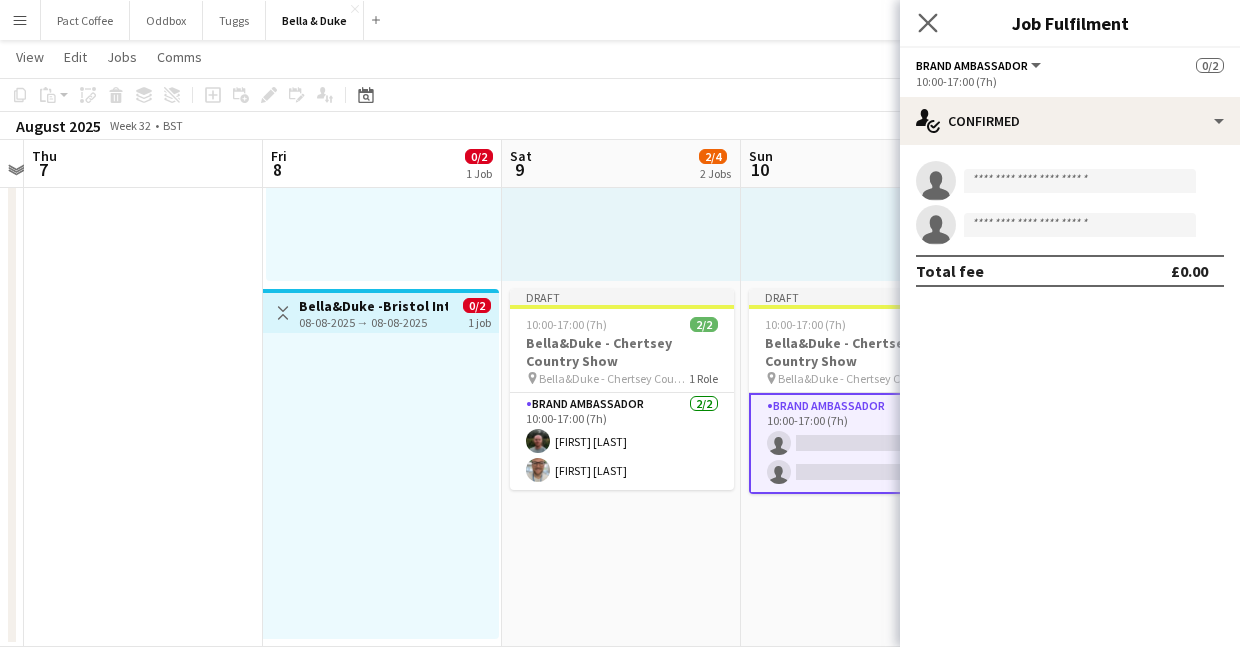 click on "Close pop-in" 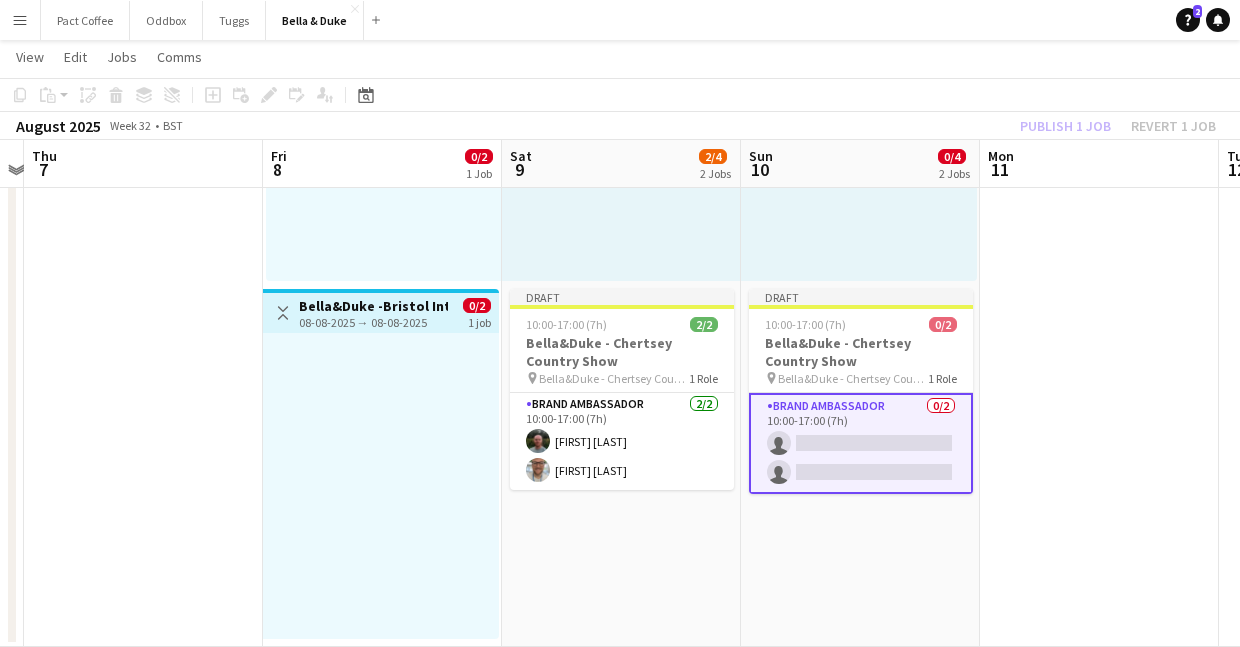 click on "Brand Ambassador   0/2   10:00-17:00 (7h)
single-neutral-actions
single-neutral-actions" at bounding box center (861, 443) 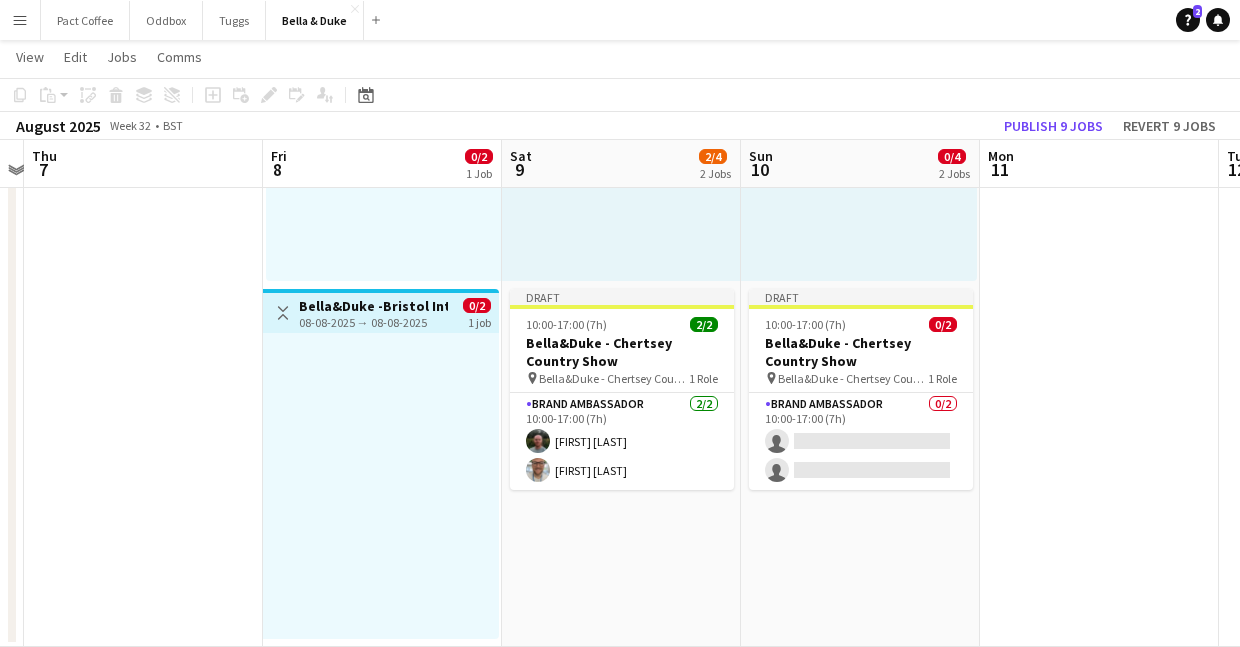 click on "10:00-17:00 (7h)    0/2
pin
Bella&Duke -Bristol International Balloon Fiesta   1 Role   Brand Ambassador   0/2   10:00-17:00 (7h)
single-neutral-actions
single-neutral-actions
Draft   10:00-17:00 (7h)    0/2   Bella&Duke - Chertsey Country Show
pin
Bella&Duke - Chertsey Country Show   1 Role   Brand Ambassador   0/2   10:00-17:00 (7h)
single-neutral-actions
single-neutral-actions" at bounding box center (860, 285) 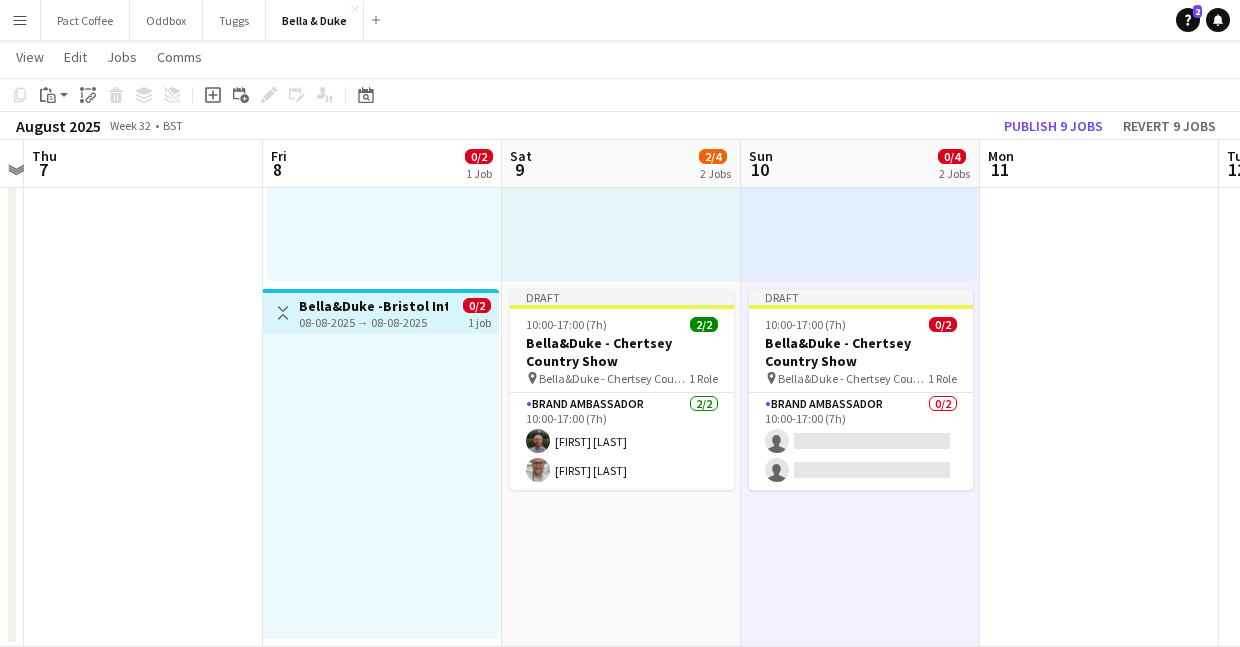 click on "10:00-17:00 (7h)    0/2
pin
Bella&Duke -Bristol International Balloon Fiesta   1 Role   Brand Ambassador   0/2   10:00-17:00 (7h)
single-neutral-actions
single-neutral-actions
Draft   10:00-17:00 (7h)    2/2   Bella&Duke - Chertsey Country Show
pin
Bella&Duke - Chertsey Country Show   1 Role   Brand Ambassador   2/2   10:00-17:00 (7h)
Tommy Knox Jordan Larkin" at bounding box center [621, 285] 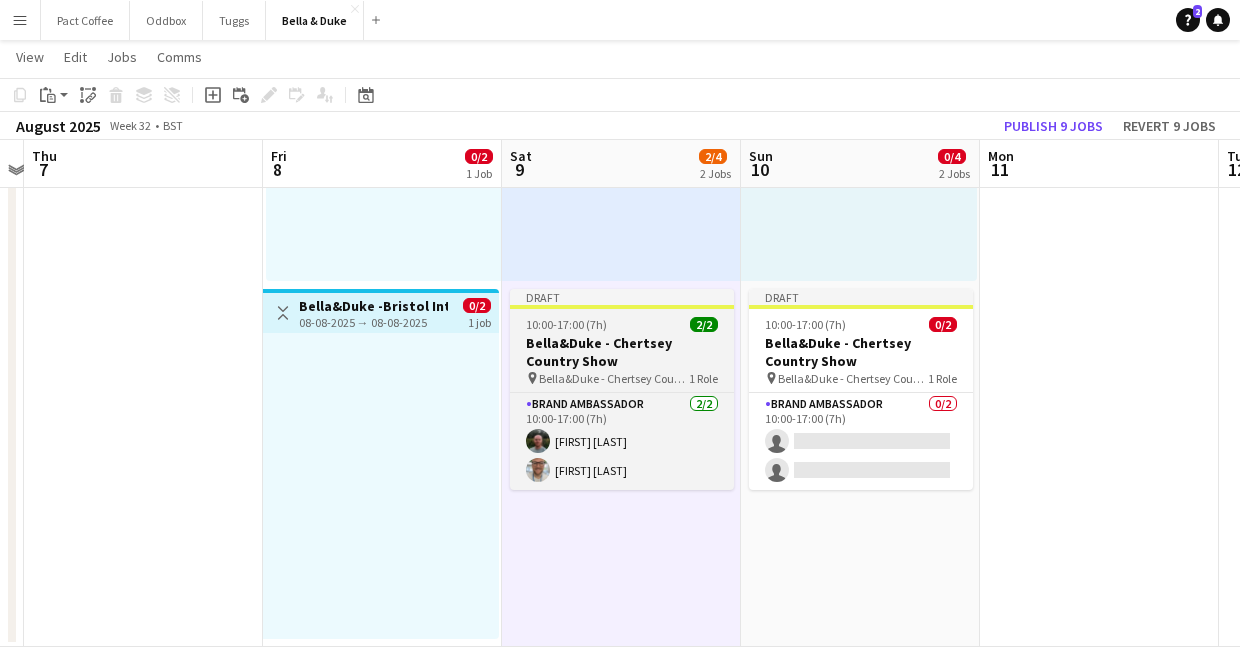 click on "Bella&Duke - Chertsey Country Show" at bounding box center [622, 352] 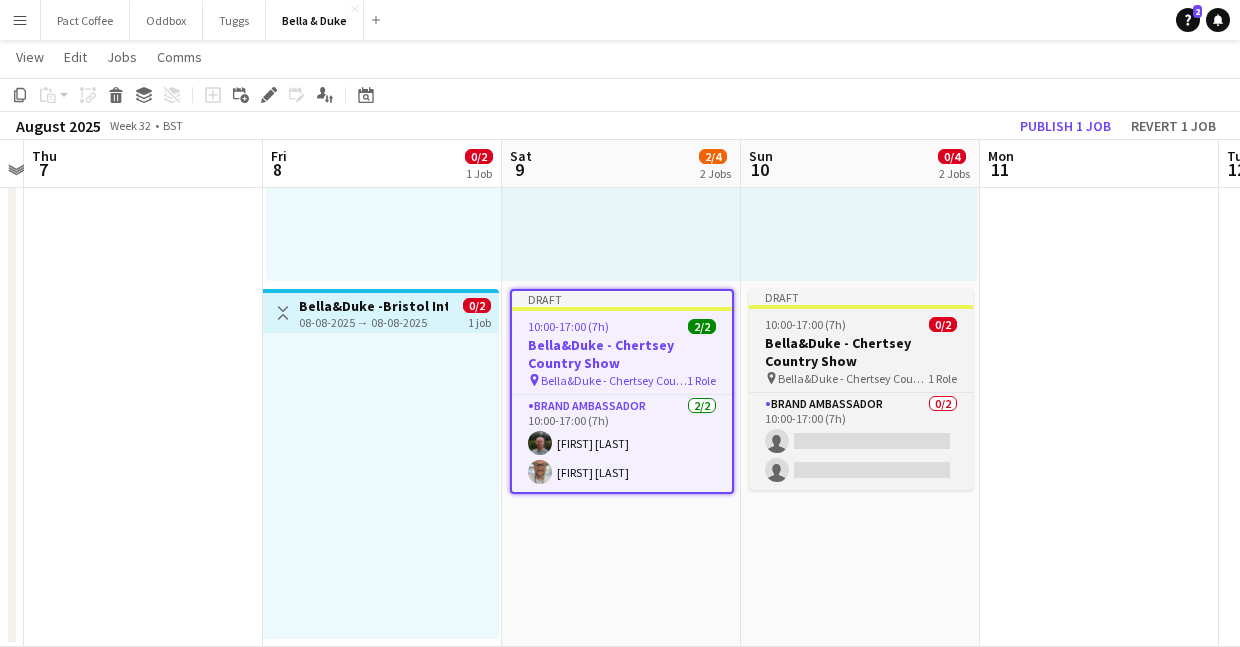 click on "Bella&Duke - Chertsey Country Show" at bounding box center [861, 352] 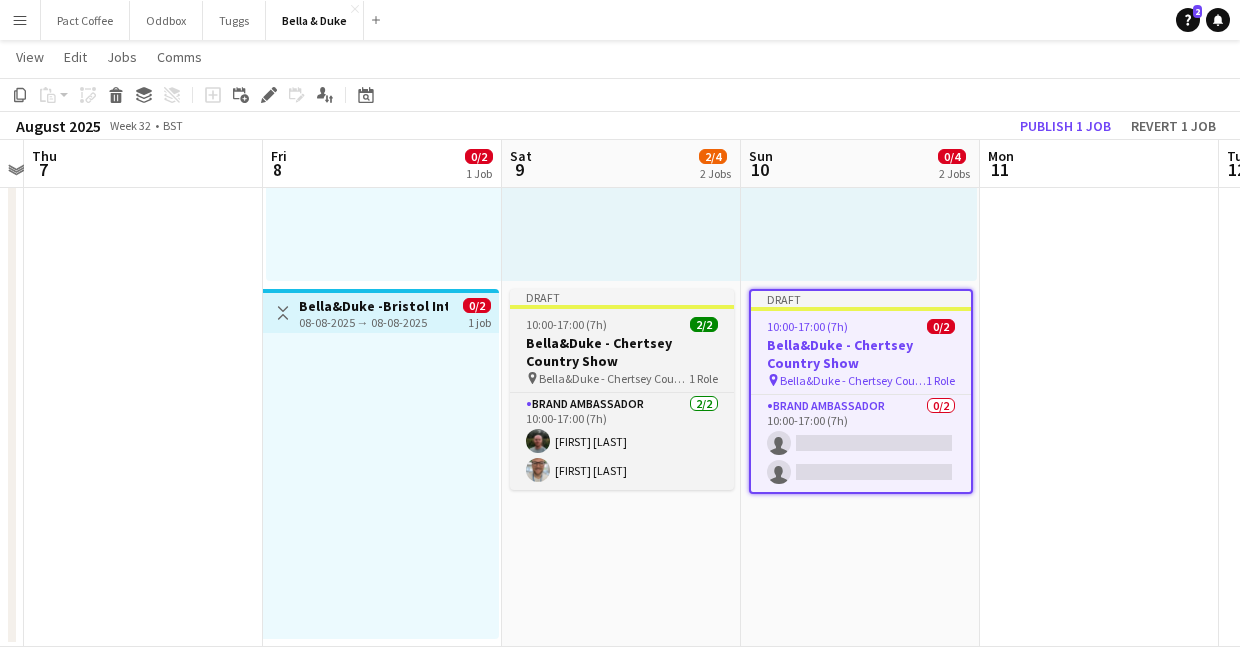 click on "Bella&Duke - Chertsey Country Show" at bounding box center (622, 352) 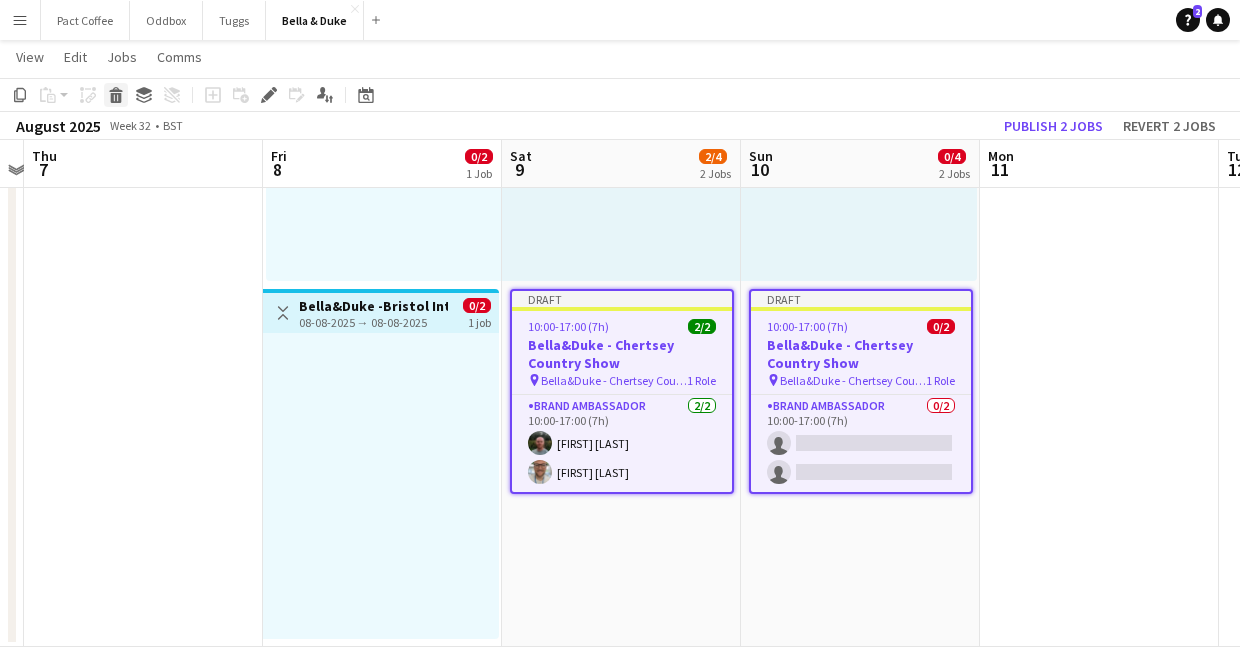 click 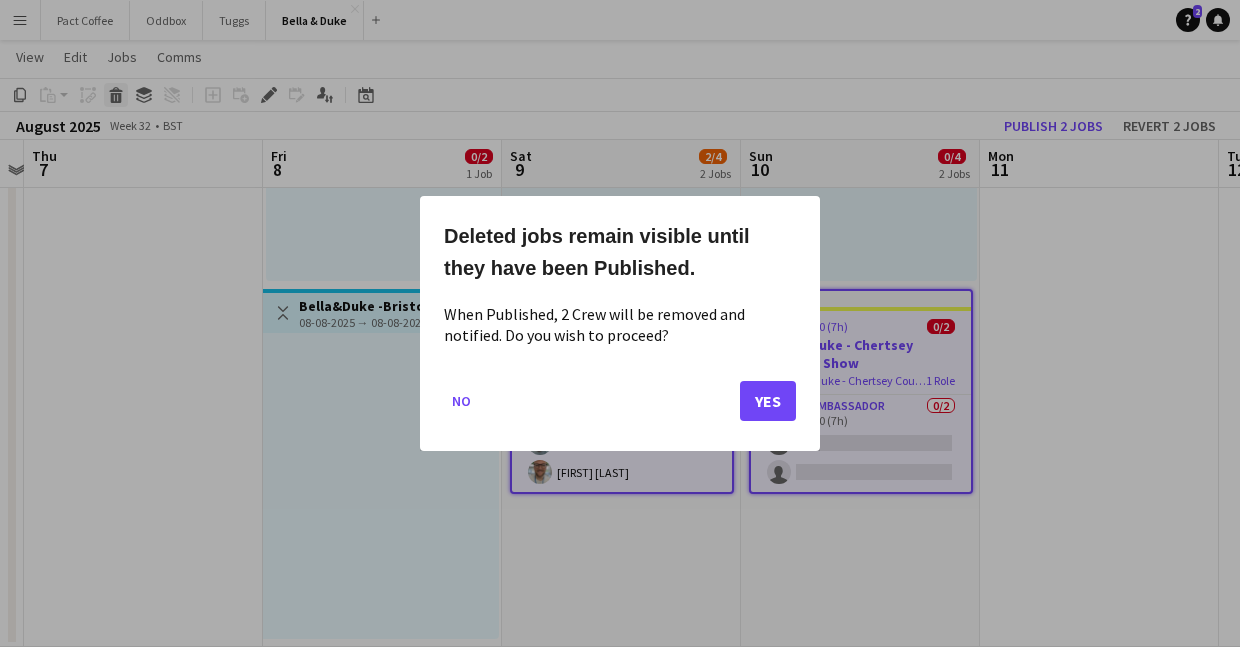 scroll, scrollTop: 0, scrollLeft: 0, axis: both 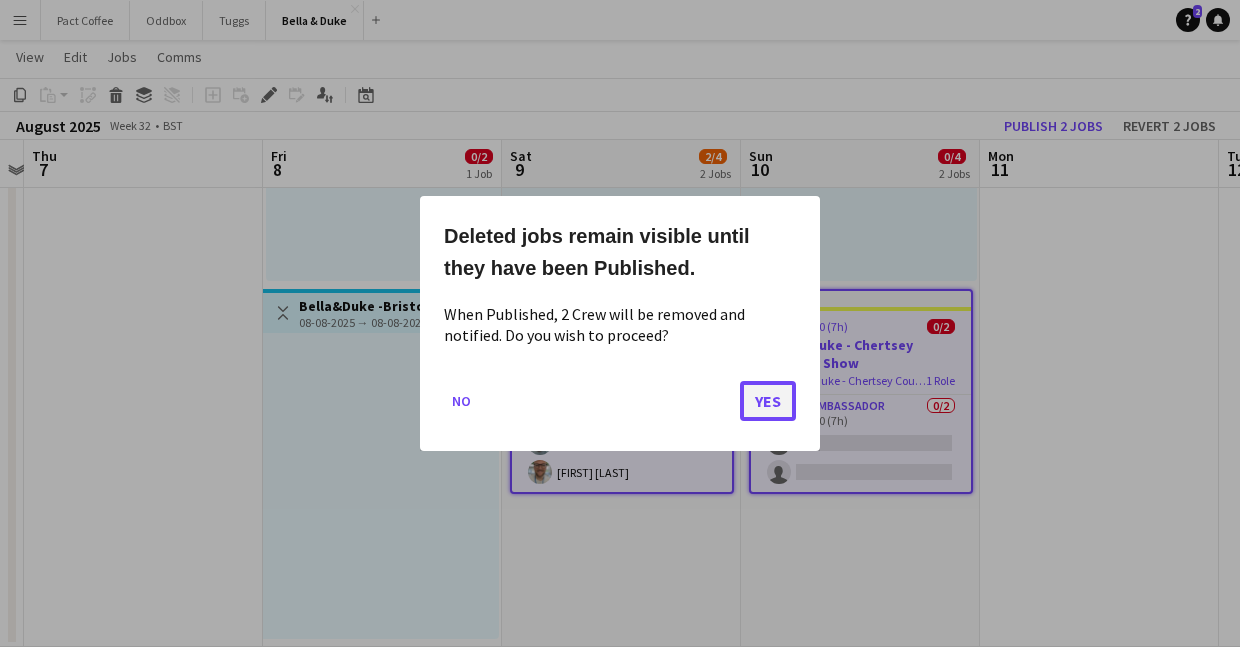 click on "Yes" 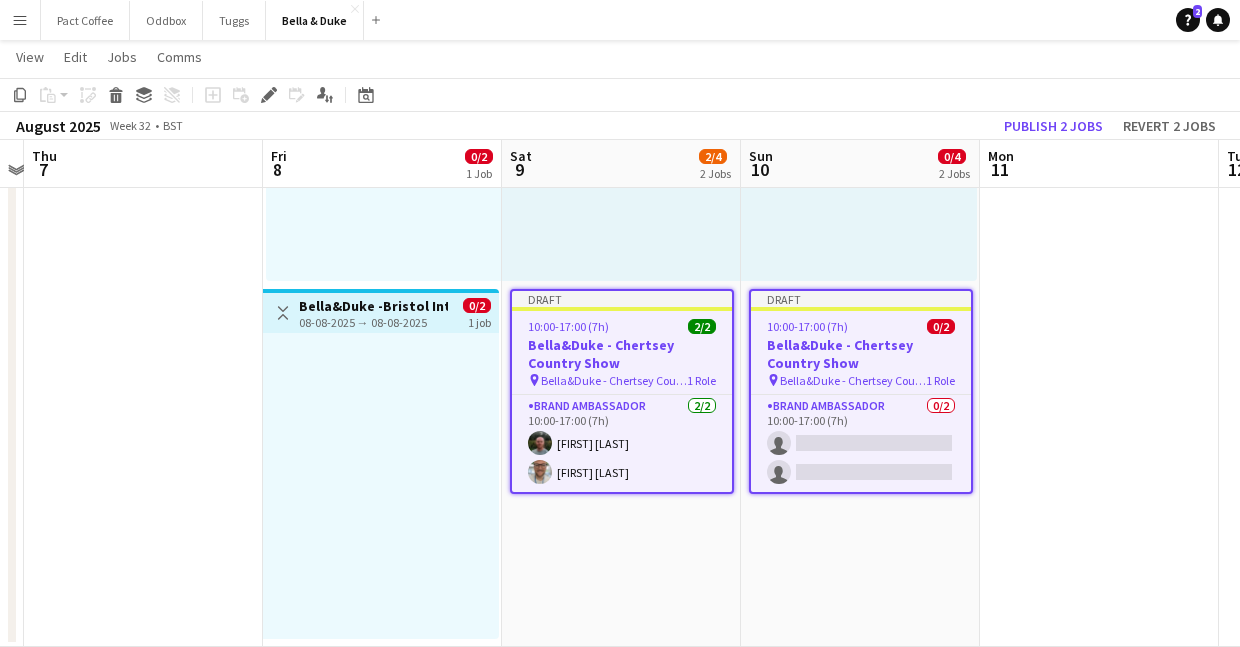 scroll, scrollTop: 485, scrollLeft: 0, axis: vertical 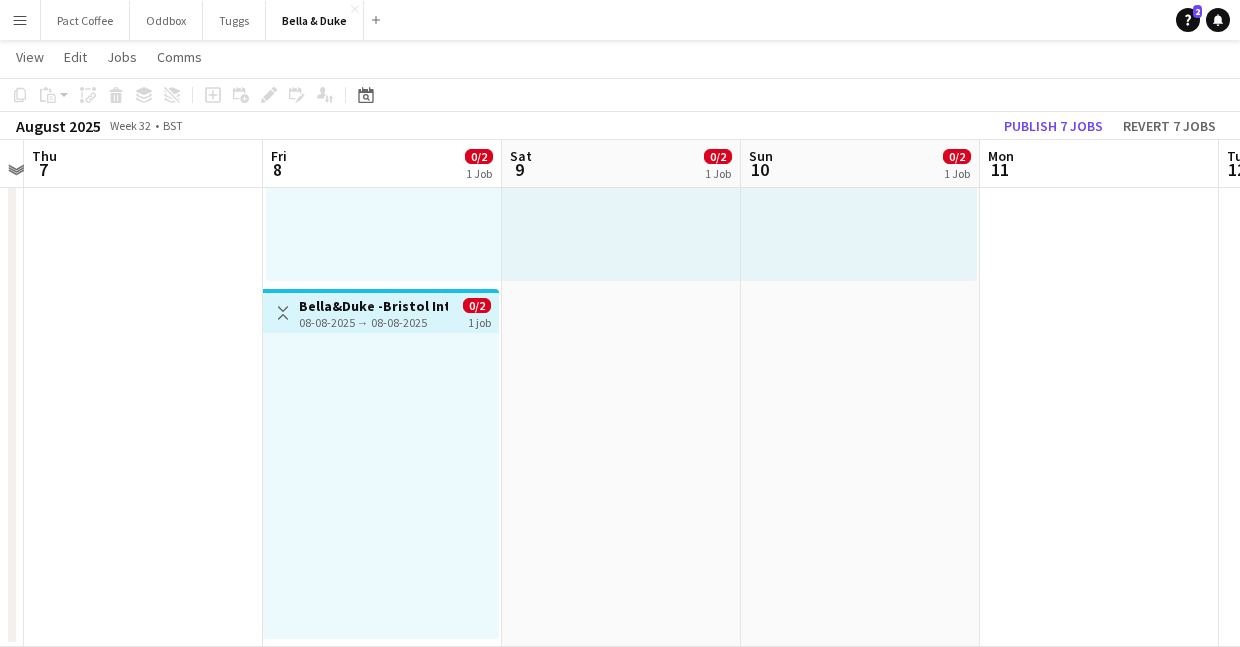 click on "10:00-17:00 (7h)    0/2
pin
Bella&Duke -Bristol International Balloon Fiesta   1 Role   Brand Ambassador   0/2   10:00-17:00 (7h)
single-neutral-actions
single-neutral-actions" at bounding box center (621, 285) 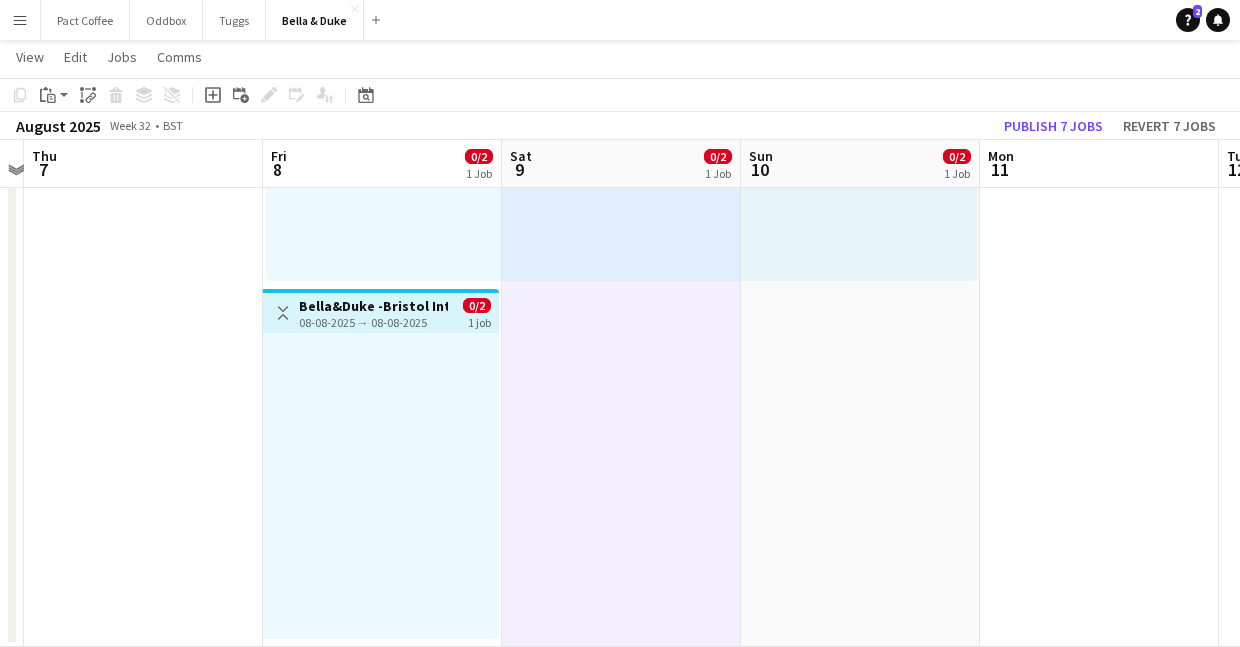 click on "10:00-17:00 (7h)    0/2
pin
Bella&Duke -Bristol International Balloon Fiesta   1 Role   Brand Ambassador   0/2   10:00-17:00 (7h)
single-neutral-actions
single-neutral-actions" at bounding box center [860, 285] 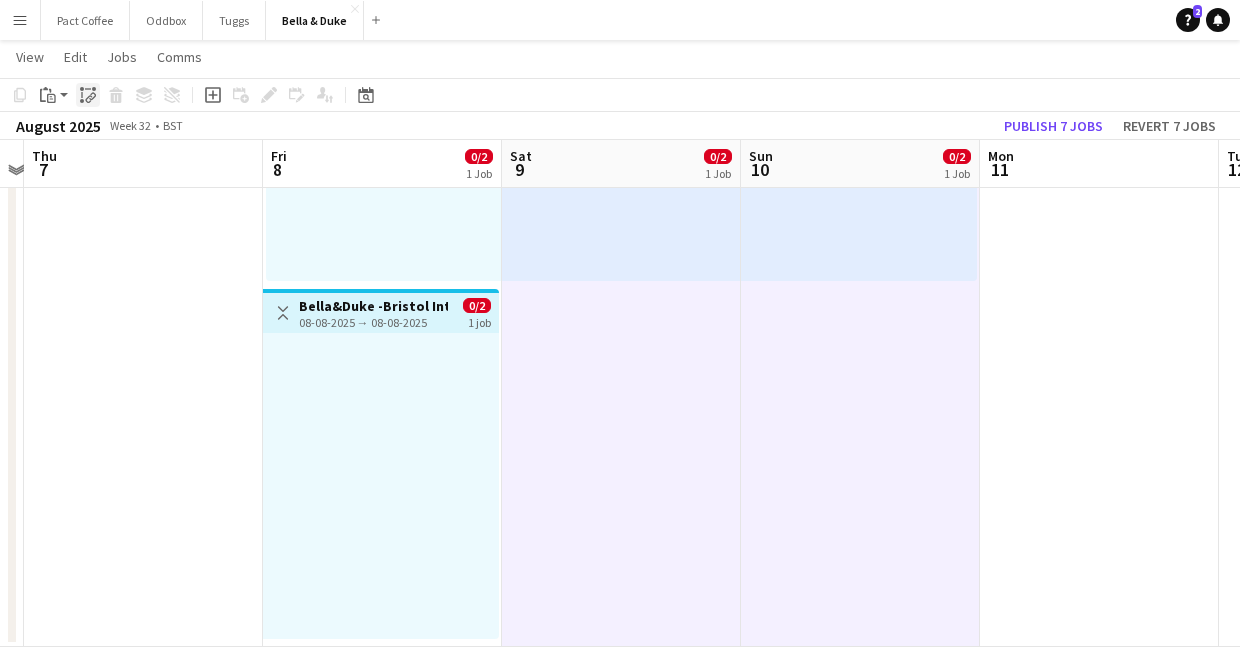 click on "Paste linked Job" 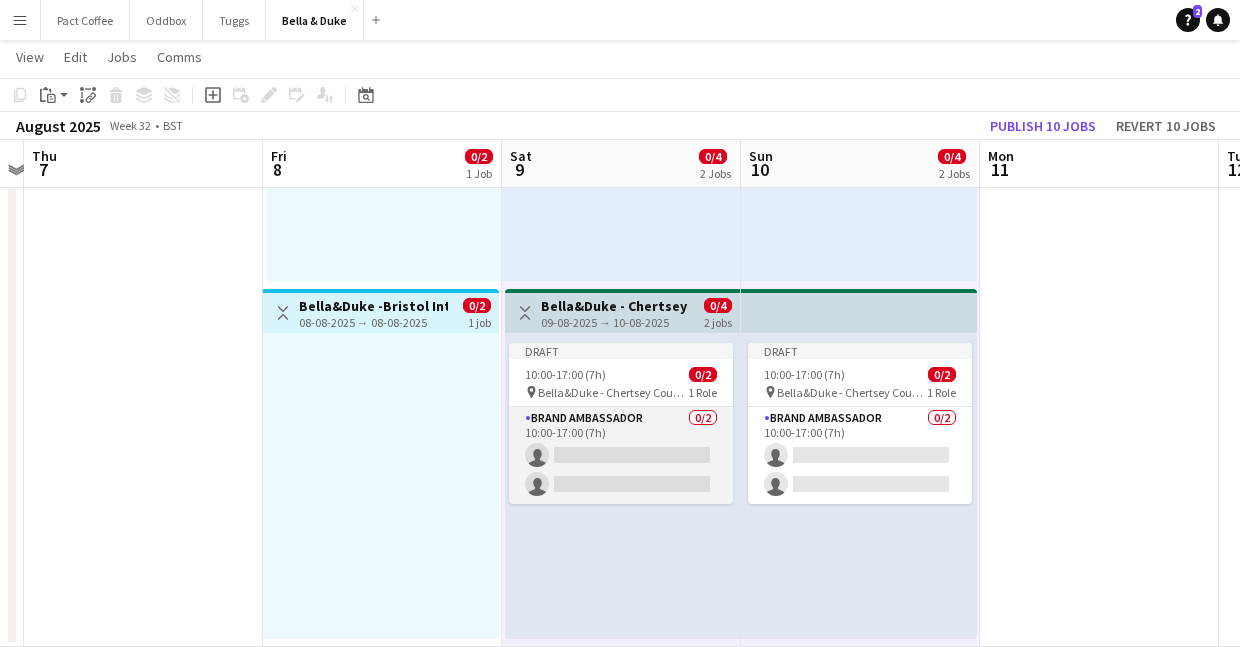 click on "Brand Ambassador   0/2   10:00-17:00 (7h)
single-neutral-actions
single-neutral-actions" at bounding box center [621, 455] 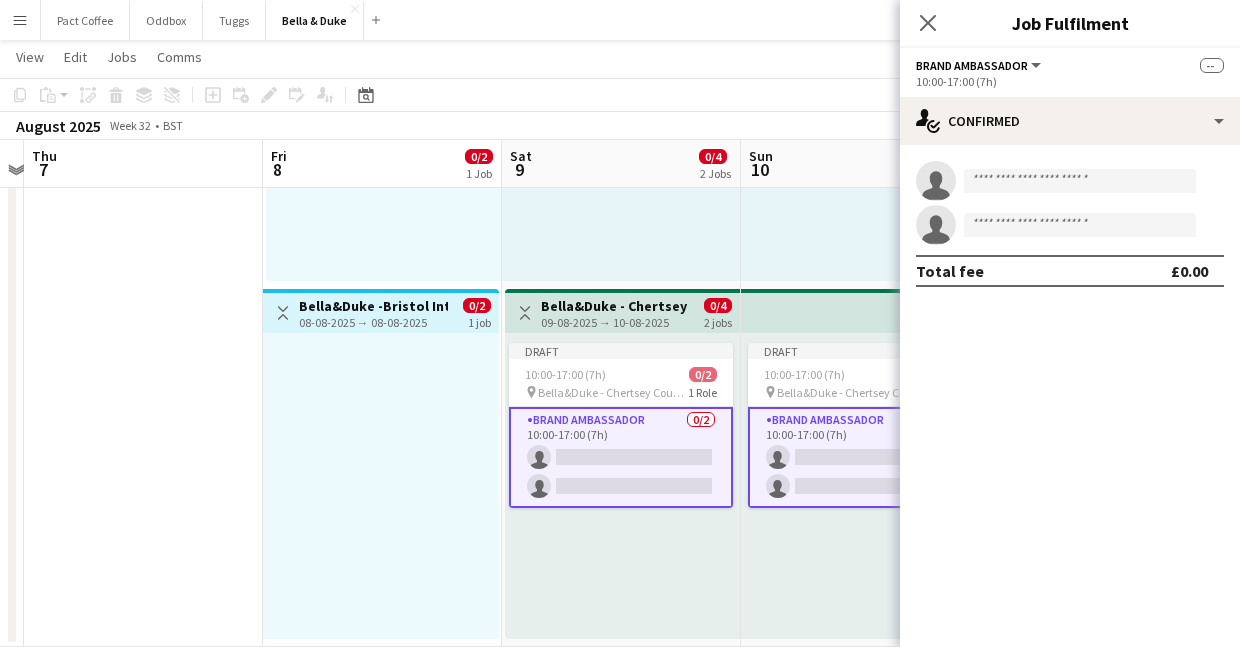 click on "single-neutral-actions" at bounding box center [1070, 181] 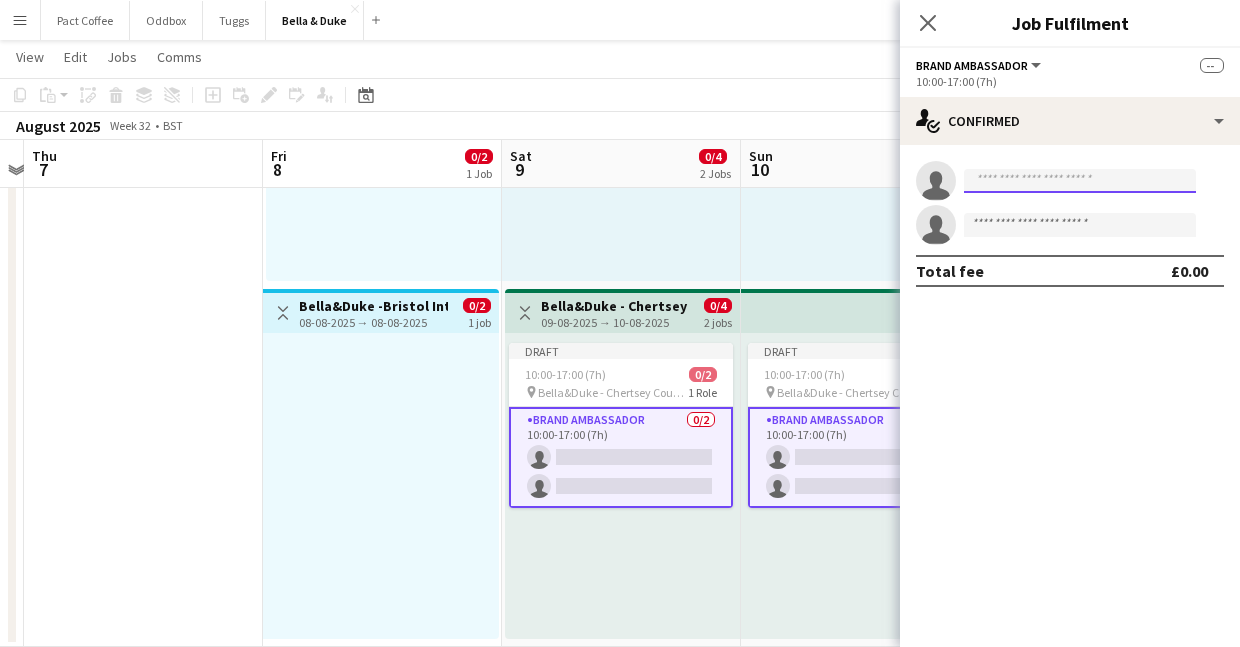 click at bounding box center [1080, 181] 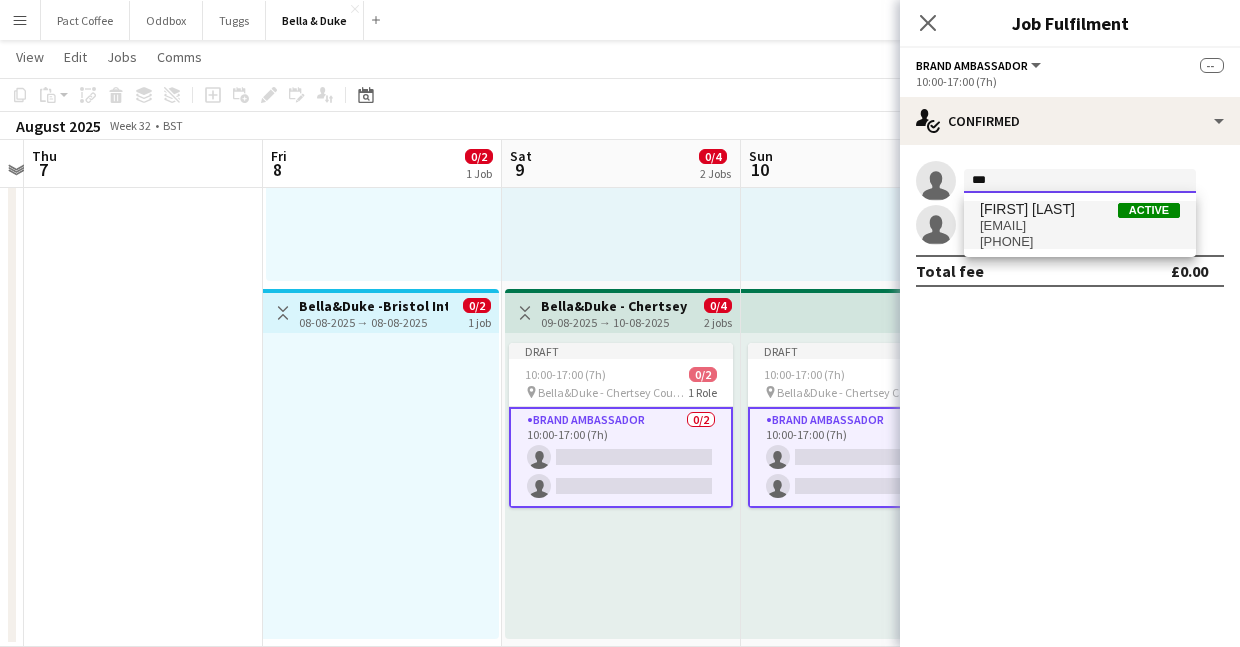 type on "***" 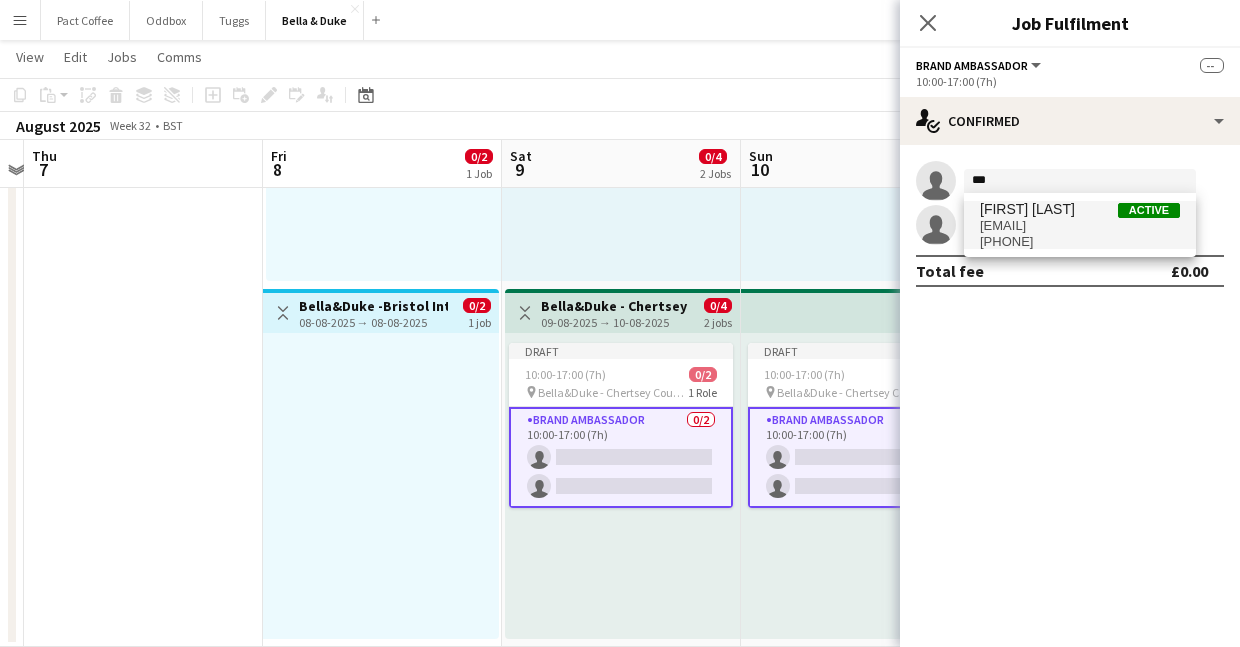 click on "[FIRST][LAST]@example.com" at bounding box center [1080, 226] 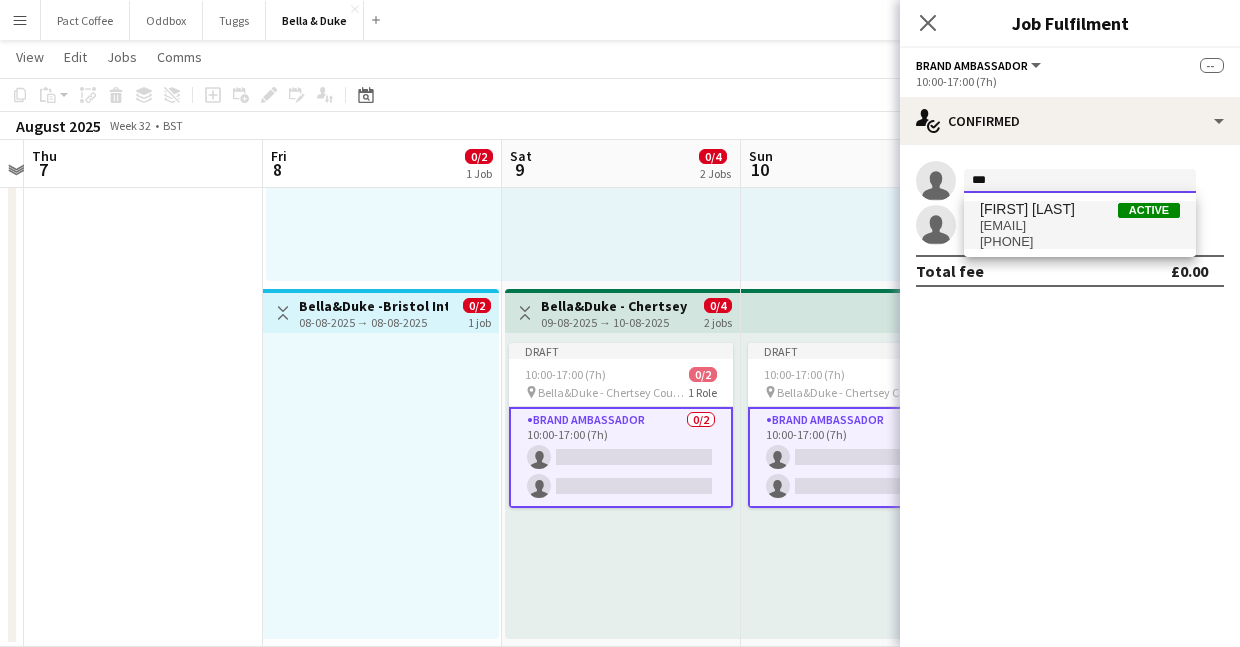 type 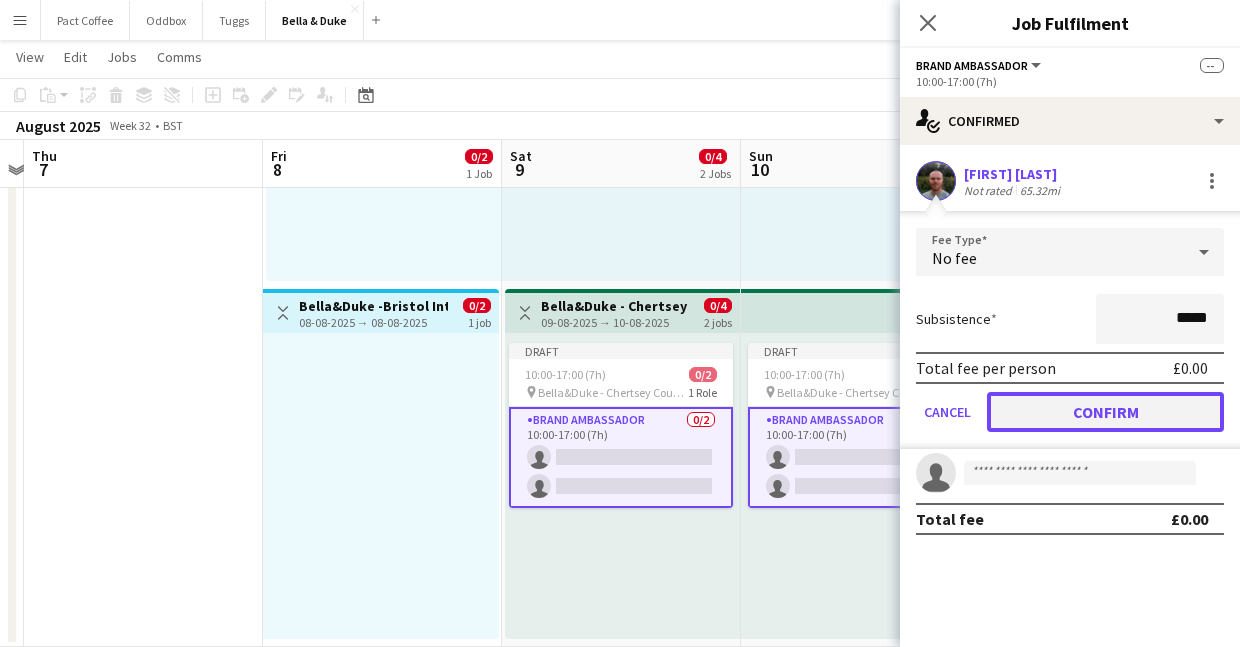 click on "Confirm" at bounding box center (1105, 412) 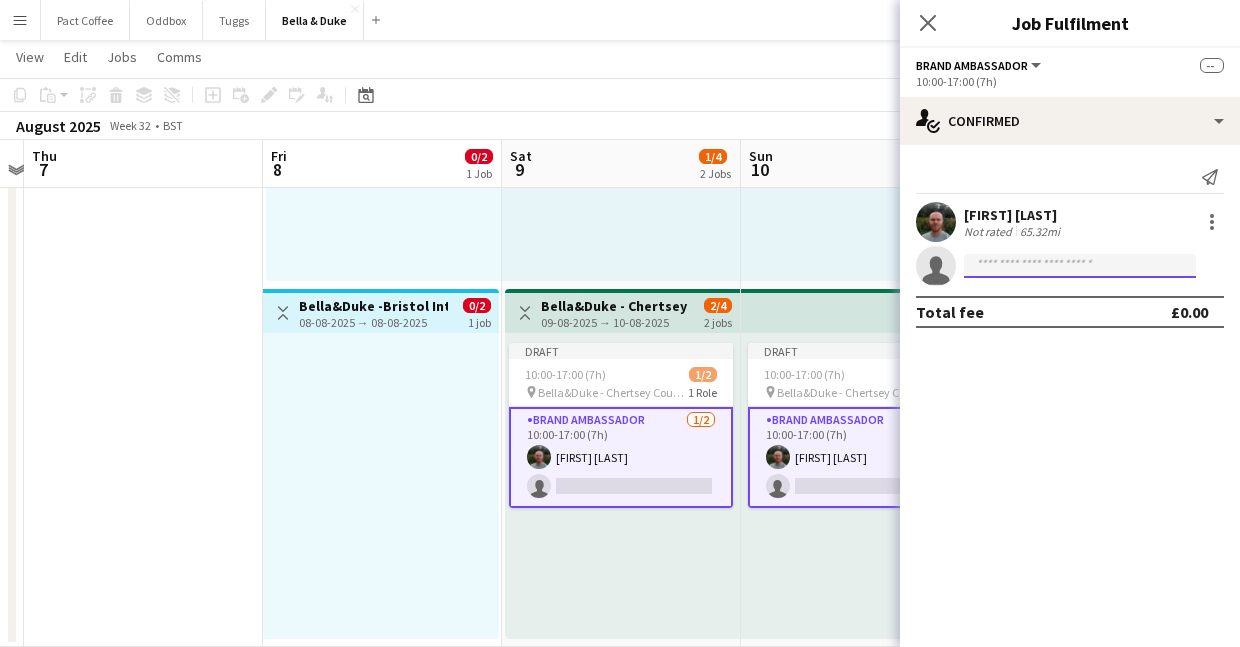 click 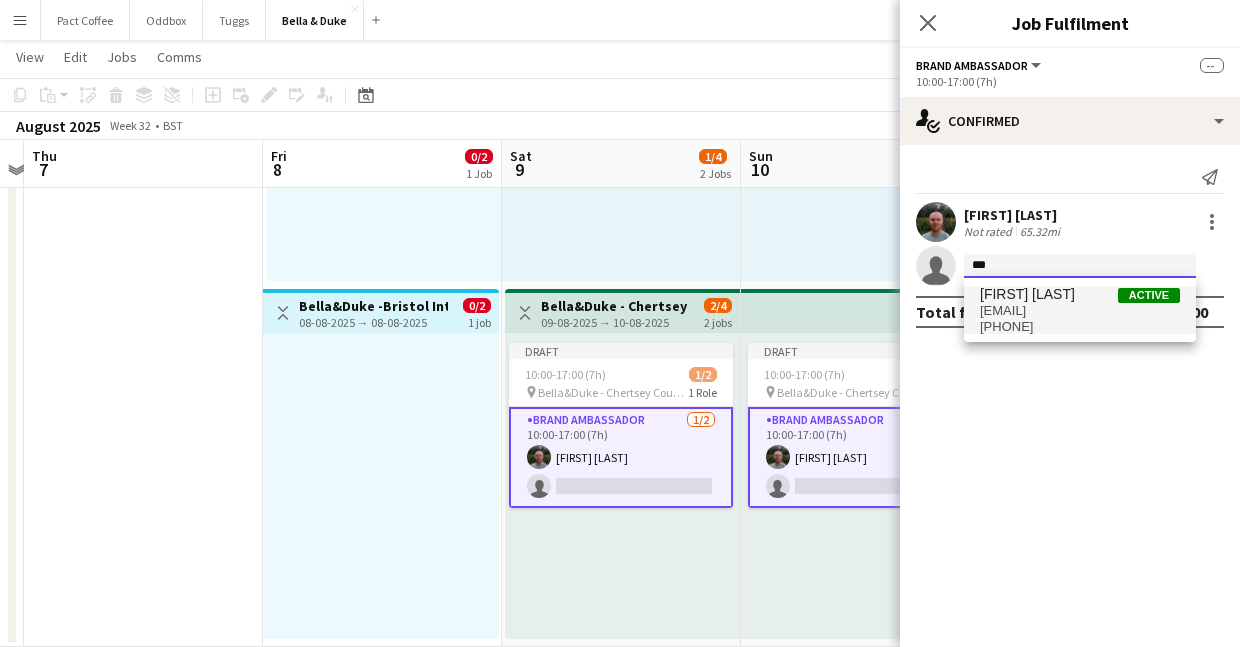 type on "***" 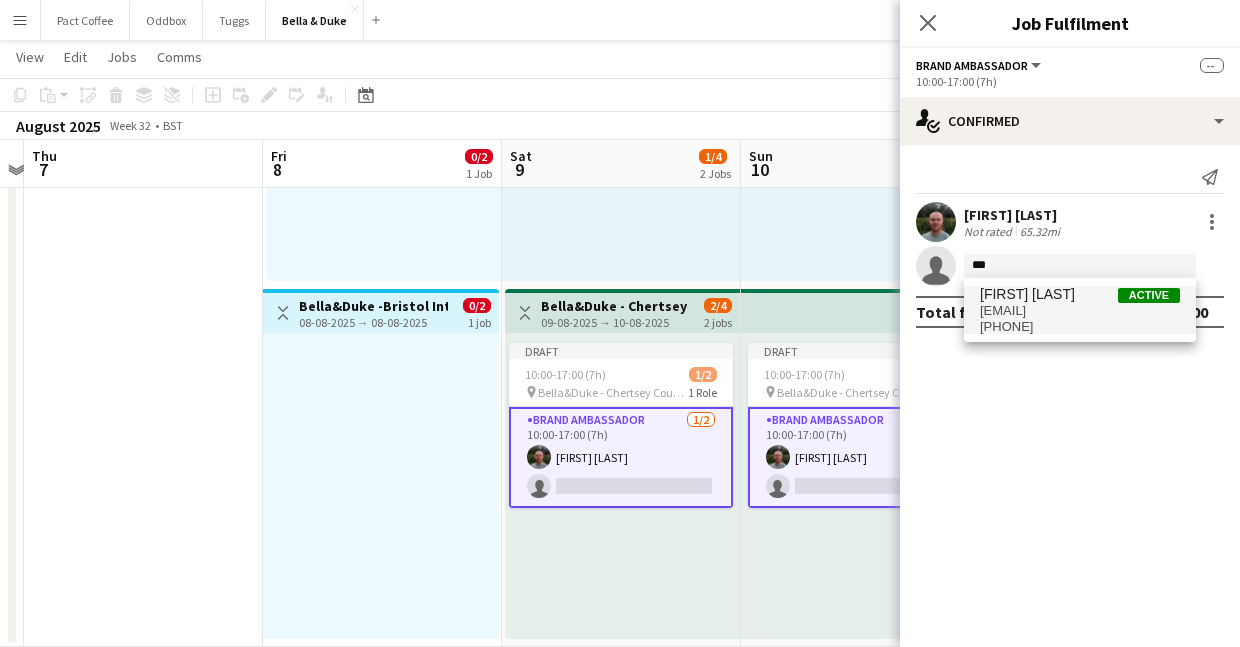 click on "[FIRST].[LAST]@example.com" at bounding box center [1080, 311] 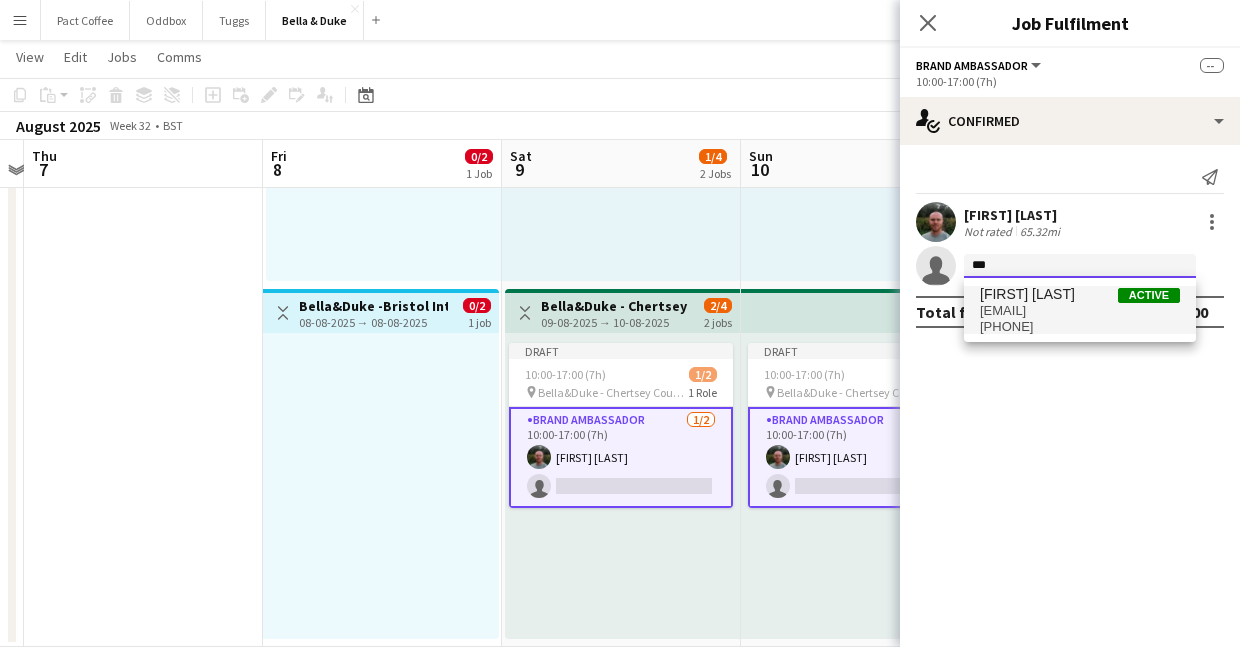 type 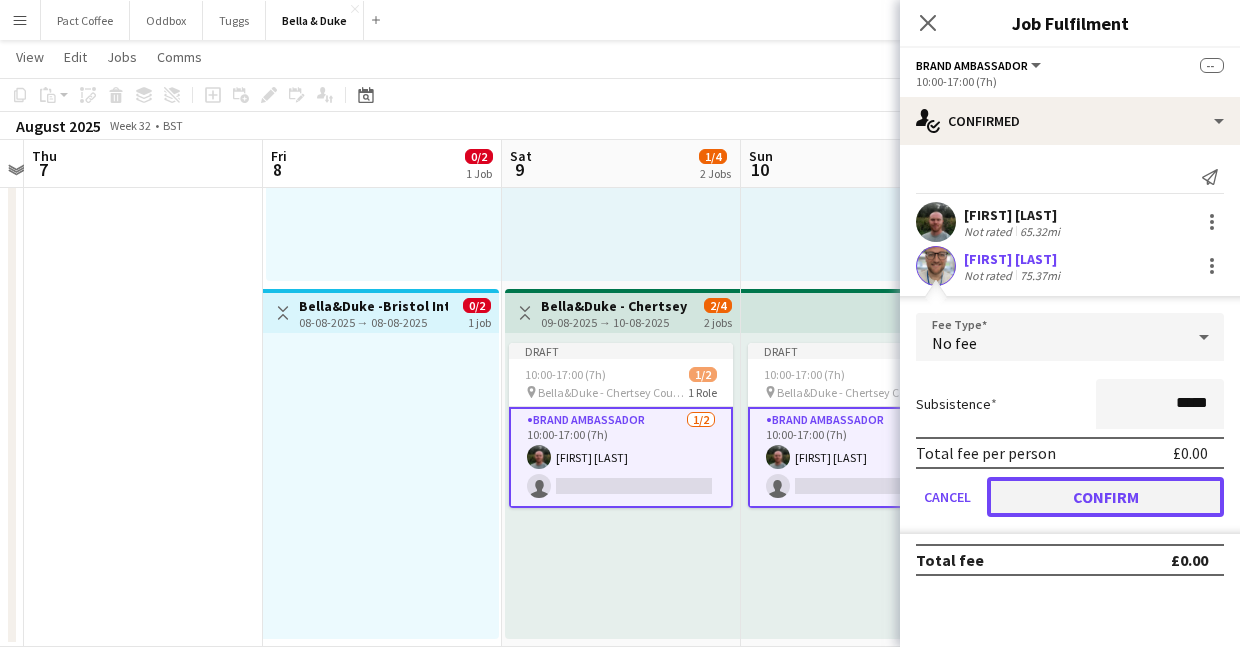 click on "Confirm" at bounding box center [1105, 497] 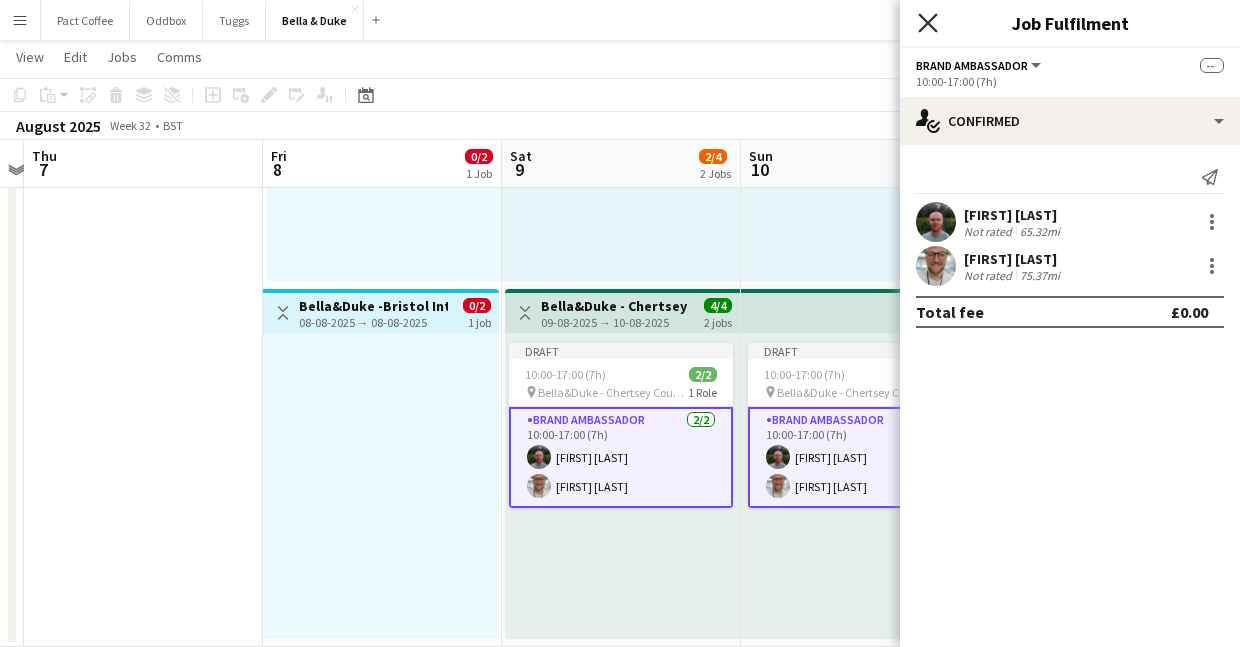 click on "Close pop-in" 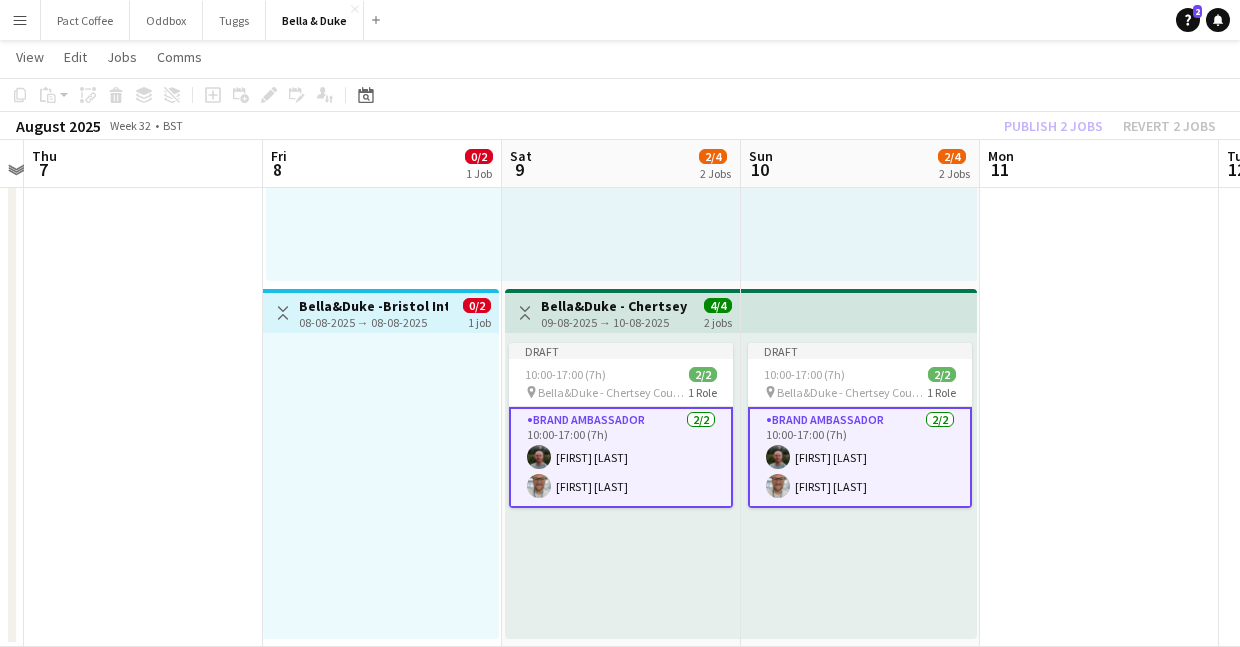 click on "Draft   10:00-17:00 (7h)    2/2
pin
Bella&Duke - Chertsey Country Show   1 Role   Brand Ambassador   2/2   10:00-17:00 (7h)
Tommy Knox Jordan Larkin" at bounding box center (859, 486) 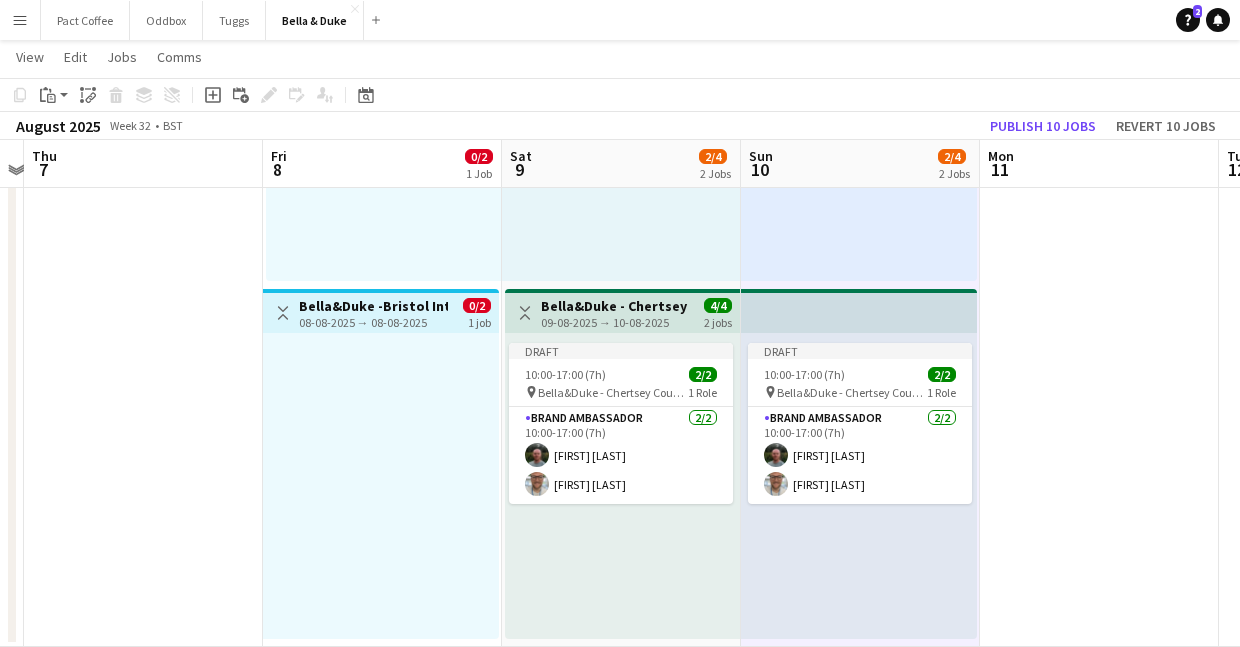 click at bounding box center (143, 285) 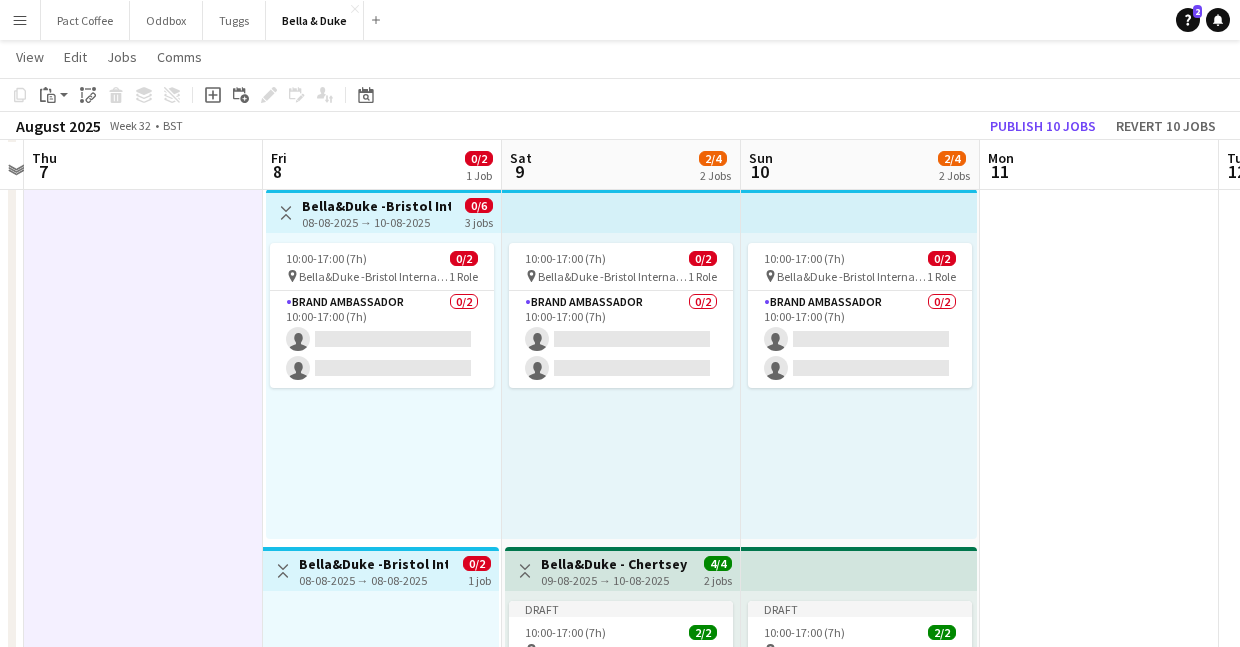 scroll, scrollTop: 225, scrollLeft: 0, axis: vertical 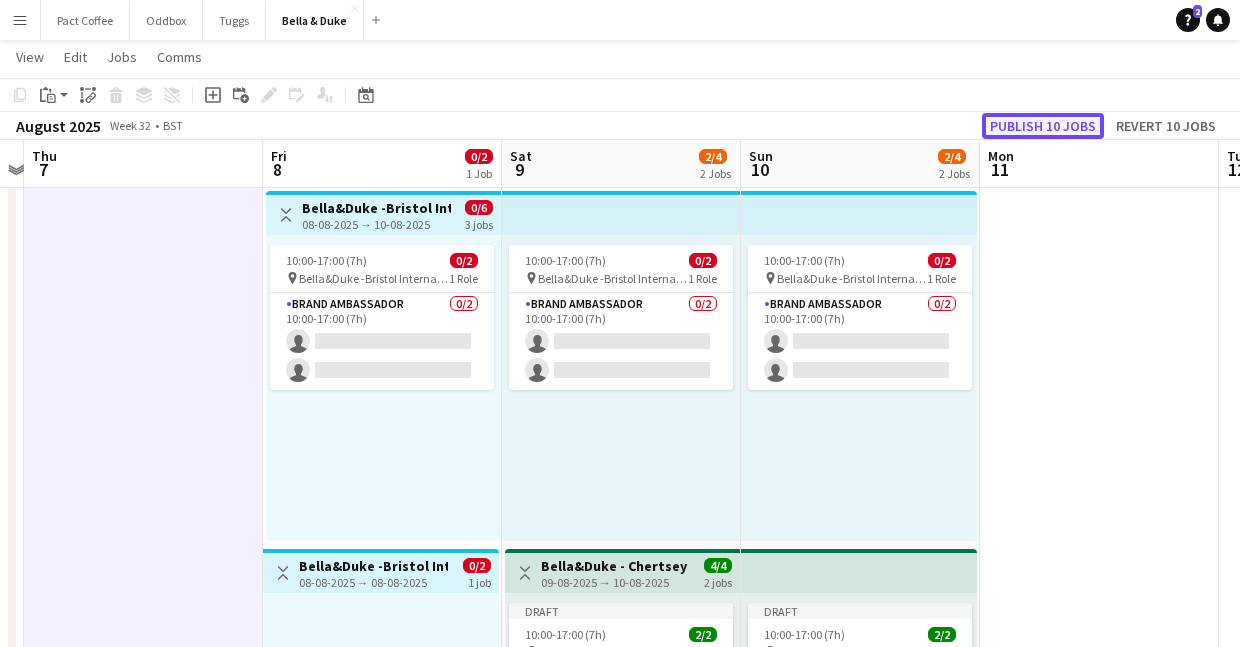 click on "Publish 10 jobs" 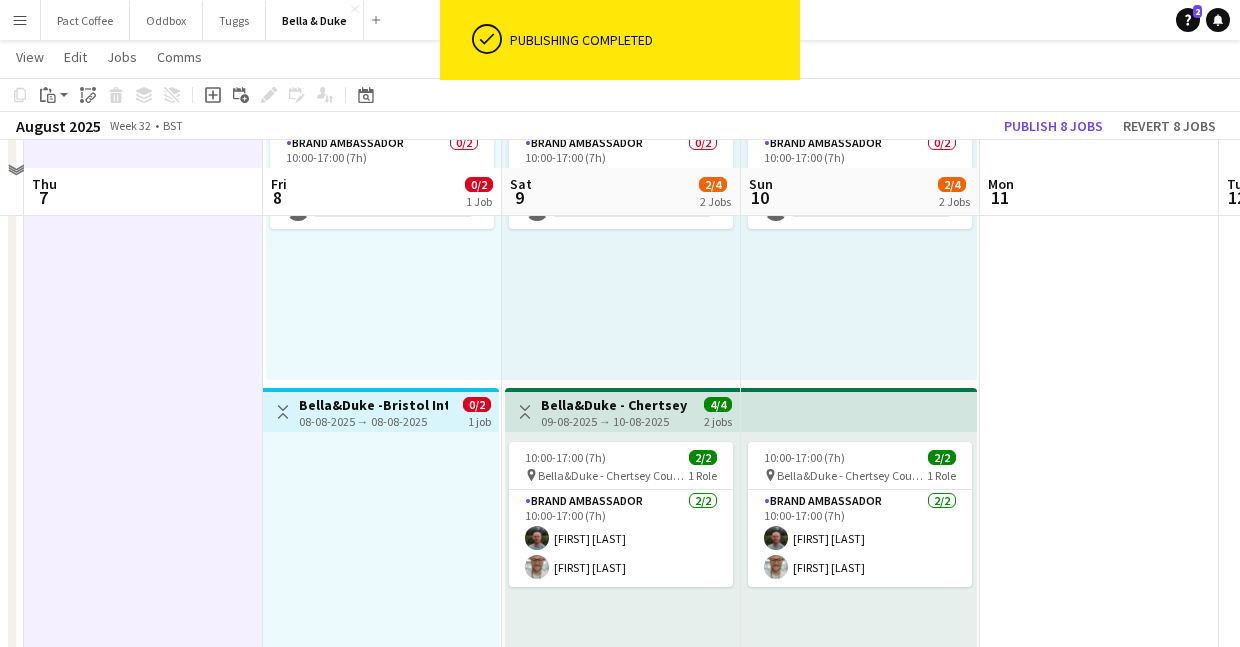 scroll, scrollTop: 432, scrollLeft: 0, axis: vertical 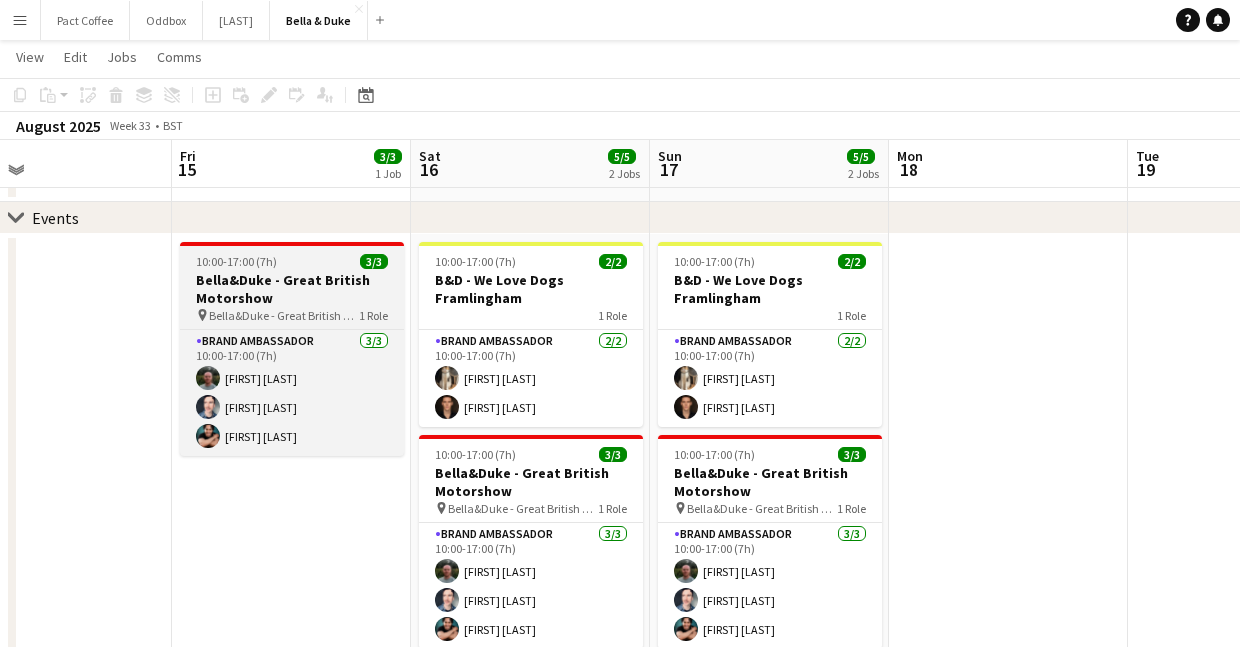 click on "Bella&Duke - Great British Motorshow" at bounding box center [284, 315] 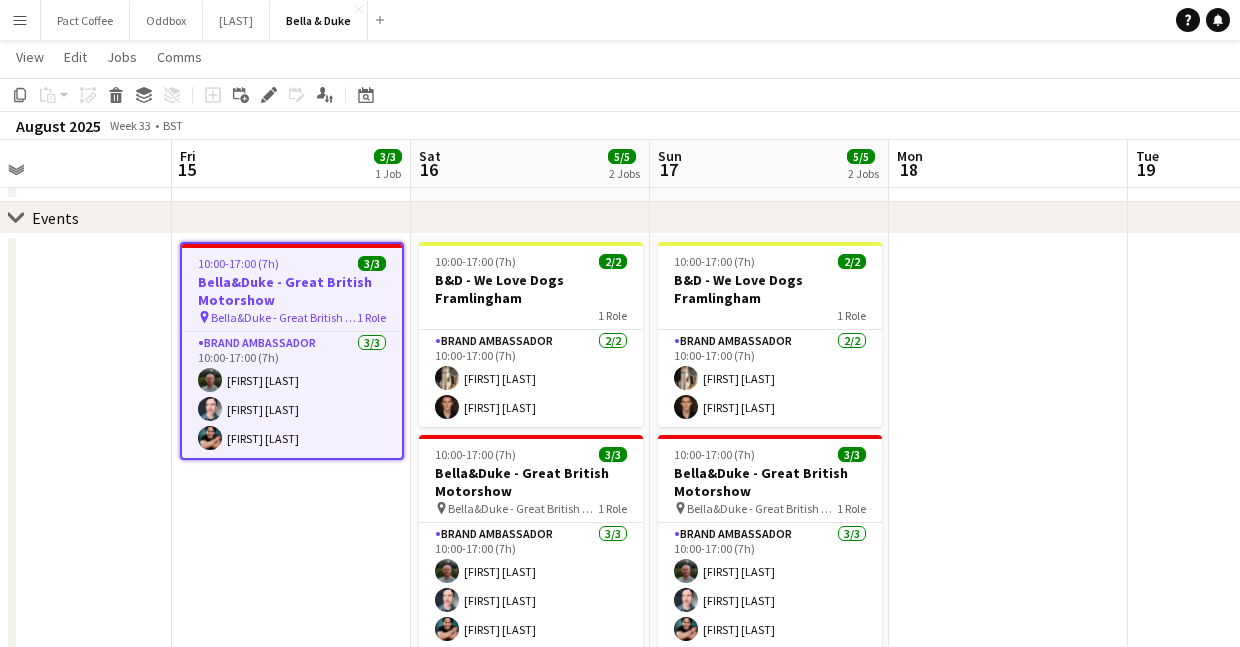 click on "10:00-17:00 (7h)    3/3   Bella&Duke - Great British Motorshow
pin
Bella&Duke - Great British Motorshow   1 Role   Brand Ambassador   3/3   10:00-17:00 (7h)
[FIRST] [LAST] [FIRST] [LAST] [FIRST] [LAST]" at bounding box center [291, 596] 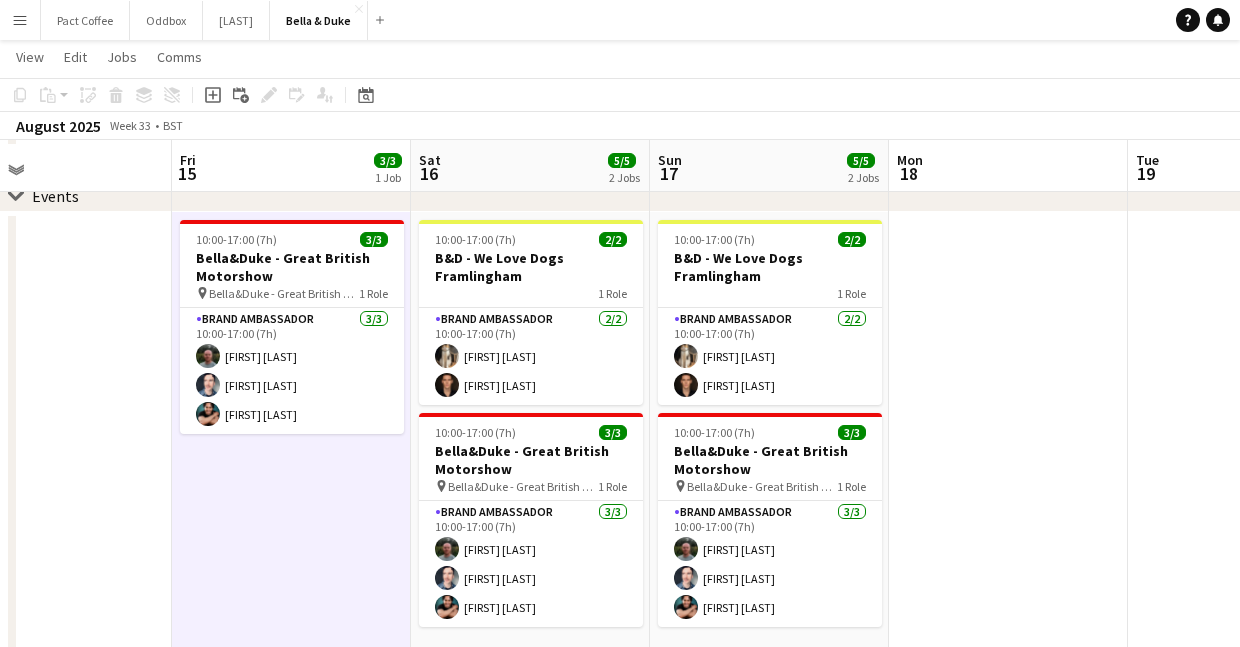 scroll, scrollTop: 200, scrollLeft: 0, axis: vertical 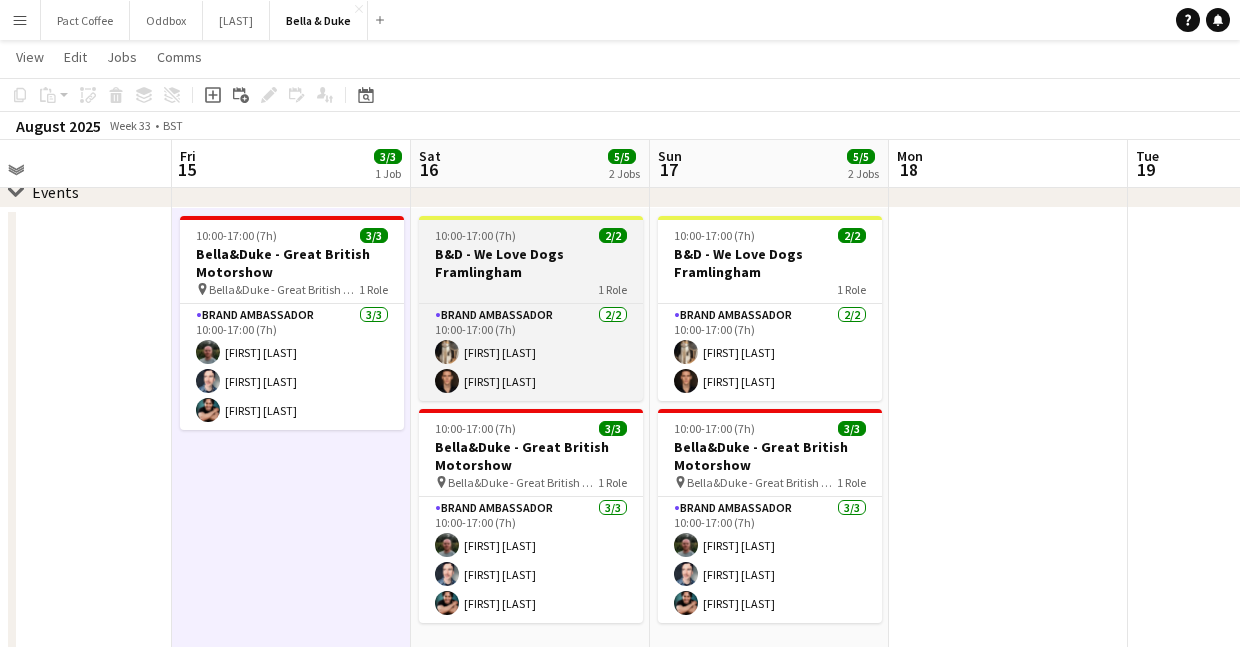 click on "1 Role" at bounding box center [531, 289] 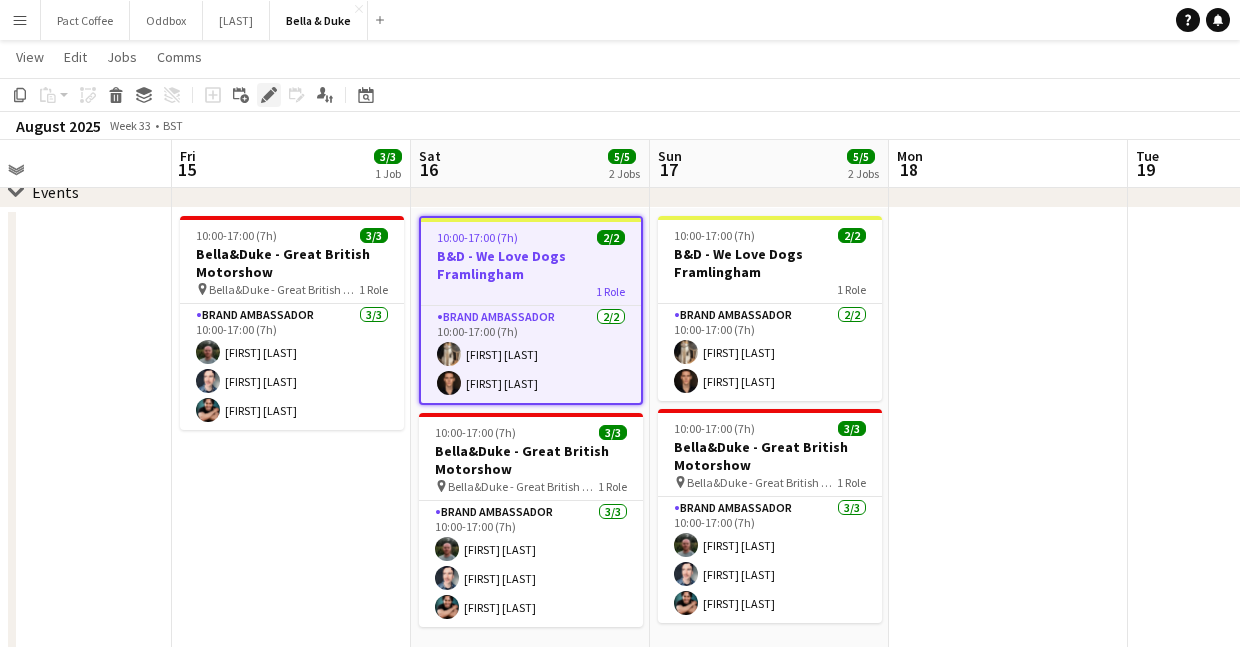 click on "Edit" 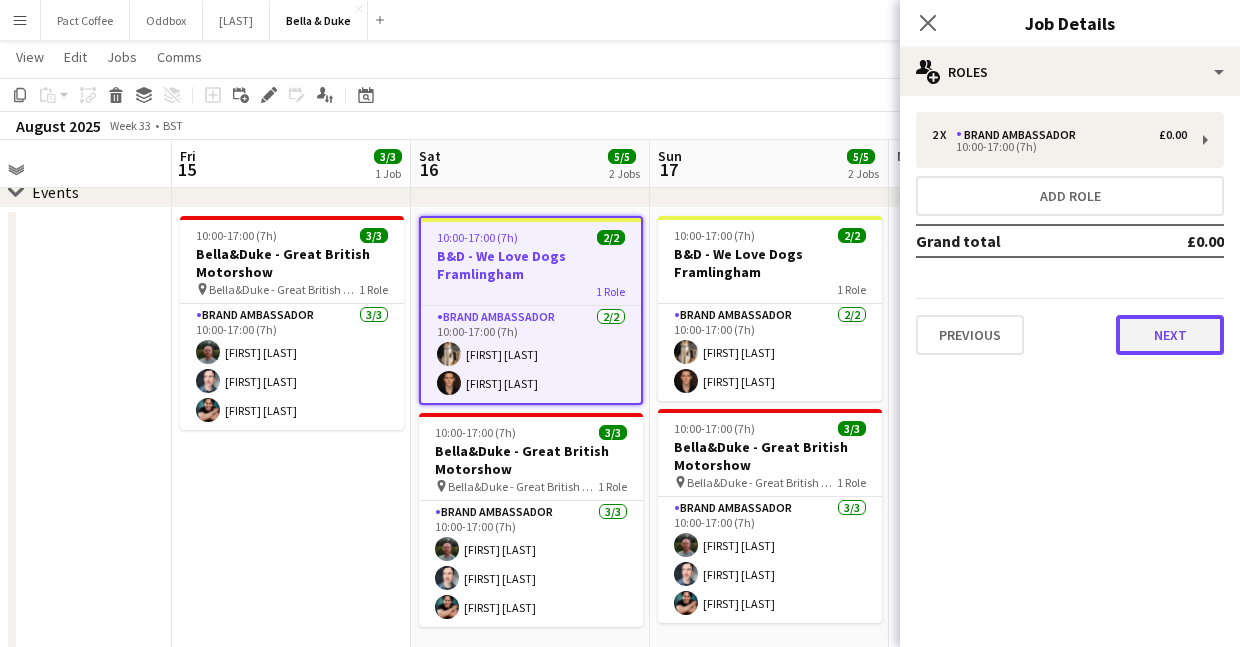 click on "Next" at bounding box center (1170, 335) 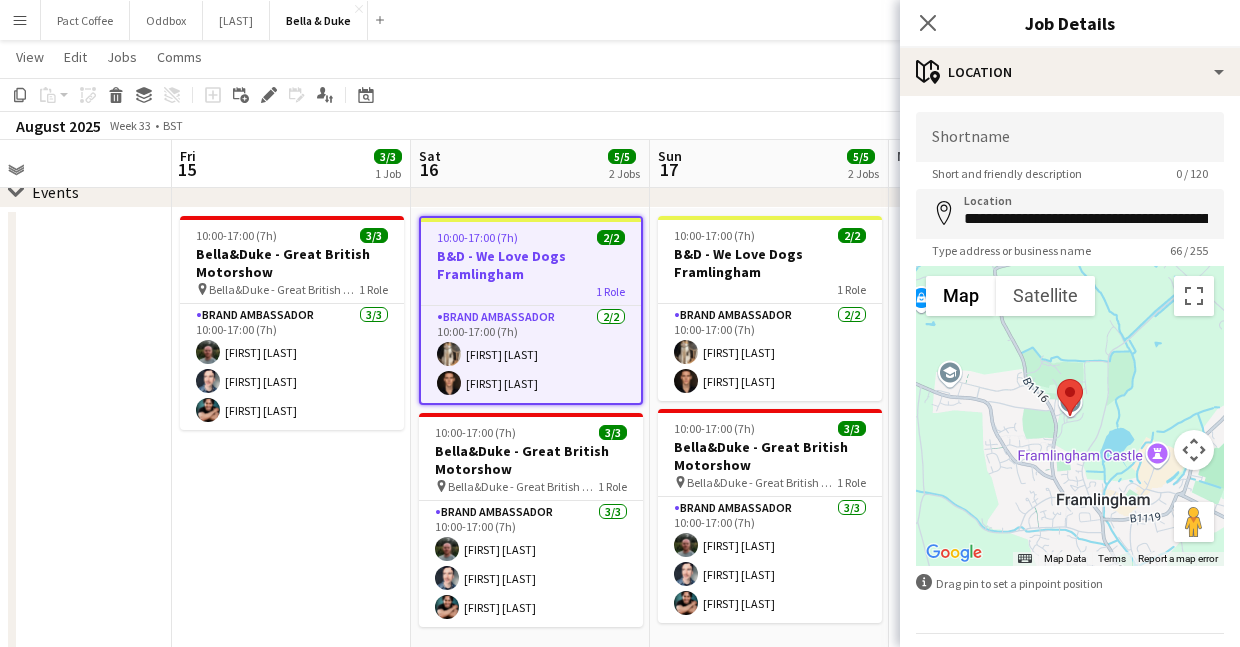 scroll, scrollTop: 59, scrollLeft: 0, axis: vertical 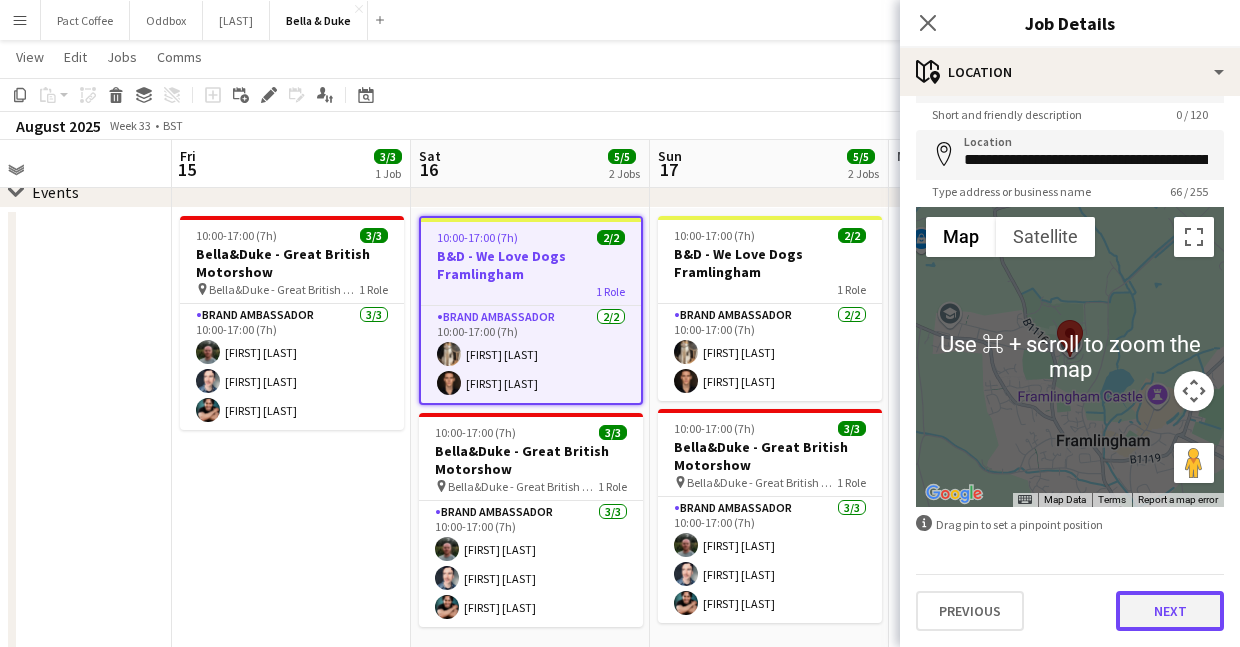 click on "Next" at bounding box center (1170, 611) 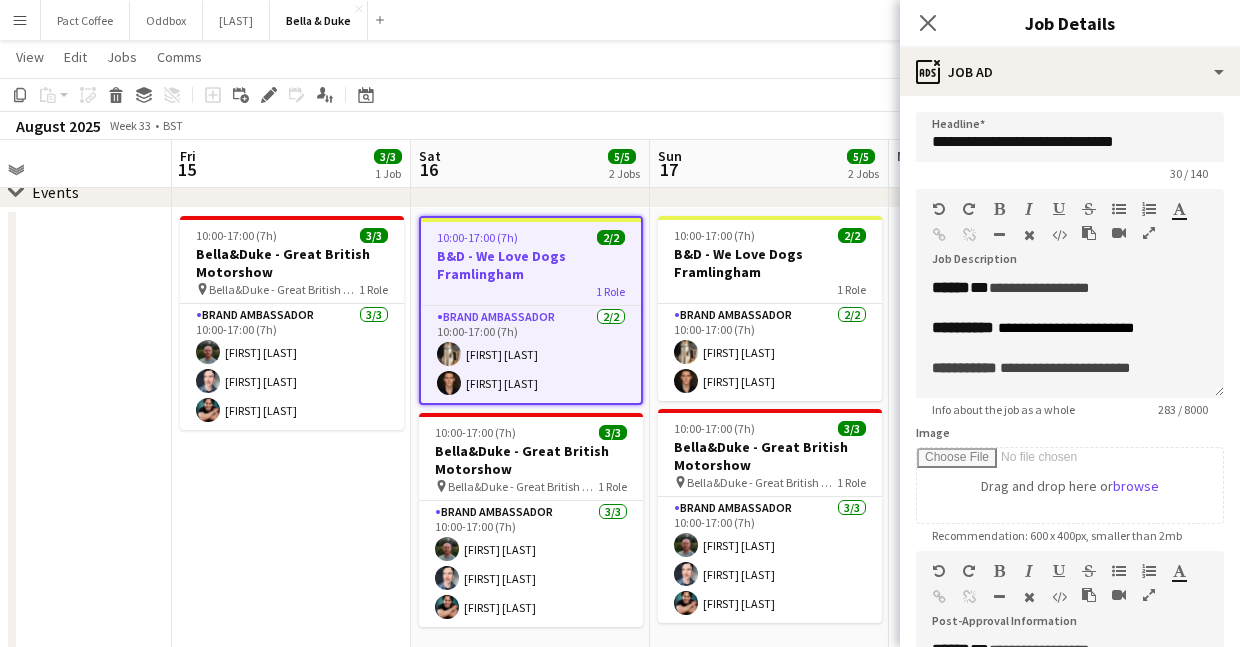 scroll, scrollTop: 0, scrollLeft: 0, axis: both 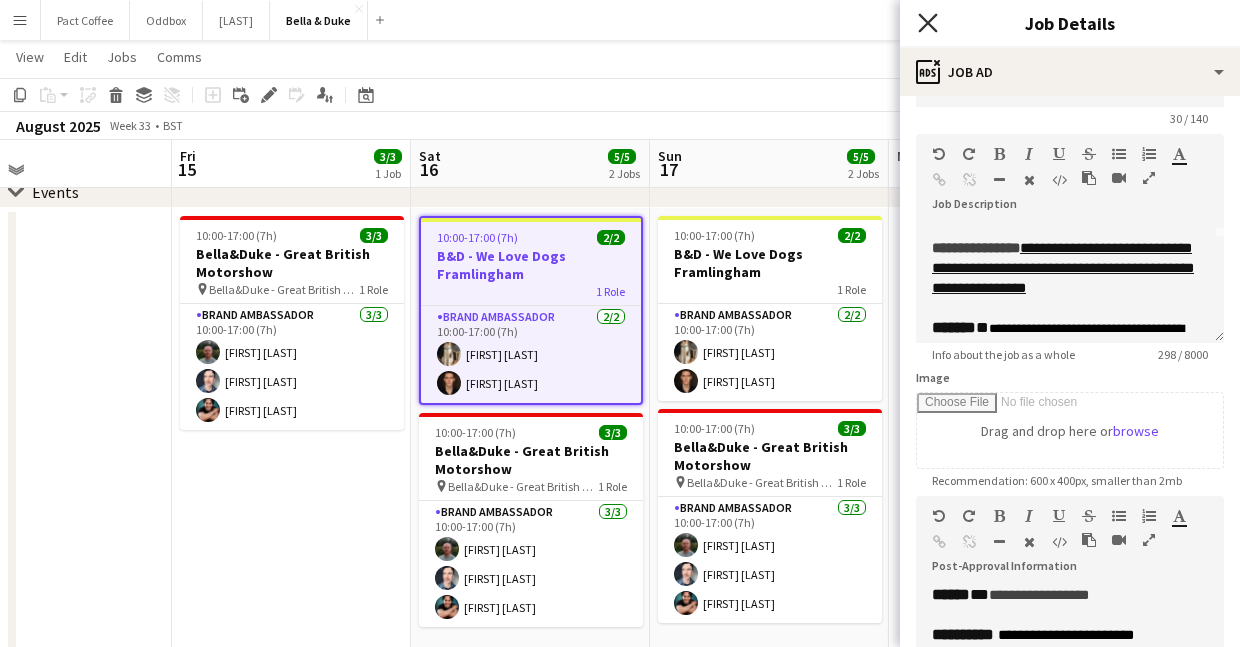 click 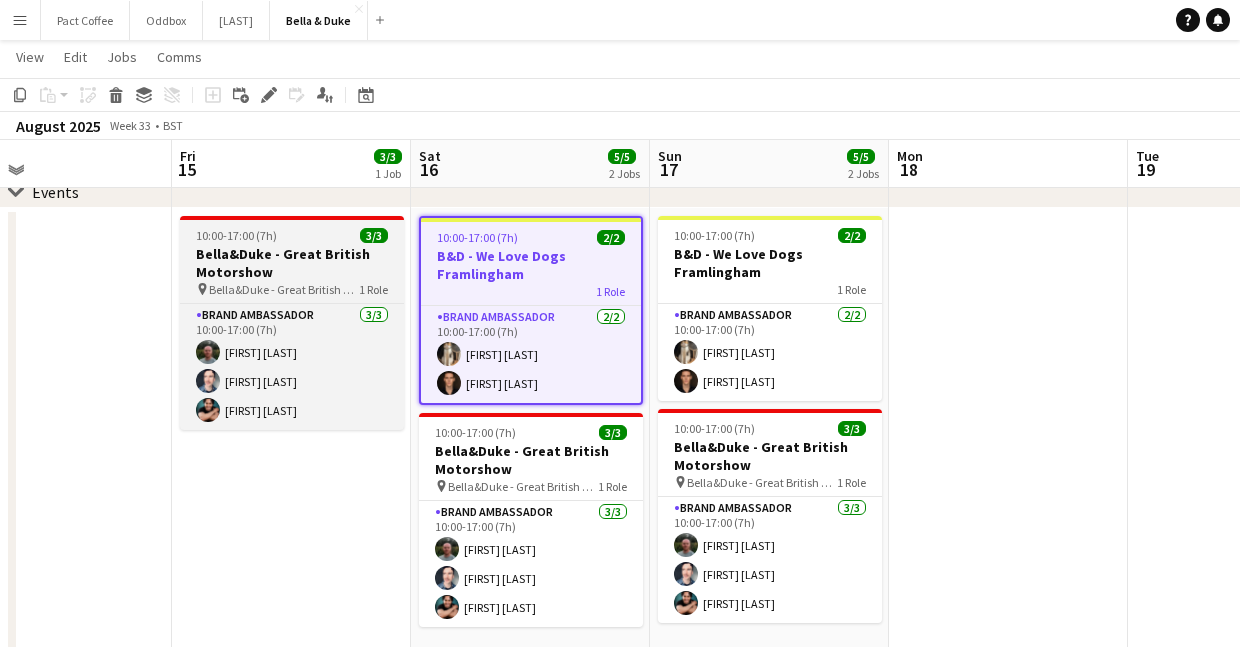 click on "Bella&Duke - Great British Motorshow" at bounding box center [292, 263] 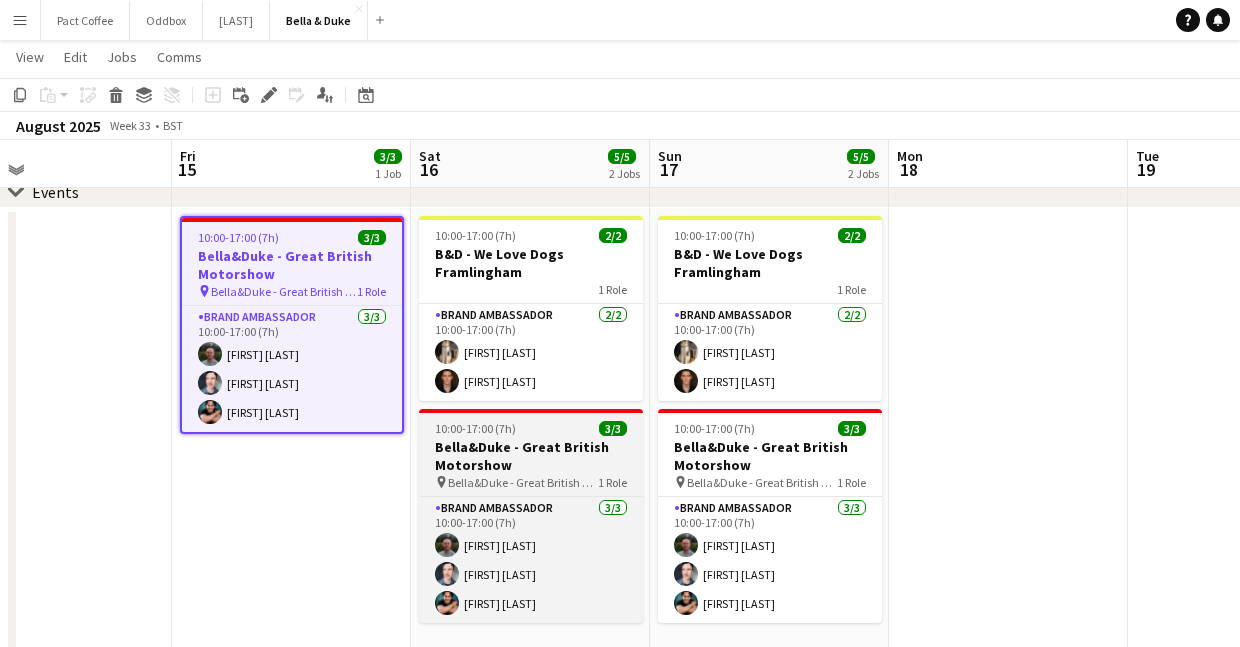 click on "Bella&Duke - Great British Motorshow" at bounding box center [531, 456] 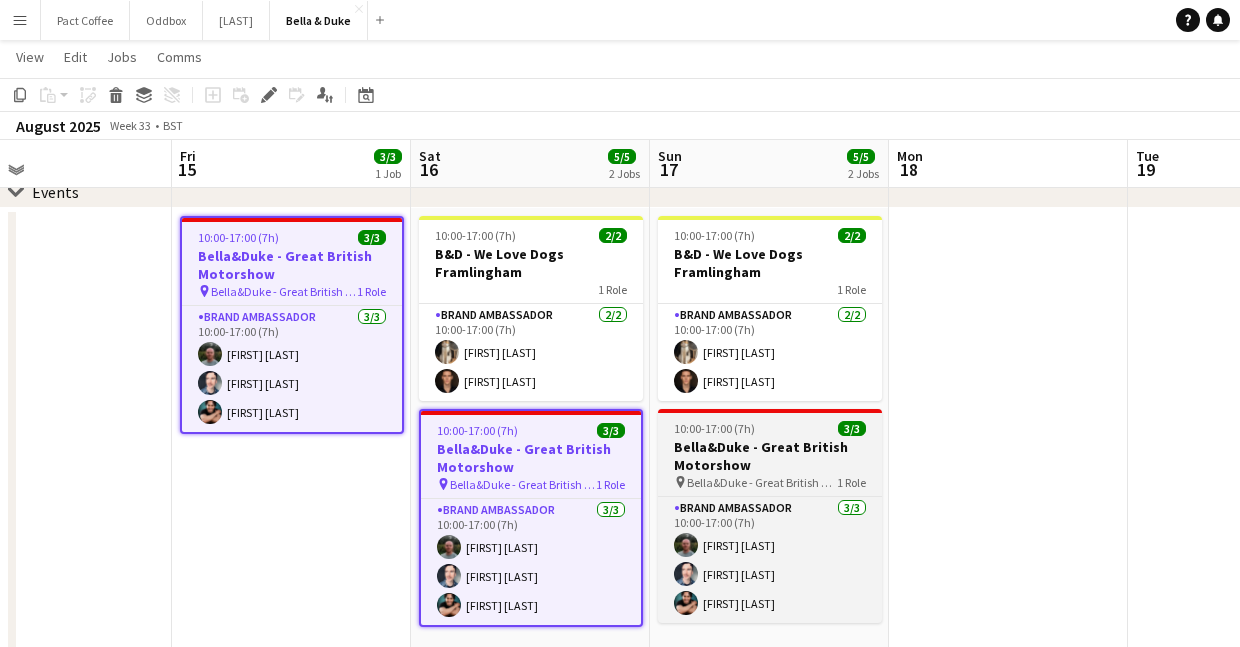 click on "Bella&Duke - Great British Motorshow" at bounding box center [770, 456] 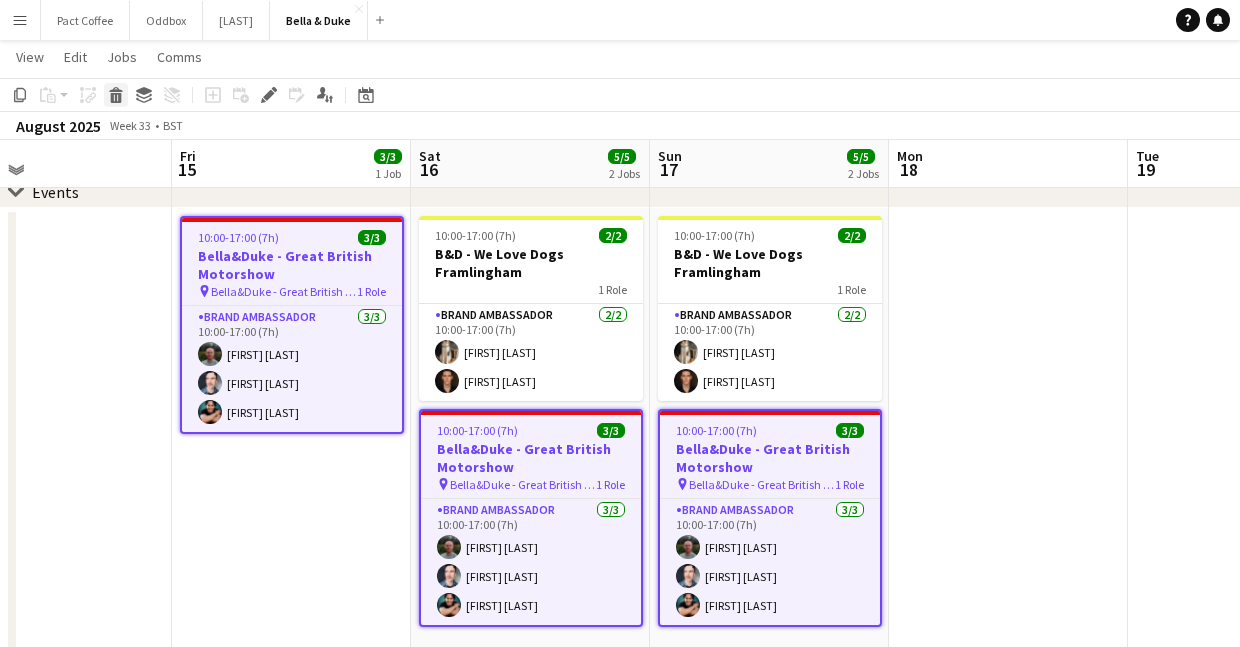 click on "Delete" at bounding box center (116, 95) 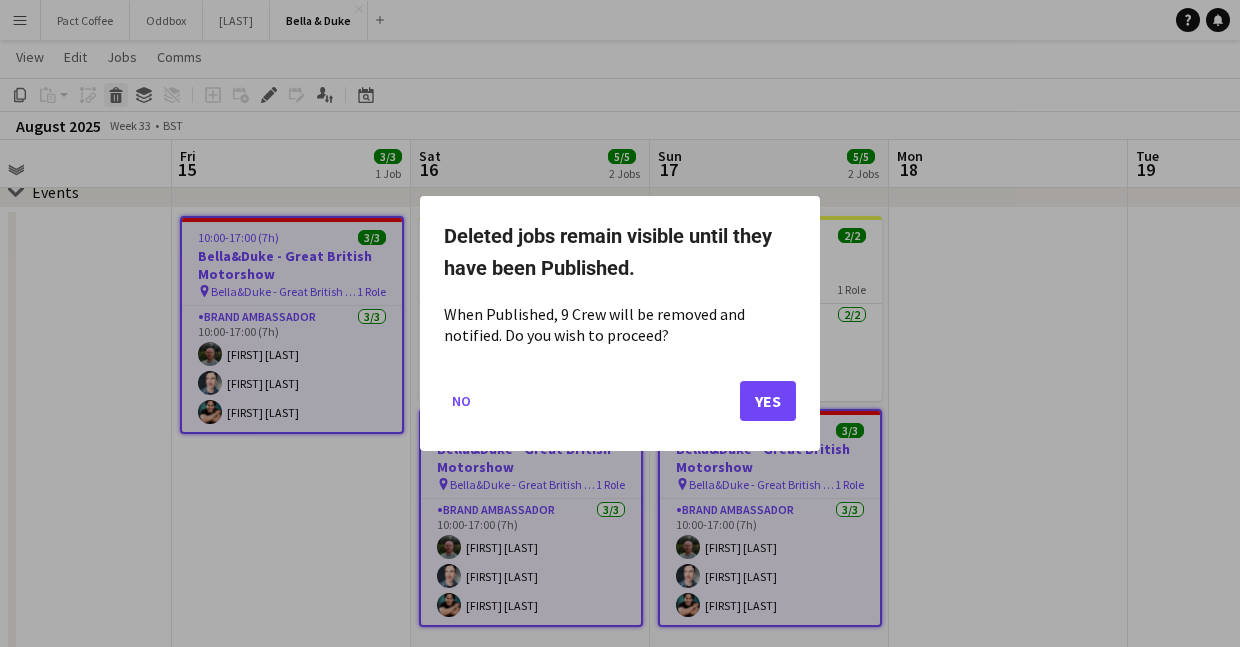 scroll, scrollTop: 0, scrollLeft: 0, axis: both 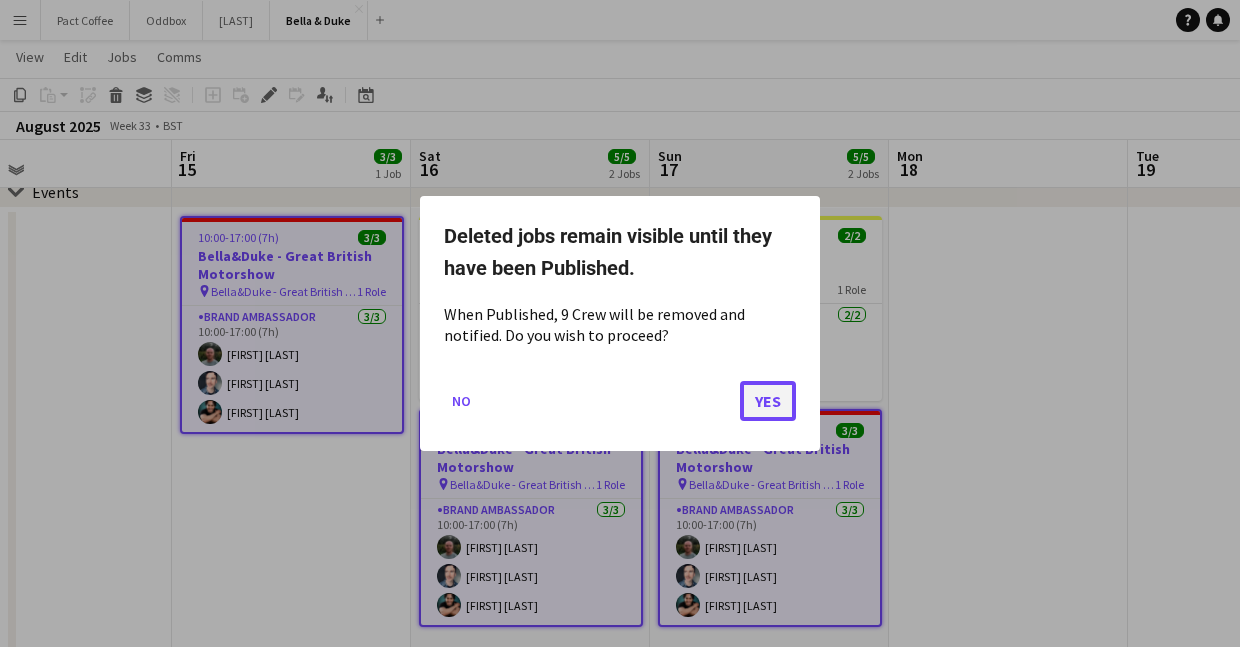 click on "Yes" 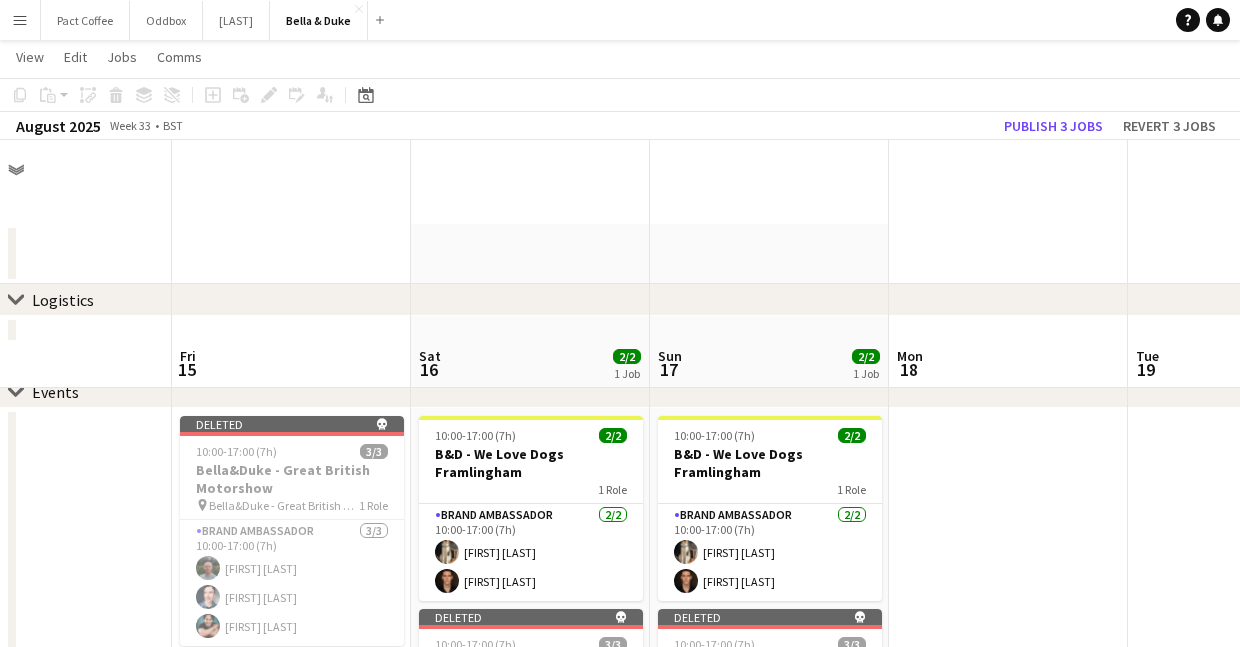 scroll, scrollTop: 200, scrollLeft: 0, axis: vertical 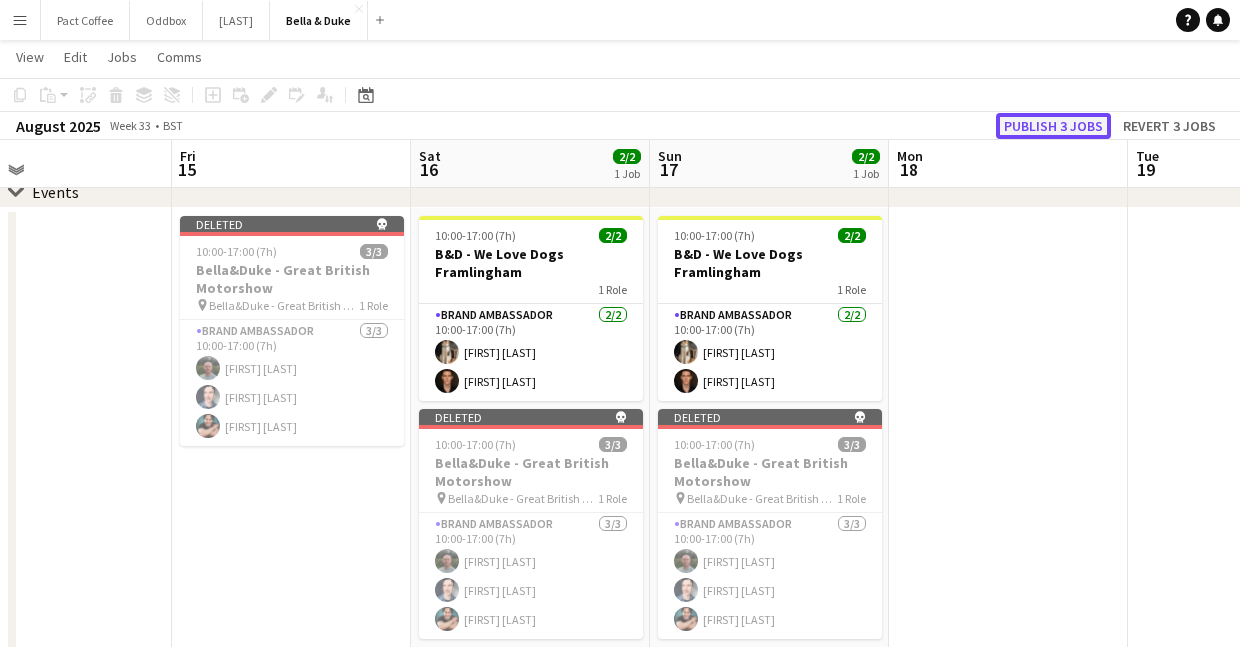 click on "Publish 3 jobs" 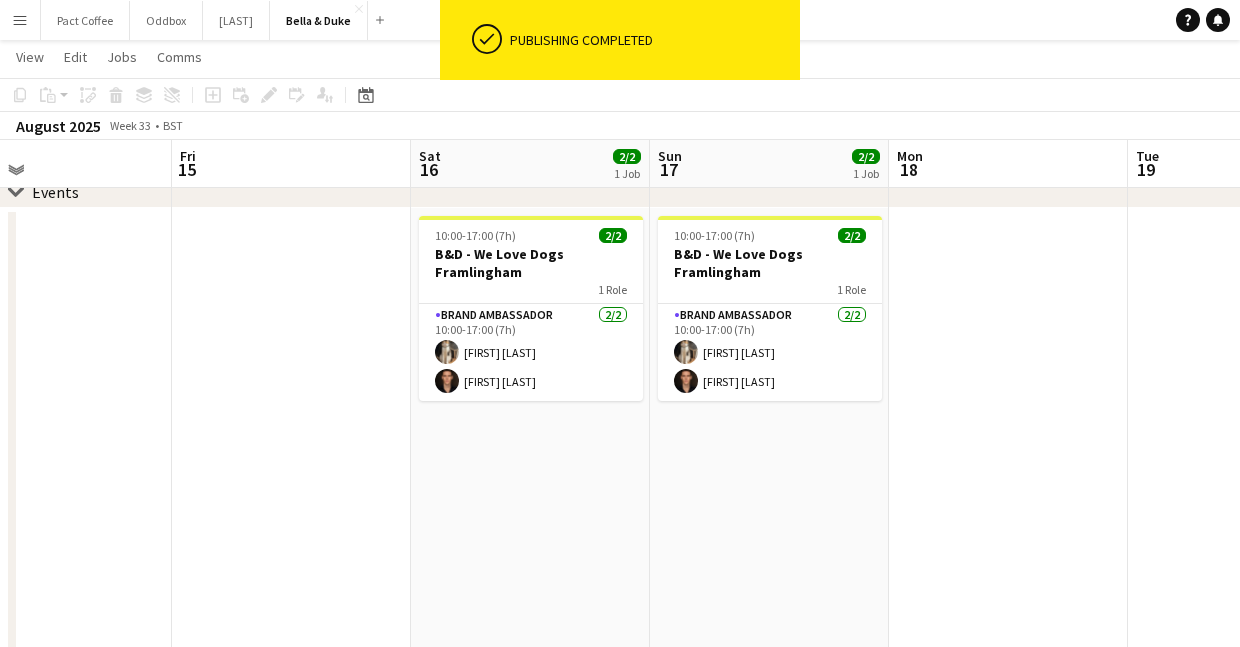 click at bounding box center [291, 570] 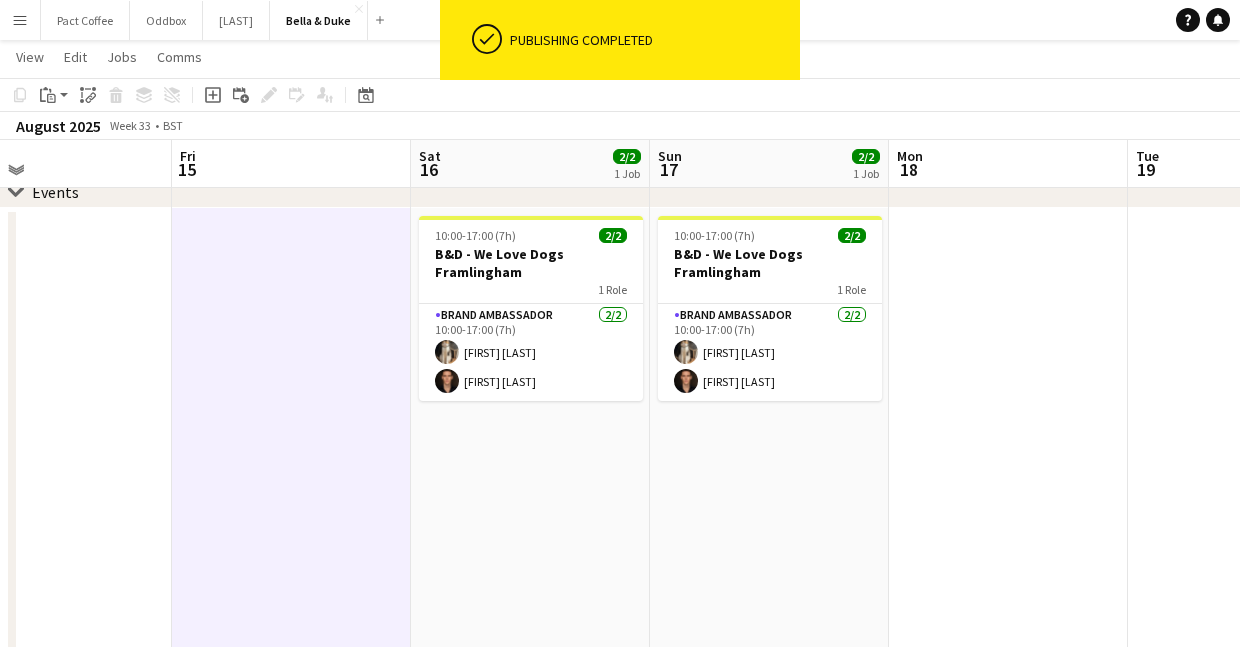 click on "10:00-17:00 (7h)    2/2   B&D - We Love Dogs Framlingham   1 Role   Brand Ambassador   2/2   10:00-17:00 (7h)
[FIRST] [LAST] [FIRST] [LAST]" at bounding box center [530, 570] 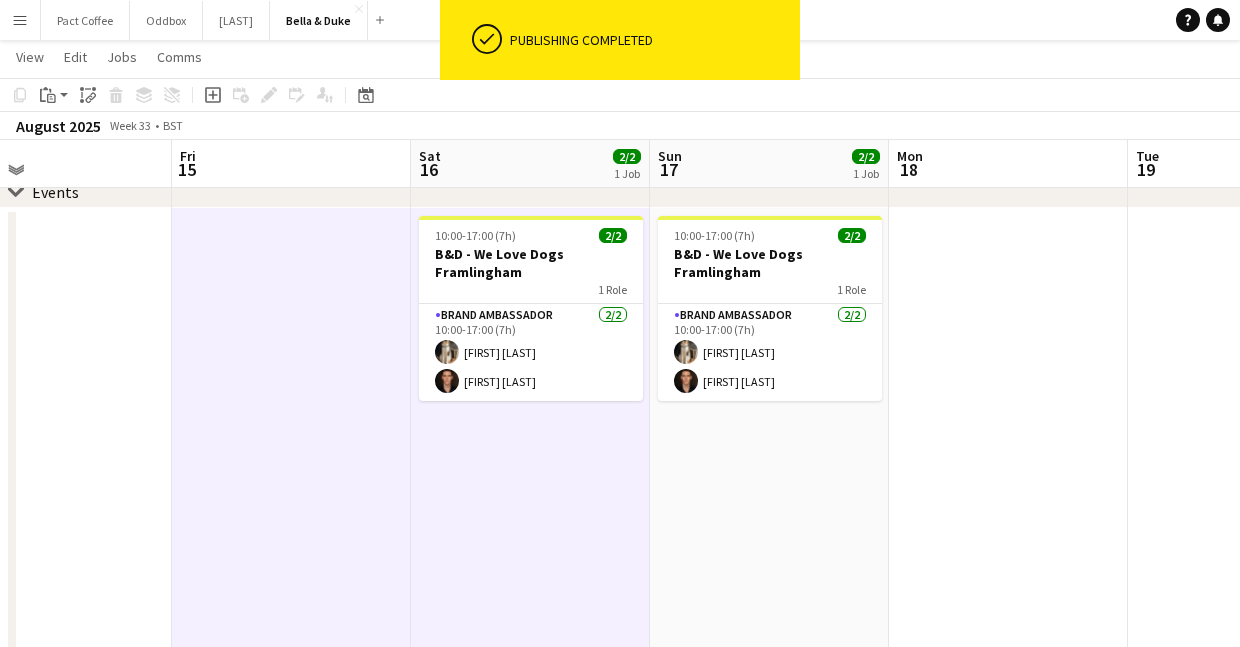 click on "10:00-17:00 (7h)    2/2   B&D - We Love Dogs Framlingham   1 Role   Brand Ambassador   2/2   10:00-17:00 (7h)
[FIRST] [LAST] [FIRST] [LAST]" at bounding box center (530, 570) 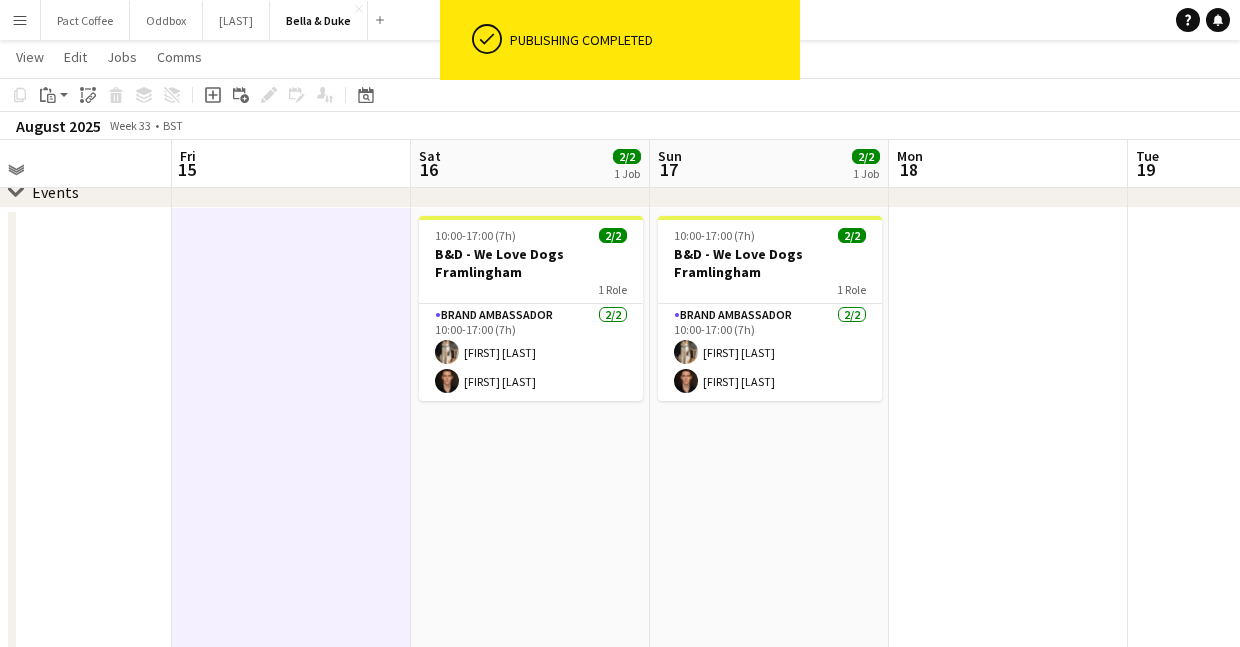 click on "10:00-17:00 (7h)    2/2   B&D - We Love Dogs Framlingham   1 Role   Brand Ambassador   2/2   10:00-17:00 (7h)
[FIRST] [LAST] [FIRST] [LAST]" at bounding box center [769, 570] 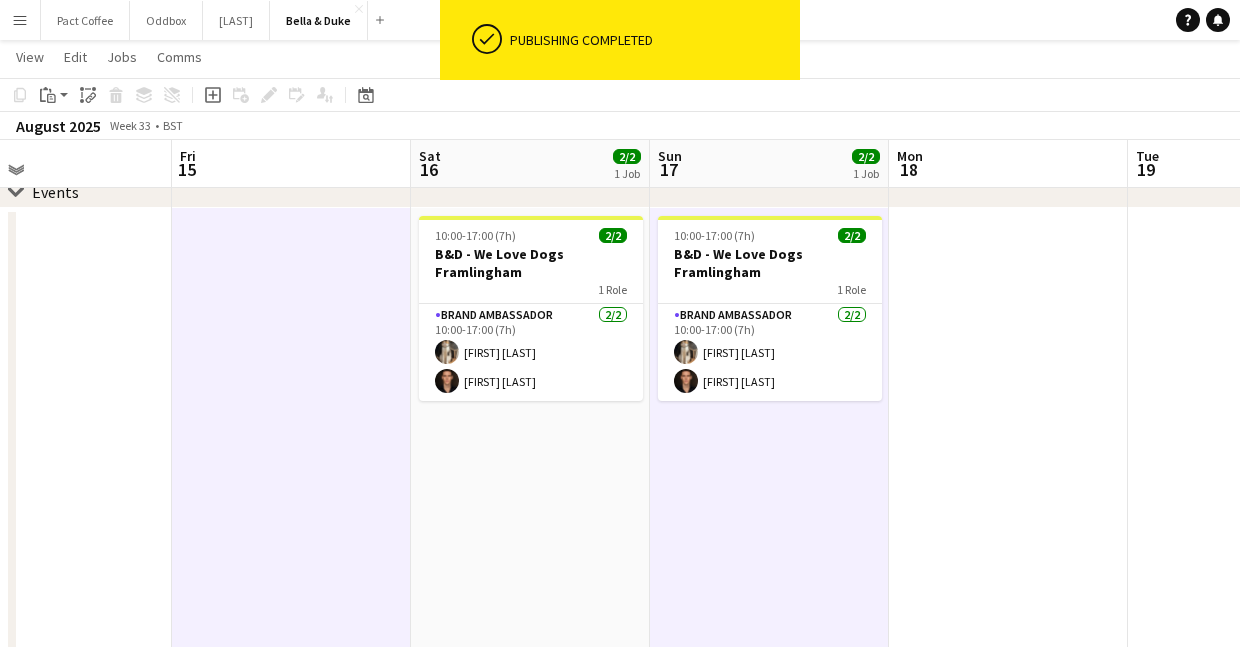 click on "10:00-17:00 (7h)    2/2   B&D - We Love Dogs Framlingham   1 Role   Brand Ambassador   2/2   10:00-17:00 (7h)
[FIRST] [LAST] [FIRST] [LAST]" at bounding box center [530, 570] 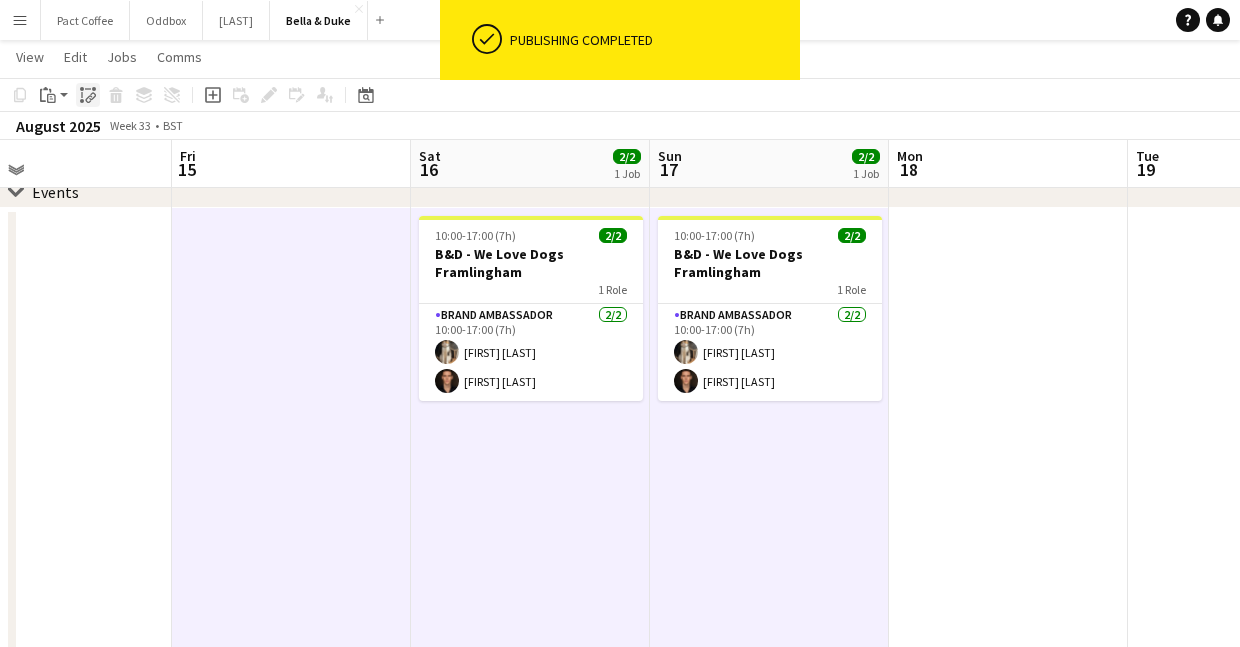 click 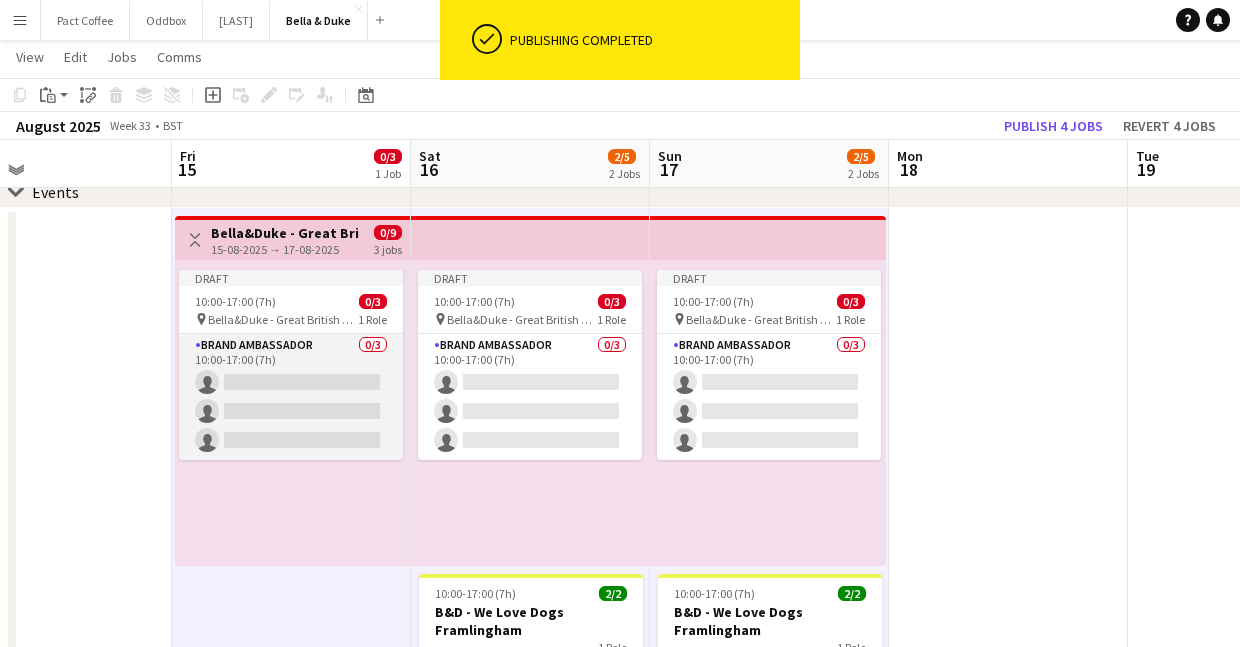 click on "Brand Ambassador   0/3   10:00-17:00 (7h)
single-neutral-actions
single-neutral-actions
single-neutral-actions" at bounding box center [291, 397] 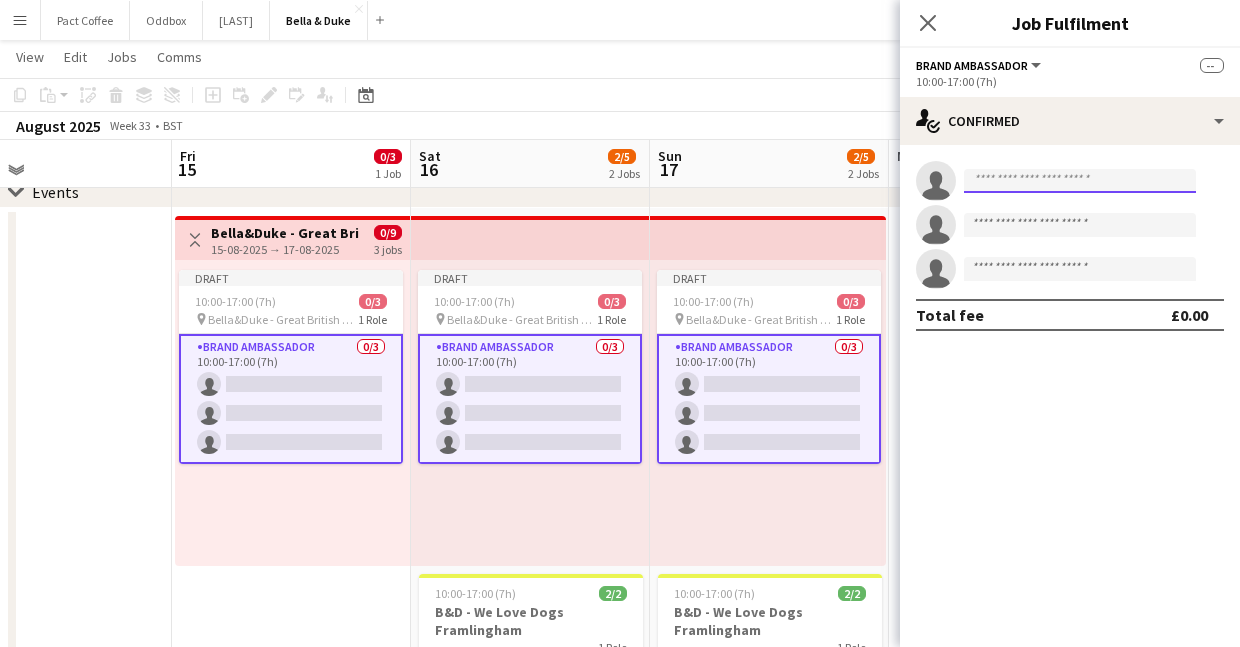 click at bounding box center (1080, 181) 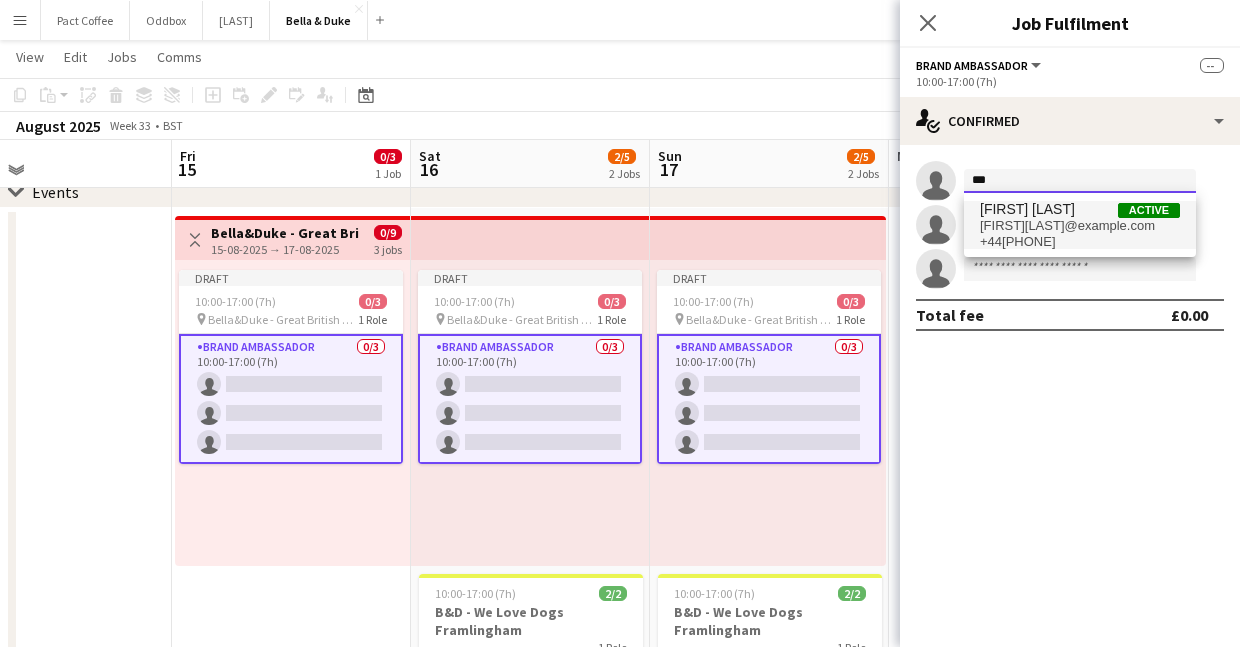 type on "***" 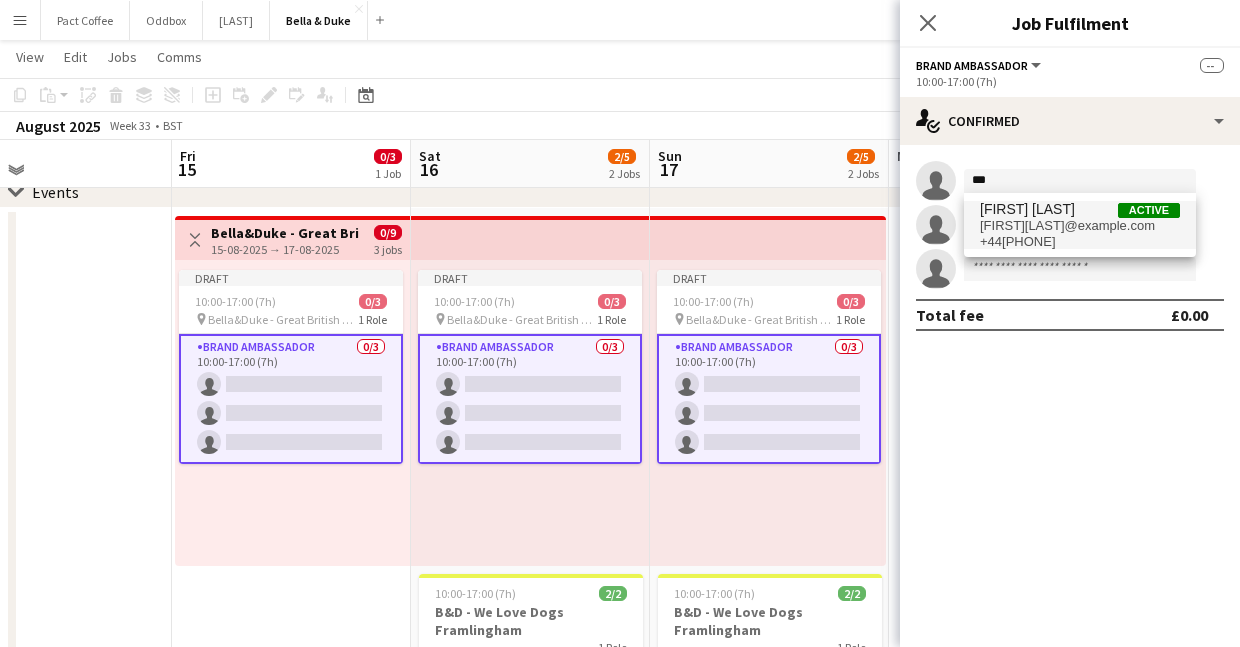 click on "[FIRST][LAST]@example.com" at bounding box center (1080, 226) 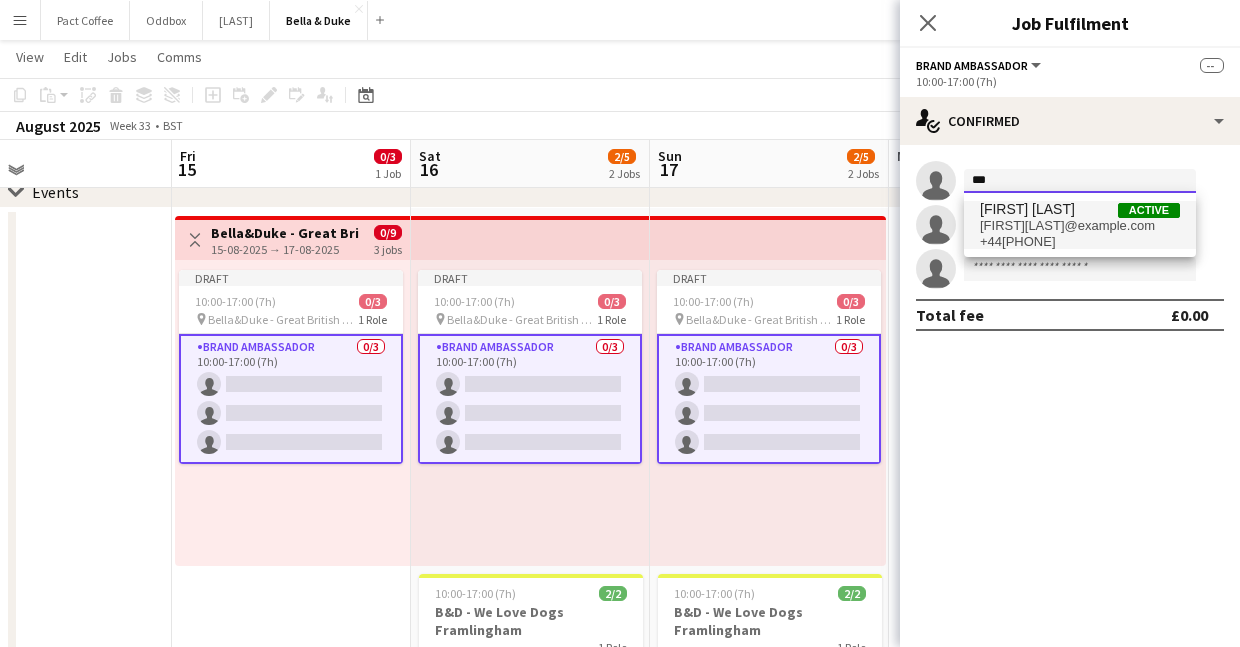 type 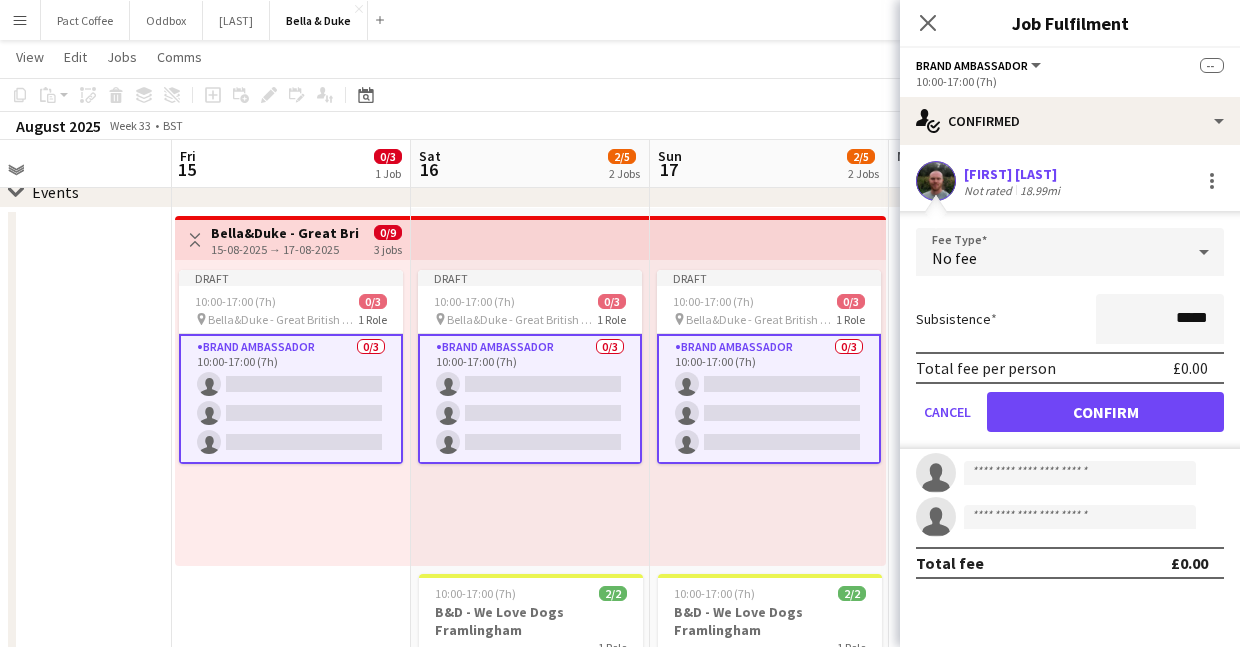 click on "Fee Type  No fee  Subsistence  *****  Total fee per person   £0.00   Cancel   Confirm" at bounding box center [1070, 338] 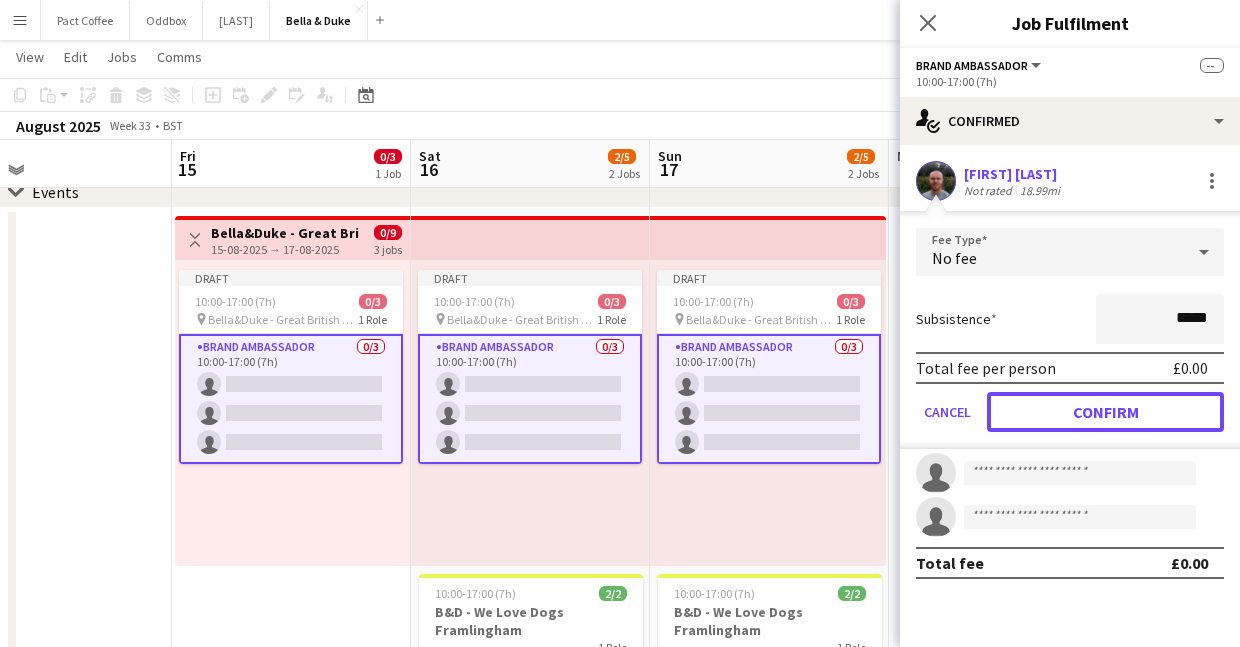 click on "Confirm" at bounding box center (1105, 412) 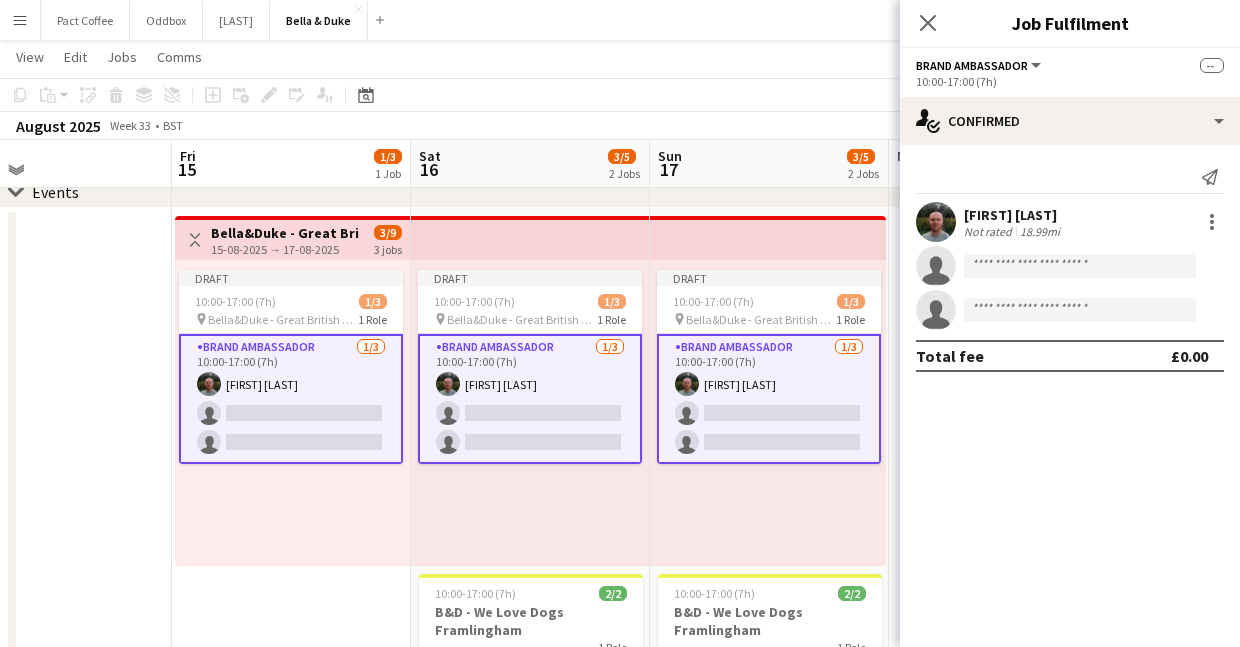 click at bounding box center [1090, 310] 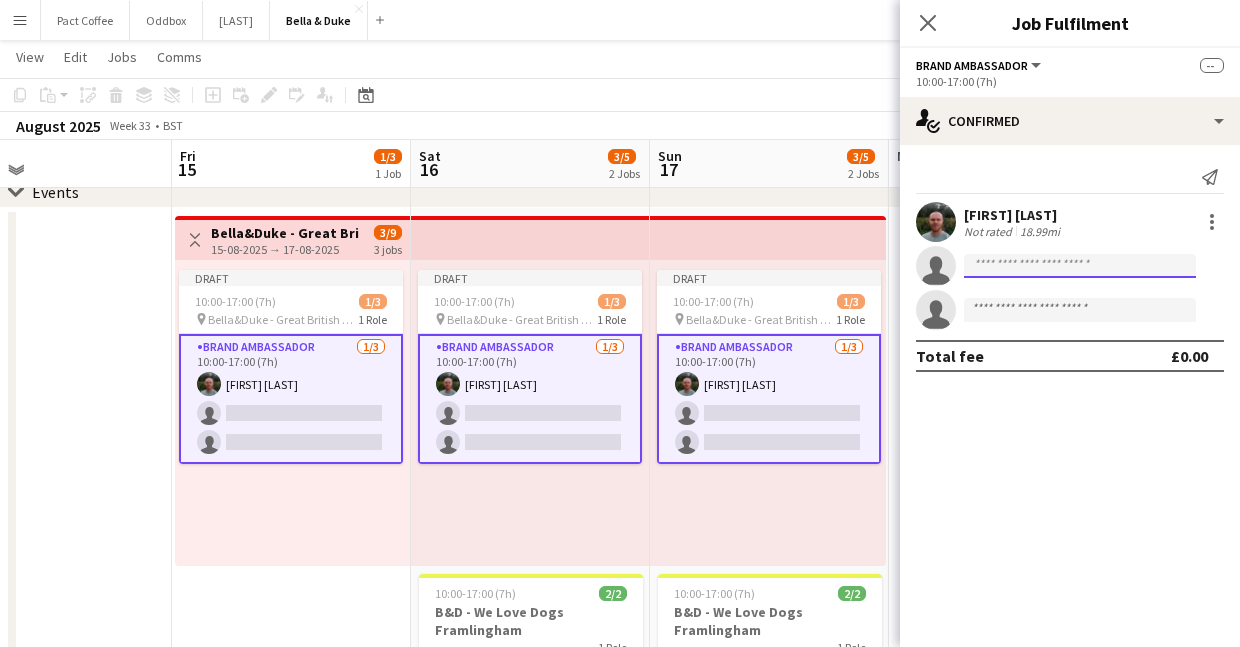 click at bounding box center [1080, 310] 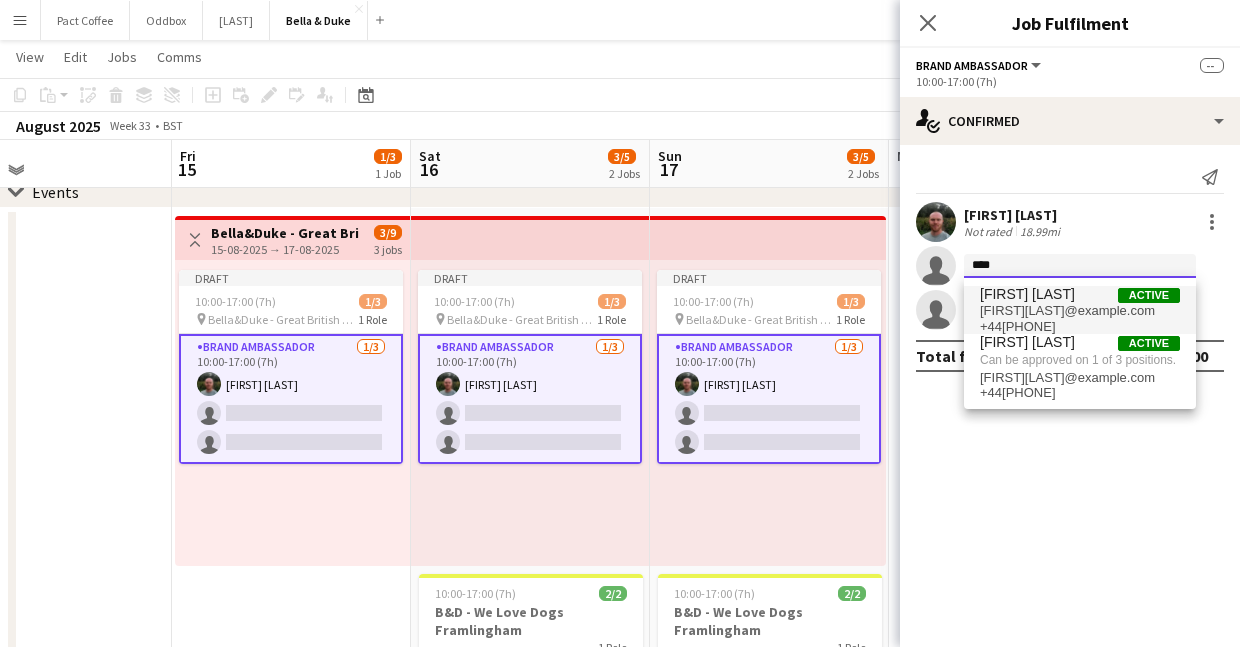 type on "***" 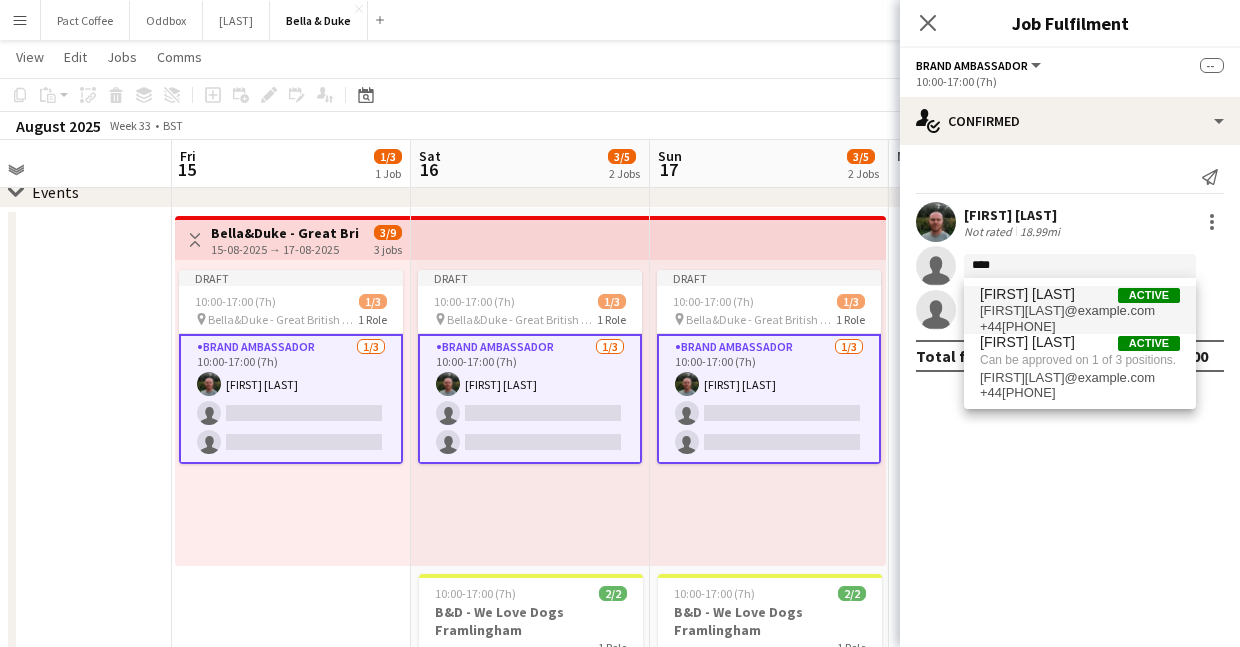 click on "[FIRST] [LAST]" at bounding box center [1027, 294] 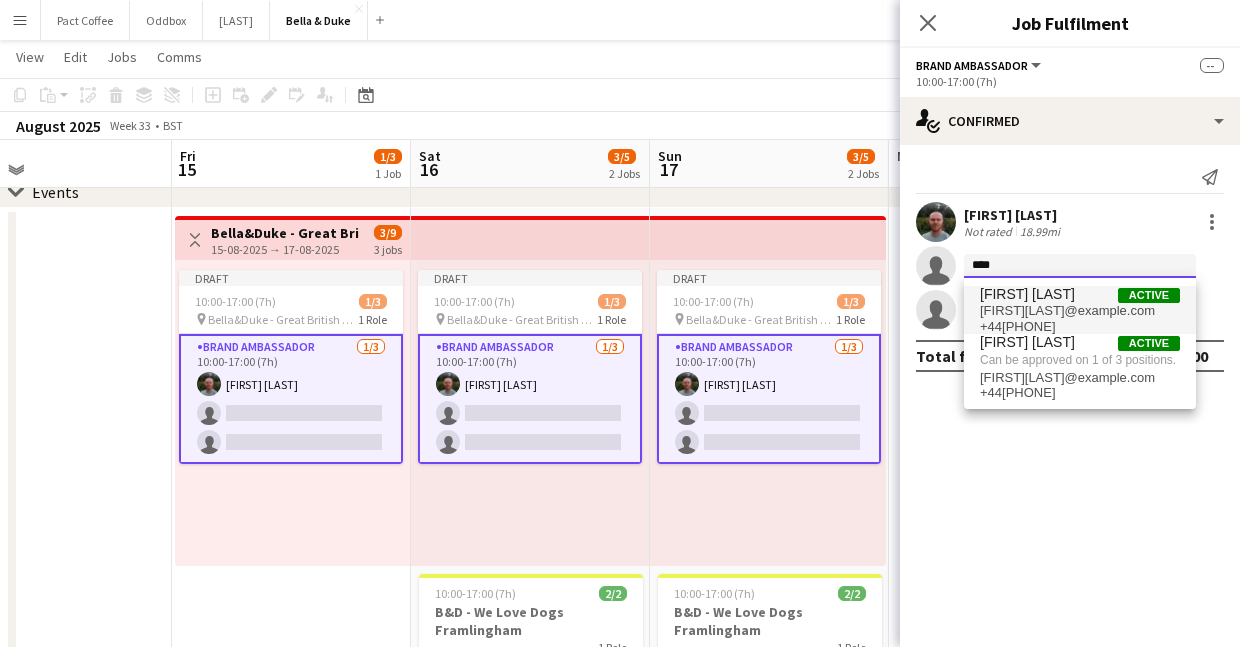 type 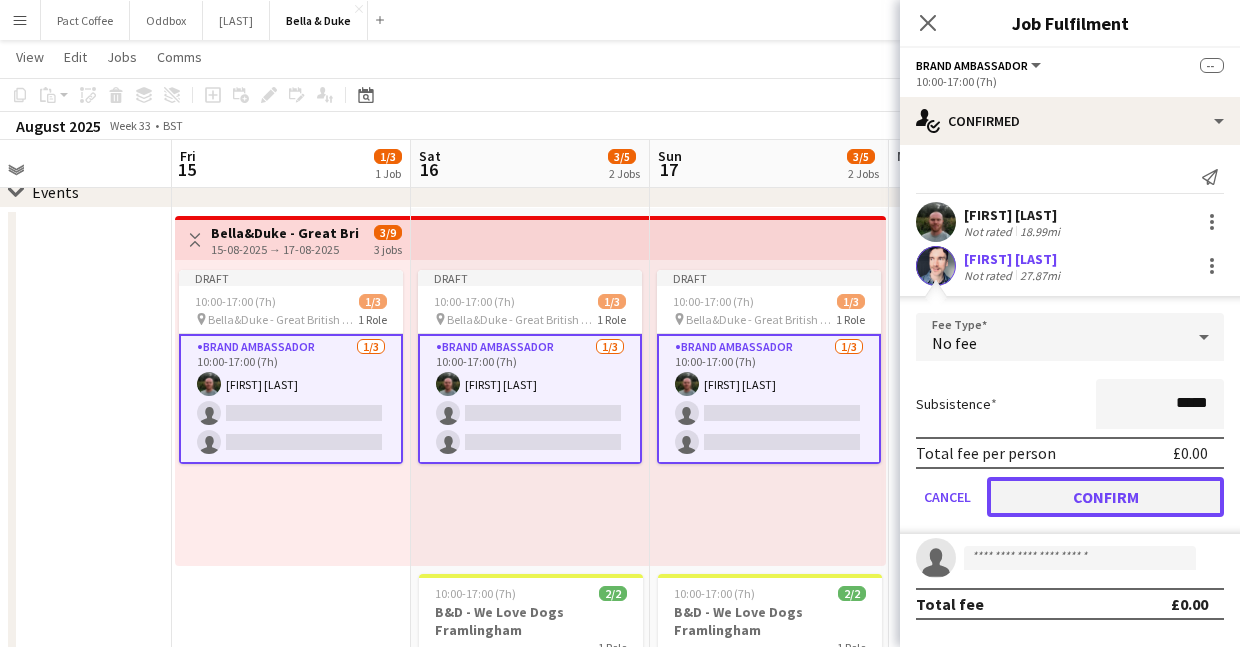 click on "Confirm" at bounding box center [1105, 497] 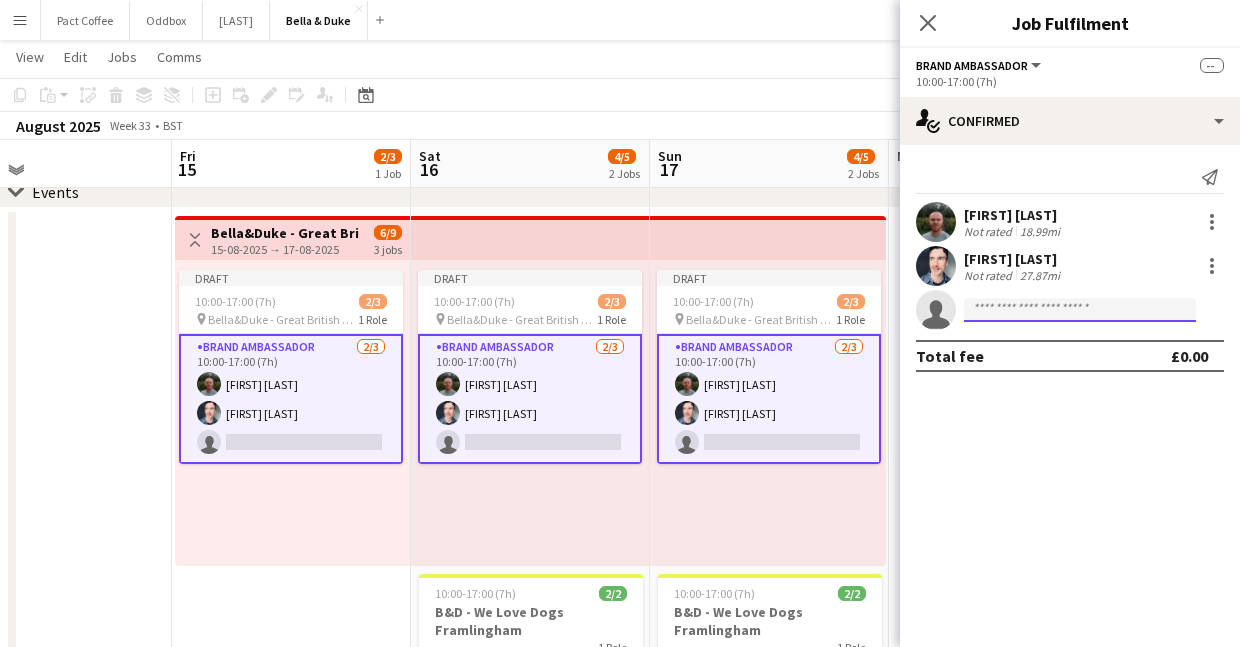 click 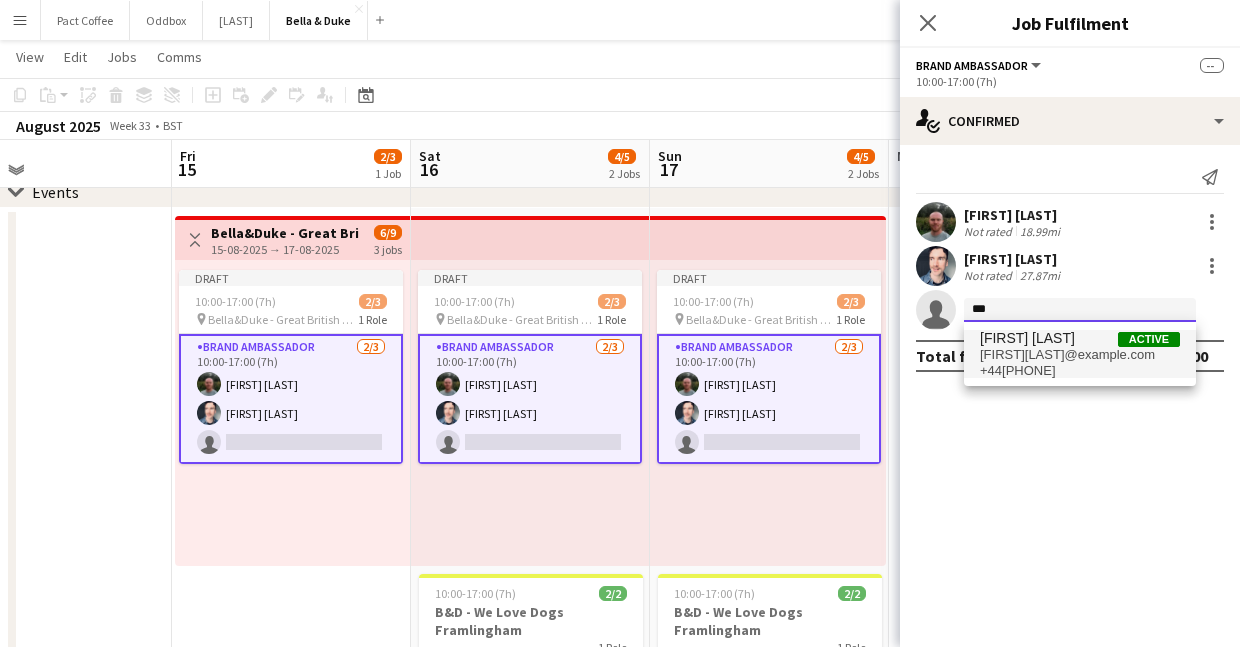 type on "***" 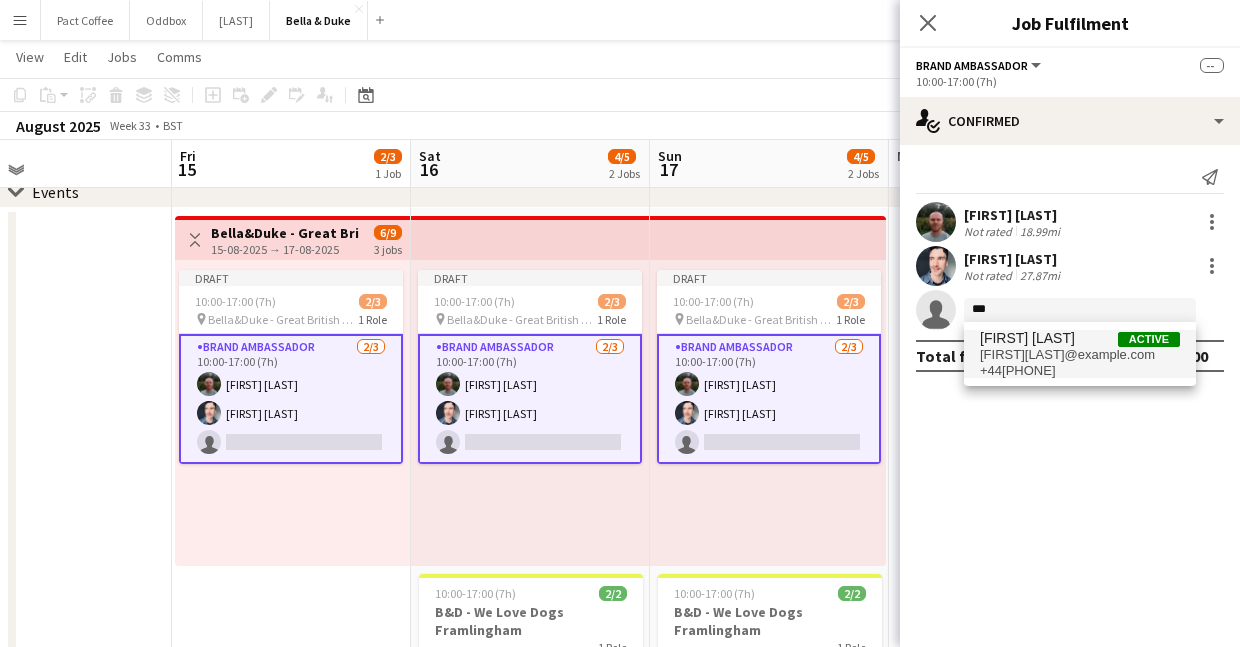 click on "[FIRST][LAST]@example.com" at bounding box center (1080, 355) 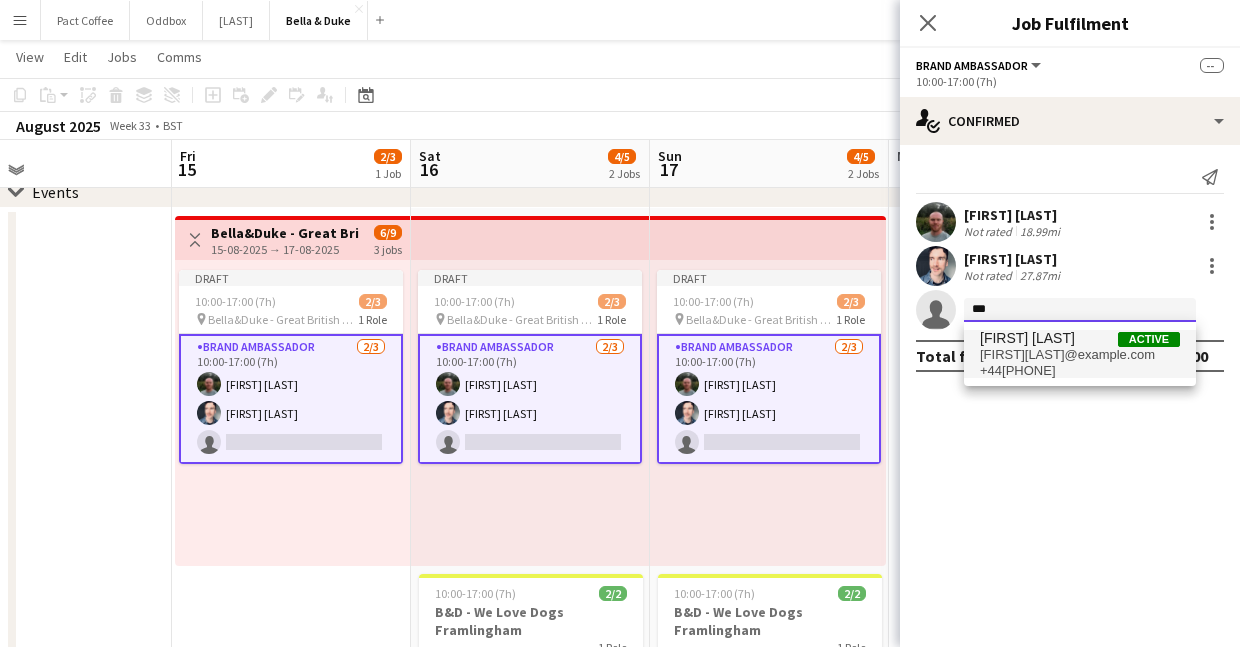 type 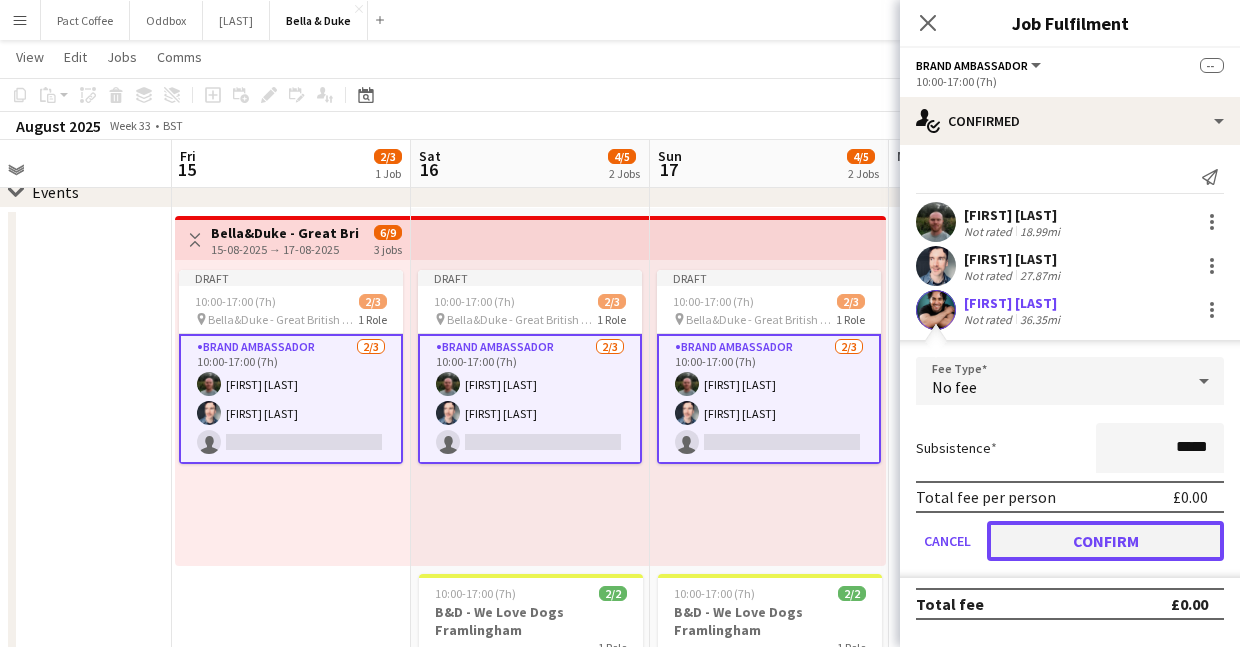 click on "Confirm" at bounding box center (1105, 541) 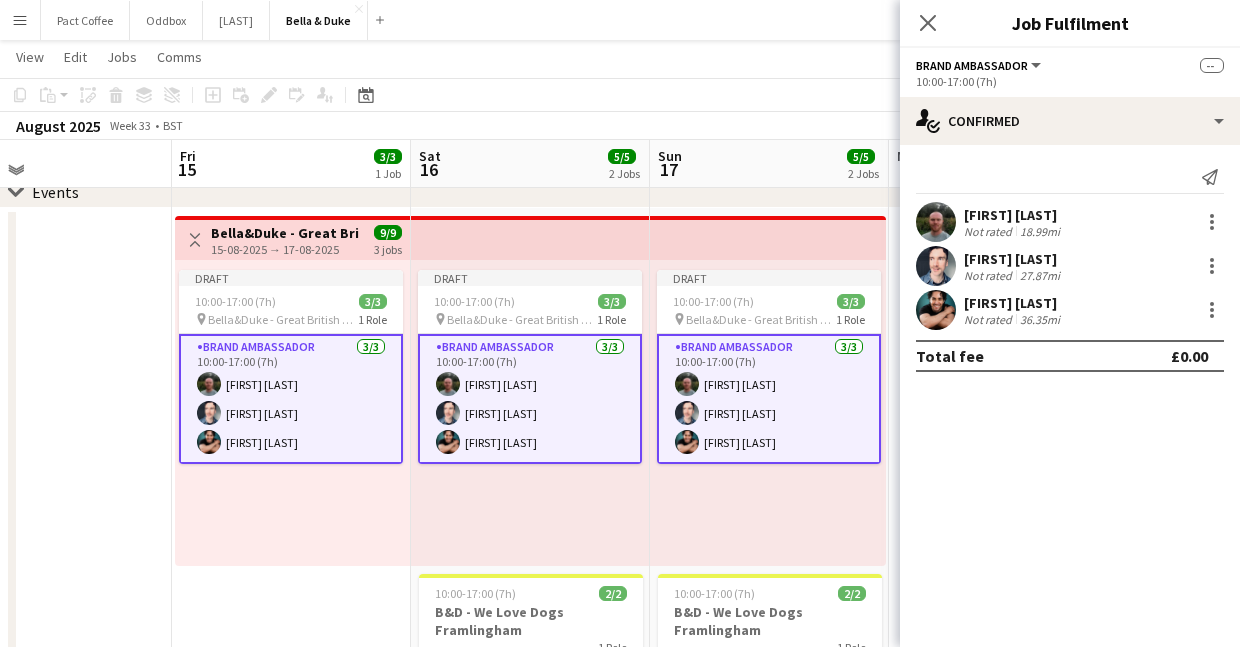 click at bounding box center [52, 570] 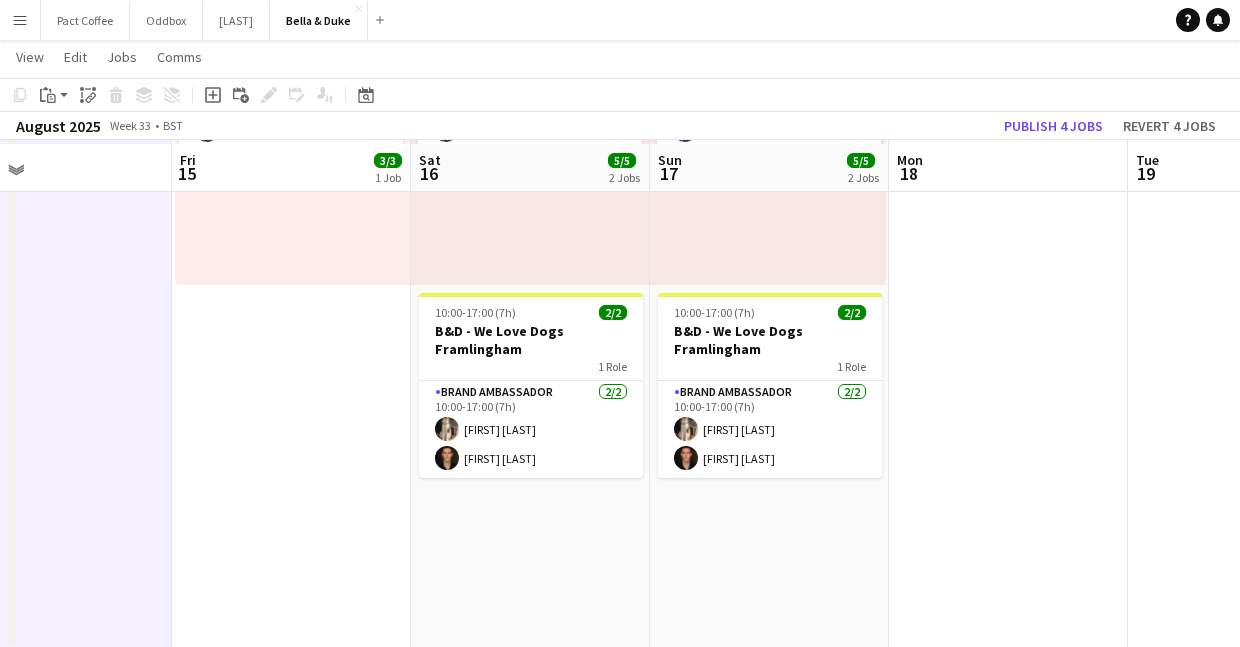 scroll, scrollTop: 485, scrollLeft: 0, axis: vertical 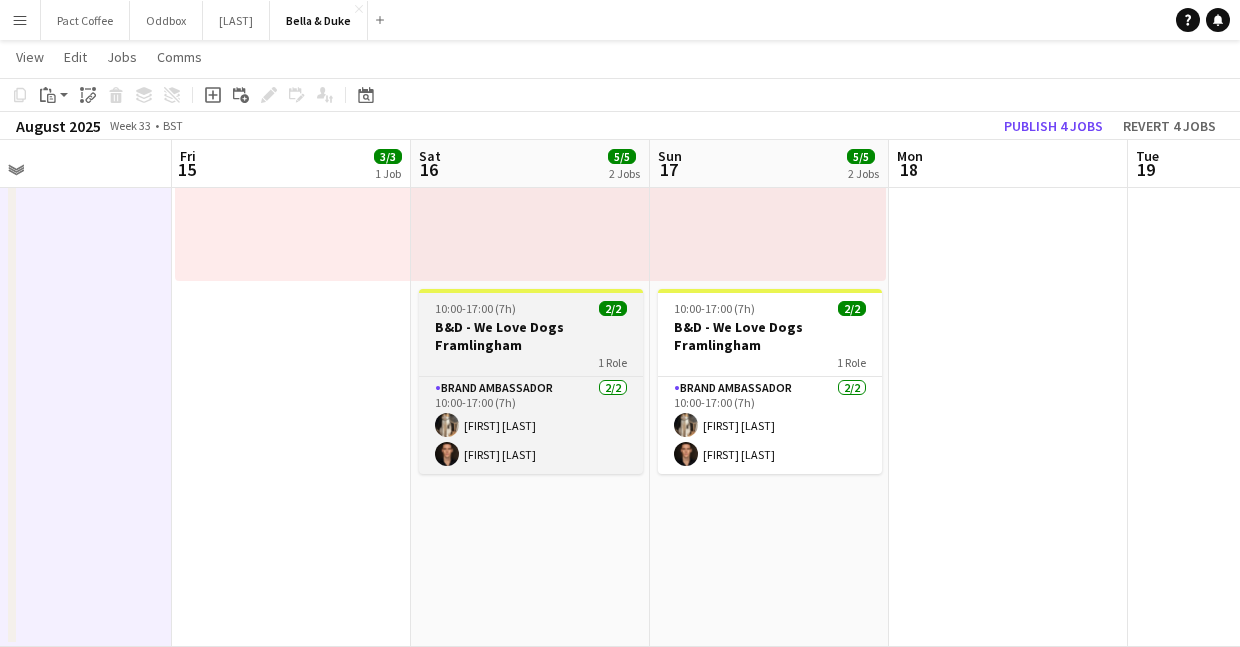 click on "B&D - We Love Dogs Framlingham" at bounding box center [531, 336] 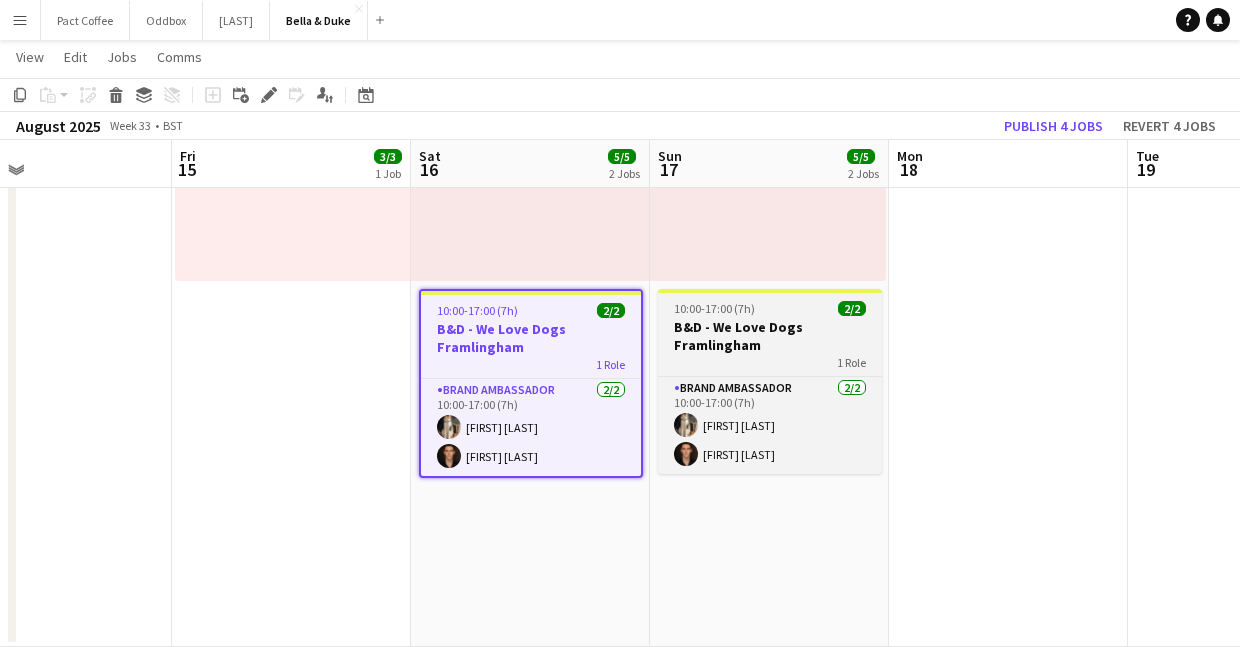 click on "B&D - We Love Dogs Framlingham" at bounding box center (770, 336) 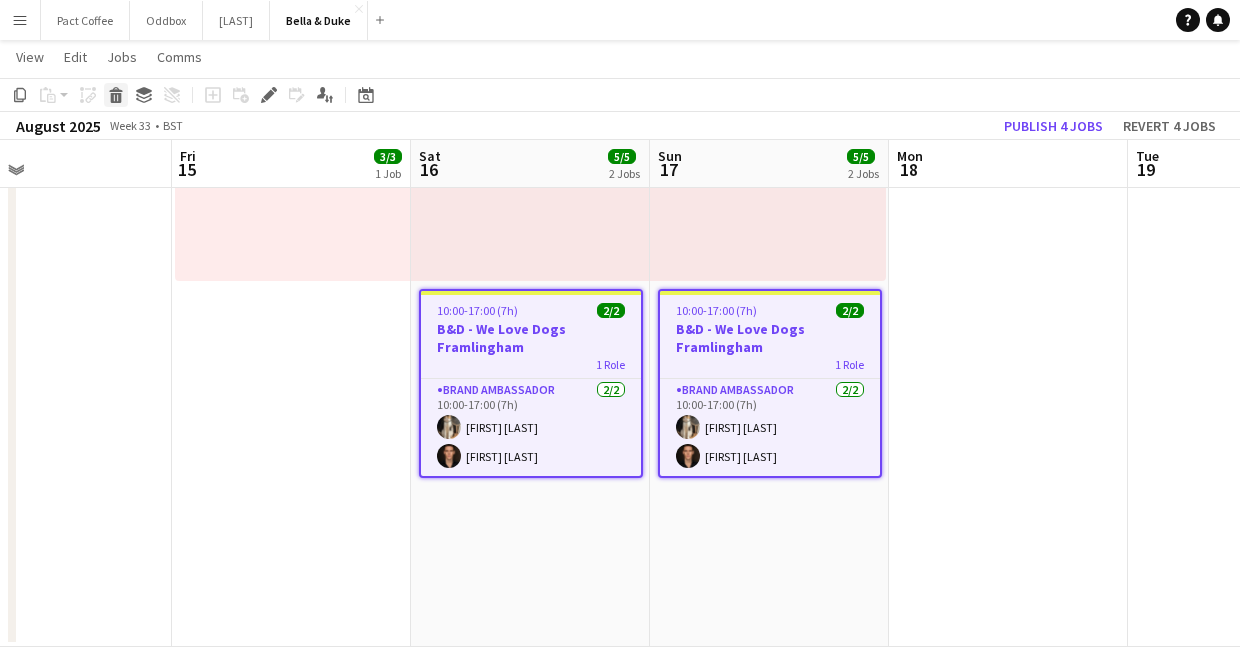click 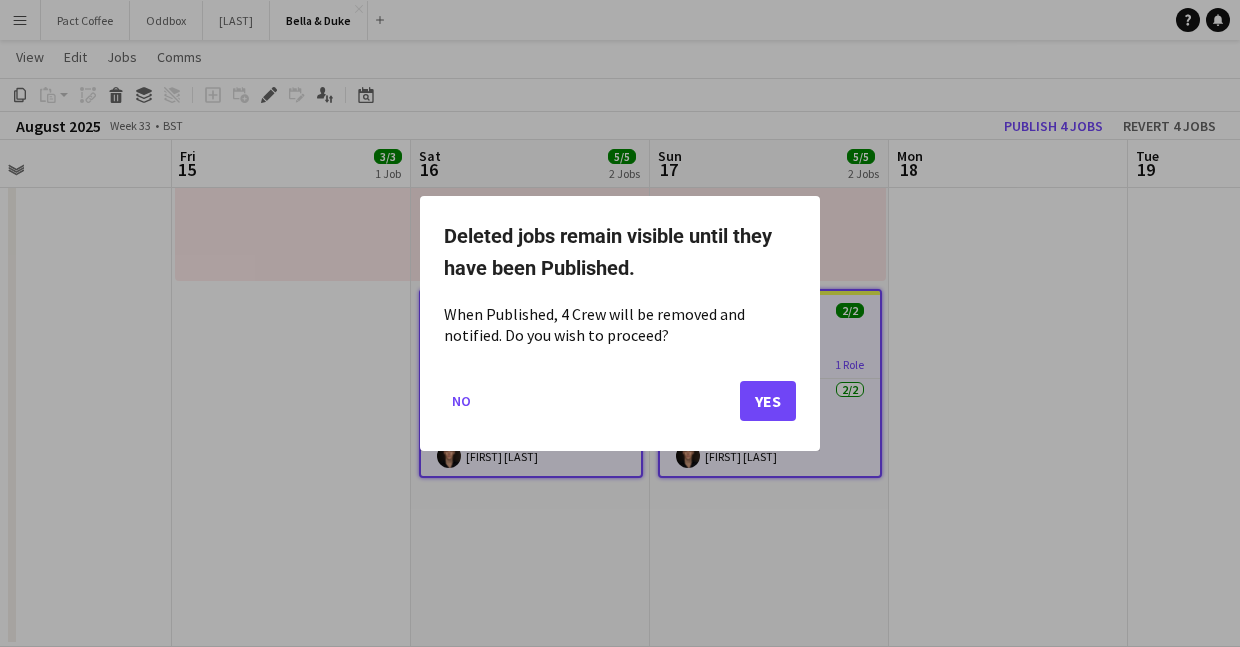 click on "No   Yes" 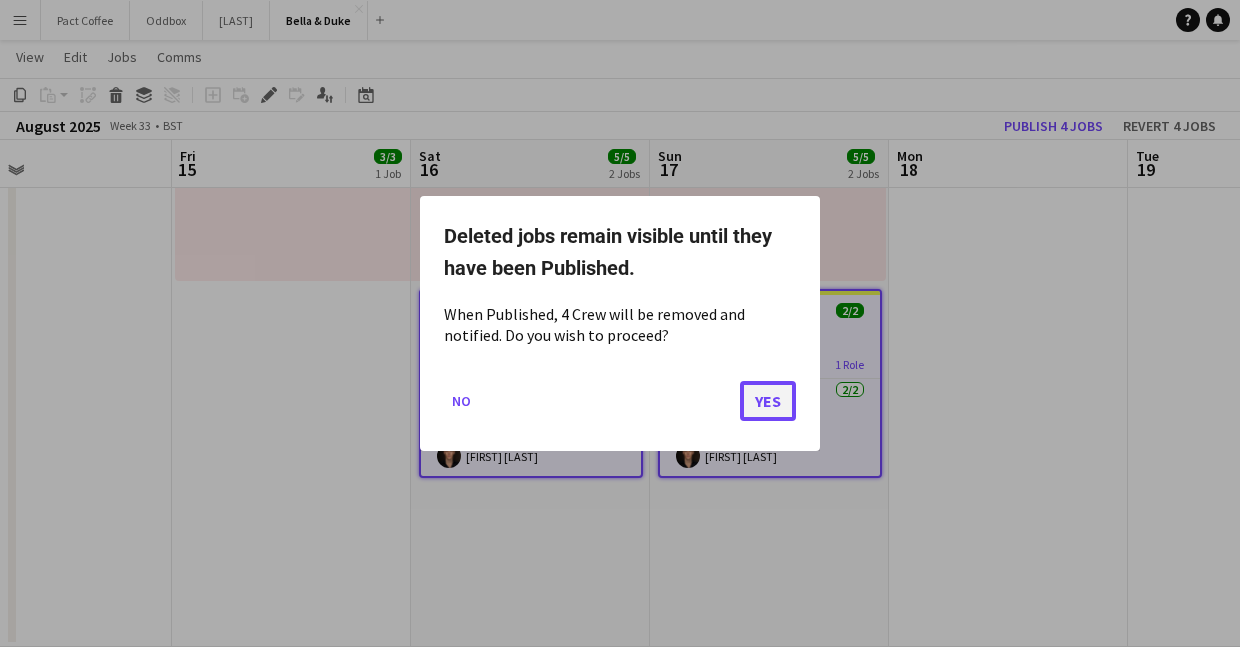 click on "Yes" 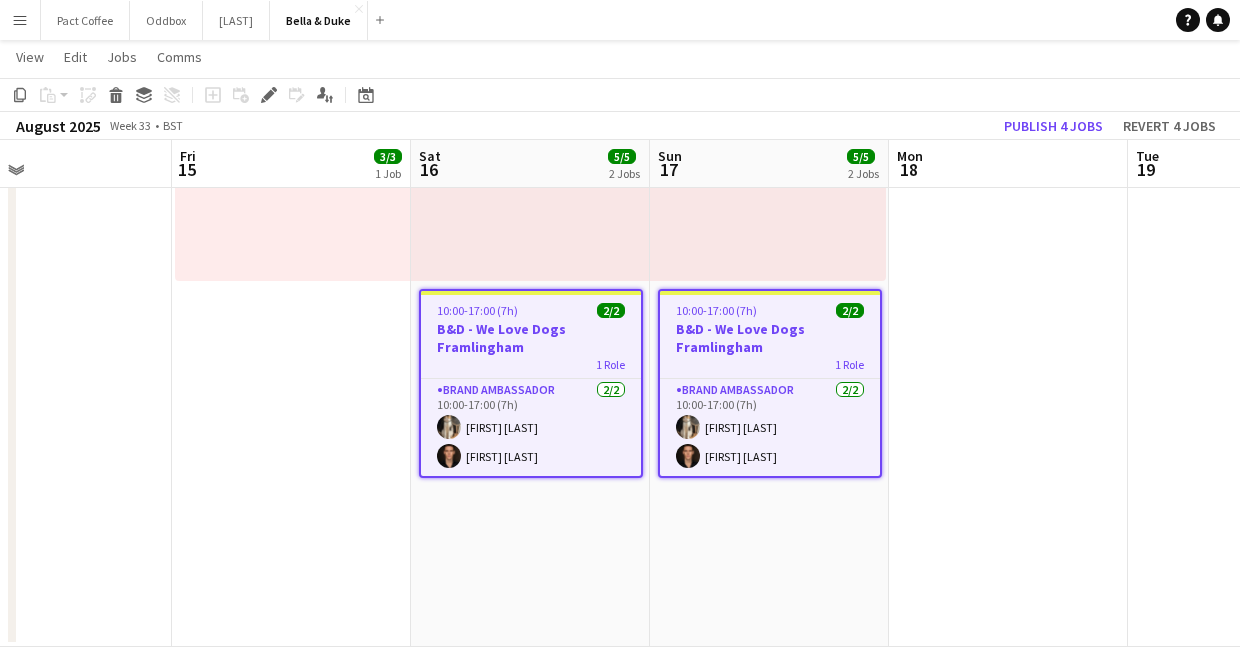 scroll, scrollTop: 485, scrollLeft: 0, axis: vertical 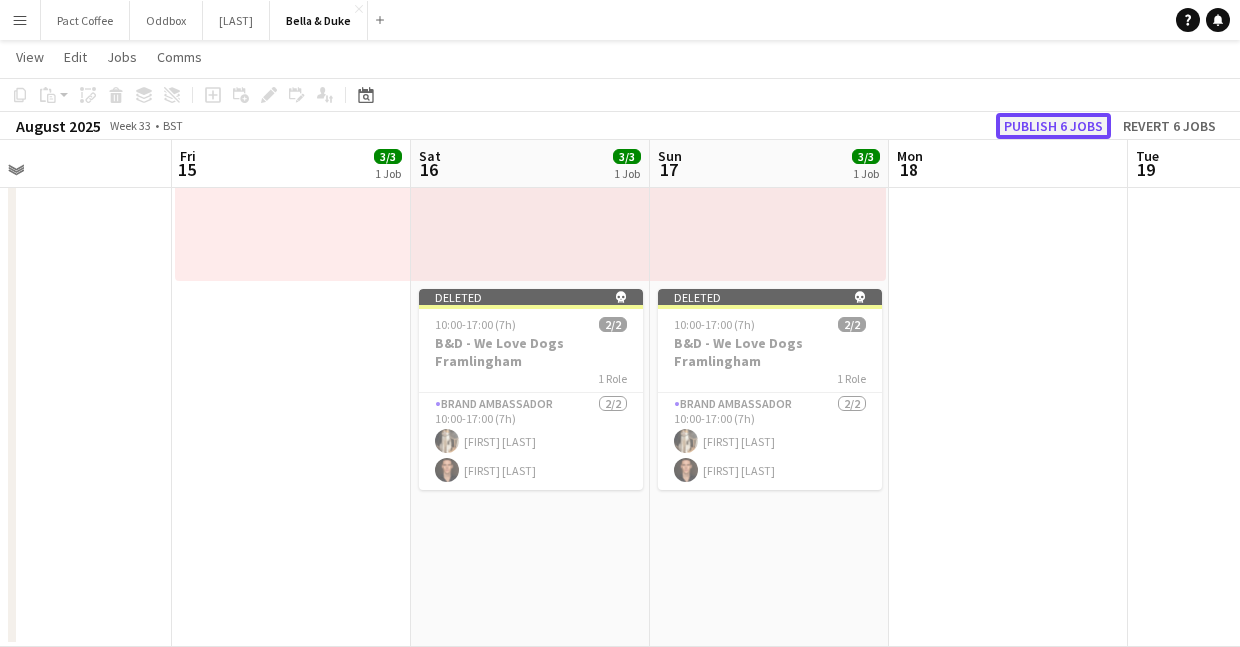 click on "Publish 6 jobs" 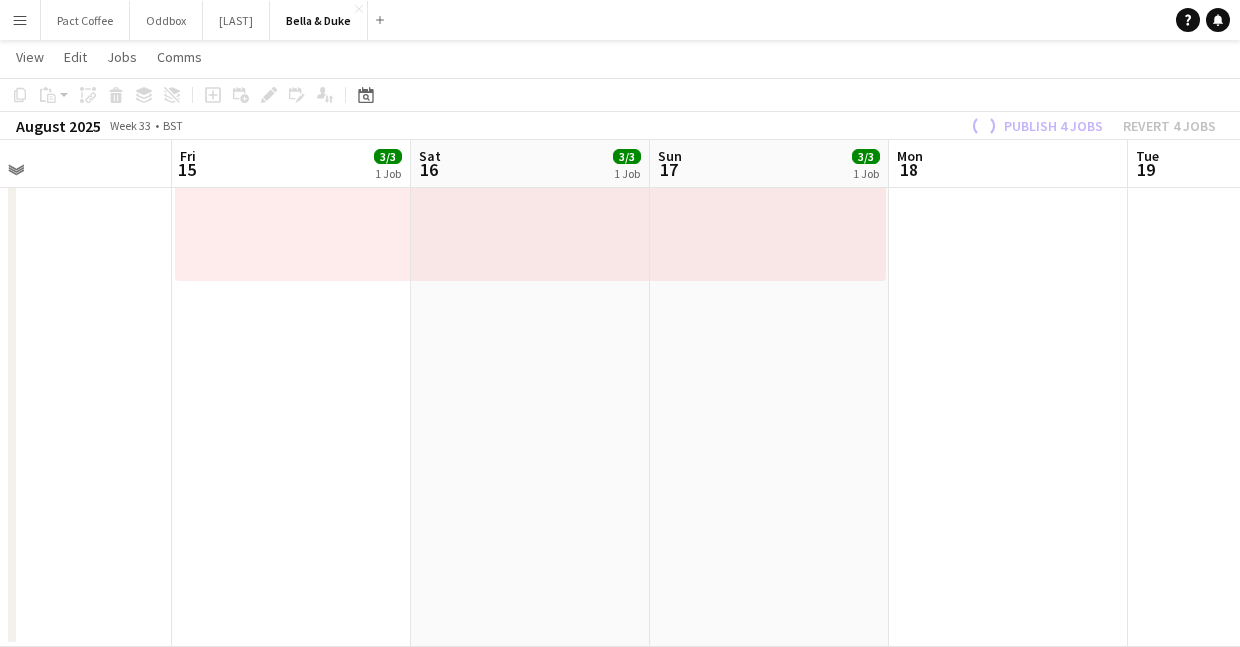 click on "Publishing   10:00-17:00 (7h)    3/3
pin
Bella&Duke - Great British Motorshow   1 Role   Brand Ambassador   3/3   10:00-17:00 (7h)
[FIRST] [LAST] [FIRST] [LAST] [FIRST] [LAST]" at bounding box center [530, 285] 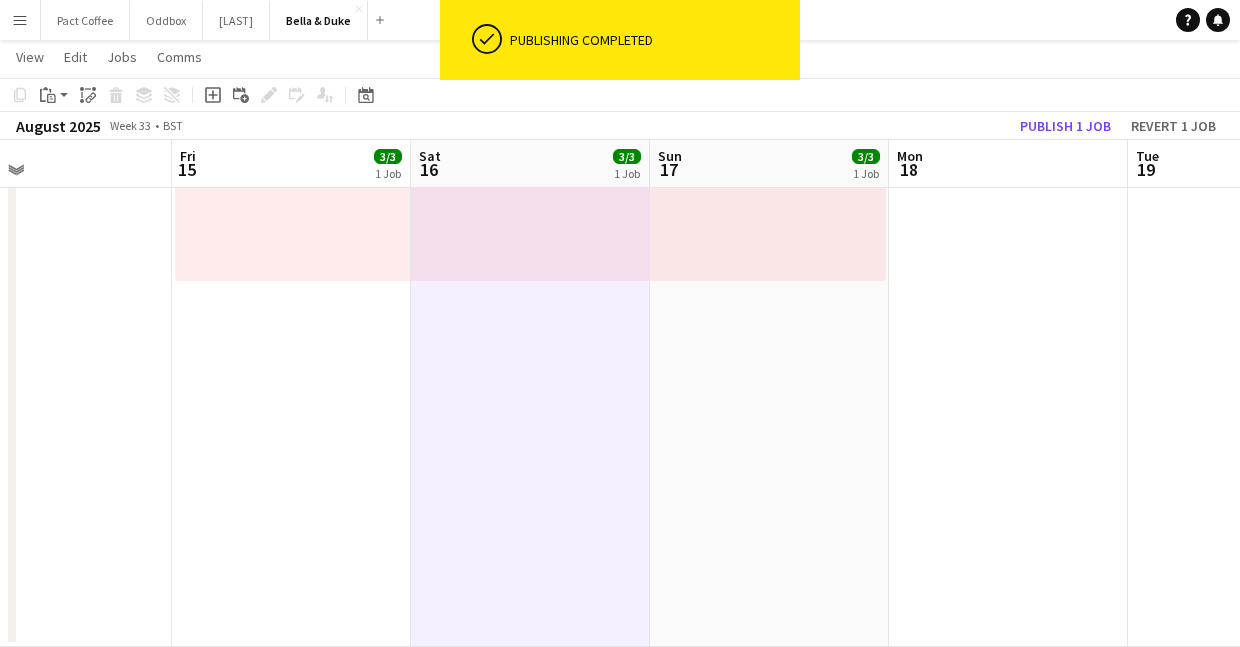 click on "10:00-17:00 (7h)    3/3
pin
Bella&Duke - Great British Motorshow   1 Role   Brand Ambassador   3/3   10:00-17:00 (7h)
[FIRST] [LAST] [FIRST] [LAST] [FIRST] [LAST]" at bounding box center [769, 285] 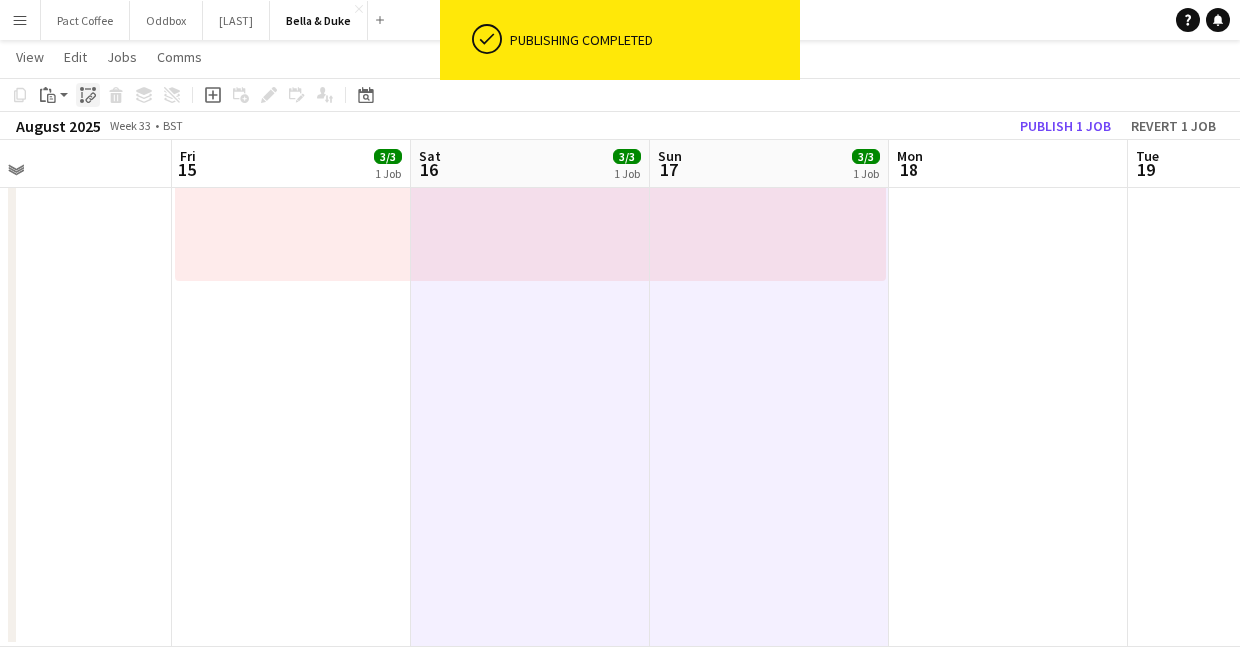 click on "Paste linked Job" 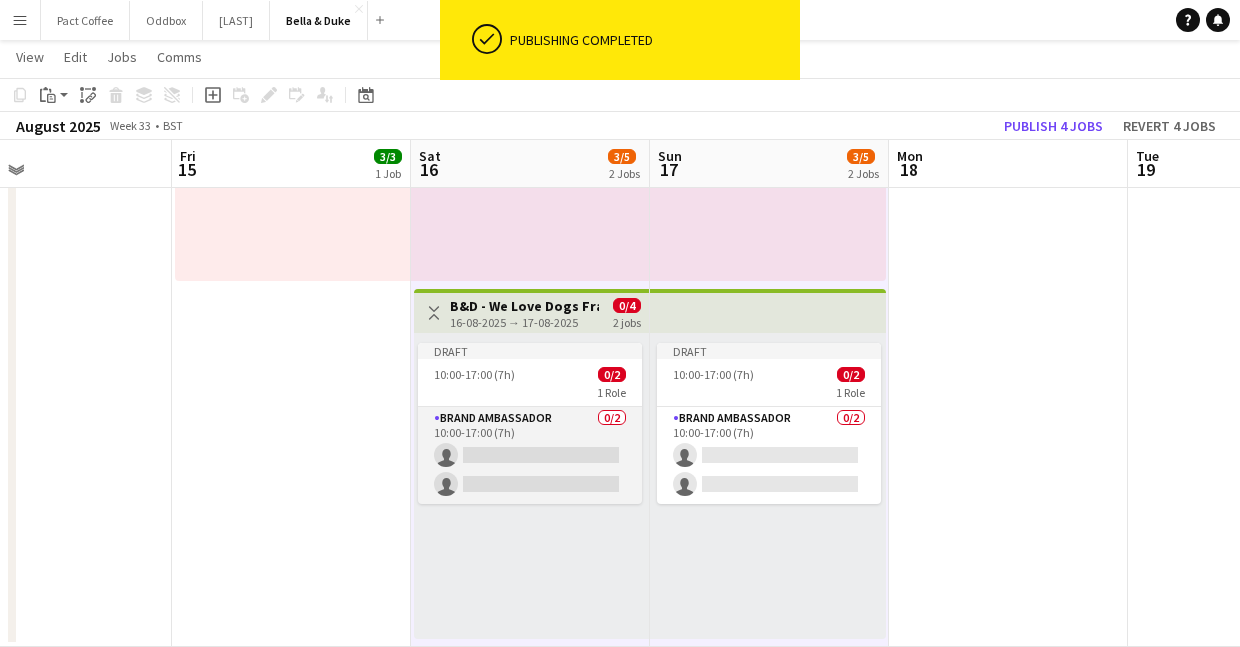 click on "Brand Ambassador   0/2   10:00-17:00 (7h)
single-neutral-actions
single-neutral-actions" at bounding box center (530, 455) 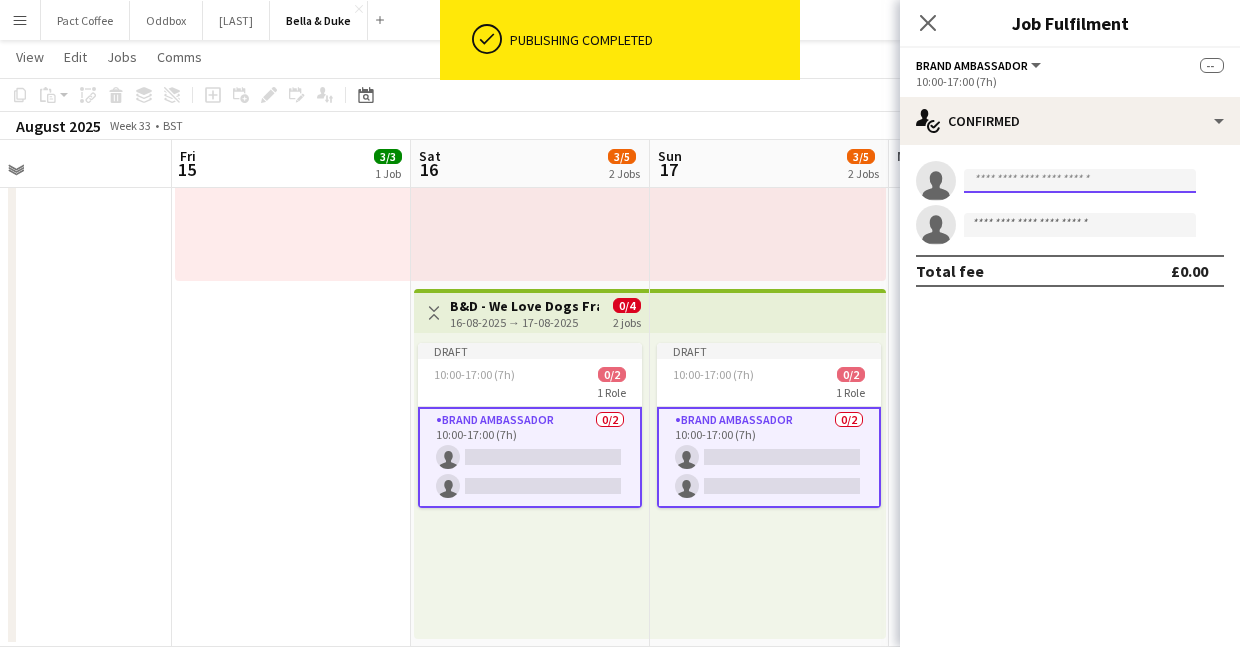 click at bounding box center (1080, 181) 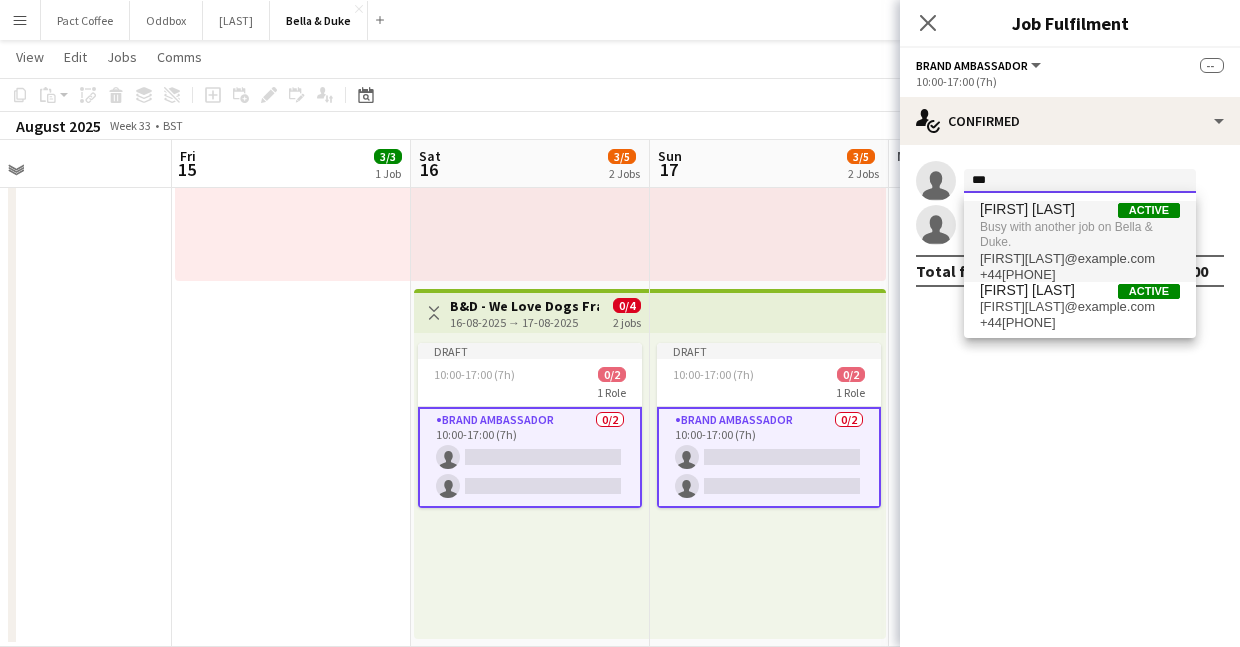 type on "***" 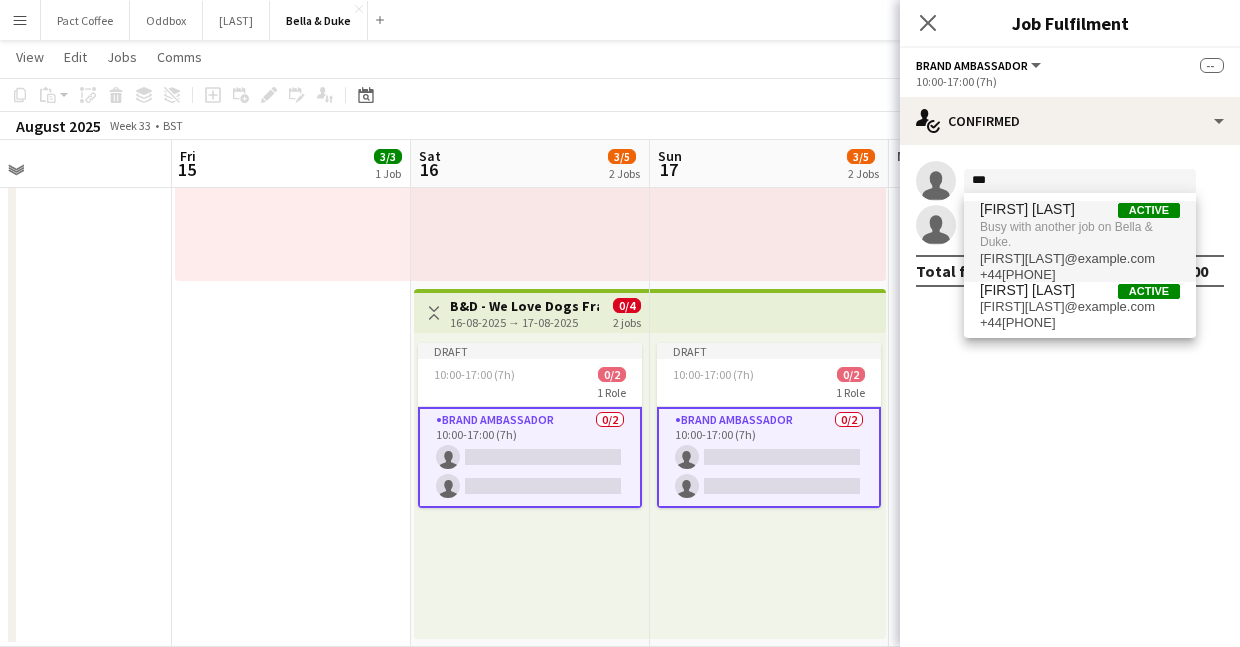 click on "Busy with another job on Bella & Duke." at bounding box center (1080, 234) 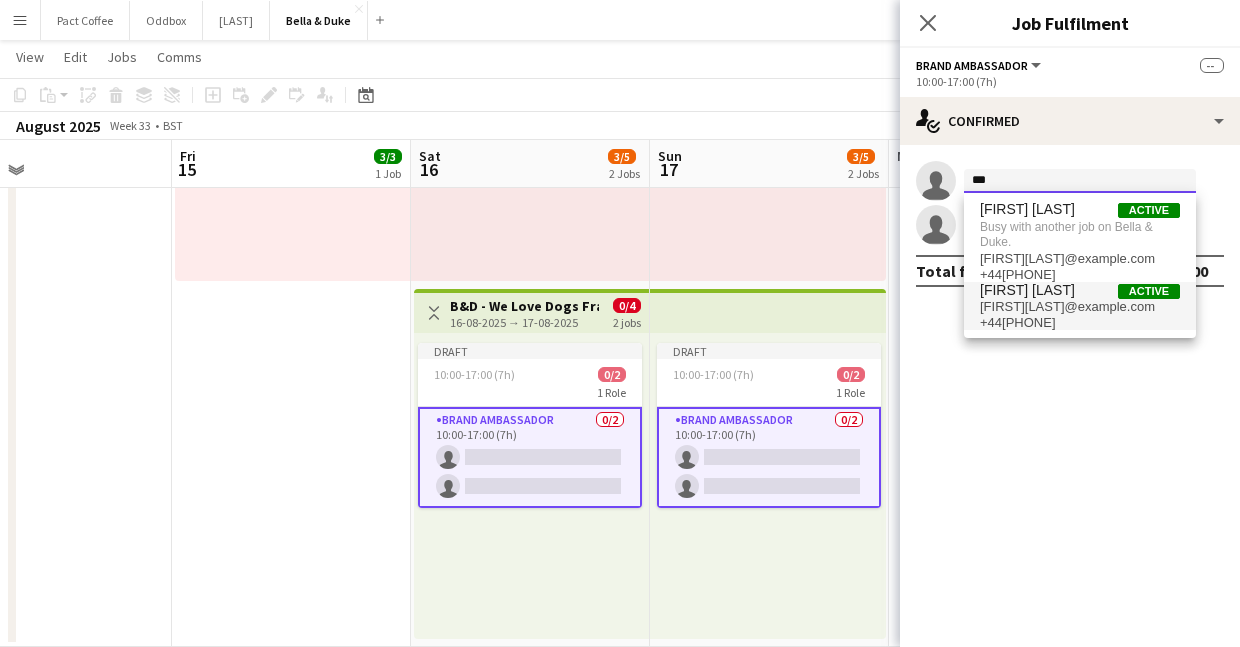 type on "***" 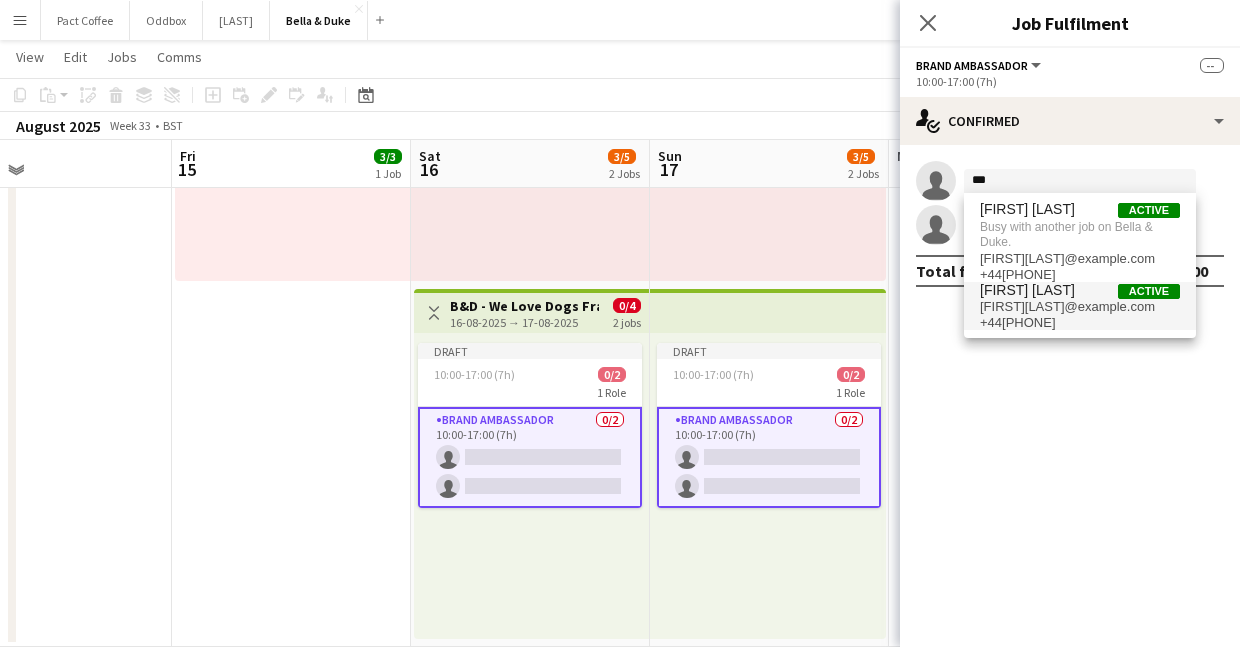 click on "[FIRST] [LAST]  Active" at bounding box center [1080, 290] 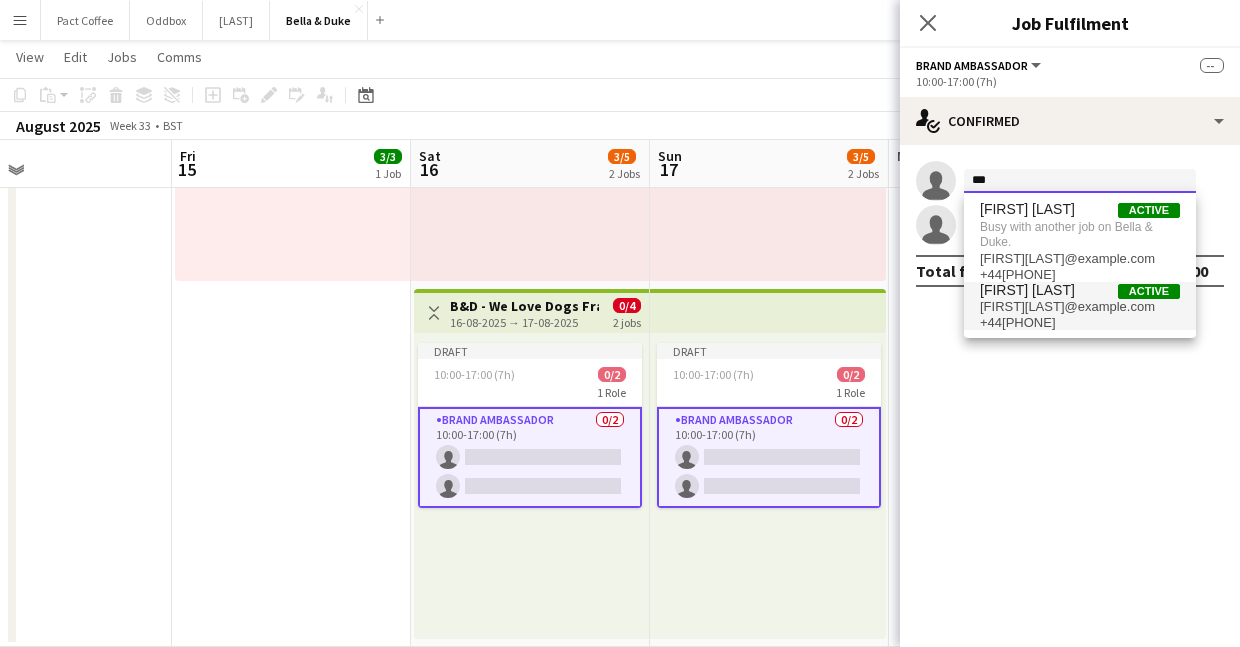 type 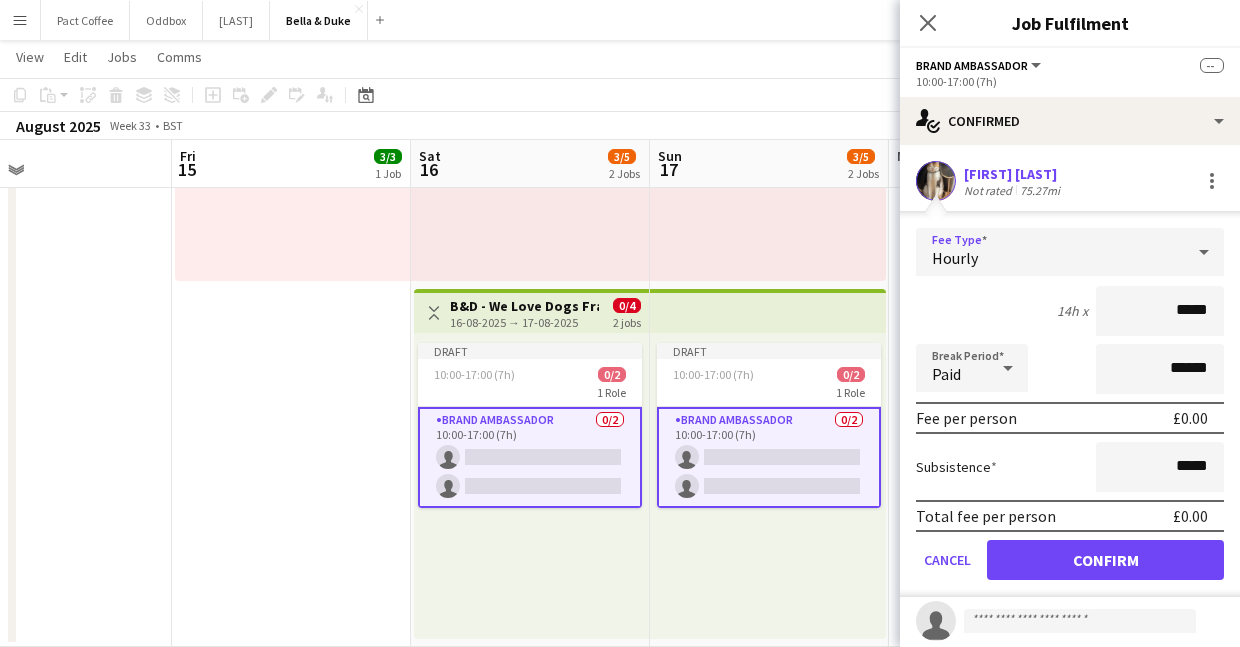 click on "Hourly" at bounding box center [1050, 252] 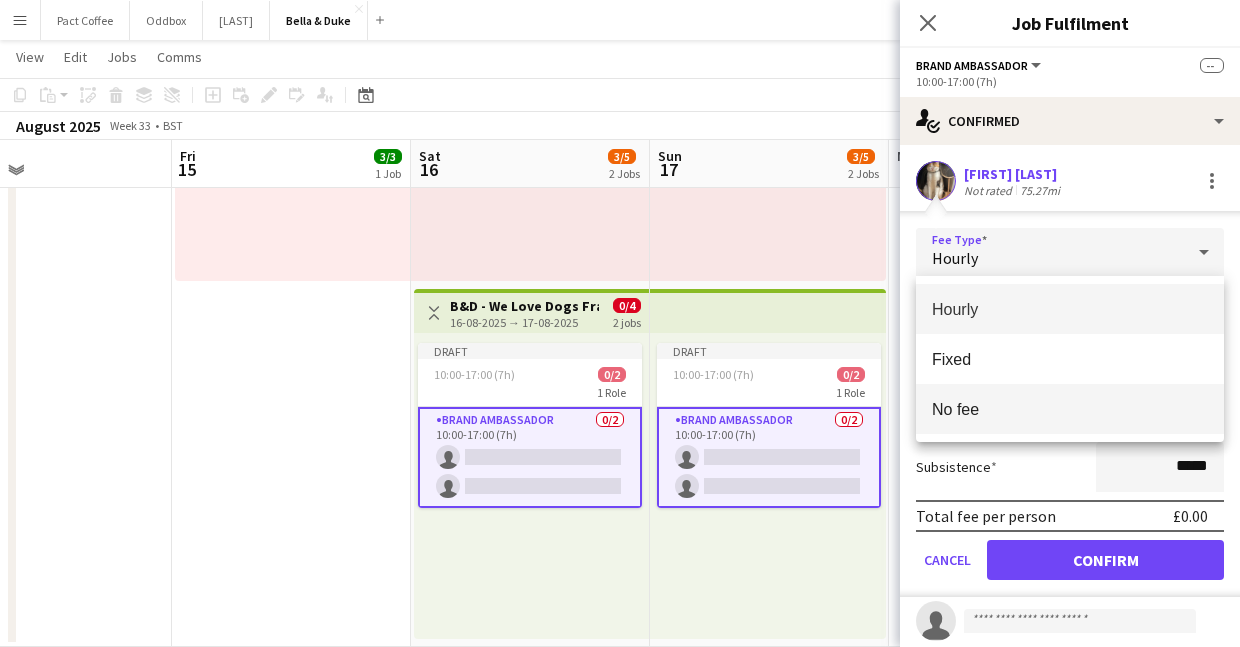 click on "No fee" at bounding box center [1070, 409] 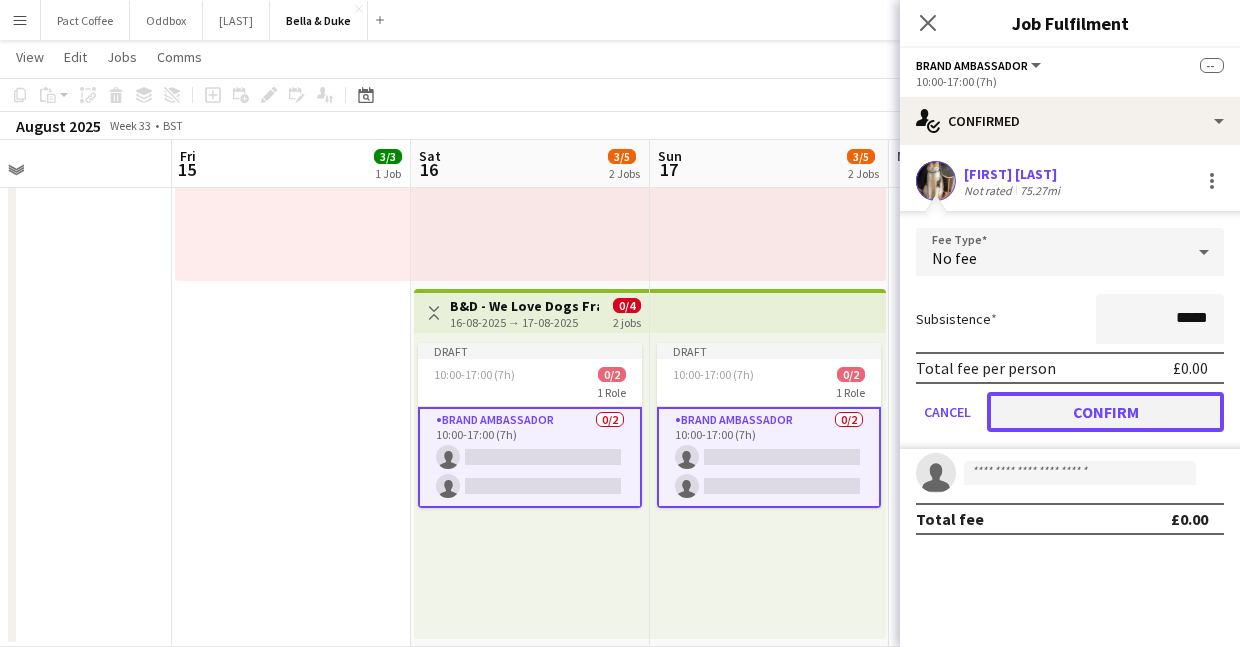 click on "Confirm" at bounding box center [1105, 412] 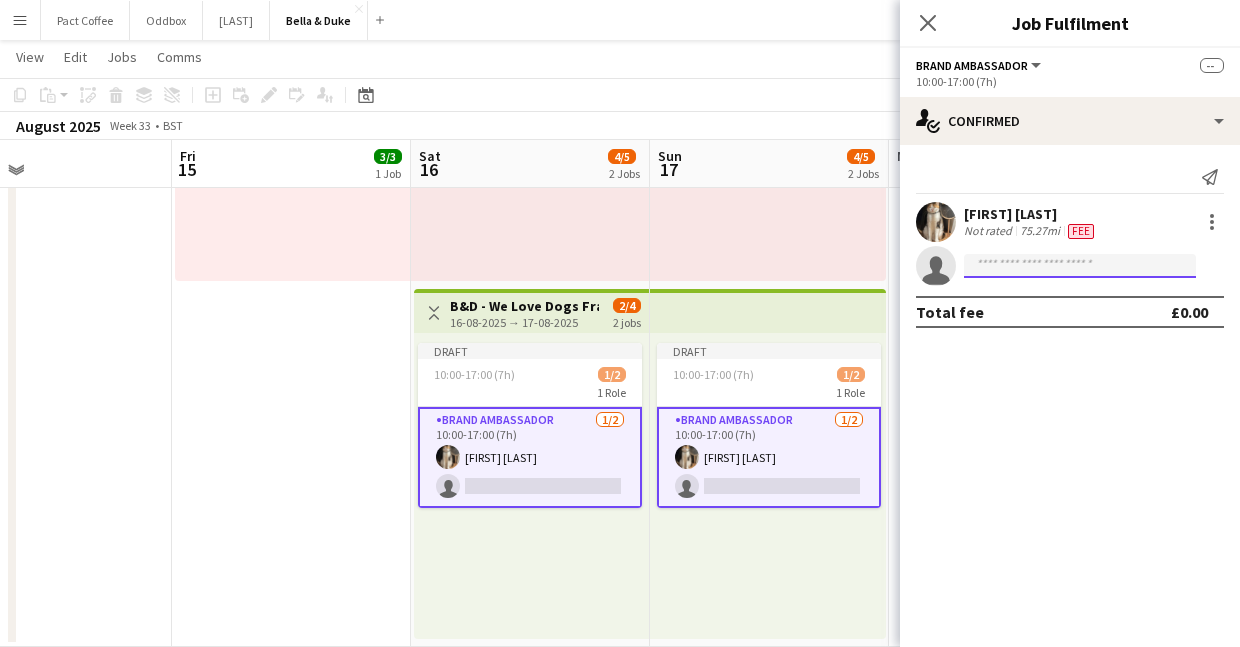 click 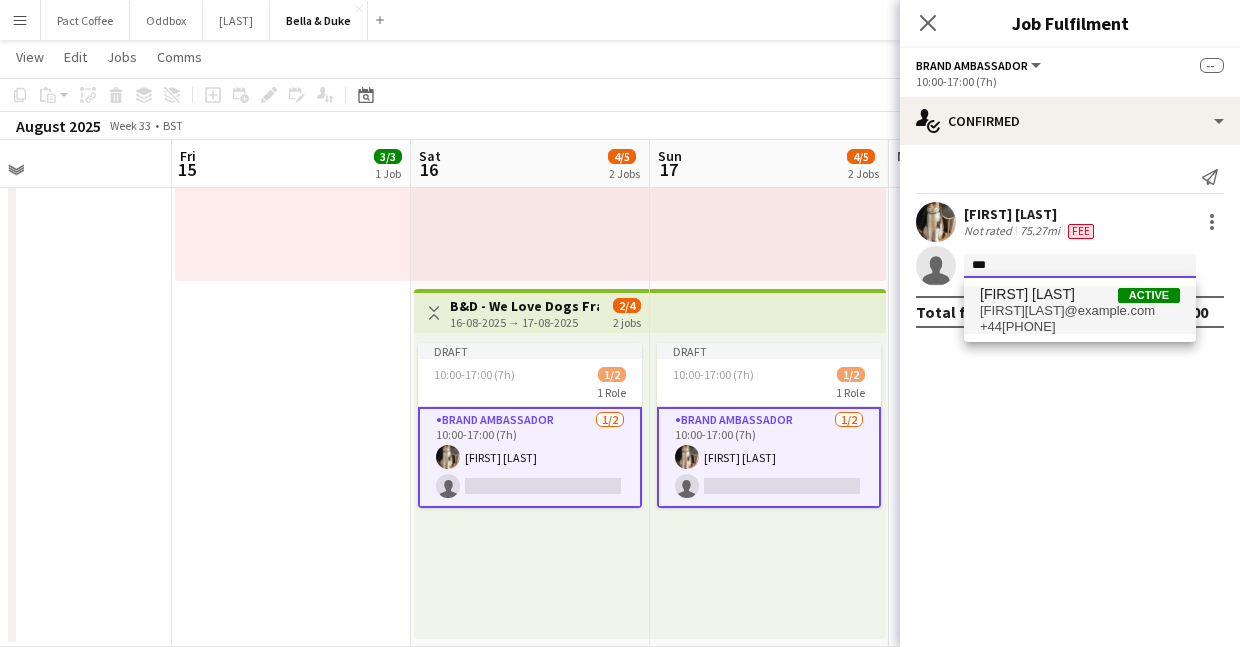 type on "***" 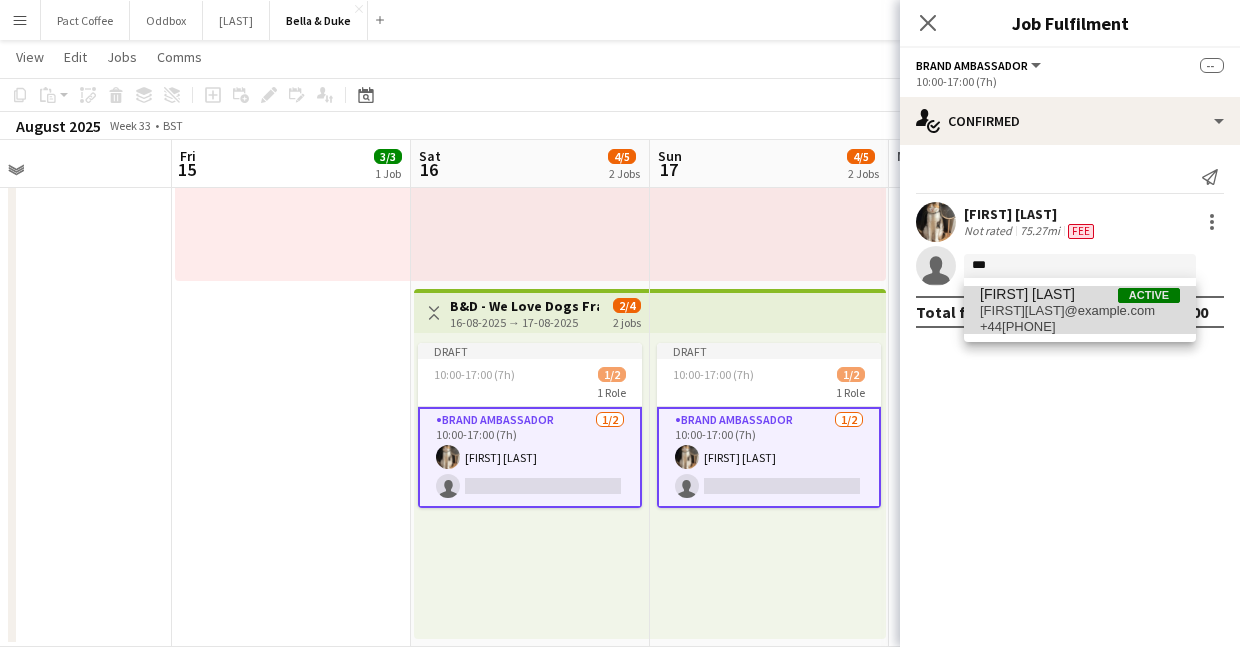 click on "[FIRST][LAST]@example.com" at bounding box center [1080, 311] 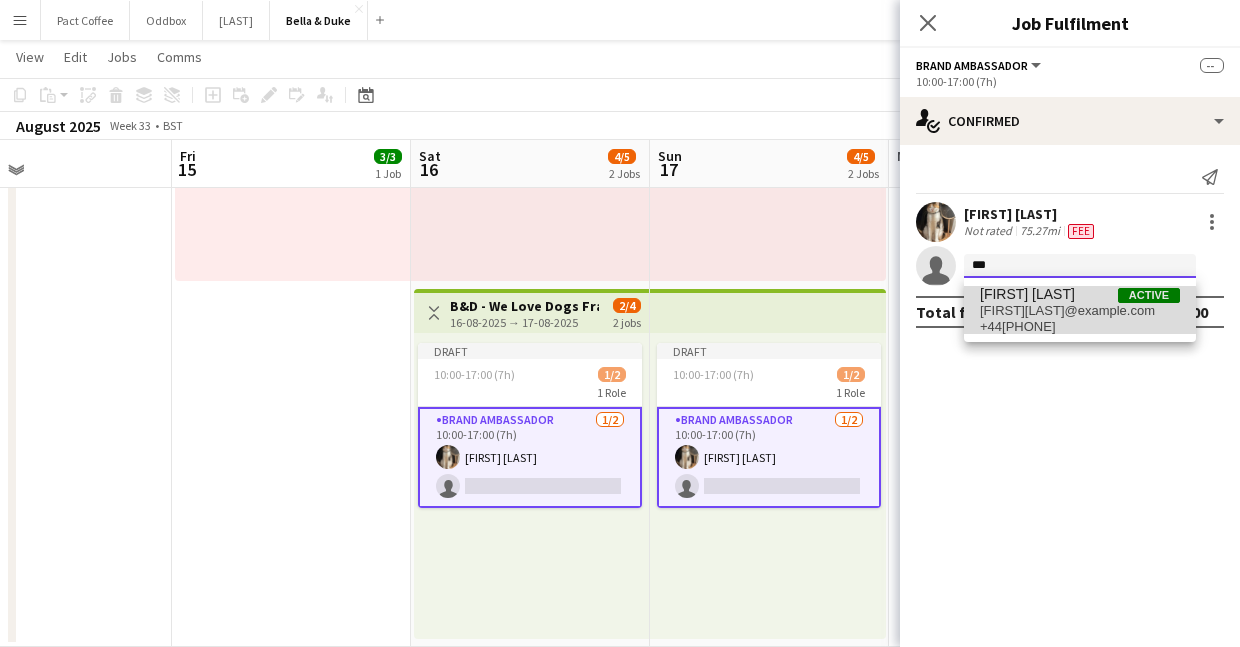 type 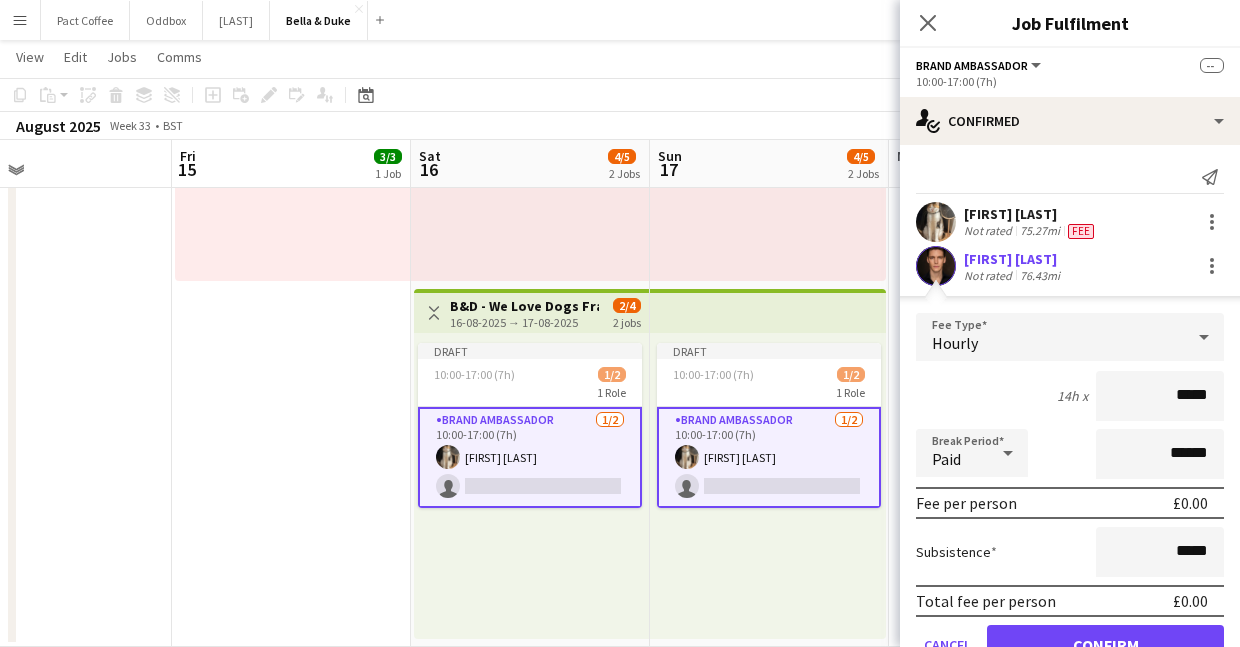 click on "Hourly" at bounding box center [1050, 337] 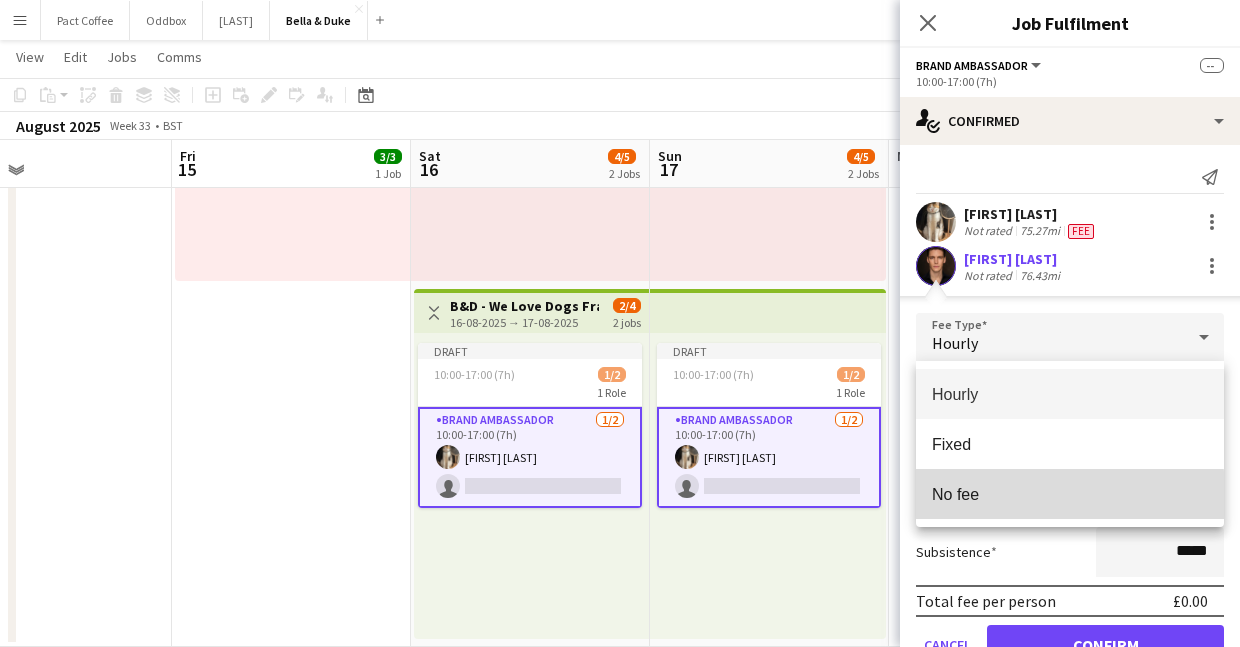 click on "No fee" at bounding box center (1070, 494) 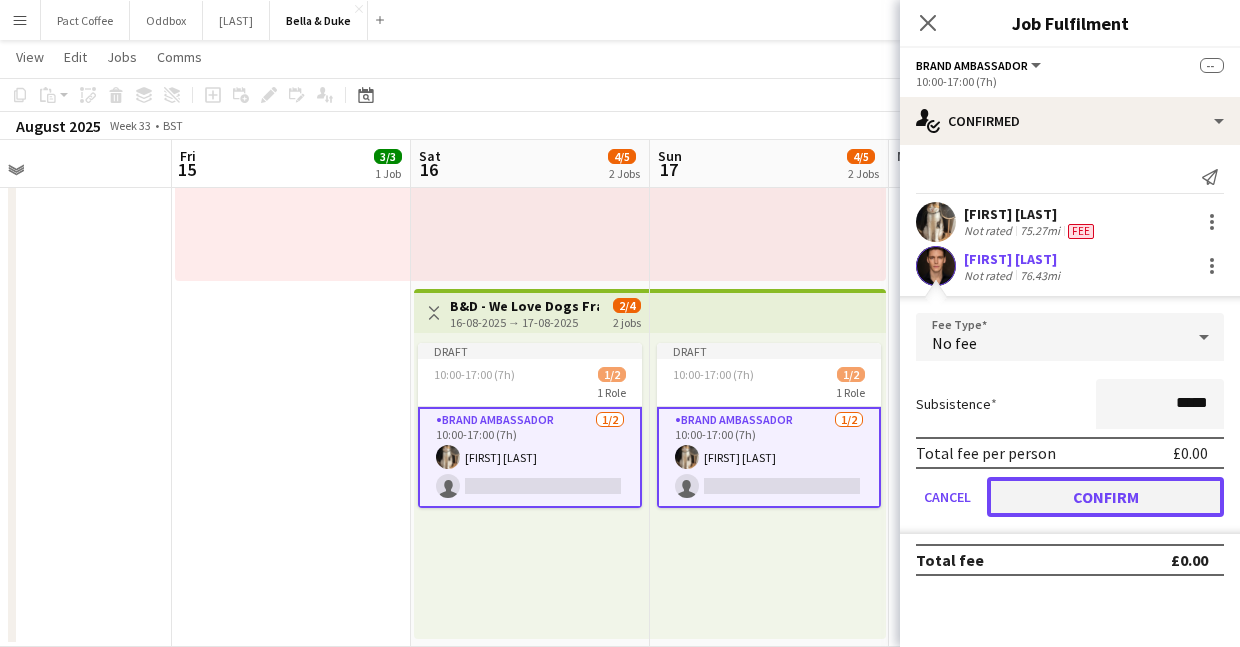 click on "Confirm" at bounding box center [1105, 497] 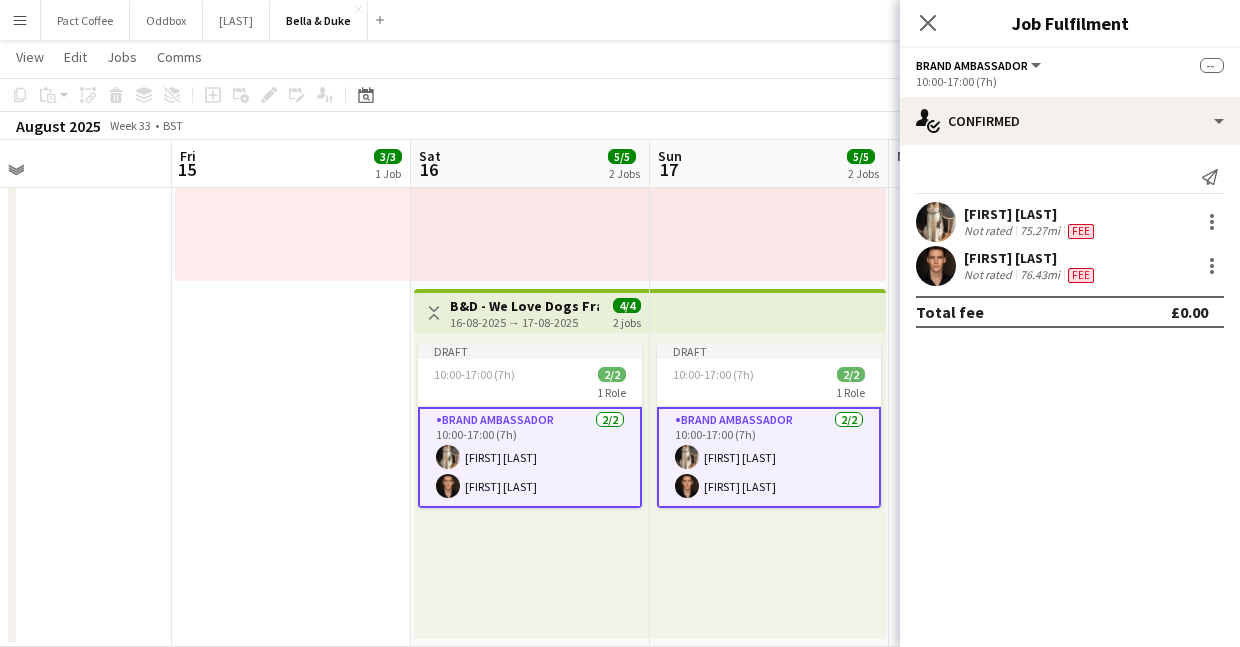 click on "Toggle View
Bella&Duke - Great British Motorshow  15-08-2025 → 17-08-2025   9/9   3 jobs      10:00-17:00 (7h)    3/3
pin
Bella&Duke - Great British Motorshow   1 Role   Brand Ambassador   3/3   10:00-17:00 (7h)
[FIRST] [LAST] [FIRST] [LAST] [FIRST] [LAST]" at bounding box center [291, 285] 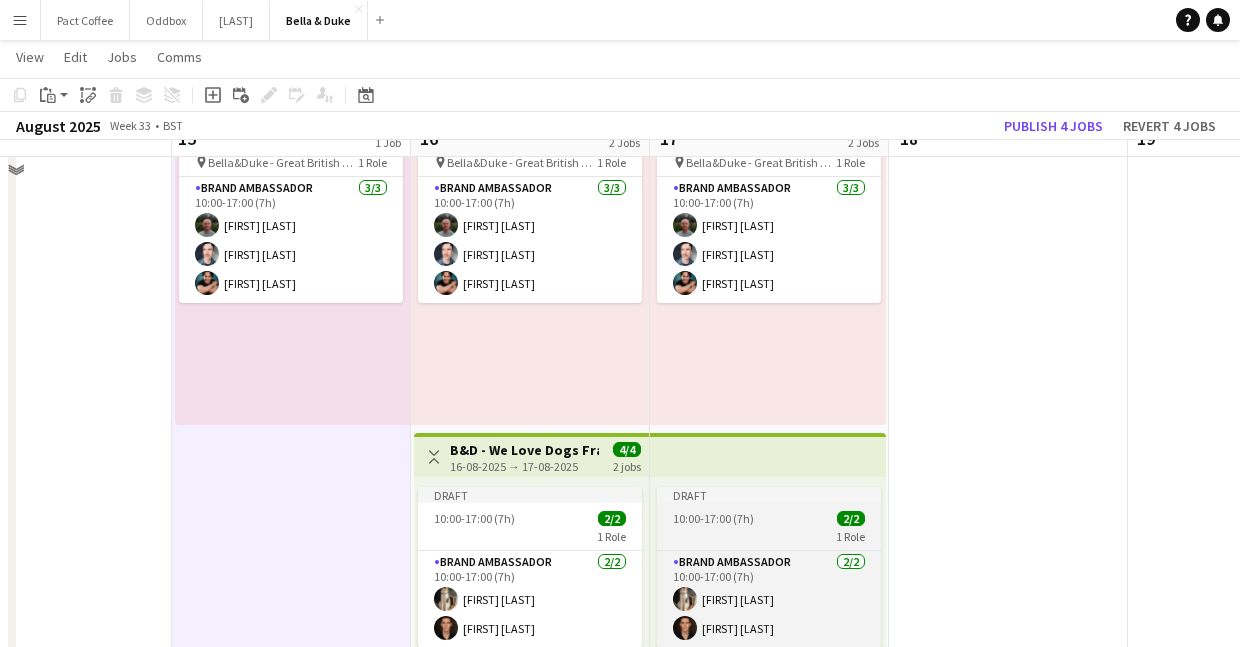 scroll, scrollTop: 287, scrollLeft: 0, axis: vertical 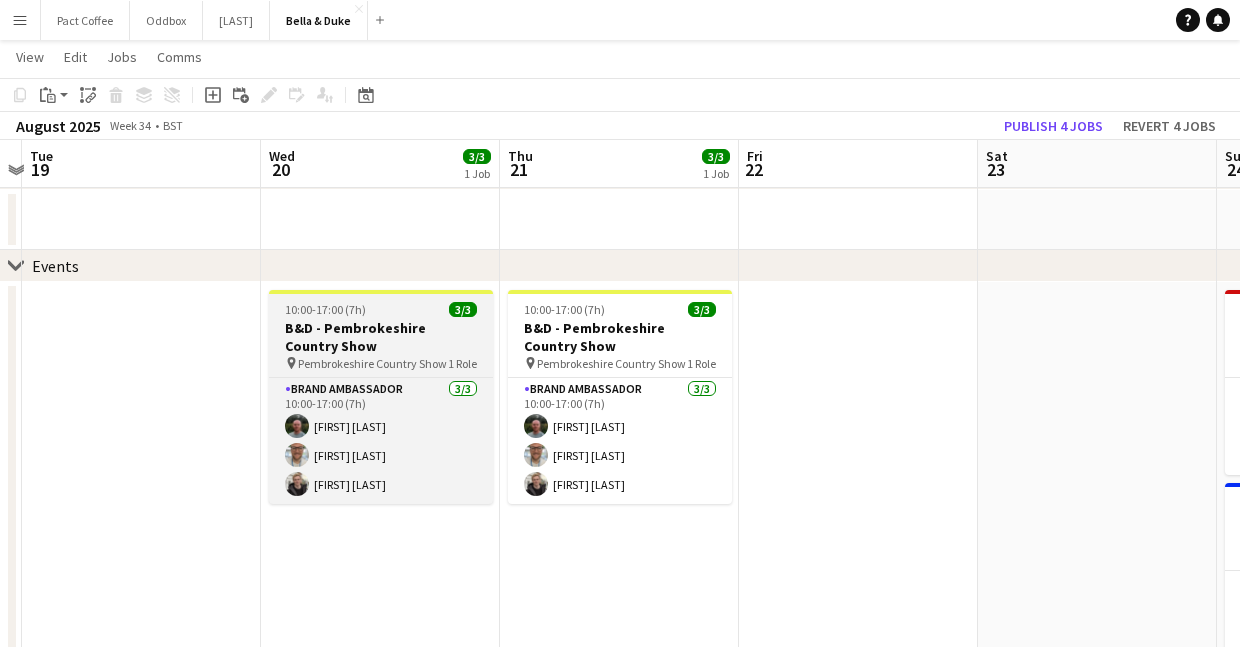click on "10:00-17:00 (7h)    3/3" at bounding box center (381, 309) 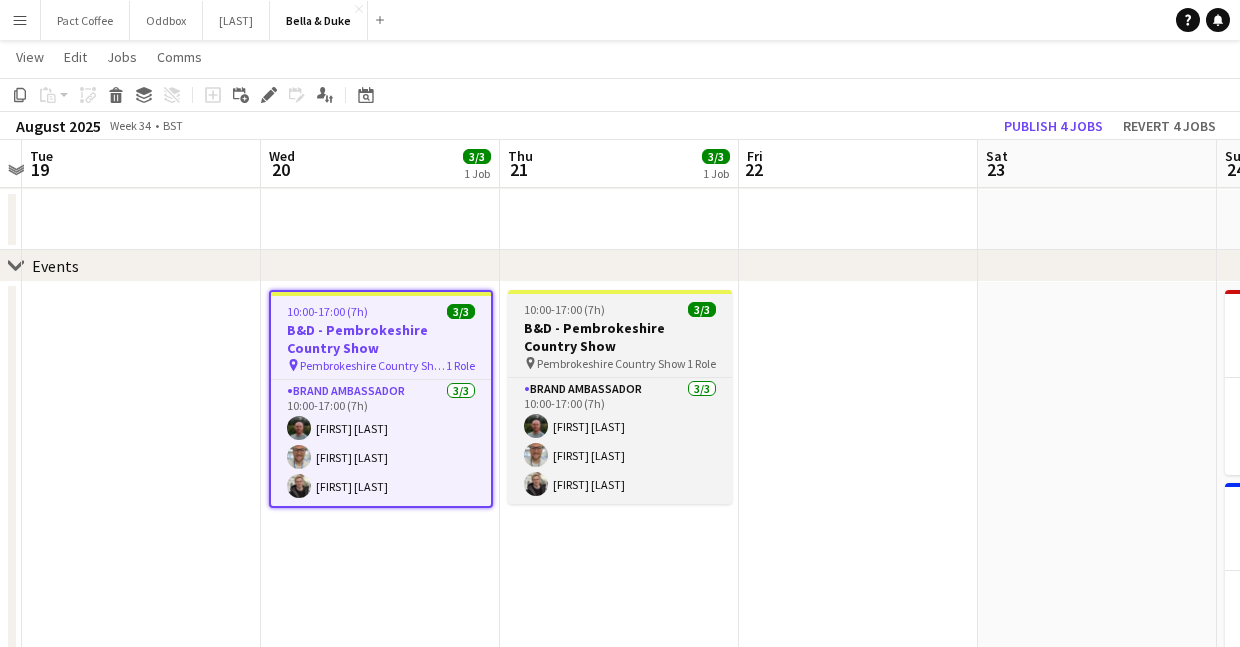 click on "B&D - Pembrokeshire Country Show" at bounding box center (620, 337) 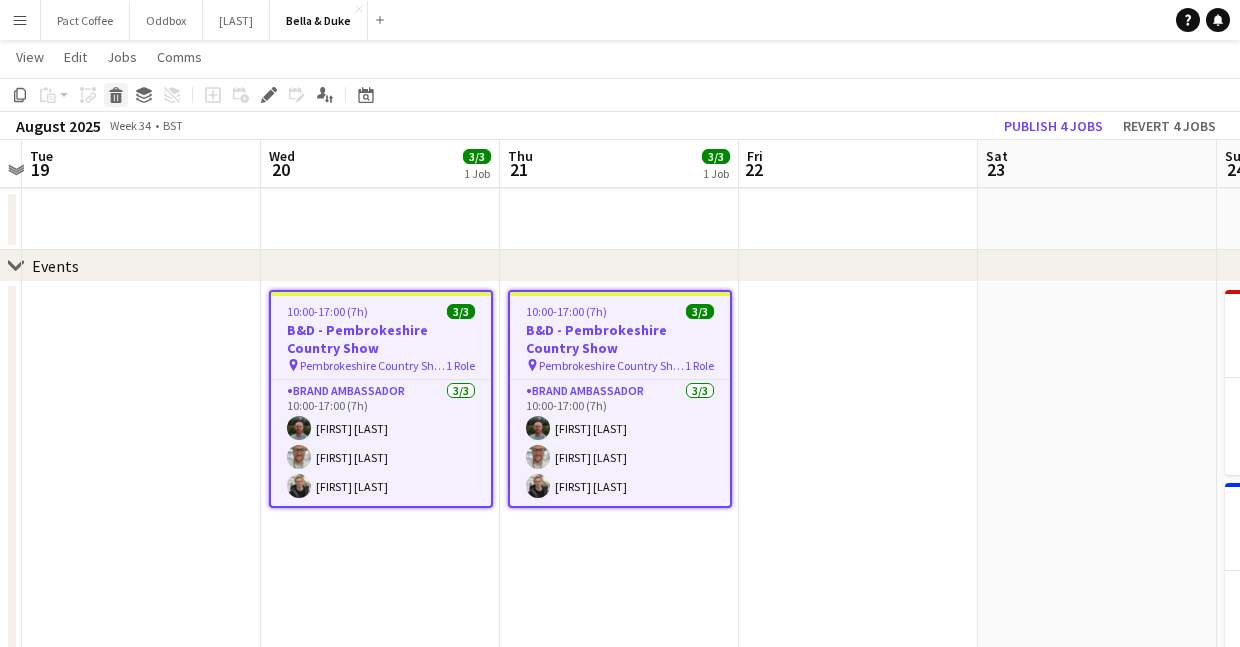 click 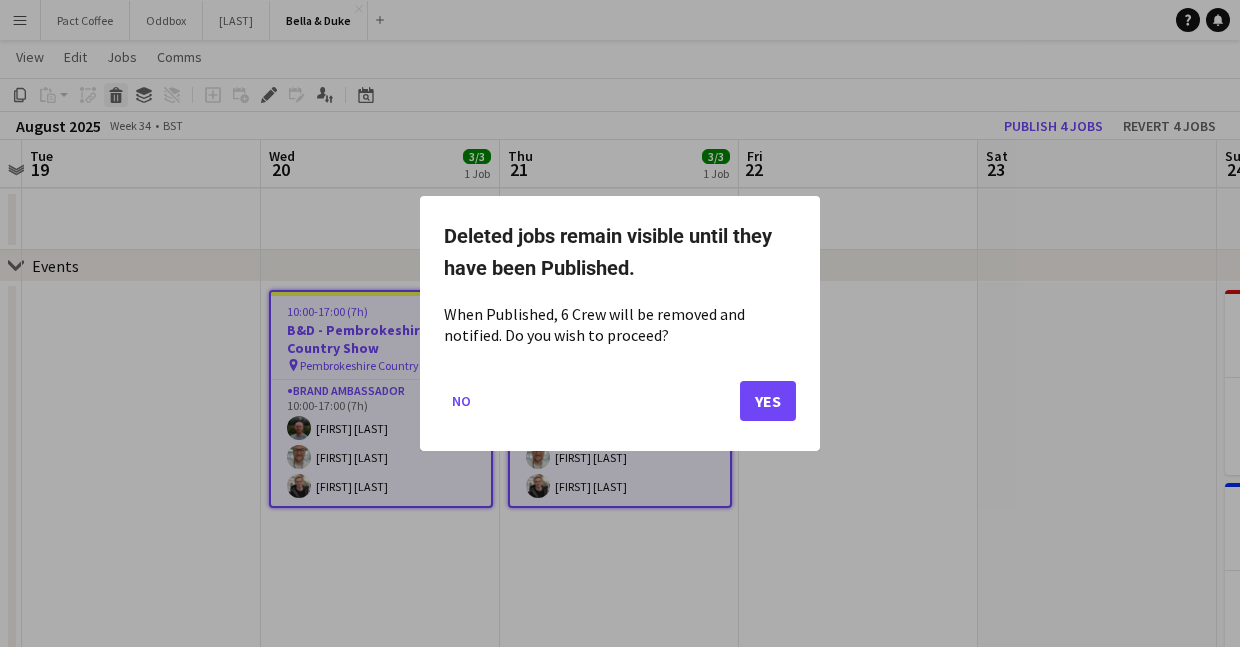 scroll, scrollTop: 0, scrollLeft: 0, axis: both 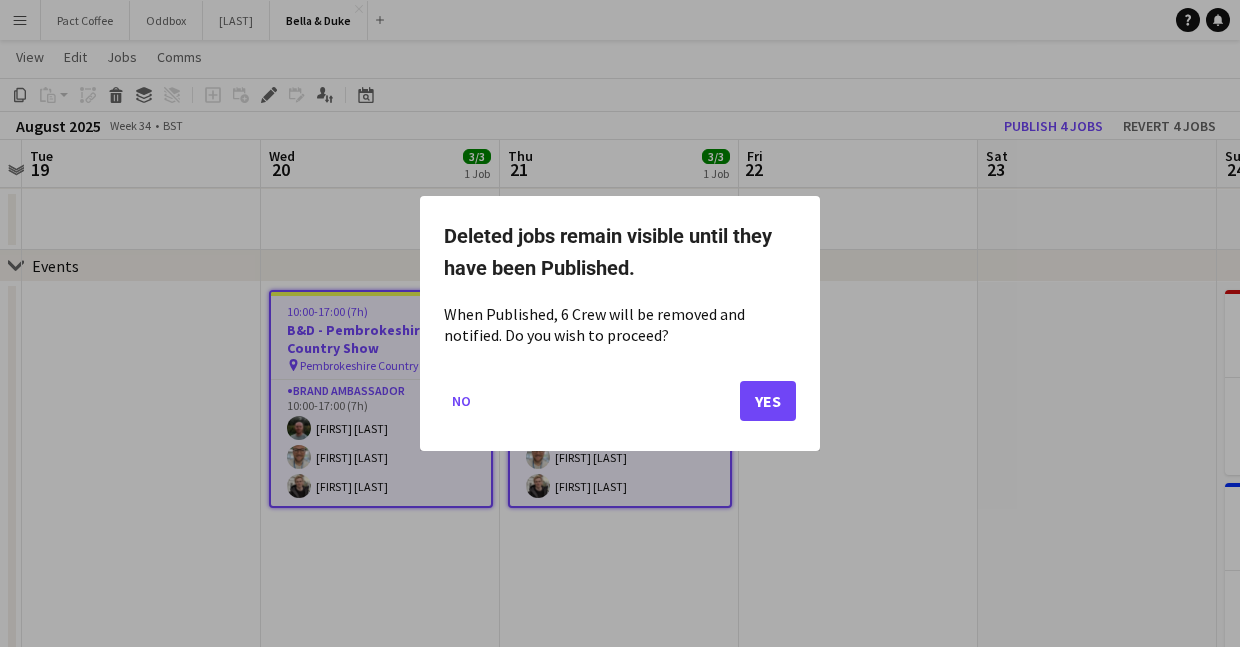 click on "No   Yes" 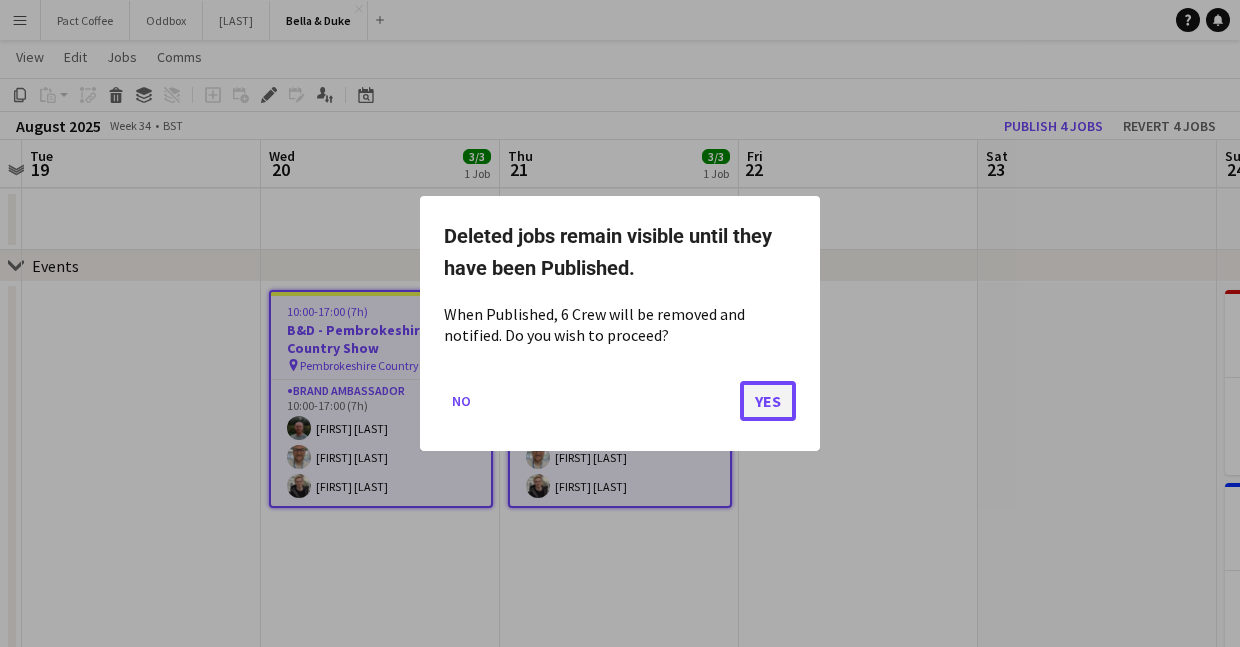 click on "Yes" 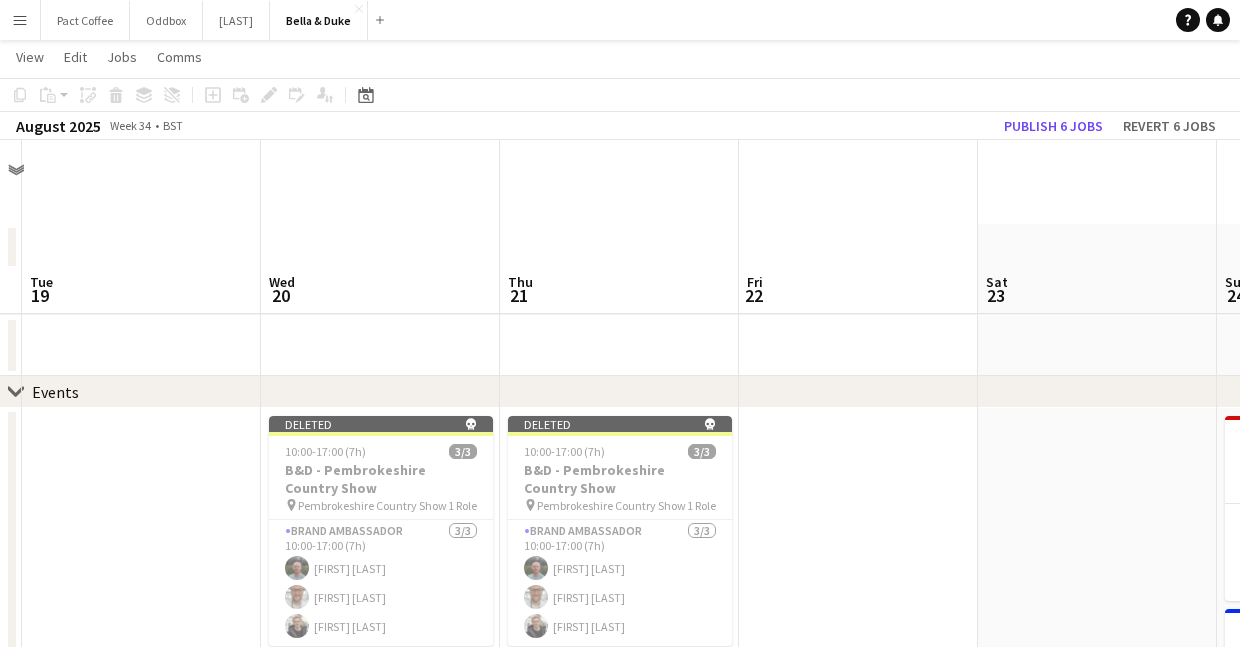 scroll, scrollTop: 126, scrollLeft: 0, axis: vertical 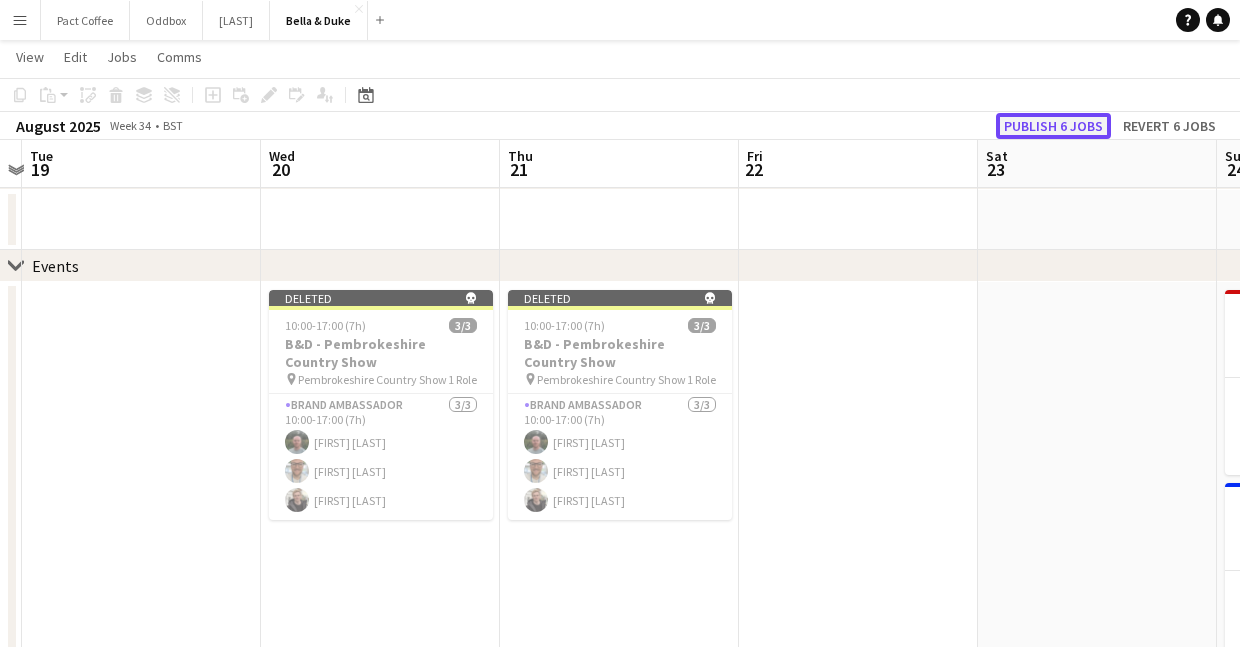 click on "Publish 6 jobs" 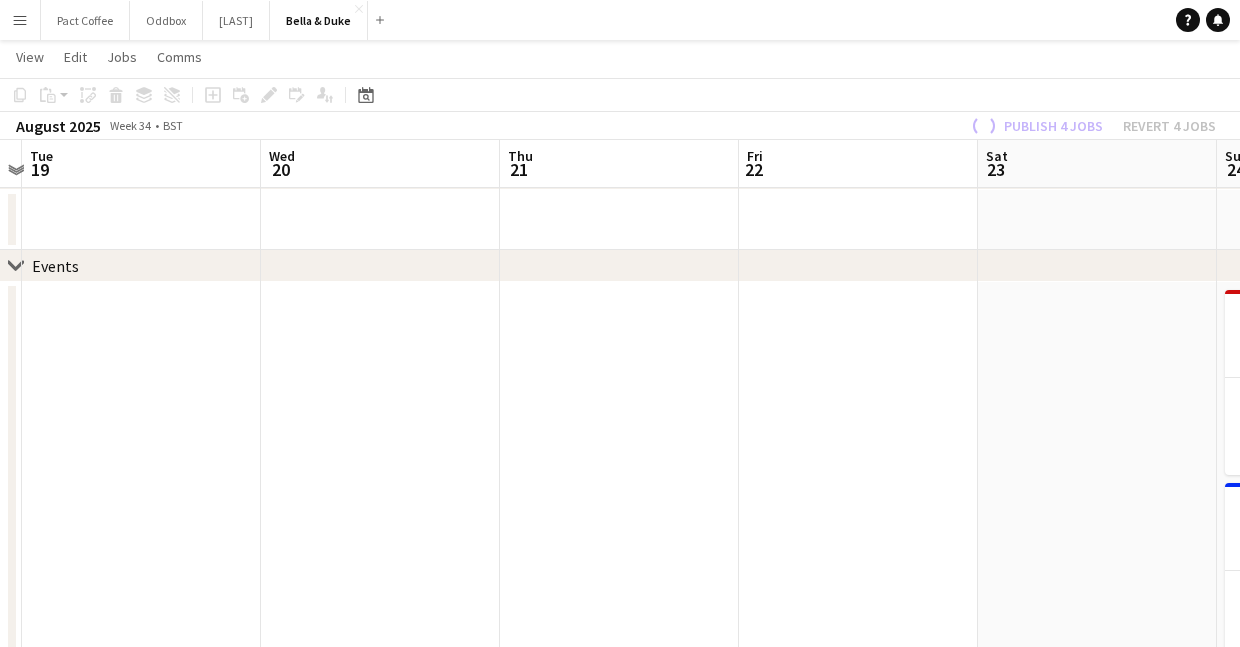 click at bounding box center (380, 644) 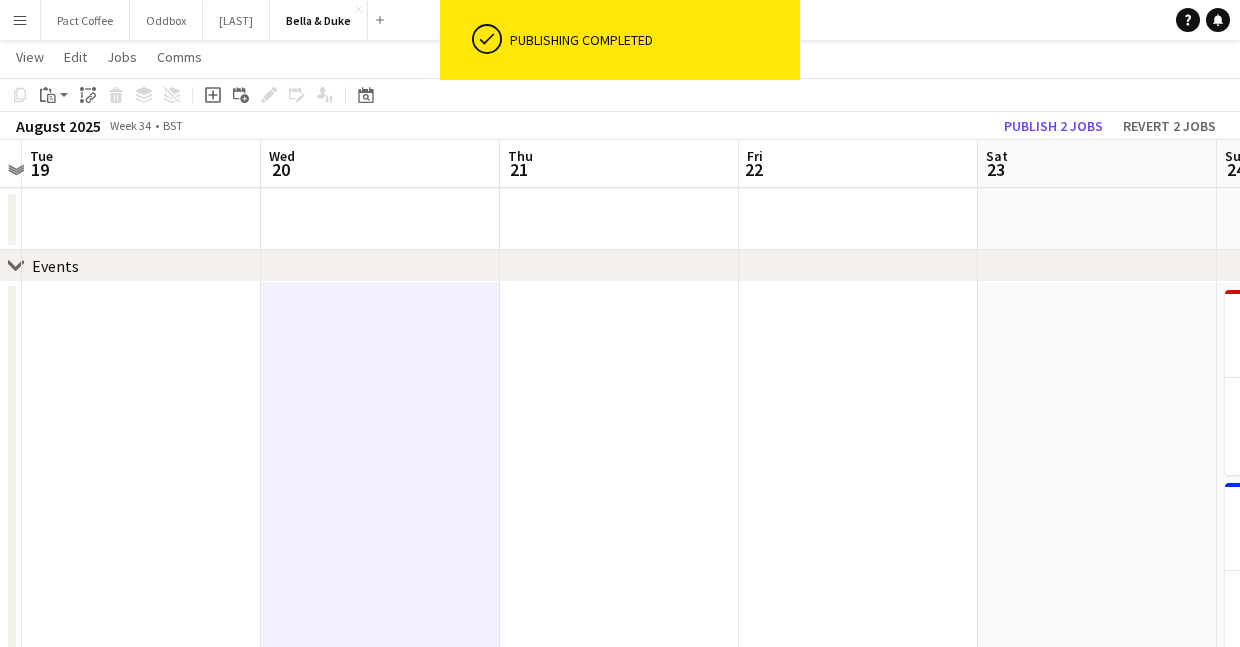 click at bounding box center (619, 644) 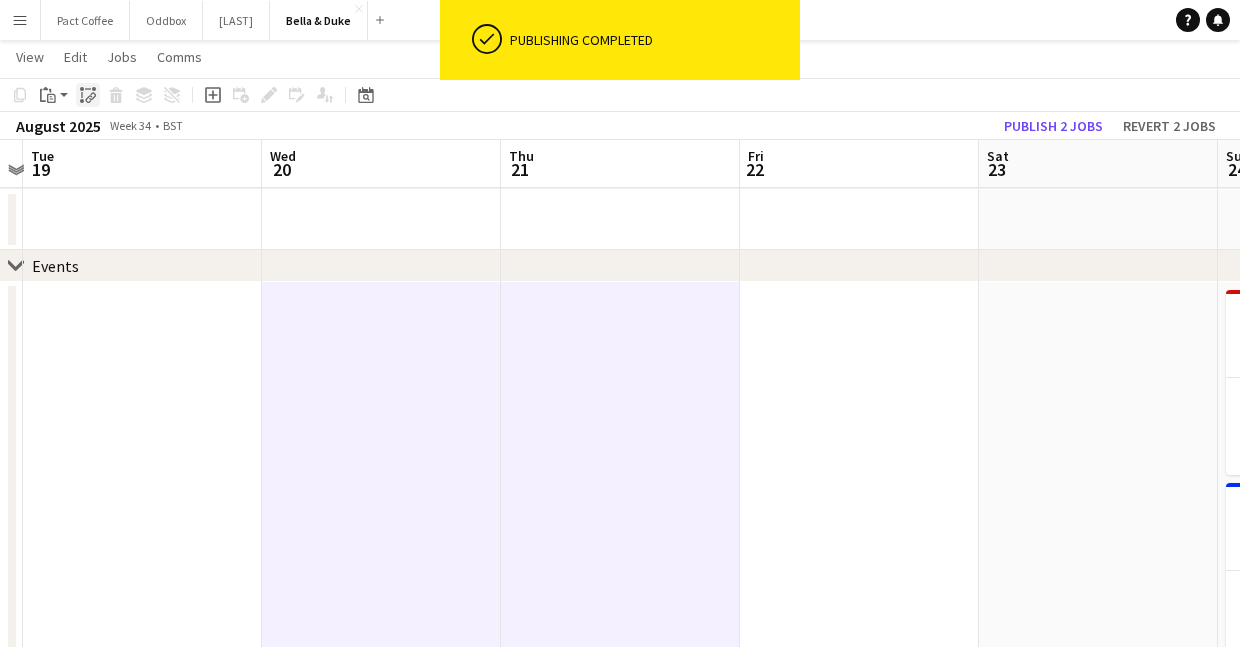 click on "Paste linked Job" 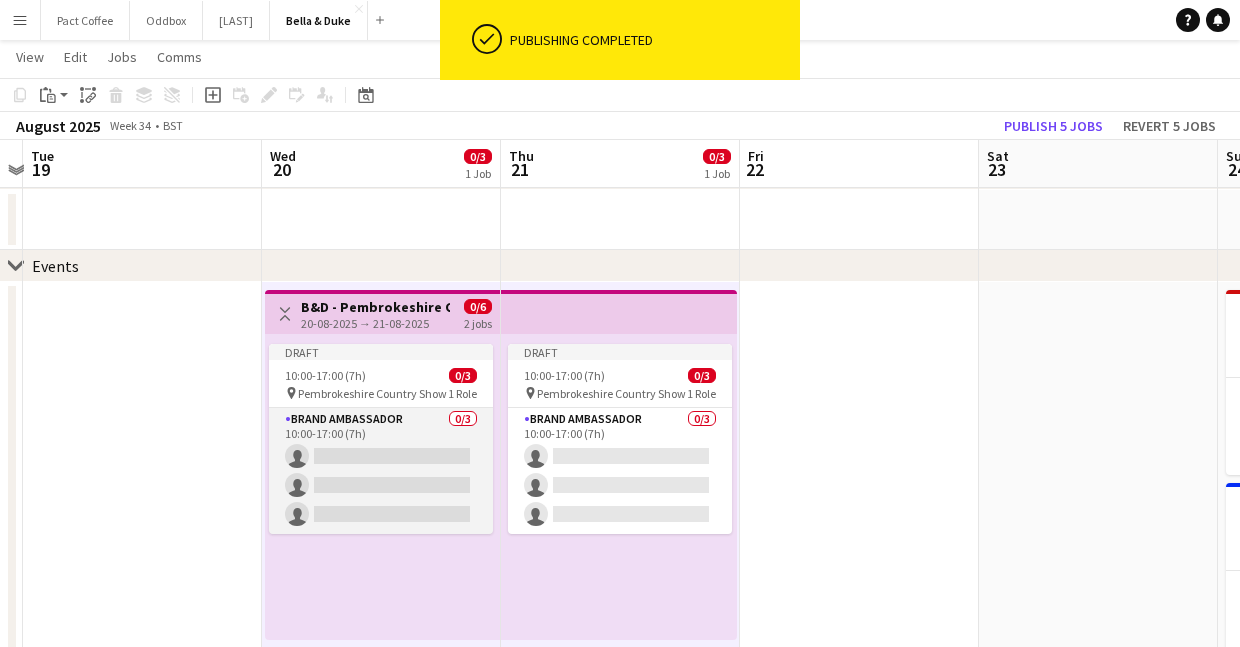 click on "Brand Ambassador   0/3   10:00-17:00 (7h)
single-neutral-actions
single-neutral-actions
single-neutral-actions" at bounding box center [381, 471] 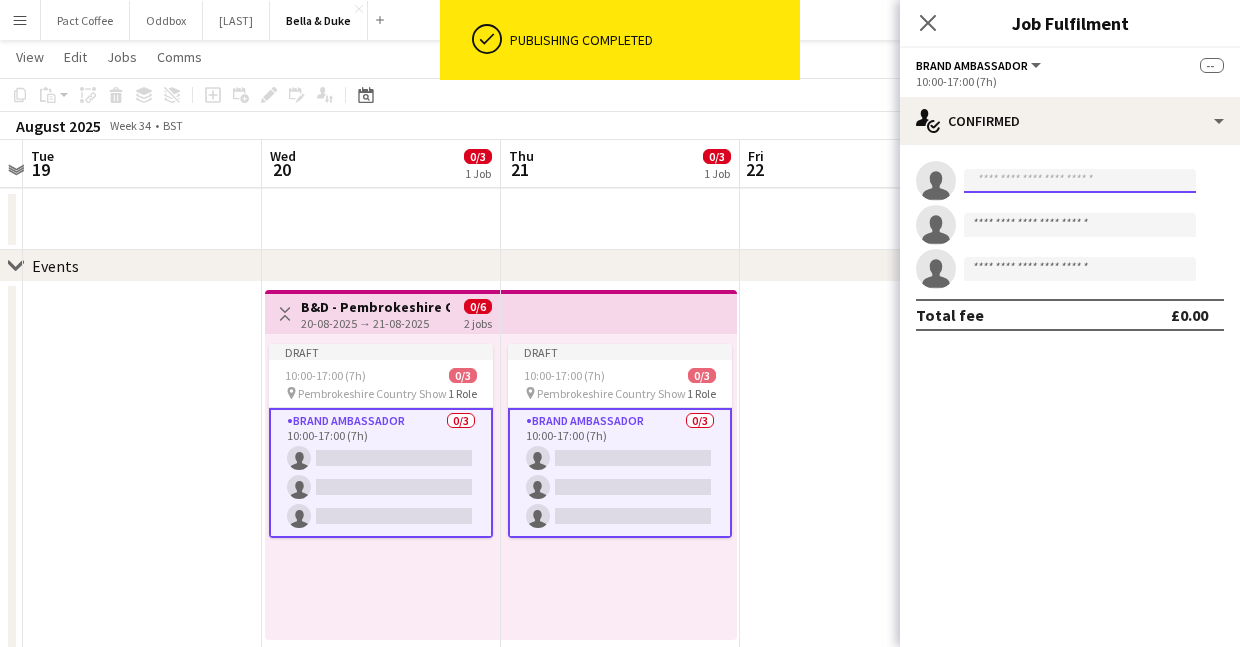 click at bounding box center [1080, 181] 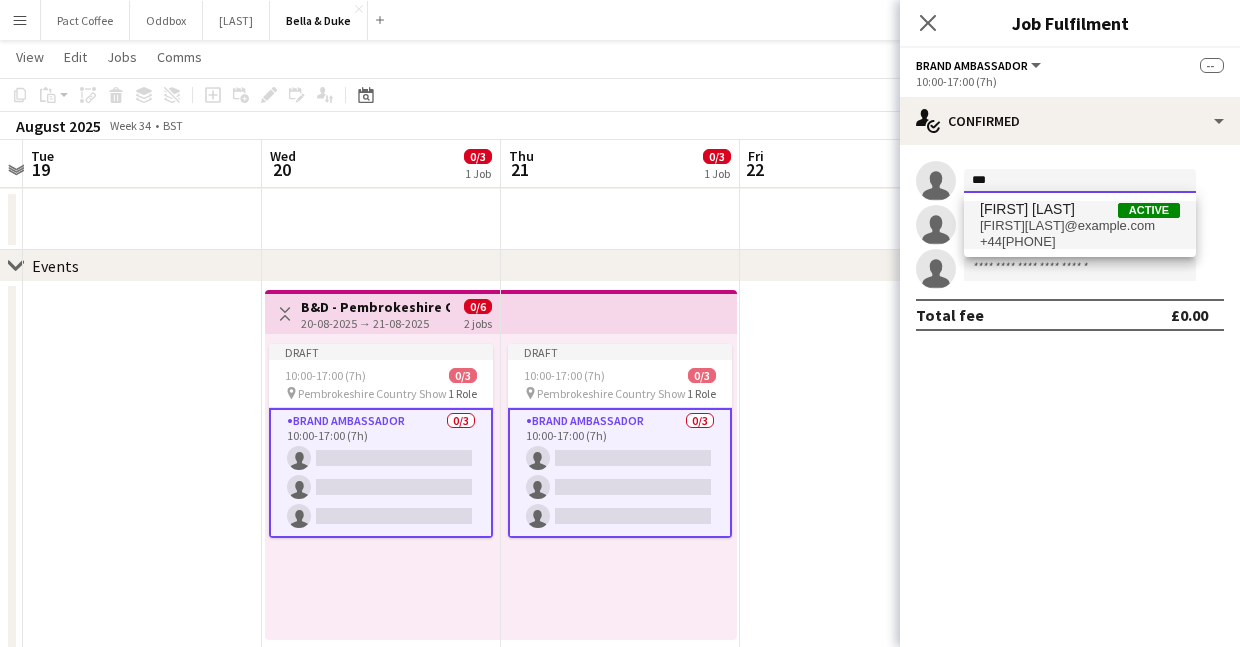 type on "***" 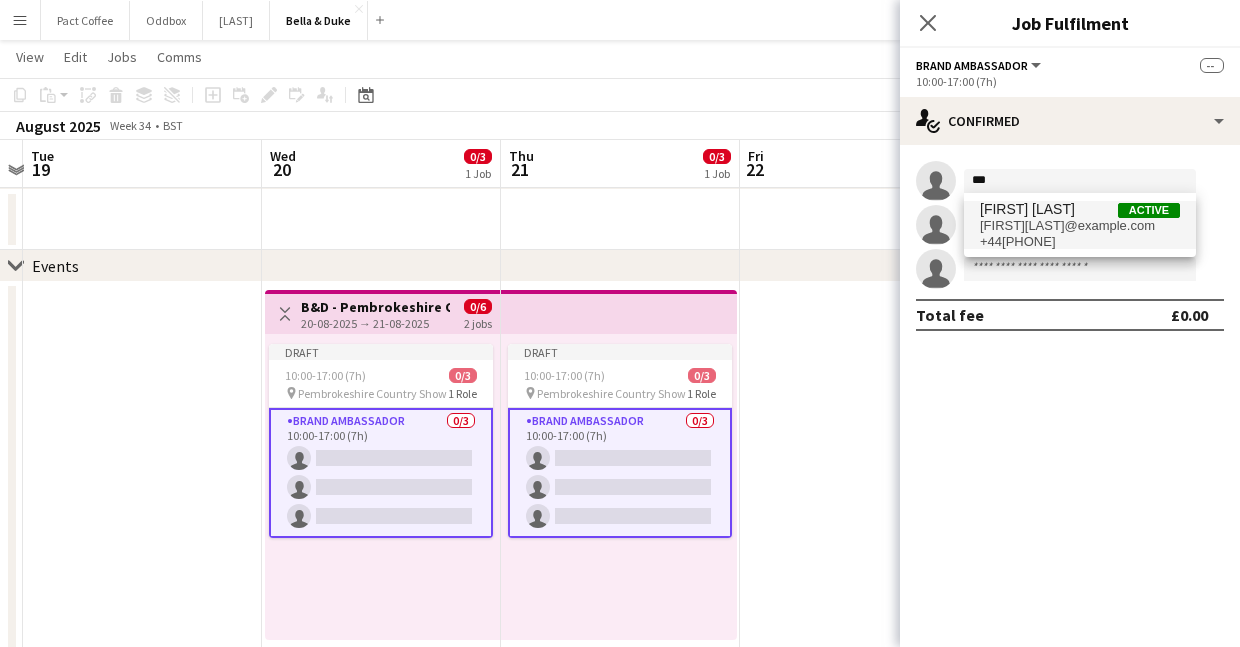 click on "[FIRST][LAST]@example.com" at bounding box center [1080, 226] 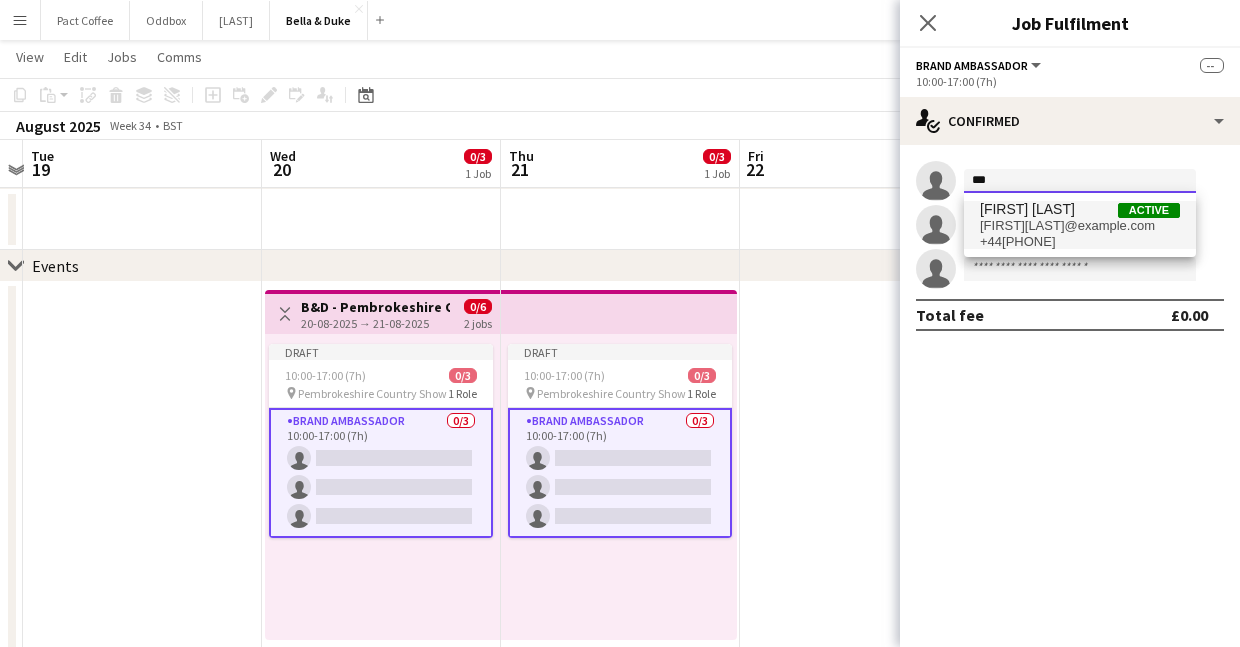 type 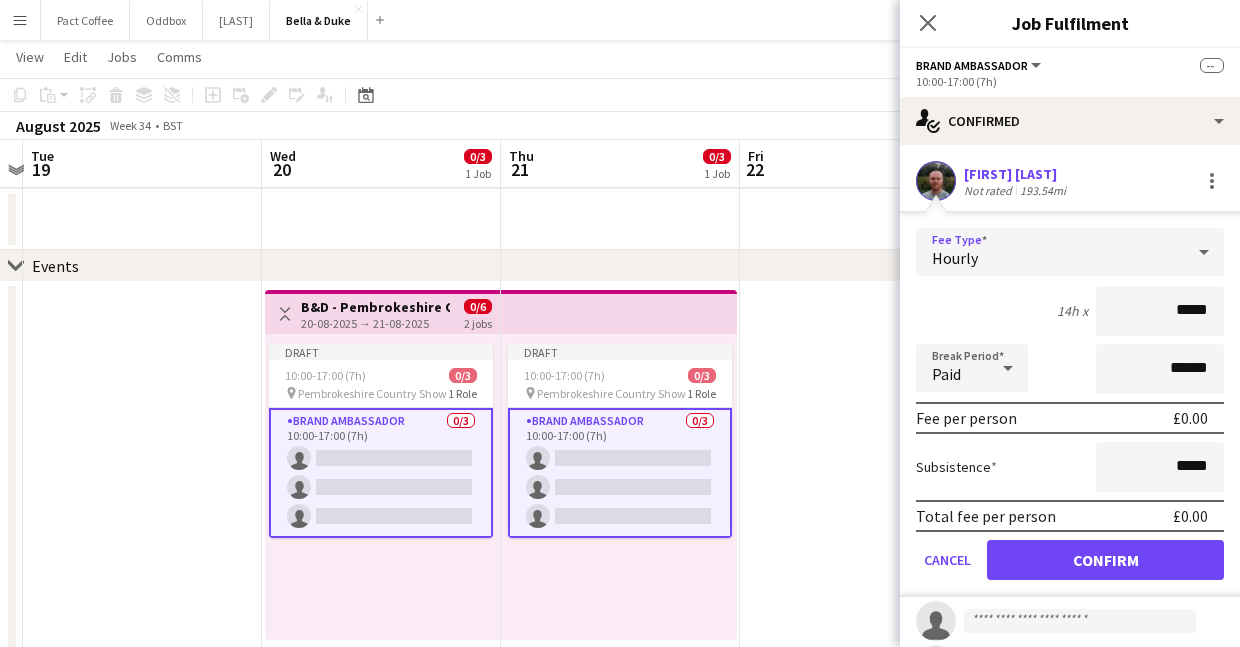 click on "Hourly" at bounding box center [1050, 252] 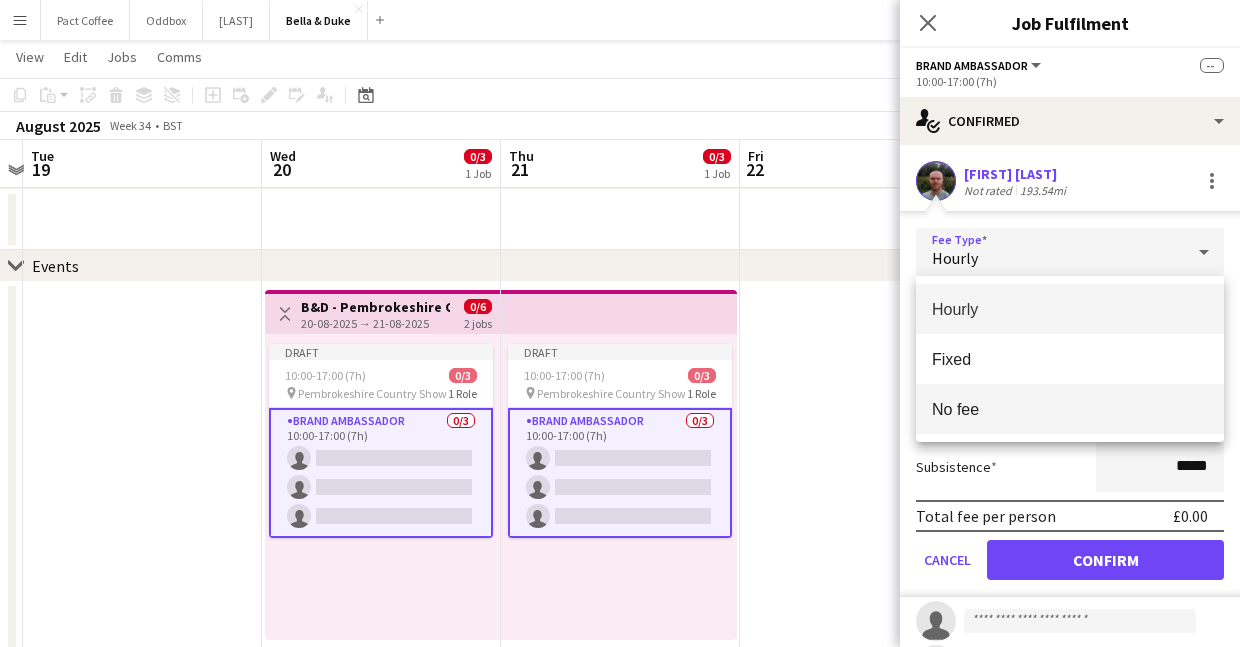 click on "No fee" at bounding box center (1070, 409) 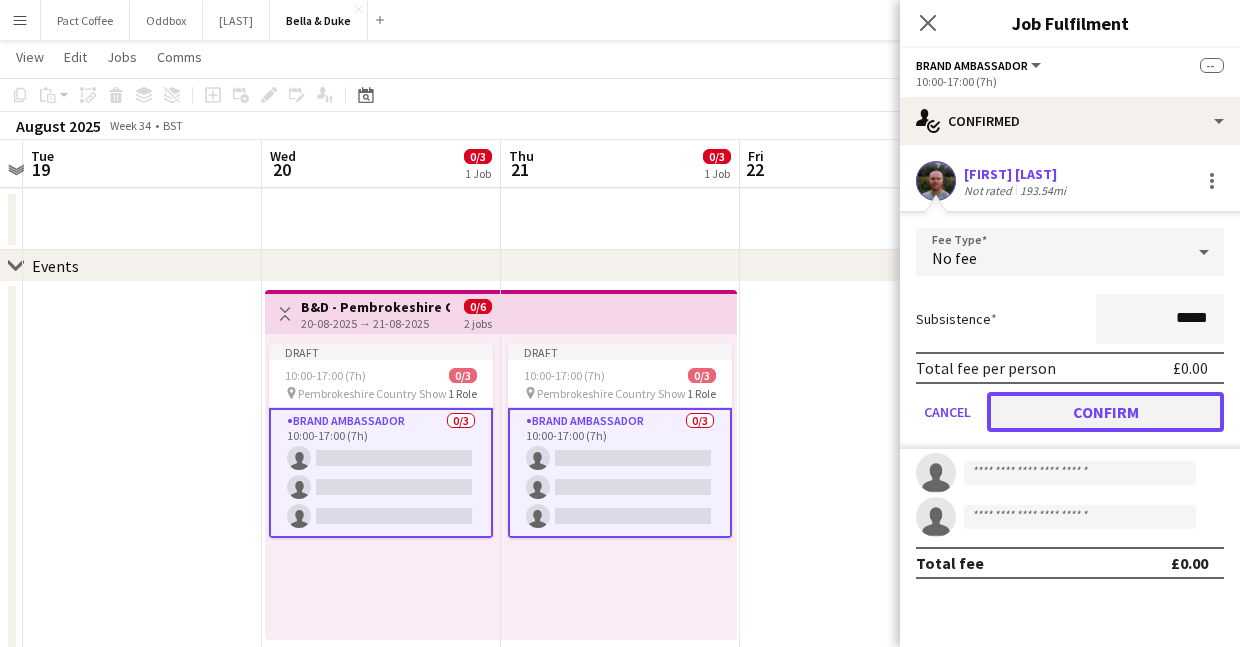 click on "Confirm" at bounding box center [1105, 412] 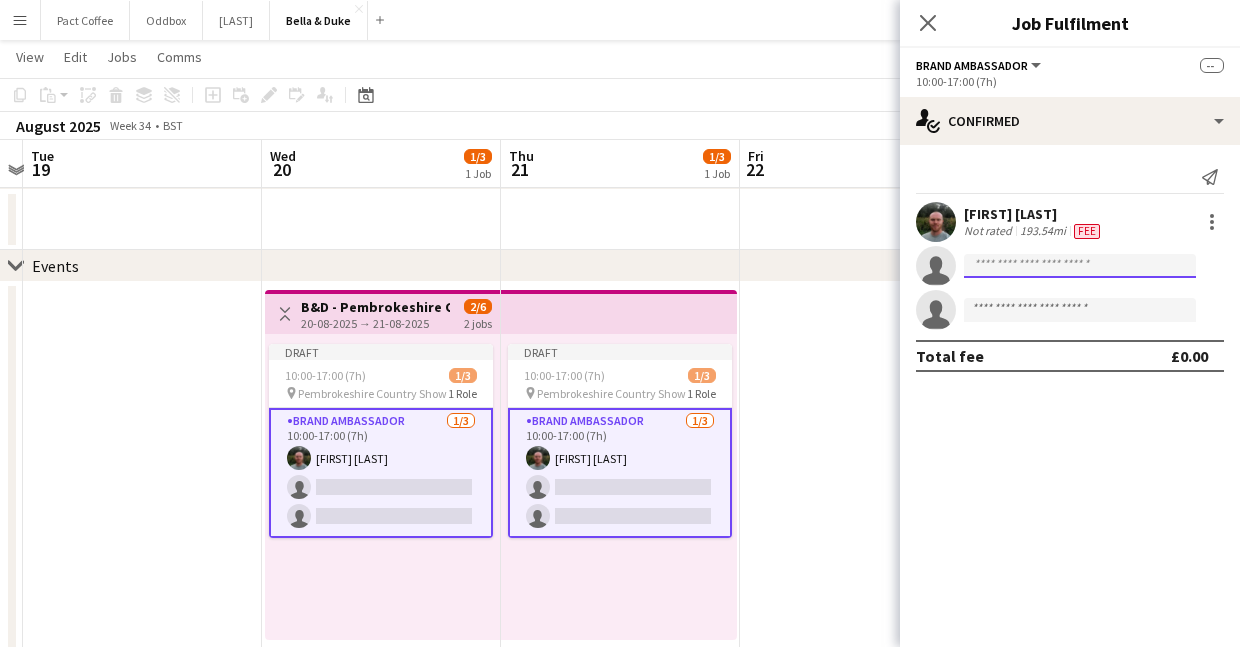 click at bounding box center (1080, 310) 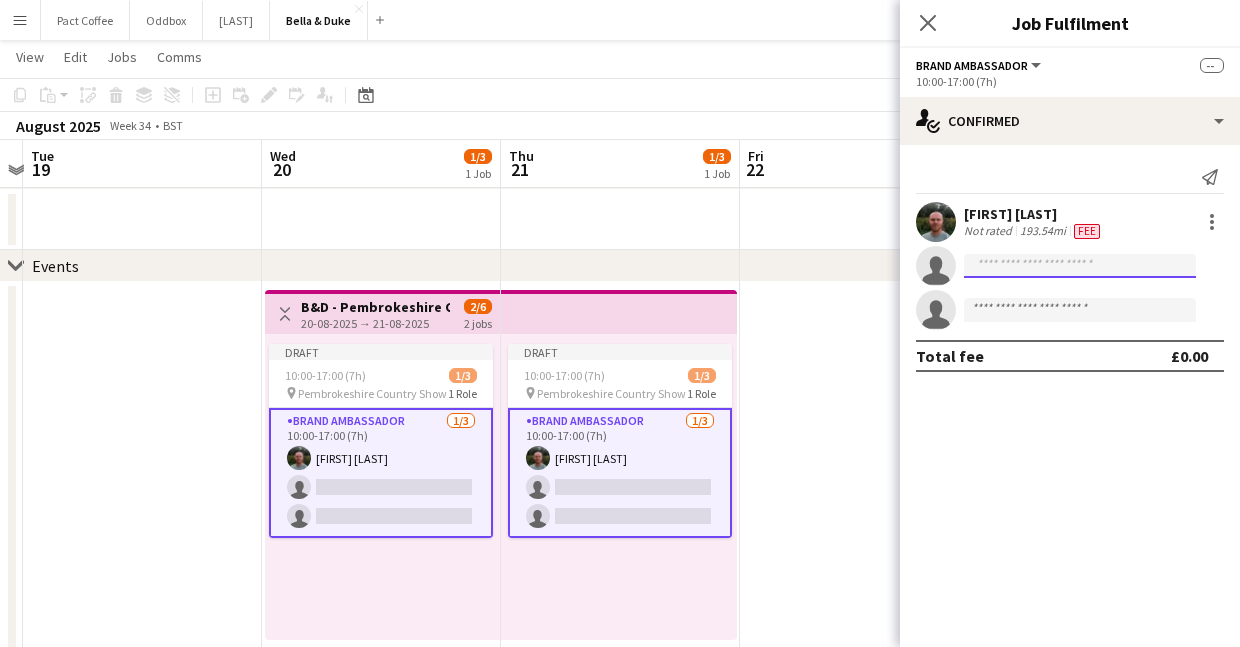 type on "*" 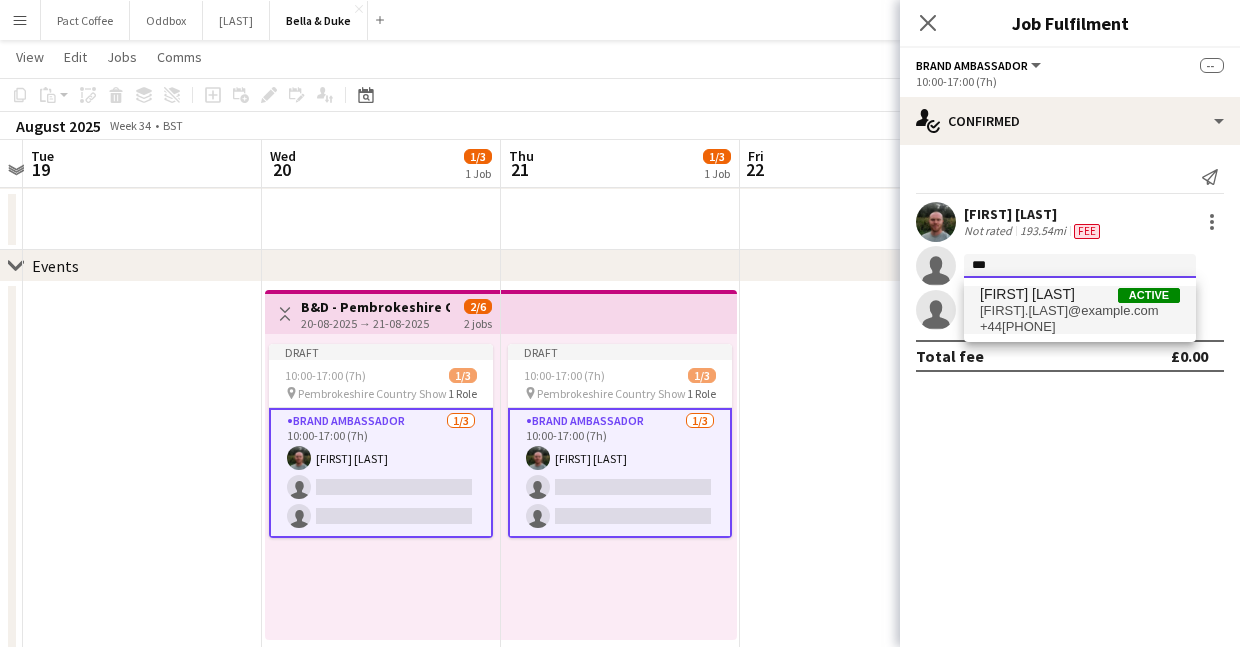 type on "***" 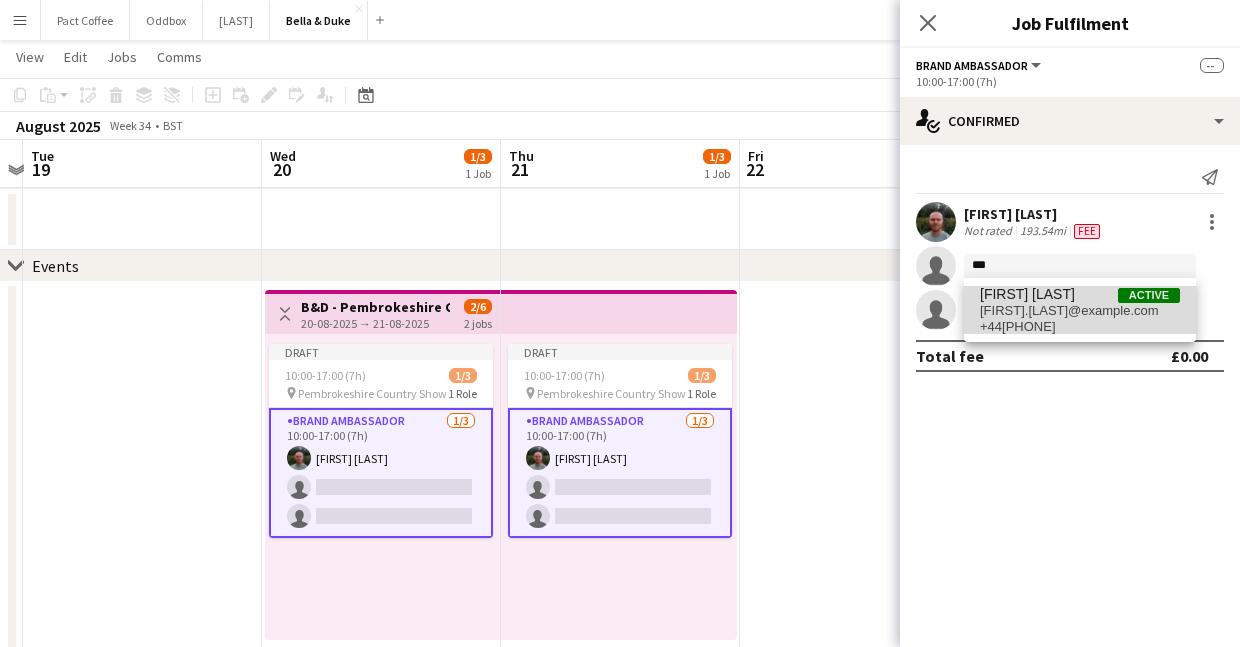 click on "[FIRST].[LAST]@example.com" at bounding box center [1080, 311] 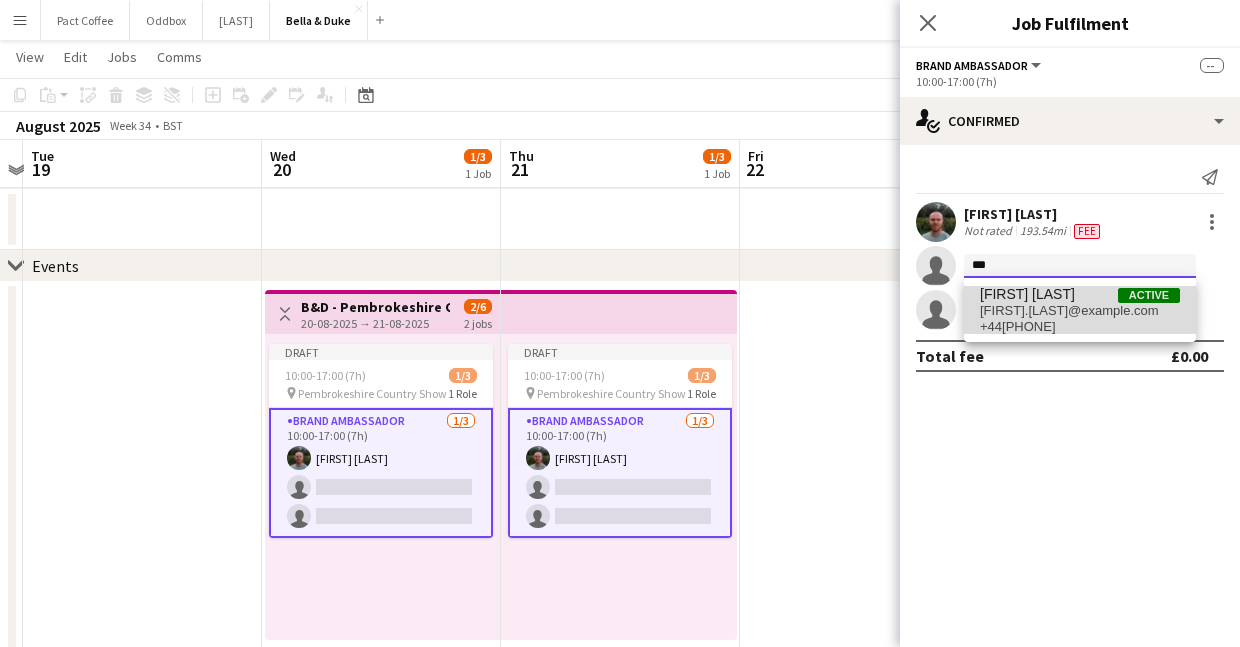type 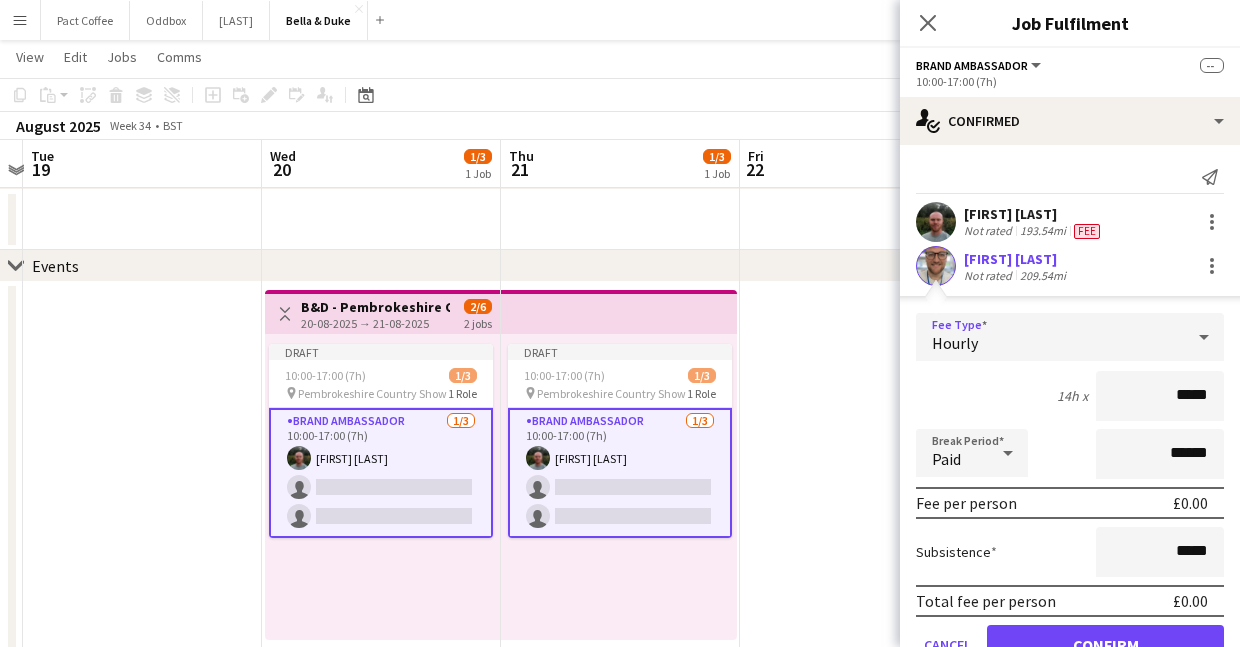 click on "Hourly" at bounding box center (1050, 337) 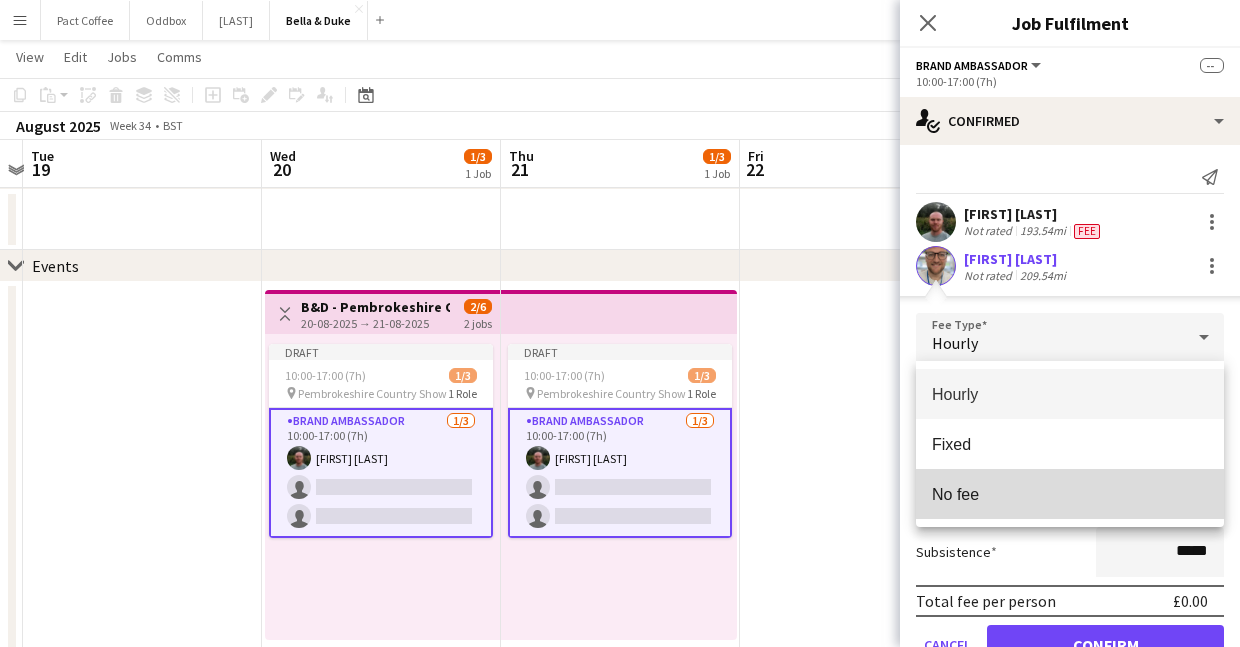 click on "No fee" at bounding box center (1070, 494) 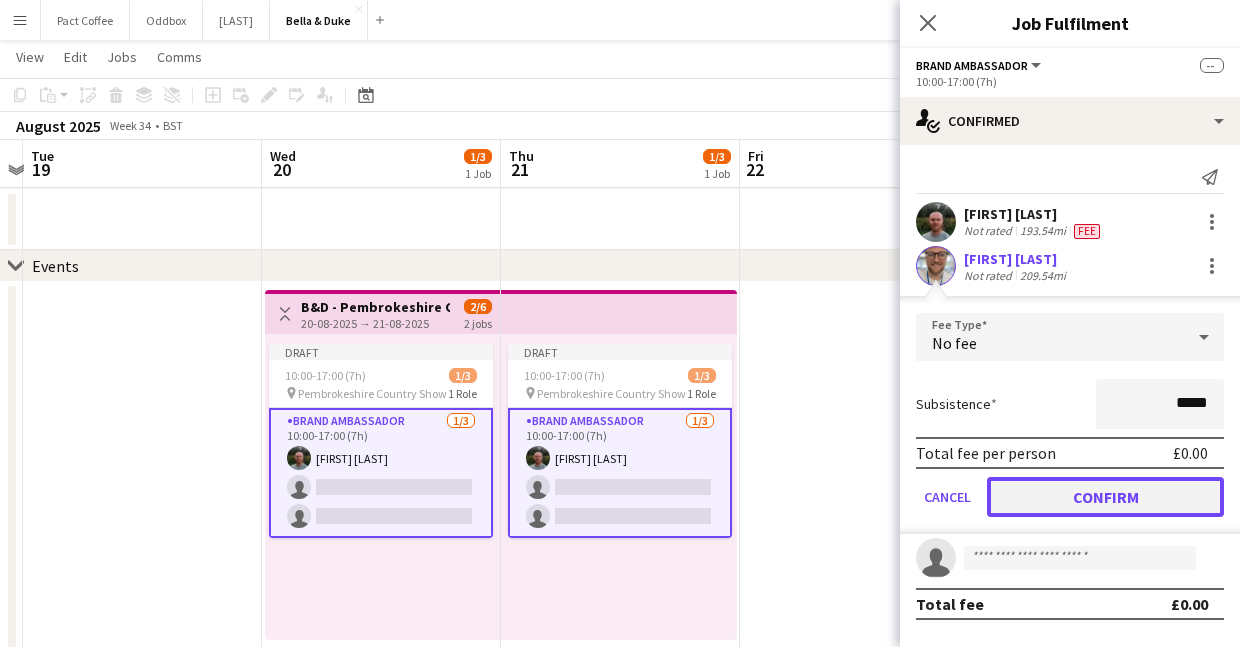 click on "Confirm" at bounding box center (1105, 497) 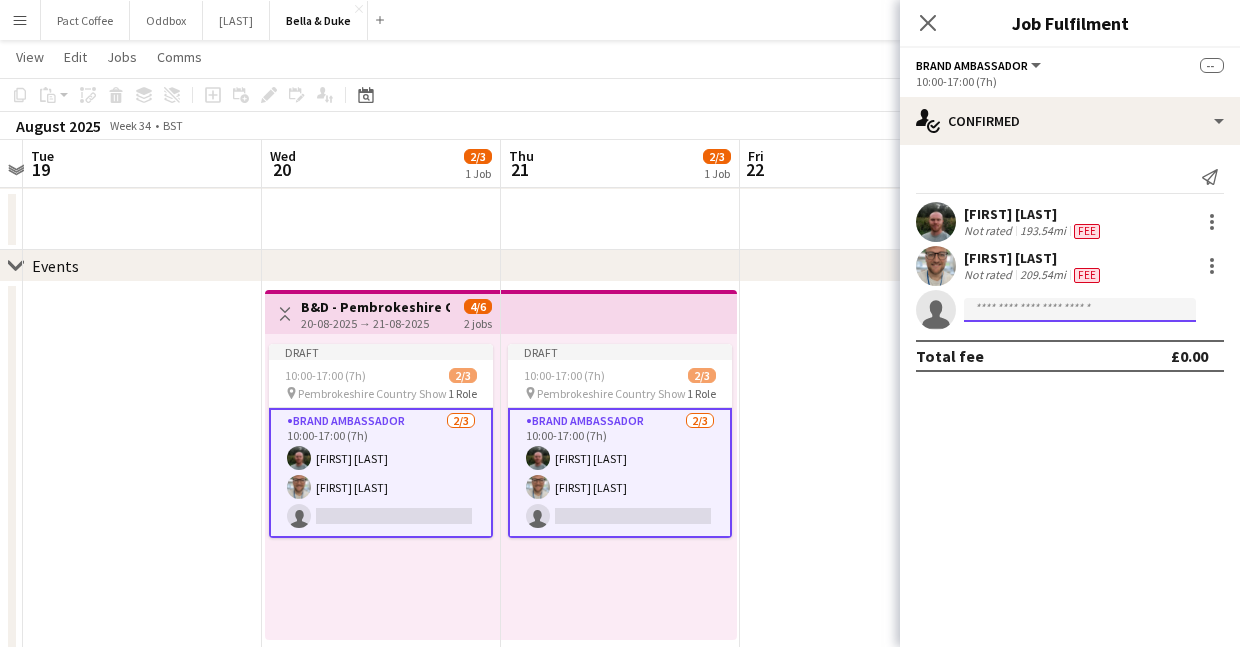click 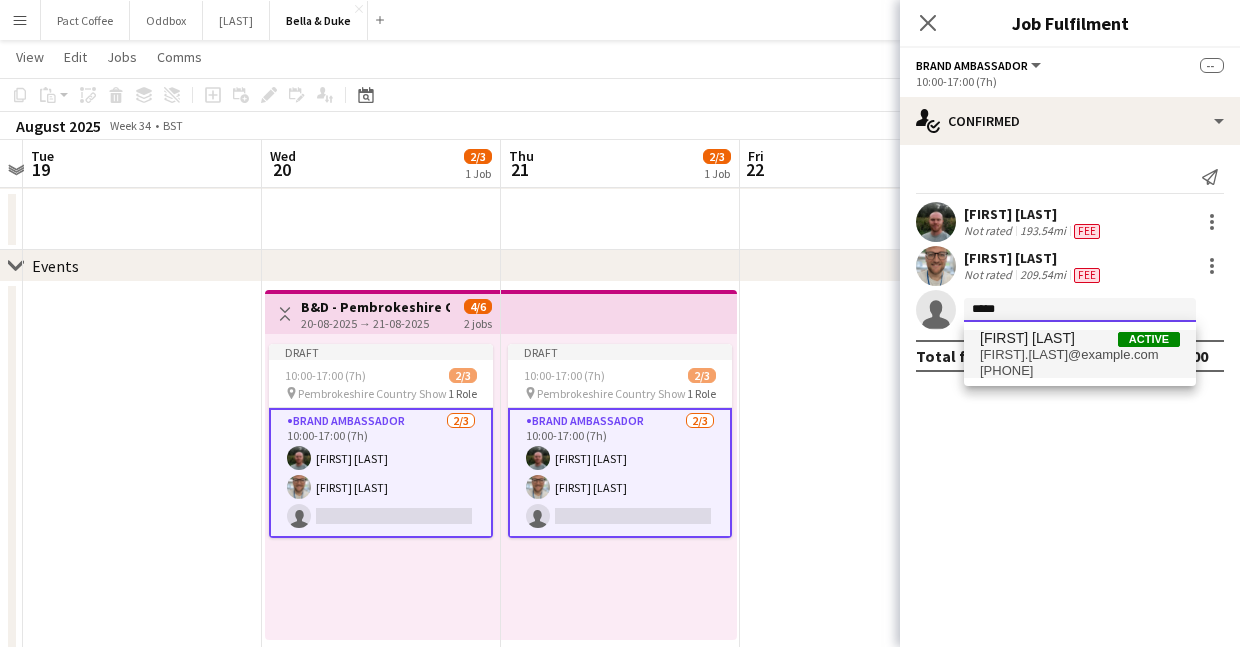 type on "*****" 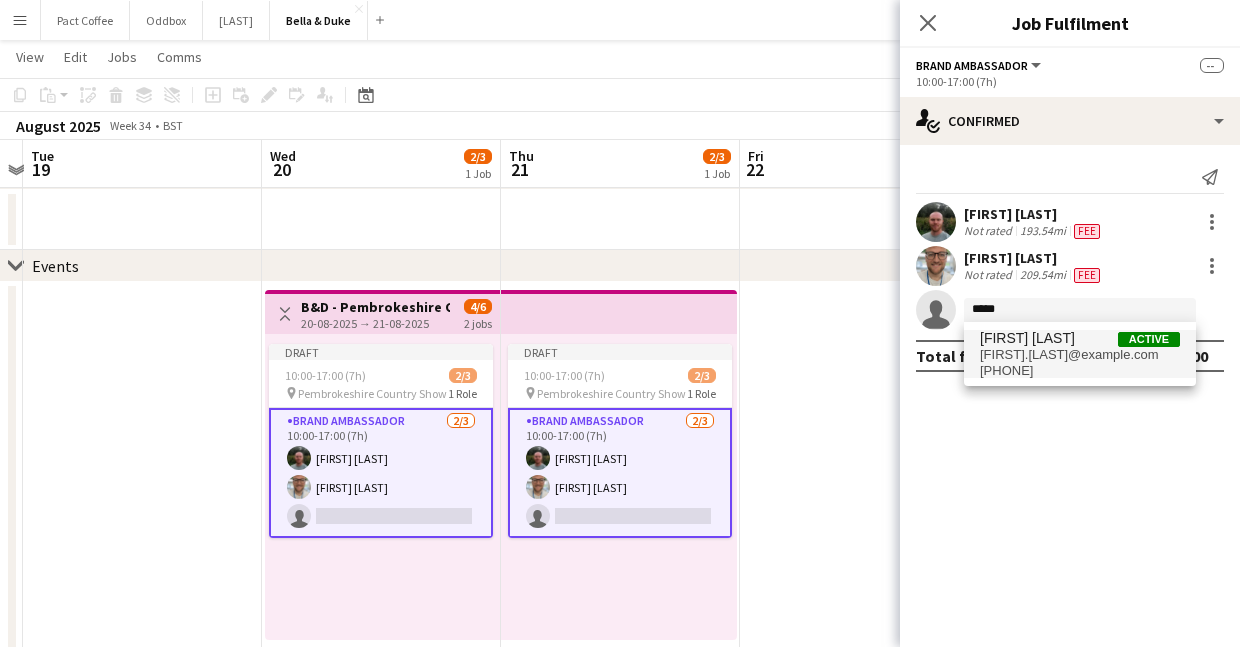 click on "[FIRST] [LAST]" at bounding box center [1027, 338] 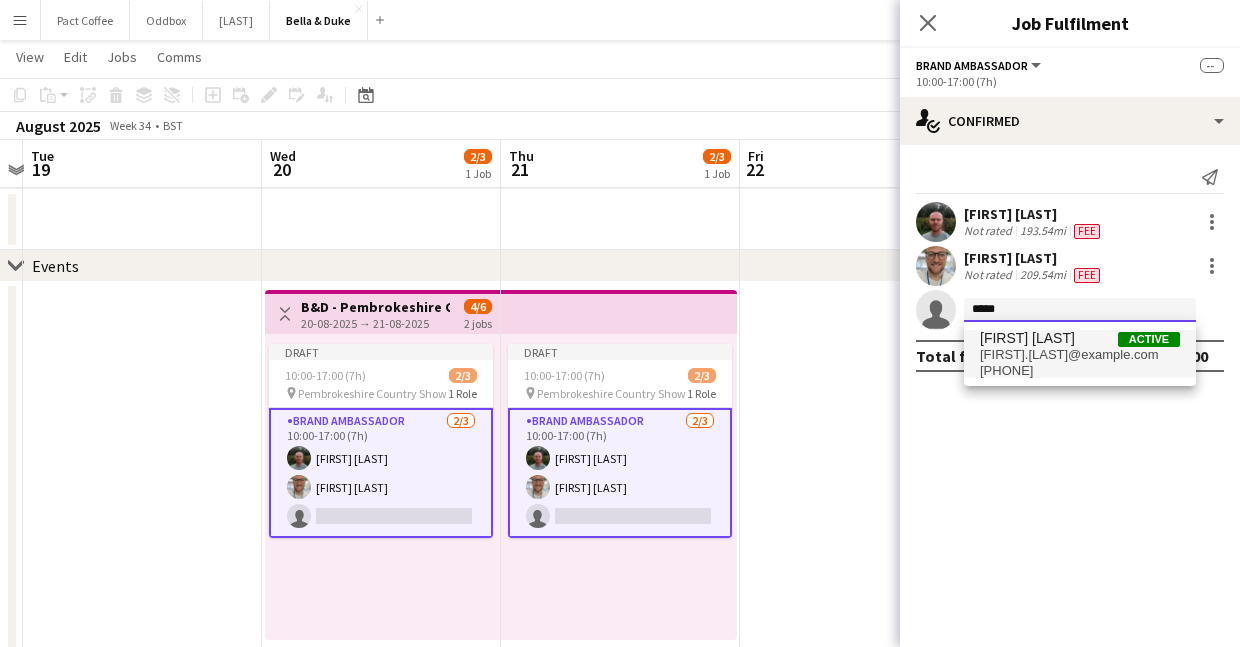 type 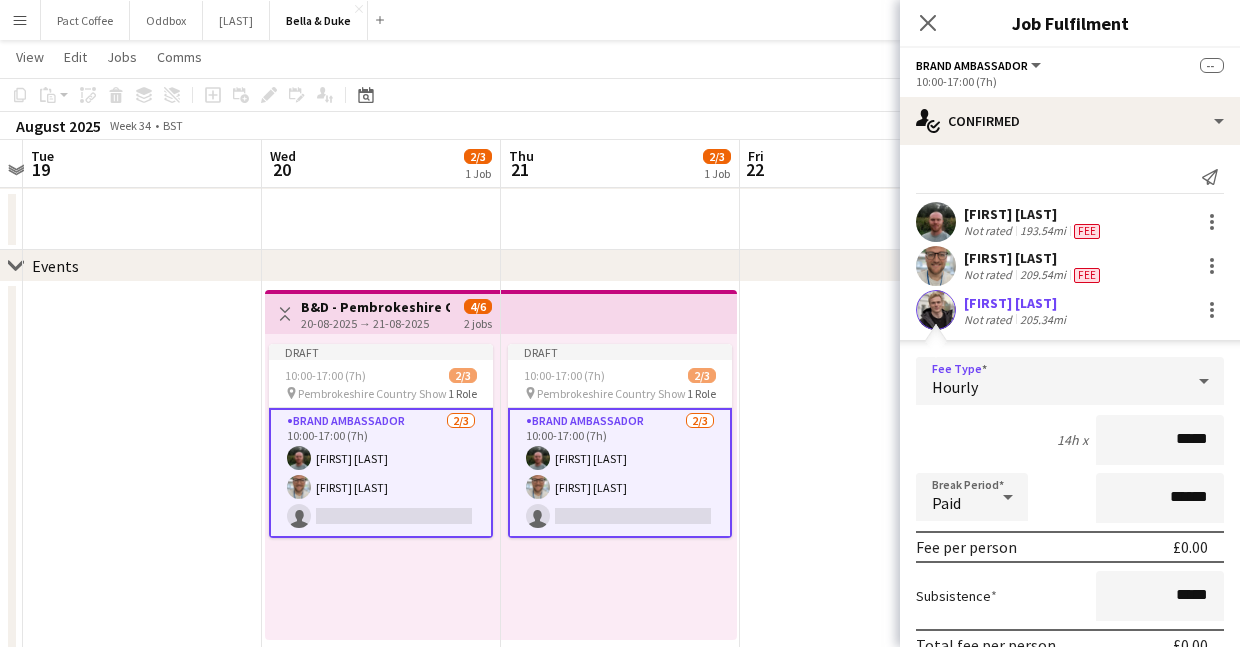 click on "Hourly" at bounding box center [1050, 381] 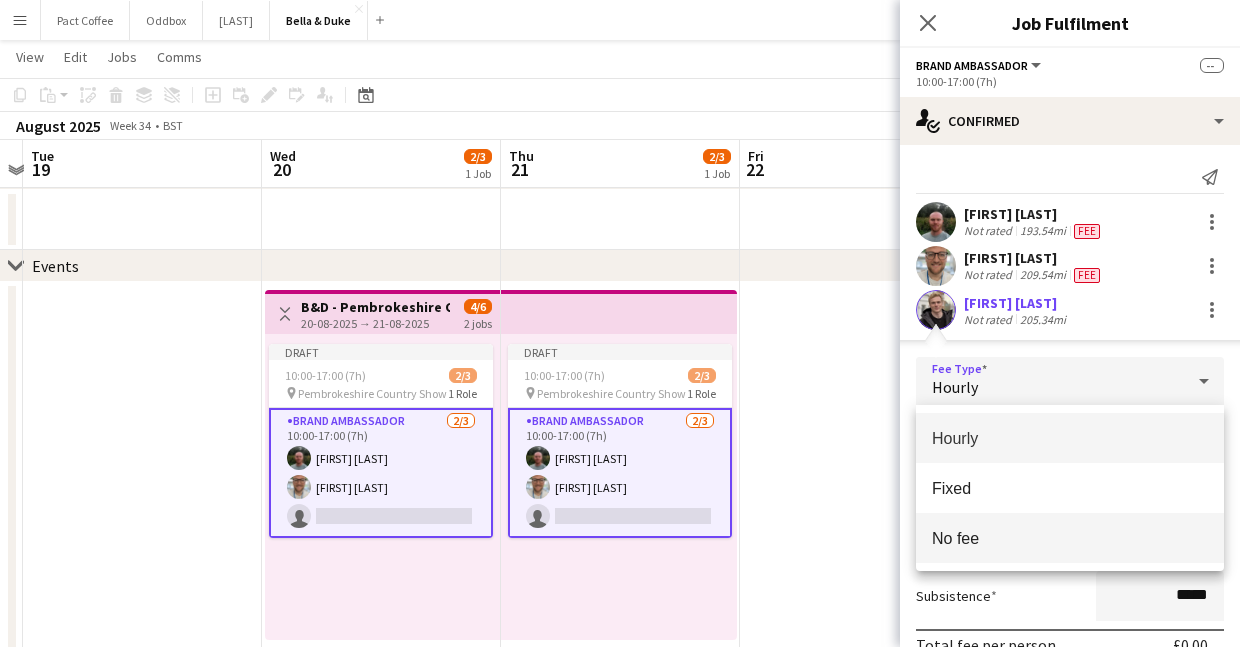 click on "No fee" at bounding box center [1070, 538] 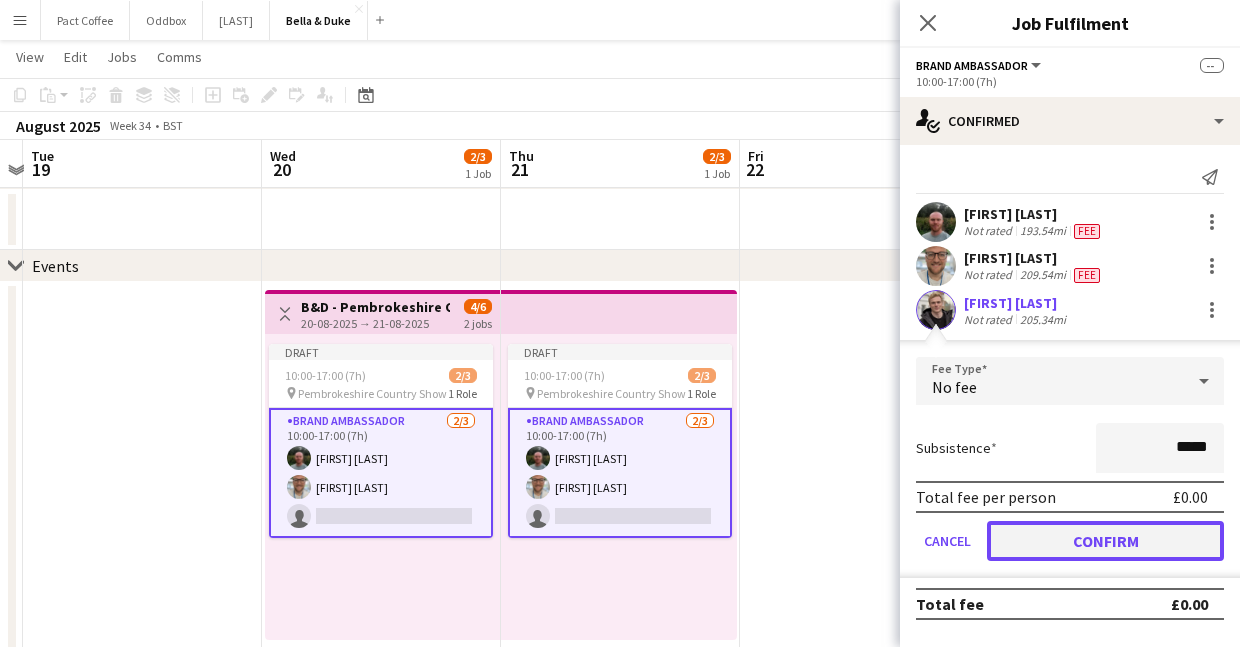 click on "Confirm" at bounding box center (1105, 541) 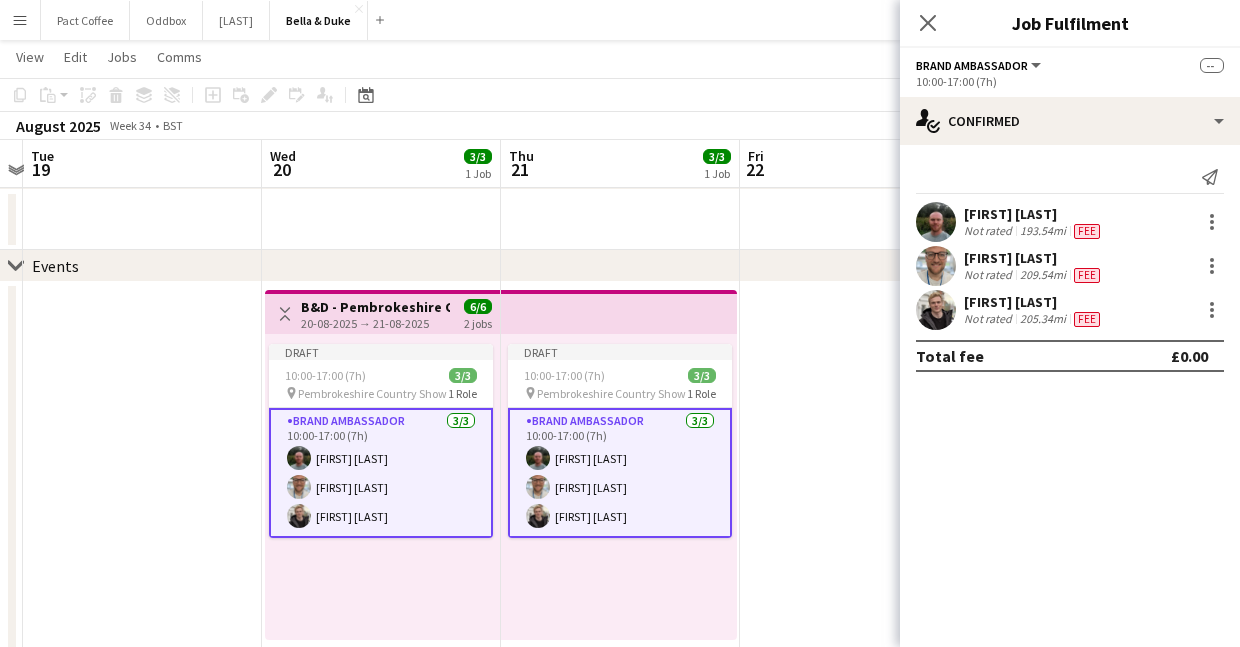click on "Close pop-in" 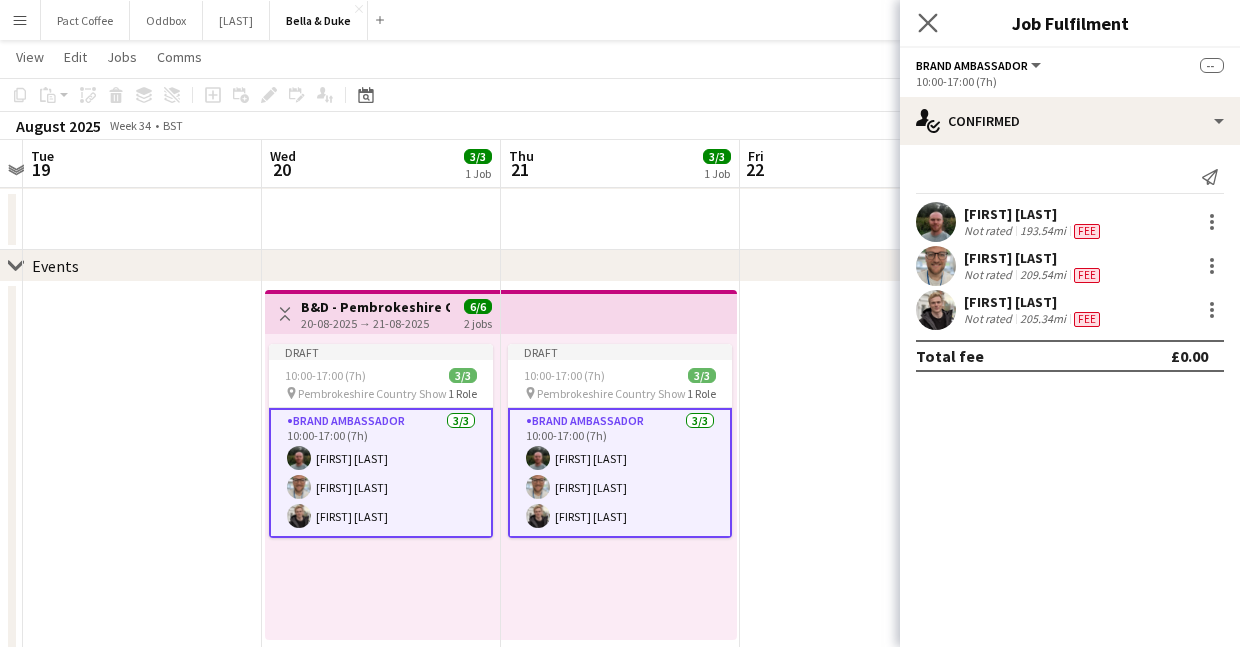 click on "Close pop-in" 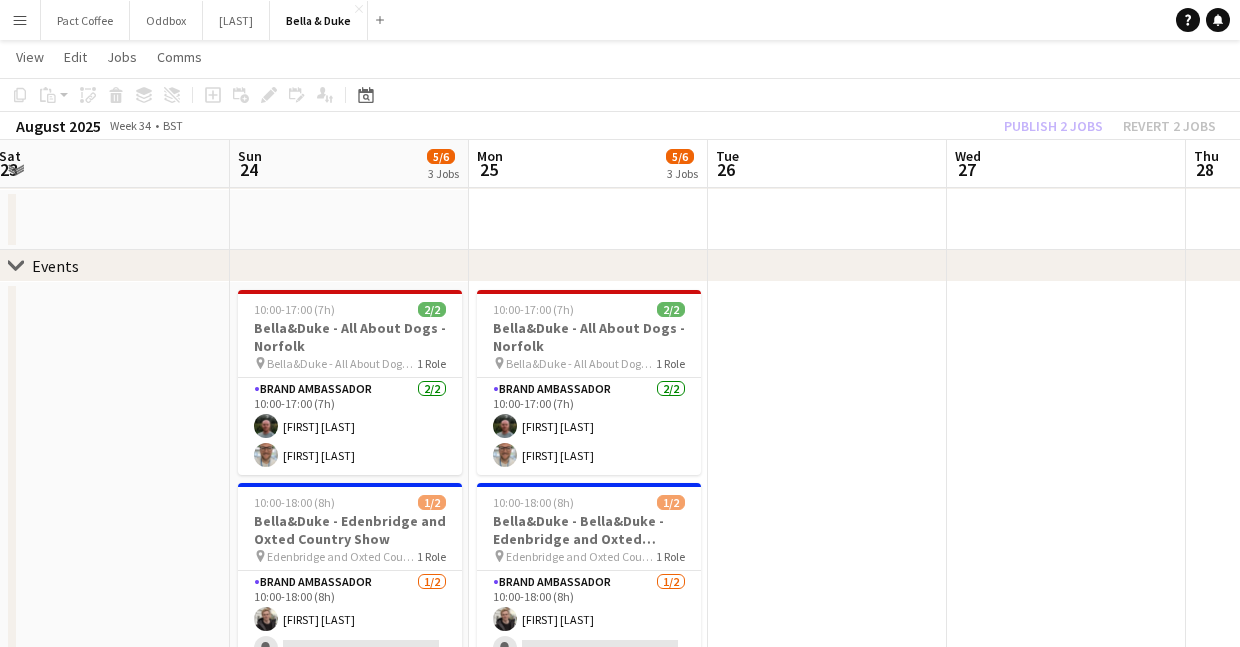 scroll, scrollTop: 0, scrollLeft: 481, axis: horizontal 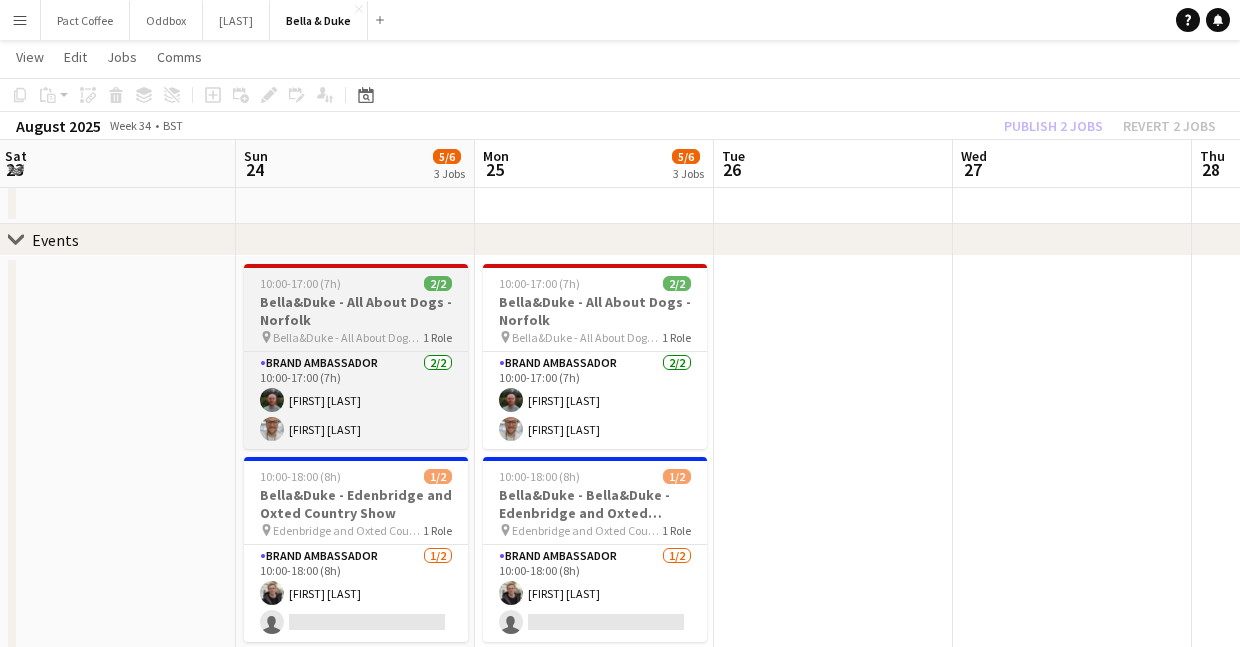 click on "Bella&Duke - All About Dogs - Norfolk" at bounding box center (356, 311) 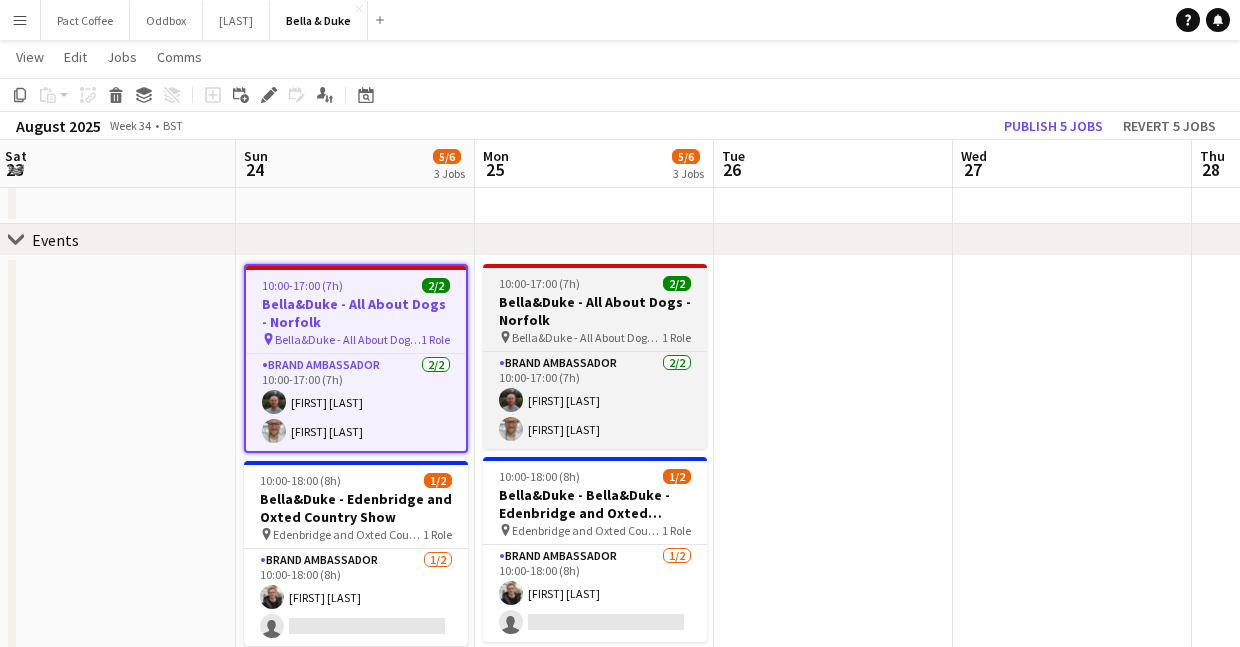 click on "Bella&Duke - All About Dogs - Norfolk" at bounding box center [595, 311] 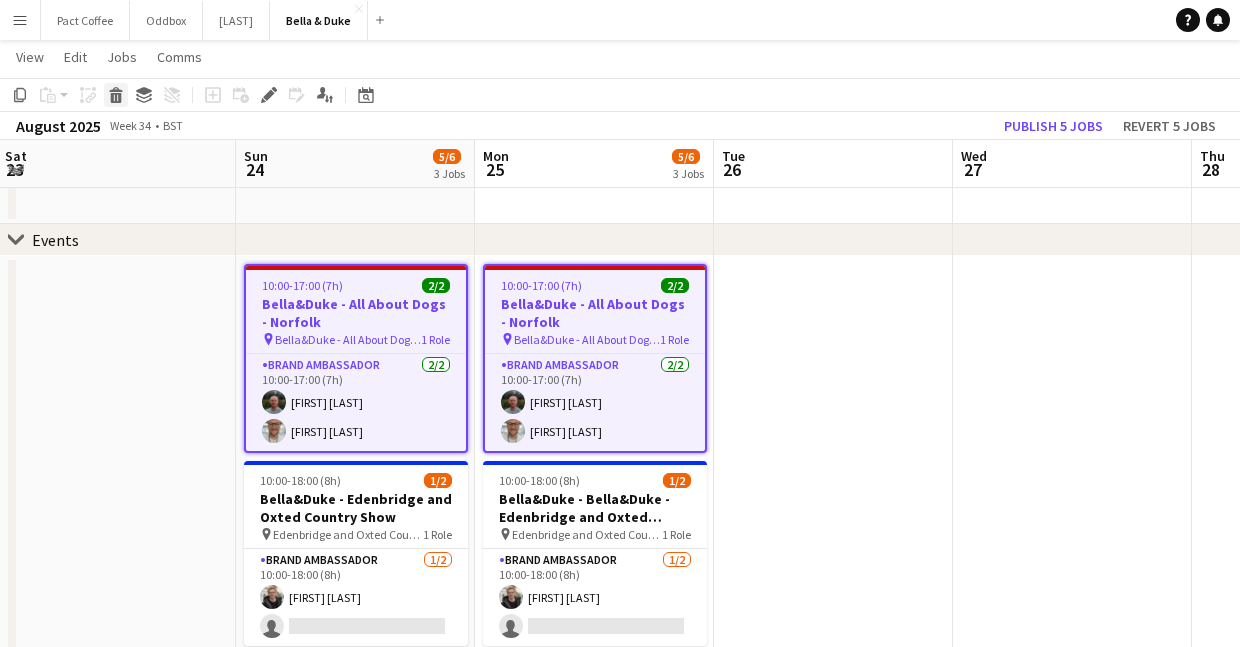 click 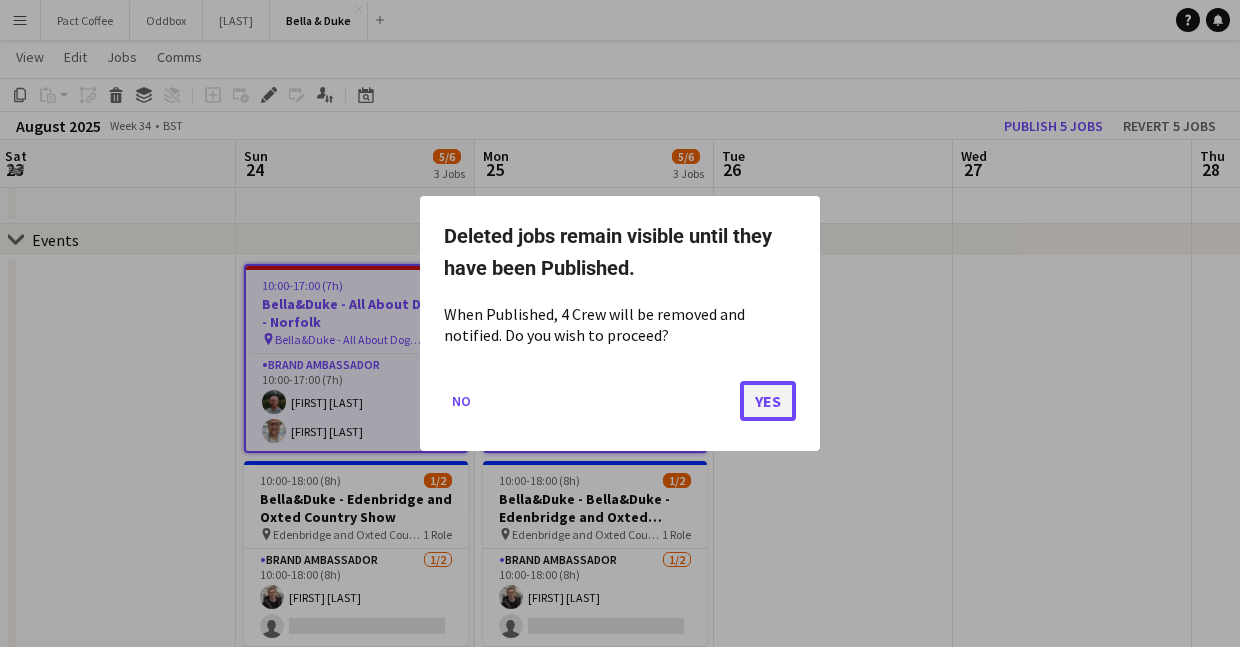 click on "Yes" 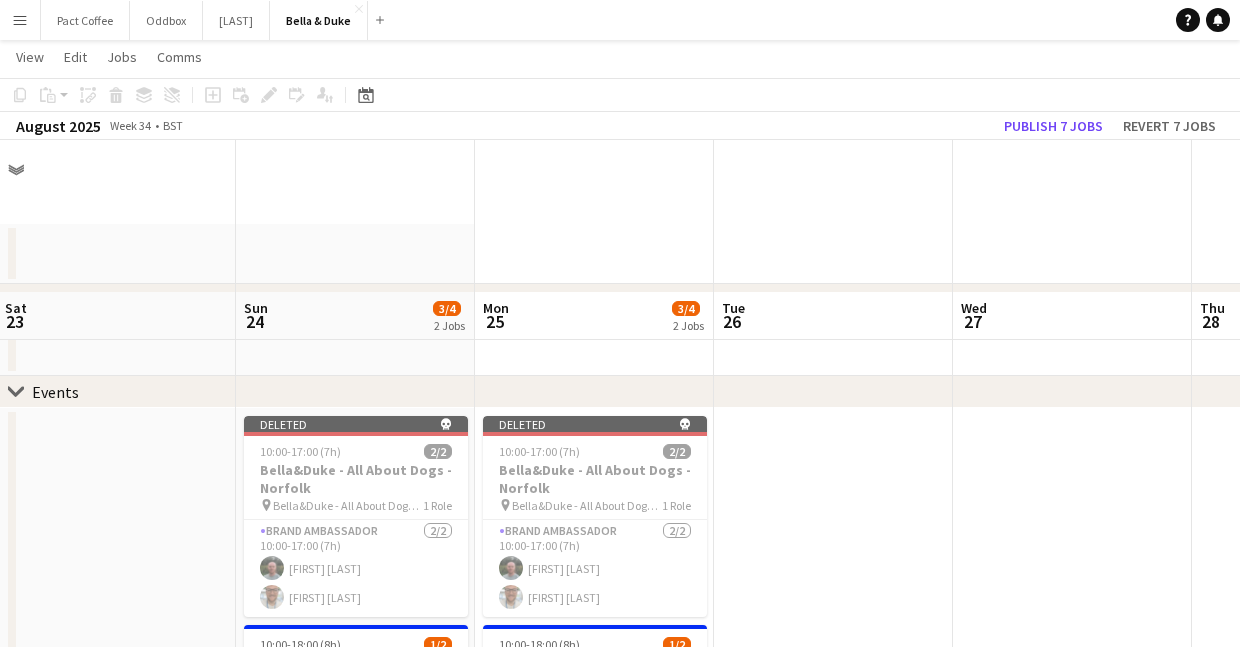 scroll, scrollTop: 152, scrollLeft: 0, axis: vertical 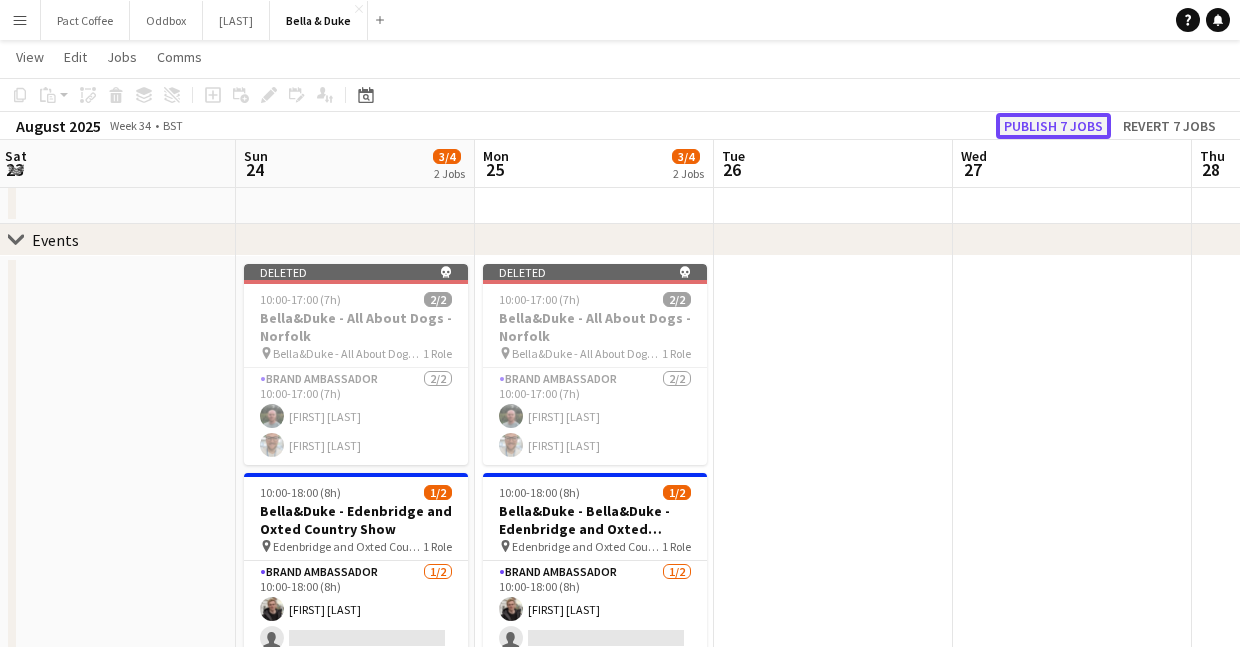 click on "Publish 7 jobs" 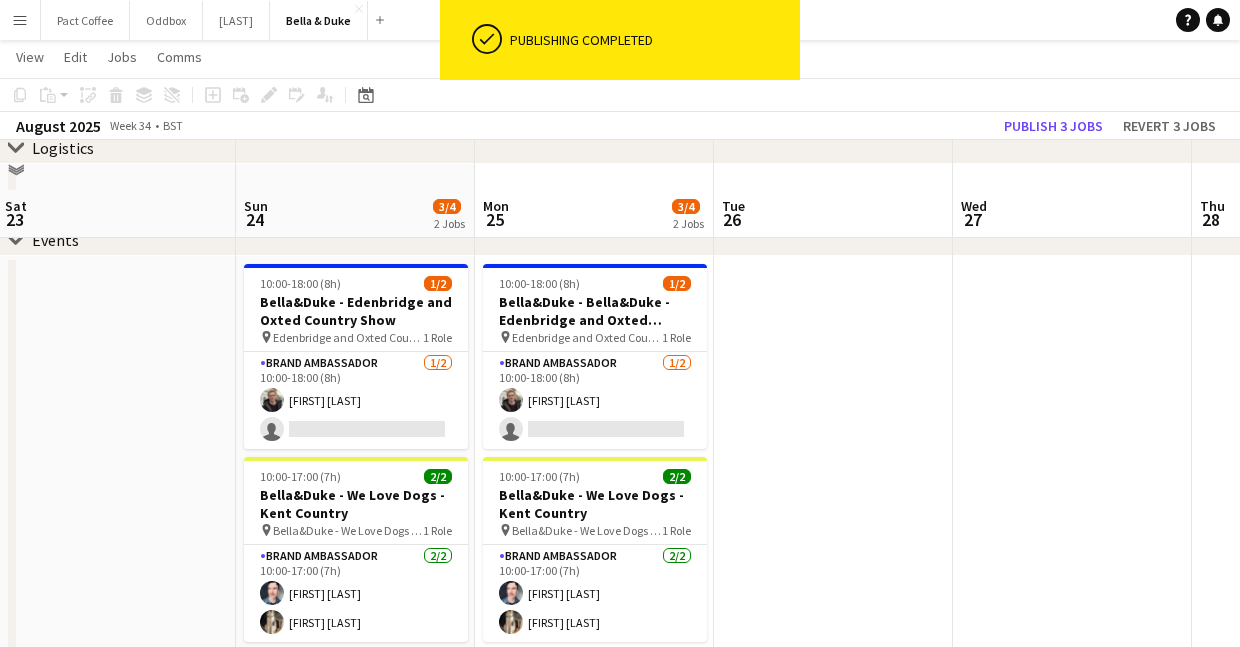 scroll, scrollTop: 485, scrollLeft: 0, axis: vertical 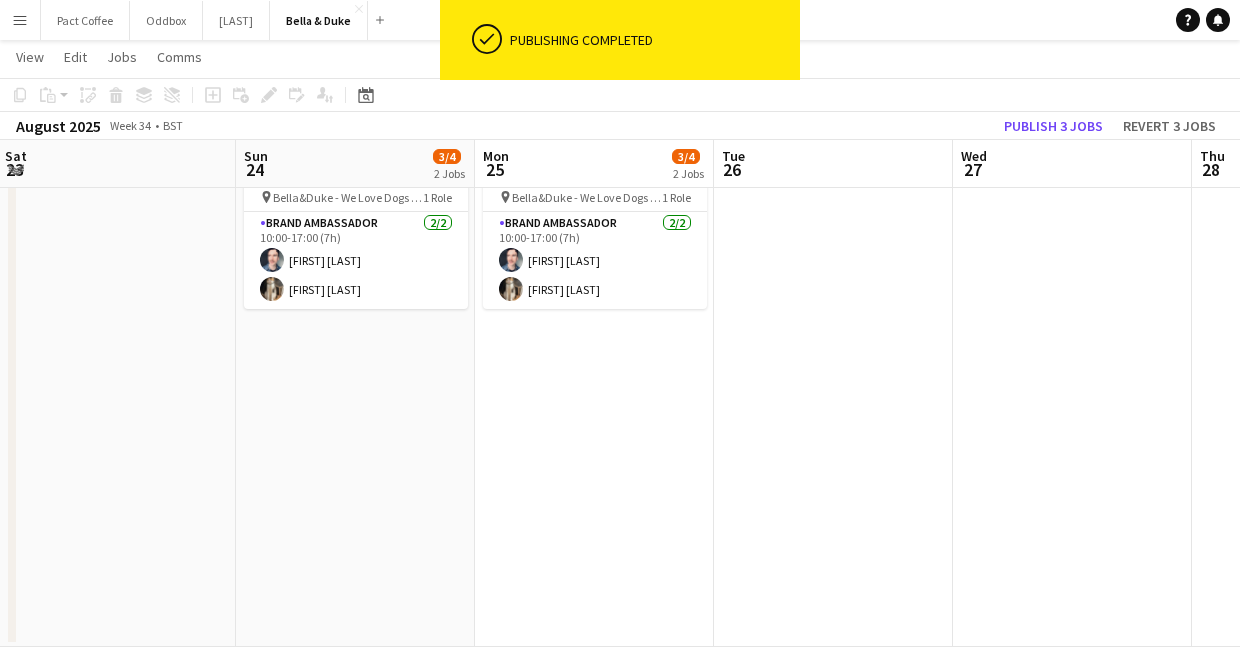 click on "10:00-18:00 (8h)    1/2   Bella&Duke - Edenbridge and Oxted Country Show
pin
Edenbridge and Oxted Country Show   1 Role   Brand Ambassador   1/2   10:00-18:00 (8h)
[FIRST] [LAST]
single-neutral-actions
10:00-17:00 (7h)    2/2   Bella&Duke - We Love Dogs - Kent Country
pin
Bella&Duke - We Love Dogs - Kent Country   1 Role   Brand Ambassador   2/2   10:00-17:00 (7h)
[FIRST] [LAST] [LAST]" at bounding box center [355, 285] 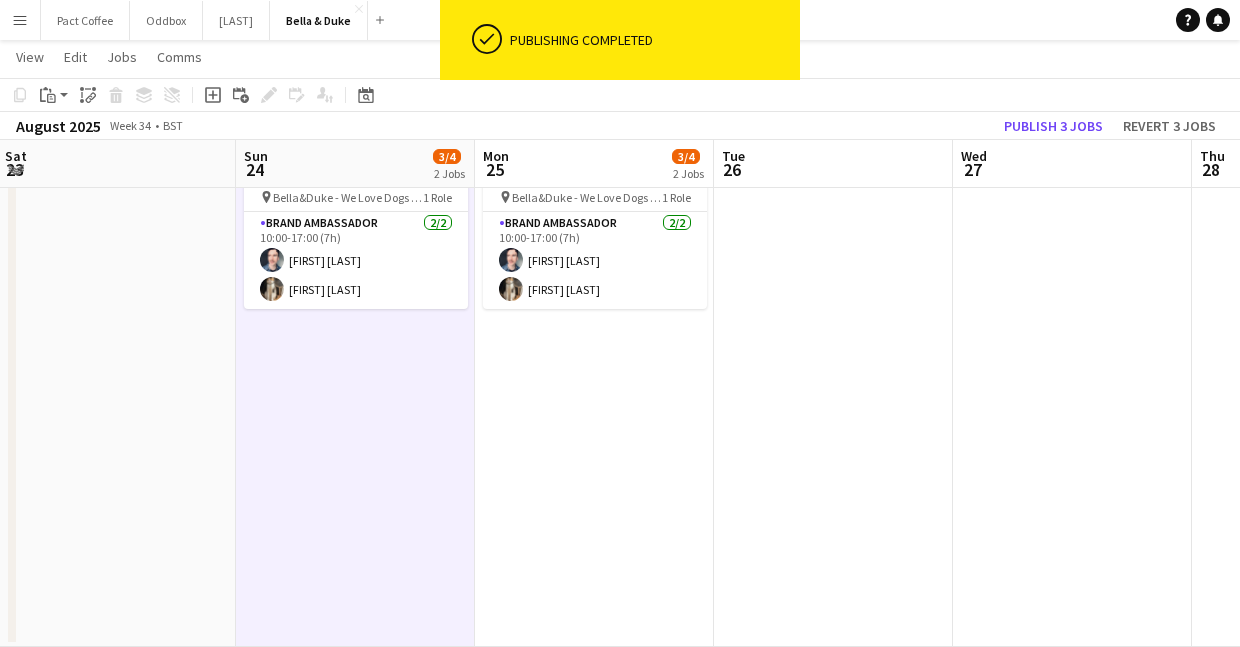 click on "10:00-18:00 (8h)    1/2   Bella&Duke - Bella&Duke - Edenbridge and Oxted Country Show
pin
Edenbridge and Oxted Country Show   1 Role   Brand Ambassador   1/2   10:00-18:00 (8h)
[FIRST] [LAST]
single-neutral-actions
10:00-17:00 (7h)    2/2   Bella&Duke - We Love Dogs - Kent Country
pin
Bella&Duke - We Love Dogs - Kent Country   1 Role   Brand Ambassador   2/2   10:00-17:00 (7h)
[FIRST] [LAST] [FIRST] [LAST]" at bounding box center [594, 285] 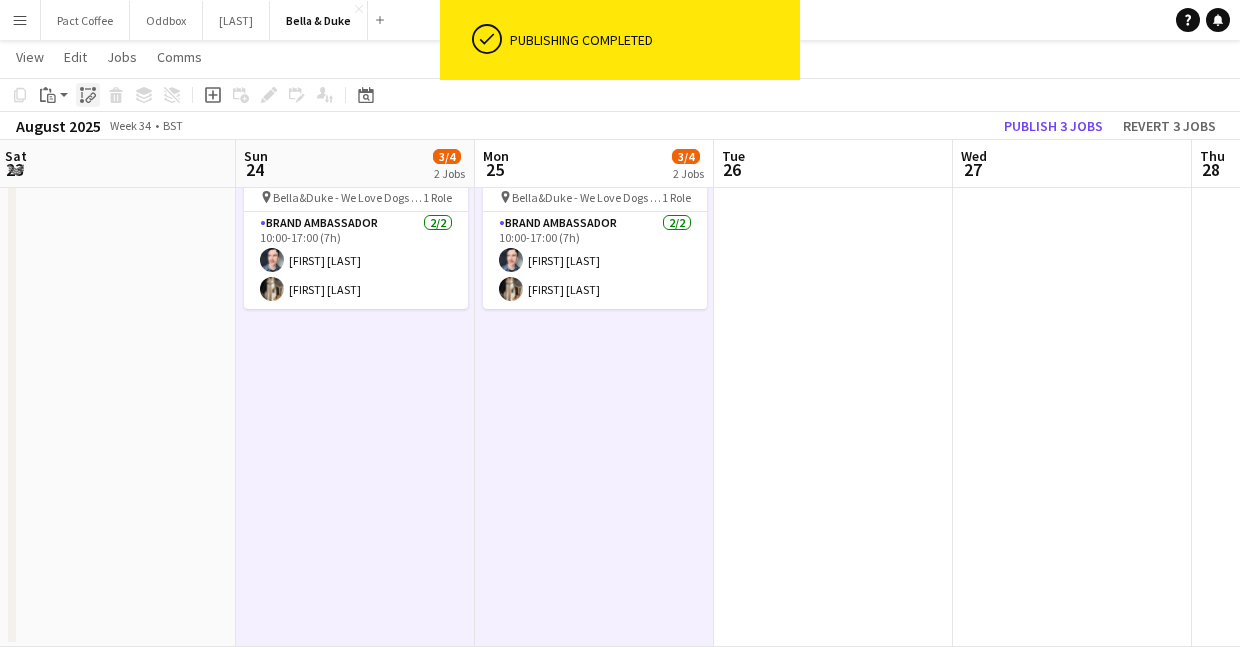 click on "Paste linked Job" 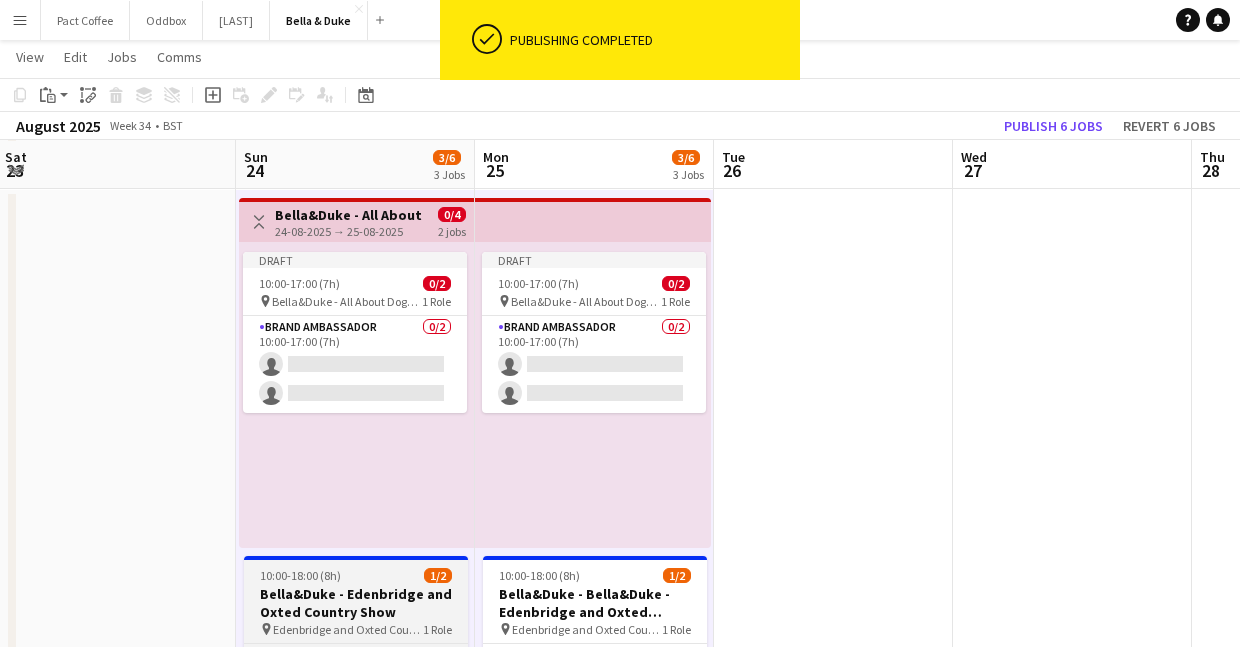scroll, scrollTop: 219, scrollLeft: 0, axis: vertical 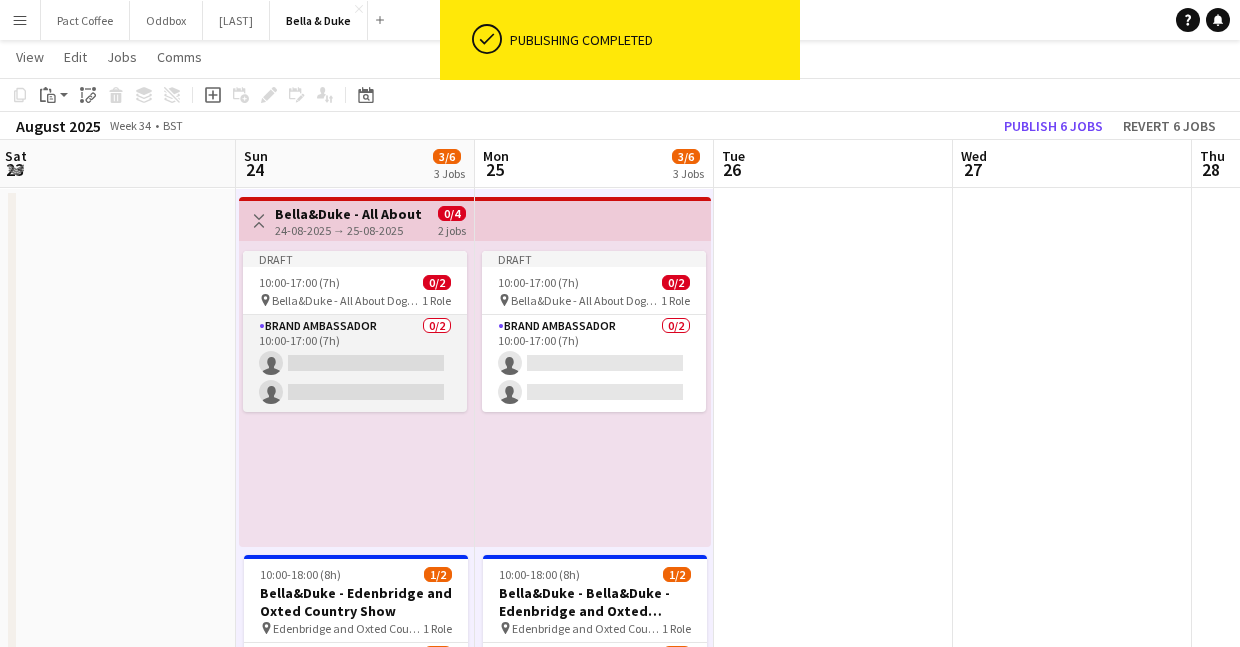 click on "Brand Ambassador   0/2   10:00-17:00 (7h)
single-neutral-actions
single-neutral-actions" at bounding box center [355, 363] 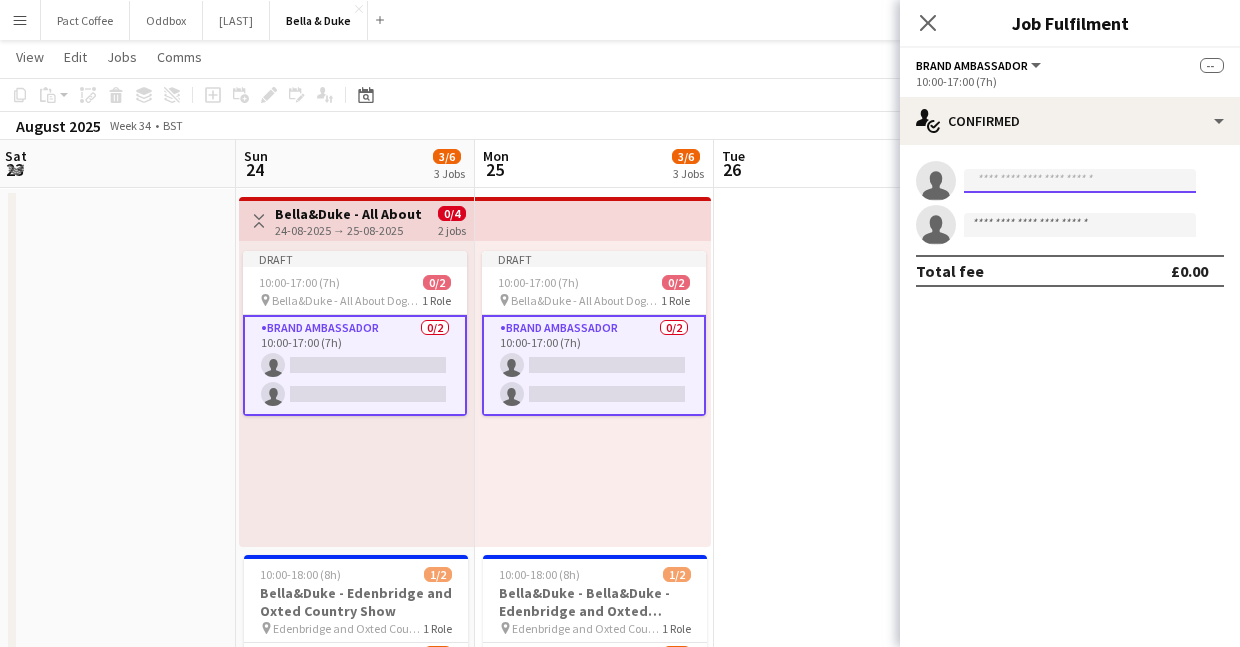 click at bounding box center [1080, 181] 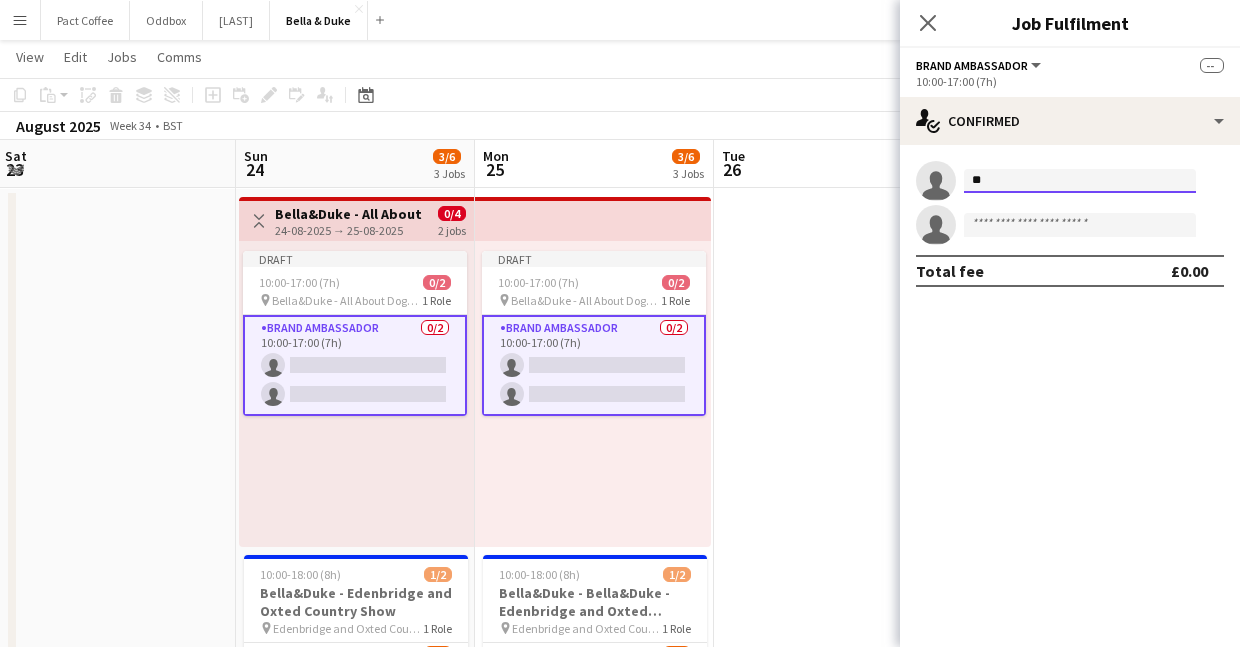 type on "*" 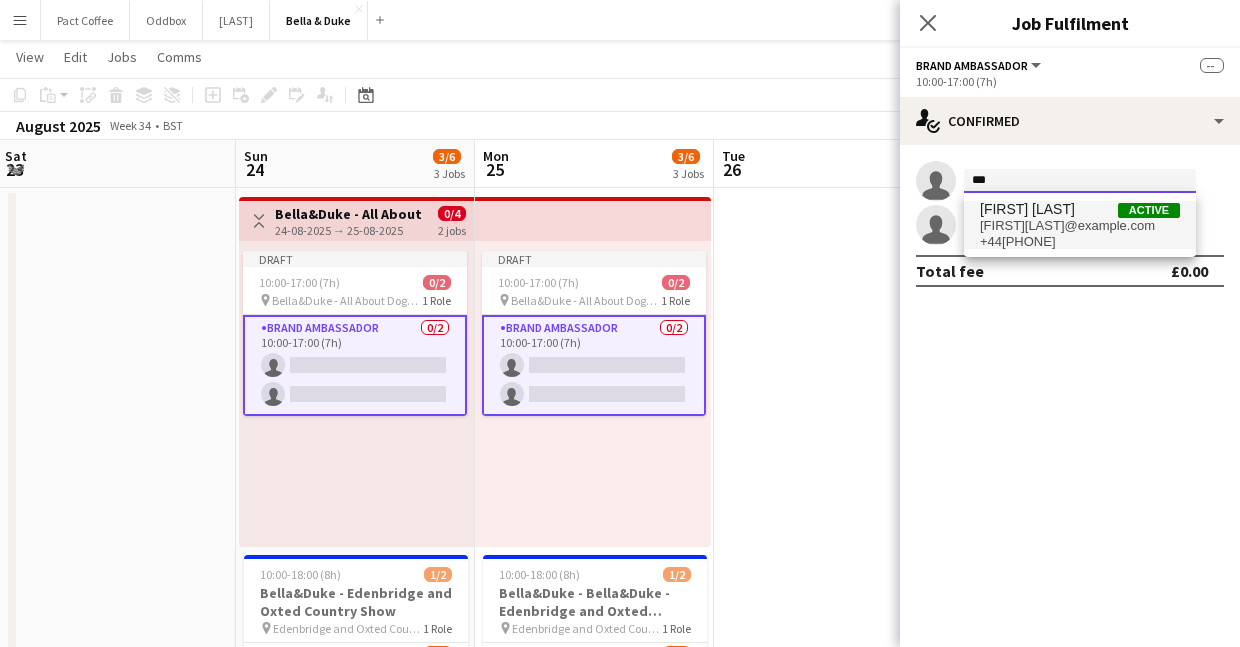type on "***" 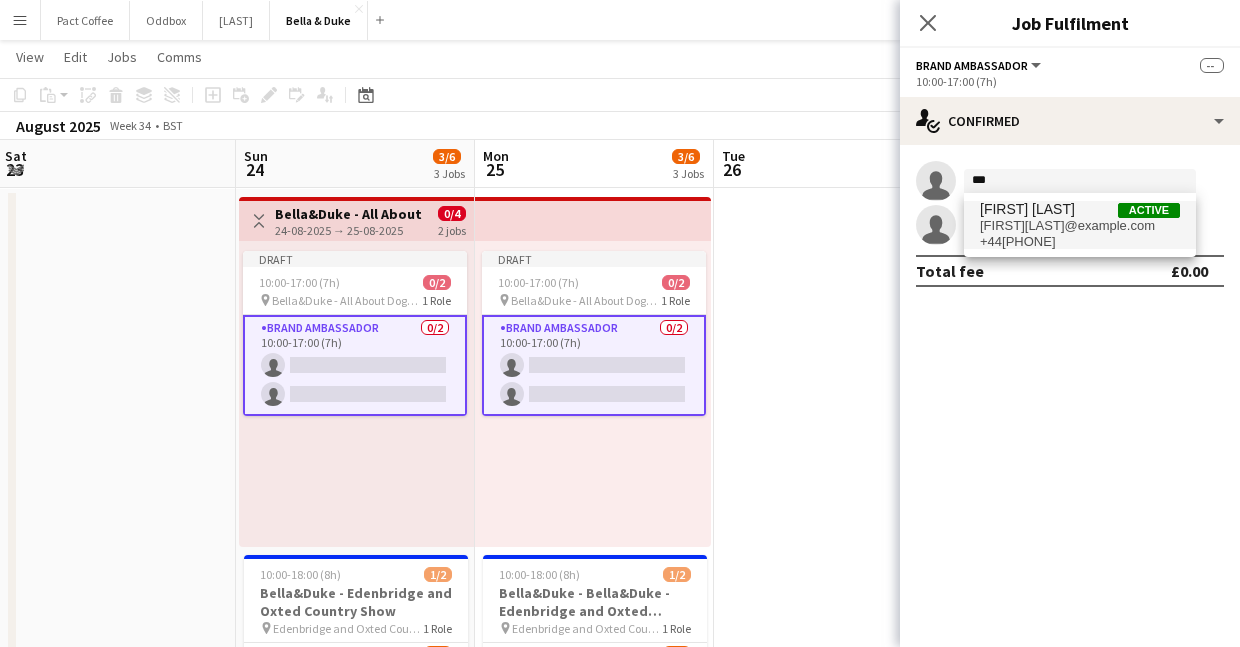 click on "+44[PHONE]" at bounding box center (1080, 242) 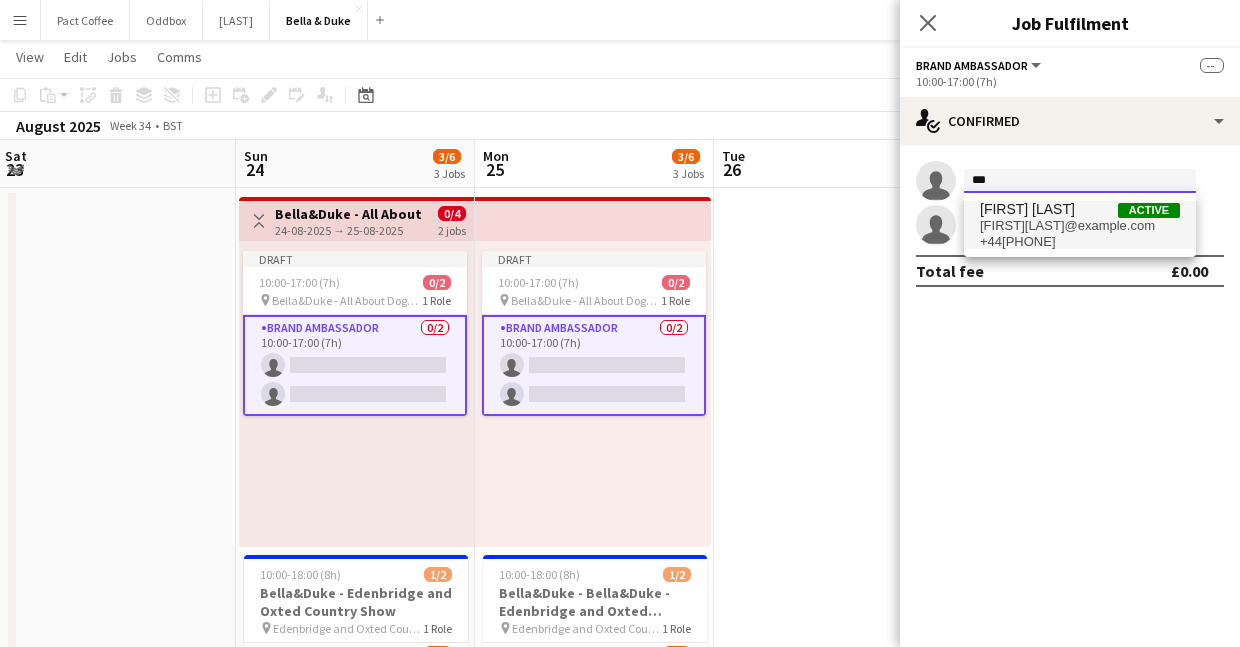 type 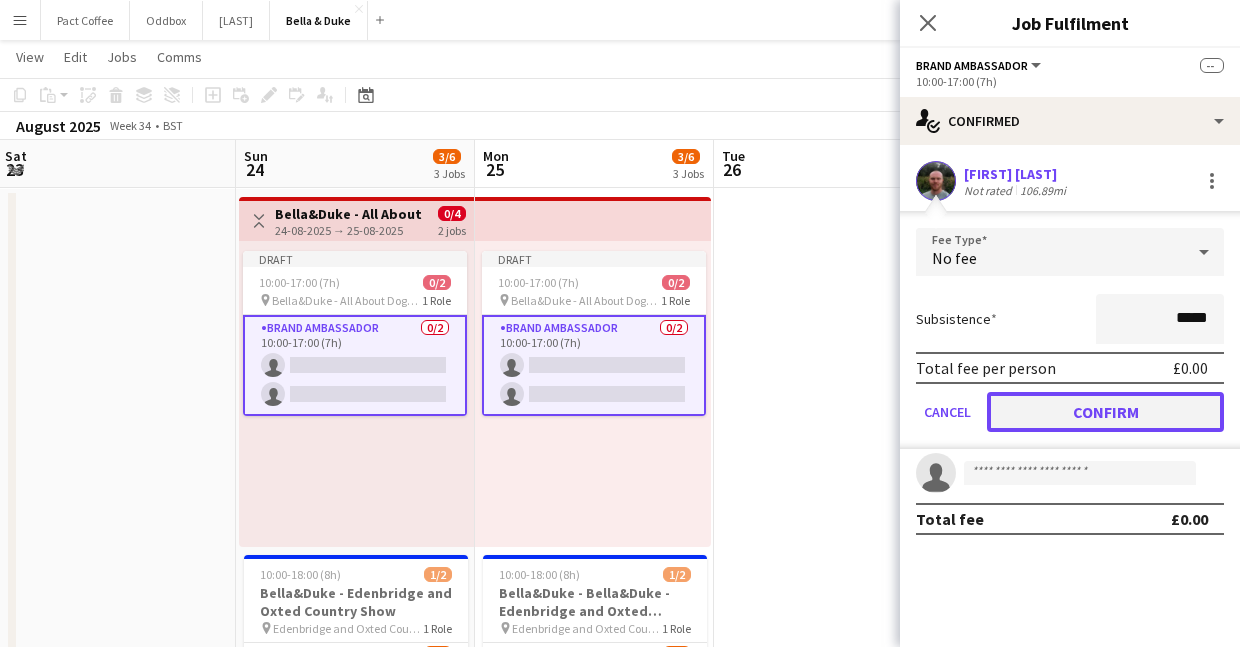click on "Confirm" at bounding box center [1105, 412] 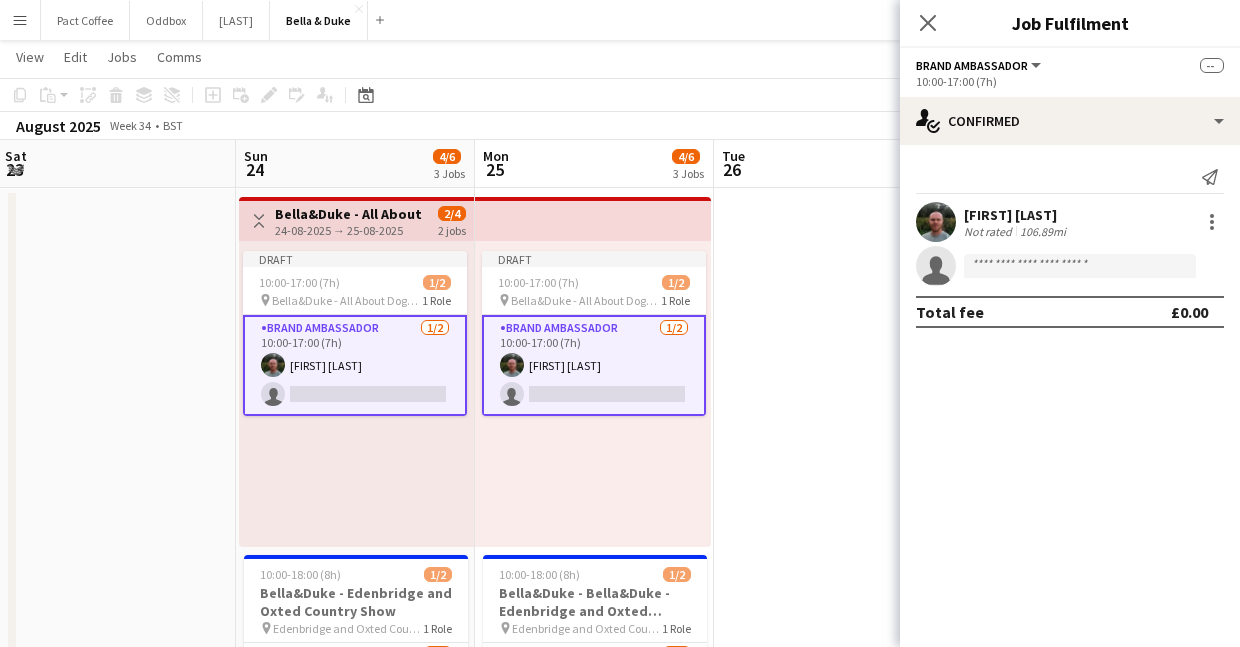 click on "Brand Ambassador   1/2   10:00-17:00 (7h)
[FIRST] [LAST]
single-neutral-actions" at bounding box center [594, 365] 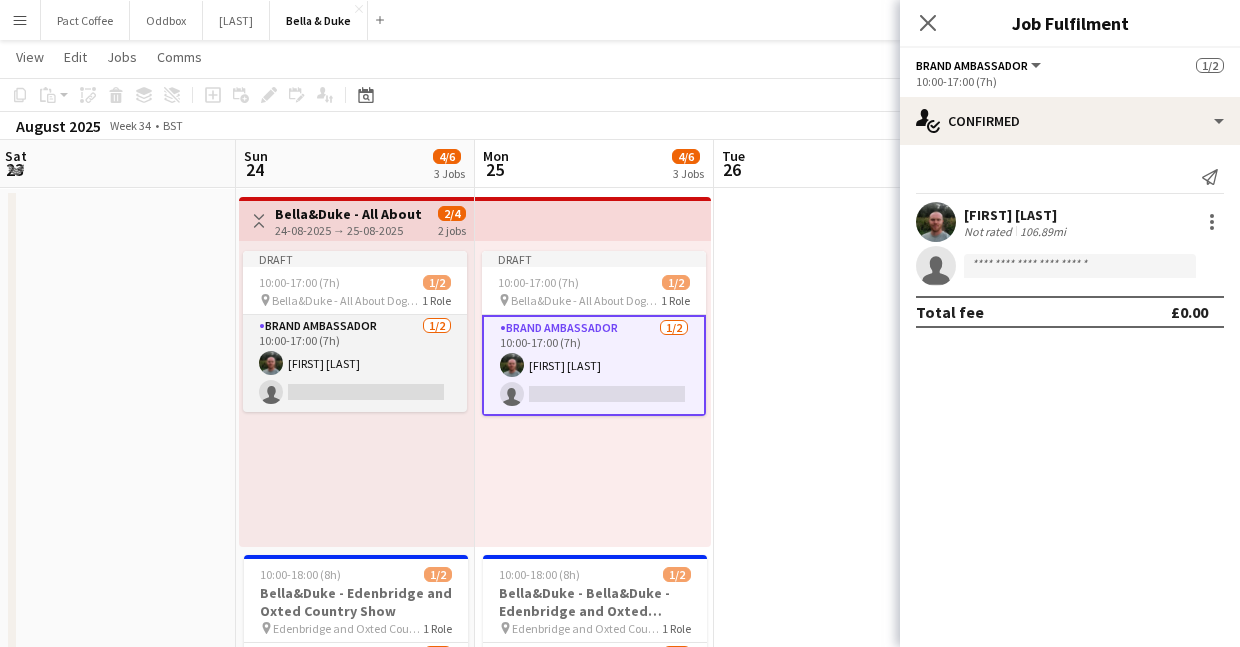 click on "Brand Ambassador   1/2   10:00-17:00 (7h)
[FIRST] [LAST]
single-neutral-actions" at bounding box center [355, 363] 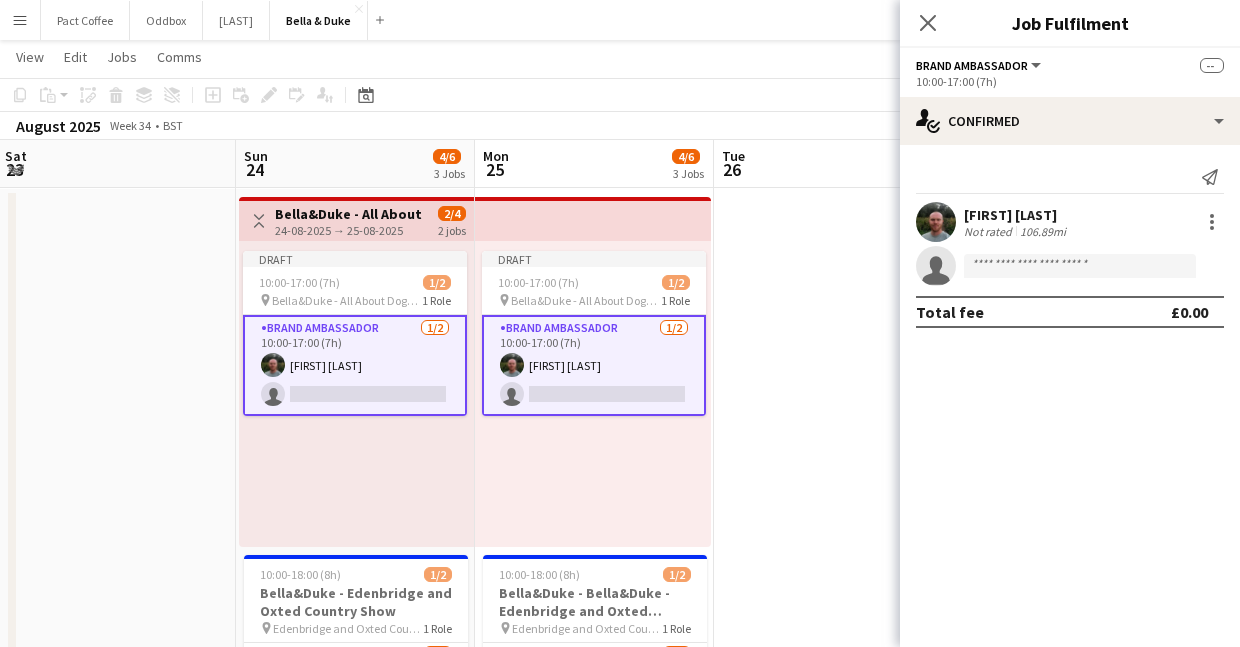 click on "single-neutral-actions" 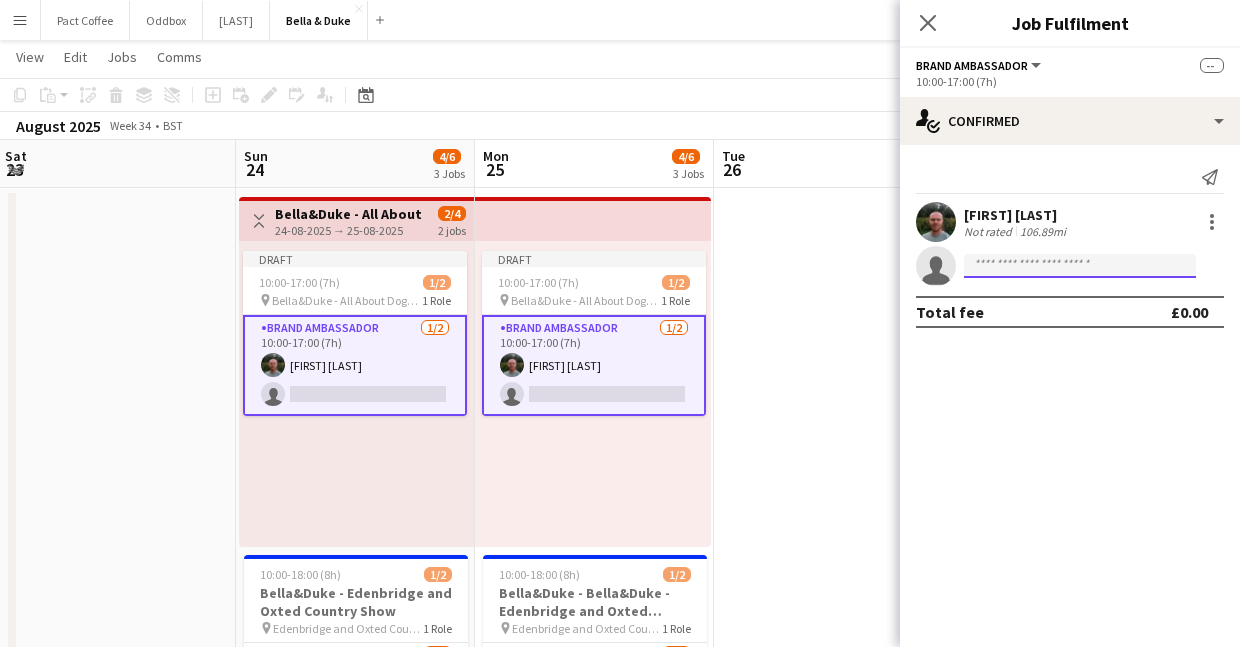 click 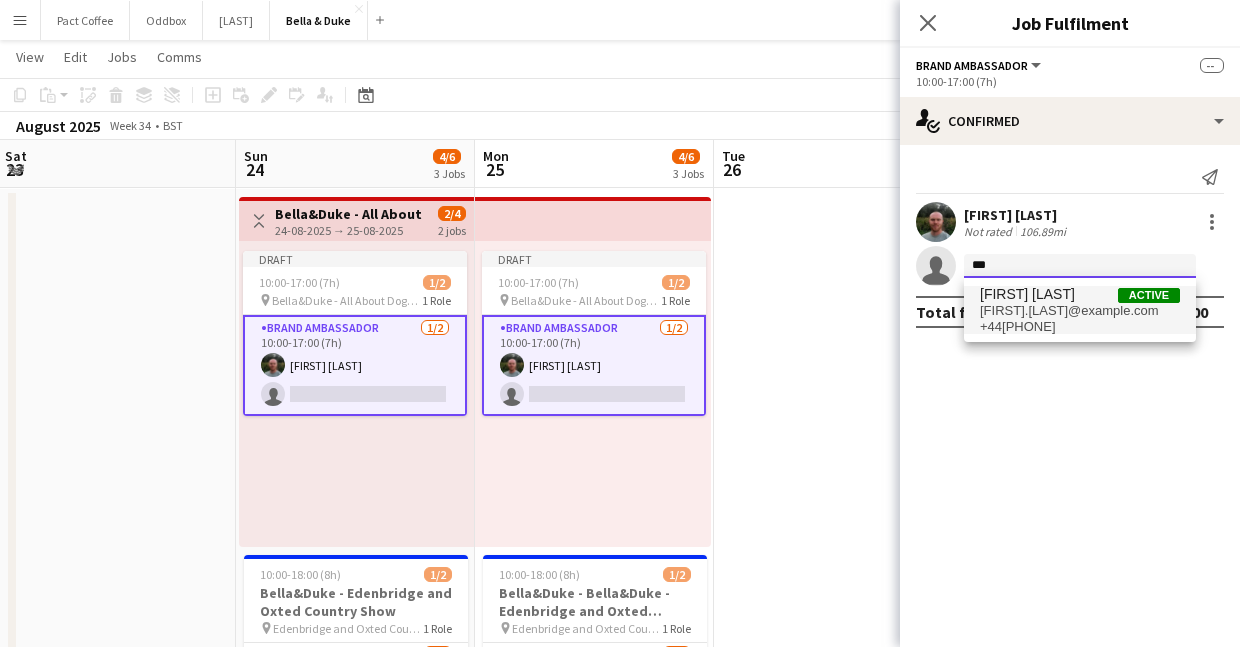 type on "***" 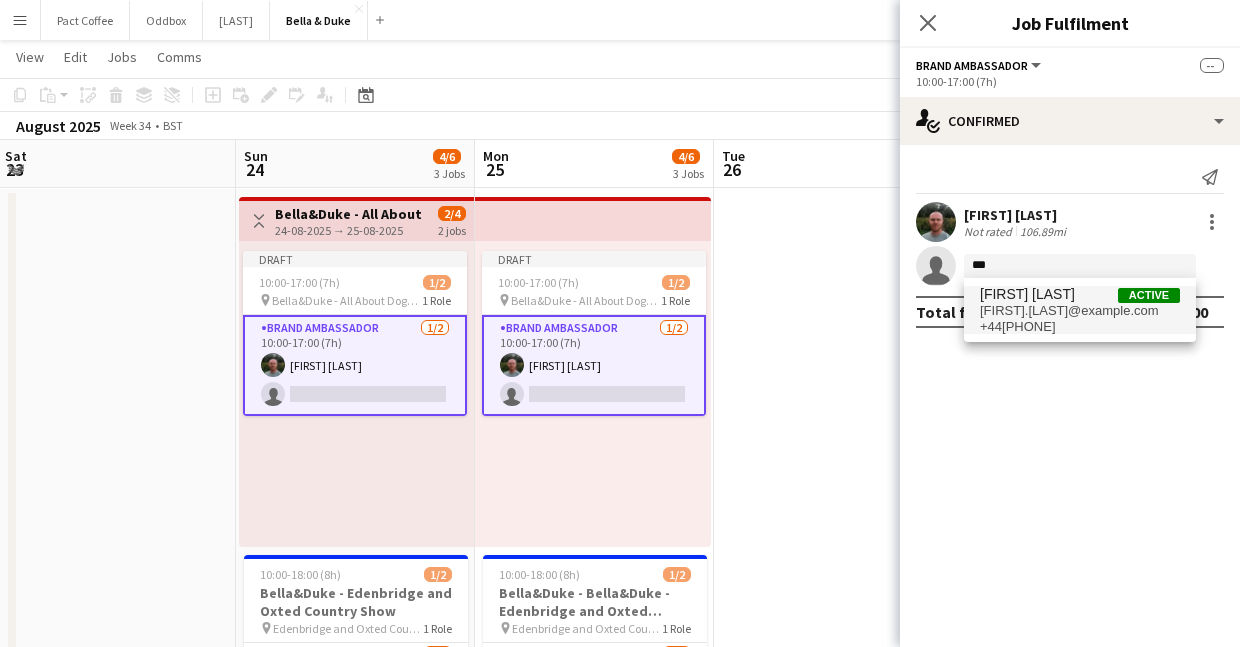click on "[FIRST] [LAST]" at bounding box center (1027, 294) 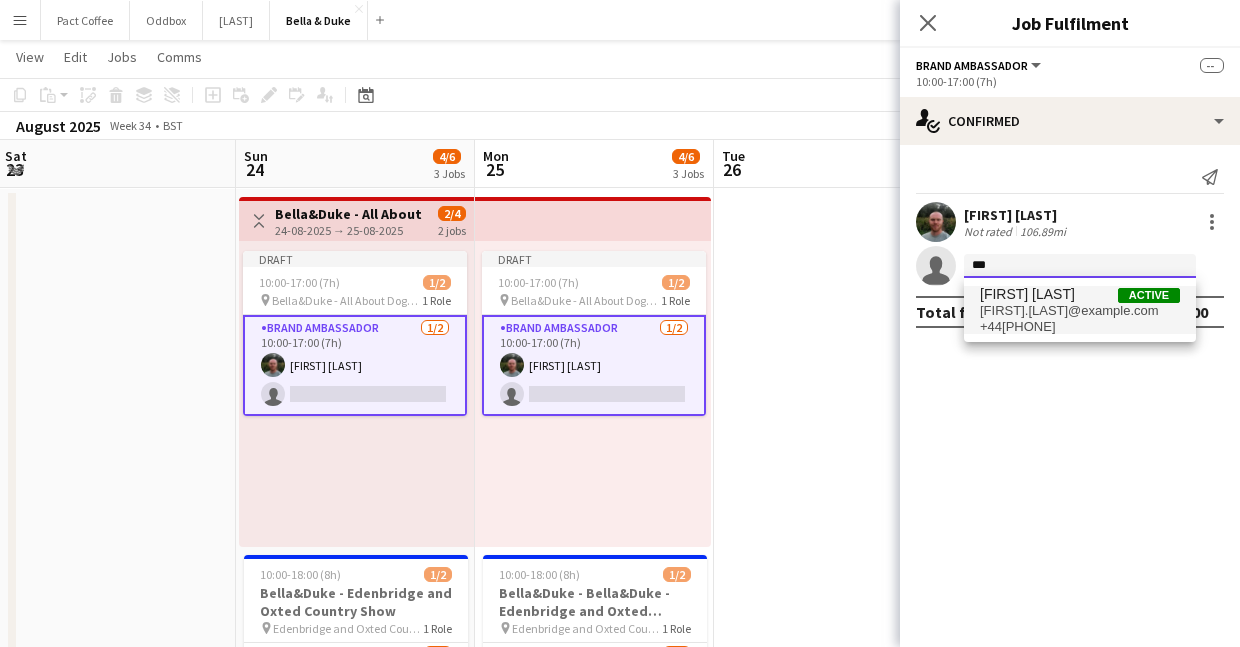 type 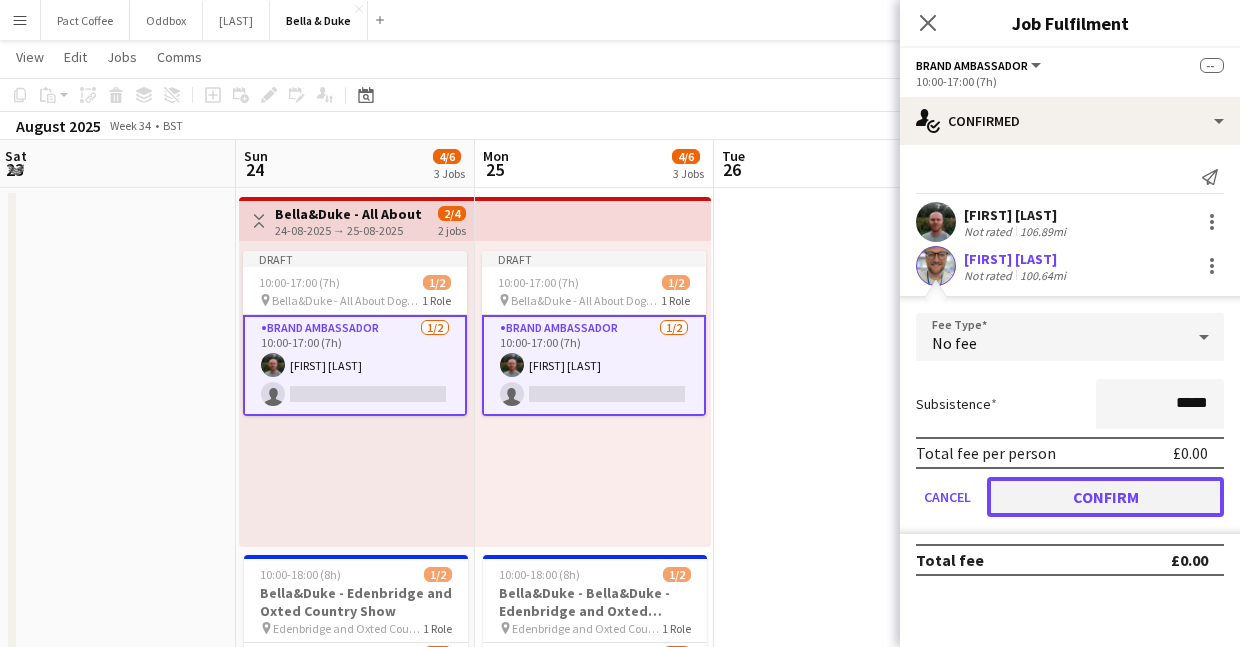 click on "Confirm" at bounding box center [1105, 497] 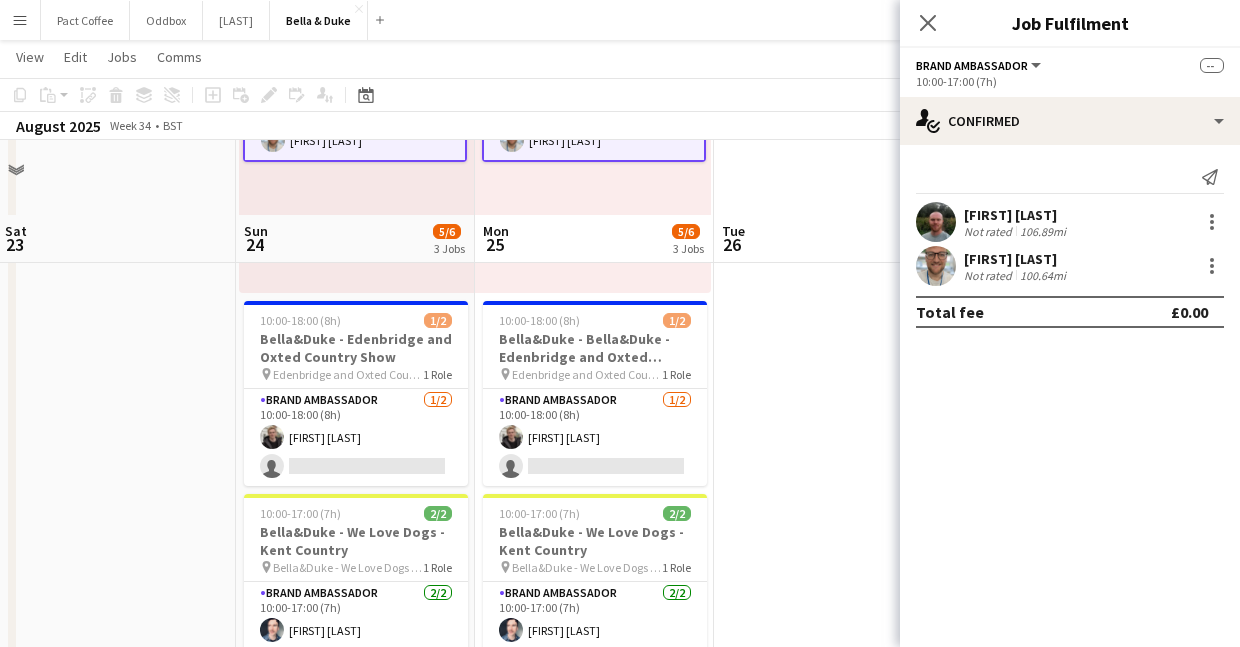 scroll, scrollTop: 548, scrollLeft: 0, axis: vertical 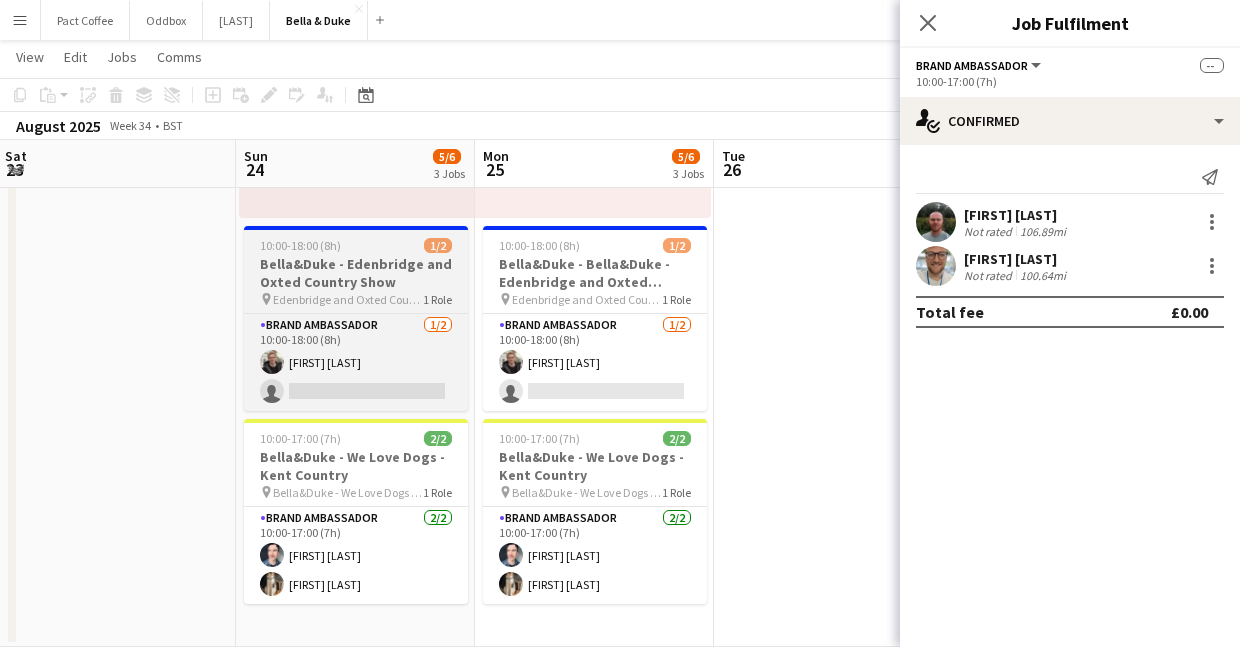 drag, startPoint x: 362, startPoint y: 310, endPoint x: 366, endPoint y: 297, distance: 13.601471 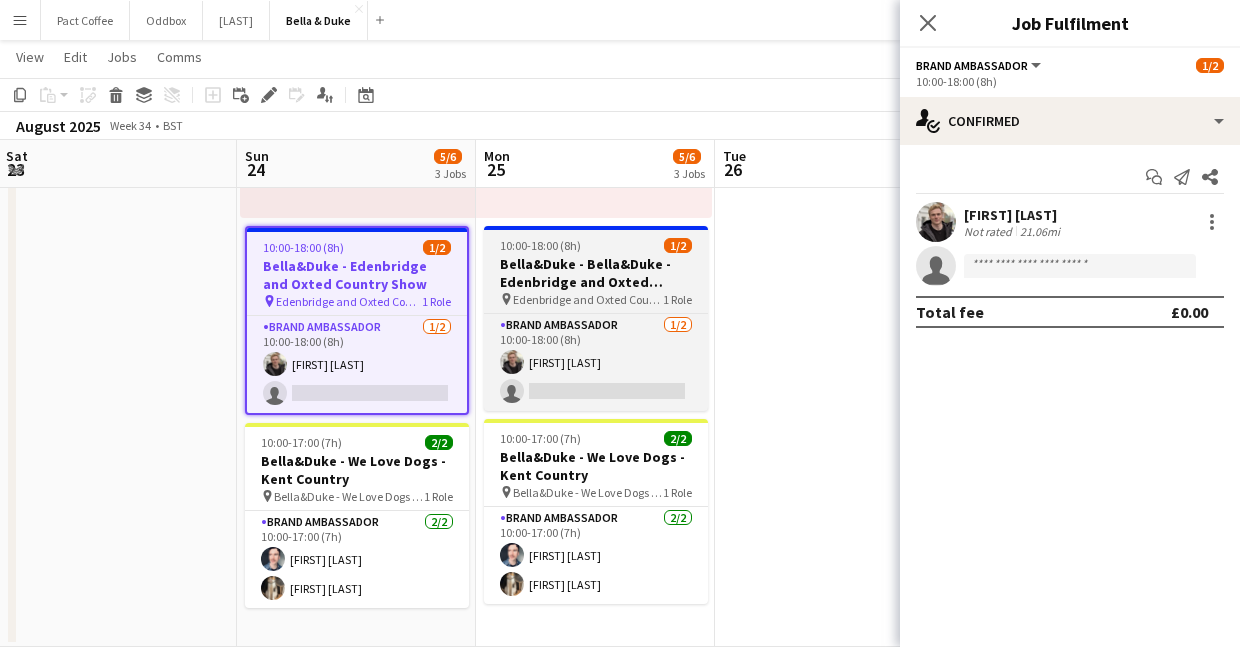 click on "Bella&Duke - Bella&Duke - Edenbridge and Oxted Country Show" at bounding box center [596, 273] 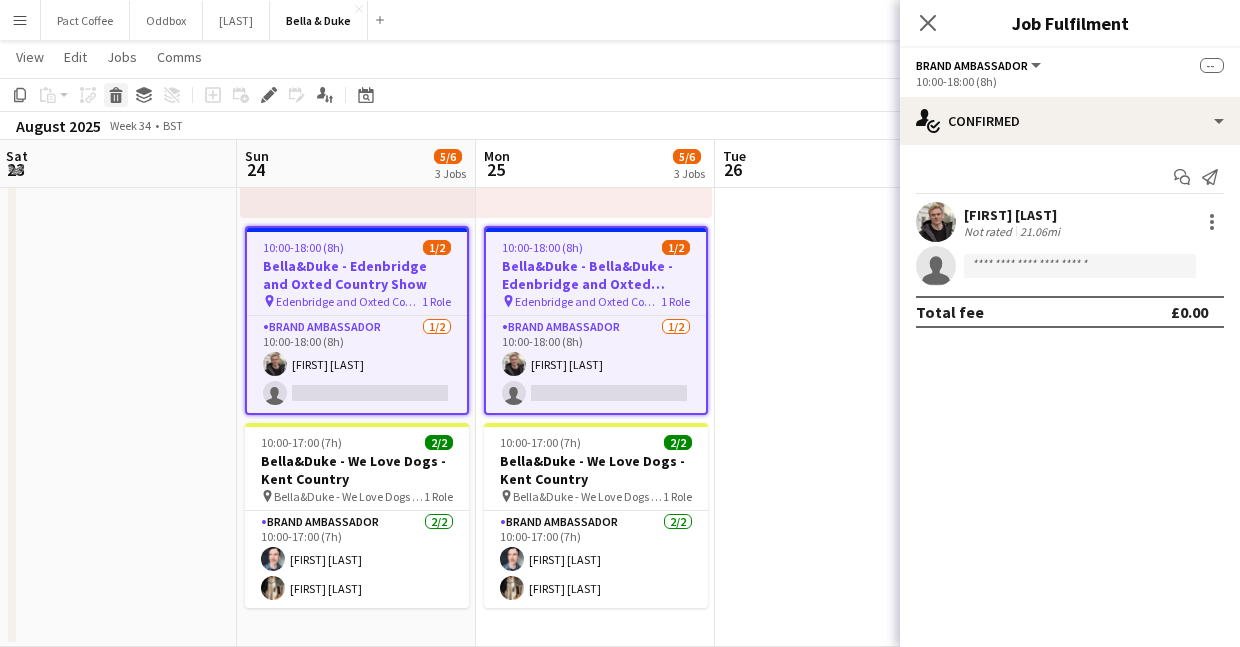click 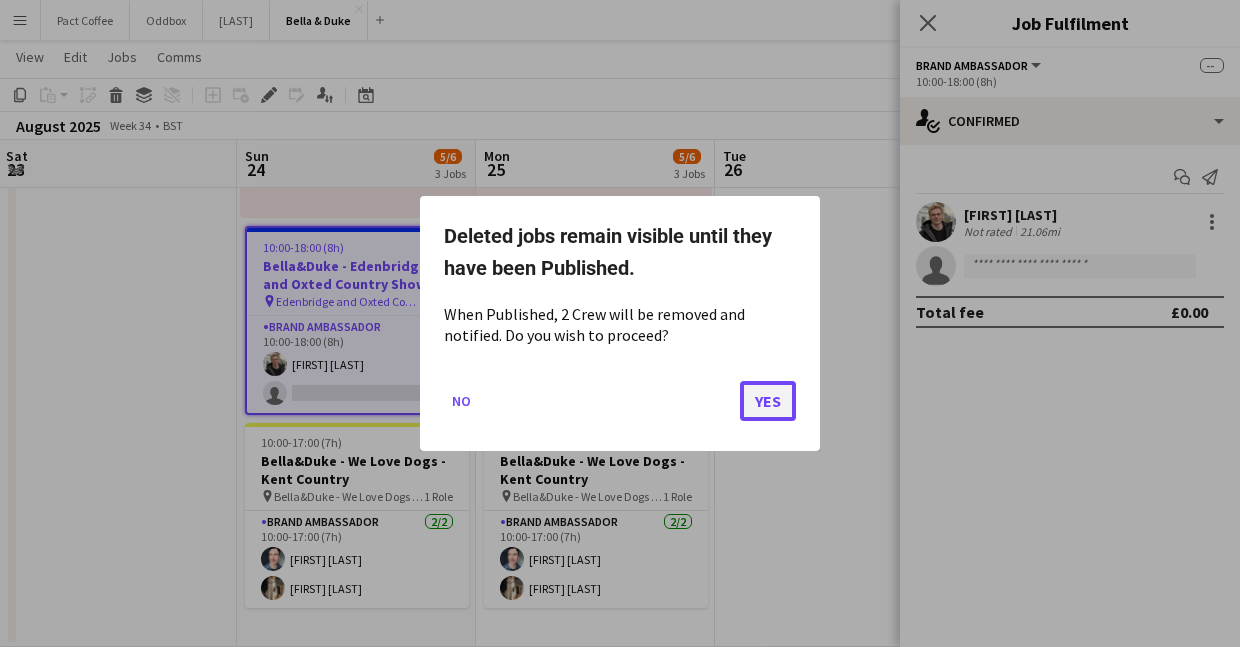 click on "Yes" 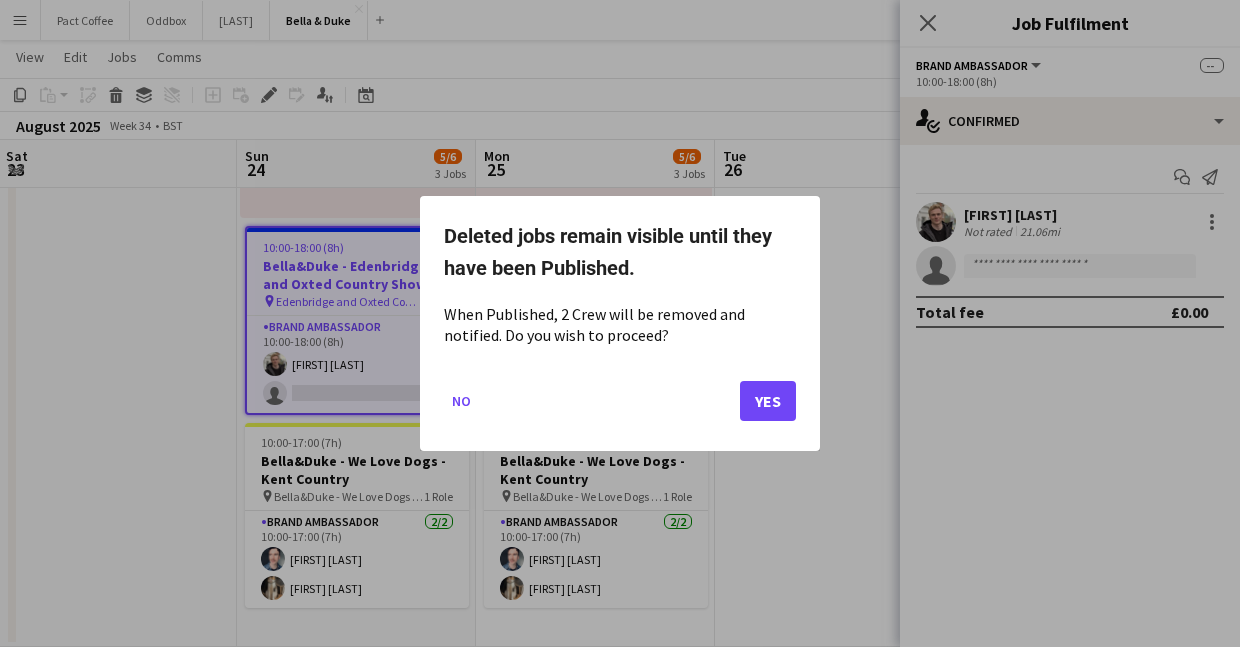 scroll, scrollTop: 548, scrollLeft: 0, axis: vertical 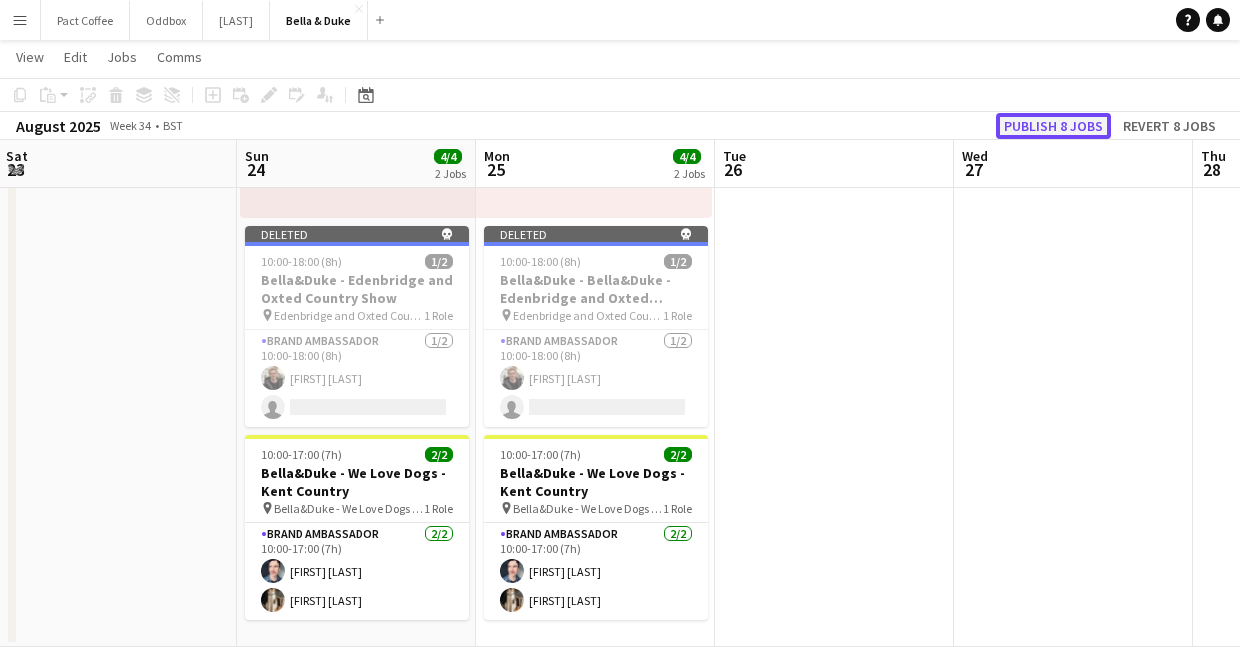 click on "Publish 8 jobs" 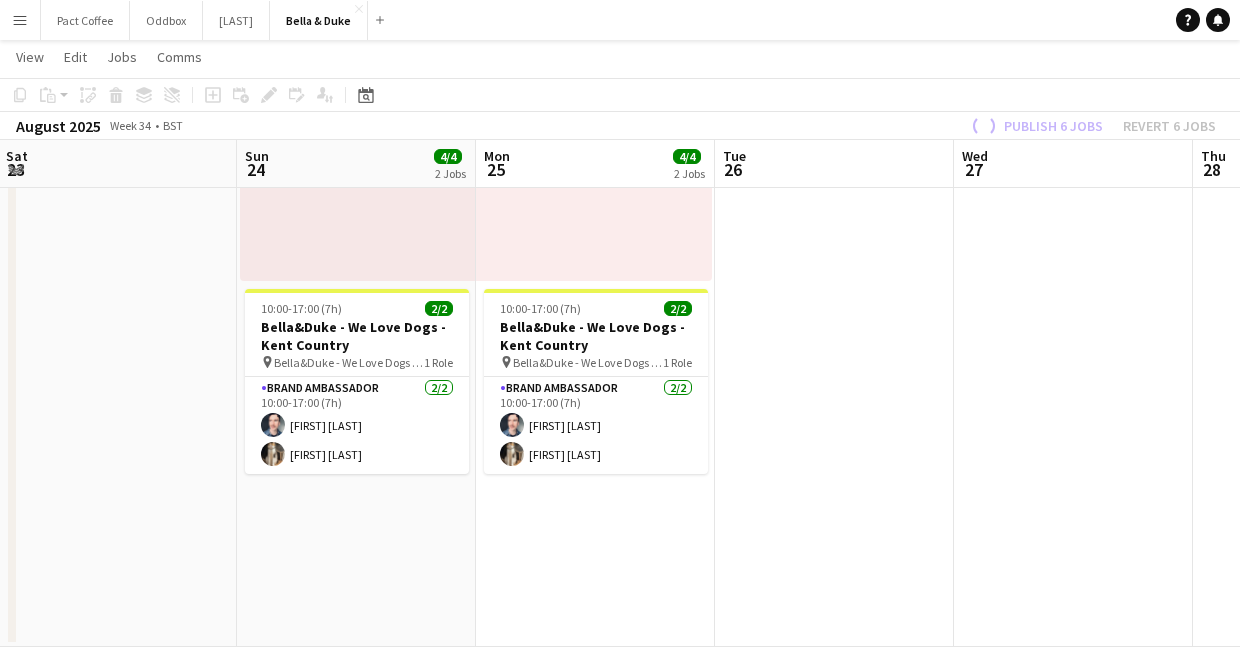 scroll, scrollTop: 485, scrollLeft: 0, axis: vertical 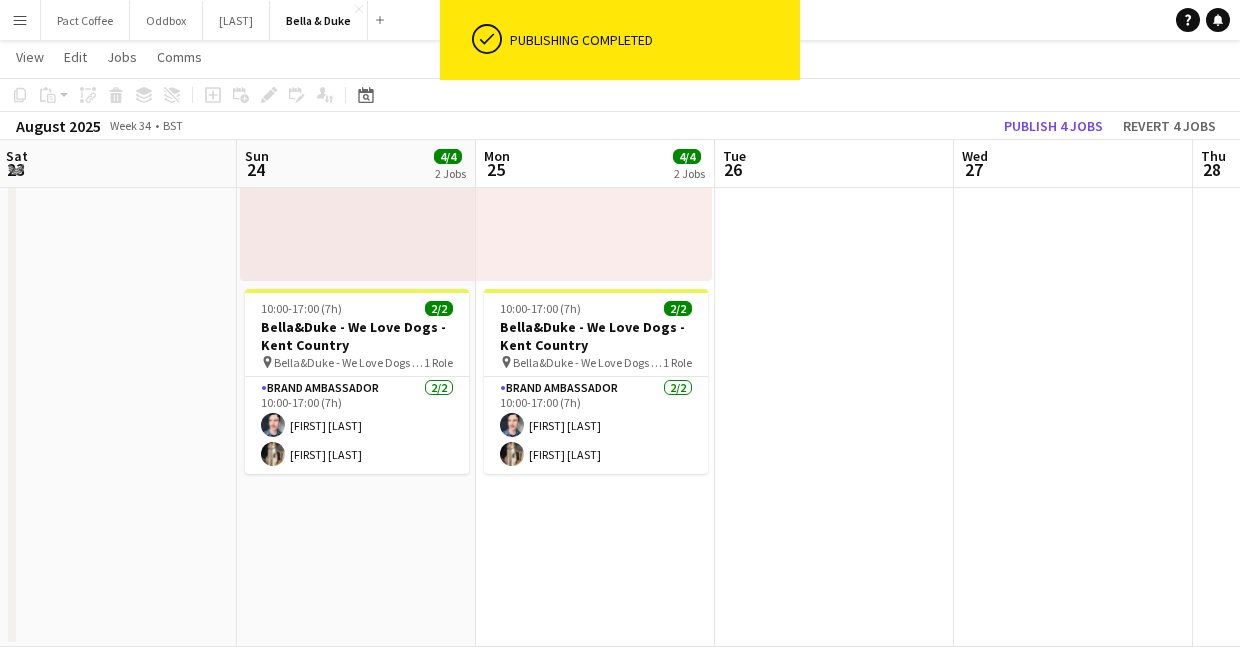 click on "Toggle View
Bella&Duke - All About Dogs - Norfolk  24-08-2025 → 25-08-2025   4/4   2 jobs      10:00-17:00 (7h)    2/2
pin
Bella&Duke - All About Dogs - Norfolk   1 Role   Brand Ambassador   2/2   10:00-17:00 (7h)
[FIRST] [LAST] [FIRST] [LAST]     10:00-17:00 (7h)    2/2   Bella&Duke - We Love Dogs - Kent Country
pin
Bella&Duke - We Love Dogs - Kent Country   1 Role   Brand Ambassador   2/2   10:00-17:00 (7h)
[FIRST] [LAST] [FIRST] [LAST]" at bounding box center [356, 285] 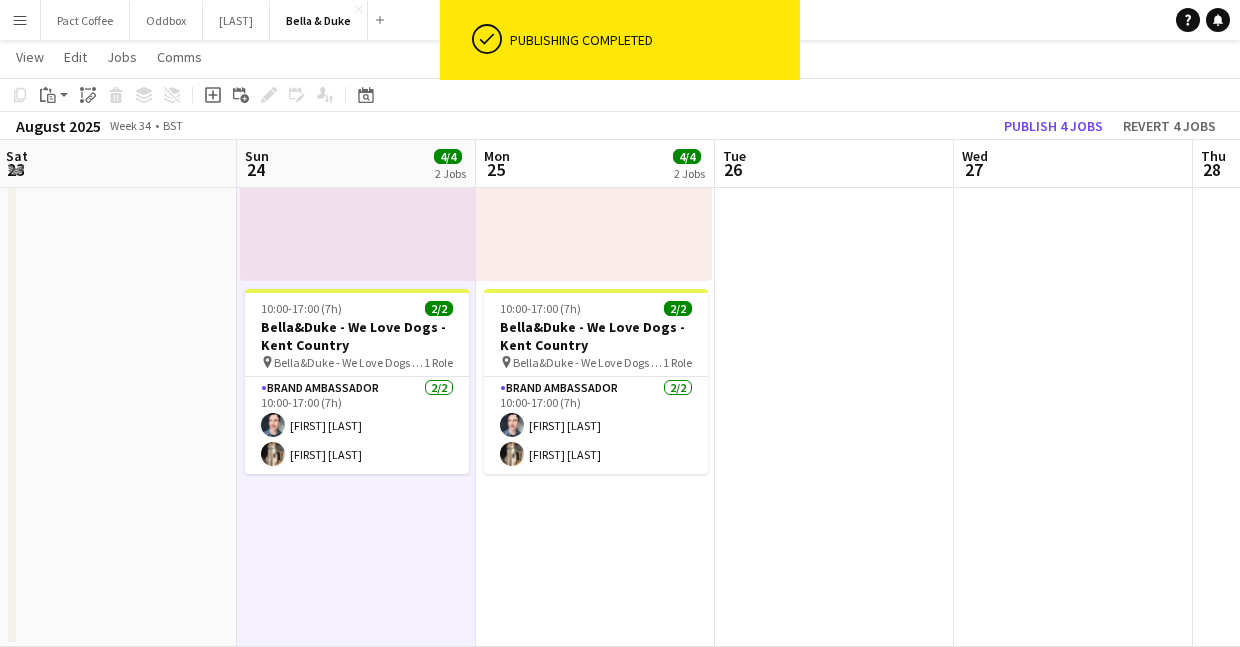 click on "10:00-17:00 (7h)    2/2
pin
Bella&Duke - All About Dogs - Norfolk   1 Role   Brand Ambassador   2/2   10:00-17:00 (7h)
[FIRST] [LAST] [FIRST] [LAST]     10:00-17:00 (7h)    2/2   Bella&Duke - We Love Dogs - Kent Country
pin
Bella&Duke - We Love Dogs - Kent Country   1 Role   Brand Ambassador   2/2   10:00-17:00 (7h)
[FIRST] [LAST] [FIRST] [LAST]" at bounding box center (595, 285) 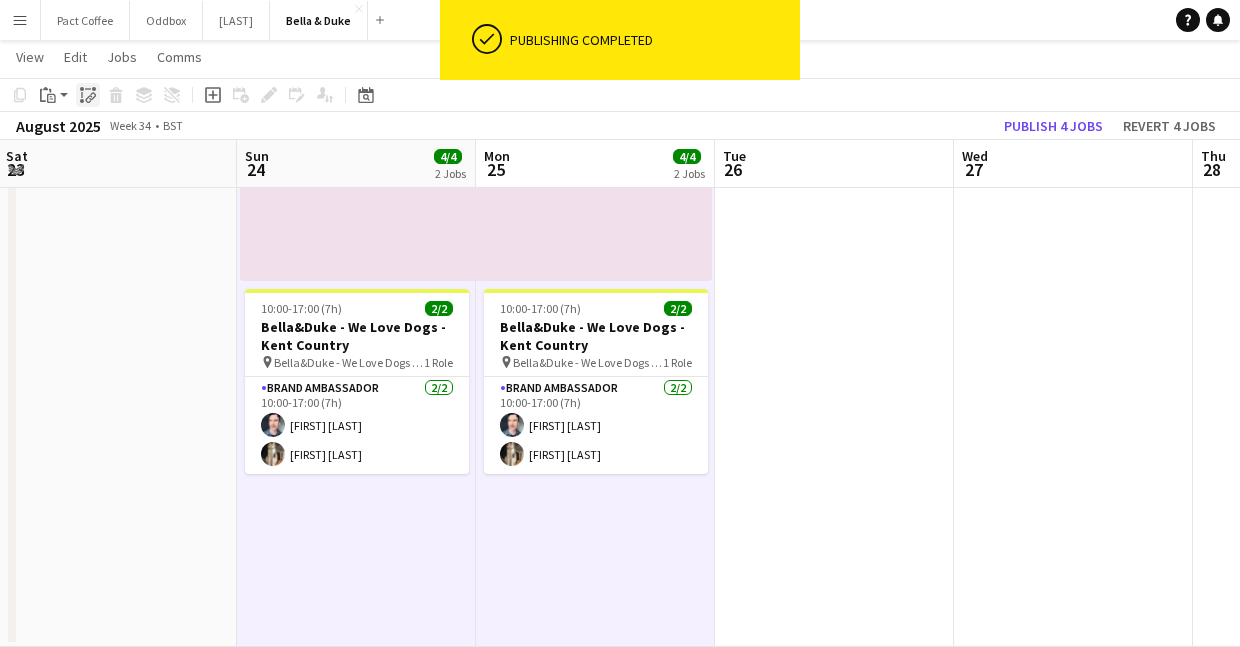 click 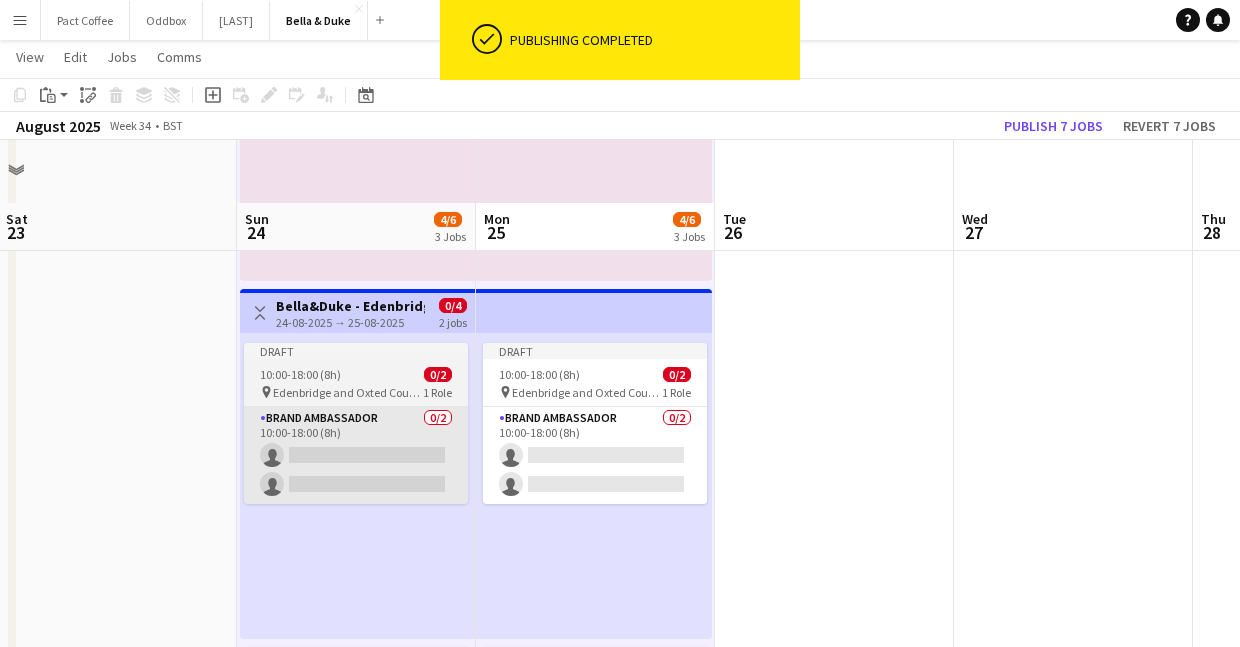 scroll, scrollTop: 548, scrollLeft: 0, axis: vertical 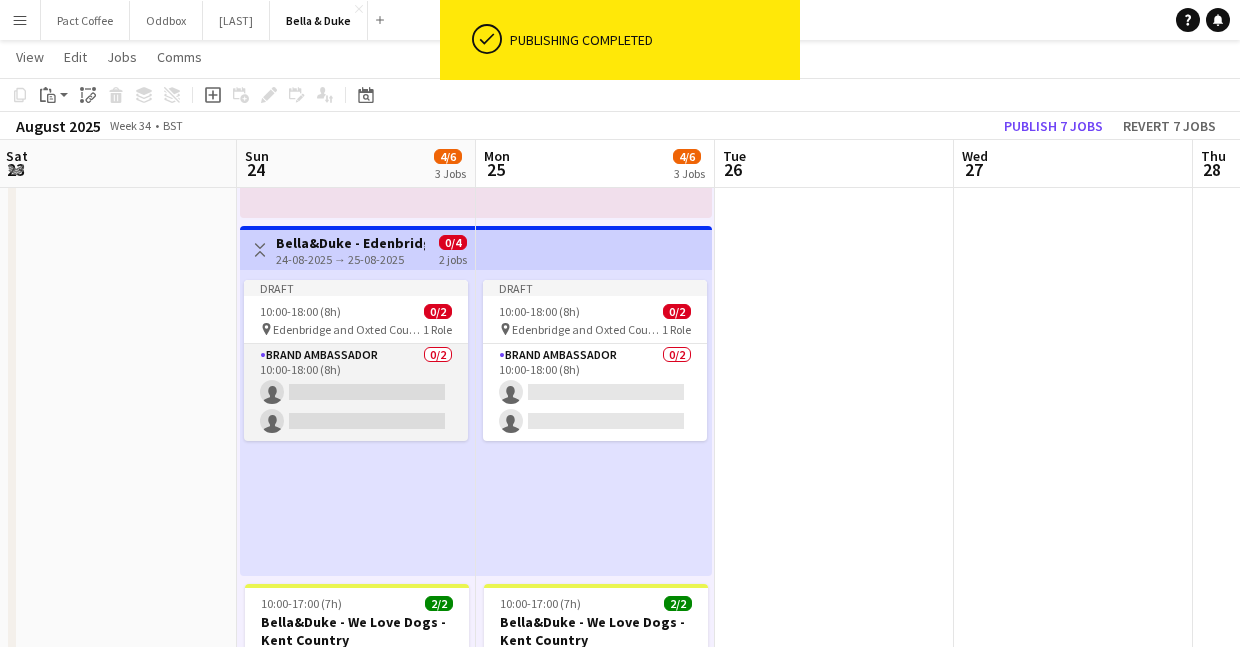 click on "Brand Ambassador   0/2   10:00-18:00 (8h)
single-neutral-actions
single-neutral-actions" at bounding box center [356, 392] 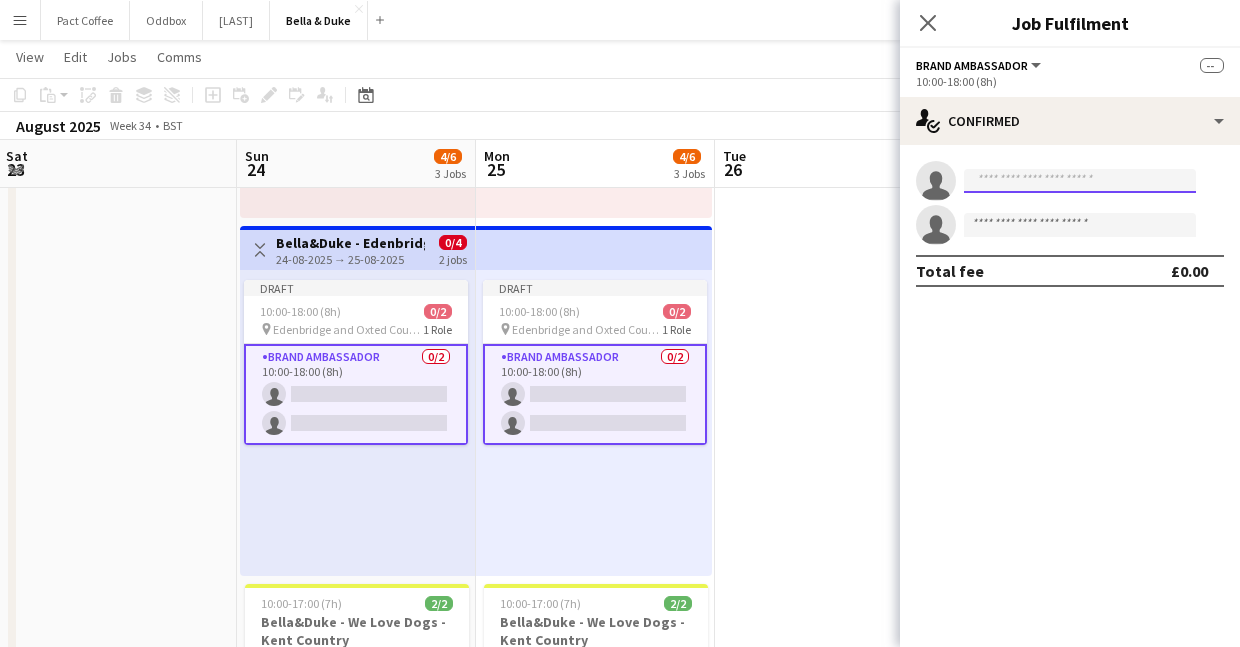 click at bounding box center [1080, 181] 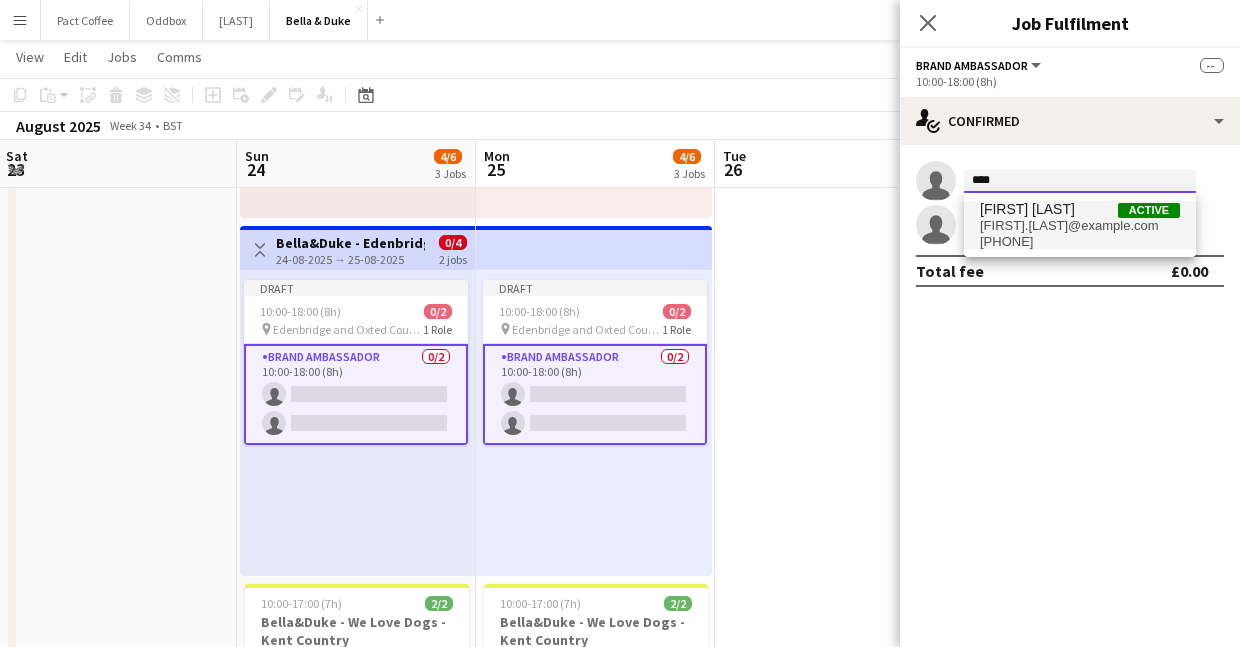 type on "****" 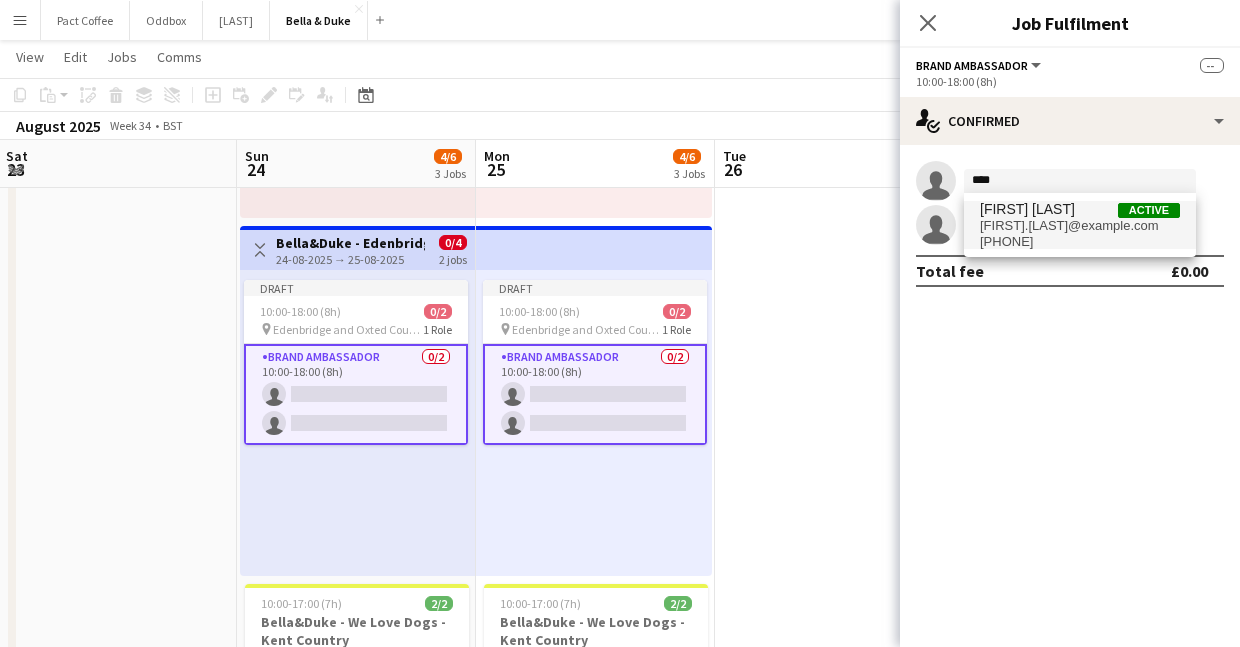click on "[FIRST].[LAST]@example.com" at bounding box center [1080, 226] 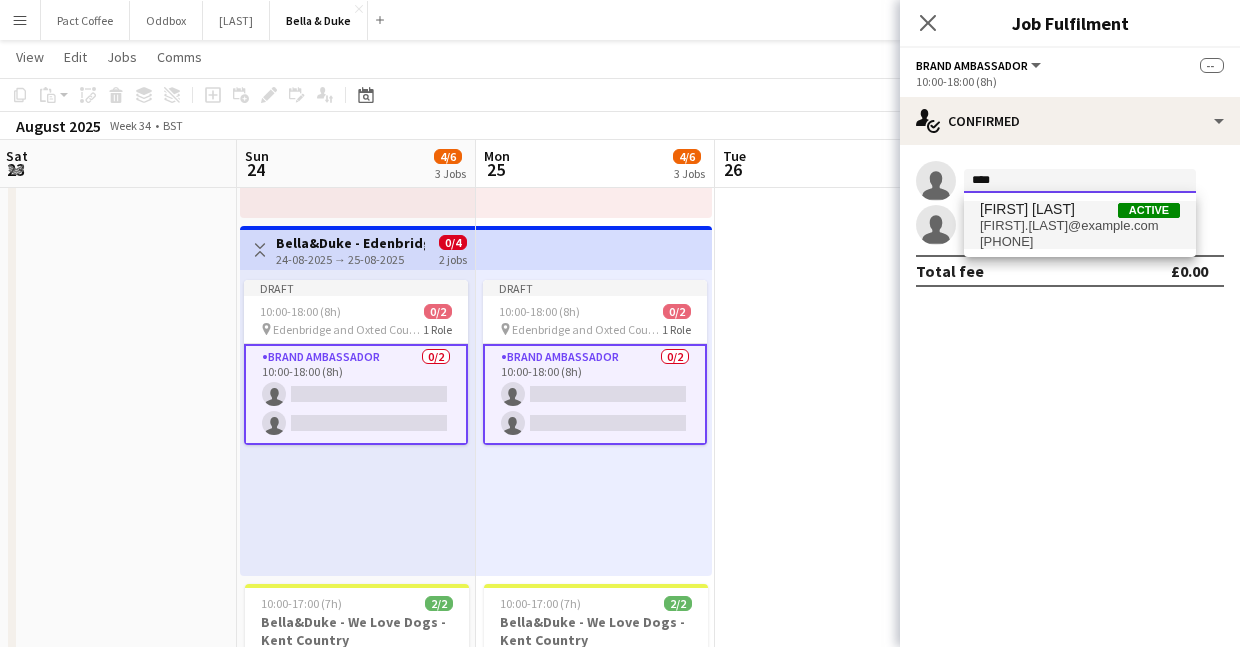 type 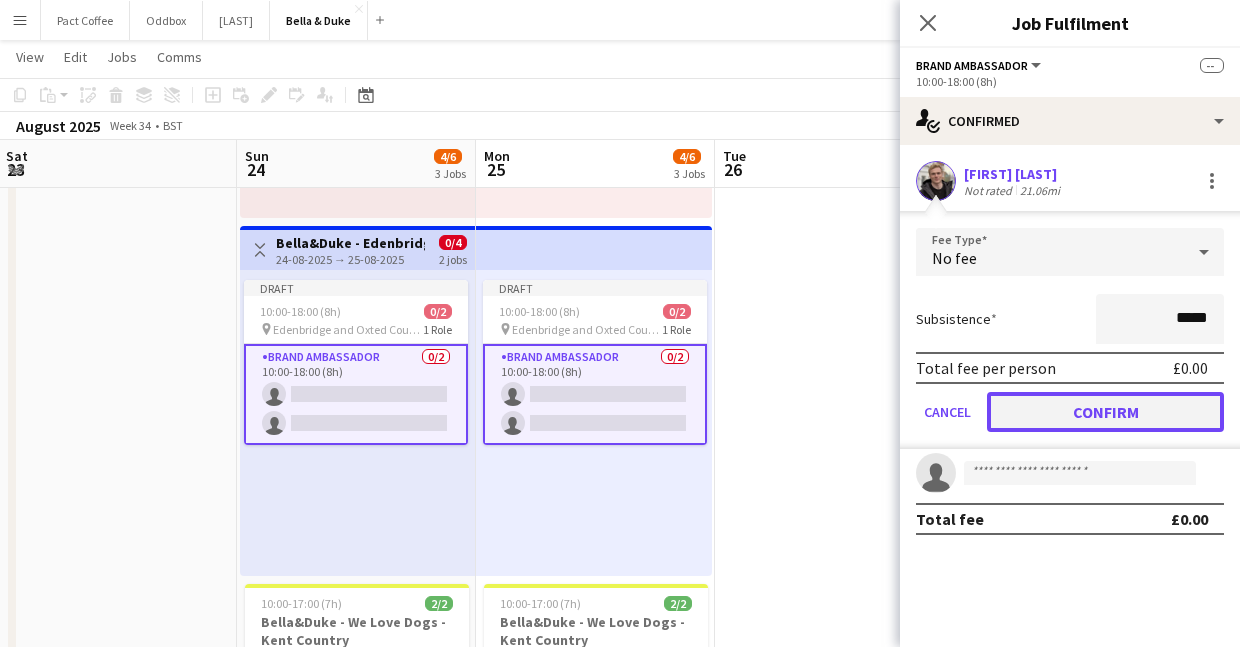 click on "Confirm" at bounding box center (1105, 412) 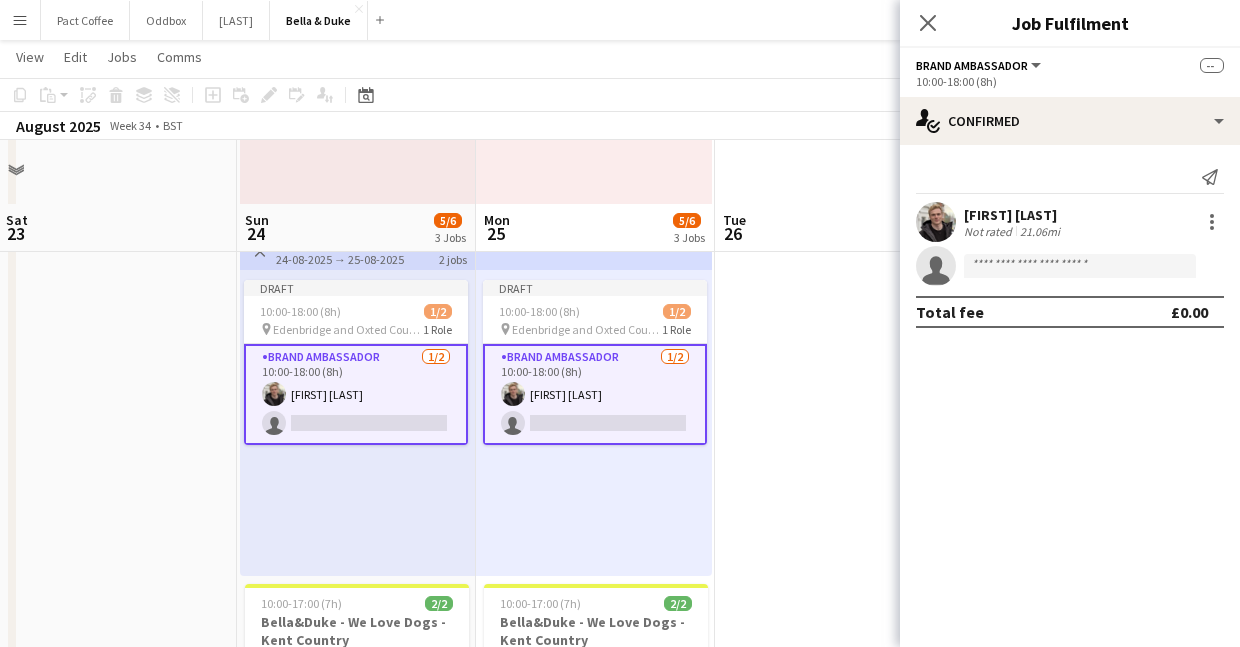 scroll, scrollTop: 711, scrollLeft: 0, axis: vertical 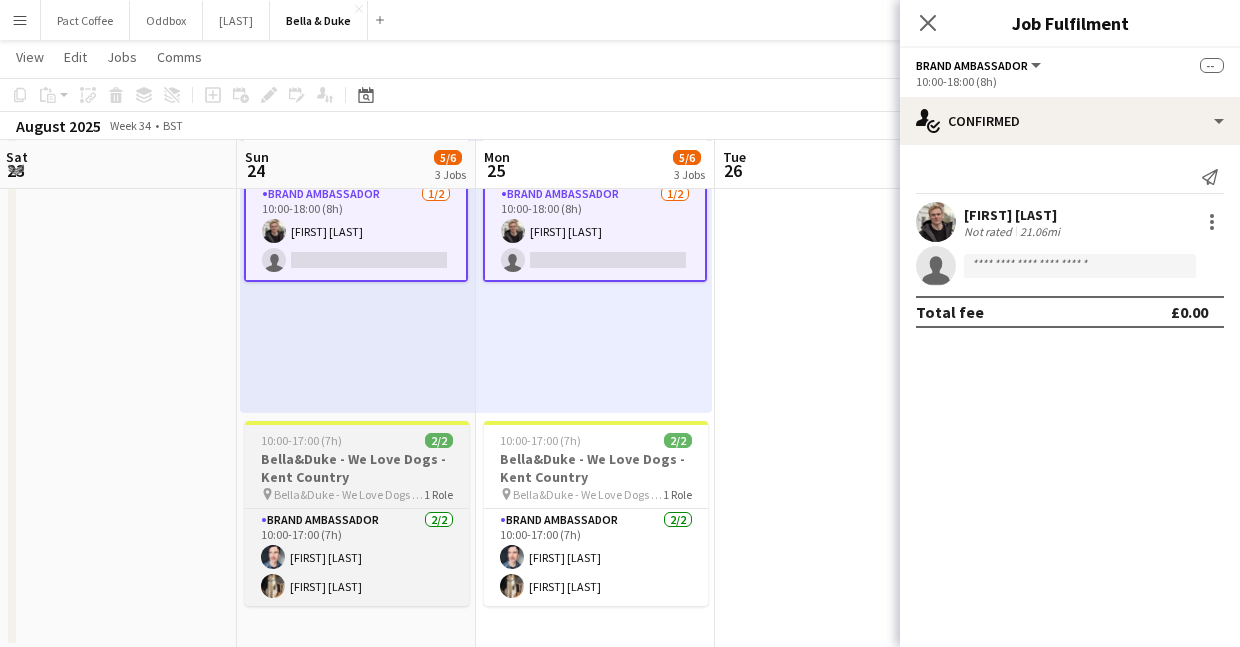 click on "Bella&Duke - We Love Dogs - Kent Country" at bounding box center (357, 468) 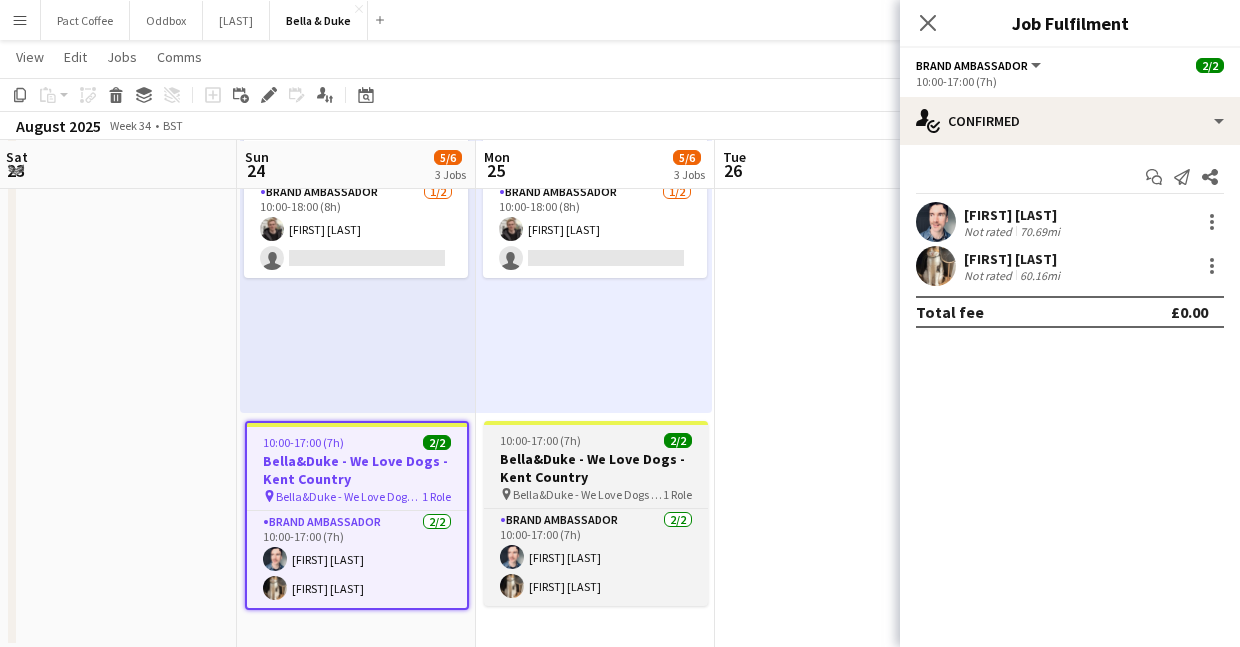 click on "Bella&Duke - We Love Dogs - Kent Country" at bounding box center (596, 468) 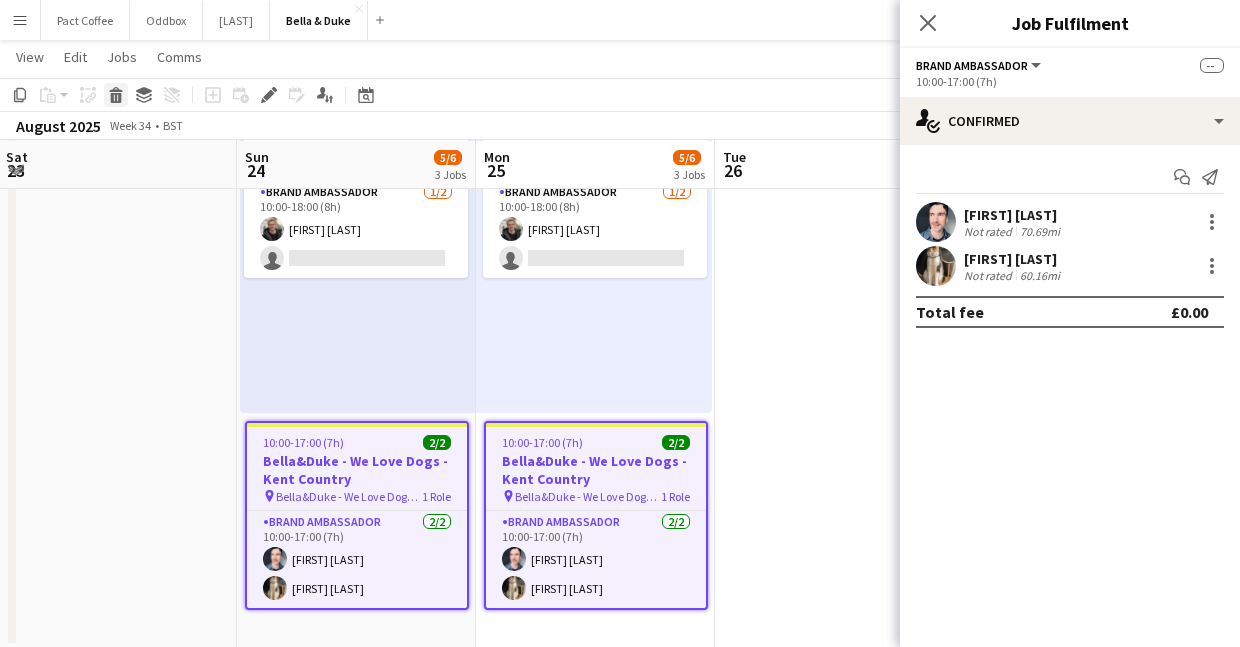 click 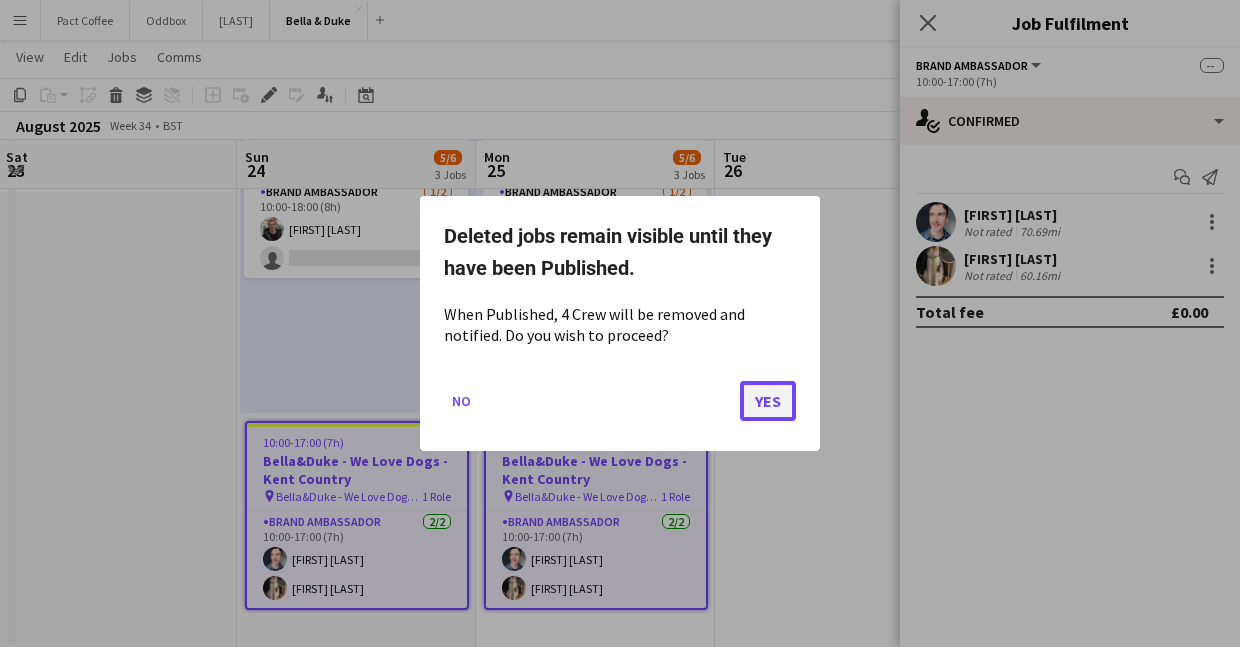 click on "Yes" 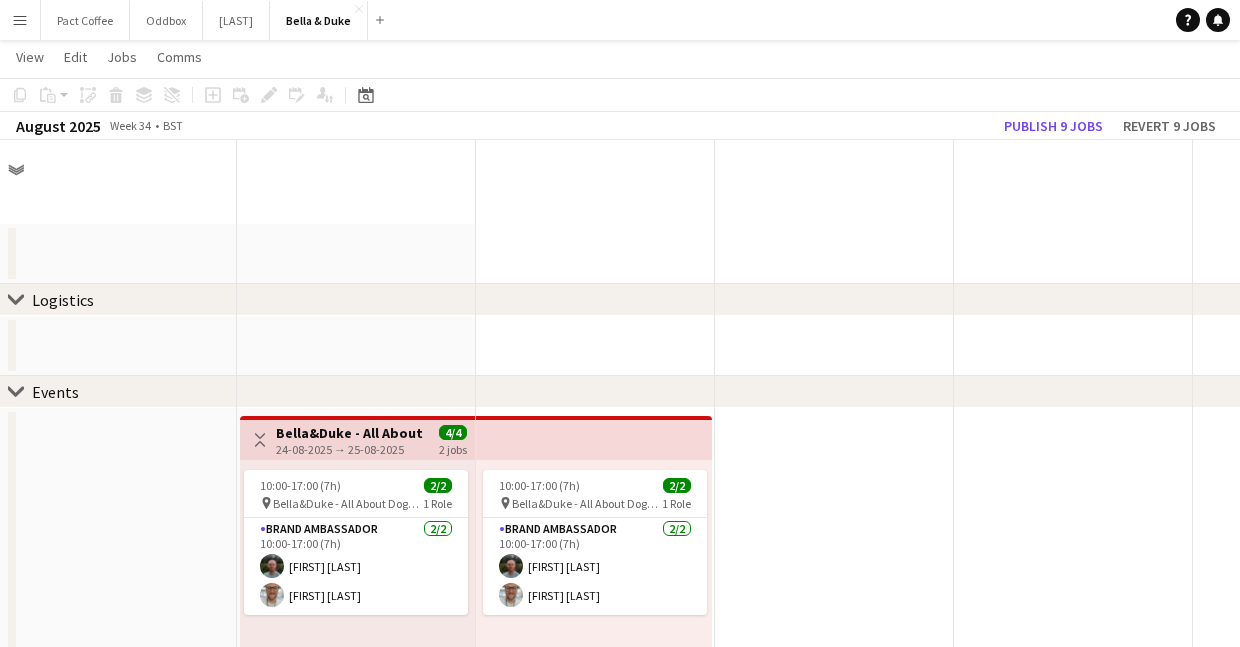 scroll, scrollTop: 711, scrollLeft: 0, axis: vertical 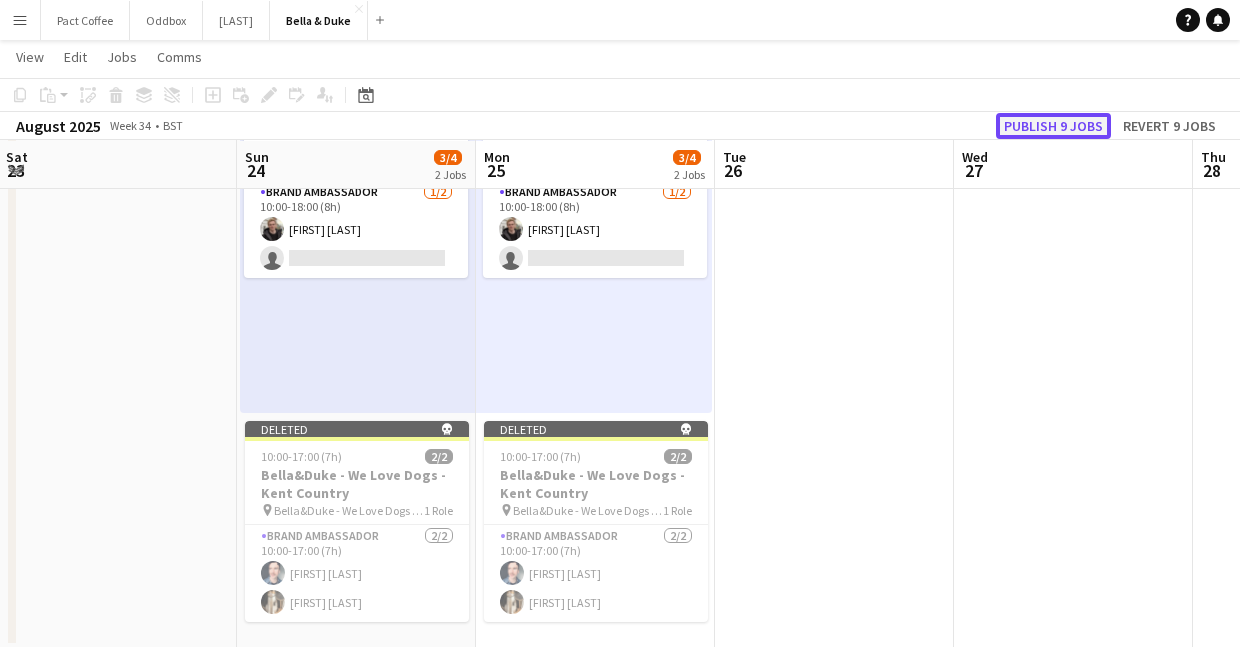 click on "Publish 9 jobs" 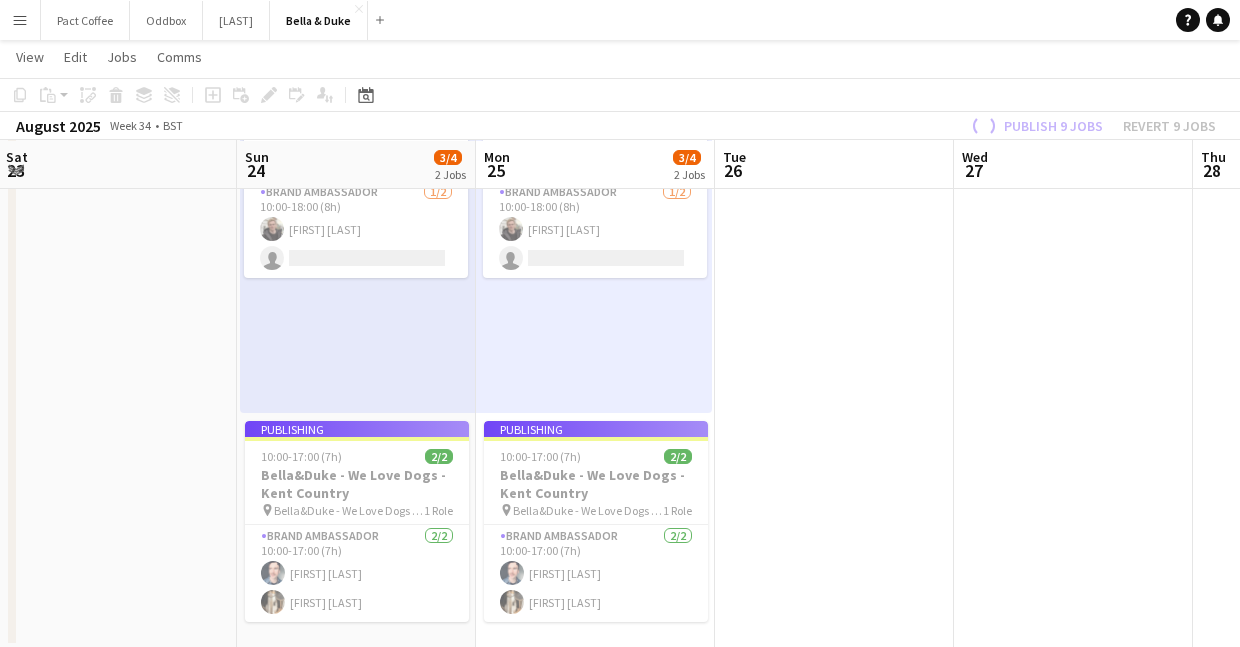 scroll, scrollTop: 485, scrollLeft: 0, axis: vertical 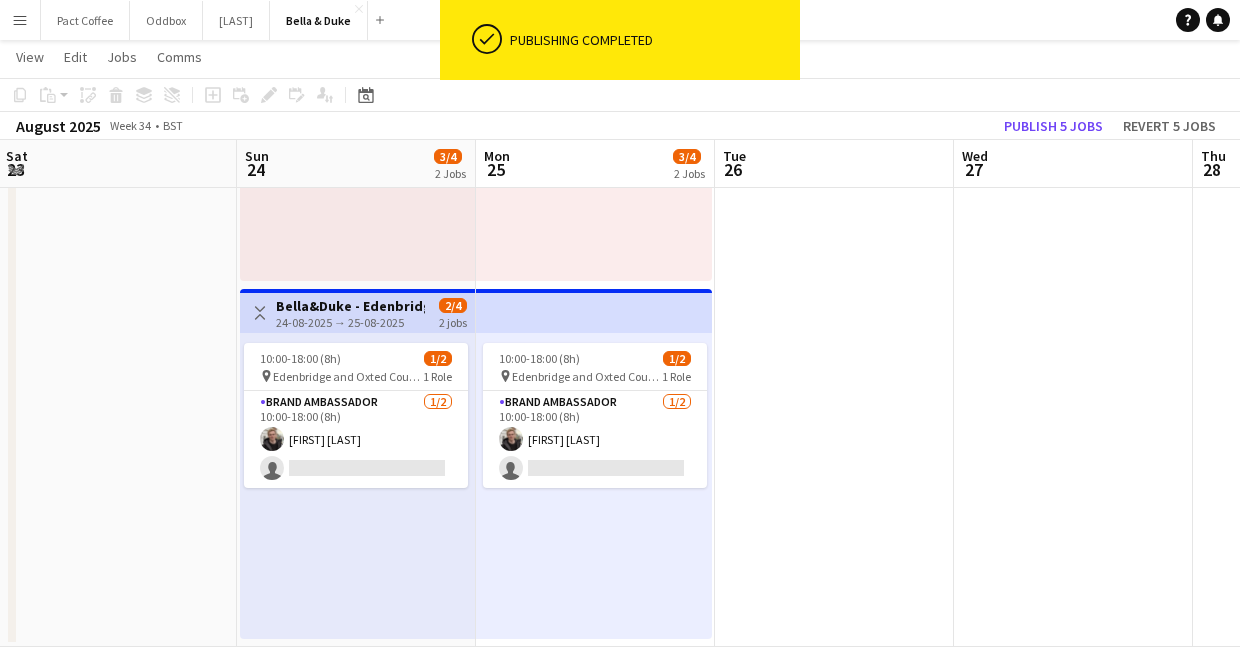 click at bounding box center [834, 285] 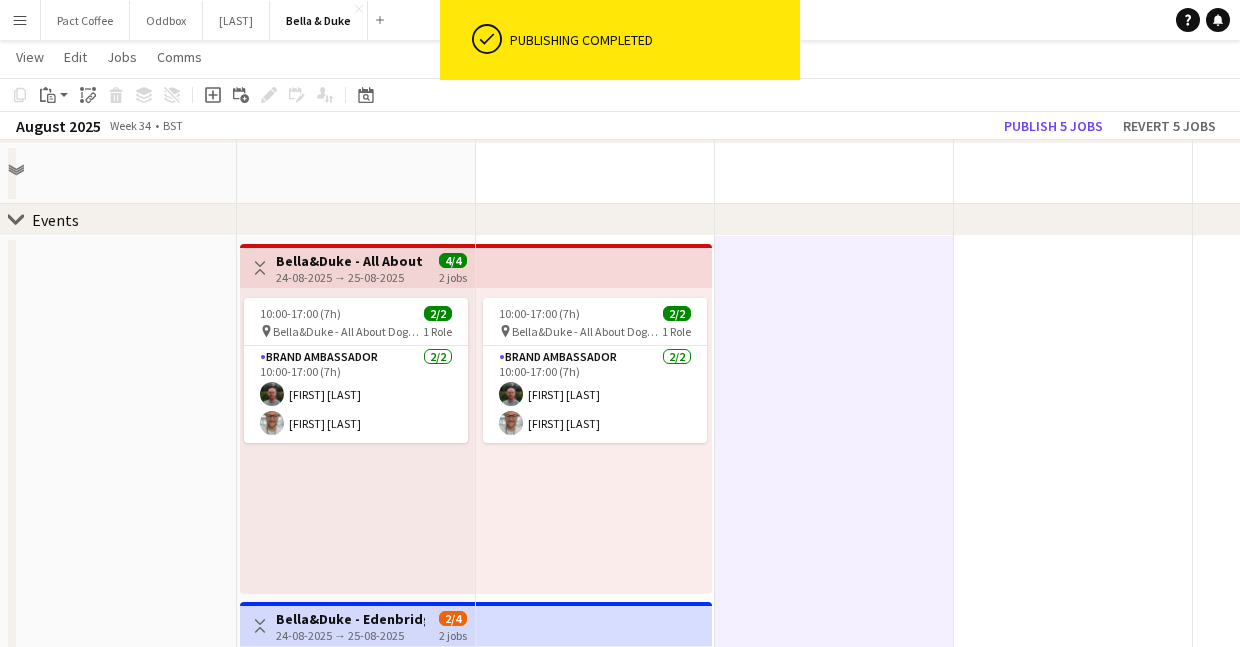 scroll, scrollTop: 66, scrollLeft: 0, axis: vertical 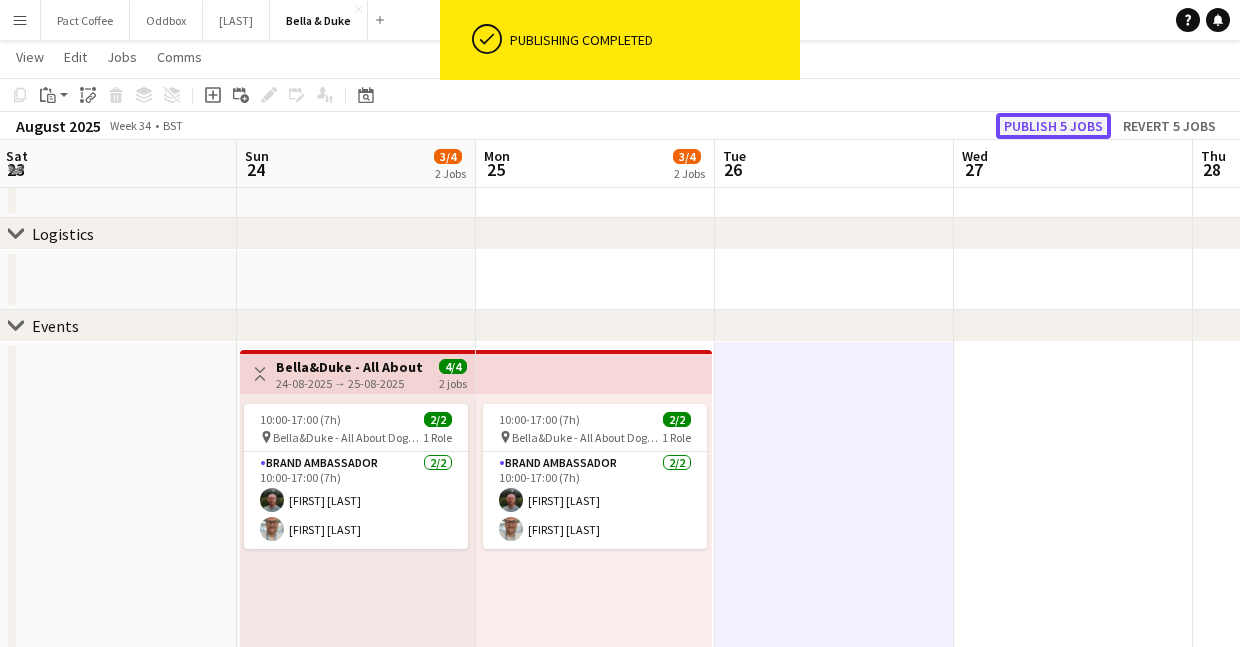 click on "Publish 5 jobs" 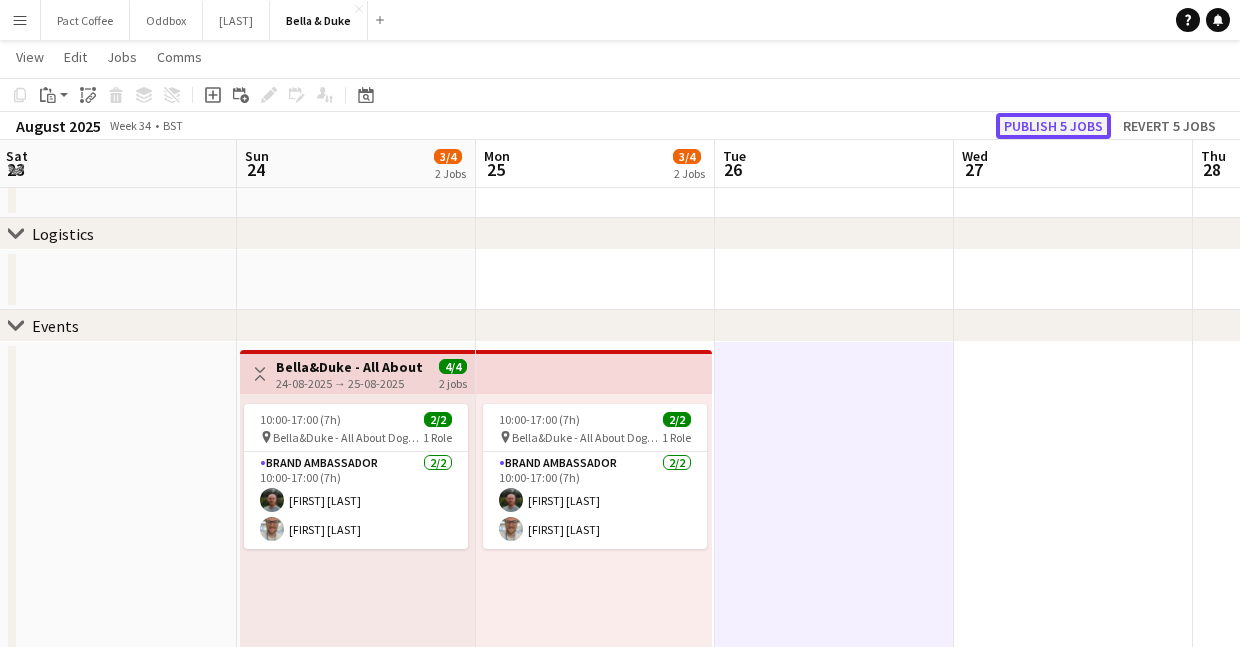 click on "Publish 5 jobs" 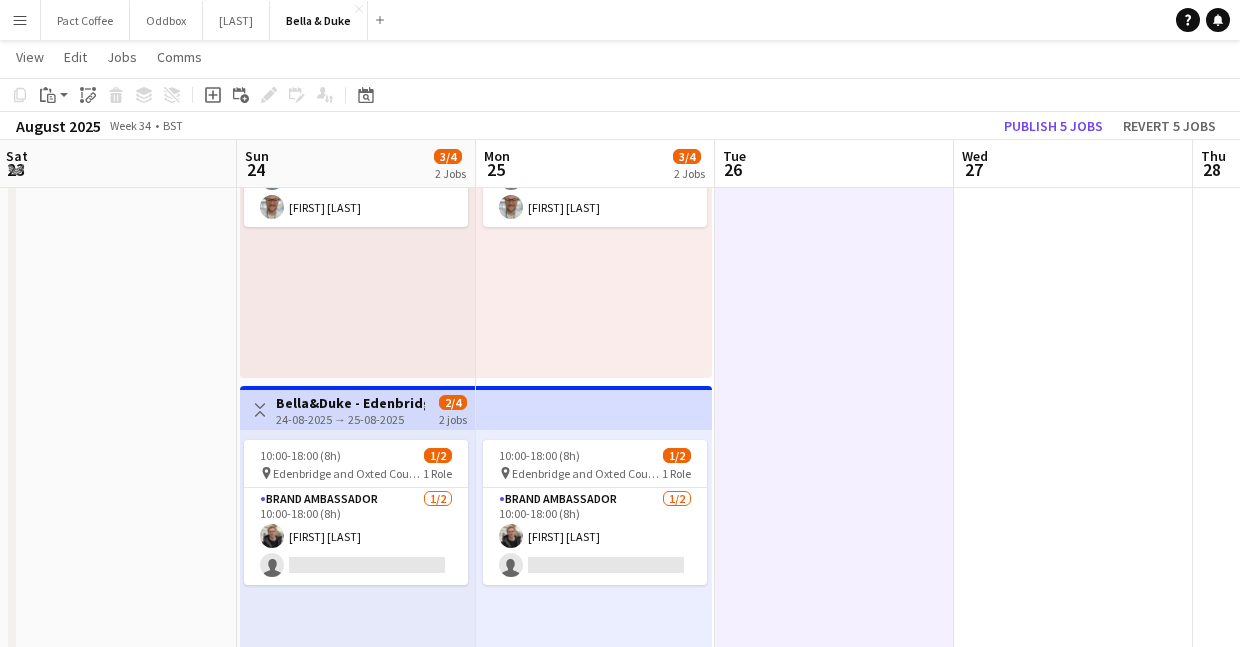 scroll, scrollTop: 485, scrollLeft: 0, axis: vertical 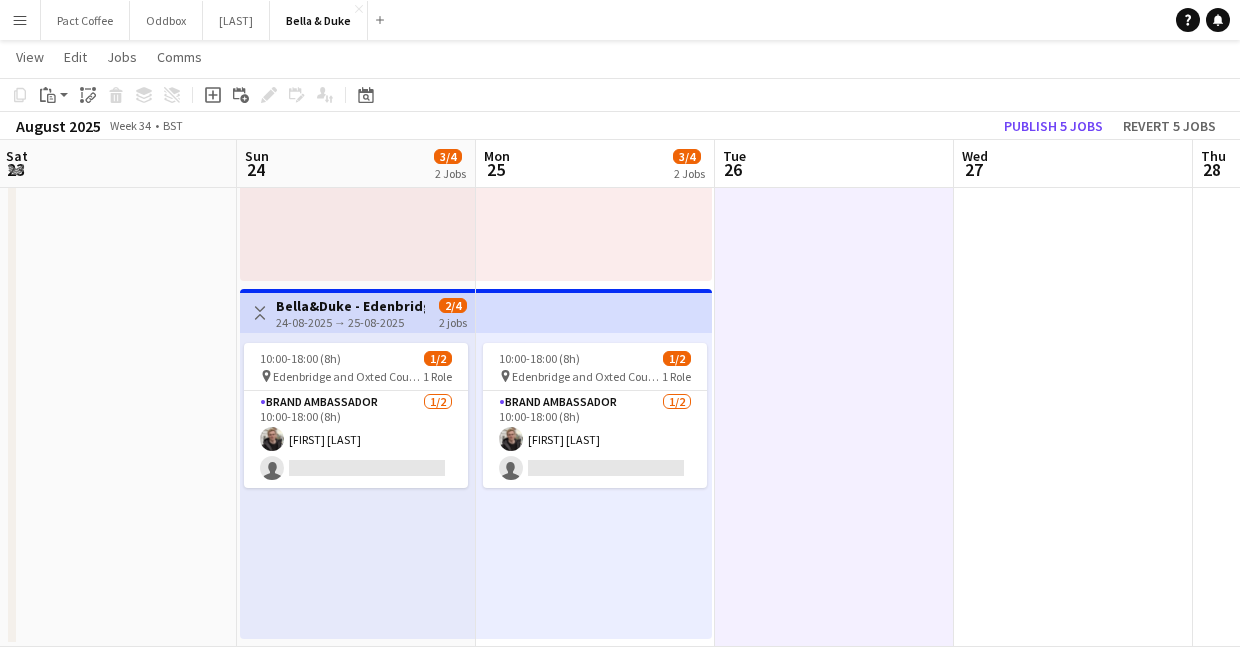 click on "10:00-18:00 (8h)    1/2
pin
Edenbridge and Oxted Country Show   1 Role   Brand Ambassador   1/2   10:00-18:00 (8h)
[FIRST] [LAST]
single-neutral-actions" at bounding box center [357, 486] 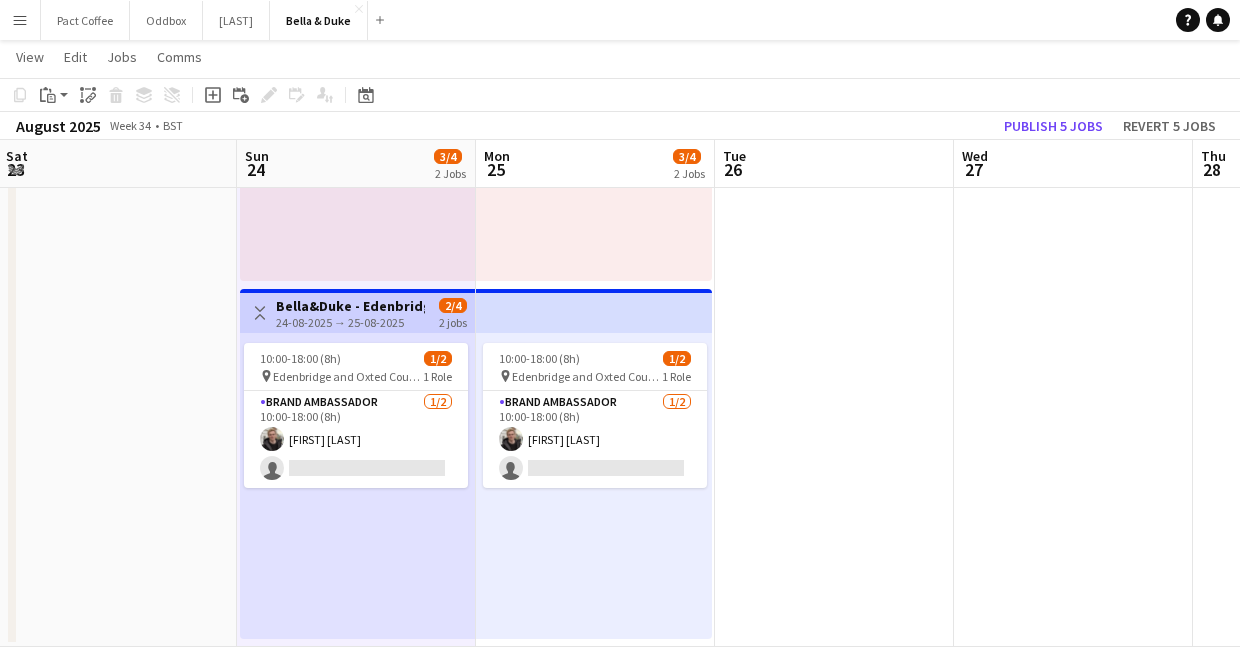 click on "10:00-18:00 (8h)    1/2
pin
Edenbridge and Oxted Country Show   1 Role   Brand Ambassador   1/2   10:00-18:00 (8h)
[FIRST] [LAST]
single-neutral-actions" at bounding box center [594, 486] 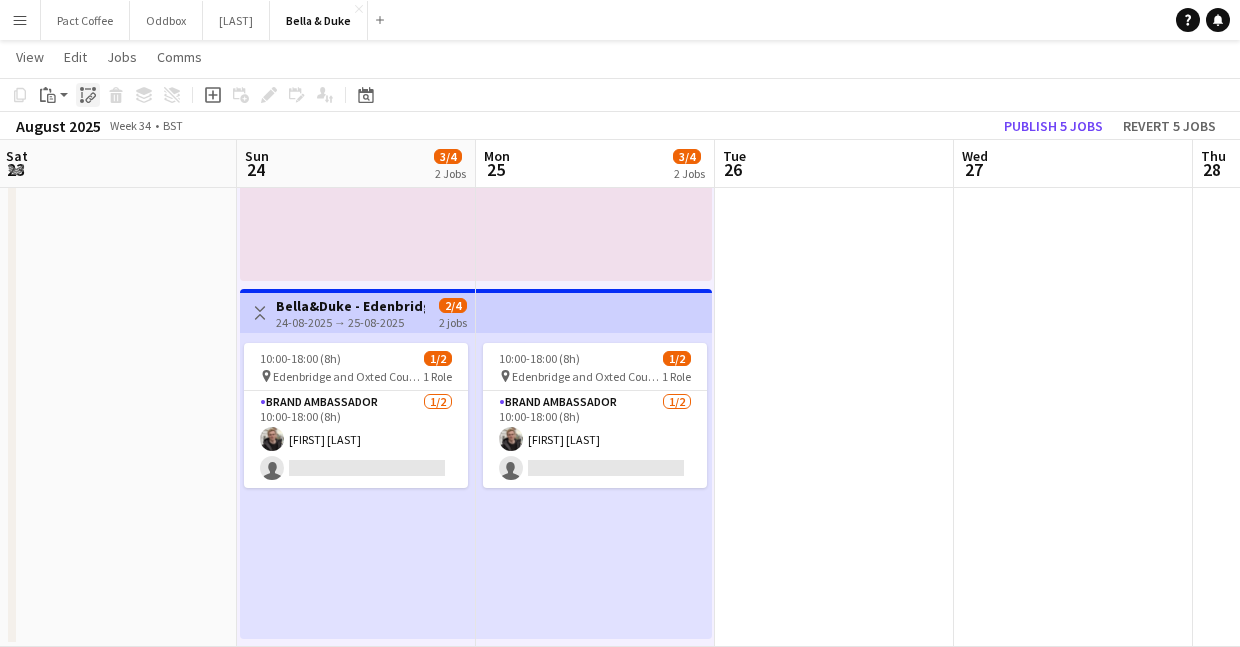 click on "Paste linked Job" at bounding box center (88, 95) 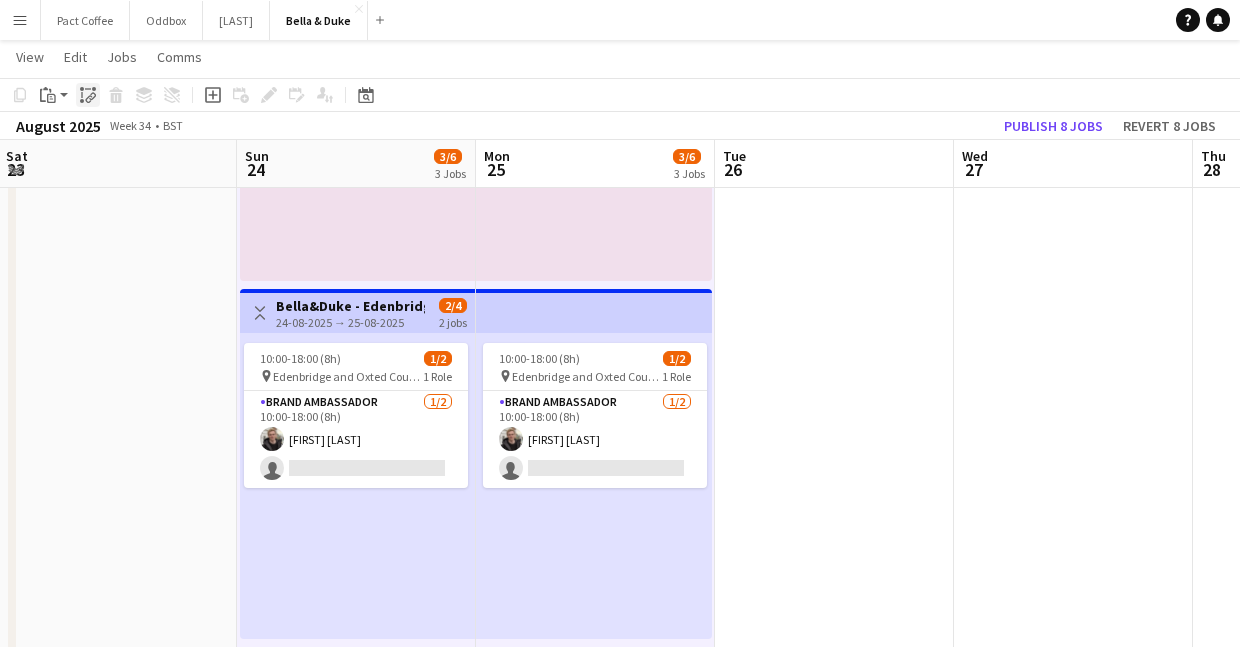 click on "Paste linked Job" 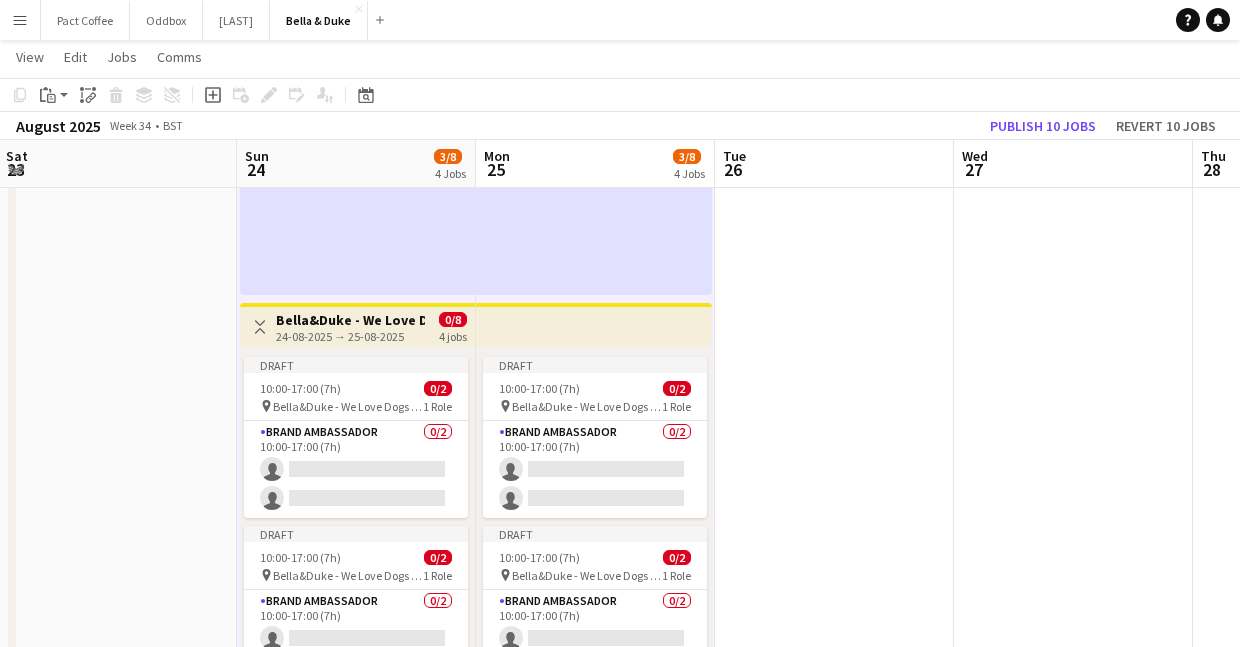 scroll, scrollTop: 843, scrollLeft: 0, axis: vertical 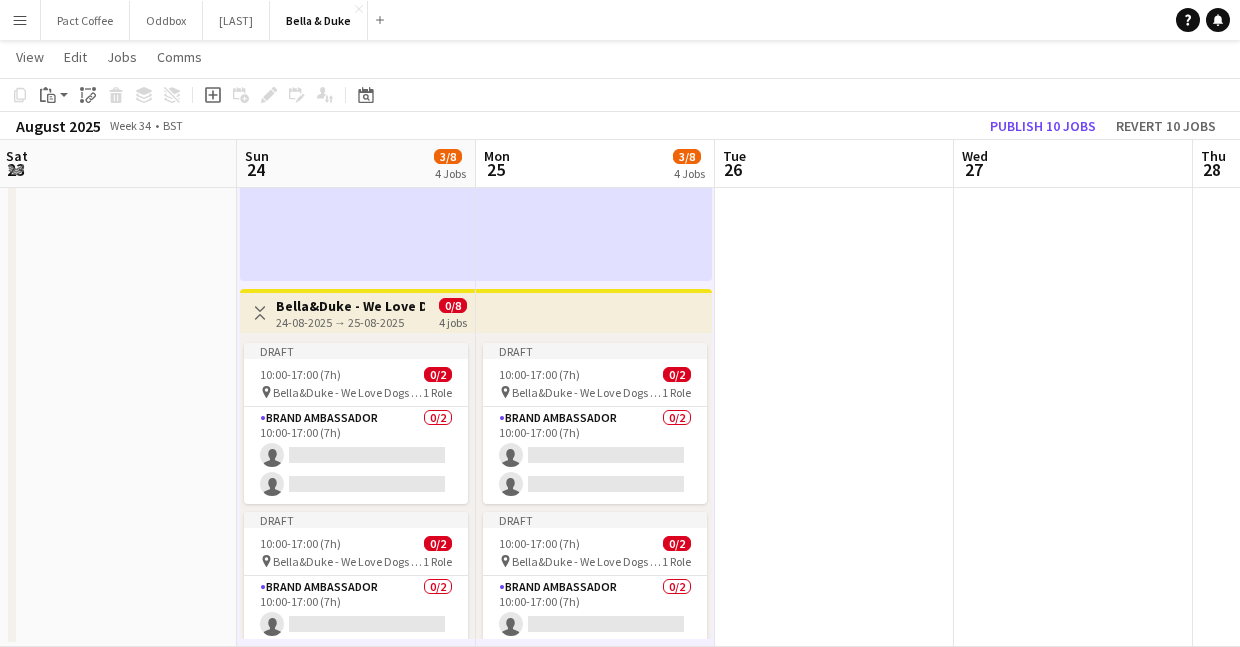 click at bounding box center [834, 106] 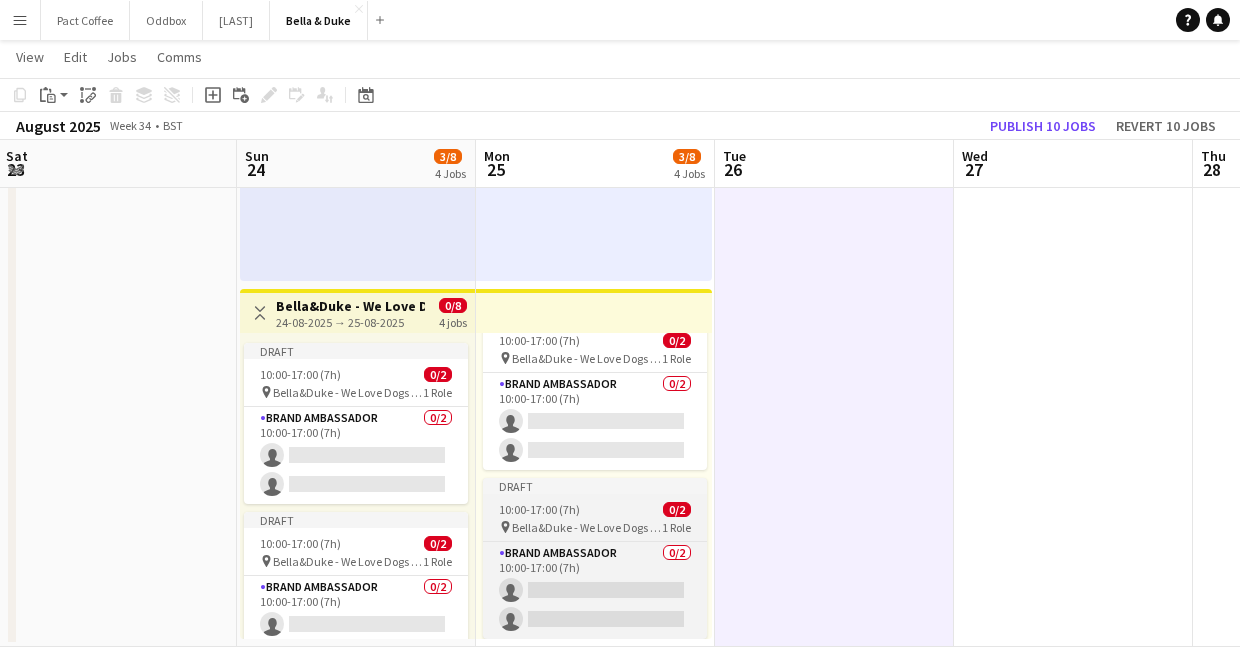 scroll, scrollTop: 0, scrollLeft: 0, axis: both 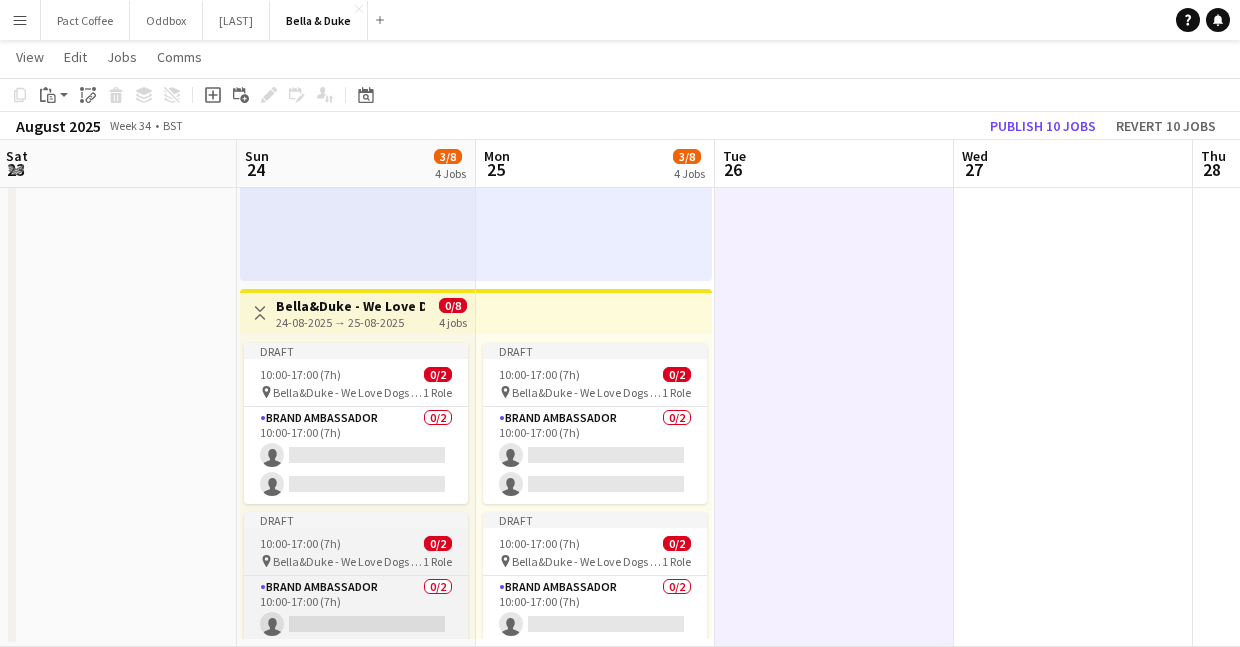 click on "Bella&Duke - We Love Dogs - Kent Country" at bounding box center (348, 561) 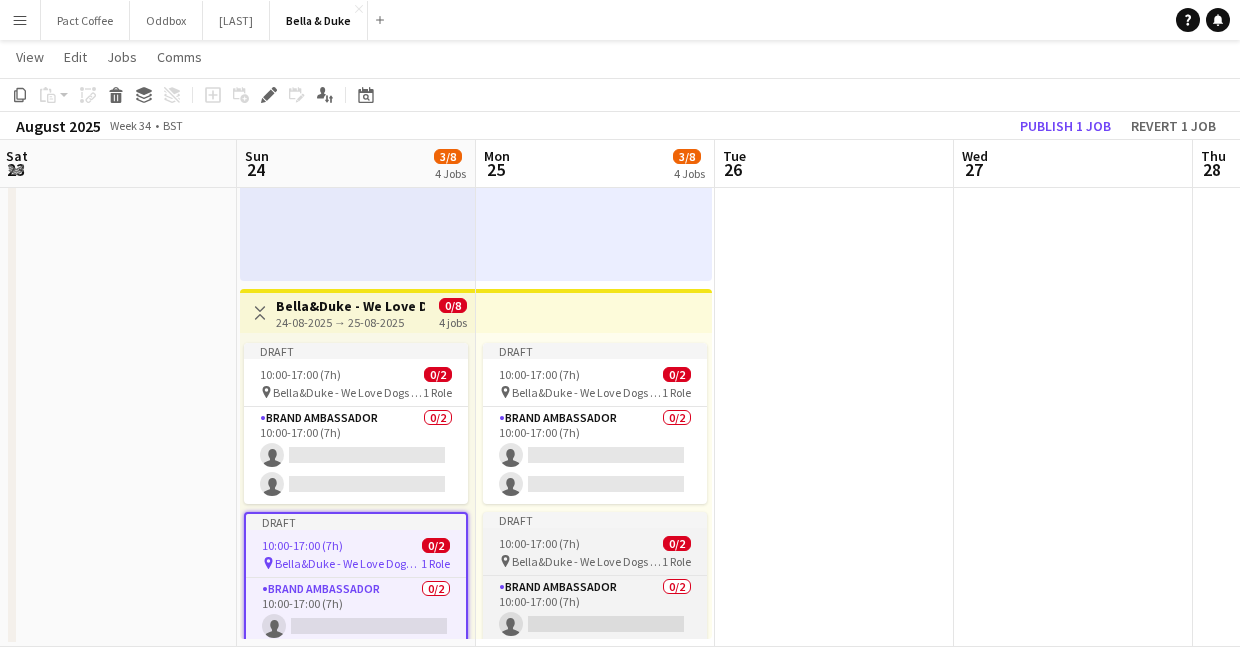 click on "10:00-17:00 (7h)    0/2" at bounding box center (595, 543) 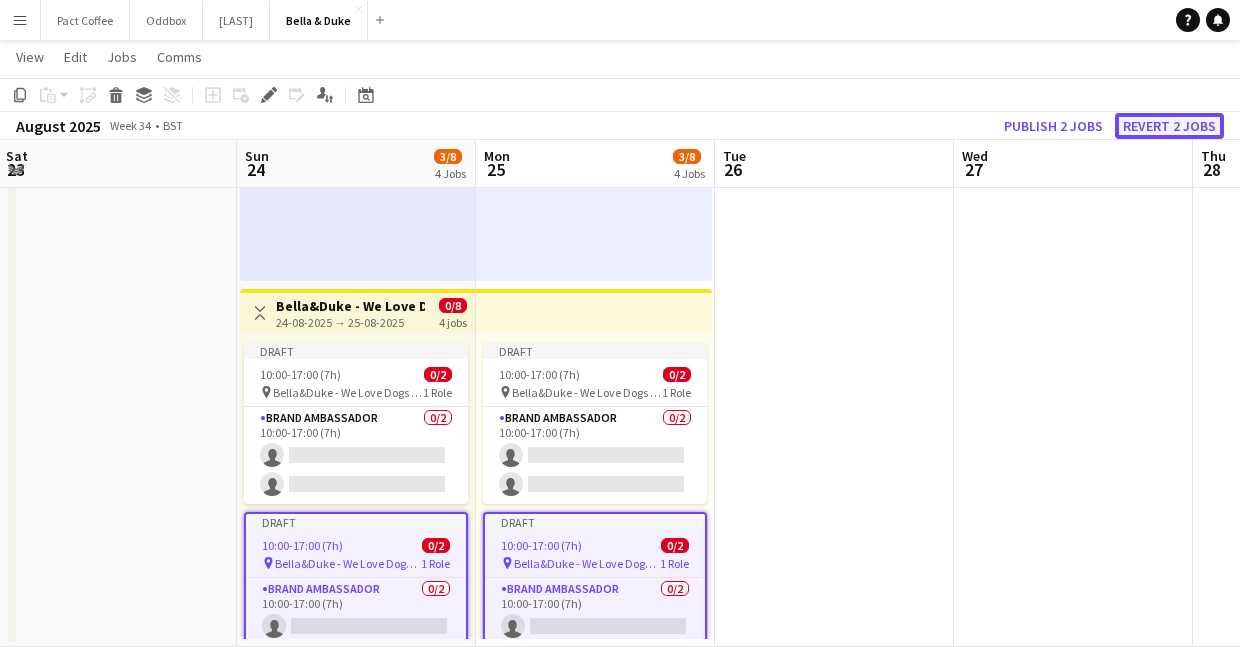 click on "Revert 2 jobs" 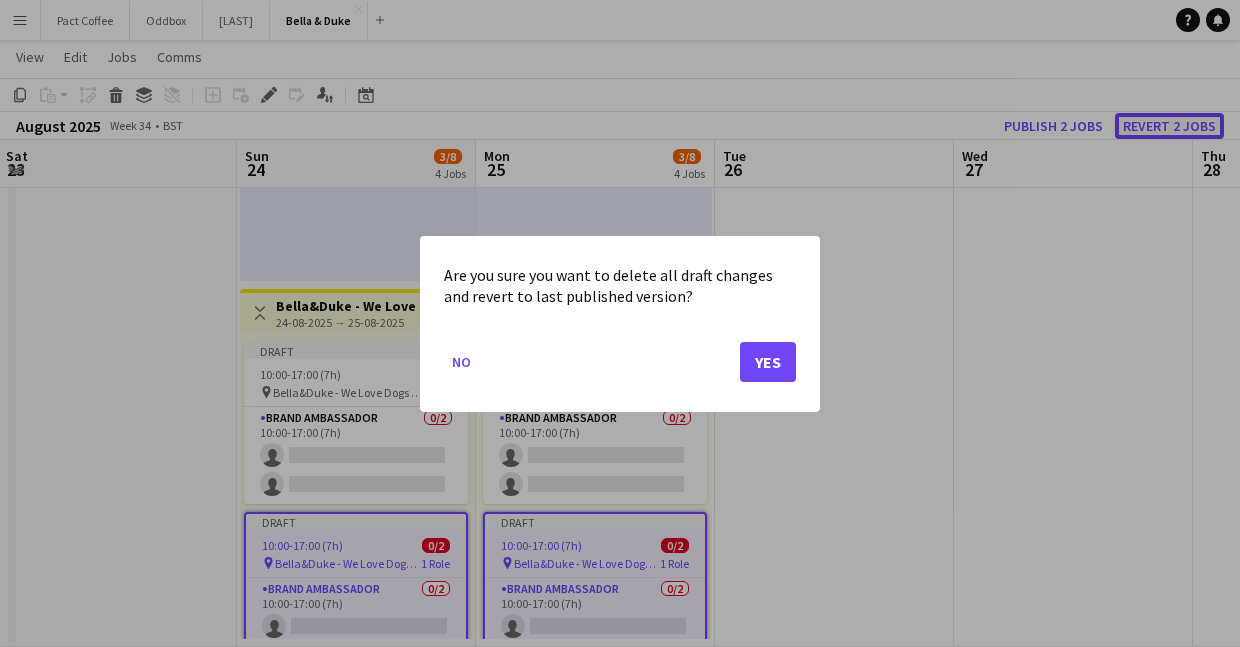 scroll, scrollTop: 0, scrollLeft: 0, axis: both 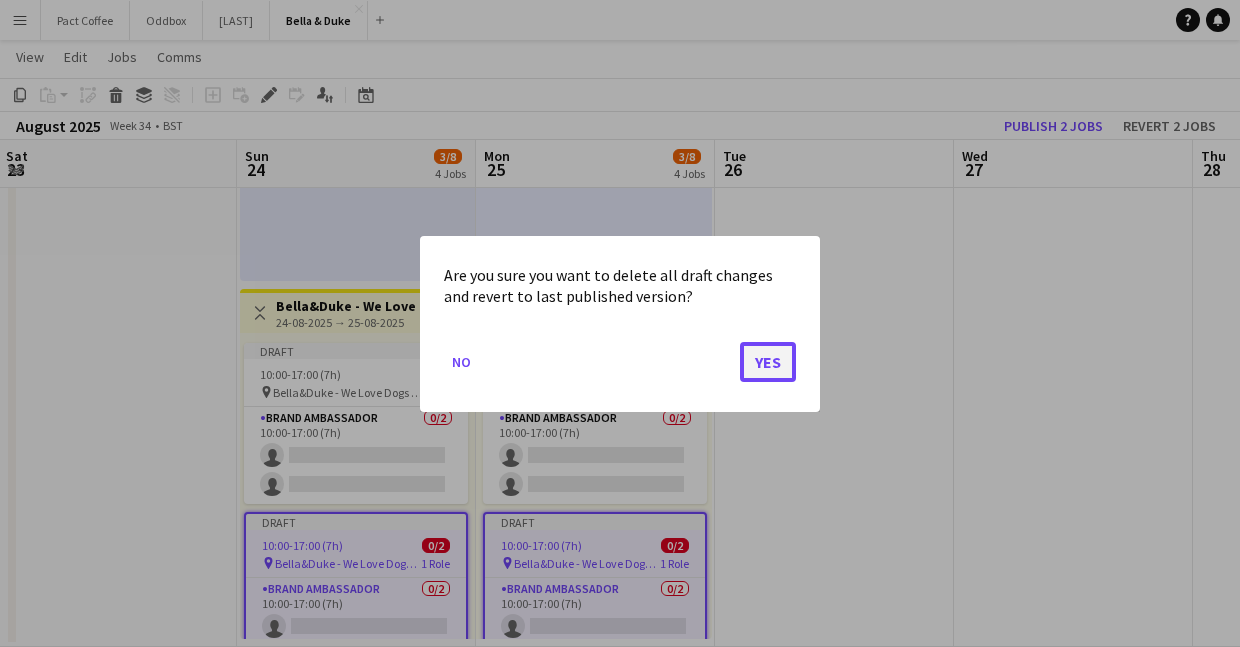 click on "Yes" 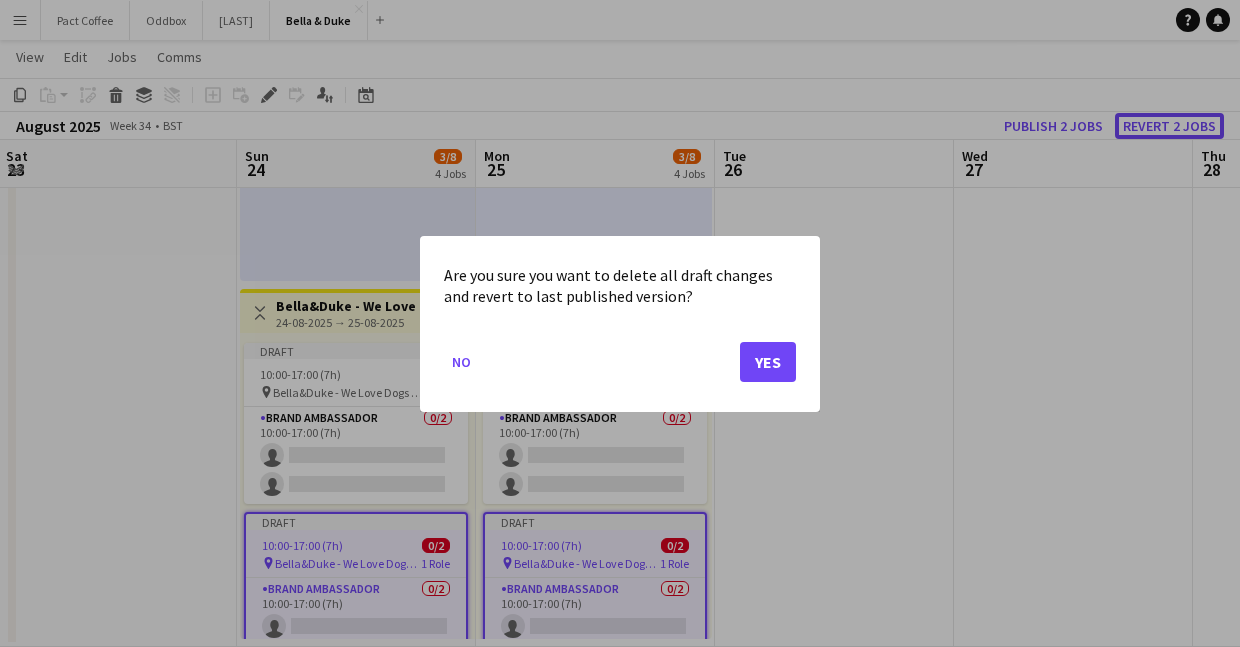 scroll, scrollTop: 843, scrollLeft: 0, axis: vertical 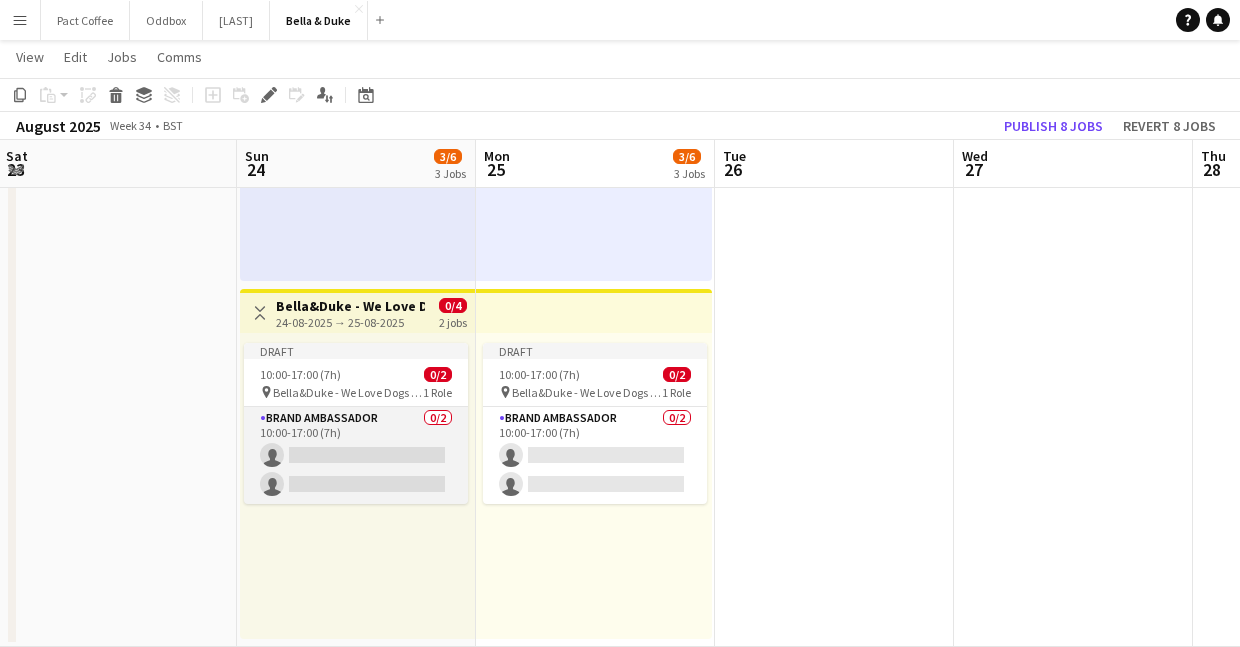 click on "Brand Ambassador   0/2   10:00-17:00 (7h)
single-neutral-actions
single-neutral-actions" at bounding box center (356, 455) 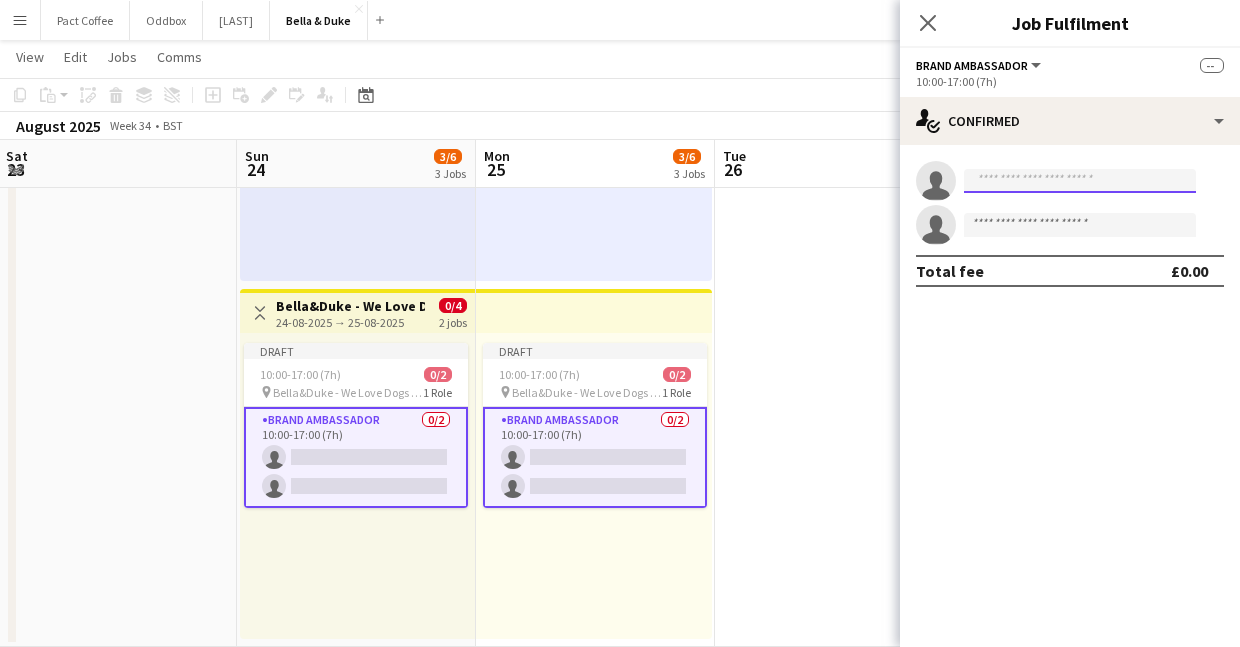 click at bounding box center [1080, 181] 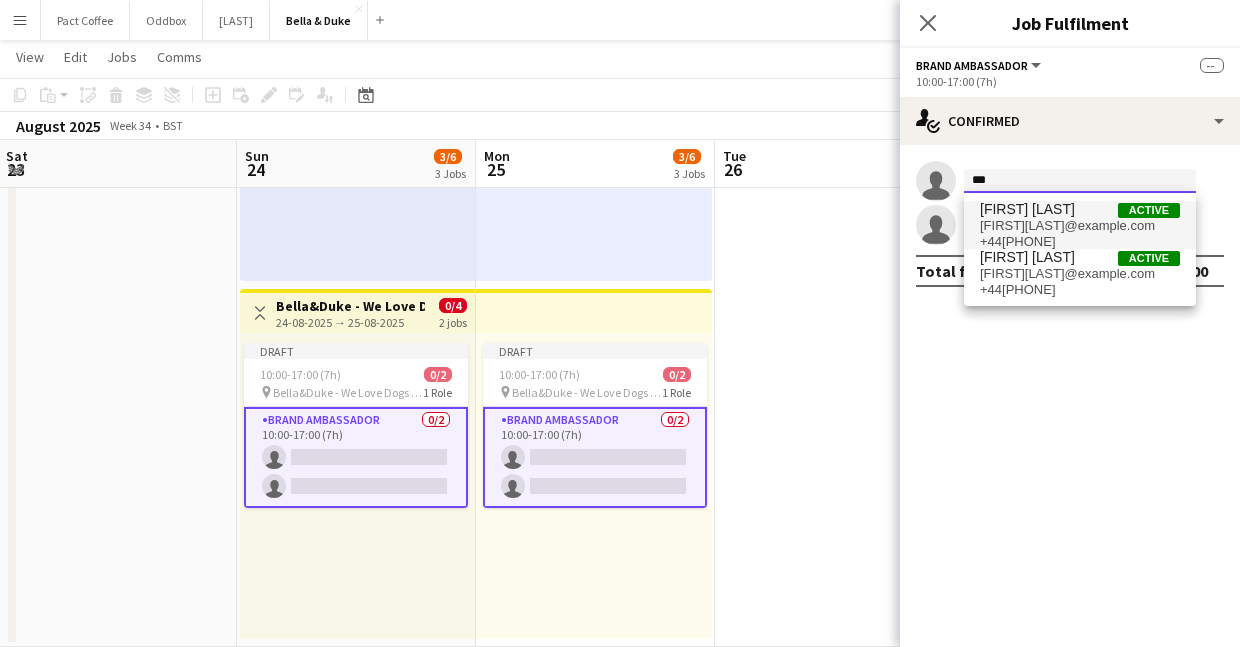 type on "***" 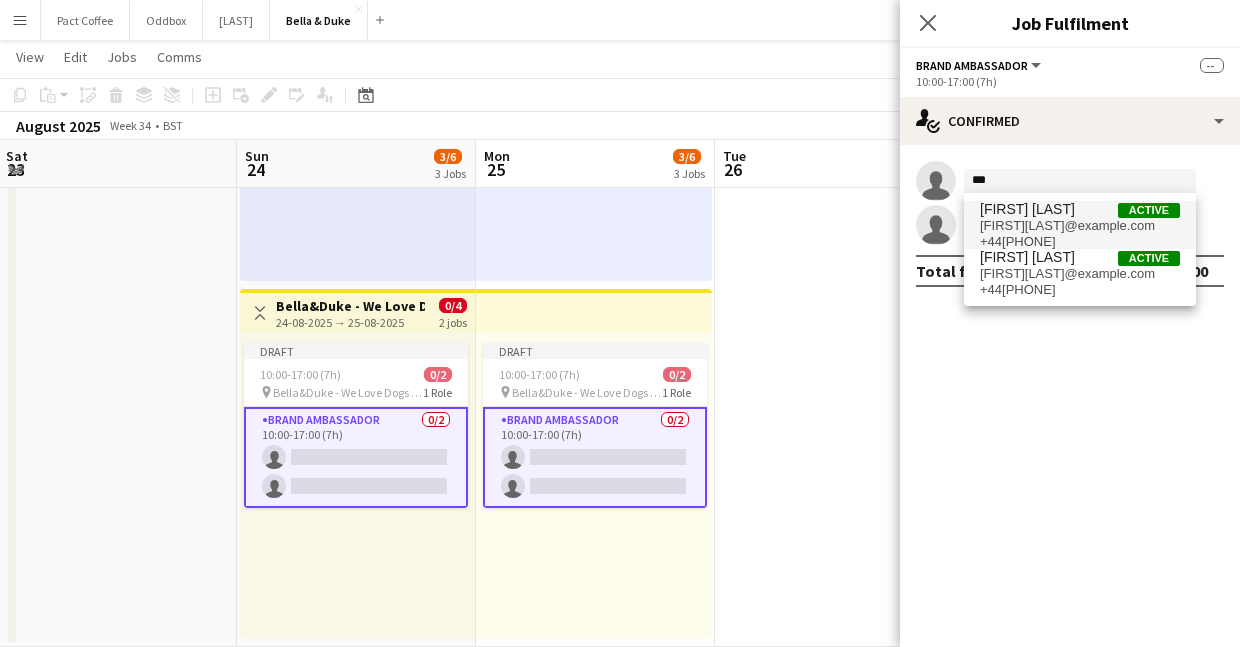 click on "[FIRST] [LAST]" at bounding box center [1027, 209] 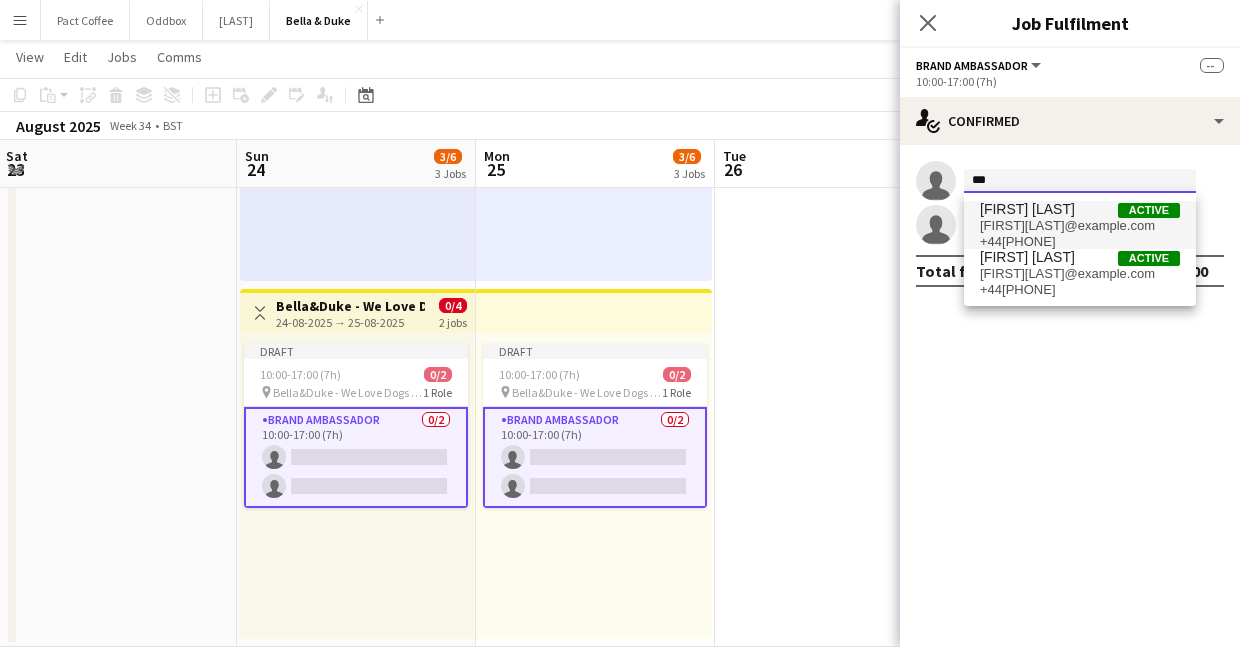 type 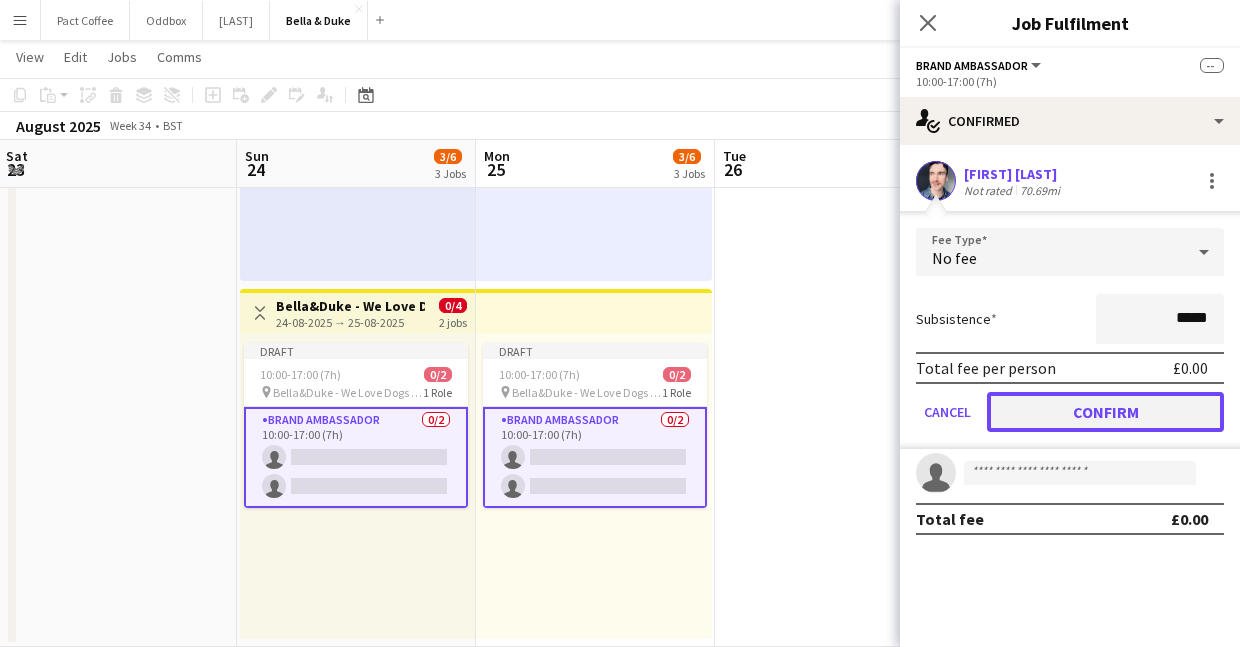 click on "Confirm" at bounding box center (1105, 412) 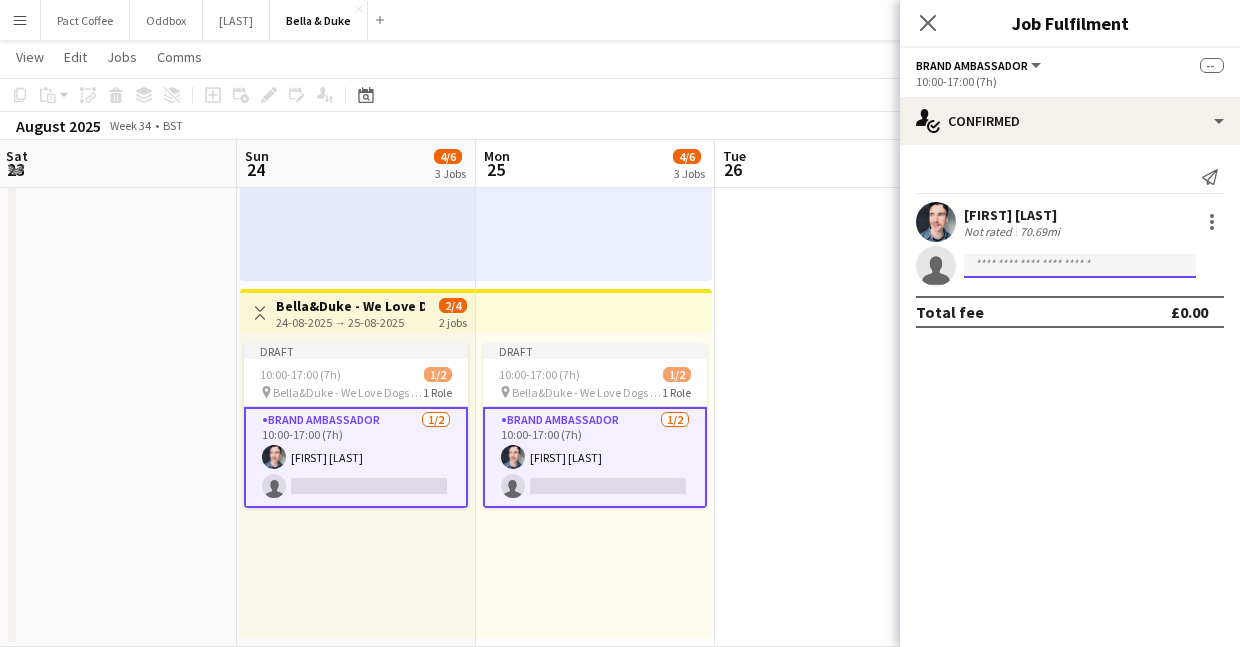 click 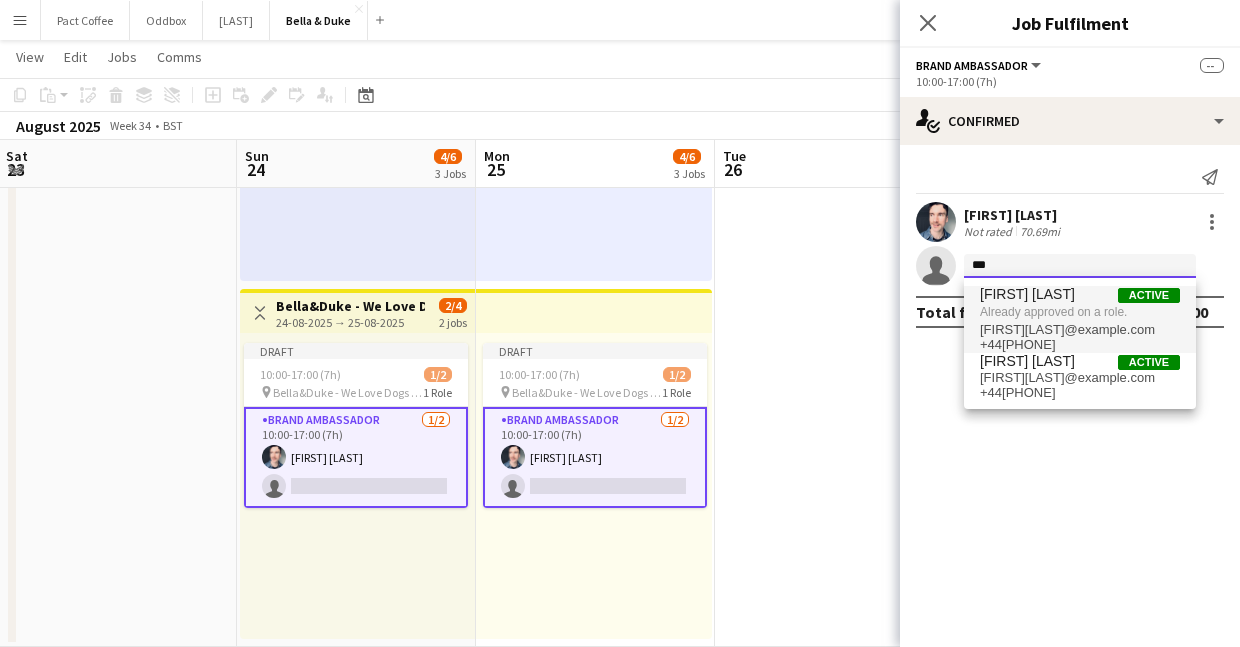 type on "***" 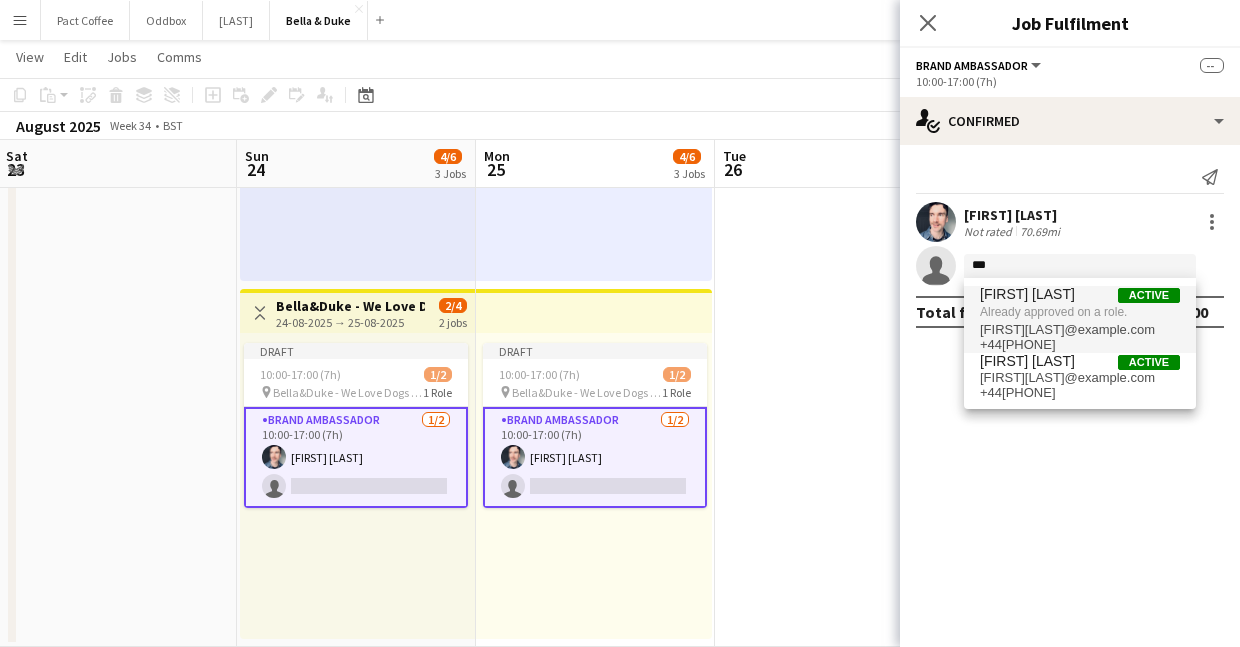 click on "Already approved on a role." at bounding box center (1080, 312) 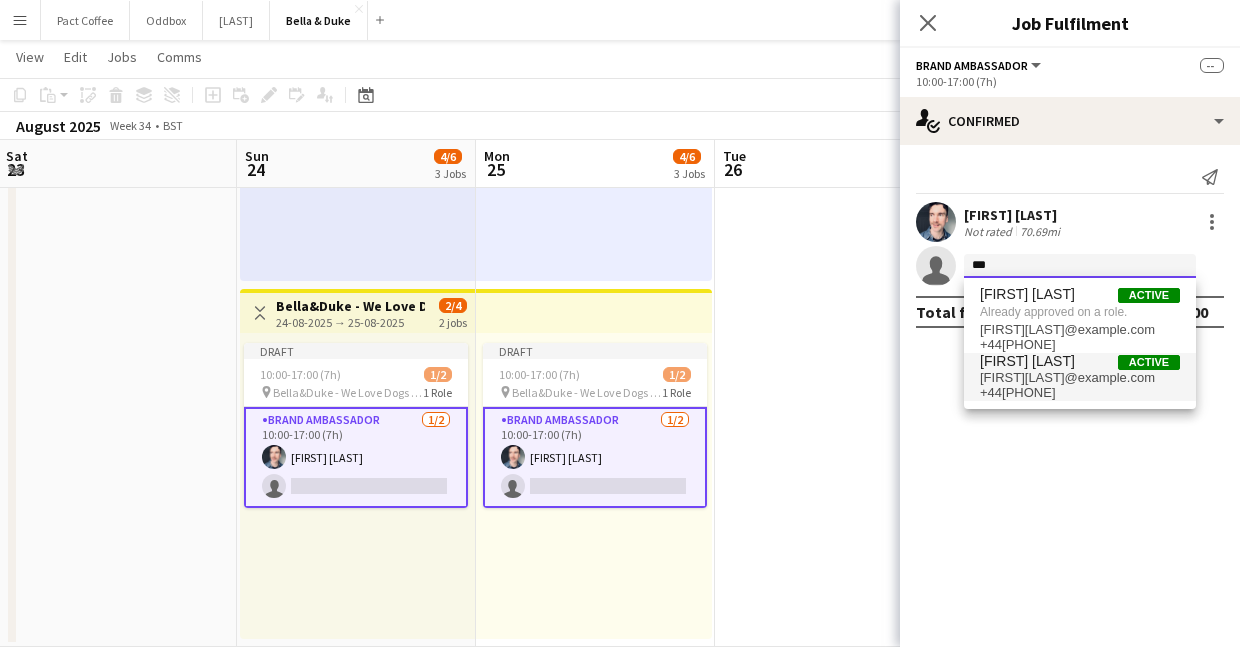 type on "***" 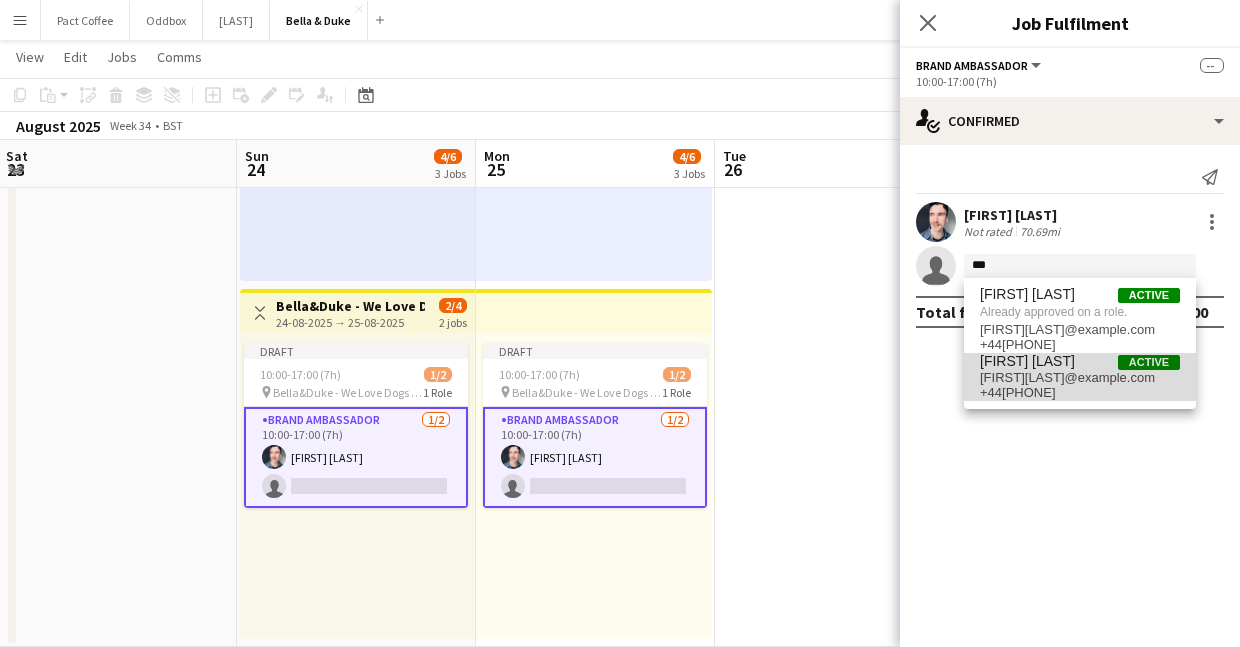 click on "[FIRST][LAST]@example.com" at bounding box center (1080, 378) 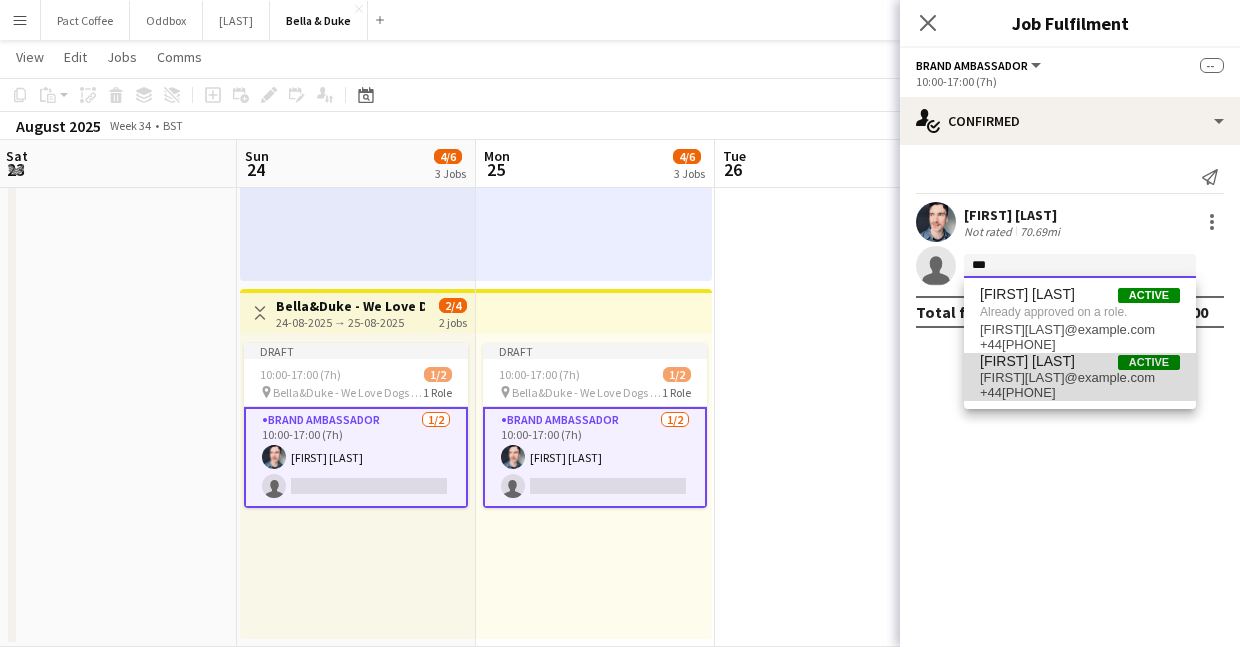 type 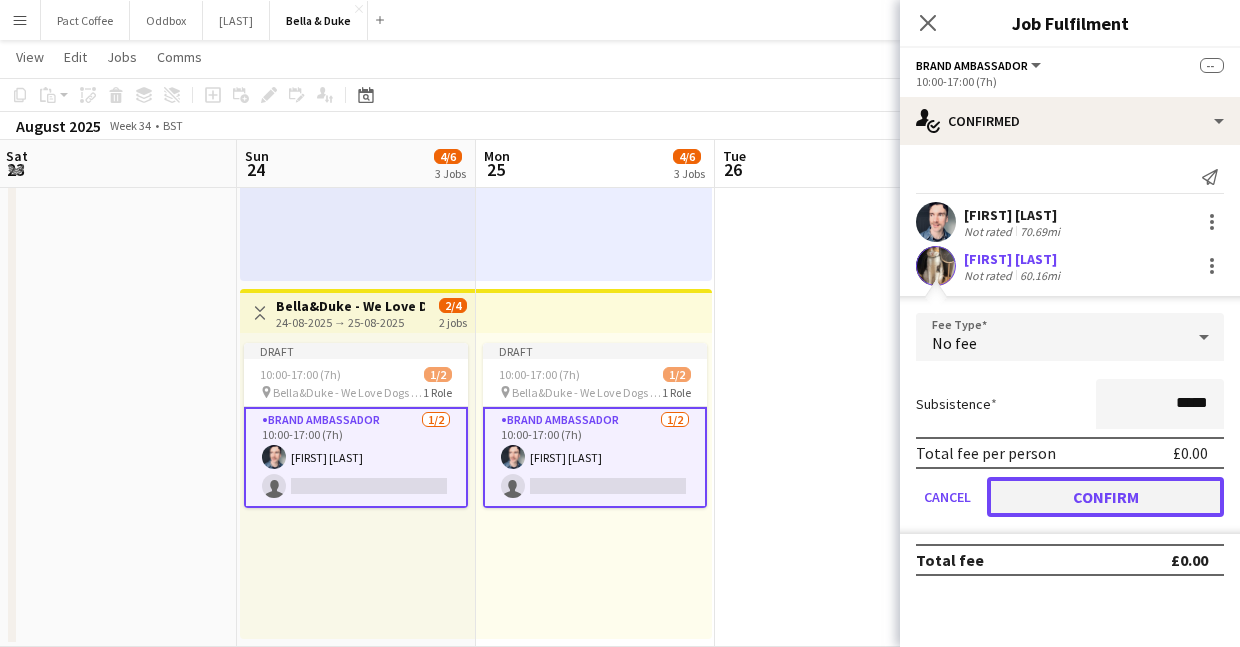 click on "Confirm" at bounding box center [1105, 497] 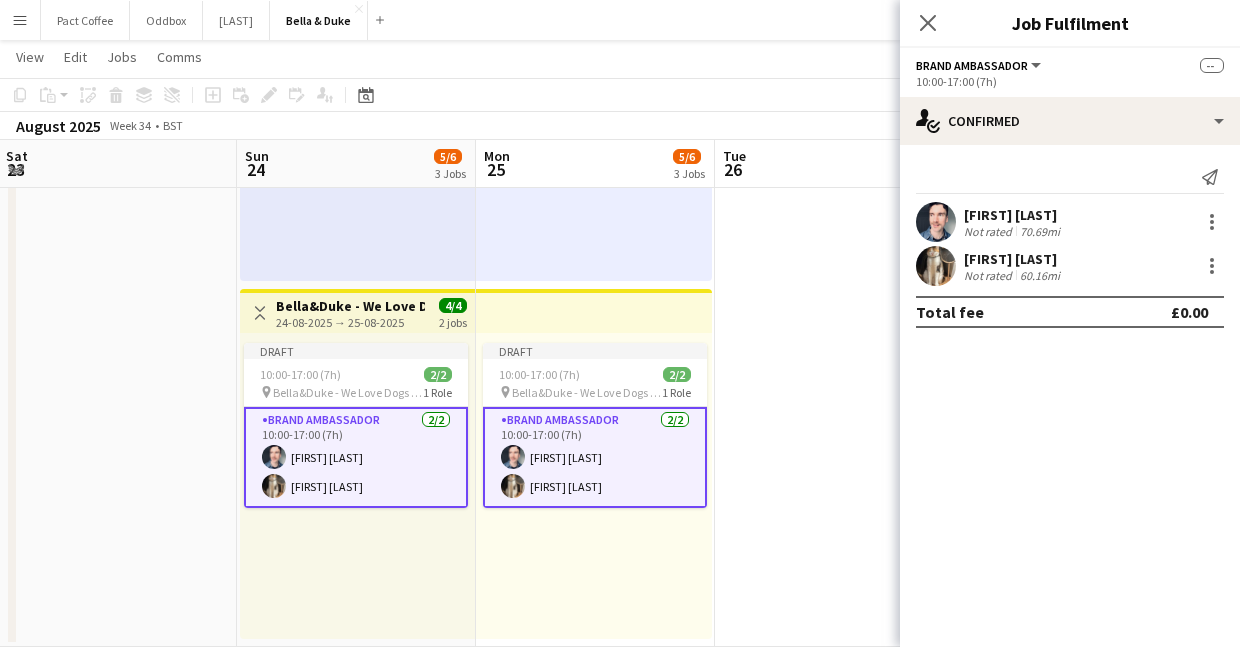 click at bounding box center (834, 106) 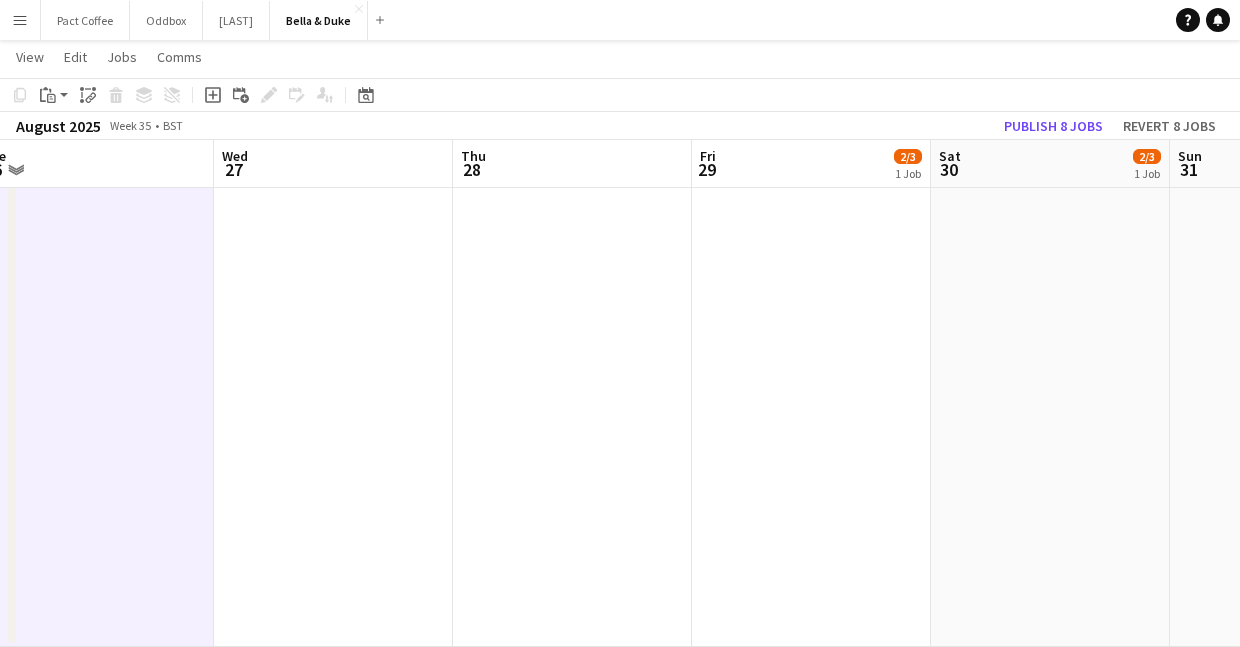 scroll, scrollTop: 0, scrollLeft: 833, axis: horizontal 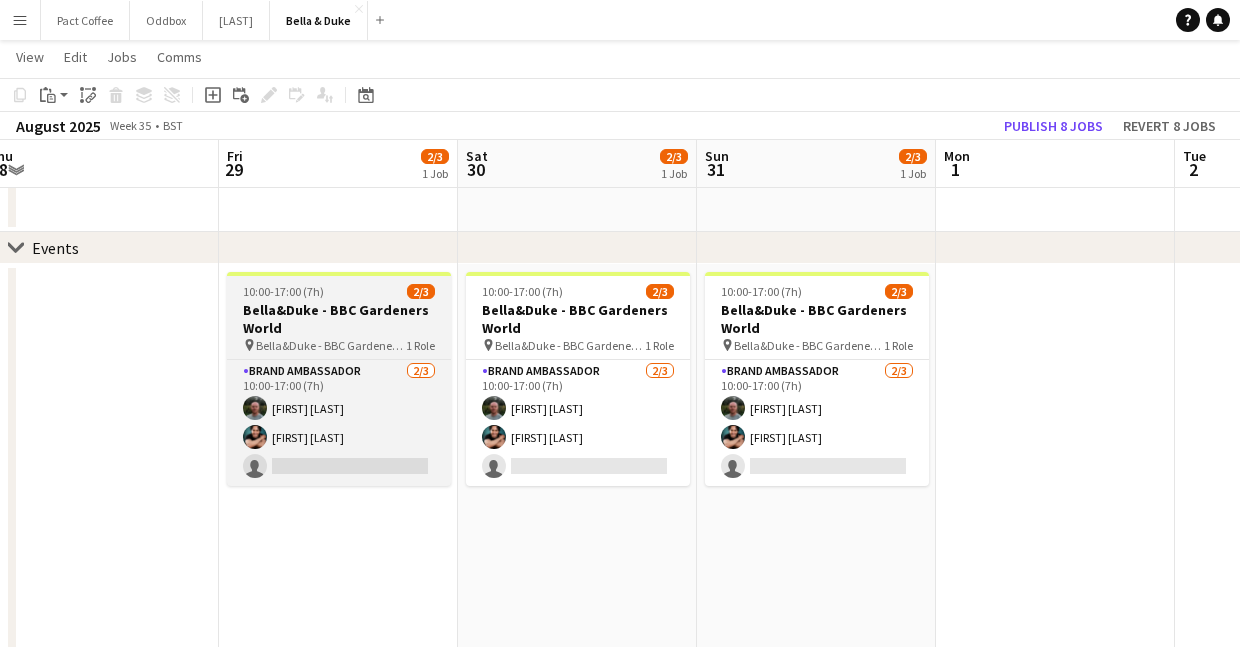 click on "Bella&Duke - BBC Gardeners World" at bounding box center (339, 319) 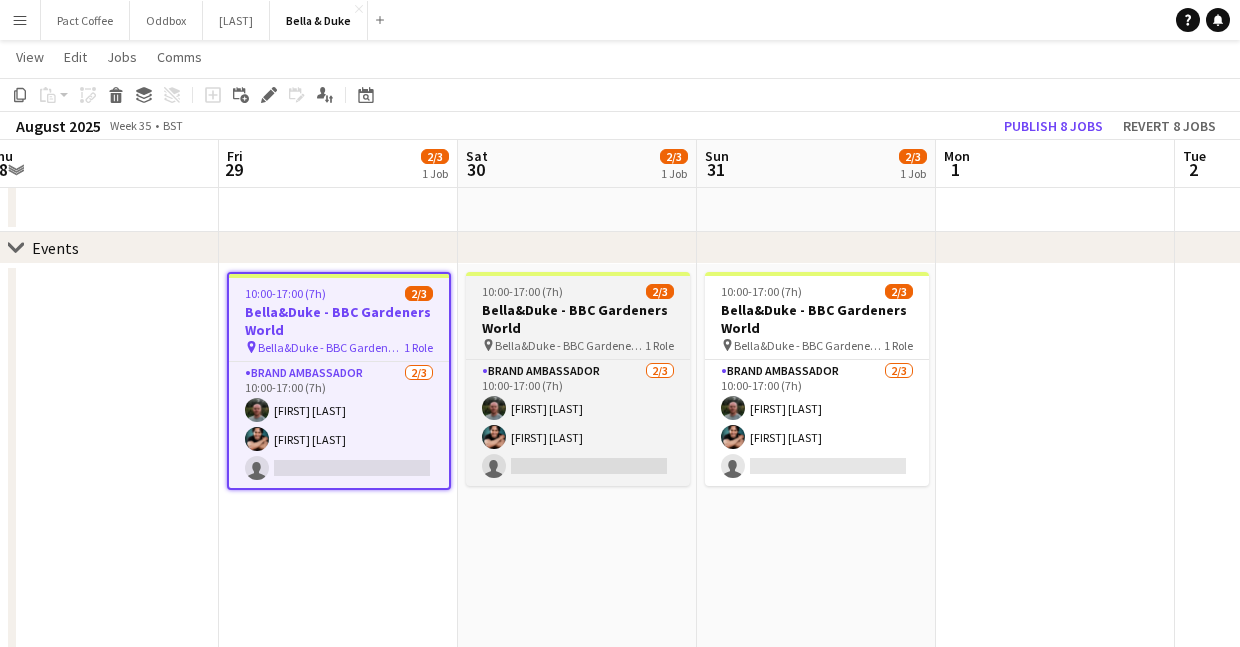 click on "Bella&Duke - BBC Gardeners World" at bounding box center (578, 319) 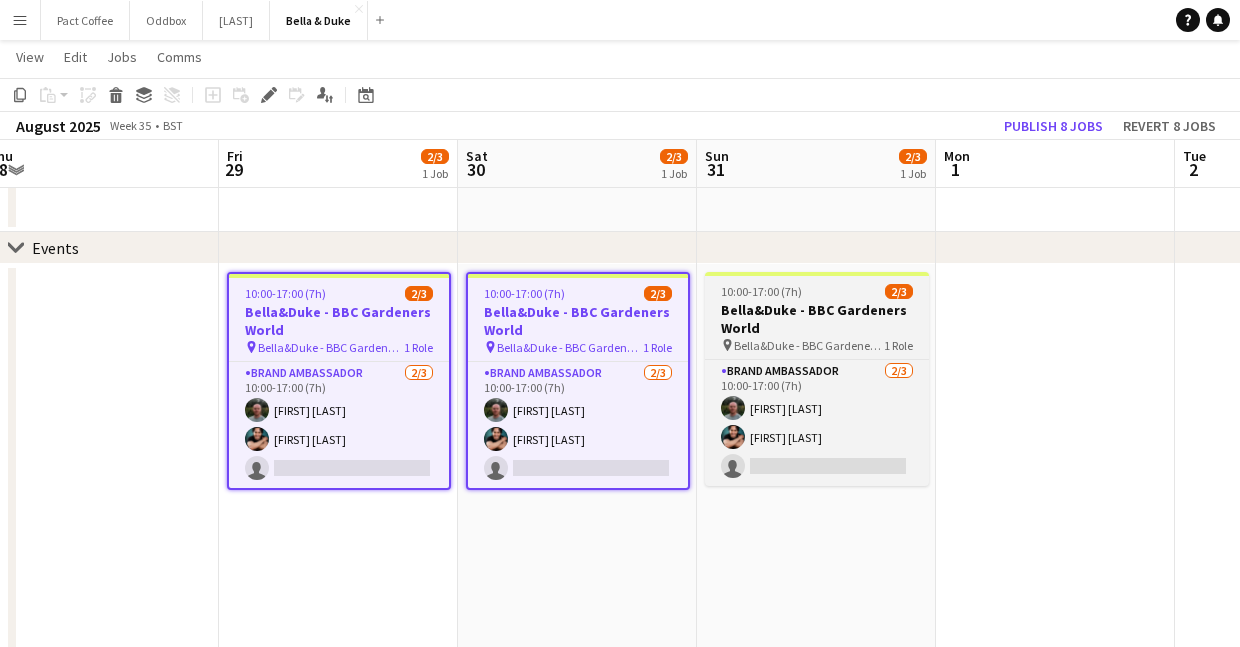click on "Bella&Duke - BBC Gardeners World" at bounding box center [817, 319] 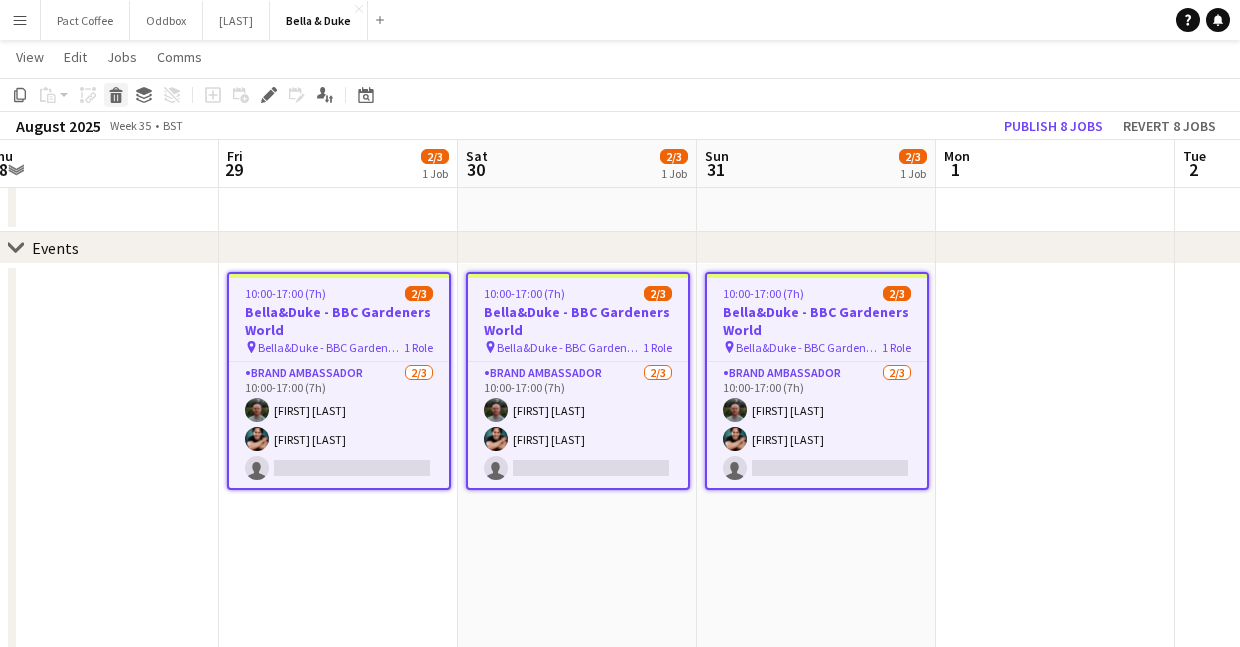 click 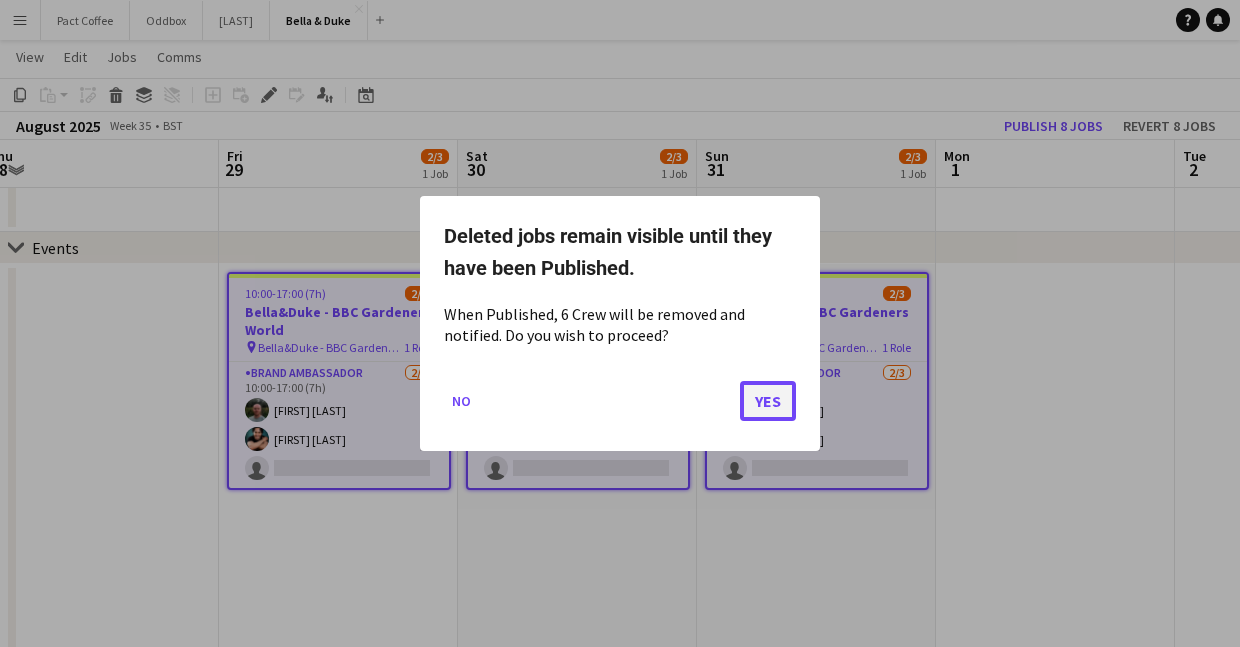 click on "Yes" 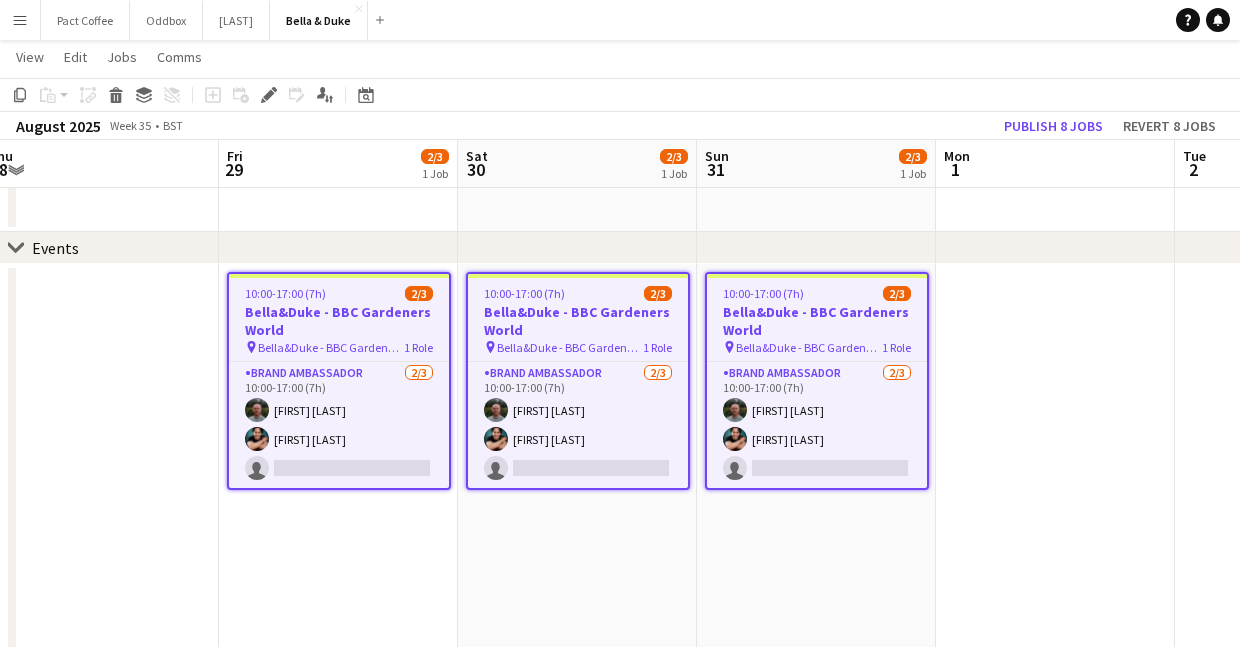 scroll, scrollTop: 144, scrollLeft: 0, axis: vertical 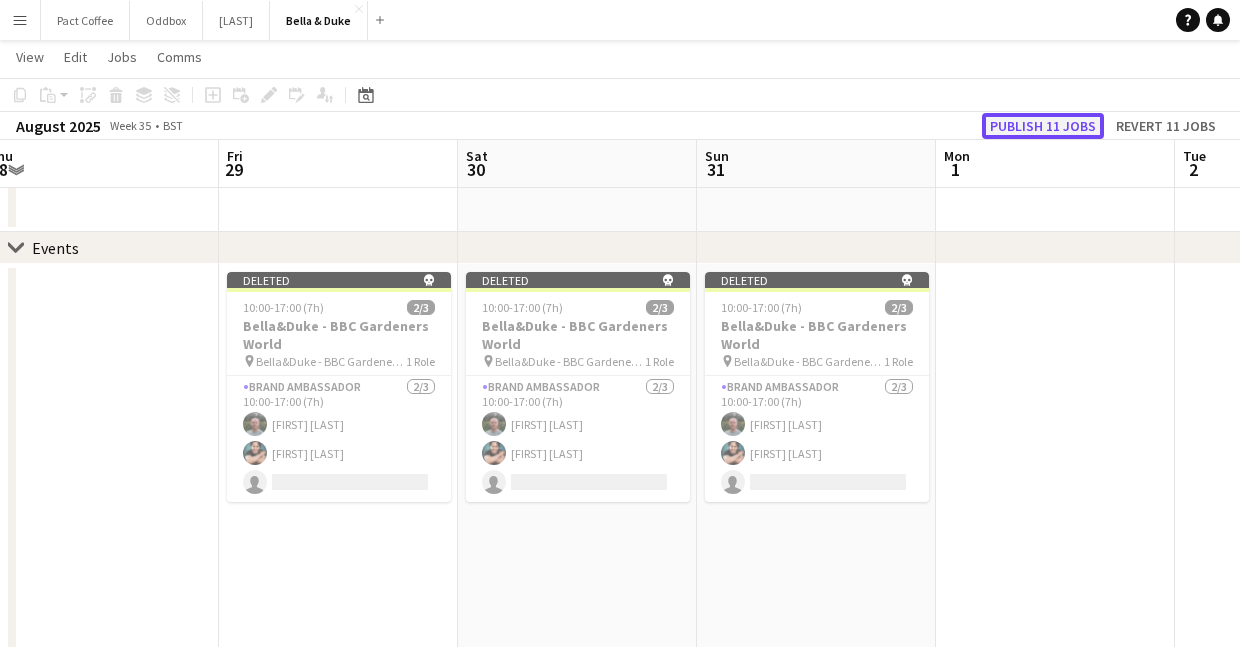 click on "Publish 11 jobs" 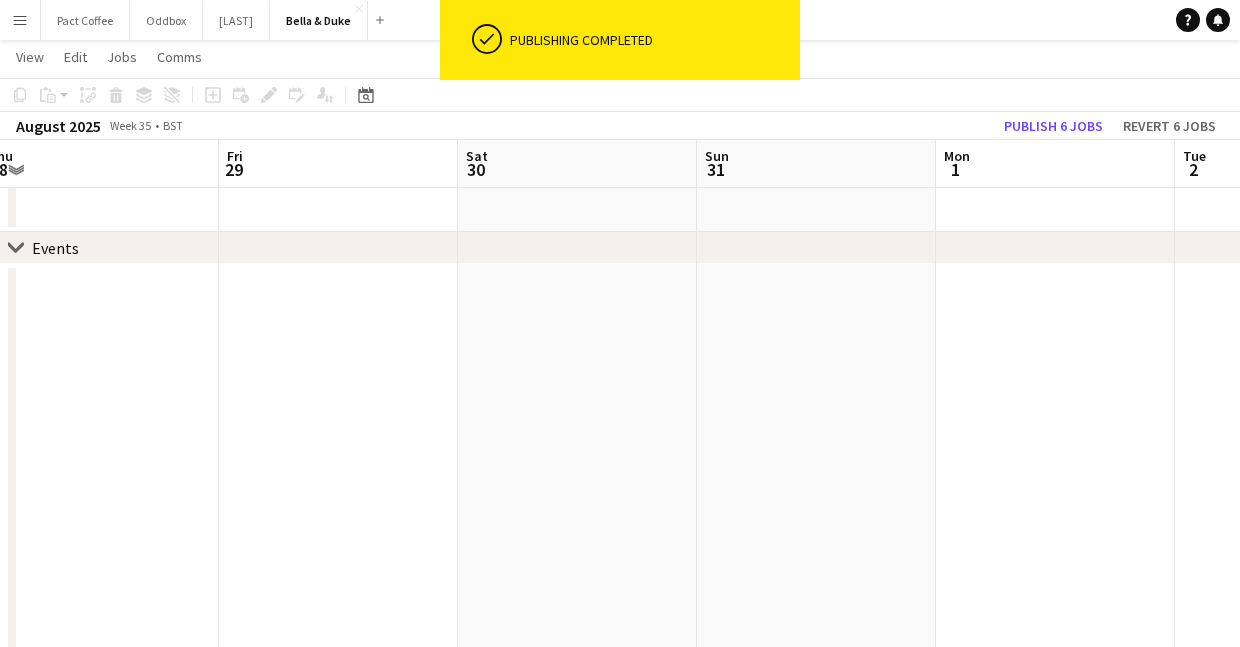 click at bounding box center (338, 805) 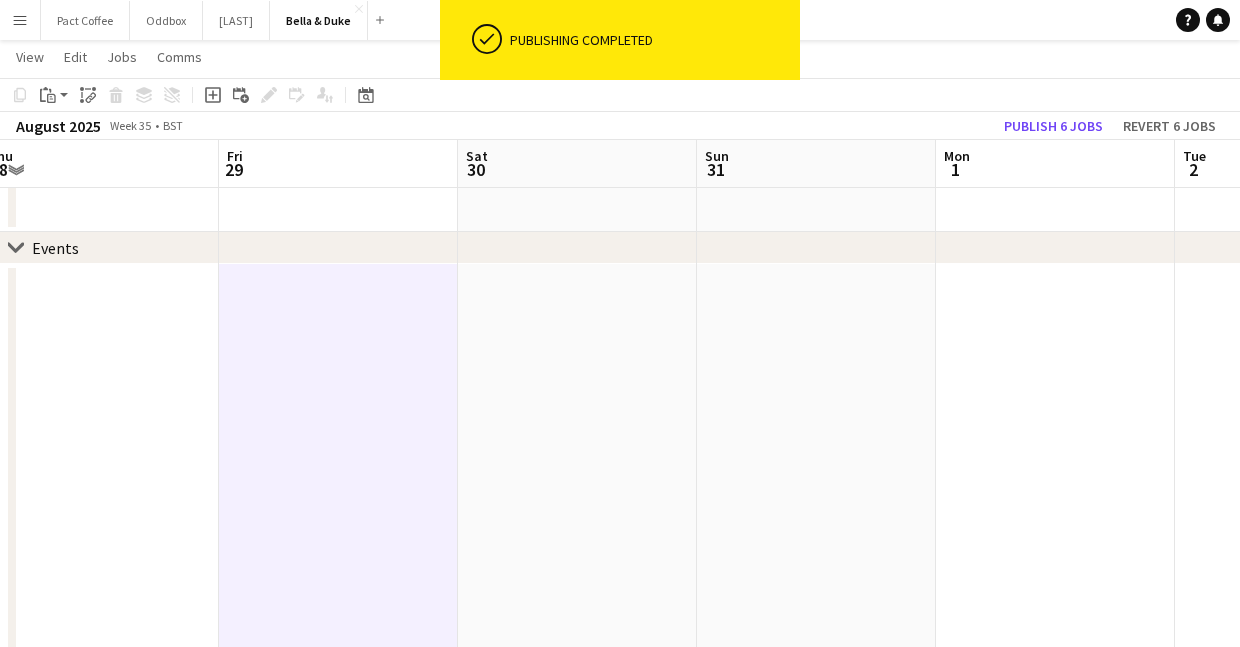 click at bounding box center (577, 805) 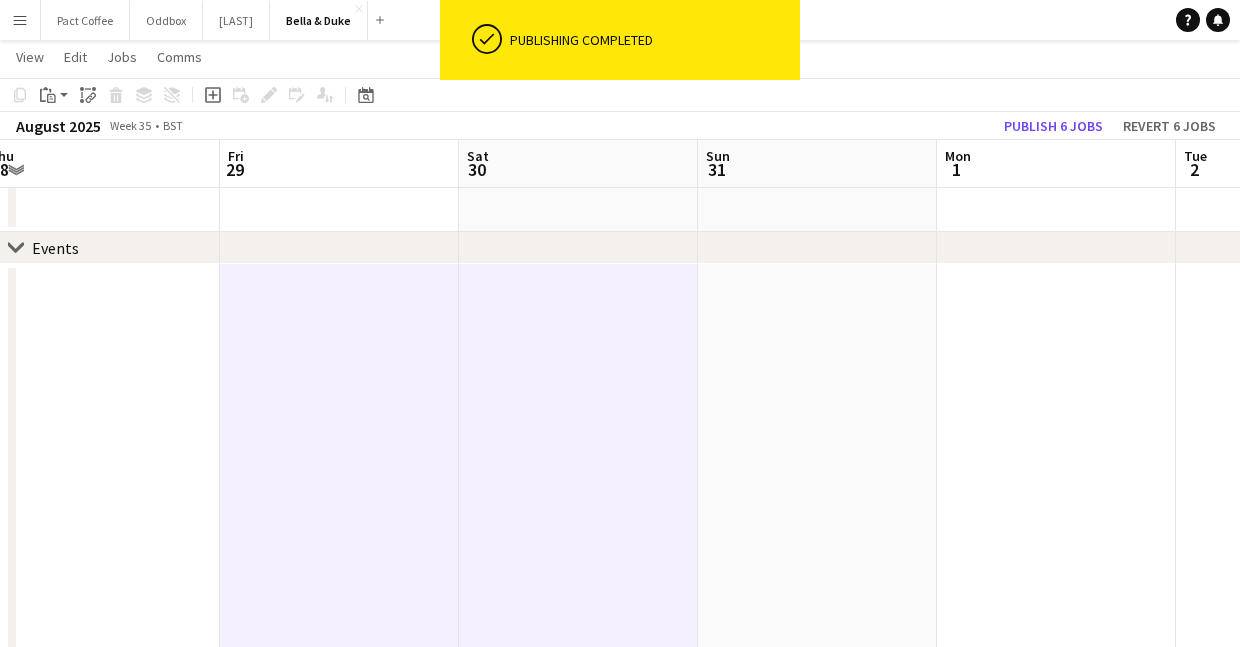 click at bounding box center (817, 805) 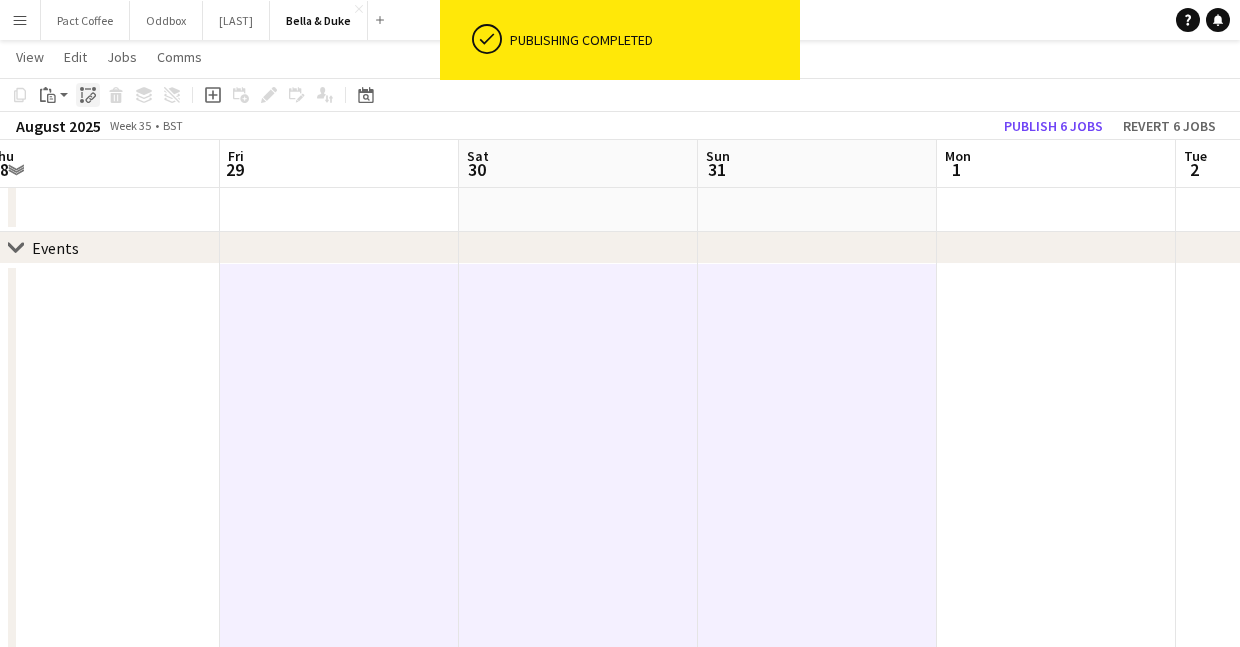 click 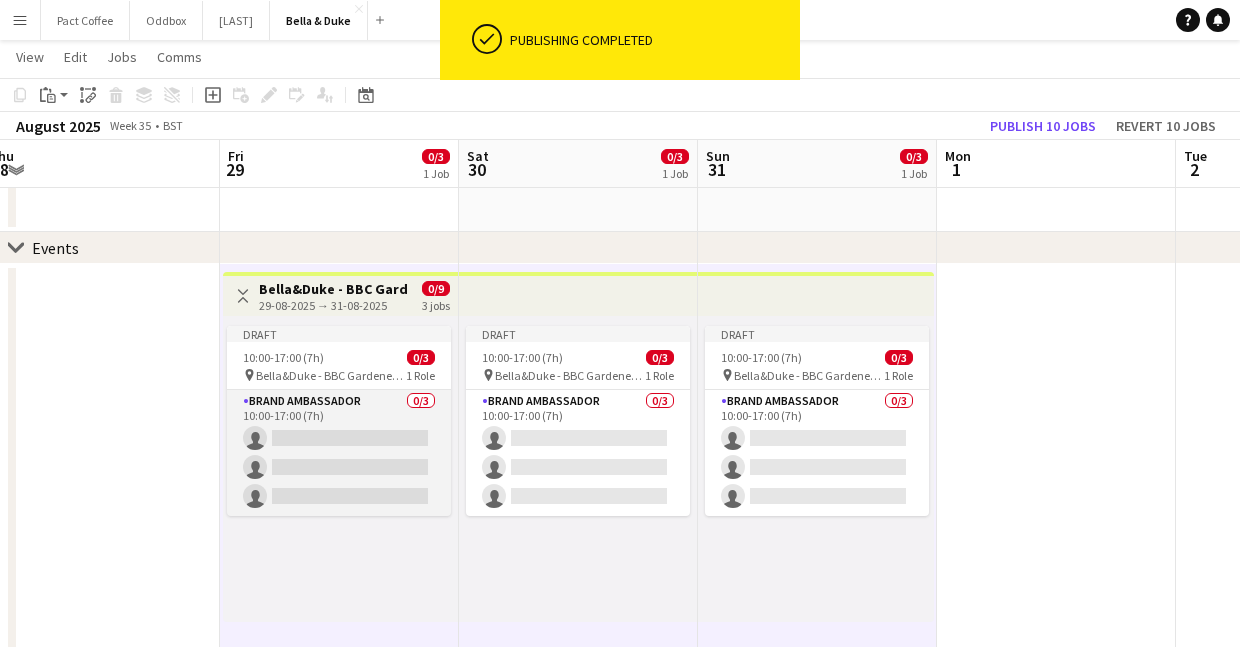click on "Brand Ambassador   0/3   10:00-17:00 (7h)
single-neutral-actions
single-neutral-actions
single-neutral-actions" at bounding box center (339, 453) 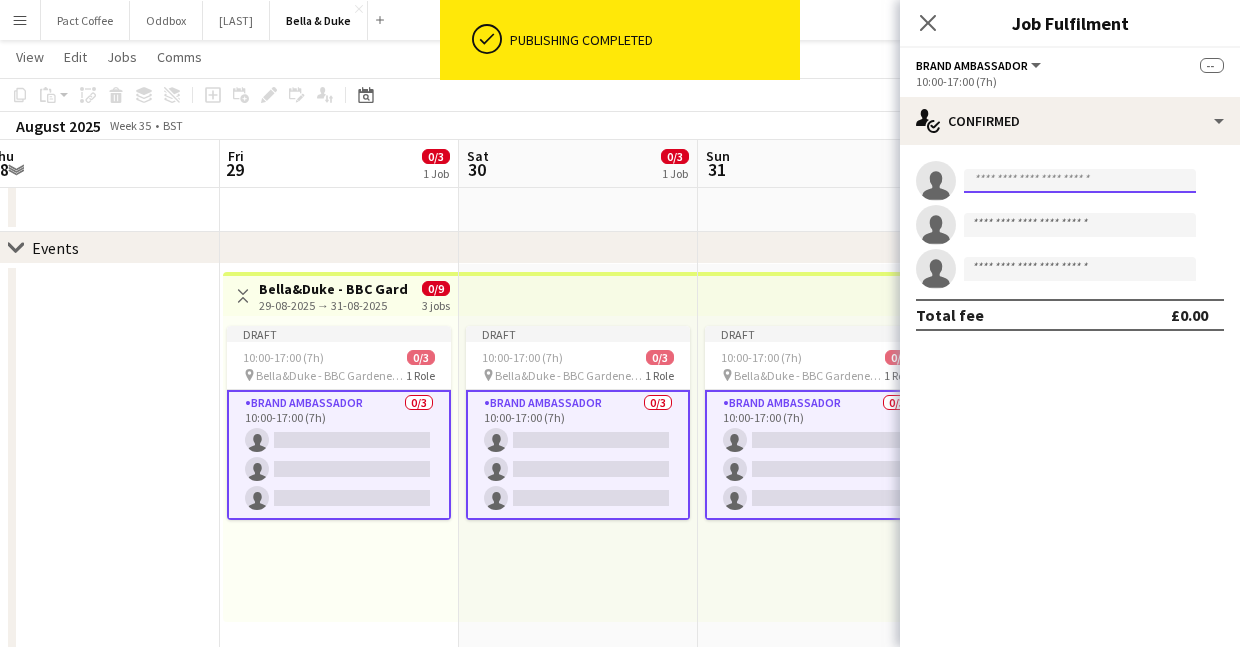 click at bounding box center [1080, 181] 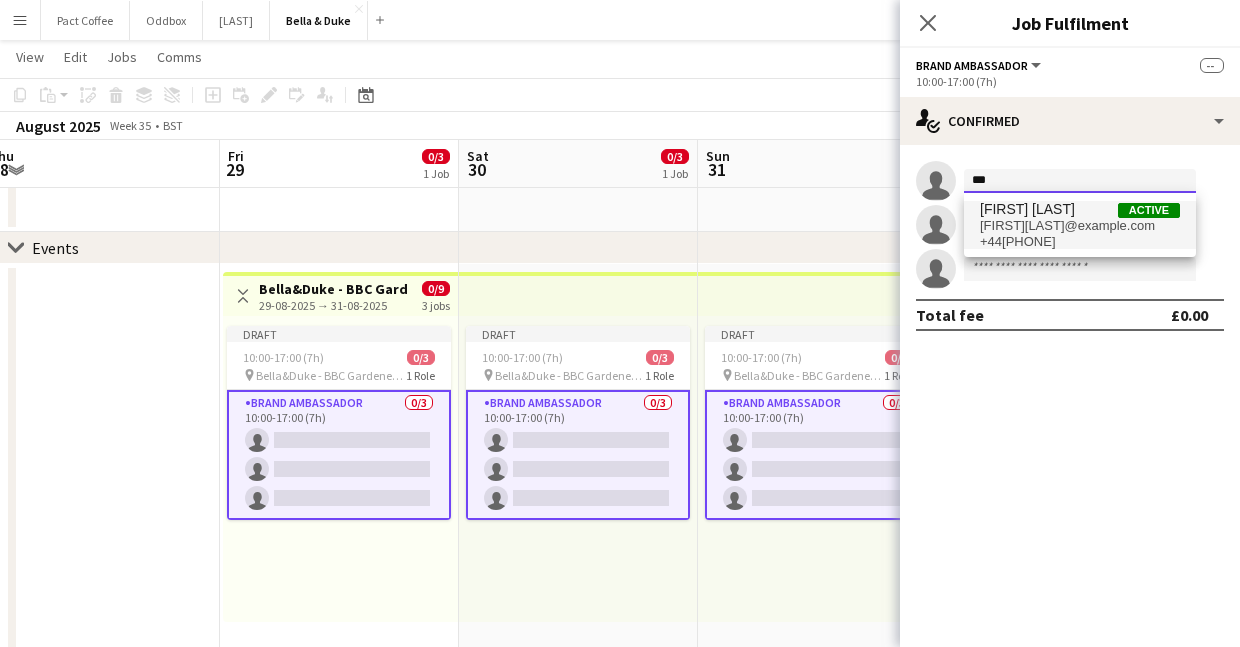 type on "***" 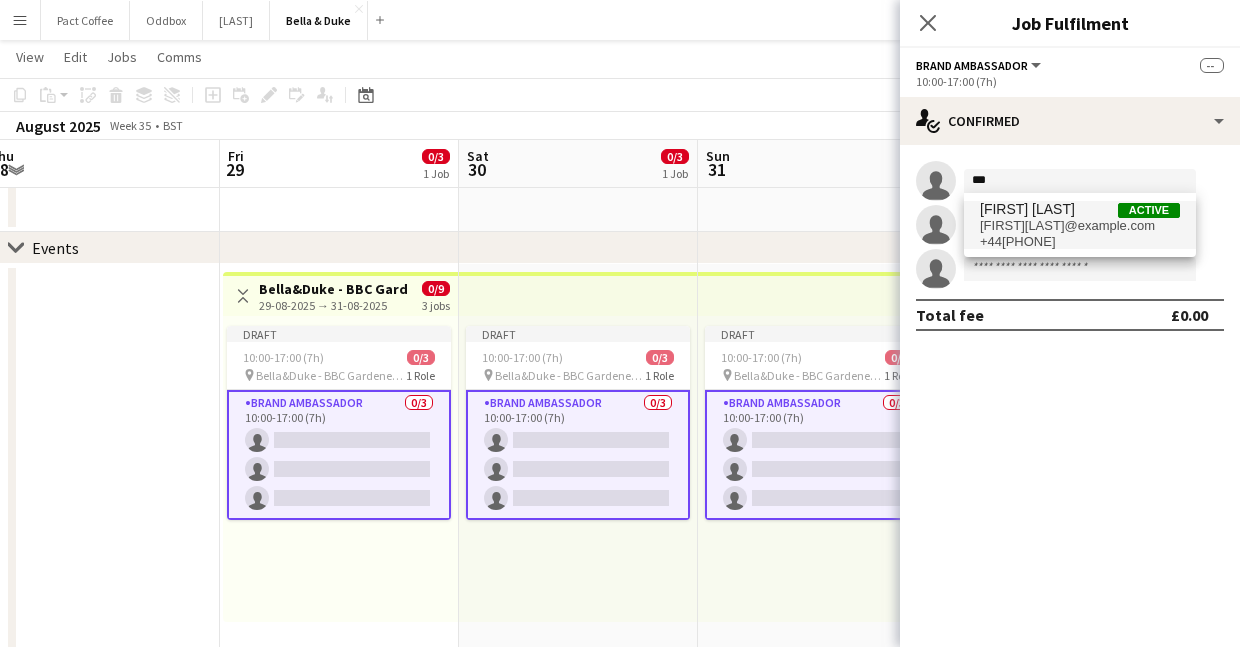 click on "[FIRST][LAST]@example.com" at bounding box center (1080, 226) 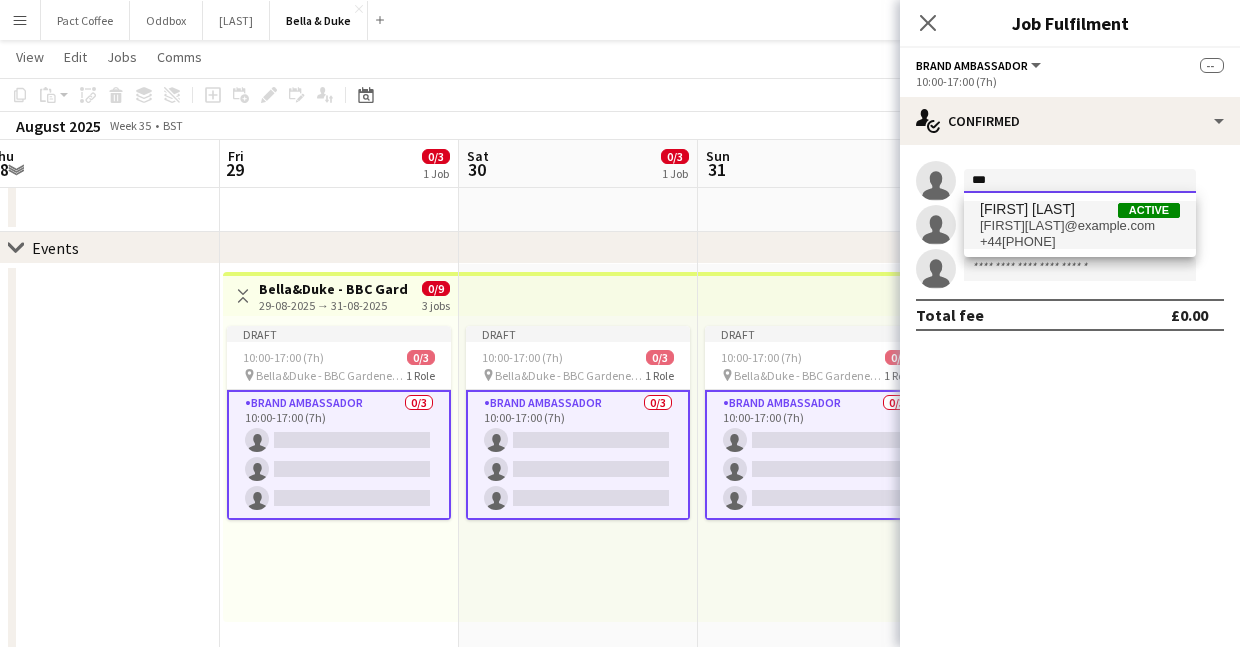 type 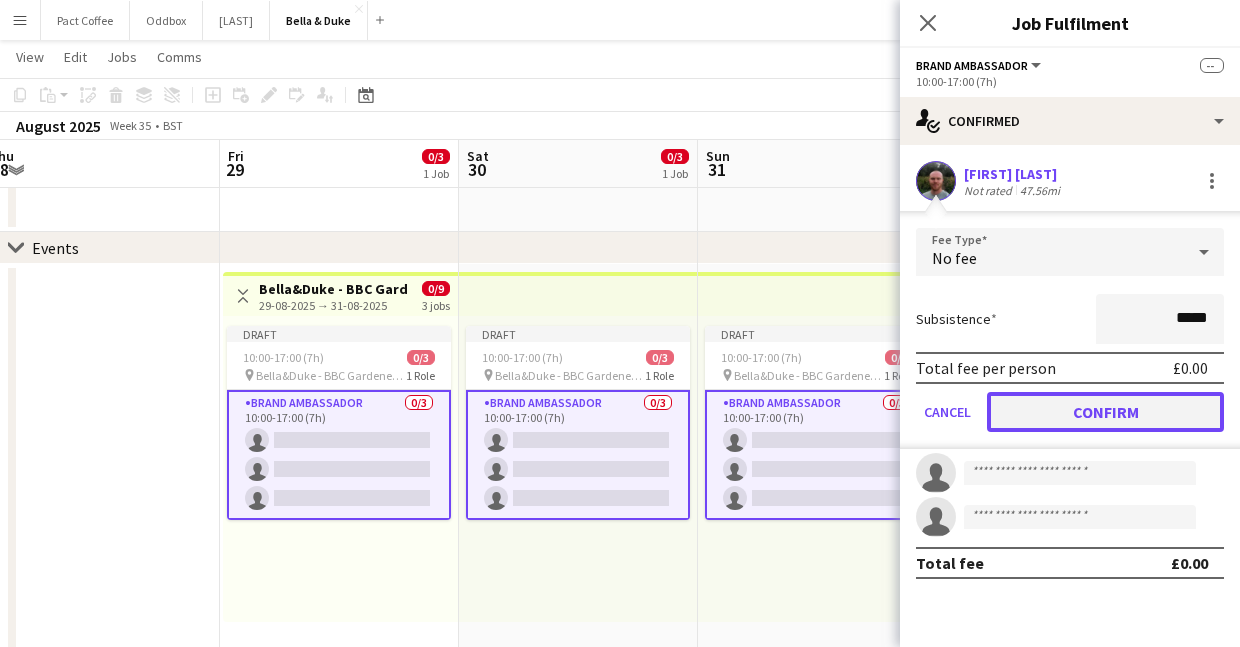 click on "Confirm" at bounding box center [1105, 412] 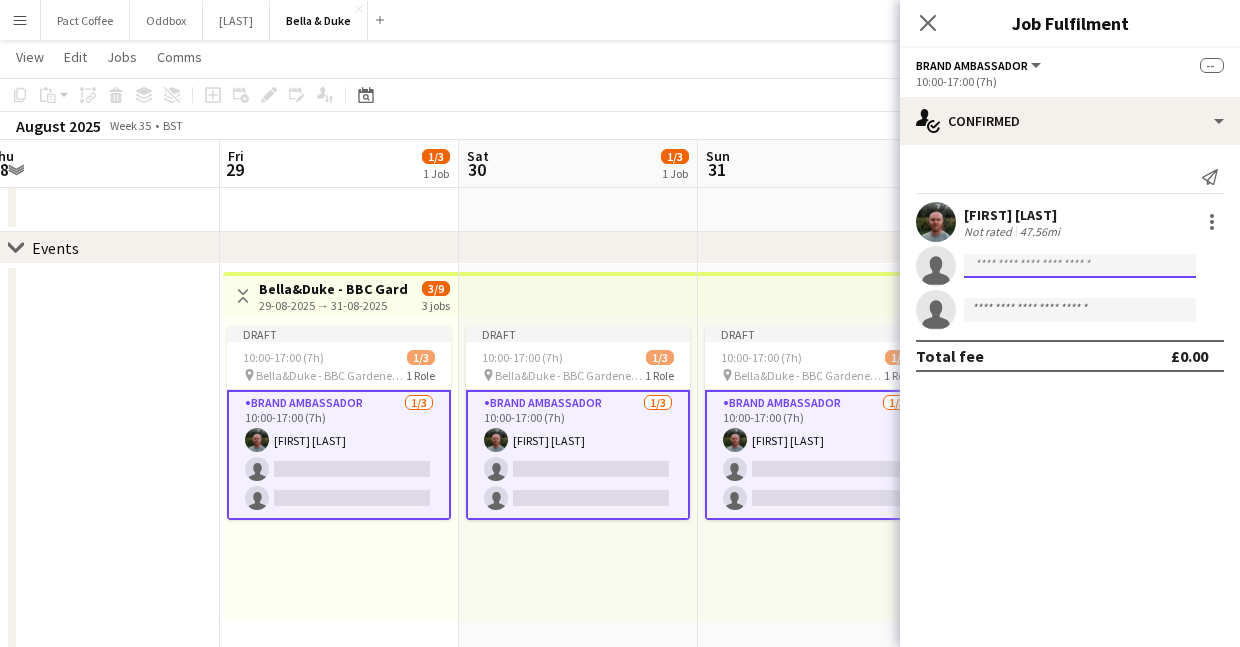click at bounding box center (1080, 310) 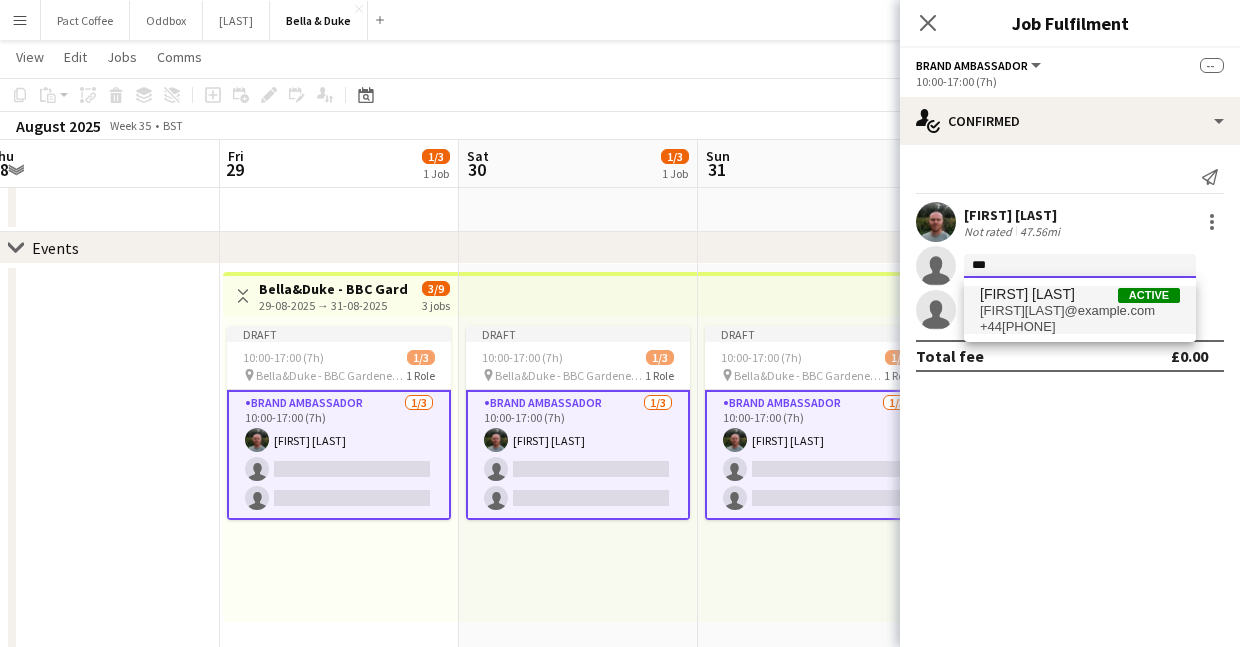 type on "***" 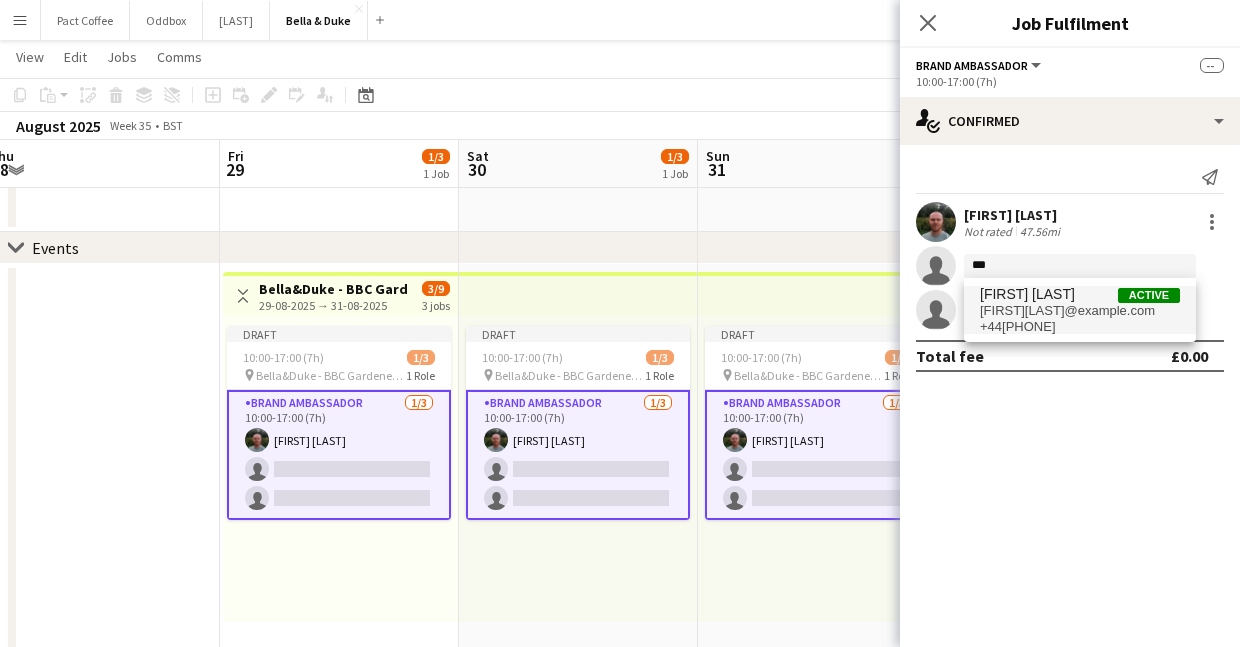 click on "[FIRST] [LAST]" at bounding box center [1027, 294] 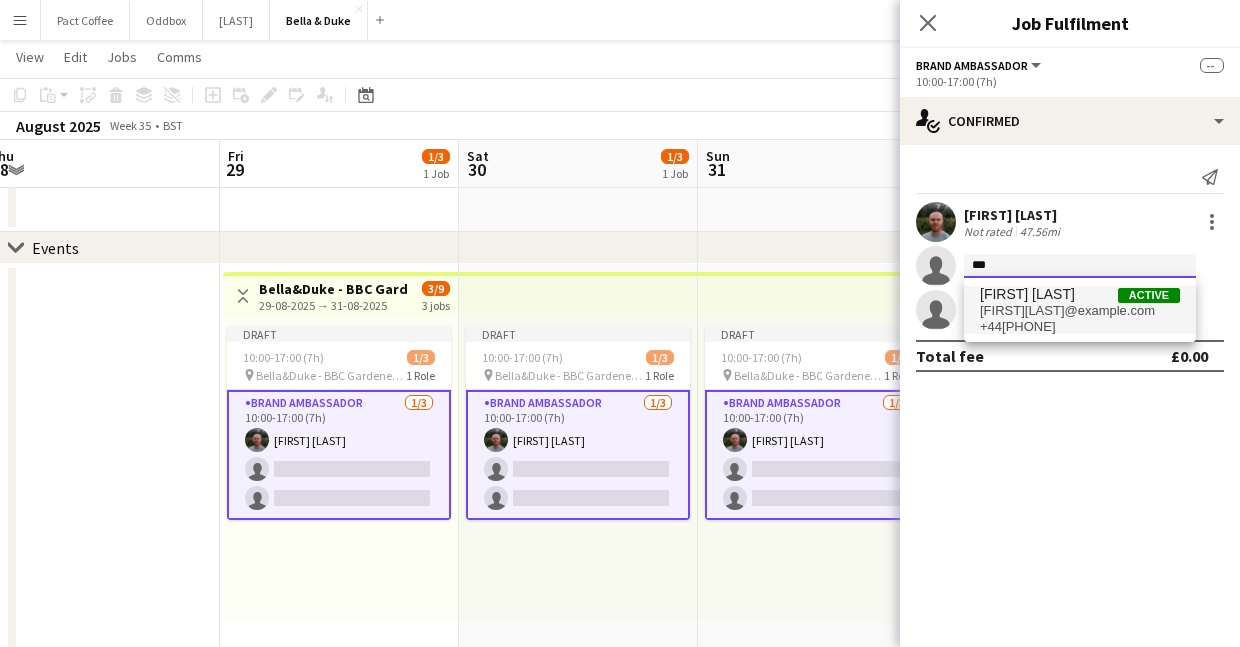 type 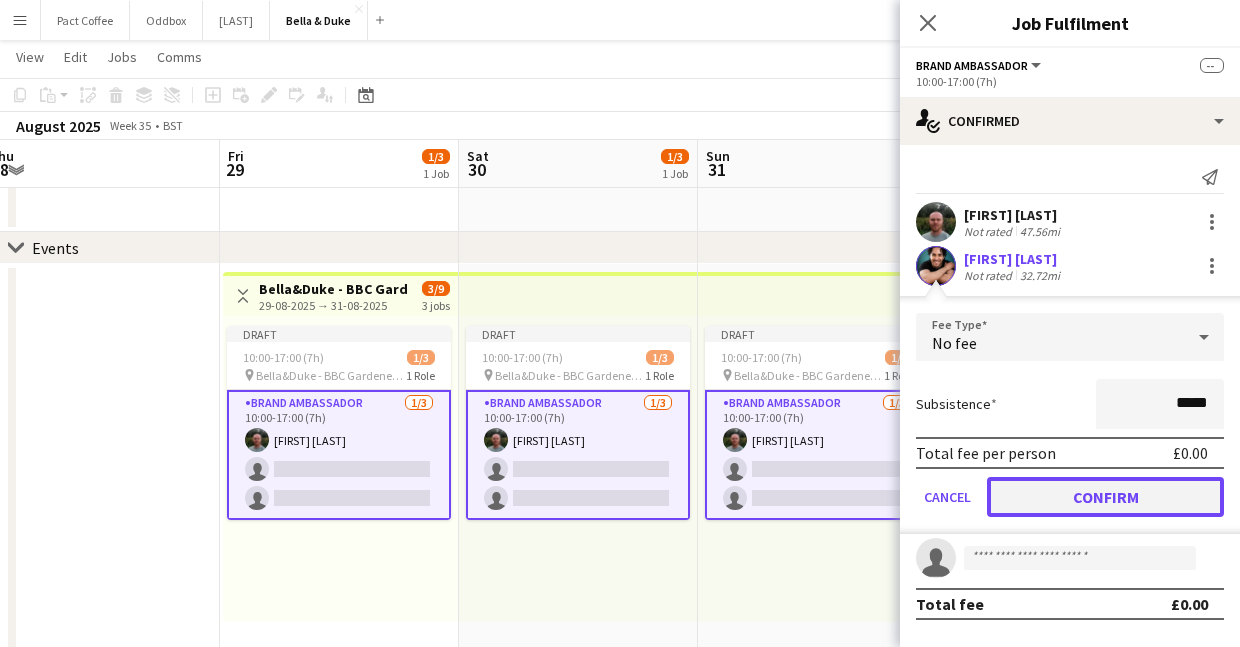 click on "Confirm" at bounding box center (1105, 497) 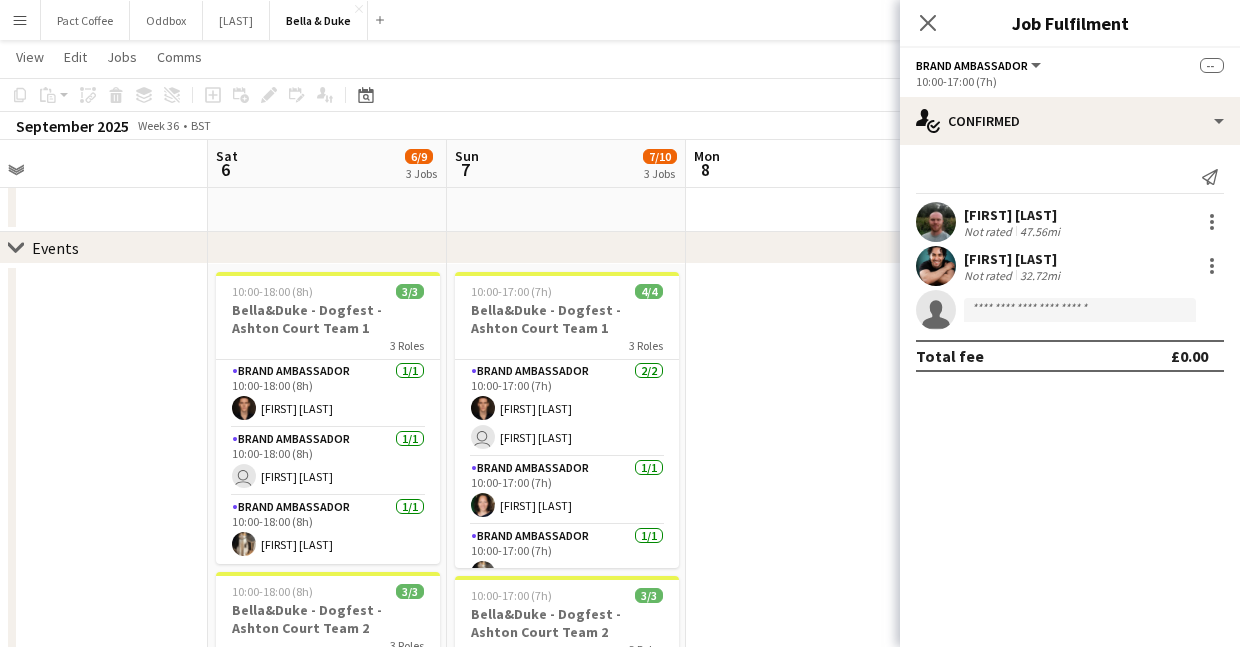 scroll, scrollTop: 0, scrollLeft: 753, axis: horizontal 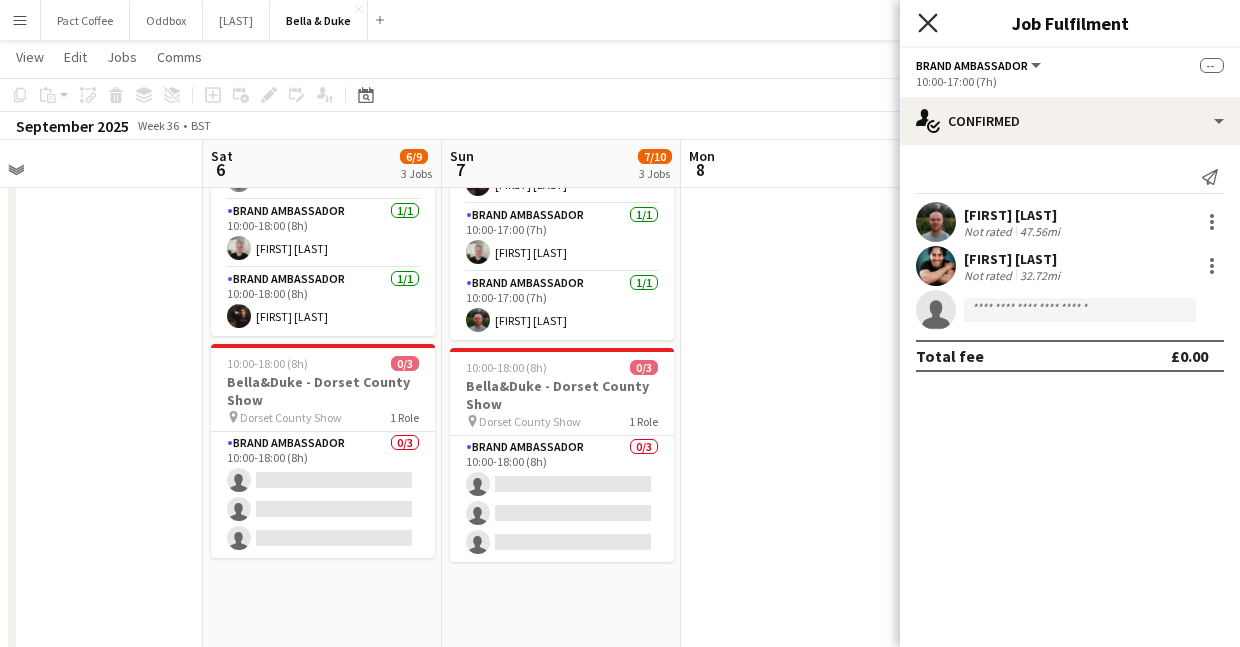 click on "Close pop-in" 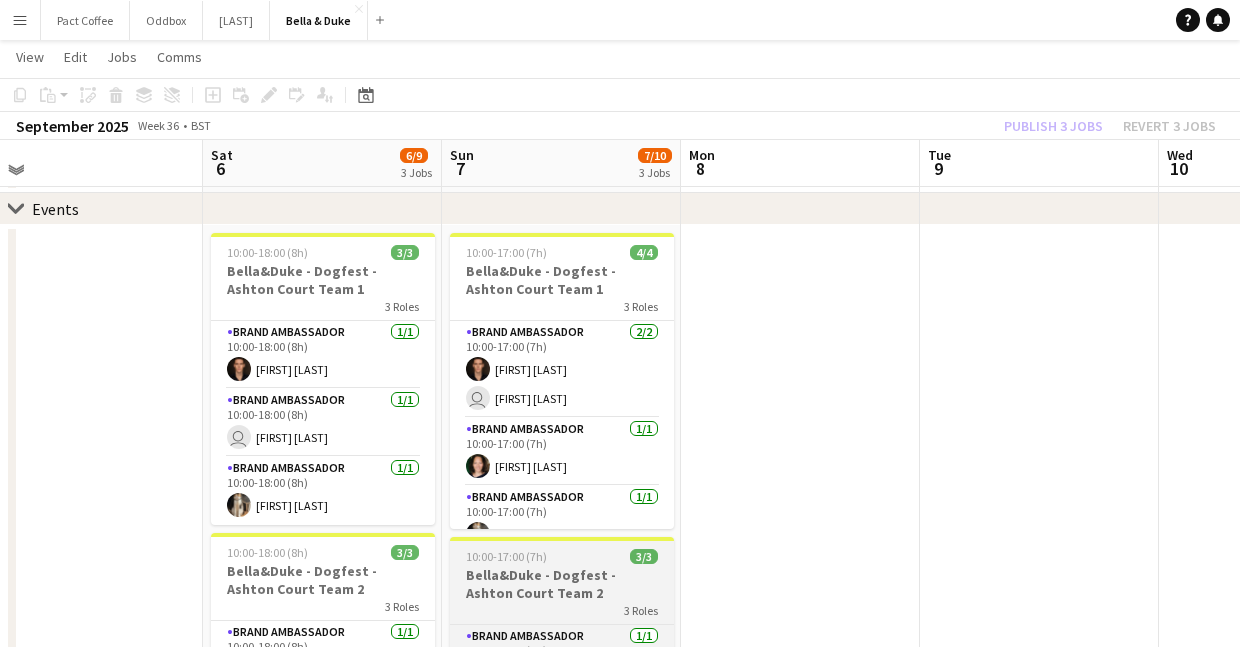 scroll, scrollTop: 182, scrollLeft: 0, axis: vertical 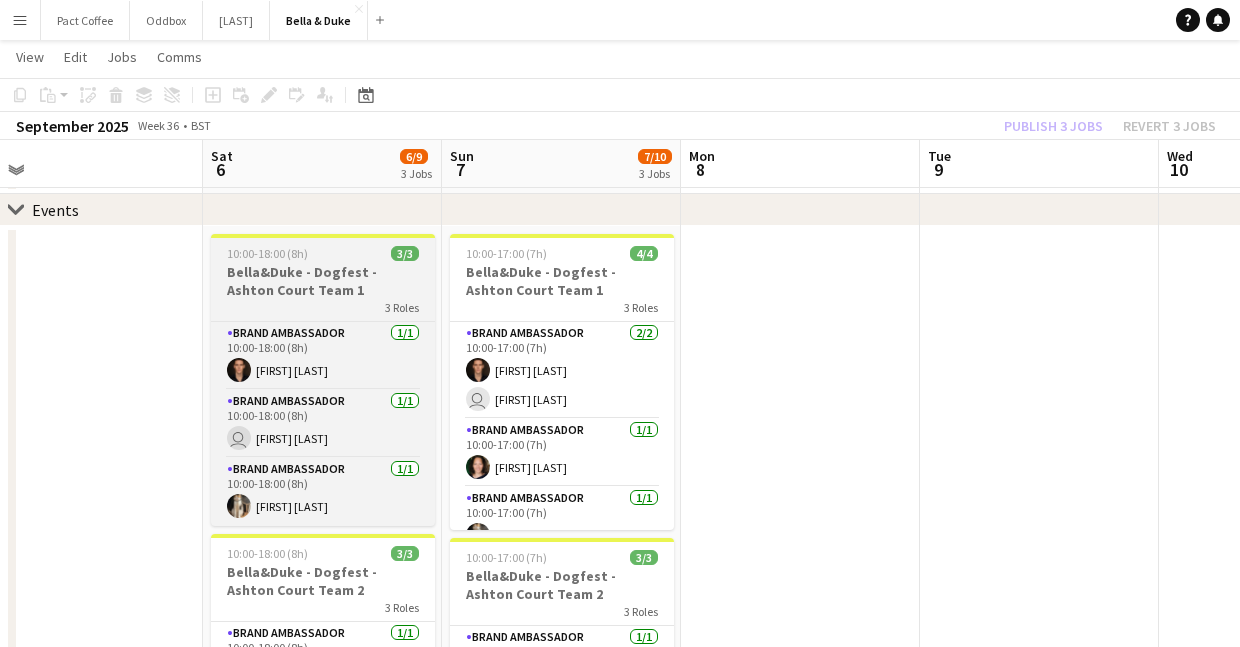 click on "3 Roles" at bounding box center (323, 307) 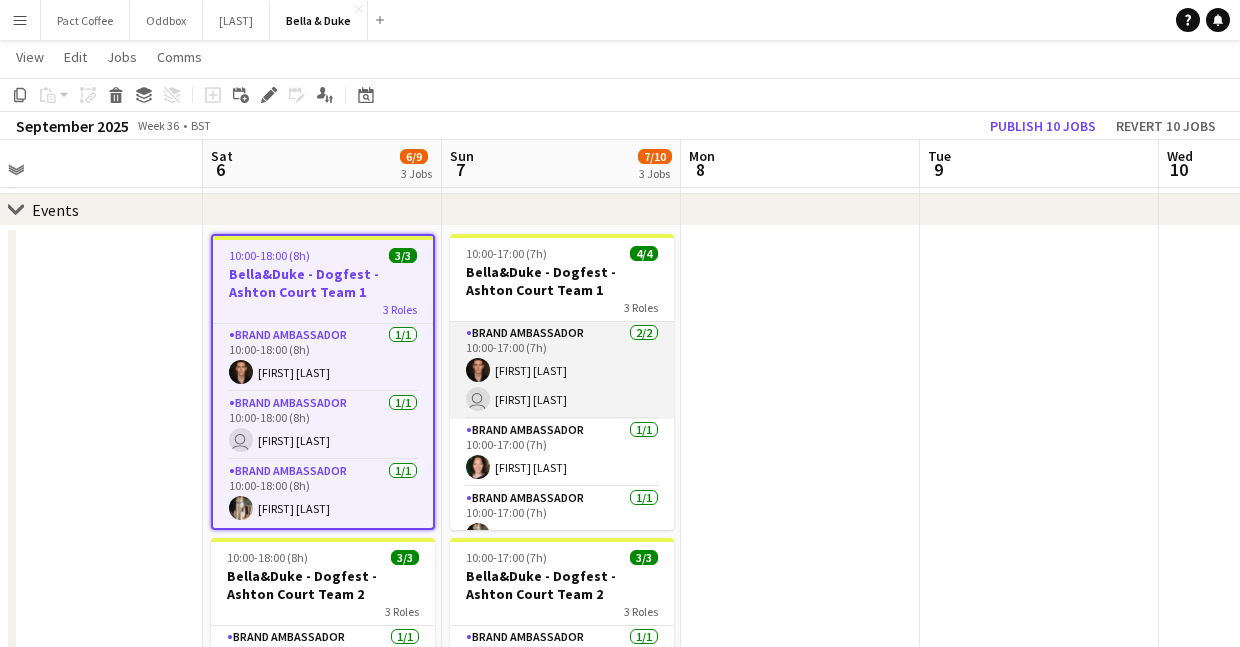 scroll, scrollTop: 25, scrollLeft: 0, axis: vertical 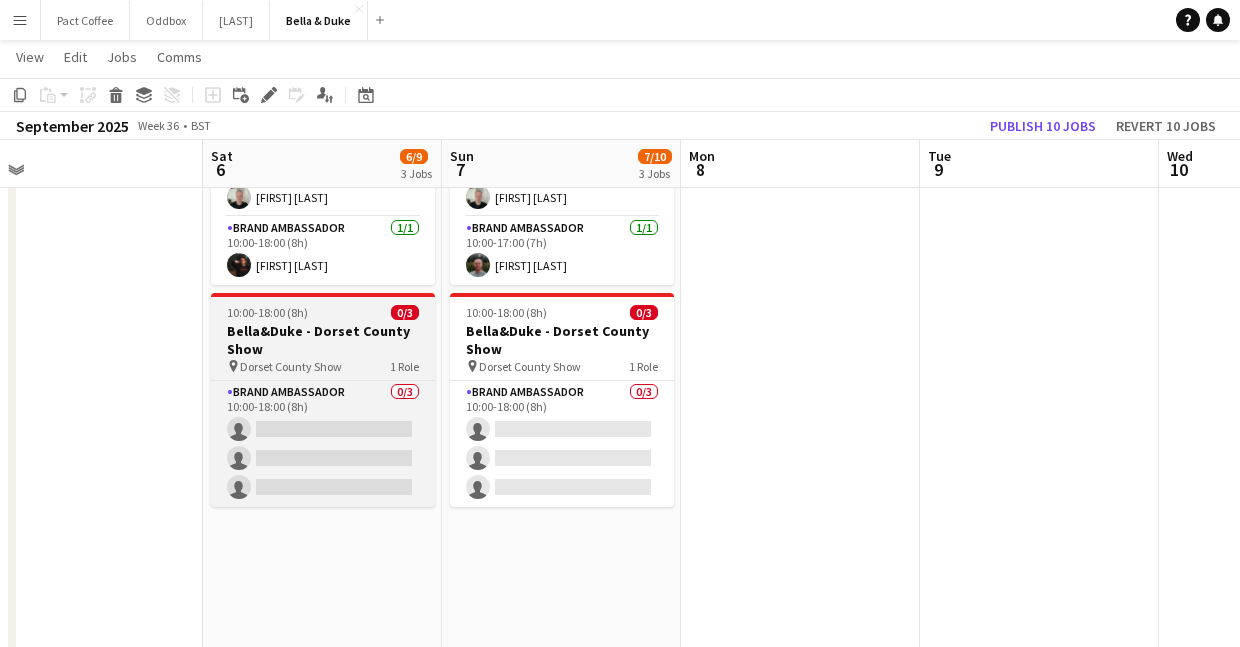click on "Bella&Duke - Dorset County Show" at bounding box center [323, 340] 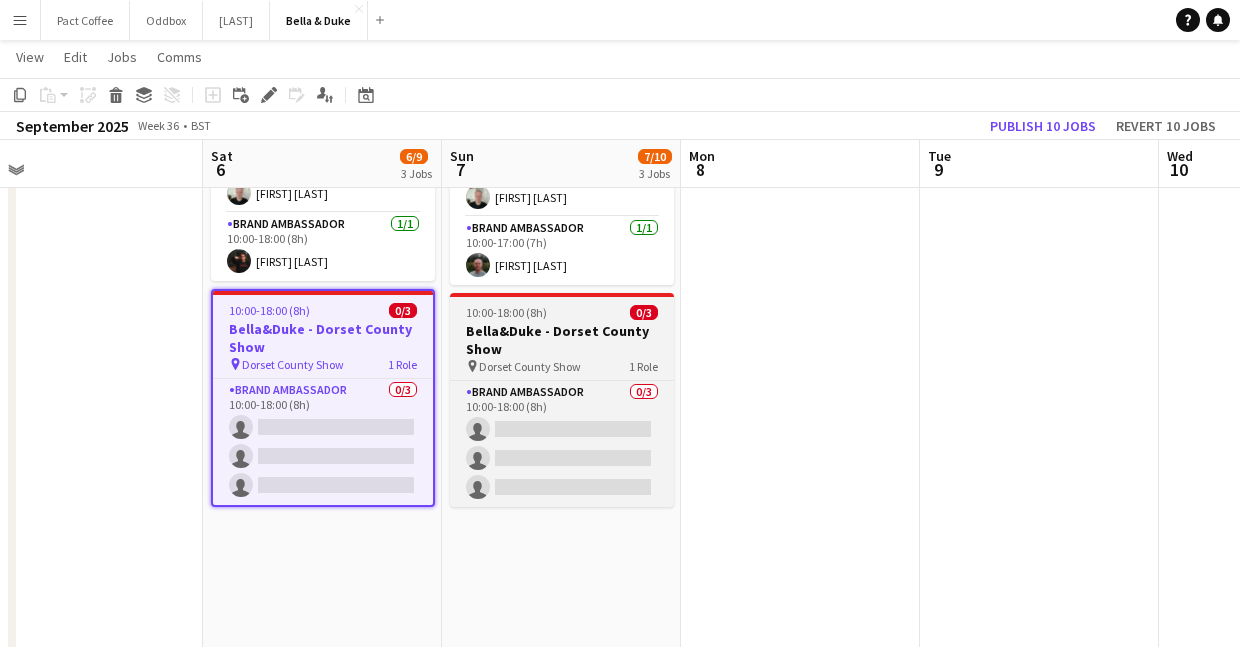 click on "Bella&Duke - Dorset County Show" at bounding box center [562, 340] 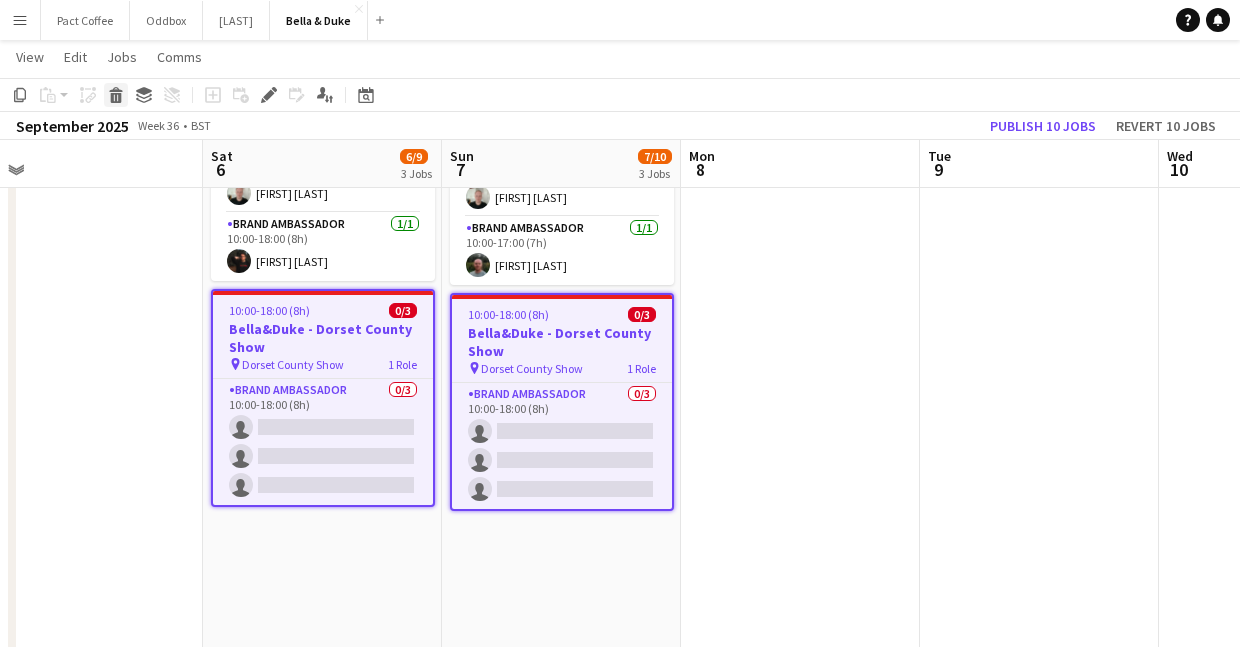 click on "Delete" 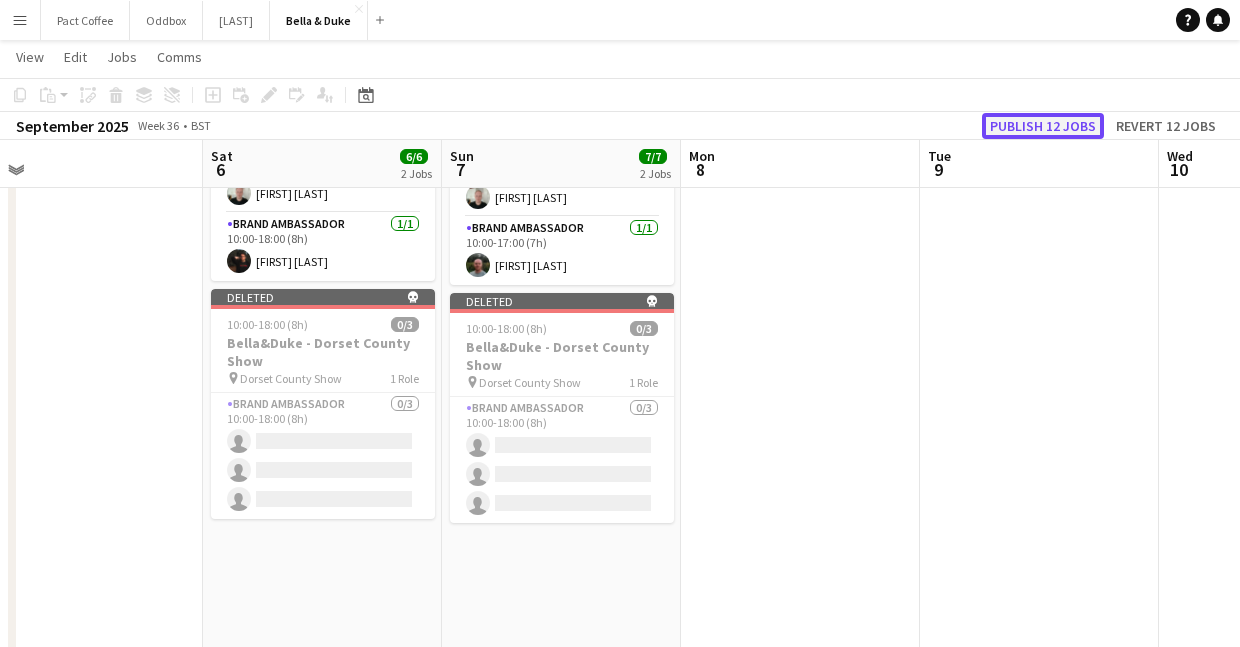 click on "Publish 12 jobs" 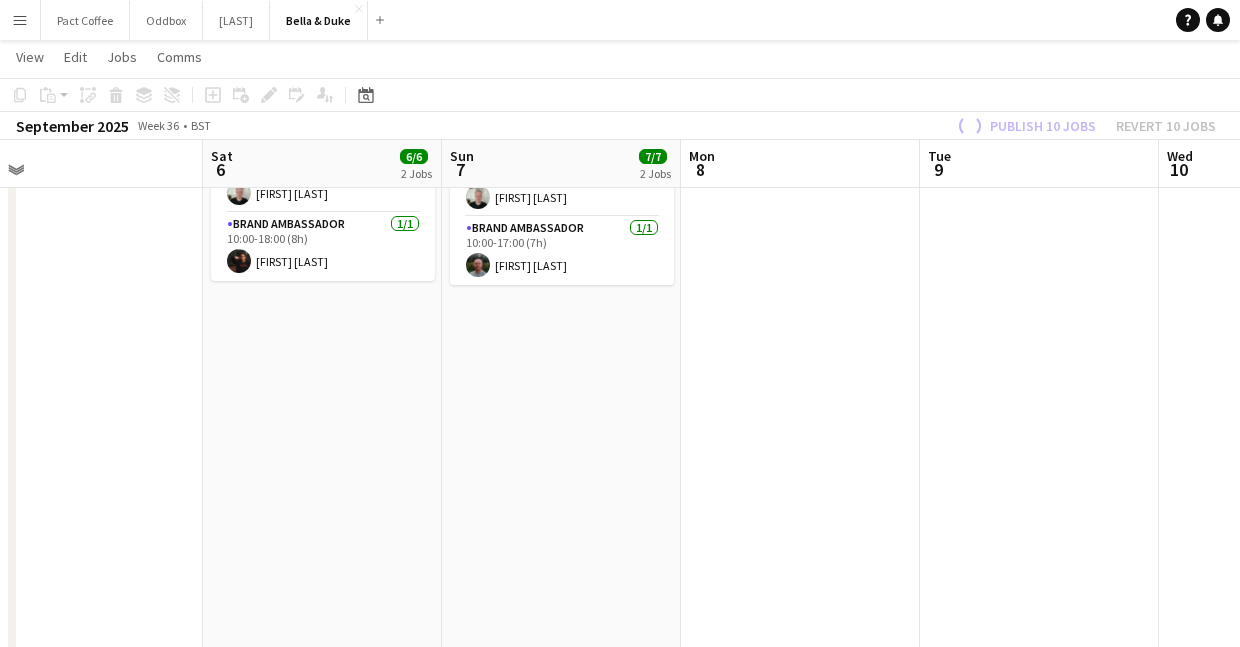 click on "10:00-18:00 (8h)    3/3   Bella&Duke - Dogfest - Ashton Court Team 1   3 Roles   Brand Ambassador   1/1   10:00-18:00 (8h)
[FIRST] [LAST]  Brand Ambassador   1/1   10:00-18:00 (8h)
user
[FIRST] [LAST]  Brand Ambassador   1/1   10:00-18:00 (8h)
[FIRST] [LAST]     10:00-18:00 (8h)    3/3   Bella&Duke - Dogfest - Ashton Court Team 2   3 Roles   Brand Ambassador   1/1   10:00-18:00 (8h)
[FIRST] [LAST]  Brand Ambassador   1/1   10:00-18:00 (8h)
[FIRST] [LAST]  Brand Ambassador   1/1   10:00-18:00 (8h)
[FIRST] [LAST]" at bounding box center (322, 222) 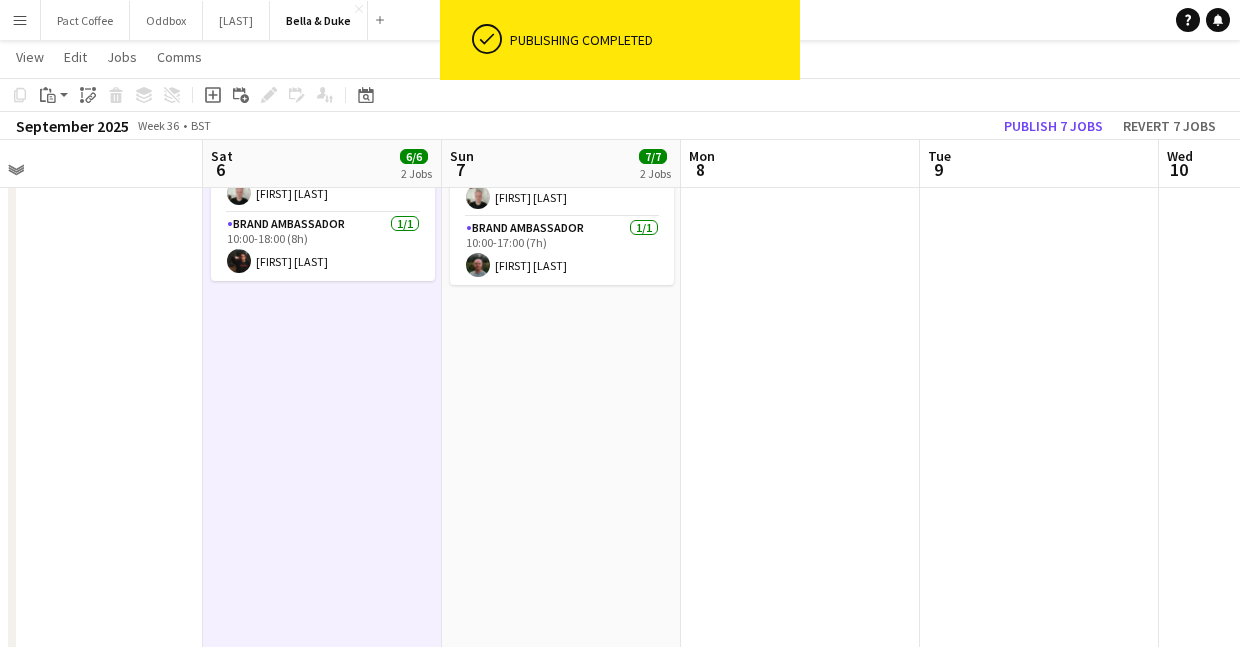 click on "10:00-17:00 (7h)    4/4   Bella&Duke - Dogfest - Ashton Court Team 1   3 Roles   Brand Ambassador   2/2   10:00-17:00 (7h)
[FIRST] [LAST]
user
[FIRST] [LAST]  Brand Ambassador   1/1   10:00-17:00 (7h)
[FIRST] [LAST]     10:00-17:00 (7h)    3/3   Bella&Duke - Dogfest - Ashton Court Team 2   3 Roles   Brand Ambassador   1/1   10:00-17:00 (7h)
[FIRST] [LAST]  Brand Ambassador   1/1   10:00-17:00 (7h)
[FIRST] [LAST]" at bounding box center [561, 222] 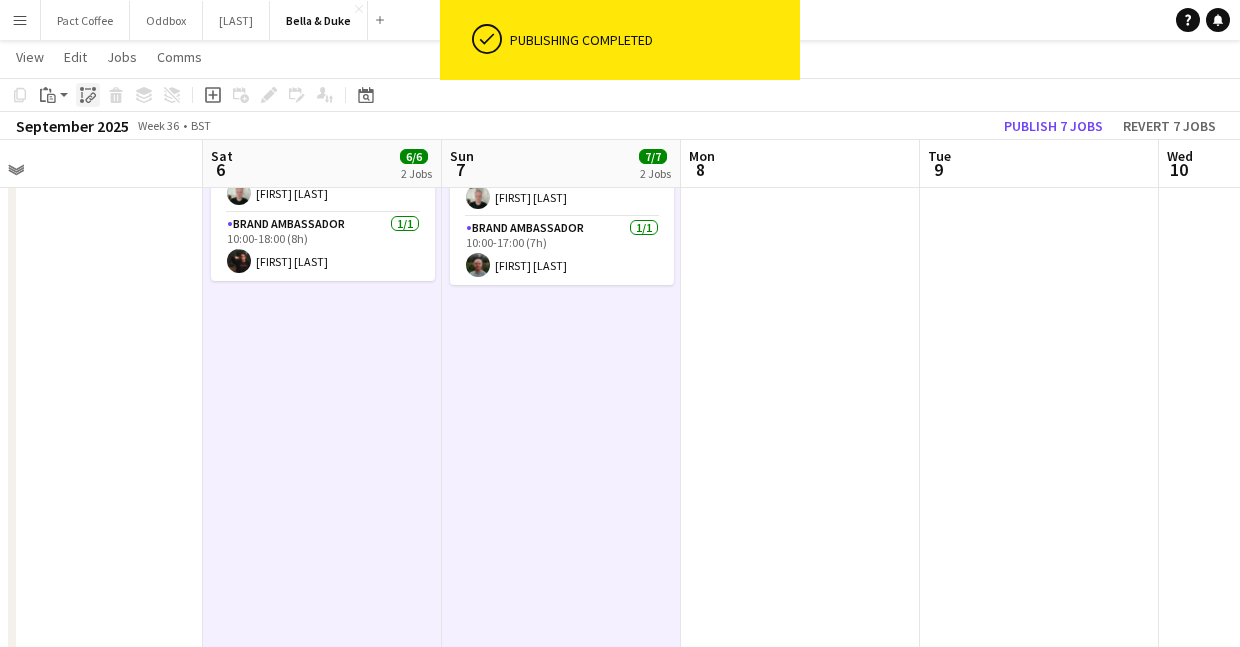 click on "Paste linked Job" at bounding box center (88, 95) 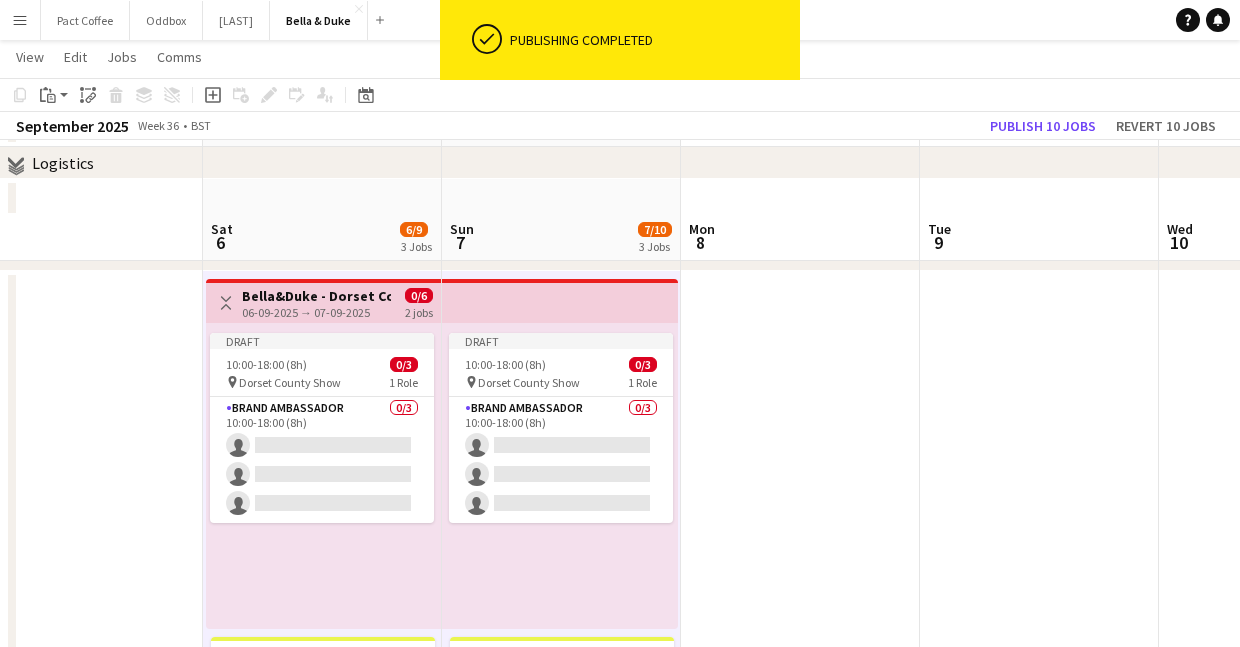 scroll, scrollTop: 135, scrollLeft: 0, axis: vertical 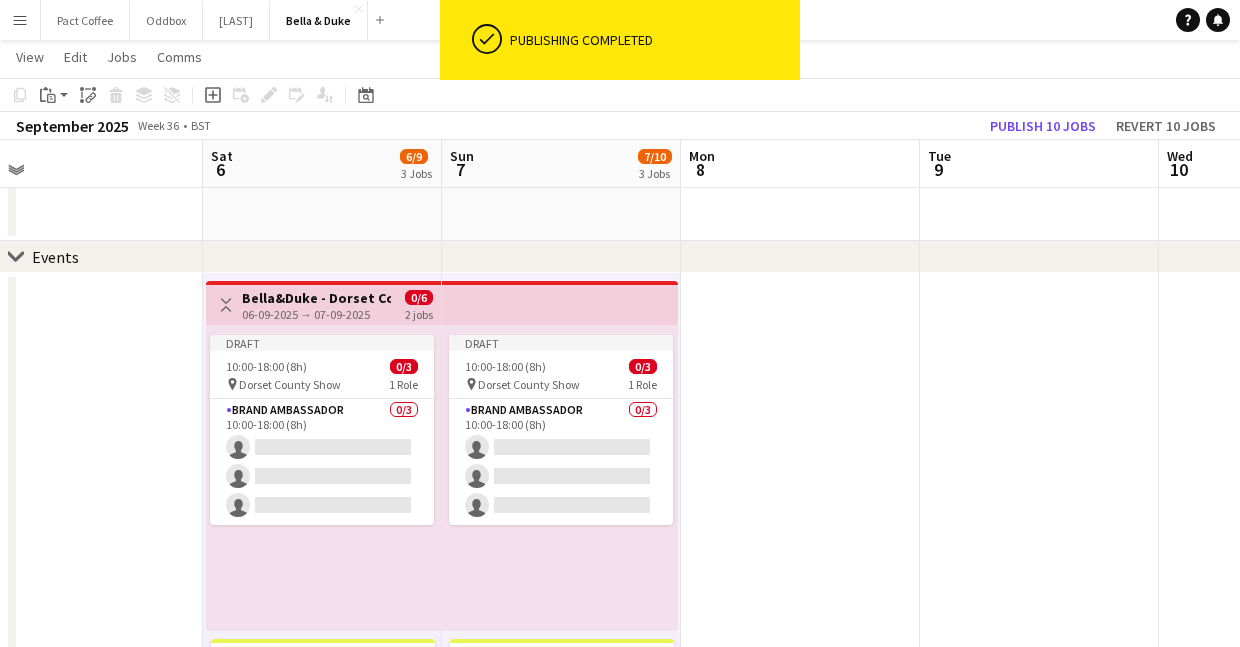 click at bounding box center (800, 814) 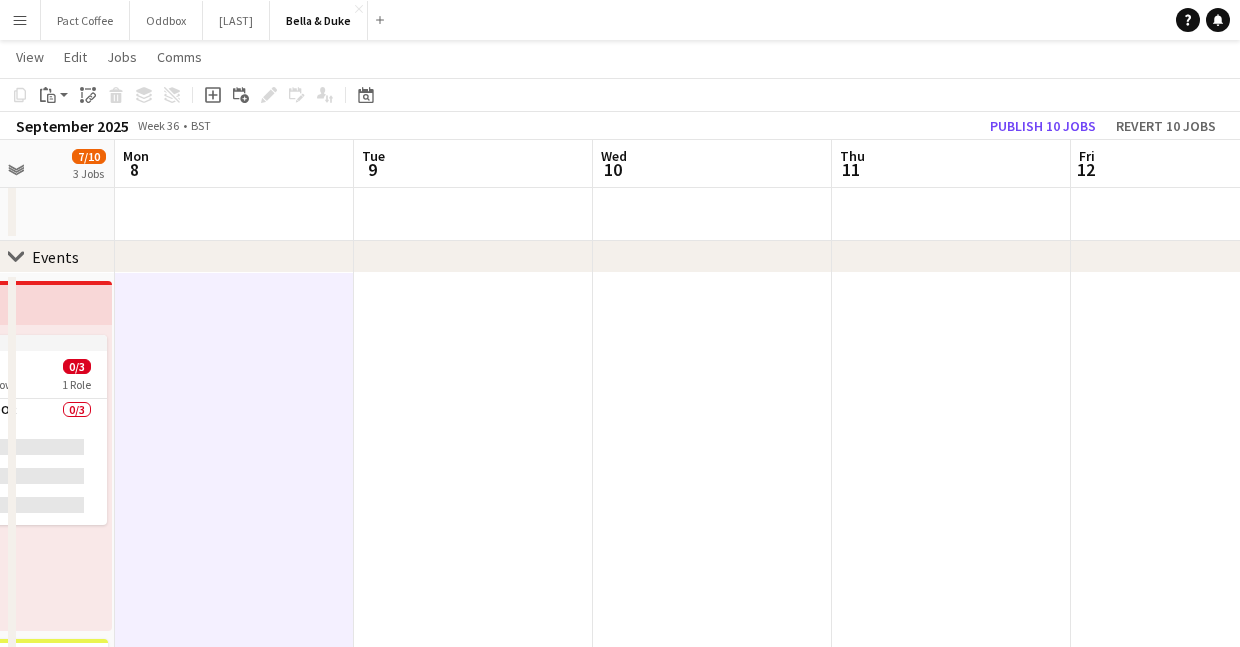 scroll, scrollTop: 0, scrollLeft: 518, axis: horizontal 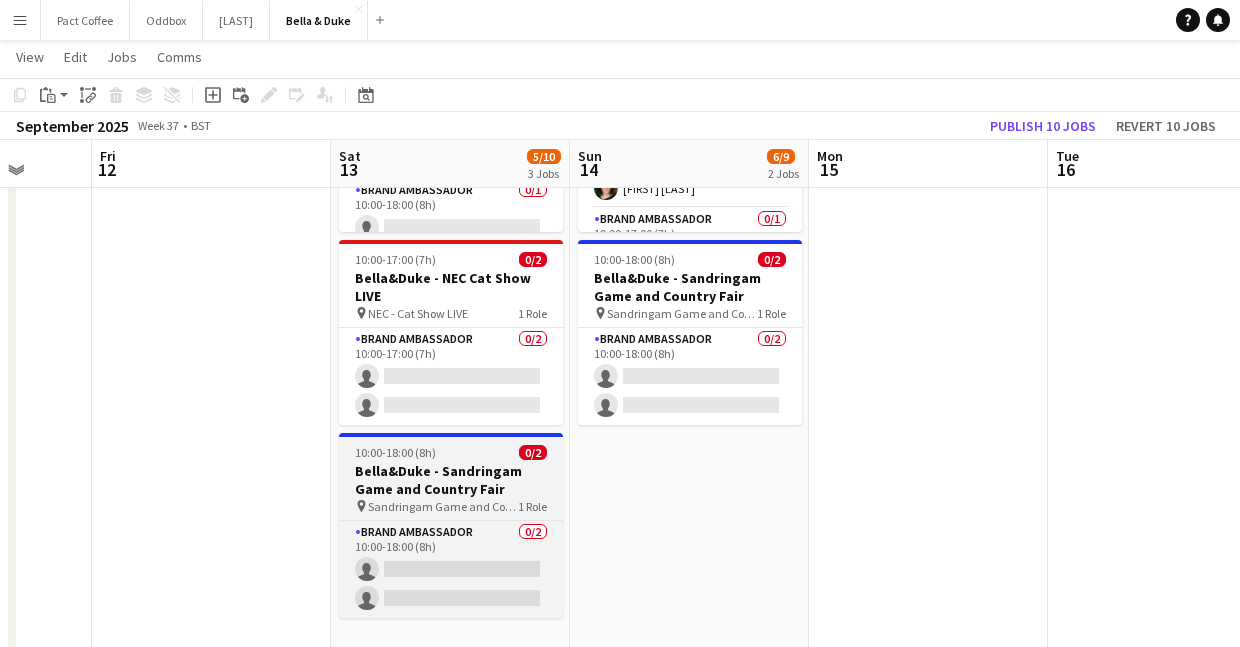 click on "Bella&Duke - Sandringam Game and Country Fair" at bounding box center [451, 480] 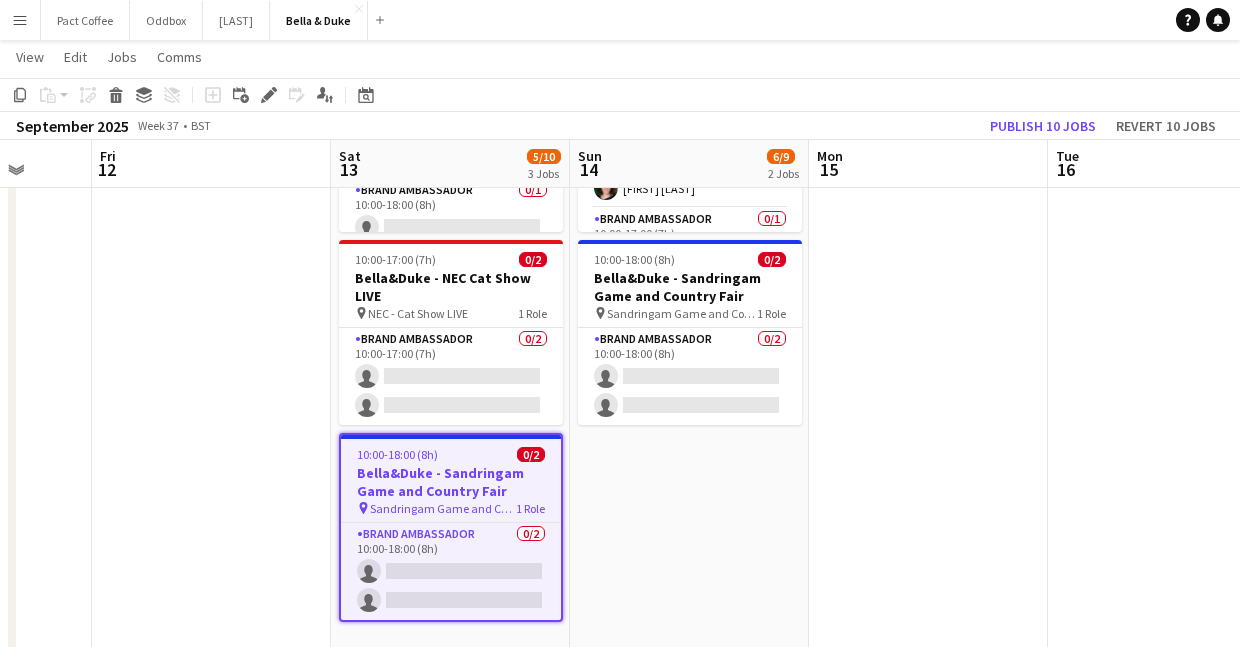 click on "Bella&Duke - Sandringam Game and Country Fair" at bounding box center [690, 287] 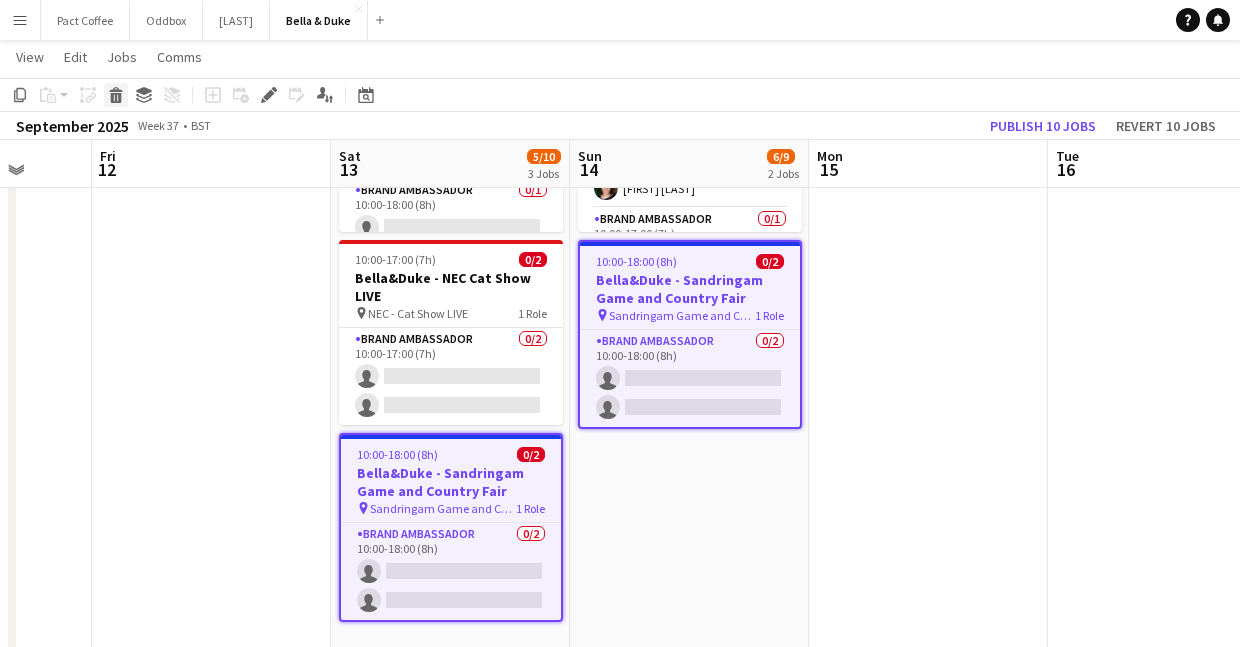 click on "Delete" at bounding box center (116, 95) 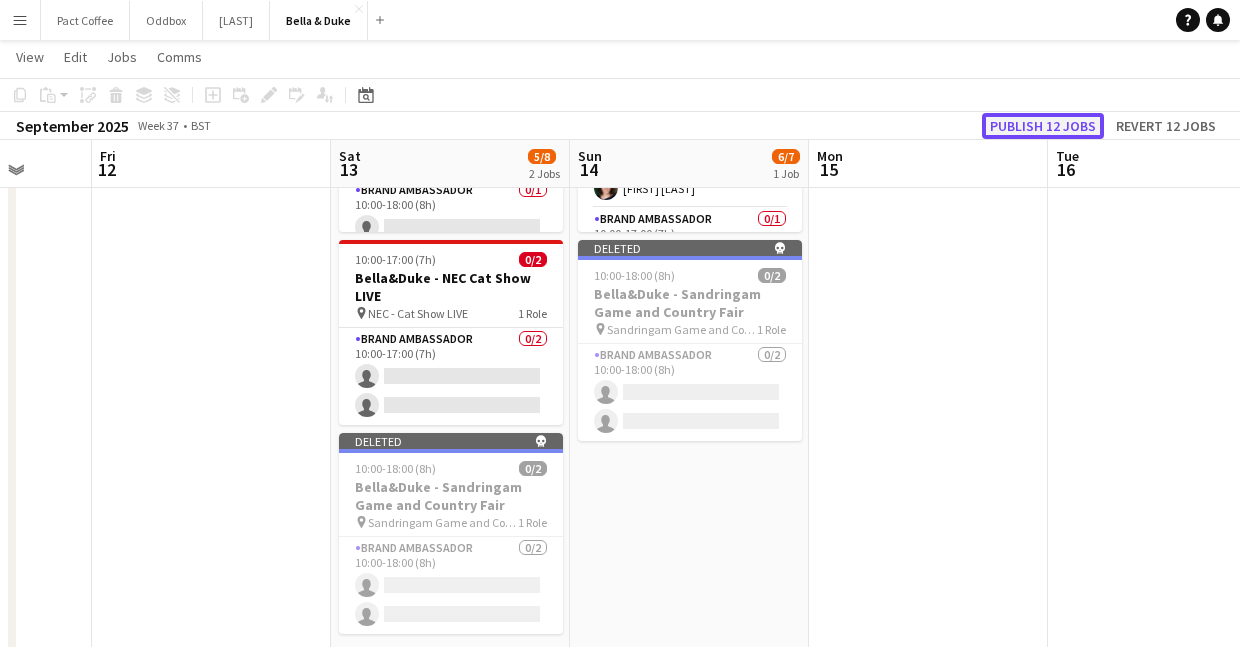 click on "Publish 12 jobs" 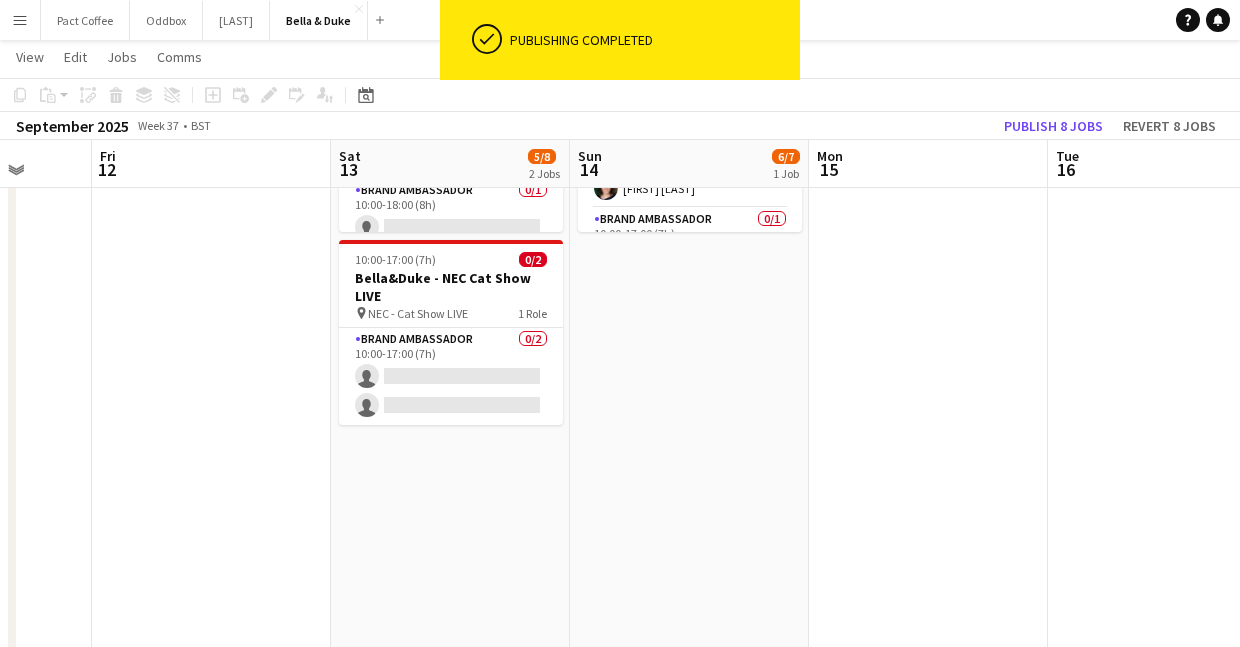 click on "10:00-18:00 (8h)    5/6   Bella&Duke - Dogfest - Harewood House Team 1
pin
Dogfest - Harewood House   3 Roles   Brand Ambassador   4/4   10:00-18:00 (8h)
[FIRST] [LAST] [FIRST] [LAST] [FIRST] [LAST]
user
[FIRST] [LAST]  Brand Ambassador   0/1   10:00-18:00 (8h)
single-neutral-actions
Brand Ambassador   1/1   10:00-18:00 (8h)
[FIRST] [LAST]     10:00-17:00 (7h)    0/2   Bella&Duke - NEC Cat Show LIVE
pin
NEC - Cat Show LIVE   1 Role   Brand Ambassador   0/2   10:00-17:00 (7h)
single-neutral-actions
single-neutral-actions" at bounding box center (450, 469) 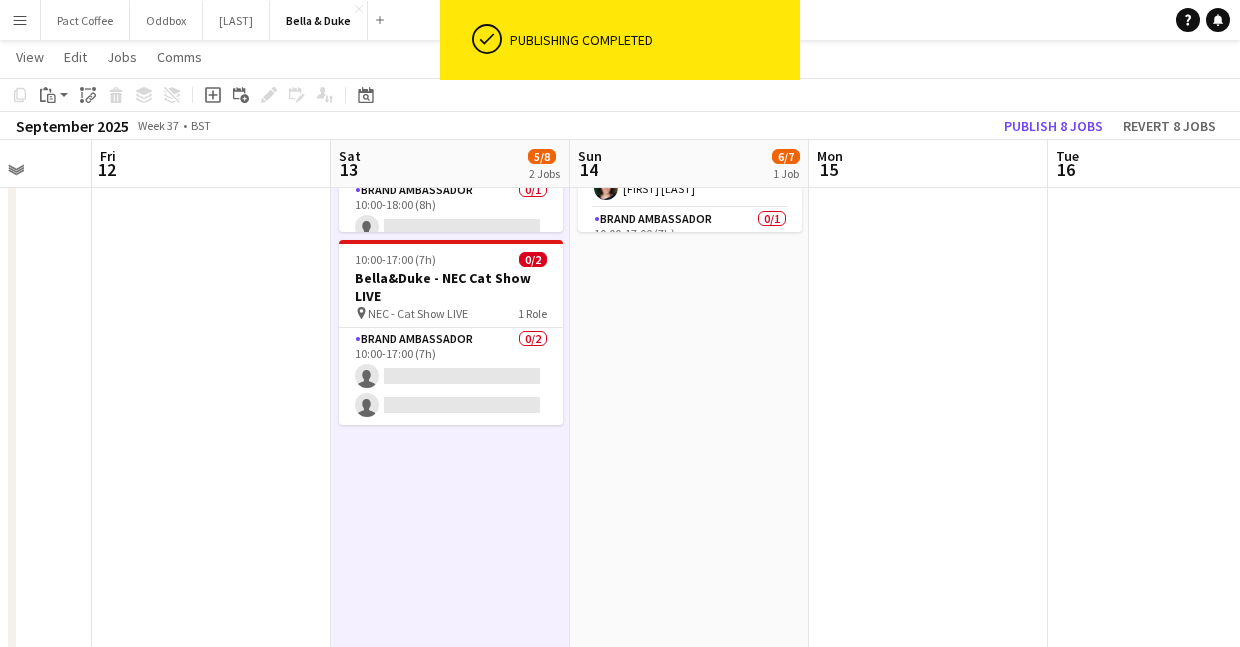 click on "10:00-17:00 (7h)    6/7   Bella&Duke - Dogfest - Harewood House Team 1
pin
Dogfest - Harewood House   3 Roles   Brand Ambassador   5/5   10:00-17:00 (7h)
[FIRST] [LAST] [FIRST] [LAST]
user
[FIRST] [LAST] [FIRST] [LAST] [FIRST] [LAST]  Brand Ambassador   0/1   10:00-17:00 (7h)
single-neutral-actions
Brand Ambassador   1/1   10:00-17:00 (7h)
[FIRST] [LAST]" at bounding box center [689, 469] 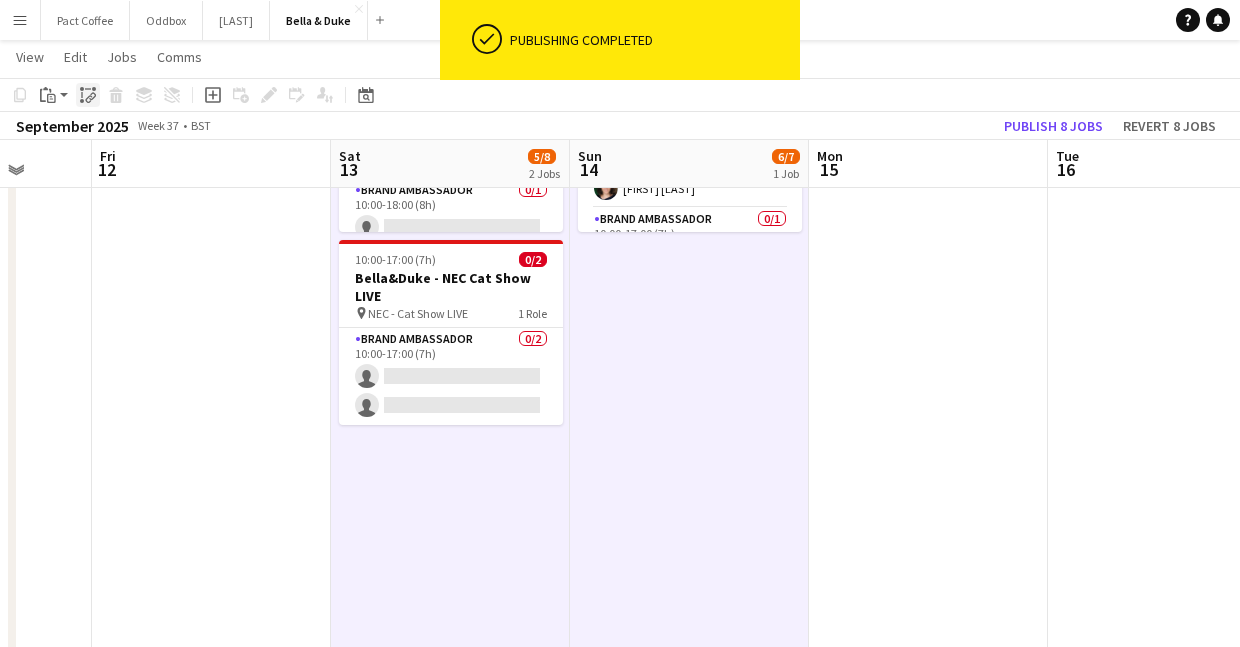 click 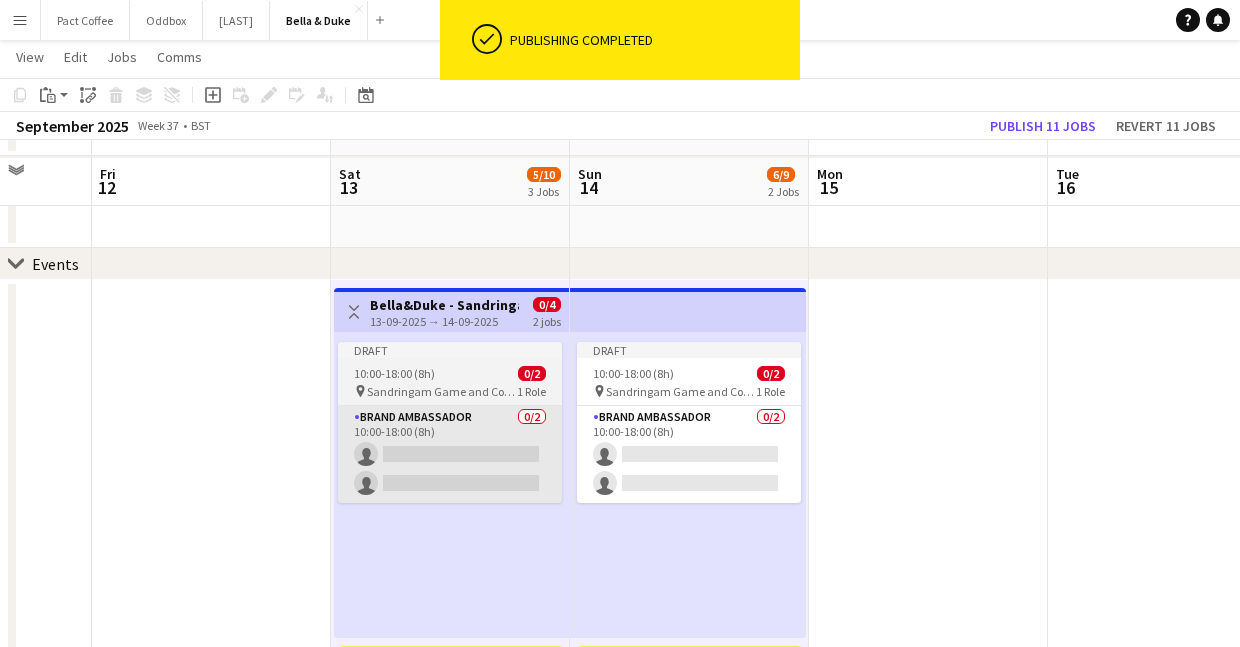 scroll, scrollTop: 145, scrollLeft: 0, axis: vertical 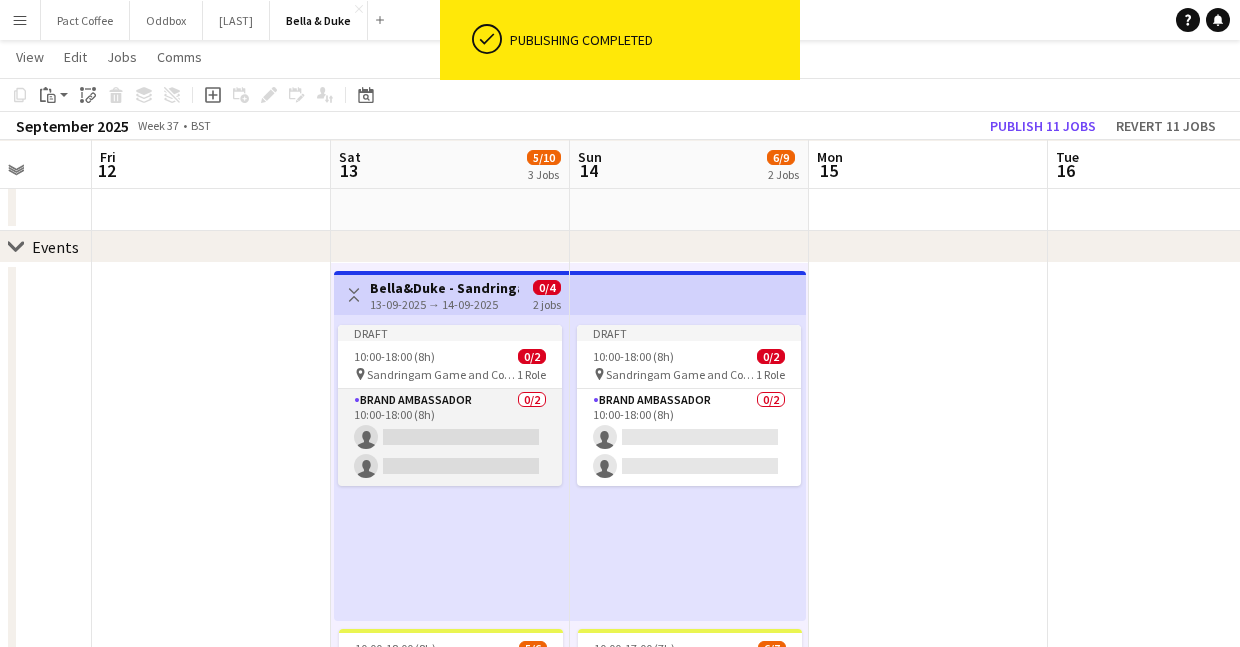 click on "Brand Ambassador   0/2   10:00-18:00 (8h)
single-neutral-actions
single-neutral-actions" at bounding box center [450, 437] 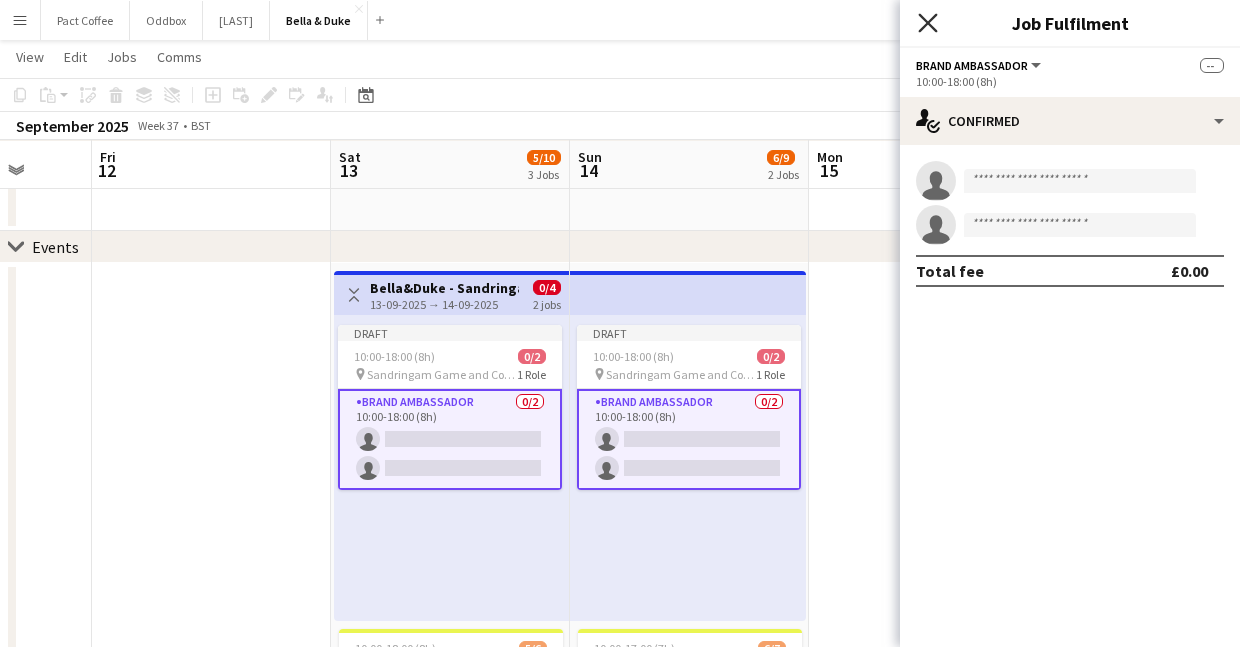 click 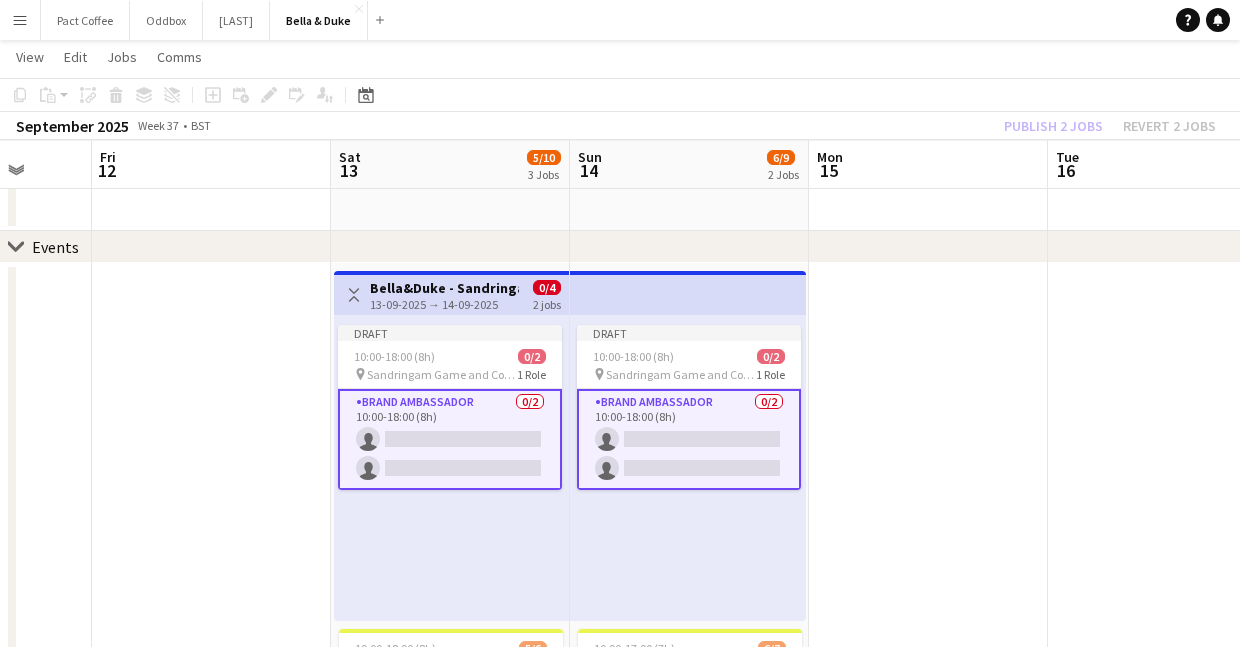 click at bounding box center (928, 804) 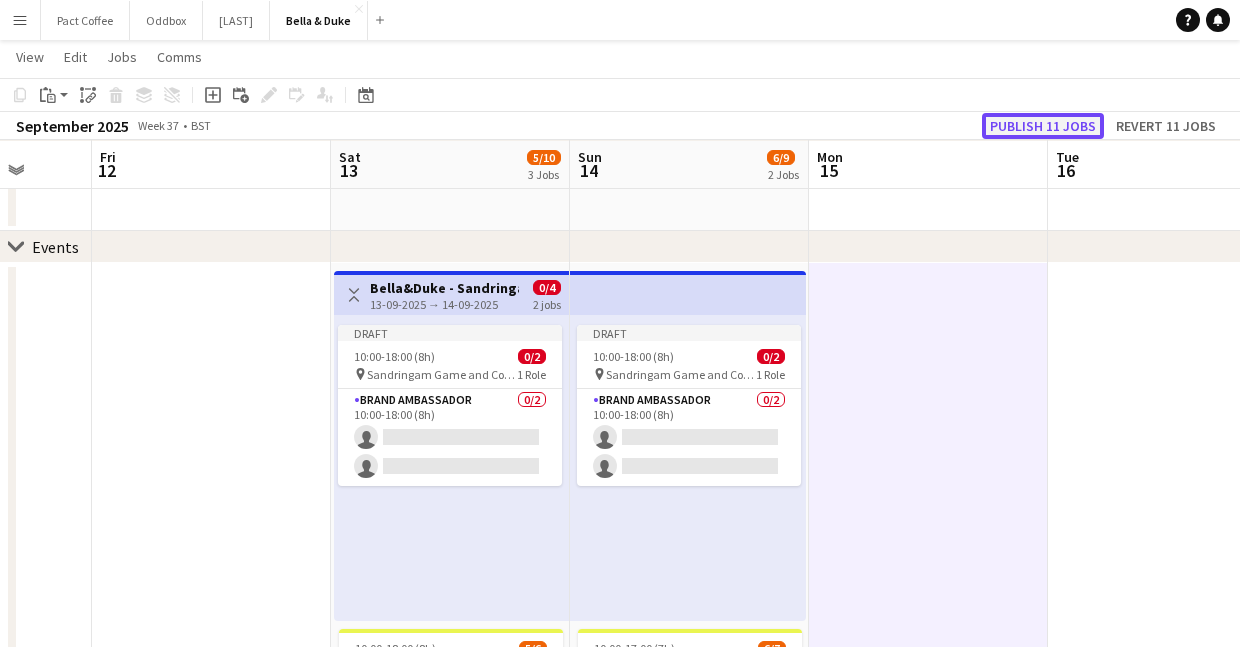 click on "Publish 11 jobs" 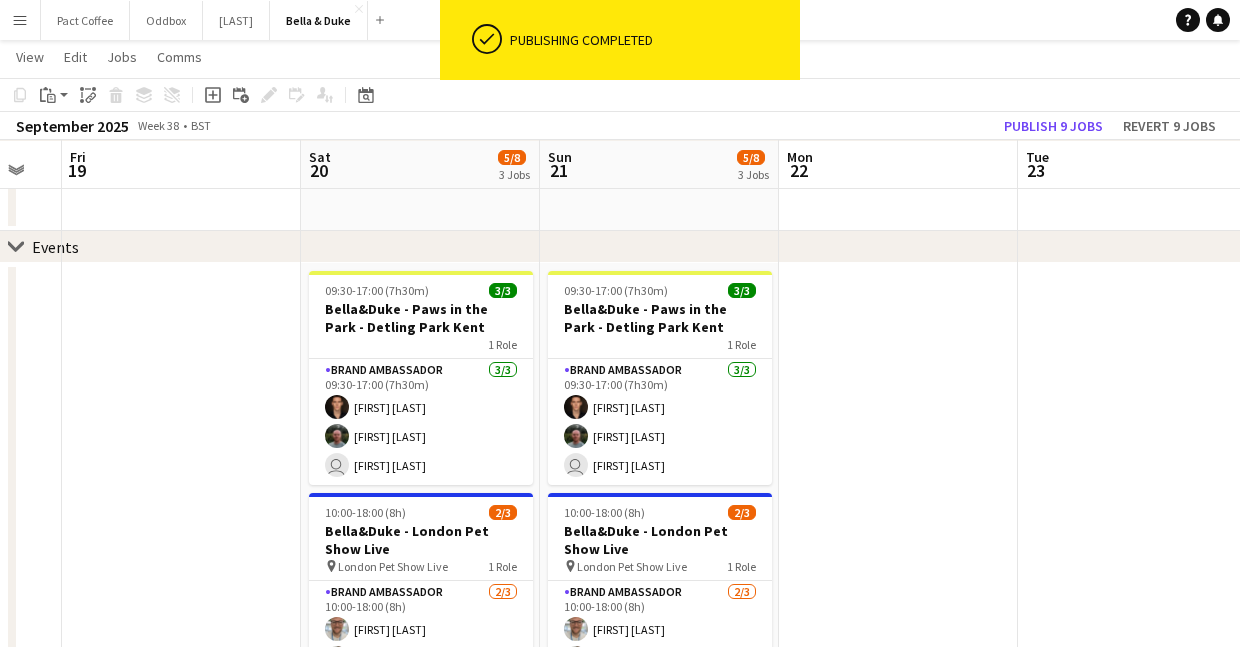 scroll, scrollTop: 0, scrollLeft: 915, axis: horizontal 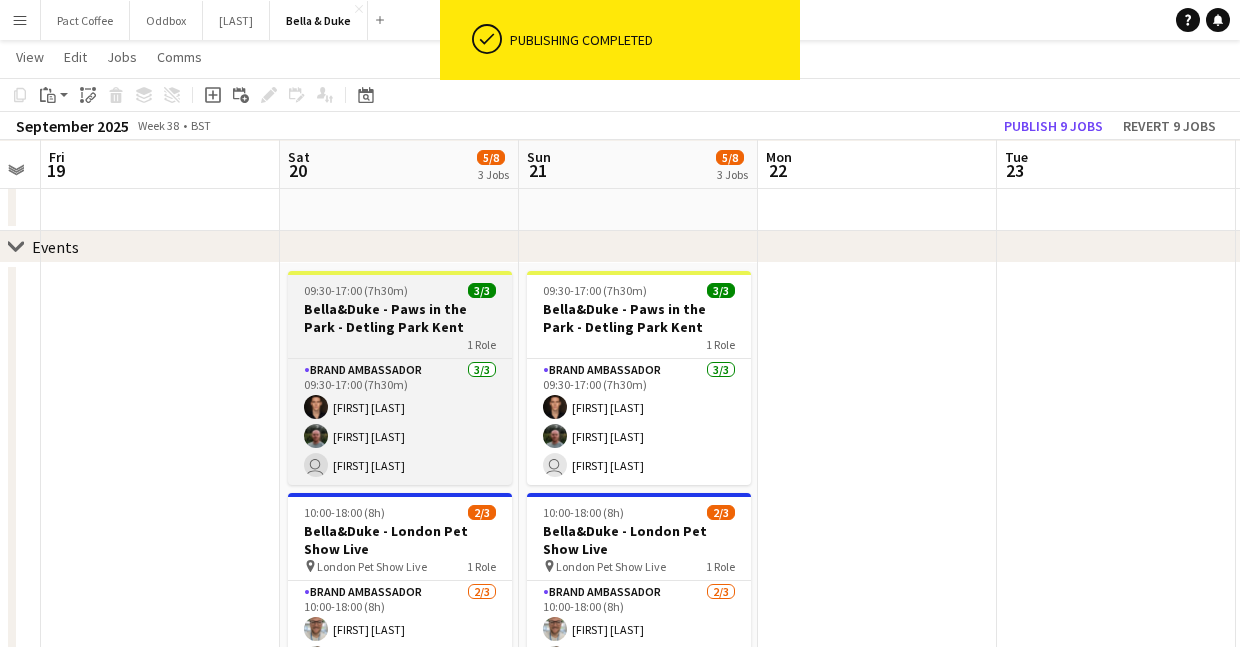 click on "09:30-17:00 (7h30m)    3/3   Bella&Duke - Paws in the Park - Detling Park Kent   1 Role   Brand Ambassador   3/3   09:30-17:00 (7h30m)
[FIRST] [LAST] [FIRST] [LAST]
user
[FIRST] [LAST]" at bounding box center [400, 378] 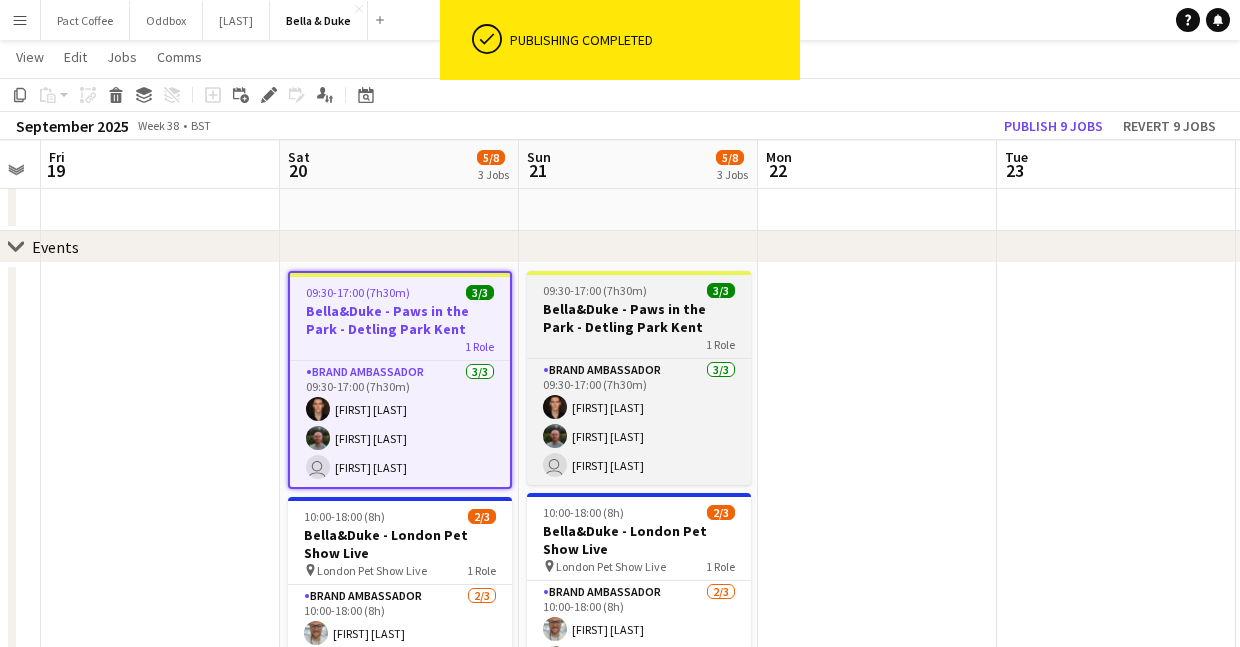 click on "Bella&Duke - Paws in the Park - Detling Park Kent" at bounding box center [639, 318] 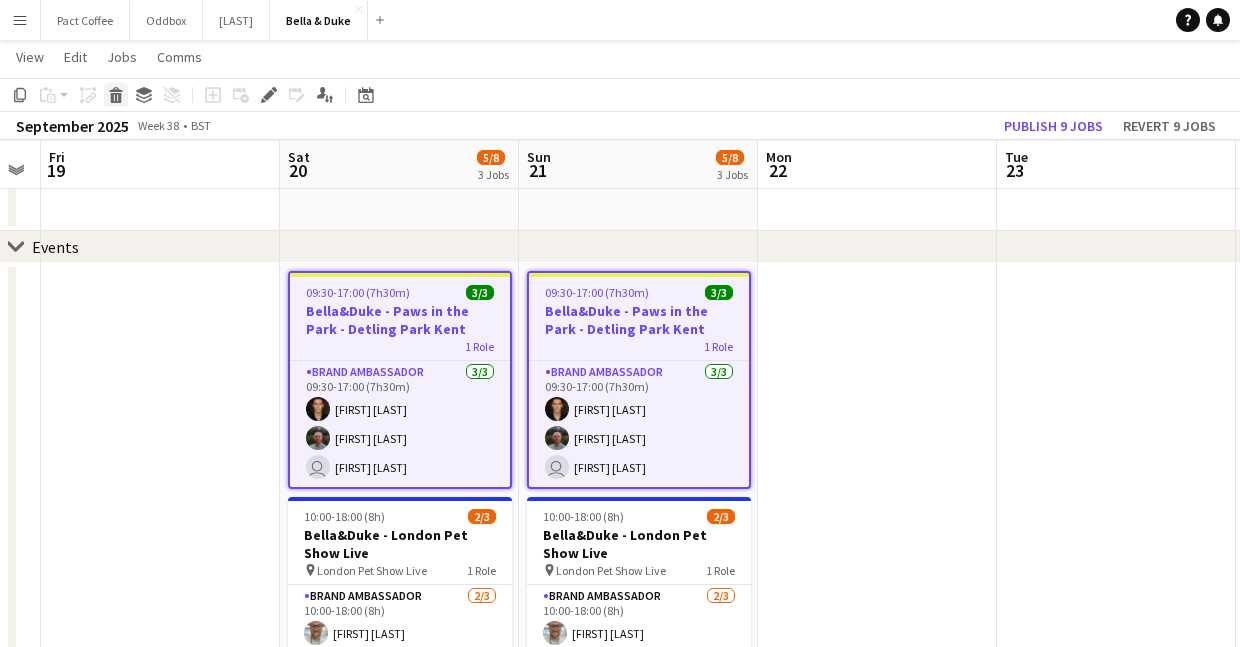 click 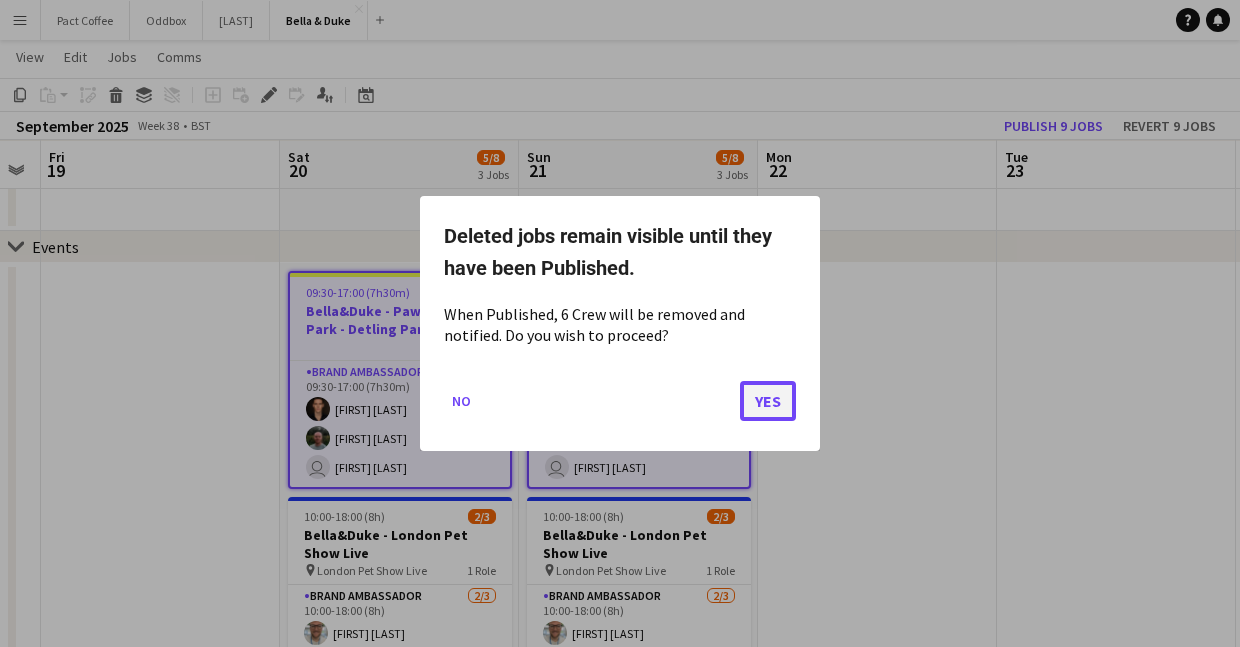 click on "Yes" 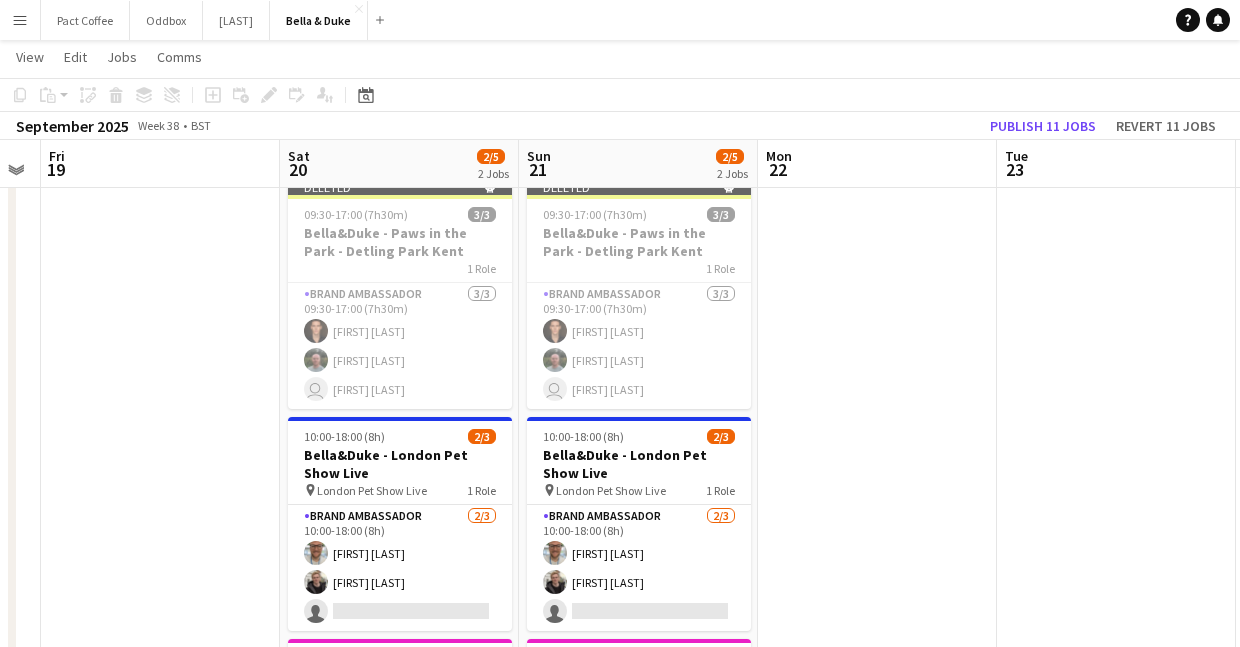 scroll, scrollTop: 238, scrollLeft: 0, axis: vertical 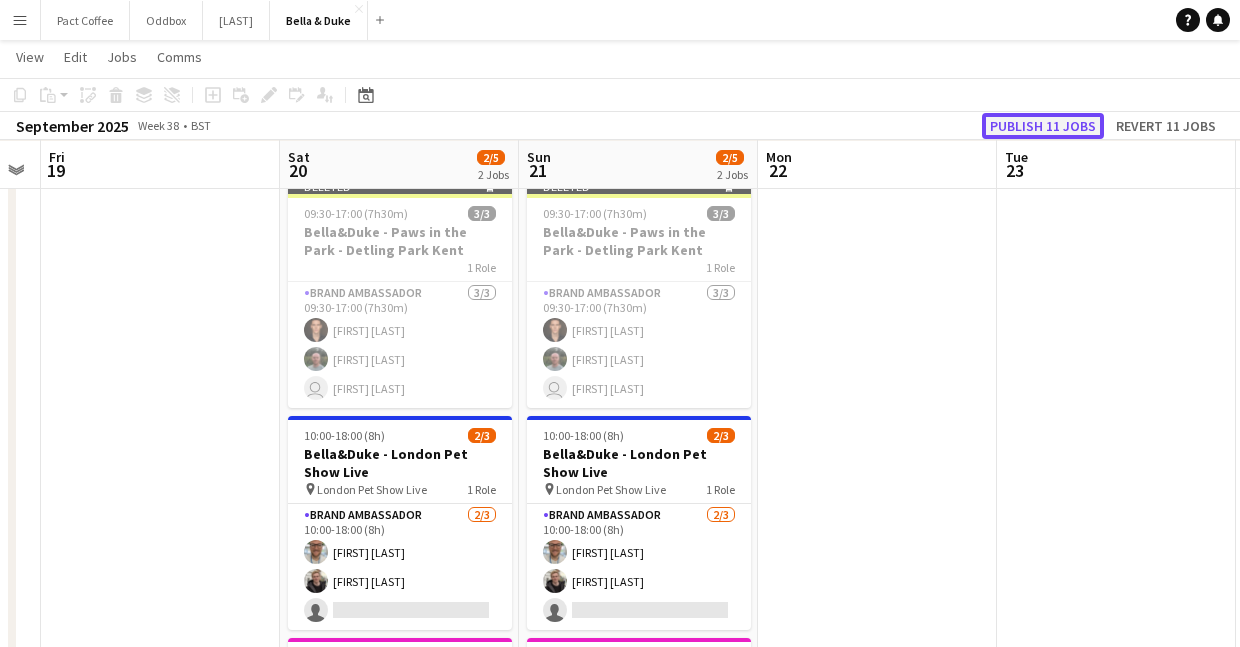 click on "Publish 11 jobs" 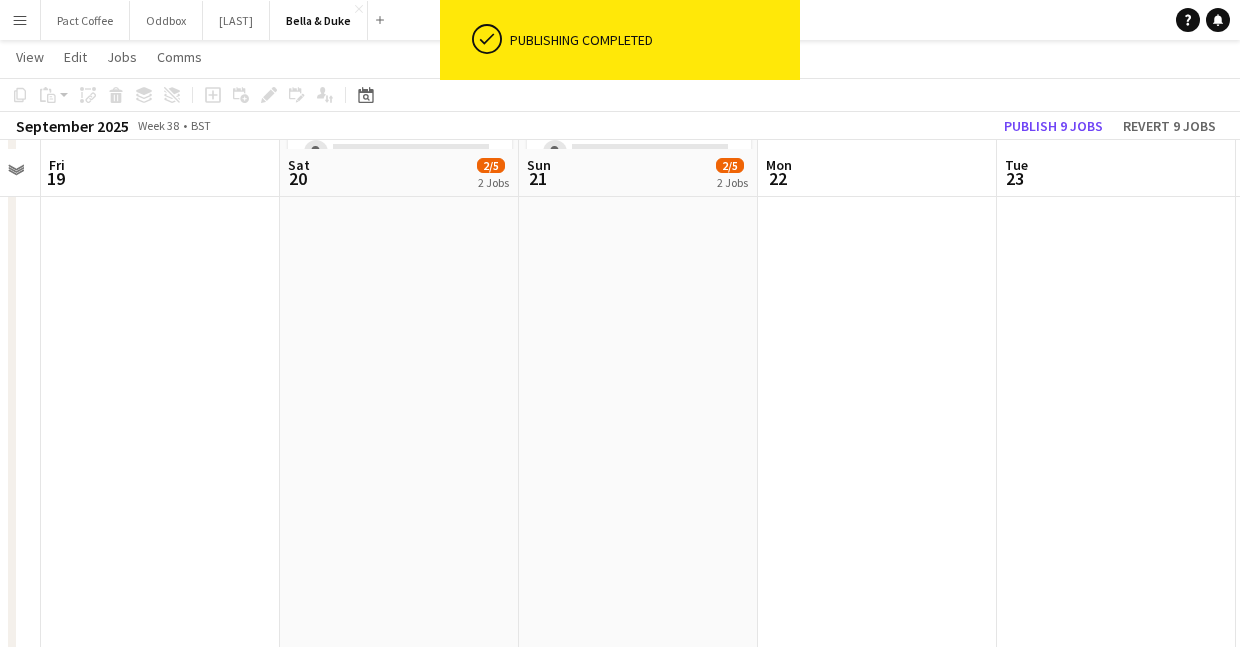 scroll, scrollTop: 641, scrollLeft: 0, axis: vertical 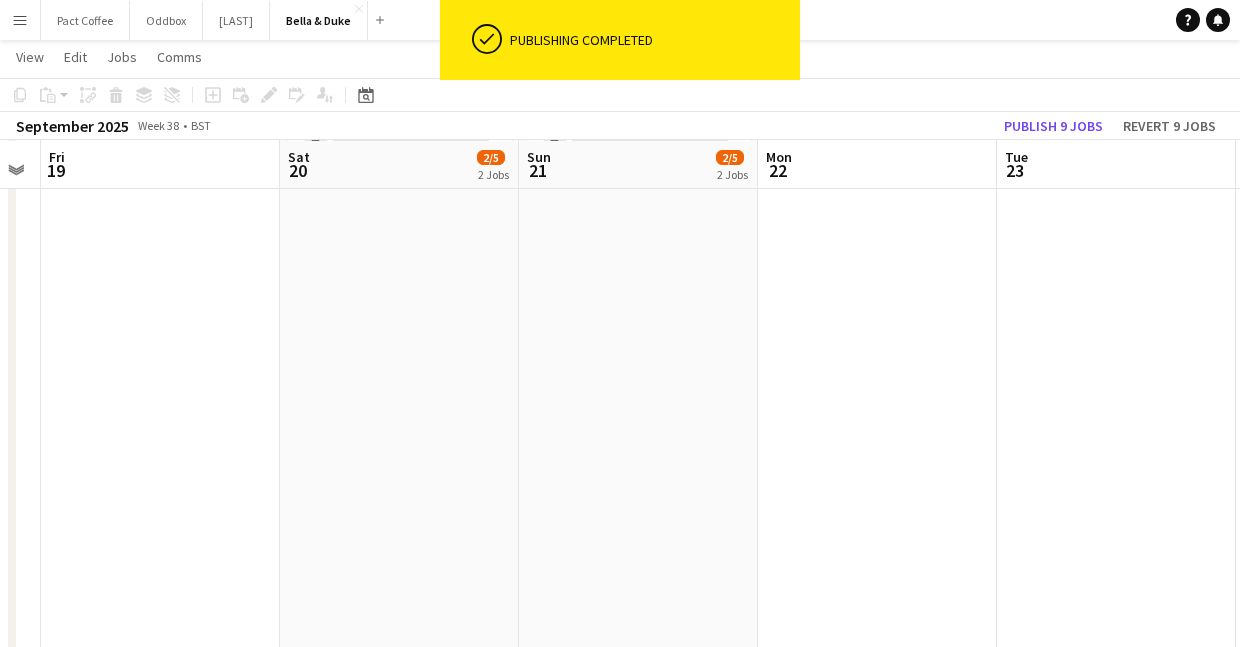 click on "10:00-18:00 (8h)    2/3   Bella&Duke - London Pet Show Live
pin
London Pet Show Live   1 Role   Brand Ambassador   2/3   10:00-18:00 (8h)
[FIRST] [LAST] [FIRST] [LAST]
single-neutral-actions
10:00-18:00 (8h)    0/2   Bella&Duke - Newbury Show
pin
Newbury Show   1 Role   Brand Ambassador   0/2   10:00-18:00 (8h)
single-neutral-actions
single-neutral-actions" at bounding box center [399, 308] 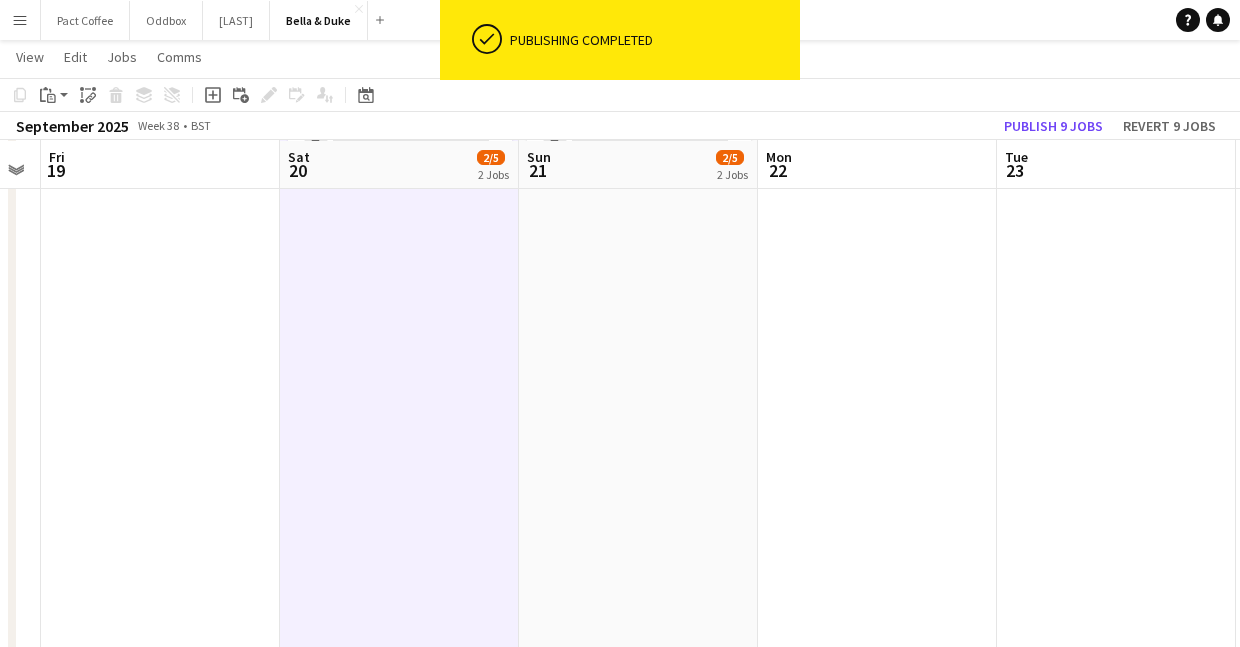 click on "10:00-18:00 (8h)    2/3   Bella&Duke - London Pet Show Live
pin
London Pet Show Live   1 Role   Brand Ambassador   2/3   10:00-18:00 (8h)
[FIRST] [LAST] [FIRST] [LAST]
single-neutral-actions
10:00-18:00 (8h)    0/2   Bella&Duke - Newbury Show
pin
Newbury Show   1 Role   Brand Ambassador   0/2   10:00-18:00 (8h)
single-neutral-actions
single-neutral-actions" at bounding box center (638, 308) 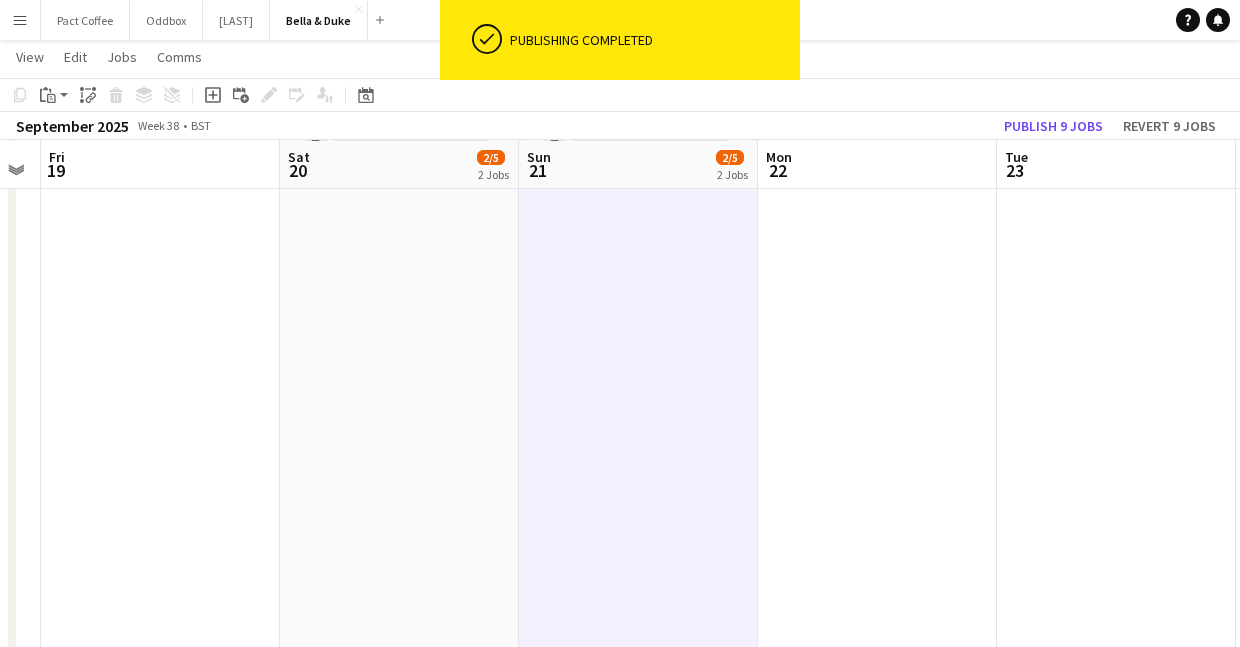 click on "10:00-18:00 (8h)    2/3   Bella&Duke - London Pet Show Live
pin
London Pet Show Live   1 Role   Brand Ambassador   2/3   10:00-18:00 (8h)
[FIRST] [LAST] [FIRST] [LAST]
single-neutral-actions
10:00-18:00 (8h)    0/2   Bella&Duke - Newbury Show
pin
Newbury Show   1 Role   Brand Ambassador   0/2   10:00-18:00 (8h)
single-neutral-actions
single-neutral-actions" at bounding box center [399, 308] 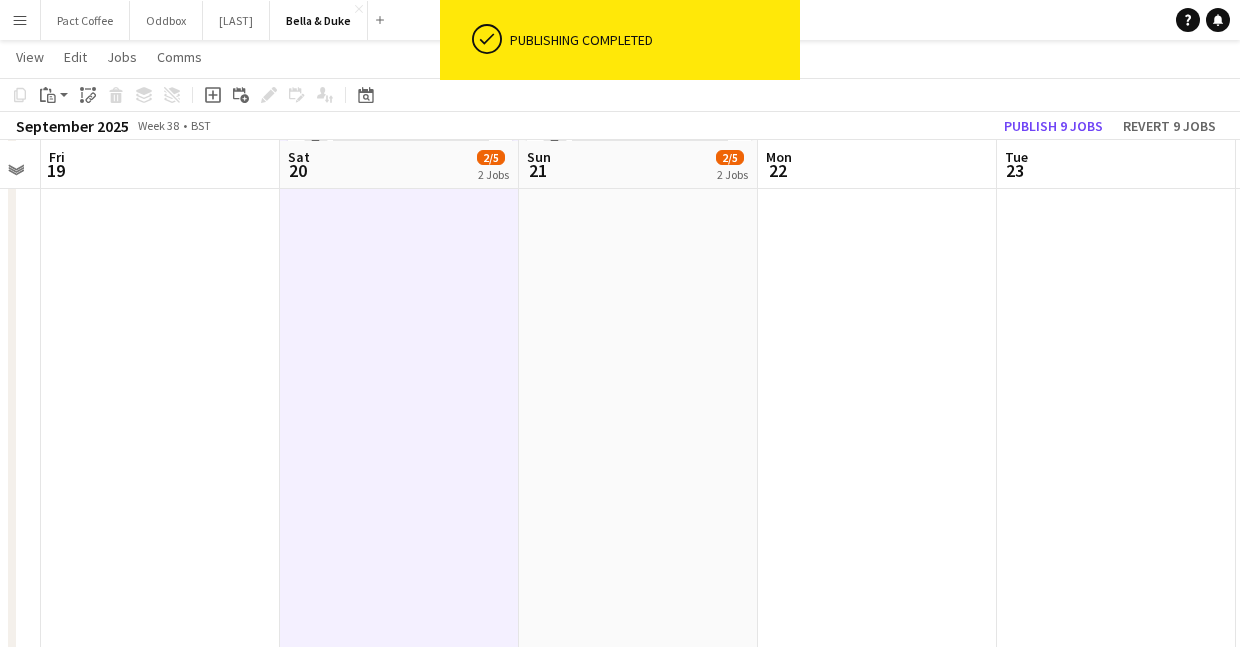 click on "10:00-18:00 (8h)    2/3   Bella&Duke - London Pet Show Live
pin
London Pet Show Live   1 Role   Brand Ambassador   2/3   10:00-18:00 (8h)
[FIRST] [LAST] [FIRST] [LAST]
single-neutral-actions
10:00-18:00 (8h)    0/2   Bella&Duke - Newbury Show
pin
Newbury Show   1 Role   Brand Ambassador   0/2   10:00-18:00 (8h)
single-neutral-actions
single-neutral-actions" at bounding box center (638, 308) 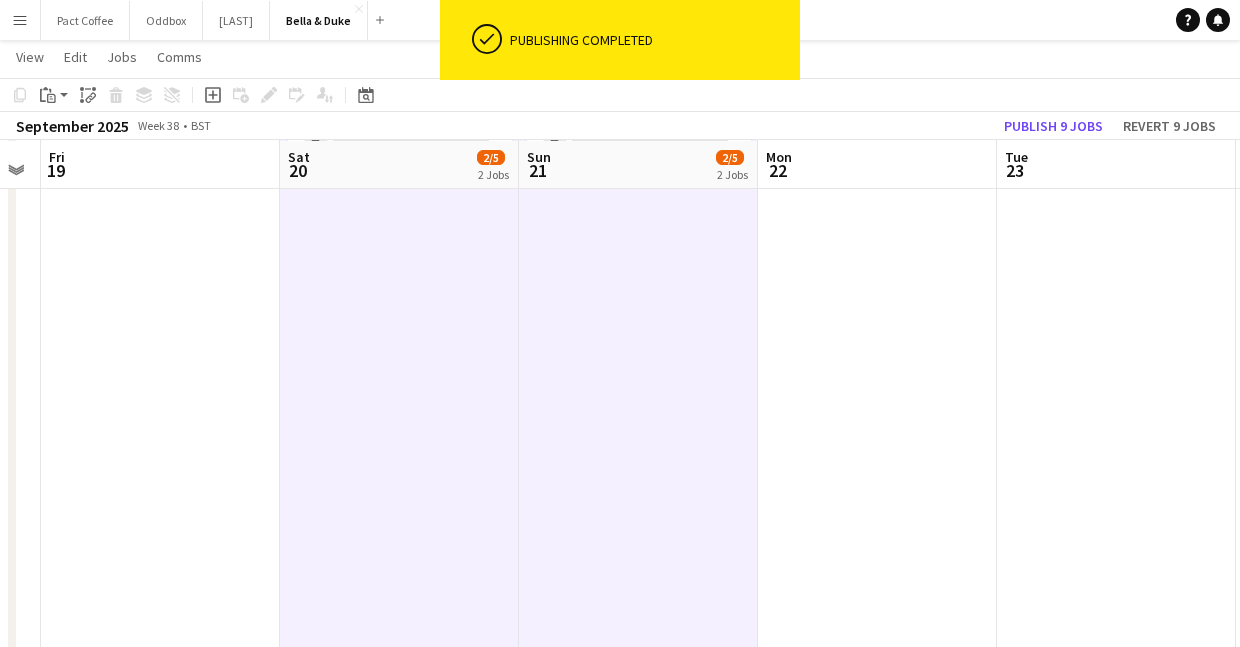 scroll, scrollTop: 0, scrollLeft: 914, axis: horizontal 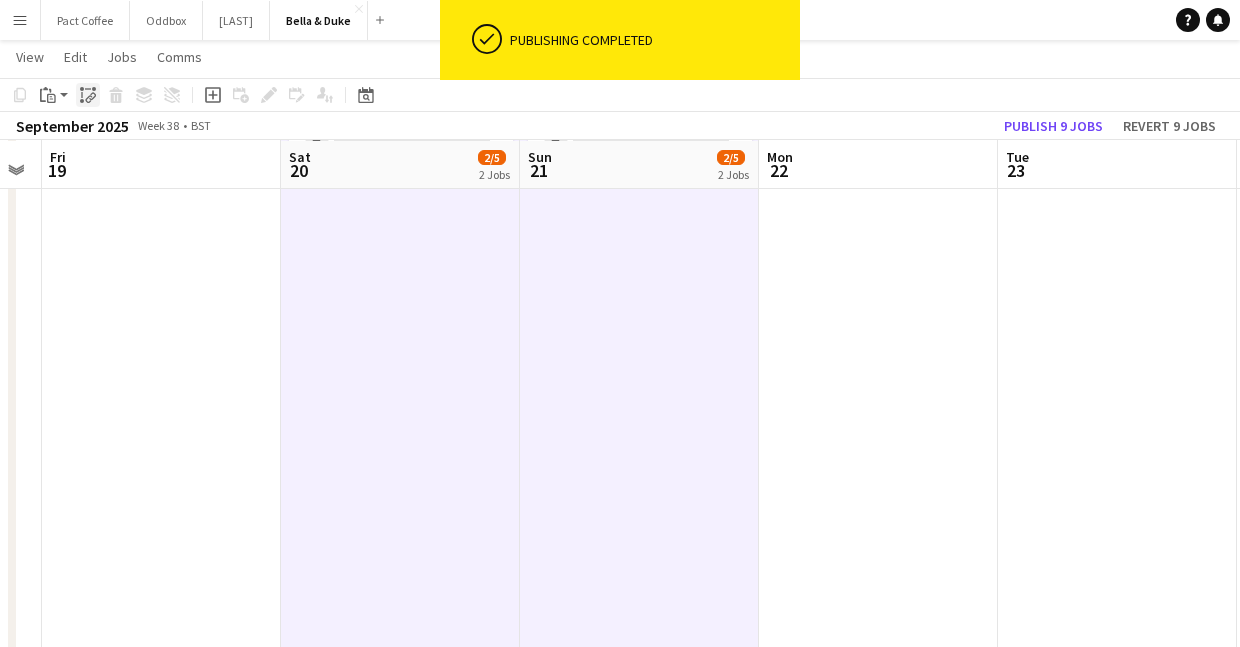 click on "Paste linked Job" 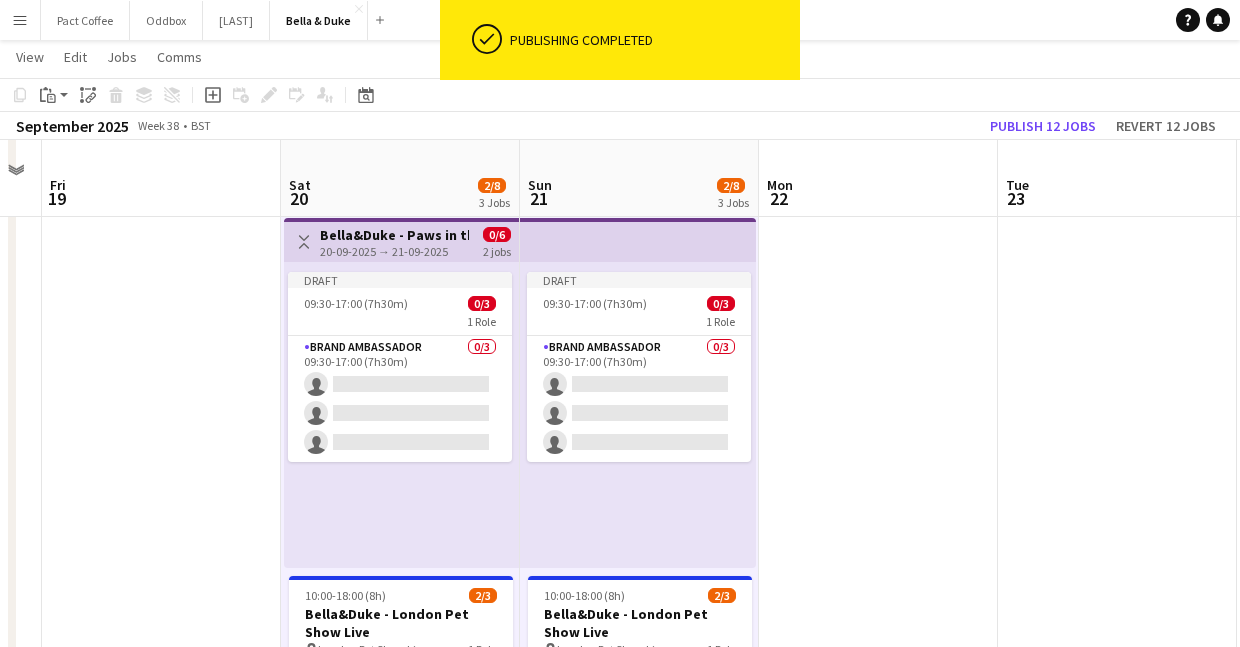 scroll, scrollTop: 233, scrollLeft: 0, axis: vertical 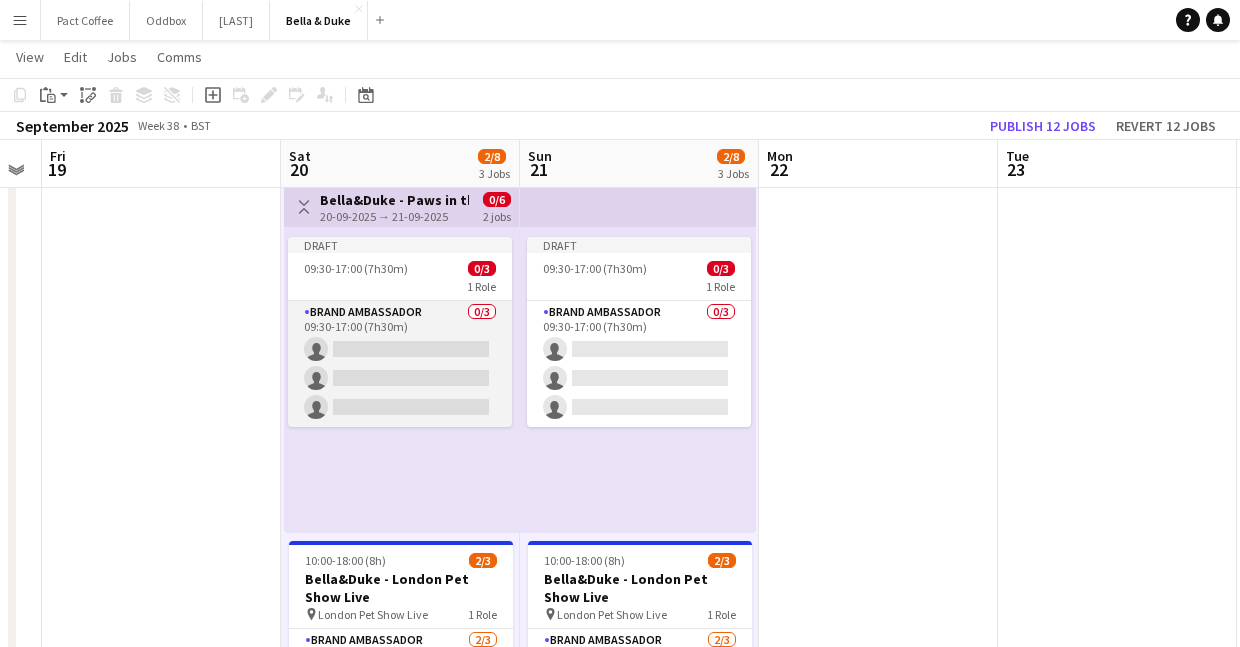 click on "Brand Ambassador   0/3   09:30-17:00 (7h30m)
single-neutral-actions
single-neutral-actions
single-neutral-actions" at bounding box center [400, 364] 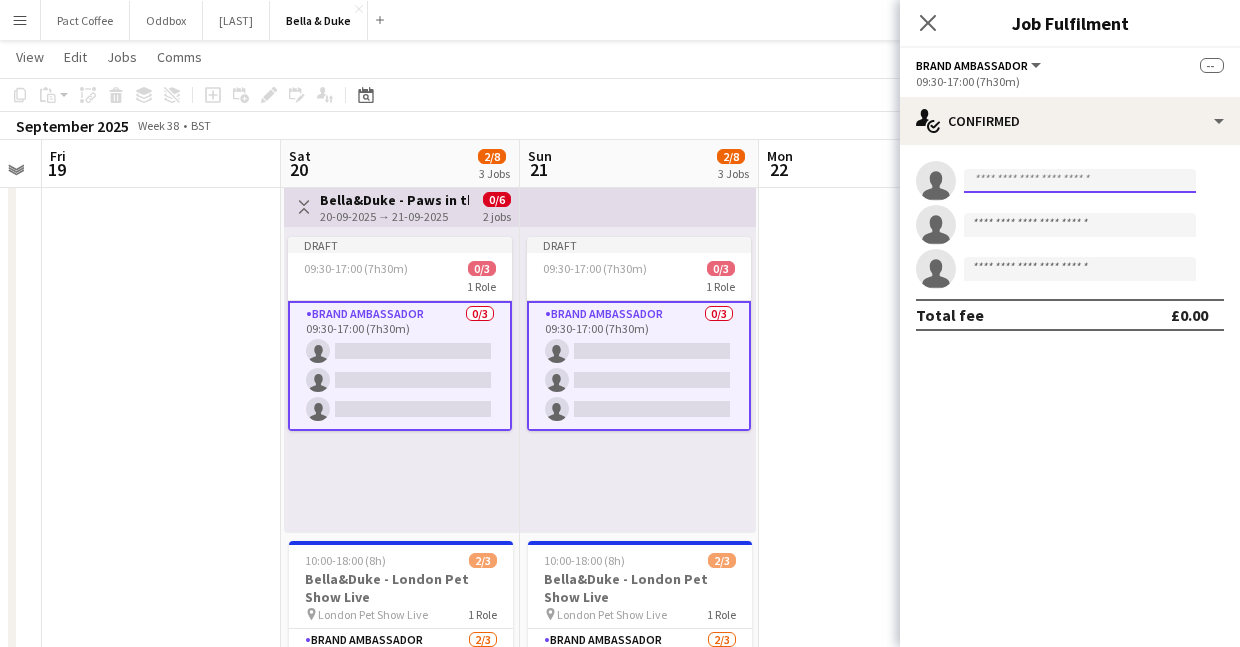 click at bounding box center [1080, 181] 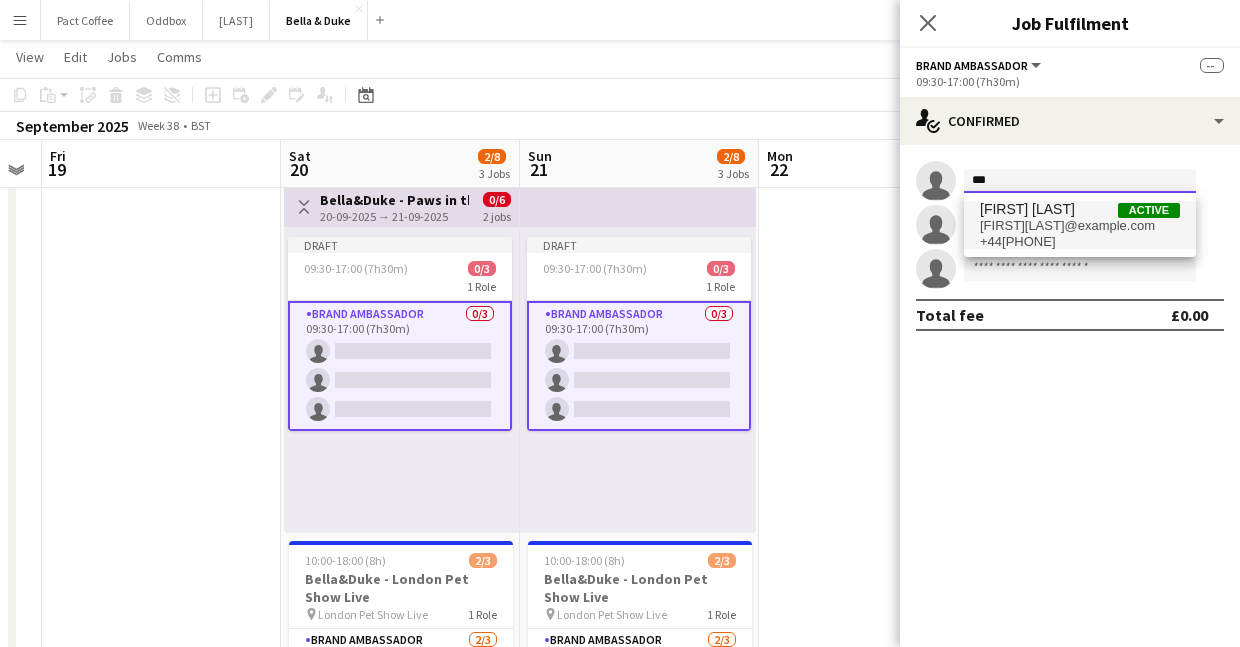 type on "***" 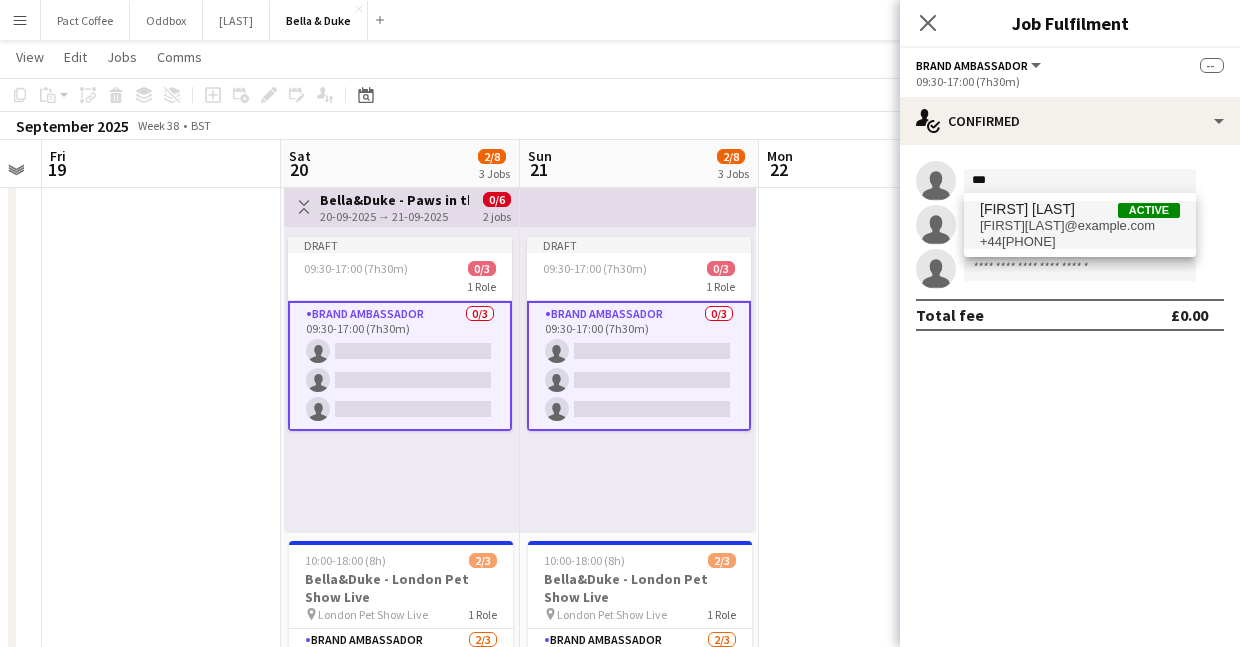 click on "[FIRST][LAST]@example.com" at bounding box center (1080, 226) 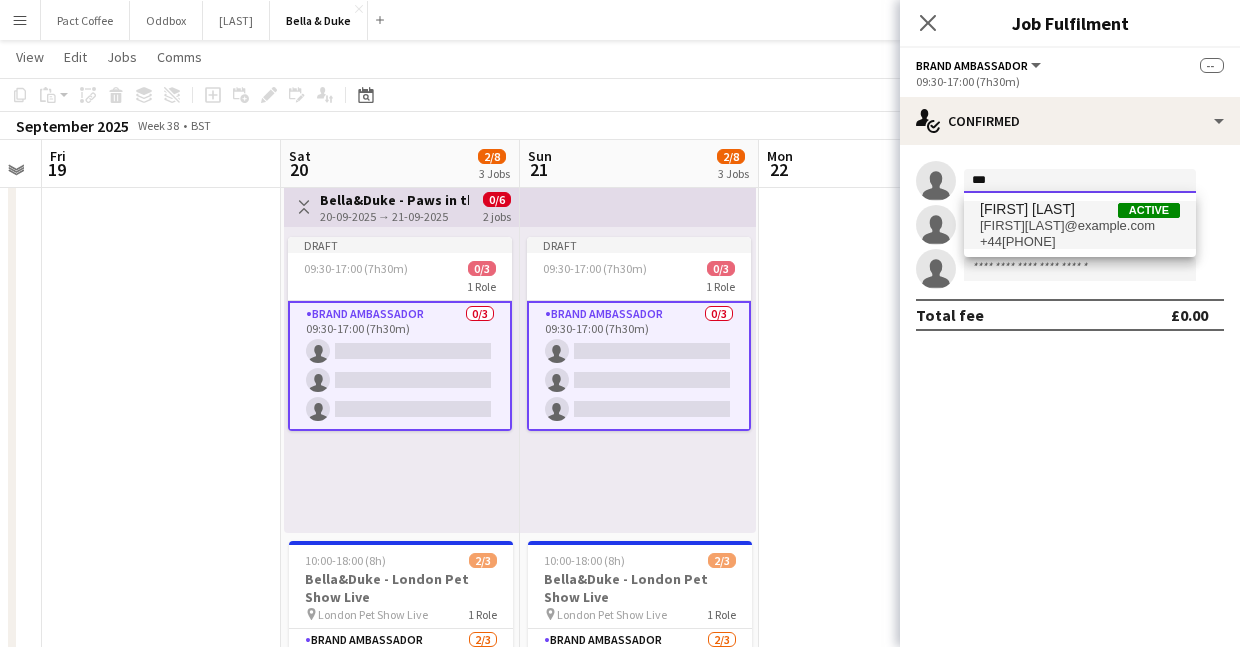 type 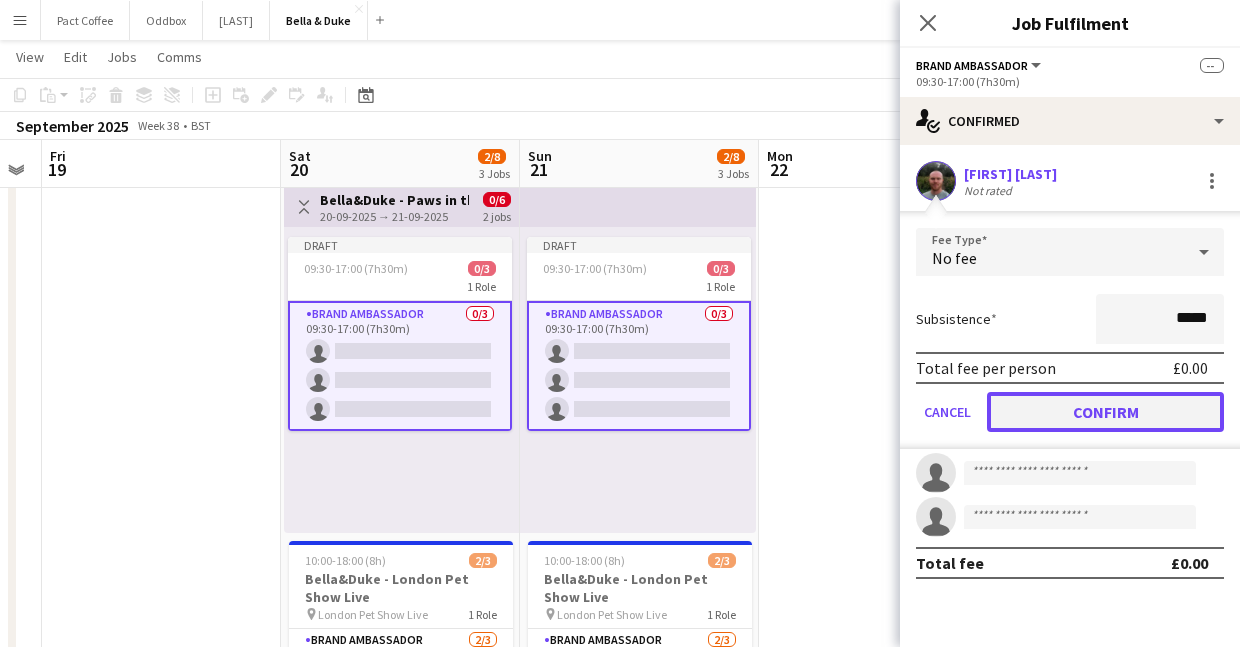 click on "Confirm" at bounding box center [1105, 412] 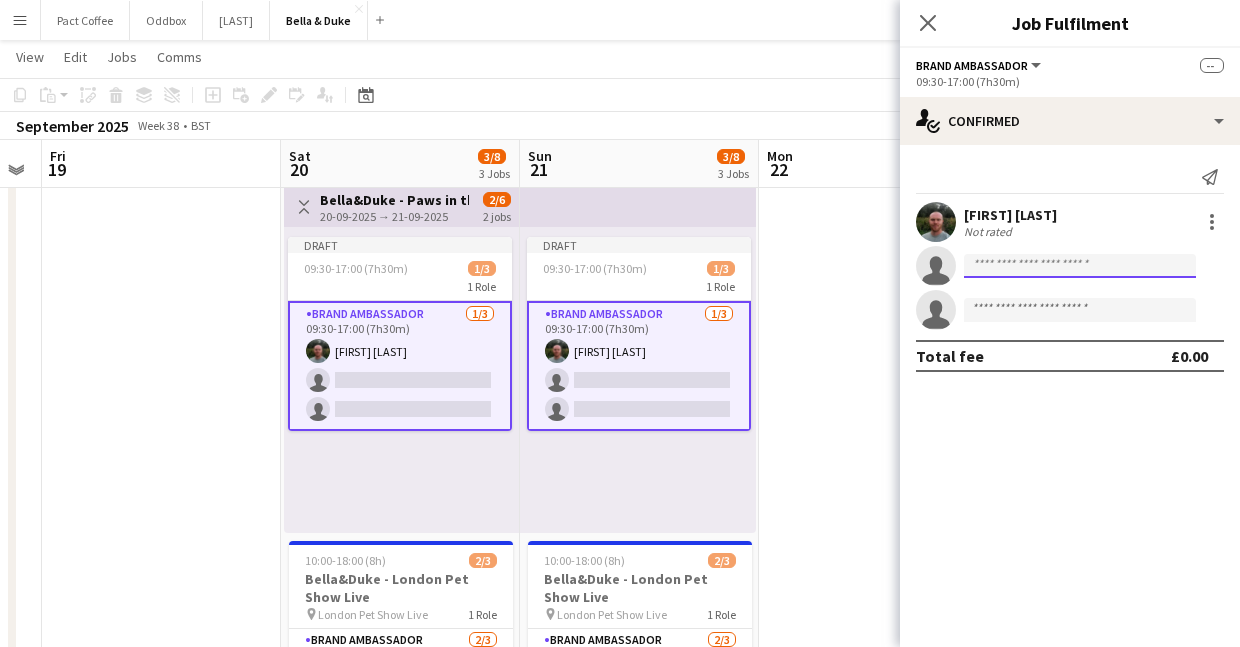 click at bounding box center [1080, 310] 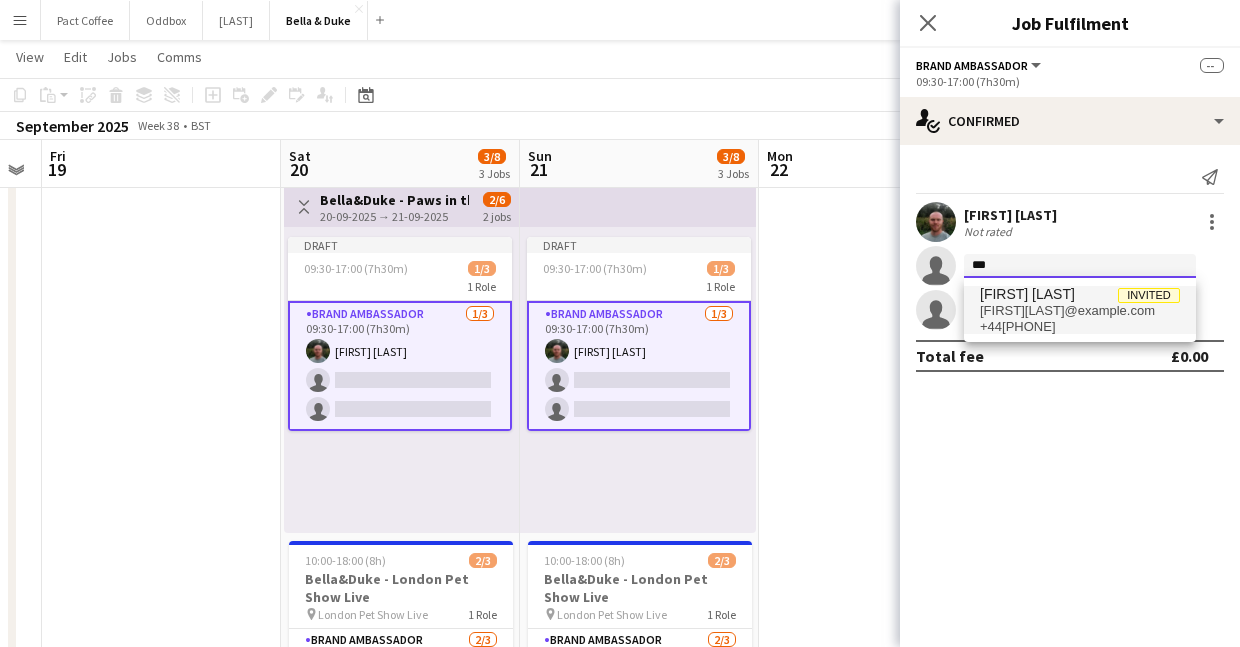 type on "***" 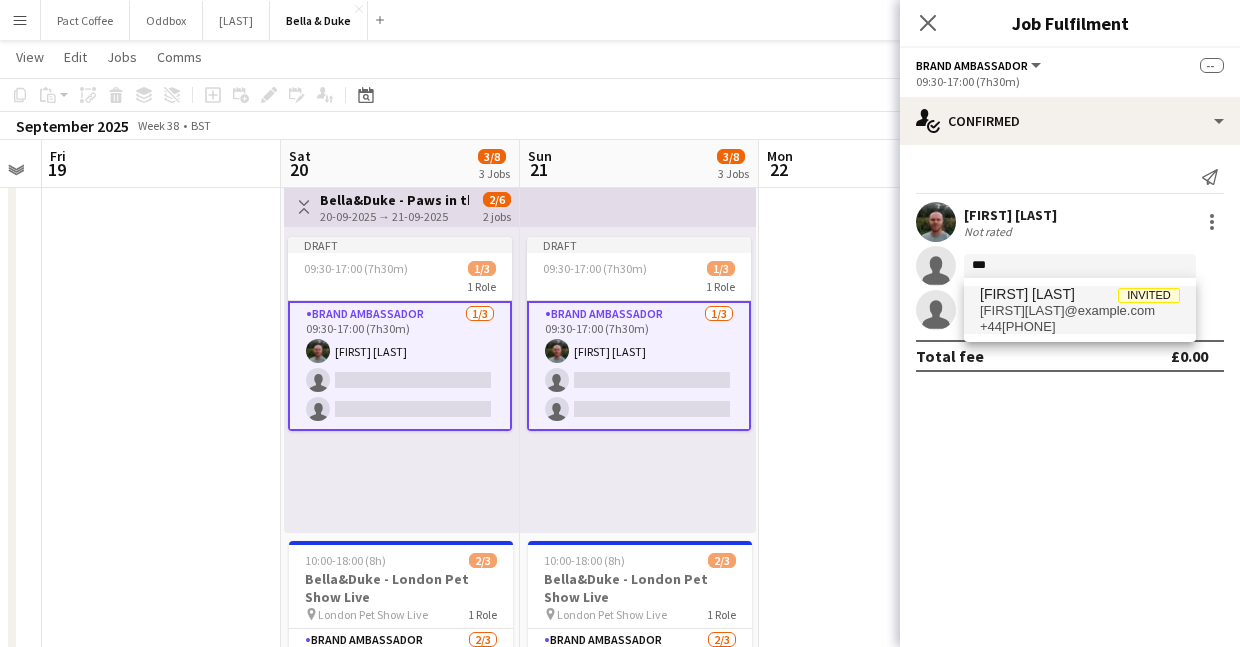 click on "+44[PHONE]" at bounding box center (1080, 327) 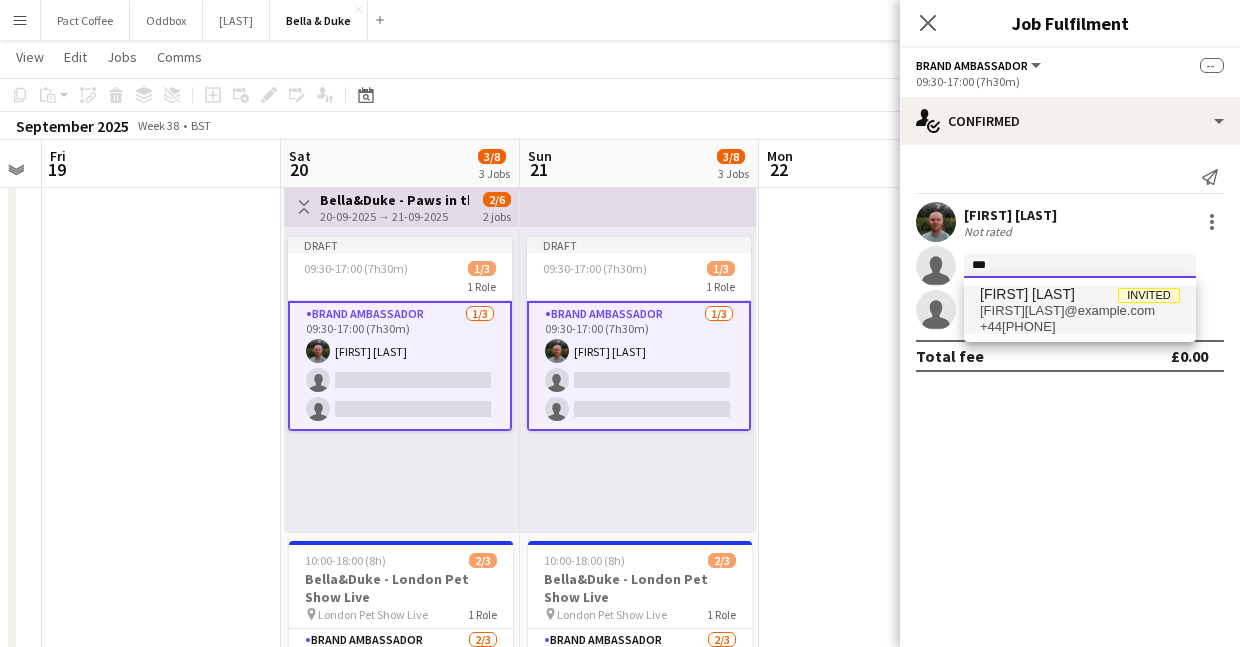 type 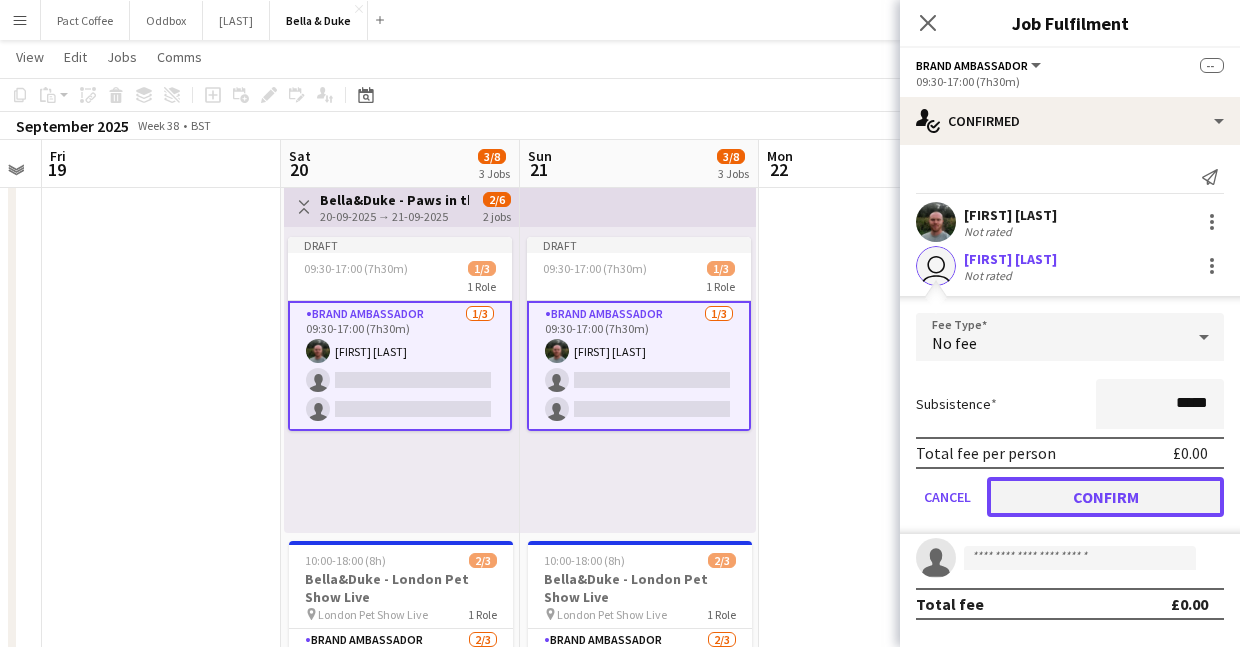 click on "Confirm" at bounding box center [1105, 497] 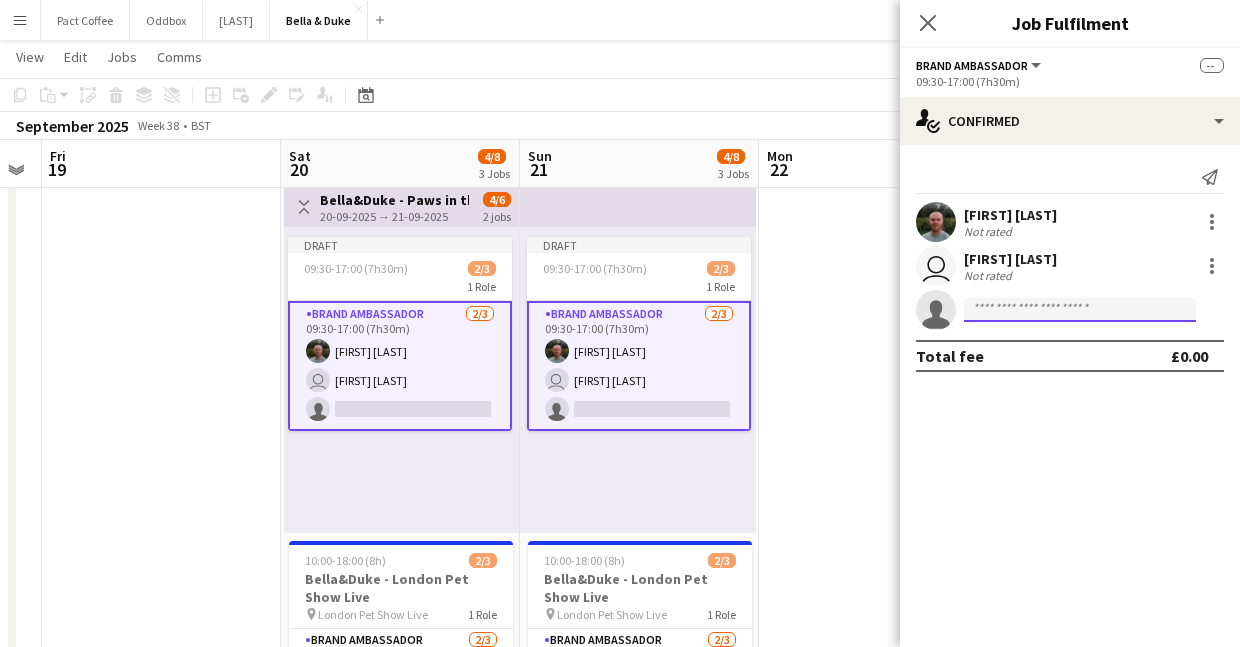 click 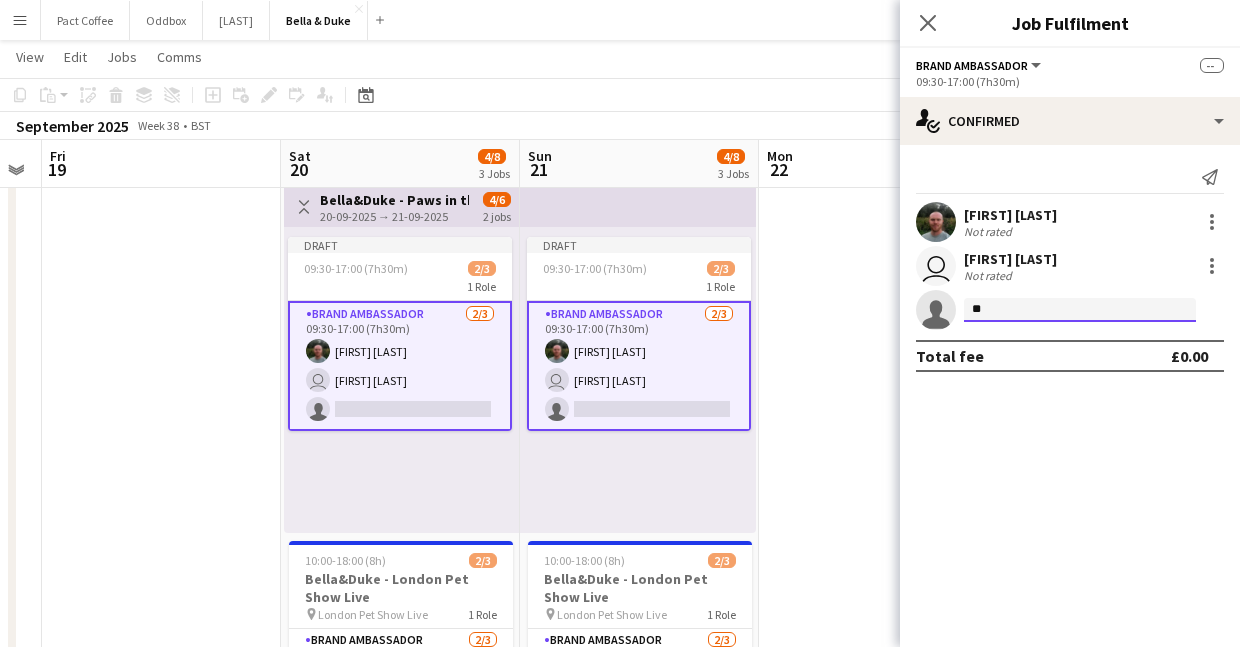 type on "*" 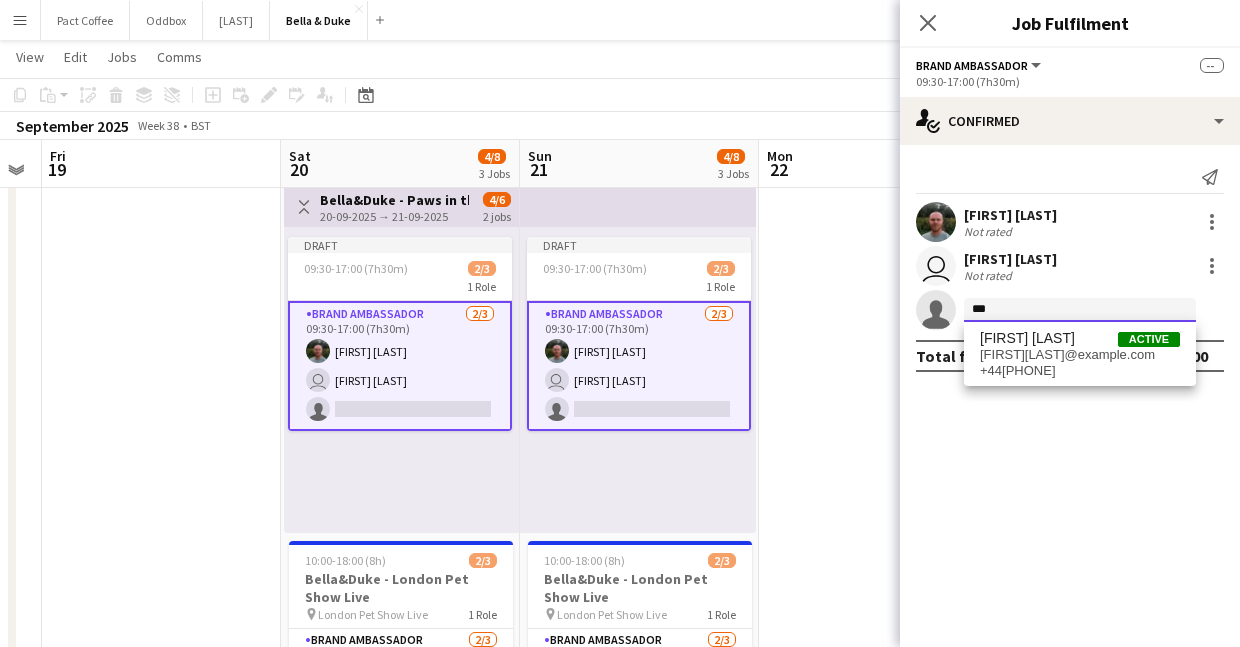 type on "***" 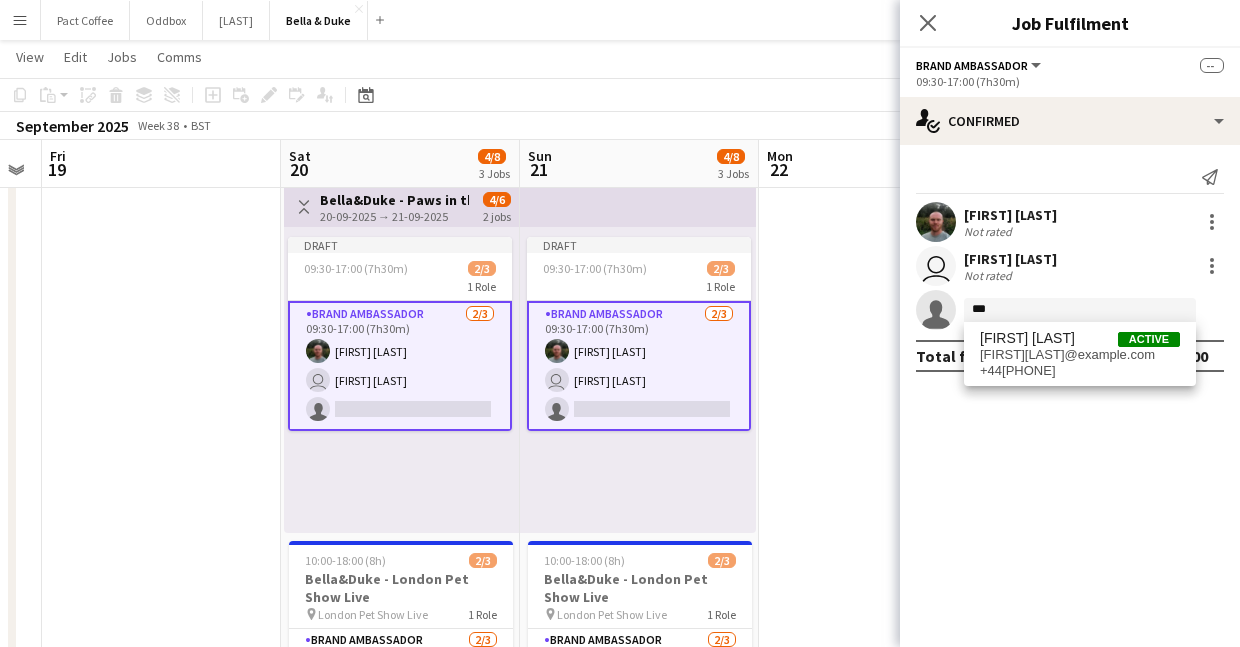 click on "Send notification
[FIRST] [LAST]   Not rated
user
[FIRST] [LAST]   Not rated
single-neutral-actions
***  Total fee   £0.00" at bounding box center [1070, 266] 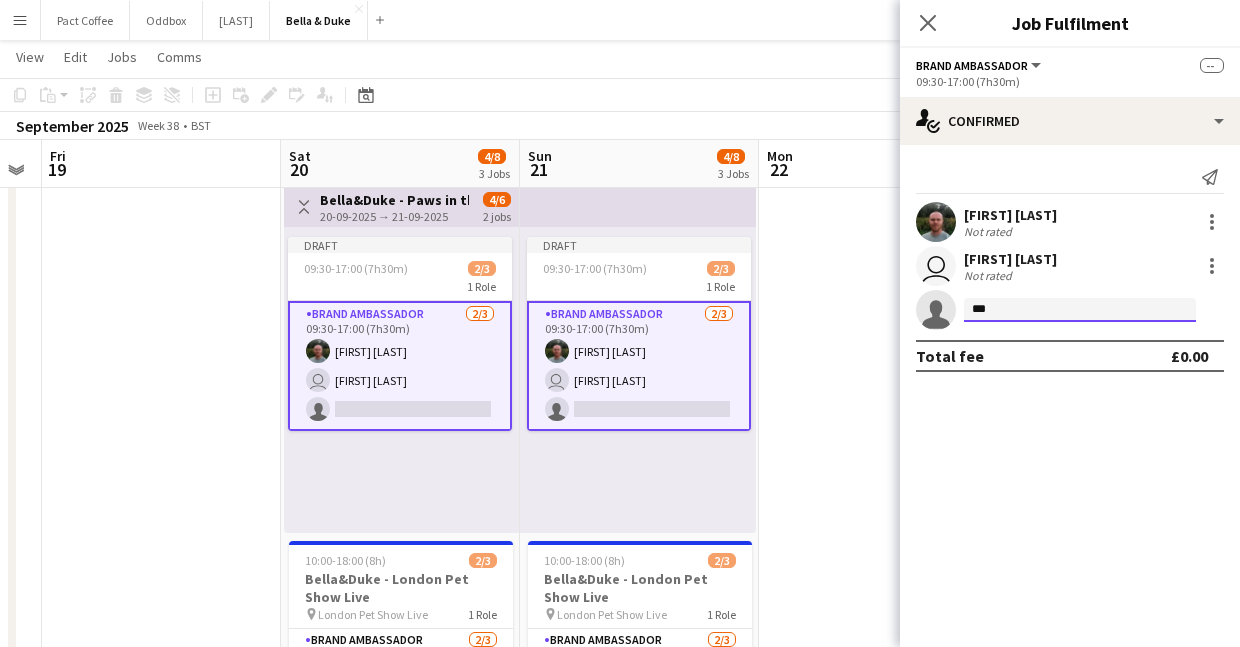 click on "***" 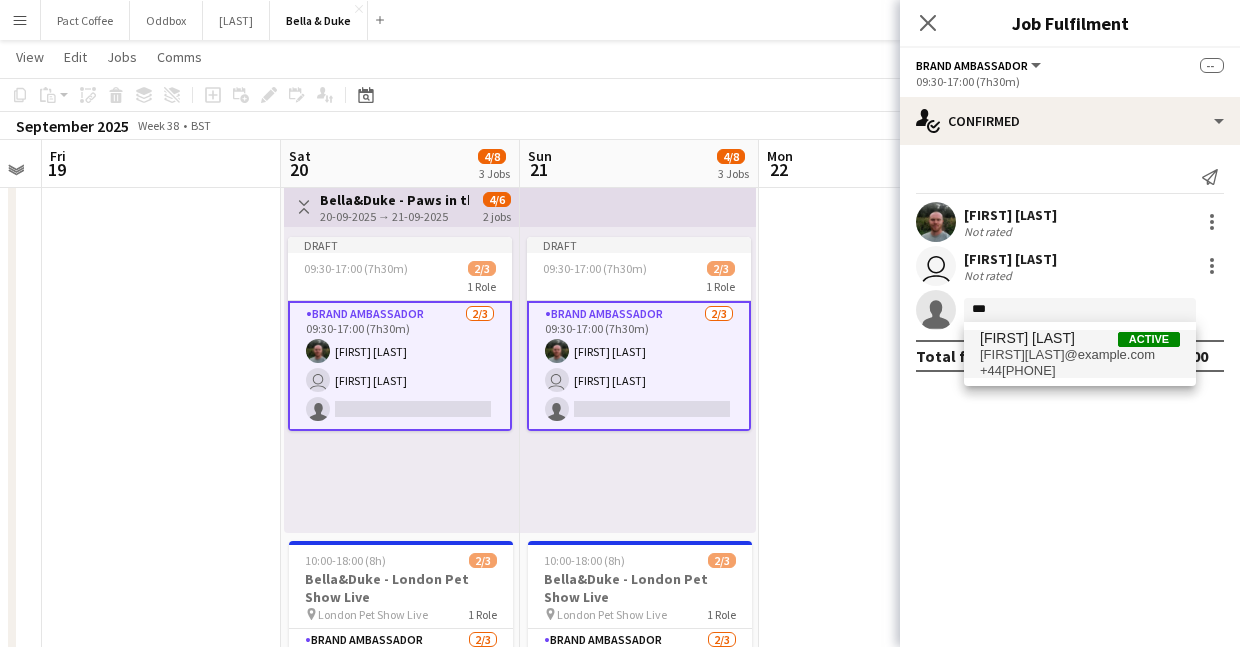 click on "[FIRST][LAST]@example.com" at bounding box center [1080, 355] 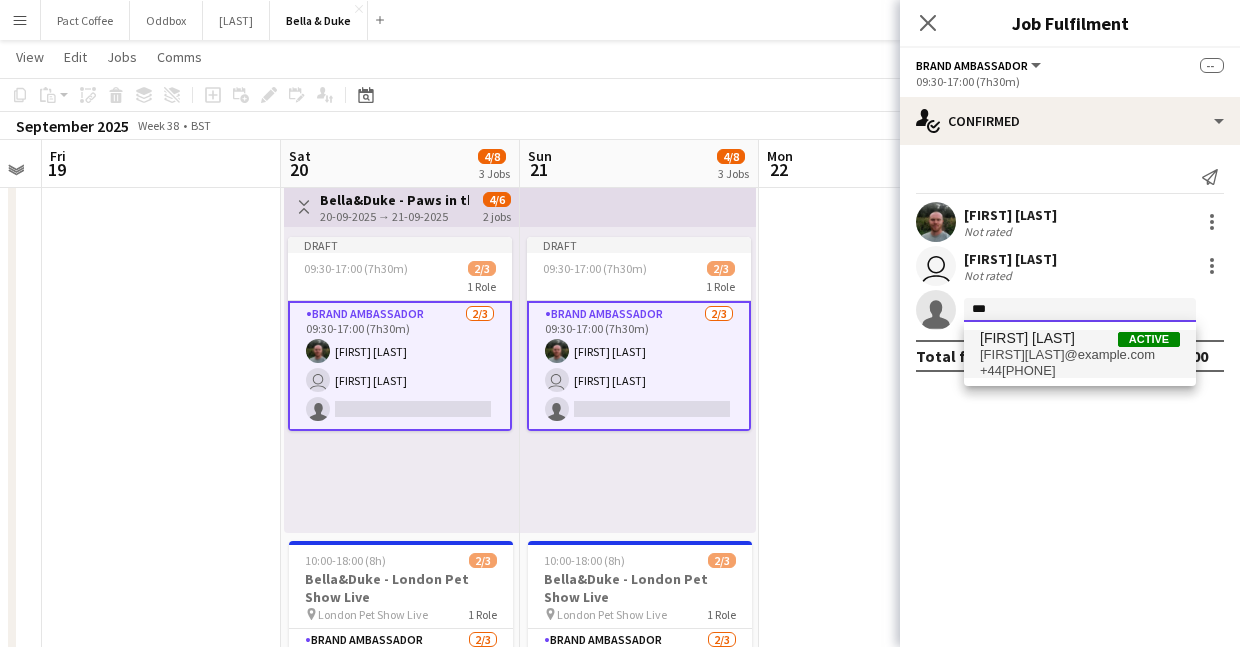type 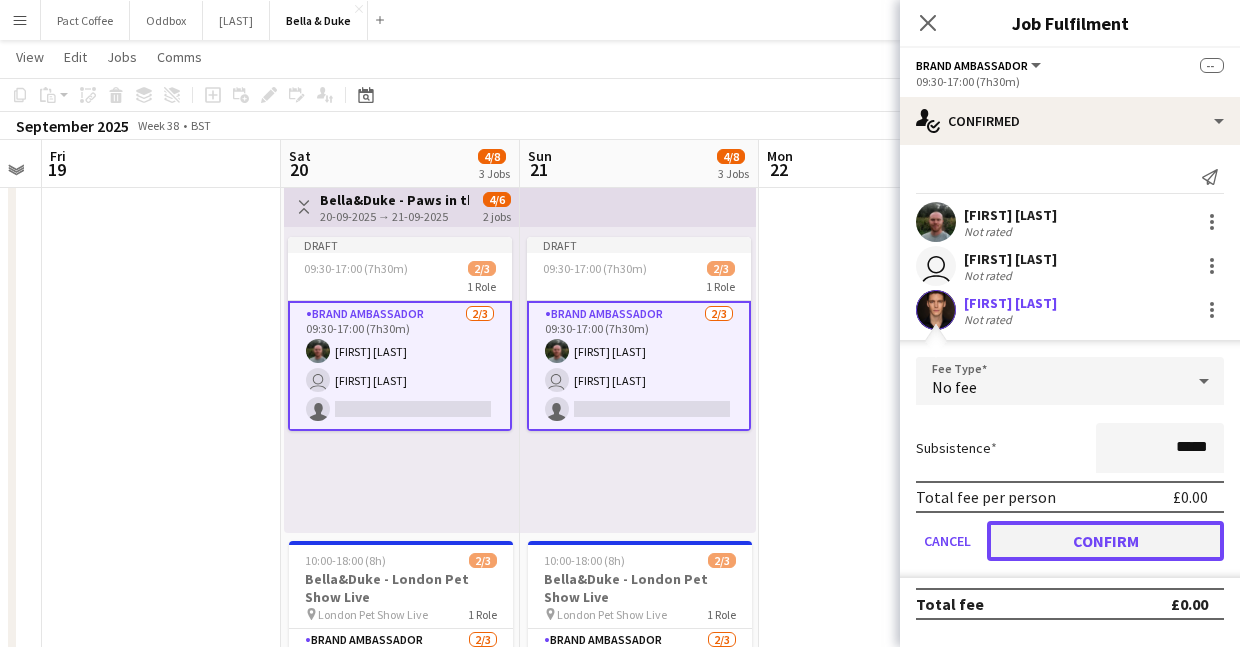 click on "Confirm" at bounding box center [1105, 541] 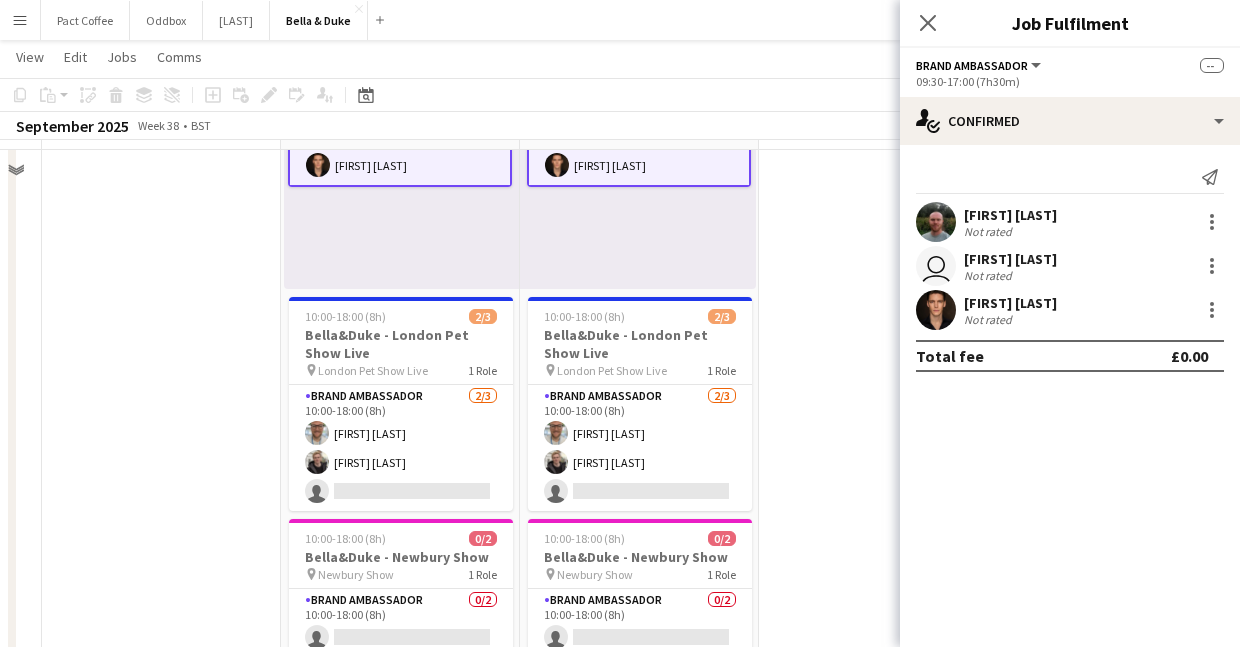scroll, scrollTop: 492, scrollLeft: 0, axis: vertical 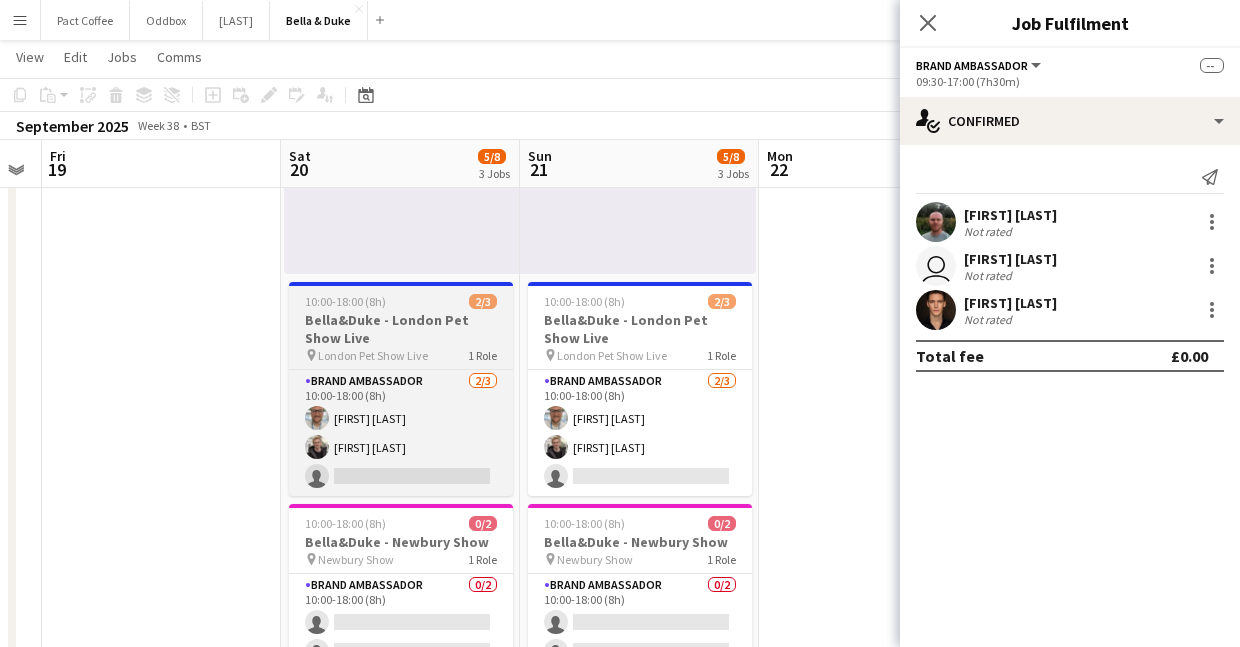 click on "Bella&Duke - London Pet Show Live" at bounding box center (401, 329) 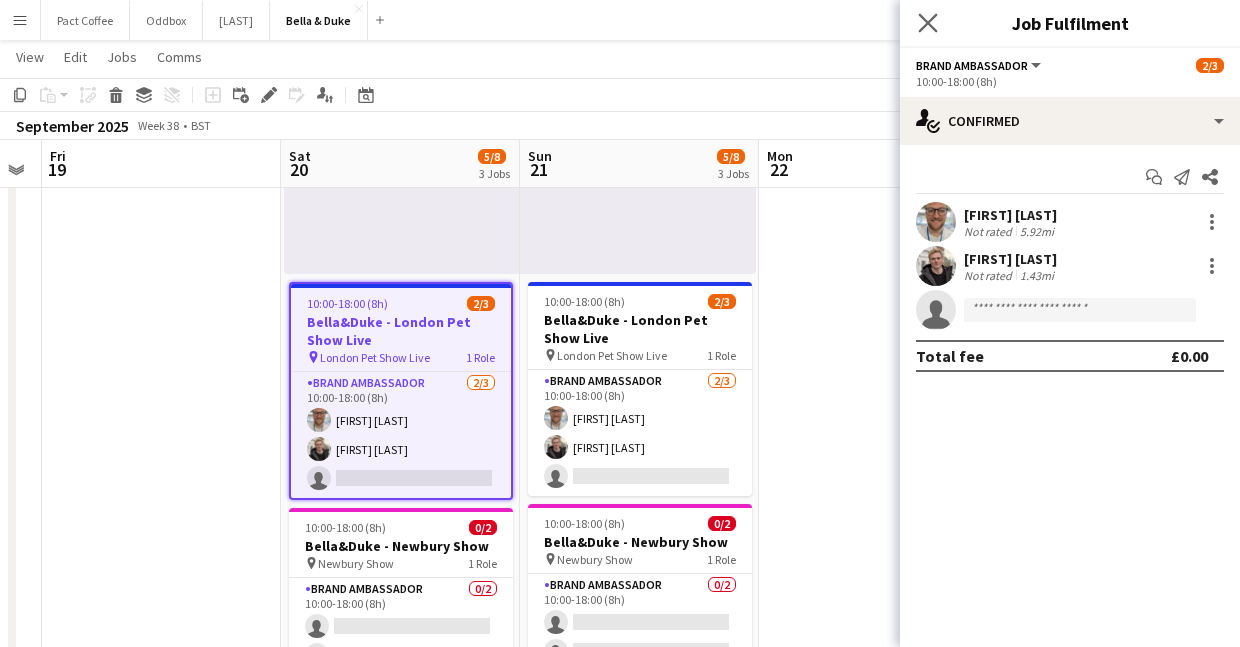 click on "Close pop-in" 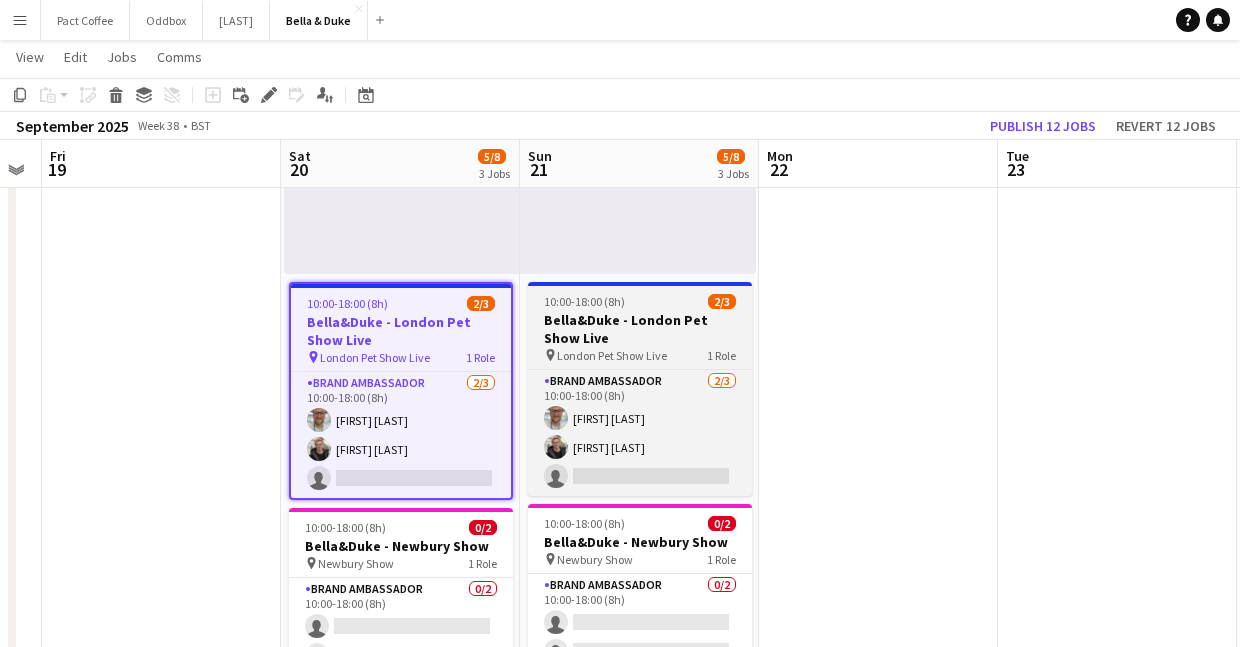click on "London Pet Show Live" at bounding box center (612, 355) 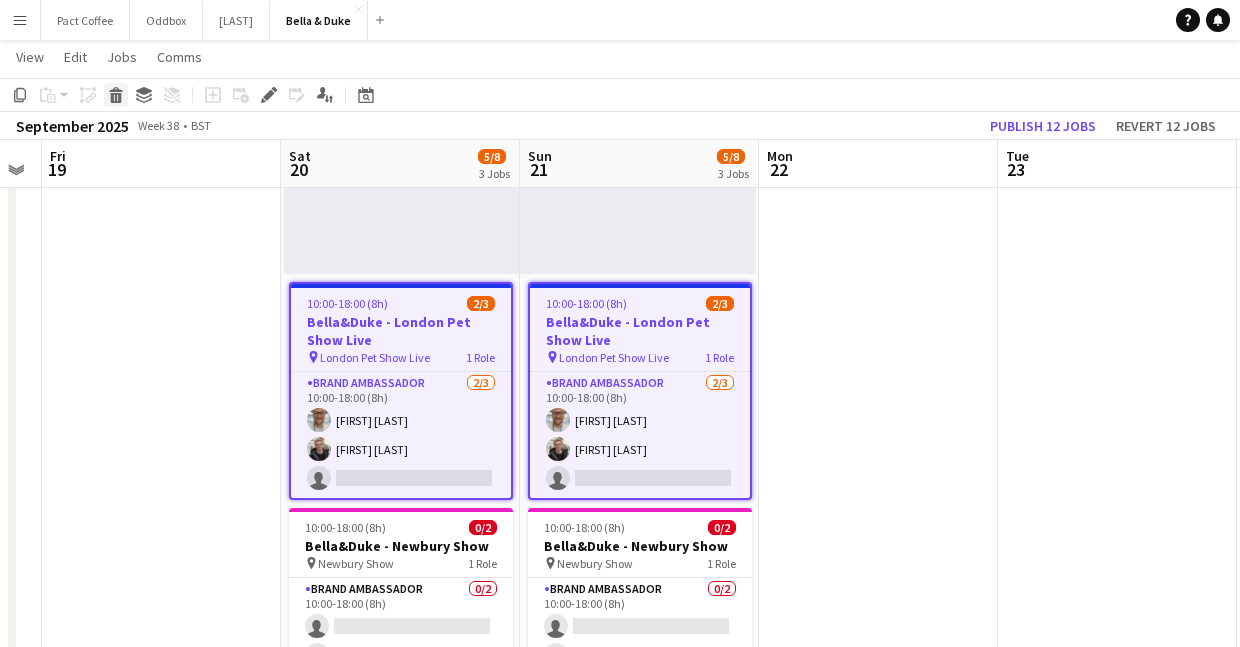 click on "Delete" at bounding box center [116, 95] 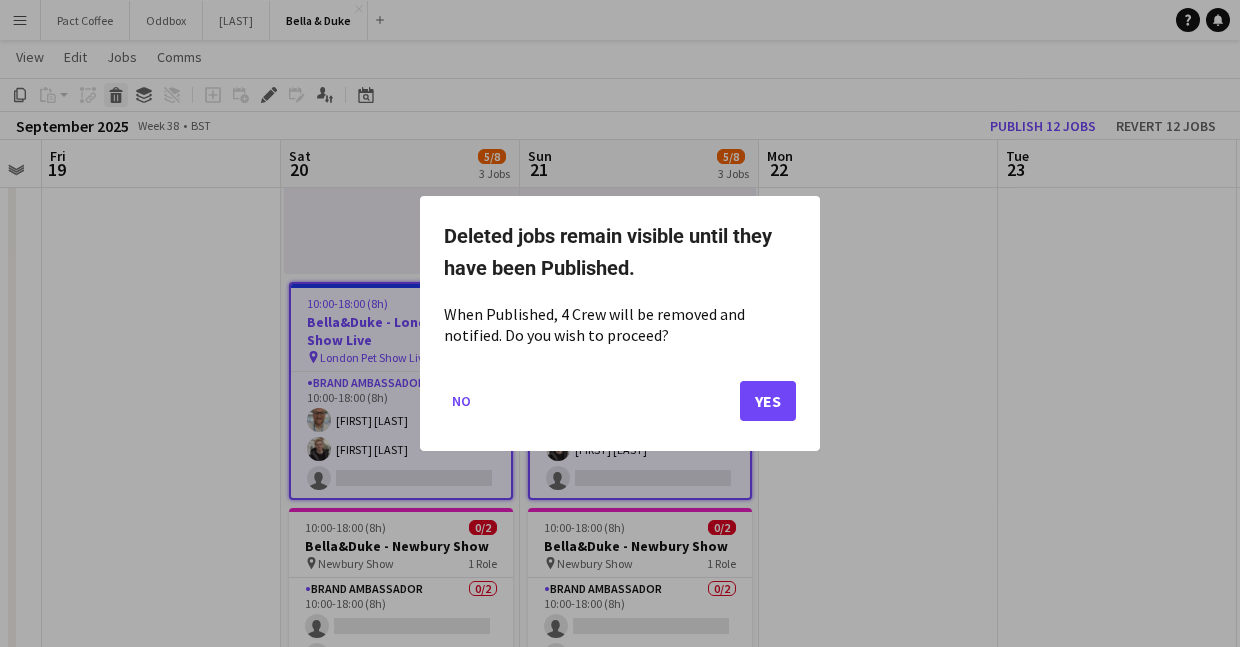 scroll, scrollTop: 0, scrollLeft: 0, axis: both 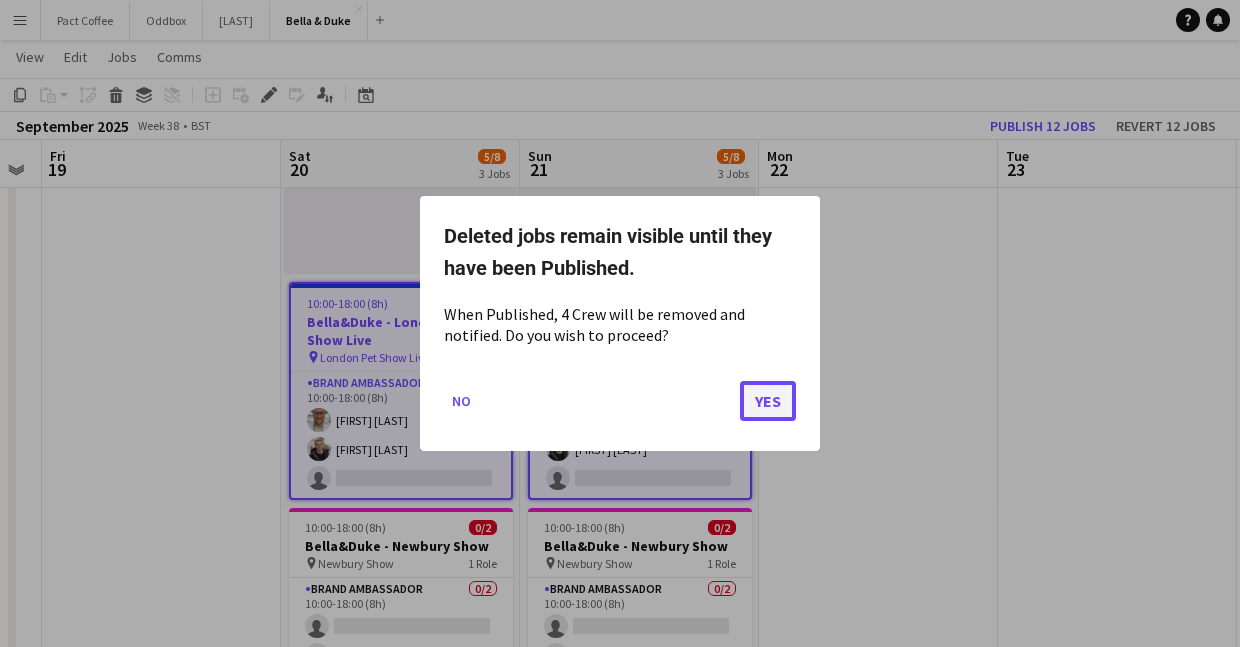 click on "Yes" 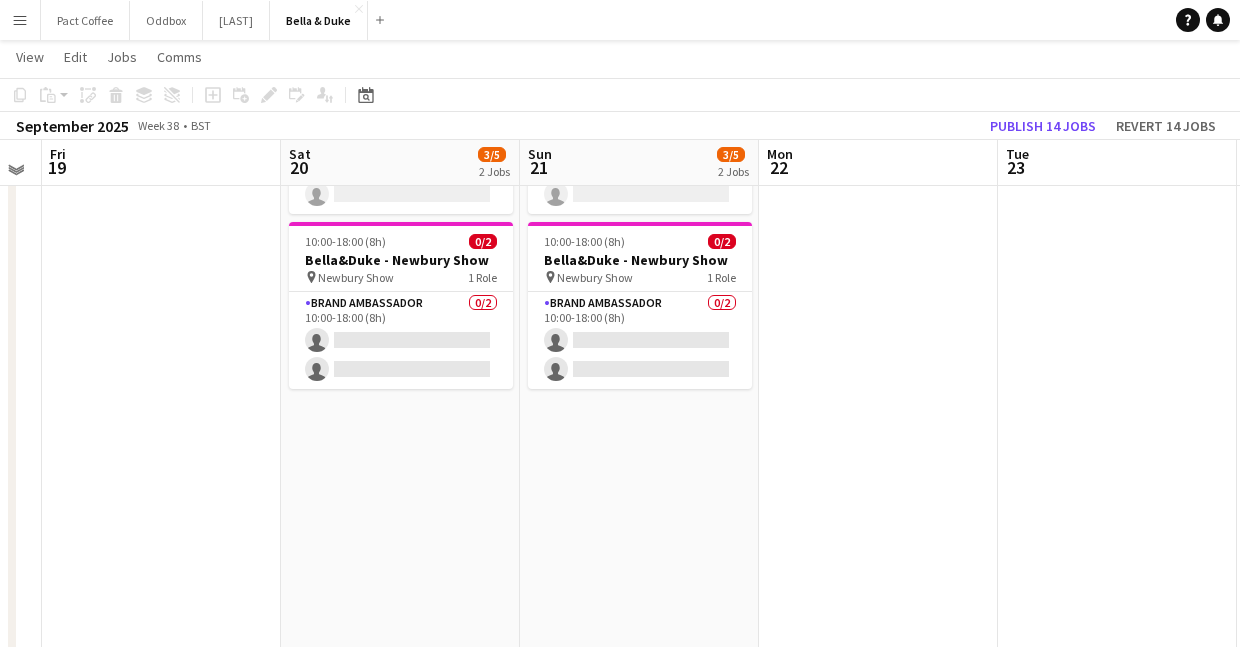 scroll, scrollTop: 829, scrollLeft: 0, axis: vertical 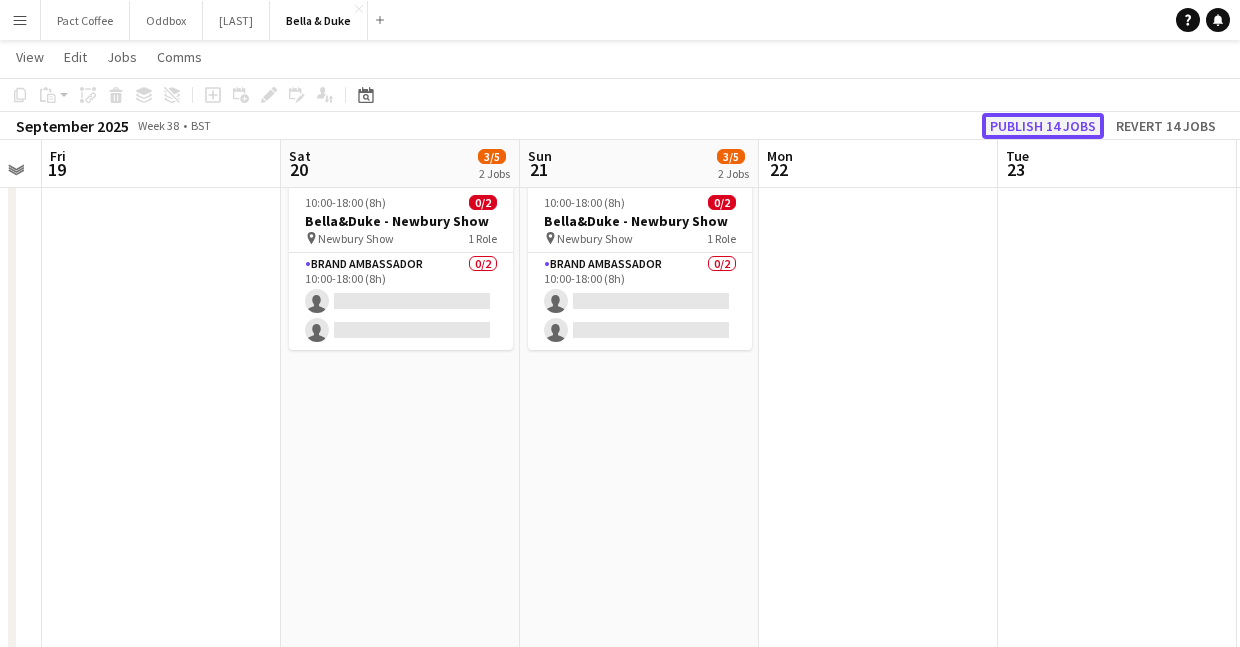click on "Publish 14 jobs" 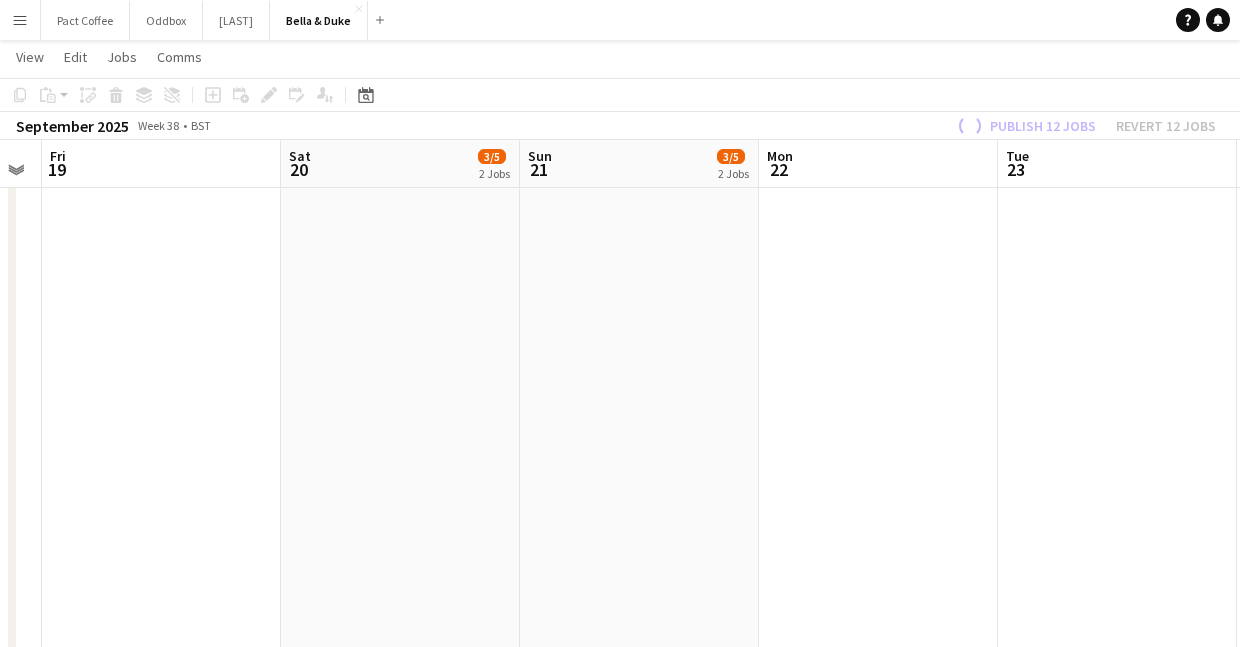 click on "Toggle View
Bella&Duke - Paws in the Park - Detling Park Kent  20-09-2025 → 21-09-2025   6/6   2 jobs   Publishing   09:30-17:00 (7h30m)    3/3   1 Role   Brand Ambassador   3/3   09:30-17:00 (7h30m)
[FIRST] [LAST]
user
[FIRST] [LAST] [FIRST] [LAST]     10:00-18:00 (8h)    0/2   Bella&Duke - Newbury Show
pin
Newbury Show   1 Role   Brand Ambassador   0/2   10:00-18:00 (8h)
single-neutral-actions
single-neutral-actions" at bounding box center (400, 120) 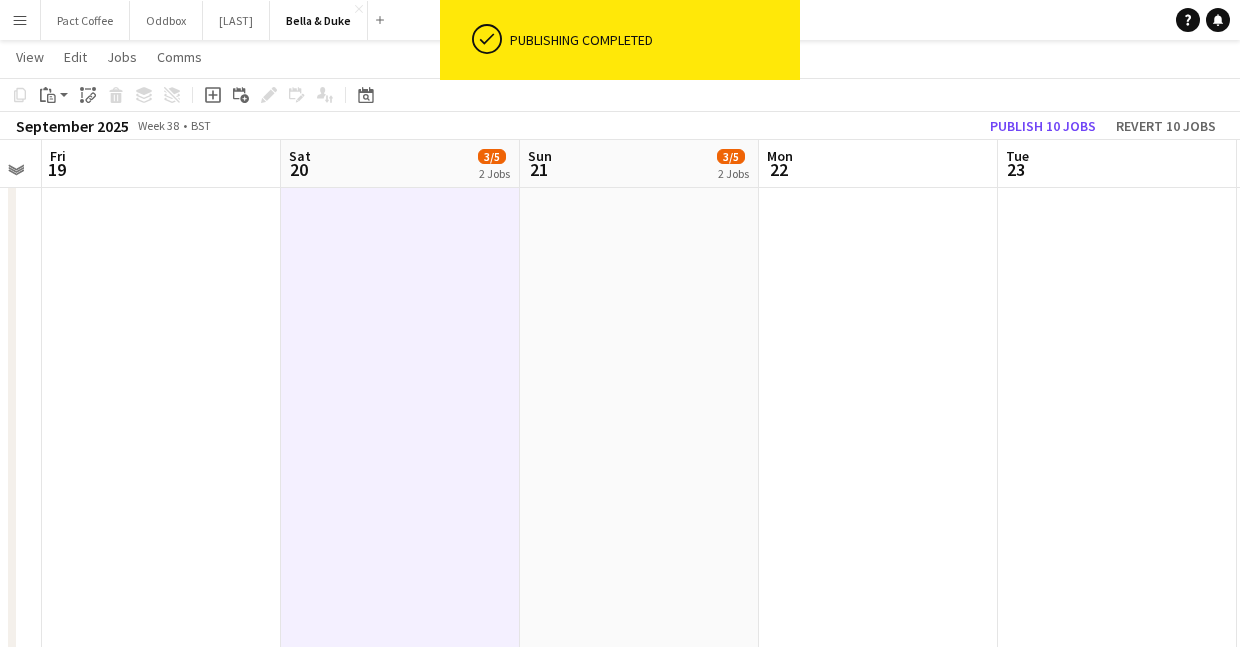 click on "09:30-17:00 (7h30m)    3/3   1 Role   Brand Ambassador   3/3   09:30-17:00 (7h30m)
[FIRST] [LAST]
user
[FIRST] [LAST] [FIRST] [LAST]     10:00-18:00 (8h)    0/2   Bella&Duke - Newbury Show
pin
Newbury Show   1 Role   Brand Ambassador   0/2   10:00-18:00 (8h)
single-neutral-actions
single-neutral-actions" at bounding box center [639, 120] 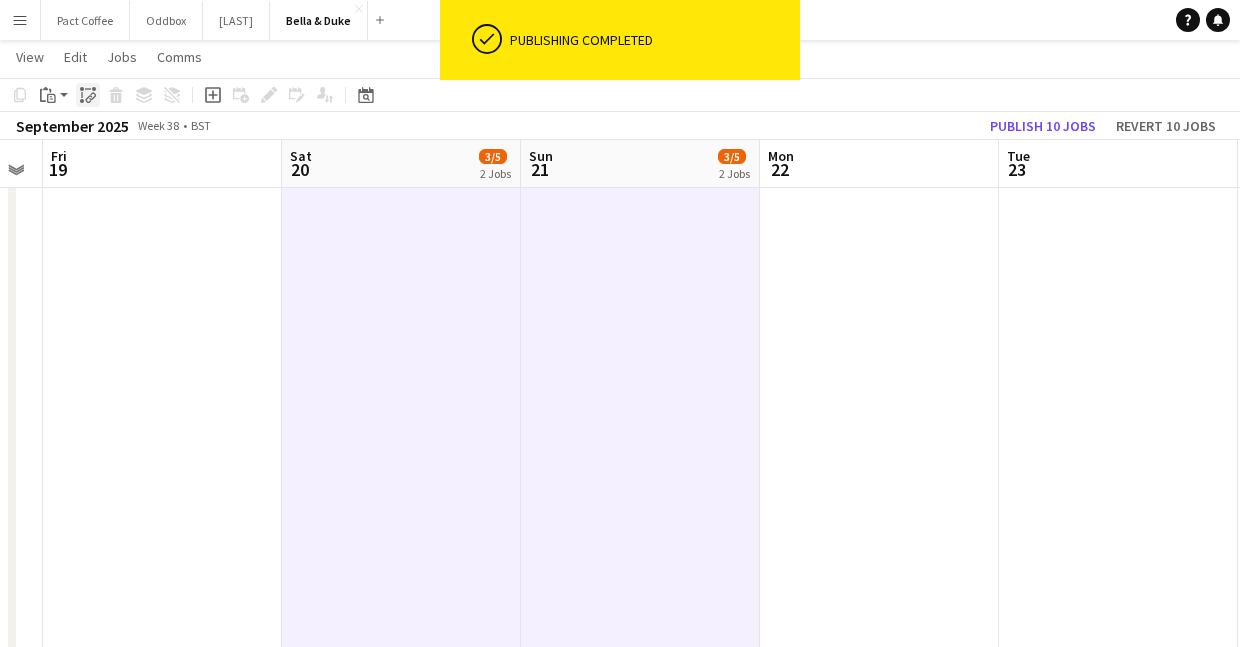 click on "Paste linked Job" 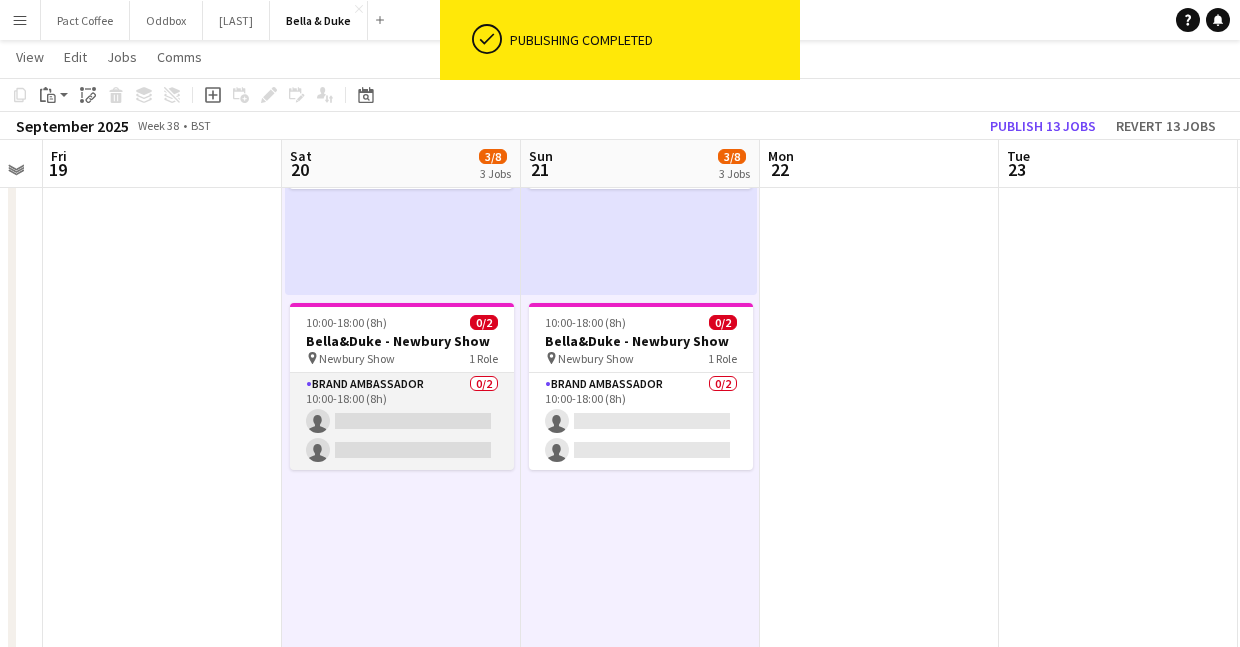 click on "Brand Ambassador   0/2   10:00-18:00 (8h)
single-neutral-actions
single-neutral-actions" at bounding box center [402, 421] 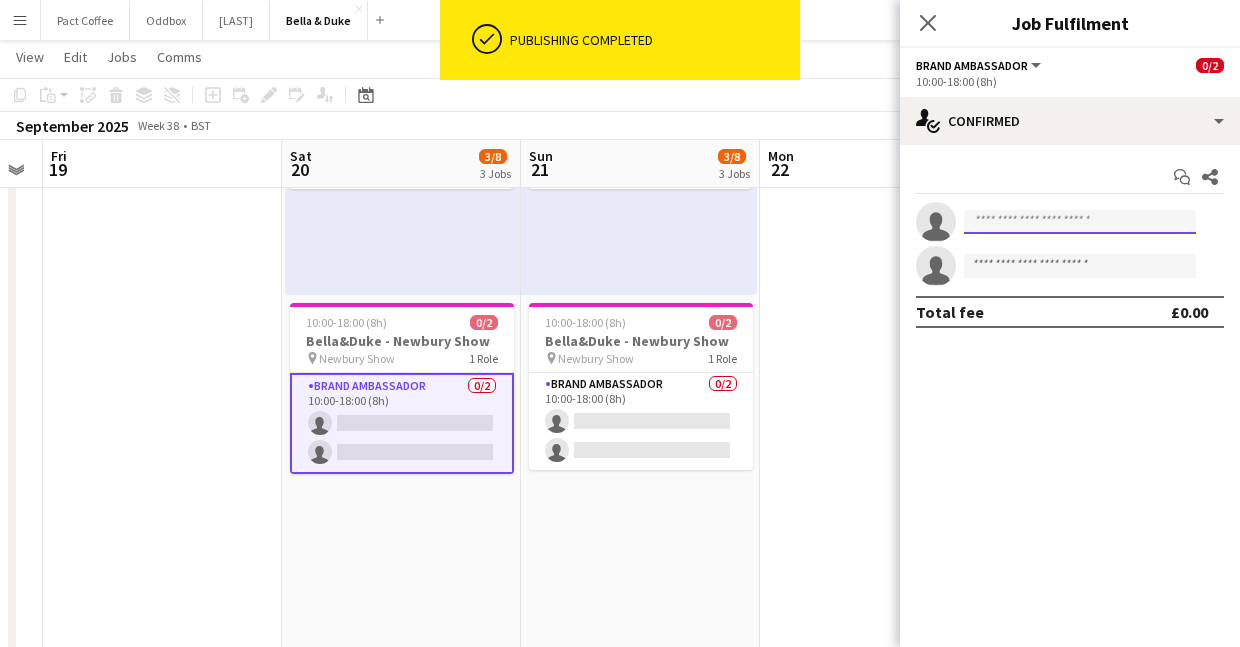 click at bounding box center (1080, 222) 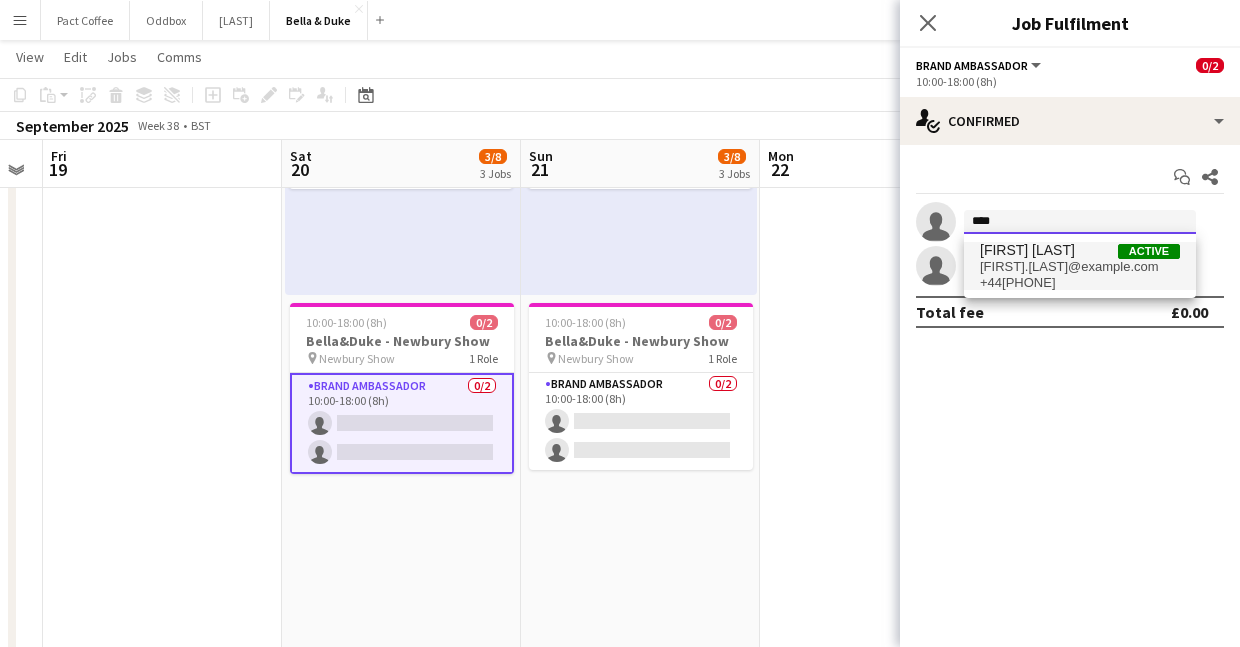 type on "****" 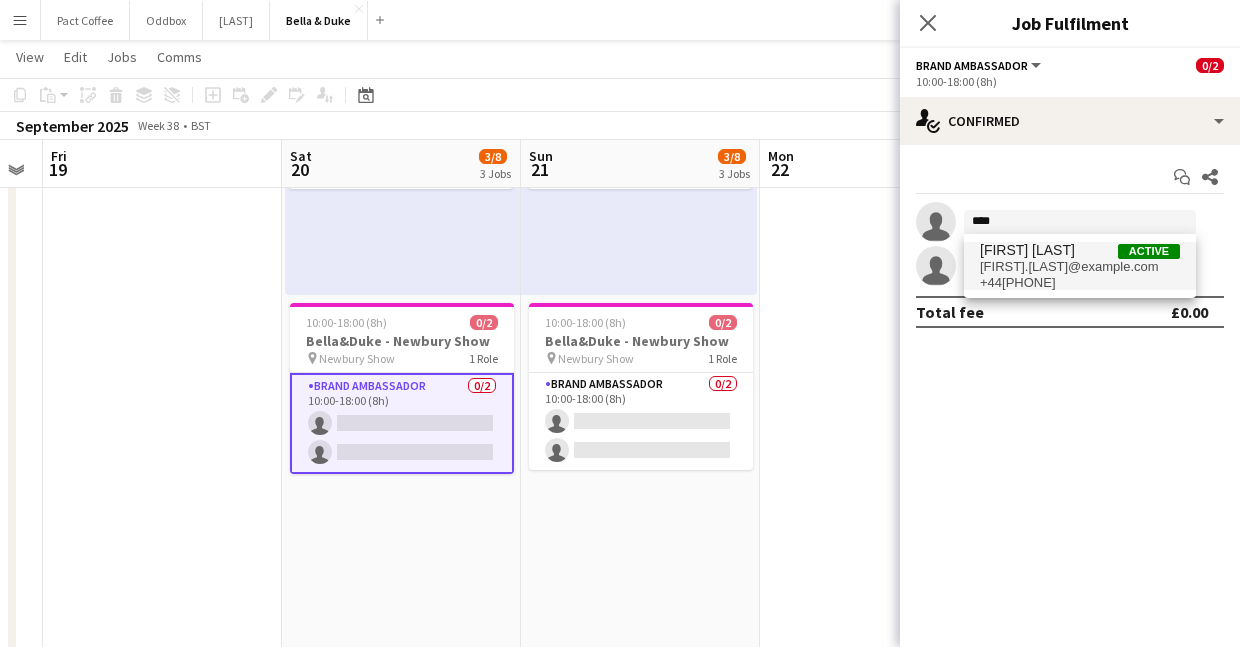 click on "[FIRST].[LAST]@example.com" at bounding box center [1080, 267] 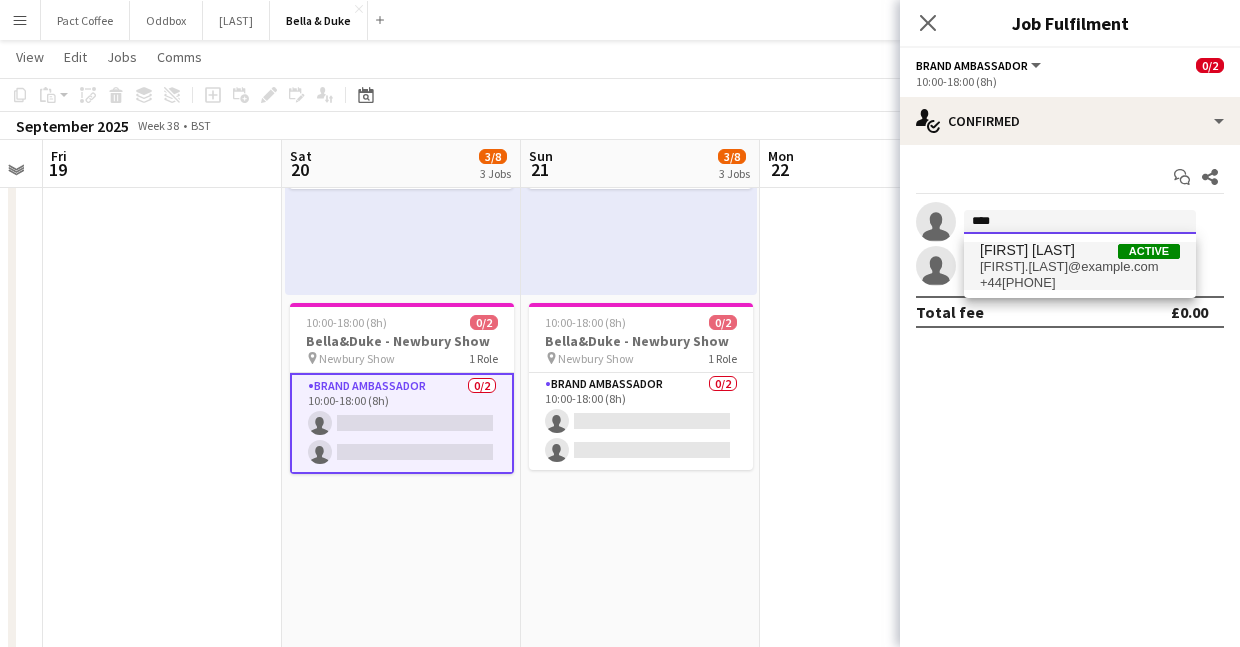 type 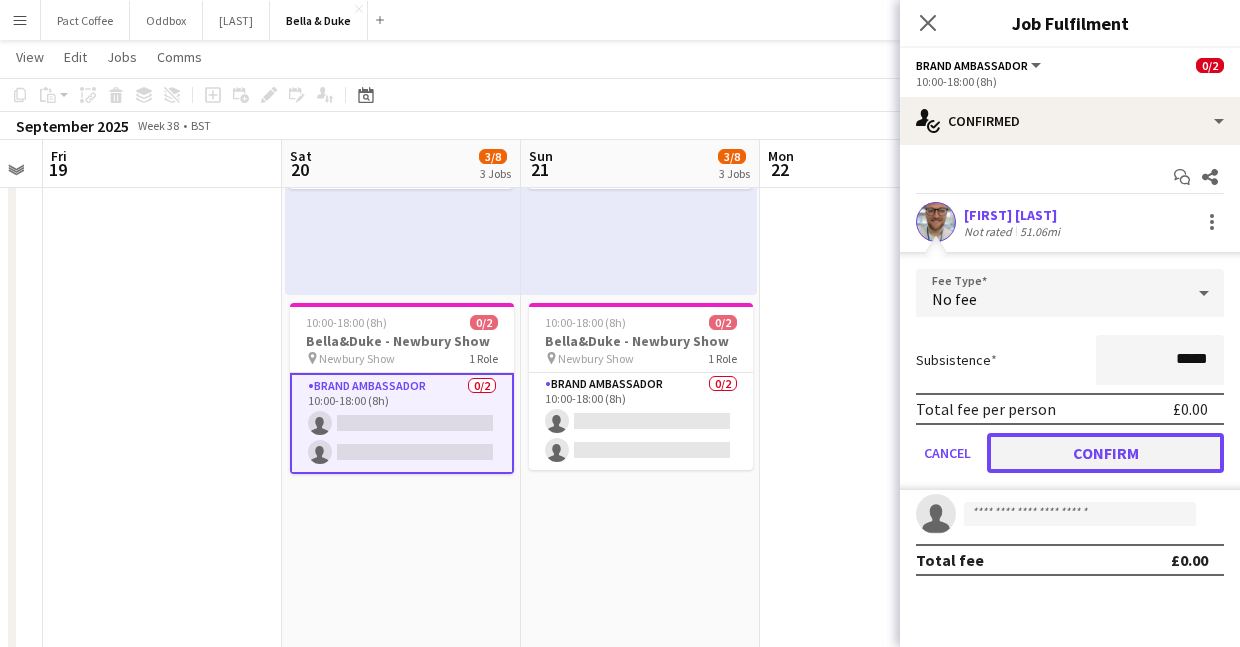 click on "Confirm" at bounding box center (1105, 453) 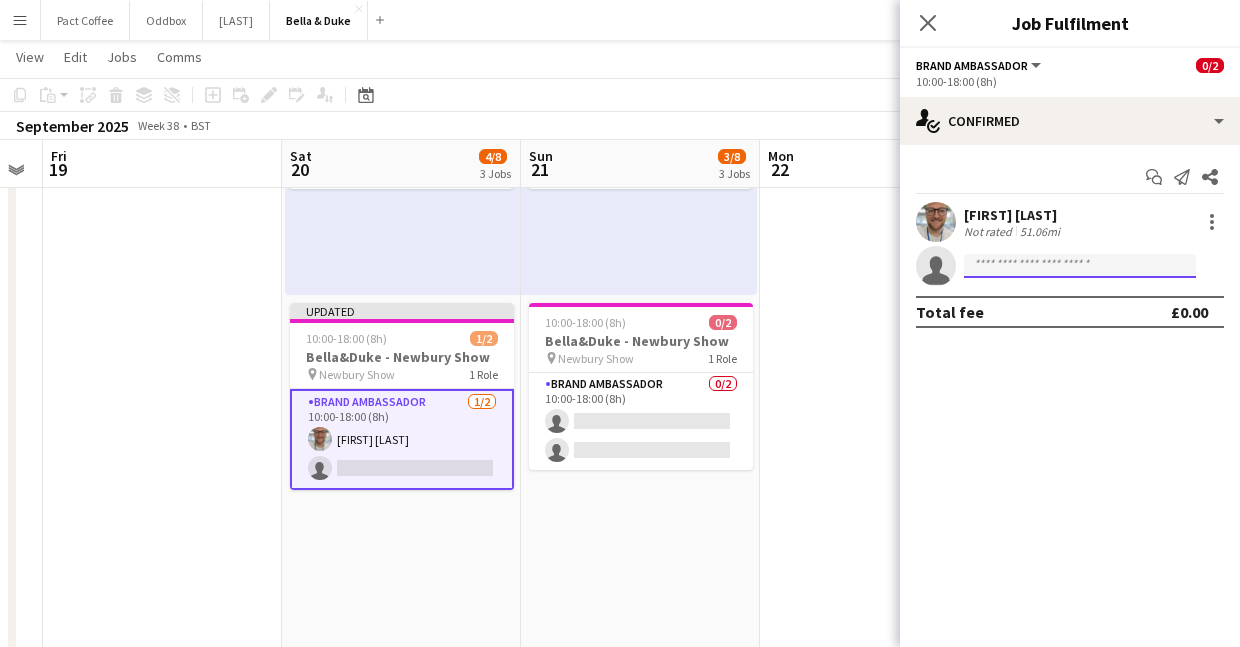 click 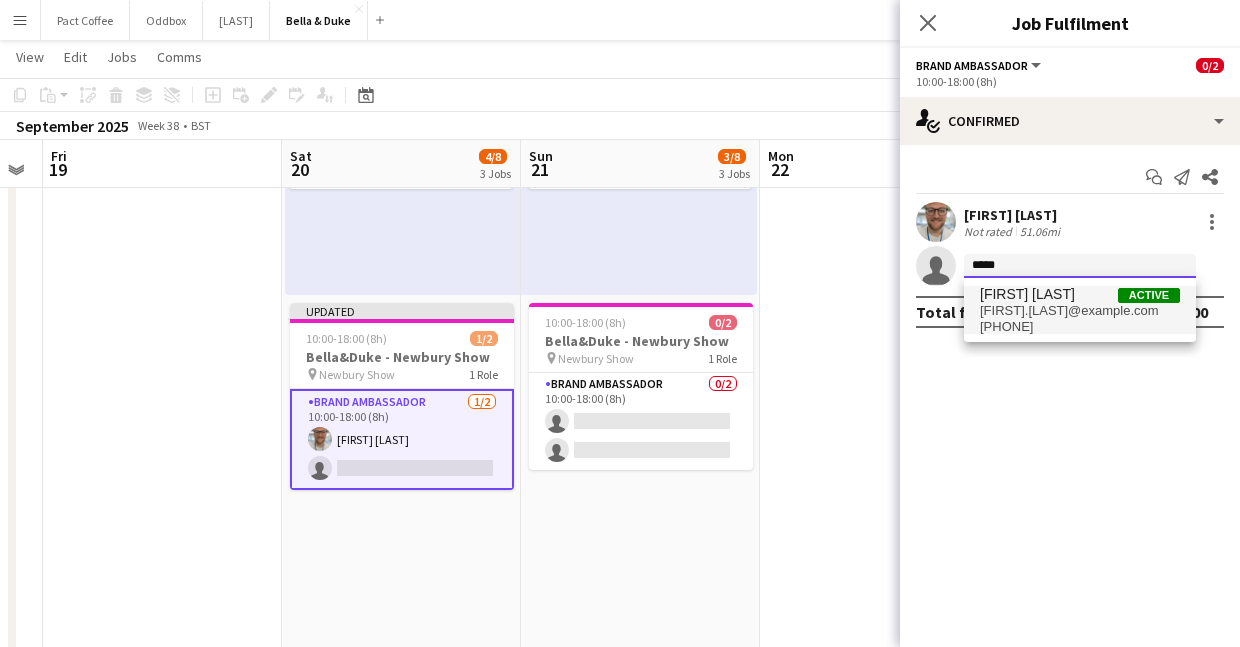 type on "*****" 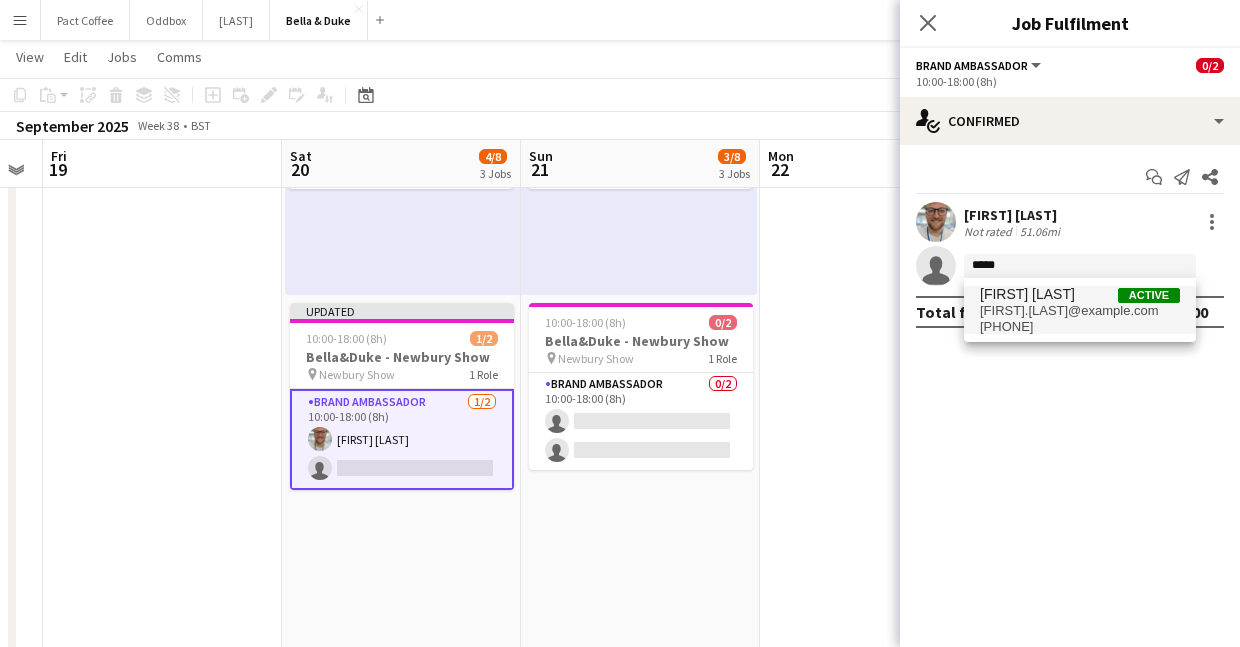 click on "[PHONE]" at bounding box center (1080, 327) 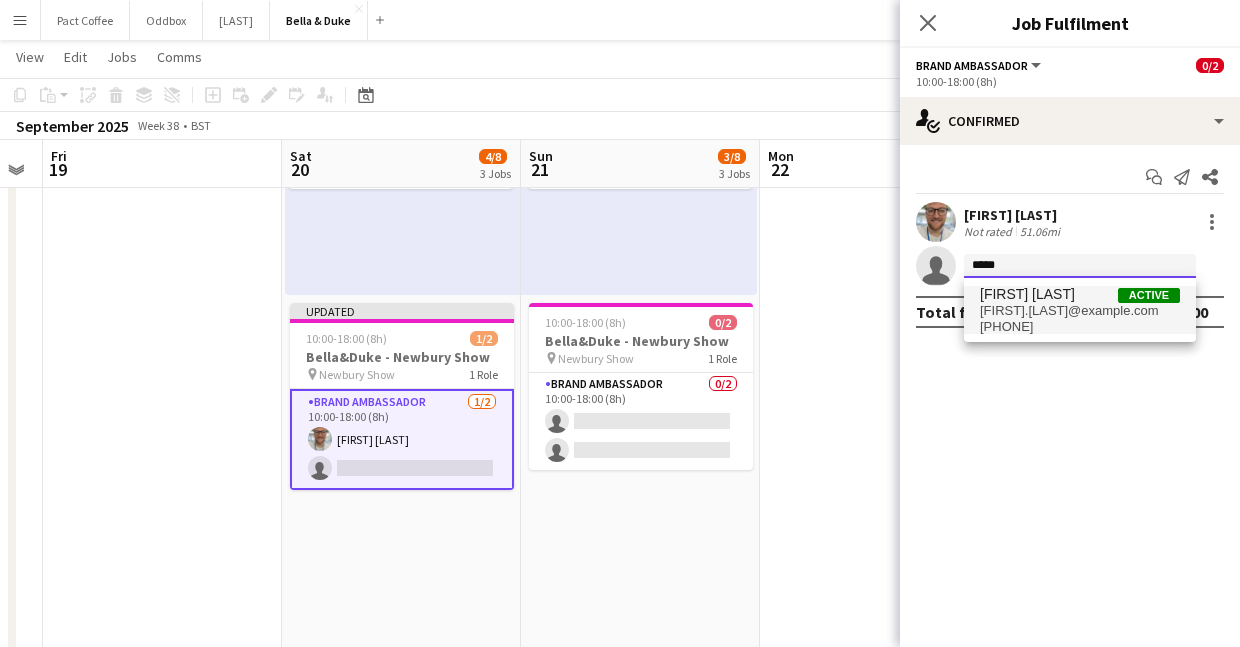 type 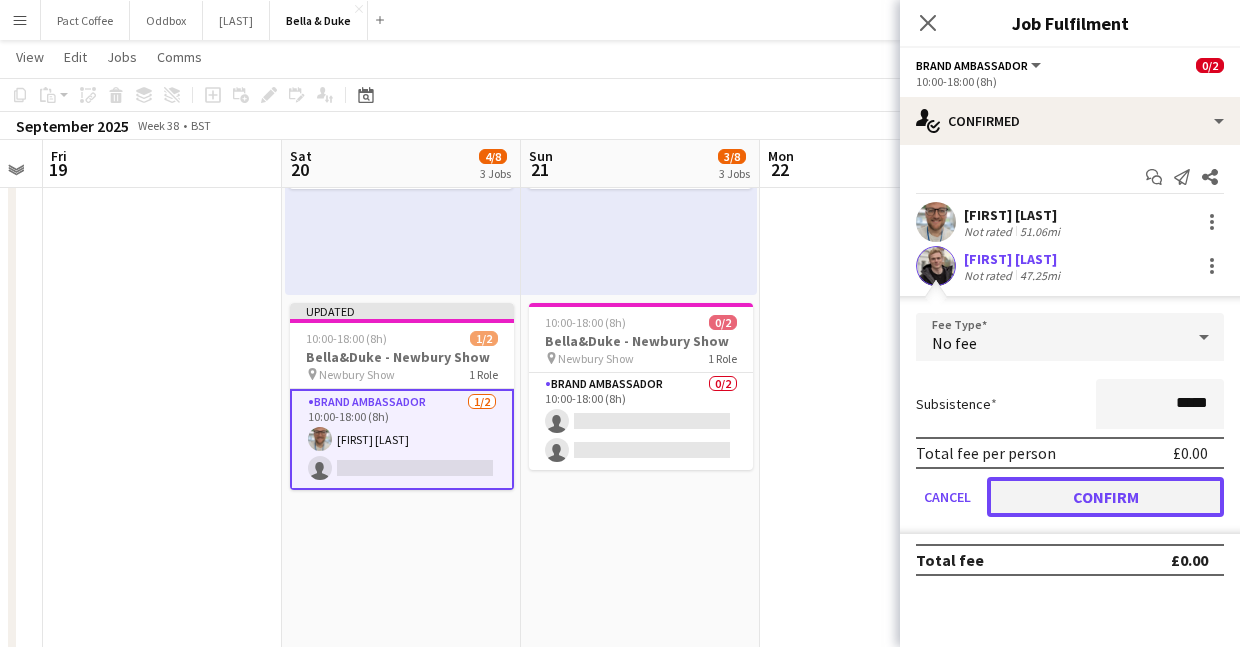click on "Confirm" at bounding box center [1105, 497] 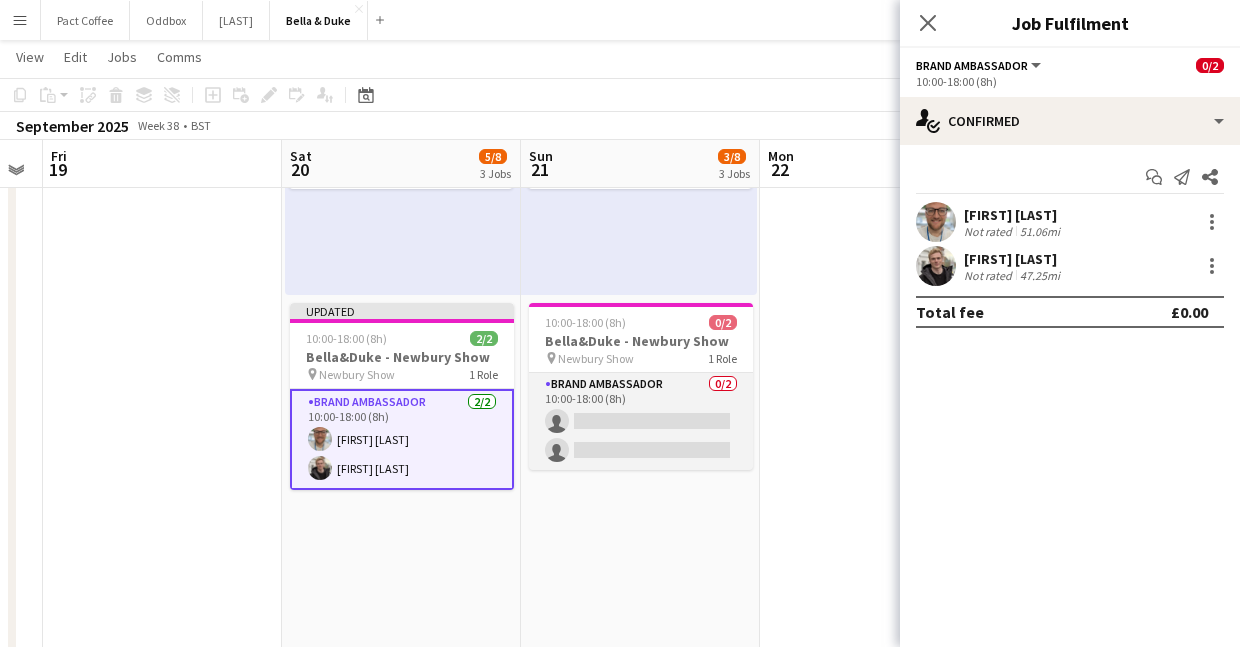 click on "Brand Ambassador   0/2   10:00-18:00 (8h)
single-neutral-actions
single-neutral-actions" at bounding box center (641, 421) 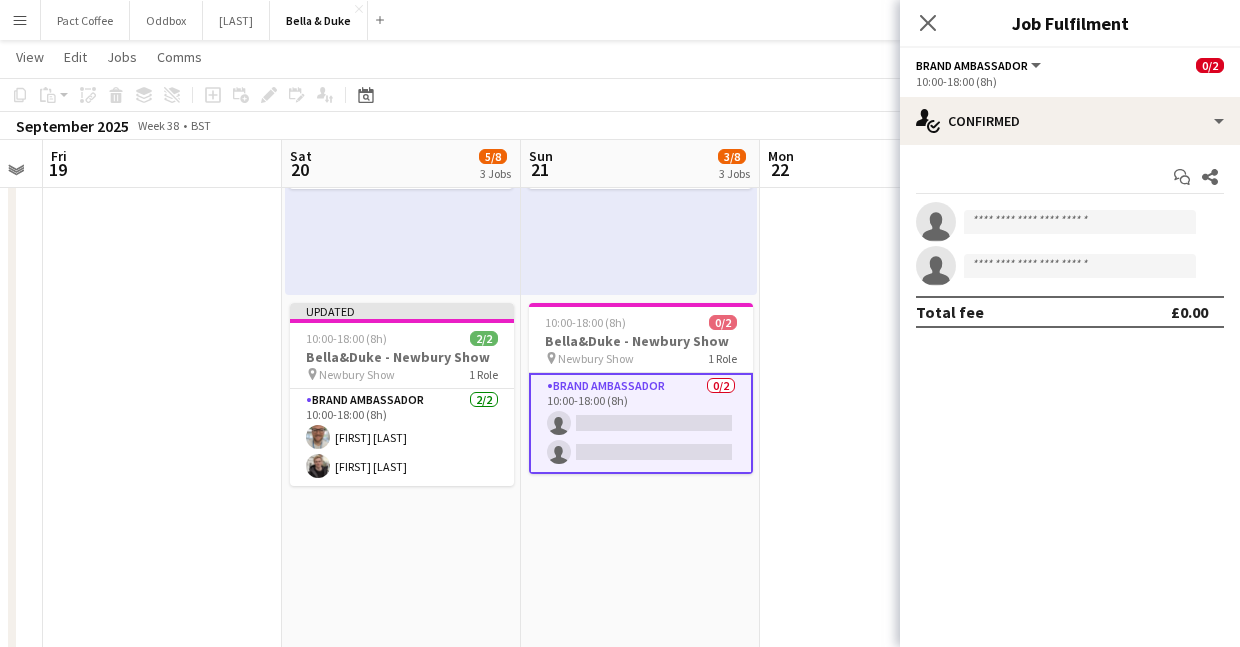 click at bounding box center (879, 120) 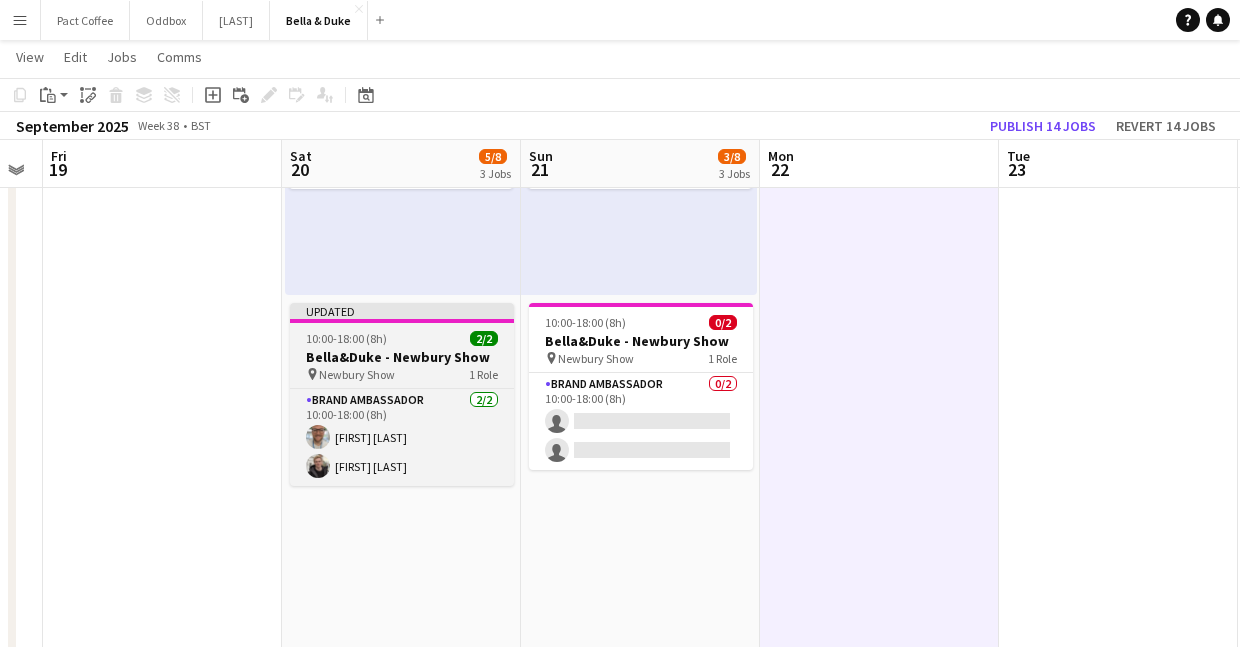 click on "Bella&Duke - Newbury Show" at bounding box center [402, 357] 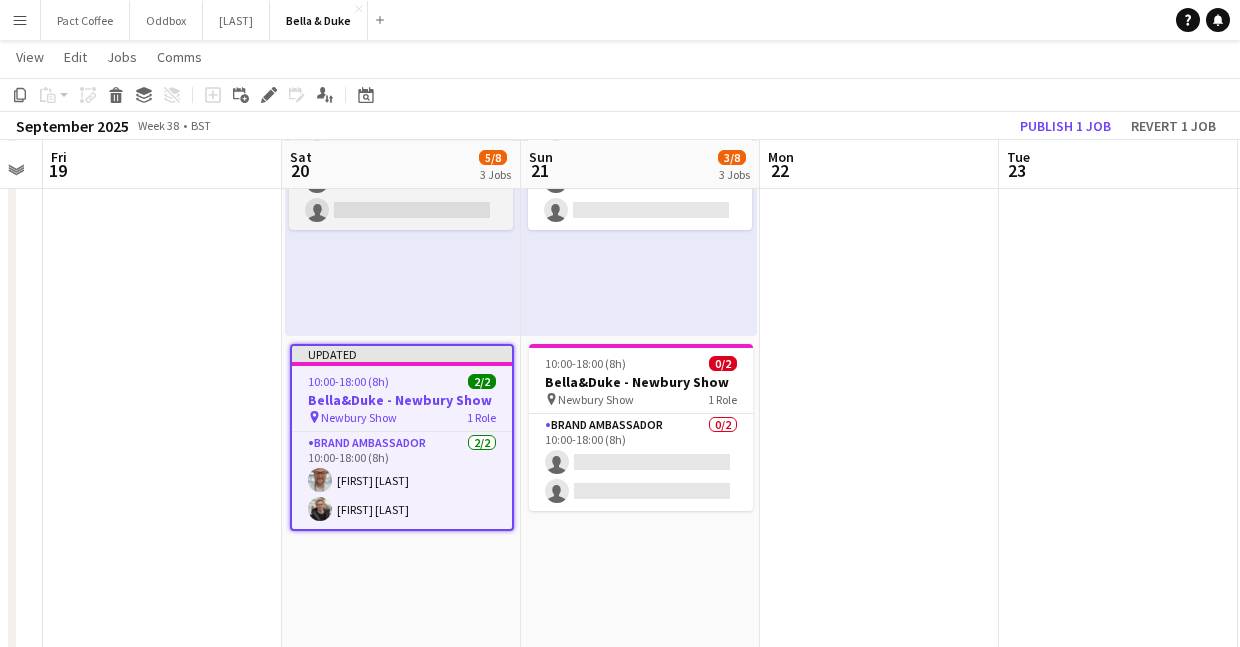 scroll, scrollTop: 789, scrollLeft: 0, axis: vertical 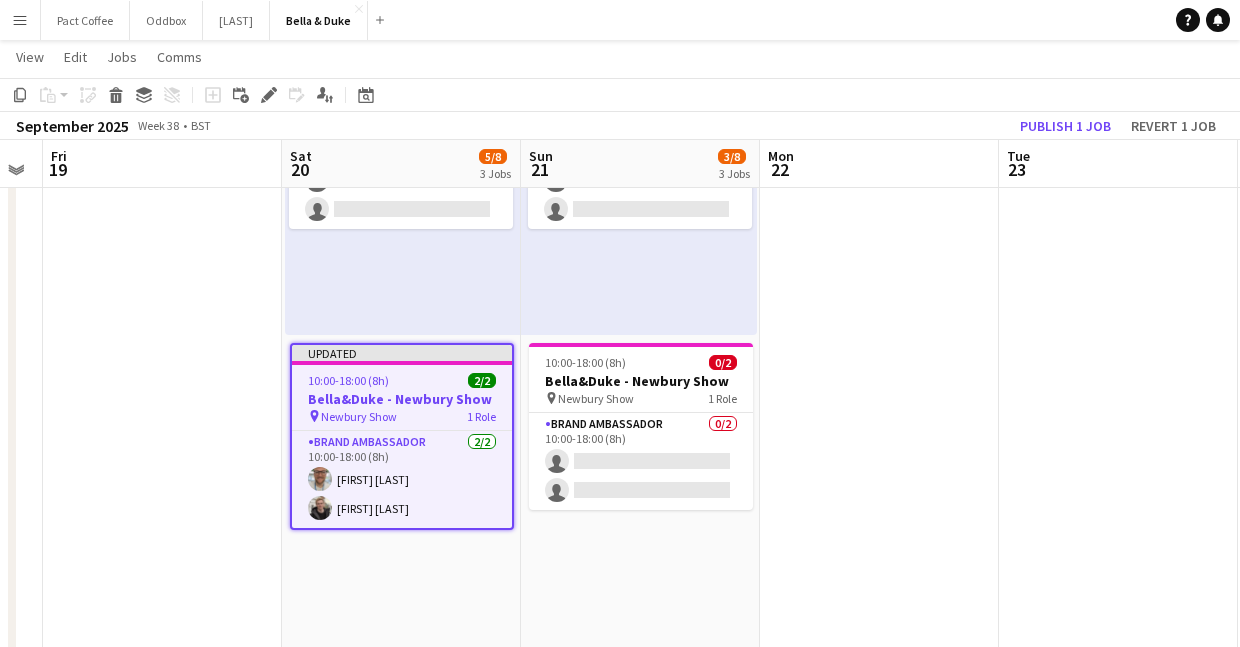 click on "Bella&Duke - Newbury Show" at bounding box center (402, 399) 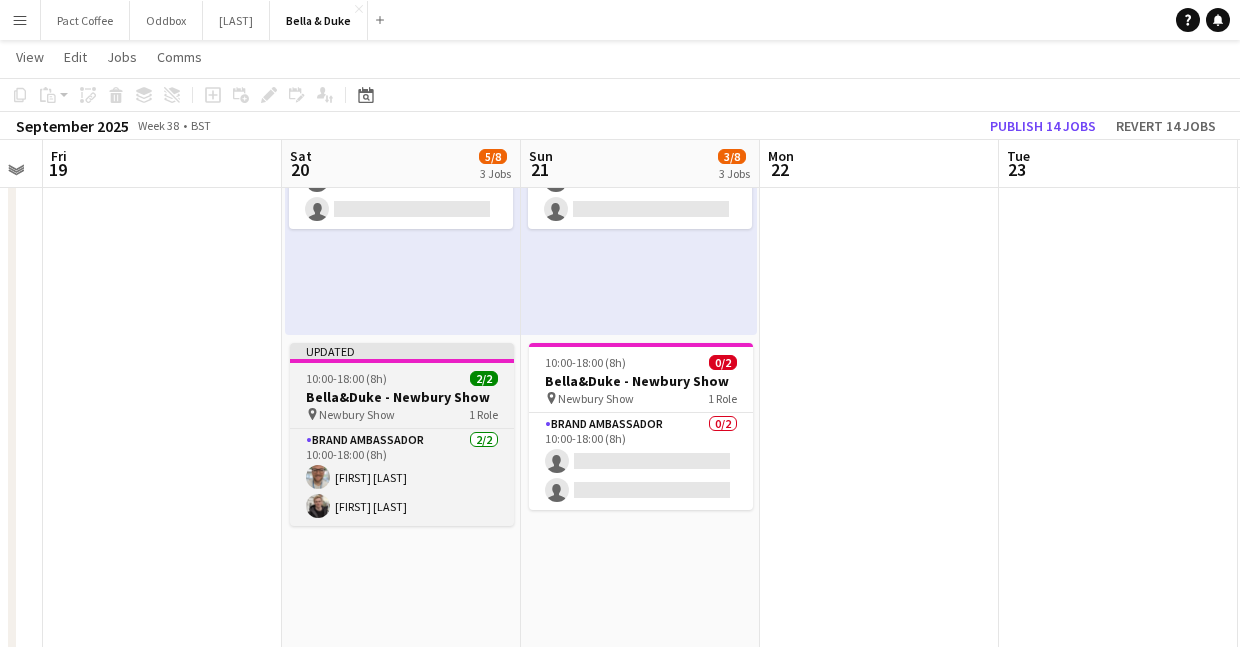 click on "pin
Newbury Show   1 Role" at bounding box center (402, 414) 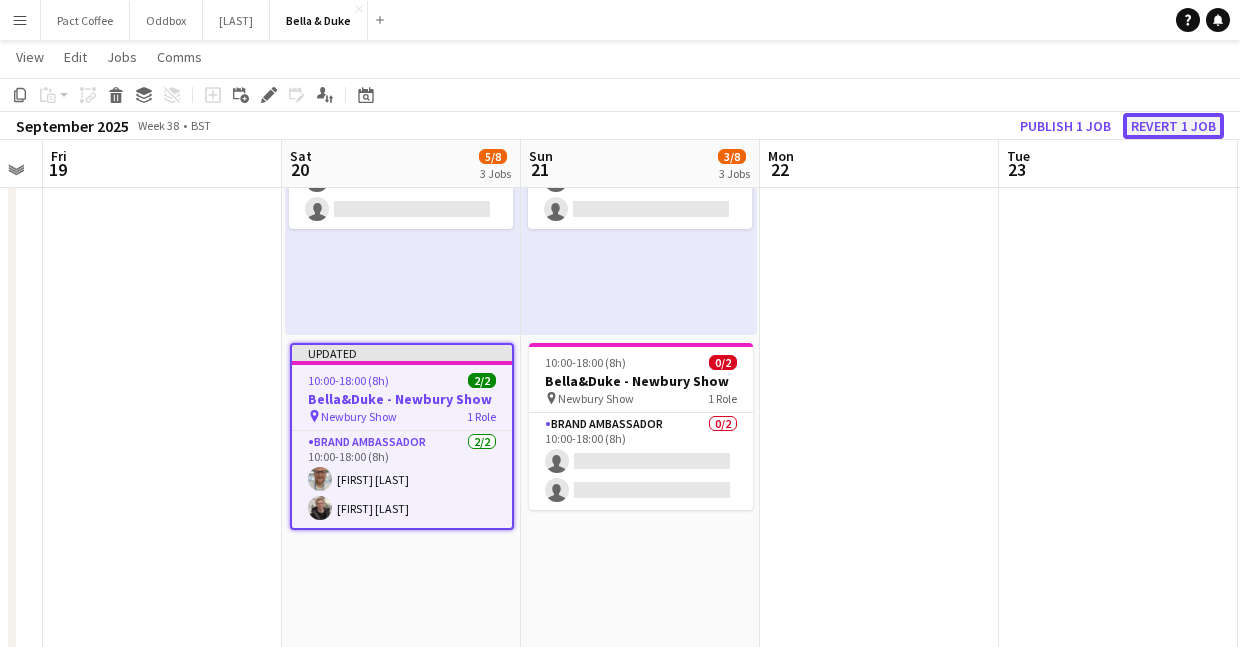 click on "Revert 1 job" 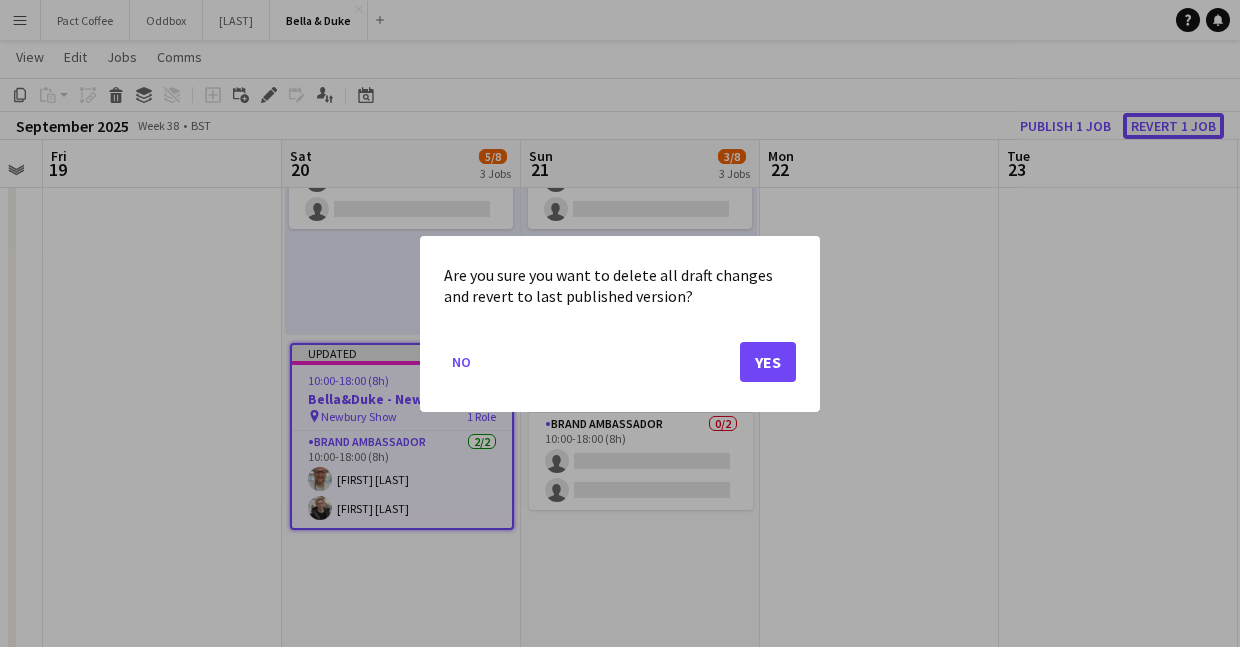 scroll, scrollTop: 0, scrollLeft: 0, axis: both 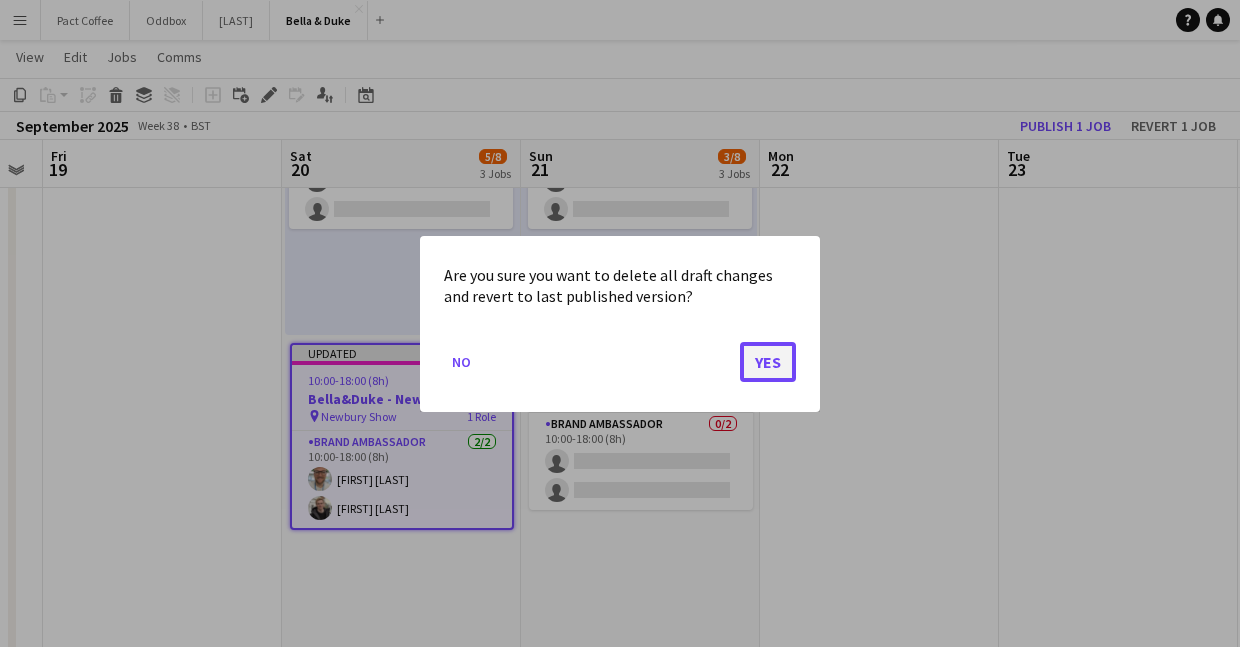 click on "Yes" 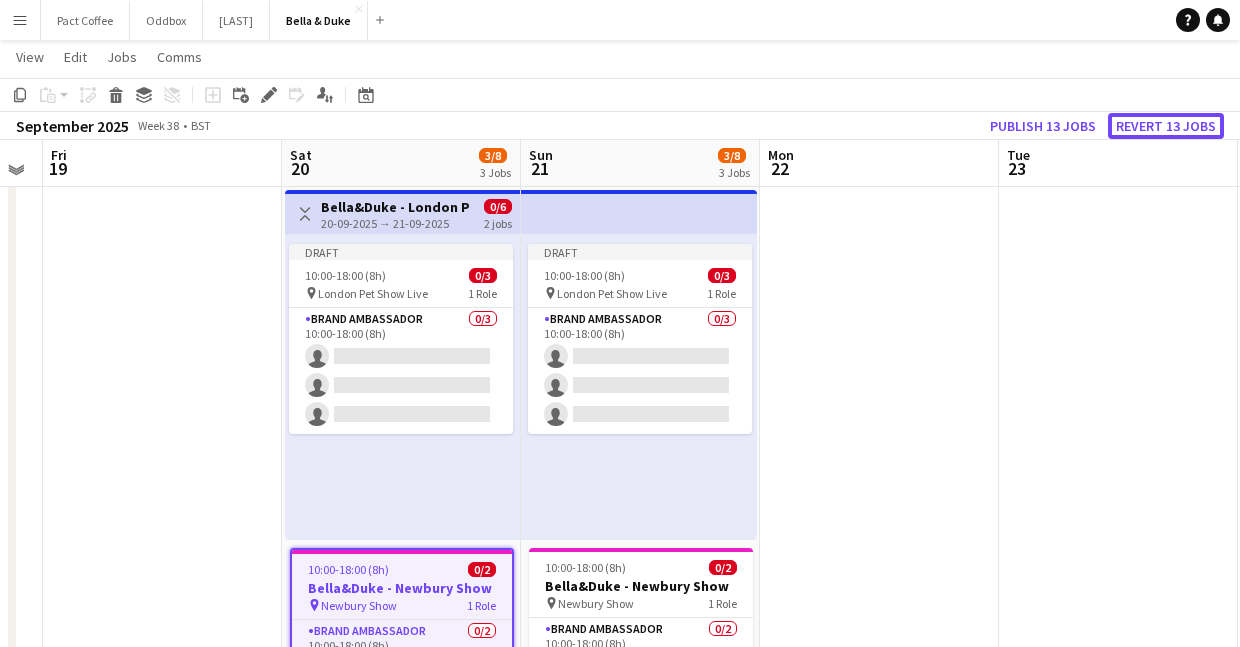 scroll, scrollTop: 583, scrollLeft: 0, axis: vertical 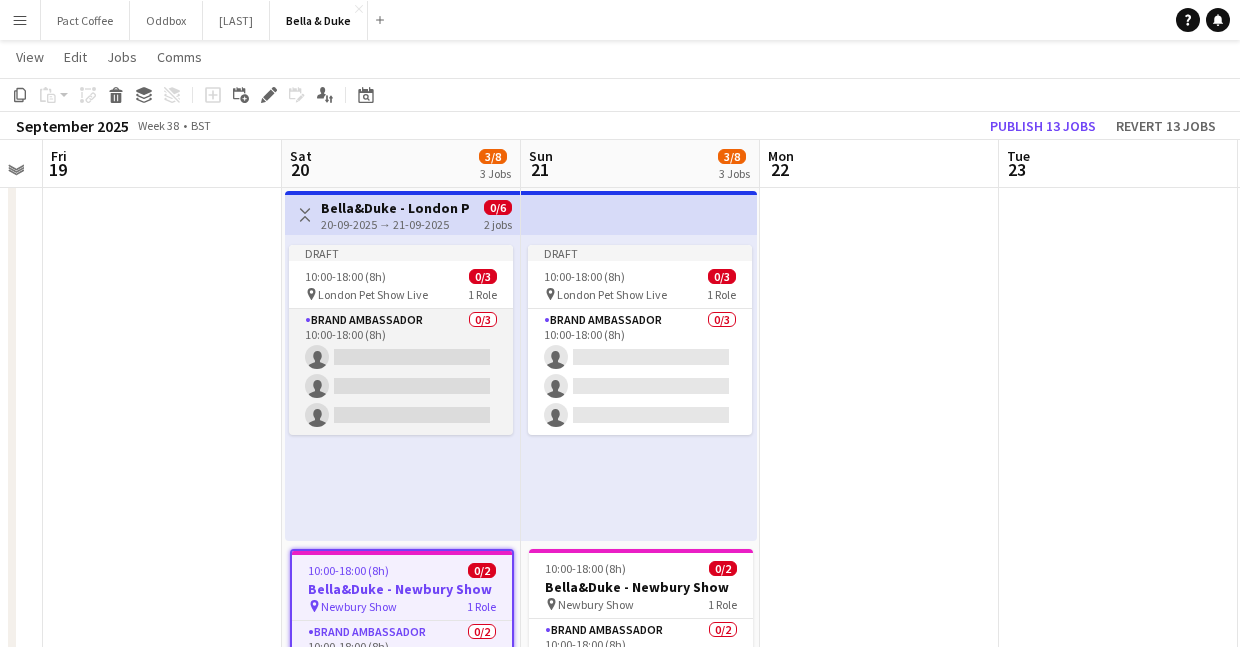 click on "Brand Ambassador   0/3   10:00-18:00 (8h)
single-neutral-actions
single-neutral-actions
single-neutral-actions" at bounding box center [401, 372] 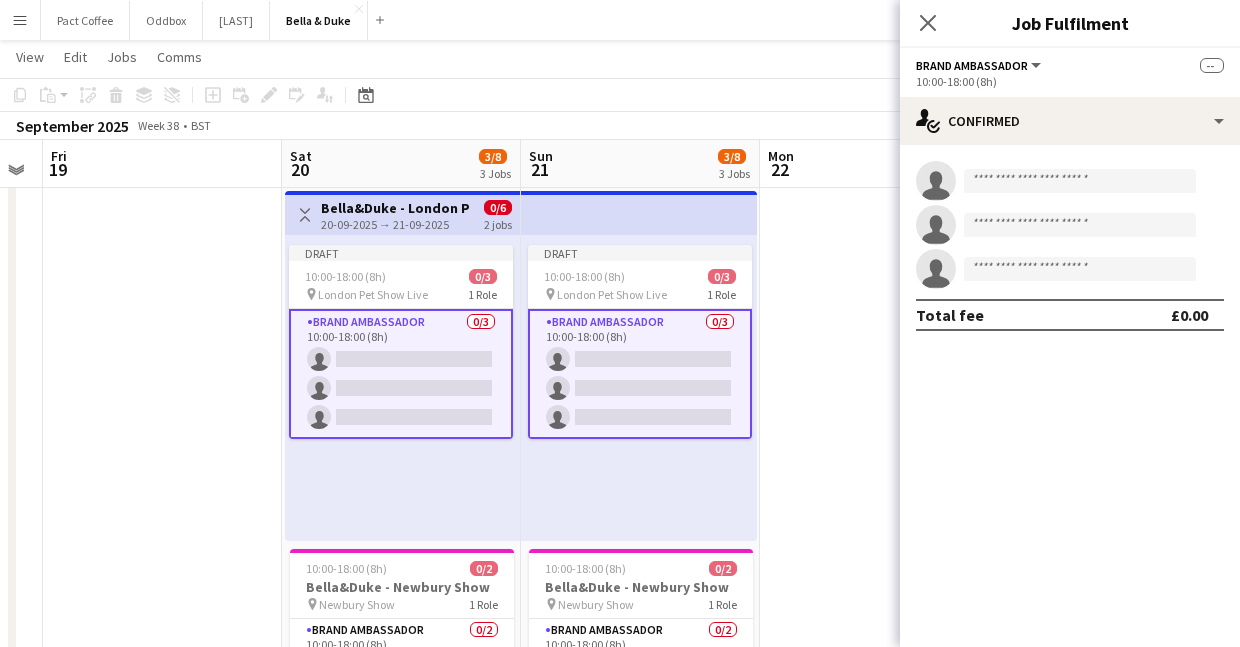 click on "Brand Ambassador   0/3   10:00-18:00 (8h)
single-neutral-actions
single-neutral-actions
single-neutral-actions" at bounding box center [401, 374] 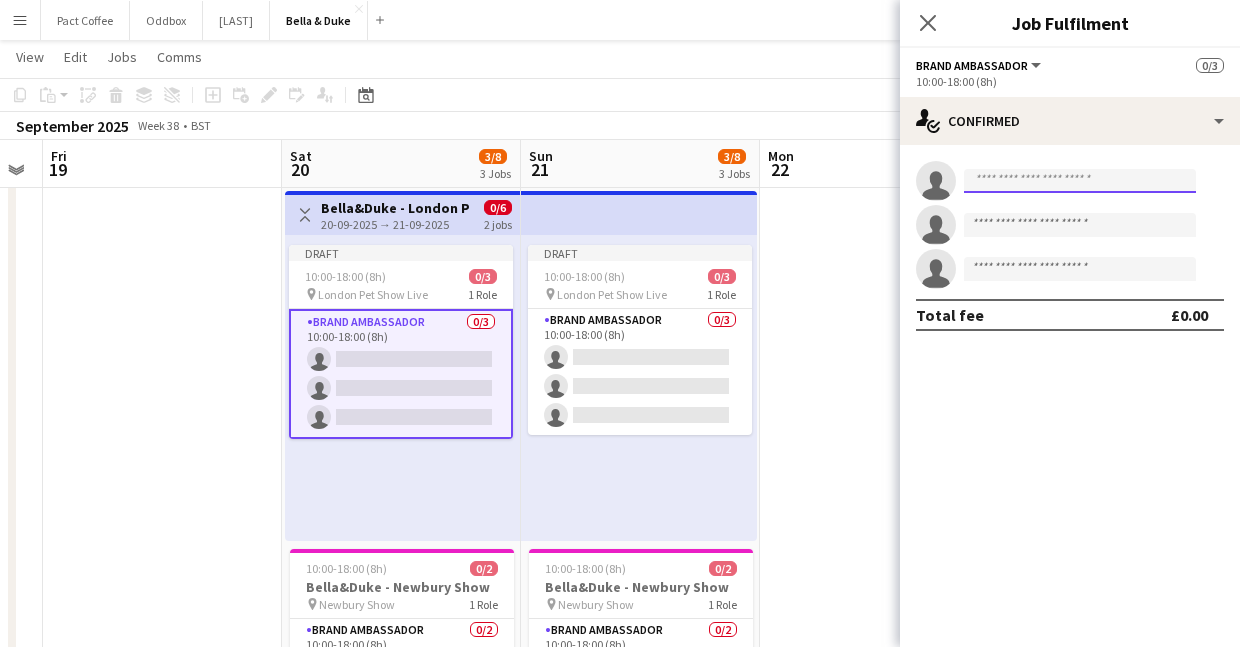 click at bounding box center [1080, 181] 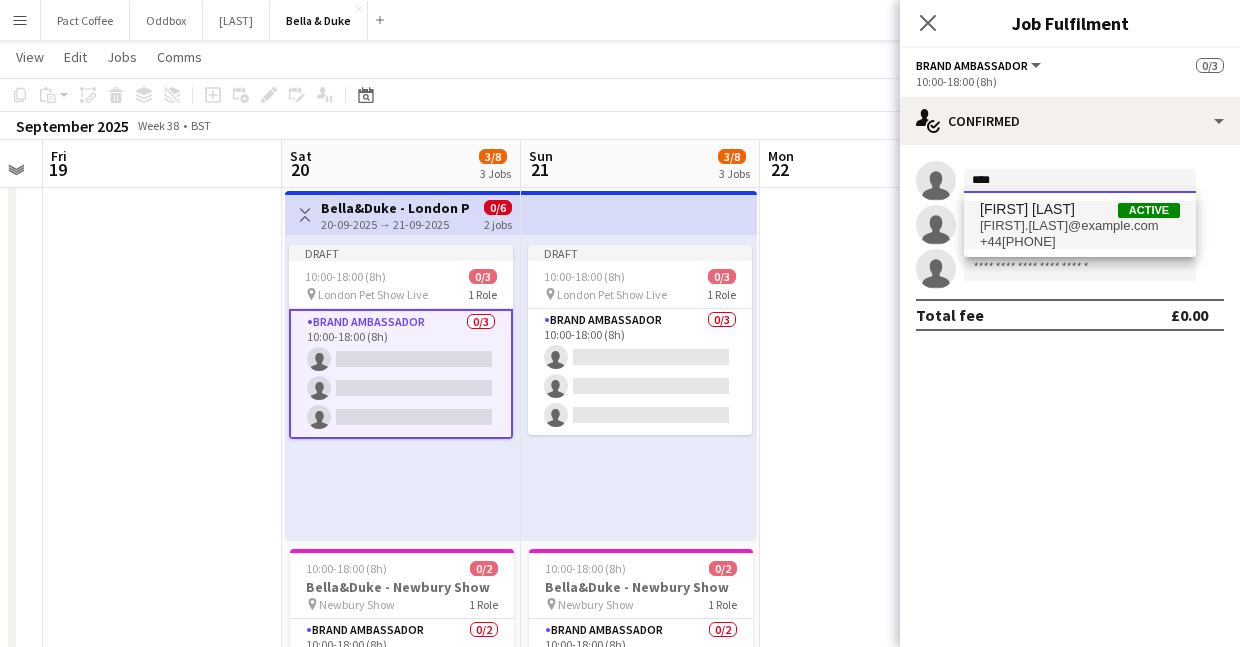 type on "****" 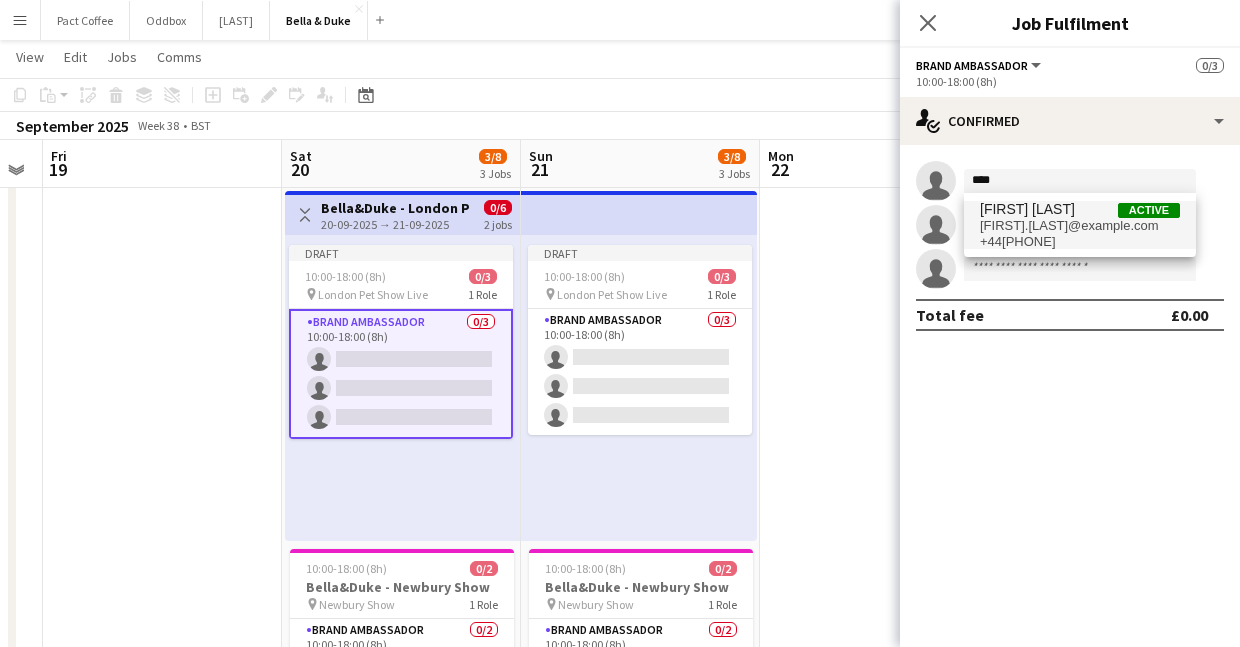 click on "+44[PHONE]" at bounding box center [1080, 242] 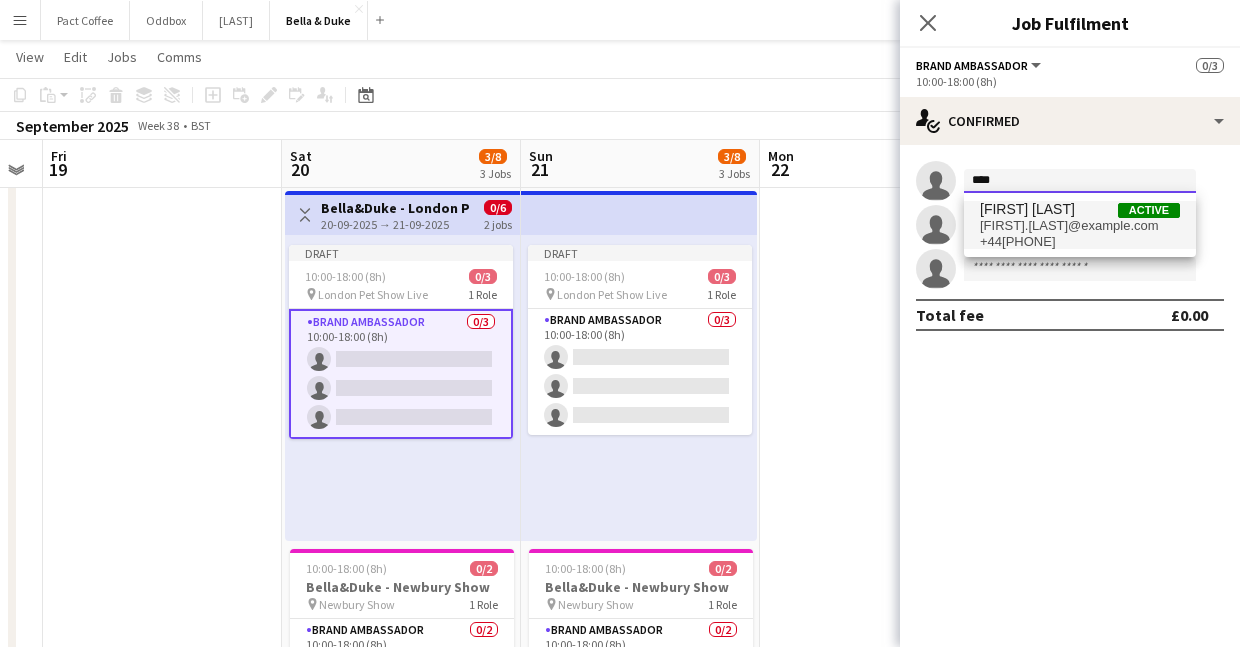 type 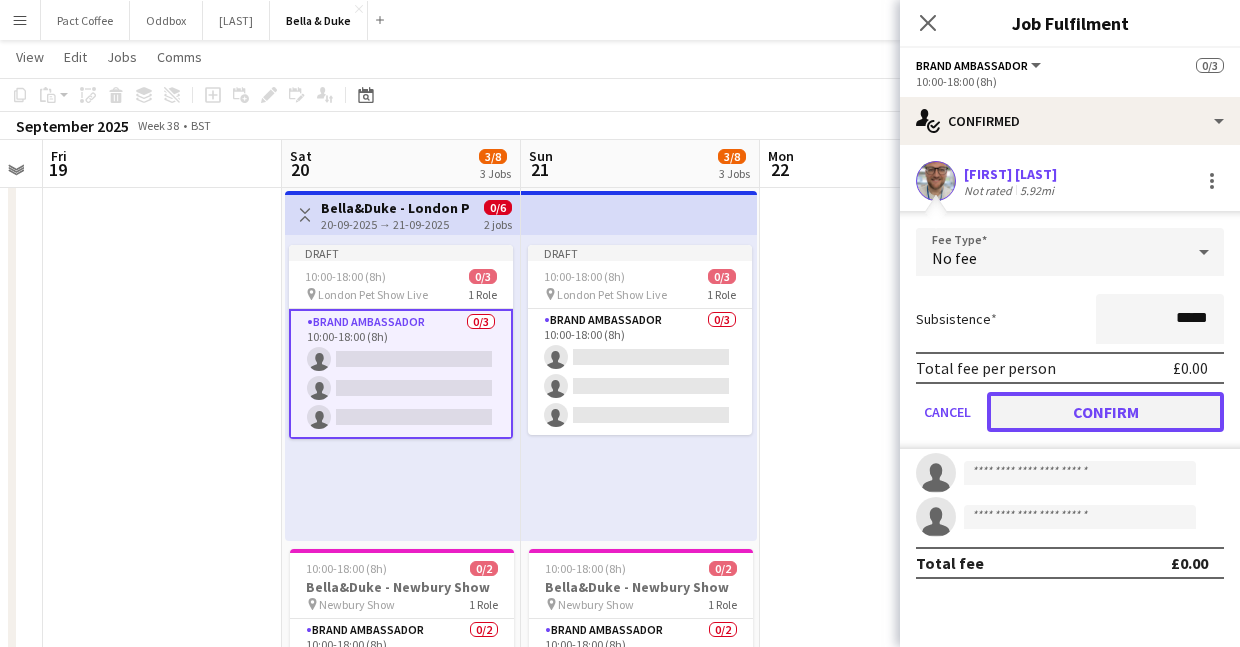 click on "Confirm" at bounding box center (1105, 412) 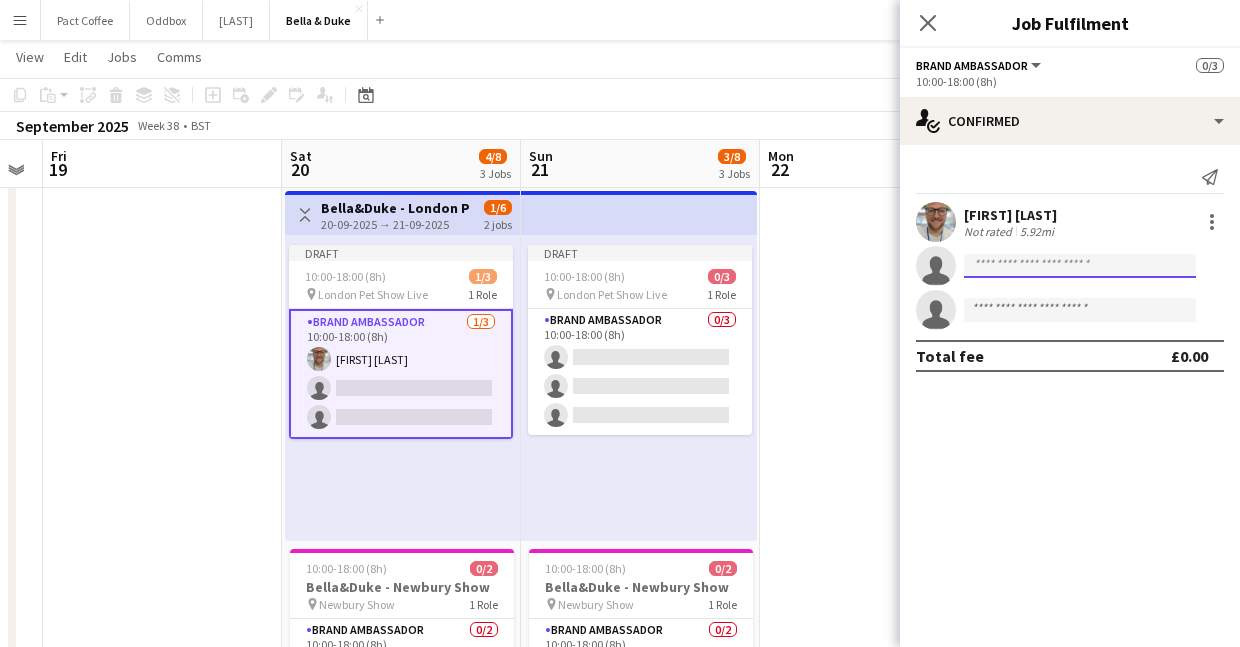 click at bounding box center [1080, 310] 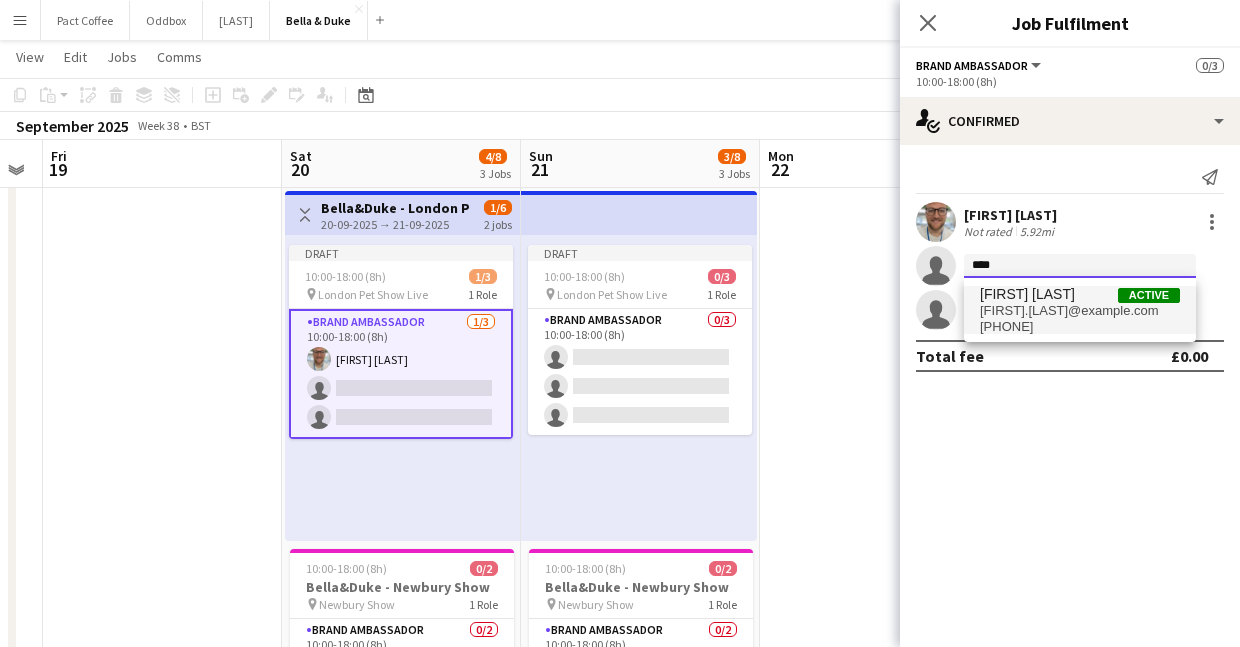 type on "****" 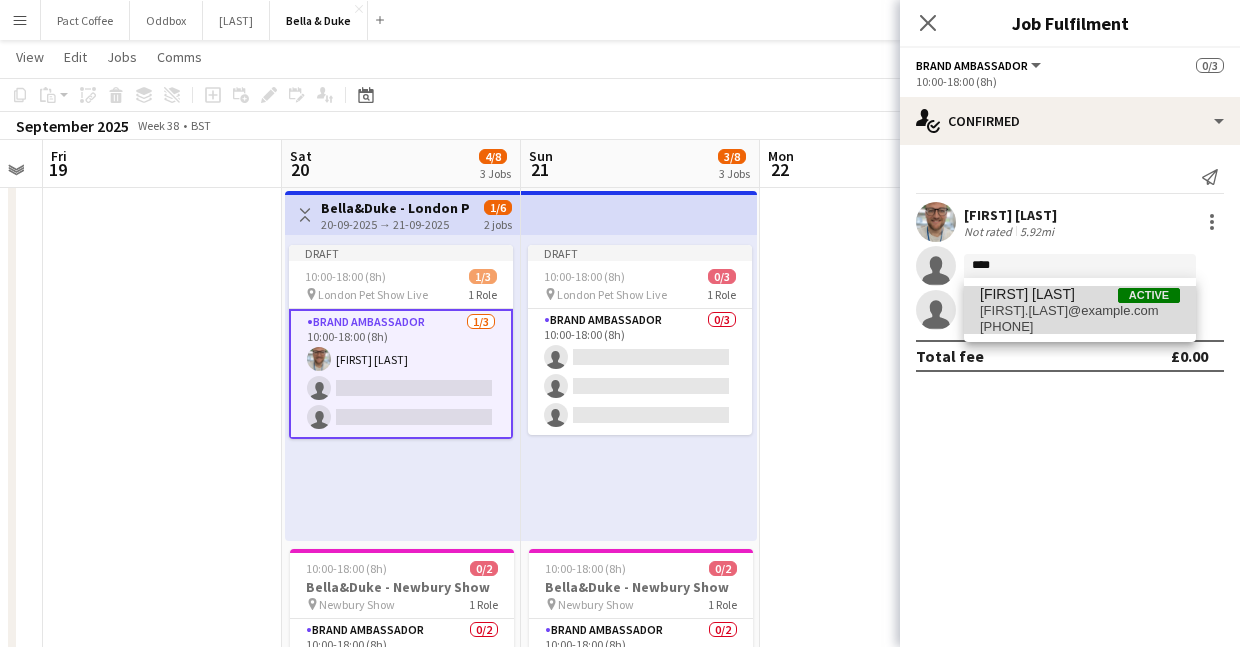 click on "[FIRST] [LAST]" at bounding box center [1027, 294] 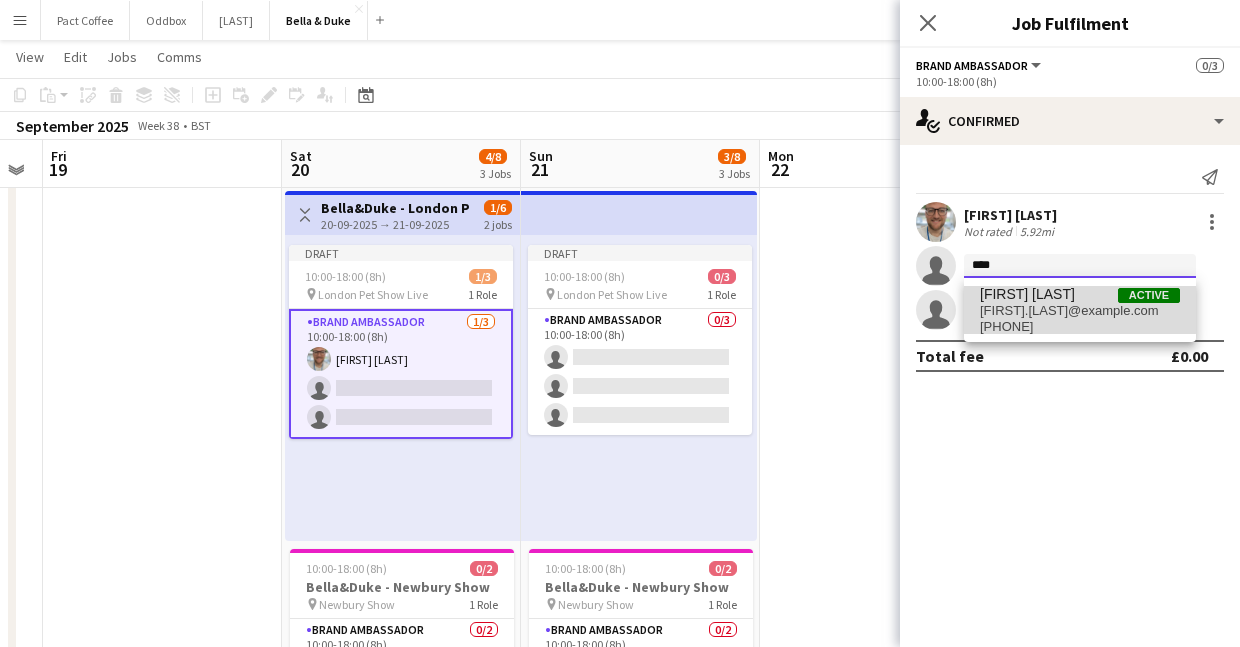 type 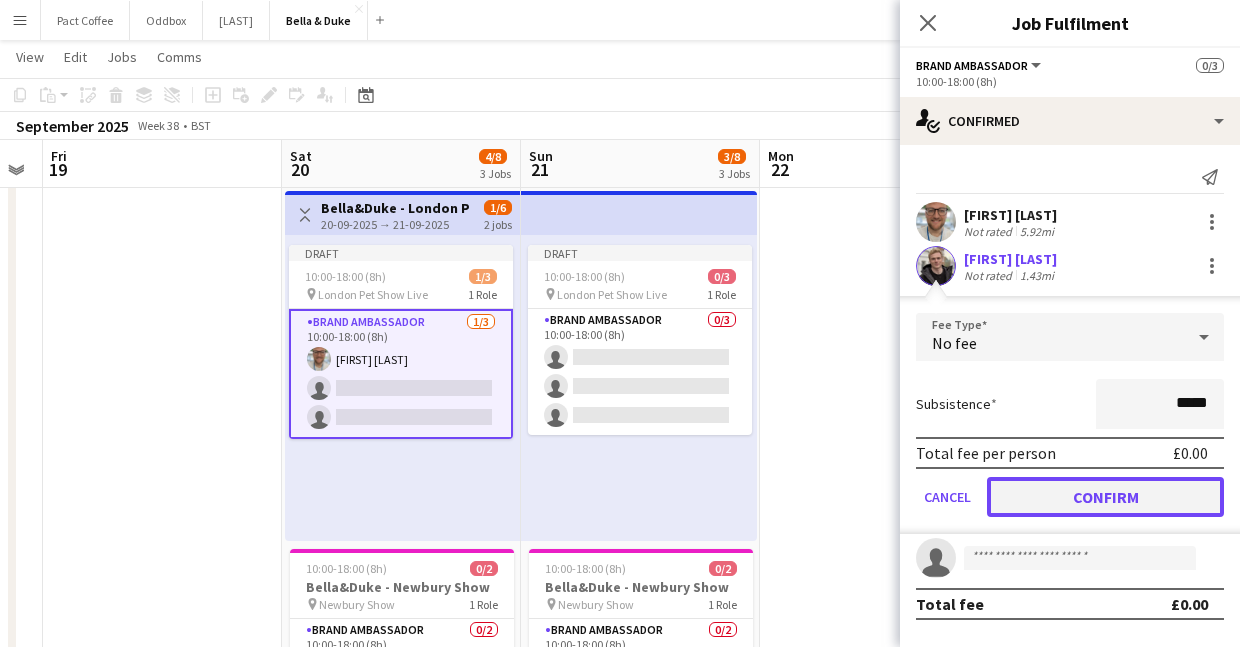 click on "Confirm" at bounding box center (1105, 497) 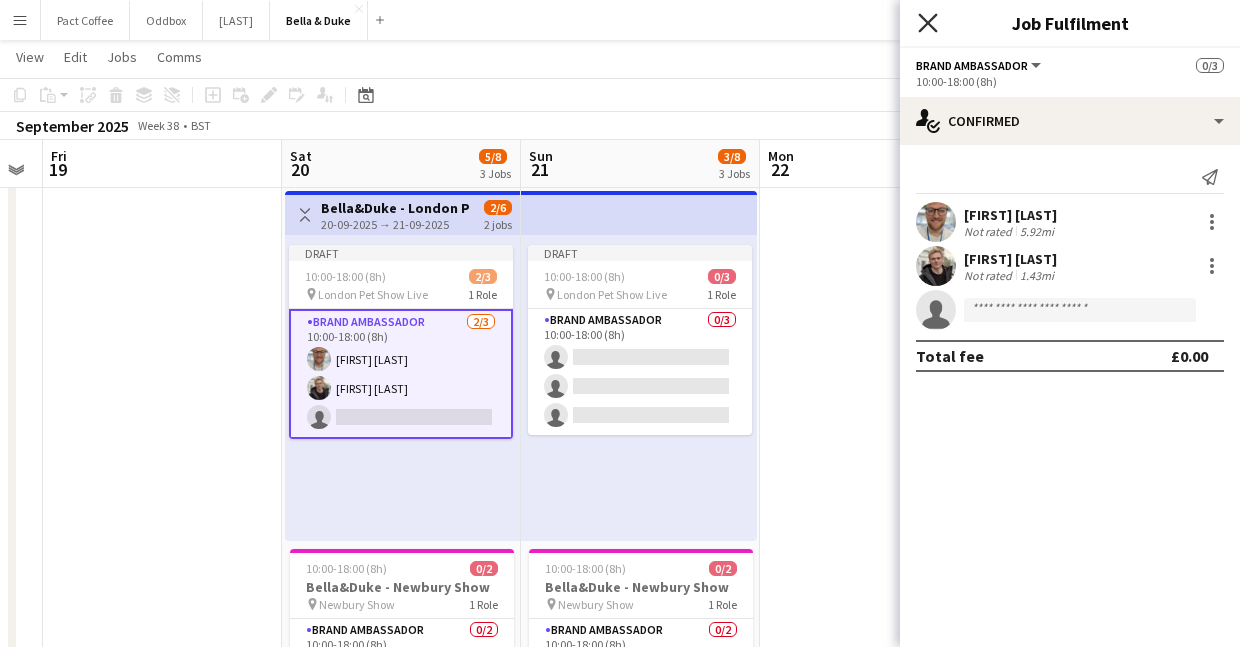 click 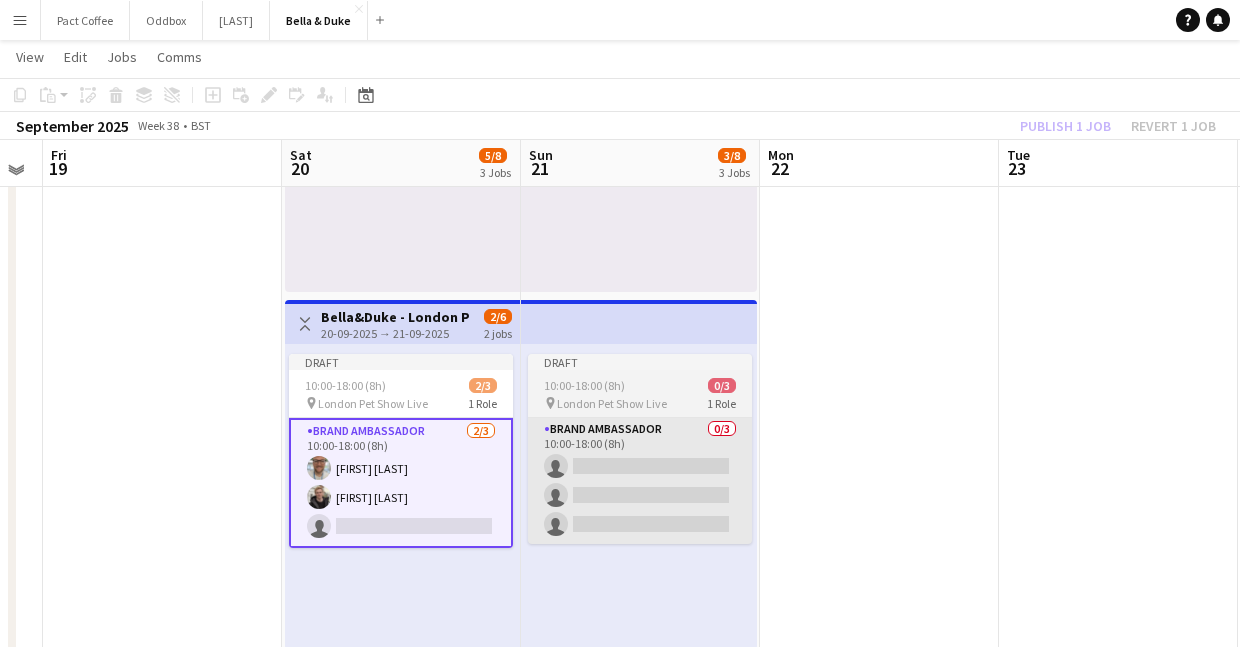 scroll, scrollTop: 472, scrollLeft: 0, axis: vertical 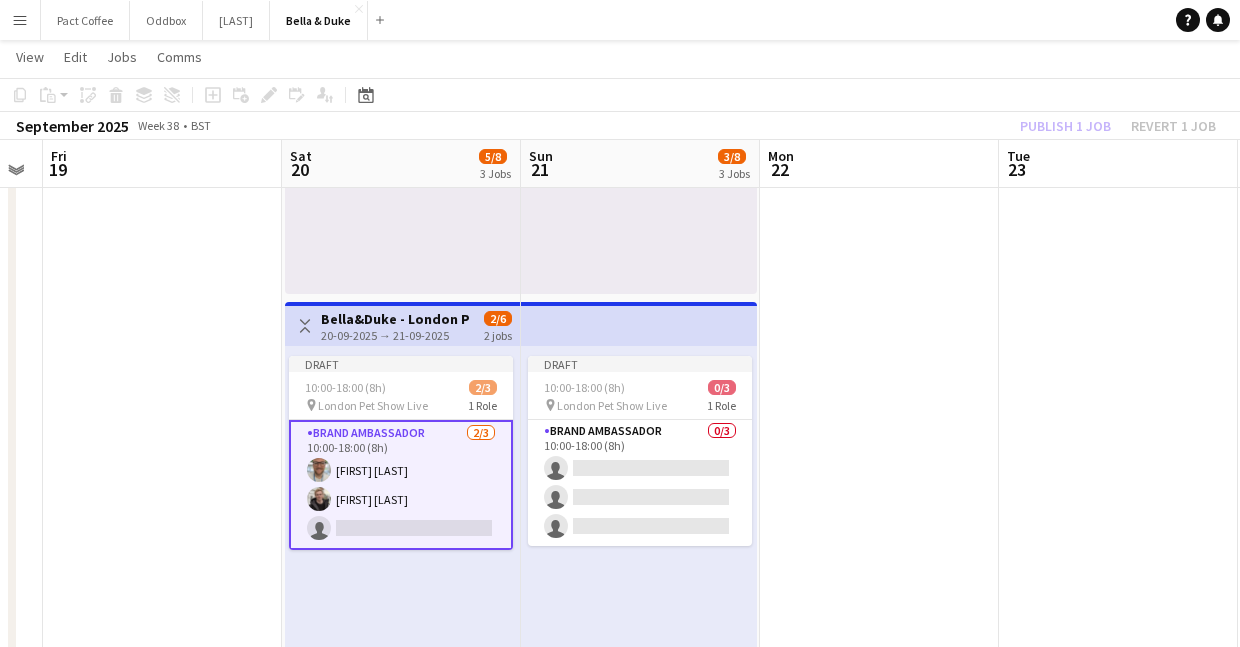 click at bounding box center (879, 477) 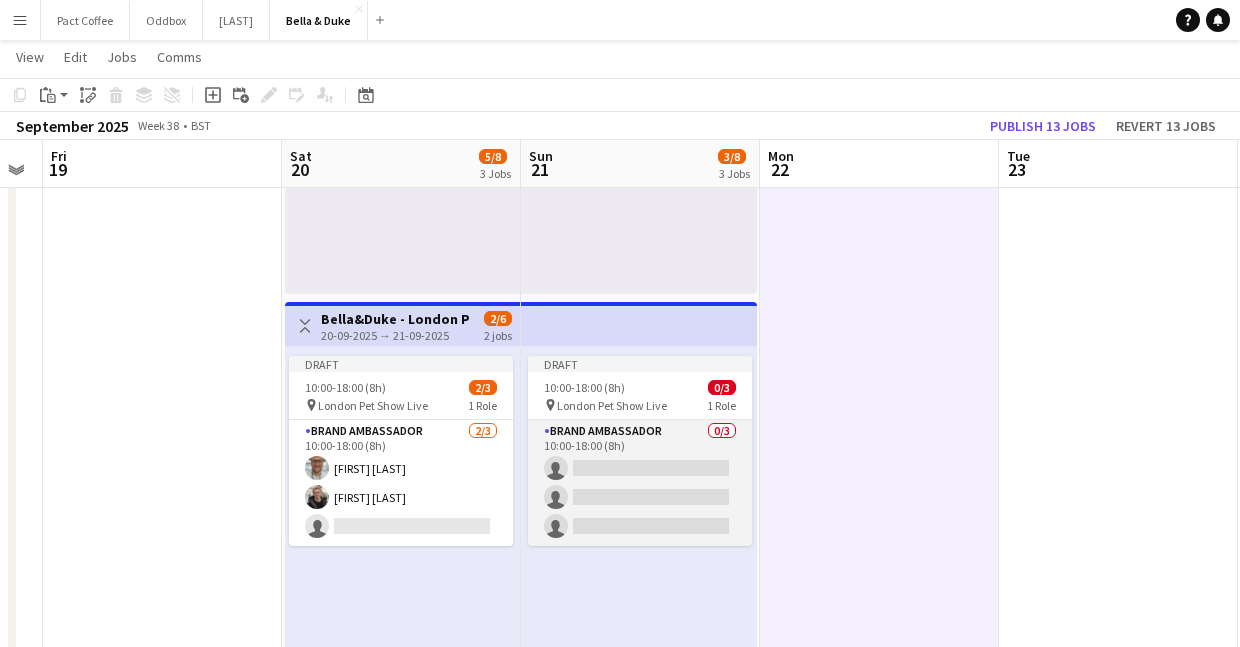 click on "Brand Ambassador   0/3   10:00-18:00 (8h)
single-neutral-actions
single-neutral-actions
single-neutral-actions" at bounding box center [640, 483] 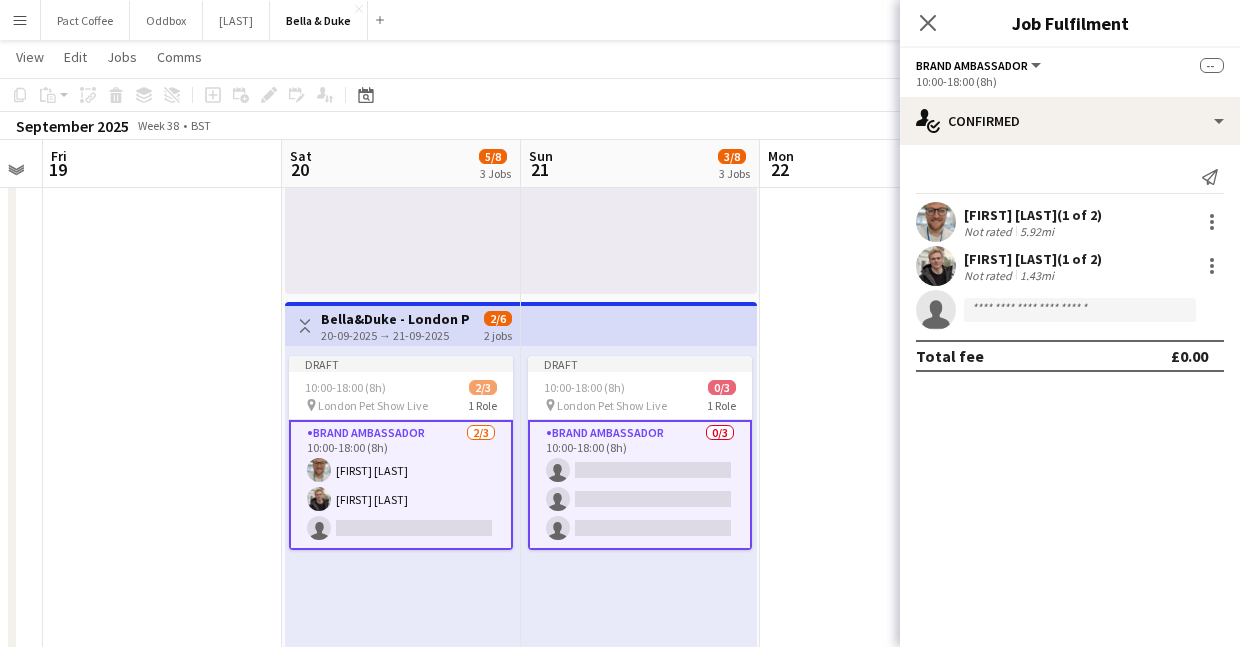 click on "Brand Ambassador   0/3   10:00-18:00 (8h)
single-neutral-actions
single-neutral-actions
single-neutral-actions" at bounding box center (640, 485) 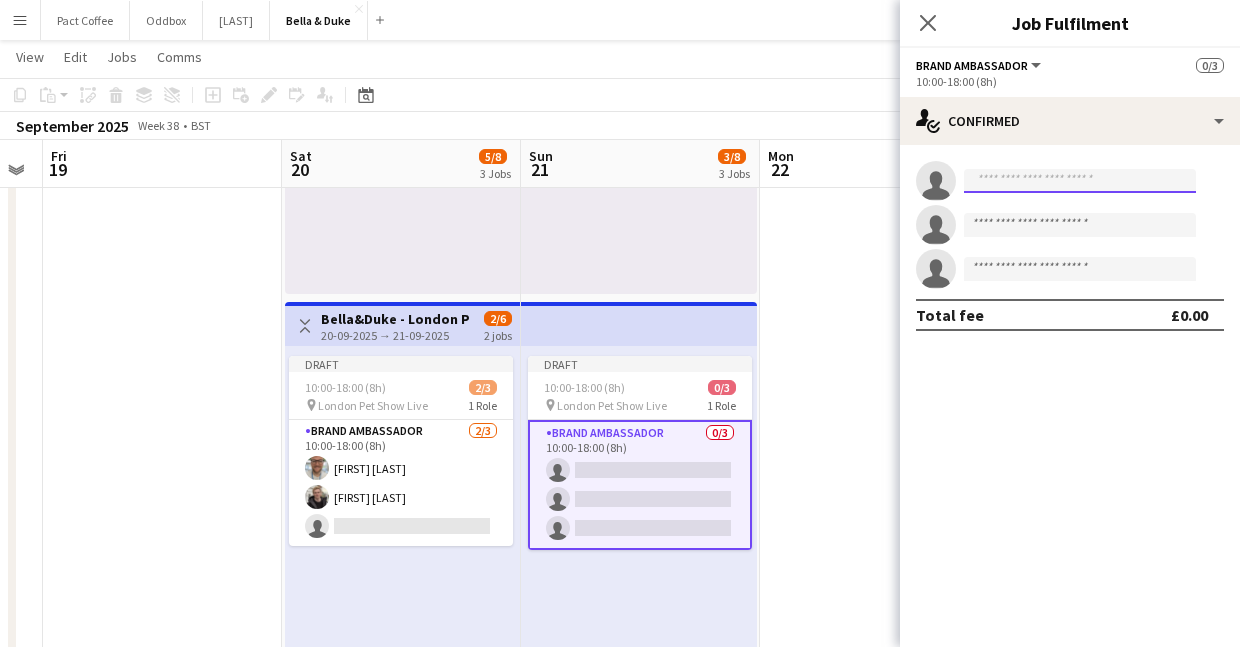 click at bounding box center (1080, 181) 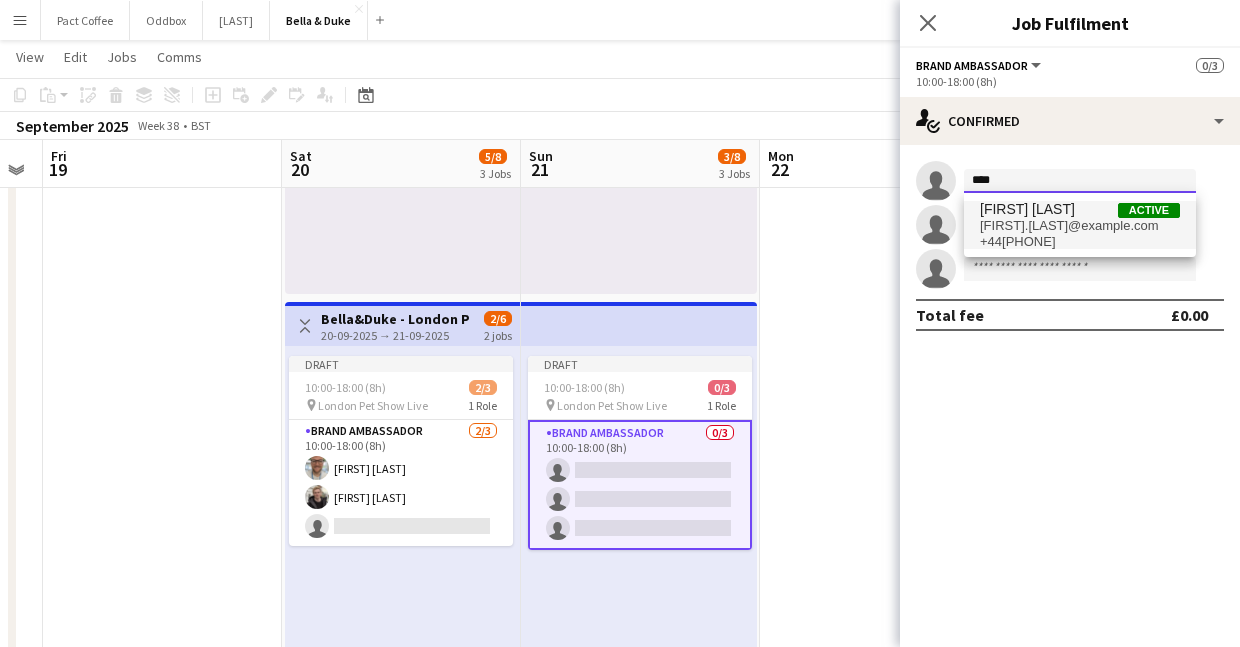 type on "****" 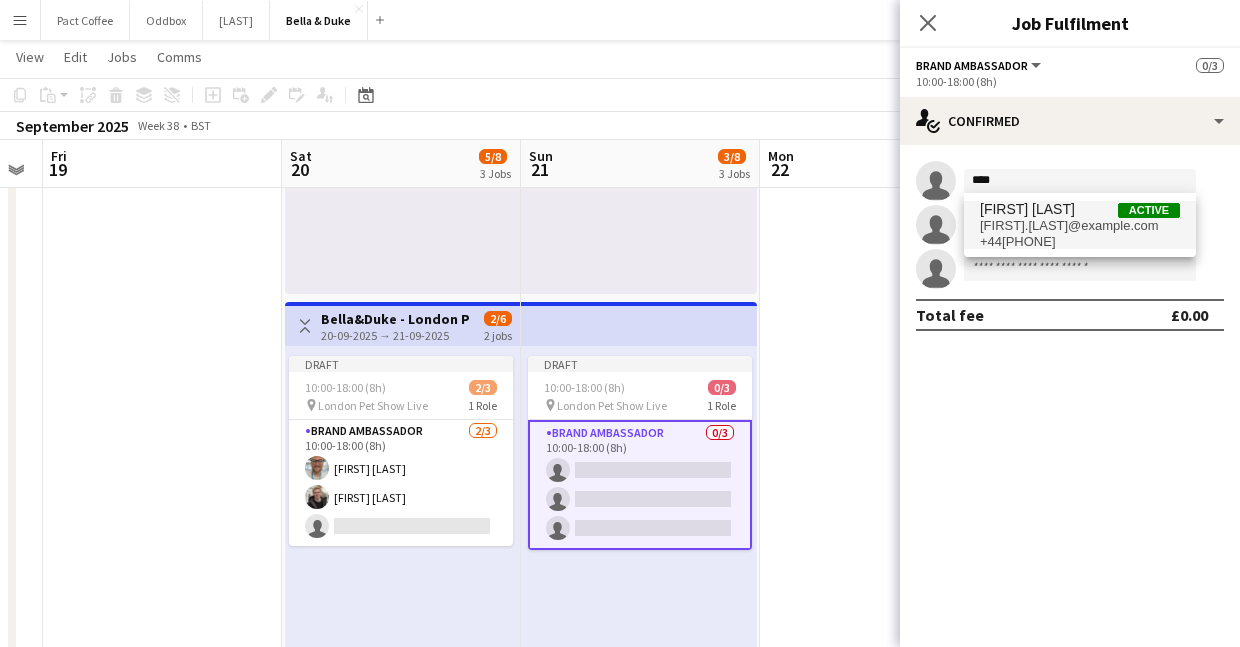click on "[FIRST].[LAST]@example.com" at bounding box center [1080, 226] 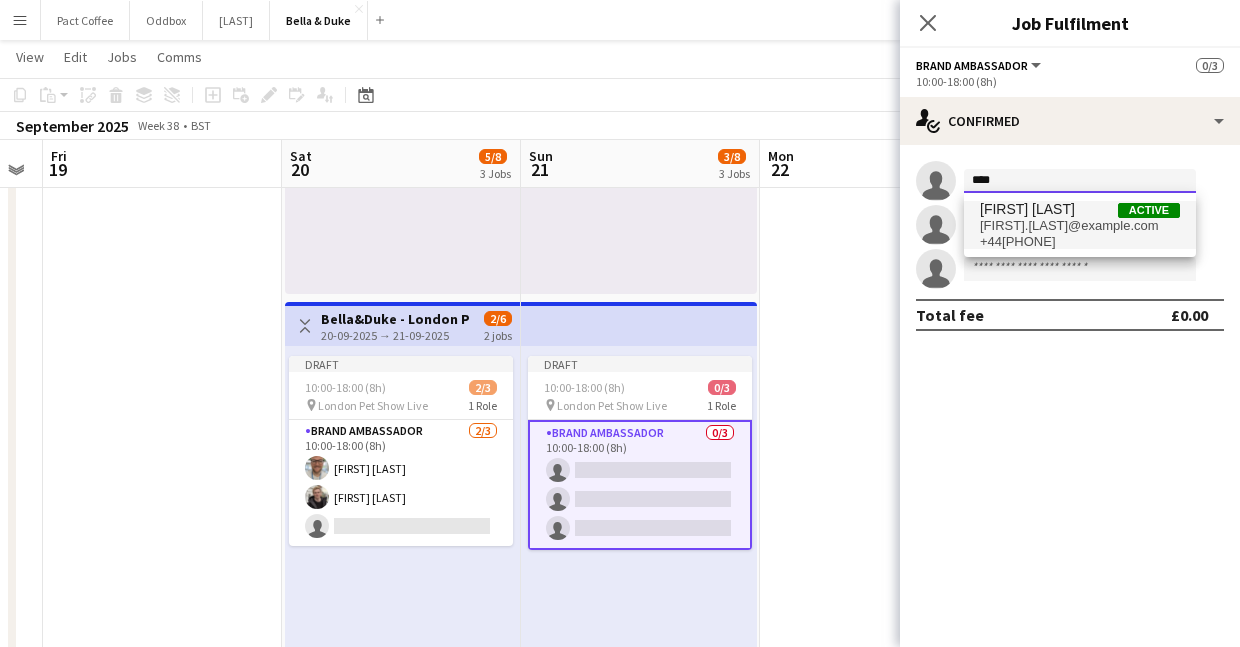 type 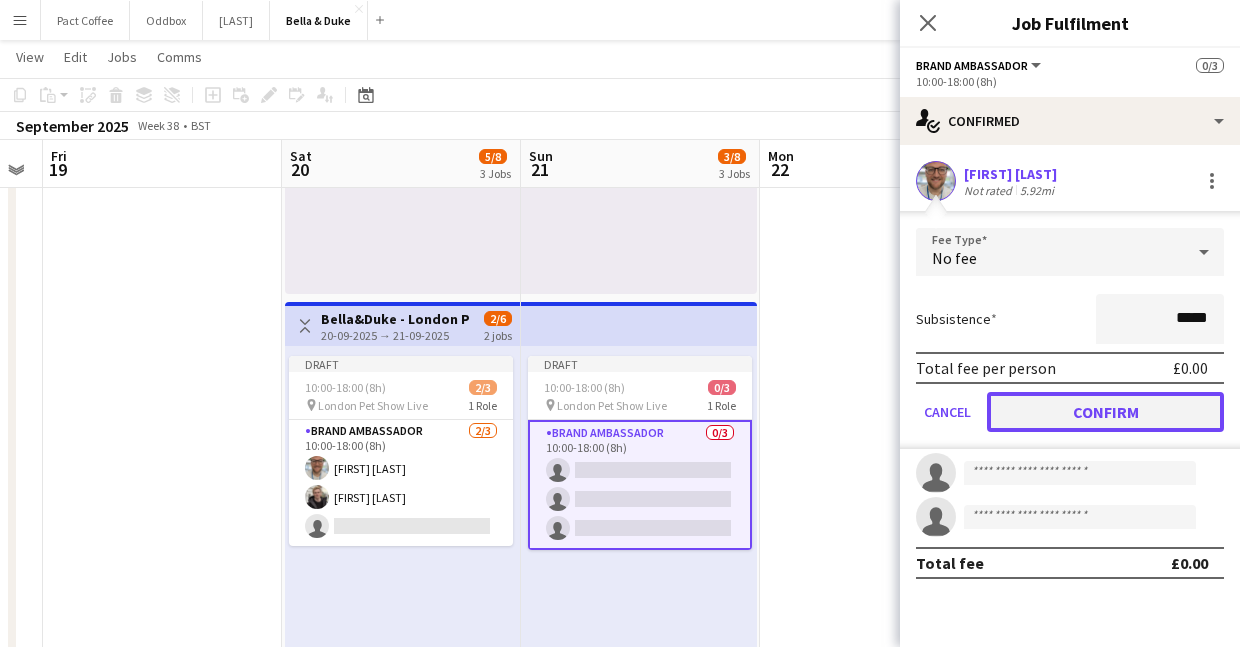 click on "Confirm" at bounding box center [1105, 412] 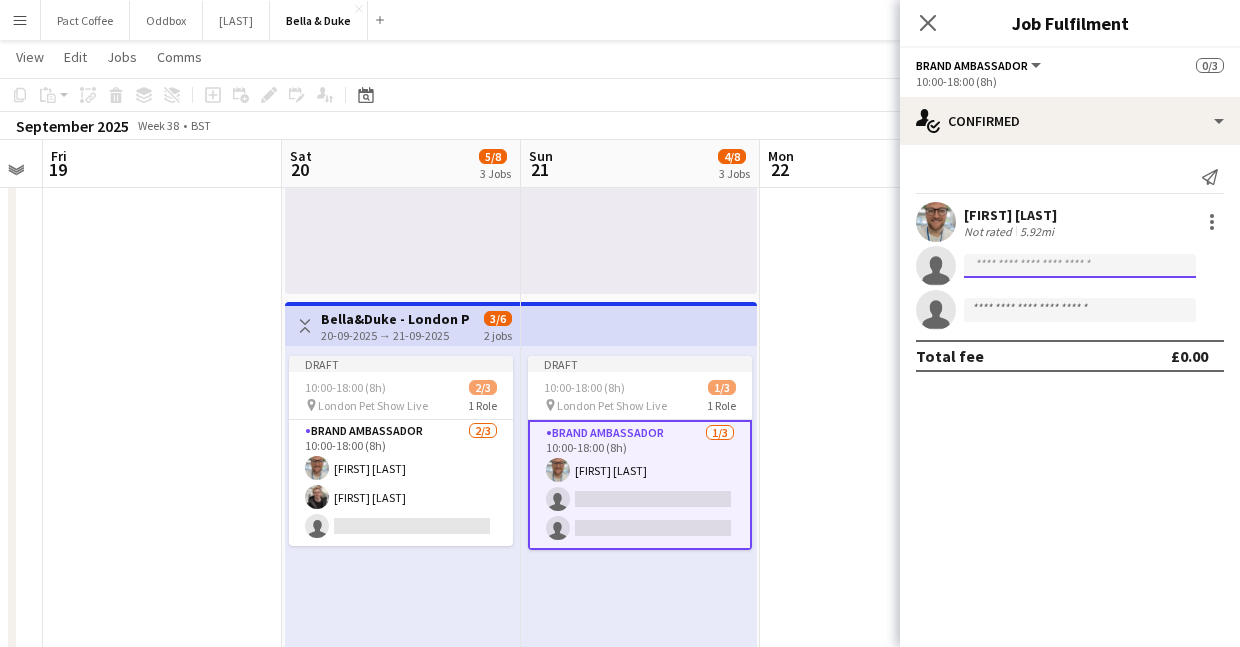 click at bounding box center [1080, 310] 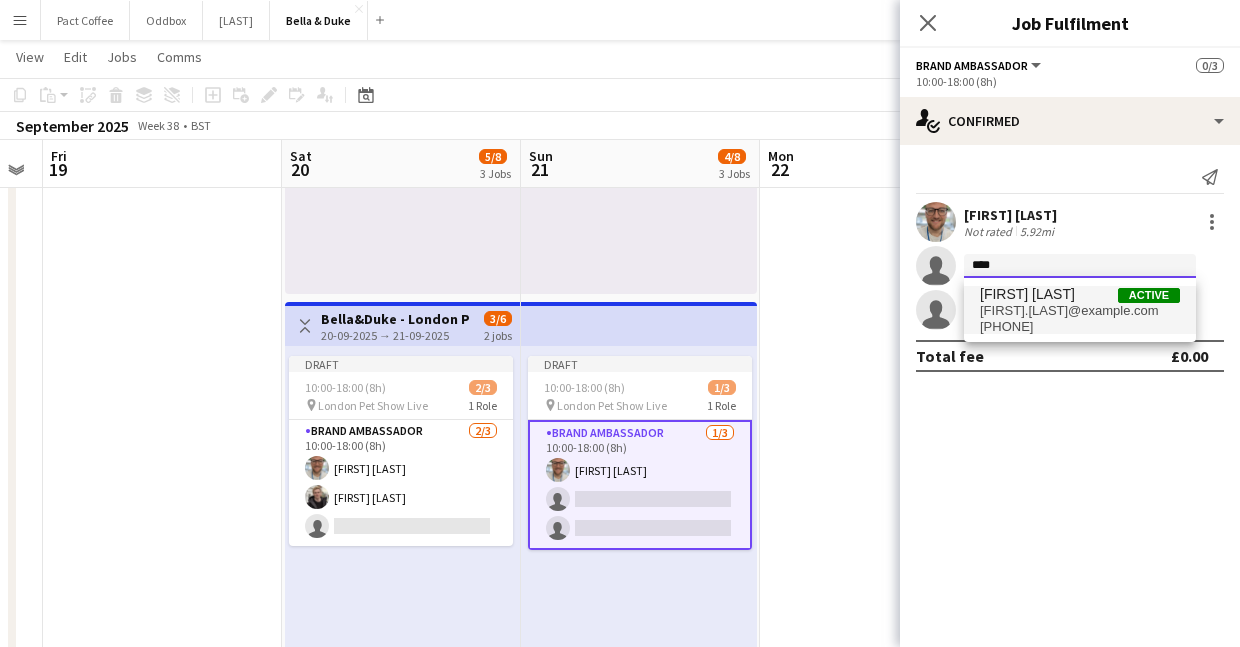 type on "****" 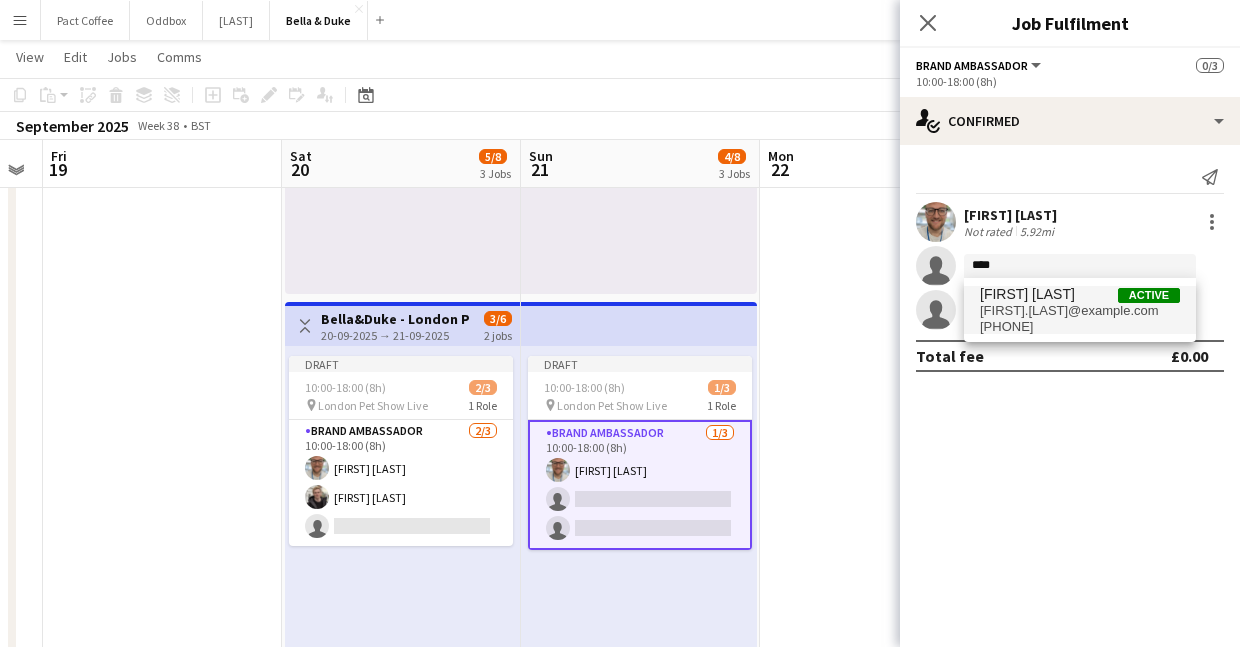 click on "[FIRST] [LAST]" at bounding box center [1027, 294] 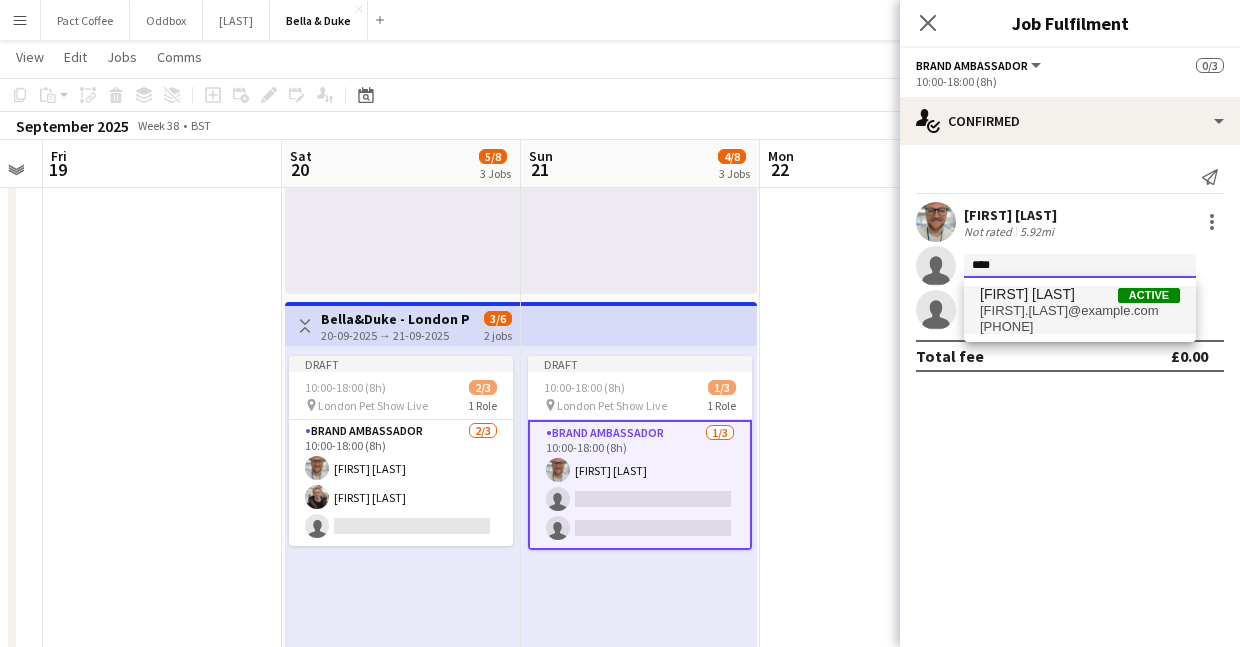 type 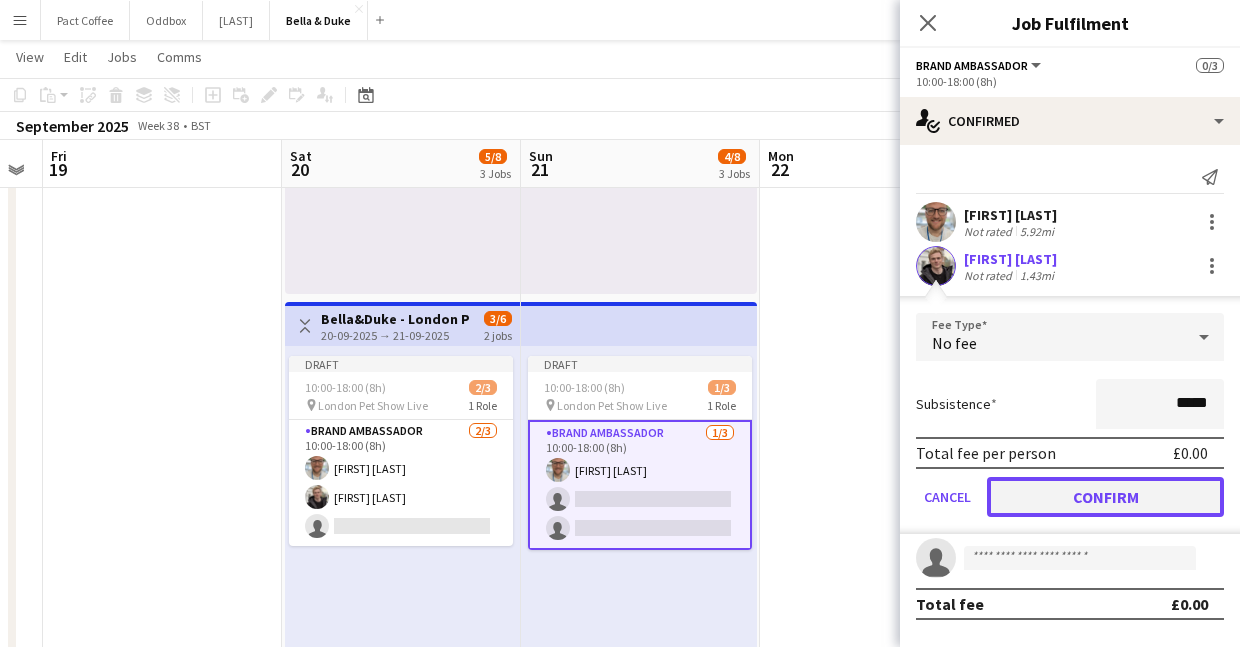 click on "Confirm" at bounding box center (1105, 497) 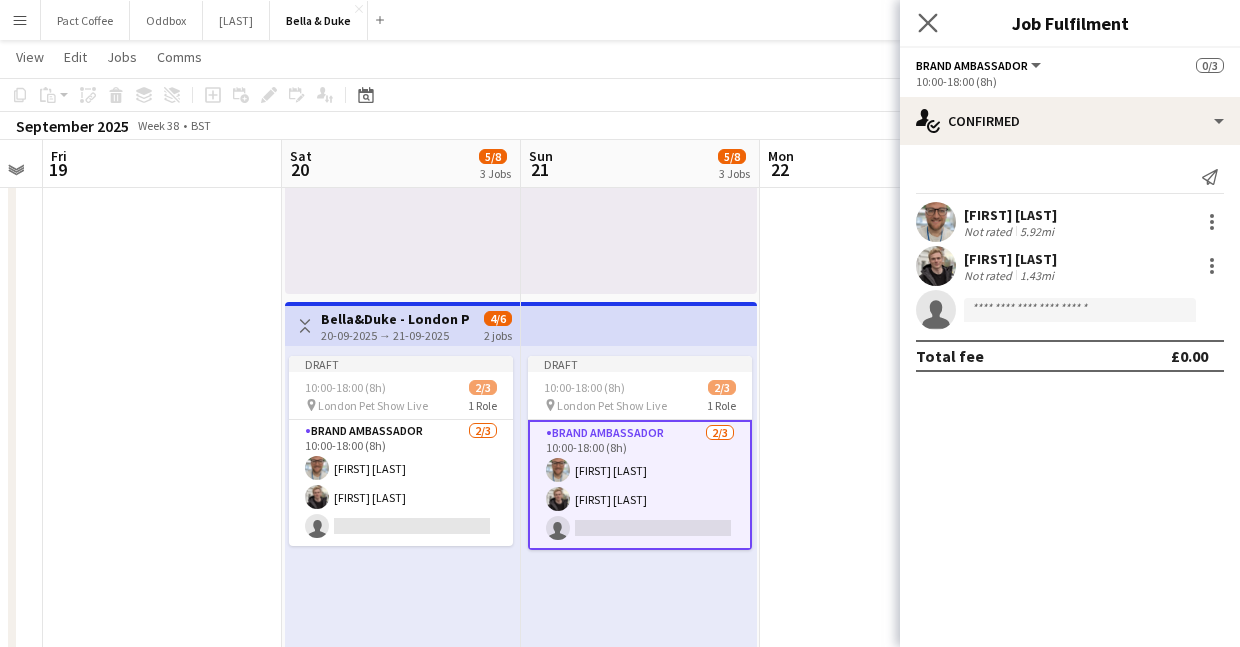 click on "Close pop-in" 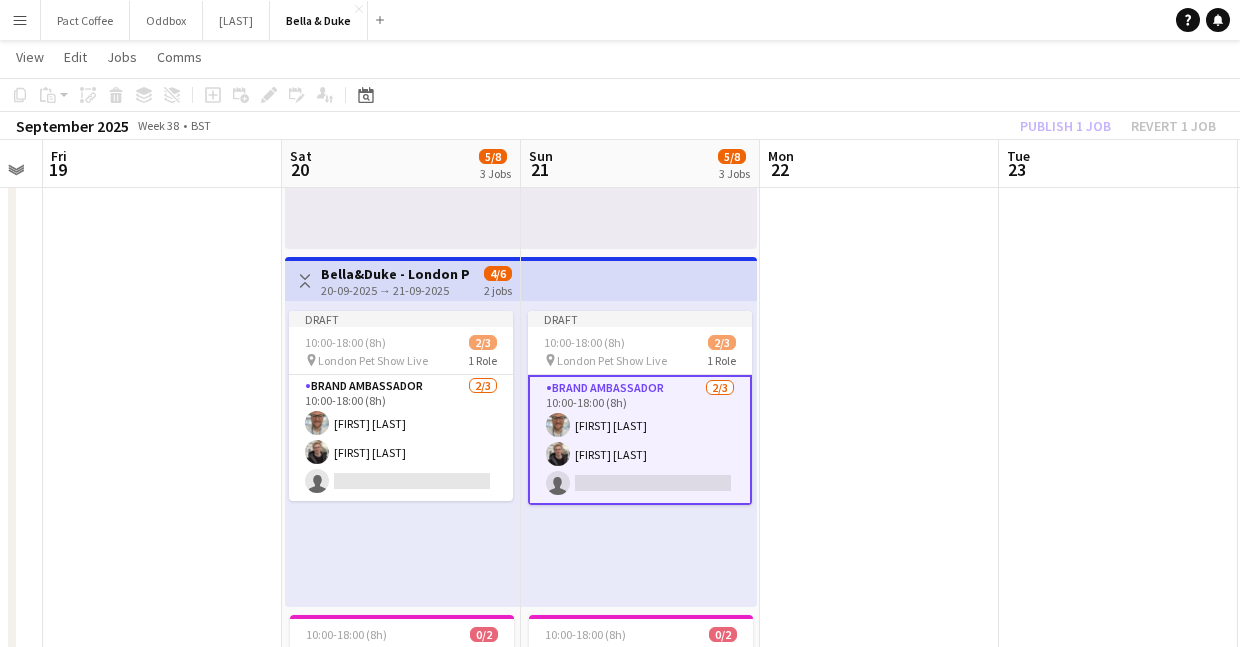 scroll, scrollTop: 843, scrollLeft: 0, axis: vertical 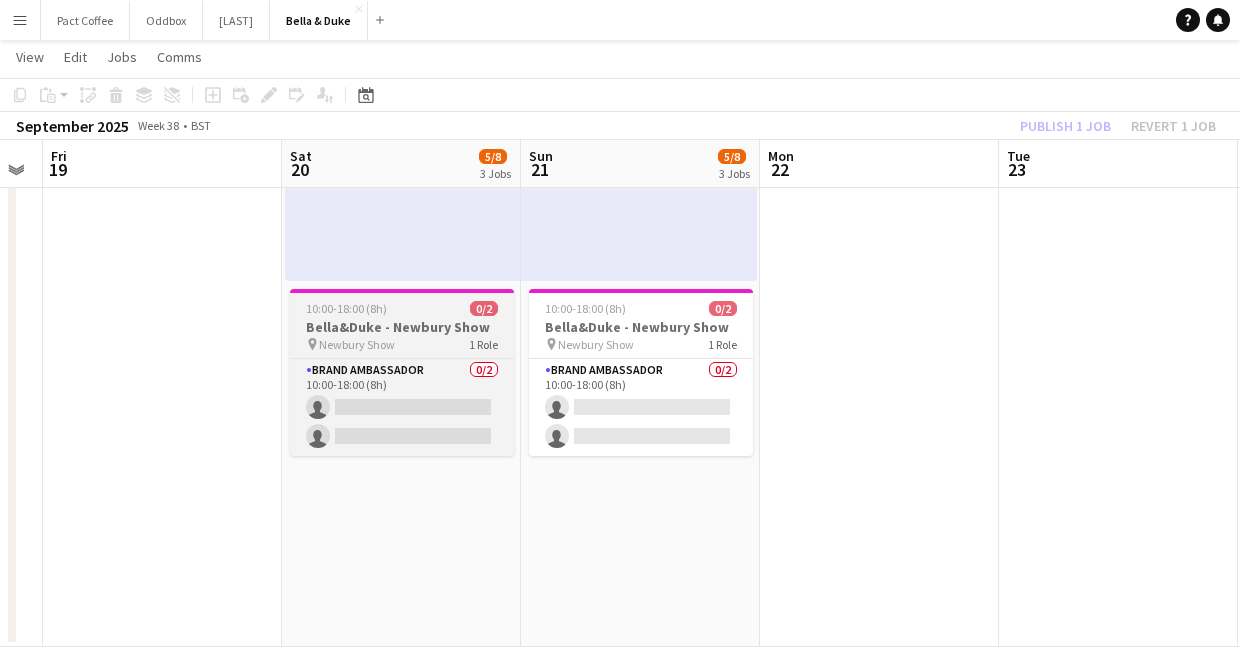 click on "pin
Newbury Show   1 Role" at bounding box center [402, 344] 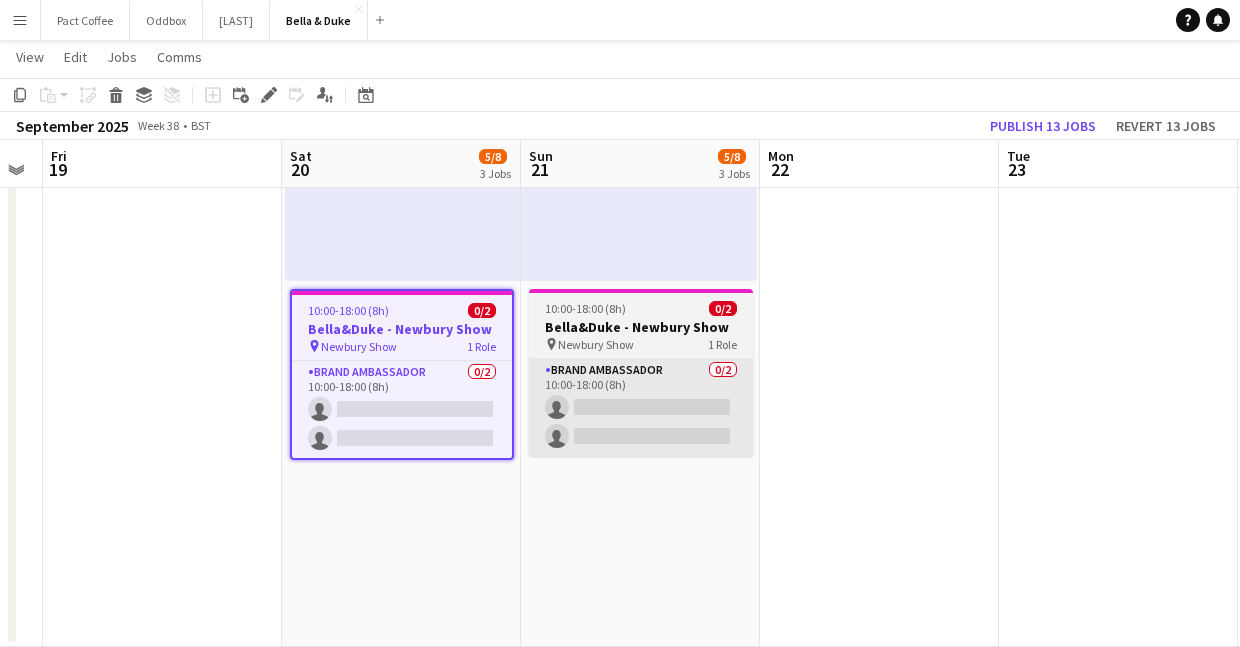 click on "Brand Ambassador   0/2   10:00-18:00 (8h)
single-neutral-actions
single-neutral-actions" at bounding box center [641, 407] 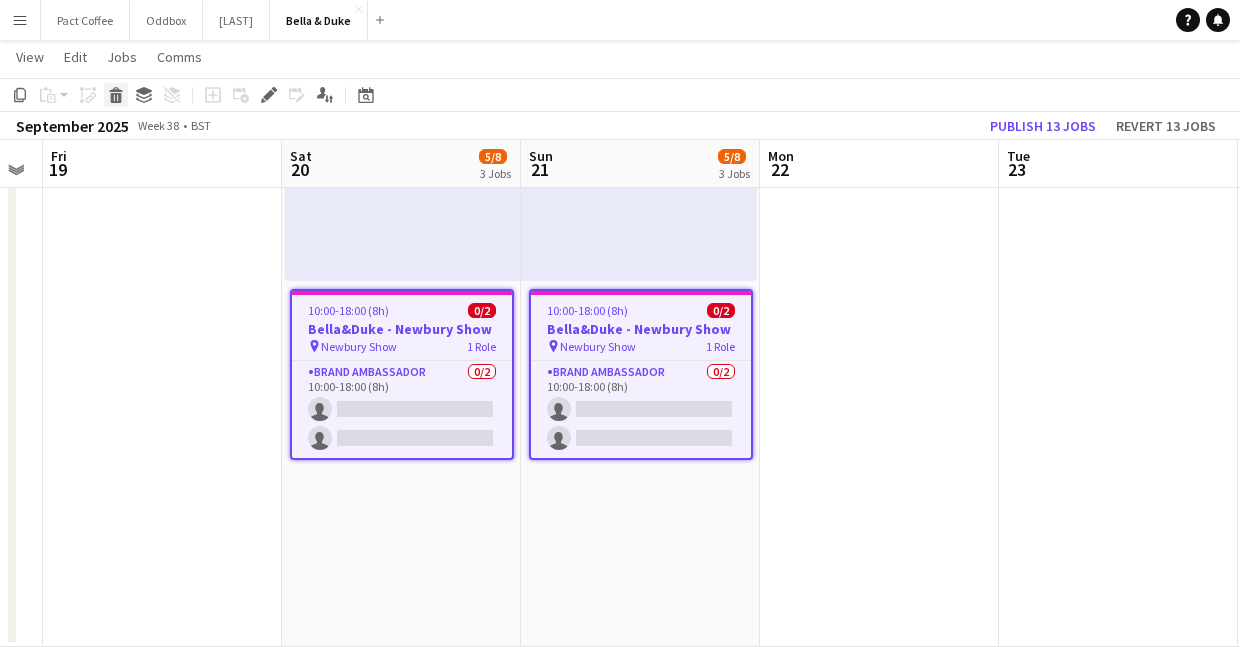 click on "Delete" 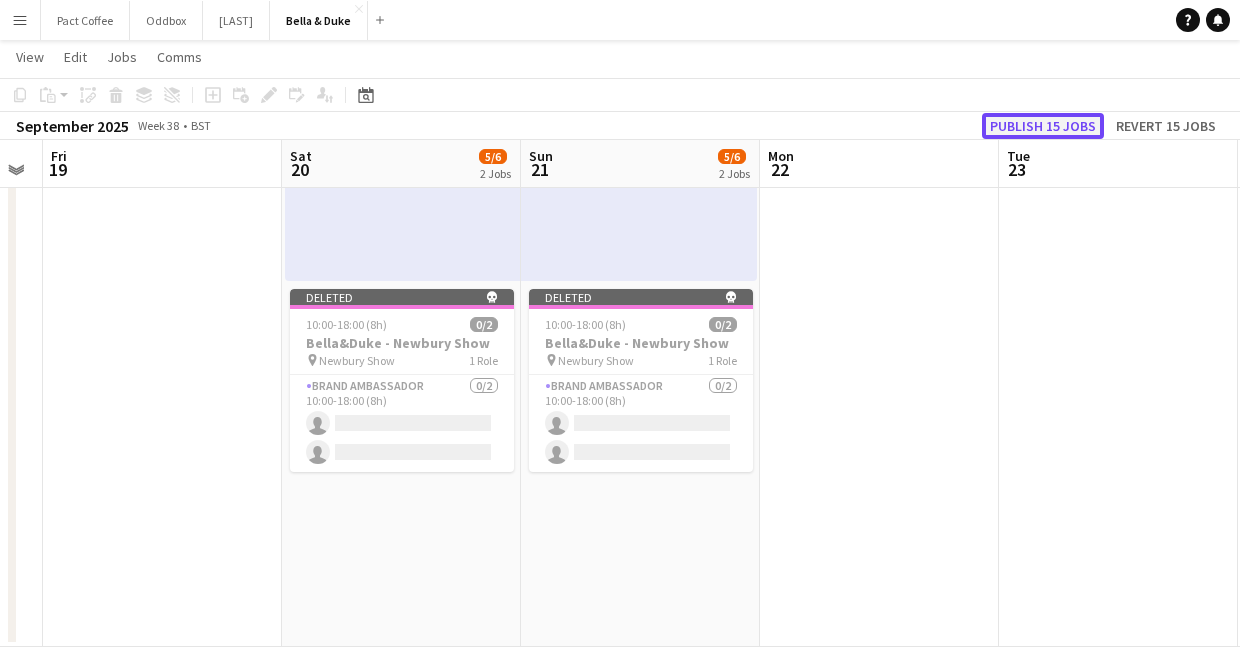click on "Publish 15 jobs" 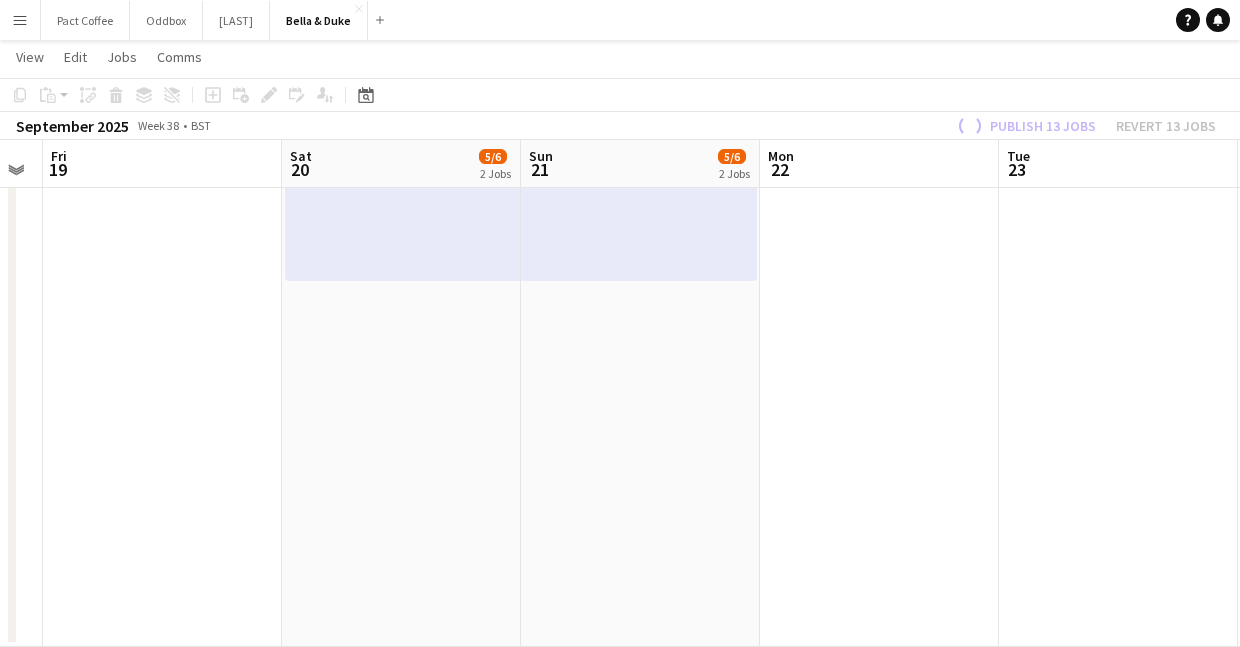 click on "Toggle View
Bella&Duke - Paws in the Park - Detling Park Kent  20-09-2025 → 21-09-2025   6/6   2 jobs      09:30-17:00 (7h30m)    3/3   1 Role   Brand Ambassador   3/3   09:30-17:00 (7h30m)
[FIRST] [LAST]
user
[FIRST] [LAST] [FIRST] [LAST]
Toggle View
Bella&Duke - London Pet Show Live  20-09-2025 → 21-09-2025   4/6   2 jobs   Publishing   10:00-18:00 (8h)    2/3
pin
London Pet Show Live   1 Role   Brand Ambassador   2/3   10:00-18:00 (8h)
[FIRST] [LAST] [FIRST] [LAST]
single-neutral-actions" at bounding box center (401, 106) 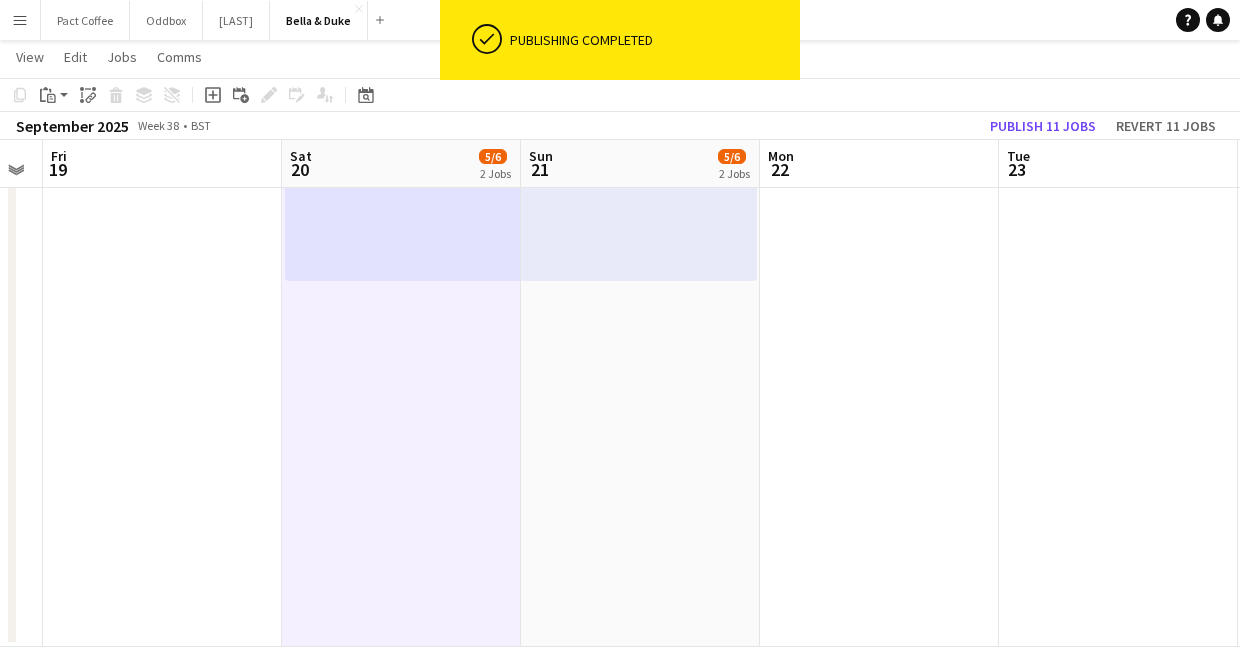 click on "09:30-17:00 (7h30m)    3/3   1 Role   Brand Ambassador   3/3   09:30-17:00 (7h30m)
[FIRST] [LAST]
user
[FIRST] [LAST] [FIRST] [LAST]     10:00-18:00 (8h)    2/3
pin
London Pet Show Live   1 Role   Brand Ambassador   2/3   10:00-18:00 (8h)
[FIRST] [LAST] [FIRST] [LAST]
single-neutral-actions" at bounding box center (640, 106) 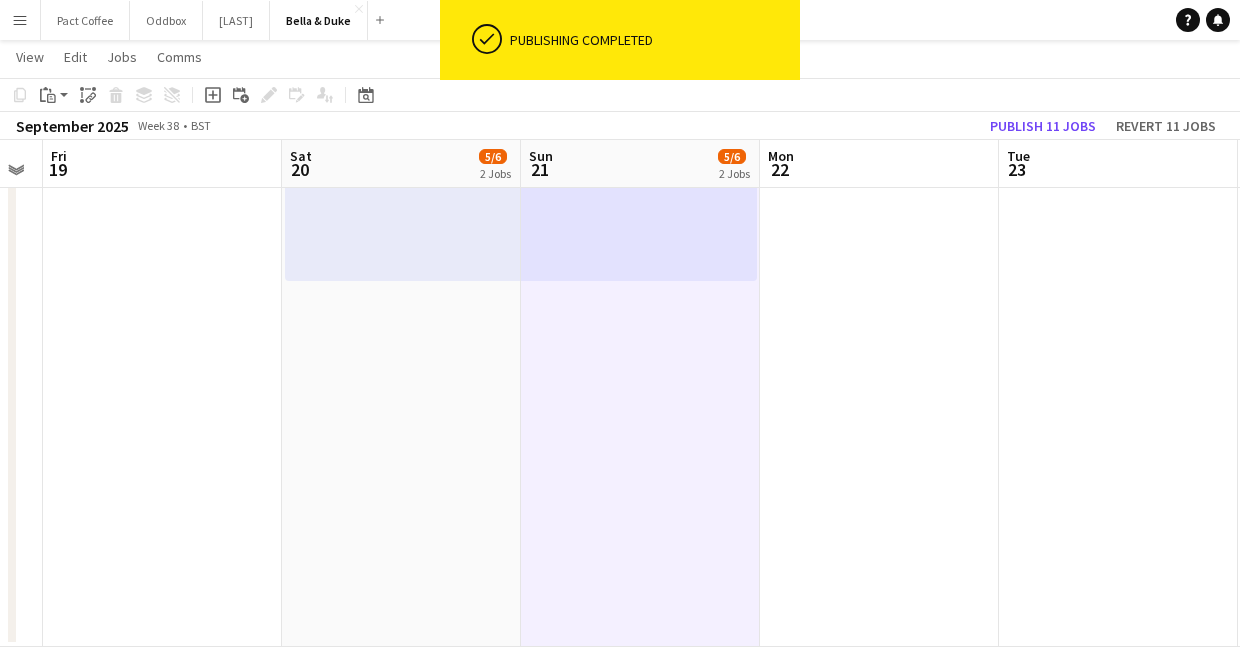 click on "Toggle View
Bella&Duke - Paws in the Park - Detling Park Kent  20-09-2025 → 21-09-2025   6/6   2 jobs      09:30-17:00 (7h30m)    3/3   1 Role   Brand Ambassador   3/3   09:30-17:00 (7h30m)
[FIRST] [LAST]
user
[FIRST] [LAST] [FIRST] [LAST]
Toggle View
Bella&Duke - London Pet Show Live  20-09-2025 → 21-09-2025   4/6   2 jobs      10:00-18:00 (8h)    2/3
pin
London Pet Show Live   1 Role   Brand Ambassador   2/3   10:00-18:00 (8h)
[FIRST] [LAST] [FIRST] [LAST]
single-neutral-actions" at bounding box center (401, 106) 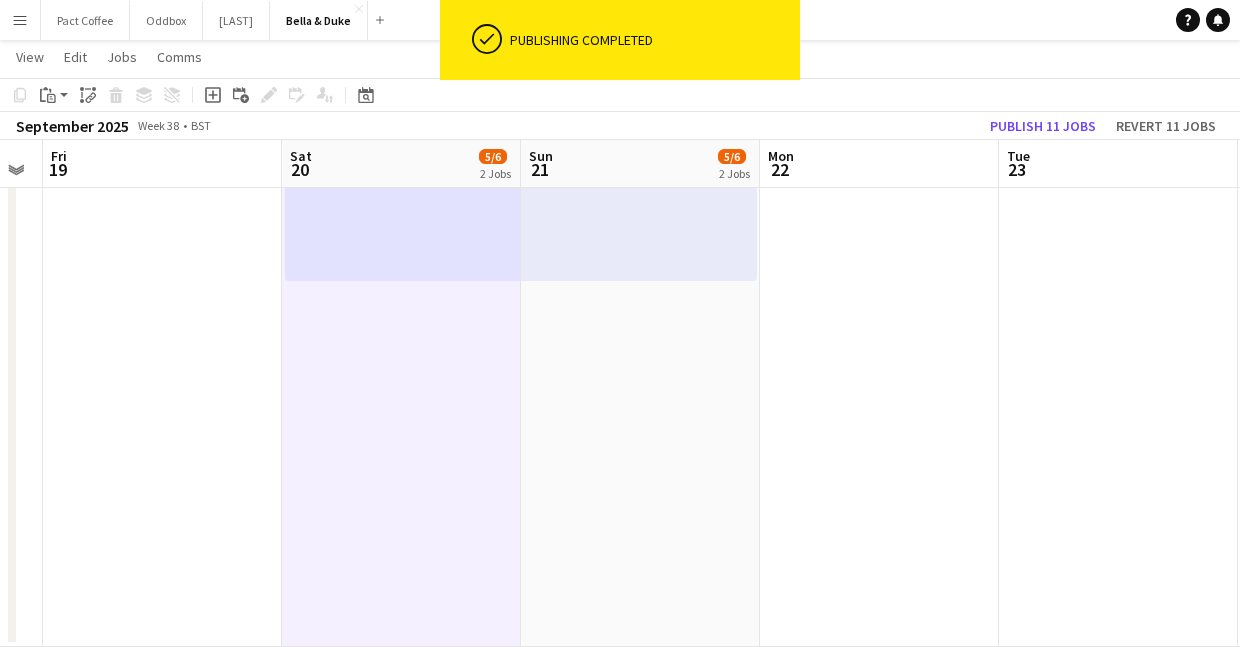 click on "09:30-17:00 (7h30m)    3/3   1 Role   Brand Ambassador   3/3   09:30-17:00 (7h30m)
[FIRST] [LAST]
user
[FIRST] [LAST] [FIRST] [LAST]     10:00-18:00 (8h)    2/3
pin
London Pet Show Live   1 Role   Brand Ambassador   2/3   10:00-18:00 (8h)
[FIRST] [LAST] [FIRST] [LAST]
single-neutral-actions" at bounding box center [640, 106] 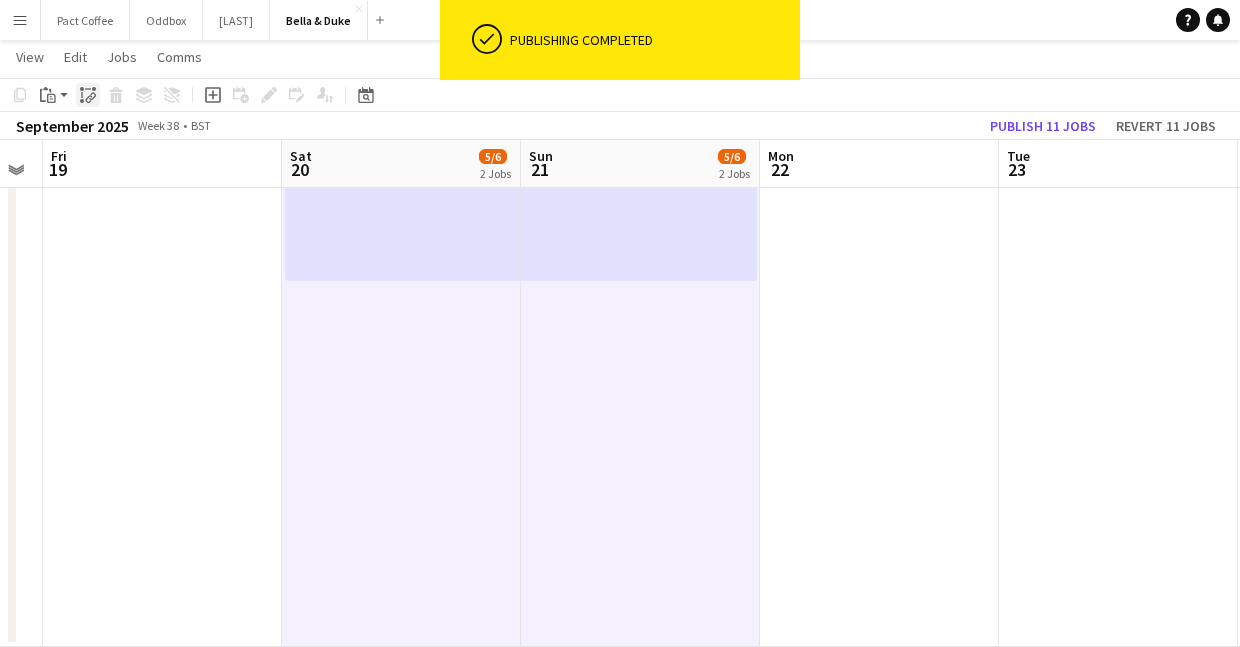 click on "Paste linked Job" 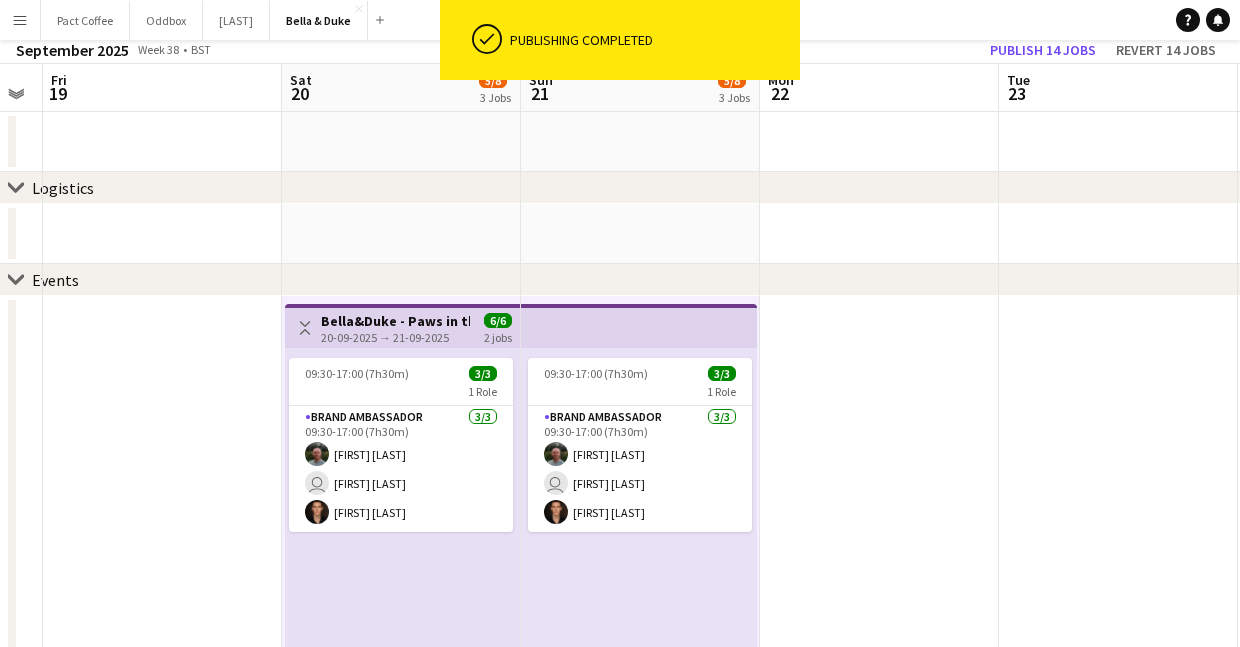 scroll, scrollTop: 0, scrollLeft: 0, axis: both 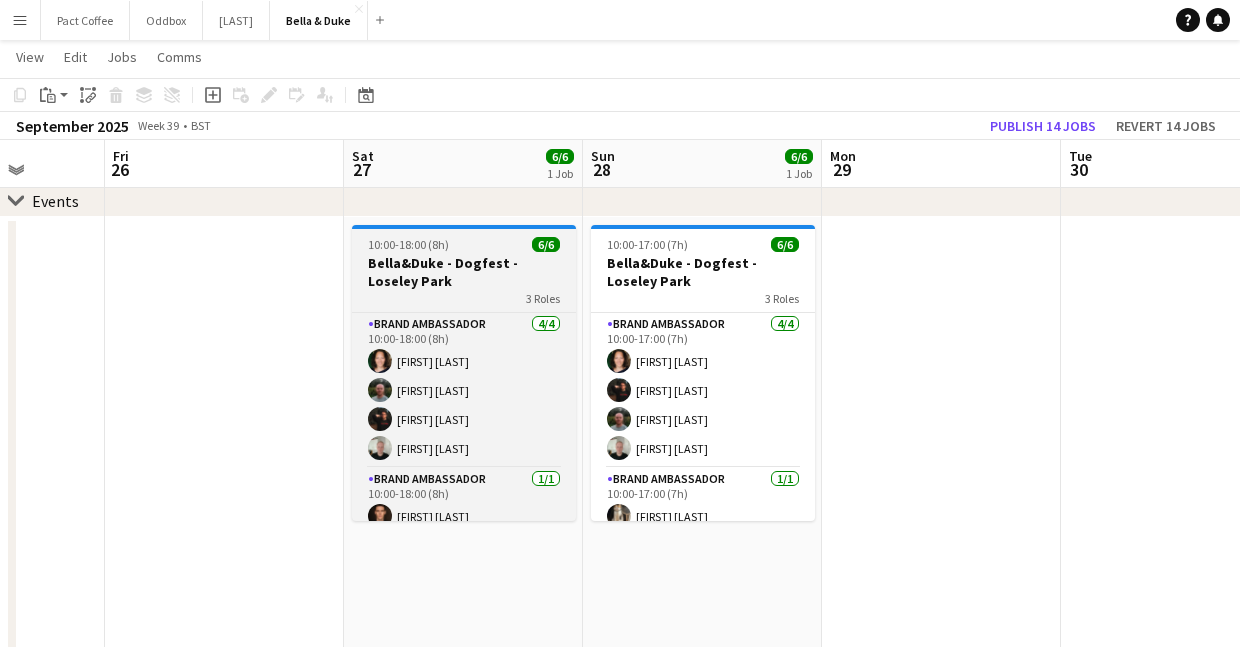 click on "Bella&Duke - Dogfest - Loseley Park" at bounding box center [464, 272] 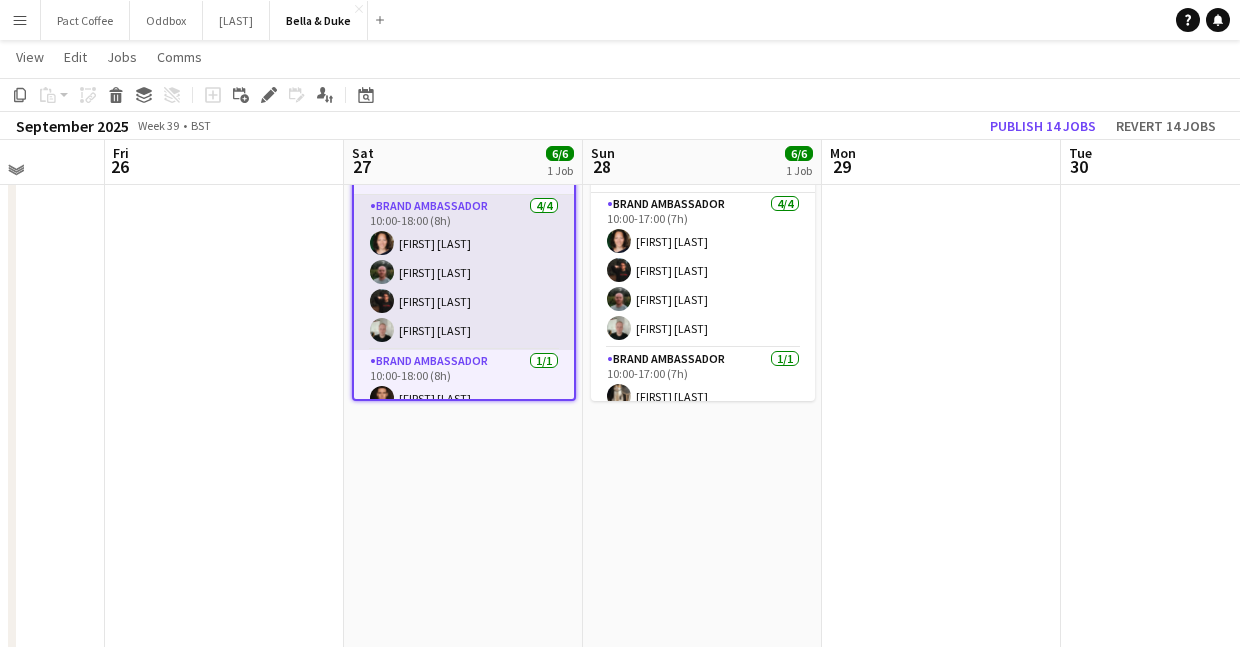 scroll, scrollTop: 307, scrollLeft: 0, axis: vertical 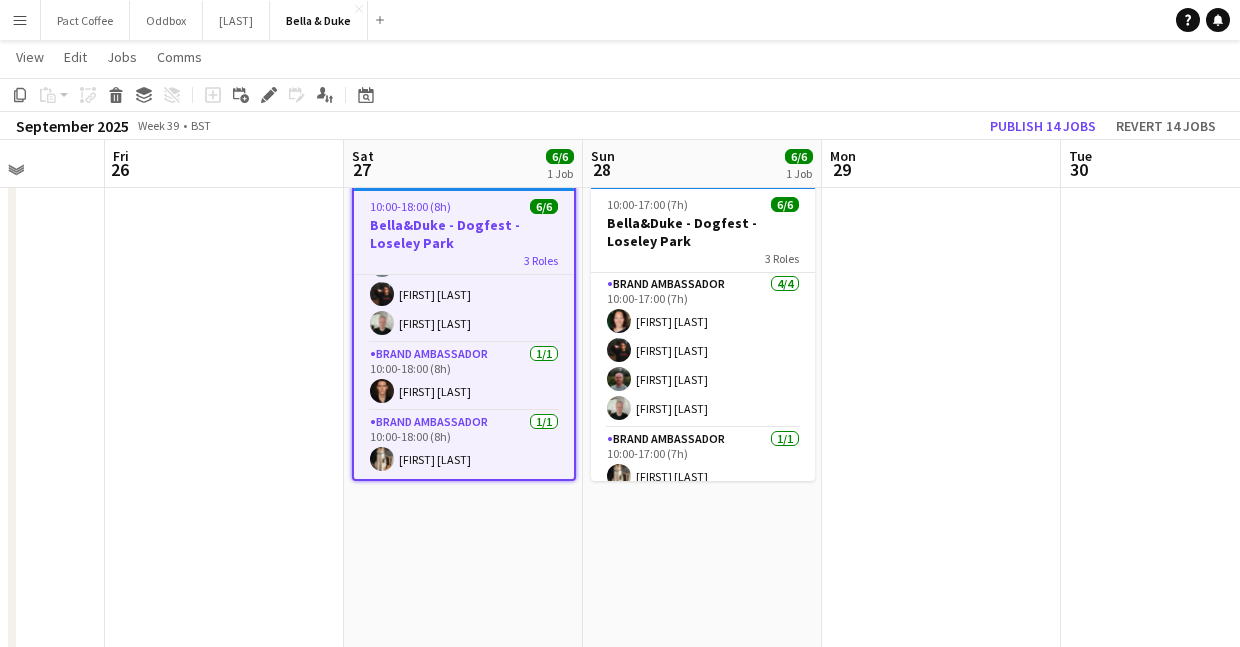 click on "Bella&Duke - Dogfest - Loseley Park" at bounding box center (464, 234) 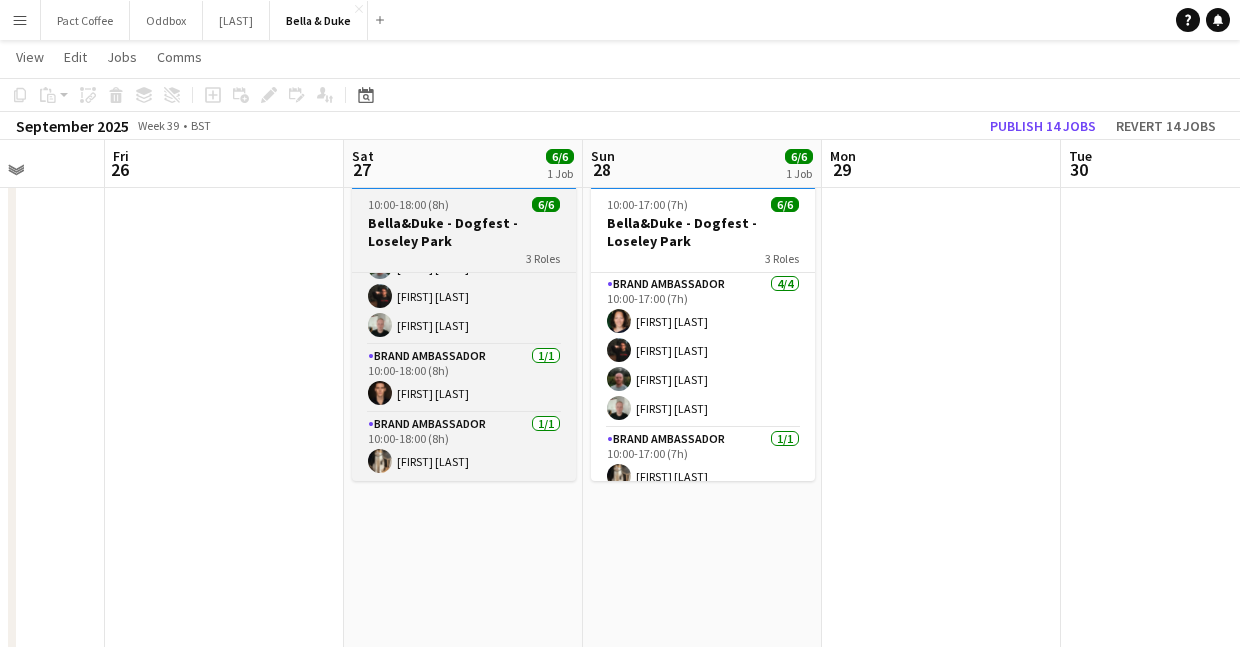 click on "Bella&Duke - Dogfest - Loseley Park" at bounding box center [464, 232] 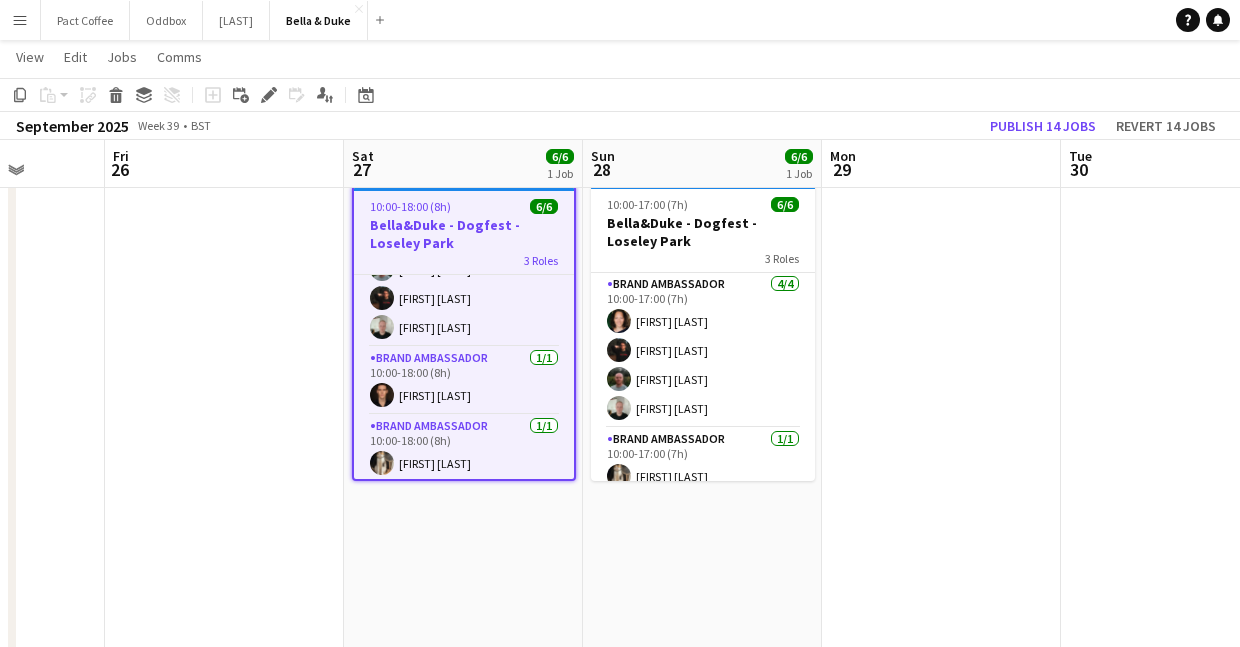 scroll, scrollTop: 87, scrollLeft: 0, axis: vertical 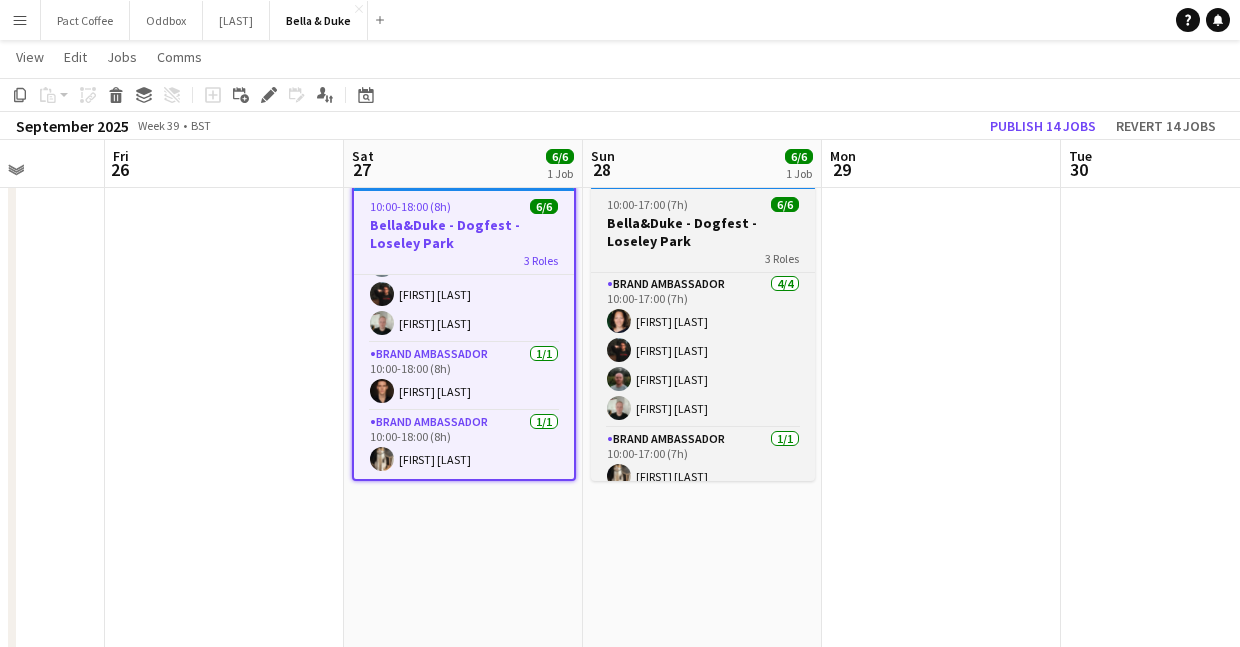 click on "Bella&Duke - Dogfest - Loseley Park" at bounding box center (703, 232) 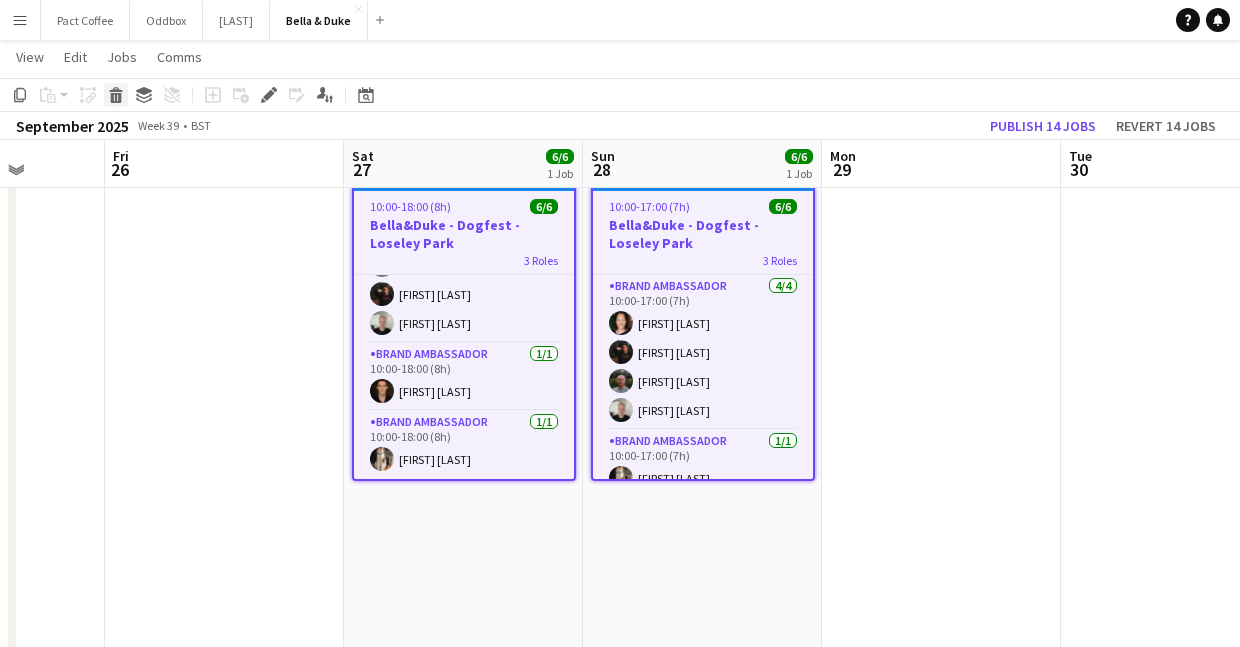 click on "Delete" at bounding box center (116, 95) 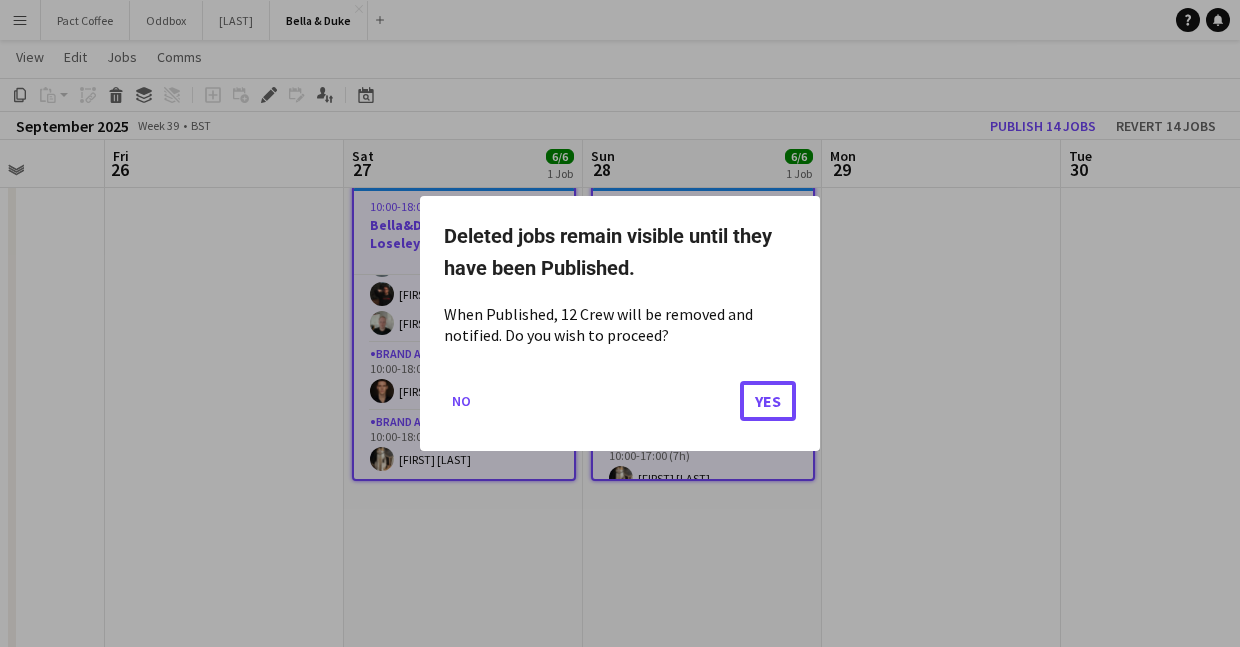 drag, startPoint x: 757, startPoint y: 397, endPoint x: 688, endPoint y: 401, distance: 69.115845 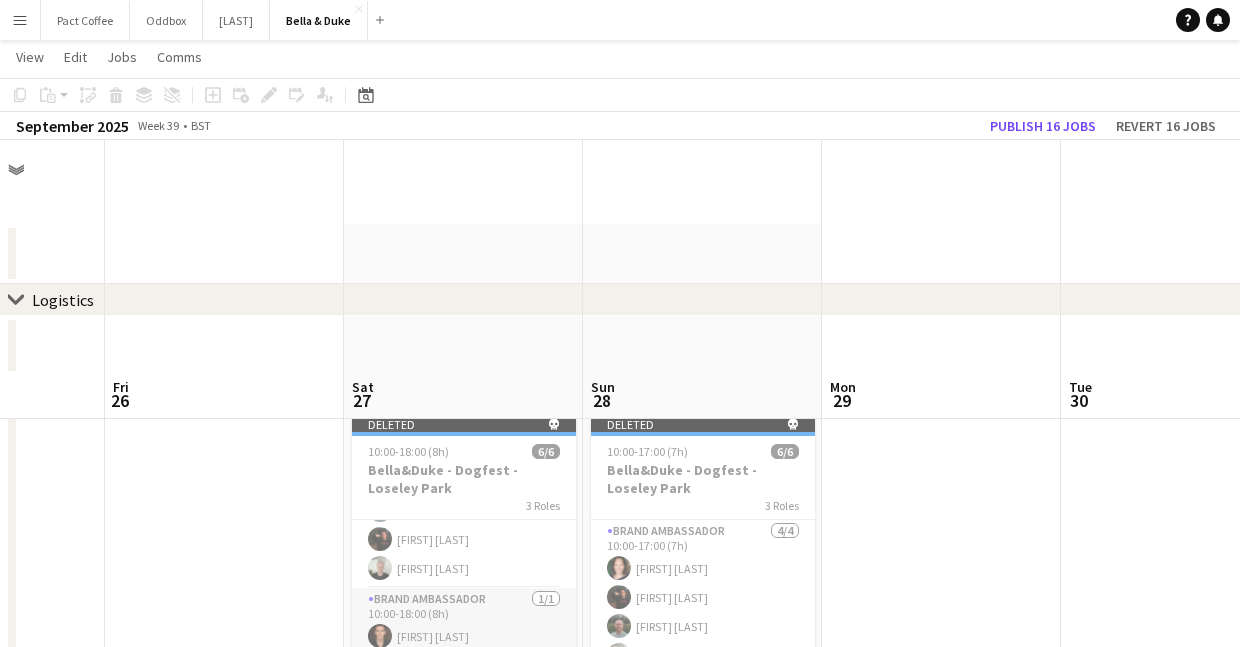 scroll, scrollTop: 231, scrollLeft: 0, axis: vertical 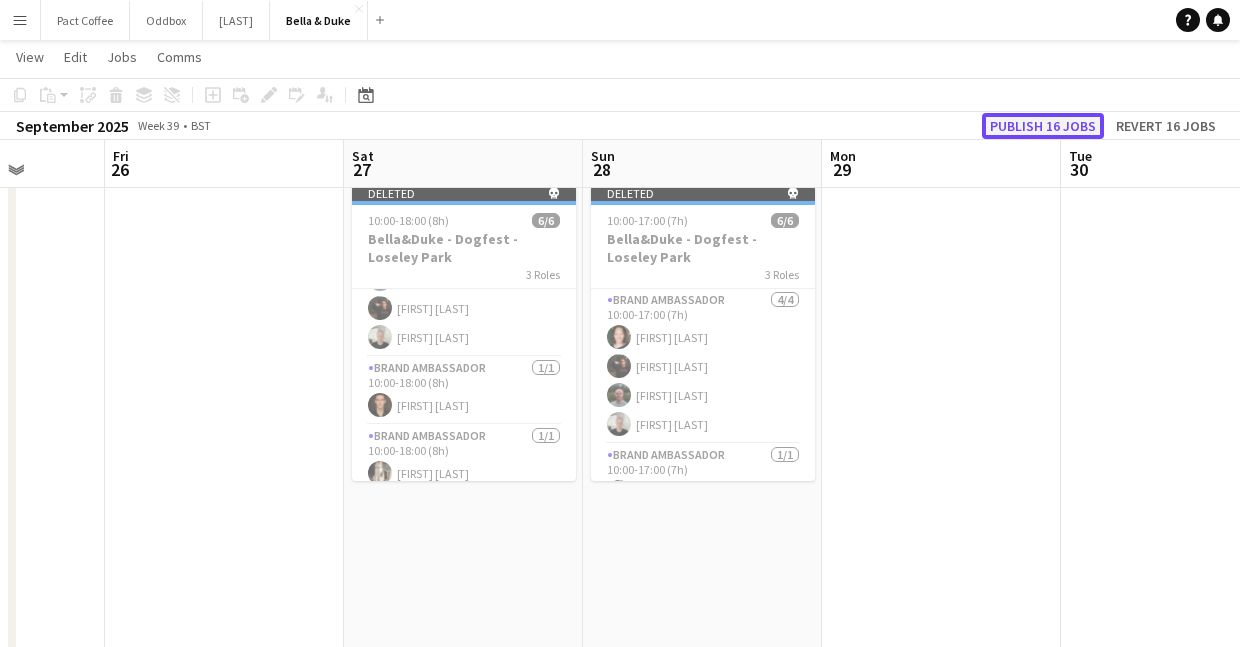 click on "Publish 16 jobs" 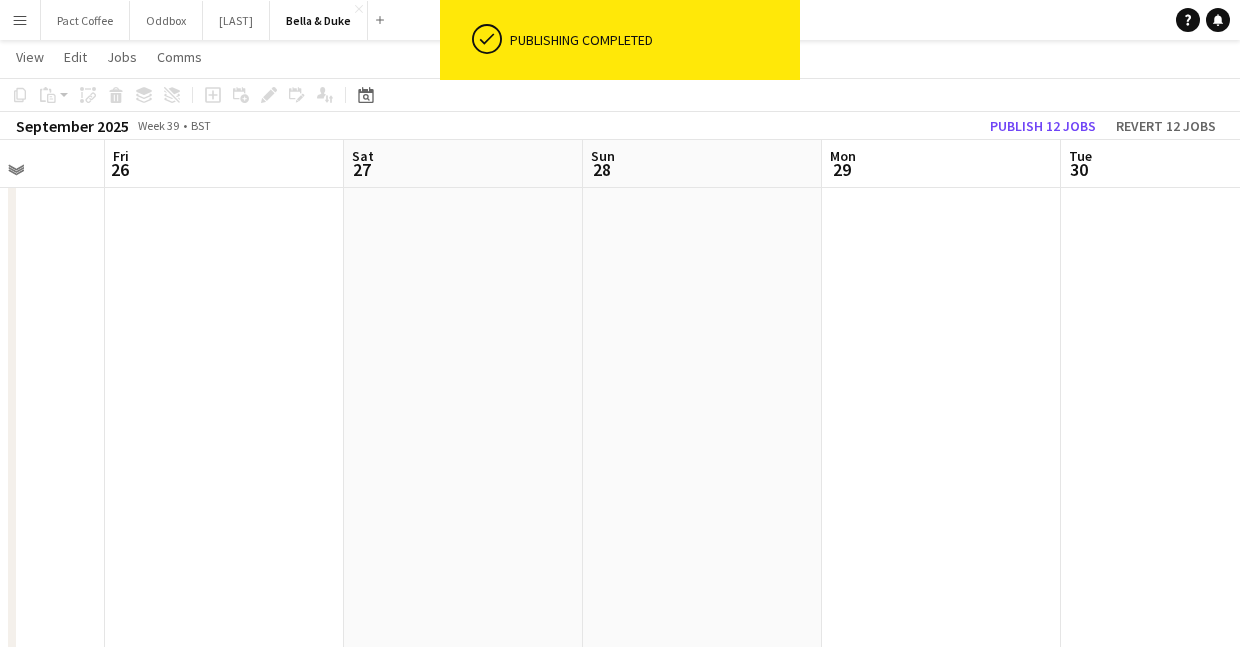 click at bounding box center (463, 718) 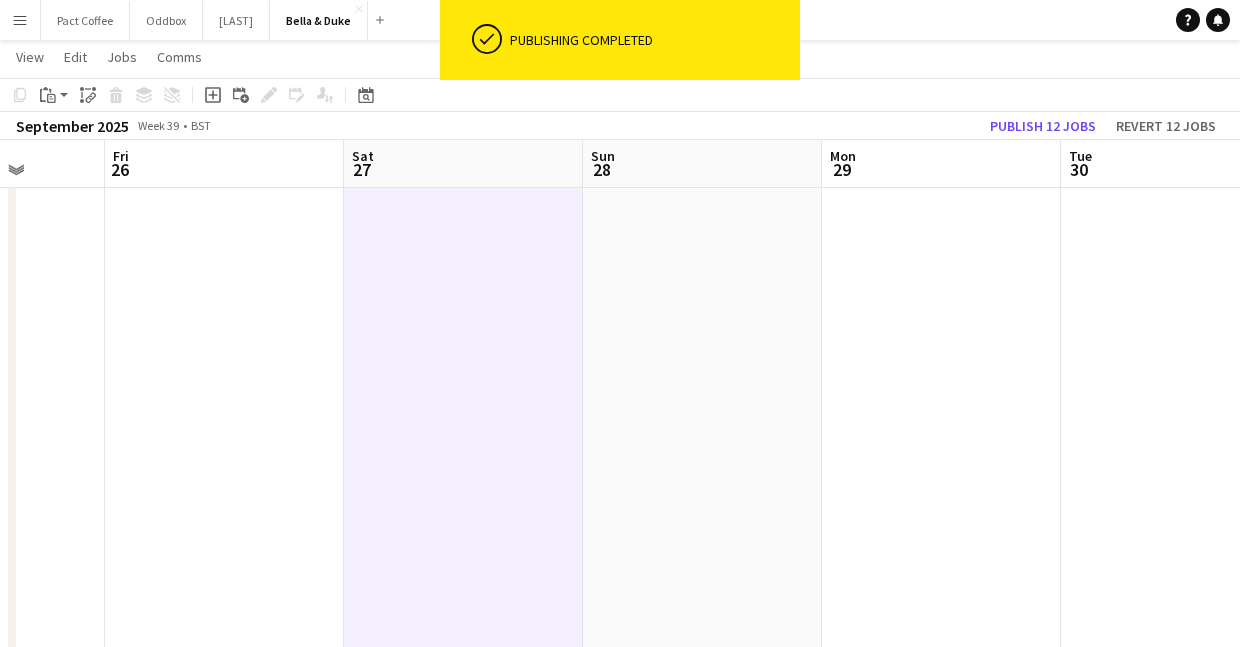 click at bounding box center [702, 718] 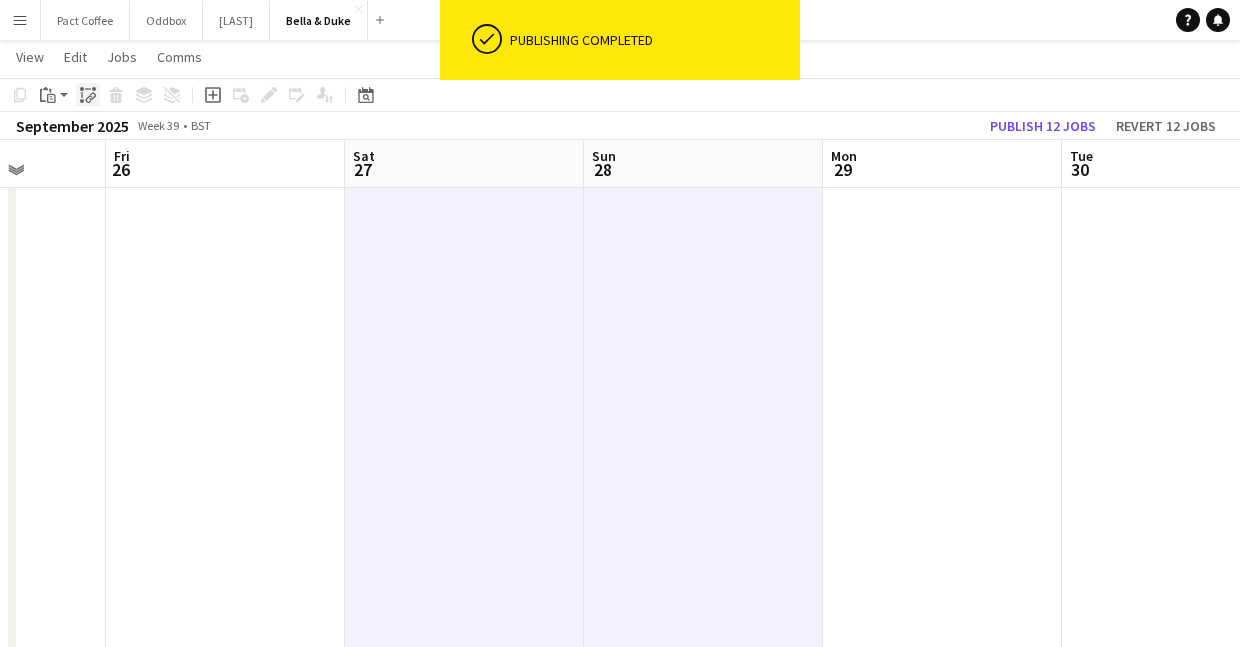 click 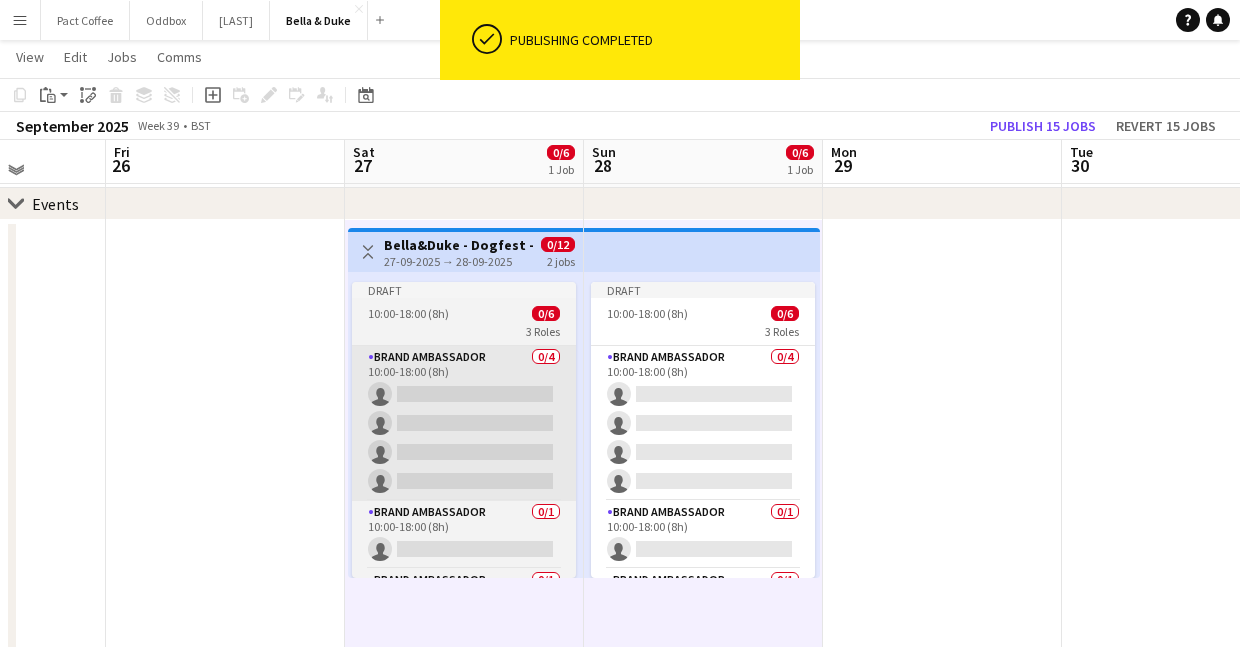 scroll, scrollTop: 184, scrollLeft: 0, axis: vertical 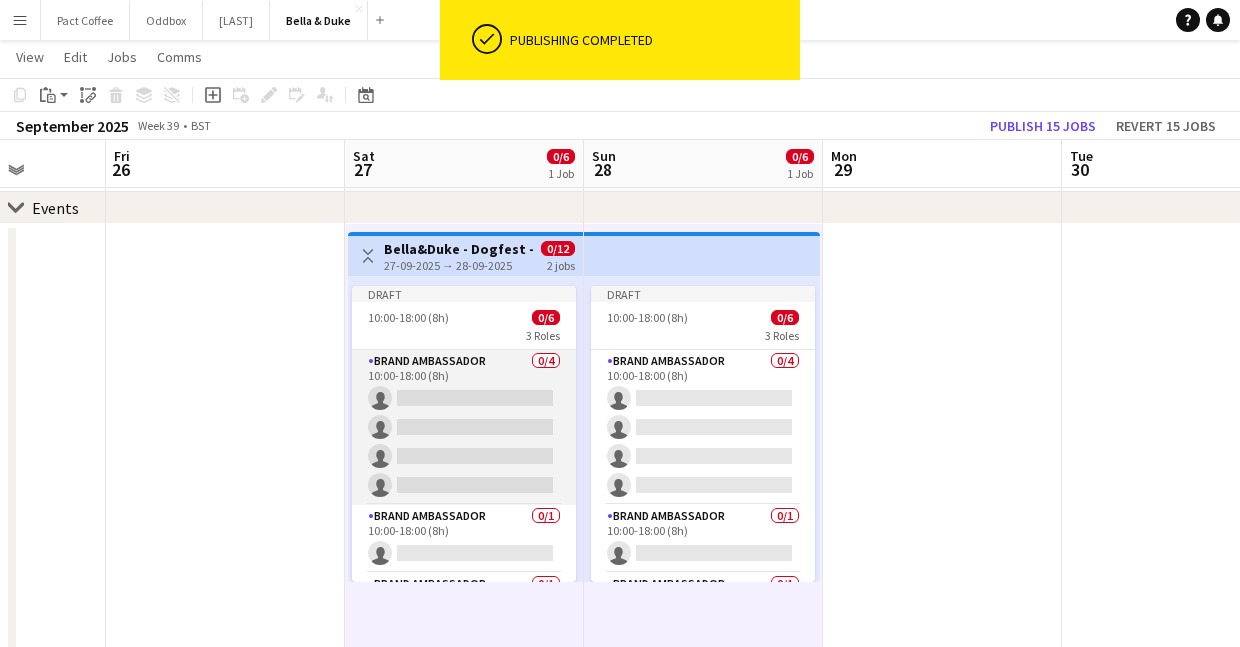 click on "Brand Ambassador   0/4   10:00-18:00 (8h)
single-neutral-actions
single-neutral-actions
single-neutral-actions
single-neutral-actions" at bounding box center (464, 427) 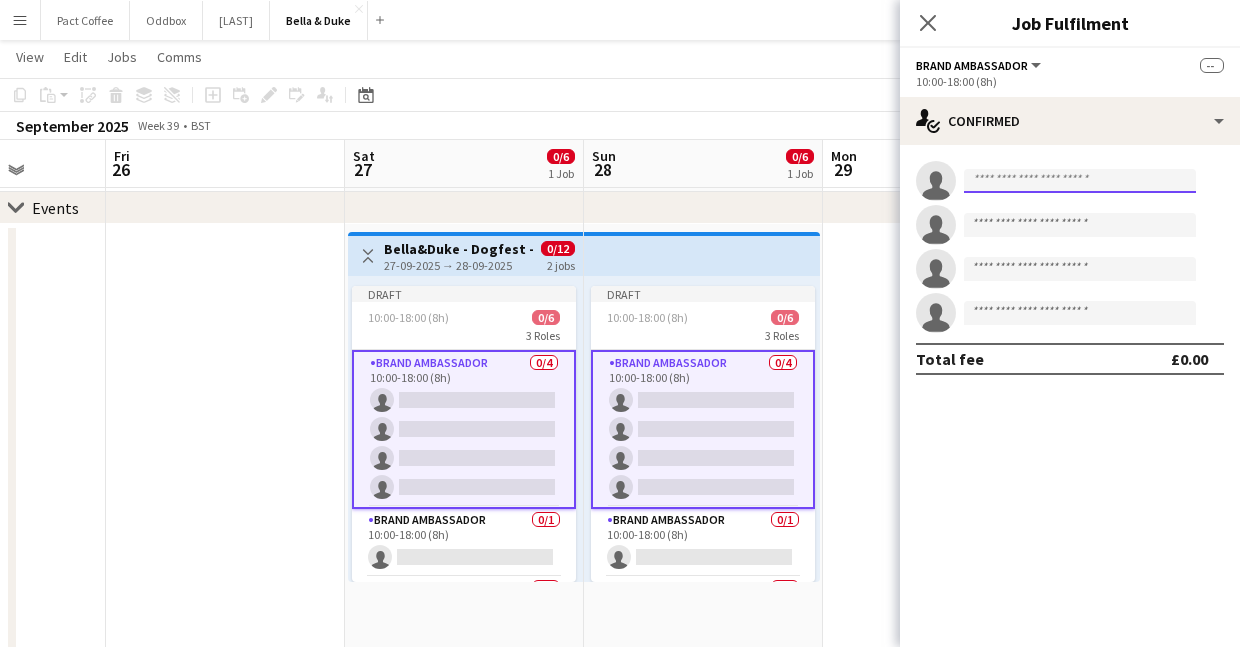 click at bounding box center [1080, 181] 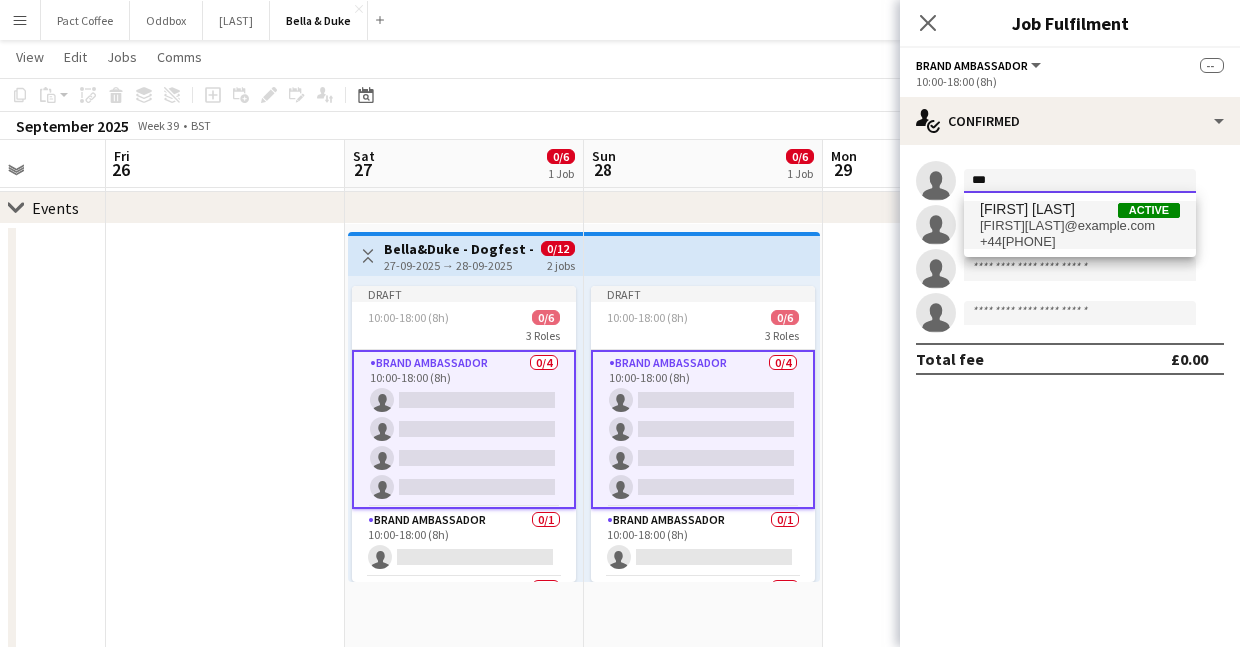 type on "***" 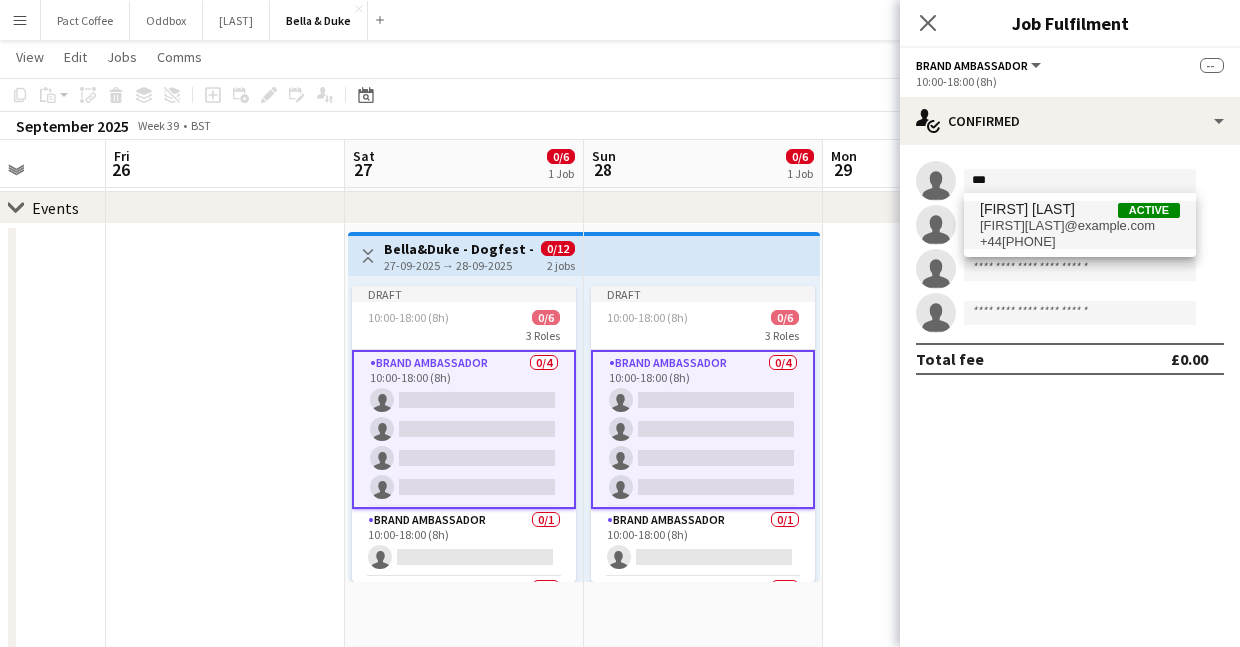 click on "[FIRST][LAST]@example.com" at bounding box center [1080, 226] 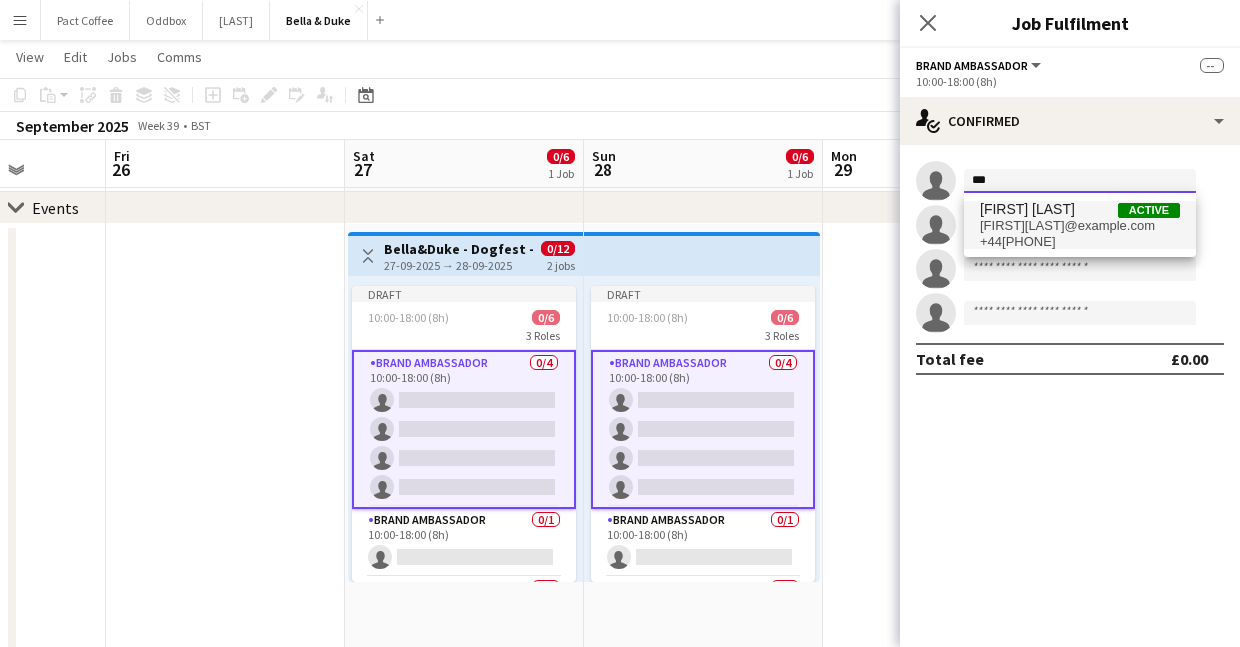 type 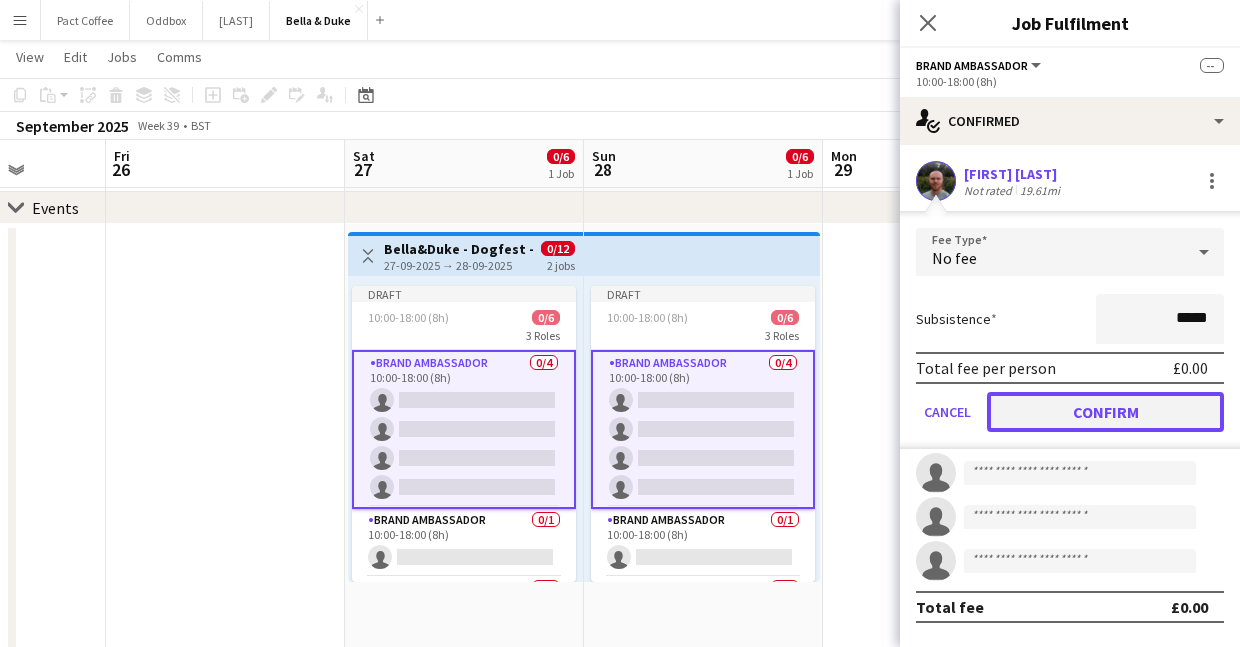click on "Confirm" at bounding box center (1105, 412) 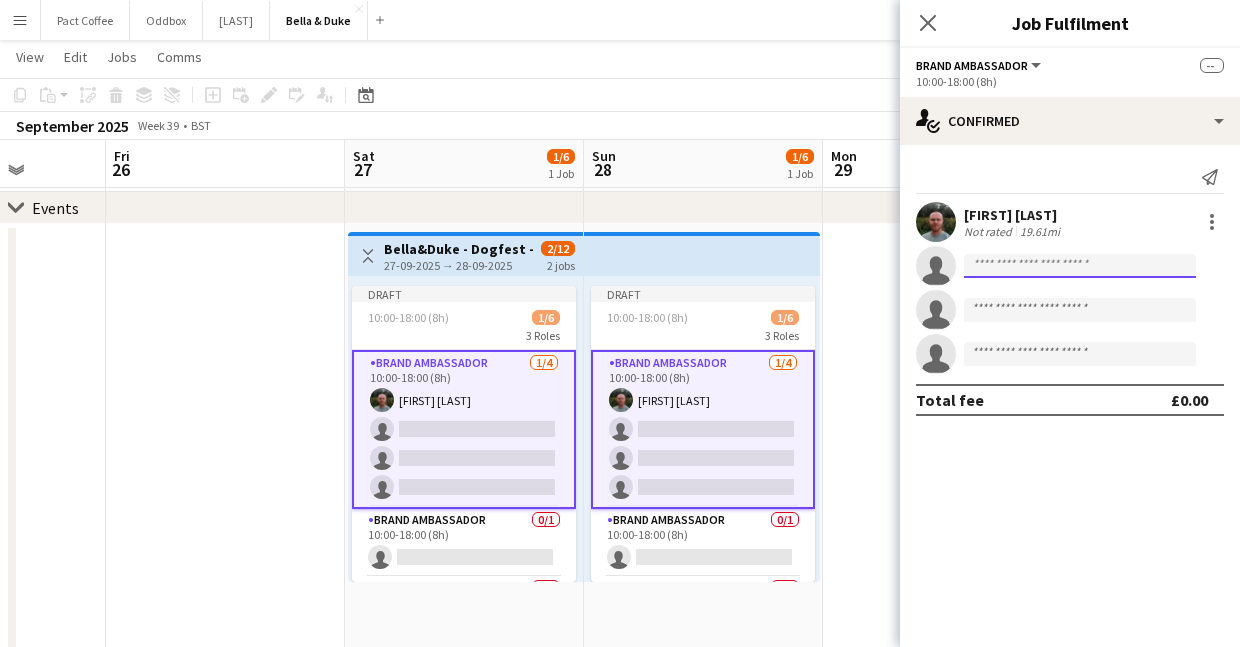 click at bounding box center (1080, 310) 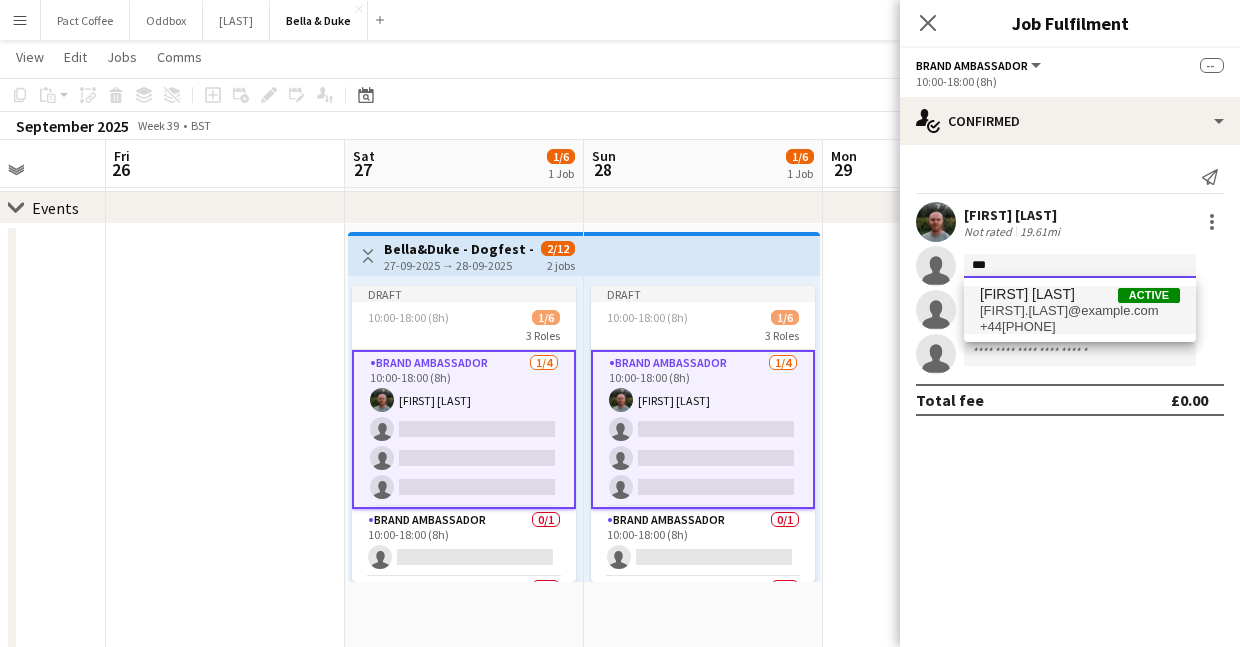 type on "***" 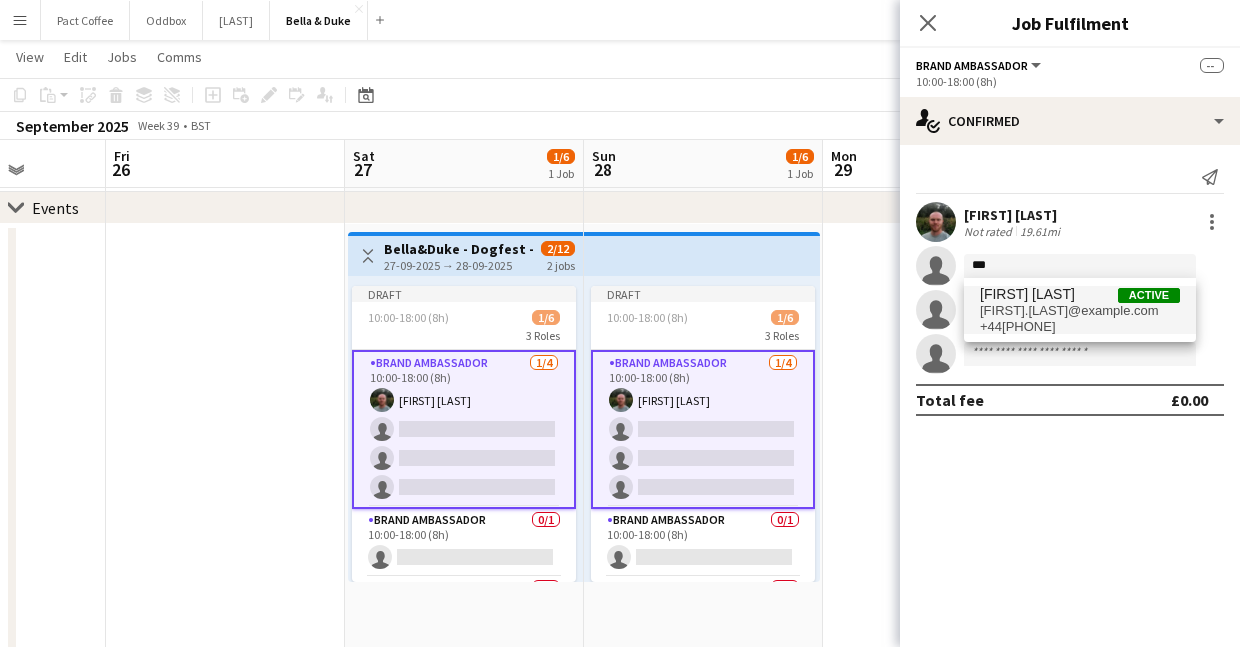 click on "[FIRST] [LAST]" at bounding box center (1027, 294) 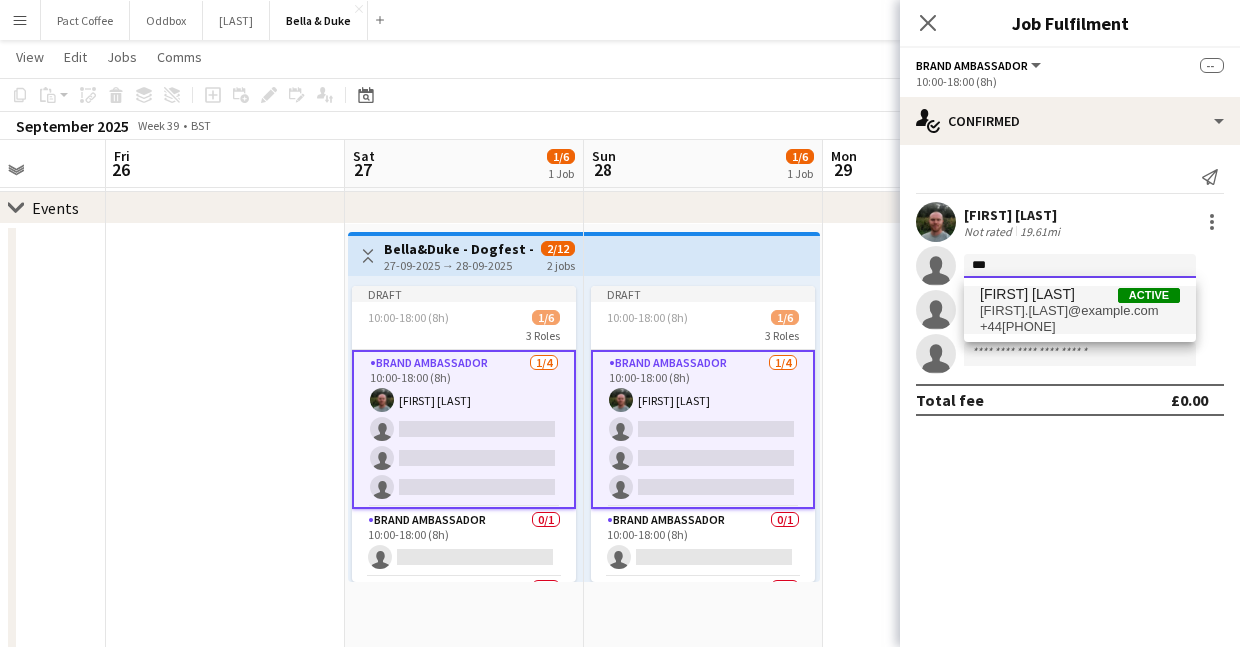 type 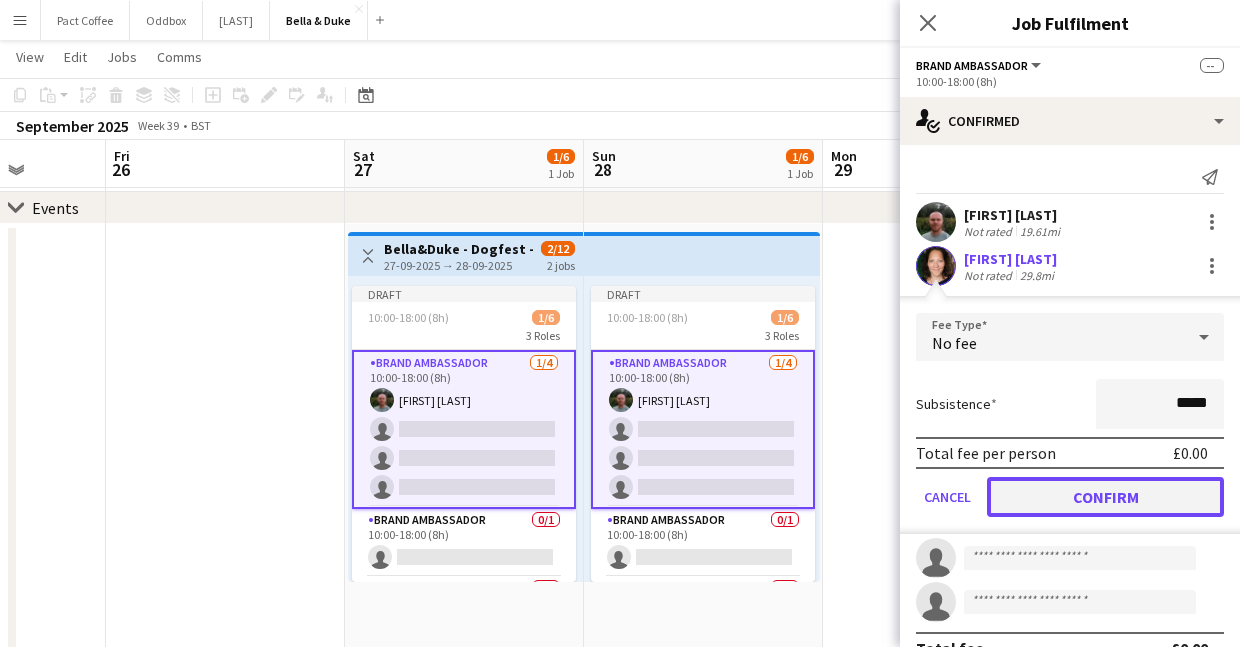 click on "Confirm" at bounding box center (1105, 497) 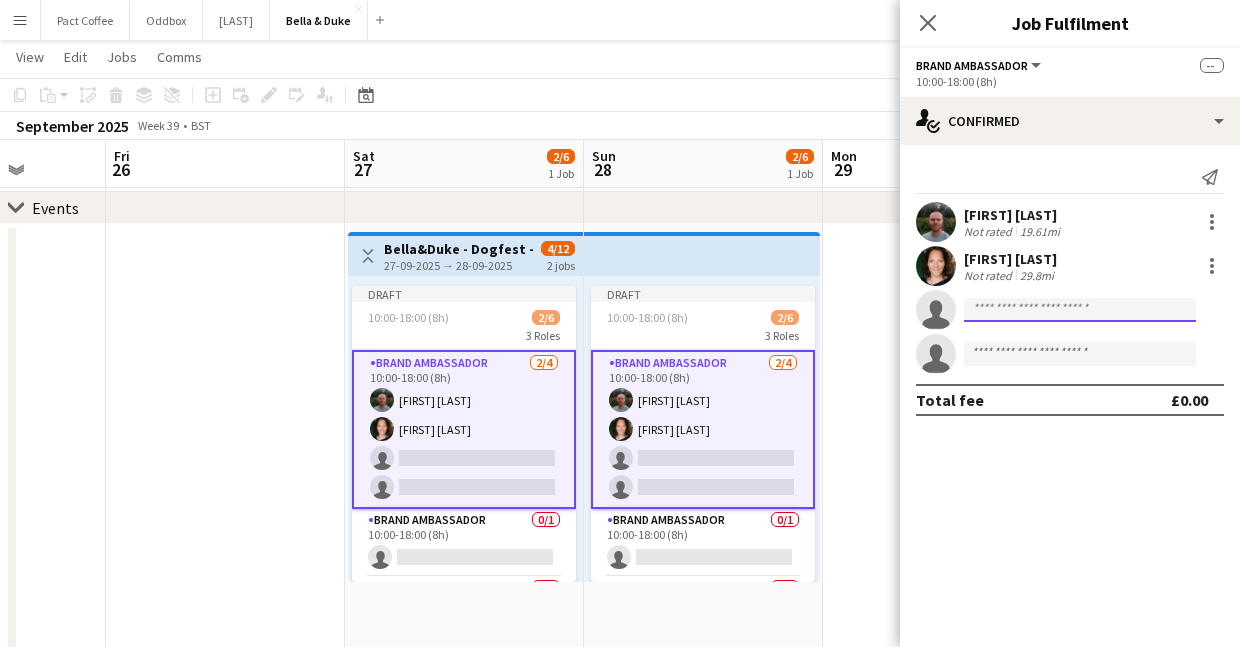click 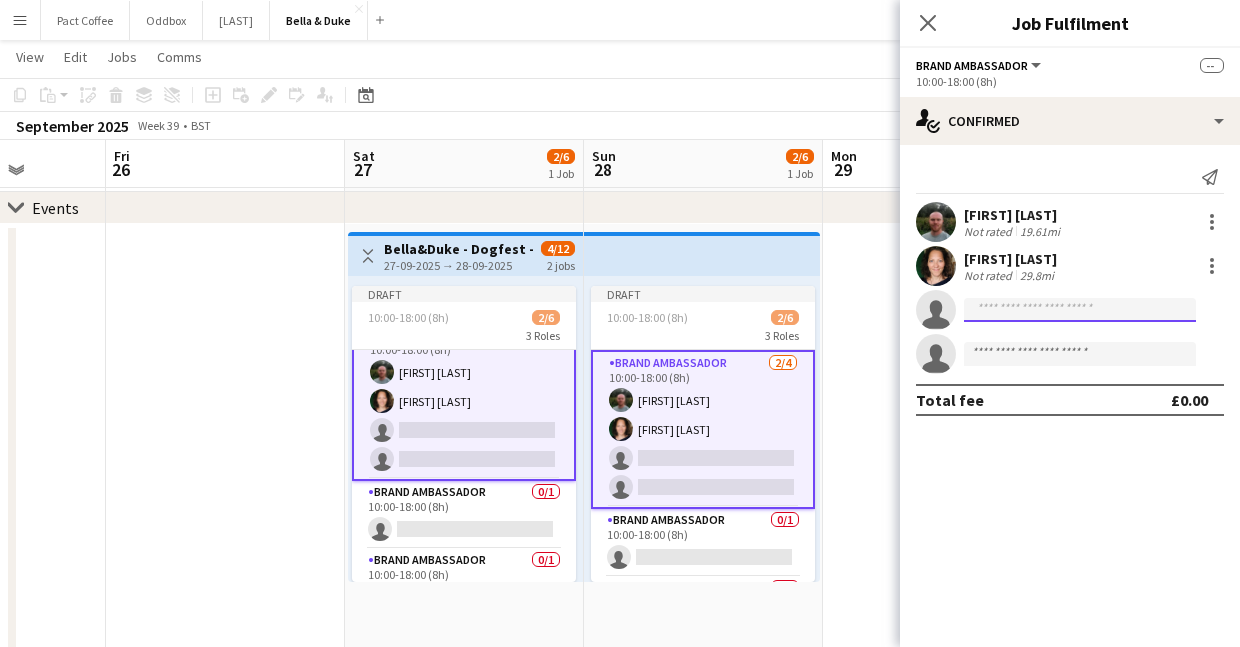 scroll, scrollTop: 11, scrollLeft: 0, axis: vertical 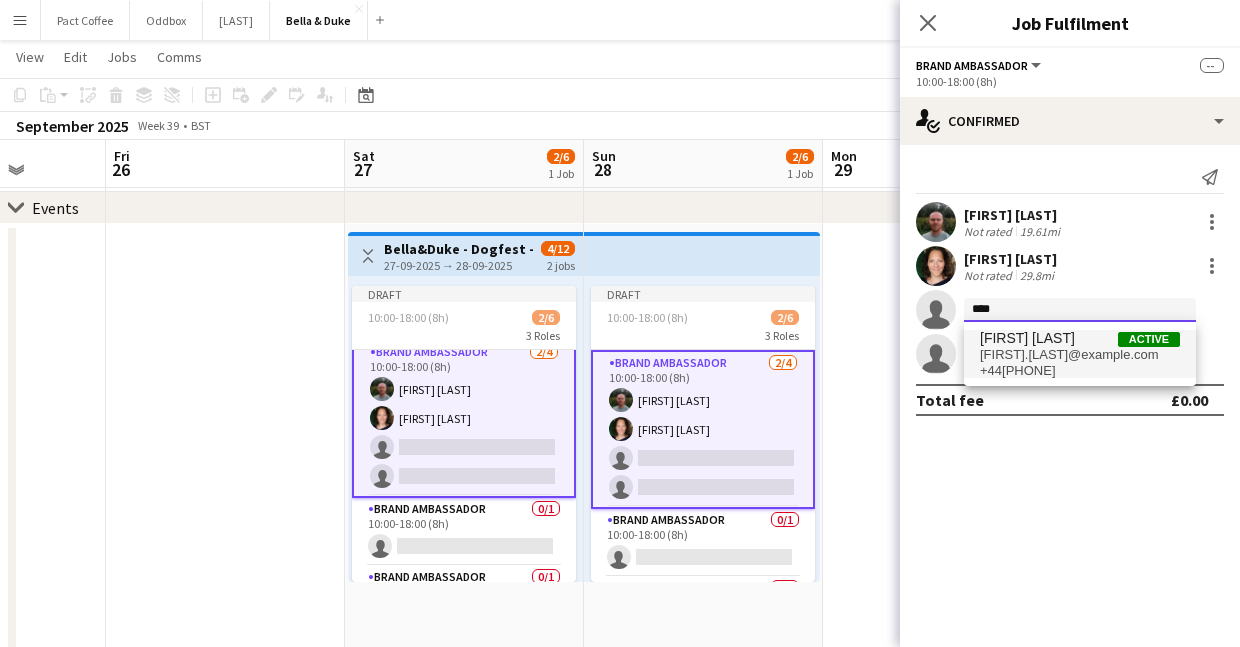type on "****" 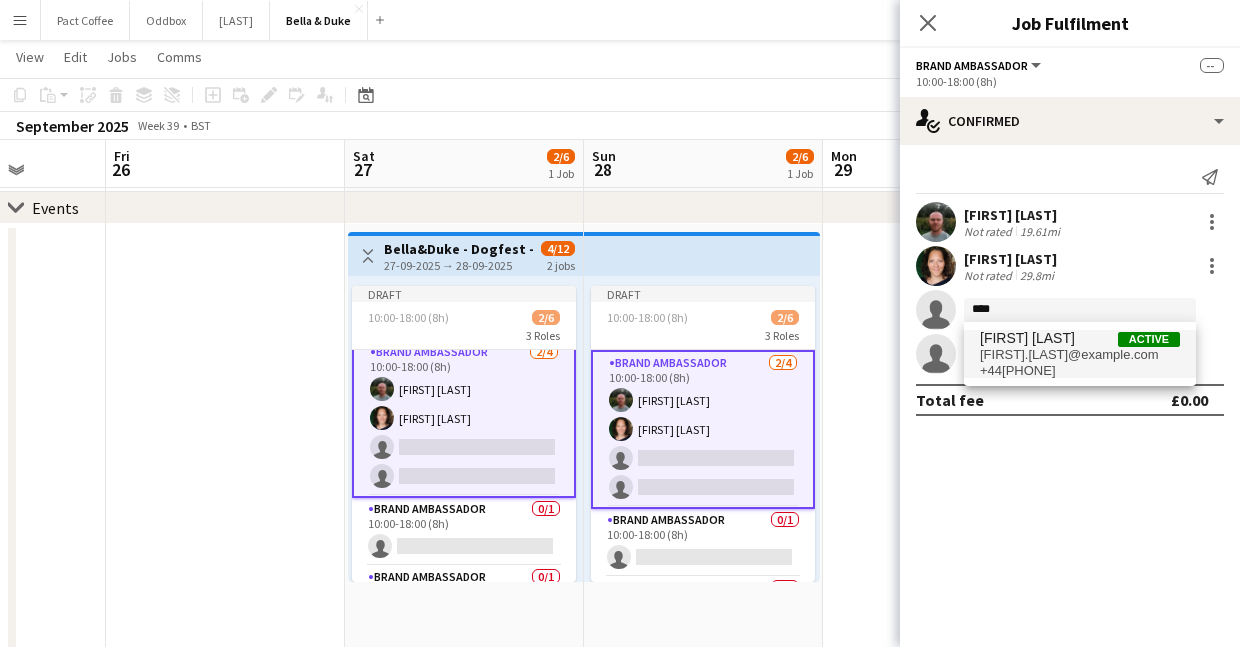 click on "[FIRST] [LAST]  Active   [FIRST].[LAST]@example.com   +[PHONE]" at bounding box center (1080, 354) 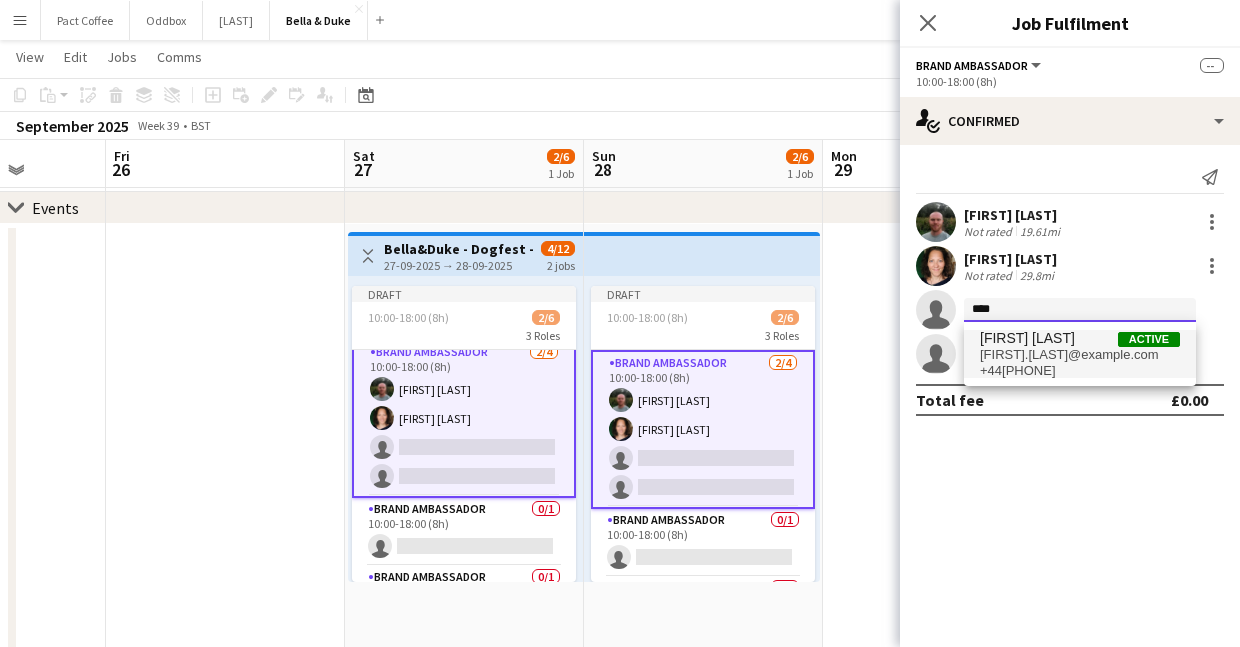 type 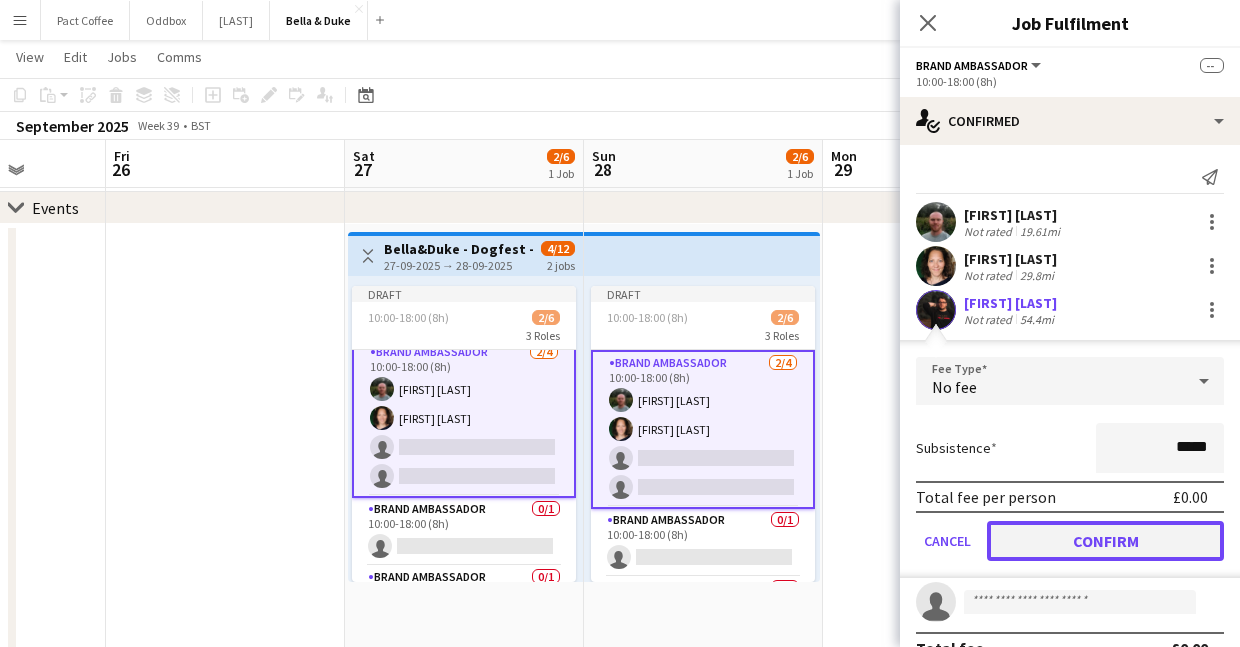 click on "Confirm" at bounding box center [1105, 541] 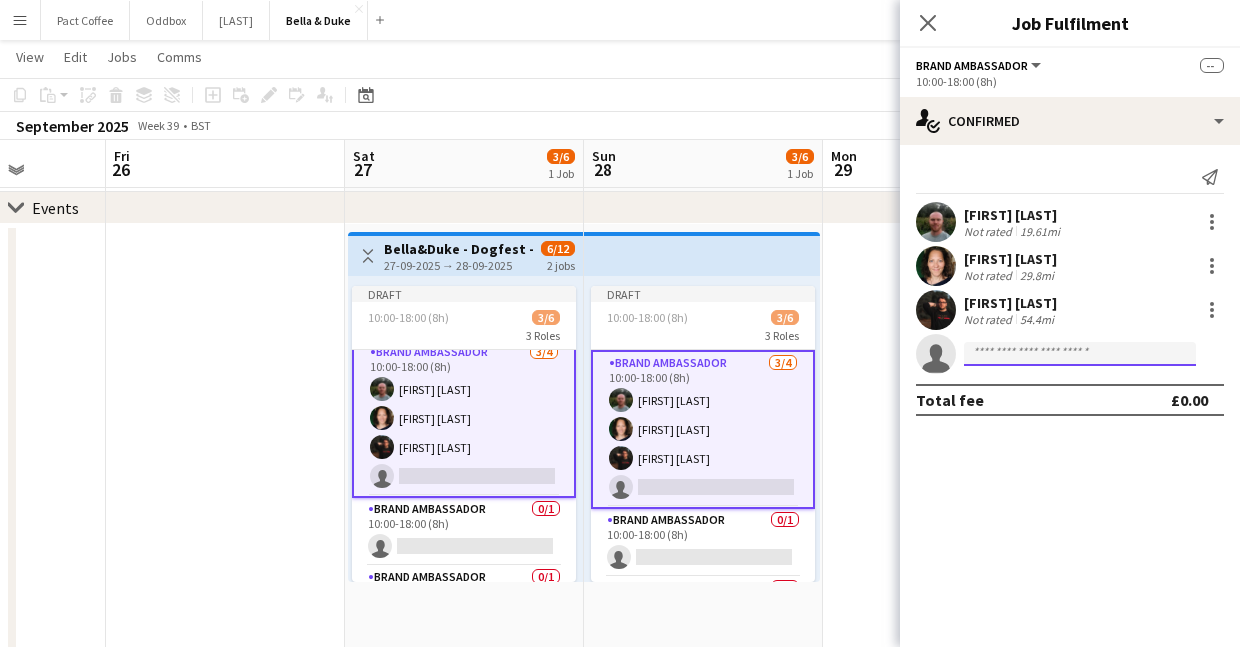 click 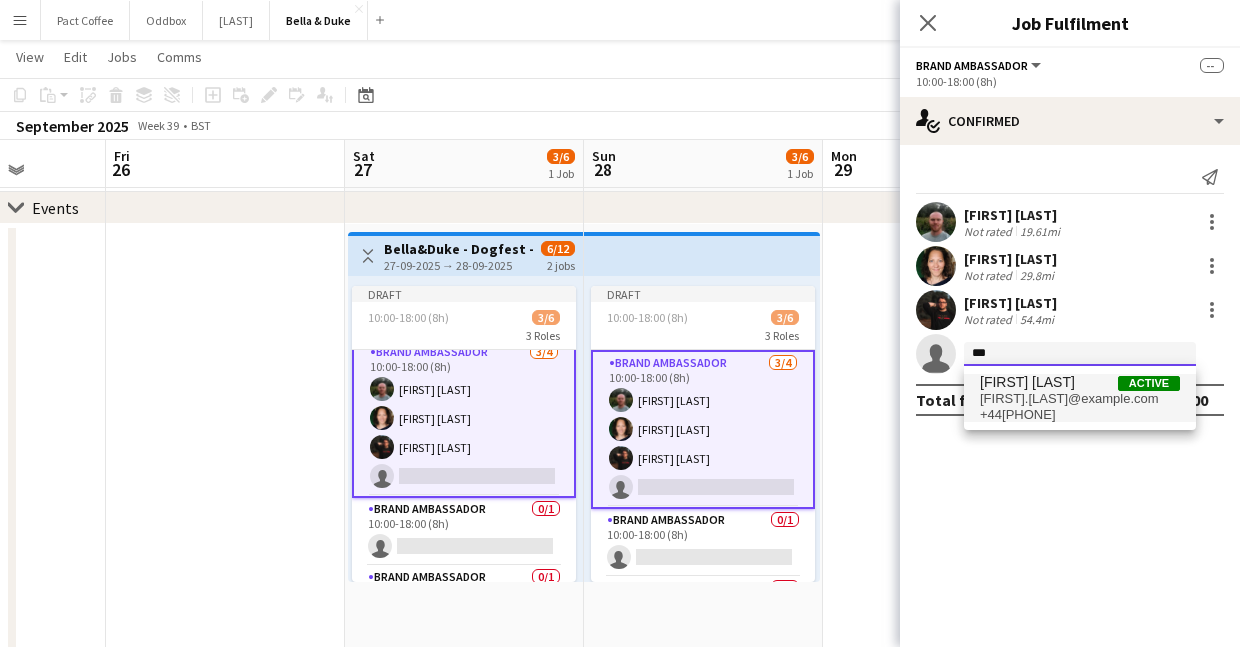 type on "***" 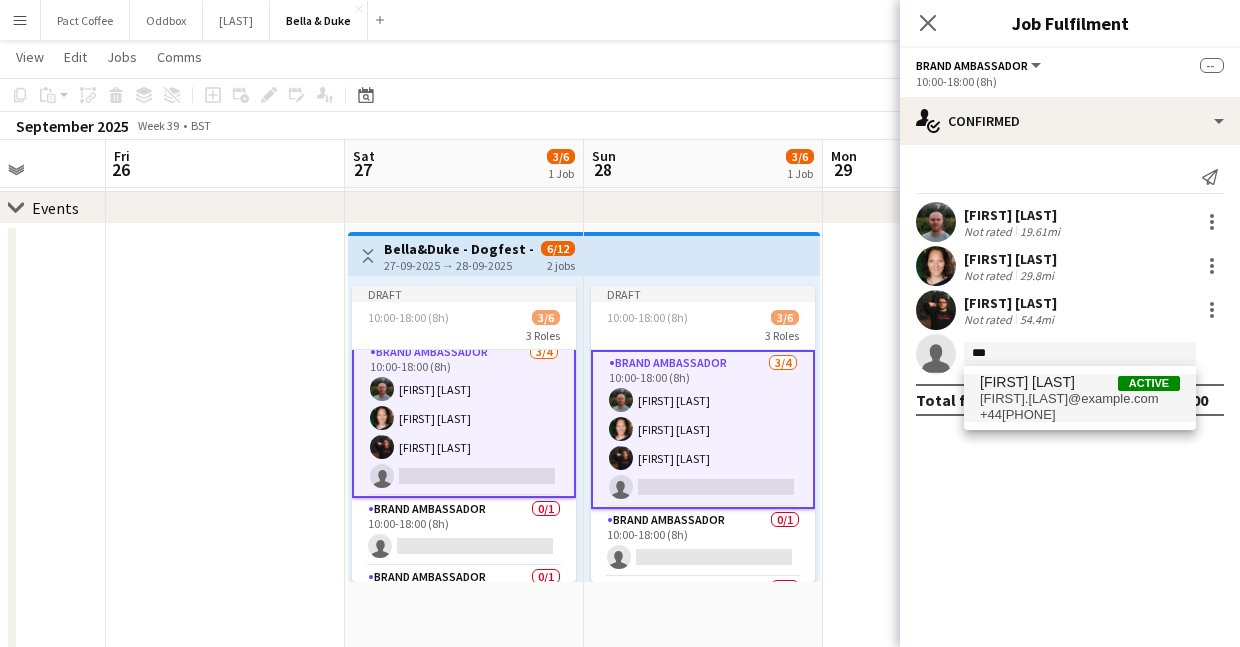 click on "[FIRST].[LAST]@example.com" at bounding box center [1080, 399] 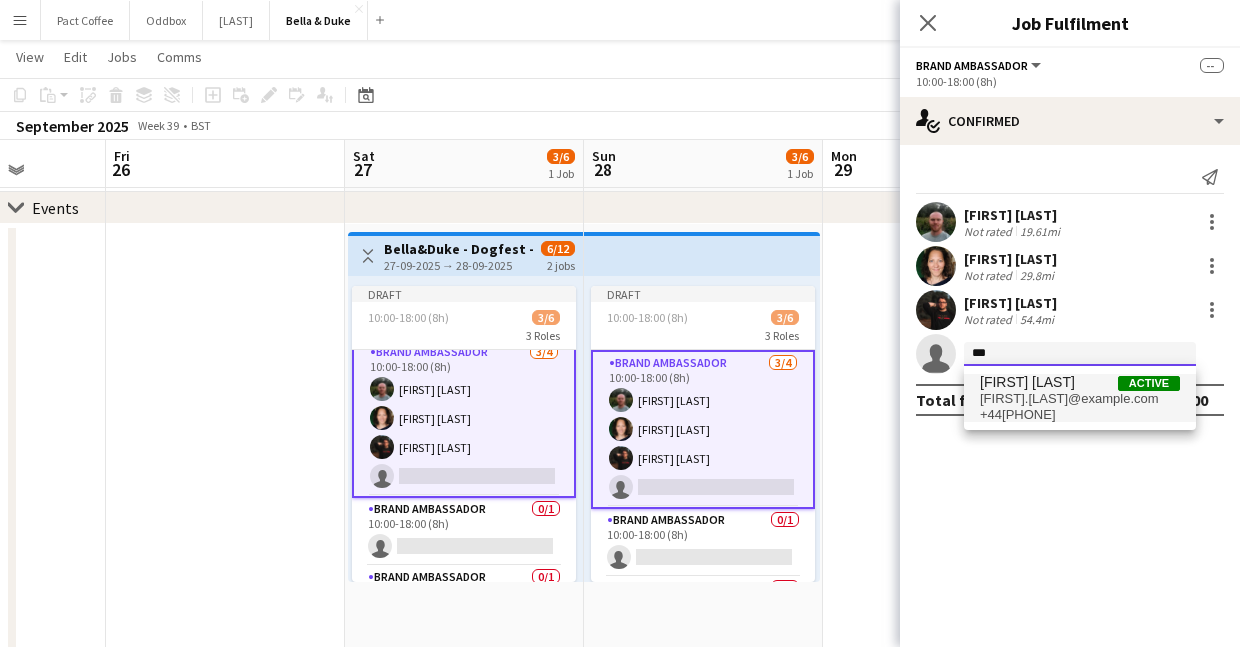 type 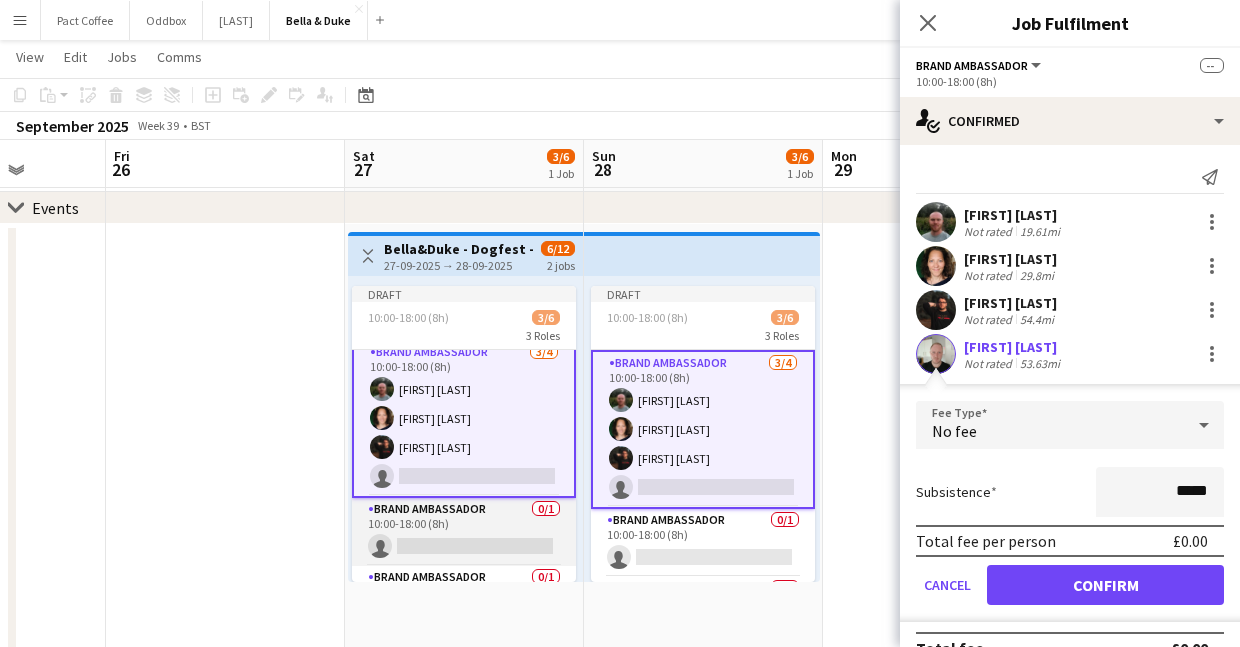 click on "Brand Ambassador   0/1   10:00-18:00 (8h)
single-neutral-actions" at bounding box center [464, 532] 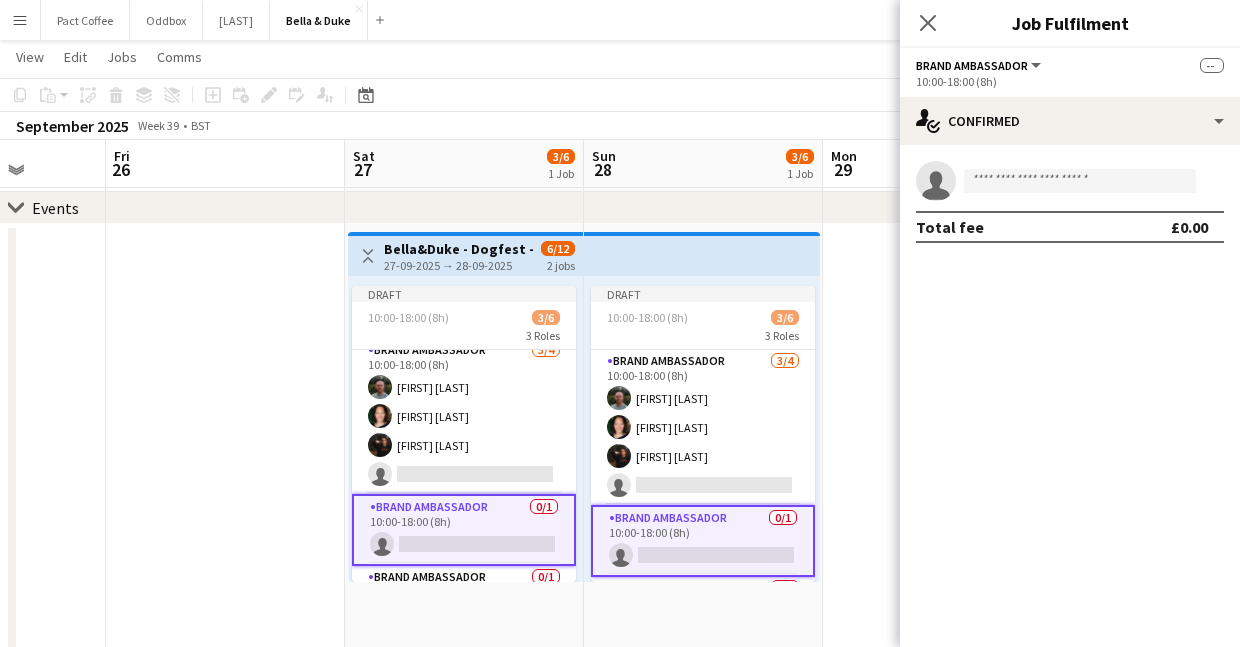 scroll, scrollTop: 9, scrollLeft: 0, axis: vertical 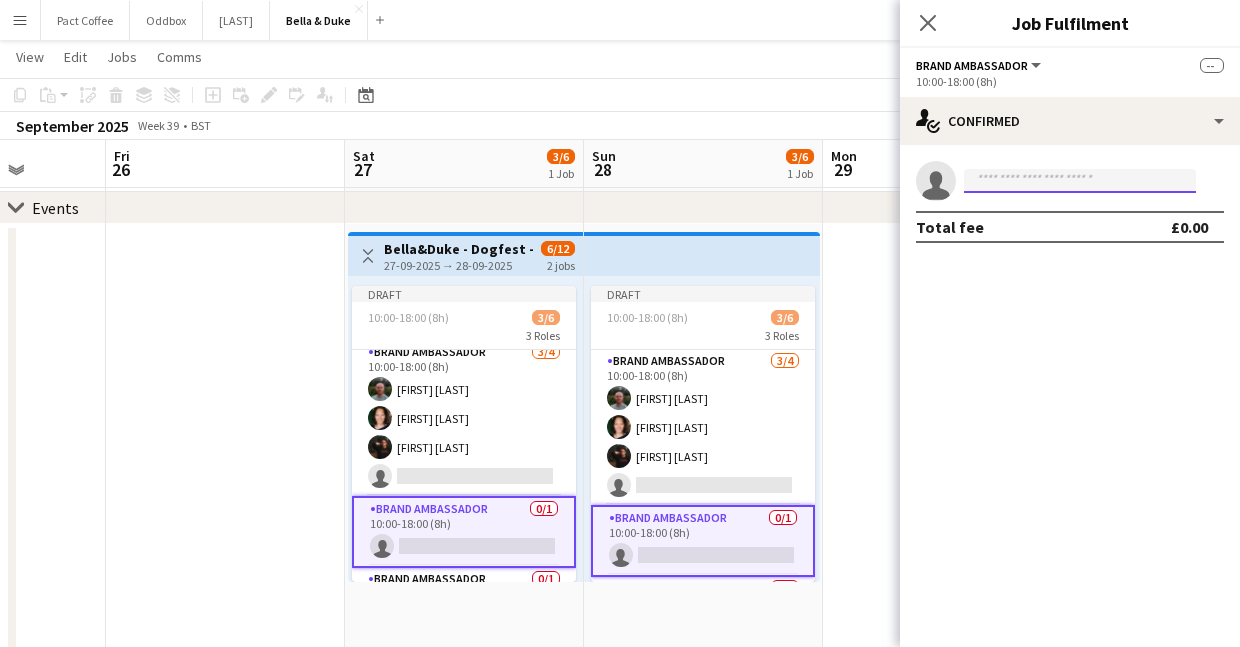 click at bounding box center [1080, 181] 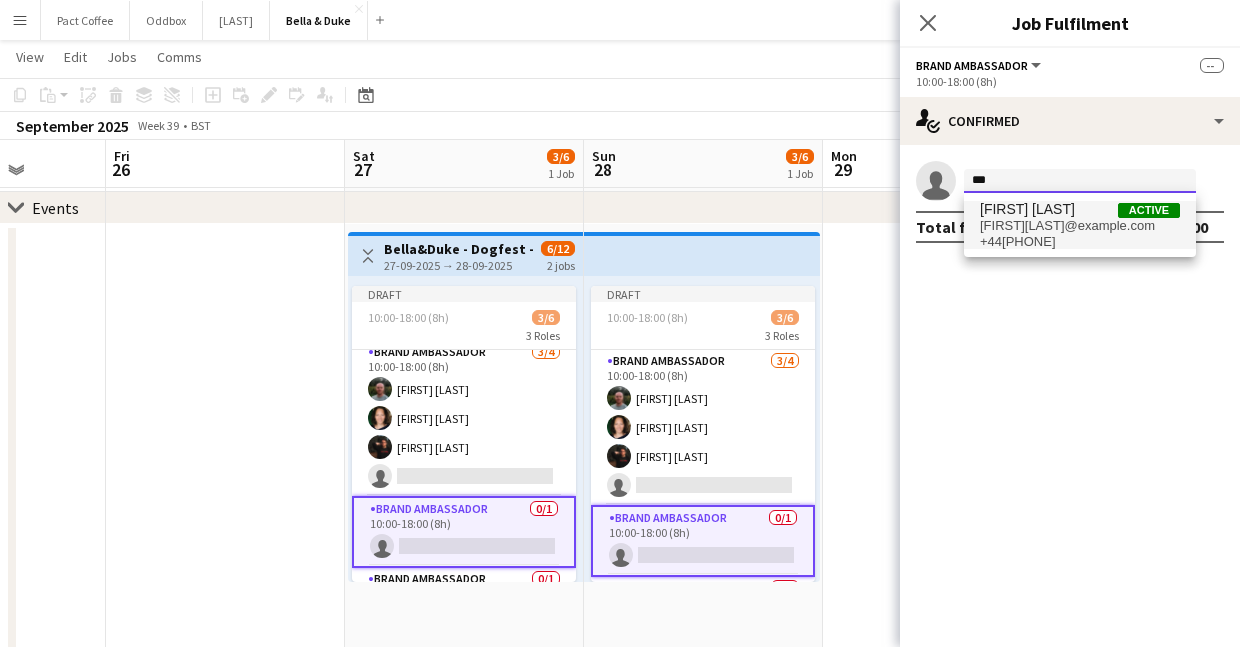 type on "***" 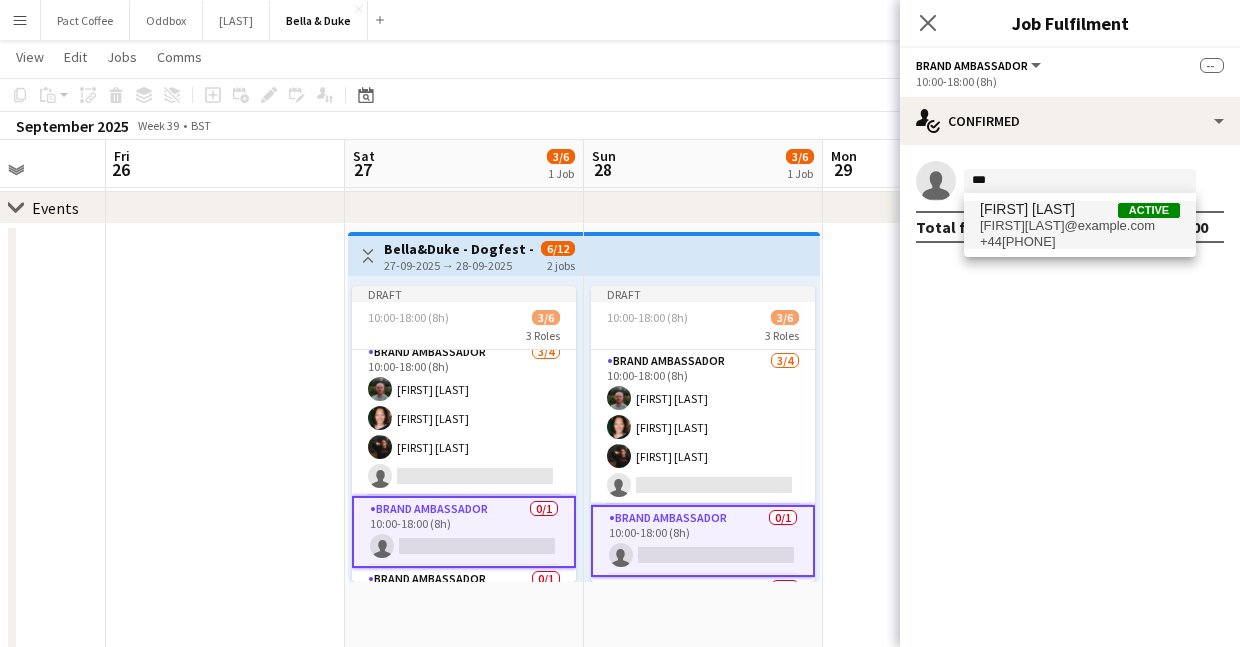 click on "[FIRST][LAST]@example.com" at bounding box center (1080, 226) 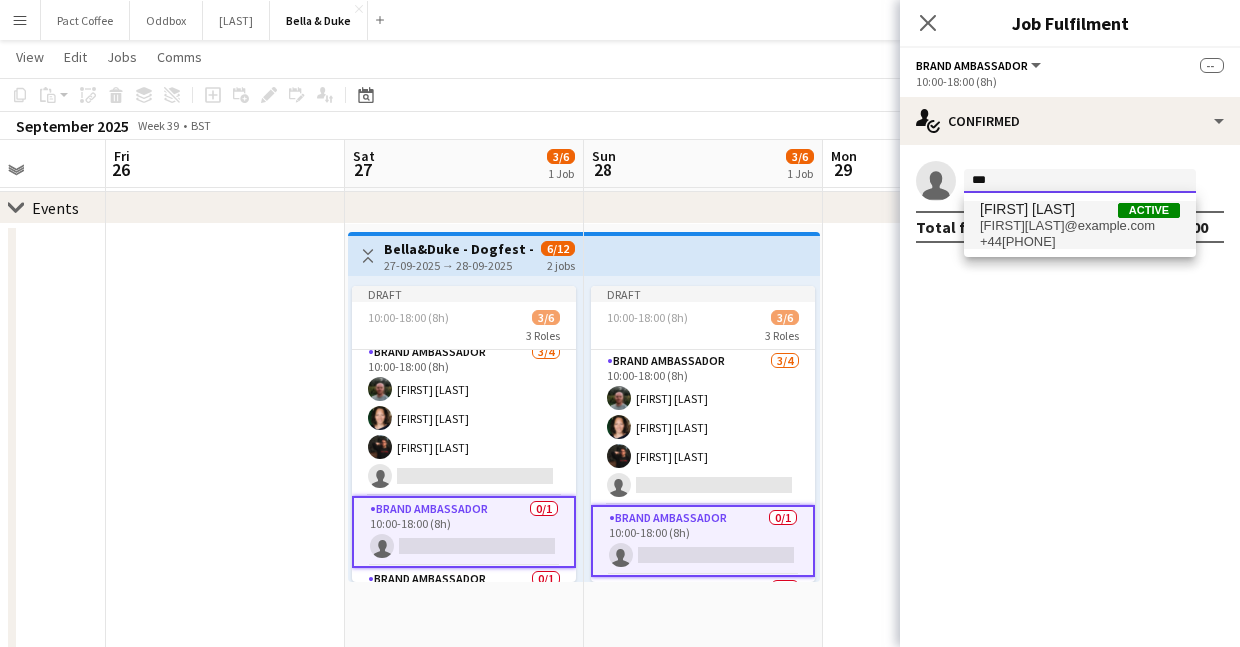 type 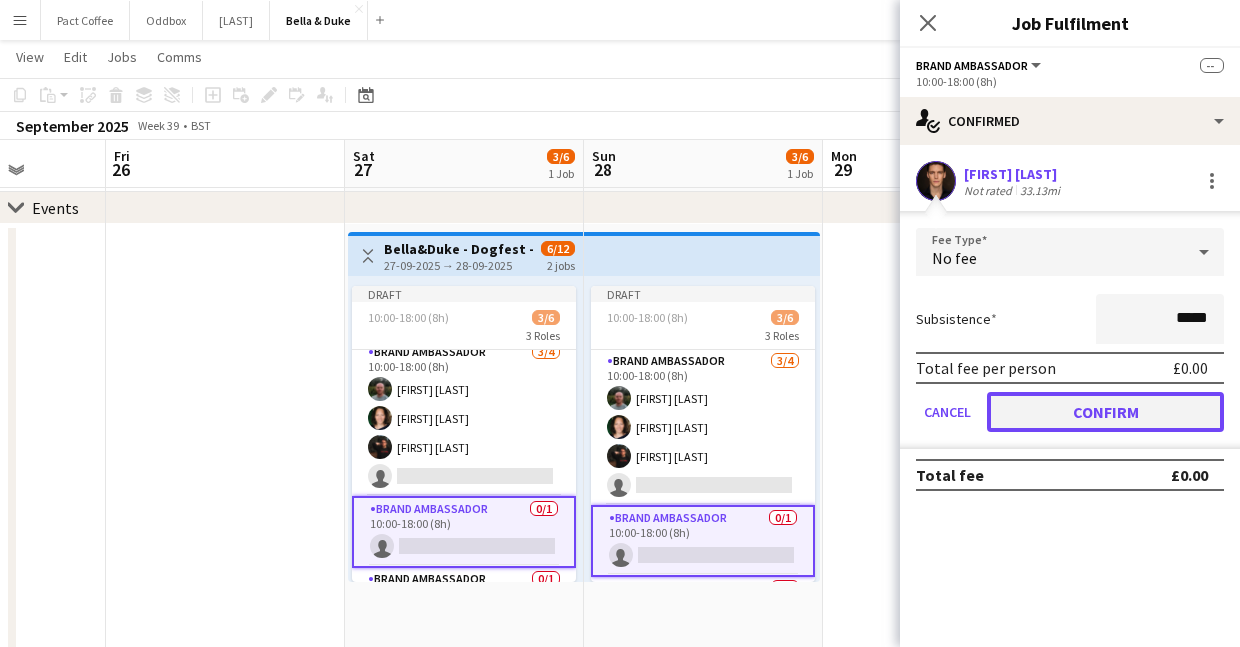 click on "Confirm" at bounding box center (1105, 412) 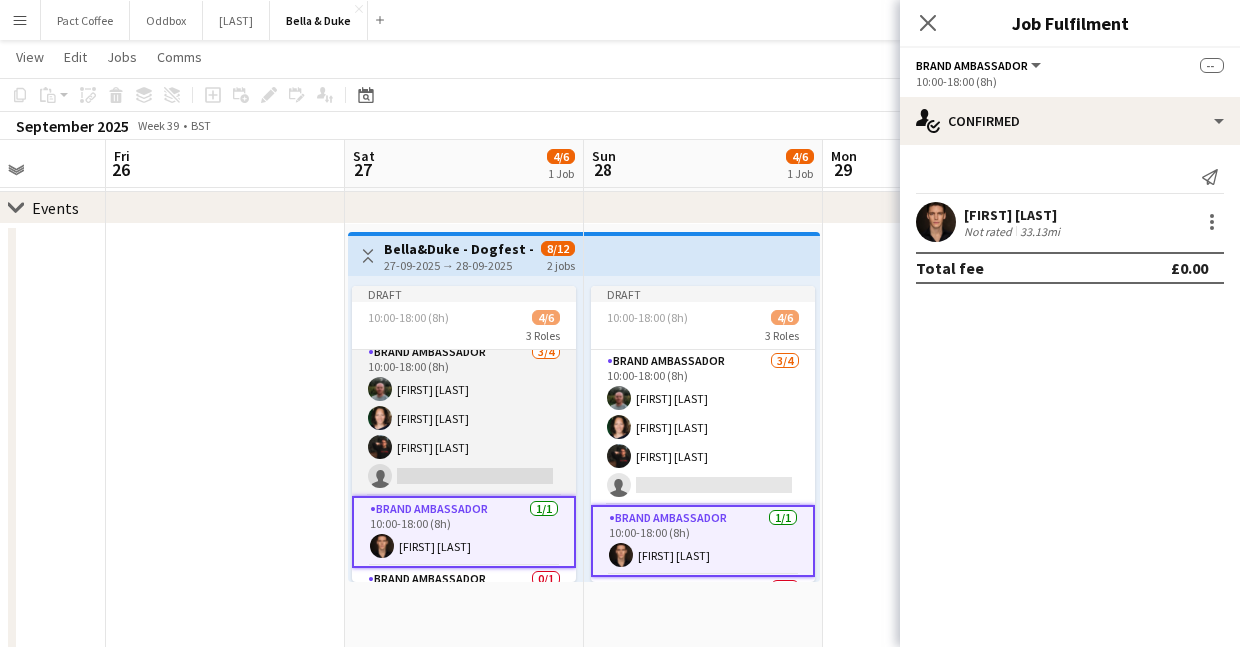 click on "Brand Ambassador   3/4   10:00-18:00 (8h)
[FIRST] [LAST] [FIRST] [LAST] [FIRST] [LAST]
single-neutral-actions" at bounding box center [464, 418] 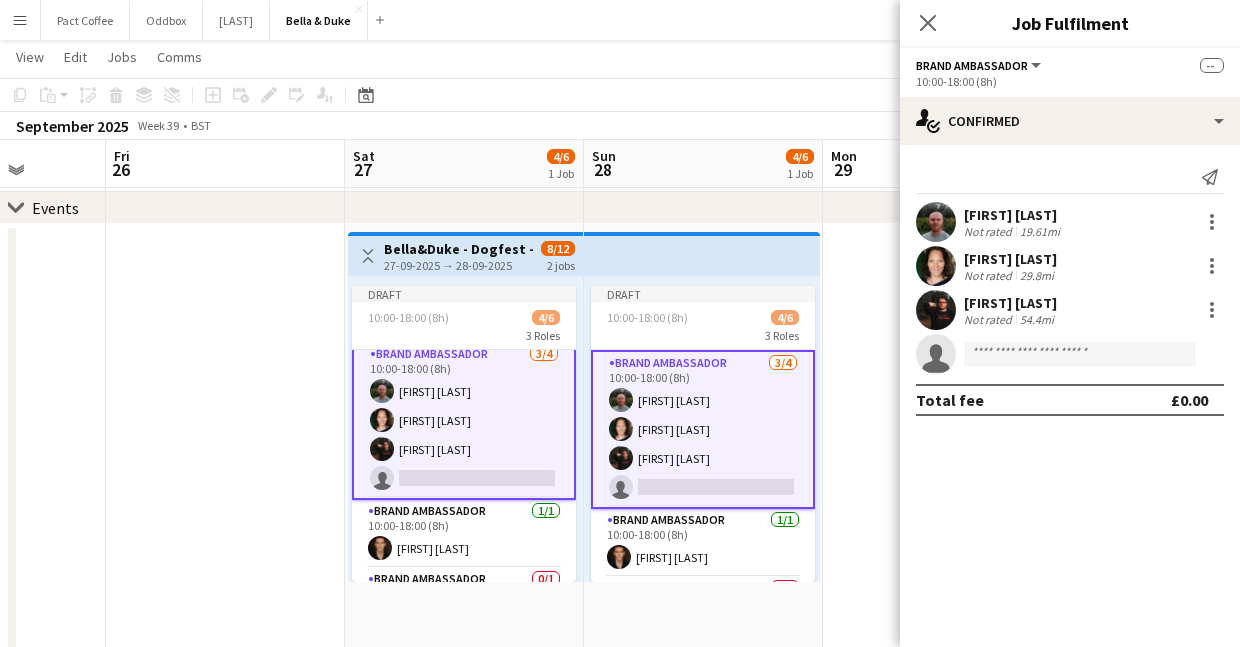 scroll, scrollTop: 11, scrollLeft: 0, axis: vertical 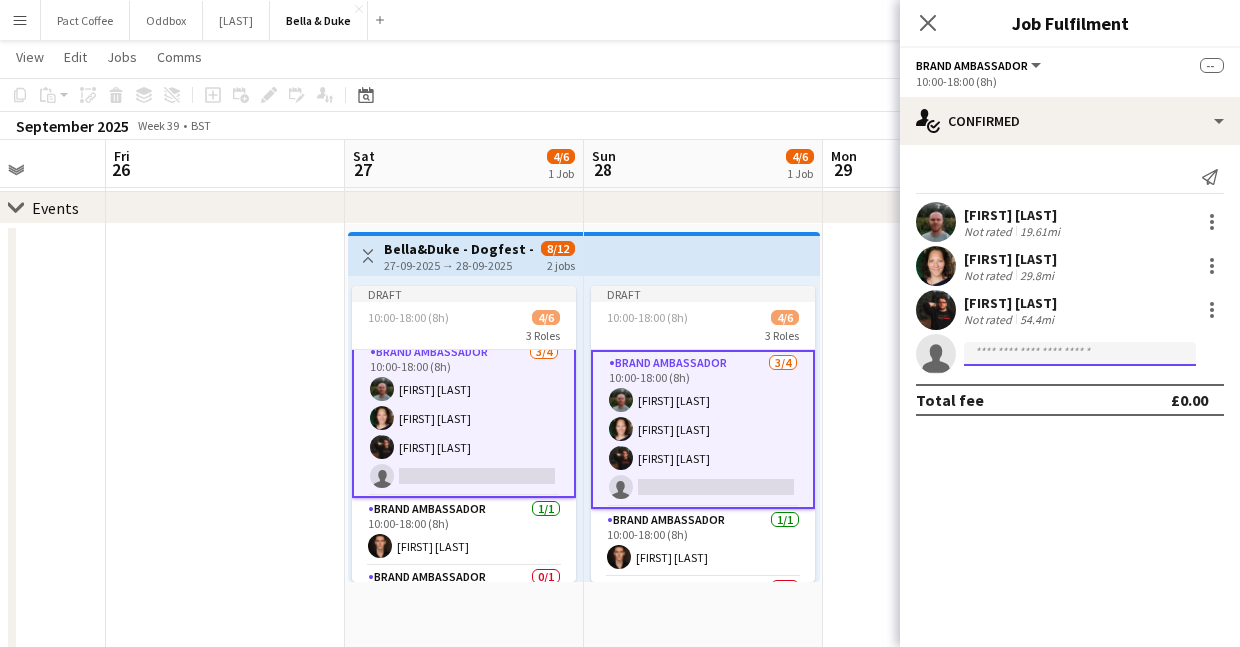 click 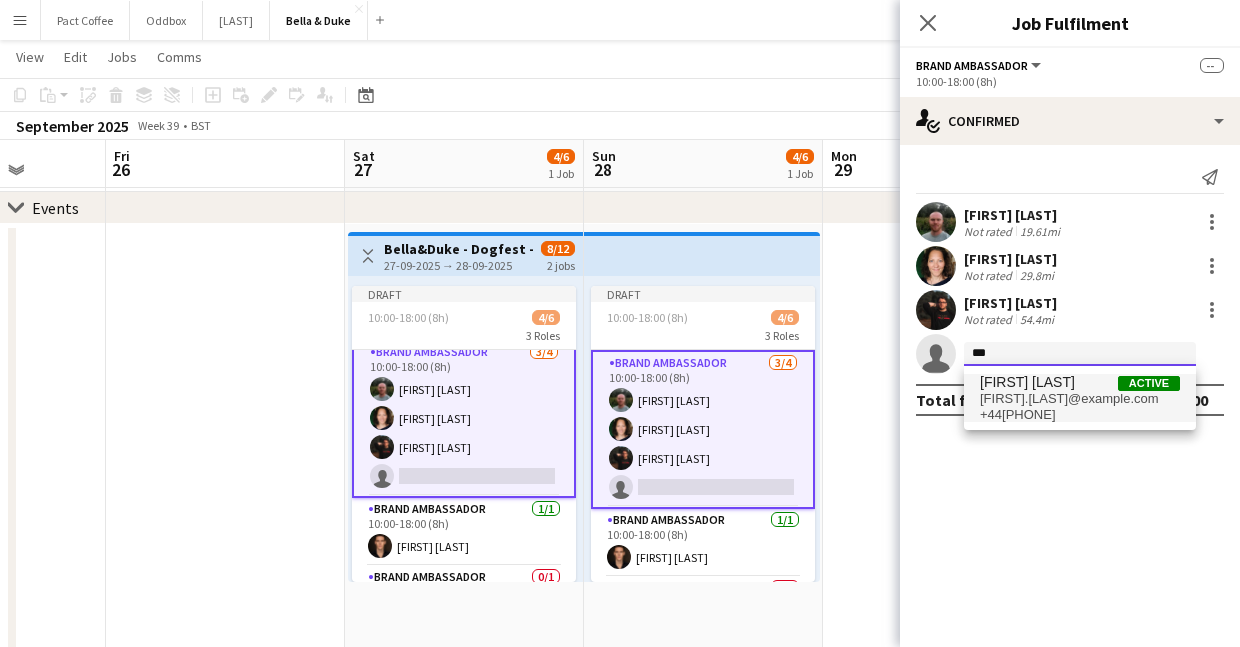 type on "***" 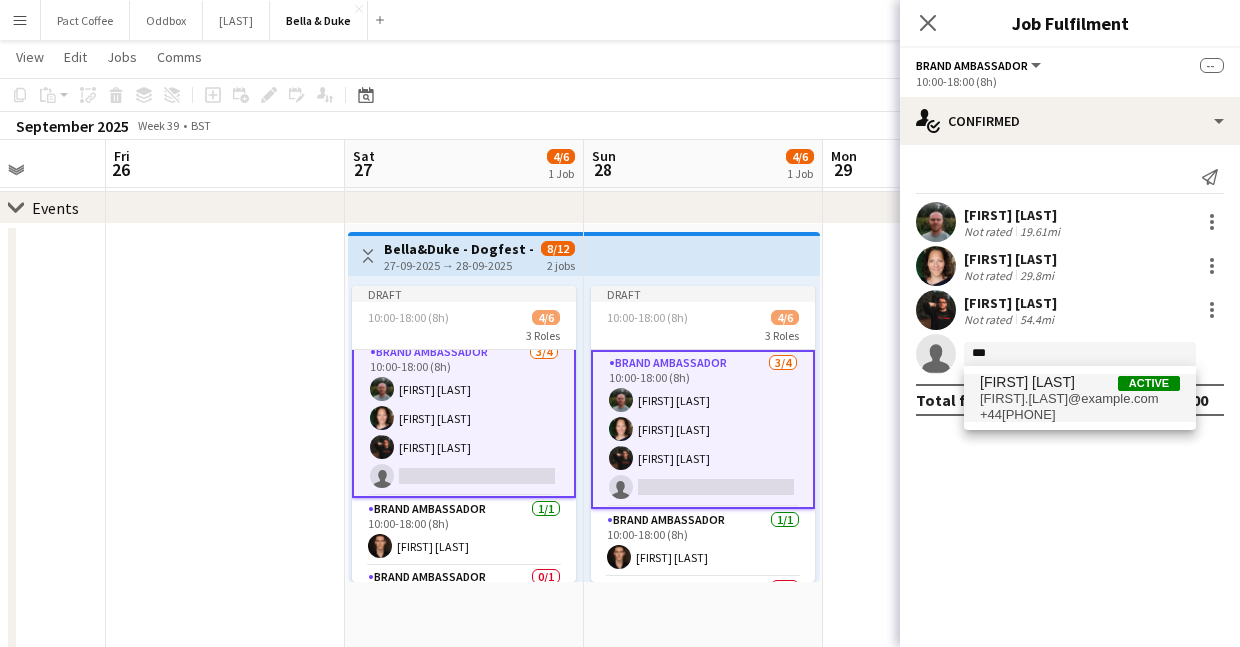 click on "[FIRST] [LAST]" at bounding box center [1027, 382] 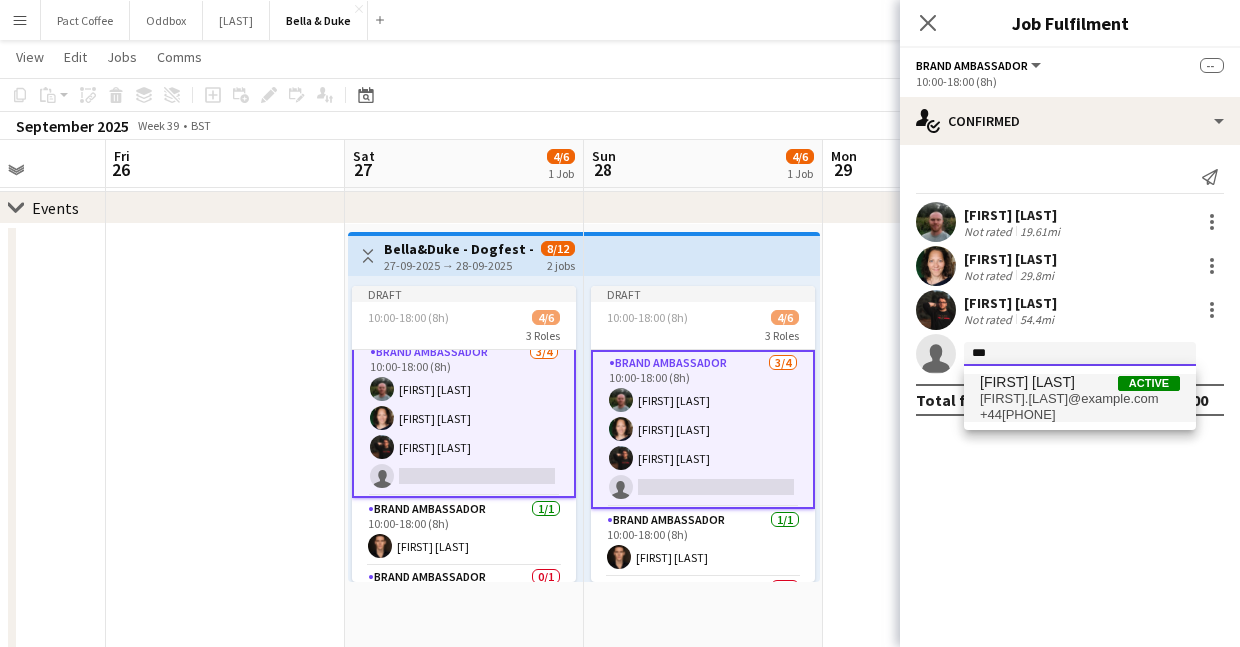 type 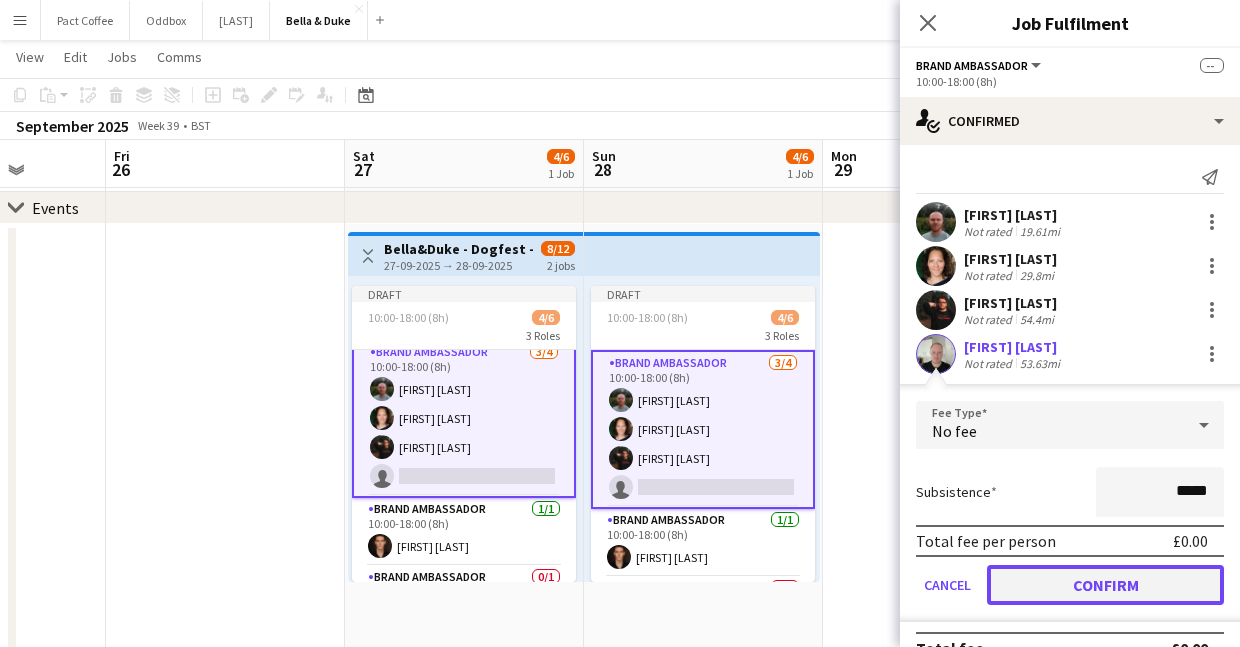click on "Confirm" at bounding box center [1105, 585] 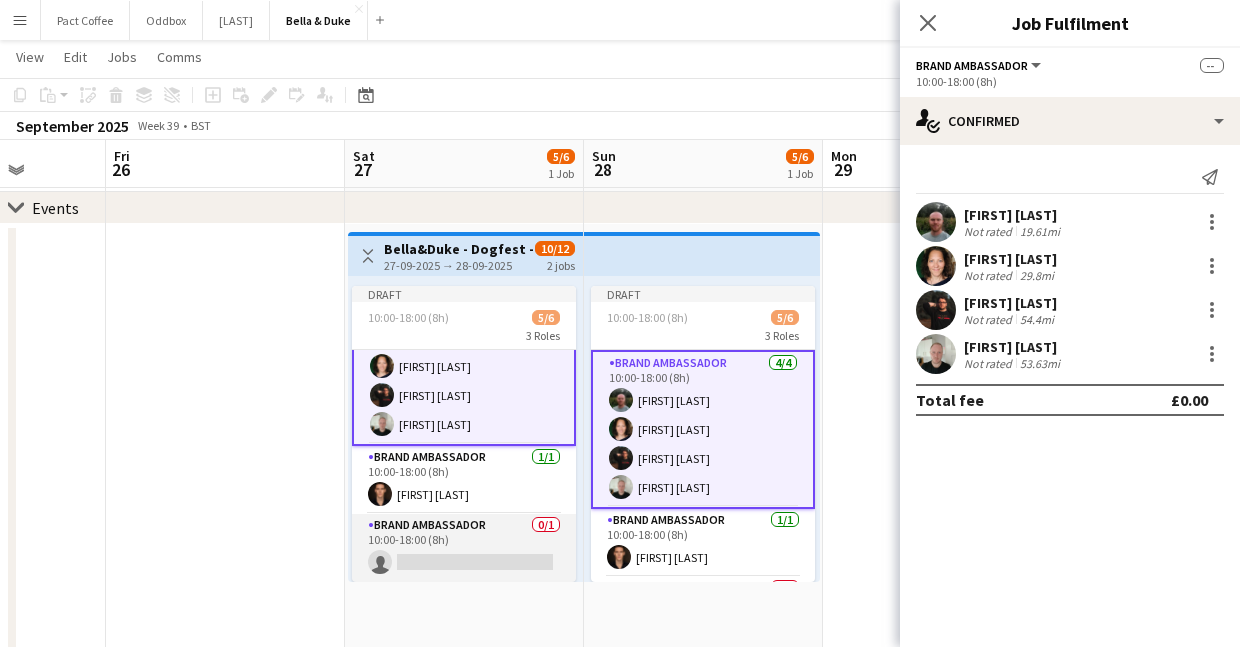 click on "Brand Ambassador   0/1   10:00-18:00 (8h)
single-neutral-actions" at bounding box center [464, 548] 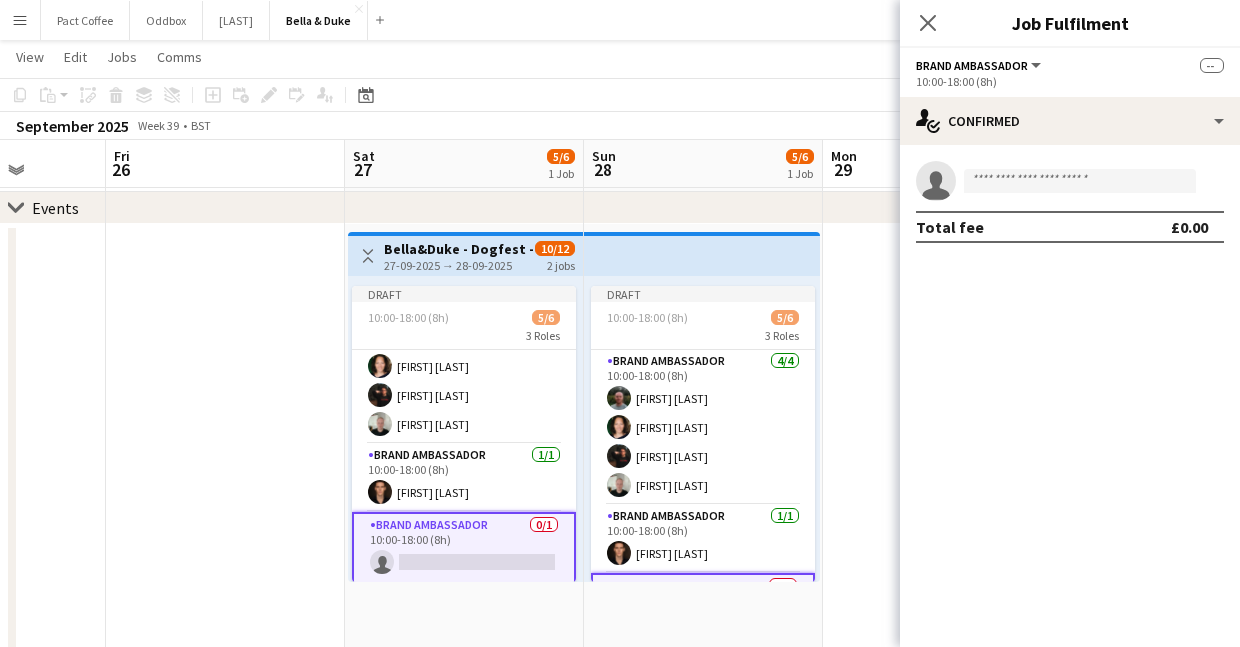click on "Brand Ambassador   0/1   10:00-18:00 (8h)
single-neutral-actions" at bounding box center [464, 548] 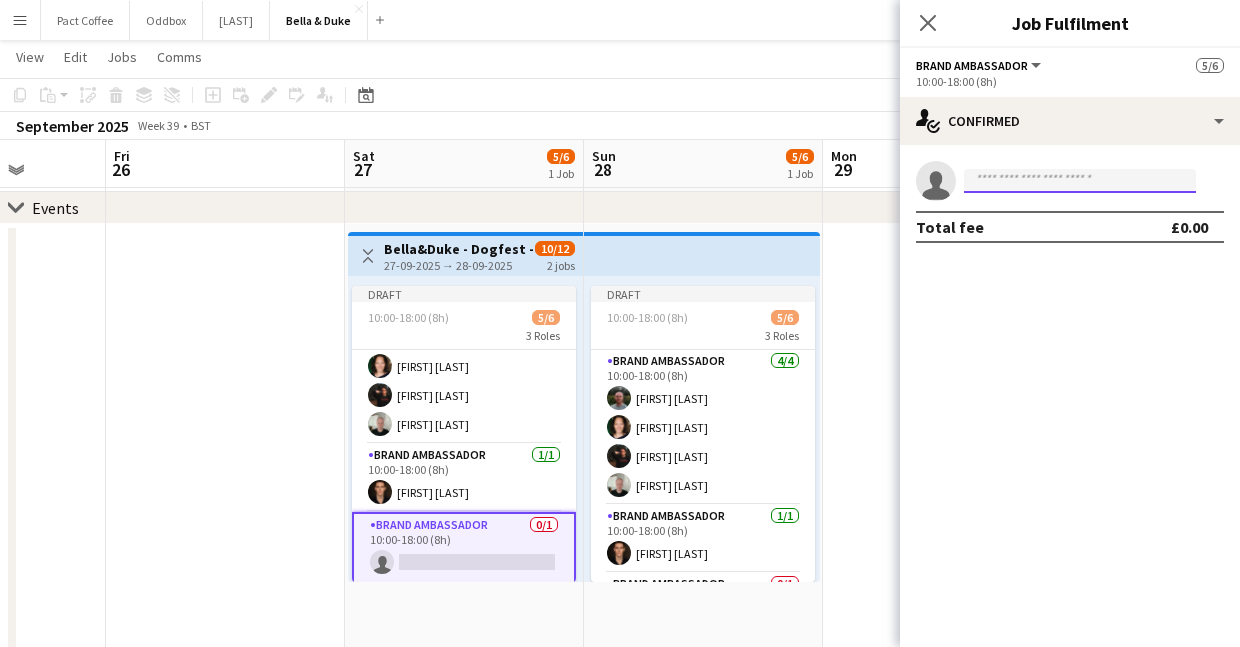click at bounding box center [1080, 181] 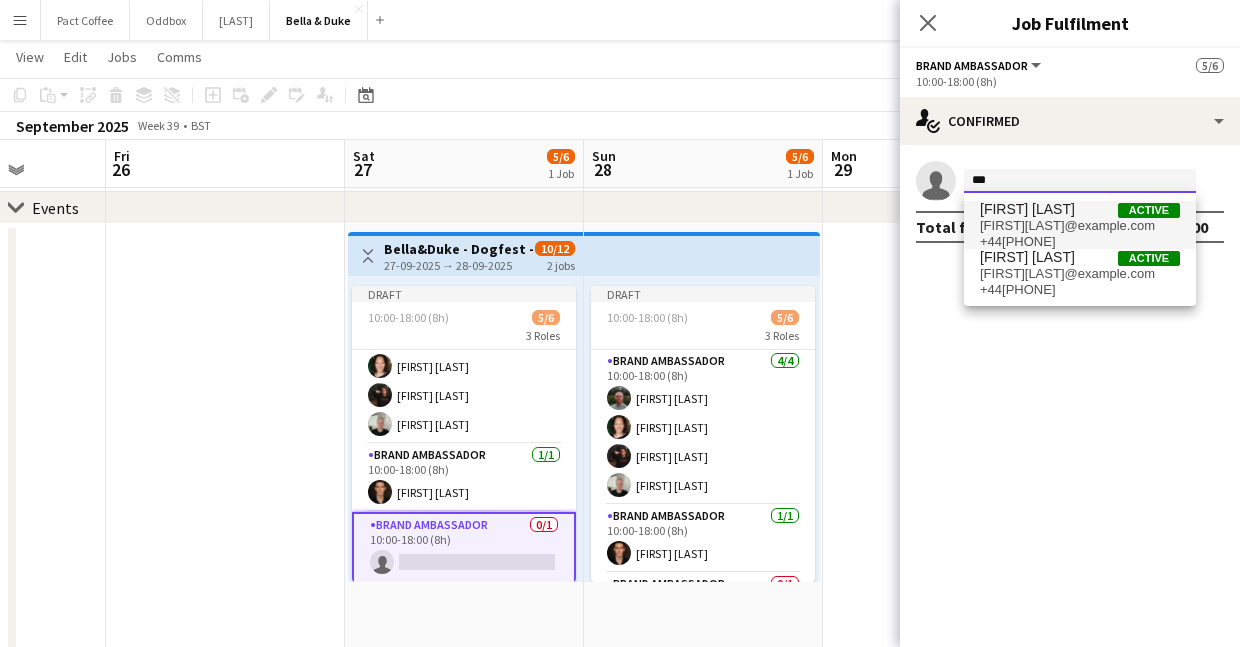 type on "***" 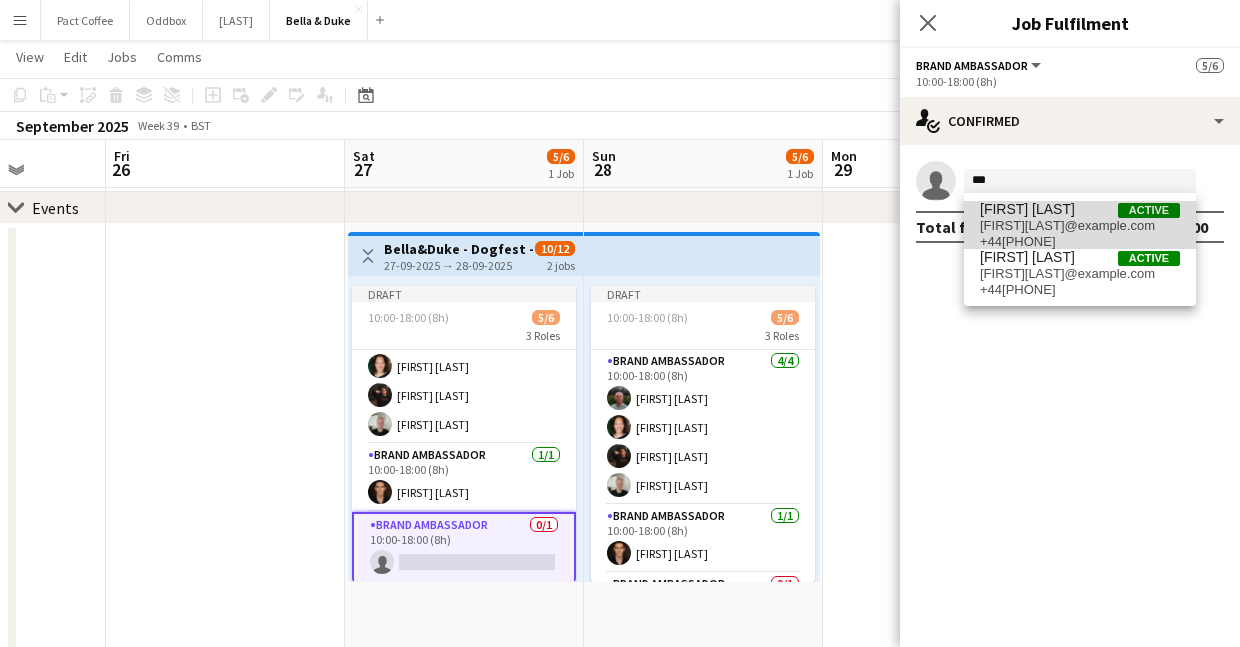 click on "[FIRST][LAST]@example.com" at bounding box center (1080, 226) 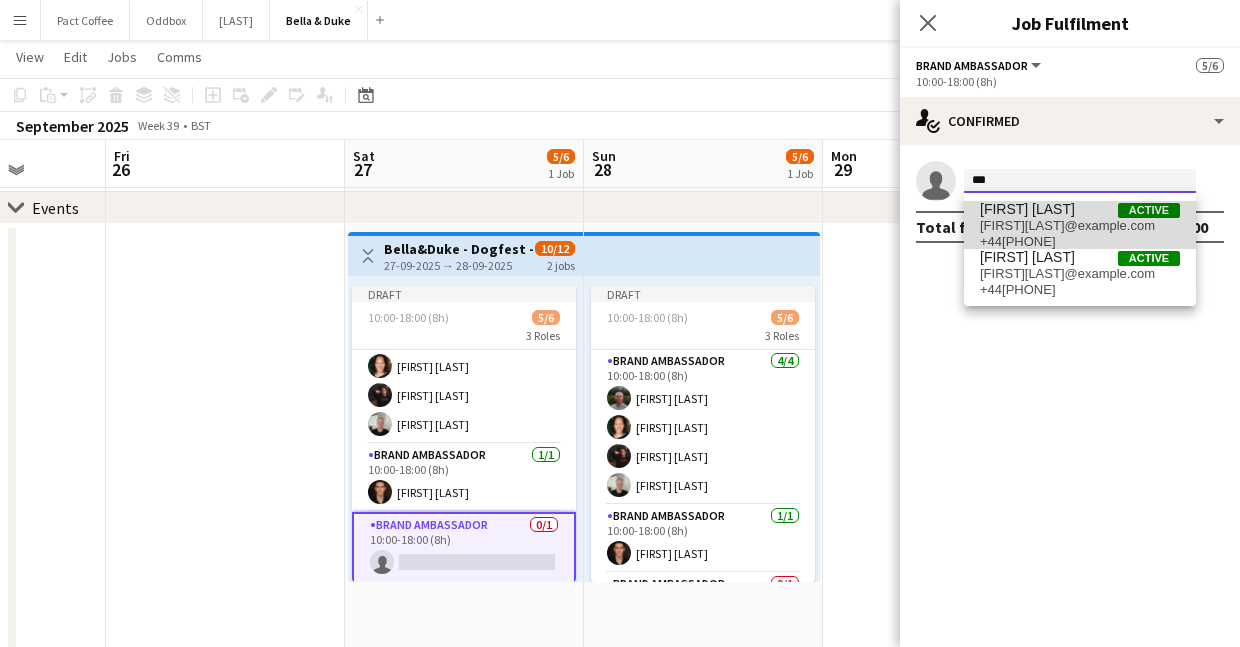 type 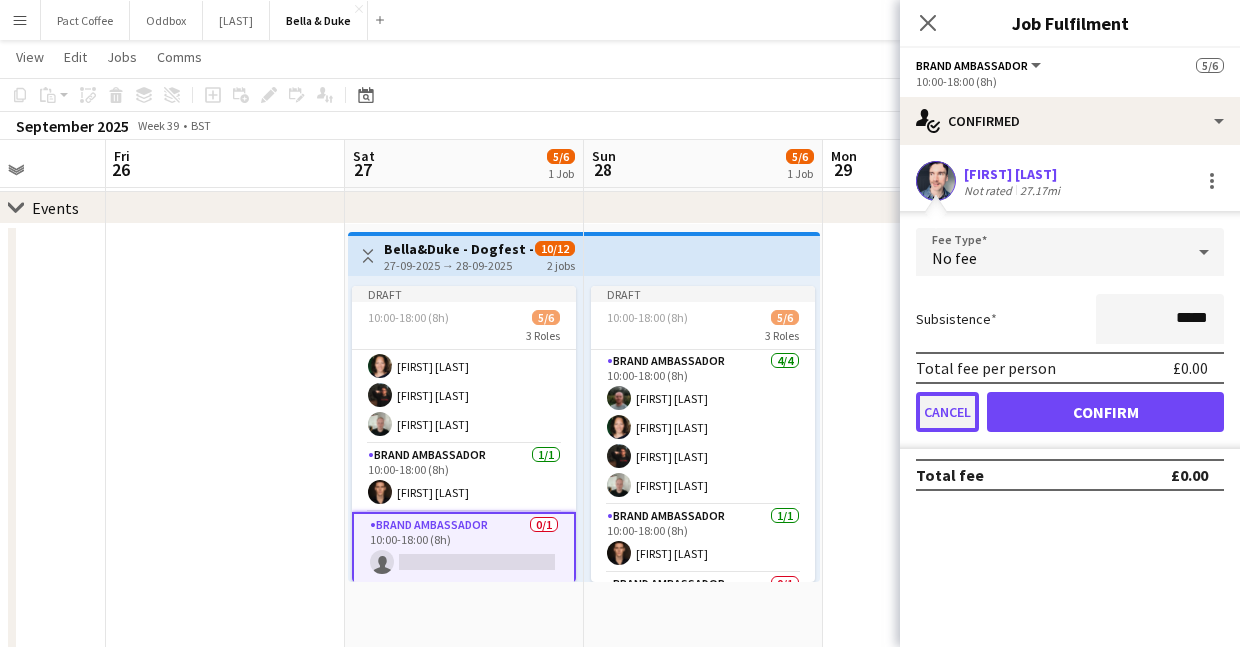 click on "Cancel" at bounding box center [947, 412] 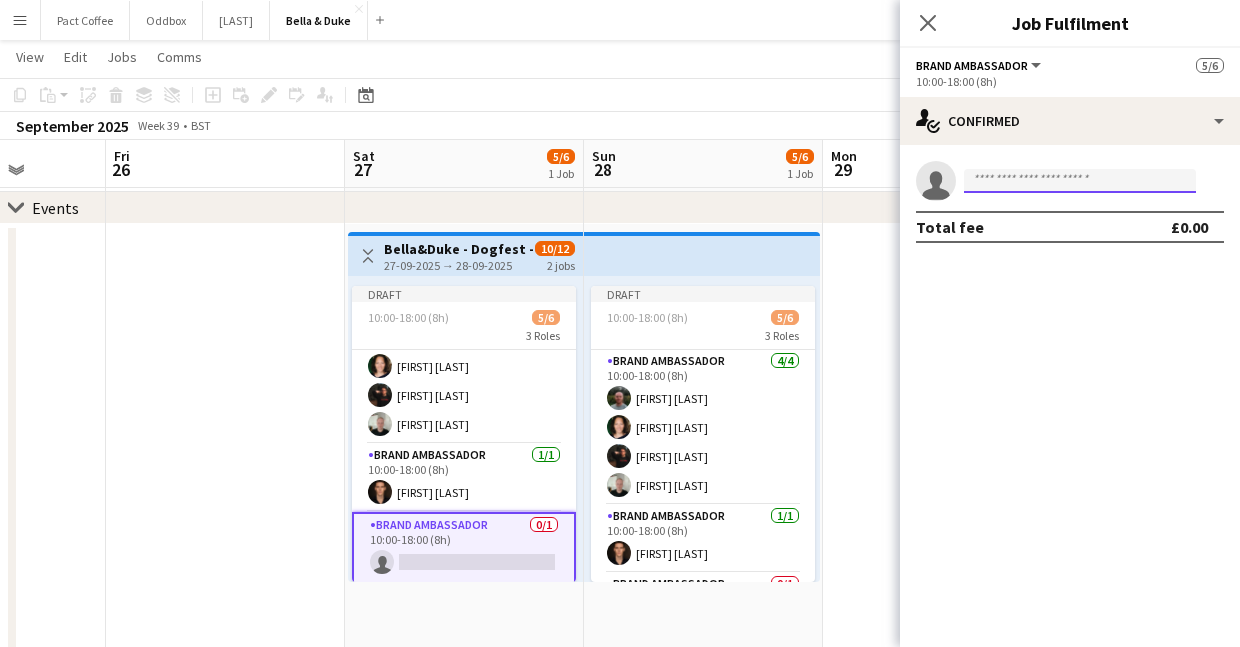 click at bounding box center (1080, 181) 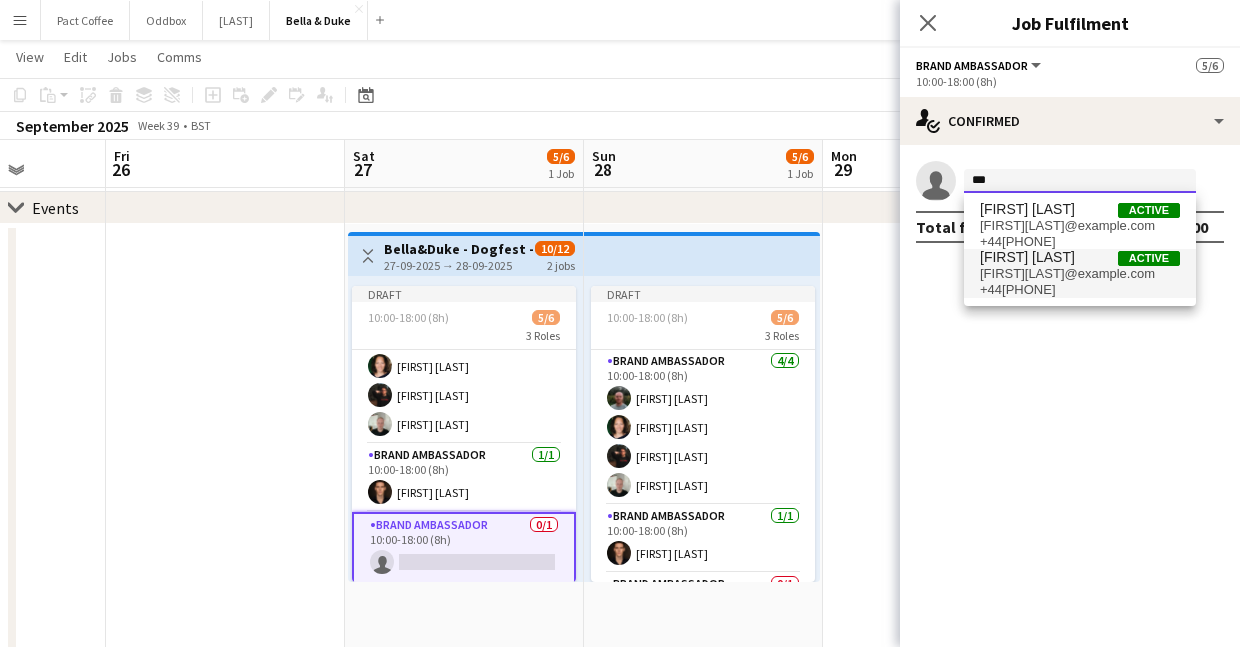 type on "***" 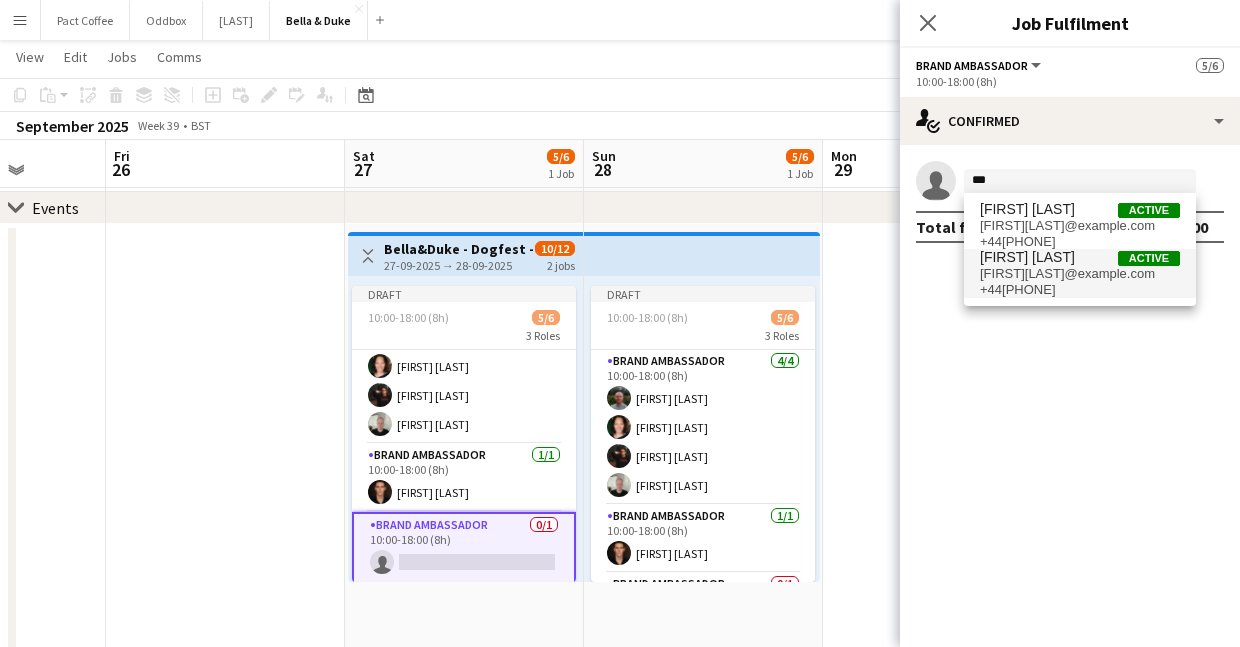 click on "+44[PHONE]" at bounding box center [1080, 290] 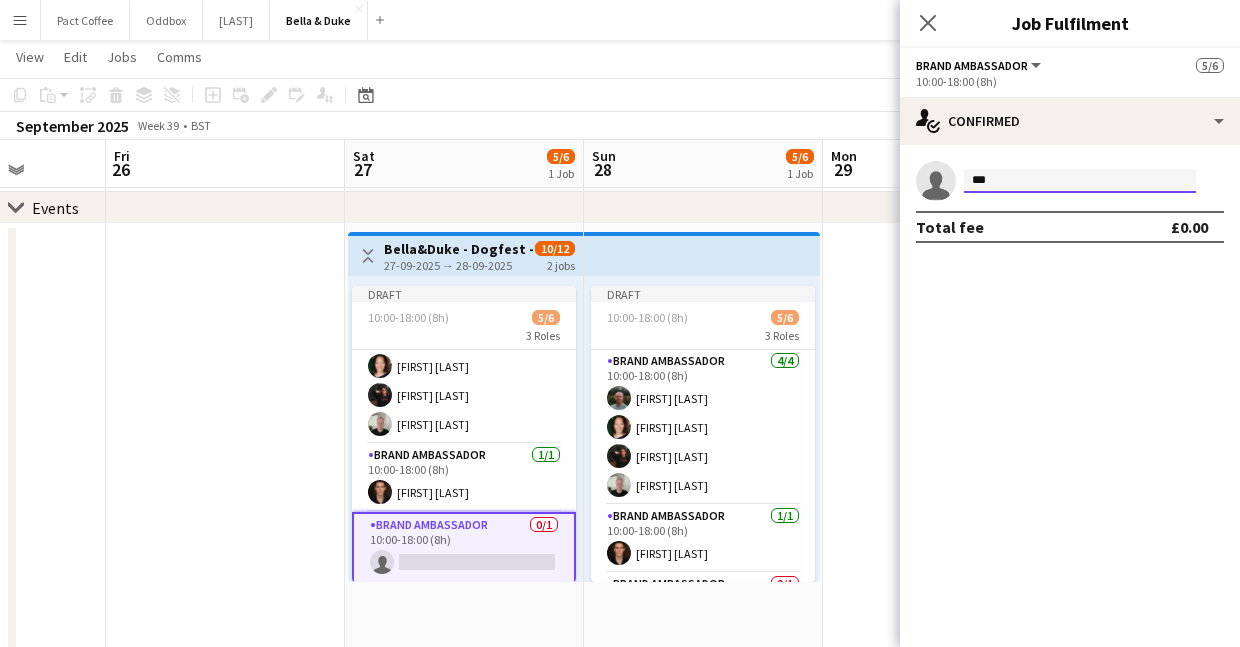 type 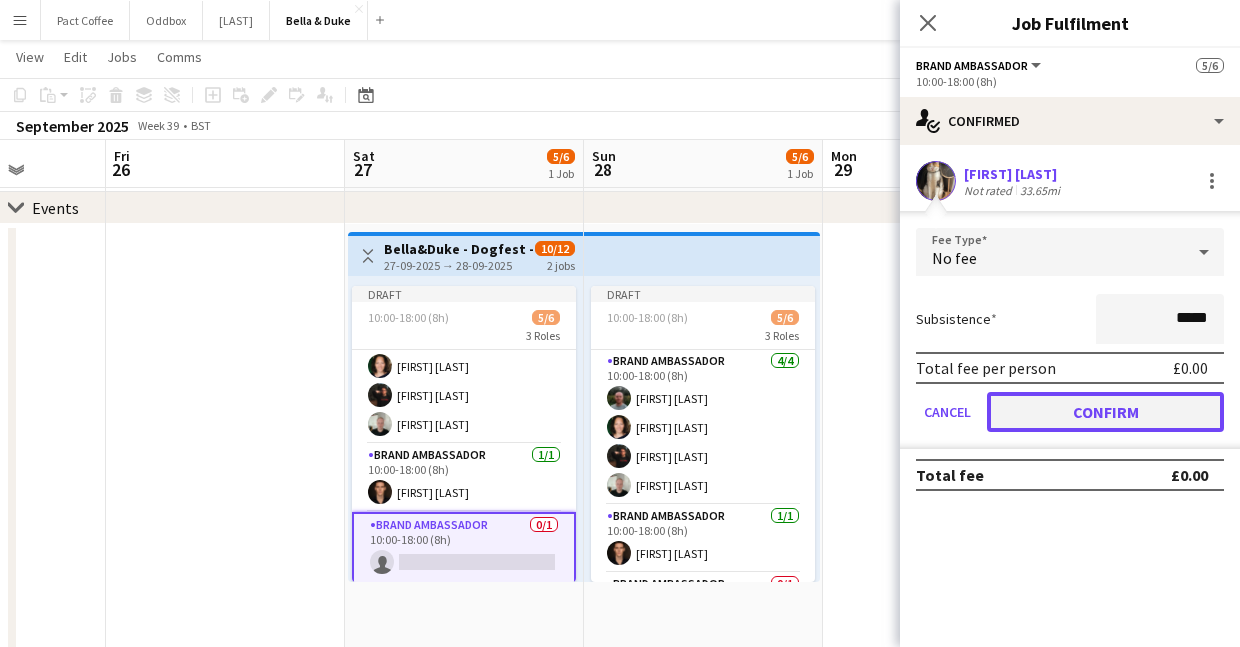 click on "Confirm" at bounding box center [1105, 412] 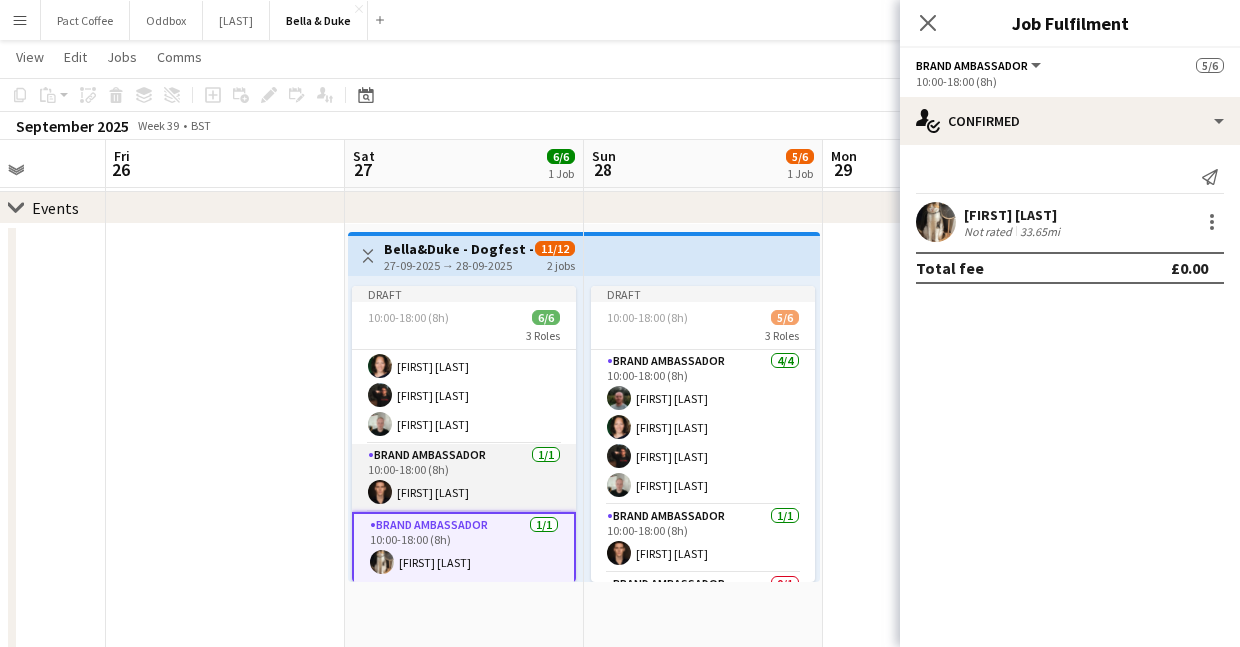 scroll, scrollTop: 63, scrollLeft: 0, axis: vertical 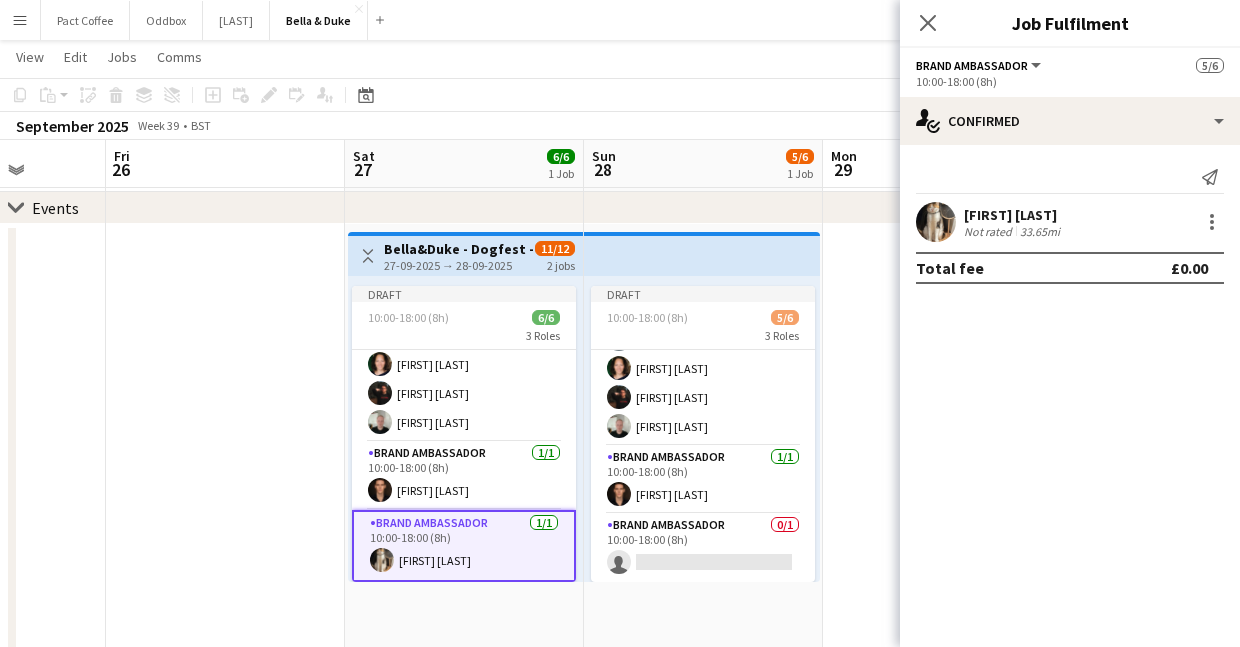 click on "Draft   10:00-18:00 (8h)    5/6   3 Roles   Brand Ambassador   4/4   10:00-18:00 (8h)
[FIRST] [LAST] [FIRST] [LAST] [FIRST] [LAST] [FIRST] [LAST]  Brand Ambassador   1/1   10:00-18:00 (8h)
[FIRST] [LAST]  Brand Ambassador   0/1   10:00-18:00 (8h)
single-neutral-actions" at bounding box center [703, 765] 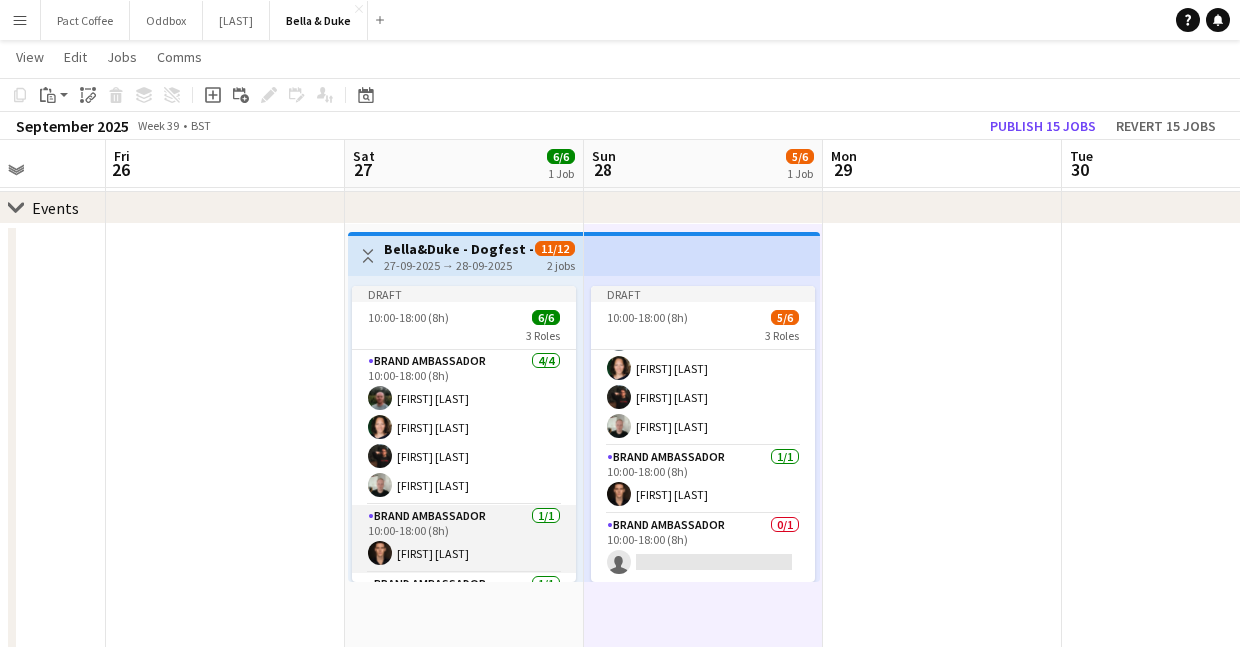 scroll, scrollTop: 59, scrollLeft: 0, axis: vertical 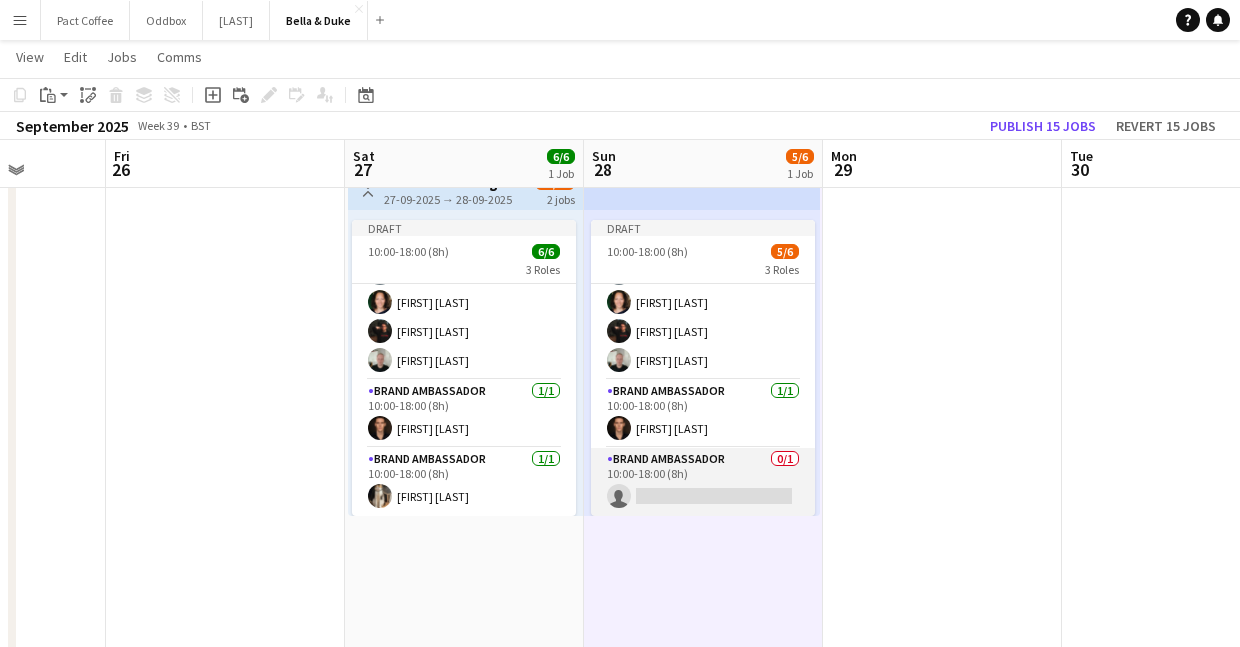 click on "Brand Ambassador   0/1   10:00-18:00 (8h)
single-neutral-actions" at bounding box center [703, 482] 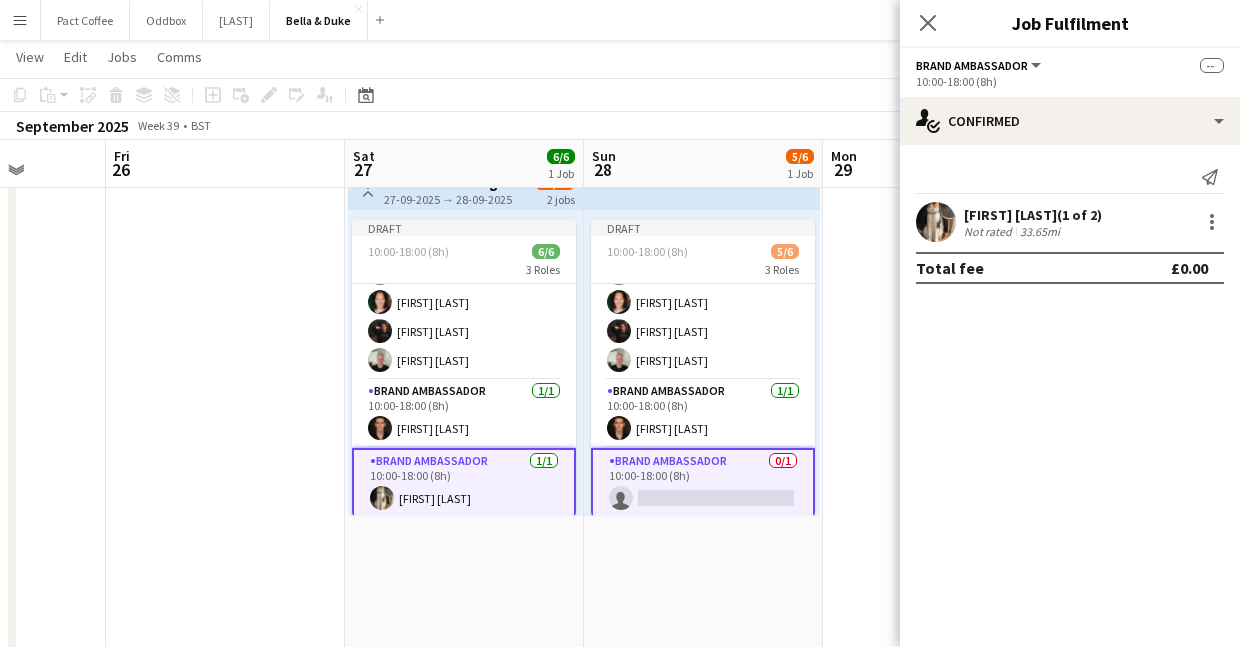 click on "Brand Ambassador   0/1   10:00-18:00 (8h)
single-neutral-actions" at bounding box center (703, 484) 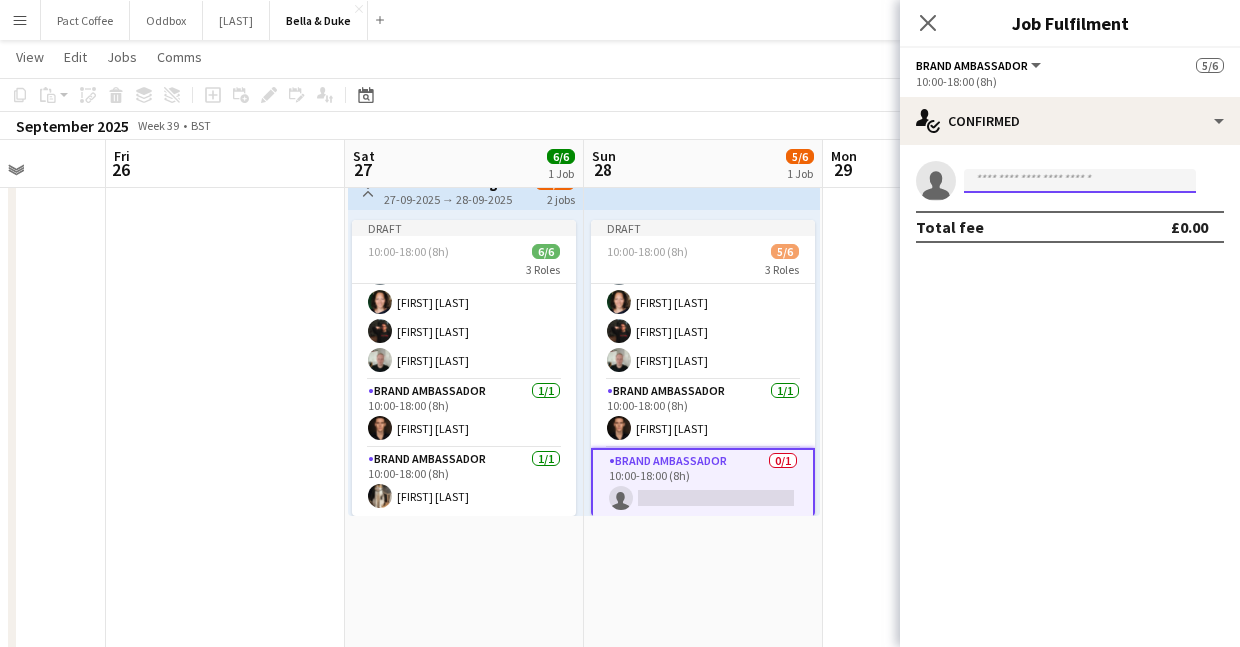 click at bounding box center [1080, 181] 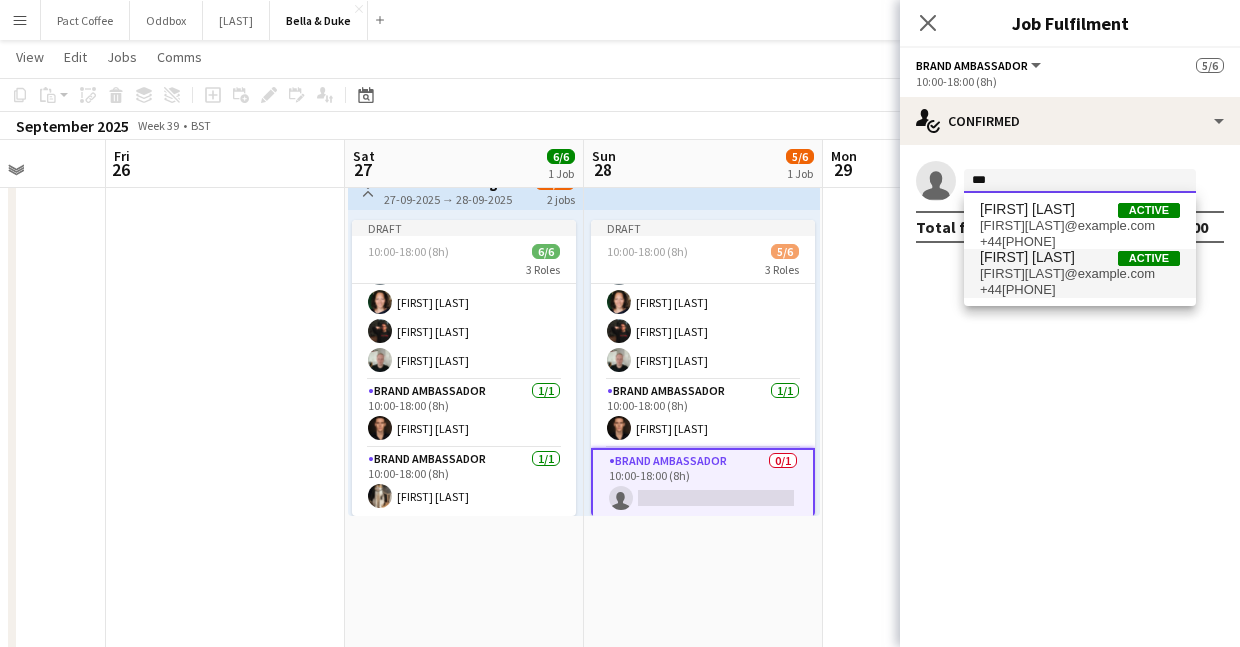 type on "***" 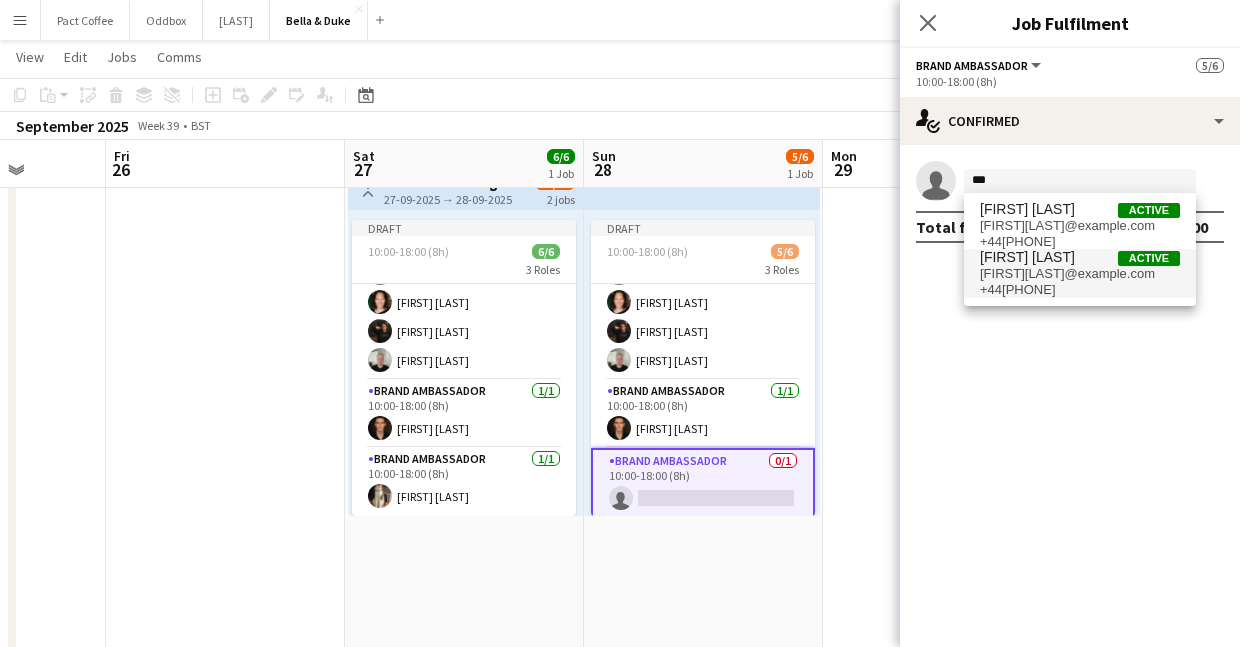 click on "+44[PHONE]" at bounding box center (1080, 290) 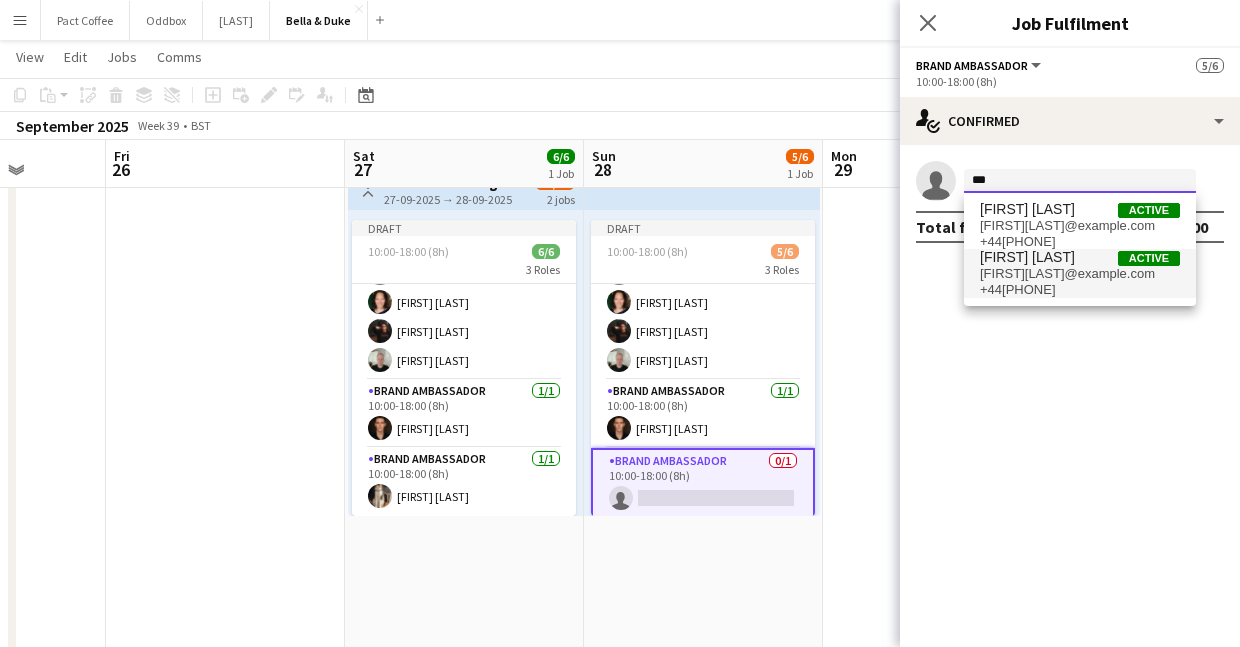 type 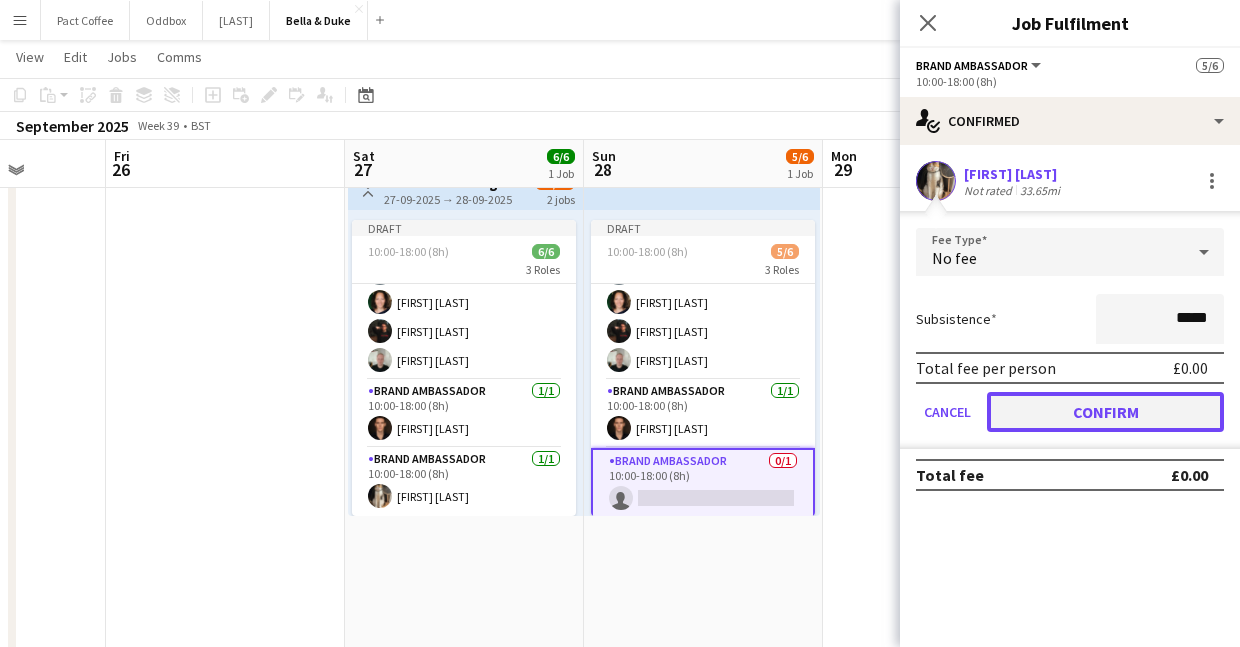 click on "Confirm" at bounding box center [1105, 412] 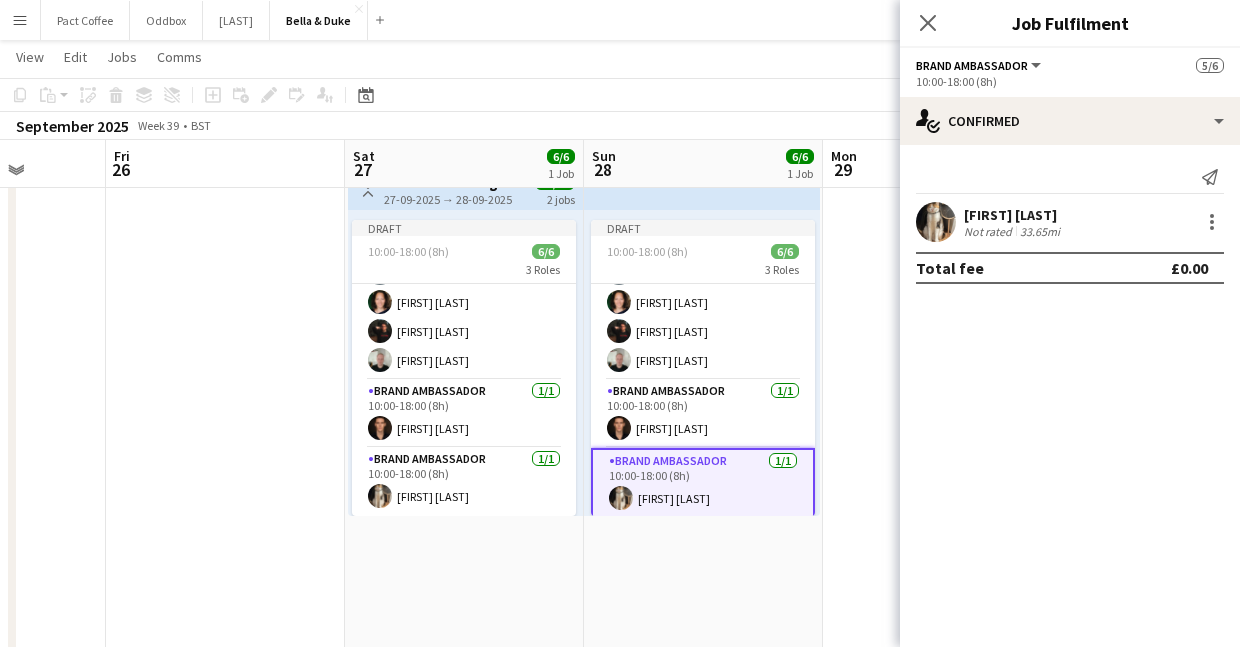 click at bounding box center [942, 699] 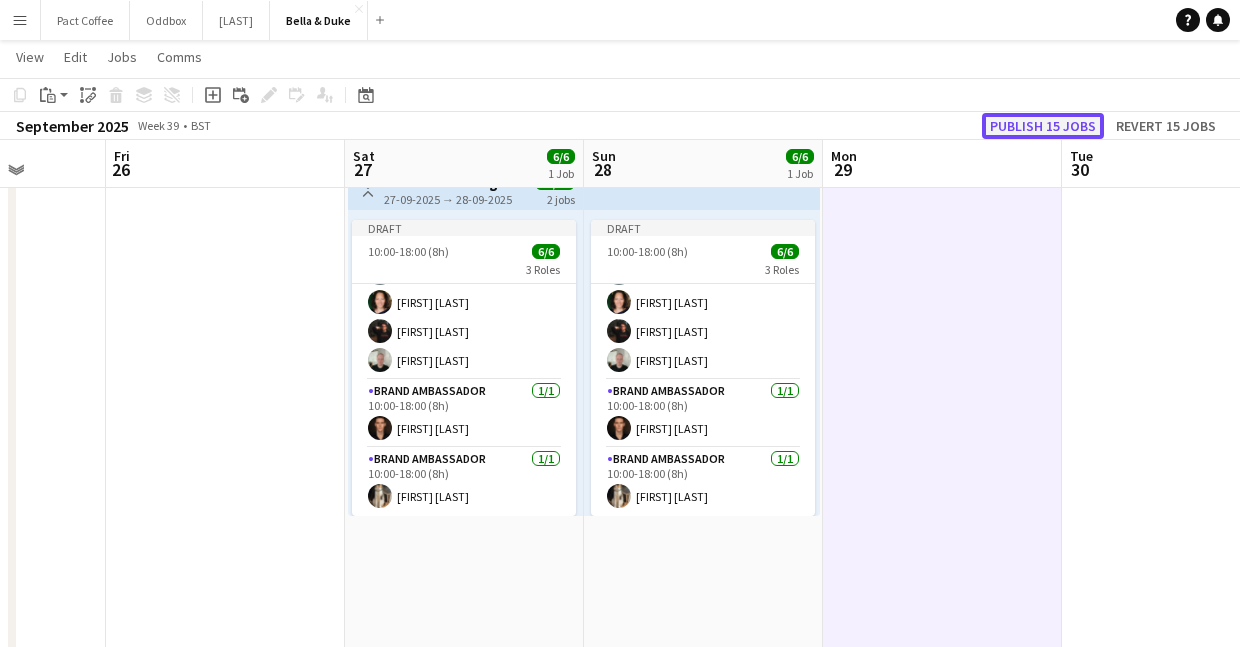click on "Publish 15 jobs" 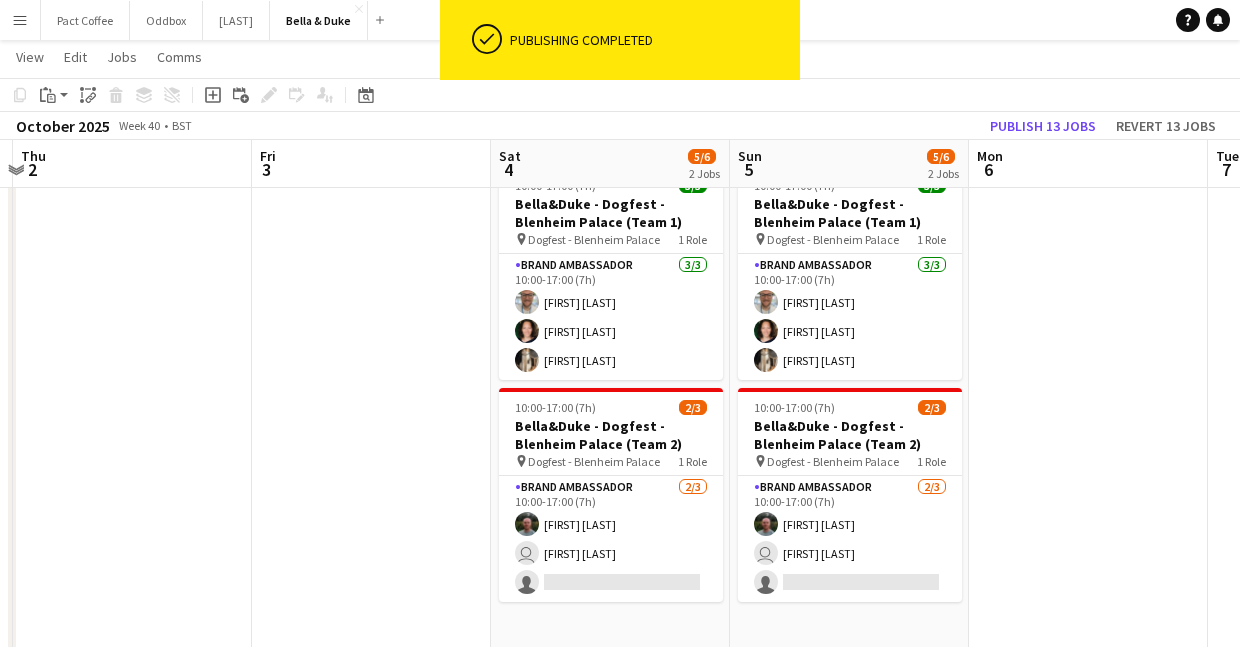 scroll, scrollTop: 0, scrollLeft: 759, axis: horizontal 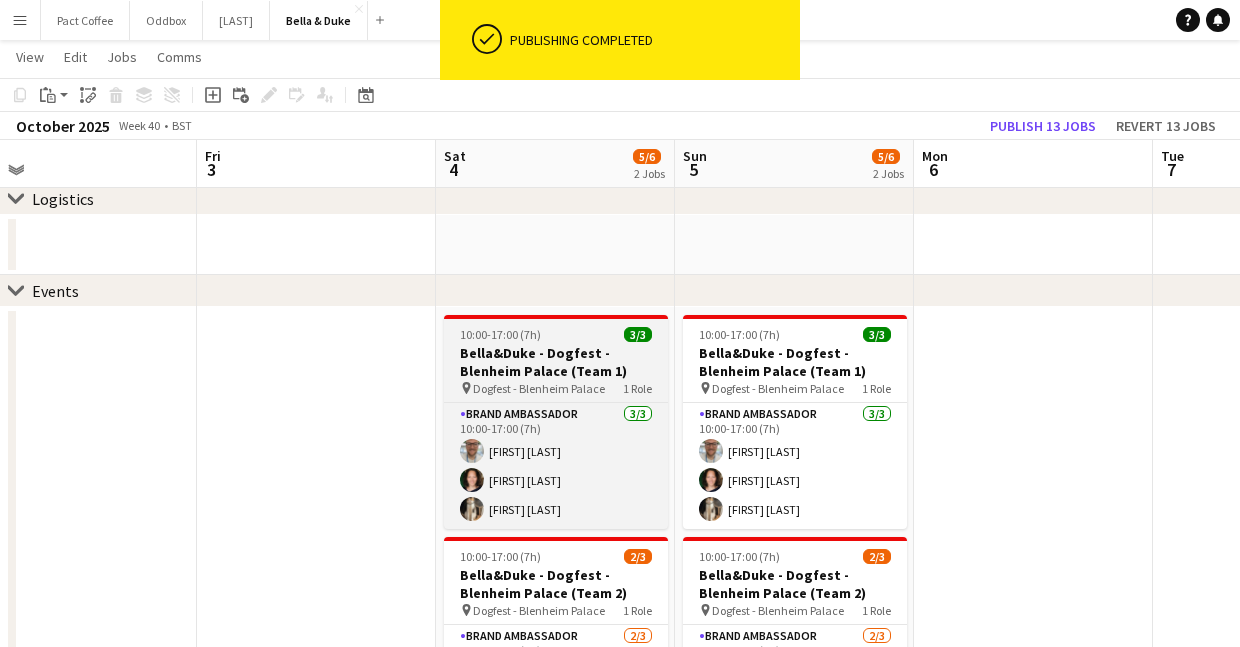 click on "Bella&Duke - Dogfest - Blenheim Palace (Team 1)" at bounding box center [556, 362] 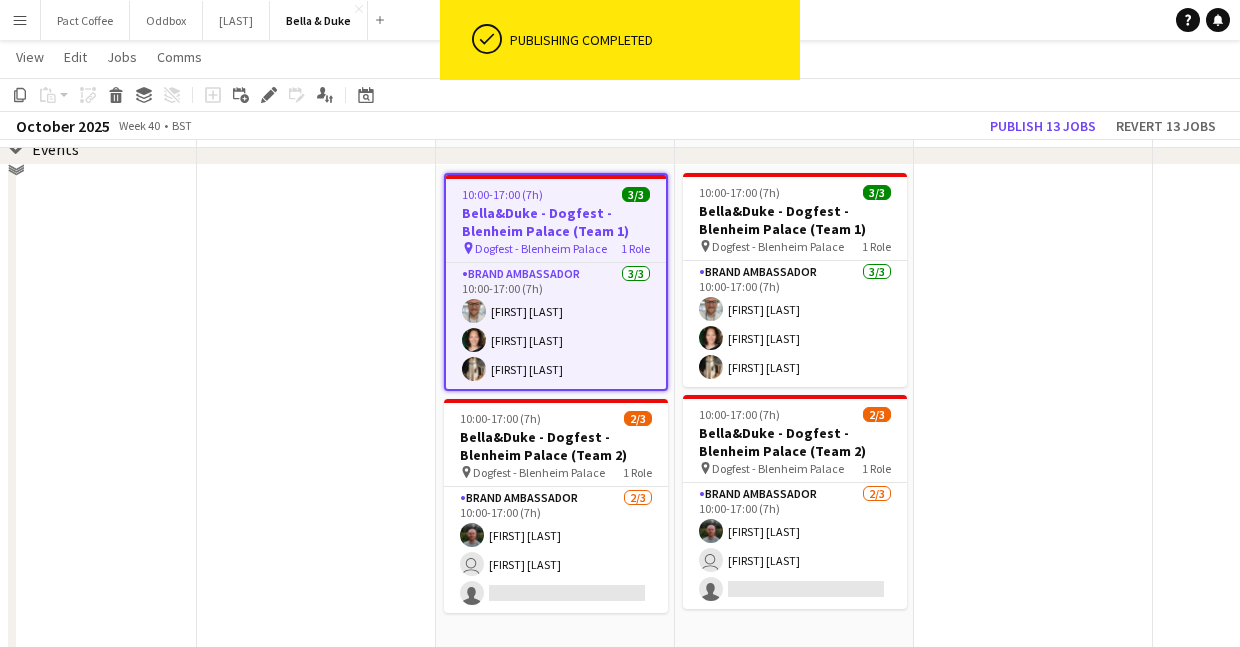 scroll, scrollTop: 255, scrollLeft: 0, axis: vertical 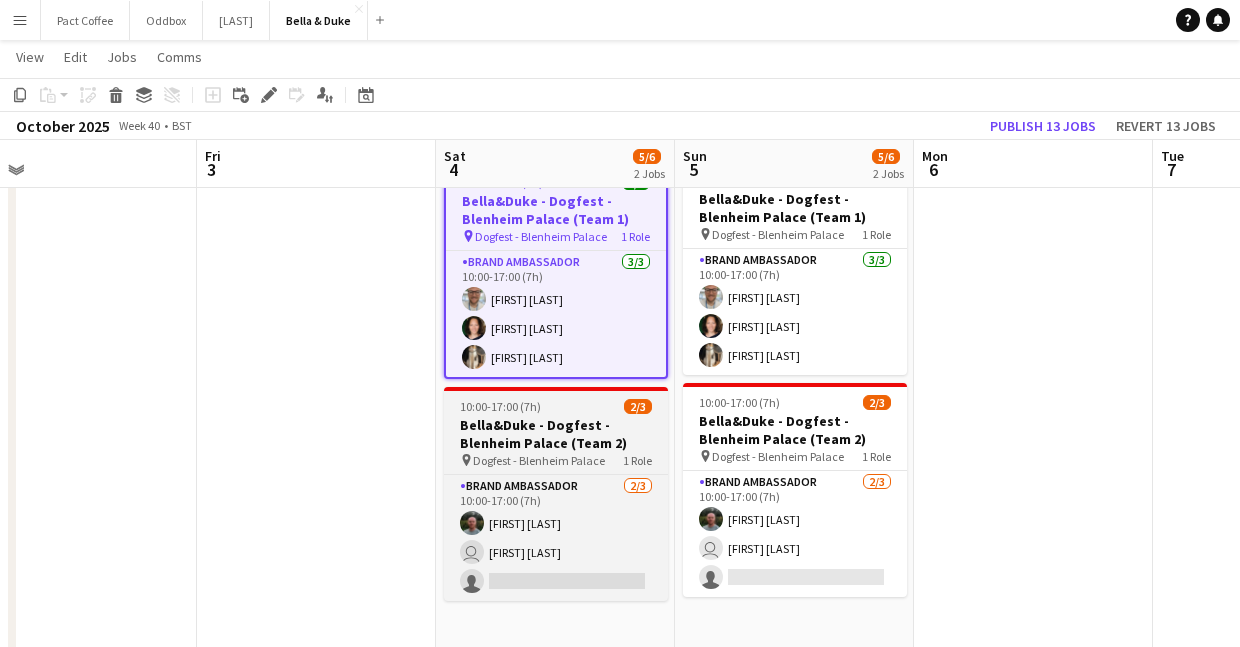click on "Bella&Duke - Dogfest - Blenheim Palace (Team 2)" at bounding box center (556, 434) 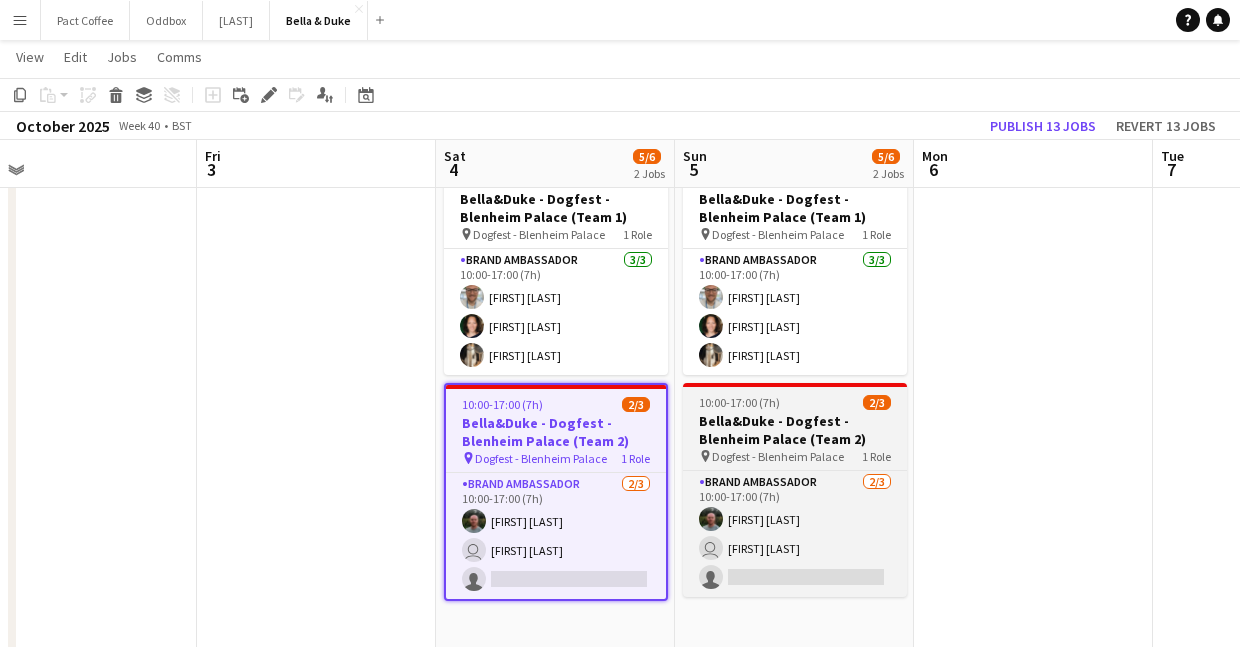 click on "Bella&Duke - Dogfest - Blenheim Palace (Team 2)" at bounding box center [795, 430] 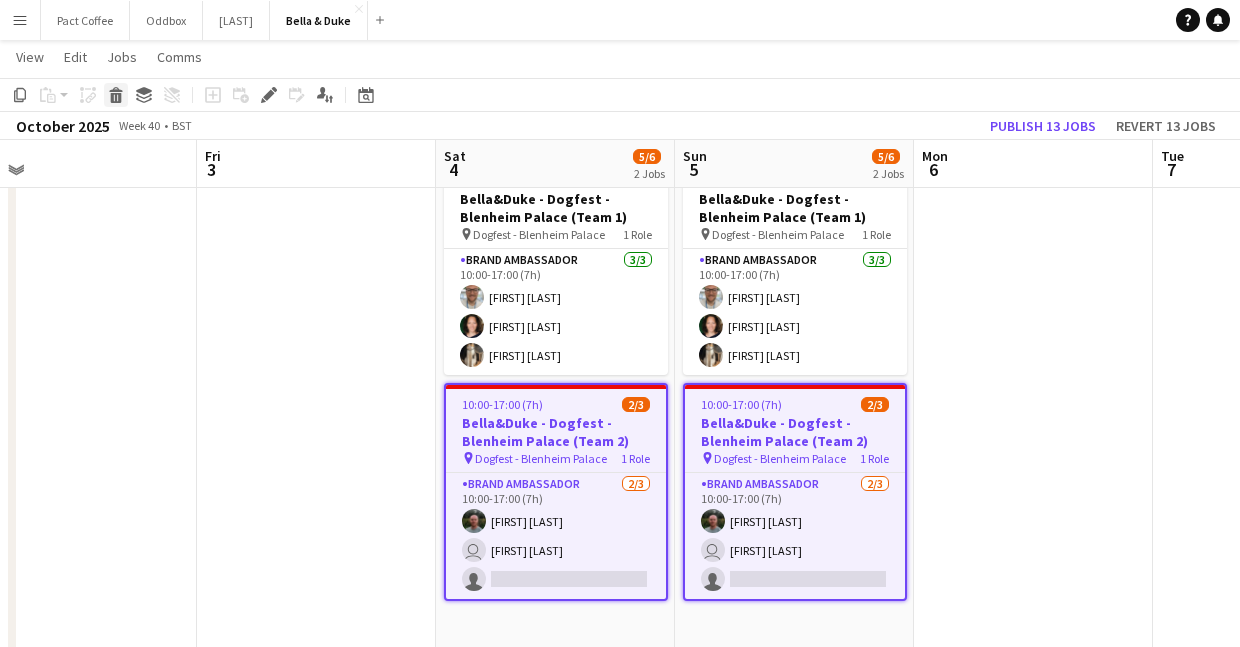 click on "Delete" at bounding box center (116, 95) 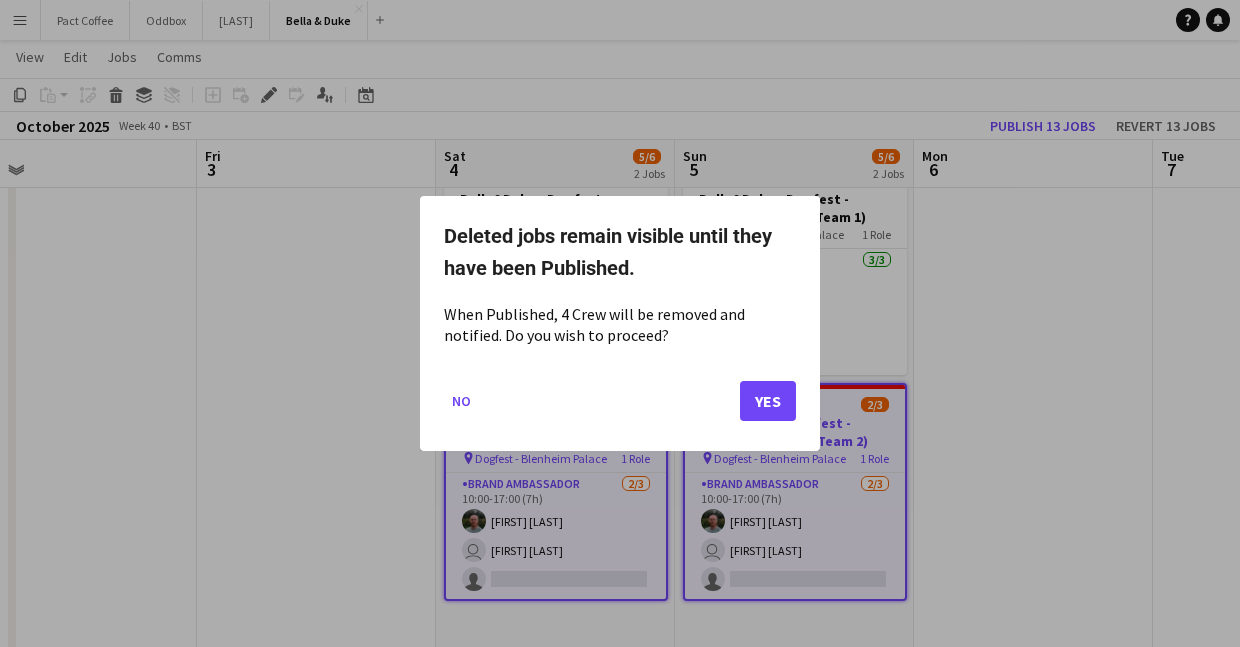 scroll, scrollTop: 0, scrollLeft: 0, axis: both 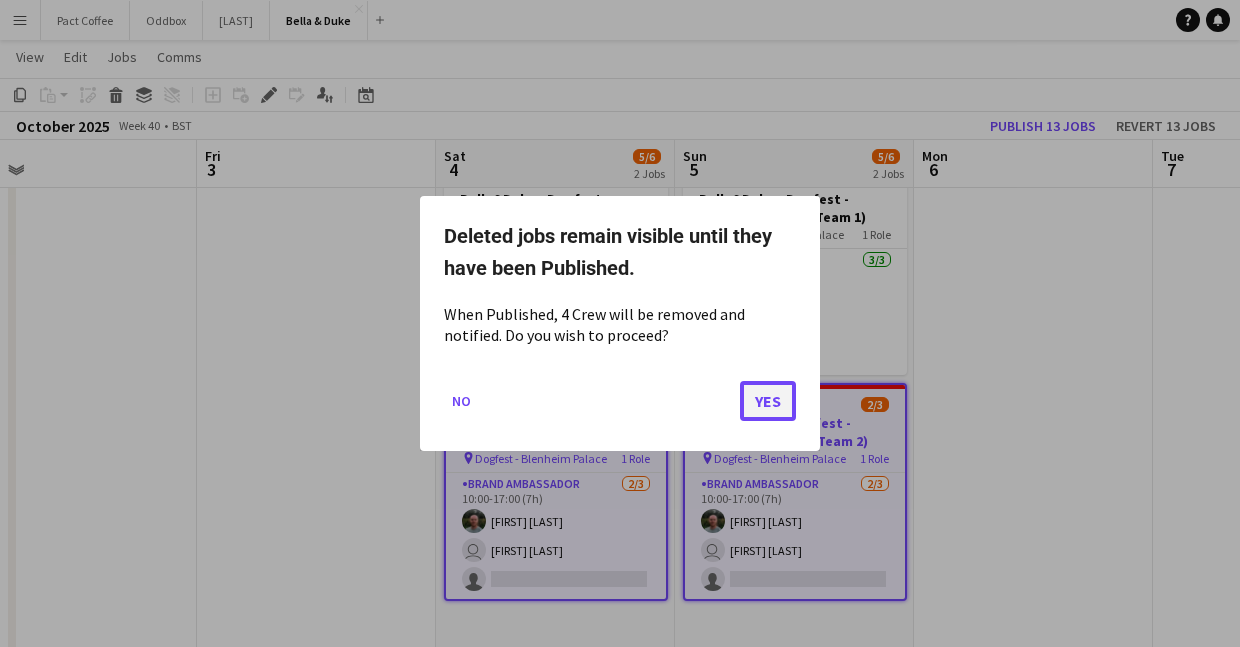 click on "Yes" 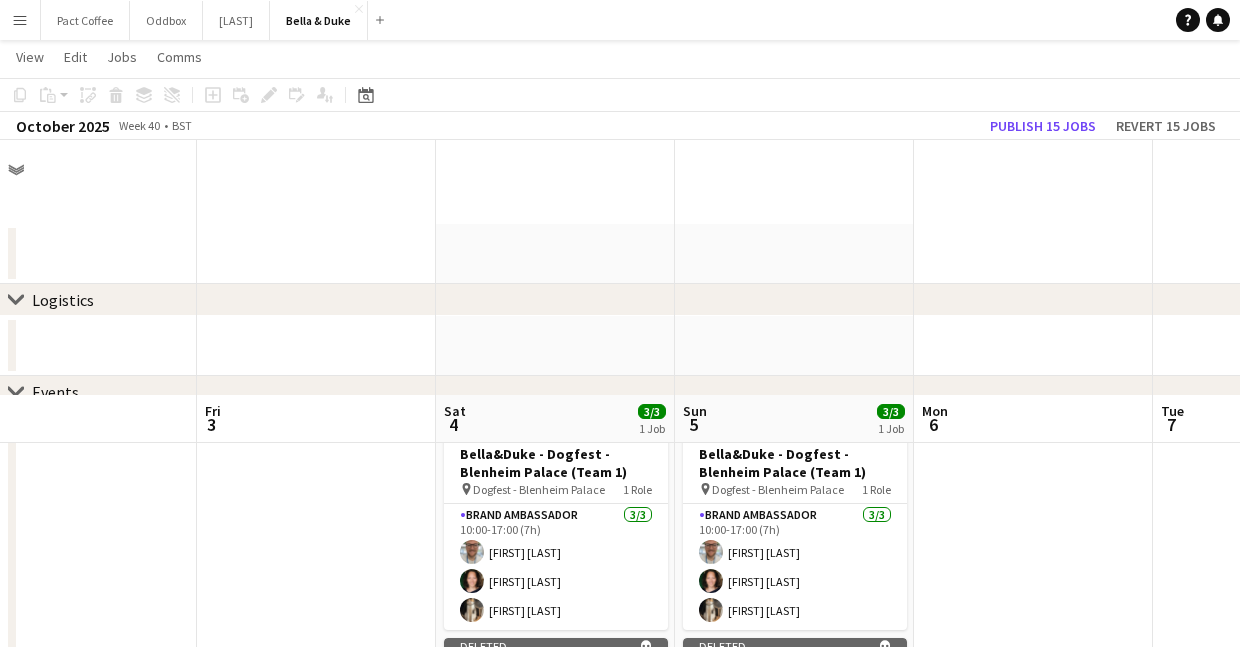 scroll, scrollTop: 255, scrollLeft: 0, axis: vertical 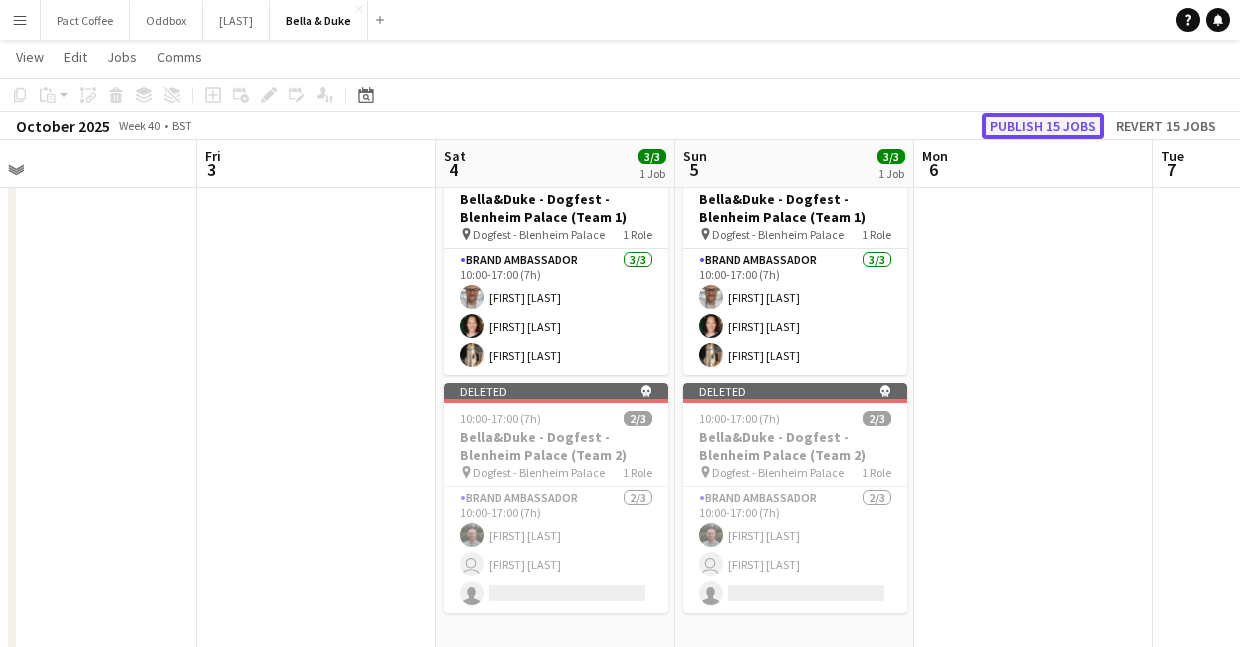 click on "Publish 15 jobs" 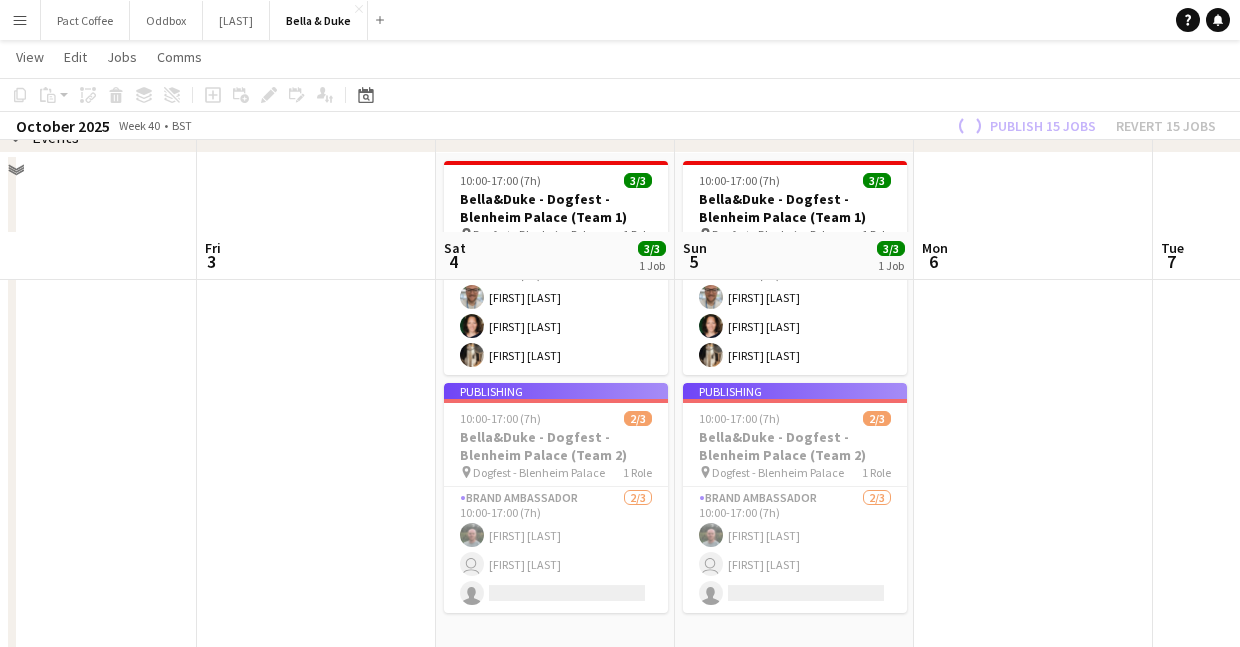 scroll, scrollTop: 405, scrollLeft: 0, axis: vertical 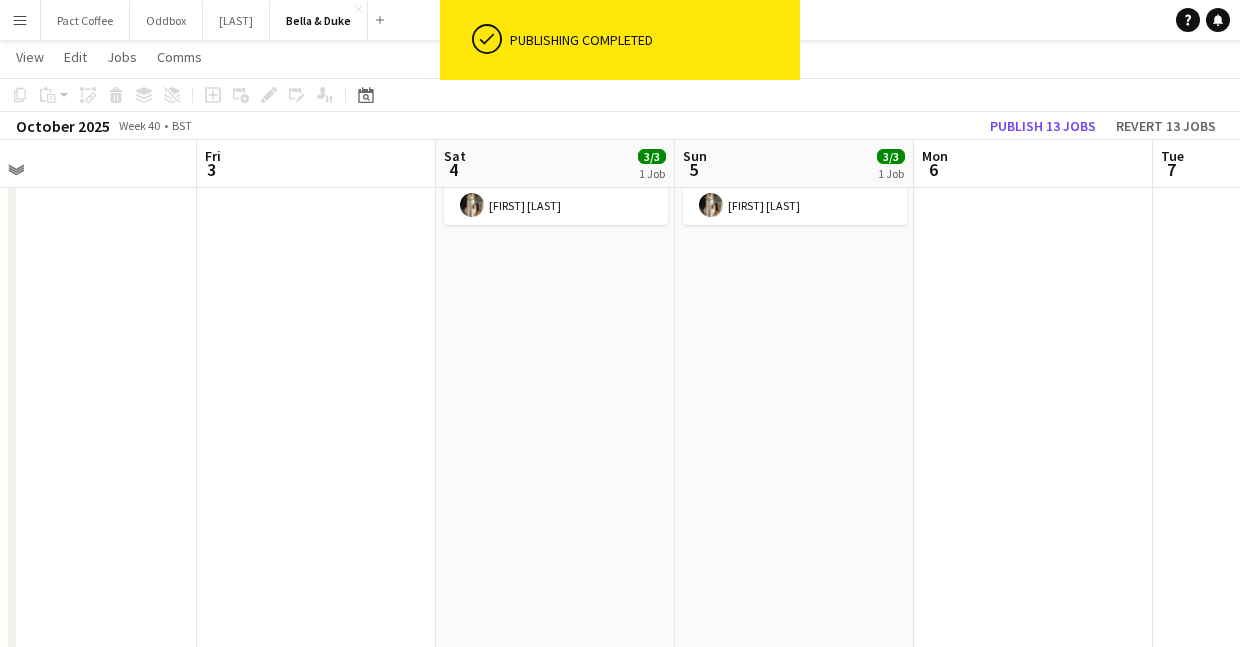 click on "10:00-17:00 (7h)    3/3   [BRAND] - Dogfest - [LOCATION] (Team 1)
pin
Dogfest - [LOCATION]   1 Role   Brand Ambassador   3/3   10:00-17:00 (7h)
[FIRST] [LAST] [FIRST] [LAST] [FIRST] [LAST]" at bounding box center (555, 544) 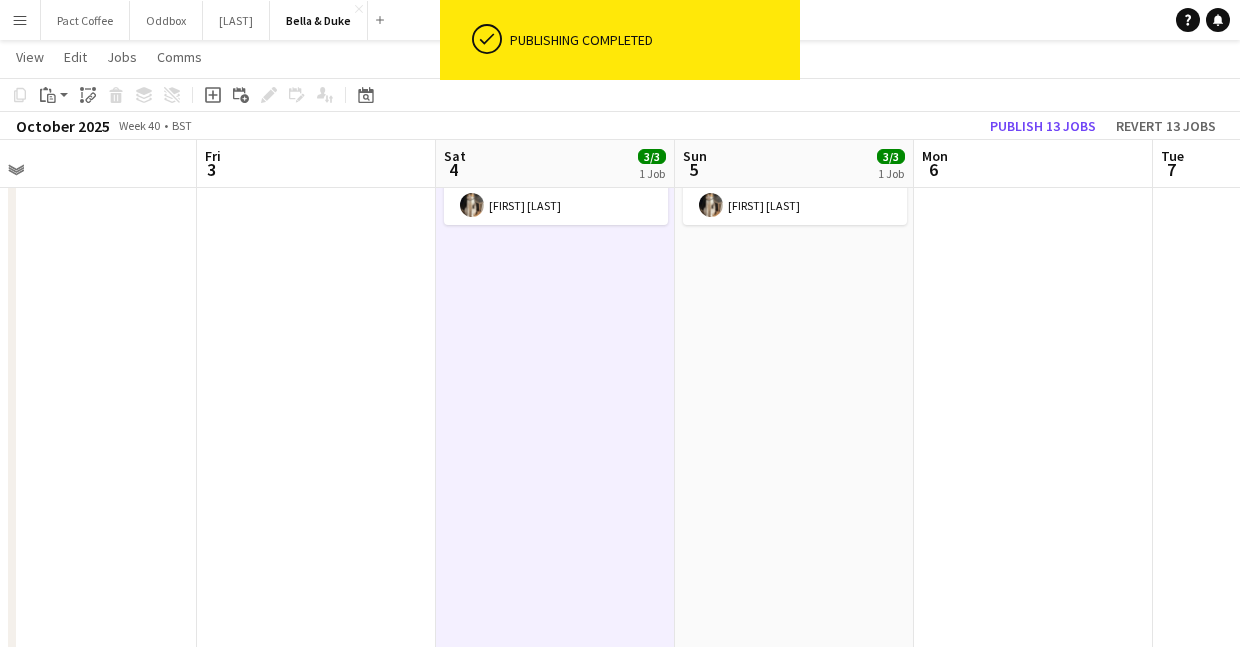 click on "10:00-17:00 (7h)    3/3   [BRAND] - Dogfest - [LOCATION] (Team 1)
pin
Dogfest - [LOCATION]   1 Role   Brand Ambassador   3/3   10:00-17:00 (7h)
[FIRST] [LAST] [FIRST] [LAST] [FIRST] [LAST]" at bounding box center [794, 544] 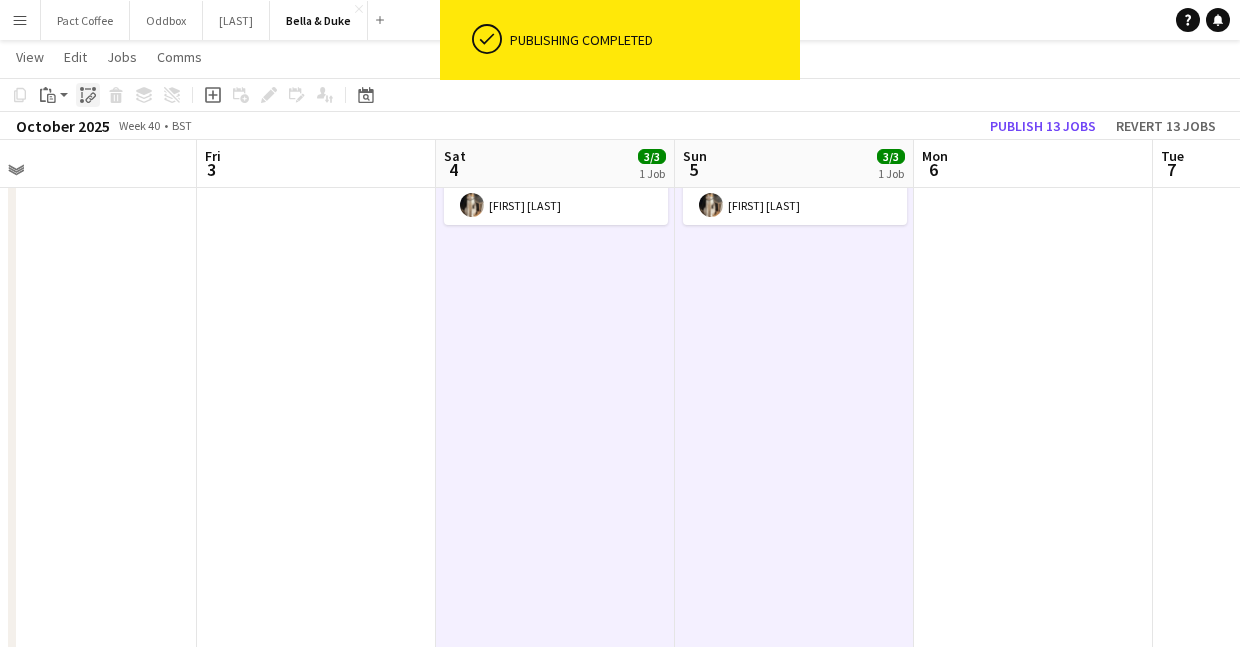 click 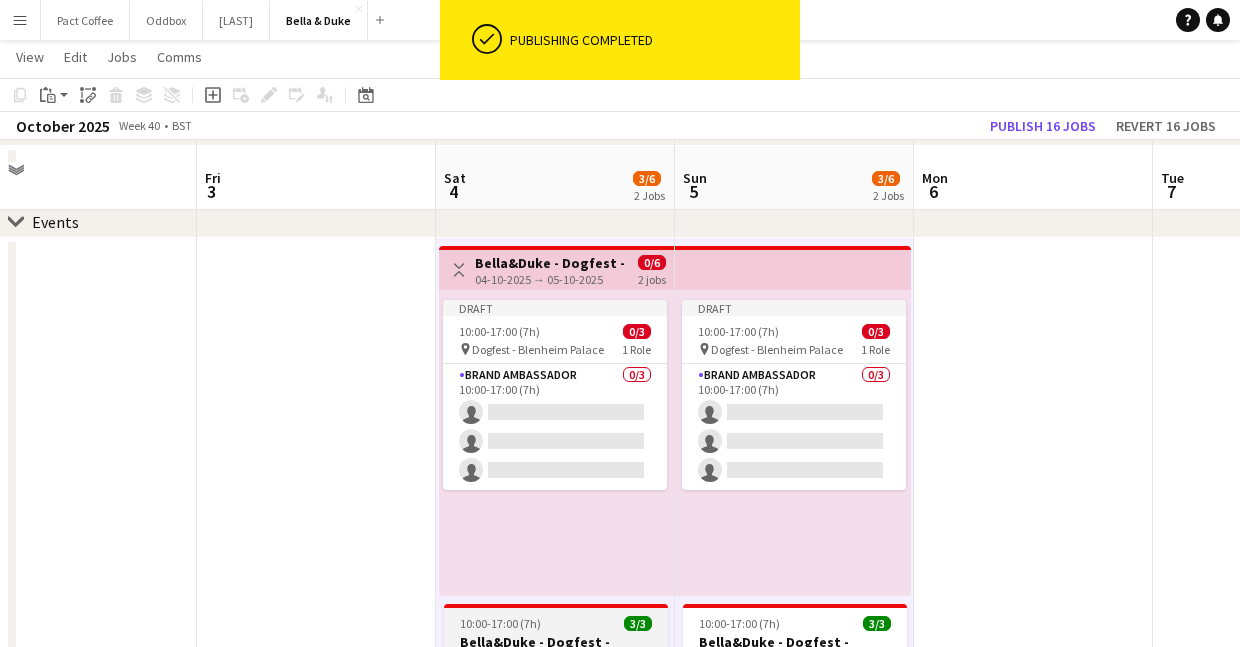 scroll, scrollTop: 166, scrollLeft: 0, axis: vertical 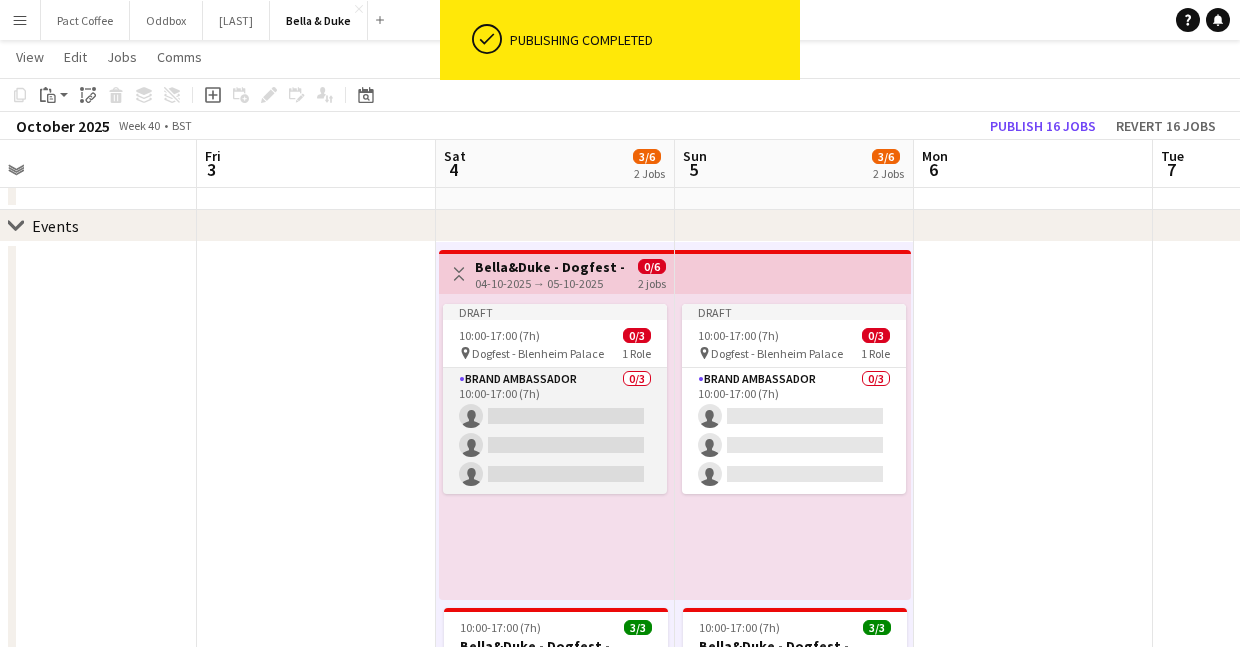 click on "Brand Ambassador   0/3   10:00-17:00 (7h)
single-neutral-actions
single-neutral-actions
single-neutral-actions" at bounding box center [555, 431] 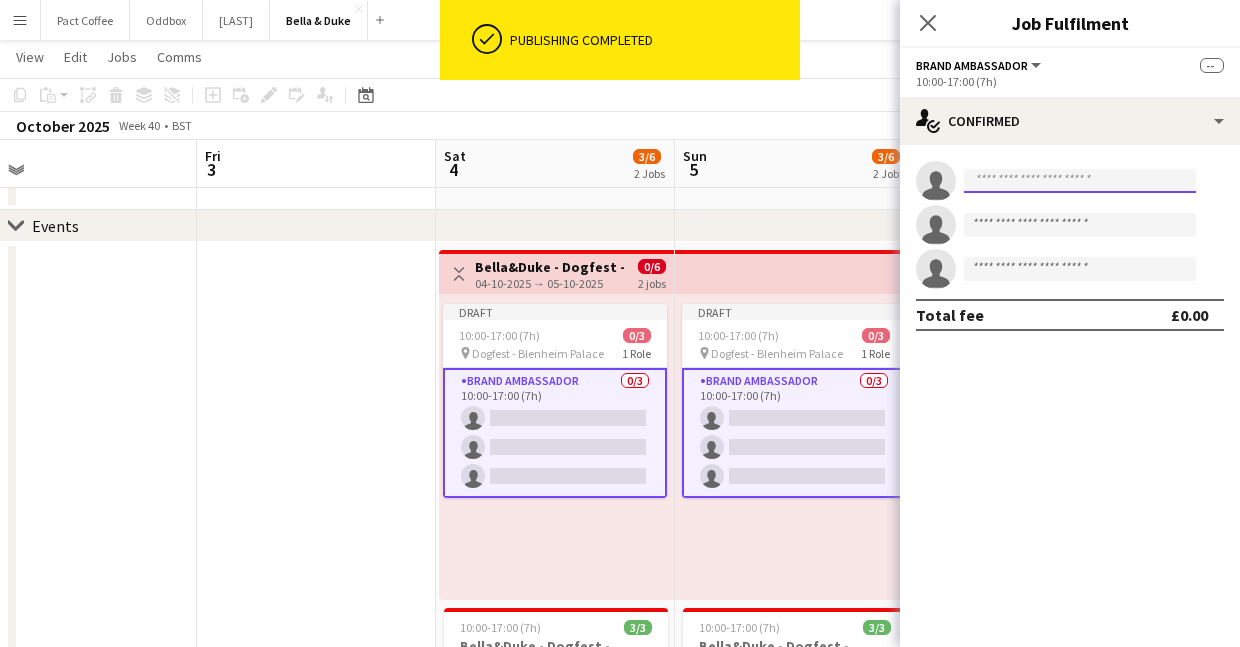 click at bounding box center (1080, 181) 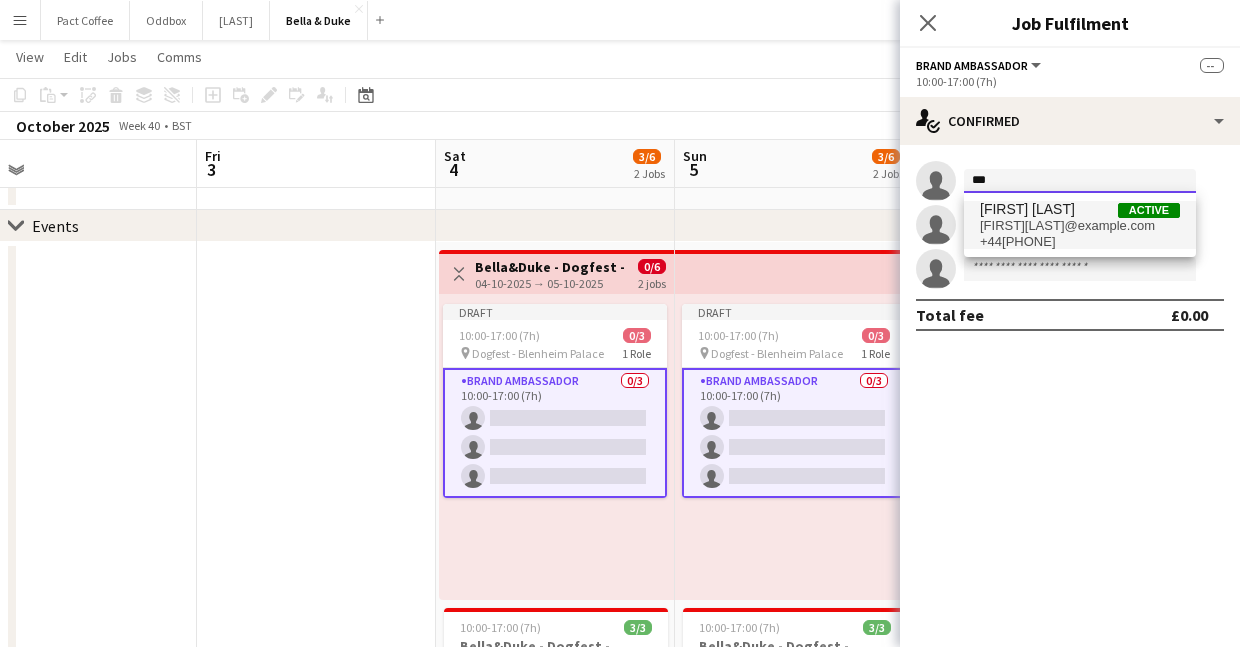type on "***" 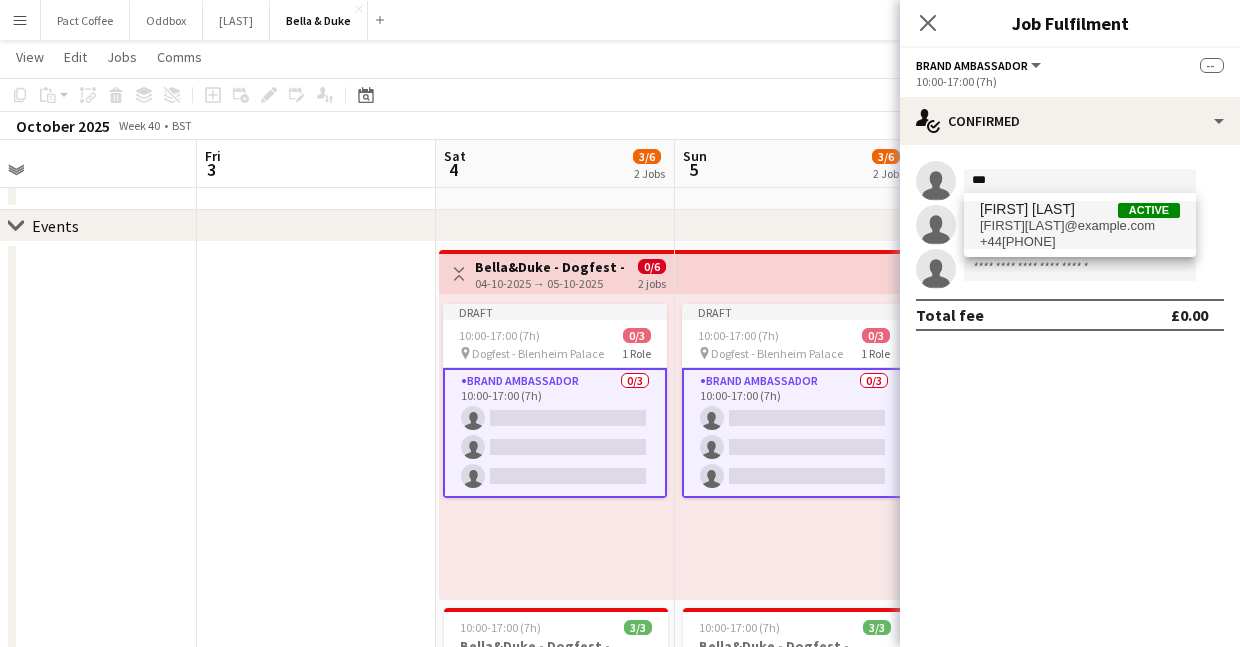 click on "[FIRST][LAST]@example.com" at bounding box center (1080, 226) 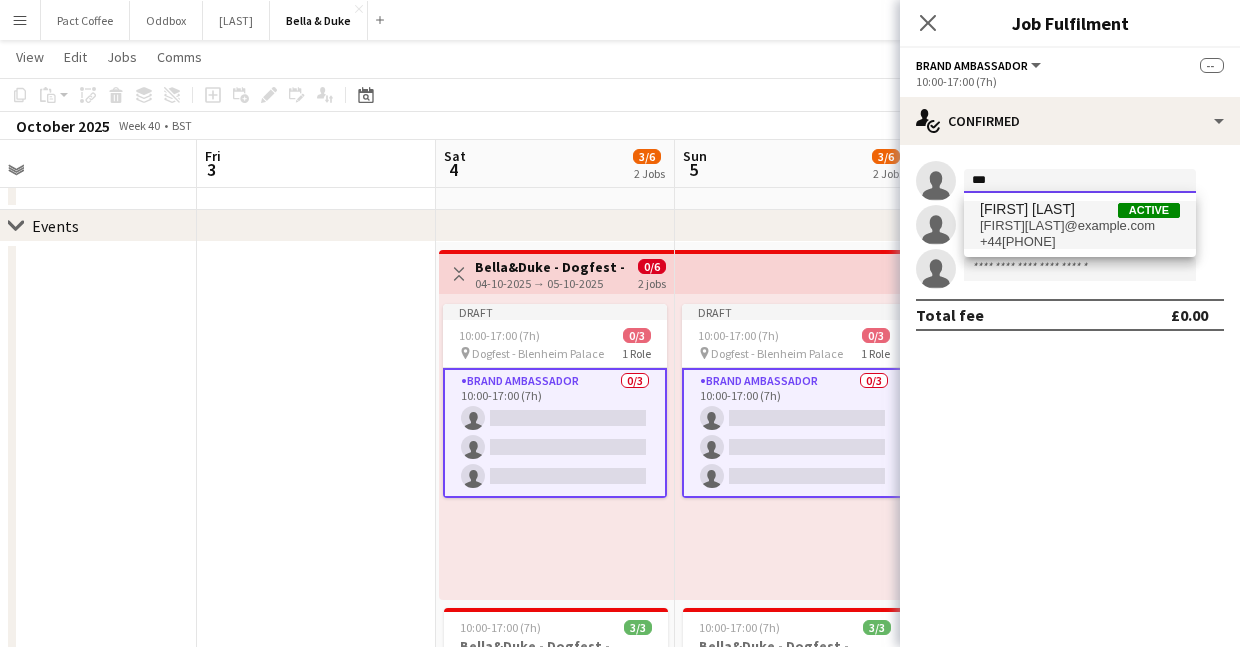 type 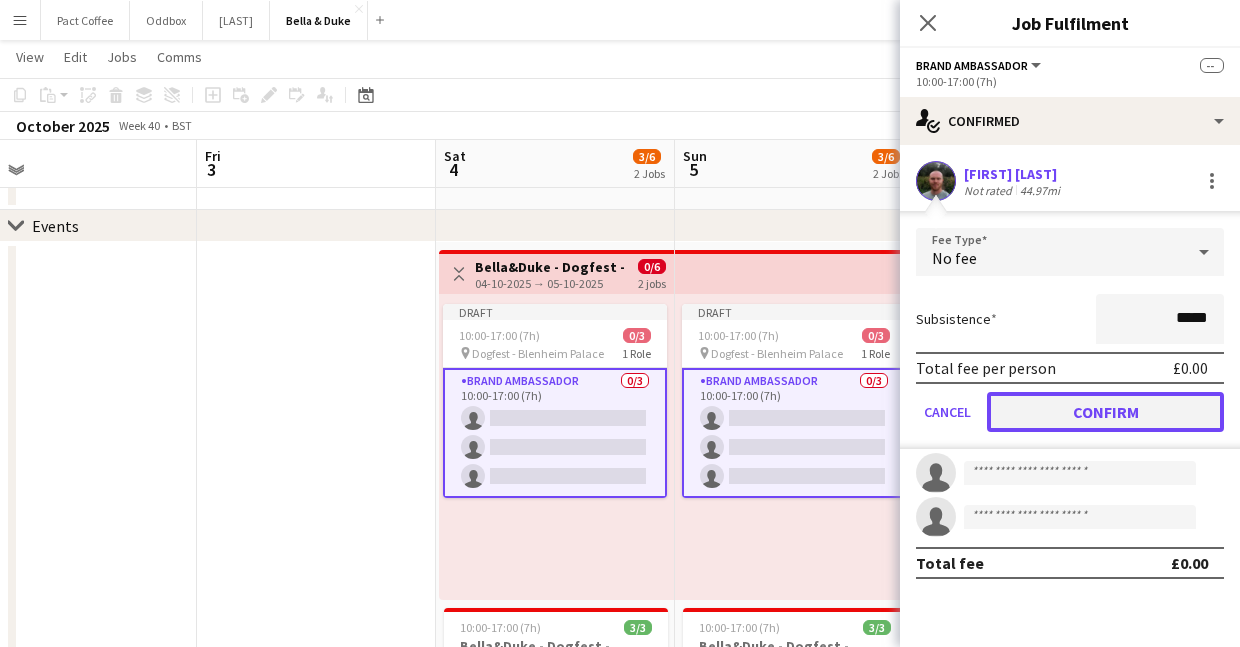 click on "Confirm" at bounding box center (1105, 412) 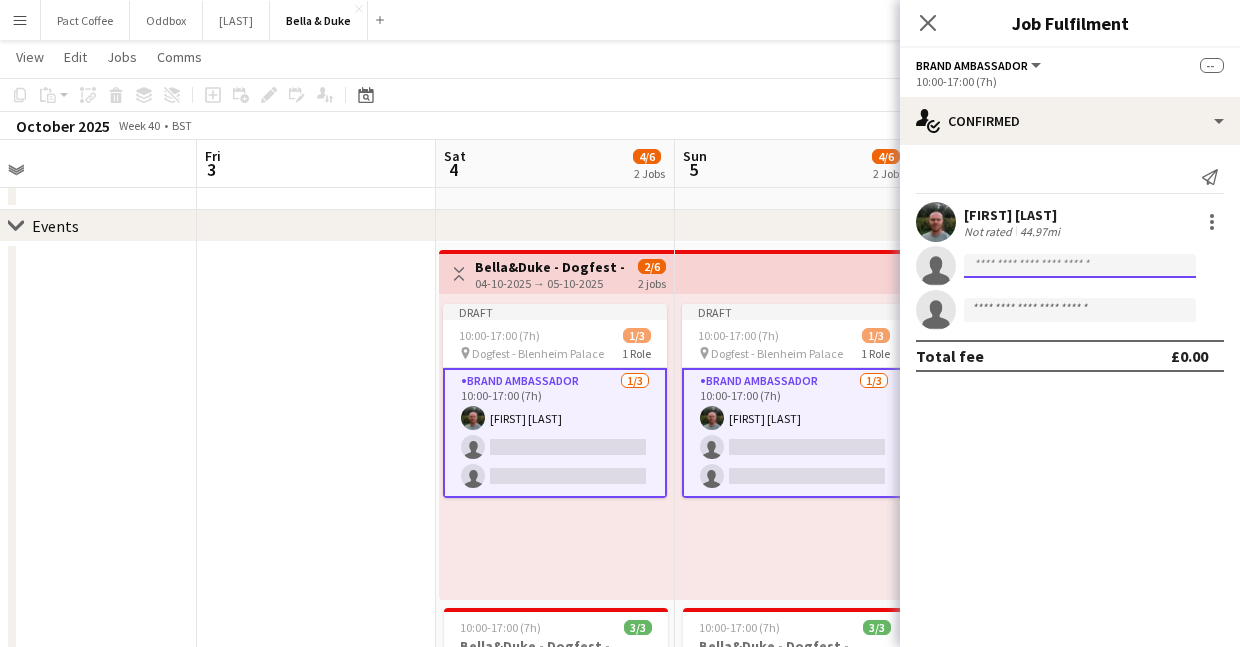 click at bounding box center [1080, 310] 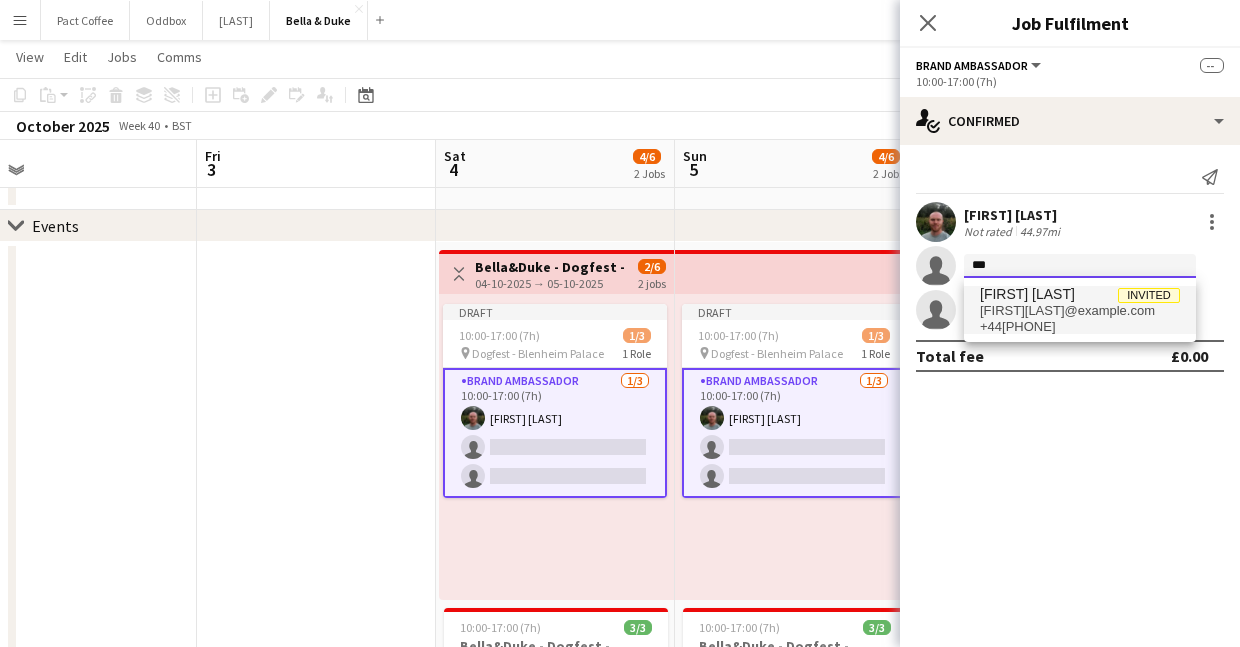 type on "***" 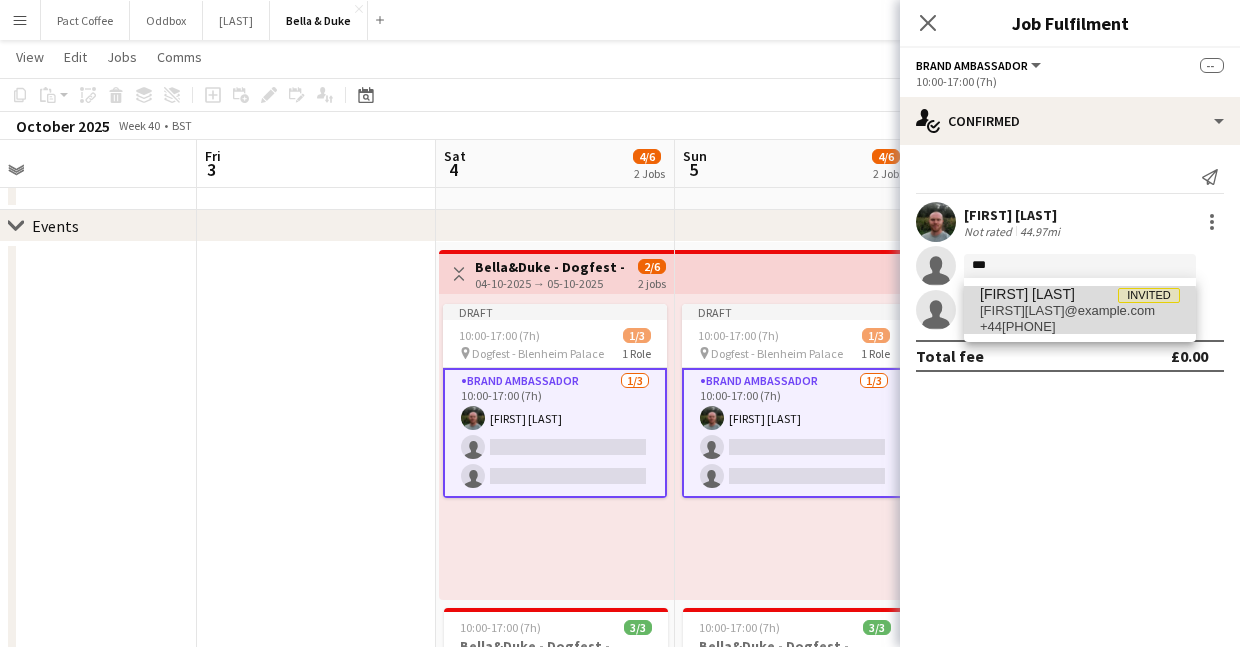 click on "[FIRST][LAST]@example.com" at bounding box center [1080, 311] 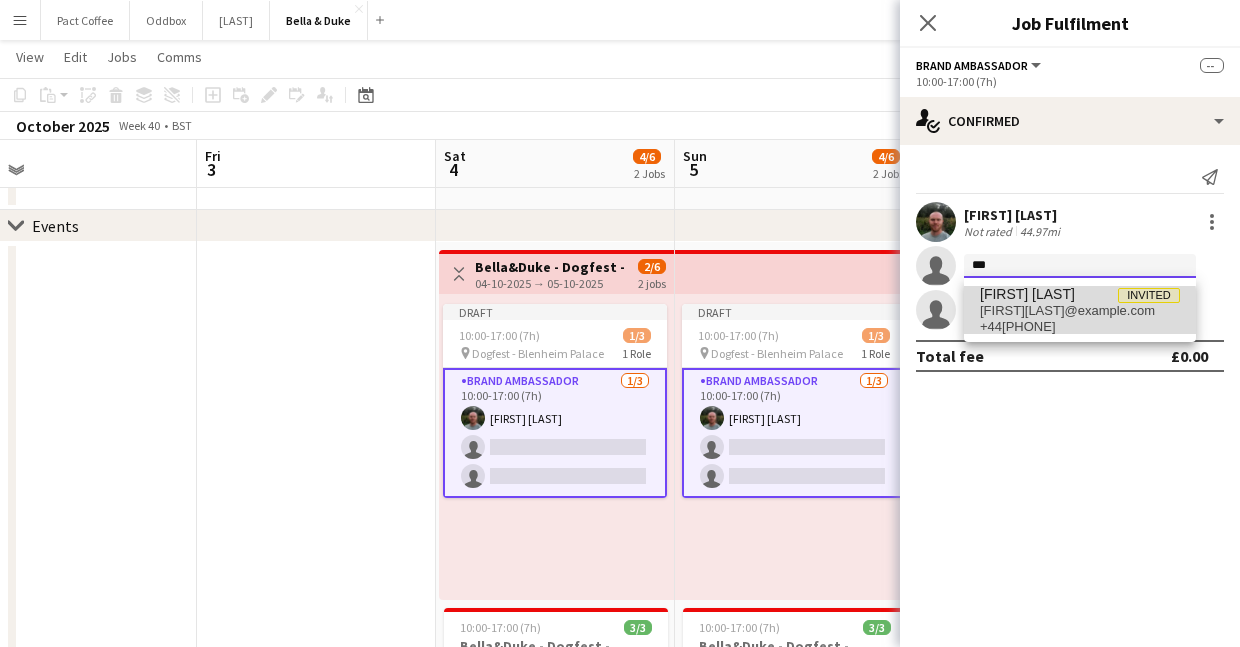 type 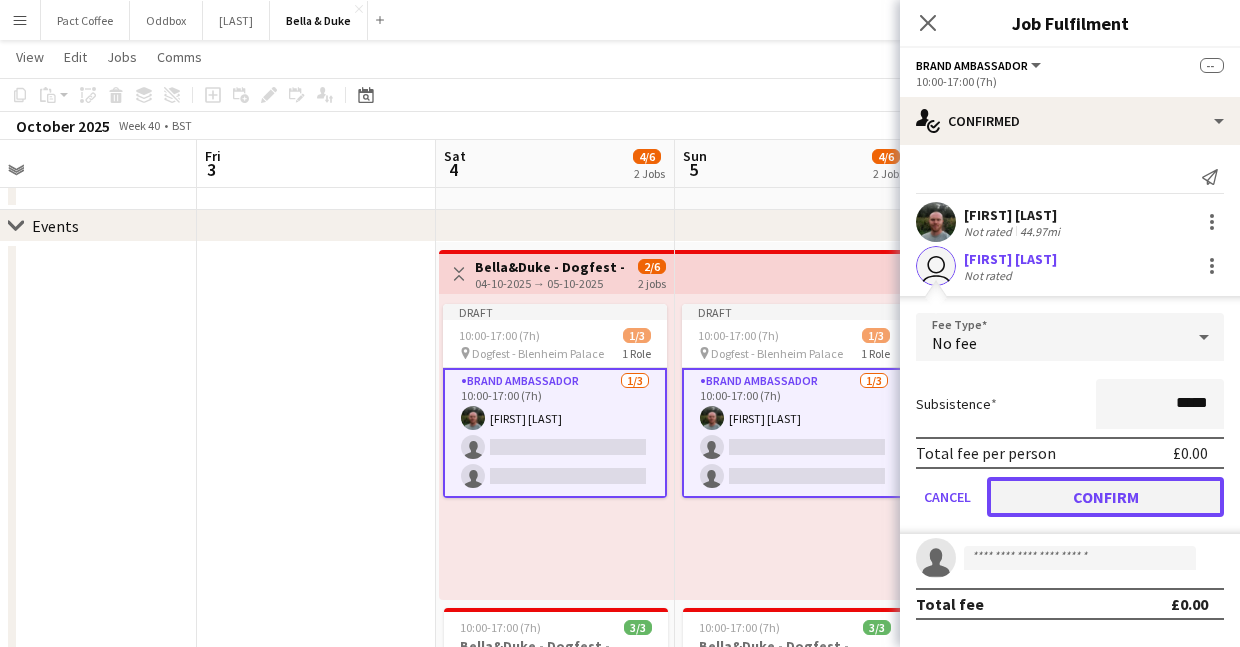 click on "Confirm" at bounding box center [1105, 497] 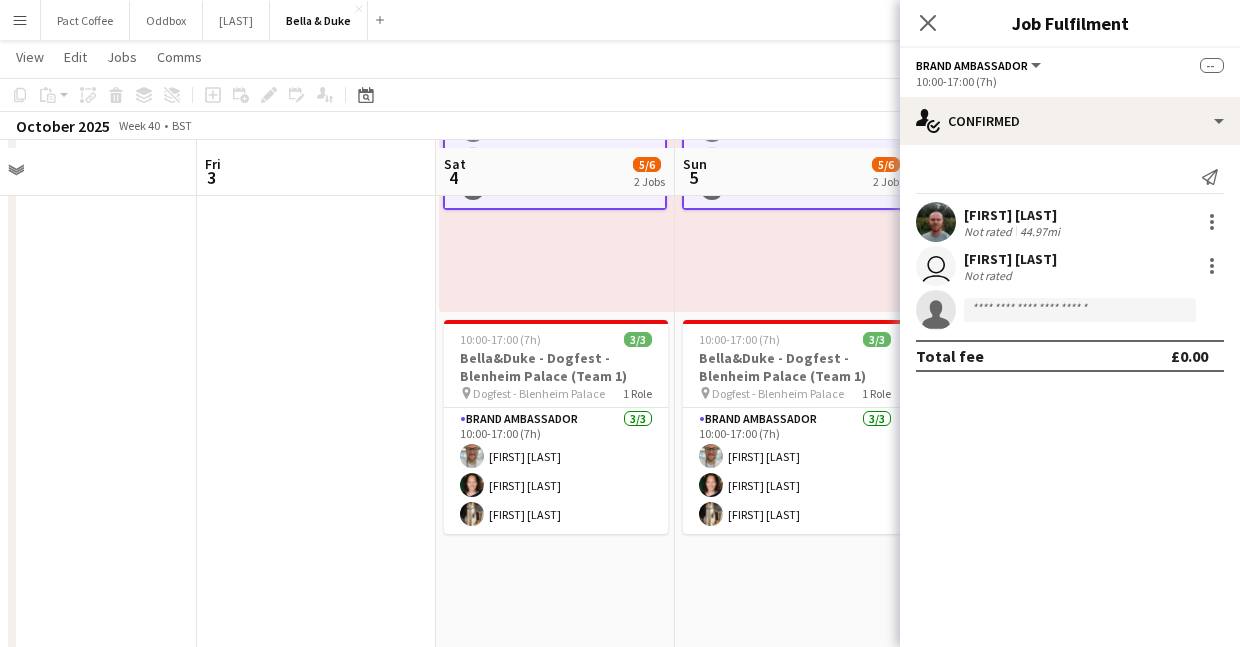 scroll, scrollTop: 462, scrollLeft: 0, axis: vertical 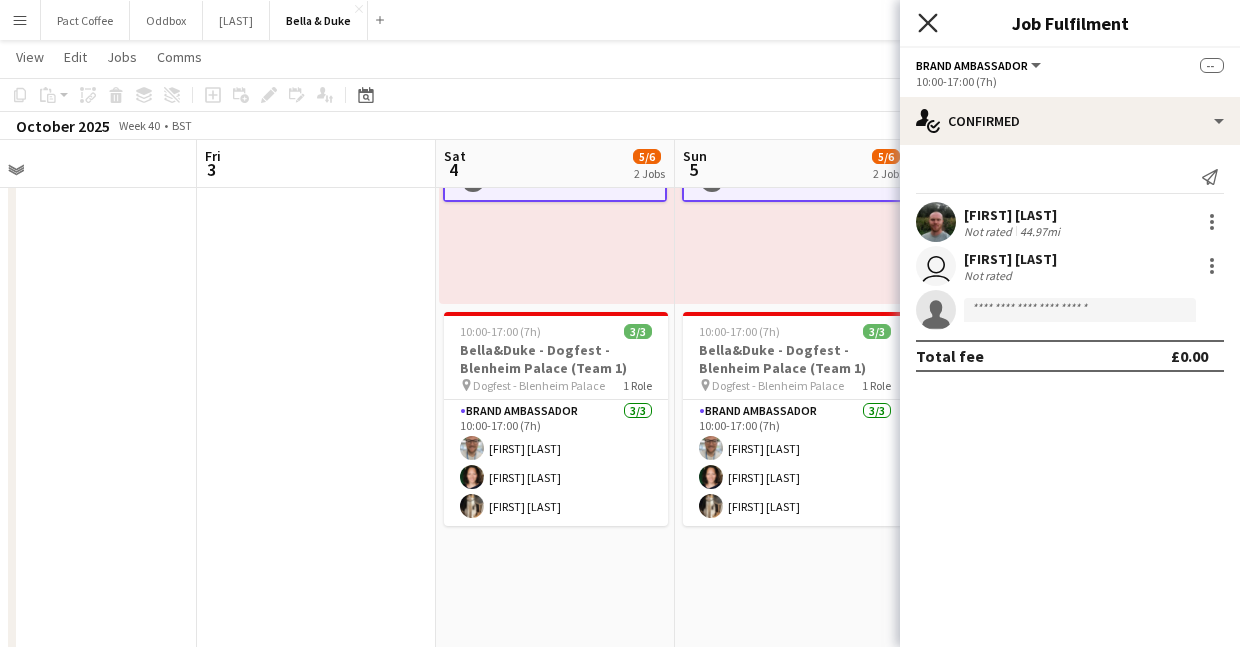 click 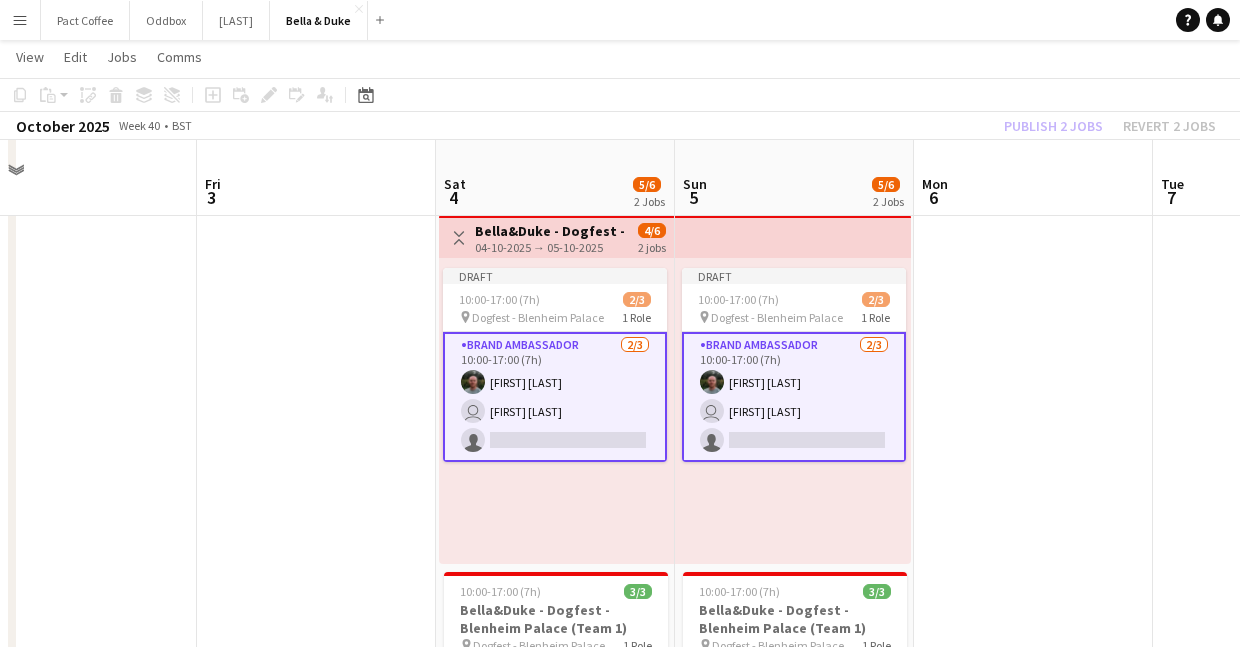 scroll, scrollTop: 197, scrollLeft: 0, axis: vertical 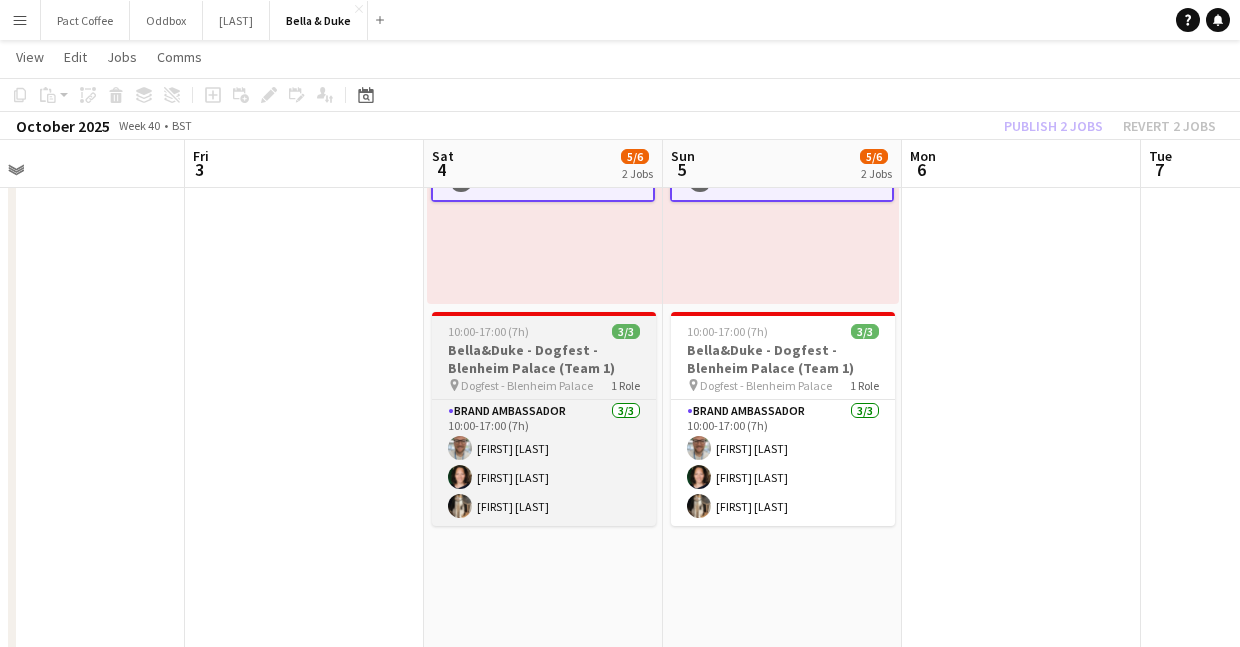 click on "Bella&Duke - Dogfest - Blenheim Palace (Team 1)" at bounding box center [544, 359] 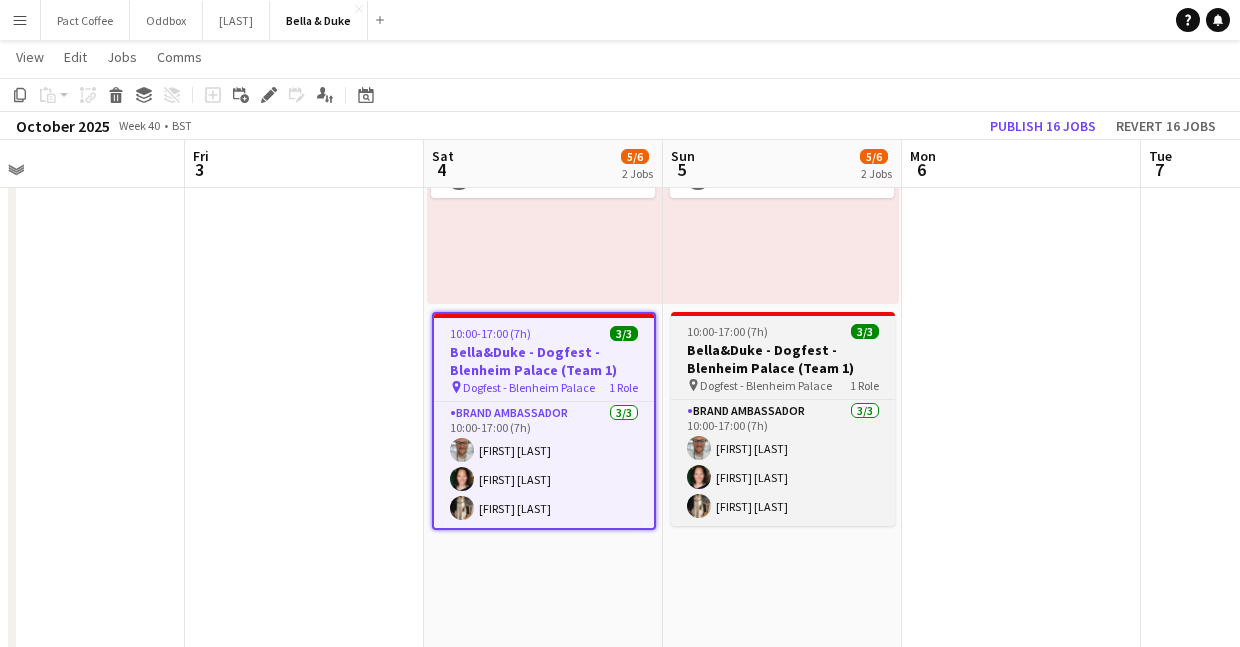 click on "Bella&Duke - Dogfest - Blenheim Palace (Team 1)" at bounding box center [783, 359] 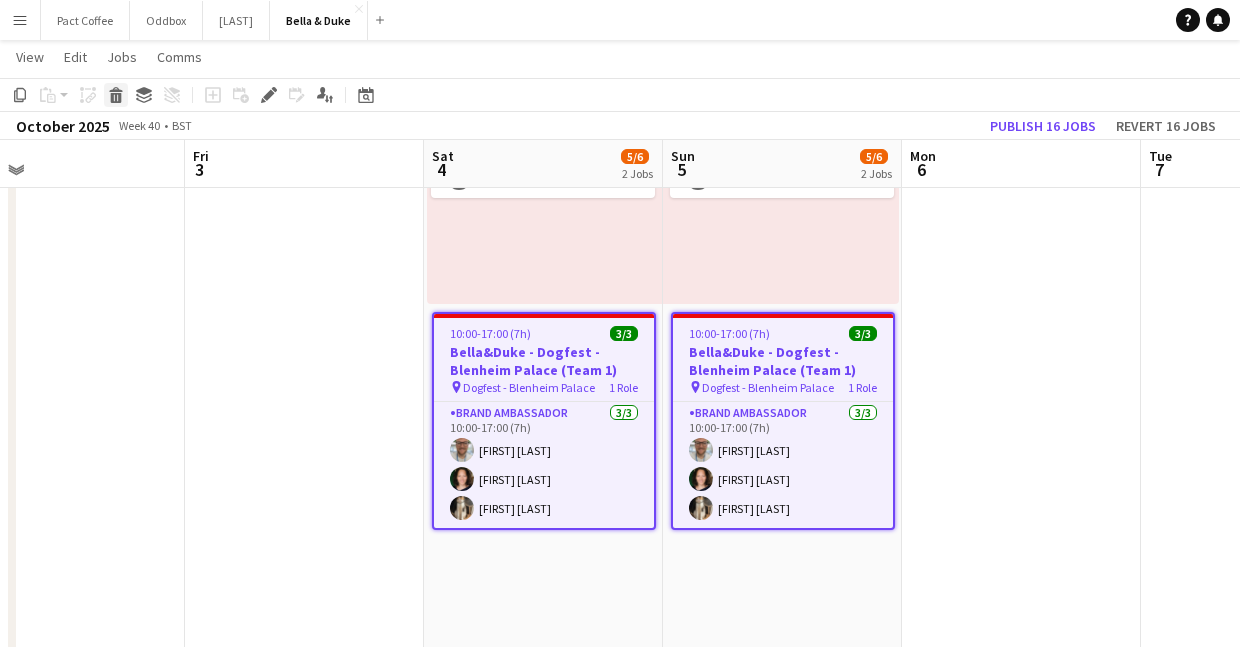 click on "Delete" 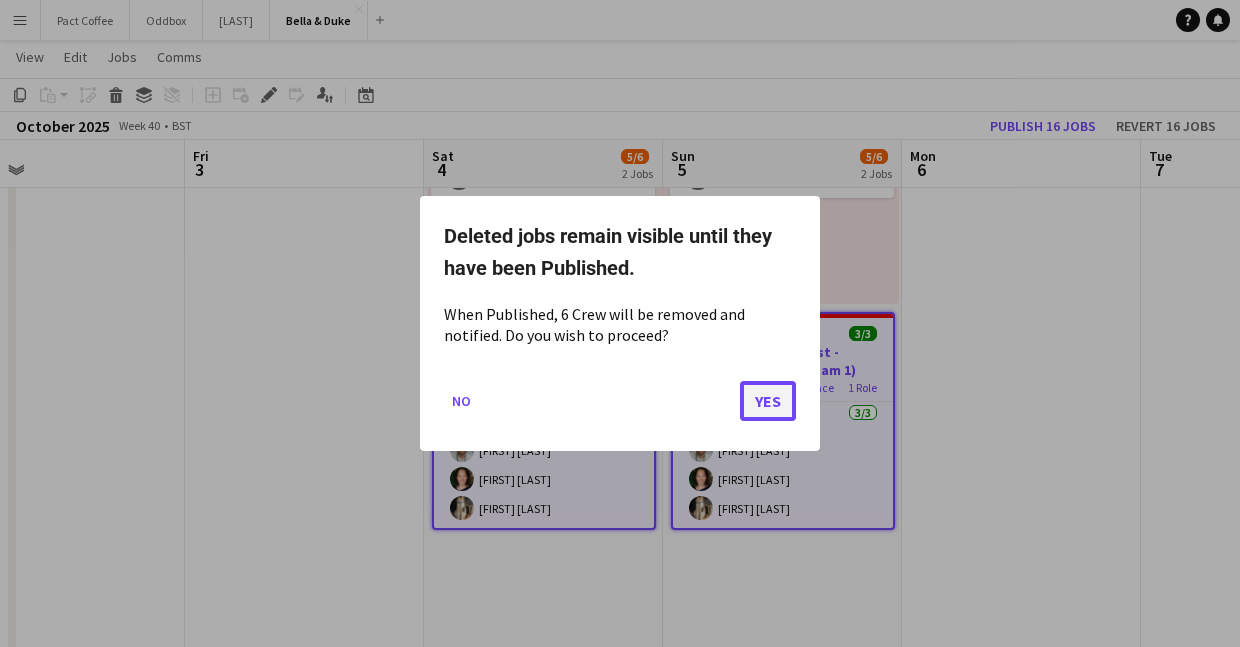 click on "Yes" 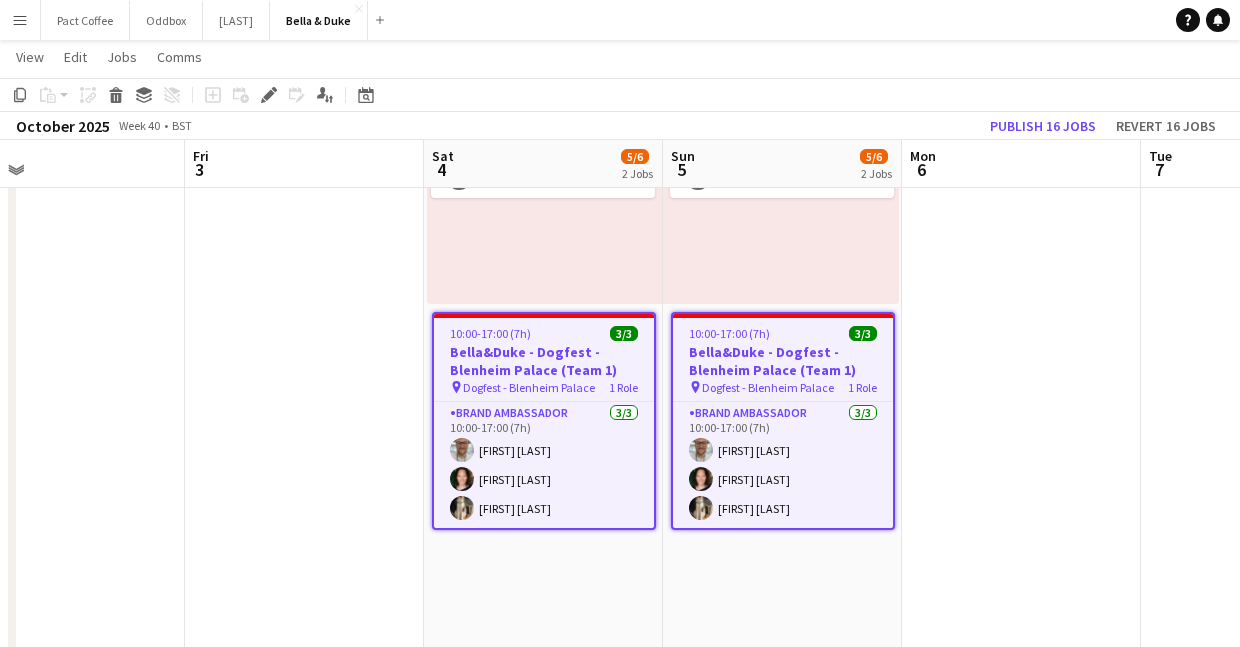 scroll, scrollTop: 462, scrollLeft: 0, axis: vertical 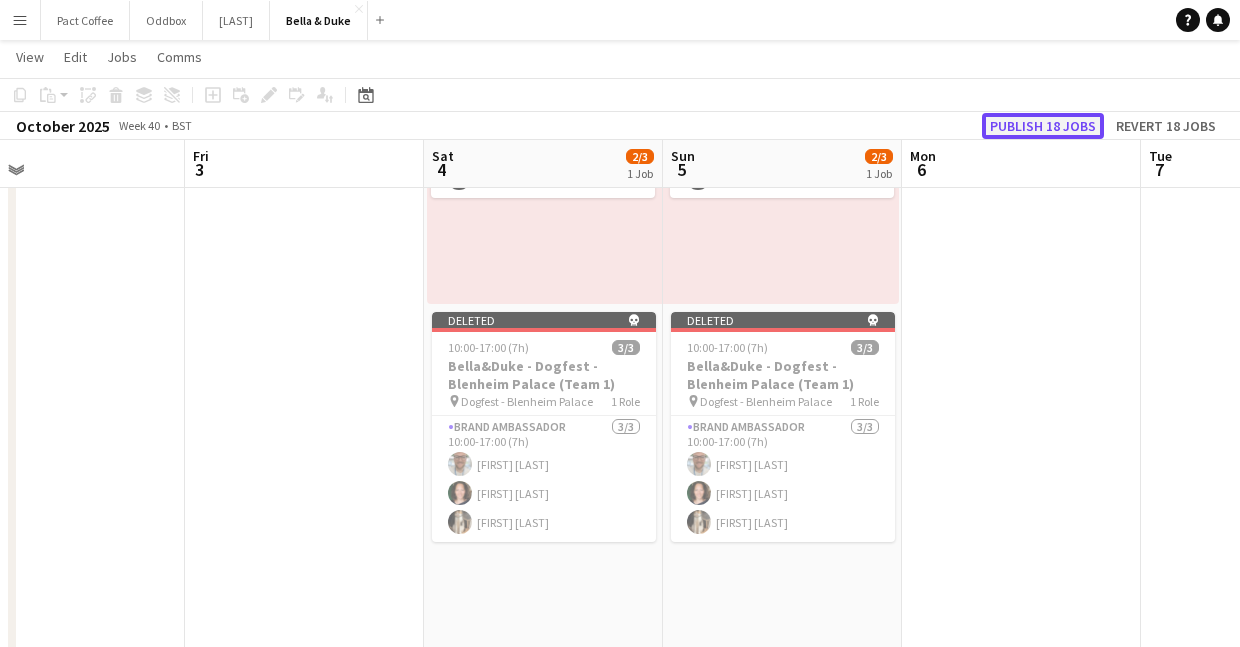 click on "Publish 18 jobs" 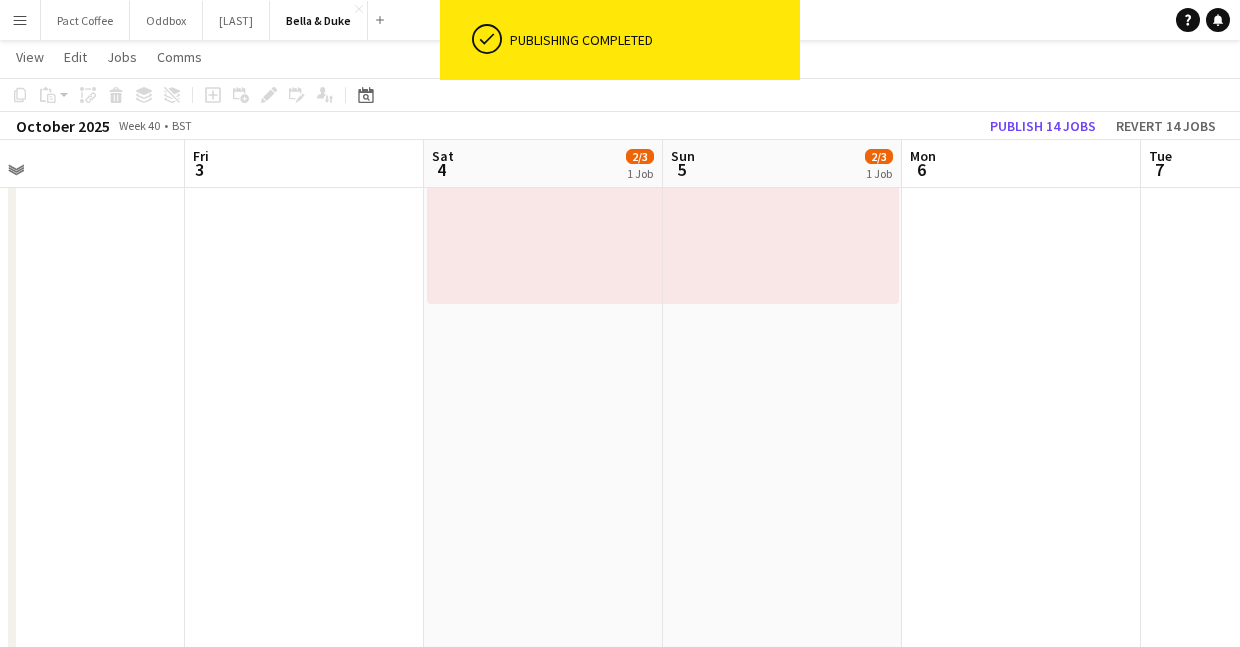 click on "Toggle View
Bella&Duke - Dogfest - Blenheim Palace (Team 2)   04-10-2025 → 05-10-2025   4/6   2 jobs      10:00-17:00 (7h)    2/3
pin
Dogfest - Blenheim Palace   1 Role   Brand Ambassador   2/3   10:00-17:00 (7h)
[FIRST] [LAST]
user
[FIRST] [LAST]
single-neutral-actions" at bounding box center [543, 487] 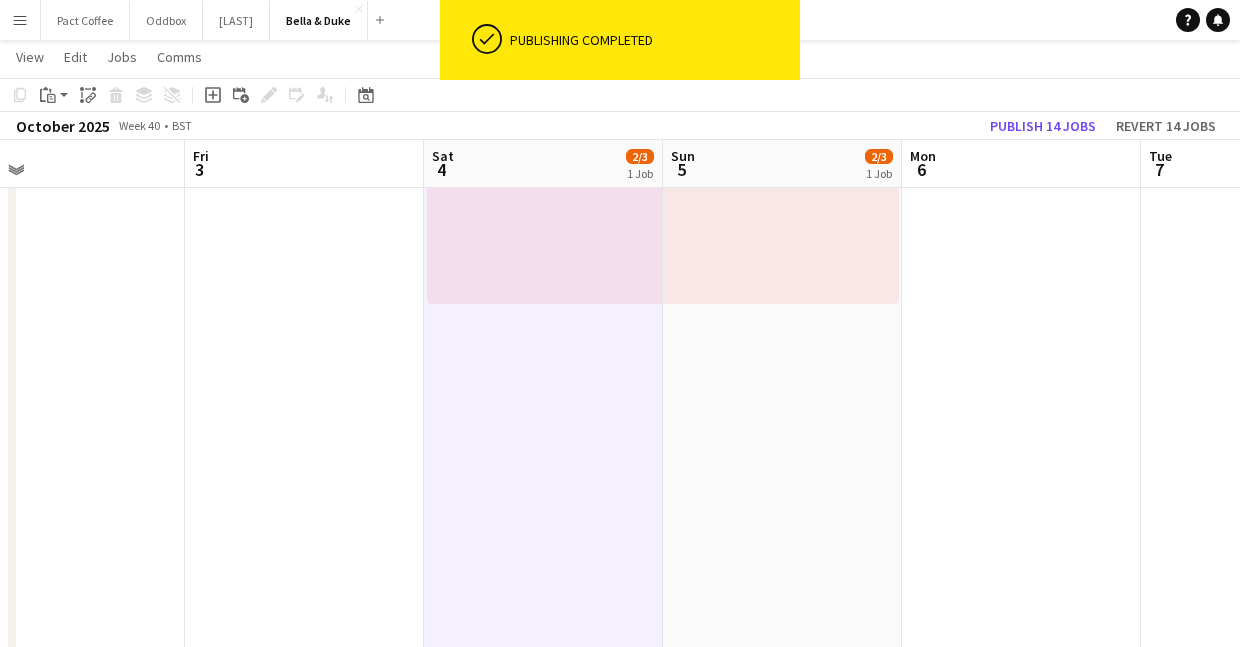 click on "10:00-17:00 (7h)    2/3
pin
Dogfest - Blenheim Palace   1 Role   Brand Ambassador   2/3   10:00-17:00 (7h)
[FIRST] [LAST]
user
[FIRST] [LAST]
single-neutral-actions" at bounding box center (782, 487) 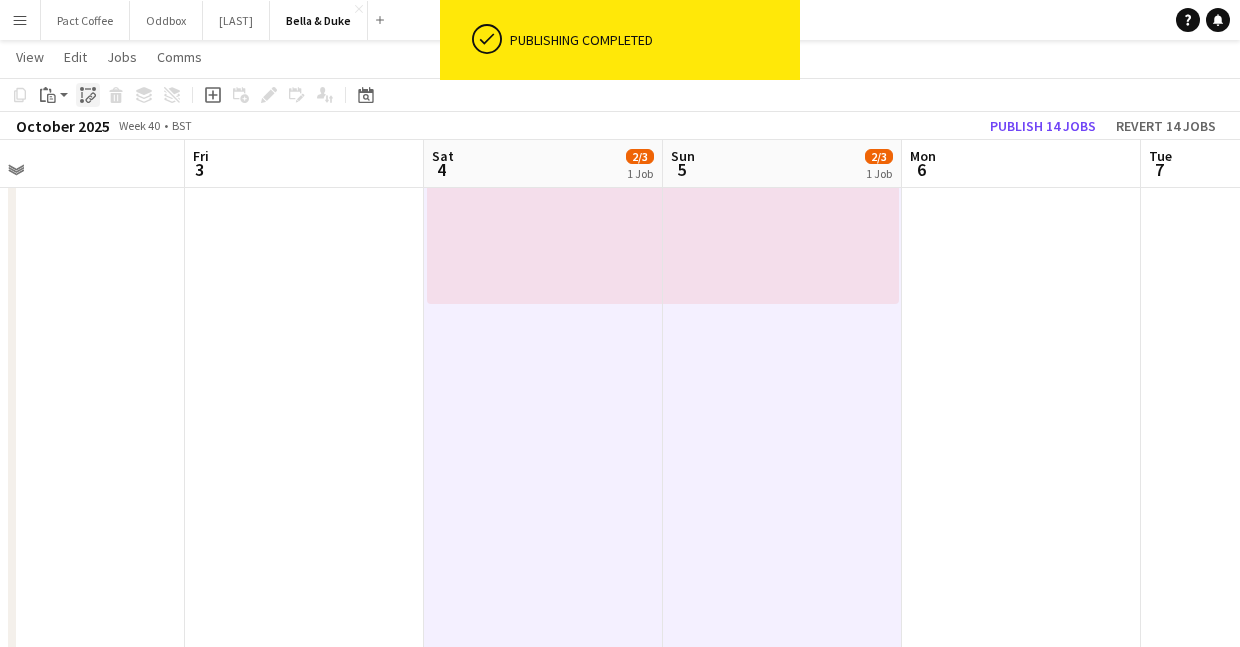 click on "Paste linked Job" 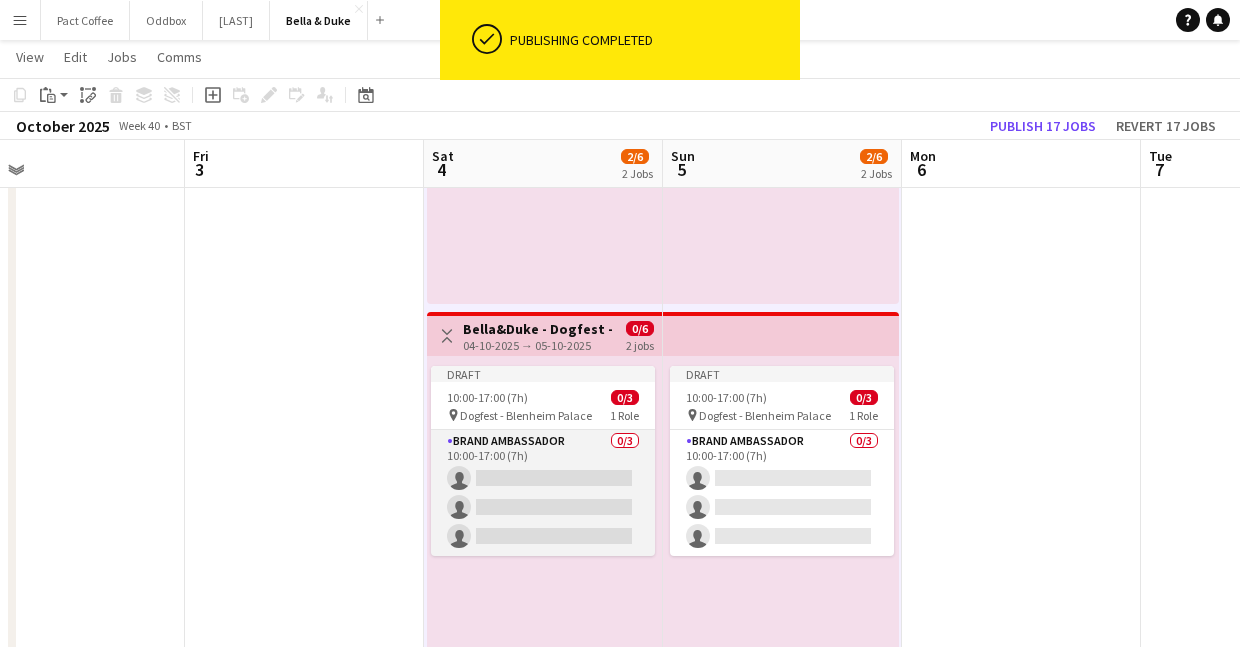 click on "Brand Ambassador   0/3   10:00-17:00 (7h)
single-neutral-actions
single-neutral-actions
single-neutral-actions" at bounding box center [543, 493] 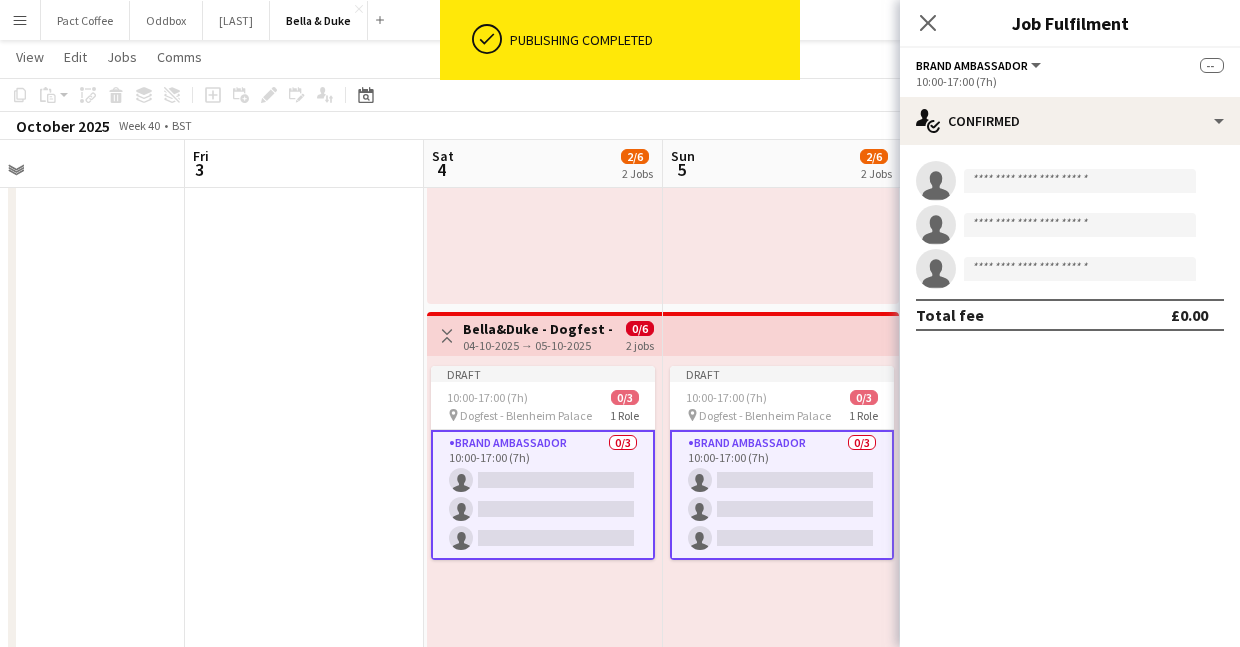 click on "single-neutral-actions" at bounding box center (1070, 181) 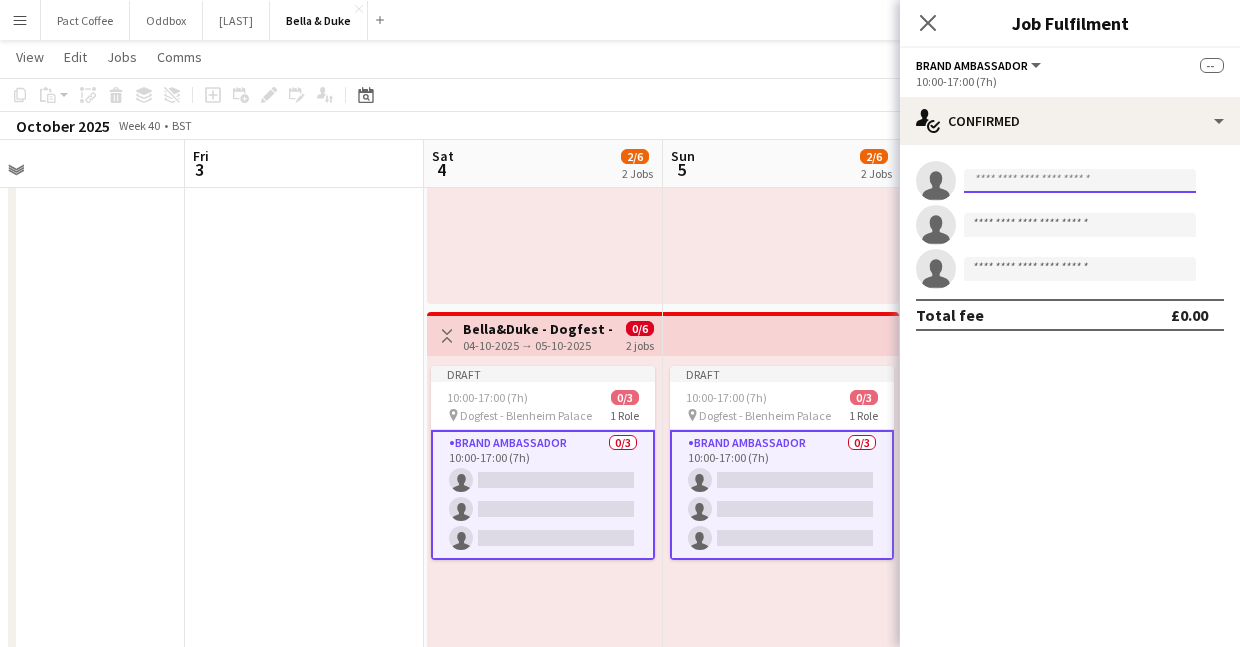 click at bounding box center (1080, 181) 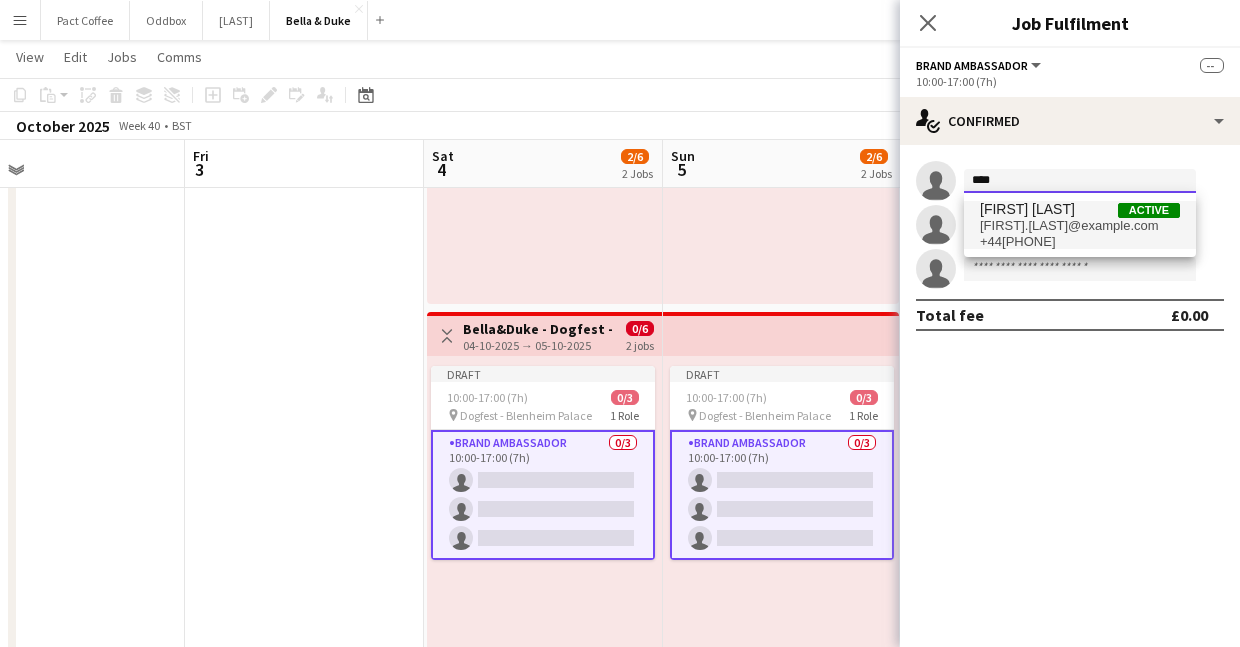 type on "****" 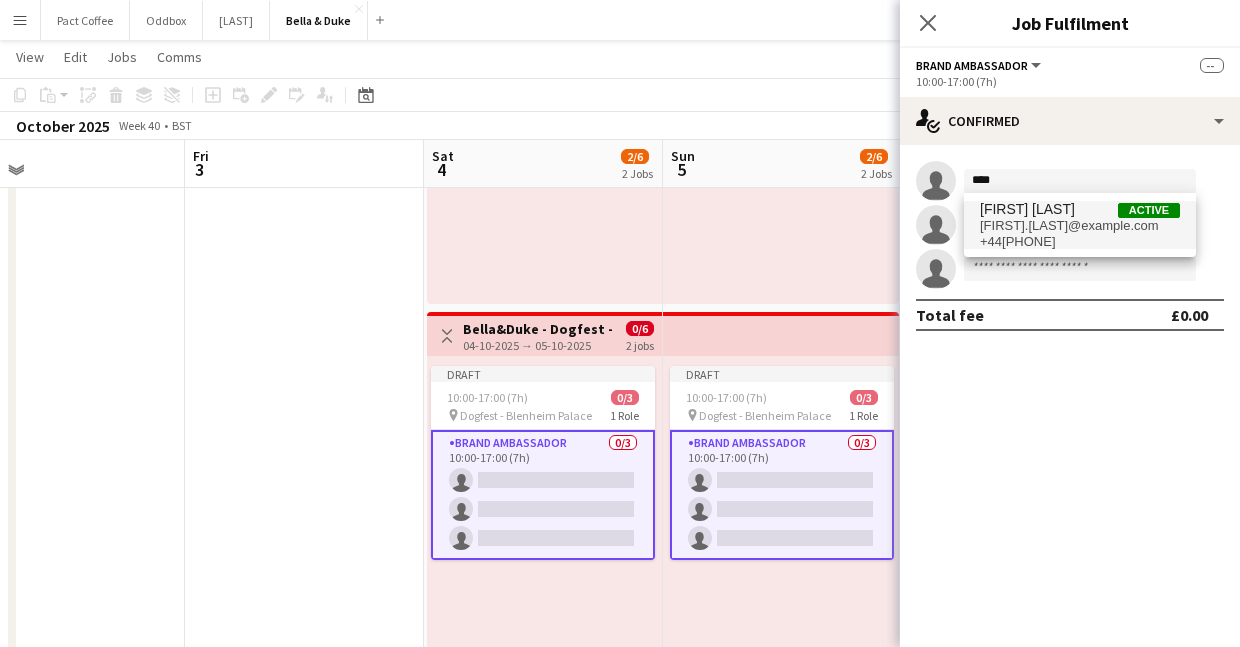 click on "+44[PHONE]" at bounding box center [1080, 242] 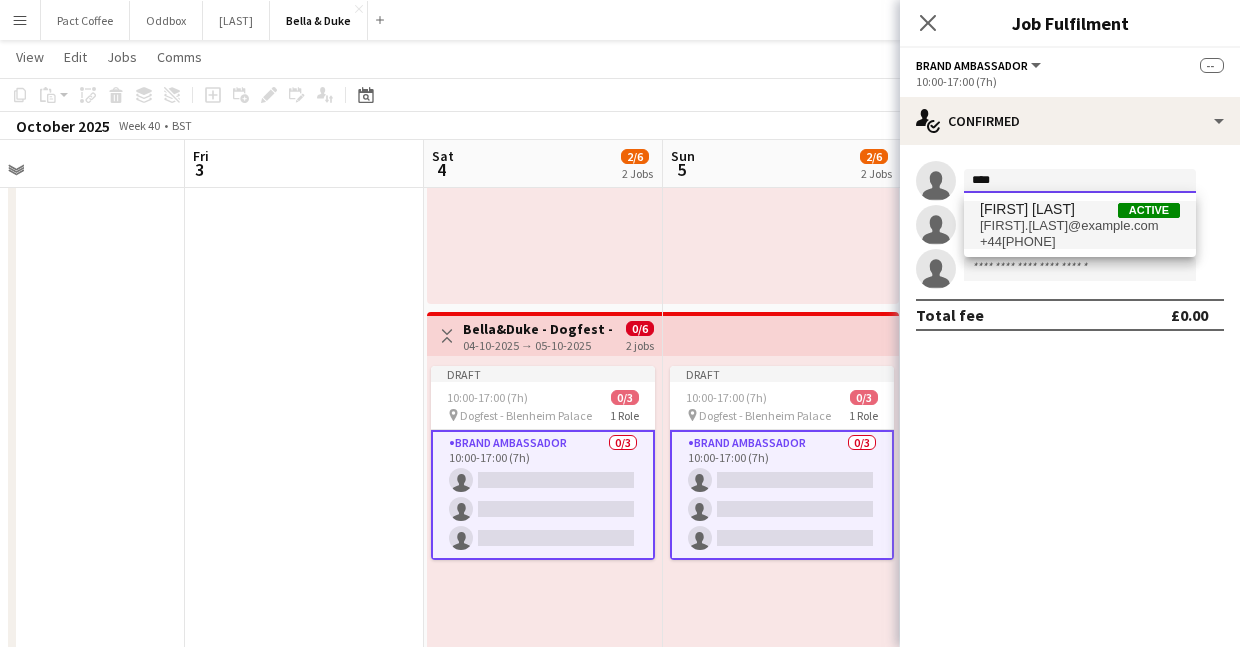 type 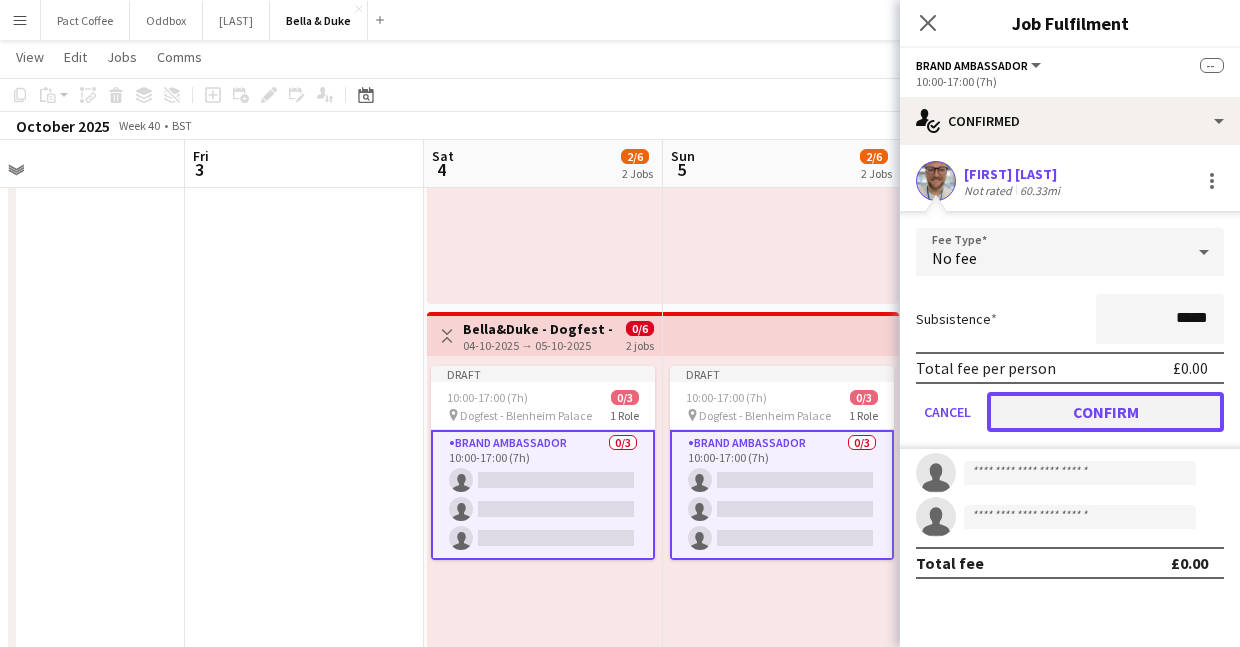click on "Confirm" at bounding box center (1105, 412) 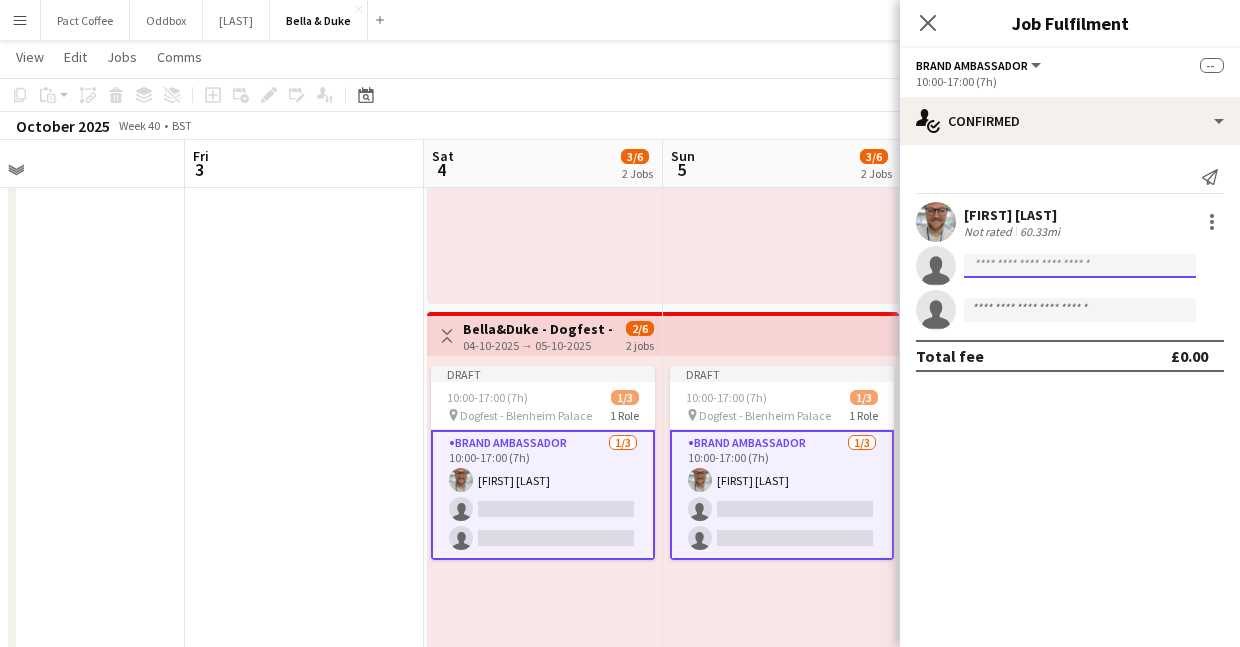 click at bounding box center [1080, 310] 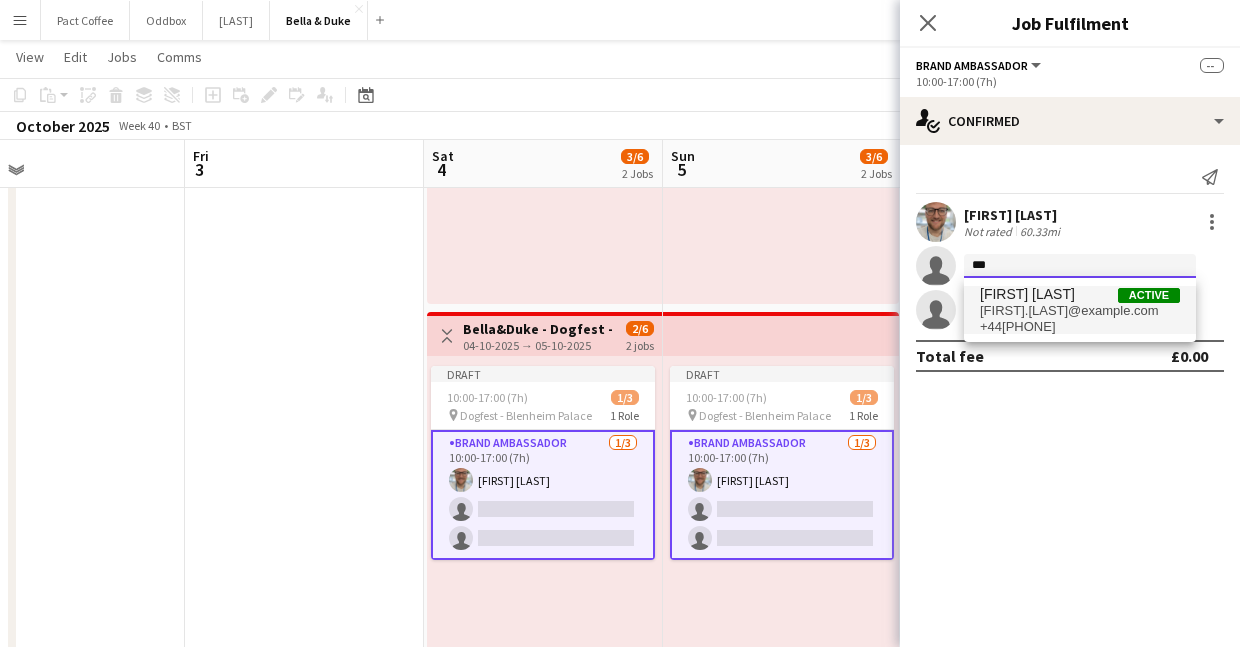 type on "***" 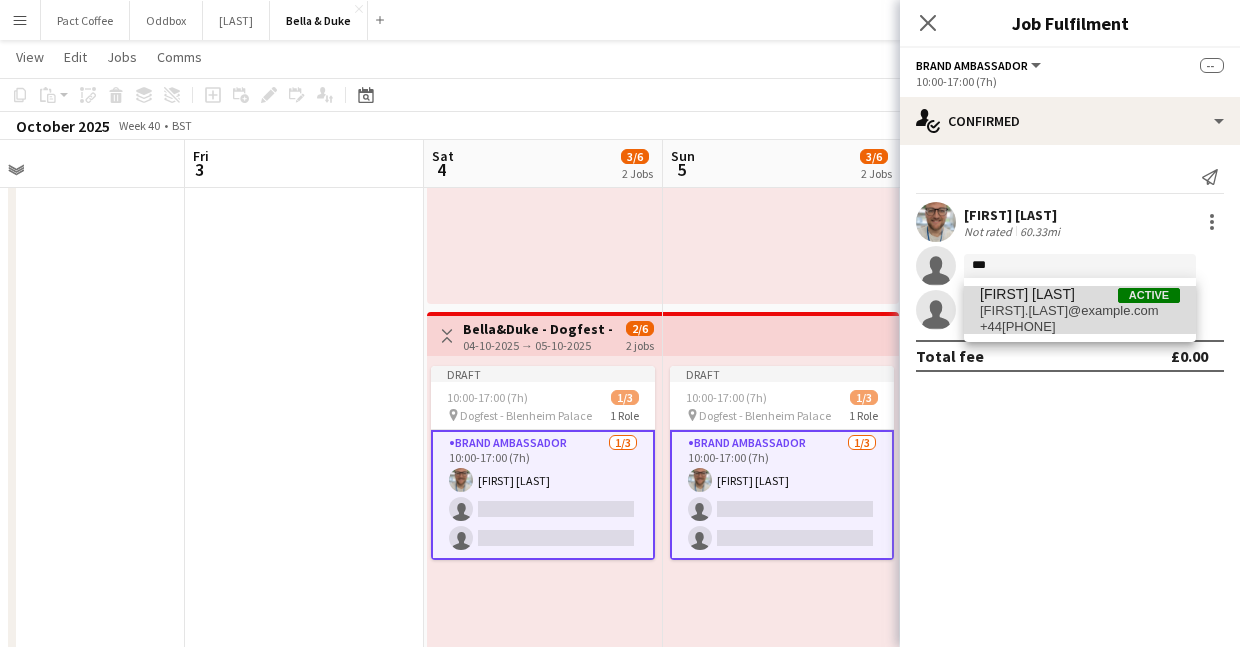 click on "[FIRST].[LAST]@example.com" at bounding box center (1080, 311) 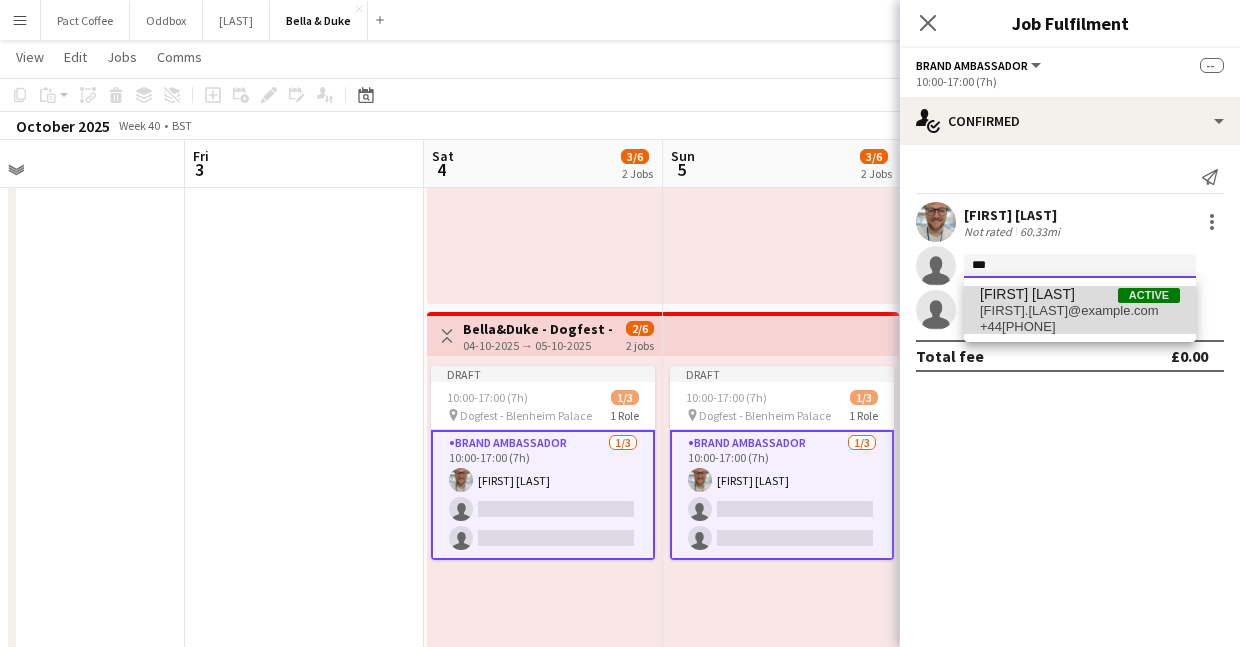 type 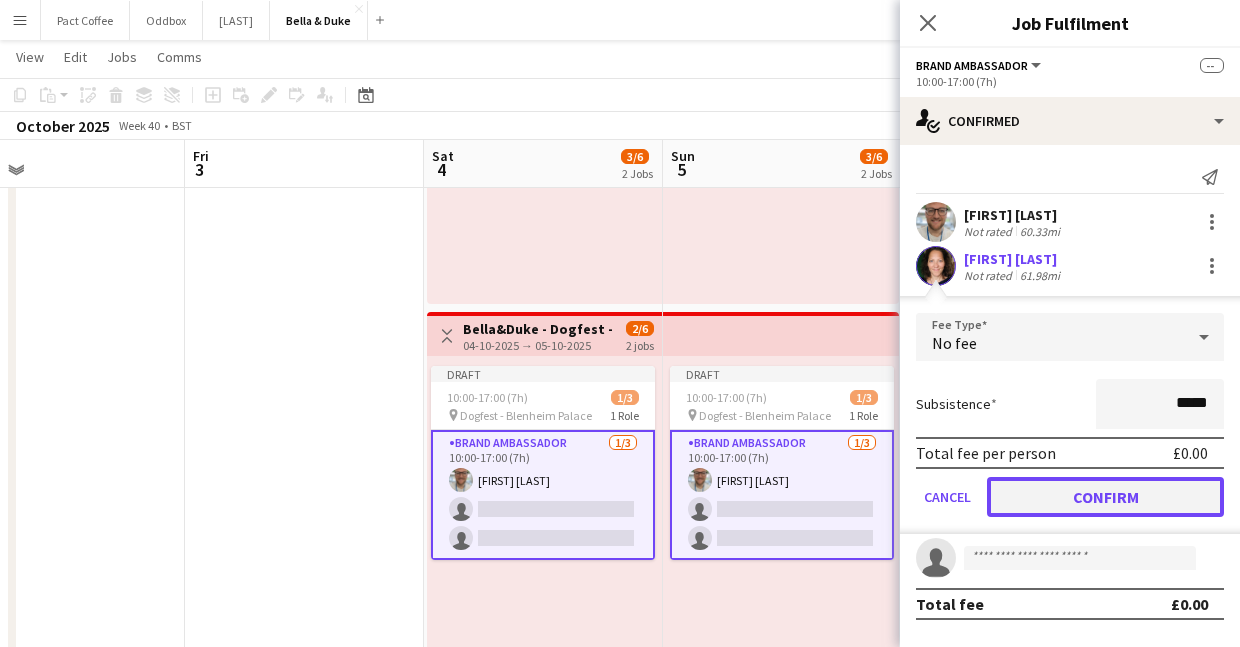 click on "Confirm" at bounding box center [1105, 497] 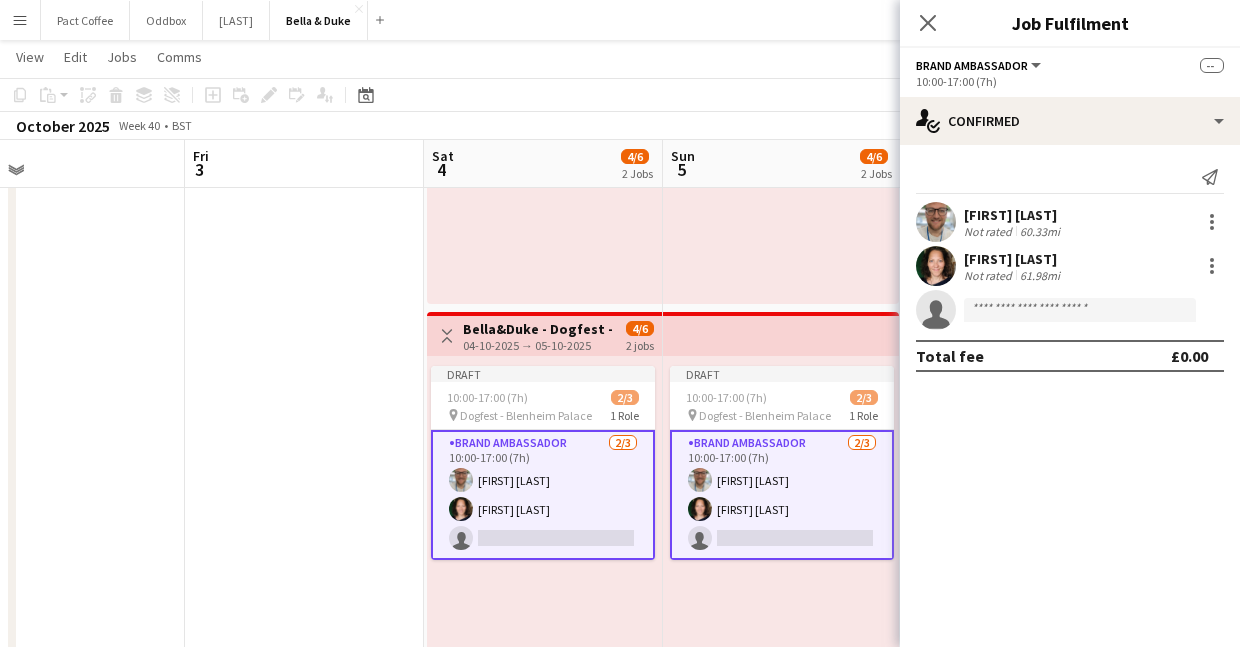 click on "single-neutral-actions" 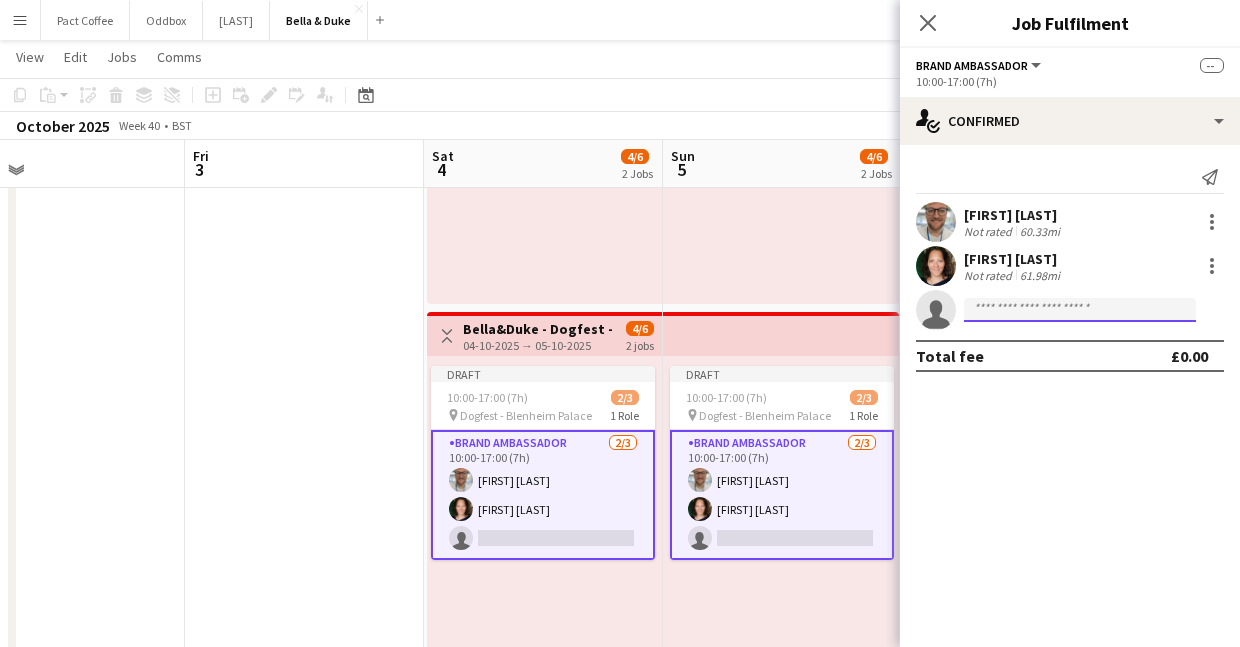 click 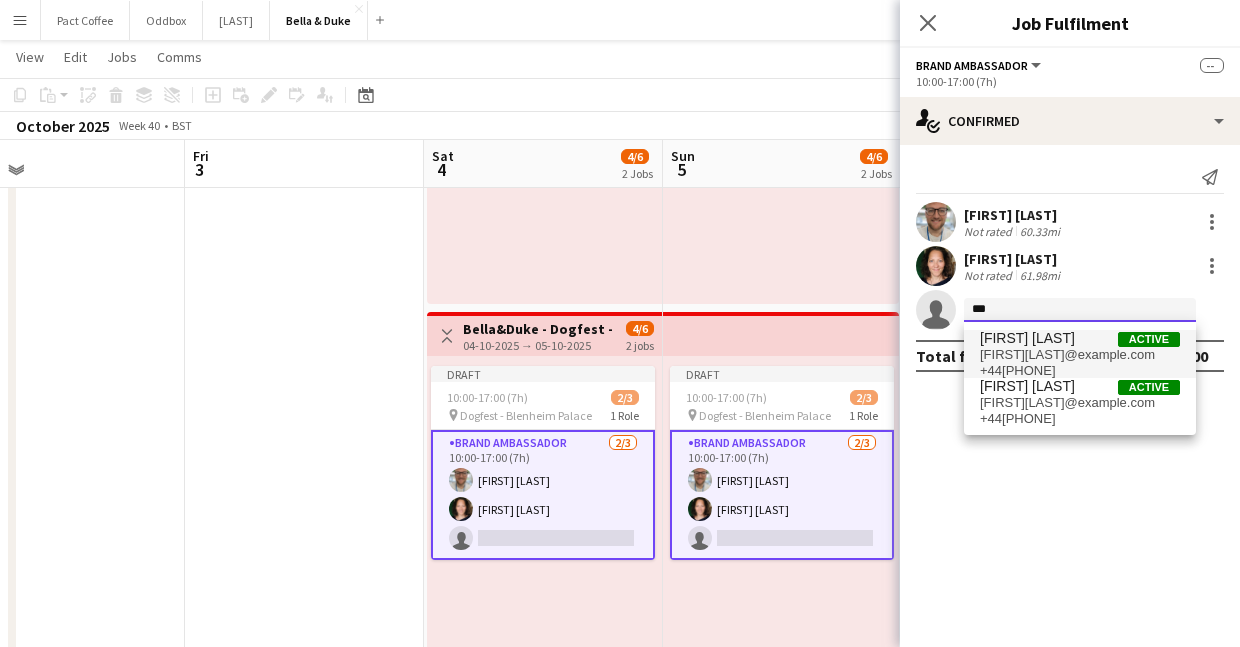 type on "***" 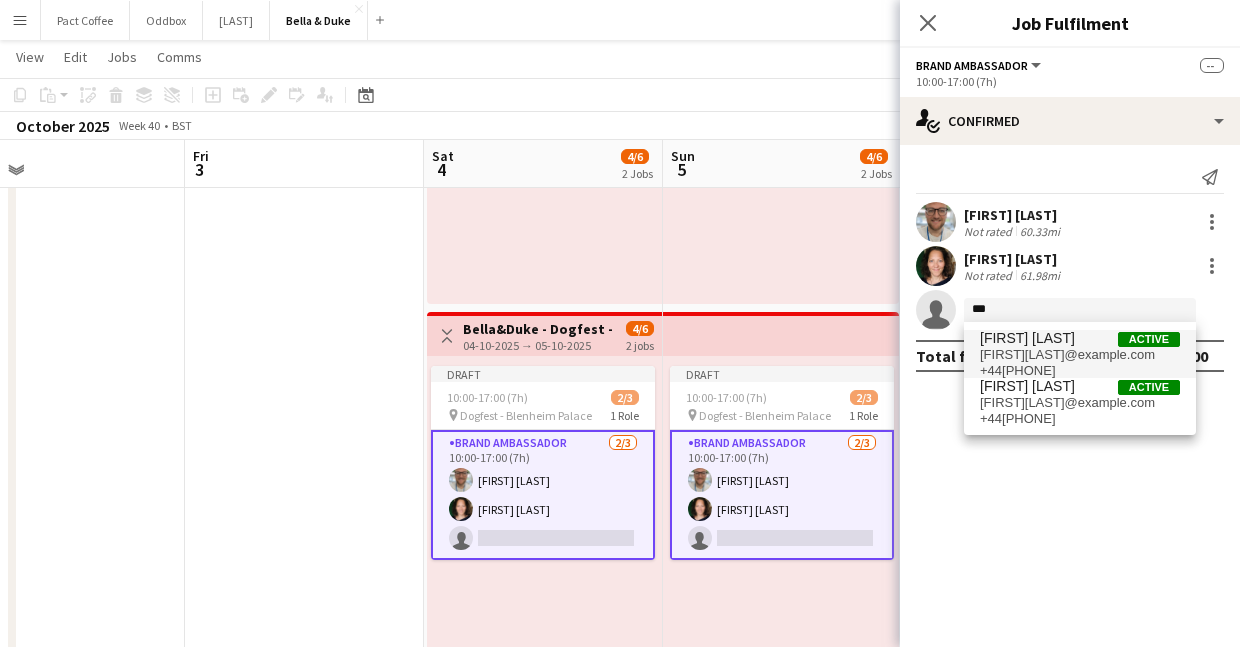 click on "+44[PHONE]" at bounding box center (1080, 371) 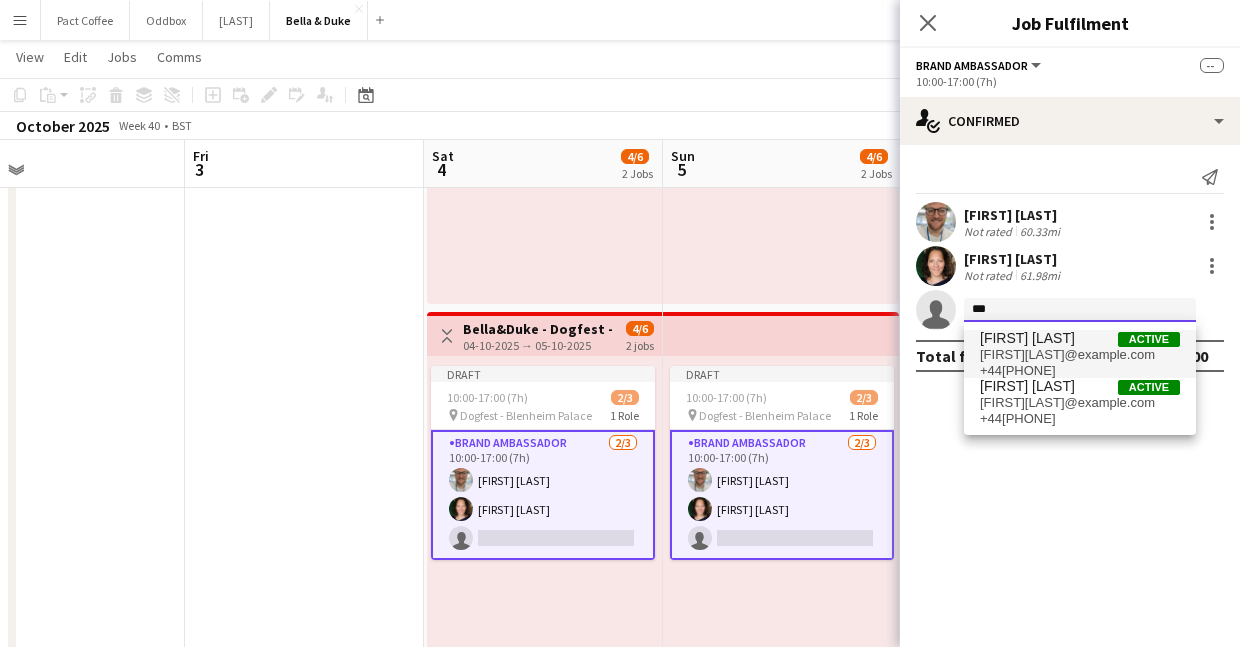 type 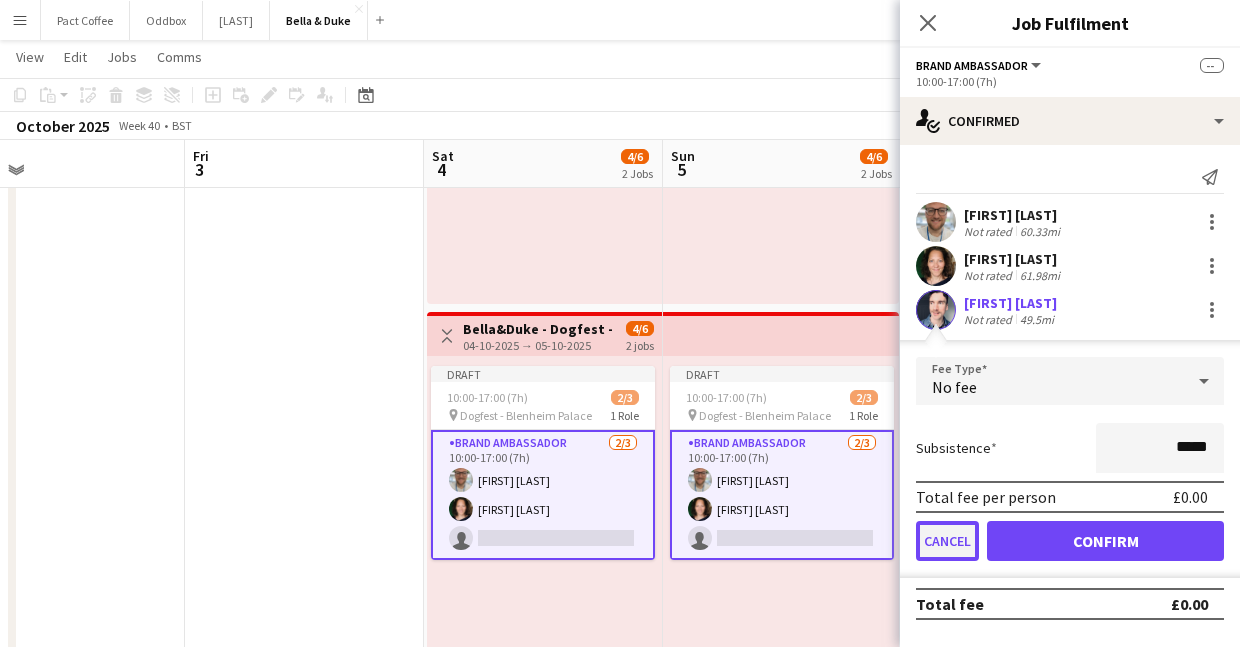 click on "Cancel" at bounding box center [947, 541] 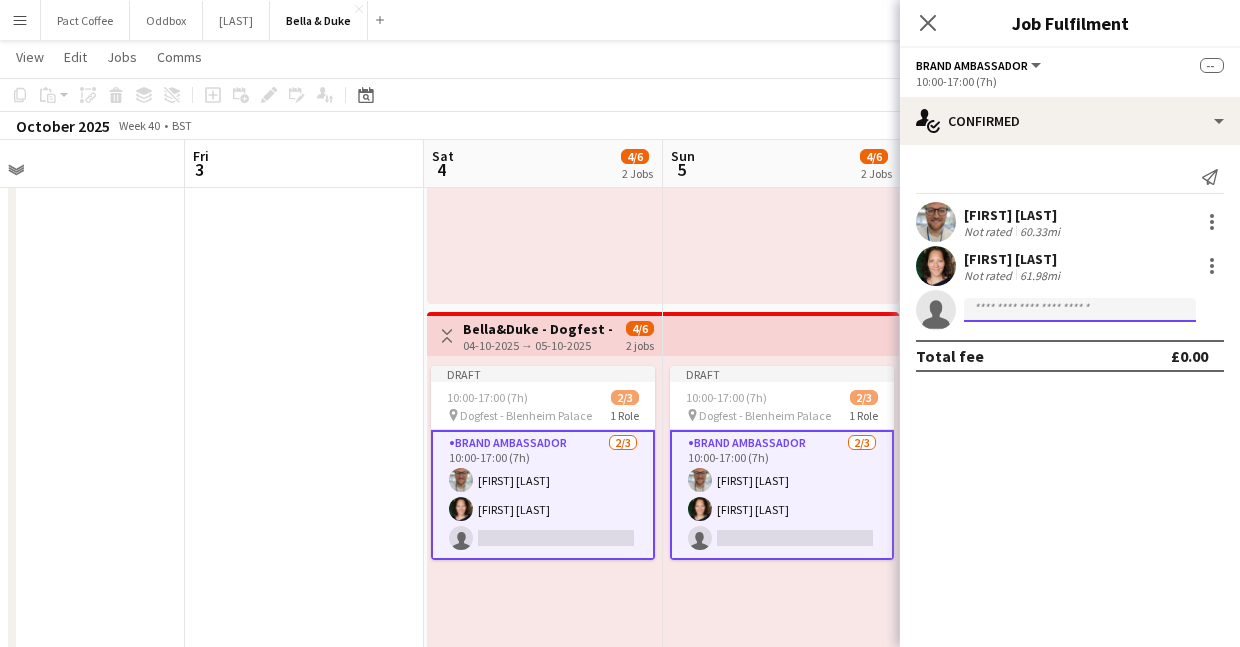click 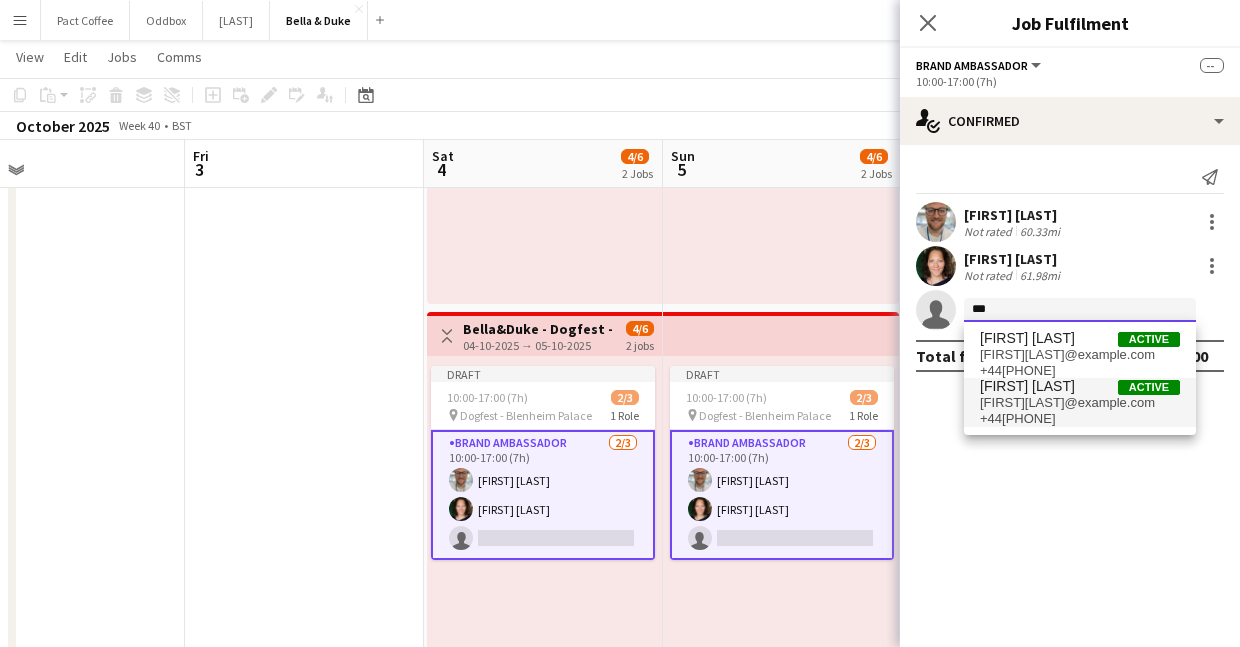 type on "***" 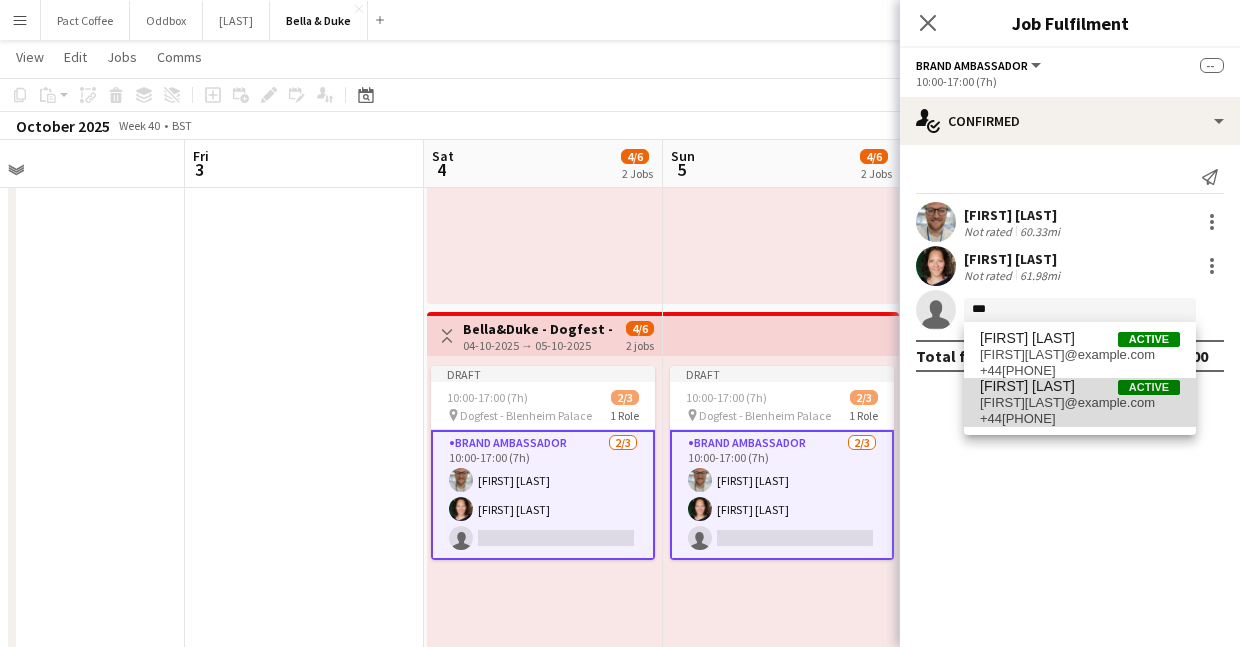 click on "+44[PHONE]" at bounding box center (1080, 419) 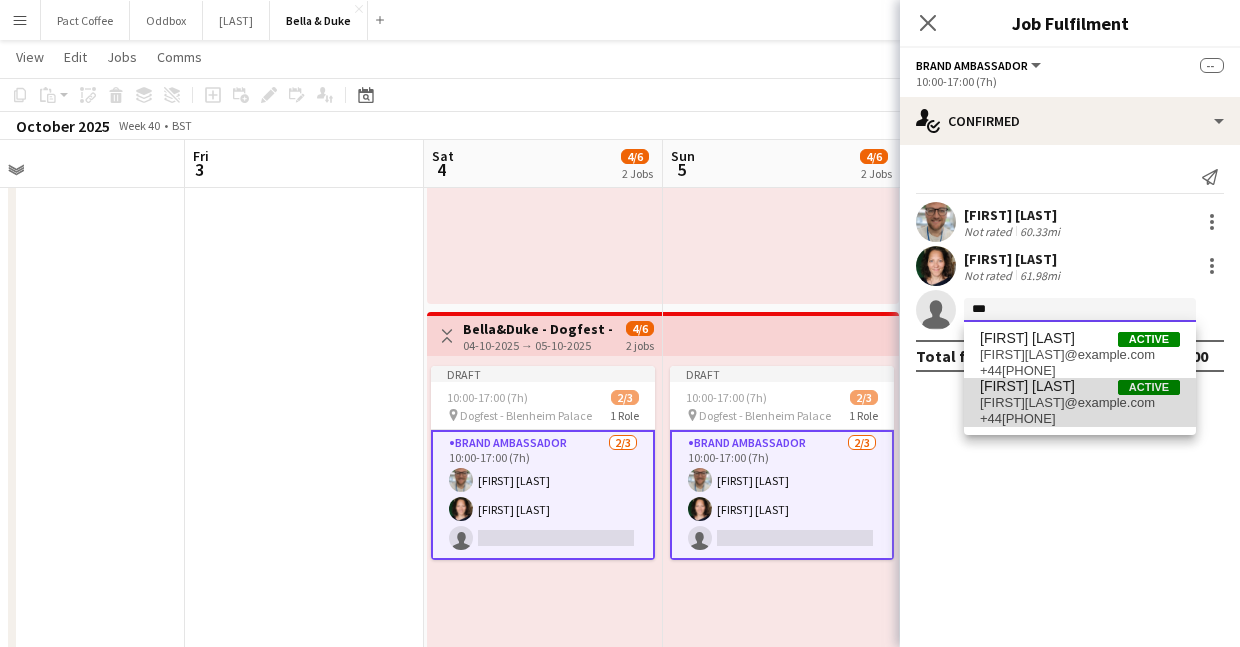 type 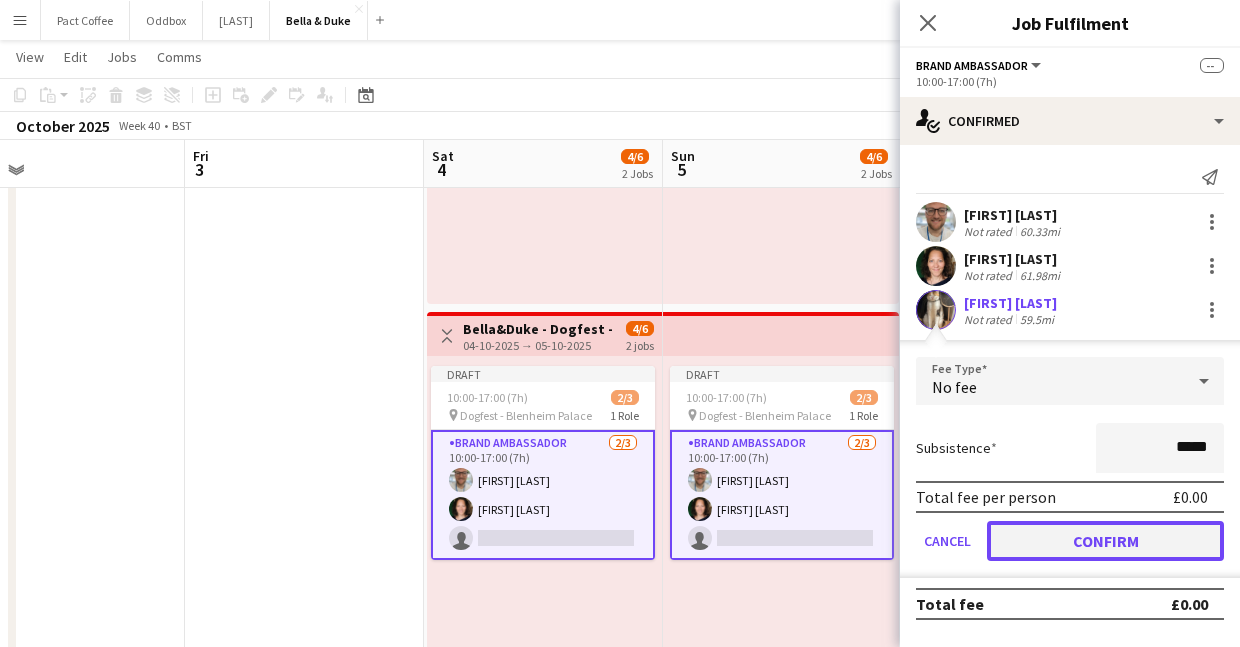 click on "Confirm" at bounding box center (1105, 541) 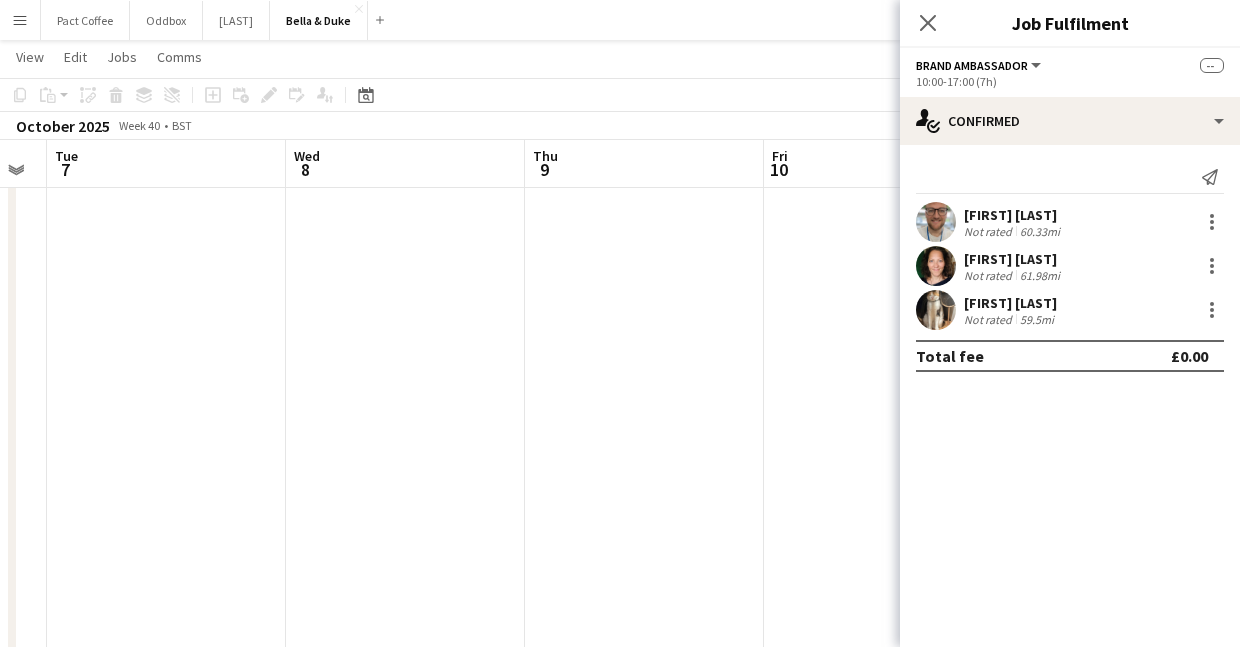 scroll, scrollTop: 0, scrollLeft: 738, axis: horizontal 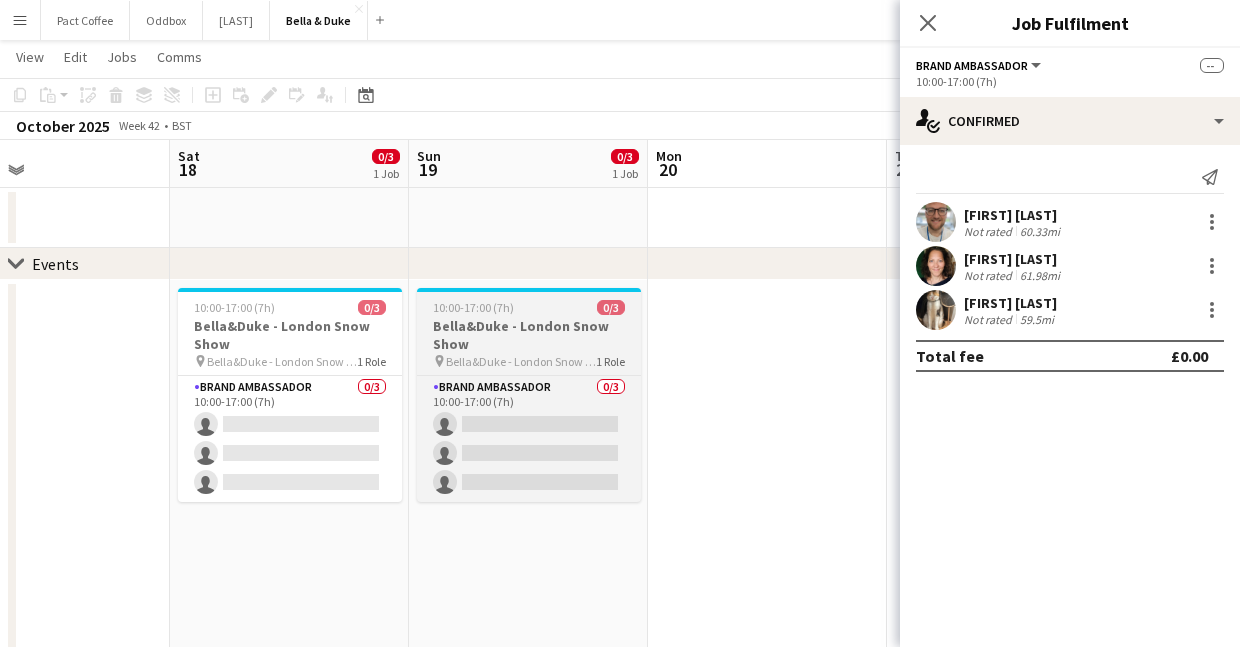 click on "Bella&Duke - London Snow Show" at bounding box center [529, 335] 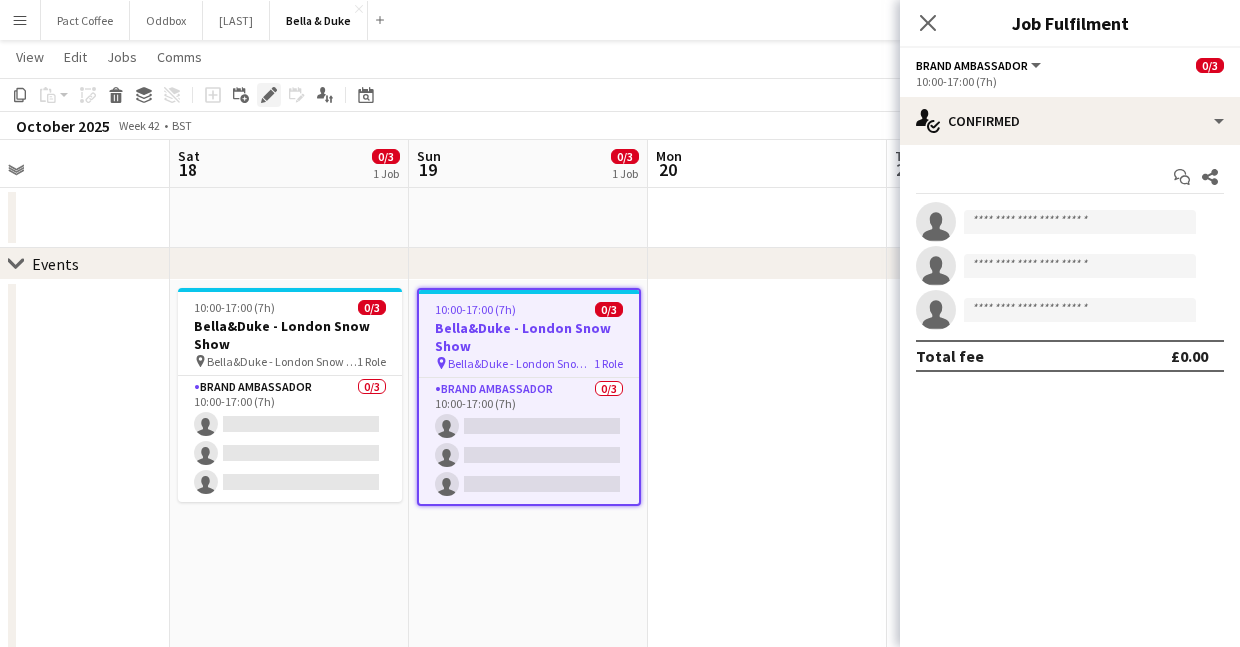 click on "Edit" 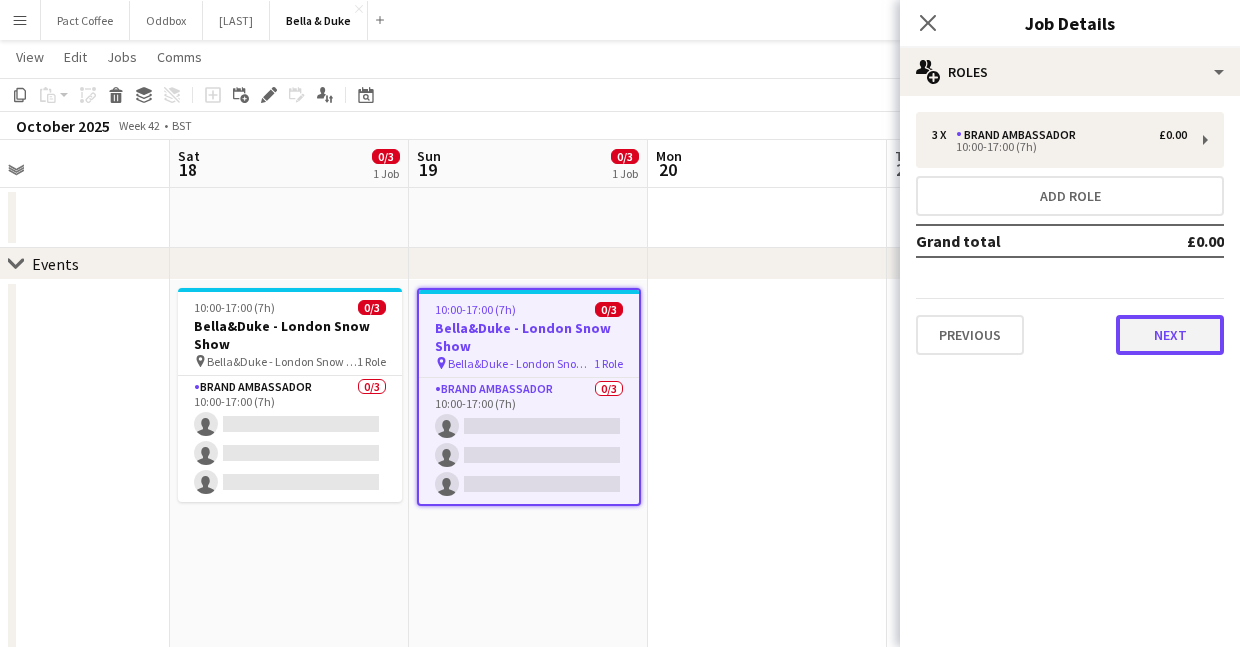 click on "Next" at bounding box center (1170, 335) 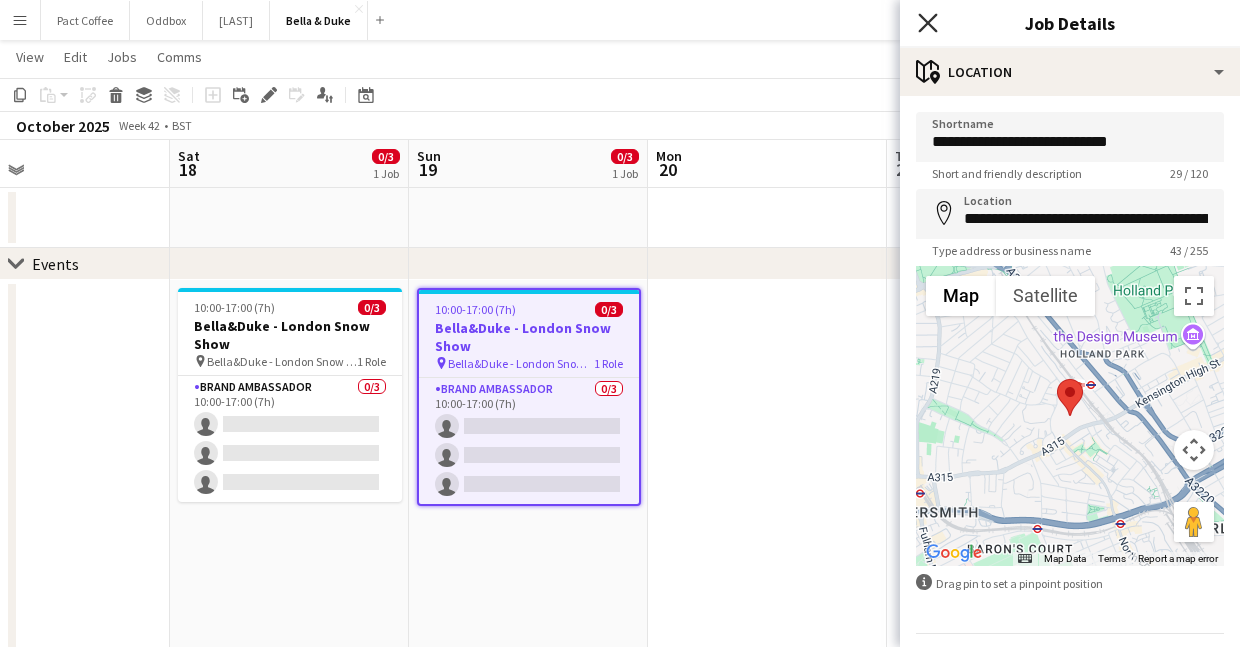 click 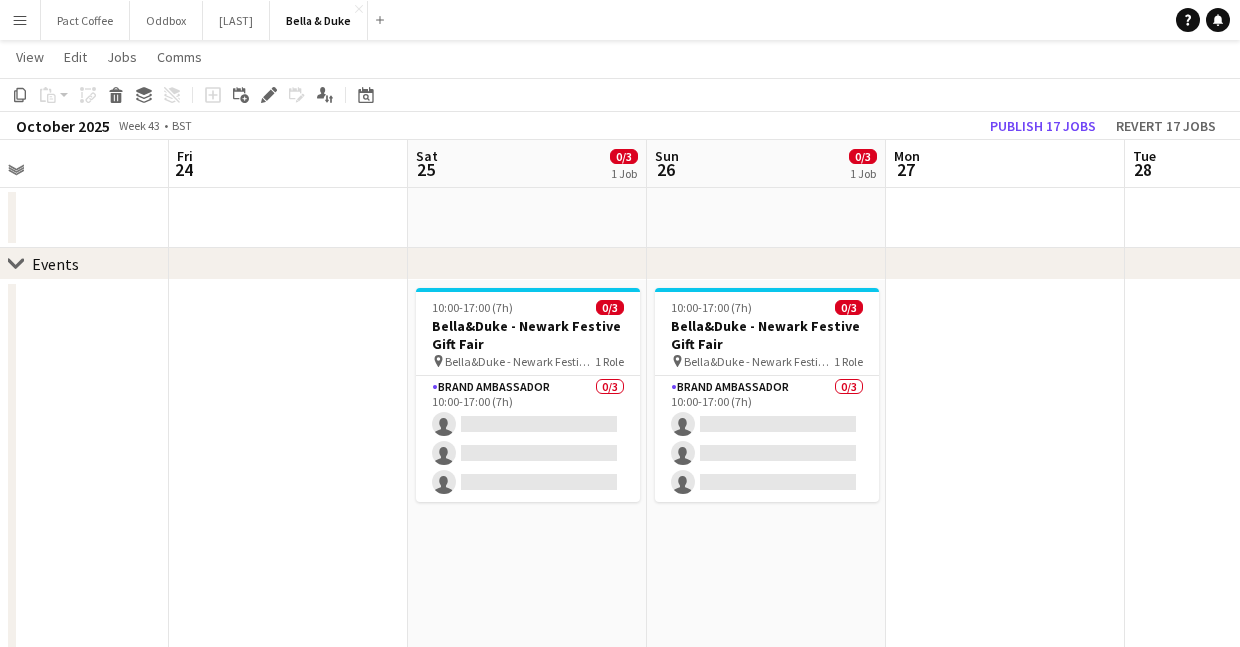 scroll, scrollTop: 0, scrollLeft: 555, axis: horizontal 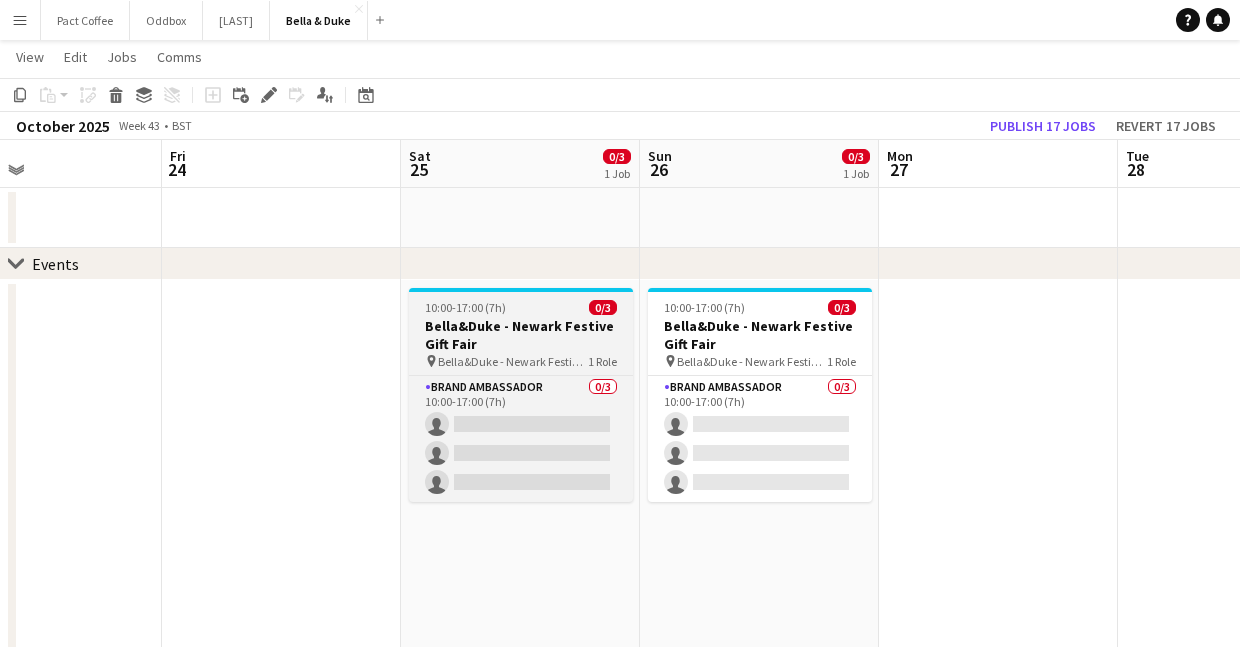 click on "Bella&Duke - Newark Festive Gift Fair" at bounding box center (521, 335) 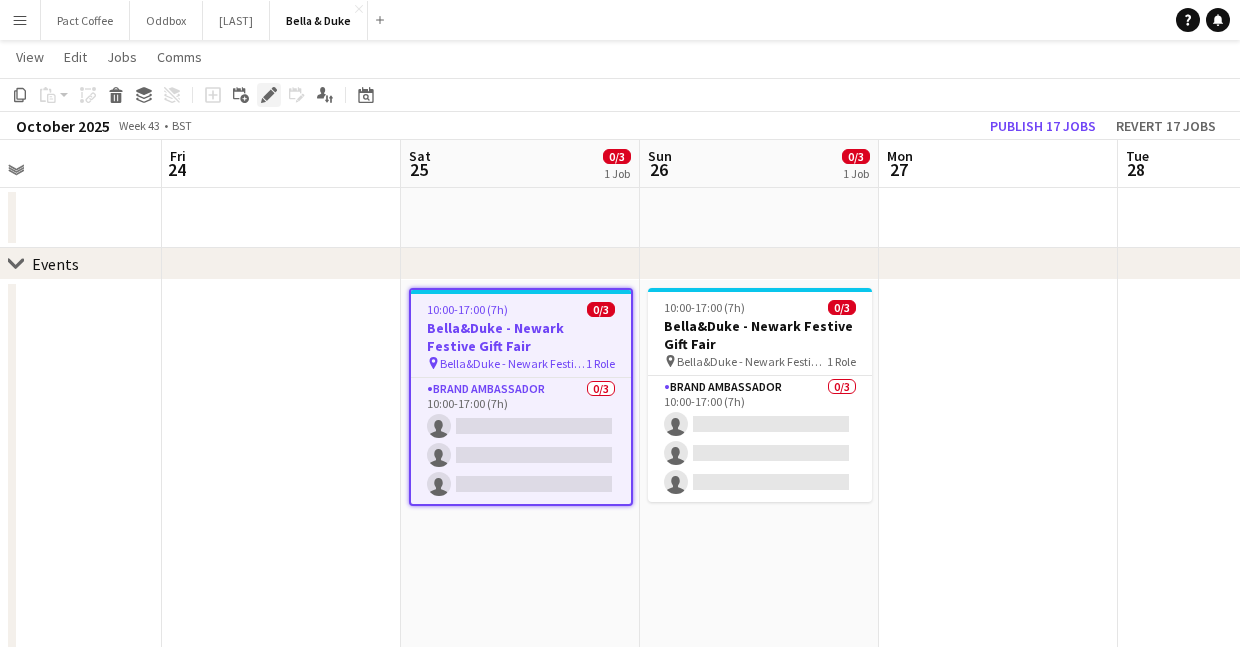 click on "Edit" 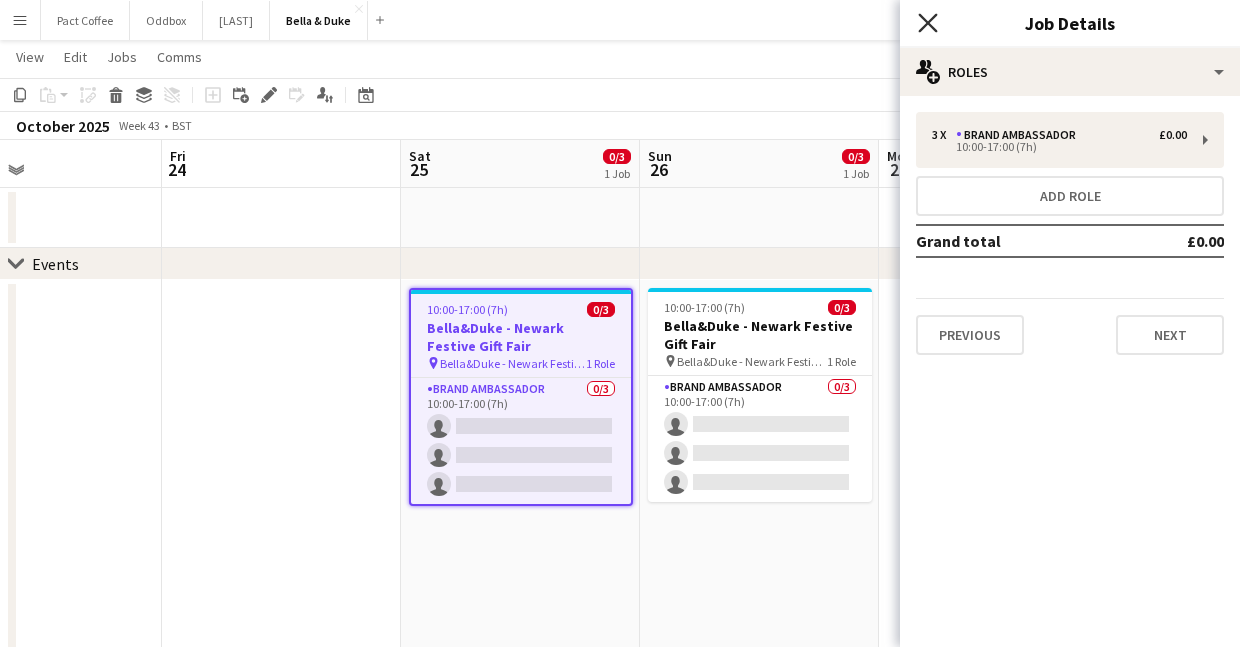 click on "Close pop-in" 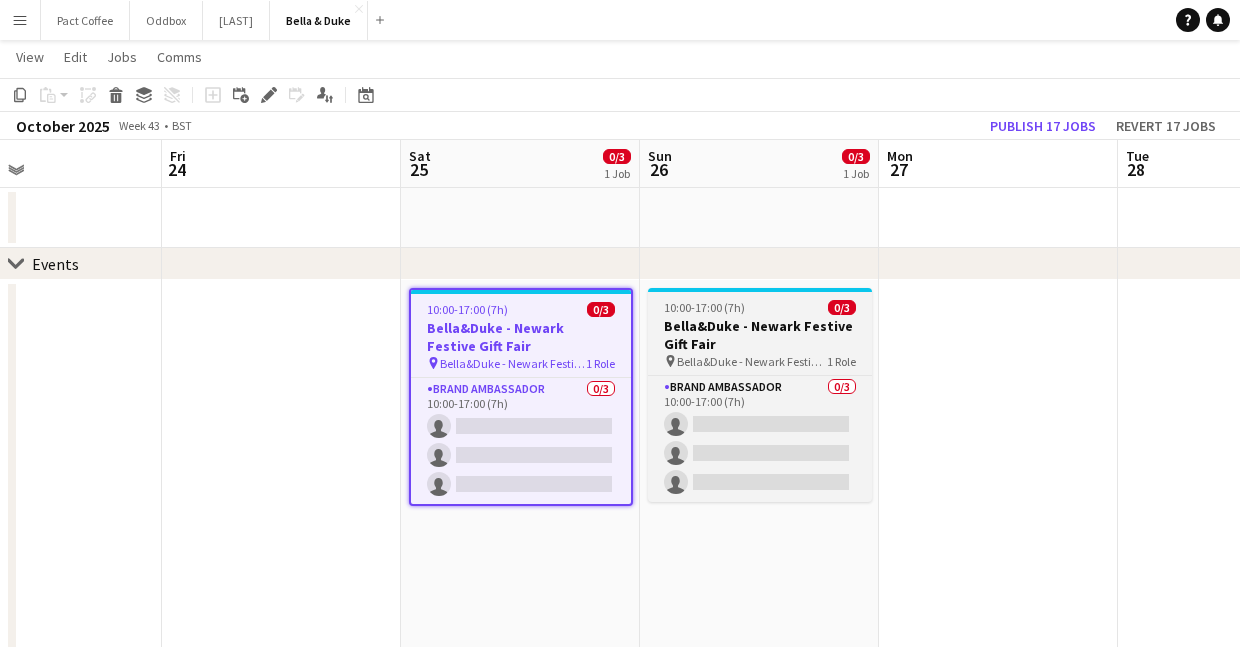 click on "pin
Bella&Duke - Newark Festive Gift Fair" at bounding box center [745, 361] 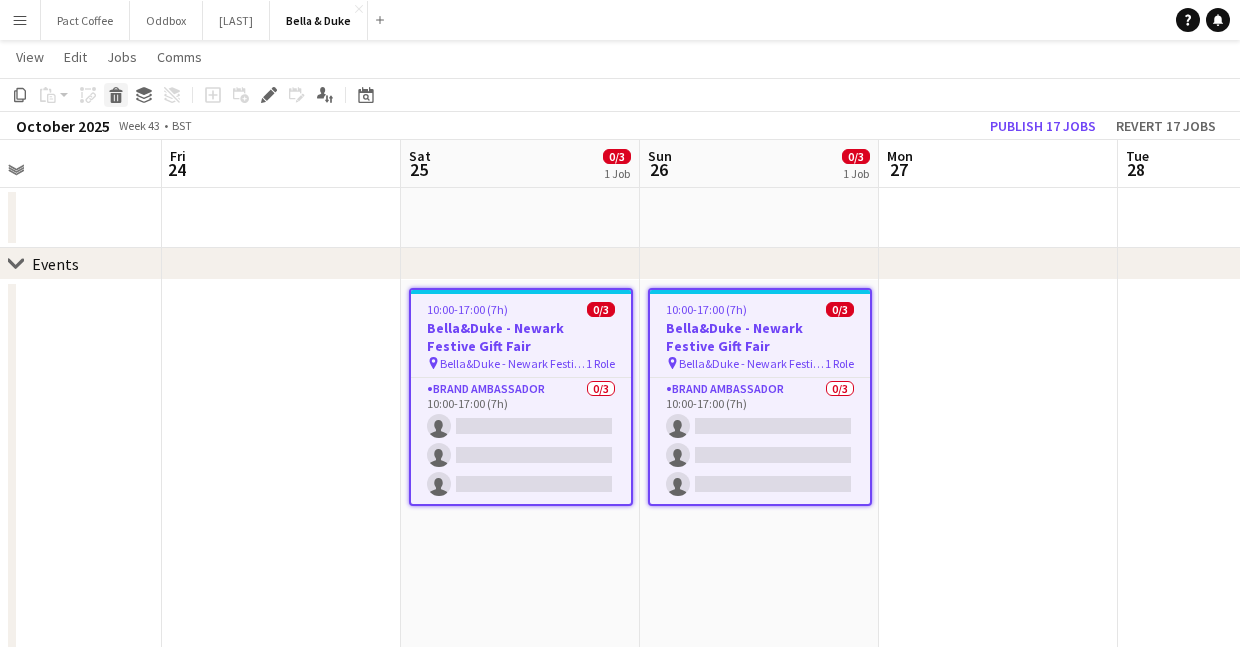 click on "Delete" at bounding box center (116, 95) 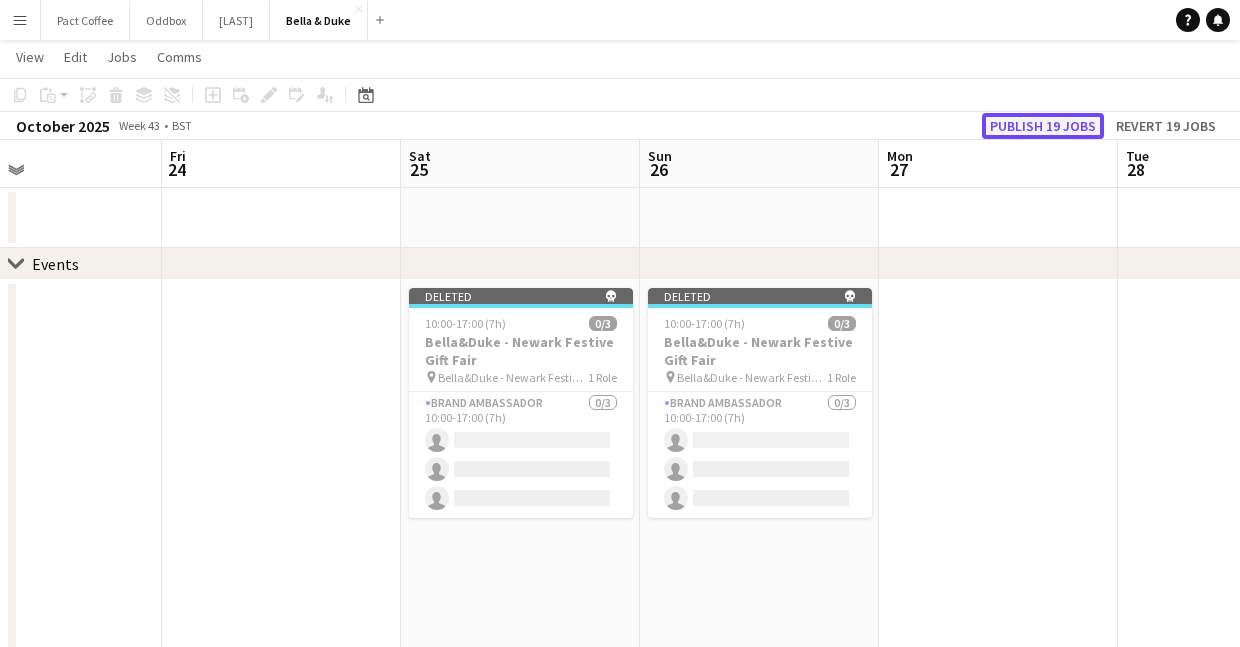 click on "Publish 19 jobs" 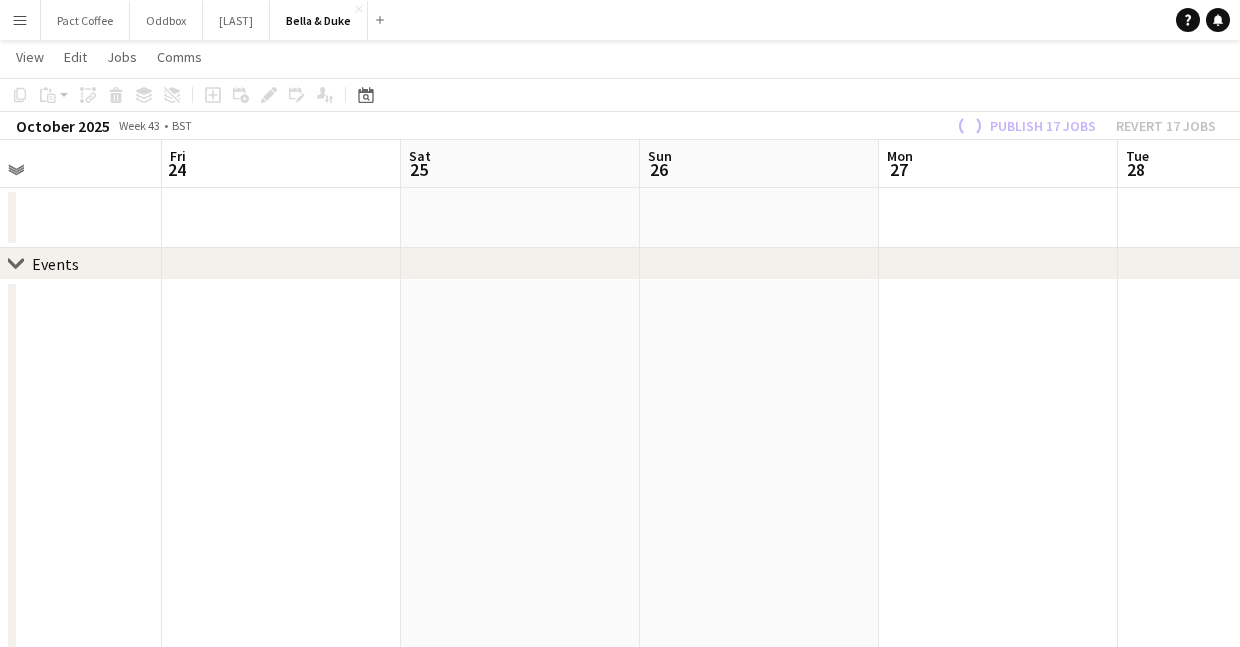 click at bounding box center [520, 821] 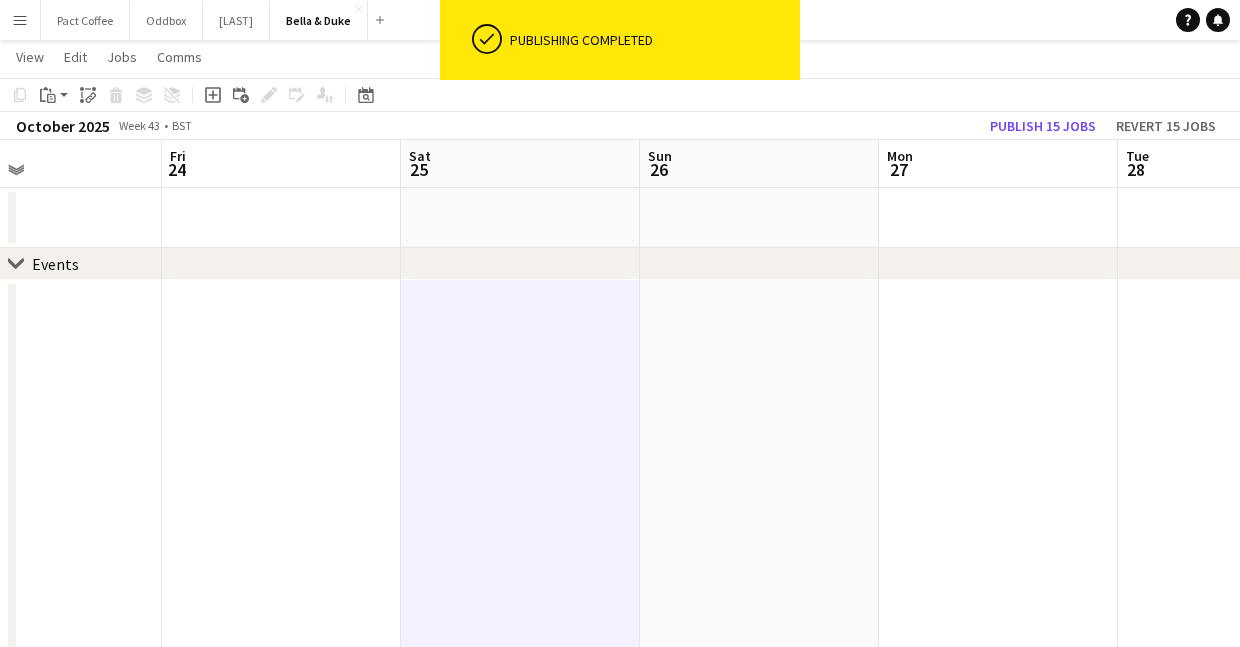 click at bounding box center (759, 821) 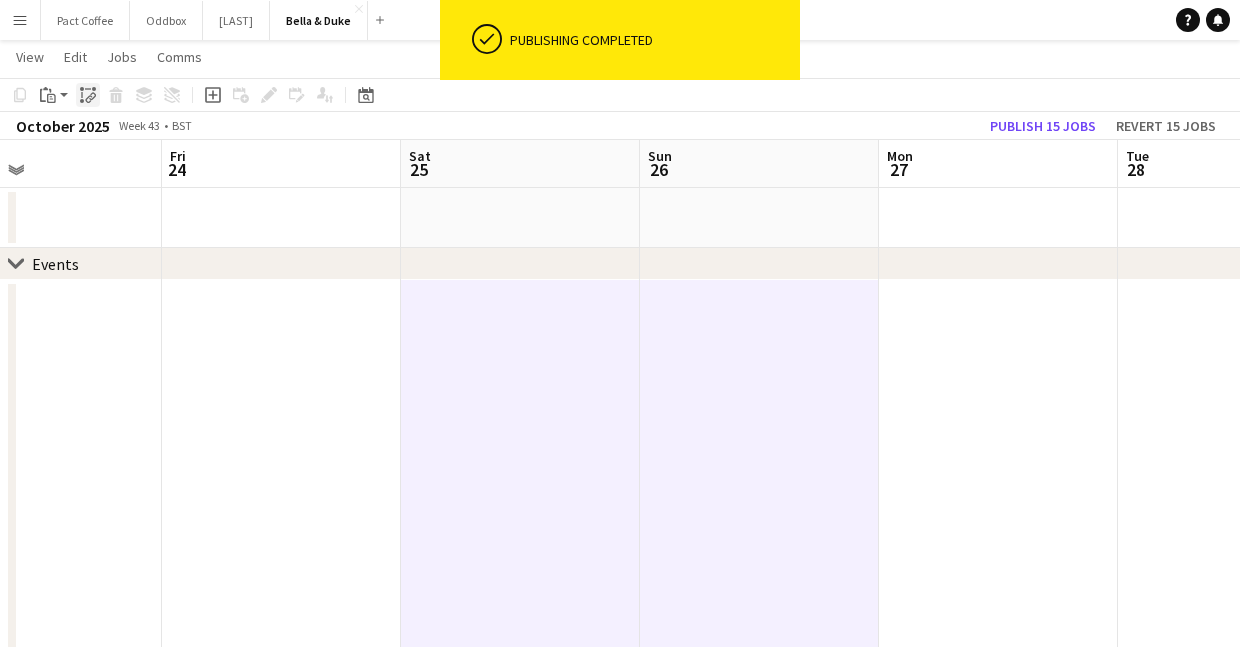 click 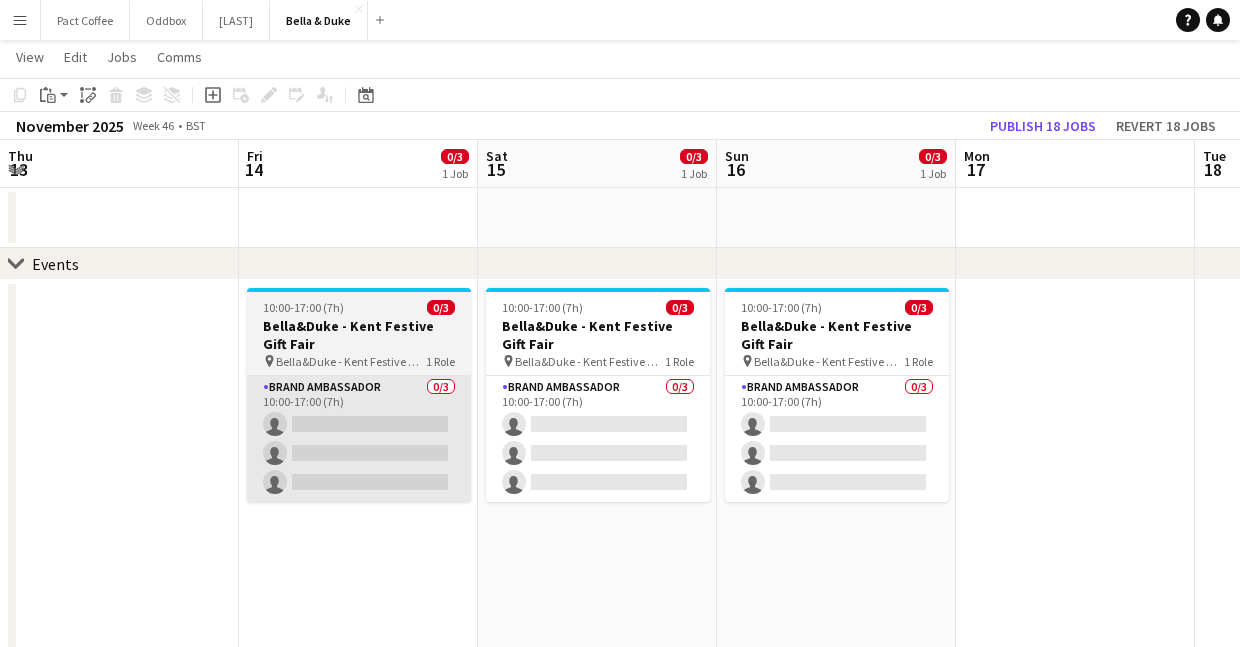 scroll, scrollTop: 0, scrollLeft: 723, axis: horizontal 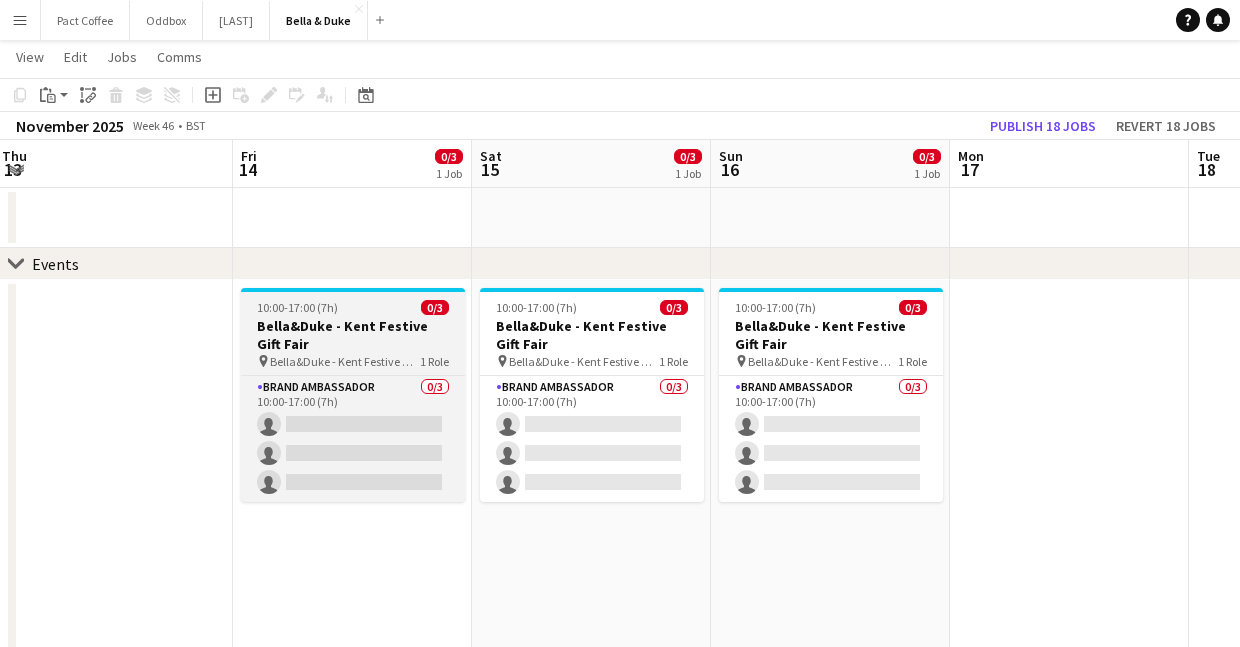 click on "Bella&Duke - Kent Festive Gift Fair" at bounding box center [353, 335] 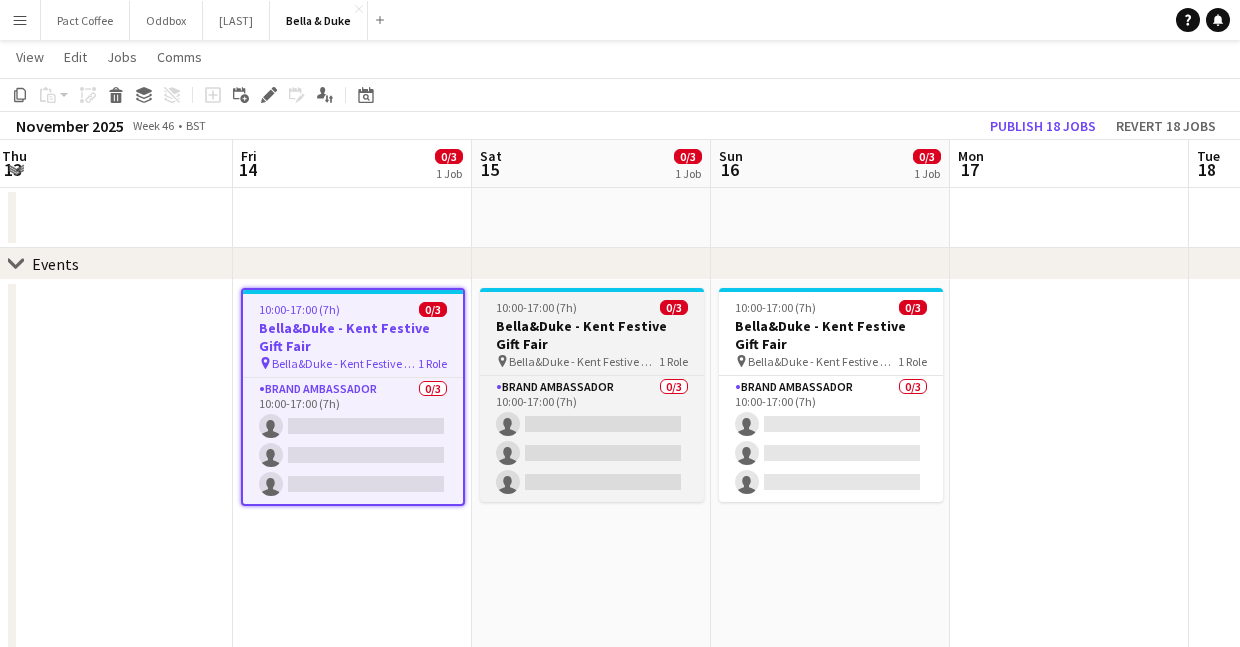 click on "Bella&Duke - Kent Festive Gift Fair" at bounding box center (592, 335) 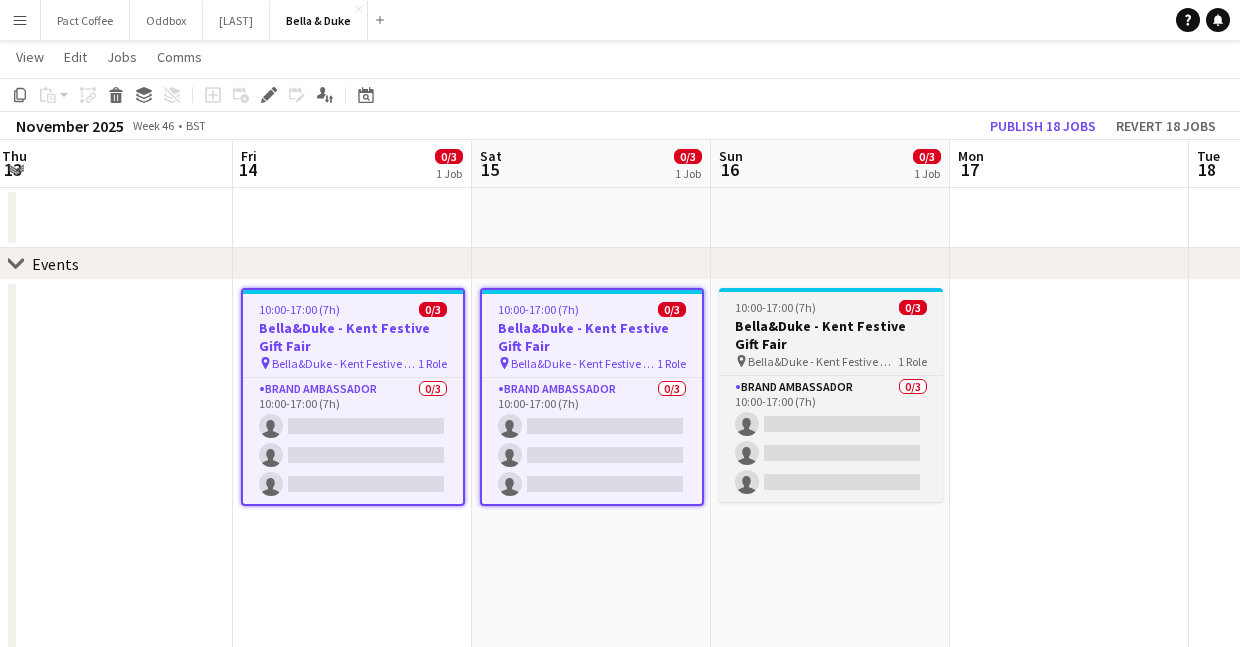 click on "Bella&Duke - Kent Festive Gift Fair" at bounding box center (823, 361) 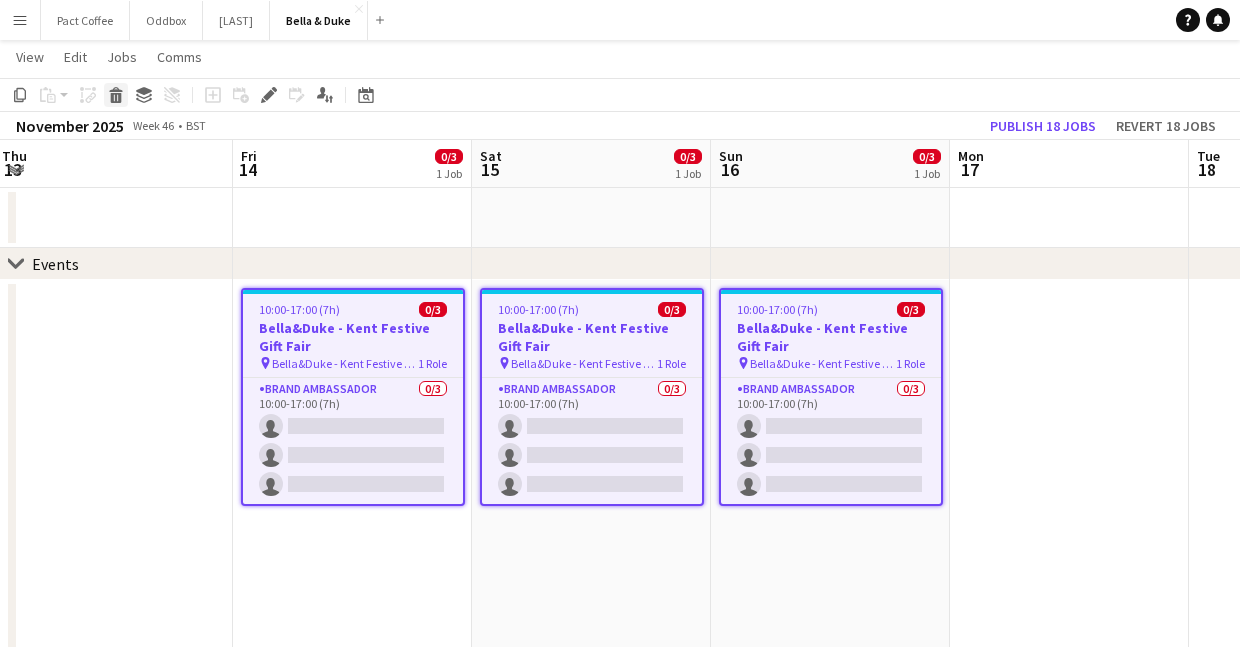 click on "Delete" at bounding box center [116, 95] 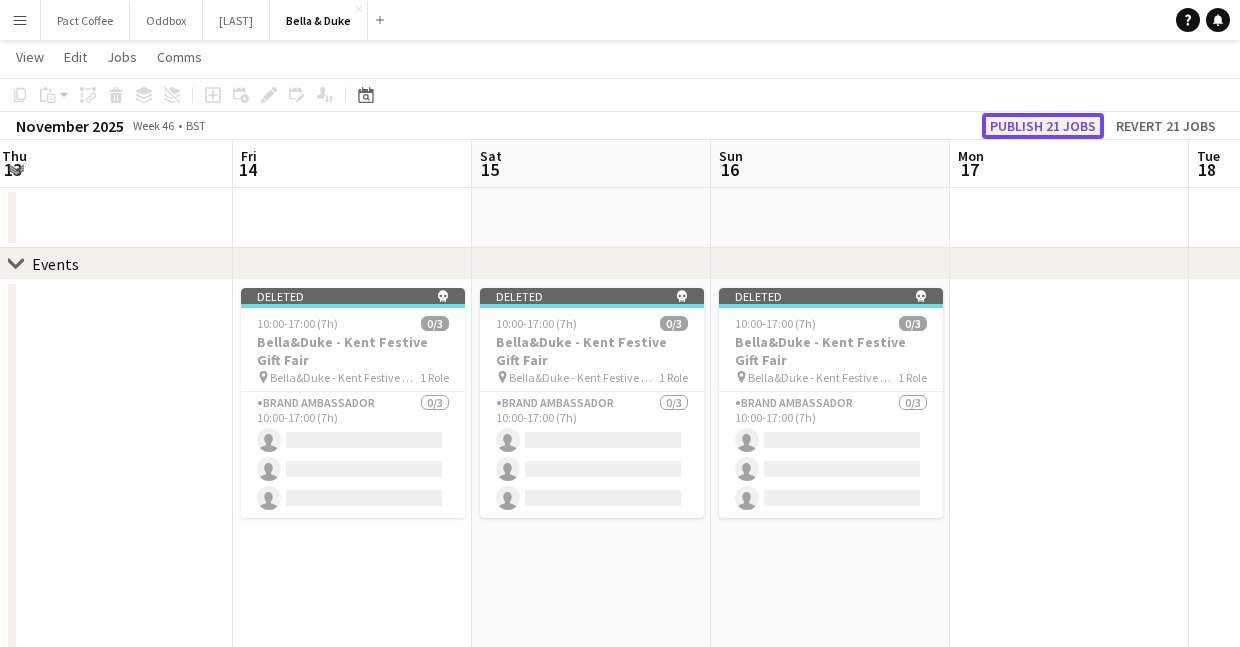 click on "Publish 21 jobs" 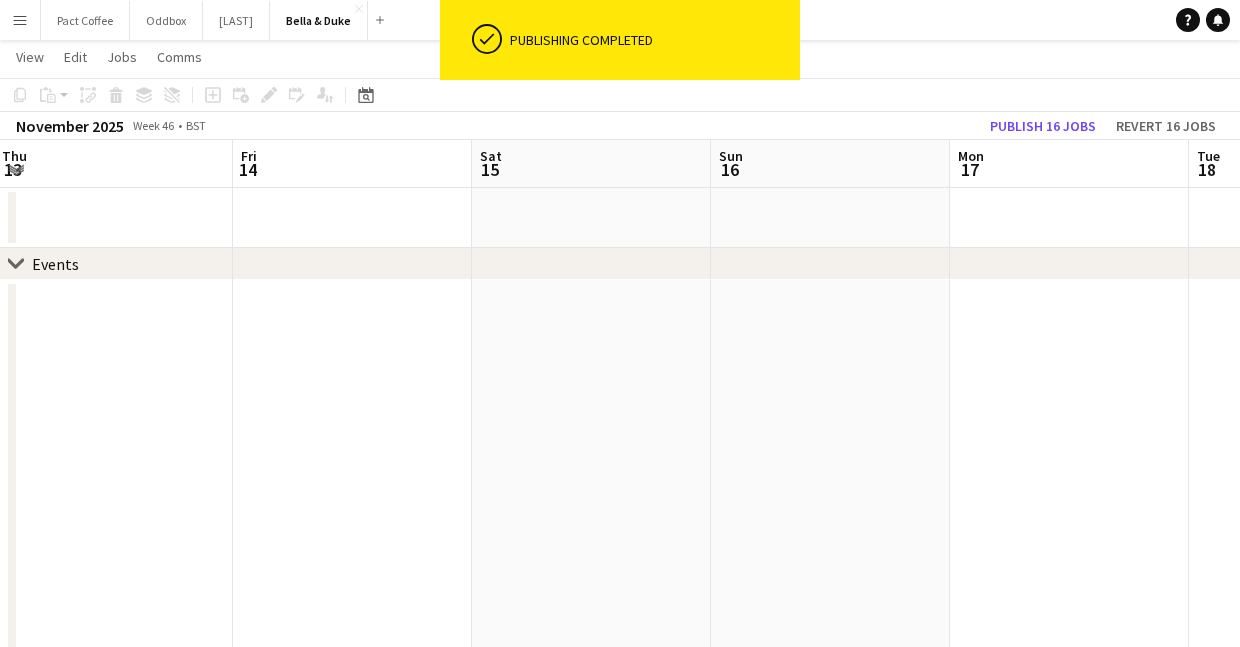 click at bounding box center (352, 821) 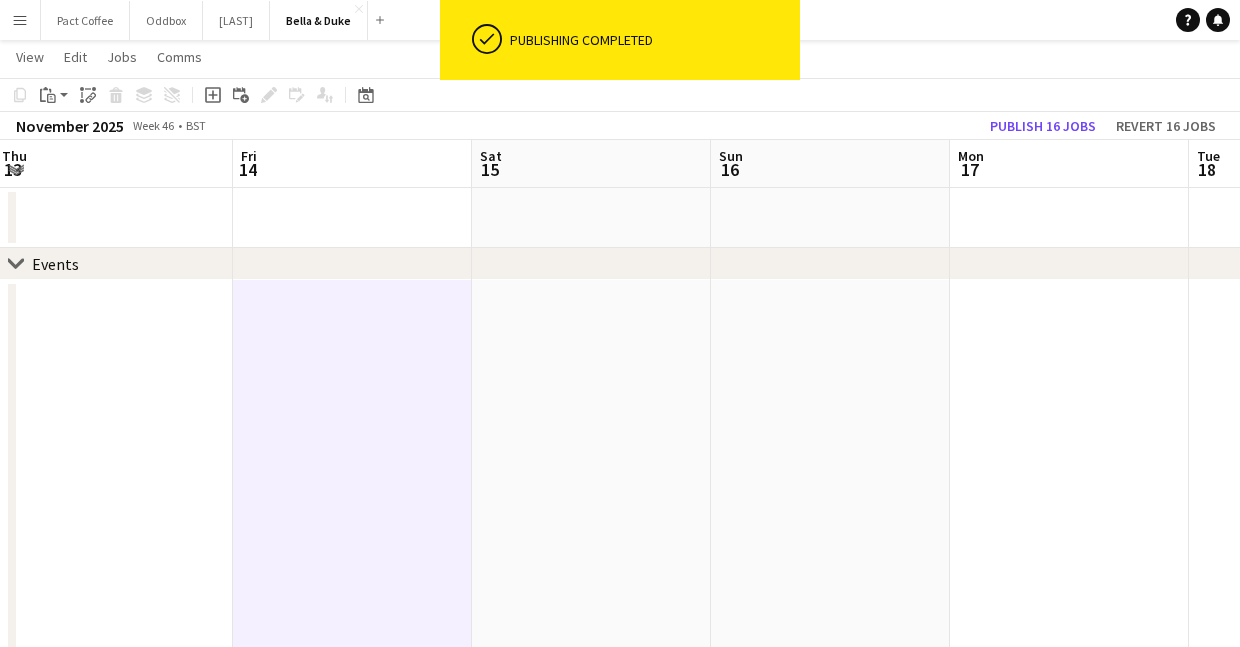 click at bounding box center [591, 821] 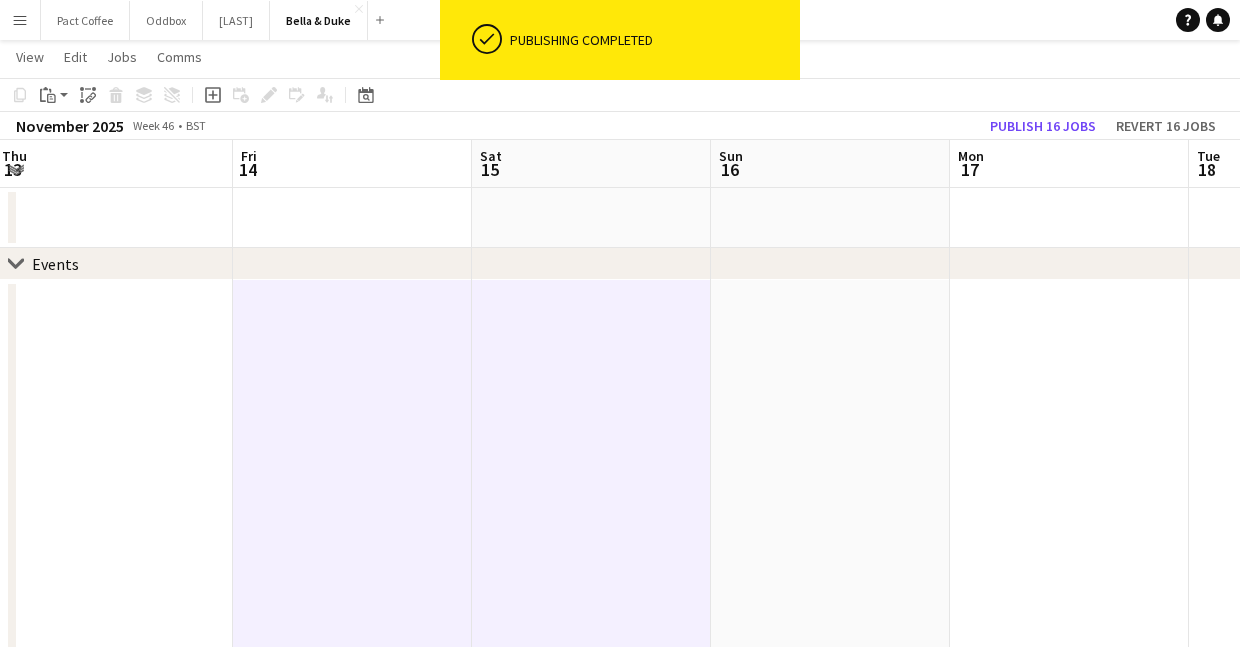 click at bounding box center [830, 821] 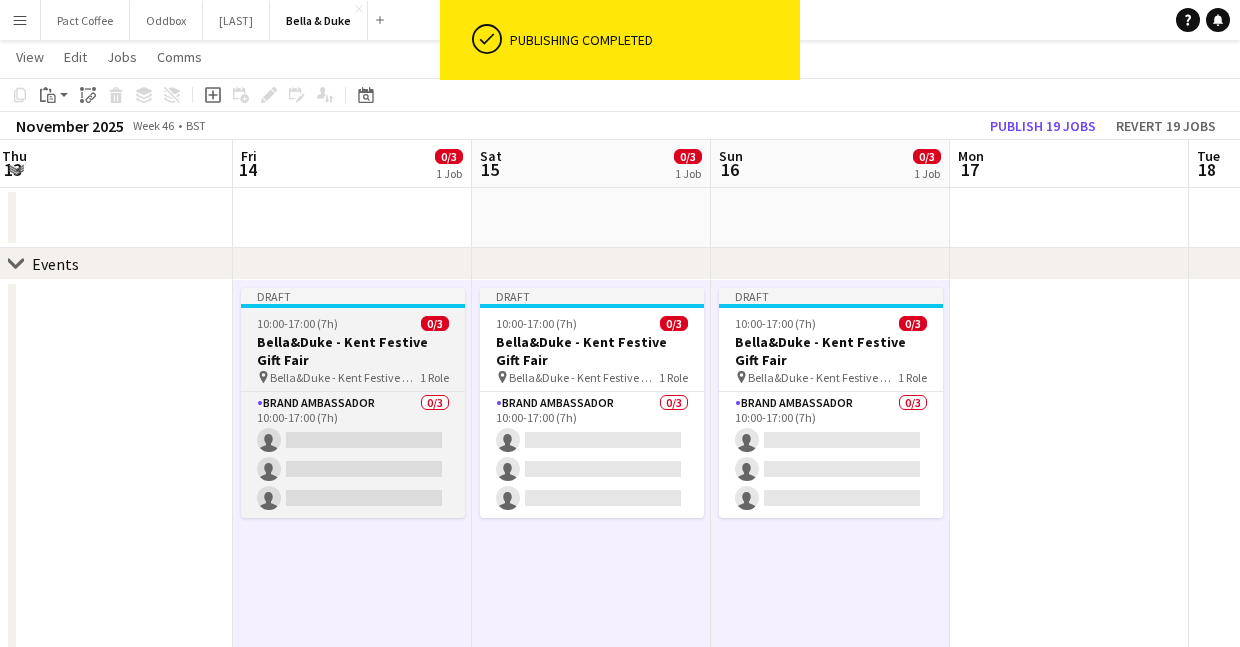 click on "Bella&Duke - Kent Festive Gift Fair" at bounding box center [345, 377] 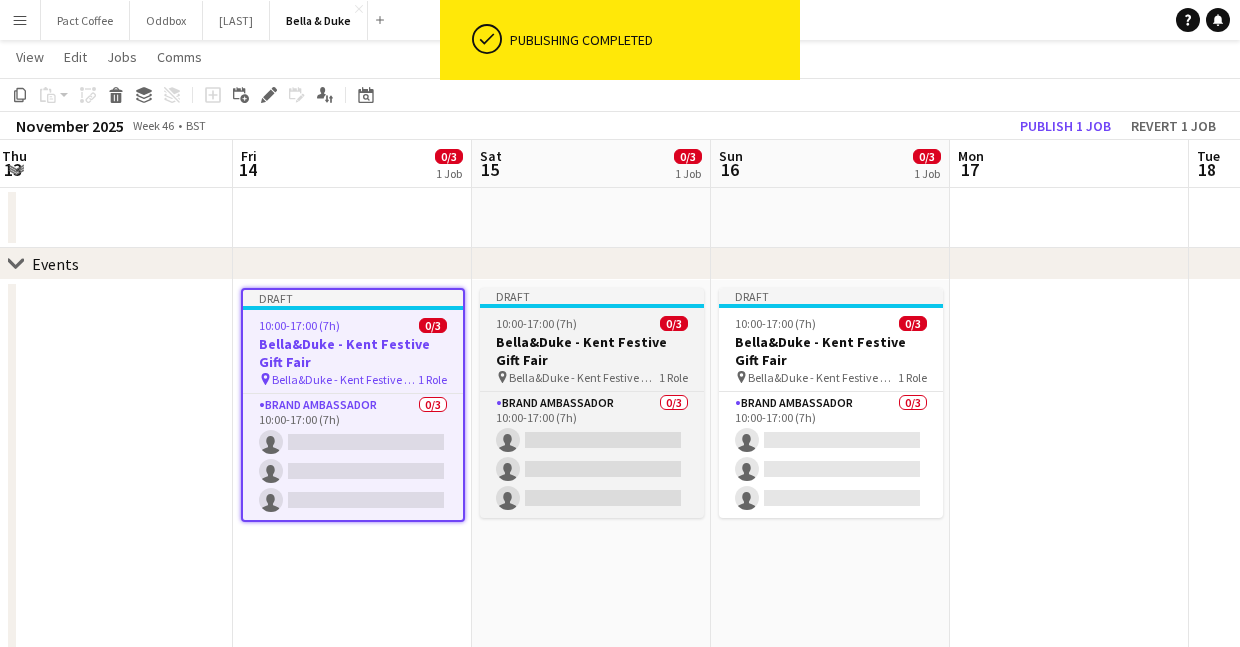 click on "Bella&Duke - Kent Festive Gift Fair" at bounding box center [592, 351] 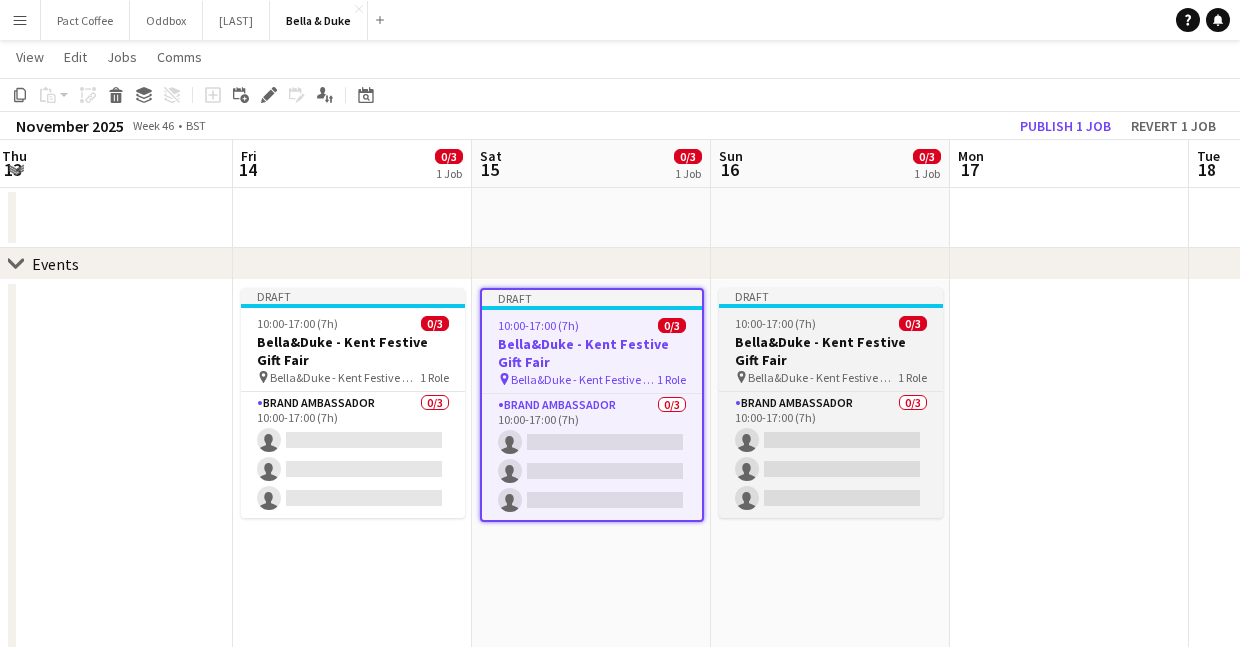 click on "Bella&Duke - Kent Festive Gift Fair" at bounding box center (831, 351) 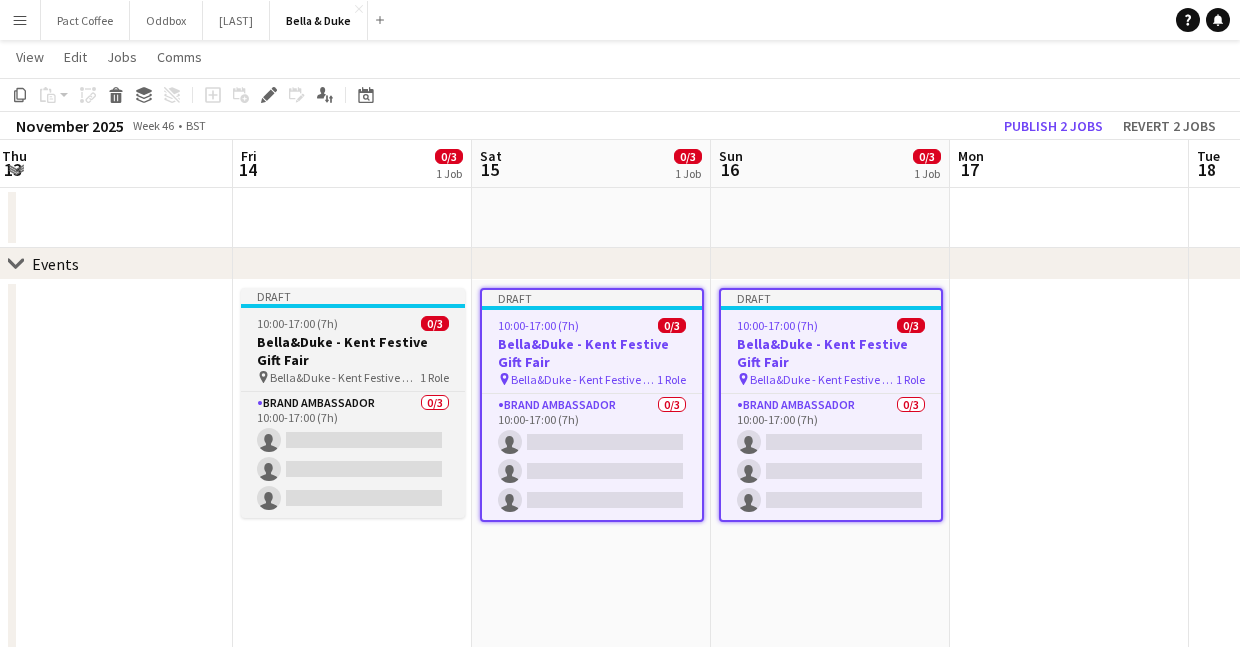 click on "Bella&Duke - Kent Festive Gift Fair" at bounding box center [353, 351] 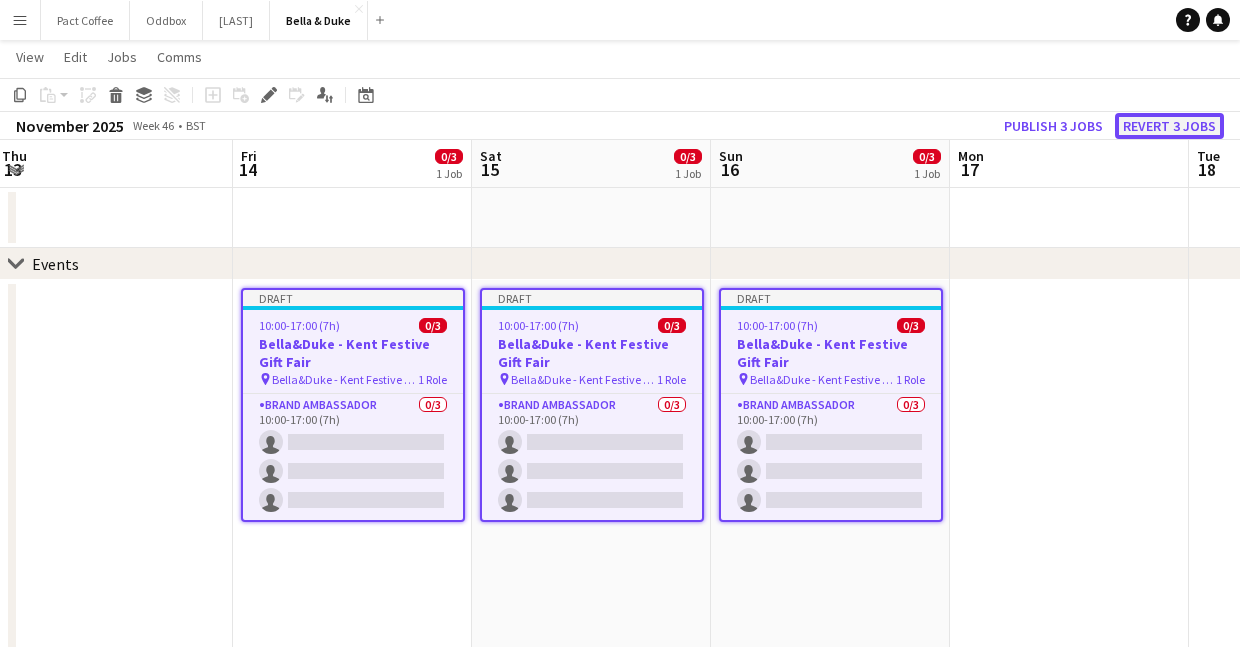 click on "Revert 3 jobs" 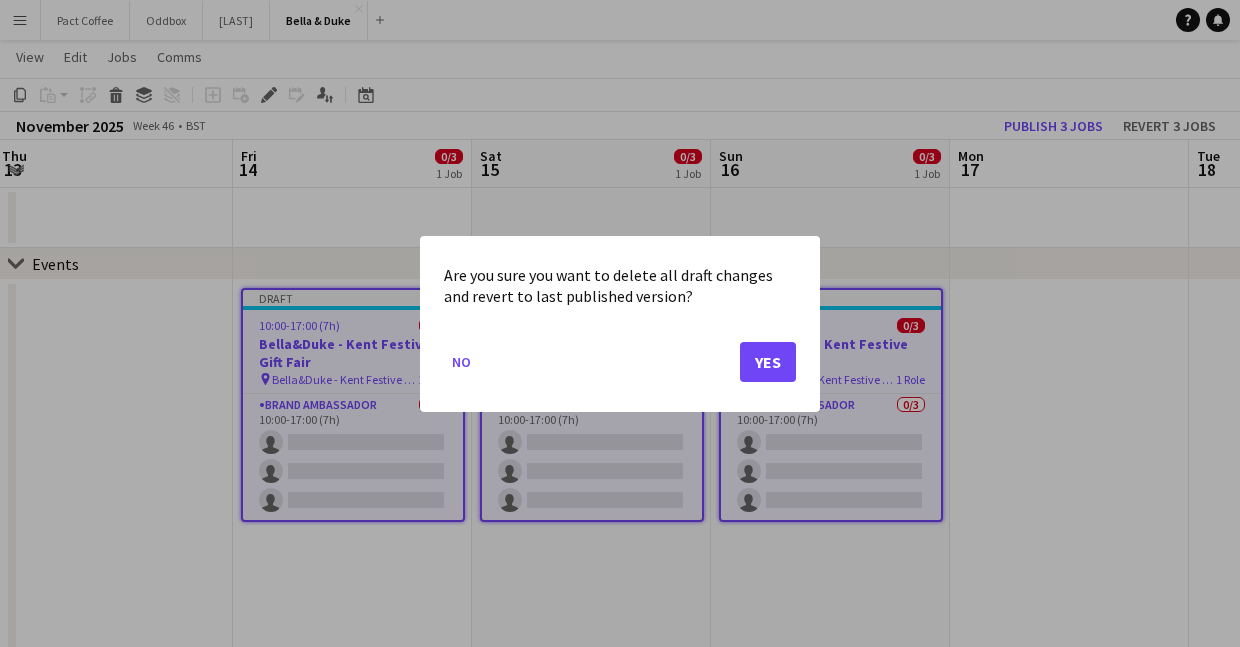 click on "No   Yes" 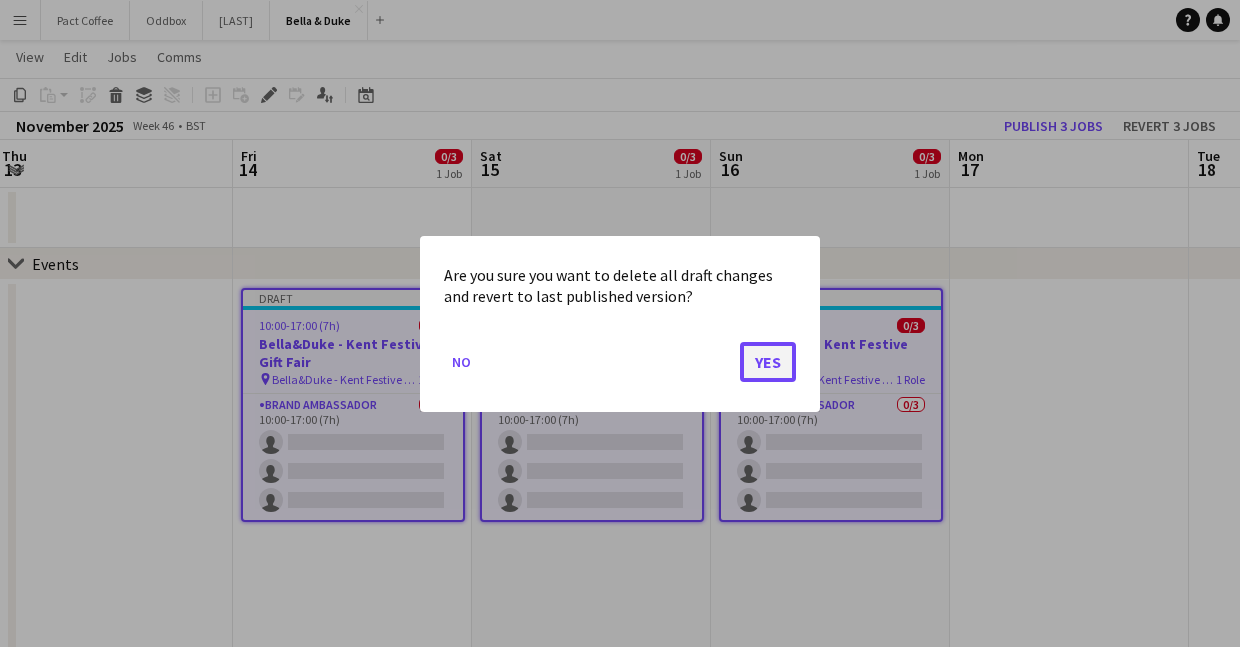 click on "Yes" 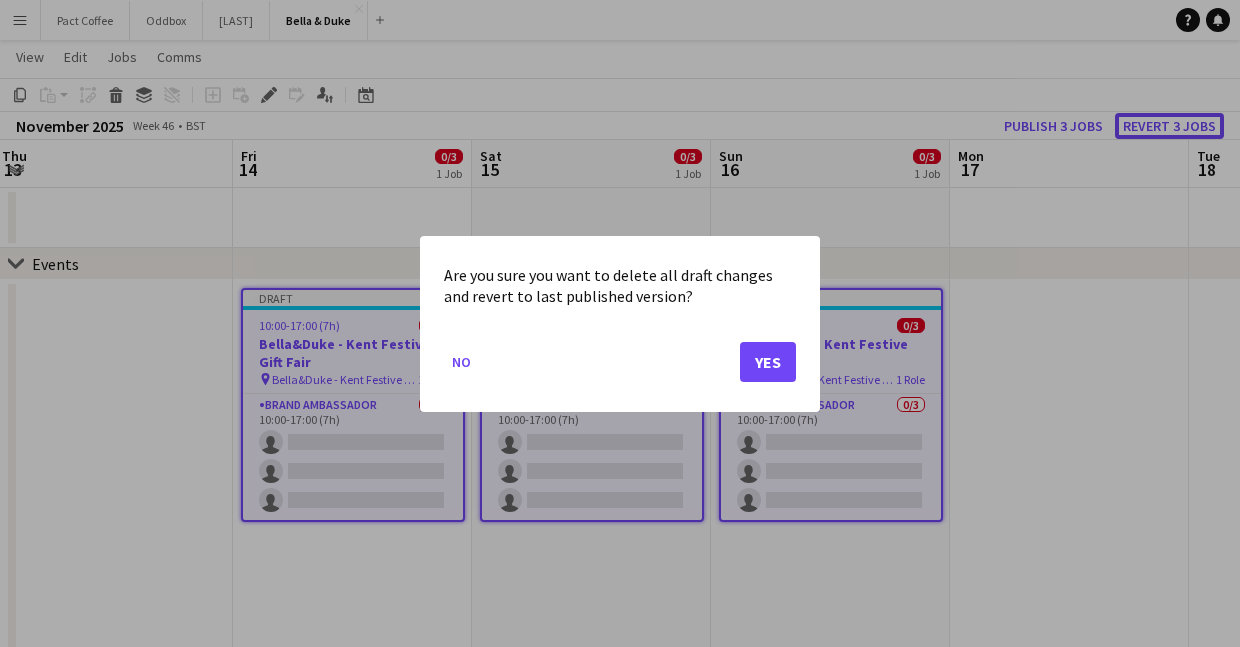 scroll, scrollTop: 128, scrollLeft: 0, axis: vertical 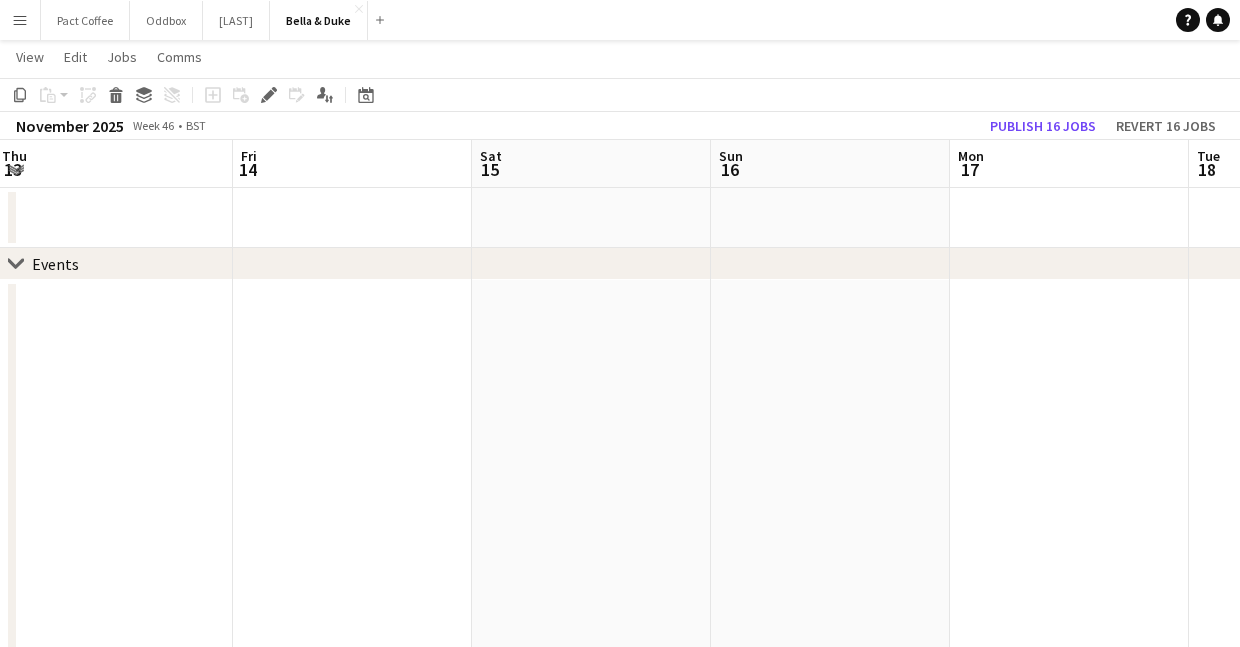 click at bounding box center [352, 821] 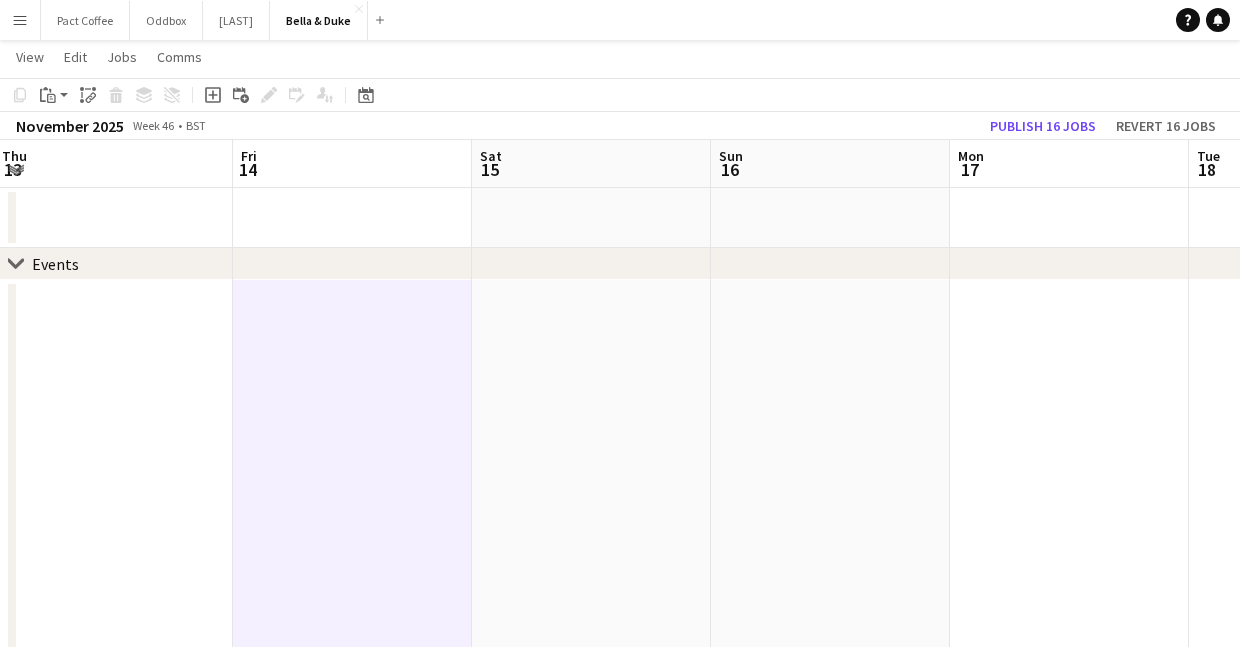 click at bounding box center [591, 821] 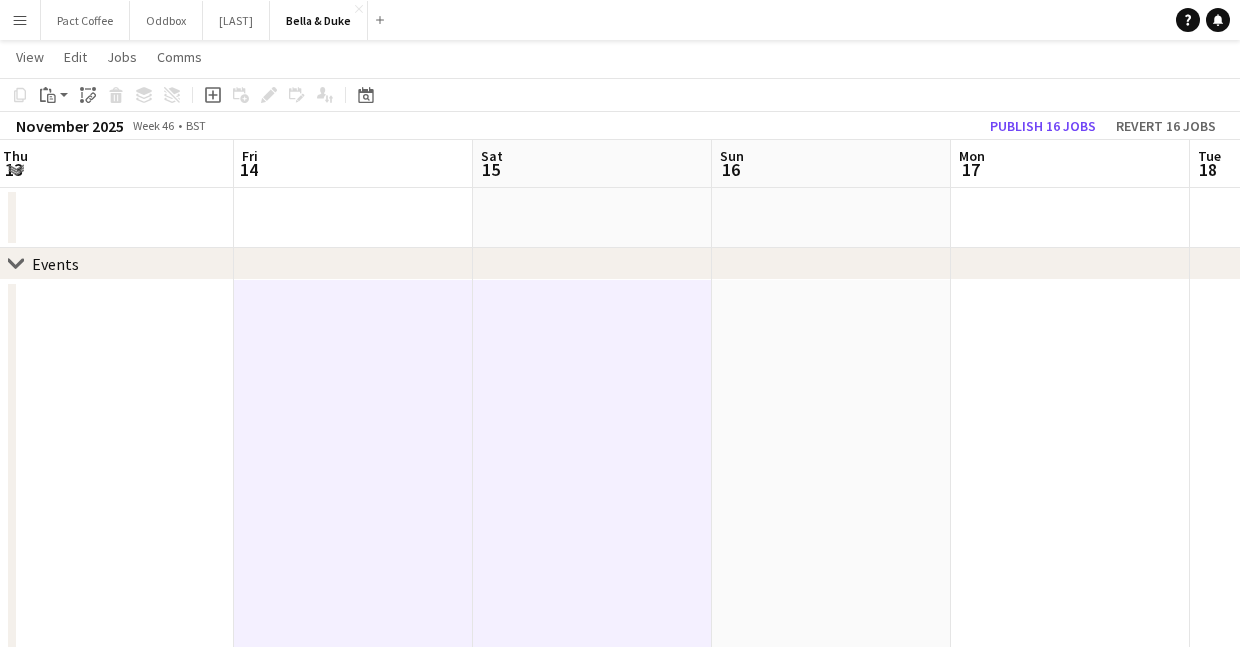 click at bounding box center [831, 821] 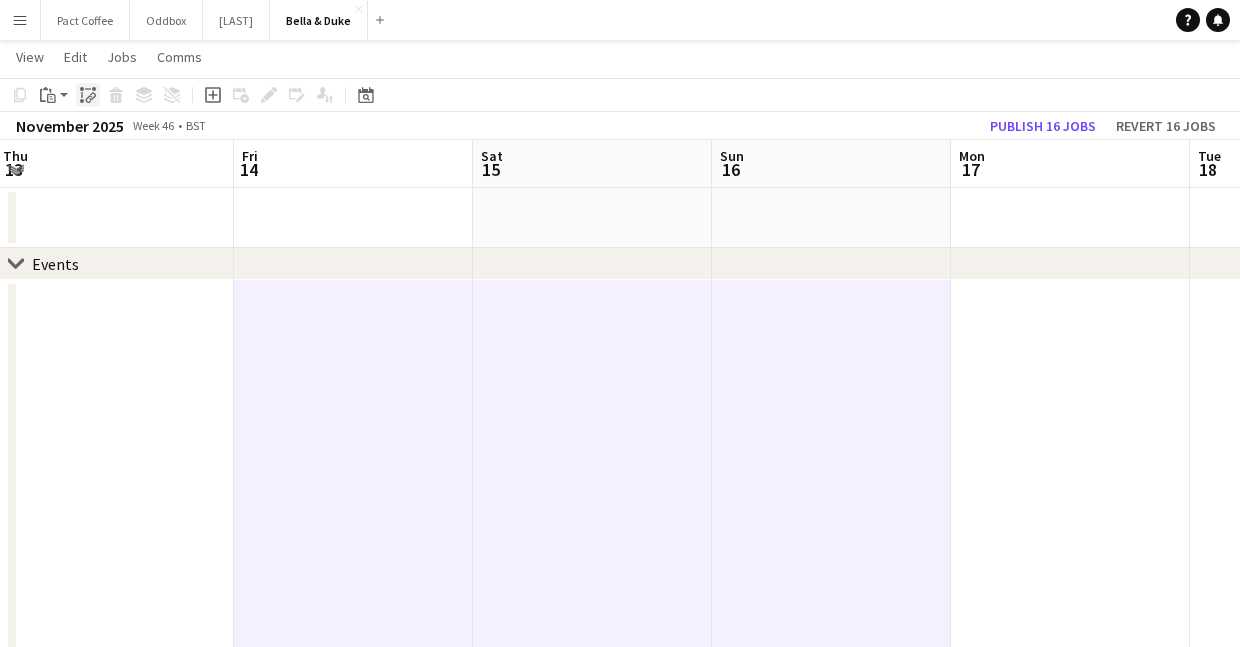 click 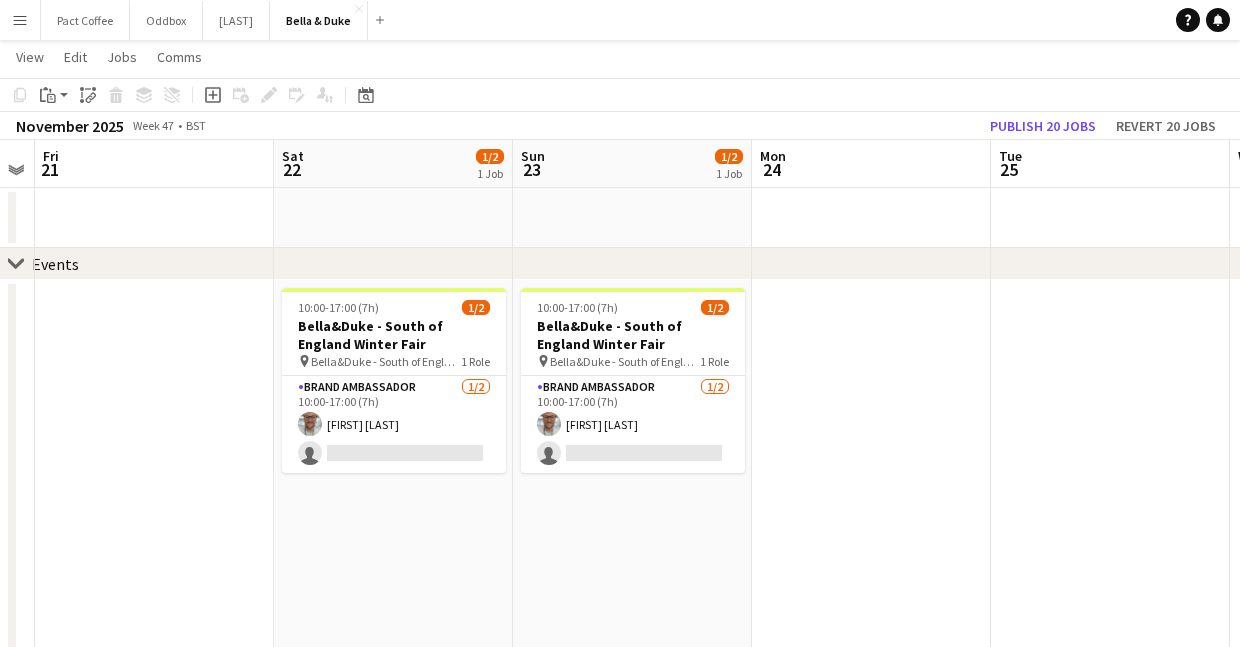scroll, scrollTop: 0, scrollLeft: 863, axis: horizontal 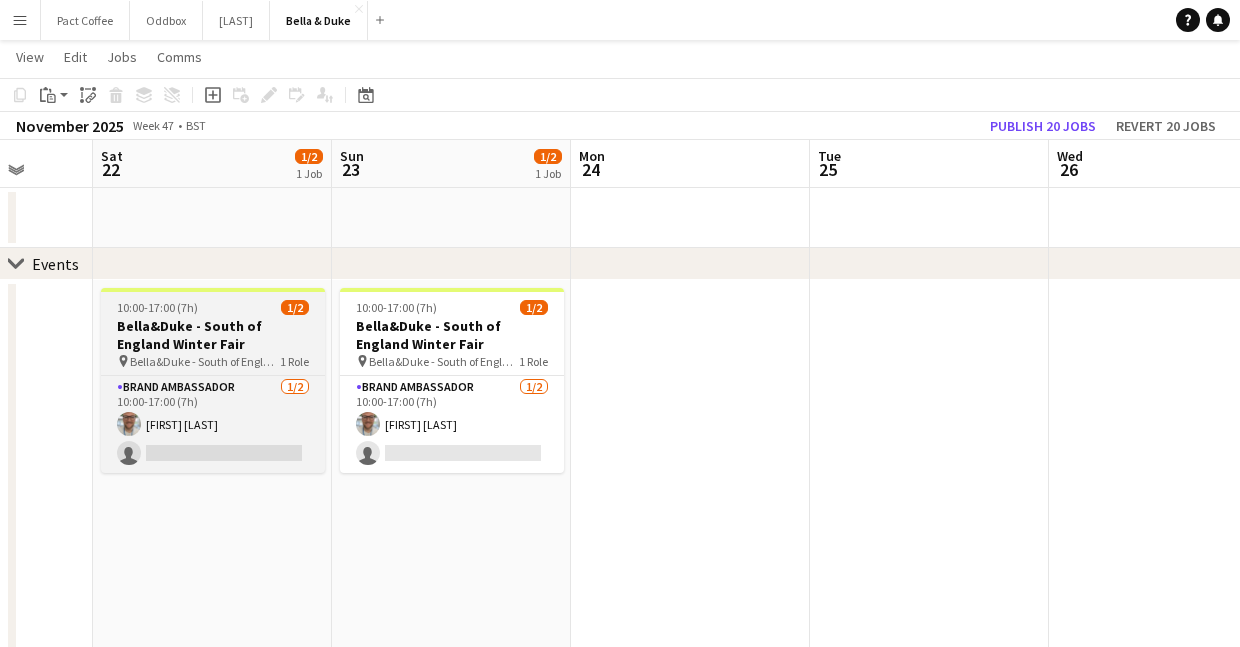 click on "Bella&Duke - South of England Winter Fair" at bounding box center [213, 335] 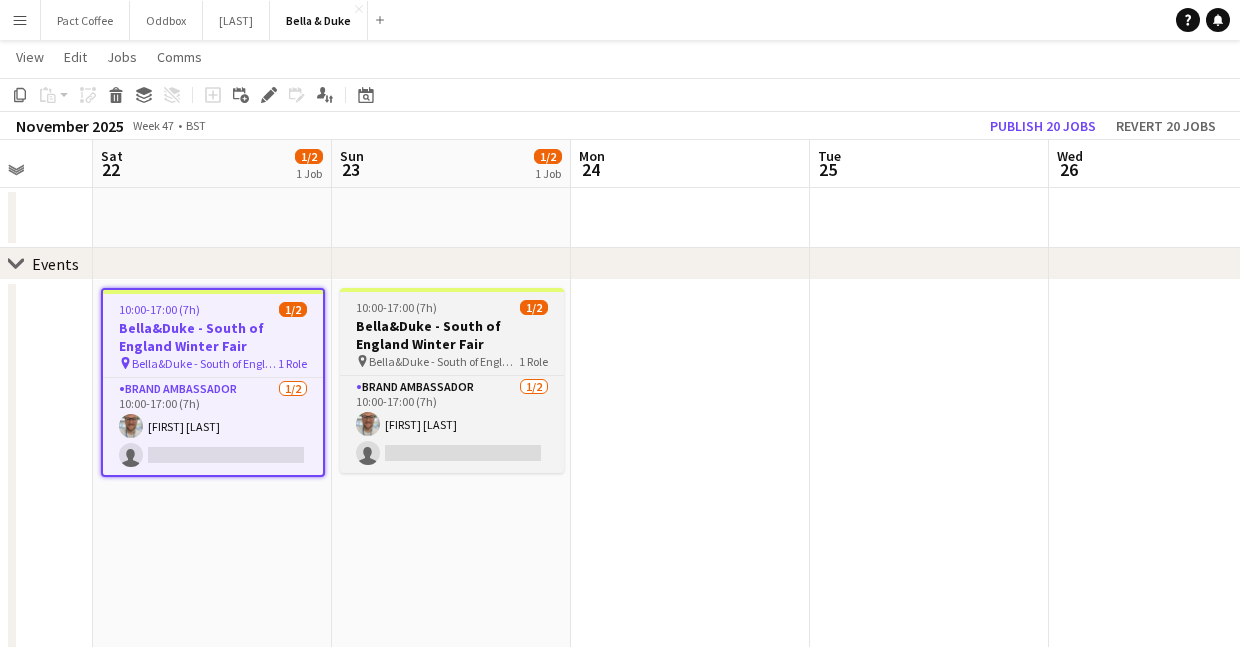 click on "Bella&Duke - South of England Winter Fair" at bounding box center [452, 335] 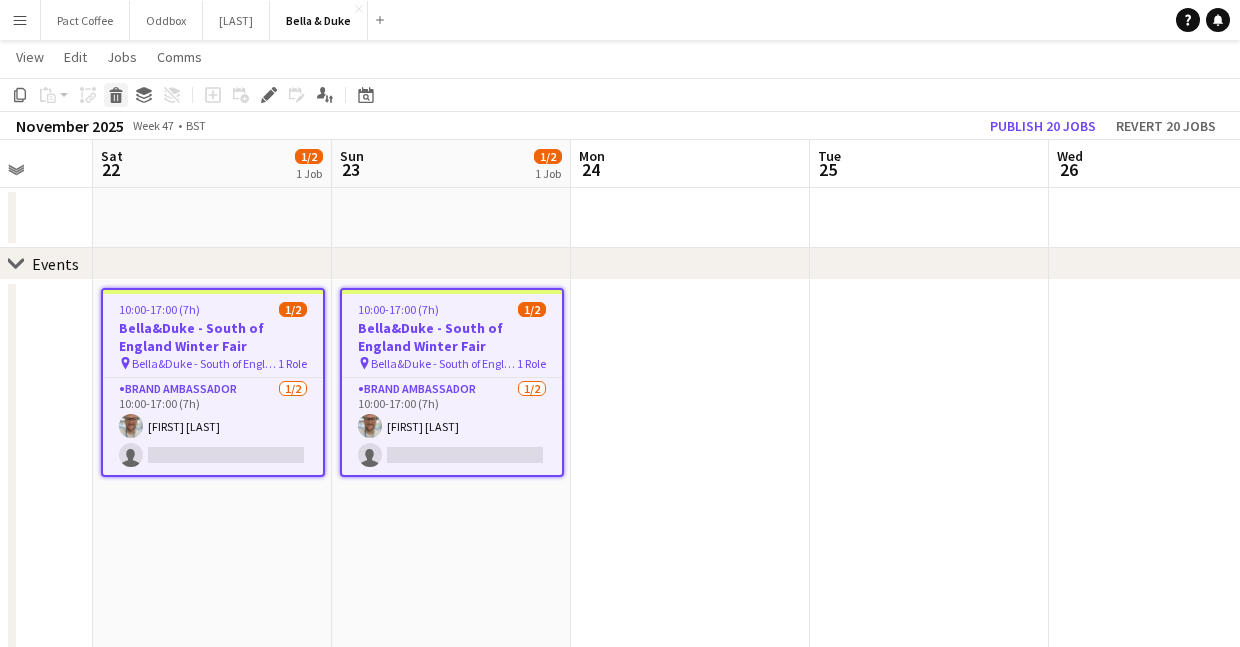 click on "Delete" 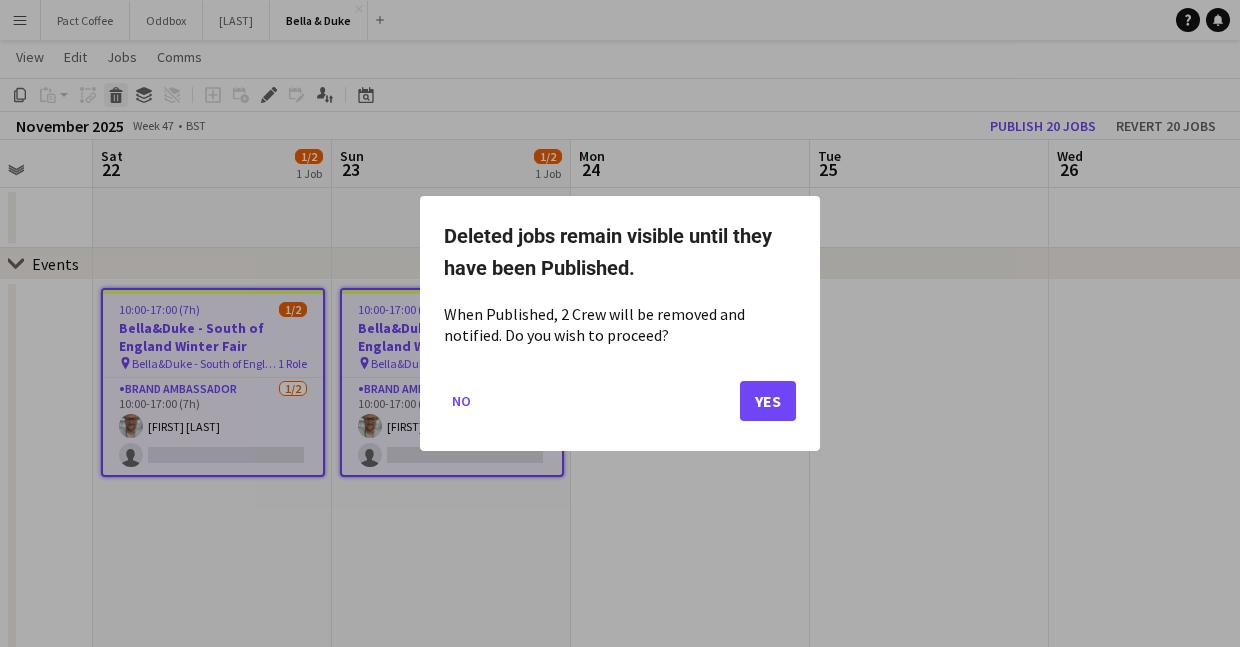 scroll, scrollTop: 0, scrollLeft: 0, axis: both 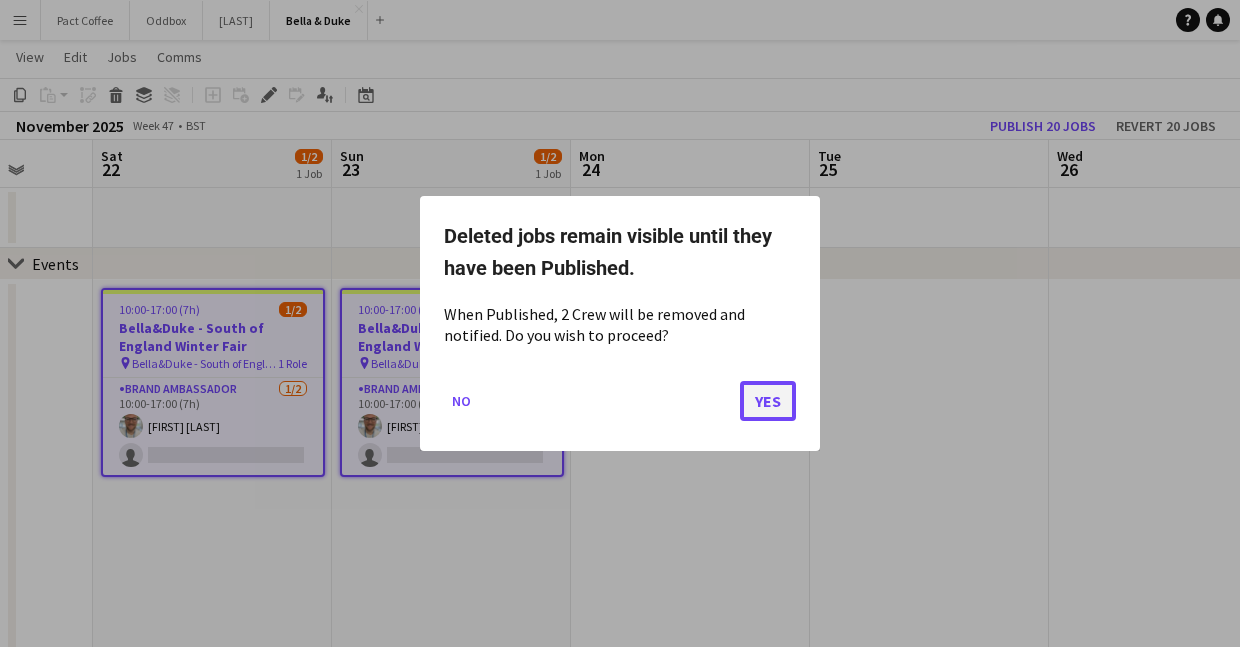 click on "Yes" 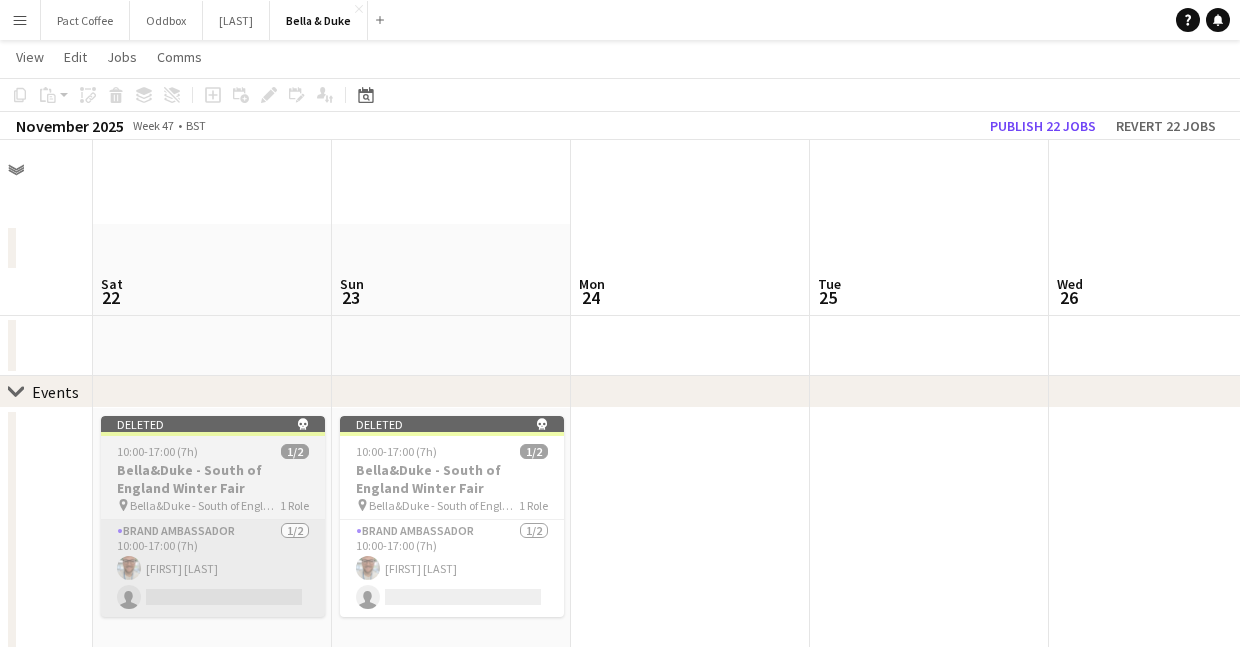 scroll, scrollTop: 128, scrollLeft: 0, axis: vertical 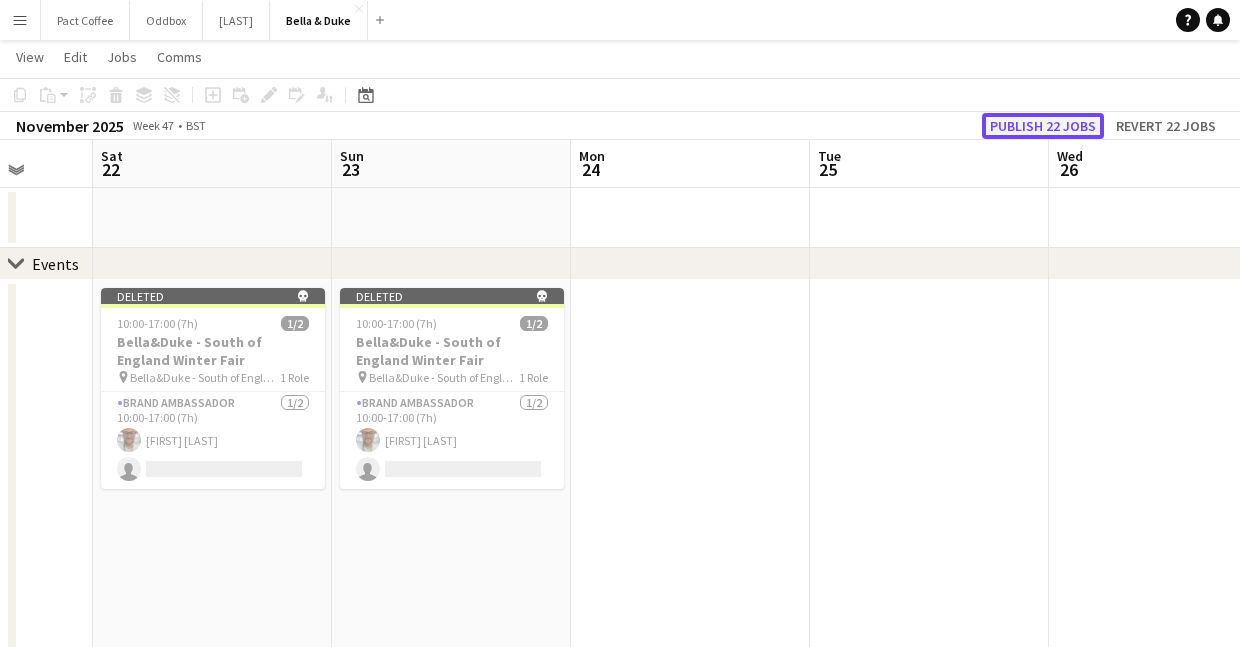 click on "Publish 22 jobs" 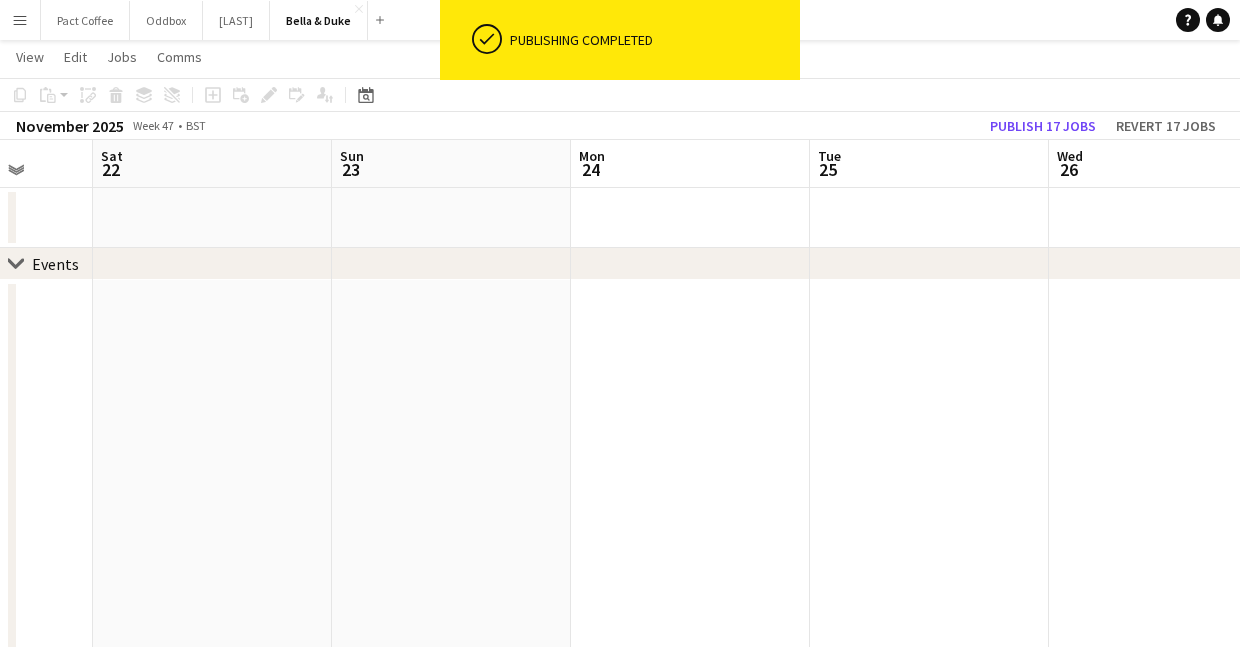 click at bounding box center [212, 821] 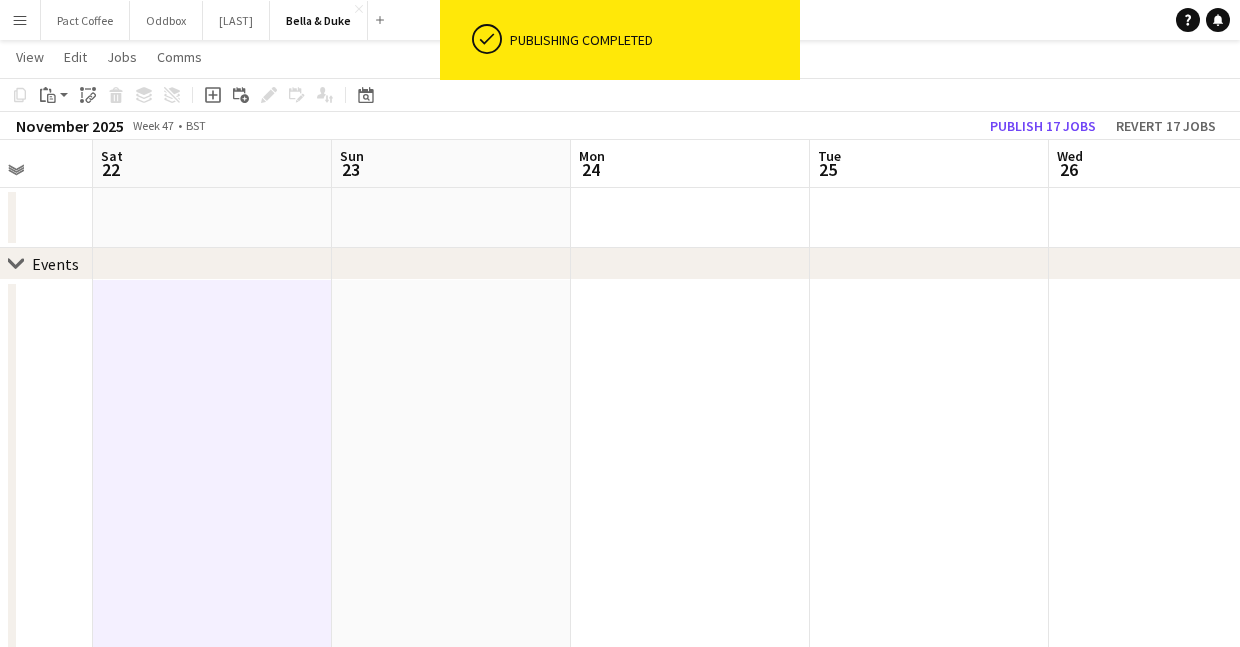 click at bounding box center (451, 821) 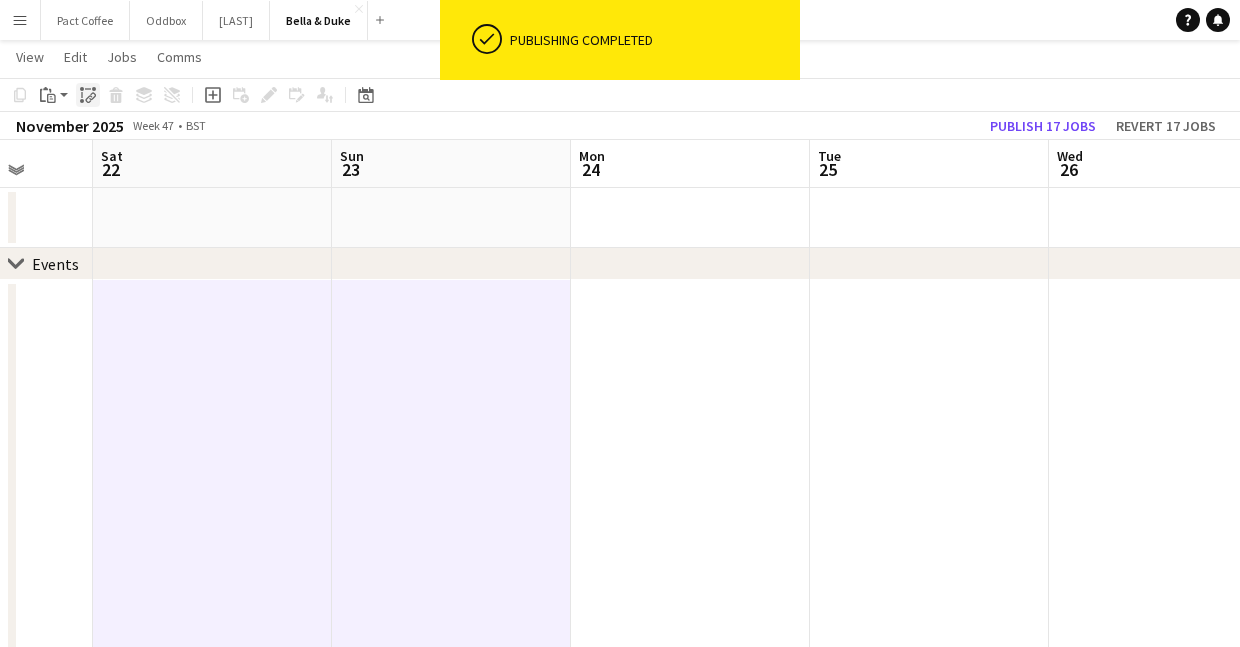 click 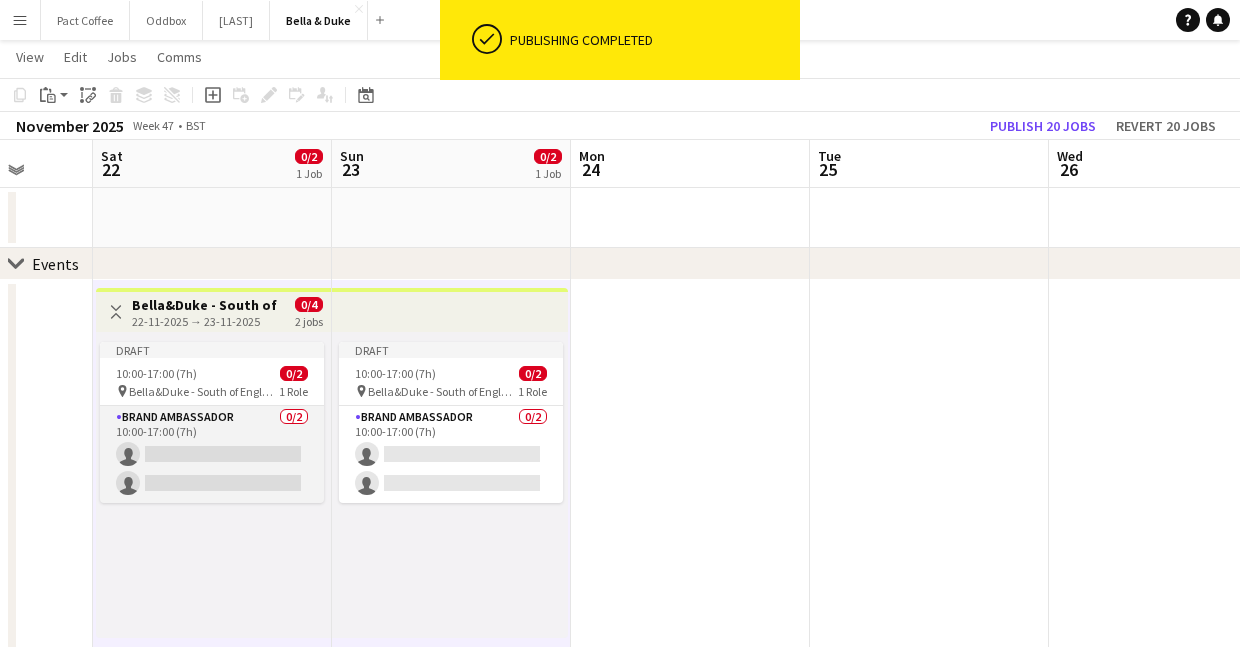 click on "Brand Ambassador   0/2   10:00-17:00 (7h)
single-neutral-actions
single-neutral-actions" at bounding box center [212, 454] 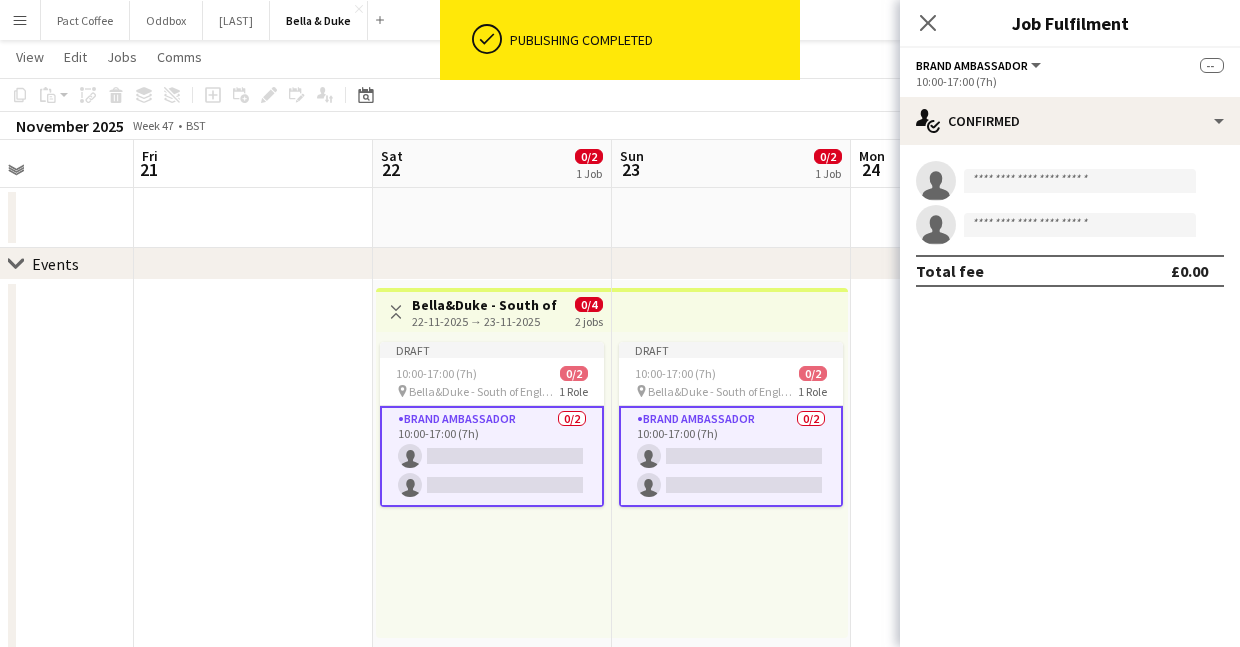 scroll, scrollTop: 0, scrollLeft: 556, axis: horizontal 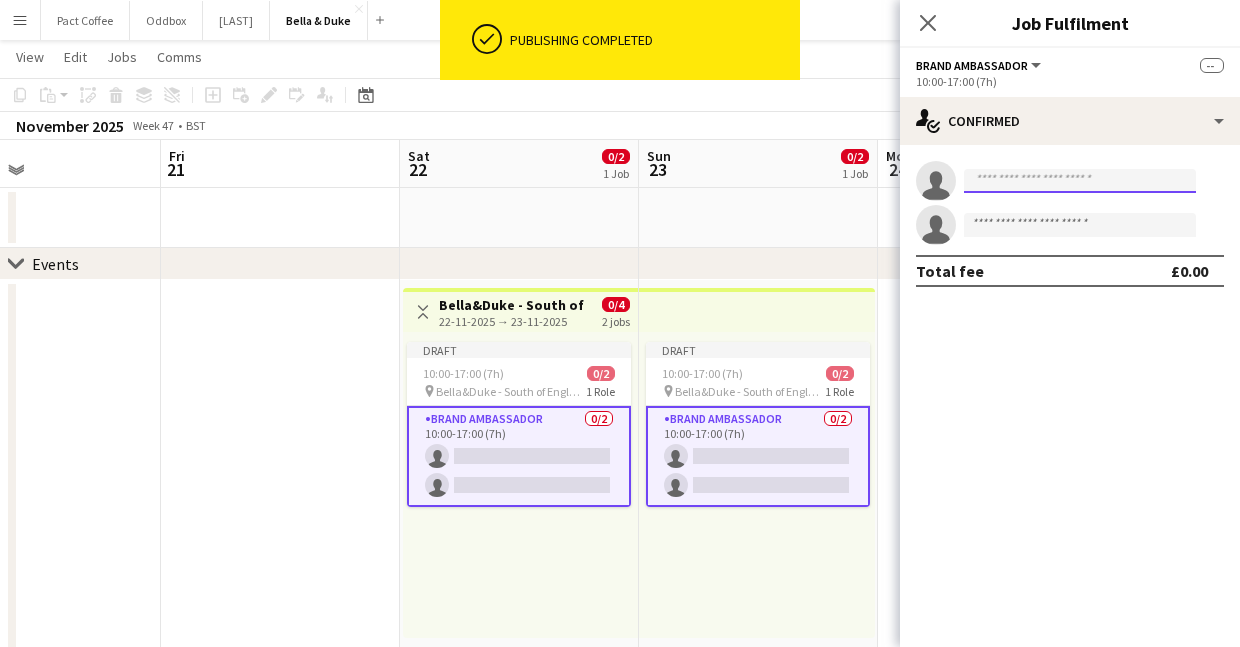 click at bounding box center (1080, 181) 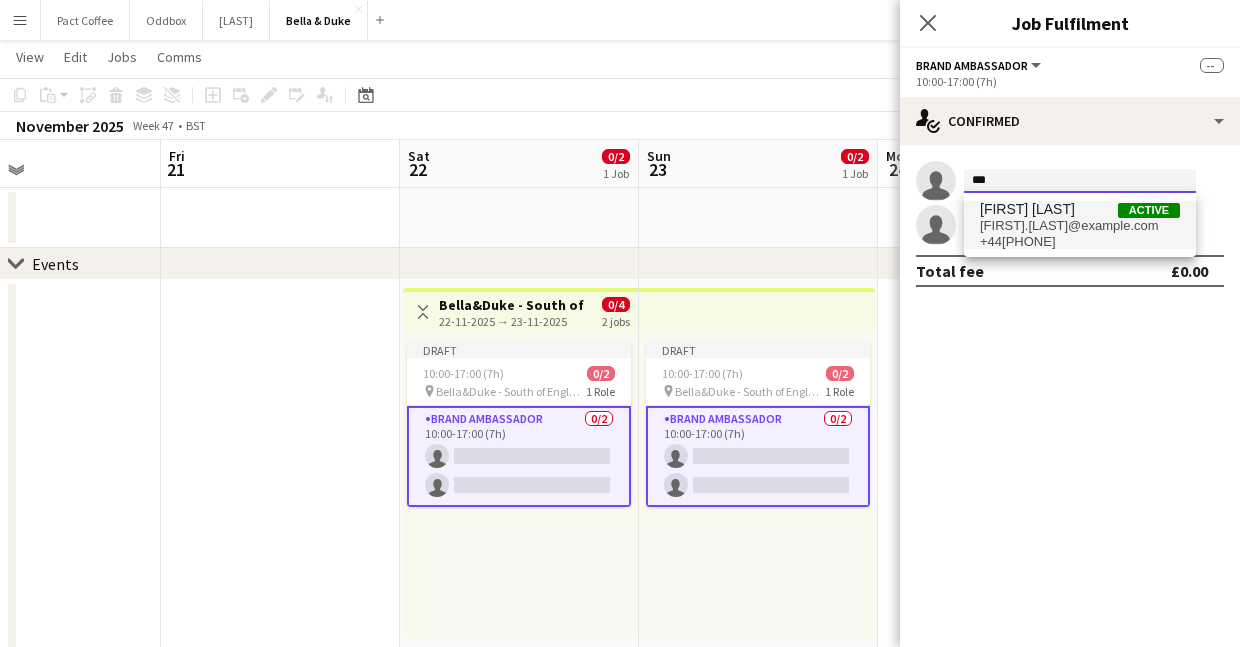 type on "***" 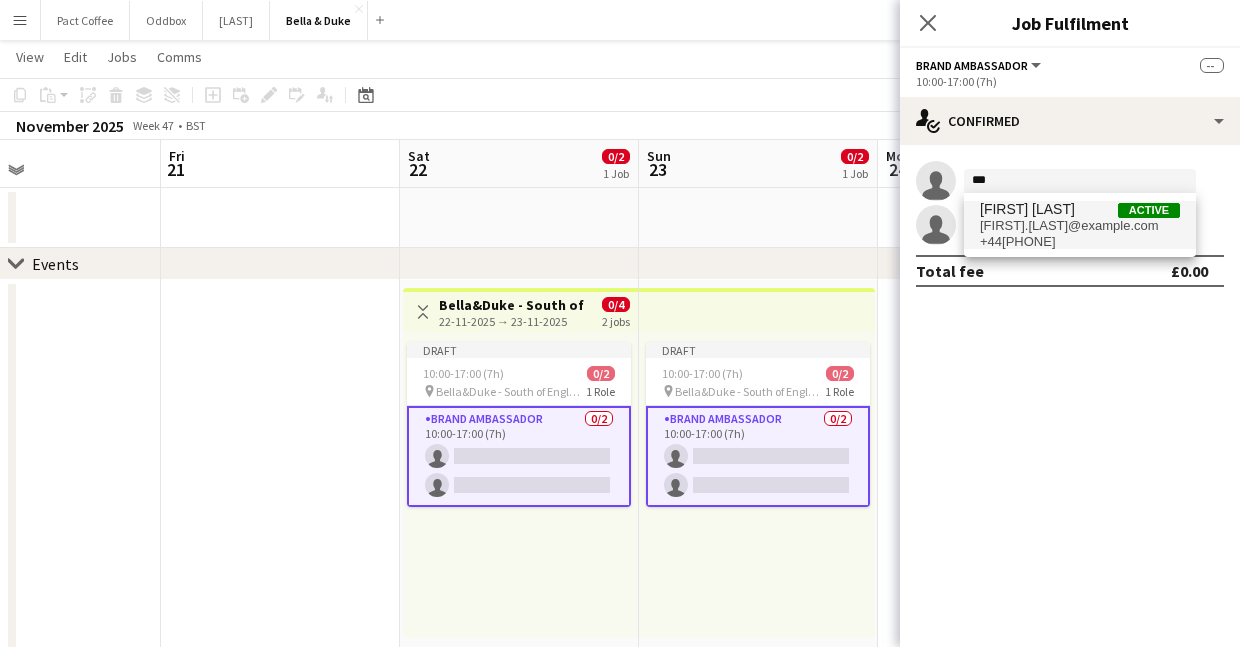 click on "[FIRST].[LAST]@example.com" at bounding box center (1080, 226) 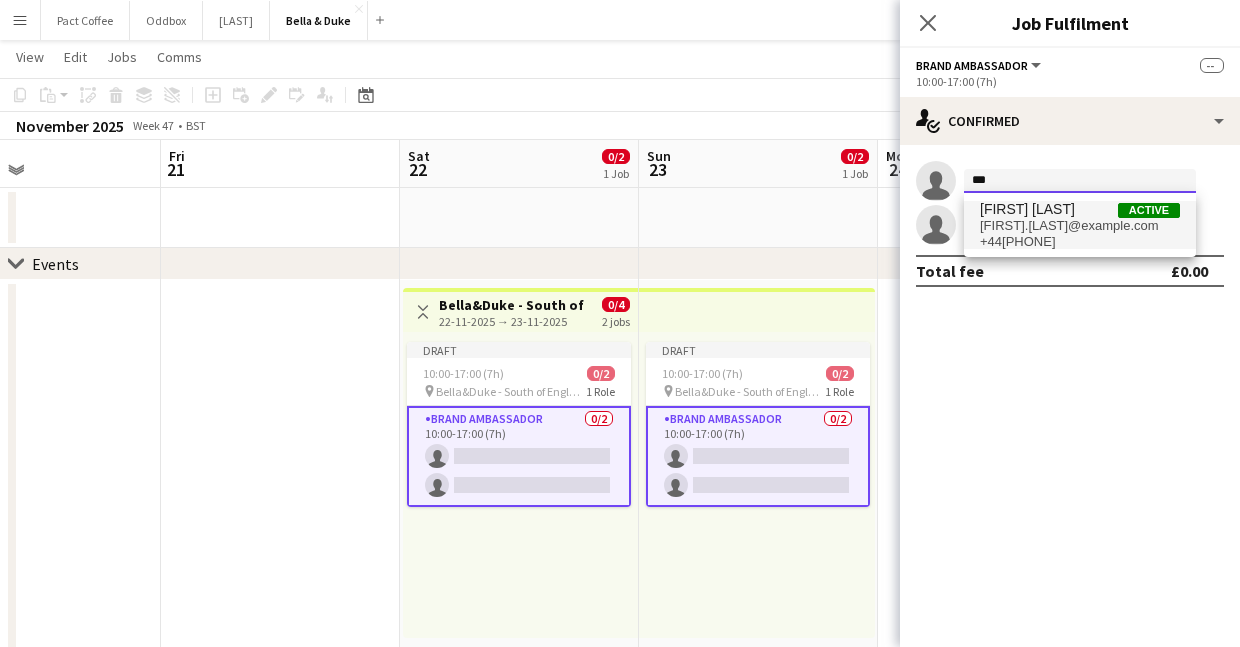 type 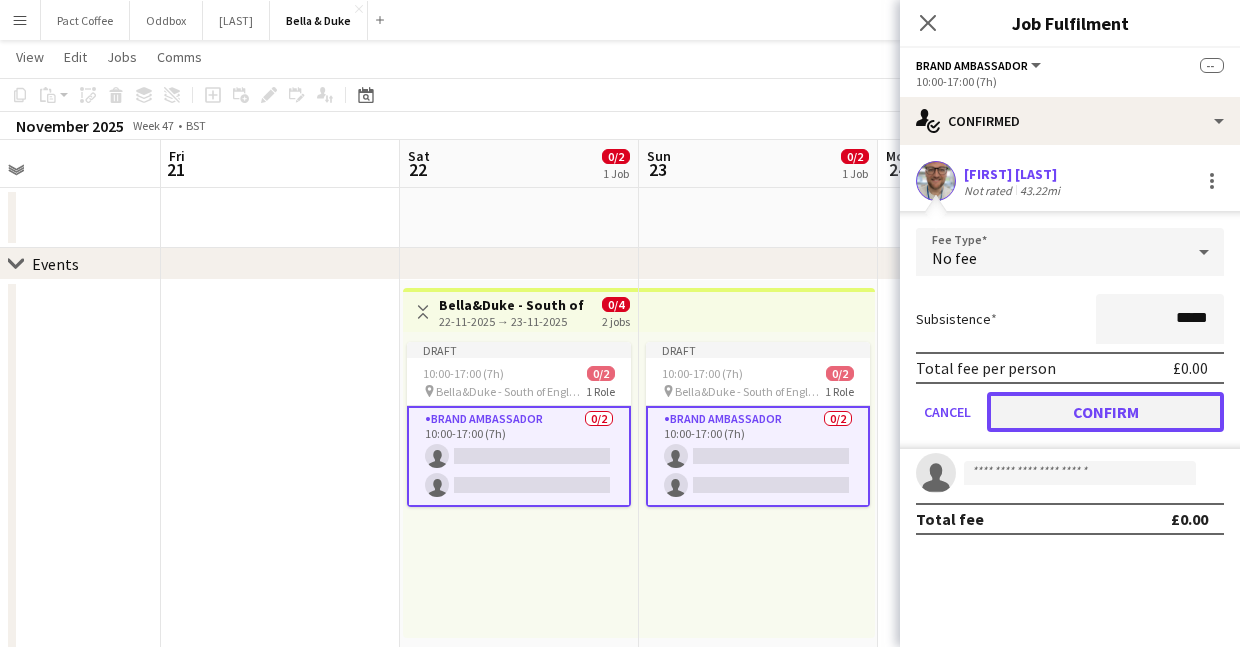 click on "Confirm" at bounding box center [1105, 412] 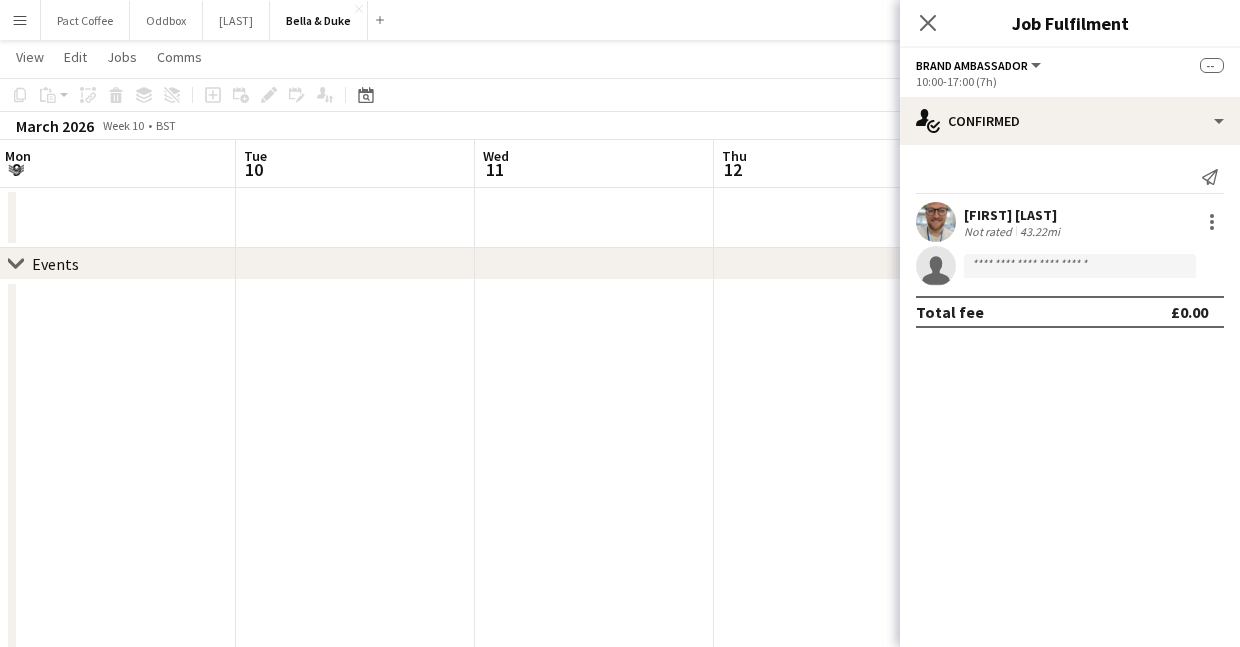 scroll, scrollTop: 0, scrollLeft: 745, axis: horizontal 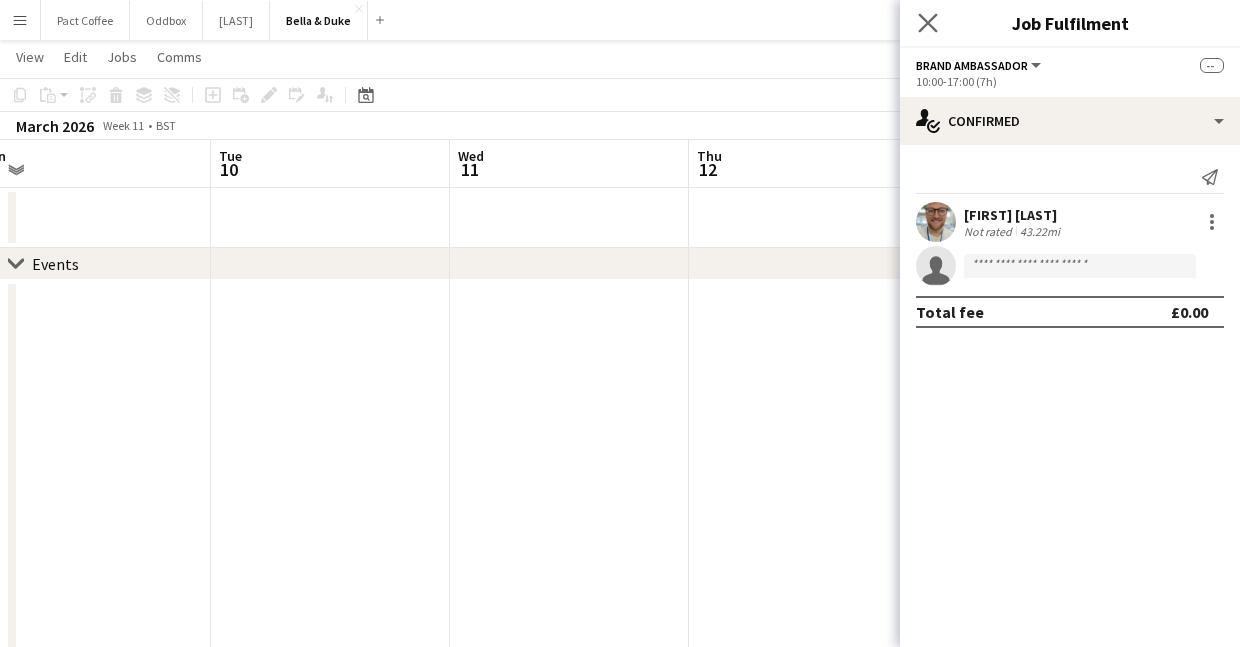 click on "Close pop-in" 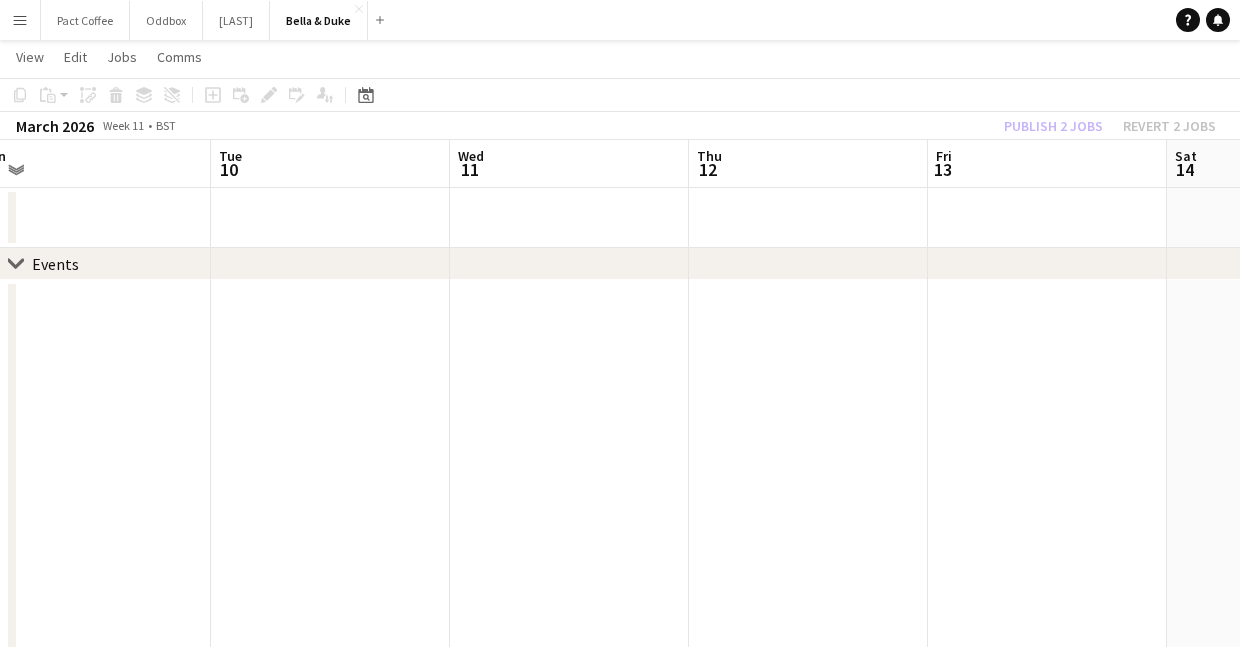 click at bounding box center (808, 821) 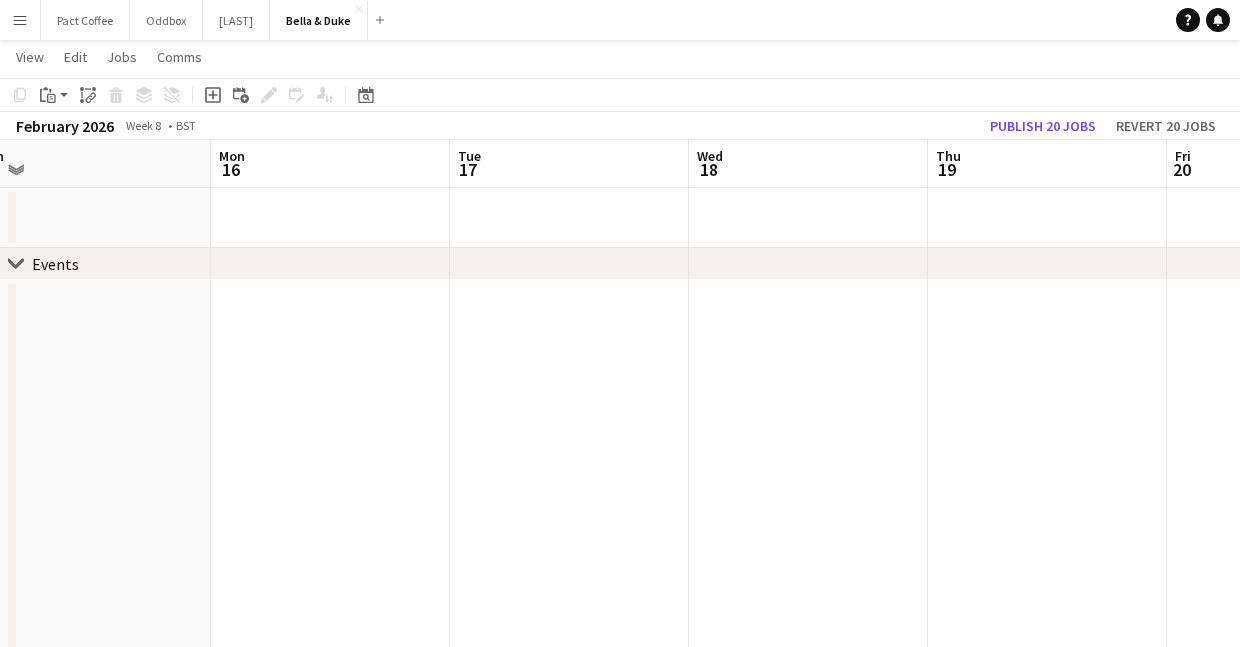 scroll, scrollTop: 0, scrollLeft: 565, axis: horizontal 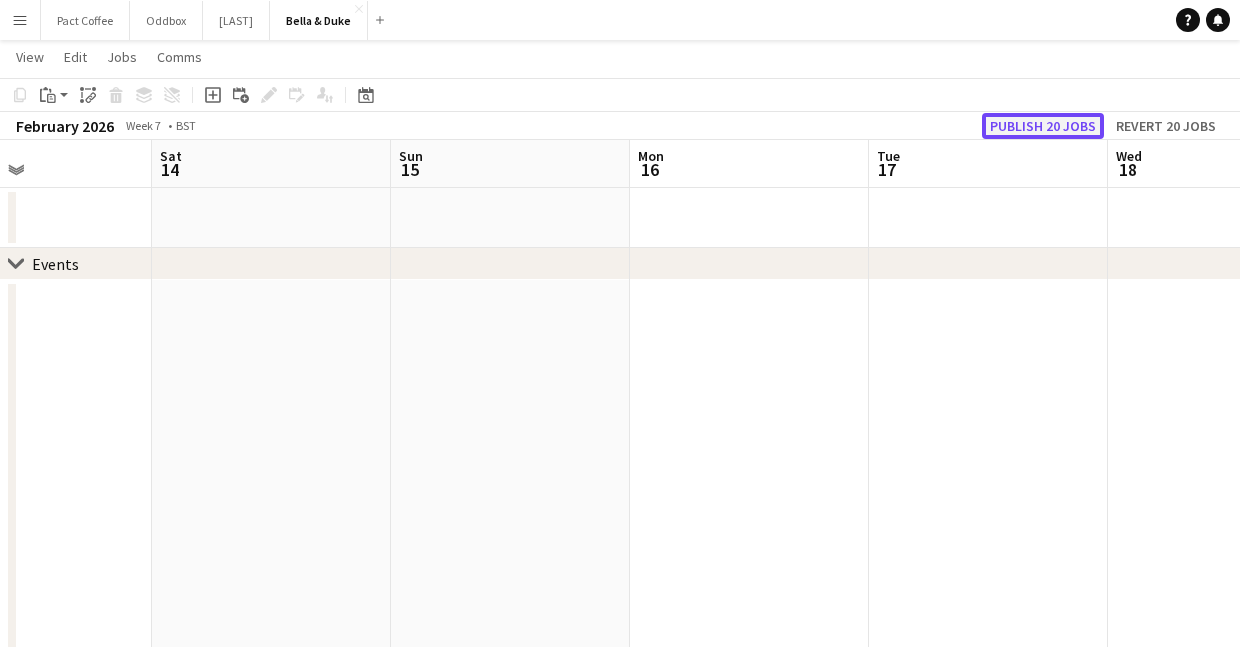 click on "Publish 20 jobs" 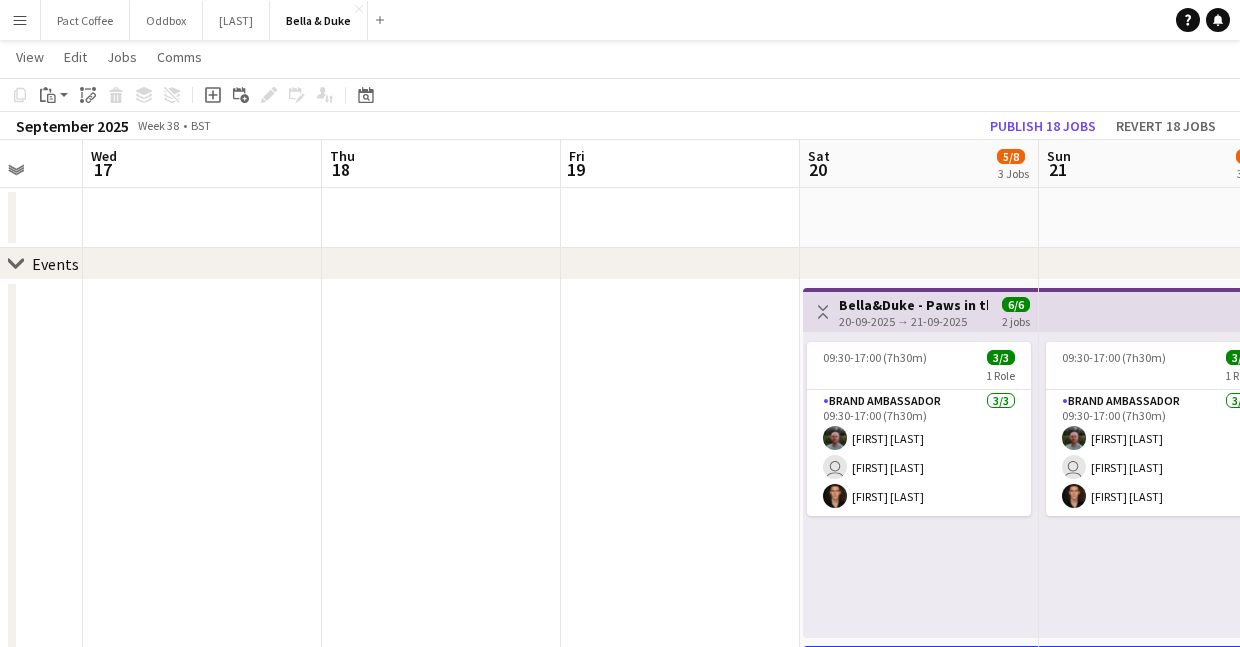 scroll, scrollTop: 0, scrollLeft: 984, axis: horizontal 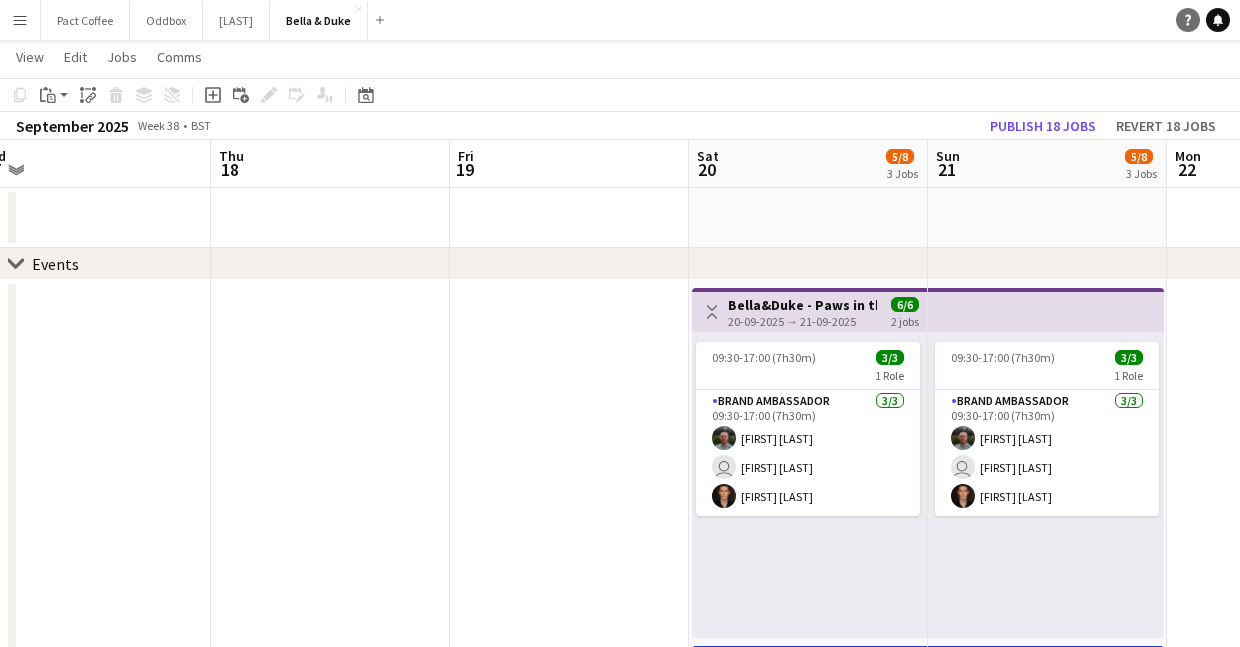 click on "Help" at bounding box center (1188, 20) 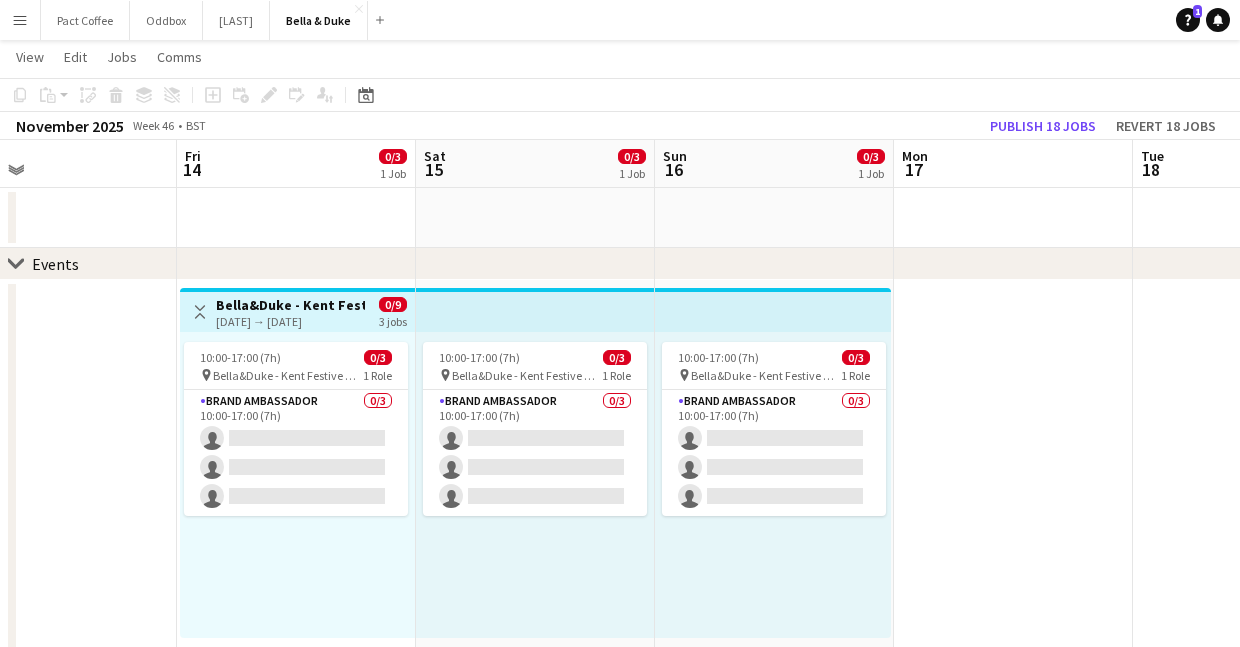 scroll, scrollTop: 0, scrollLeft: 481, axis: horizontal 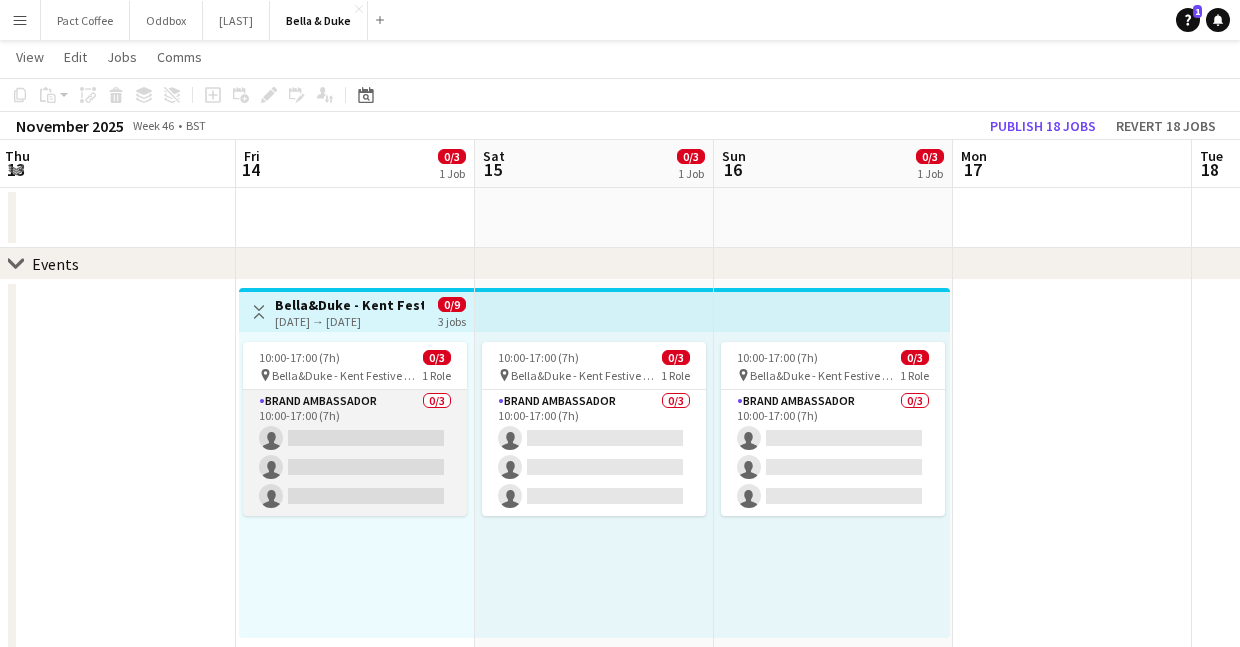 click on "Brand Ambassador   0/3   10:00-17:00 (7h)
single-neutral-actions
single-neutral-actions
single-neutral-actions" at bounding box center [355, 453] 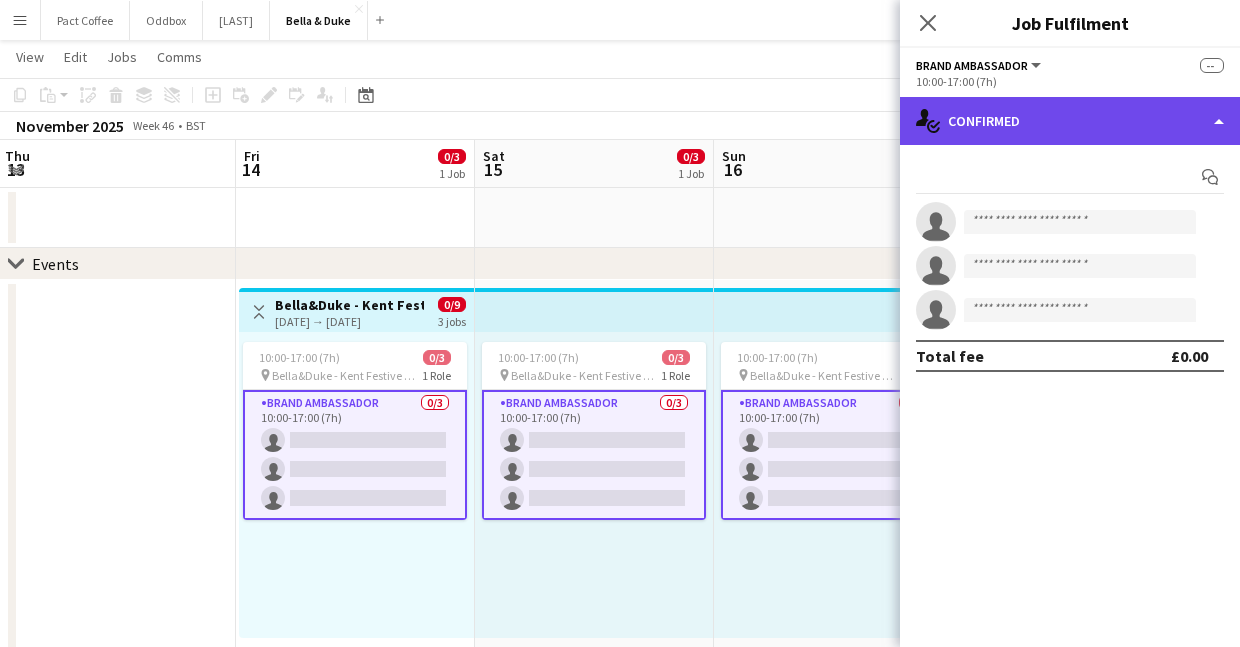 click on "single-neutral-actions-check-2
Confirmed" 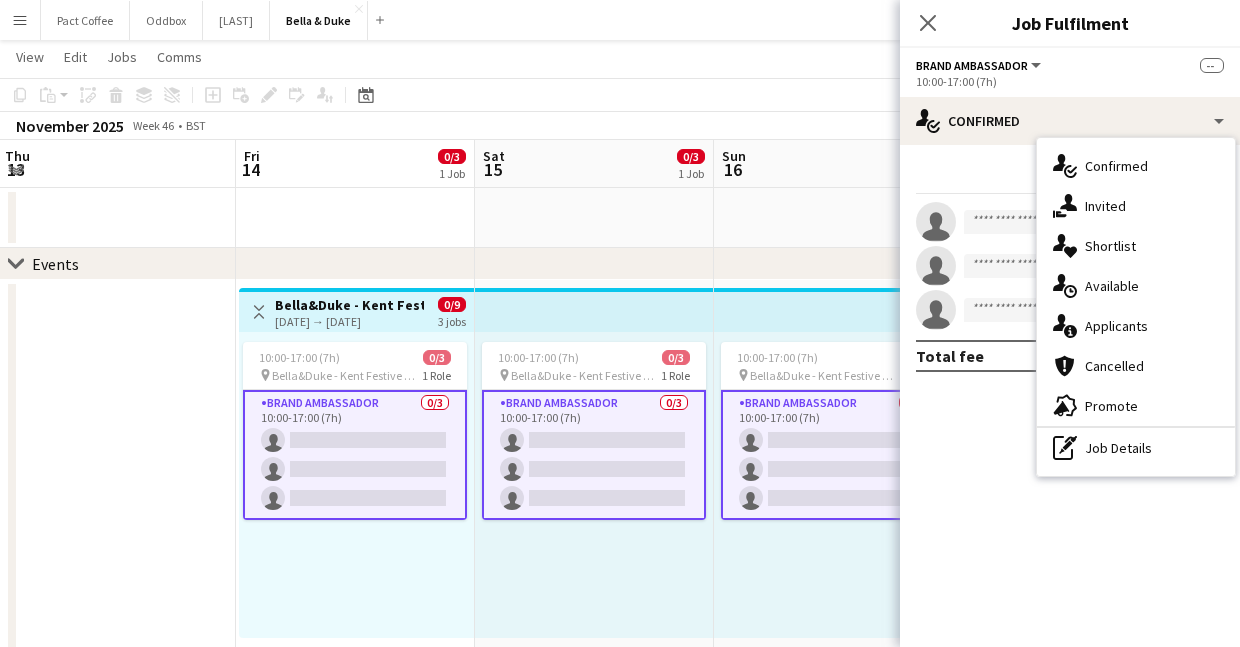click on "single-neutral-actions" at bounding box center [1070, 222] 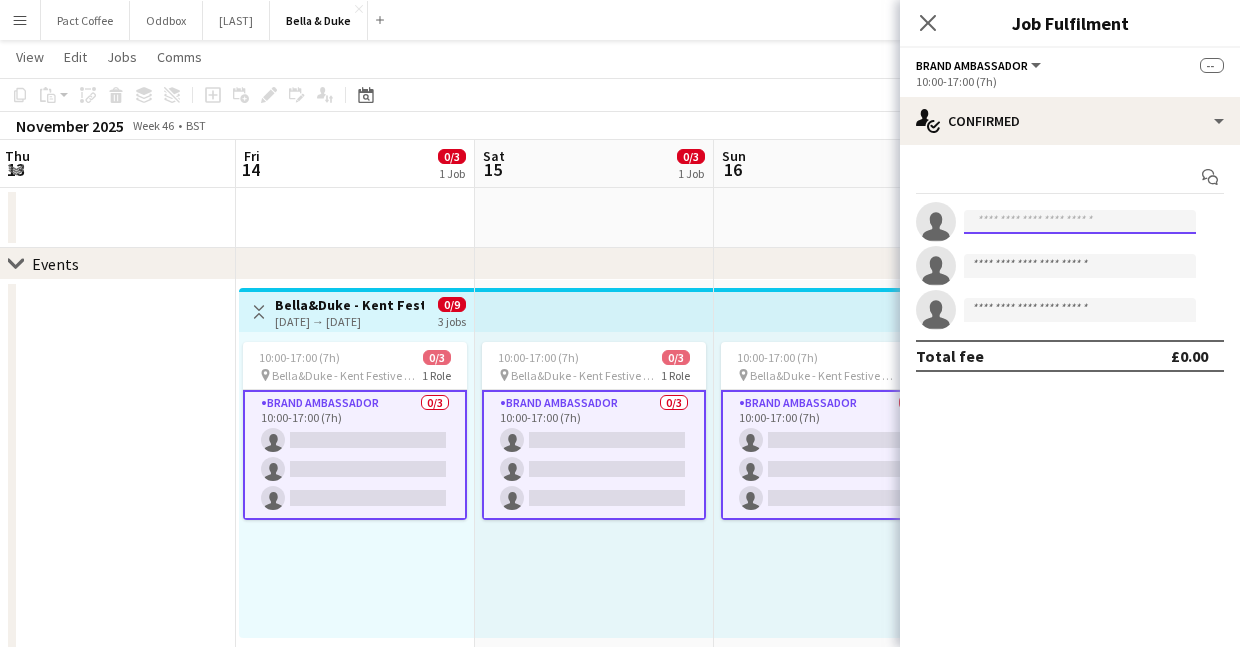 click at bounding box center (1080, 222) 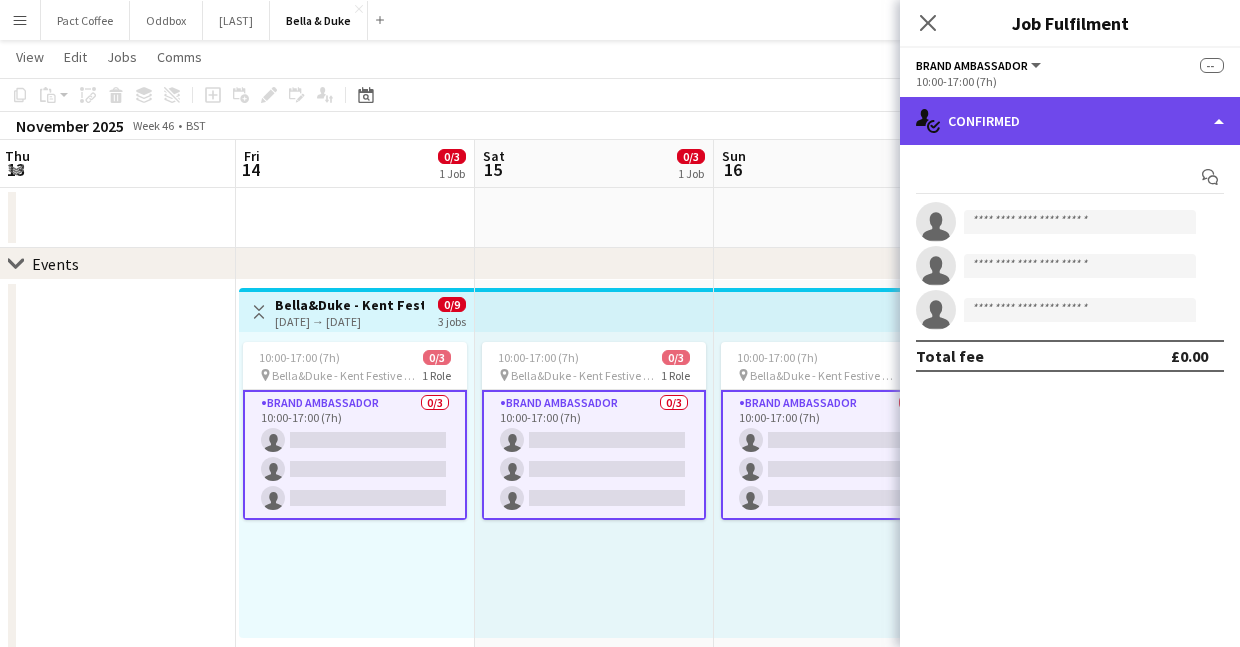 click on "single-neutral-actions-check-2
Confirmed" 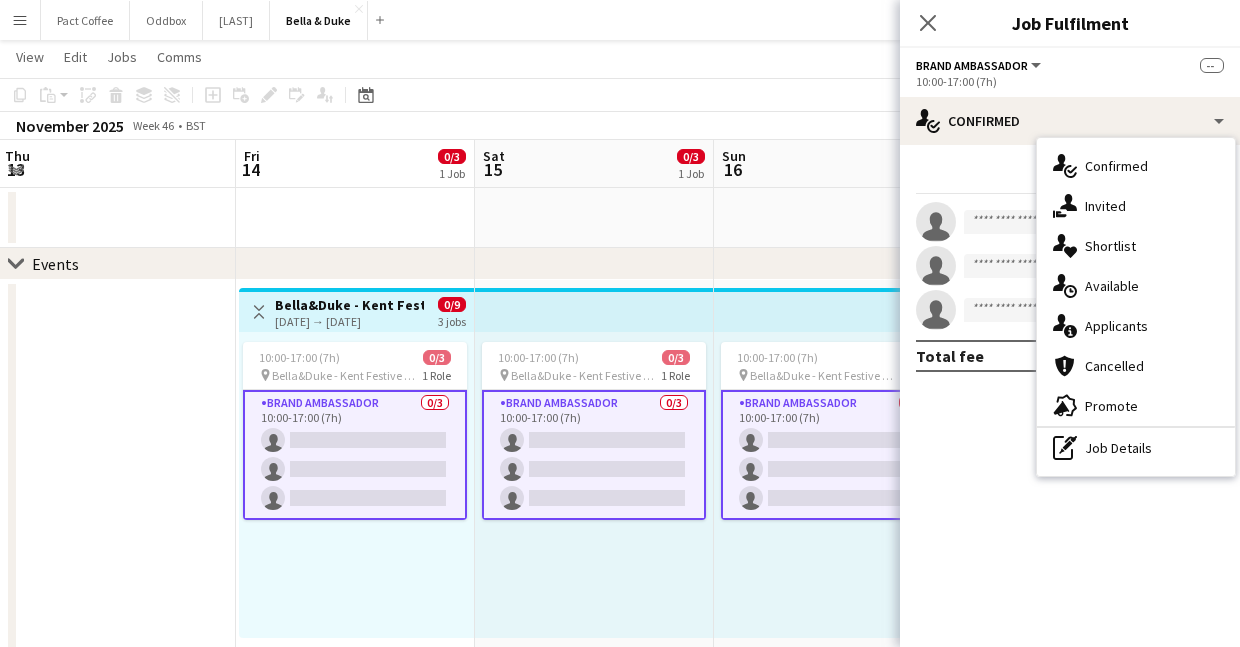 click on "Start chat" at bounding box center (1070, 177) 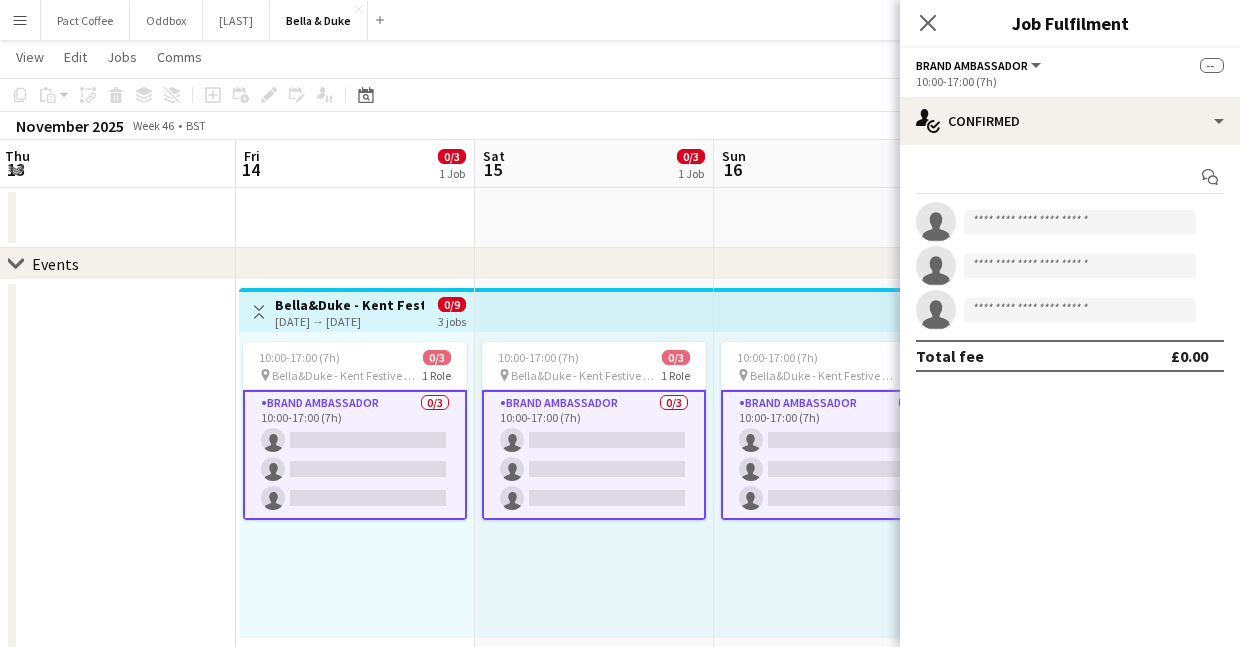 click on "Brand Ambassador   0/3   10:00-17:00 (7h)
single-neutral-actions
single-neutral-actions
single-neutral-actions" at bounding box center [355, 455] 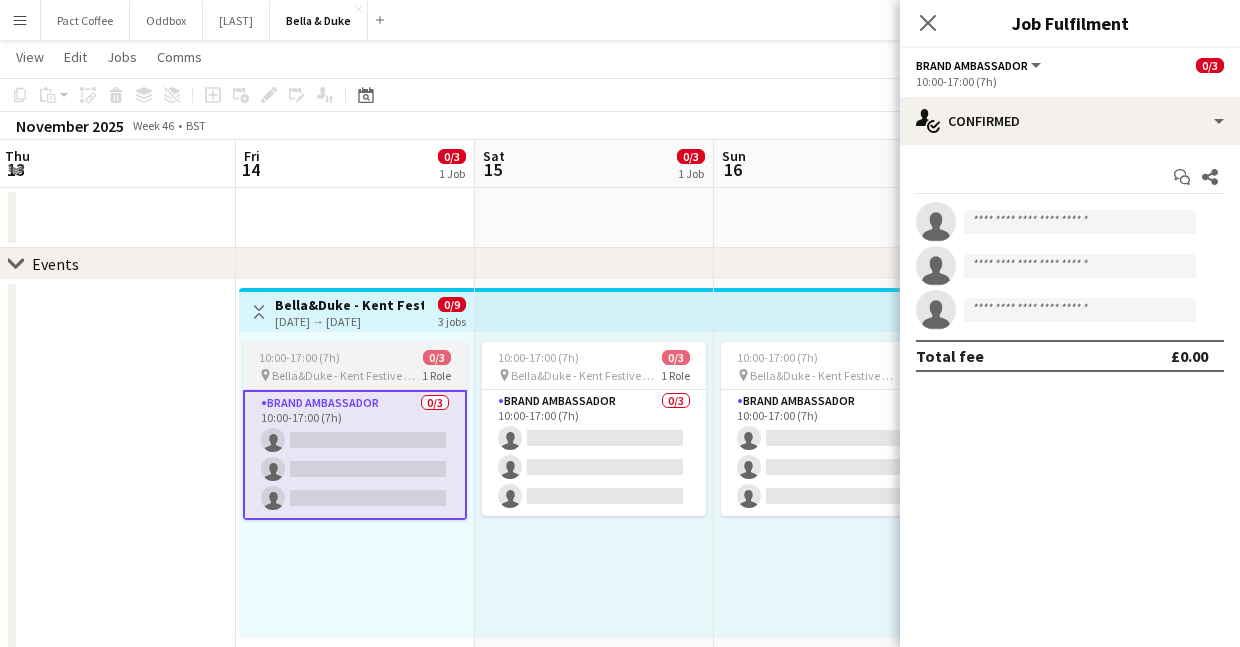click on "Bella&Duke - Kent Festive Gift Fair" at bounding box center [347, 375] 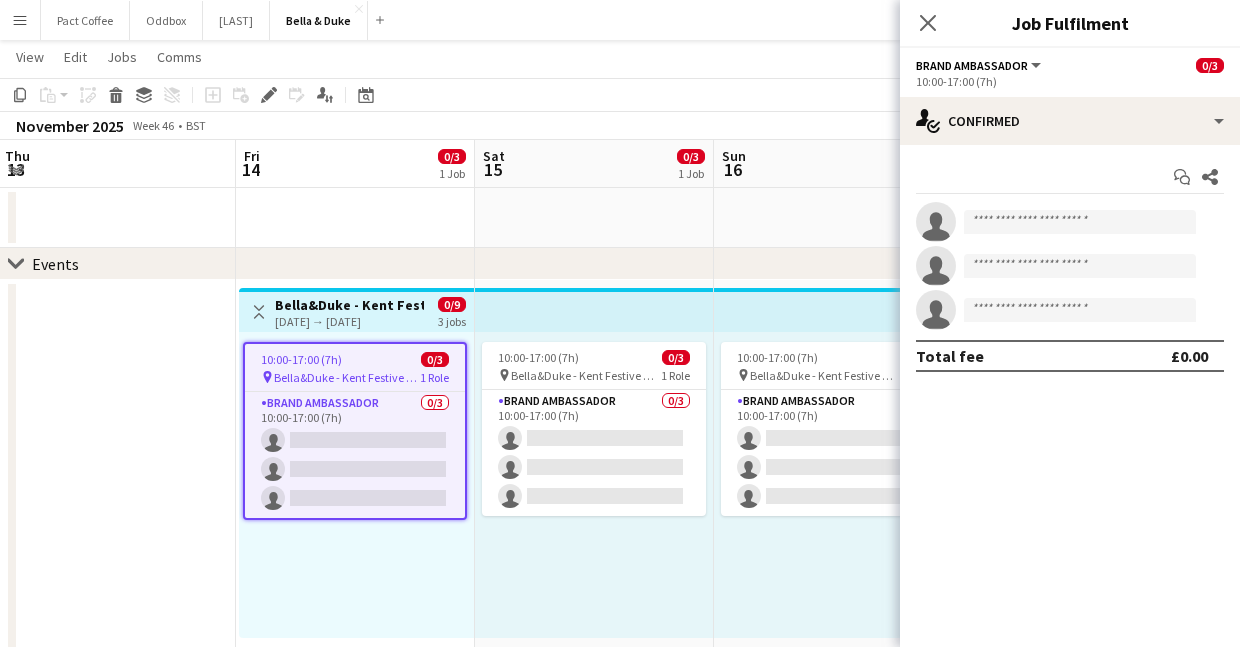 click on "Bella&Duke - Kent Festive Gift Fair" at bounding box center (349, 305) 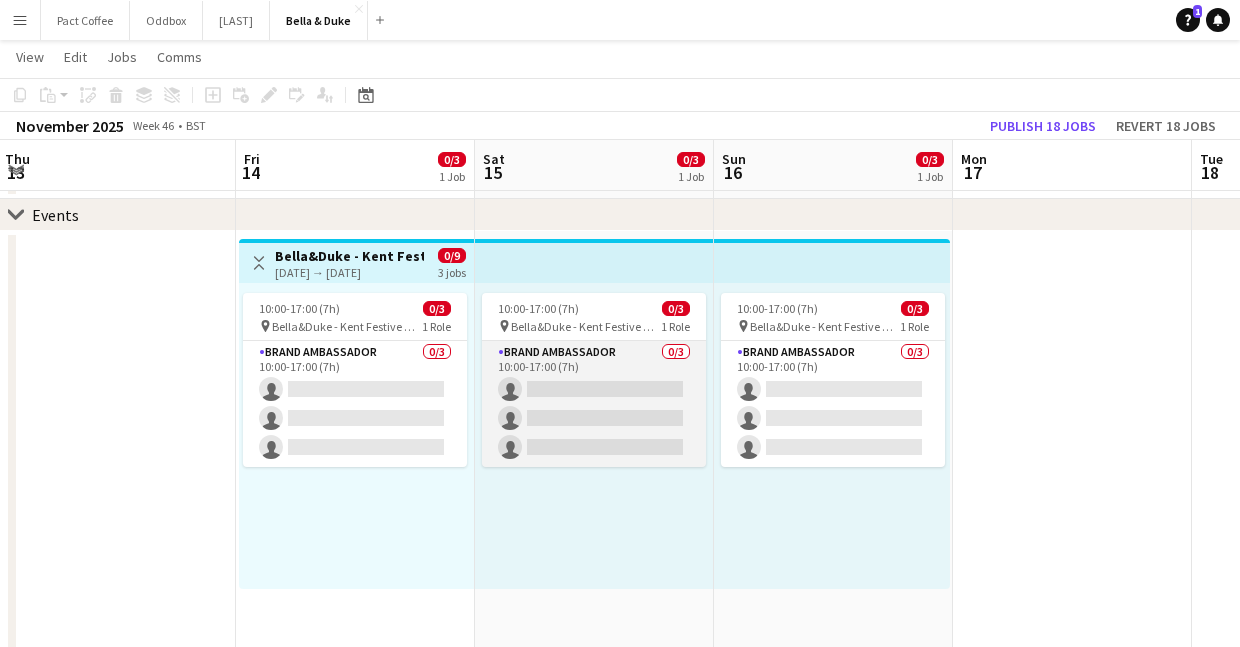 scroll, scrollTop: 180, scrollLeft: 0, axis: vertical 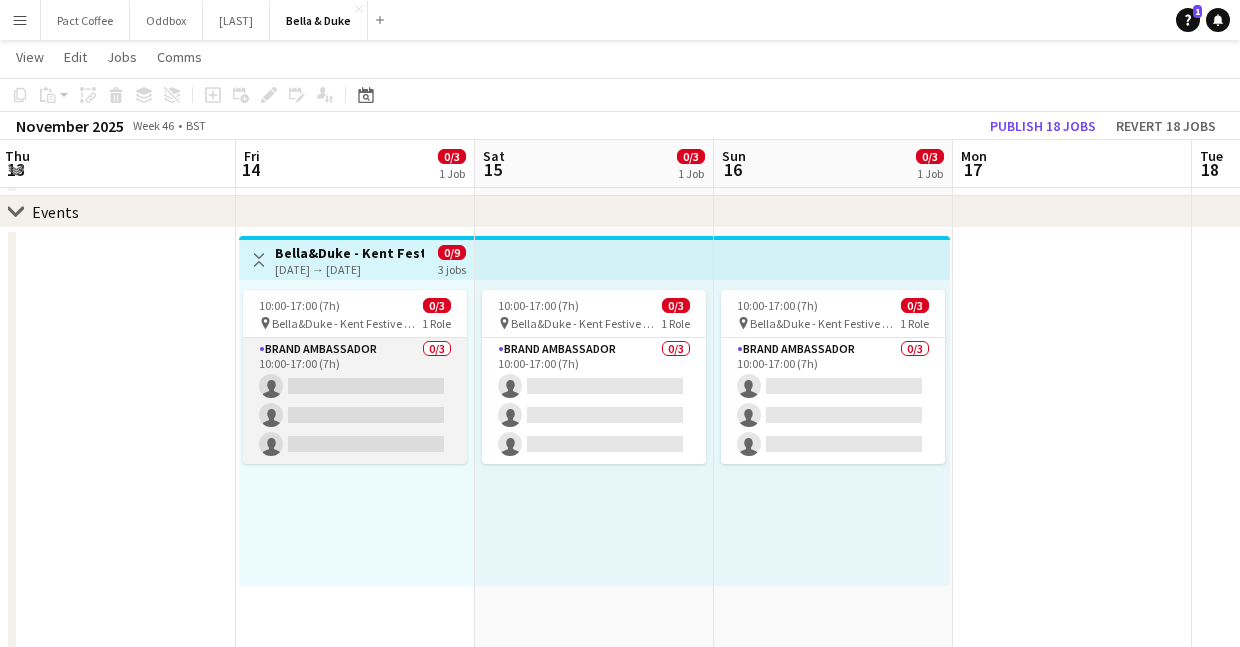 click on "Brand Ambassador   0/3   10:00-17:00 (7h)
single-neutral-actions
single-neutral-actions
single-neutral-actions" at bounding box center [355, 401] 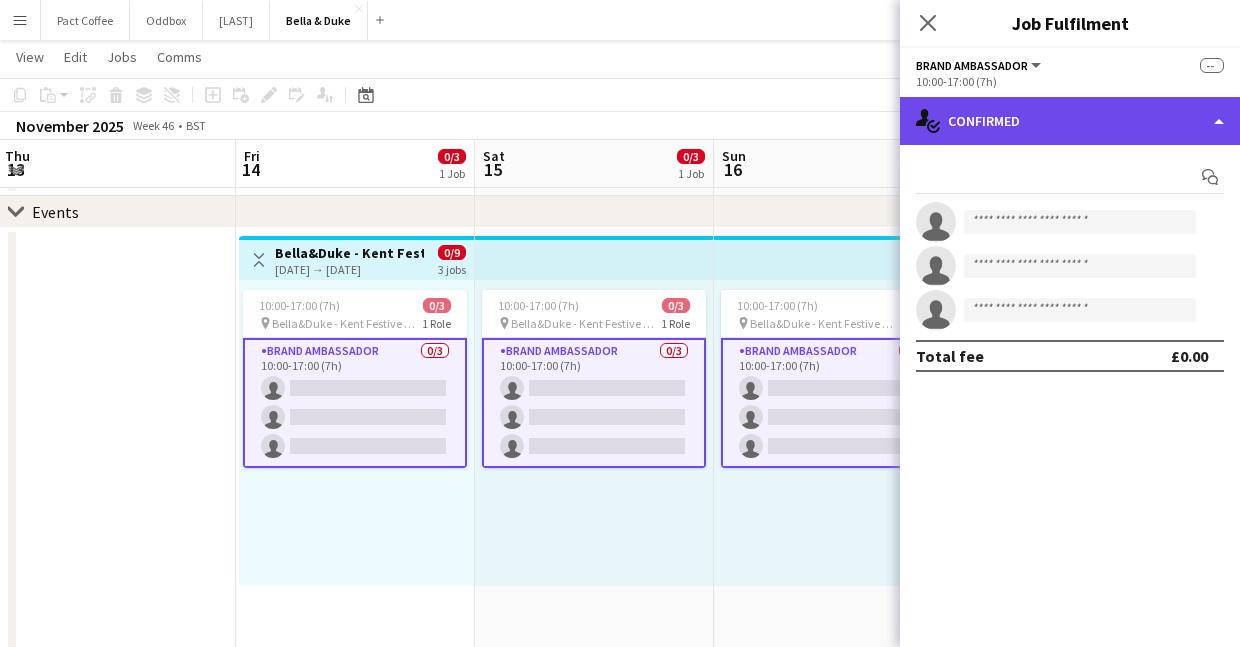 click on "single-neutral-actions-check-2
Confirmed" 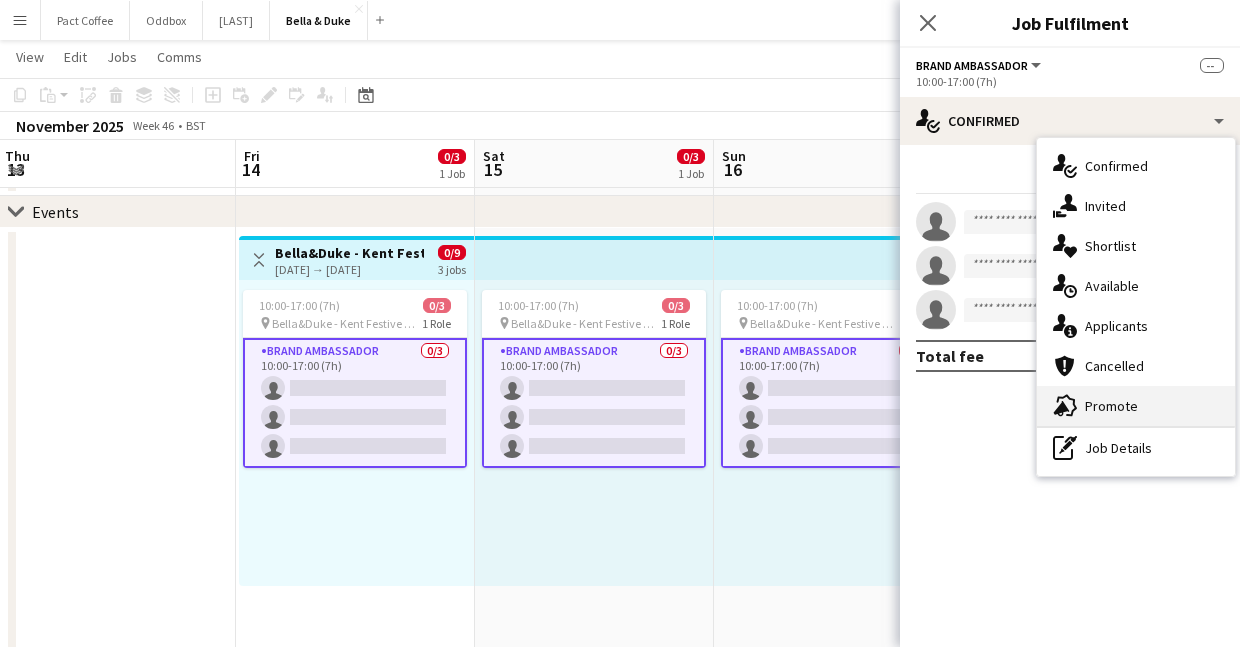 click on "advertising-megaphone
Promote" at bounding box center [1136, 406] 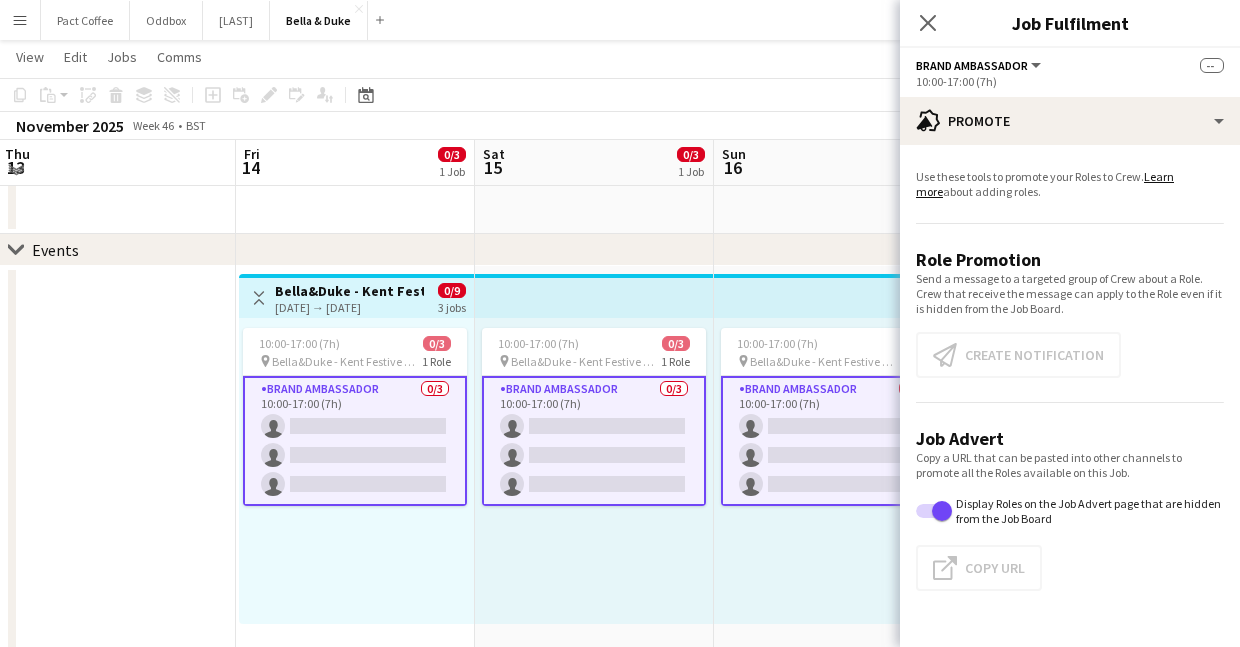scroll, scrollTop: 140, scrollLeft: 0, axis: vertical 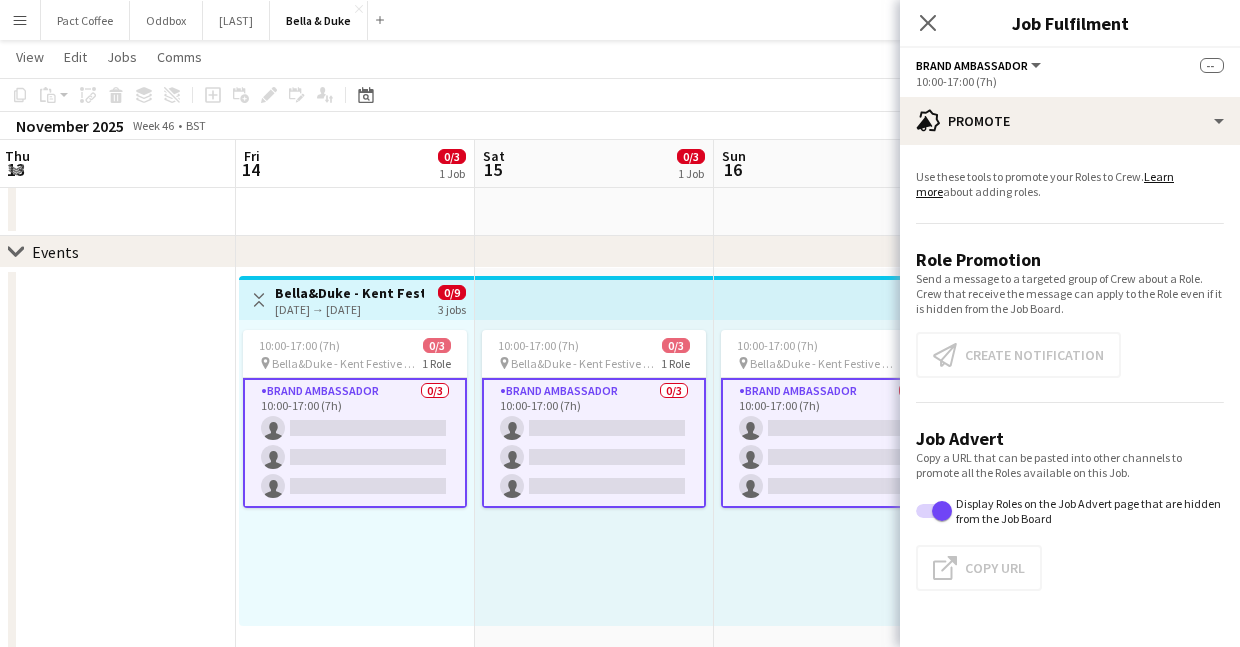 click on "Close pop-in" 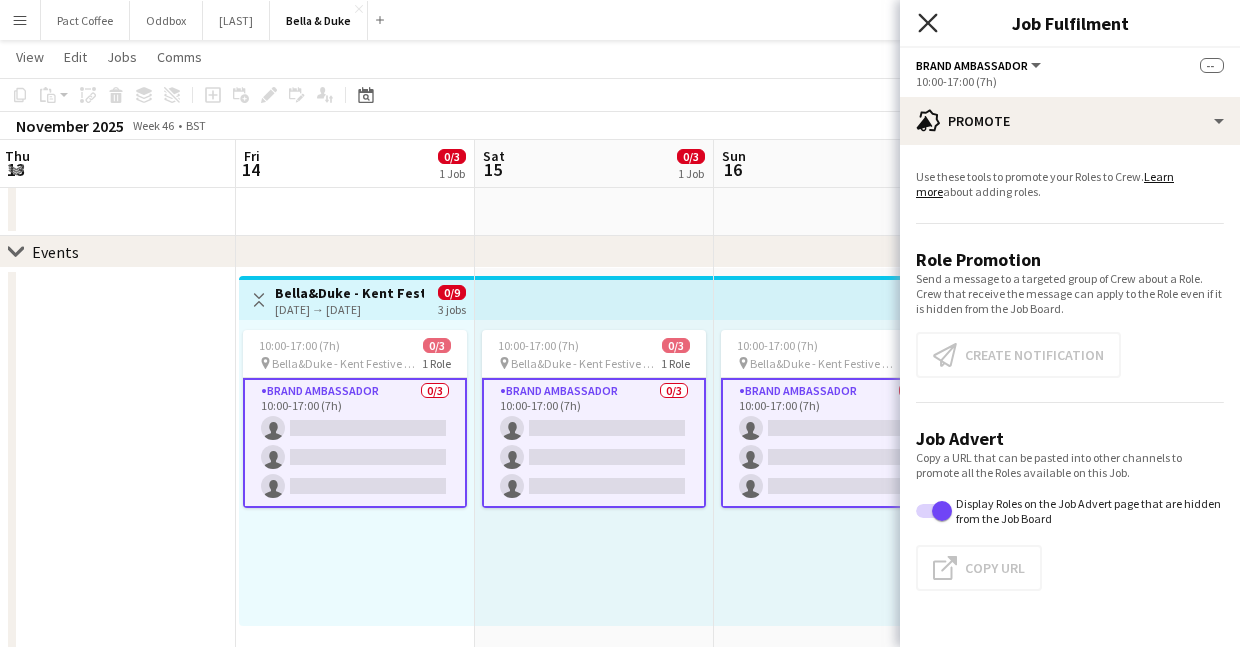click on "Close pop-in" 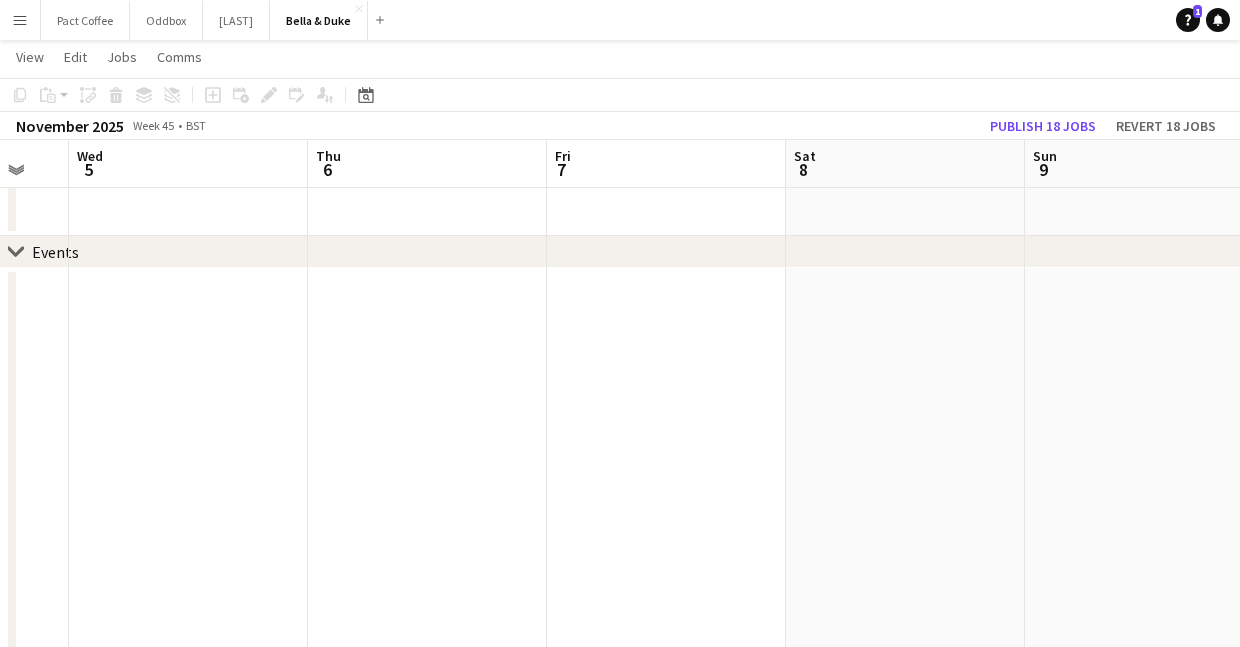 scroll, scrollTop: 0, scrollLeft: 501, axis: horizontal 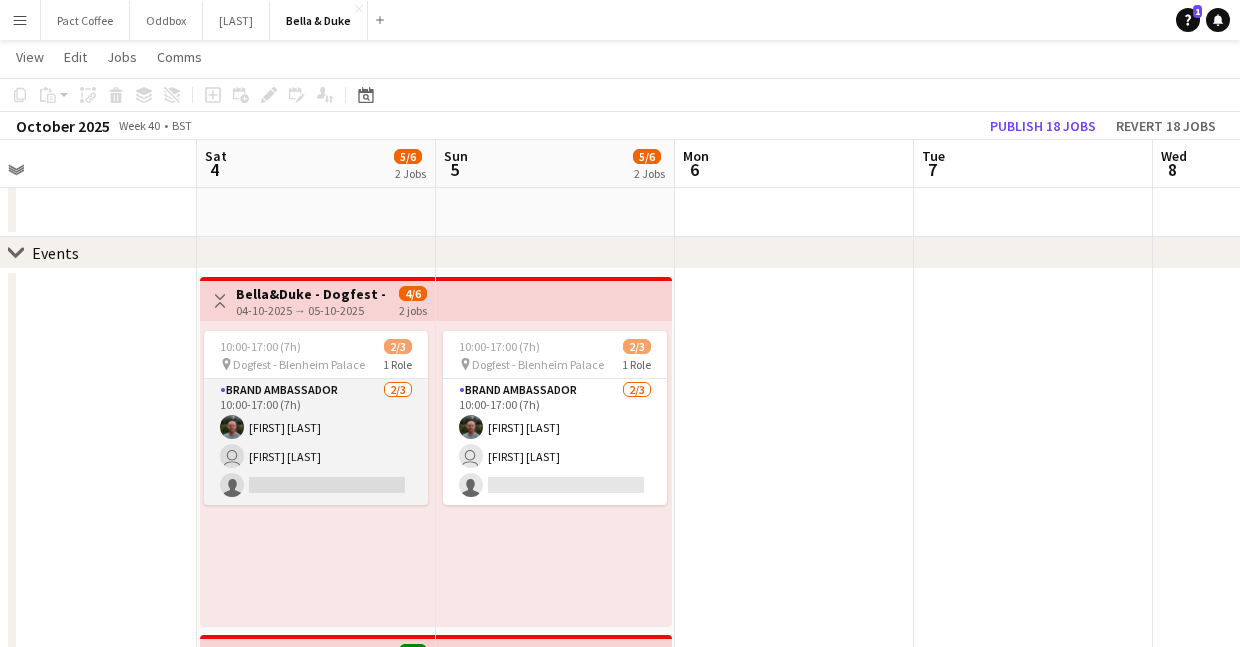 click on "Brand Ambassador   2/3   10:00-17:00 (7h)
[FIRST] [LAST]
user
[FIRST] [LAST]
single-neutral-actions" at bounding box center [316, 442] 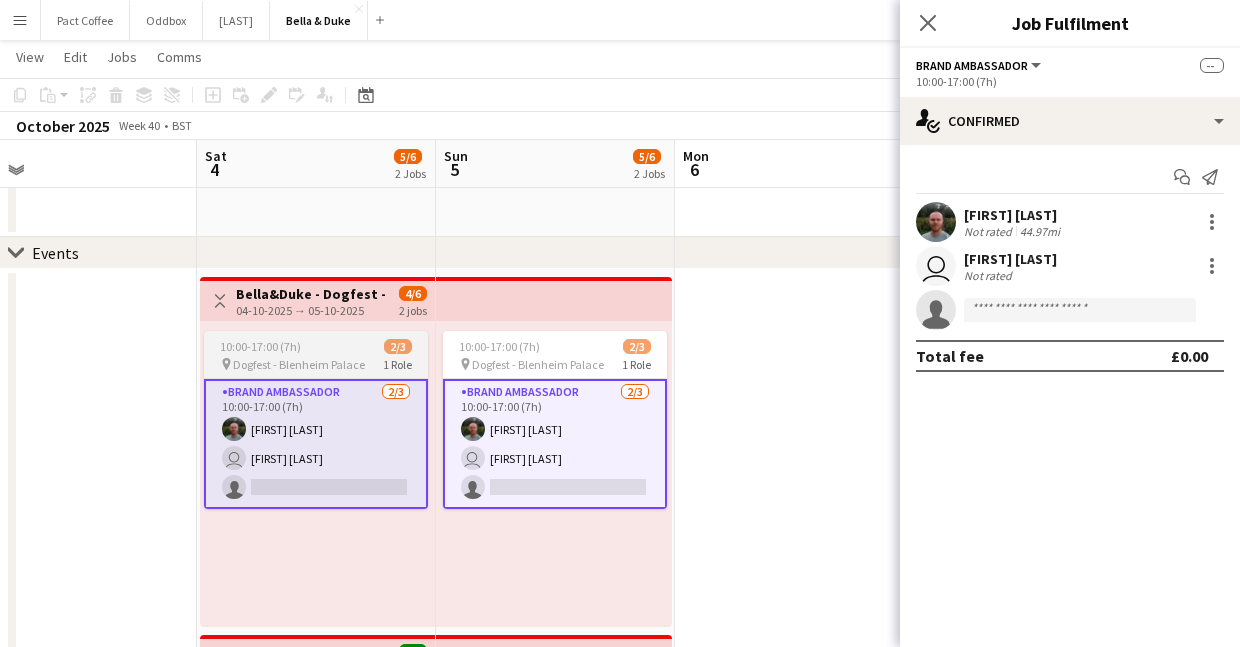 click on "10:00-17:00 (7h)    2/3" at bounding box center [316, 346] 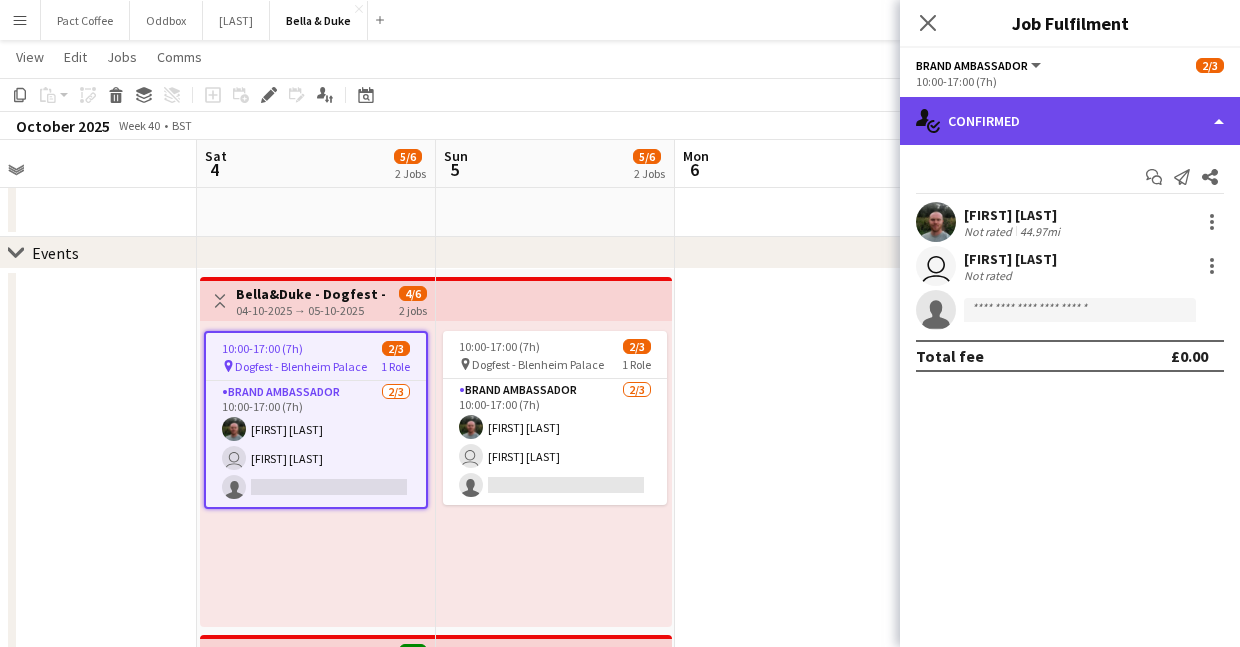 click on "single-neutral-actions-check-2
Confirmed" 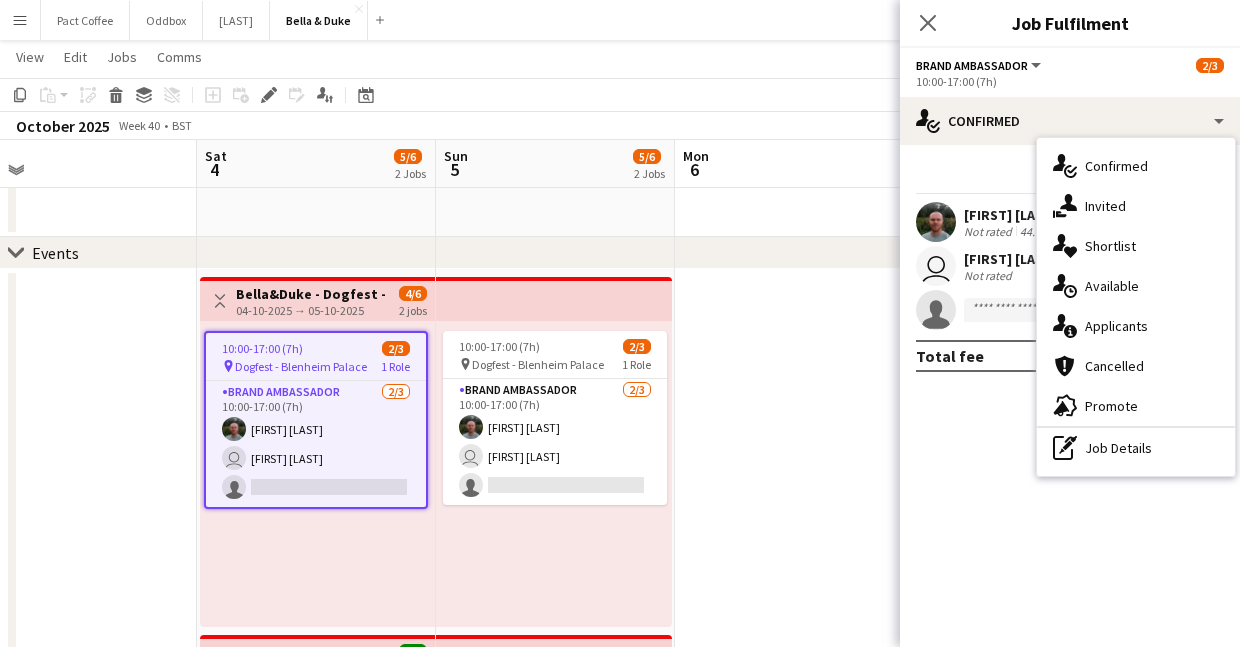 click at bounding box center [794, 810] 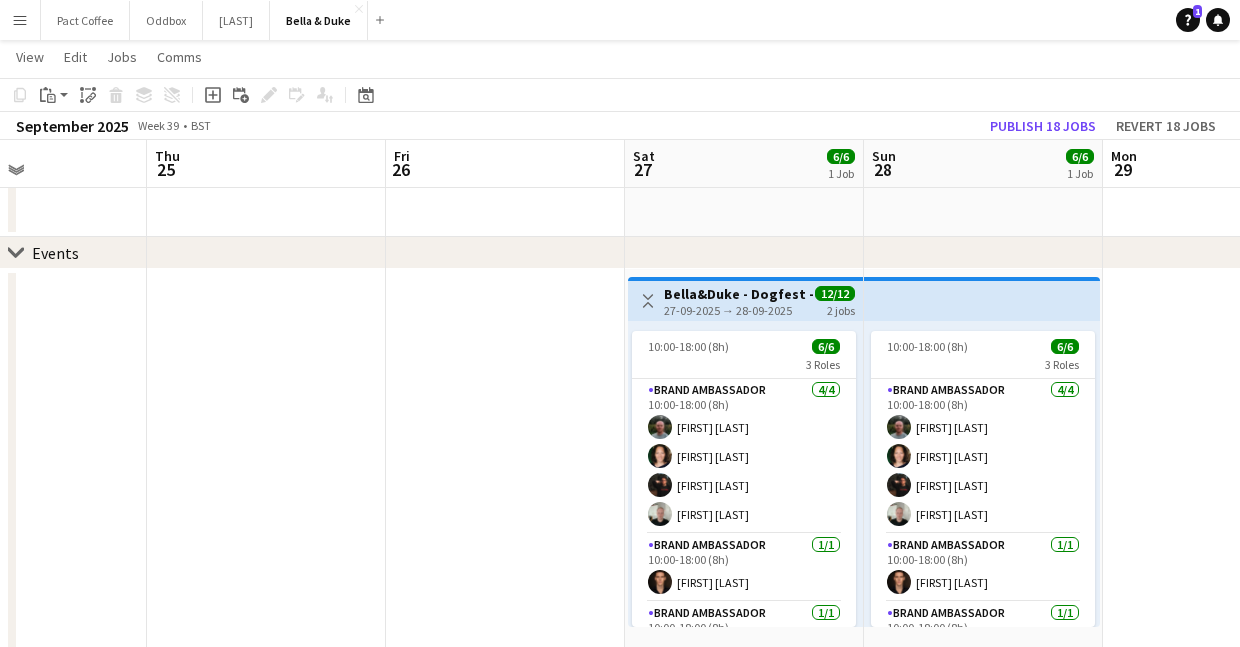 scroll, scrollTop: 0, scrollLeft: 627, axis: horizontal 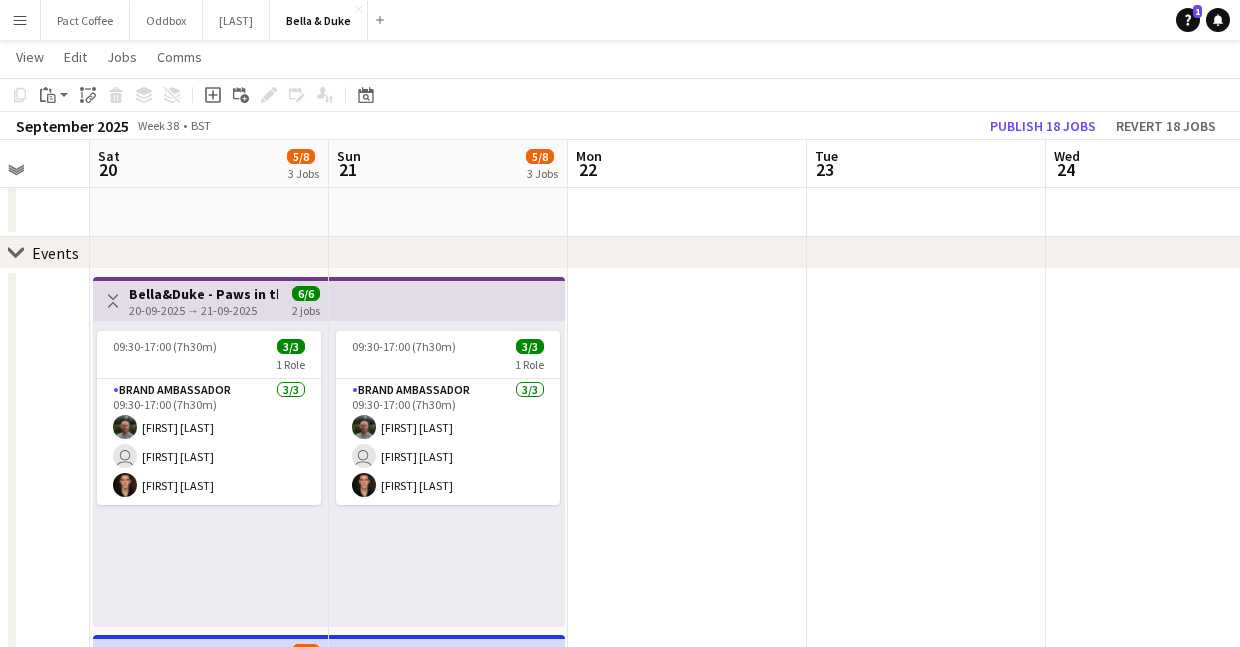 click on "Menu" at bounding box center (20, 20) 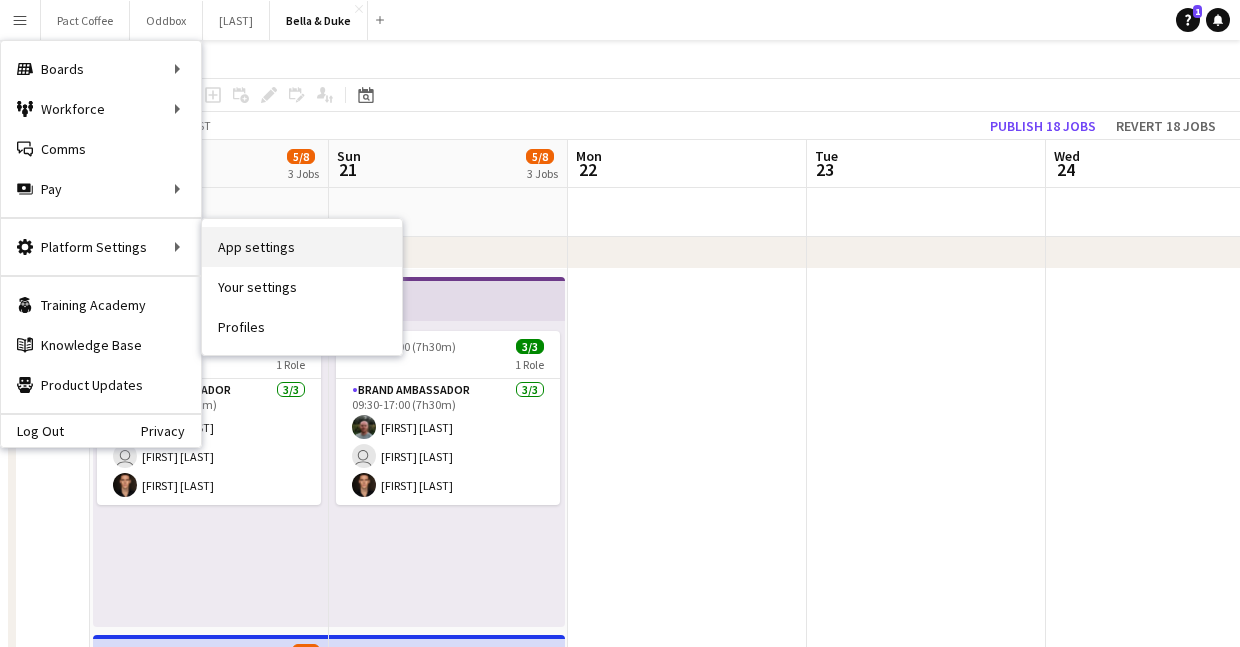 click on "App settings" at bounding box center [302, 247] 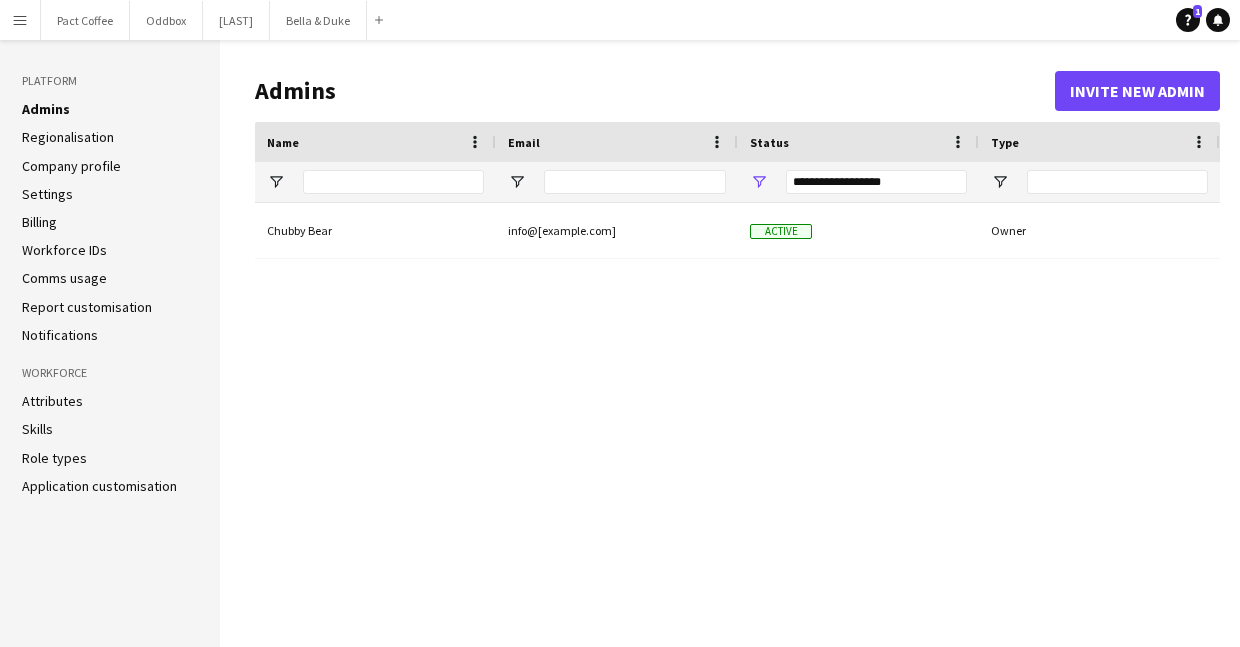 click on "Notifications" 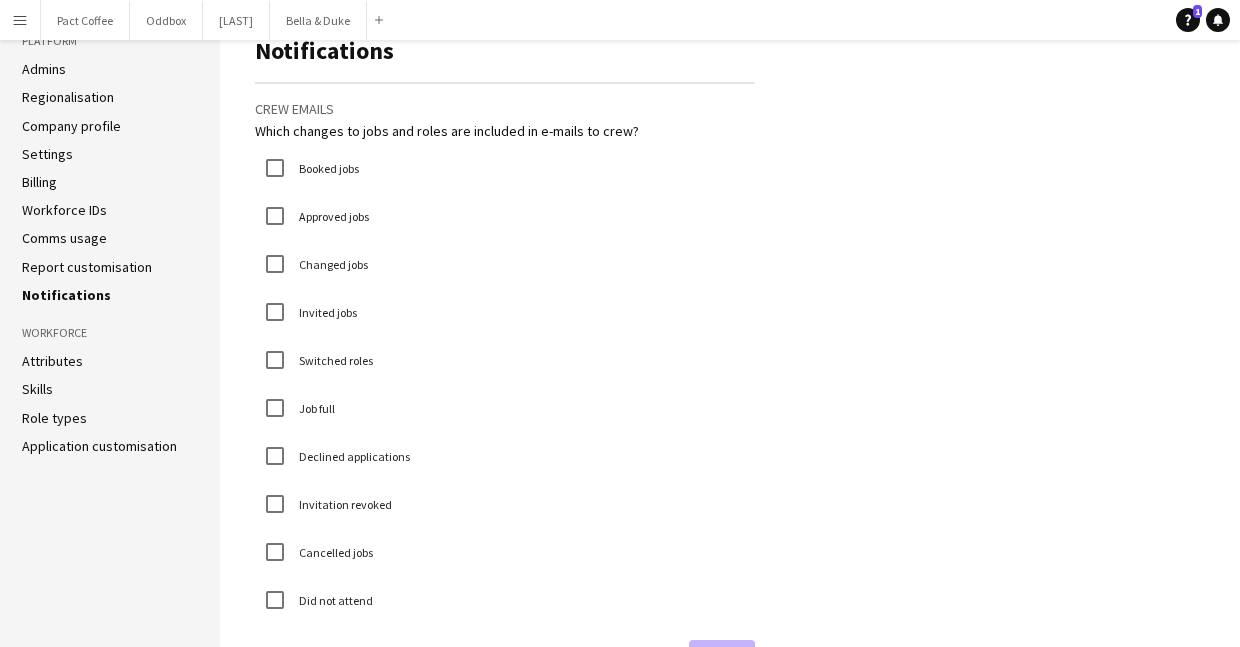 scroll, scrollTop: 46, scrollLeft: 0, axis: vertical 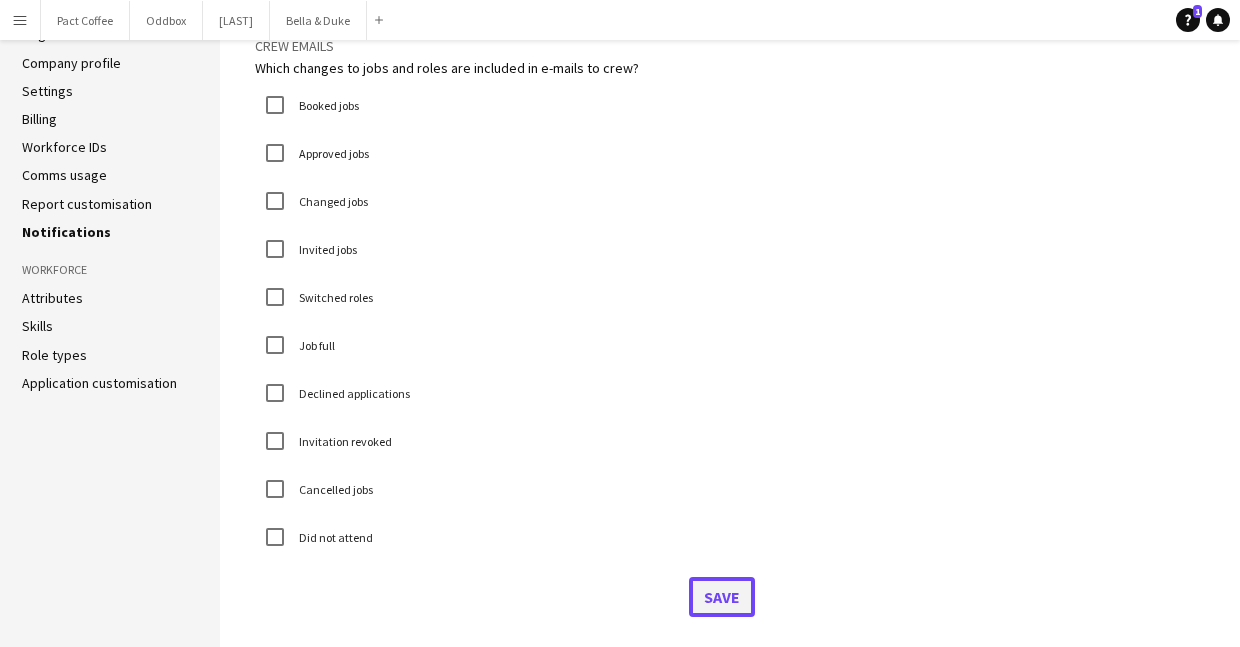 click on "Save" 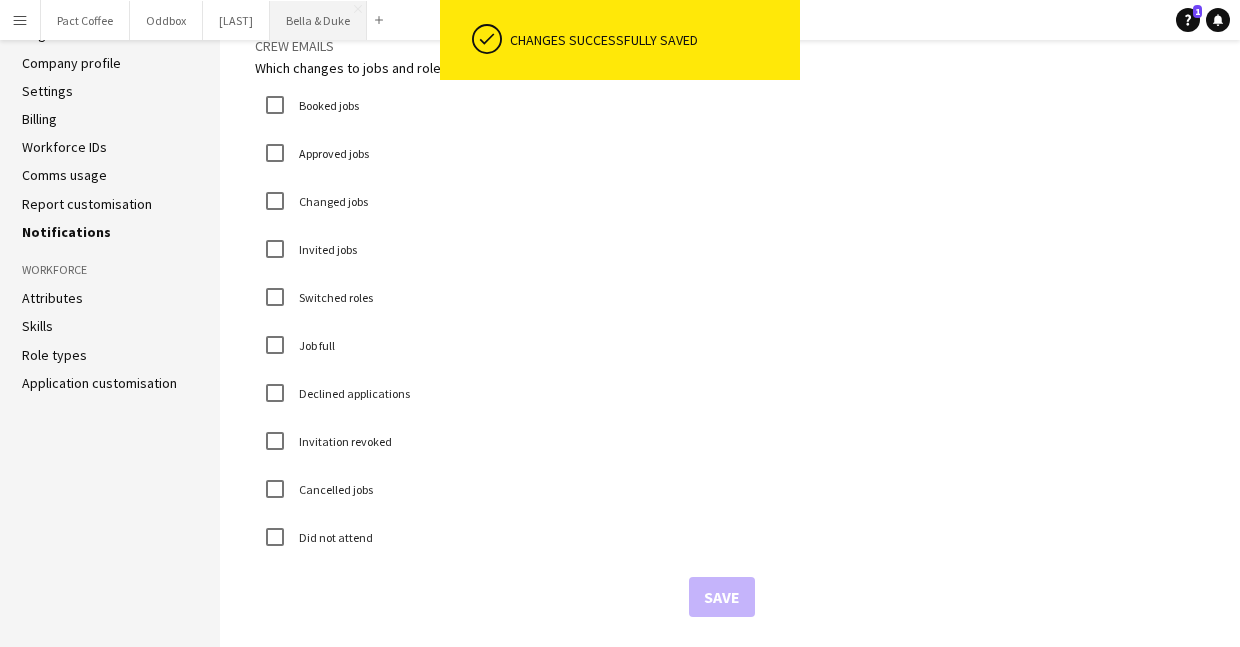 click on "Bella & Duke
Close" at bounding box center (318, 20) 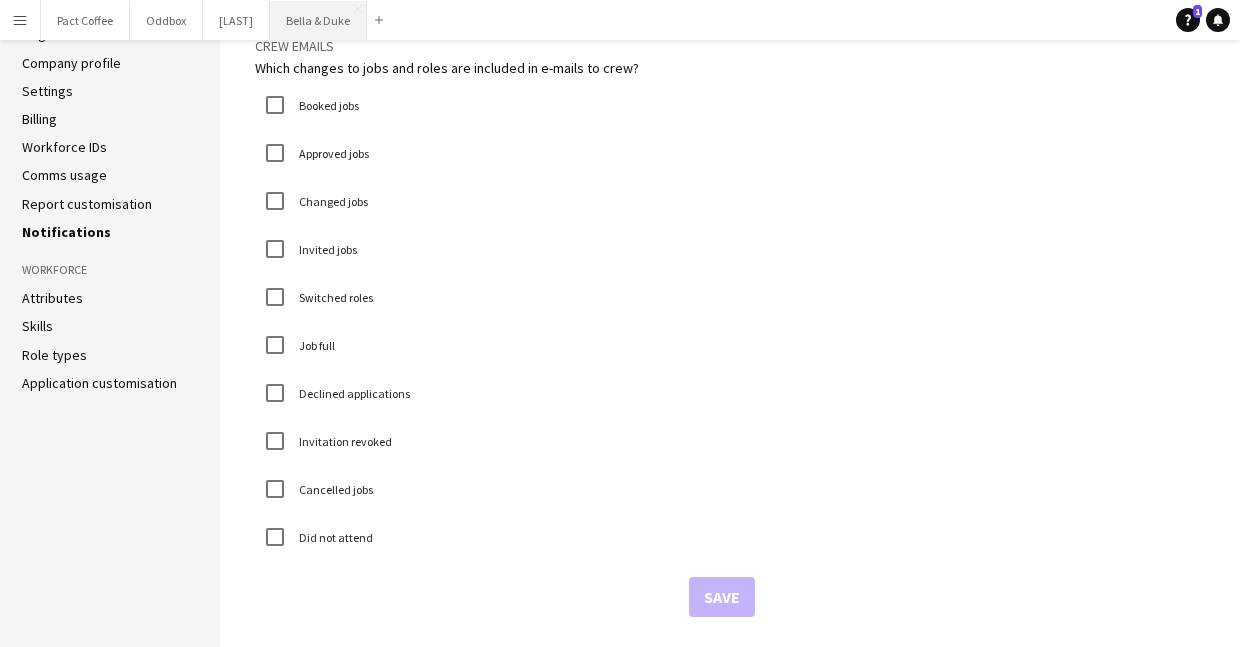 scroll, scrollTop: 0, scrollLeft: 0, axis: both 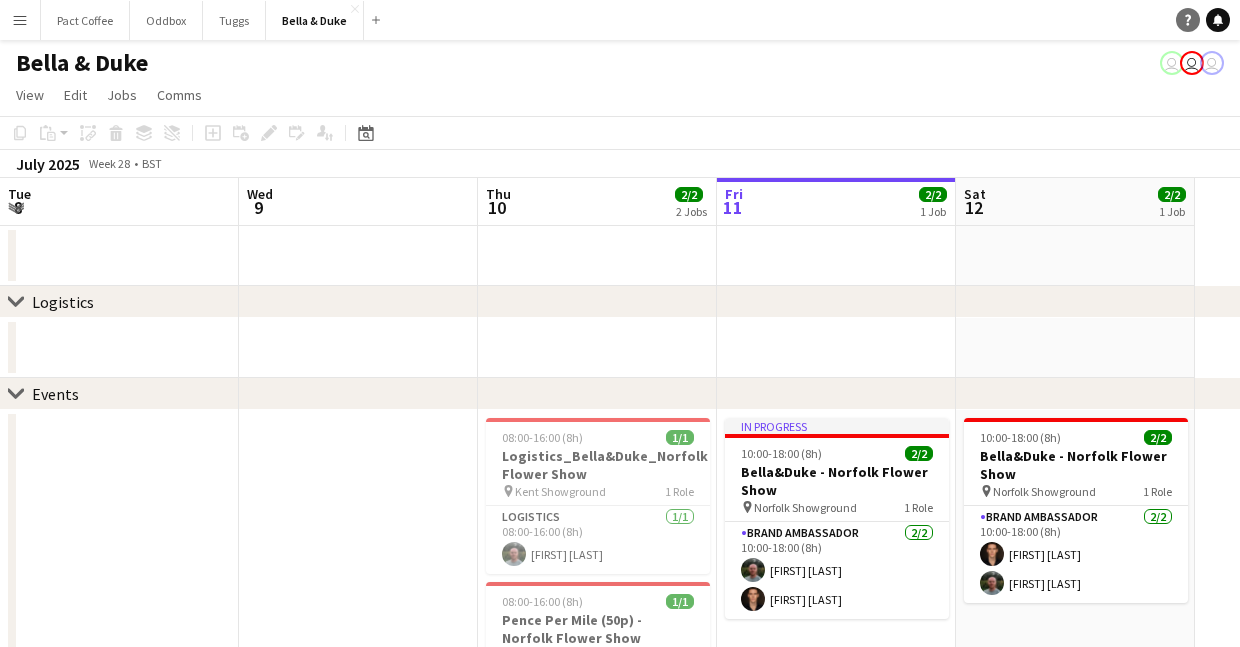 click on "Help" at bounding box center (1188, 20) 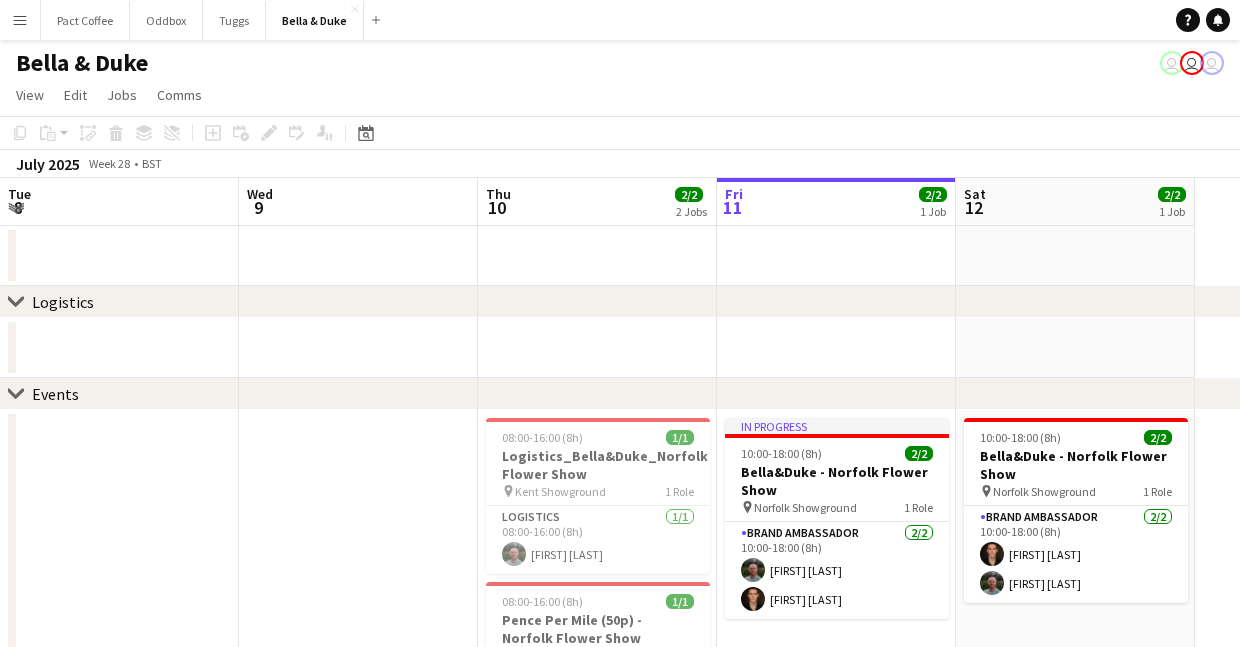 click on "chevron-right
Events" 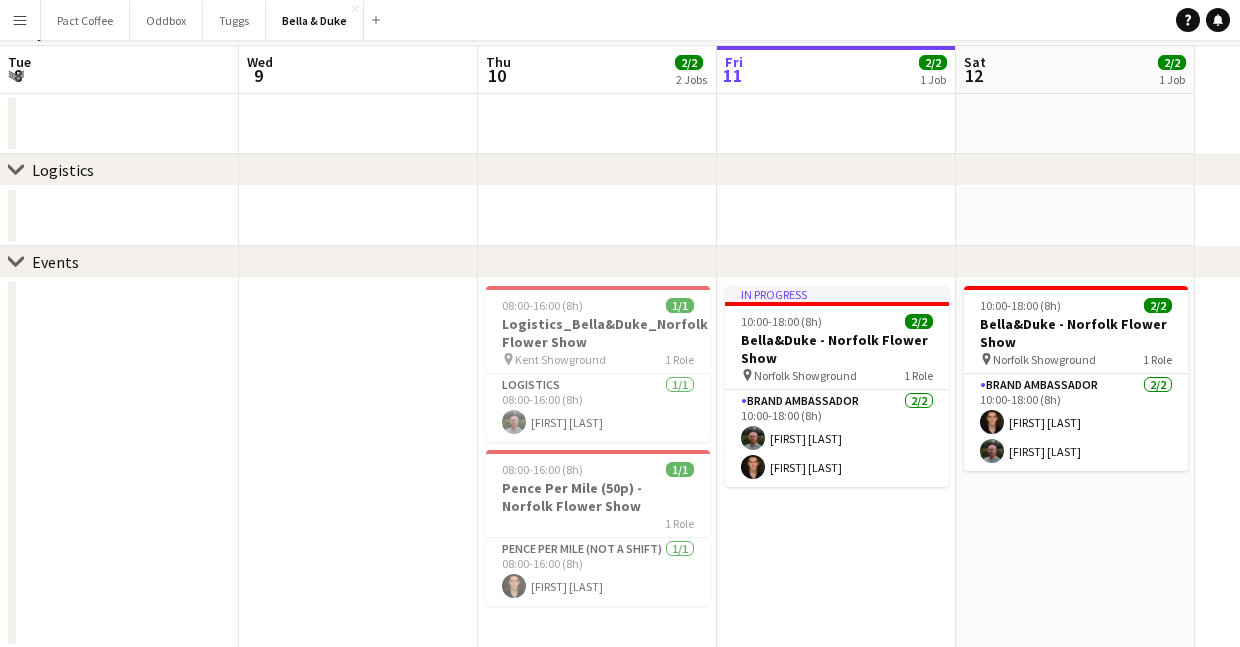 scroll, scrollTop: 0, scrollLeft: 0, axis: both 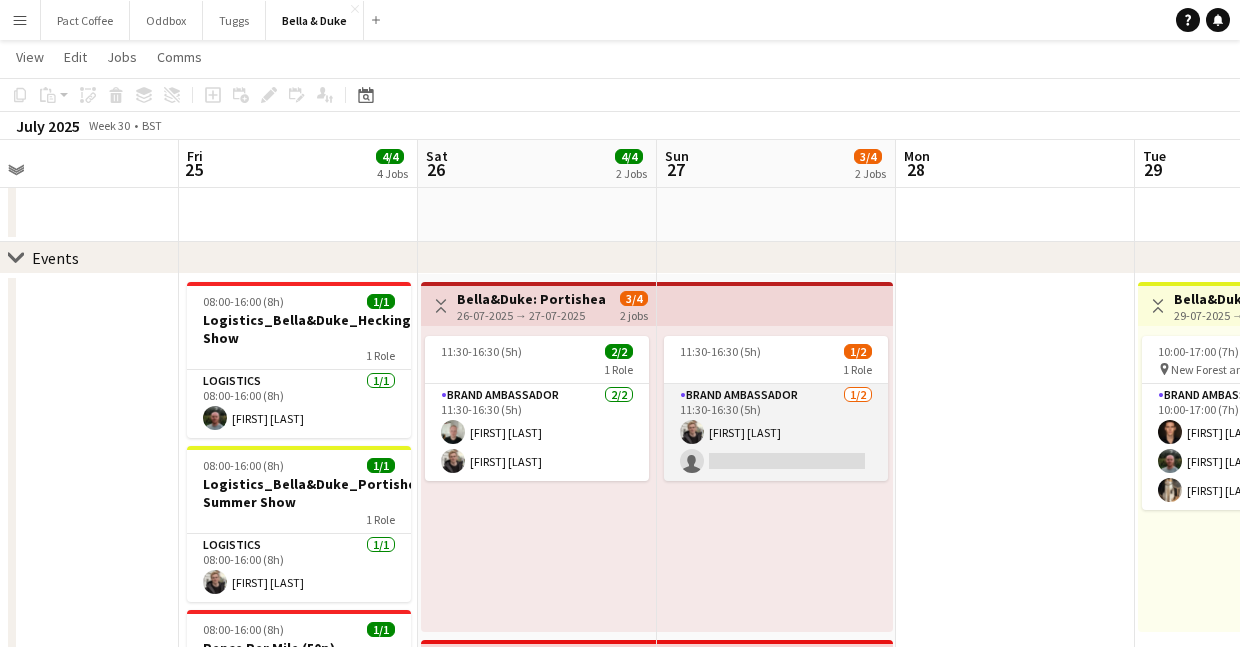click on "Brand Ambassador   1/2   11:30-16:30 (5h)
Charlie Field
single-neutral-actions" at bounding box center (776, 432) 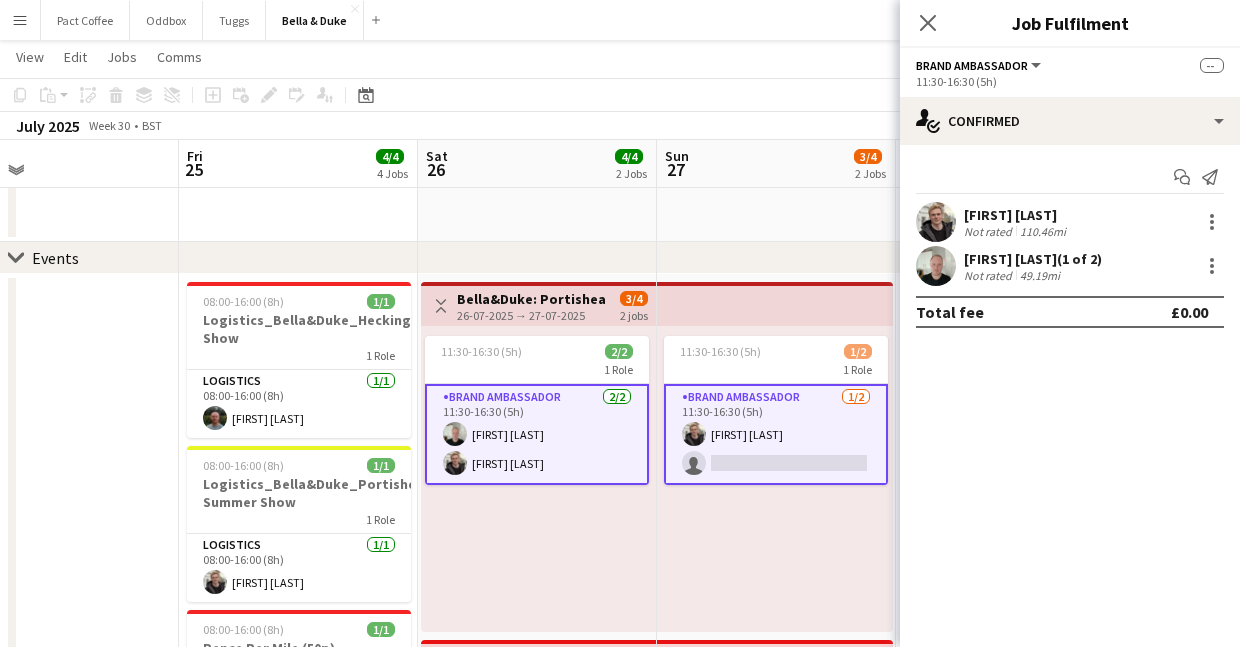 click on "Brand Ambassador   1/2   11:30-16:30 (5h)
Charlie Field
single-neutral-actions" at bounding box center (776, 434) 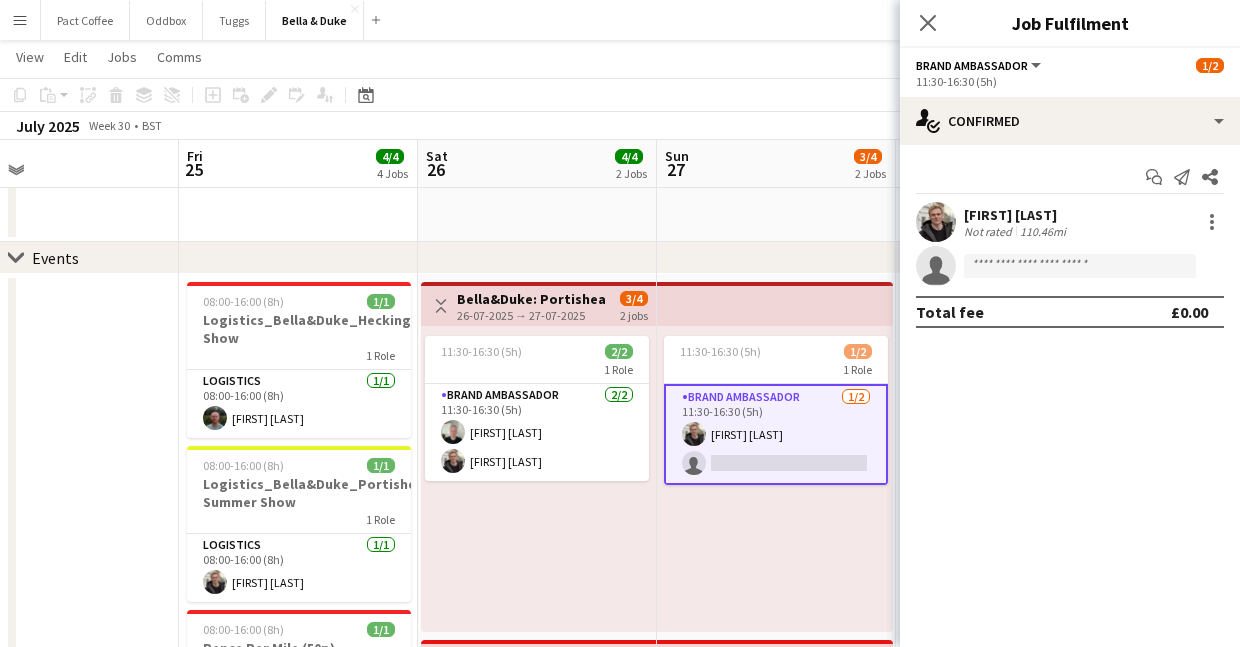 click on "Brand Ambassador   1/2   11:30-16:30 (5h)
Charlie Field
single-neutral-actions" at bounding box center [776, 434] 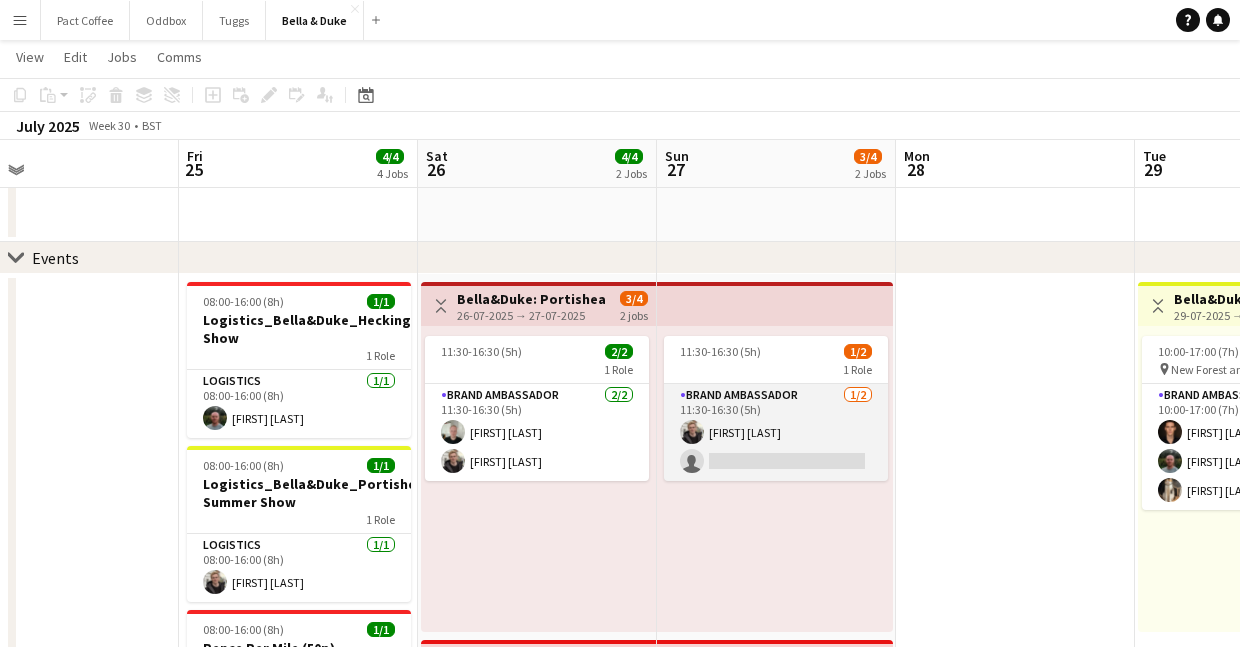 click on "Brand Ambassador   1/2   11:30-16:30 (5h)
Charlie Field
single-neutral-actions" at bounding box center (776, 432) 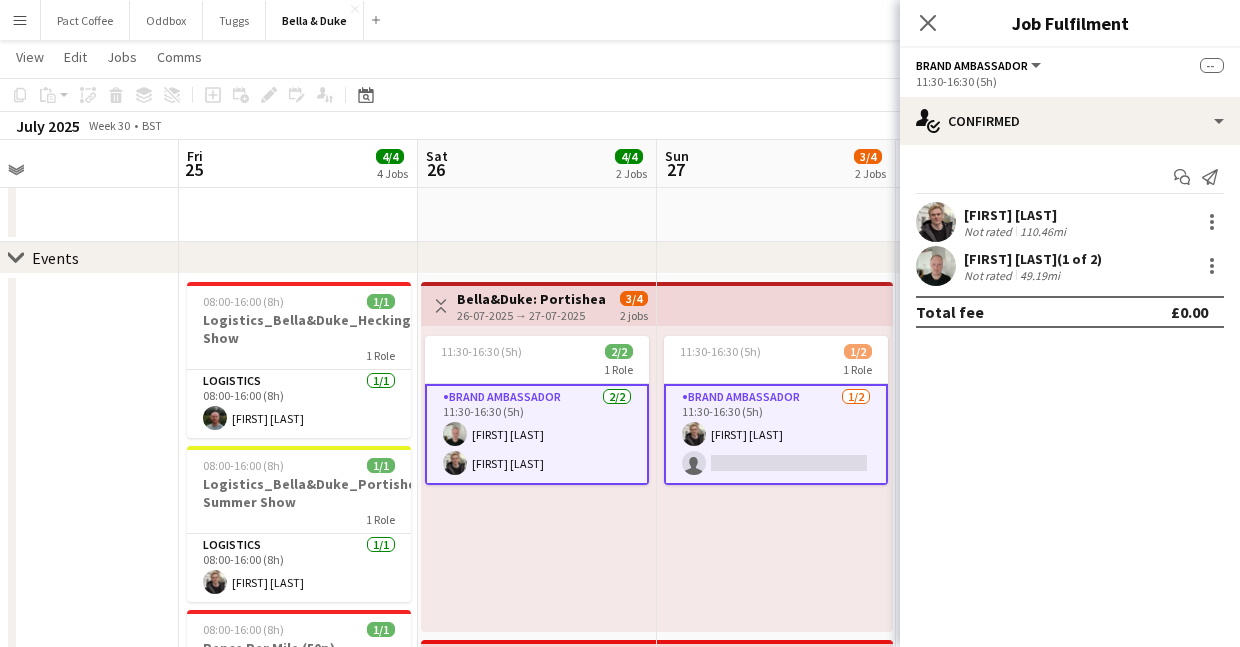 click on "Brand Ambassador   1/2   11:30-16:30 (5h)
Charlie Field
single-neutral-actions" at bounding box center (776, 434) 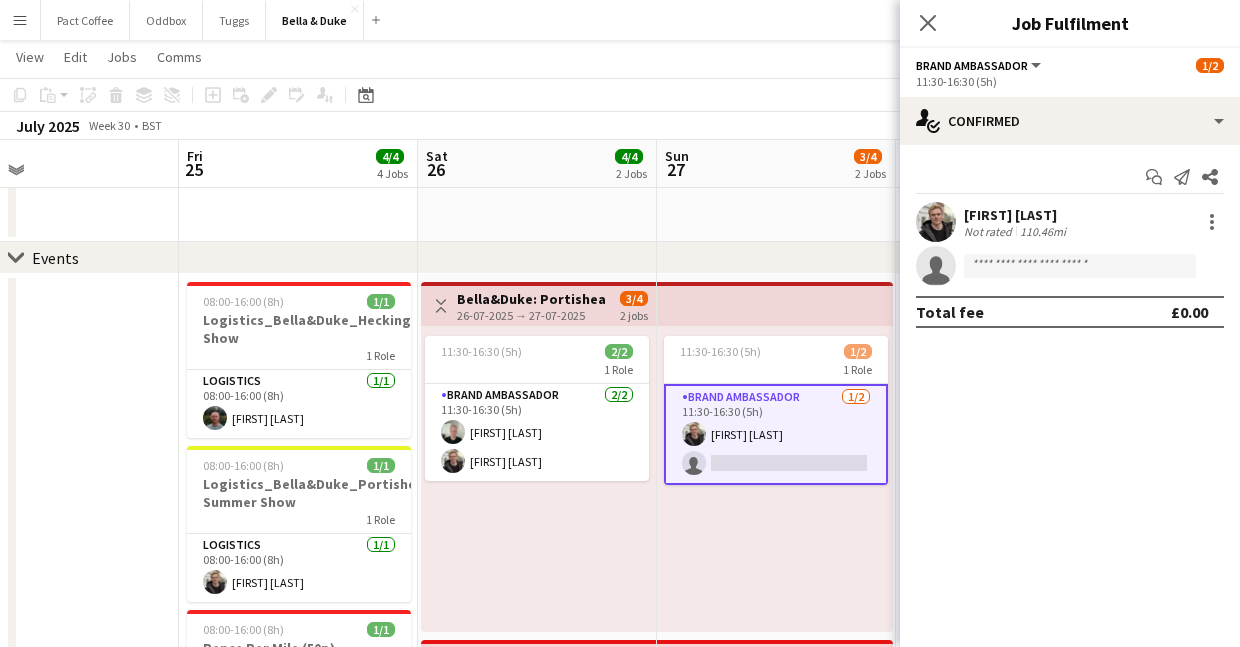 click on "single-neutral-actions" 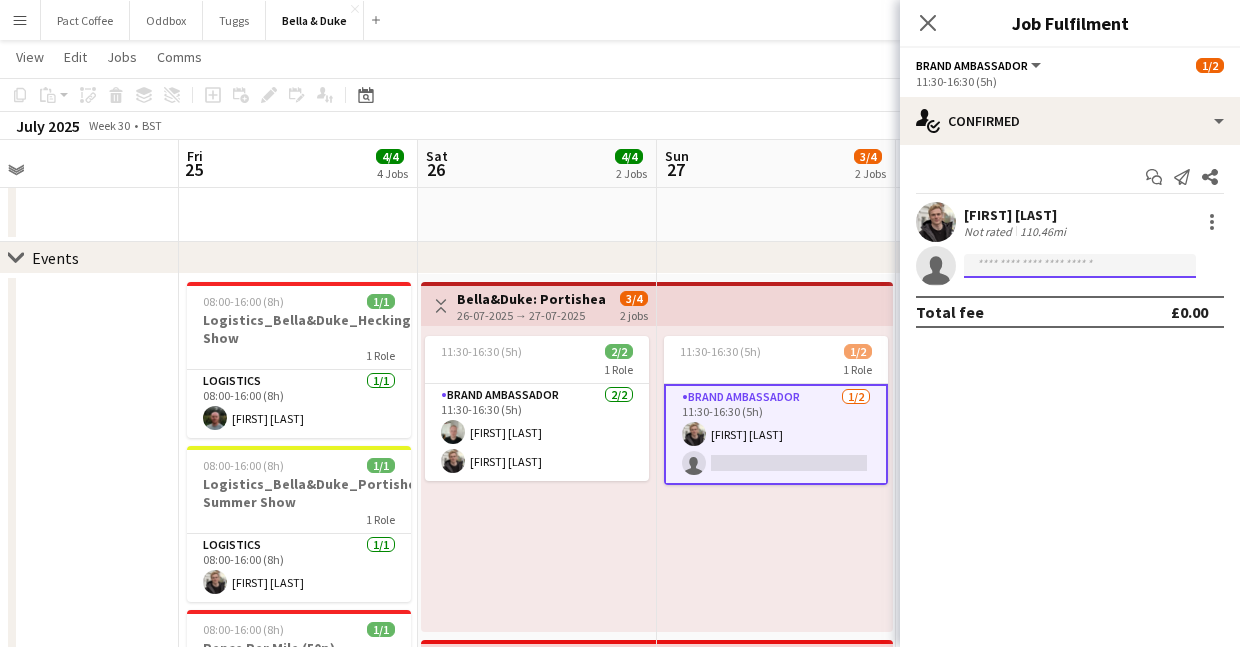 click 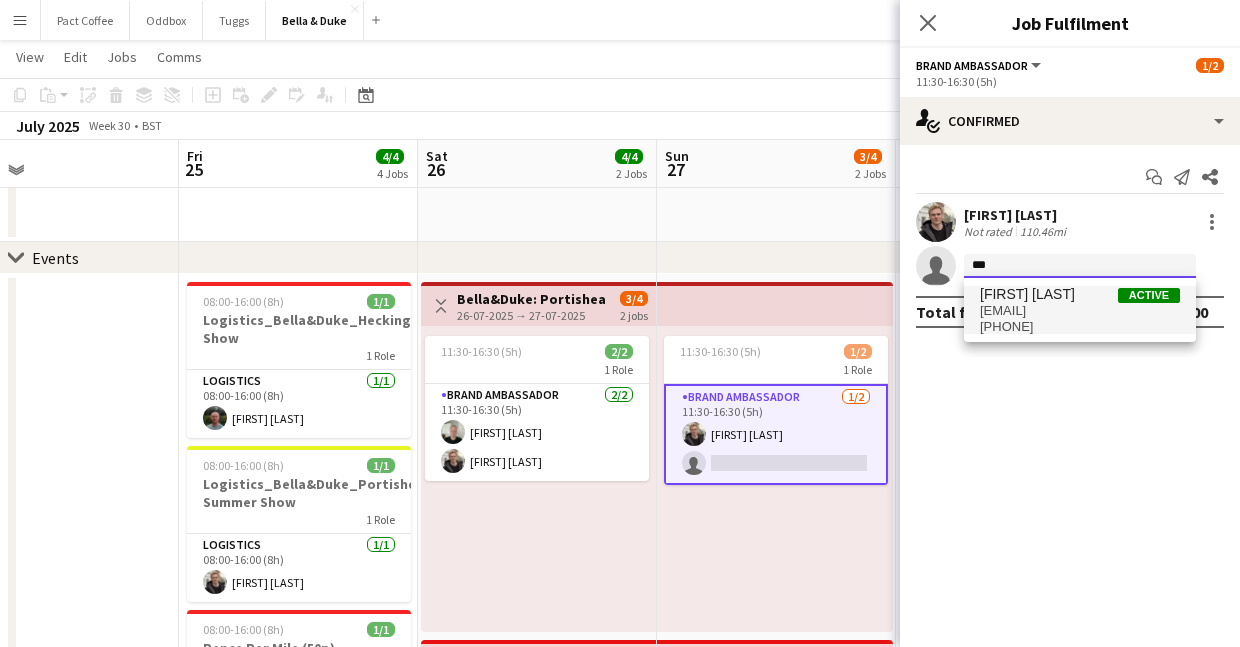 type on "***" 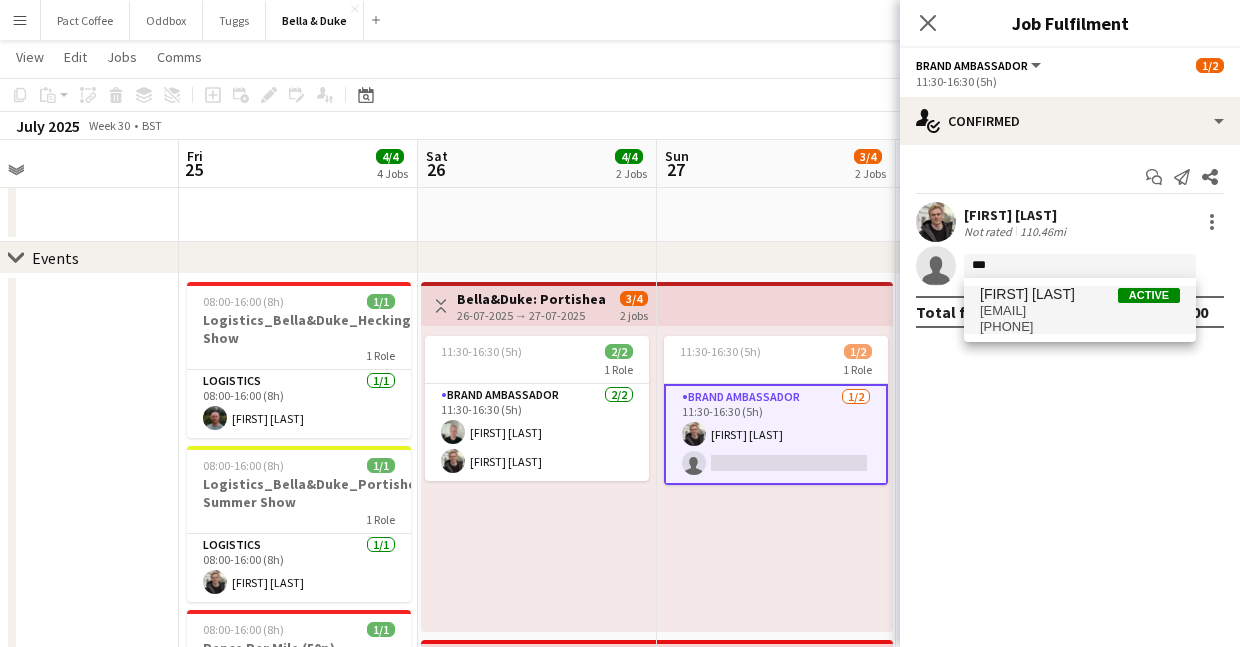 click on "[FIRST] [LAST]" at bounding box center [1027, 294] 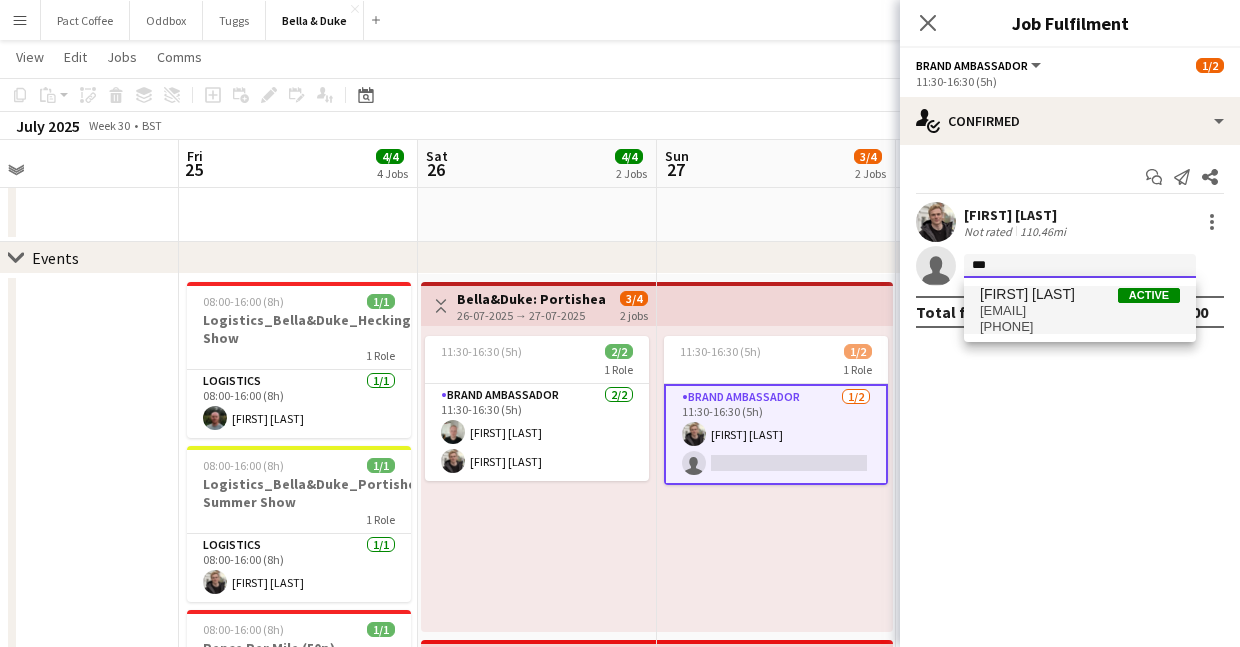 type 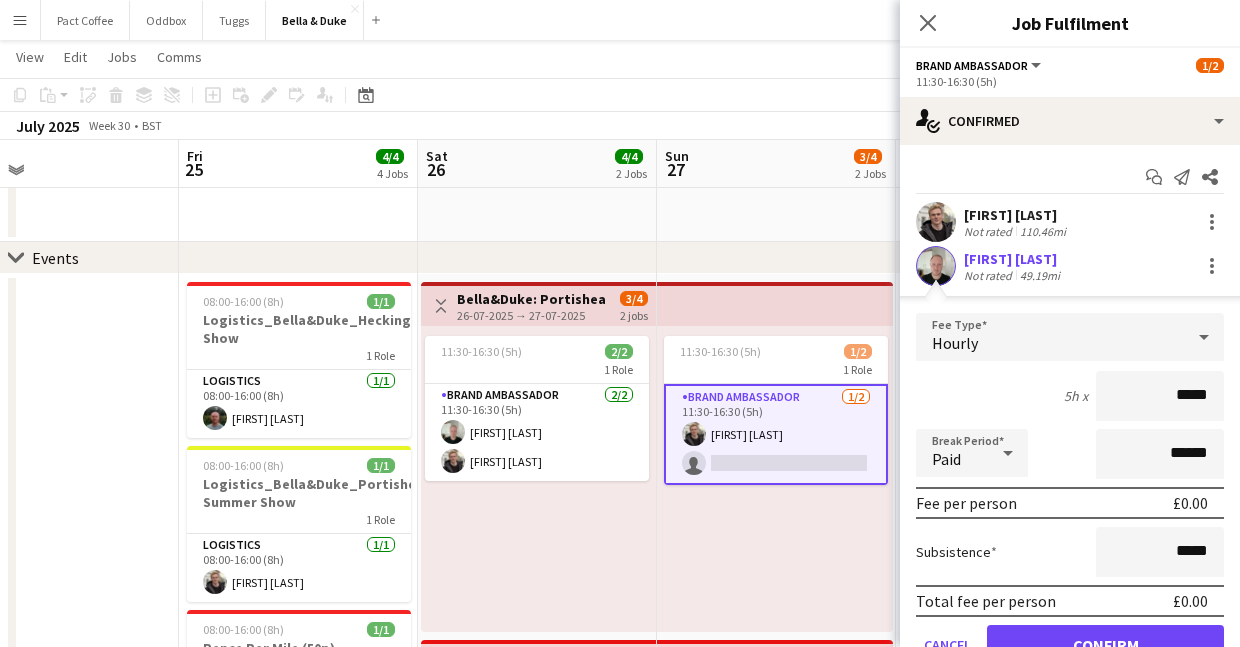 click on "Hourly" at bounding box center (1050, 337) 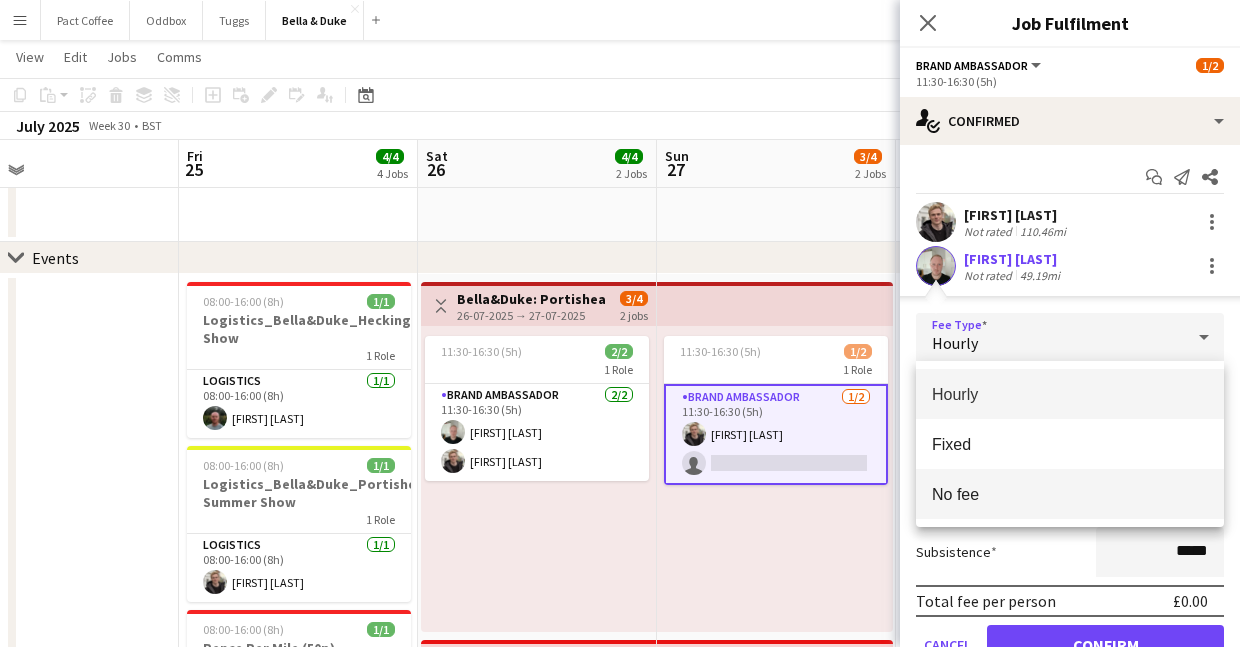 click on "No fee" at bounding box center [1070, 494] 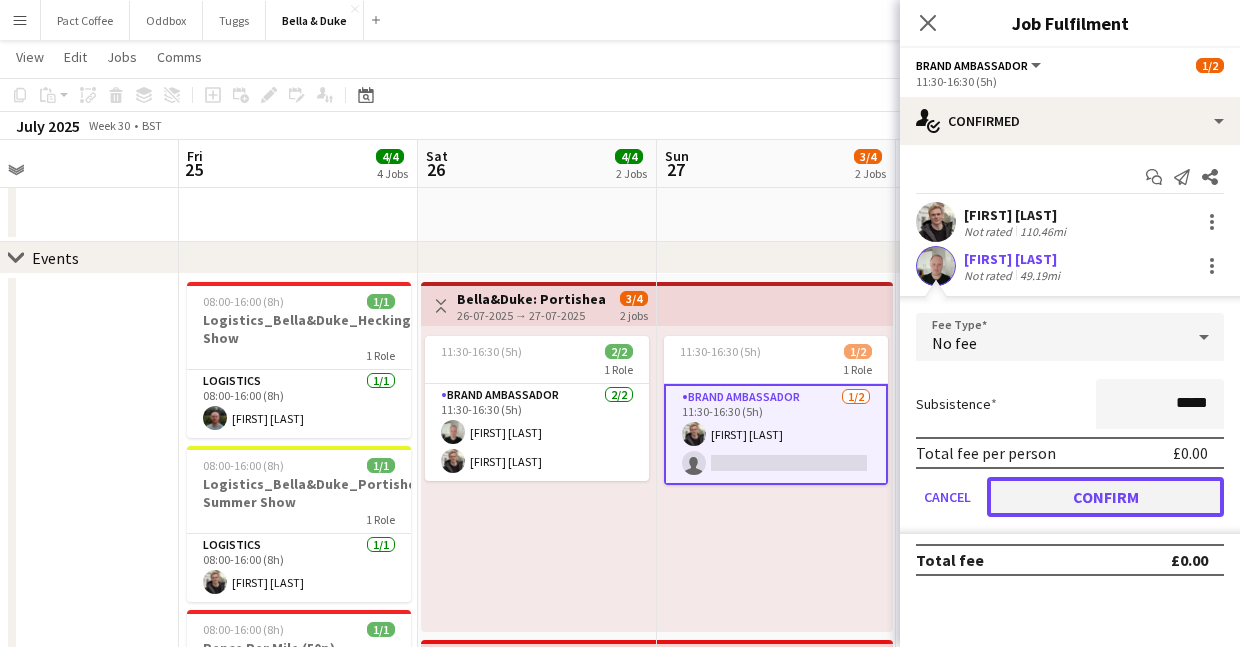 click on "Confirm" at bounding box center [1105, 497] 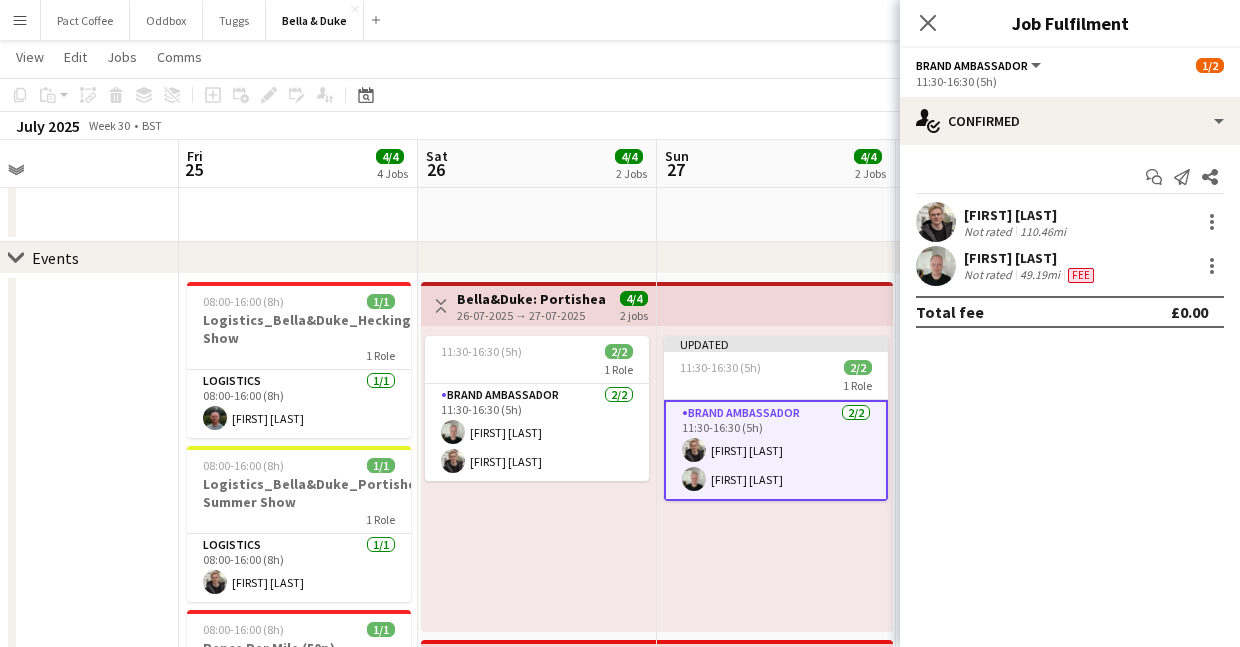 click on "Updated   11:30-16:30 (5h)    2/2   1 Role   Brand Ambassador   2/2   11:30-16:30 (5h)
Charlie Field Ashley Maggs" at bounding box center (775, 479) 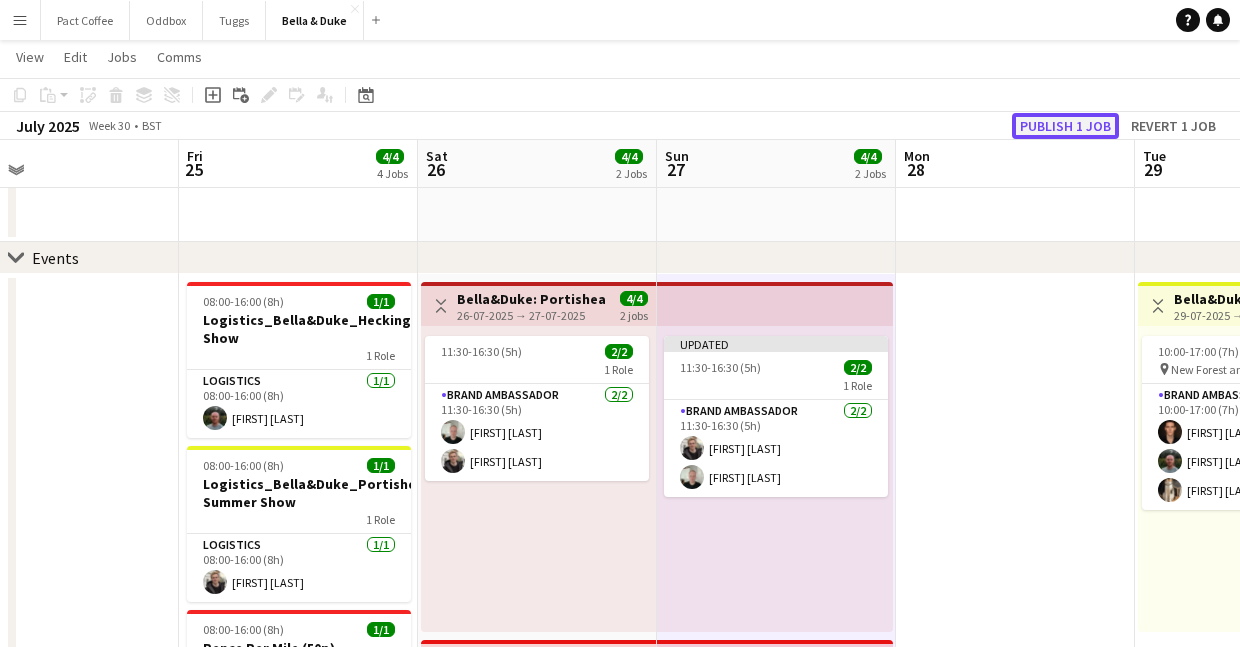 click on "Publish 1 job" 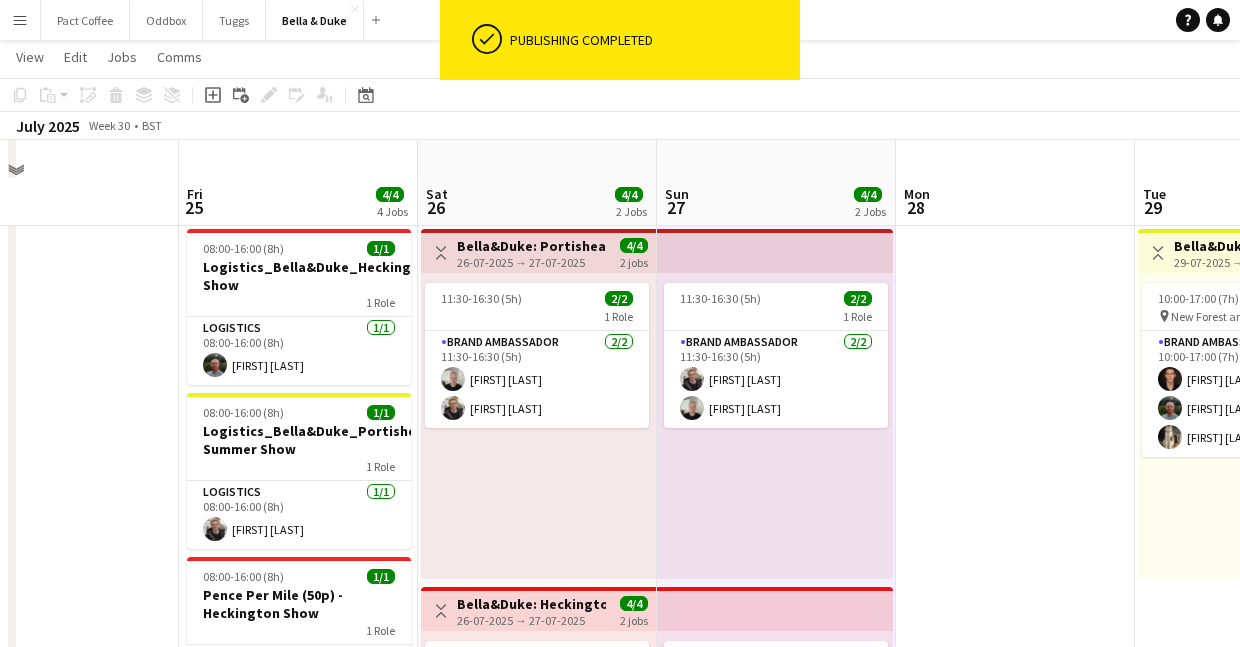 scroll, scrollTop: 186, scrollLeft: 0, axis: vertical 